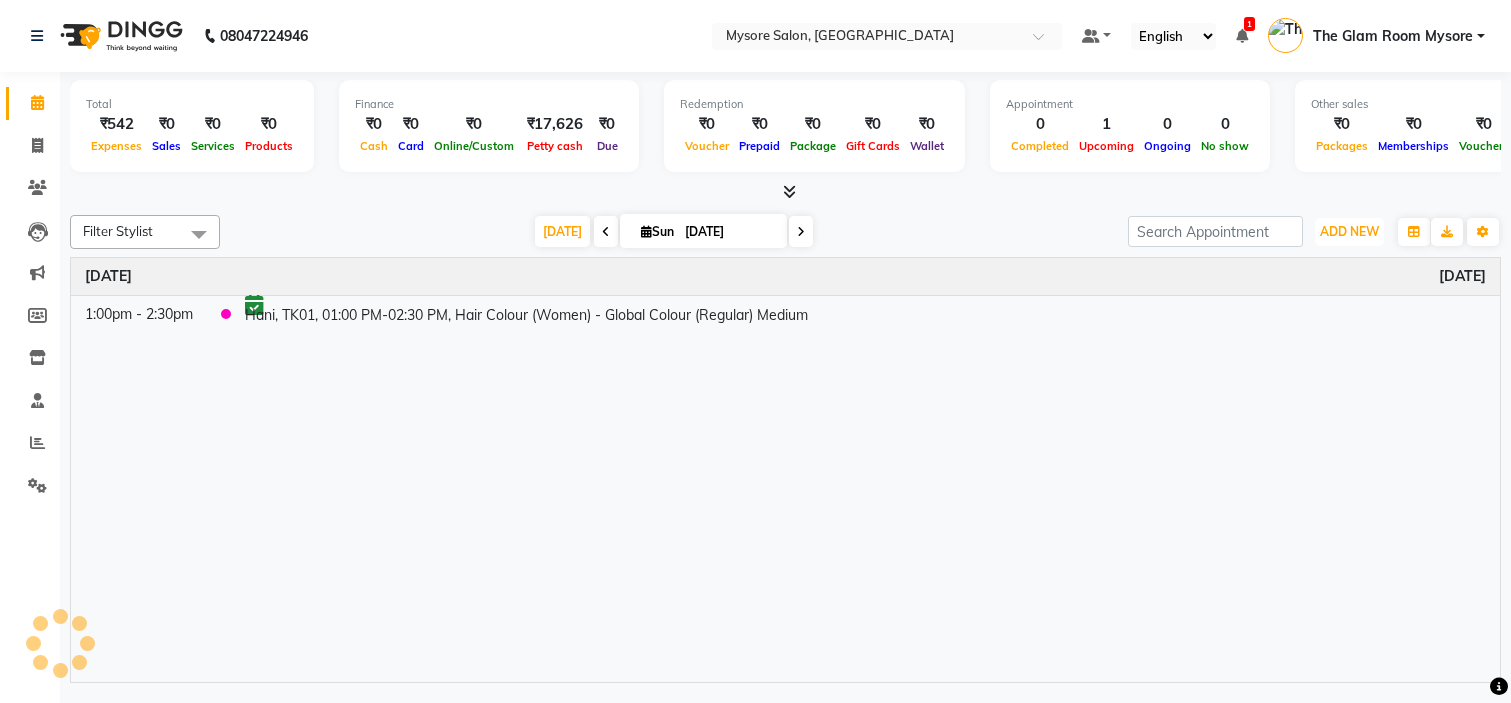 scroll, scrollTop: 0, scrollLeft: 0, axis: both 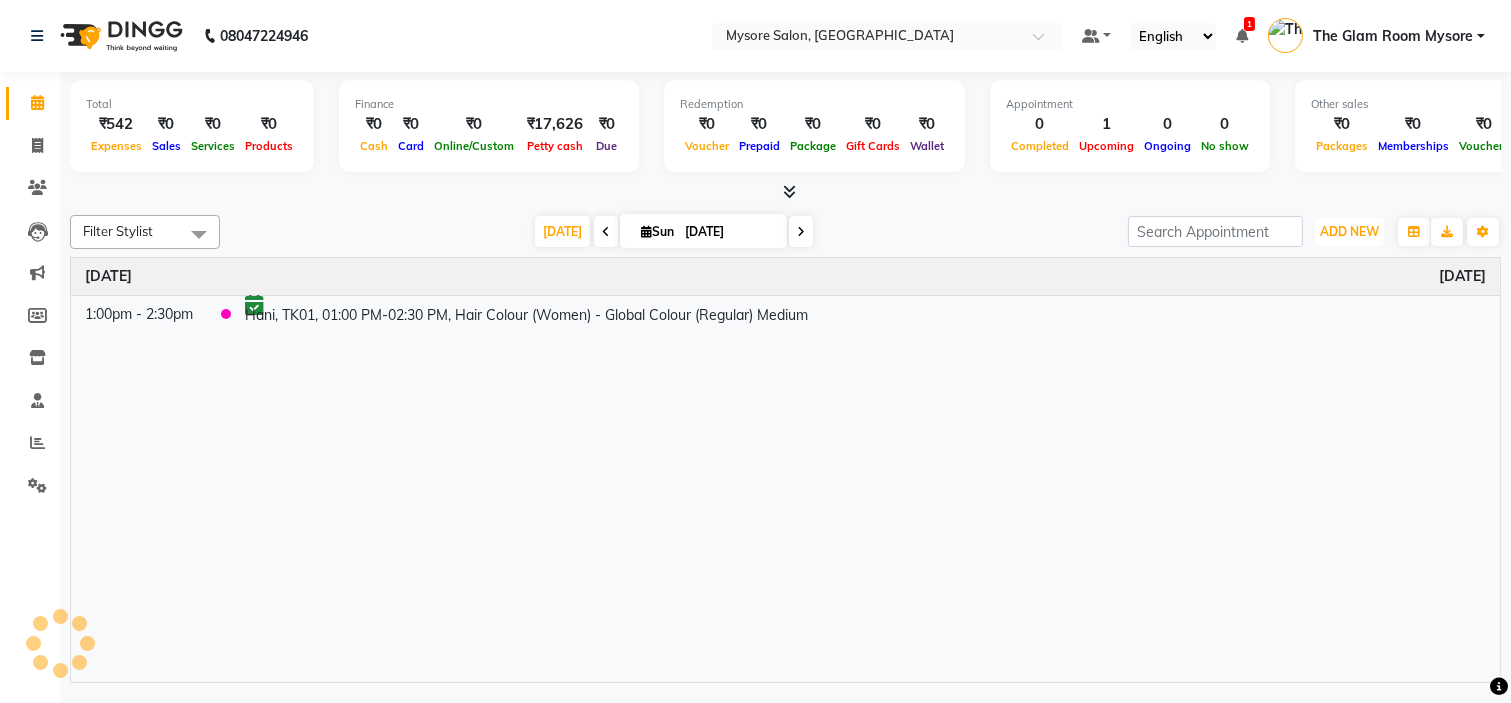 click on "ADD NEW" at bounding box center (1349, 231) 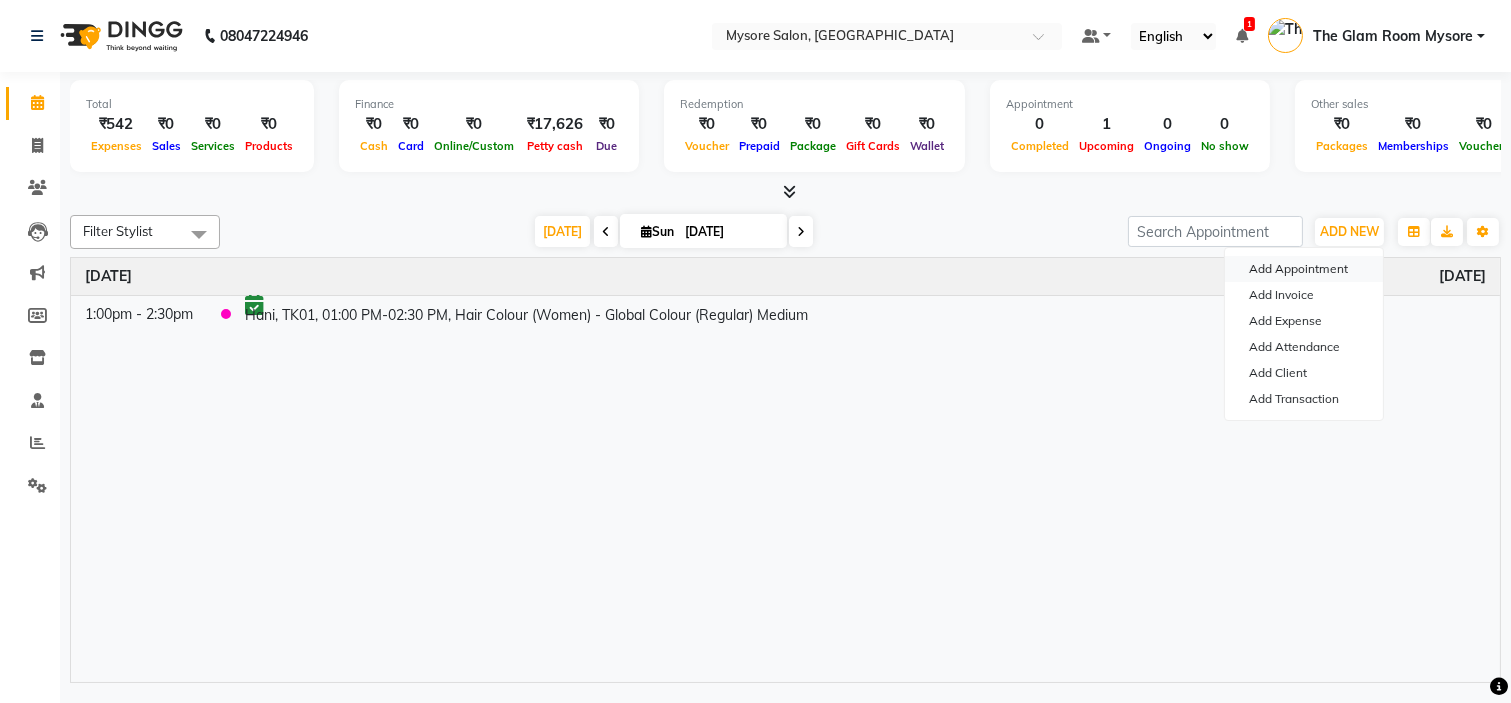 click on "Add Appointment" at bounding box center (1304, 269) 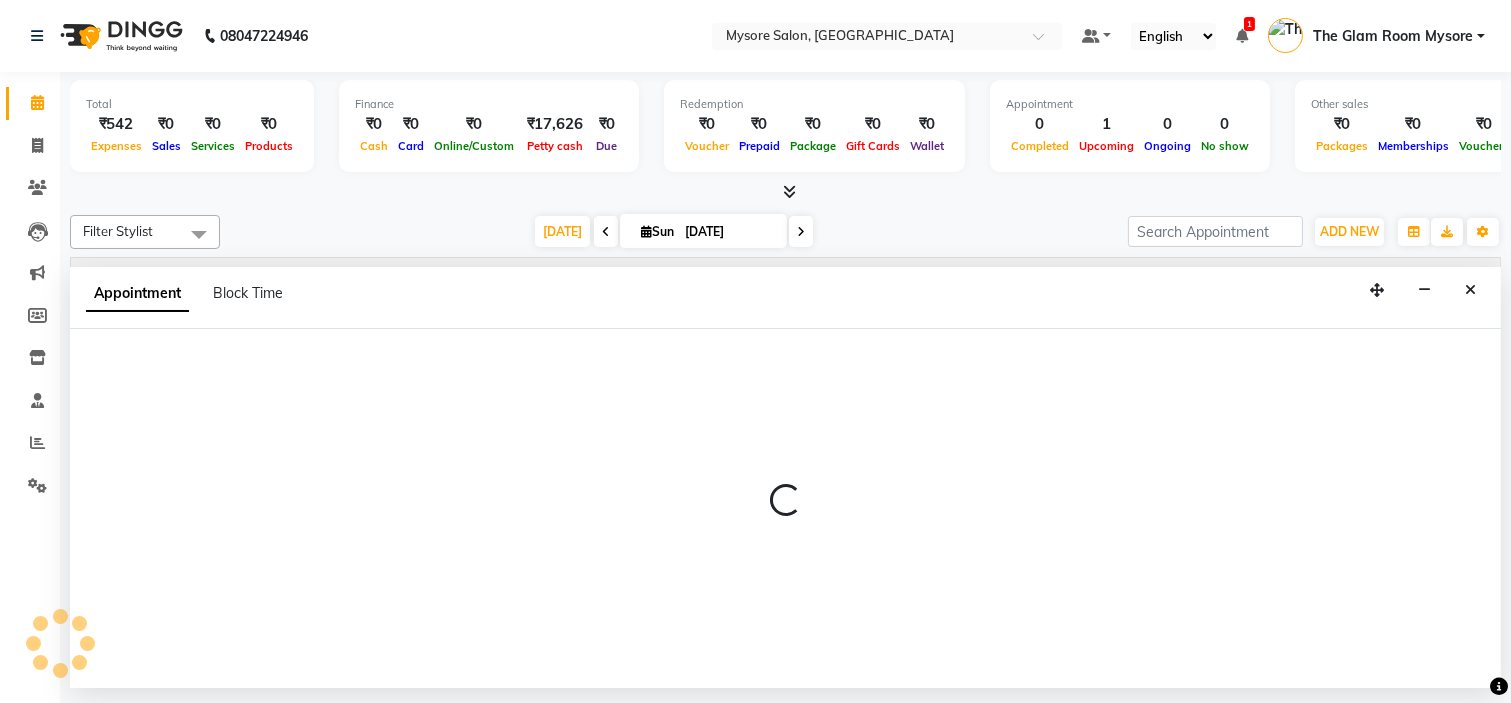 select on "540" 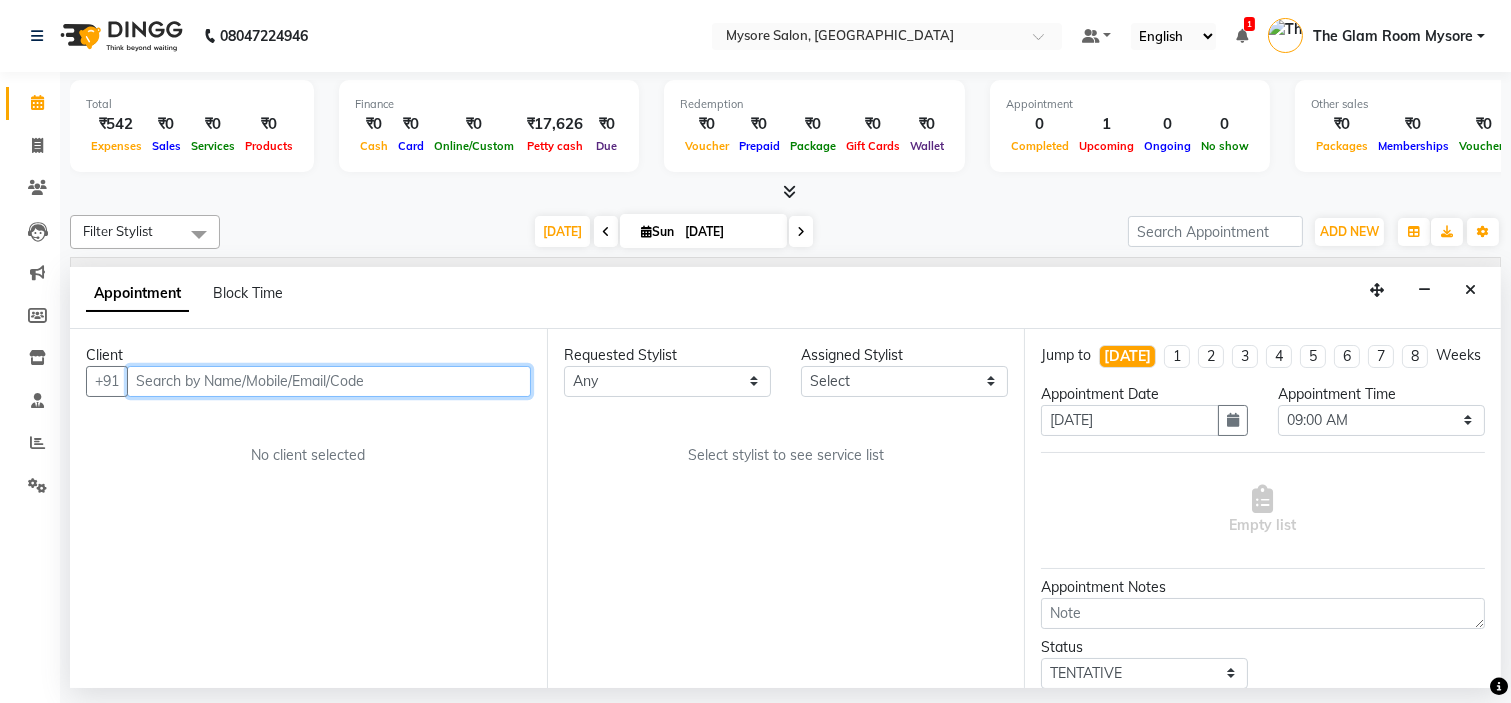 click at bounding box center (329, 381) 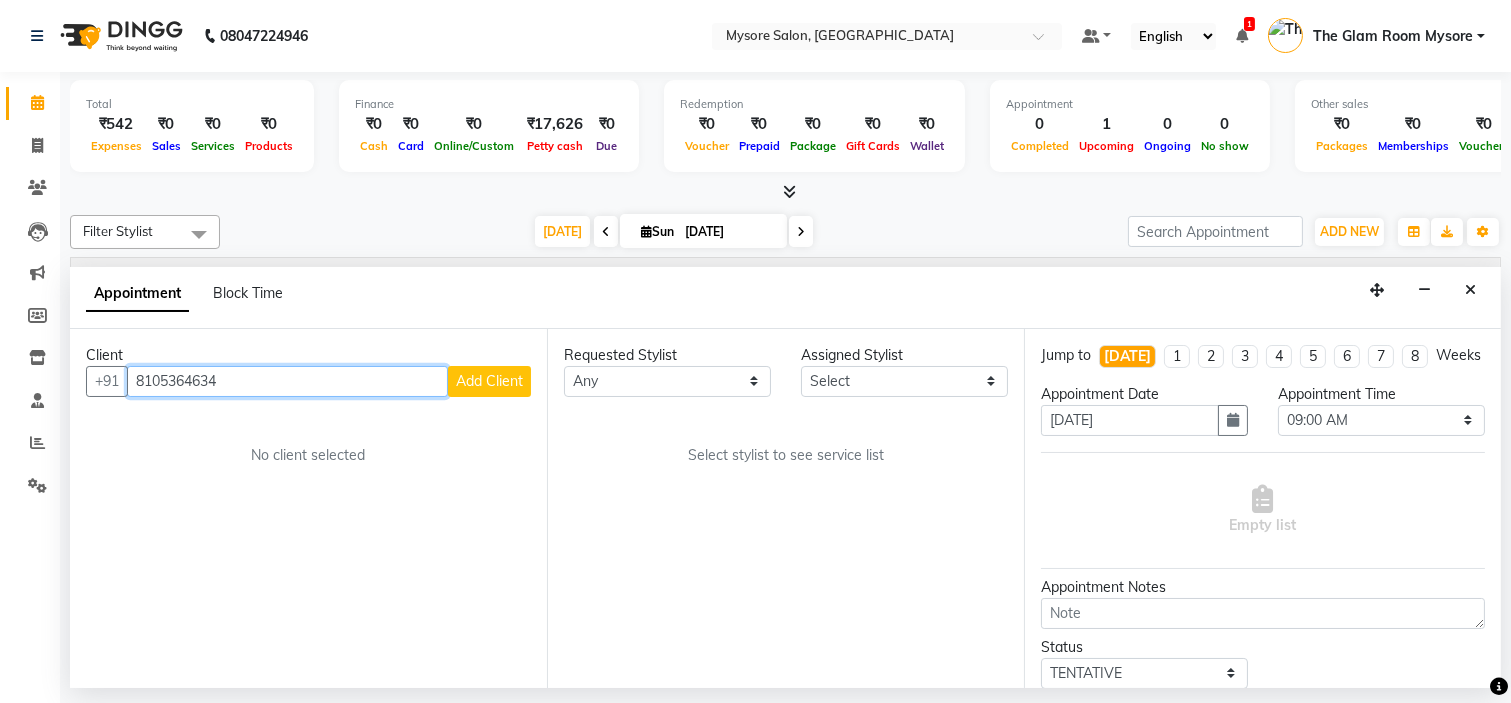 type on "8105364634" 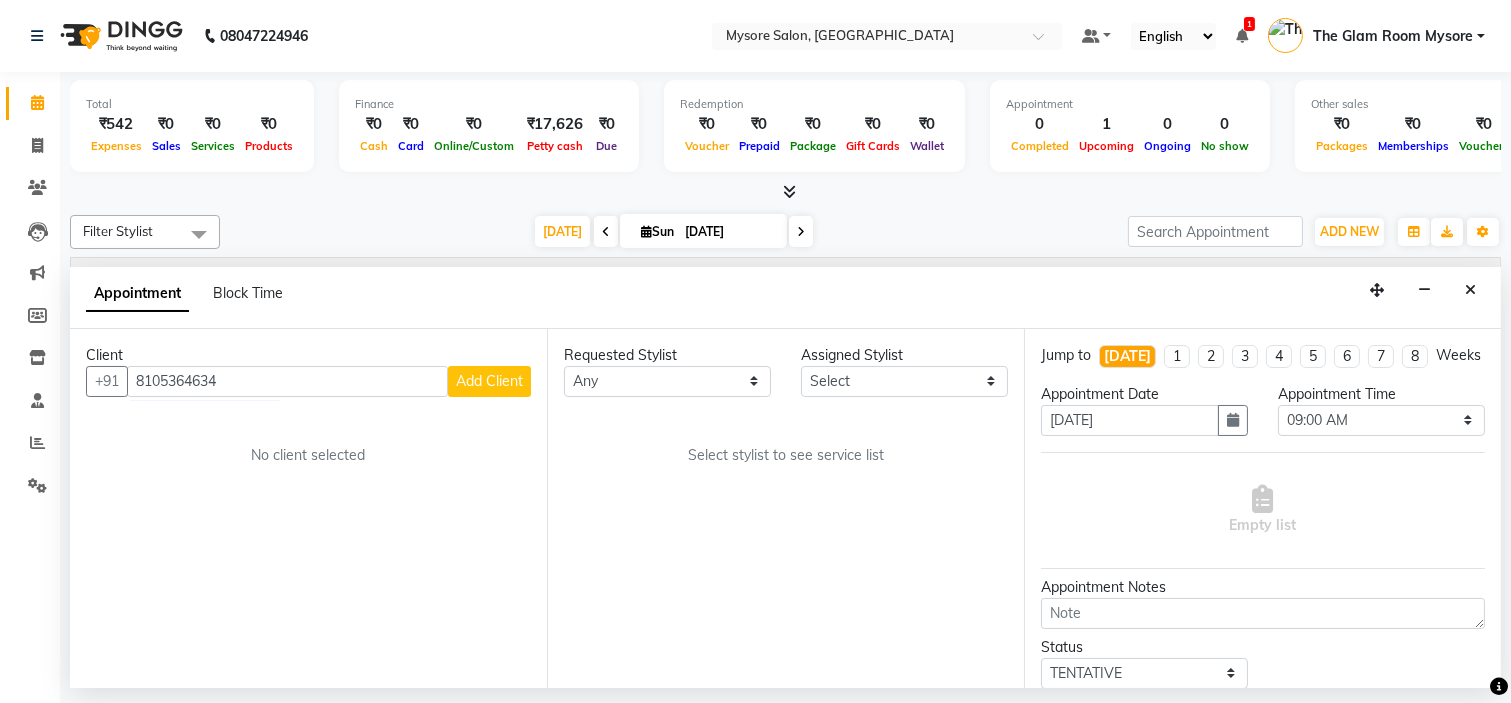 click on "Add Client" at bounding box center [489, 381] 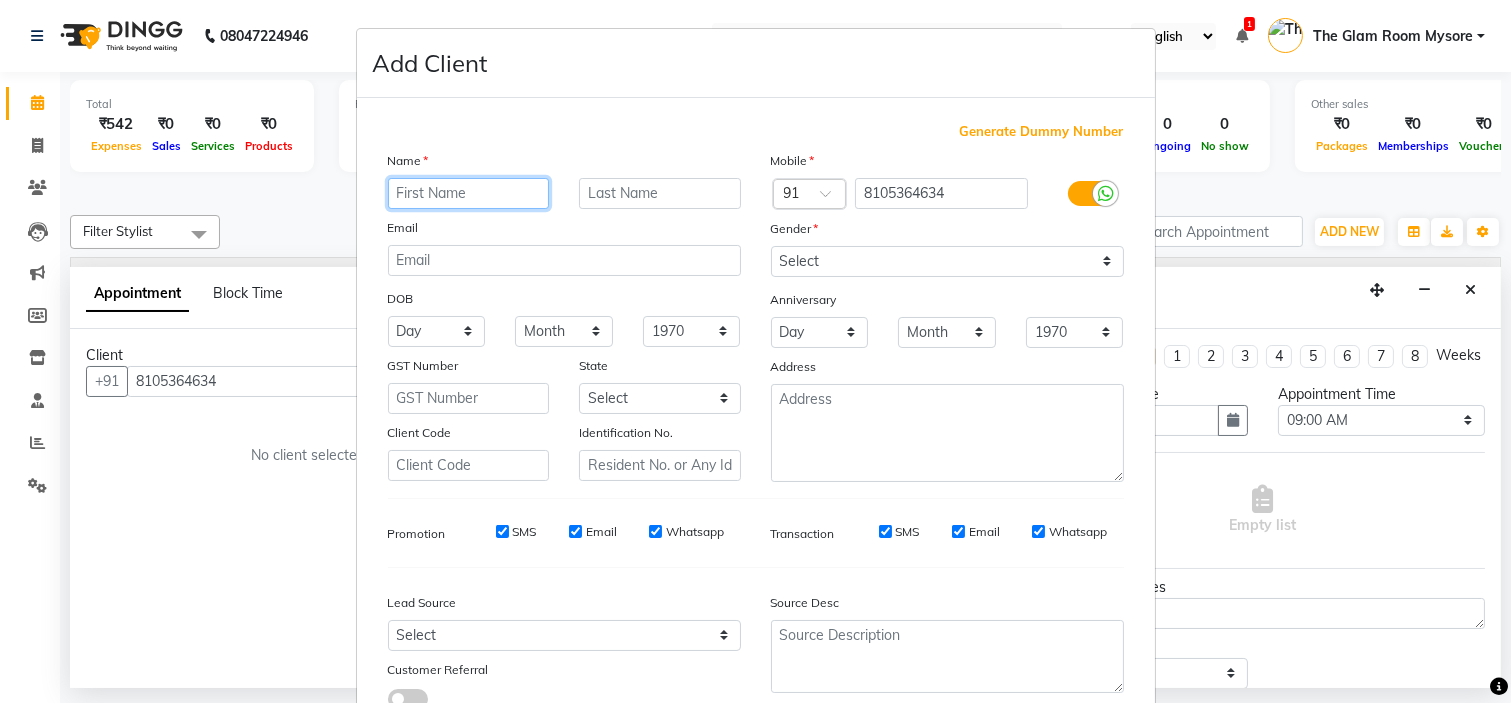click at bounding box center (469, 193) 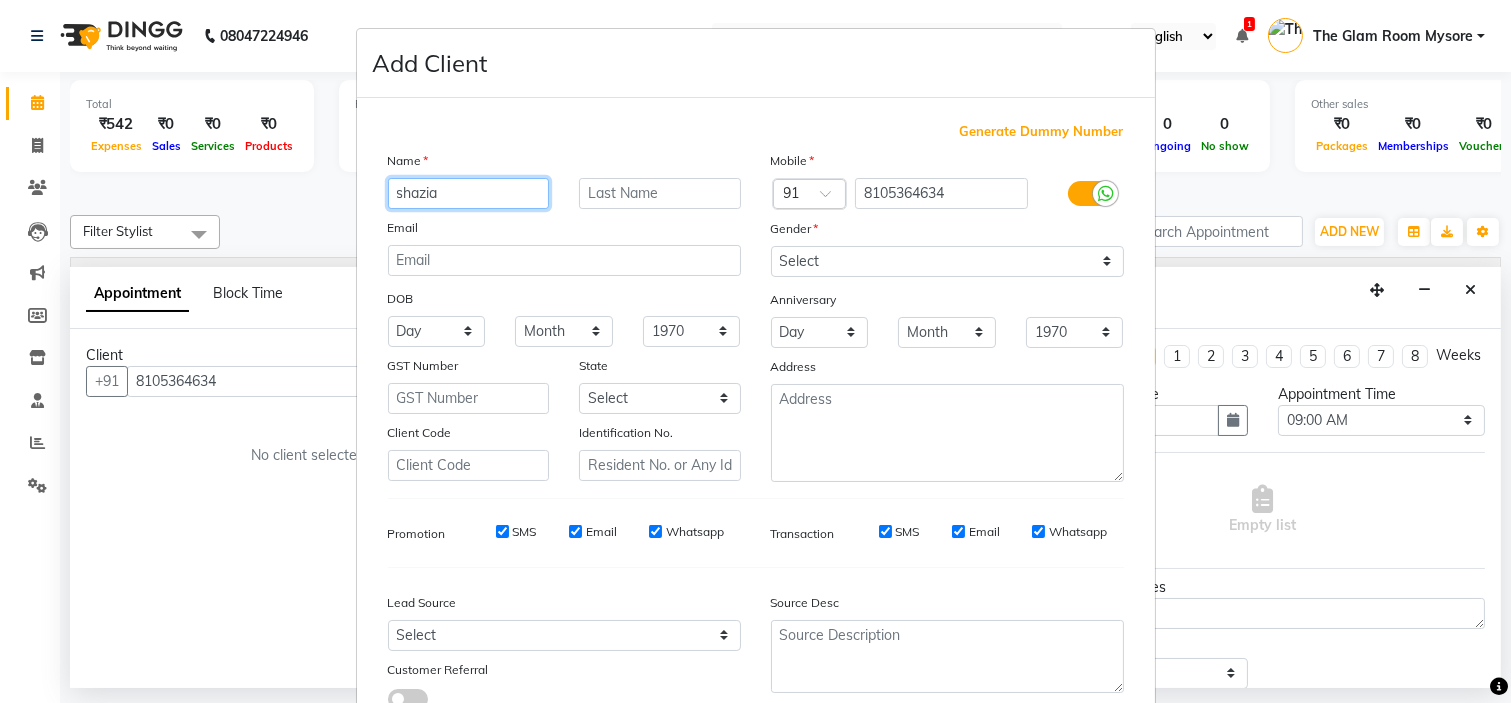 click on "shazia" at bounding box center (469, 193) 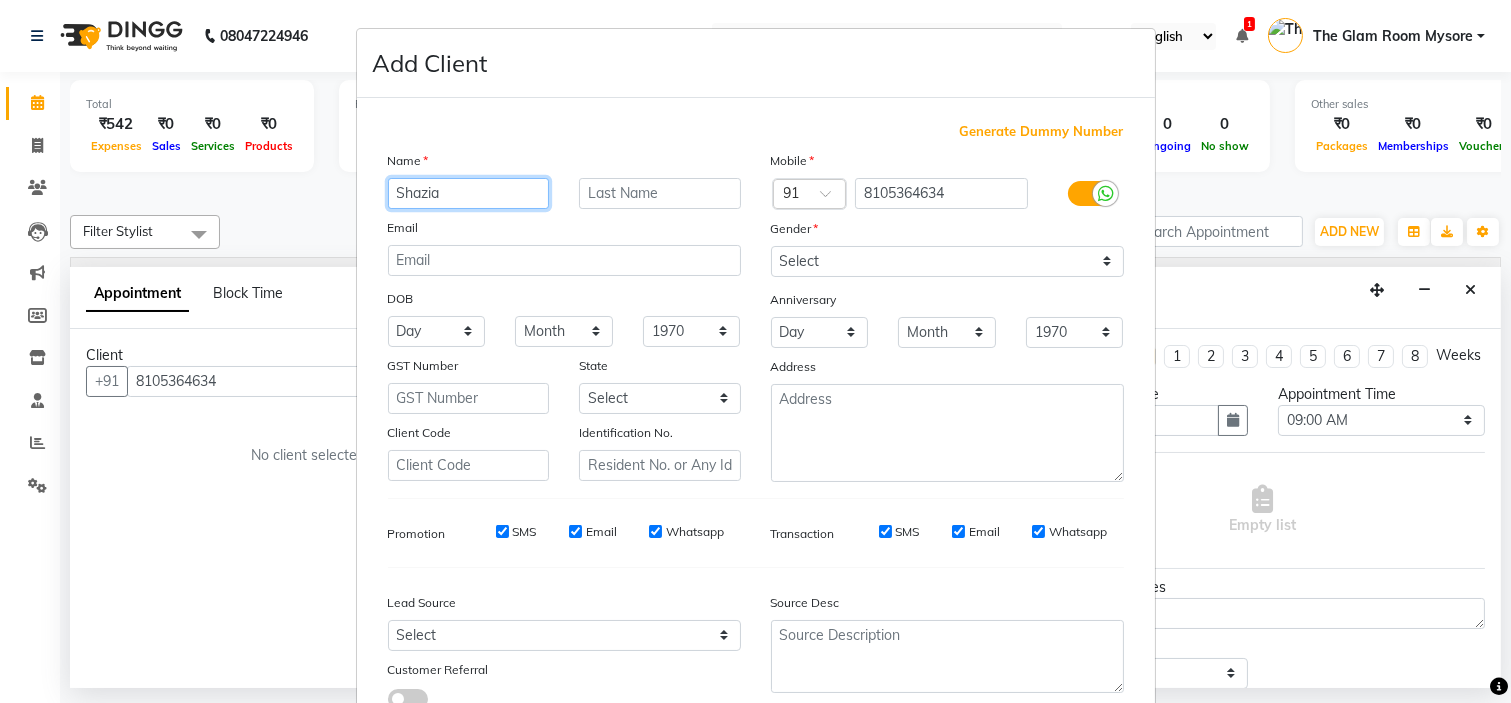 type on "Shazia" 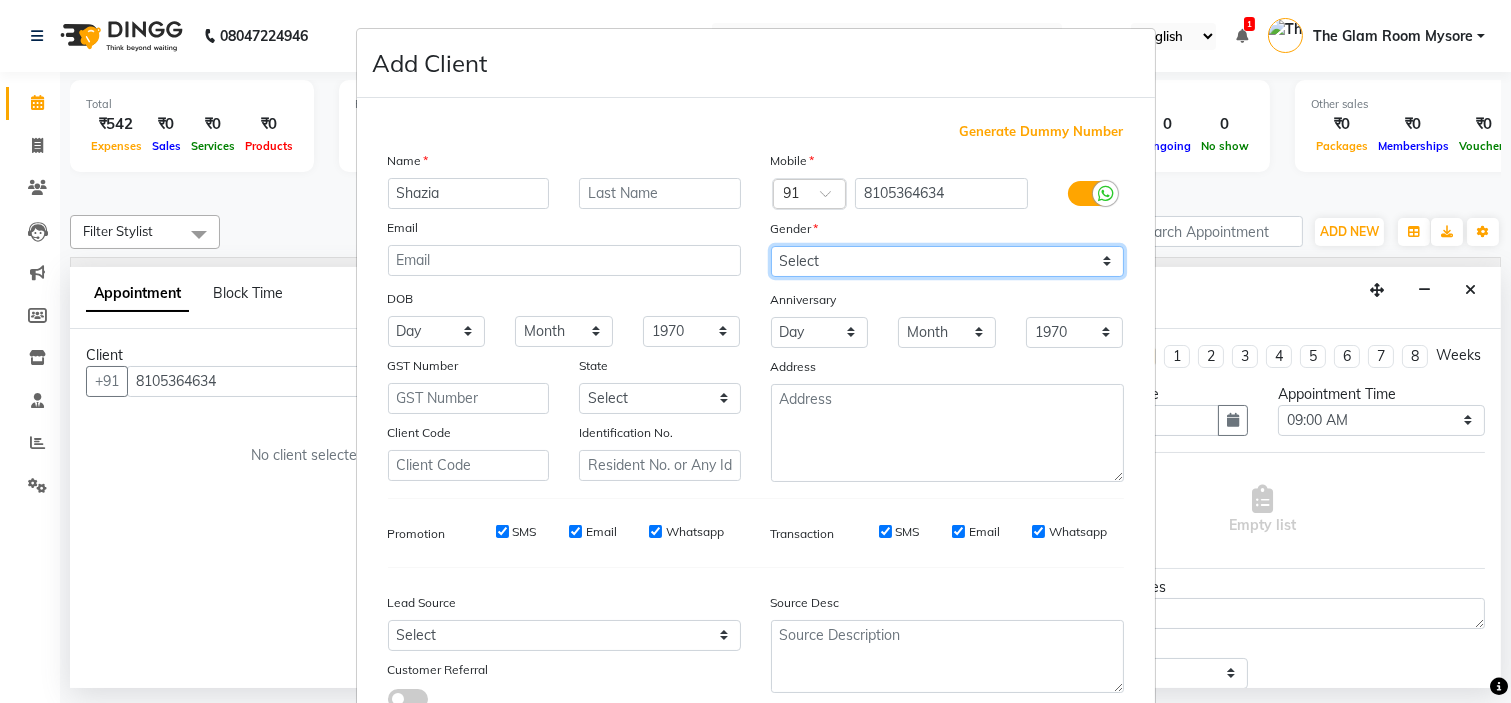 click on "Select [DEMOGRAPHIC_DATA] [DEMOGRAPHIC_DATA] Other Prefer Not To Say" at bounding box center (947, 261) 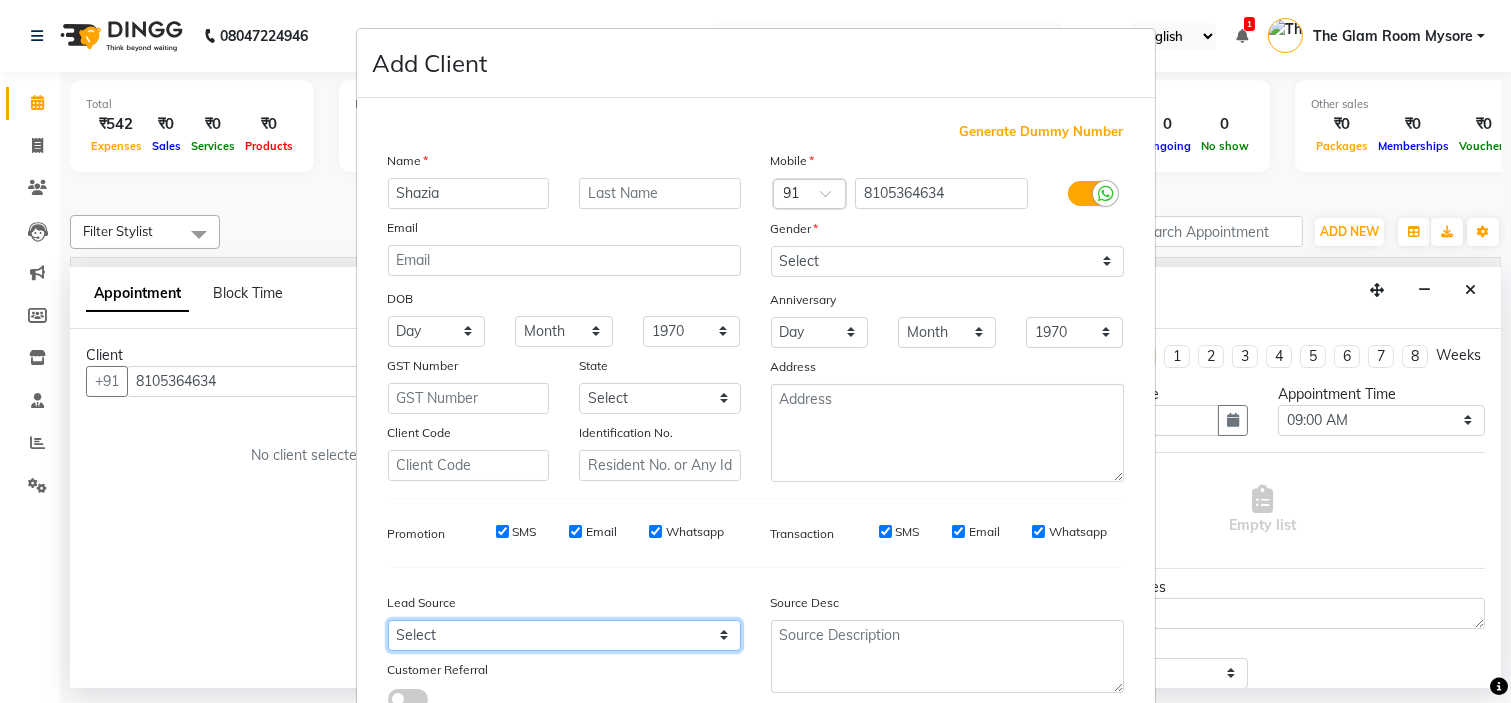 click on "Select Walk-in Referral Internet Friend Word of Mouth Advertisement Facebook JustDial Google Other Instagram  YouTube  WhatsApp" at bounding box center (564, 635) 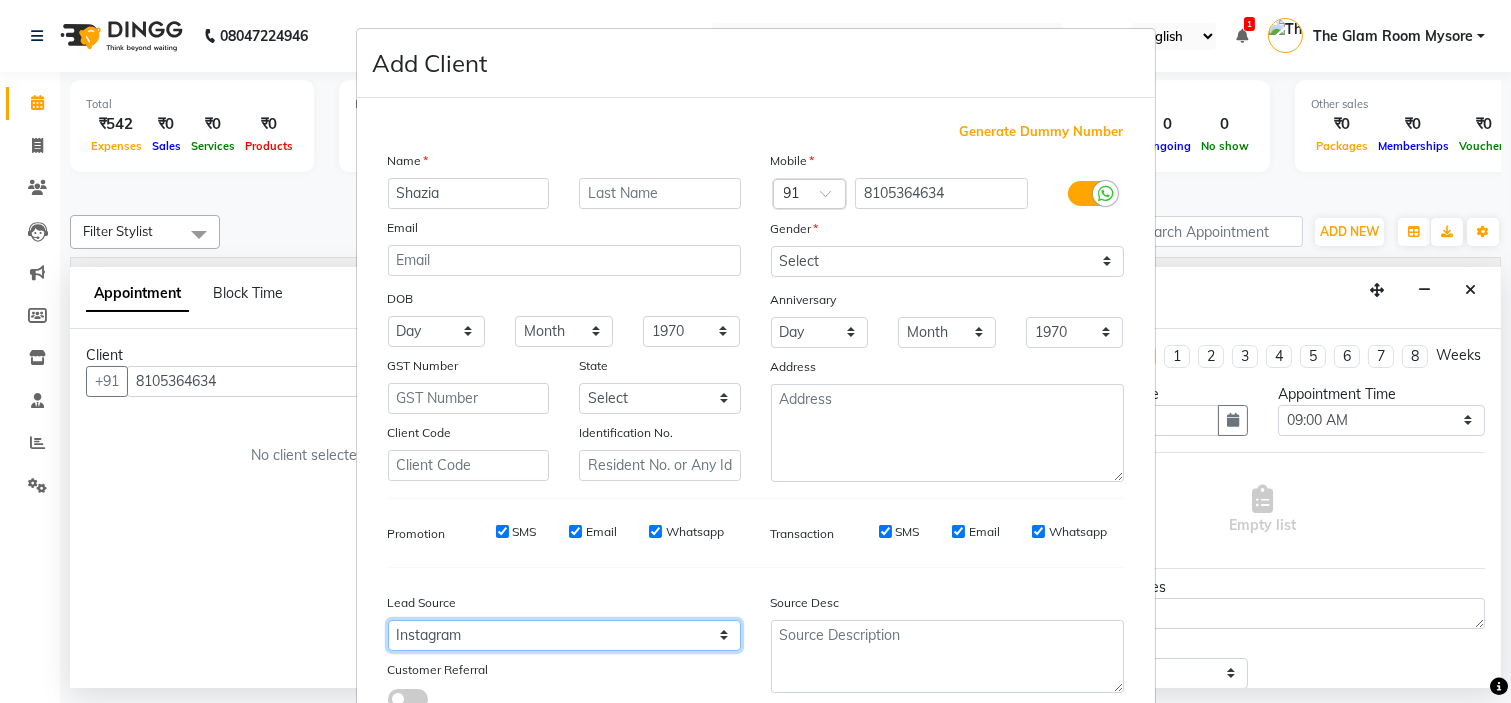 click on "Select Walk-in Referral Internet Friend Word of Mouth Advertisement Facebook JustDial Google Other Instagram  YouTube  WhatsApp" at bounding box center [564, 635] 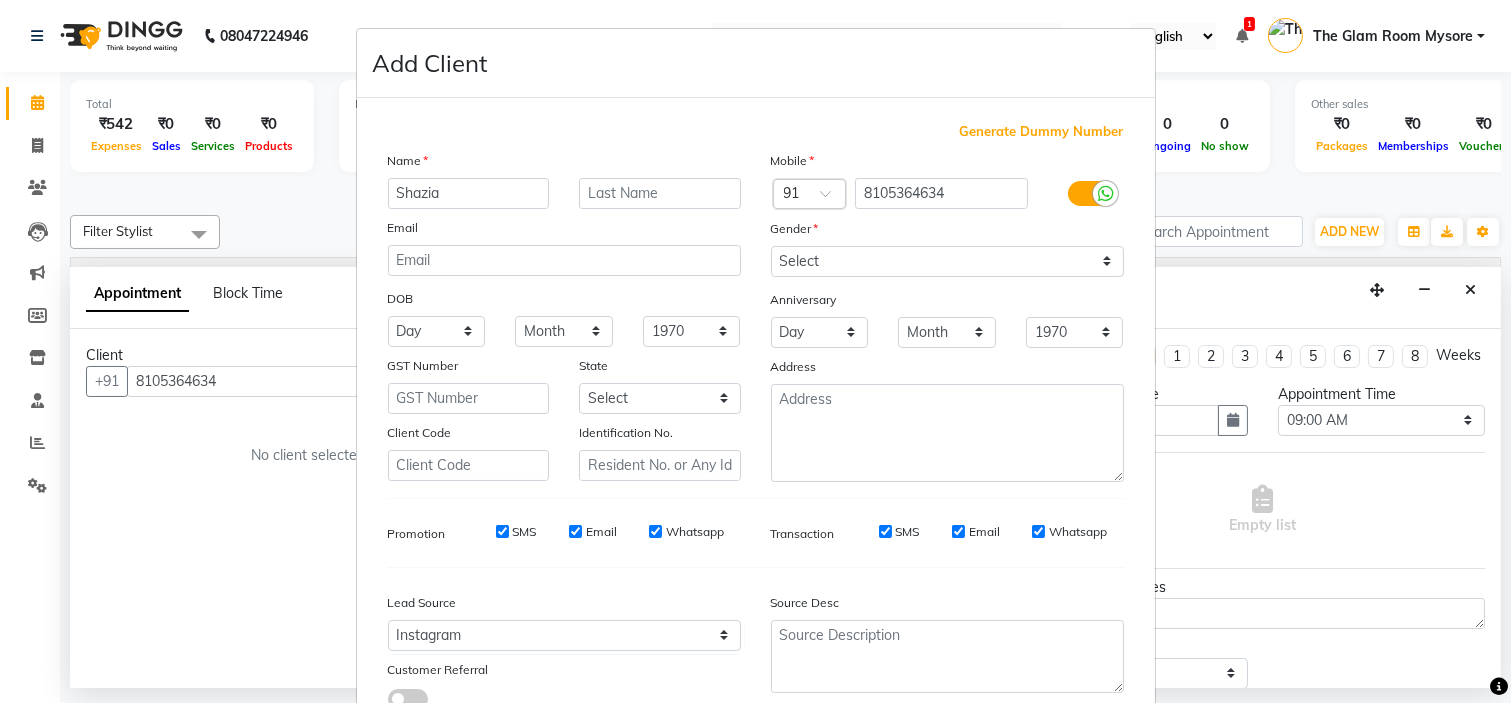 scroll, scrollTop: 147, scrollLeft: 0, axis: vertical 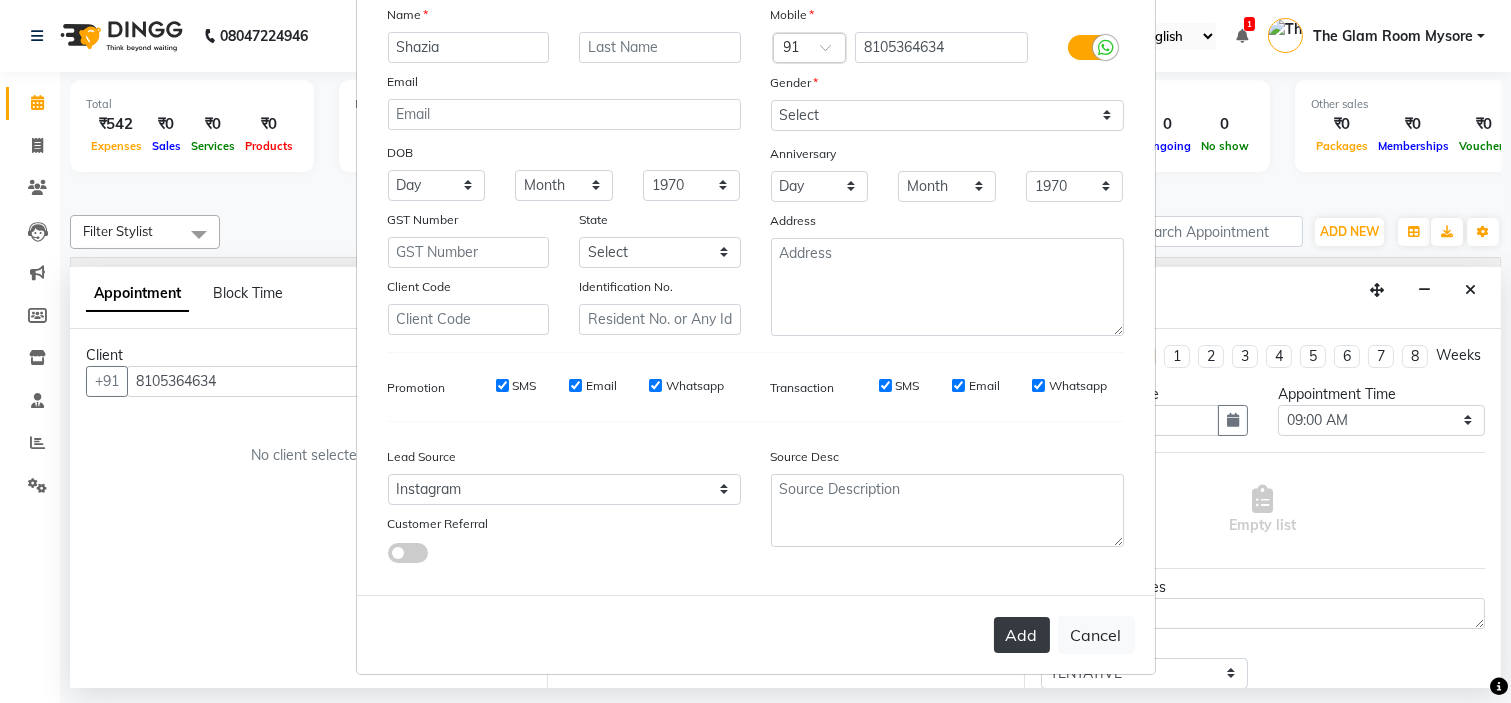 click on "Add" at bounding box center [1022, 635] 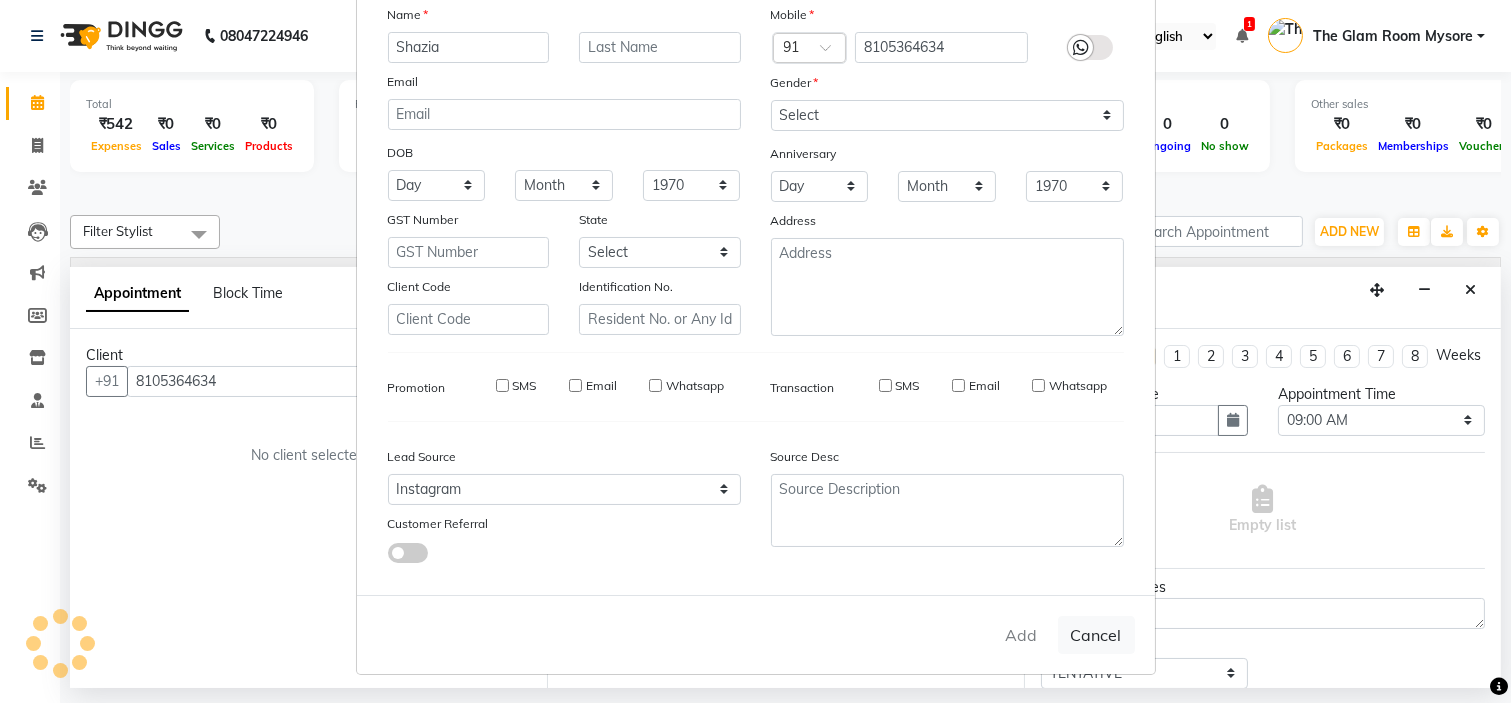 type 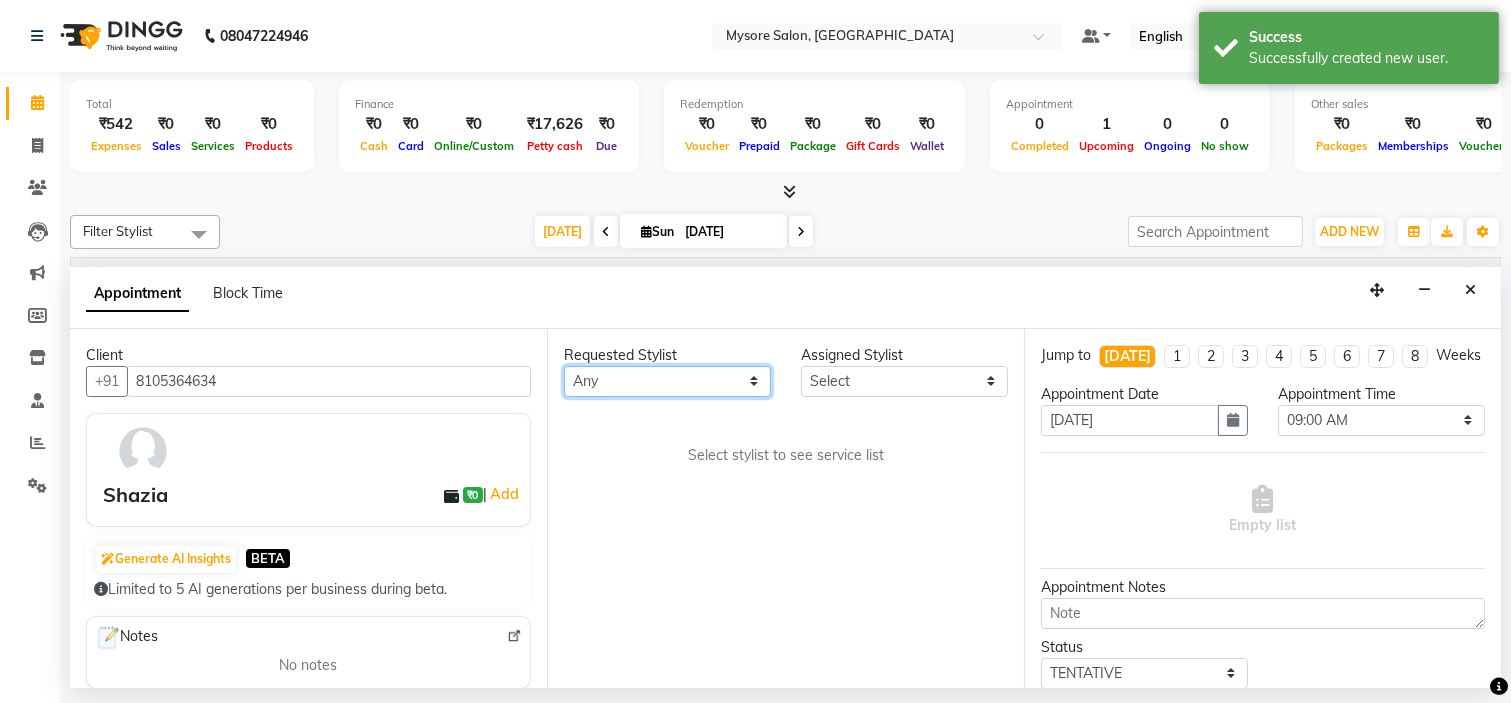 click on "Any [PERSON_NAME] [PERSON_NAME] [PERSON_NAME] [PERSON_NAME] [PERSON_NAME] [PERSON_NAME] Shangnimwon [PERSON_NAME] [PERSON_NAME] [PERSON_NAME] The Glam Room Mysore" at bounding box center [667, 381] 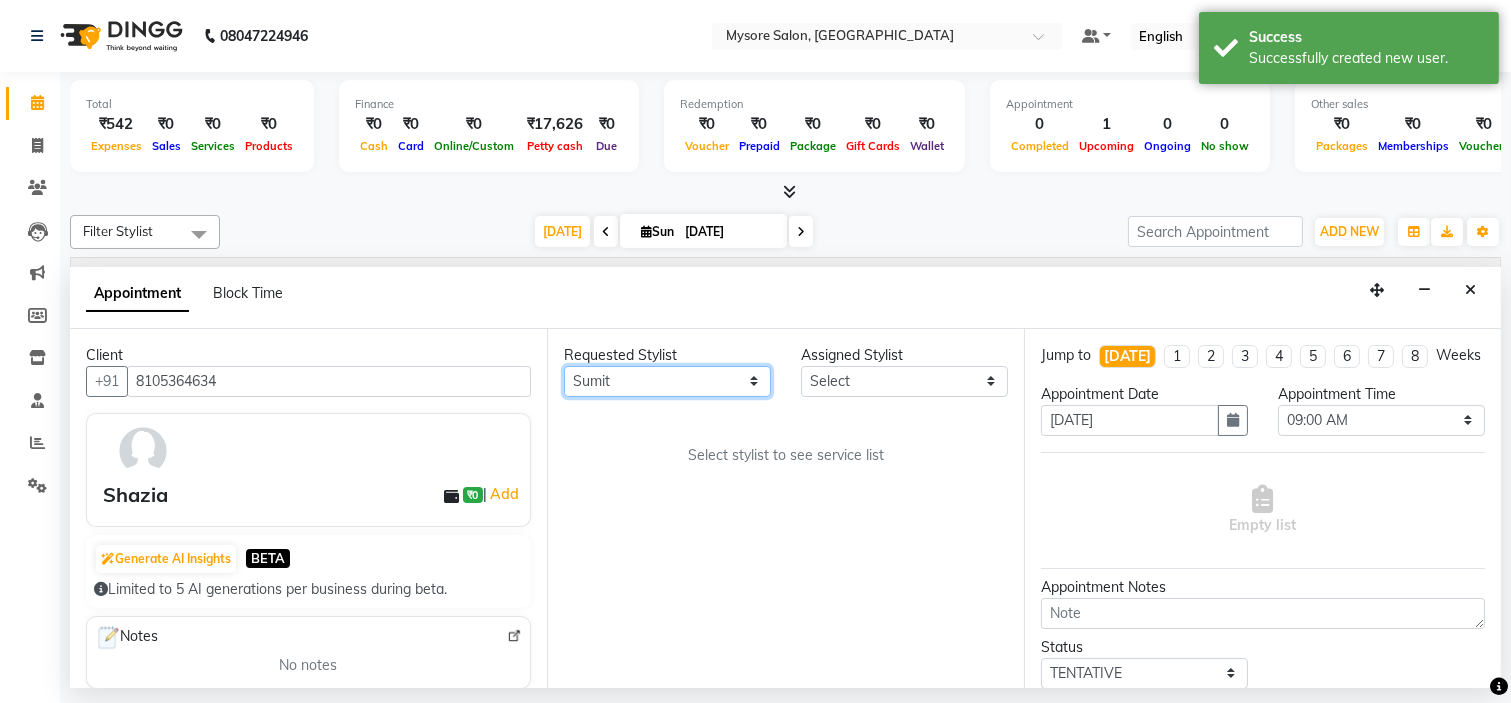 click on "Any [PERSON_NAME] [PERSON_NAME] [PERSON_NAME] [PERSON_NAME] [PERSON_NAME] [PERSON_NAME] Shangnimwon [PERSON_NAME] [PERSON_NAME] [PERSON_NAME] The Glam Room Mysore" at bounding box center [667, 381] 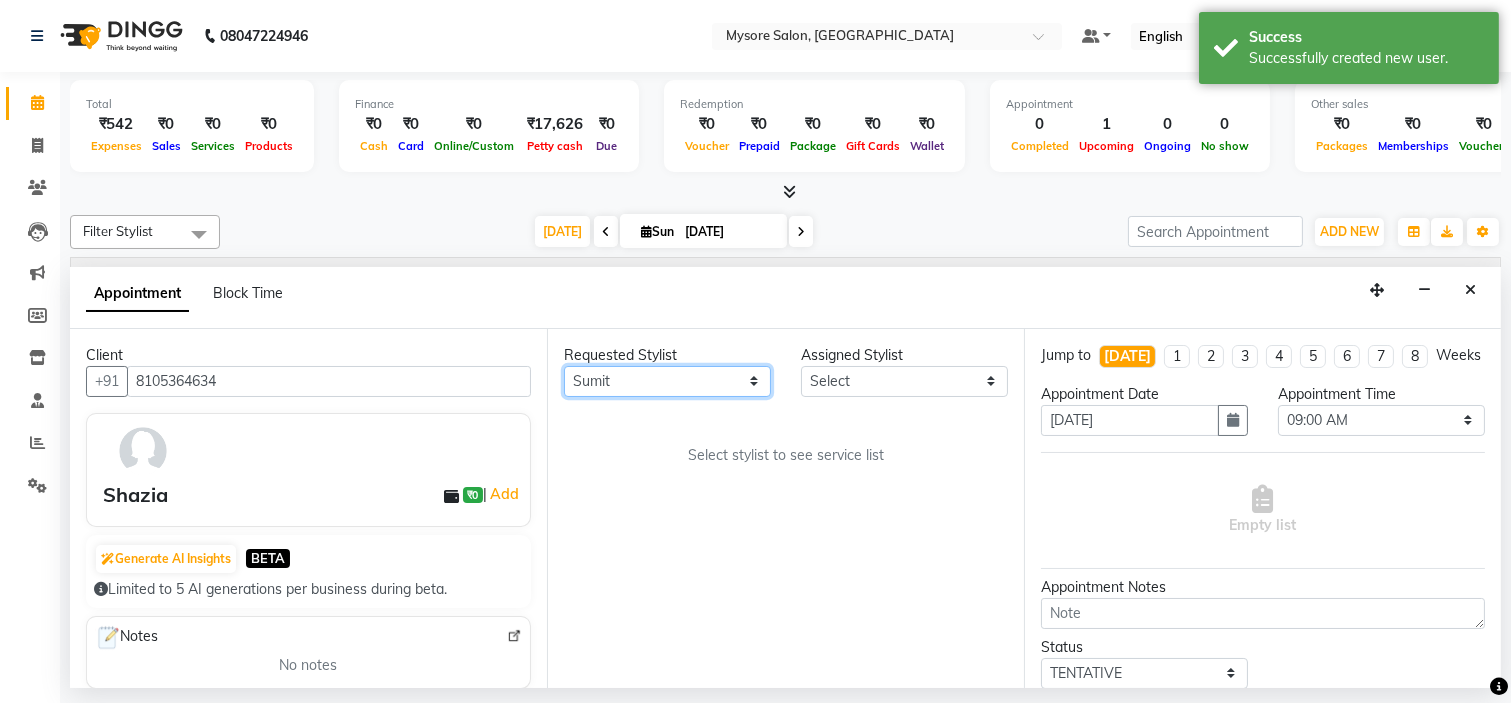 select on "35251" 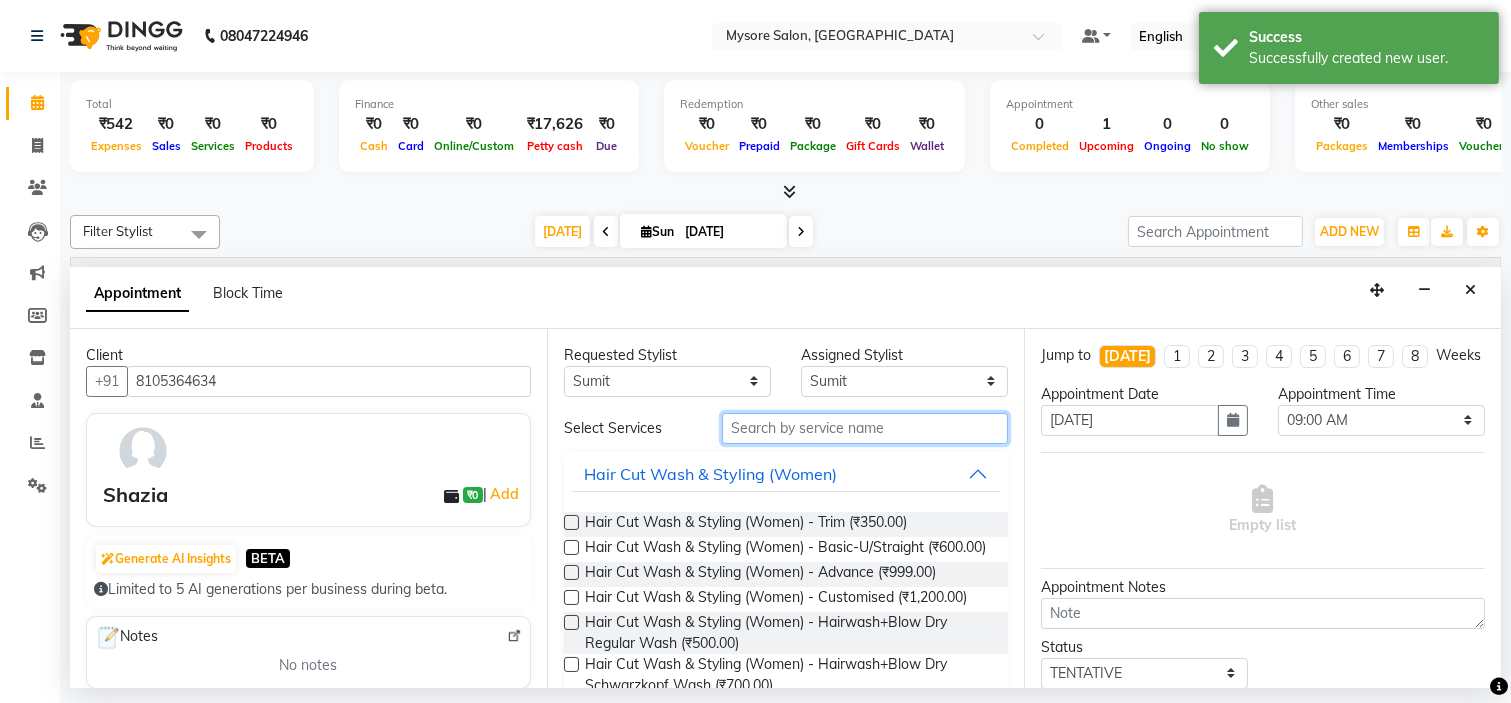click at bounding box center [865, 428] 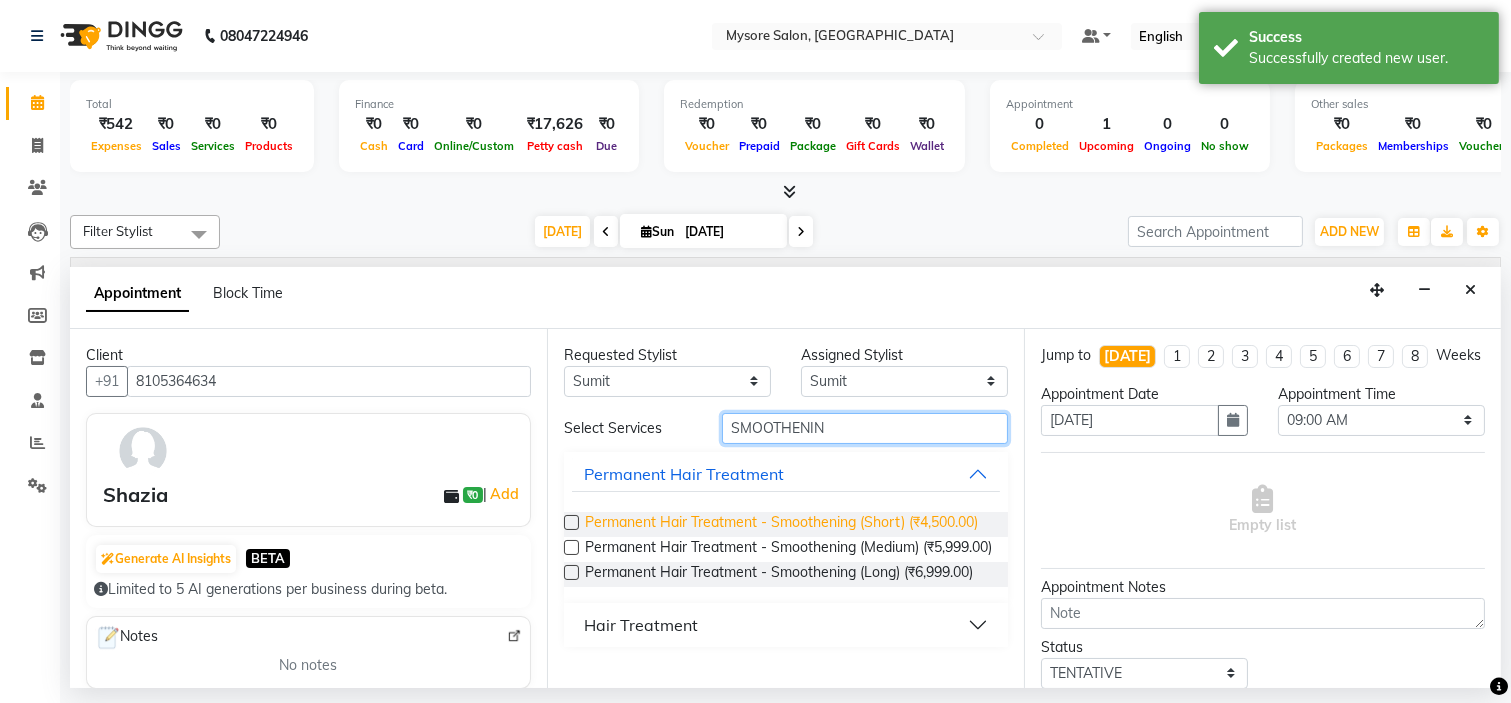 type on "SMOOTHENIN" 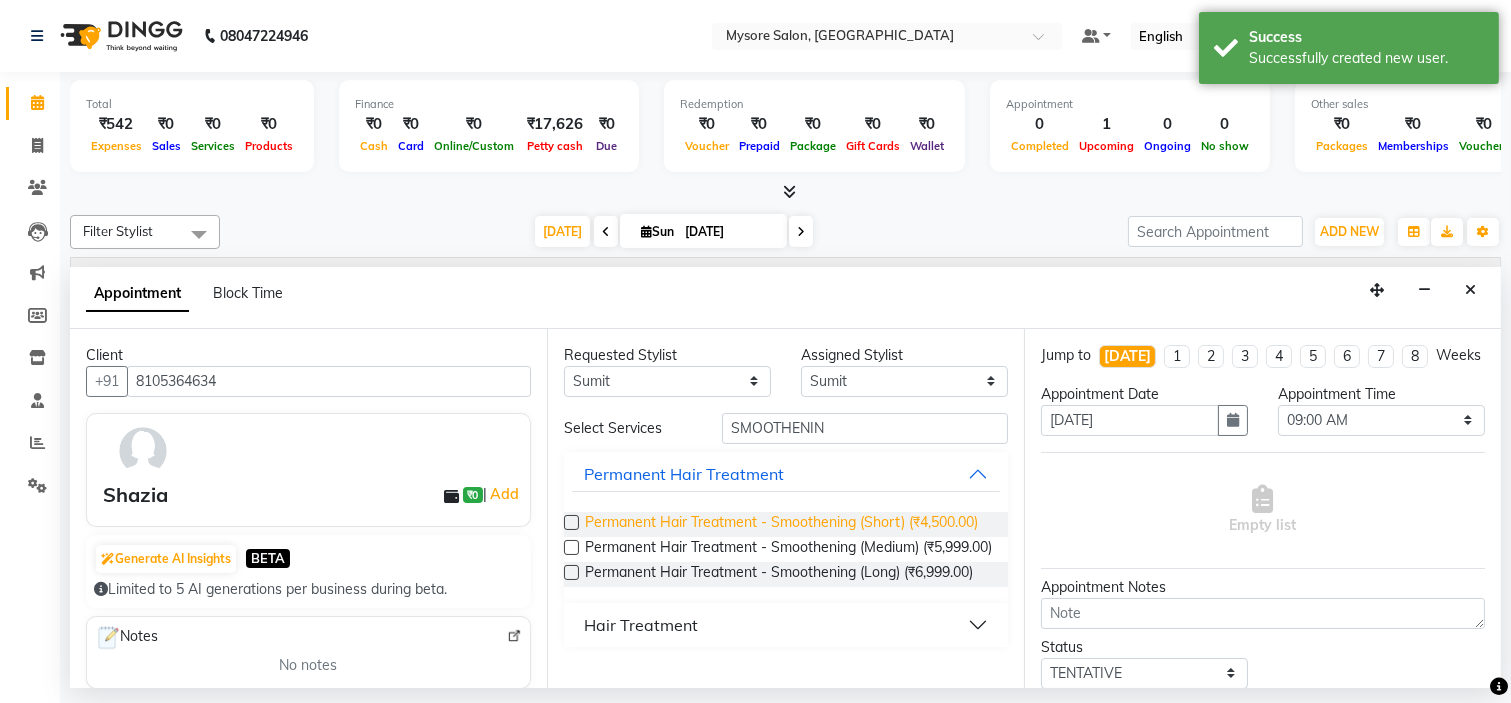 click on "Permanent Hair Treatment - Smoothening (Short) (₹4,500.00)" at bounding box center [781, 524] 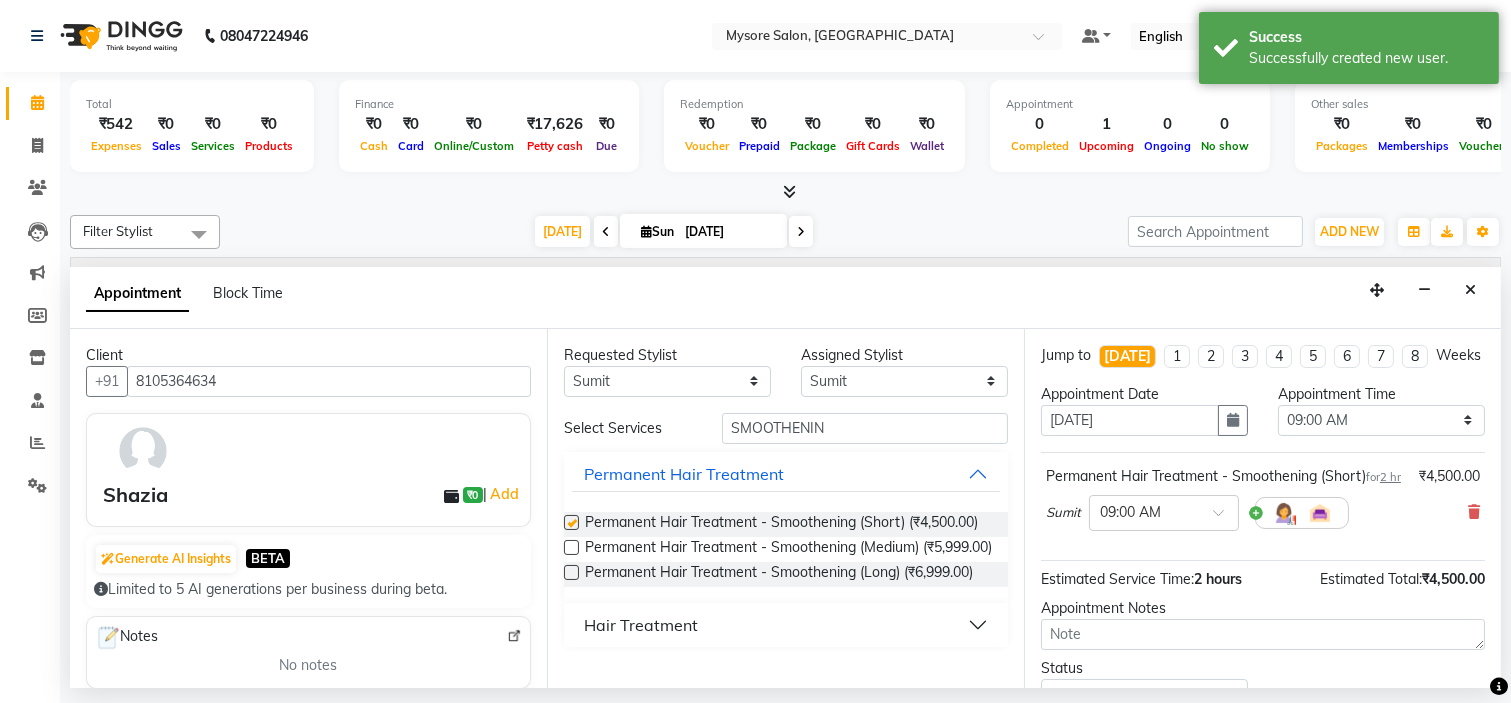checkbox on "false" 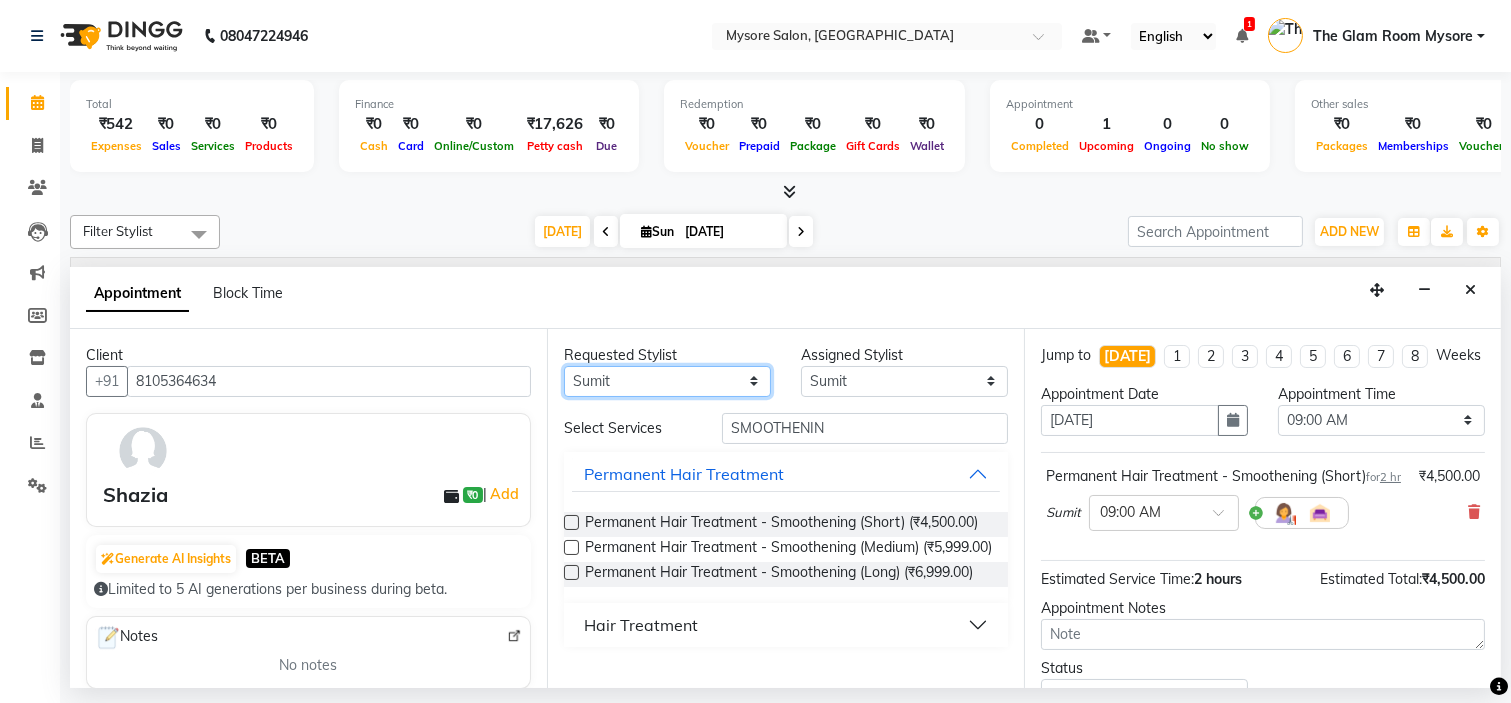 click on "Any [PERSON_NAME] [PERSON_NAME] [PERSON_NAME] [PERSON_NAME] [PERSON_NAME] [PERSON_NAME] Shangnimwon [PERSON_NAME] [PERSON_NAME] [PERSON_NAME] The Glam Room Mysore" at bounding box center [667, 381] 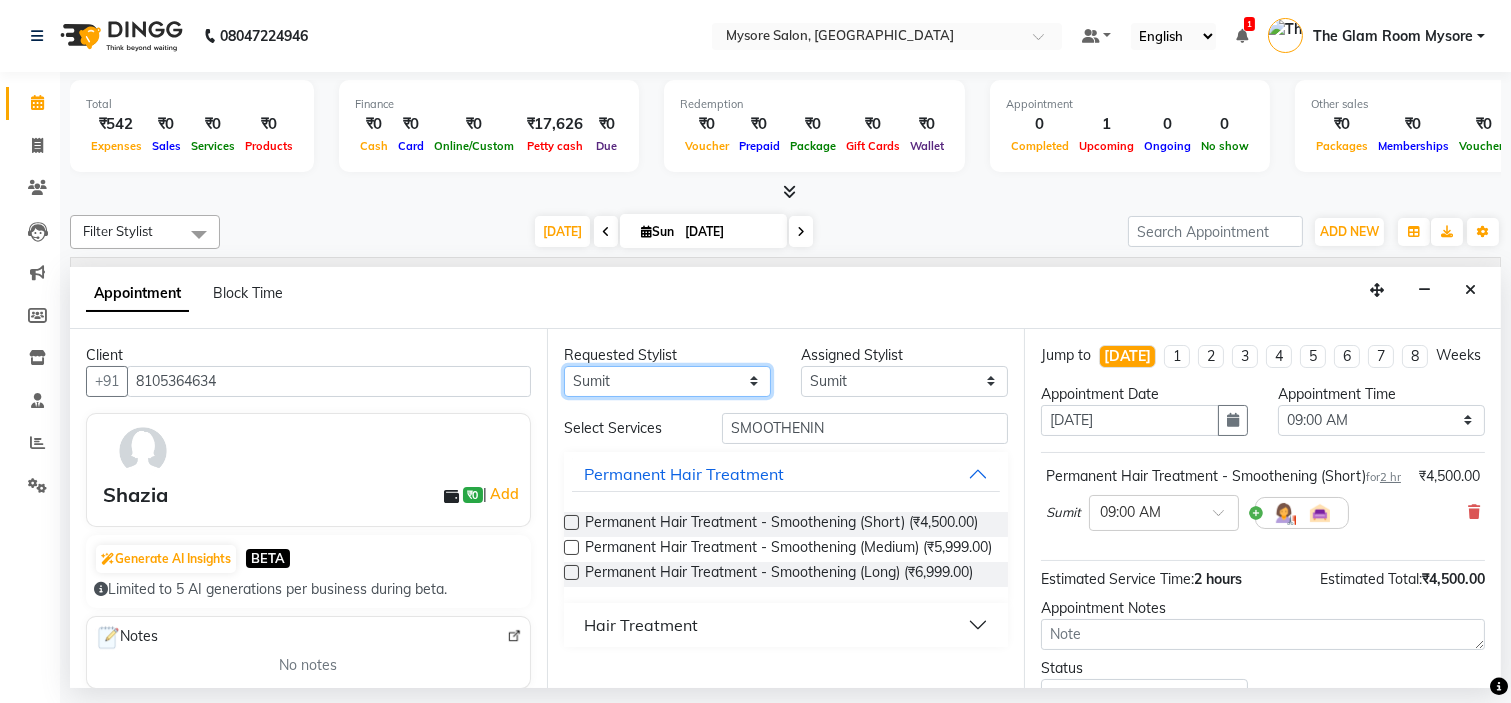 select on "66079" 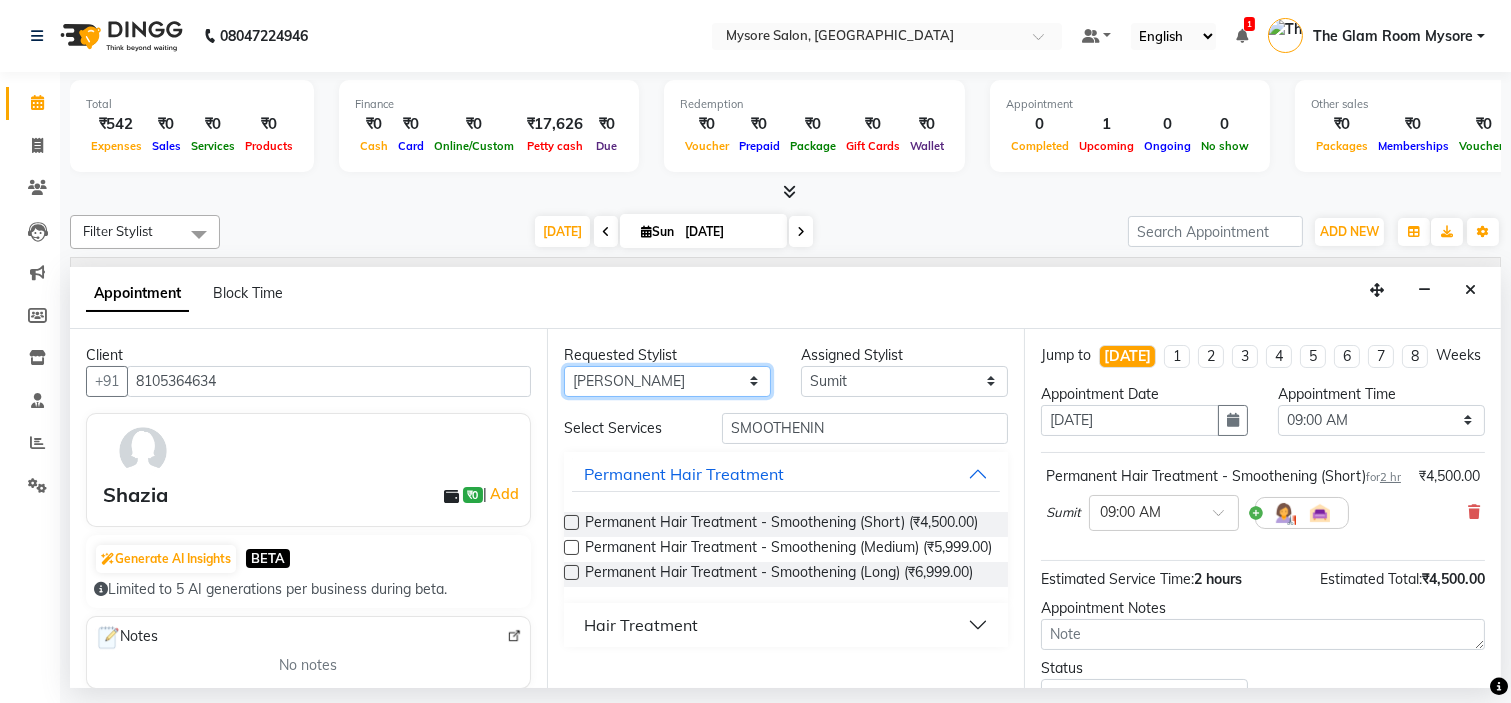 click on "Any [PERSON_NAME] [PERSON_NAME] [PERSON_NAME] [PERSON_NAME] [PERSON_NAME] [PERSON_NAME] Shangnimwon [PERSON_NAME] [PERSON_NAME] [PERSON_NAME] The Glam Room Mysore" at bounding box center (667, 381) 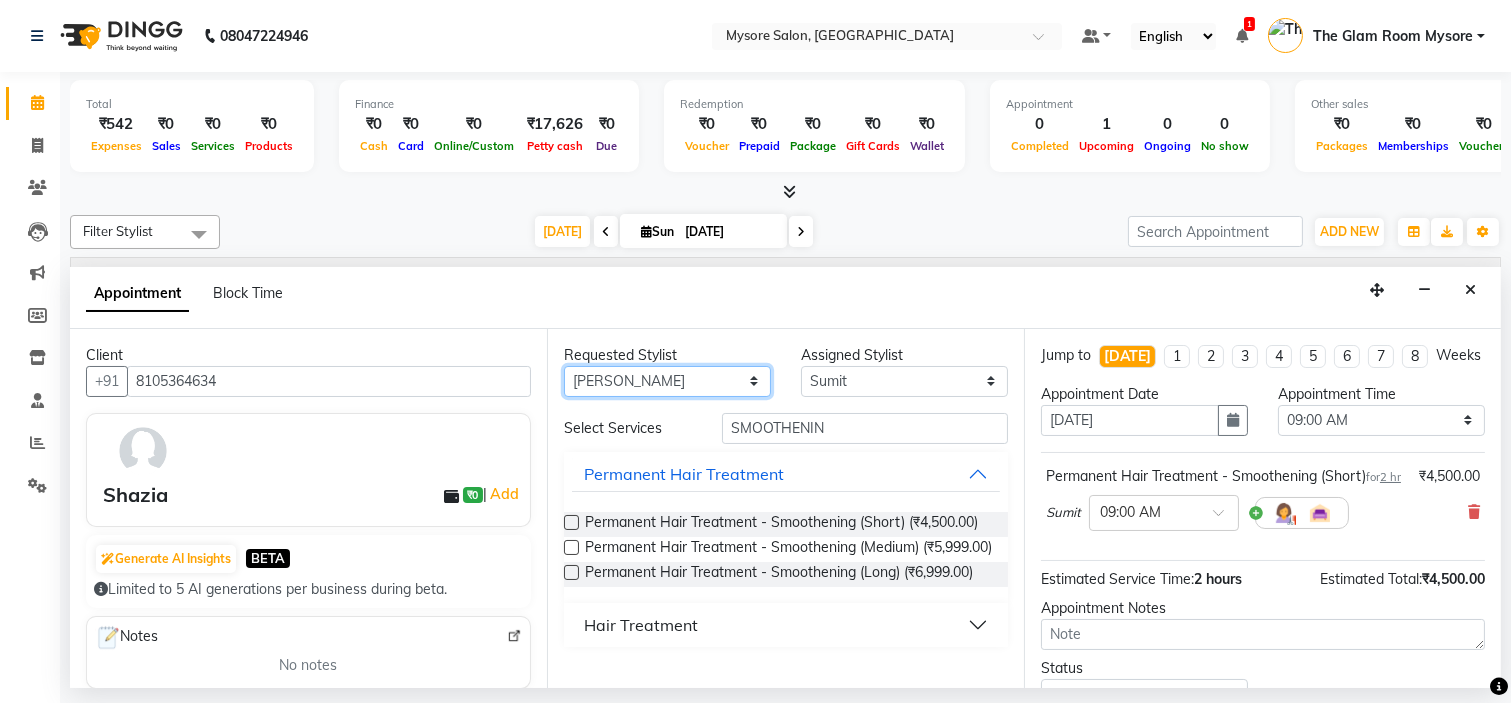 select on "66079" 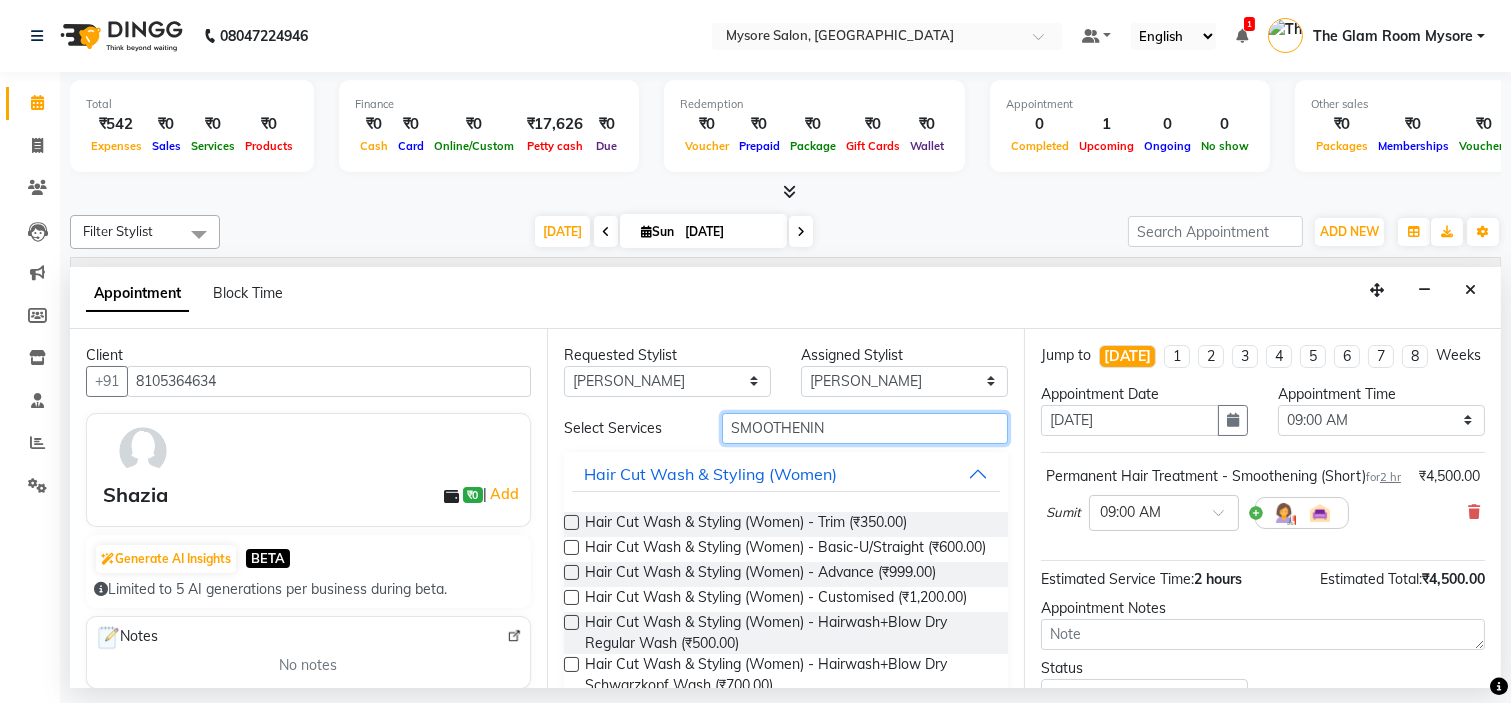 click on "SMOOTHENIN" at bounding box center [865, 428] 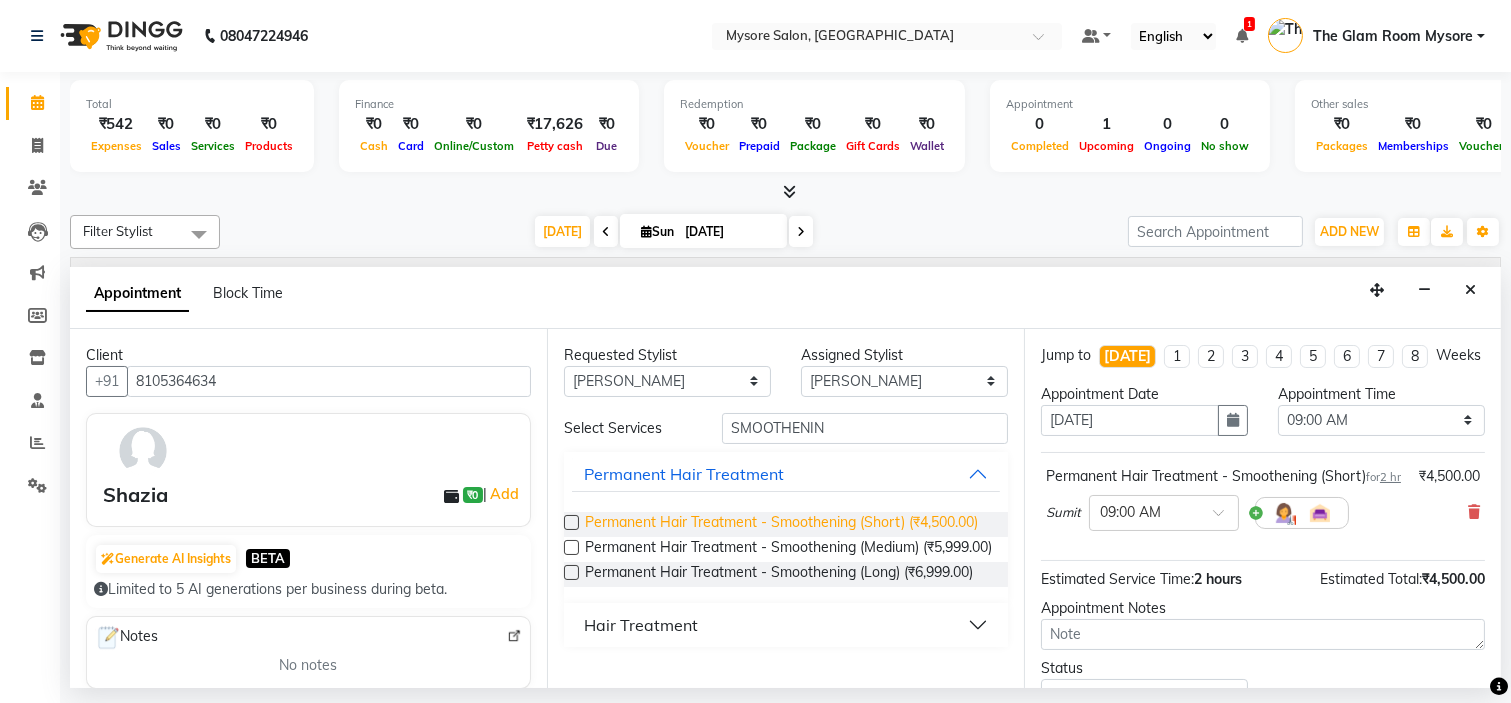 click on "Permanent Hair Treatment - Smoothening (Short) (₹4,500.00)" at bounding box center (781, 524) 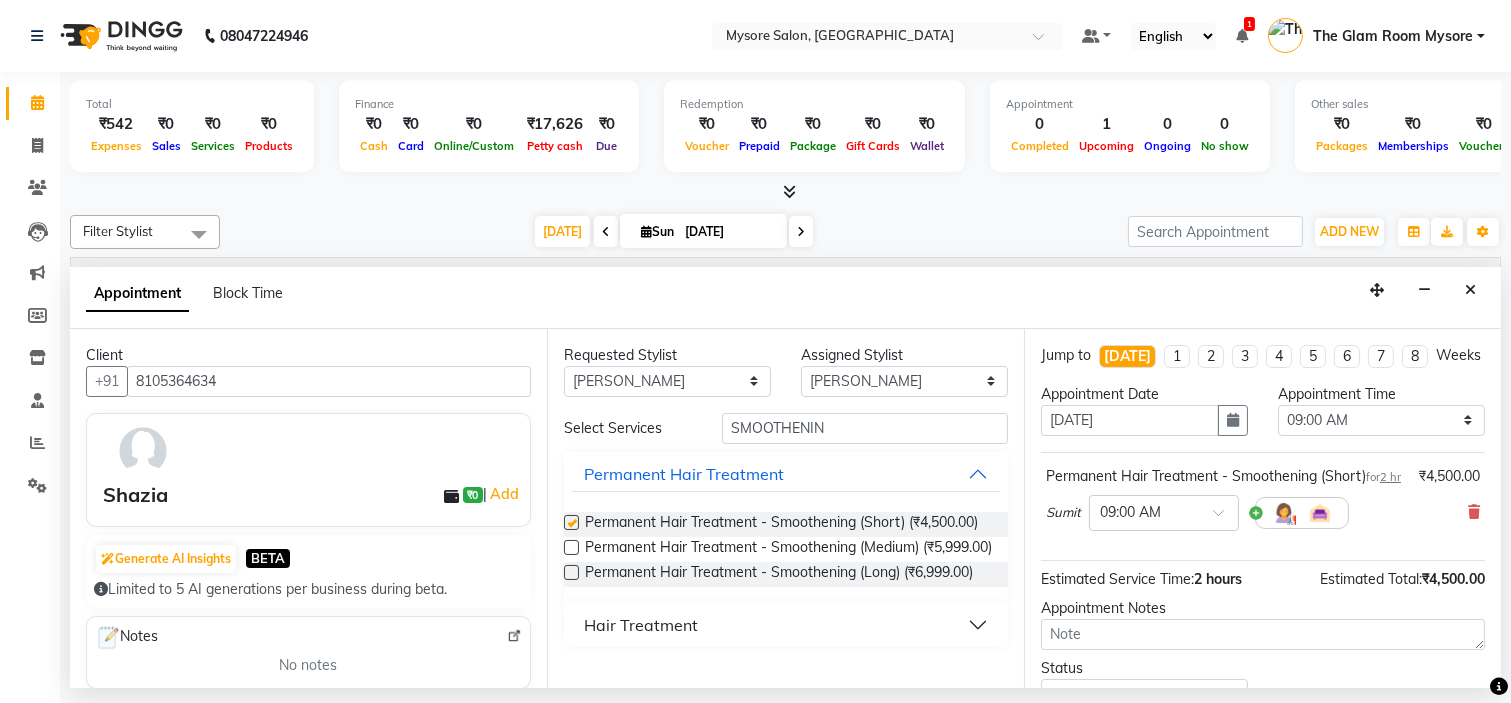 checkbox on "false" 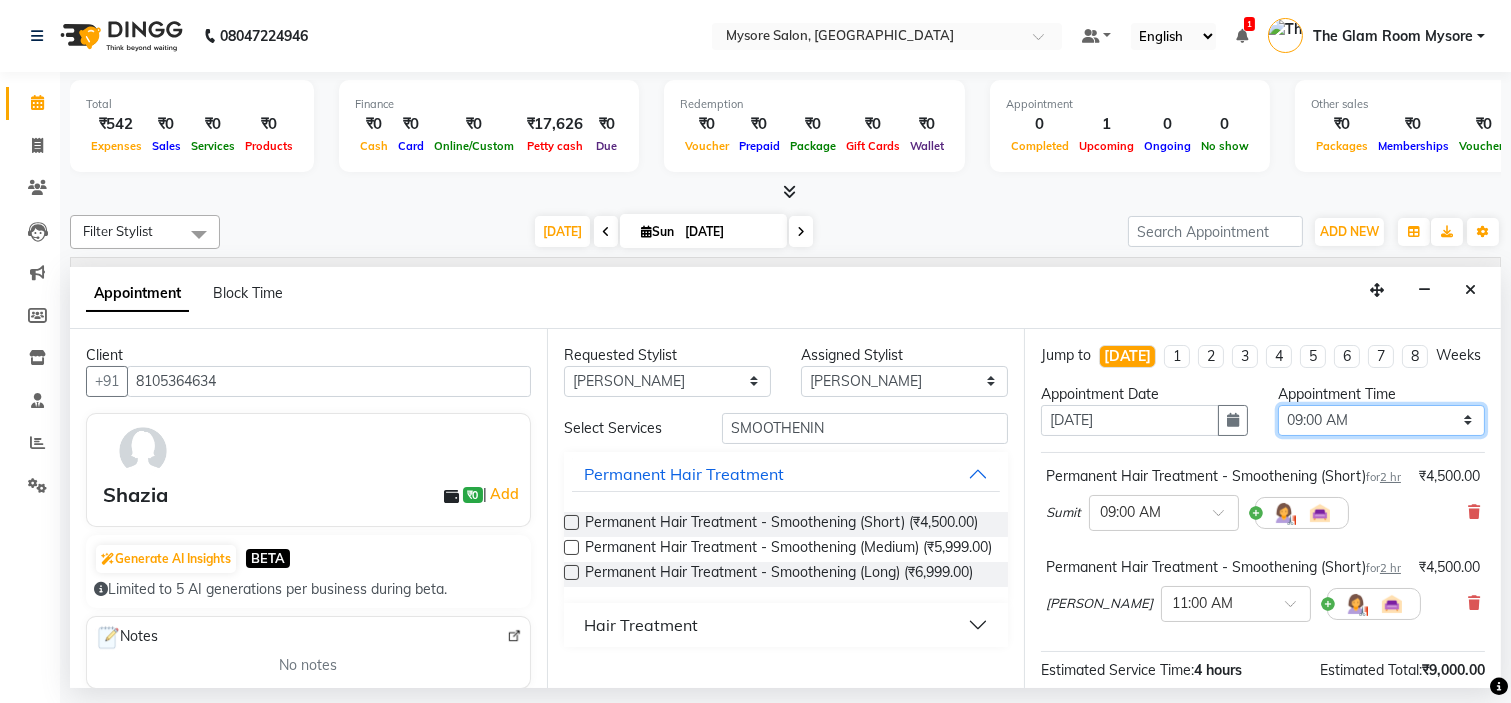 click on "Select 09:00 AM 09:15 AM 09:30 AM 09:45 AM 10:00 AM 10:15 AM 10:30 AM 10:45 AM 11:00 AM 11:15 AM 11:30 AM 11:45 AM 12:00 PM 12:15 PM 12:30 PM 12:45 PM 01:00 PM 01:15 PM 01:30 PM 01:45 PM 02:00 PM 02:15 PM 02:30 PM 02:45 PM 03:00 PM 03:15 PM 03:30 PM 03:45 PM 04:00 PM 04:15 PM 04:30 PM 04:45 PM 05:00 PM 05:15 PM 05:30 PM 05:45 PM 06:00 PM 06:15 PM 06:30 PM 06:45 PM 07:00 PM 07:15 PM 07:30 PM 07:45 PM 08:00 PM" at bounding box center (1381, 420) 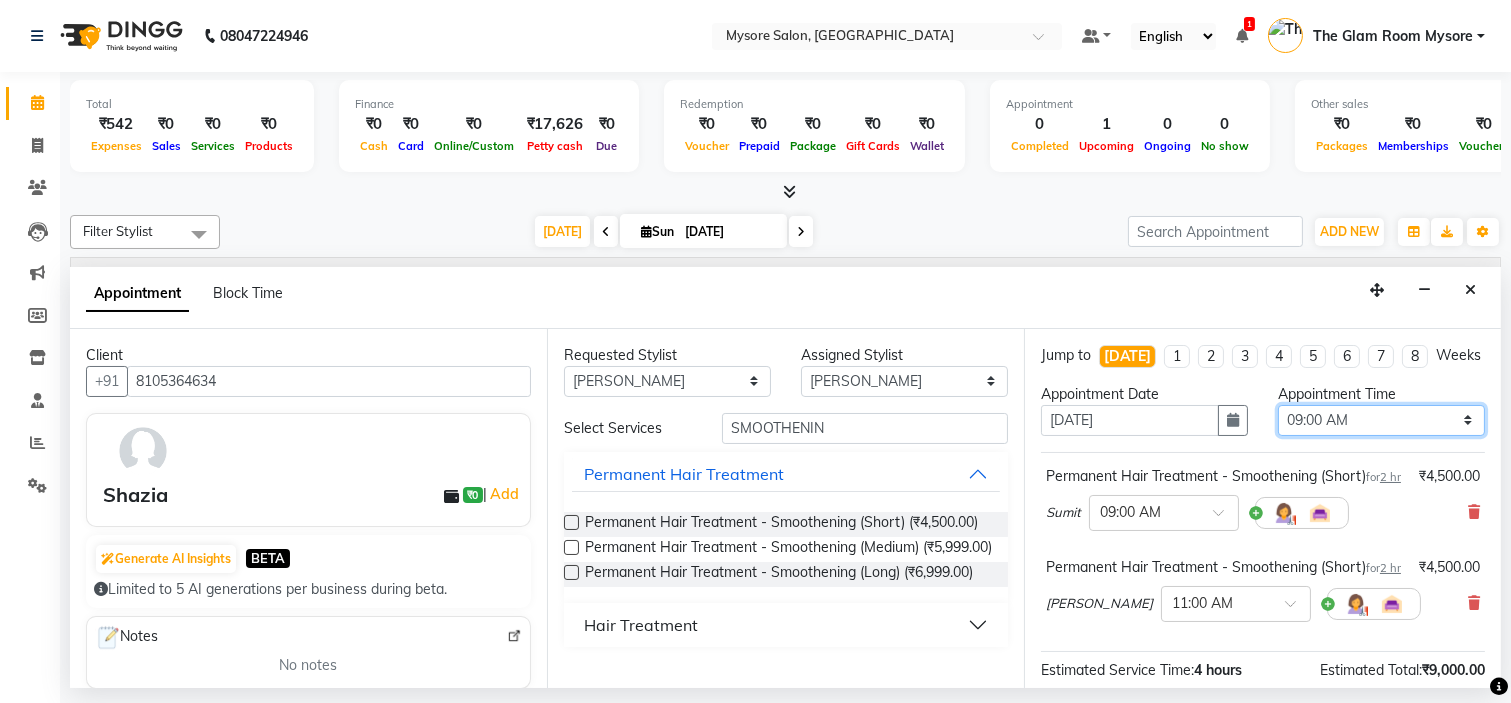 select on "900" 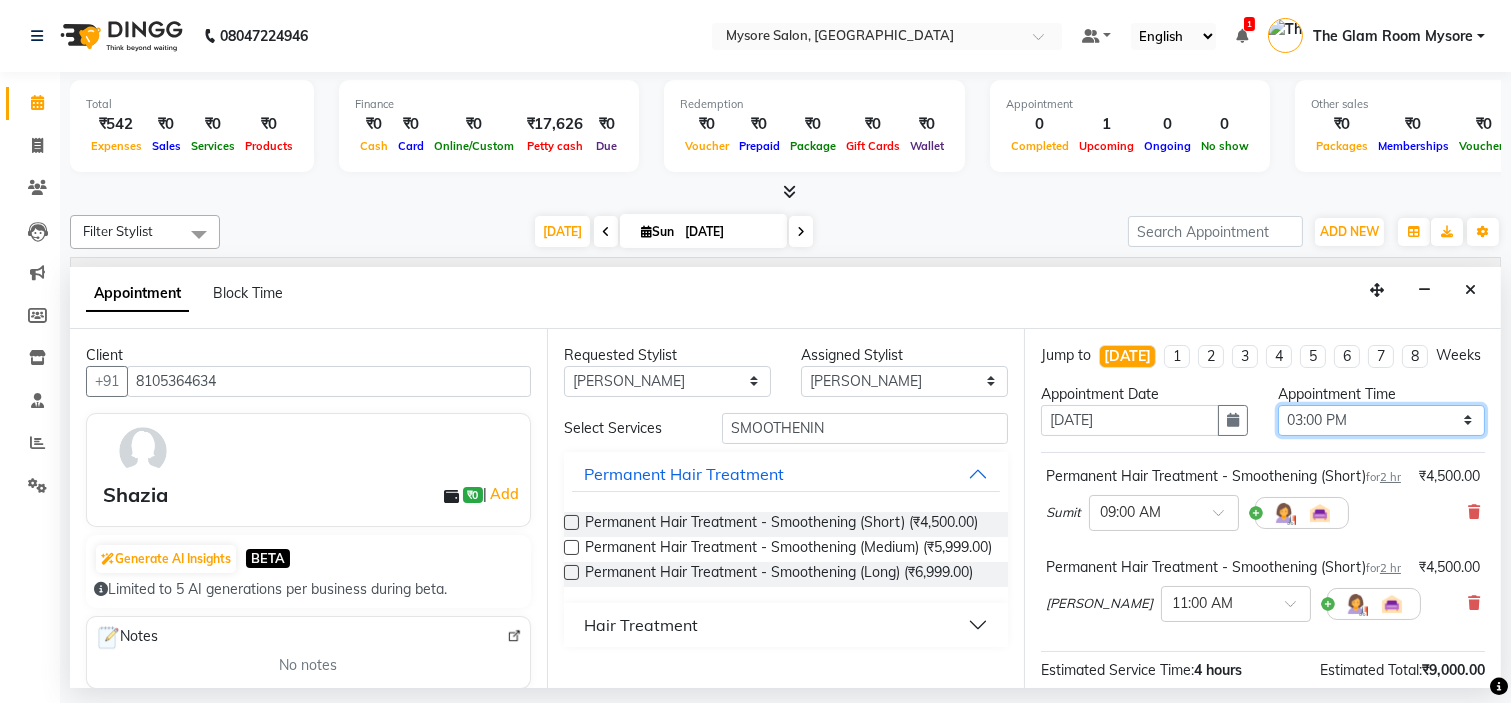 click on "Select 09:00 AM 09:15 AM 09:30 AM 09:45 AM 10:00 AM 10:15 AM 10:30 AM 10:45 AM 11:00 AM 11:15 AM 11:30 AM 11:45 AM 12:00 PM 12:15 PM 12:30 PM 12:45 PM 01:00 PM 01:15 PM 01:30 PM 01:45 PM 02:00 PM 02:15 PM 02:30 PM 02:45 PM 03:00 PM 03:15 PM 03:30 PM 03:45 PM 04:00 PM 04:15 PM 04:30 PM 04:45 PM 05:00 PM 05:15 PM 05:30 PM 05:45 PM 06:00 PM 06:15 PM 06:30 PM 06:45 PM 07:00 PM 07:15 PM 07:30 PM 07:45 PM 08:00 PM" at bounding box center [1381, 420] 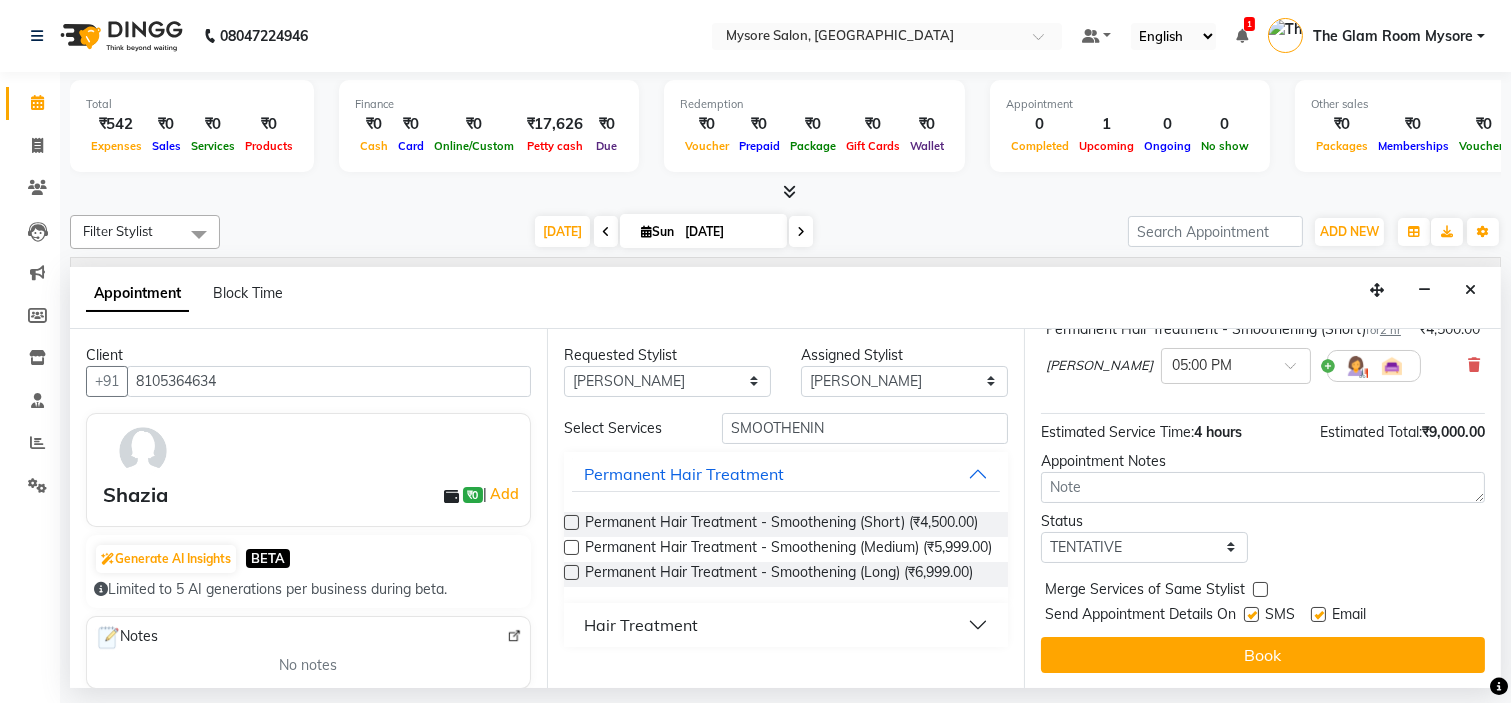 scroll, scrollTop: 298, scrollLeft: 0, axis: vertical 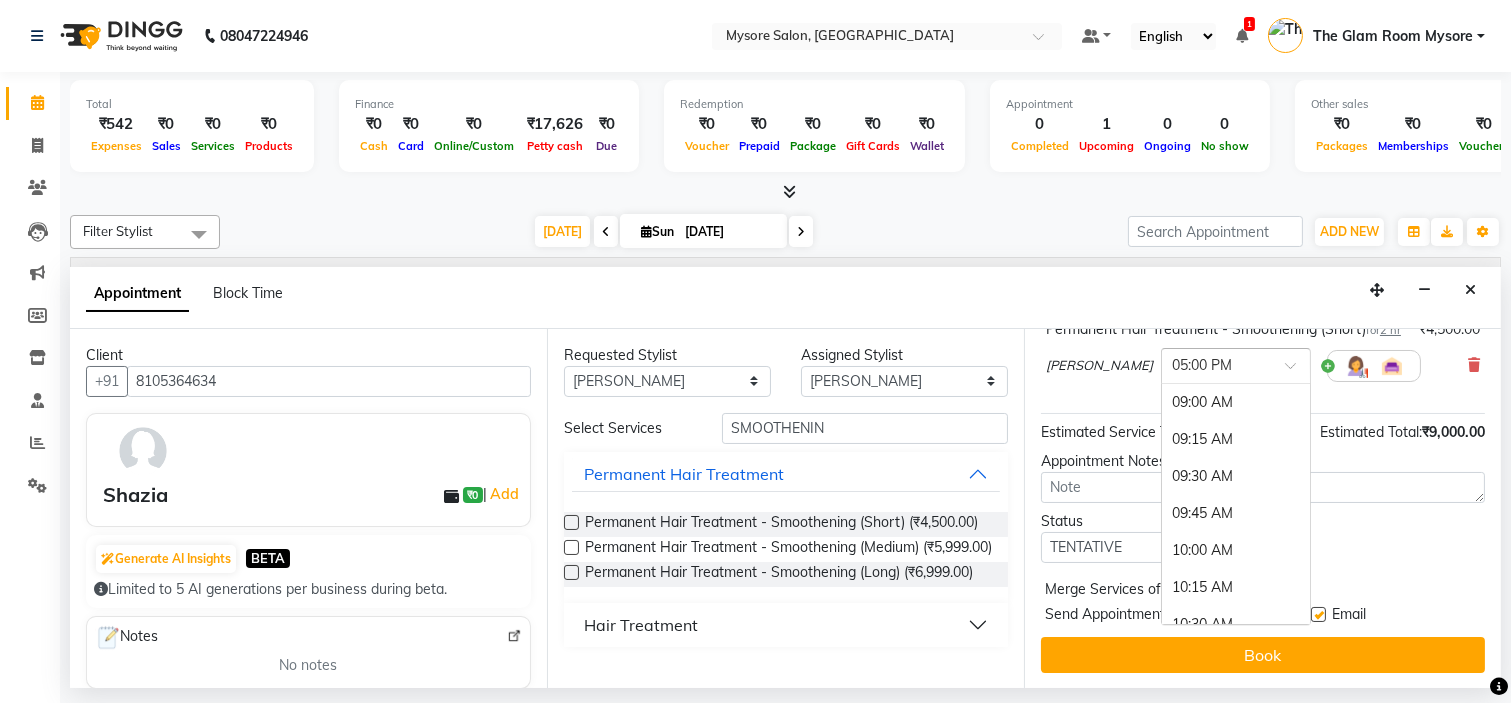 click at bounding box center (1297, 371) 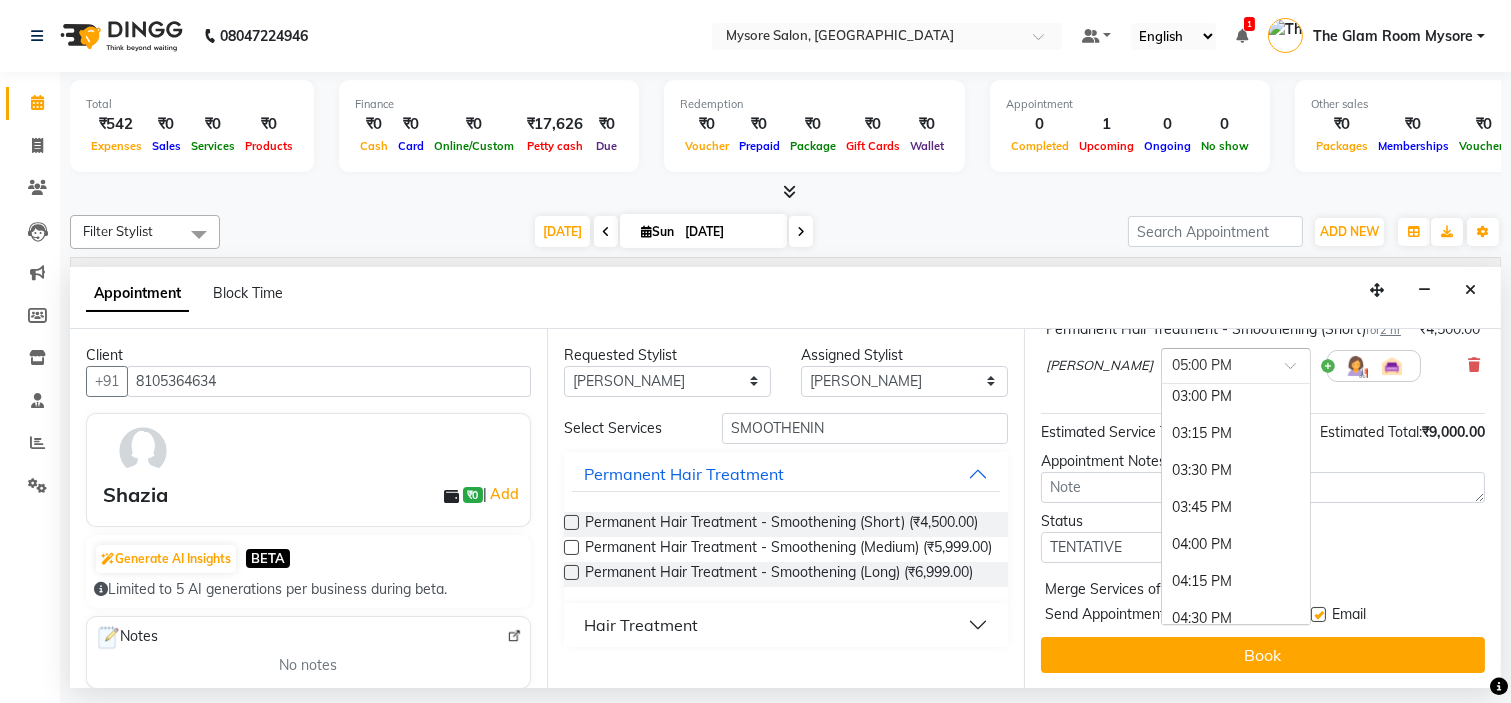 scroll, scrollTop: 872, scrollLeft: 0, axis: vertical 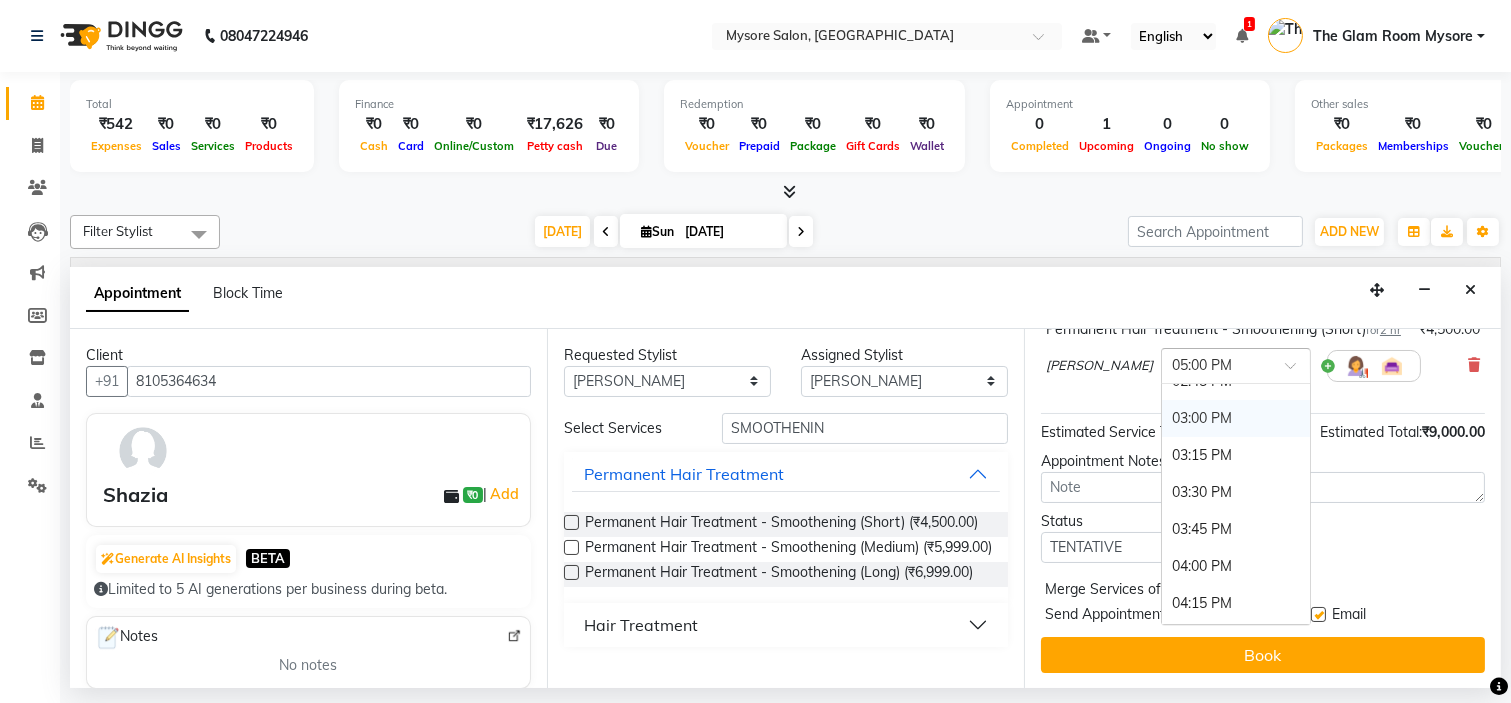 click on "03:00 PM" at bounding box center (1236, 418) 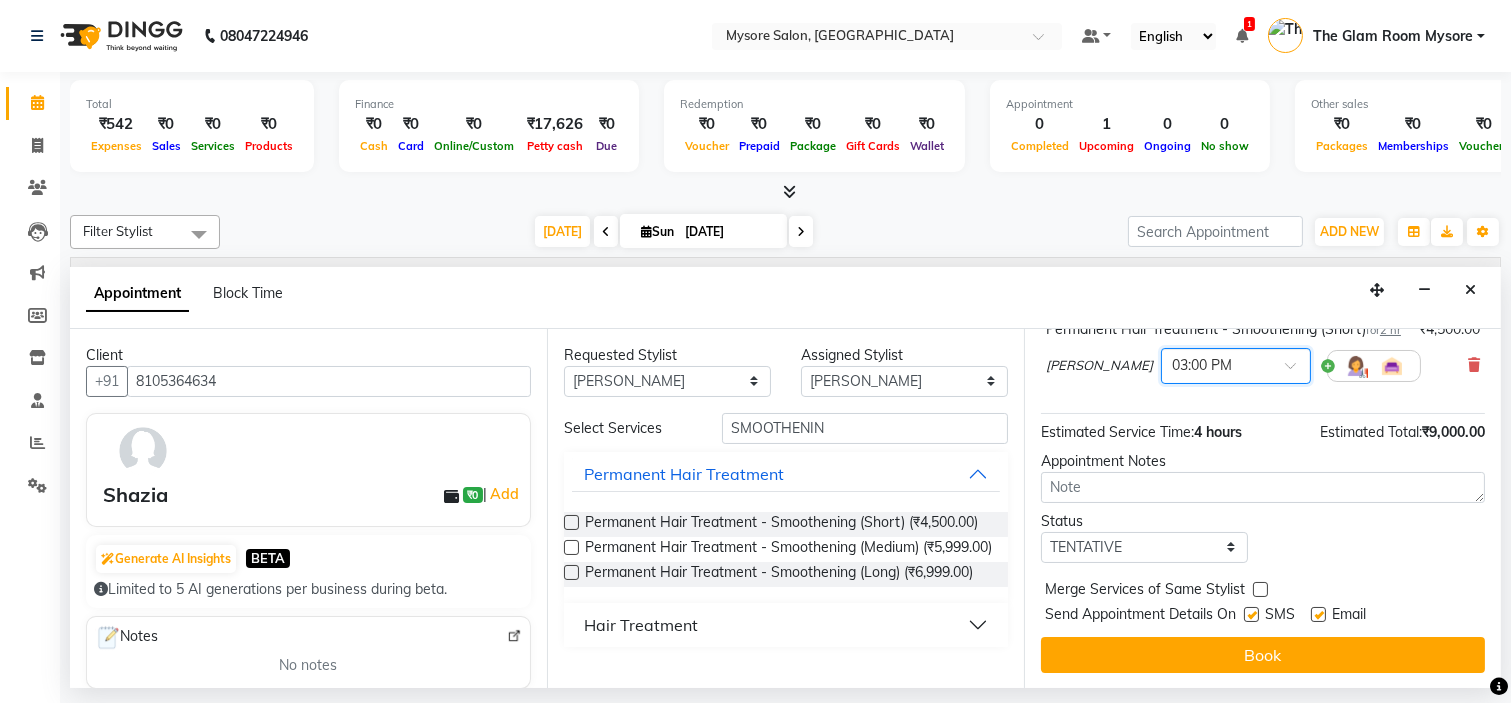 scroll, scrollTop: 320, scrollLeft: 0, axis: vertical 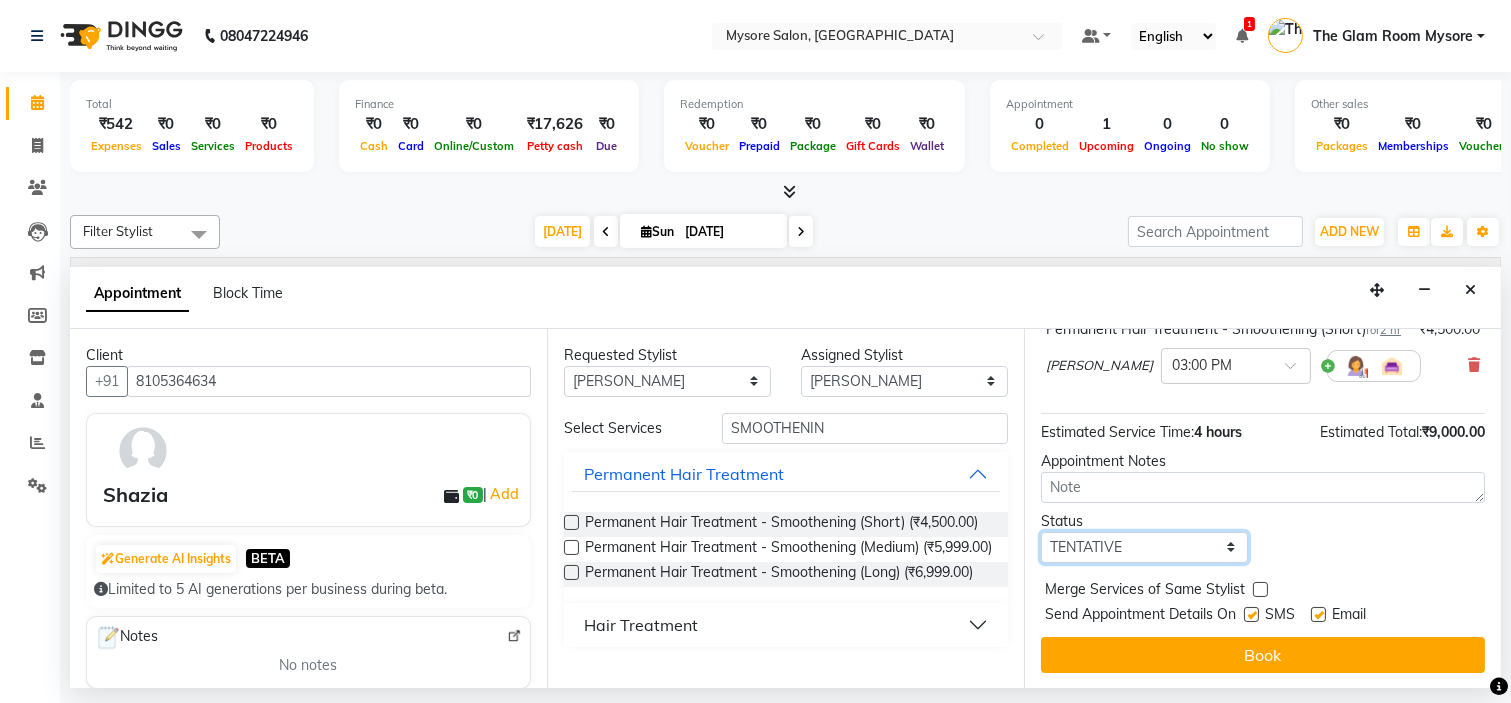click on "Select TENTATIVE CONFIRM CHECK-IN UPCOMING" at bounding box center [1144, 547] 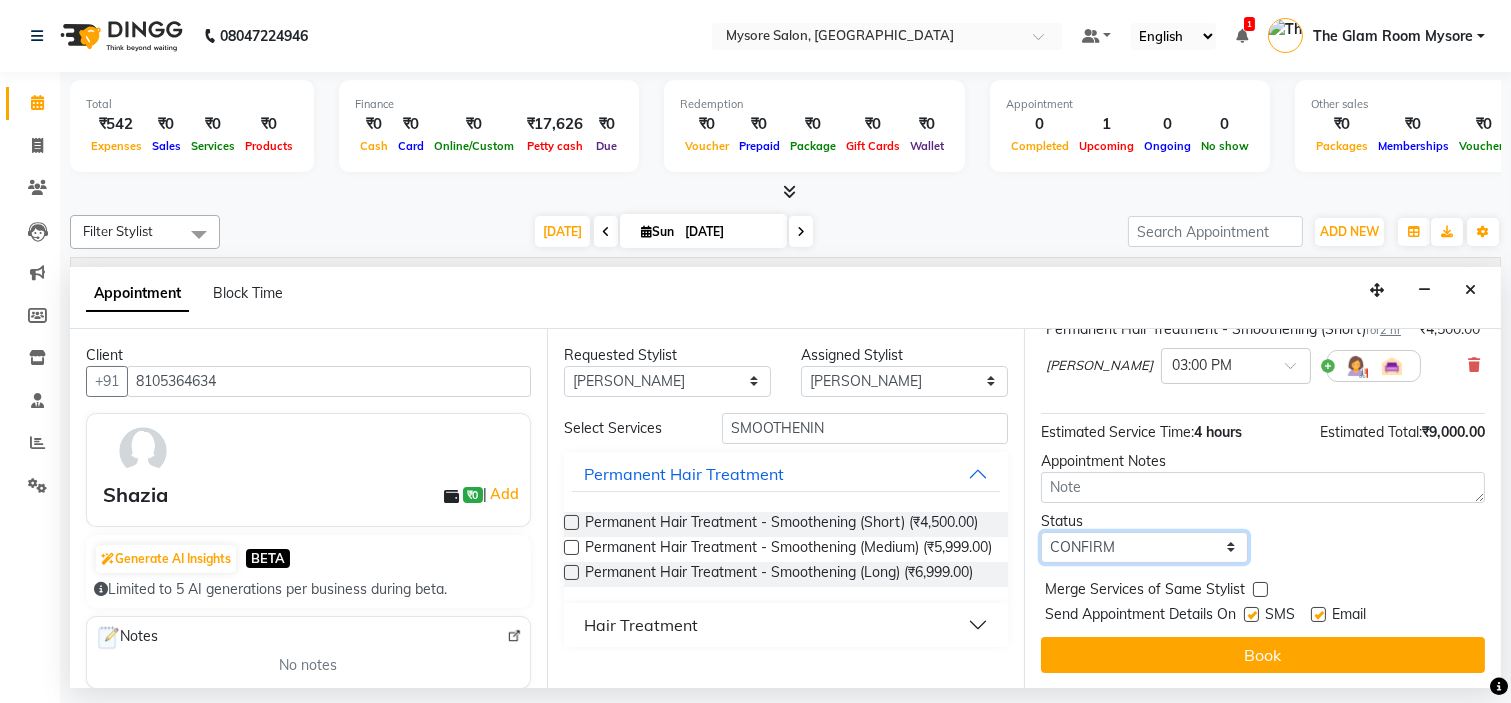 click on "Select TENTATIVE CONFIRM CHECK-IN UPCOMING" at bounding box center [1144, 547] 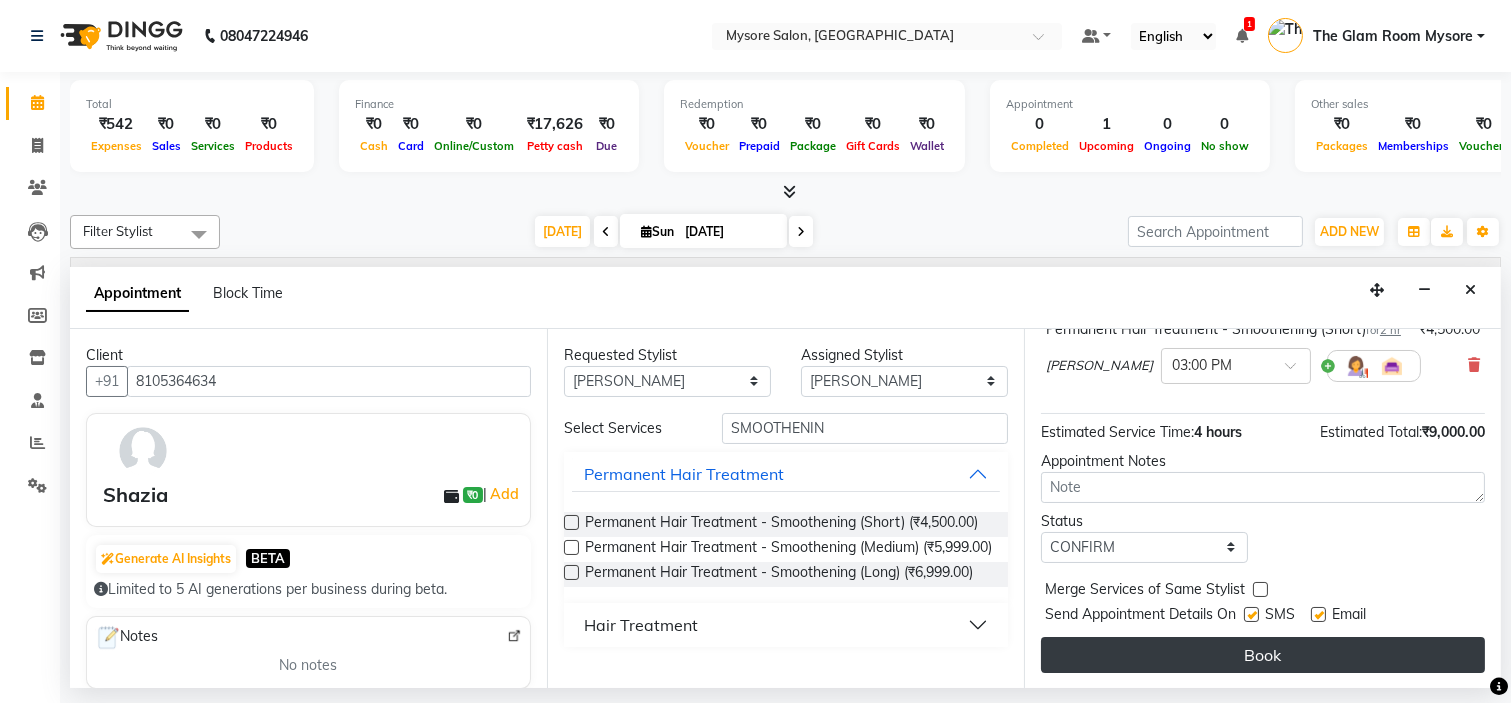 click on "Book" at bounding box center (1263, 655) 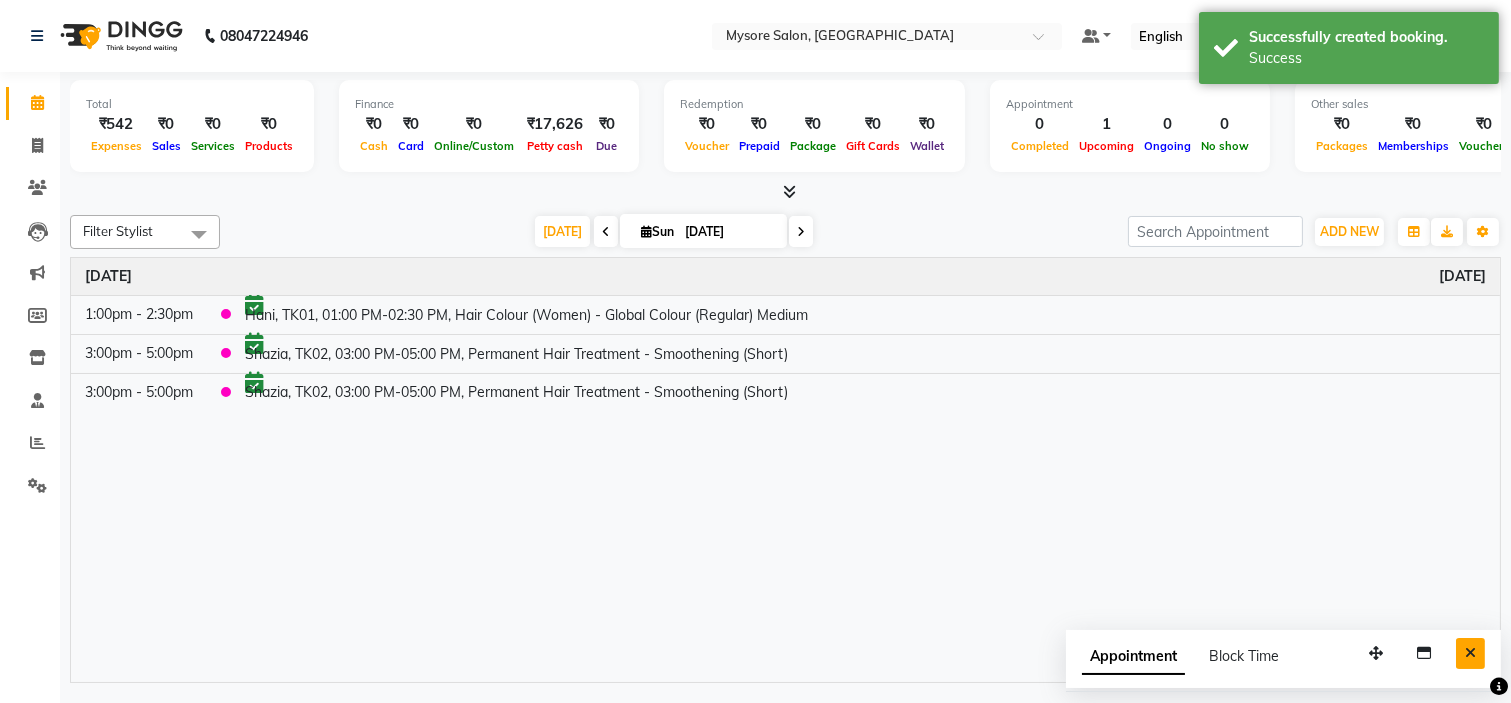 click at bounding box center (1470, 653) 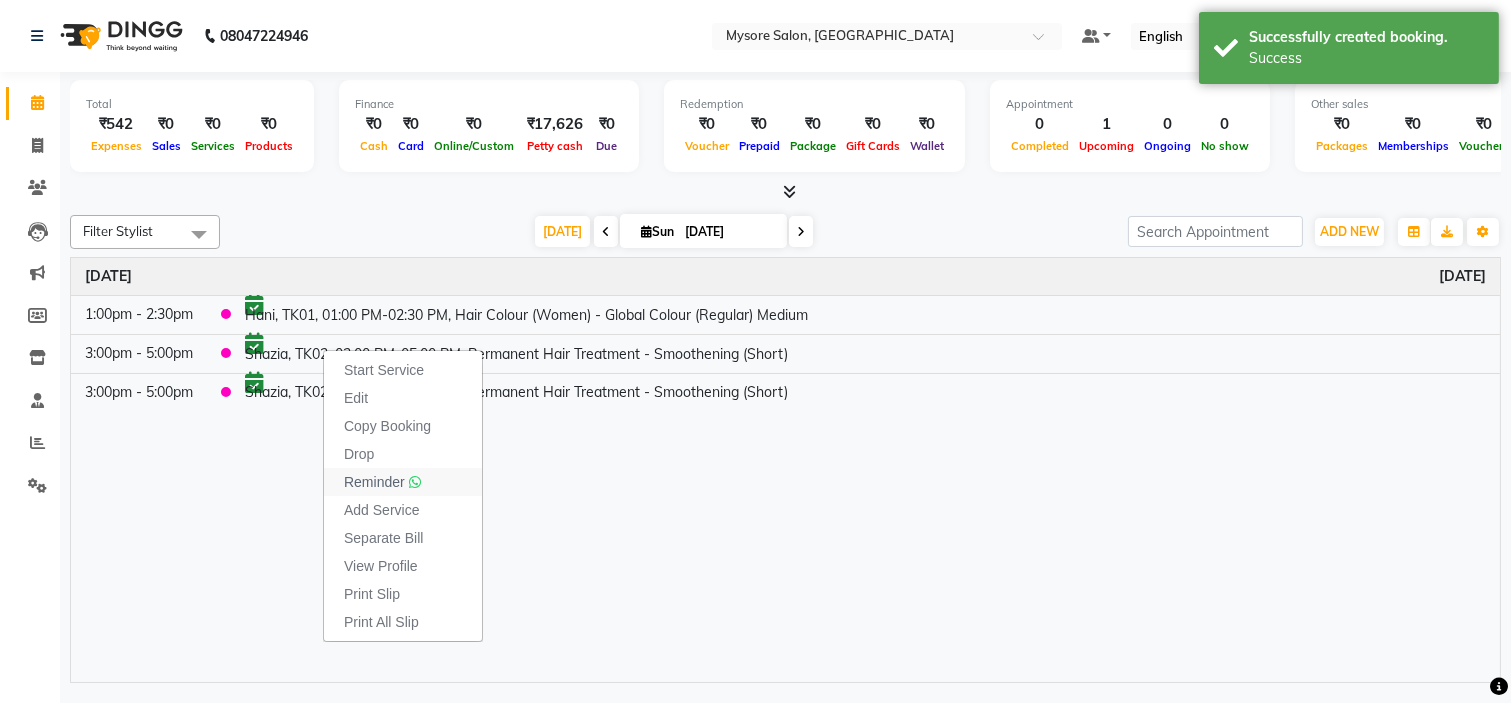 click on "Reminder" at bounding box center [403, 482] 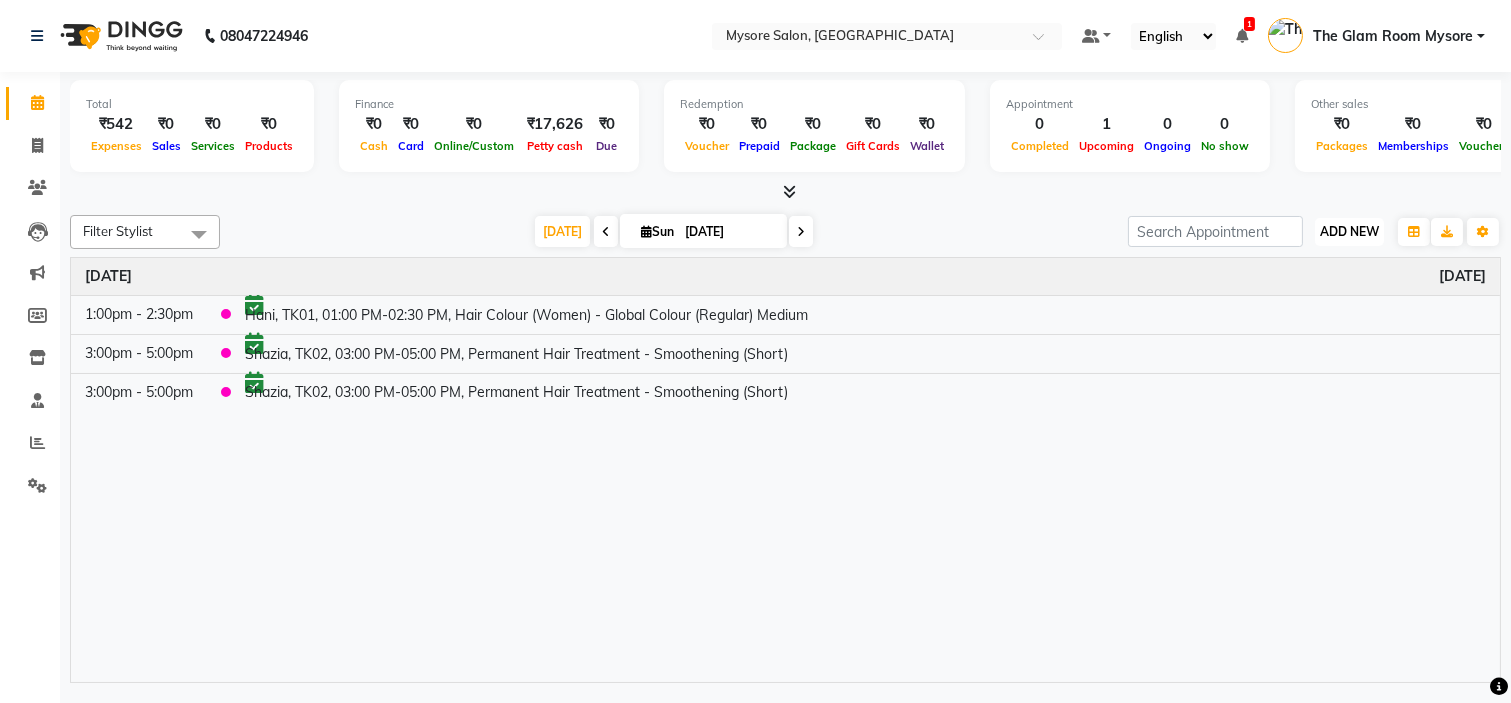 click on "ADD NEW" at bounding box center (1349, 231) 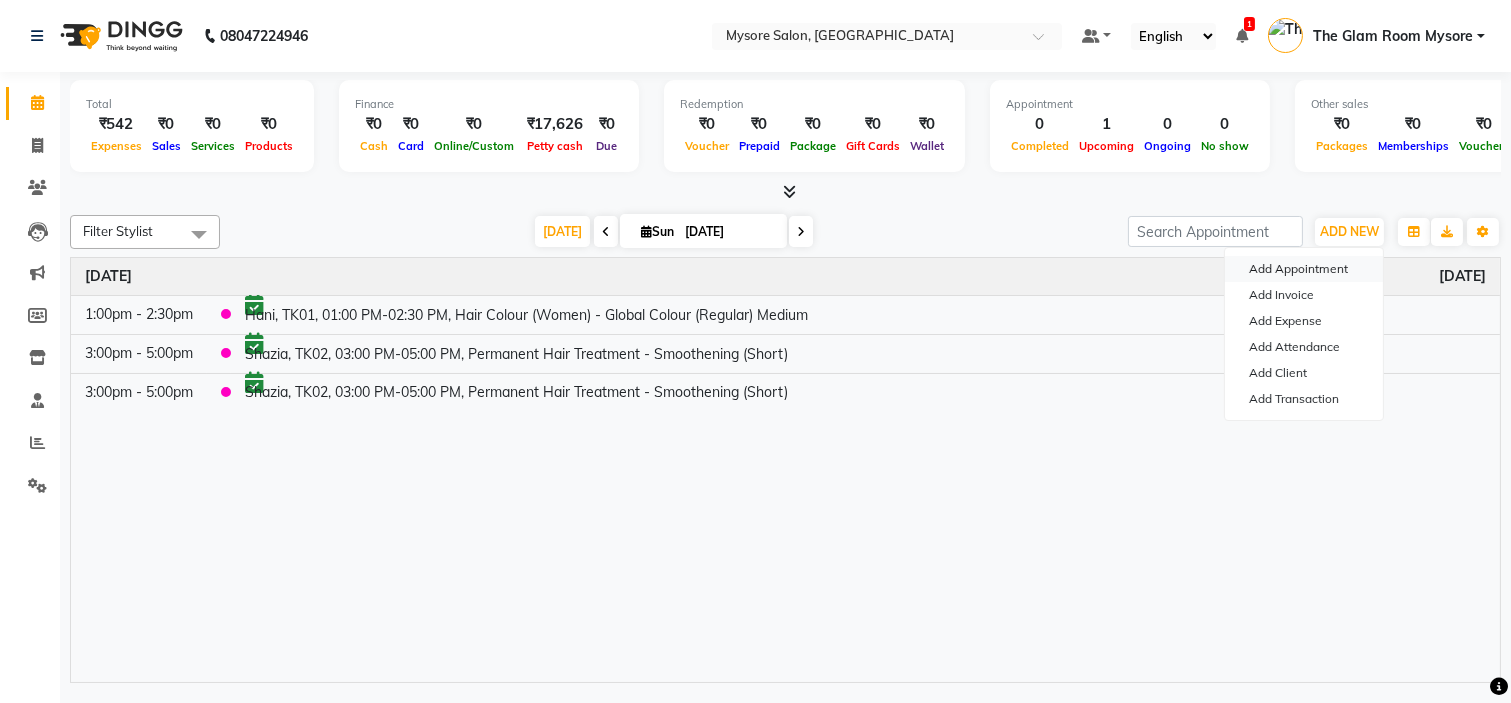 click on "Add Appointment" at bounding box center (1304, 269) 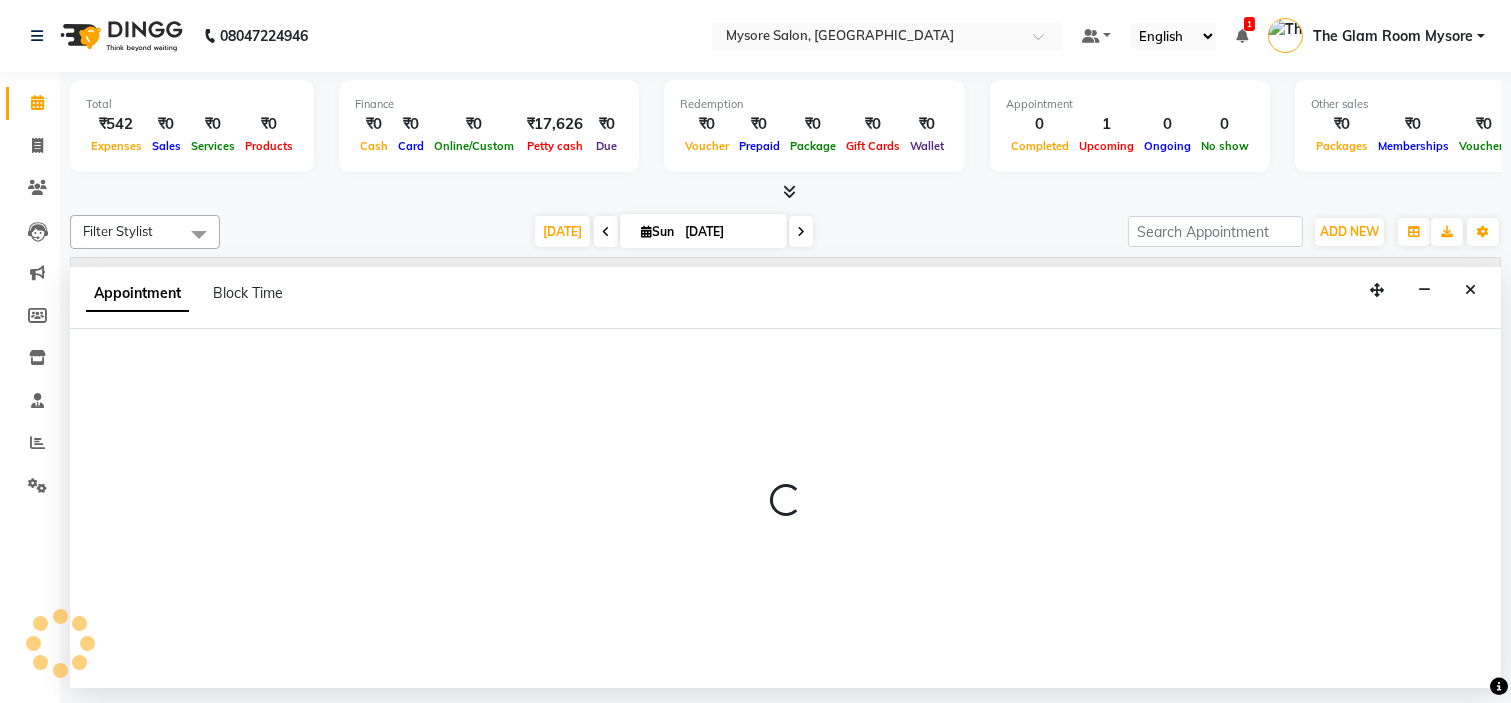 select on "tentative" 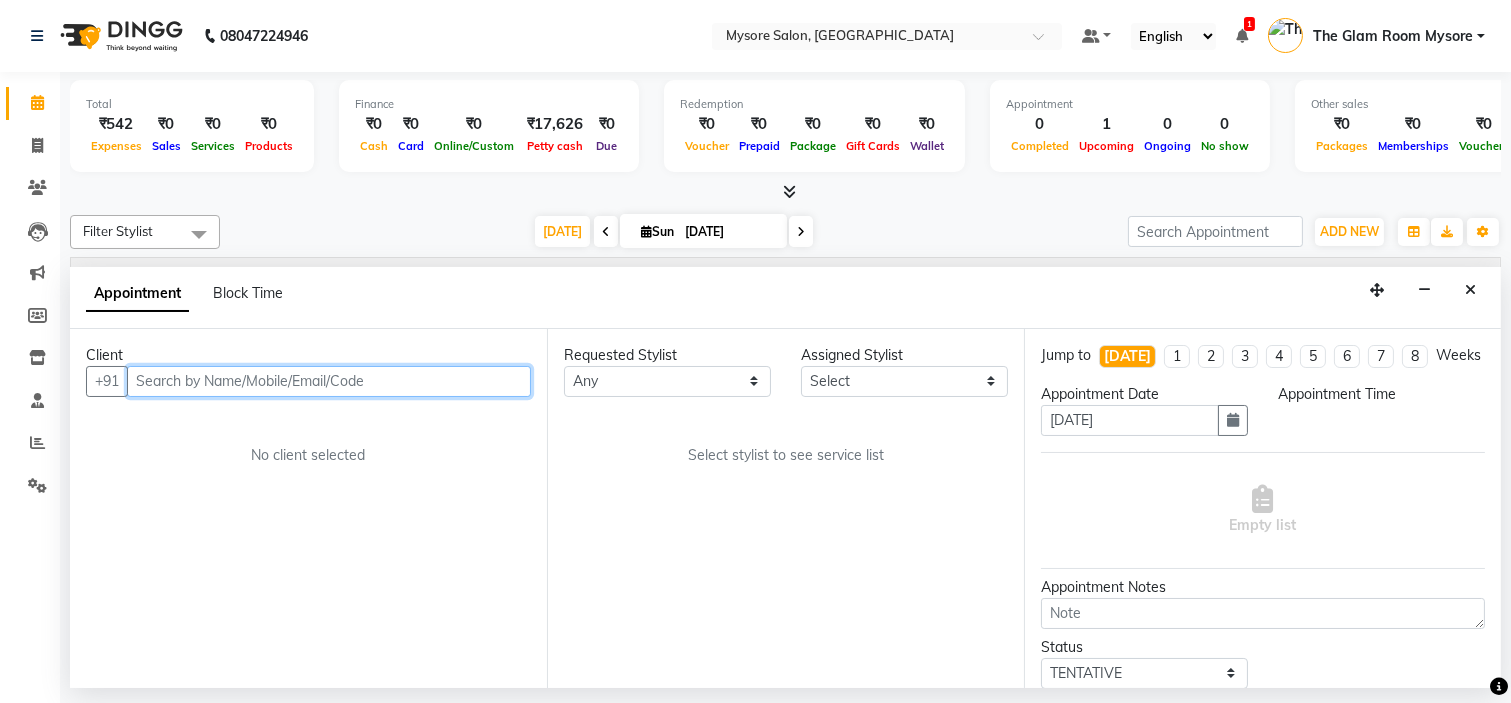 select on "540" 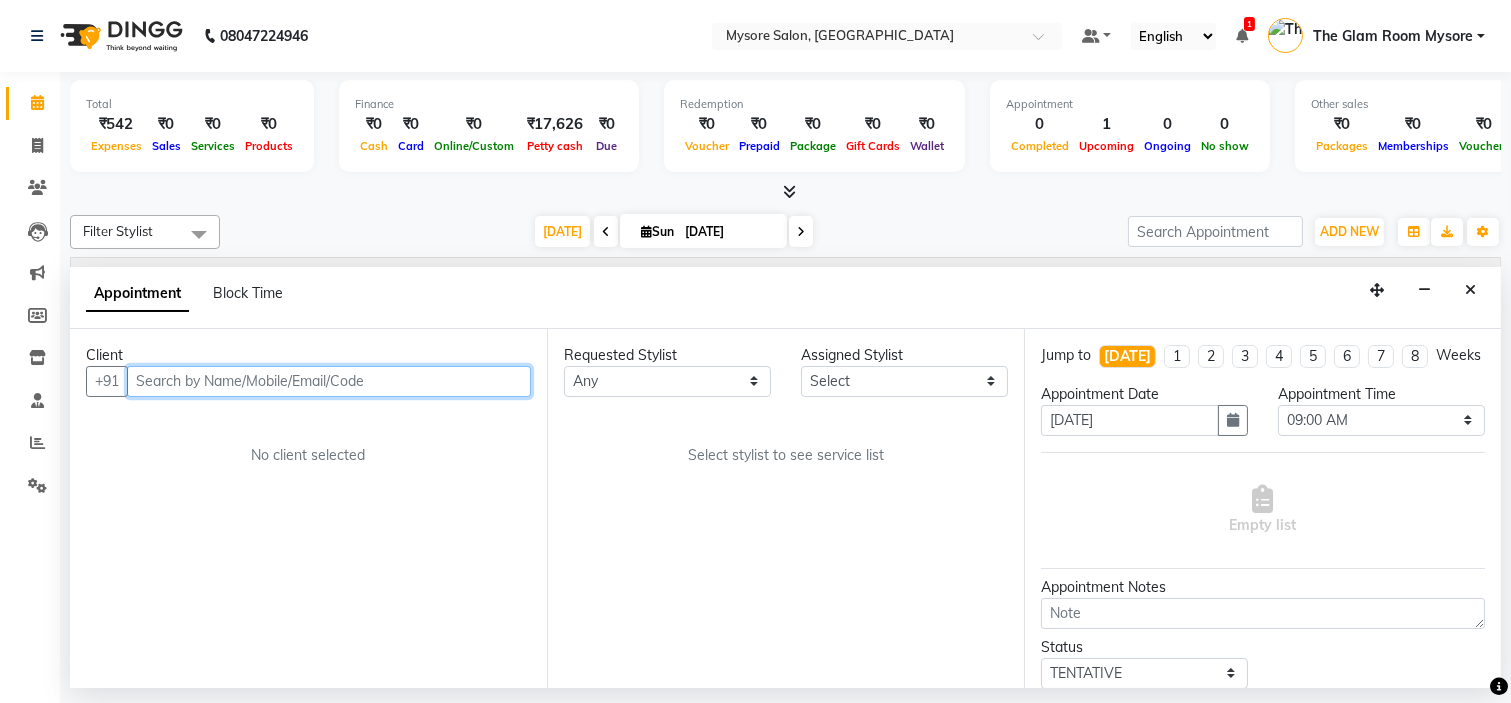 click at bounding box center (329, 381) 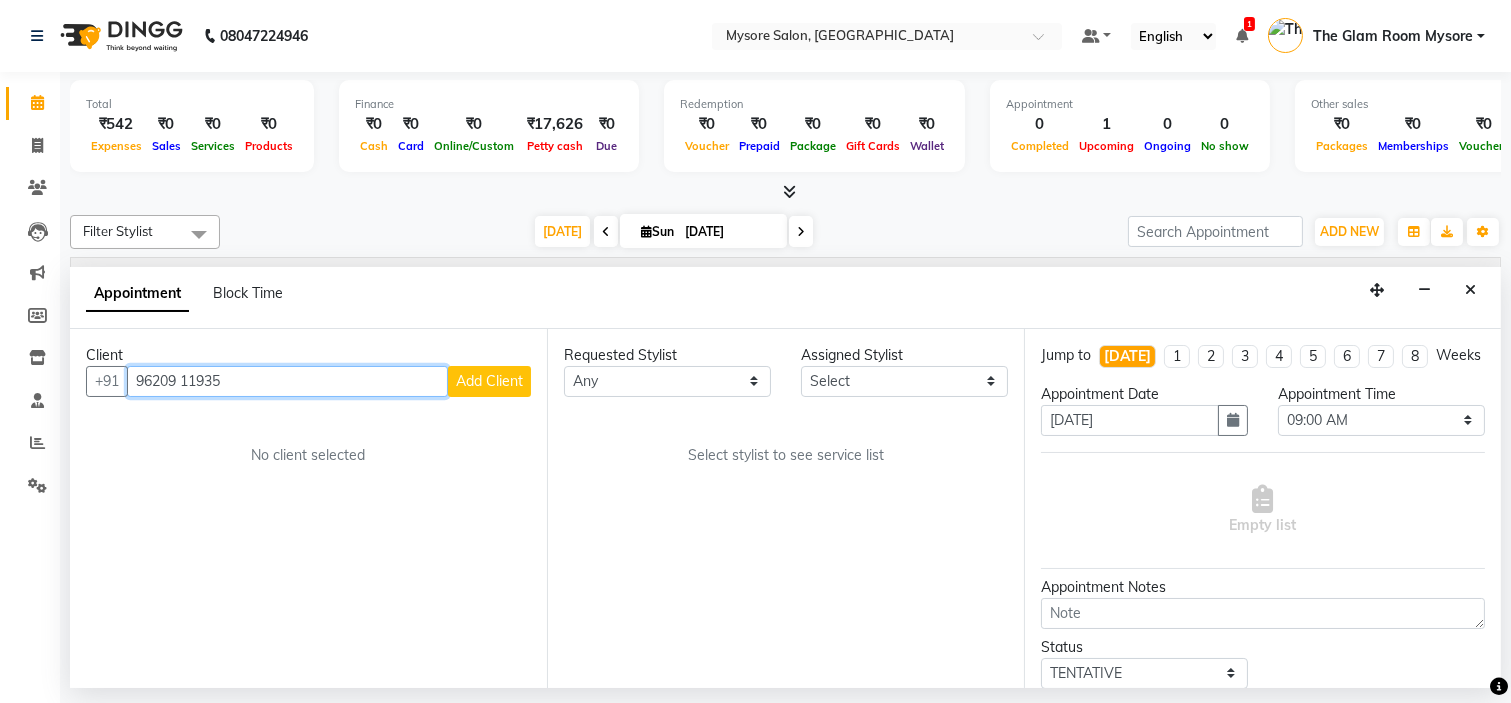 click on "96209 11935" at bounding box center [287, 381] 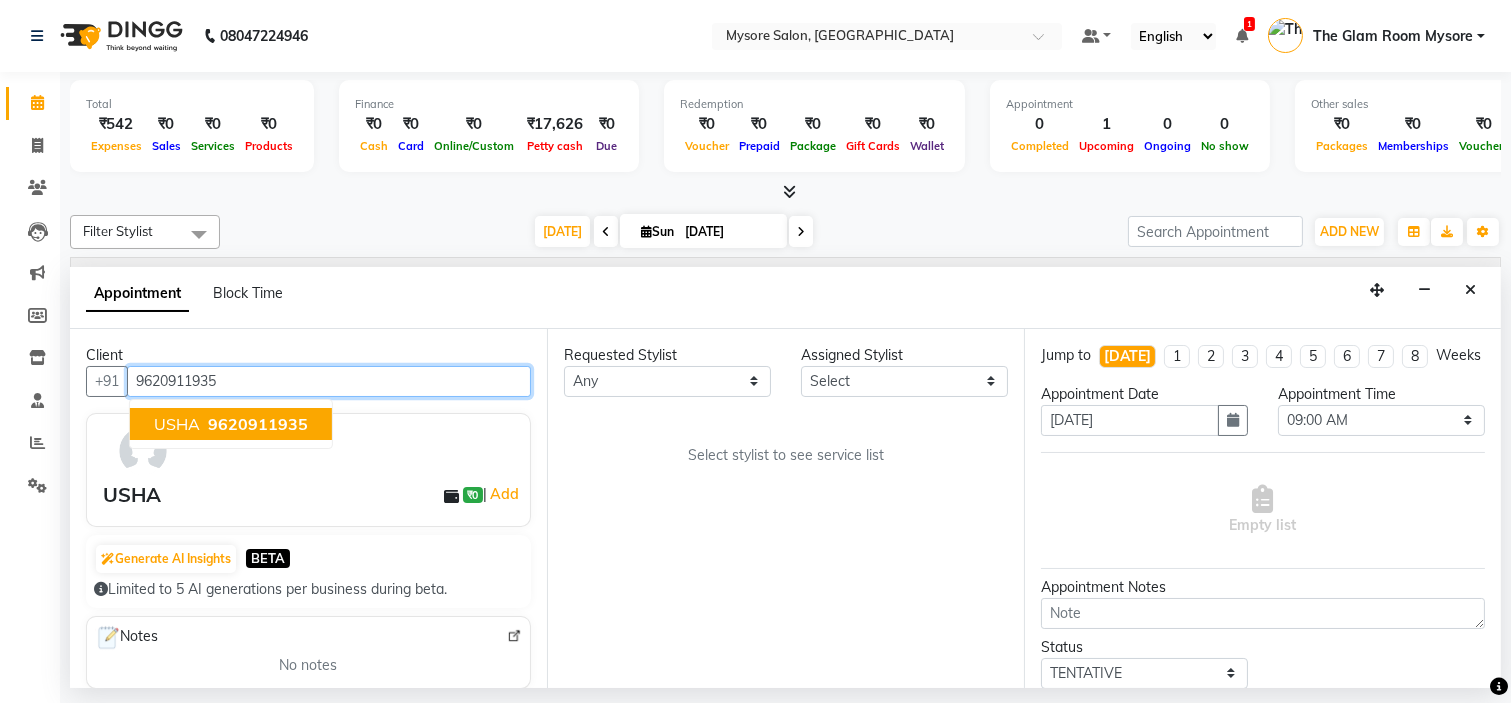 click on "9620911935" at bounding box center [258, 424] 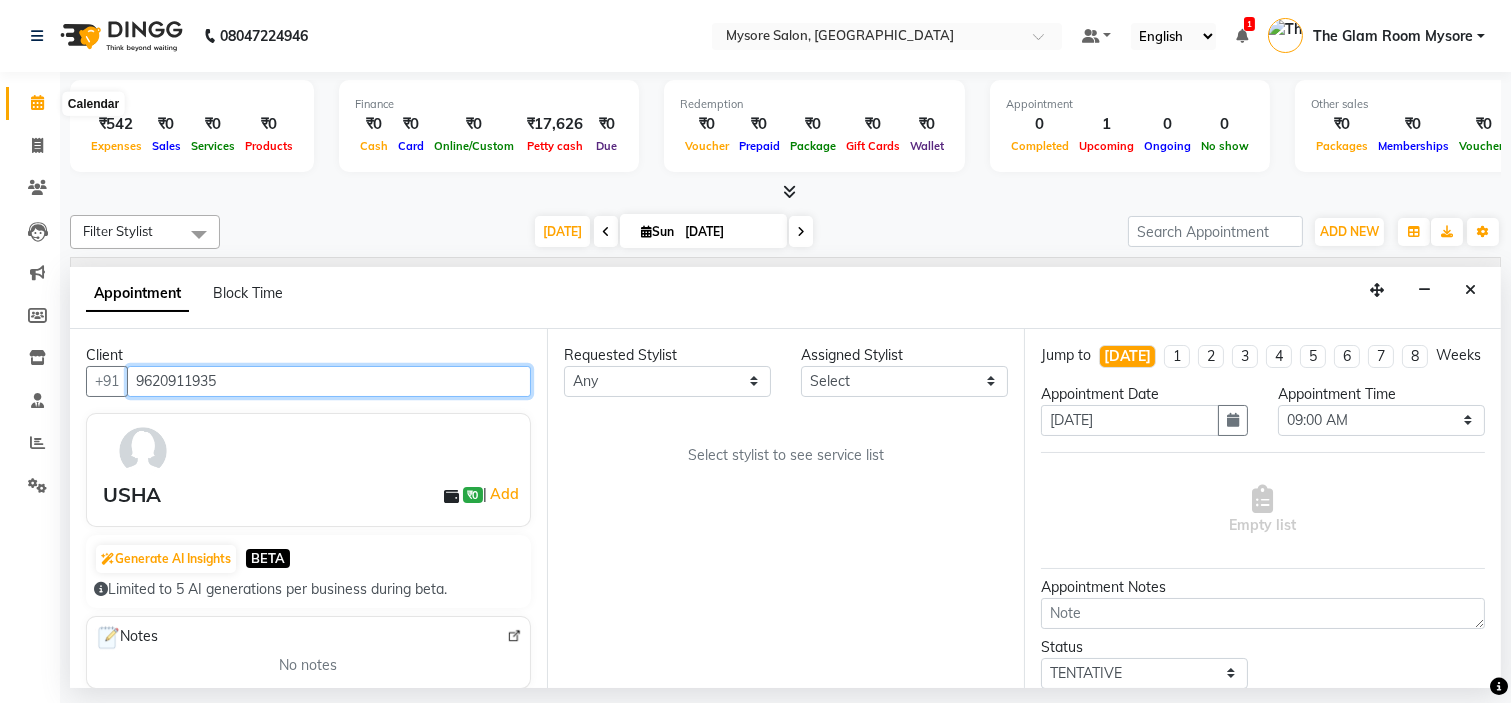 type on "9620911935" 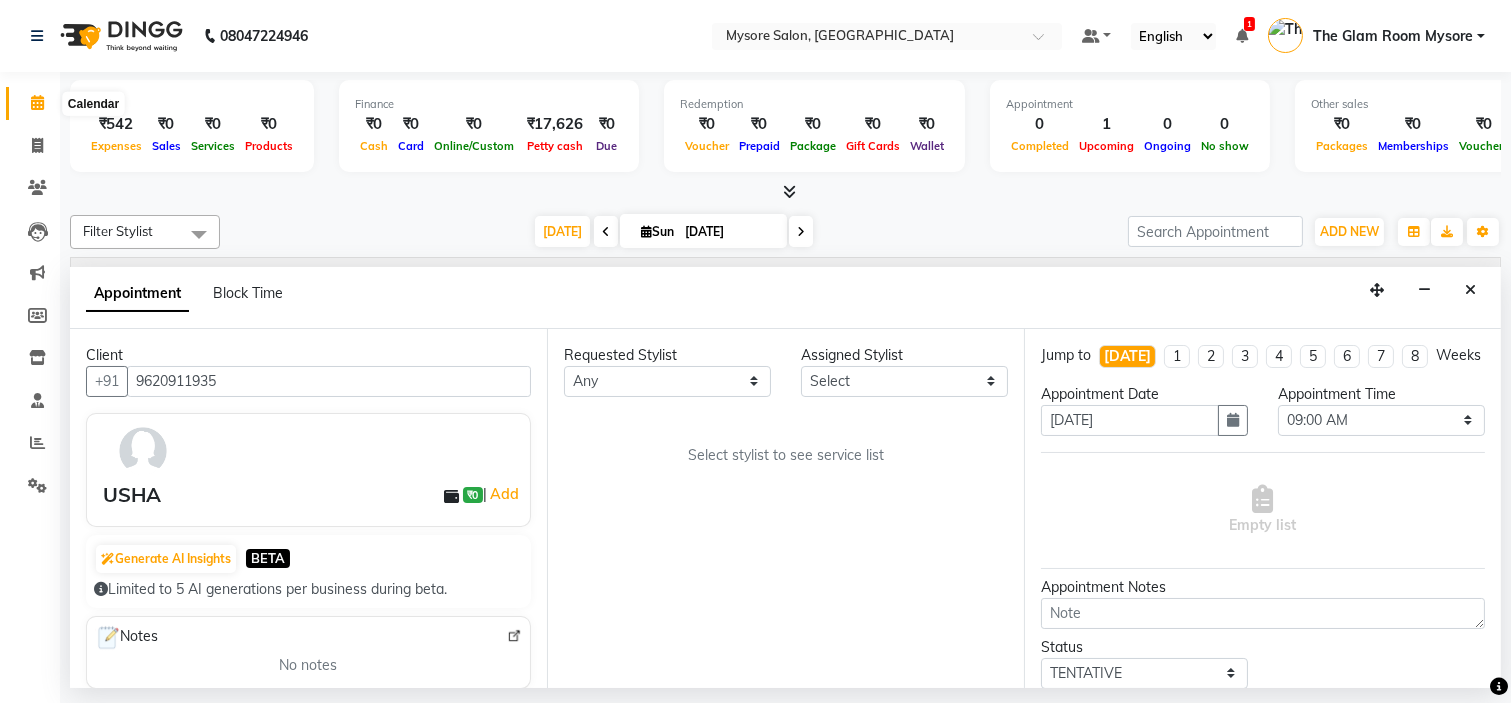 click 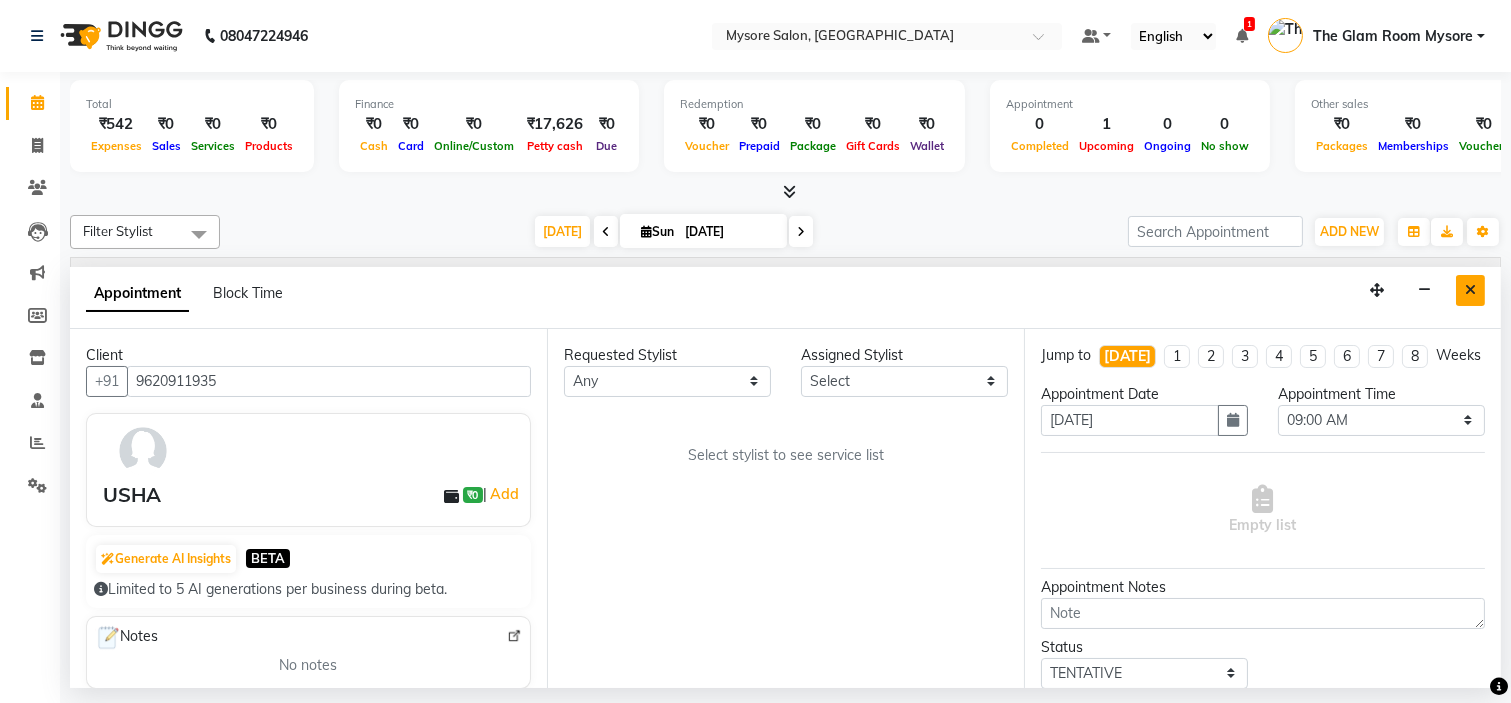 click at bounding box center [1470, 290] 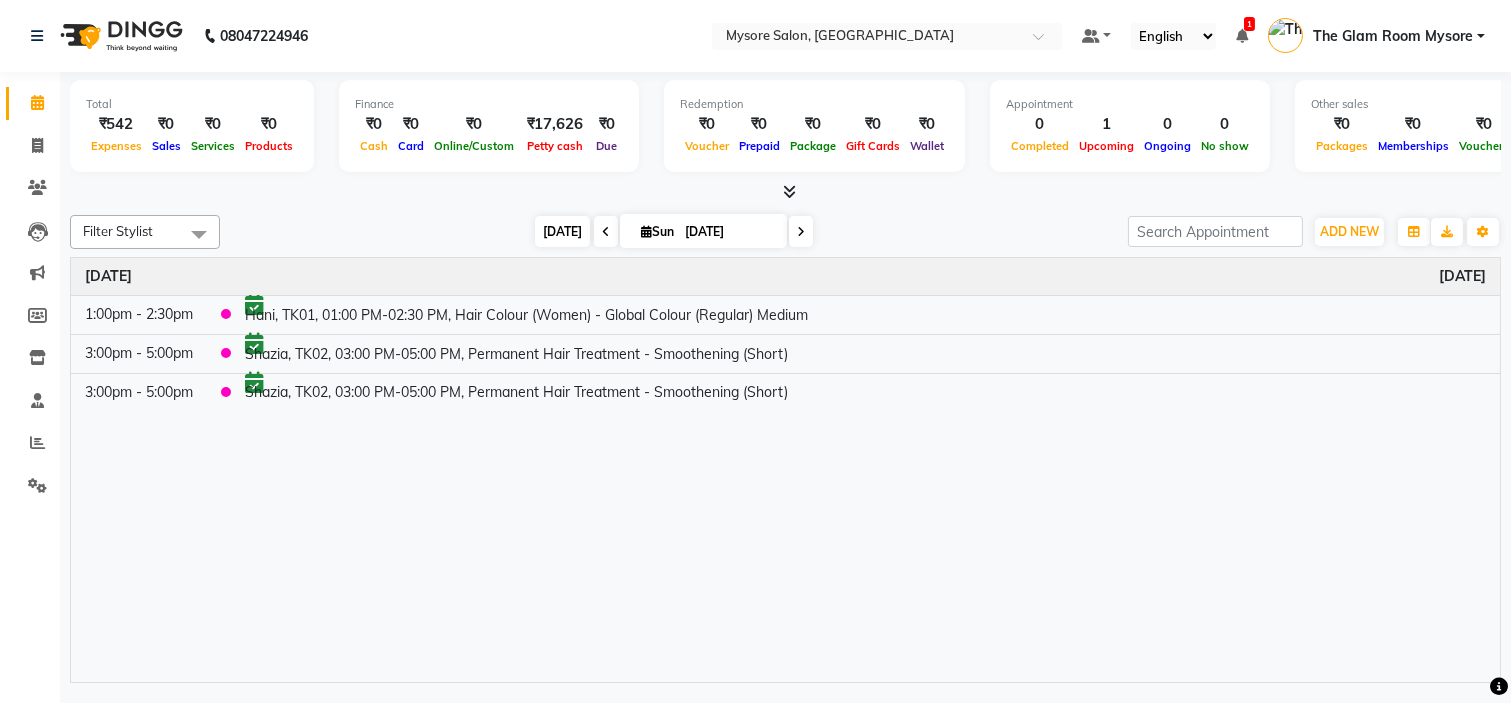click on "[DATE]" at bounding box center [562, 231] 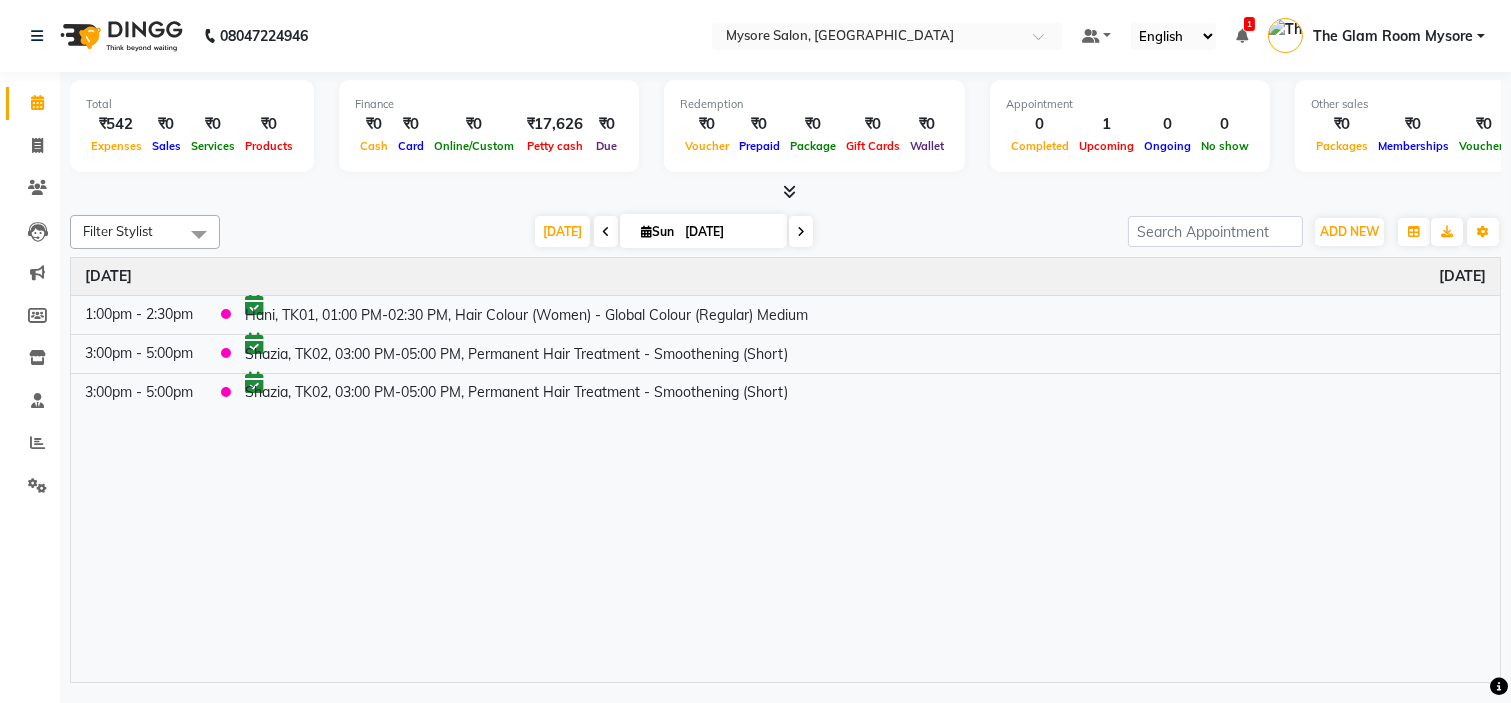 click on "[DATE]" at bounding box center (729, 232) 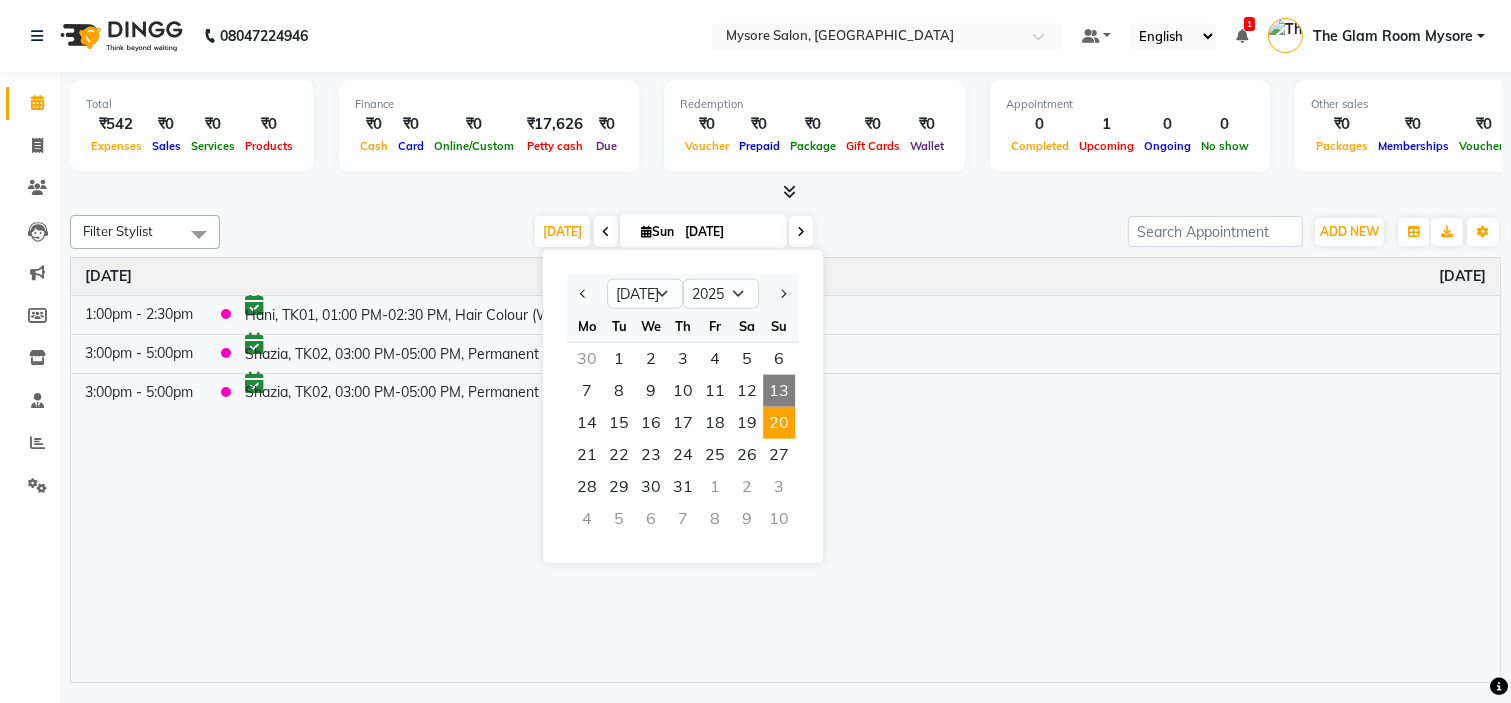 click on "20" at bounding box center [779, 423] 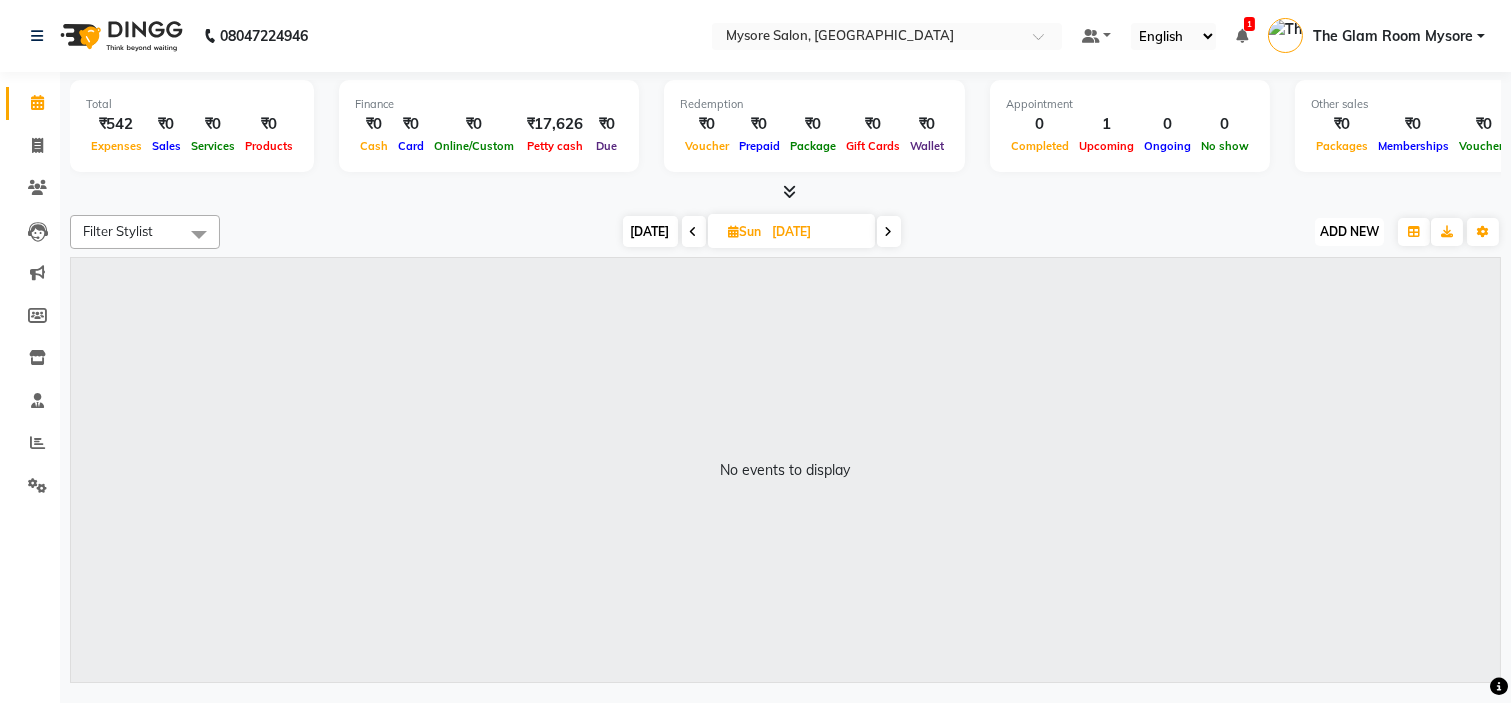 click on "ADD NEW" at bounding box center (1349, 231) 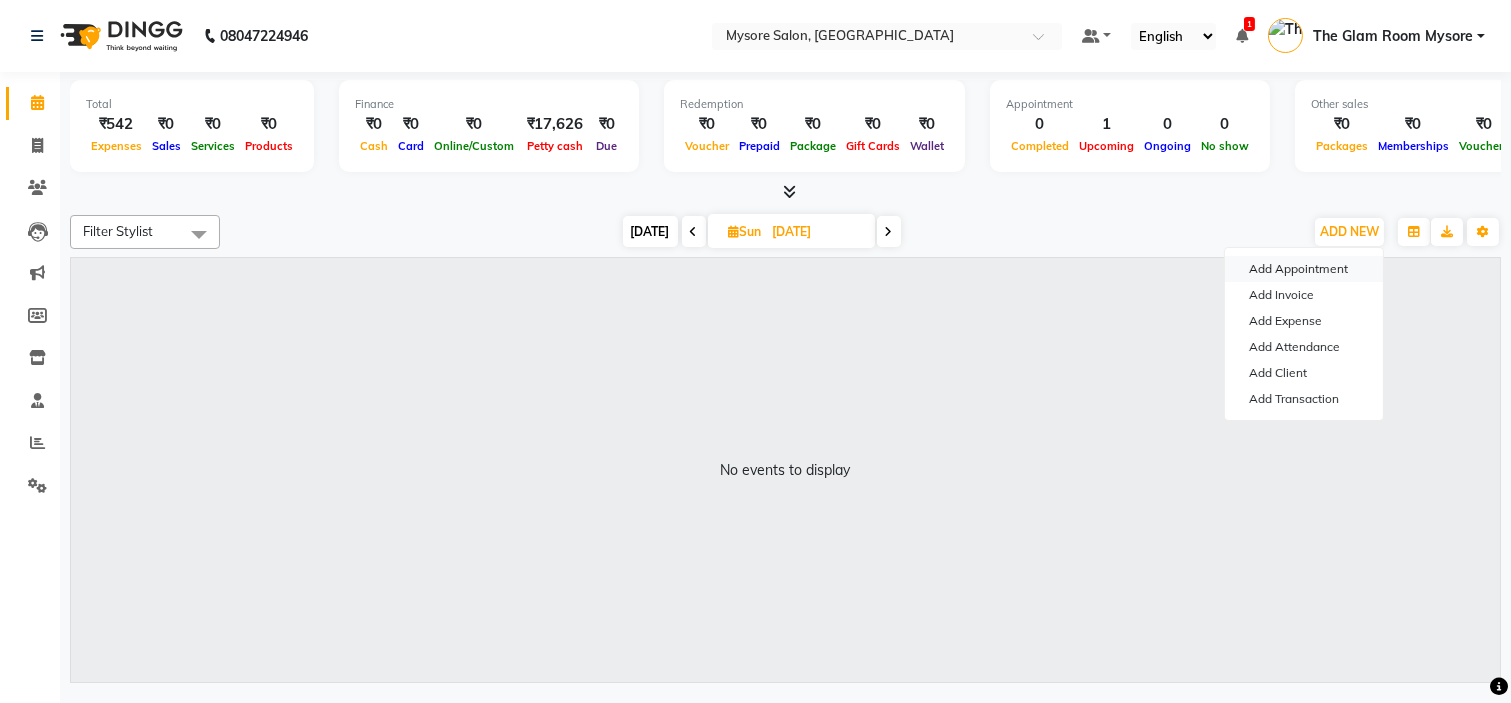 click on "Add Appointment" at bounding box center (1304, 269) 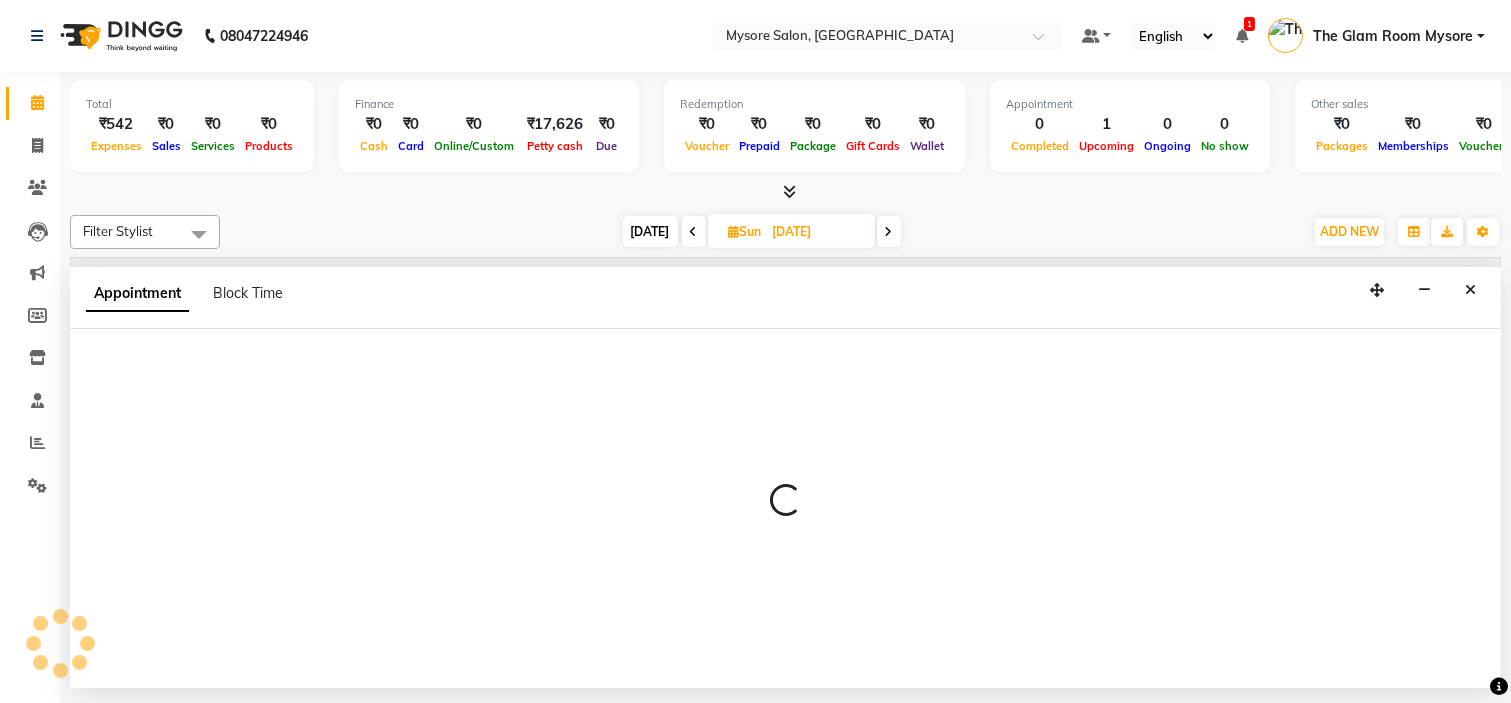 select on "tentative" 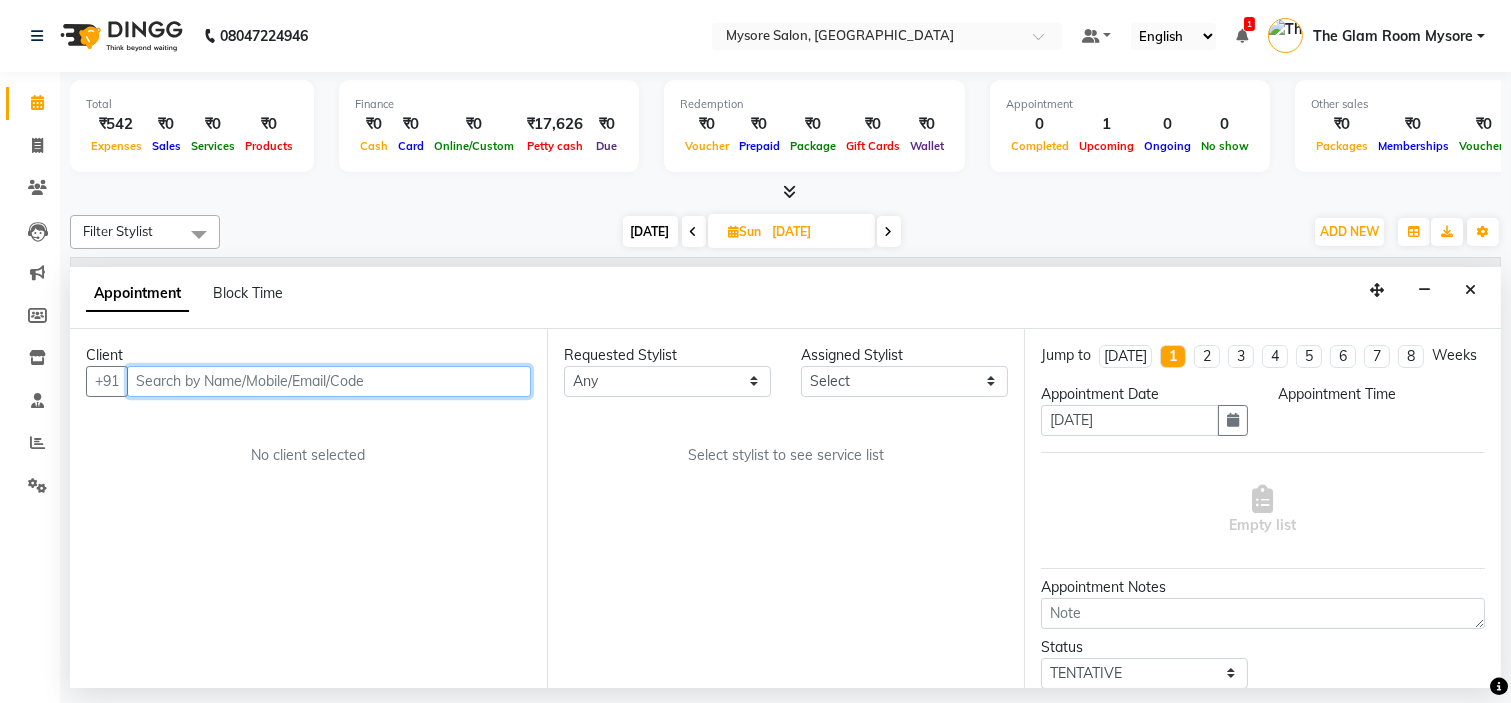 select on "540" 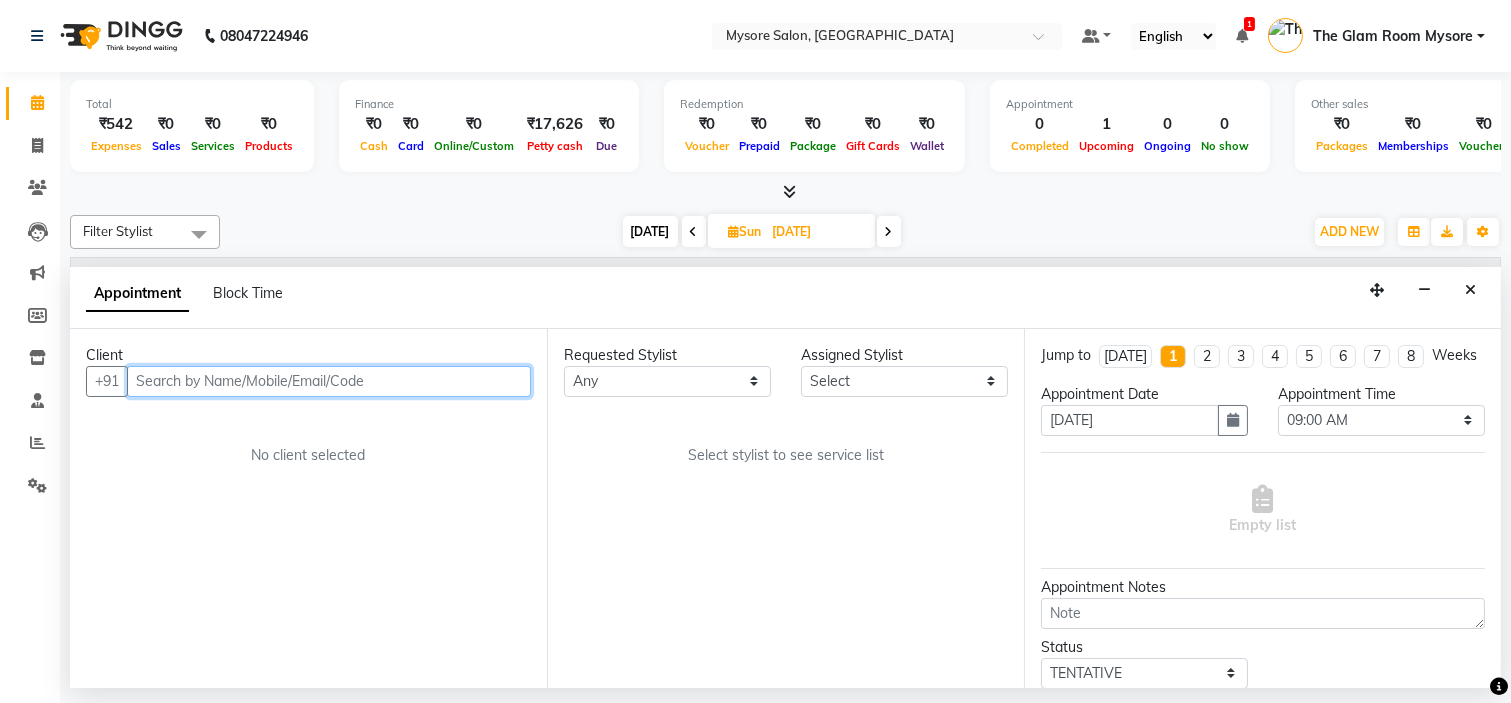 click at bounding box center [329, 381] 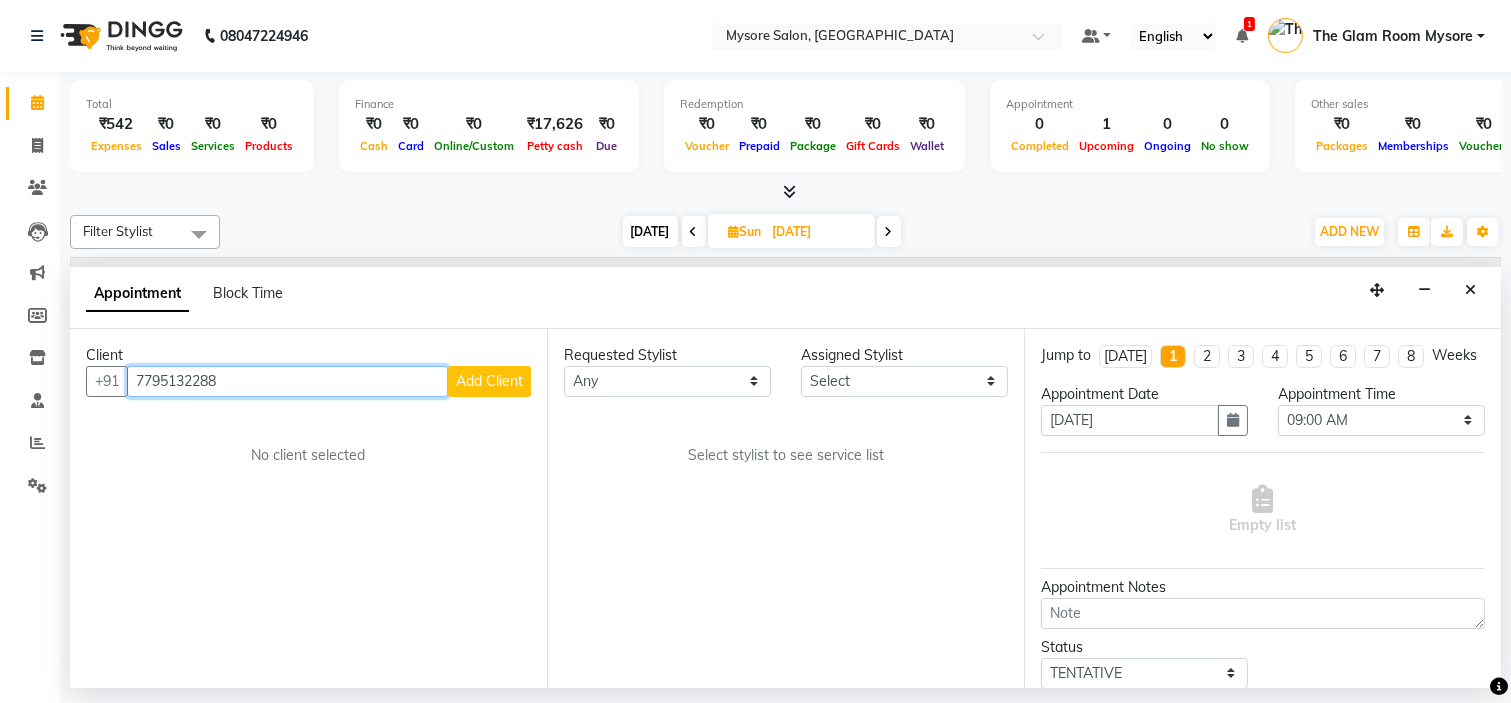 type on "7795132288" 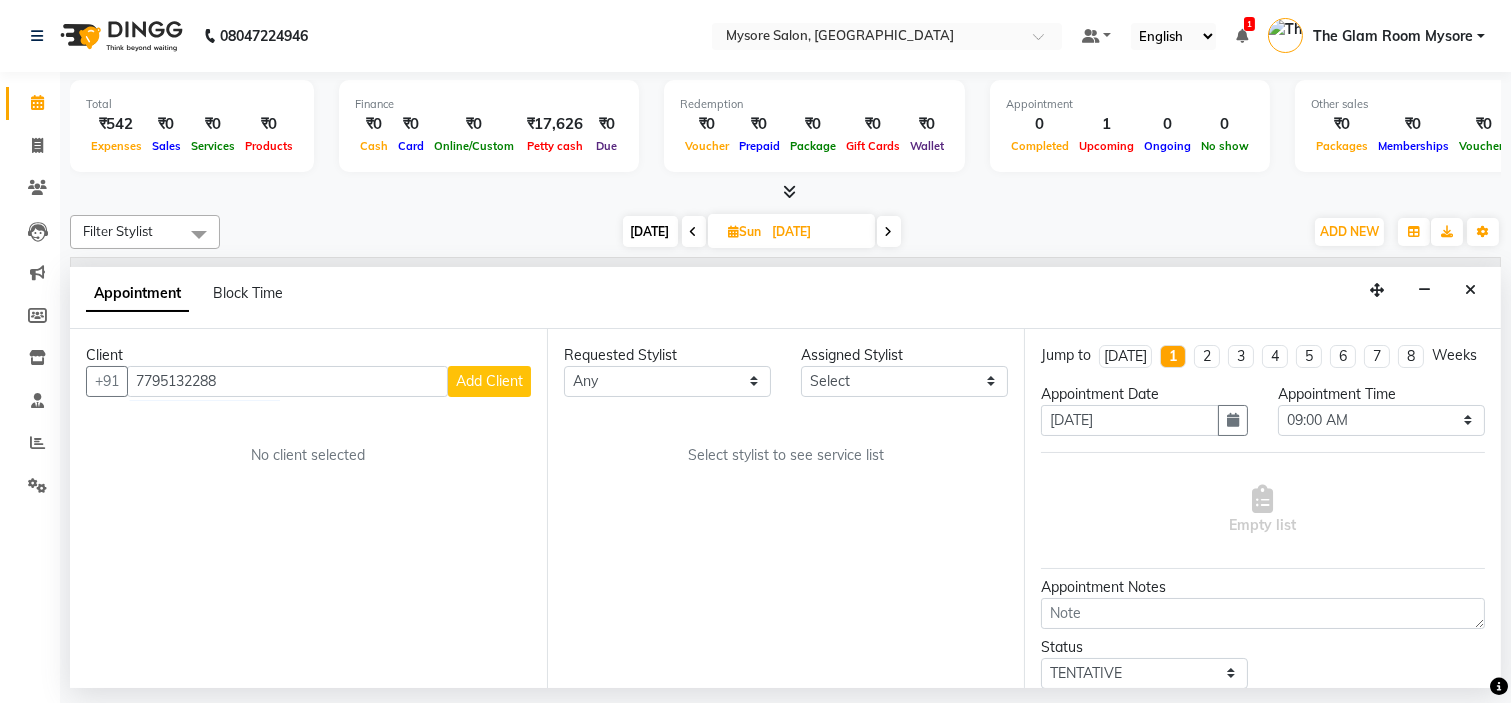 click on "Add Client" at bounding box center (489, 381) 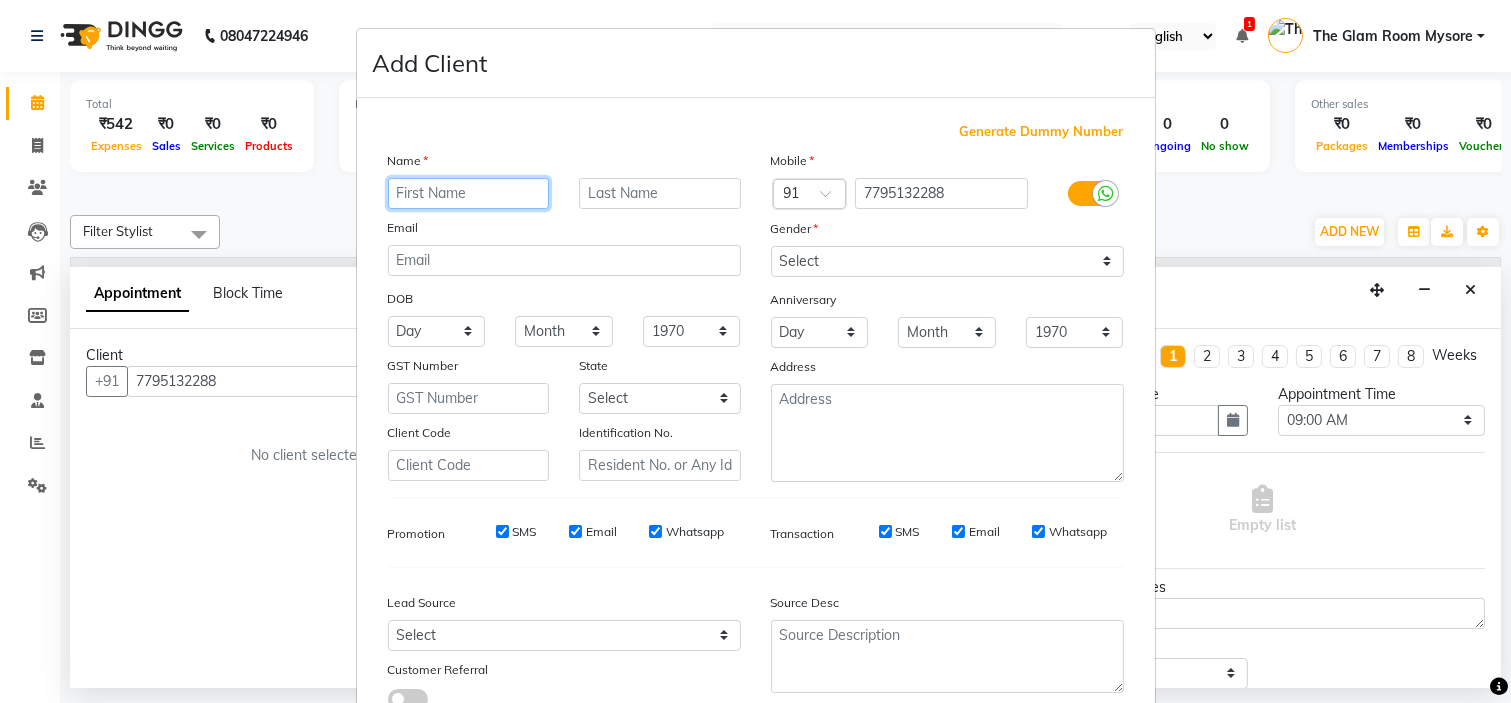 click at bounding box center (469, 193) 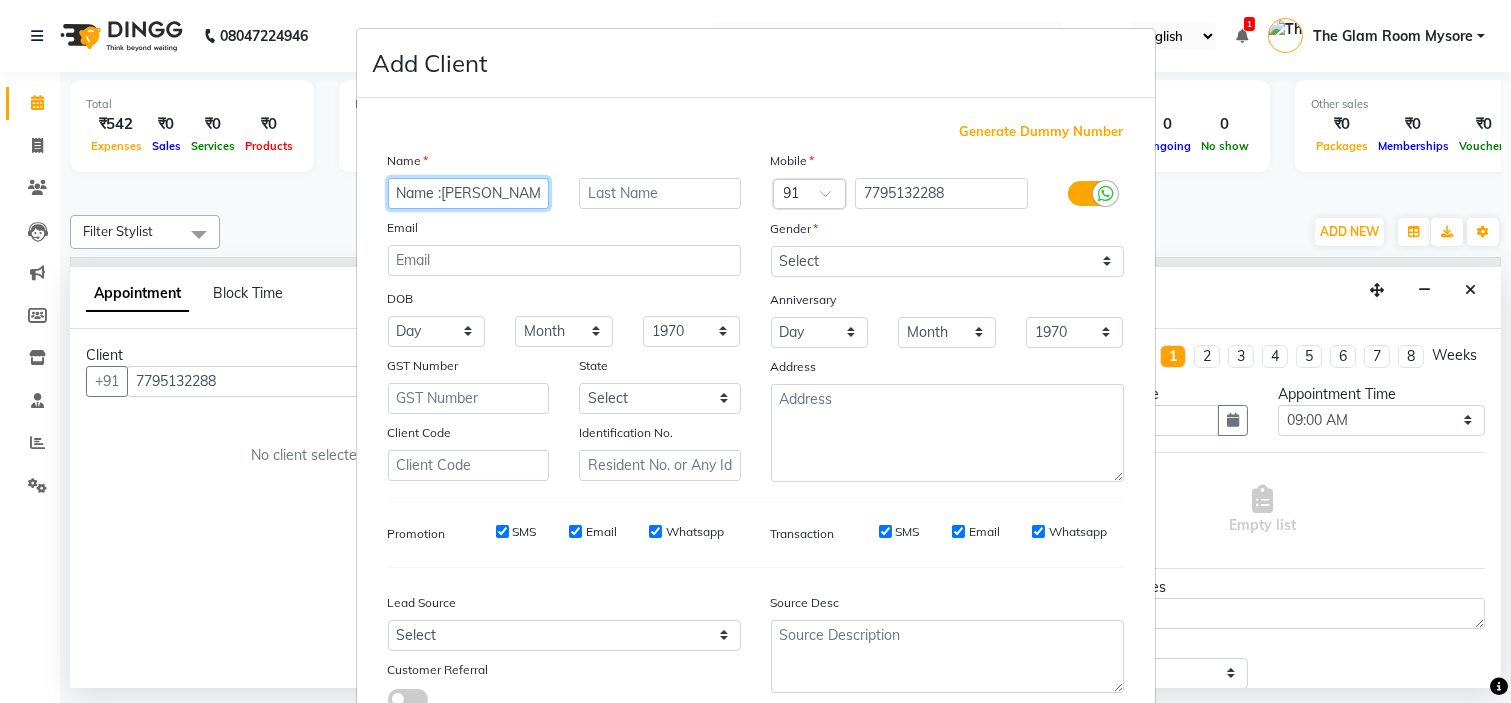 scroll, scrollTop: 0, scrollLeft: 6, axis: horizontal 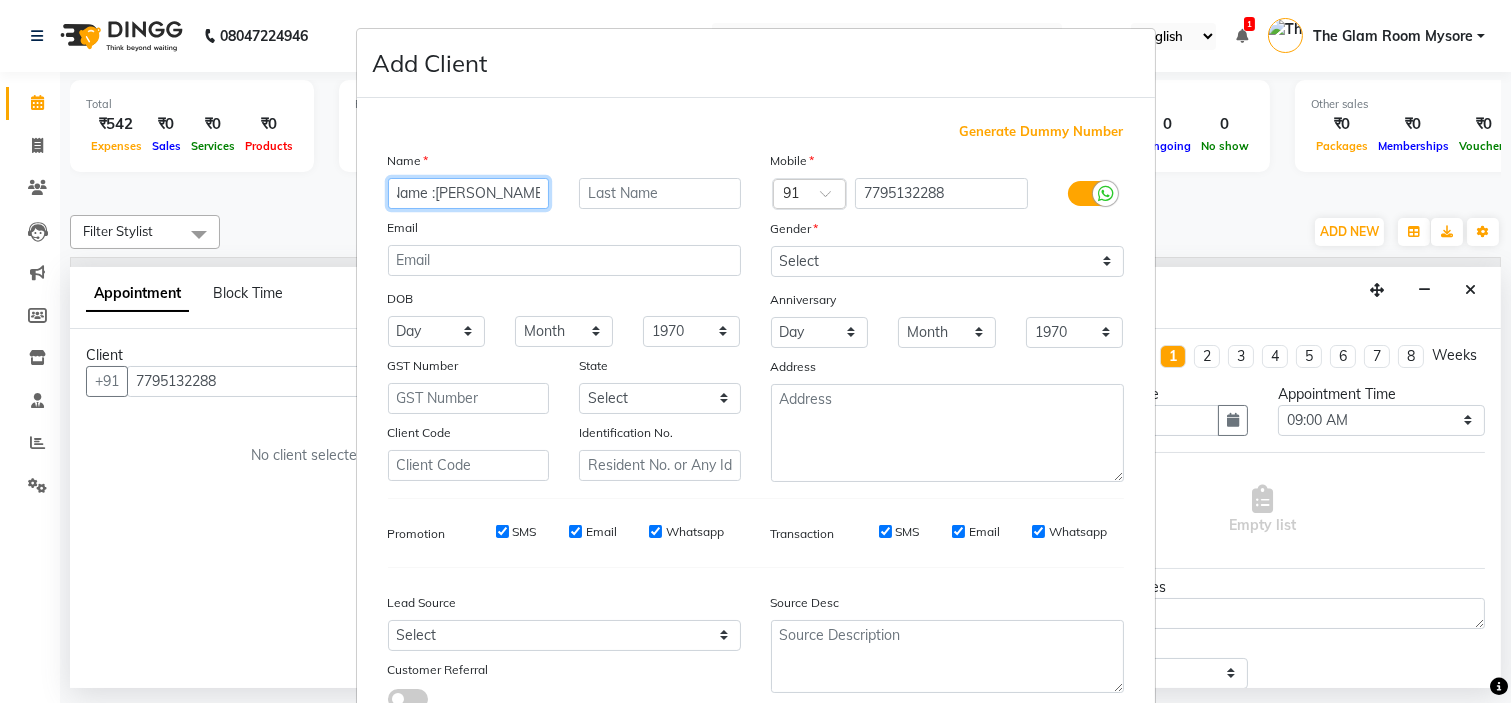 click on "Name :smitha Arya .s.h" at bounding box center [469, 193] 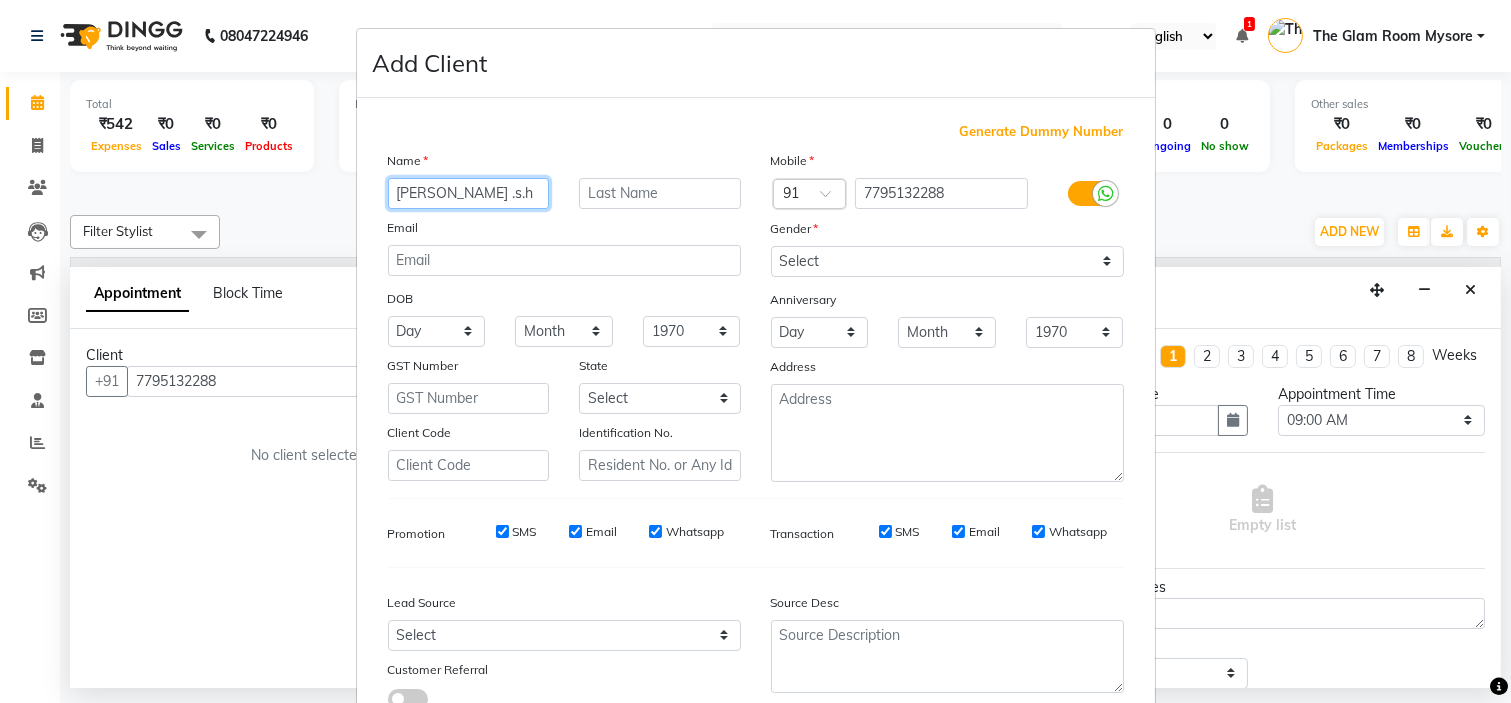 click on "Smitha Arya .s.h" at bounding box center (469, 193) 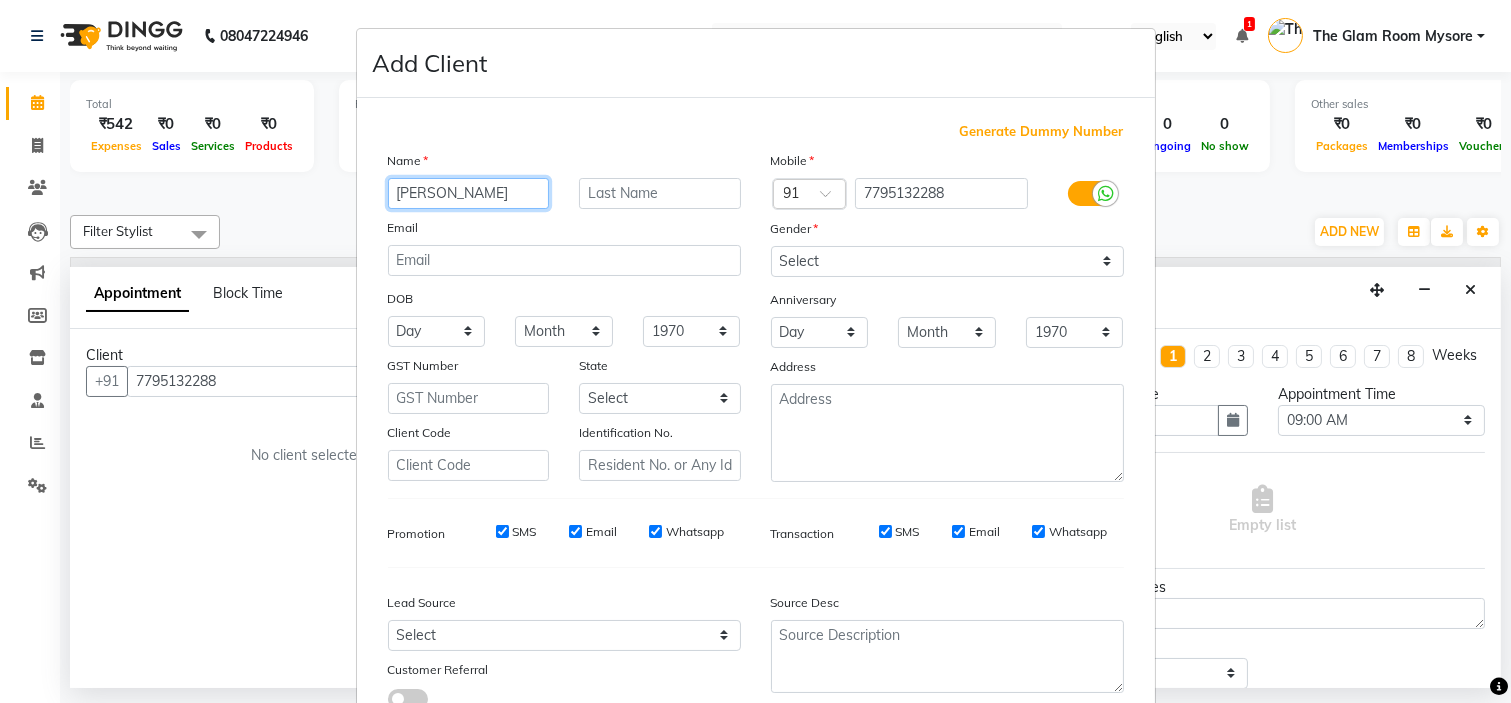 type on "Smitha Arya" 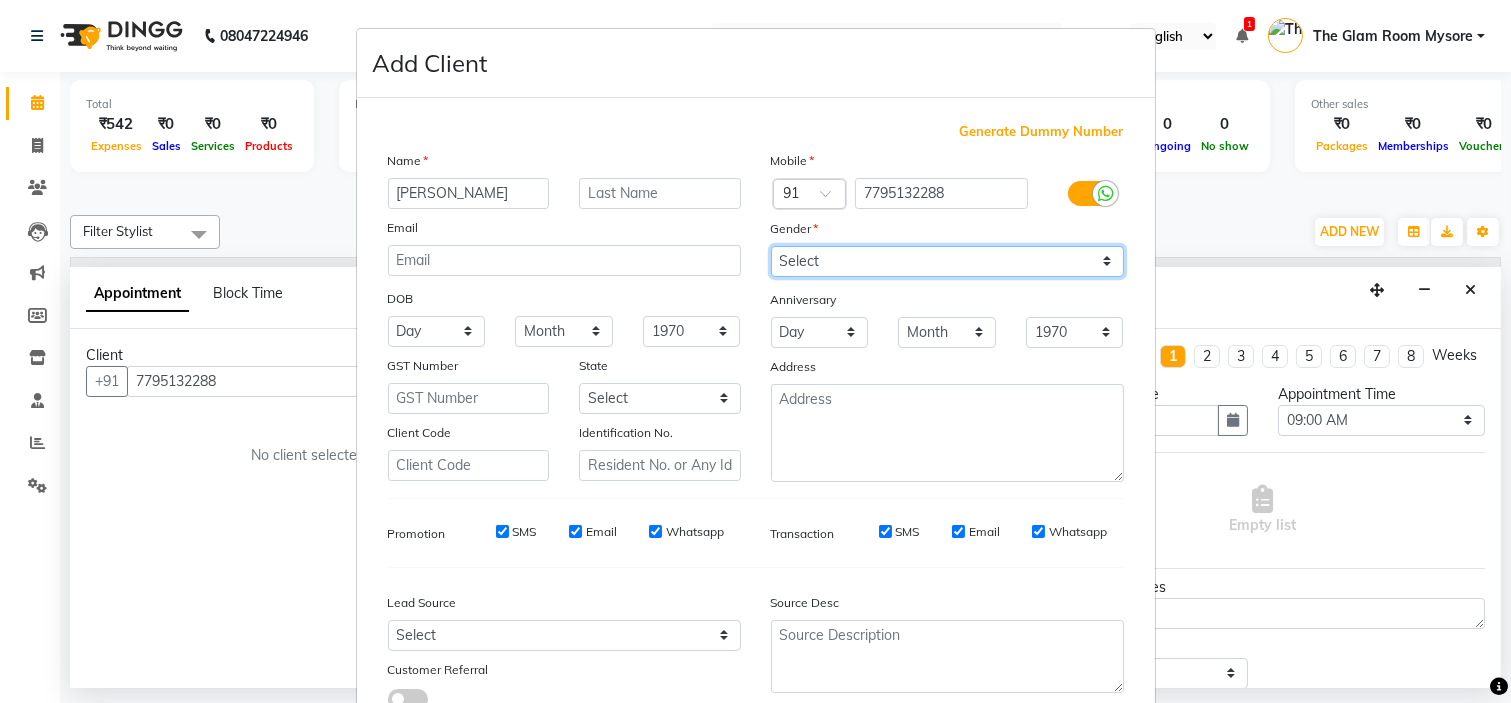 click on "Select Male Female Other Prefer Not To Say" at bounding box center [947, 261] 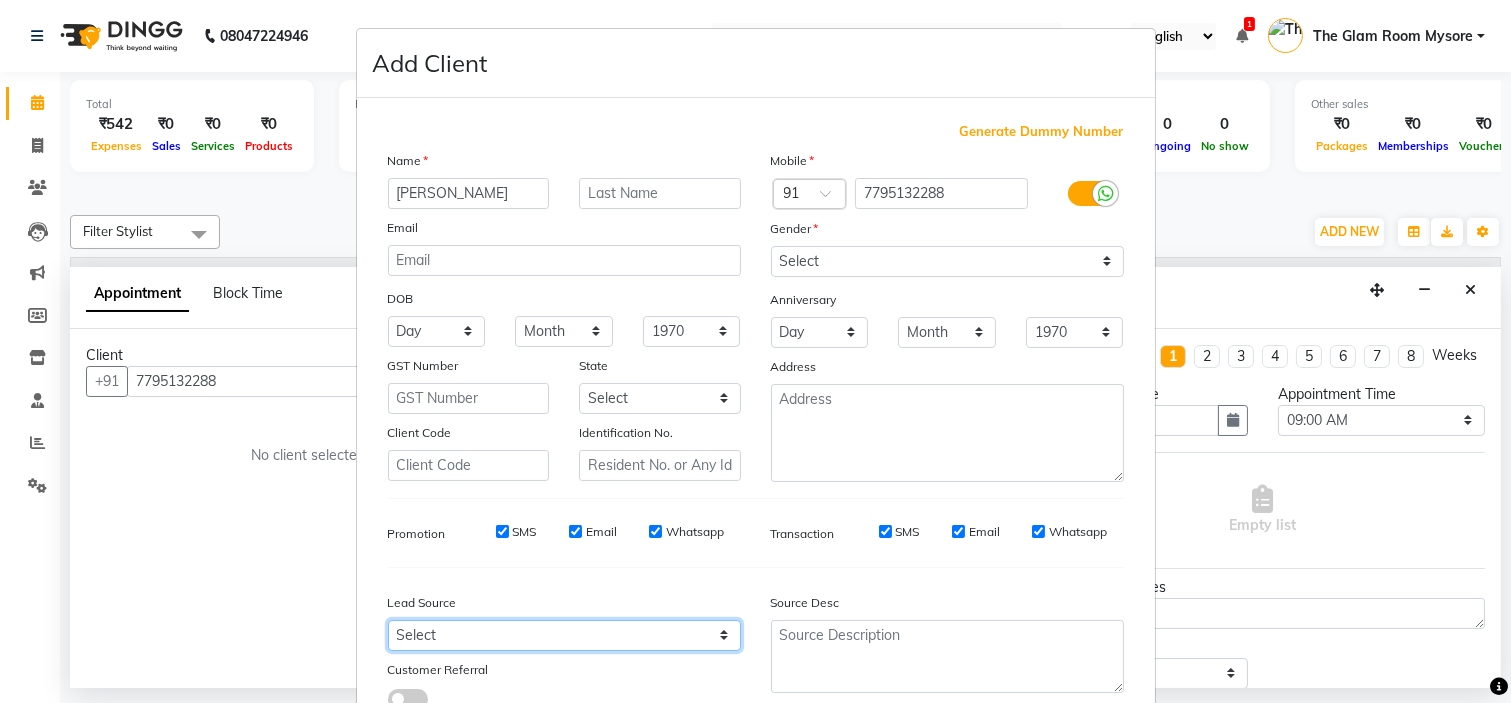 click on "Select Walk-in Referral Internet Friend Word of Mouth Advertisement Facebook JustDial Google Other Instagram  YouTube  WhatsApp" at bounding box center (564, 635) 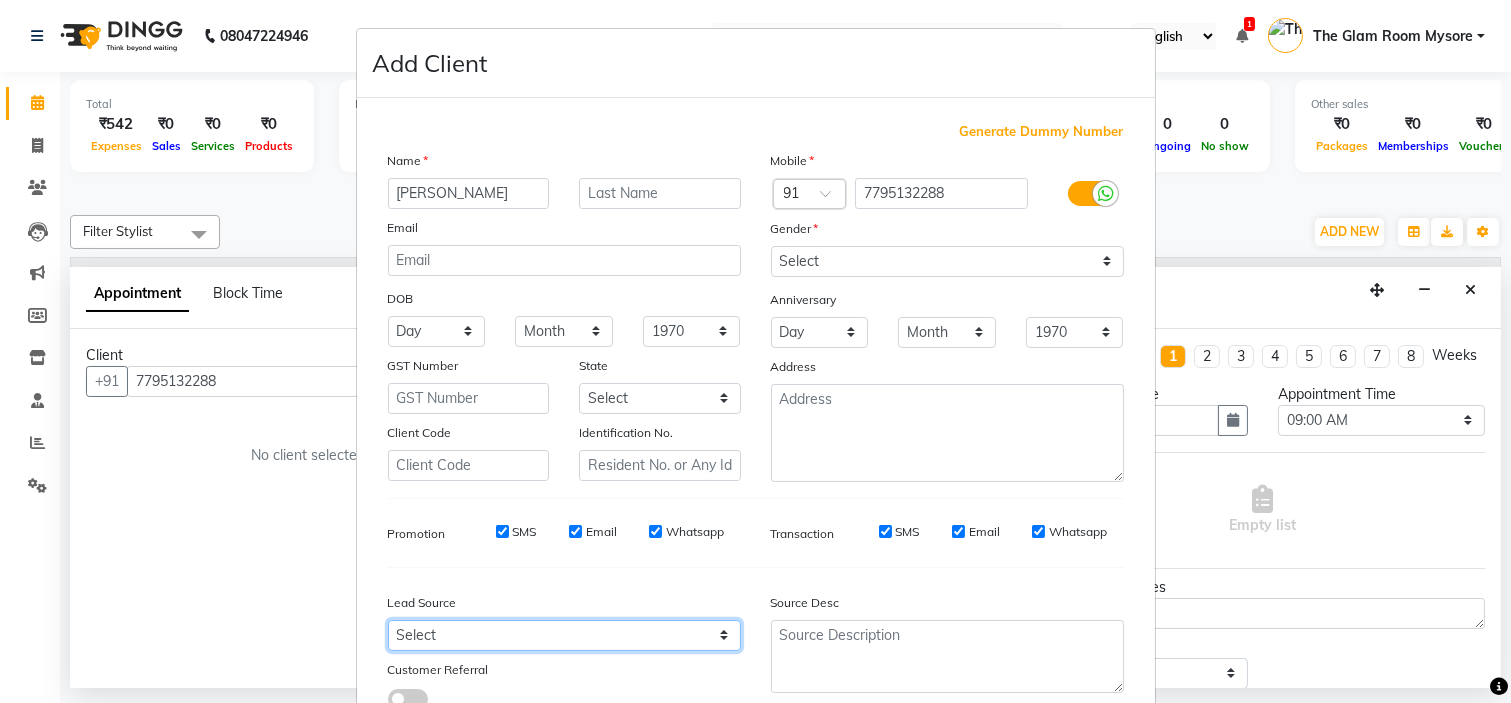 select on "40676" 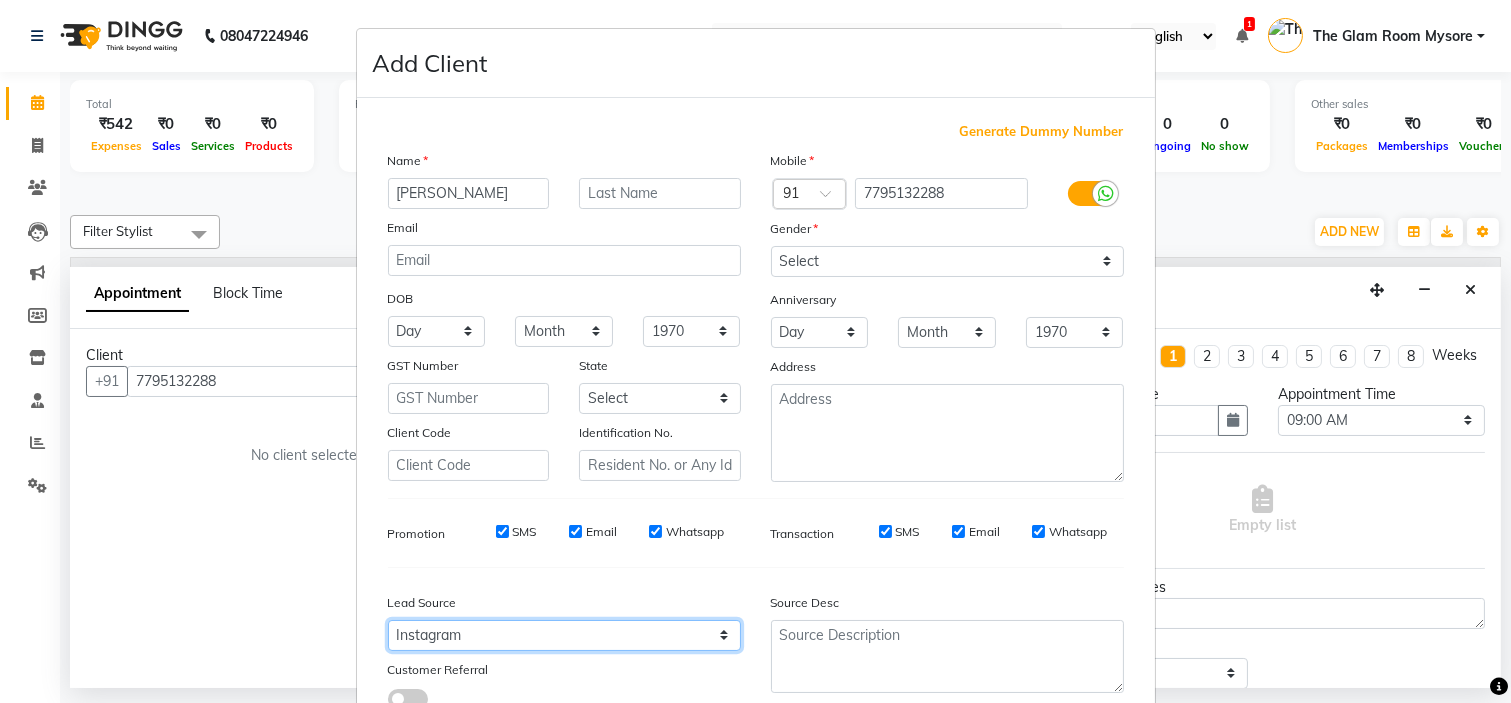click on "Select Walk-in Referral Internet Friend Word of Mouth Advertisement Facebook JustDial Google Other Instagram  YouTube  WhatsApp" at bounding box center [564, 635] 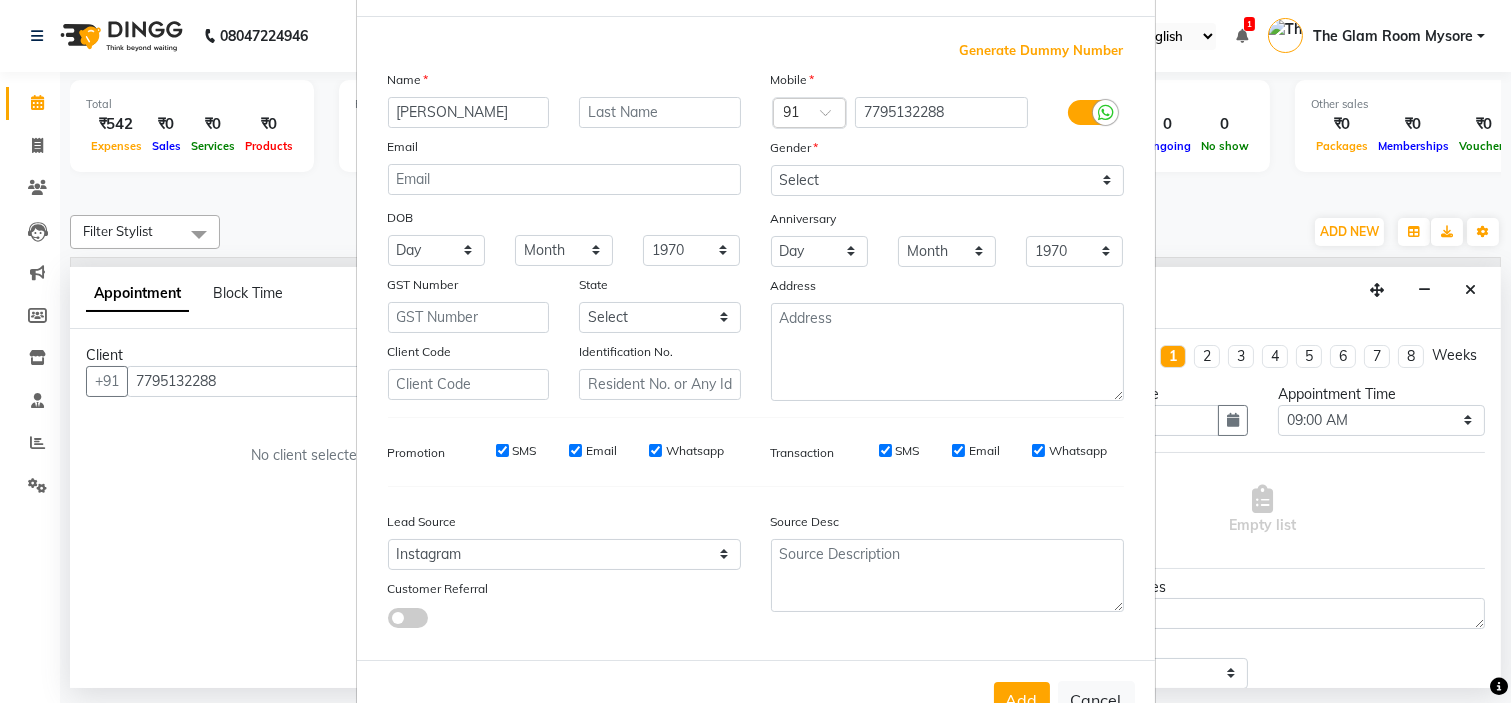 scroll, scrollTop: 147, scrollLeft: 0, axis: vertical 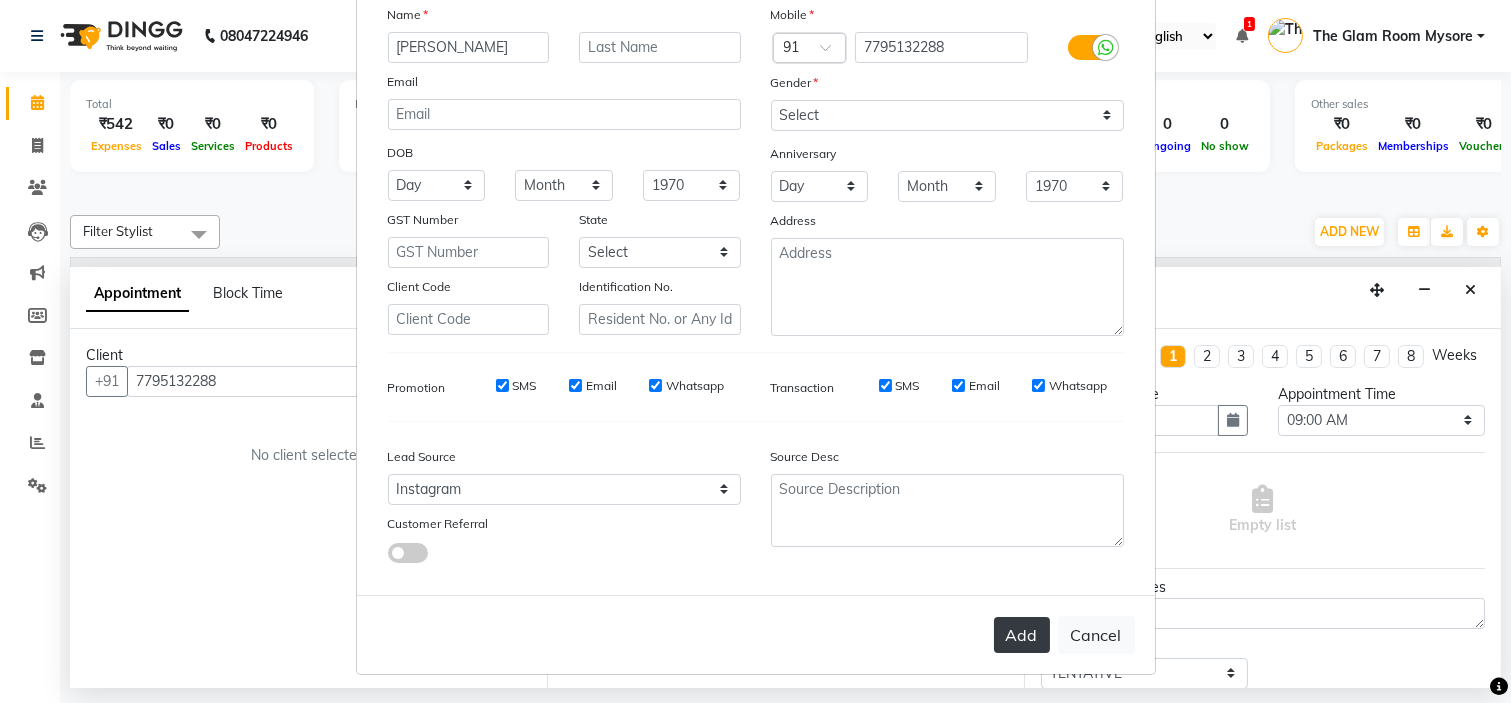 click on "Add" at bounding box center (1022, 635) 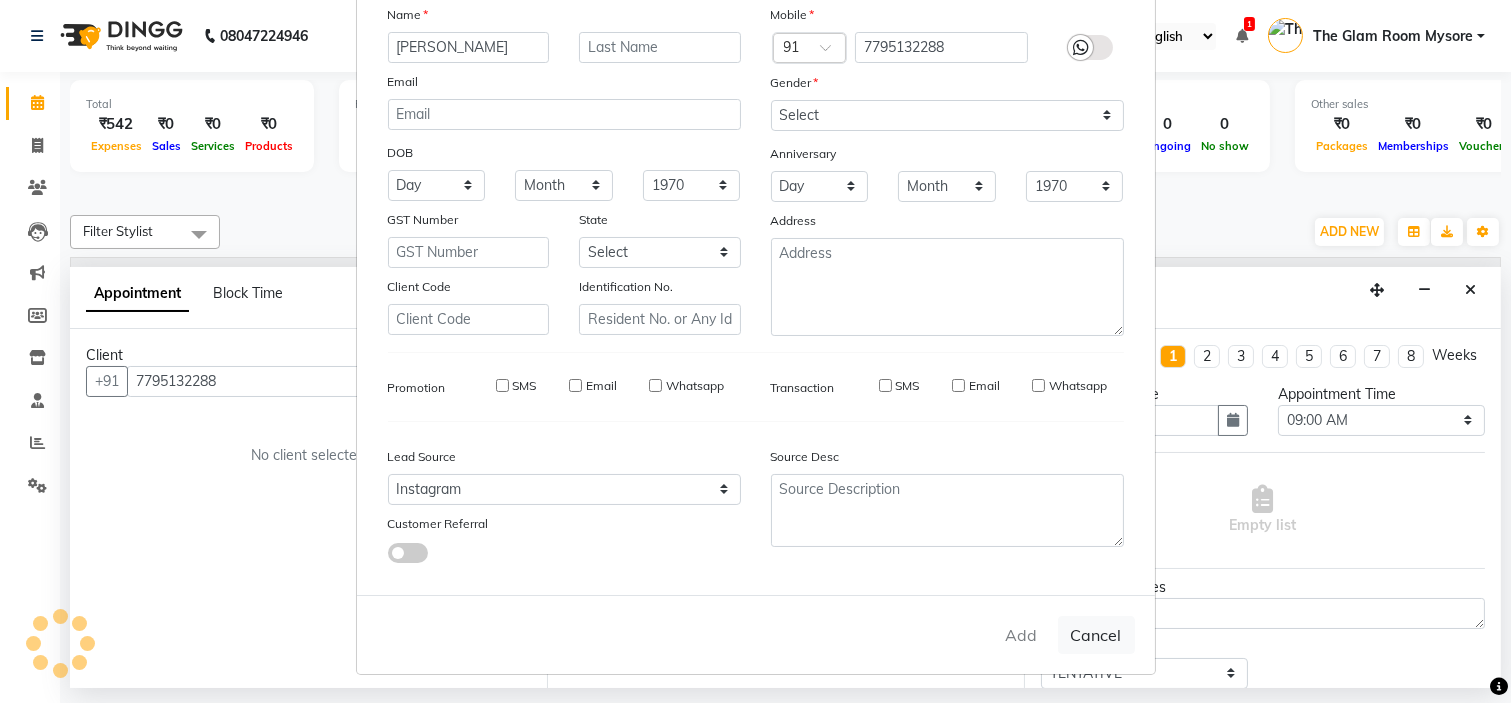 type 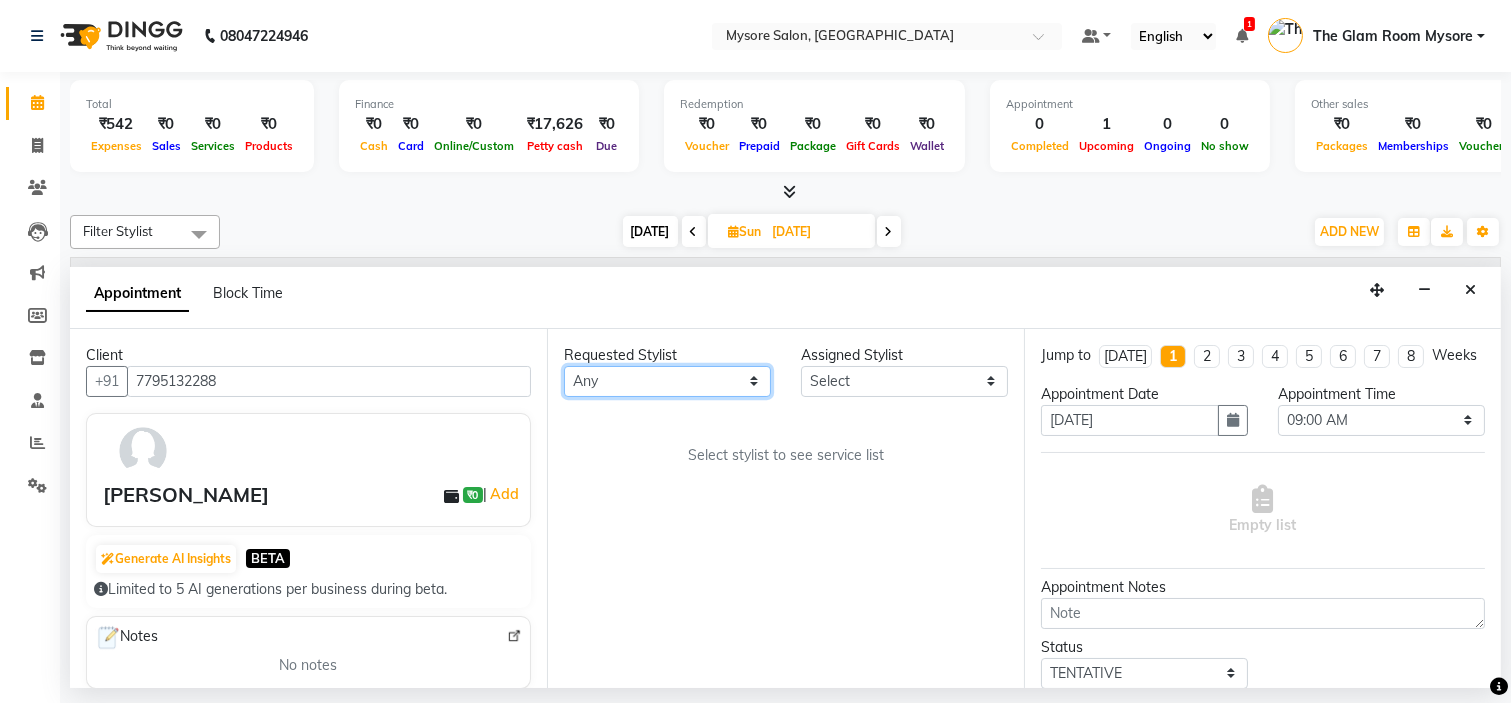 click on "Any Ankita Arti Ashwini Ayaan DR. Apurva Fatma Jayshree Lakshmi Paul Ruhul alom Shangnimwon Steve Sumaiya Banu Sumit Teja Tezz The Glam Room Mysore" at bounding box center [667, 381] 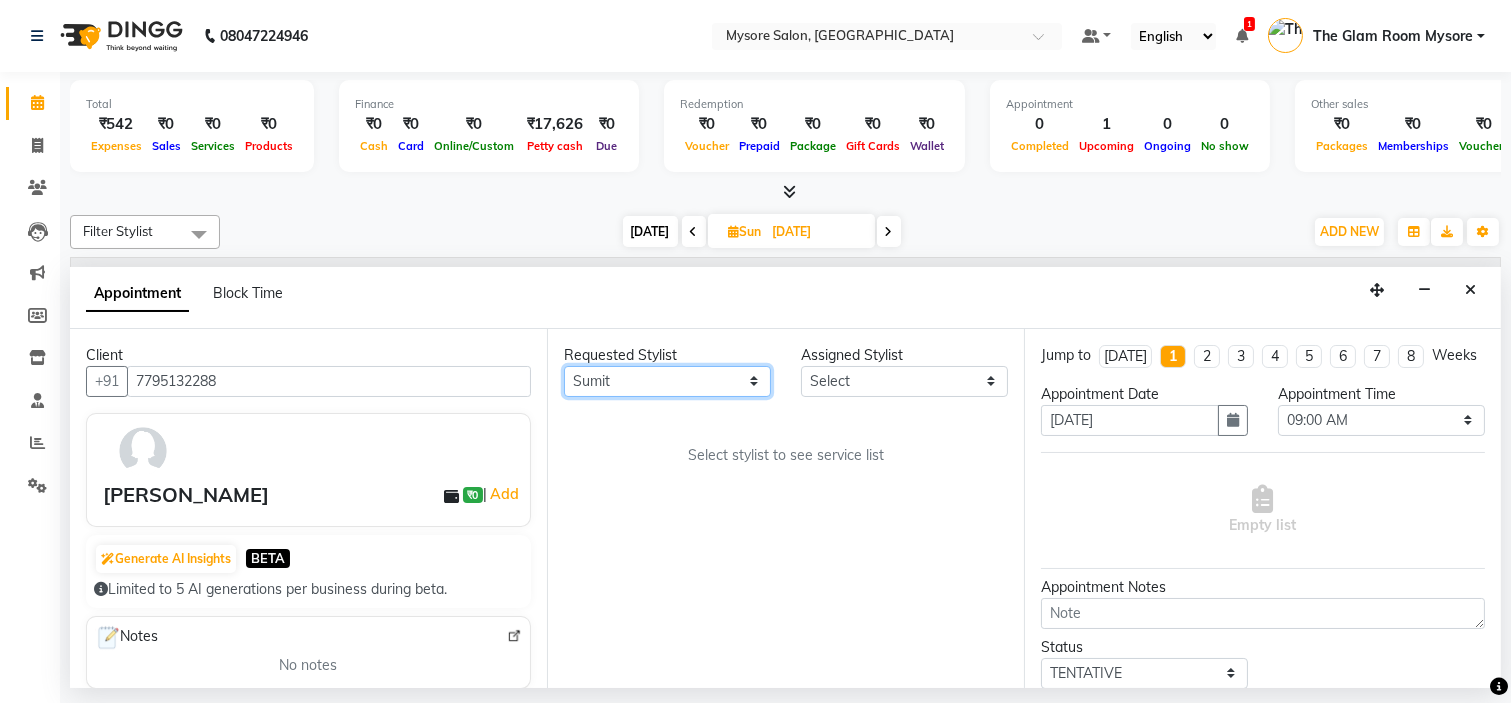 click on "Any Ankita Arti Ashwini Ayaan DR. Apurva Fatma Jayshree Lakshmi Paul Ruhul alom Shangnimwon Steve Sumaiya Banu Sumit Teja Tezz The Glam Room Mysore" at bounding box center (667, 381) 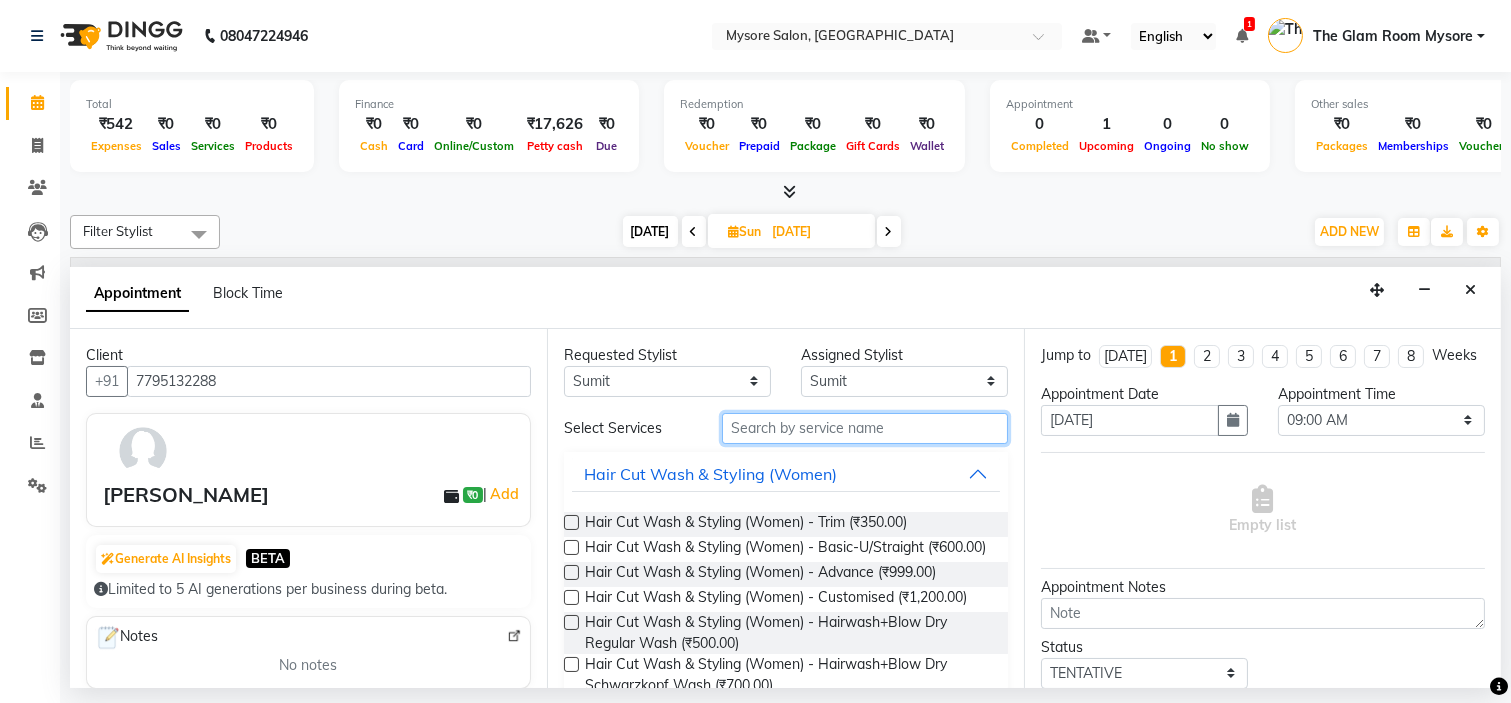 click at bounding box center [865, 428] 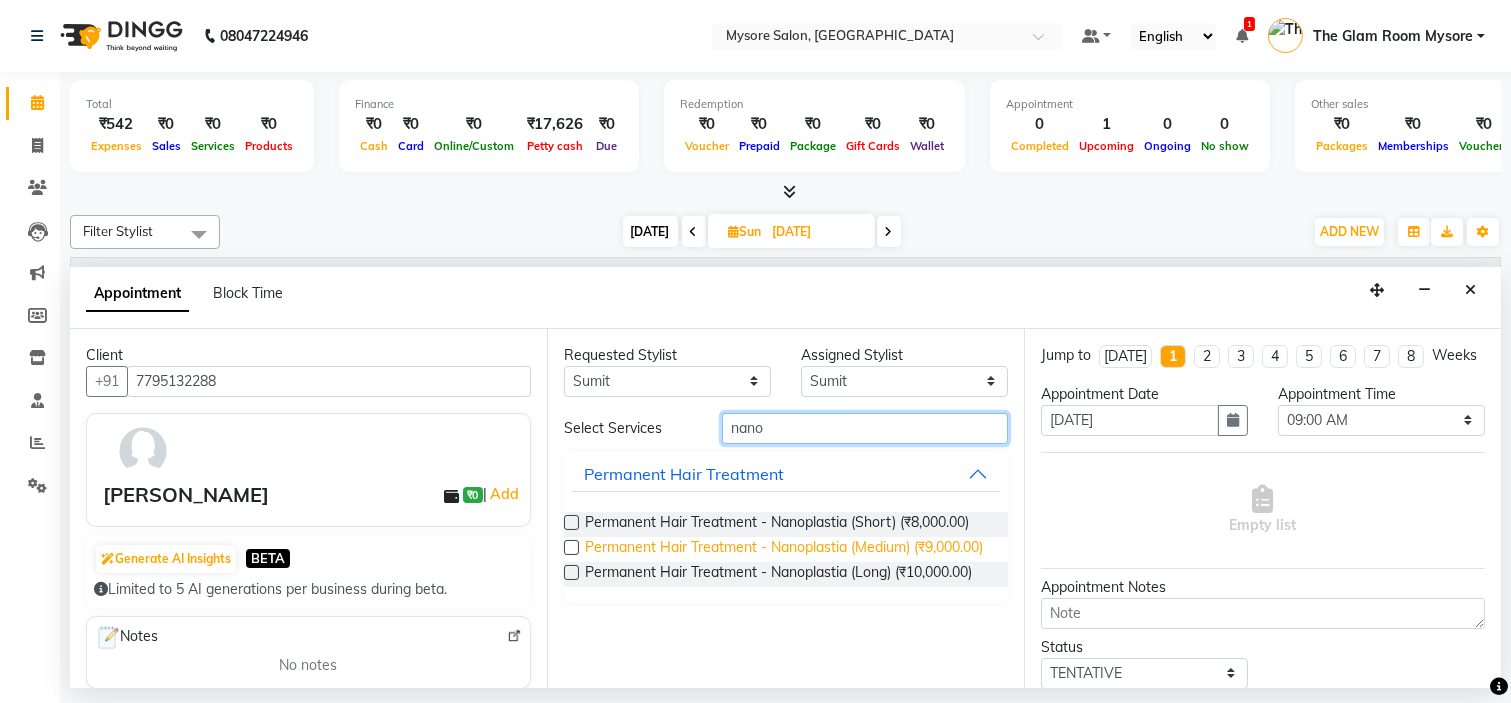 type on "nano" 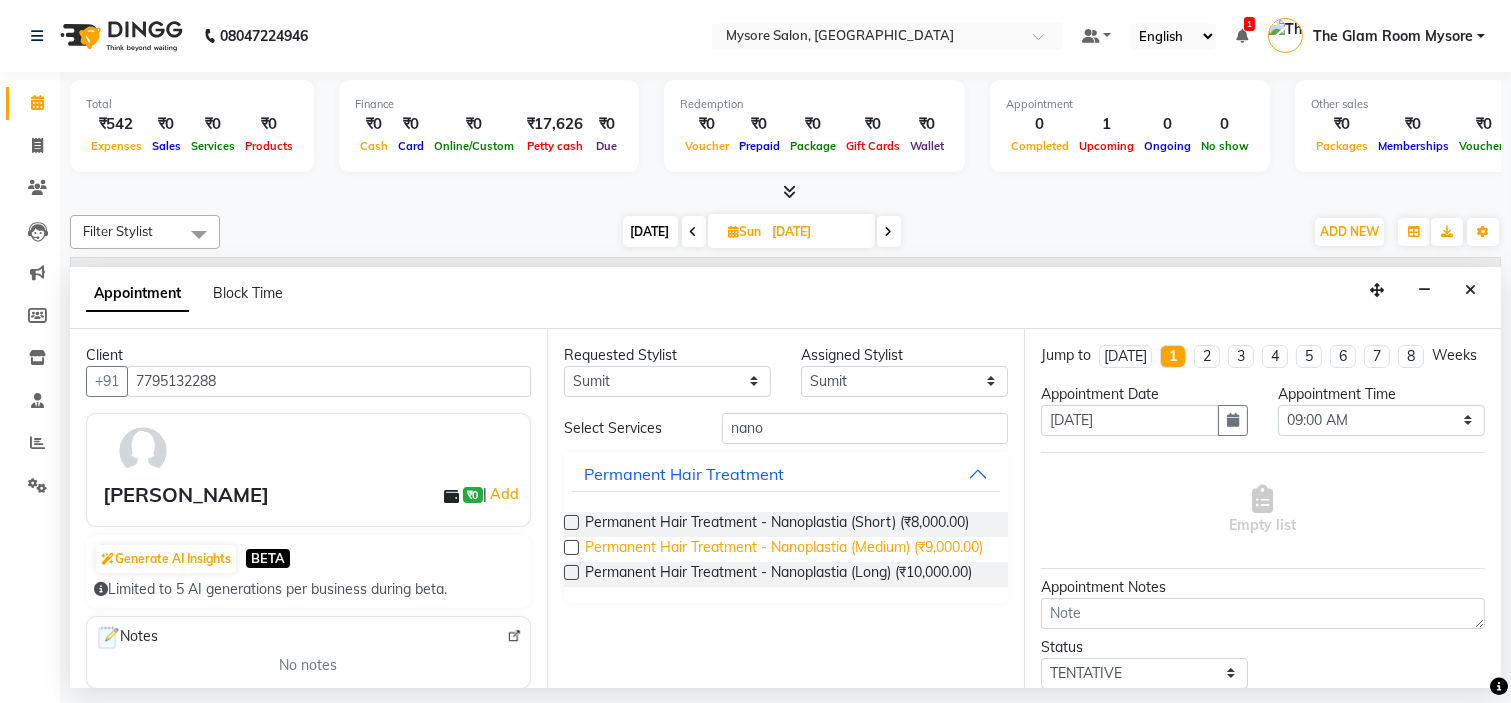 click on "Permanent Hair Treatment - Nanoplastia (Medium) (₹9,000.00)" at bounding box center (784, 549) 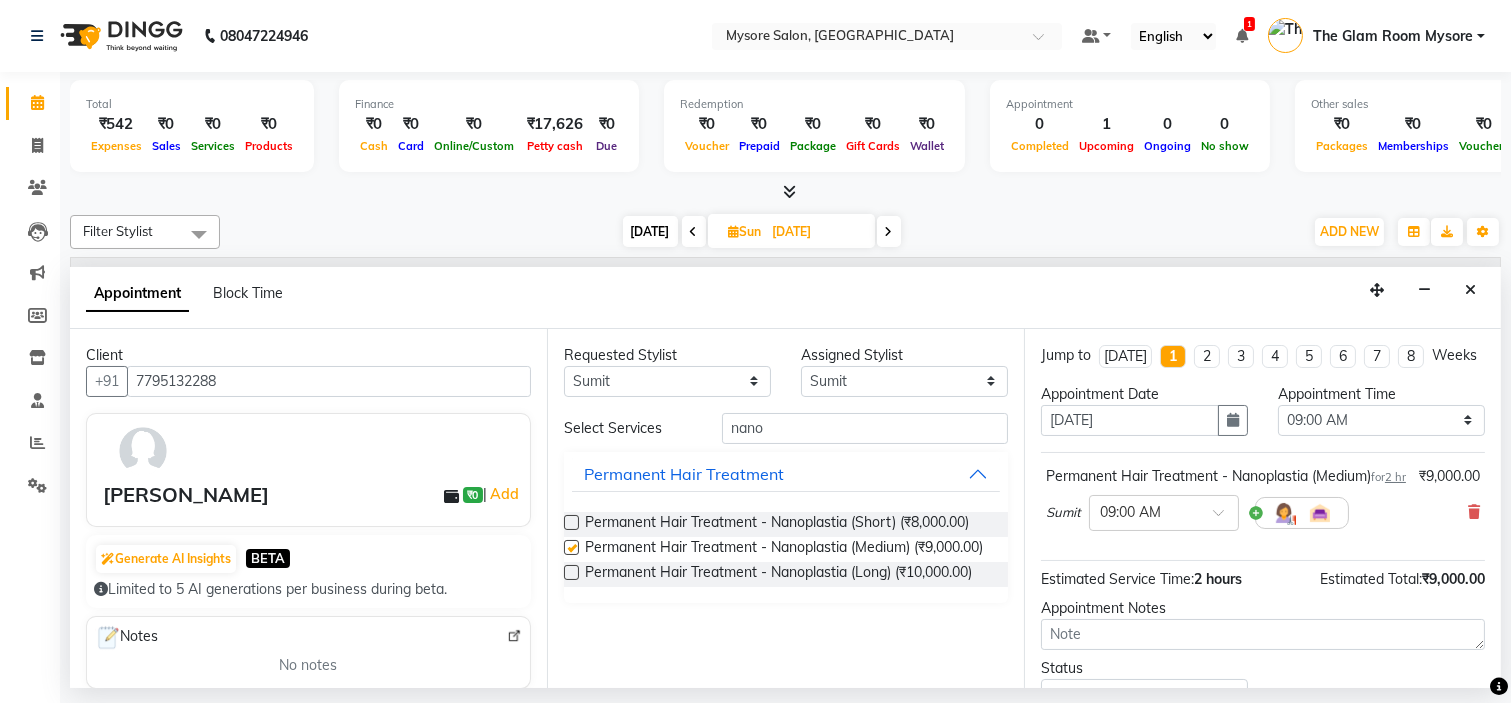 checkbox on "false" 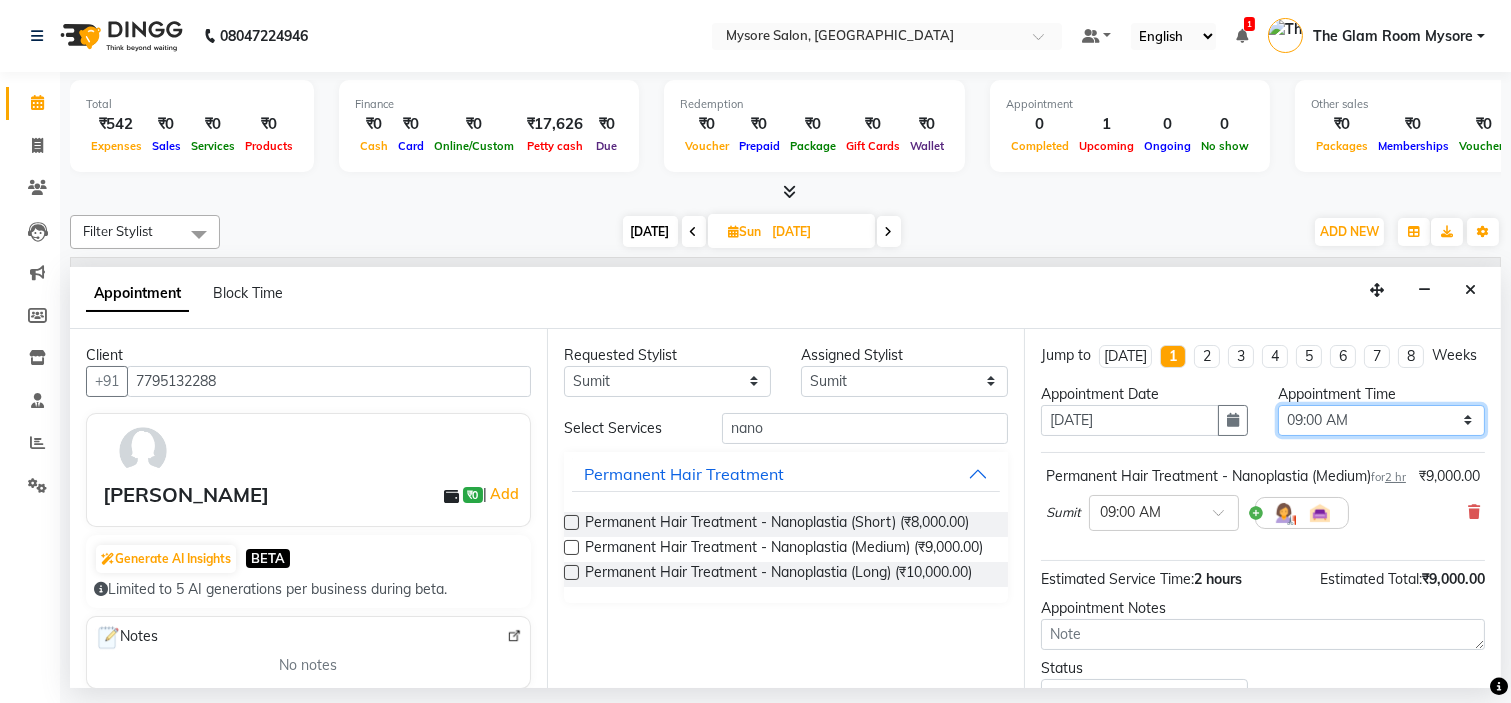 click on "Select 09:00 AM 09:15 AM 09:30 AM 09:45 AM 10:00 AM 10:15 AM 10:30 AM 10:45 AM 11:00 AM 11:15 AM 11:30 AM 11:45 AM 12:00 PM 12:15 PM 12:30 PM 12:45 PM 01:00 PM 01:15 PM 01:30 PM 01:45 PM 02:00 PM 02:15 PM 02:30 PM 02:45 PM 03:00 PM 03:15 PM 03:30 PM 03:45 PM 04:00 PM 04:15 PM 04:30 PM 04:45 PM 05:00 PM 05:15 PM 05:30 PM 05:45 PM 06:00 PM 06:15 PM 06:30 PM 06:45 PM 07:00 PM 07:15 PM 07:30 PM 07:45 PM 08:00 PM" at bounding box center [1381, 420] 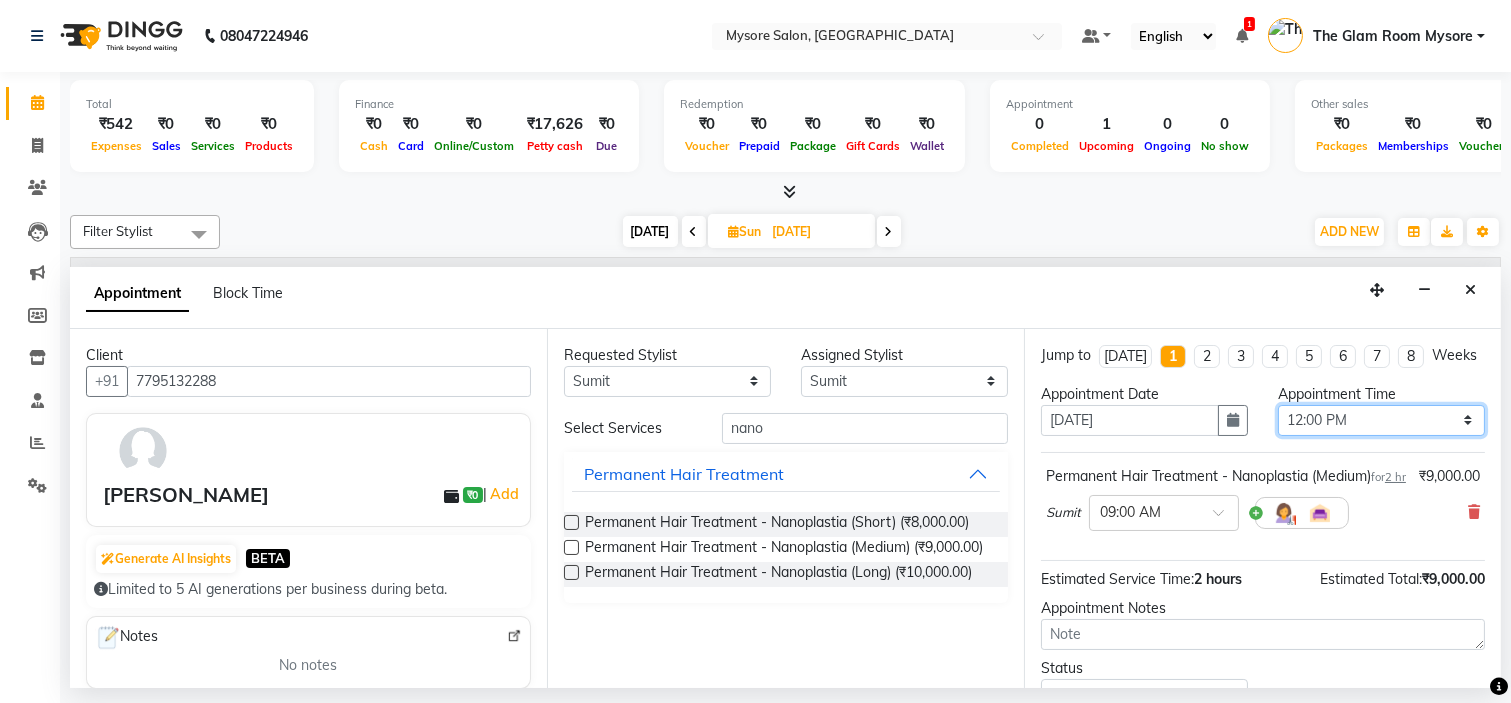 click on "Select 09:00 AM 09:15 AM 09:30 AM 09:45 AM 10:00 AM 10:15 AM 10:30 AM 10:45 AM 11:00 AM 11:15 AM 11:30 AM 11:45 AM 12:00 PM 12:15 PM 12:30 PM 12:45 PM 01:00 PM 01:15 PM 01:30 PM 01:45 PM 02:00 PM 02:15 PM 02:30 PM 02:45 PM 03:00 PM 03:15 PM 03:30 PM 03:45 PM 04:00 PM 04:15 PM 04:30 PM 04:45 PM 05:00 PM 05:15 PM 05:30 PM 05:45 PM 06:00 PM 06:15 PM 06:30 PM 06:45 PM 07:00 PM 07:15 PM 07:30 PM 07:45 PM 08:00 PM" at bounding box center (1381, 420) 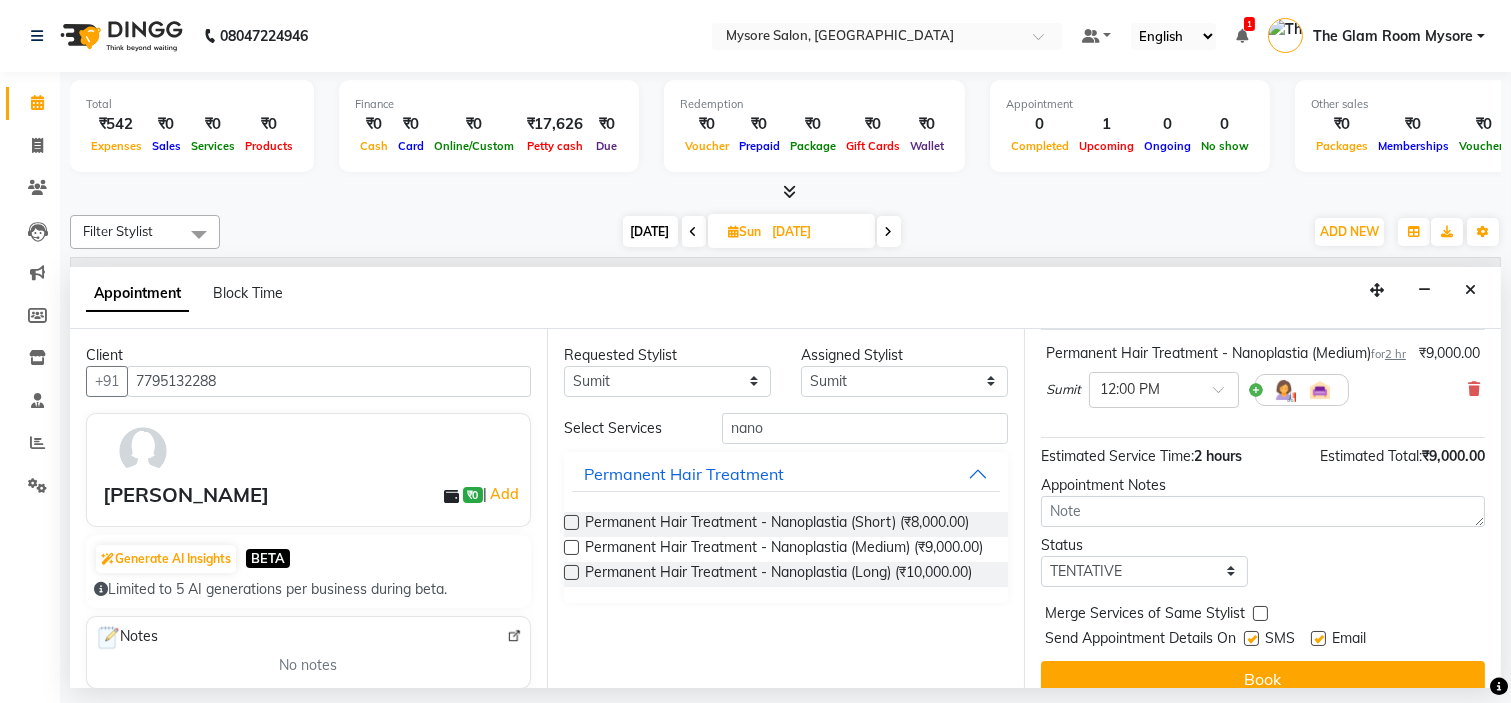 scroll, scrollTop: 187, scrollLeft: 0, axis: vertical 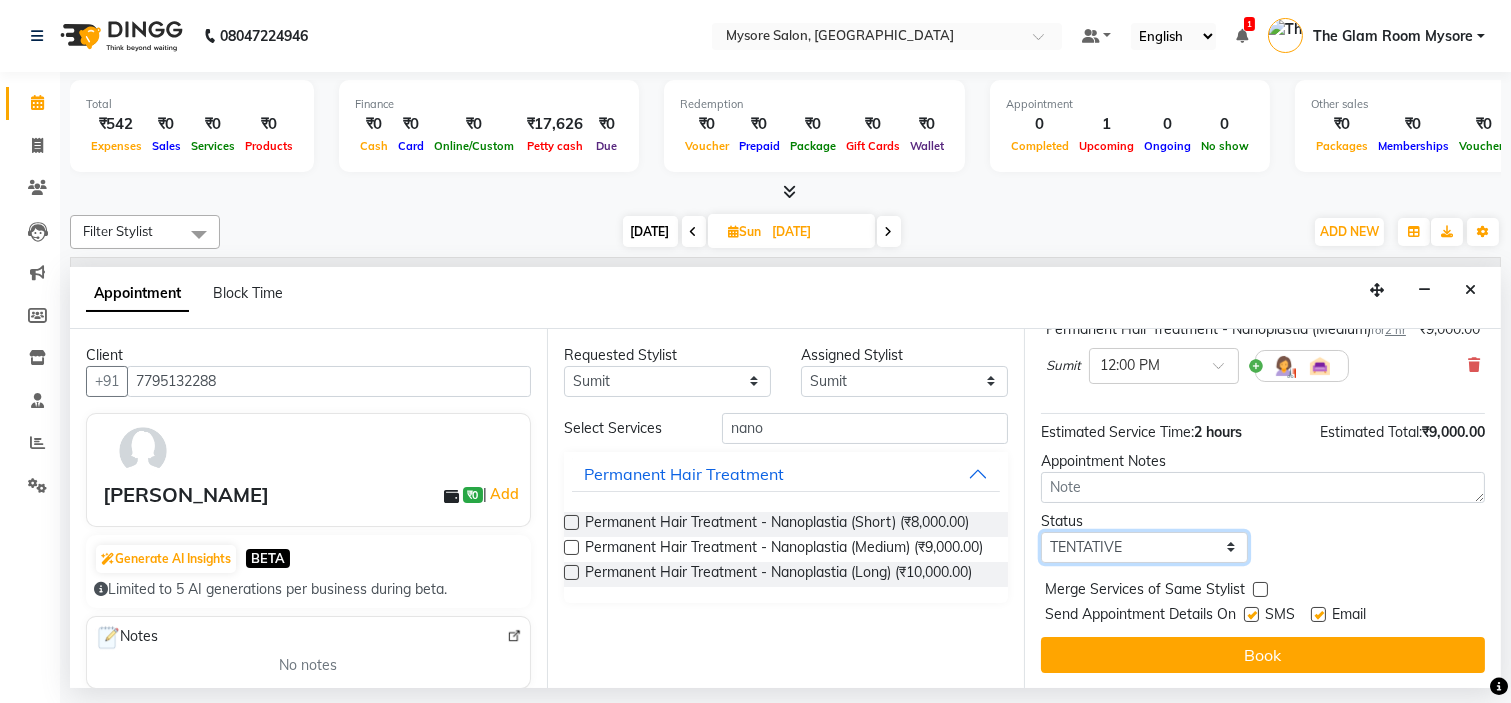 click on "Select TENTATIVE CONFIRM UPCOMING" at bounding box center (1144, 547) 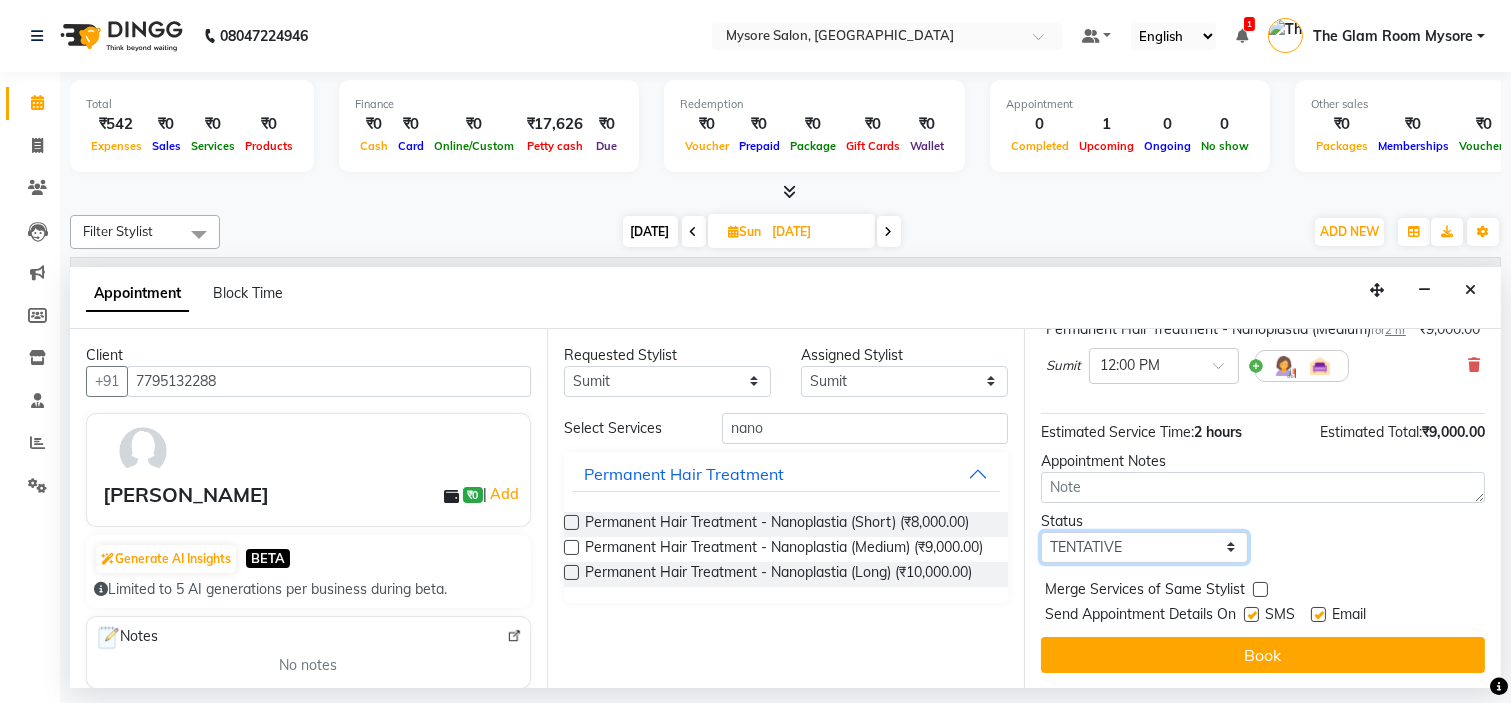 select on "confirm booking" 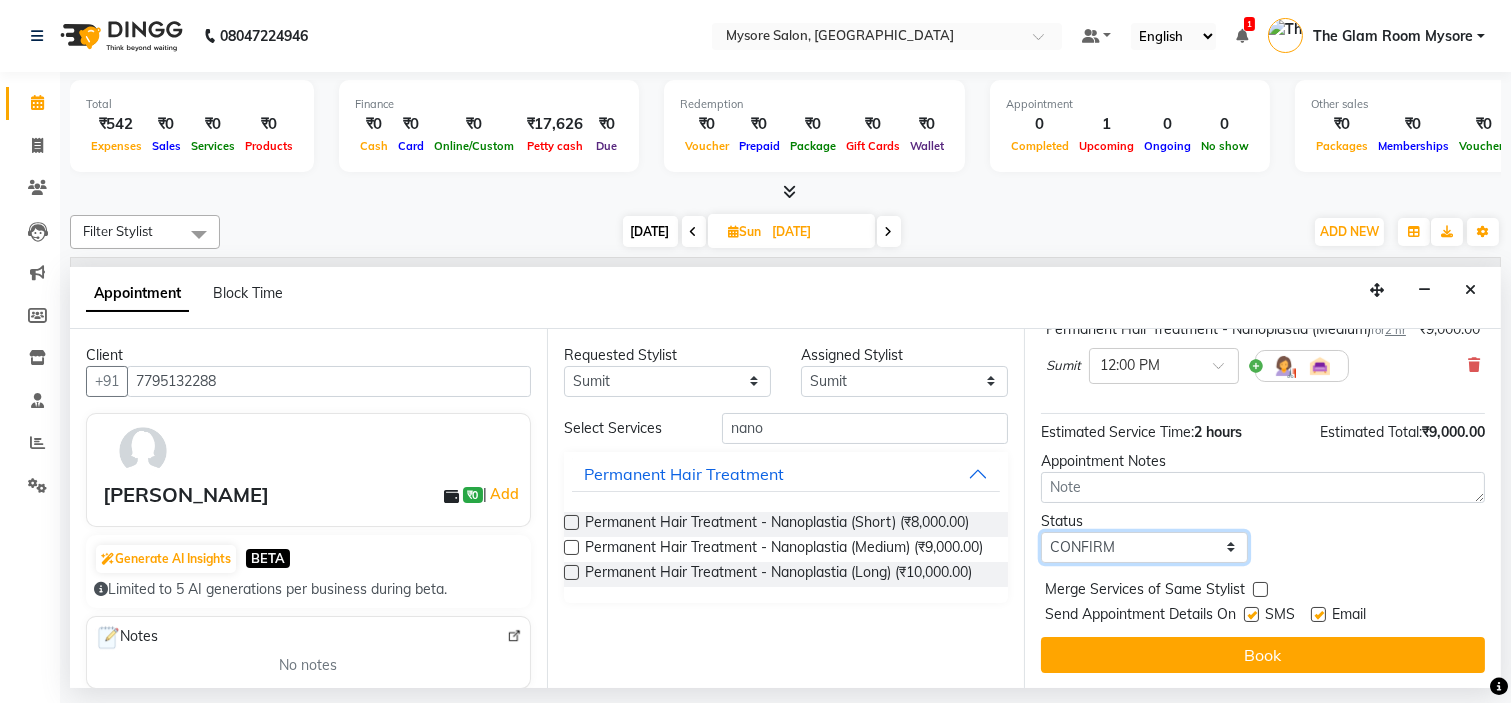 click on "Select TENTATIVE CONFIRM UPCOMING" at bounding box center [1144, 547] 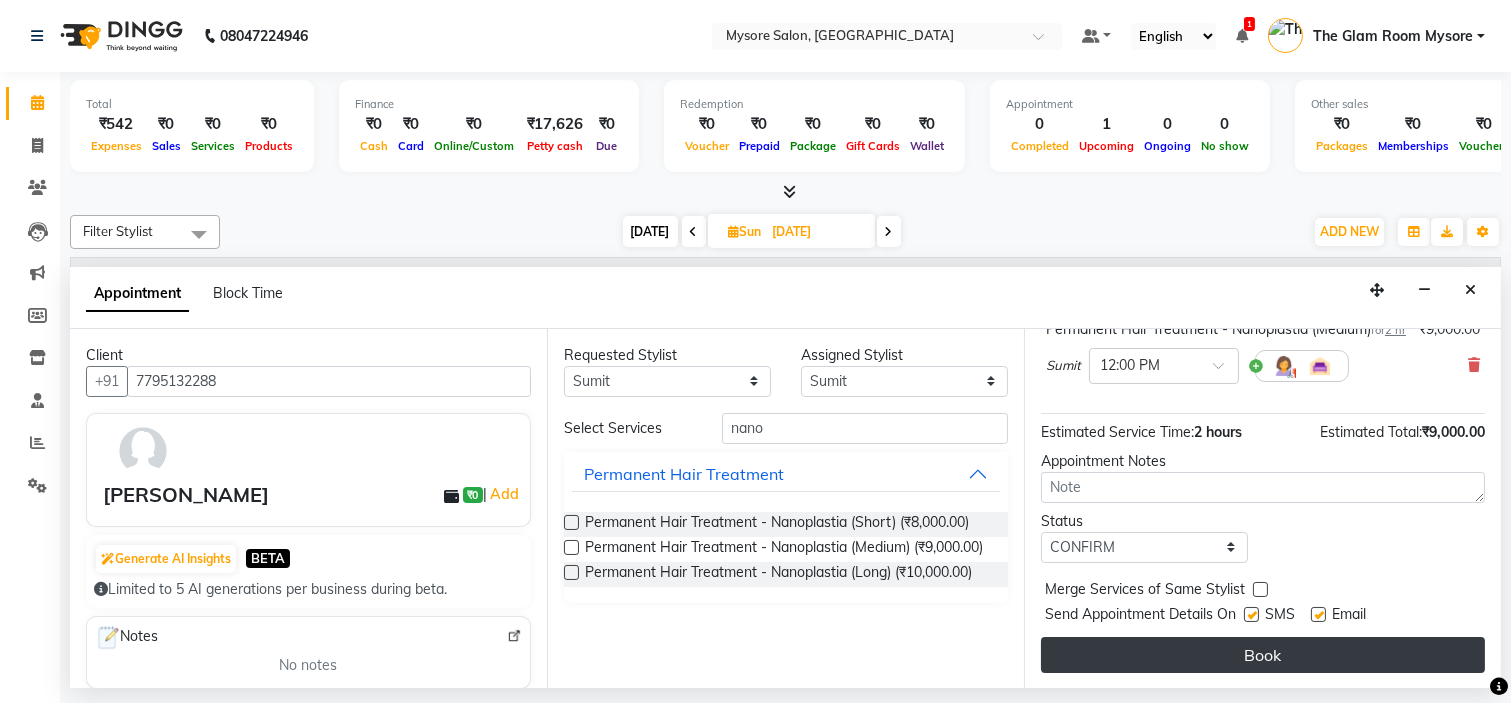 click on "Book" at bounding box center (1263, 655) 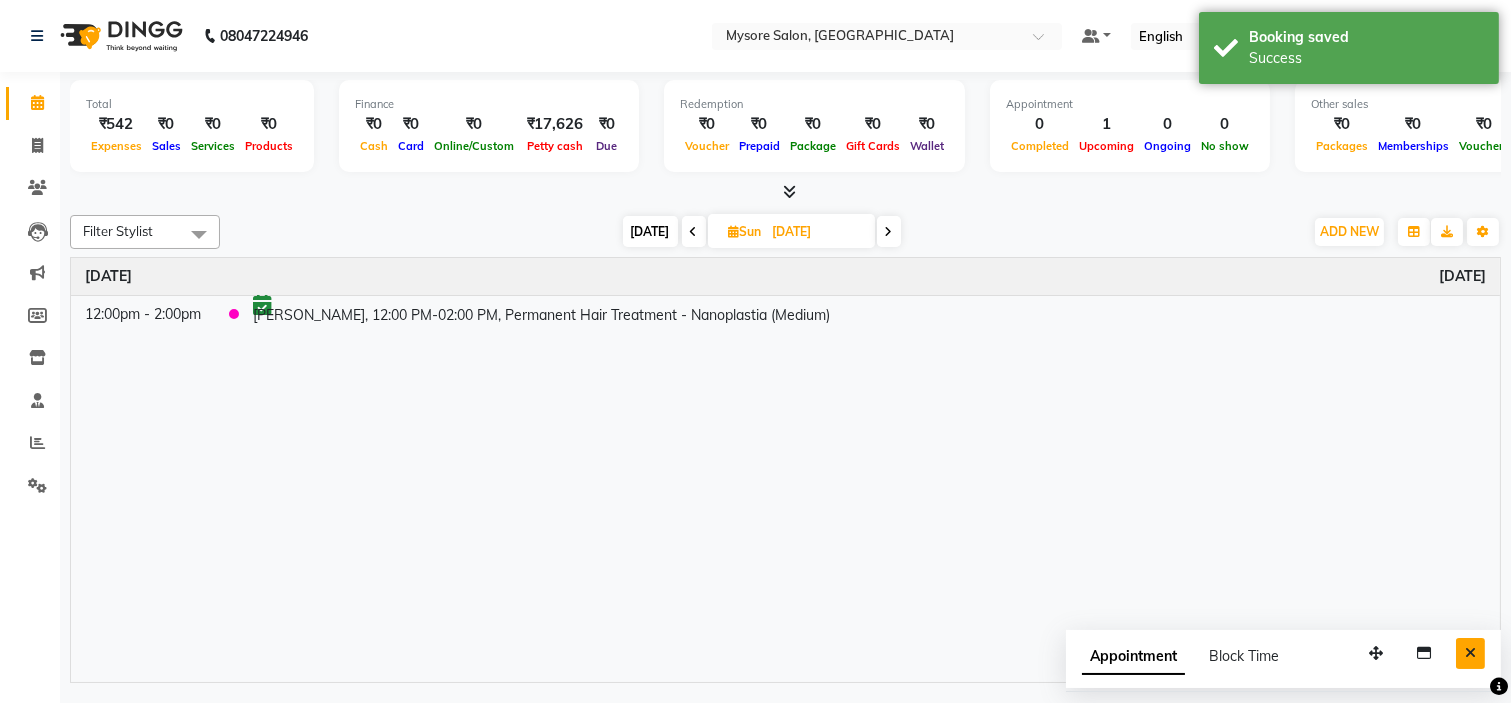 click at bounding box center (1470, 653) 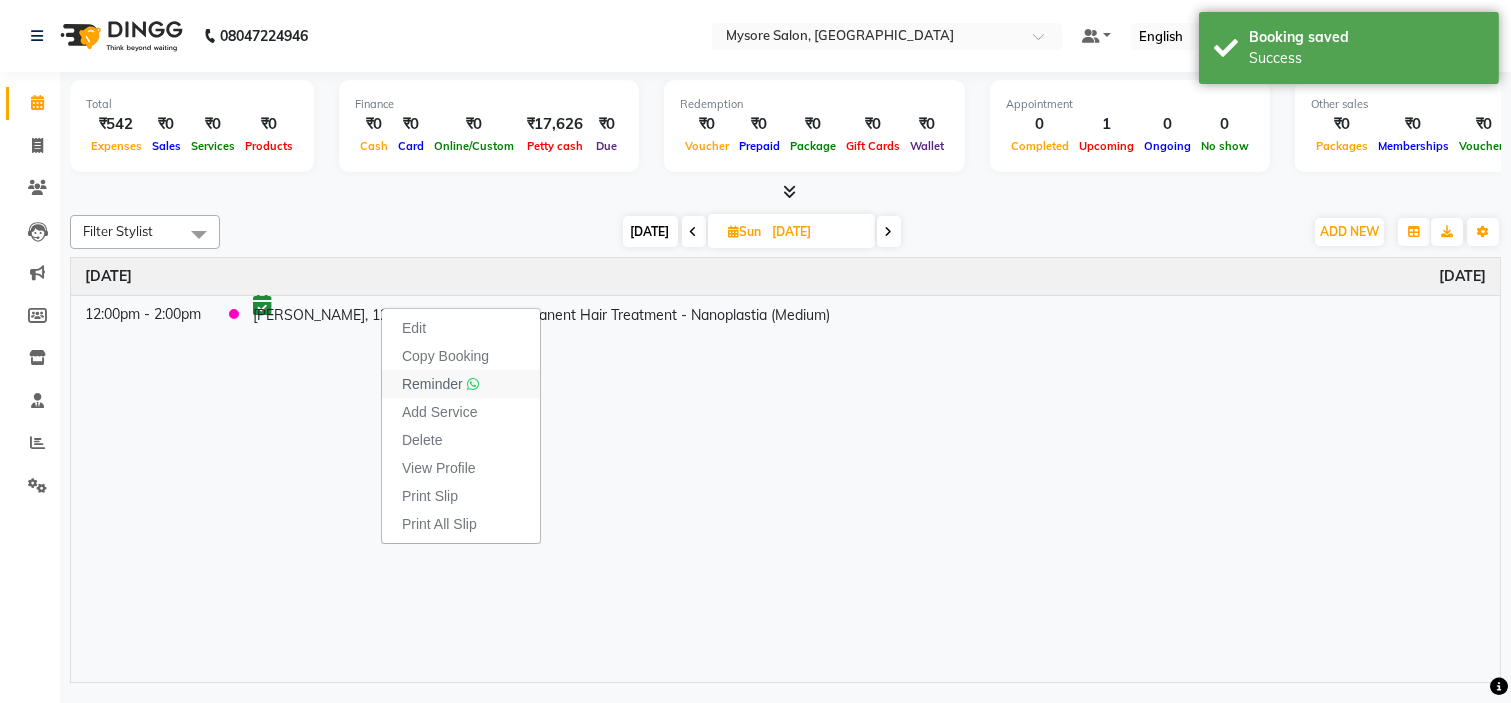 click on "Reminder" at bounding box center (432, 384) 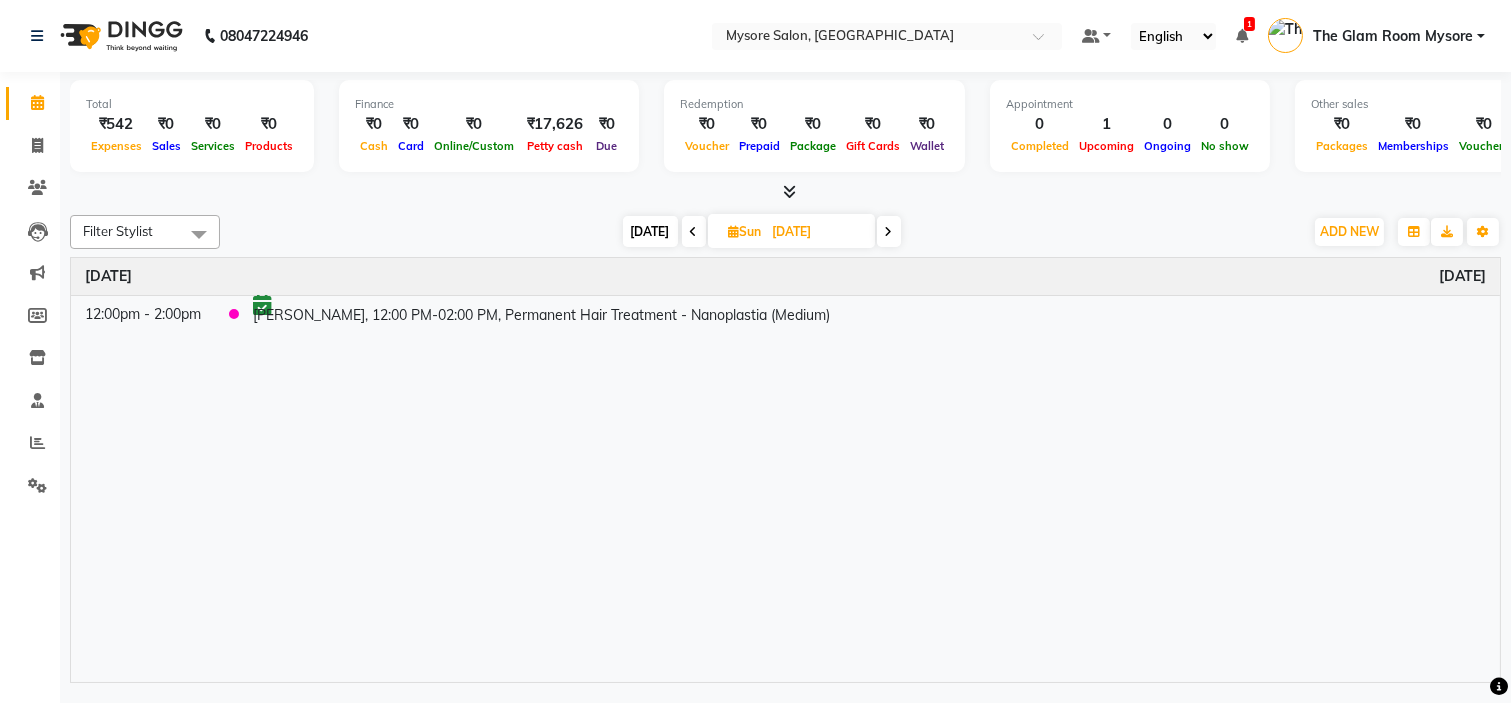 click on "[DATE]" at bounding box center (650, 231) 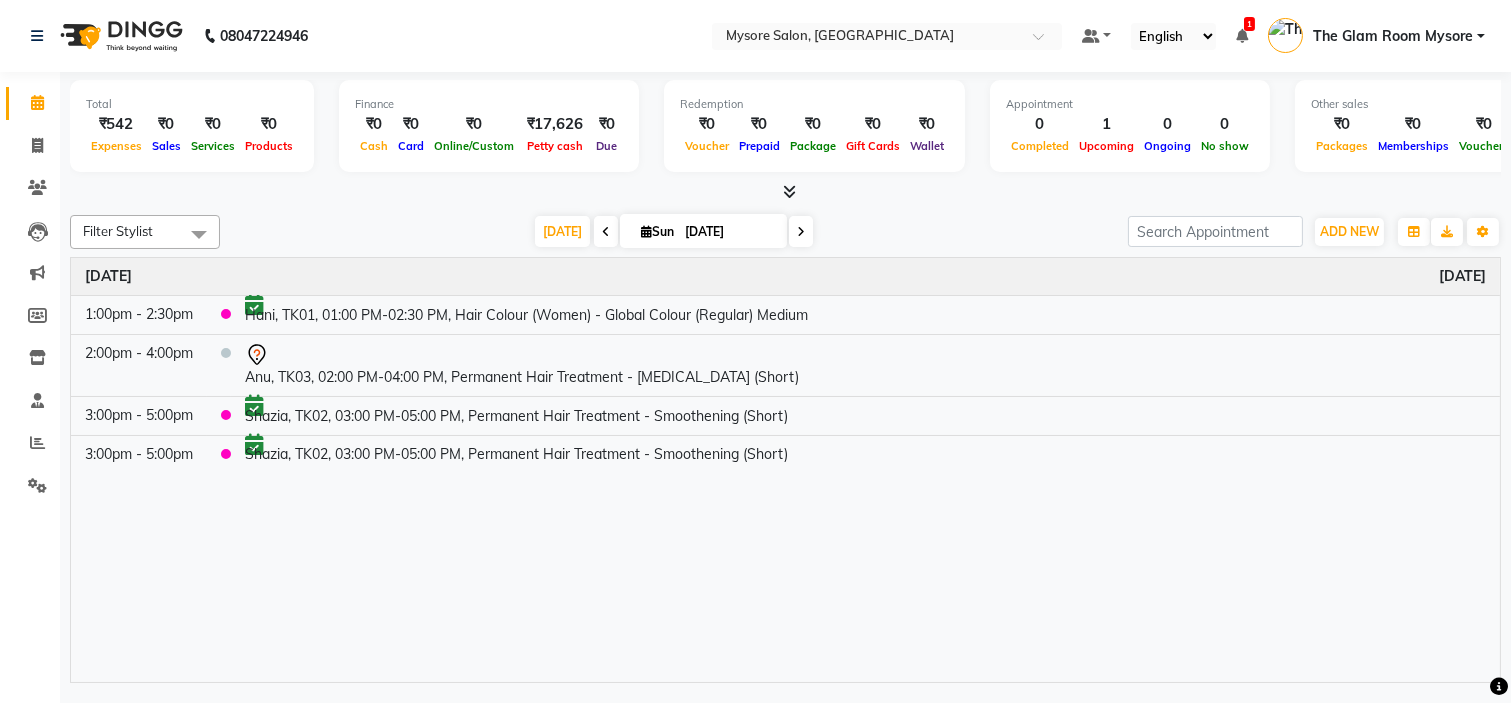 click at bounding box center (785, 192) 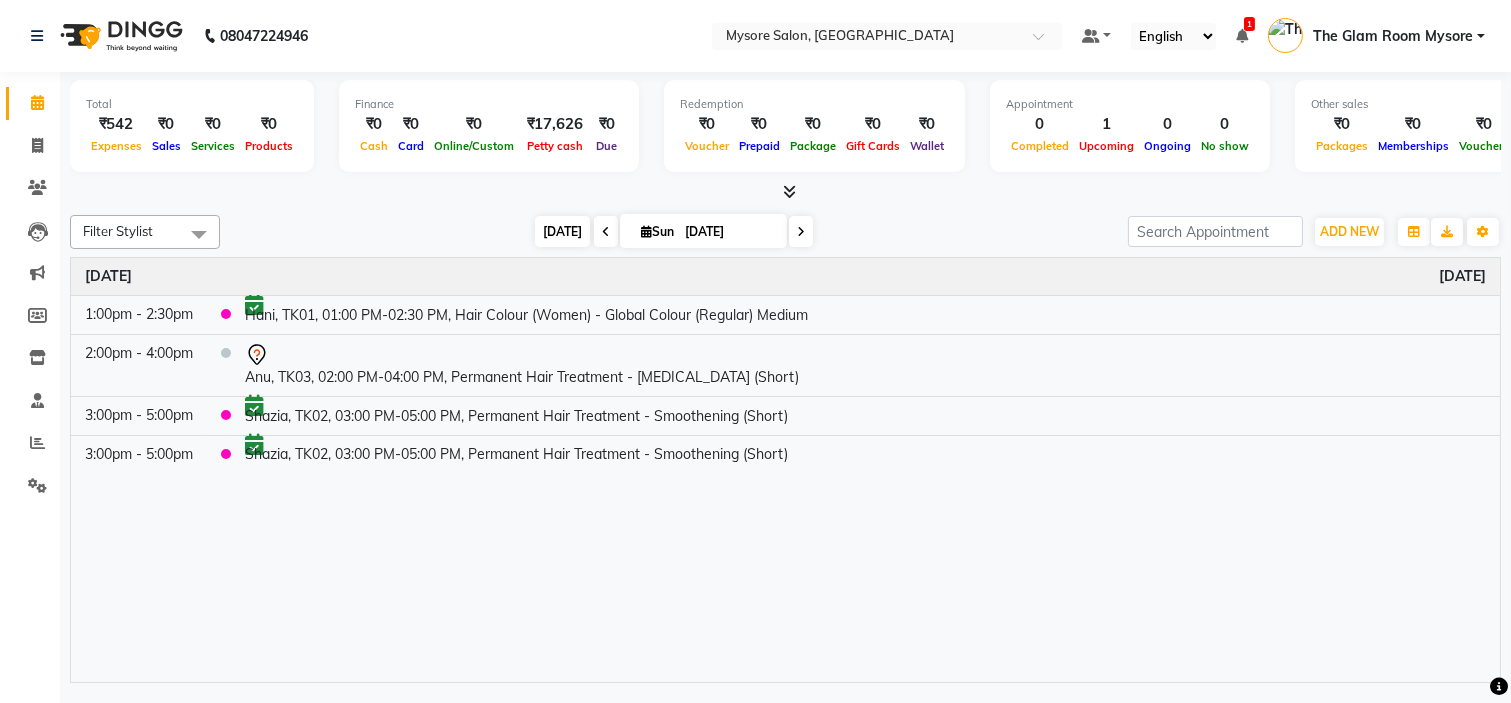 click on "[DATE]" at bounding box center [562, 231] 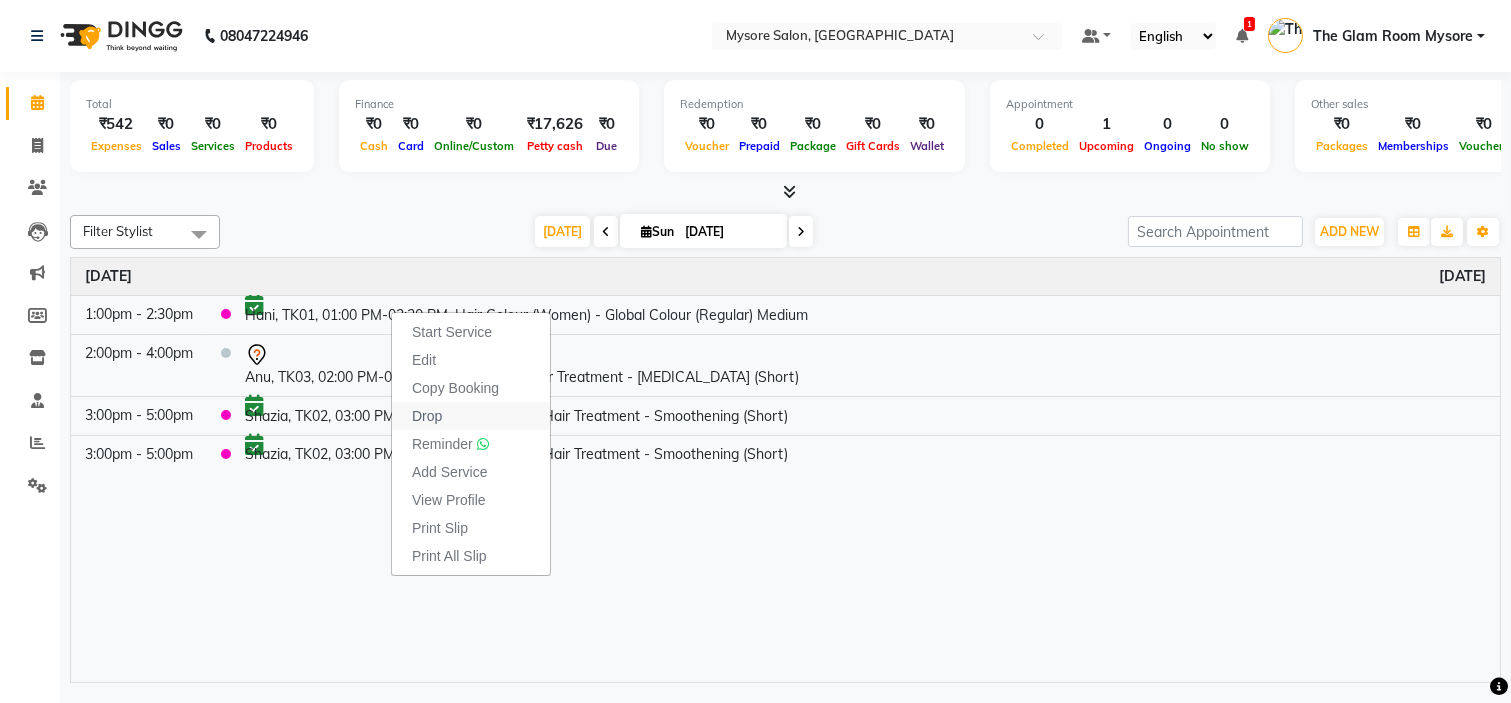 click on "Drop" at bounding box center (427, 416) 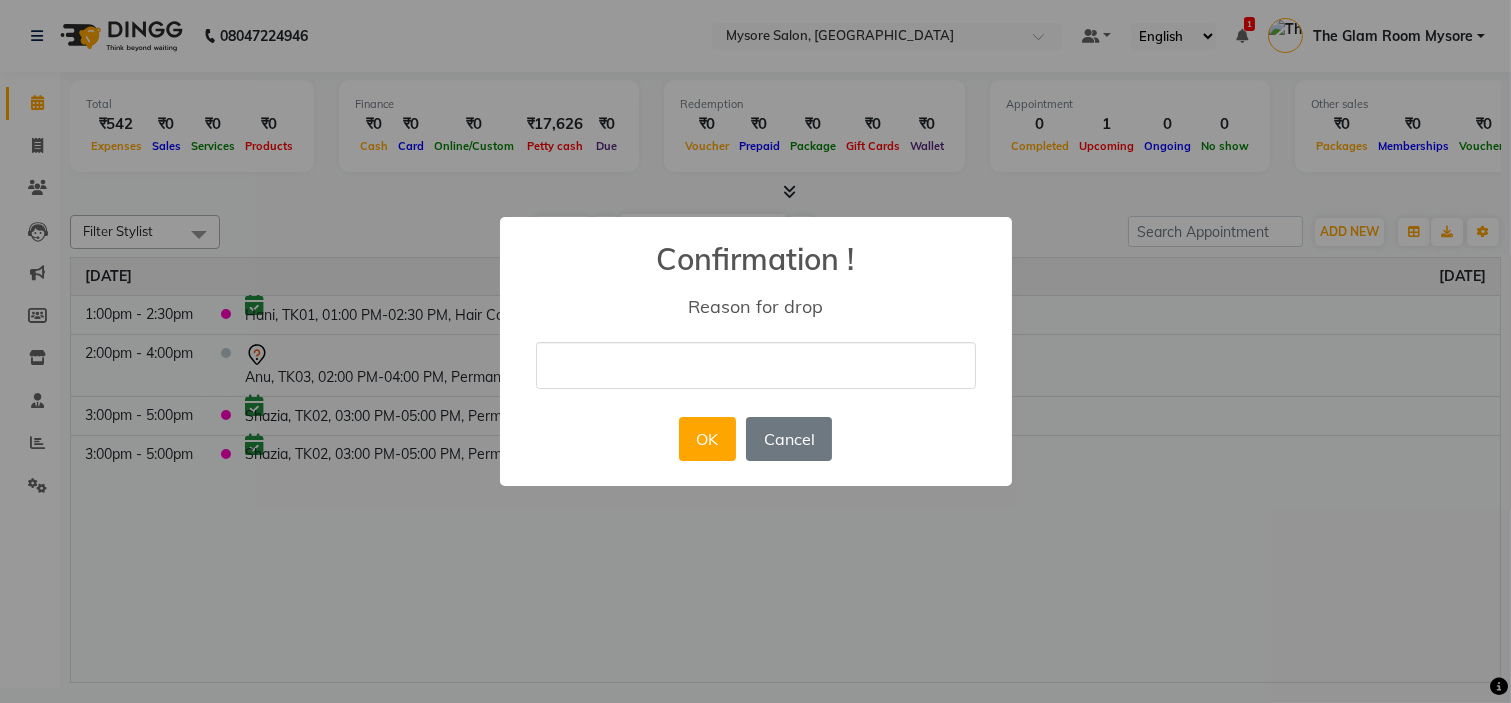 click at bounding box center [756, 365] 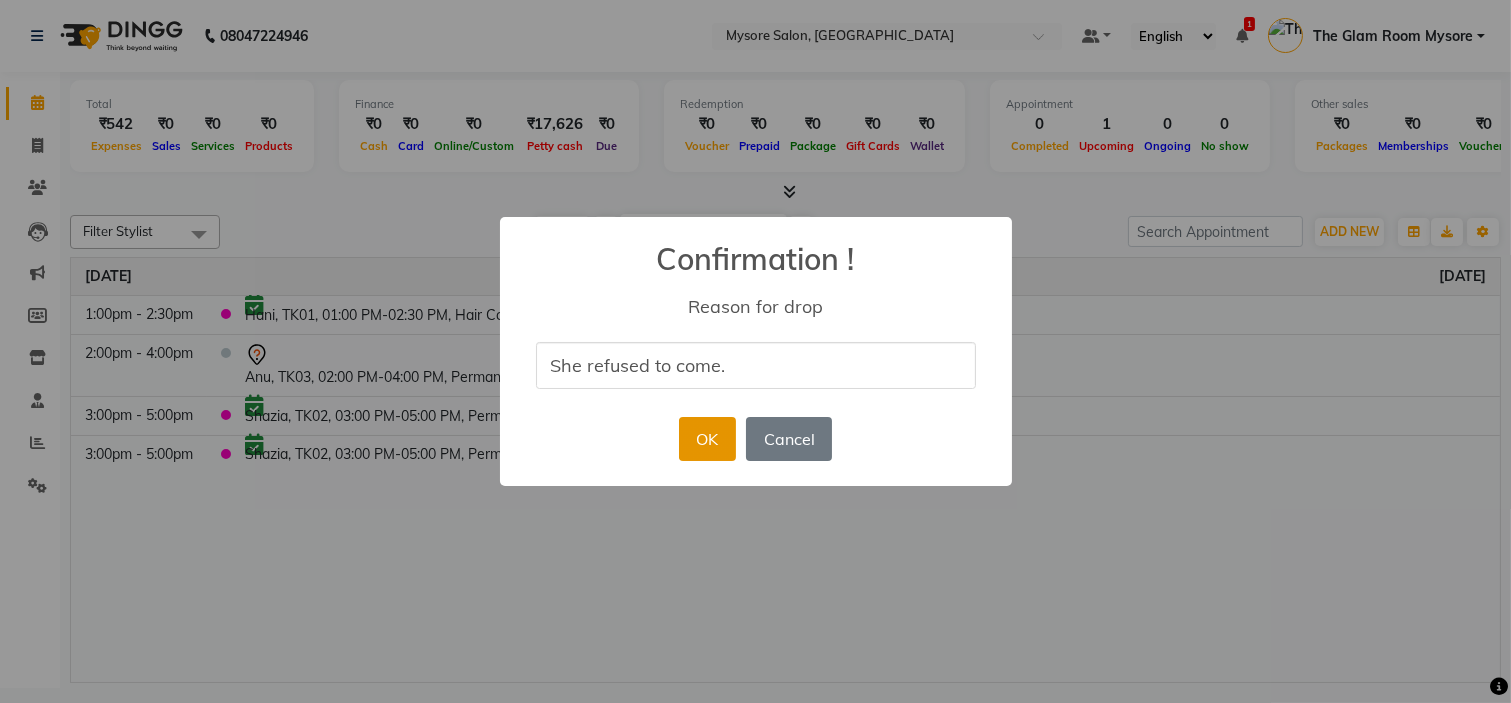 click on "OK" at bounding box center (707, 439) 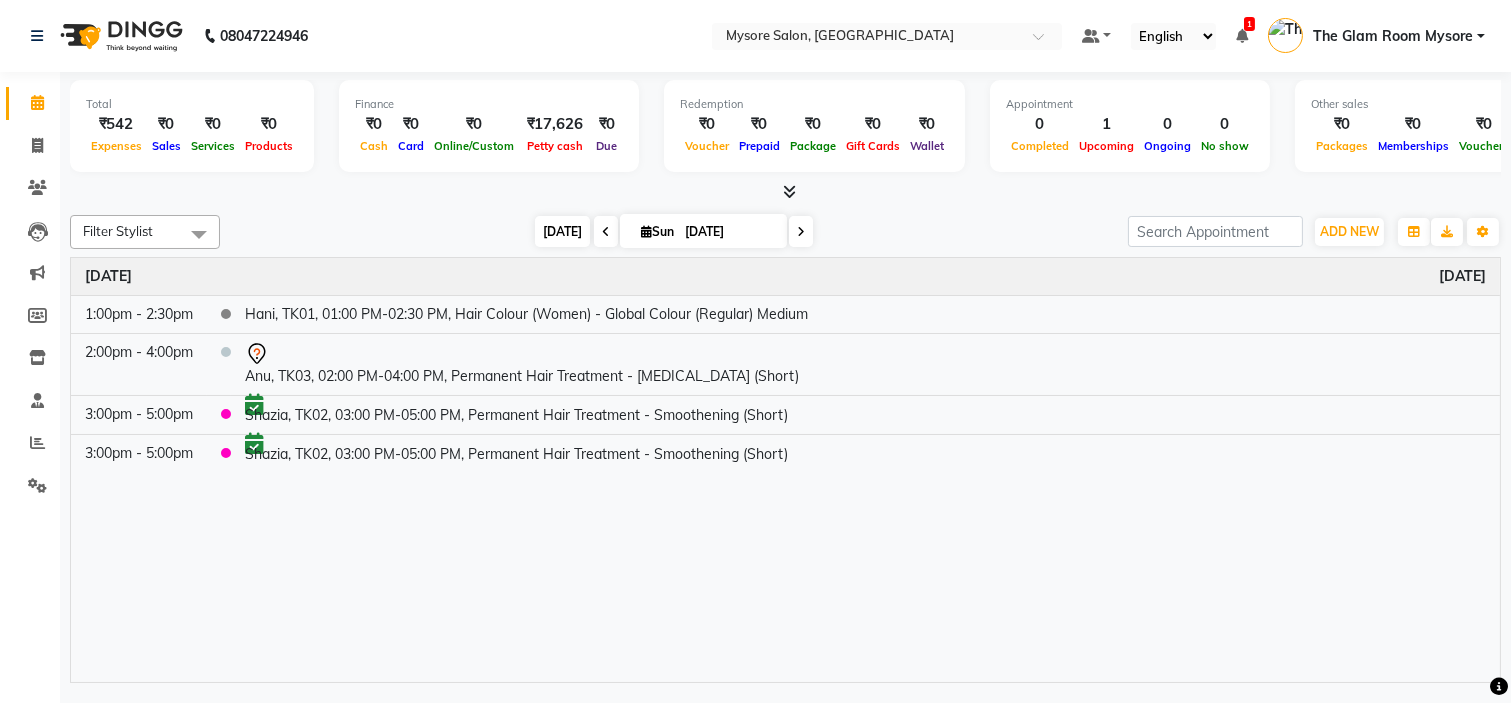 click on "[DATE]" at bounding box center [562, 231] 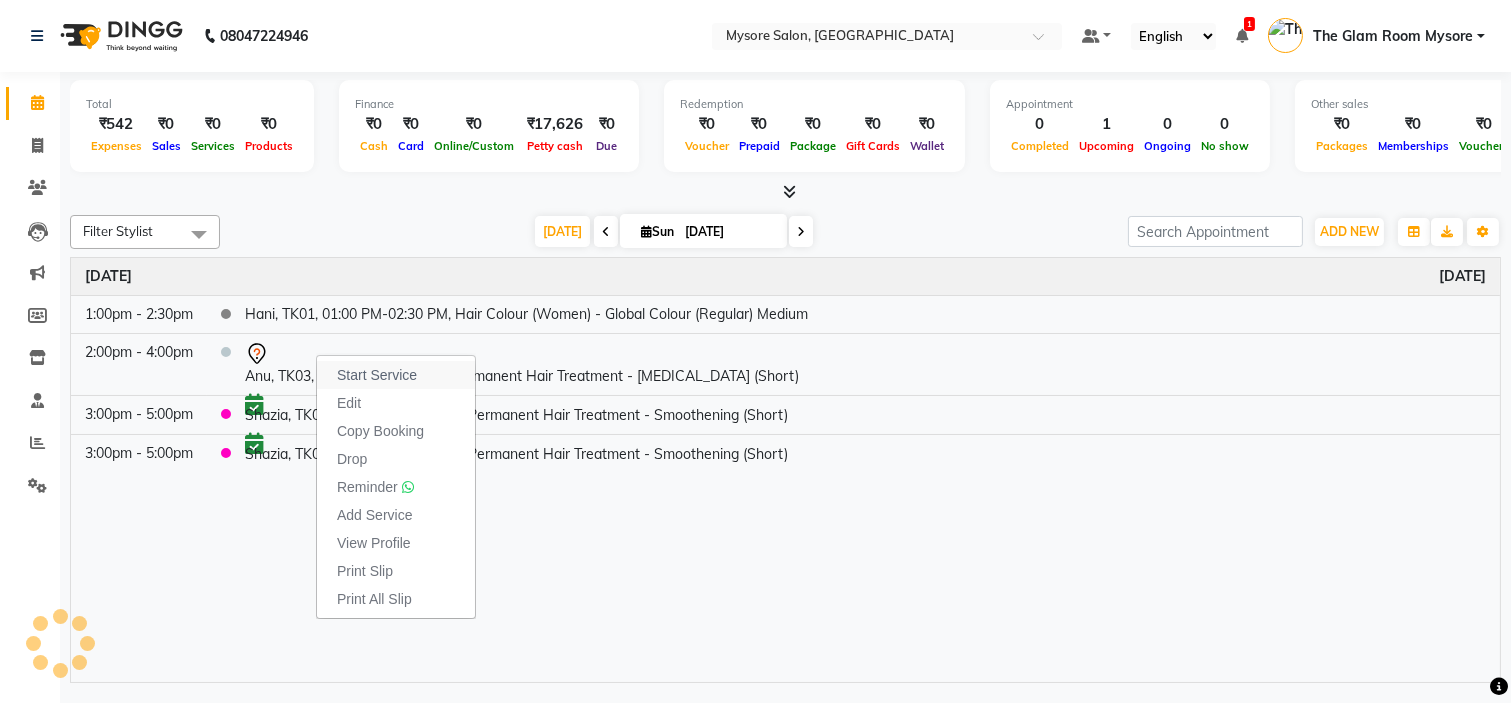 click on "Start Service" at bounding box center (377, 375) 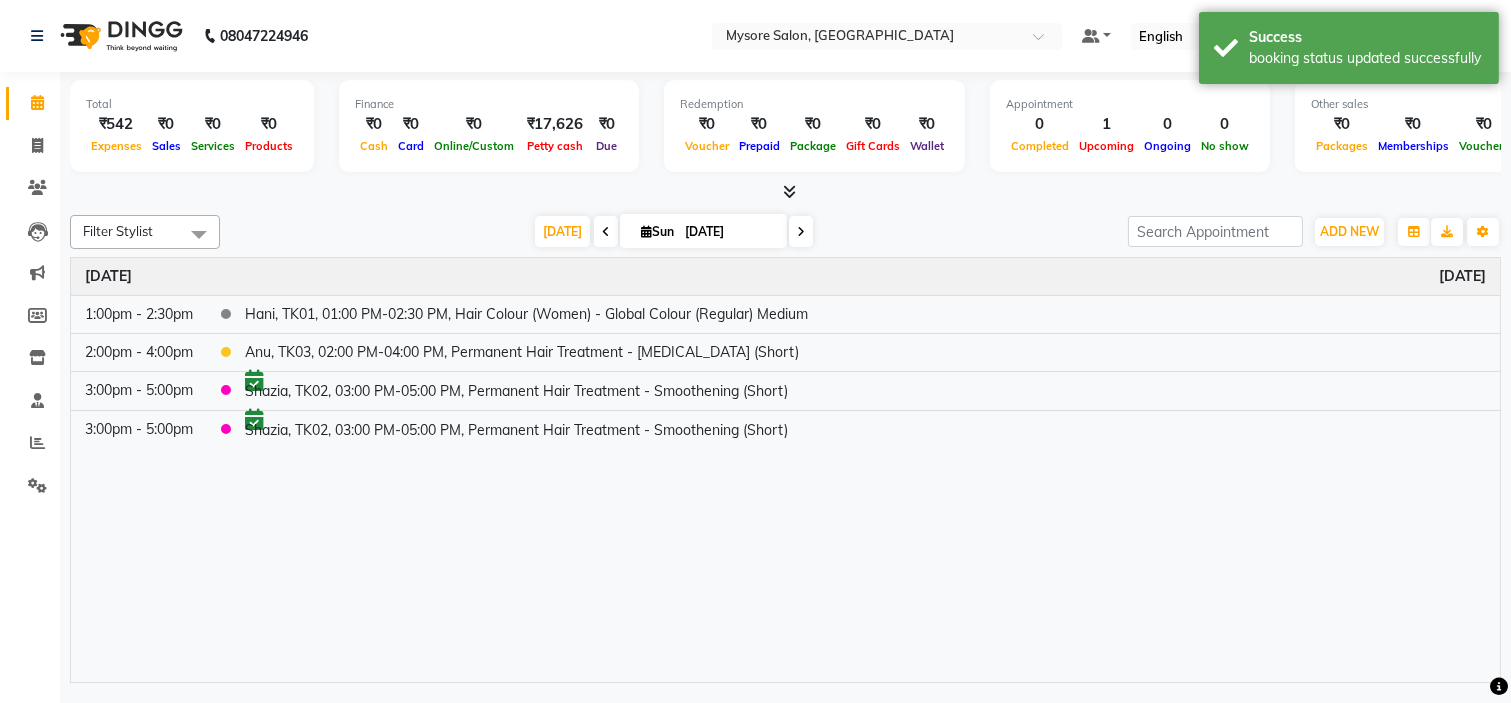 click on "Filter Stylist Select All [PERSON_NAME] [PERSON_NAME] Ashwini Ayaan DR. Apurva [PERSON_NAME] [PERSON_NAME] [PERSON_NAME] Shangnimwon [PERSON_NAME] [PERSON_NAME] [PERSON_NAME] Tezz The Glam Room Mysore [DATE]  [DATE] Toggle Dropdown Add Appointment Add Invoice Add Expense Add Attendance Add Client Add Transaction Toggle Dropdown Add Appointment Add Invoice Add Expense Add Attendance Add Client ADD NEW Toggle Dropdown Add Appointment Add Invoice Add Expense Add Attendance Add Client Add Transaction Filter Stylist Select All [PERSON_NAME] [PERSON_NAME] Ashwini Ayaan DR. Apurva [PERSON_NAME] [PERSON_NAME] [PERSON_NAME] Shangnimwon [PERSON_NAME] [PERSON_NAME] [PERSON_NAME] Tezz The Glam Room Mysore Group By  Staff View   Room View  View as Vertical  Vertical - Week View  Horizontal  Horizontal - Week View  List  Toggle Dropdown Calendar Settings Manage Tags   Arrange Stylists   Reset Stylists  Full Screen Appointment Form Zoom 100% Time Event [DATE] 1:00pm - 2:30pm    Hani, TK01, 01:00 PM-02:30 PM, Hair Colour (Women) - Global Colour (Regular) Medium" 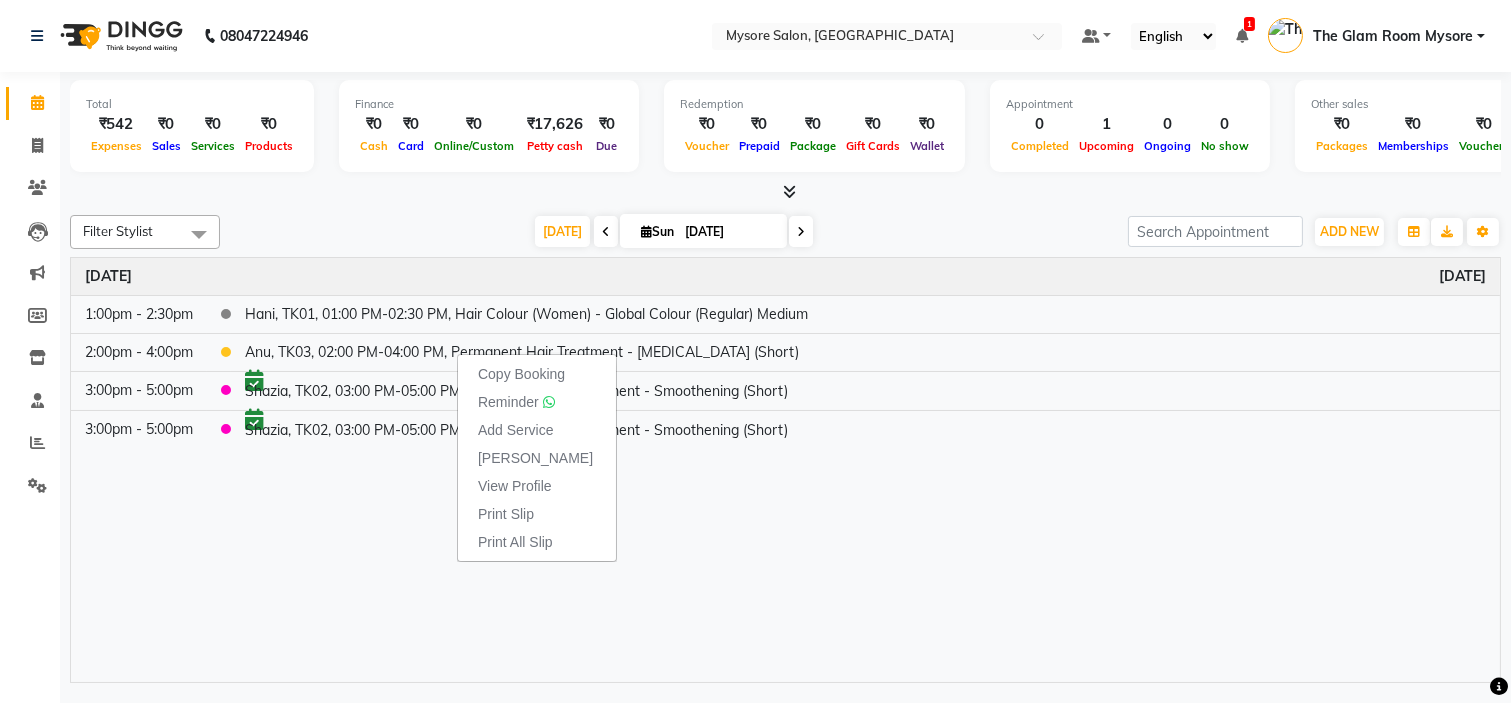 click on "Time Event Sunday July 13, 2025 1:00pm - 2:30pm    Hani, TK01, 01:00 PM-02:30 PM, Hair Colour (Women) - Global Colour (Regular) Medium 2:00pm - 4:00pm    Anu, TK03, 02:00 PM-04:00 PM, Permanent Hair Treatment - Botox (Short) 3:00pm - 5:00pm     Shazia, TK02, 03:00 PM-05:00 PM, Permanent Hair Treatment - Smoothening (Short) 3:00pm - 5:00pm     Shazia, TK02, 03:00 PM-05:00 PM, Permanent Hair Treatment - Smoothening (Short)" at bounding box center (785, 470) 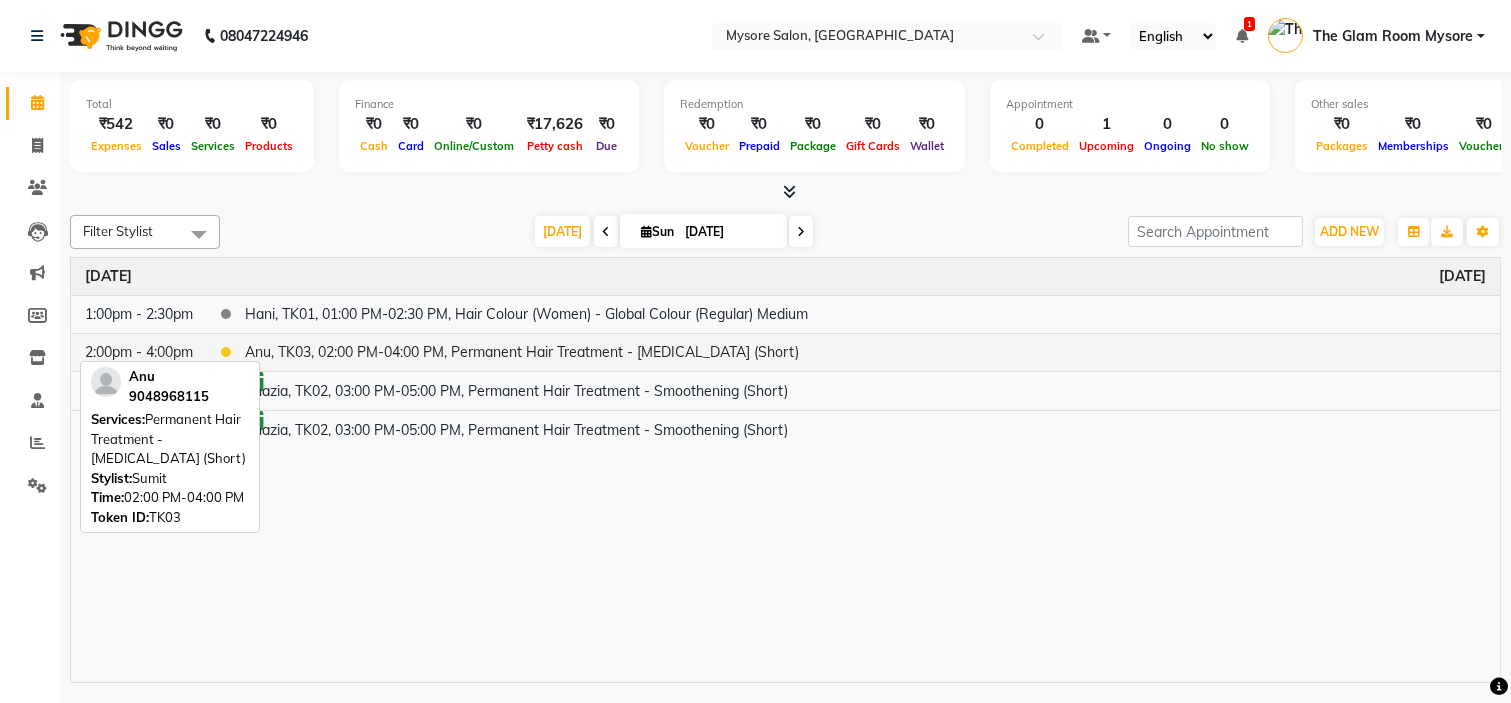 click on "Anu, TK03, 02:00 PM-04:00 PM, Permanent Hair Treatment - Botox (Short)" at bounding box center (865, 352) 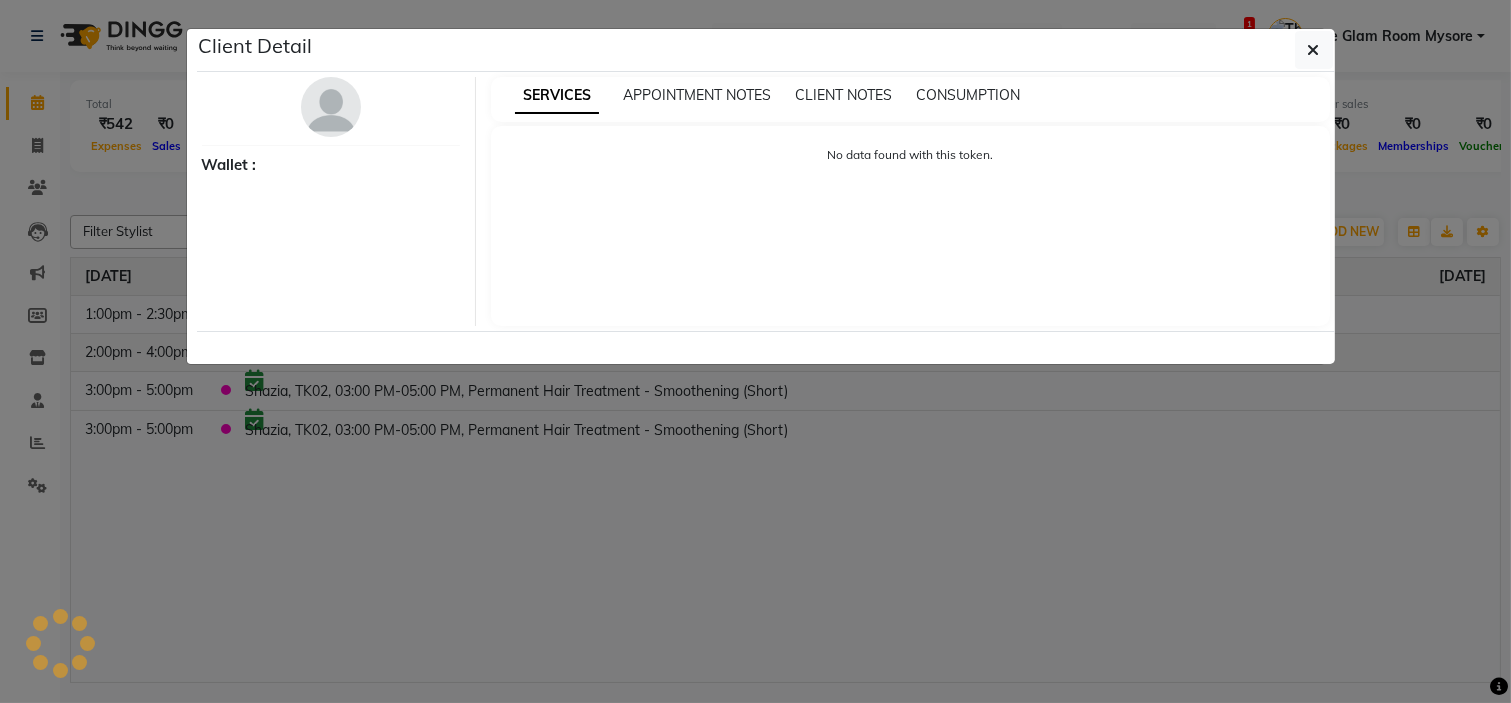 select on "1" 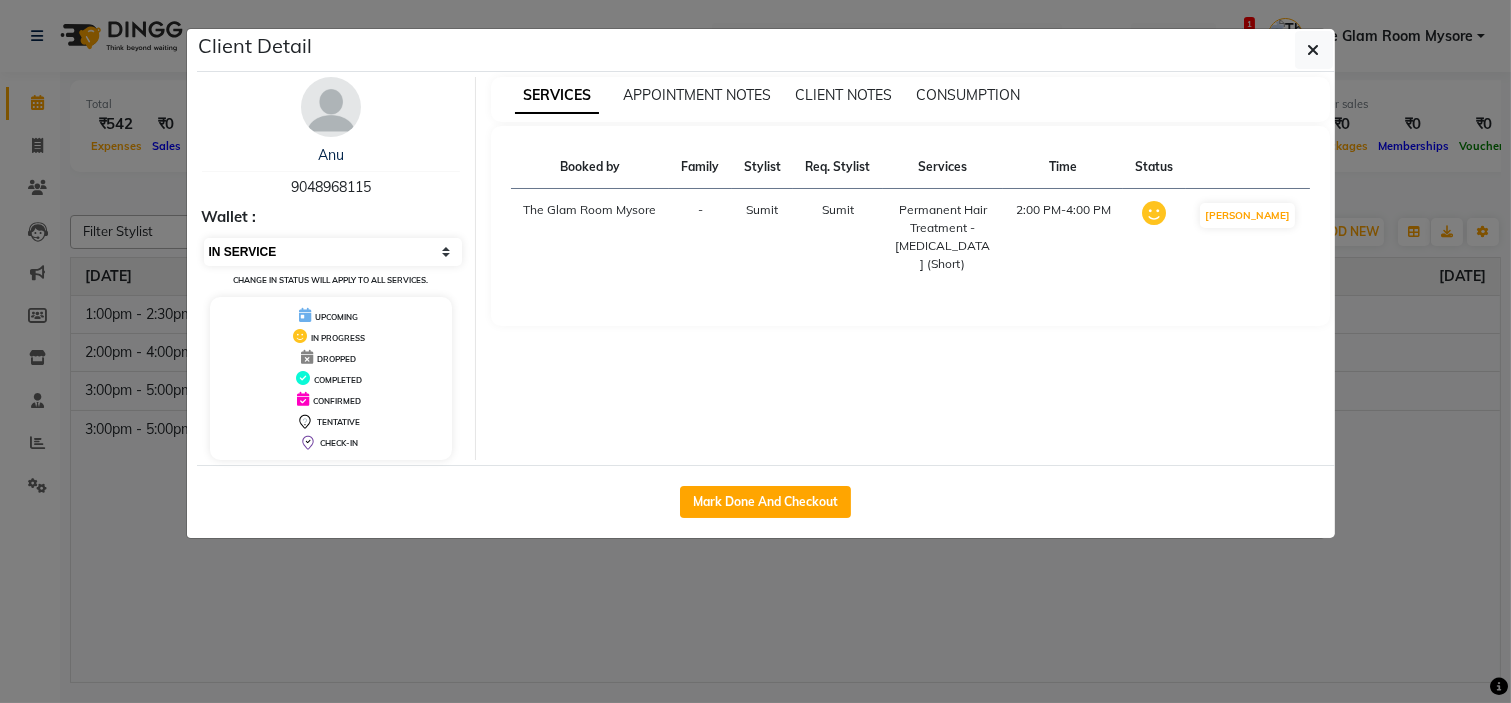 click on "Select IN SERVICE CONFIRMED TENTATIVE CHECK IN MARK DONE DROPPED UPCOMING" at bounding box center (333, 252) 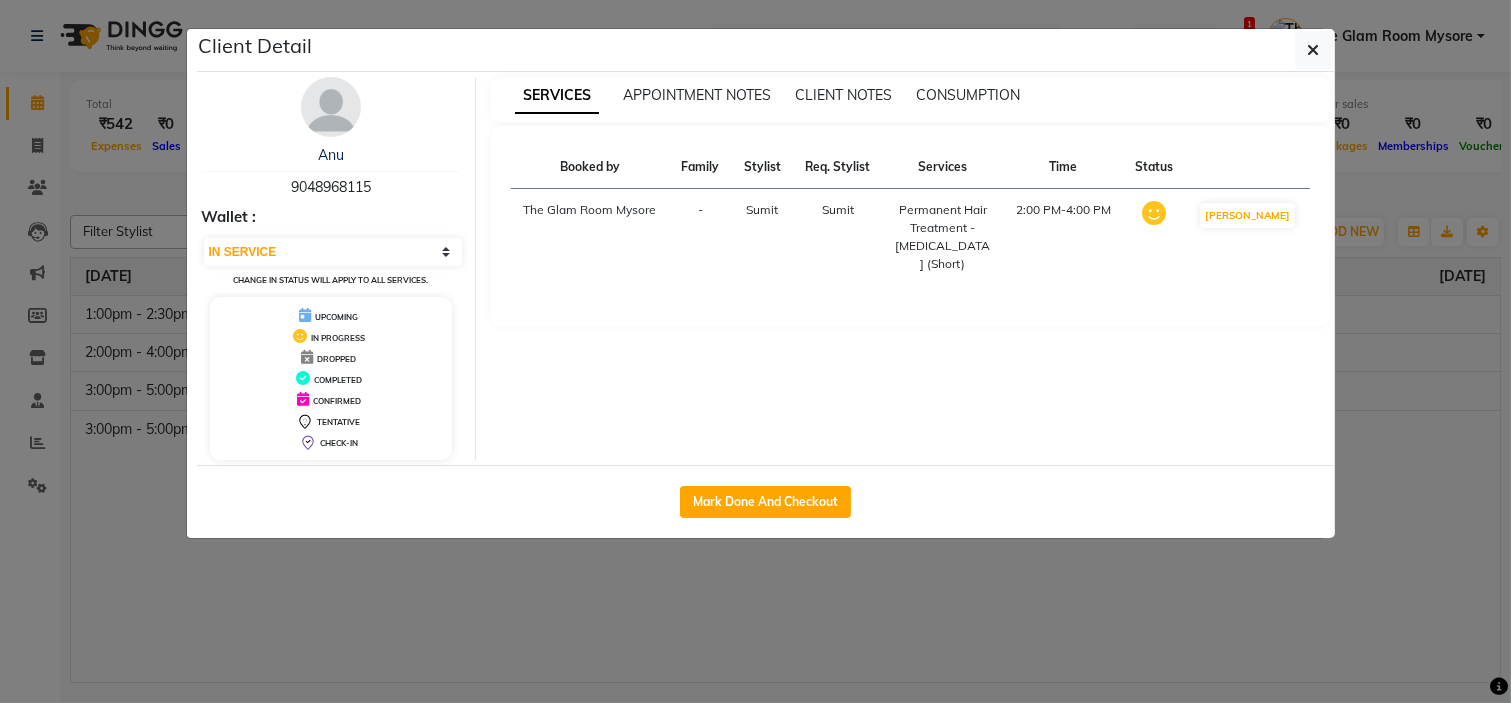click on "SERVICES APPOINTMENT NOTES CLIENT NOTES CONSUMPTION Booked by Family Stylist Req. Stylist Services Time Status  The Glam Room Mysore  - Sumit Sumit  Permanent Hair Treatment - Botox (Short)   2:00 PM-4:00 PM   MARK DONE" at bounding box center [910, 268] 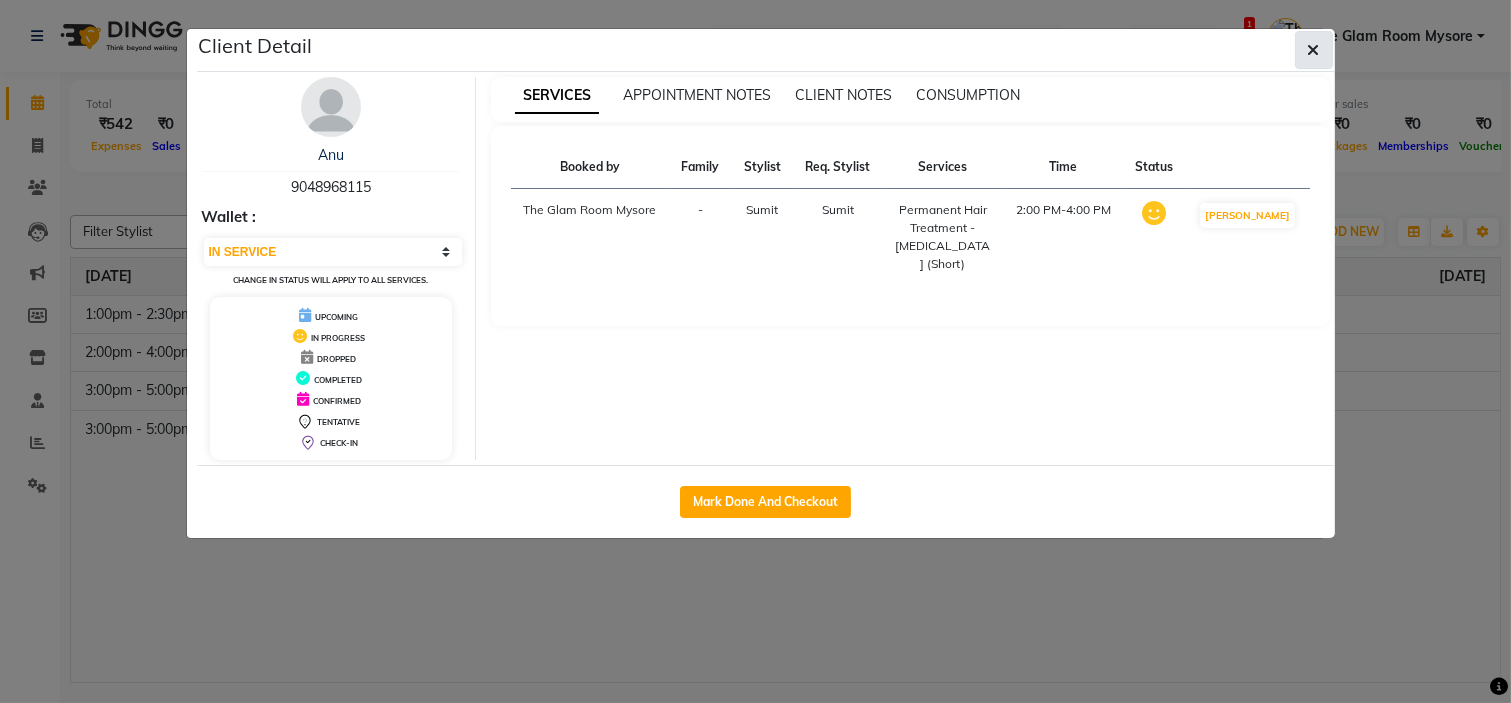 click 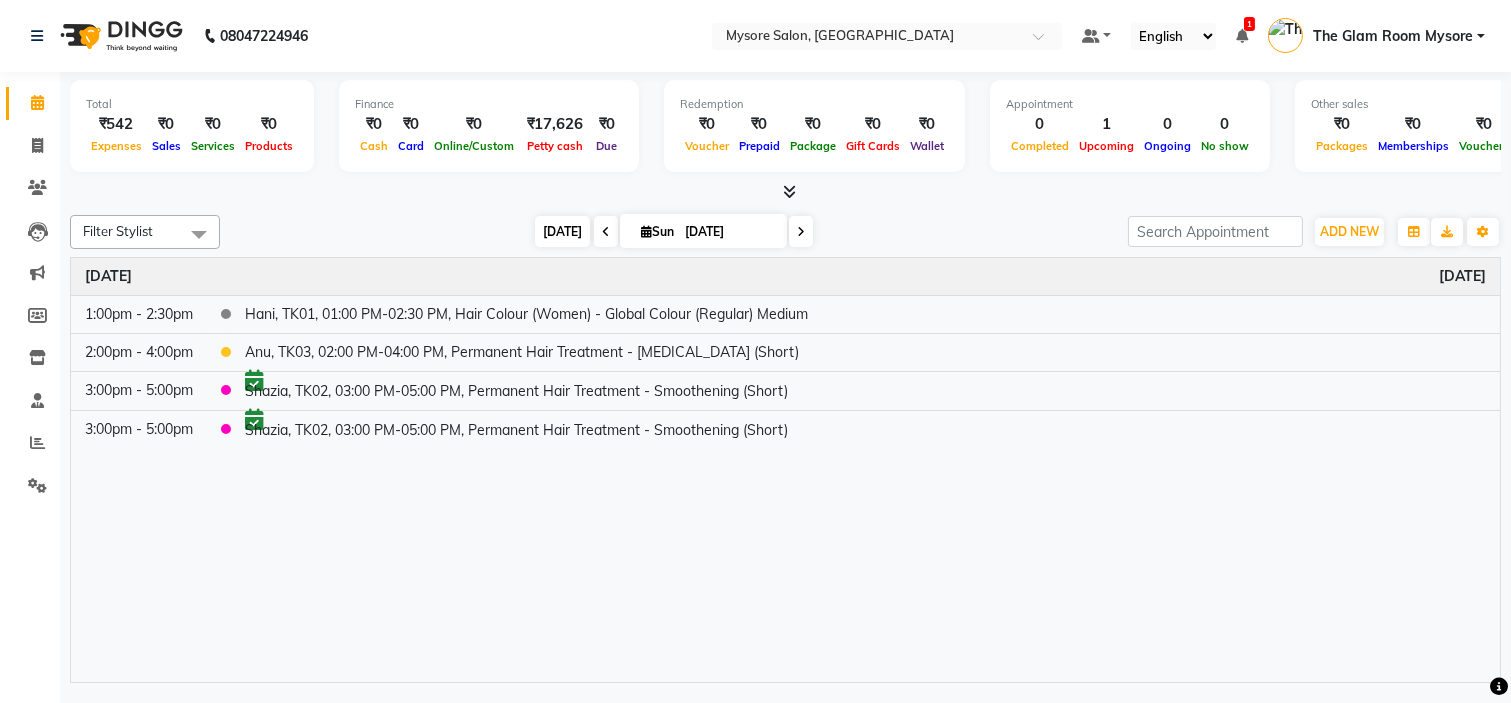 click on "[DATE]" at bounding box center (562, 231) 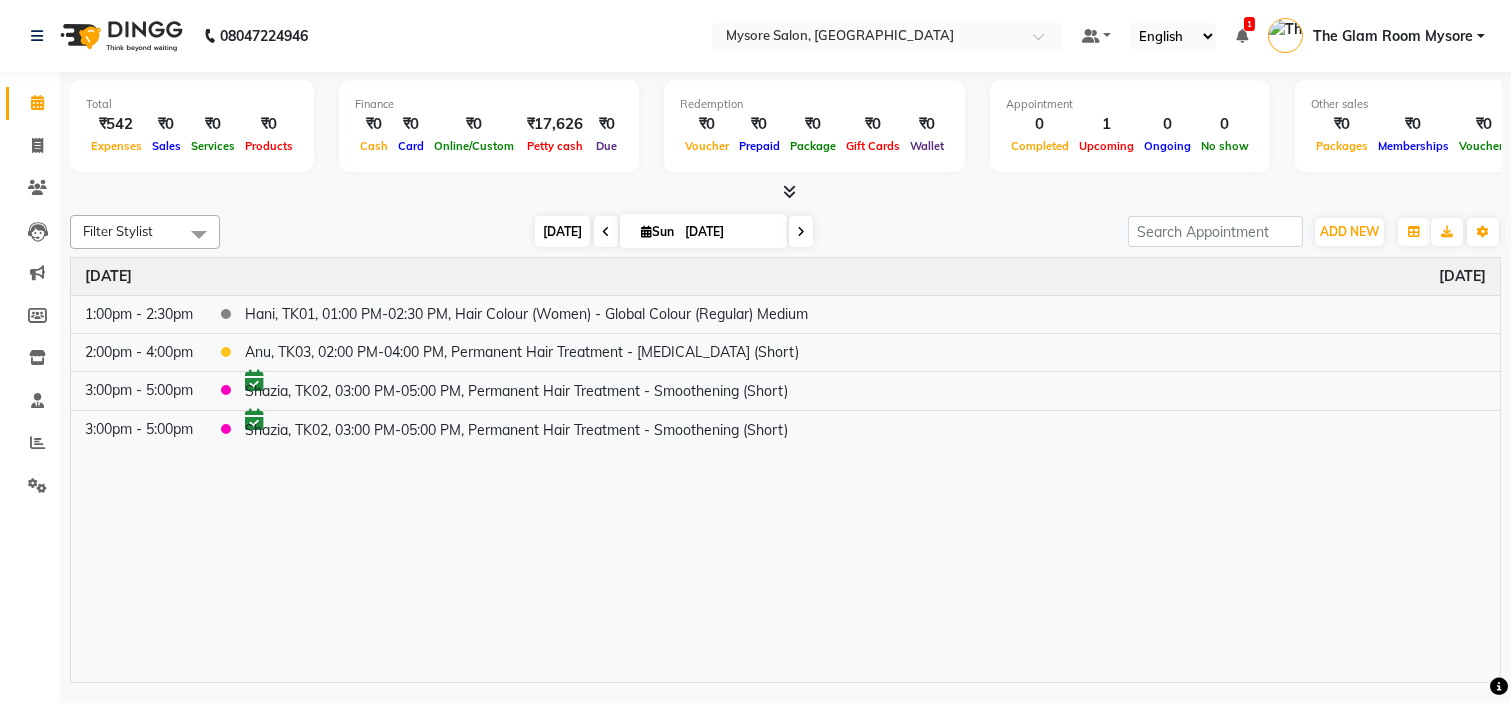 click on "[DATE]" at bounding box center (562, 231) 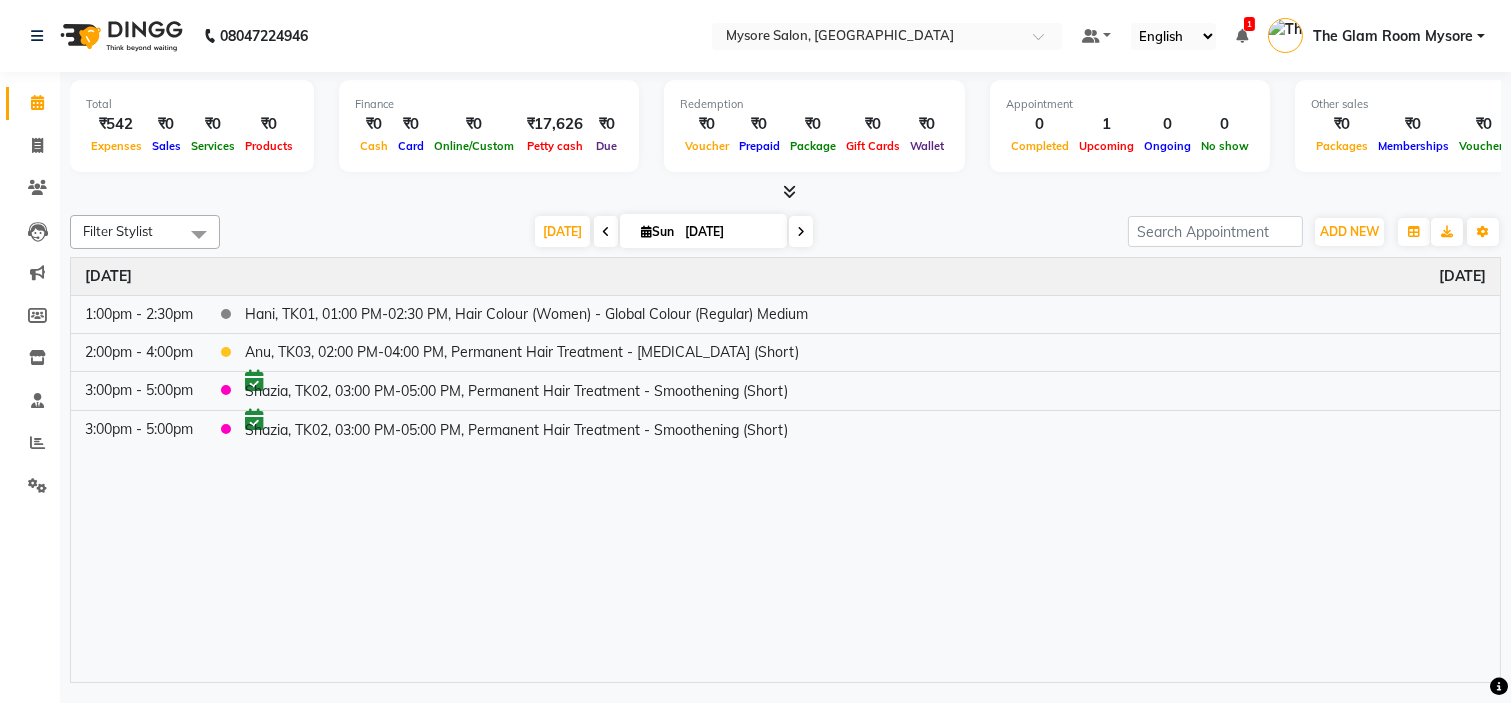 click on "[DATE]  [DATE]" at bounding box center [674, 232] 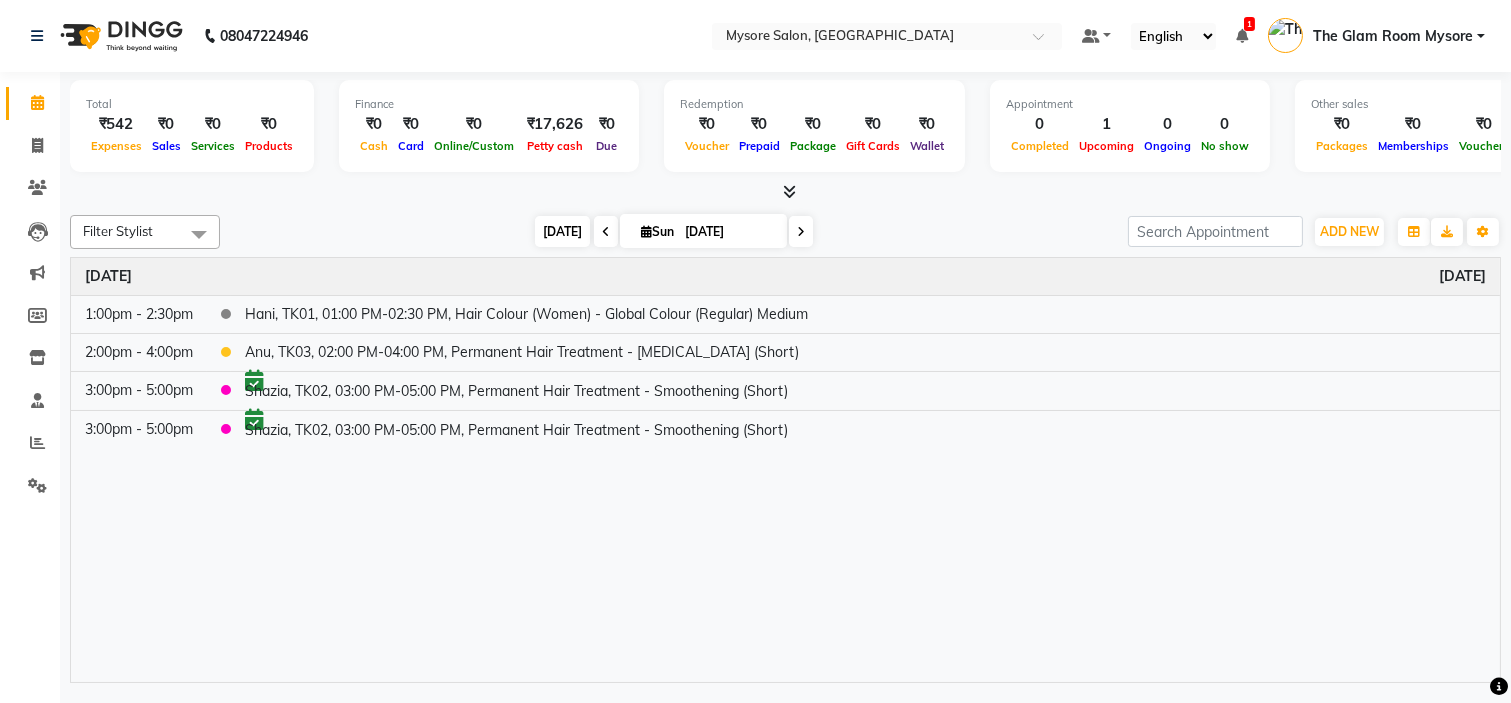 click on "[DATE]" at bounding box center (562, 231) 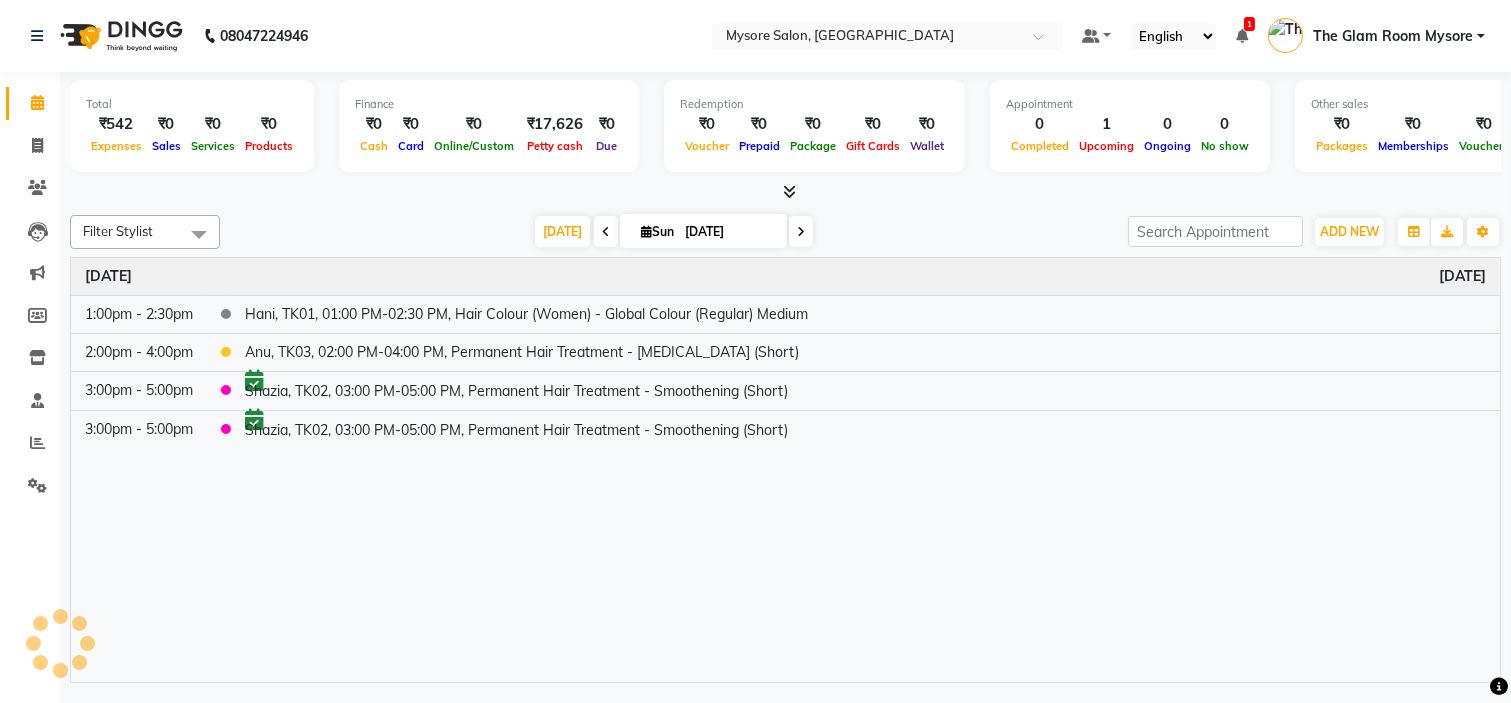 click on "Filter Stylist Select All [PERSON_NAME] [PERSON_NAME] Ashwini Ayaan DR. Apurva [PERSON_NAME] [PERSON_NAME] [PERSON_NAME] Shangnimwon [PERSON_NAME] [PERSON_NAME] [PERSON_NAME] Tezz The Glam Room Mysore [DATE]  [DATE] Toggle Dropdown Add Appointment Add Invoice Add Expense Add Attendance Add Client Add Transaction Toggle Dropdown Add Appointment Add Invoice Add Expense Add Attendance Add Client ADD NEW Toggle Dropdown Add Appointment Add Invoice Add Expense Add Attendance Add Client Add Transaction Filter Stylist Select All [PERSON_NAME] [PERSON_NAME] Ashwini Ayaan DR. Apurva [PERSON_NAME] [PERSON_NAME] [PERSON_NAME] Shangnimwon [PERSON_NAME] [PERSON_NAME] [PERSON_NAME] Tezz The Glam Room Mysore Group By  Staff View   Room View  View as Vertical  Vertical - Week View  Horizontal  Horizontal - Week View  List  Toggle Dropdown Calendar Settings Manage Tags   Arrange Stylists   Reset Stylists  Full Screen Appointment Form Zoom 100% Time Event [DATE] 1:00pm - 2:30pm    Hani, TK01, 01:00 PM-02:30 PM, Hair Colour (Women) - Global Colour (Regular) Medium" 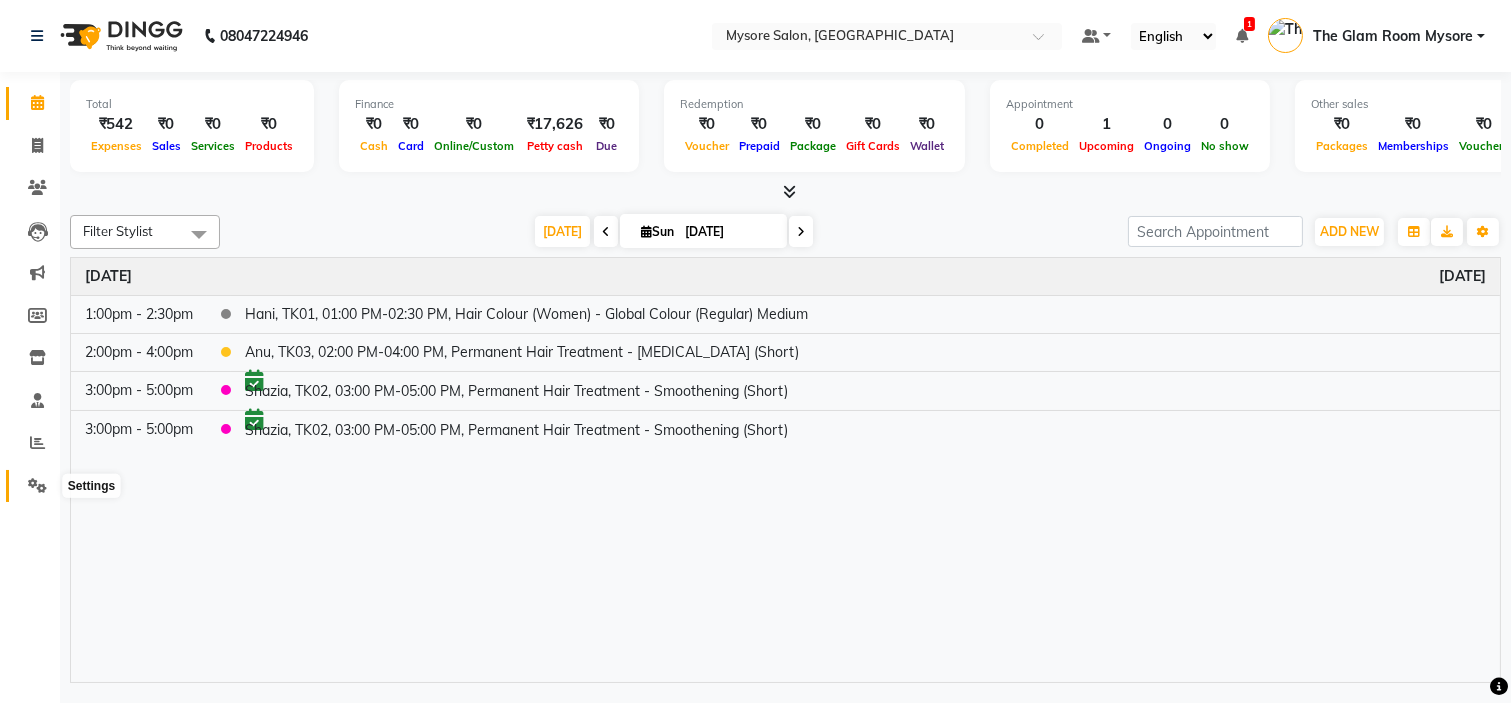 click 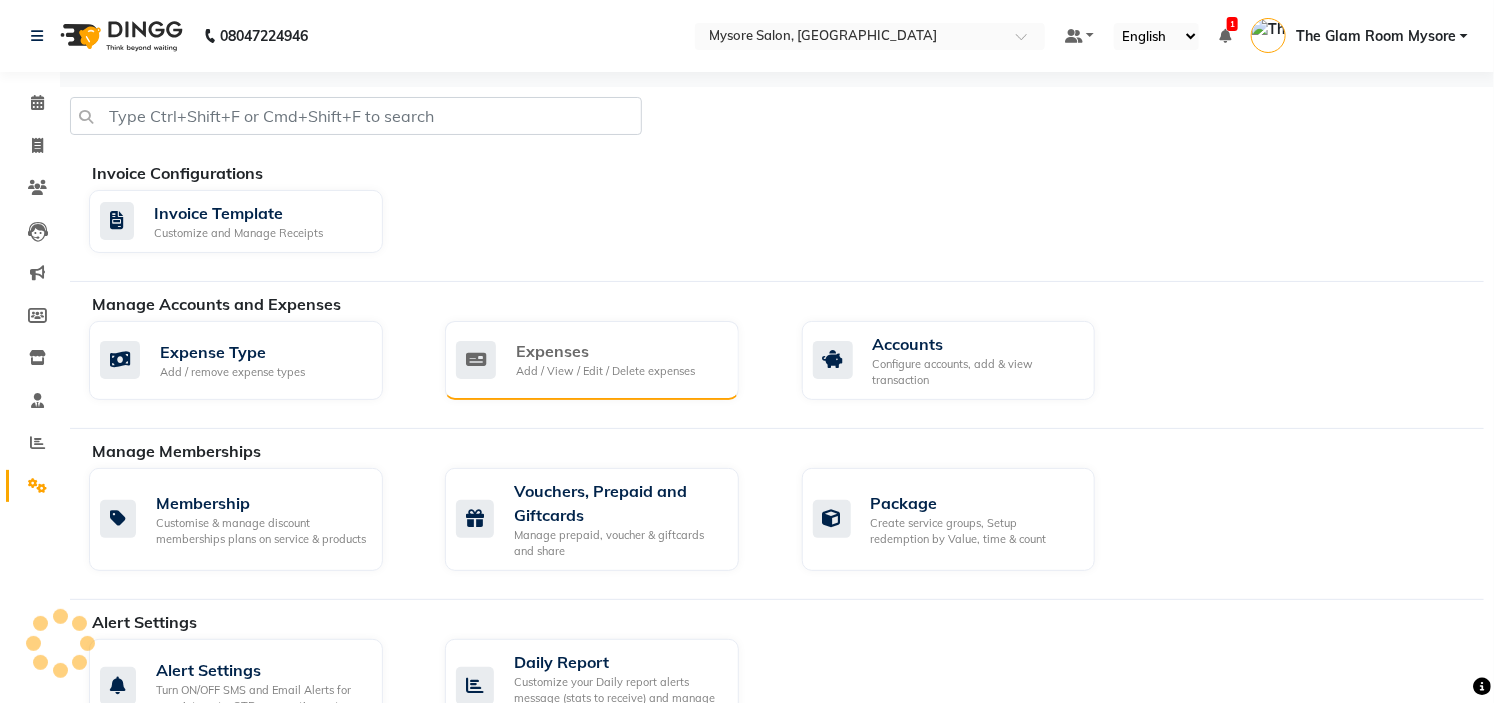 click on "Expenses Add / View / Edit / Delete expenses" 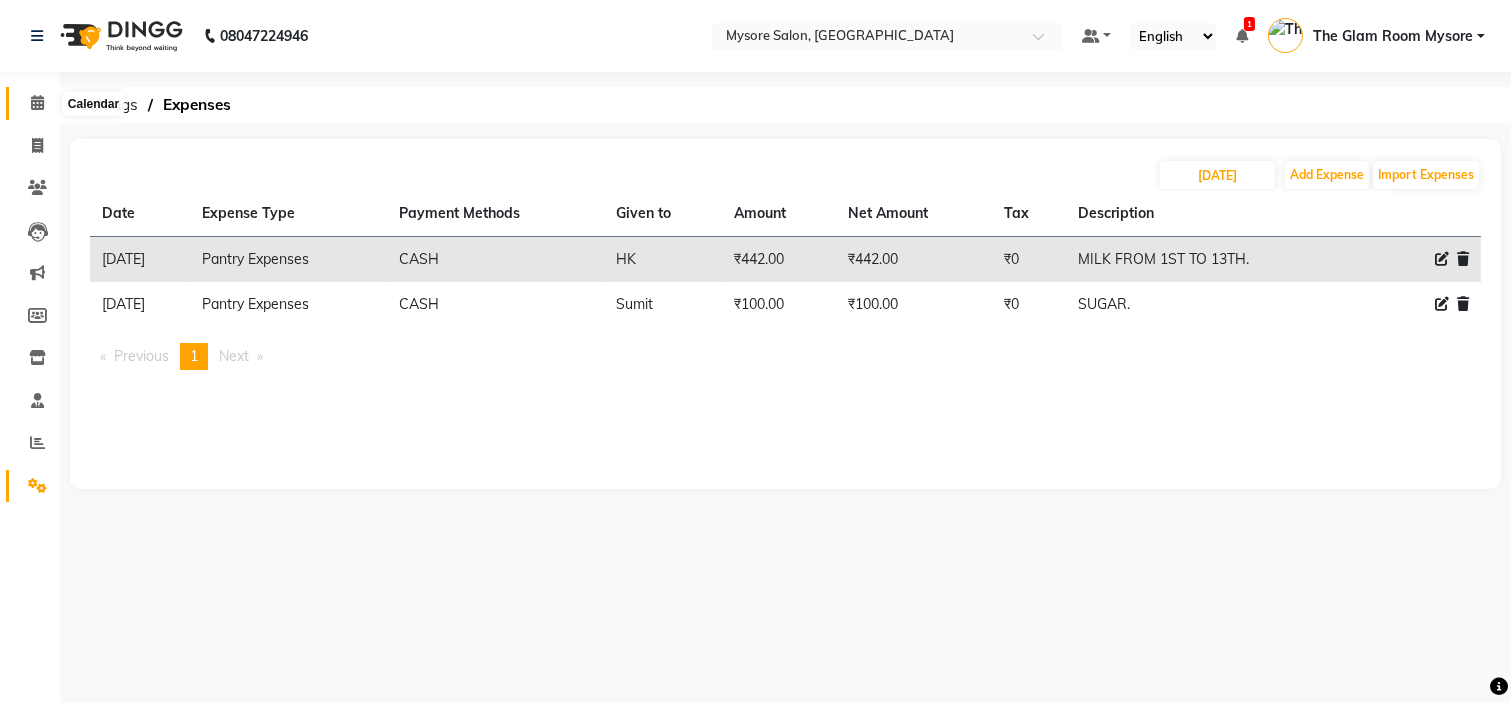 click 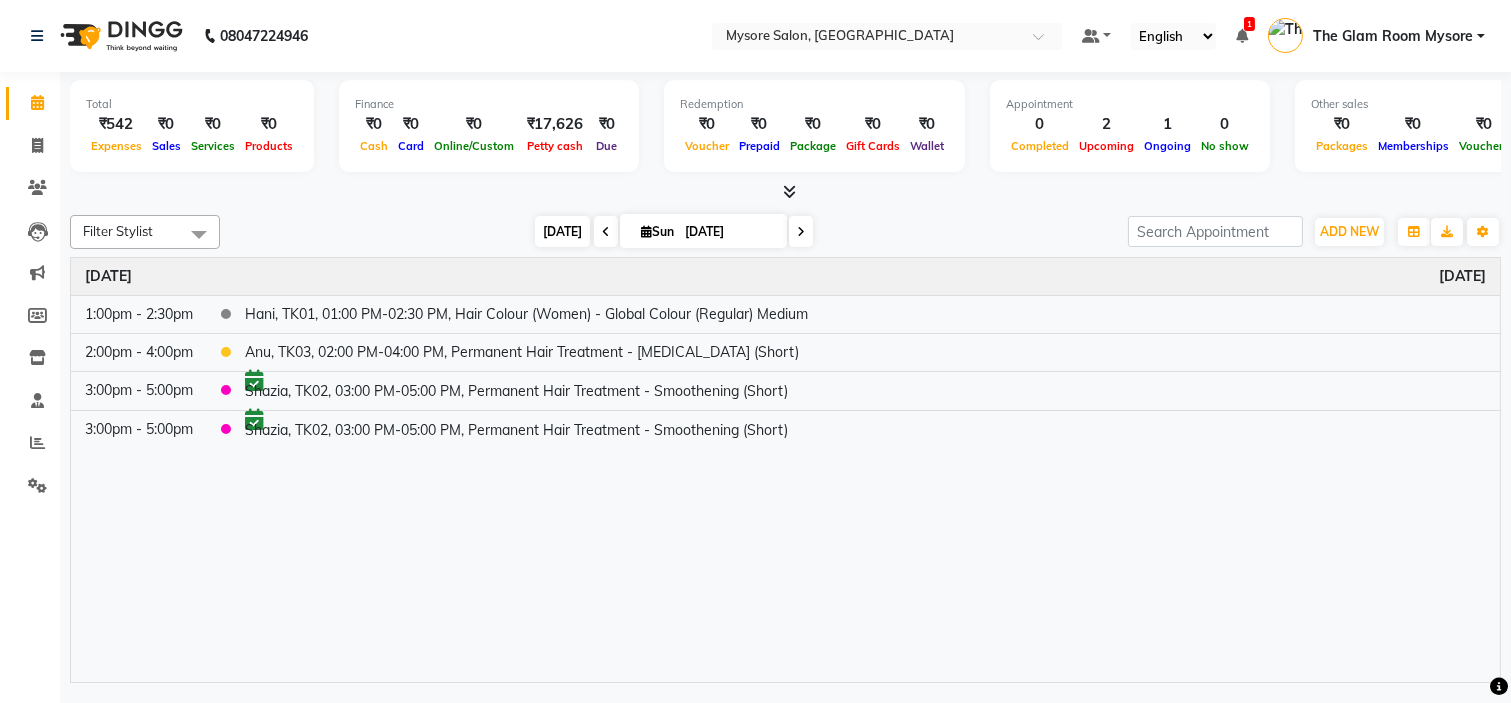 click on "[DATE]" at bounding box center [562, 231] 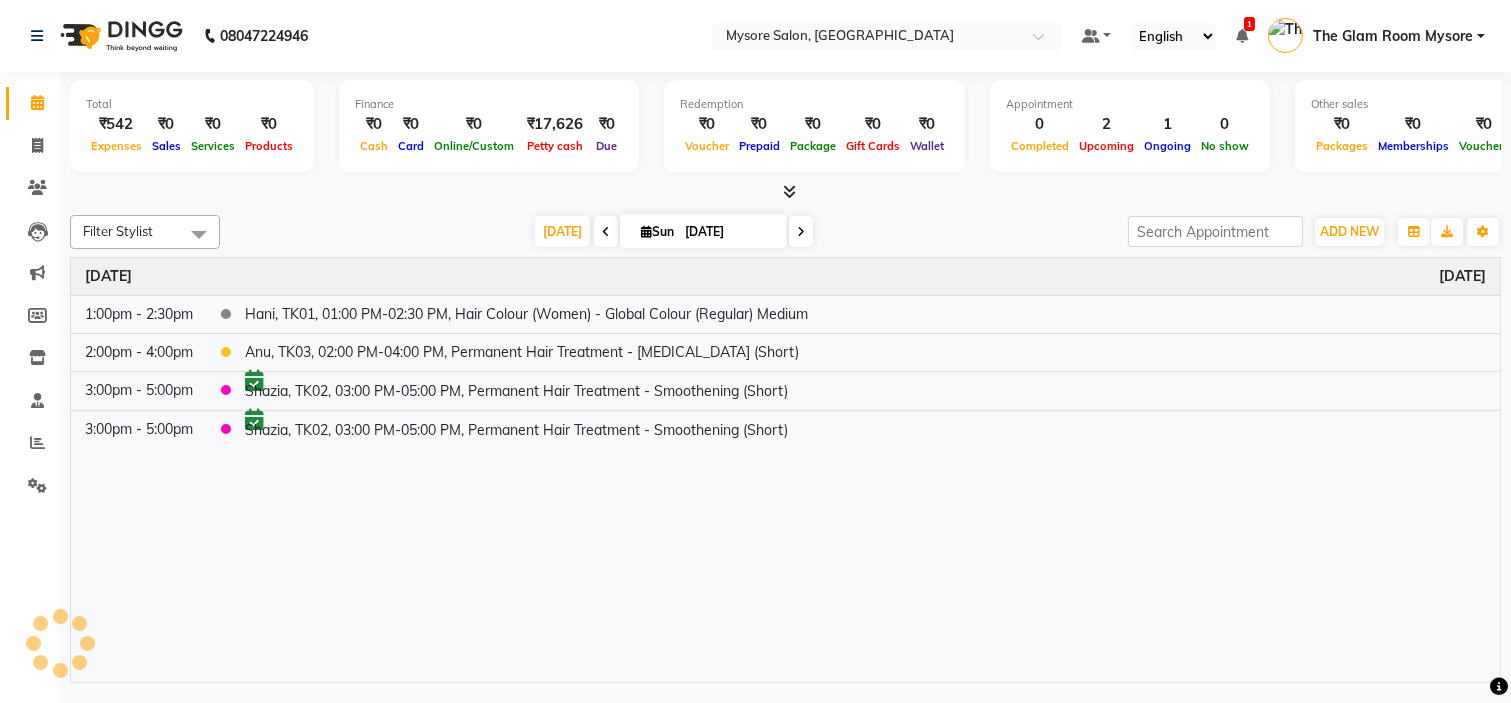 click on "Filter Stylist Select All [PERSON_NAME] [PERSON_NAME] Ashwini Ayaan DR. Apurva [PERSON_NAME] [PERSON_NAME] [PERSON_NAME] Shangnimwon [PERSON_NAME] [PERSON_NAME] [PERSON_NAME] Tezz The Glam Room Mysore [DATE]  [DATE] Toggle Dropdown Add Appointment Add Invoice Add Expense Add Attendance Add Client Add Transaction Toggle Dropdown Add Appointment Add Invoice Add Expense Add Attendance Add Client ADD NEW Toggle Dropdown Add Appointment Add Invoice Add Expense Add Attendance Add Client Add Transaction Filter Stylist Select All [PERSON_NAME] [PERSON_NAME] Ashwini Ayaan DR. Apurva [PERSON_NAME] [PERSON_NAME] [PERSON_NAME] Shangnimwon [PERSON_NAME] [PERSON_NAME] [PERSON_NAME] Tezz The Glam Room Mysore Group By  Staff View   Room View  View as Vertical  Vertical - Week View  Horizontal  Horizontal - Week View  List  Toggle Dropdown Calendar Settings Manage Tags   Arrange Stylists   Reset Stylists  Full Screen Appointment Form Zoom 100% Time Event [DATE] 1:00pm - 2:30pm    Hani, TK01, 01:00 PM-02:30 PM, Hair Colour (Women) - Global Colour (Regular) Medium" 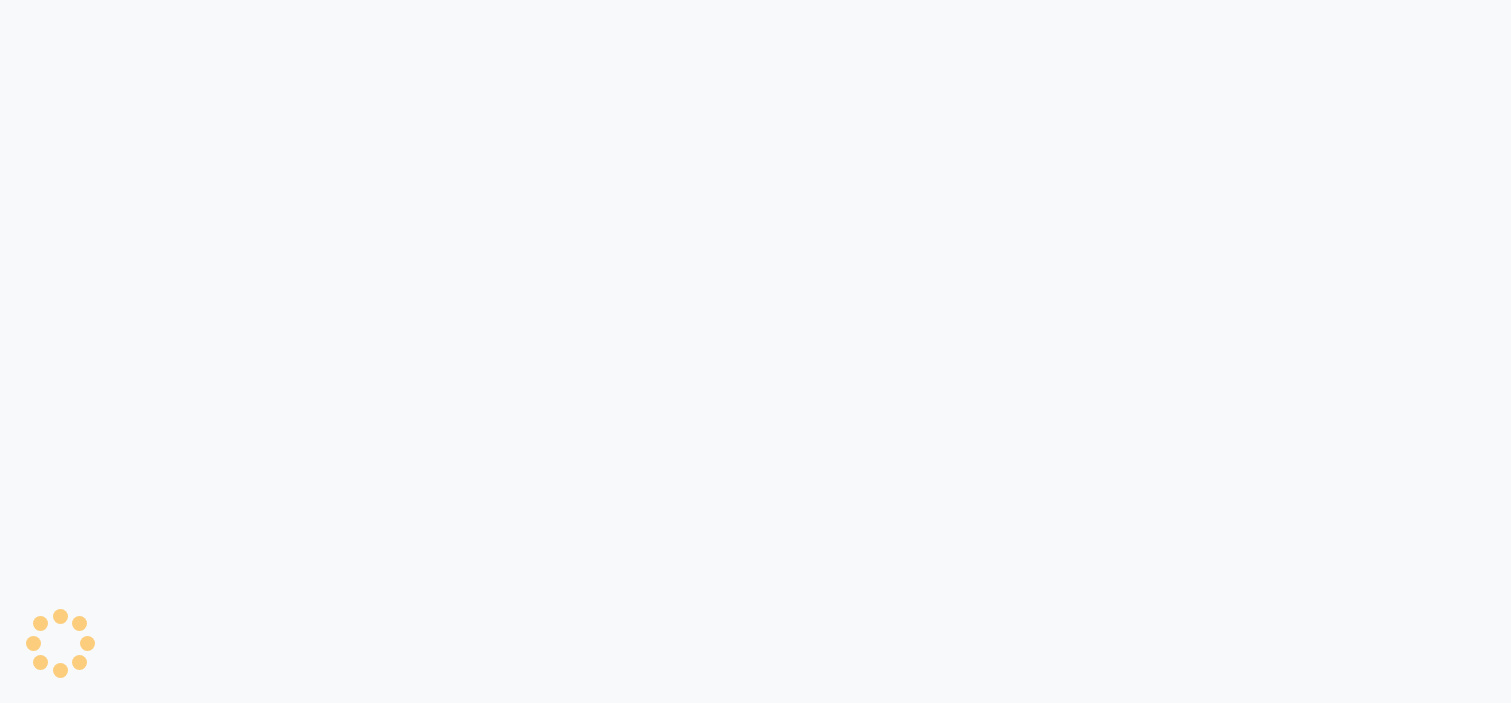 scroll, scrollTop: 0, scrollLeft: 0, axis: both 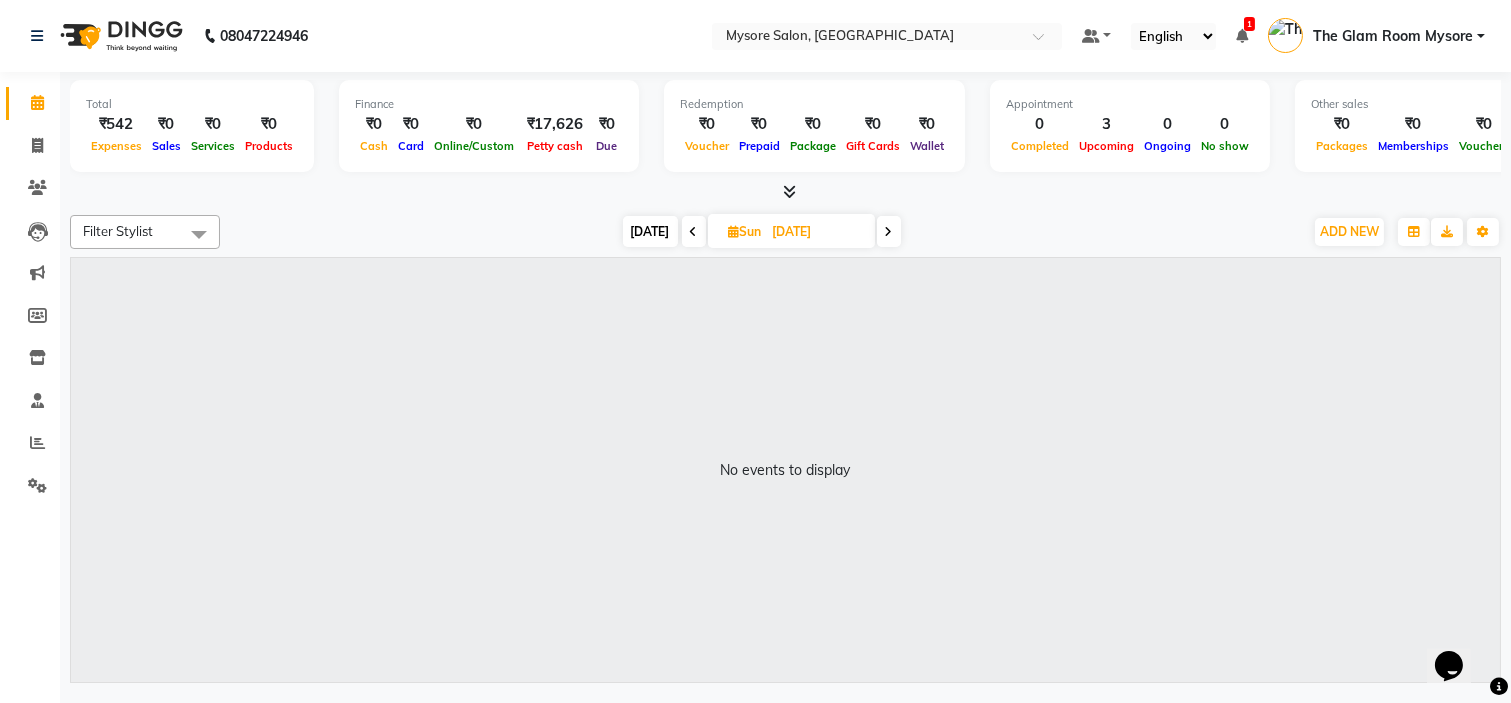 click on "[DATE]" at bounding box center [650, 231] 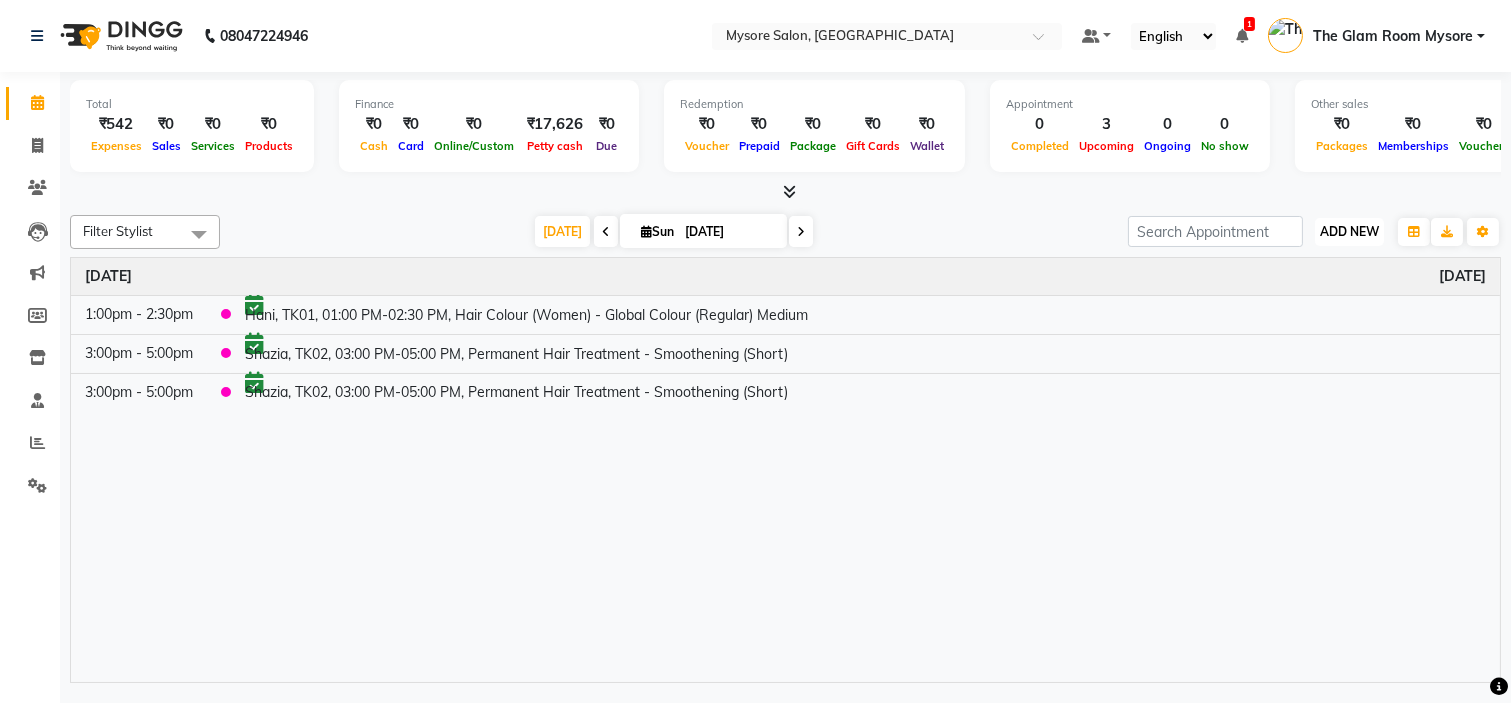 click on "ADD NEW" at bounding box center (1349, 231) 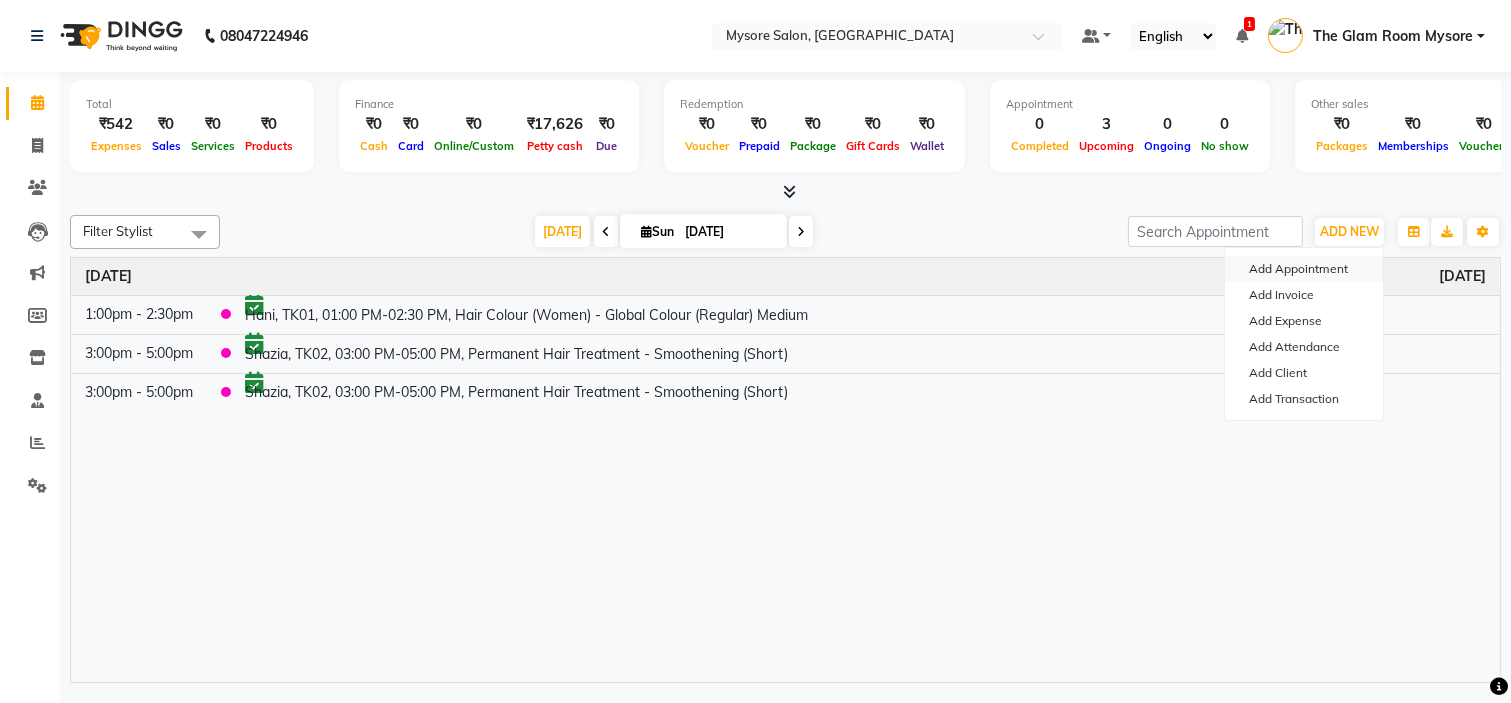 click on "Add Appointment" at bounding box center [1304, 269] 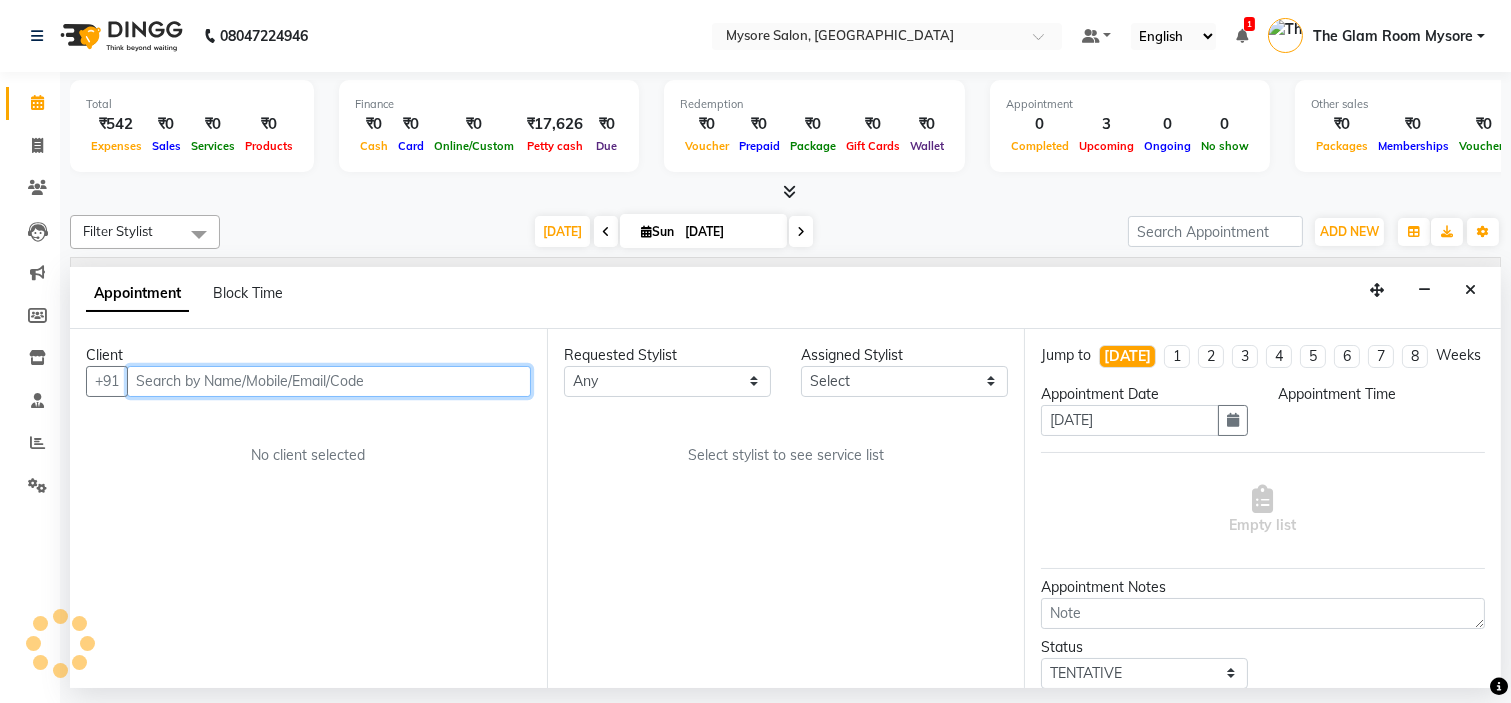 select on "540" 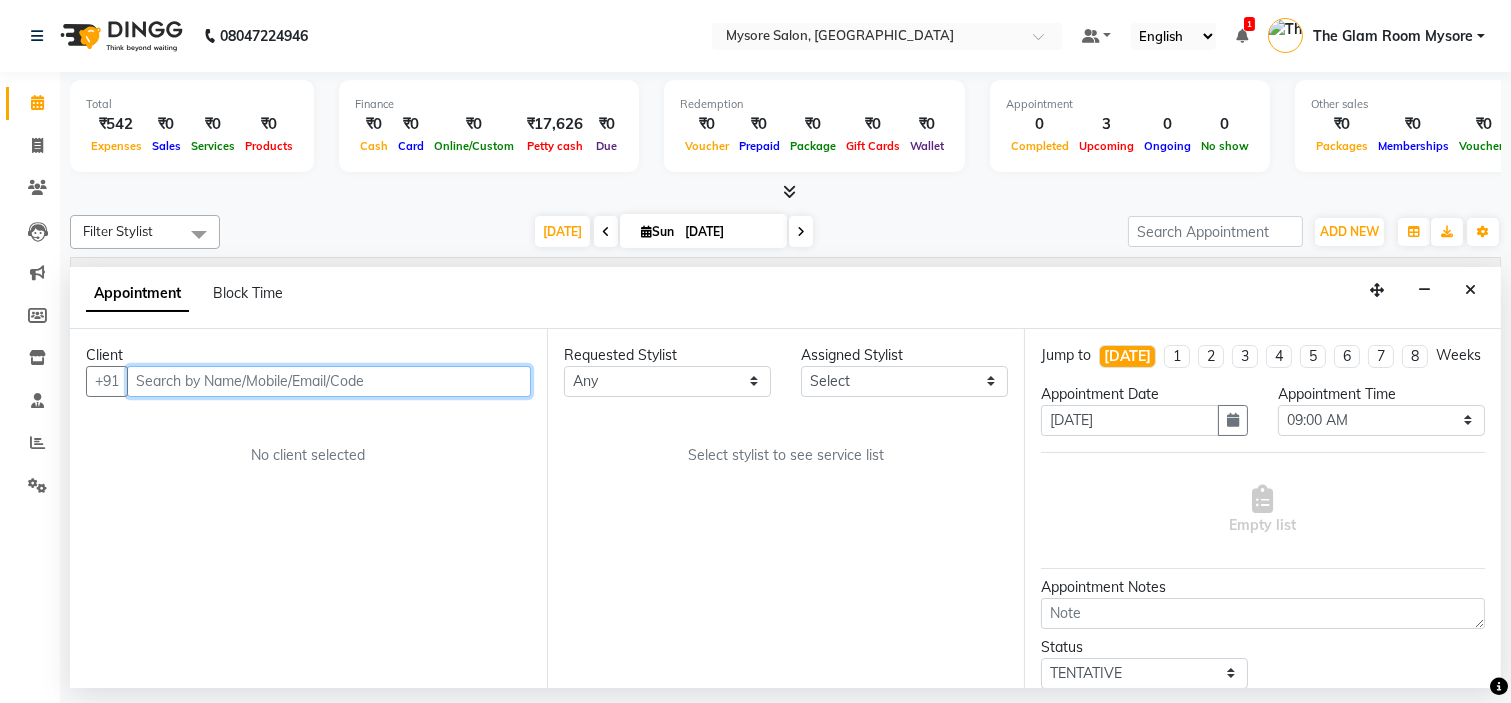click at bounding box center (329, 381) 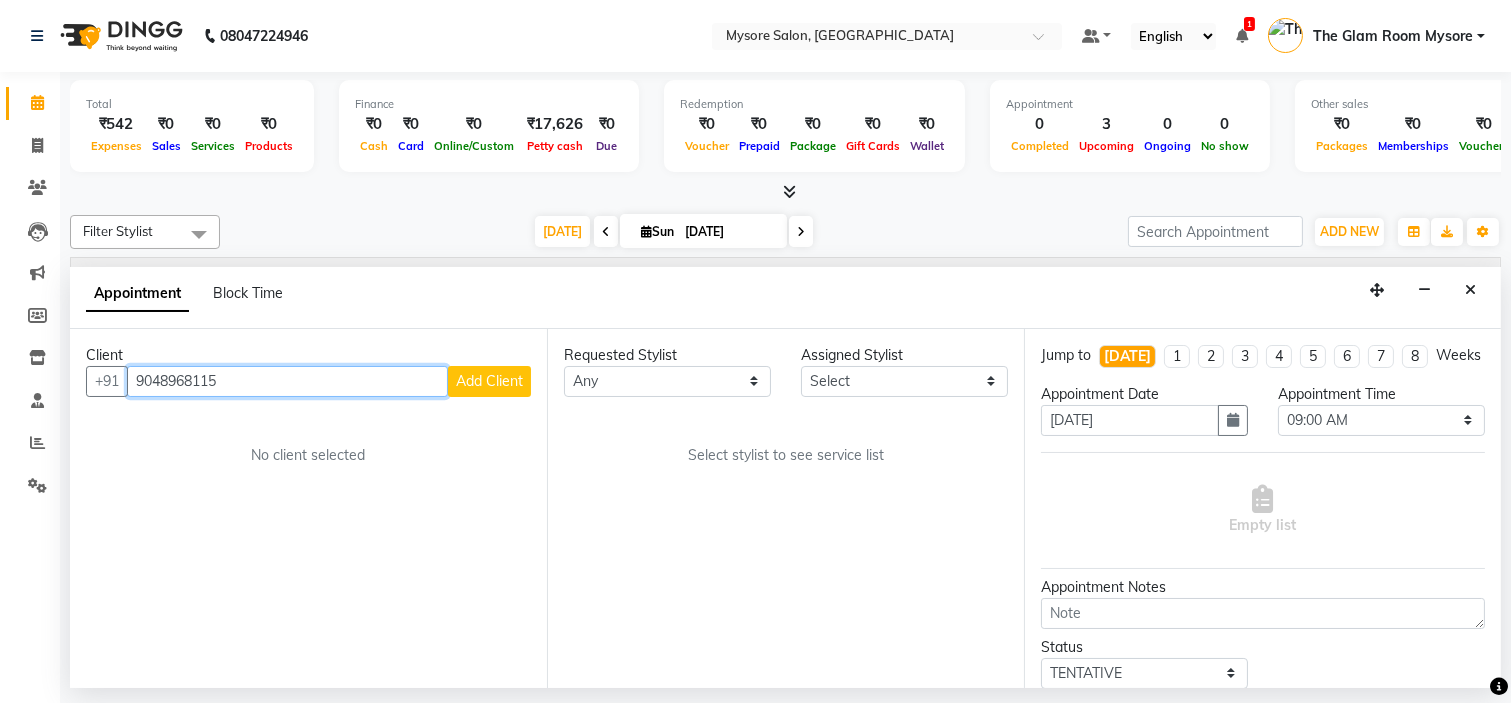 type on "9048968115" 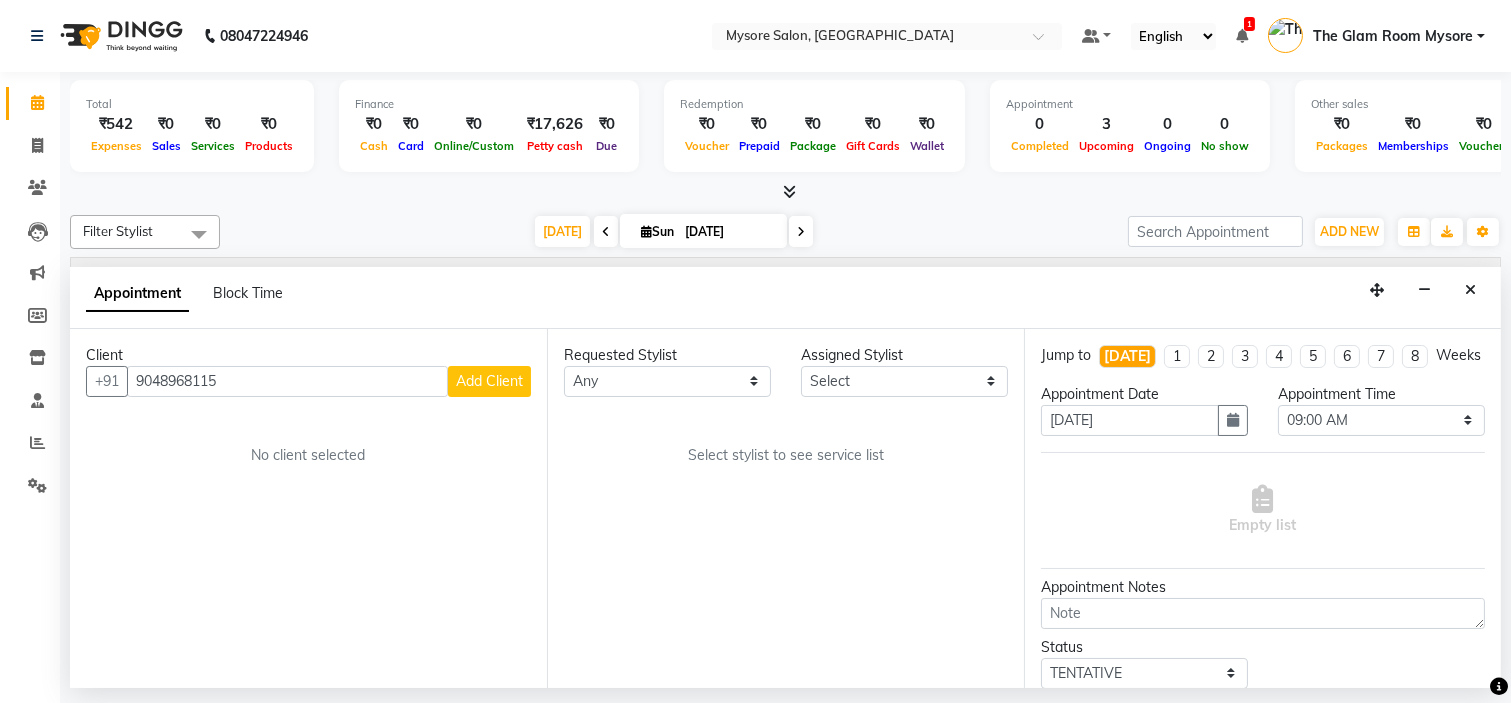 click on "Add Client" at bounding box center [489, 381] 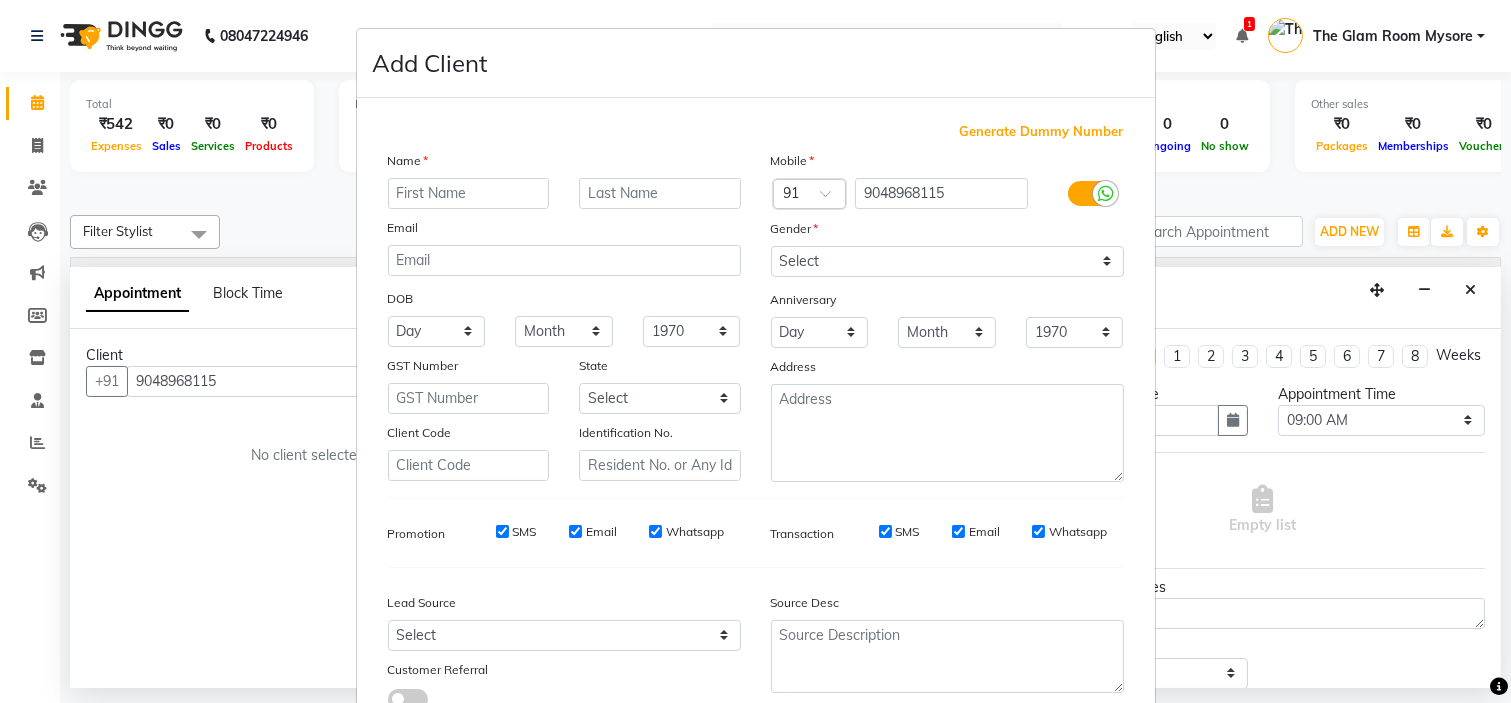 click at bounding box center [469, 193] 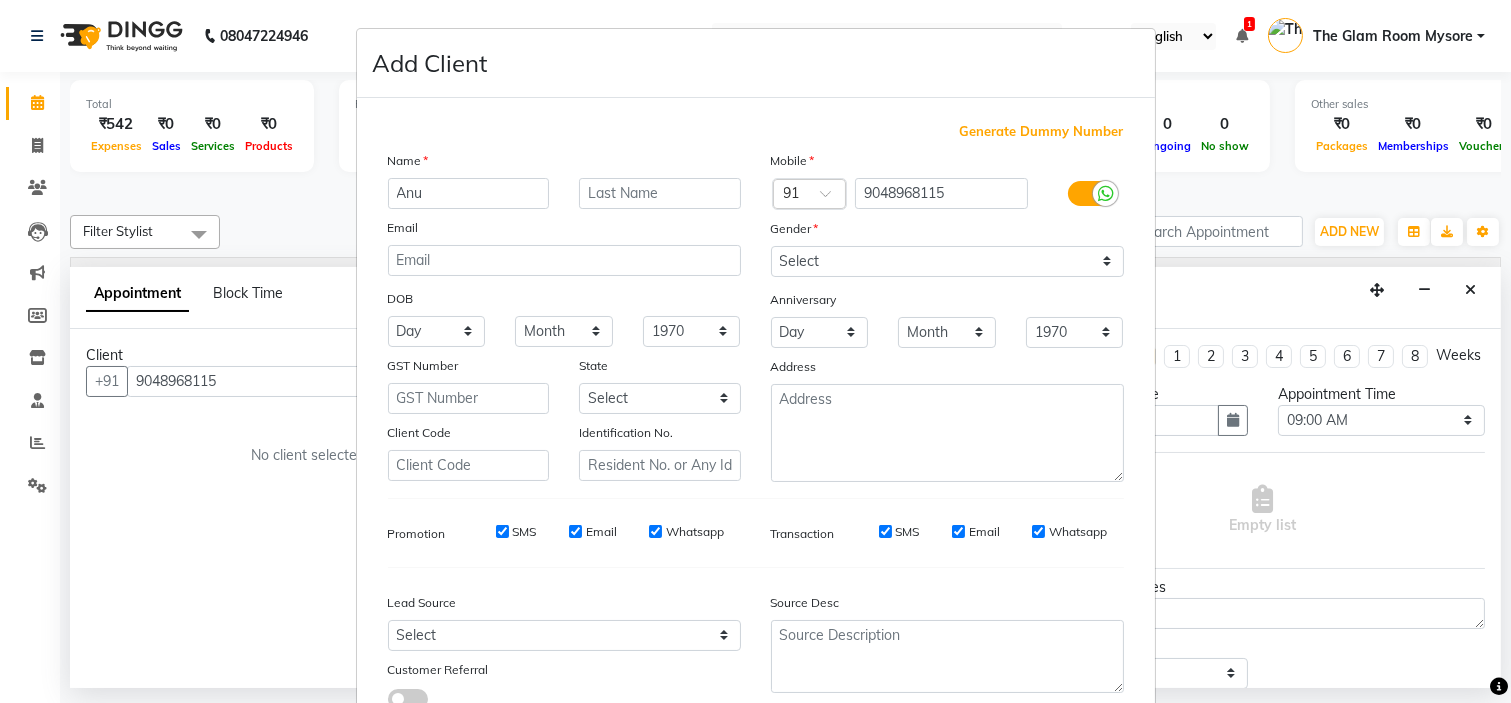 type on "Anu" 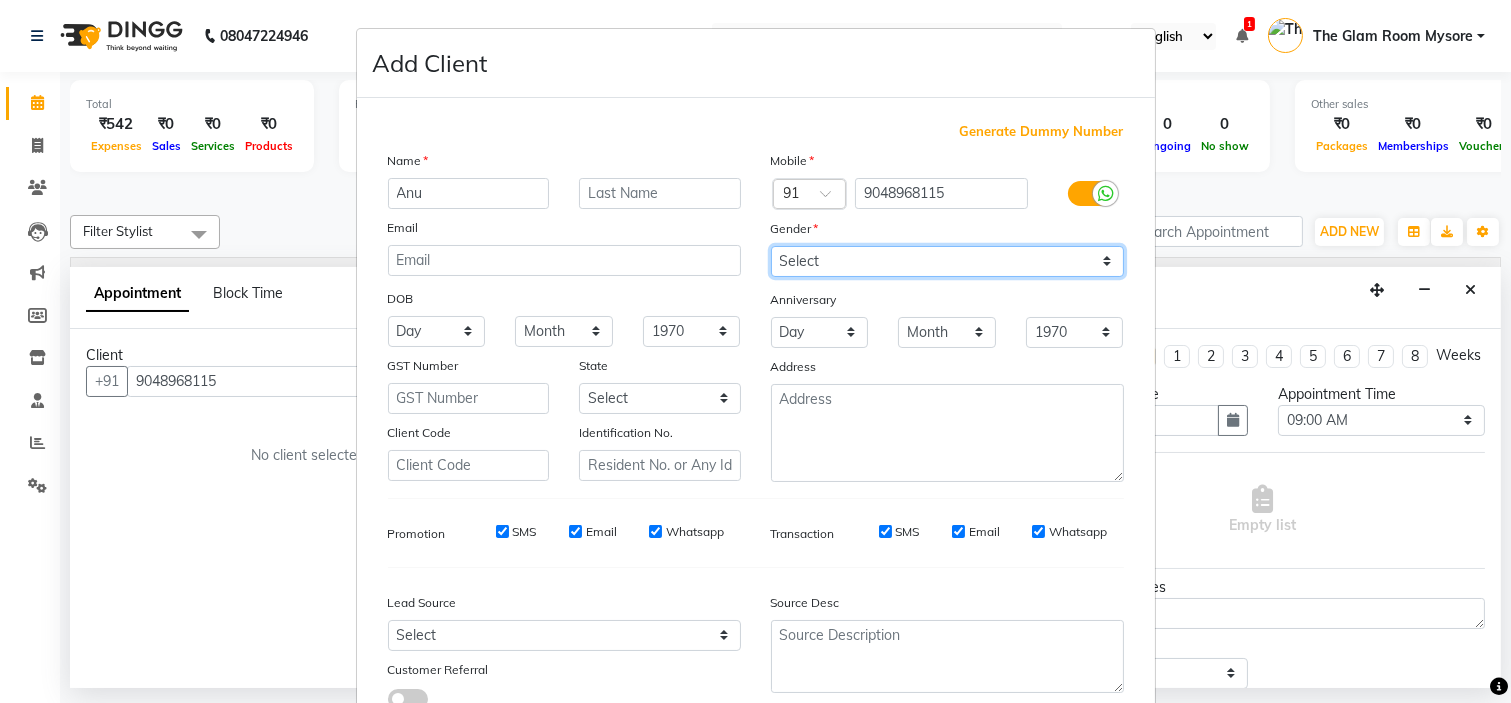 click on "Select [DEMOGRAPHIC_DATA] [DEMOGRAPHIC_DATA] Other Prefer Not To Say" at bounding box center [947, 261] 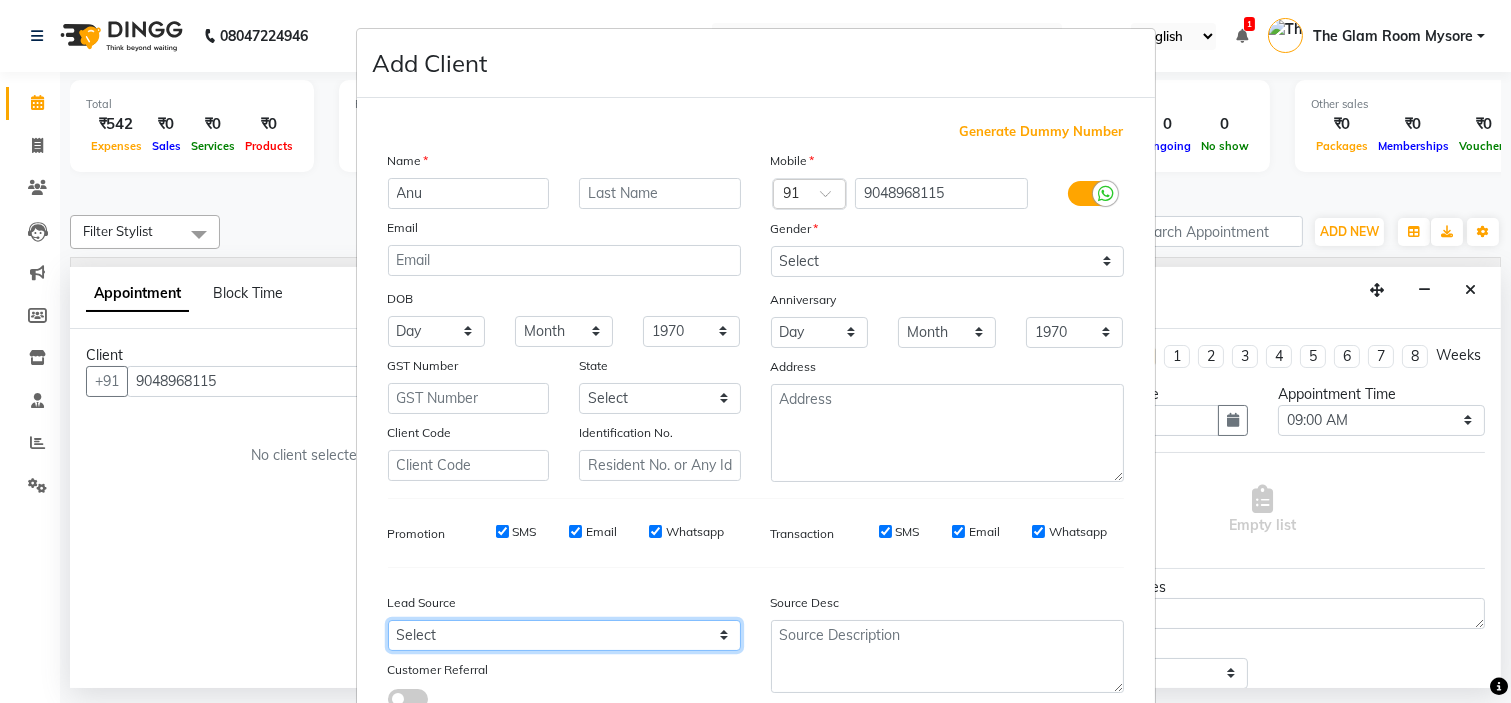click on "Select Walk-in Referral Internet Friend Word of Mouth Advertisement Facebook JustDial Google Other Instagram  YouTube  WhatsApp" at bounding box center [564, 635] 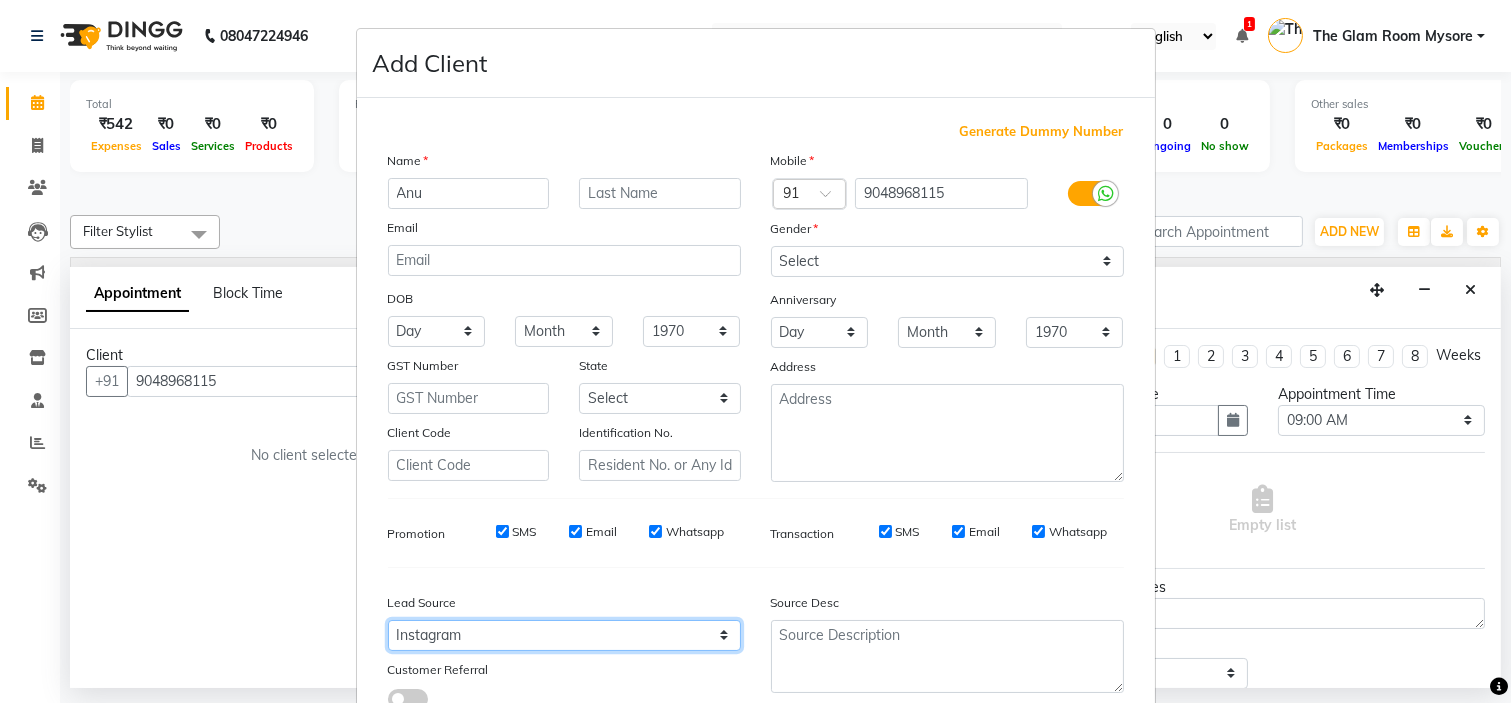 click on "Select Walk-in Referral Internet Friend Word of Mouth Advertisement Facebook JustDial Google Other Instagram  YouTube  WhatsApp" at bounding box center [564, 635] 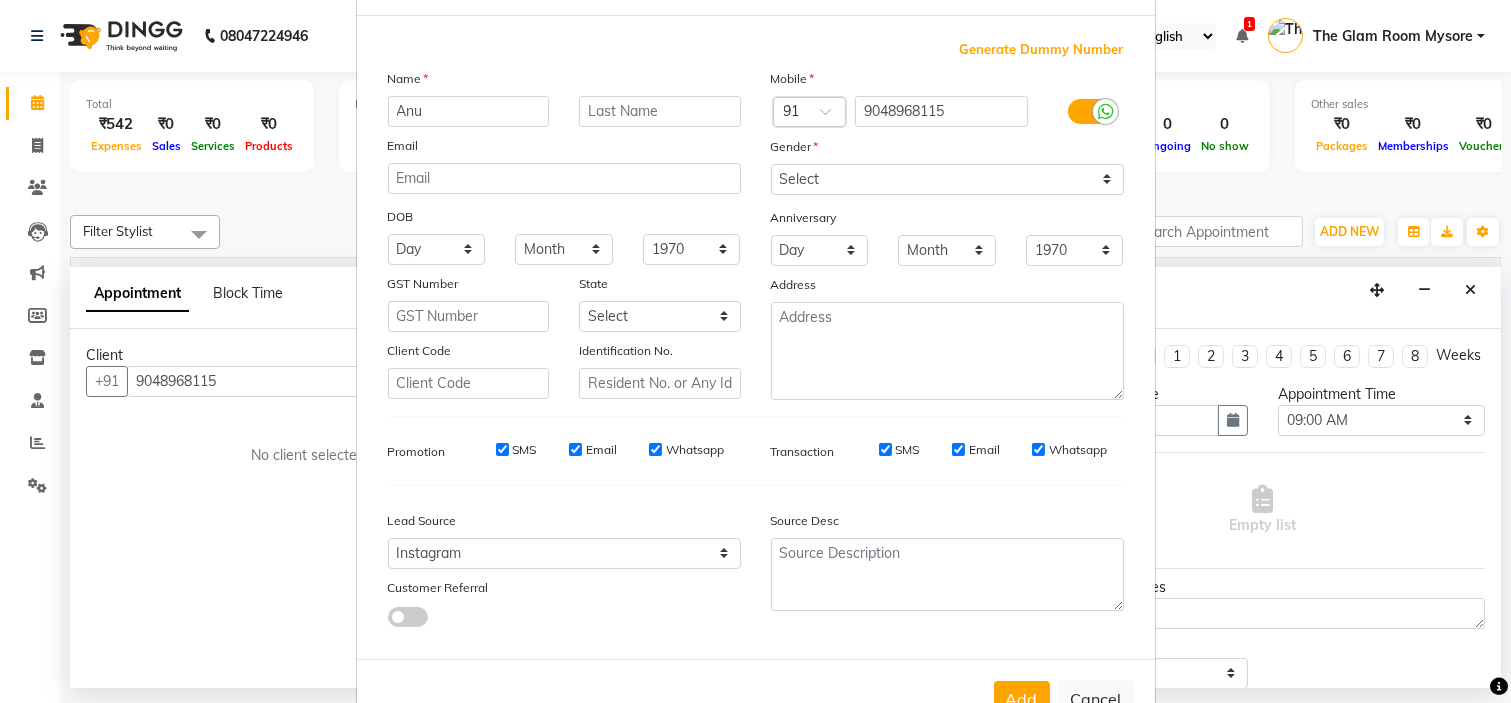 scroll, scrollTop: 147, scrollLeft: 0, axis: vertical 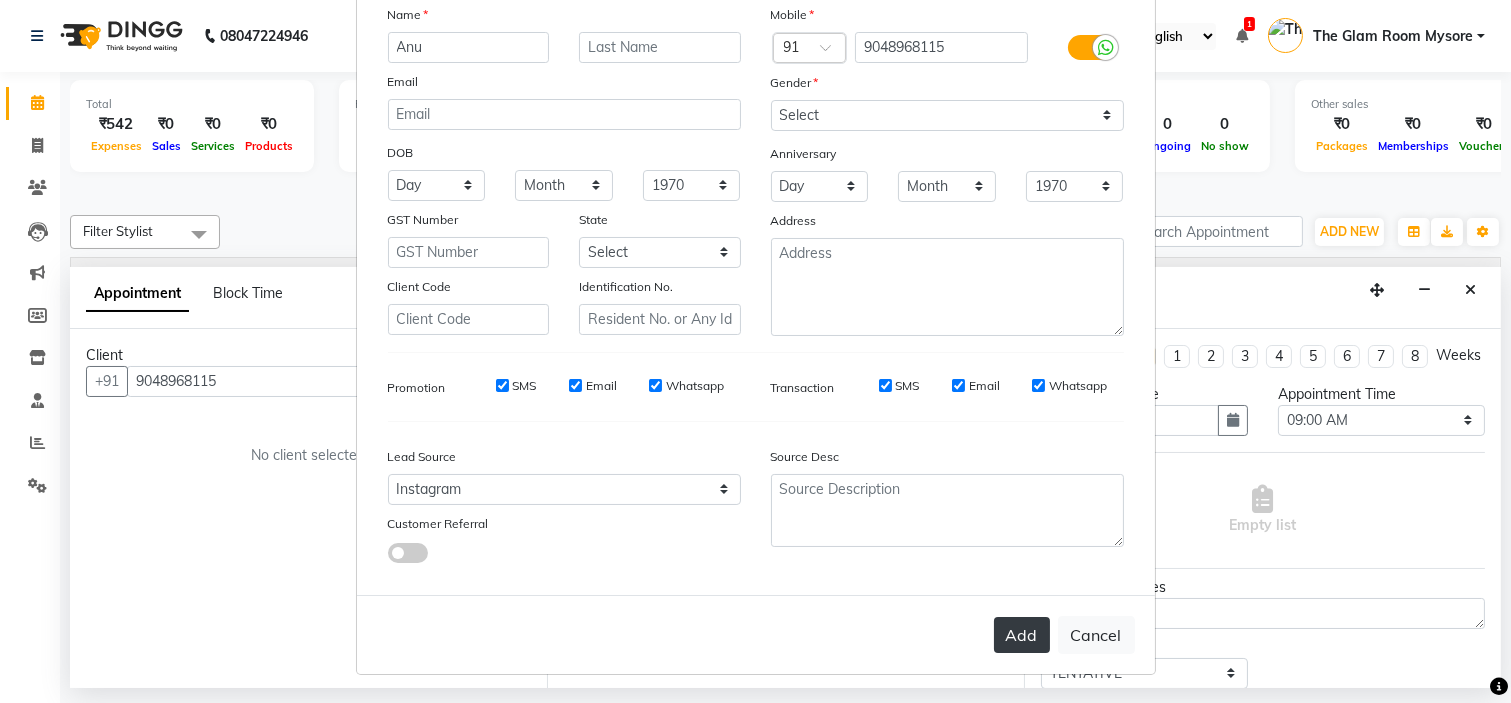 click on "Add" at bounding box center (1022, 635) 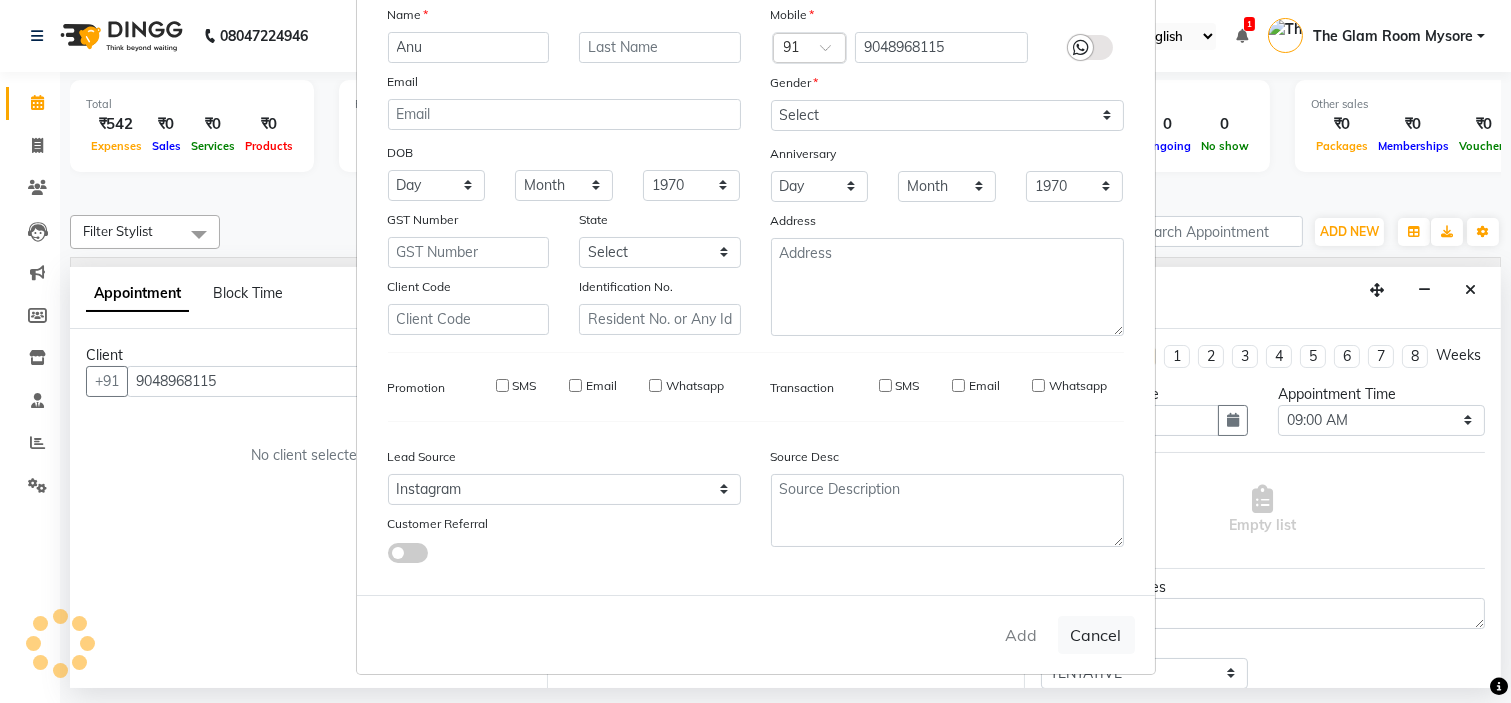 type 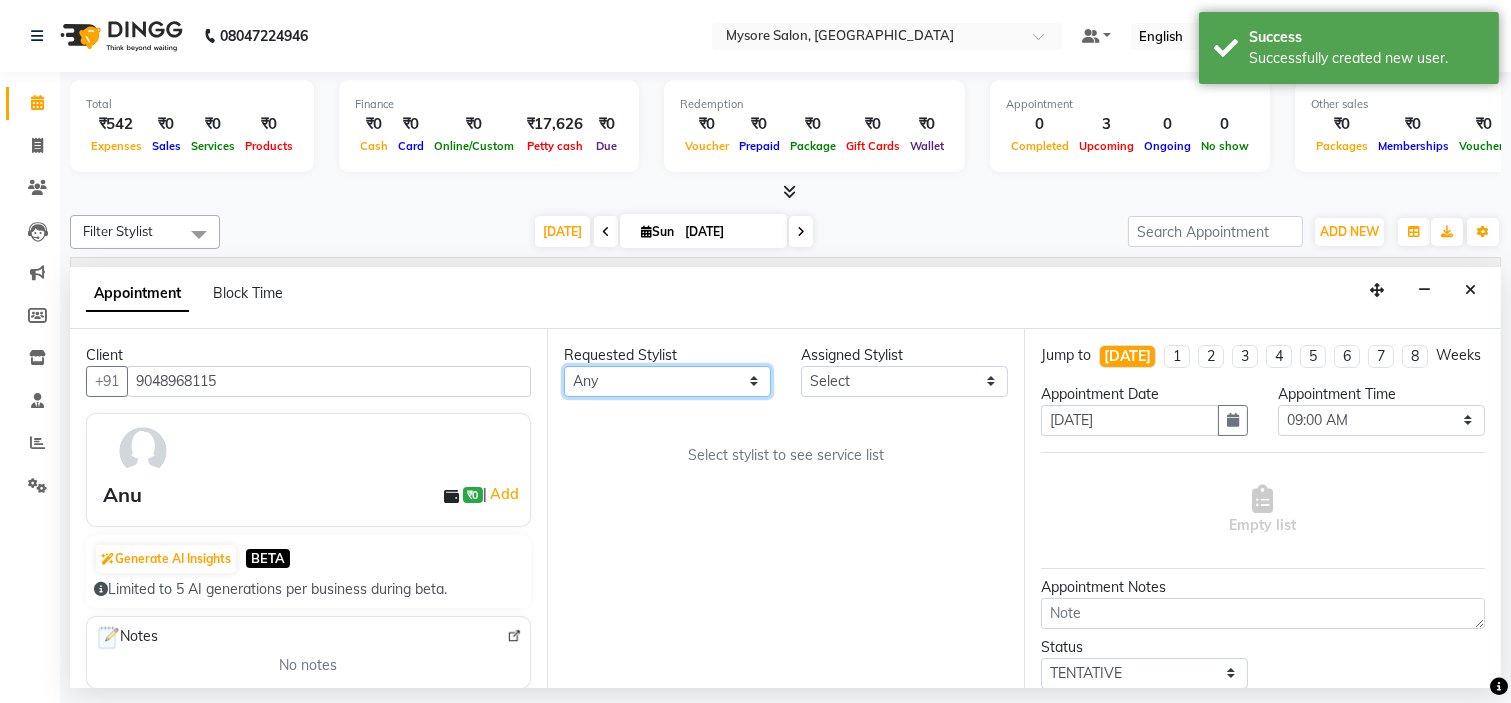 click on "Any [PERSON_NAME] [PERSON_NAME] [PERSON_NAME] [PERSON_NAME] [PERSON_NAME] [PERSON_NAME] Shangnimwon [PERSON_NAME] [PERSON_NAME] [PERSON_NAME] The Glam Room Mysore" at bounding box center (667, 381) 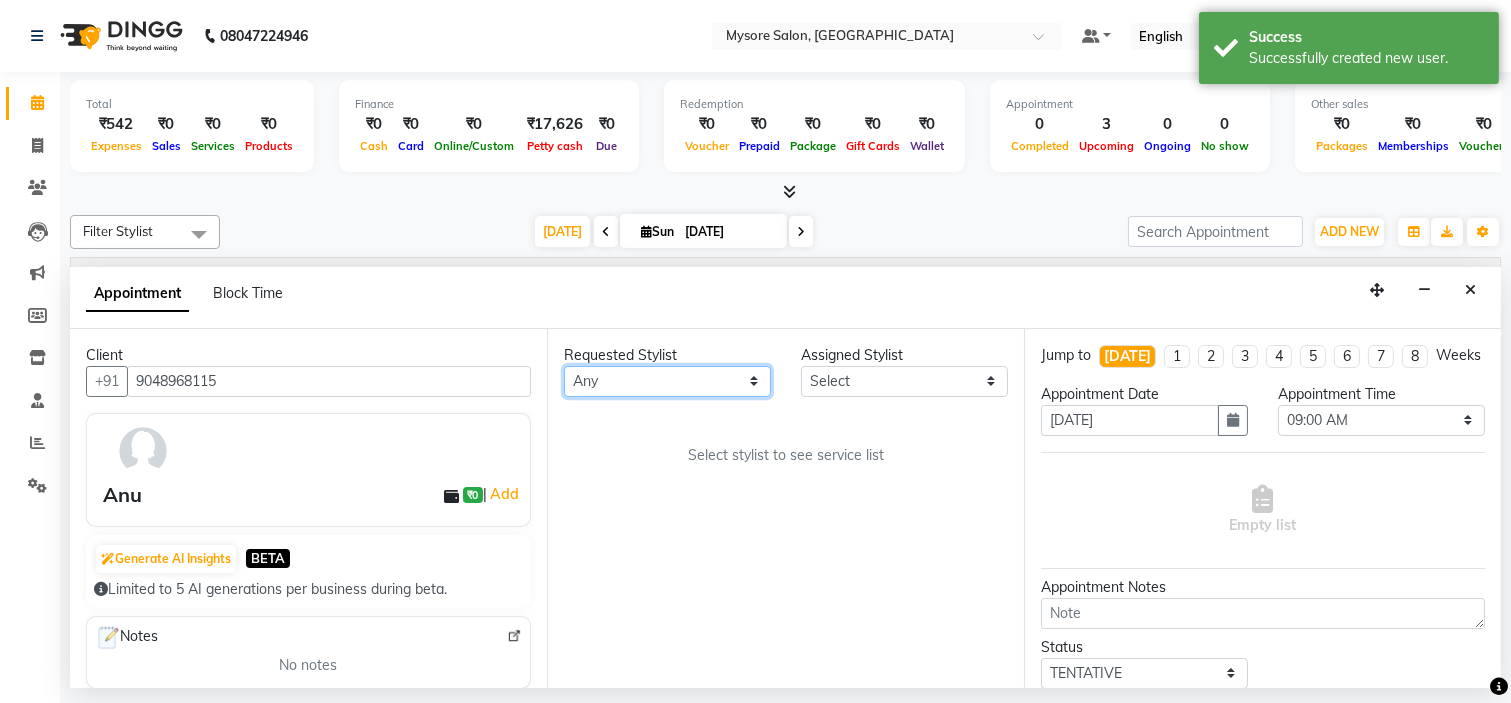 select on "35251" 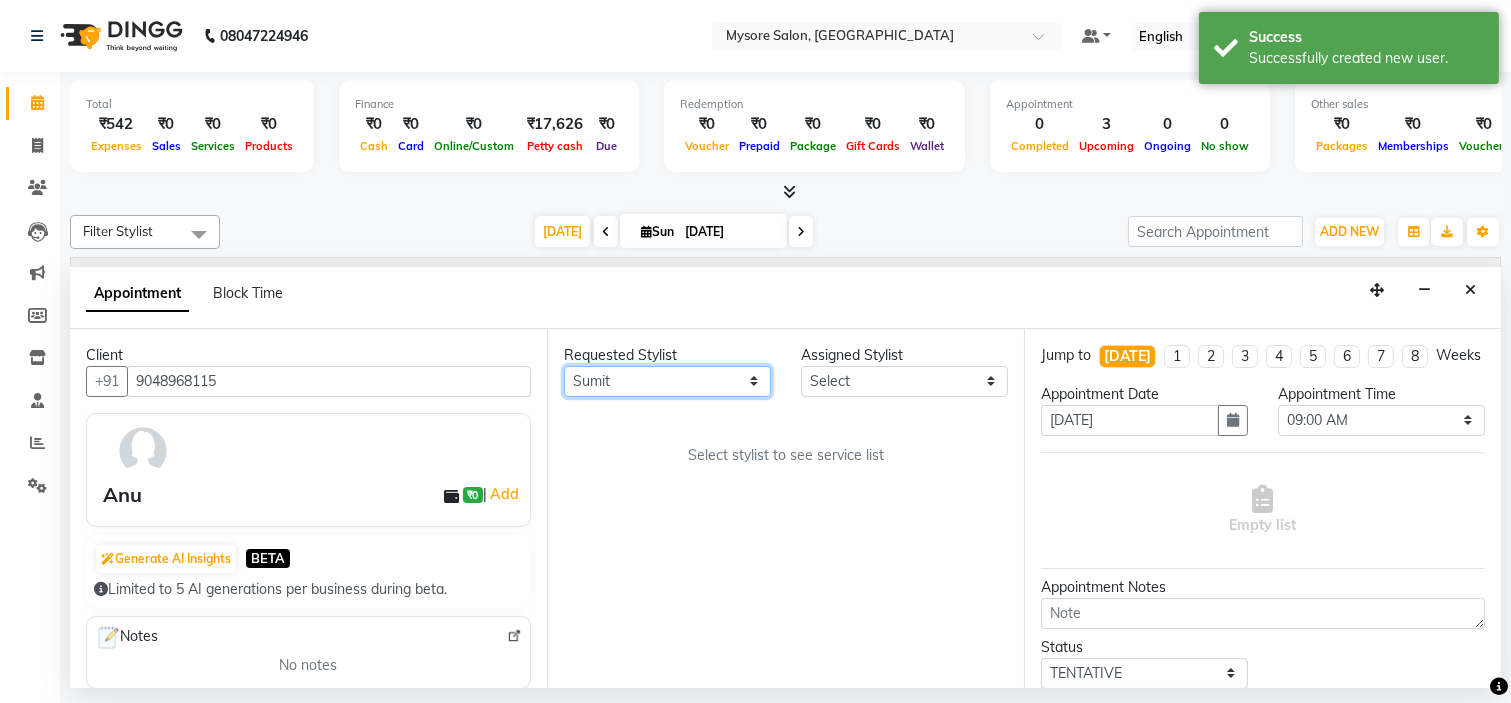 click on "Any [PERSON_NAME] [PERSON_NAME] [PERSON_NAME] [PERSON_NAME] [PERSON_NAME] [PERSON_NAME] Shangnimwon [PERSON_NAME] [PERSON_NAME] [PERSON_NAME] The Glam Room Mysore" at bounding box center (667, 381) 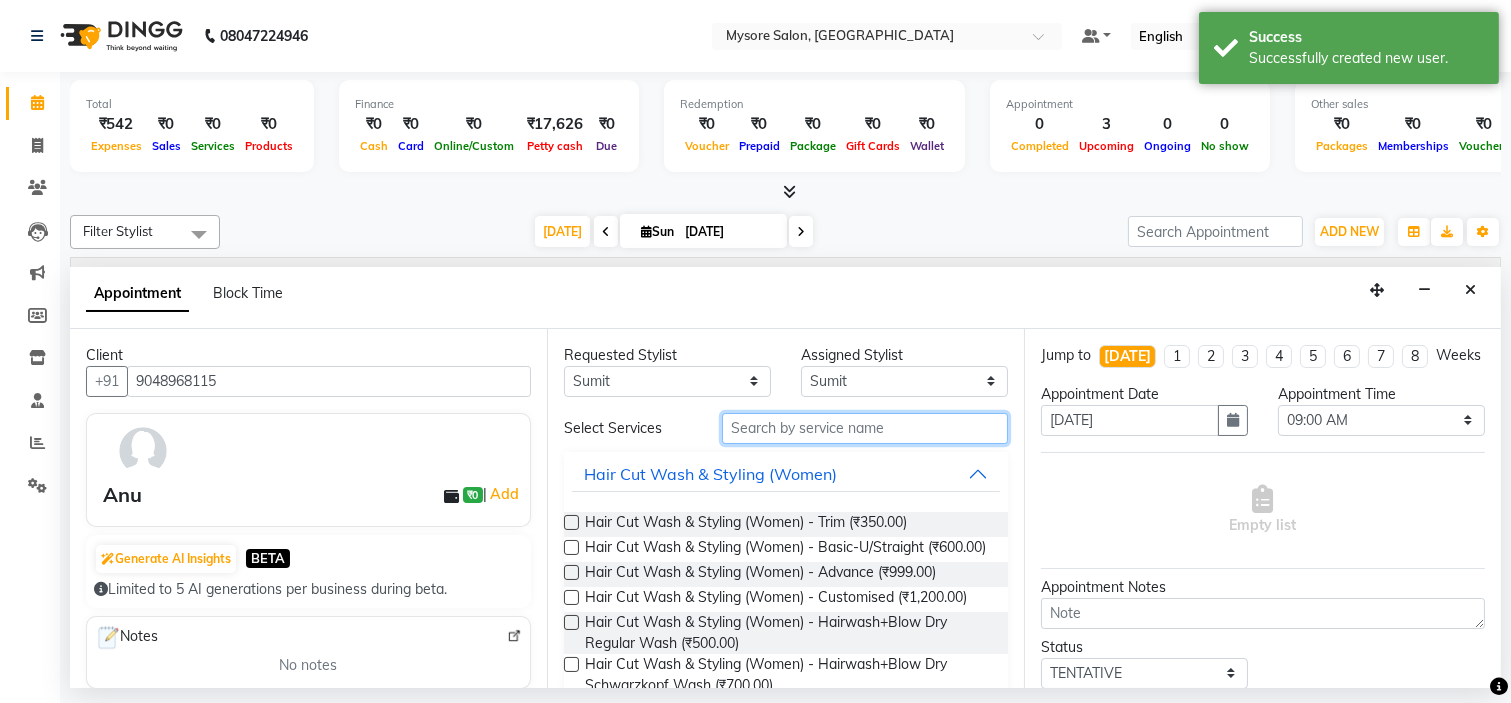 click at bounding box center (865, 428) 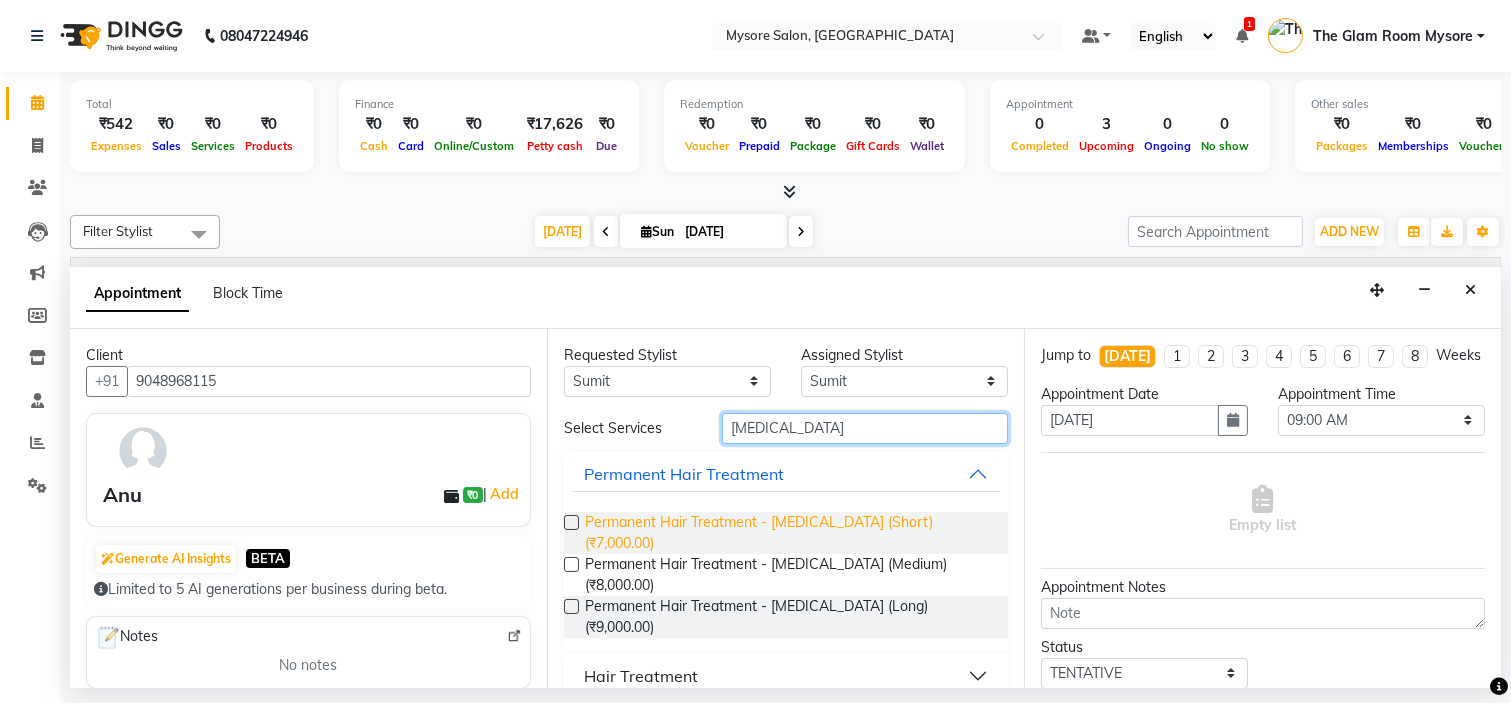 type on "[MEDICAL_DATA]" 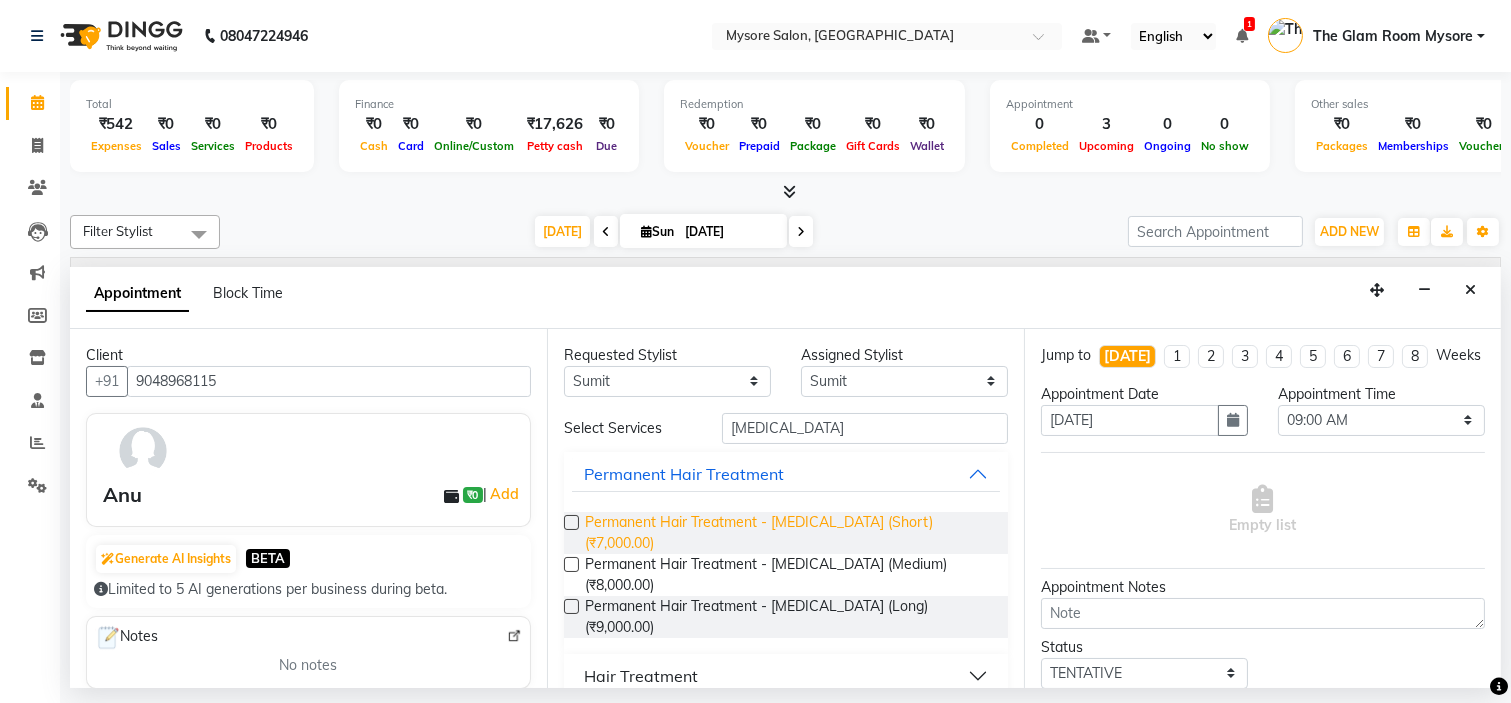 click on "Permanent Hair Treatment - [MEDICAL_DATA] (Short) (₹7,000.00)" at bounding box center (788, 533) 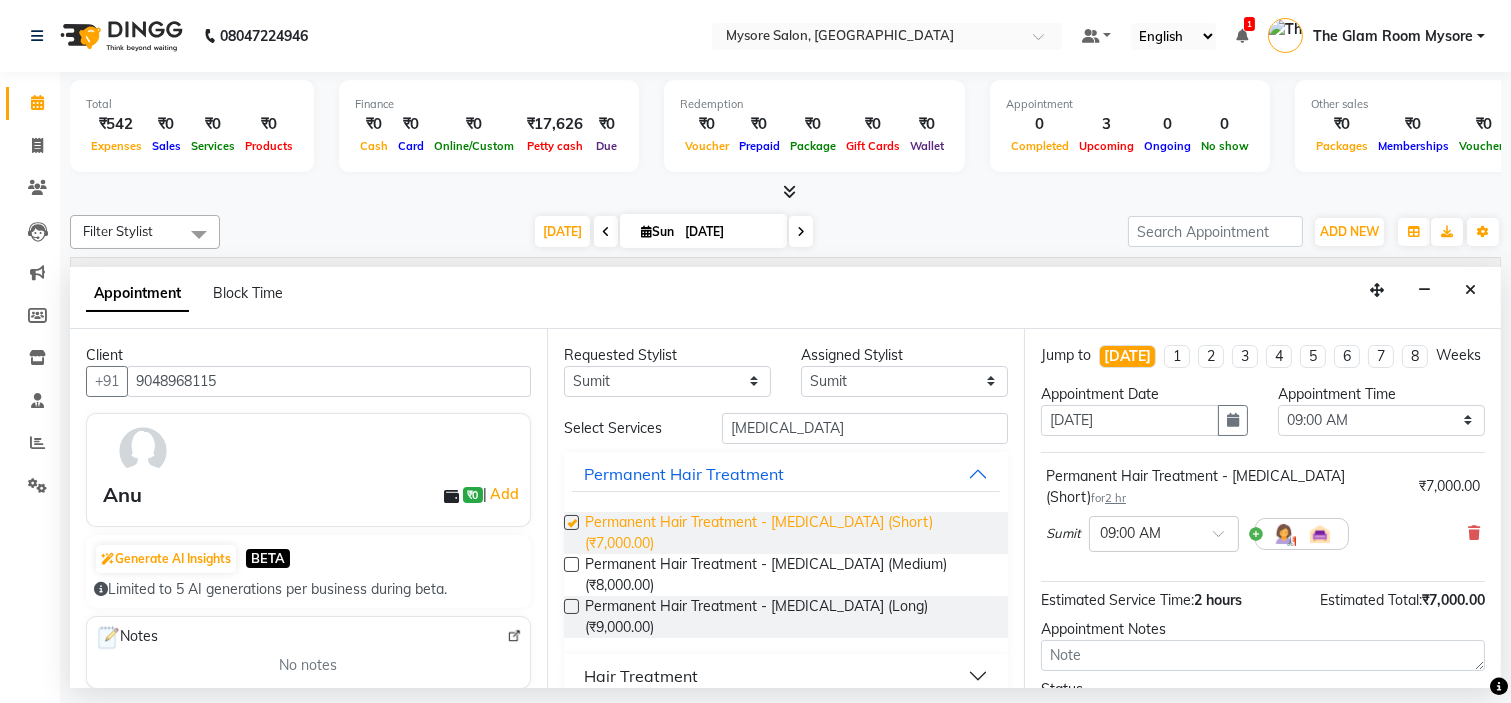 checkbox on "false" 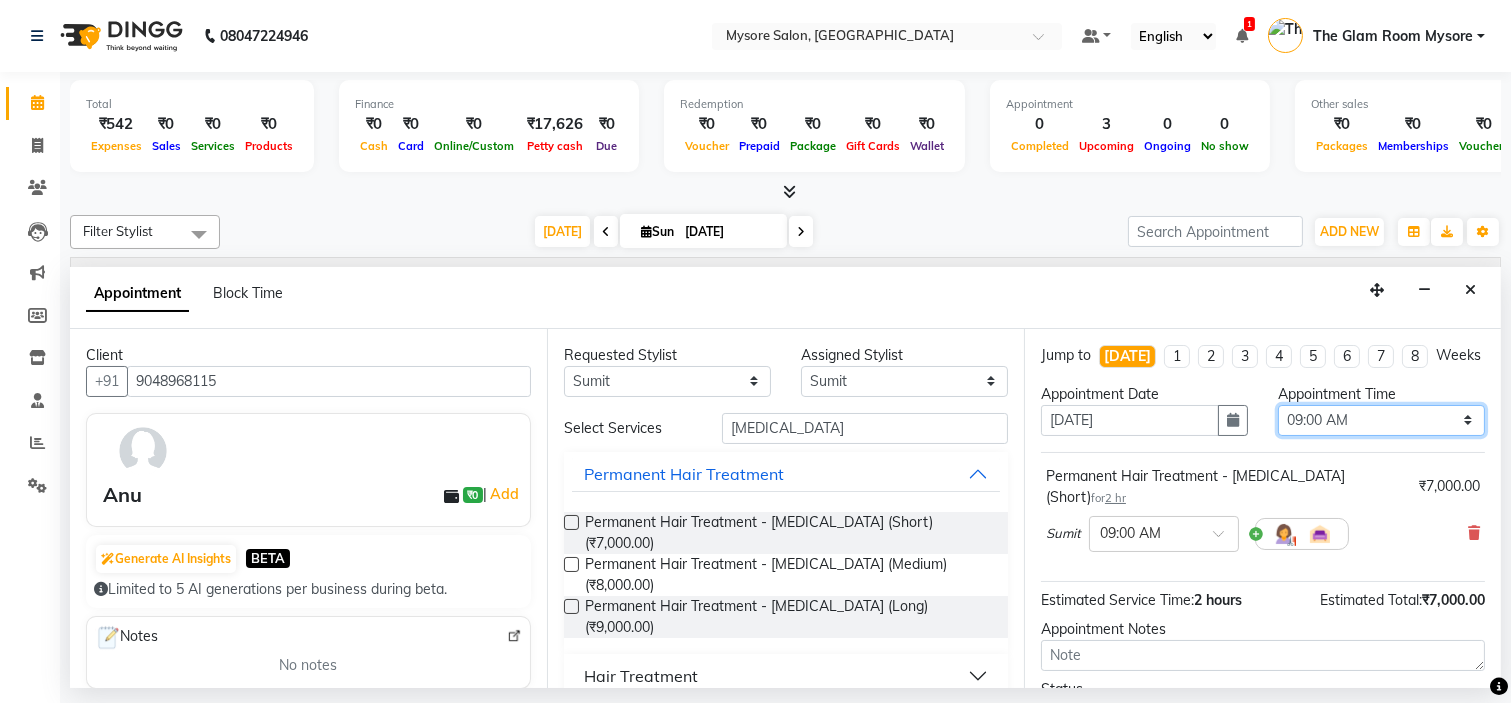 click on "Select 09:00 AM 09:15 AM 09:30 AM 09:45 AM 10:00 AM 10:15 AM 10:30 AM 10:45 AM 11:00 AM 11:15 AM 11:30 AM 11:45 AM 12:00 PM 12:15 PM 12:30 PM 12:45 PM 01:00 PM 01:15 PM 01:30 PM 01:45 PM 02:00 PM 02:15 PM 02:30 PM 02:45 PM 03:00 PM 03:15 PM 03:30 PM 03:45 PM 04:00 PM 04:15 PM 04:30 PM 04:45 PM 05:00 PM 05:15 PM 05:30 PM 05:45 PM 06:00 PM 06:15 PM 06:30 PM 06:45 PM 07:00 PM 07:15 PM 07:30 PM 07:45 PM 08:00 PM" at bounding box center (1381, 420) 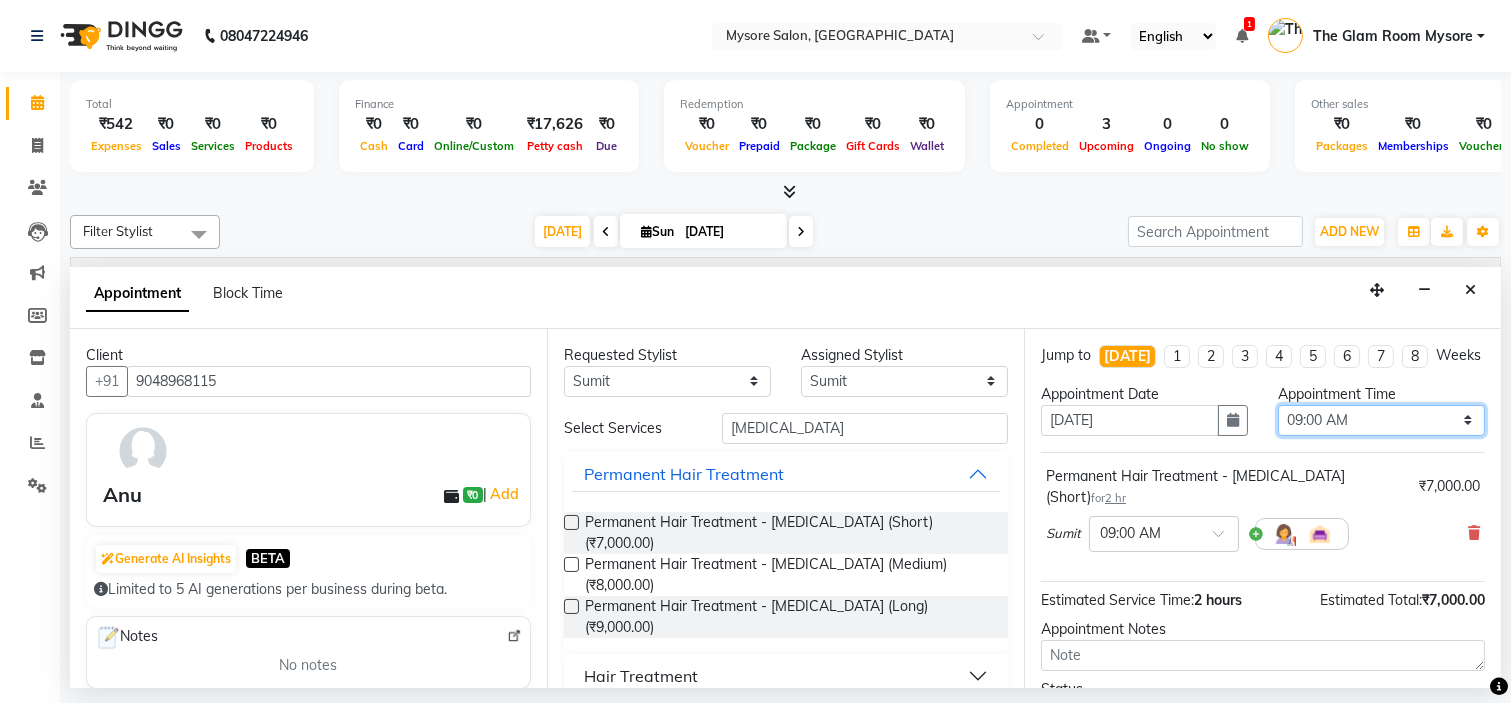select on "840" 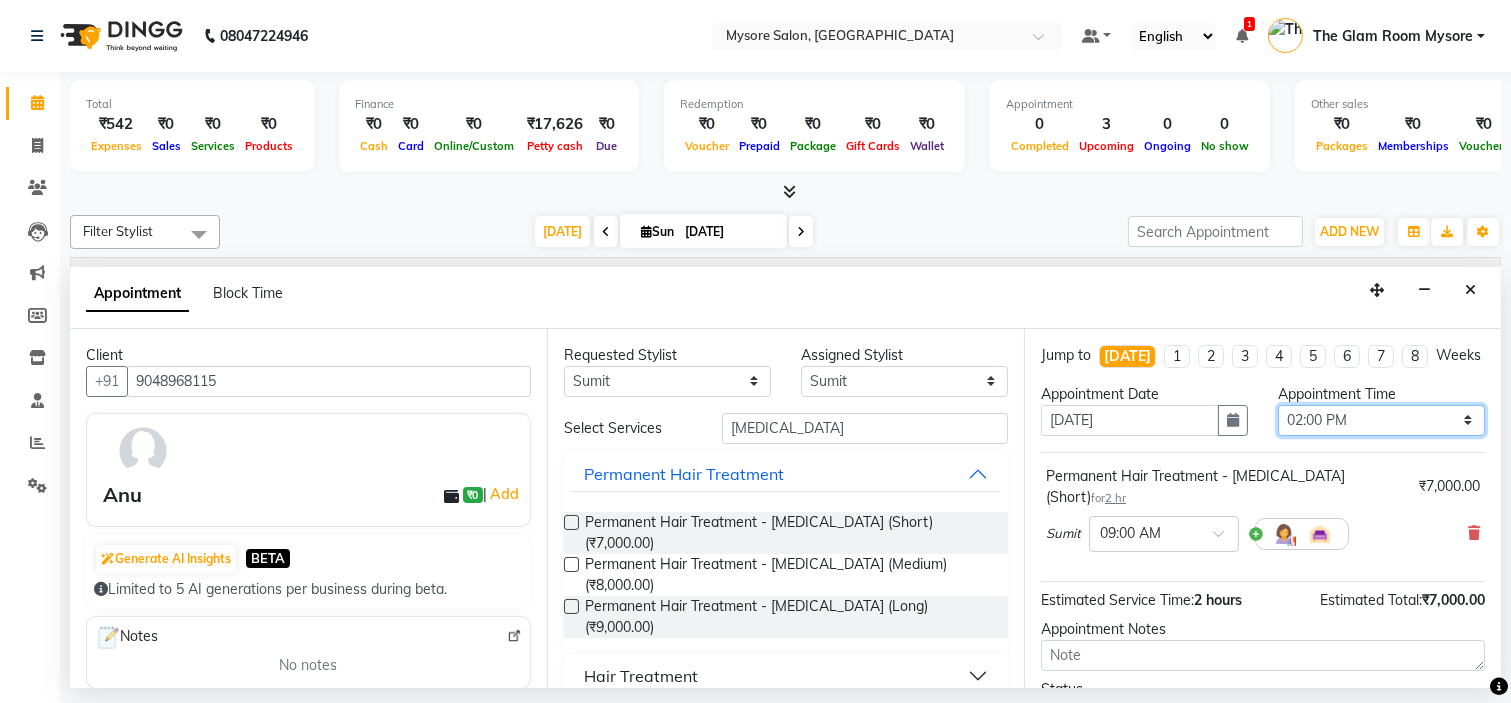 click on "Select 09:00 AM 09:15 AM 09:30 AM 09:45 AM 10:00 AM 10:15 AM 10:30 AM 10:45 AM 11:00 AM 11:15 AM 11:30 AM 11:45 AM 12:00 PM 12:15 PM 12:30 PM 12:45 PM 01:00 PM 01:15 PM 01:30 PM 01:45 PM 02:00 PM 02:15 PM 02:30 PM 02:45 PM 03:00 PM 03:15 PM 03:30 PM 03:45 PM 04:00 PM 04:15 PM 04:30 PM 04:45 PM 05:00 PM 05:15 PM 05:30 PM 05:45 PM 06:00 PM 06:15 PM 06:30 PM 06:45 PM 07:00 PM 07:15 PM 07:30 PM 07:45 PM 08:00 PM" at bounding box center [1381, 420] 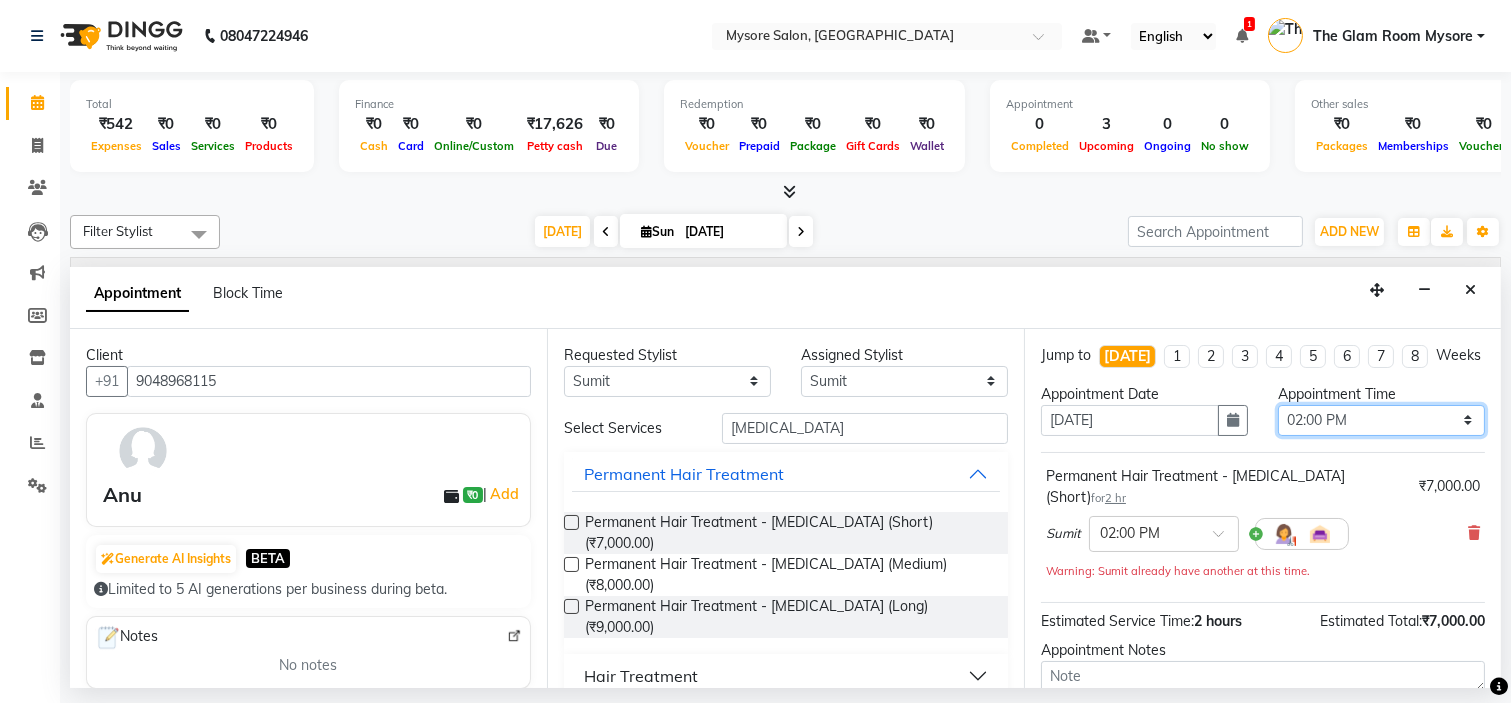 scroll, scrollTop: 187, scrollLeft: 0, axis: vertical 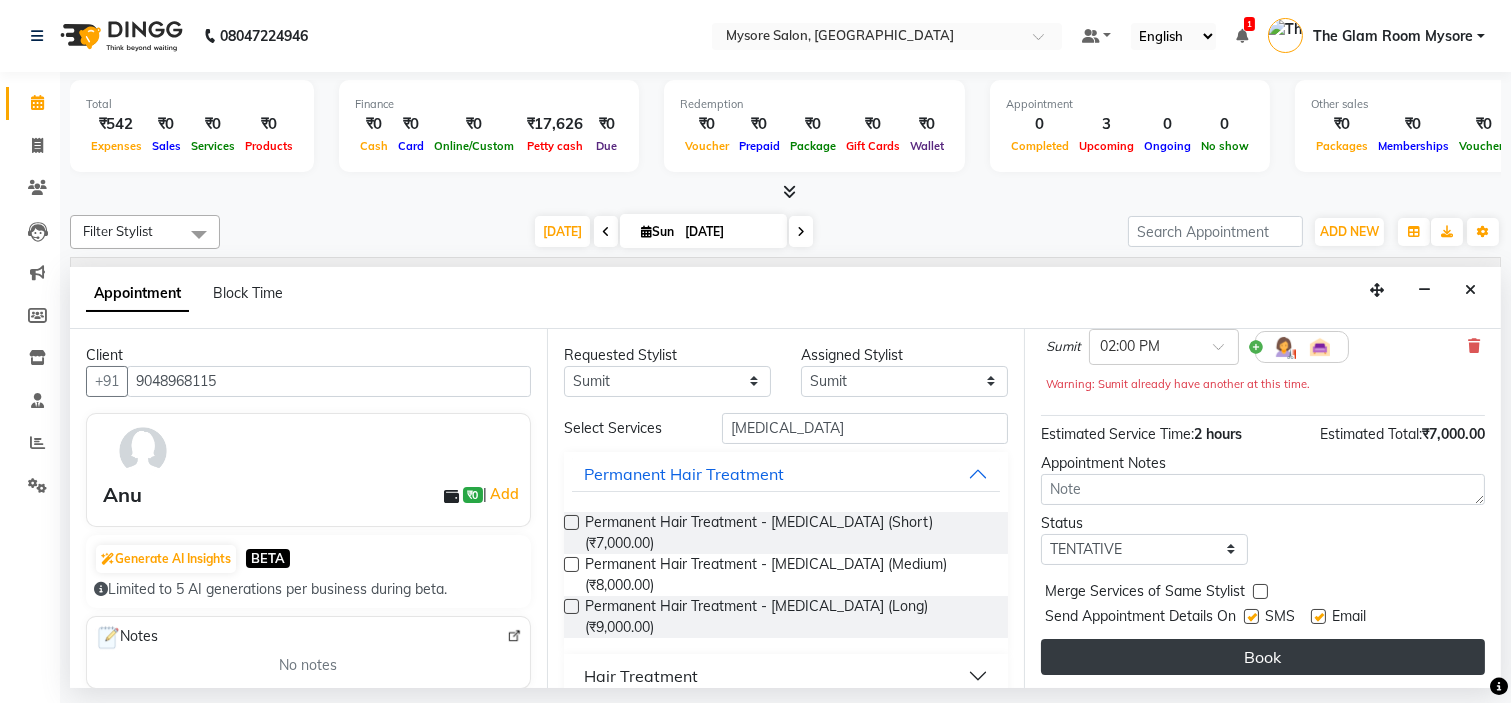 click on "Book" at bounding box center [1263, 657] 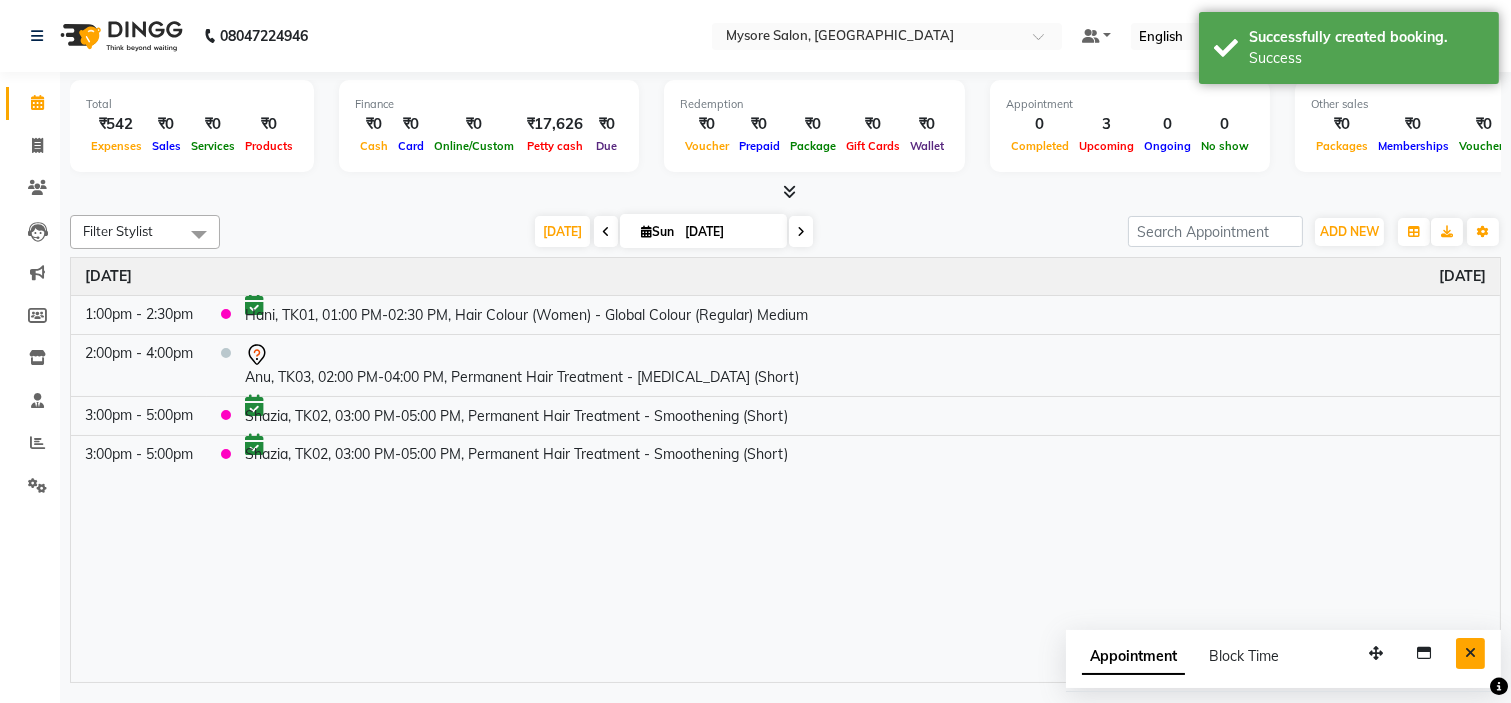 click at bounding box center [1470, 653] 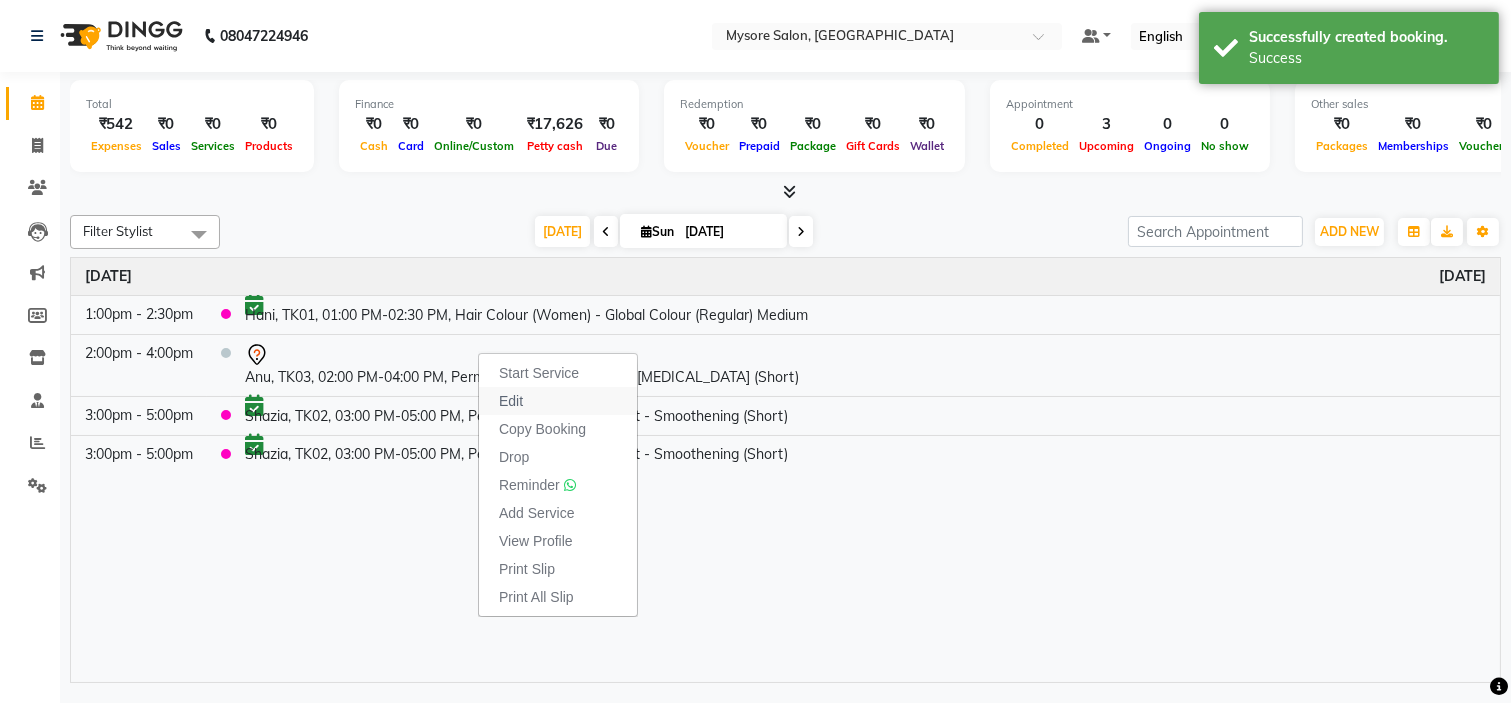 click on "Edit" at bounding box center [558, 401] 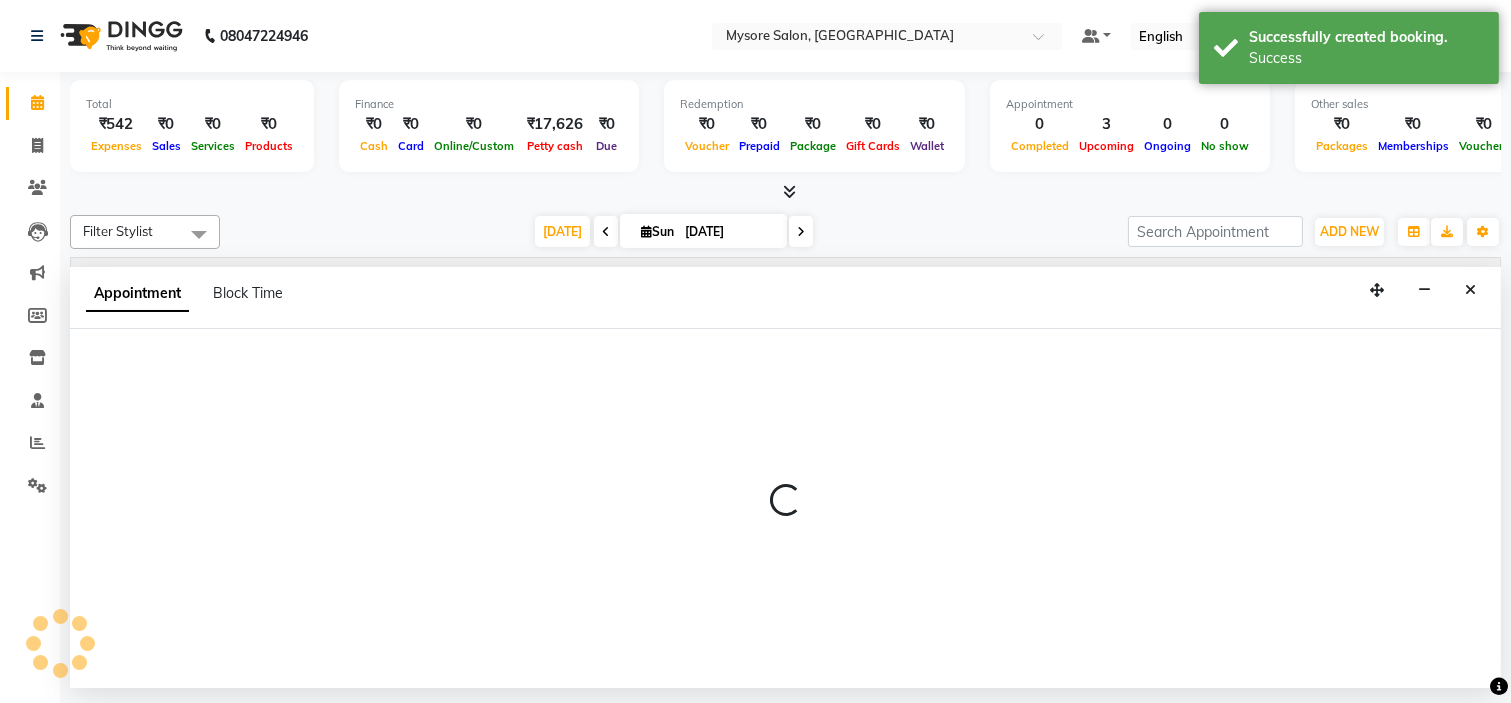 select on "tentative" 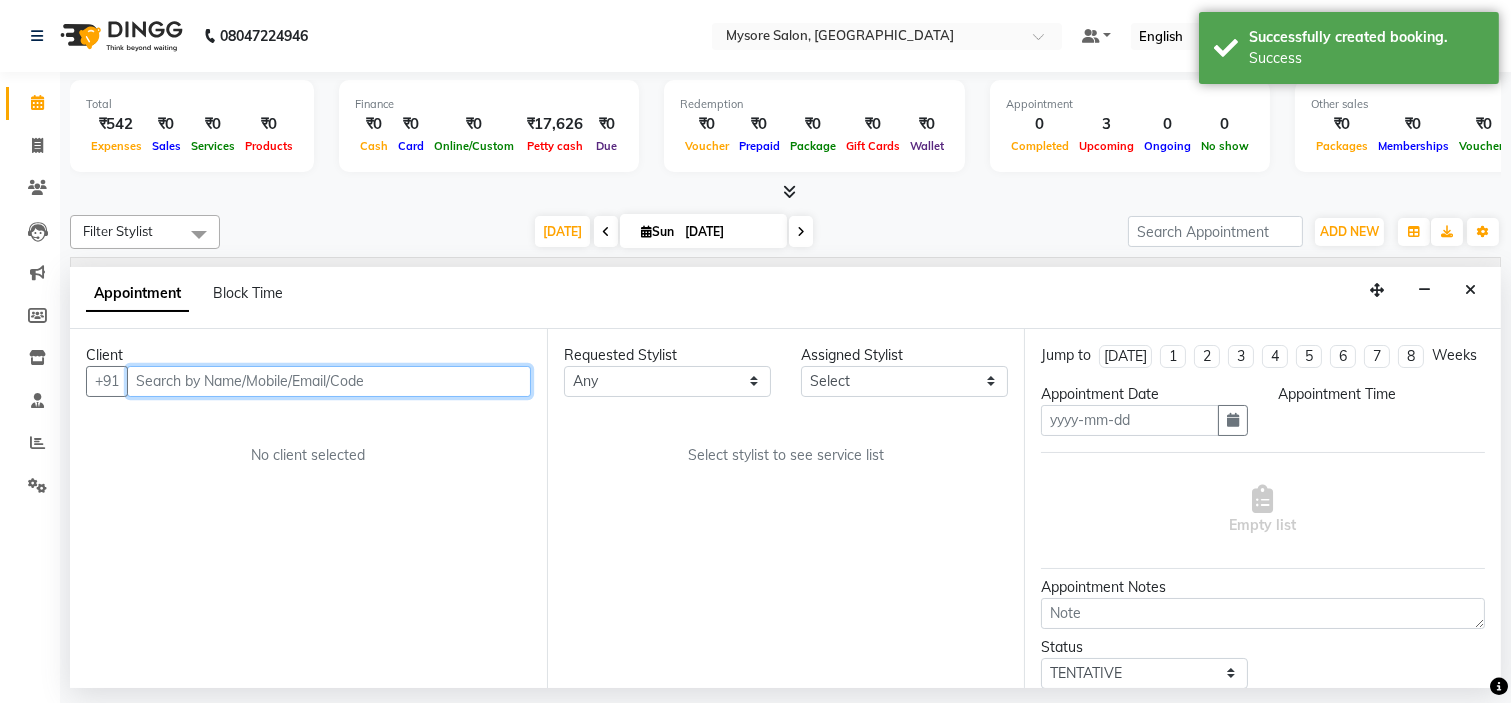 type on "[DATE]" 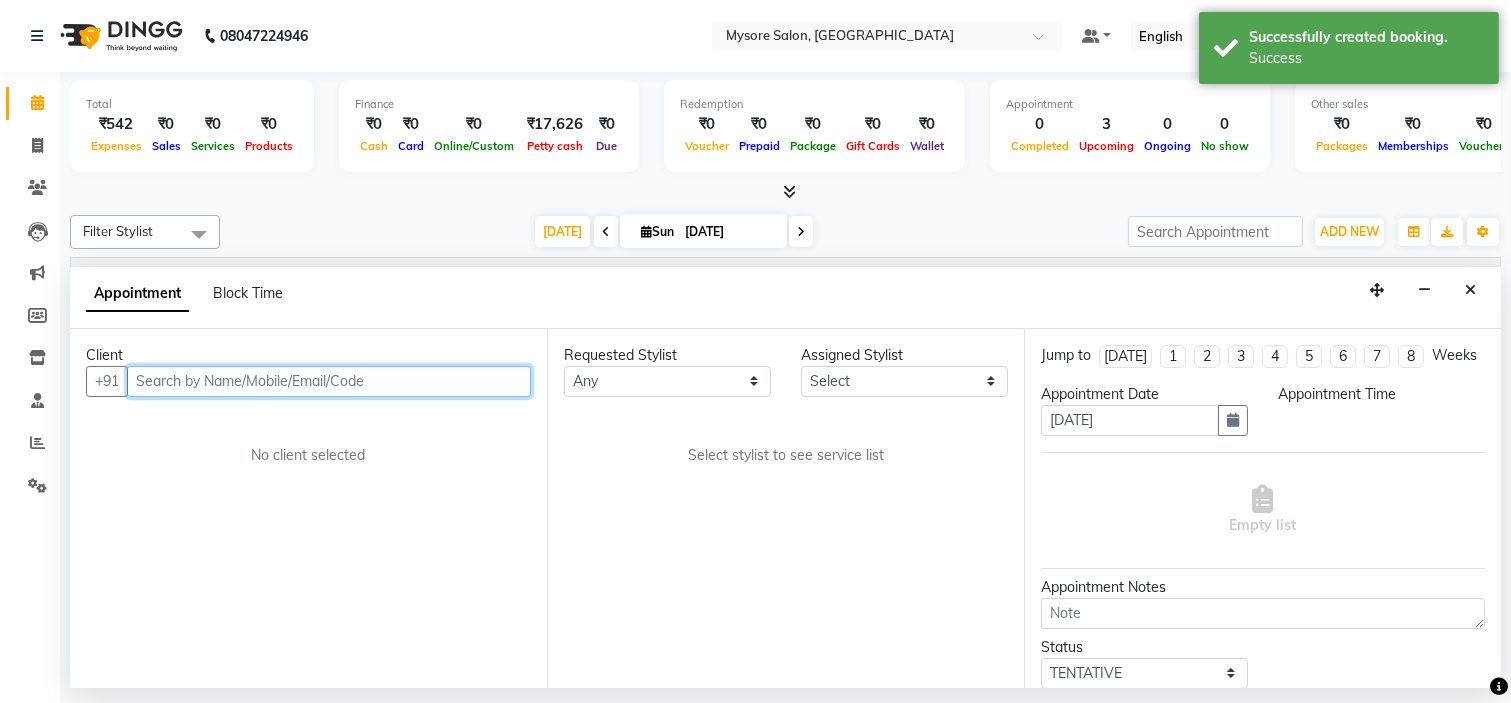 select on "840" 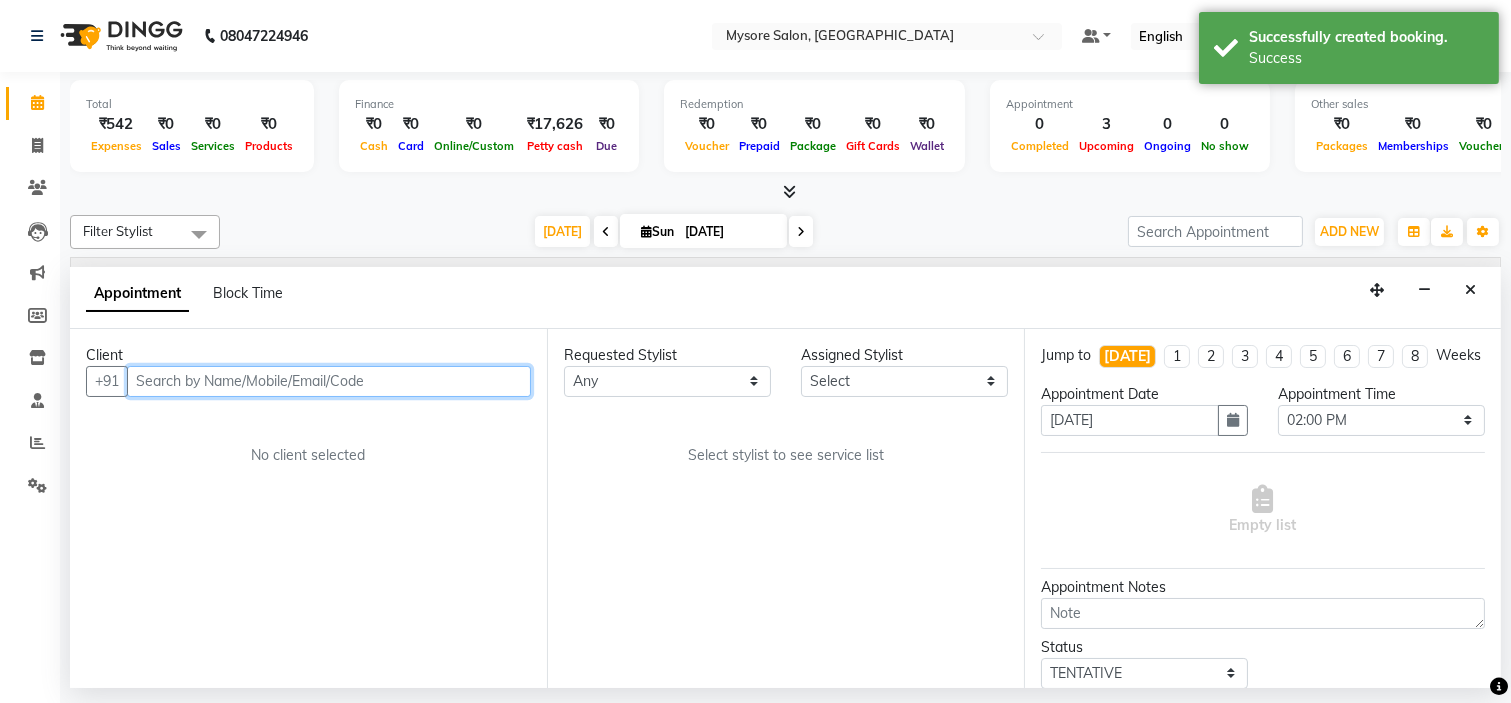 select on "35251" 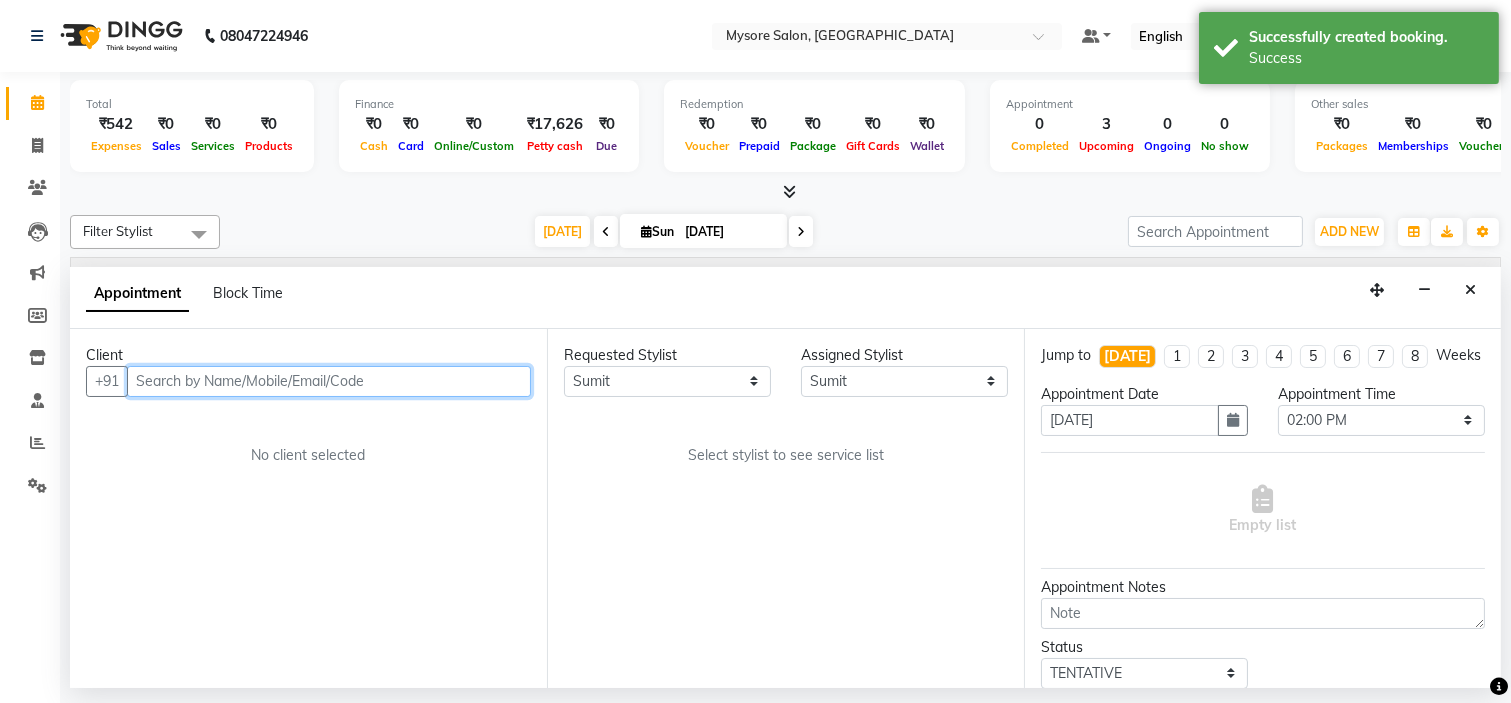select on "1799" 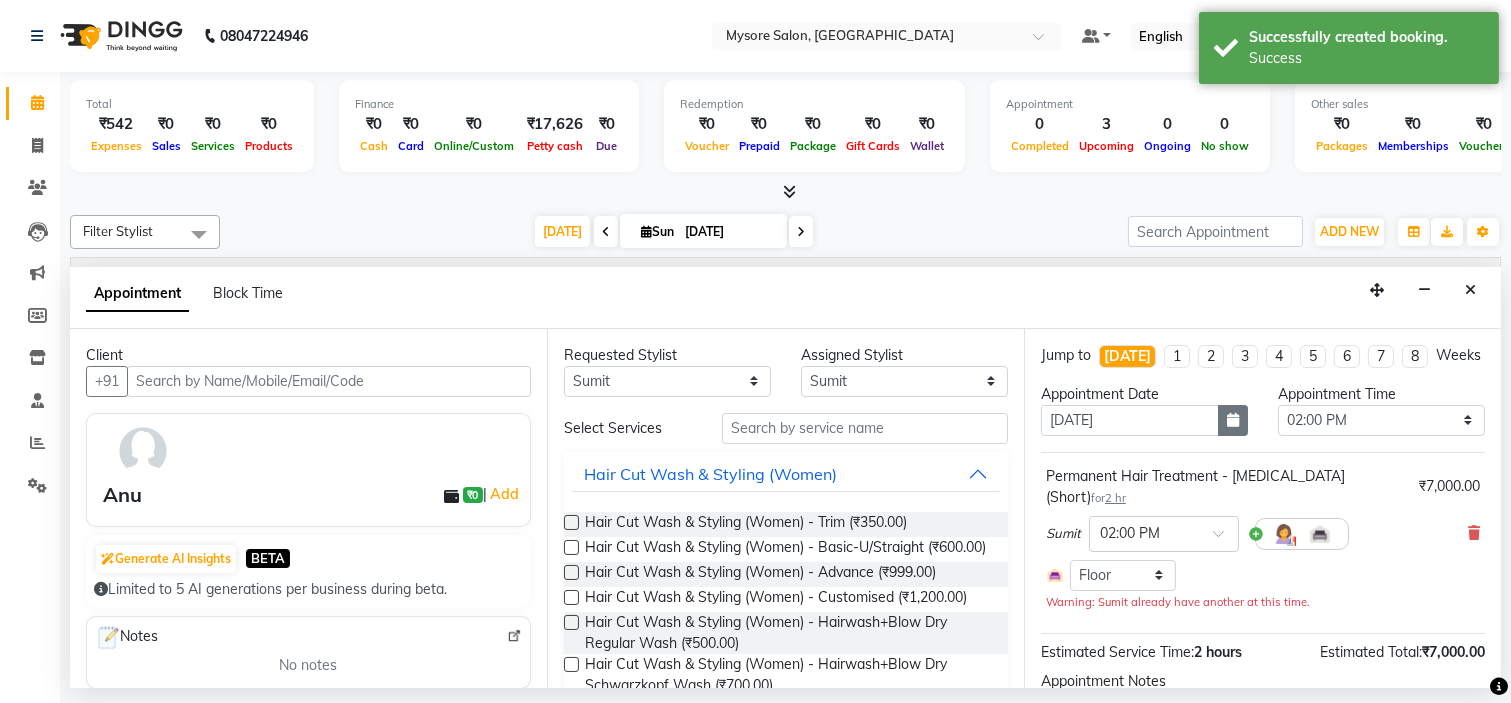 click at bounding box center [1233, 420] 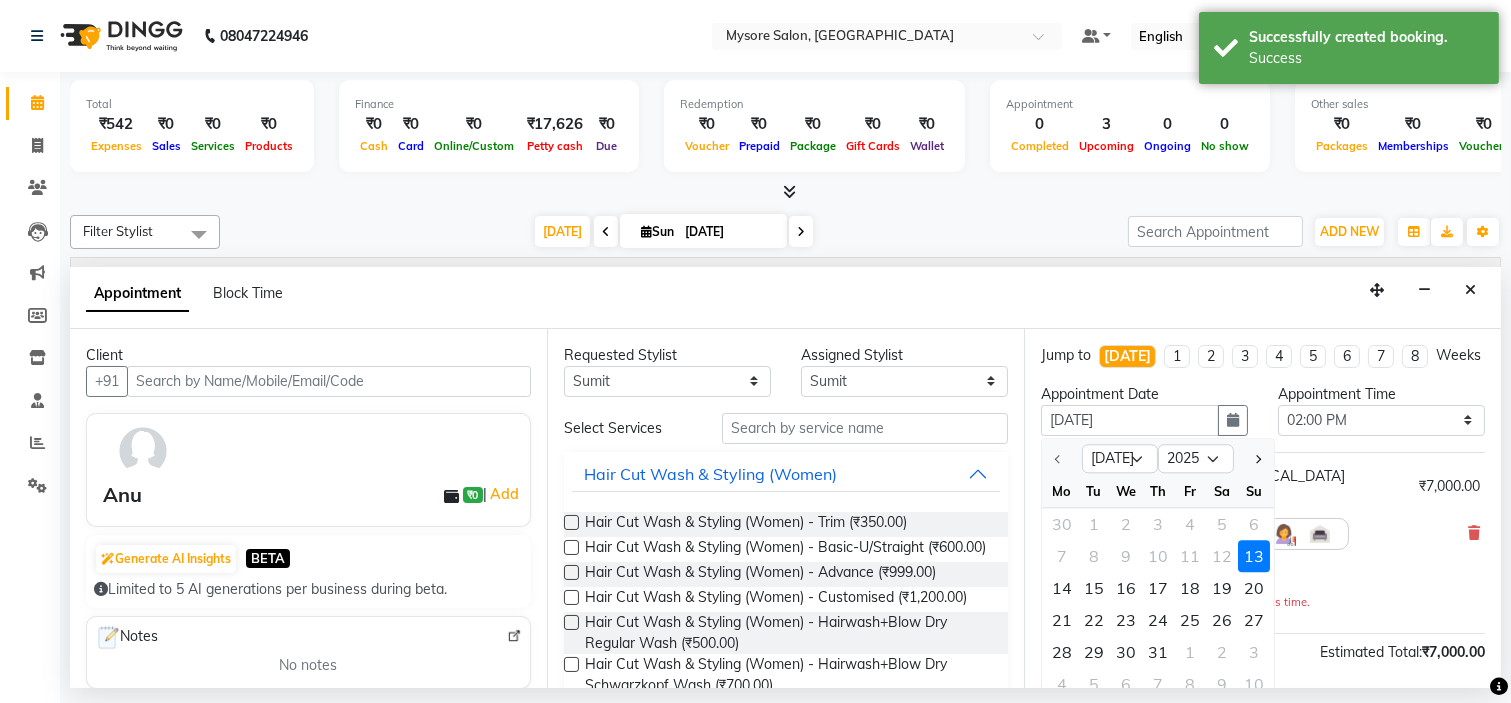 click on "13" at bounding box center [1254, 556] 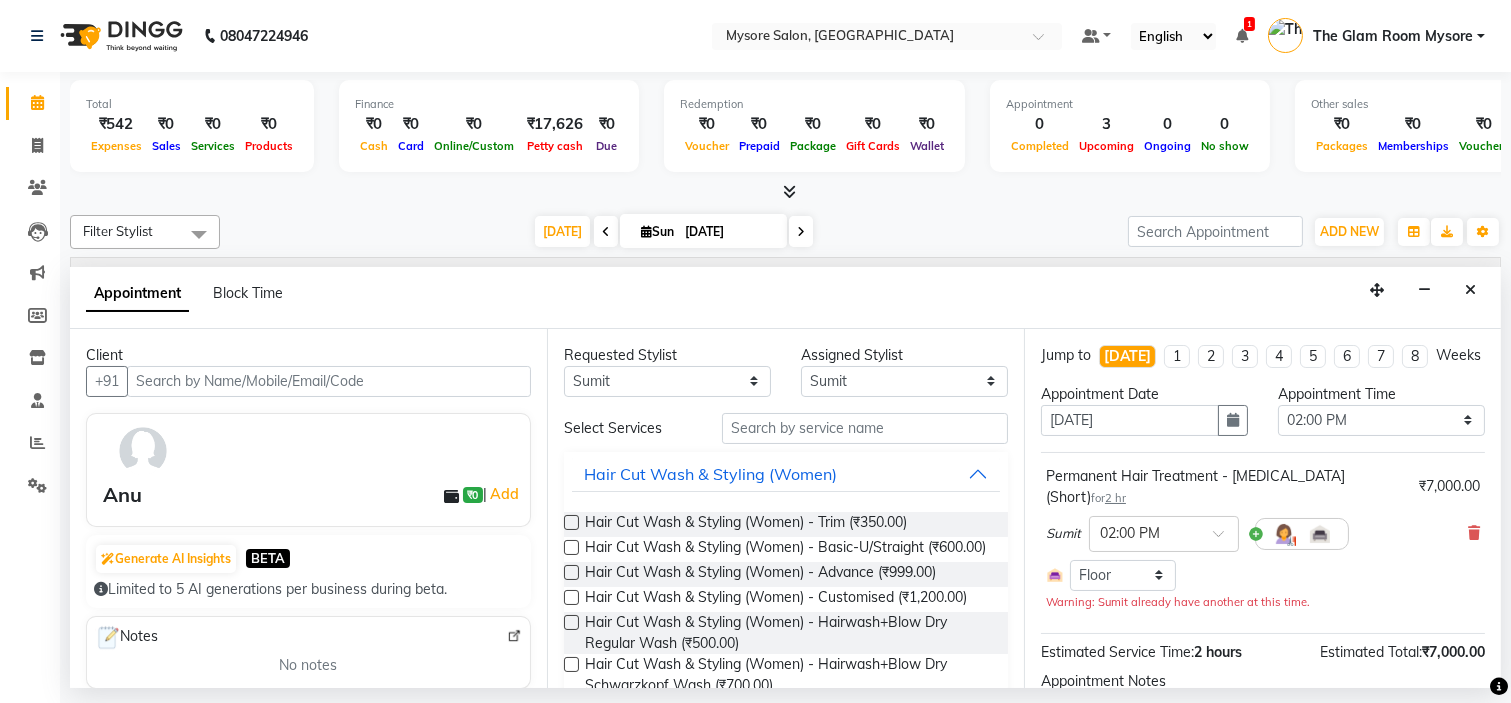 scroll, scrollTop: 160, scrollLeft: 0, axis: vertical 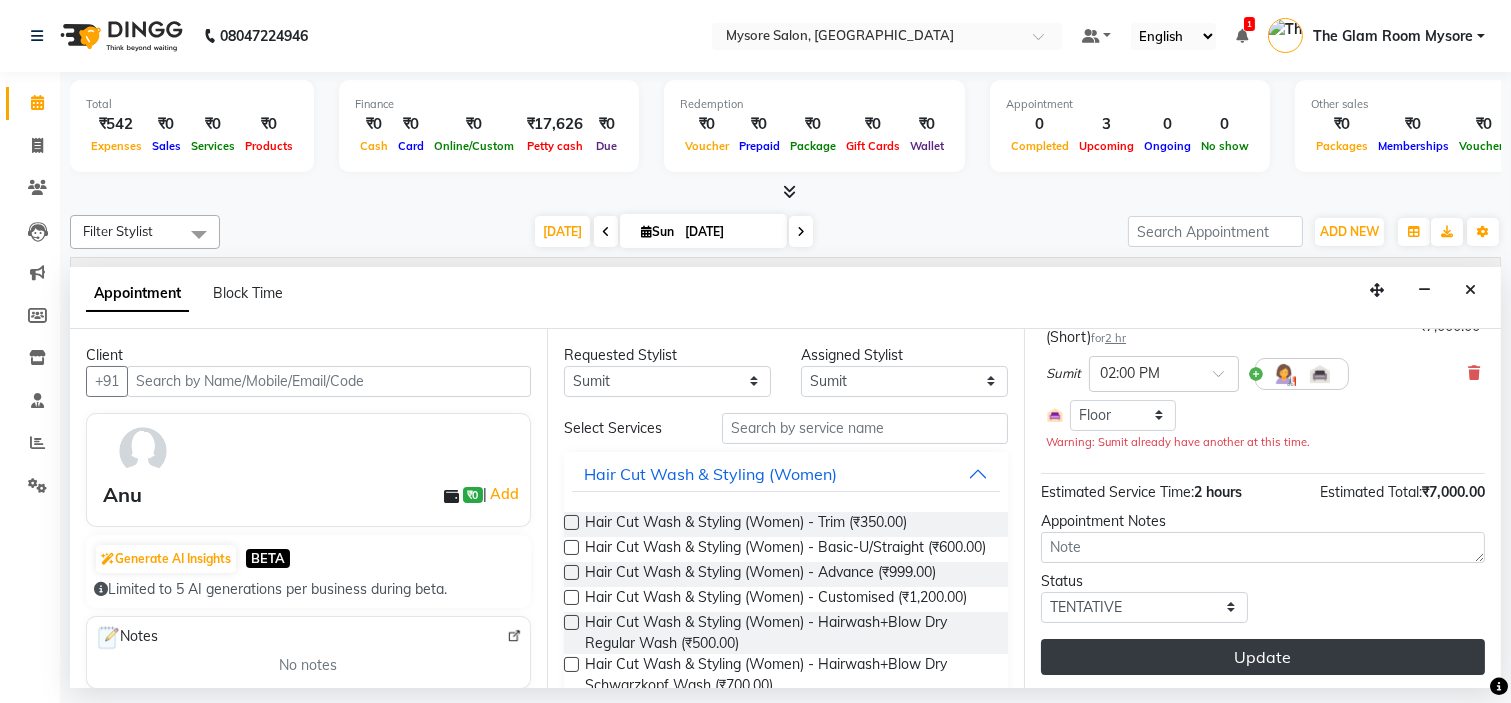 click on "Update" at bounding box center (1263, 657) 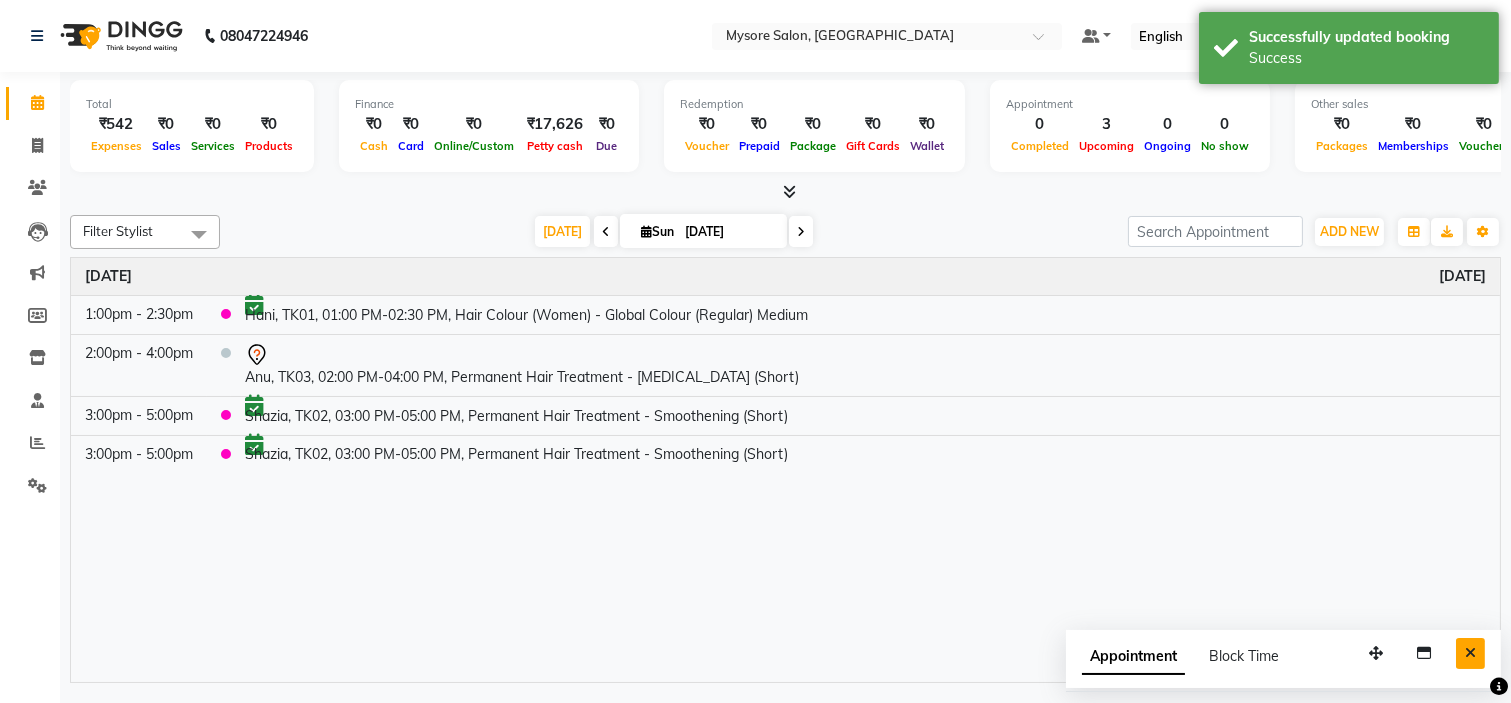 click at bounding box center (1470, 653) 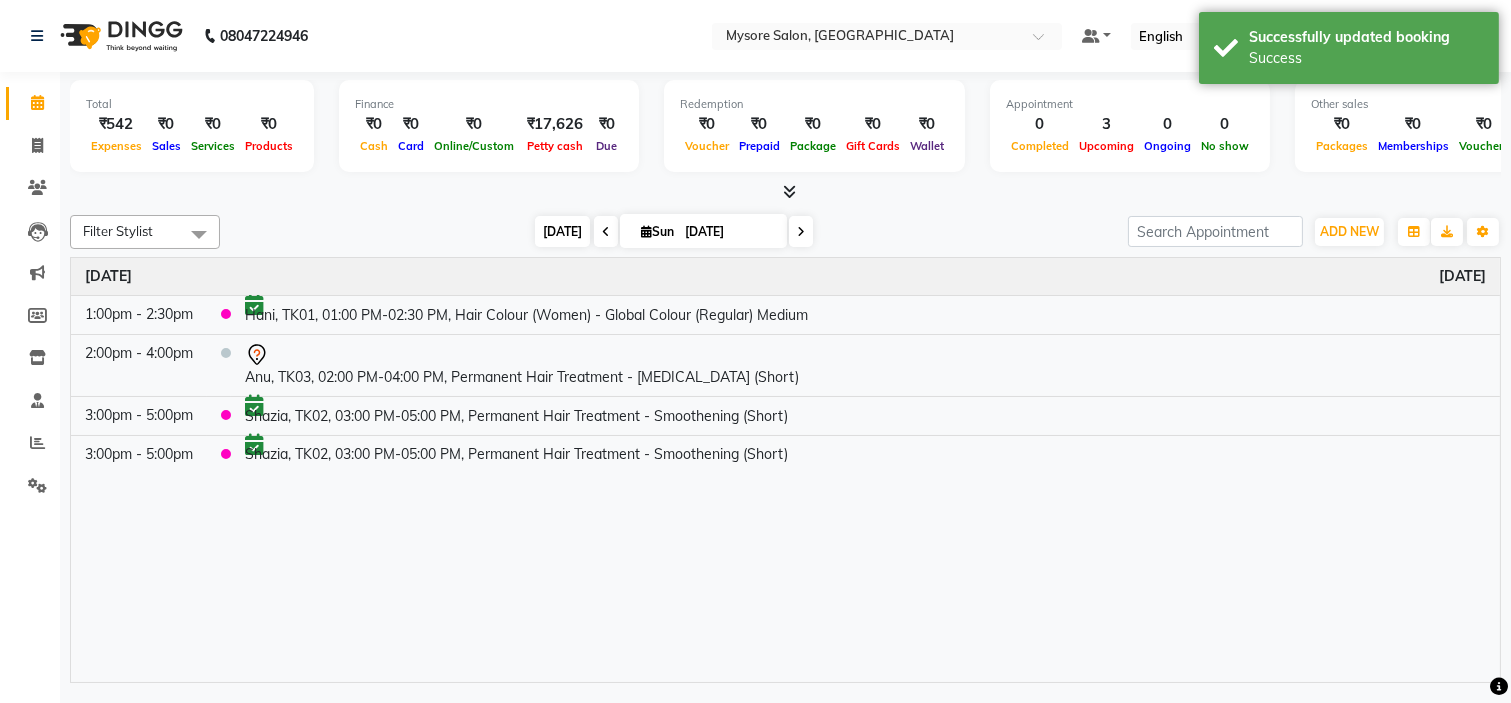click on "[DATE]" at bounding box center [562, 231] 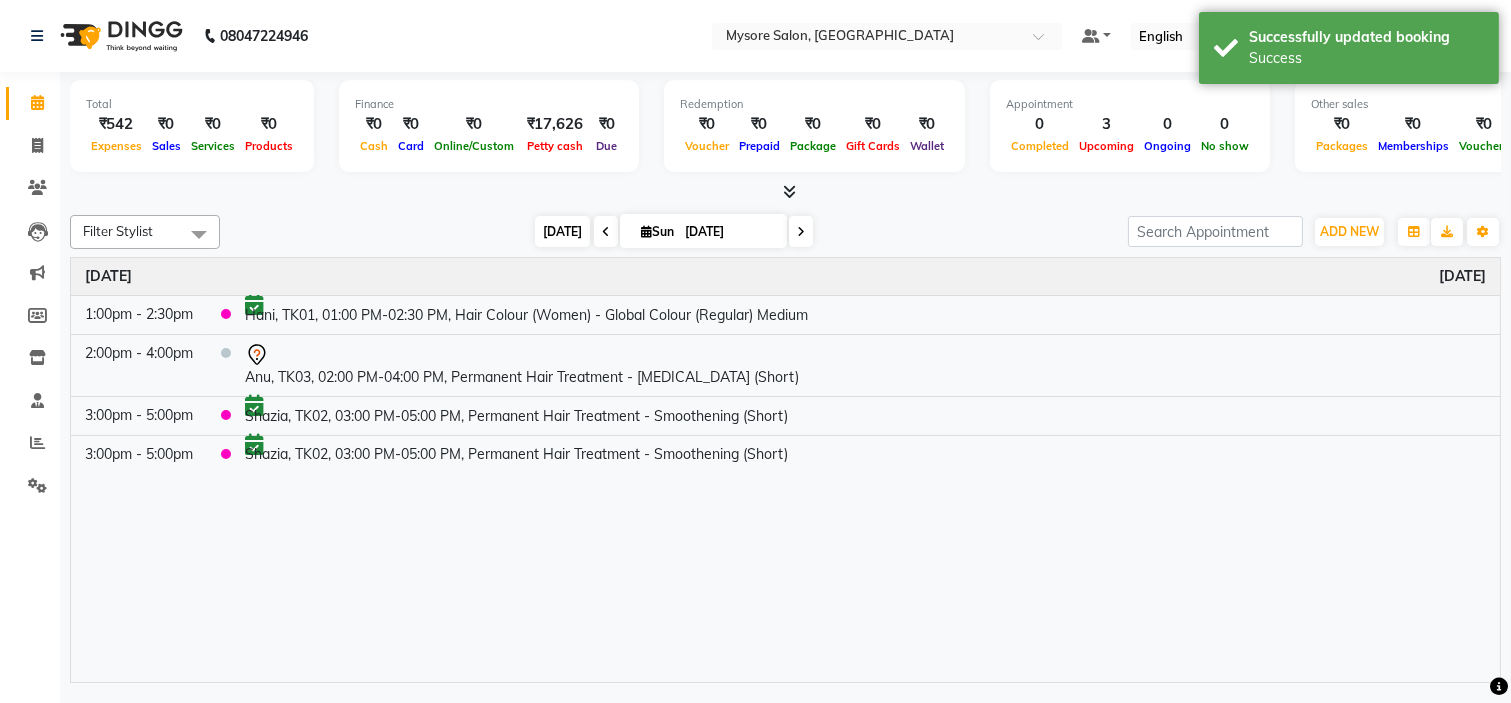 click on "[DATE]" at bounding box center [562, 231] 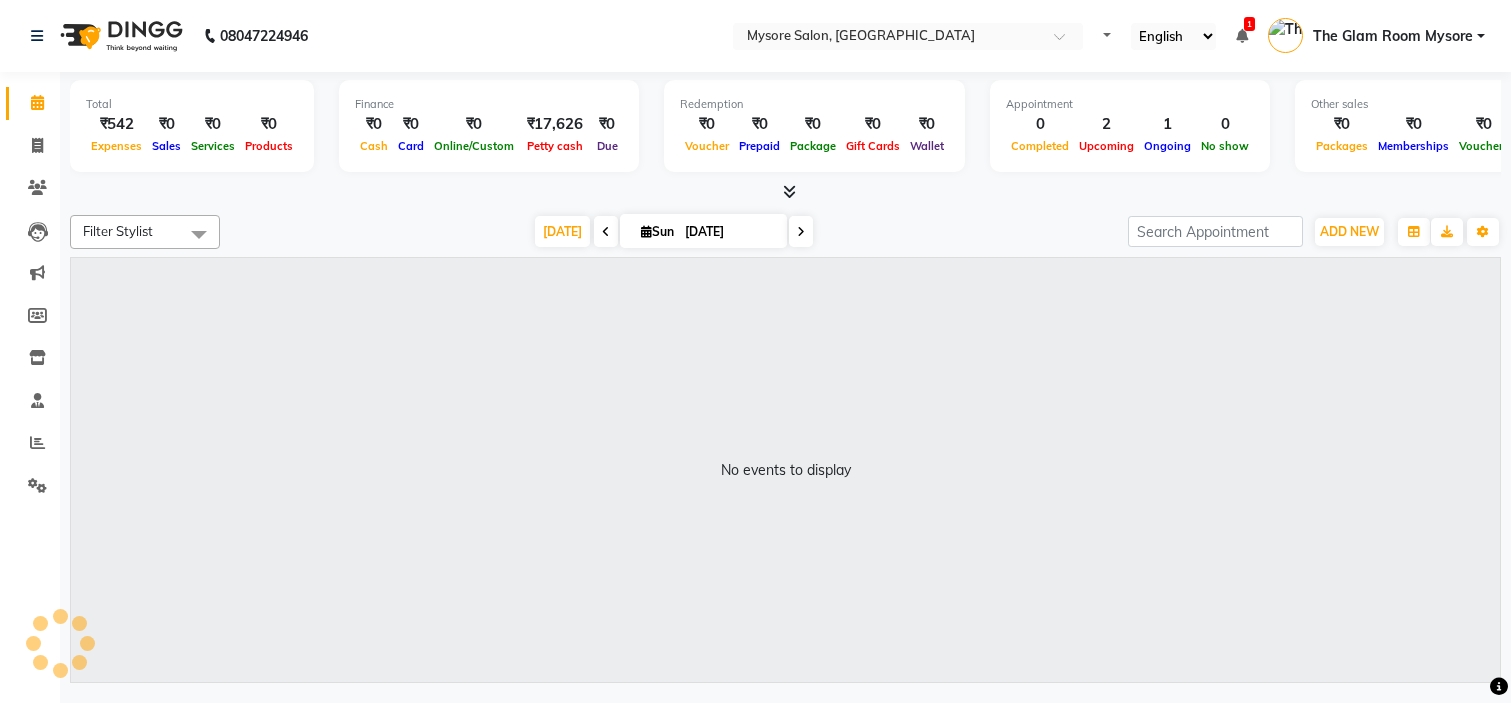scroll, scrollTop: 0, scrollLeft: 0, axis: both 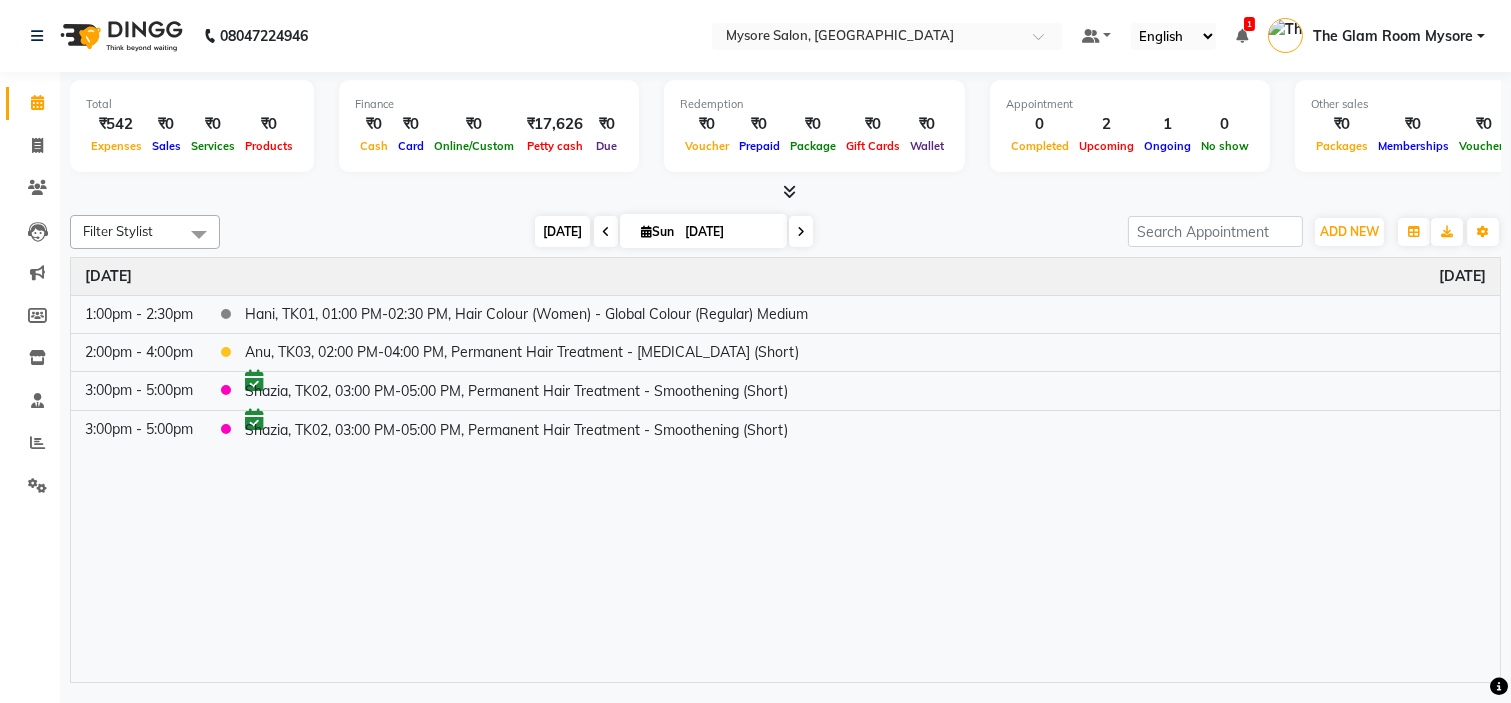 click on "[DATE]" at bounding box center [562, 231] 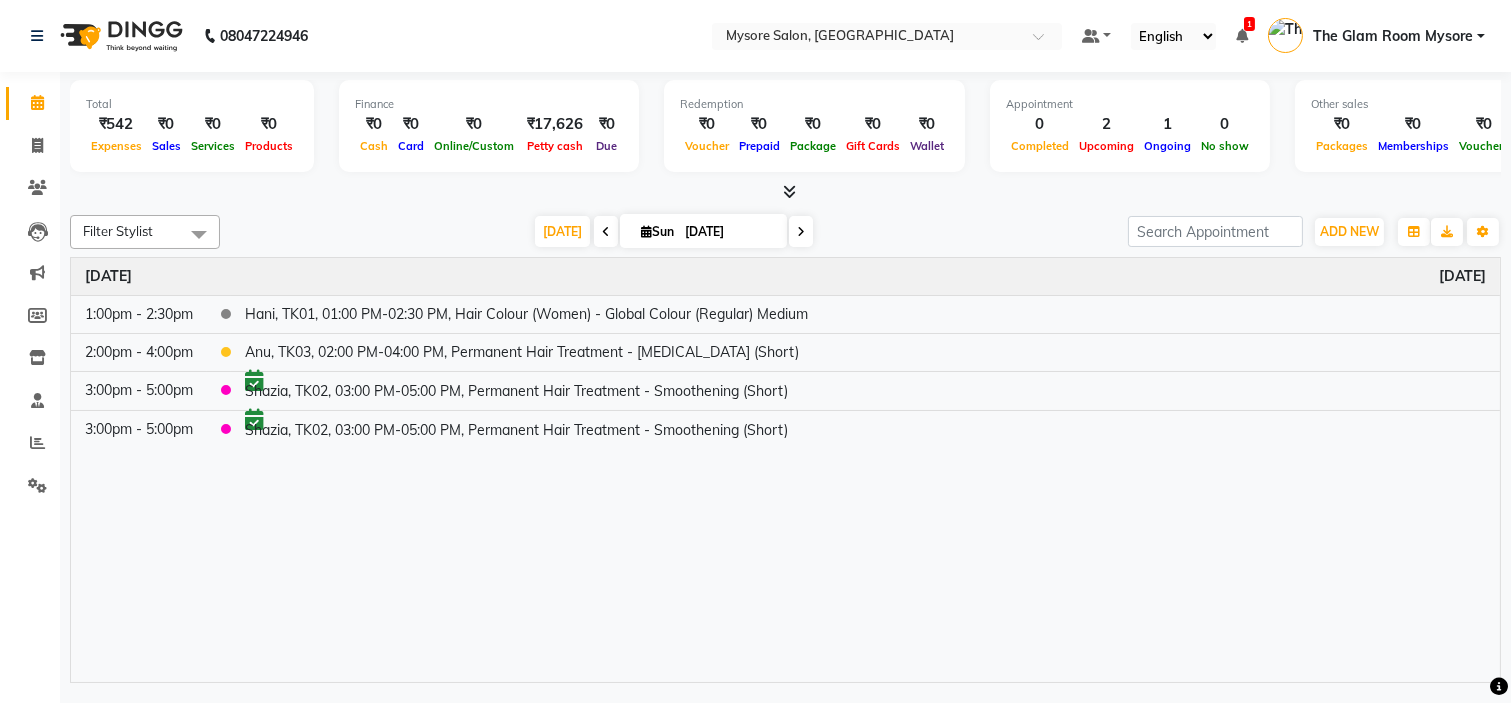 click on "[DATE]  [DATE]" at bounding box center [674, 232] 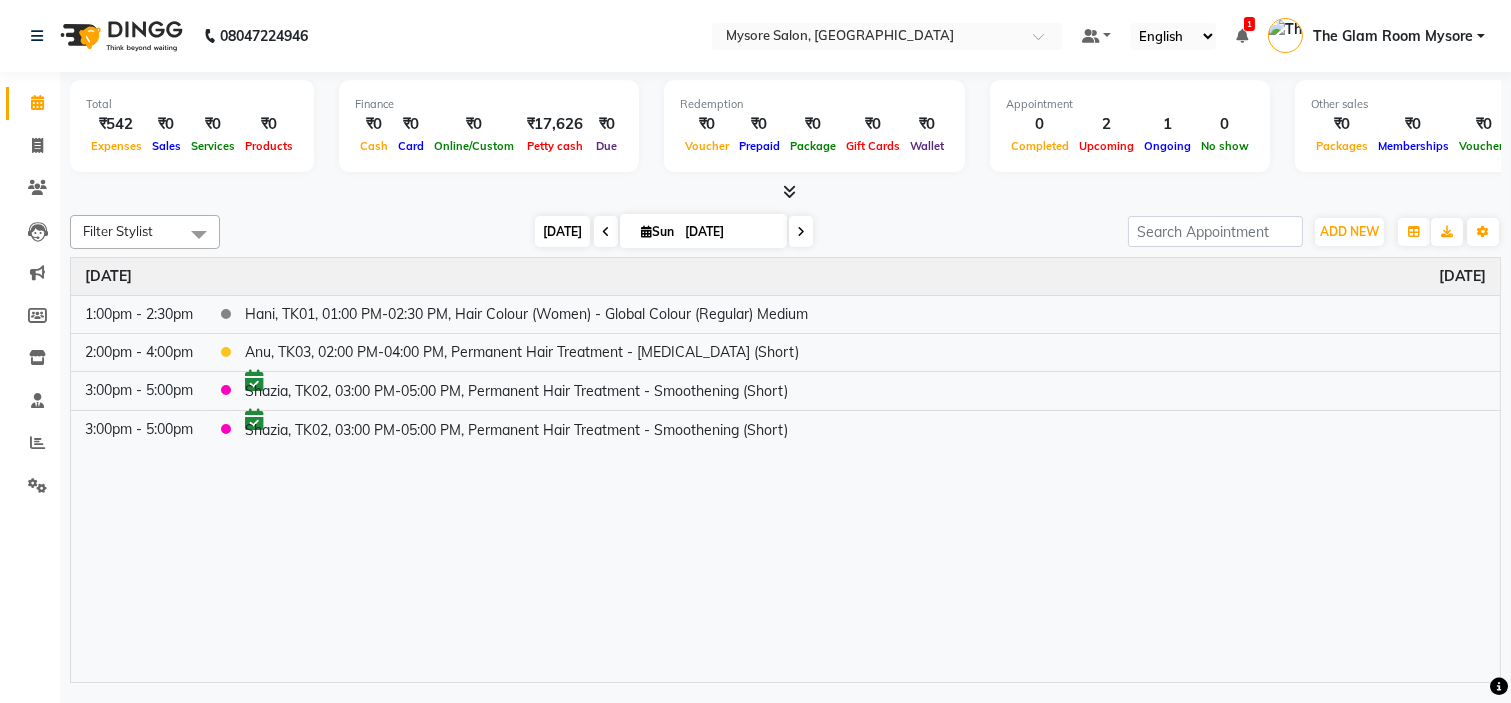 click on "[DATE]" at bounding box center [562, 231] 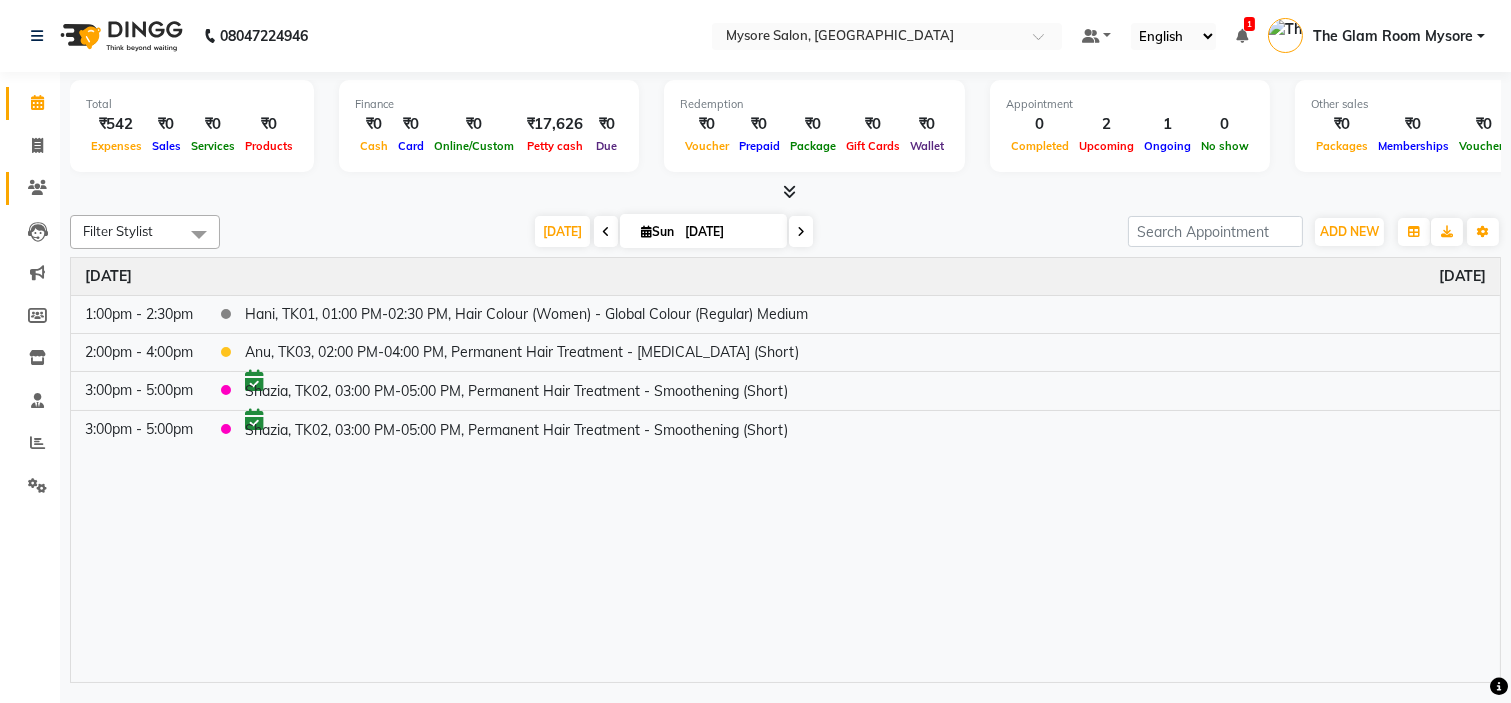 click 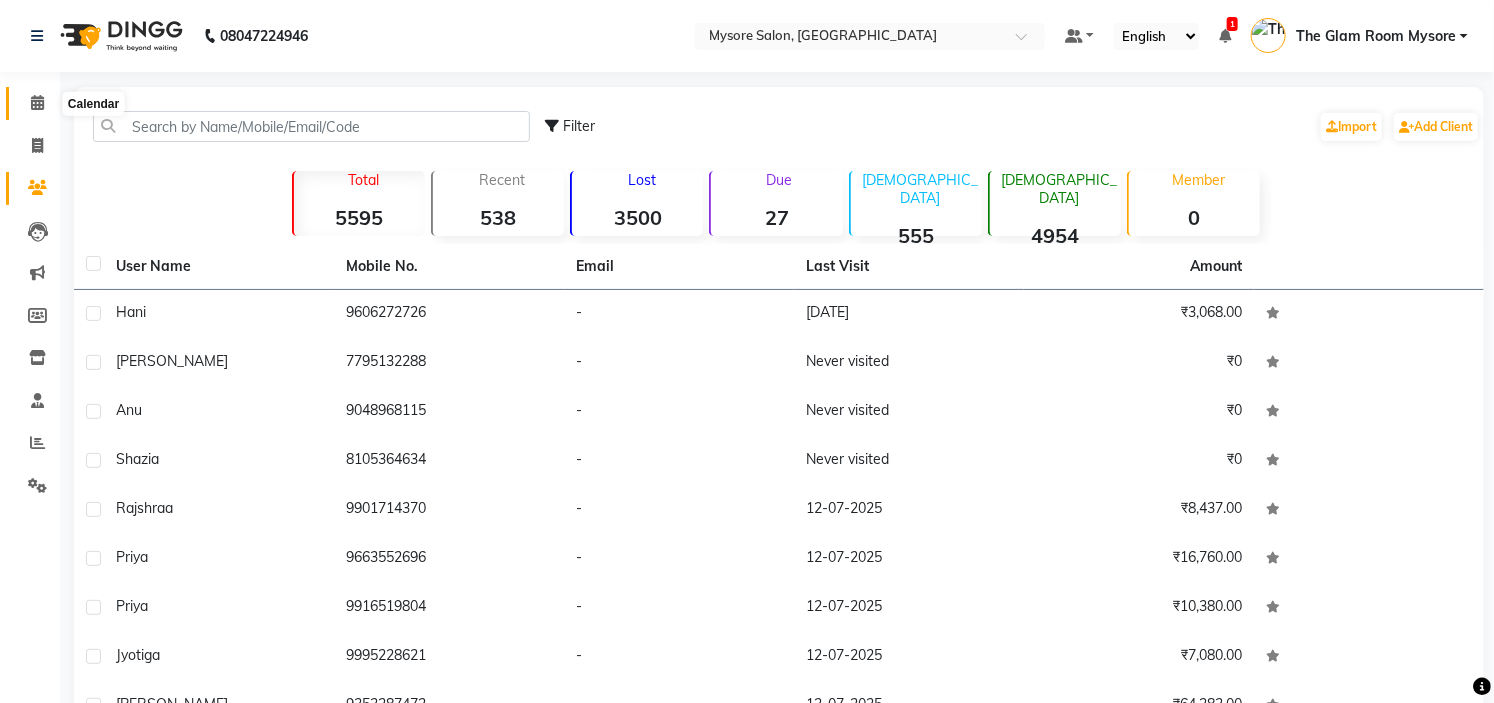 click 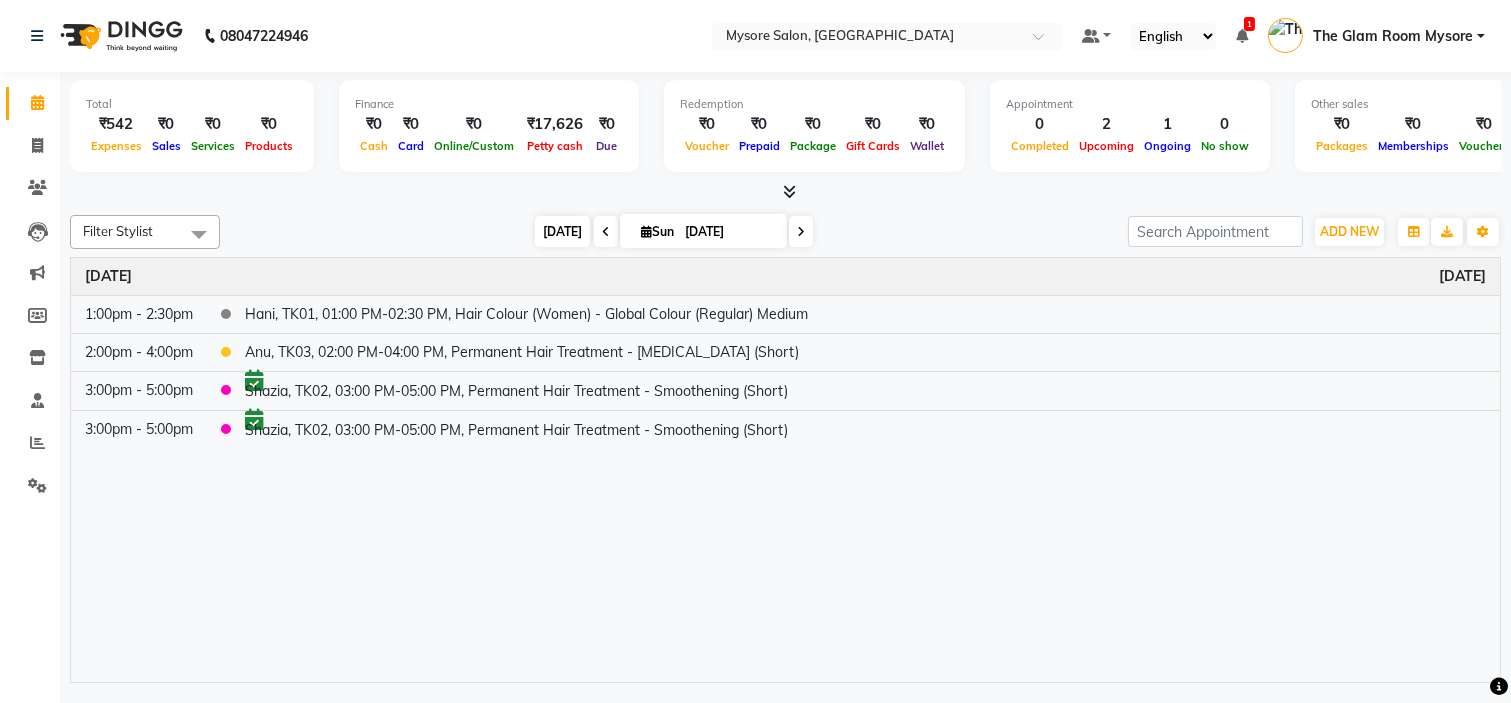 click on "[DATE]" at bounding box center (562, 231) 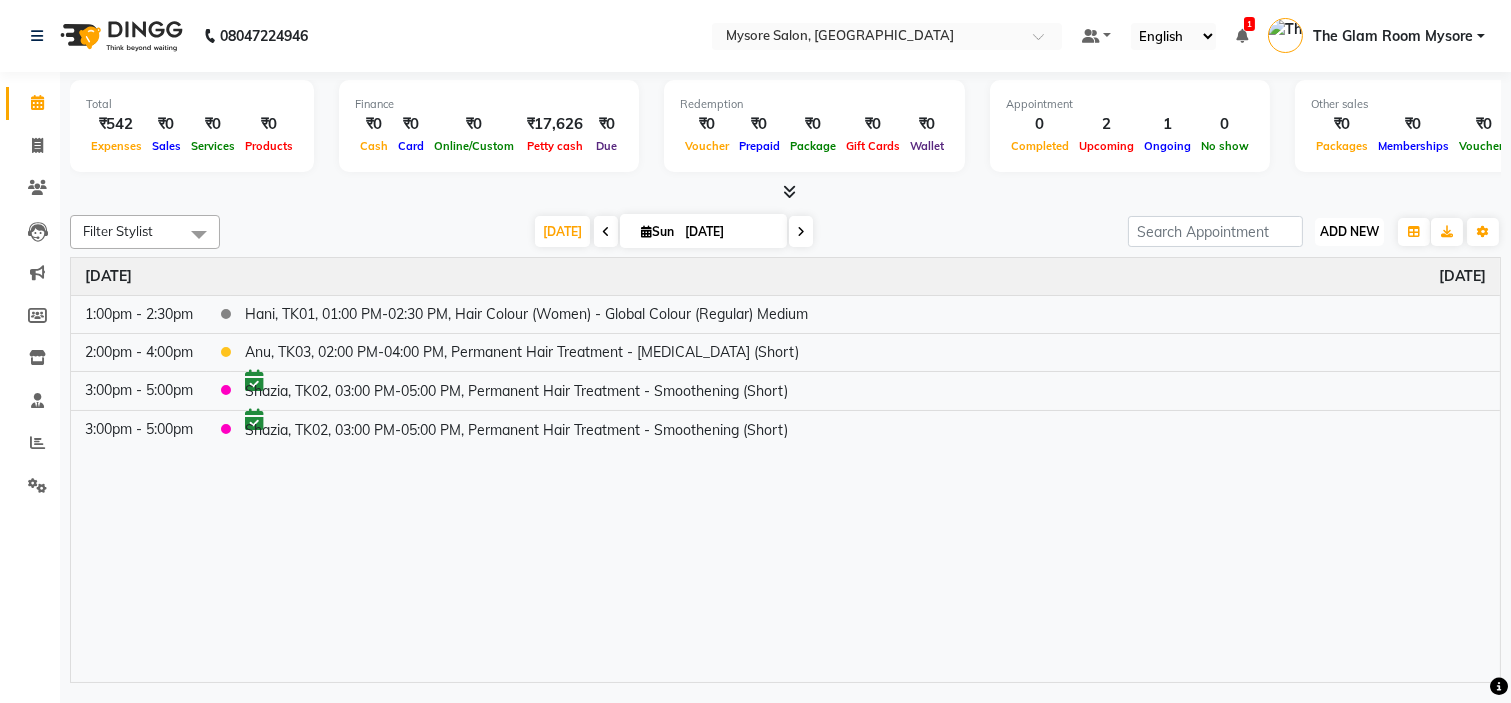 click on "ADD NEW" at bounding box center (1349, 231) 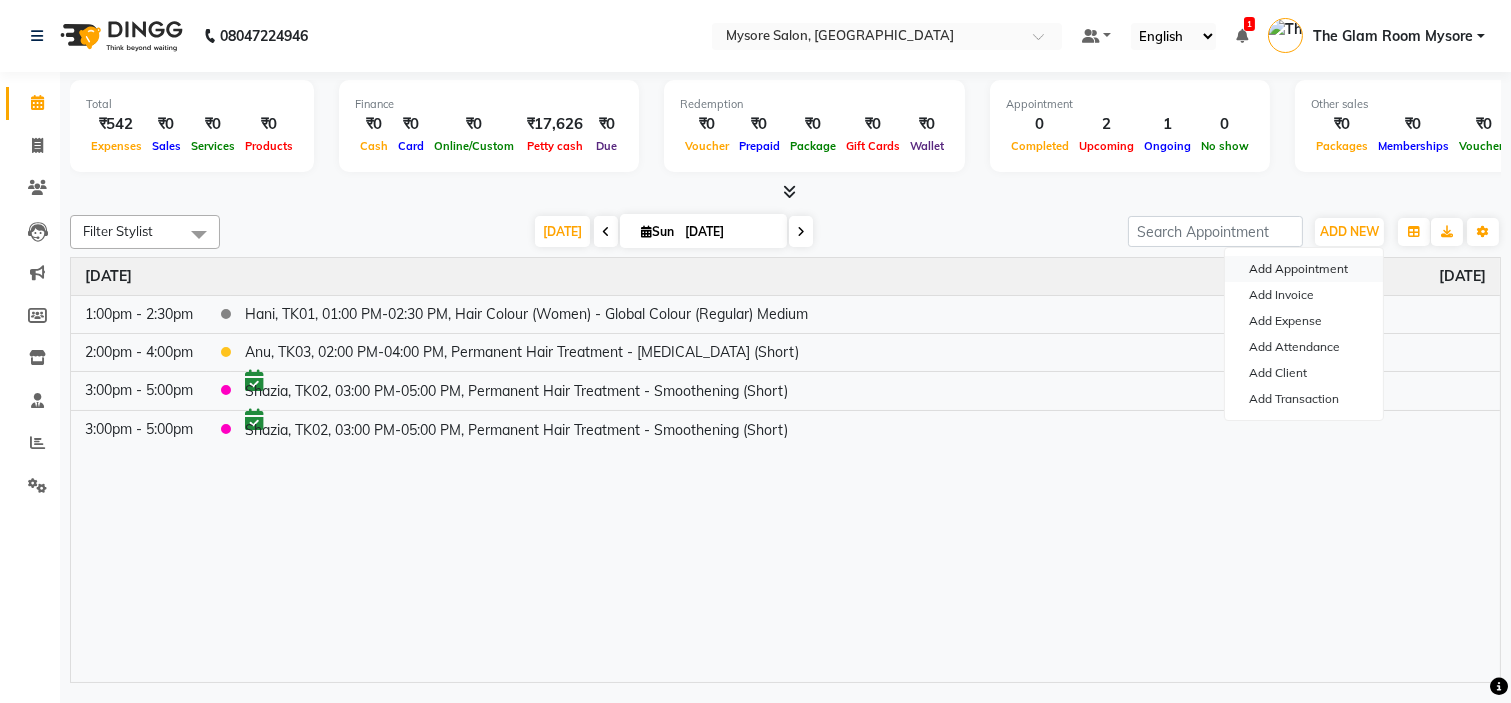 click on "Add Appointment" at bounding box center [1304, 269] 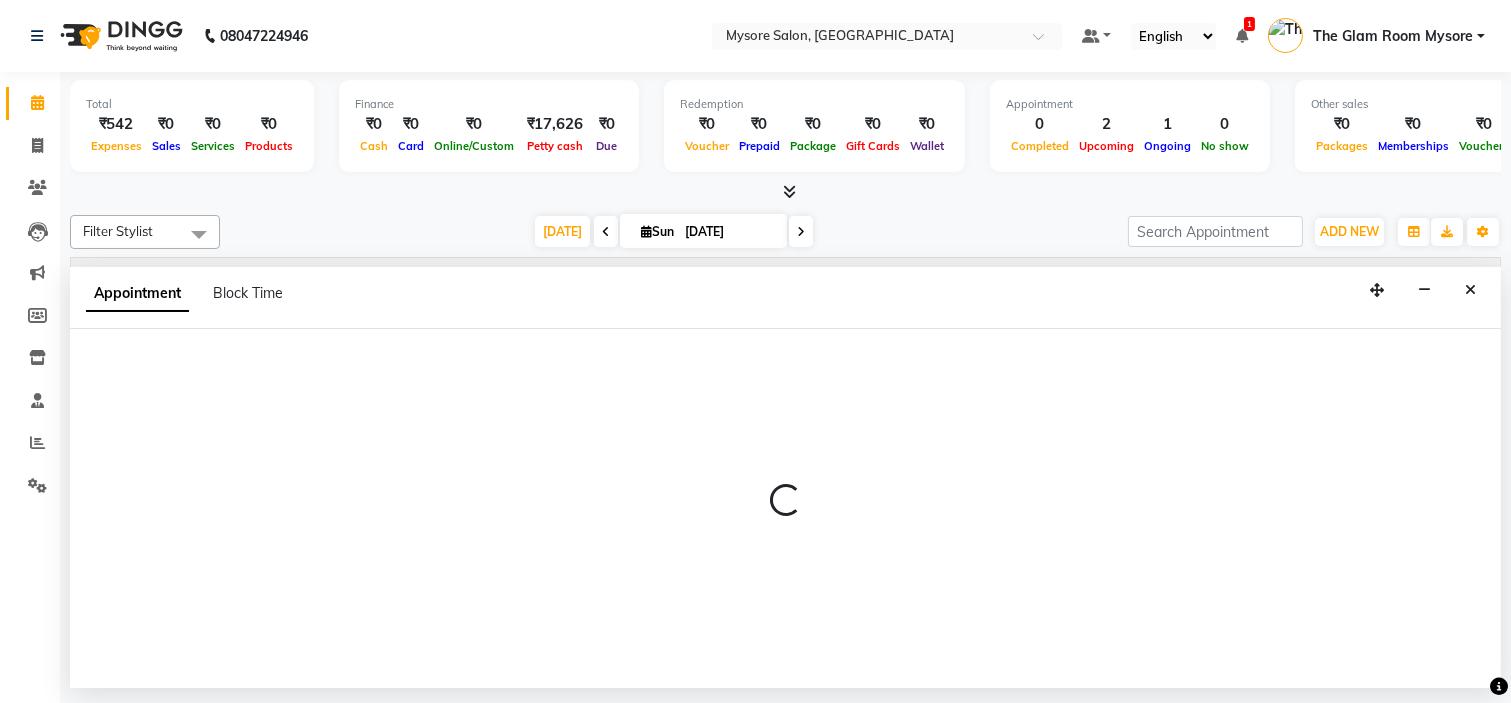 select on "540" 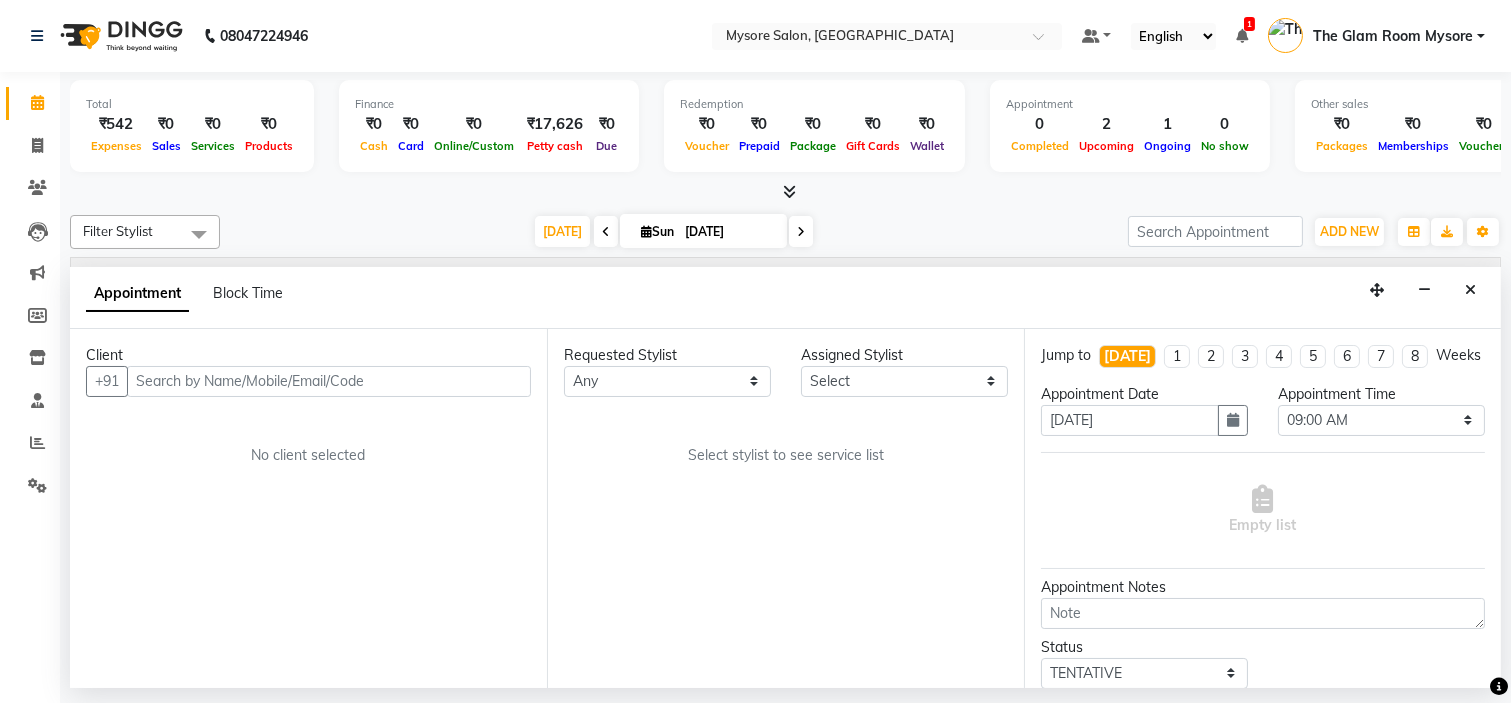 click at bounding box center [329, 381] 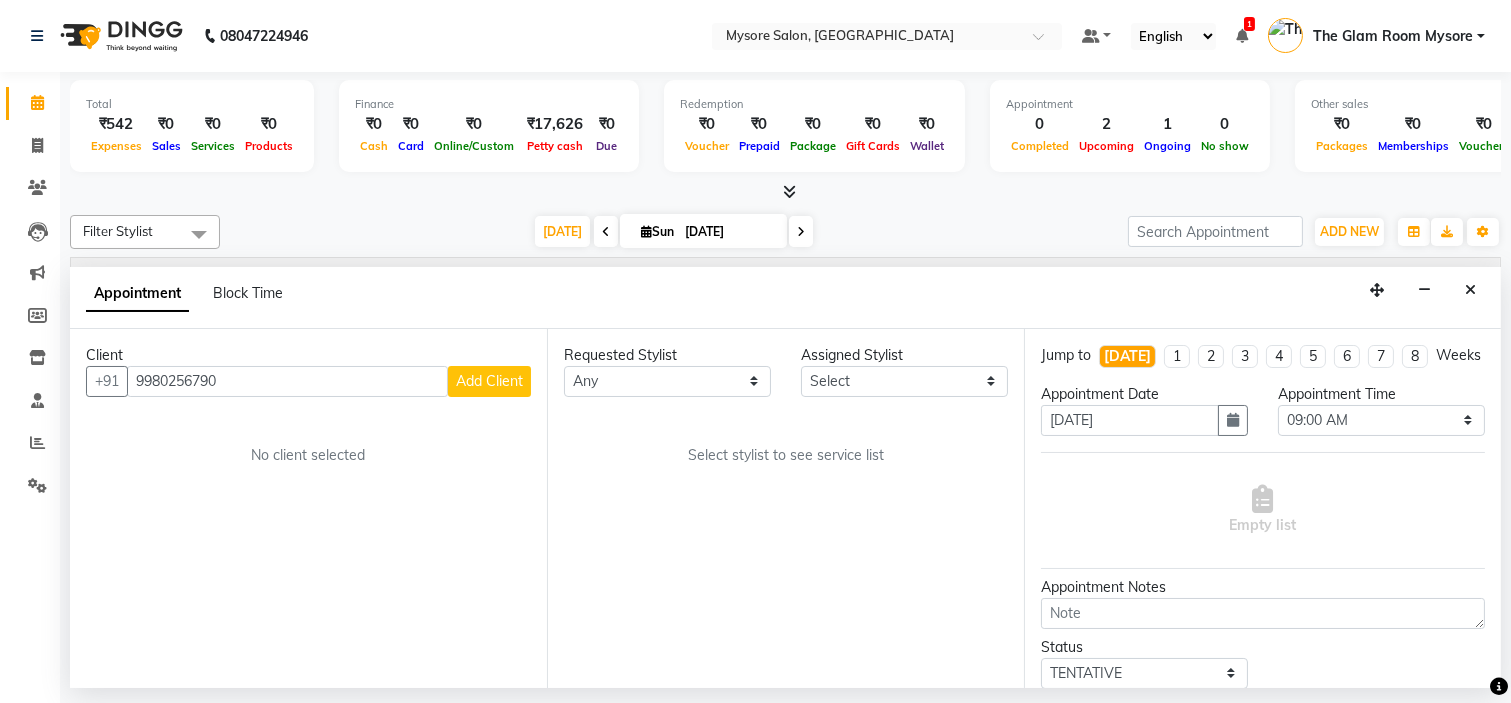 type on "9980256790" 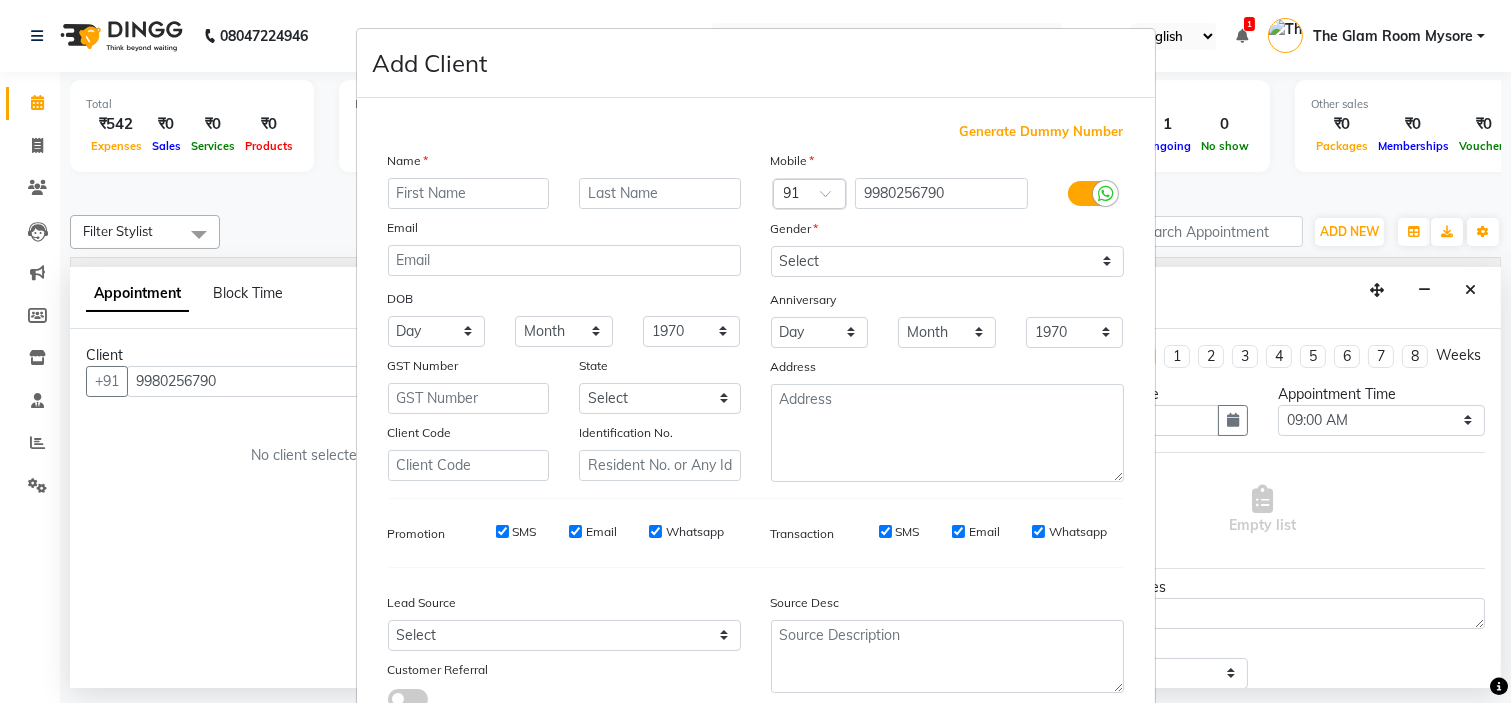 click at bounding box center [469, 193] 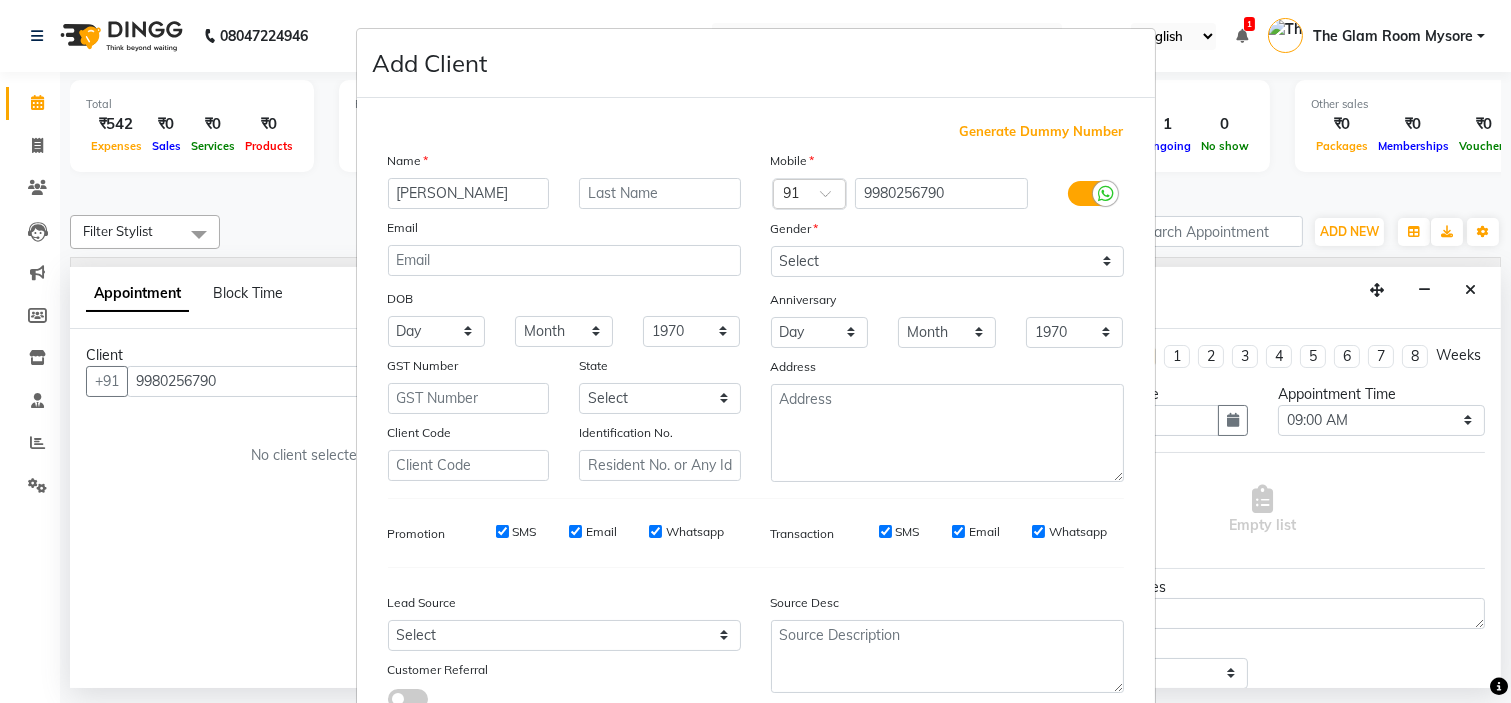 type on "Surabhi" 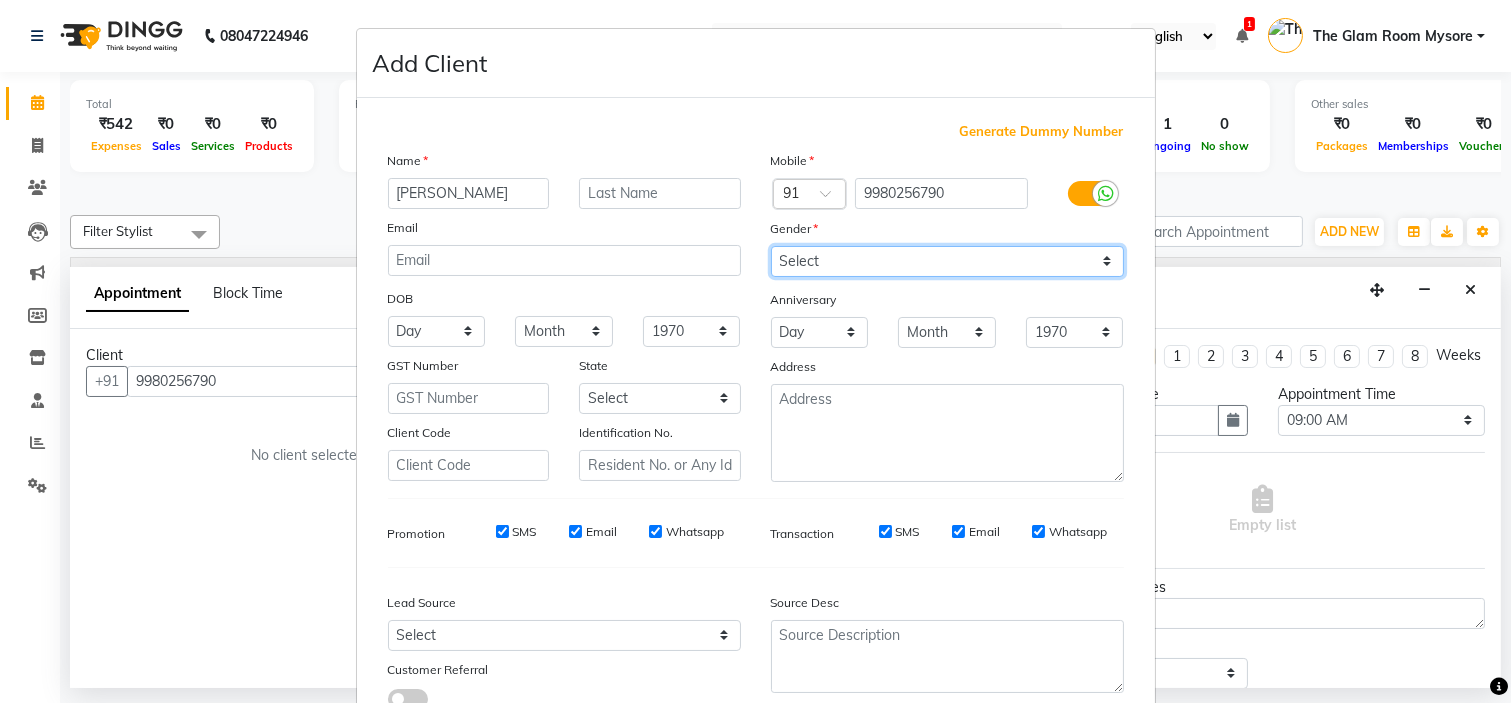 click on "Select [DEMOGRAPHIC_DATA] [DEMOGRAPHIC_DATA] Other Prefer Not To Say" at bounding box center [947, 261] 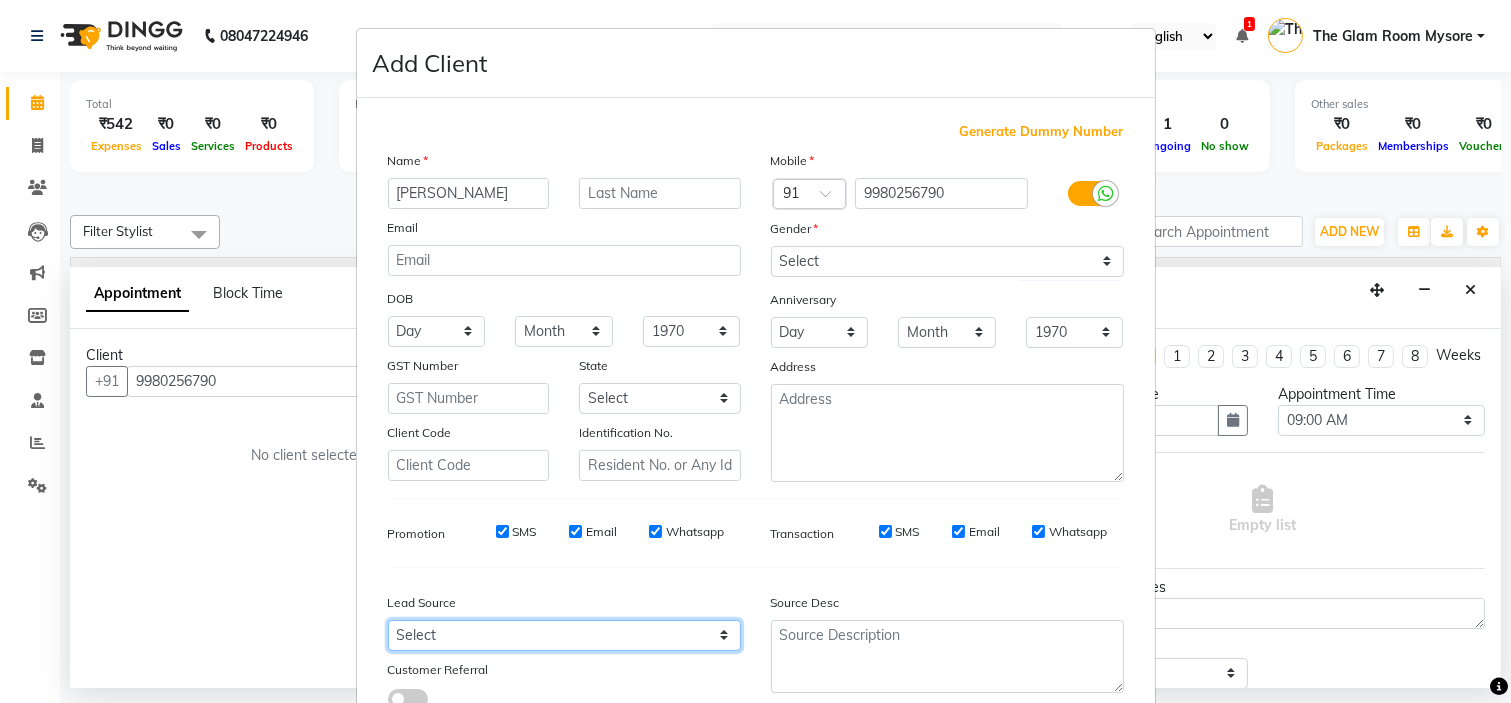 click on "Select Walk-in Referral Internet Friend Word of Mouth Advertisement Facebook JustDial Google Other Instagram  YouTube  WhatsApp" at bounding box center [564, 635] 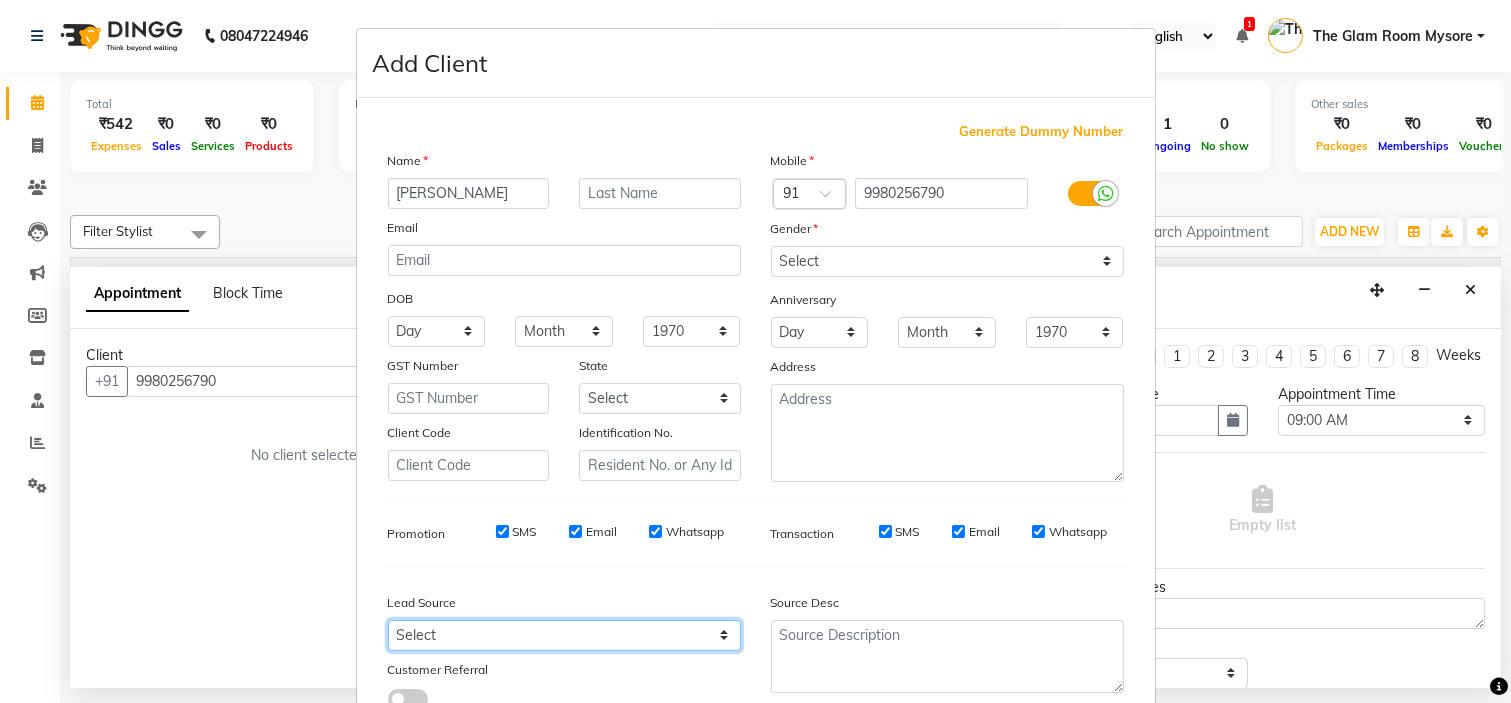 select on "40676" 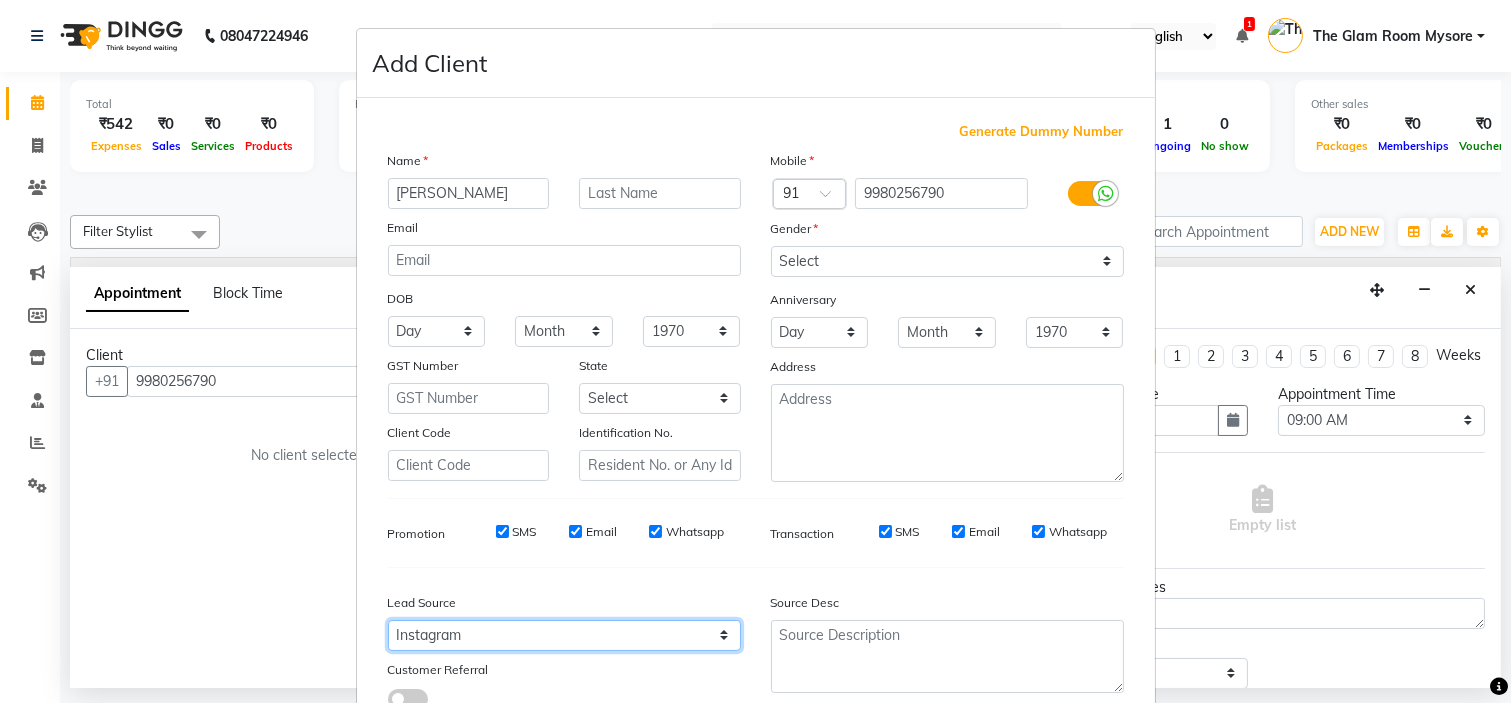 click on "Select Walk-in Referral Internet Friend Word of Mouth Advertisement Facebook JustDial Google Other Instagram  YouTube  WhatsApp" at bounding box center (564, 635) 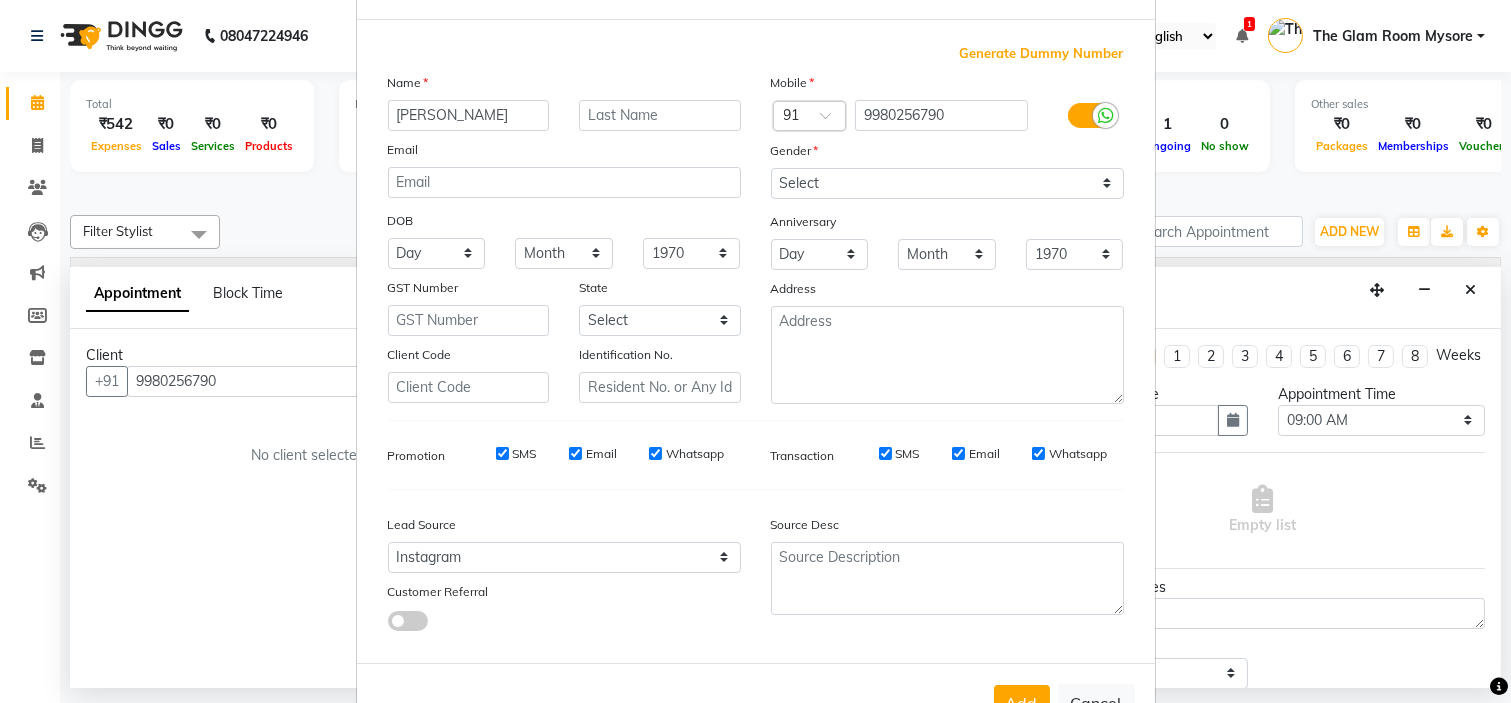scroll, scrollTop: 147, scrollLeft: 0, axis: vertical 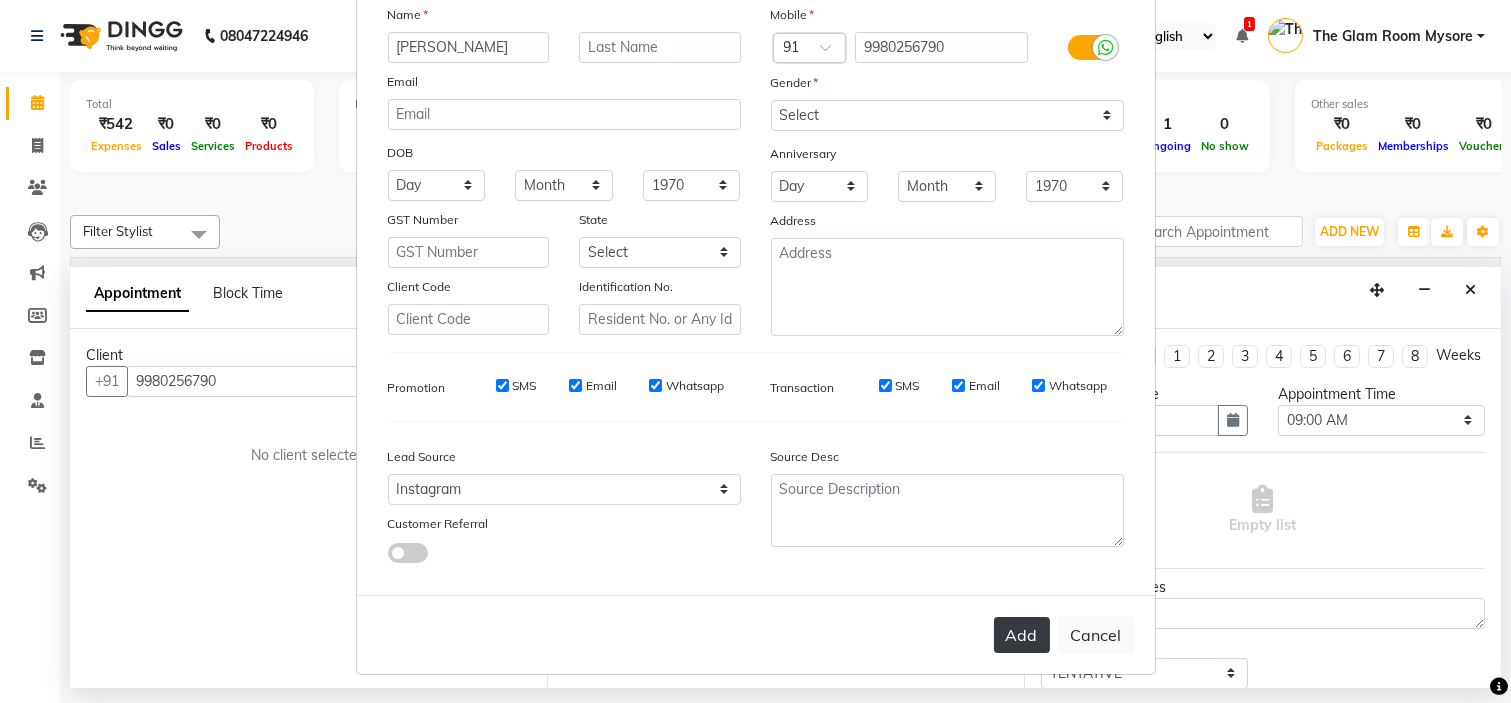 click on "Add" at bounding box center (1022, 635) 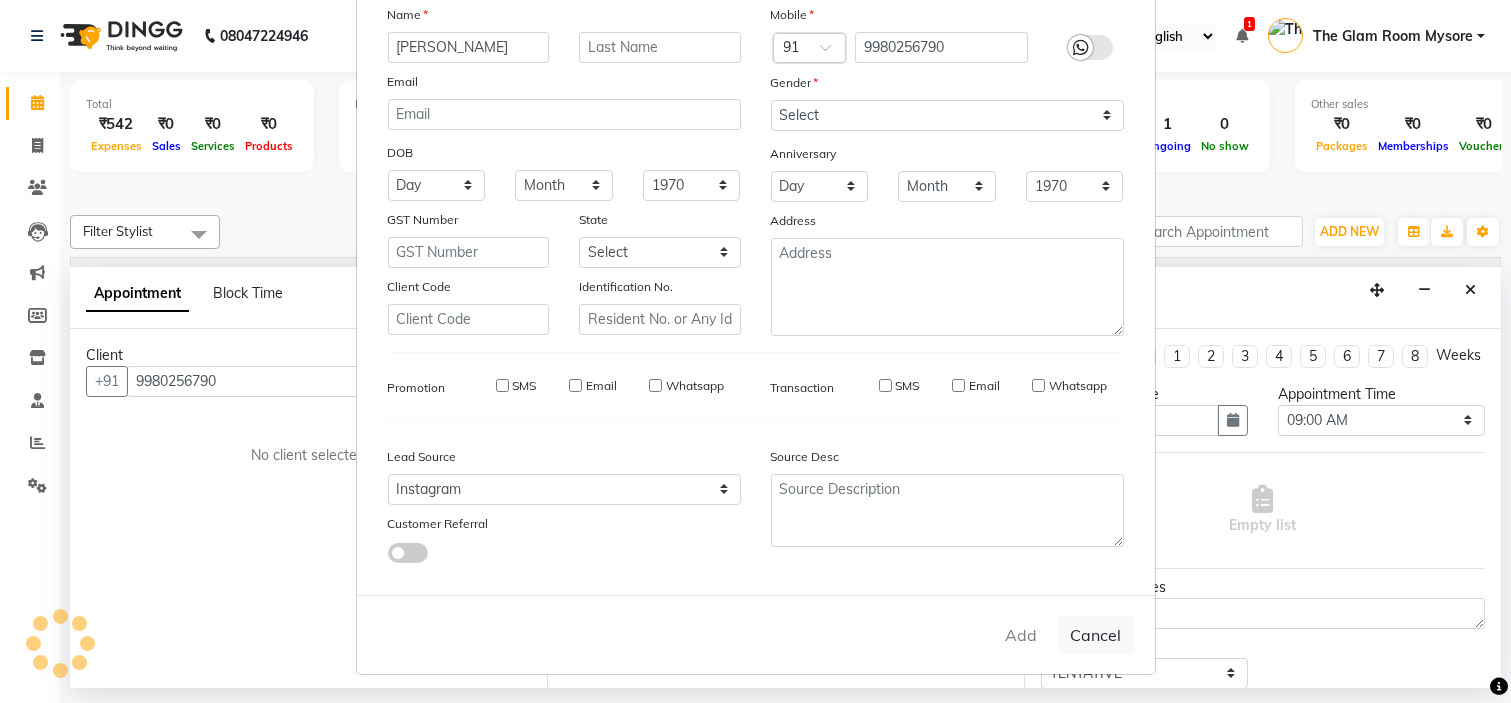 type 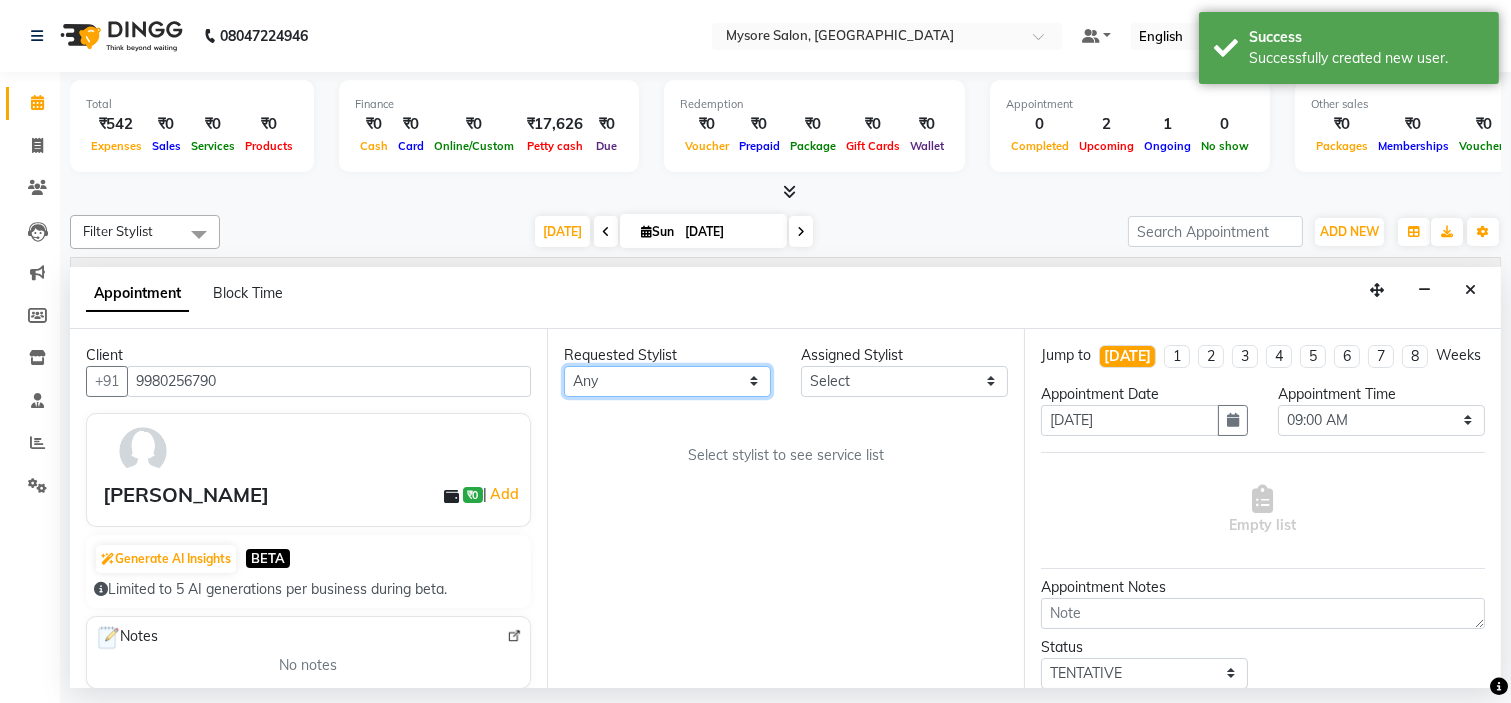 click on "Any [PERSON_NAME] [PERSON_NAME] [PERSON_NAME] [PERSON_NAME] [PERSON_NAME] [PERSON_NAME] Shangnimwon [PERSON_NAME] [PERSON_NAME] [PERSON_NAME] The Glam Room Mysore" at bounding box center [667, 381] 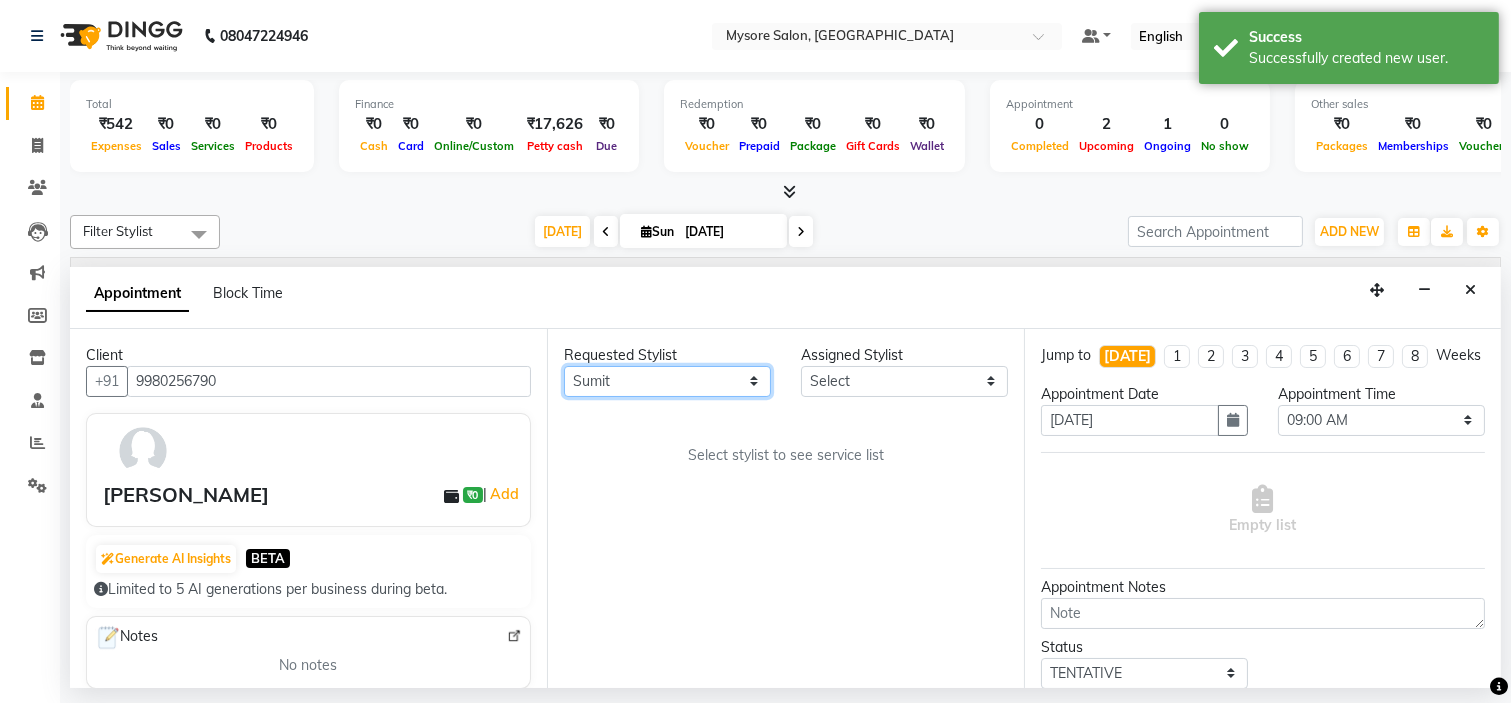 click on "Any [PERSON_NAME] [PERSON_NAME] [PERSON_NAME] [PERSON_NAME] [PERSON_NAME] [PERSON_NAME] Shangnimwon [PERSON_NAME] [PERSON_NAME] [PERSON_NAME] The Glam Room Mysore" at bounding box center (667, 381) 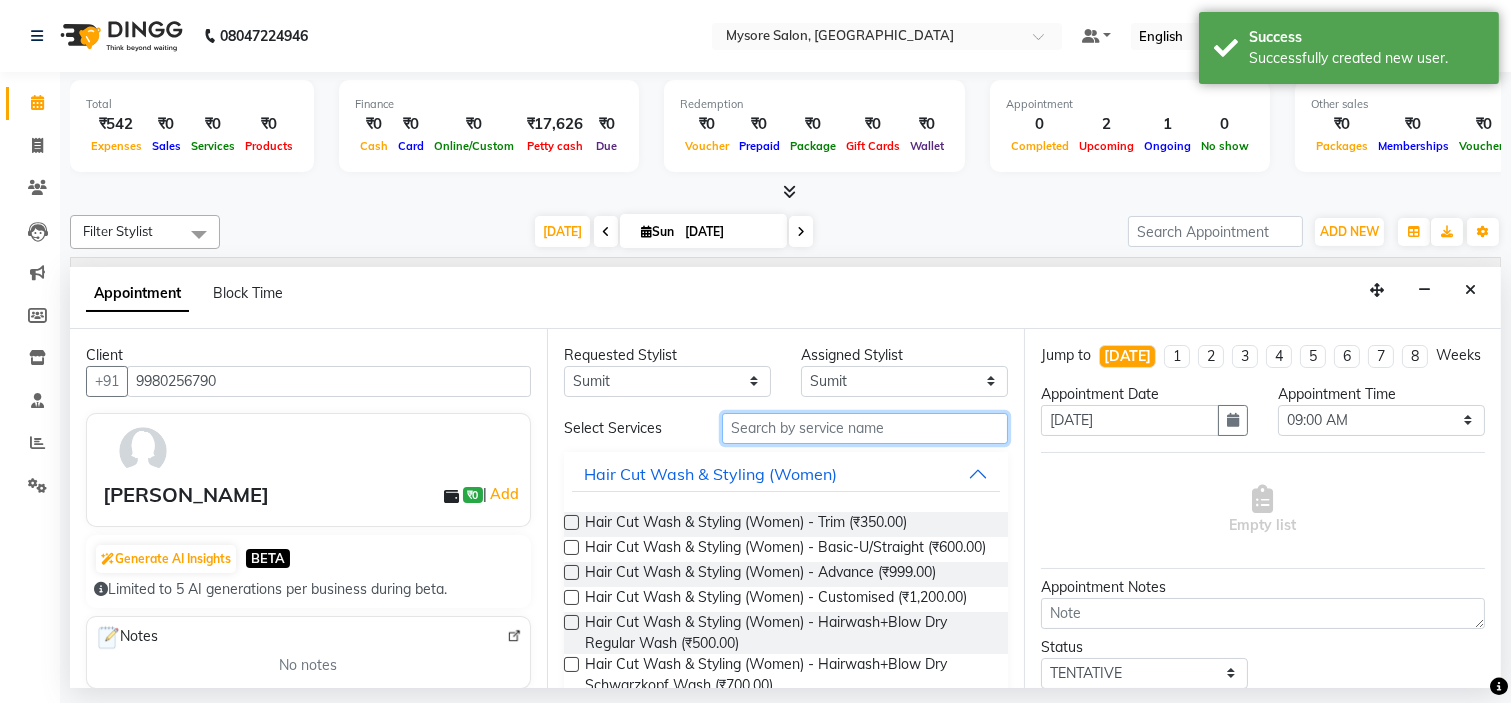 click at bounding box center (865, 428) 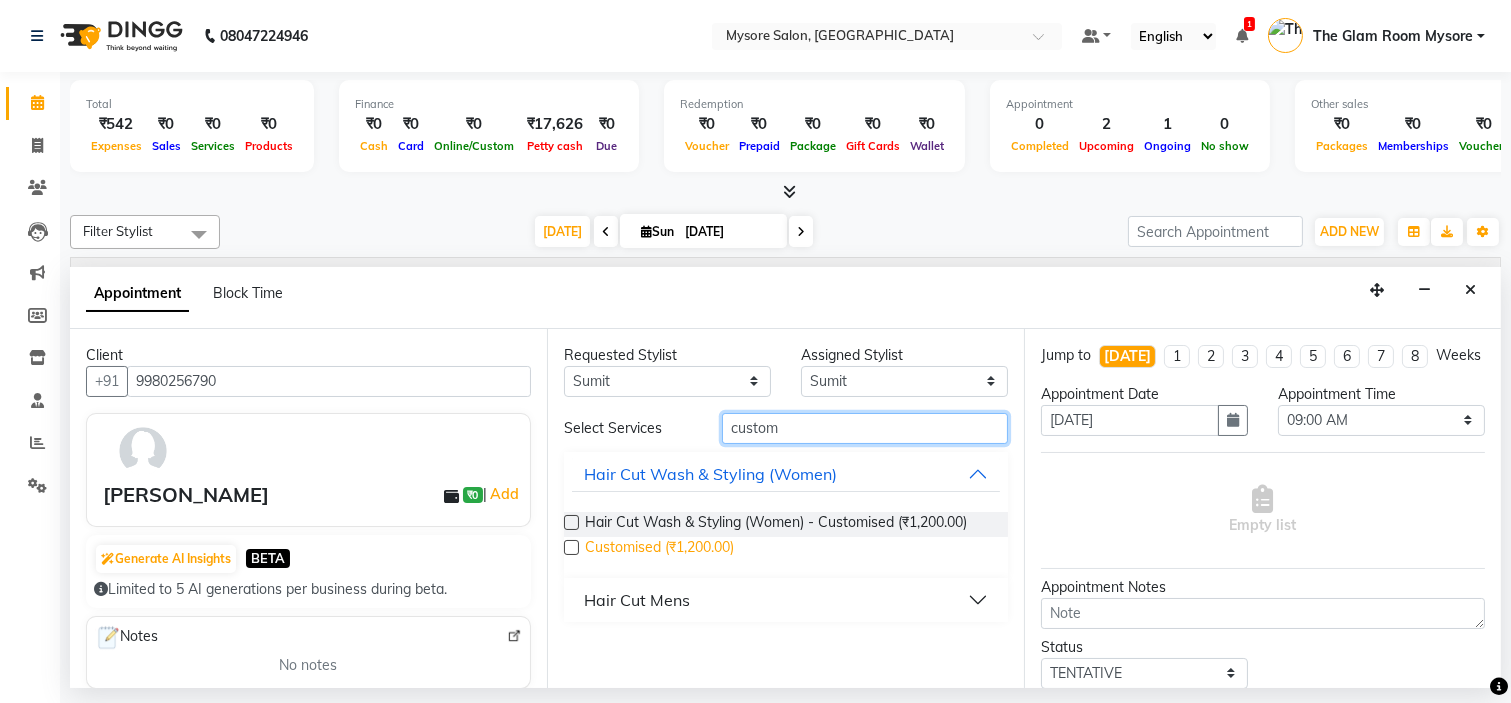 type on "custom" 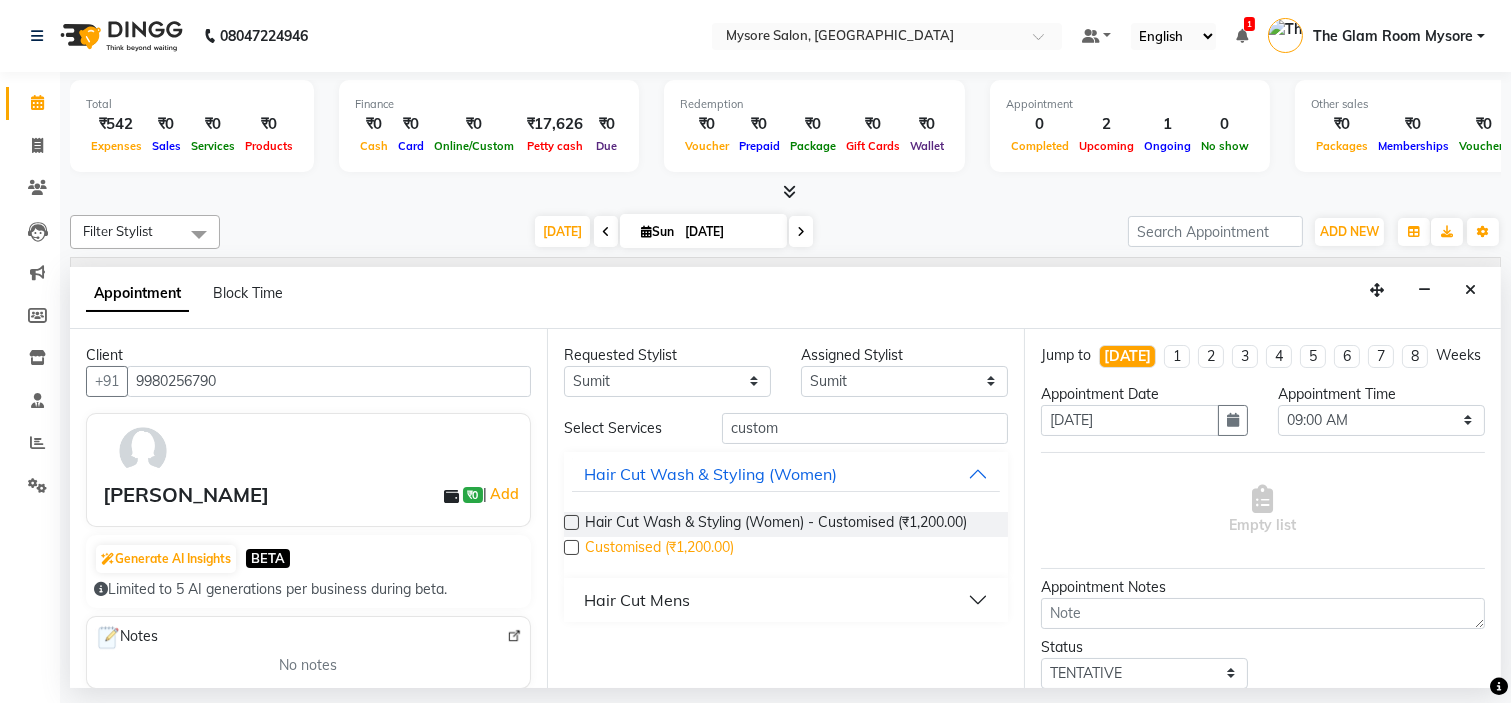 click on "Customised (₹1,200.00)" at bounding box center [659, 549] 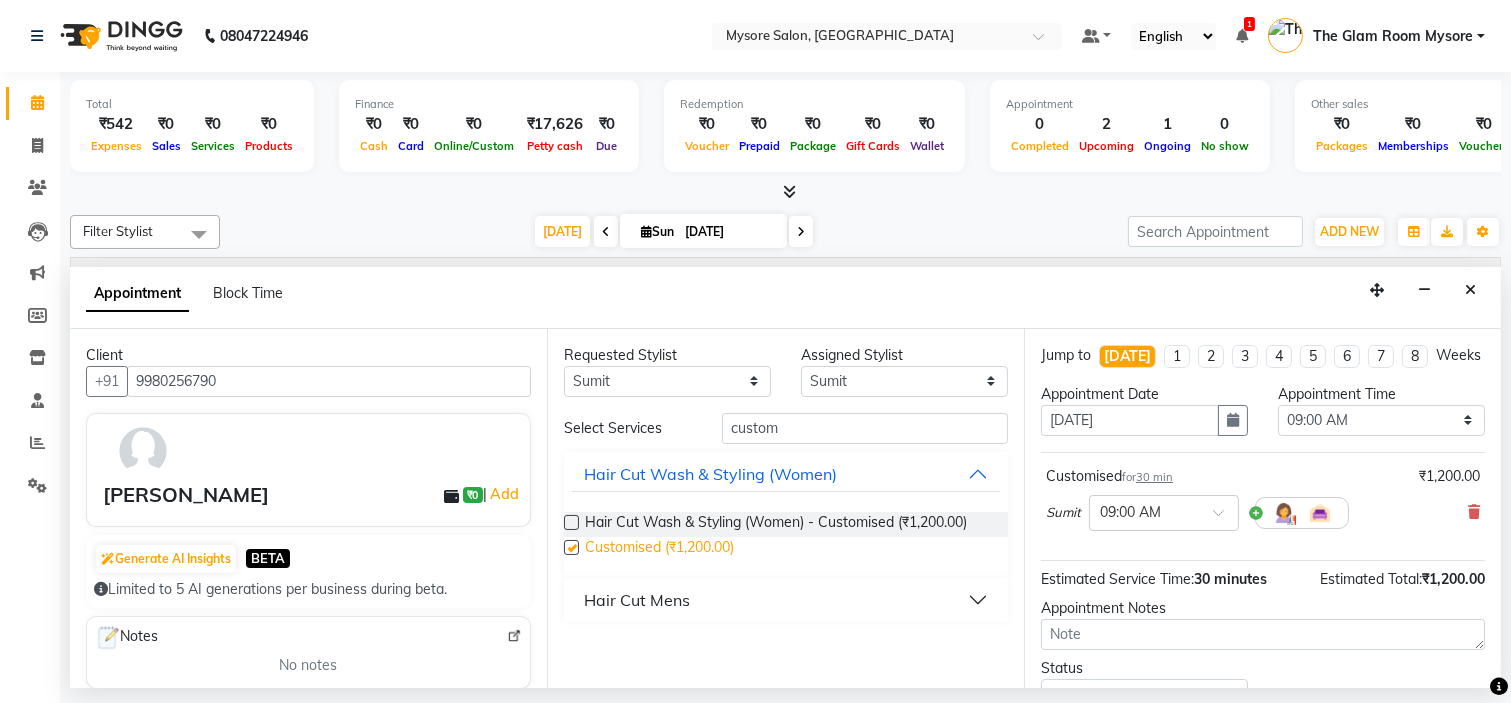 checkbox on "false" 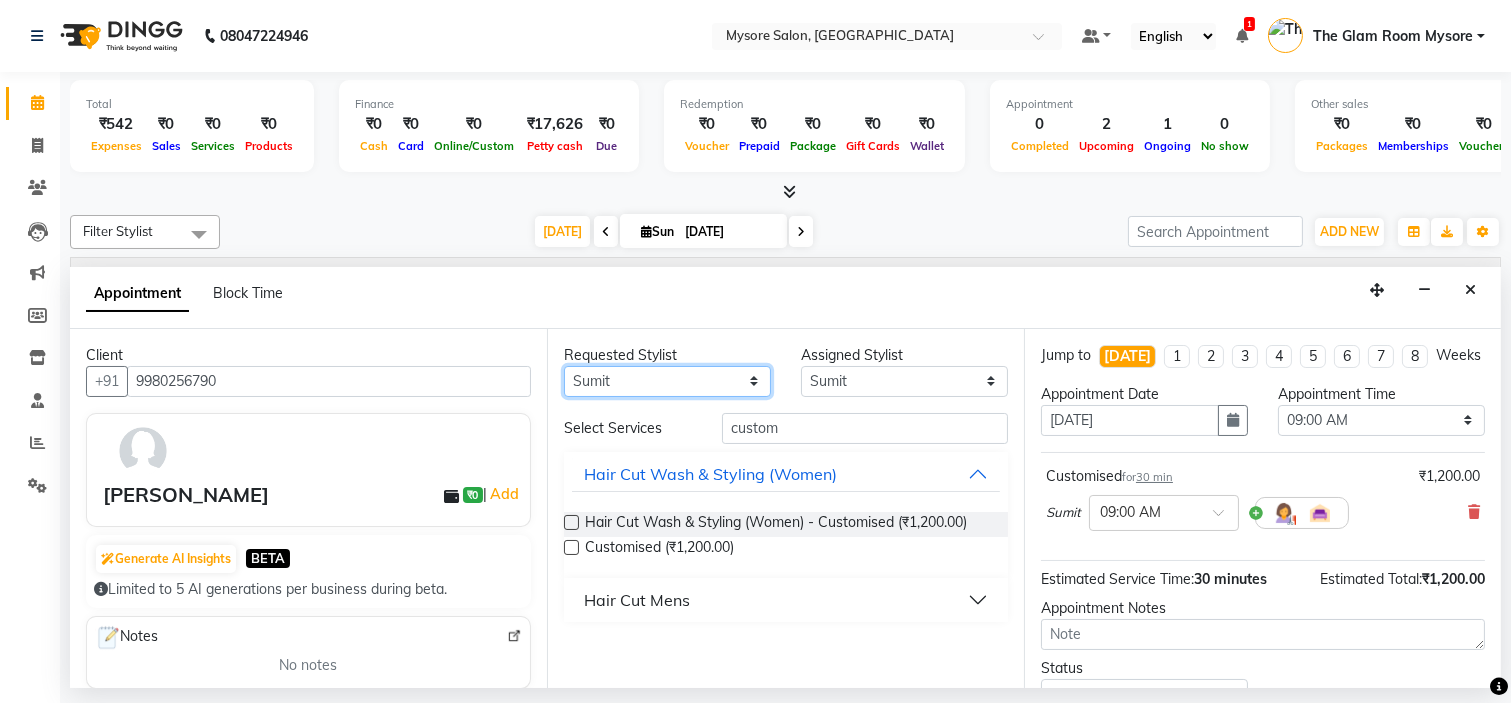 click on "Any [PERSON_NAME] [PERSON_NAME] [PERSON_NAME] [PERSON_NAME] [PERSON_NAME] [PERSON_NAME] Shangnimwon [PERSON_NAME] [PERSON_NAME] [PERSON_NAME] The Glam Room Mysore" at bounding box center (667, 381) 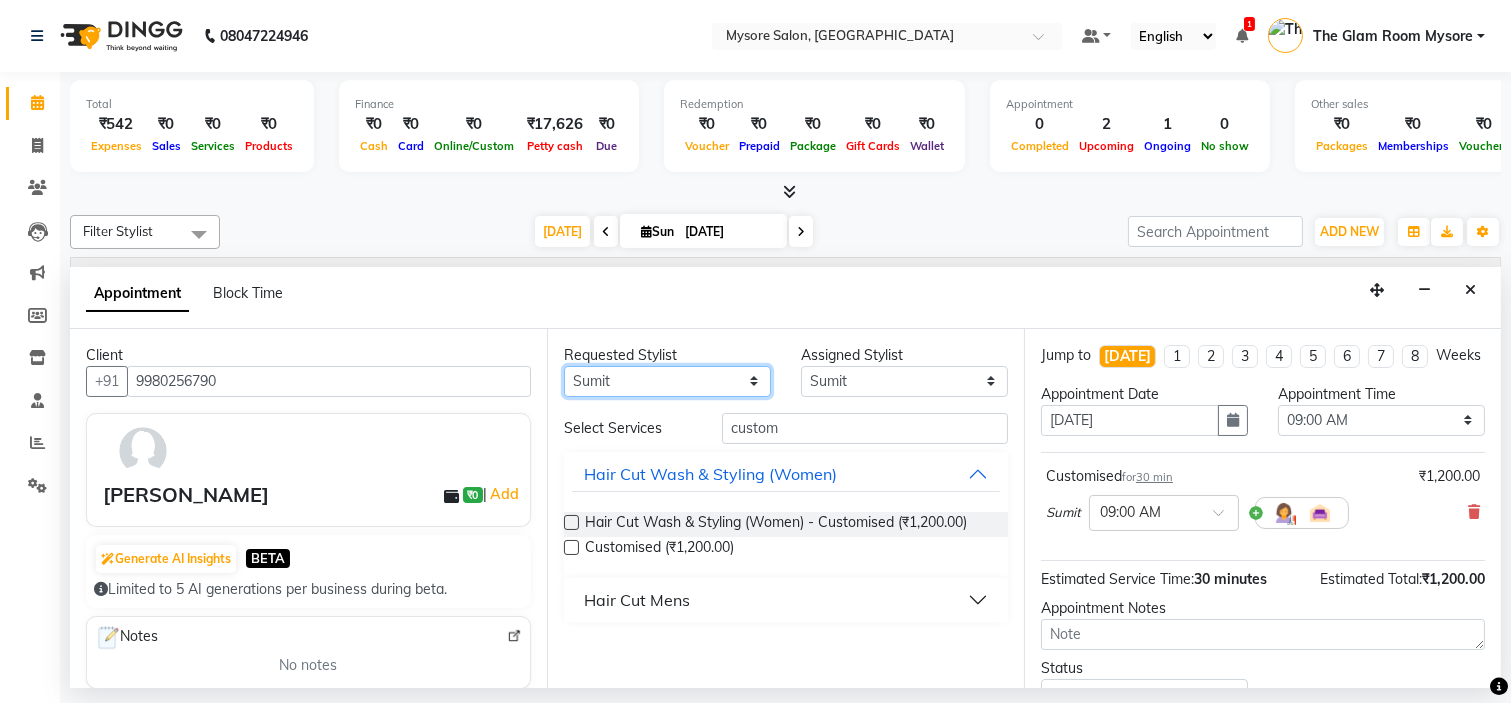 select on "63165" 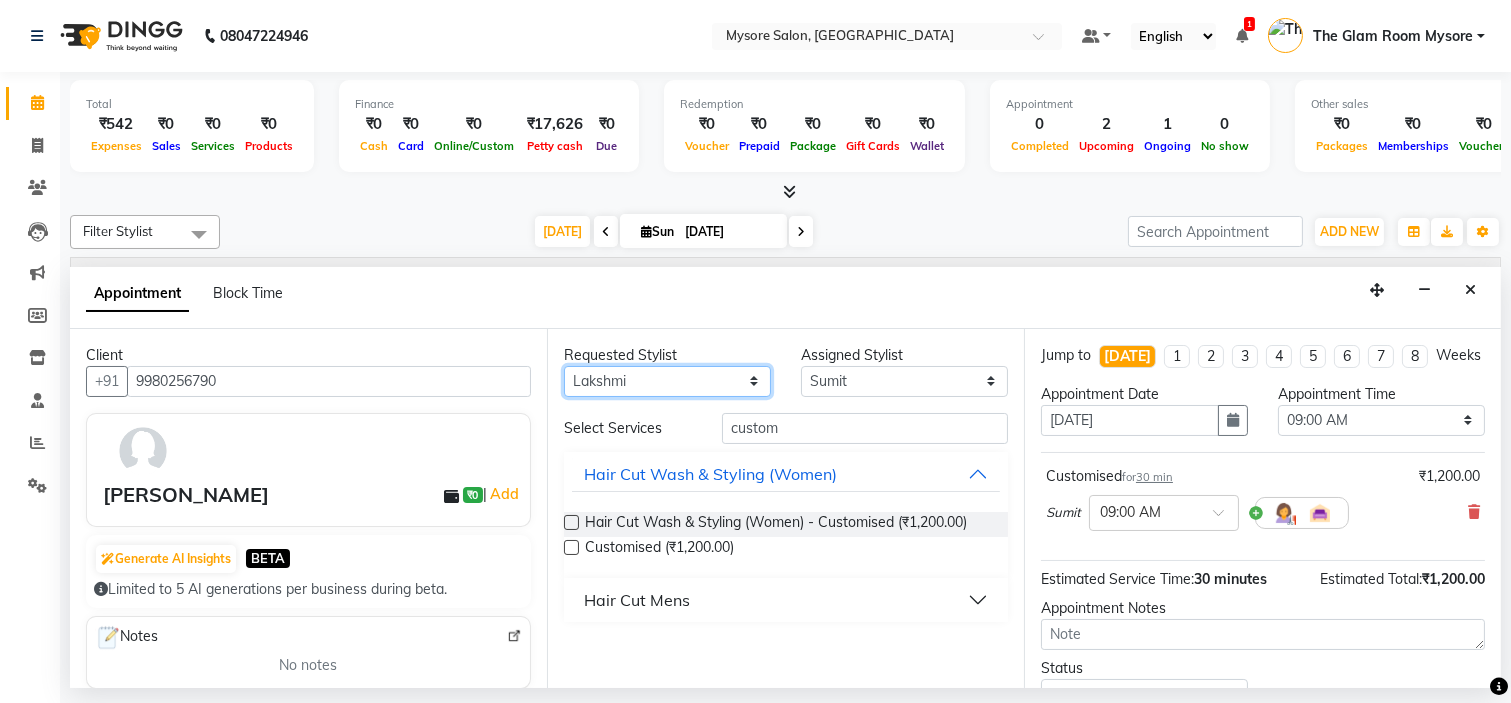 click on "Any [PERSON_NAME] [PERSON_NAME] [PERSON_NAME] [PERSON_NAME] [PERSON_NAME] [PERSON_NAME] Shangnimwon [PERSON_NAME] [PERSON_NAME] [PERSON_NAME] The Glam Room Mysore" at bounding box center [667, 381] 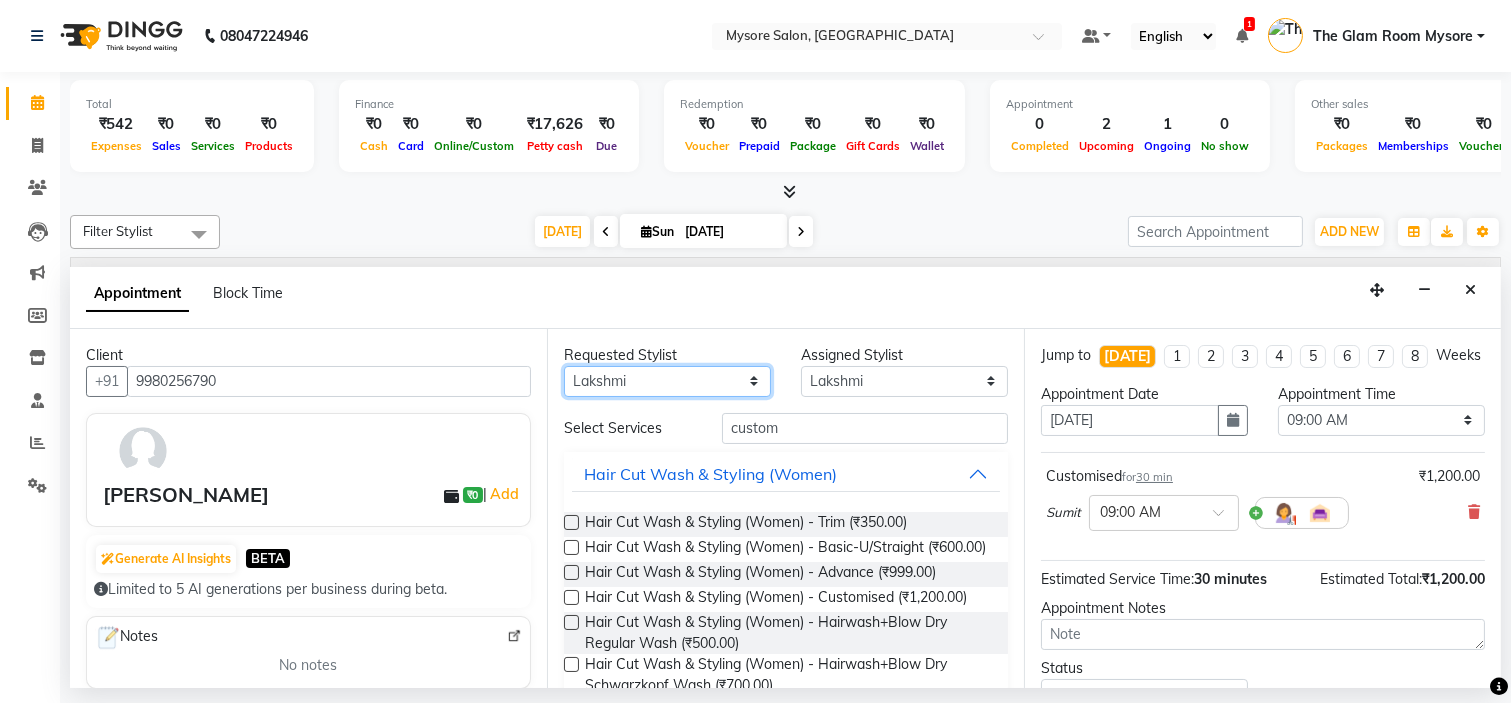 click on "Any [PERSON_NAME] [PERSON_NAME] [PERSON_NAME] [PERSON_NAME] [PERSON_NAME] [PERSON_NAME] Shangnimwon [PERSON_NAME] [PERSON_NAME] [PERSON_NAME] The Glam Room Mysore" at bounding box center (667, 381) 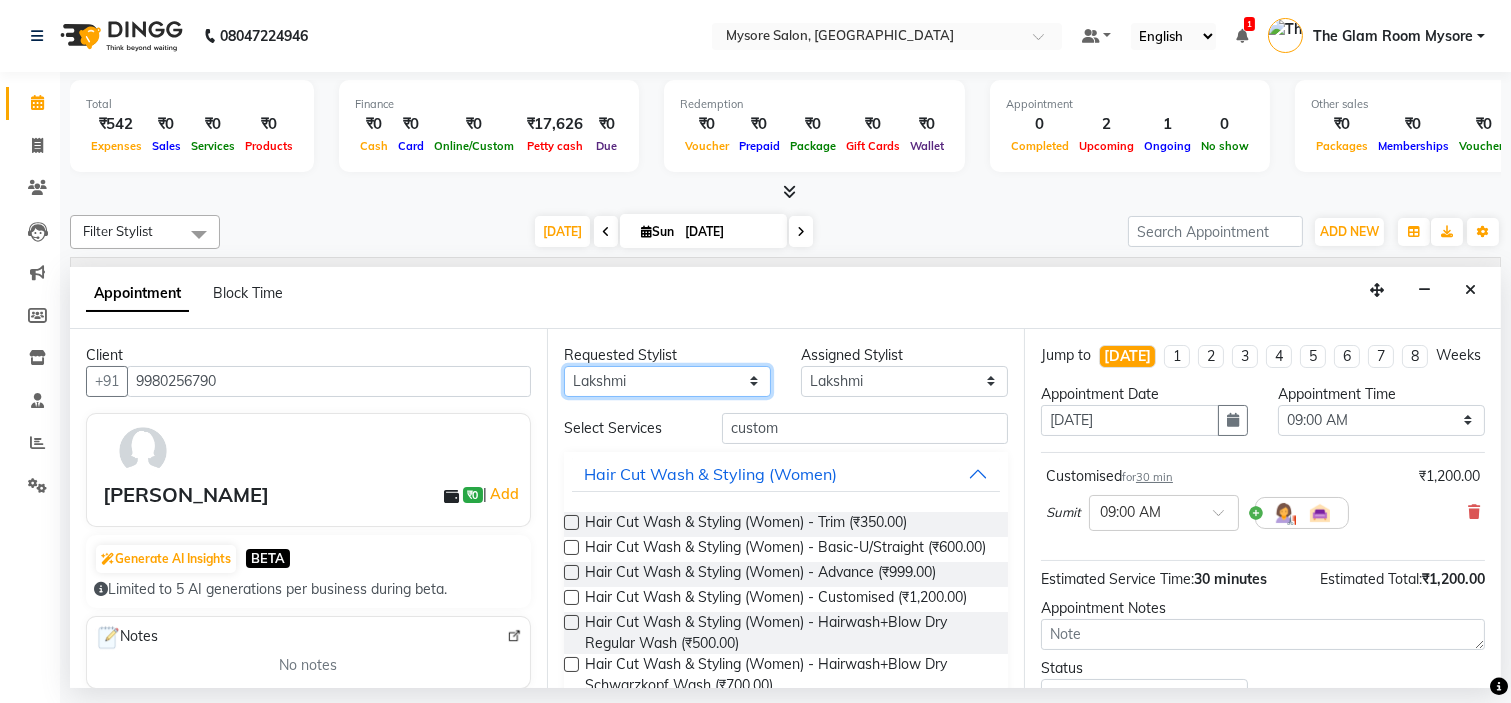 select on "66079" 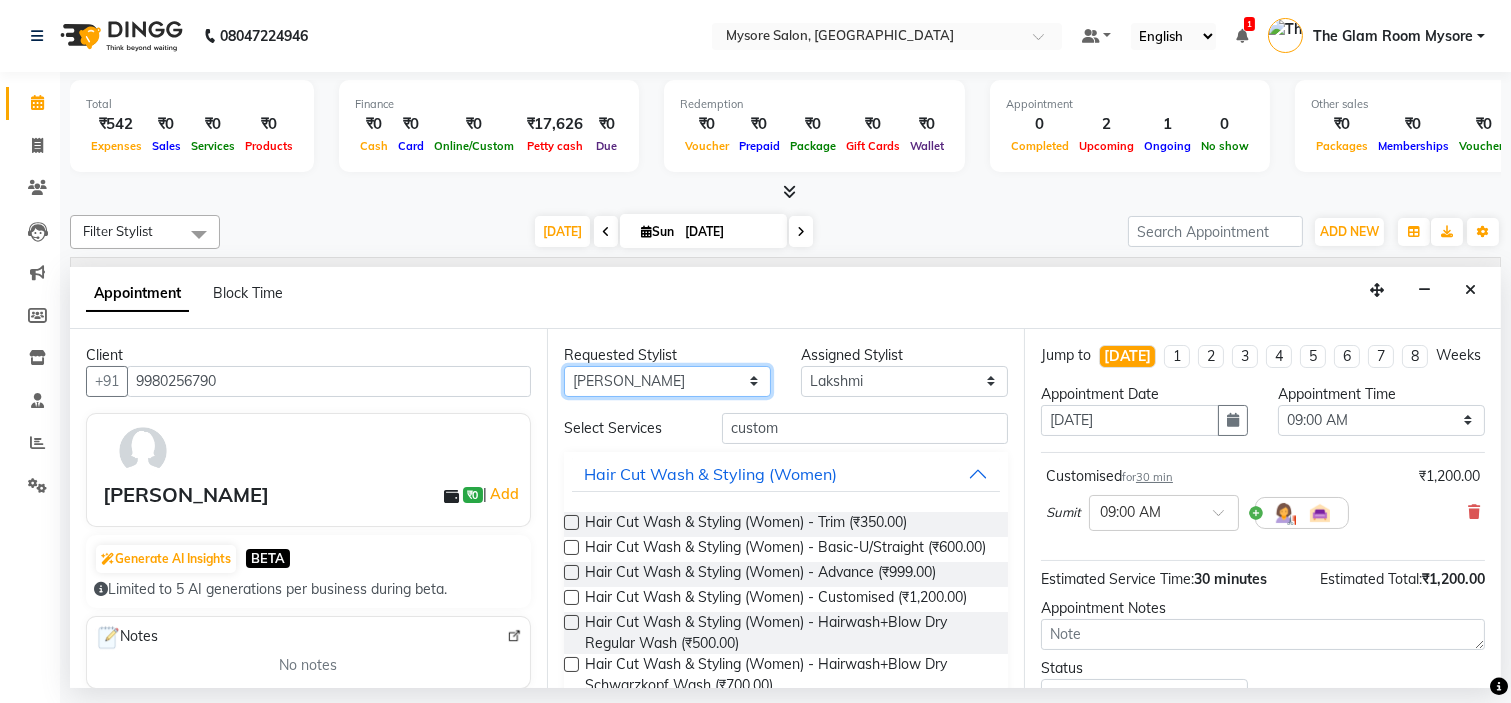 click on "Any [PERSON_NAME] [PERSON_NAME] [PERSON_NAME] [PERSON_NAME] [PERSON_NAME] [PERSON_NAME] Shangnimwon [PERSON_NAME] [PERSON_NAME] [PERSON_NAME] The Glam Room Mysore" at bounding box center [667, 381] 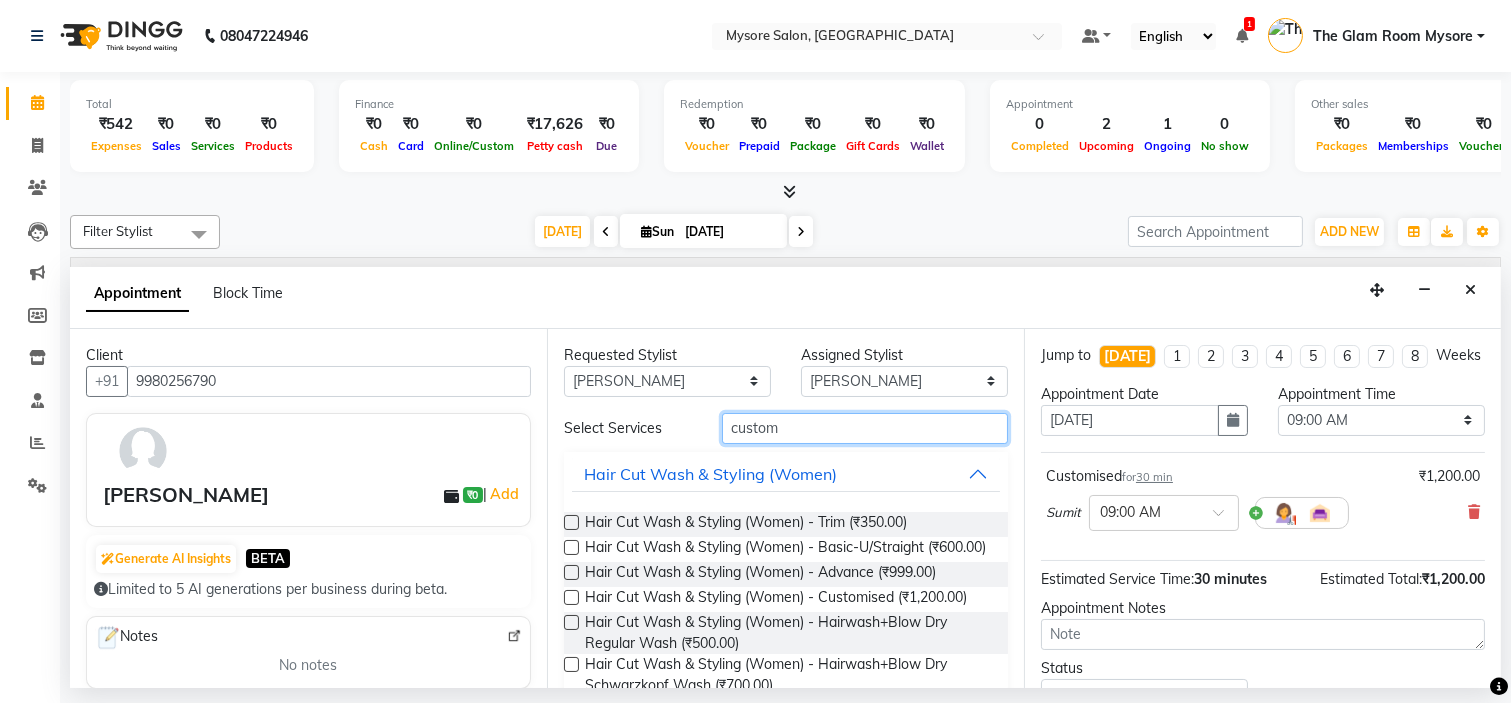 click on "custom" at bounding box center (865, 428) 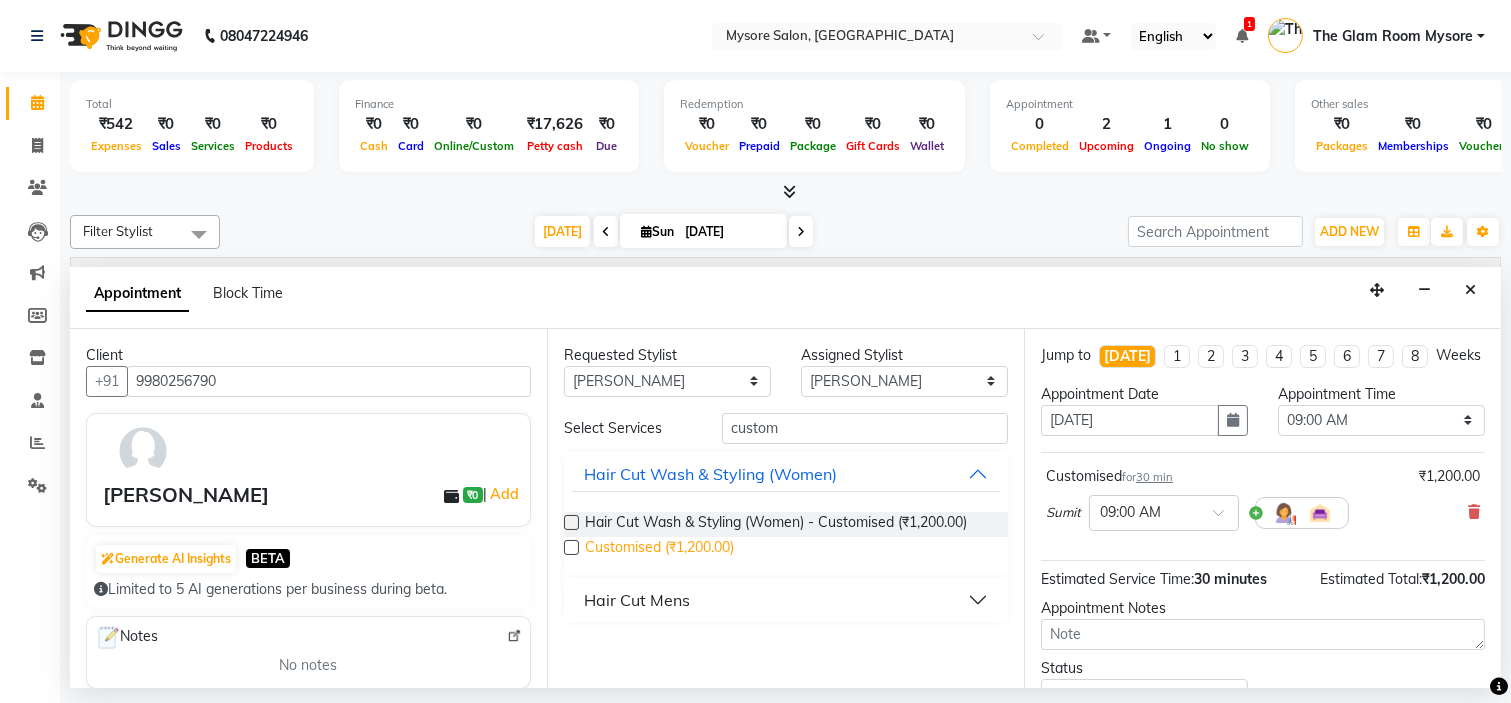 click on "Customised (₹1,200.00)" at bounding box center (659, 549) 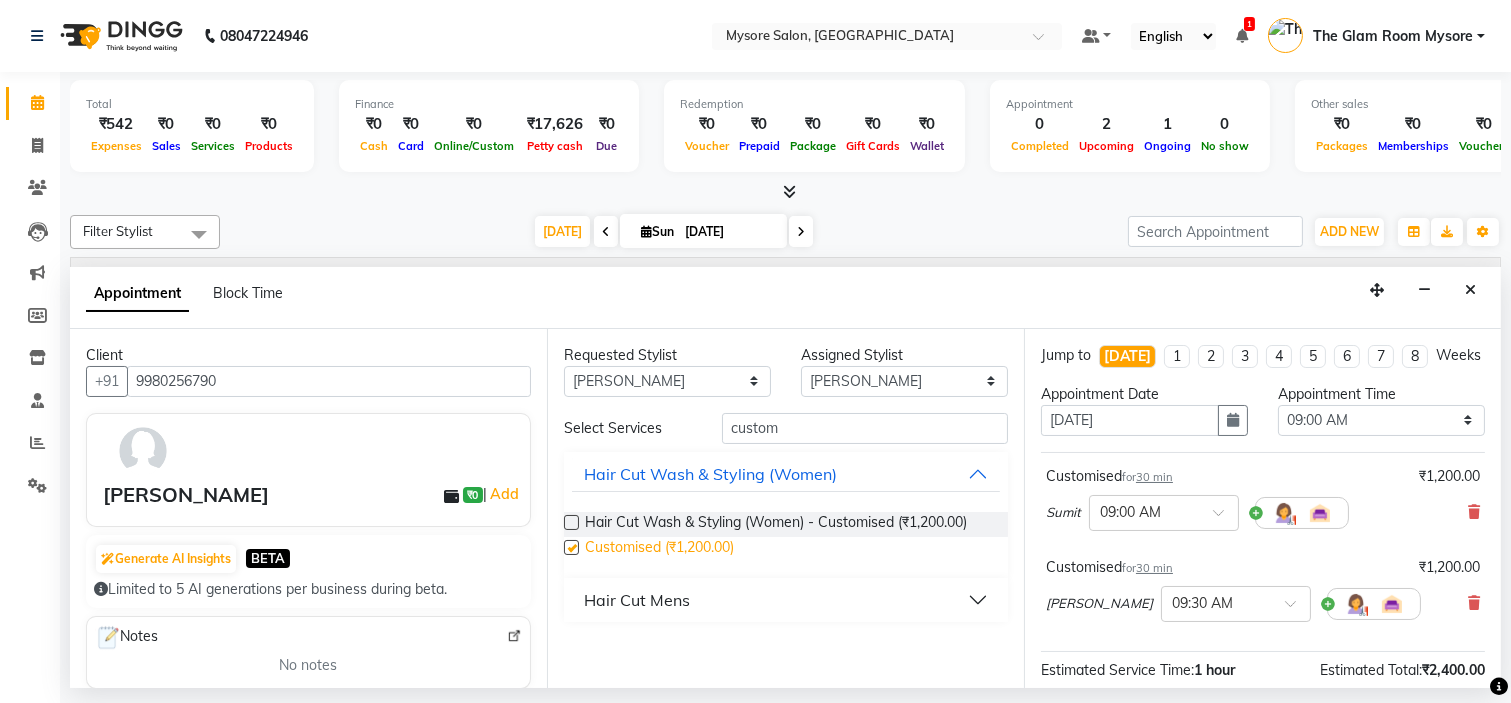 checkbox on "false" 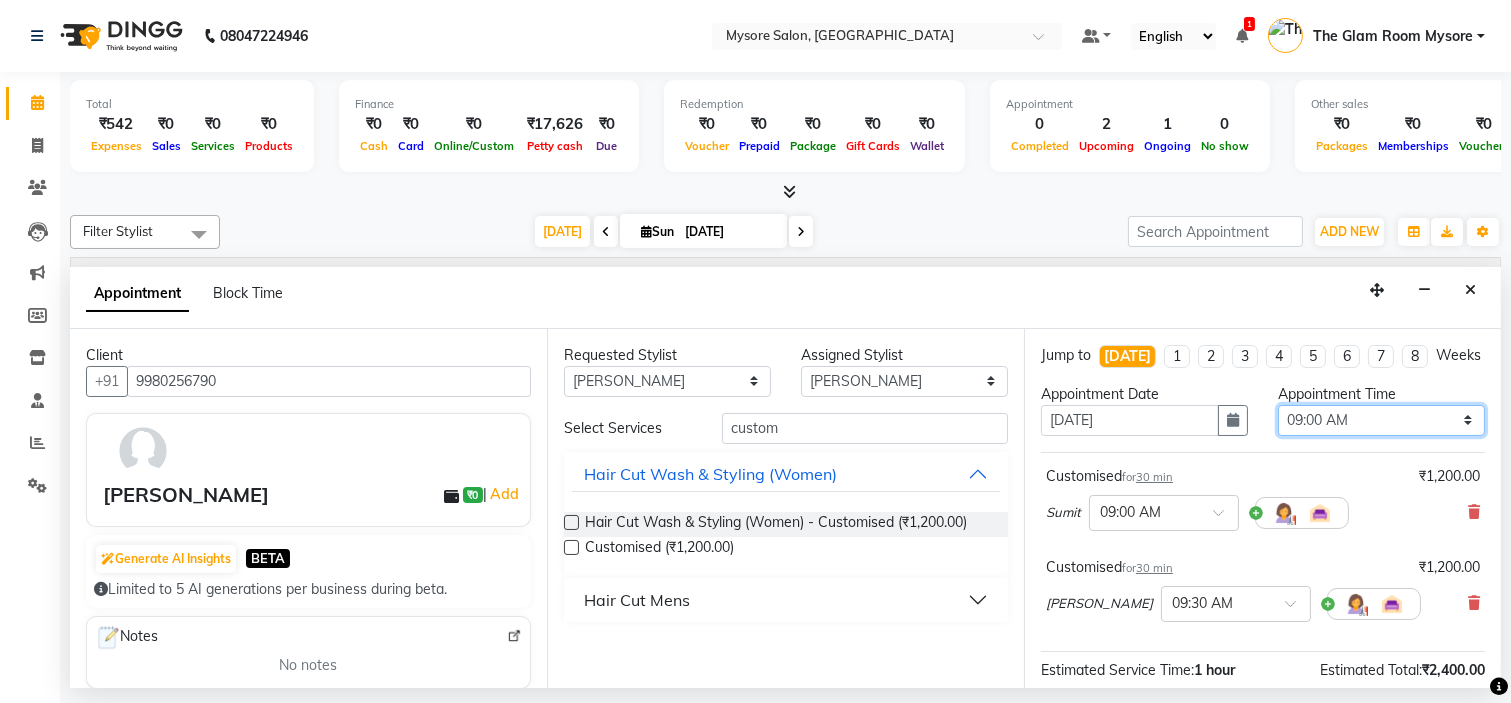 click on "Select 09:00 AM 09:15 AM 09:30 AM 09:45 AM 10:00 AM 10:15 AM 10:30 AM 10:45 AM 11:00 AM 11:15 AM 11:30 AM 11:45 AM 12:00 PM 12:15 PM 12:30 PM 12:45 PM 01:00 PM 01:15 PM 01:30 PM 01:45 PM 02:00 PM 02:15 PM 02:30 PM 02:45 PM 03:00 PM 03:15 PM 03:30 PM 03:45 PM 04:00 PM 04:15 PM 04:30 PM 04:45 PM 05:00 PM 05:15 PM 05:30 PM 05:45 PM 06:00 PM 06:15 PM 06:30 PM 06:45 PM 07:00 PM 07:15 PM 07:30 PM 07:45 PM 08:00 PM" at bounding box center (1381, 420) 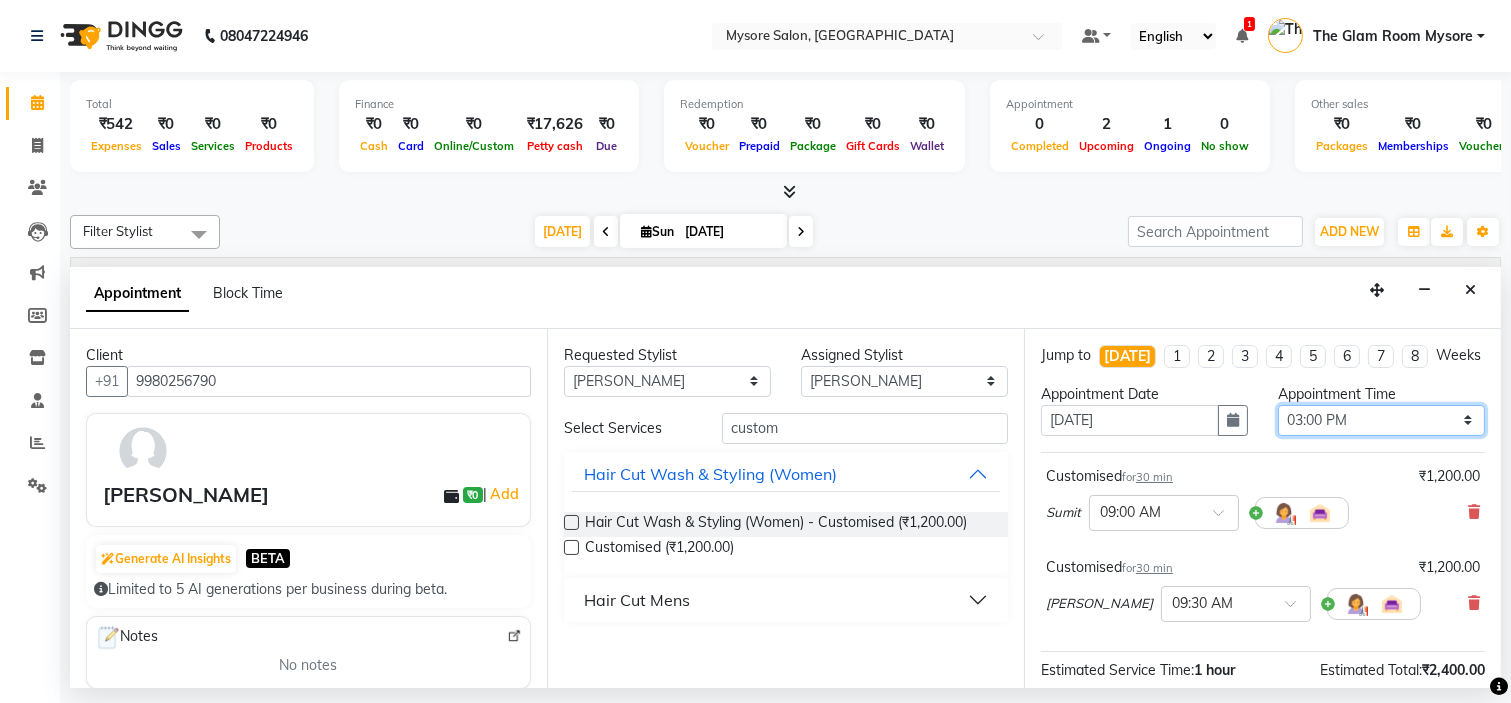 click on "Select 09:00 AM 09:15 AM 09:30 AM 09:45 AM 10:00 AM 10:15 AM 10:30 AM 10:45 AM 11:00 AM 11:15 AM 11:30 AM 11:45 AM 12:00 PM 12:15 PM 12:30 PM 12:45 PM 01:00 PM 01:15 PM 01:30 PM 01:45 PM 02:00 PM 02:15 PM 02:30 PM 02:45 PM 03:00 PM 03:15 PM 03:30 PM 03:45 PM 04:00 PM 04:15 PM 04:30 PM 04:45 PM 05:00 PM 05:15 PM 05:30 PM 05:45 PM 06:00 PM 06:15 PM 06:30 PM 06:45 PM 07:00 PM 07:15 PM 07:30 PM 07:45 PM 08:00 PM" at bounding box center [1381, 420] 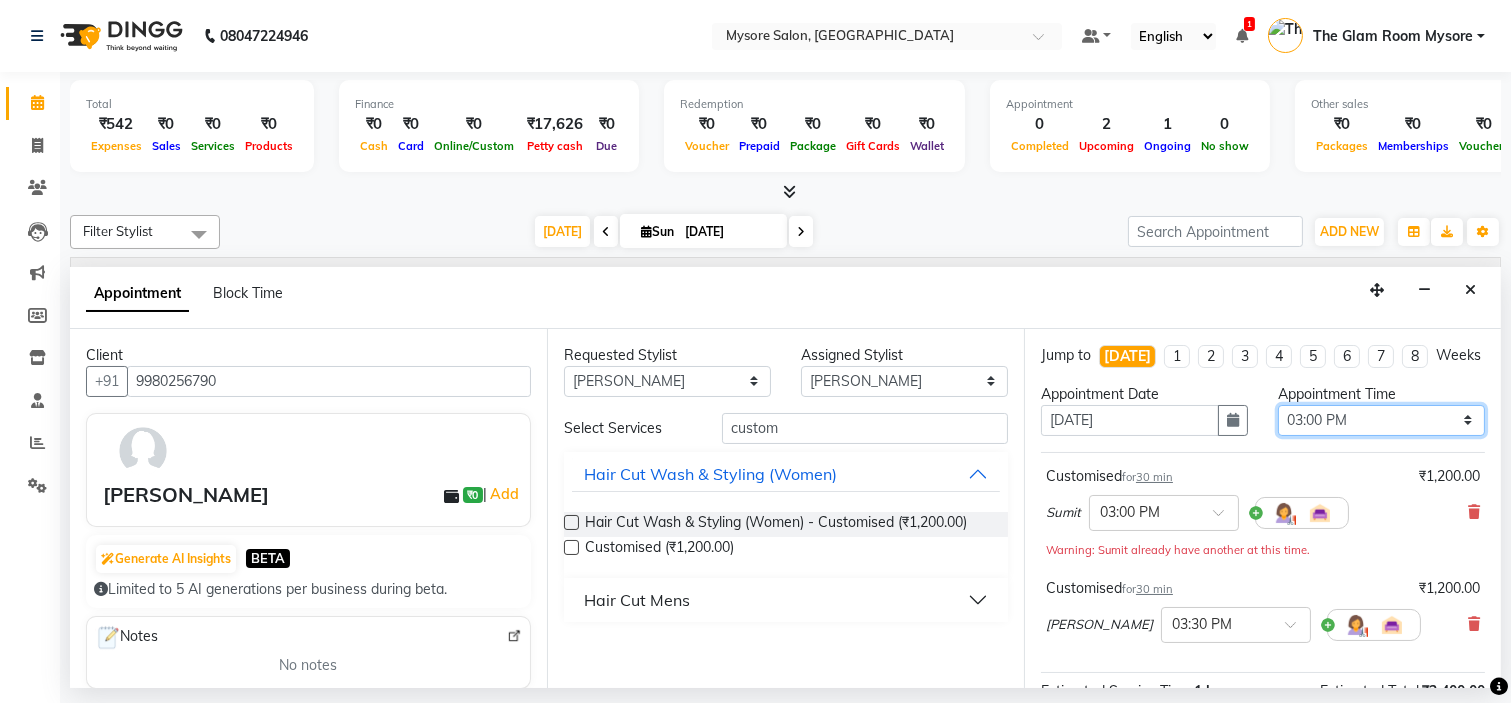 scroll, scrollTop: 277, scrollLeft: 0, axis: vertical 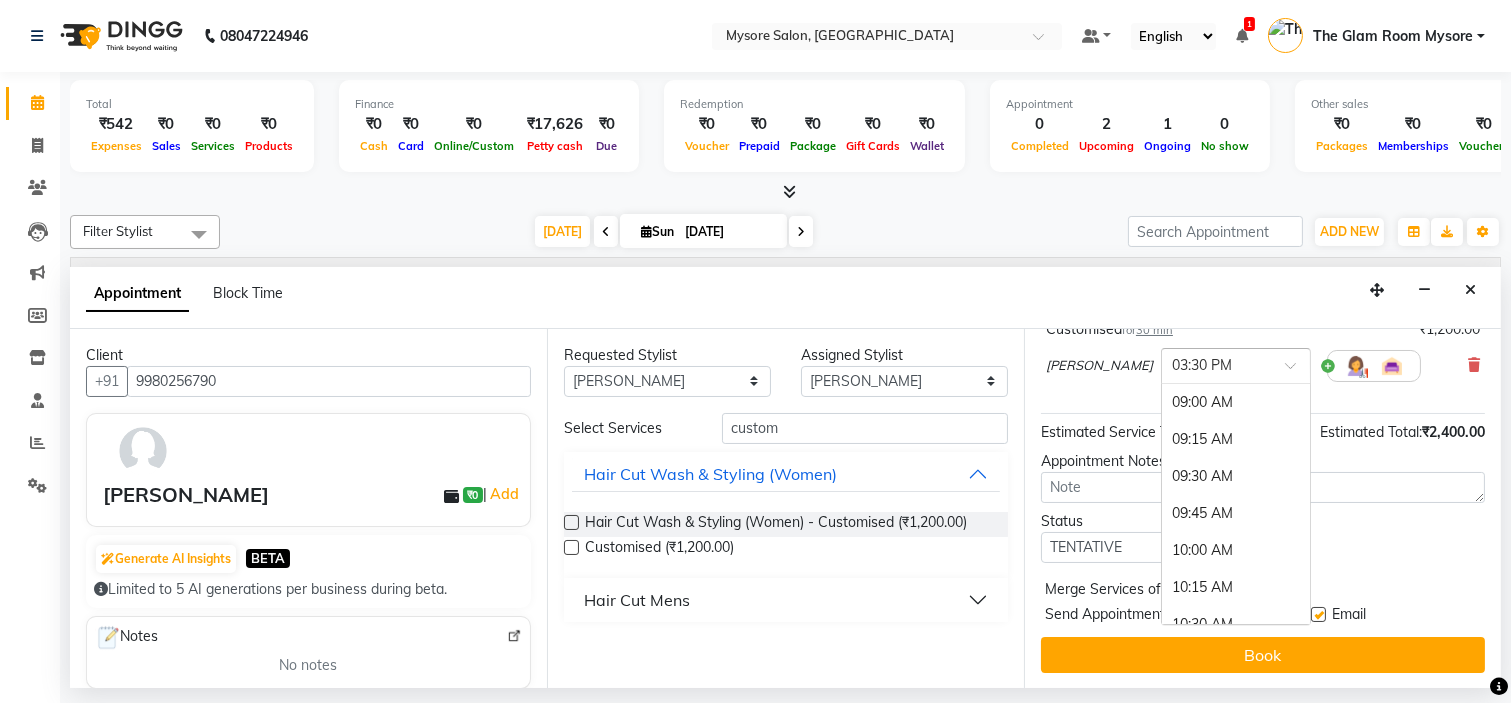 click at bounding box center [1297, 371] 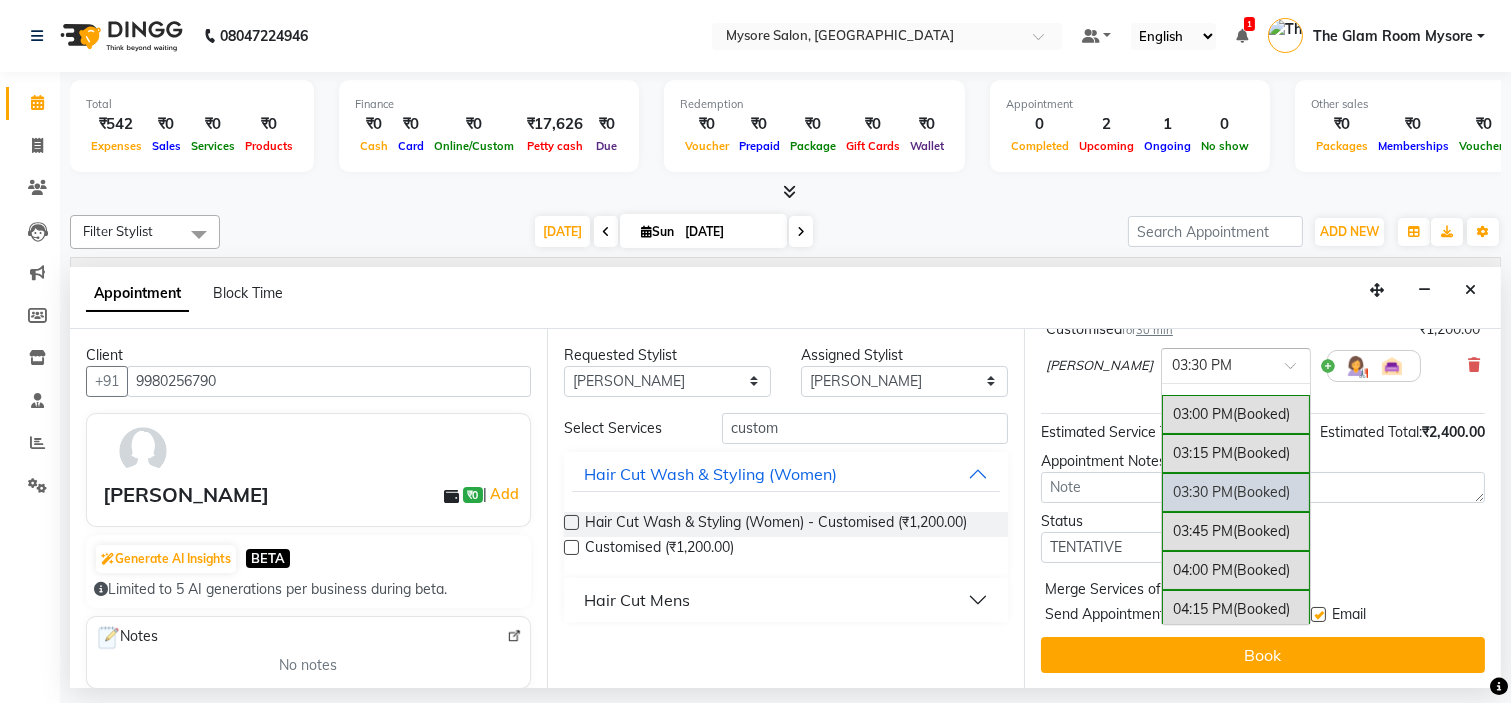 scroll, scrollTop: 876, scrollLeft: 0, axis: vertical 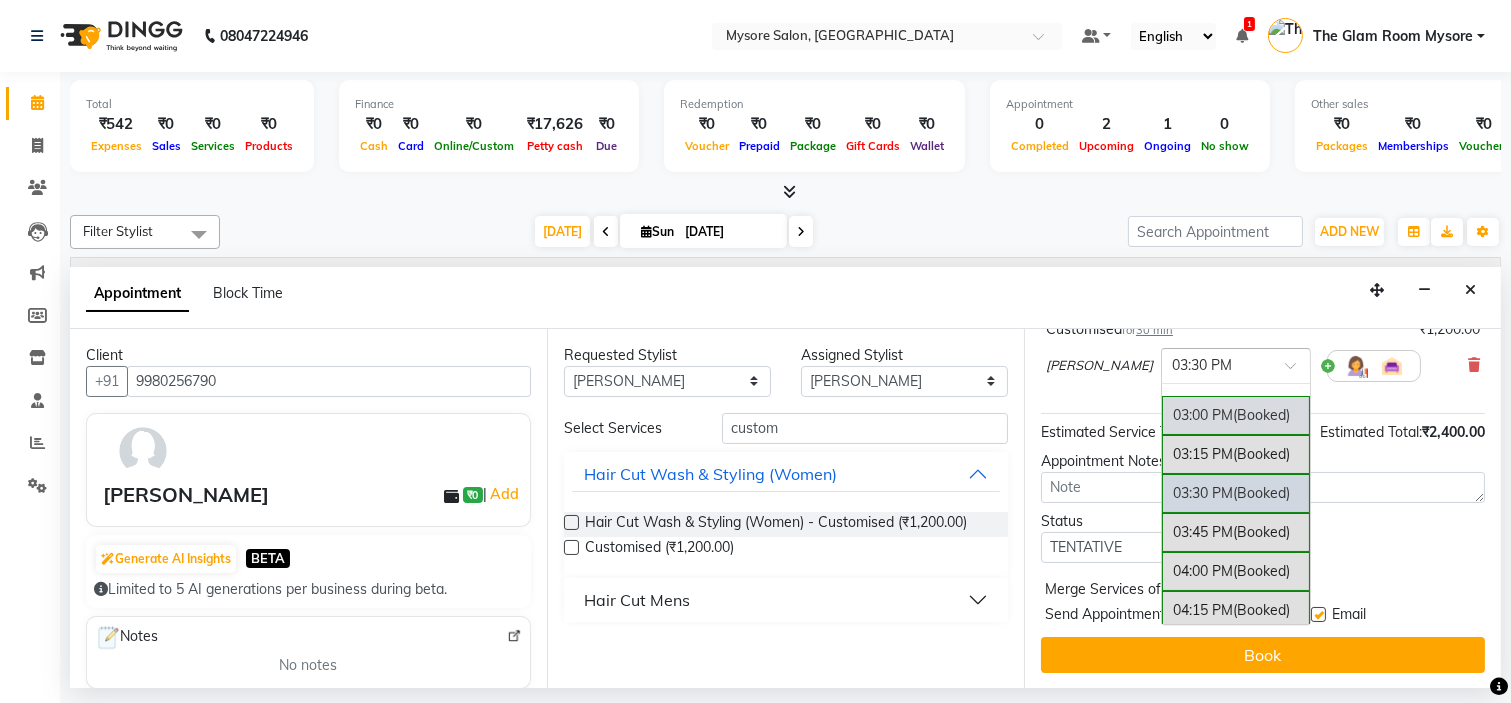 click on "03:00 PM   (Booked)" at bounding box center [1236, 415] 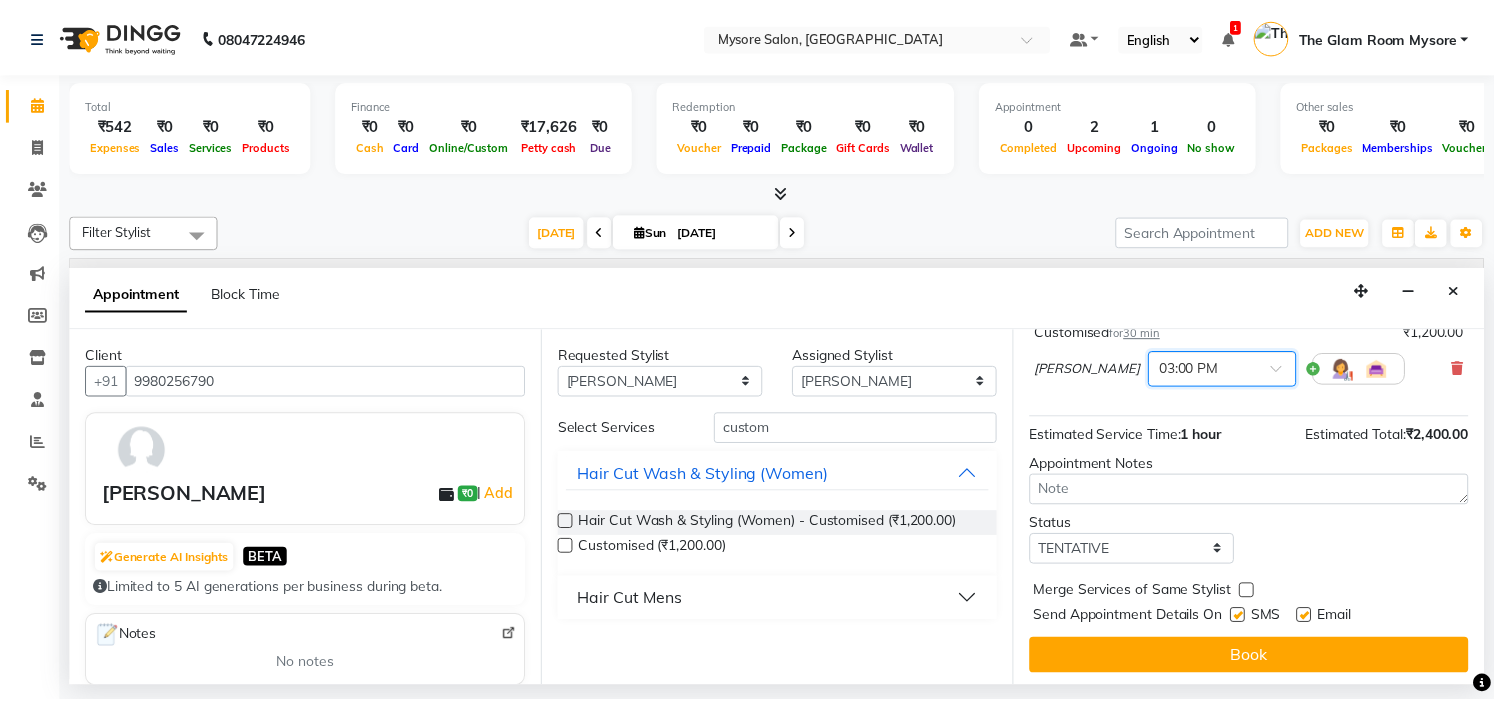 scroll, scrollTop: 298, scrollLeft: 0, axis: vertical 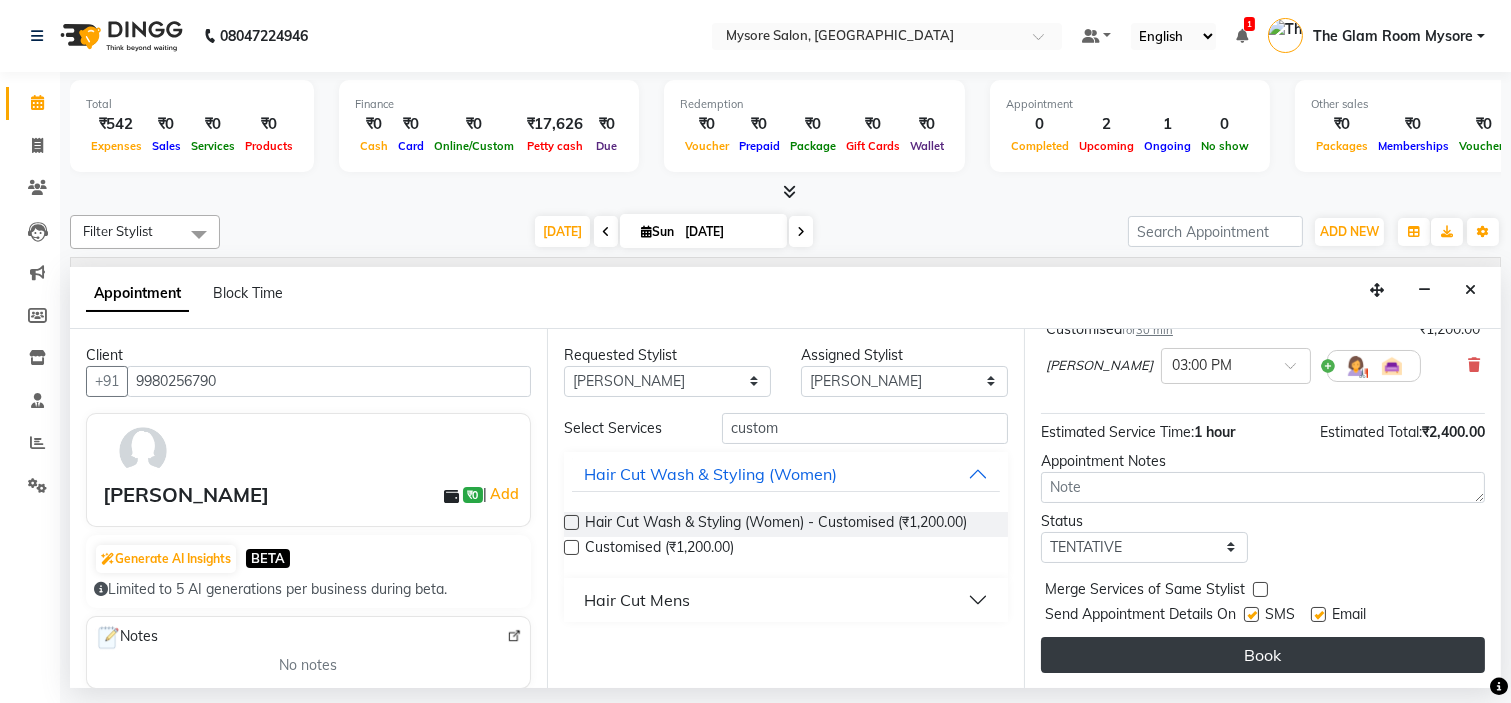 click on "Book" at bounding box center (1263, 655) 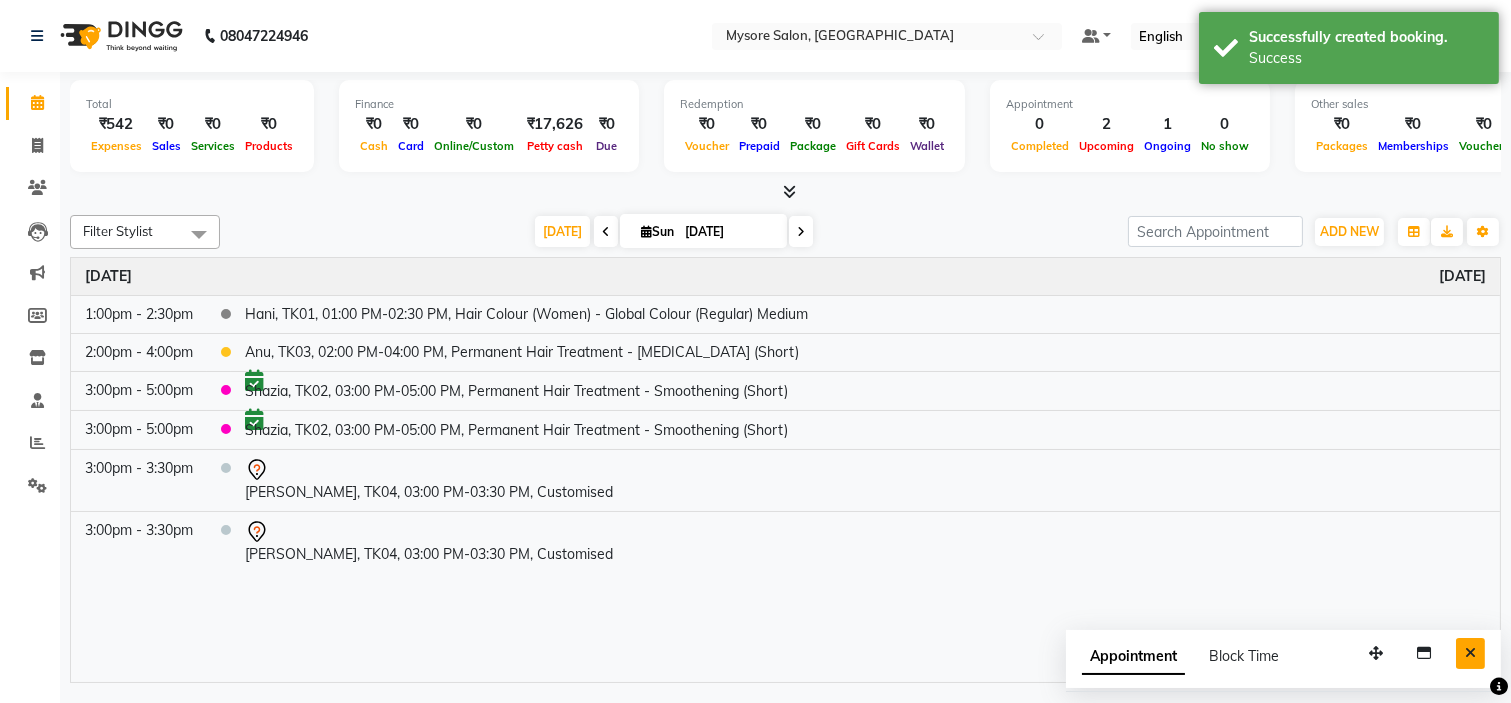click at bounding box center [1470, 653] 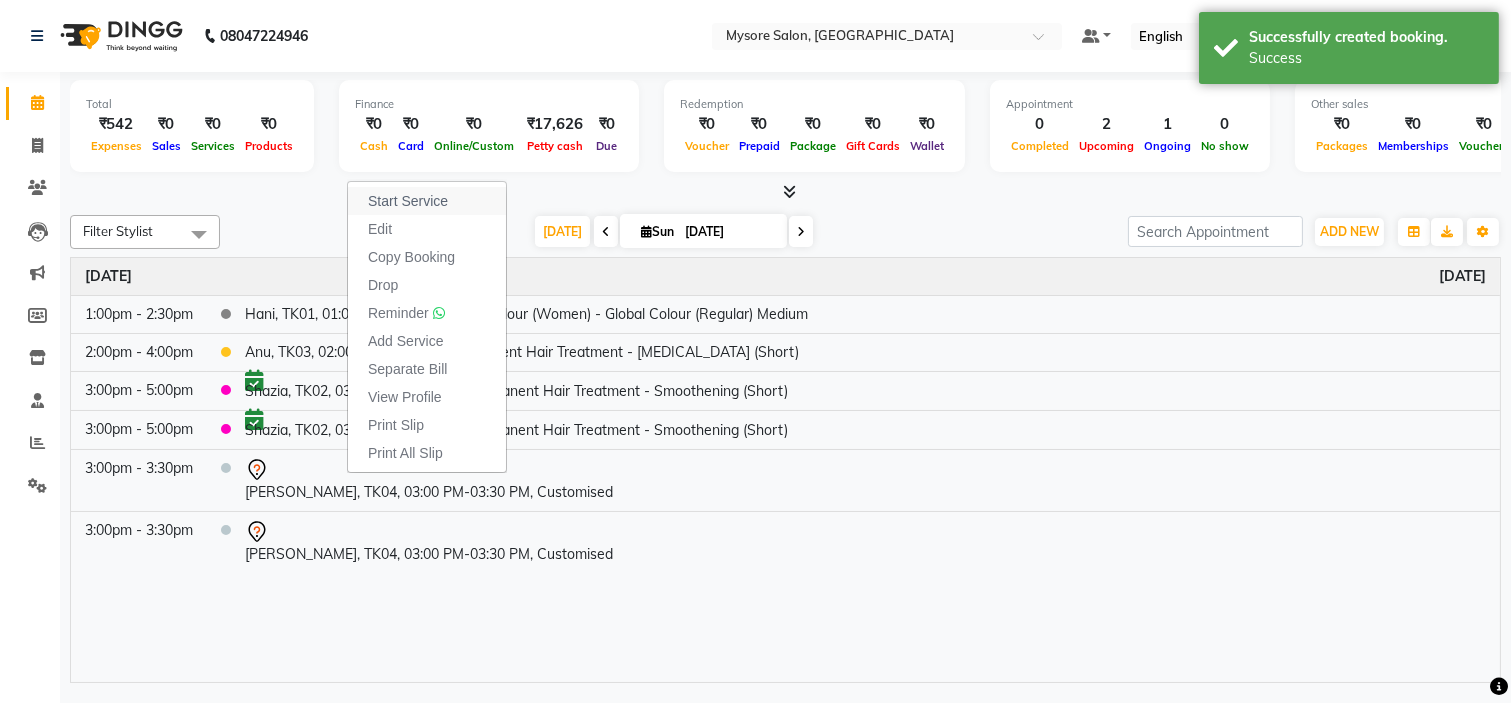 click on "Start Service" at bounding box center [408, 201] 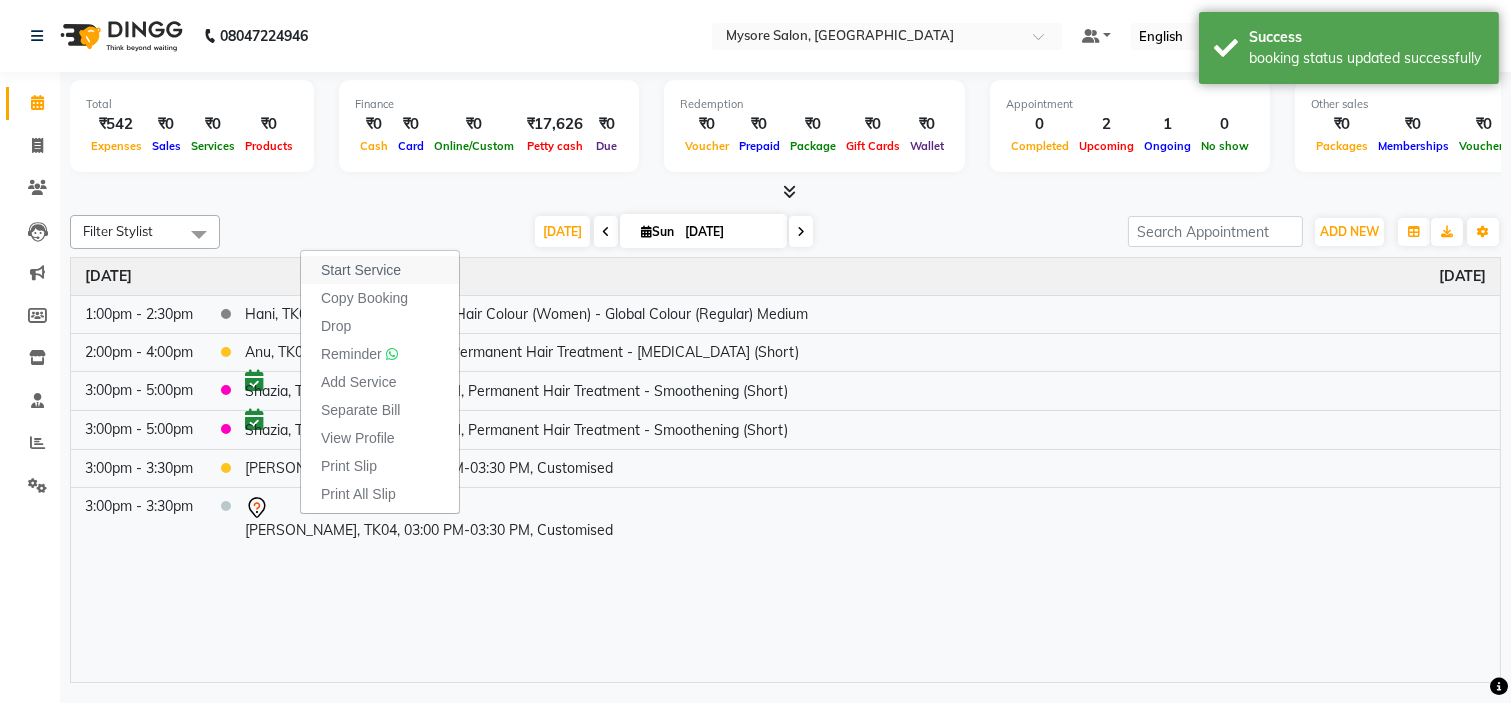 click on "Start Service" at bounding box center [380, 270] 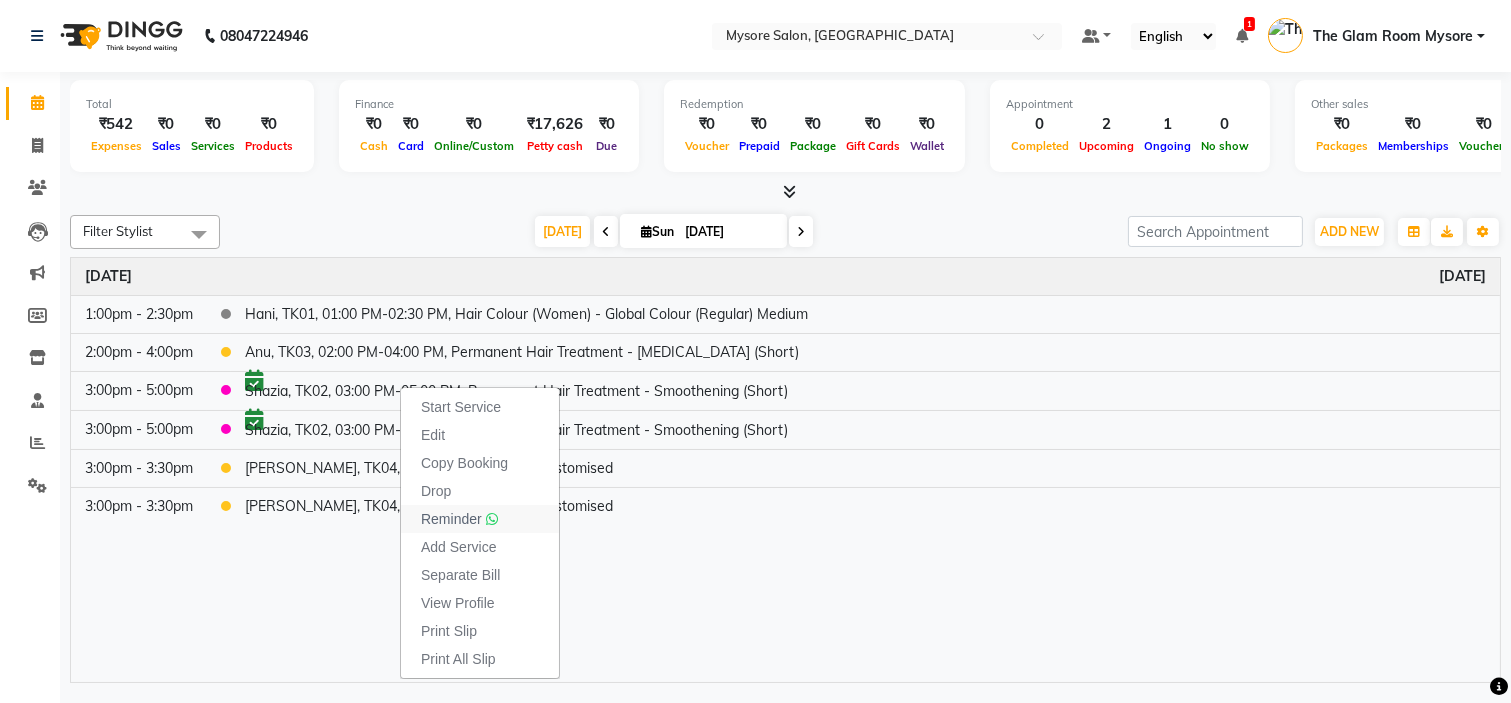click on "Reminder" at bounding box center [451, 519] 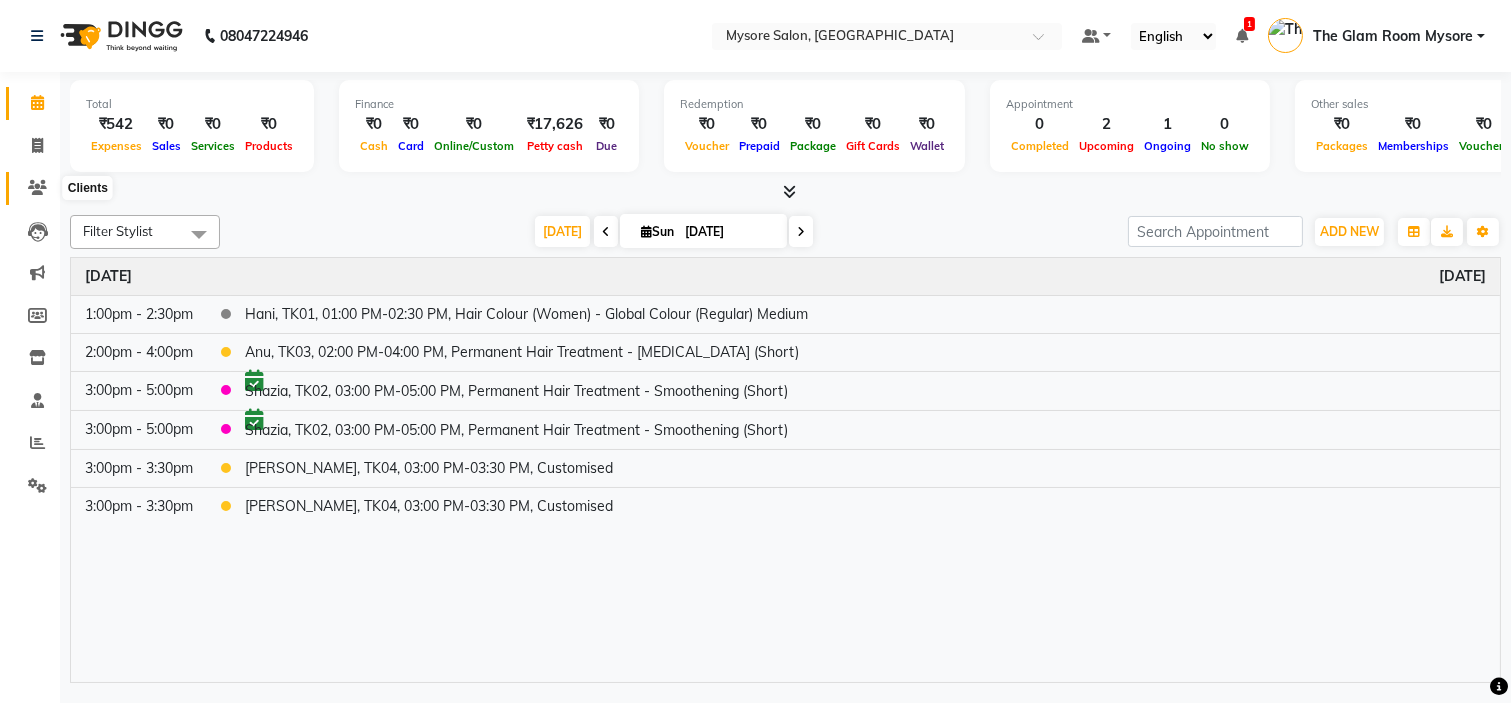 click 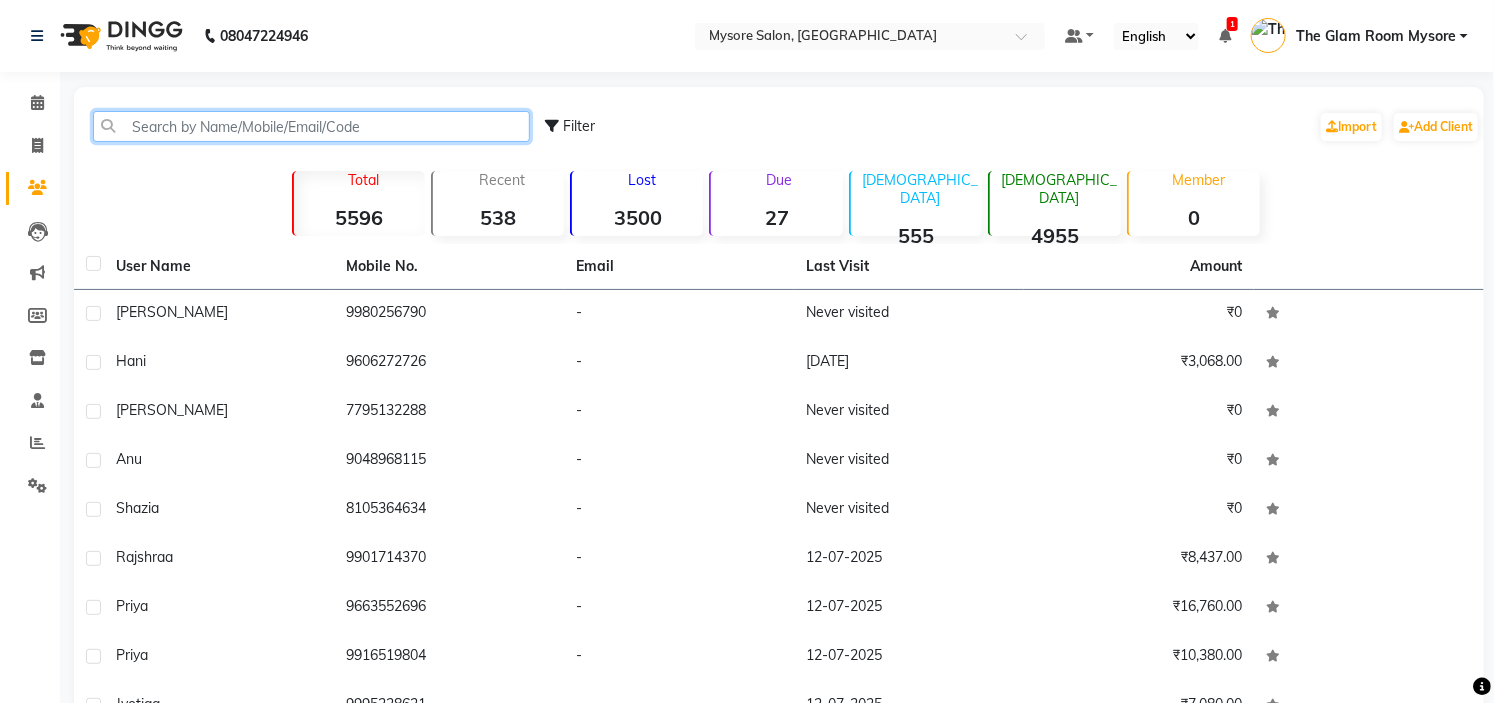 click 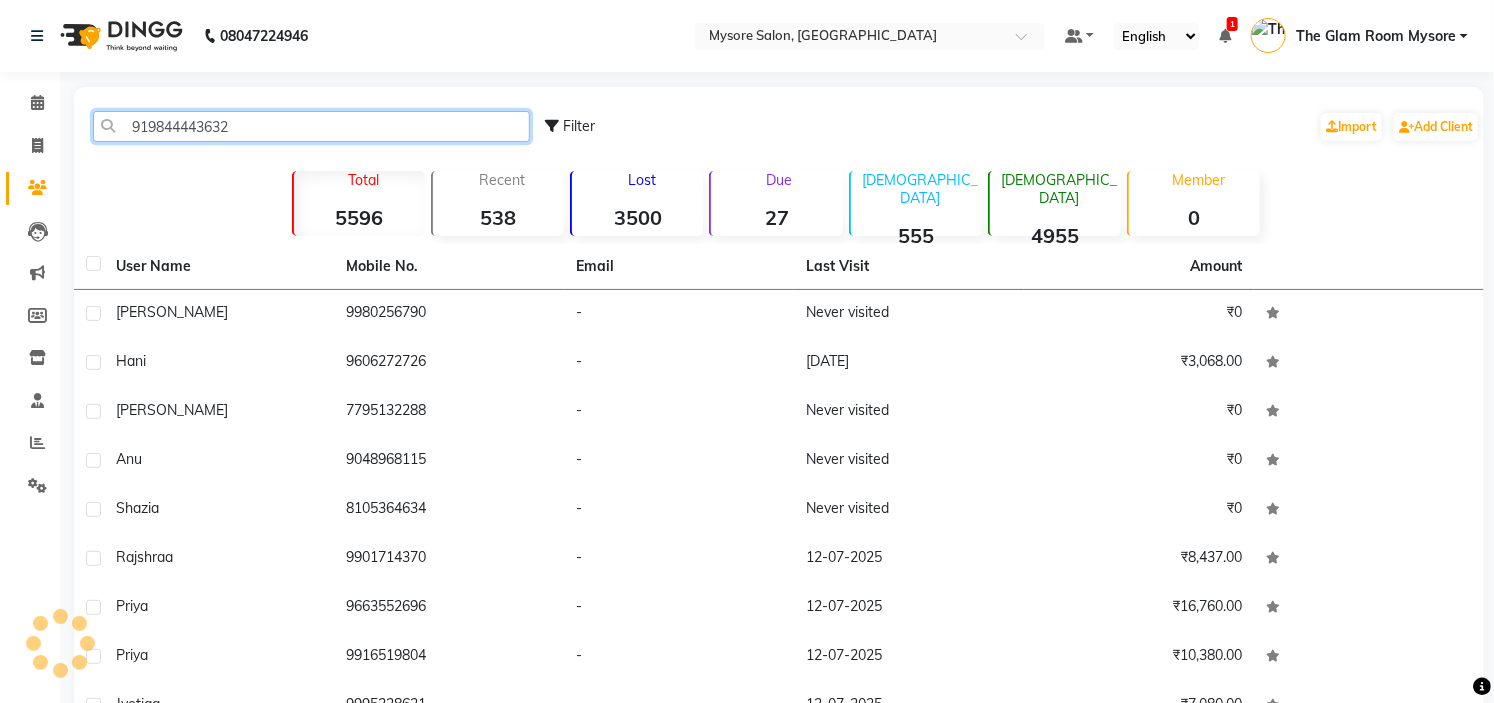 click on "919844443632" 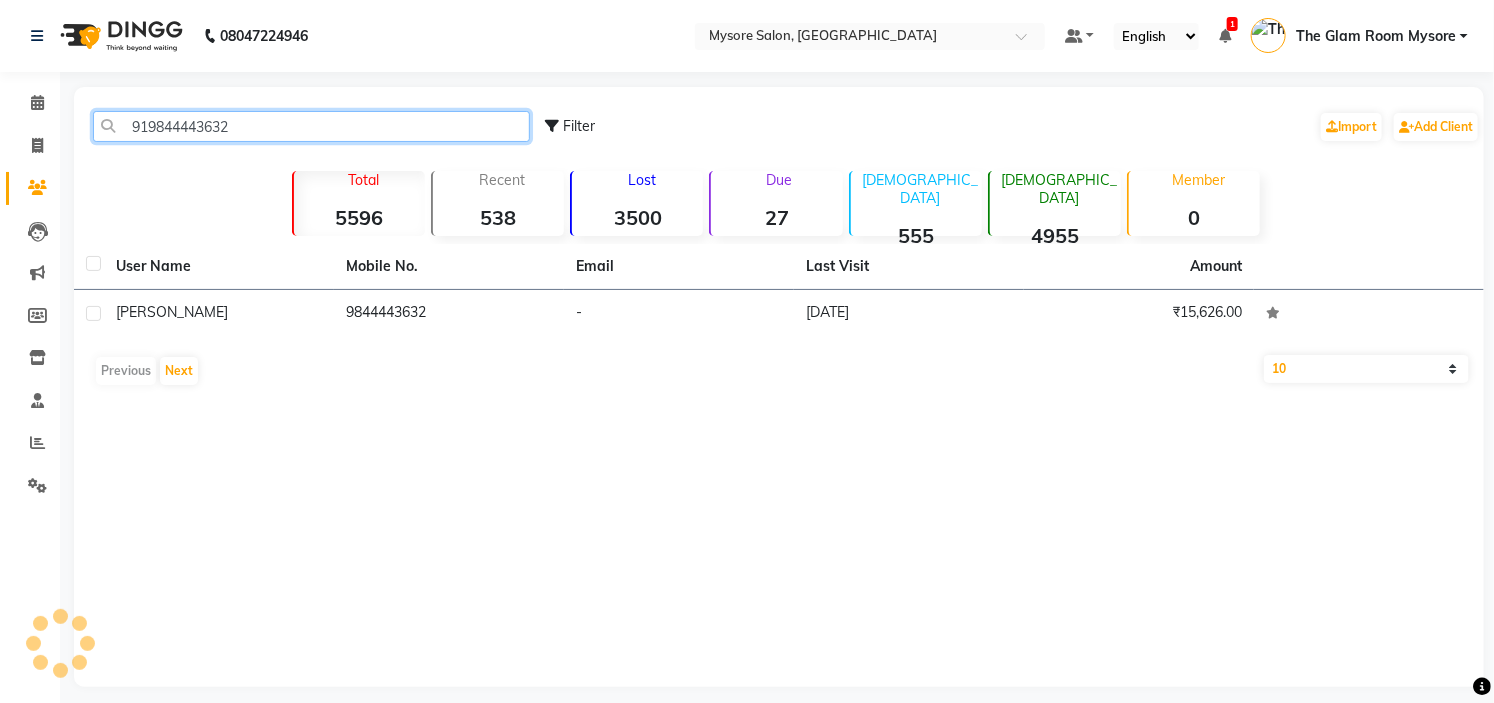 click on "919844443632" 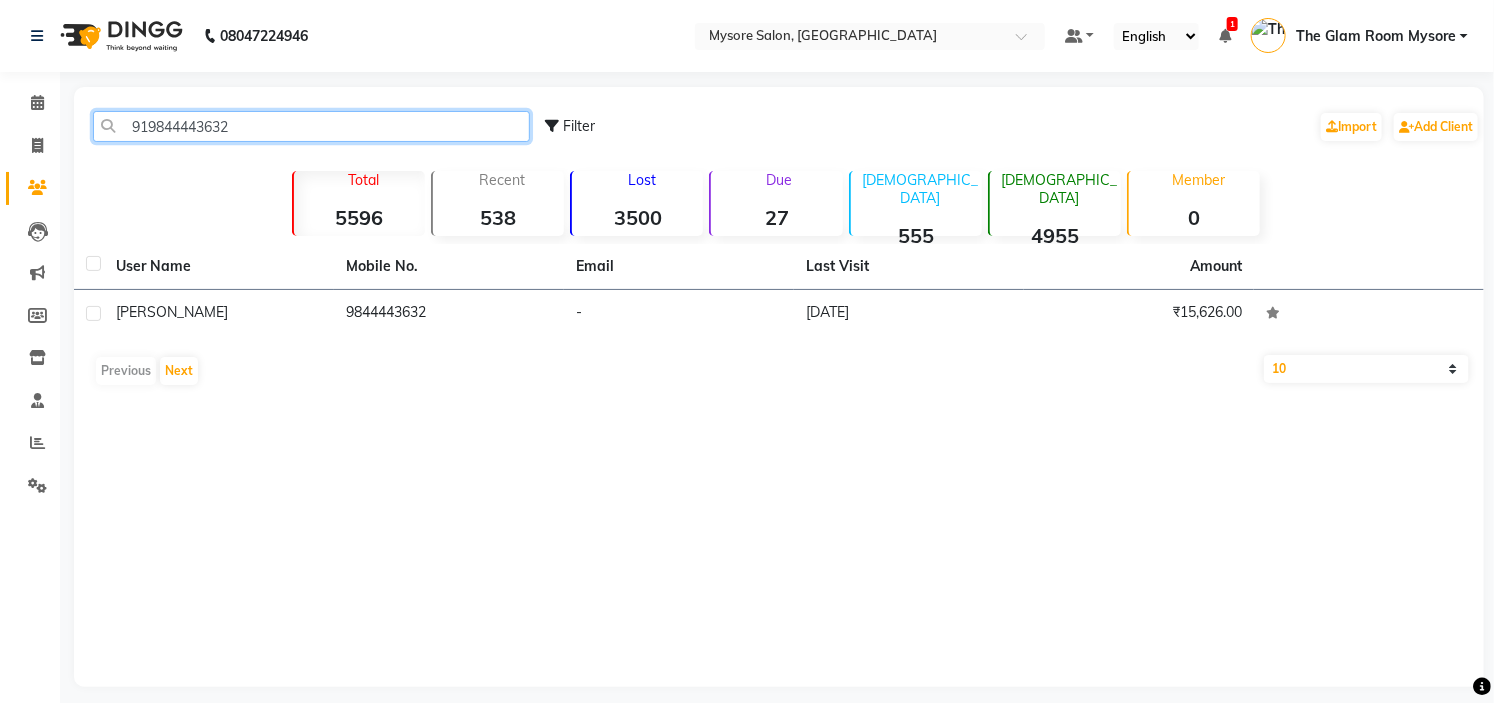 paste on "8892174395" 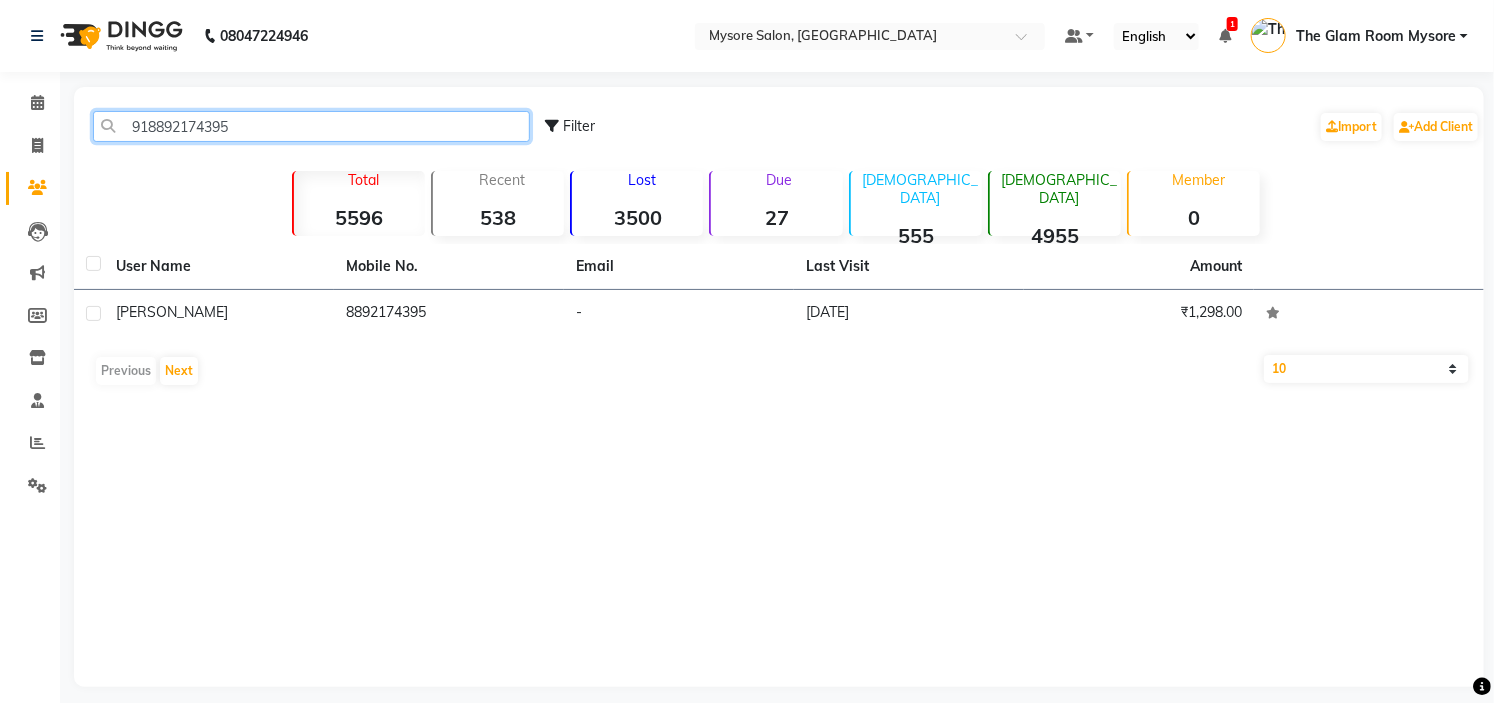 click on "918892174395" 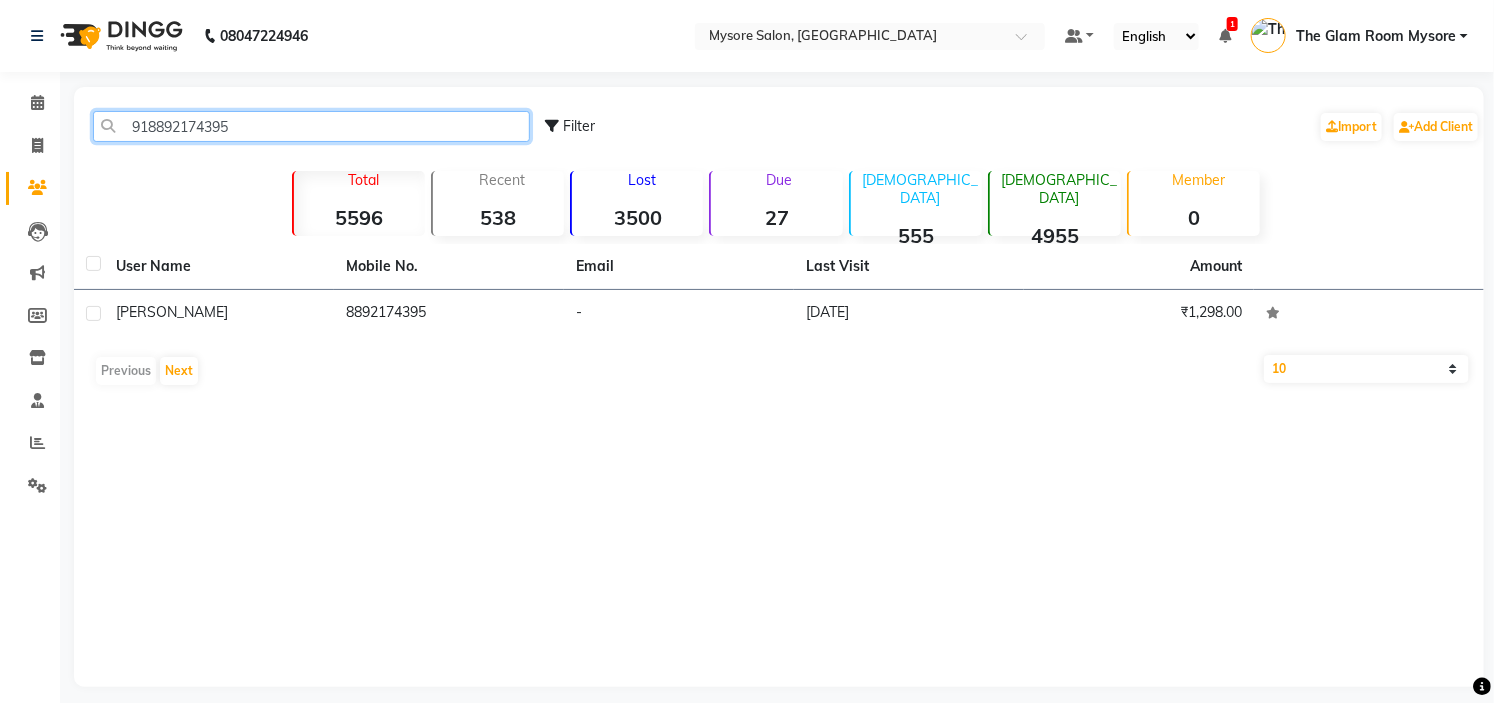 drag, startPoint x: 294, startPoint y: 128, endPoint x: 298, endPoint y: -97, distance: 225.03555 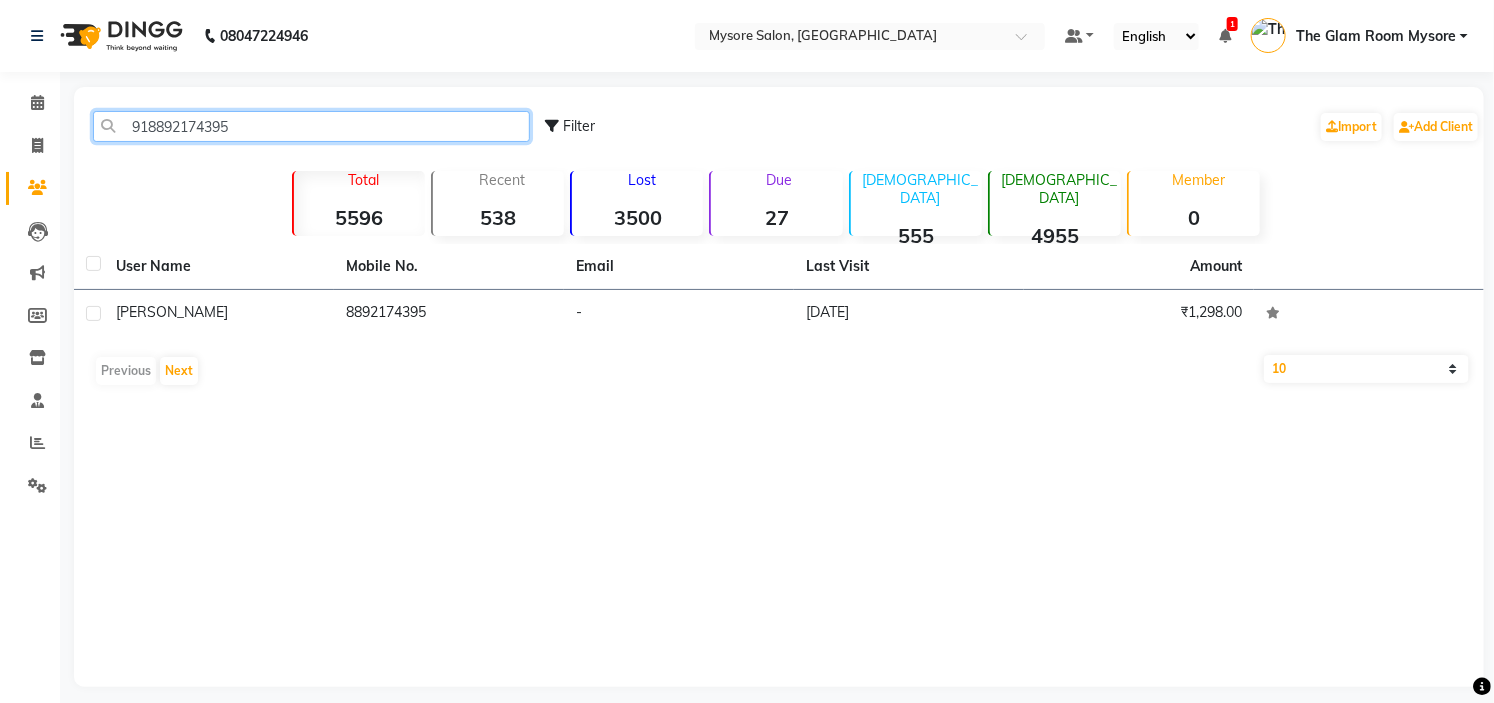 paste on "7483728080" 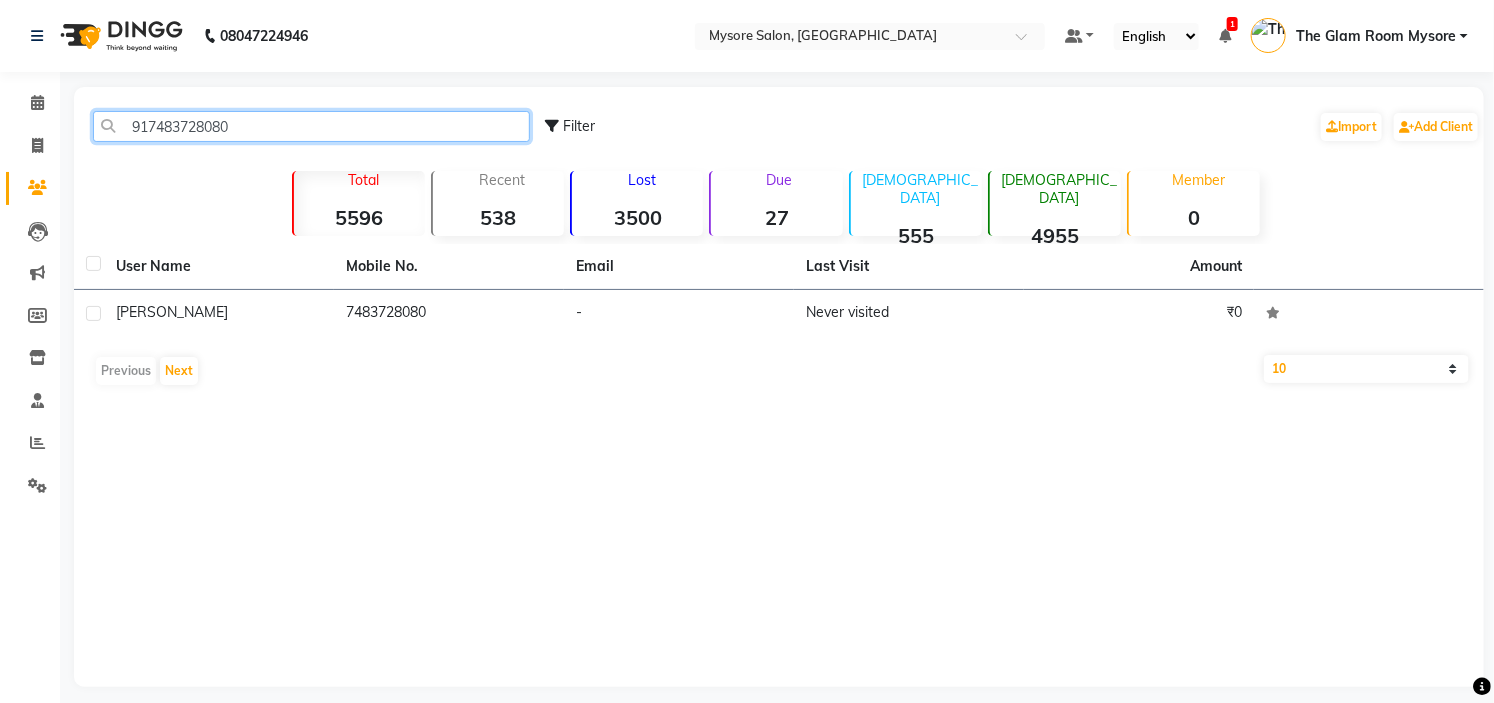 click on "917483728080" 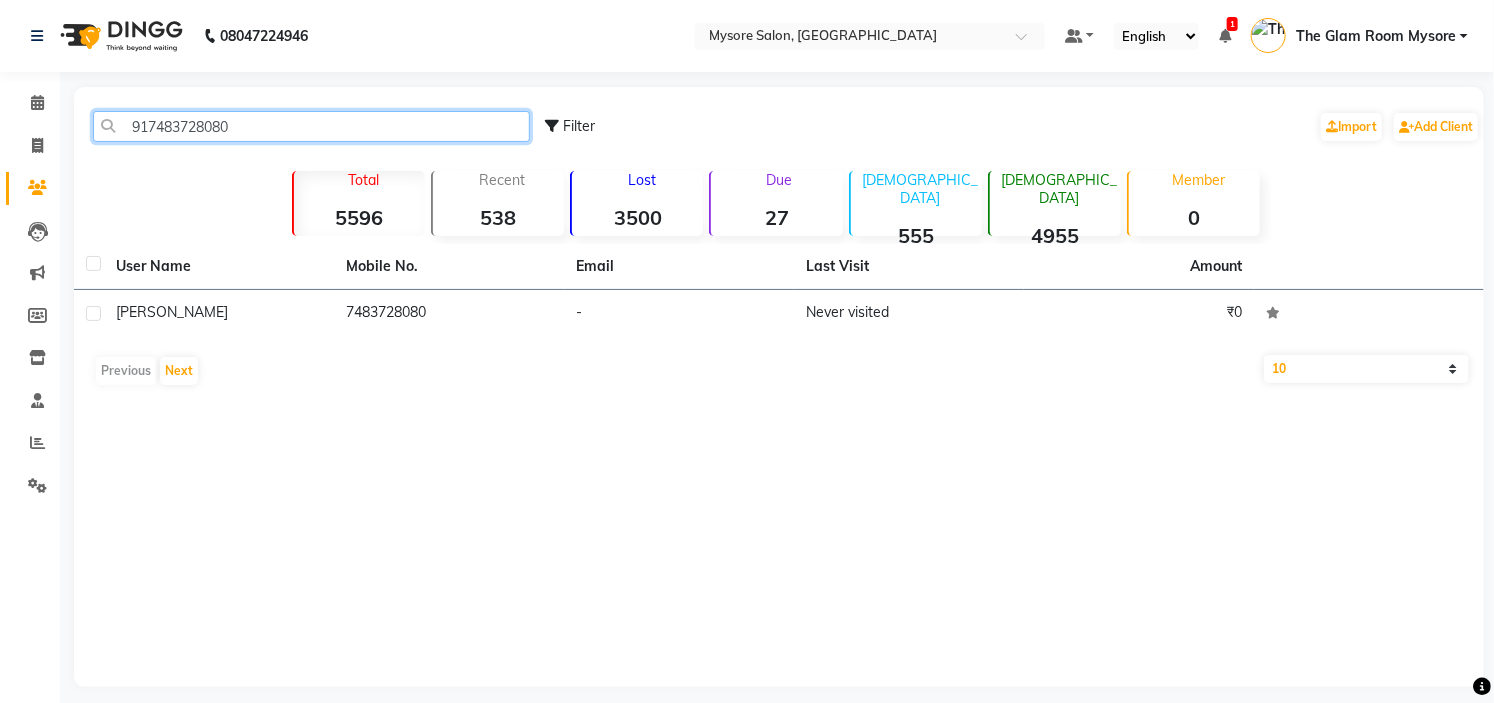 paste on "990047817" 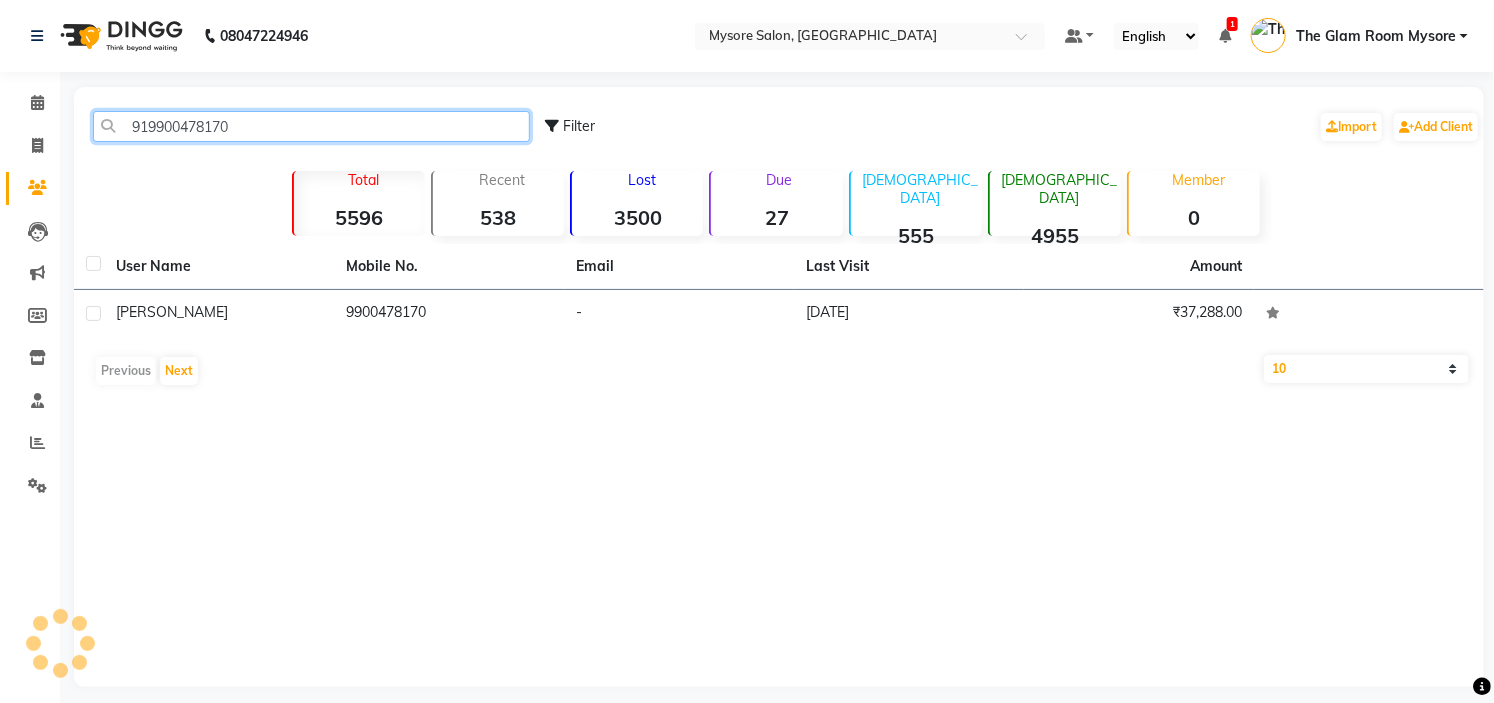 click on "919900478170" 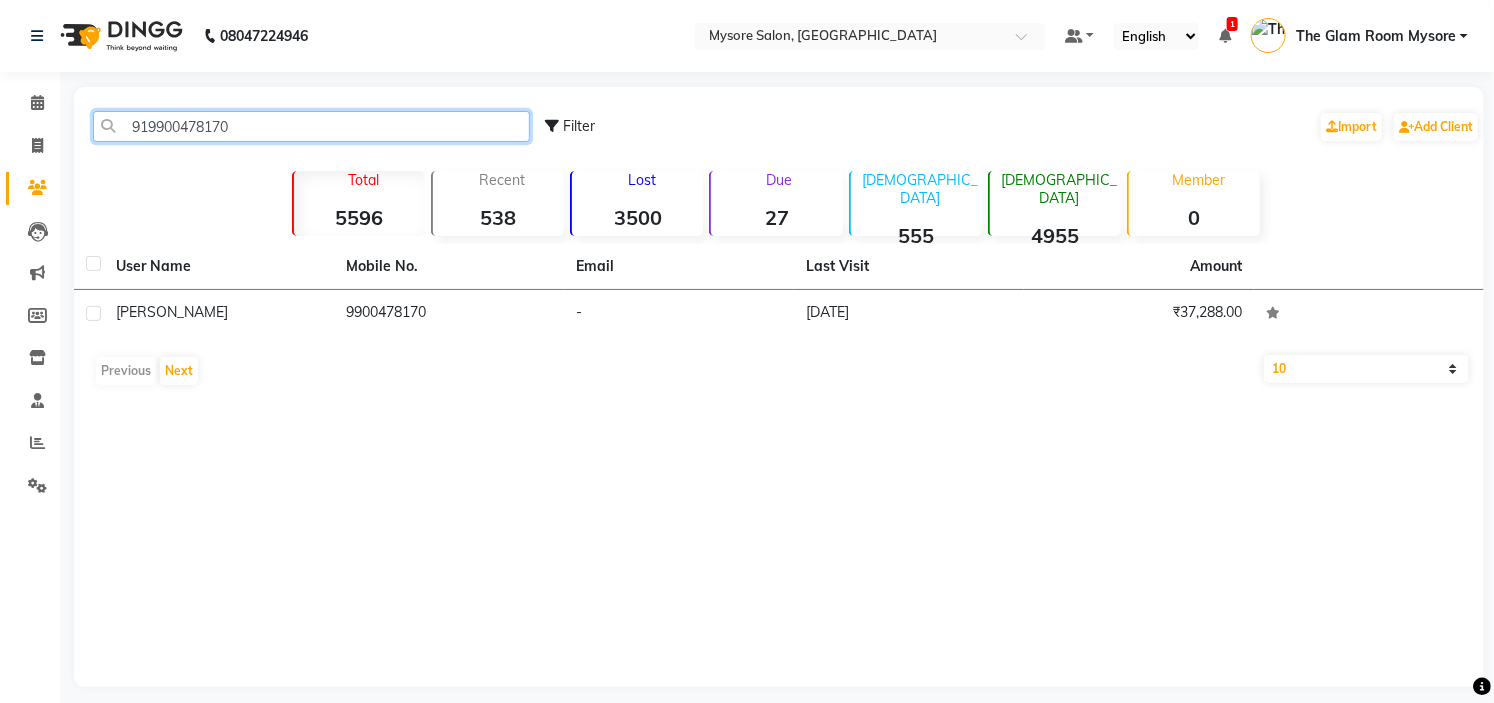 click on "919900478170" 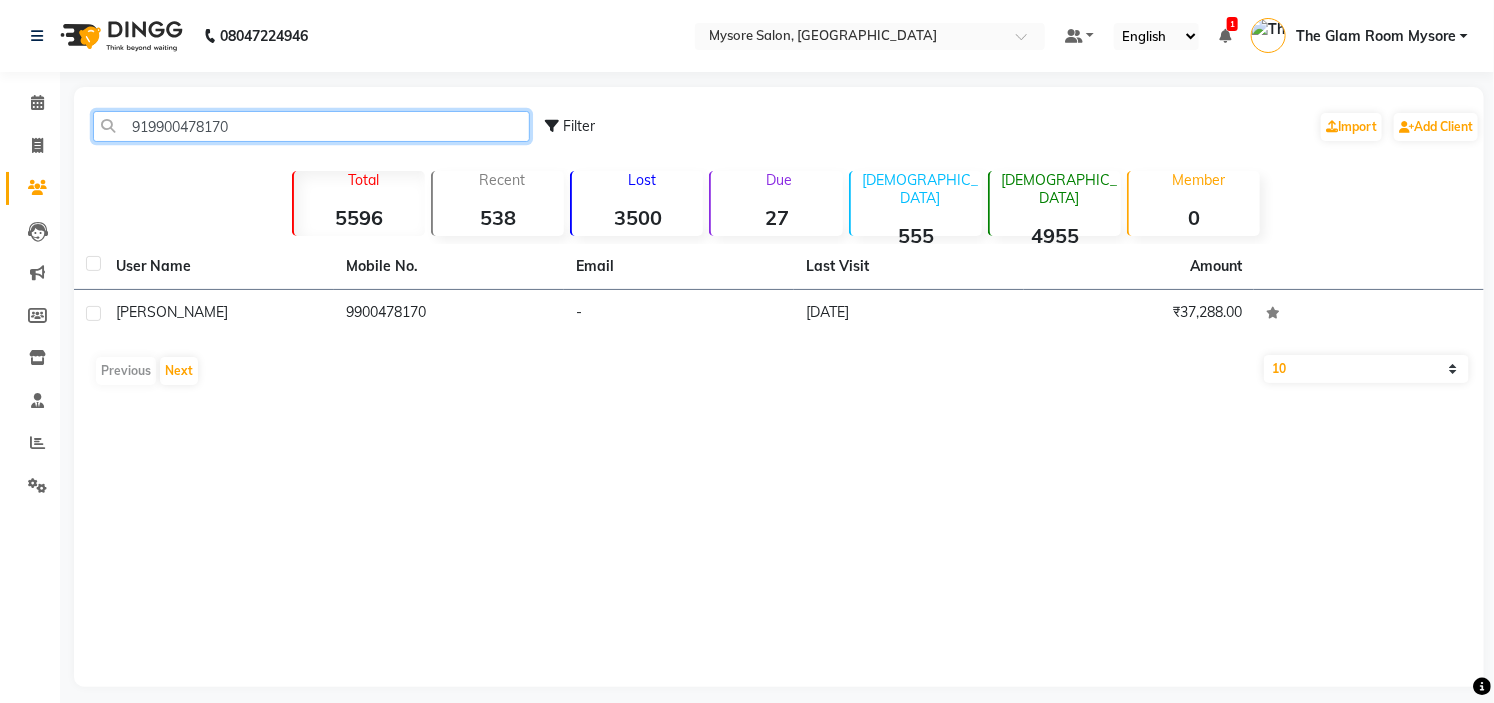 paste on "8123317856" 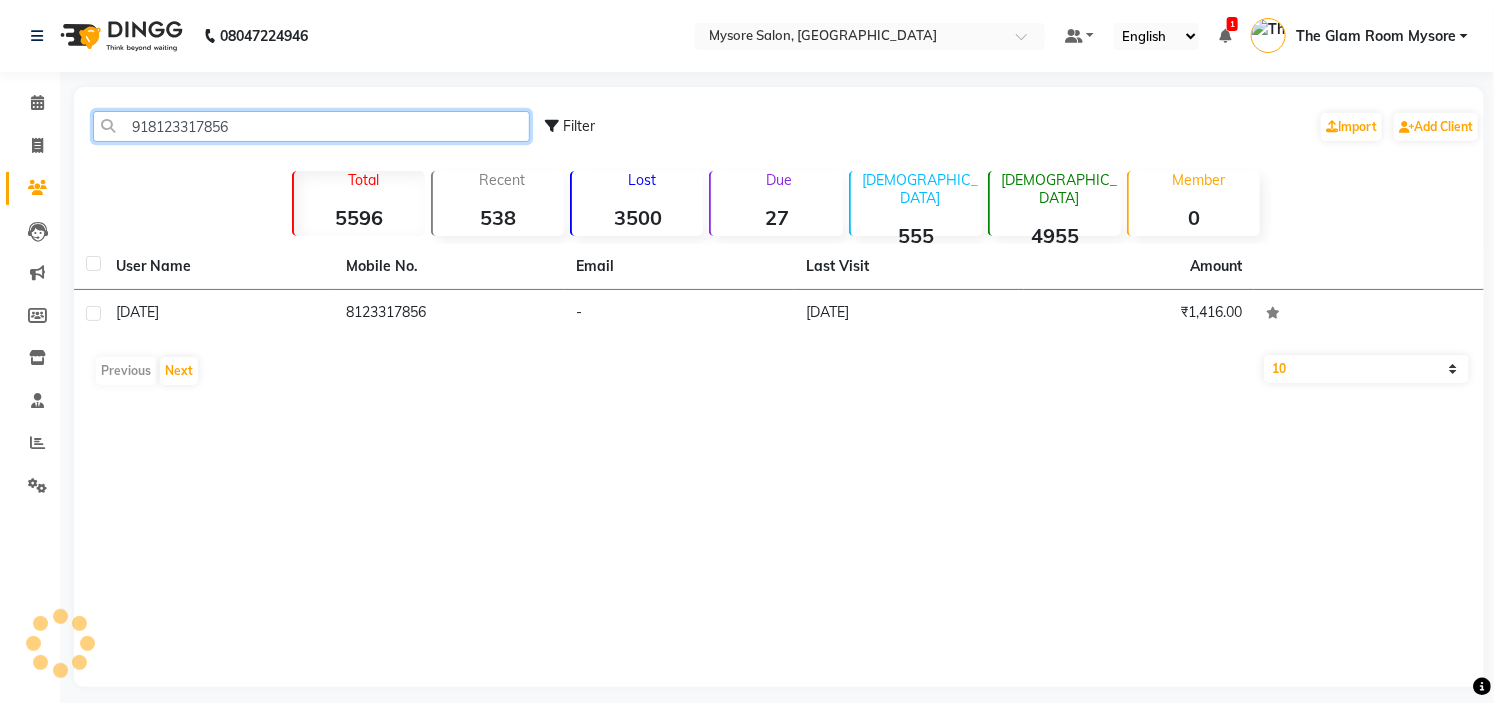 click on "918123317856" 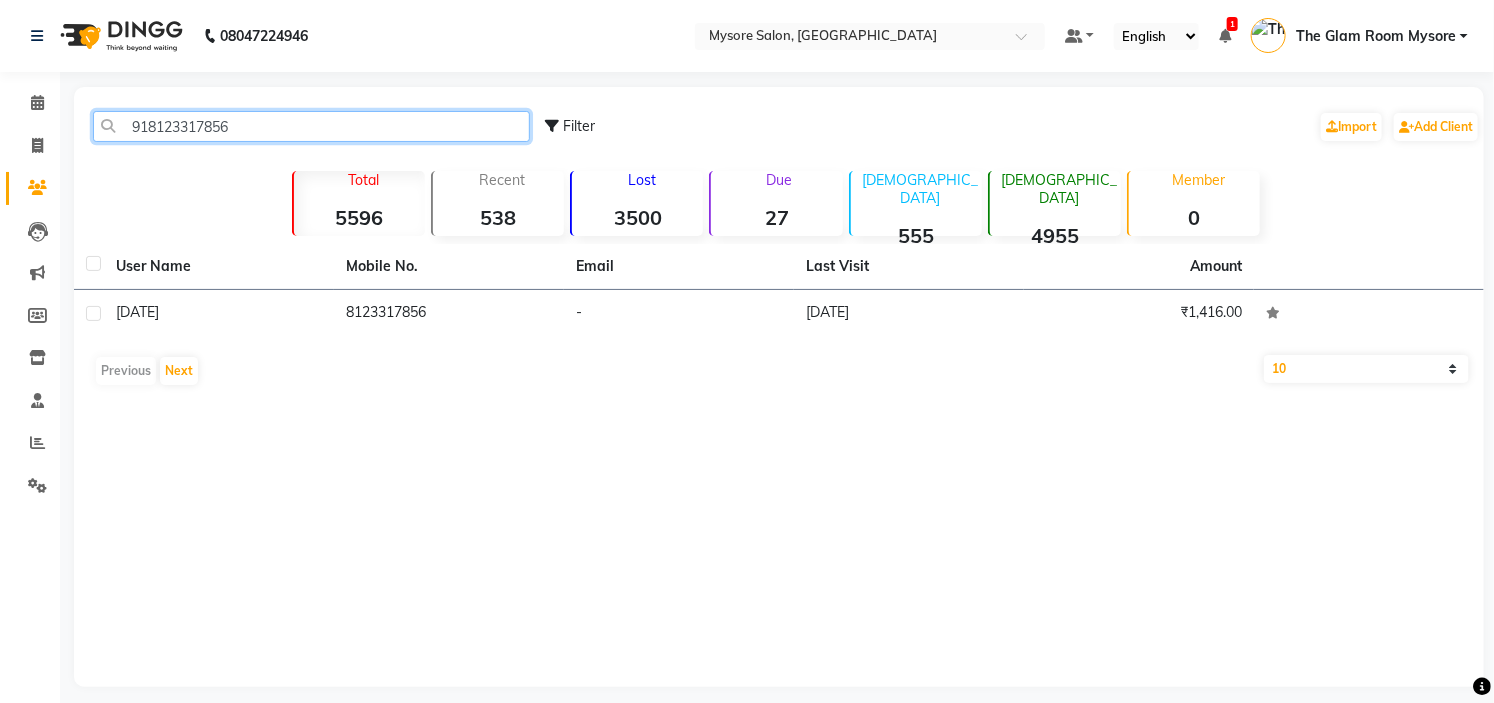 click on "918123317856" 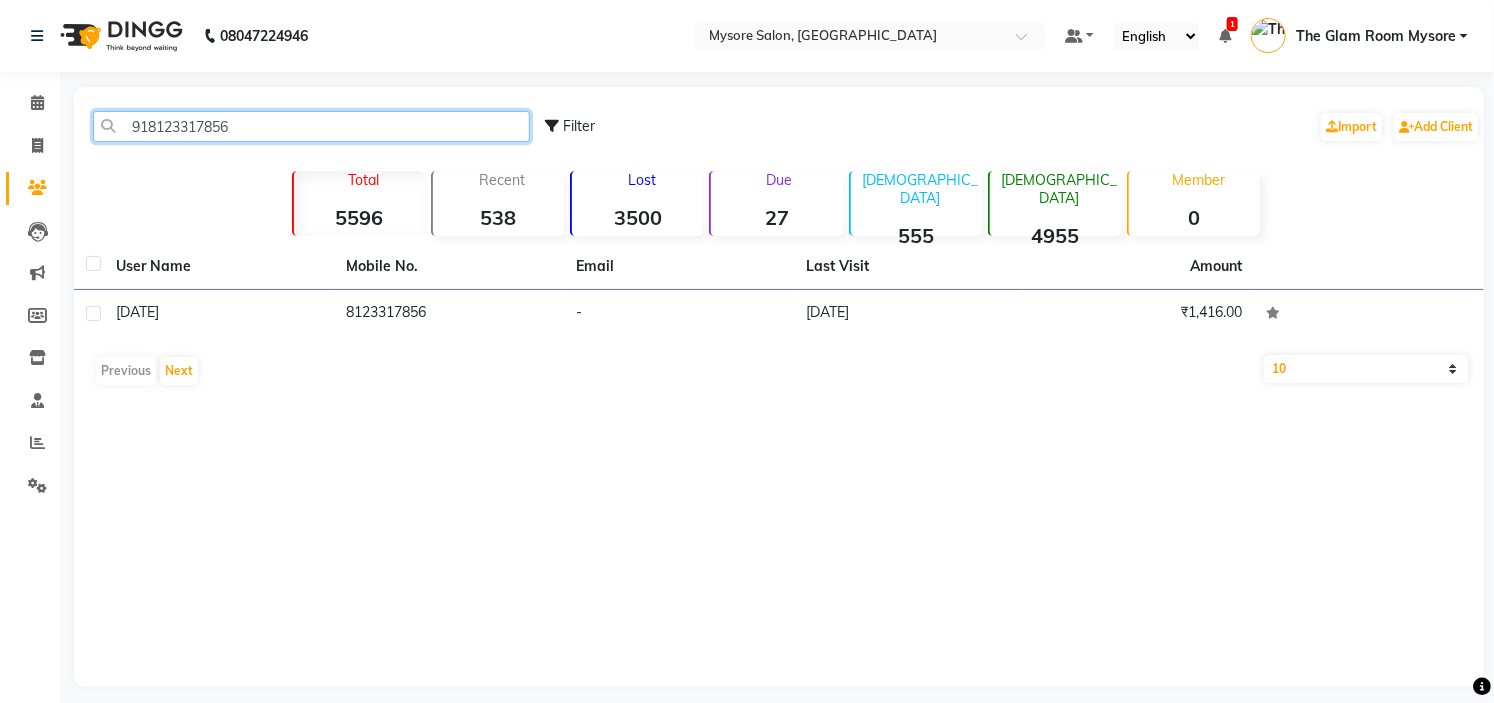 paste on "9108030222" 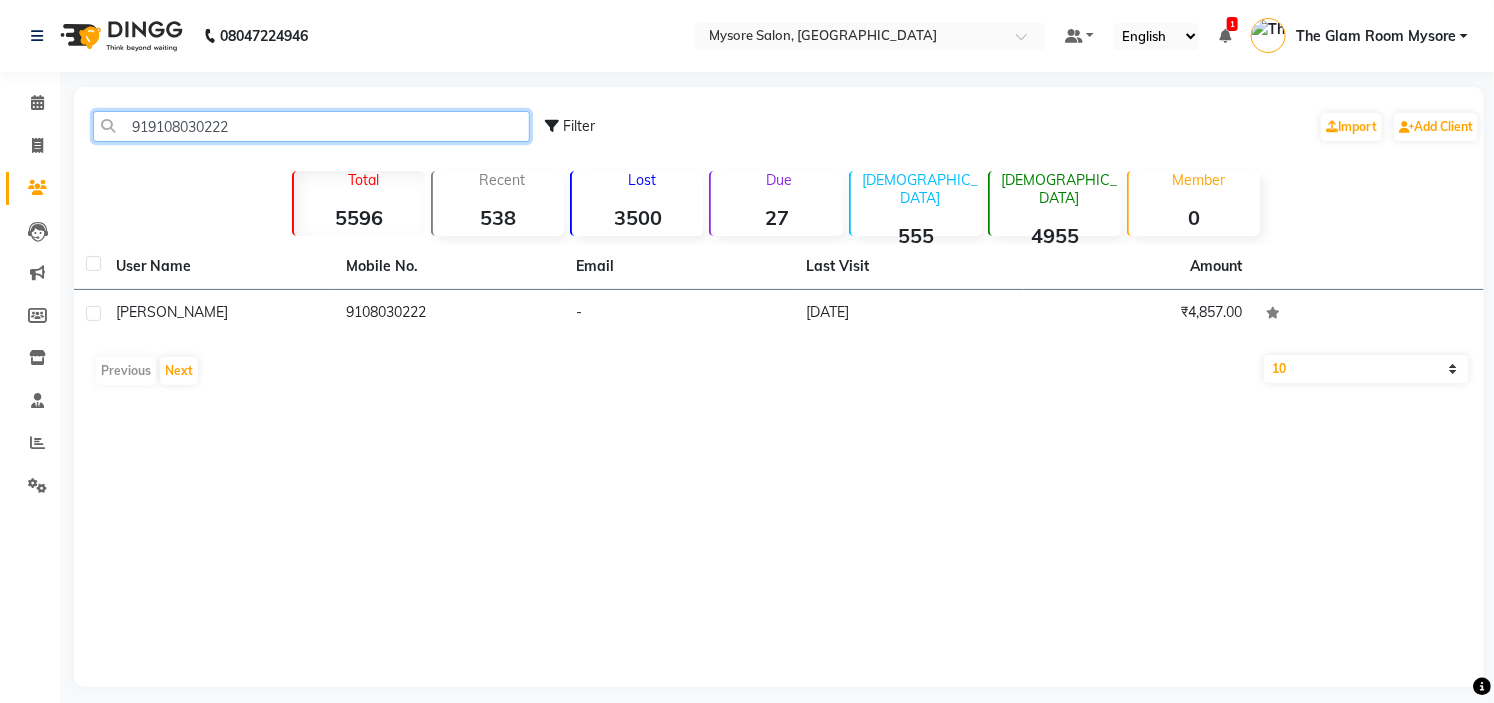 click on "919108030222" 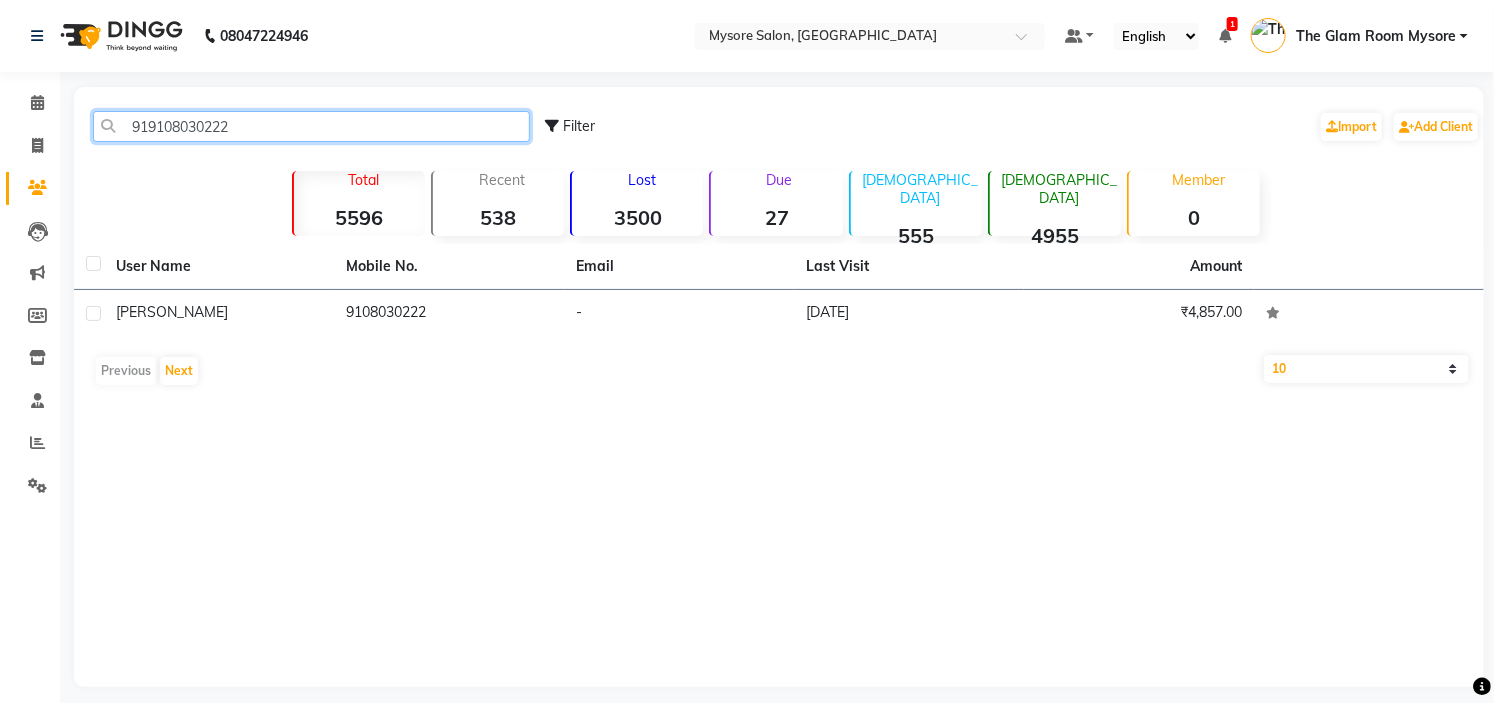 paste on "591369453" 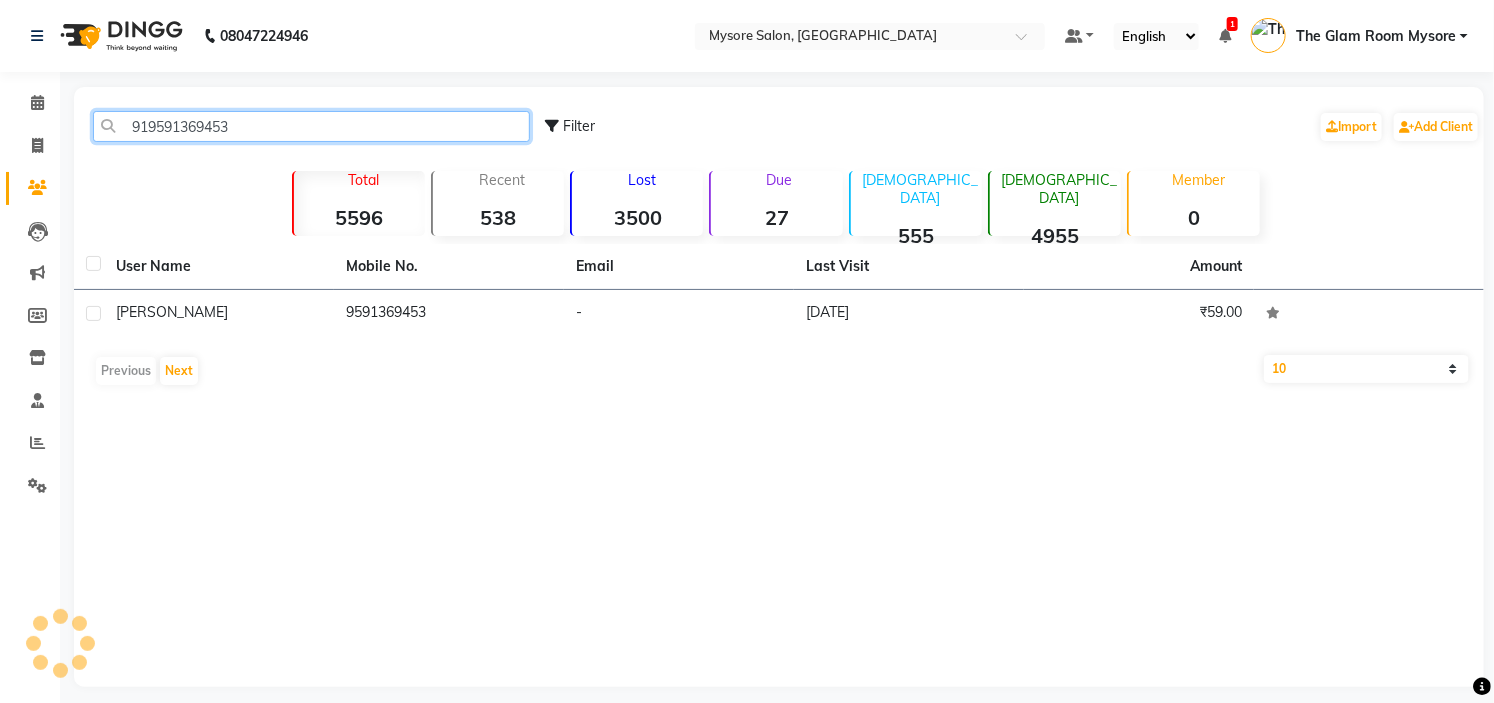 click on "919591369453" 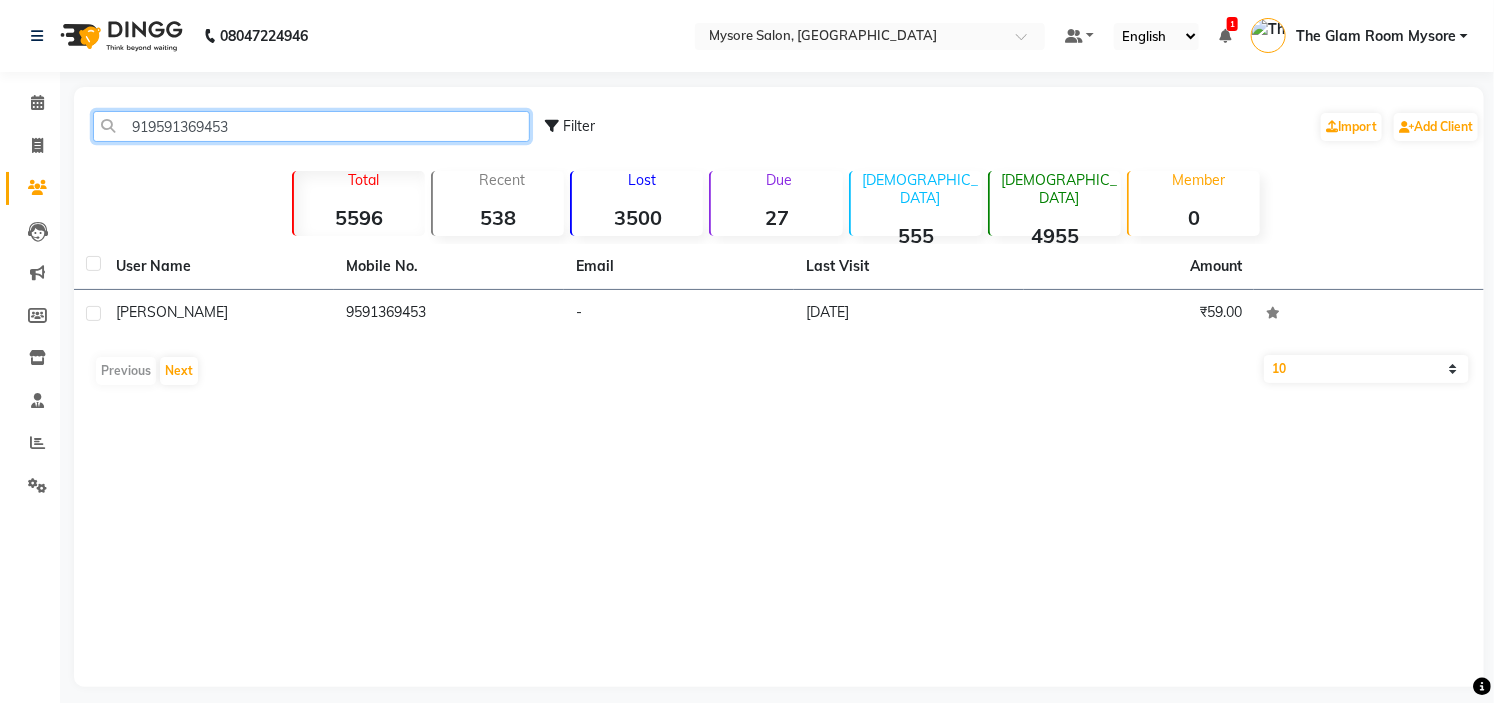 paste on "632996779" 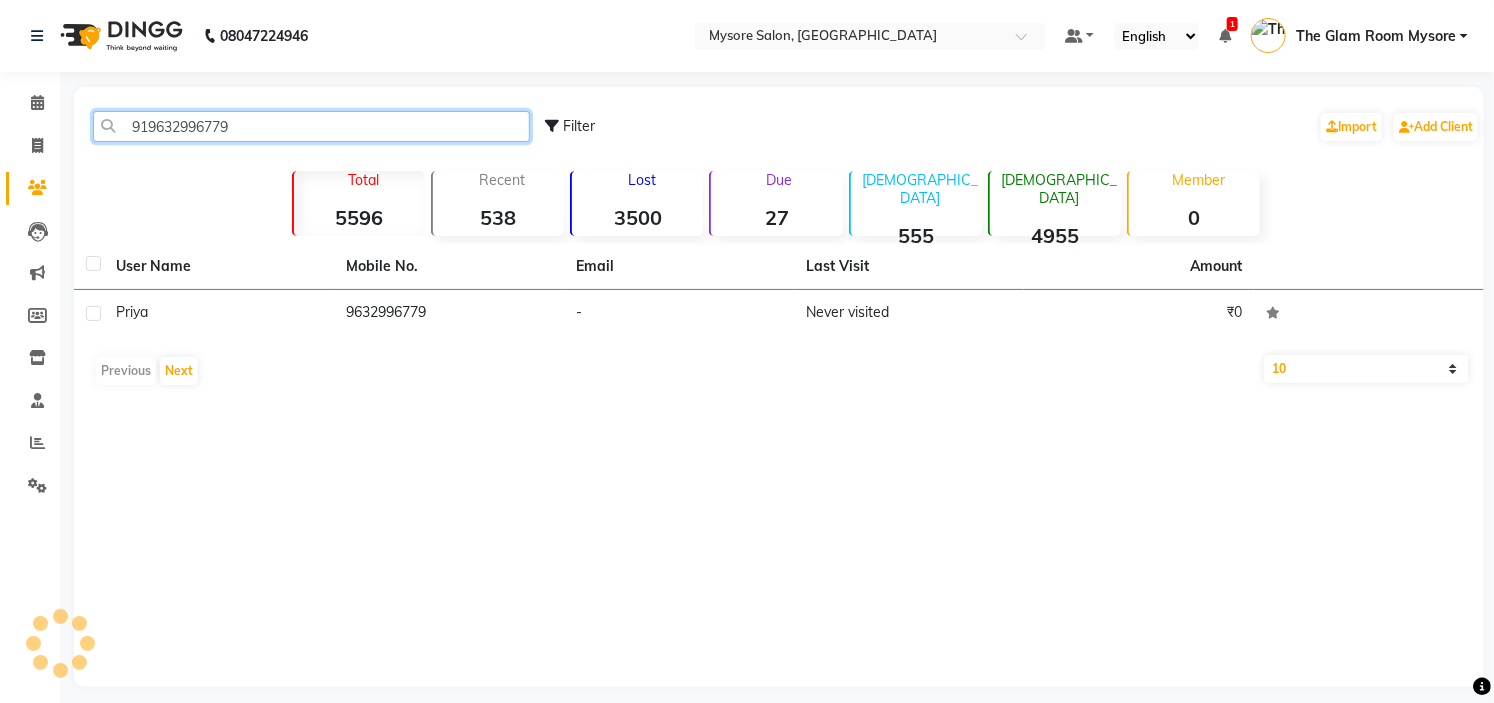 click on "919632996779" 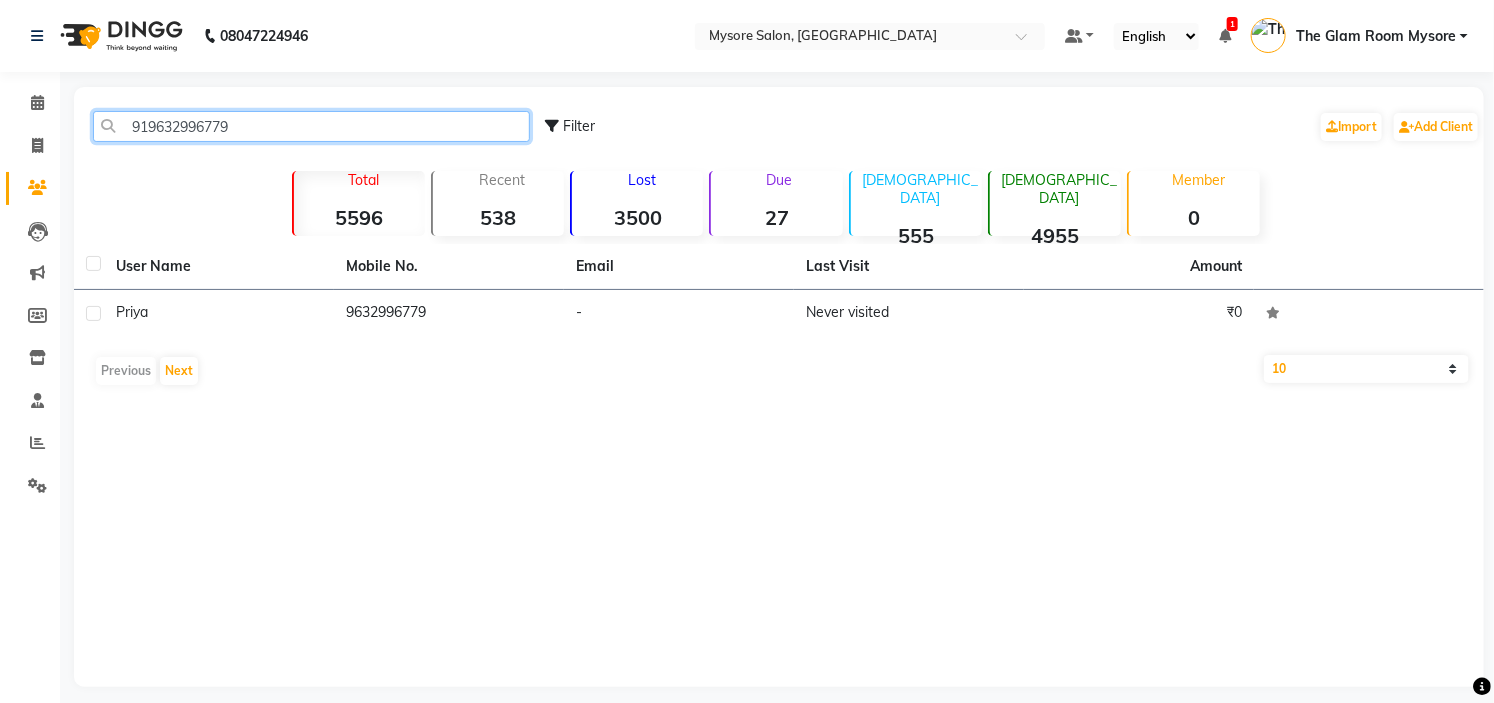 click on "919632996779" 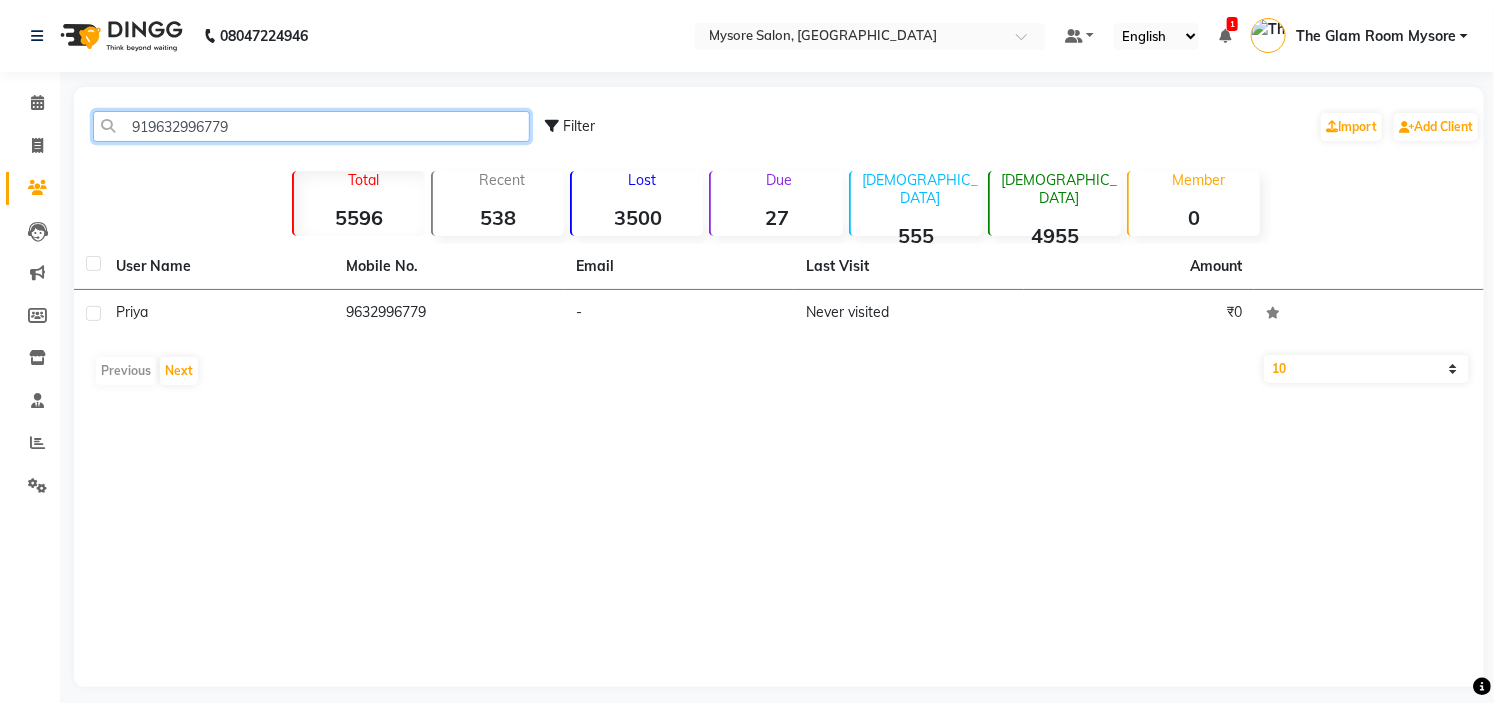 paste on "769550" 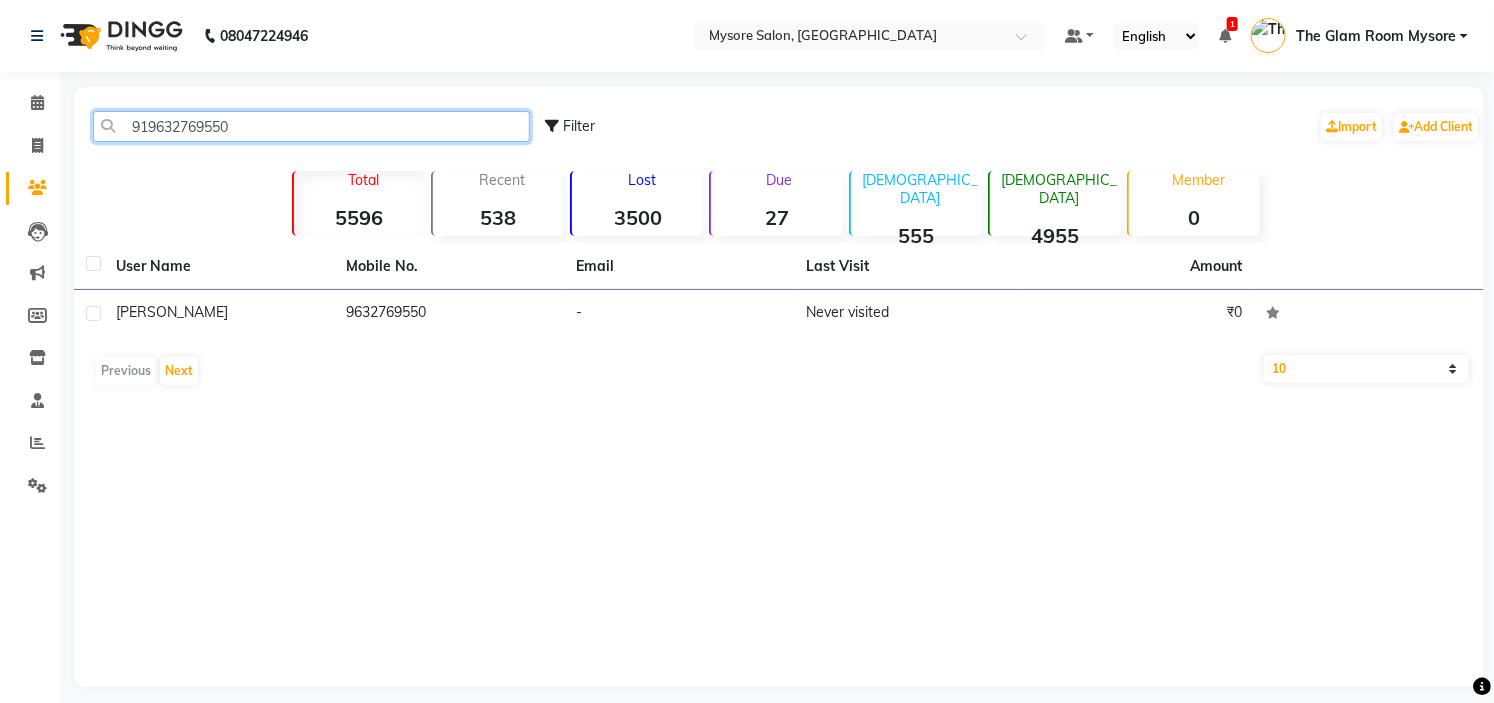 click on "919632769550" 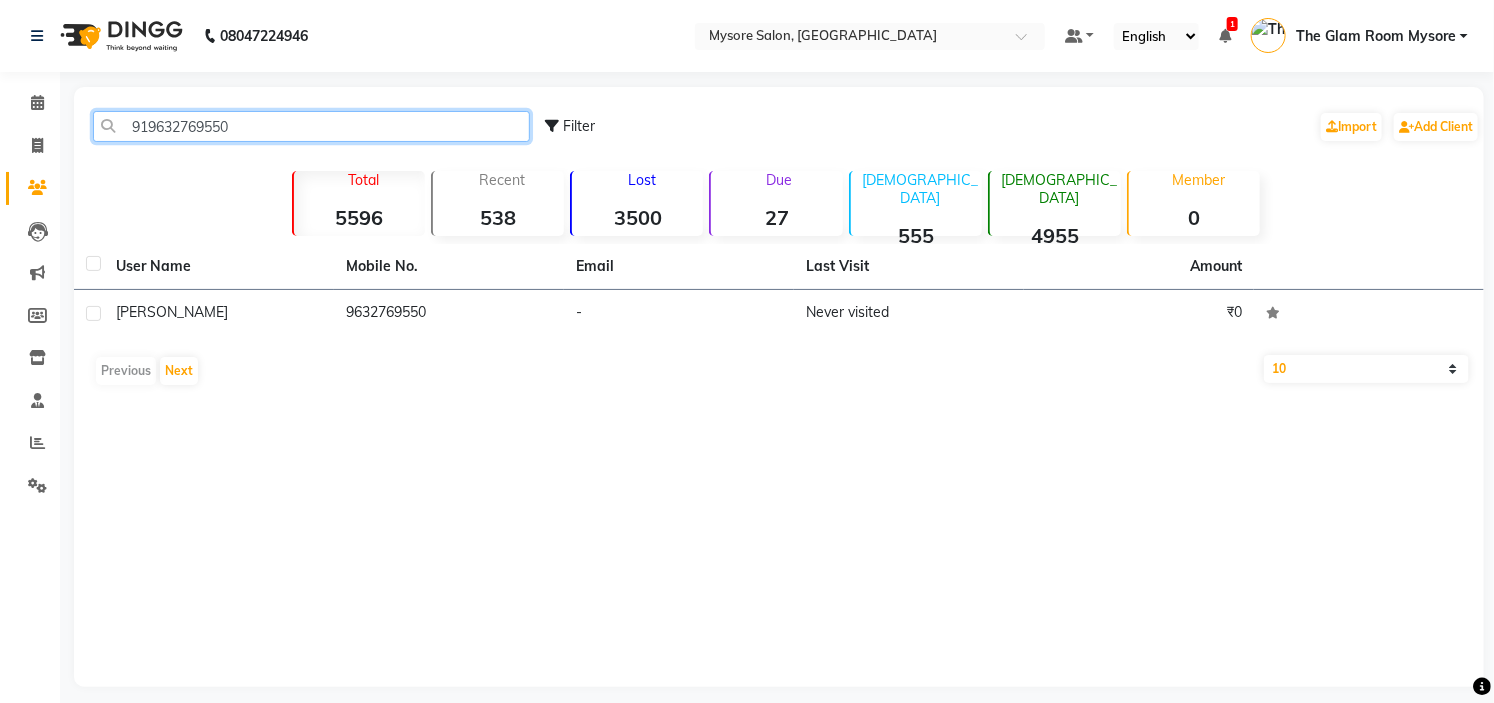 paste on "380406356" 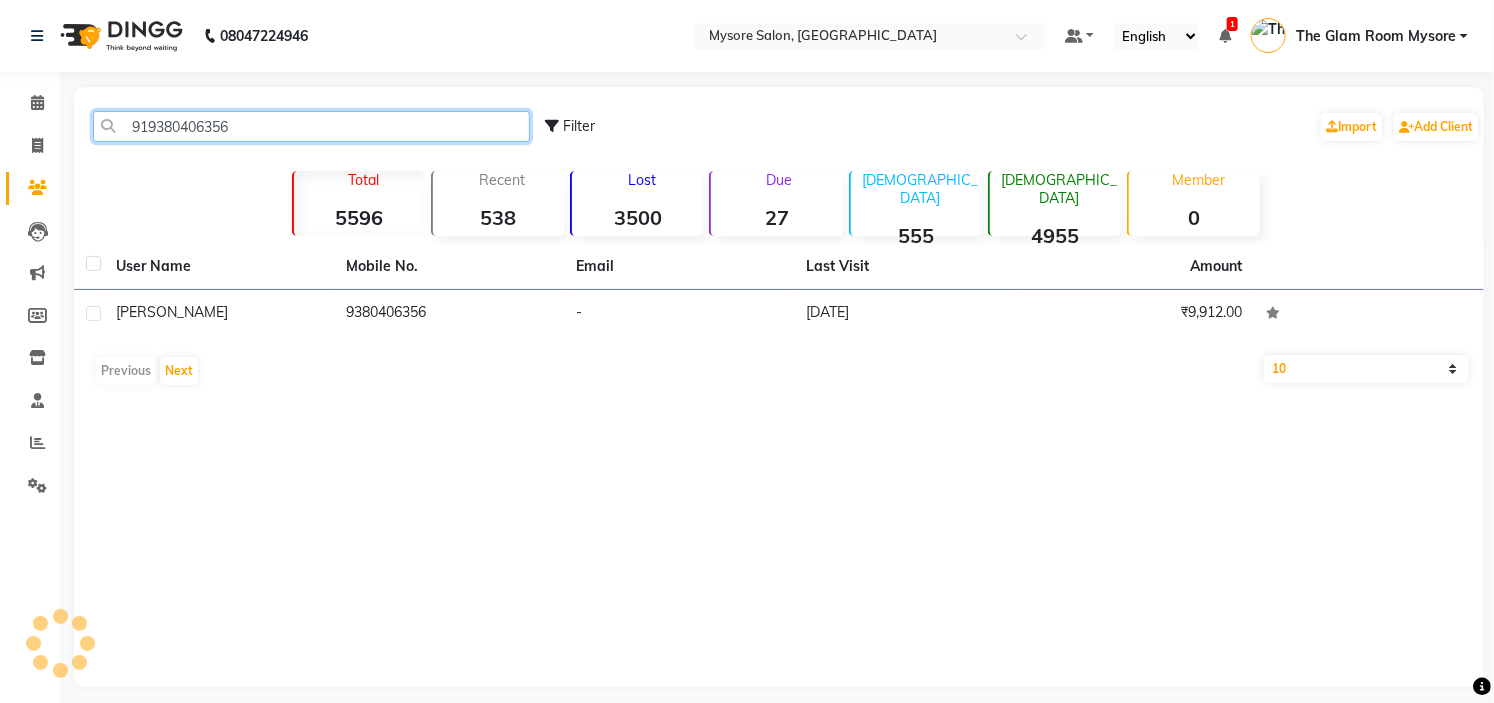 click on "919380406356" 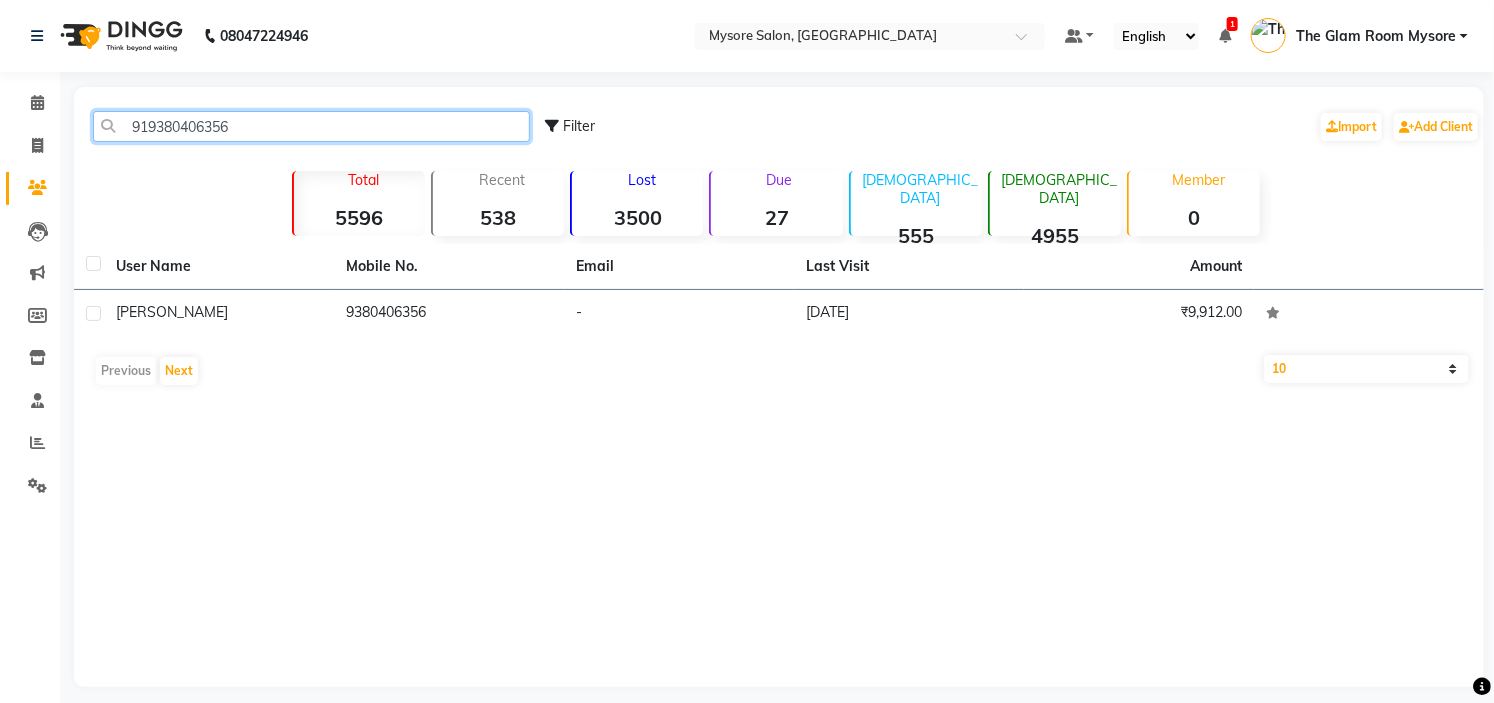 click on "919380406356" 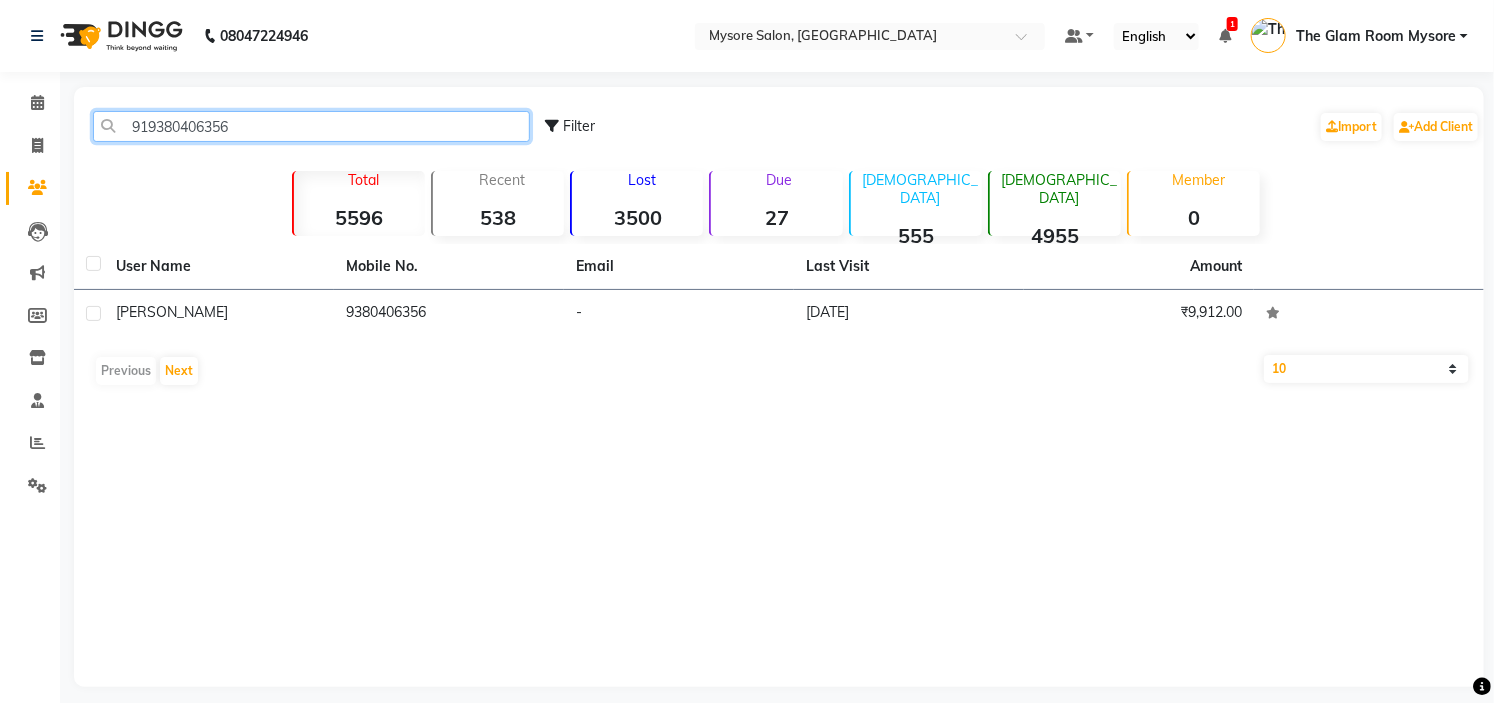 type on "919380406356" 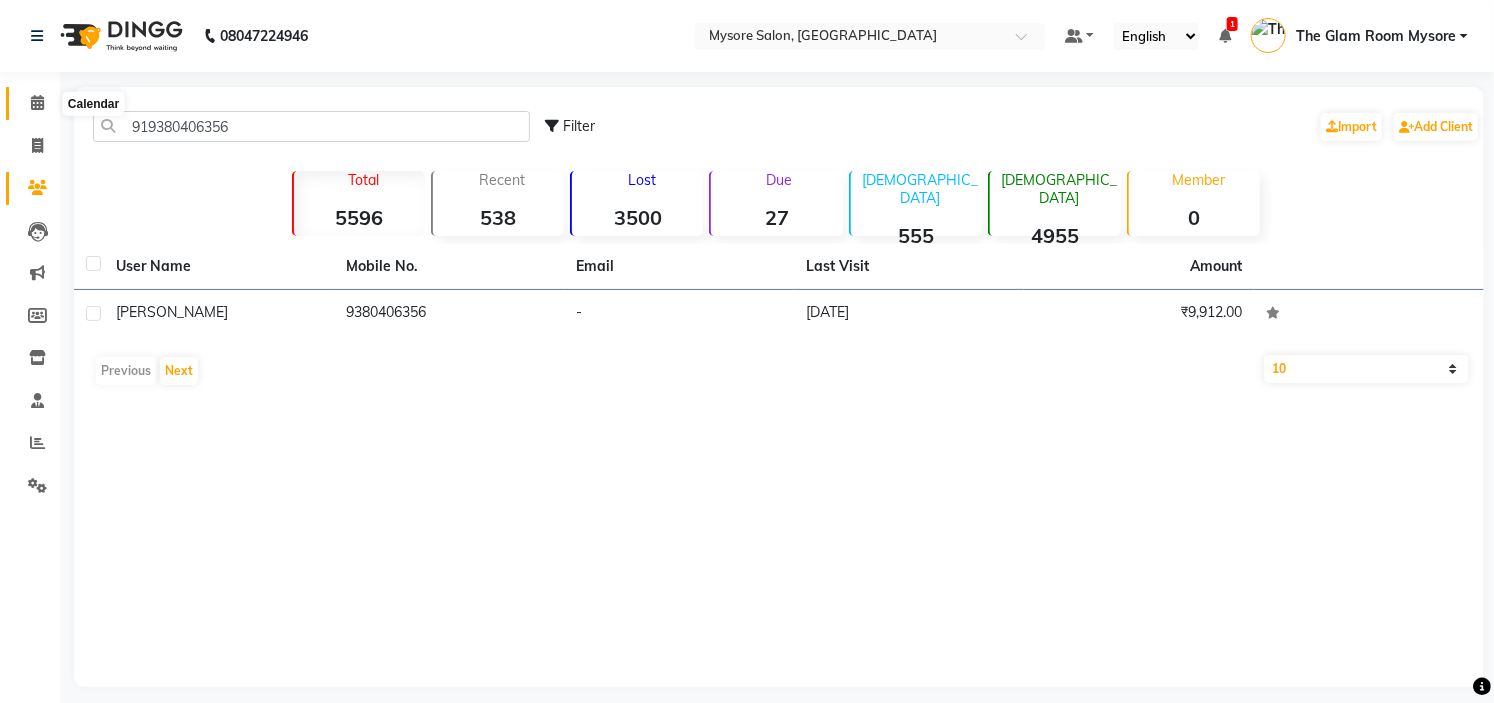 click 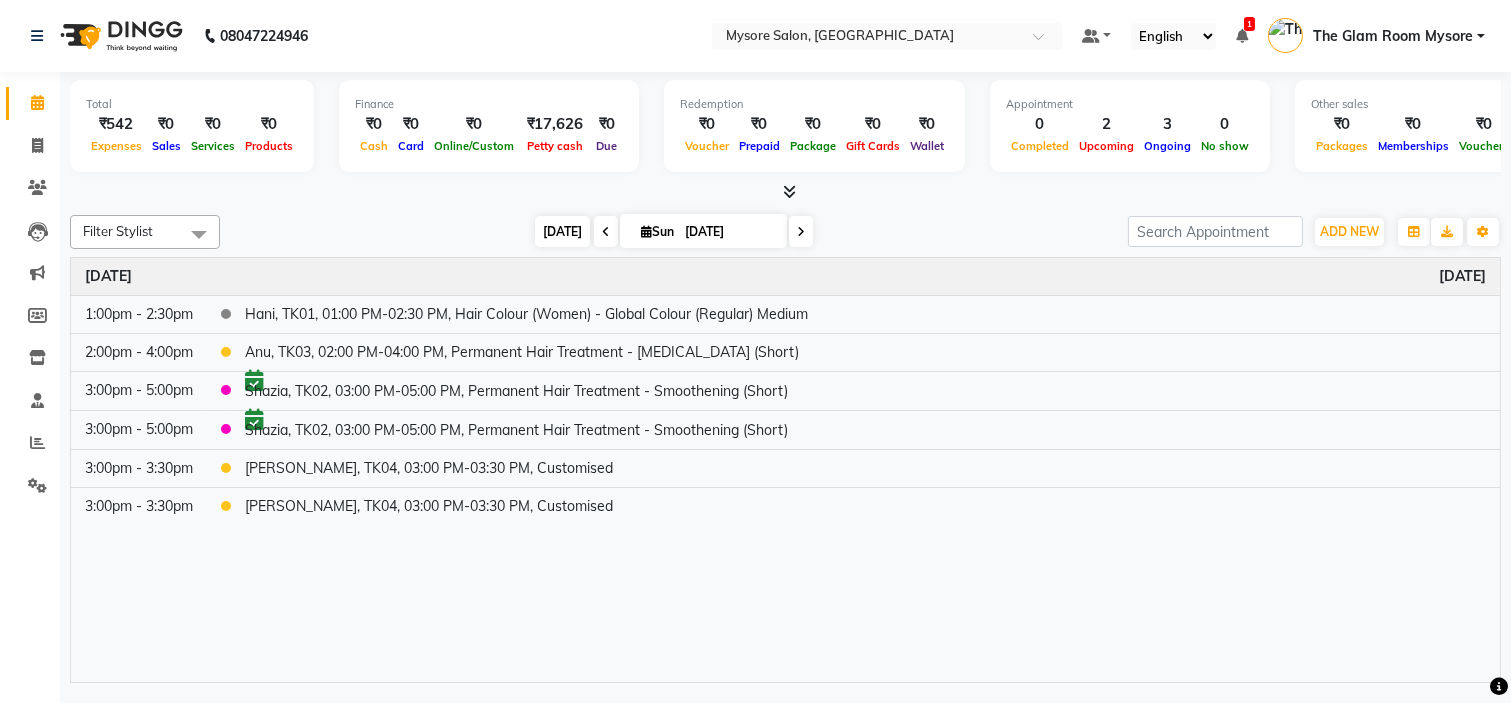 click on "[DATE]" at bounding box center (562, 231) 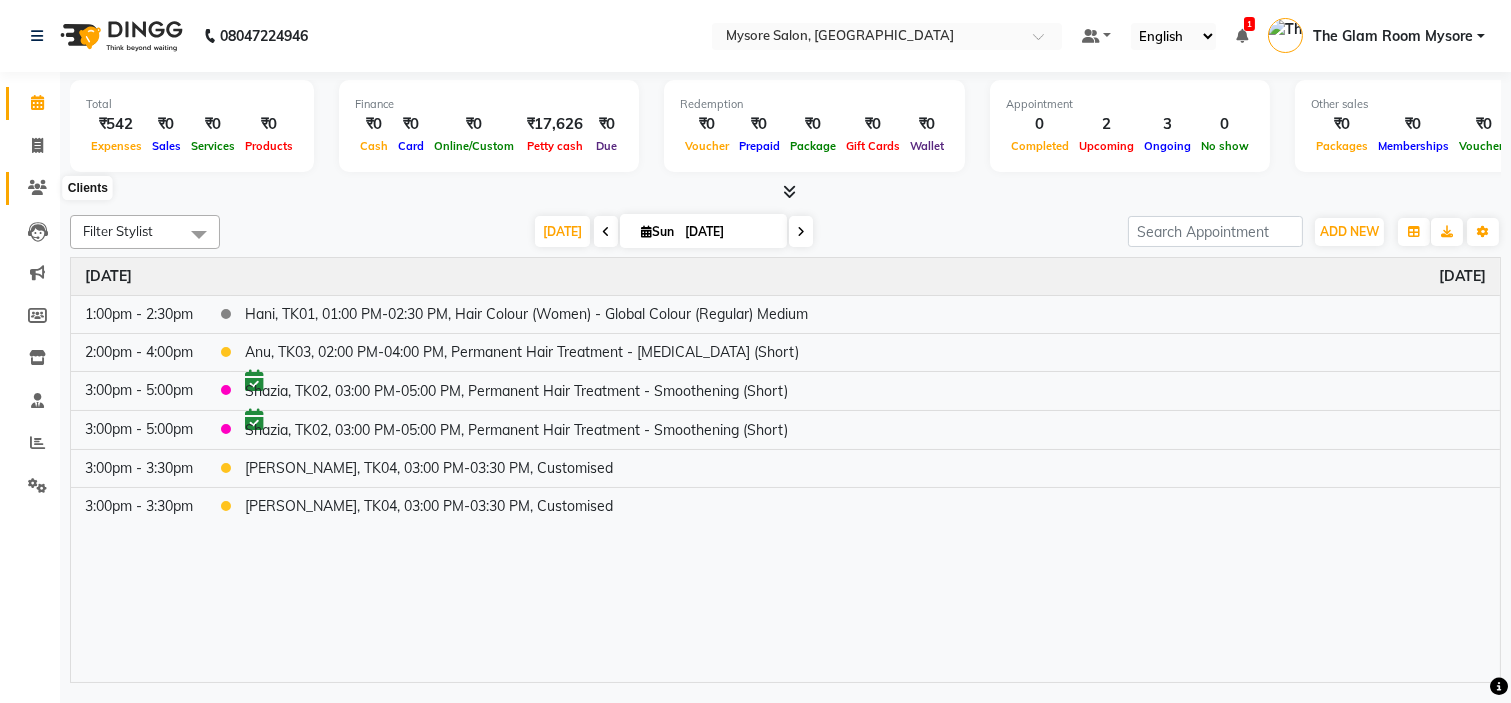 click 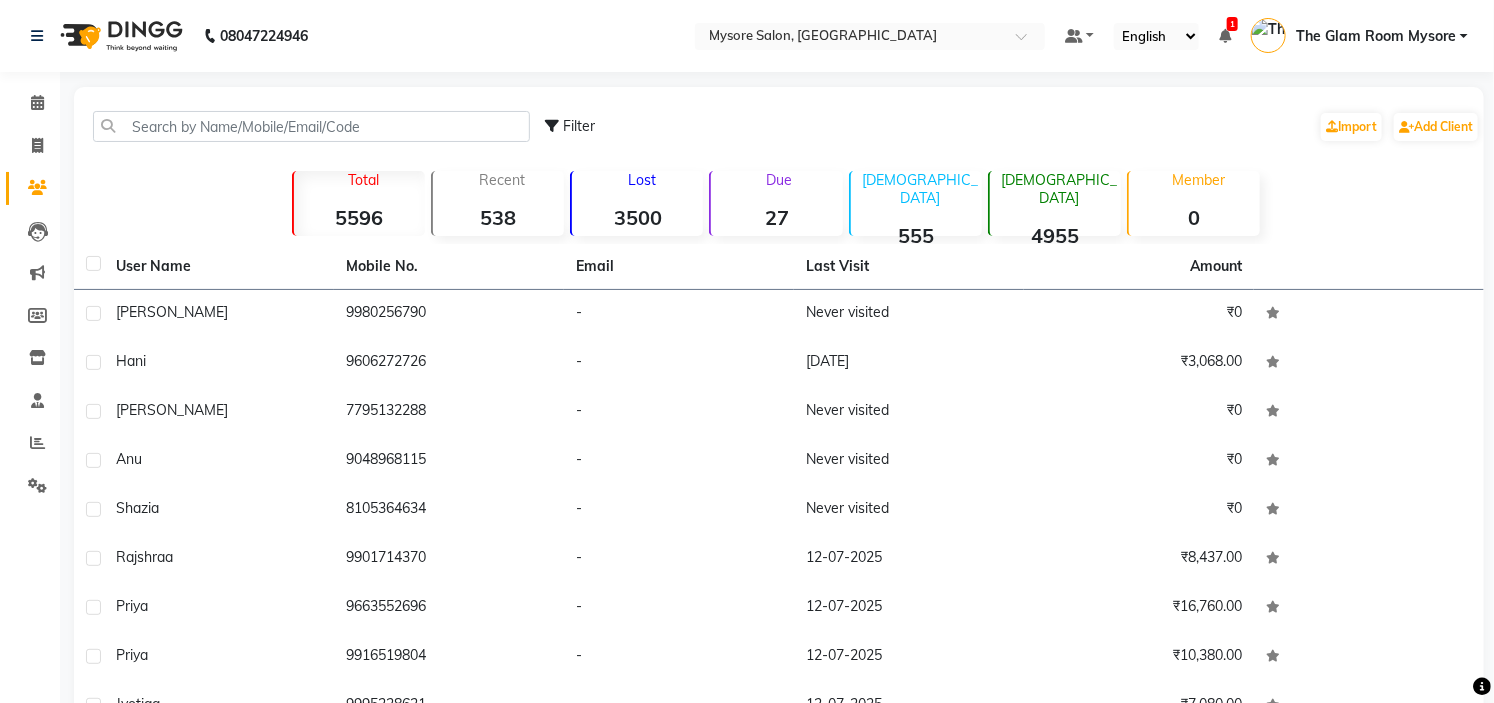 drag, startPoint x: 292, startPoint y: 104, endPoint x: 296, endPoint y: 136, distance: 32.24903 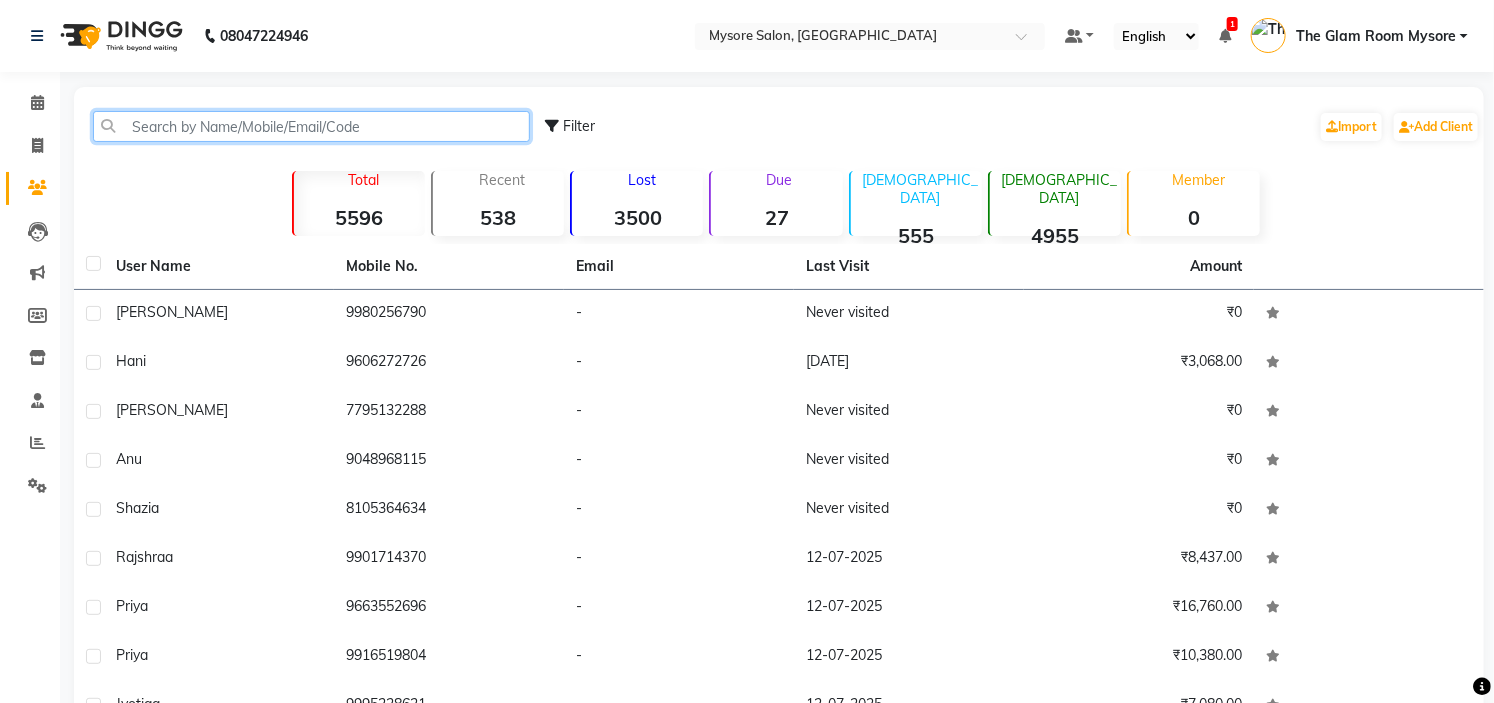 click 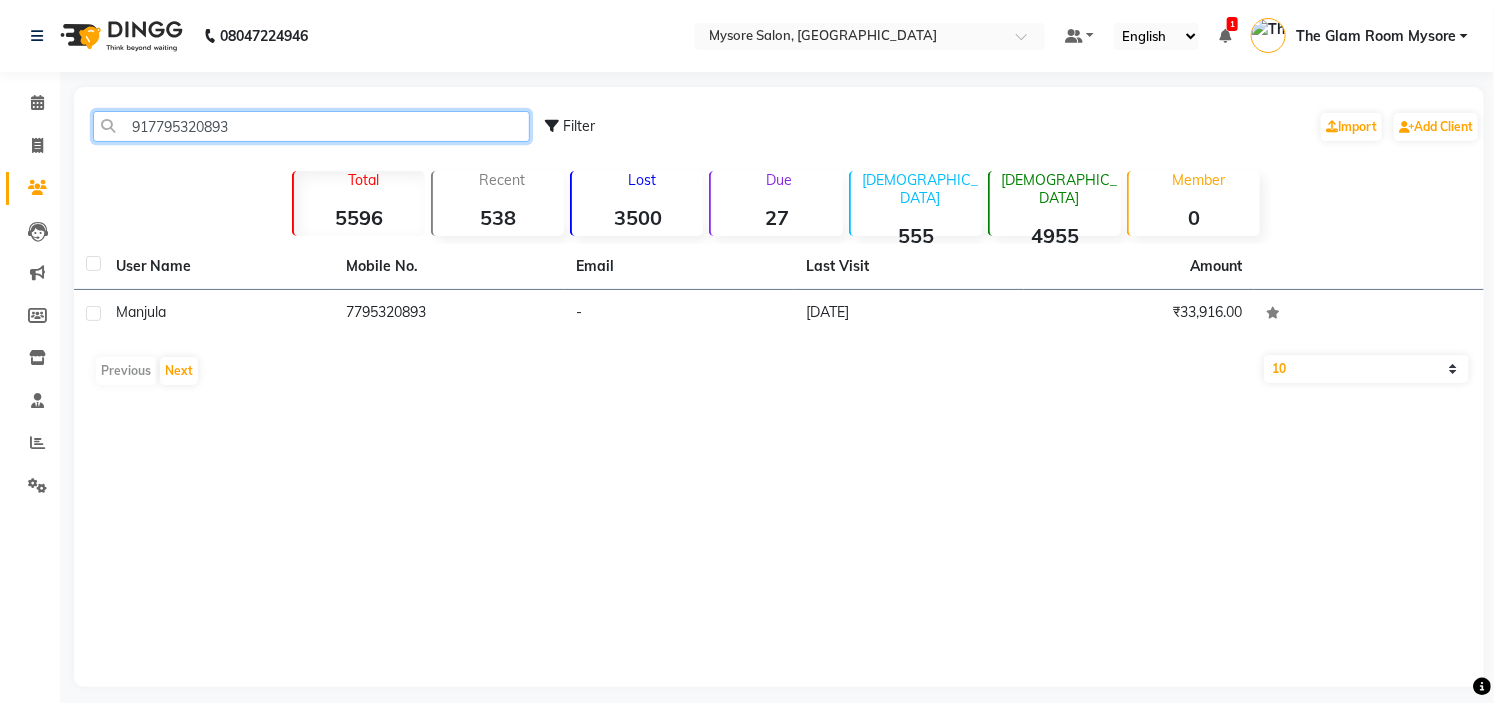 click on "917795320893" 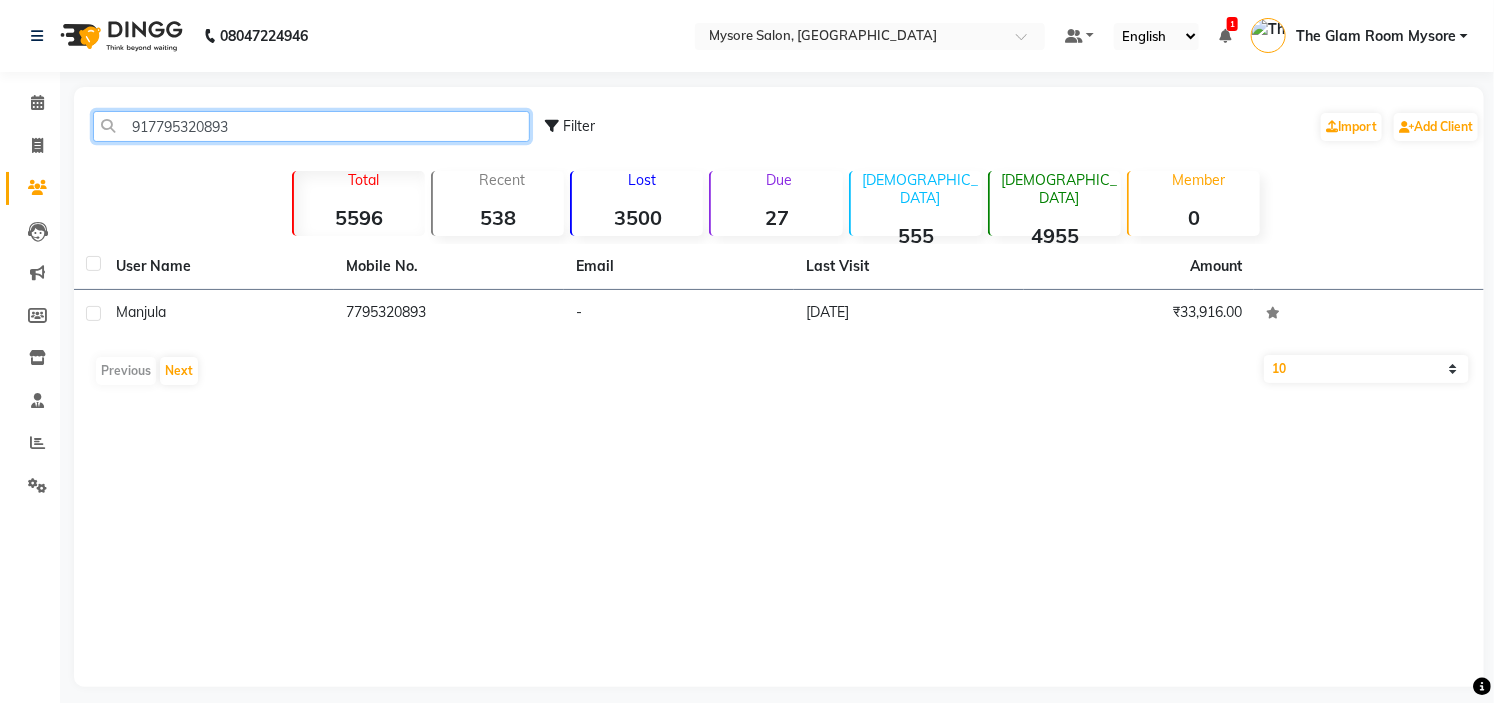 paste on "6006919987" 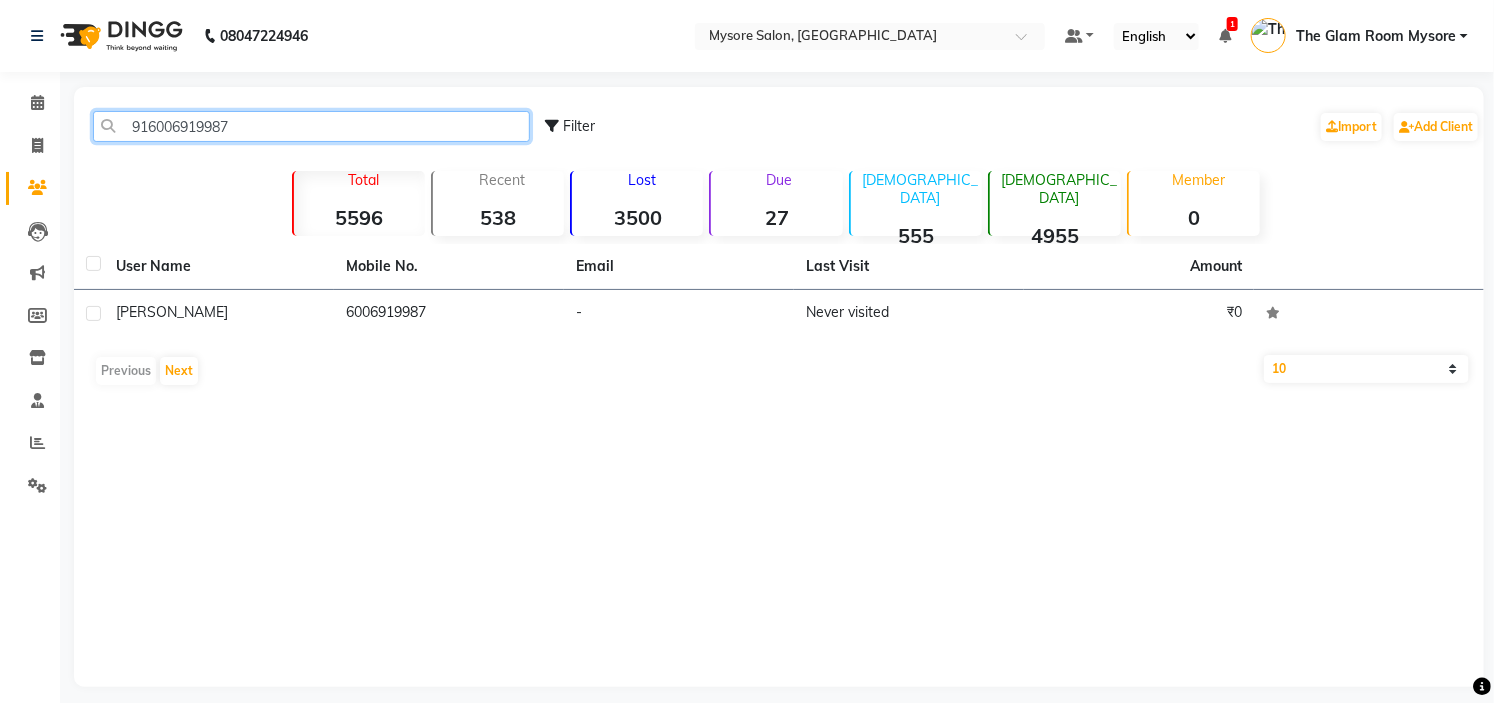 click on "916006919987" 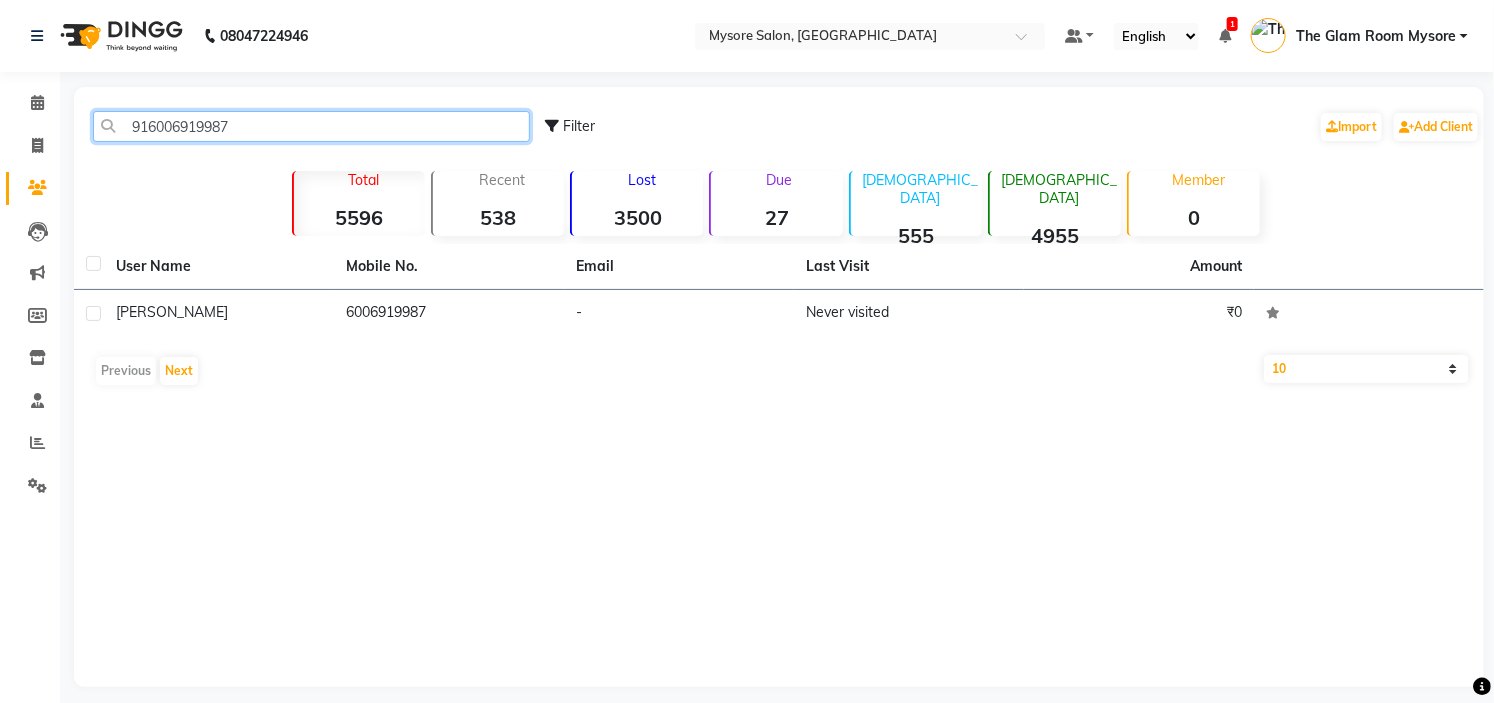 paste on "7019904096" 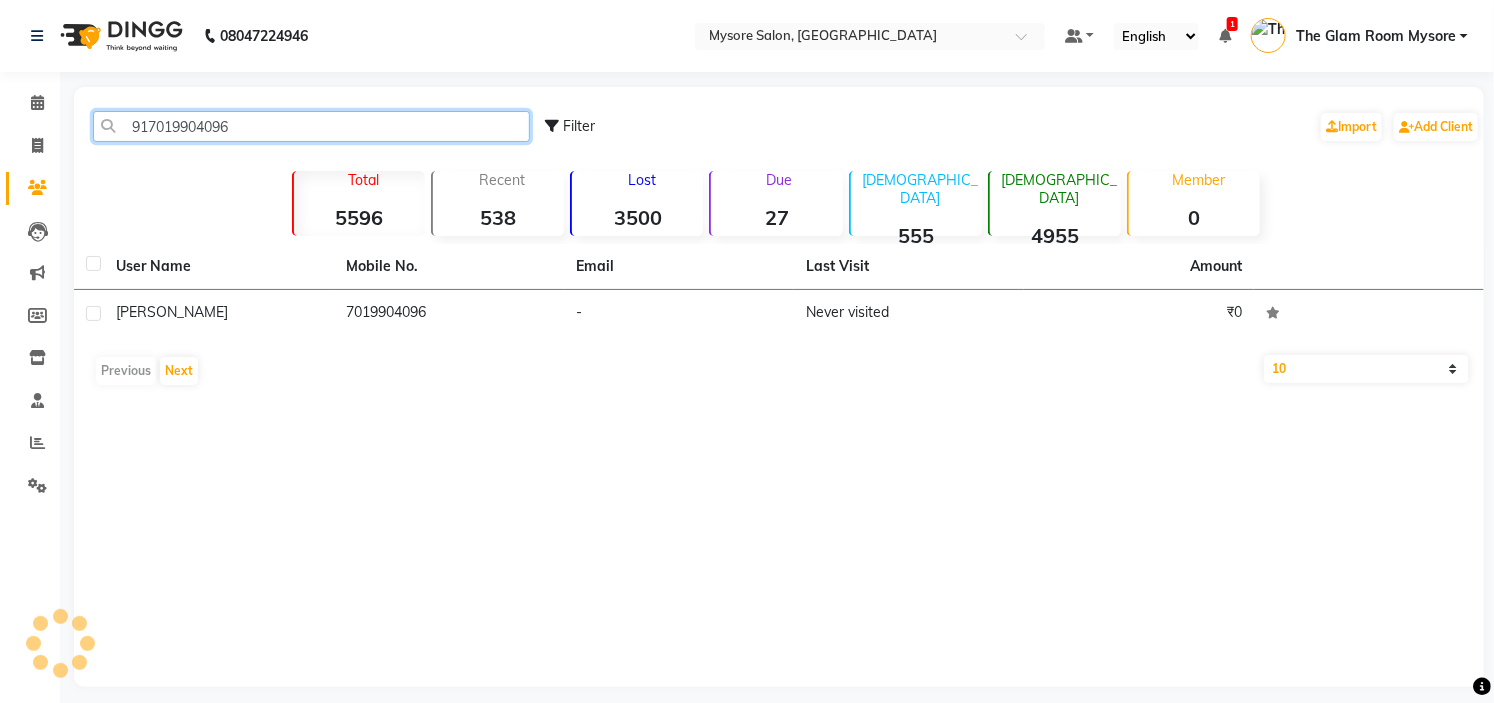 click on "917019904096" 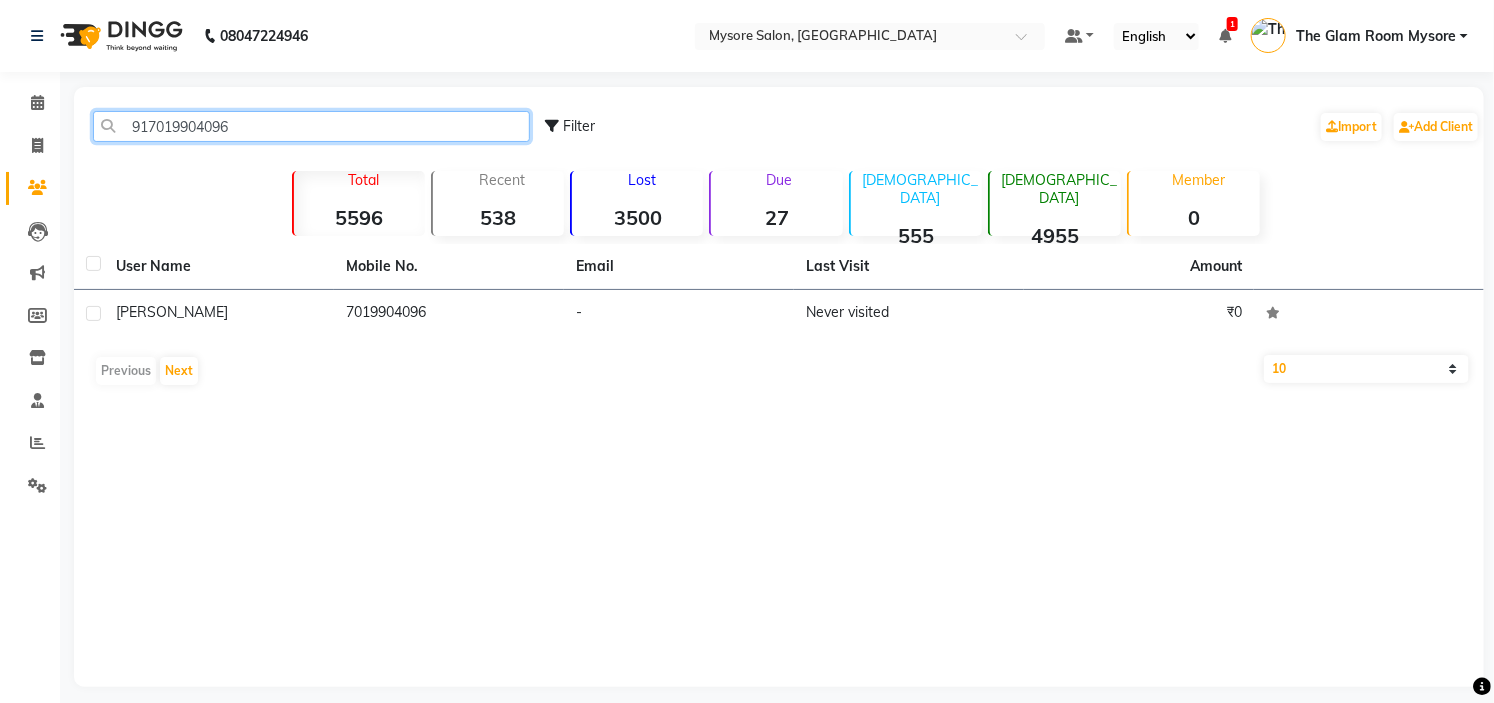 click on "917019904096" 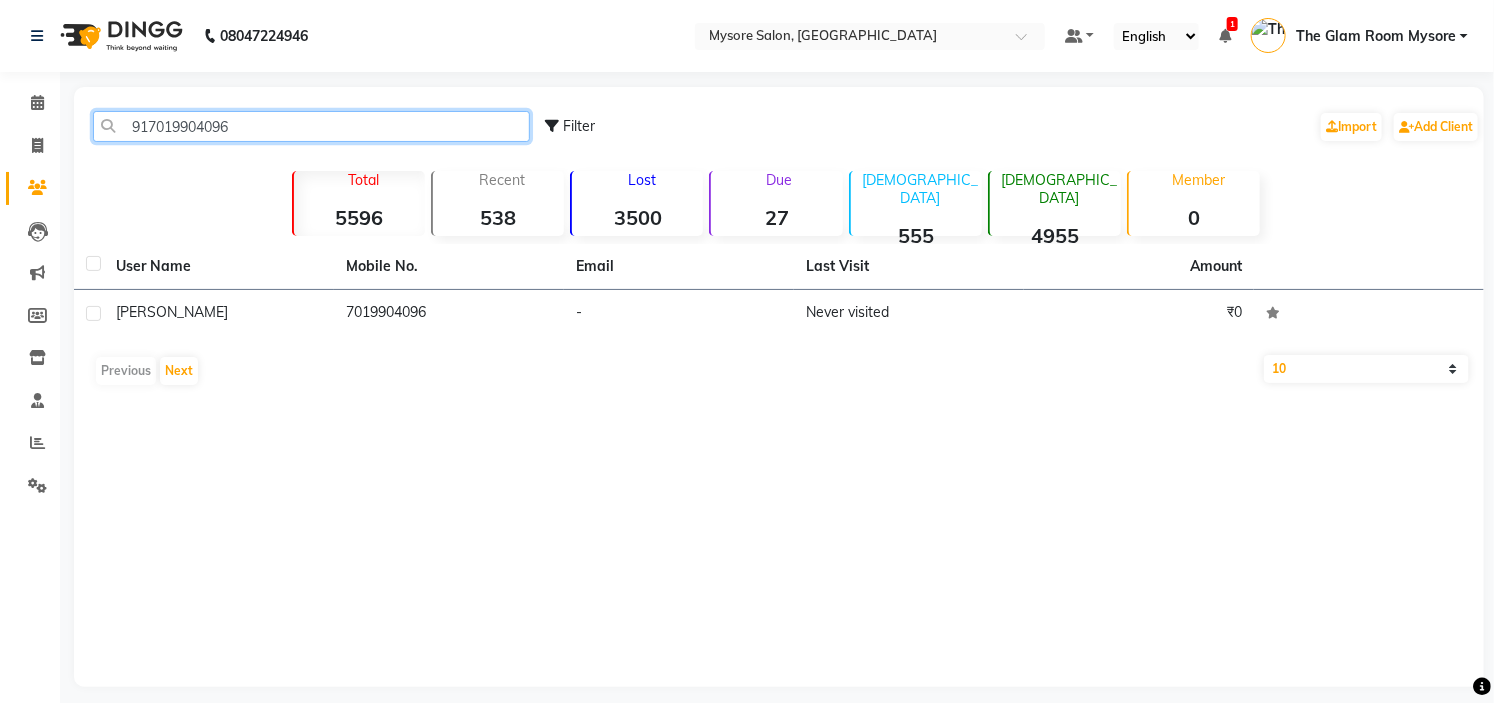 paste on "9863571637" 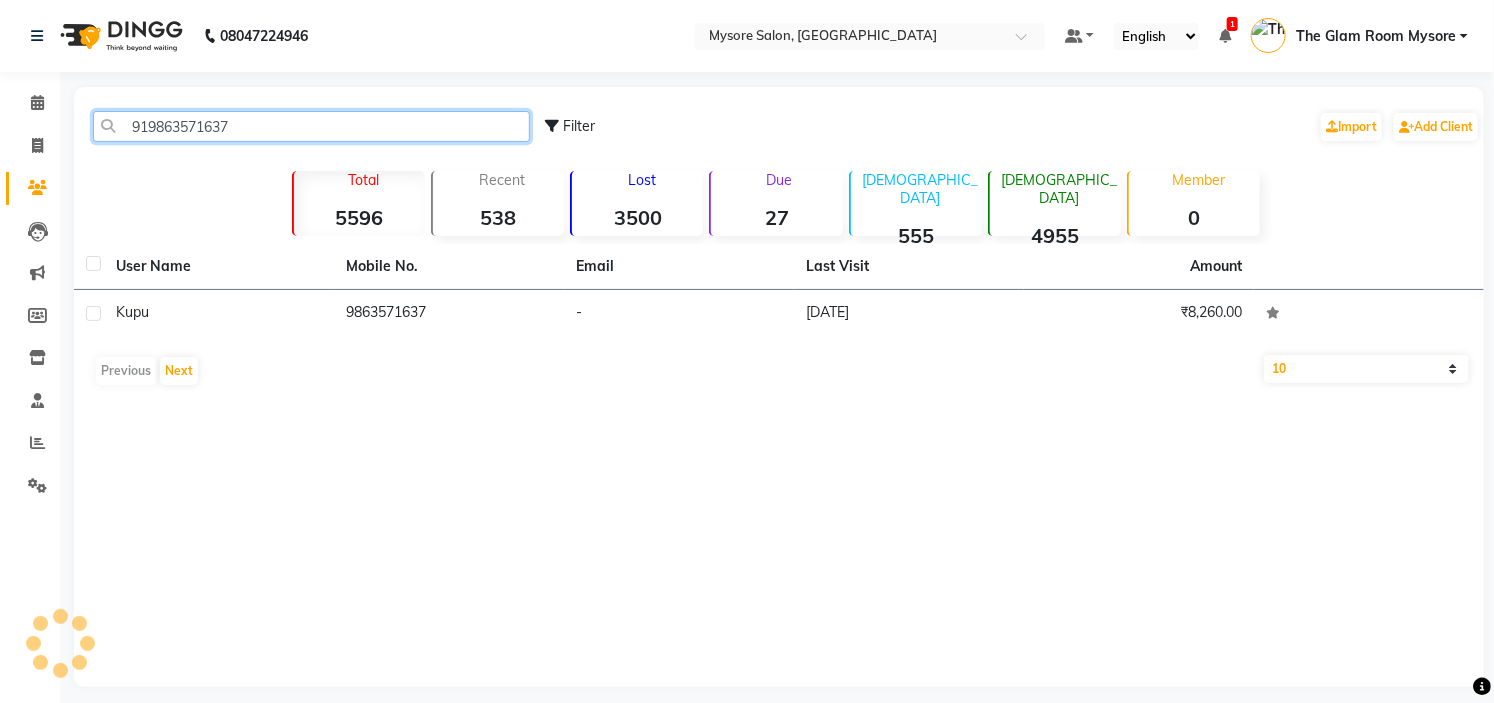 click on "919863571637" 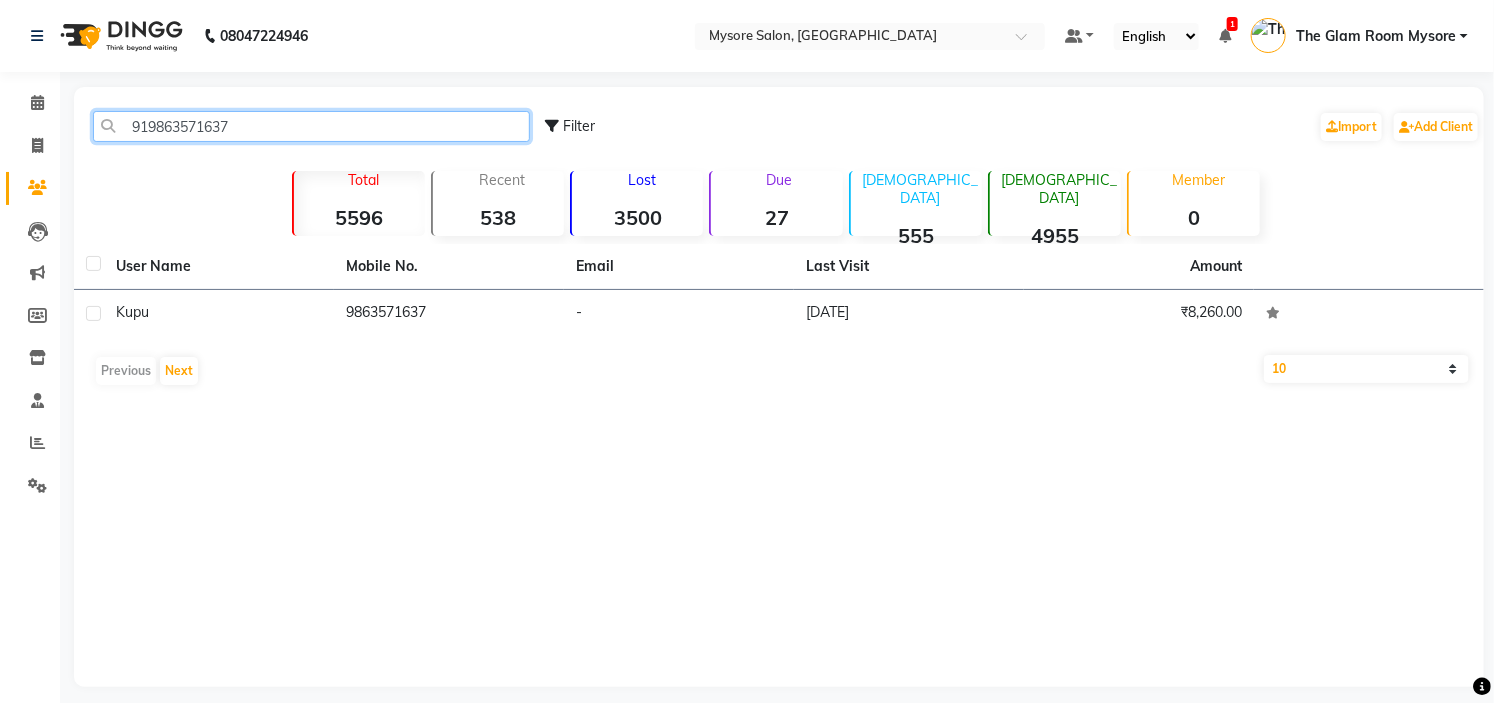 click on "919863571637" 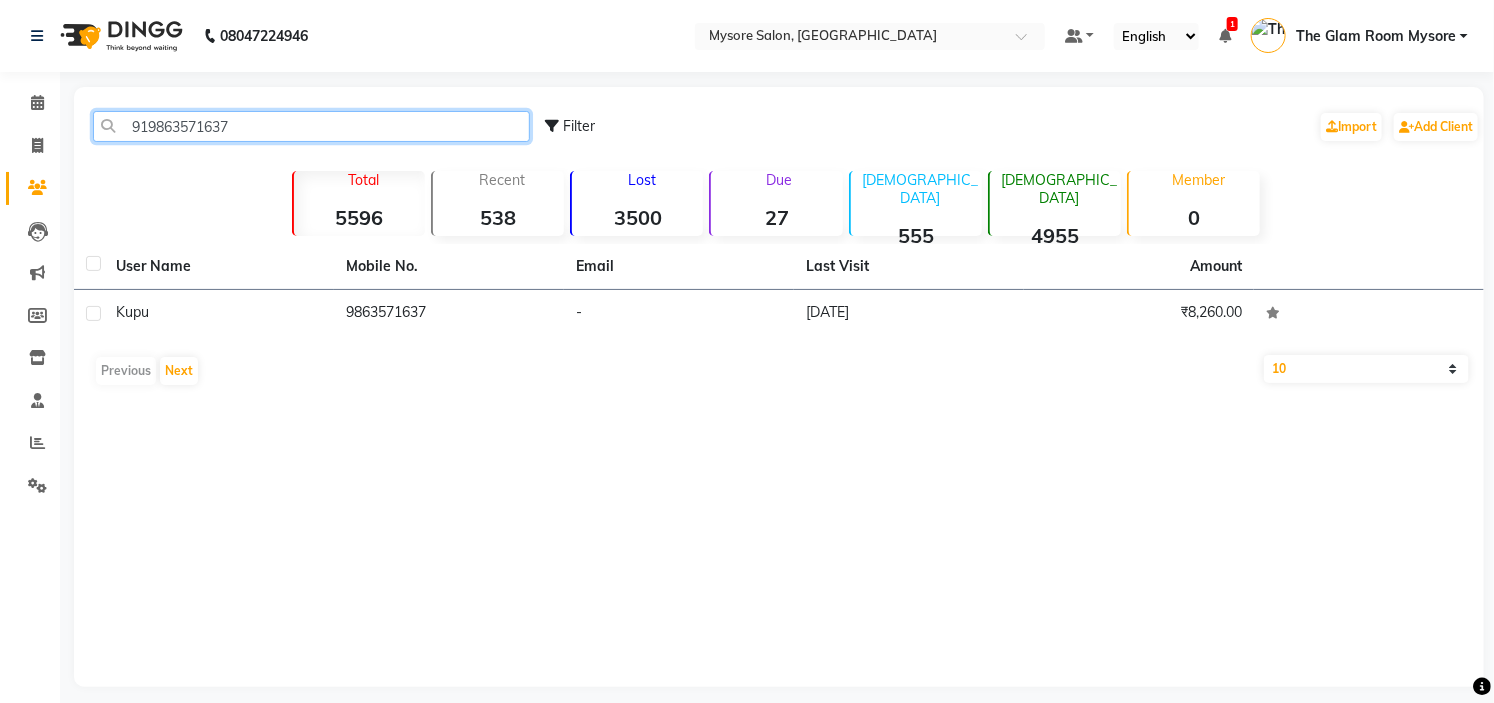 type on "919863571637" 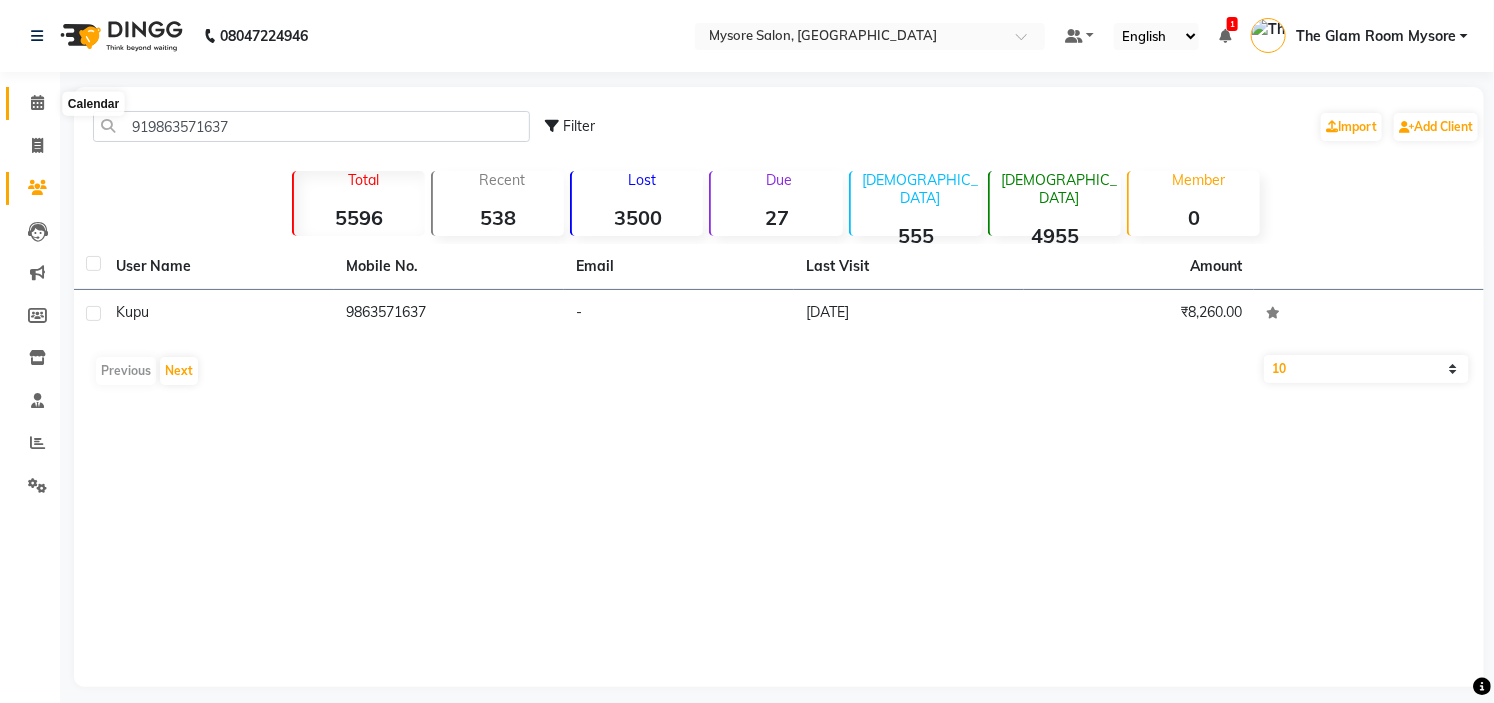 click 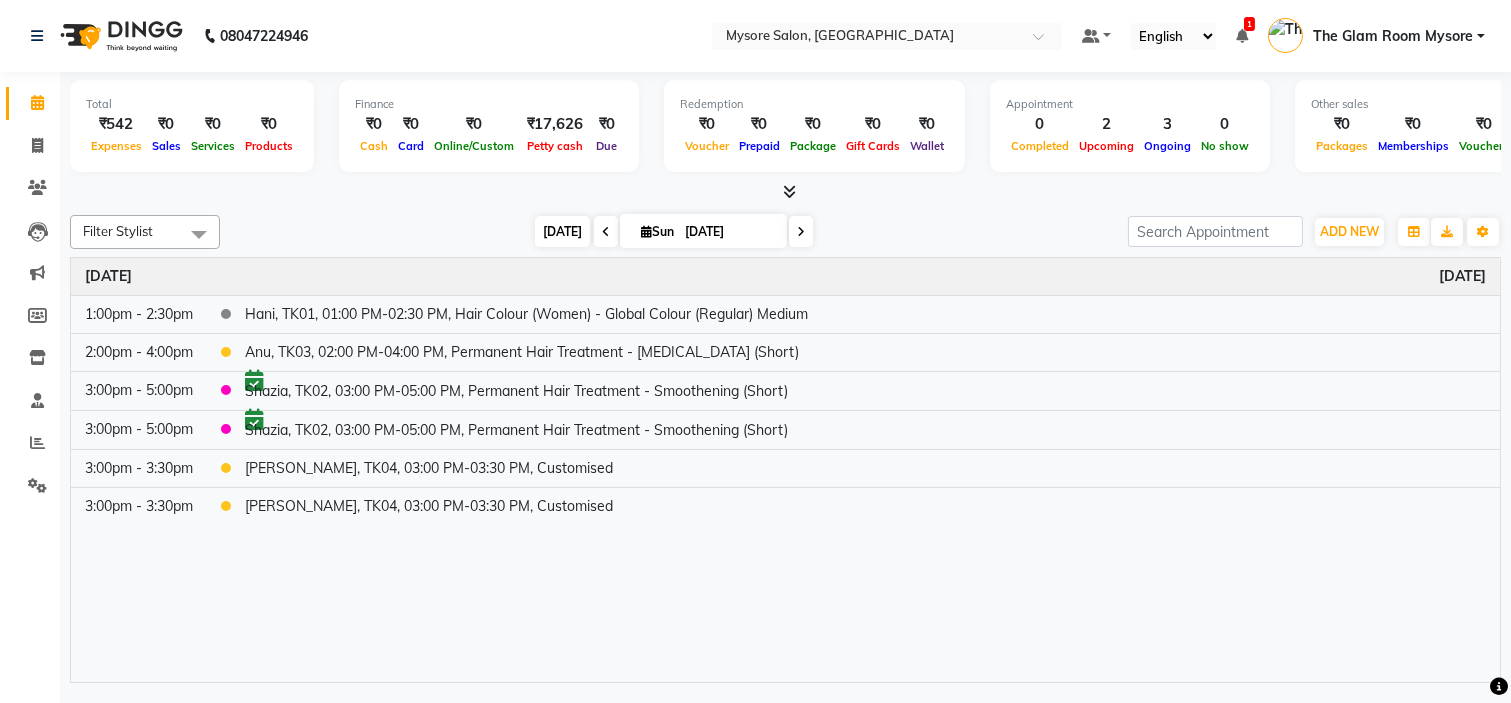 click on "[DATE]" at bounding box center (562, 231) 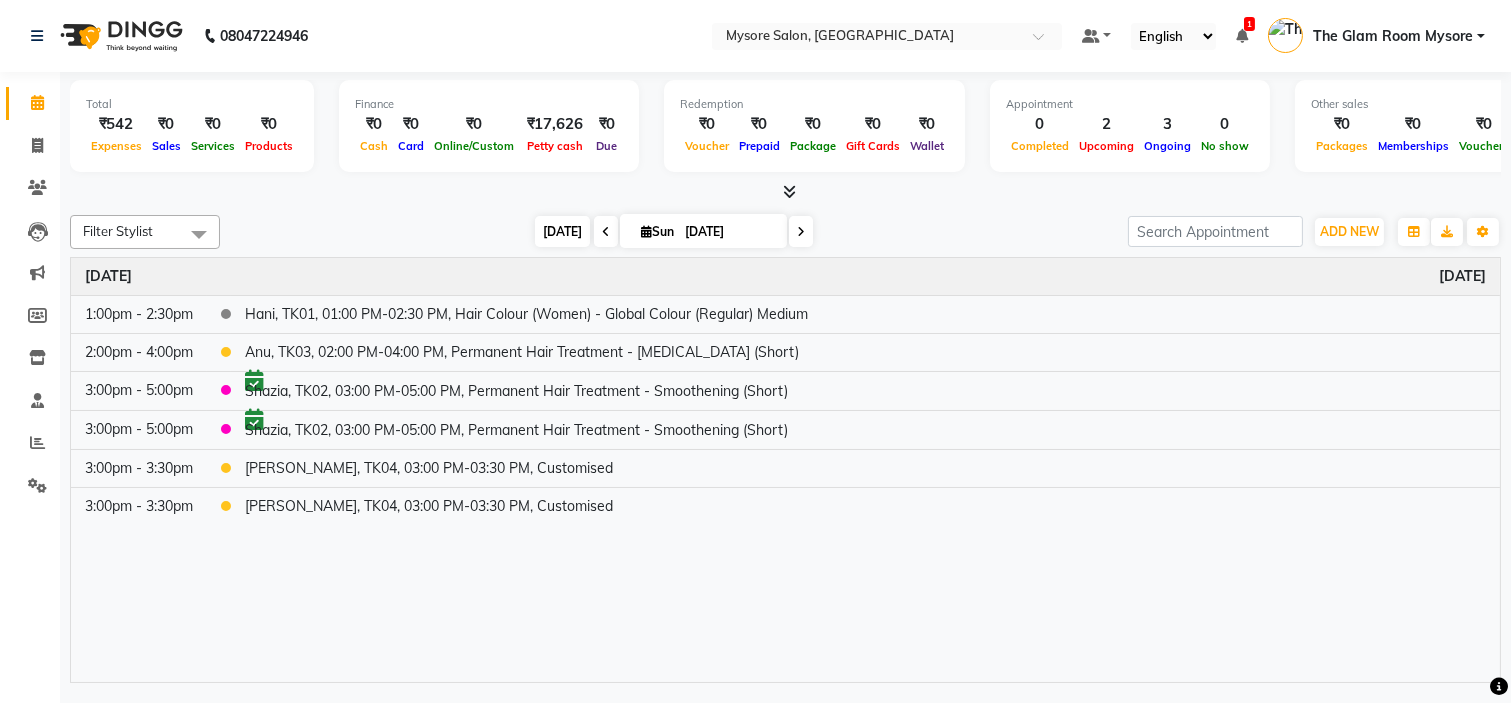 click on "[DATE]" at bounding box center (562, 231) 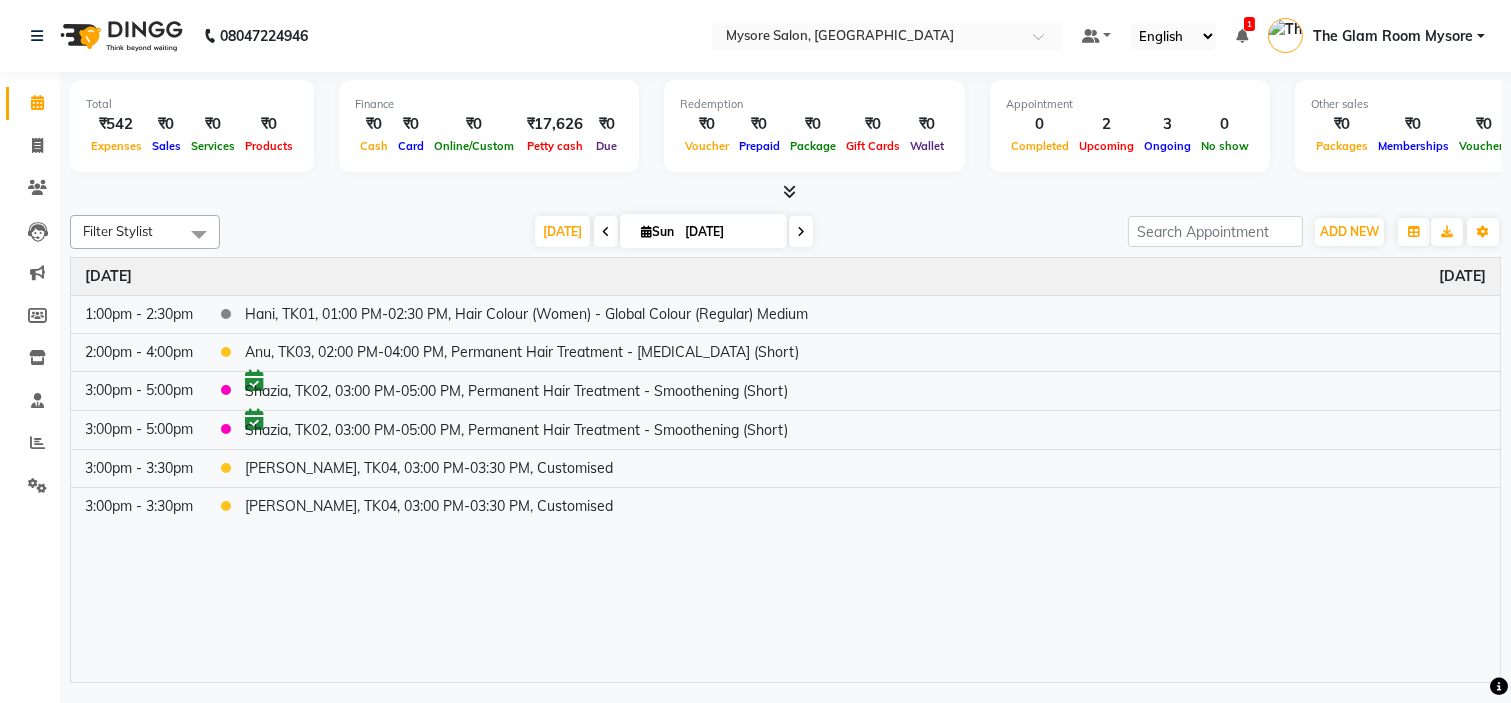 click on "Time Event Sunday July 13, 2025 1:00pm - 2:30pm    Hani, TK01, 01:00 PM-02:30 PM, Hair Colour (Women) - Global Colour (Regular) Medium 2:00pm - 4:00pm    Anu, TK03, 02:00 PM-04:00 PM, Permanent Hair Treatment - Botox (Short) 3:00pm - 5:00pm     Shazia, TK02, 03:00 PM-05:00 PM, Permanent Hair Treatment - Smoothening (Short) 3:00pm - 5:00pm     Shazia, TK02, 03:00 PM-05:00 PM, Permanent Hair Treatment - Smoothening (Short) 3:00pm - 3:30pm    Surabhi, TK04, 03:00 PM-03:30 PM, Customised 3:00pm - 3:30pm    Surabhi, TK04, 03:00 PM-03:30 PM, Customised" at bounding box center (785, 470) 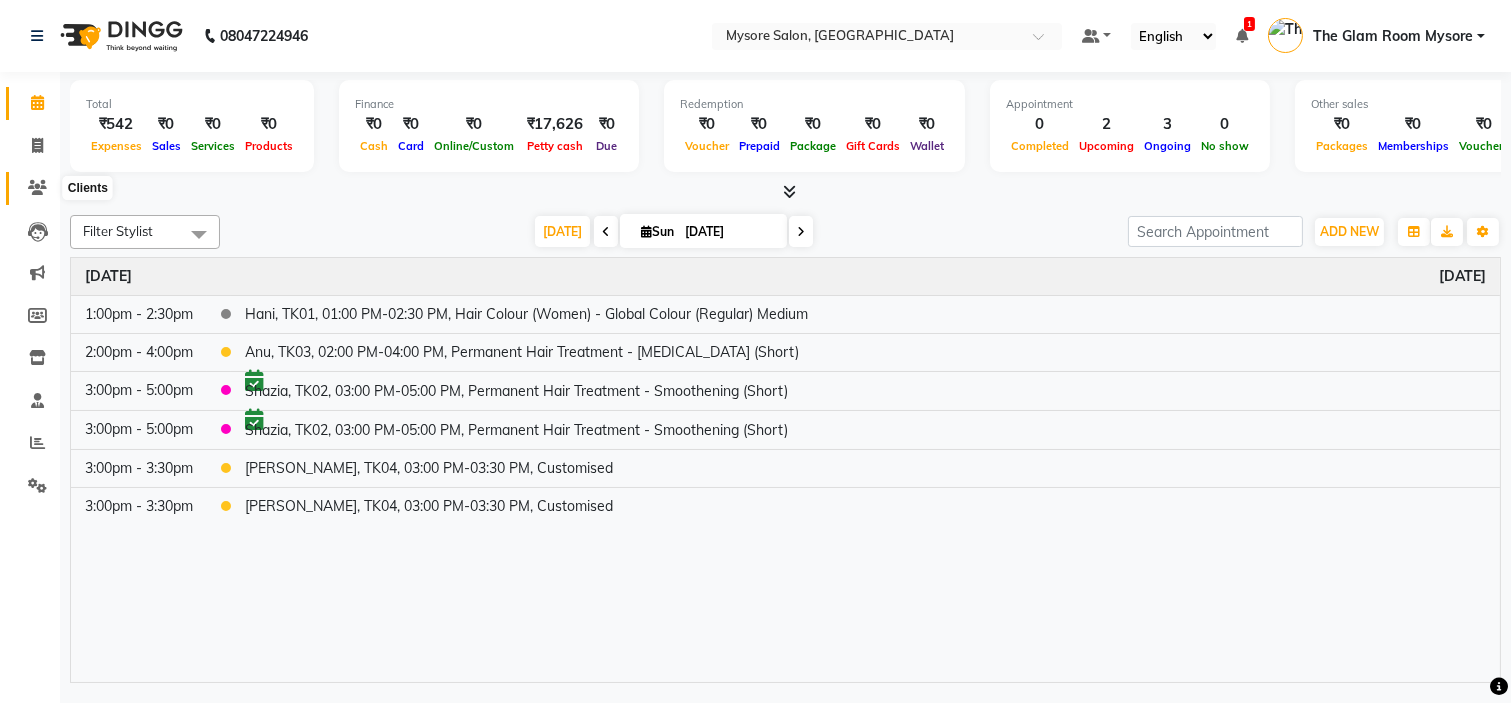 click 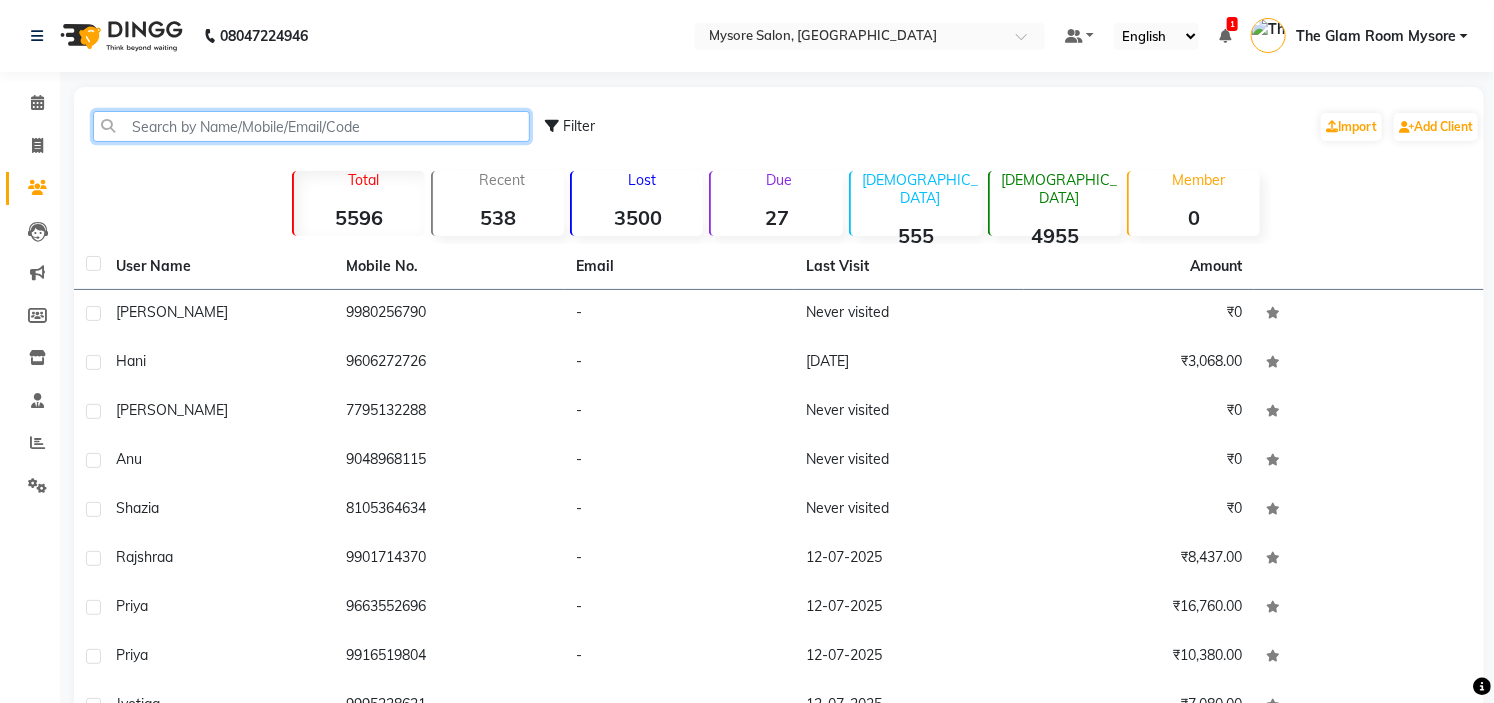 click 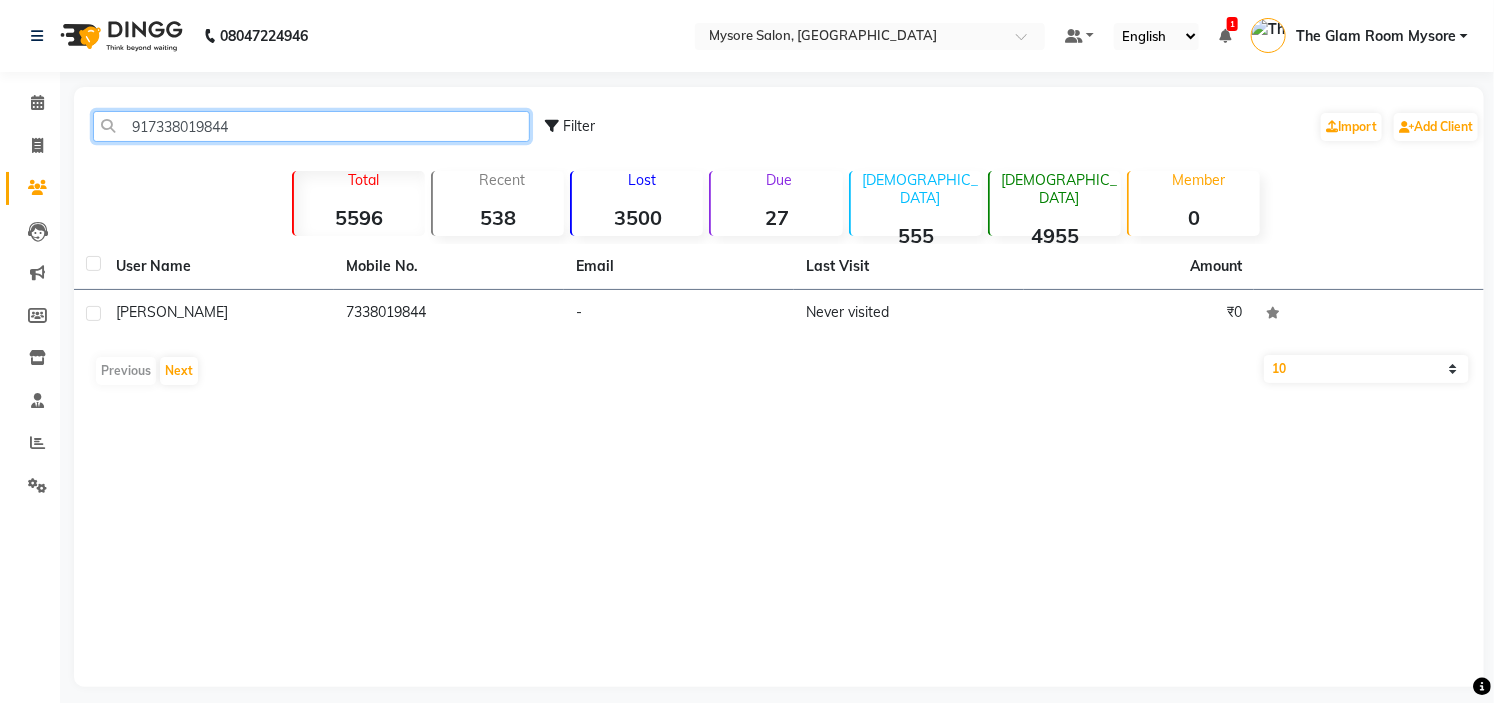 click on "917338019844" 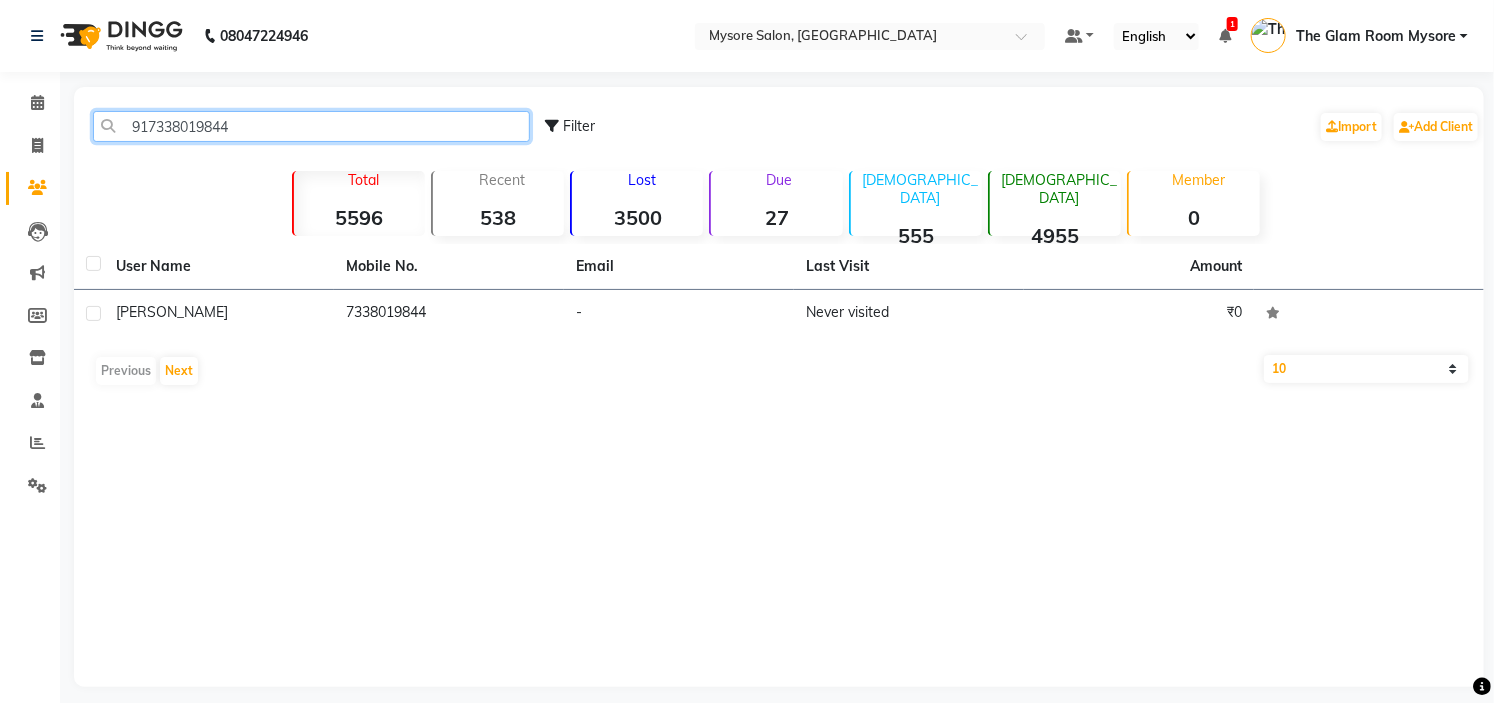 paste on "9886719758" 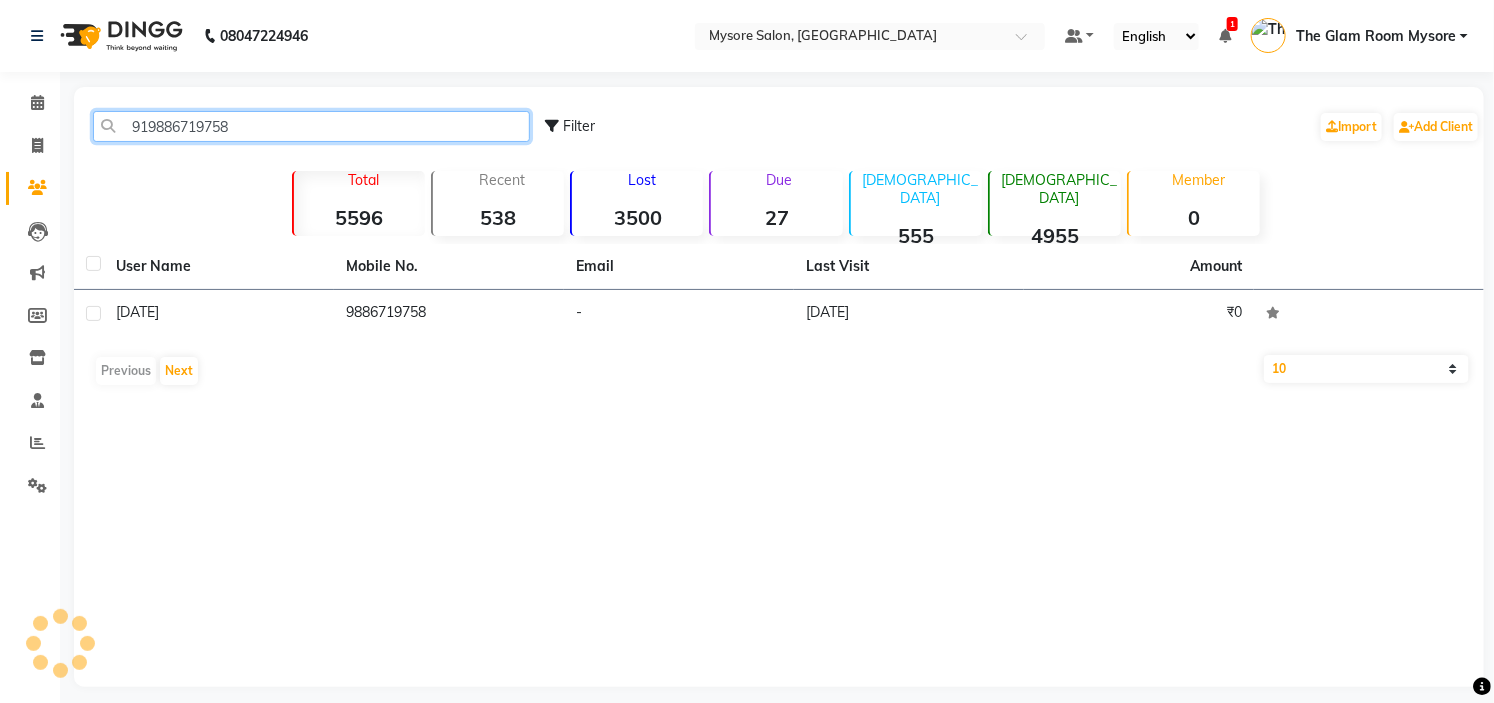 click on "919886719758" 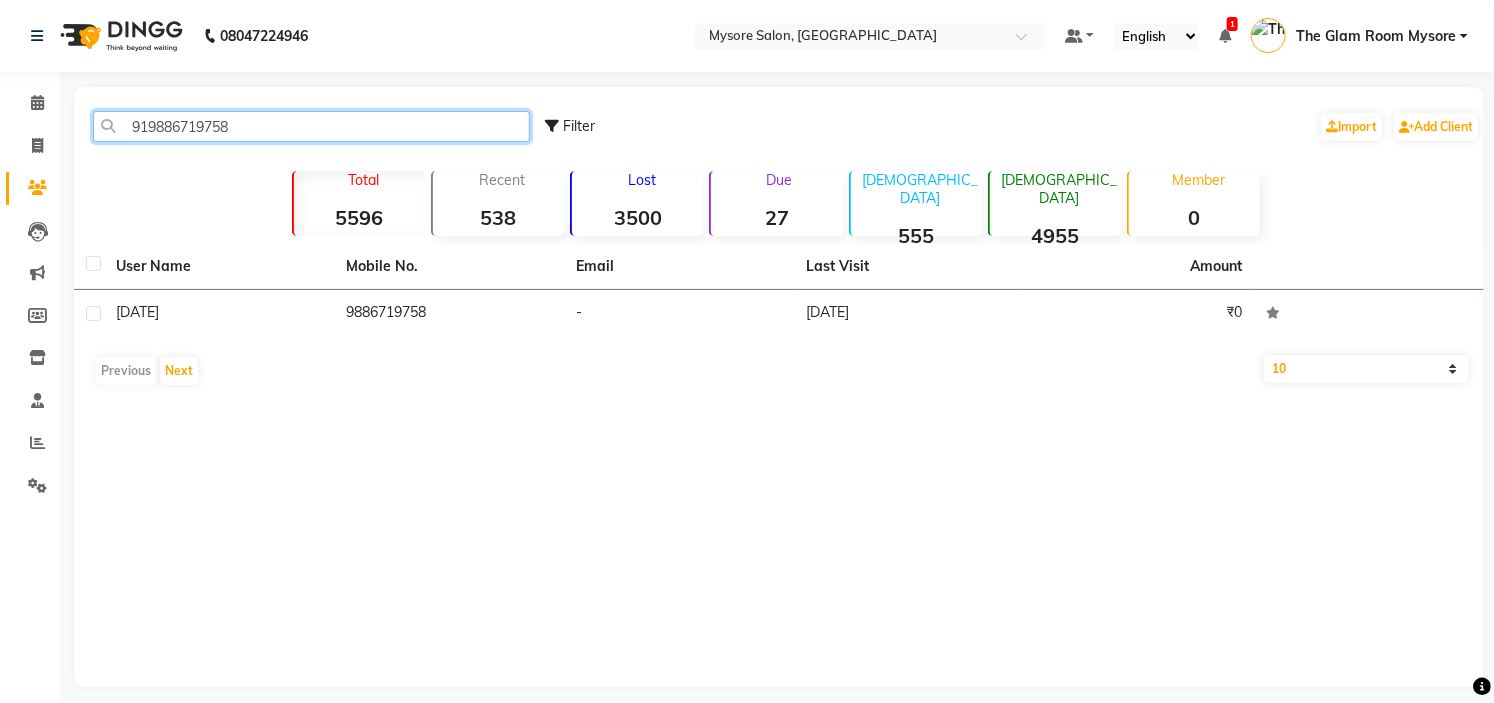 click on "919886719758" 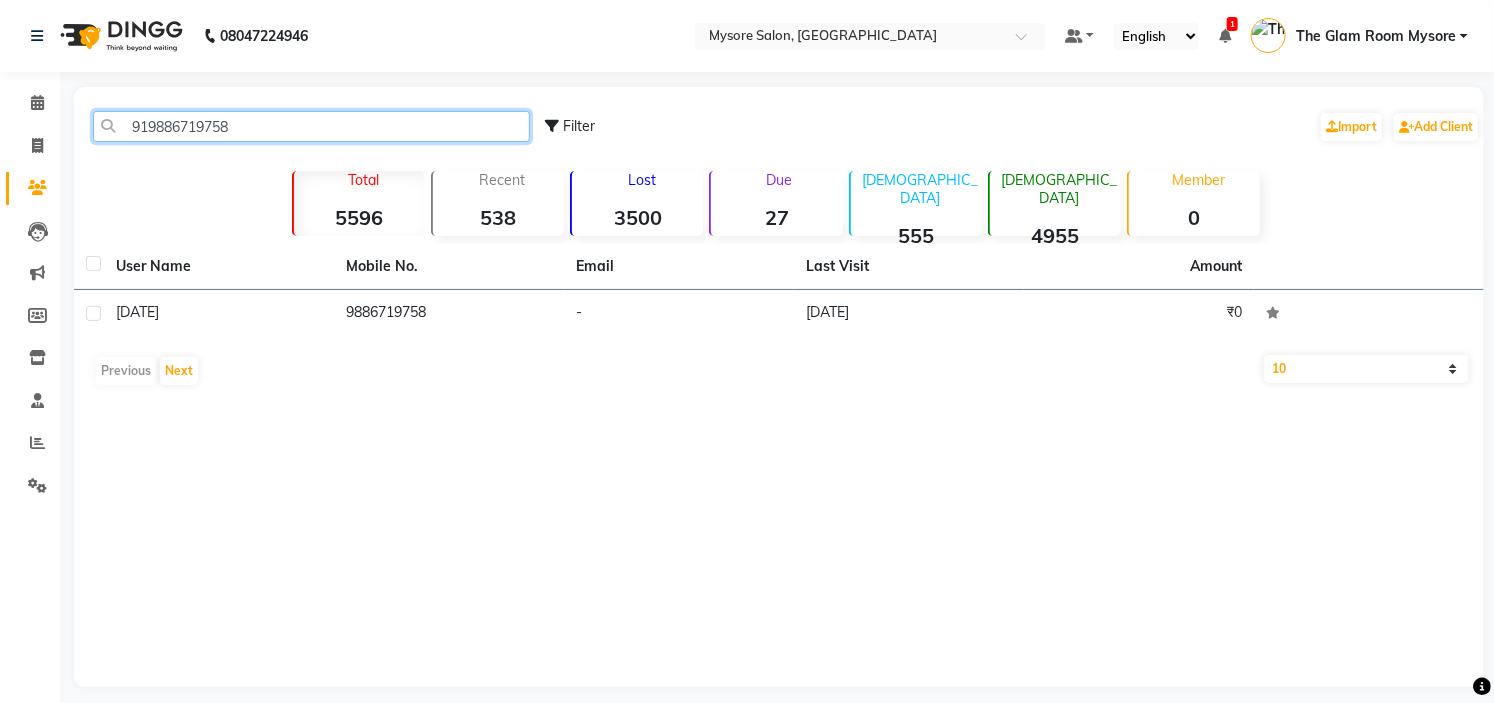 paste on "8431256882" 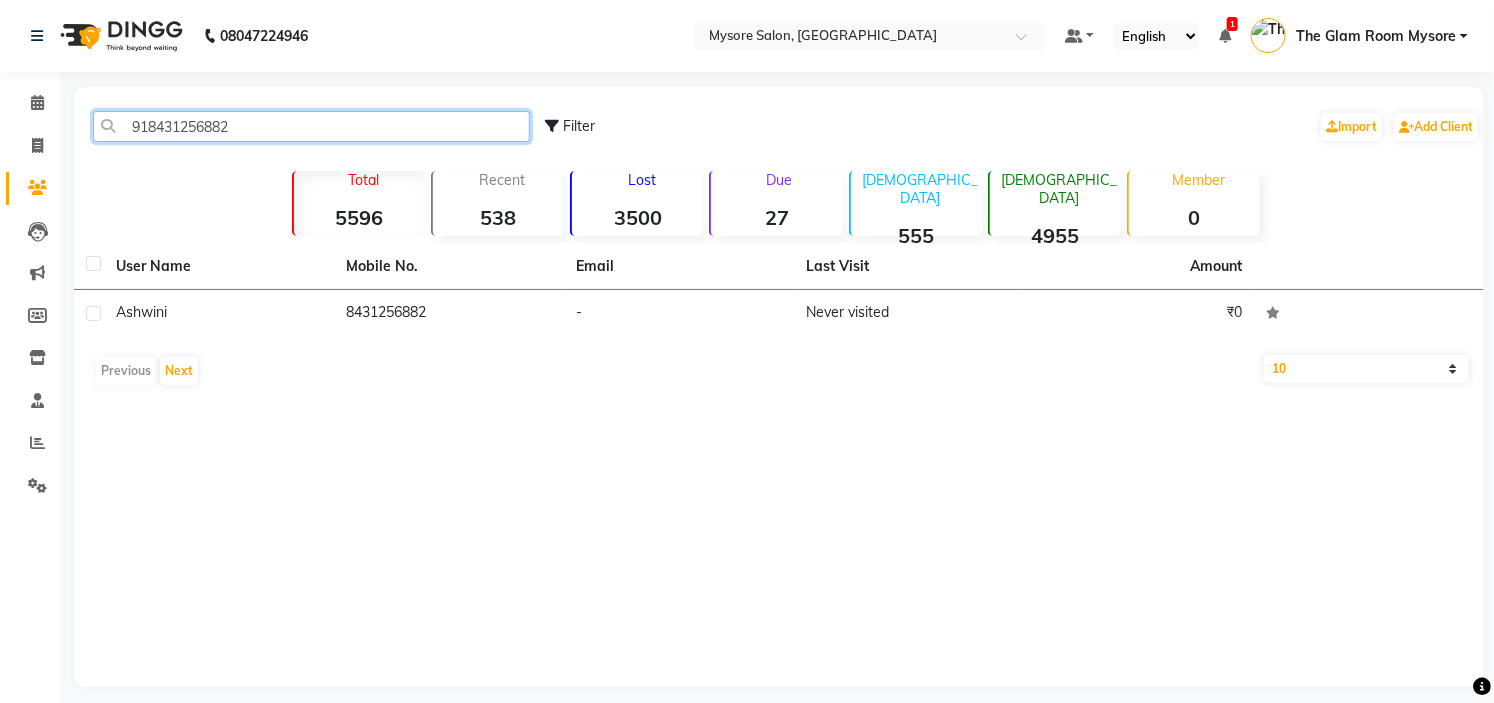 click on "918431256882" 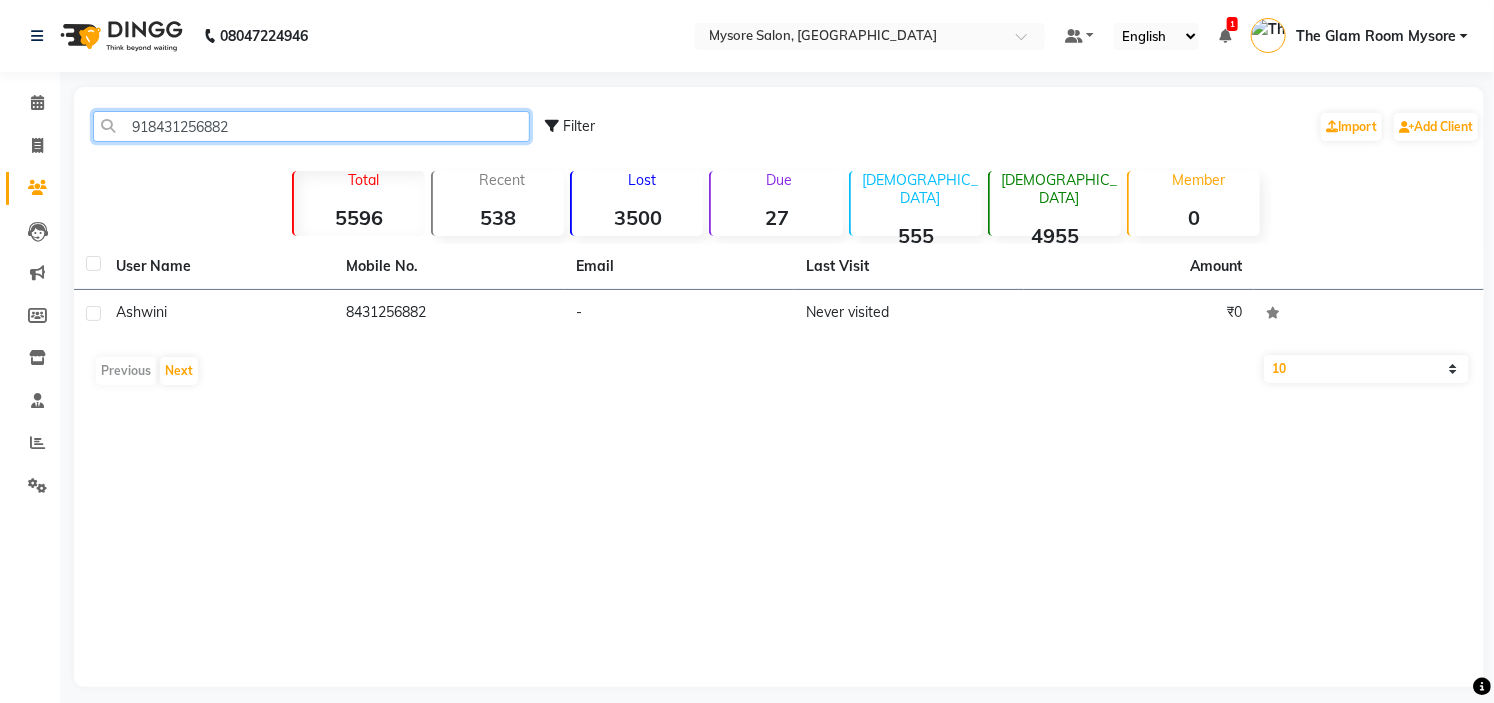 drag, startPoint x: 278, startPoint y: 128, endPoint x: 320, endPoint y: -97, distance: 228.88643 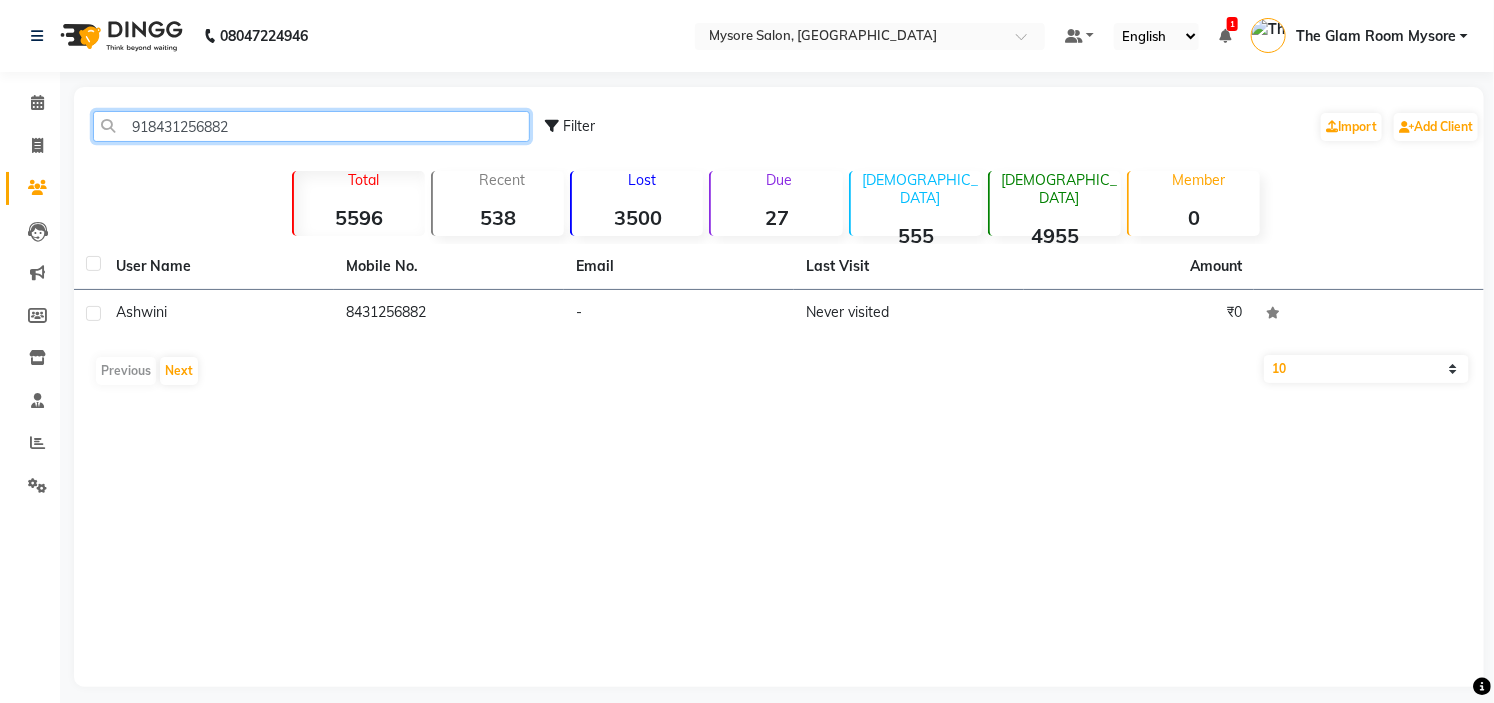 paste on "197329244" 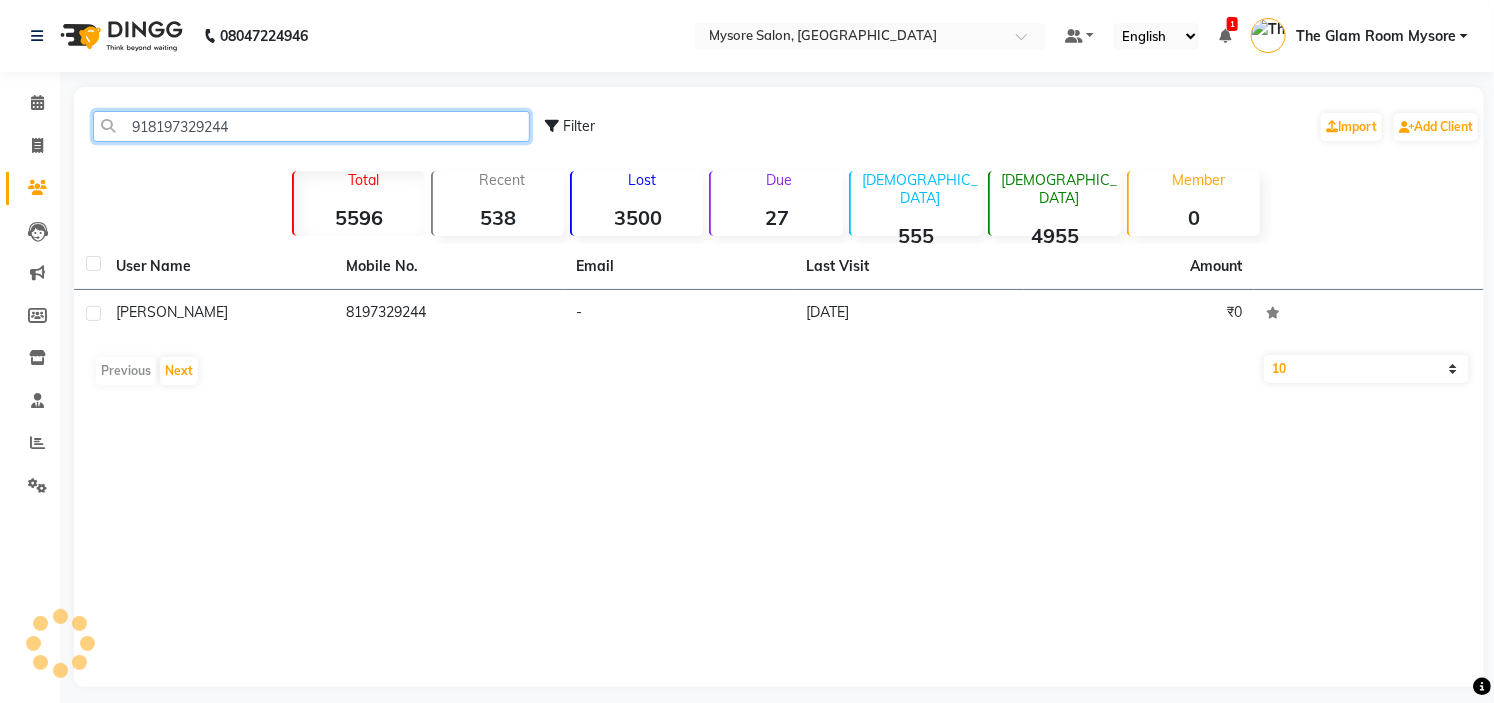 click on "918197329244" 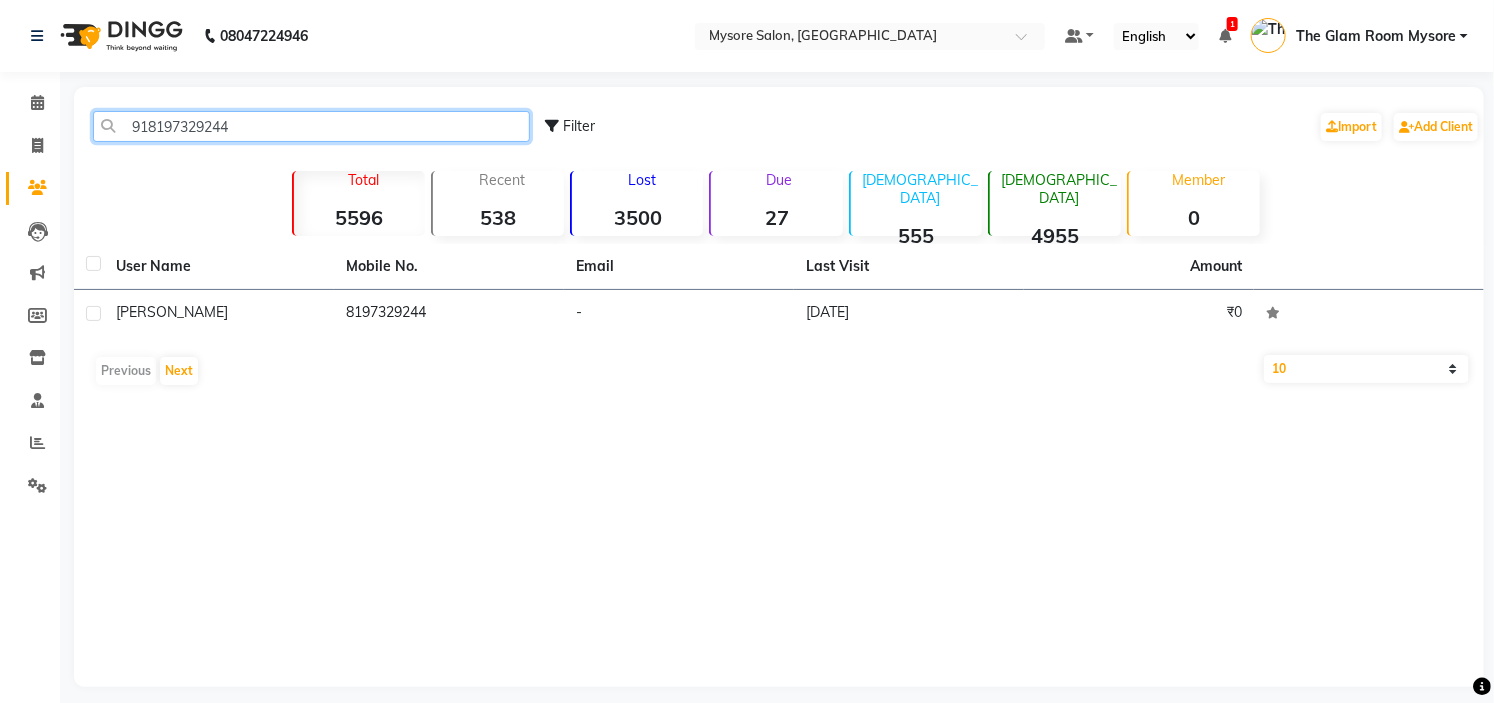 click on "918197329244" 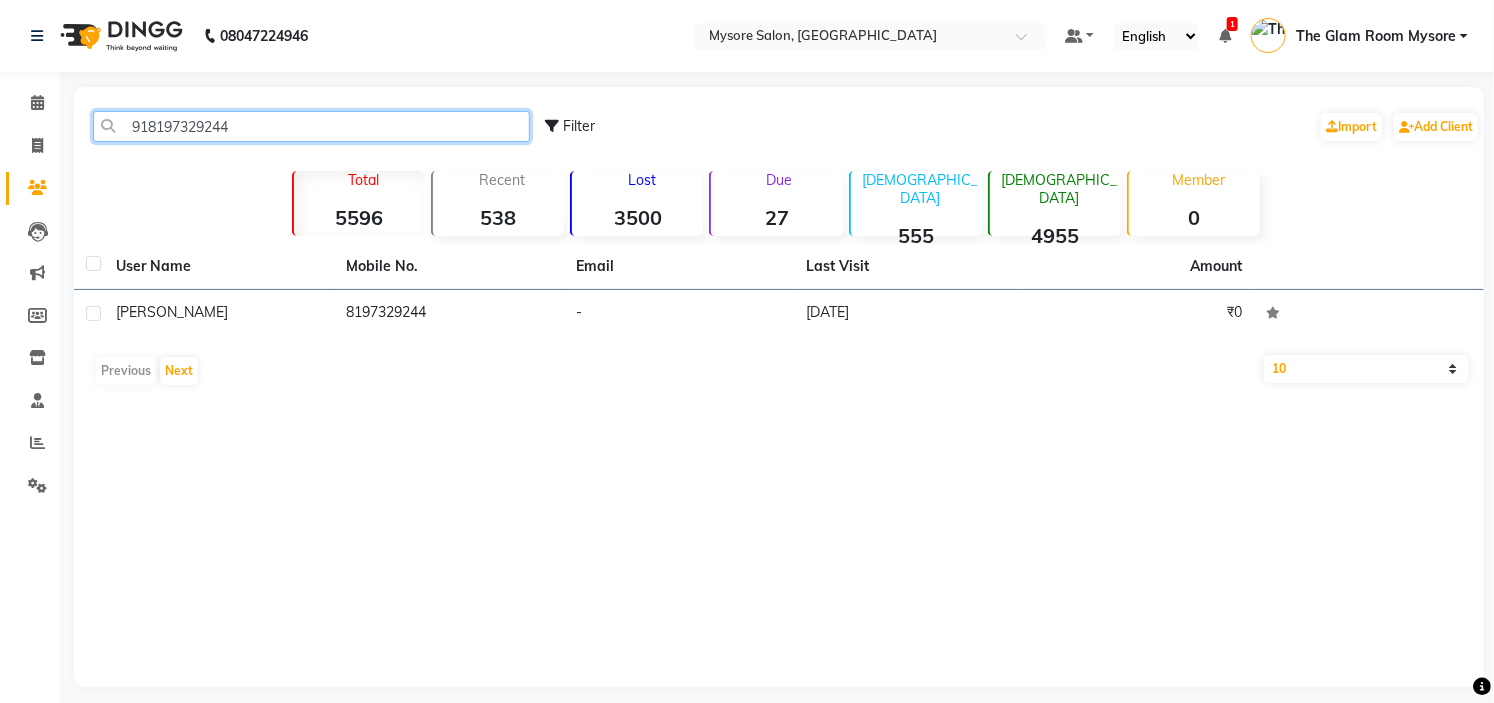paste on "095294925" 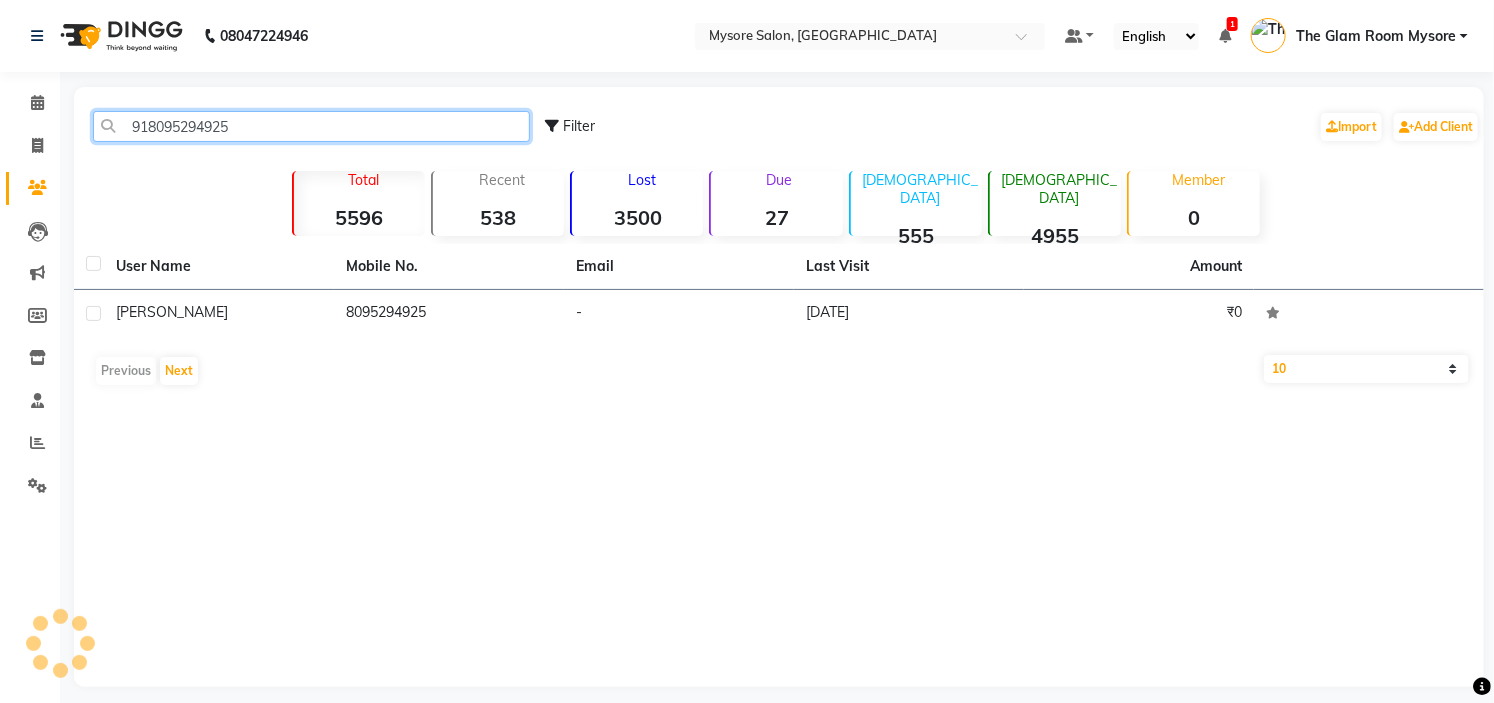 click on "918095294925" 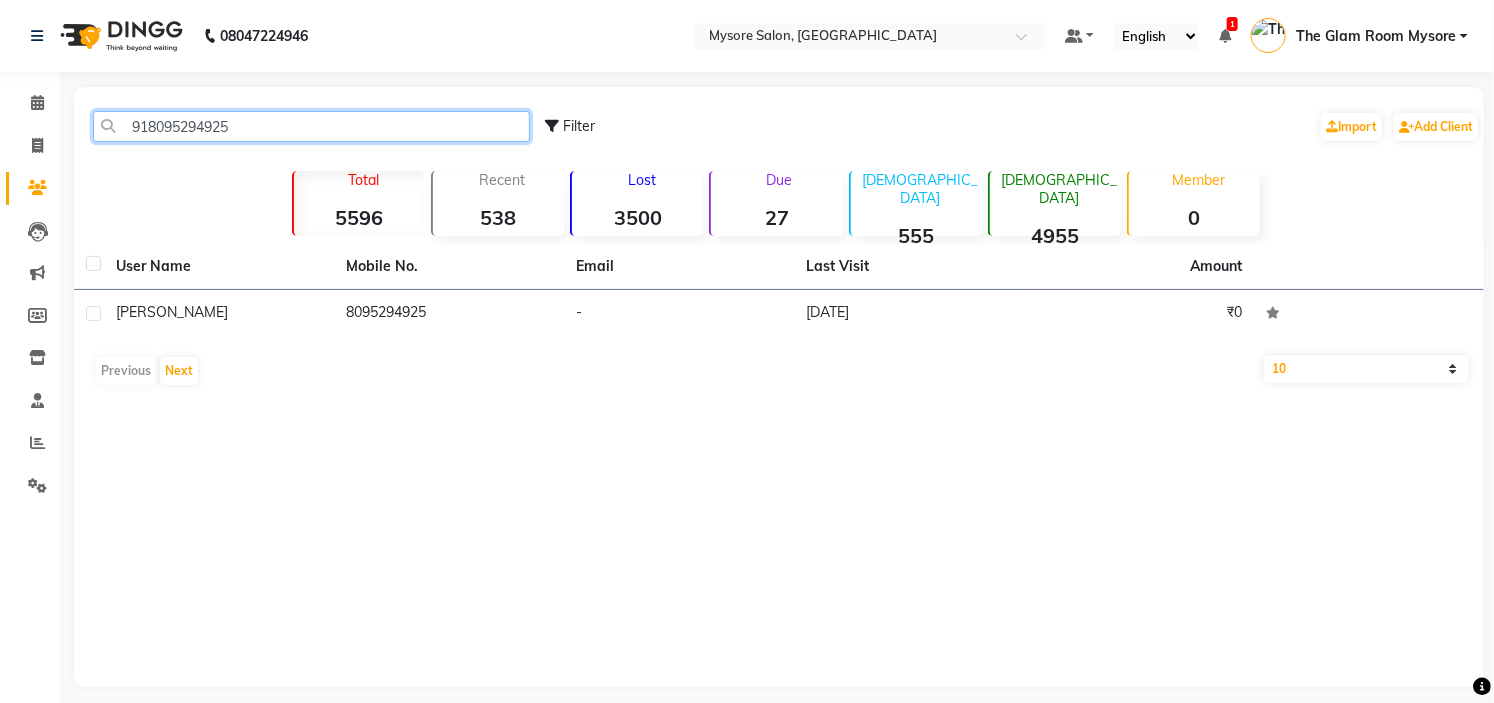click on "918095294925" 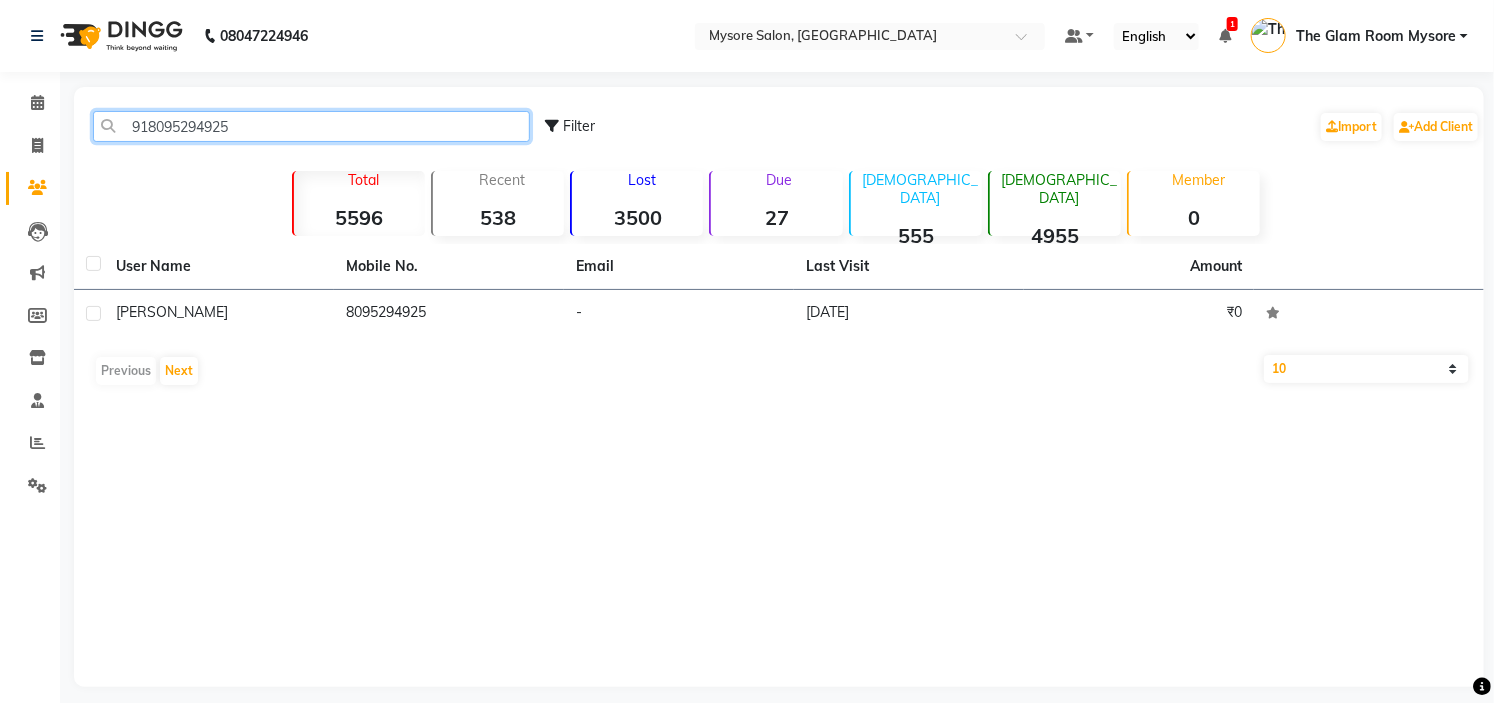 paste on "9110292660" 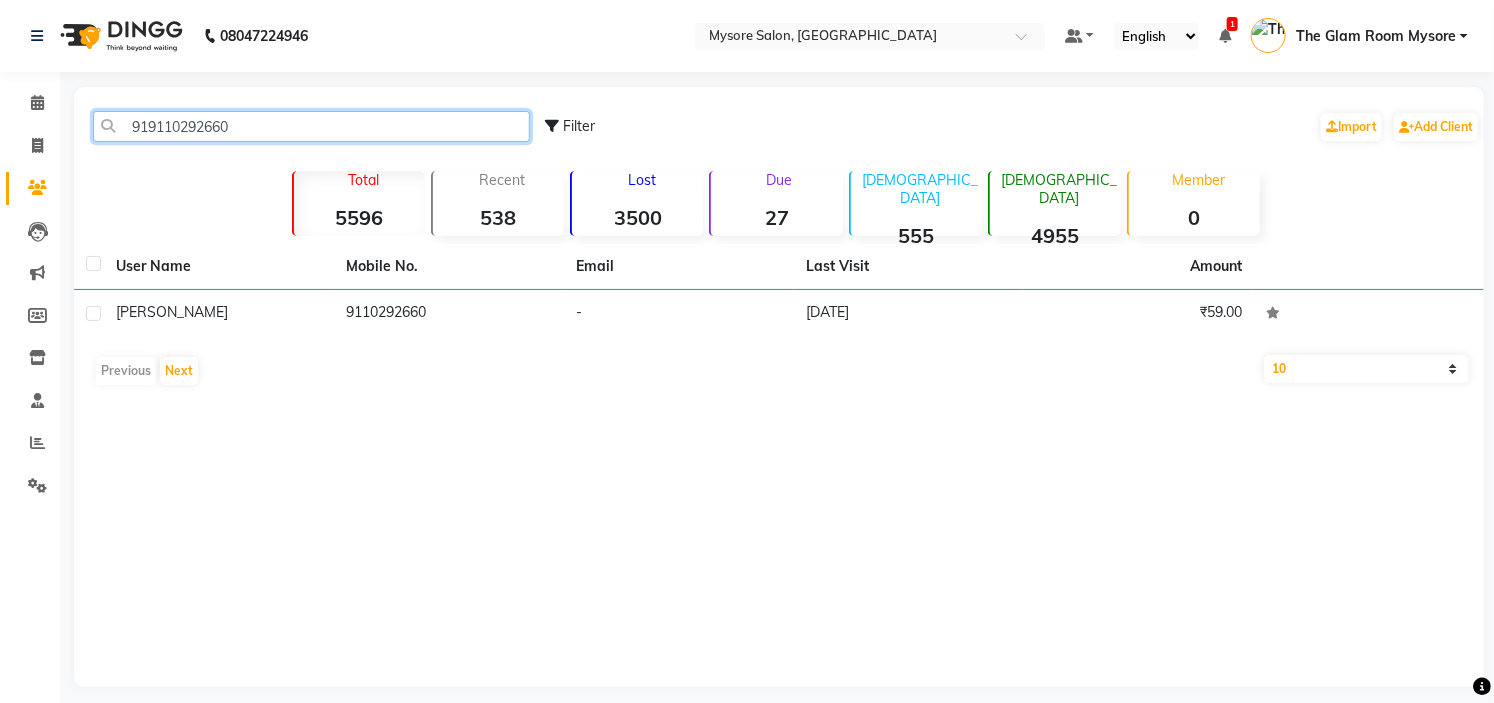 click on "919110292660" 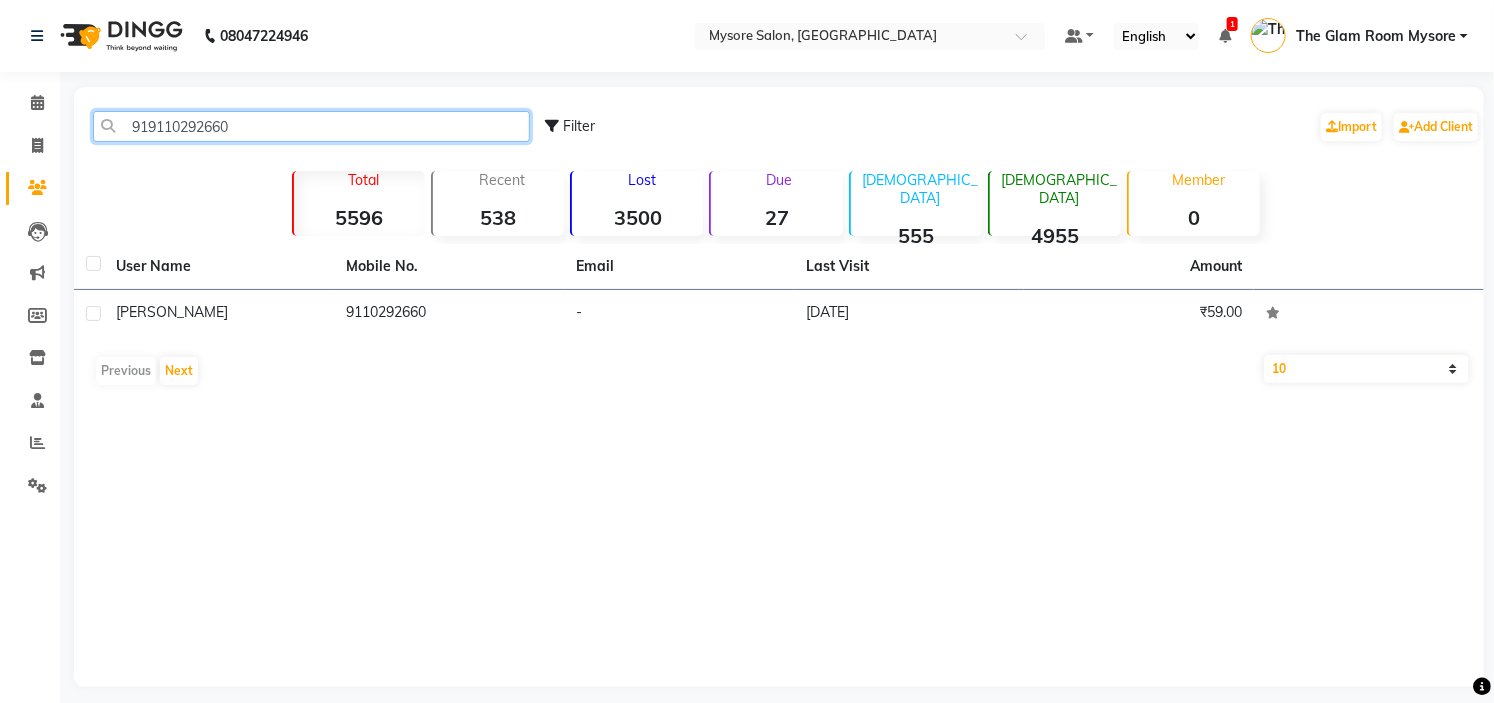 paste on "7349439579" 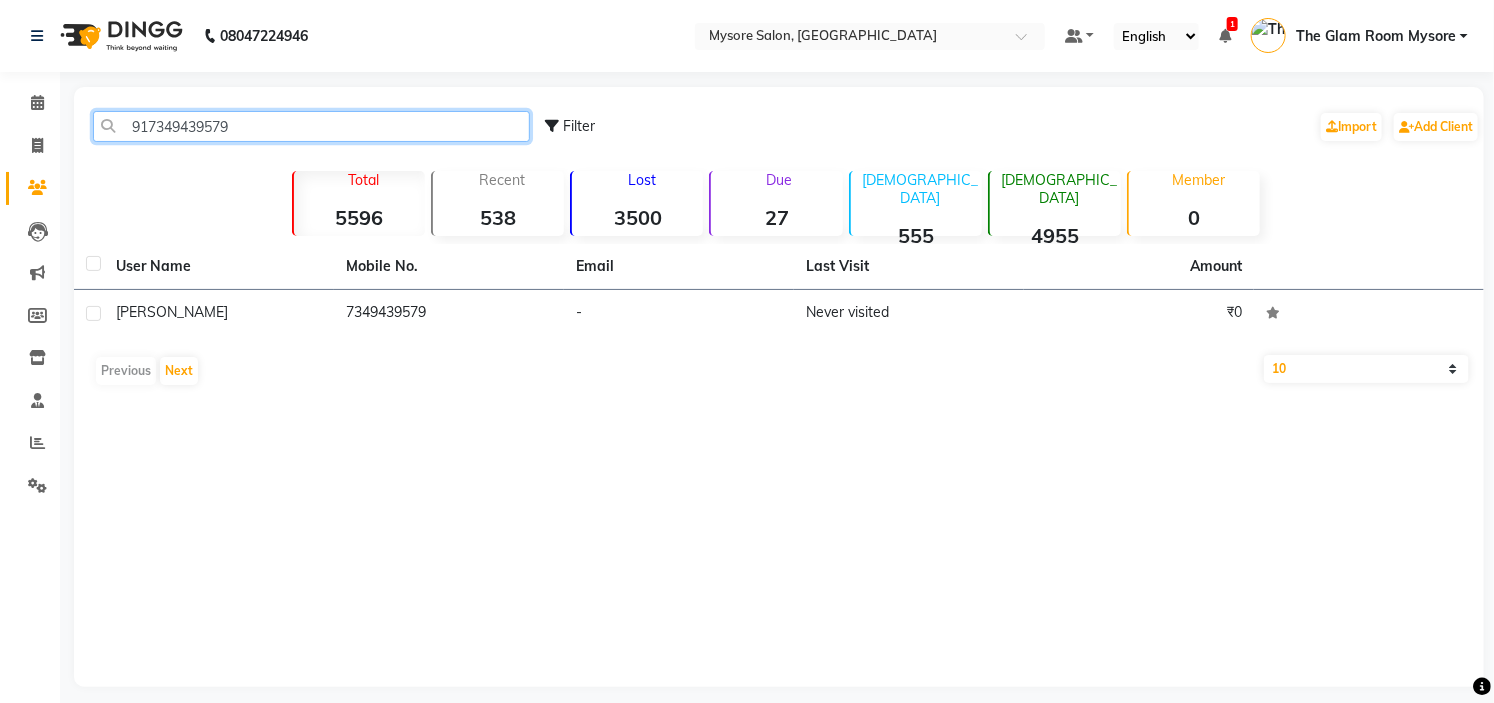 click on "917349439579" 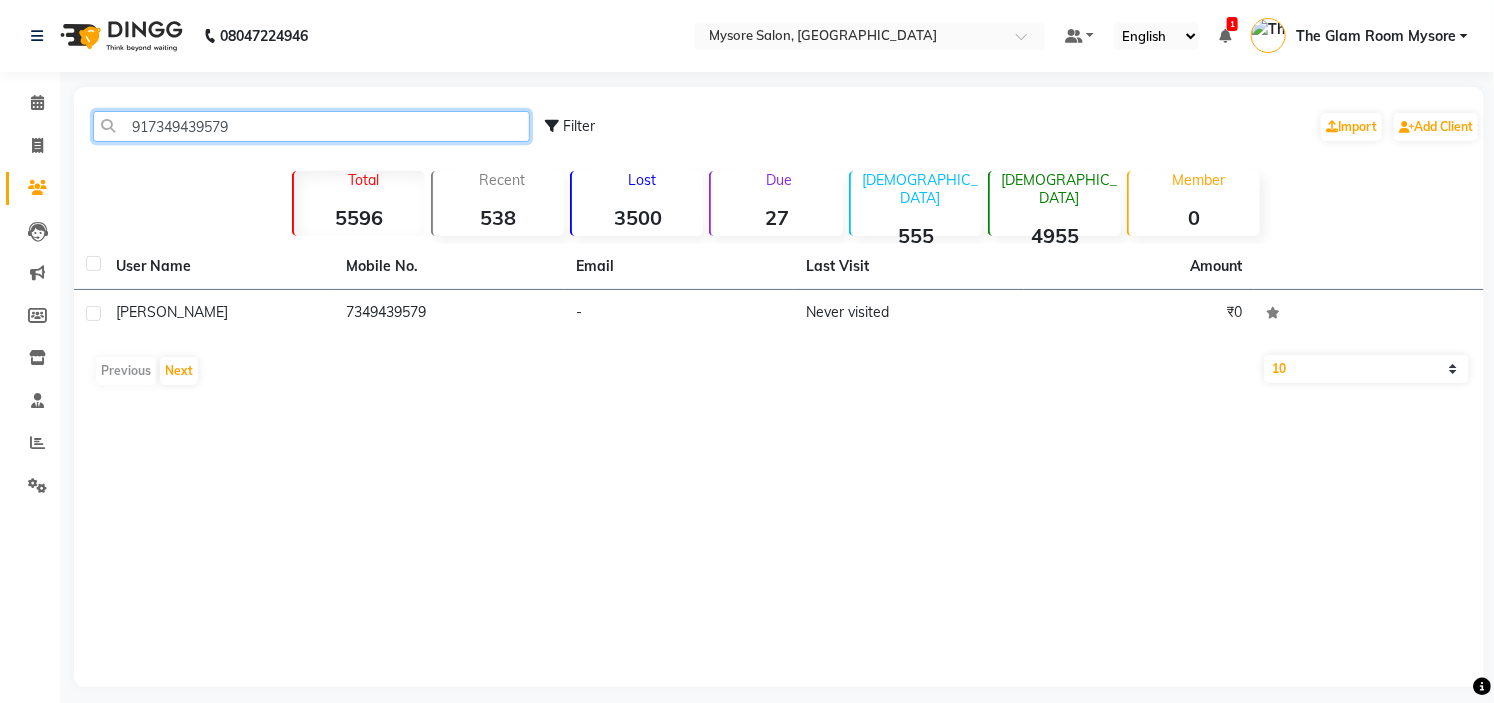 paste on "974370109" 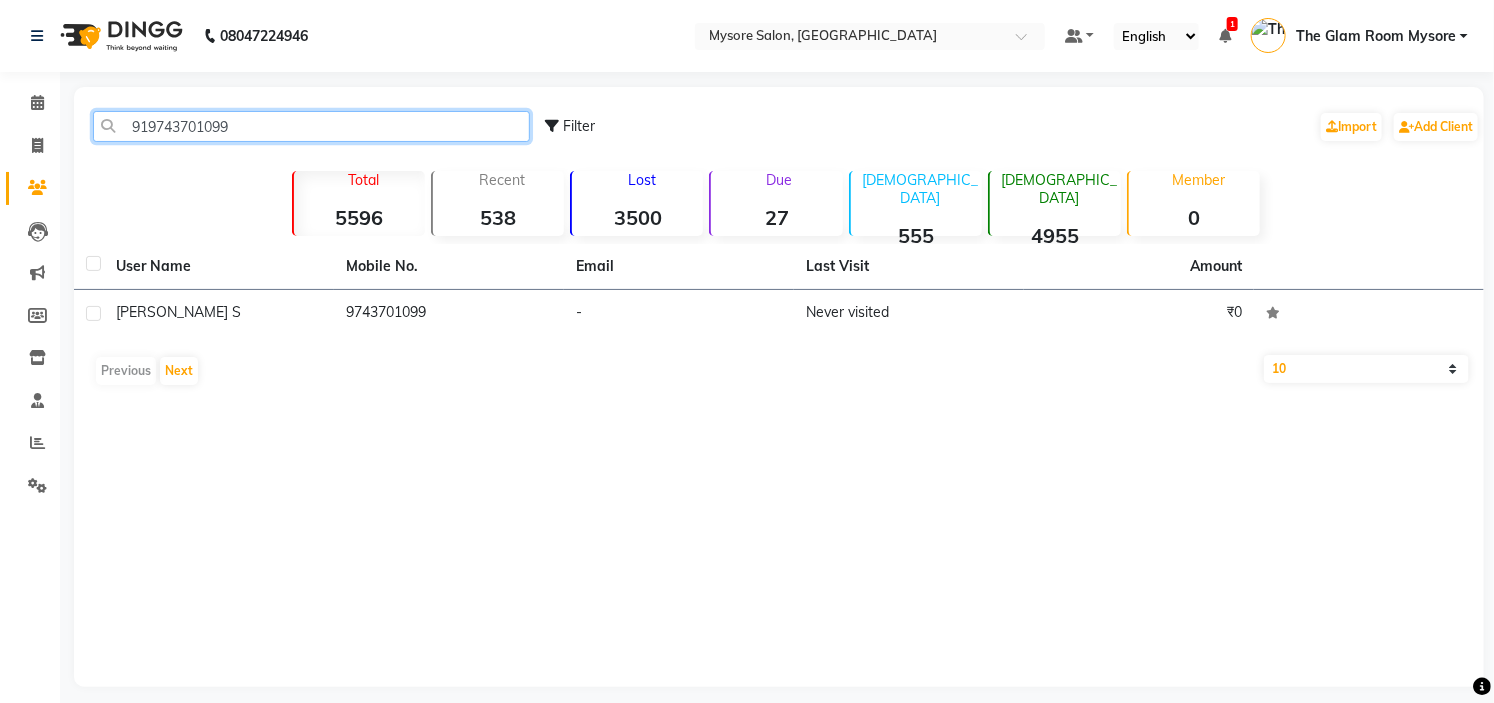 click on "919743701099" 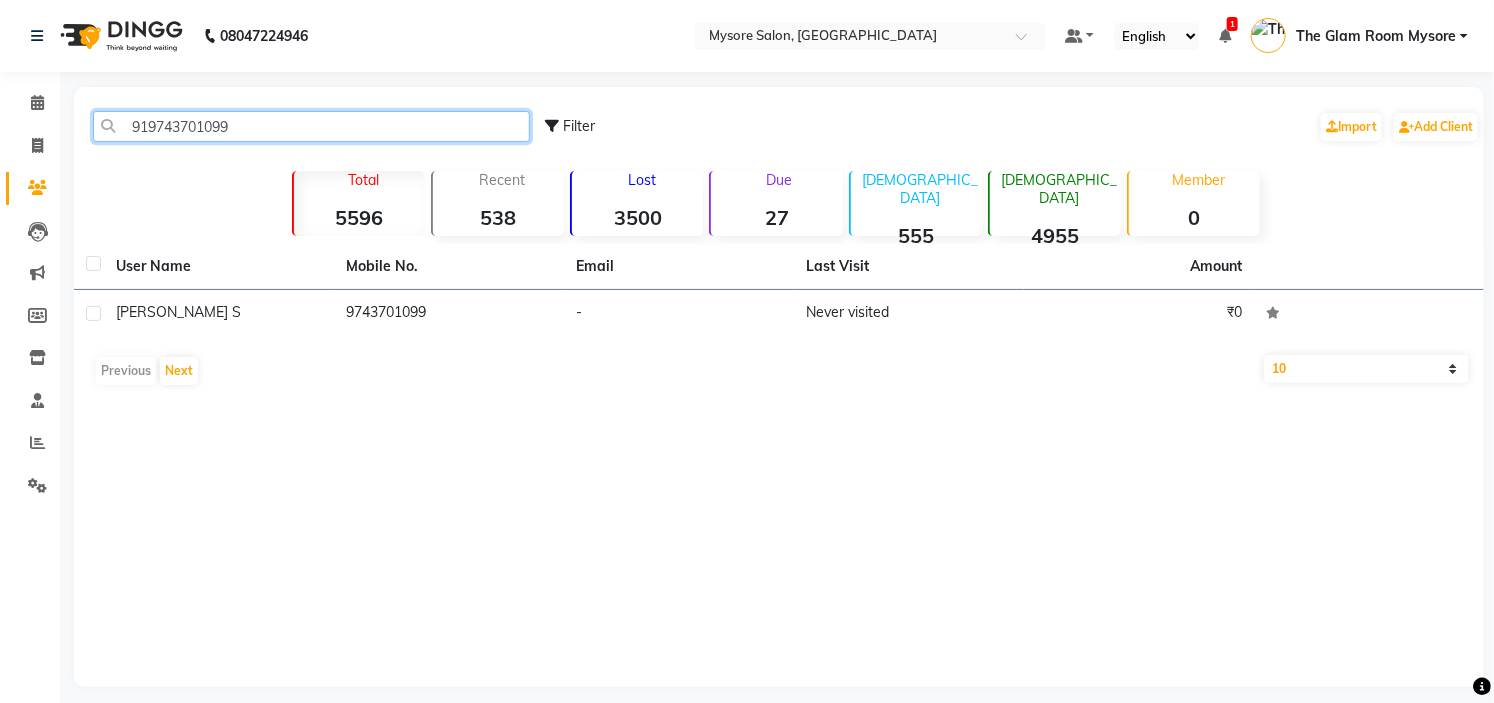 paste on "7022977975" 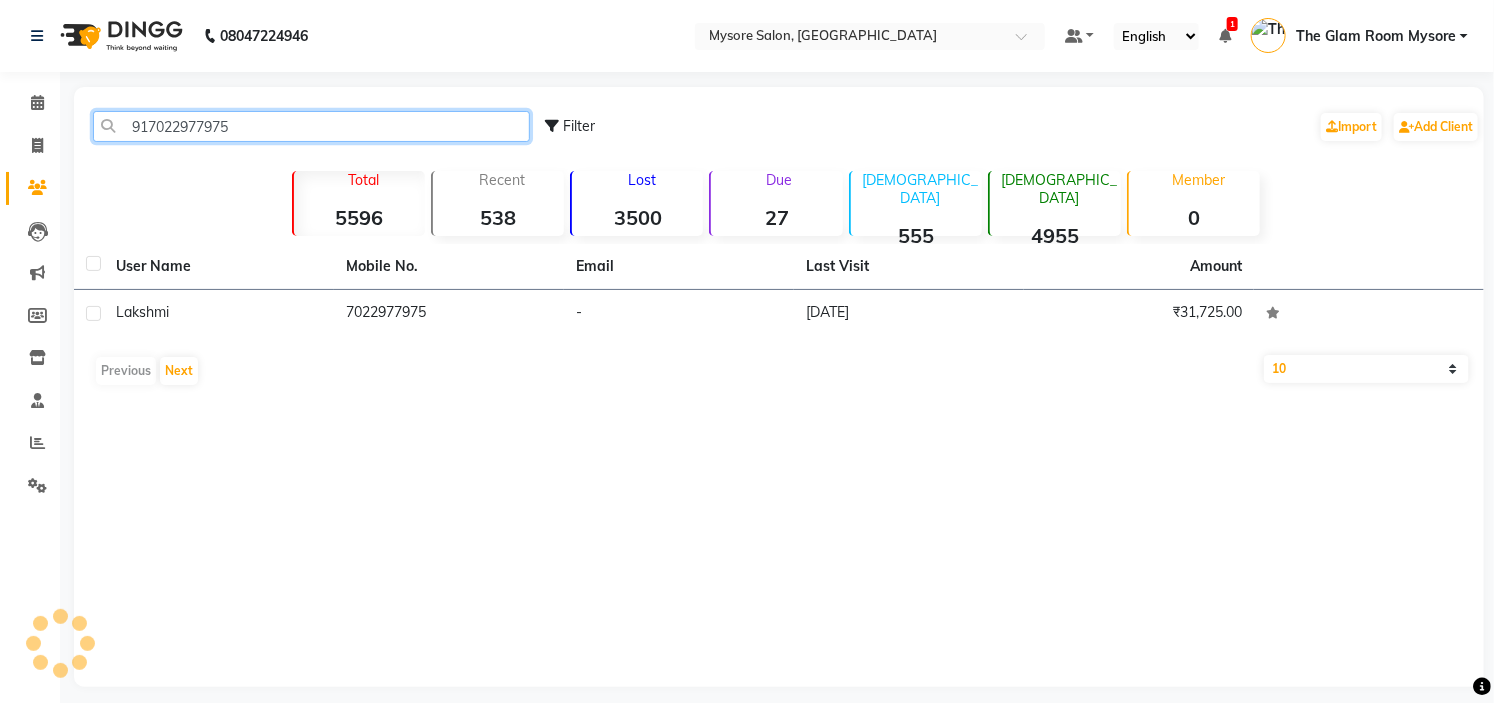 click on "917022977975" 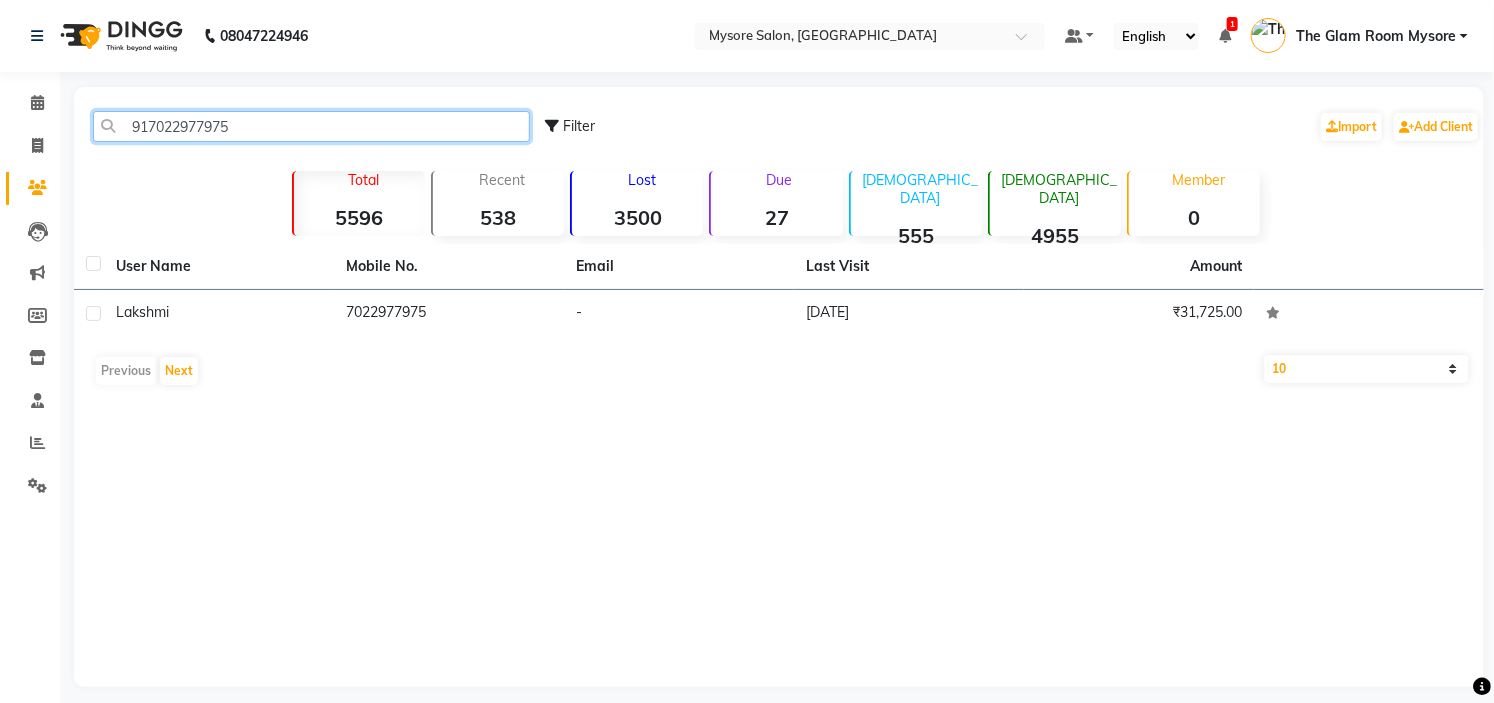 click on "917022977975" 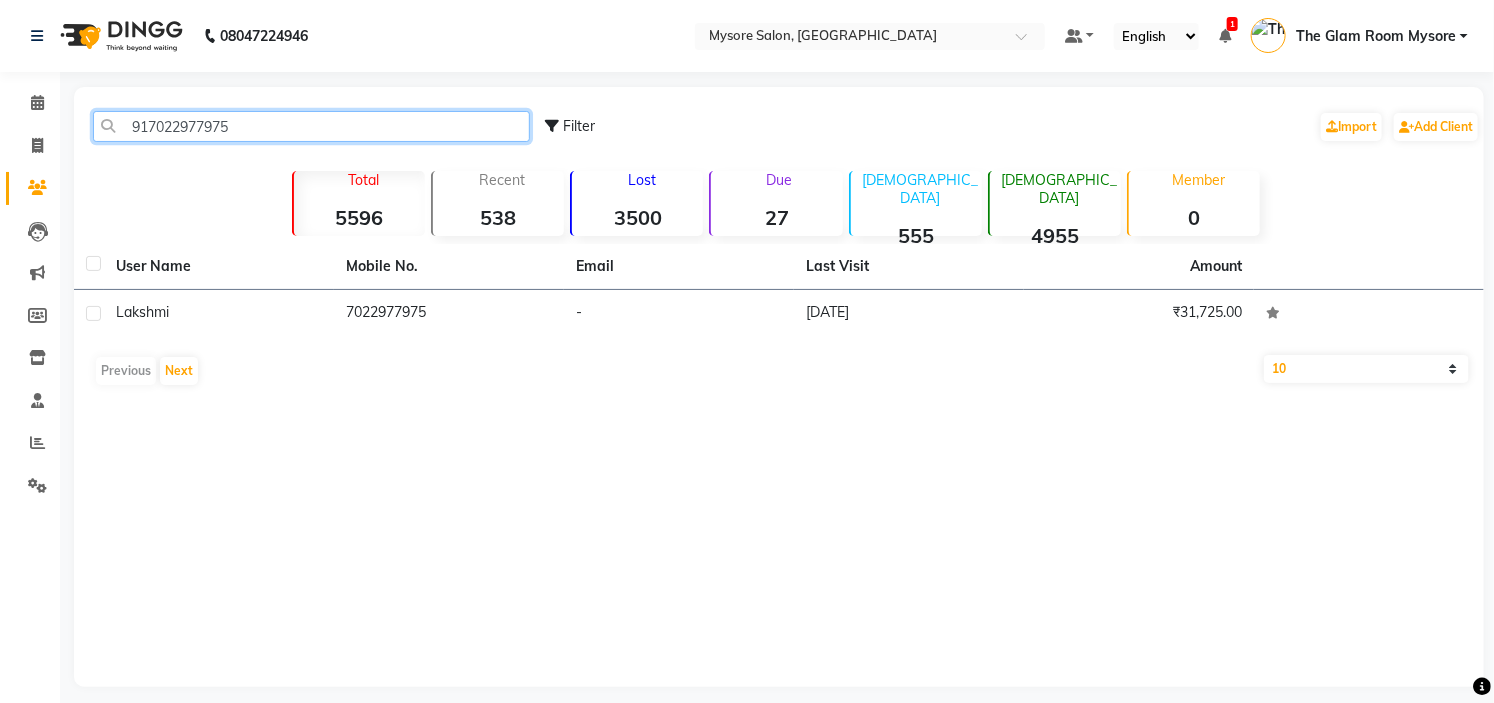 paste on "9663508797" 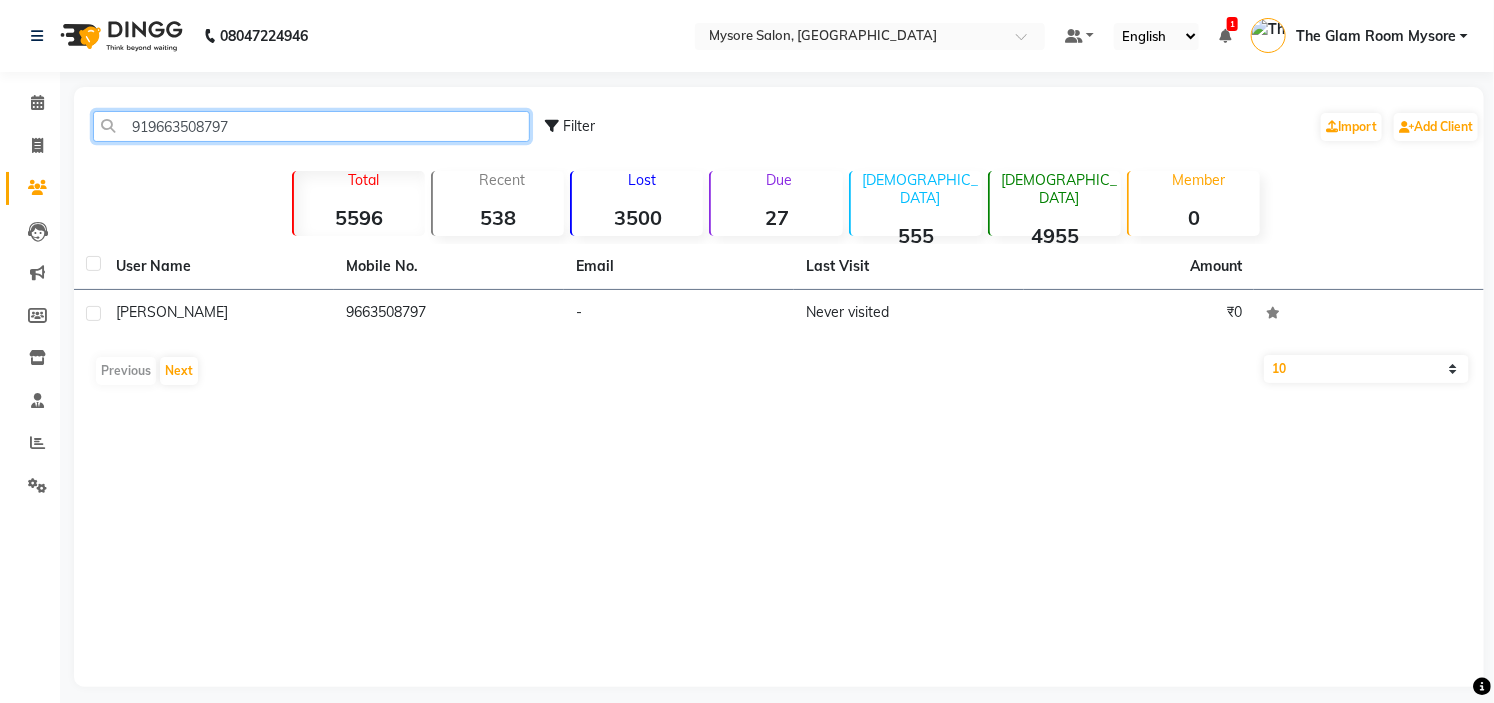 click on "919663508797" 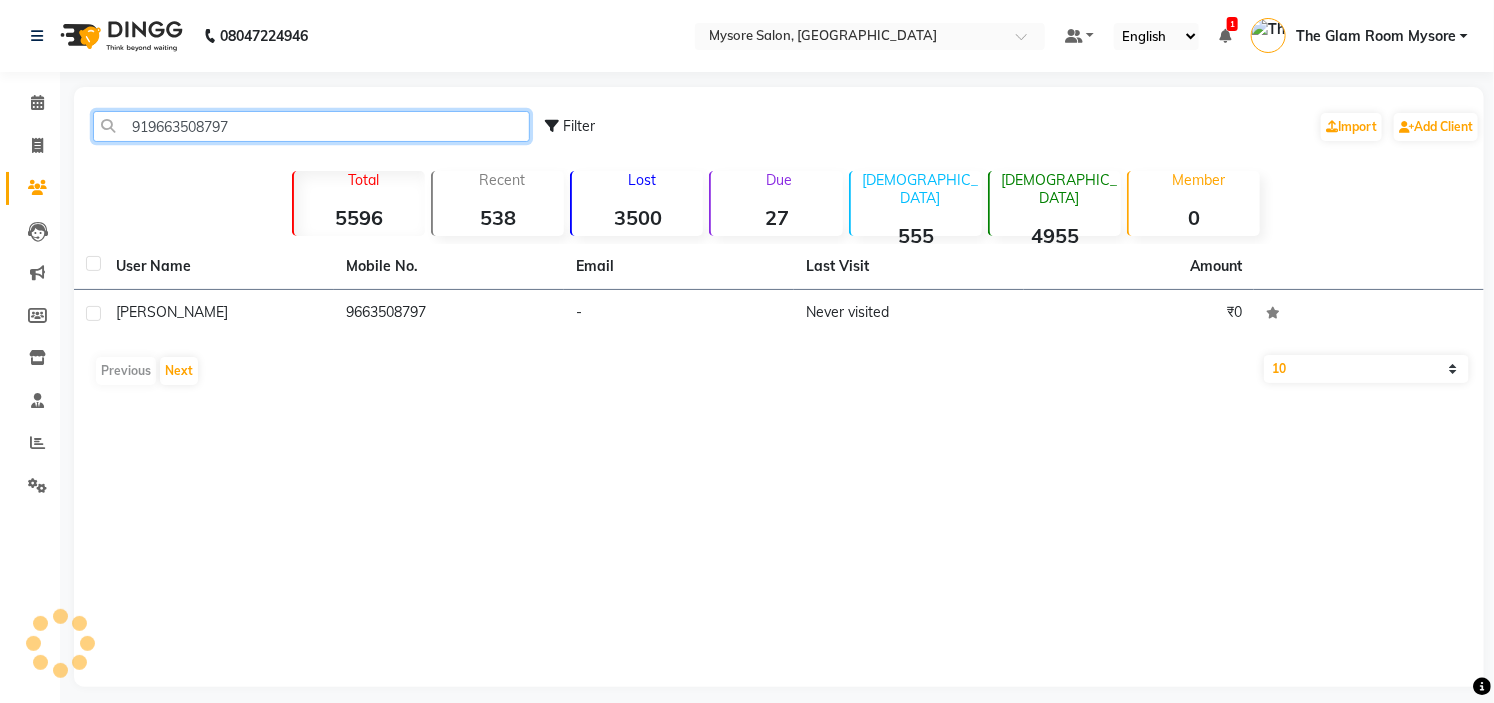 click on "919663508797" 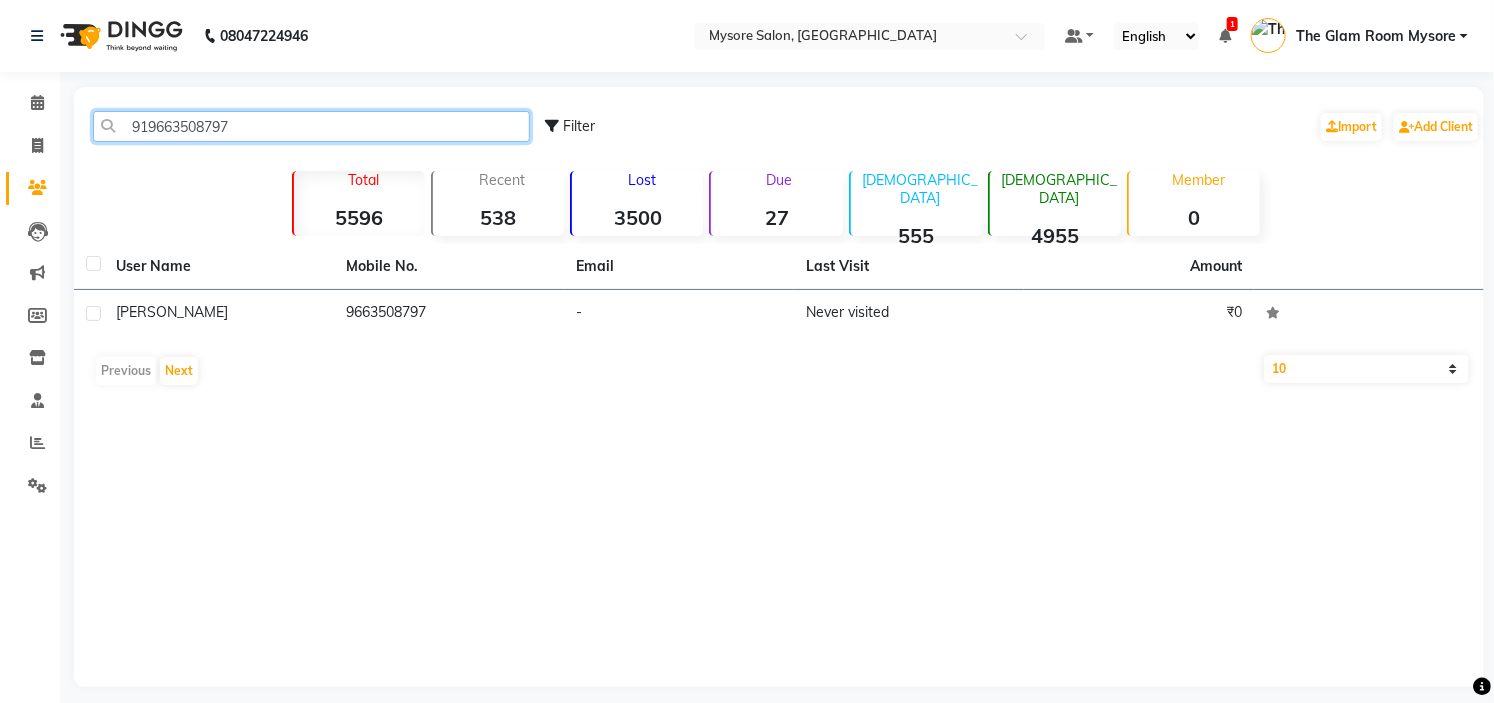 paste on "742151572" 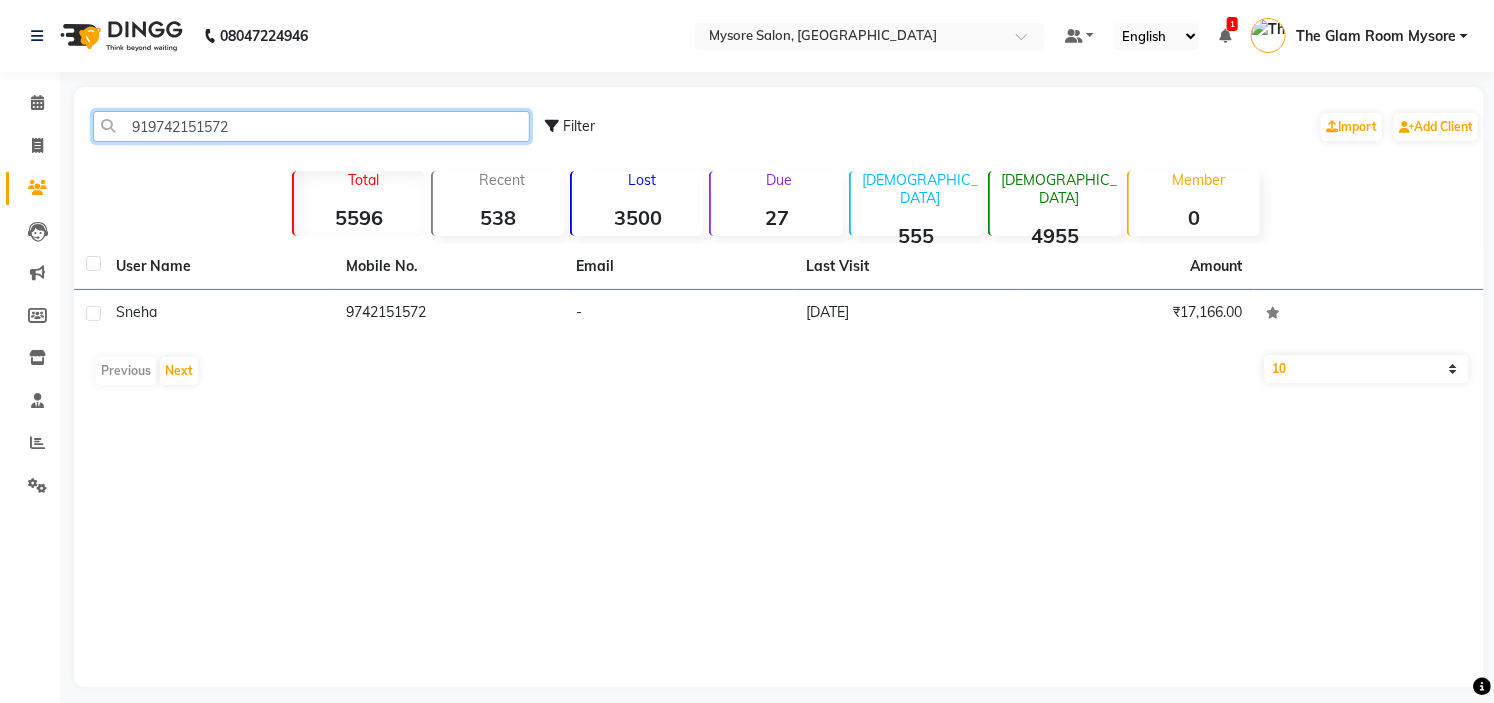 click on "919742151572" 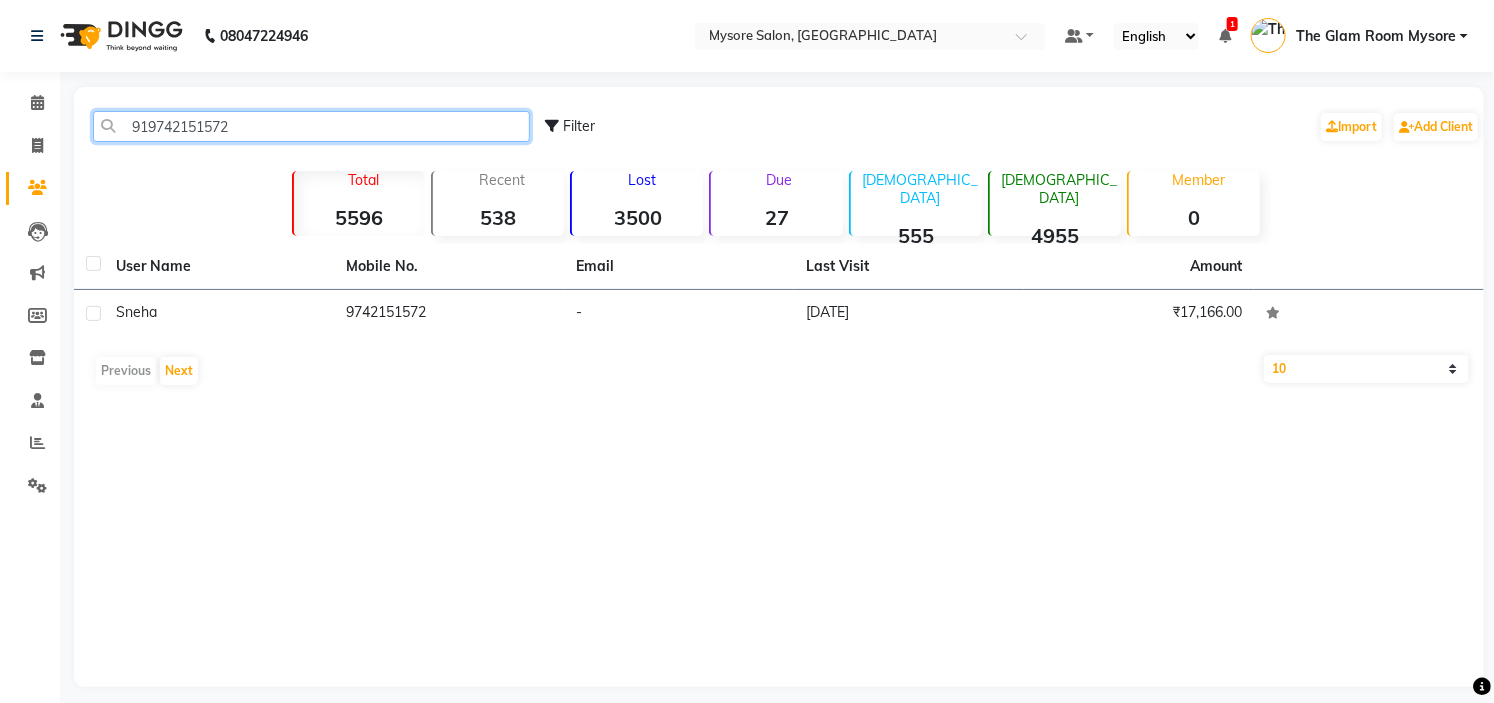 paste on "480162026" 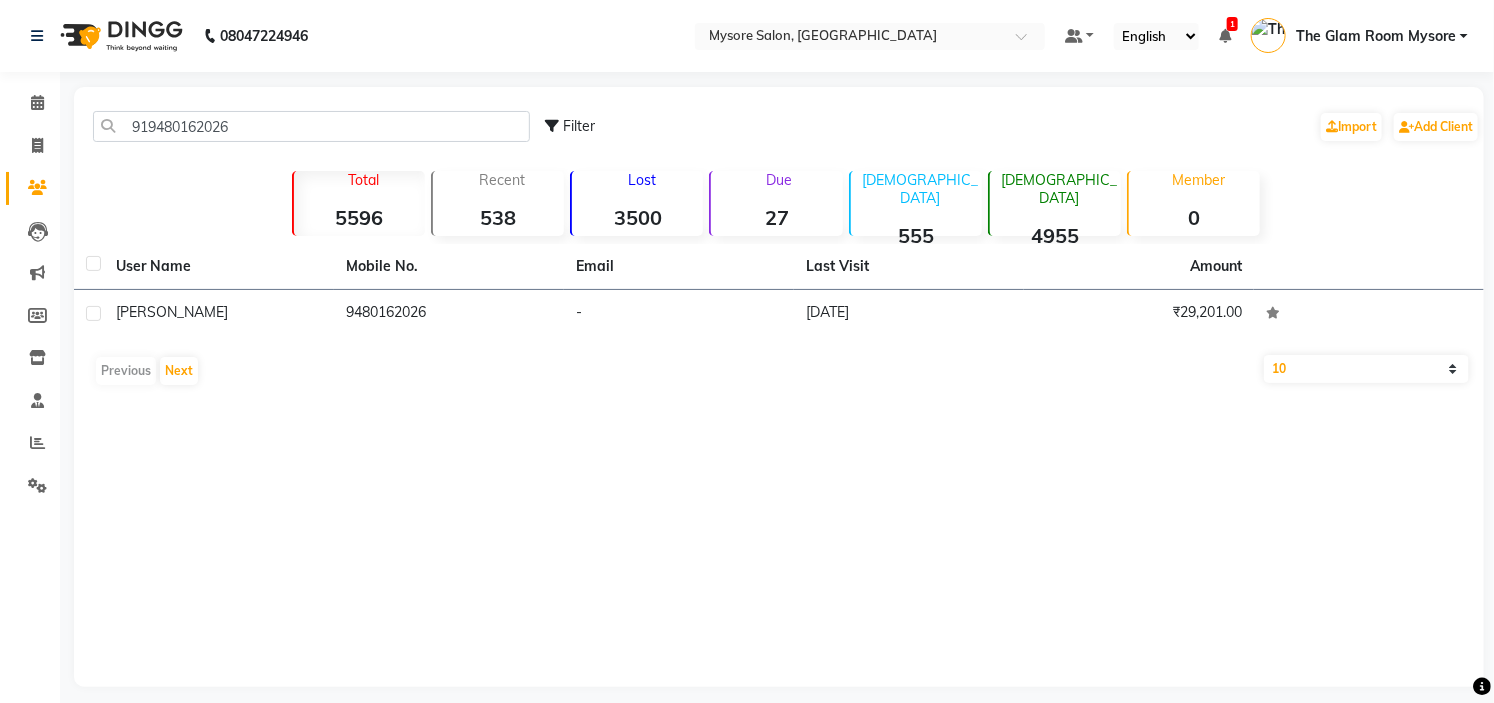 click on "919480162026 Filter  Import   Add Client" 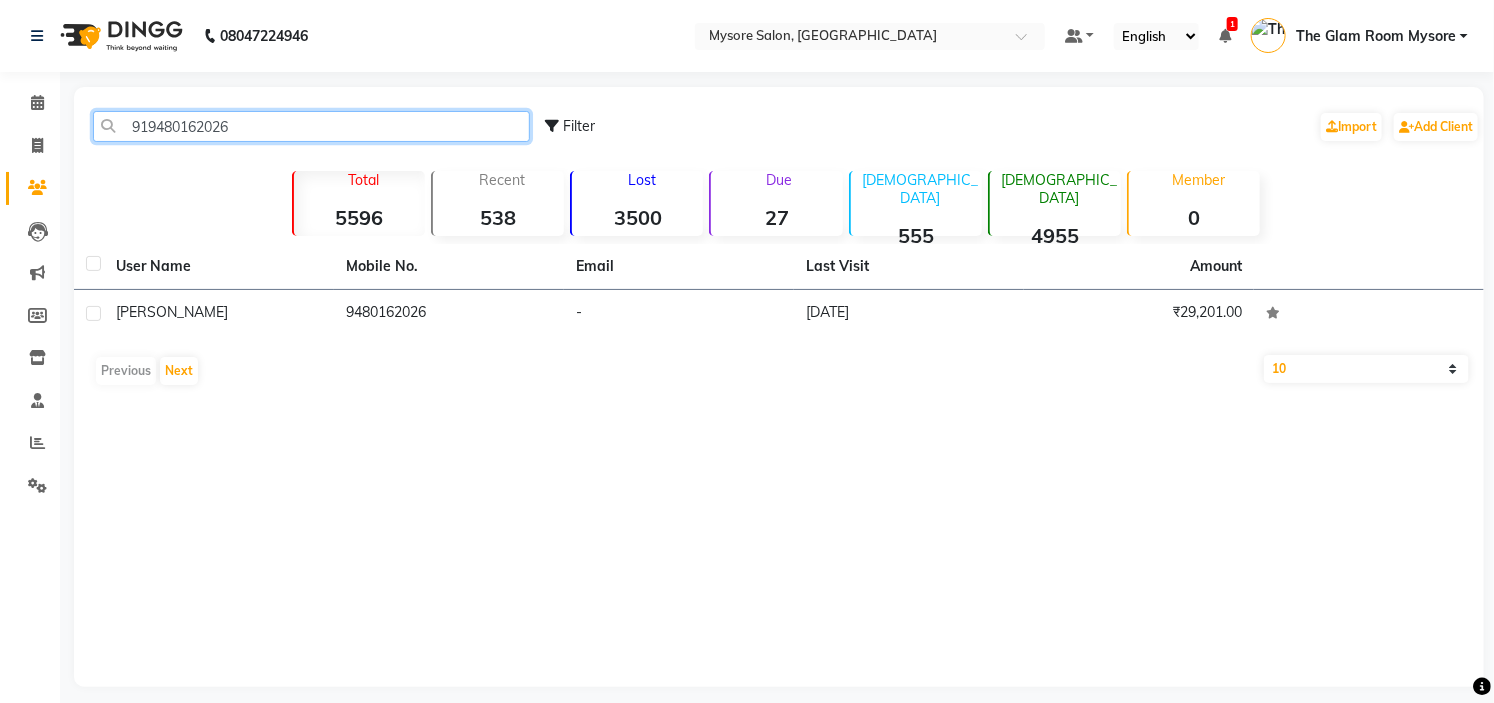 click on "919480162026" 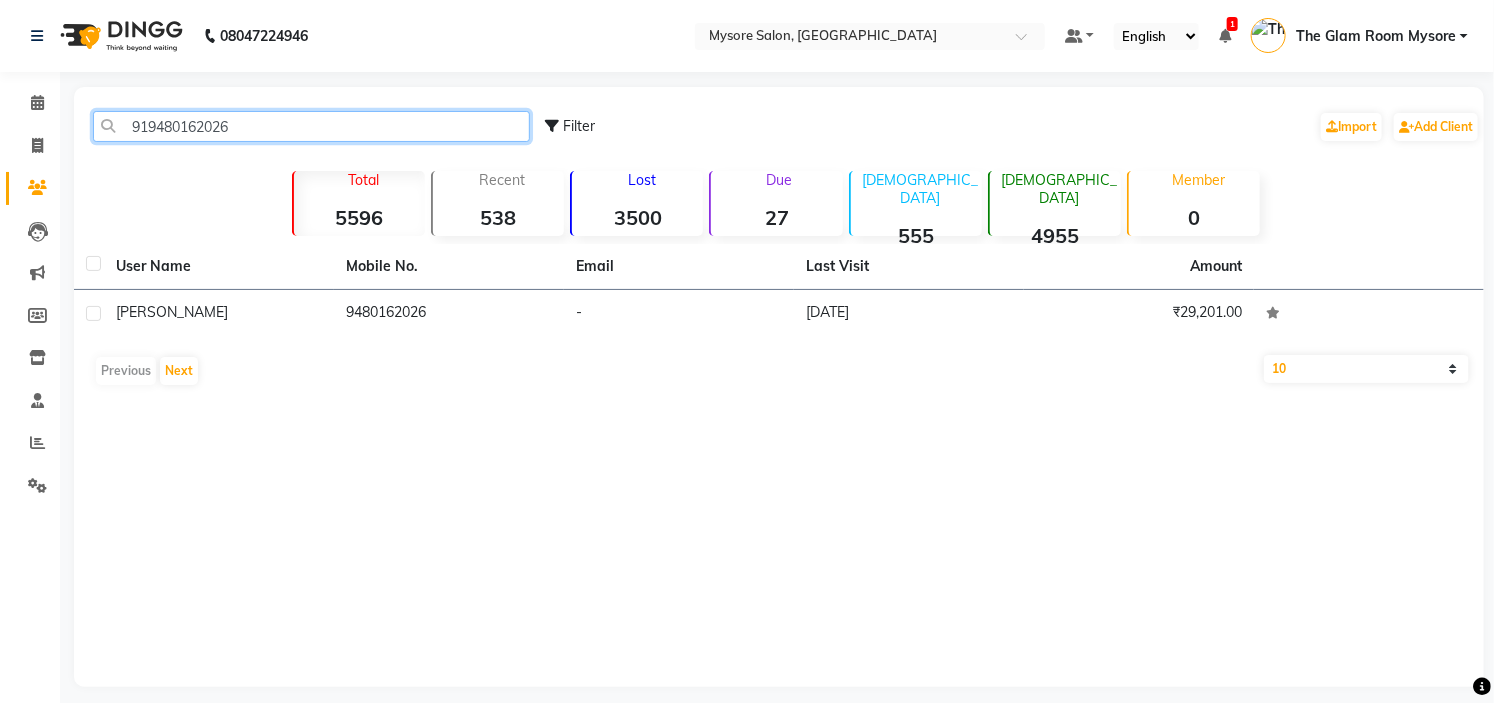 paste on "6362611424" 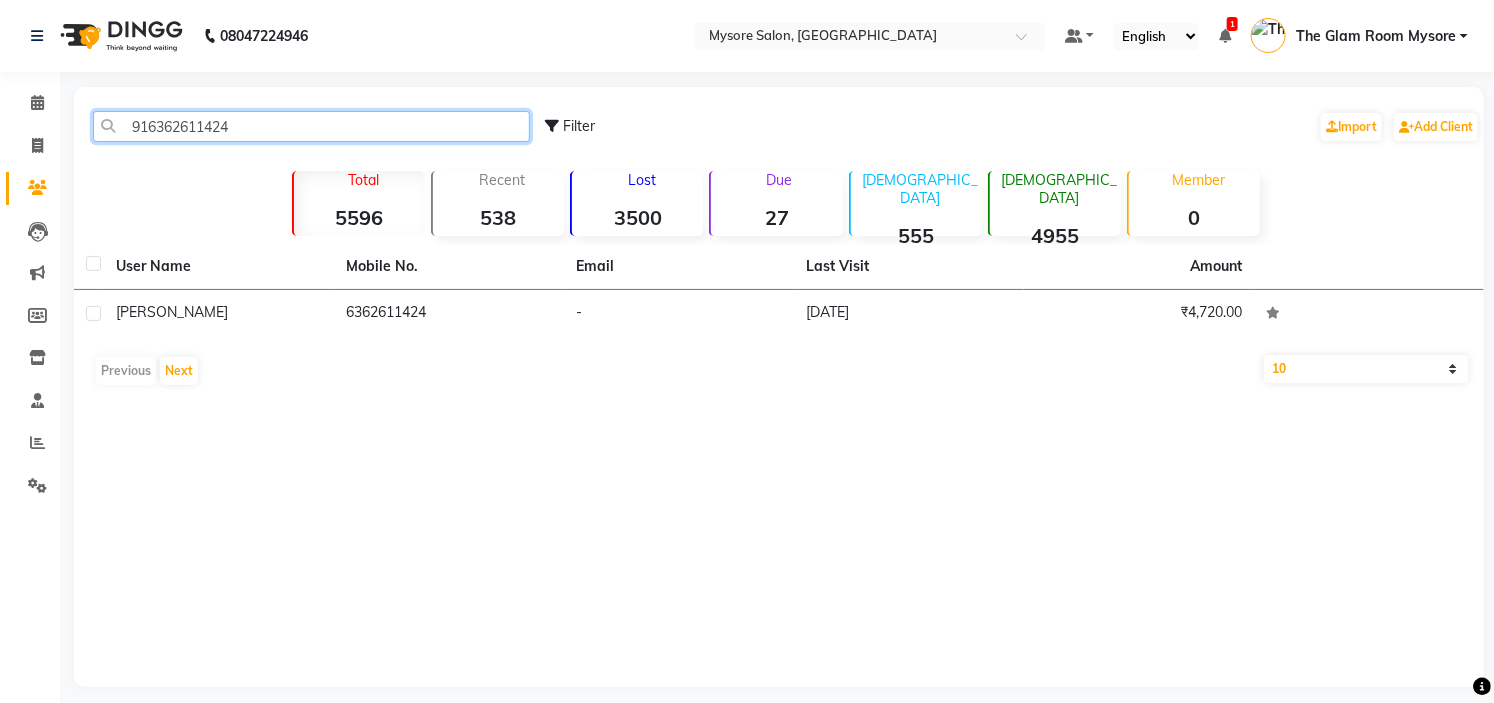 click on "916362611424" 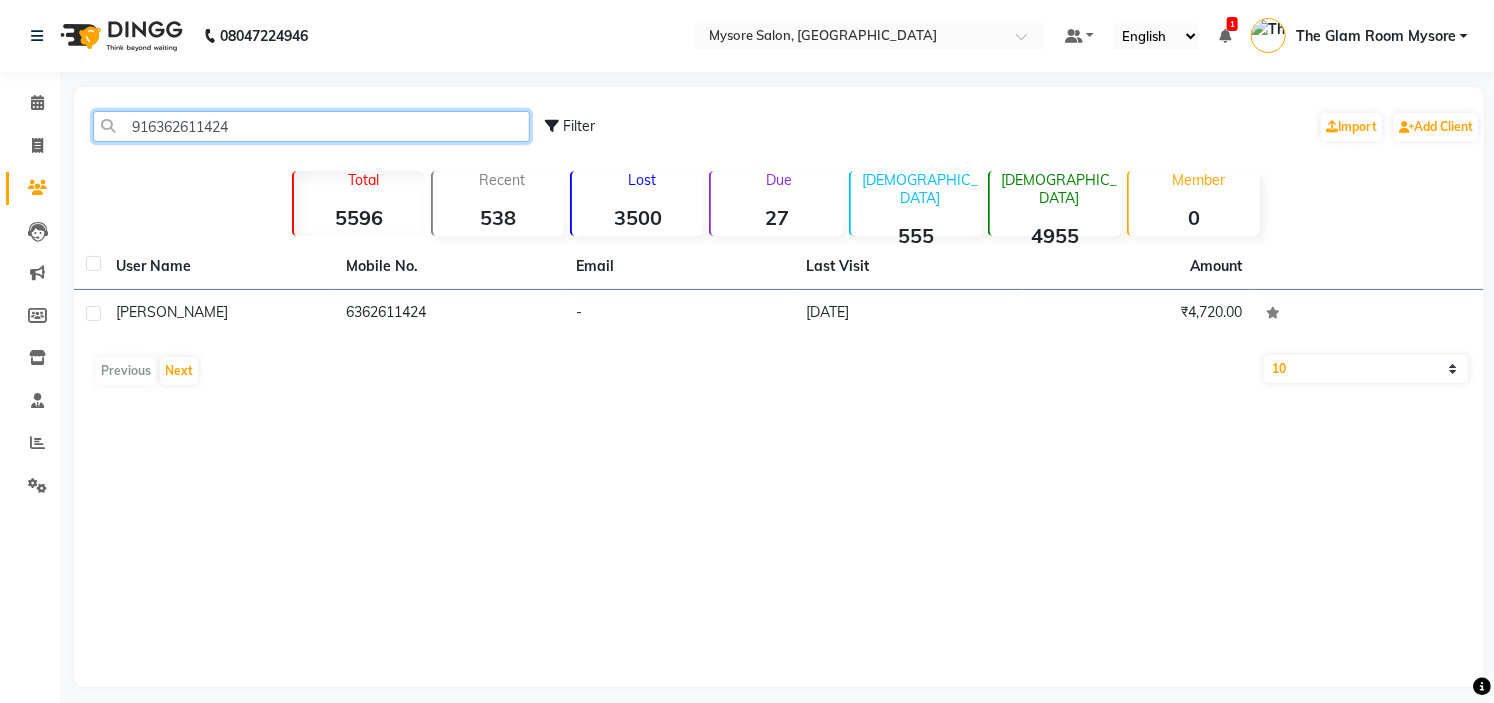 paste on "7353850808" 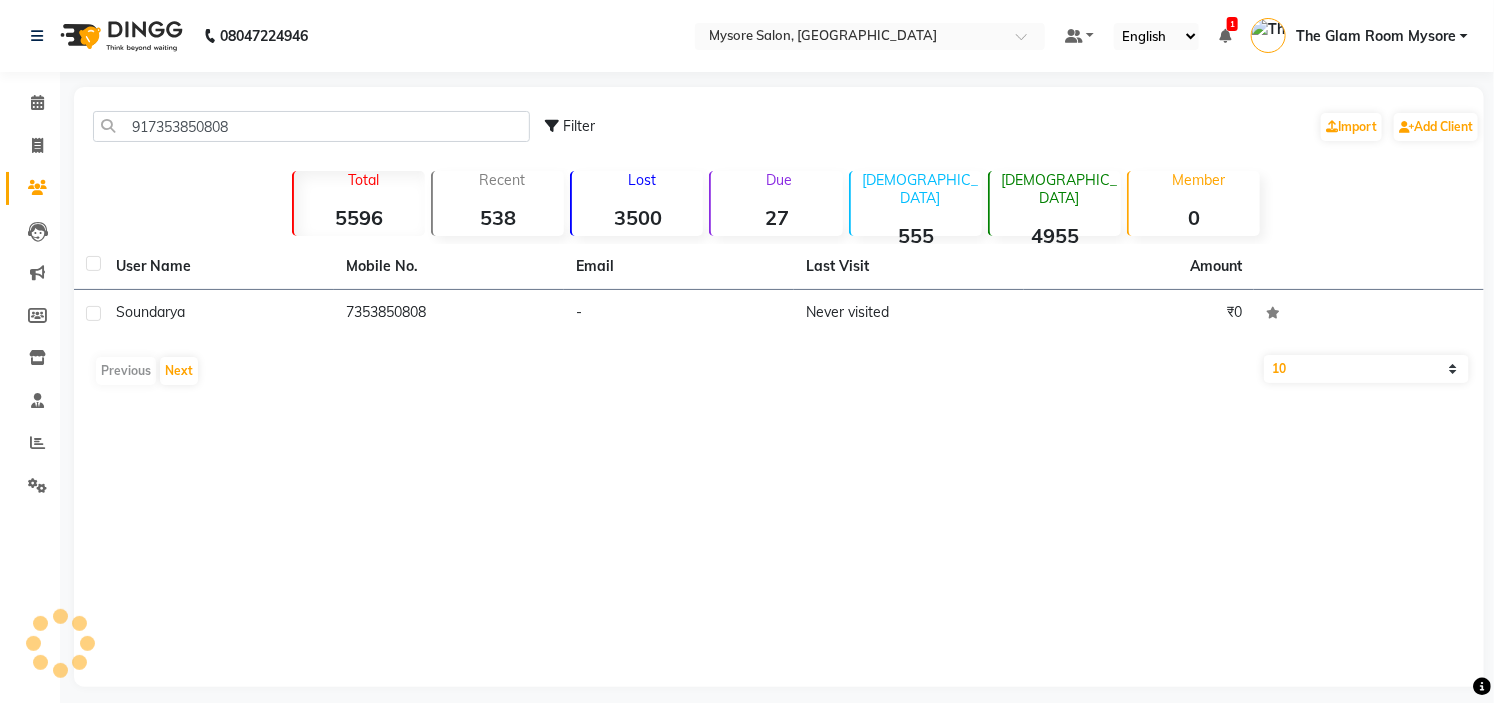 click on "917353850808 Filter  Import   Add Client" 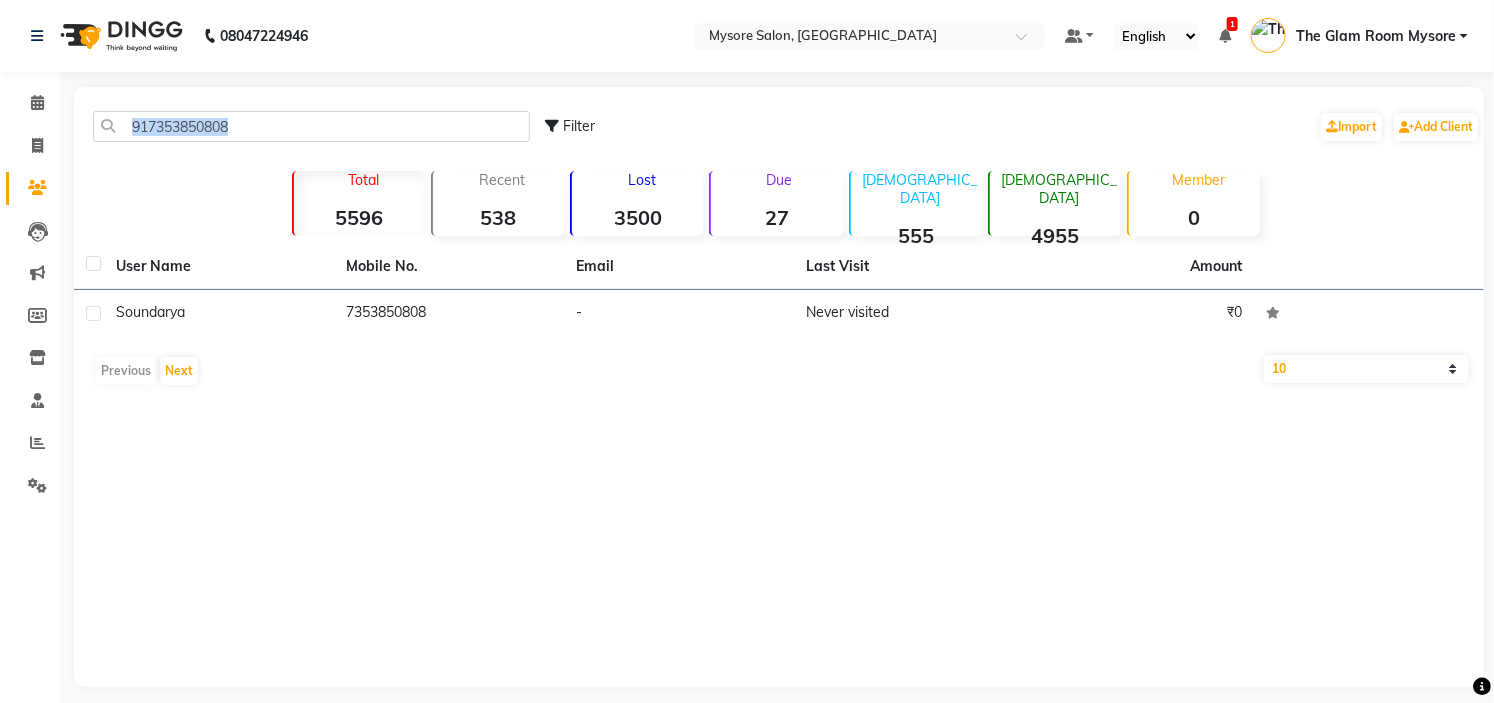 copy 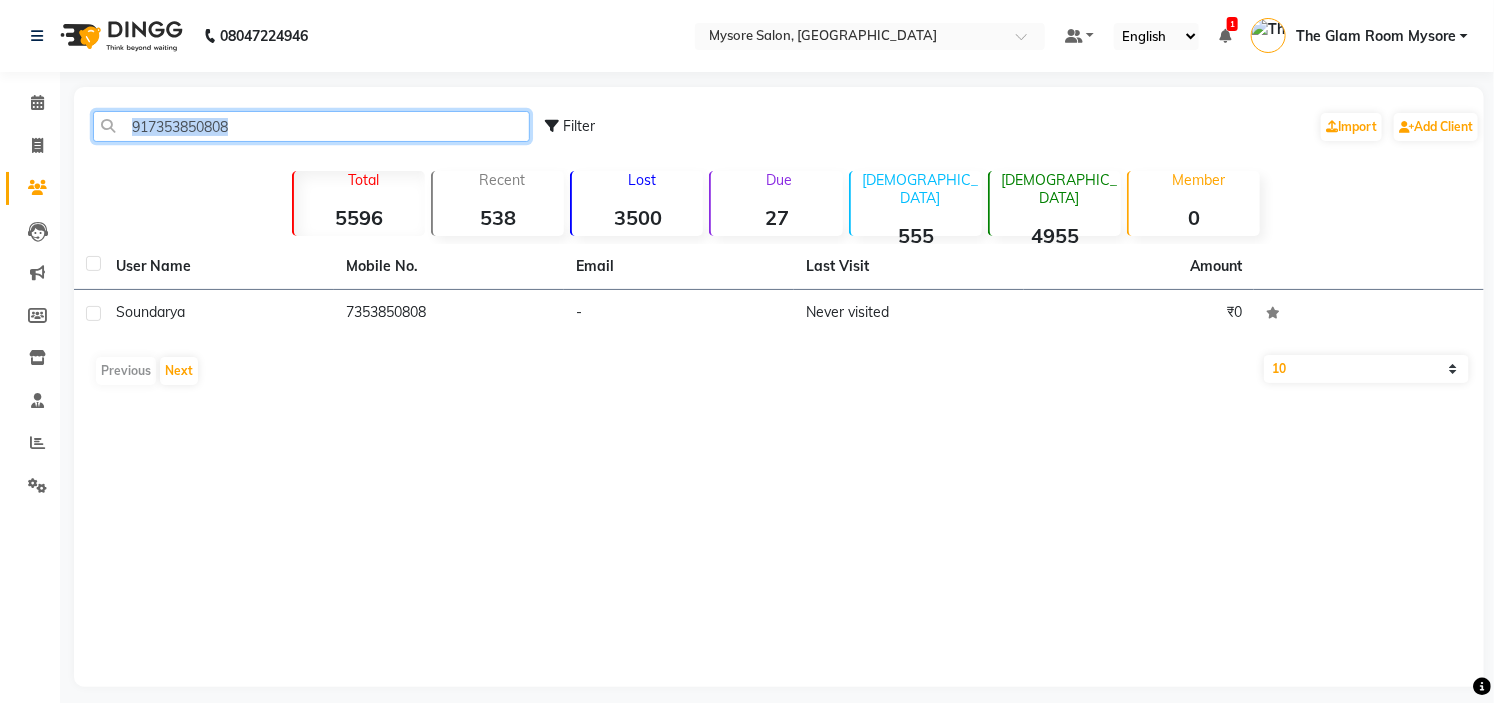 click on "917353850808" 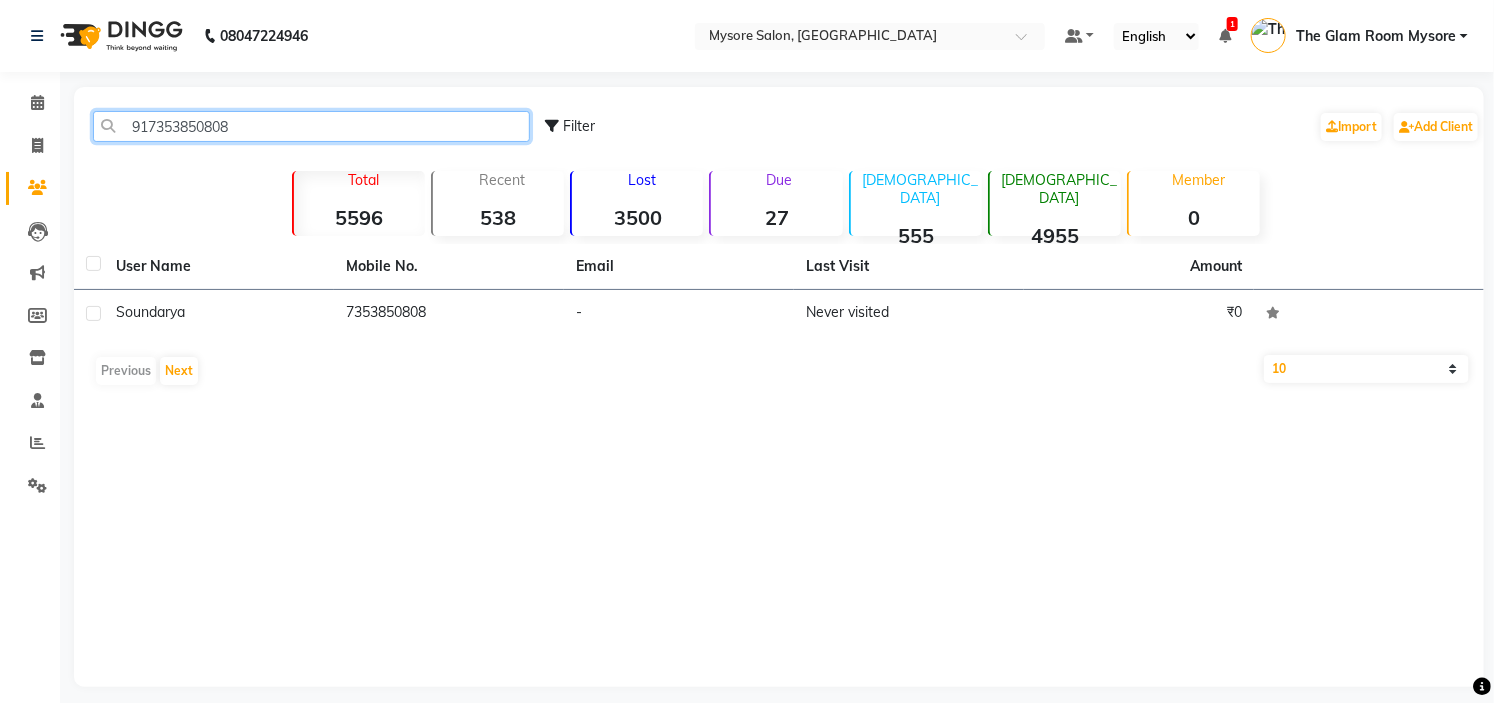 click on "917353850808" 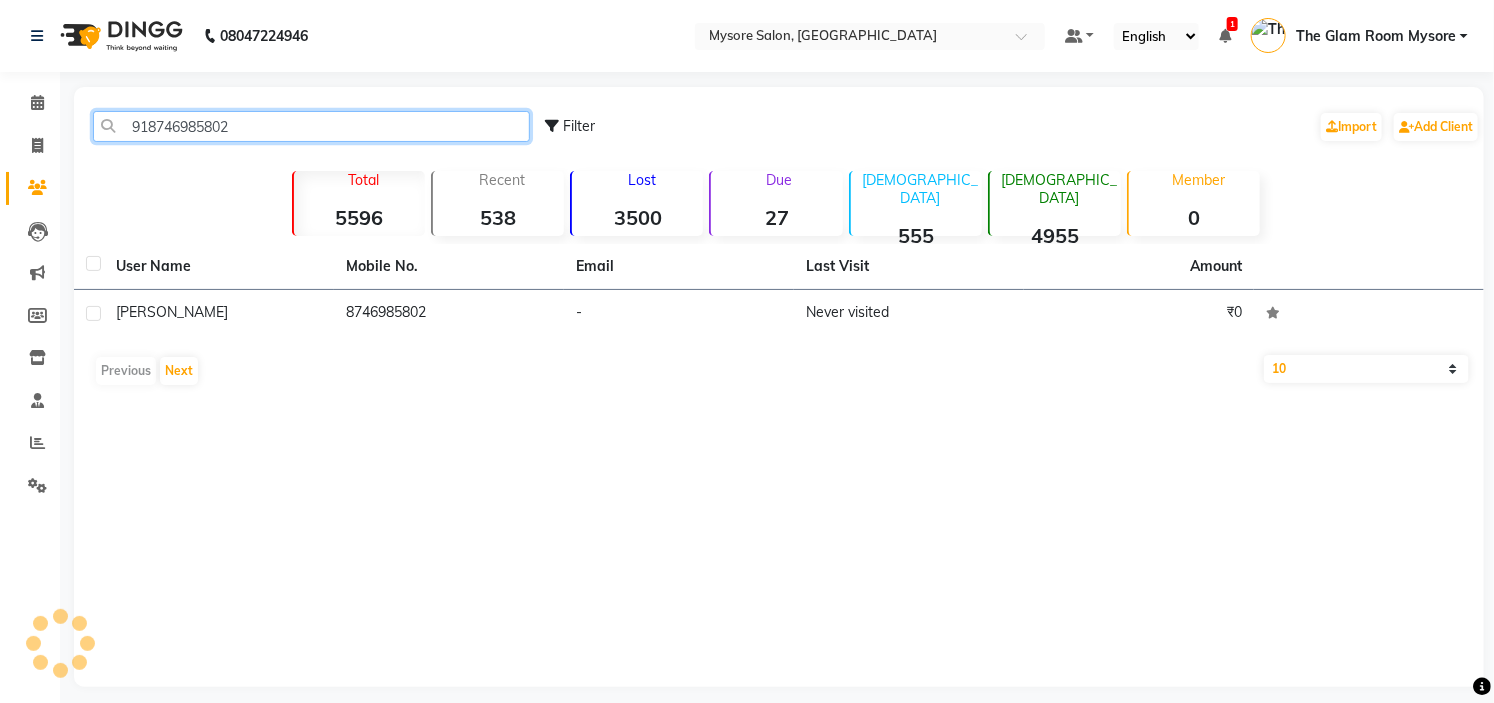click on "918746985802" 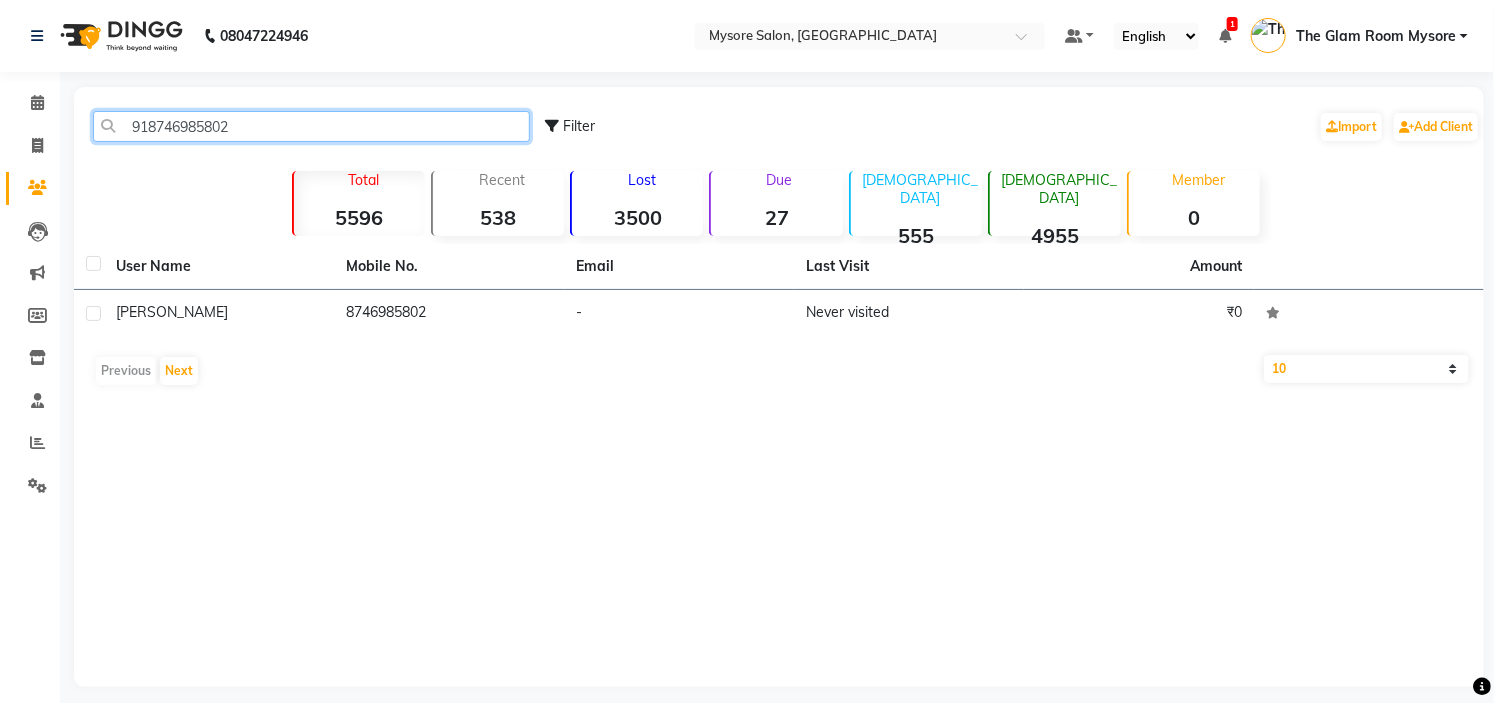 click on "918746985802" 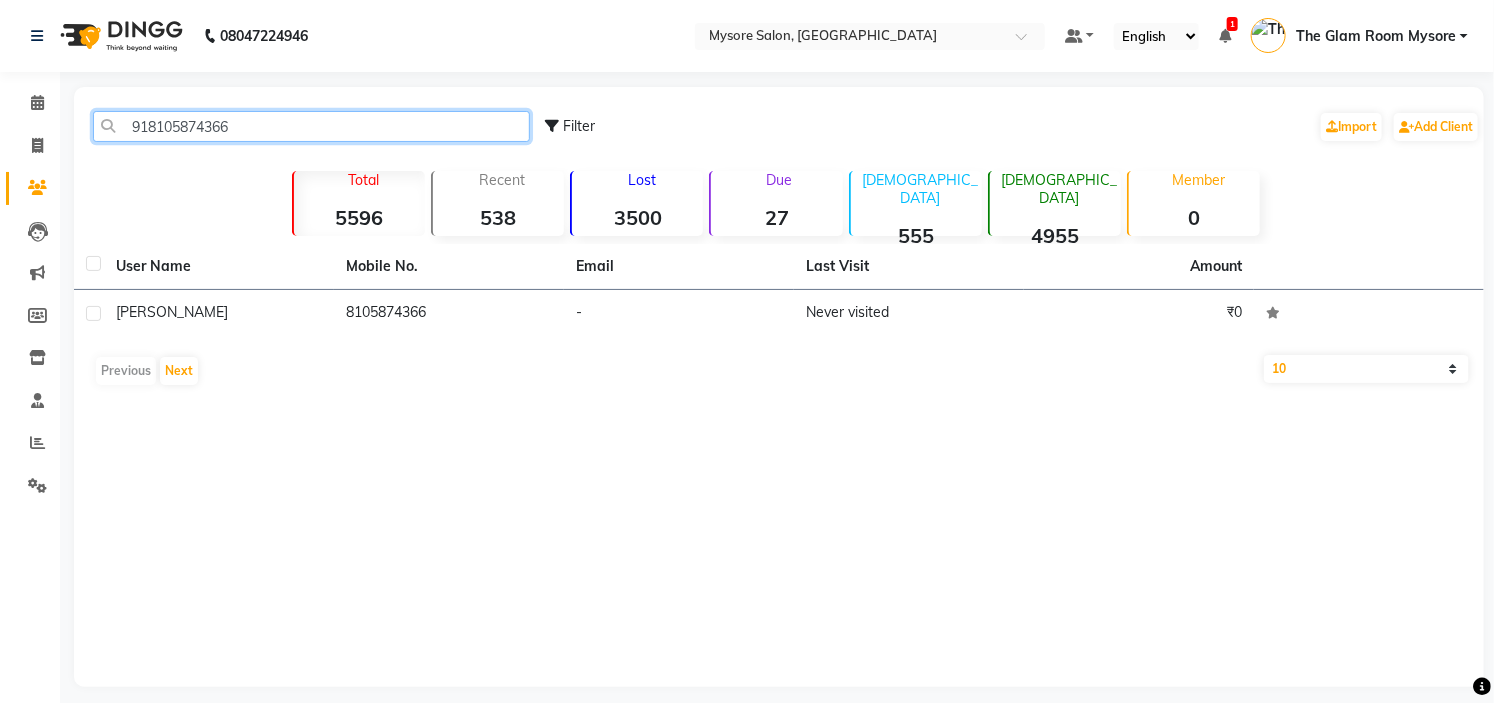 click on "918105874366" 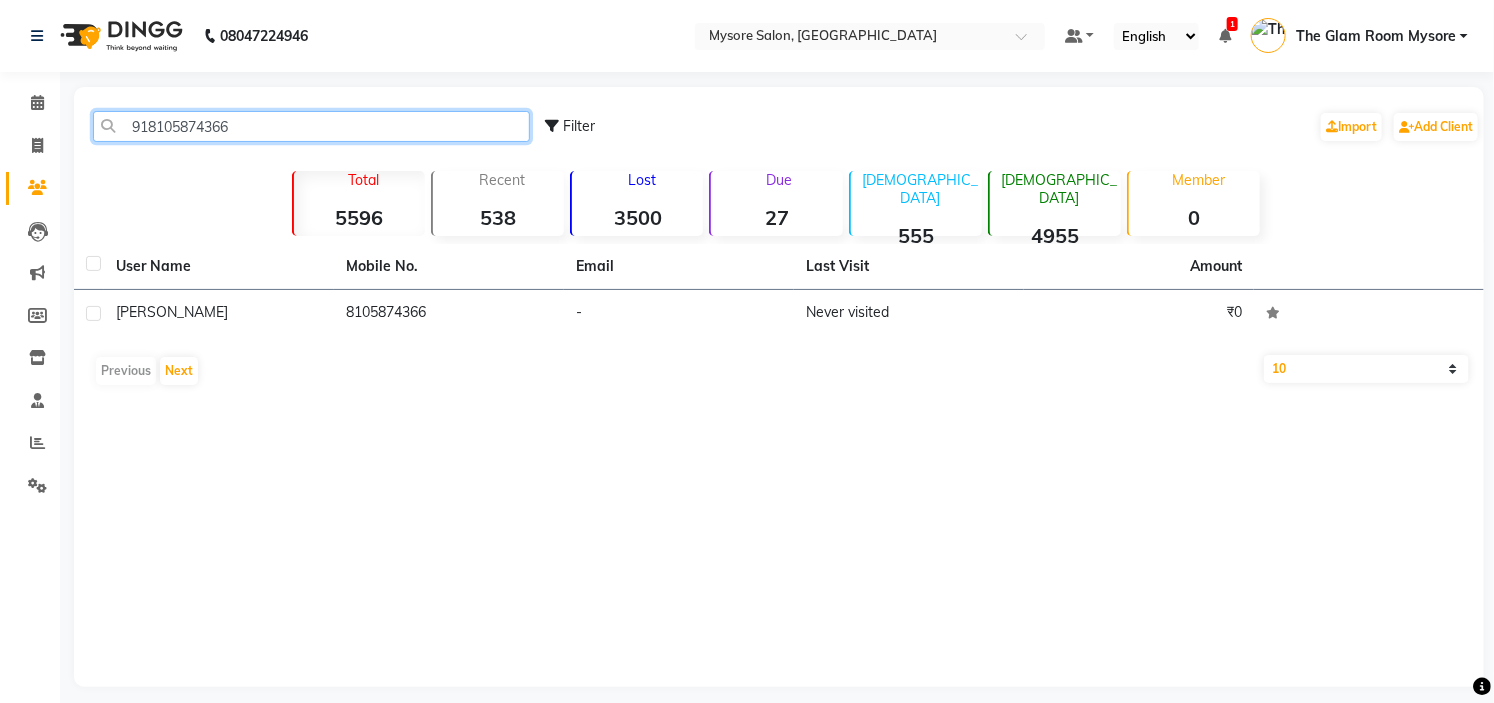 drag, startPoint x: 358, startPoint y: 120, endPoint x: 346, endPoint y: -88, distance: 208.34587 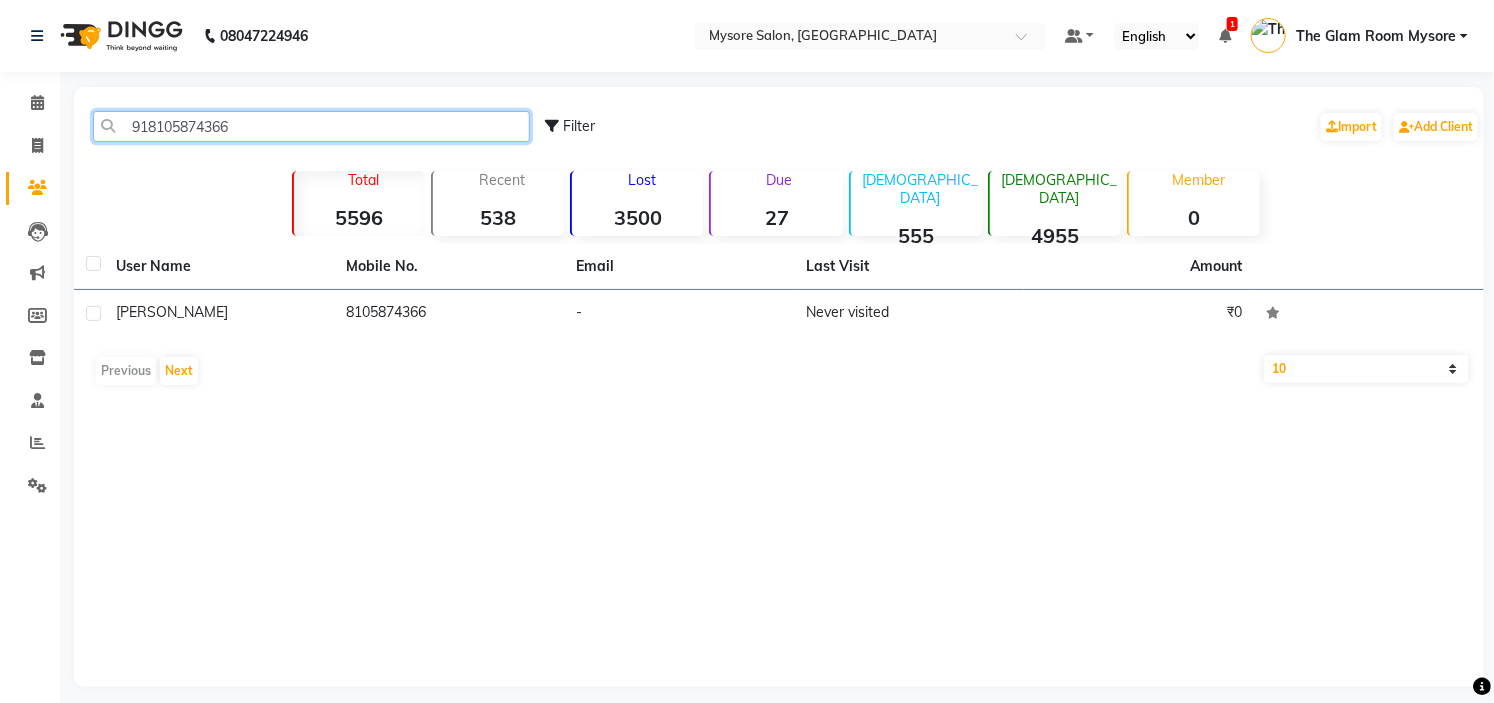 paste on "9986988277" 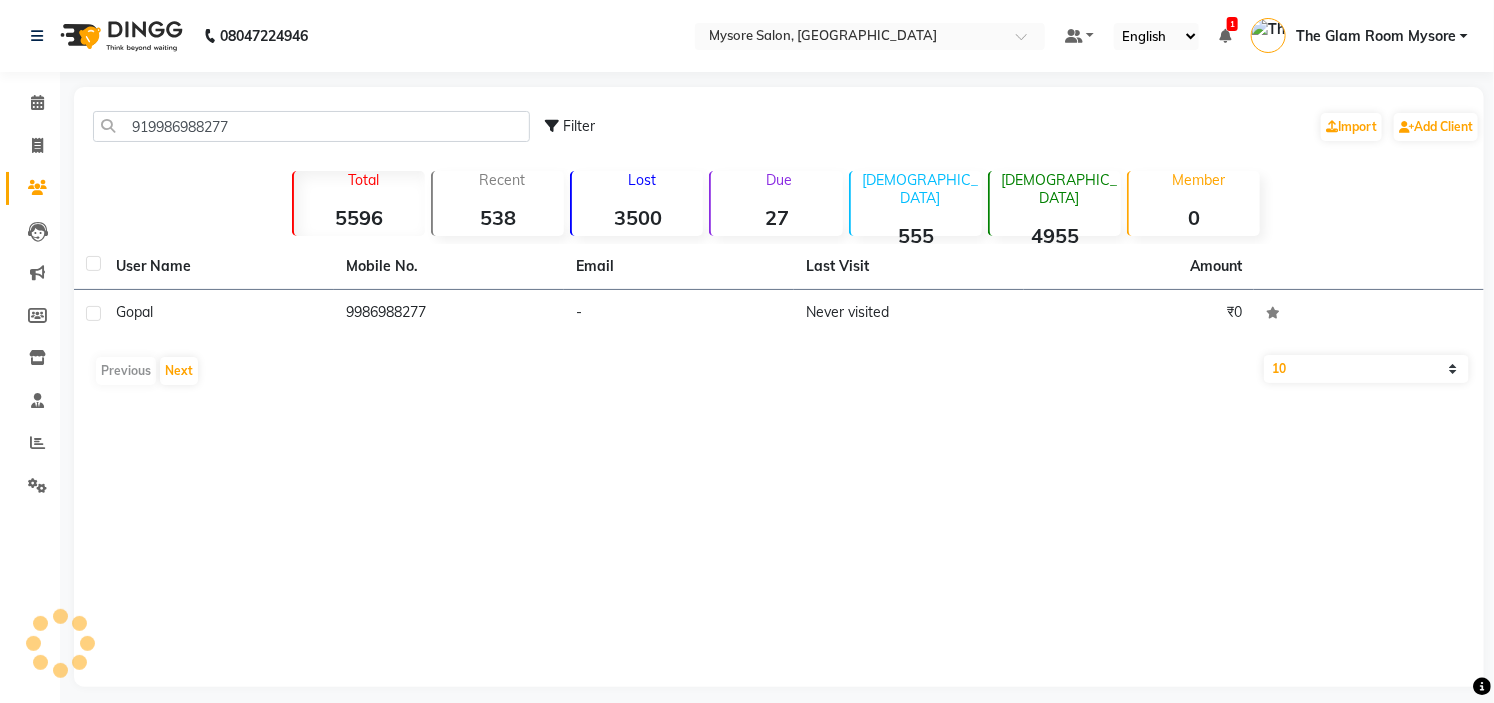 click on "919986988277 Filter  Import   Add Client" 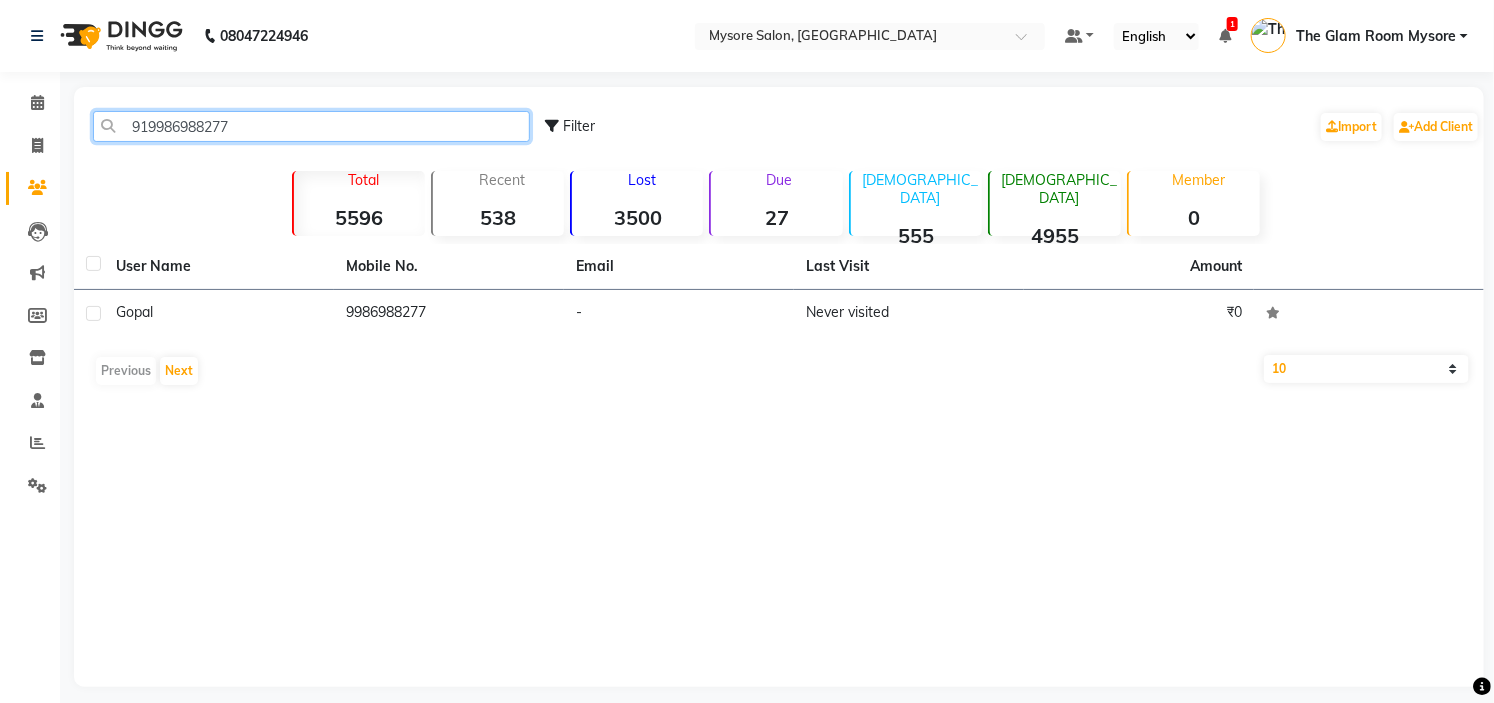 click on "919986988277" 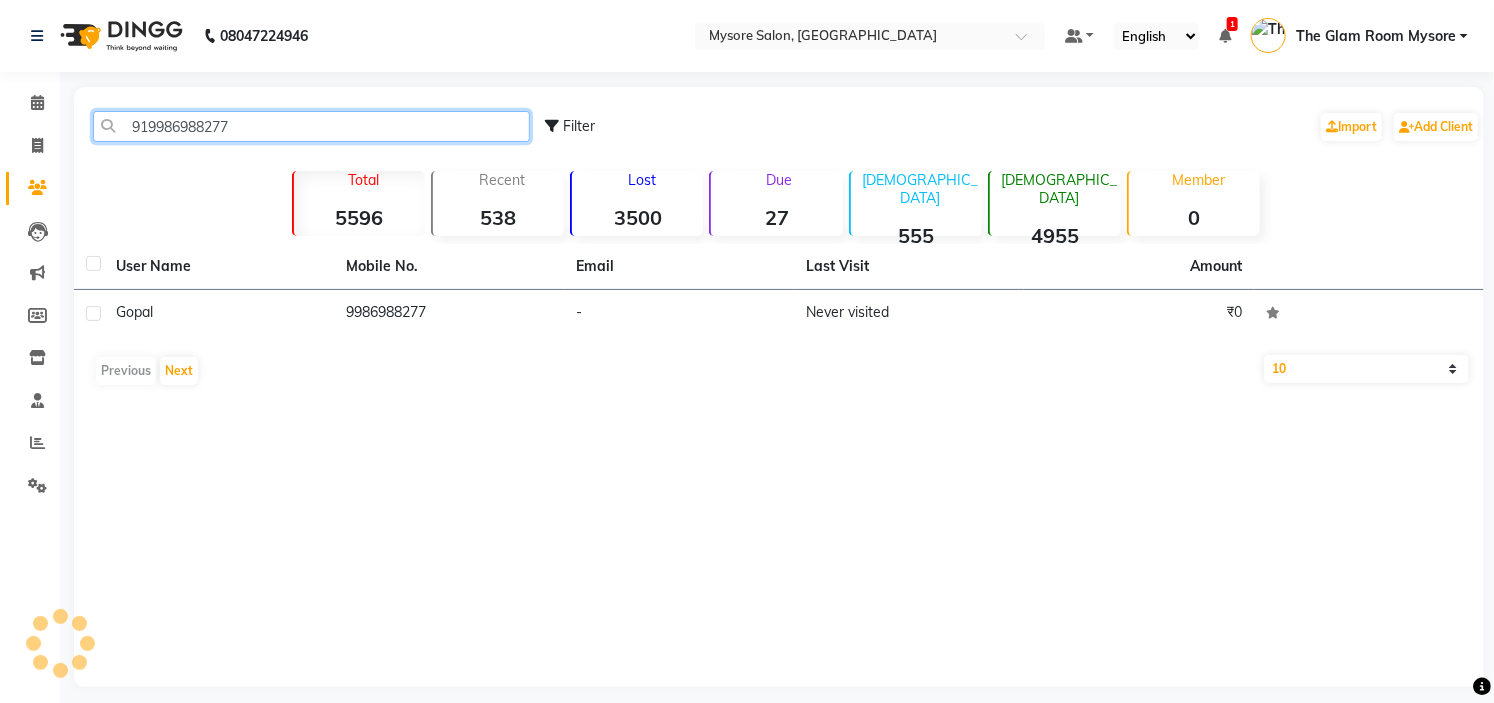 drag, startPoint x: 278, startPoint y: 132, endPoint x: 284, endPoint y: -97, distance: 229.07858 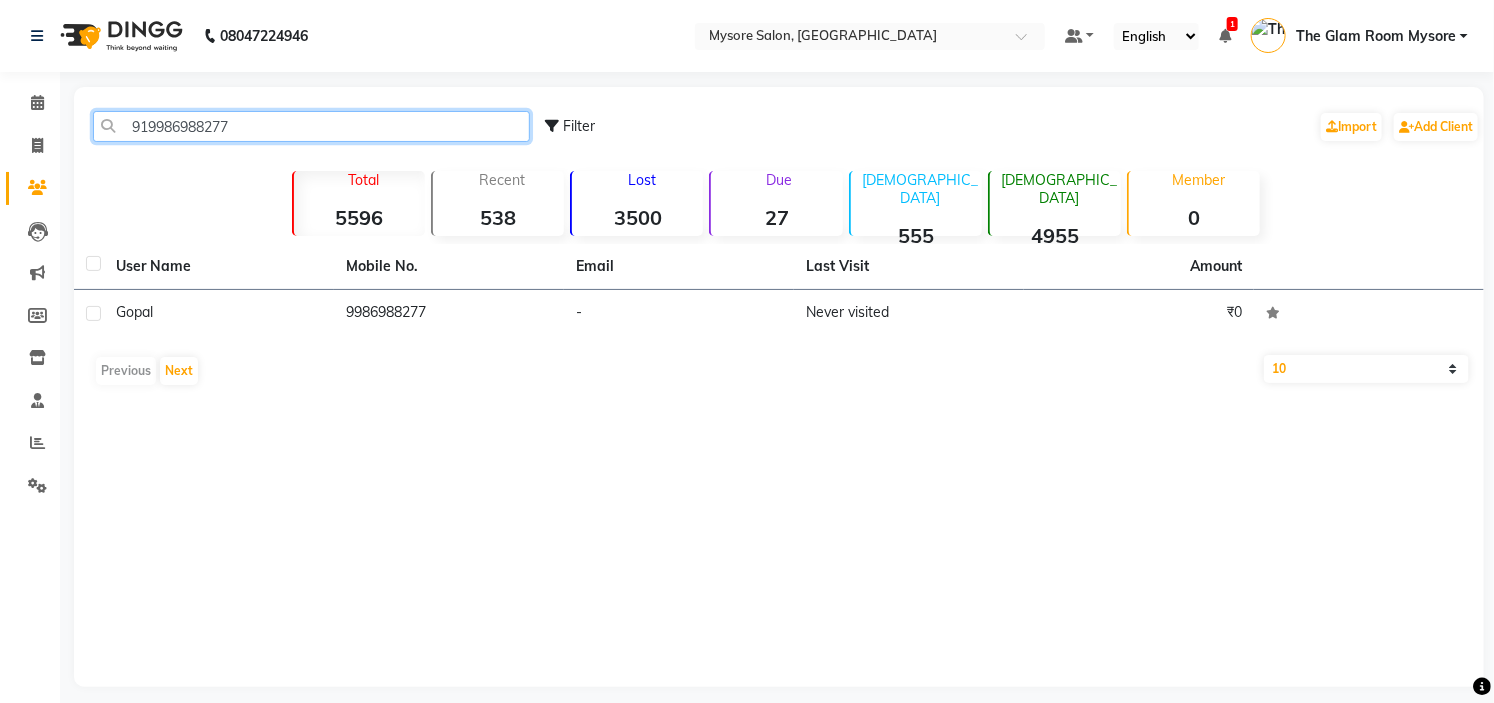 paste on "620953079" 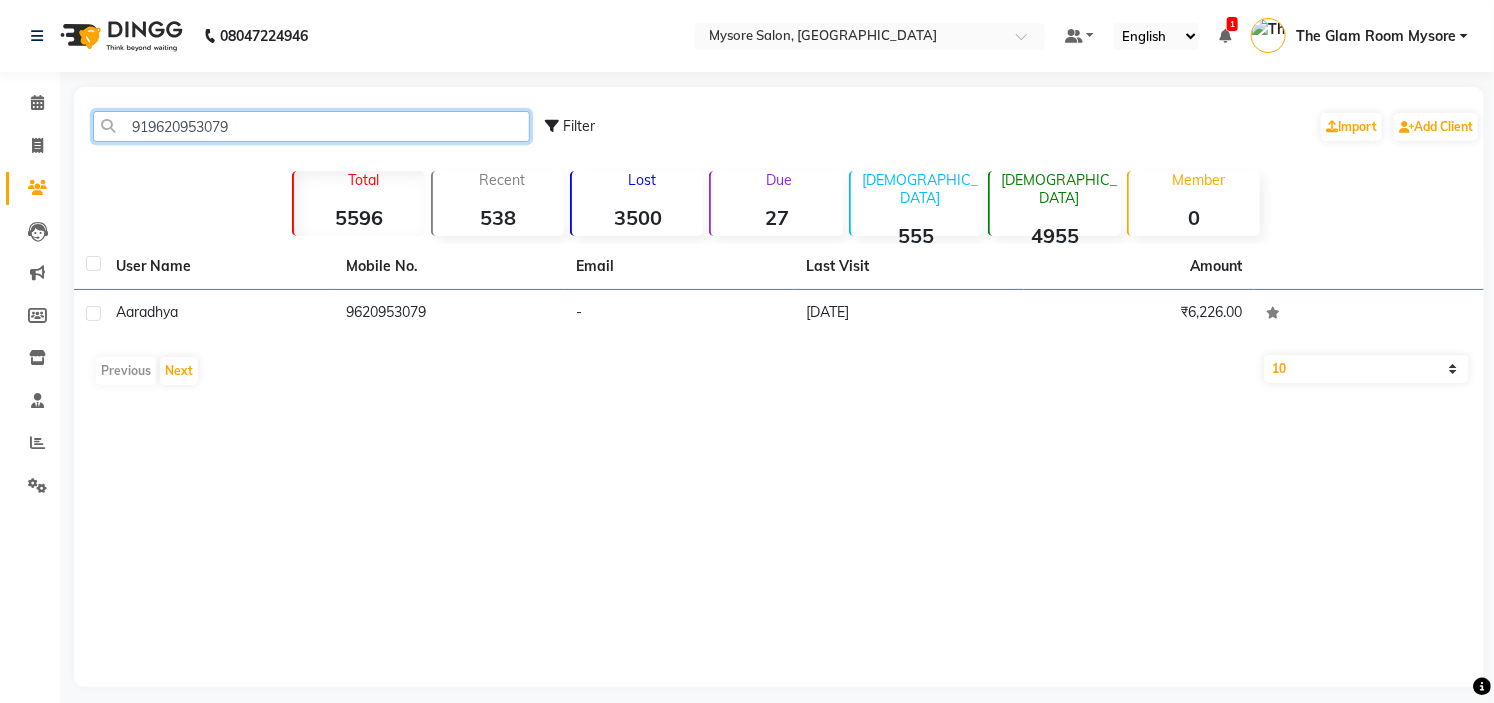 click on "919620953079" 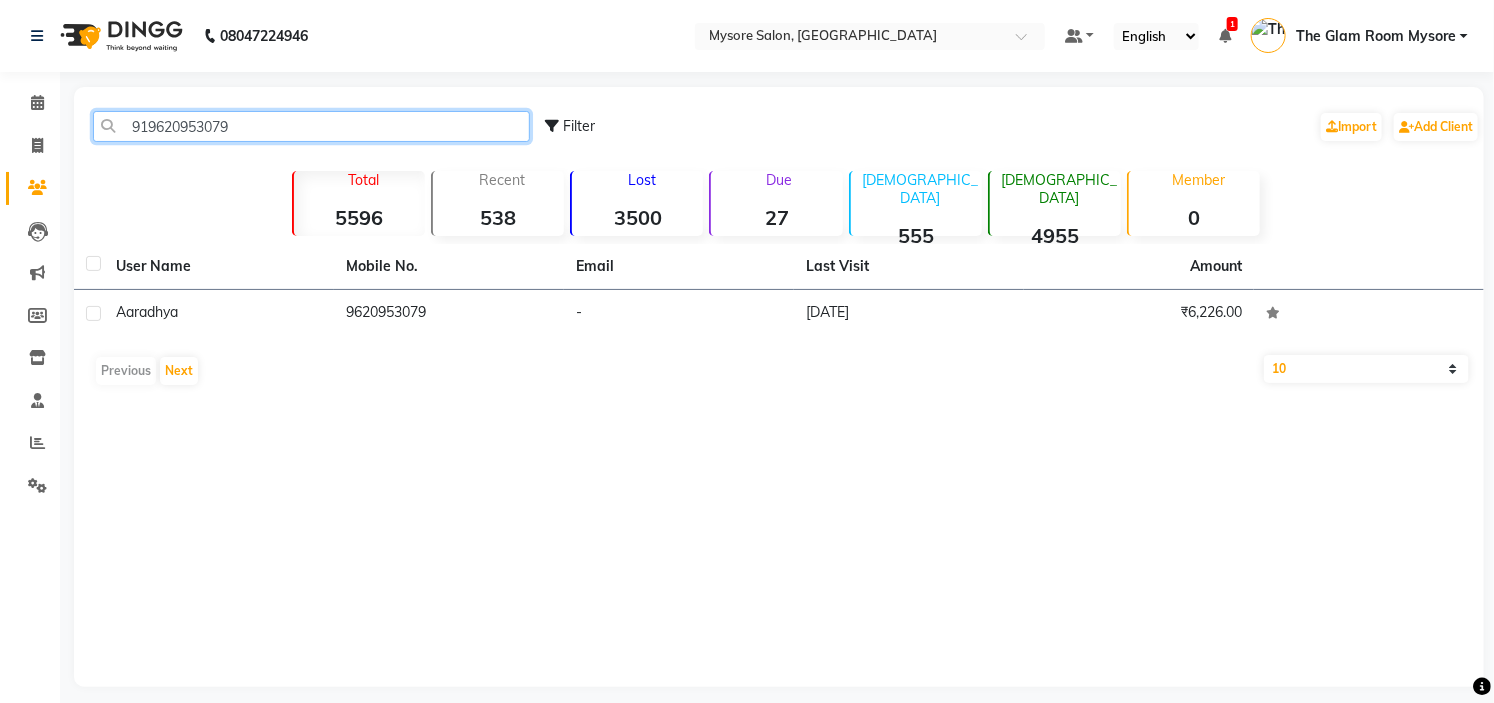 type on "919620953079" 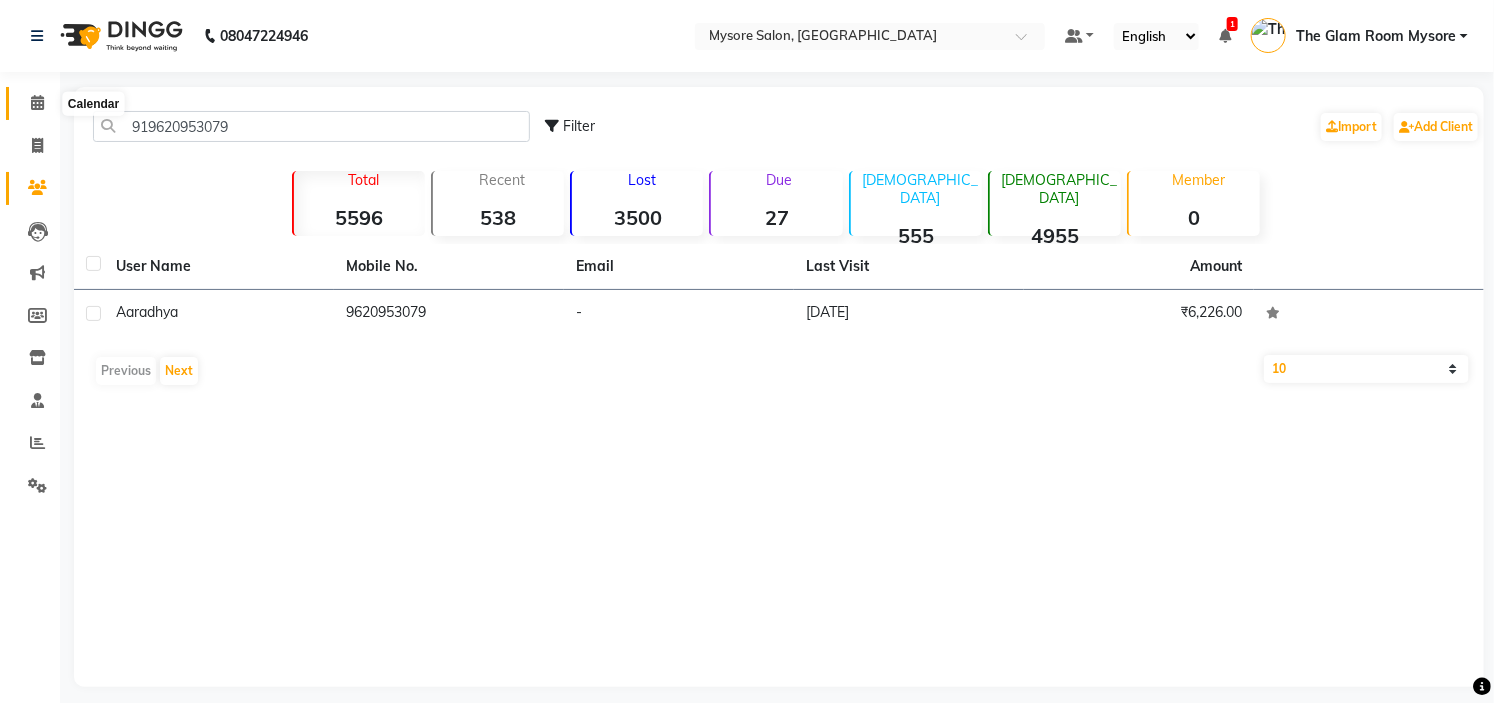 click 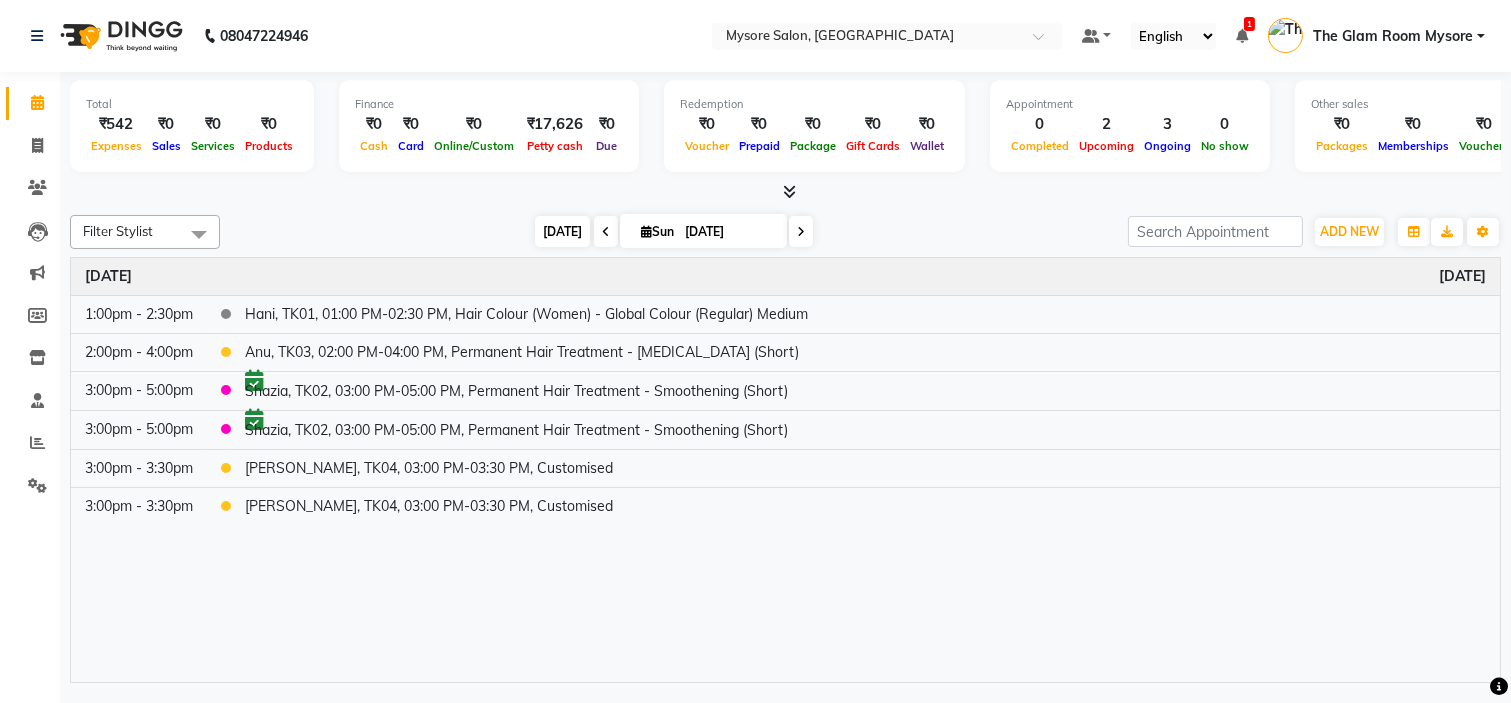 click on "[DATE]" at bounding box center [562, 231] 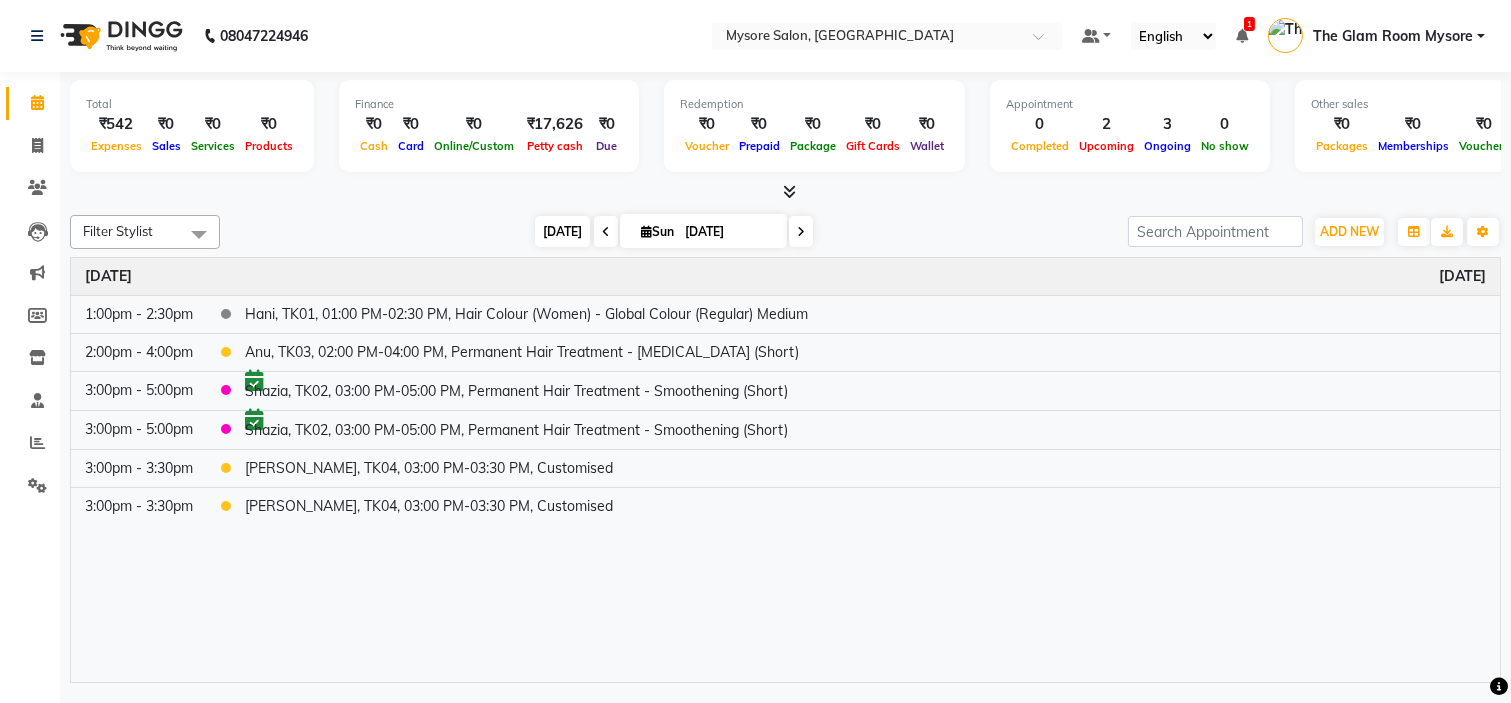 click on "[DATE]" at bounding box center [562, 231] 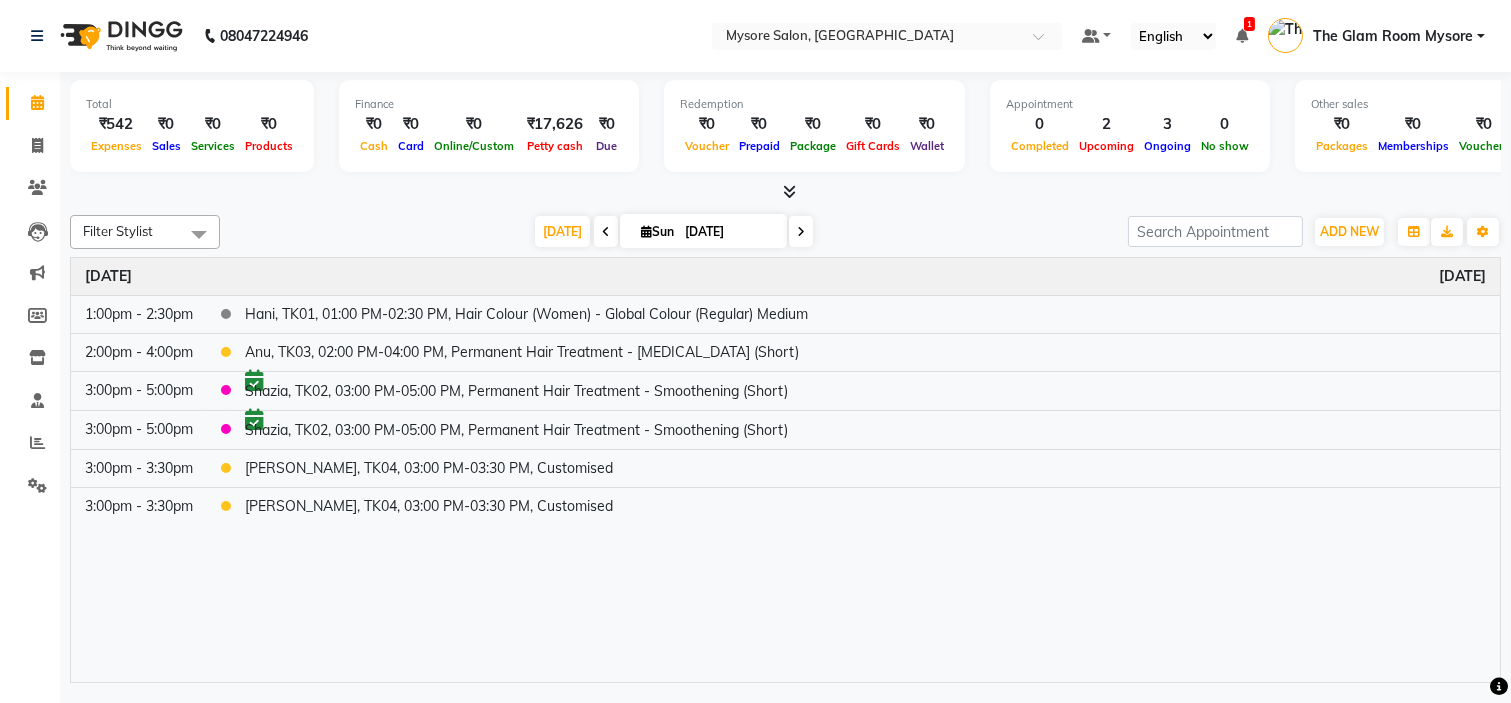 click on "Time Event Sunday July 13, 2025 1:00pm - 2:30pm    Hani, TK01, 01:00 PM-02:30 PM, Hair Colour (Women) - Global Colour (Regular) Medium 2:00pm - 4:00pm    Anu, TK03, 02:00 PM-04:00 PM, Permanent Hair Treatment - Botox (Short) 3:00pm - 5:00pm     Shazia, TK02, 03:00 PM-05:00 PM, Permanent Hair Treatment - Smoothening (Short) 3:00pm - 5:00pm     Shazia, TK02, 03:00 PM-05:00 PM, Permanent Hair Treatment - Smoothening (Short) 3:00pm - 3:30pm    Surabhi, TK04, 03:00 PM-03:30 PM, Customised 3:00pm - 3:30pm    Surabhi, TK04, 03:00 PM-03:30 PM, Customised" at bounding box center [785, 470] 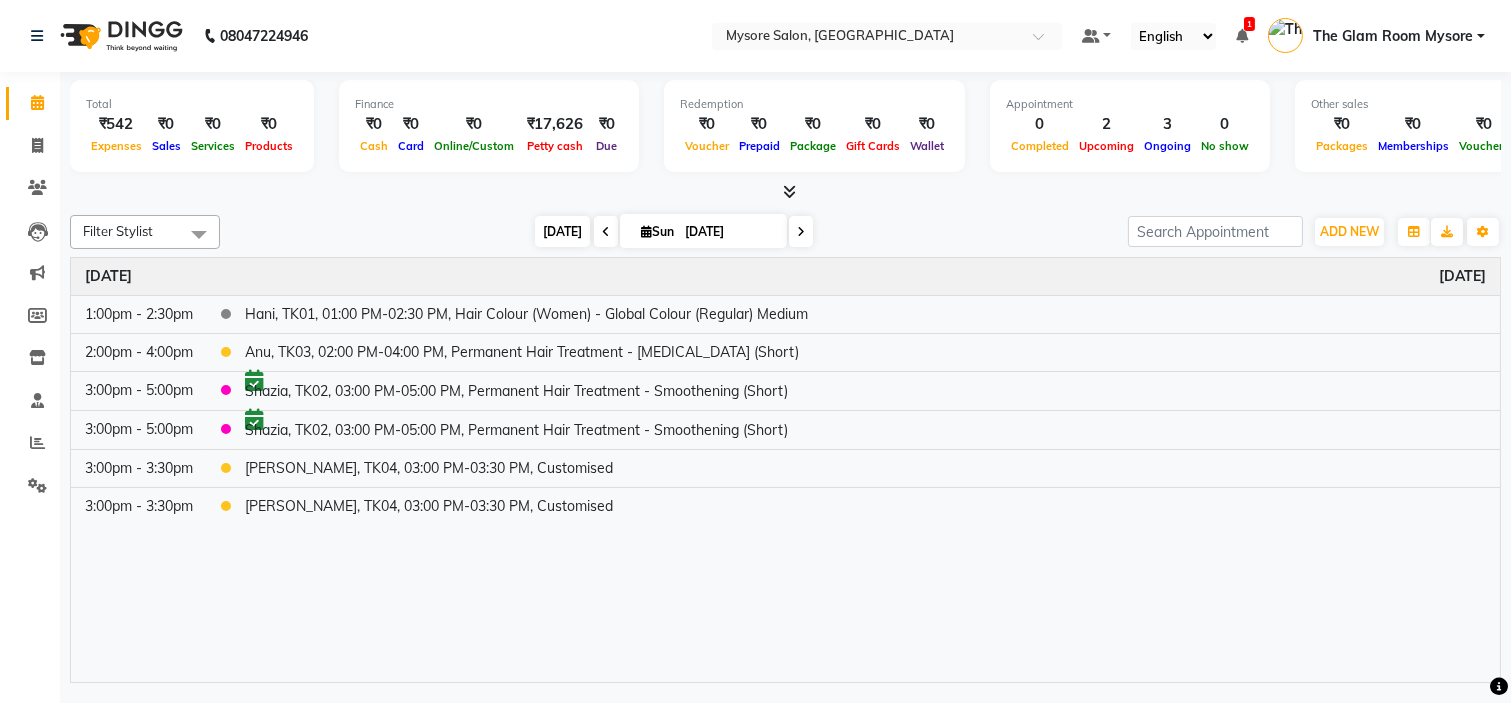 click on "[DATE]" at bounding box center [562, 231] 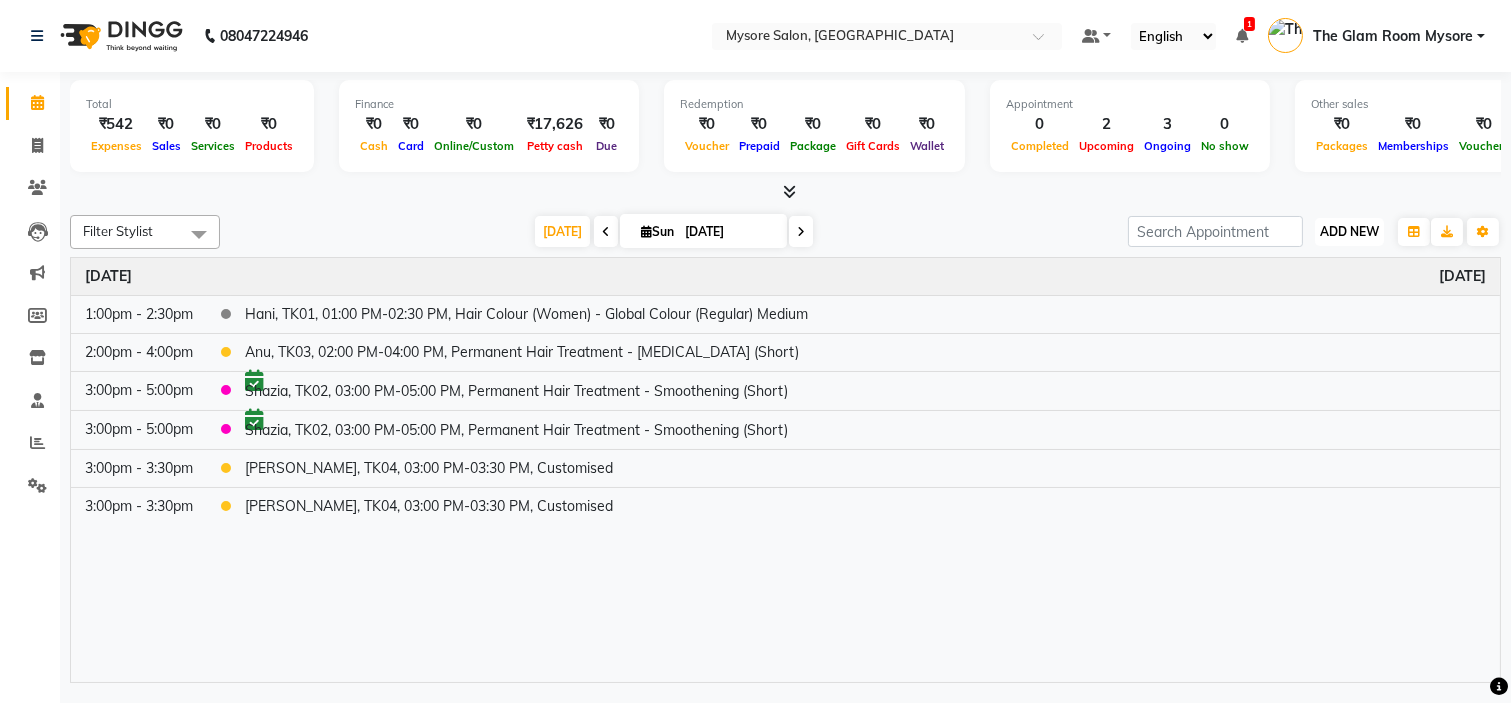 click on "ADD NEW" at bounding box center [1349, 231] 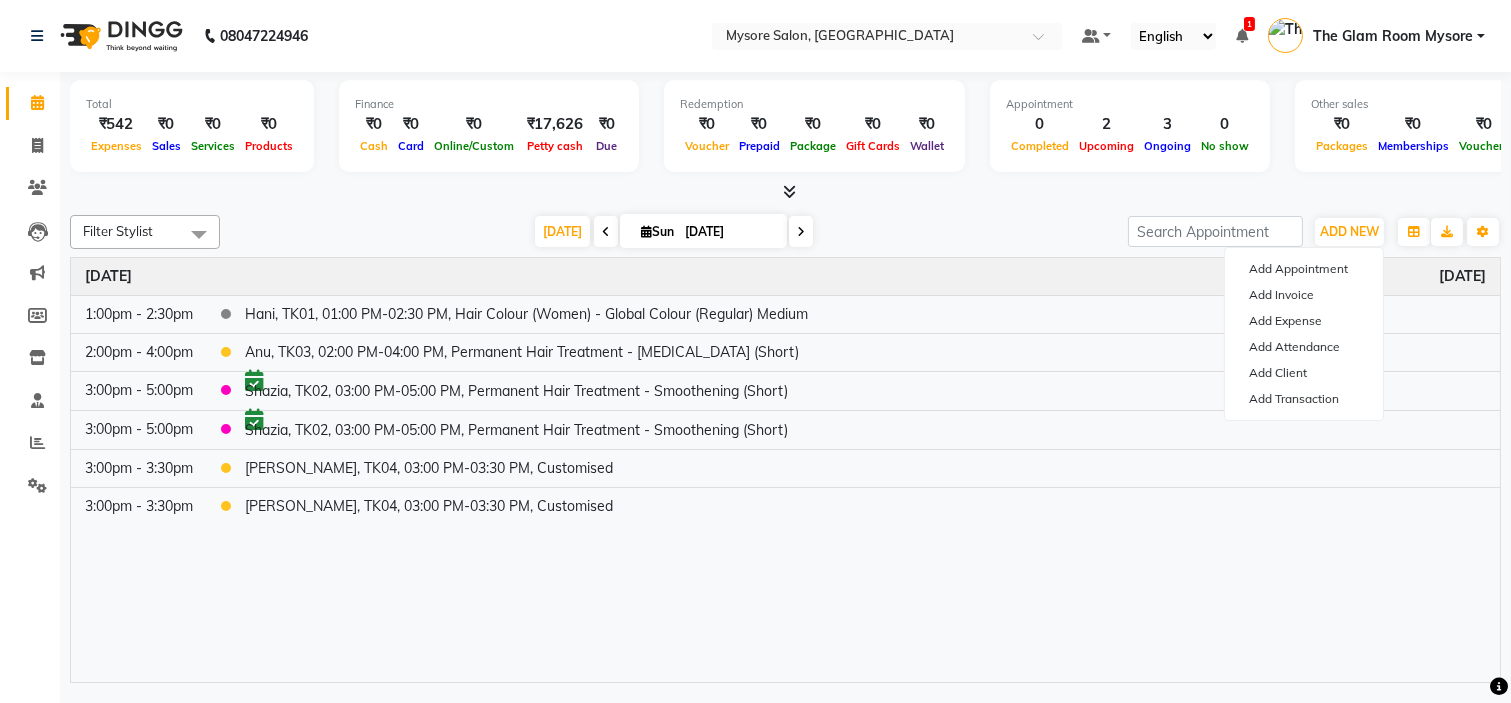 click on "Total  ₹542  Expenses ₹0  Sales ₹0  Services ₹0  Products Finance  ₹0  Cash ₹0  Card ₹0  Online/Custom ₹17,626 Petty cash ₹0 Due  Redemption  ₹0 Voucher ₹0 Prepaid ₹0 Package ₹0  Gift Cards ₹0  Wallet  Appointment  0 Completed 2 Upcoming 3 Ongoing 0 No show  Other sales  ₹0  Packages ₹0  Memberships ₹0  Vouchers ₹0  Prepaids ₹0  Gift Cards" at bounding box center (785, 137) 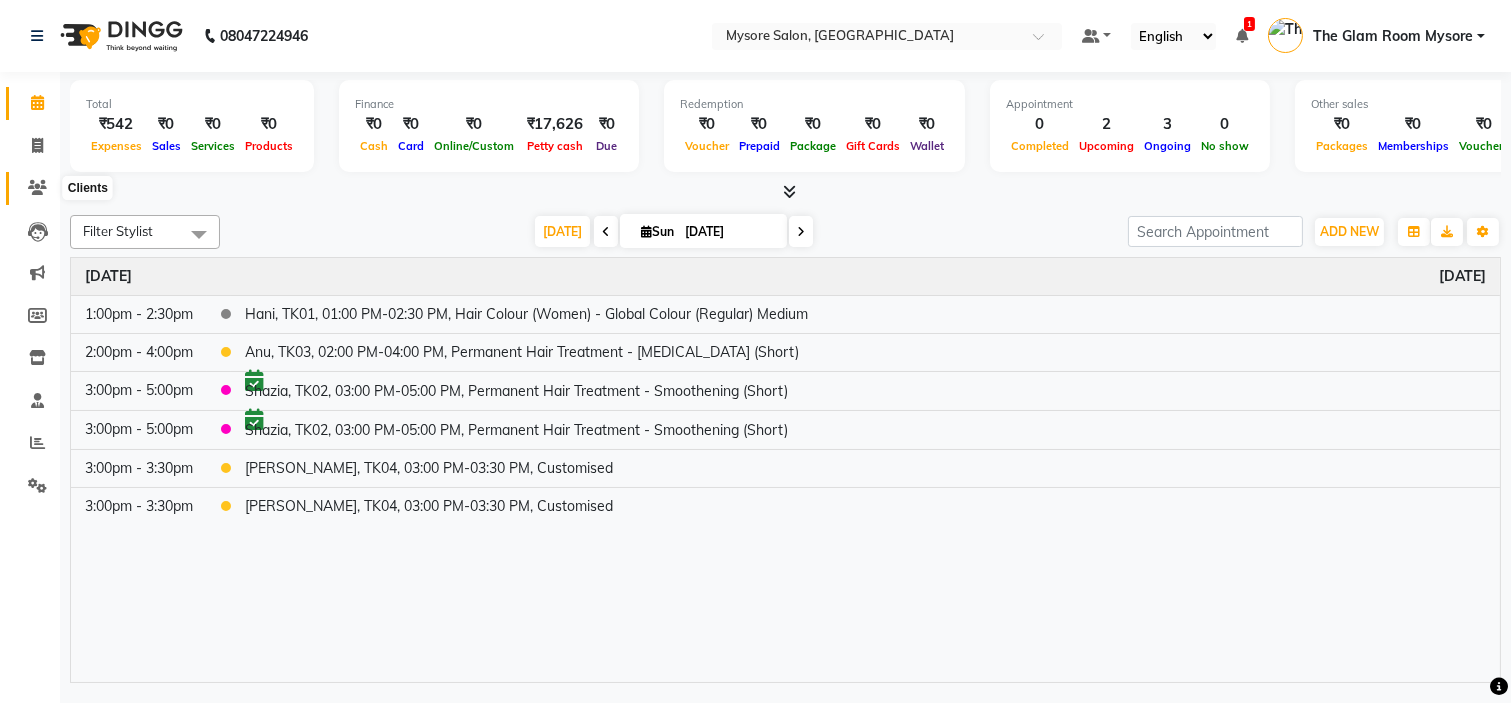 click 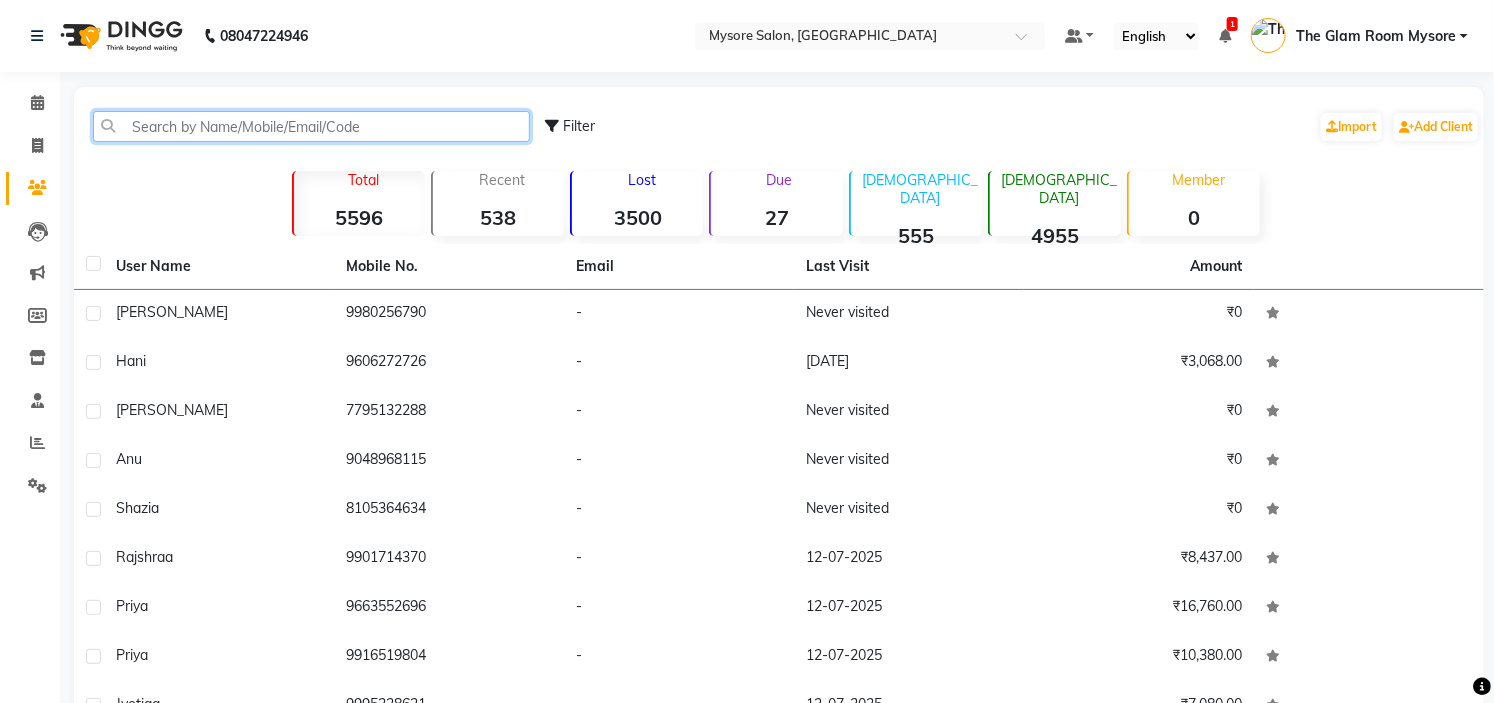 click 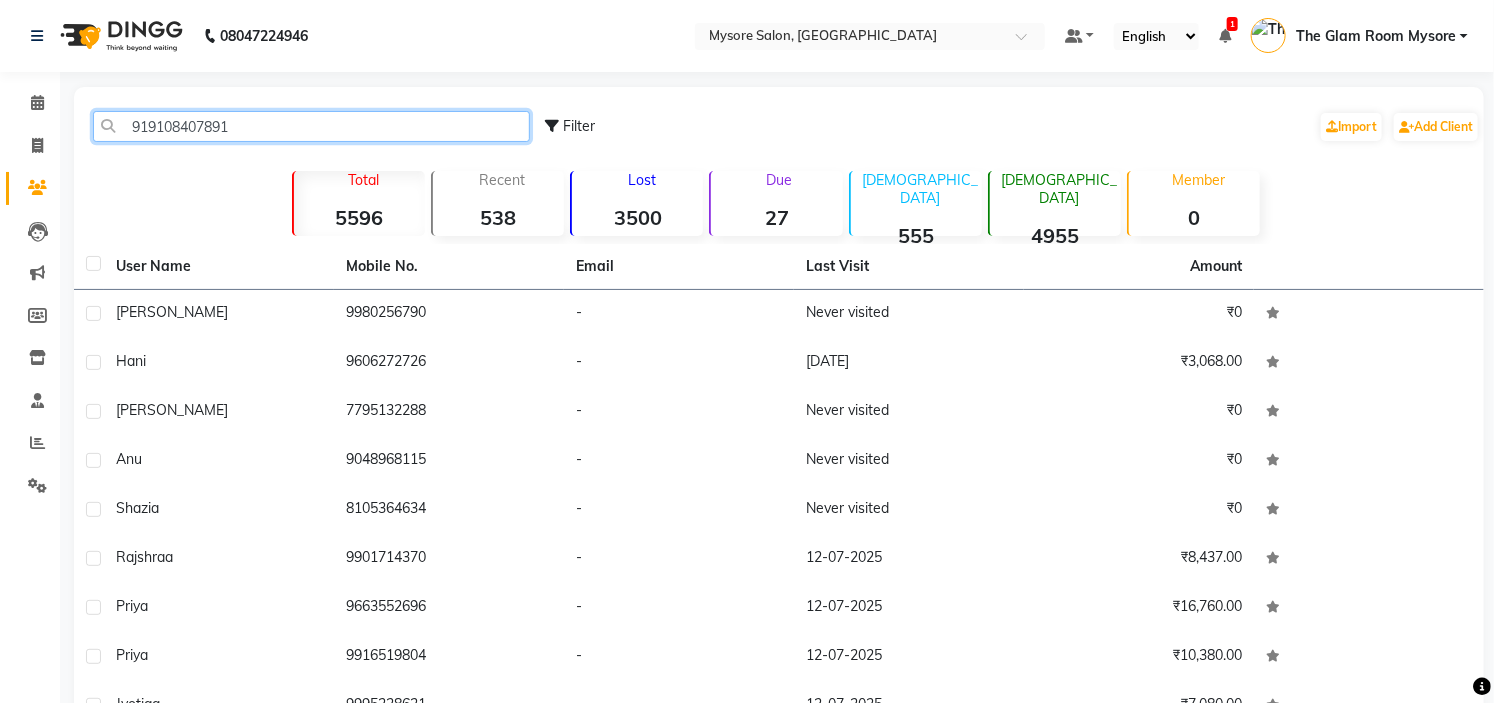 click on "919108407891" 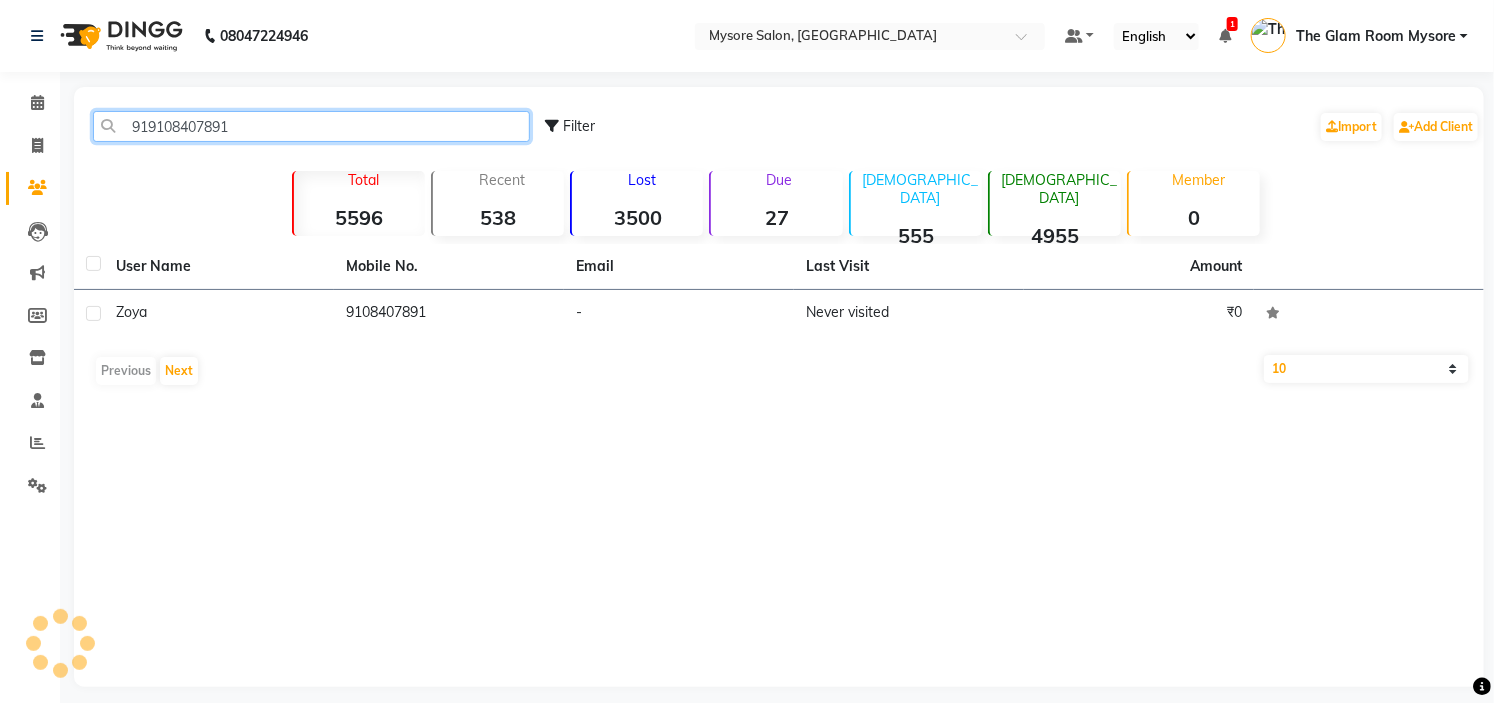 click on "919108407891" 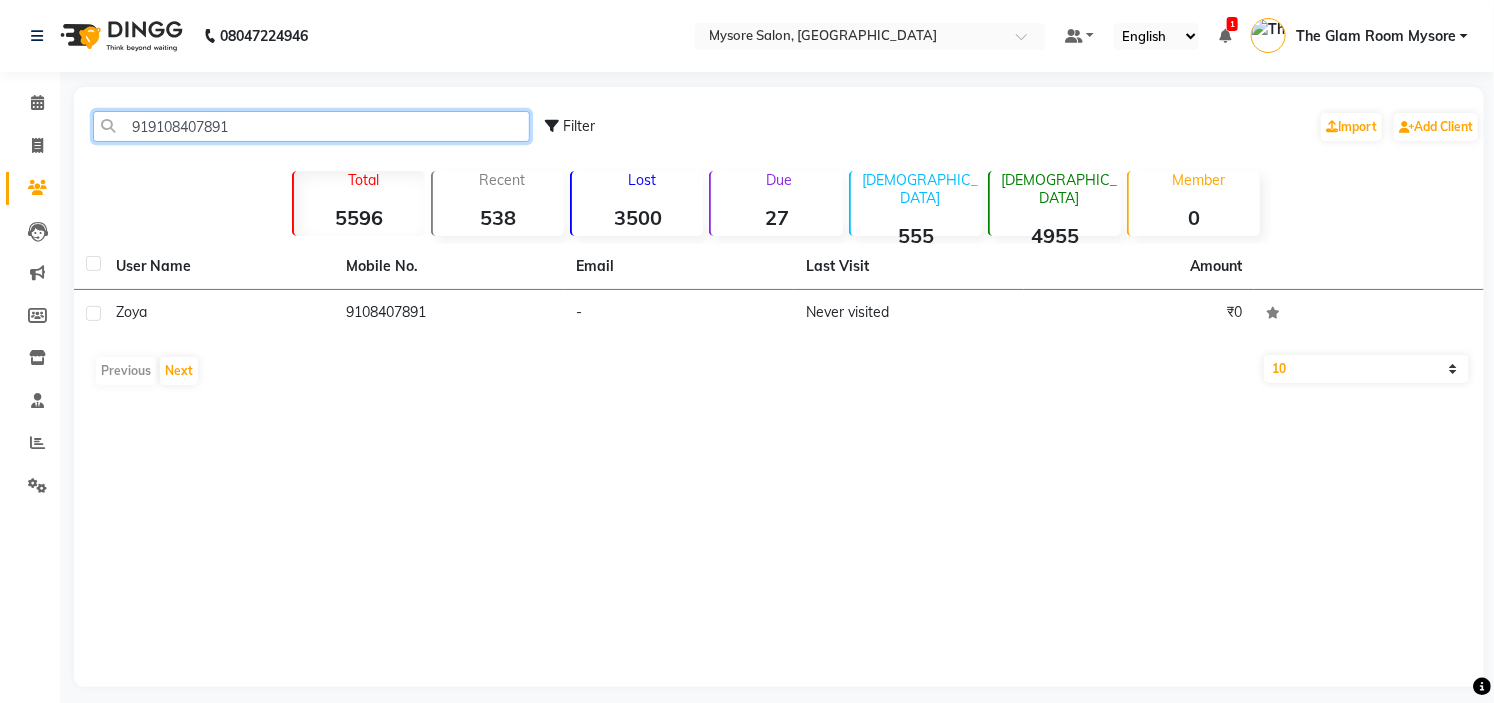 click on "919108407891" 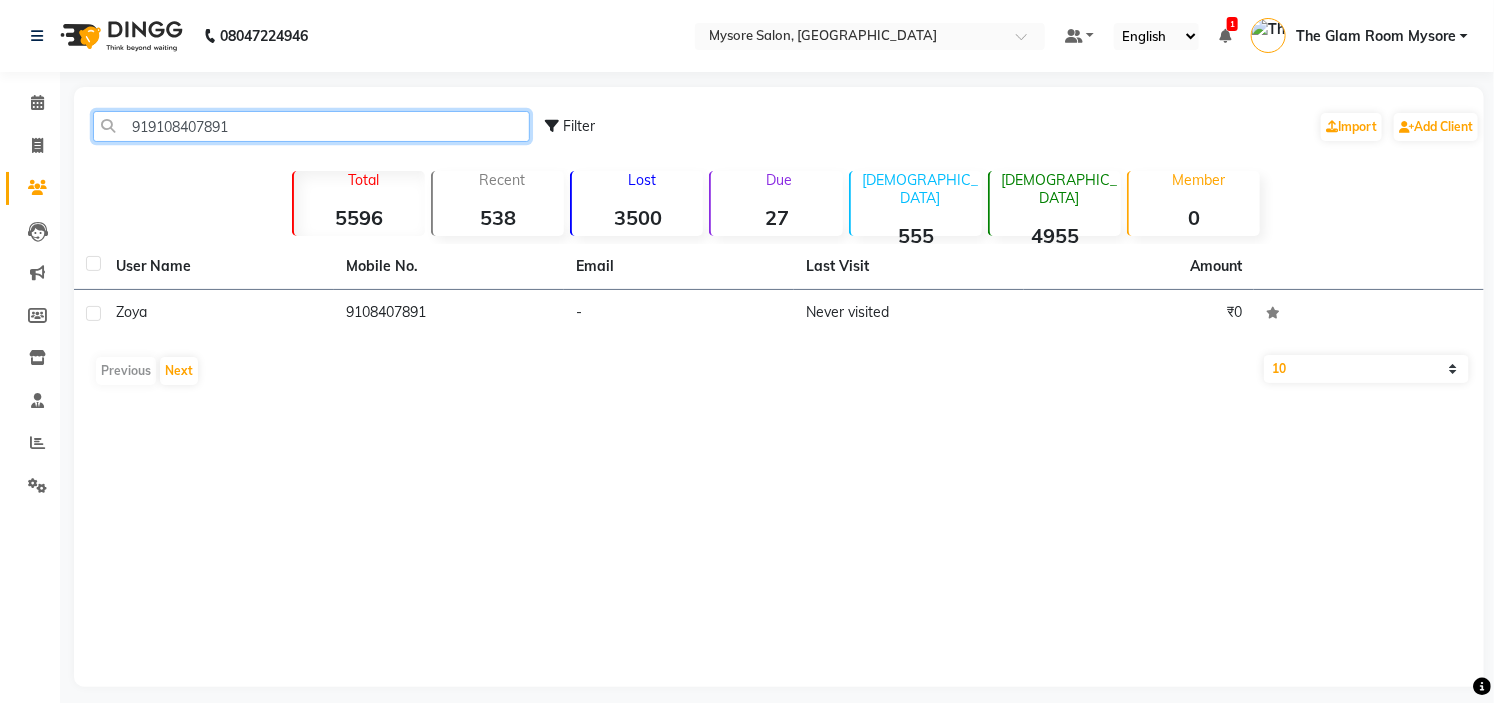 paste on "636288066" 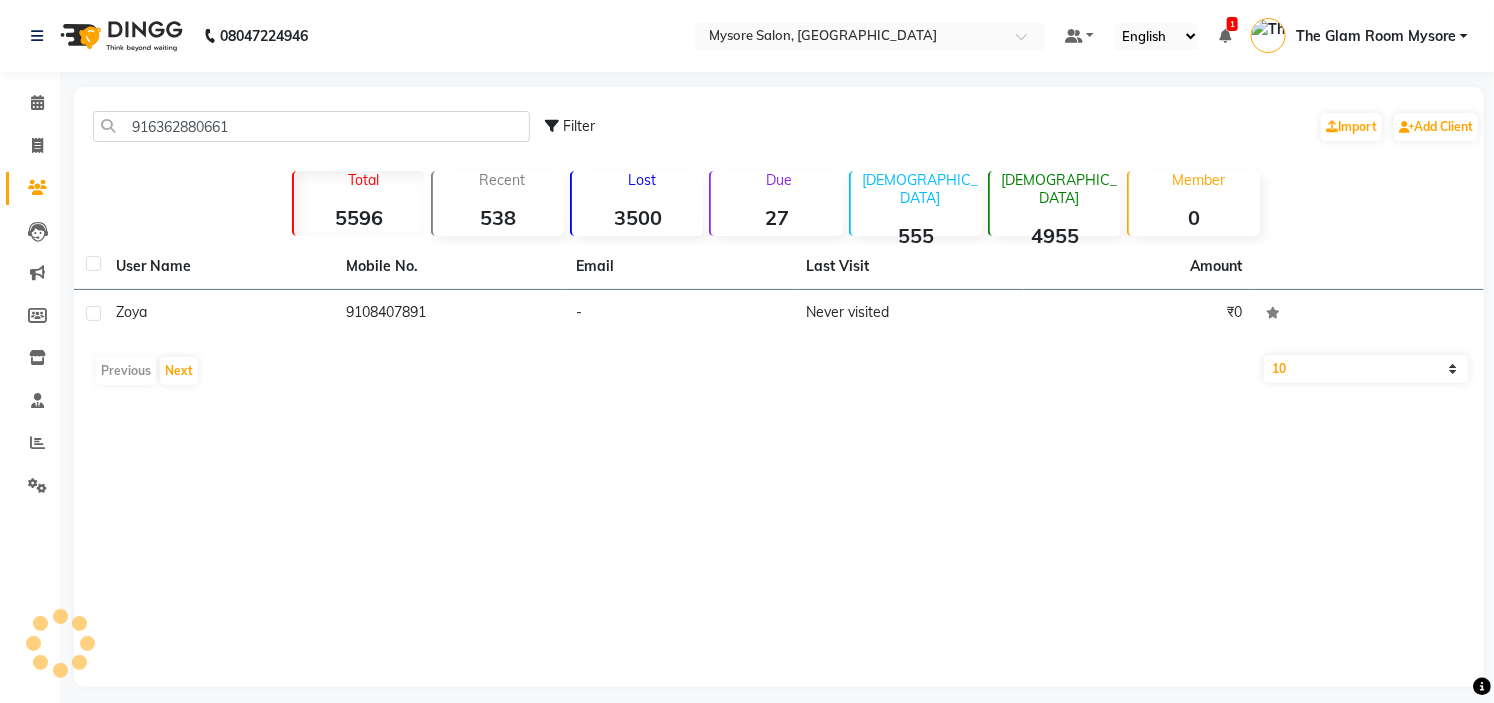 click on "916362880661 Filter  Import   Add Client" 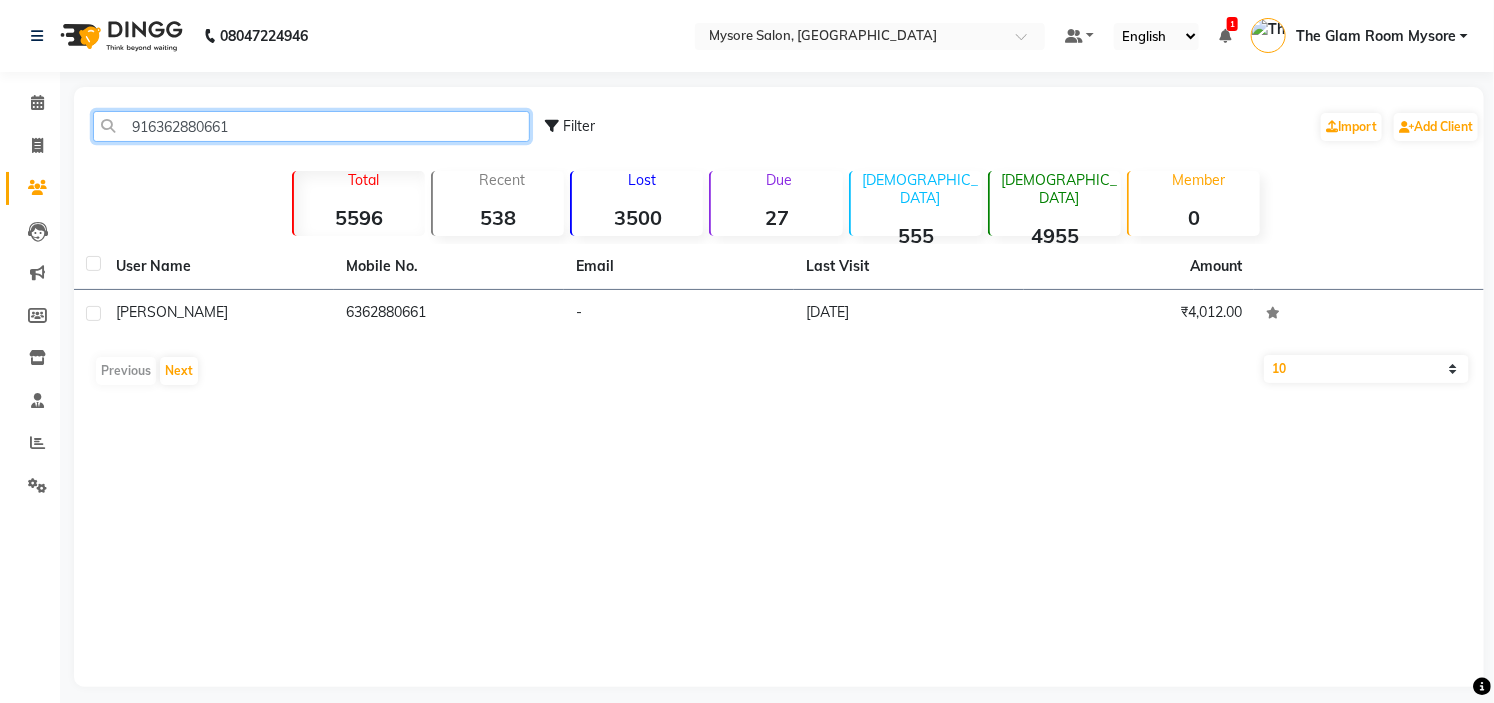 click on "916362880661" 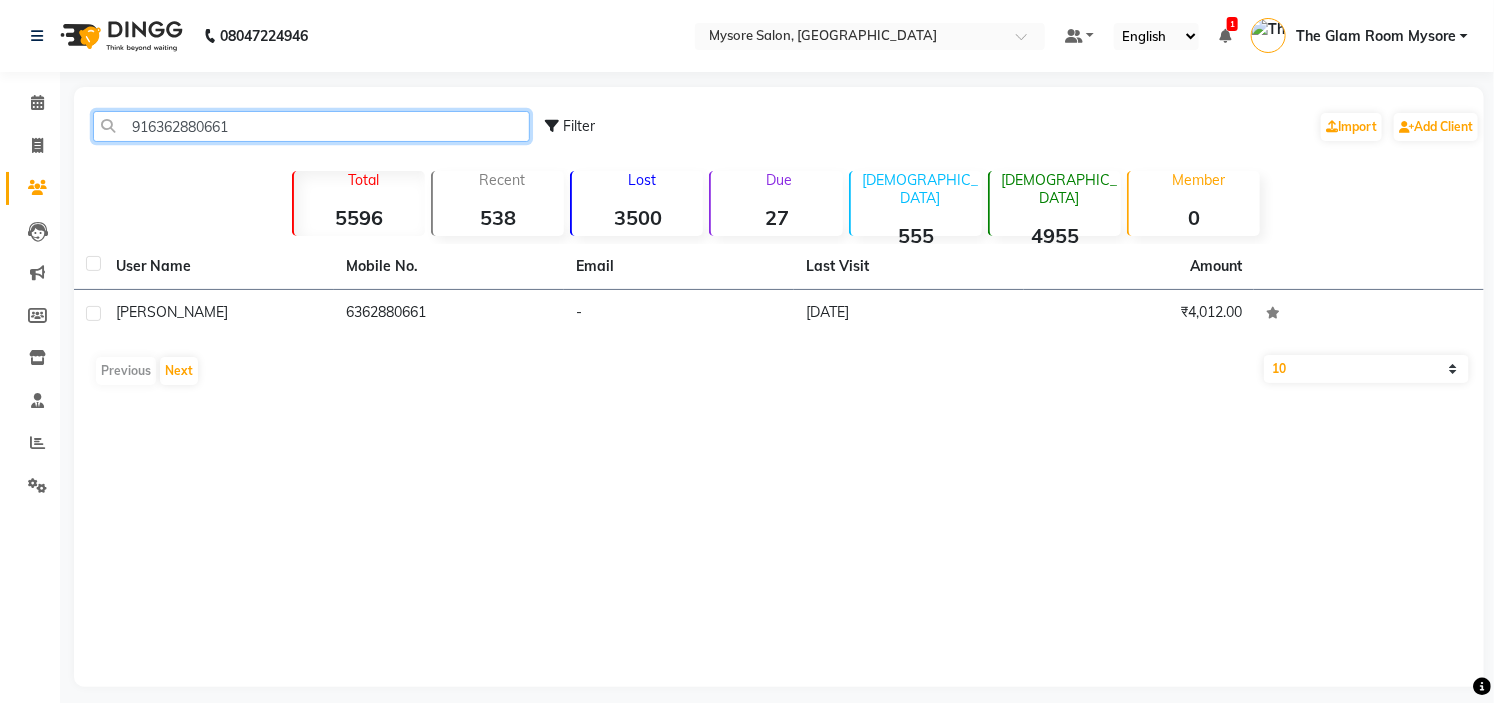 click on "916362880661" 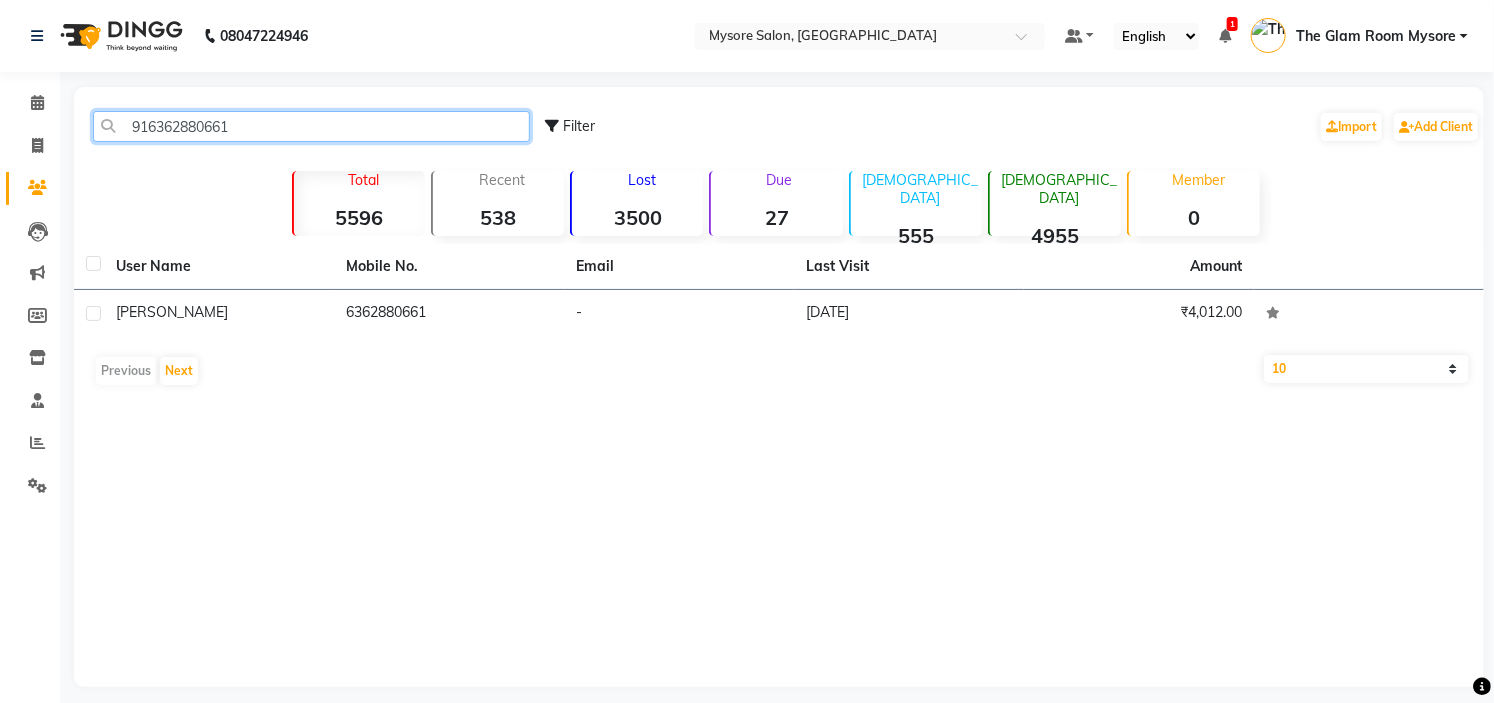 paste on "9880759924" 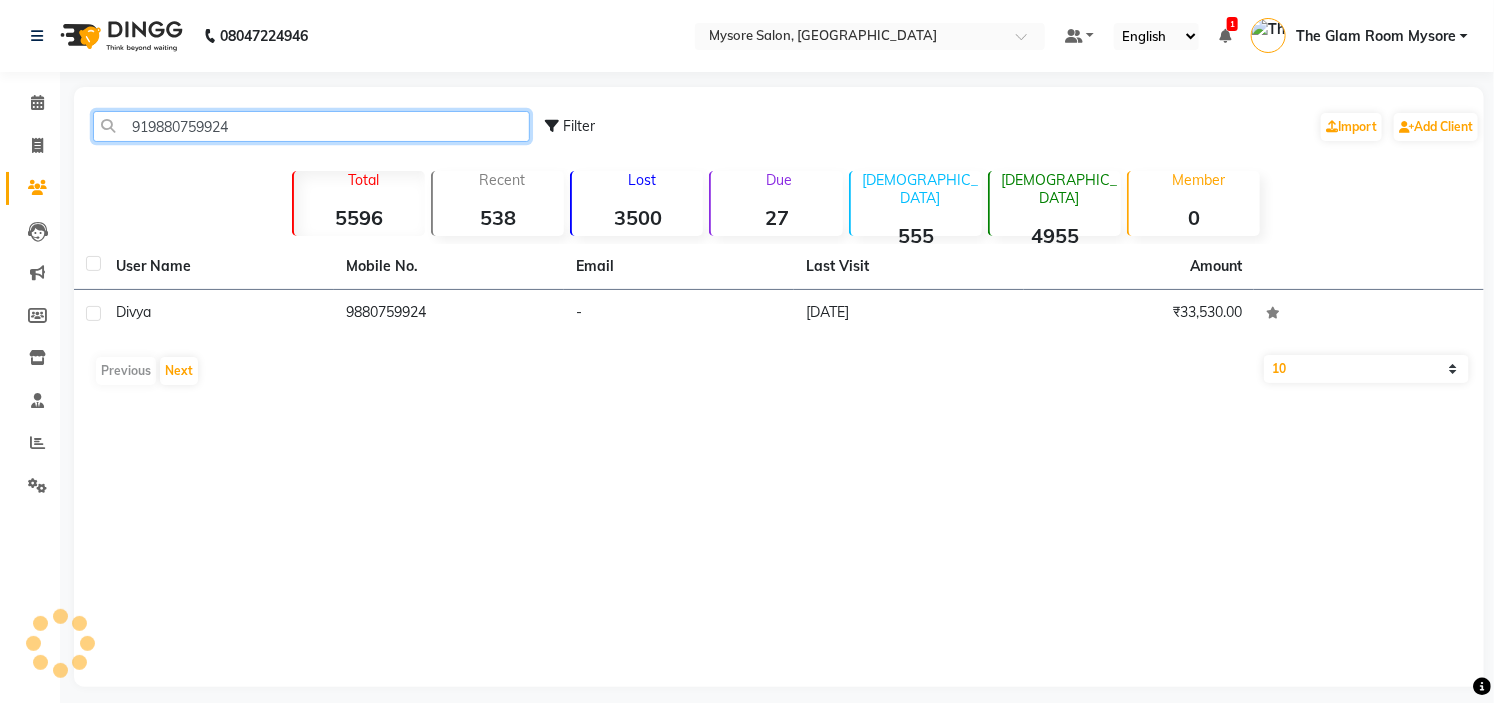 click on "919880759924" 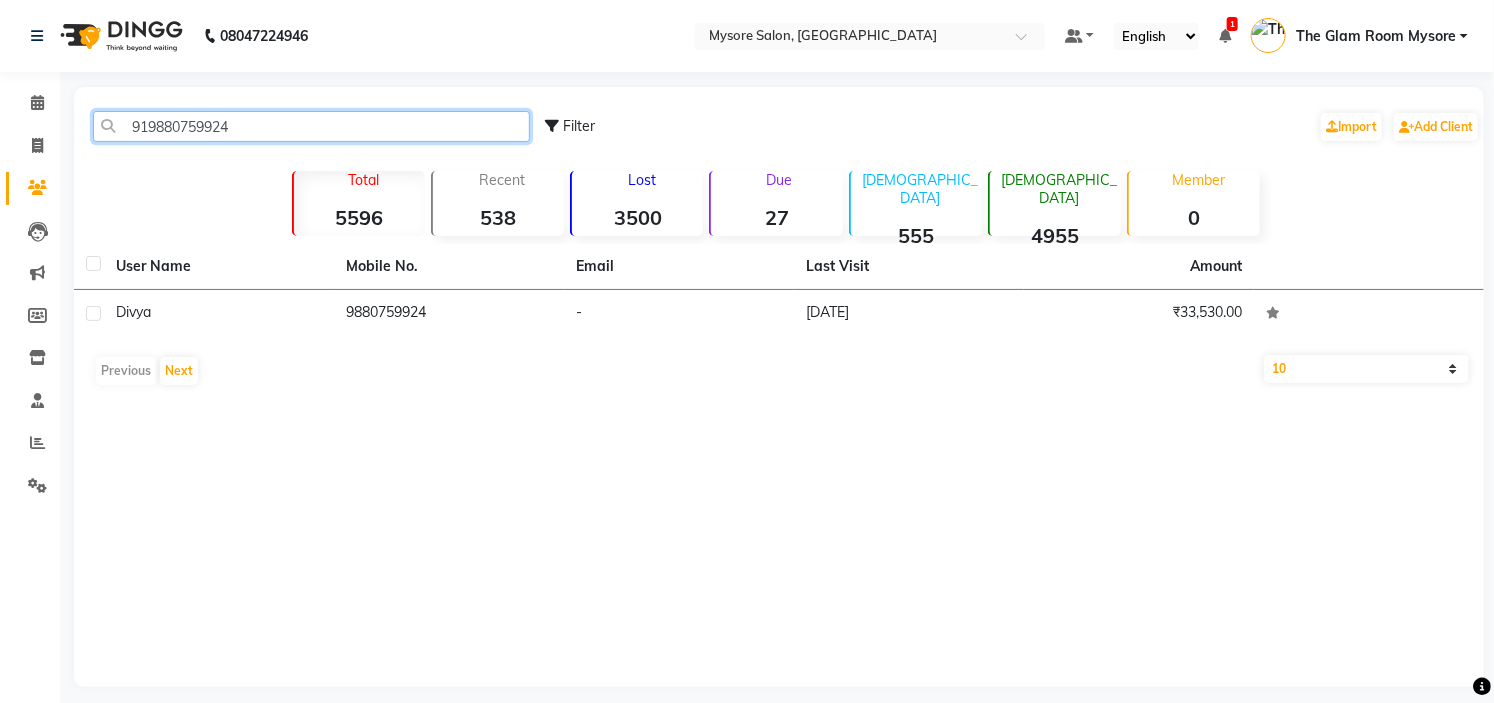 drag, startPoint x: 288, startPoint y: 126, endPoint x: 293, endPoint y: -85, distance: 211.05923 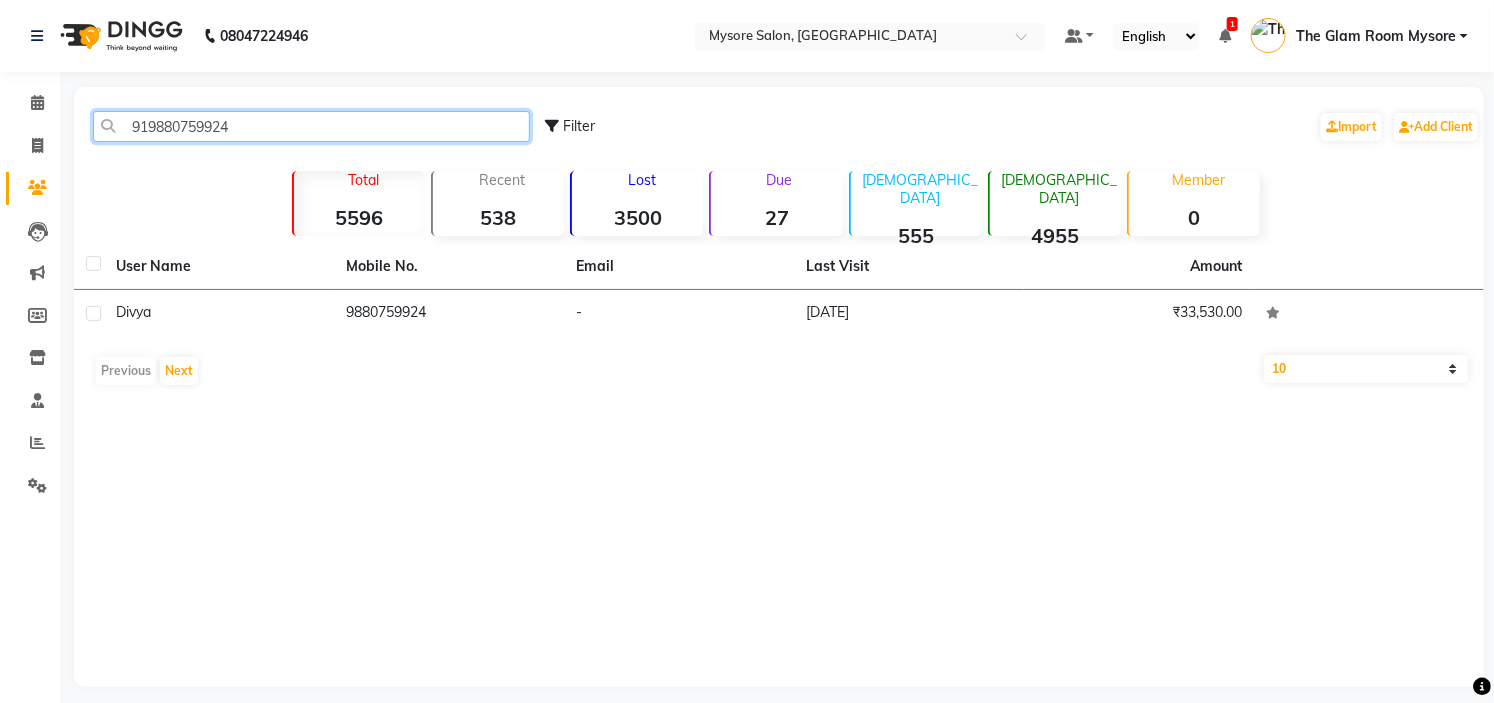 paste on "6360476522" 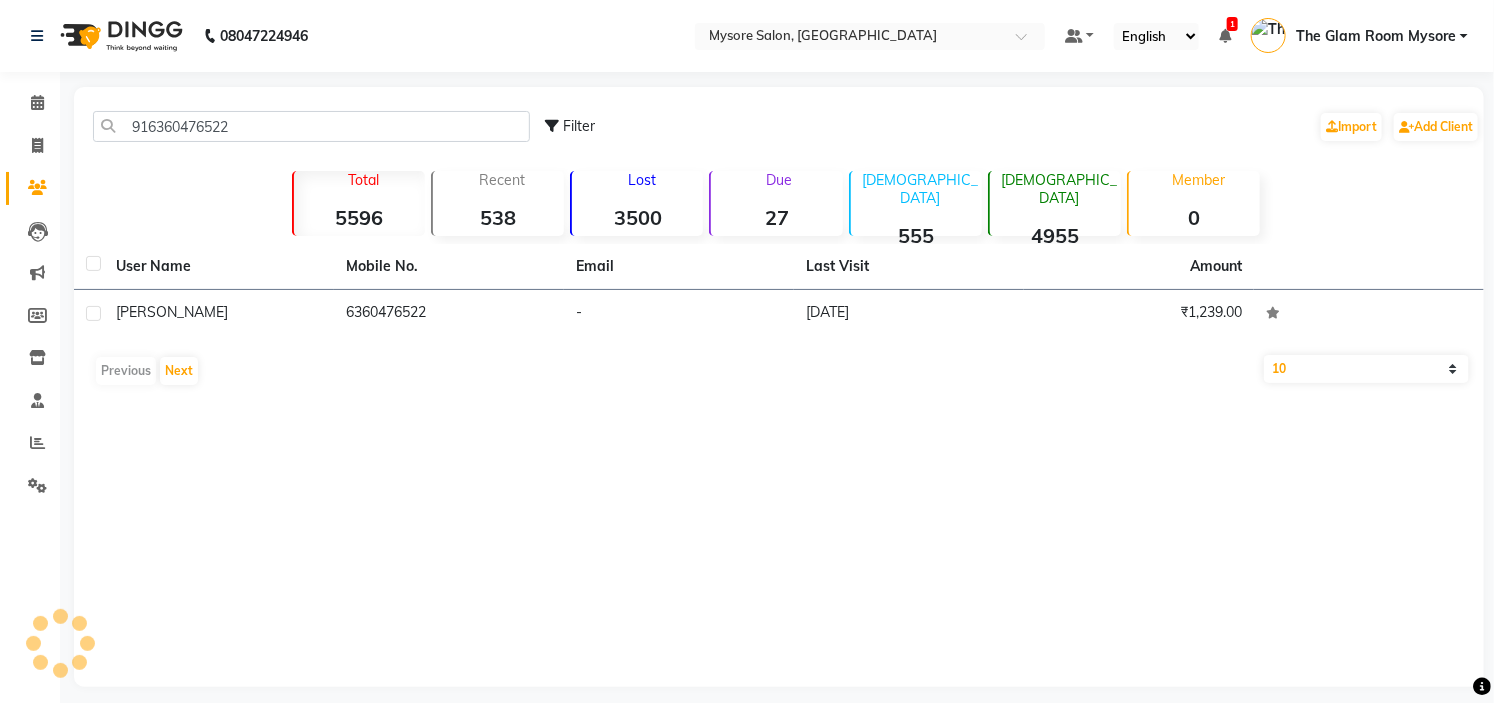 click on "916360476522 Filter  Import   Add Client" 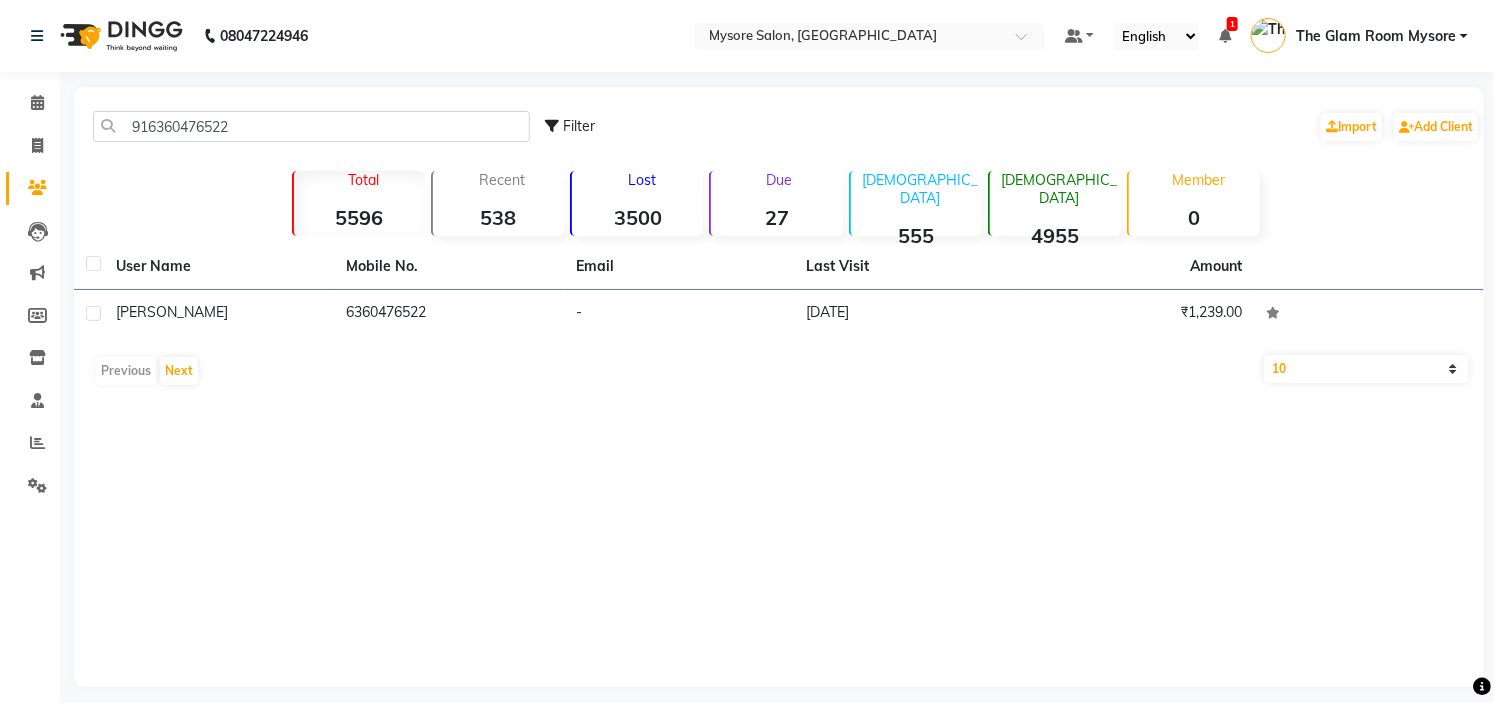 click on "916360476522 Filter  Import   Add Client" 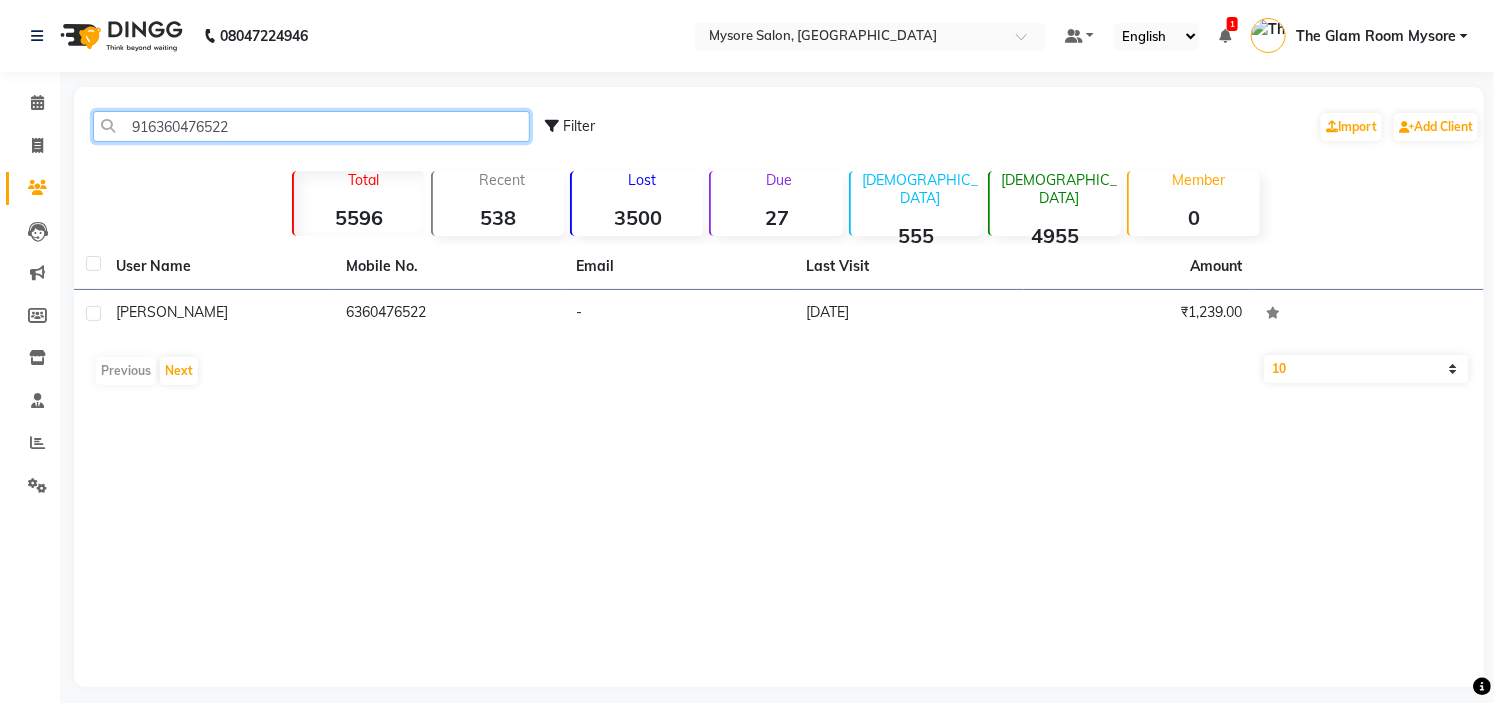 click on "916360476522" 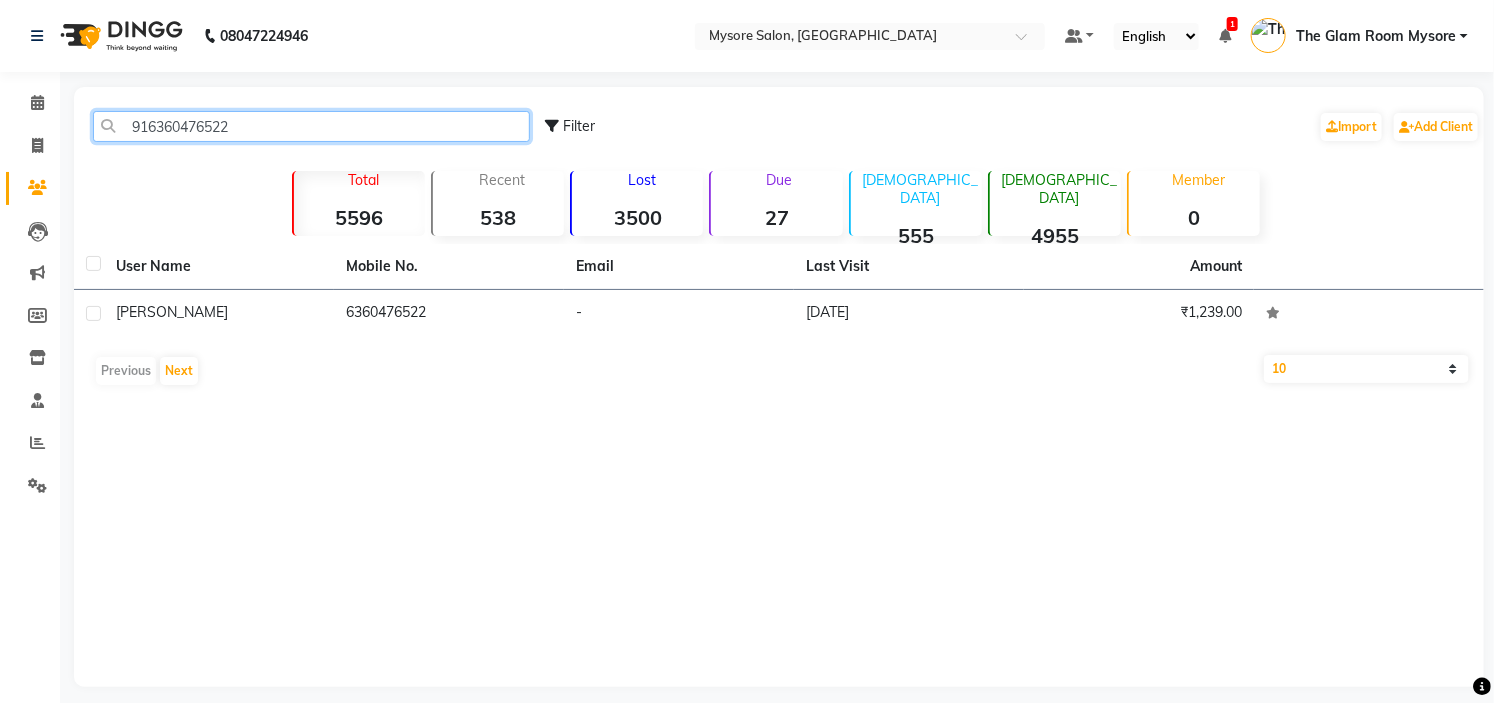 click on "916360476522" 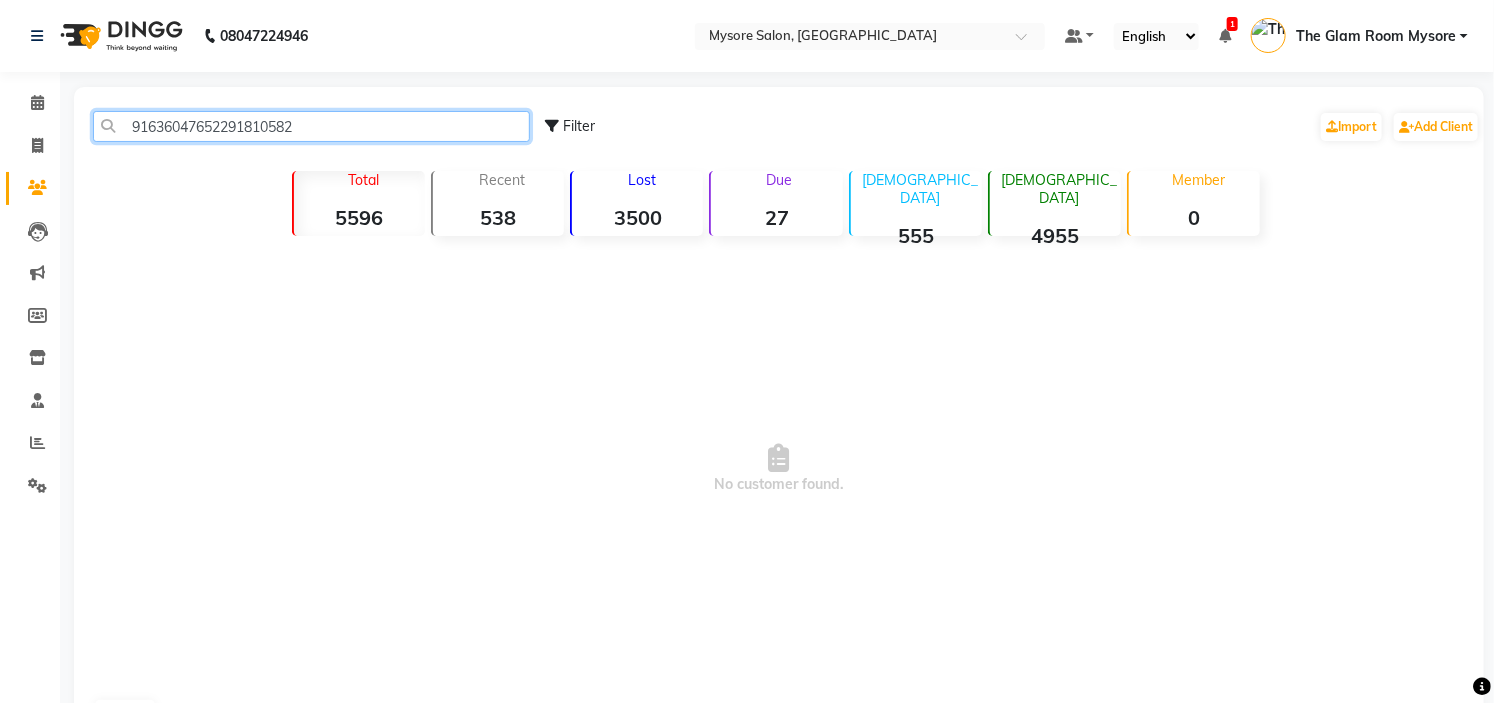 click on "91636047652291810582" 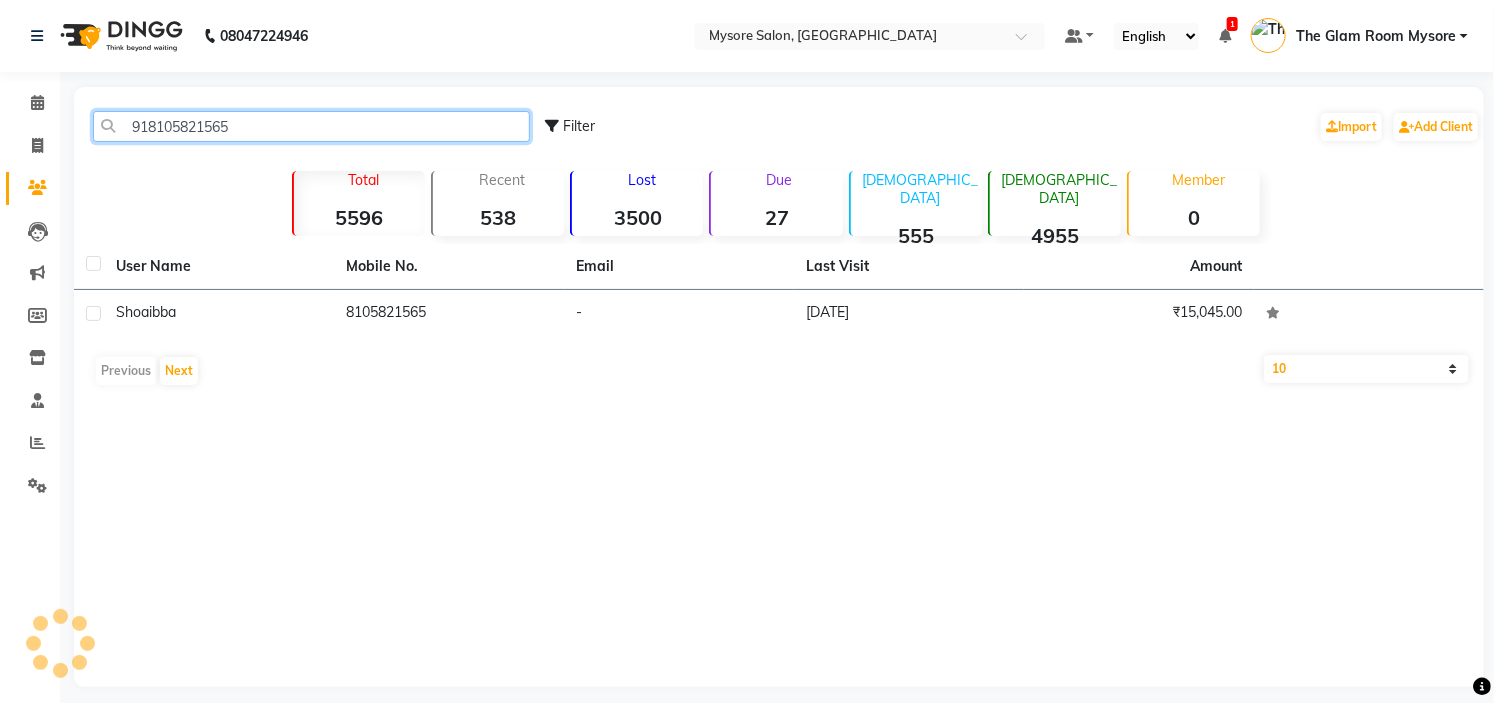click on "918105821565" 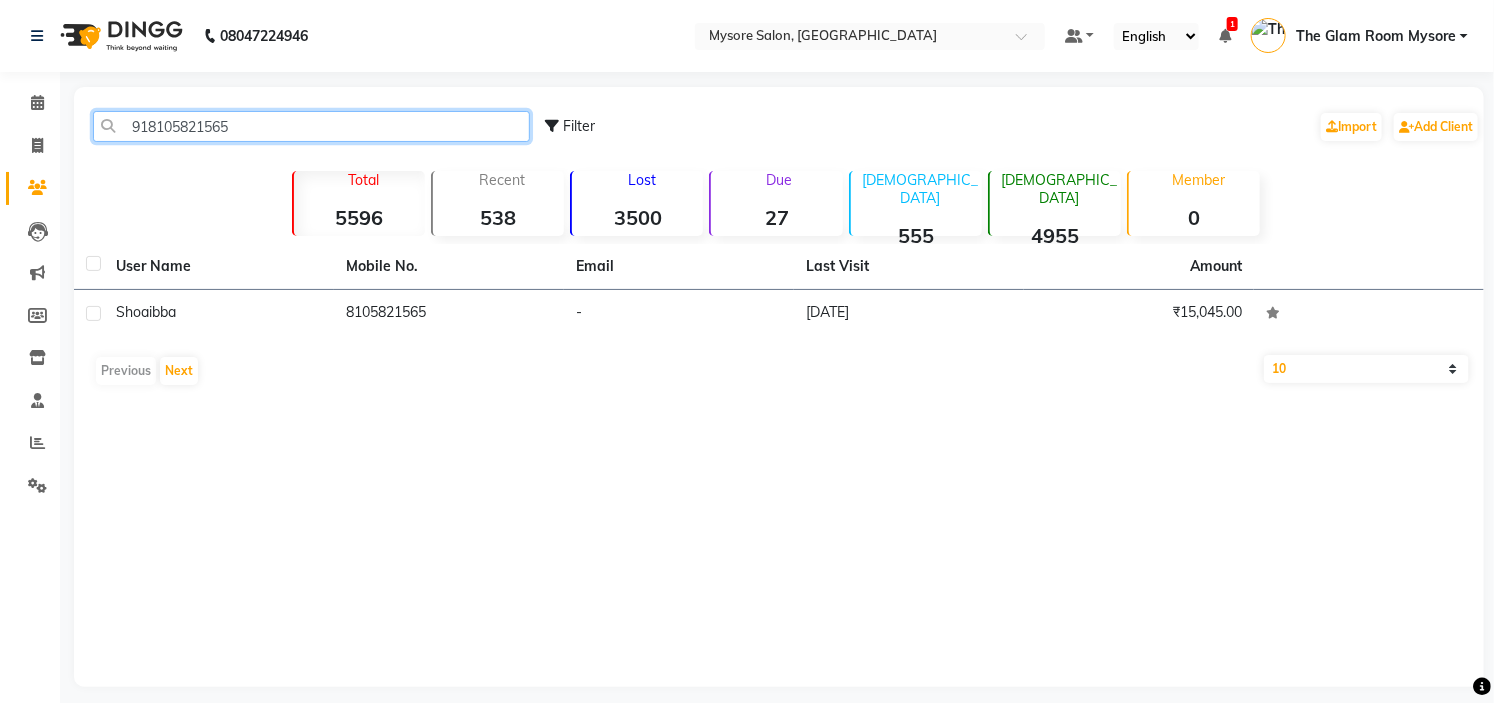 click on "918105821565" 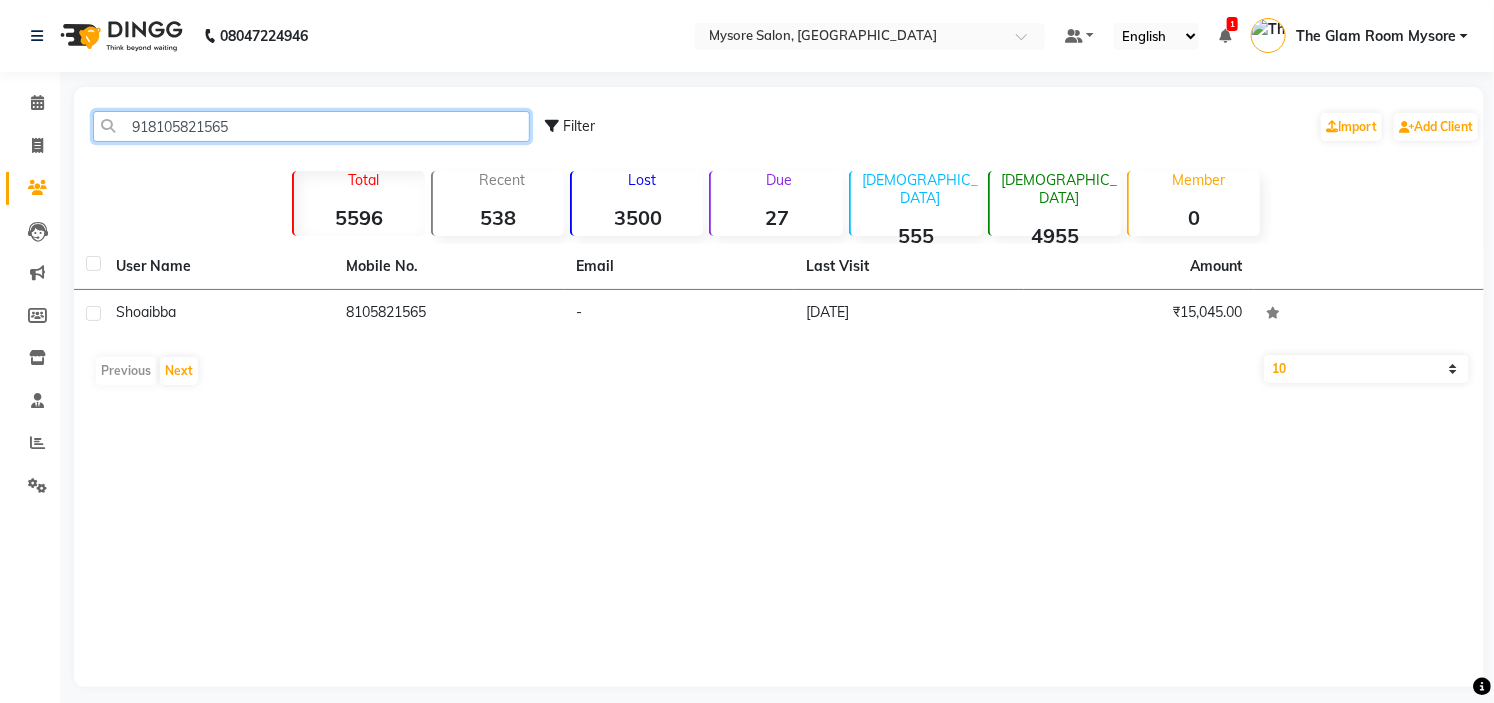 paste on "7025395471" 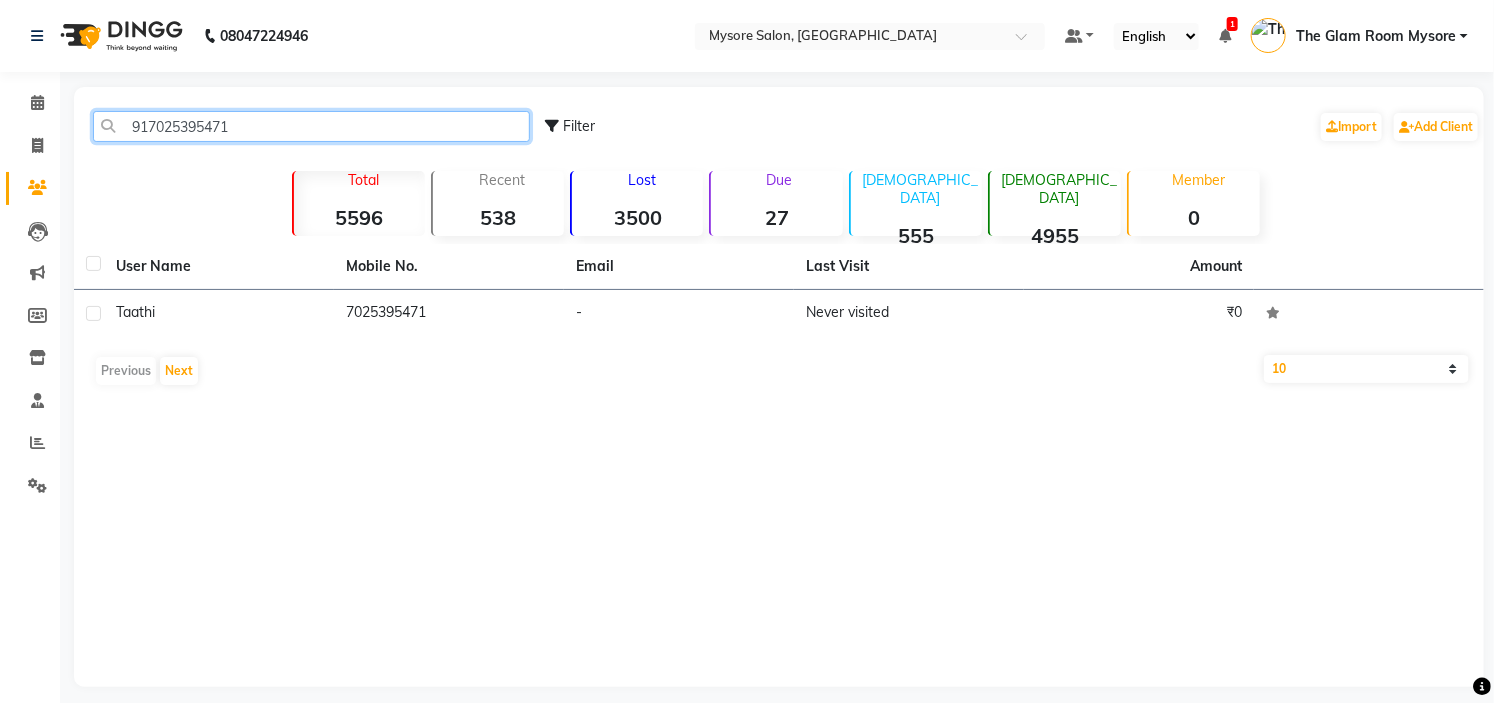 click on "917025395471" 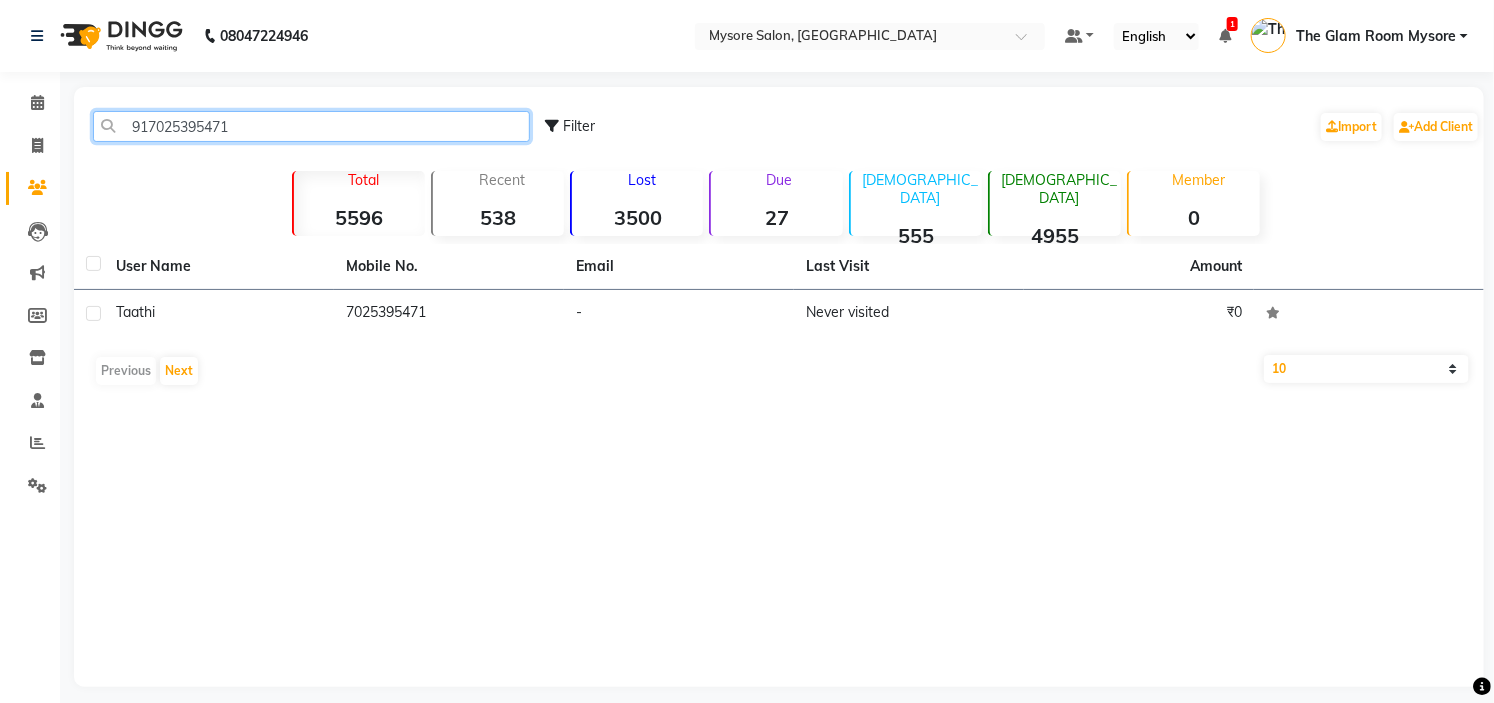 paste on "9036733035" 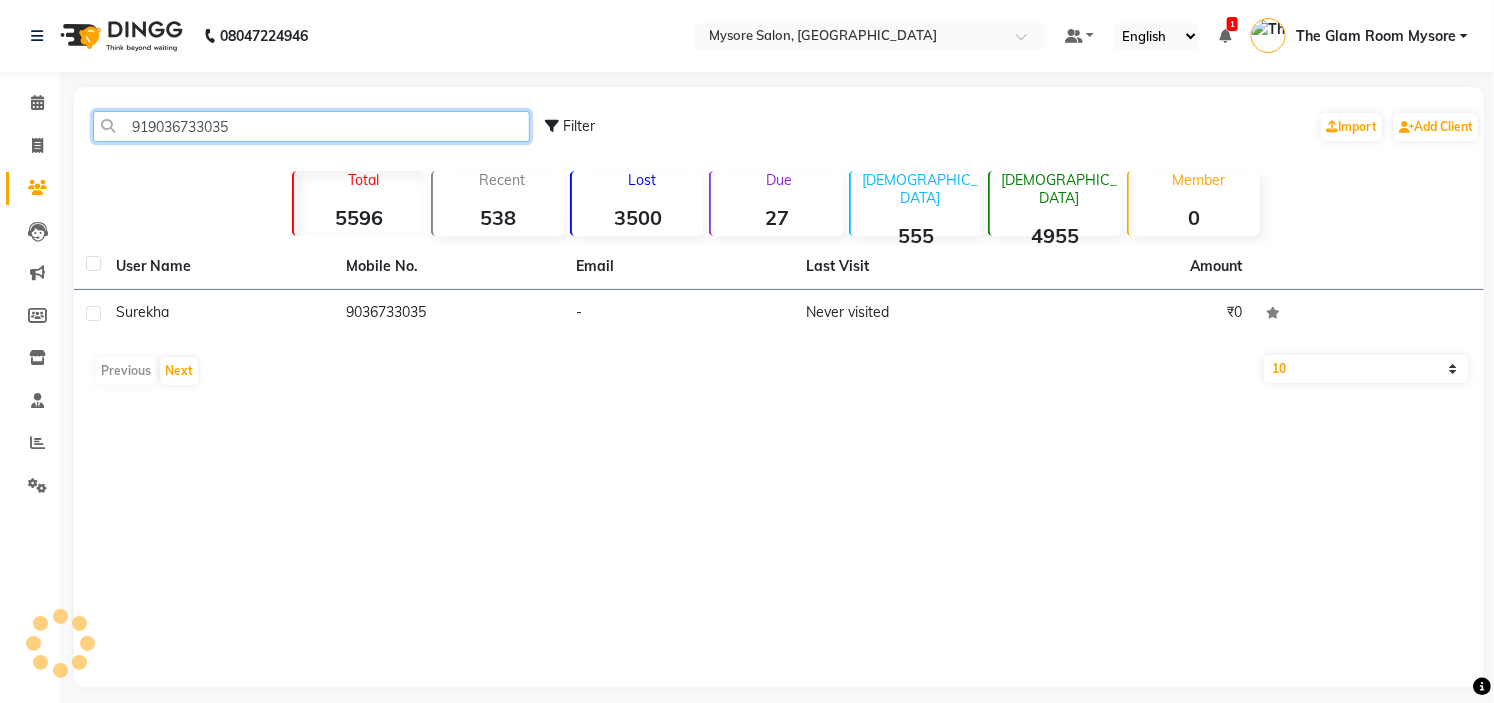 click on "919036733035" 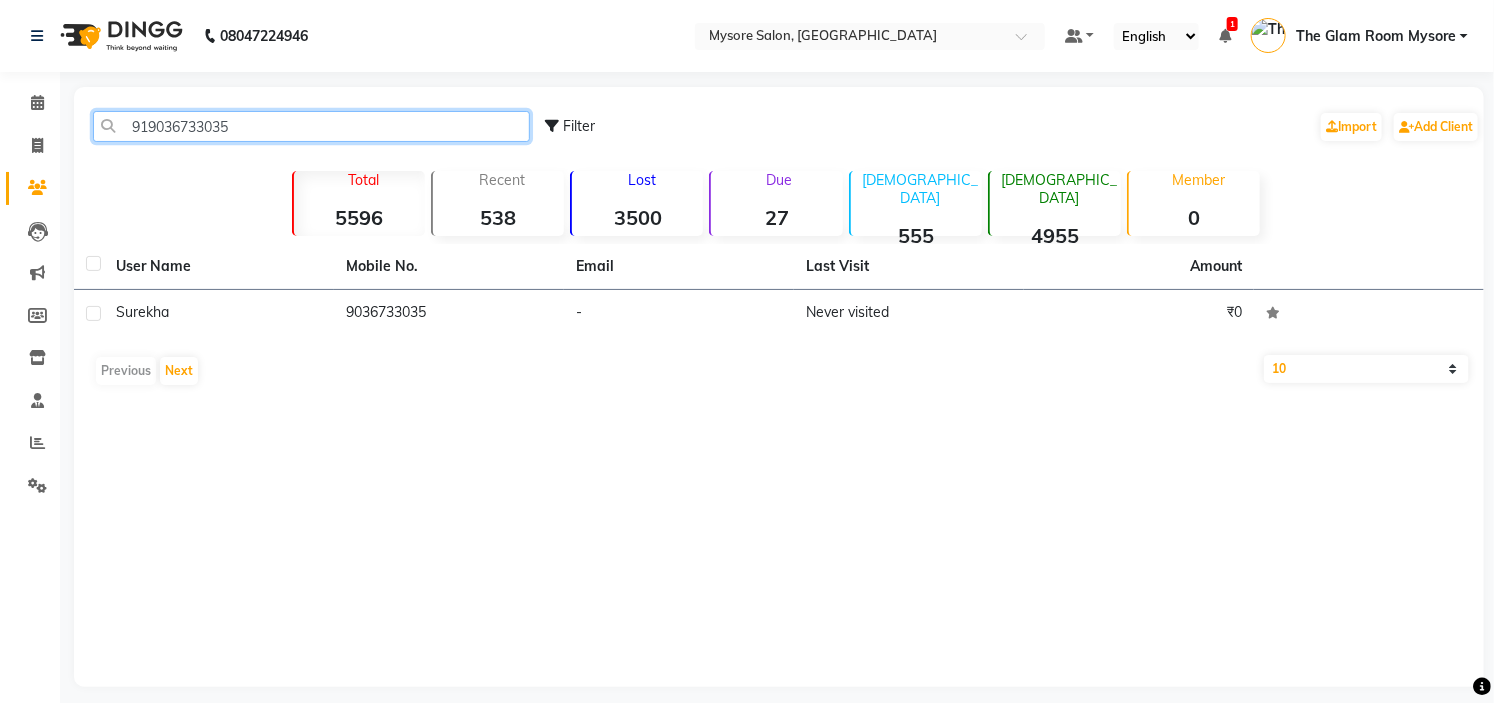 drag, startPoint x: 258, startPoint y: 128, endPoint x: 267, endPoint y: -74, distance: 202.2004 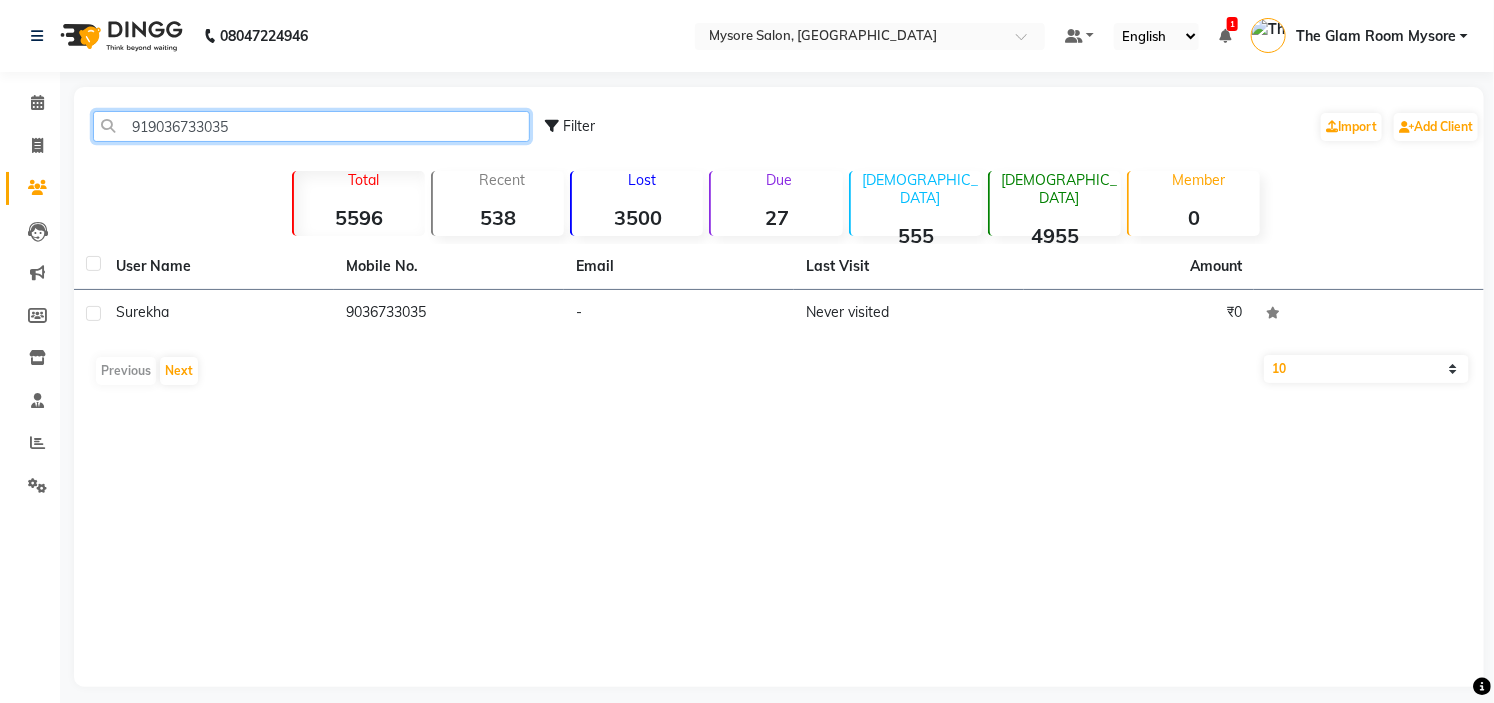 paste on "480389594" 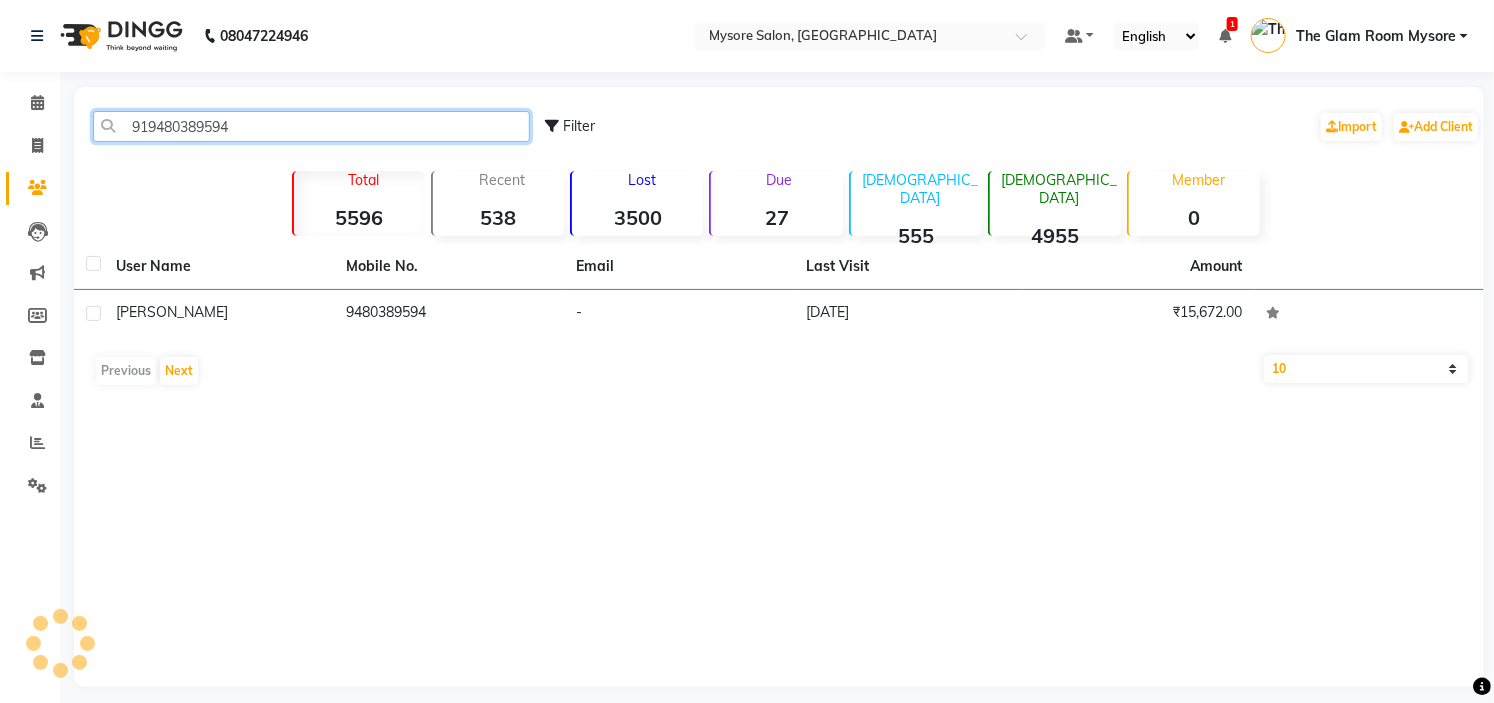 click on "919480389594" 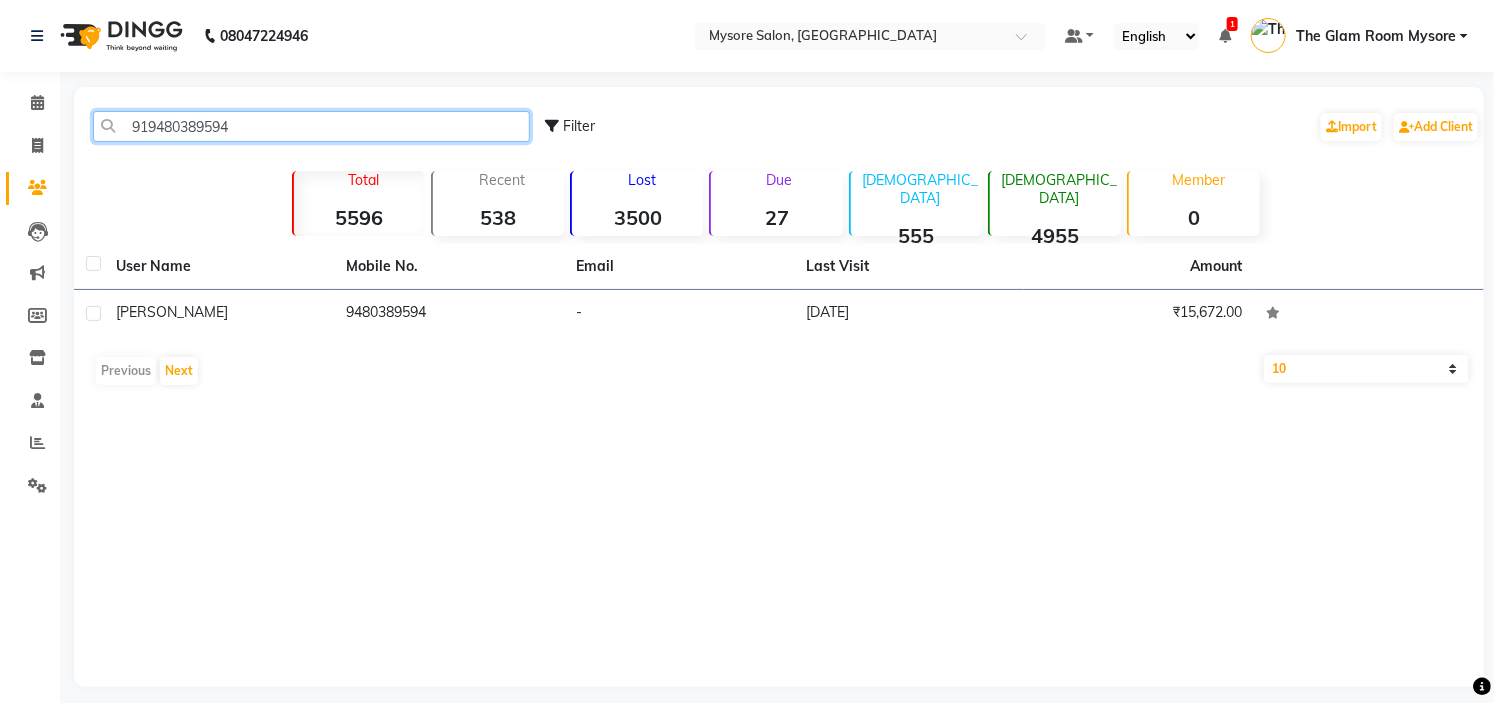 click on "919480389594" 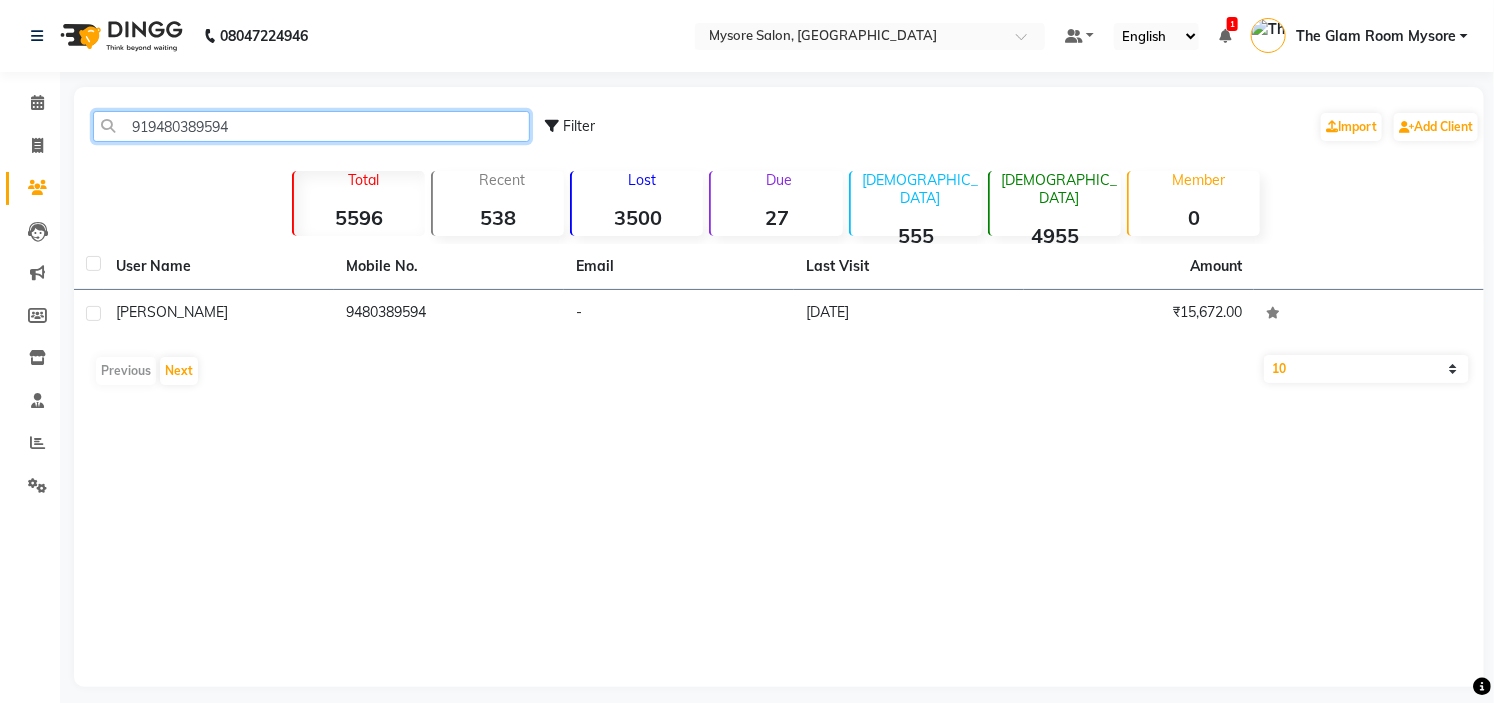 paste on "980733338" 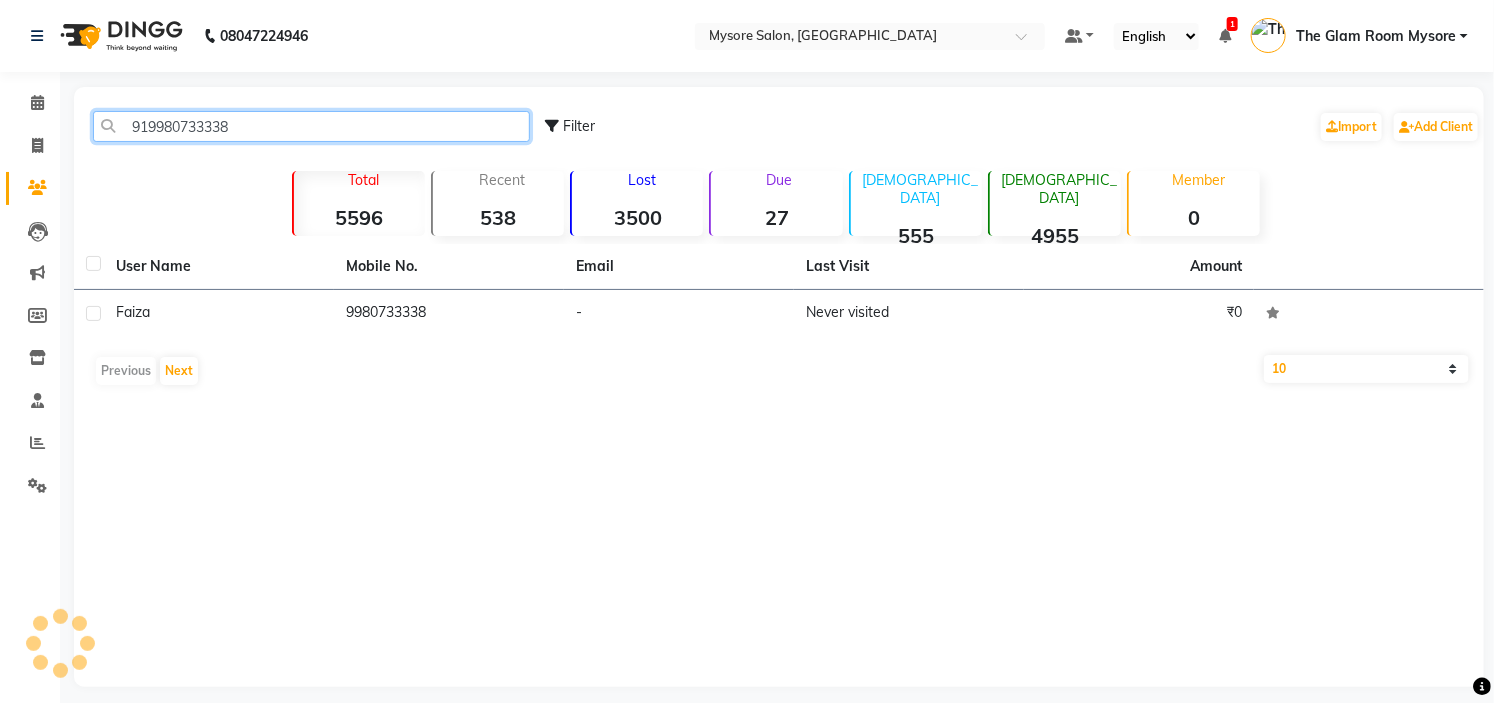 click on "919980733338" 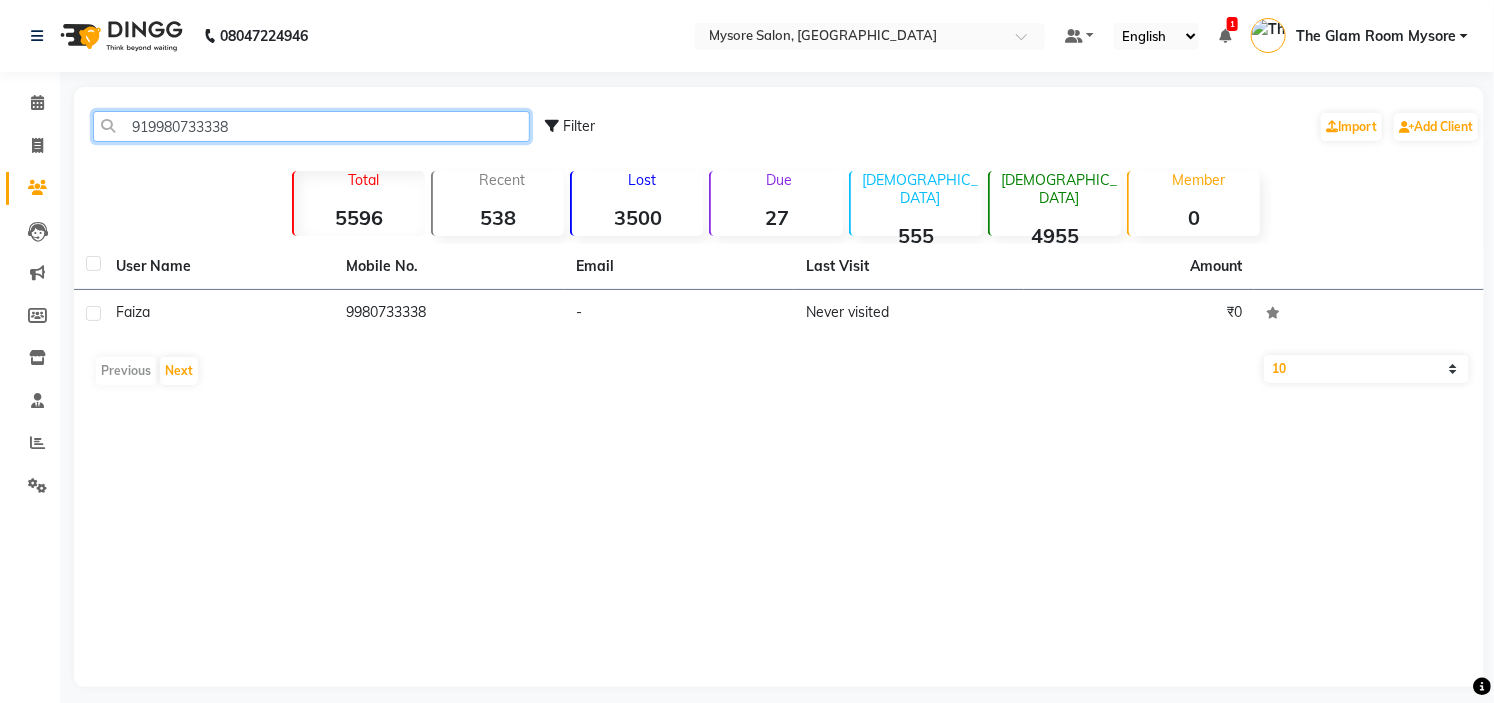 drag, startPoint x: 262, startPoint y: 131, endPoint x: 308, endPoint y: -97, distance: 232.59407 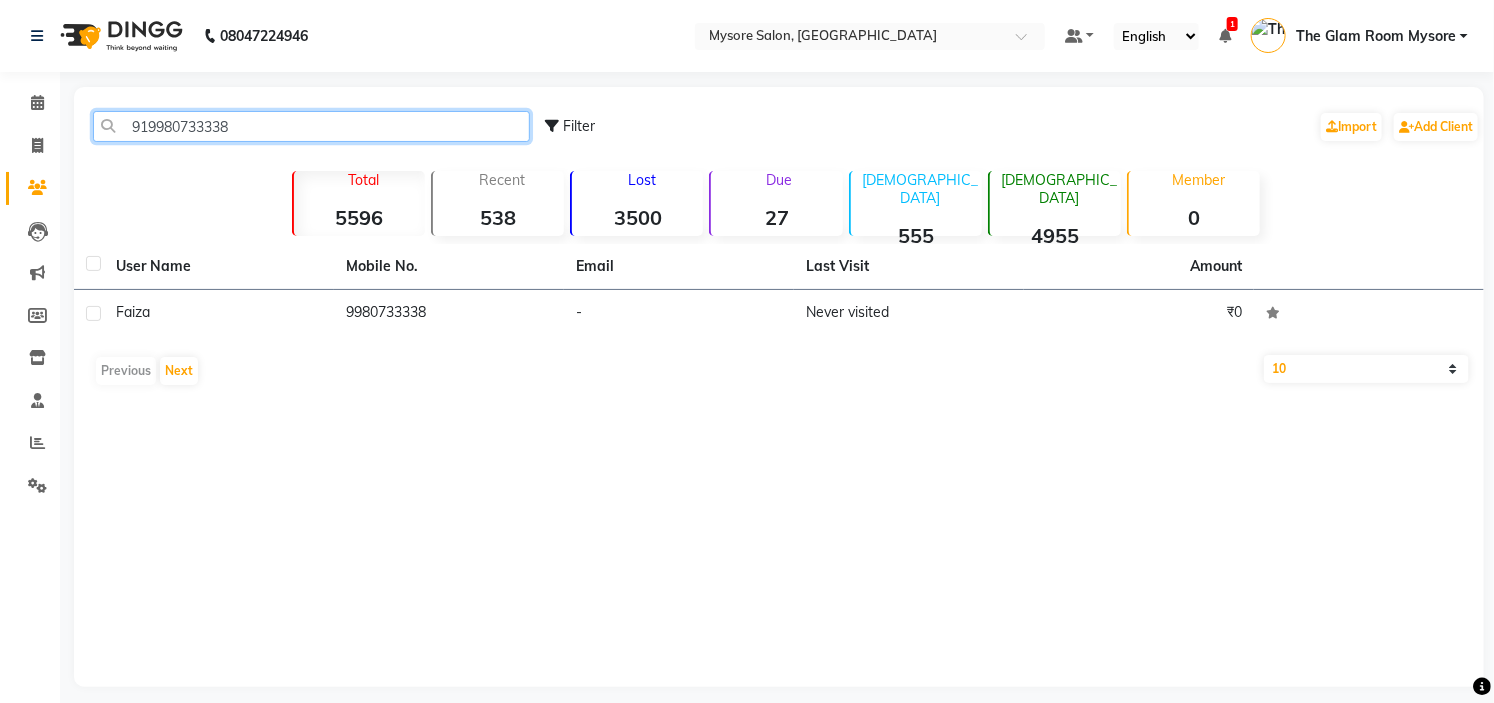 paste on "8296276847" 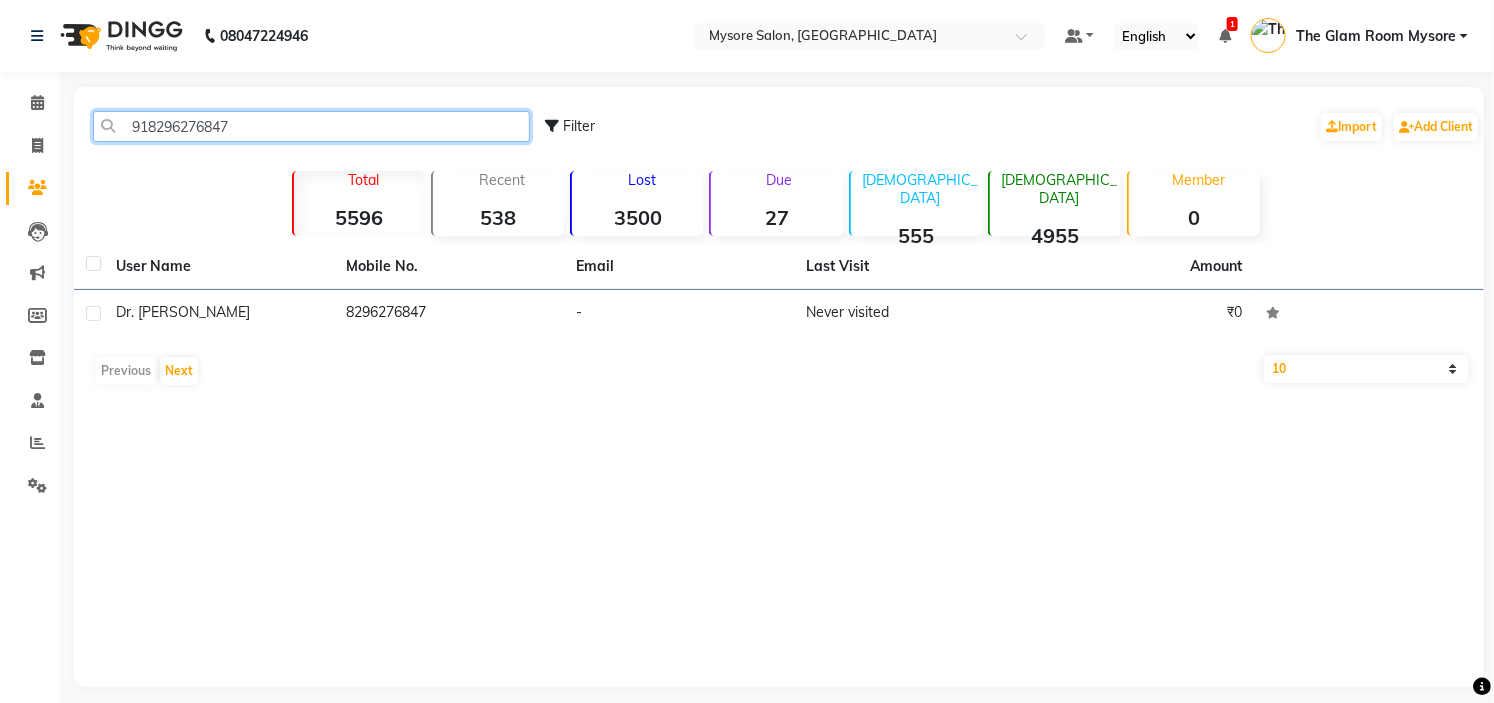 click on "918296276847" 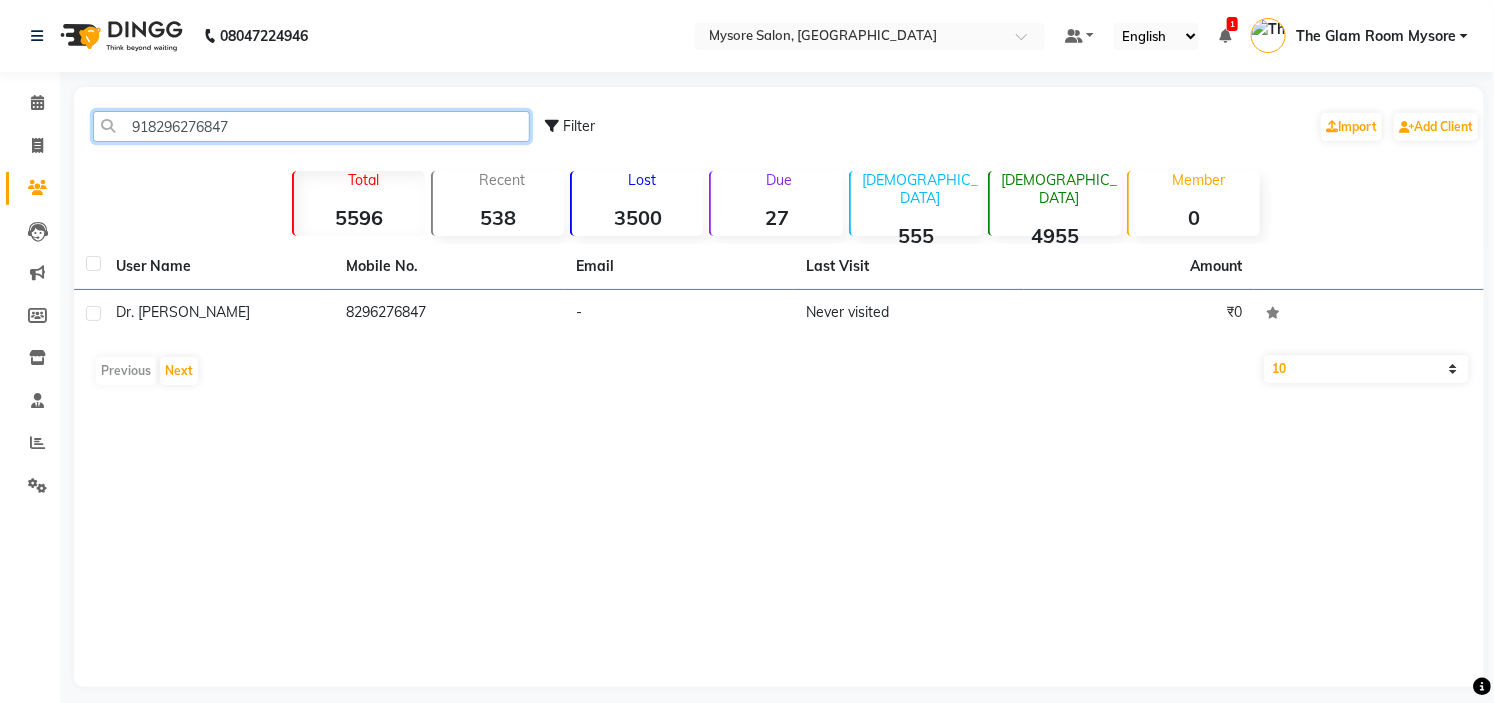 paste on "9880496601" 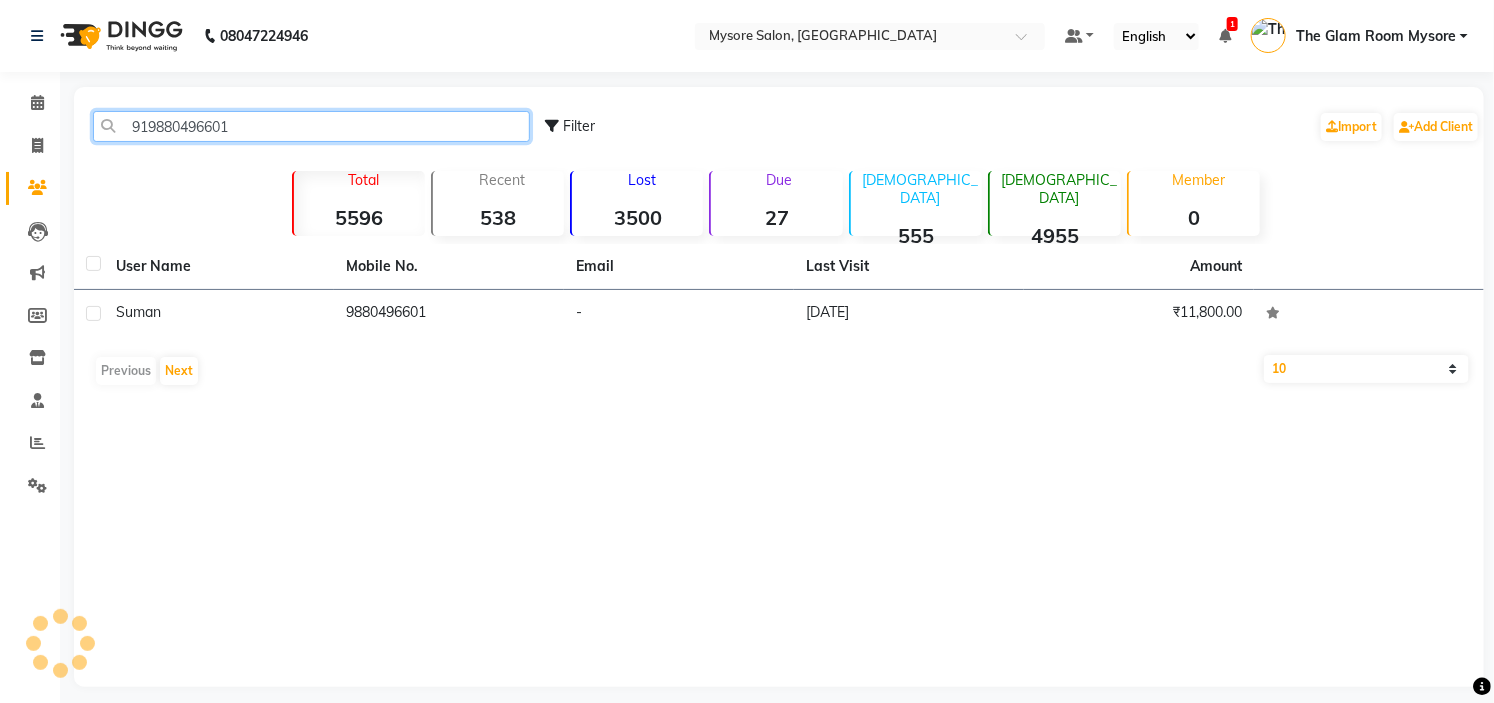 click on "919880496601" 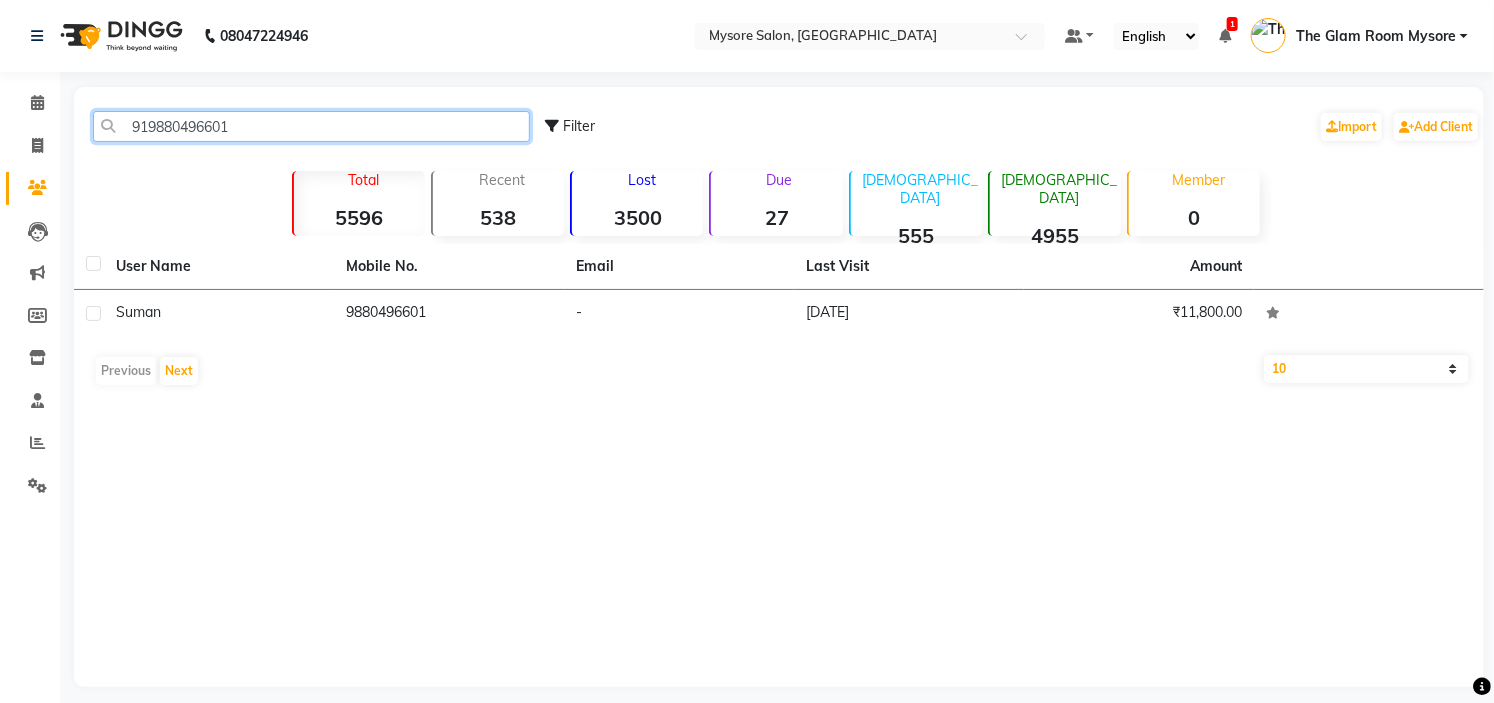 click on "919880496601" 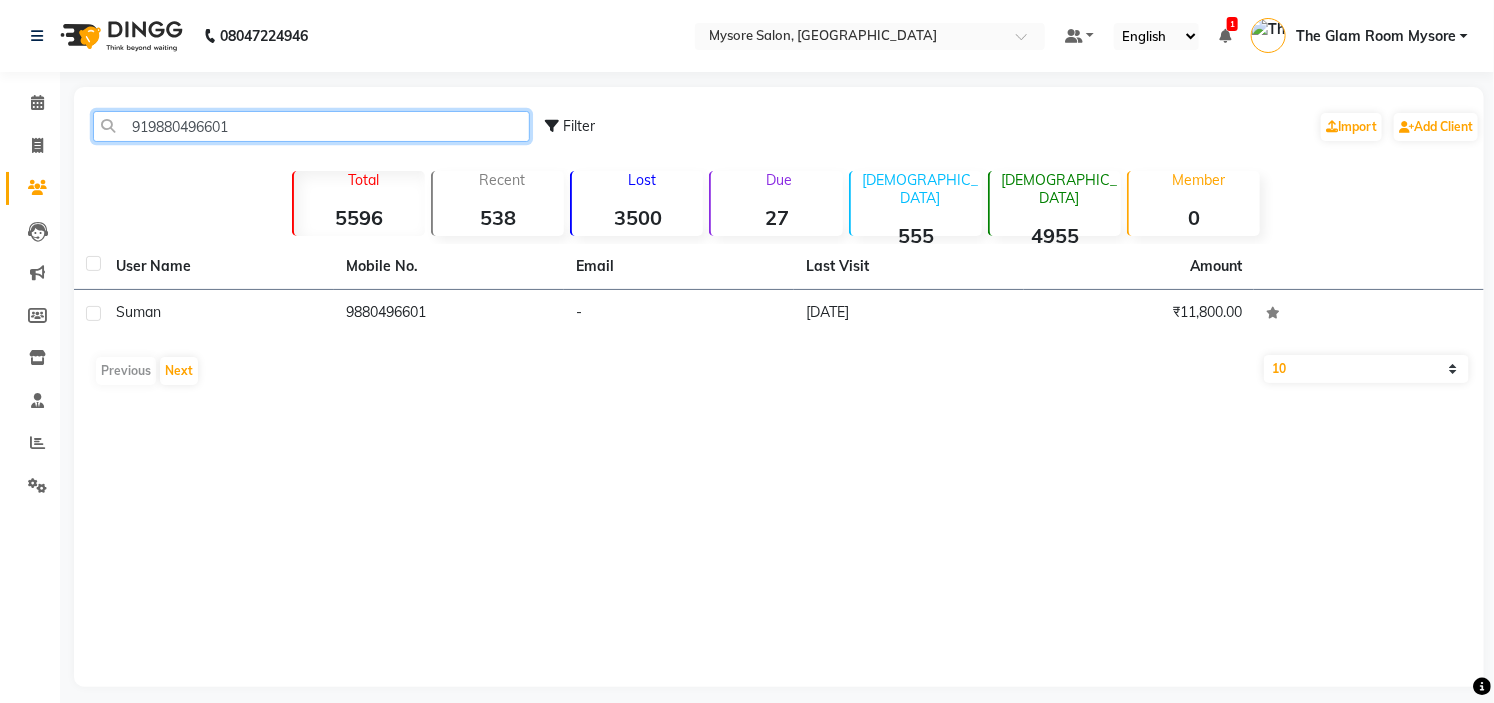 paste on "6361562797" 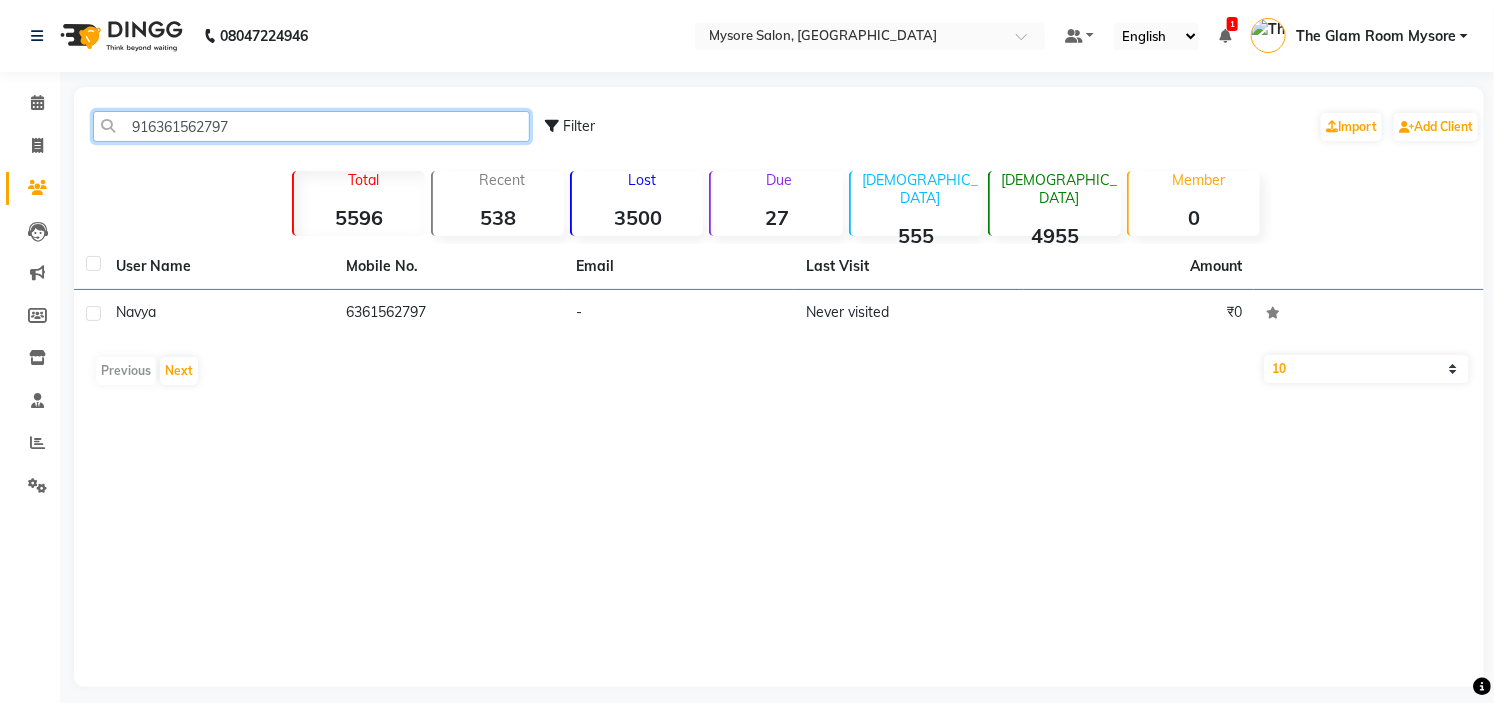 click on "916361562797" 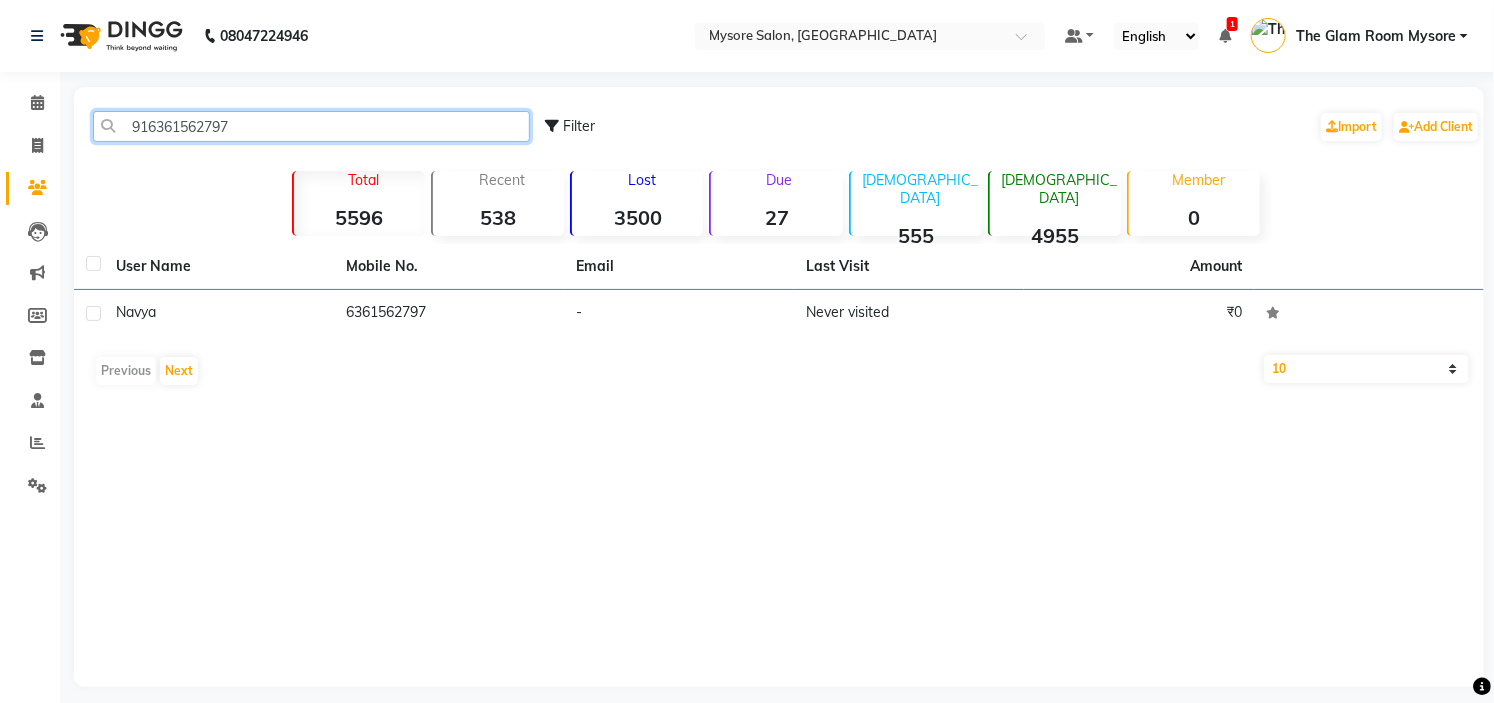 paste on "9886307909" 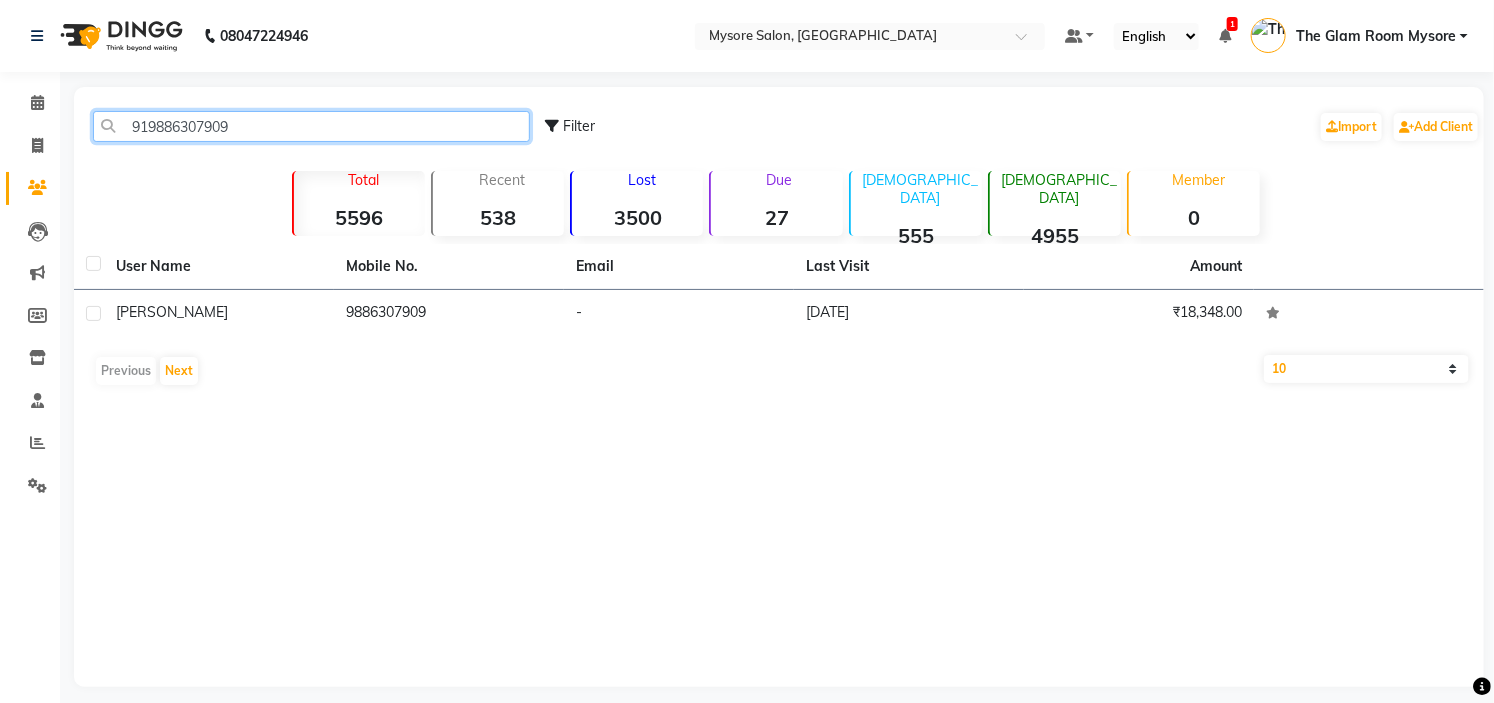 click on "919886307909" 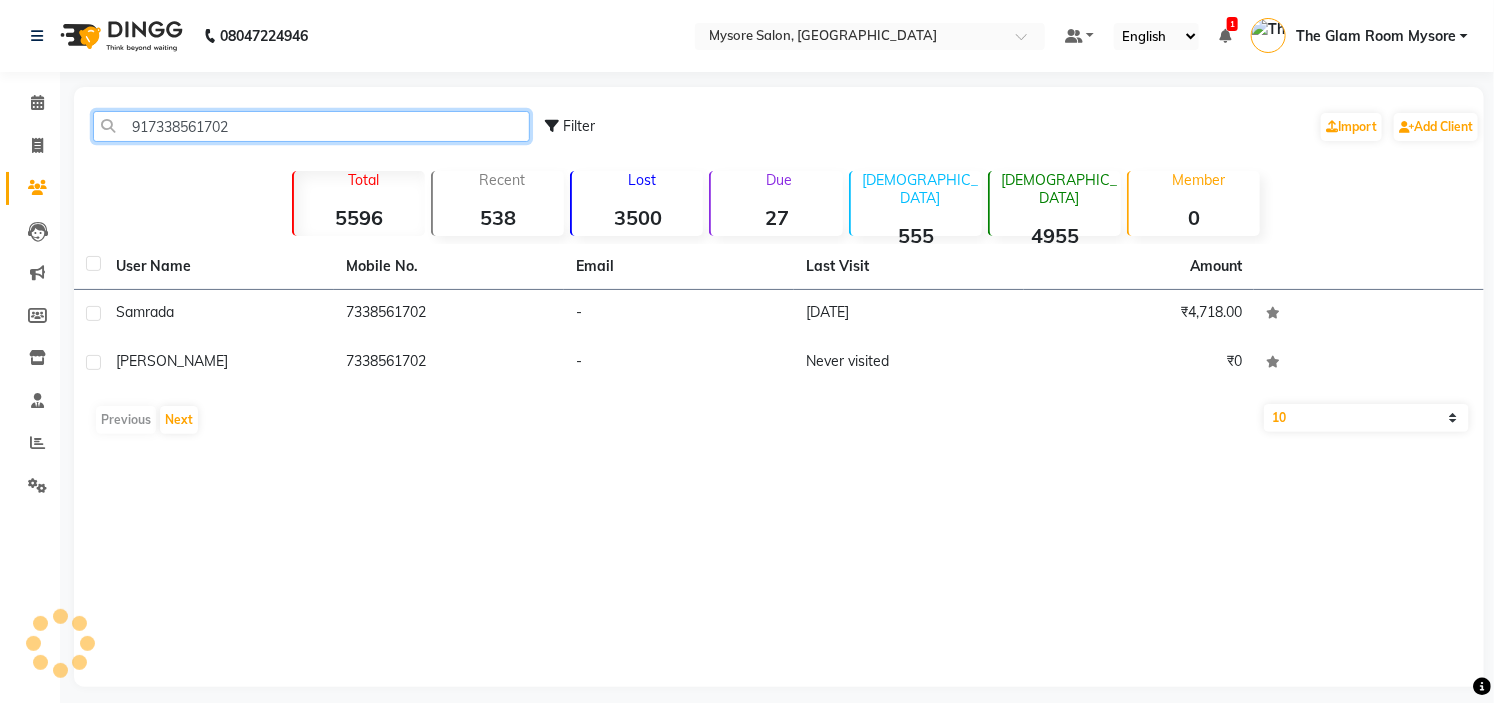 click on "917338561702" 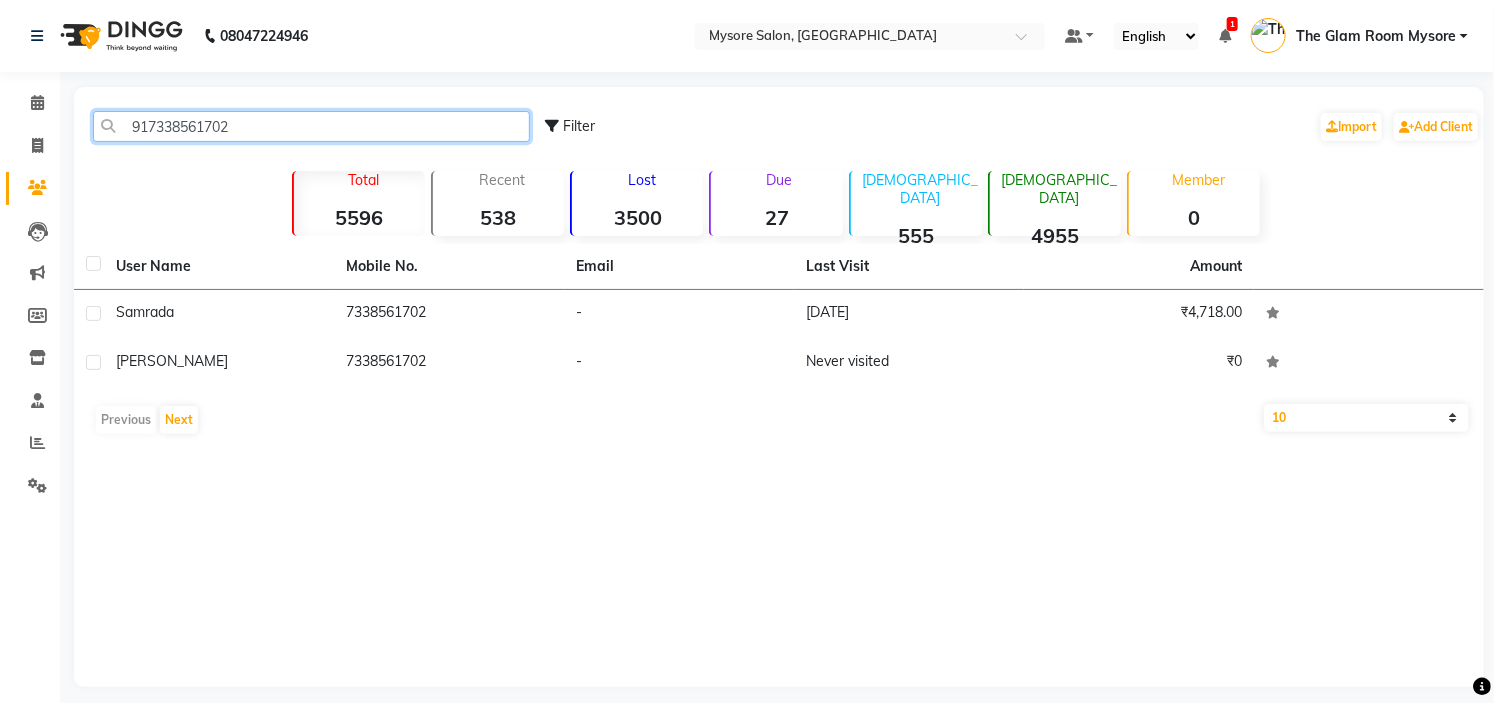 click on "917338561702" 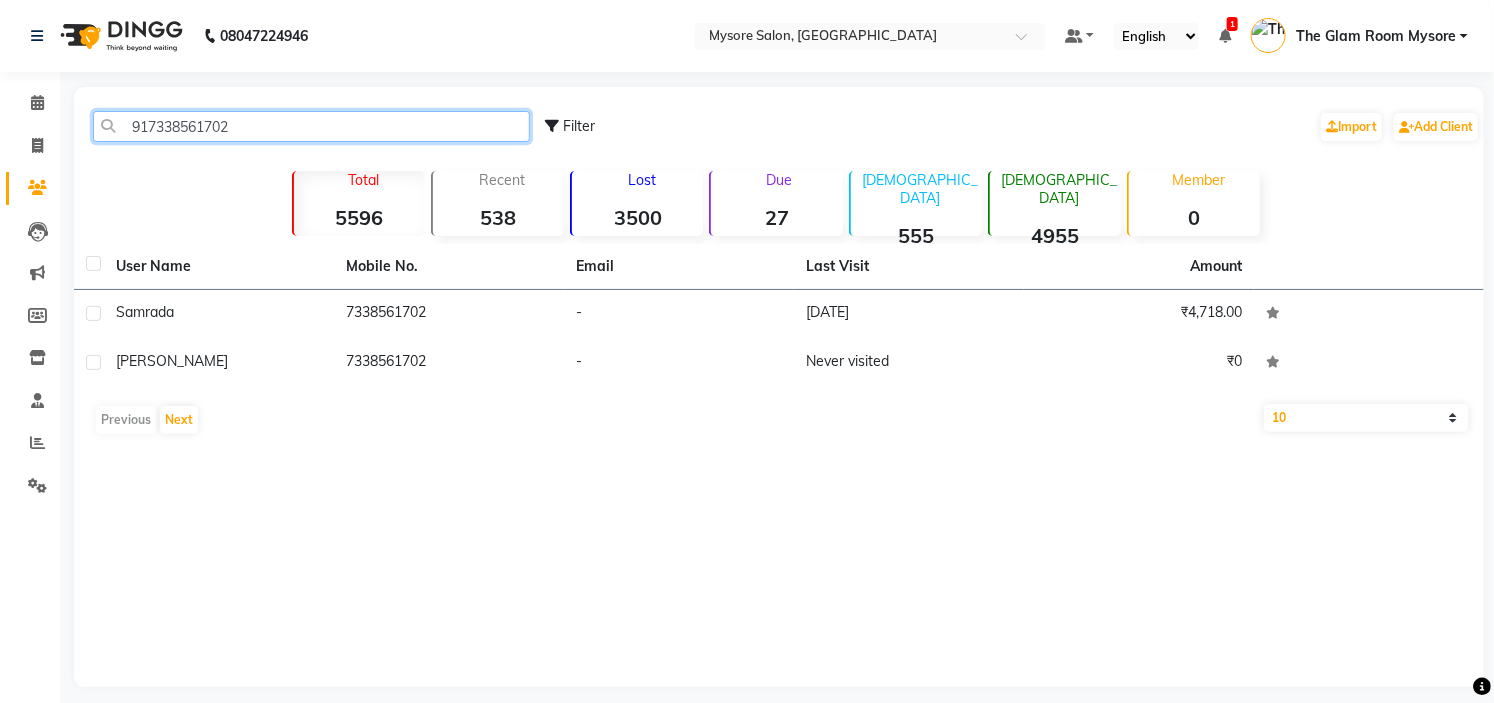 paste on "9916395633" 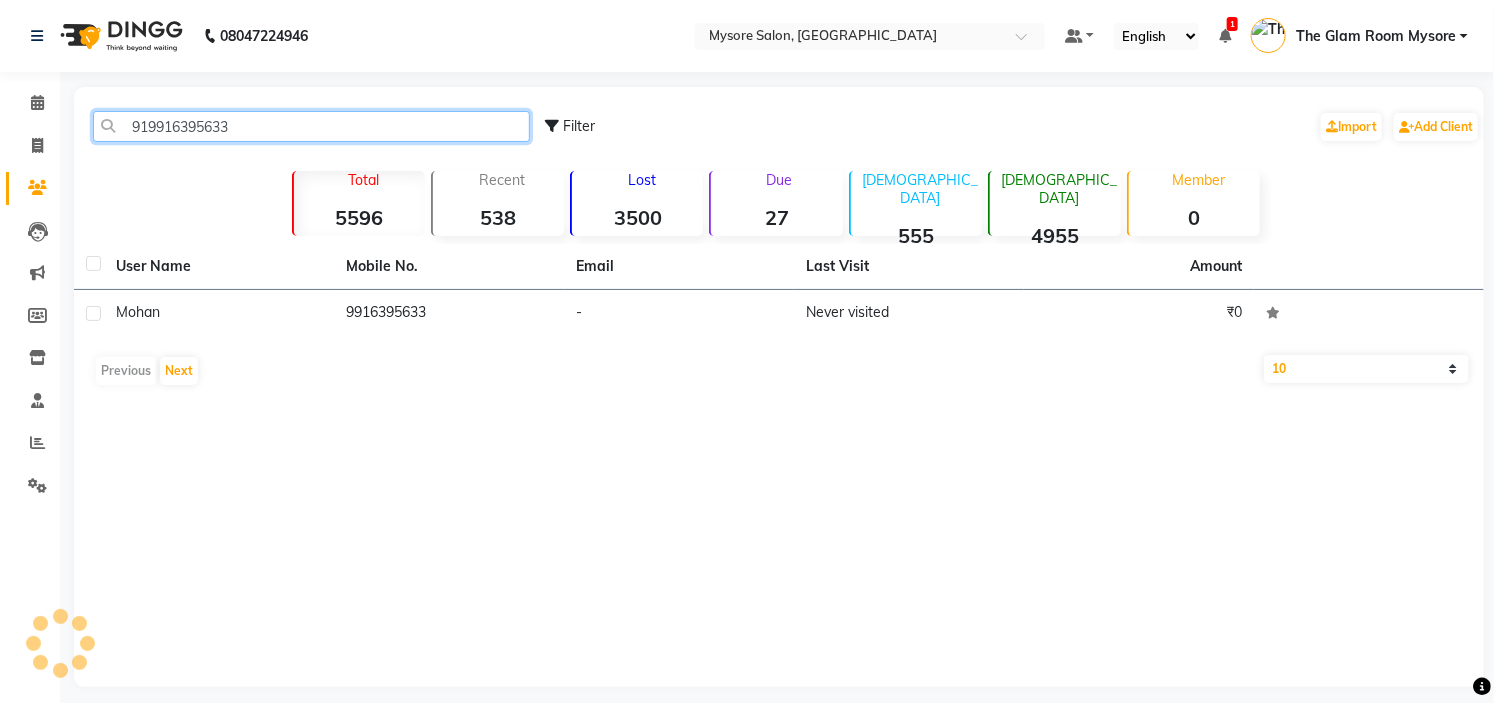 click on "919916395633" 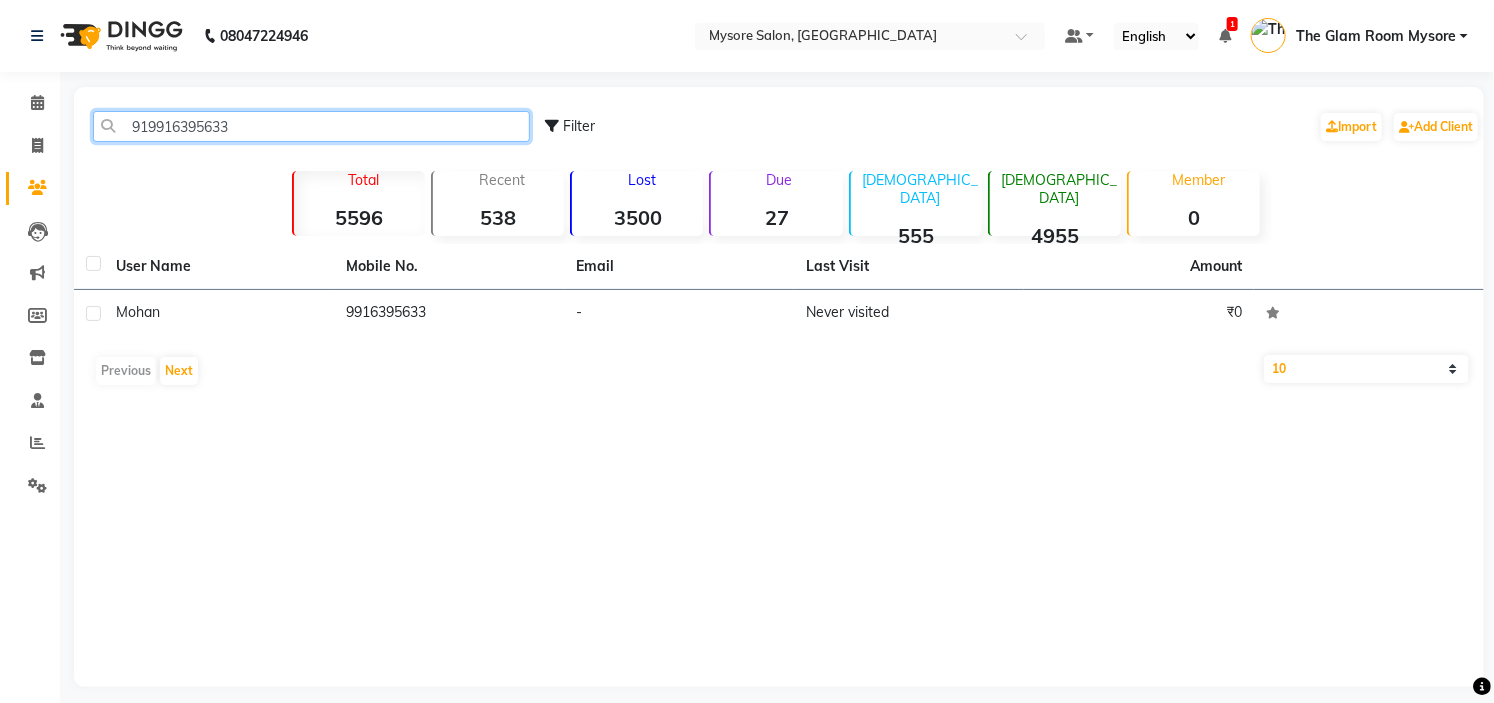 click on "919916395633" 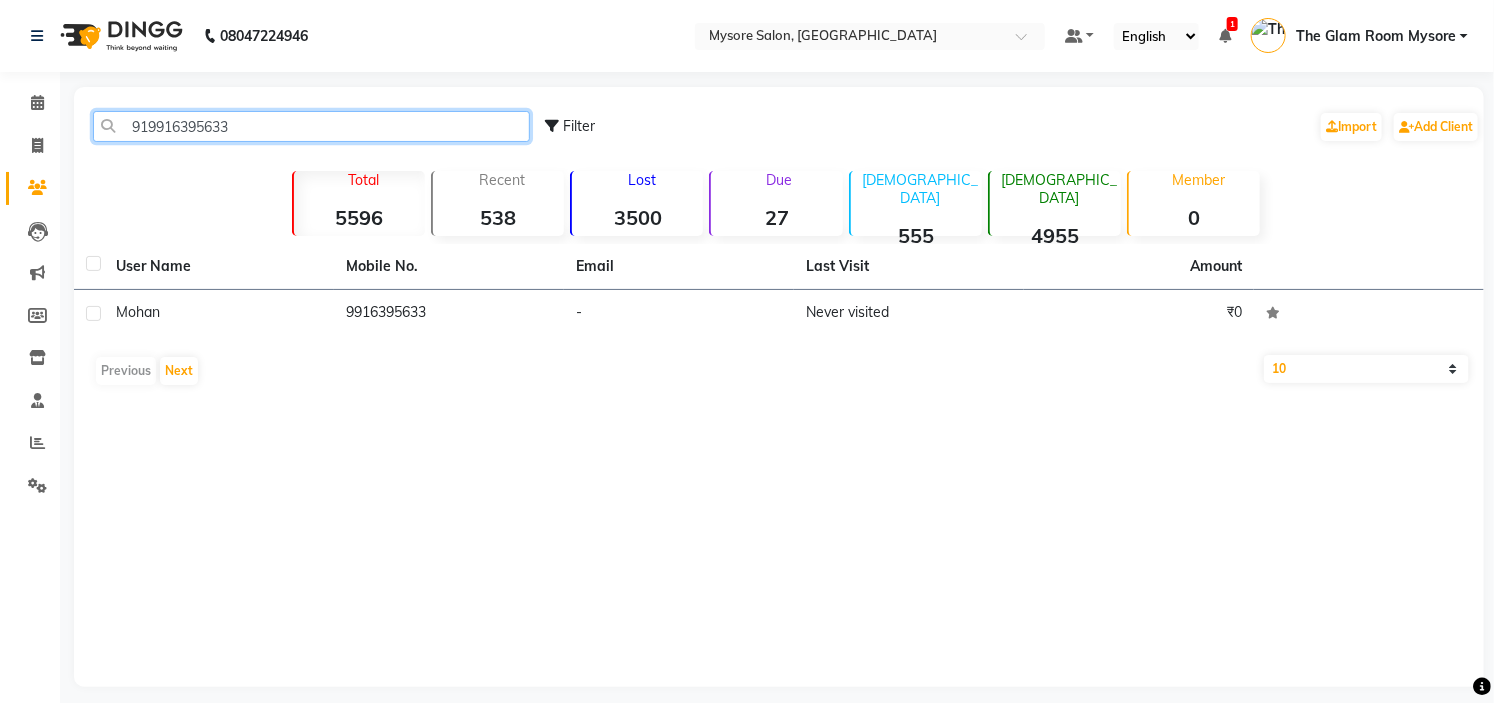 paste on "7406619845" 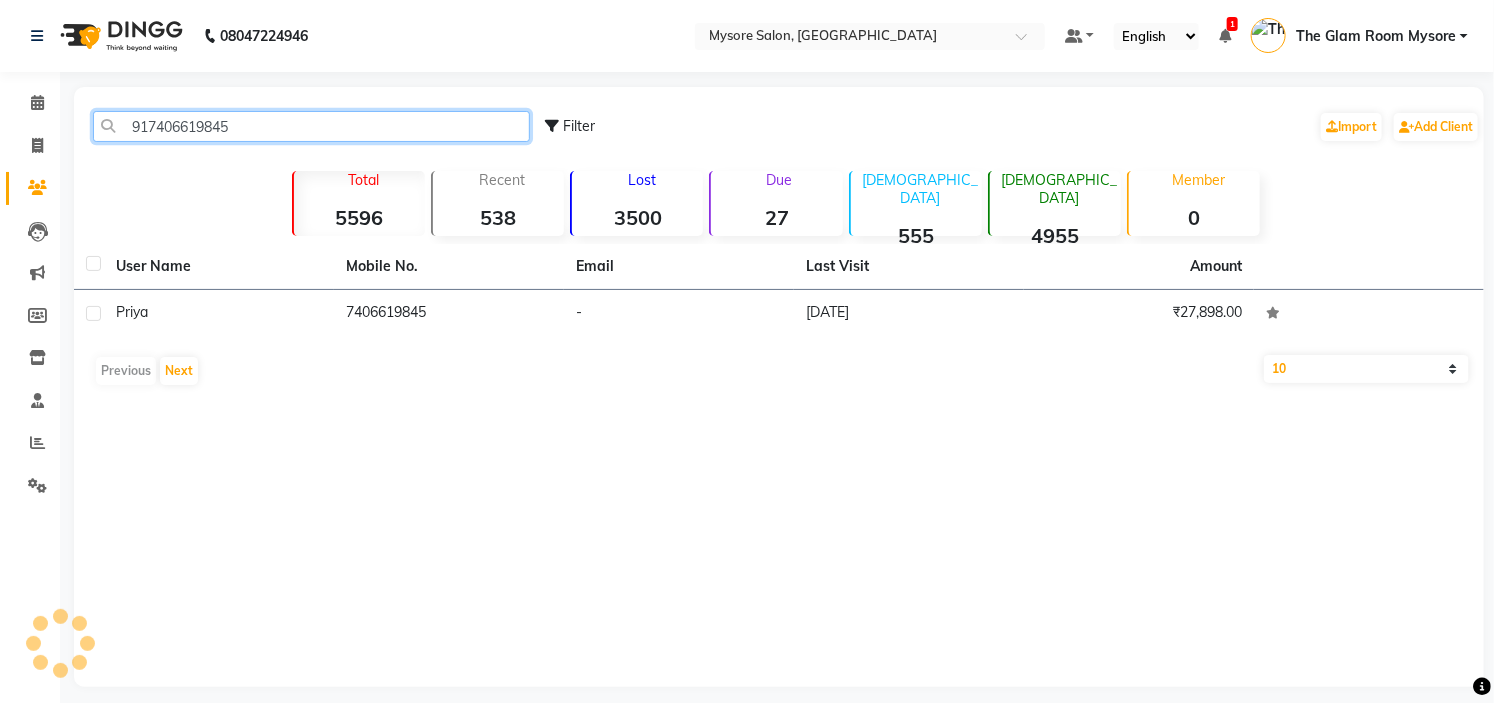 click on "917406619845" 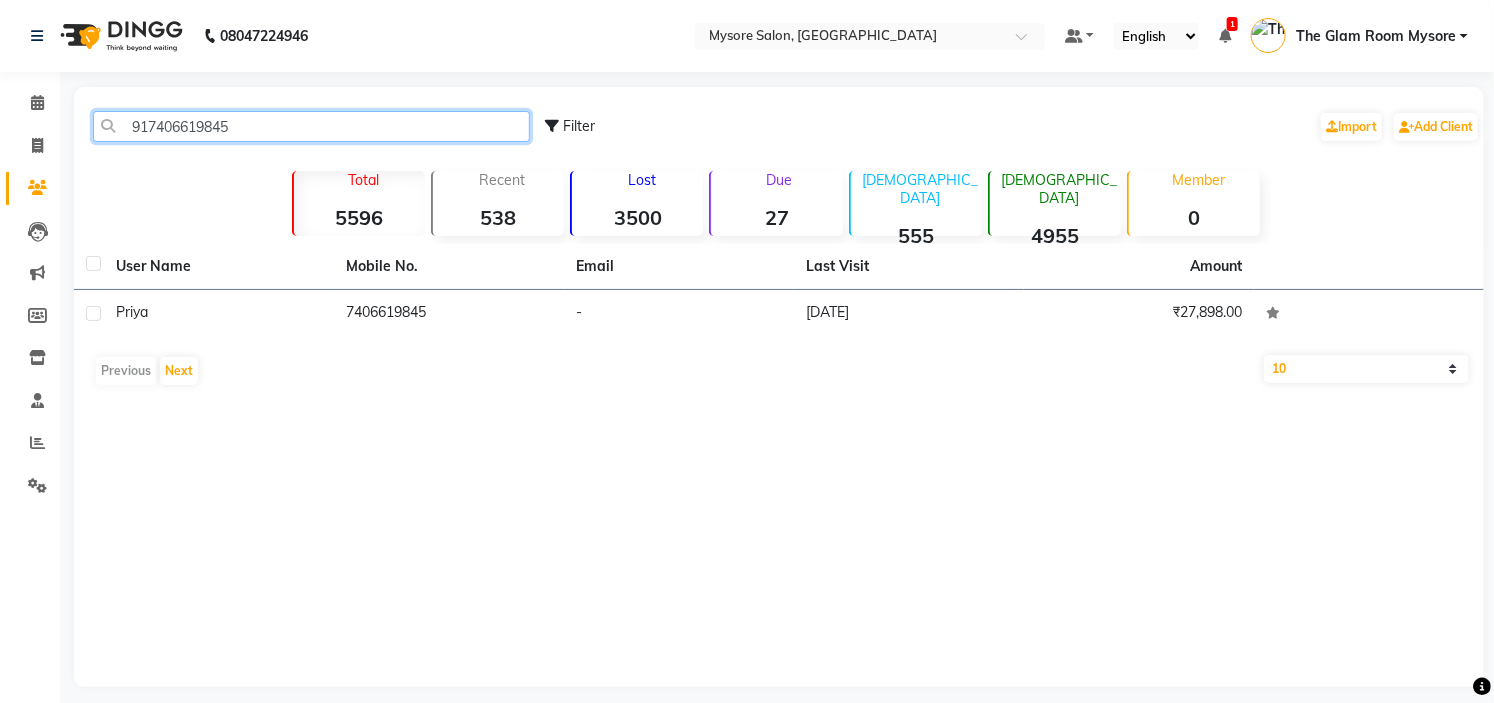 click on "917406619845" 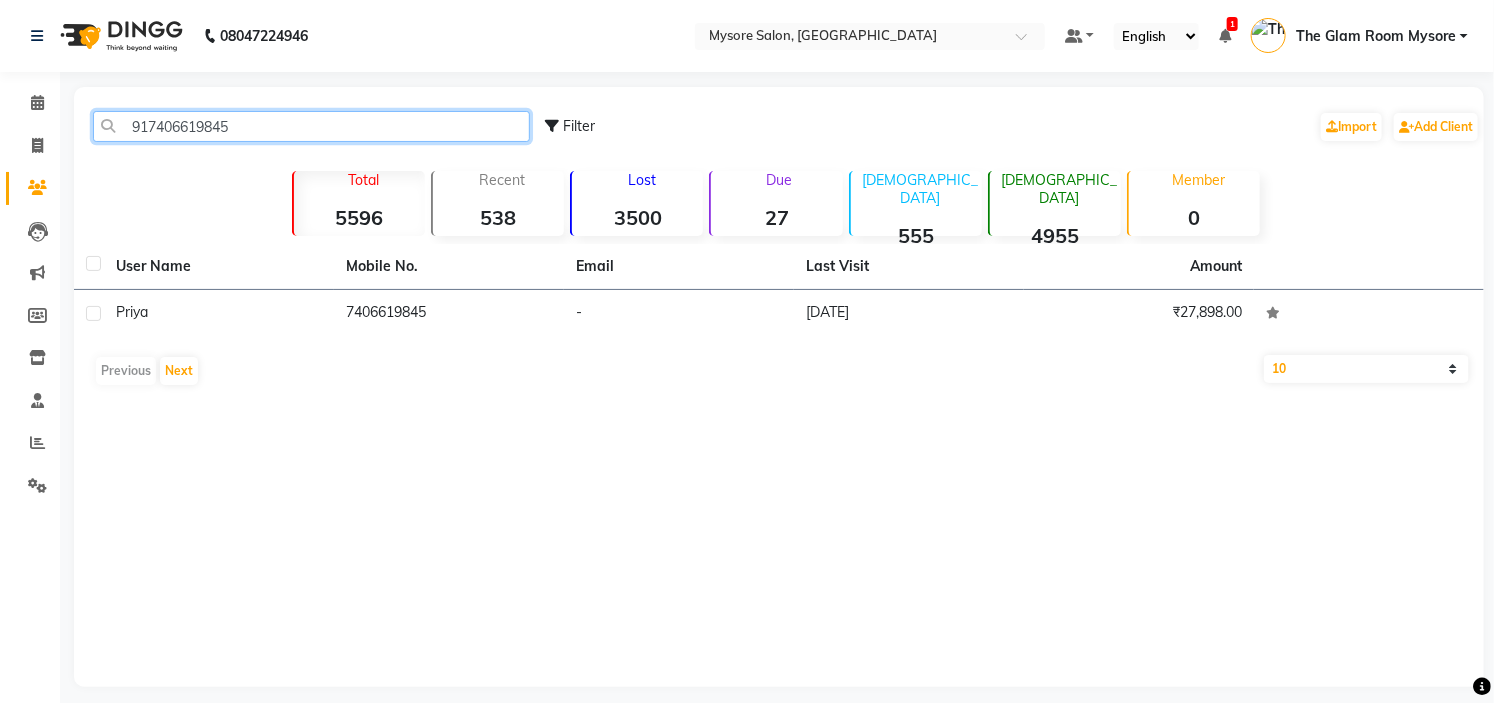 paste on "9880164789" 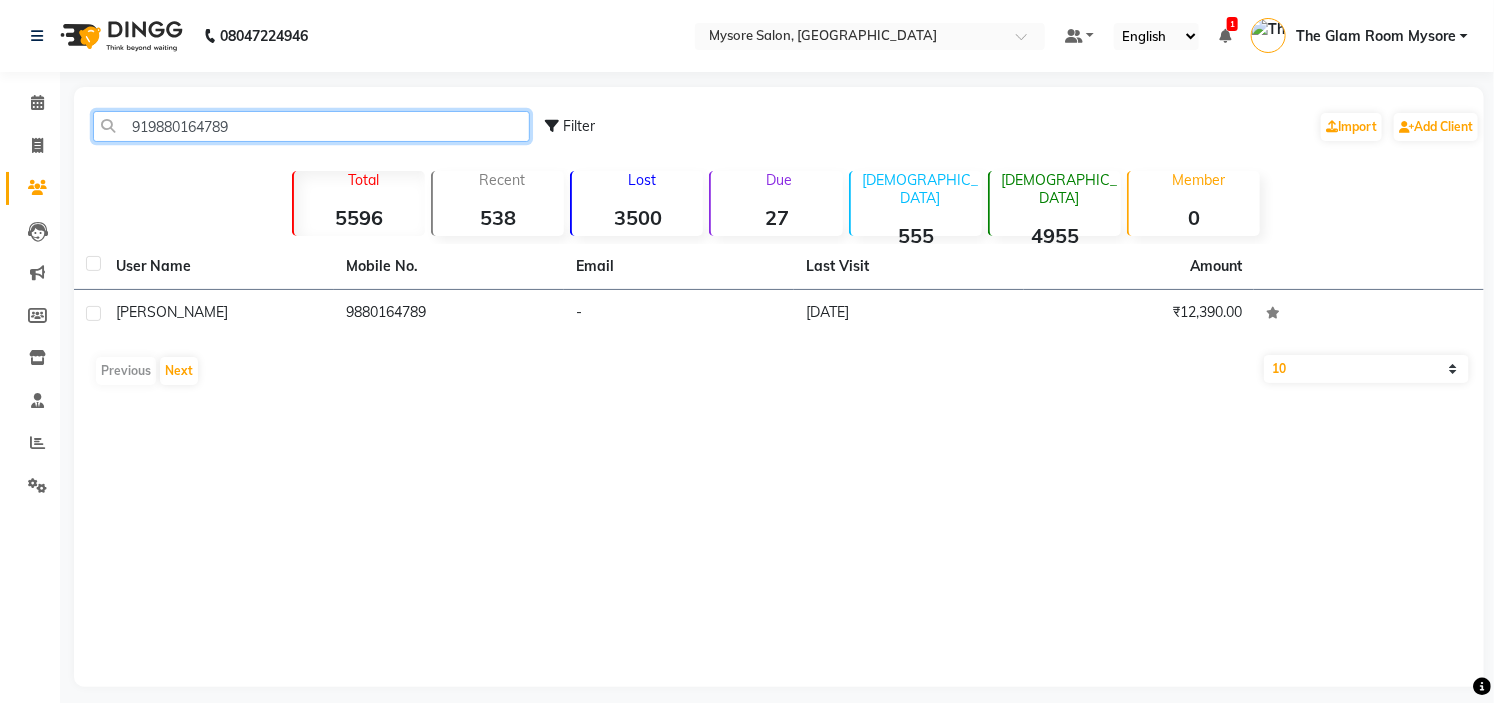 click on "919880164789" 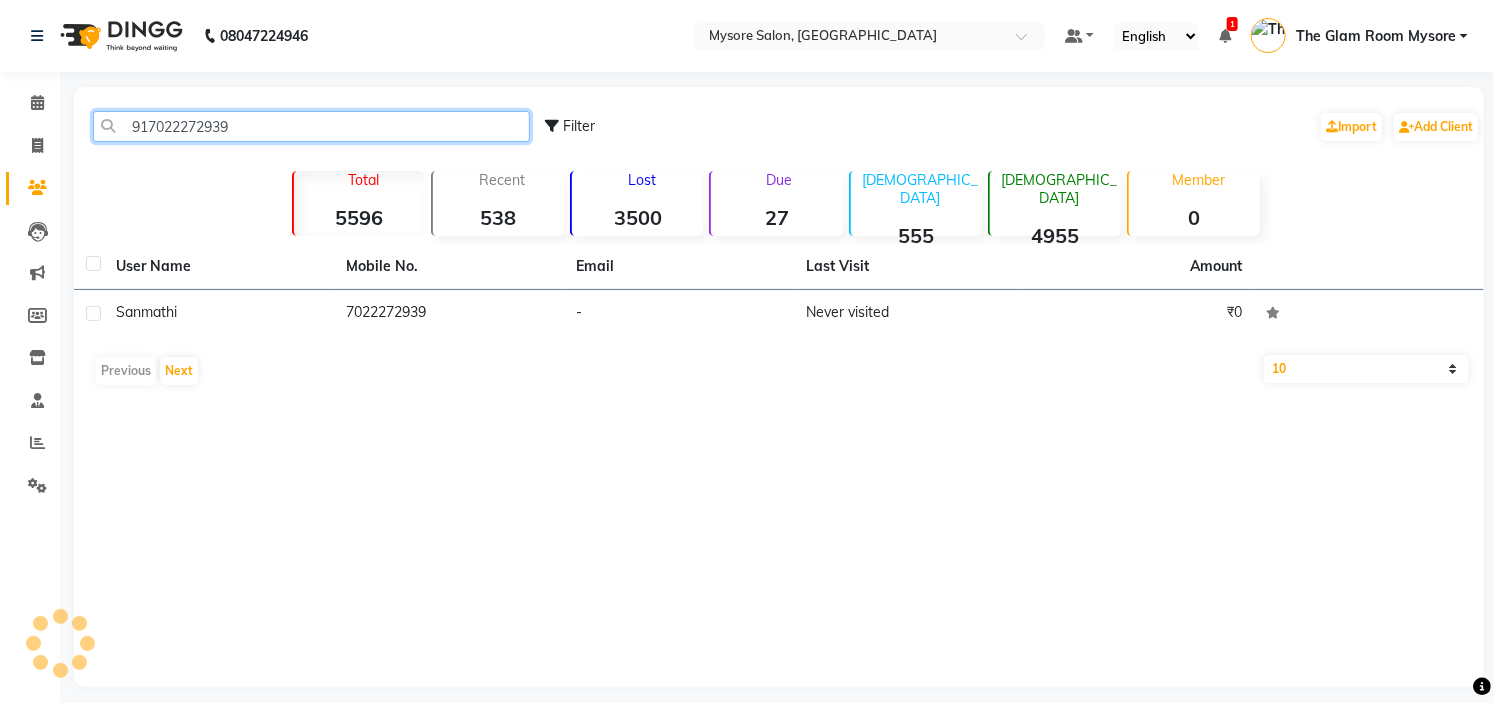 click on "917022272939" 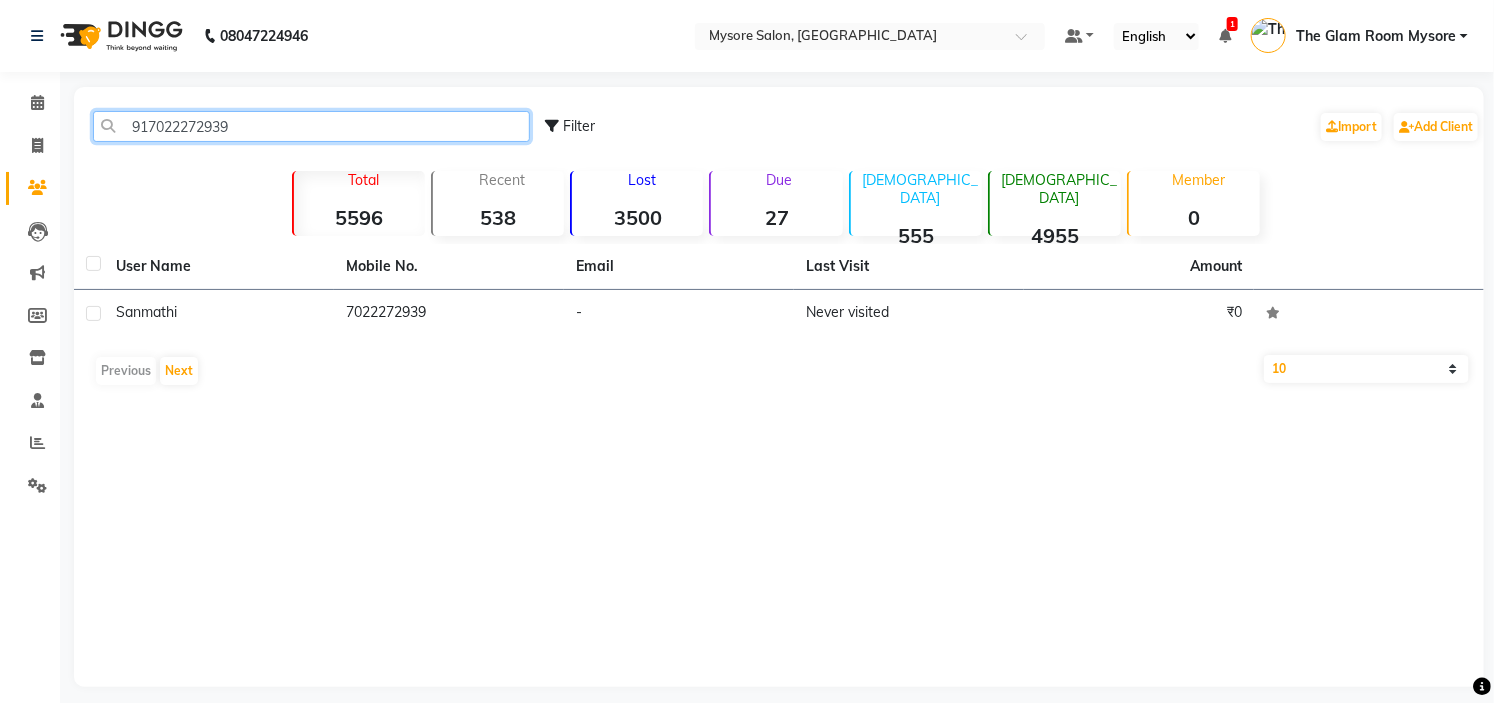 click on "917022272939" 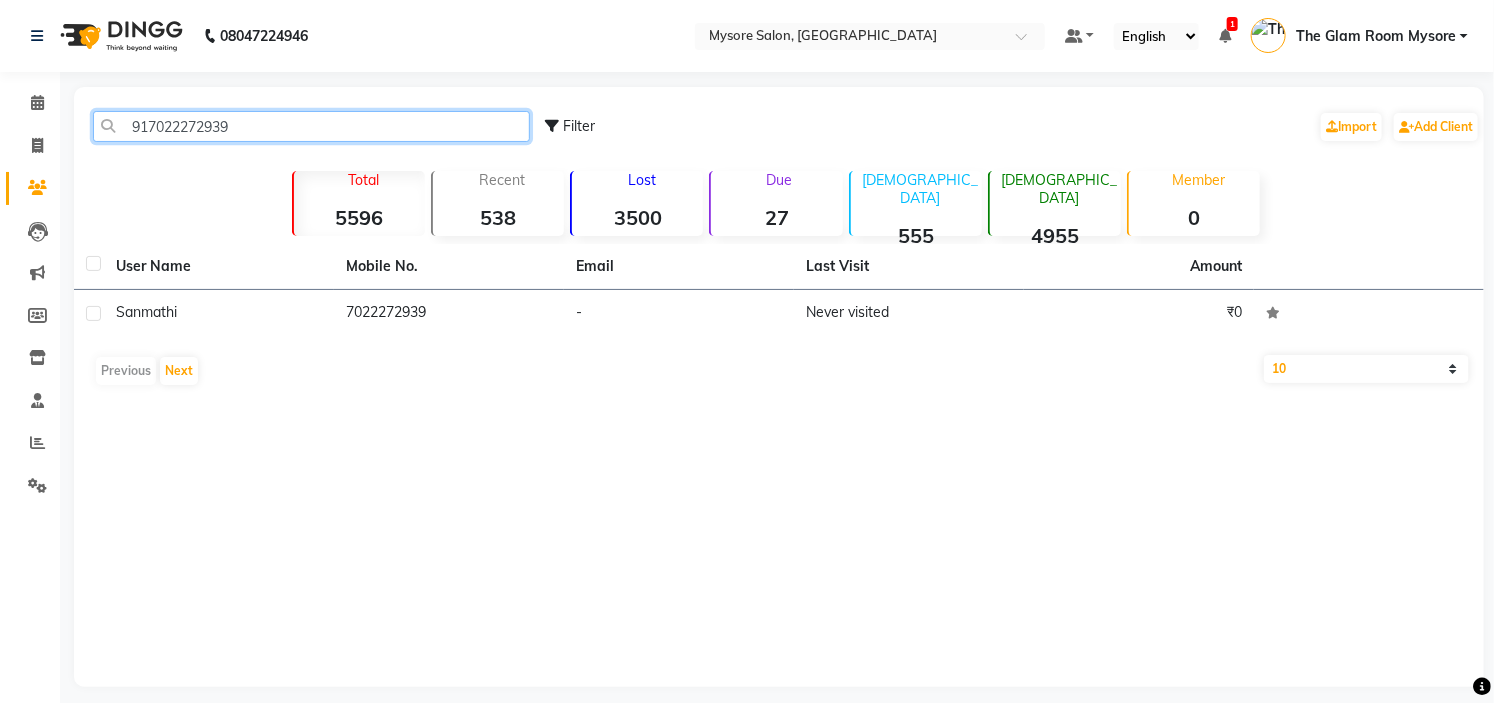 paste on "9902581185" 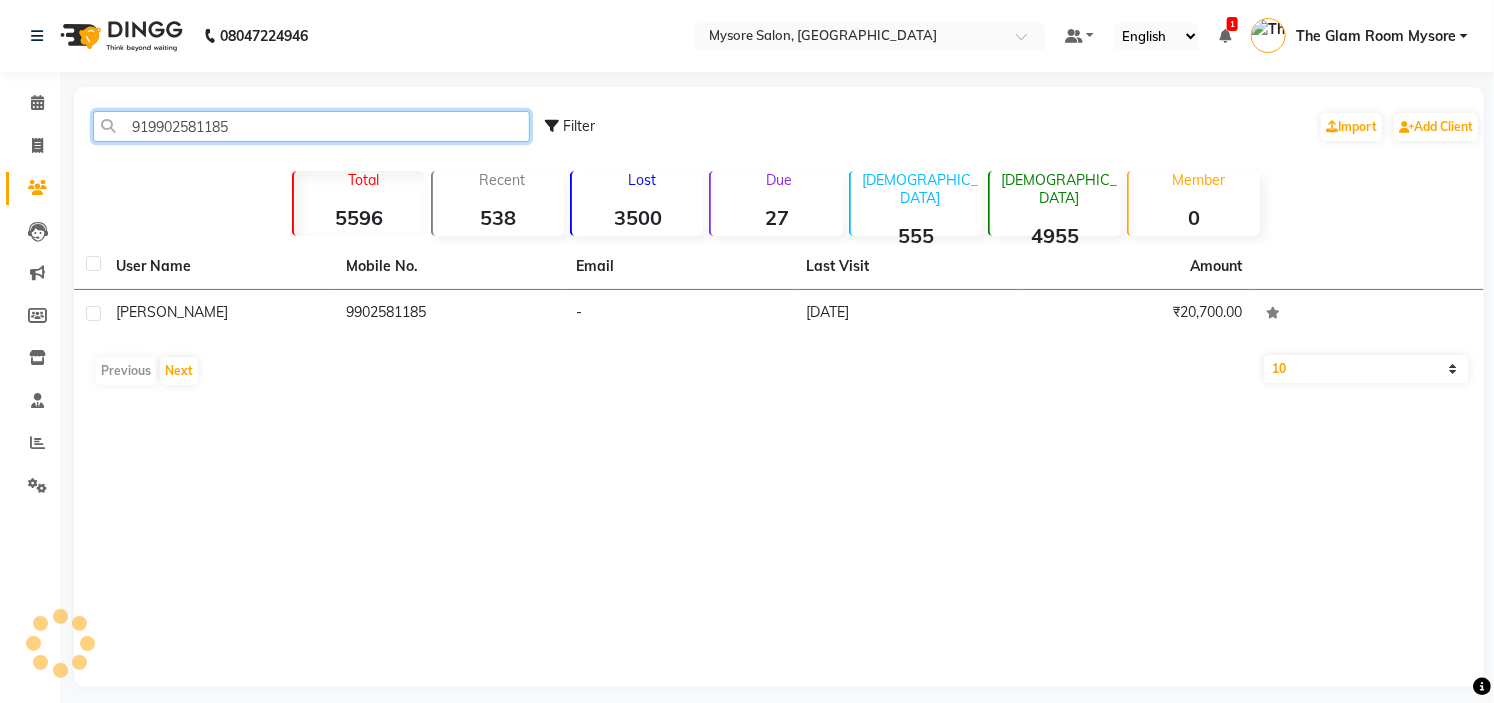 click on "919902581185" 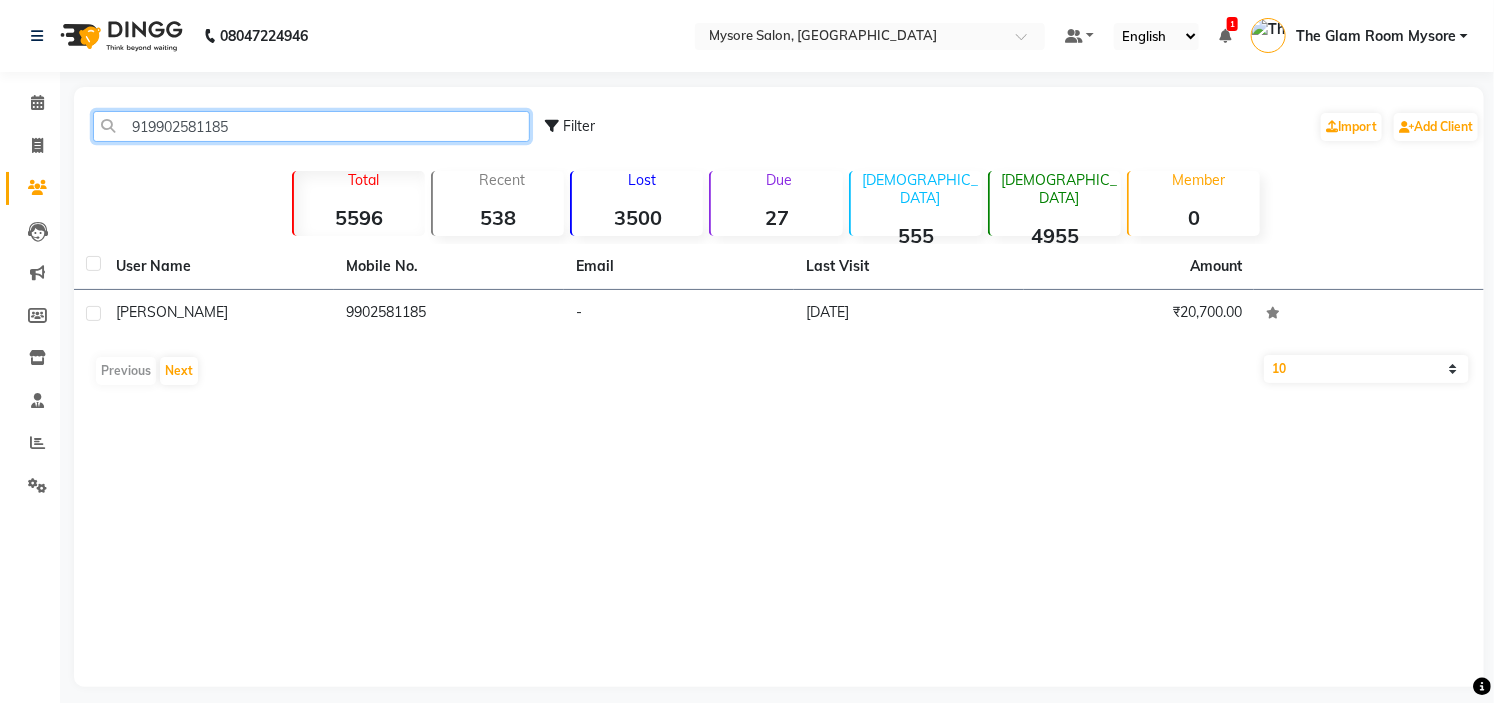click on "919902581185" 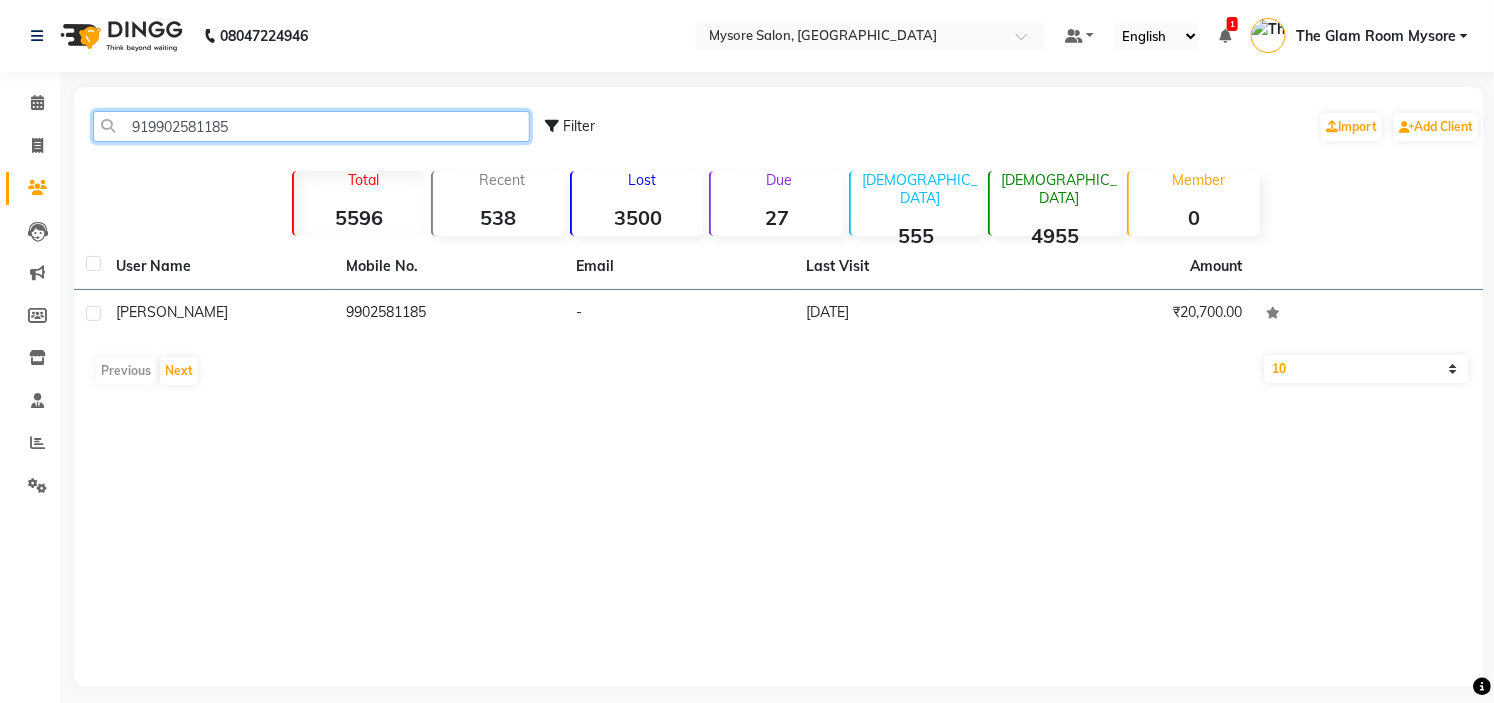 paste on "380909918" 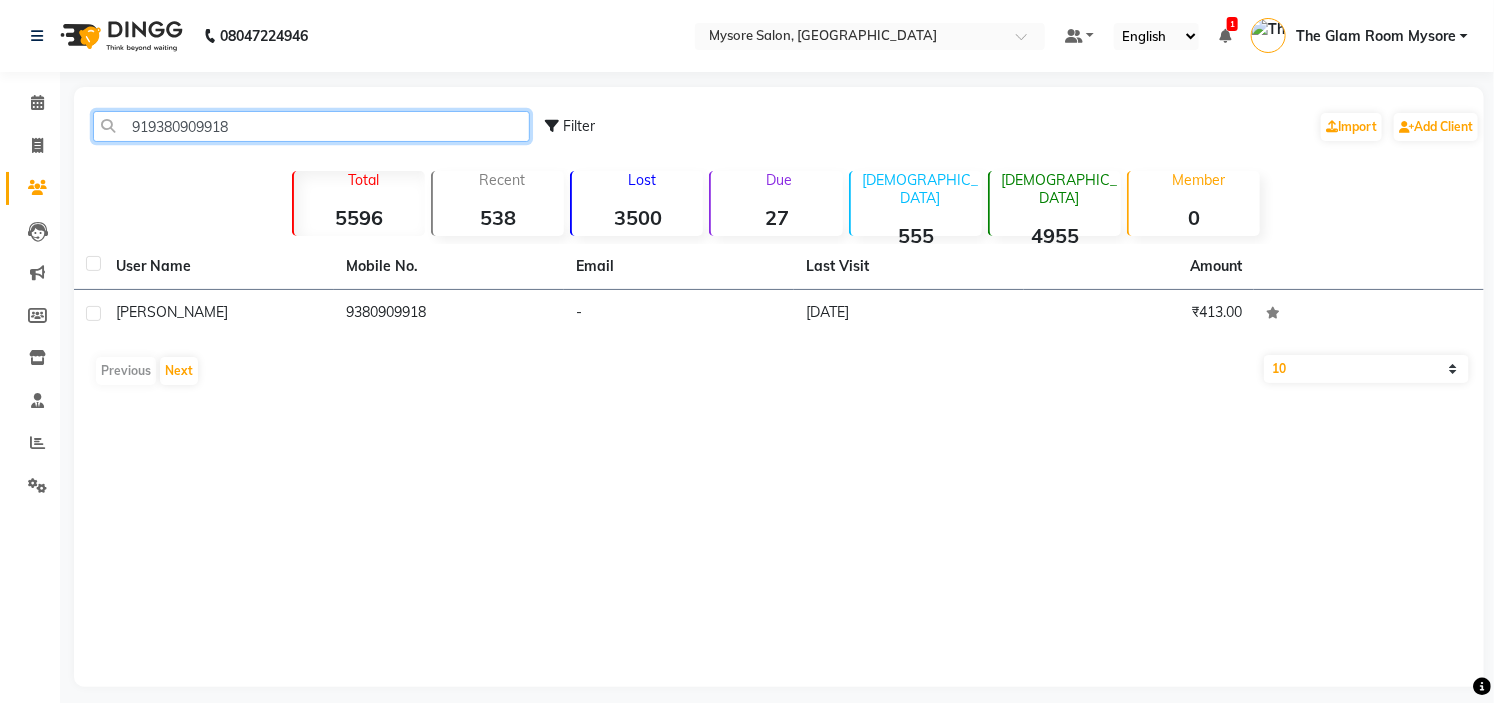 click on "919380909918" 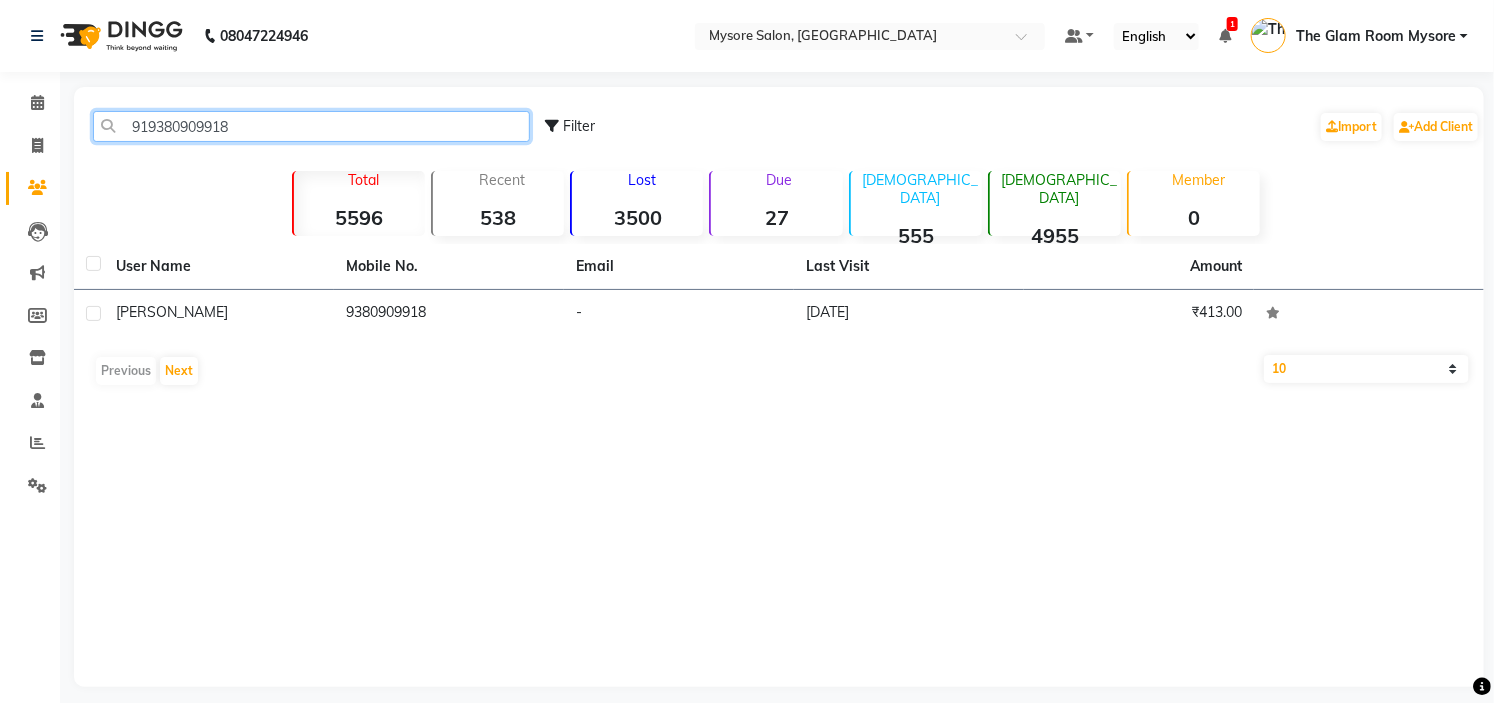 paste on "818559485" 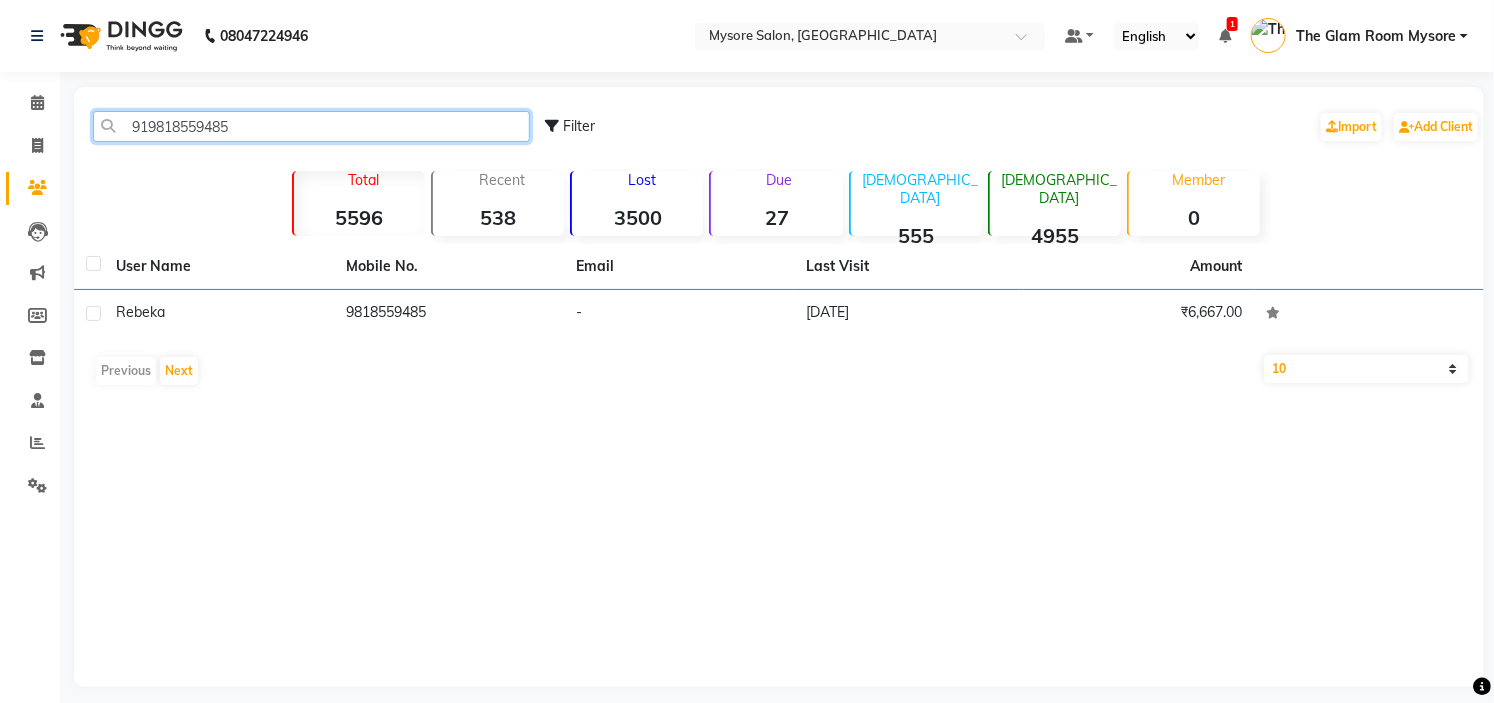 click on "919818559485" 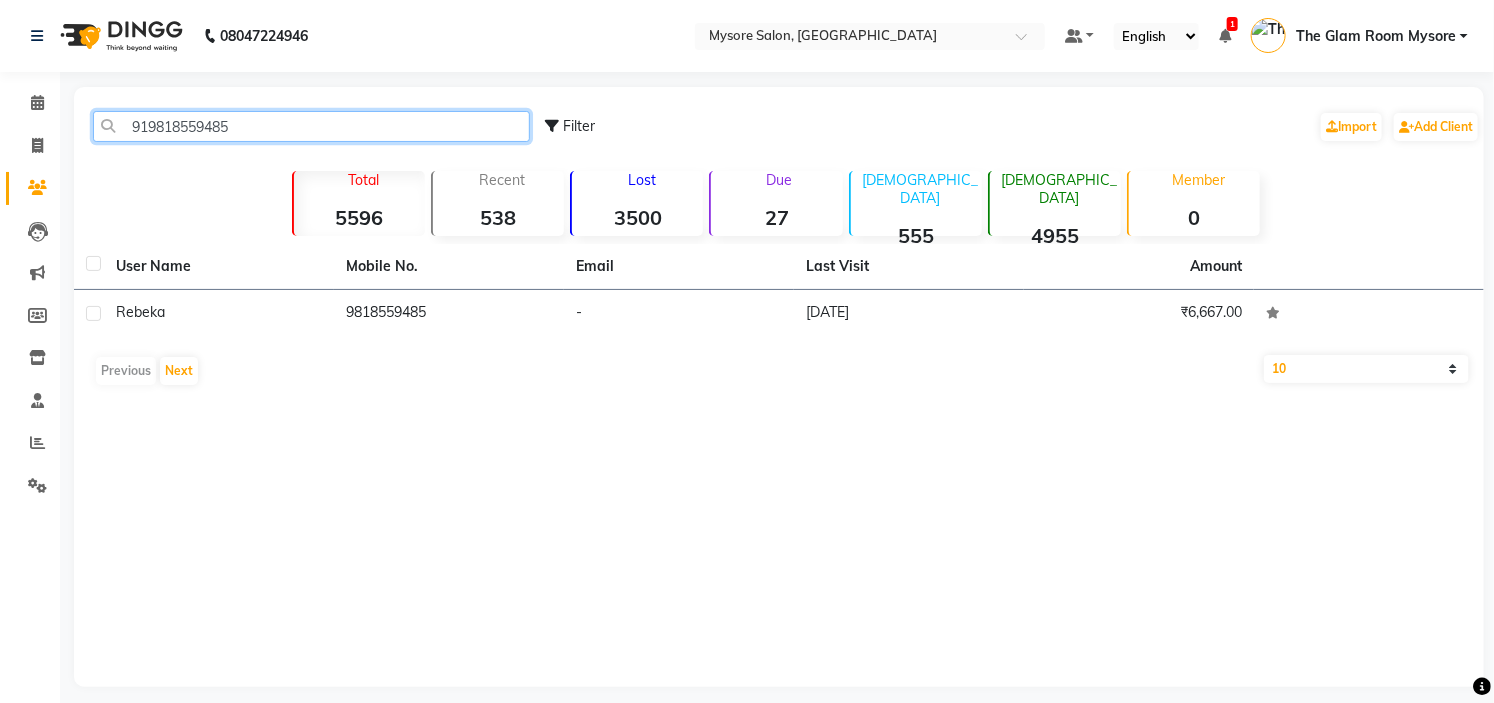 paste on "480804647" 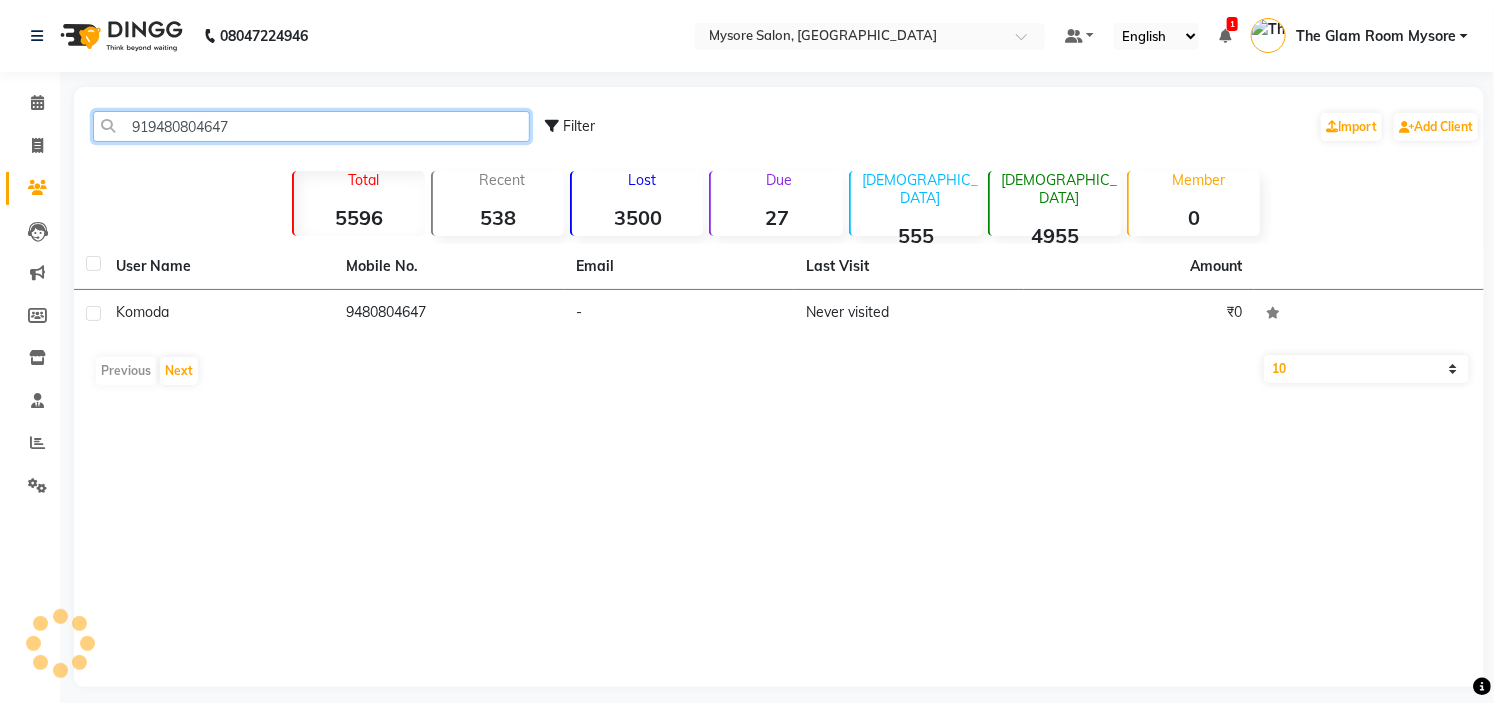 click on "919480804647" 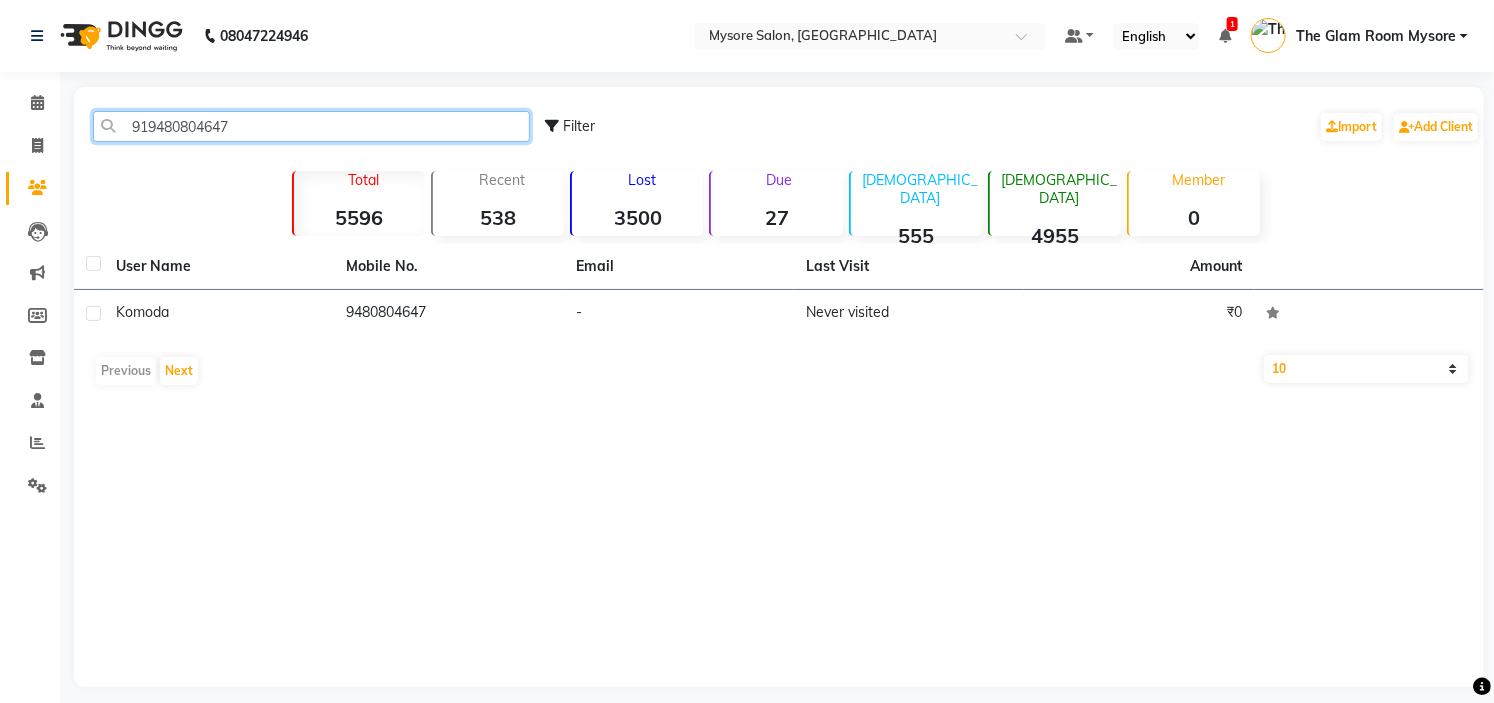 click on "919480804647" 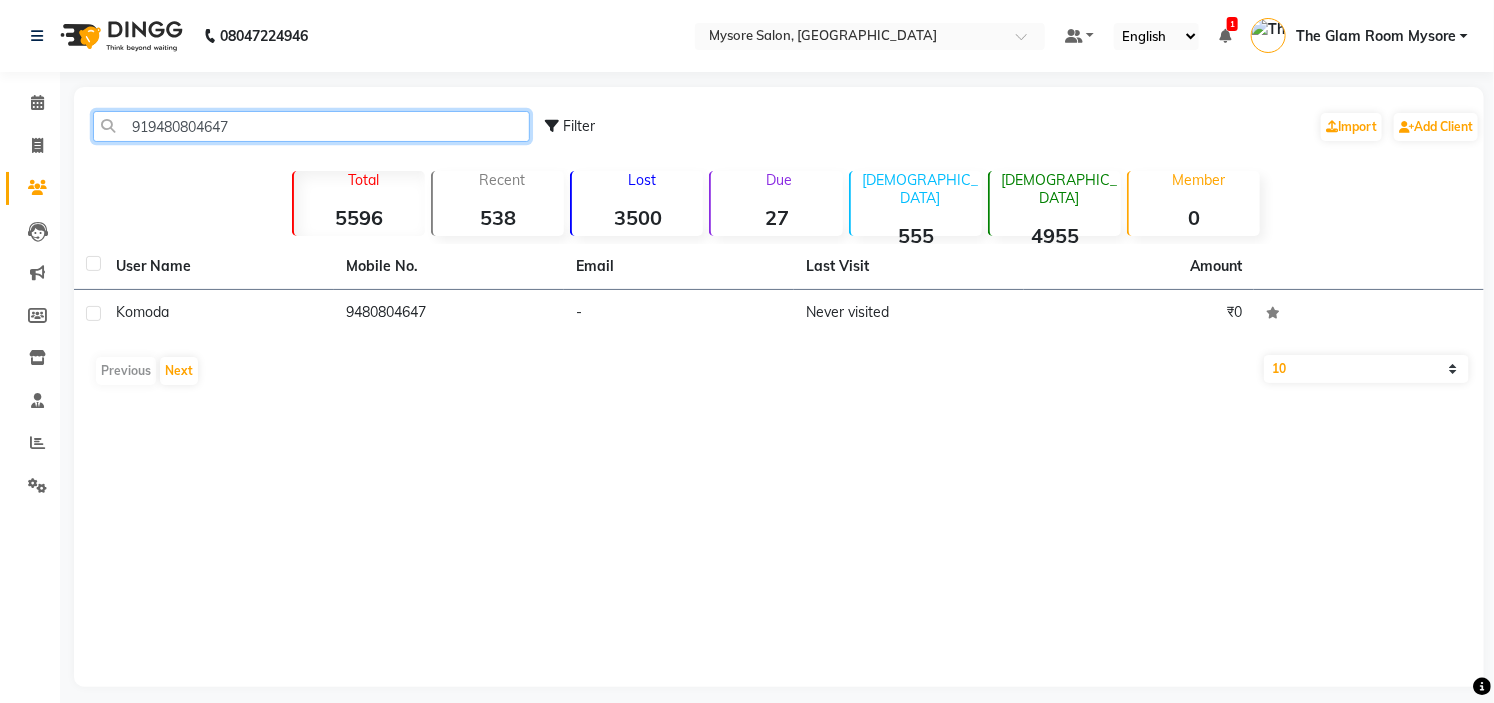 paste on "7090065238" 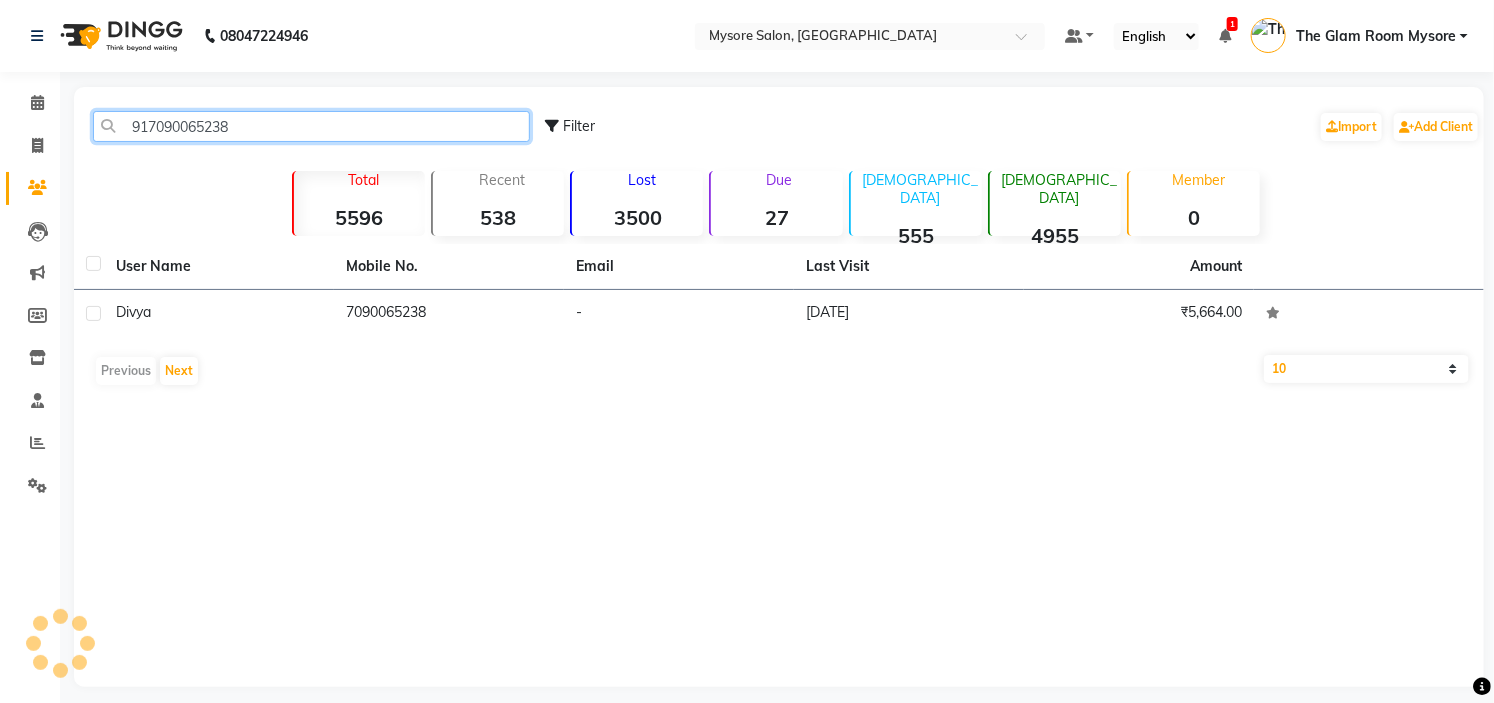 click on "917090065238" 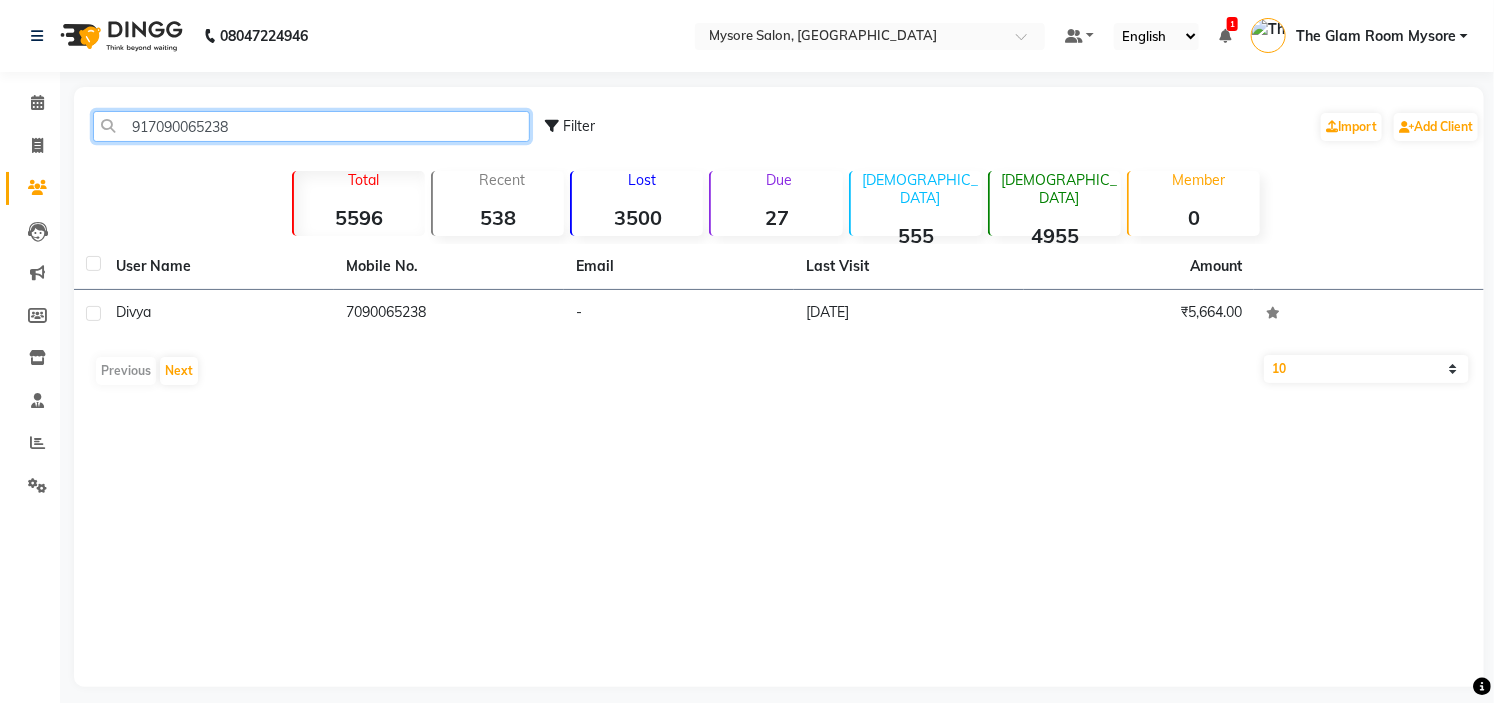 click on "917090065238" 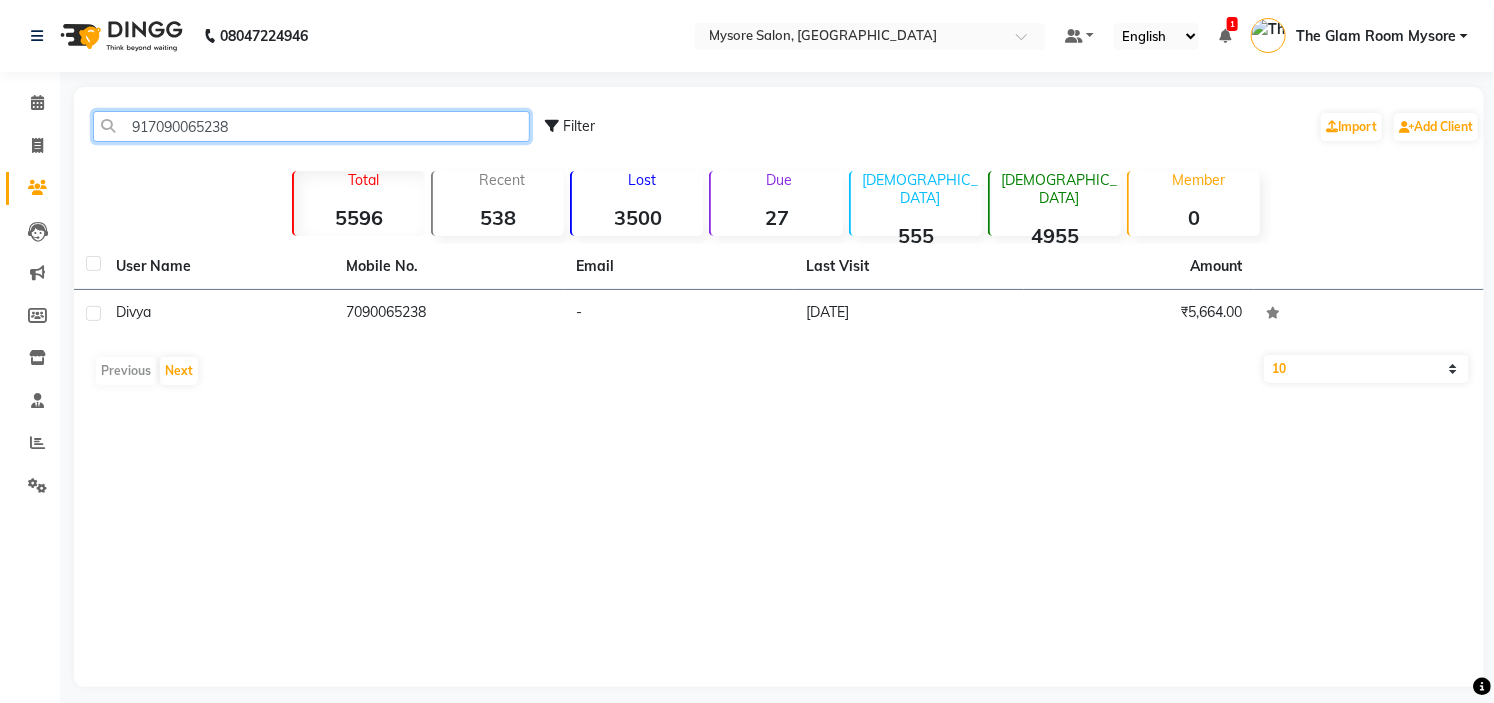 paste on "9742509087" 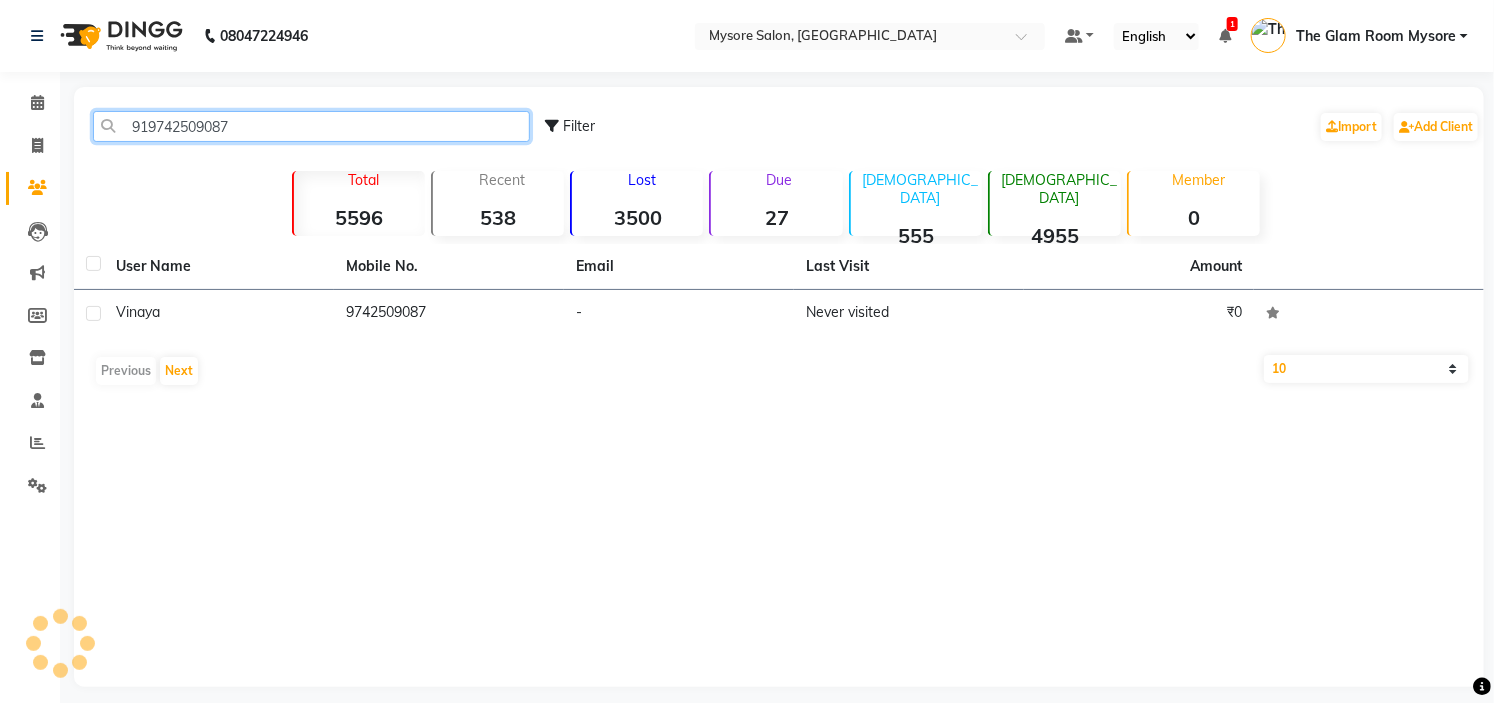 click on "919742509087" 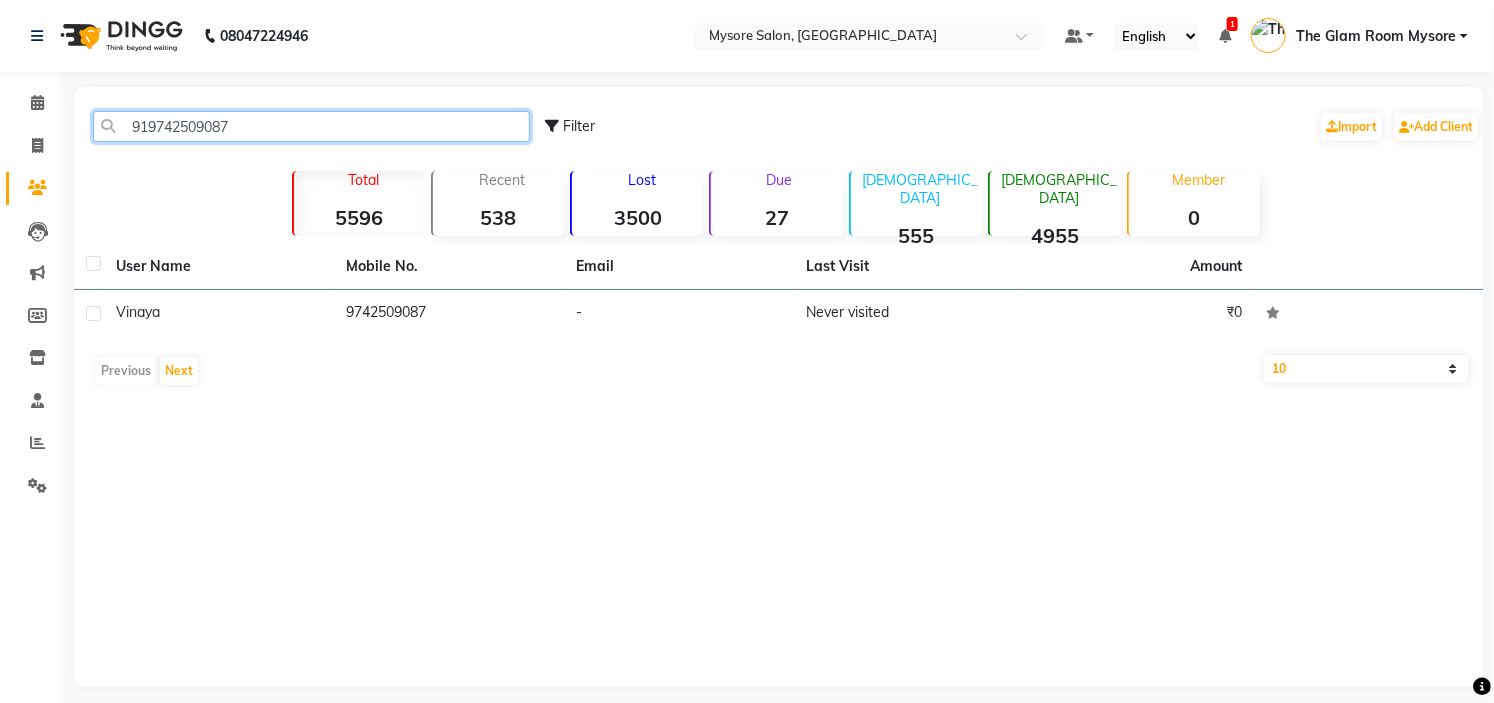 type on "919742509087" 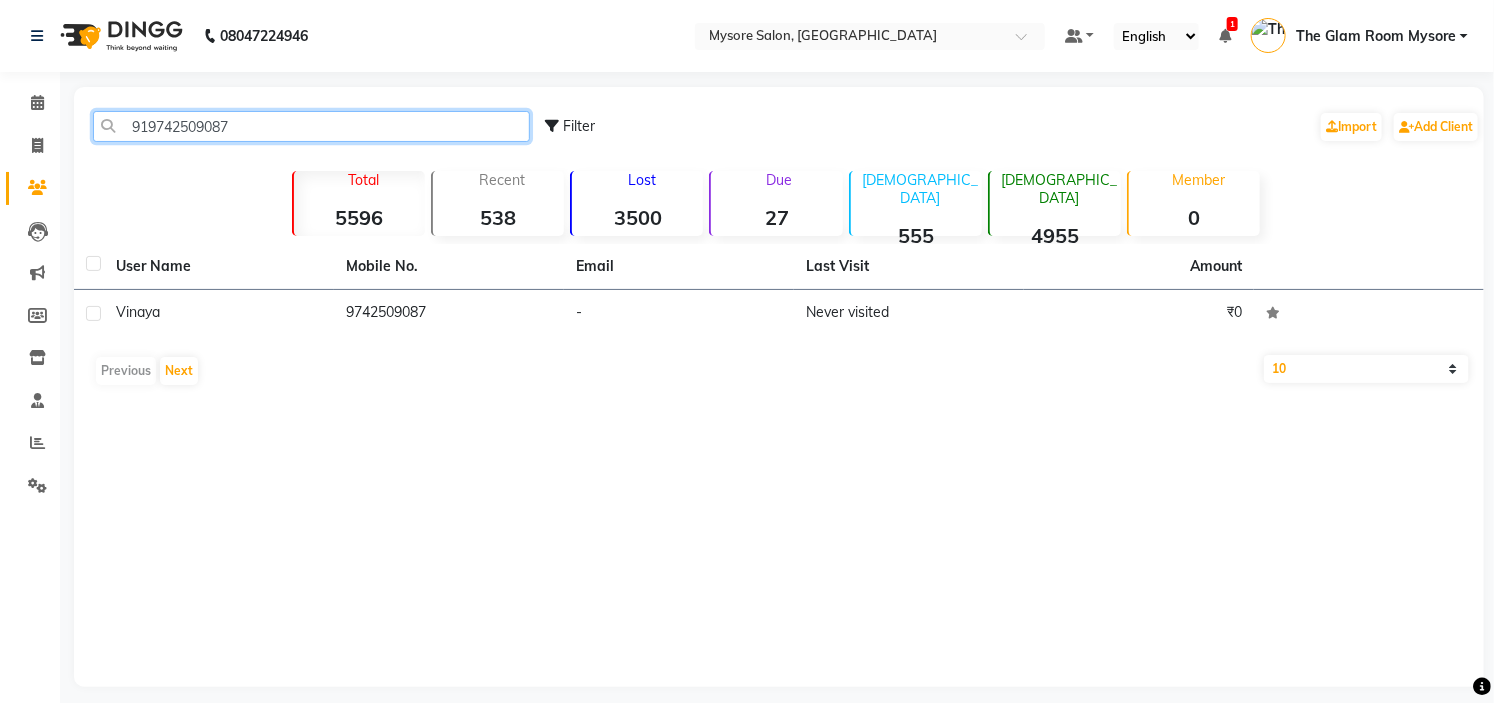 click on "919742509087" 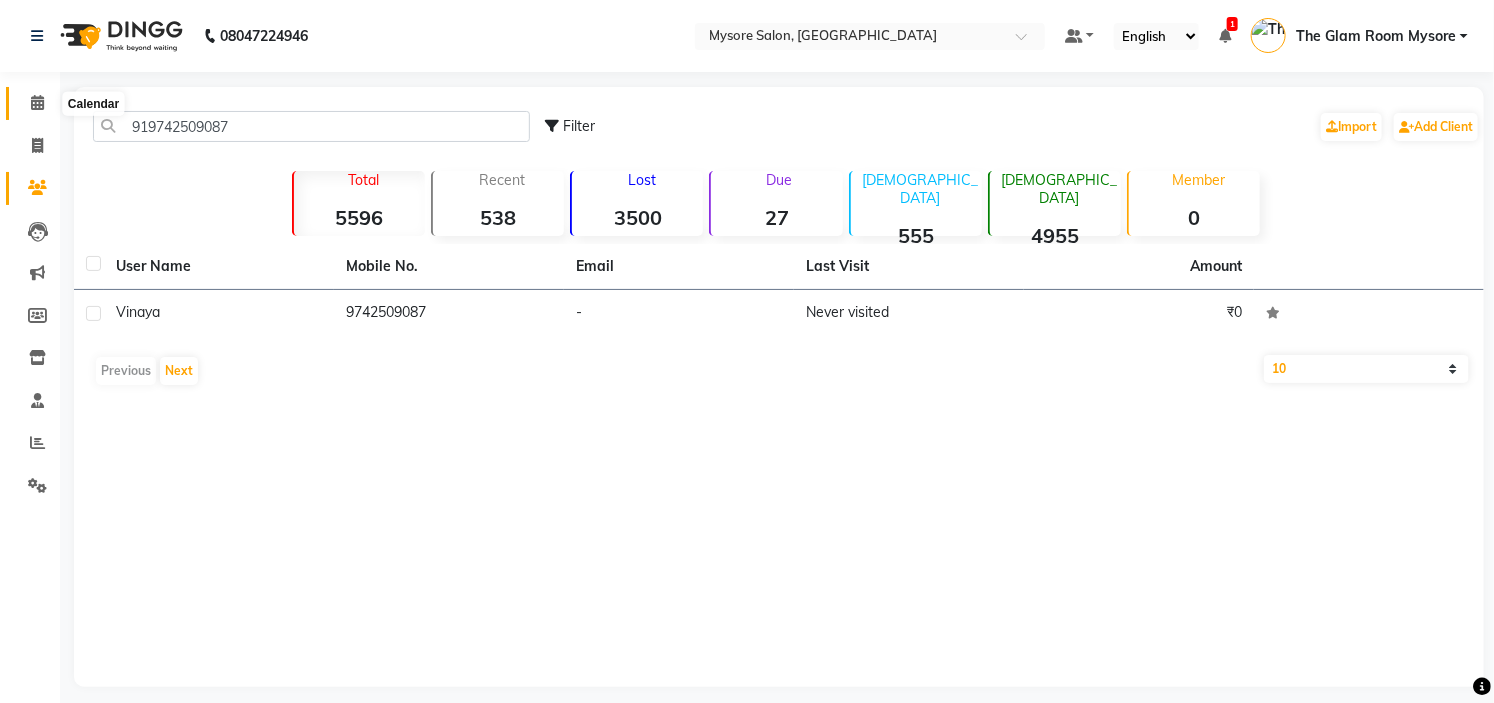 click 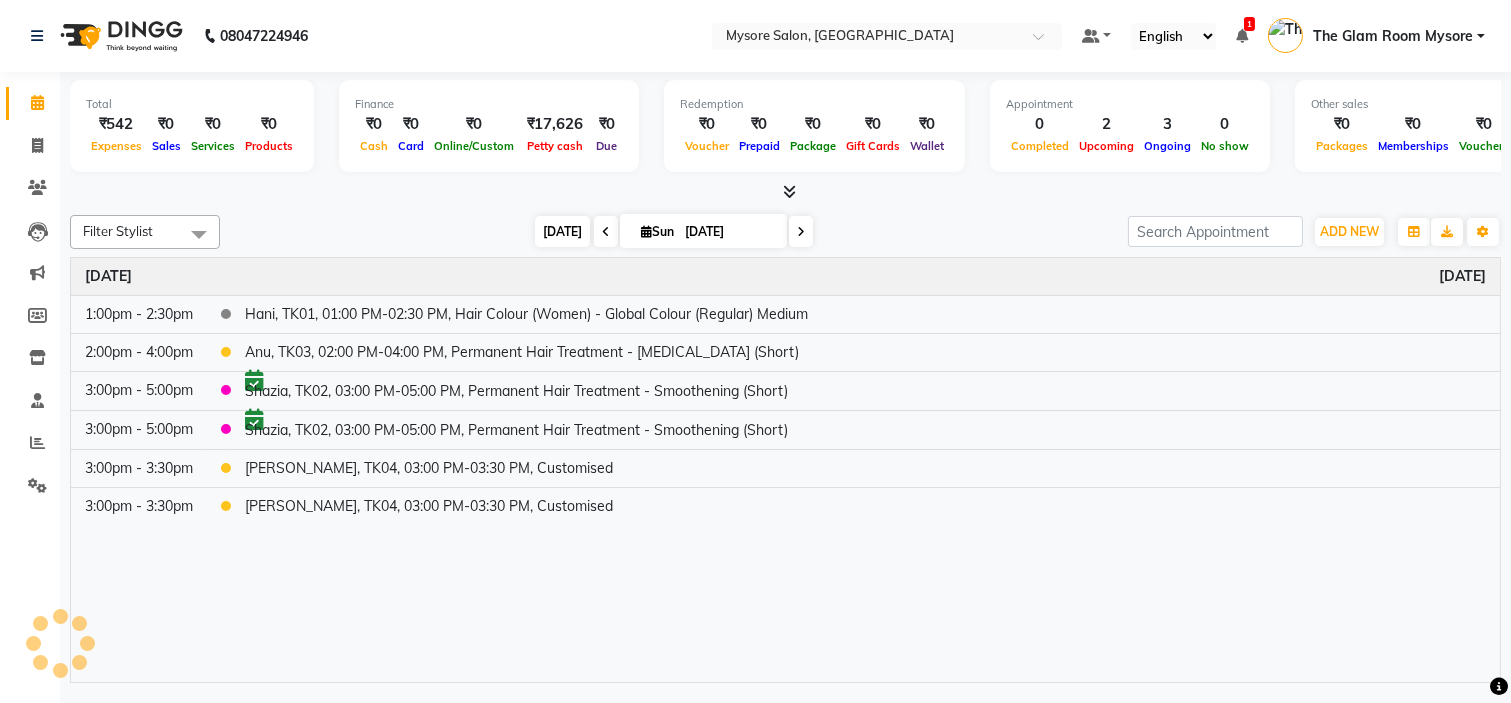 click on "Today" at bounding box center (562, 231) 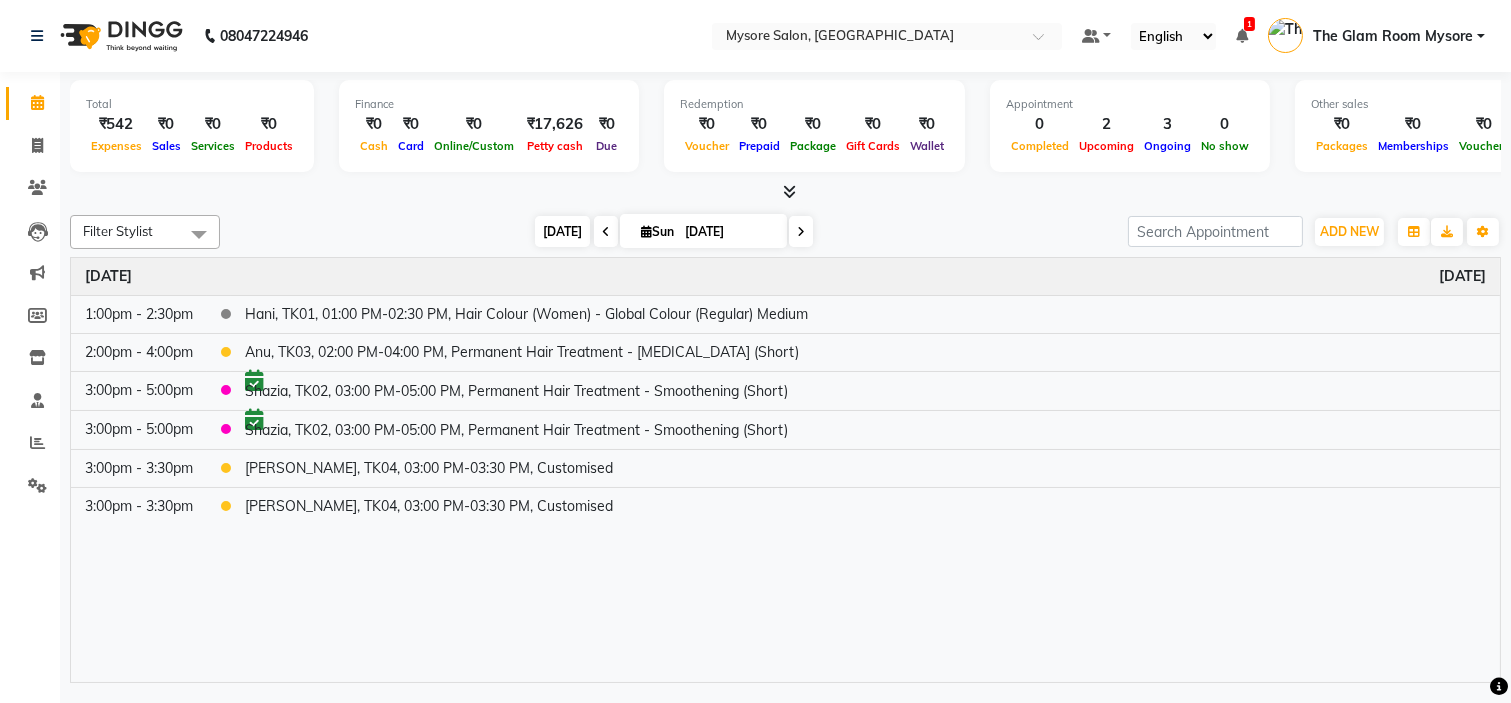 click on "Today" at bounding box center (562, 231) 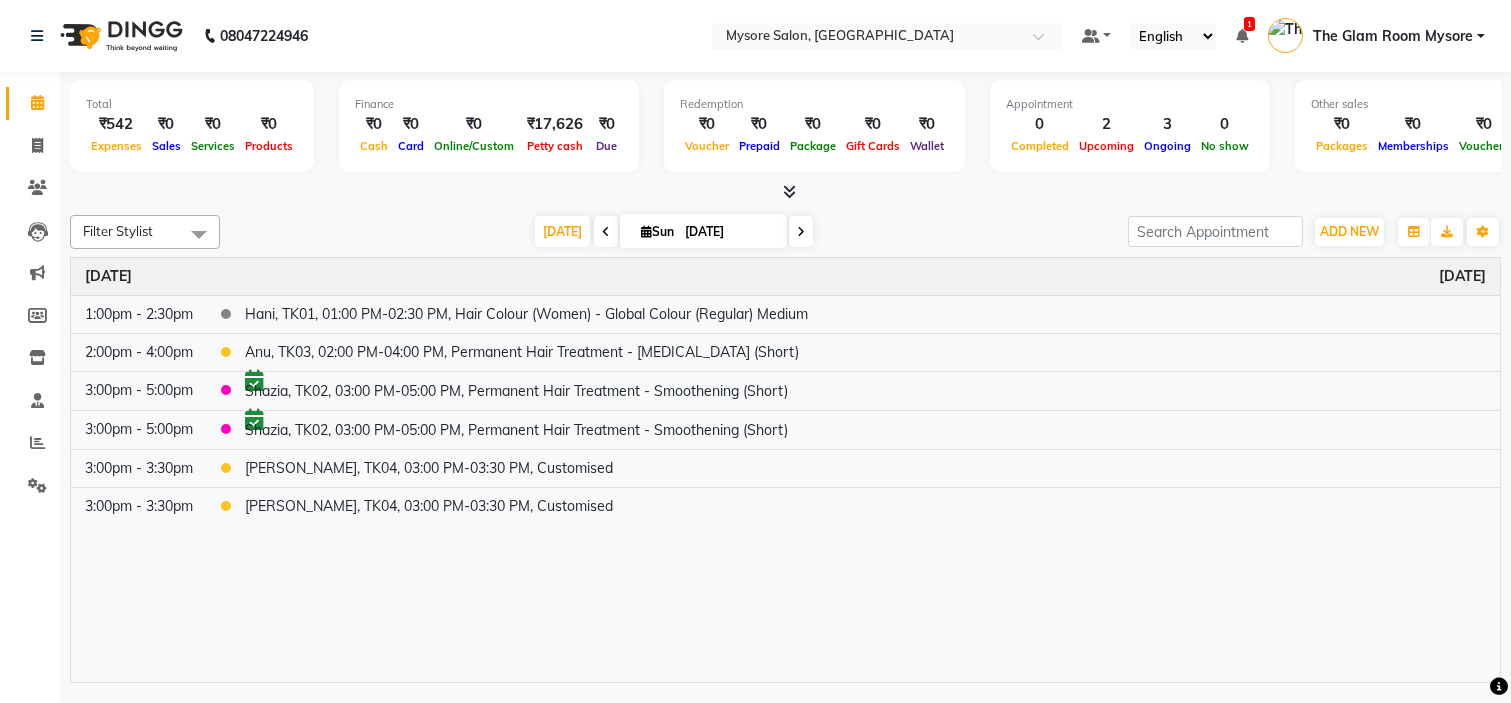 click on "[DATE]  [DATE]" at bounding box center (674, 232) 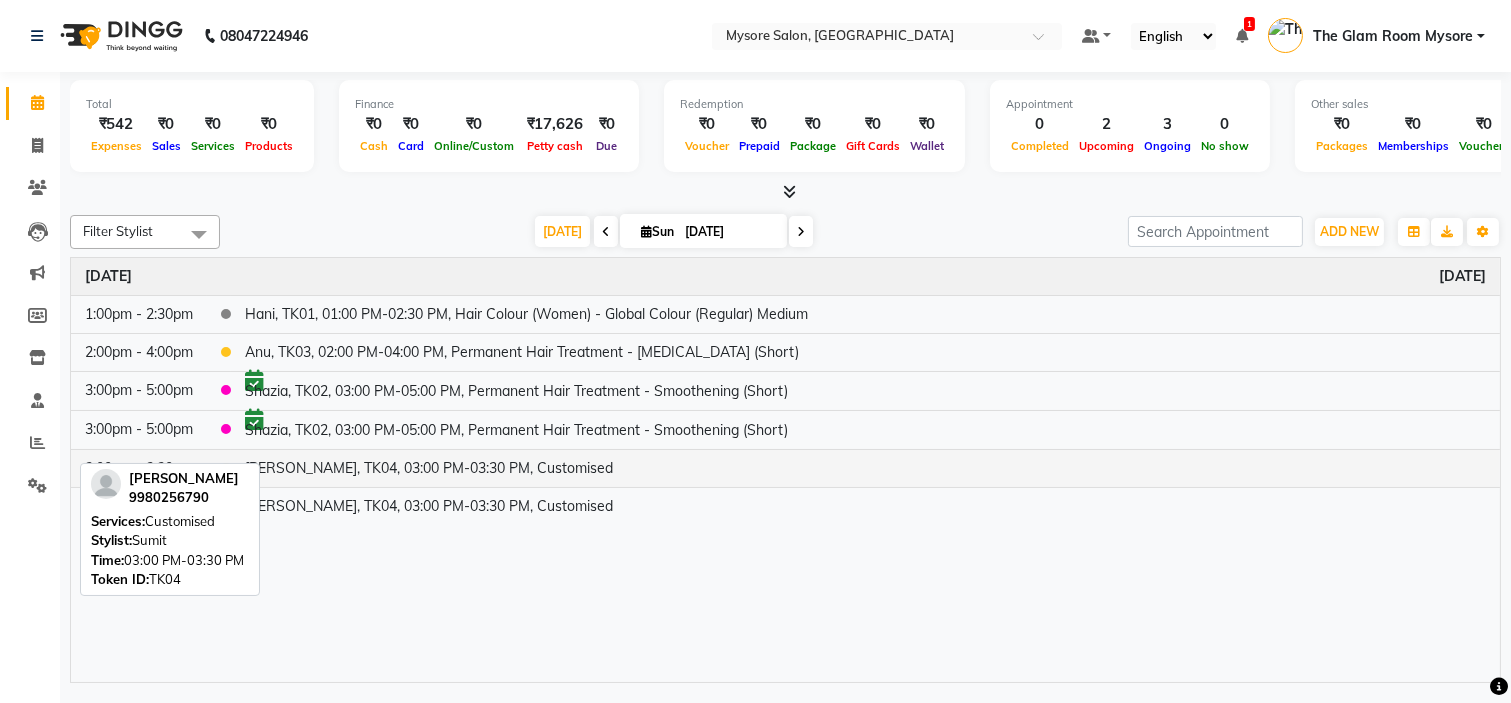 click on "[PERSON_NAME], TK04, 03:00 PM-03:30 PM, Customised" at bounding box center (865, 468) 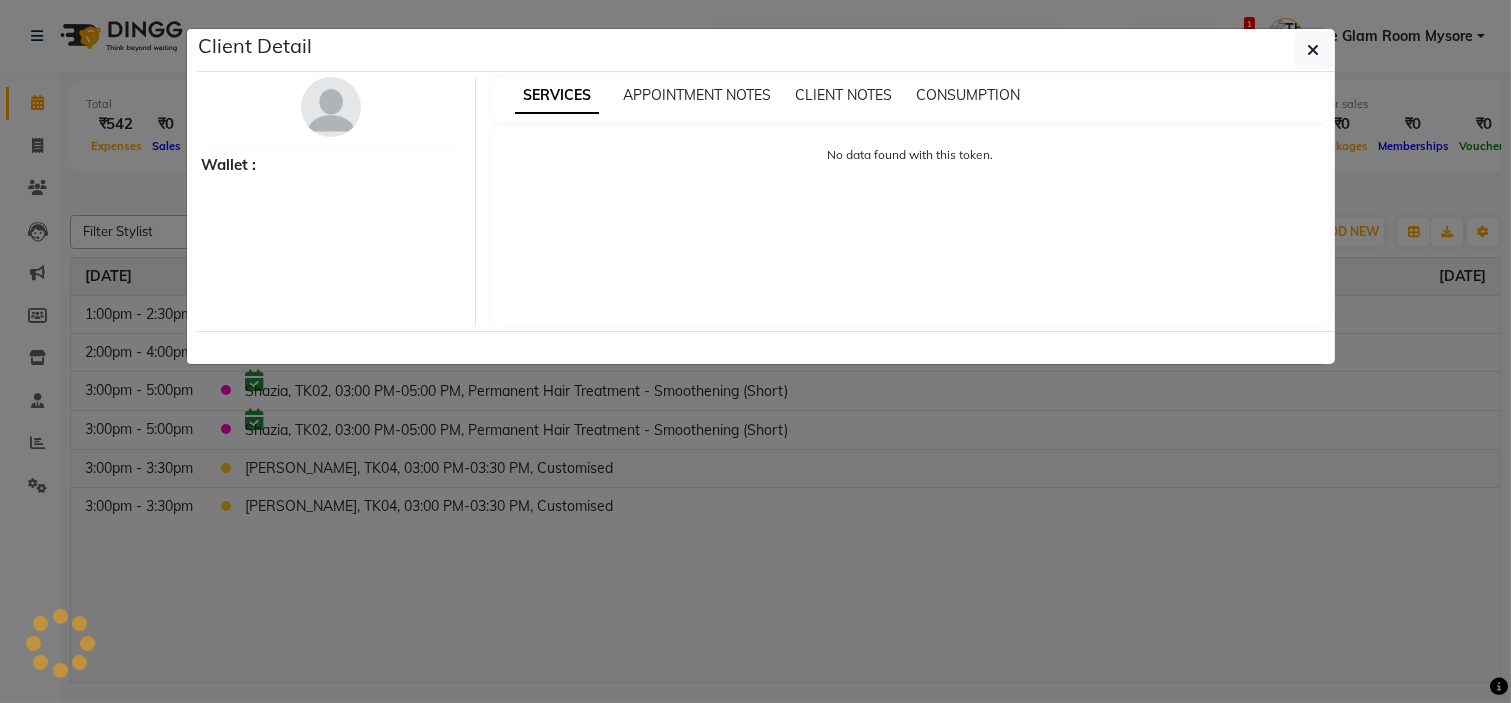 select on "1" 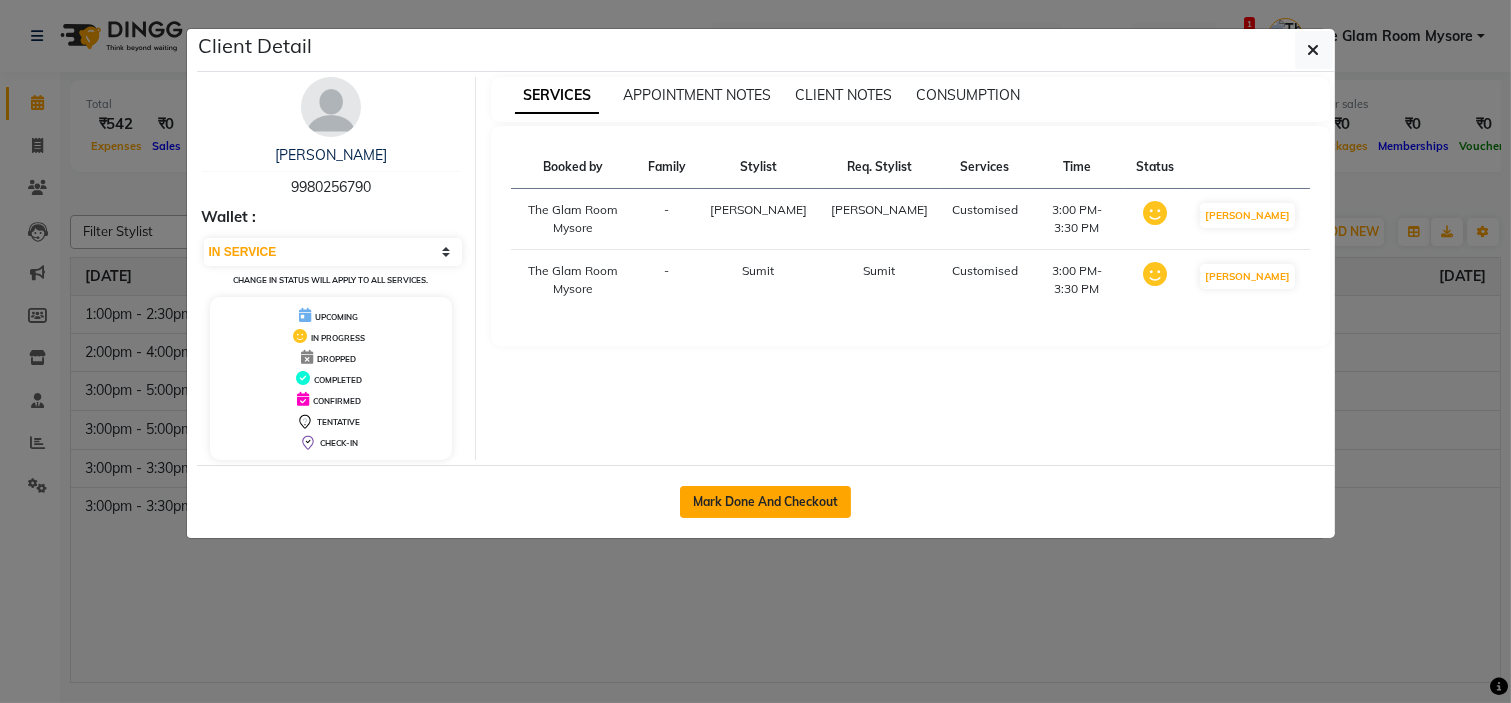 click on "Mark Done And Checkout" 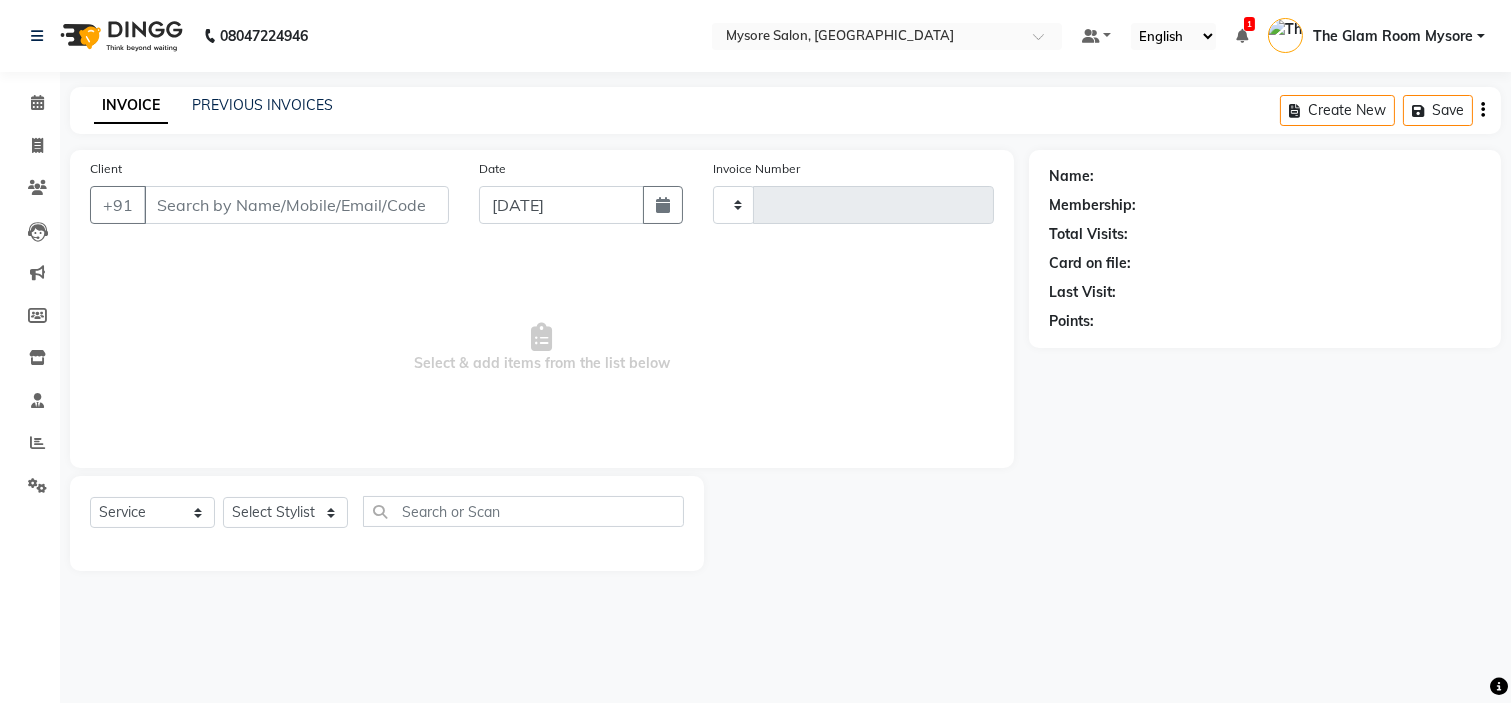 type on "0772" 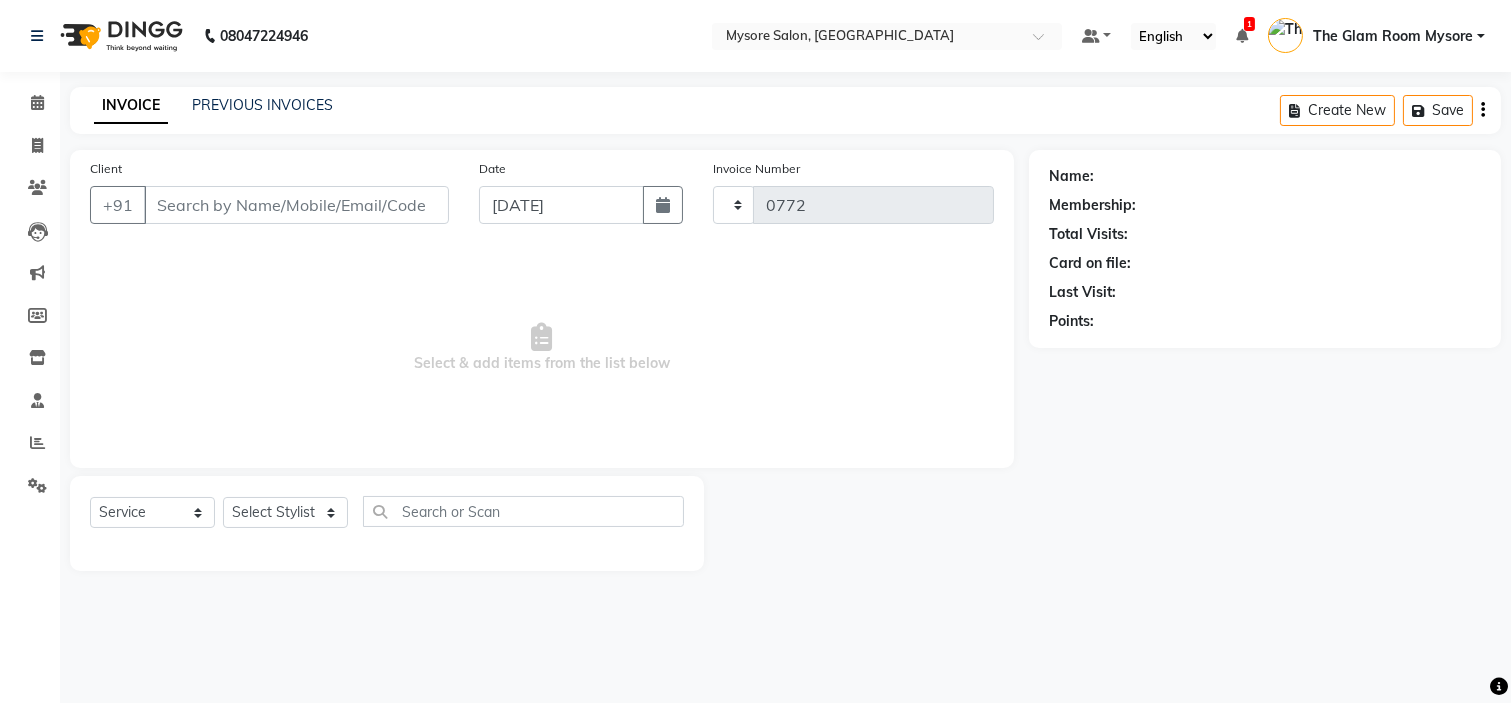 select on "3" 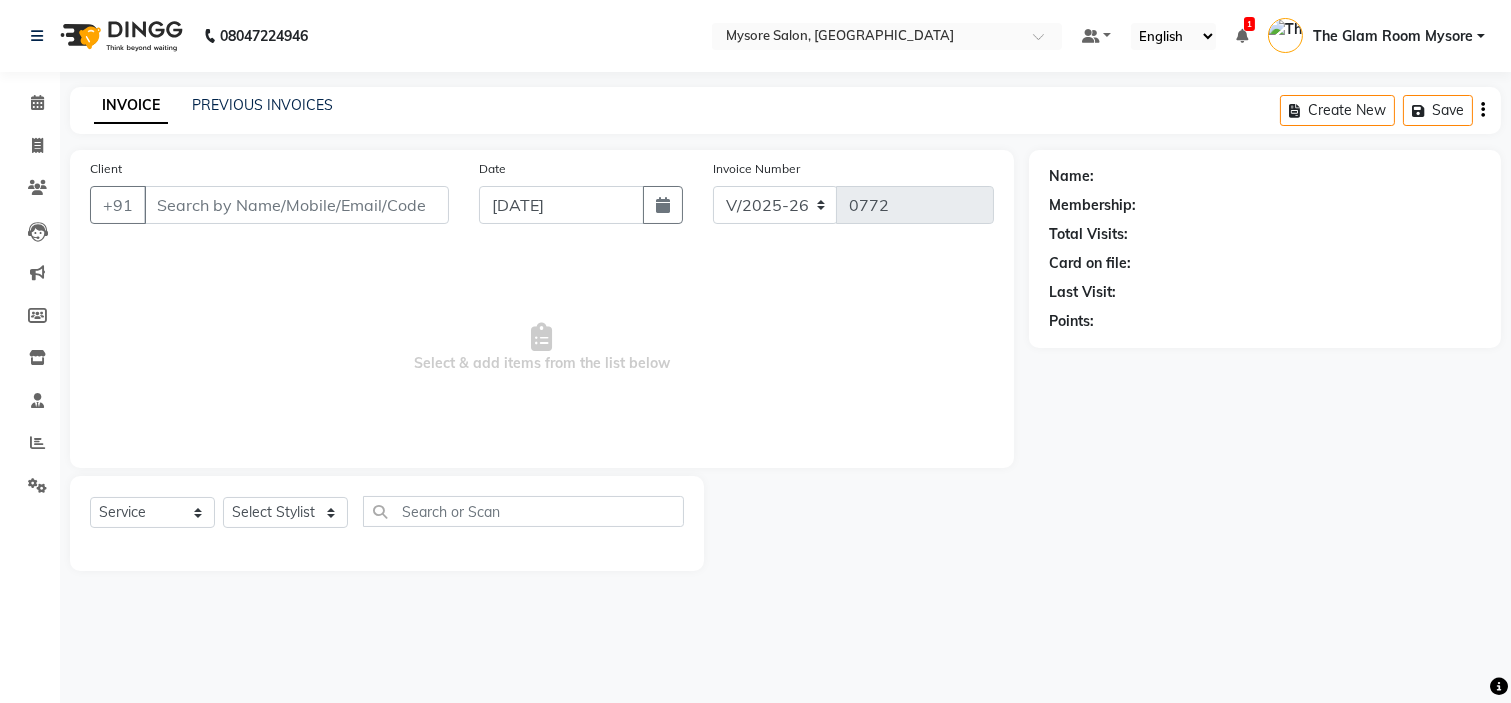type on "9980256790" 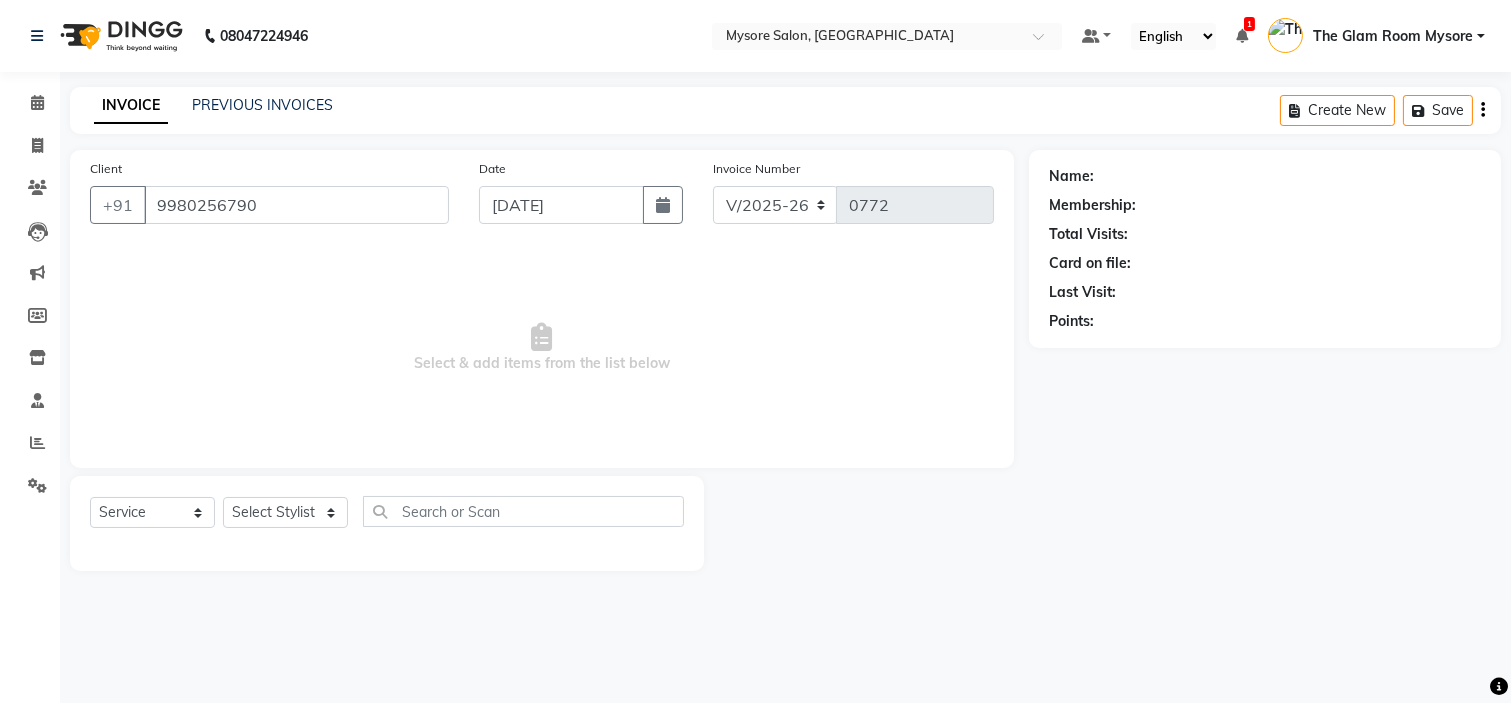 select on "66079" 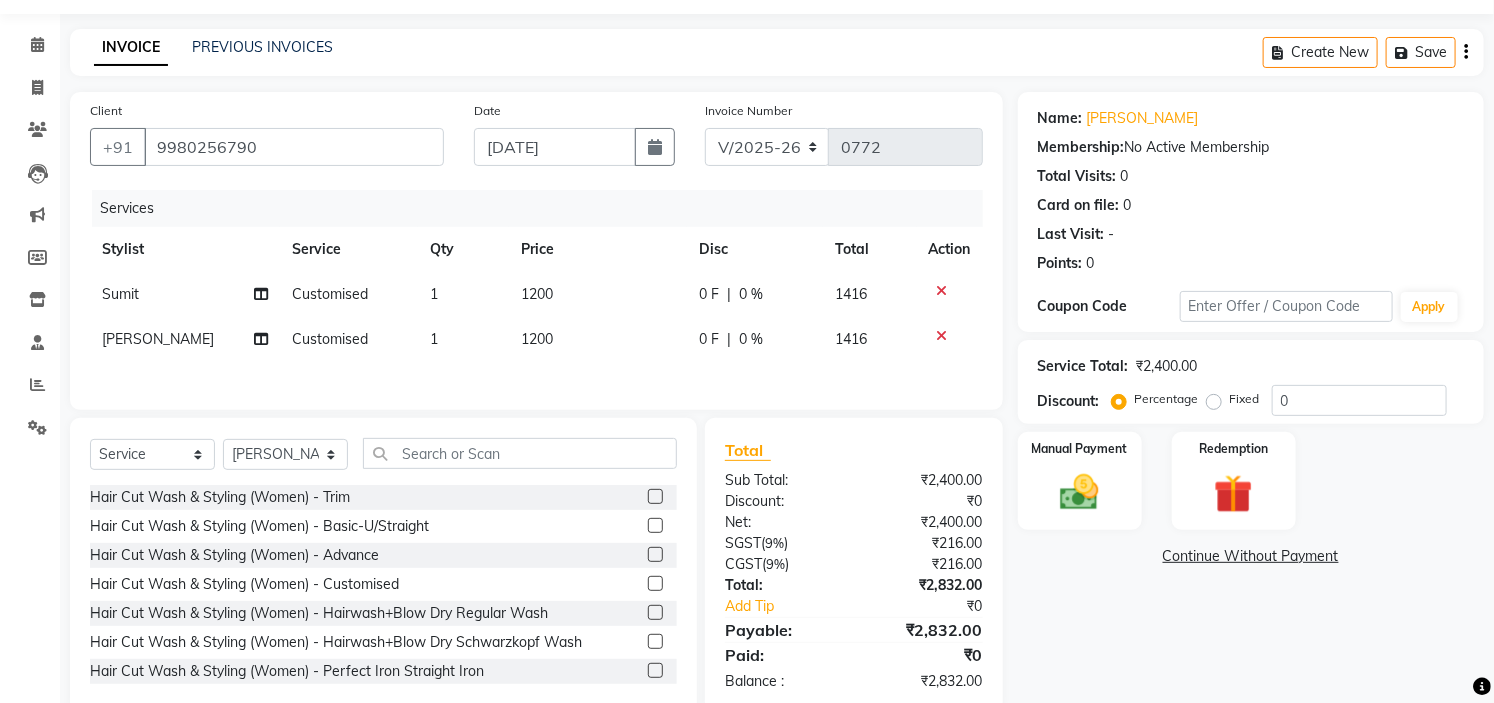 scroll, scrollTop: 102, scrollLeft: 0, axis: vertical 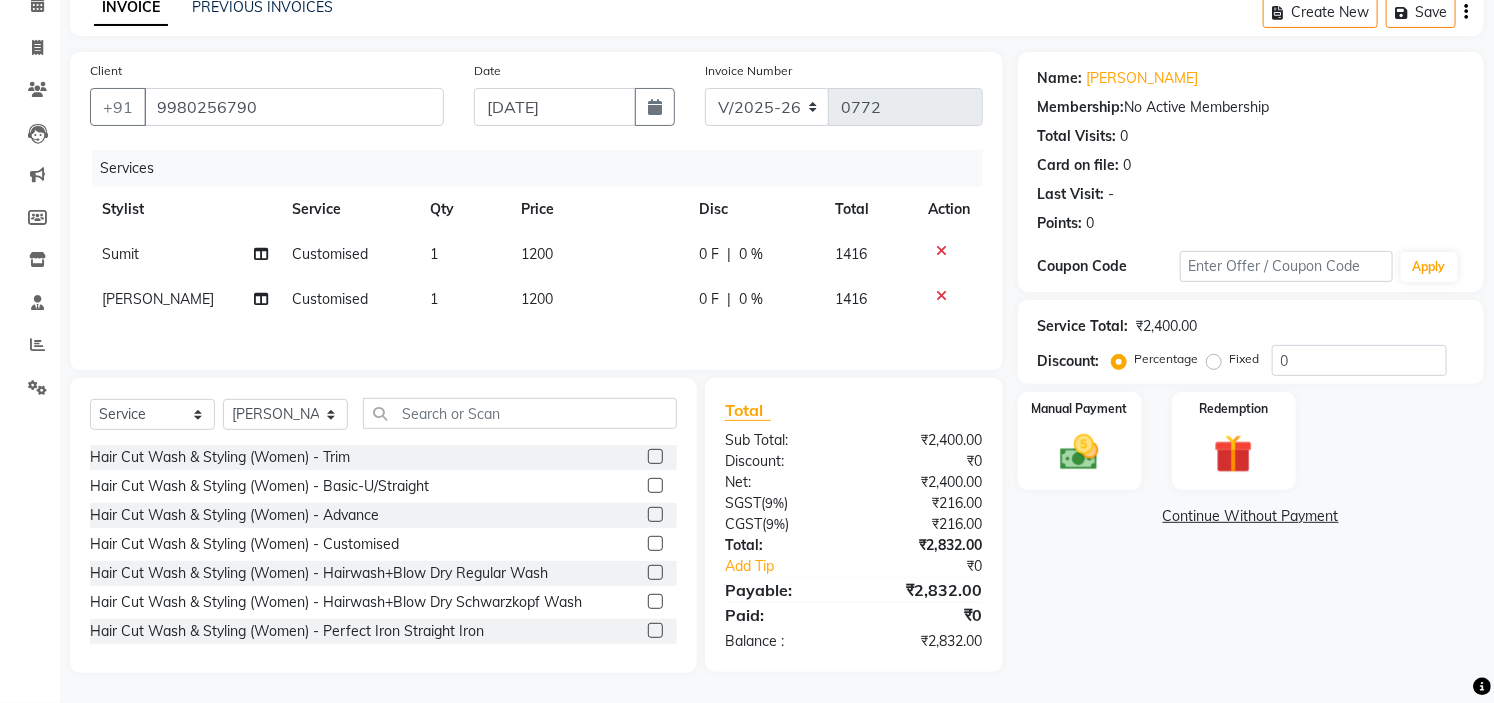 click on "Customised" 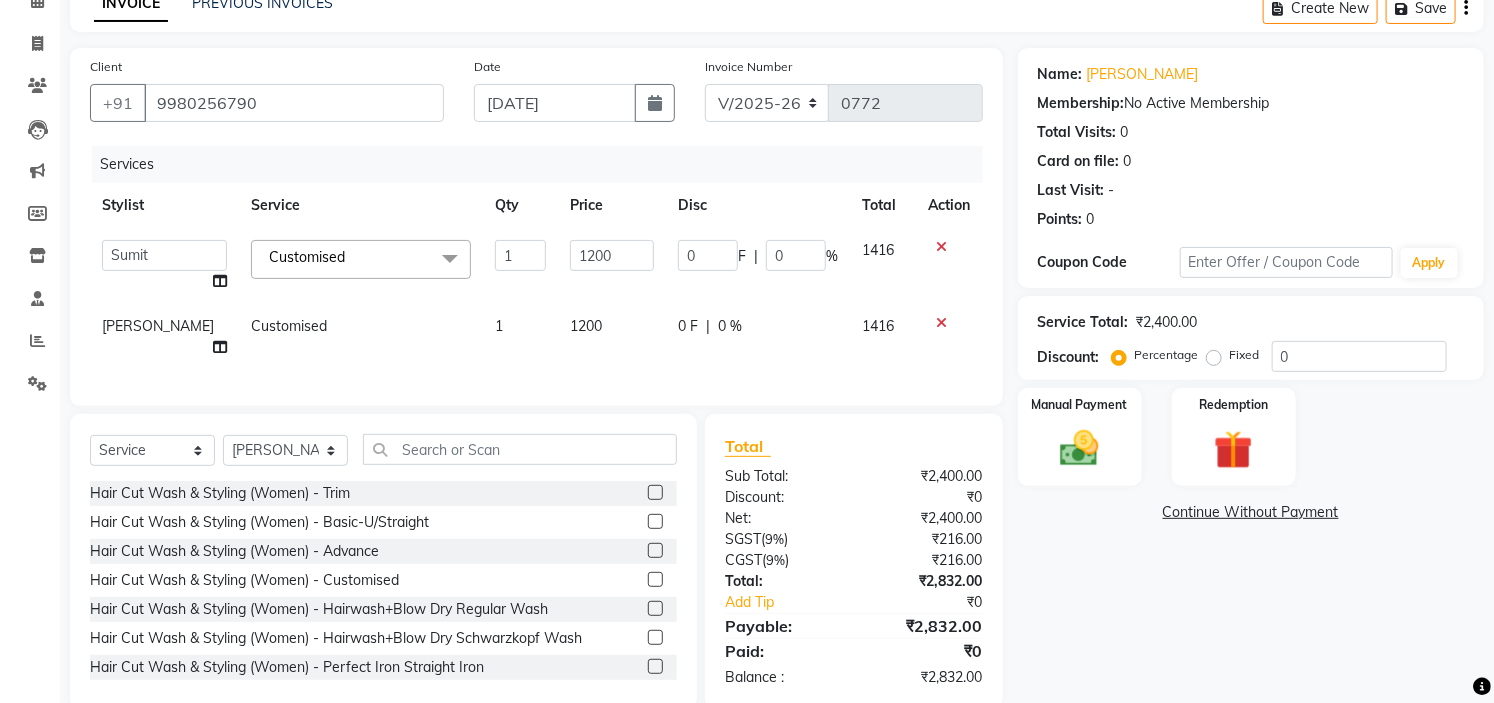 click 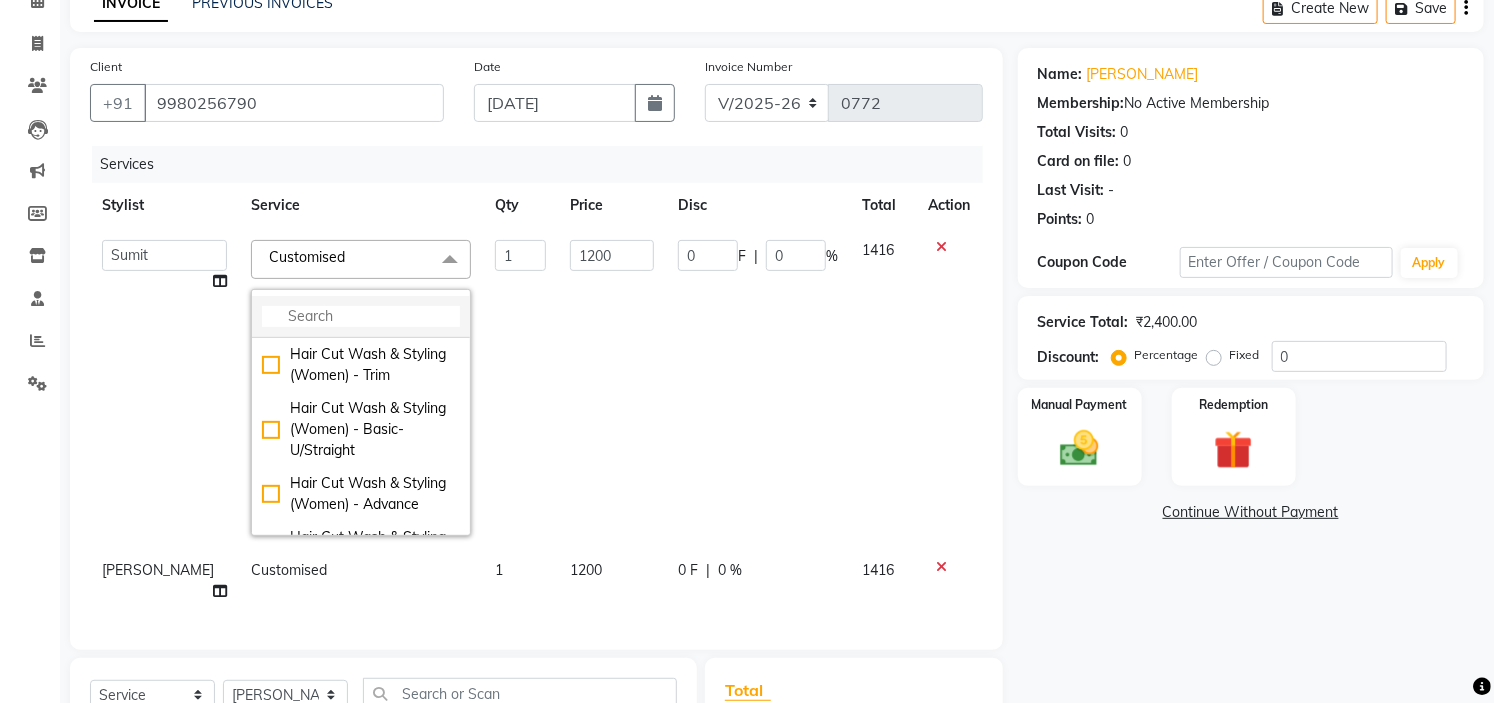click 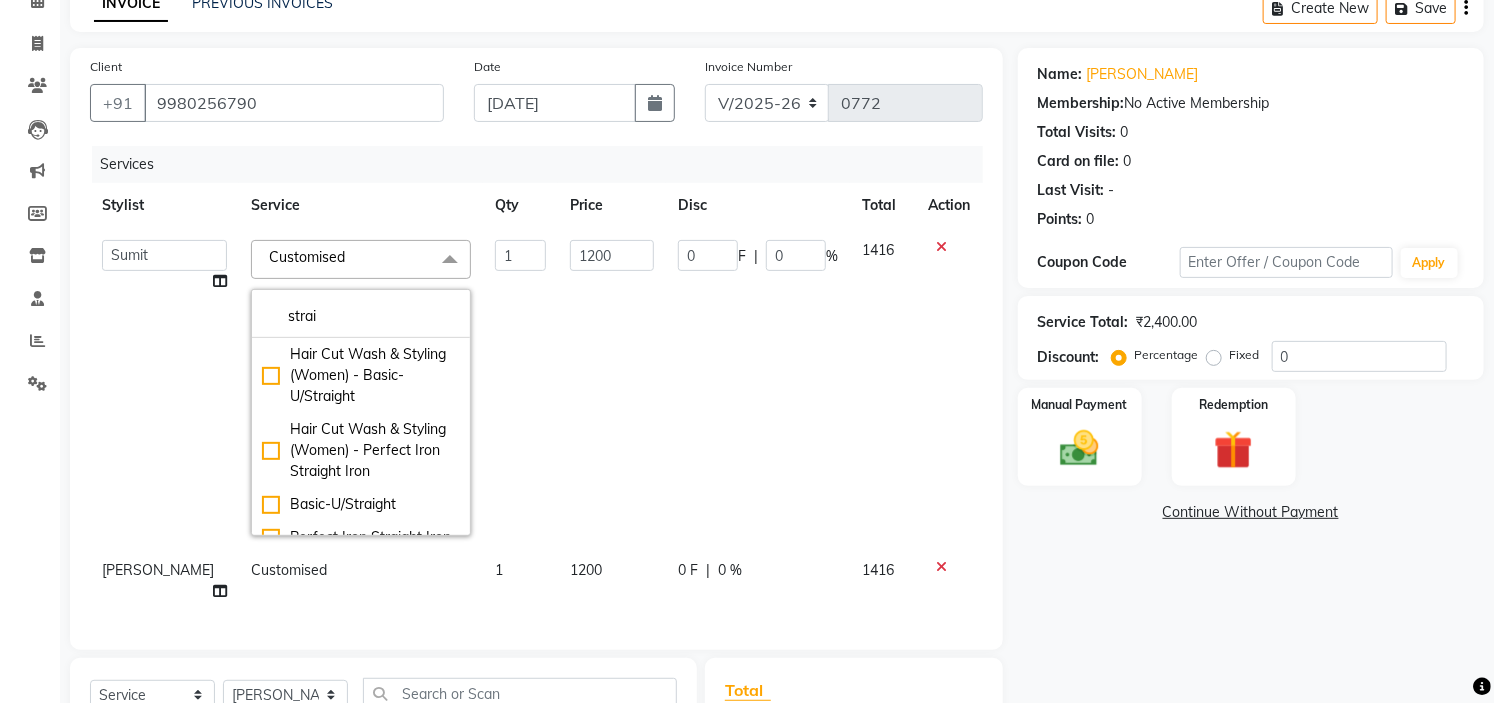 type on "strai" 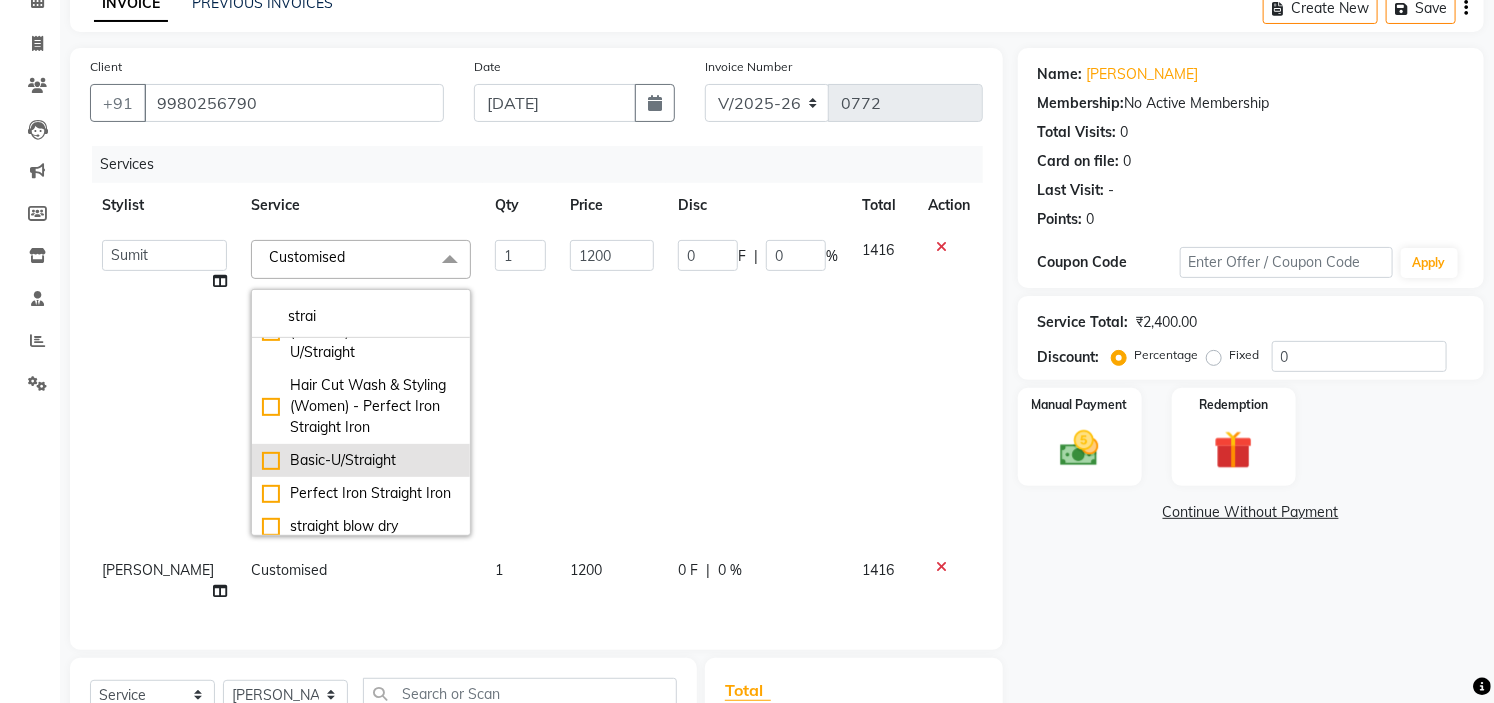 click on "Basic-U/Straight" 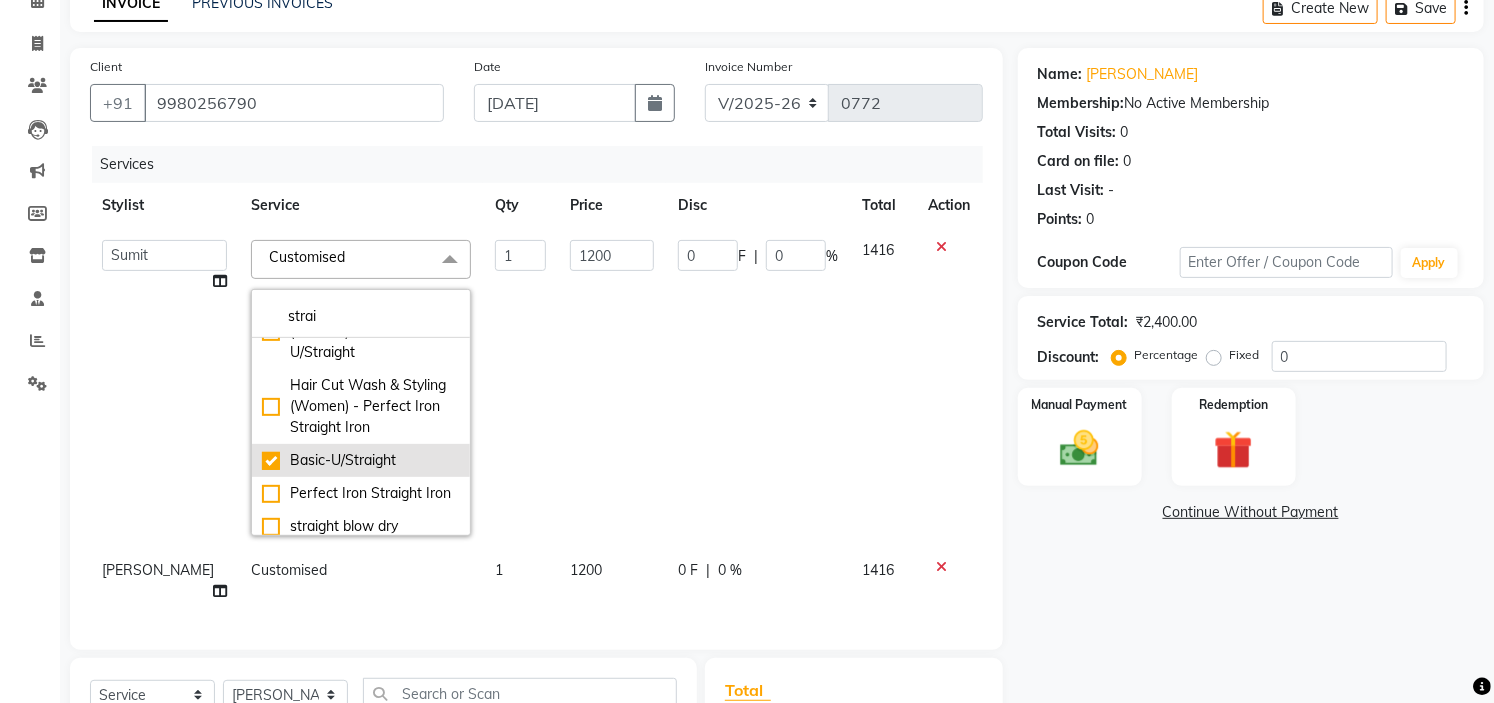 checkbox on "true" 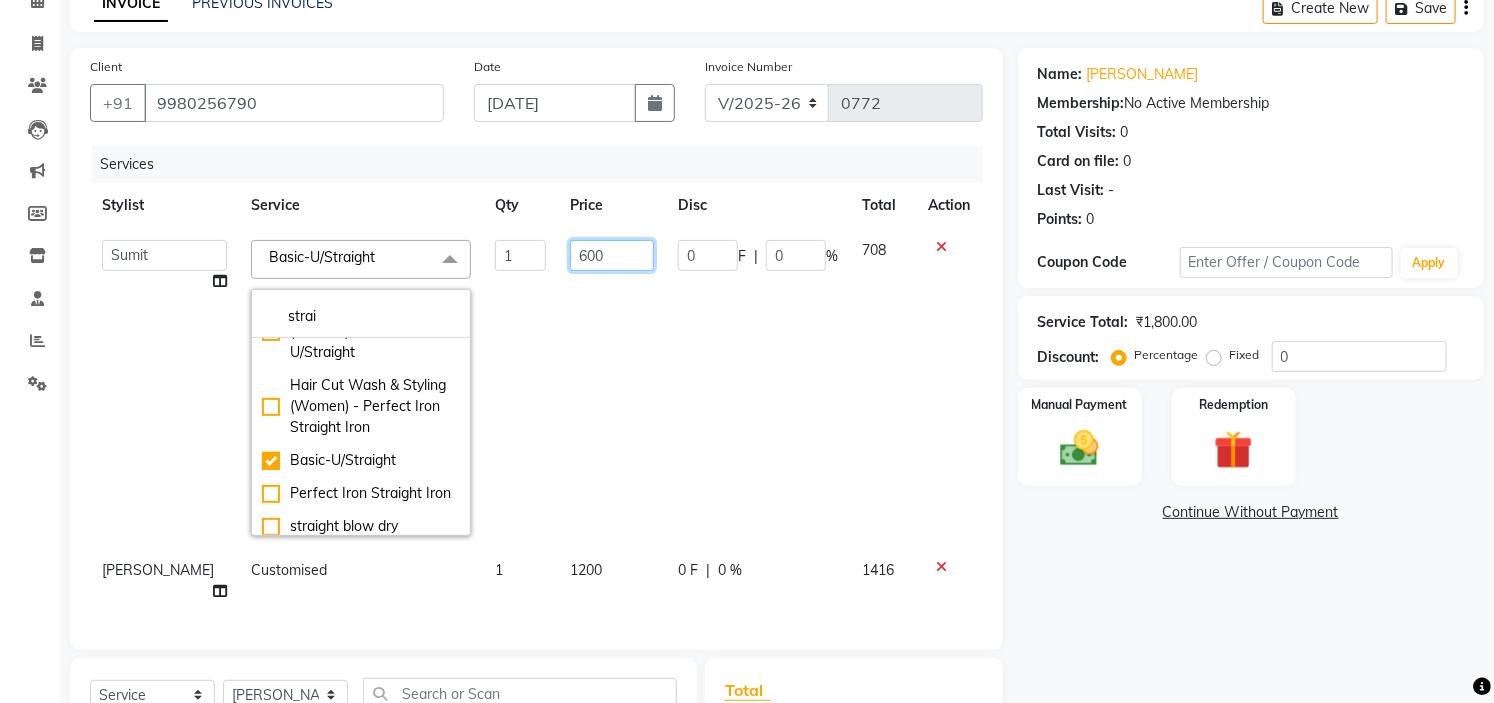 click on "600" 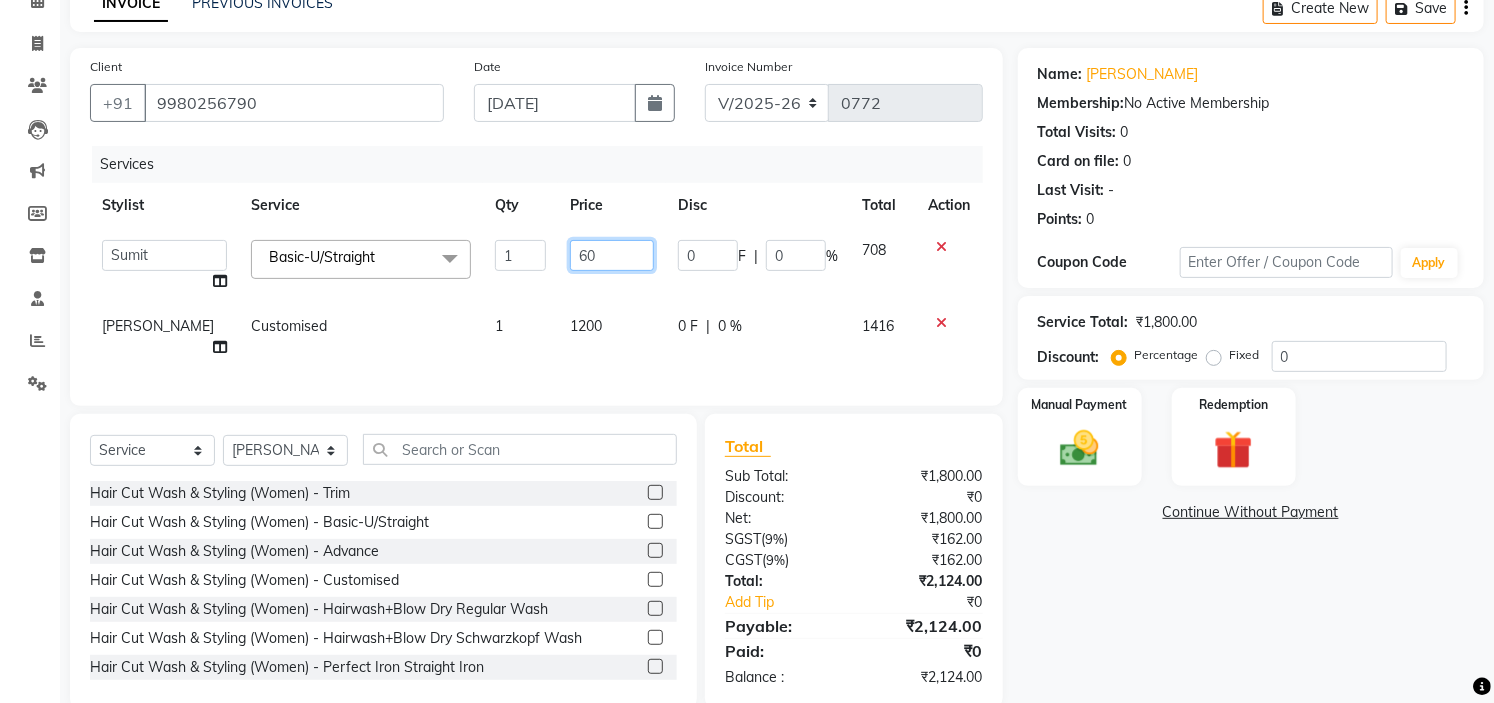 type on "6" 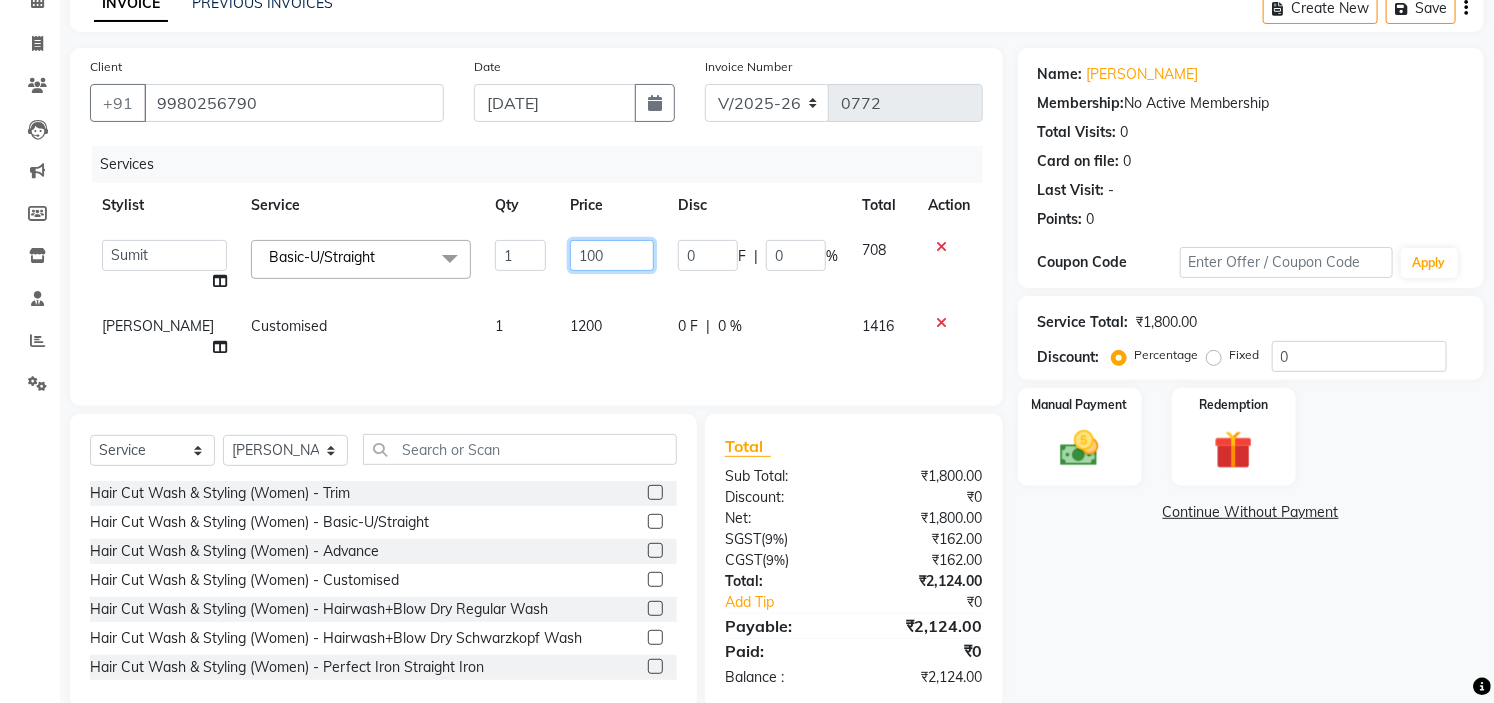 type on "1000" 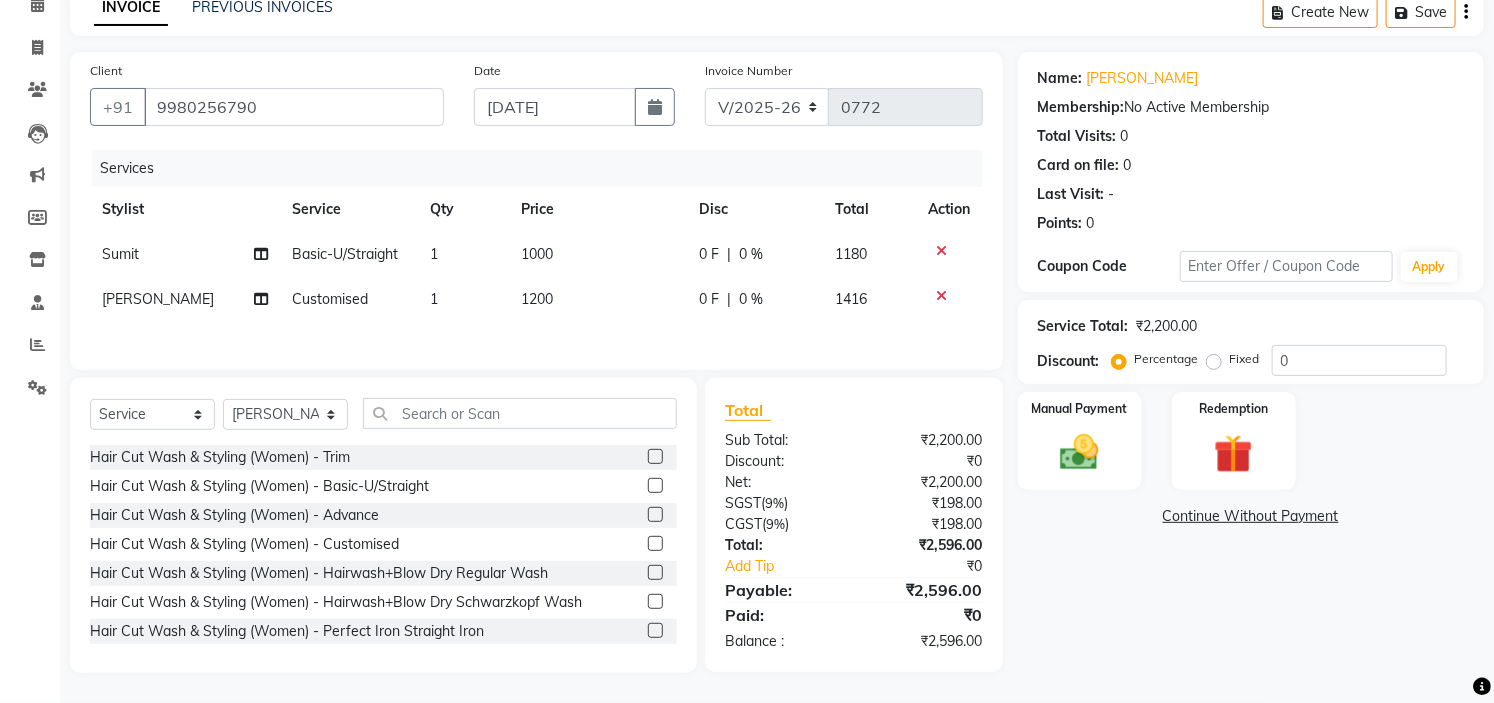 click on "Name: Surabhi  Membership:  No Active Membership  Total Visits:  0 Card on file:  0 Last Visit:   - Points:   0  Coupon Code Apply Service Total:  ₹2,200.00  Discount:  Percentage   Fixed  0 Manual Payment Redemption  Continue Without Payment" 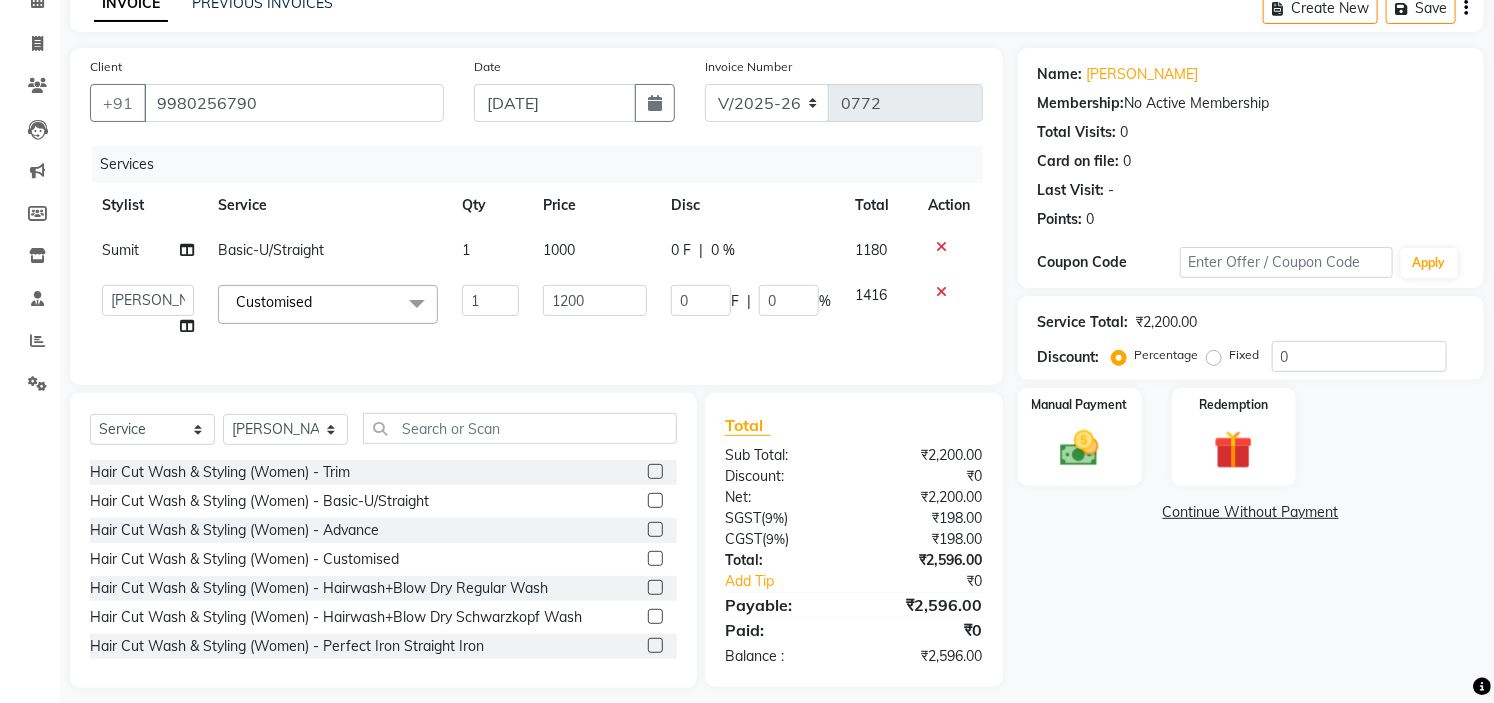click 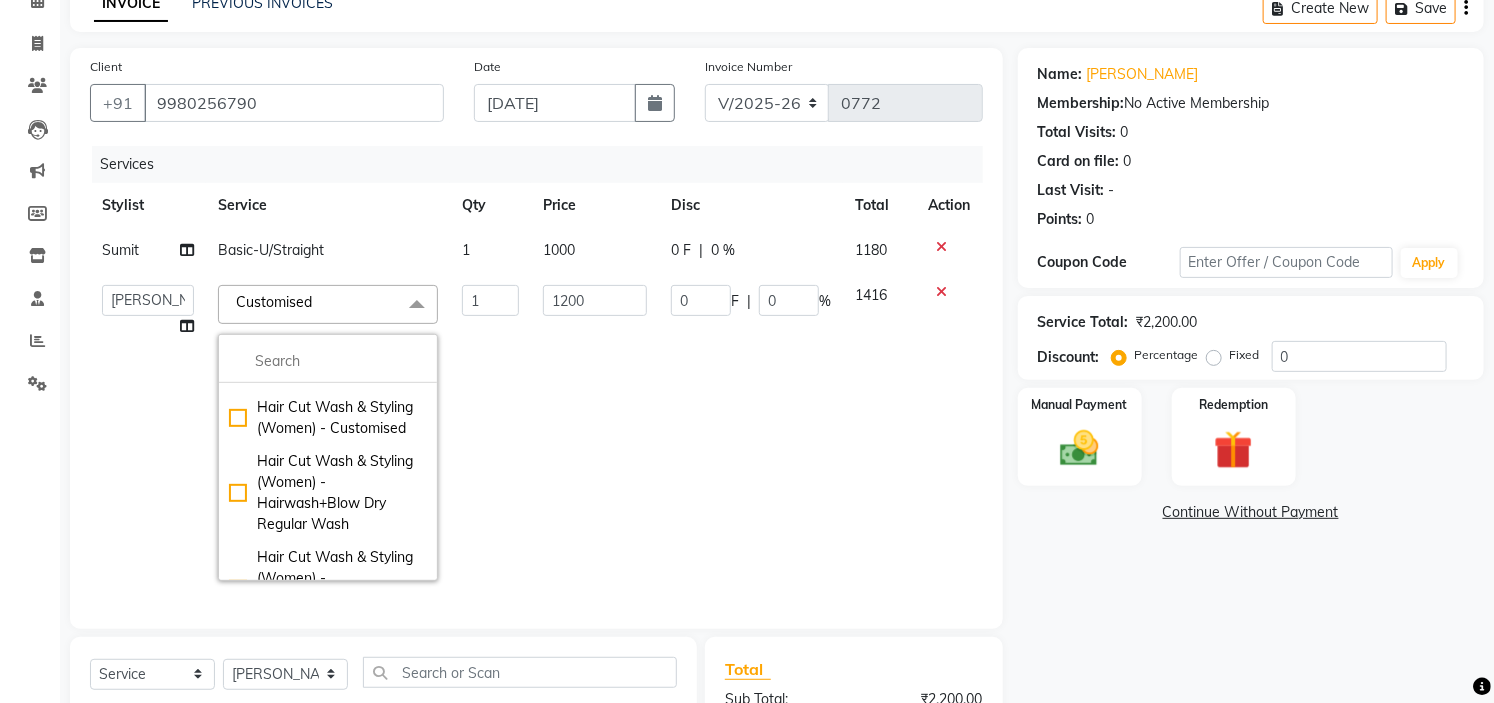 scroll, scrollTop: 177, scrollLeft: 0, axis: vertical 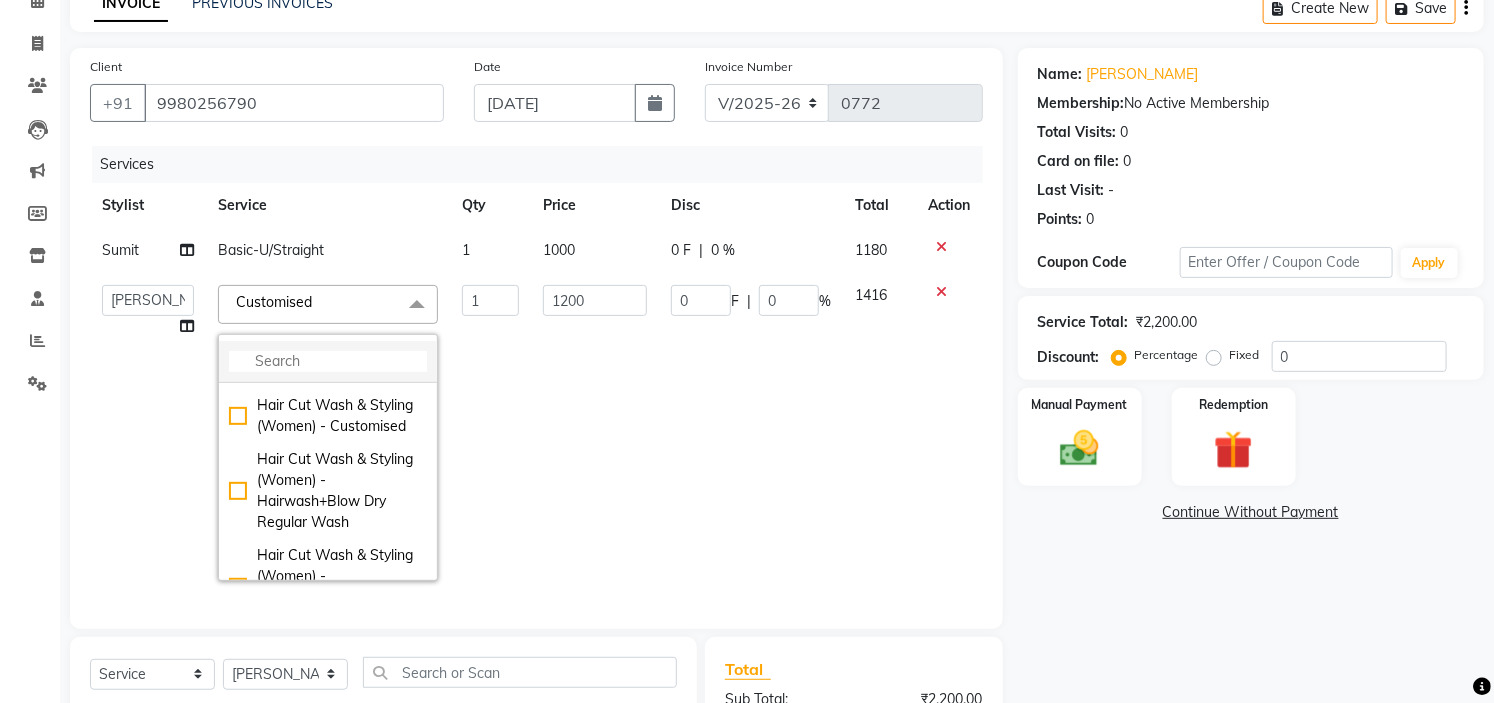 click 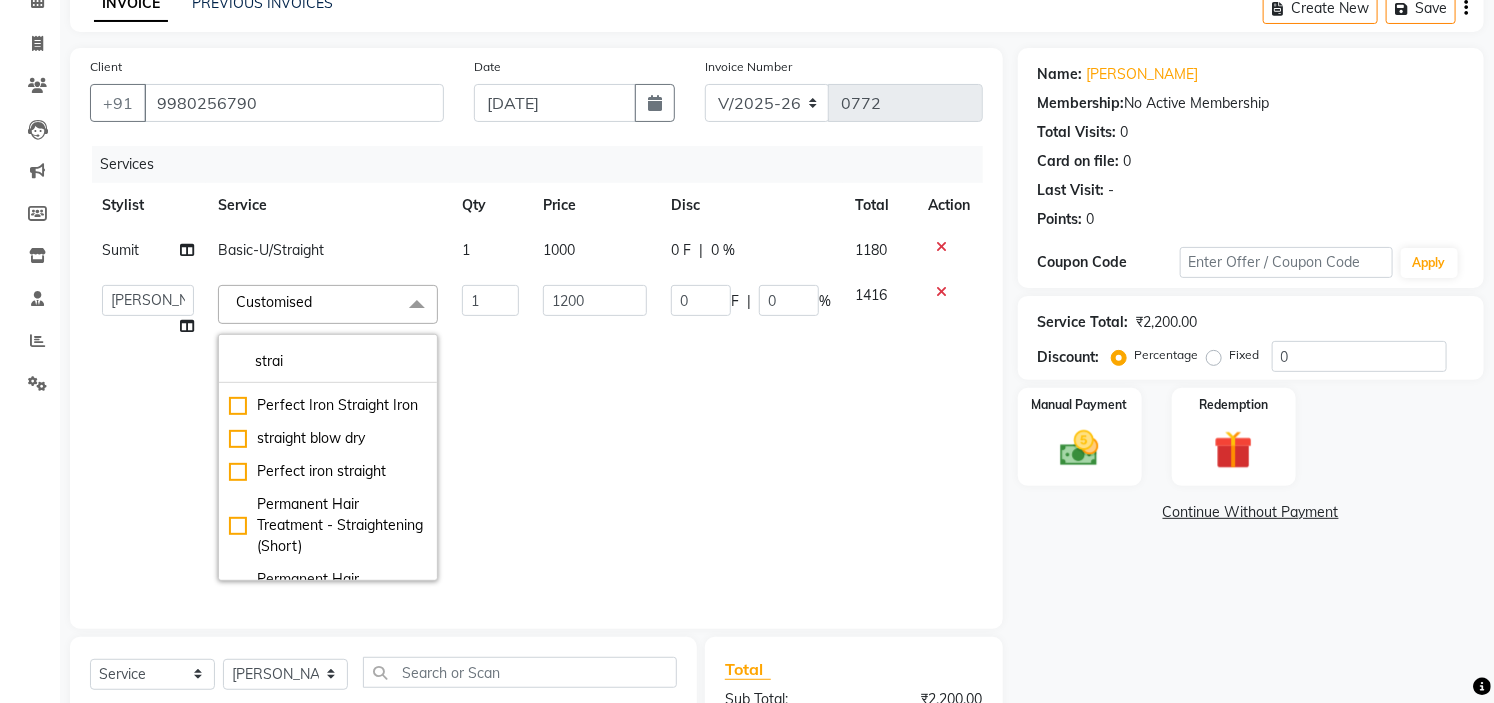 type on "strai" 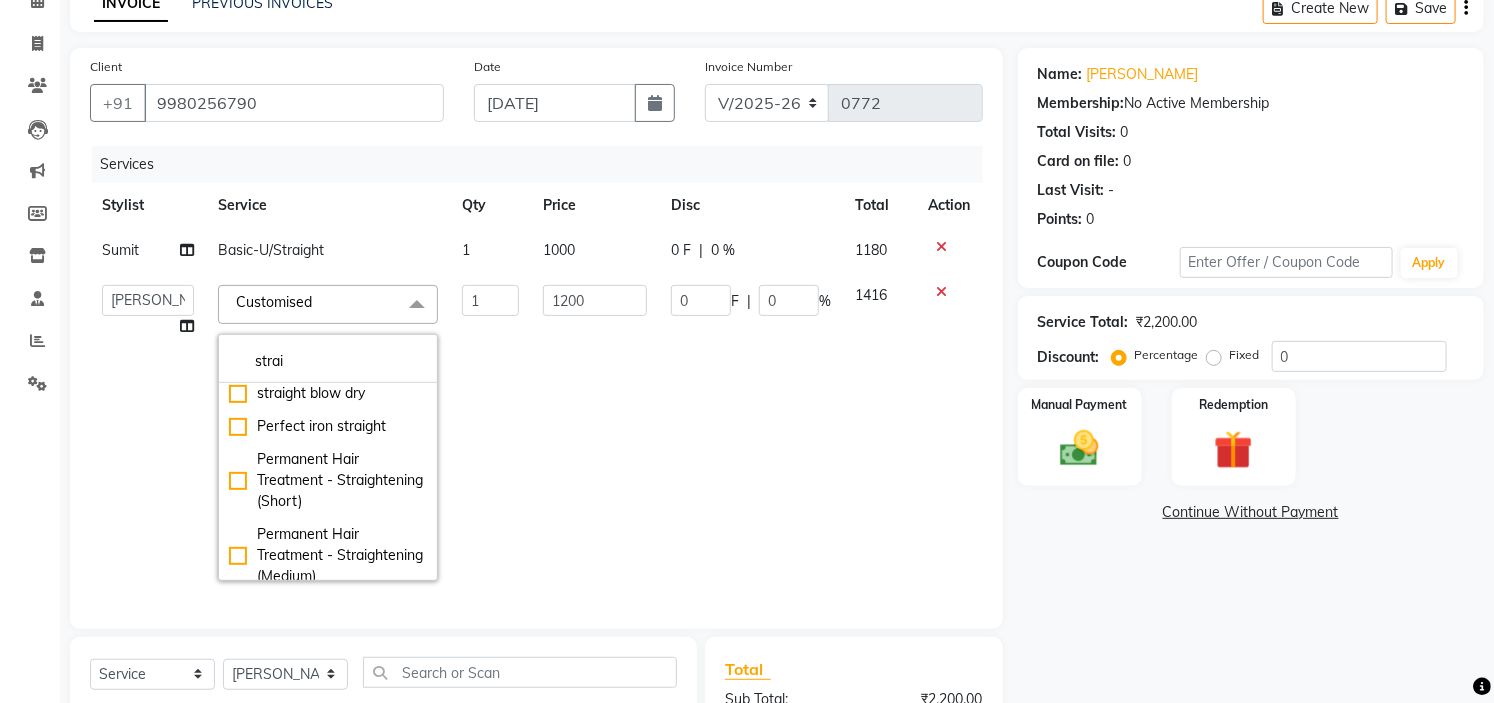 scroll, scrollTop: 266, scrollLeft: 0, axis: vertical 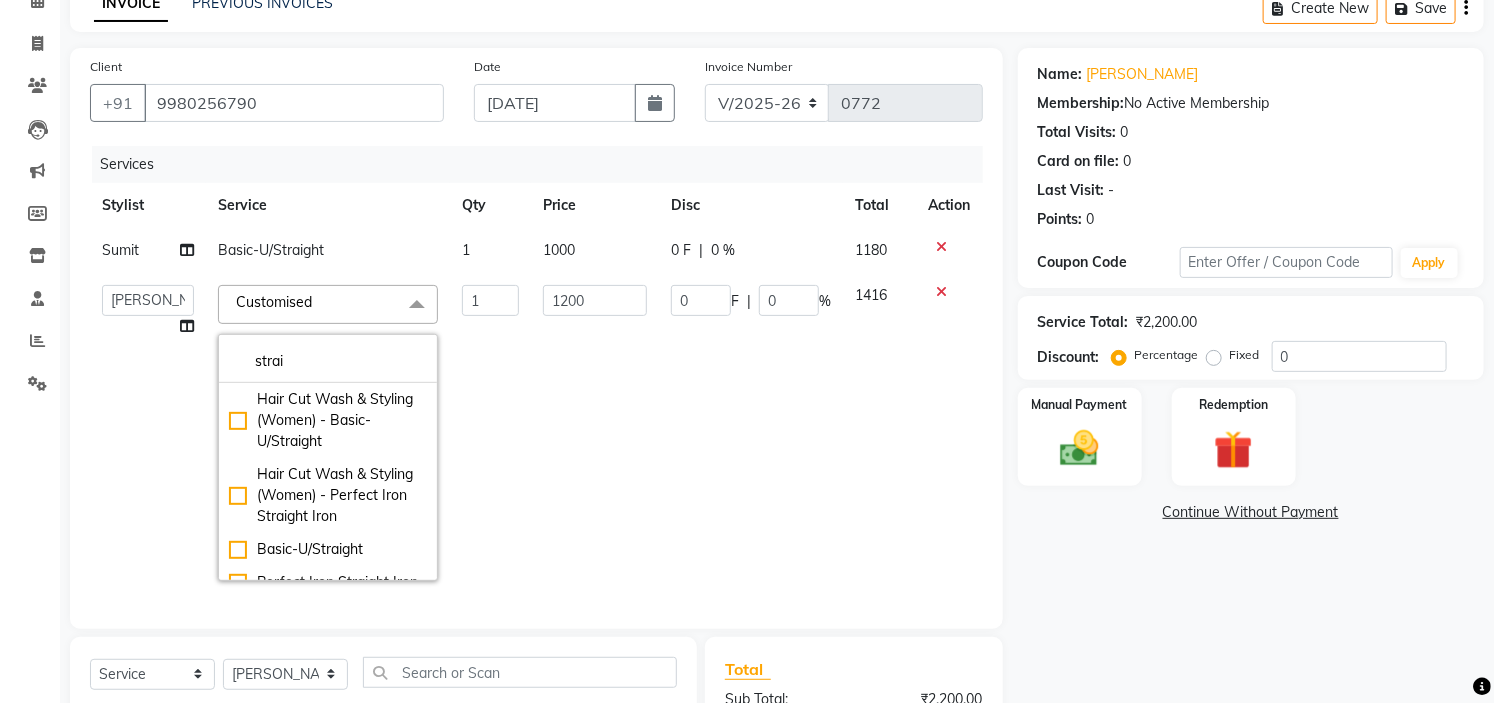click on "strai Hair Cut Wash & Styling (Women) - Basic-U/Straight Hair Cut Wash & Styling (Women) - Perfect Iron Straight Iron Basic-U/Straight Perfect Iron Straight Iron straight blow dry  Perfect iron straight  Permanent Hair Treatment - Straightening (Short) Permanent Hair Treatment - Straightening (Medium) Permanent Hair Treatment - Straightening (Long) - Straightening (Medium) - Straightening (Long)" 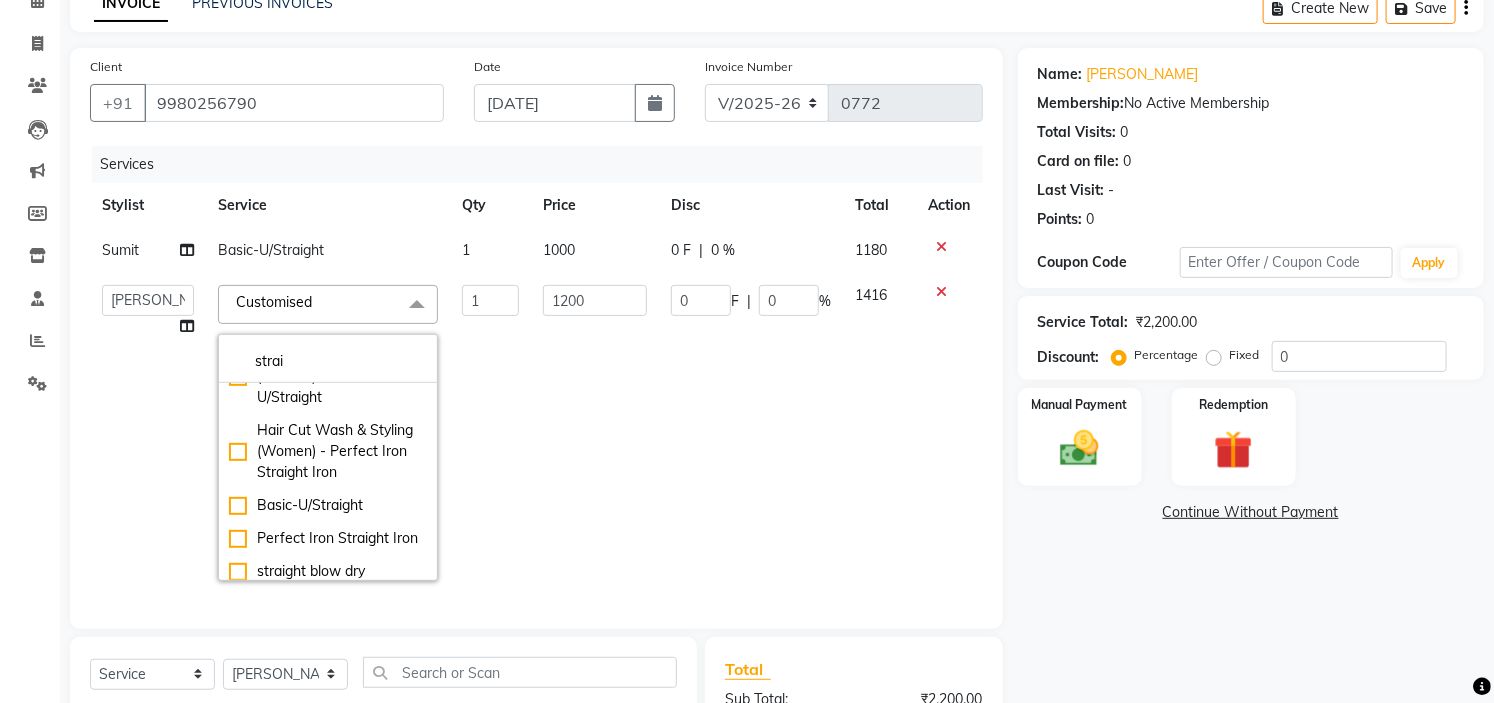 scroll, scrollTop: 88, scrollLeft: 0, axis: vertical 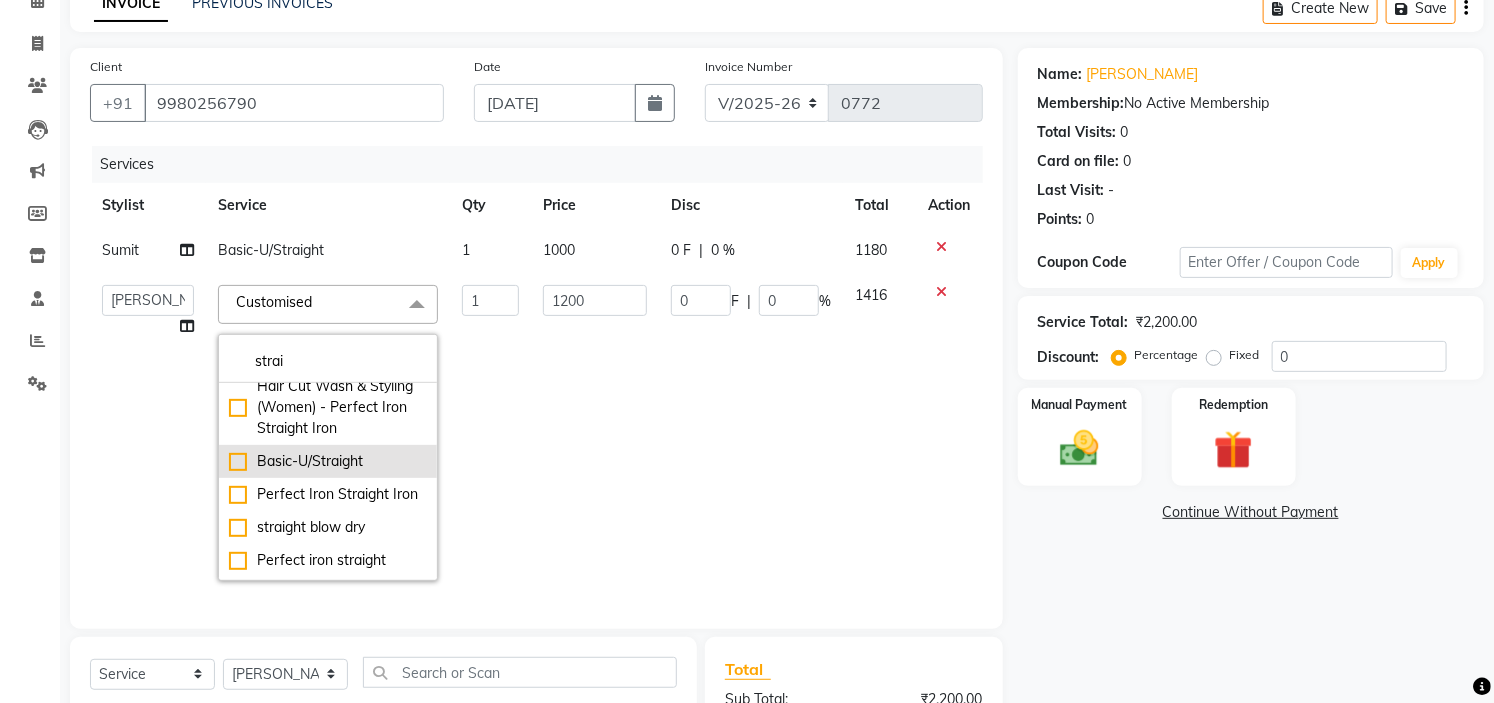 click on "Basic-U/Straight" 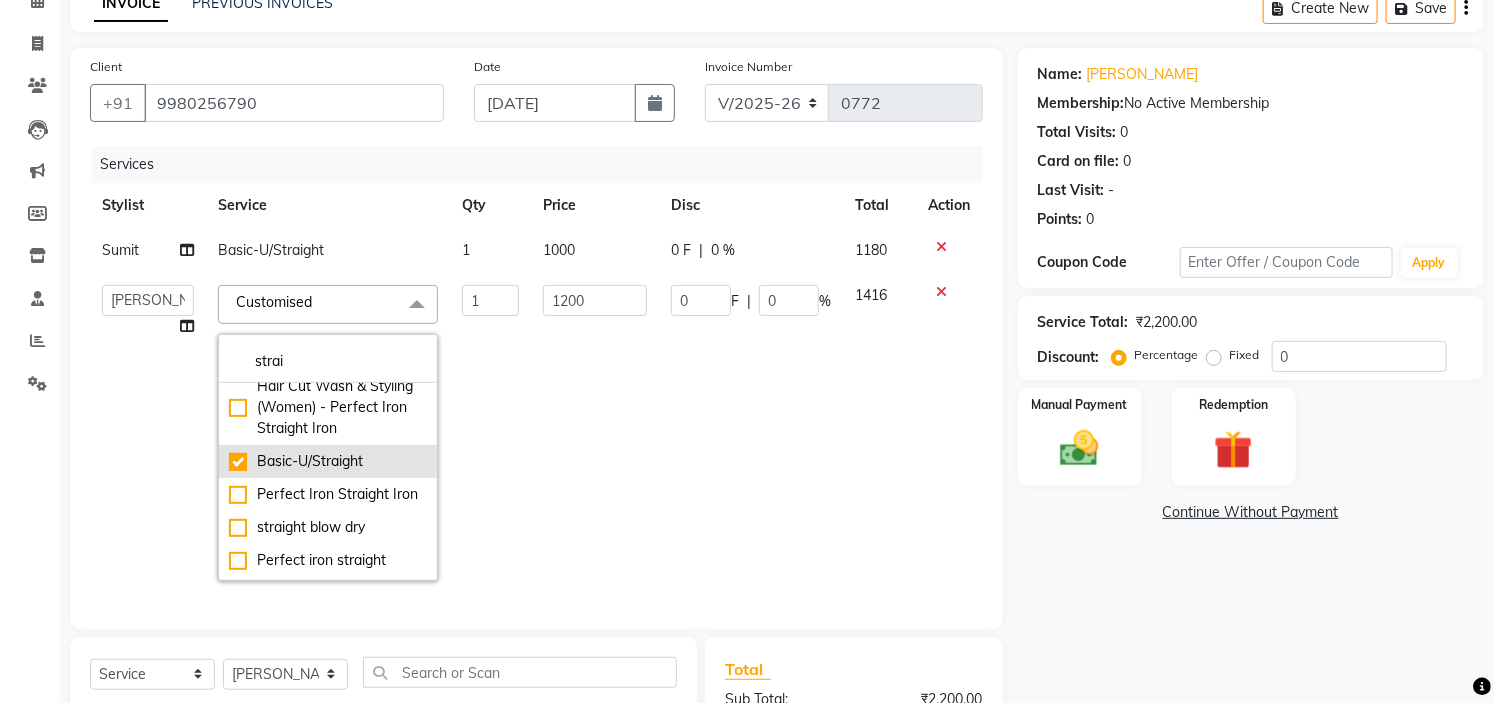 checkbox on "true" 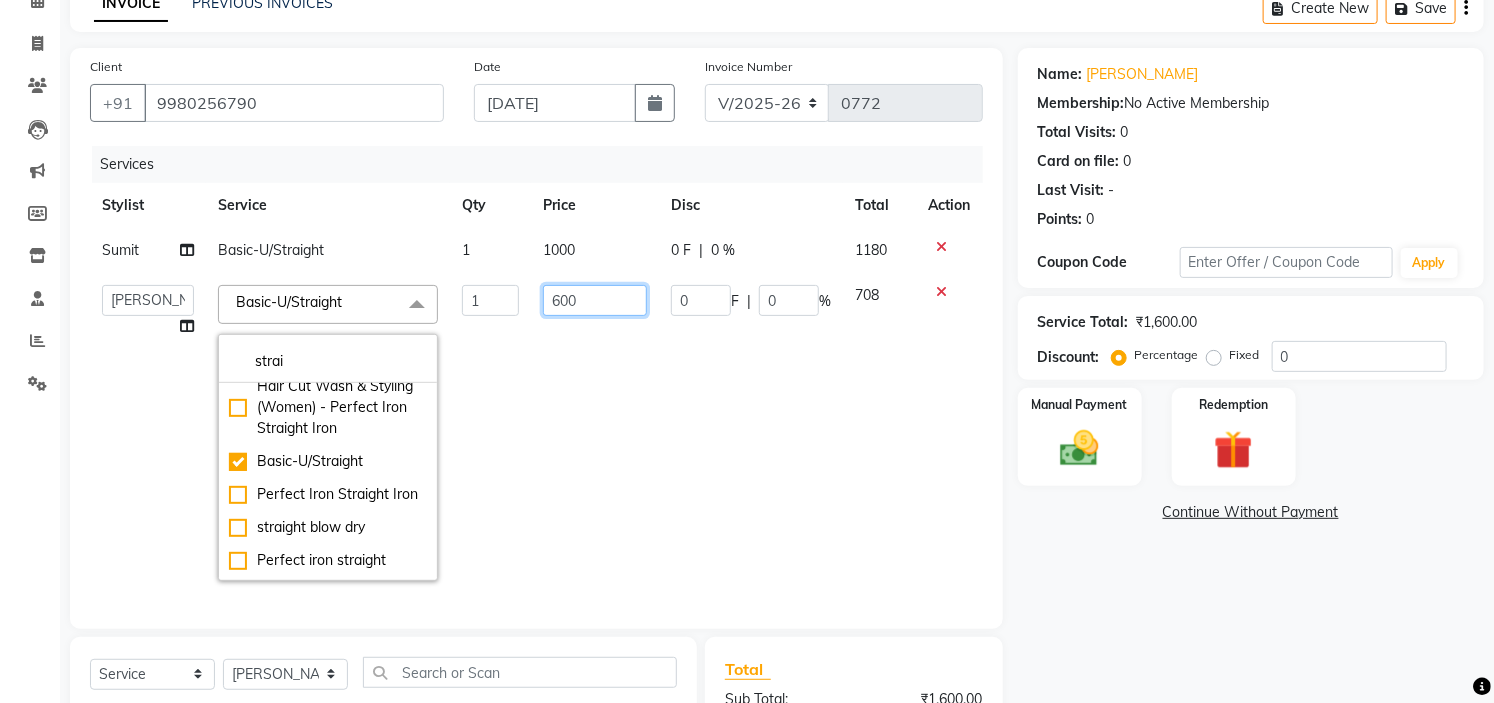 click on "600" 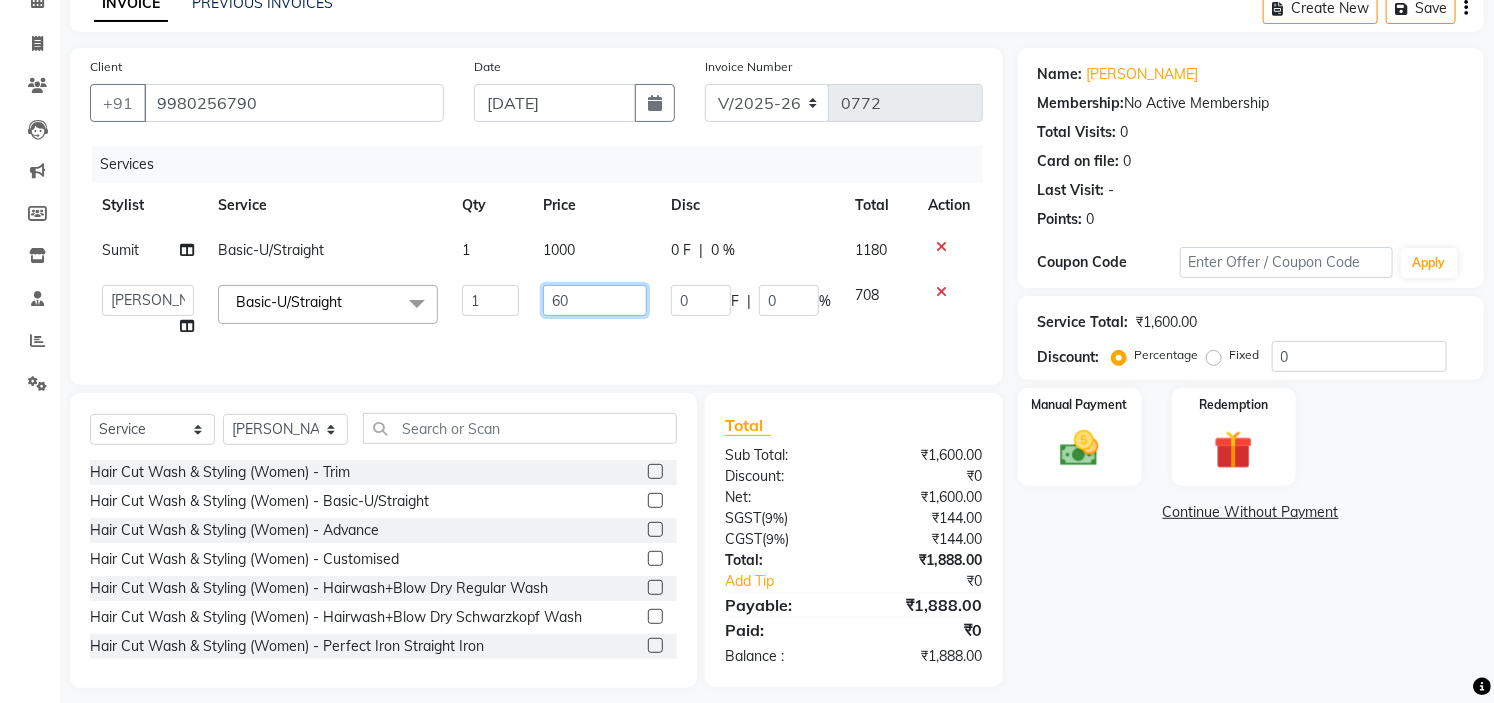 type on "6" 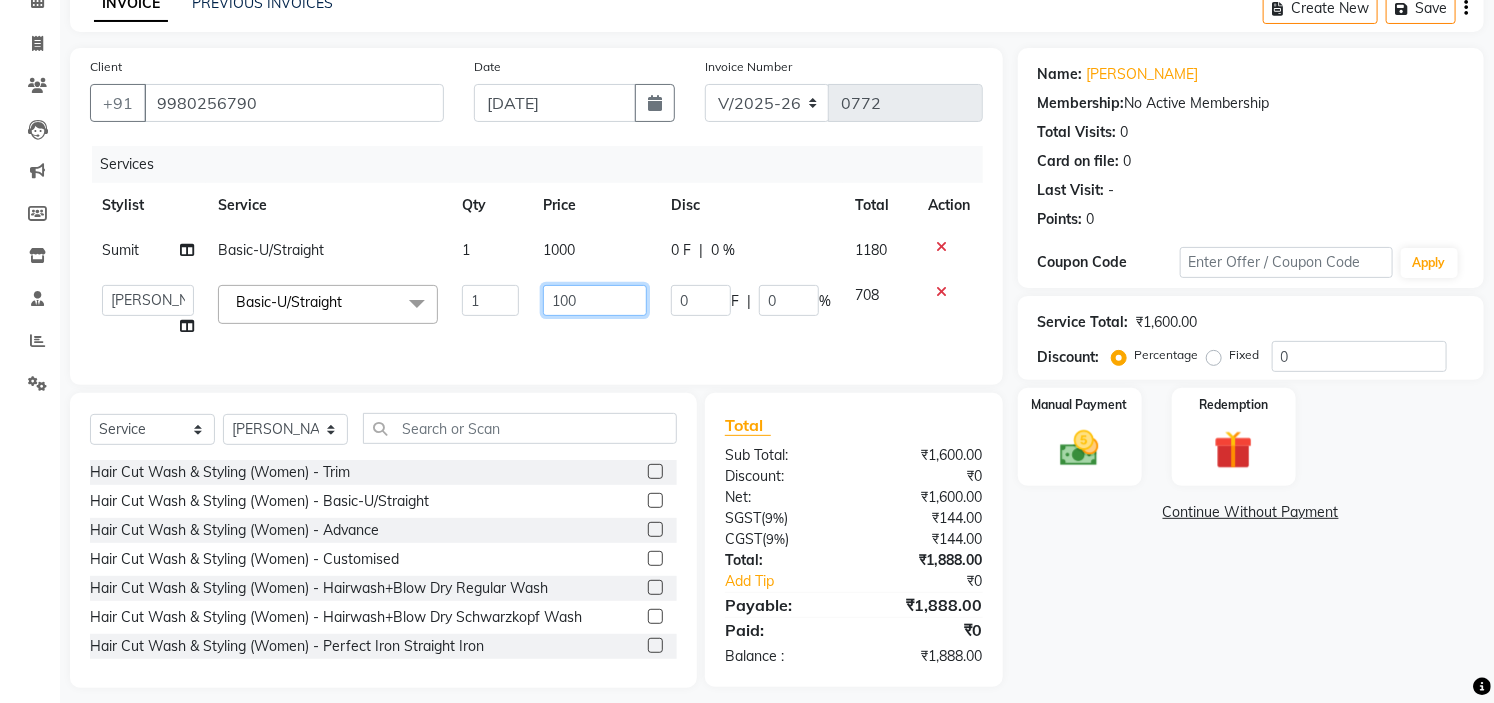 type on "1000" 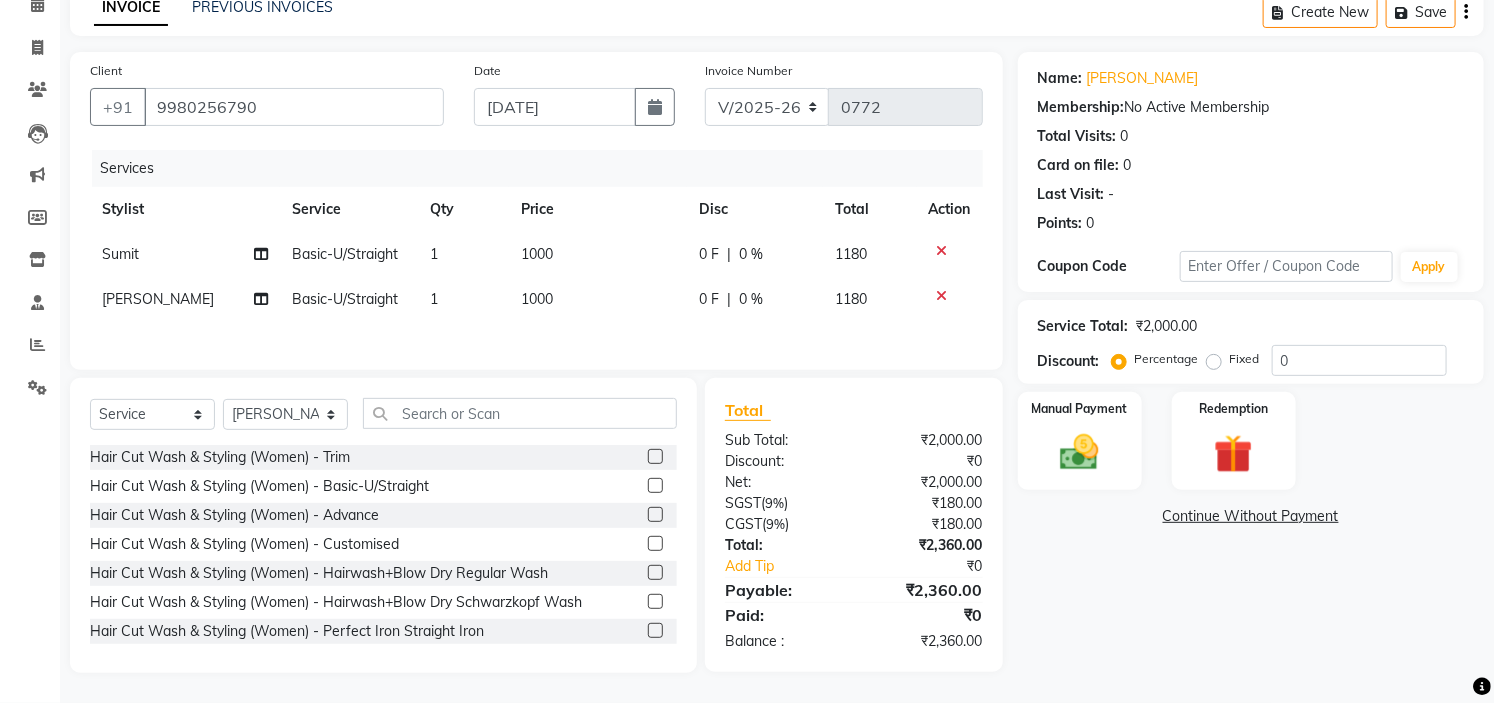 click on "Name: Surabhi  Membership:  No Active Membership  Total Visits:  0 Card on file:  0 Last Visit:   - Points:   0  Coupon Code Apply Service Total:  ₹2,000.00  Discount:  Percentage   Fixed  0 Manual Payment Redemption  Continue Without Payment" 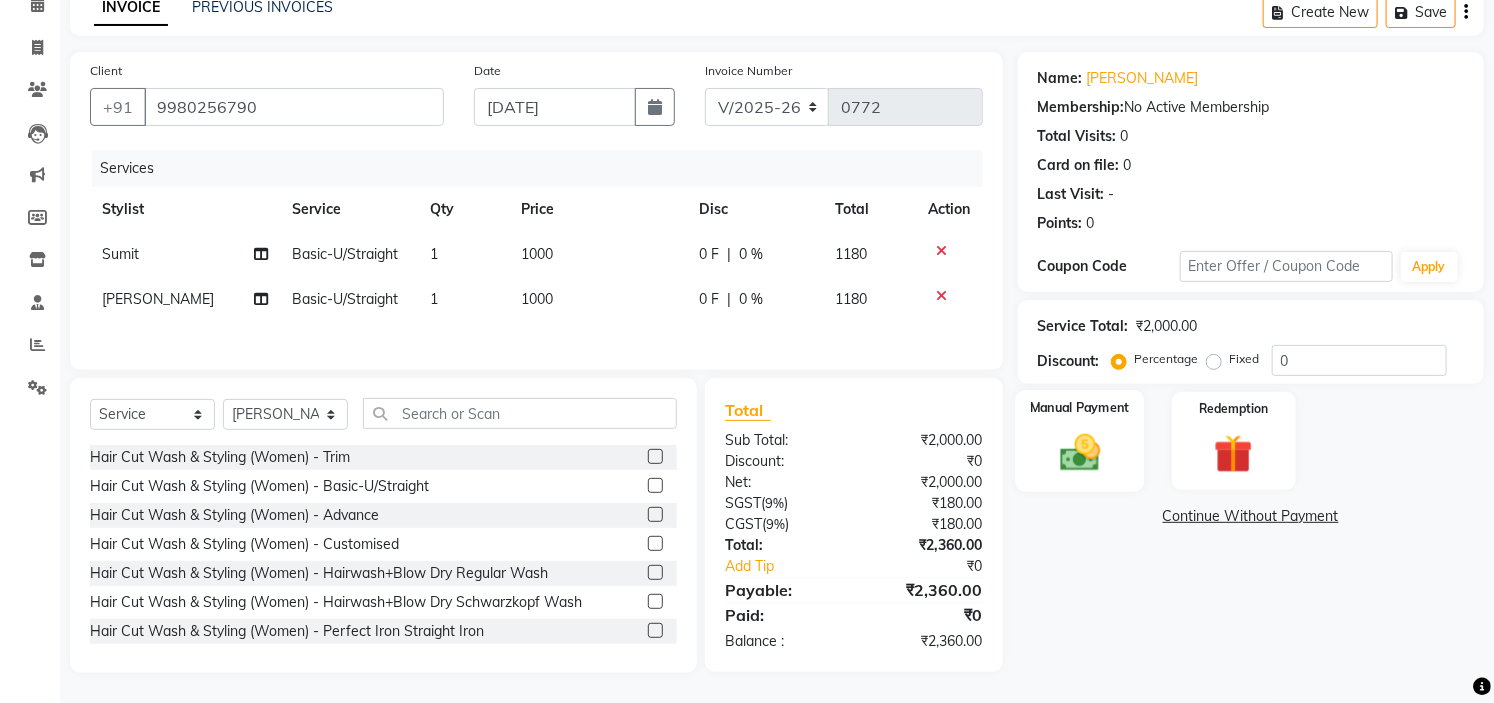 click on "Manual Payment" 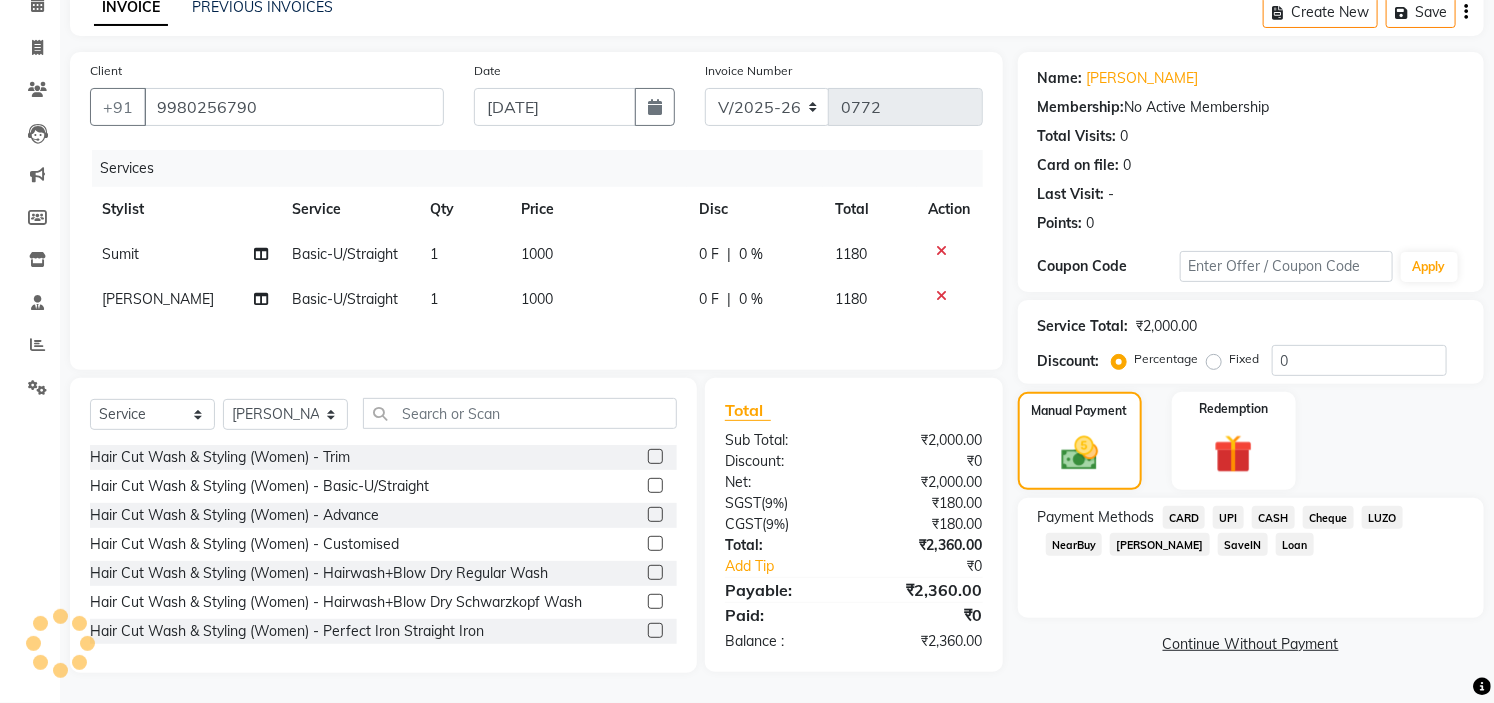 click on "UPI" 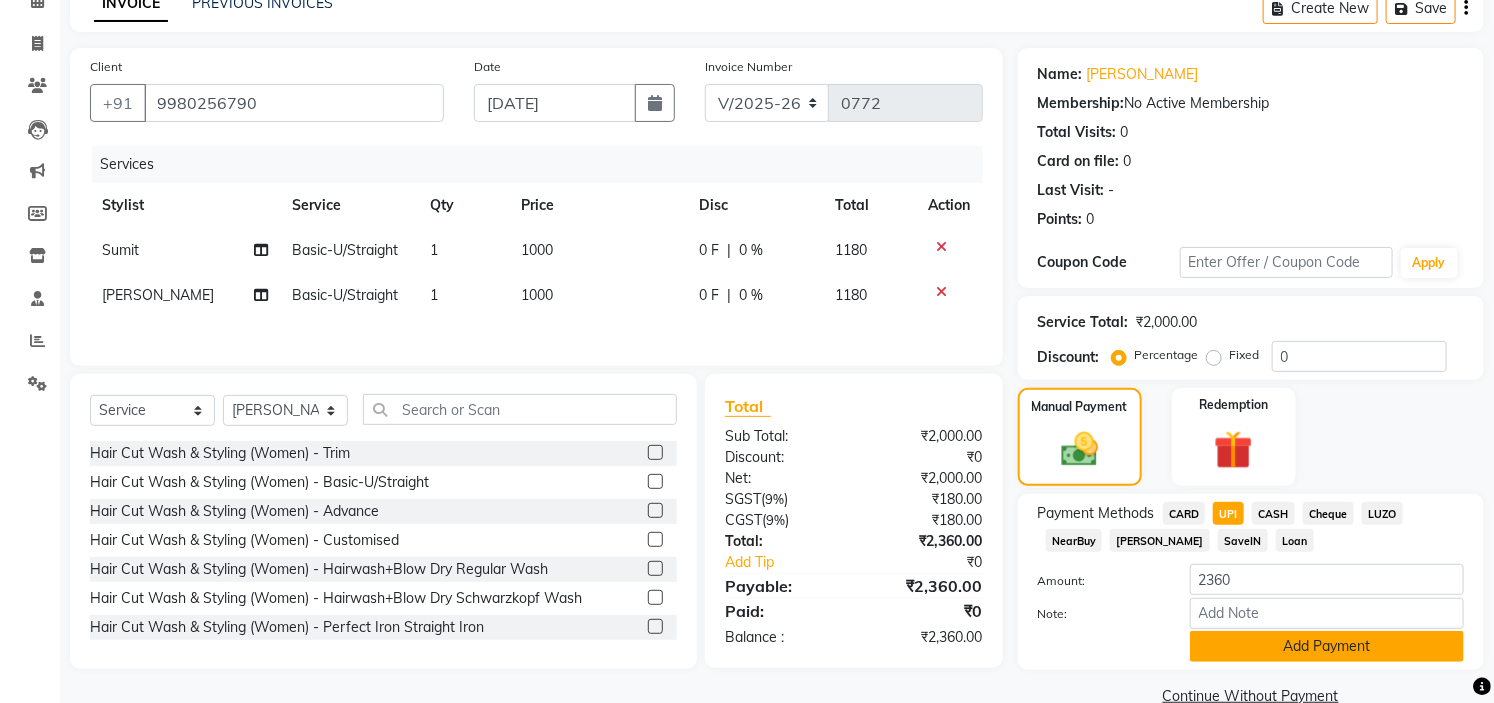 click on "Add Payment" 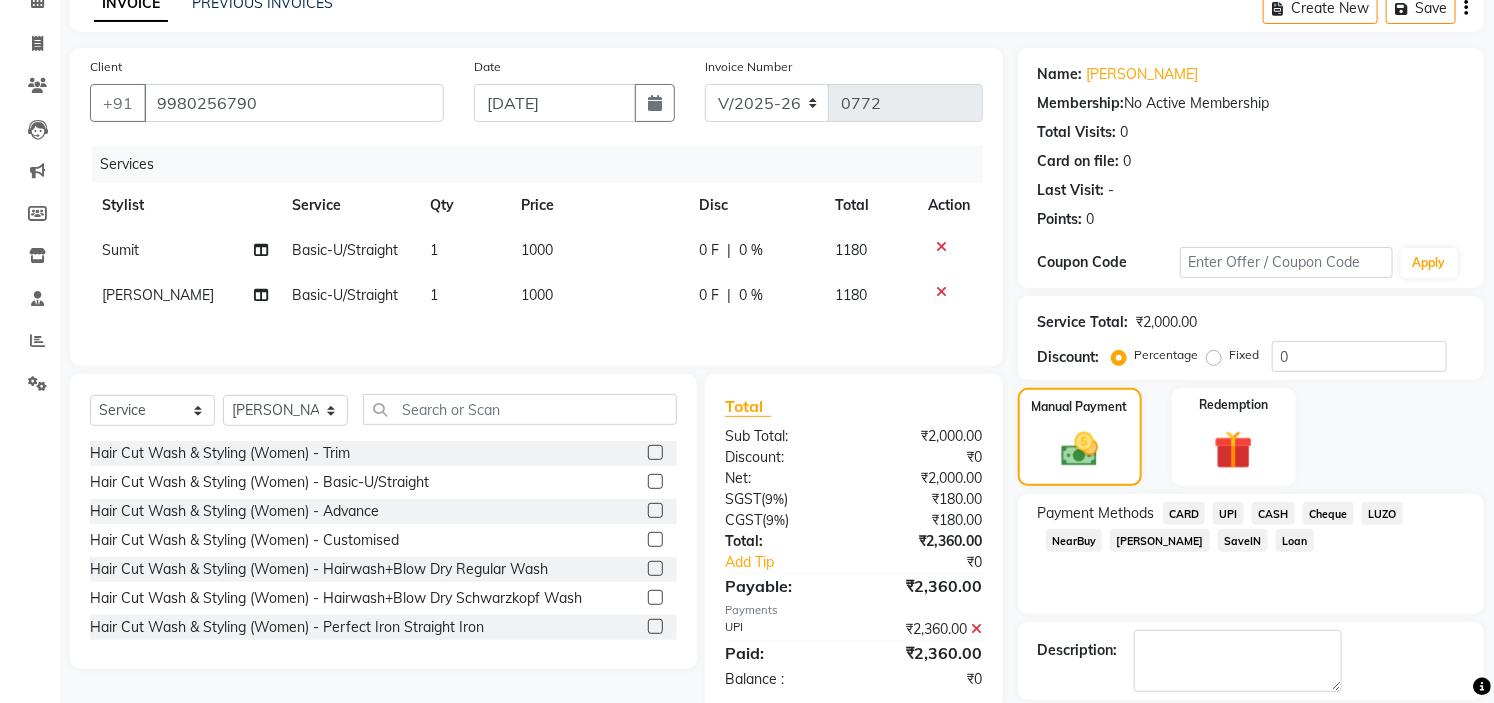 scroll, scrollTop: 196, scrollLeft: 0, axis: vertical 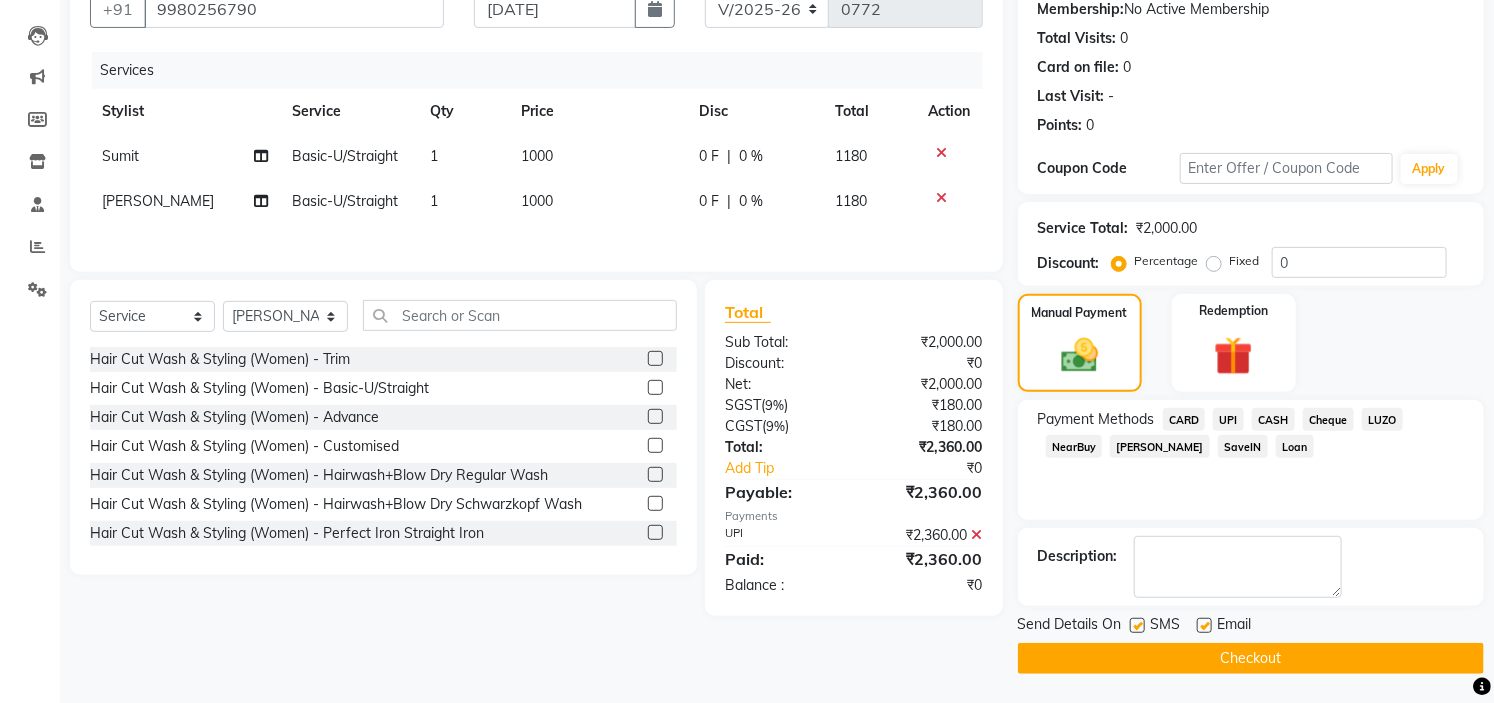 click on "Checkout" 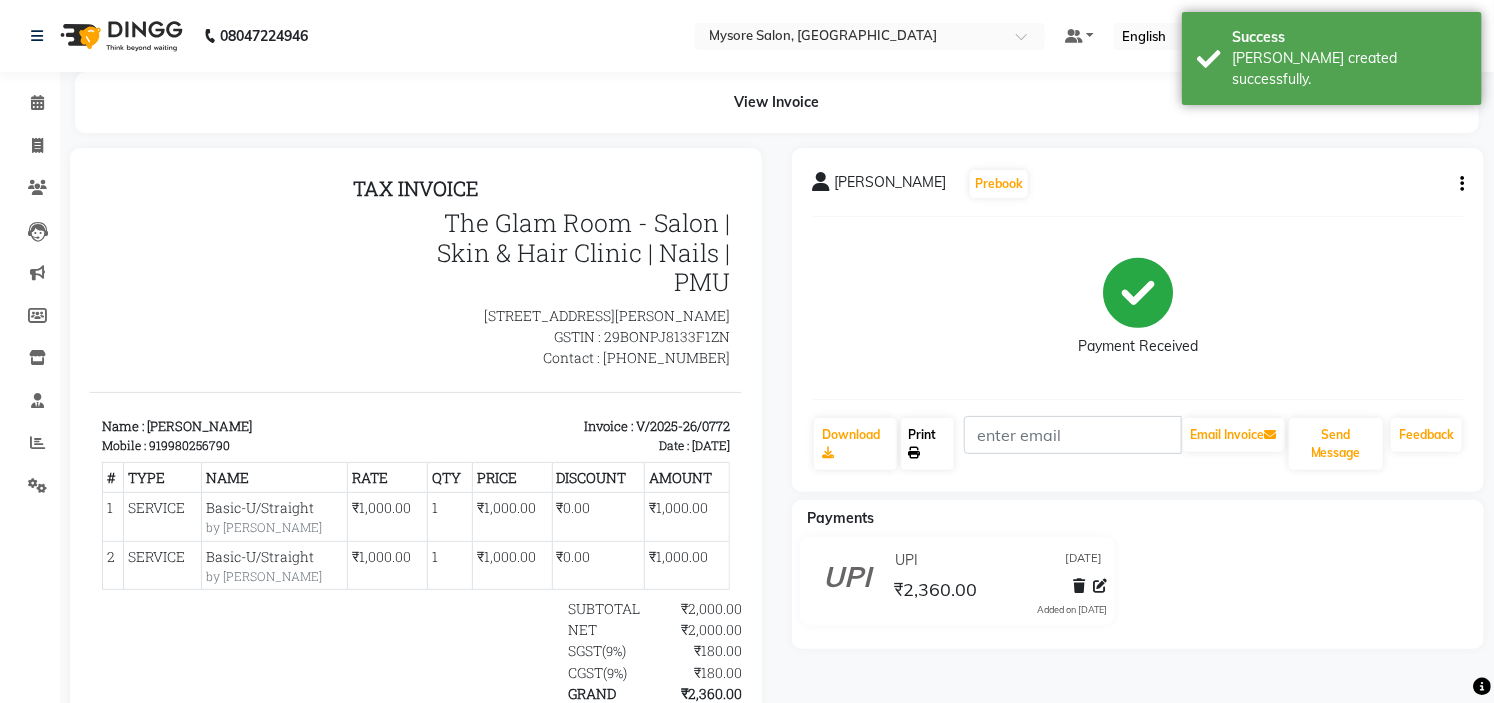 scroll, scrollTop: 0, scrollLeft: 0, axis: both 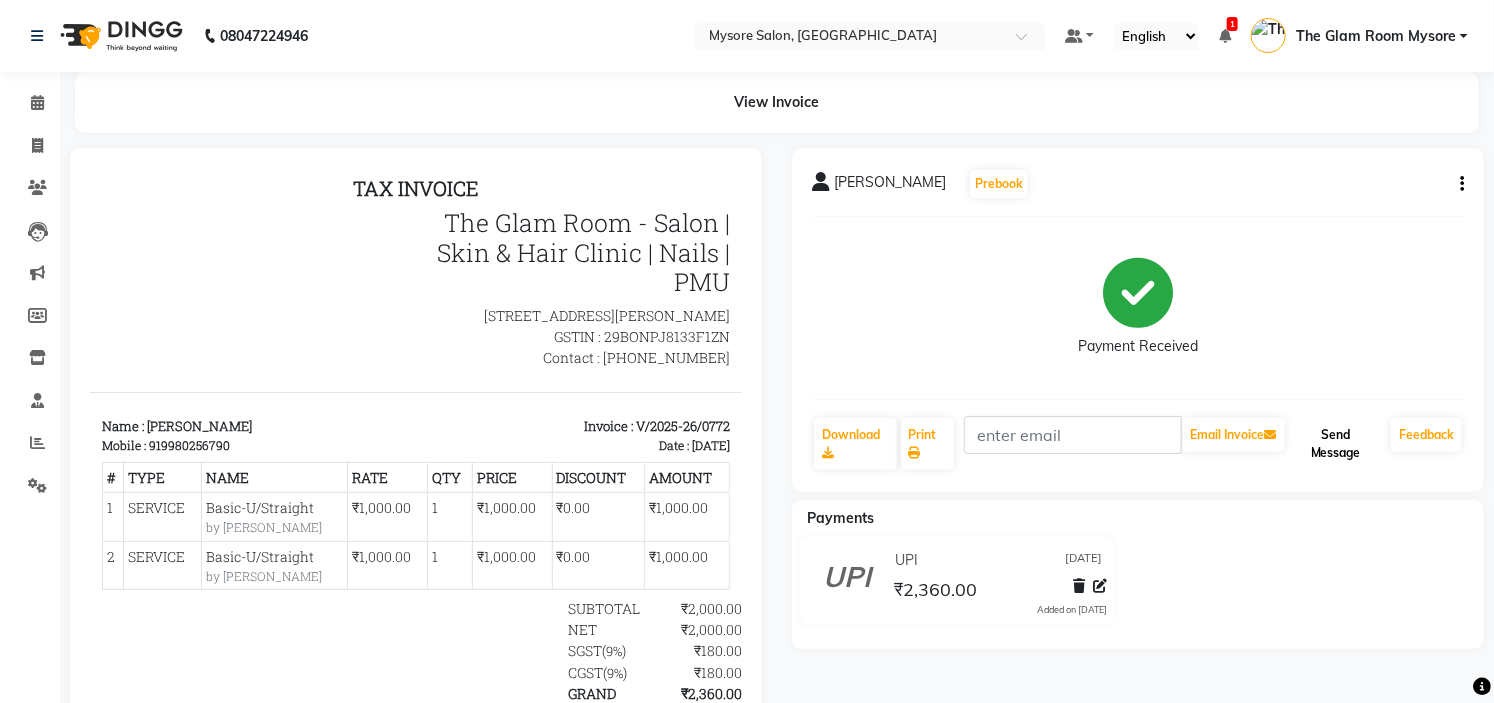 click on "Send Message" 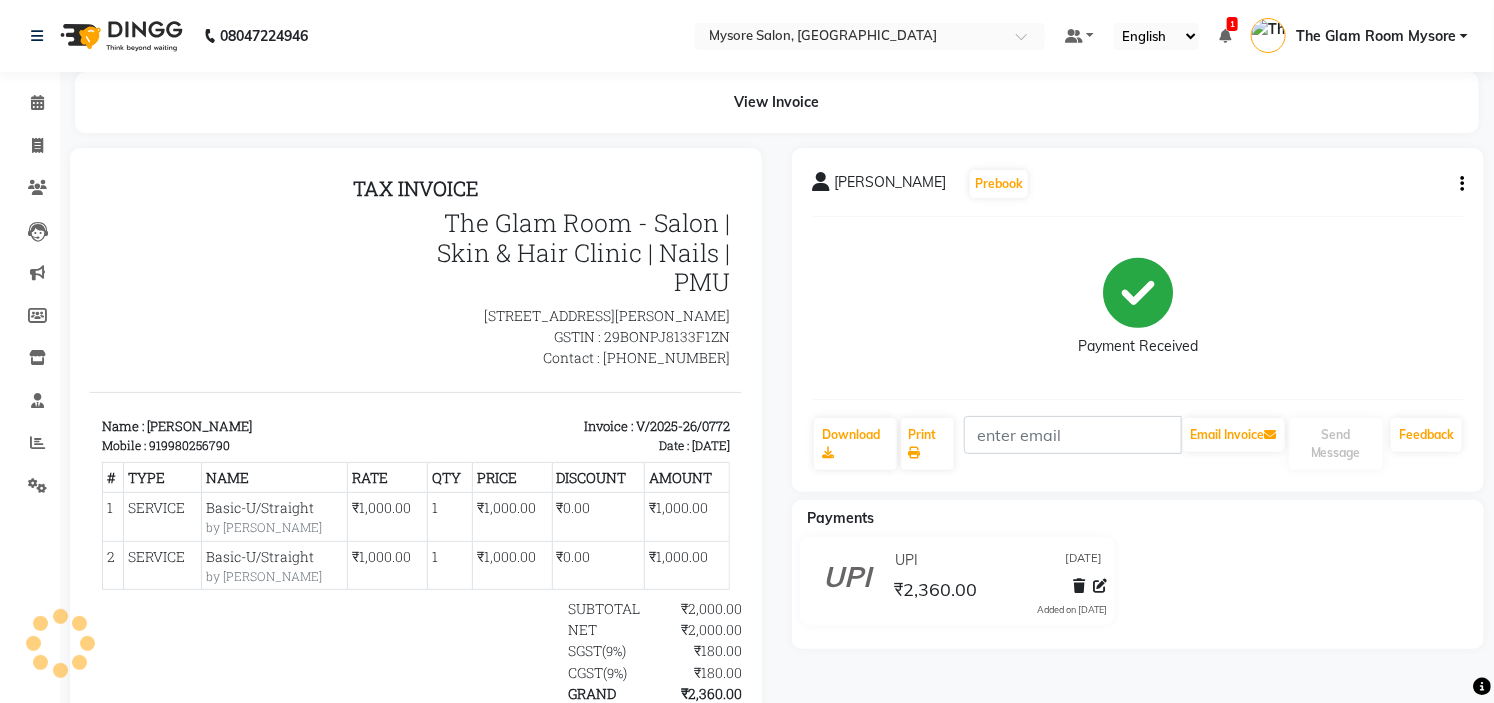scroll, scrollTop: 234, scrollLeft: 0, axis: vertical 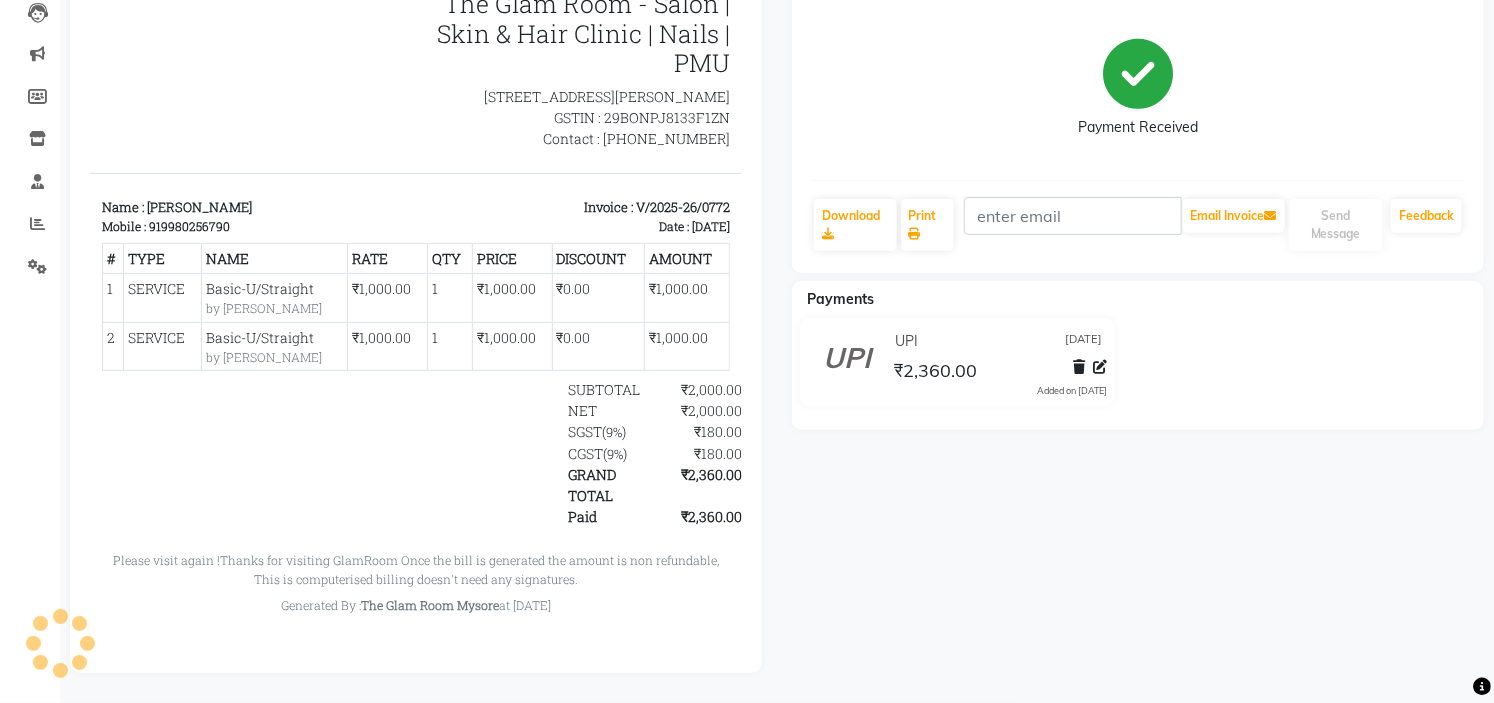 click on "₹2,360.00" at bounding box center [694, 517] 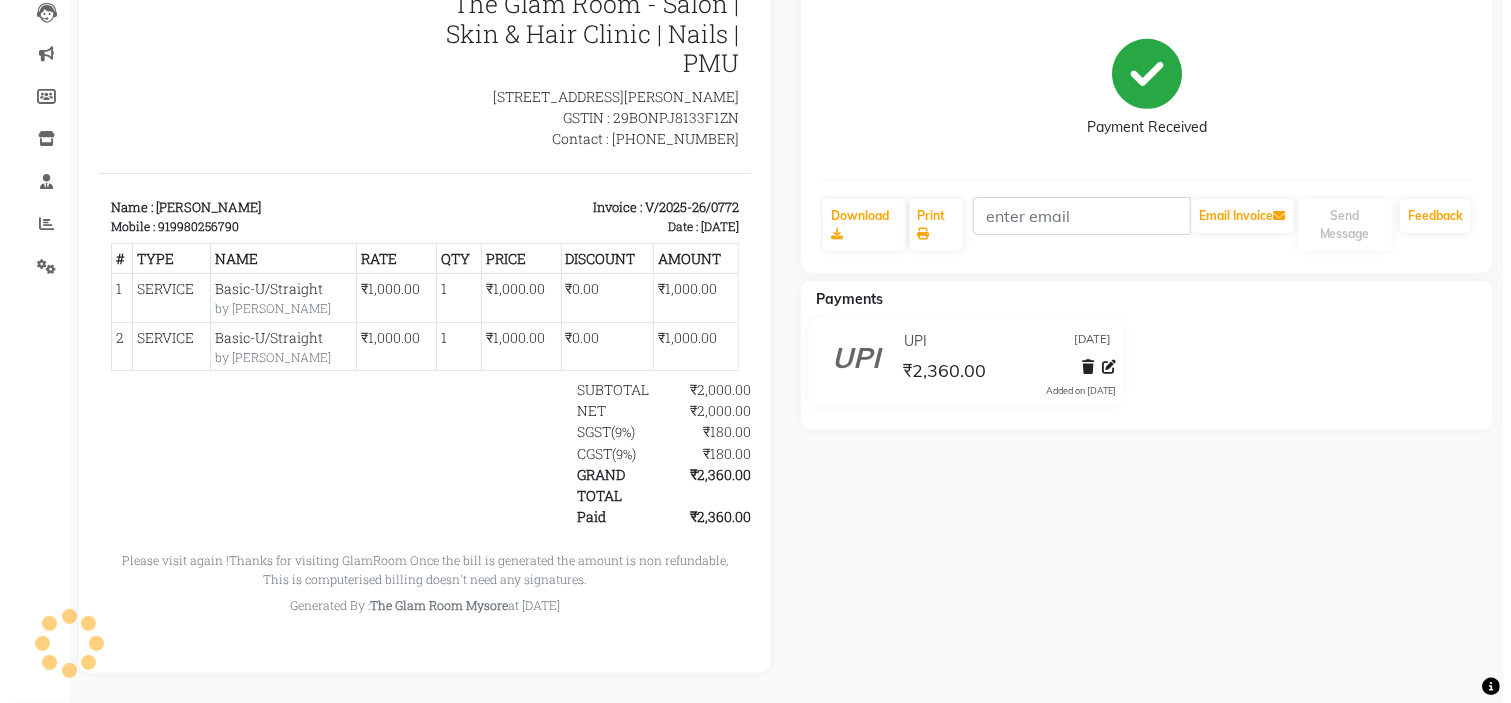 scroll, scrollTop: 0, scrollLeft: 0, axis: both 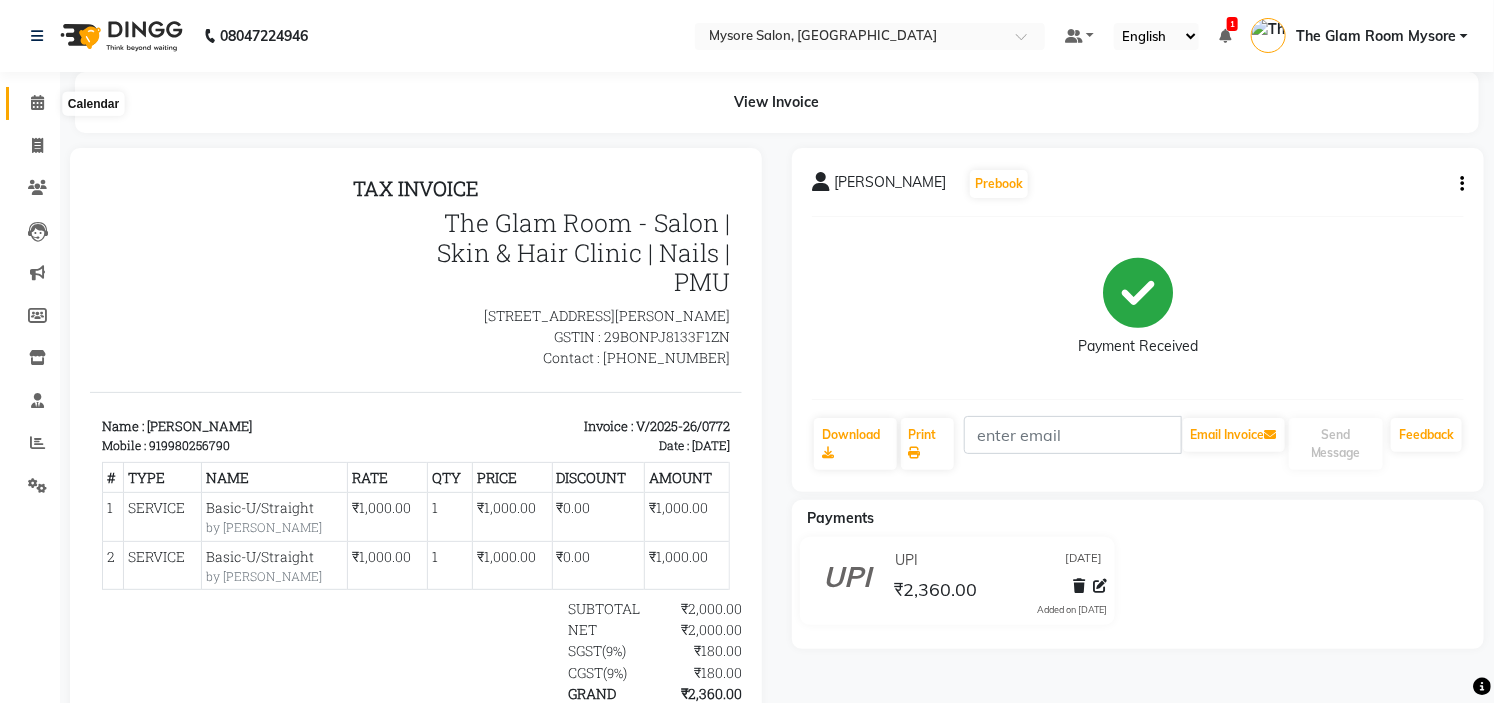 click 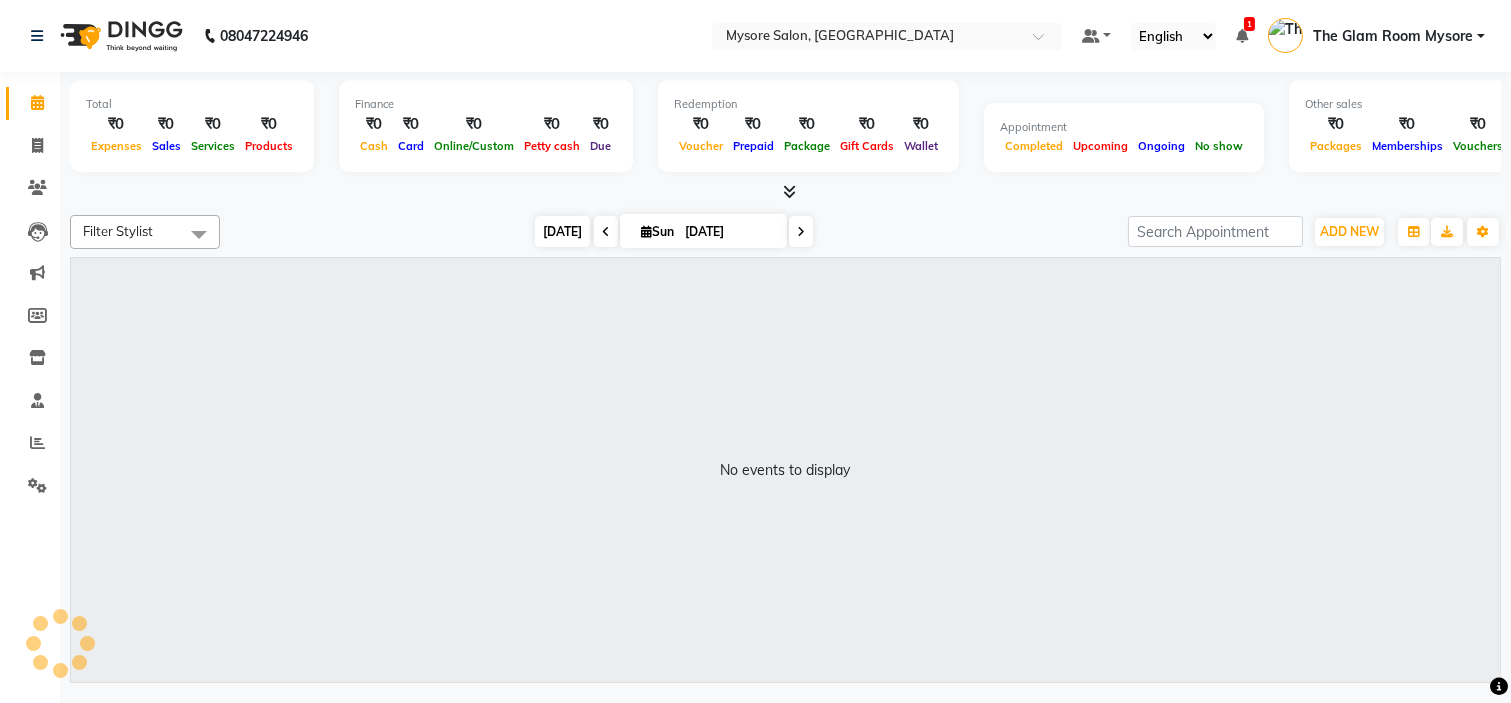 click on "Today" at bounding box center (562, 231) 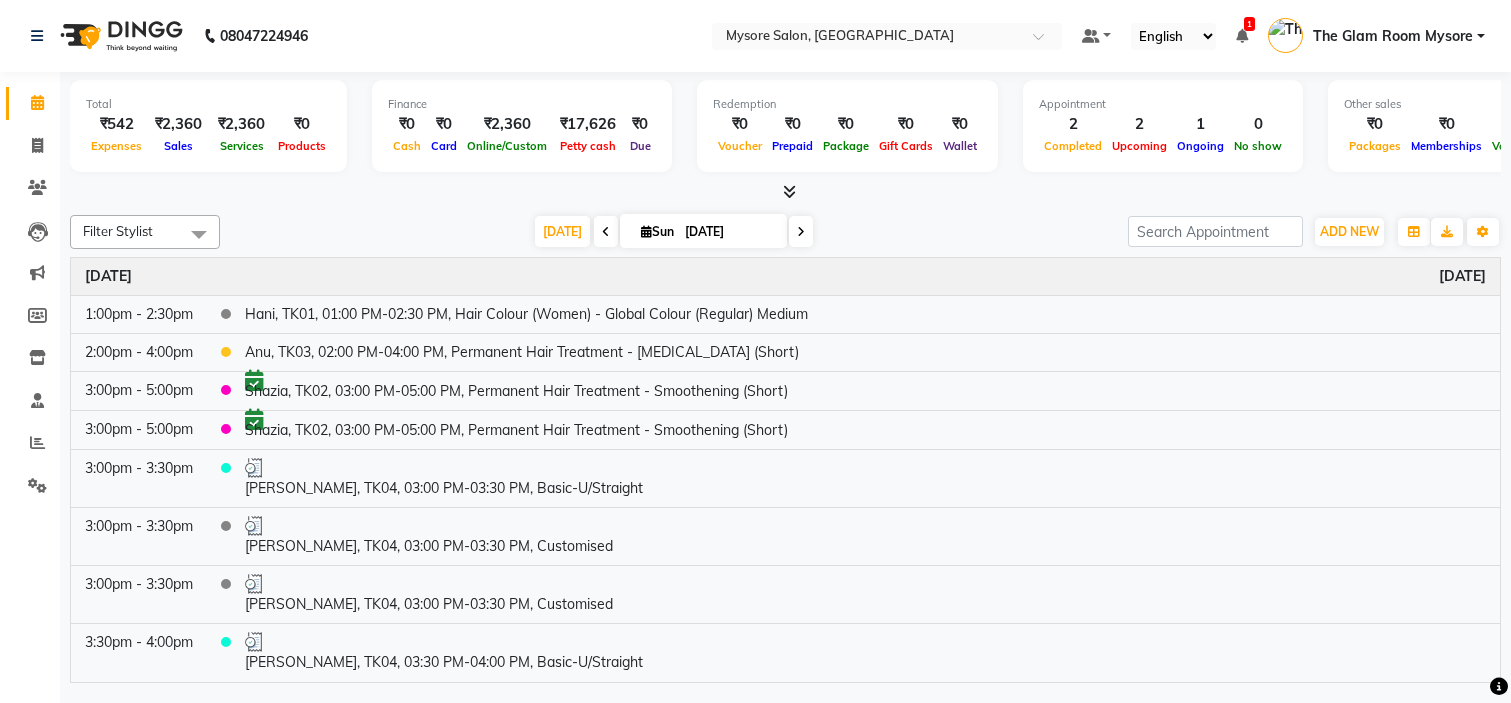 scroll, scrollTop: 0, scrollLeft: 0, axis: both 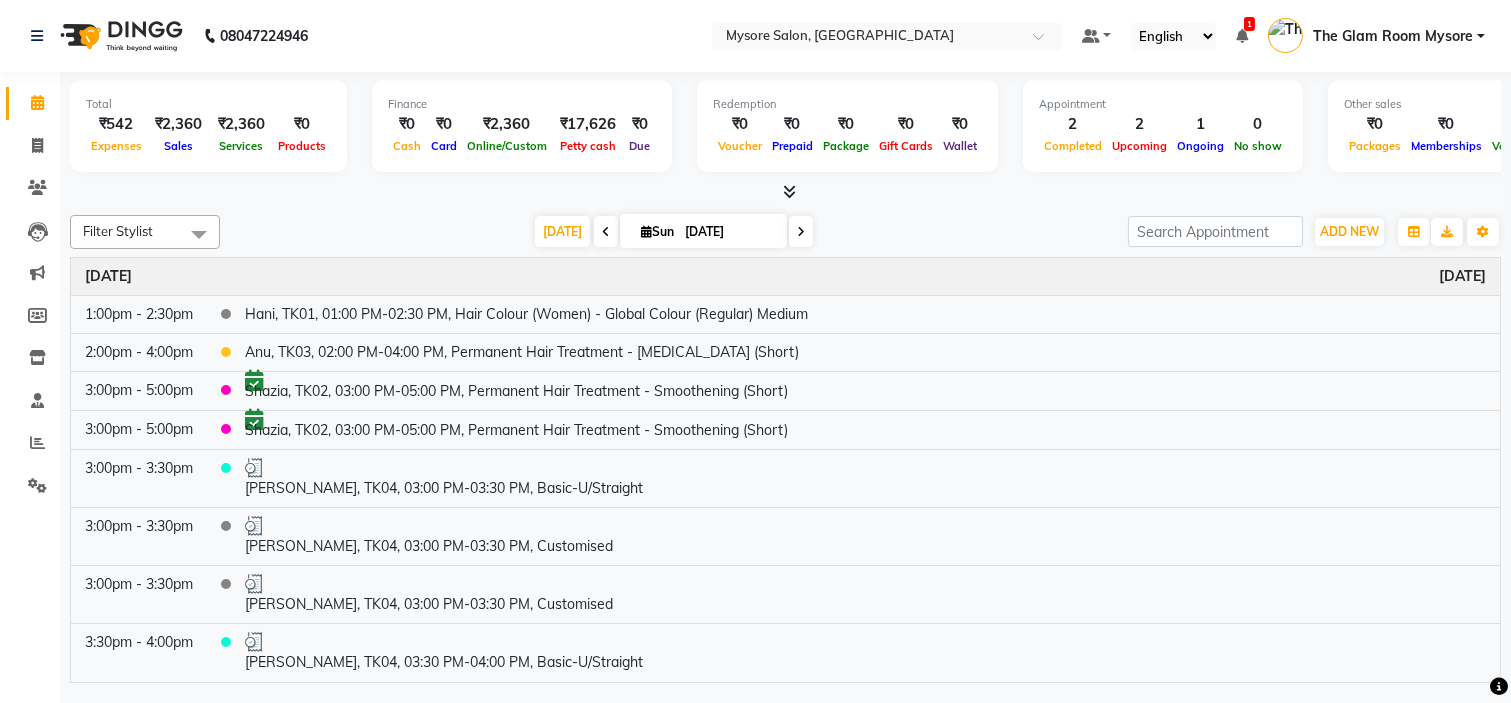 click on "[DATE]" at bounding box center (562, 231) 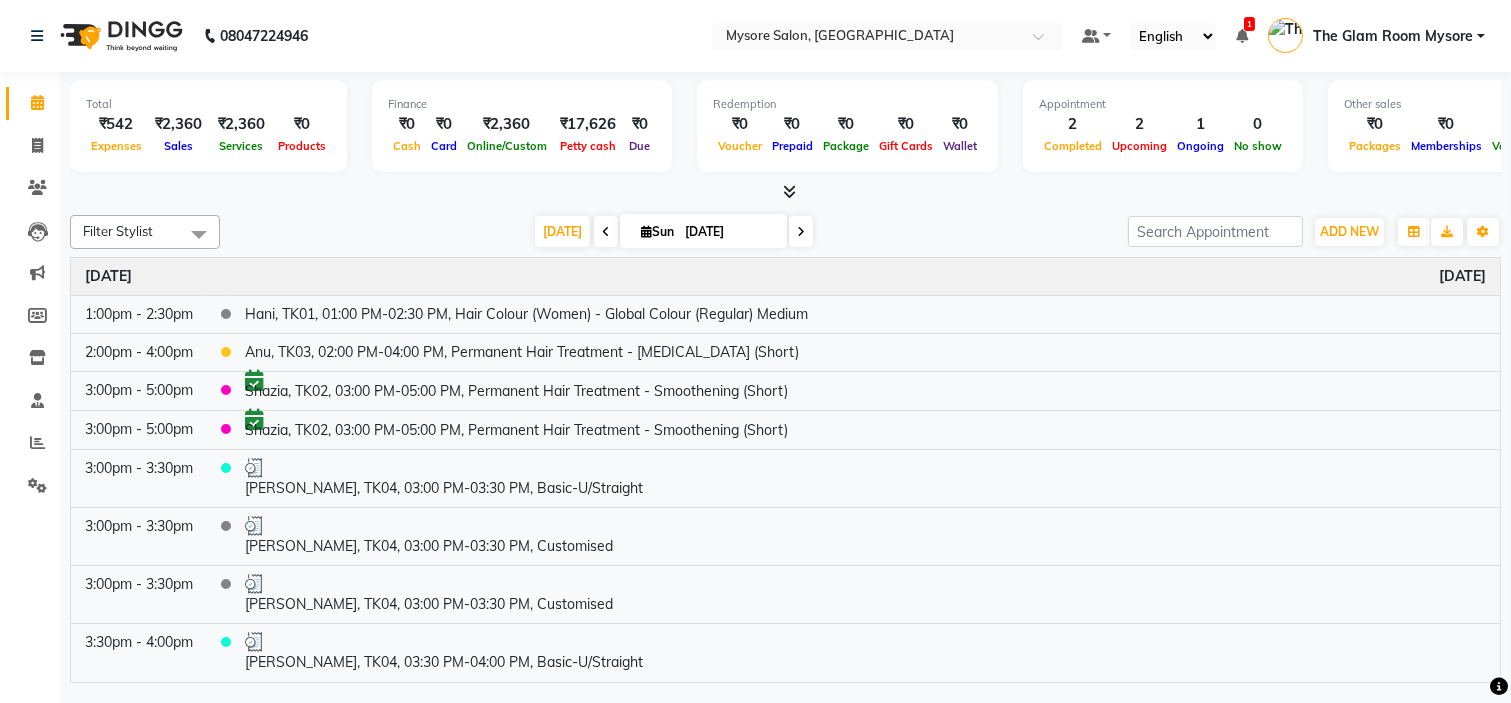 click on "Total  ₹542  Expenses ₹2,360  Sales ₹2,360  Services ₹0  Products Finance  ₹0  Cash ₹0  Card ₹2,360  Online/Custom ₹17,626 Petty cash ₹0 Due  Redemption  ₹0 Voucher ₹0 Prepaid ₹0 Package ₹0  Gift Cards ₹0  Wallet  Appointment  2 Completed 2 Upcoming 1 Ongoing 0 No show  Other sales  ₹0  Packages ₹0  Memberships ₹0  Vouchers ₹0  Prepaids ₹0  Gift Cards" at bounding box center (785, 137) 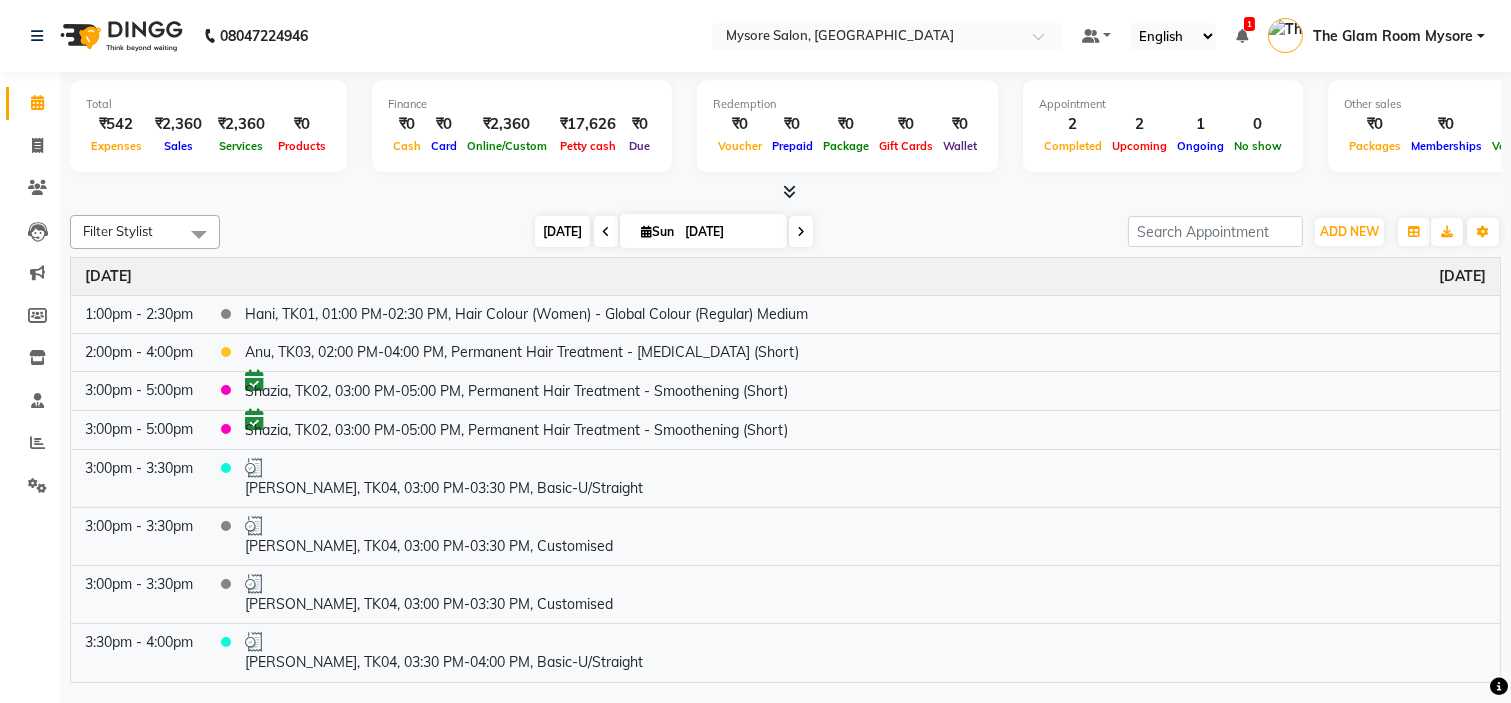 click on "[DATE]" at bounding box center (562, 231) 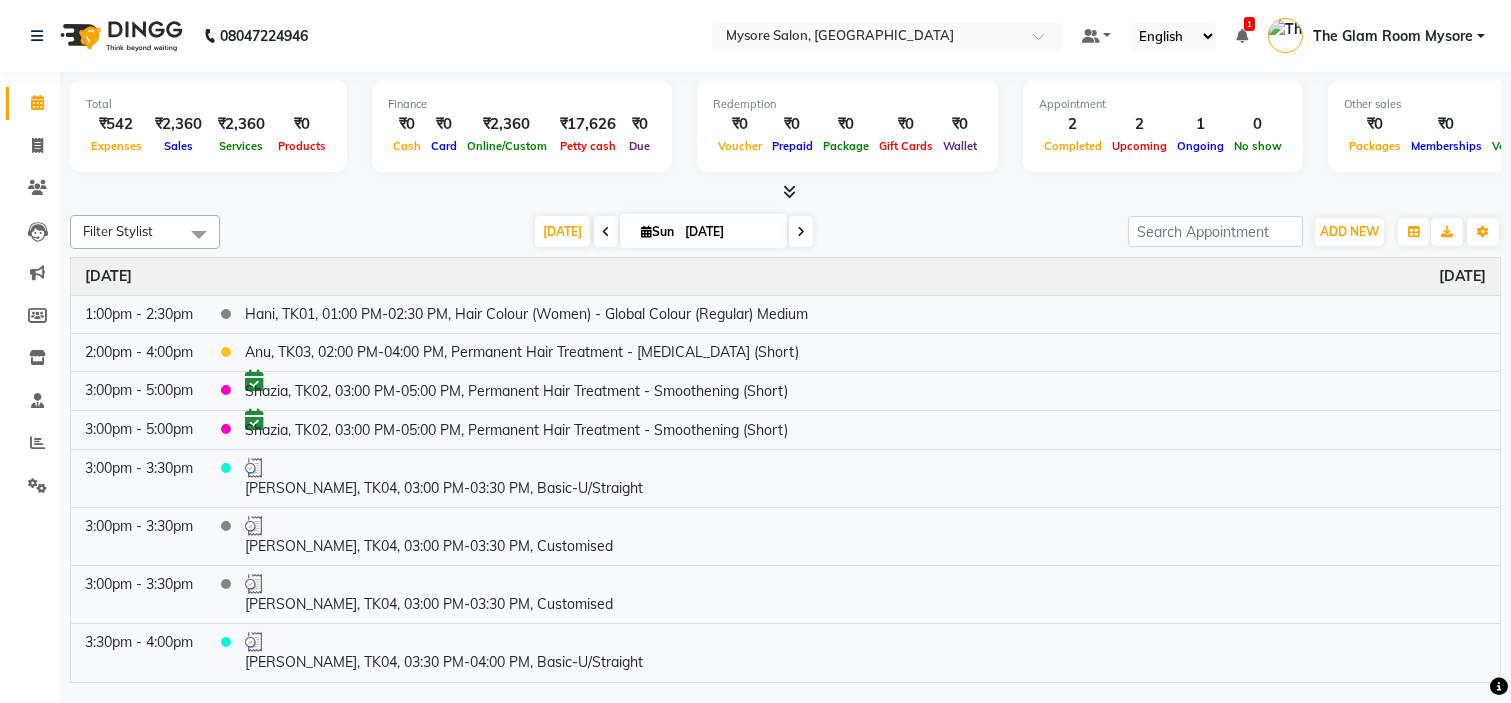 click at bounding box center [785, 192] 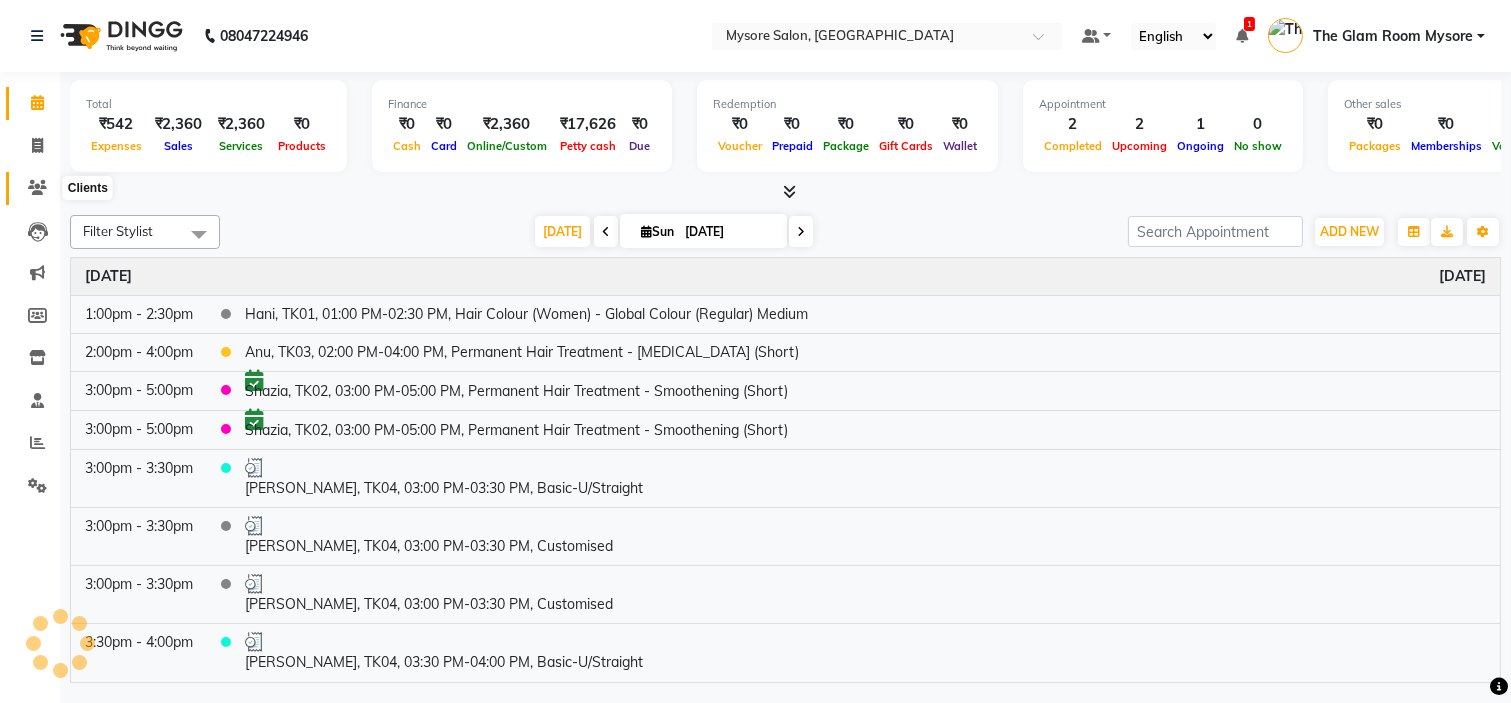 click 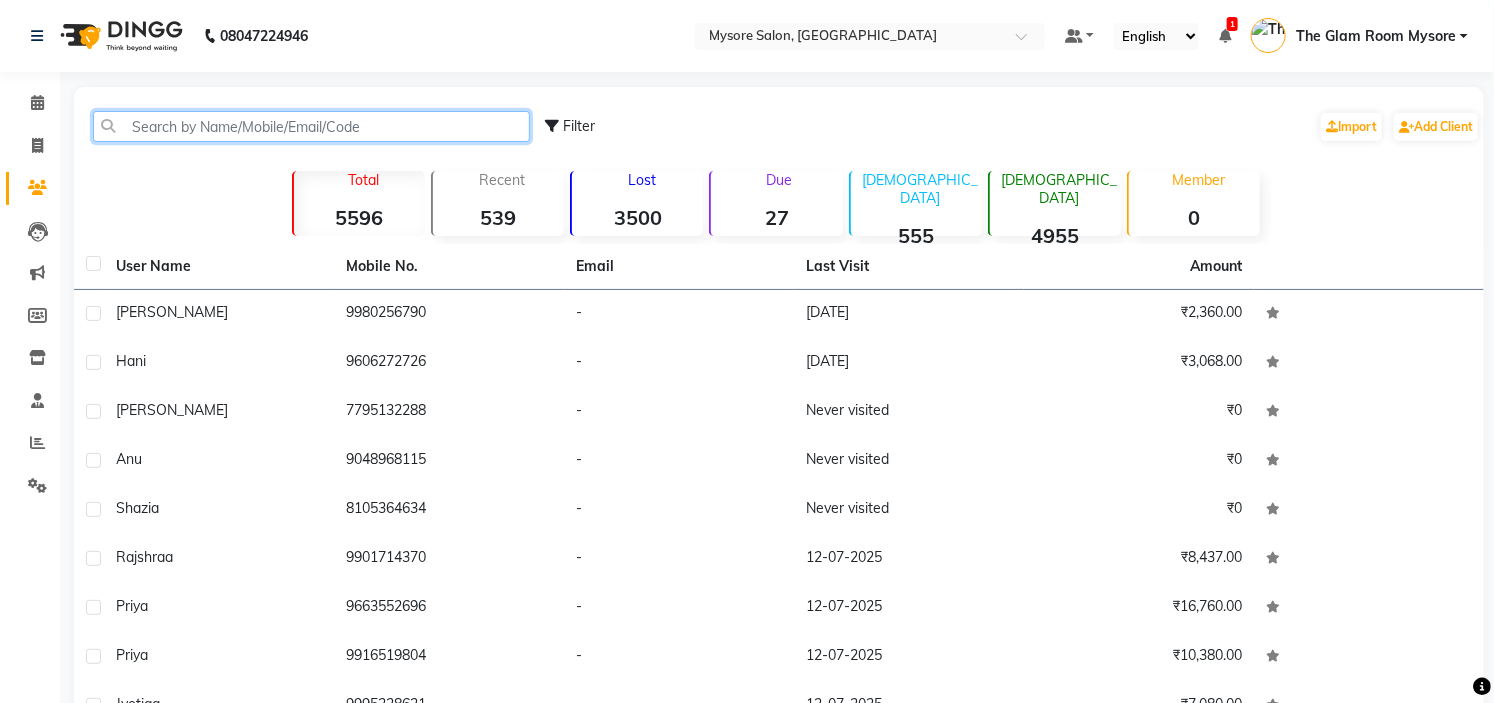 click 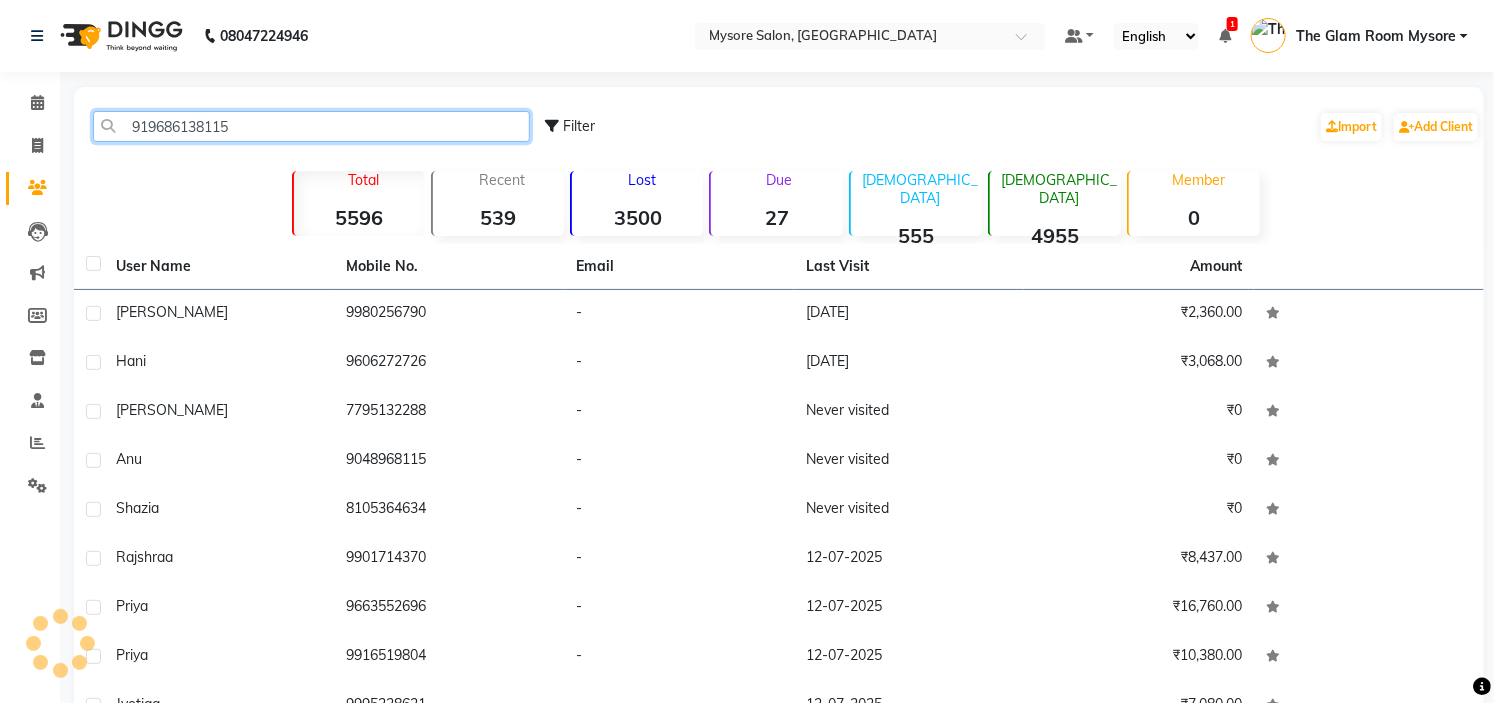 click on "919686138115" 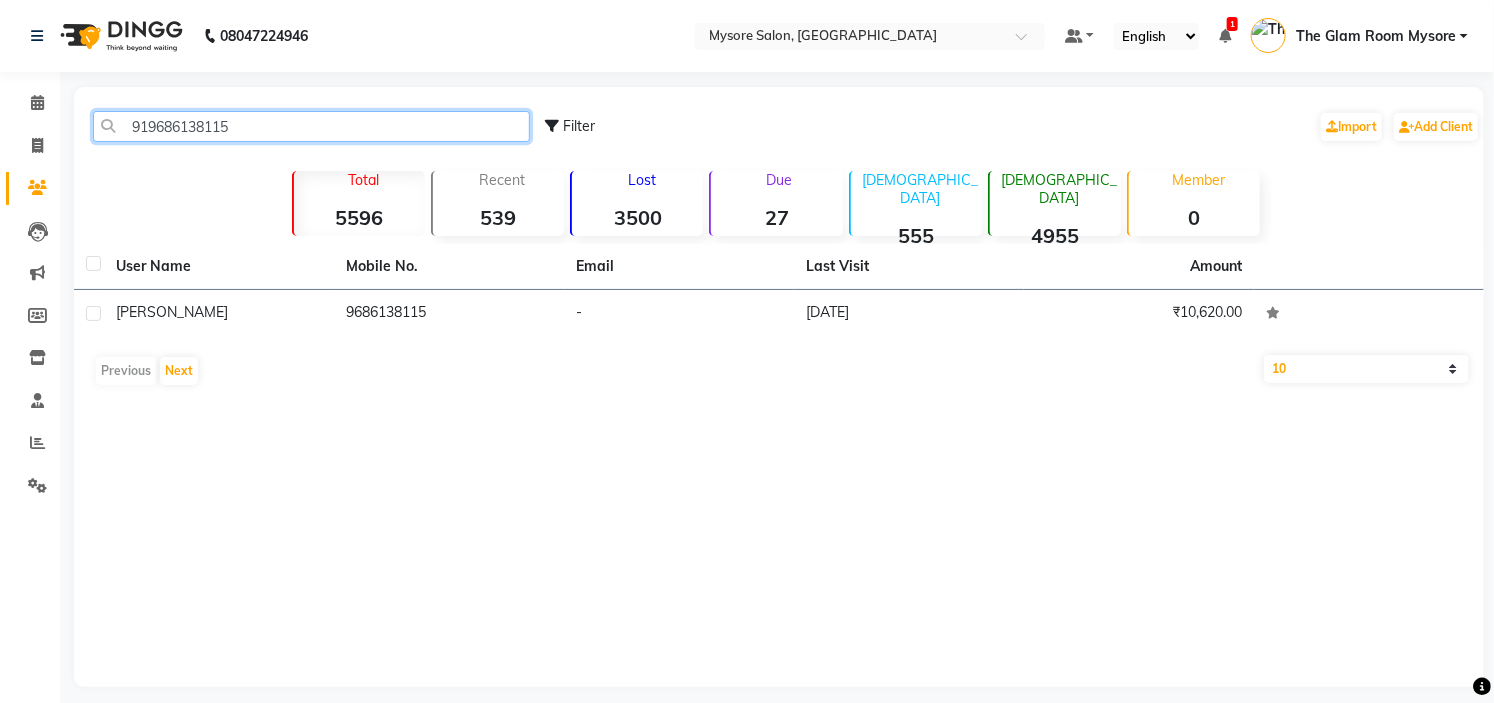 paste on "584815064" 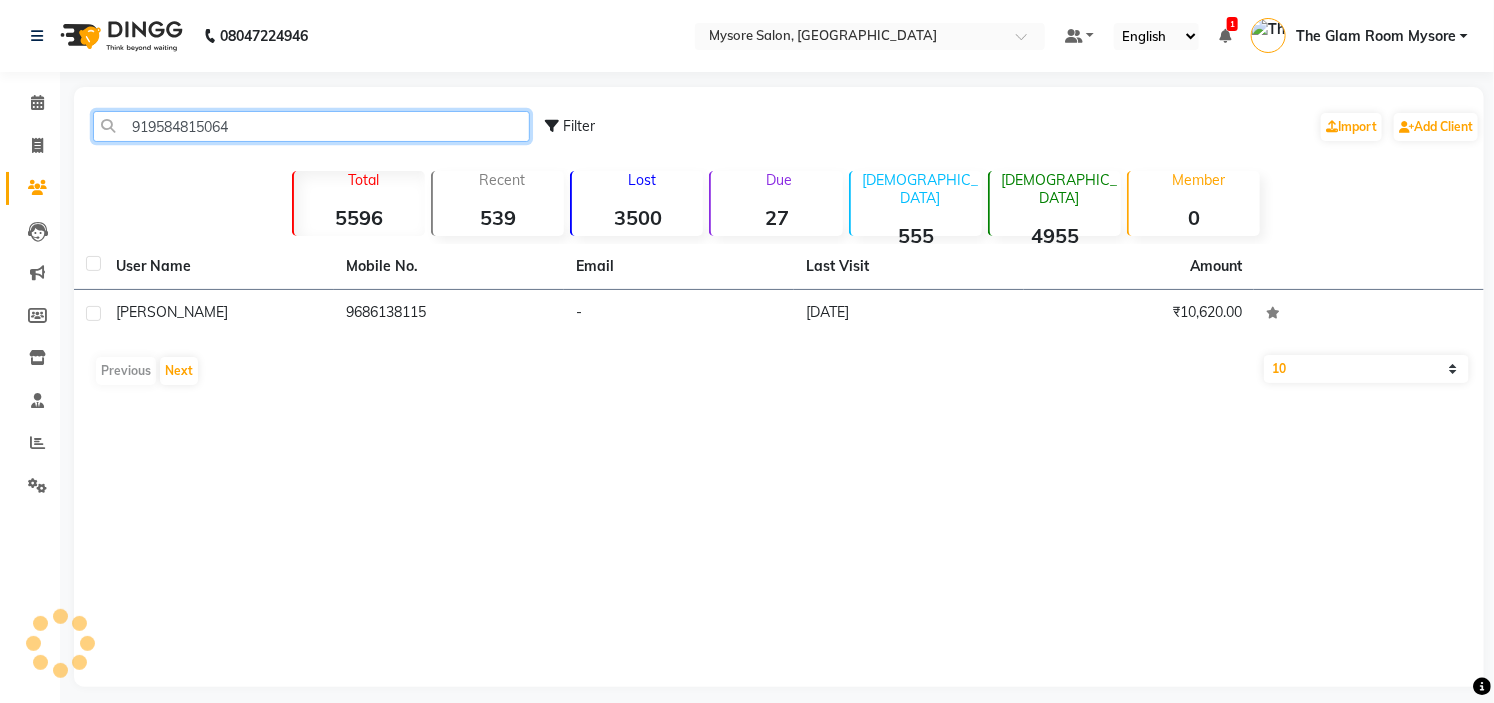 click on "919584815064" 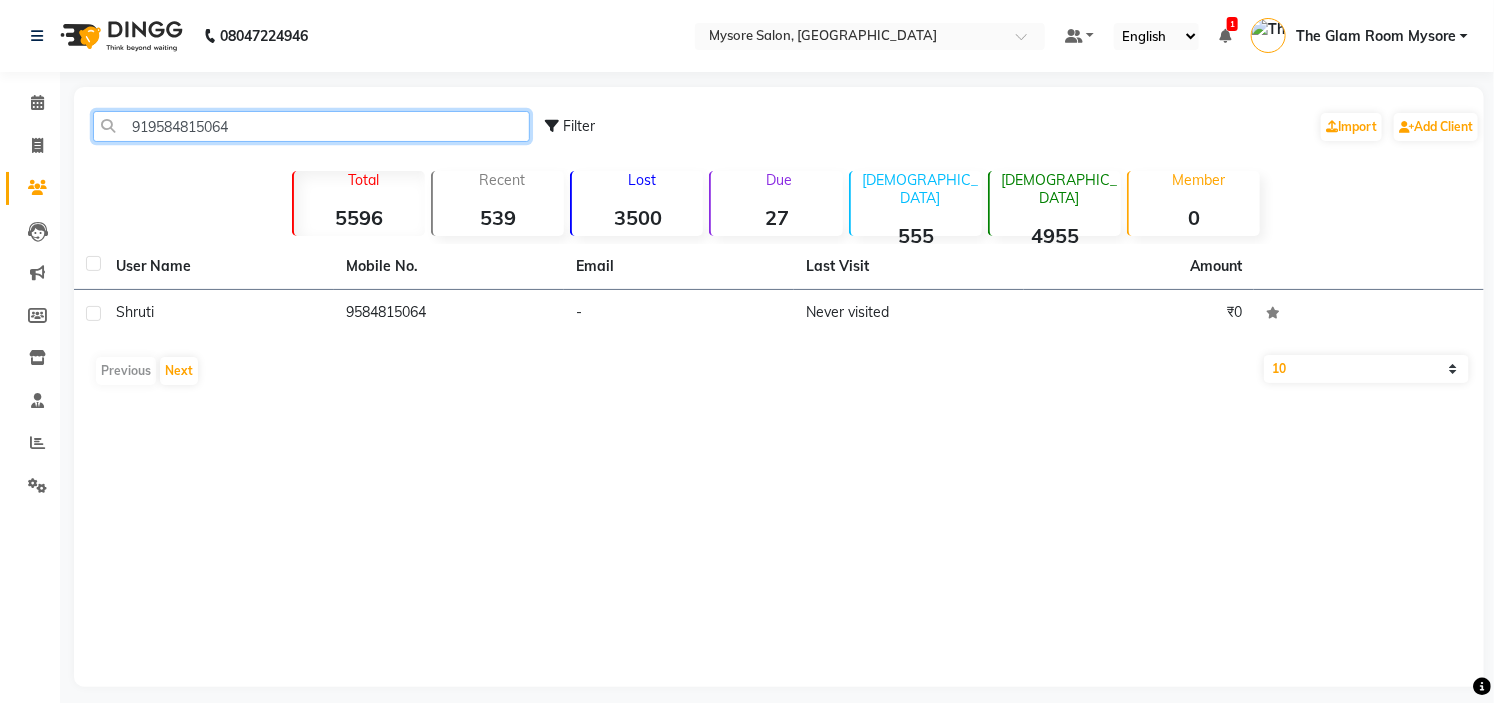 paste on "663291718" 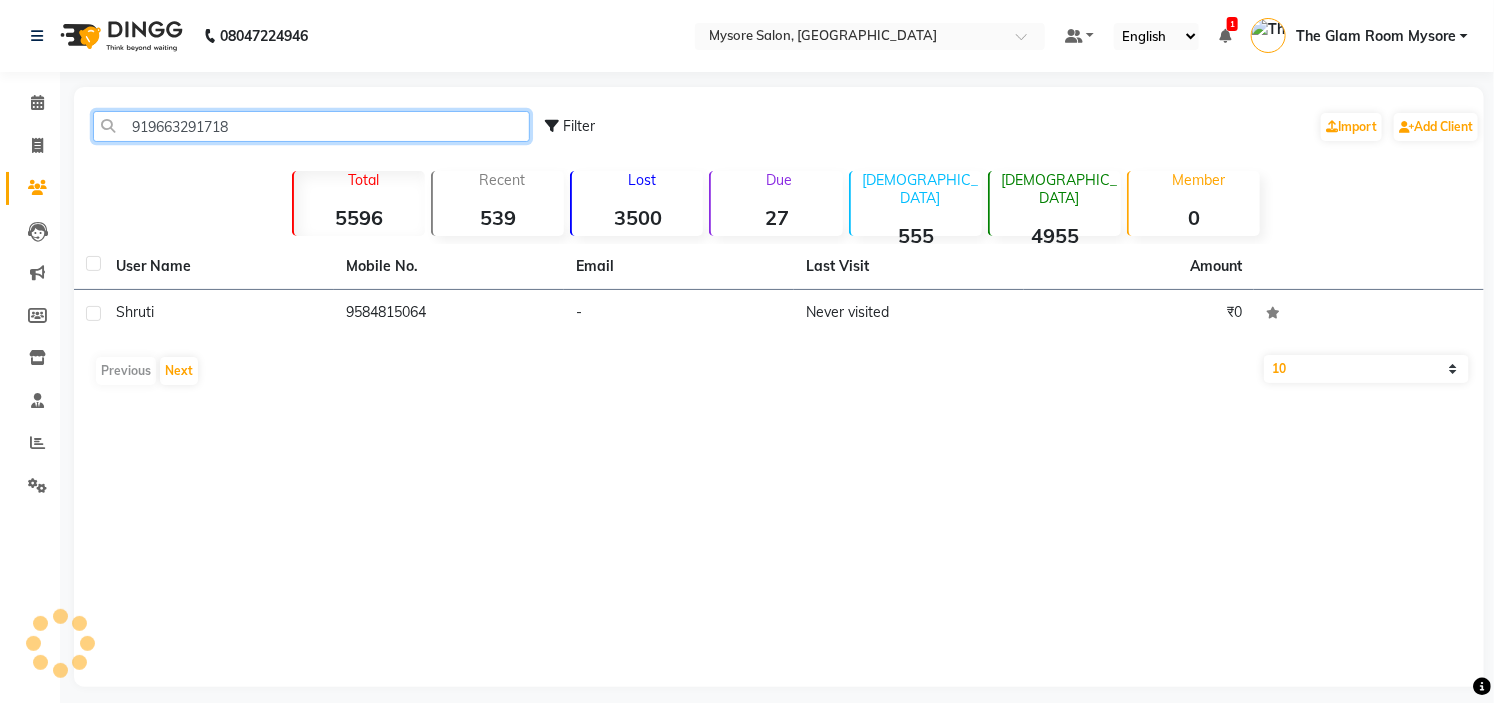 click on "919663291718" 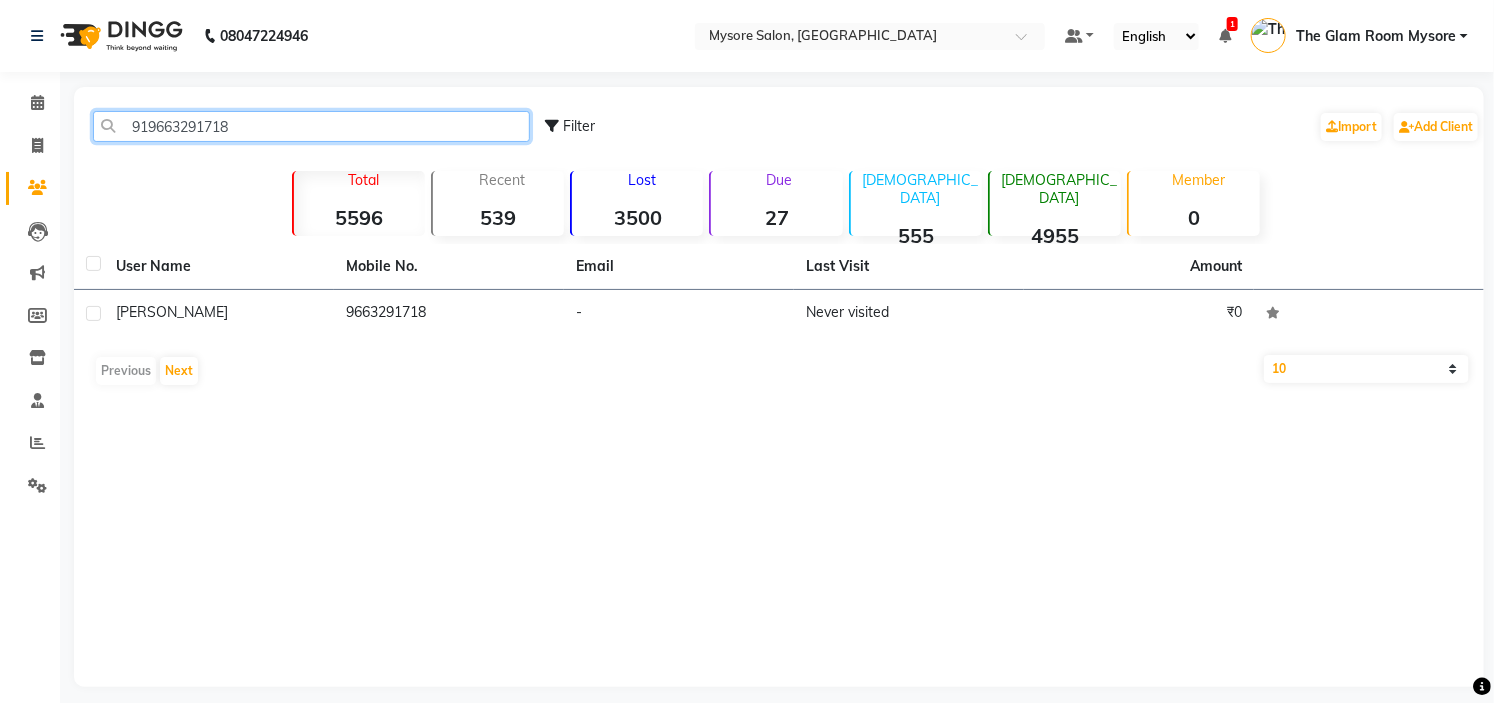 paste on "8105120170" 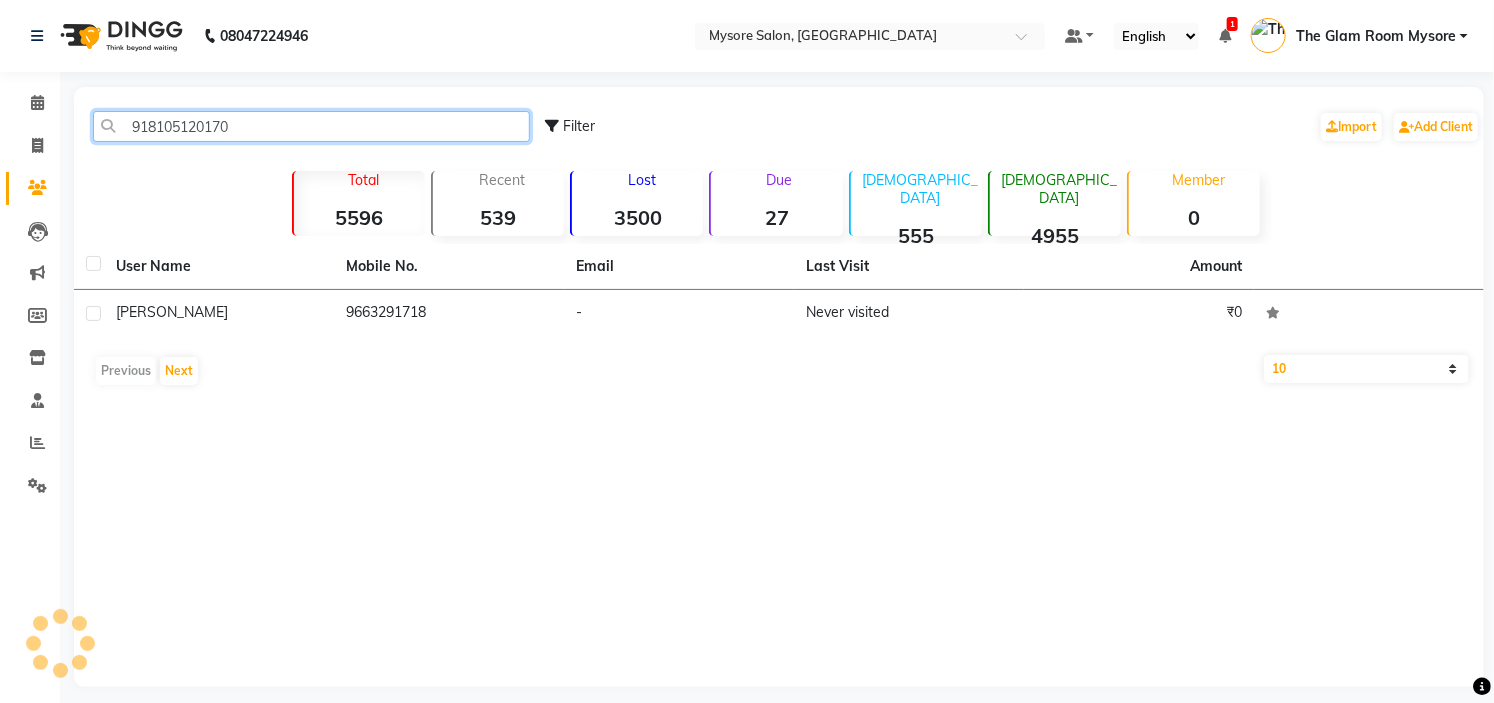 click on "918105120170" 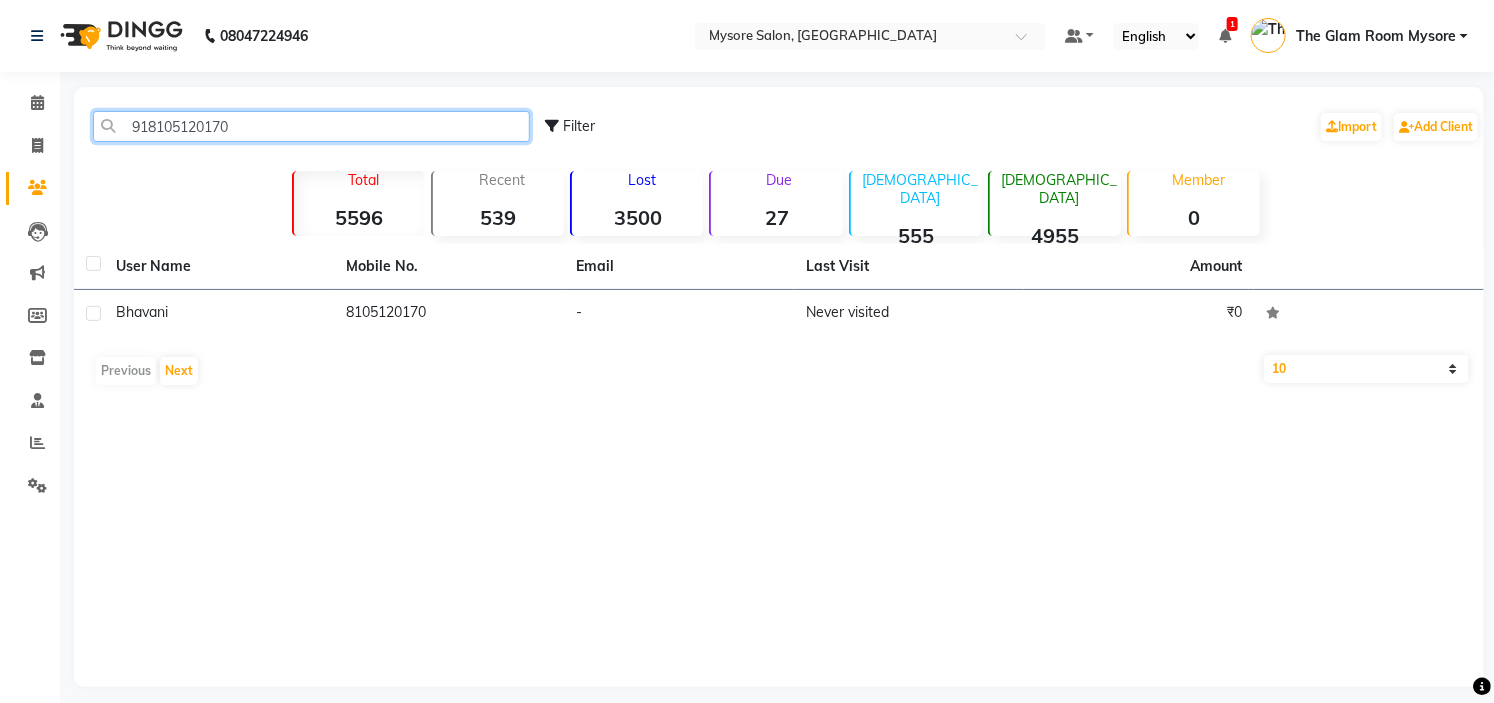paste on "9901088867" 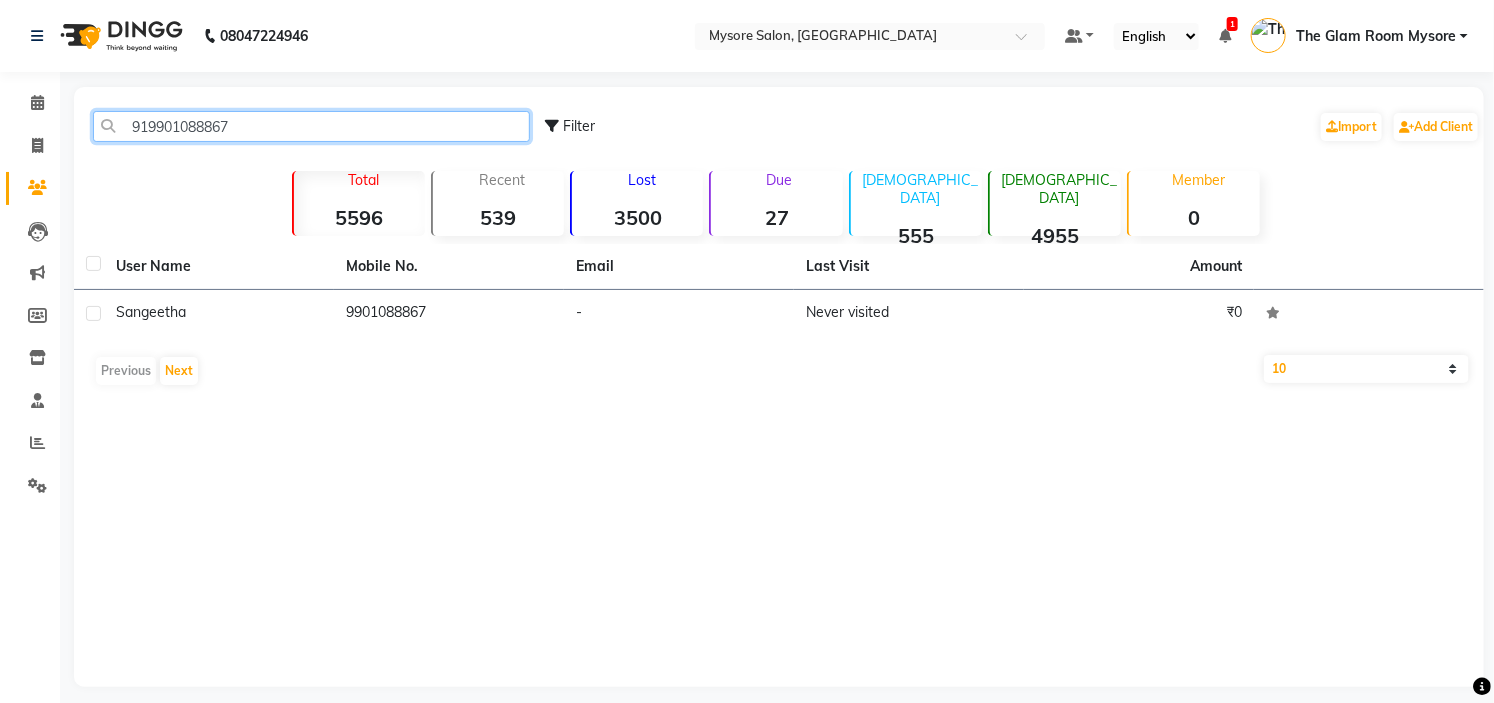 click on "919901088867" 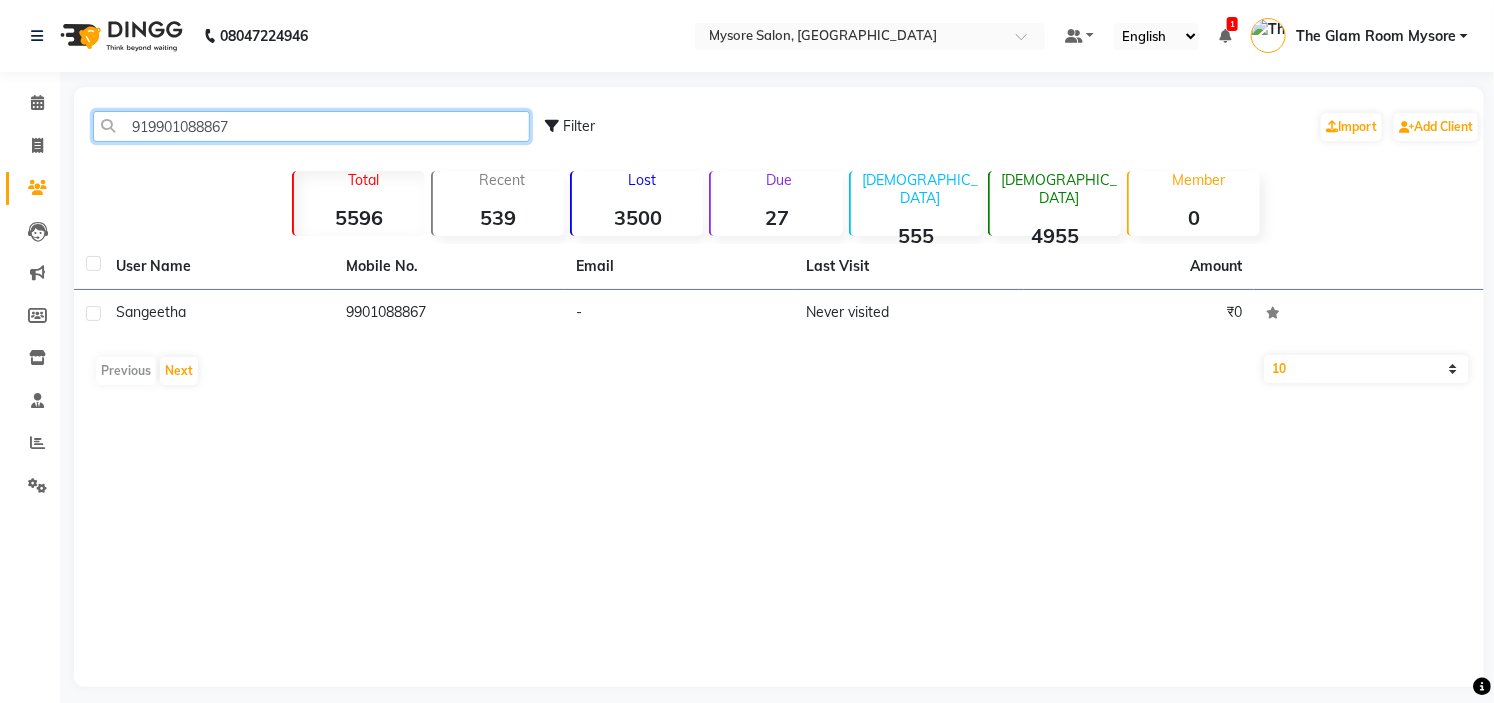 paste on "606167060" 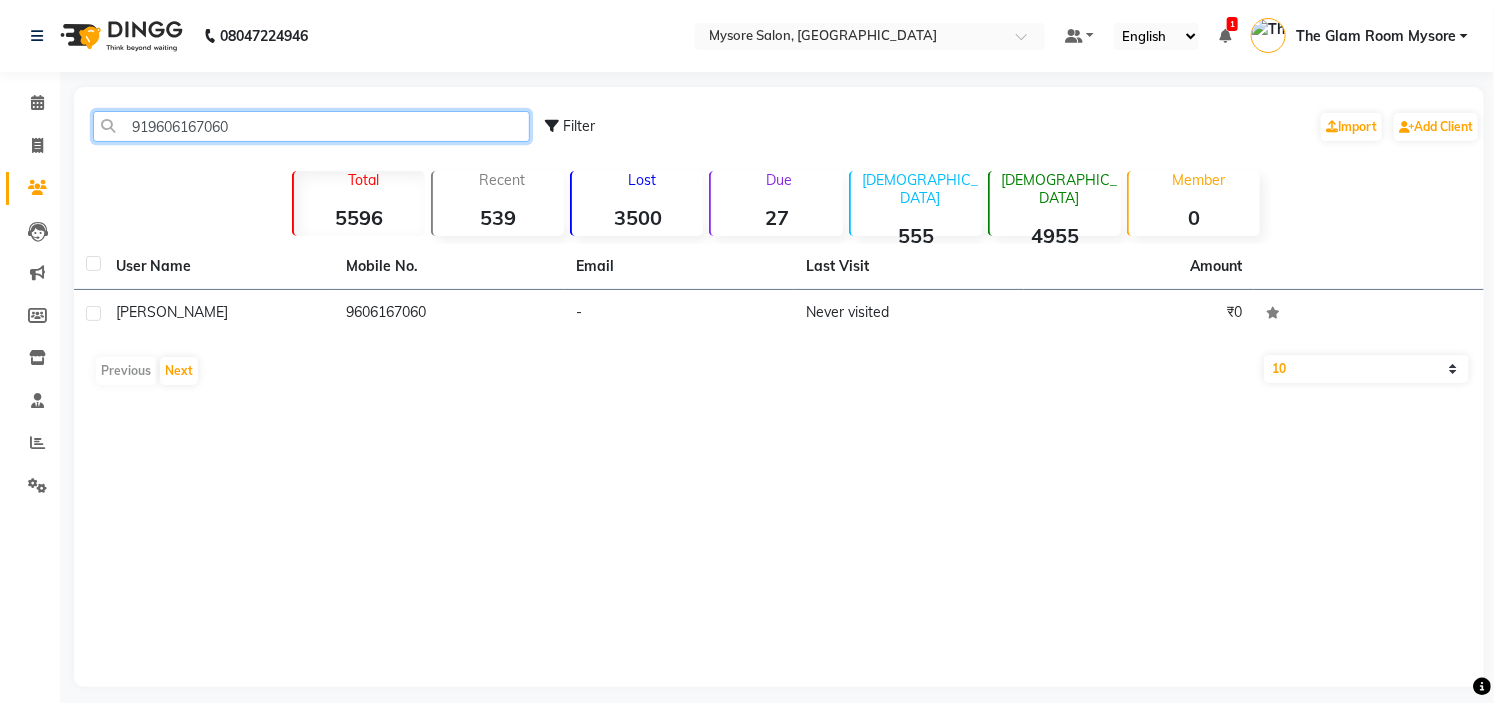 click on "919606167060" 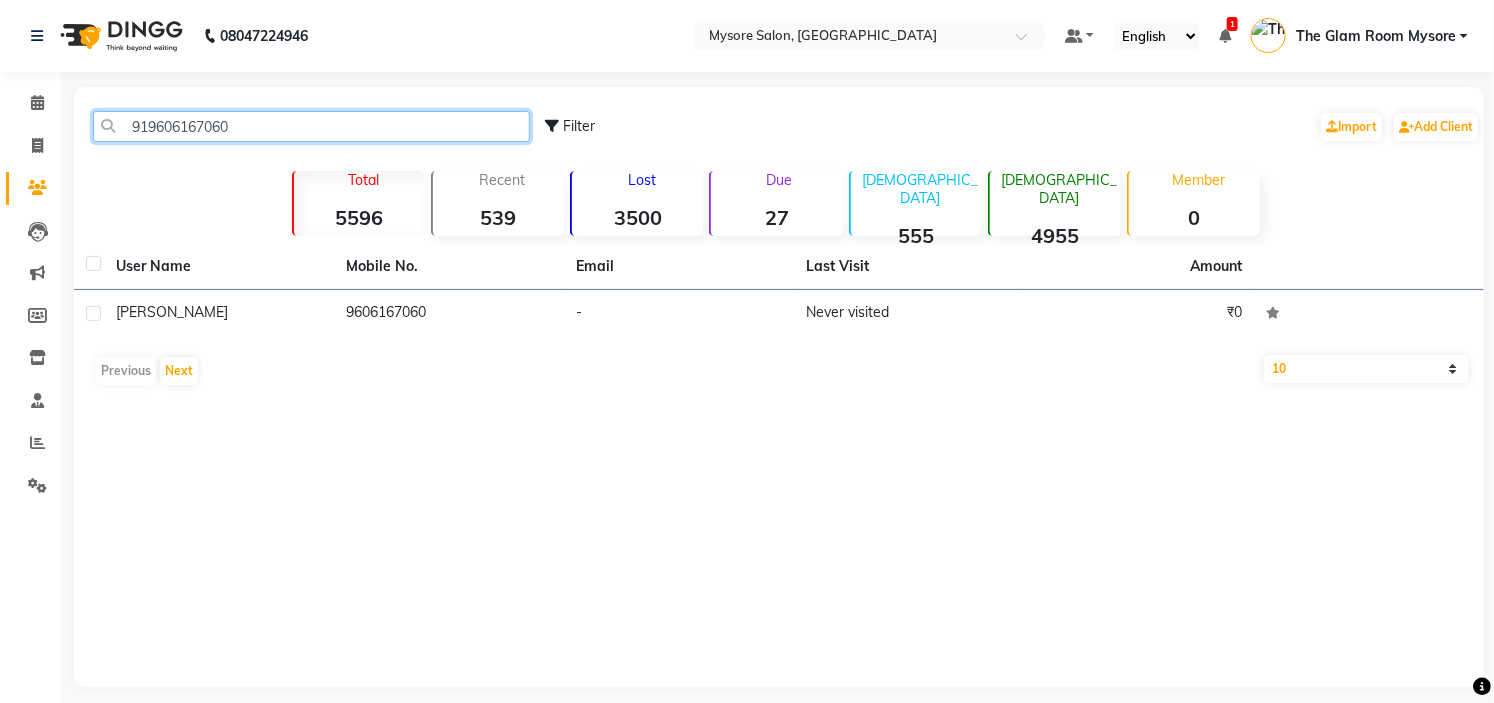 paste on "8296334913" 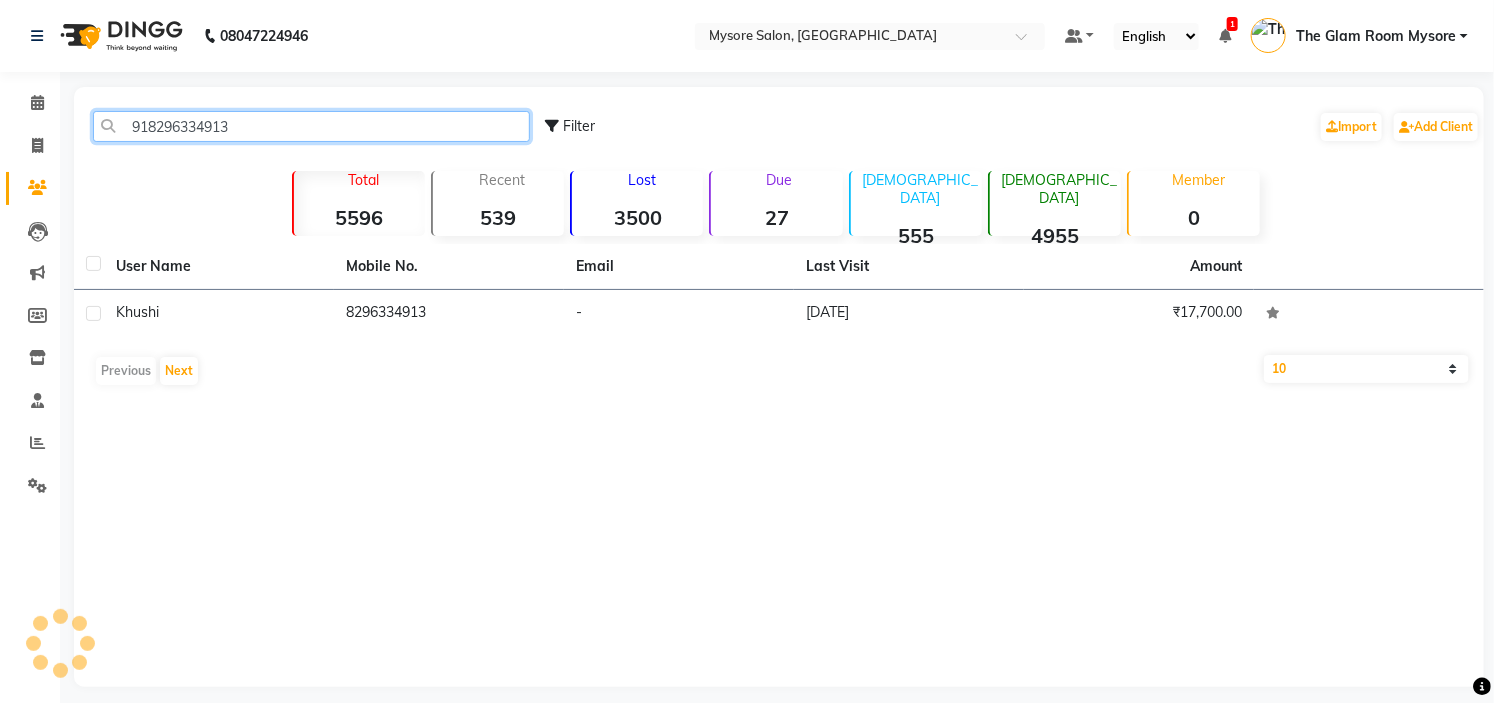 click on "918296334913" 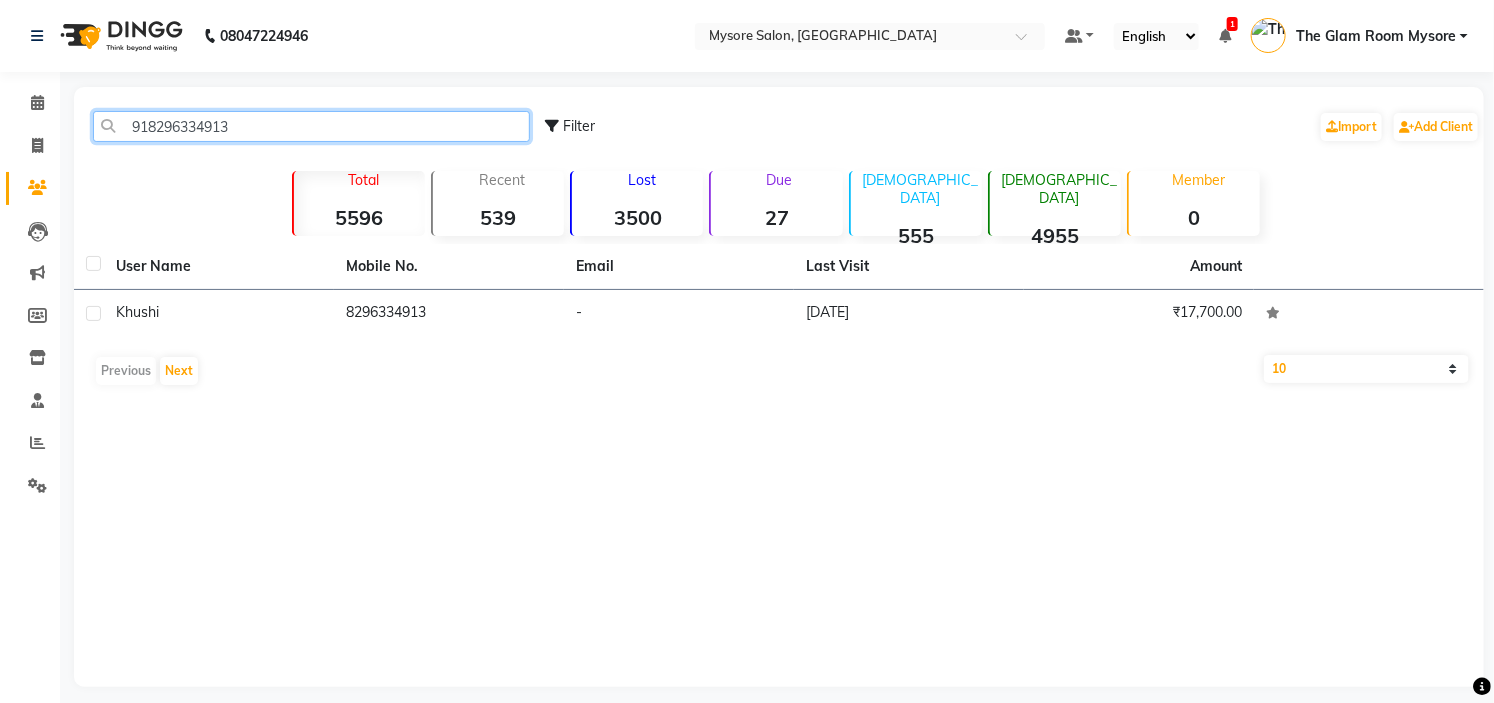 click on "918296334913" 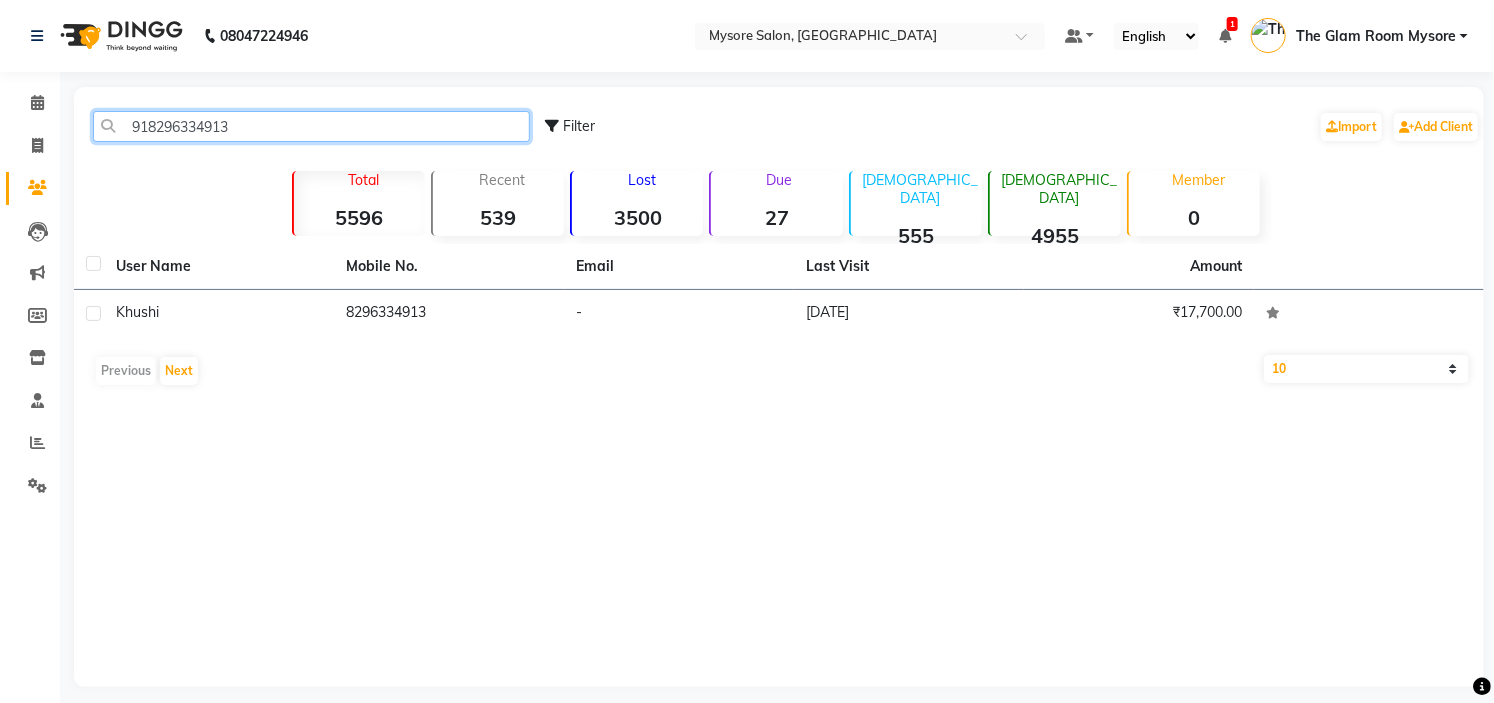 type on "918296334913" 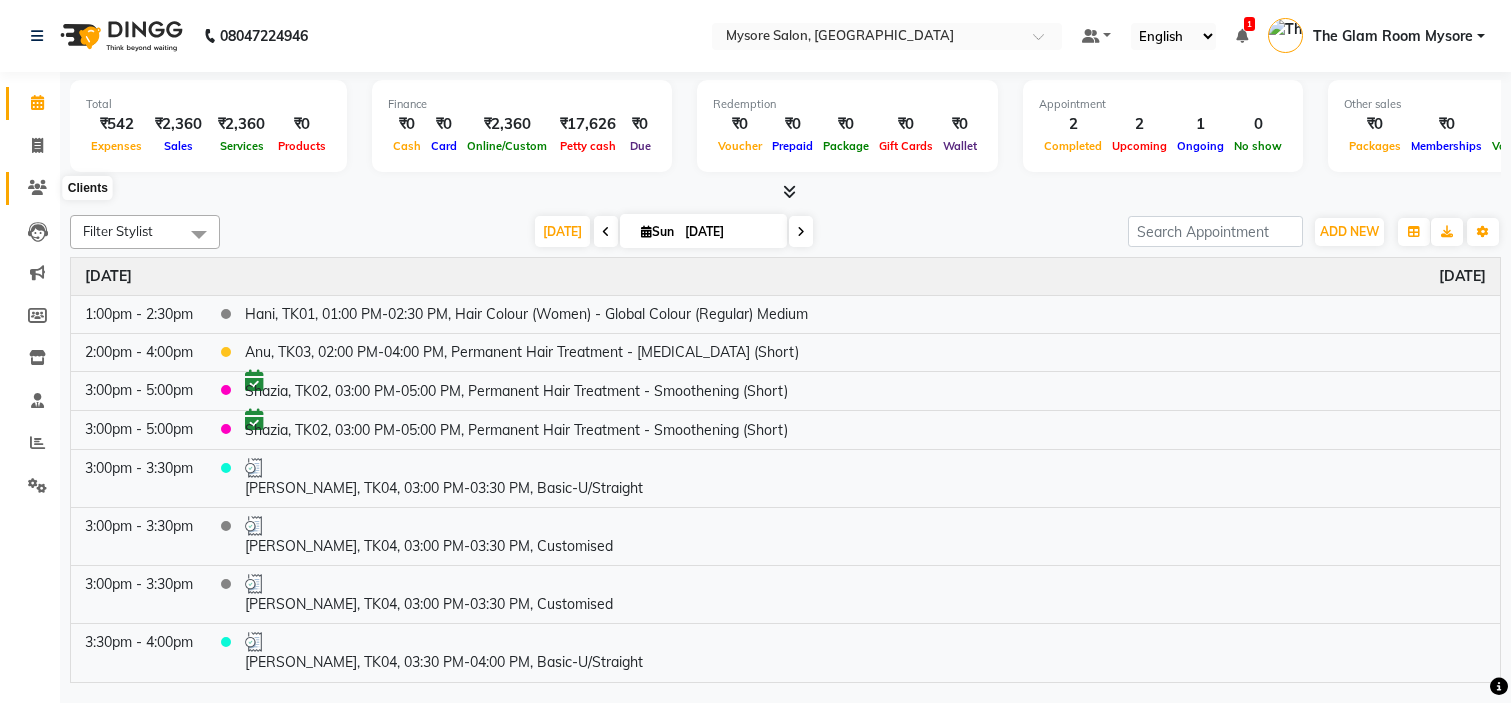 scroll, scrollTop: 0, scrollLeft: 0, axis: both 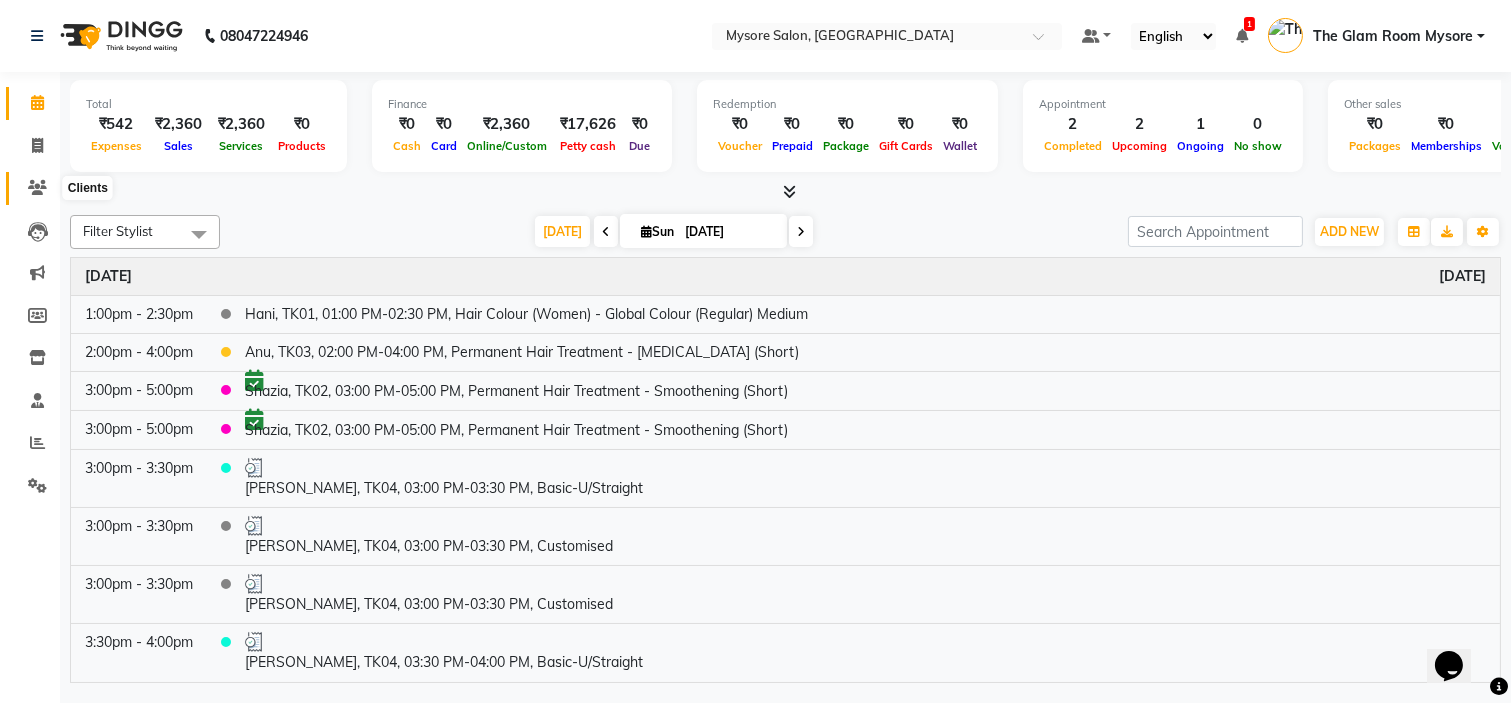 click 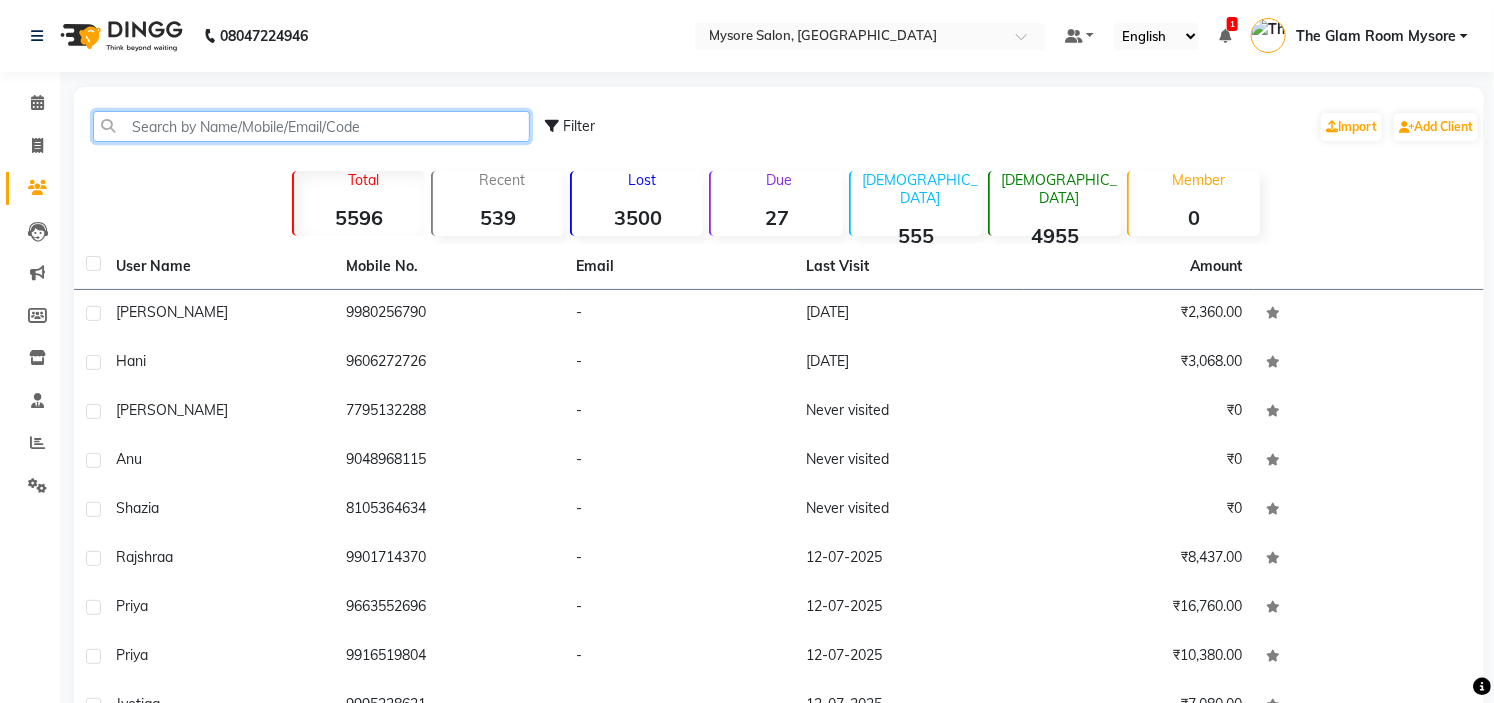 click 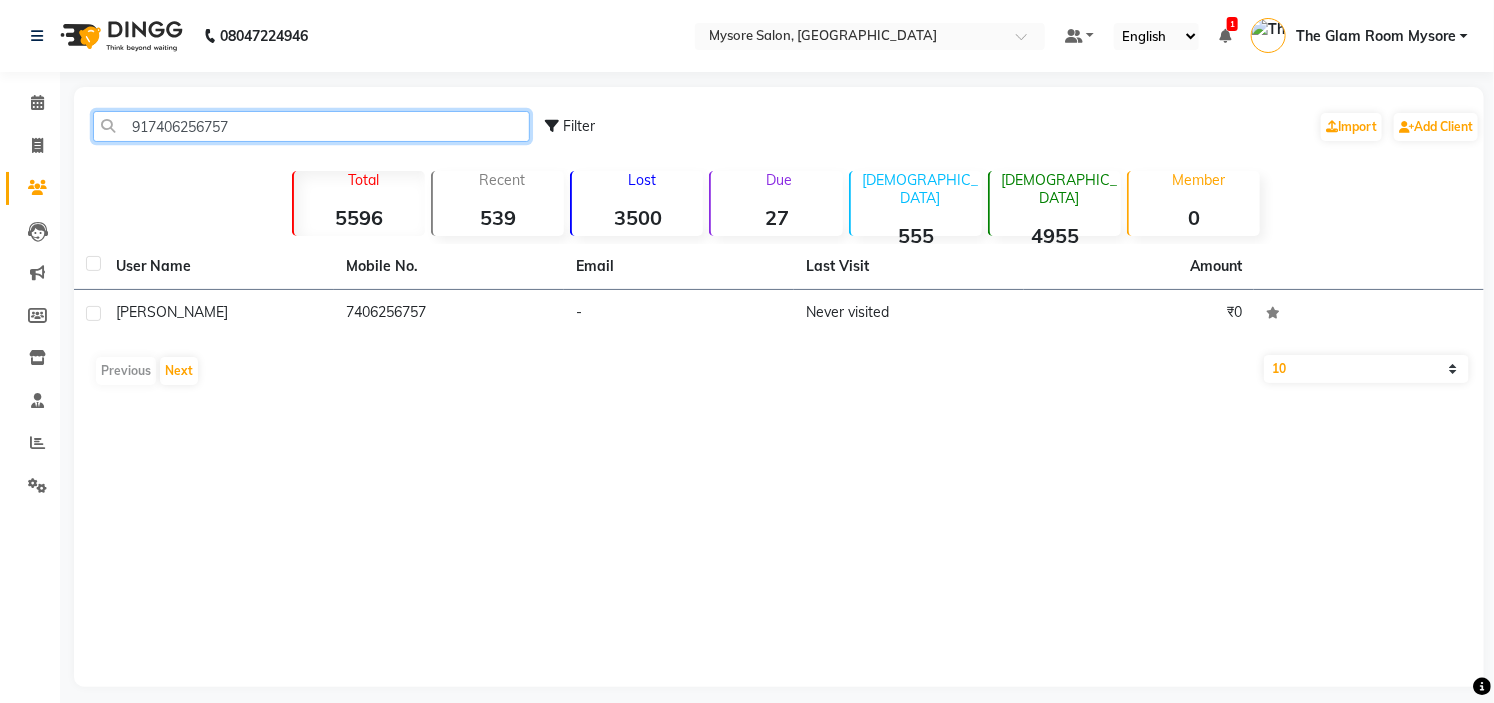 click on "917406256757" 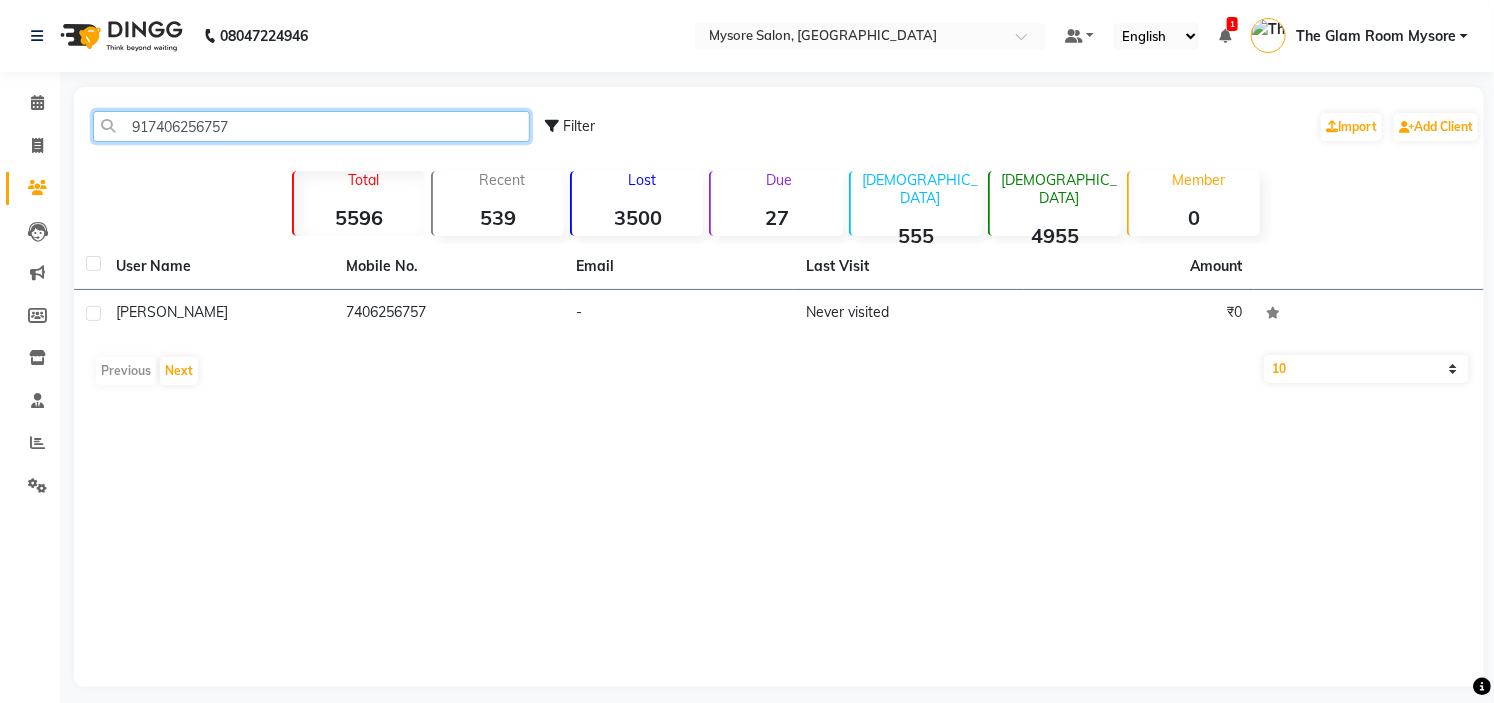 paste on "349050230" 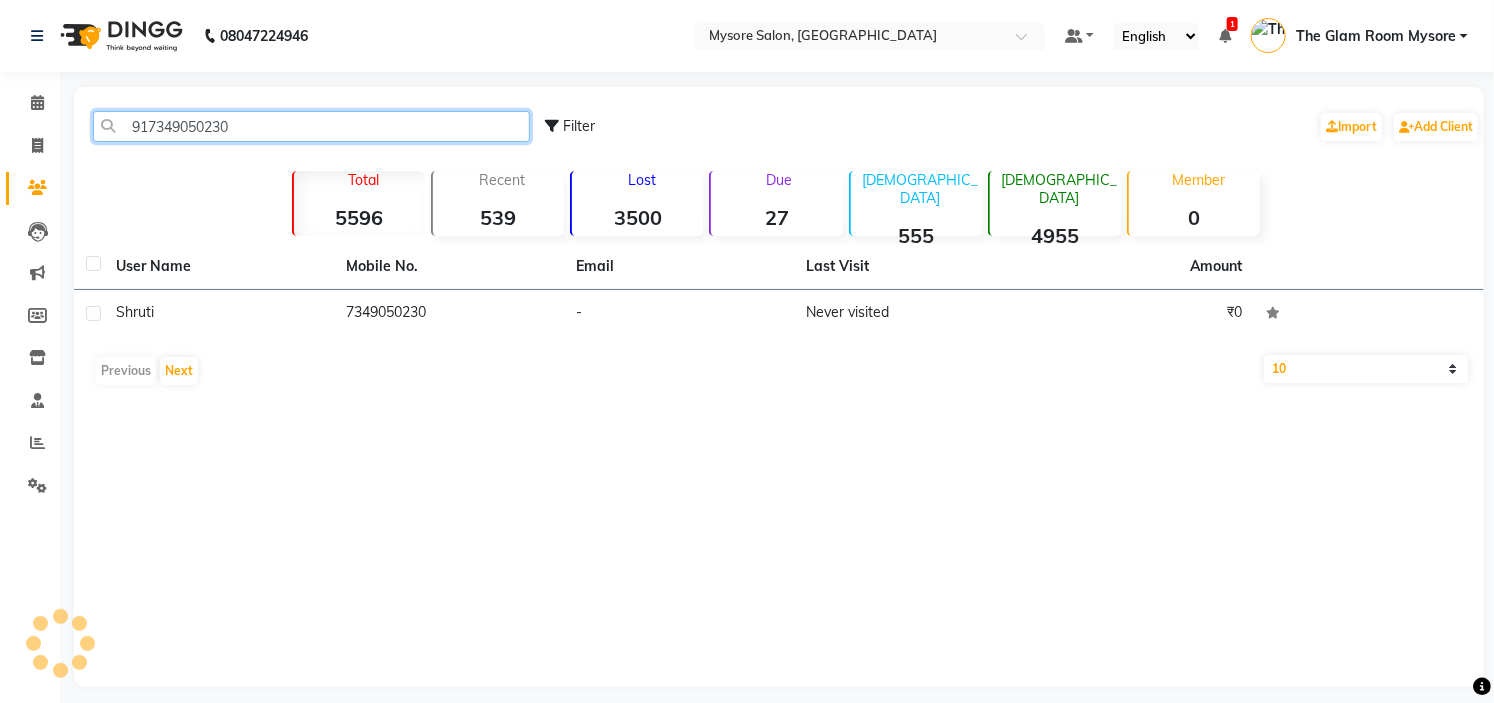 click on "917349050230" 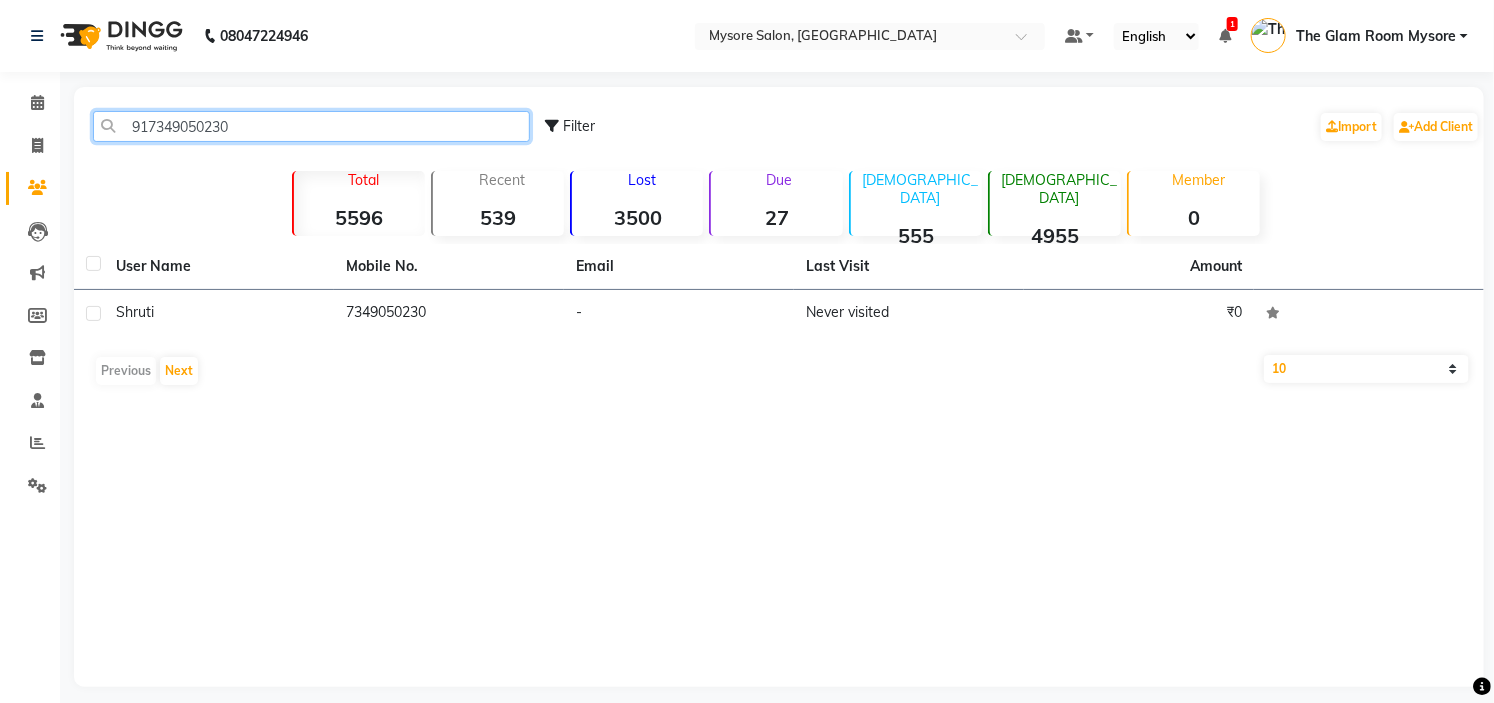 click on "917349050230" 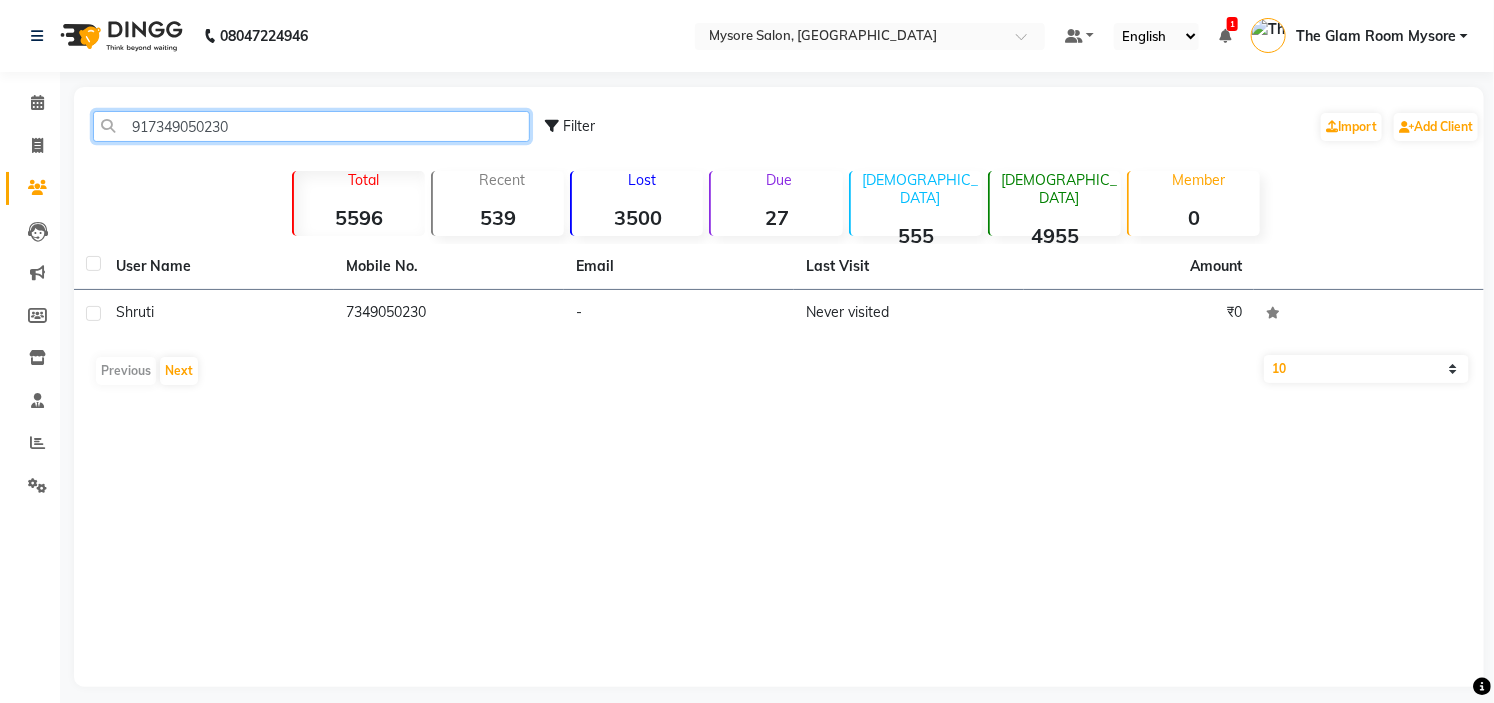 paste on "9986064475" 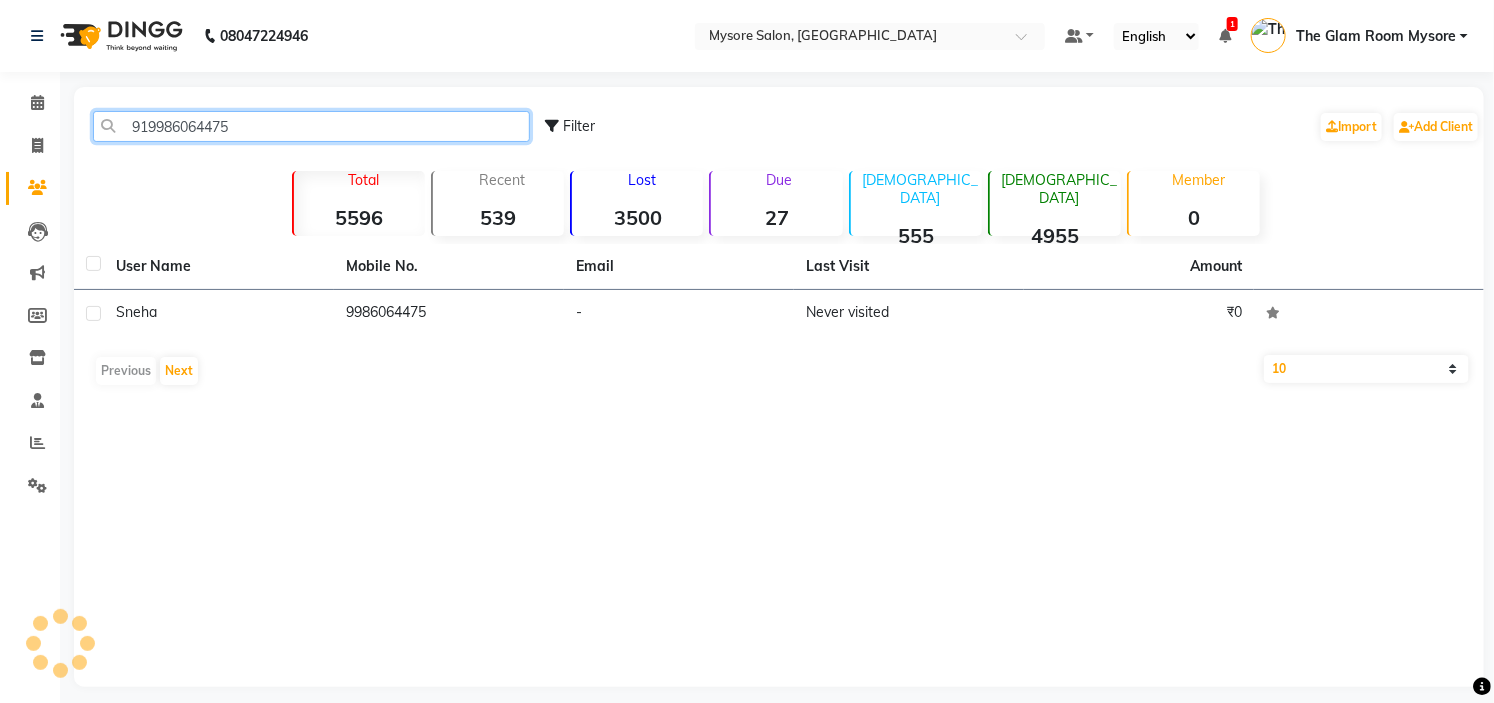click on "919986064475" 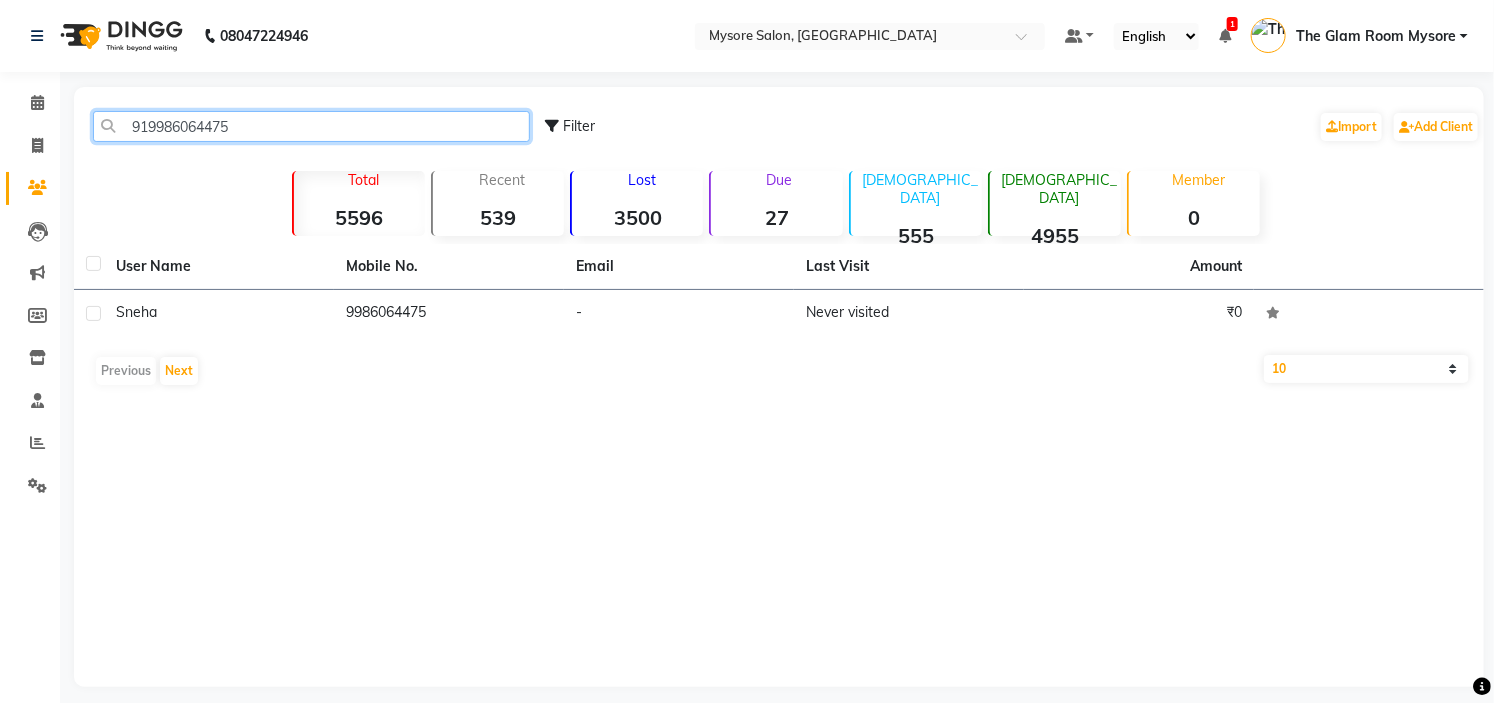 click on "919986064475" 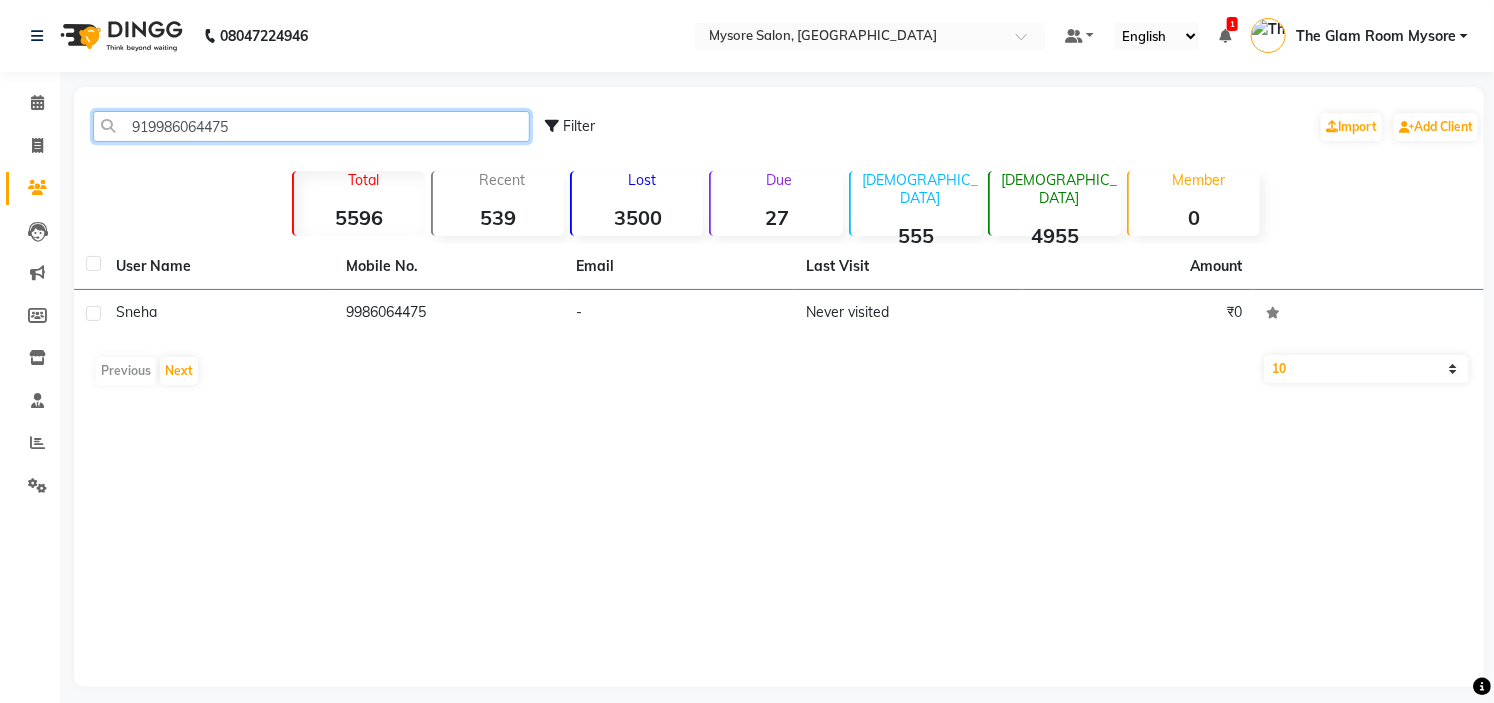 paste on "535753020" 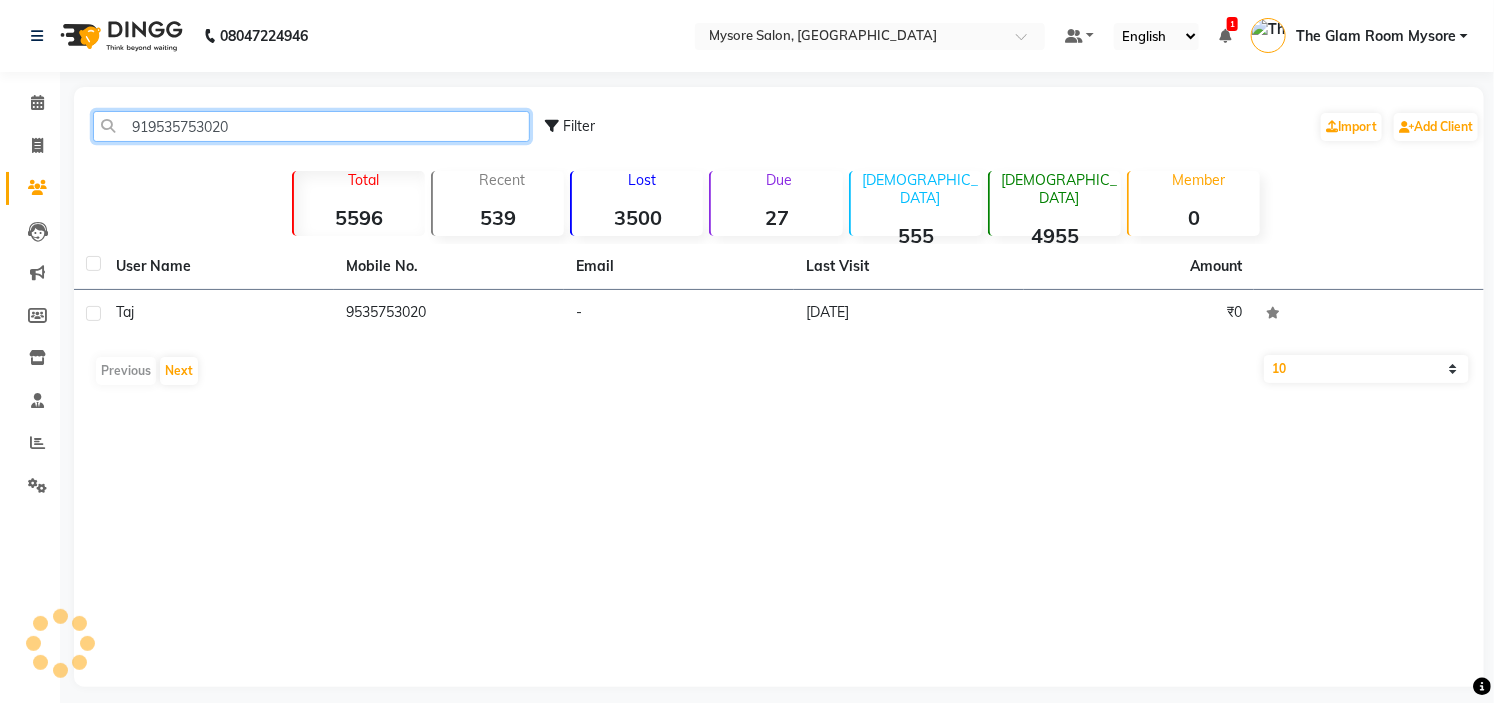 click on "919535753020" 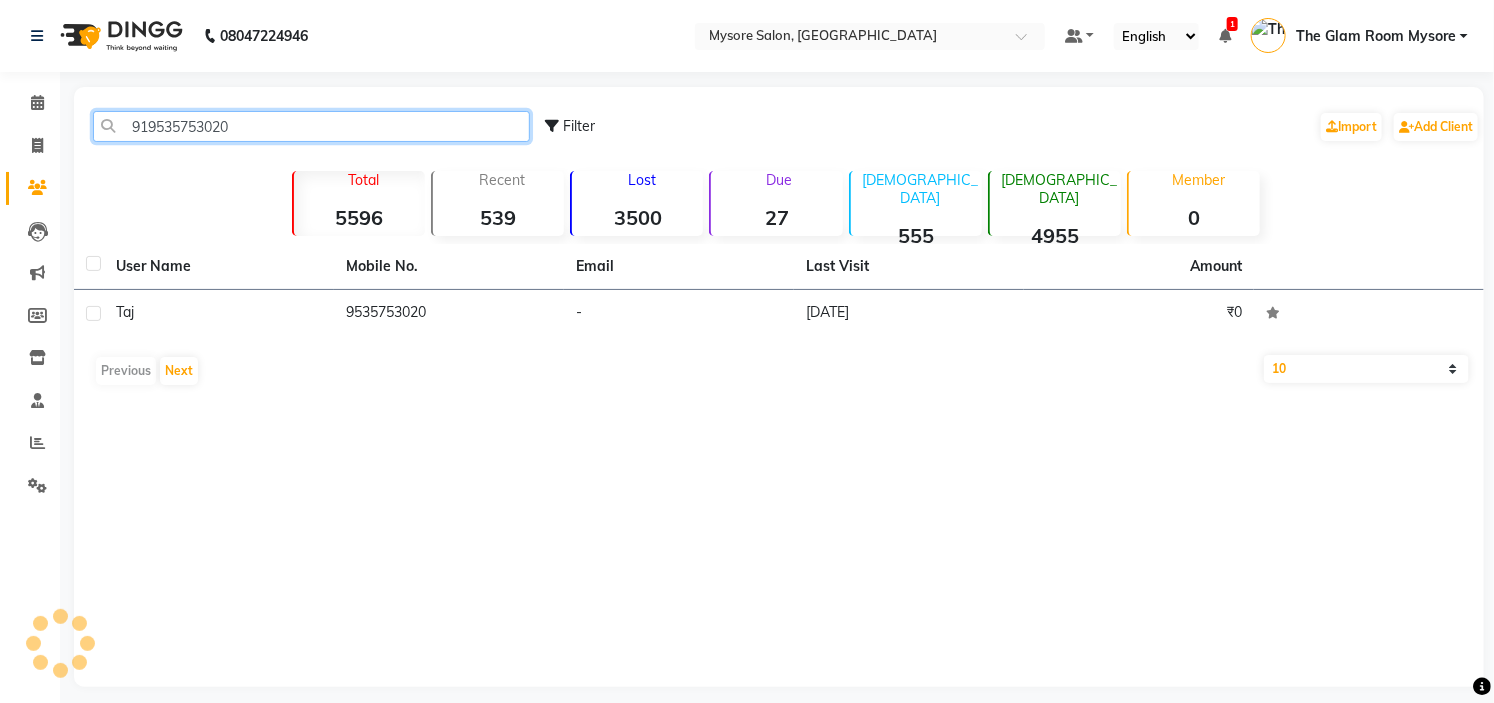 click on "919535753020" 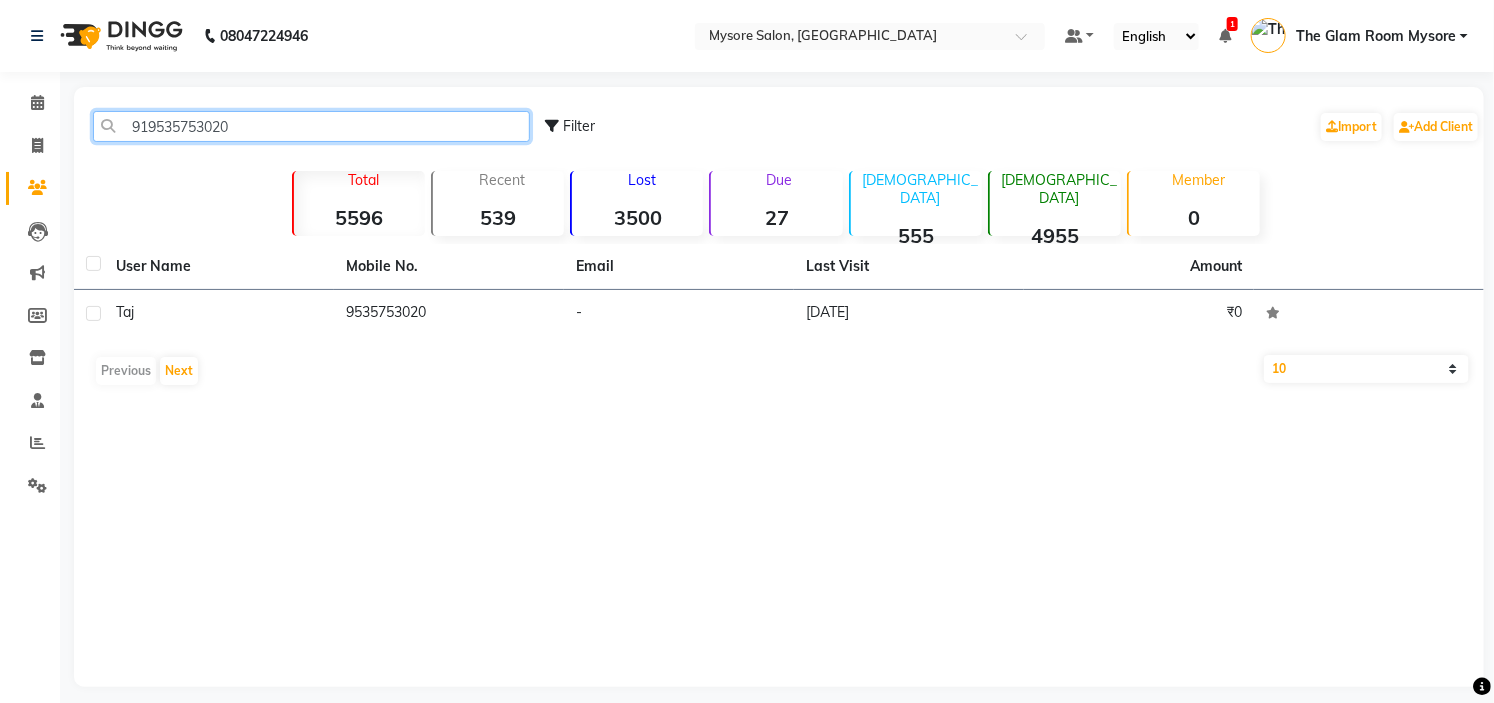 paste on "7406428549" 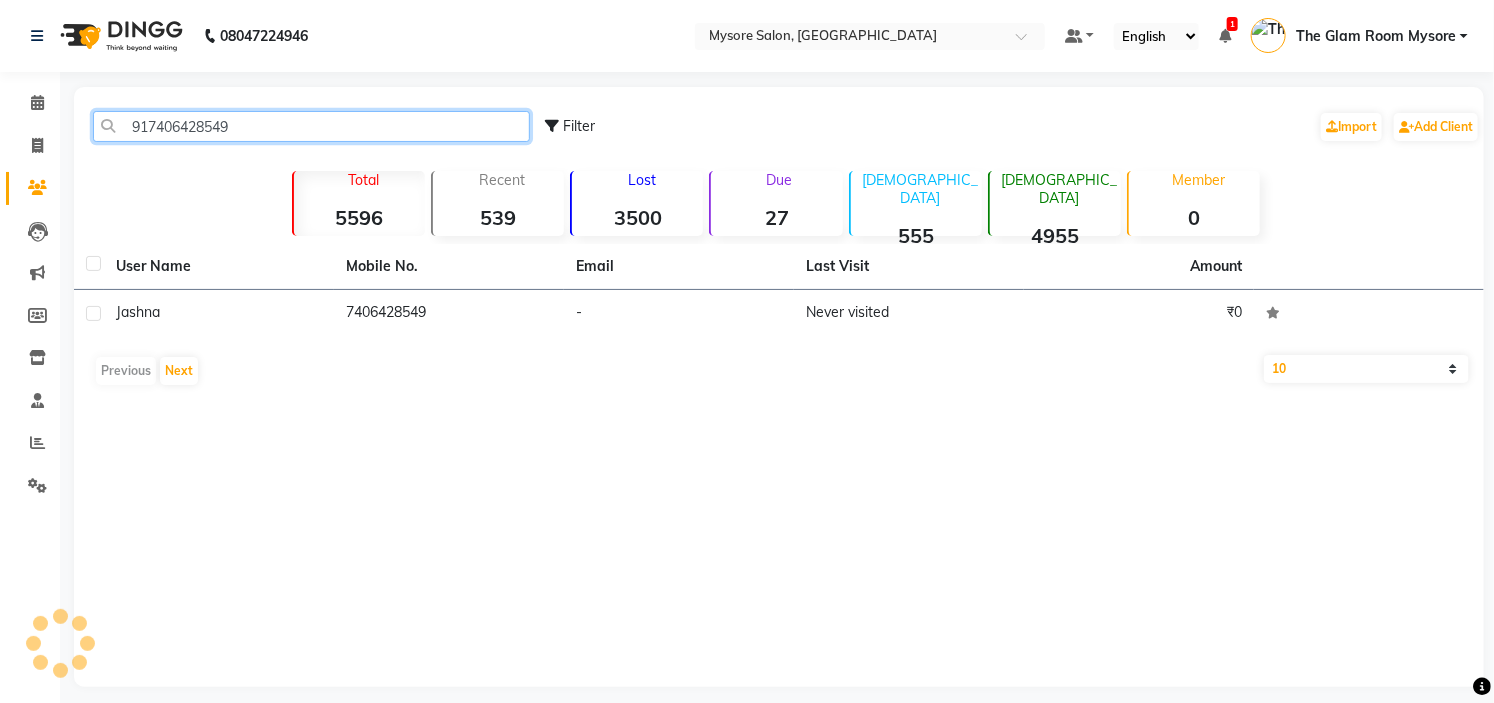 click on "917406428549" 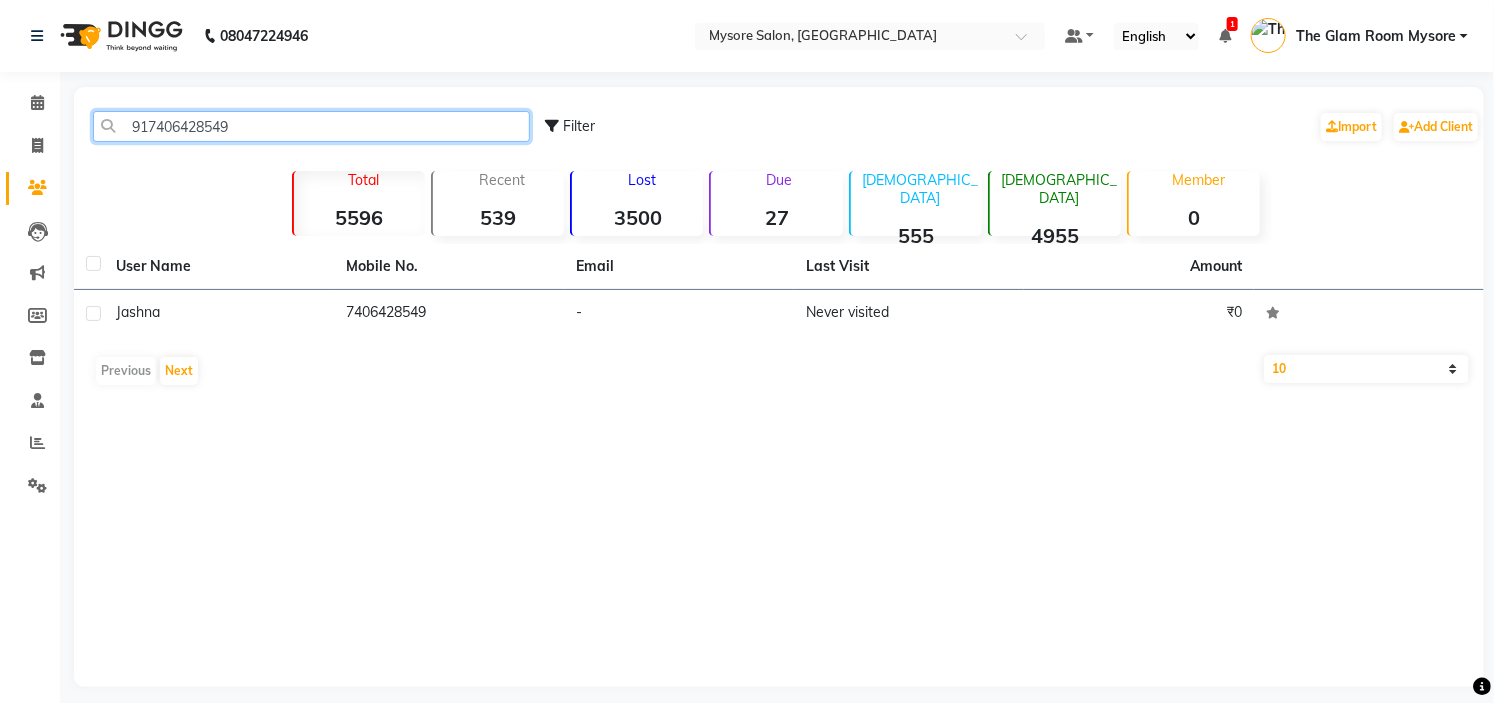 click on "917406428549" 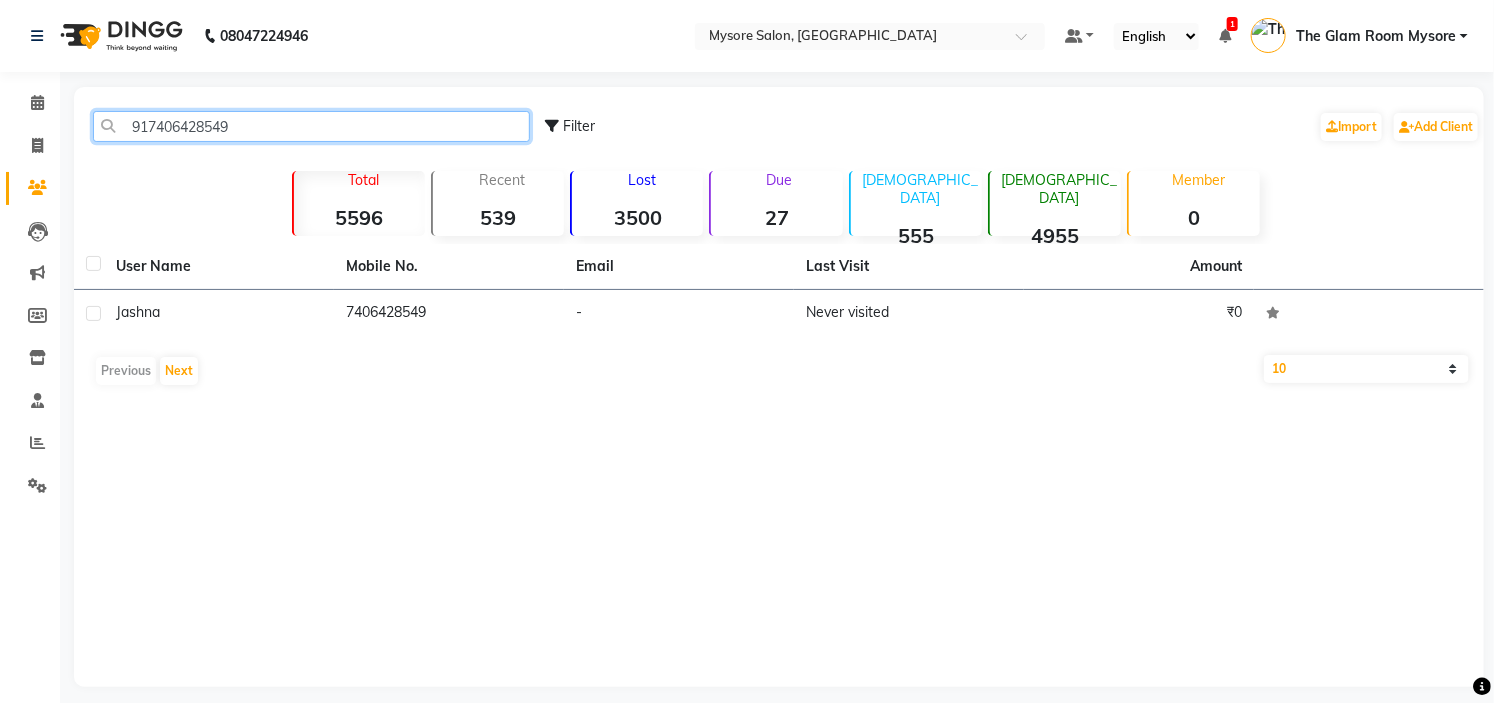 paste on "6360206927" 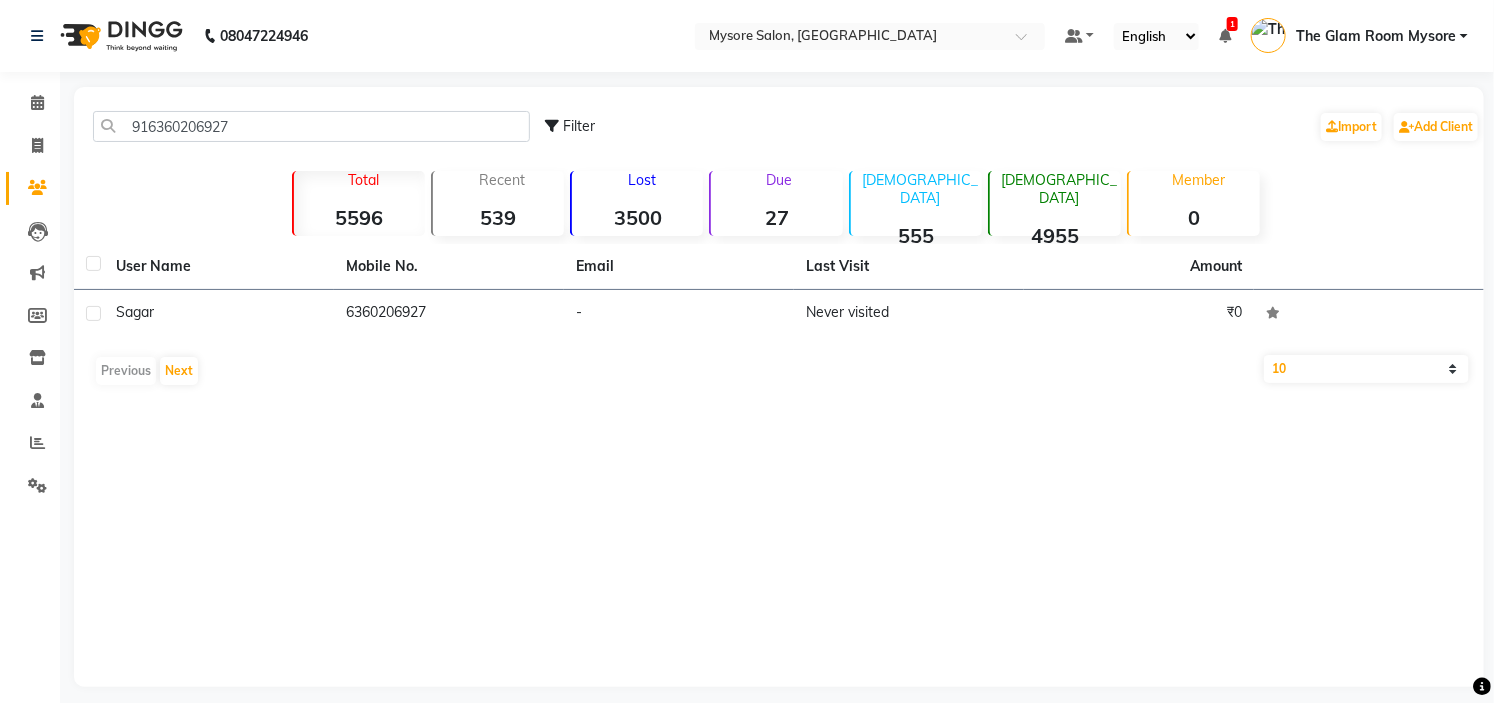 click on "916360206927 Filter  Import   Add Client" 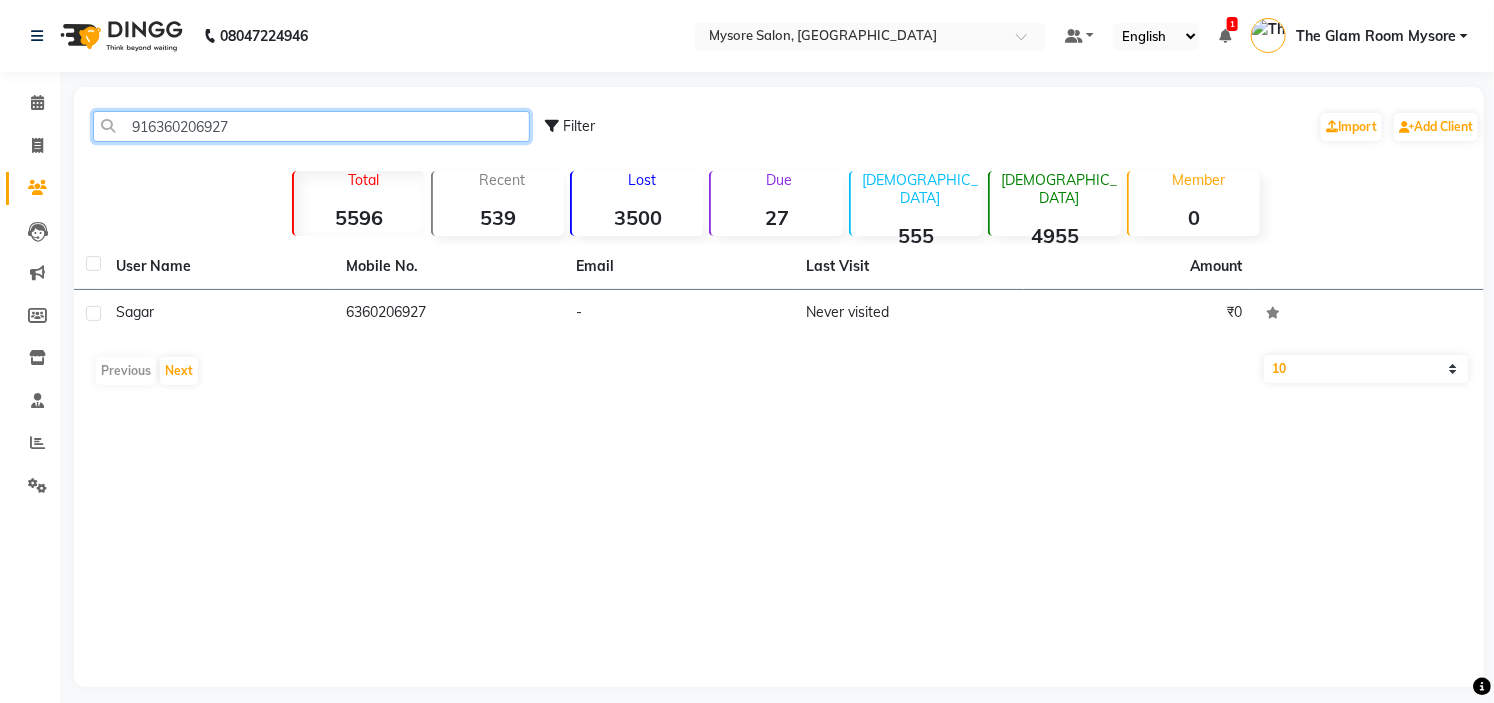 click on "916360206927" 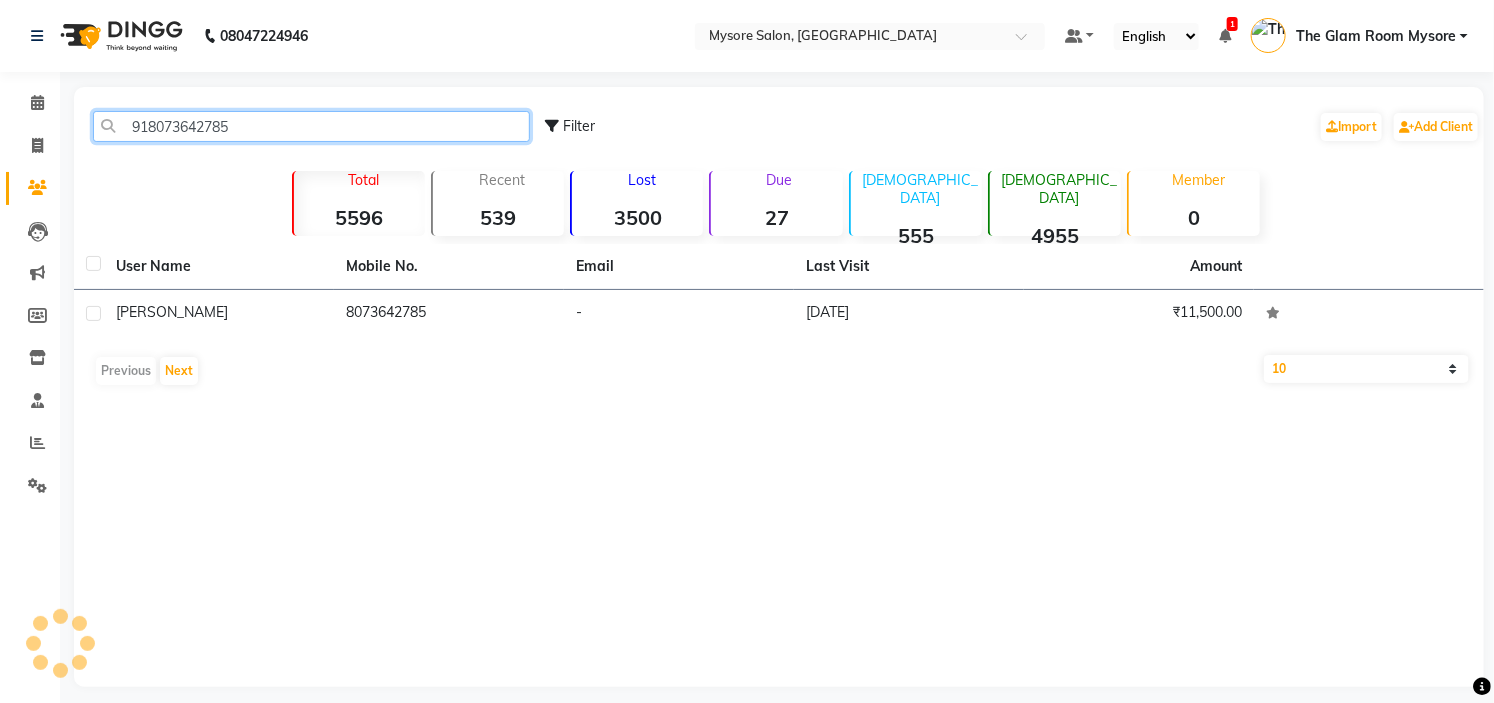 click on "918073642785" 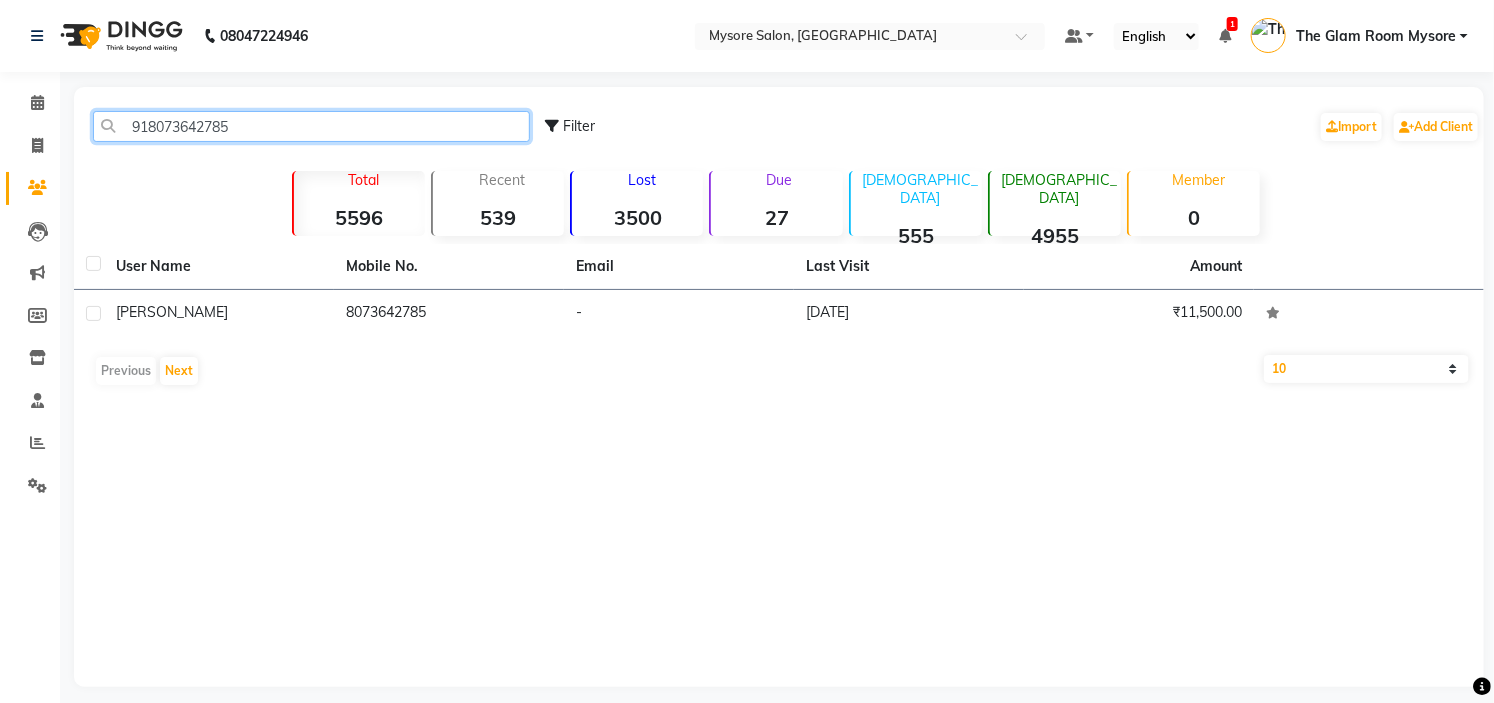 click on "918073642785" 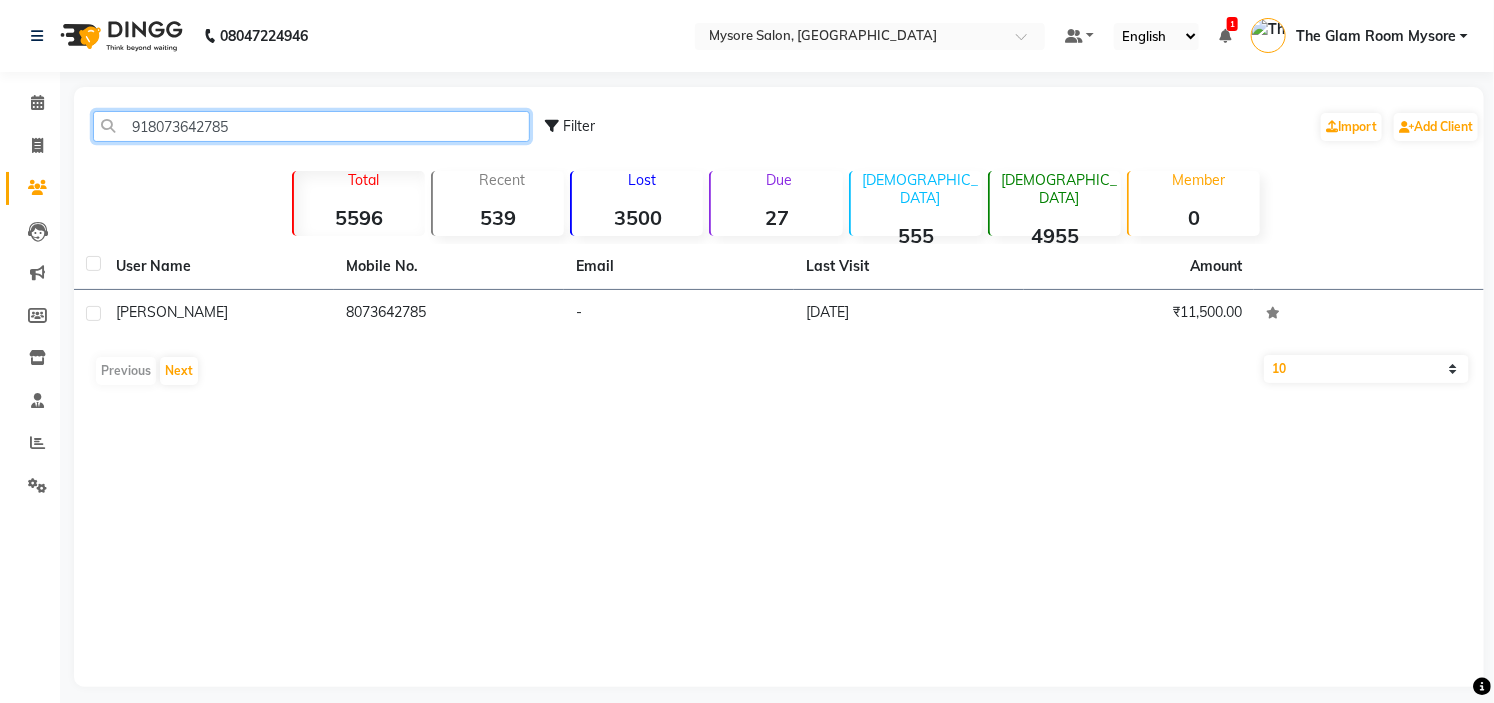 paste on "971138211" 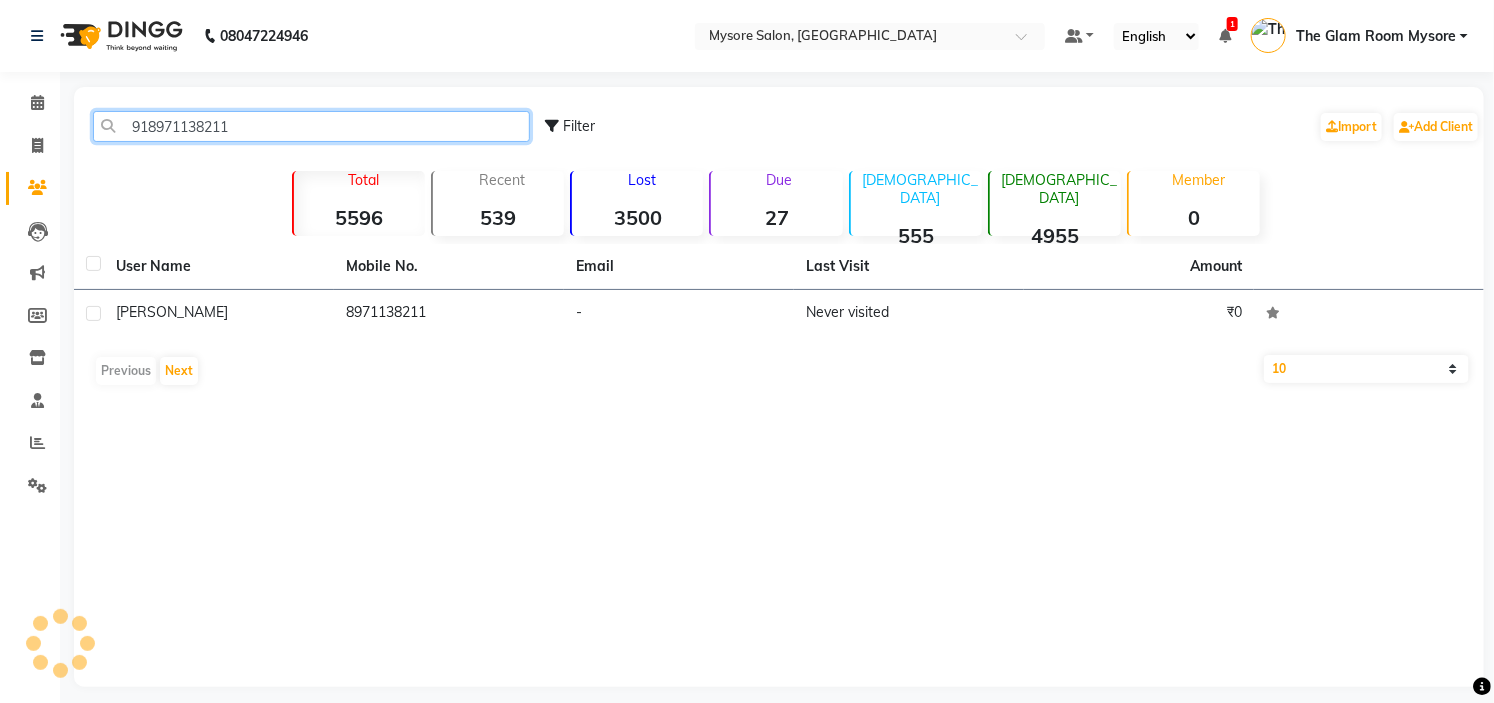 click on "918971138211" 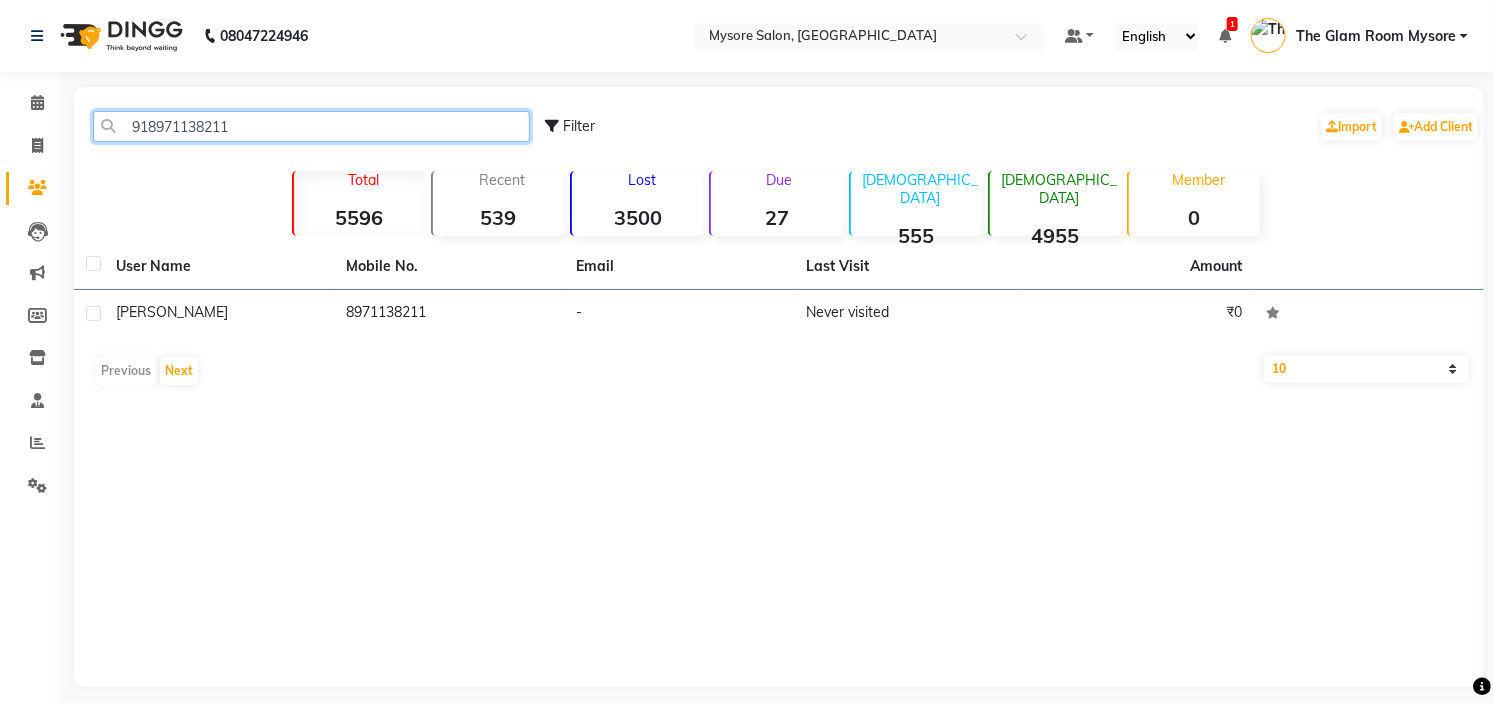 click on "918971138211" 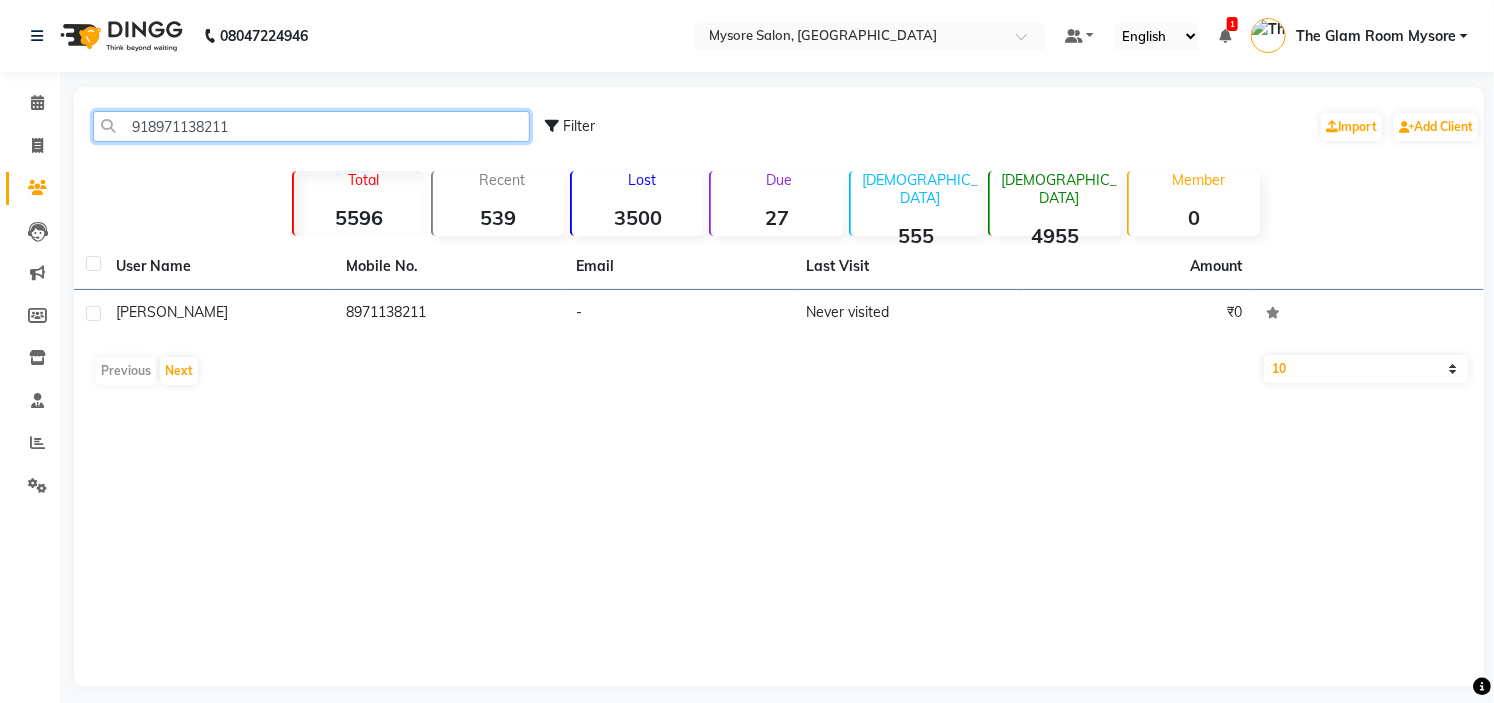 type on "918971138211" 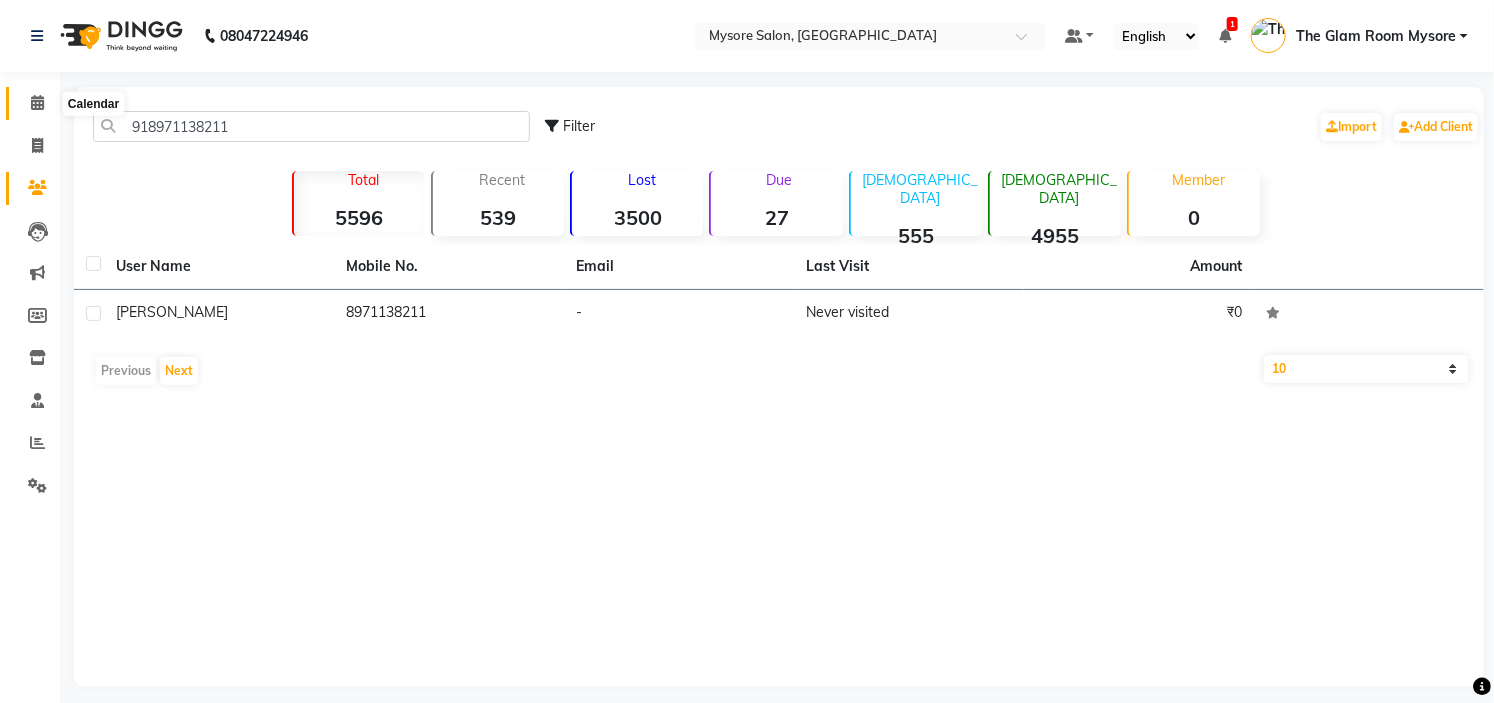 click 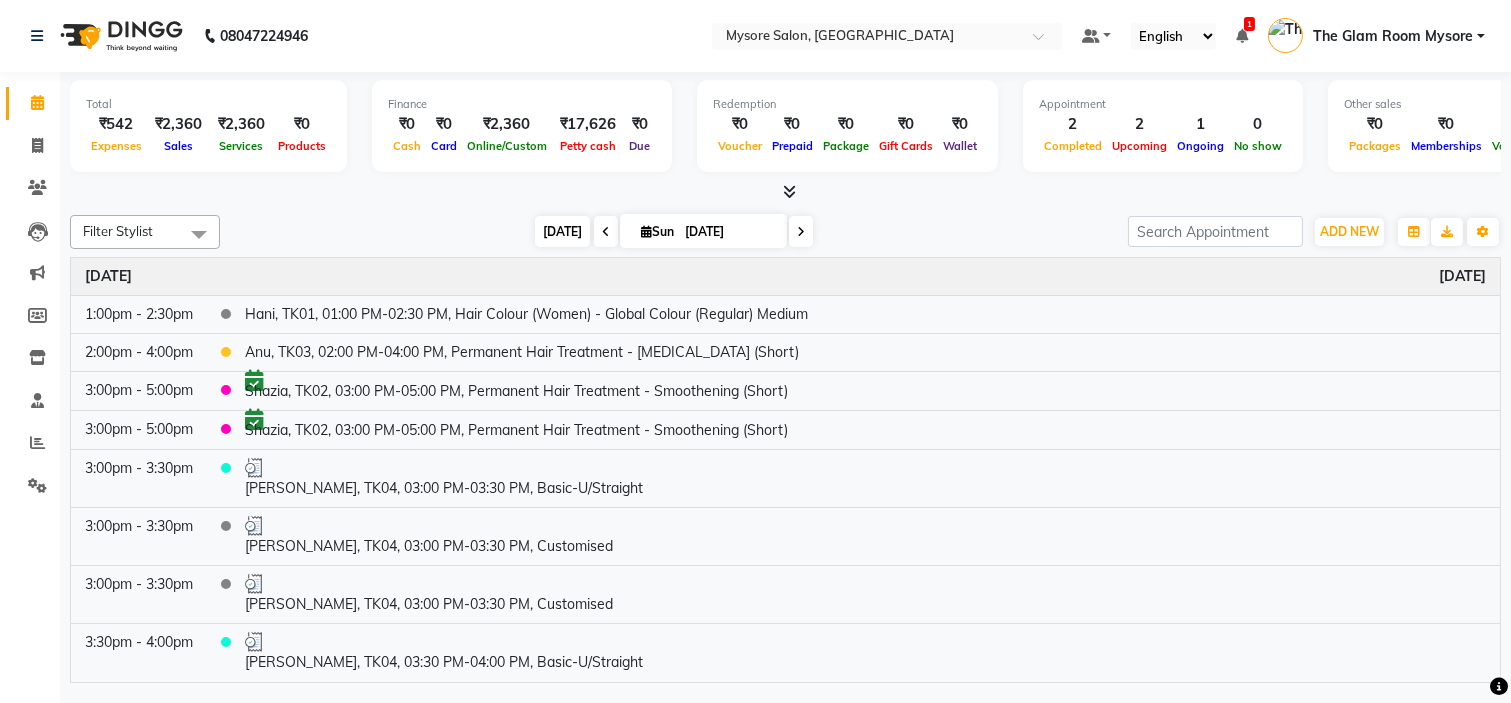 click on "[DATE]" at bounding box center (562, 231) 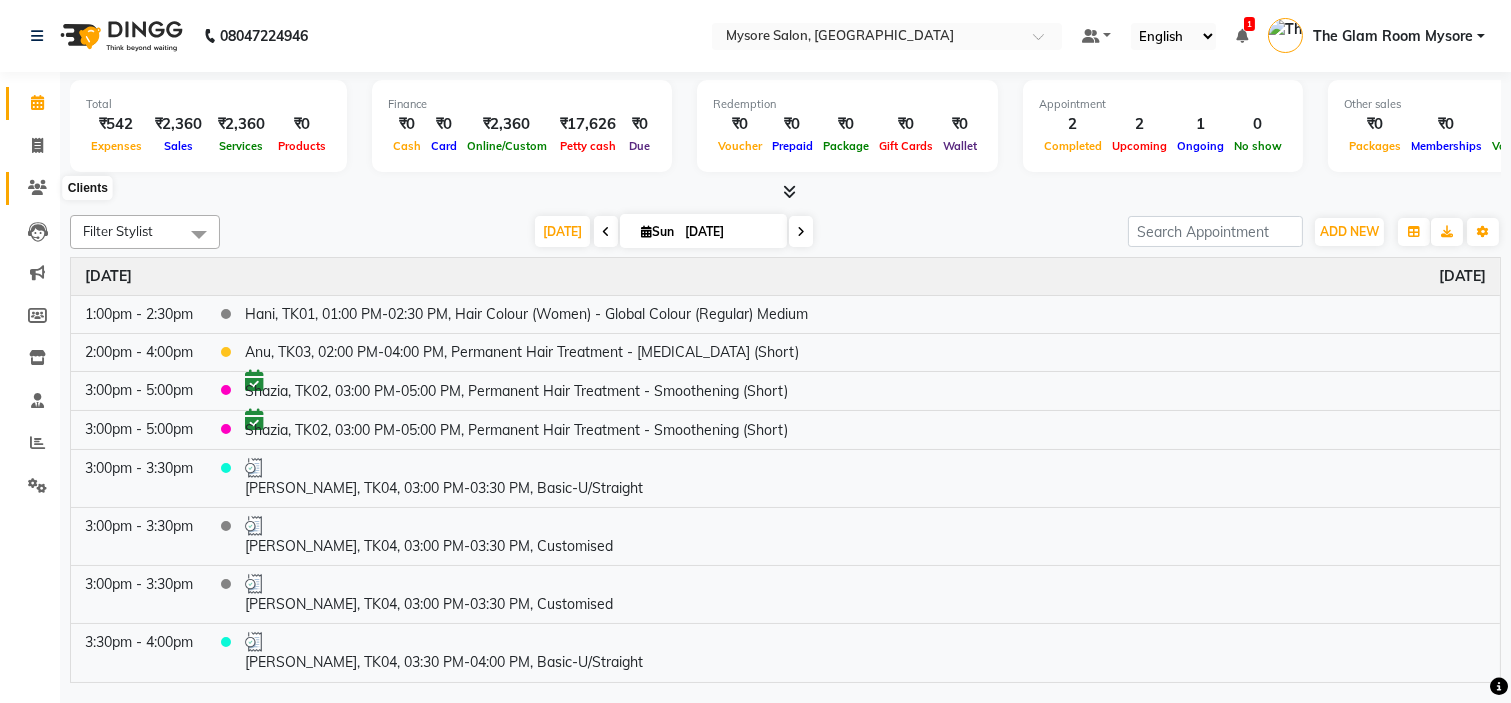 click 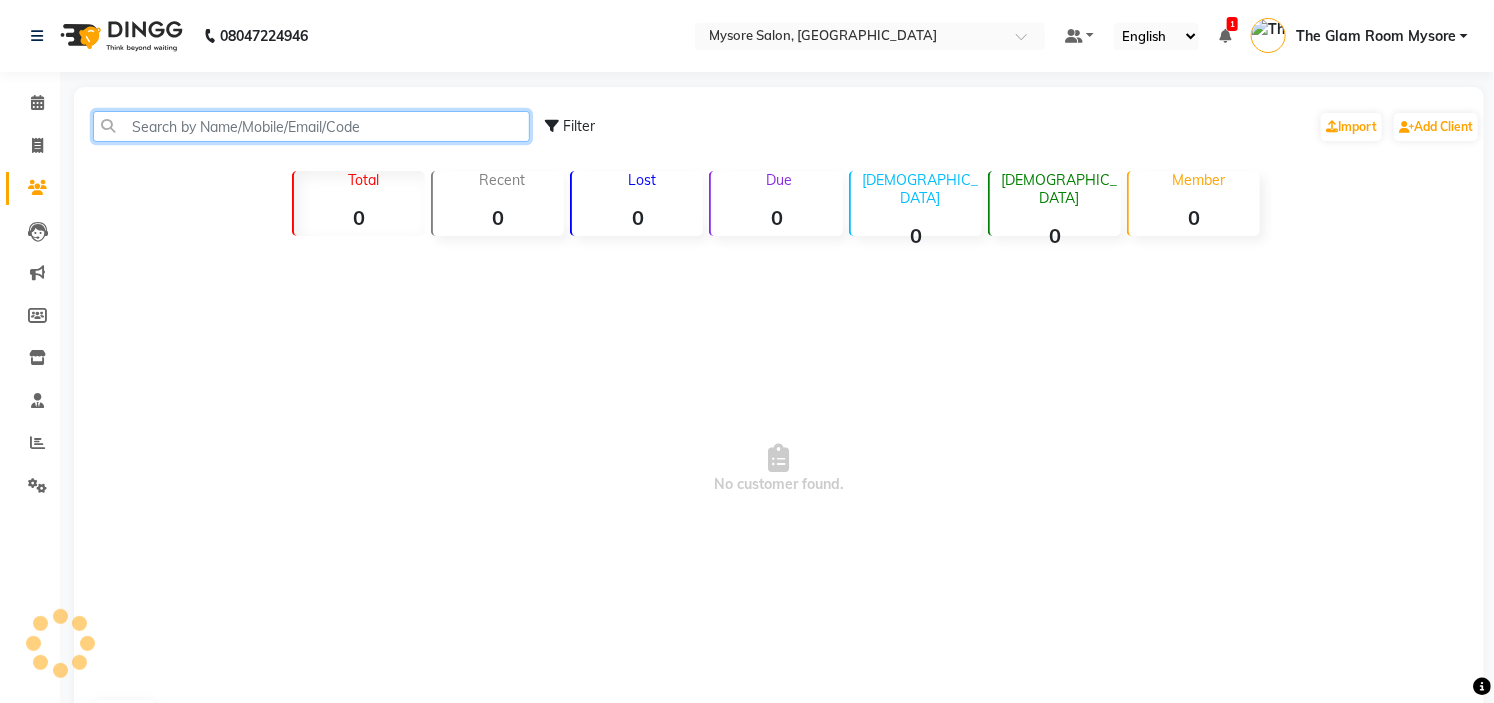 click 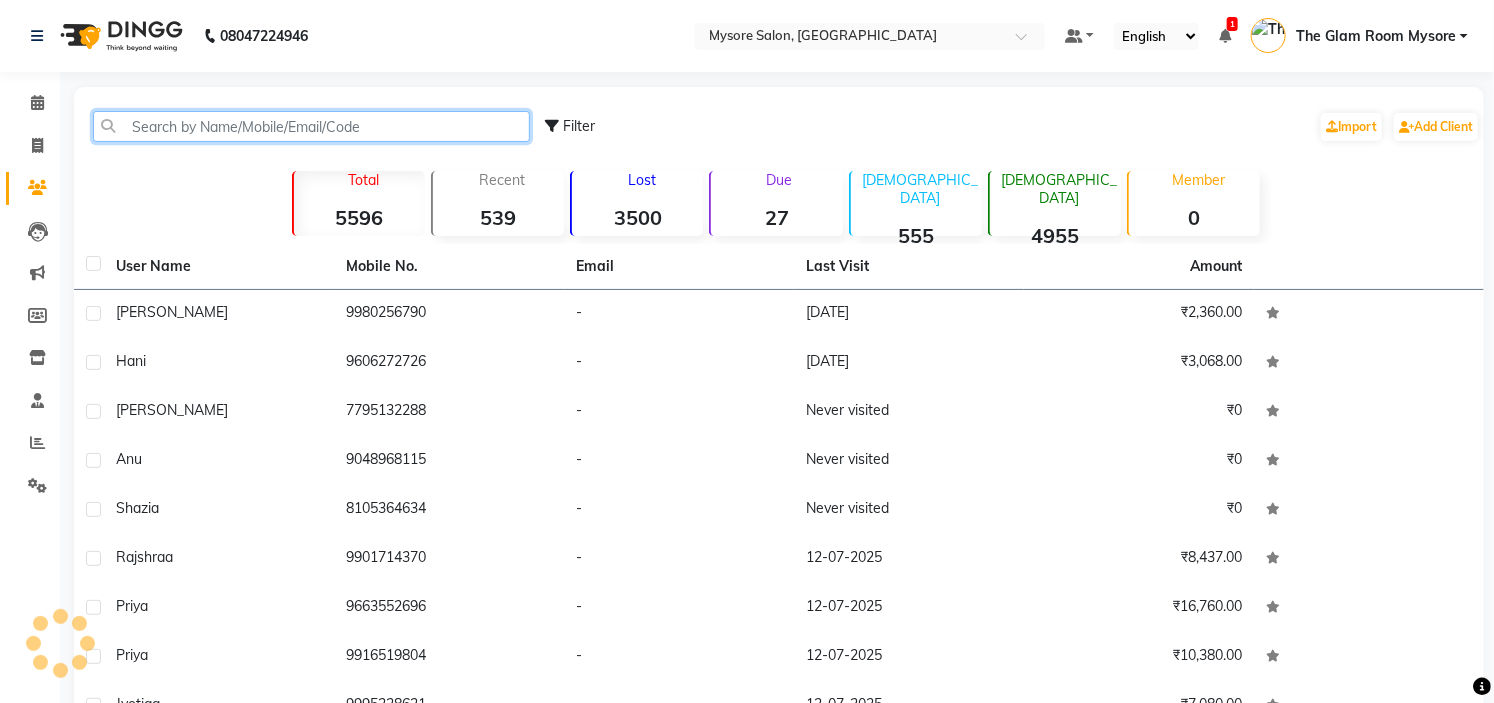 paste on "917337812302" 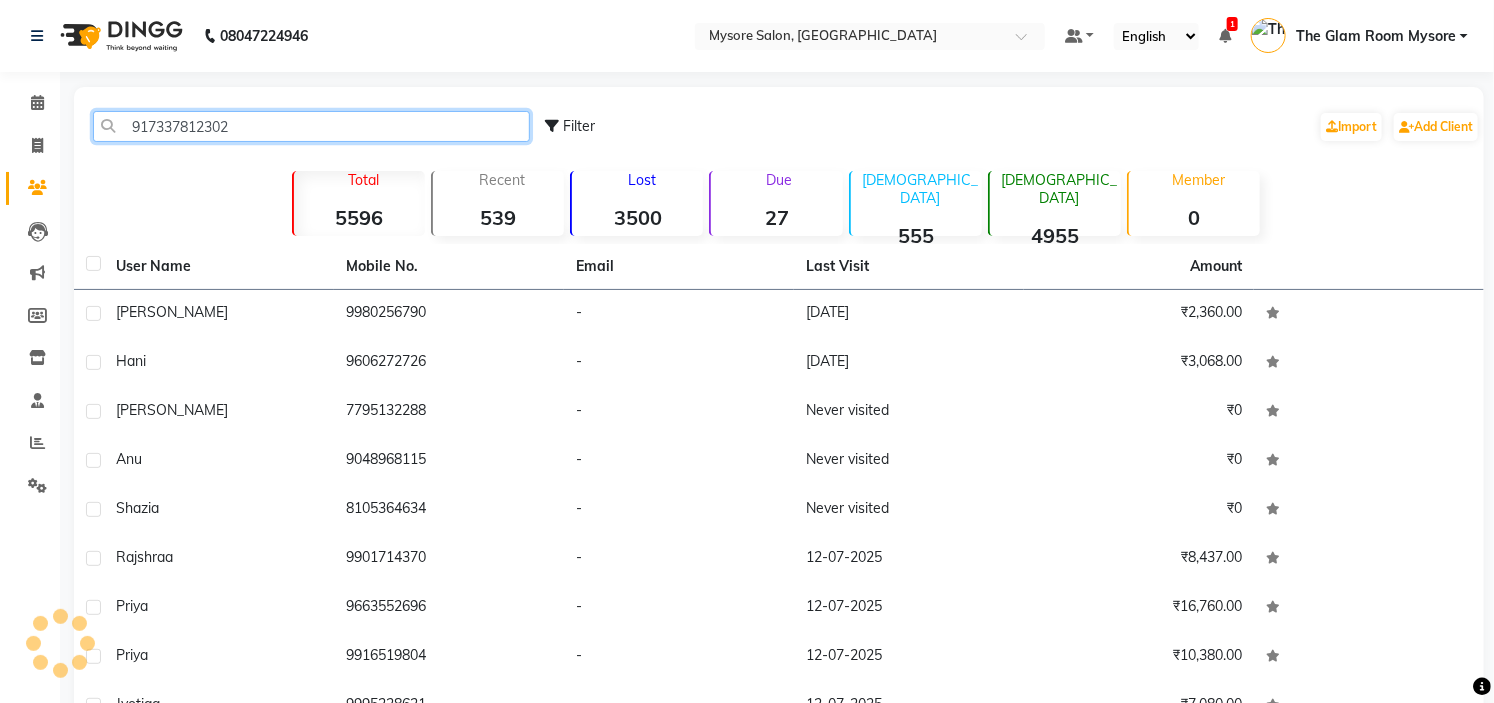 click on "917337812302" 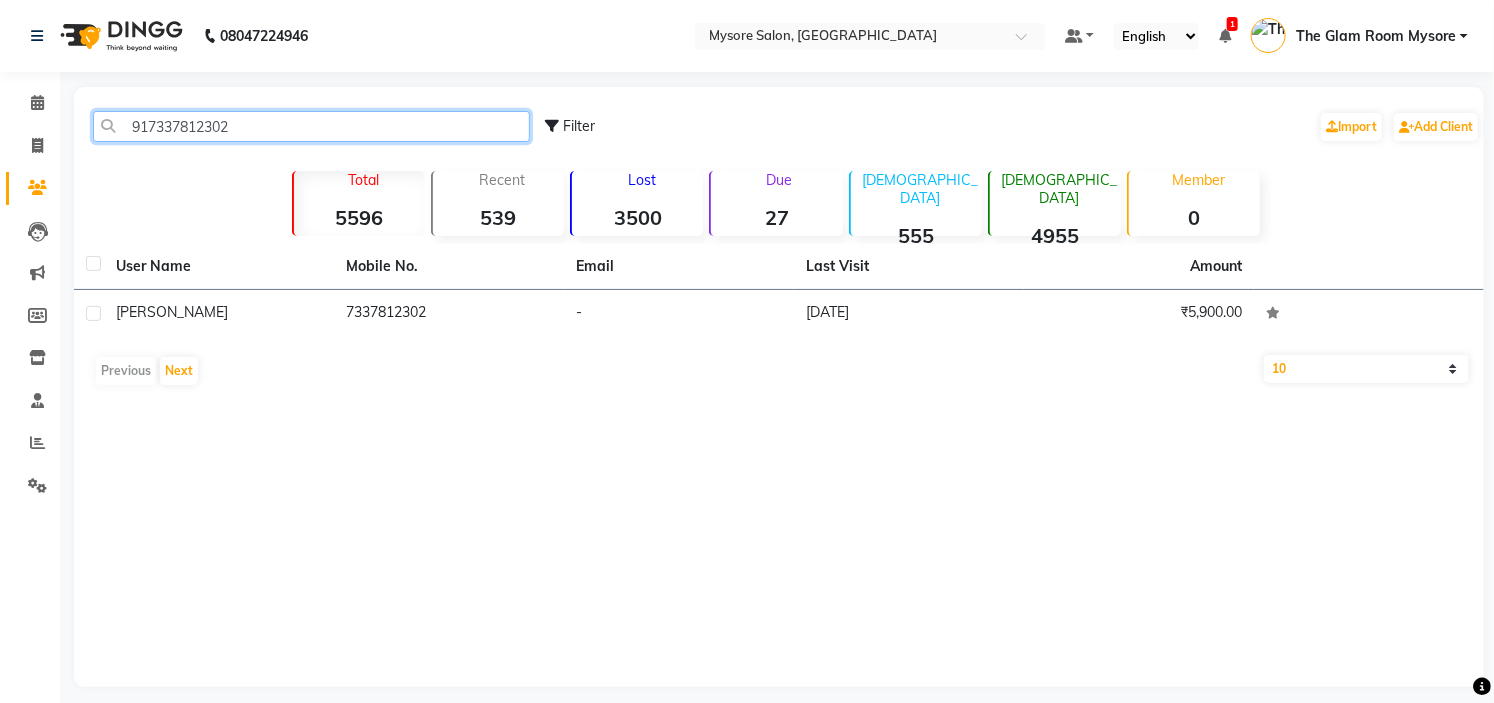 paste on "022098423" 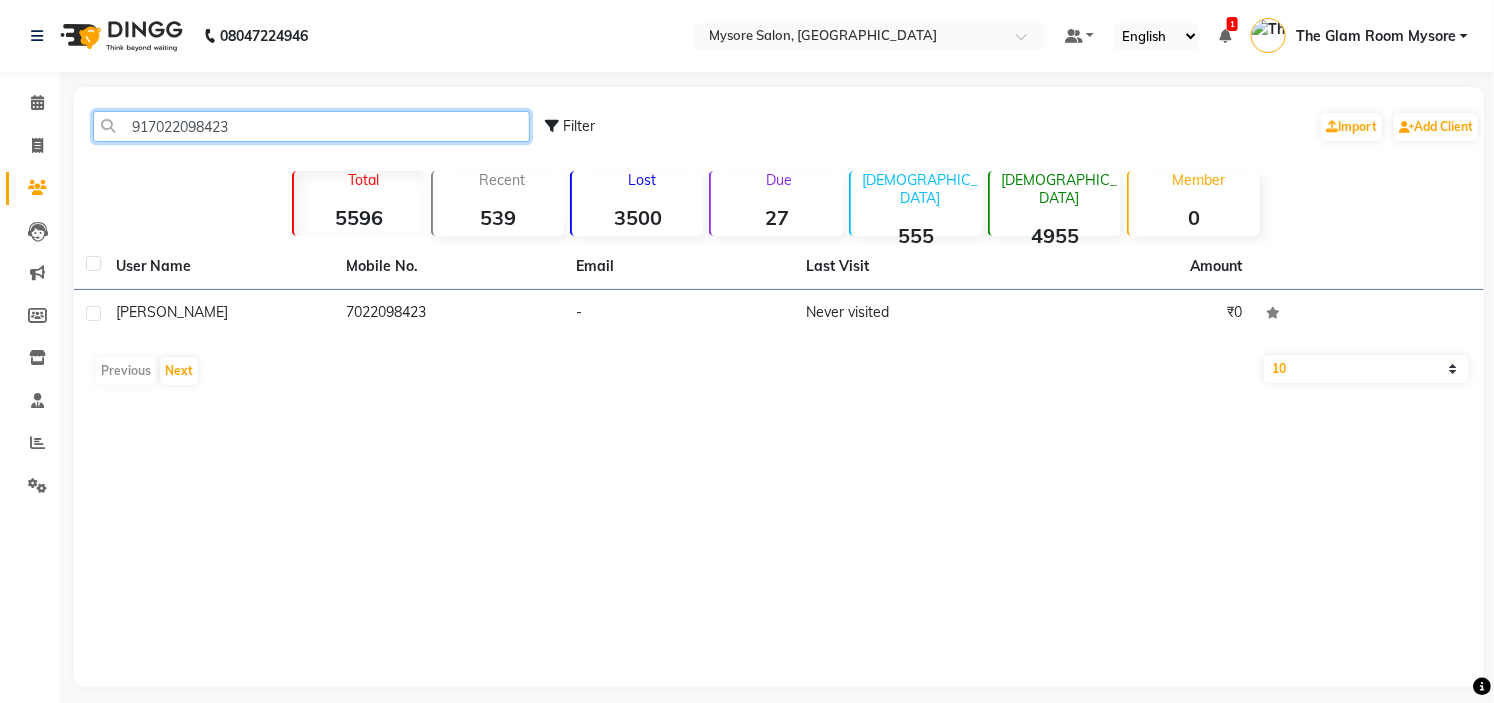 click on "917022098423" 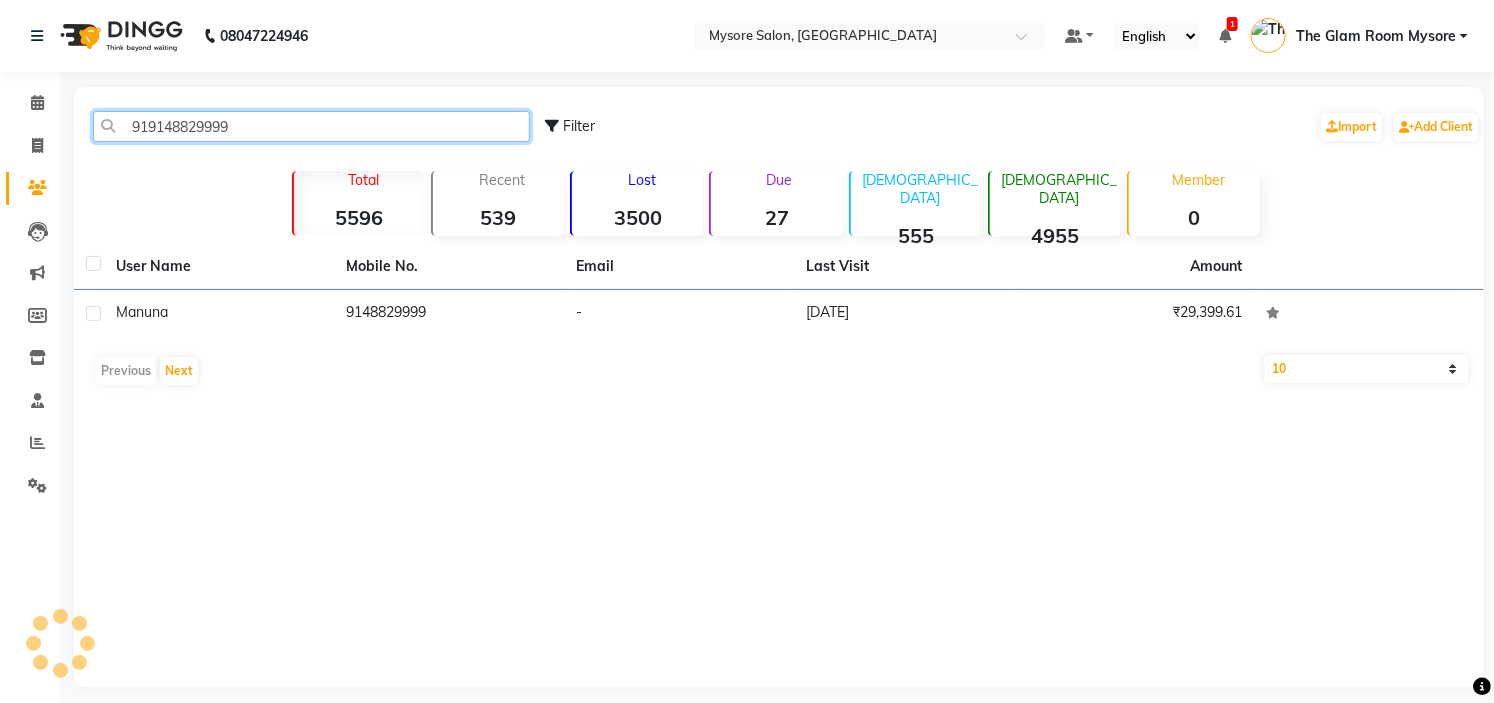 click on "919148829999" 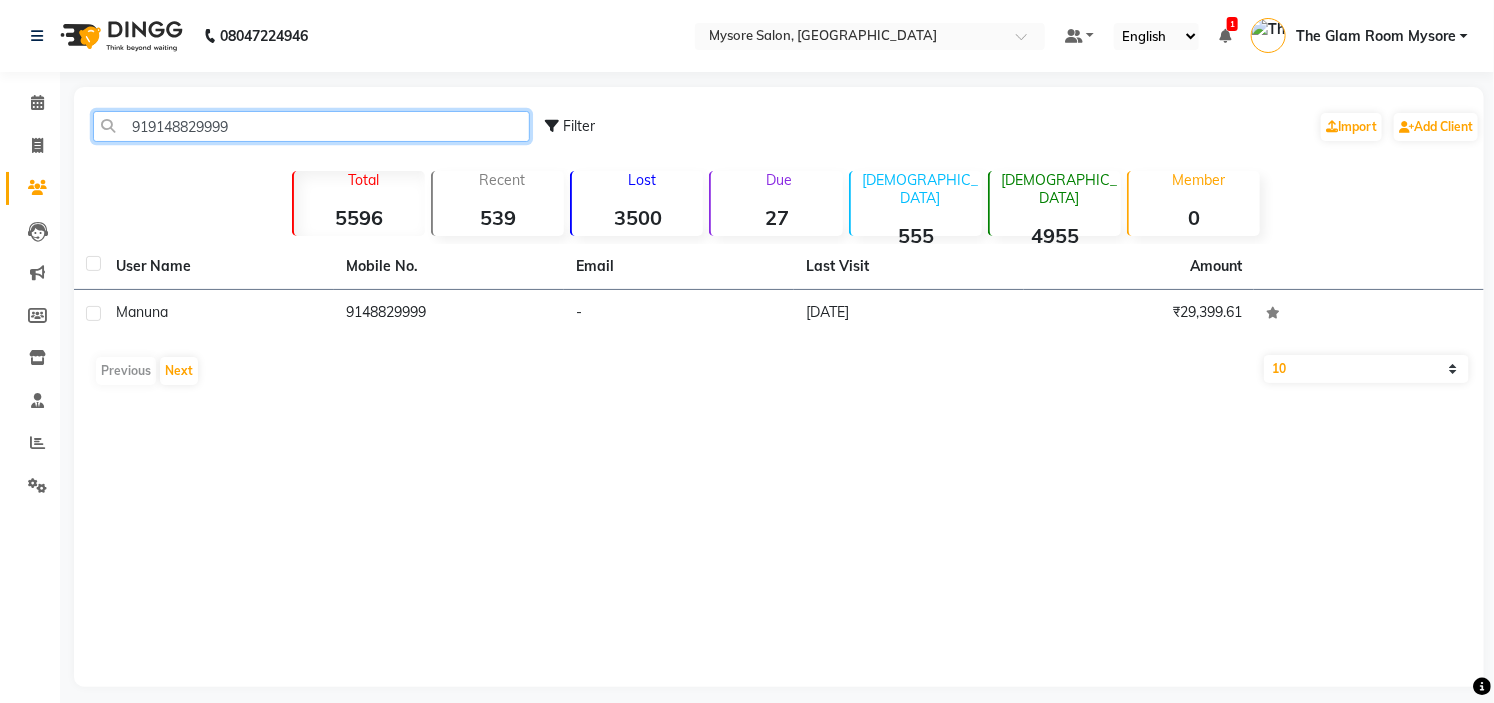 paste on "6366131855" 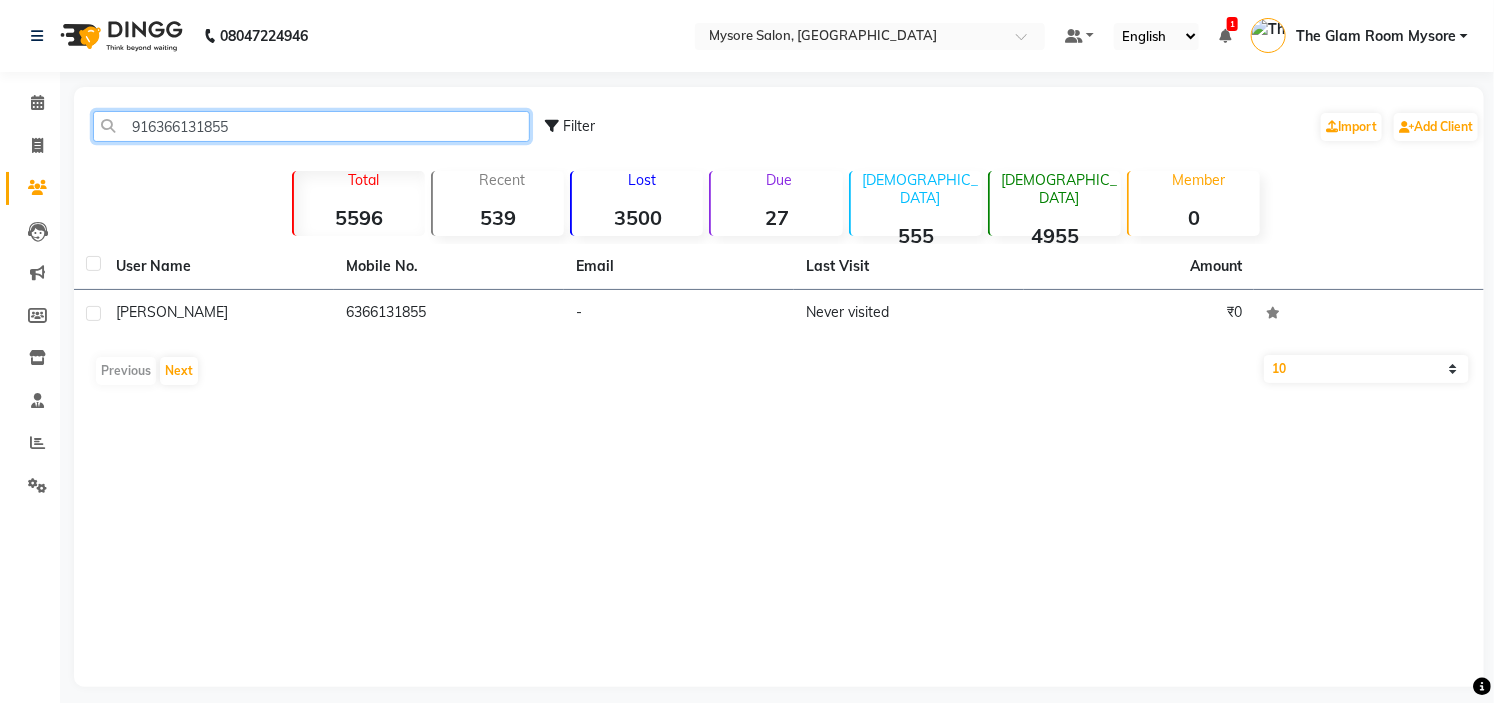 click on "916366131855" 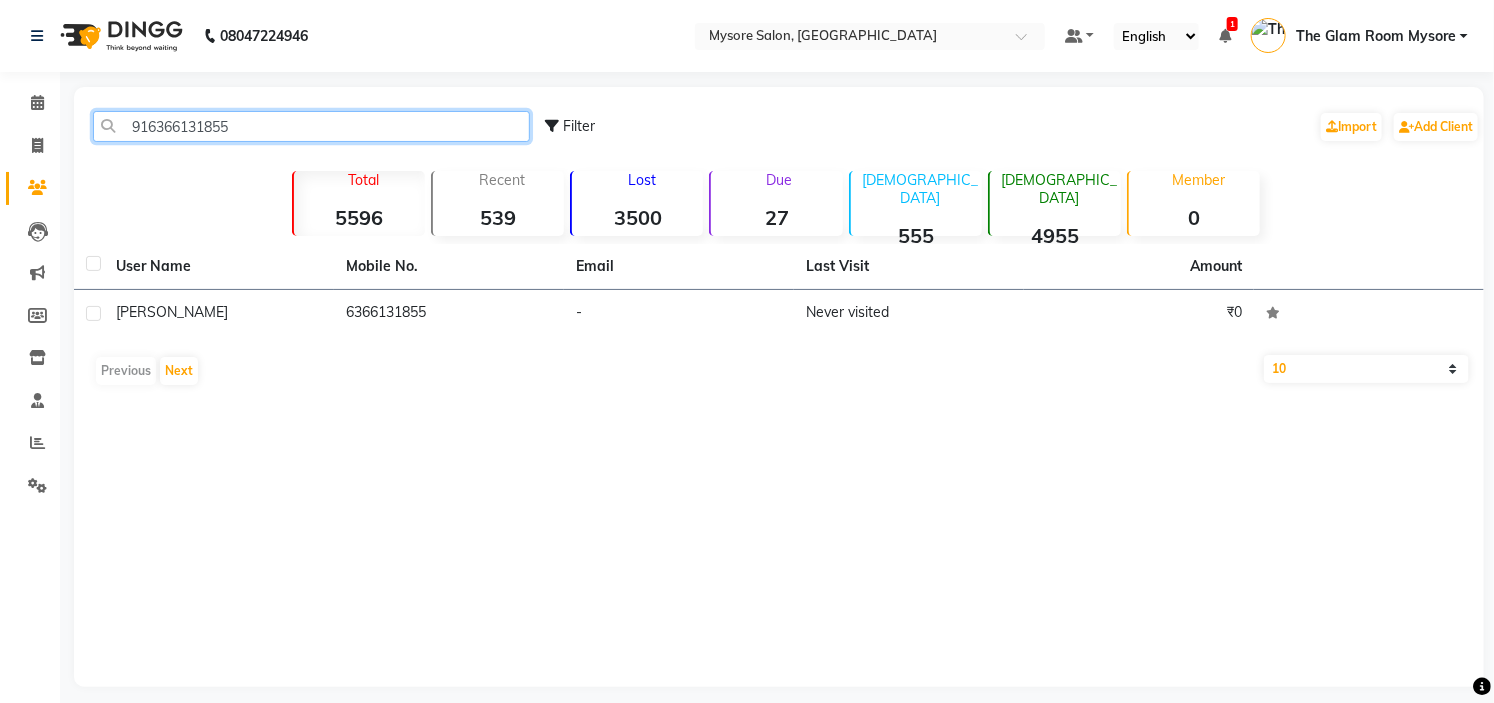 paste on "961164426" 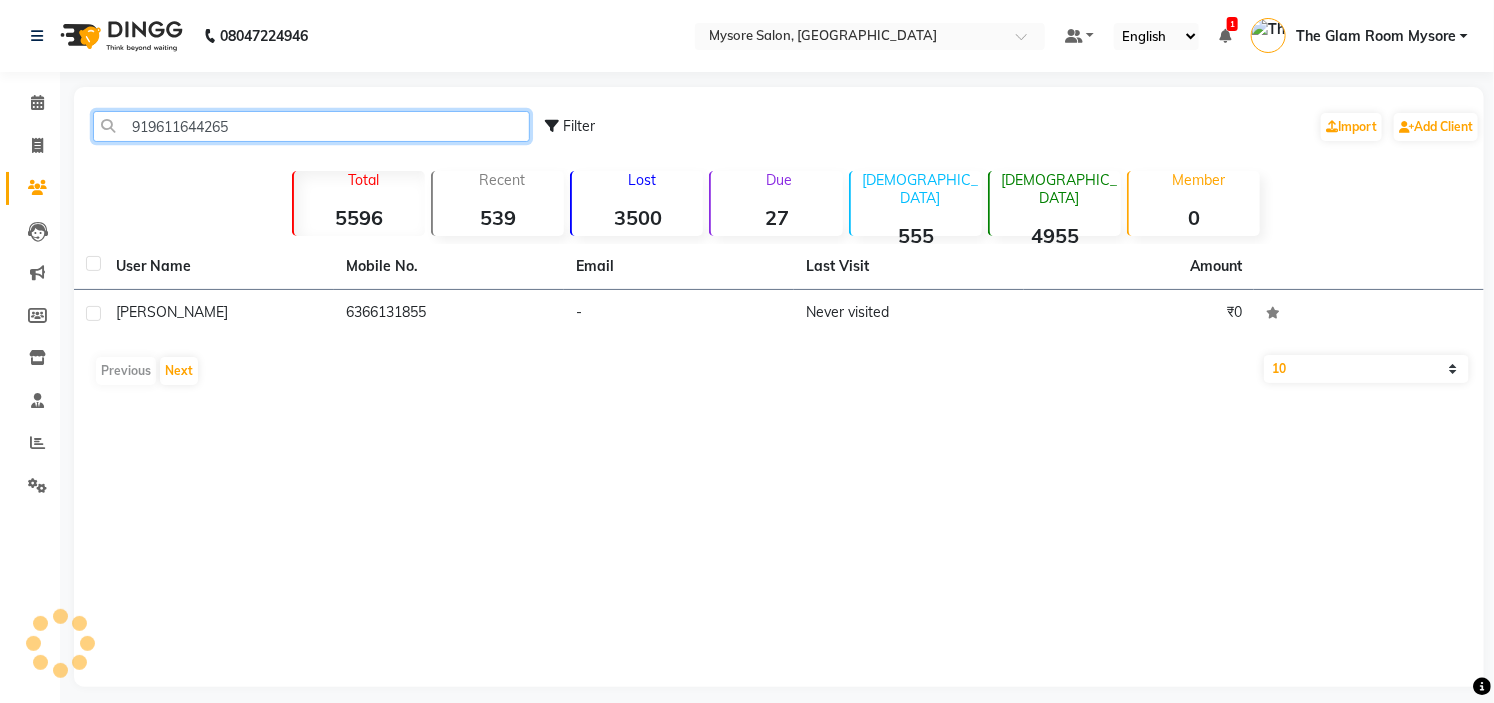 click on "919611644265" 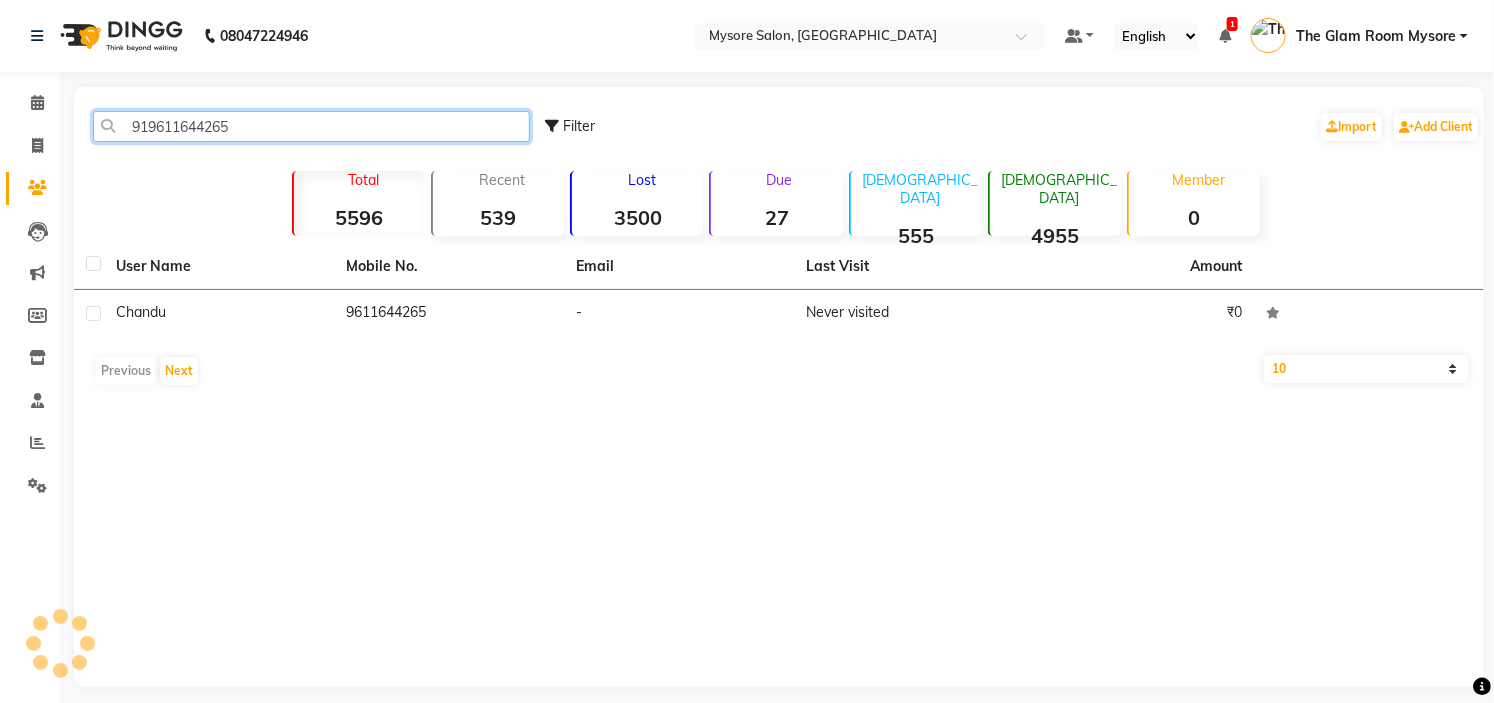 click on "919611644265" 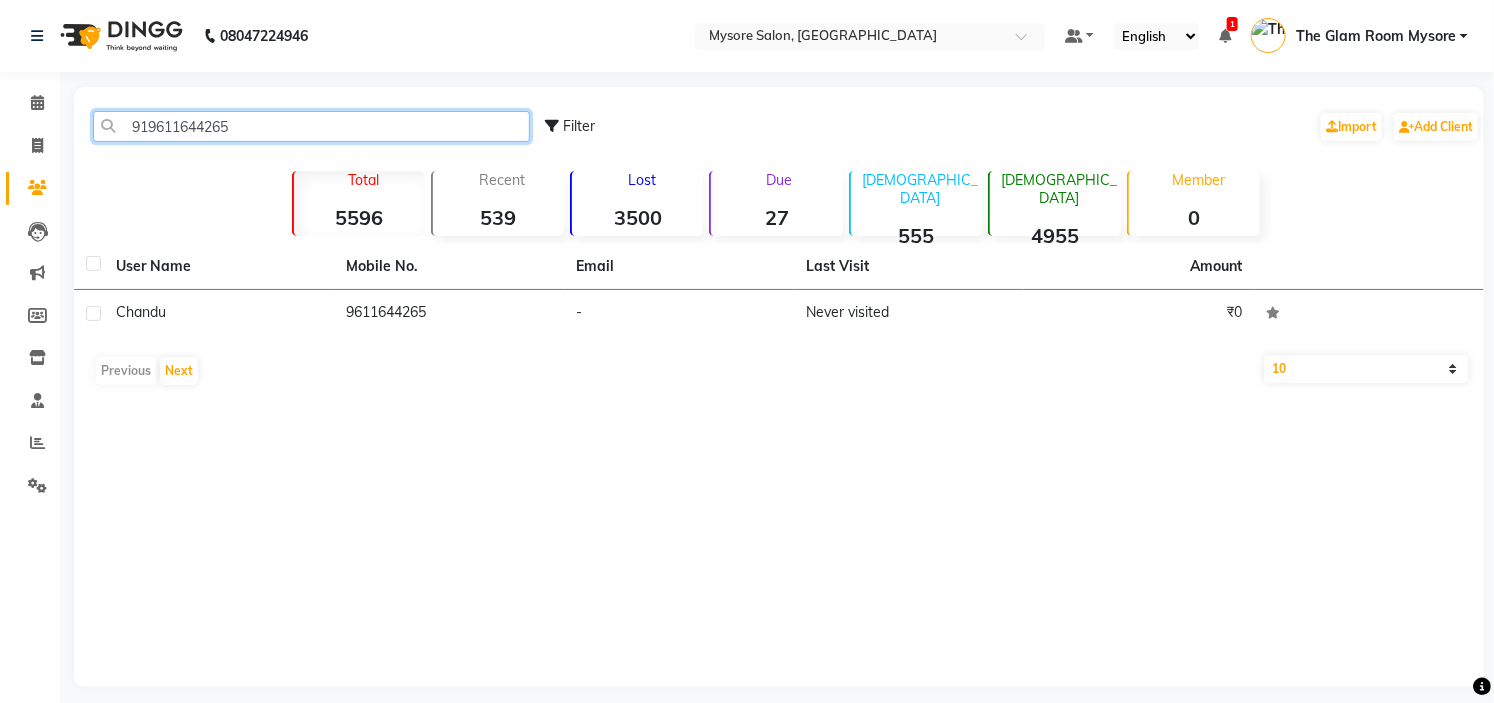 type on "919611644265" 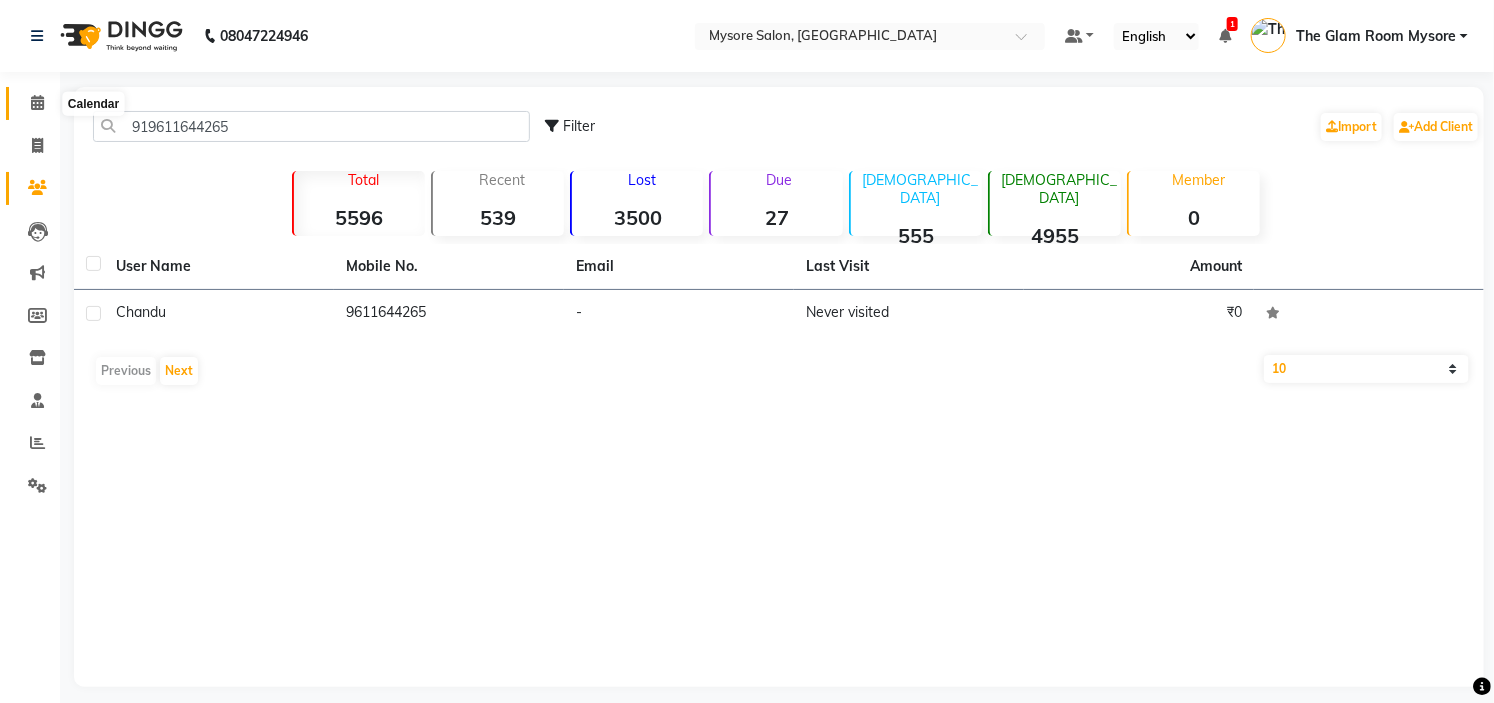 click 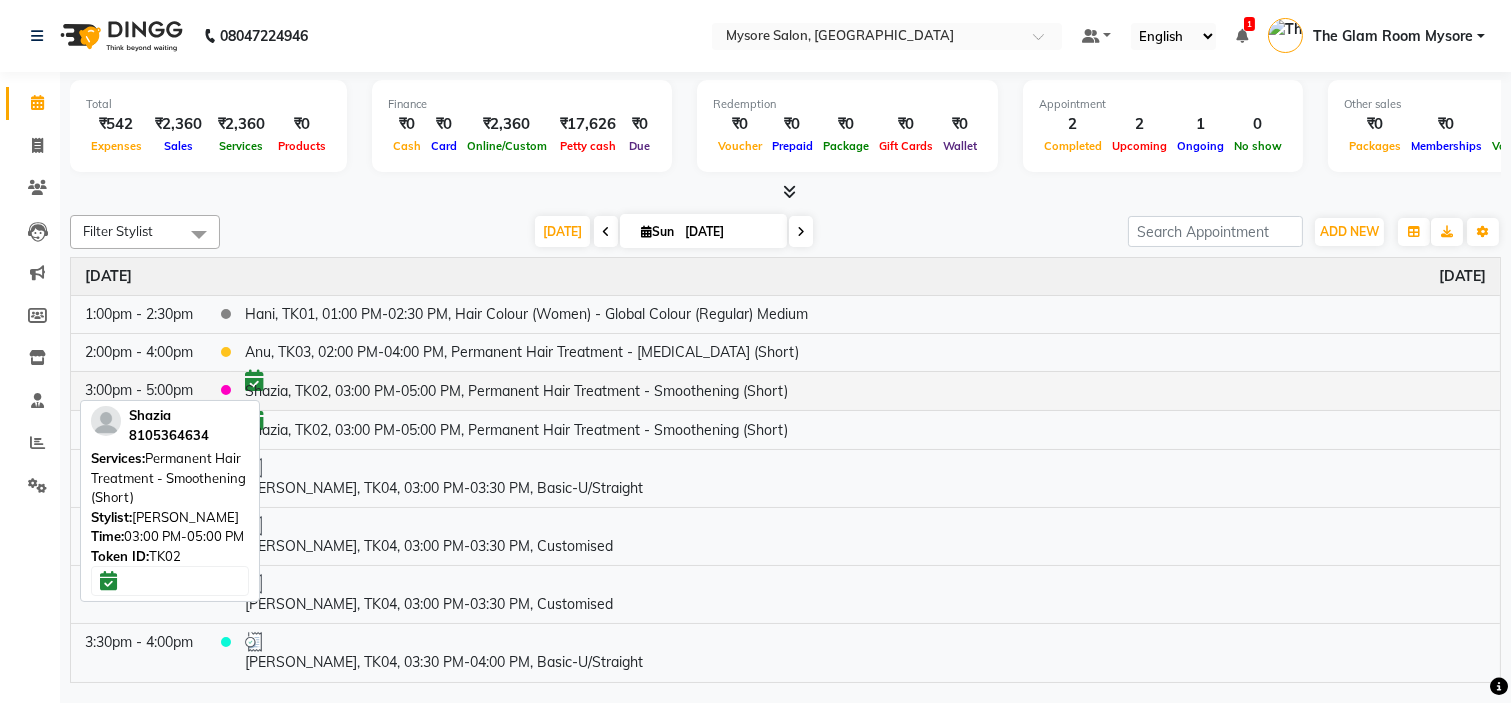click on "Shazia, TK02, 03:00 PM-05:00 PM, Permanent Hair Treatment - Smoothening (Short)" at bounding box center (865, 390) 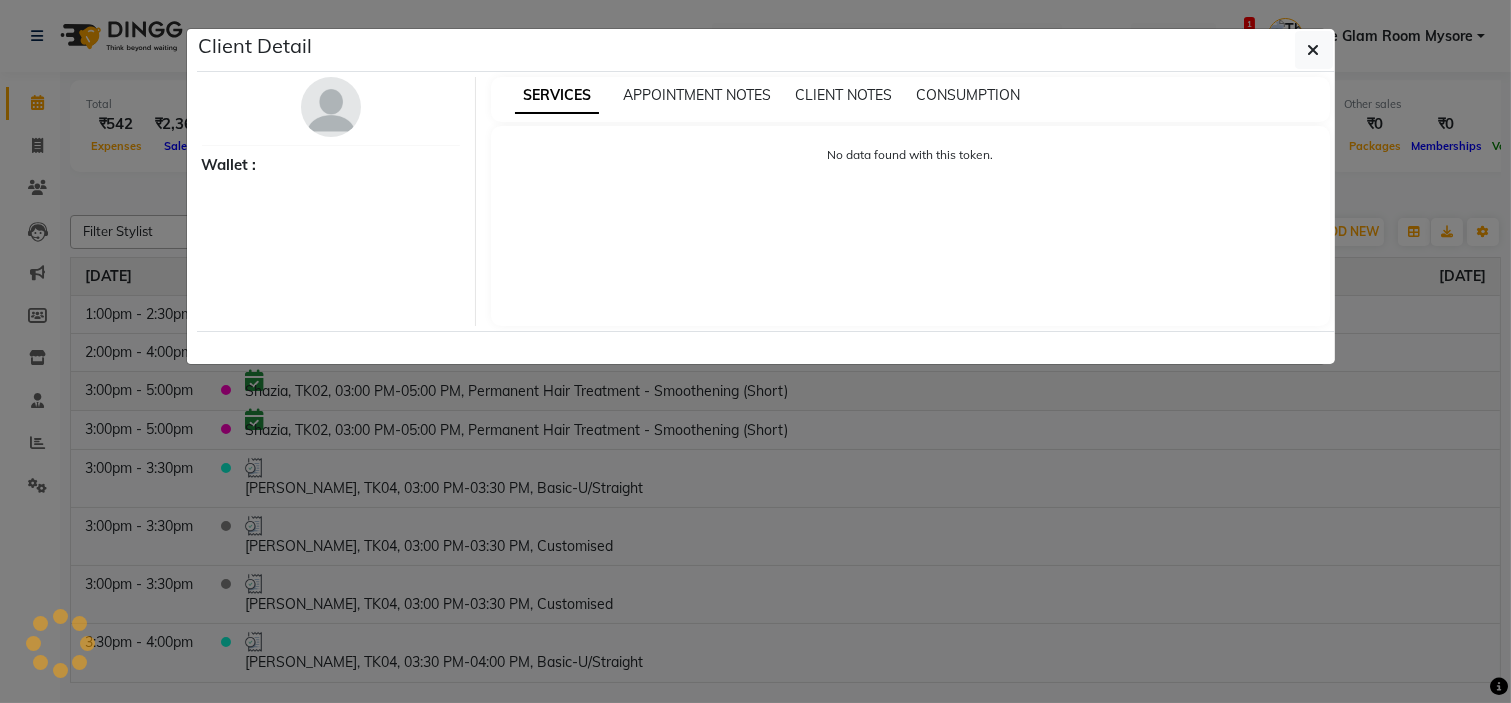 select on "6" 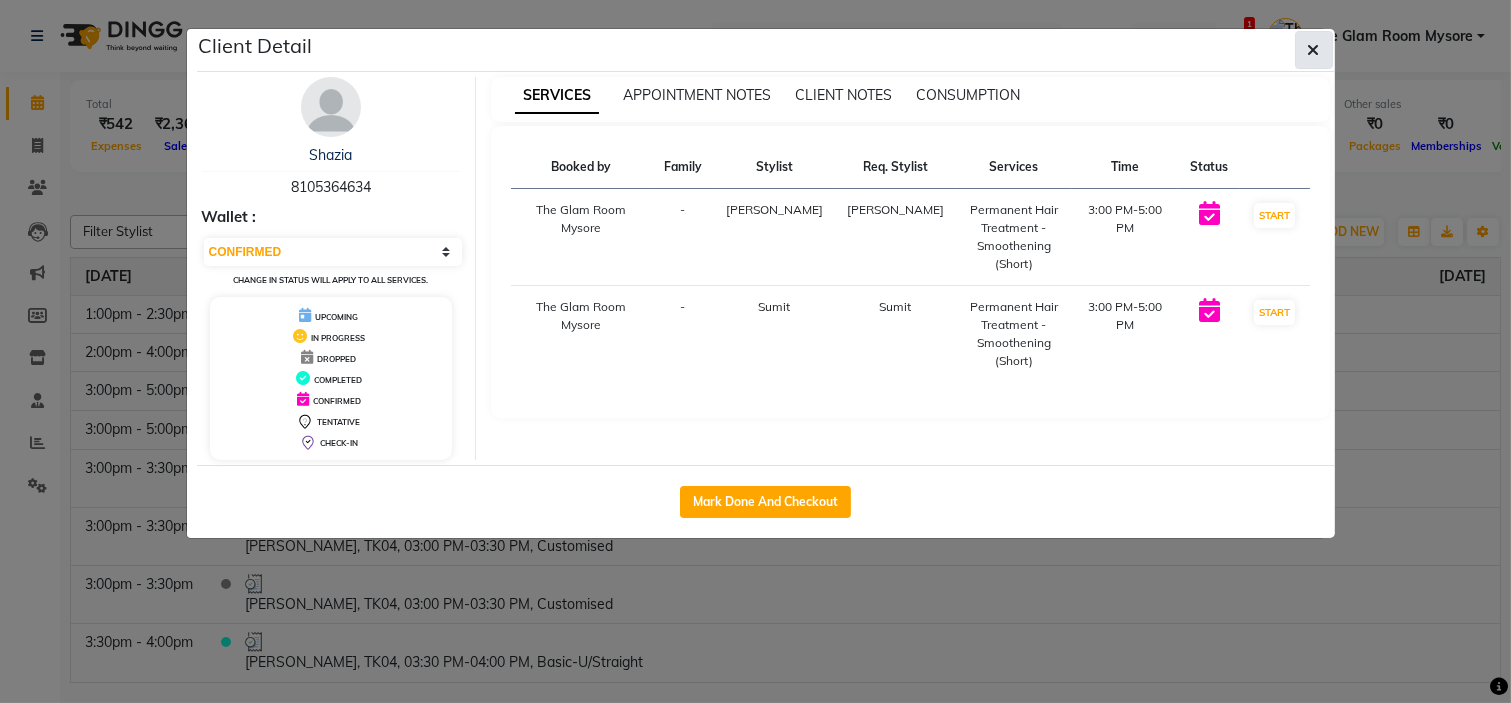 drag, startPoint x: 413, startPoint y: 387, endPoint x: 1307, endPoint y: 47, distance: 956.4706 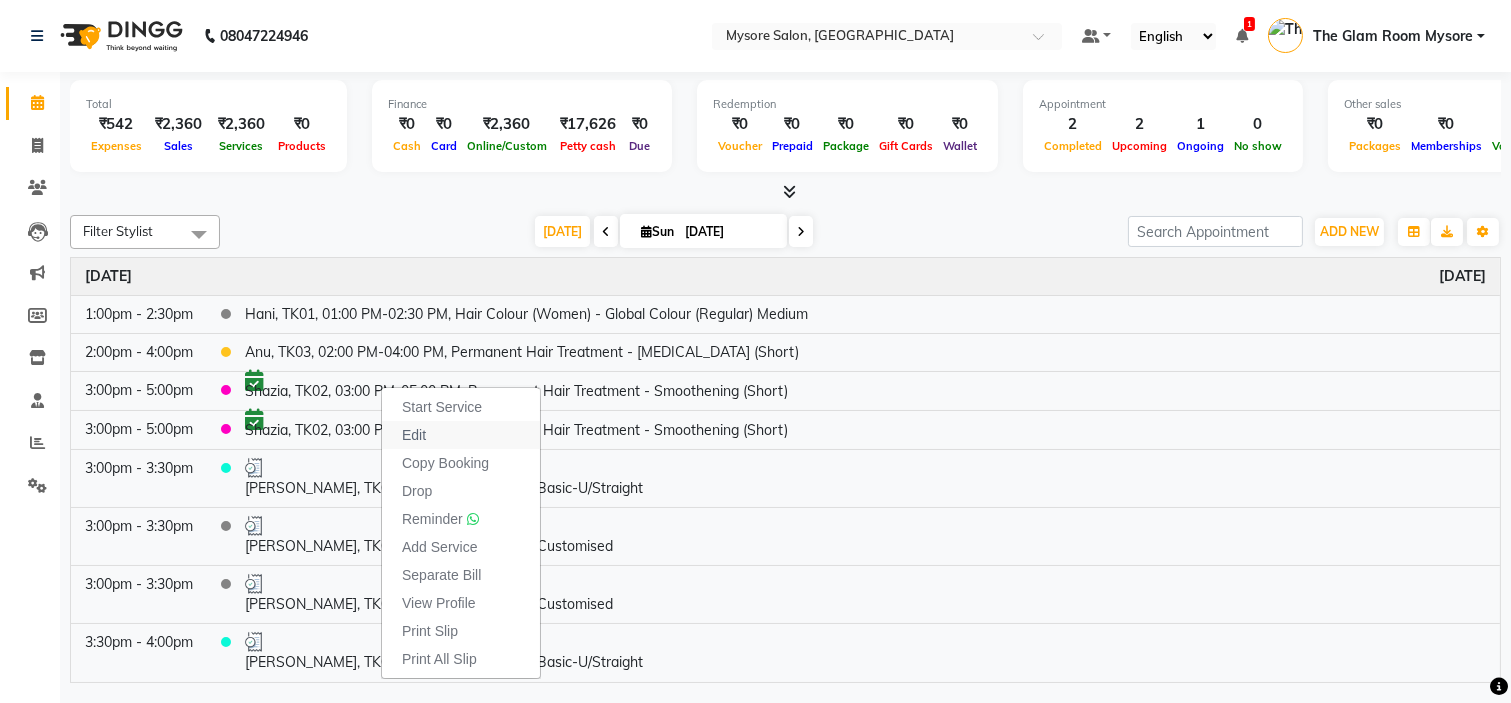 click on "Edit" at bounding box center (414, 435) 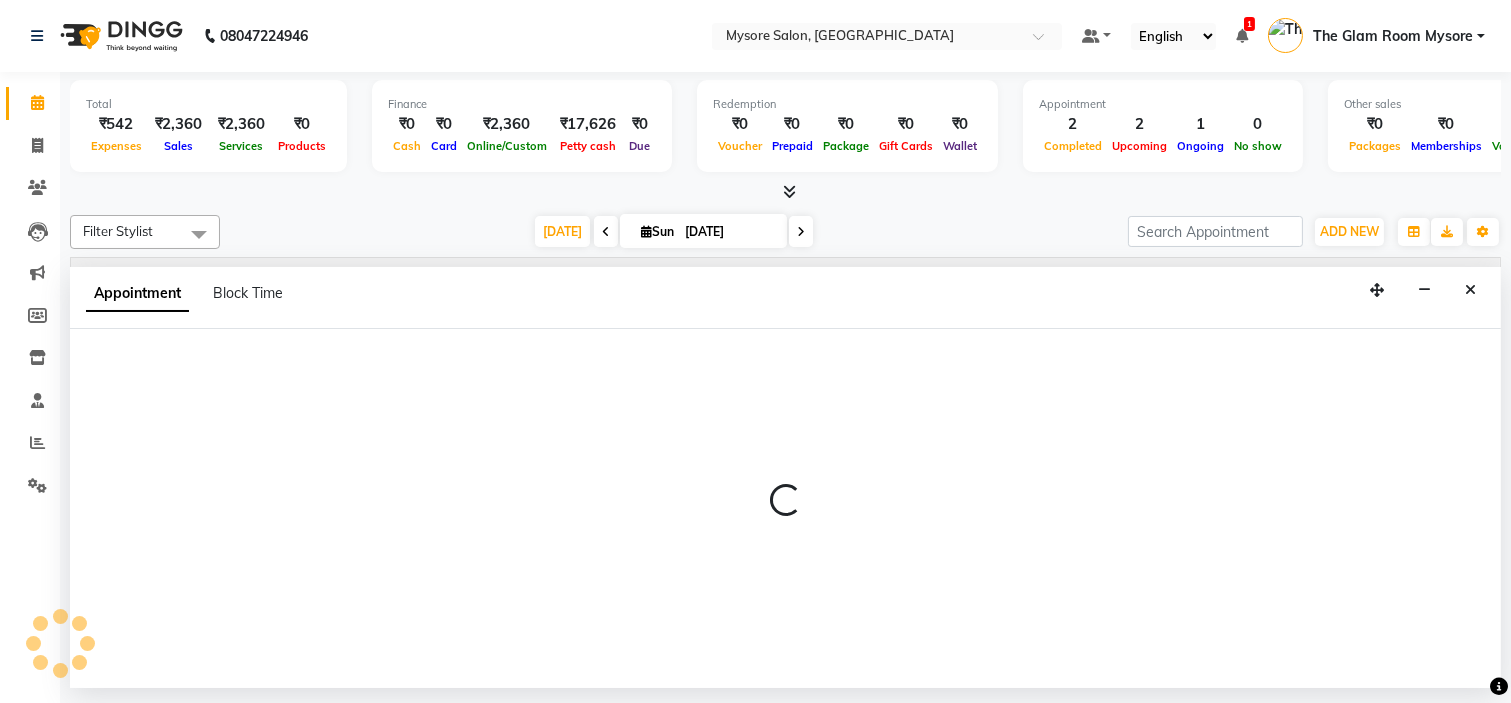 select on "tentative" 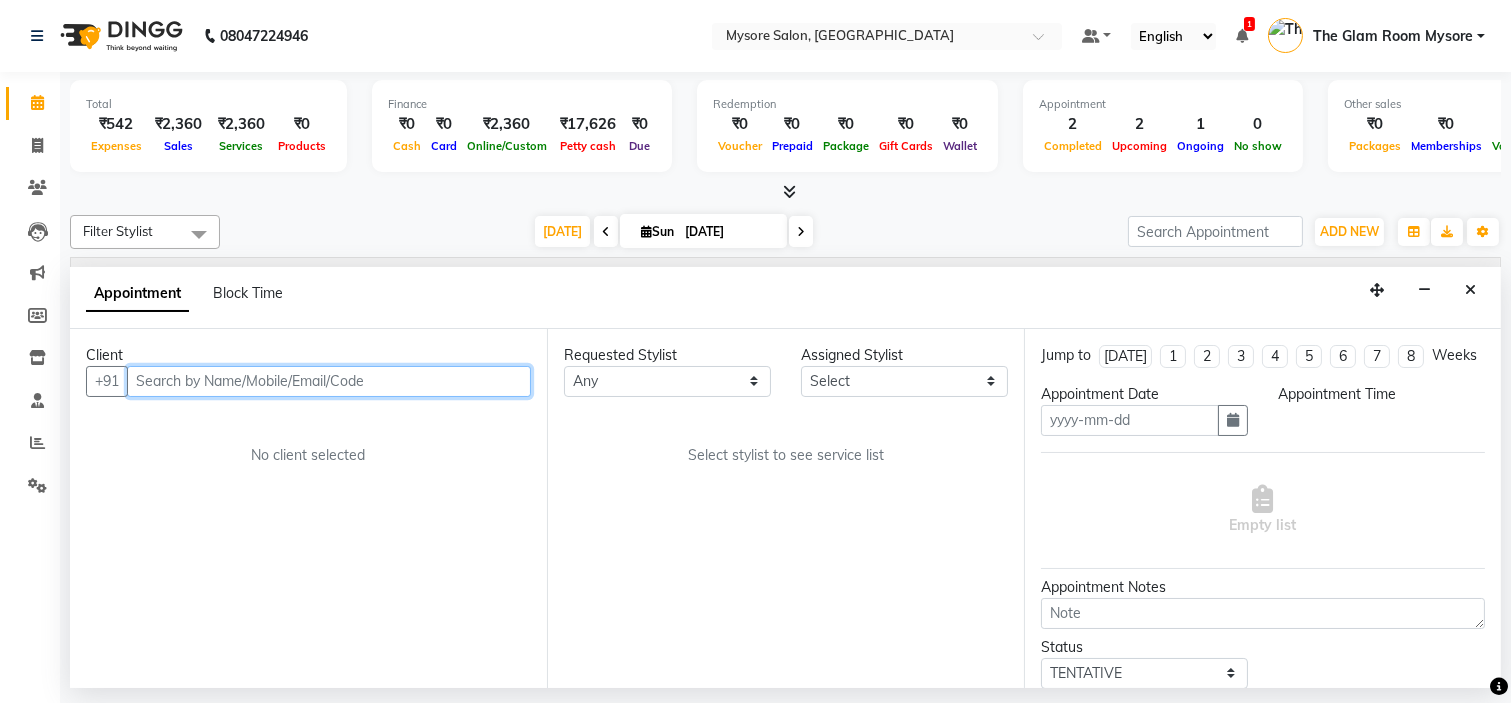 type on "[DATE]" 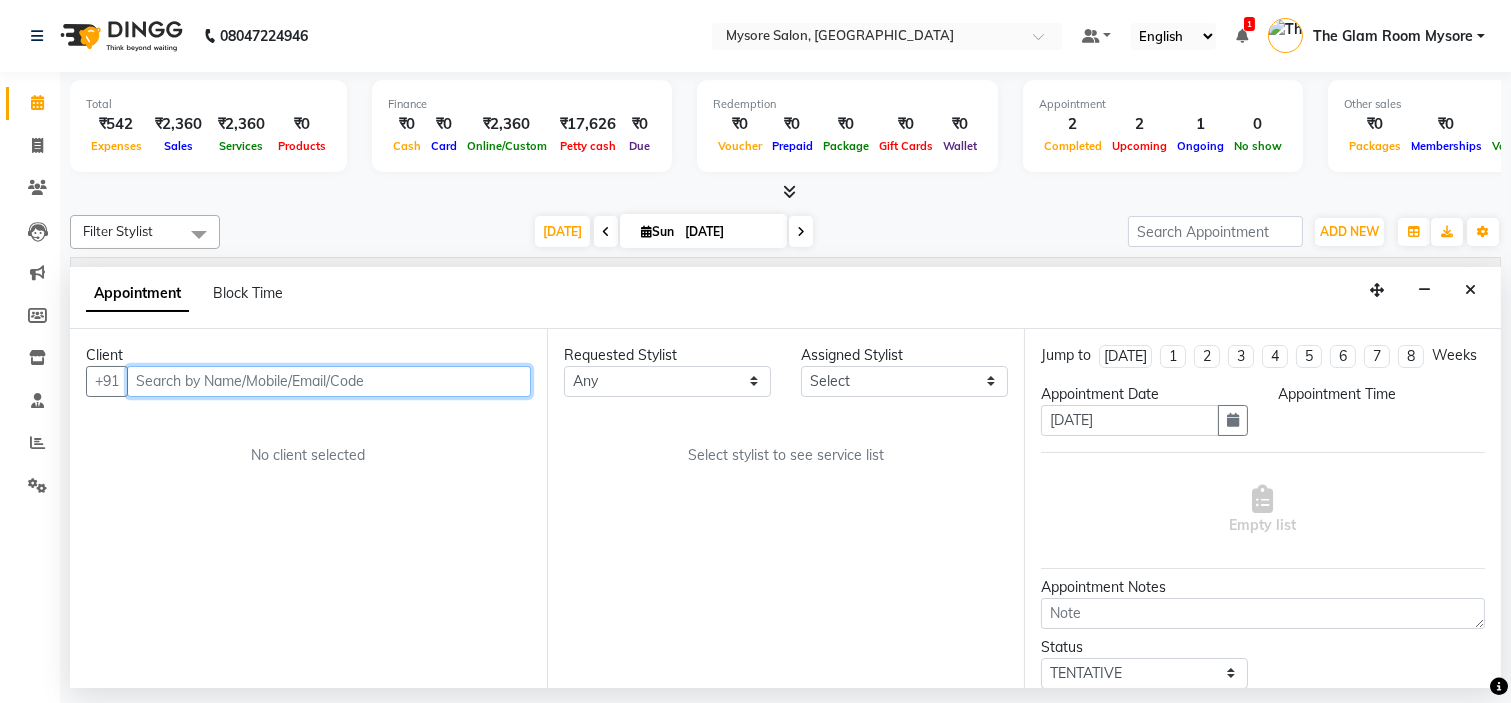 select on "confirm booking" 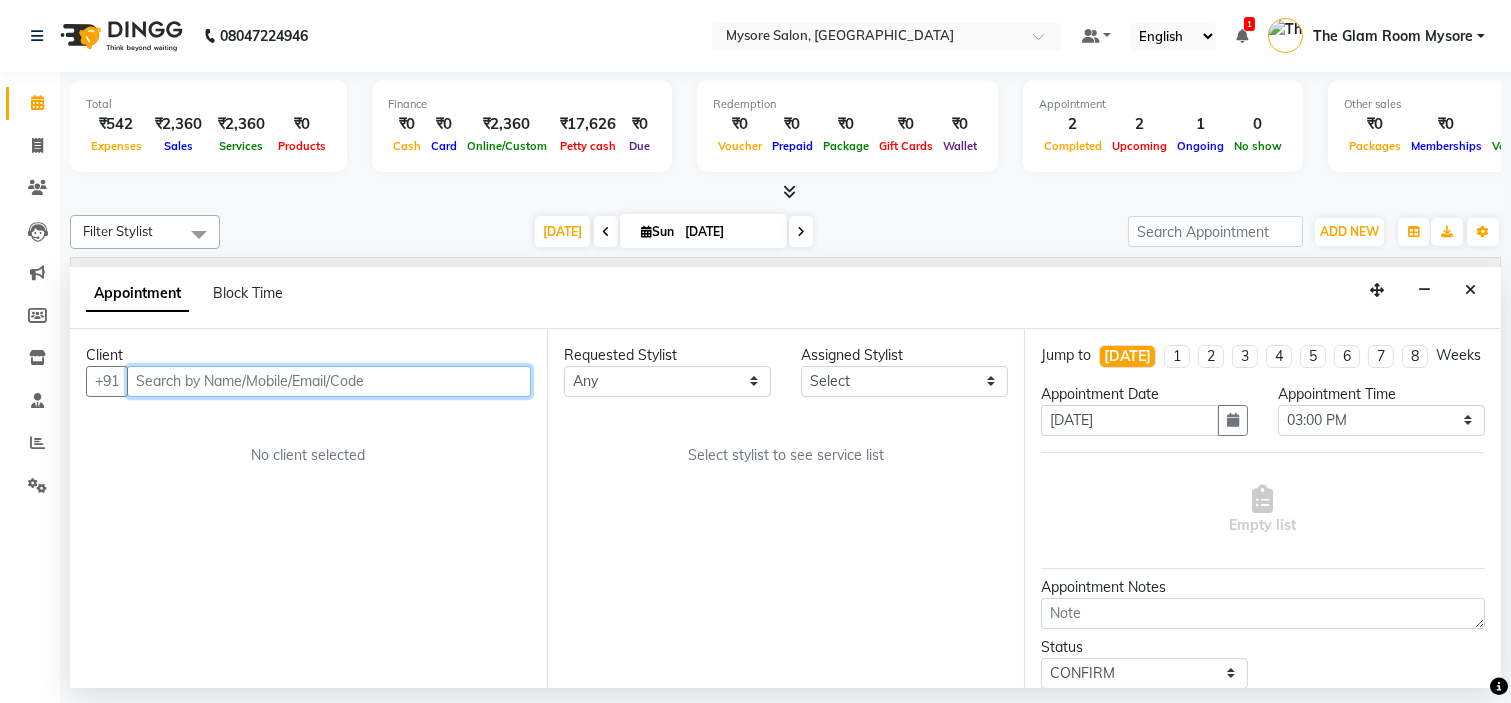 select on "66079" 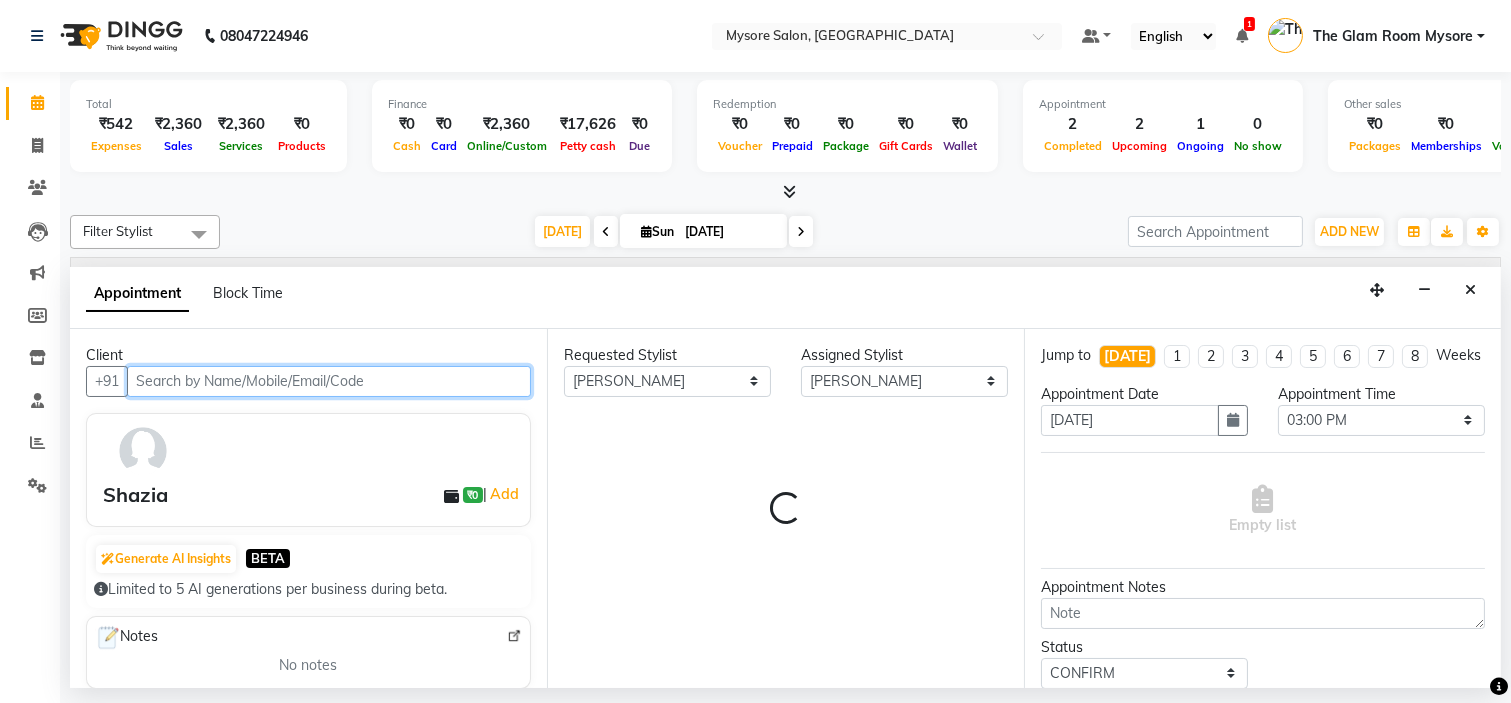 select on "1799" 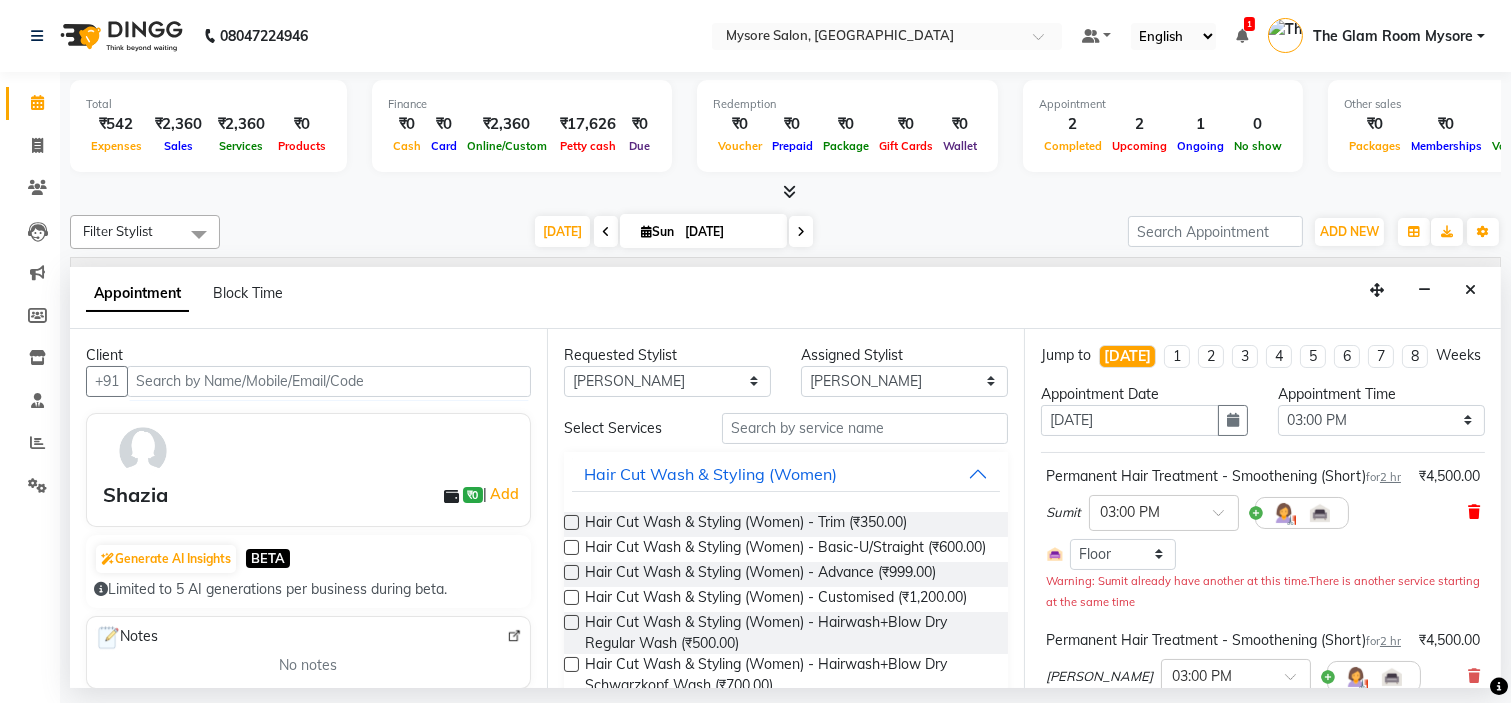 click at bounding box center (1474, 512) 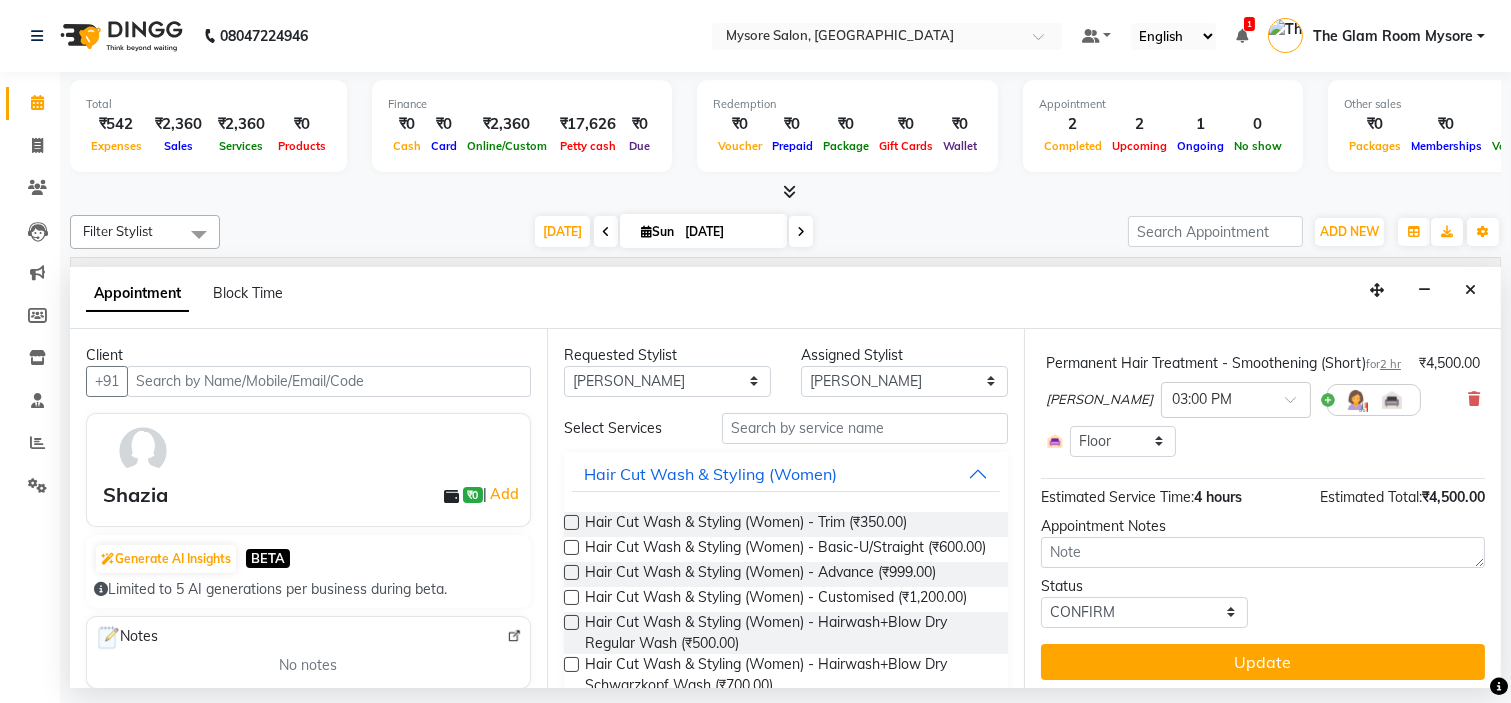 scroll, scrollTop: 177, scrollLeft: 0, axis: vertical 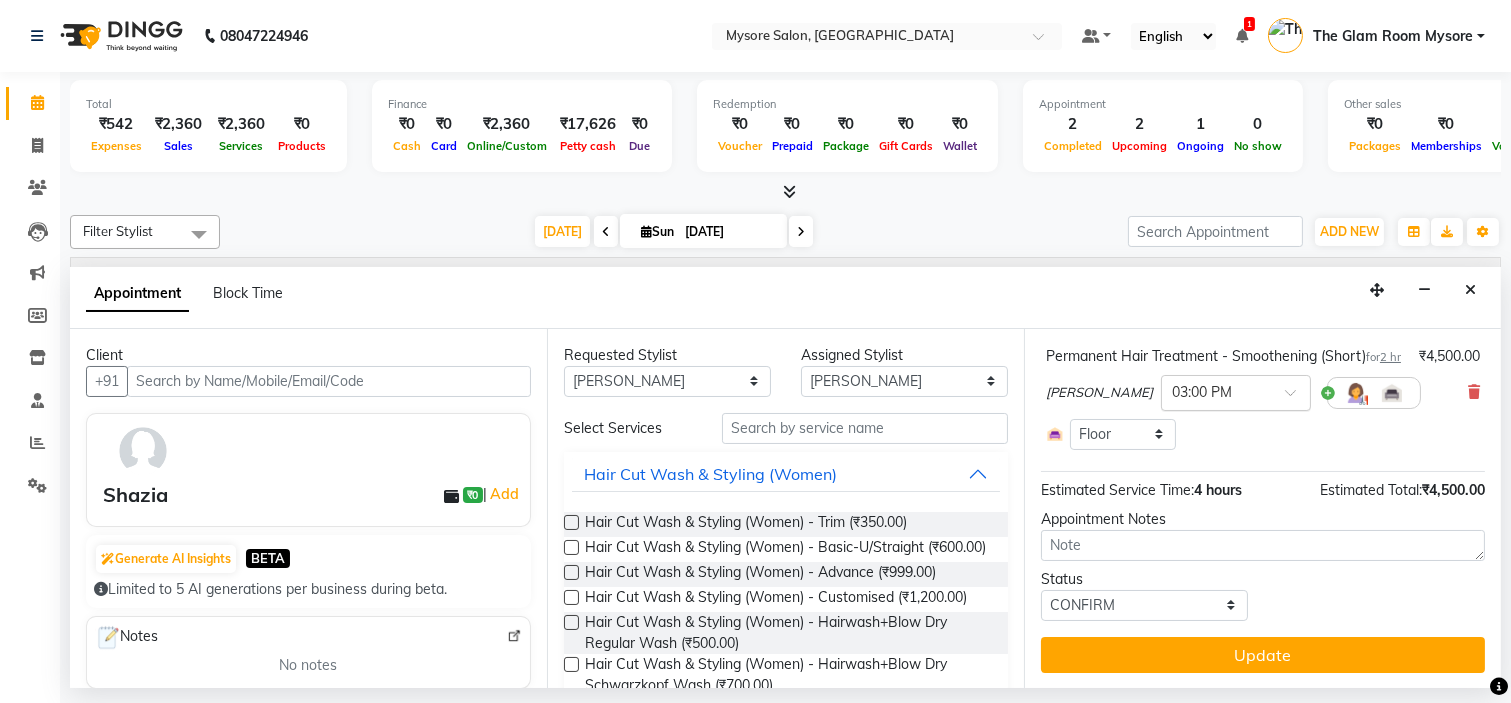 click at bounding box center [1297, 398] 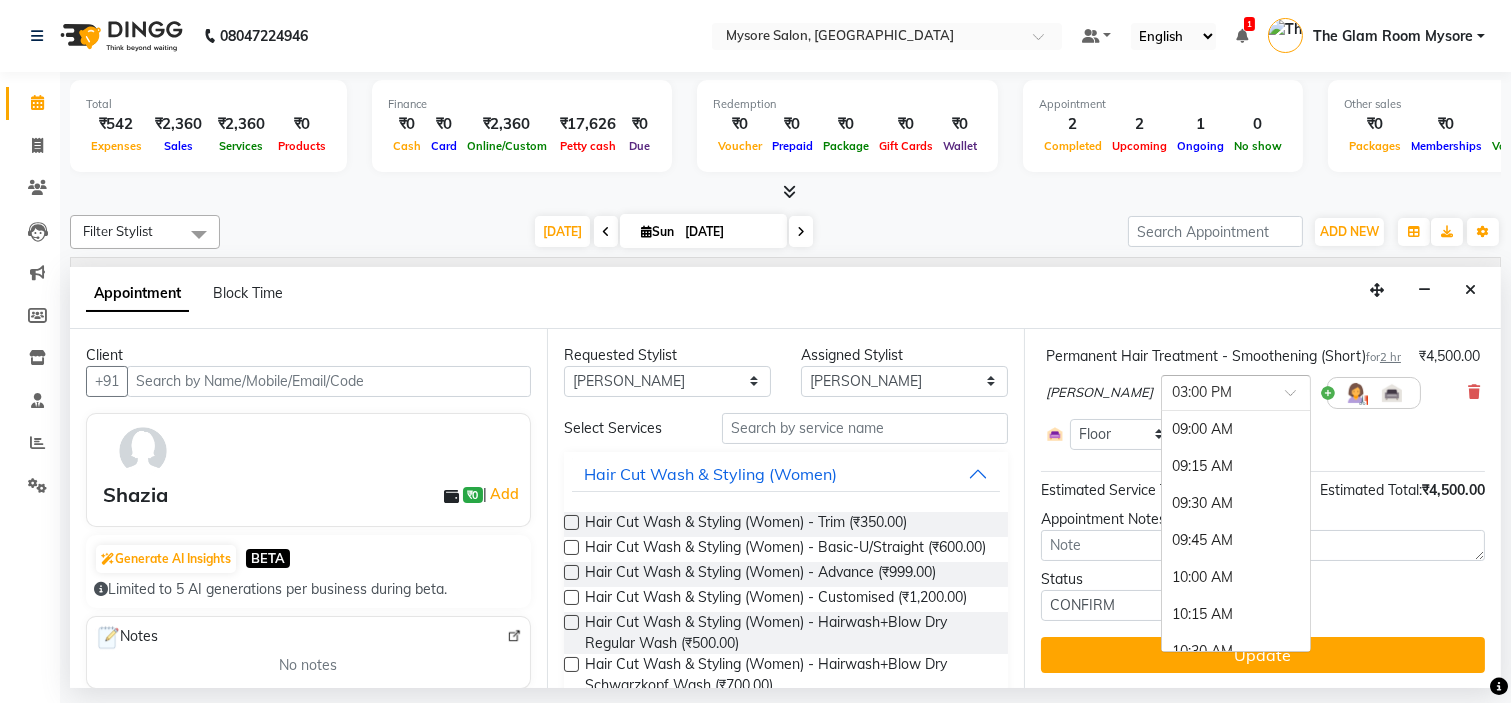 scroll, scrollTop: 886, scrollLeft: 0, axis: vertical 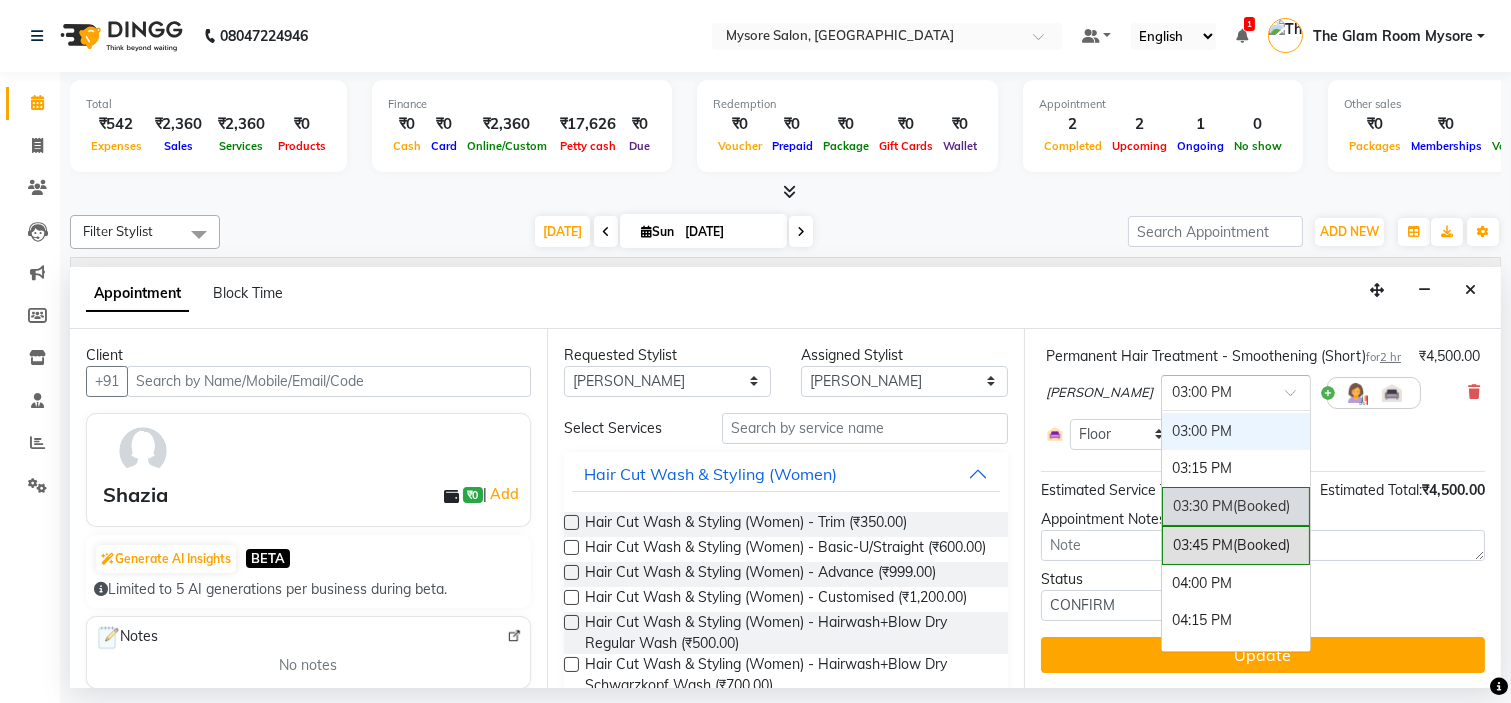 click on "03:30 PM   (Booked)" at bounding box center (1236, 506) 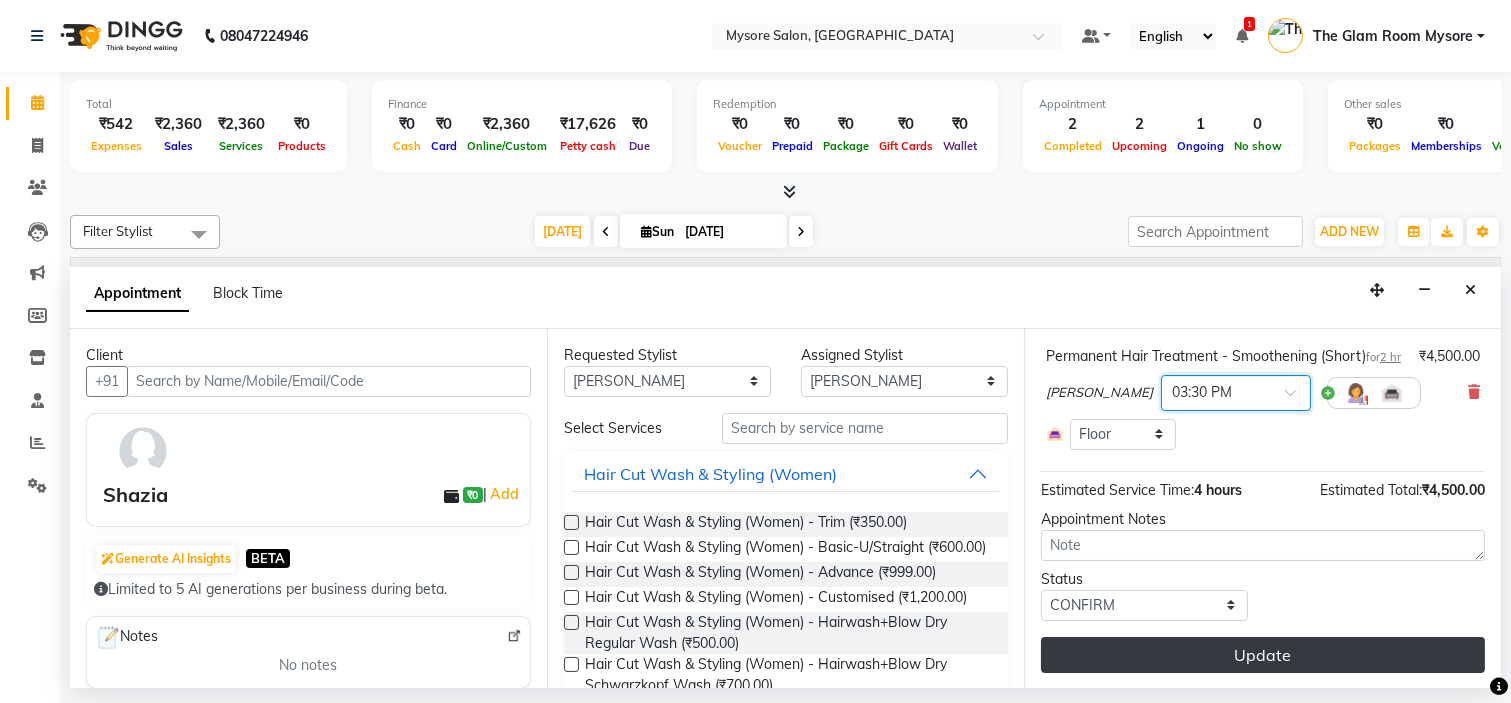 click on "Update" at bounding box center (1263, 655) 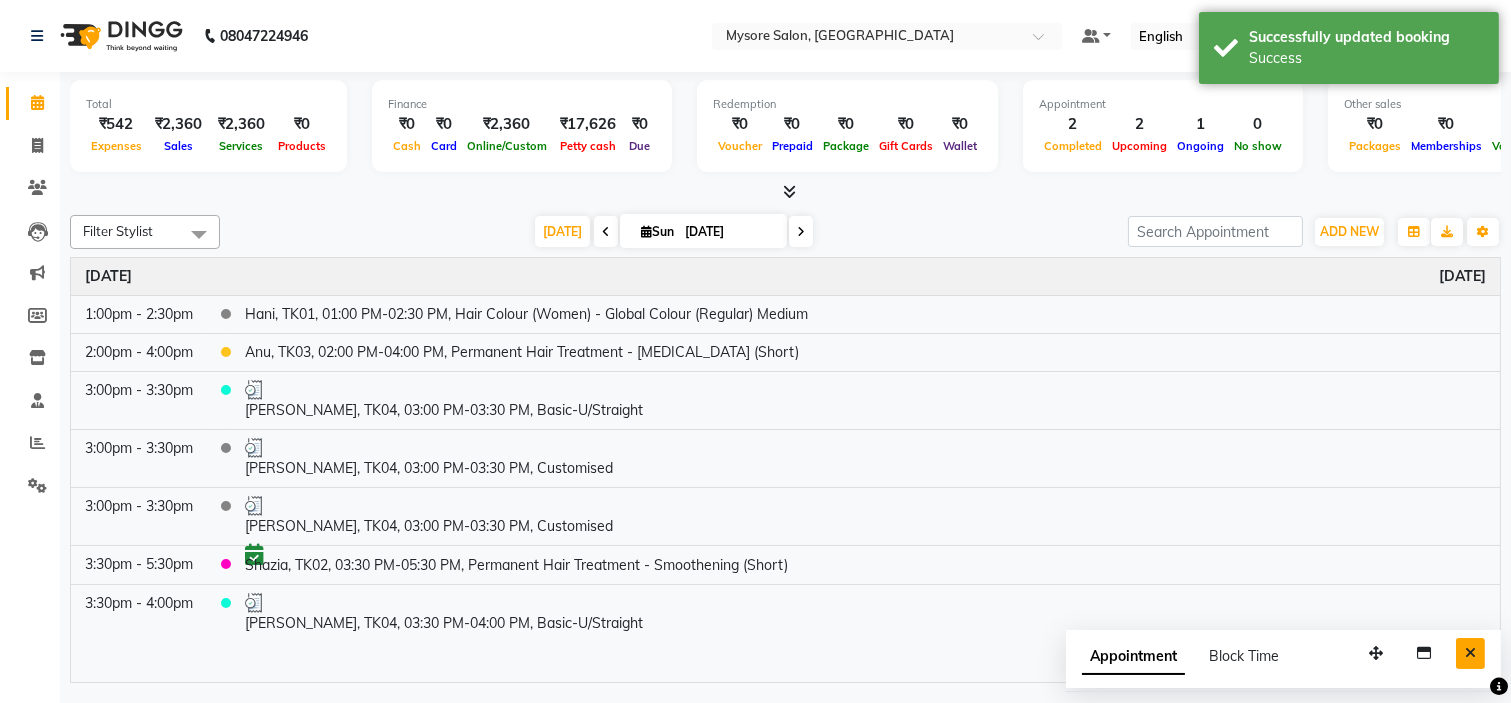 click at bounding box center (1470, 653) 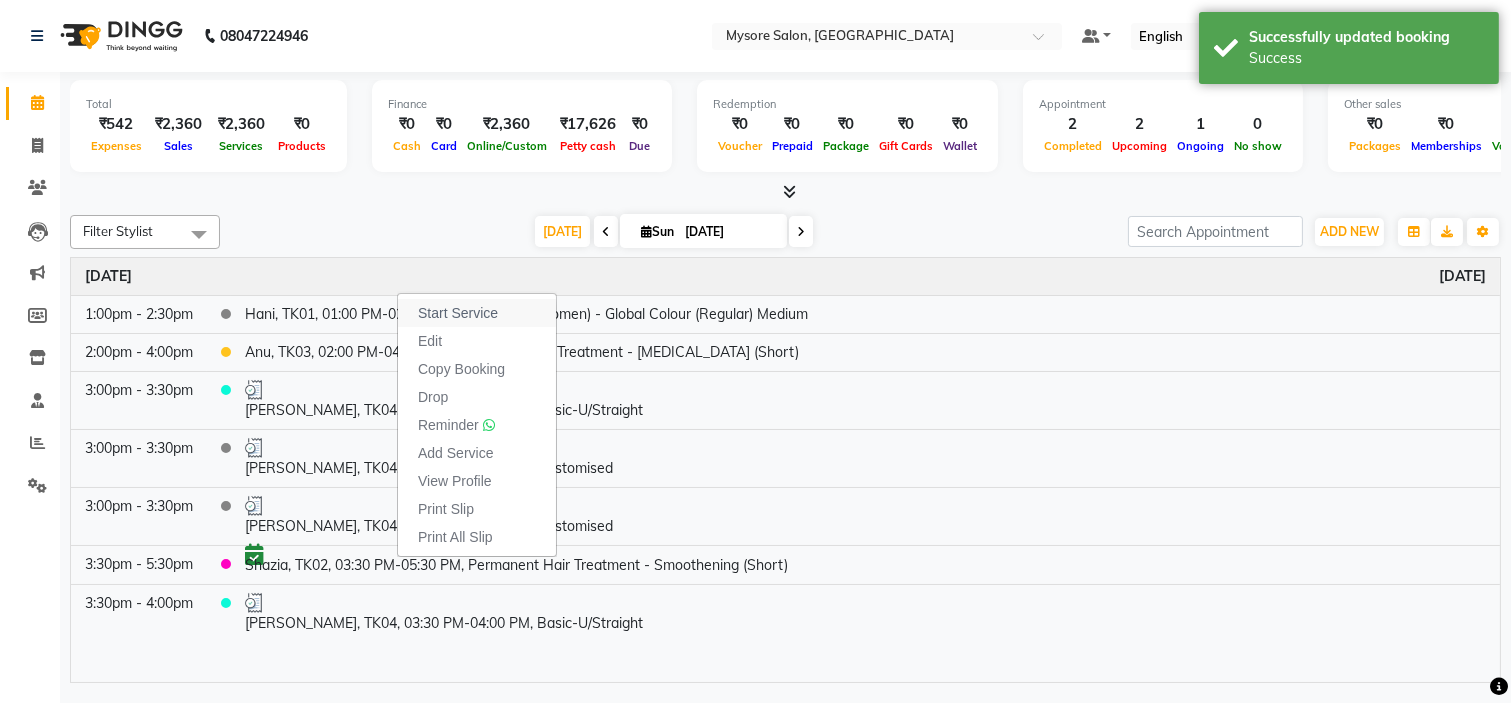 click on "Start Service" at bounding box center (477, 313) 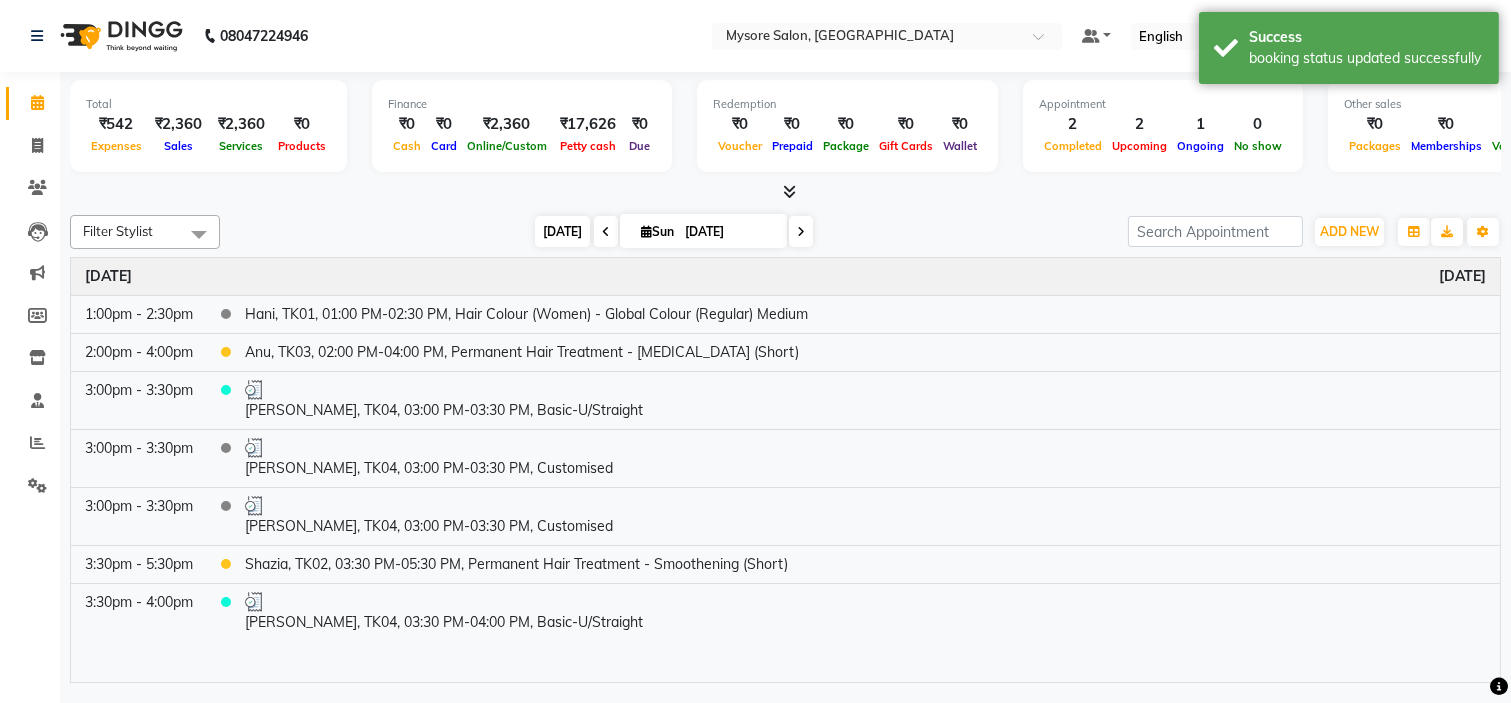 click on "[DATE]" at bounding box center [562, 231] 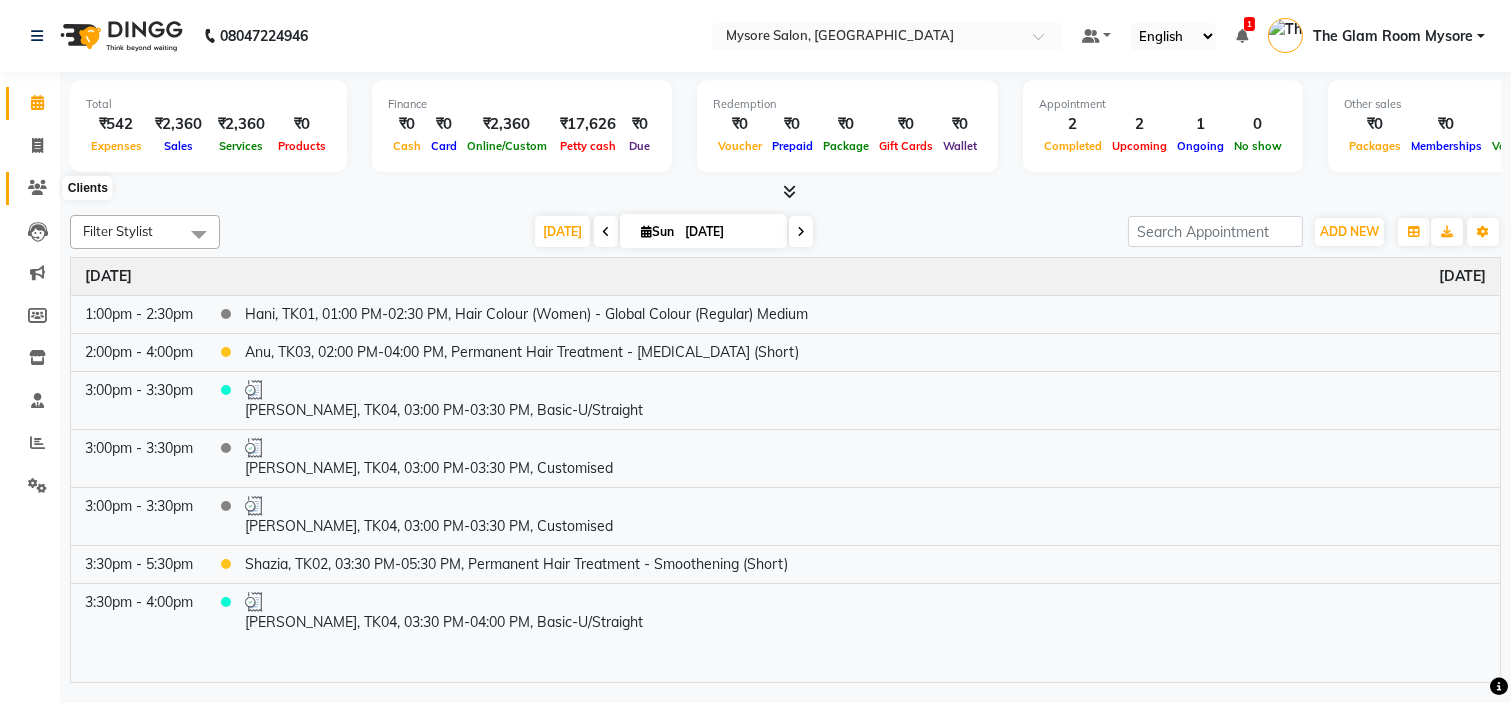 click 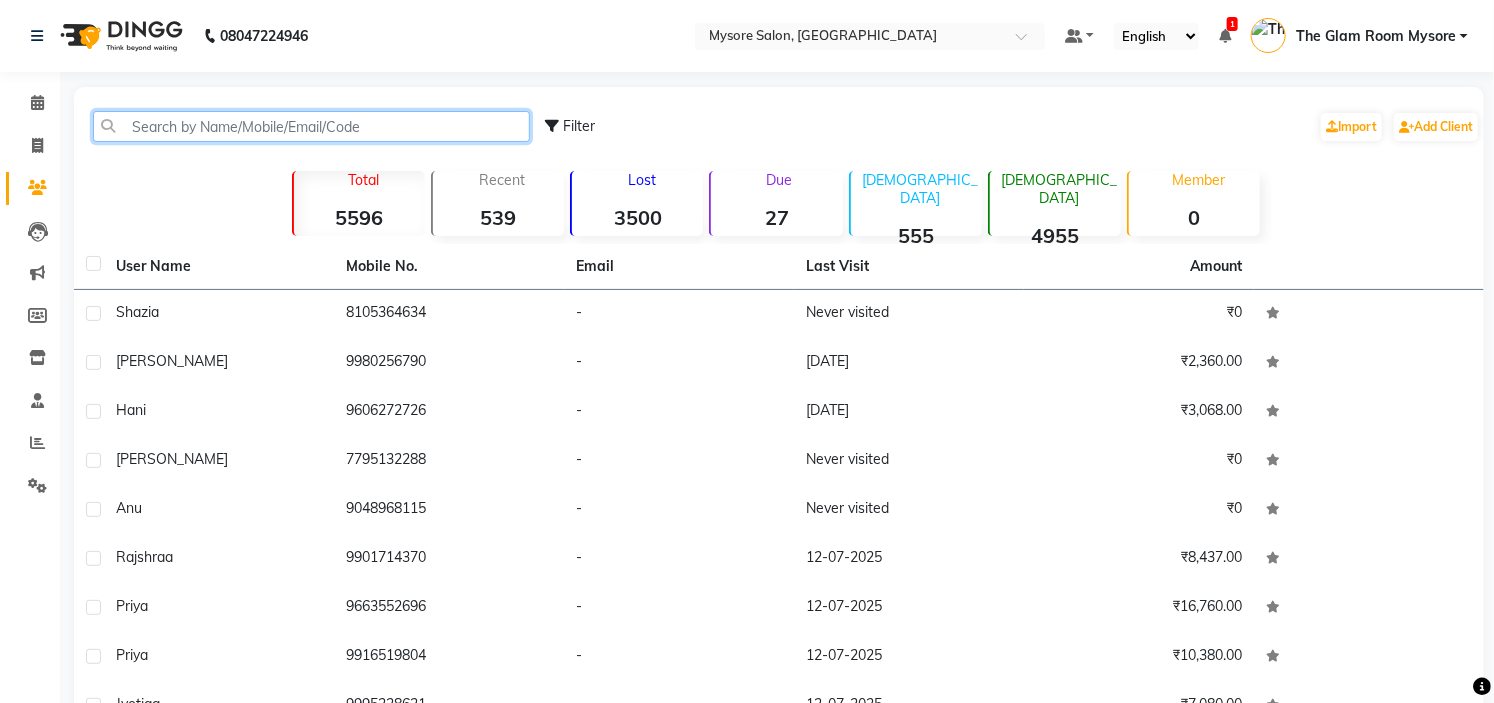 click 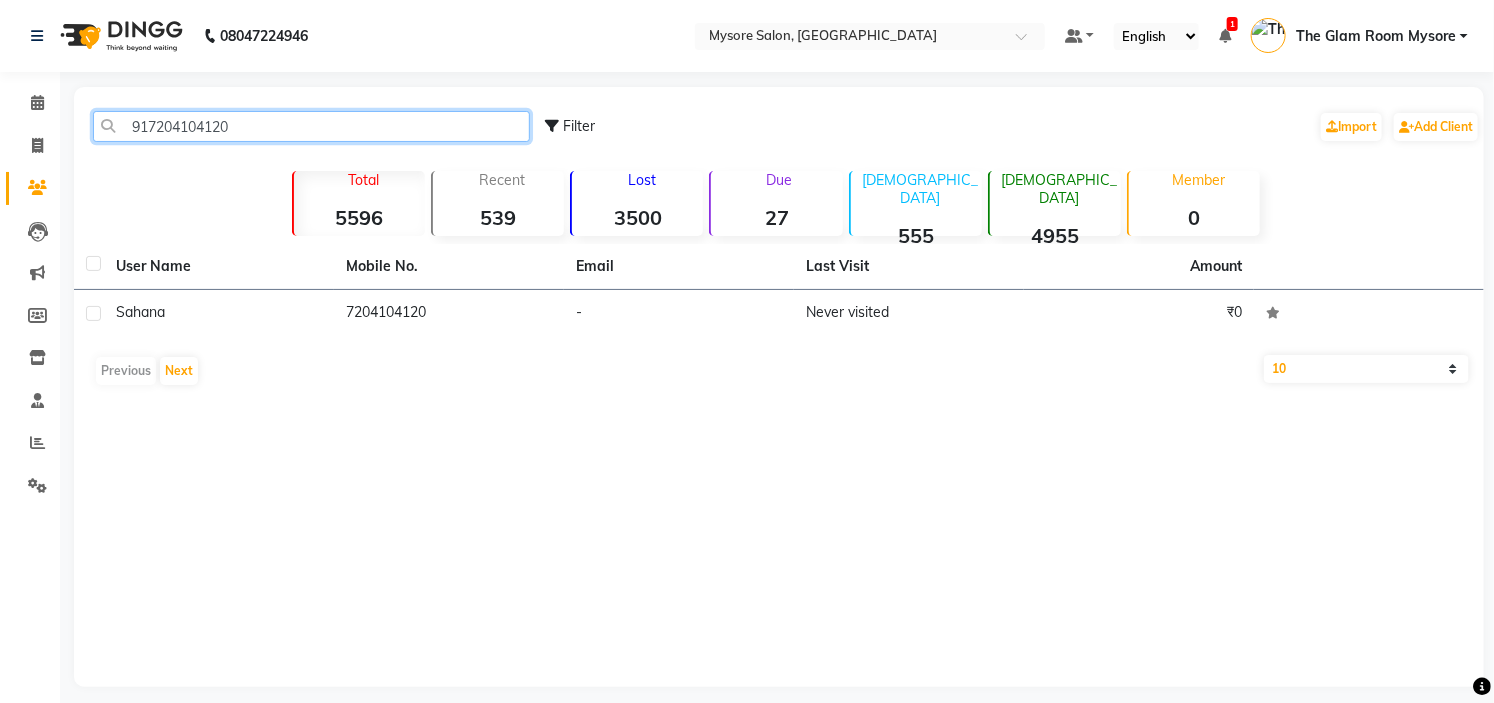 click on "917204104120" 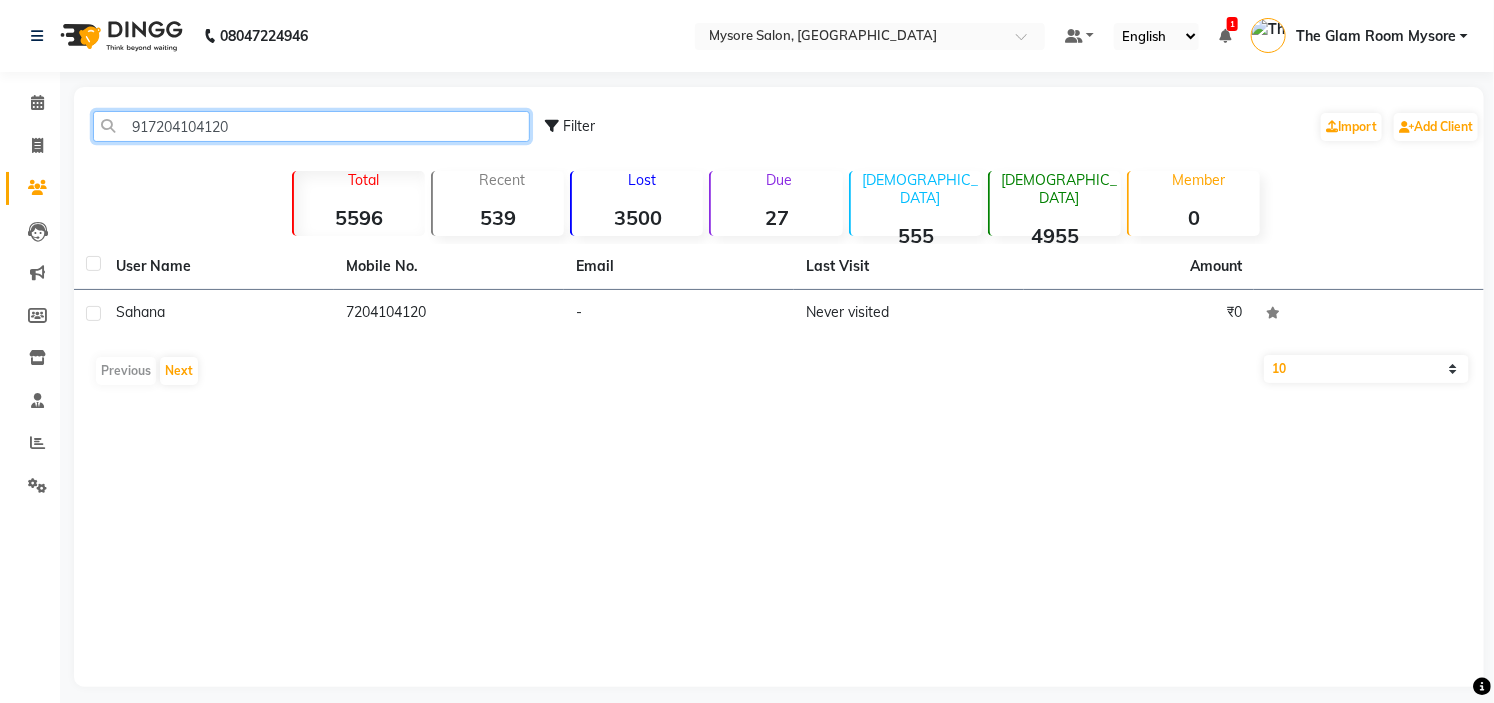 paste on "942776861" 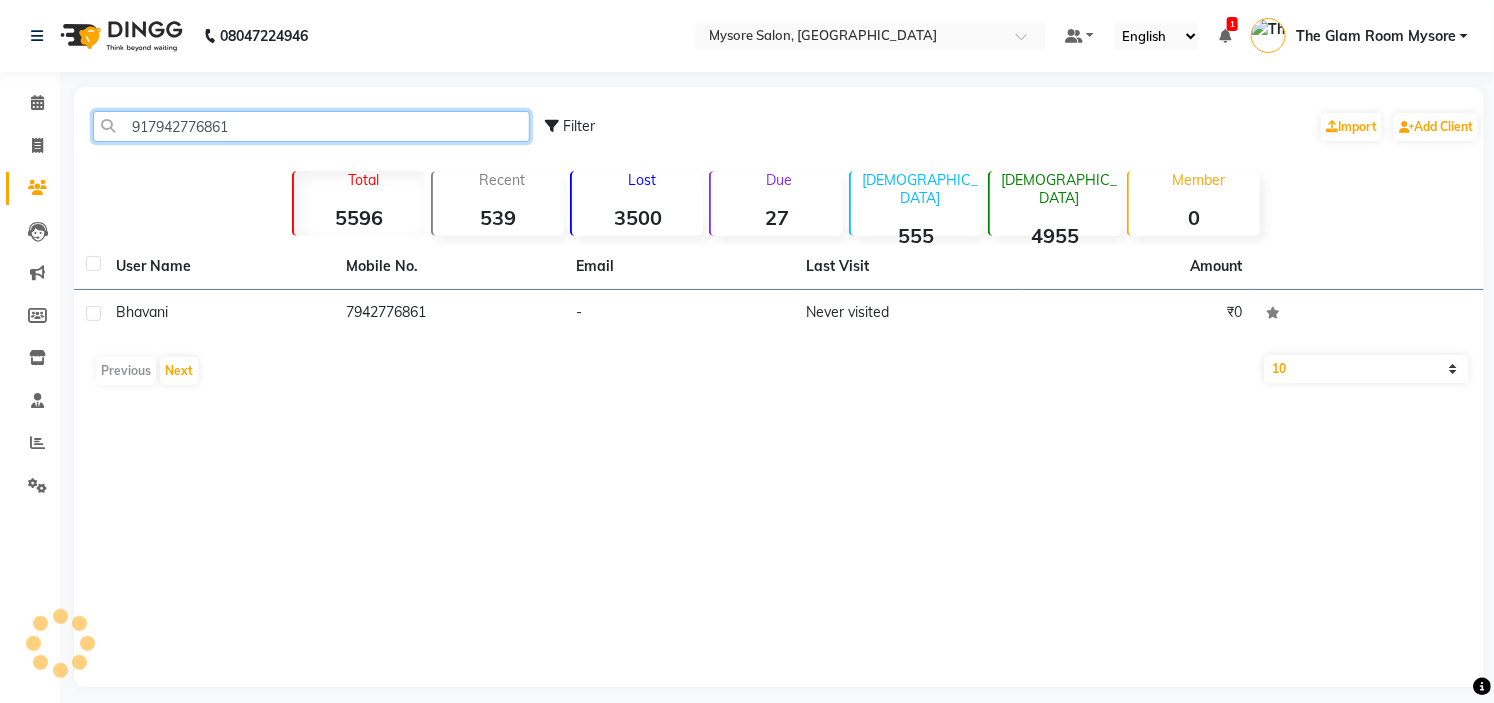 click on "917942776861" 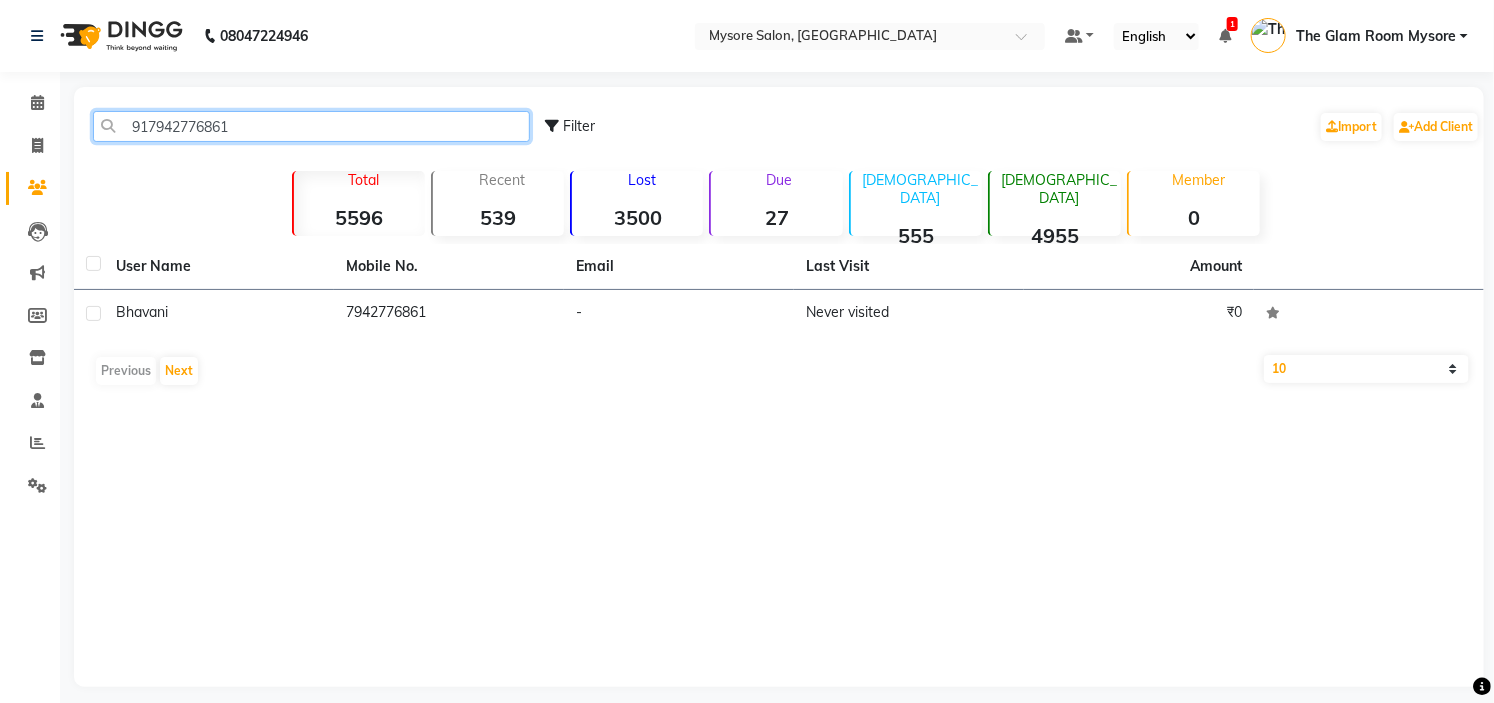 click on "917942776861" 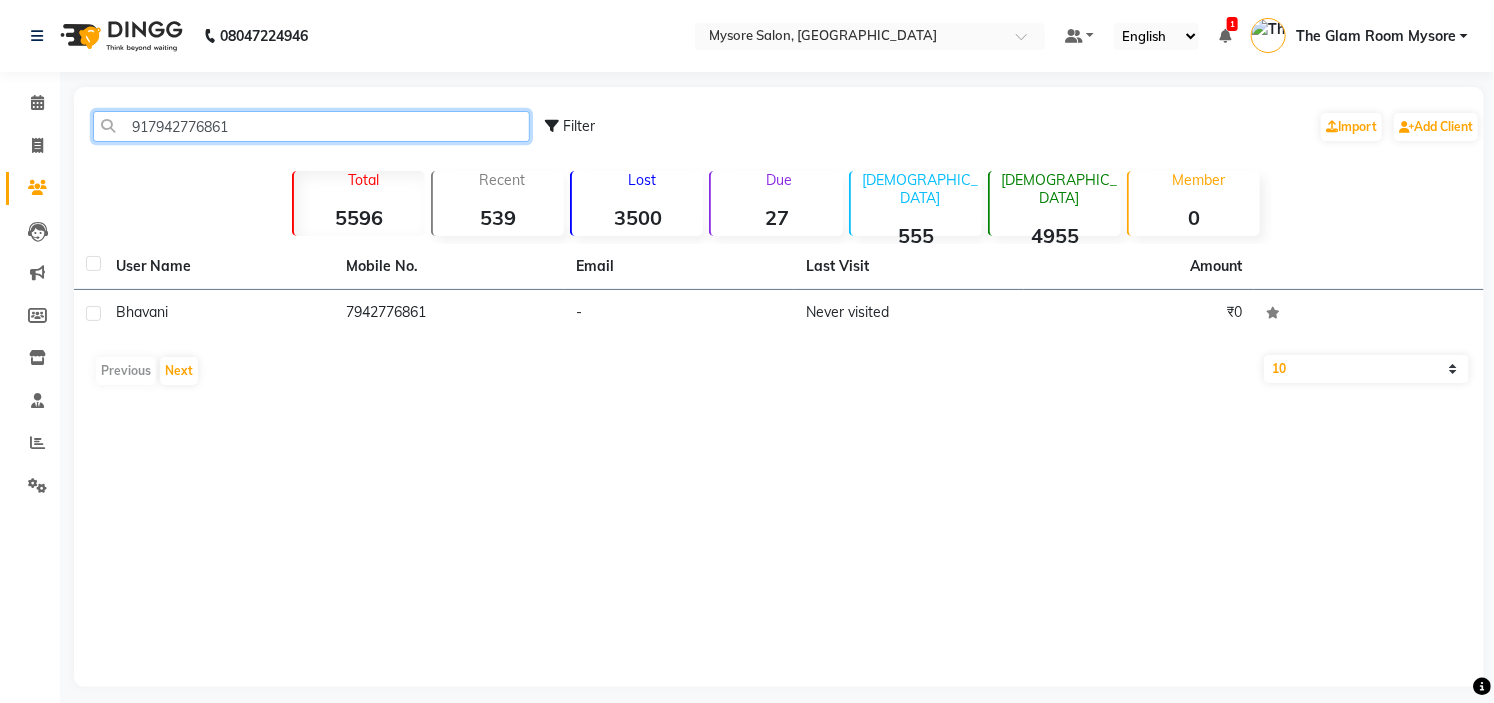 paste on "8073930477" 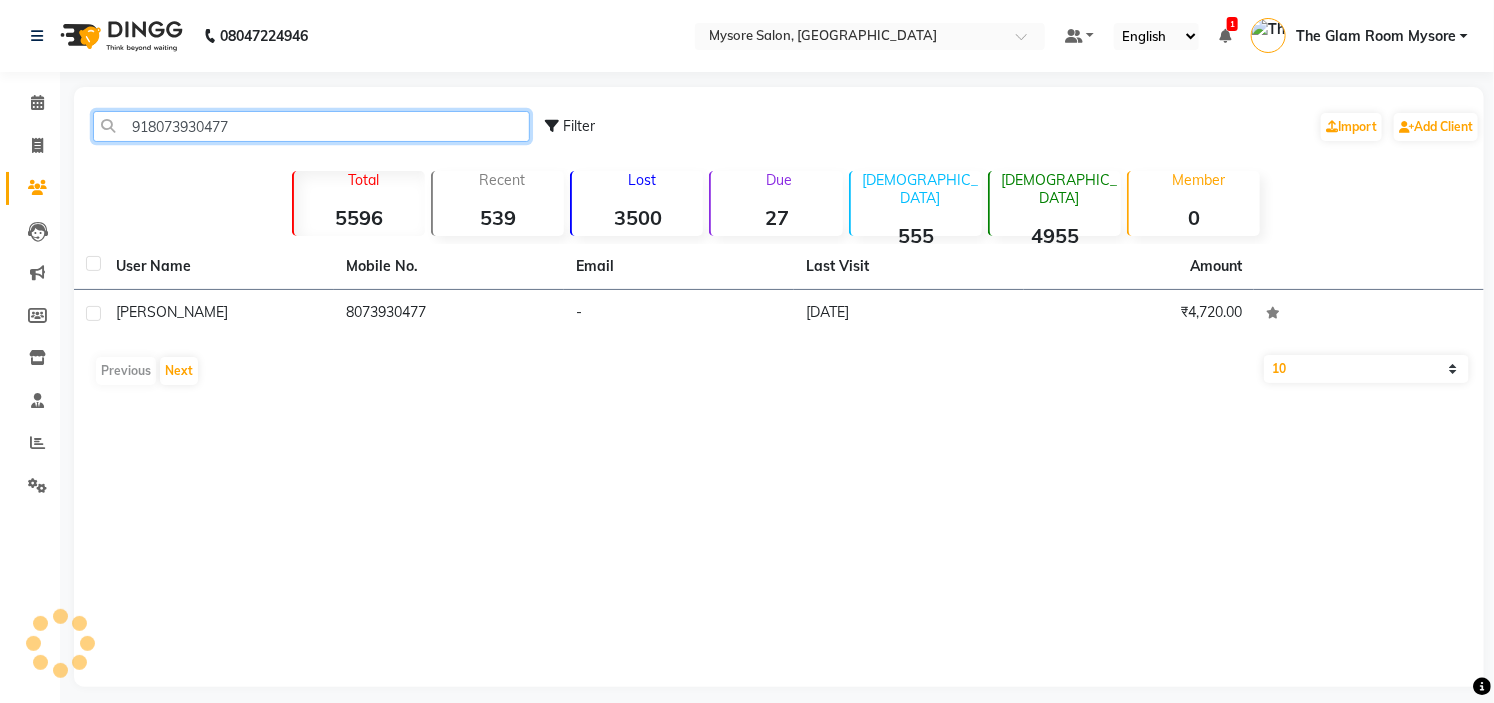 click on "918073930477" 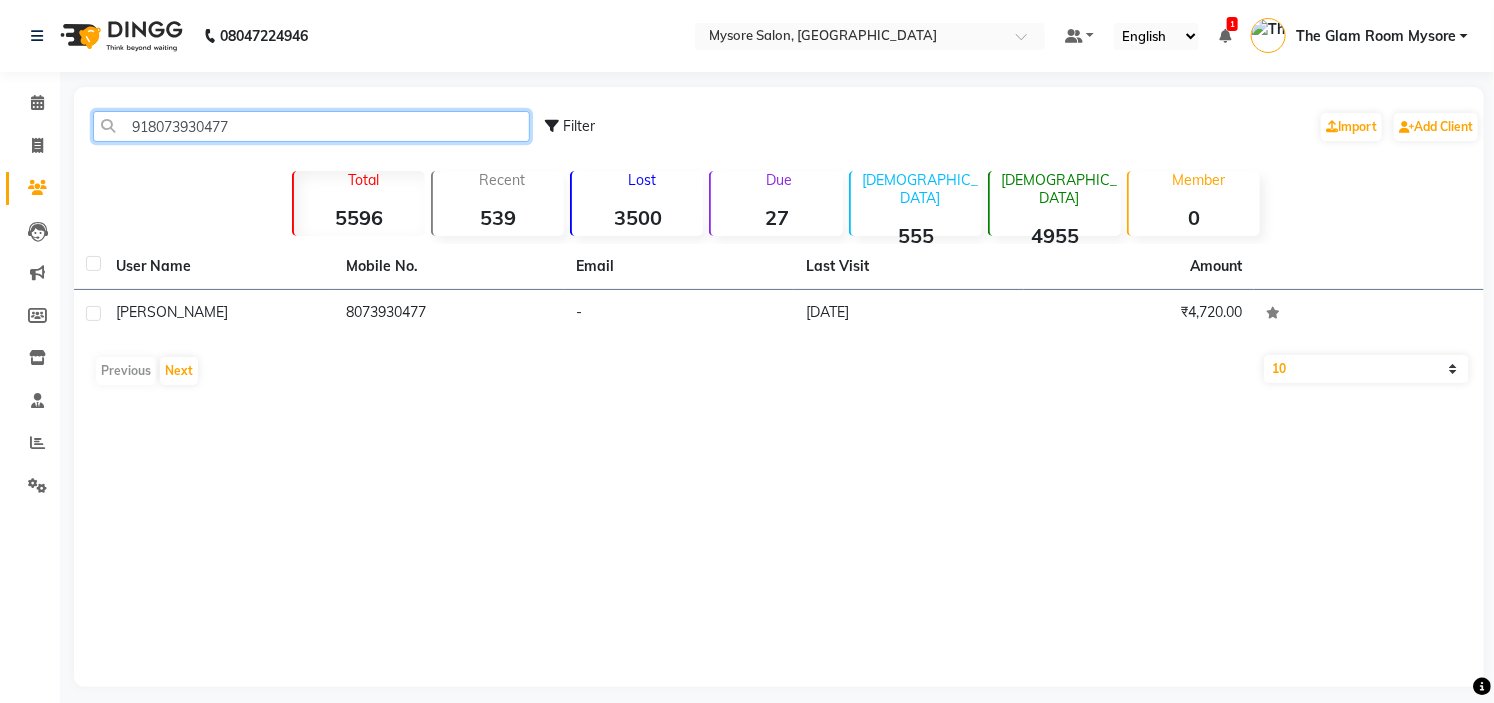 click on "918073930477" 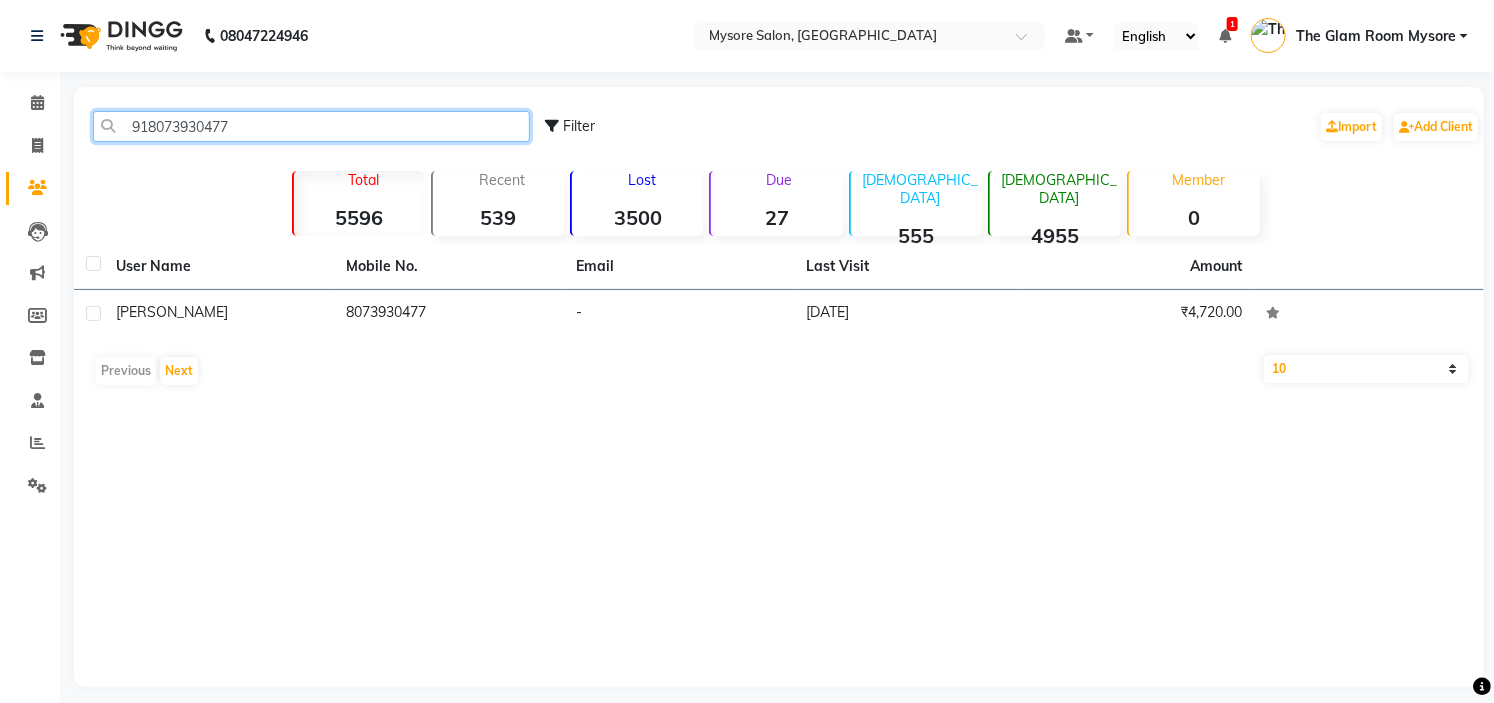 paste on "6364693750" 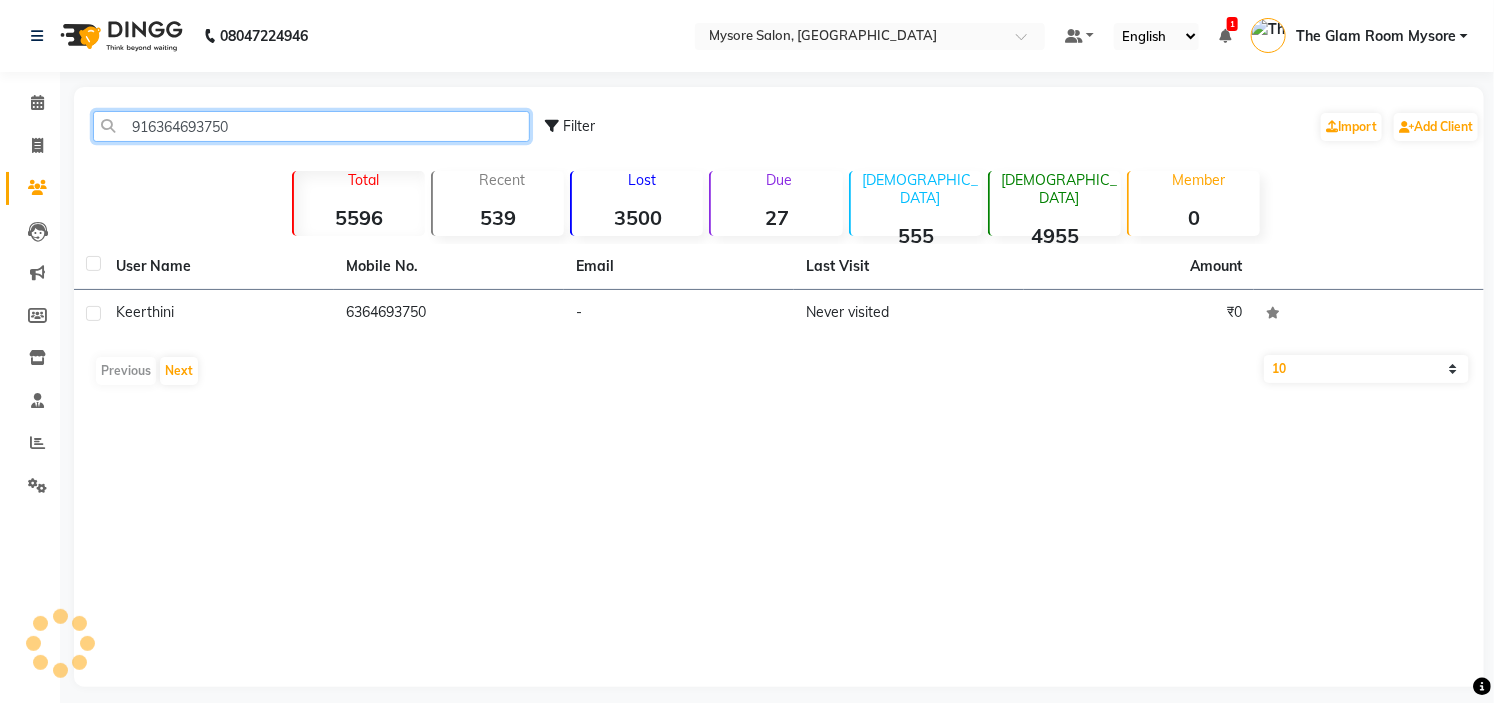 click on "916364693750" 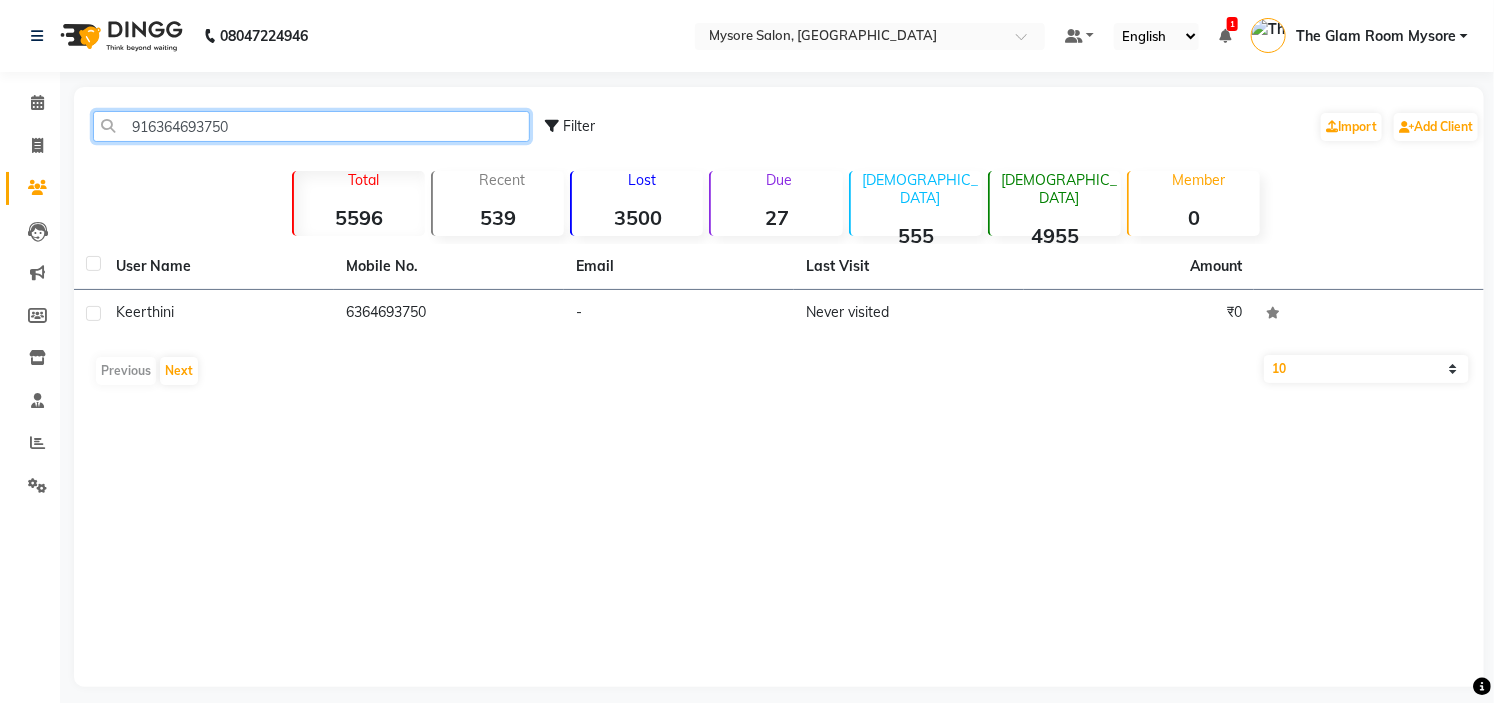 click on "916364693750" 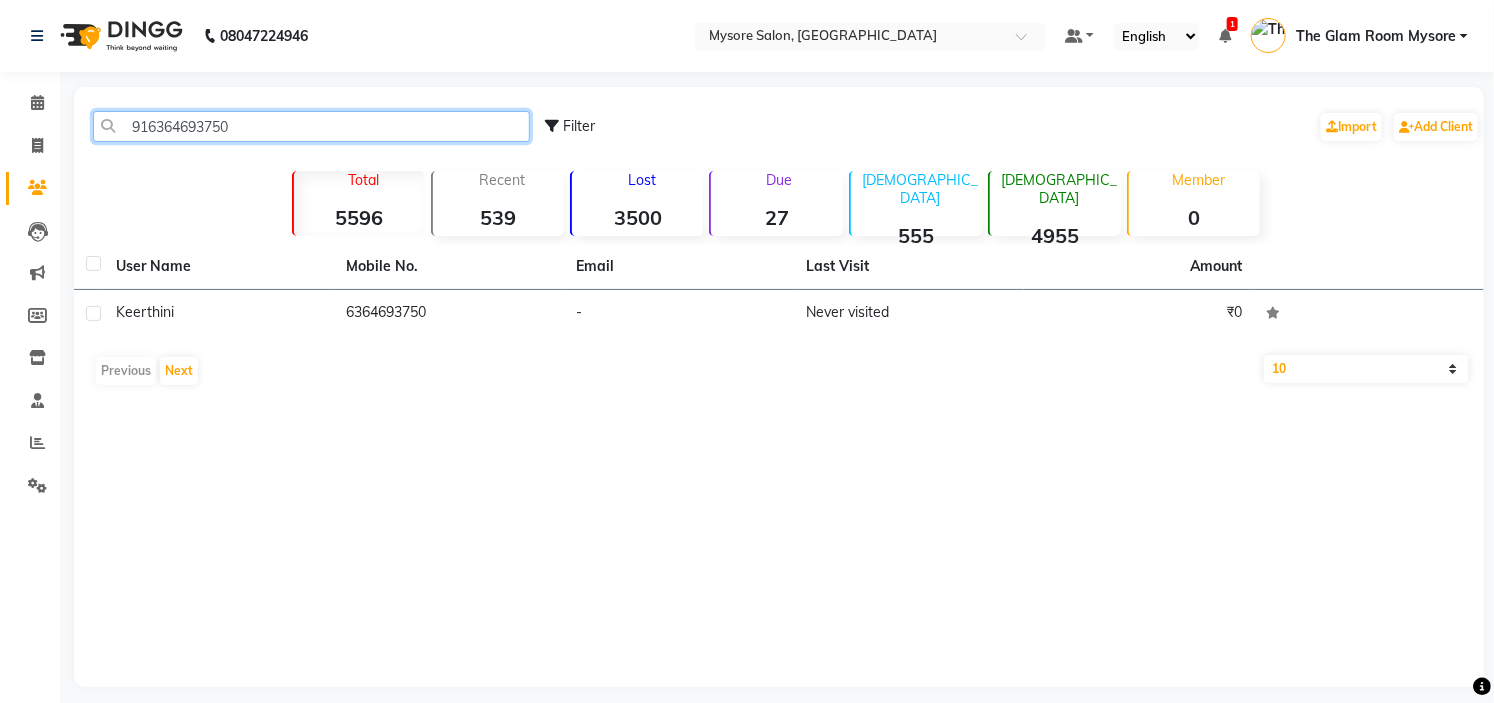 paste on "953575302" 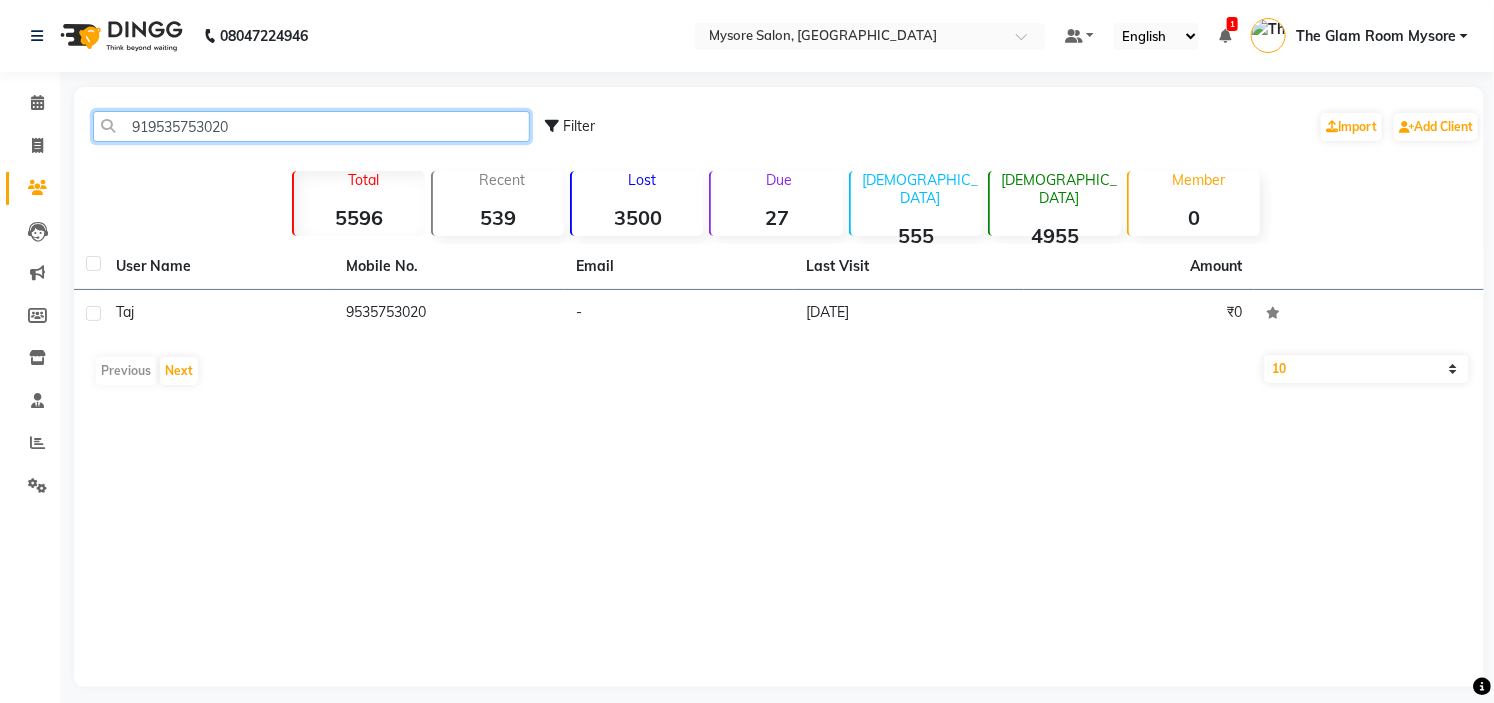 click on "919535753020" 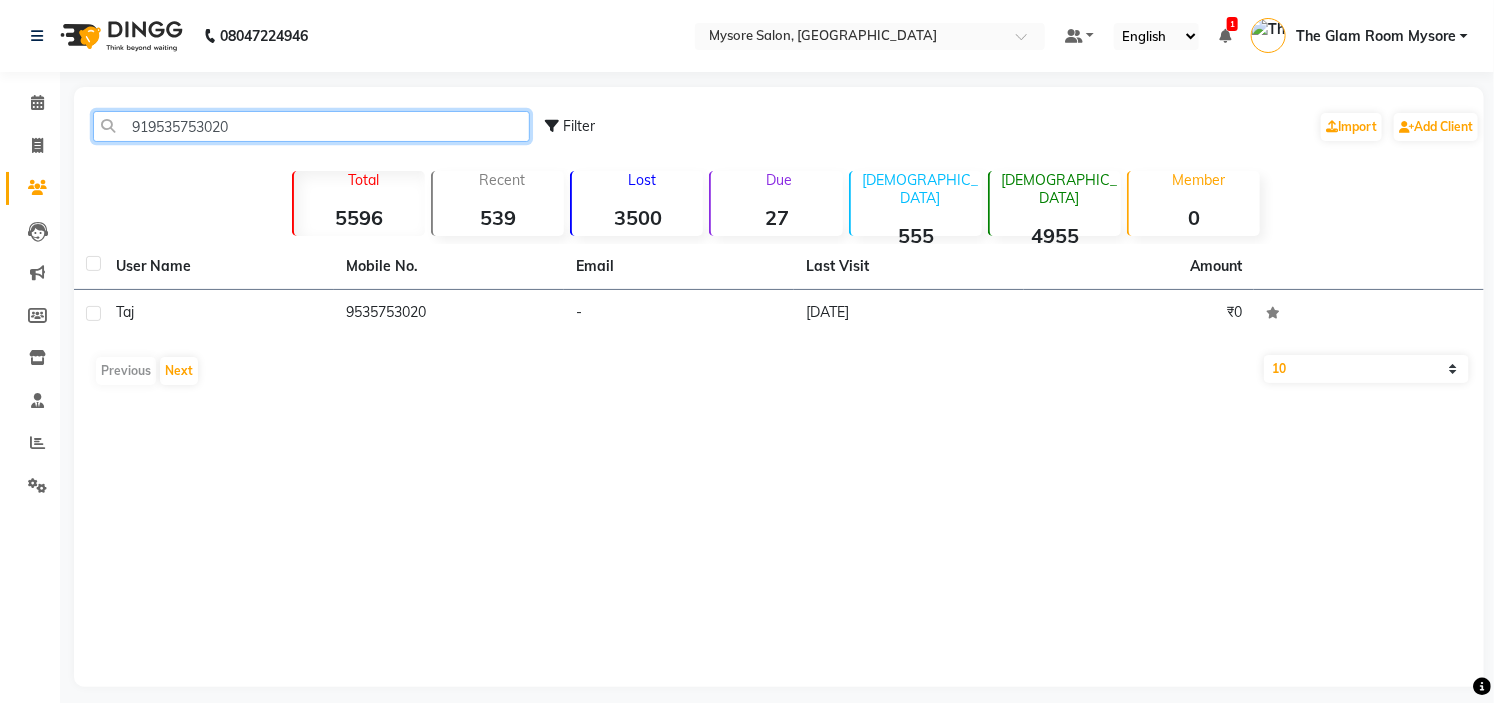paste on "008304713" 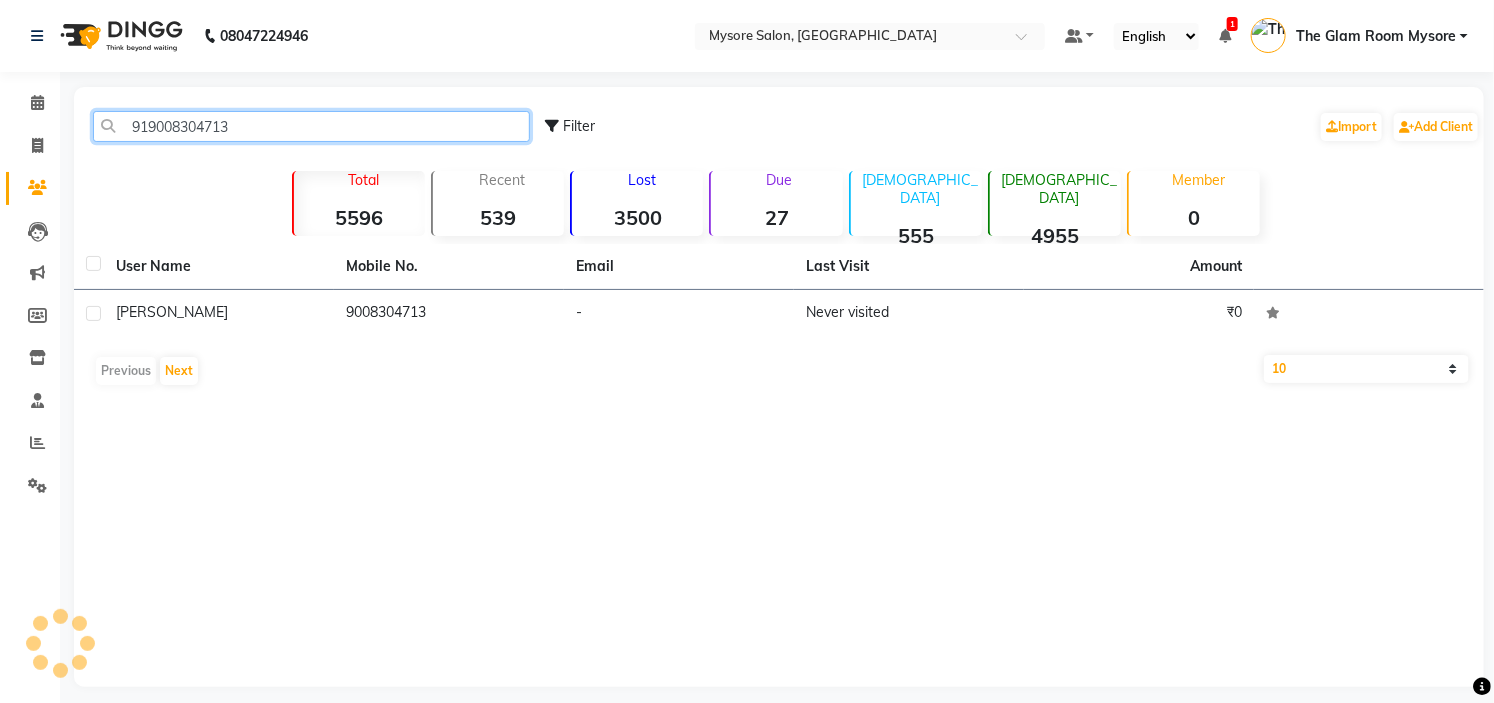 click on "919008304713" 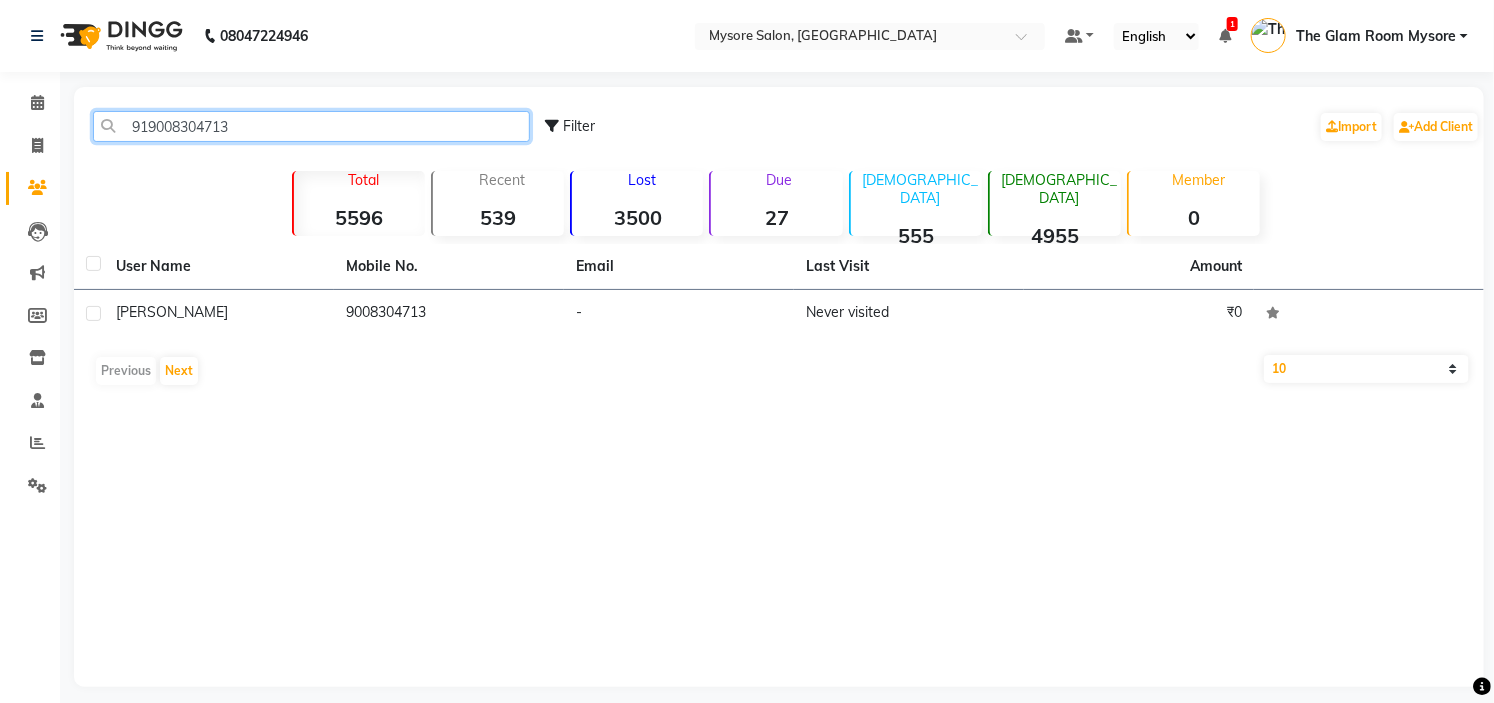 click on "919008304713" 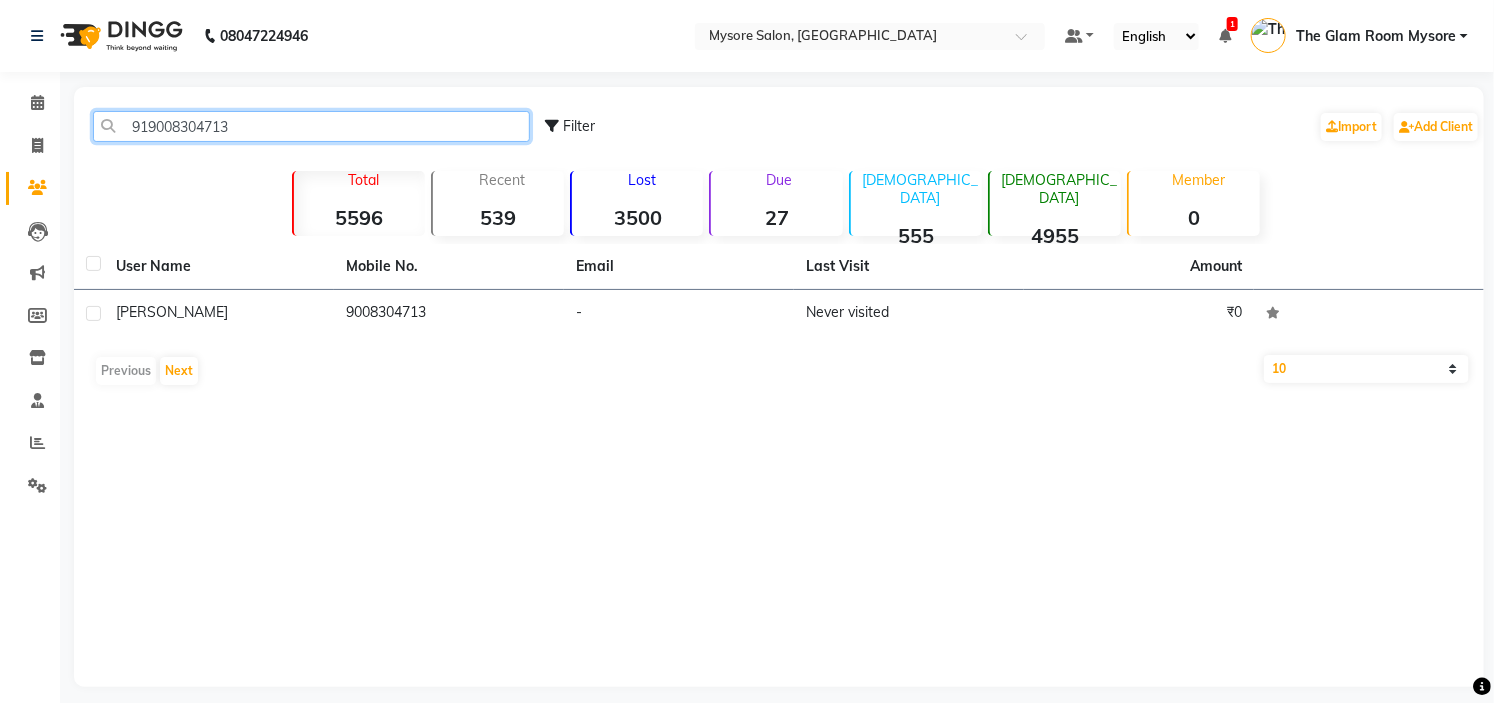 paste on "90219269" 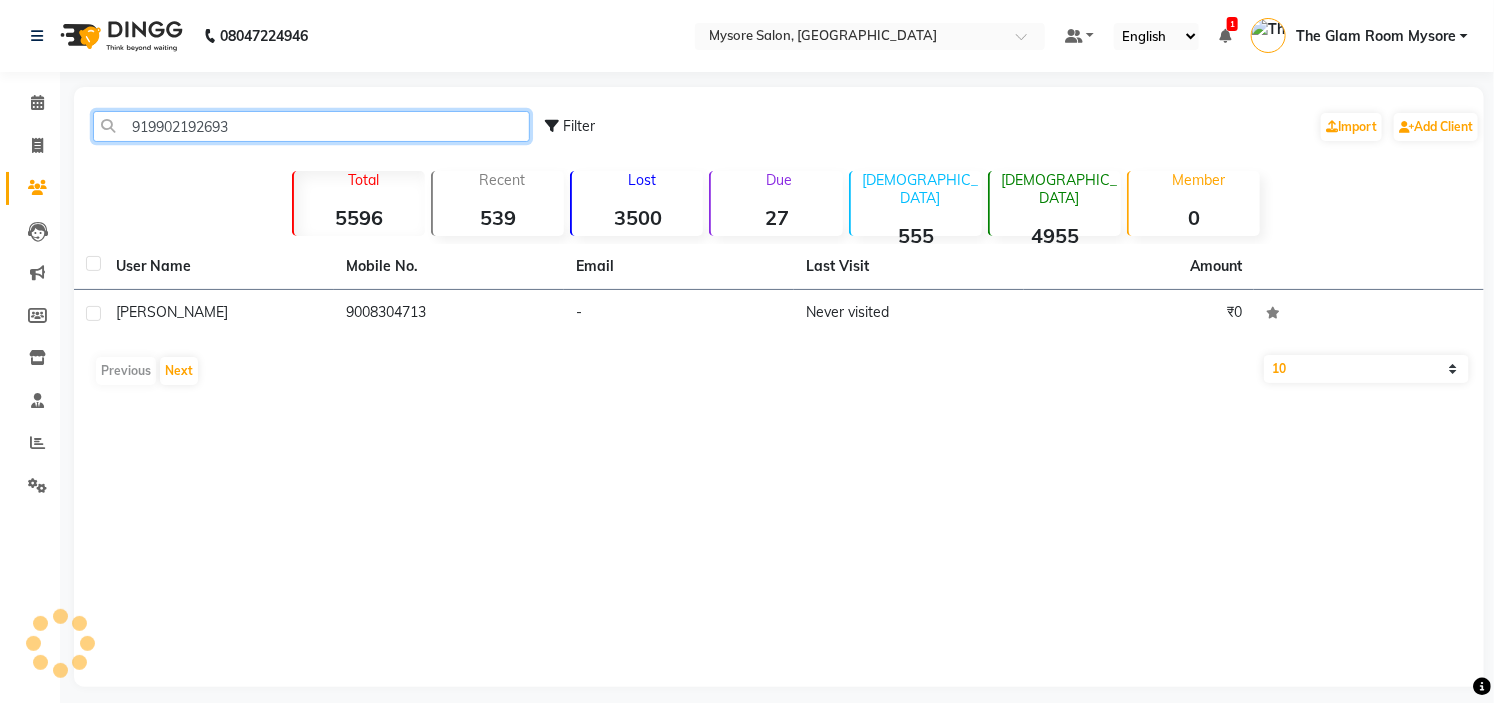 click on "919902192693" 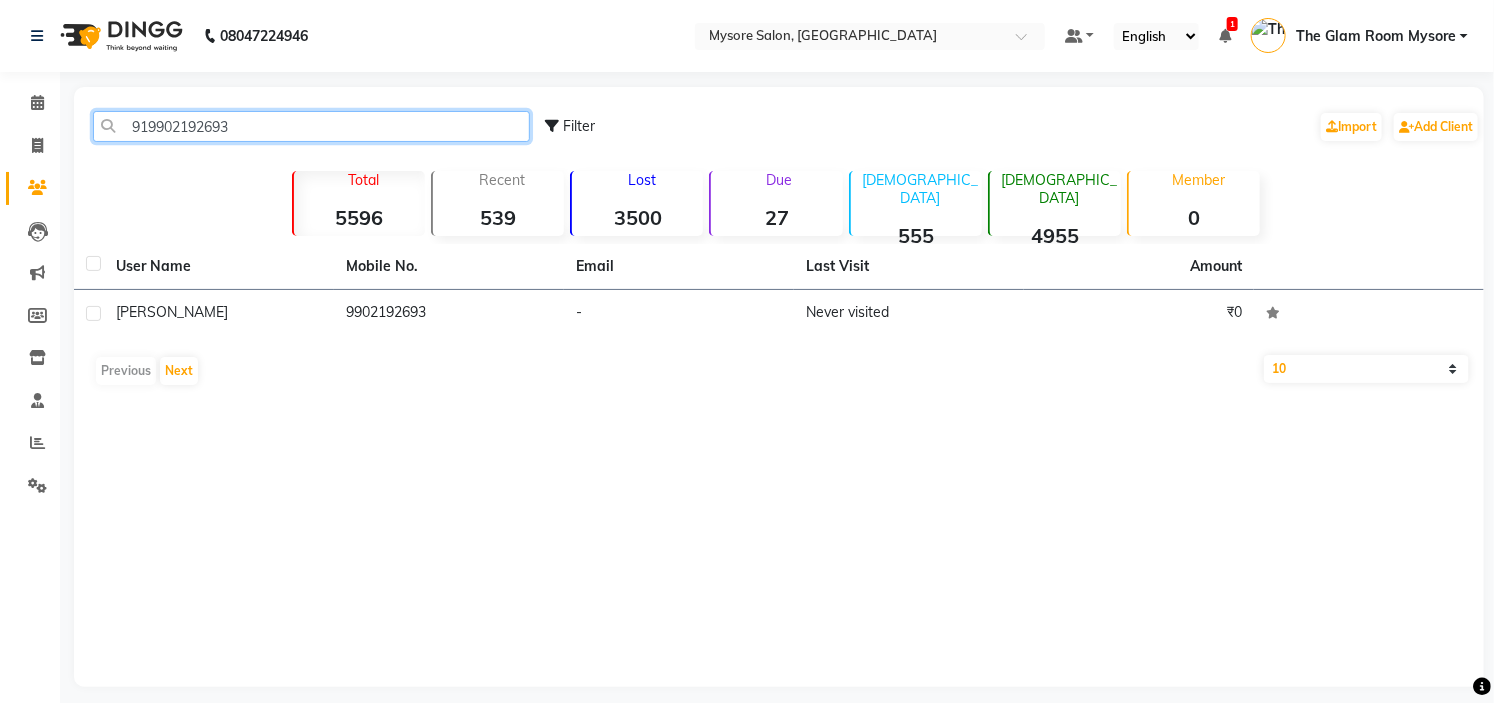 click on "919902192693" 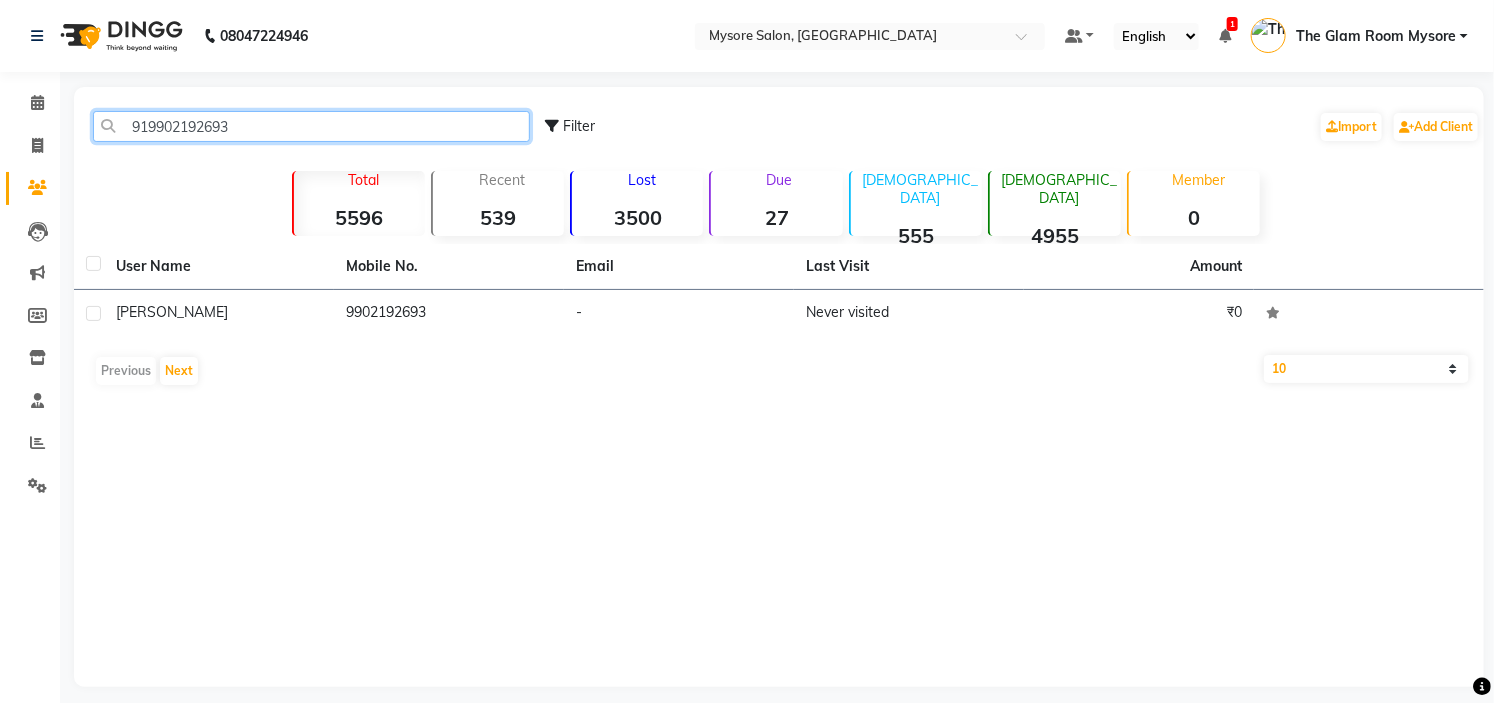 paste on "019118657" 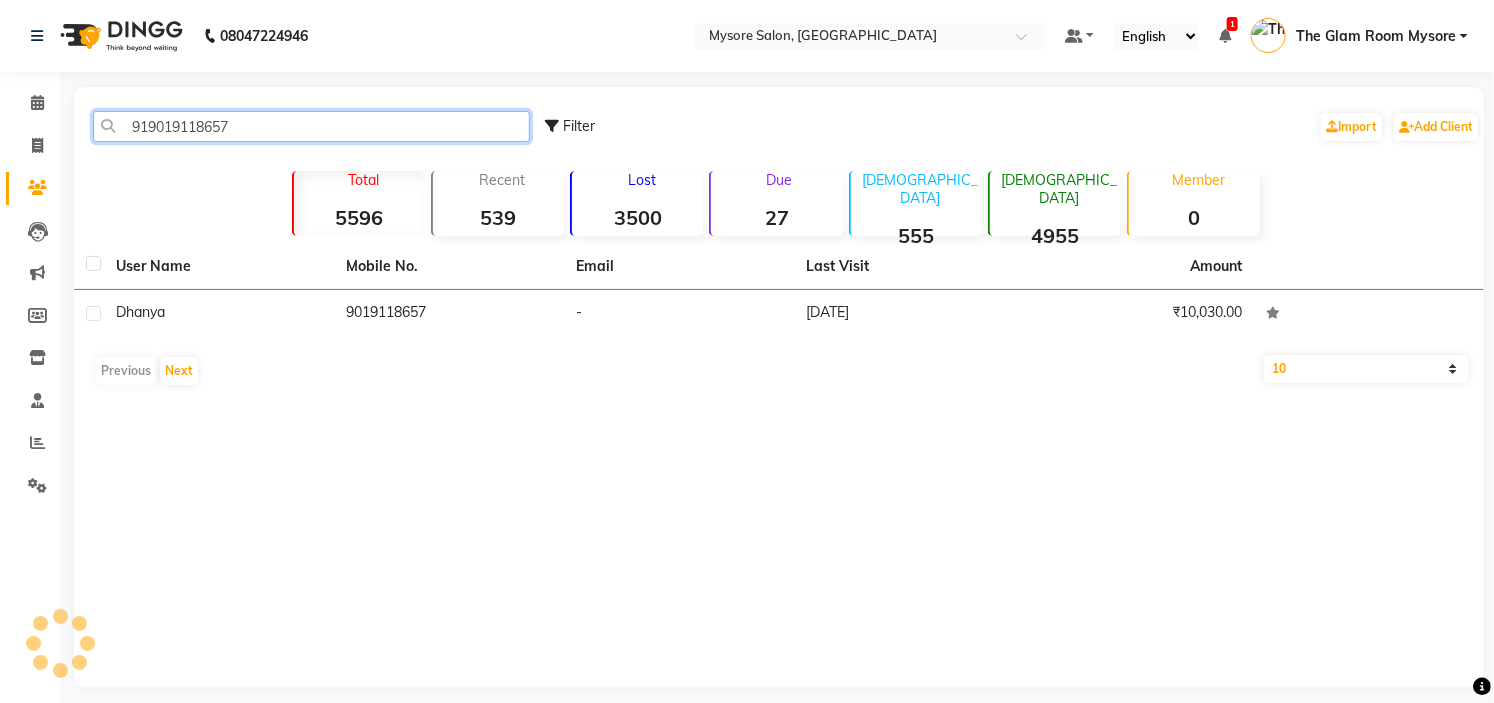 click on "919019118657" 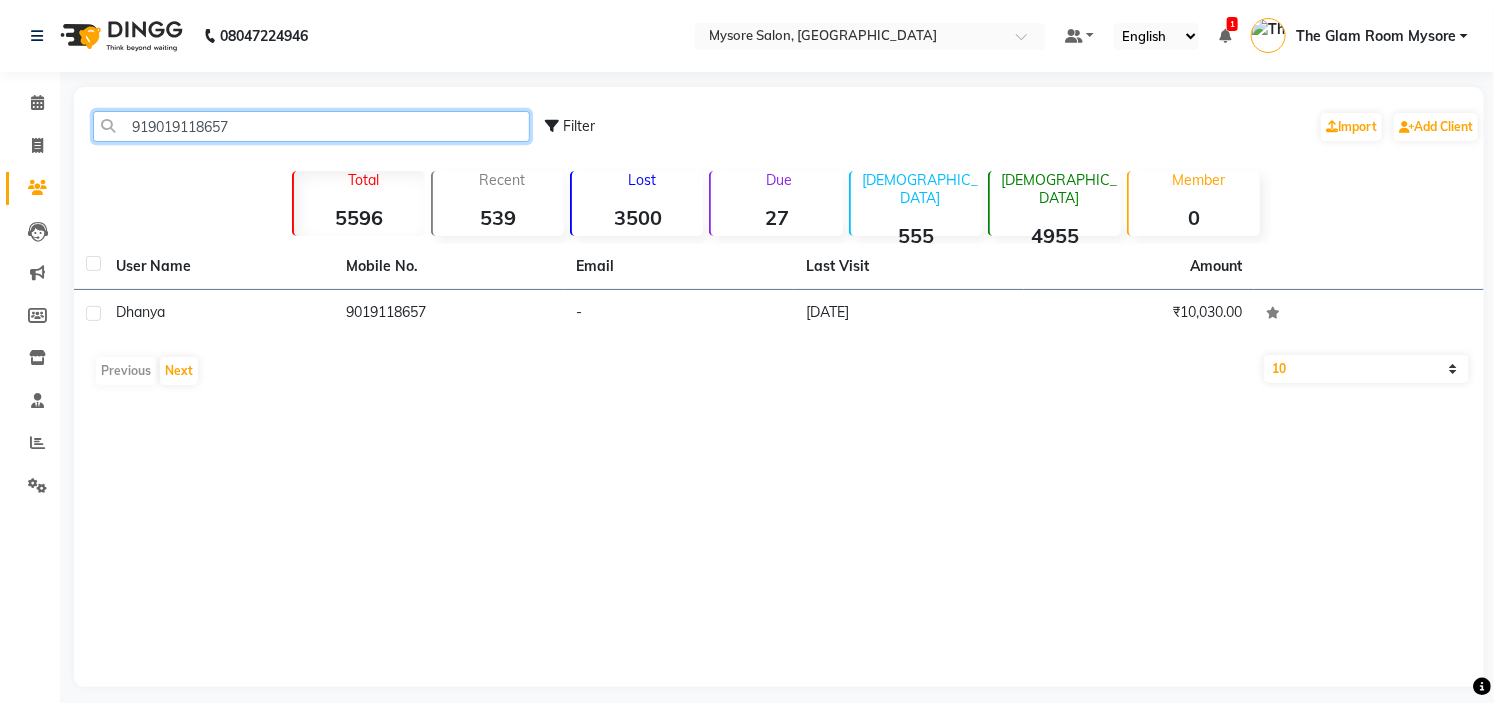 click on "919019118657" 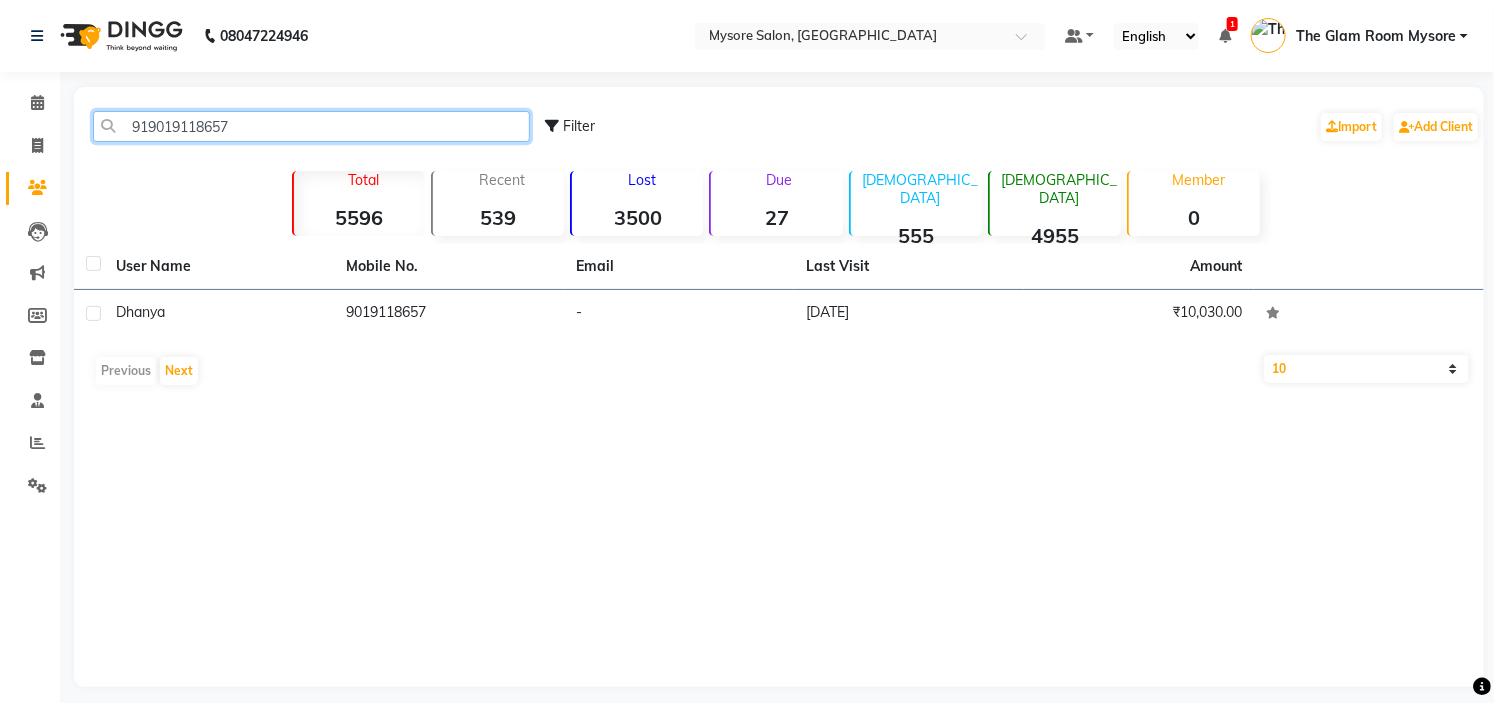 paste on "7022832868" 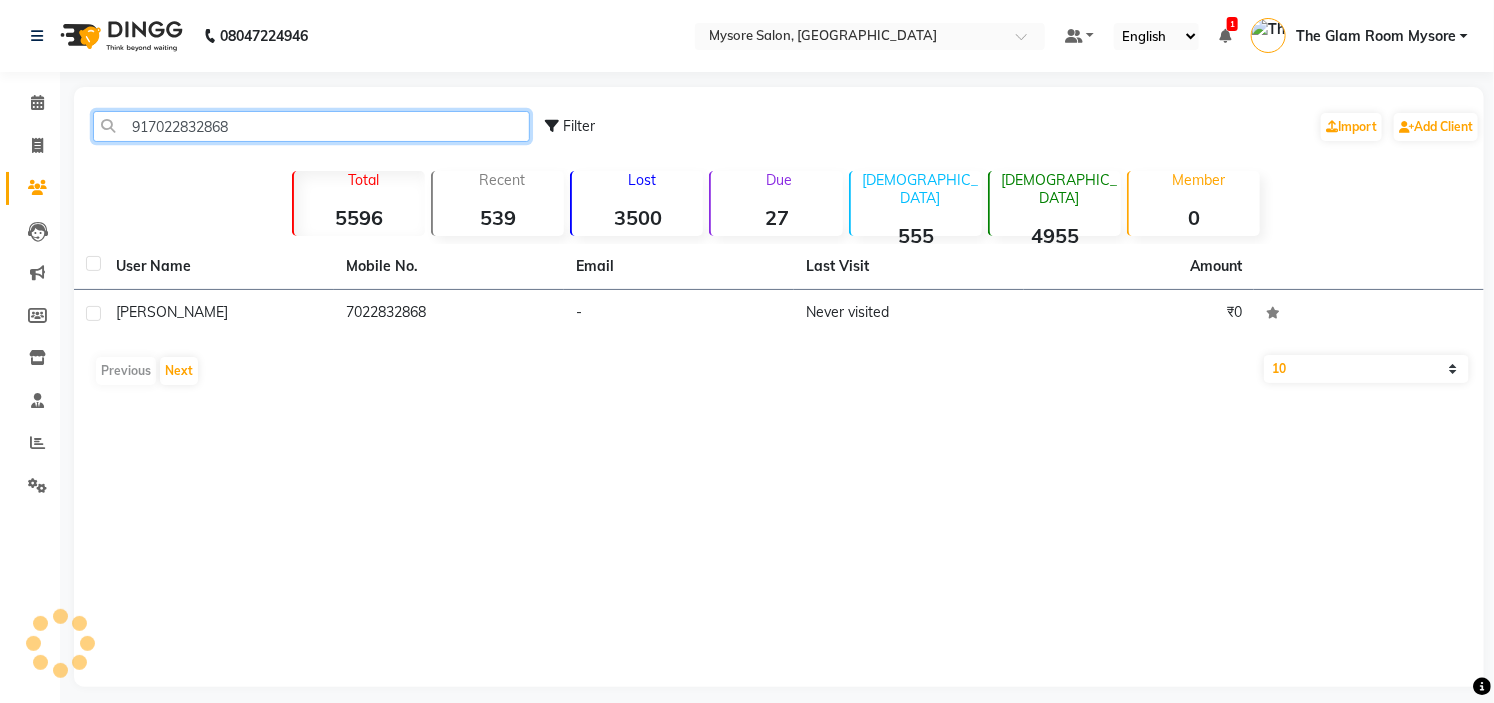 click on "917022832868" 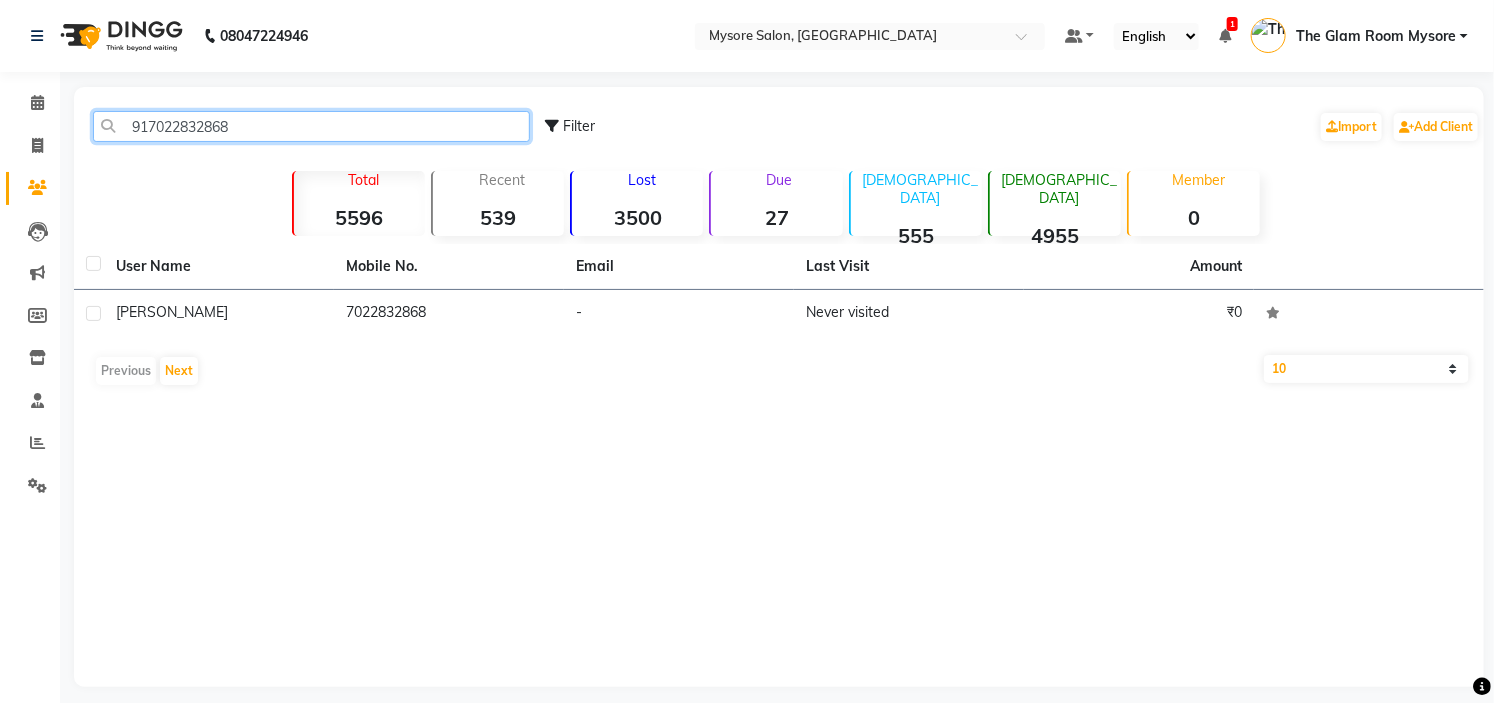 paste on "9606768716" 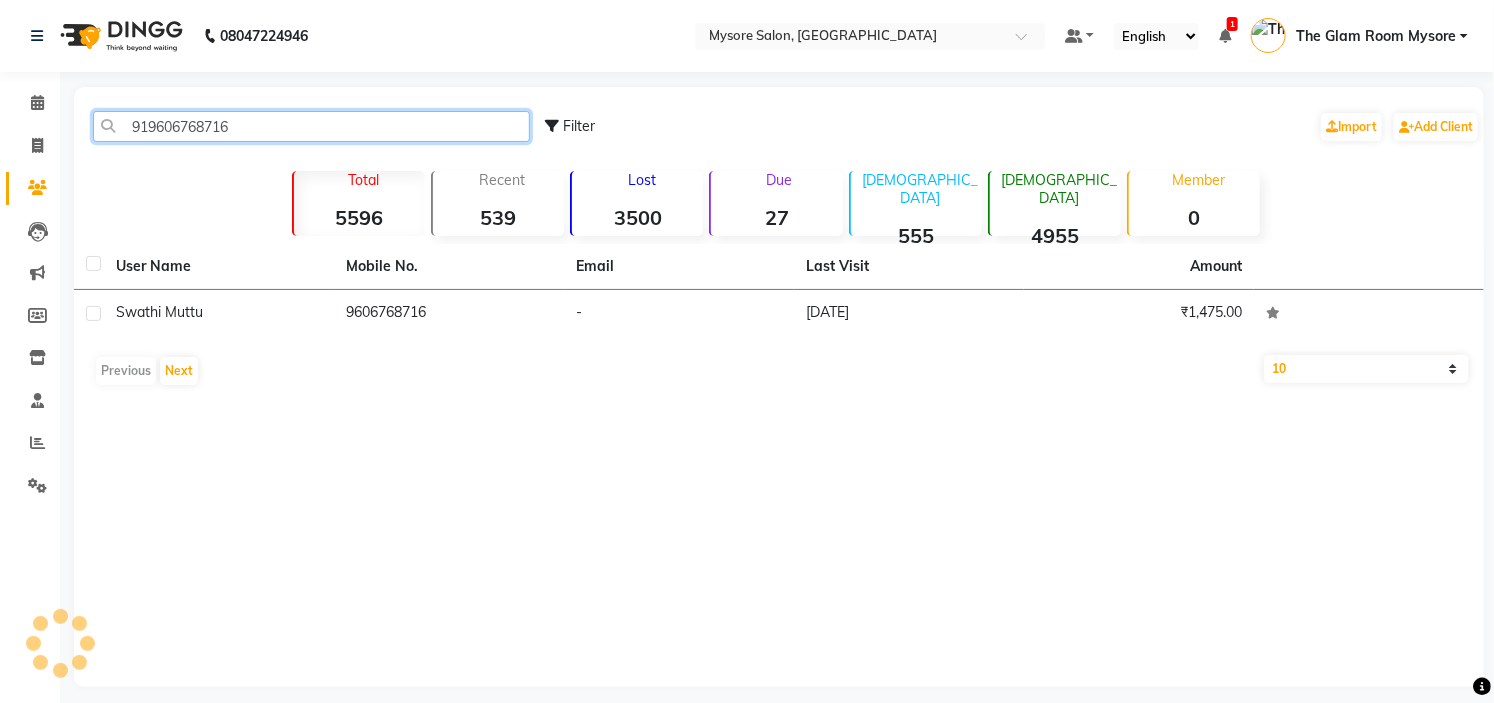 click on "919606768716" 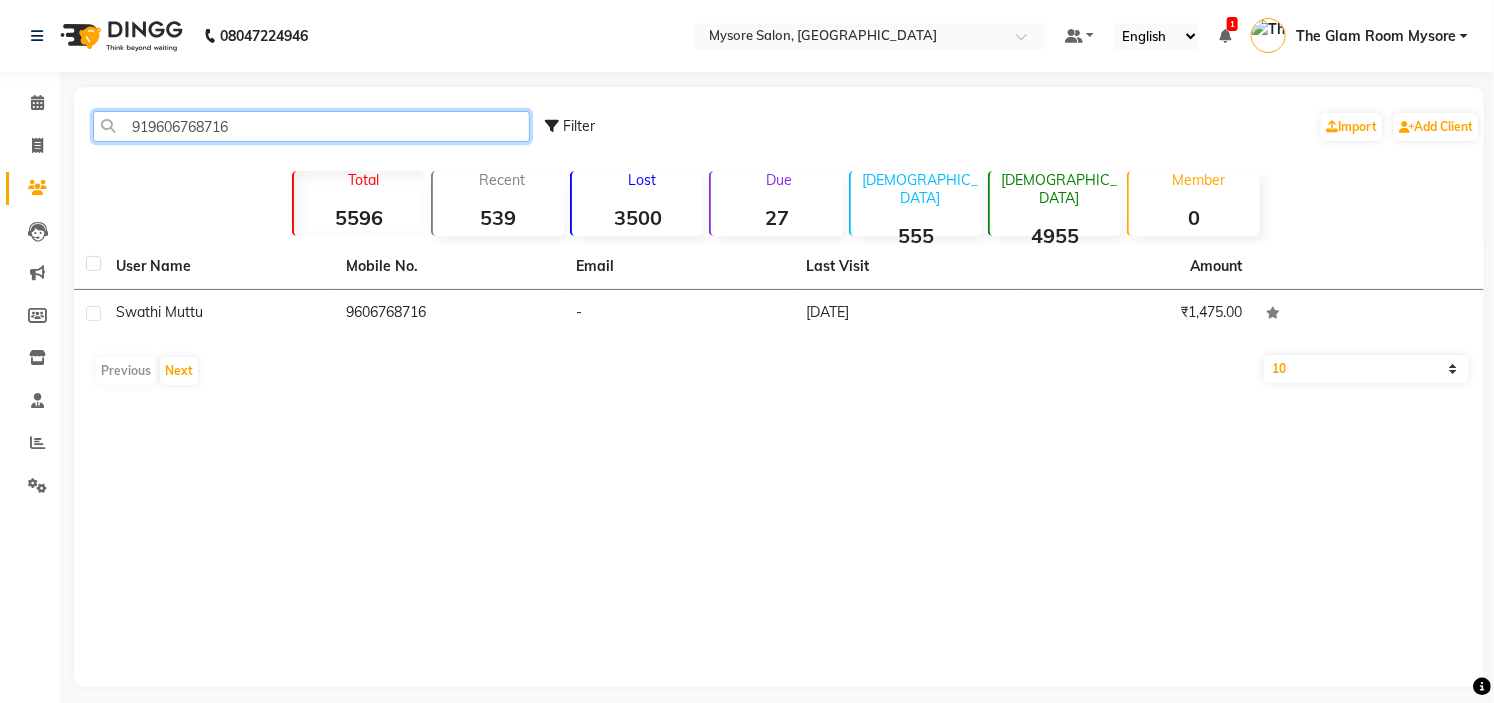 click on "919606768716" 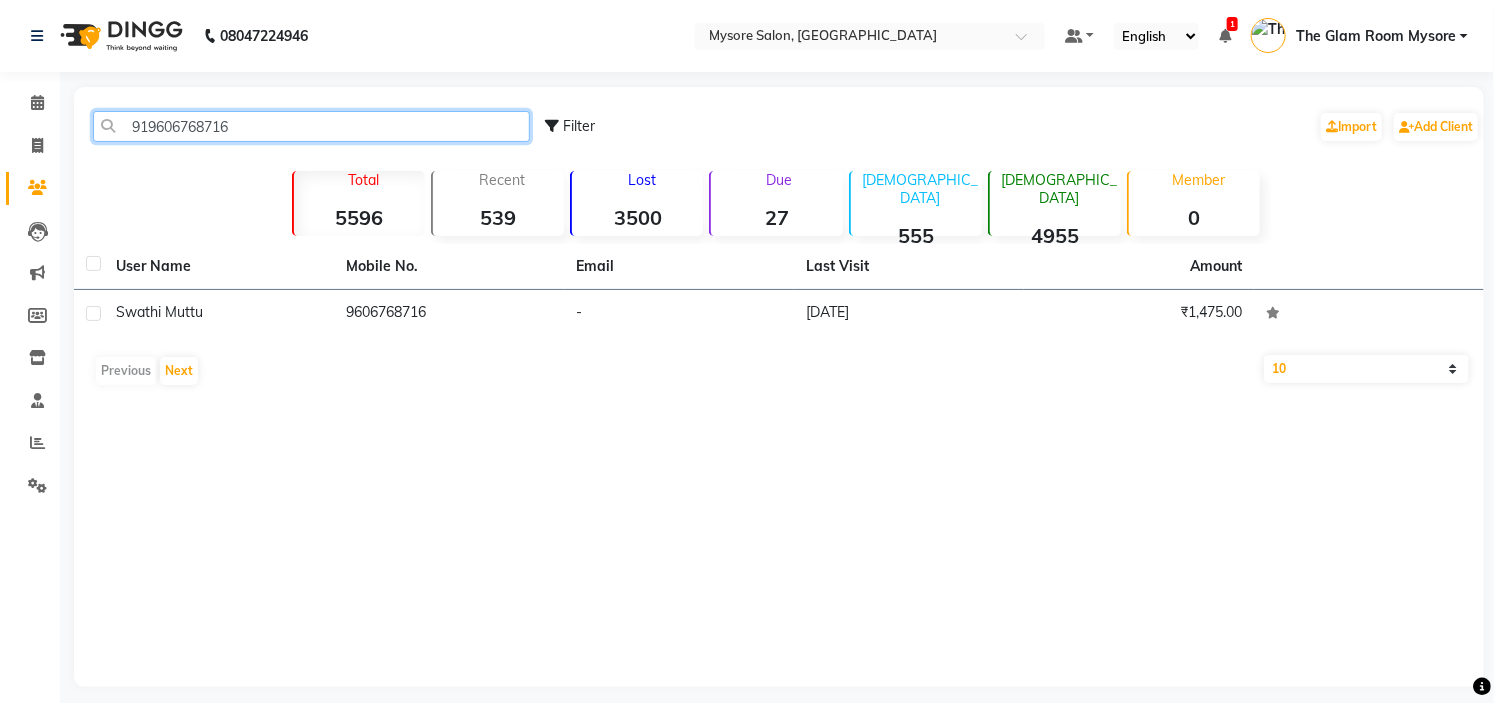 paste on "8197892185" 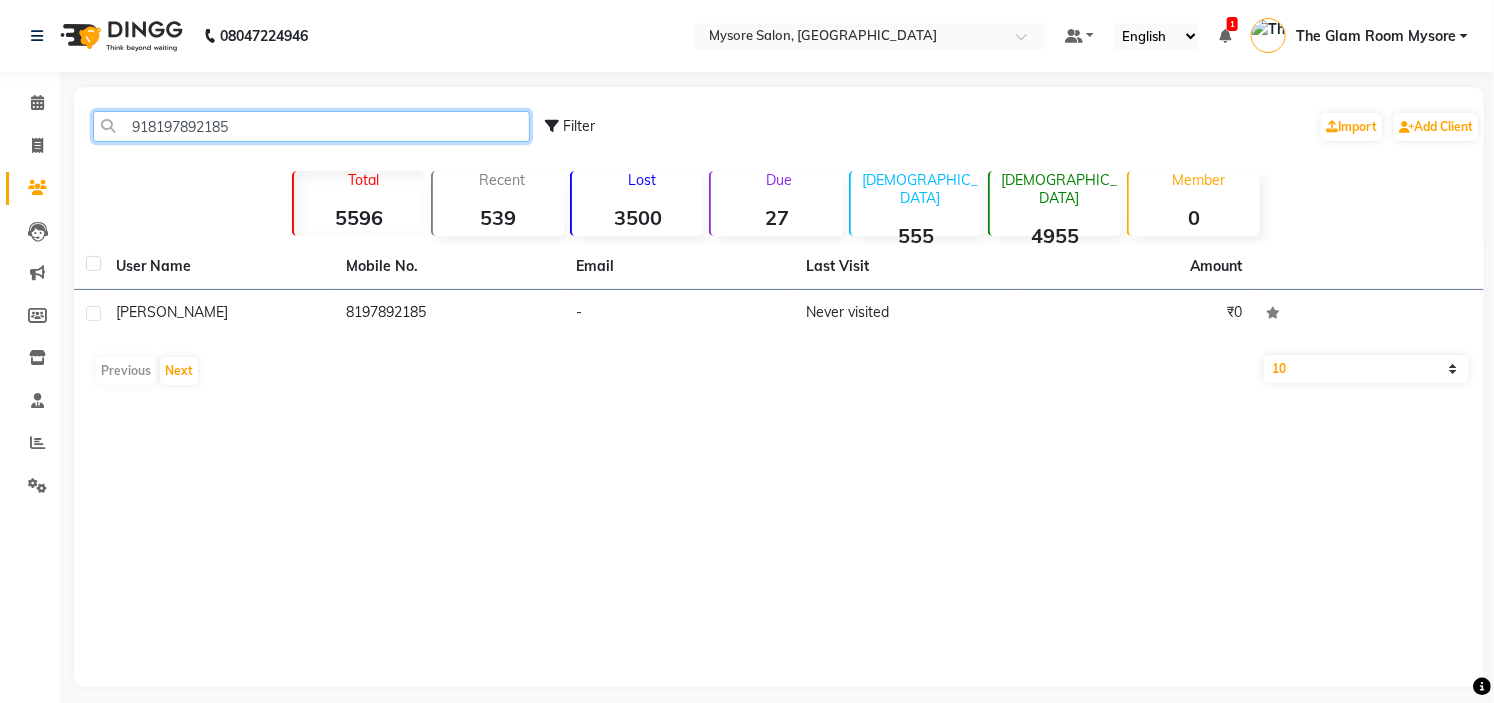 click on "918197892185" 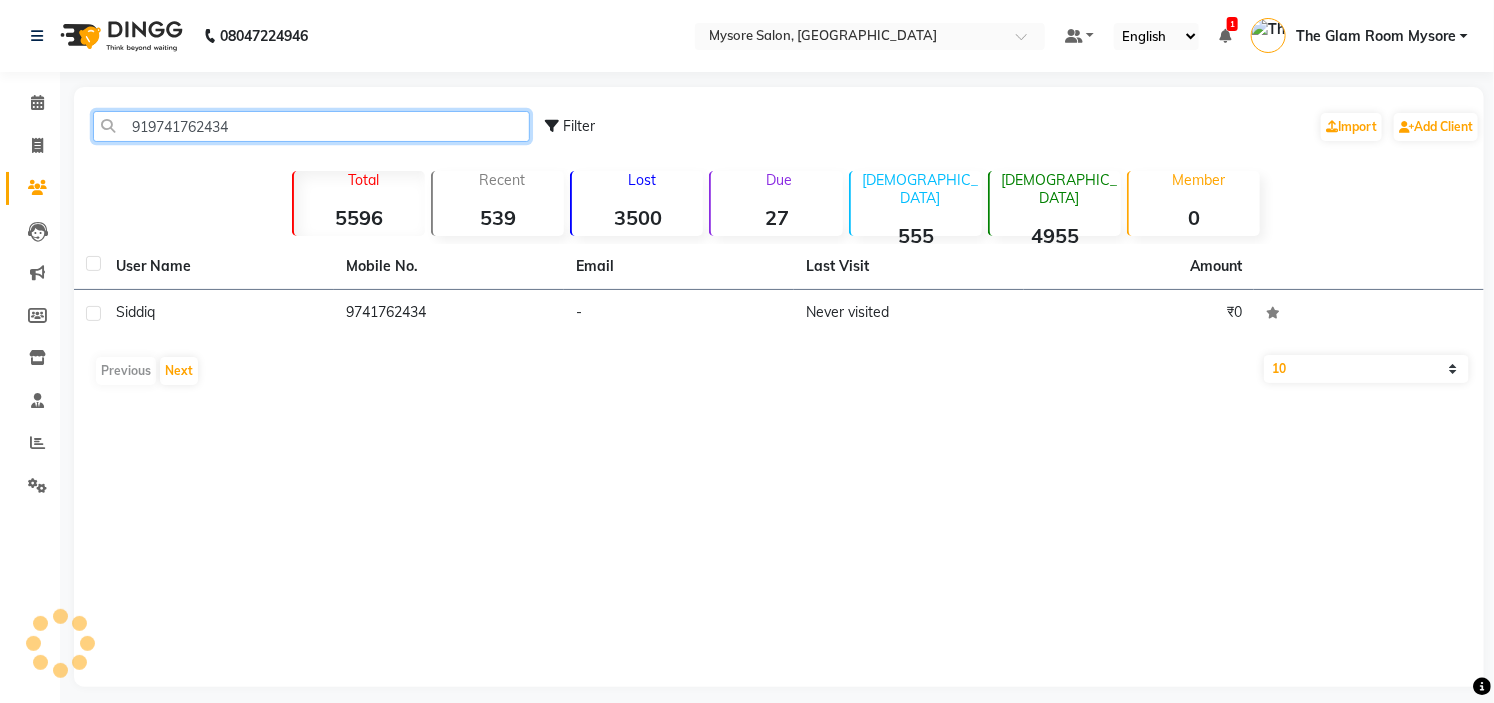 click on "919741762434" 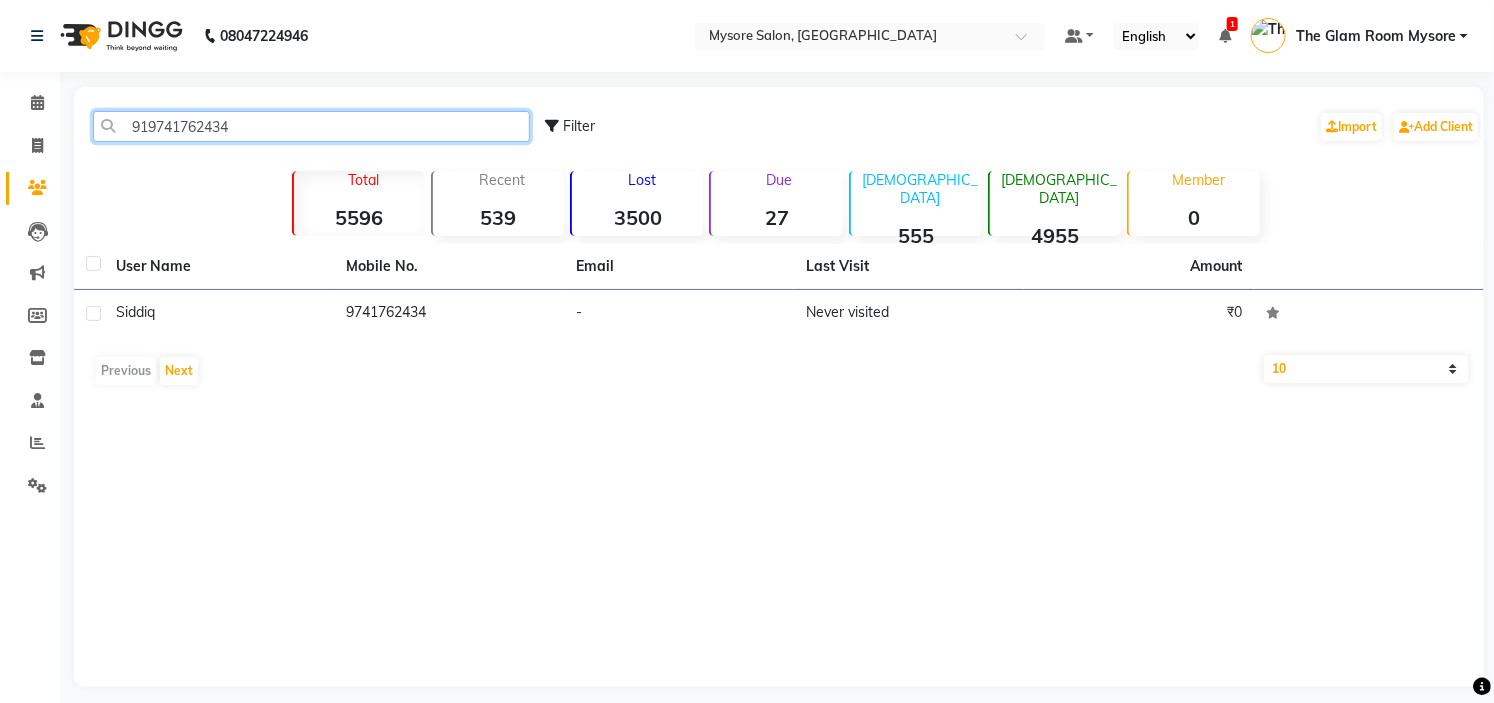 paste on "7022098423" 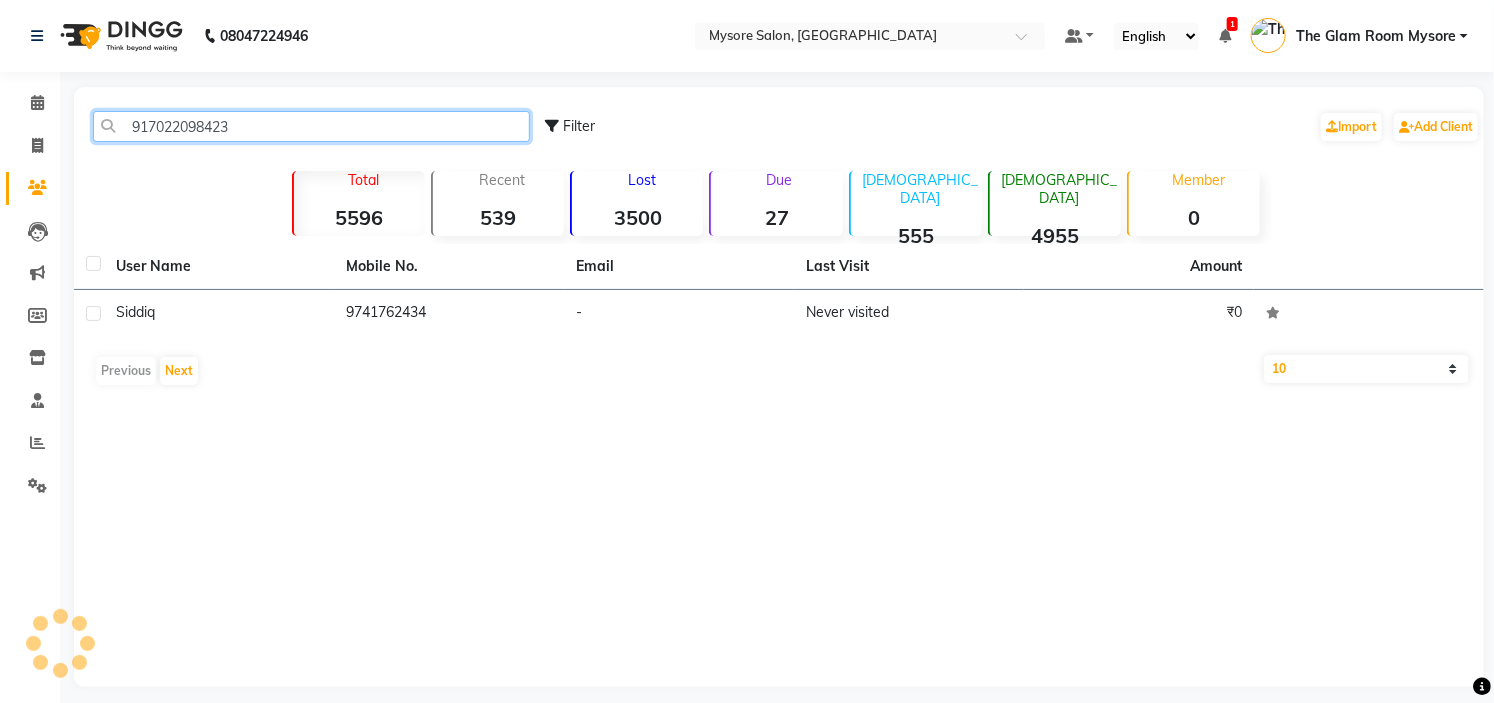 click on "917022098423" 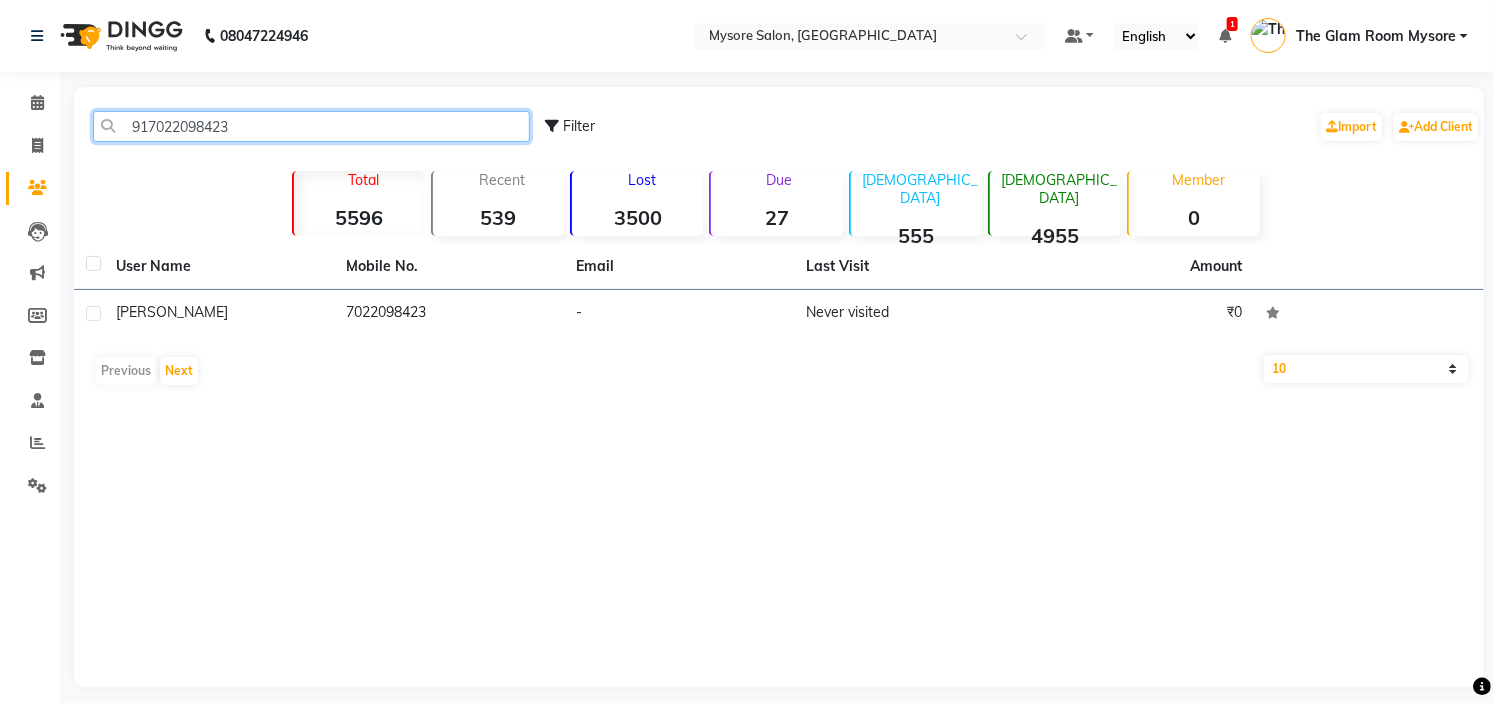 paste on "9591930766" 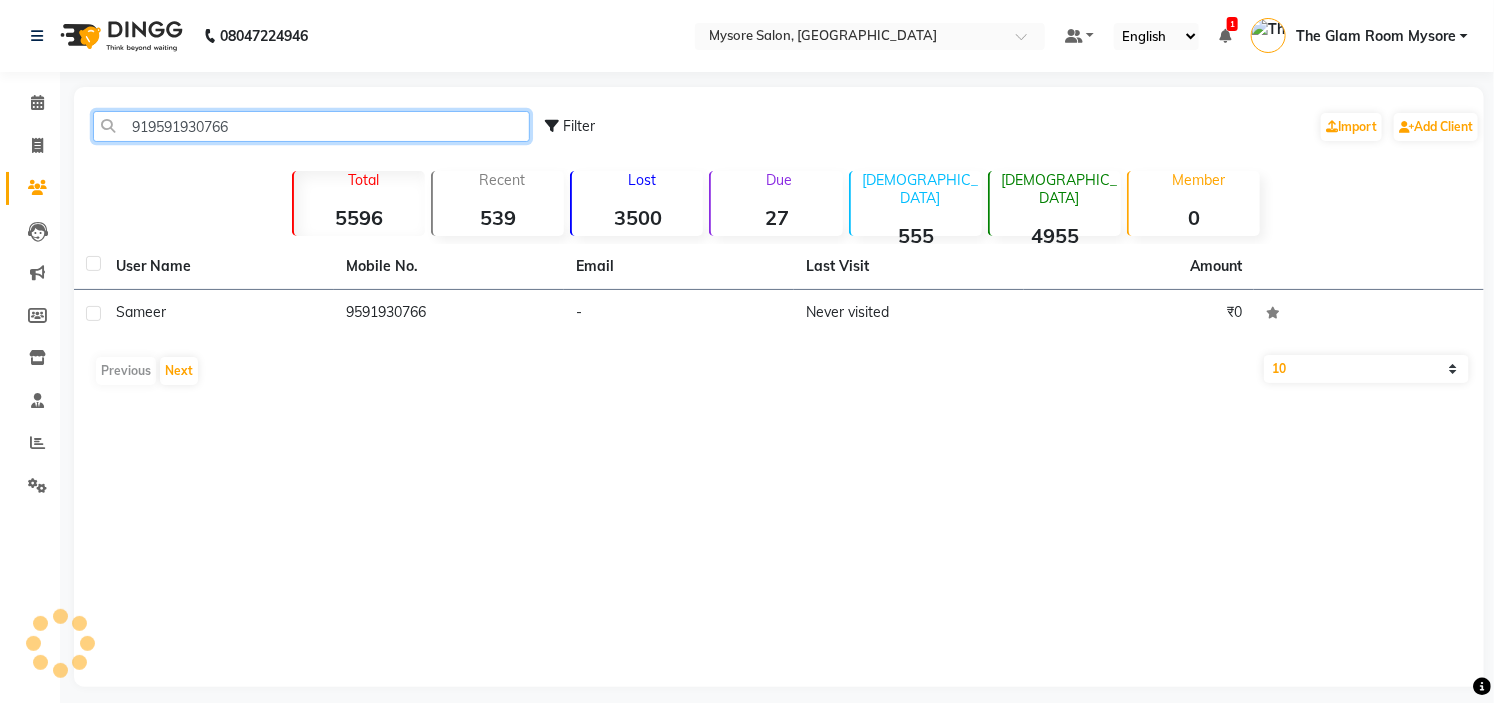 click on "919591930766" 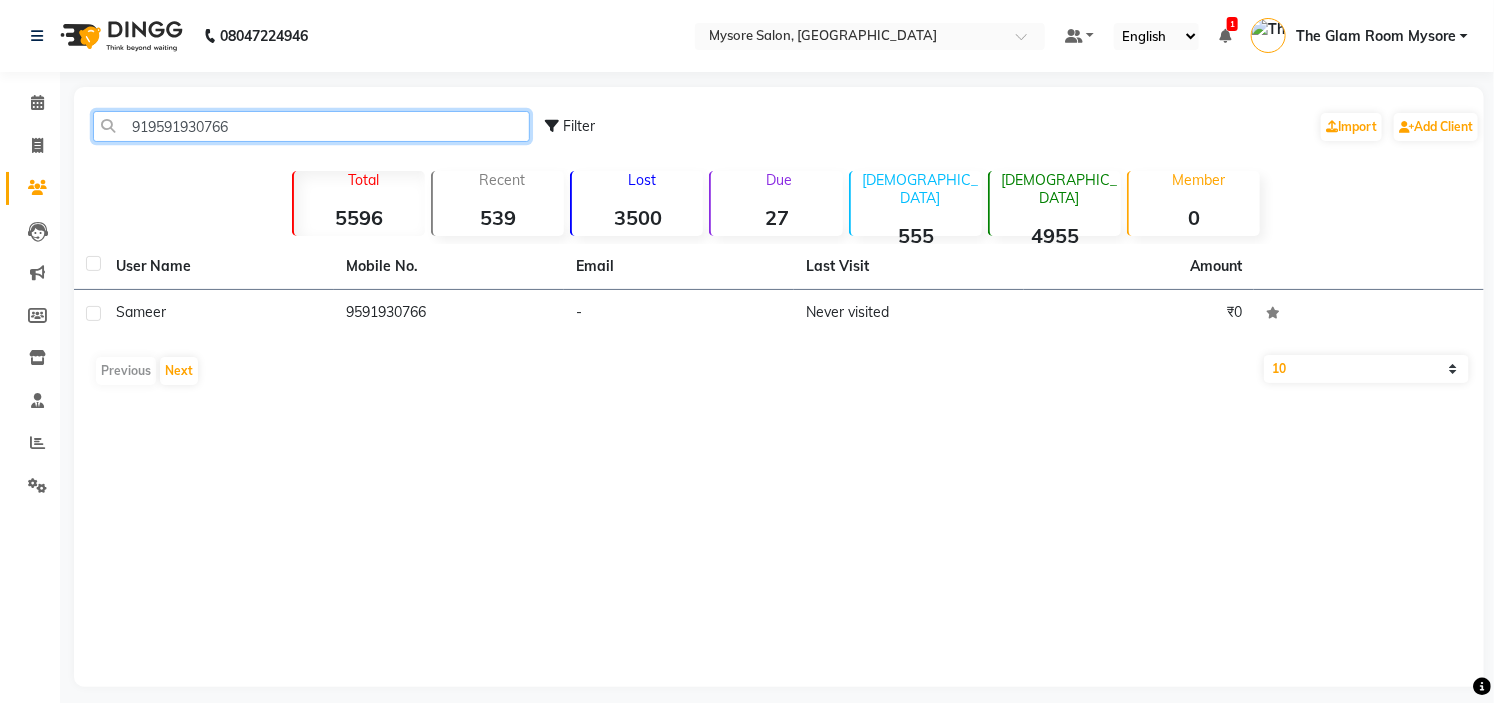 paste on "7204511142" 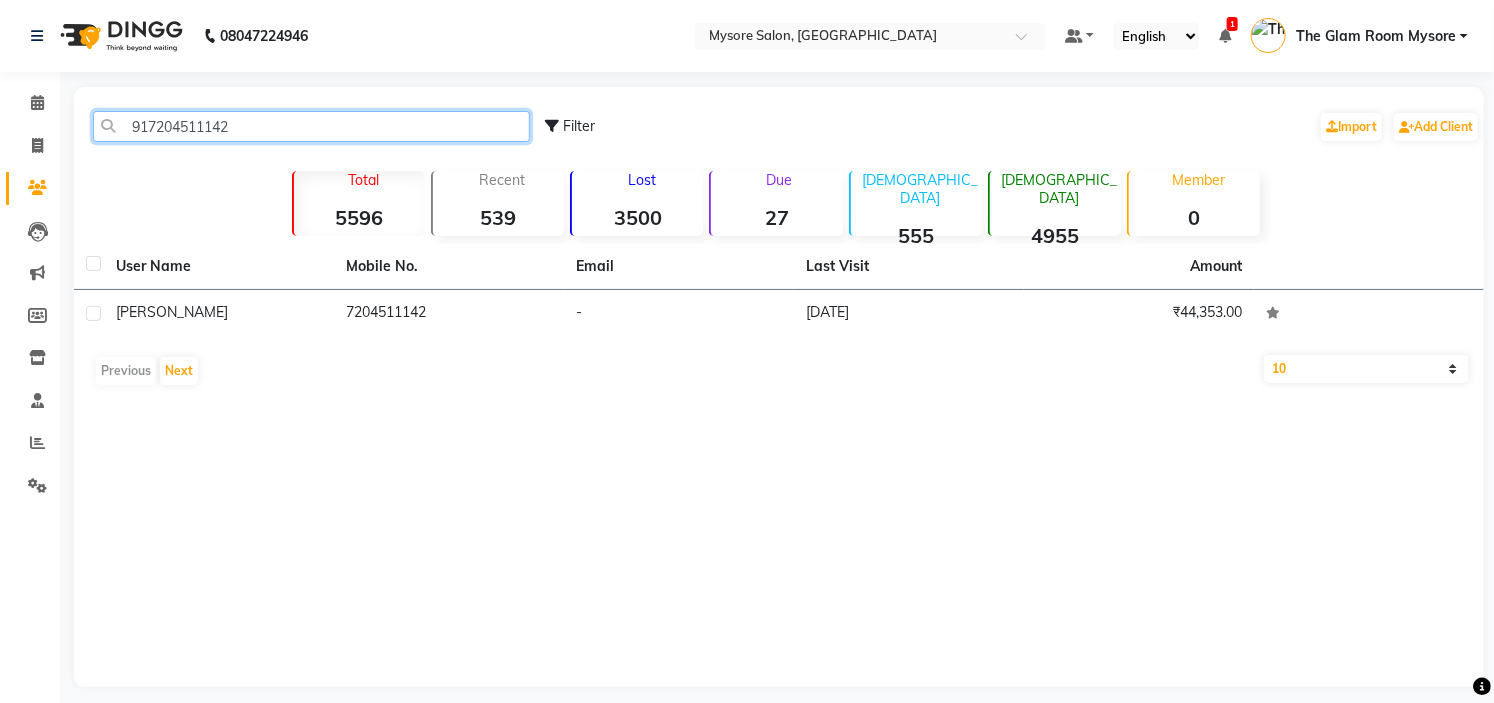 click on "917204511142" 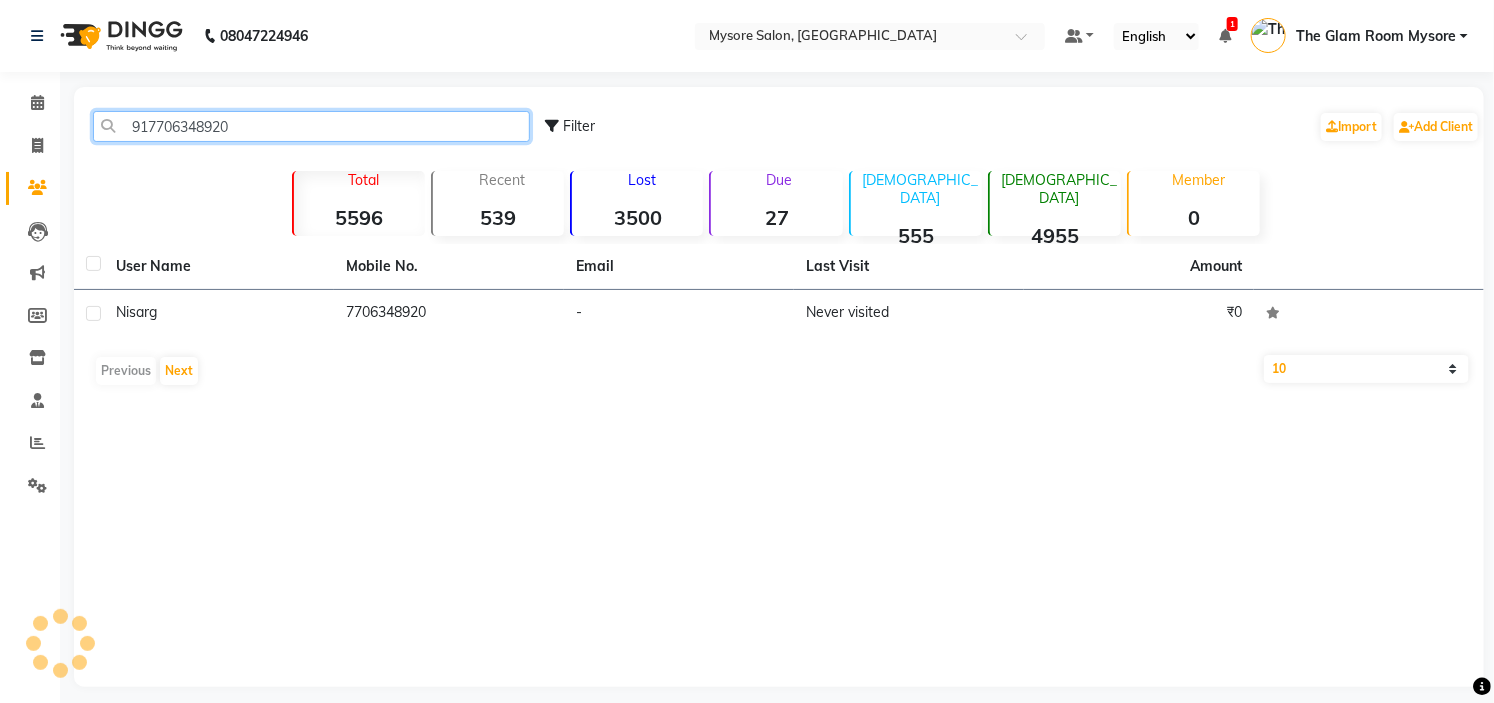 click on "917706348920" 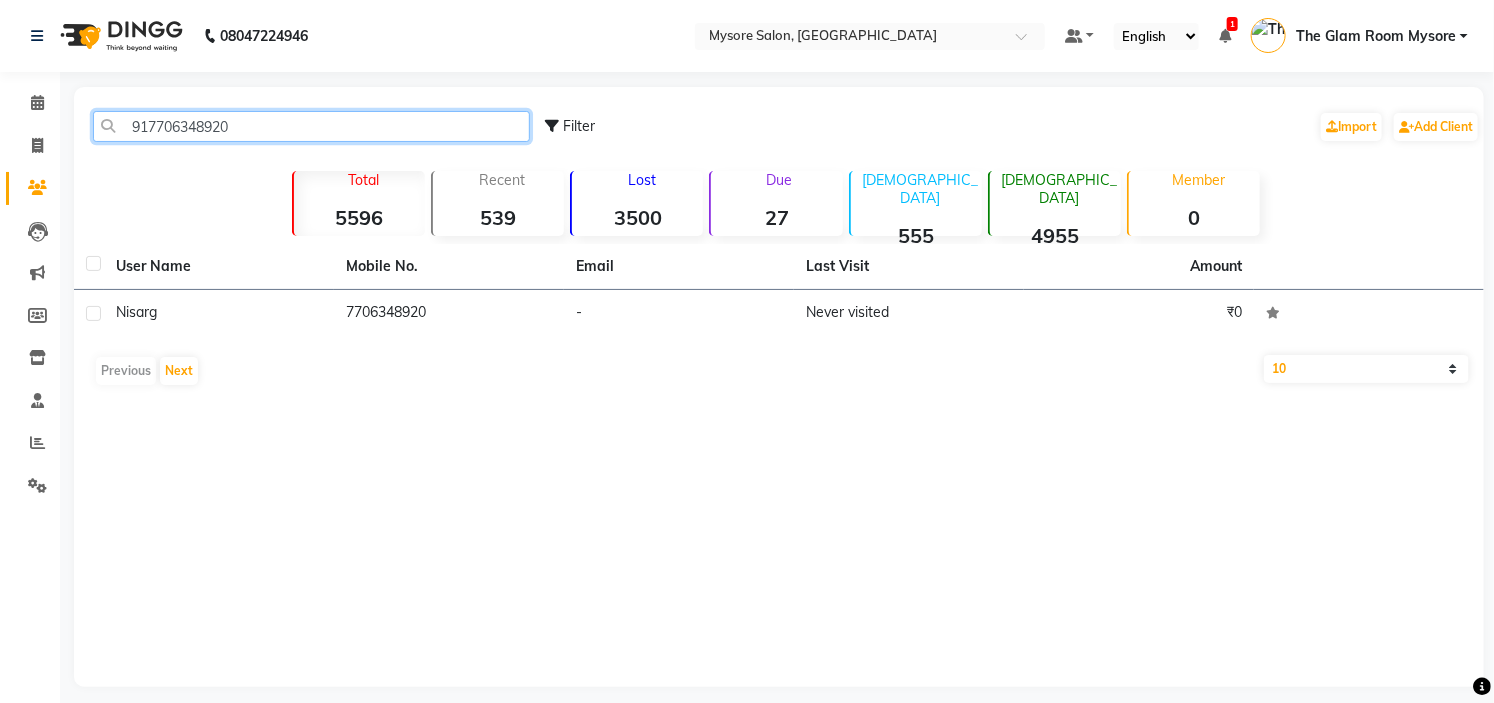 click on "917706348920" 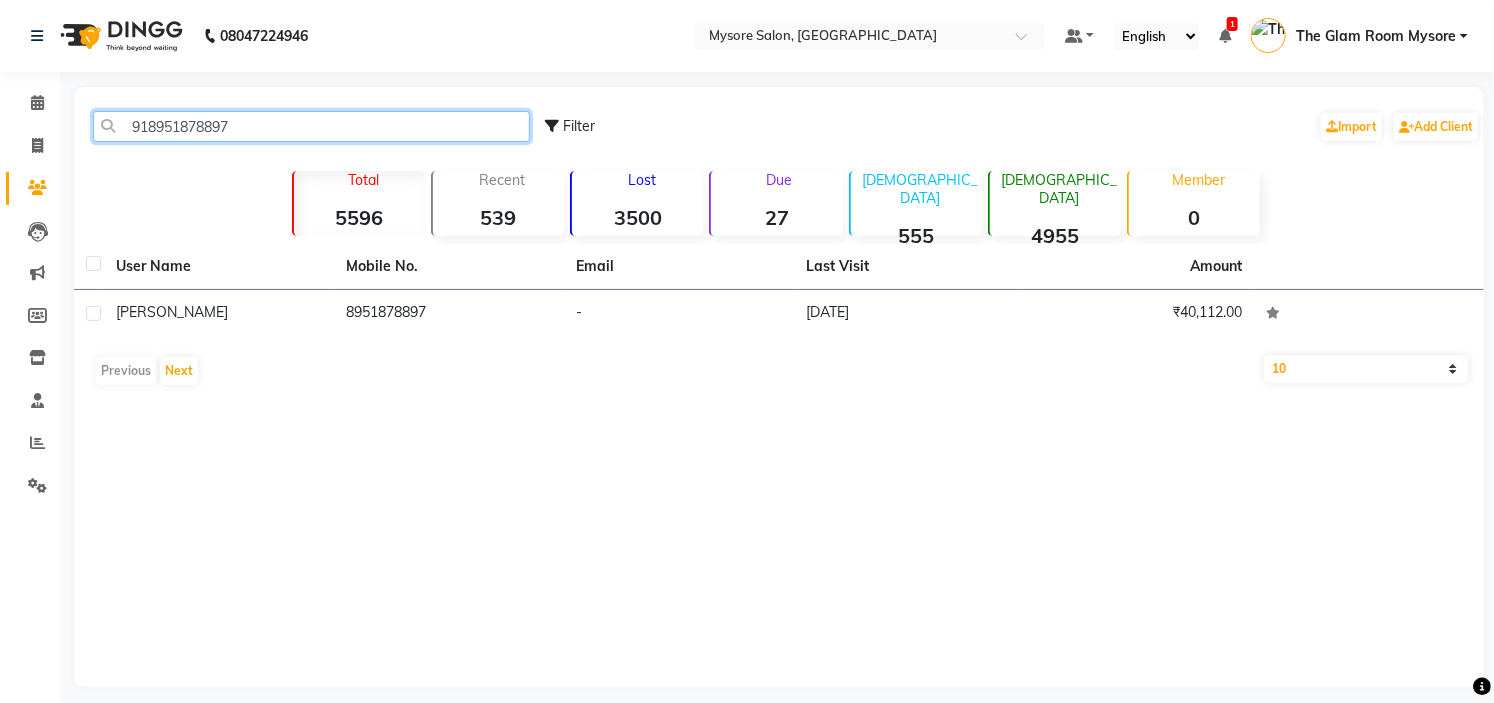 click on "918951878897" 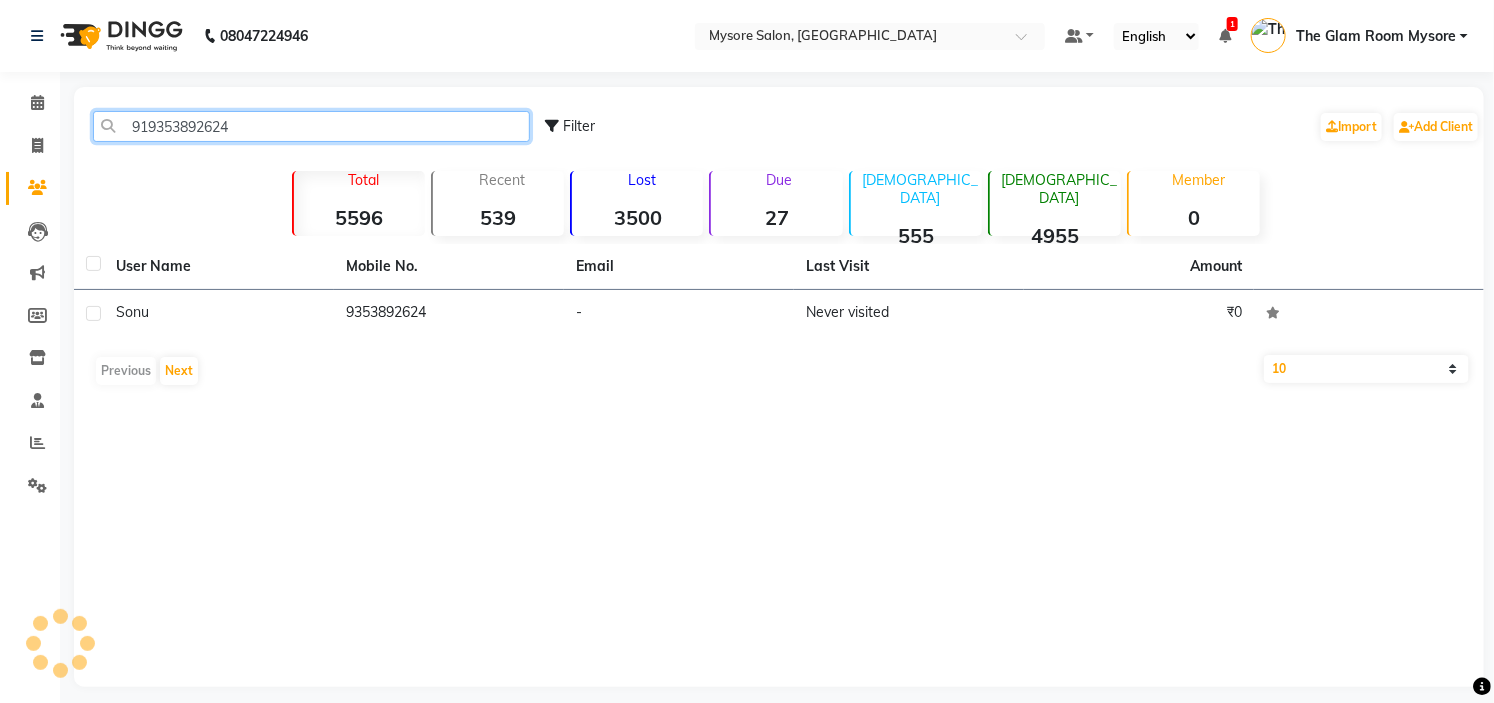 click on "919353892624" 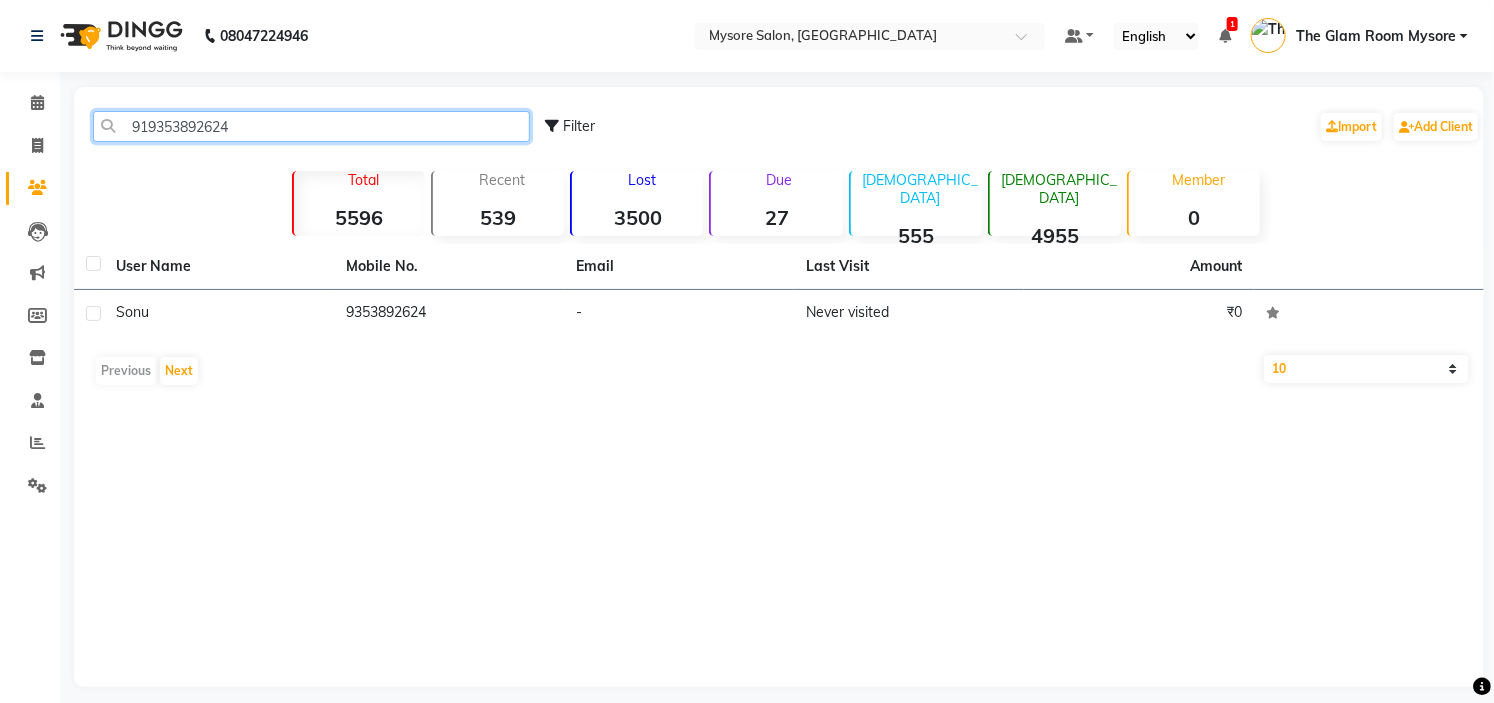 paste on "945262092" 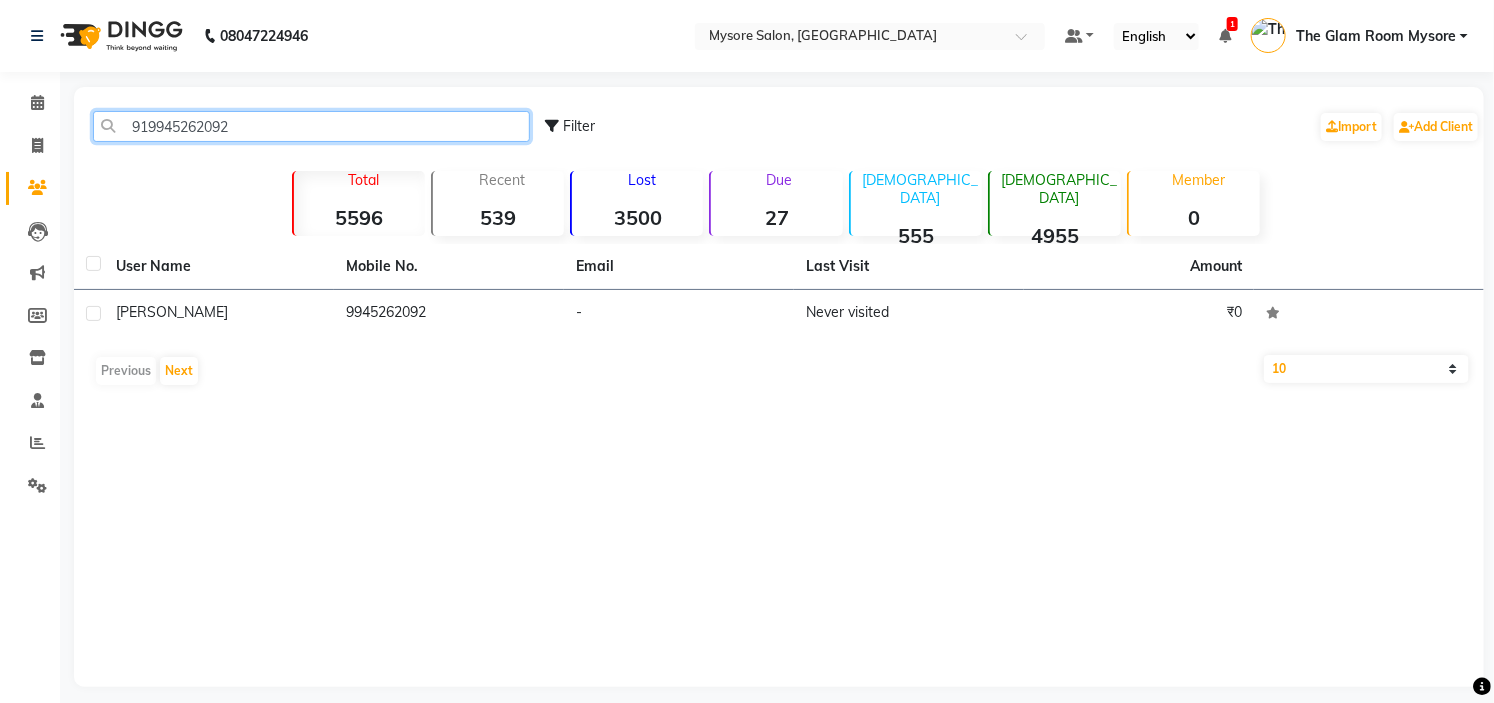click on "919945262092" 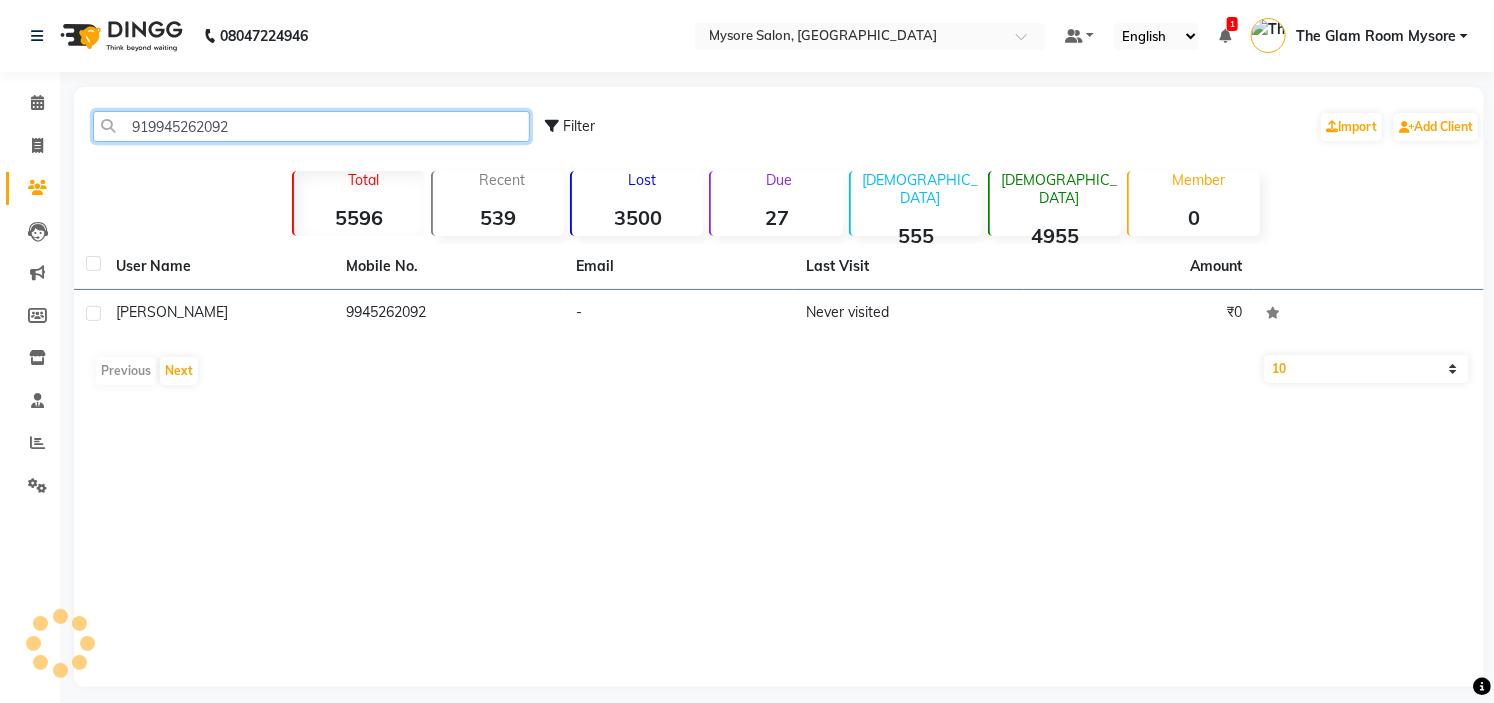 click on "919945262092" 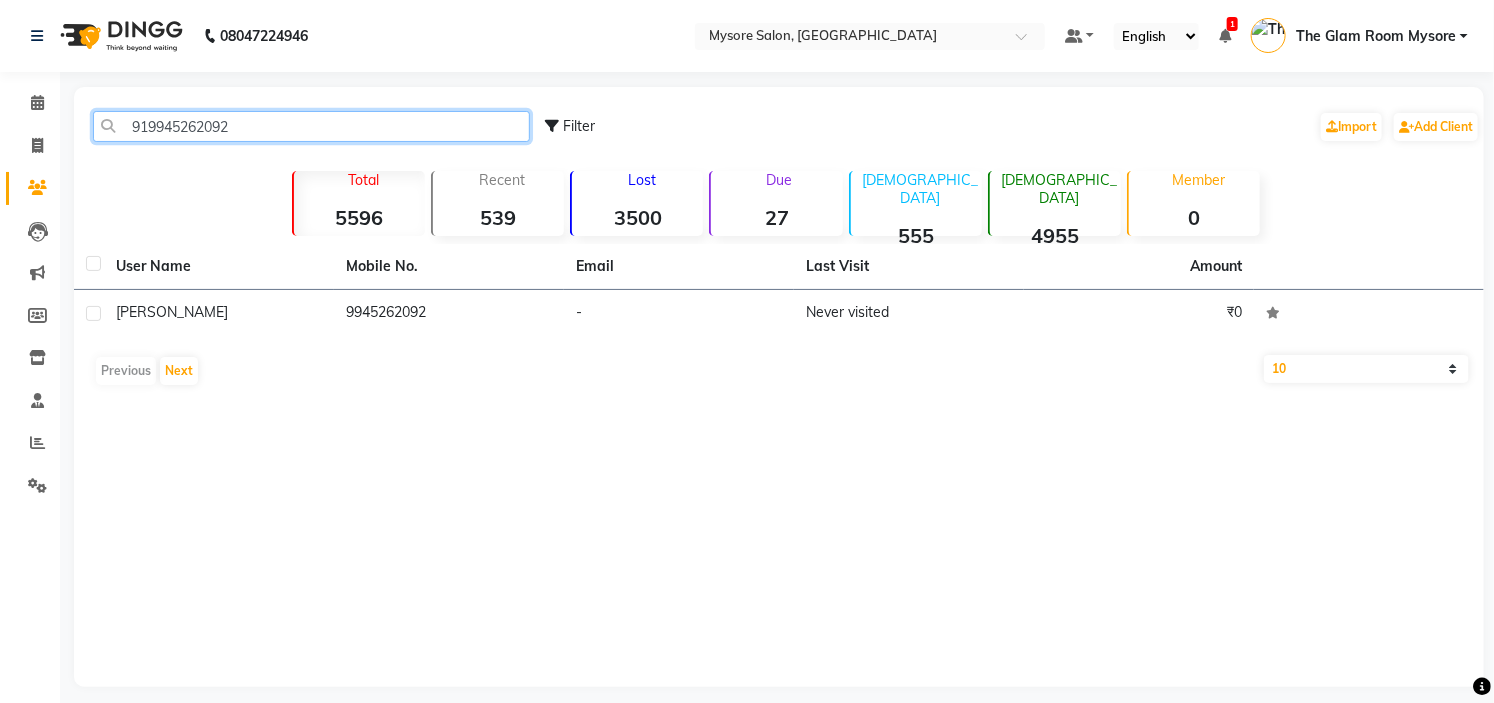 click on "919945262092" 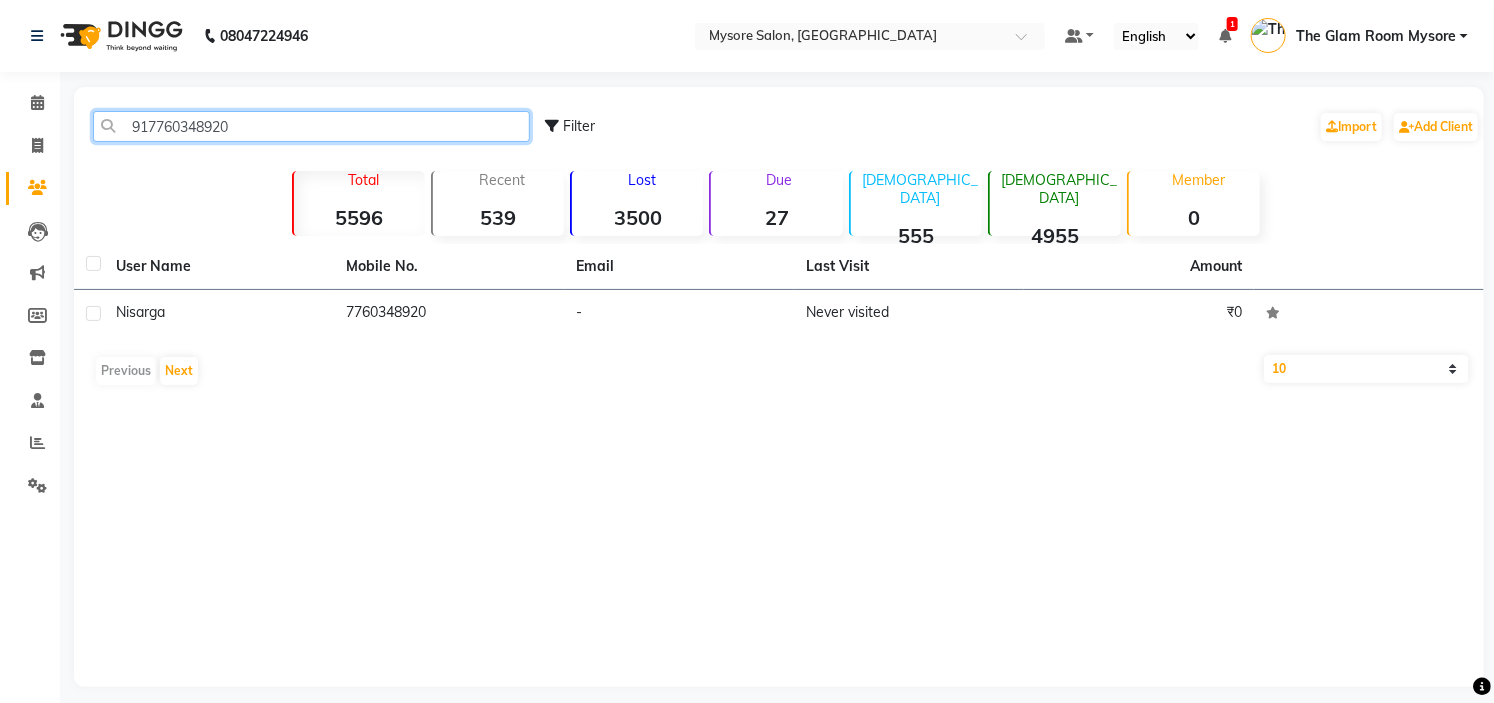 click on "917760348920" 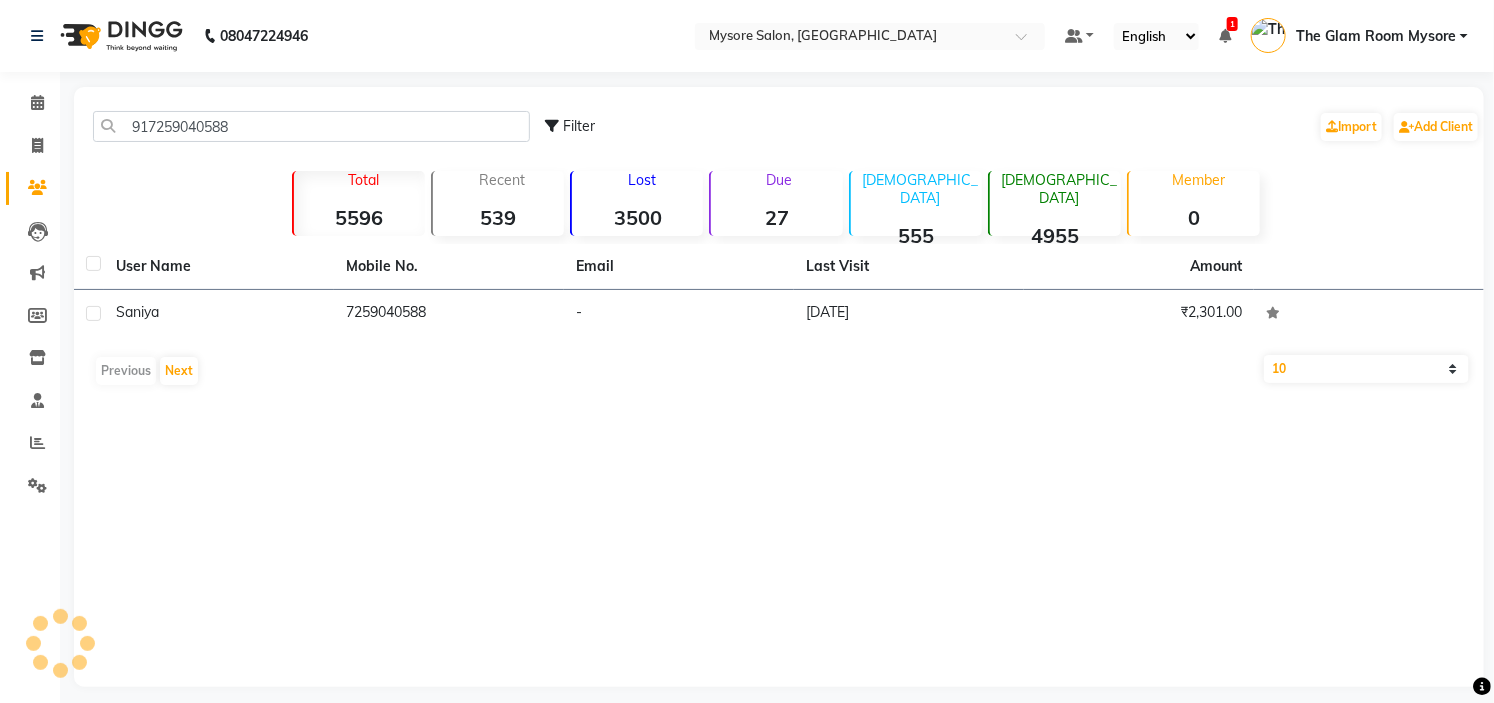click on "917259040588 Filter  Import   Add Client" 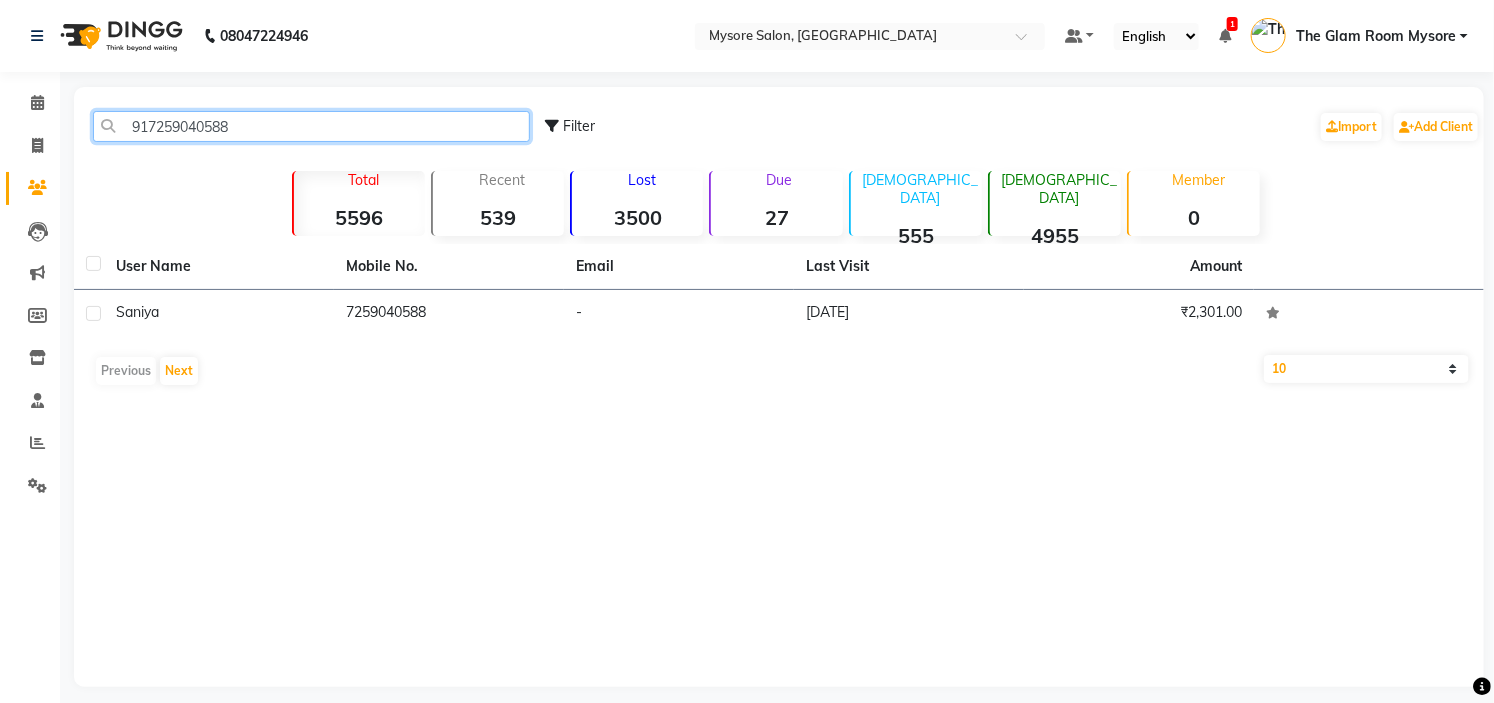 click on "917259040588" 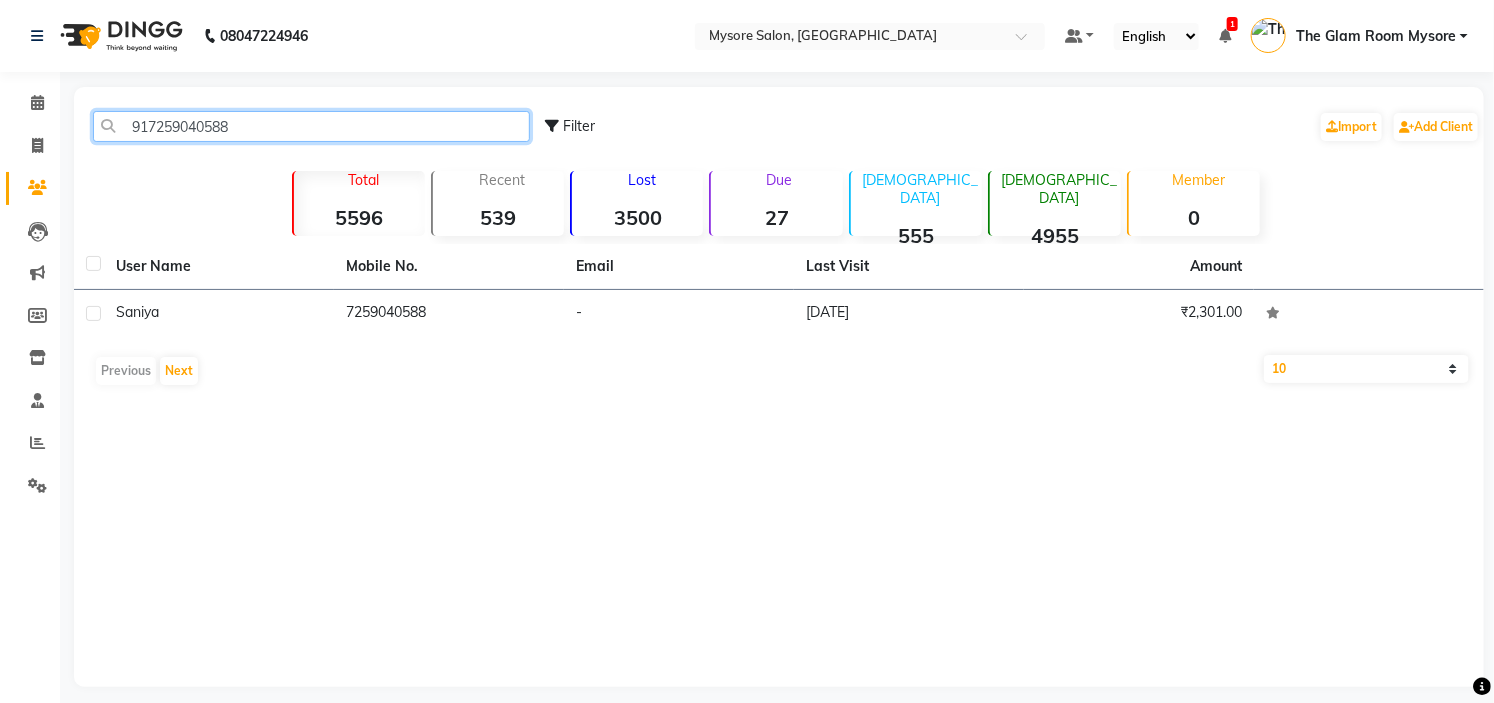 paste on "8217782984" 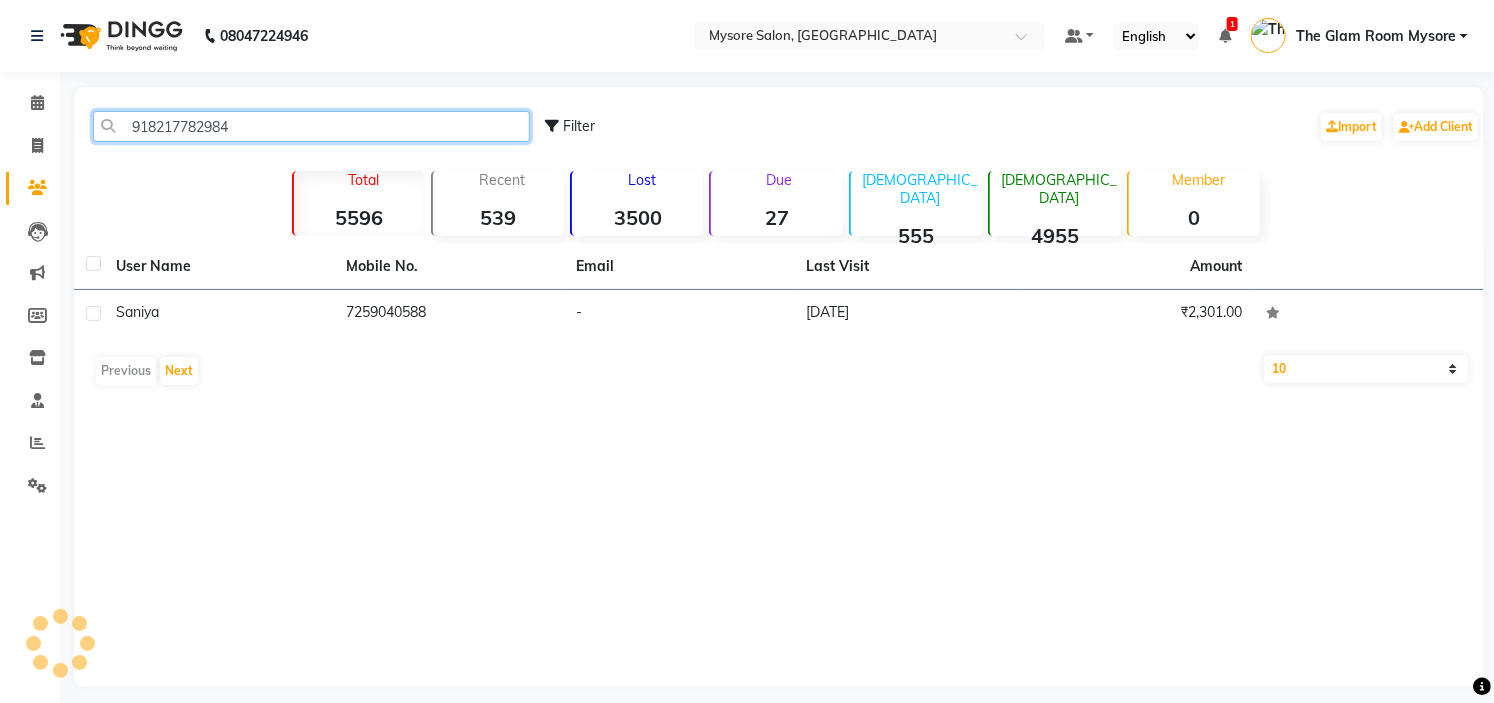 click on "918217782984" 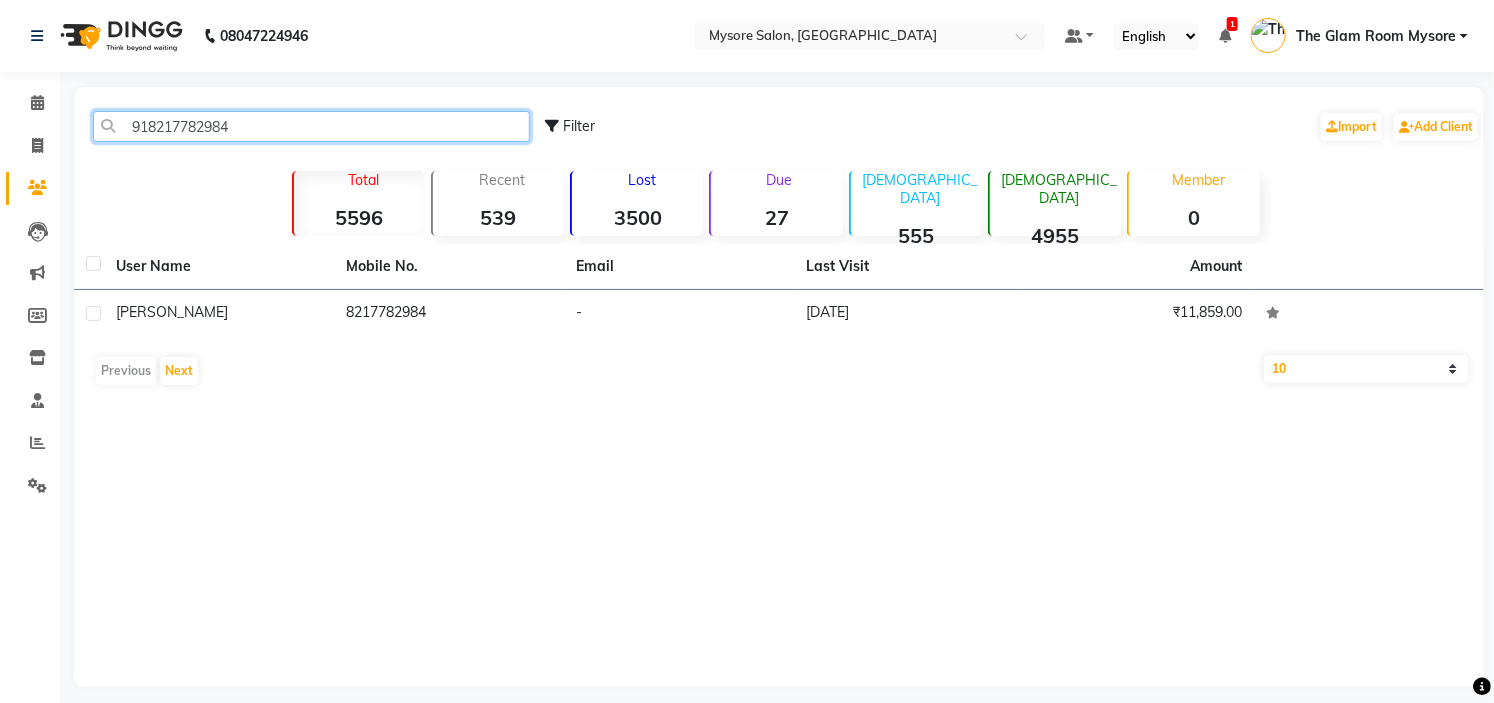 paste on "088529617" 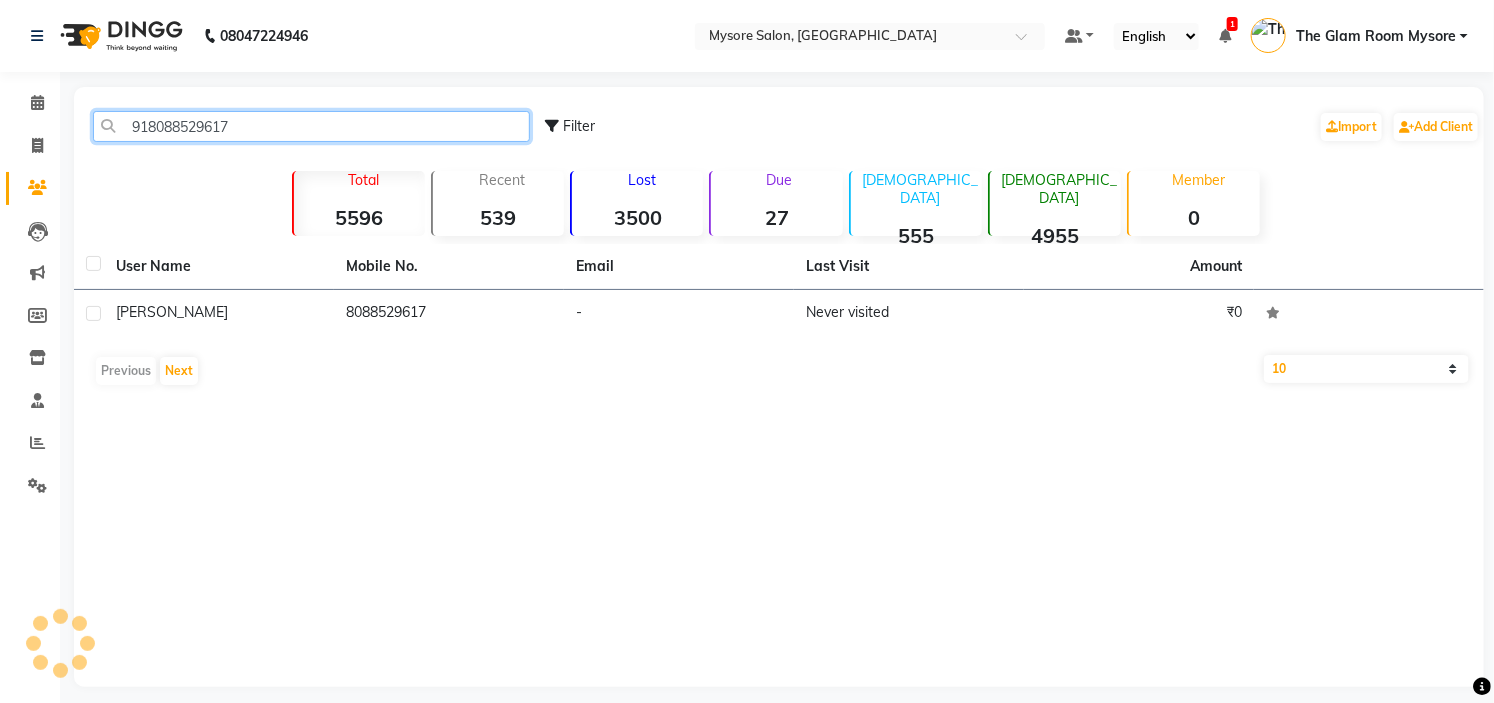 click on "918088529617" 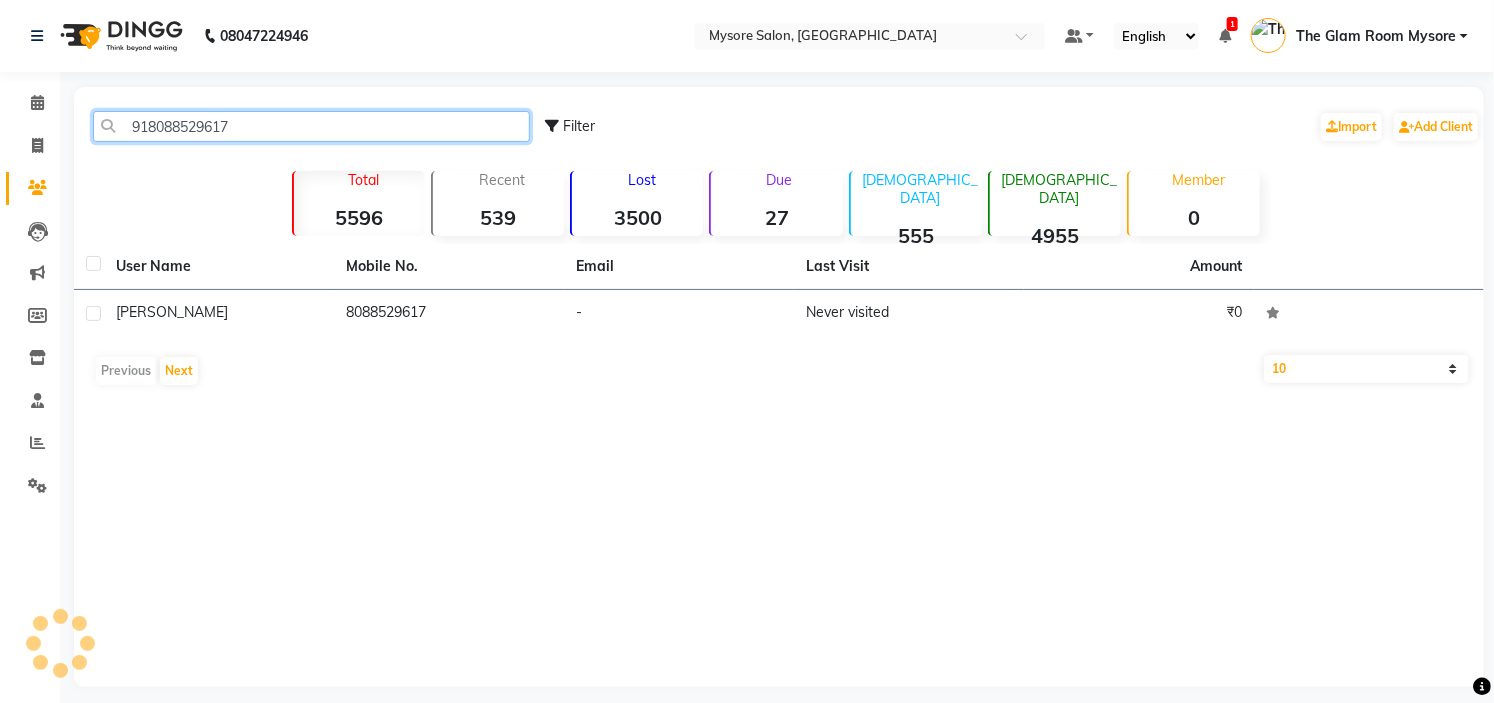 click on "918088529617" 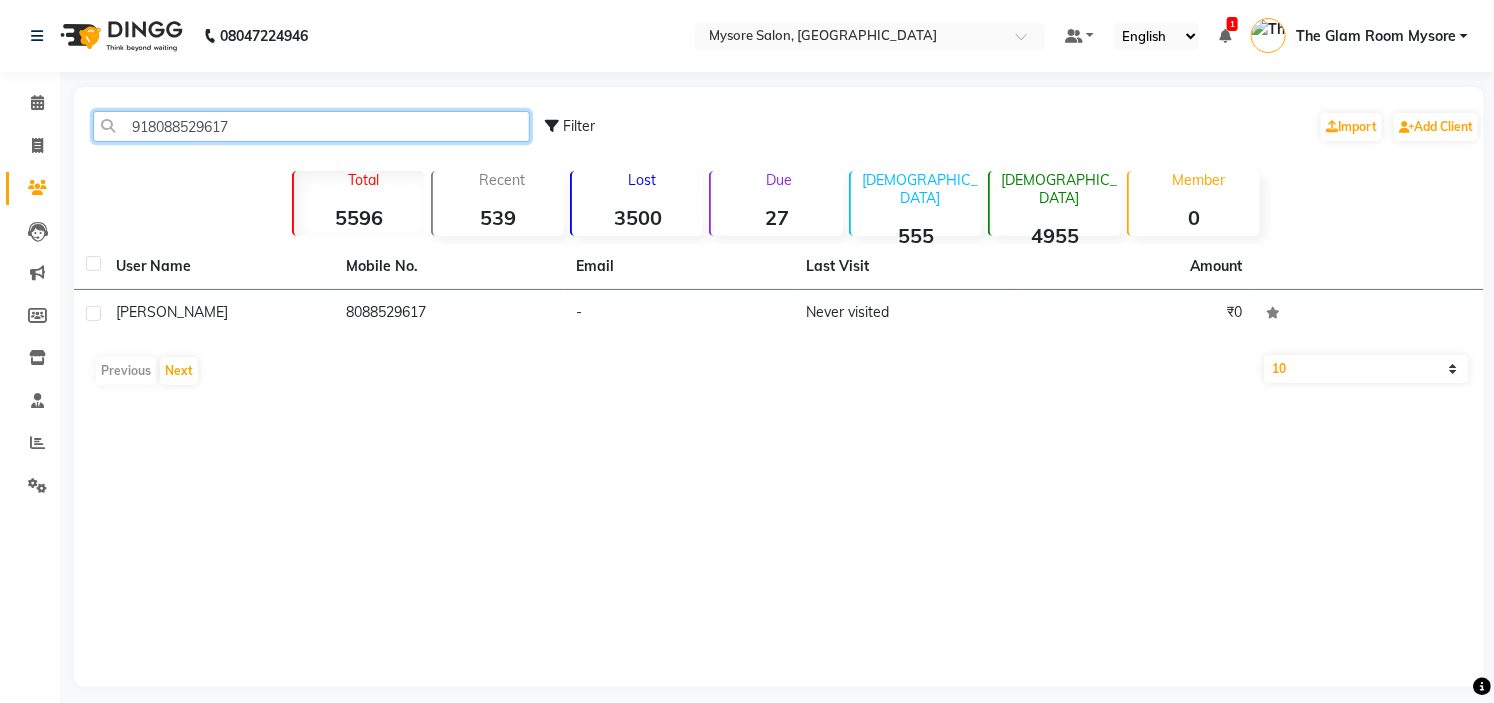 click on "918088529617" 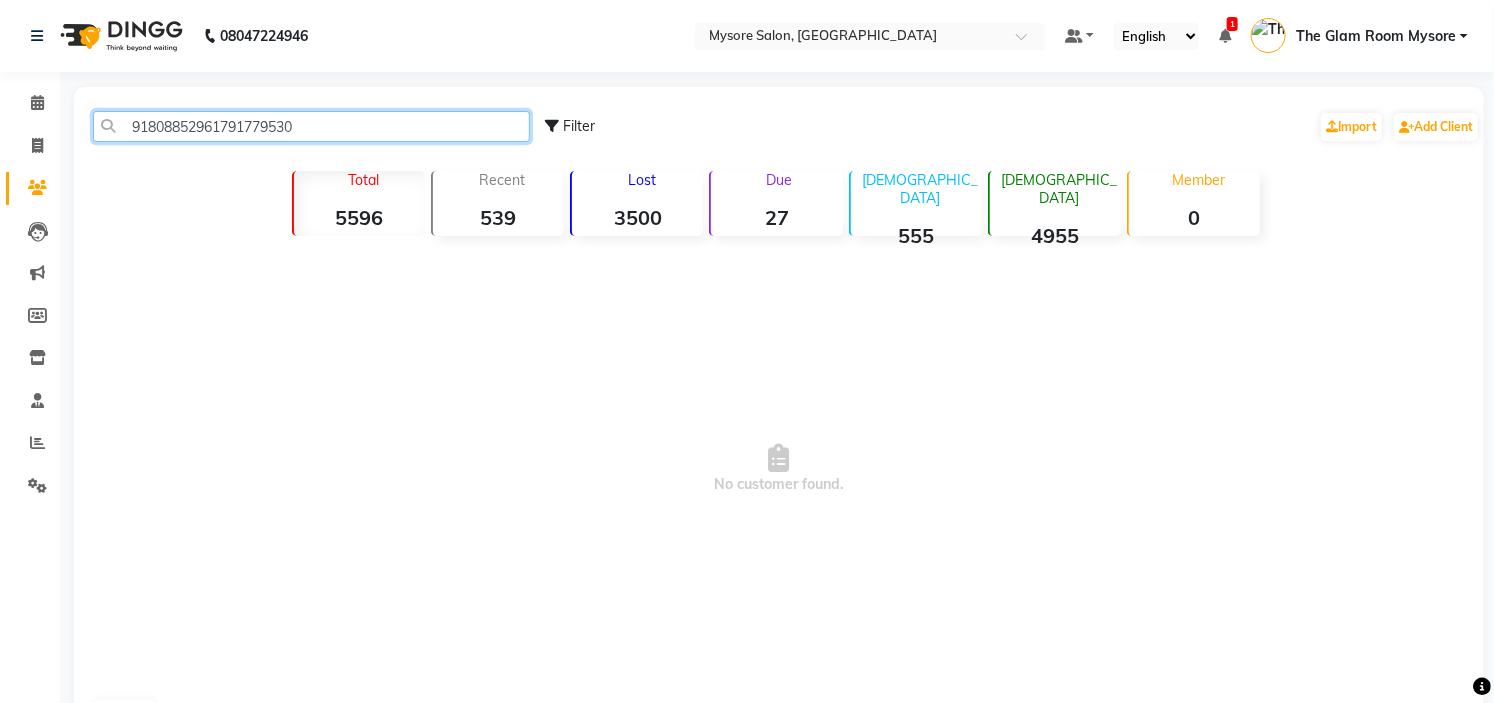 click on "91808852961791779530" 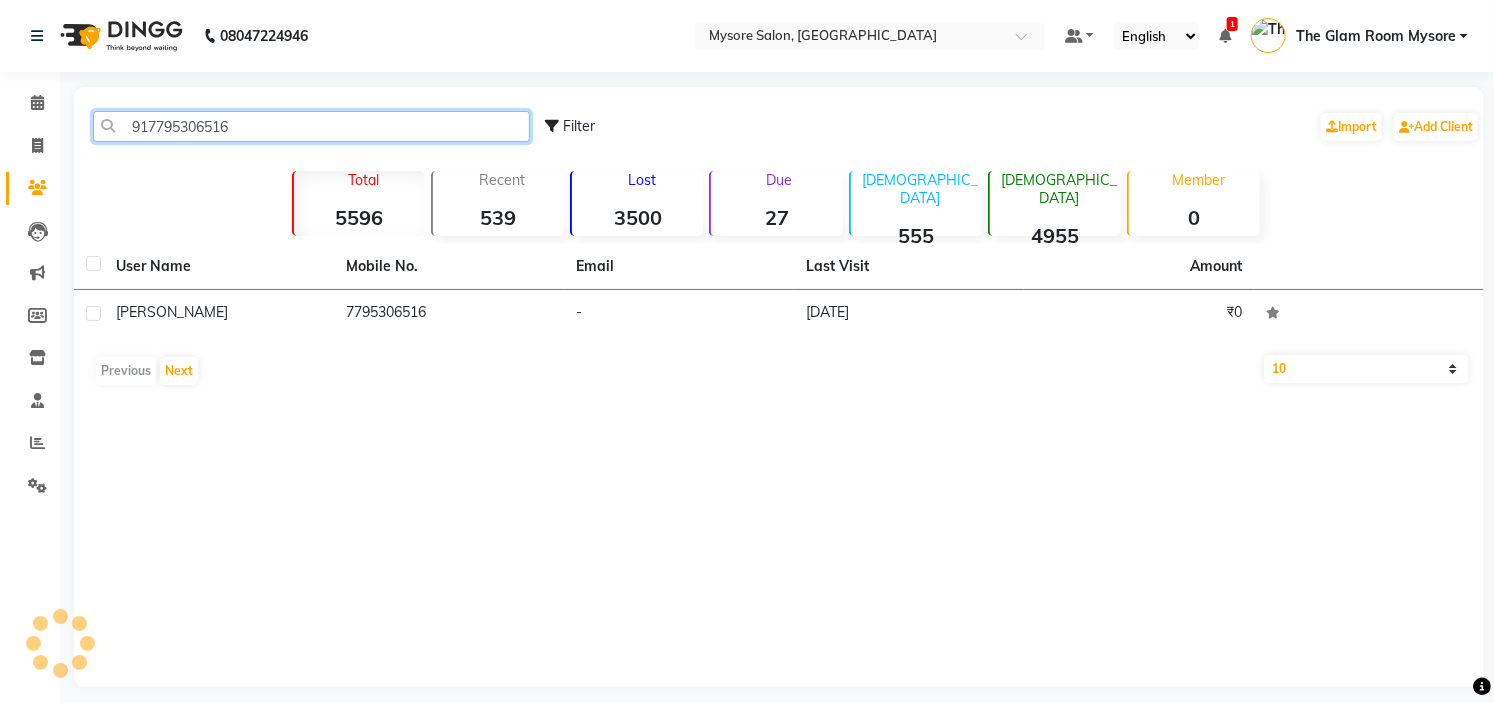 click on "917795306516" 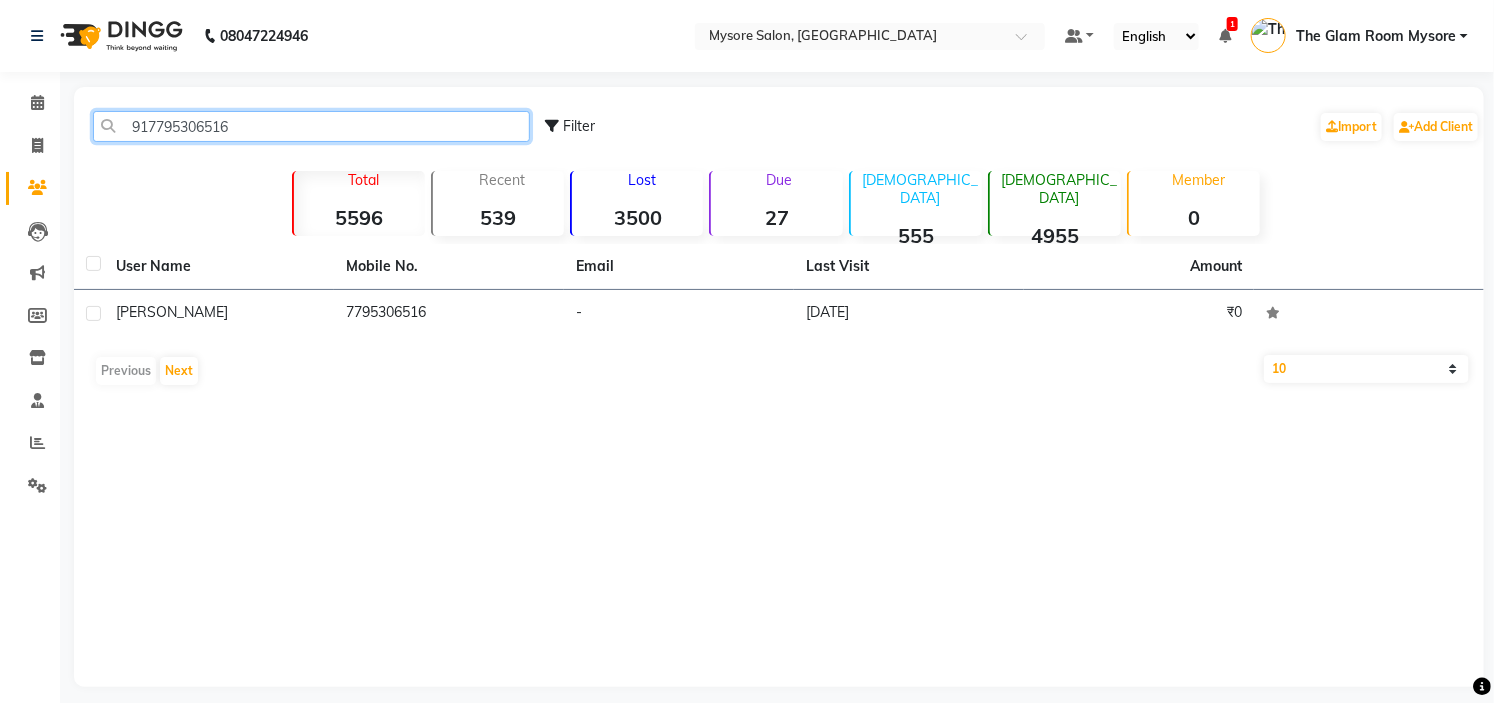 click on "917795306516" 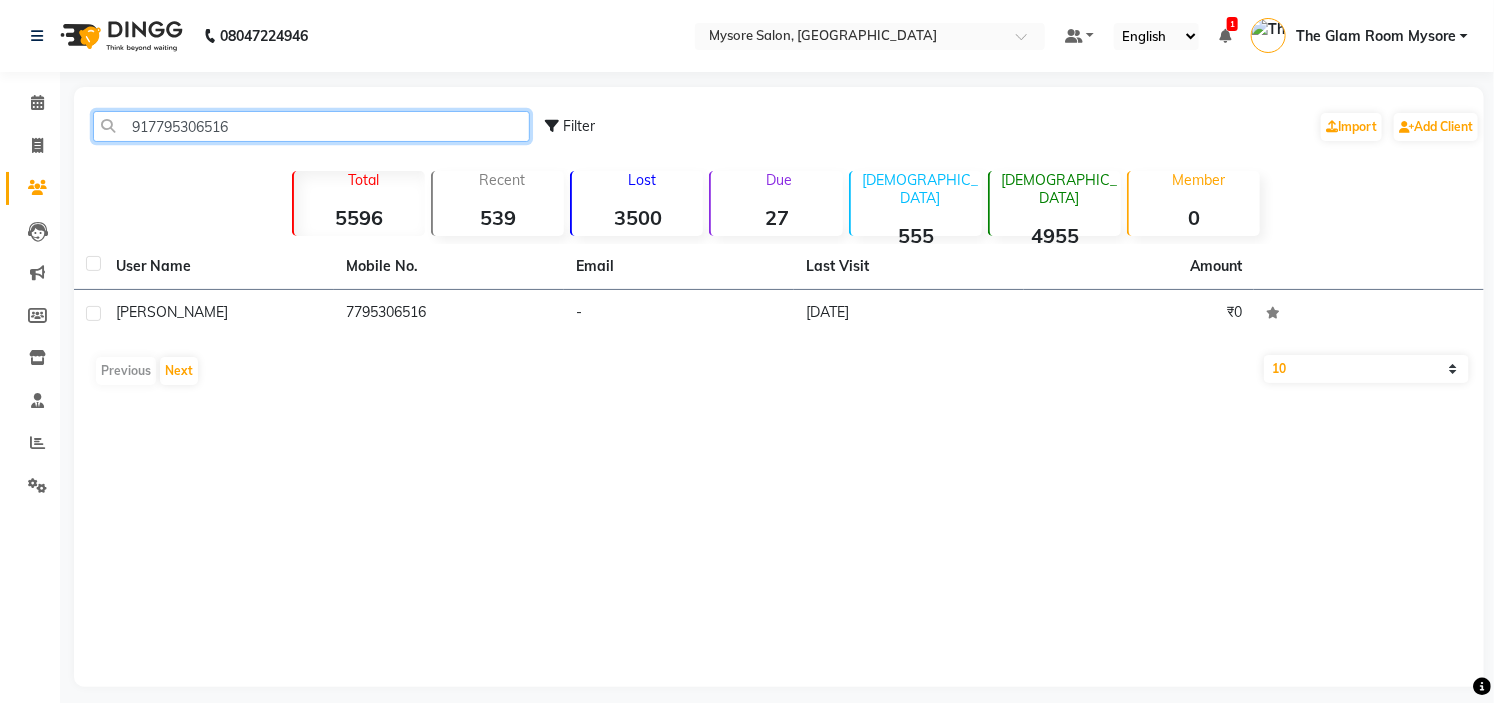paste on "636244410" 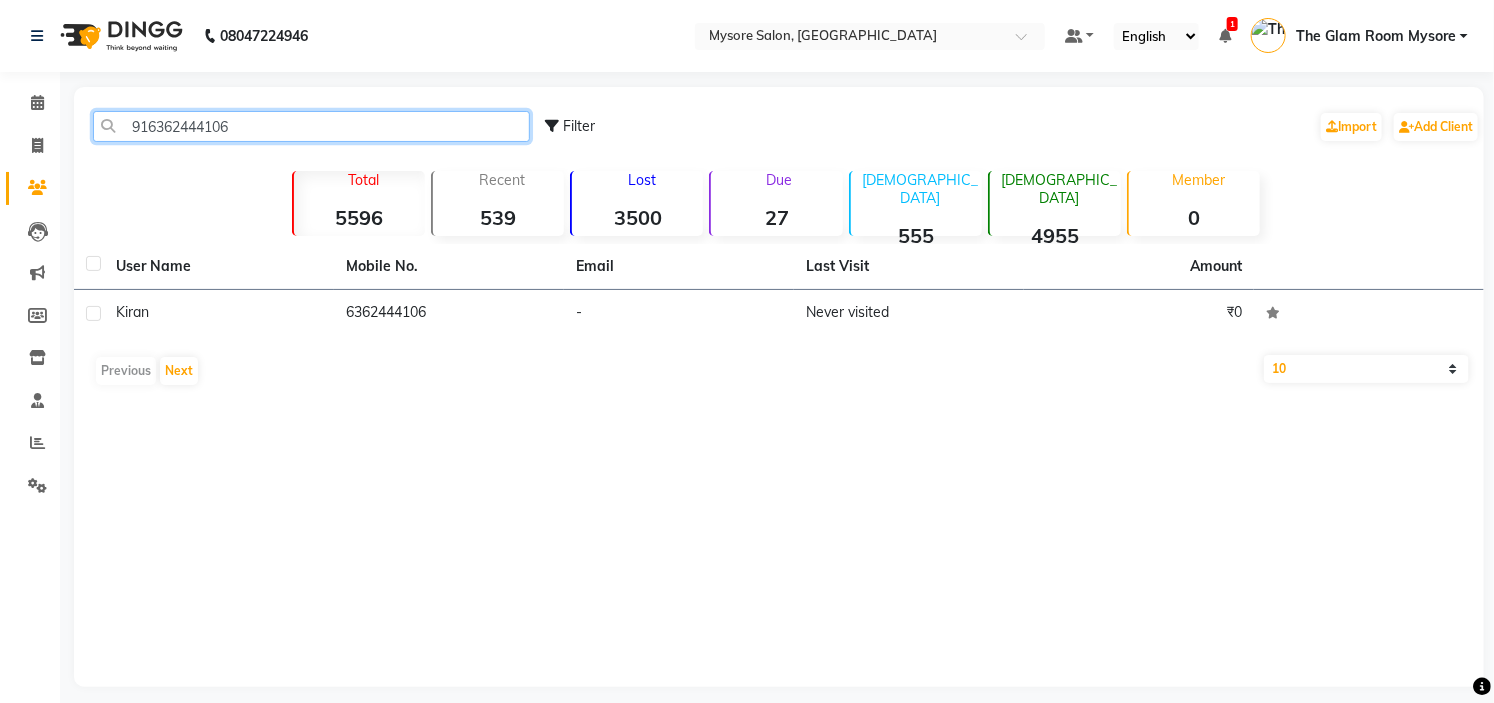 click on "916362444106" 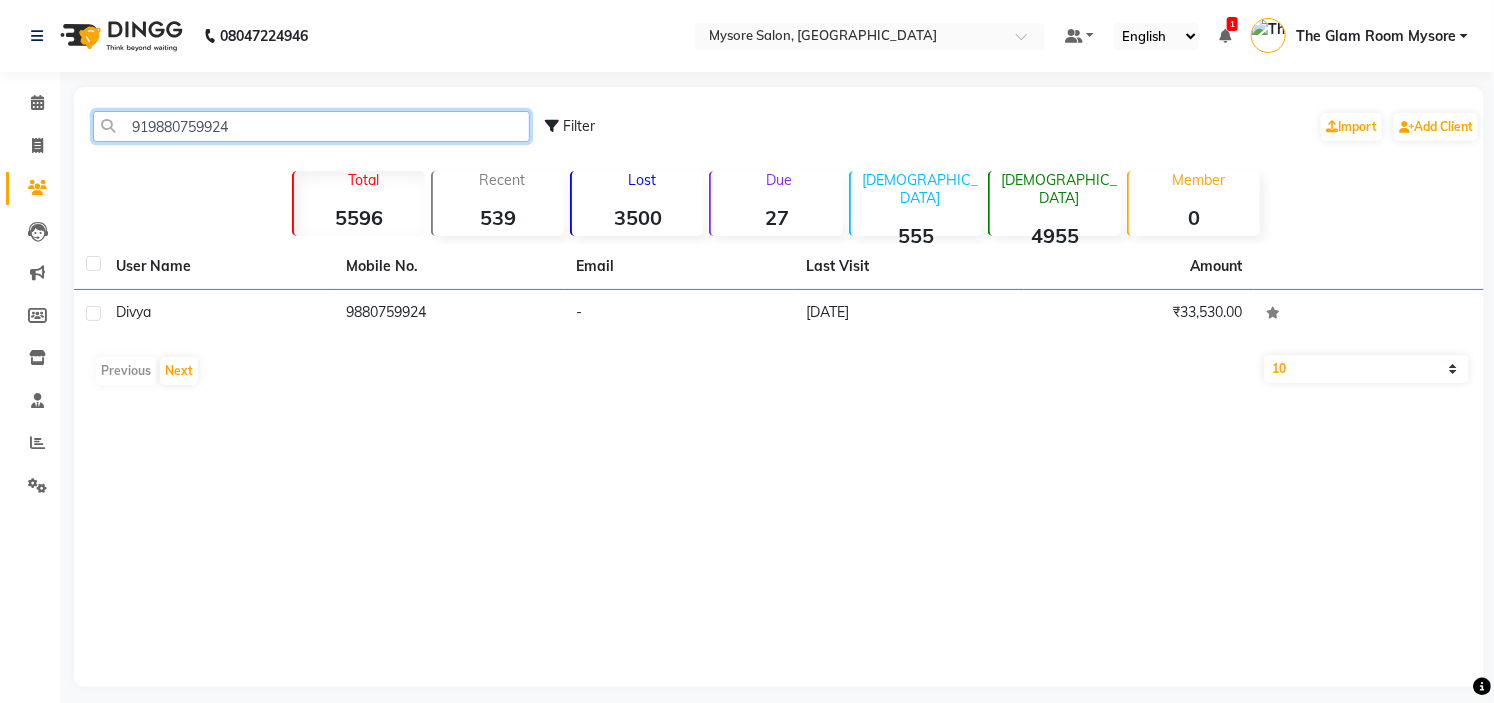 click on "919880759924" 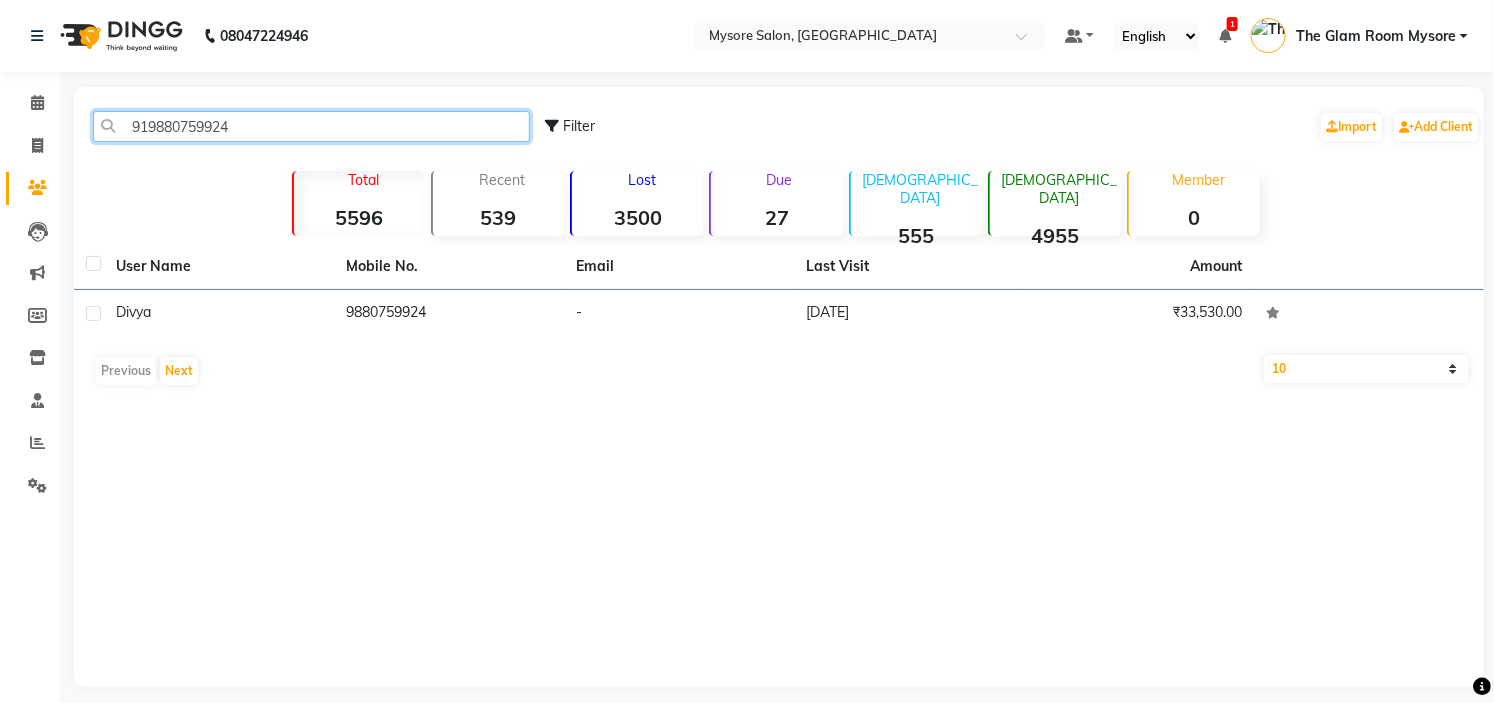 paste on "483861125" 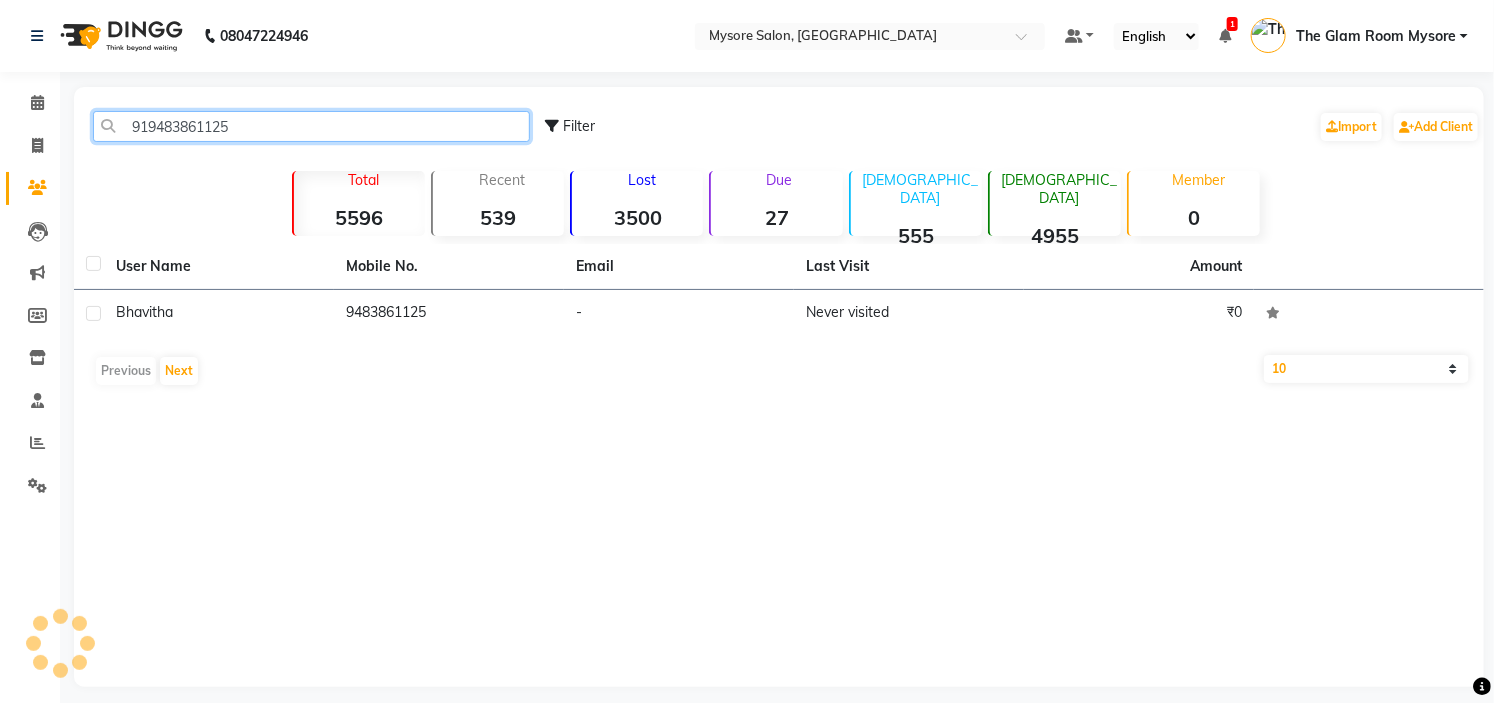 click on "919483861125" 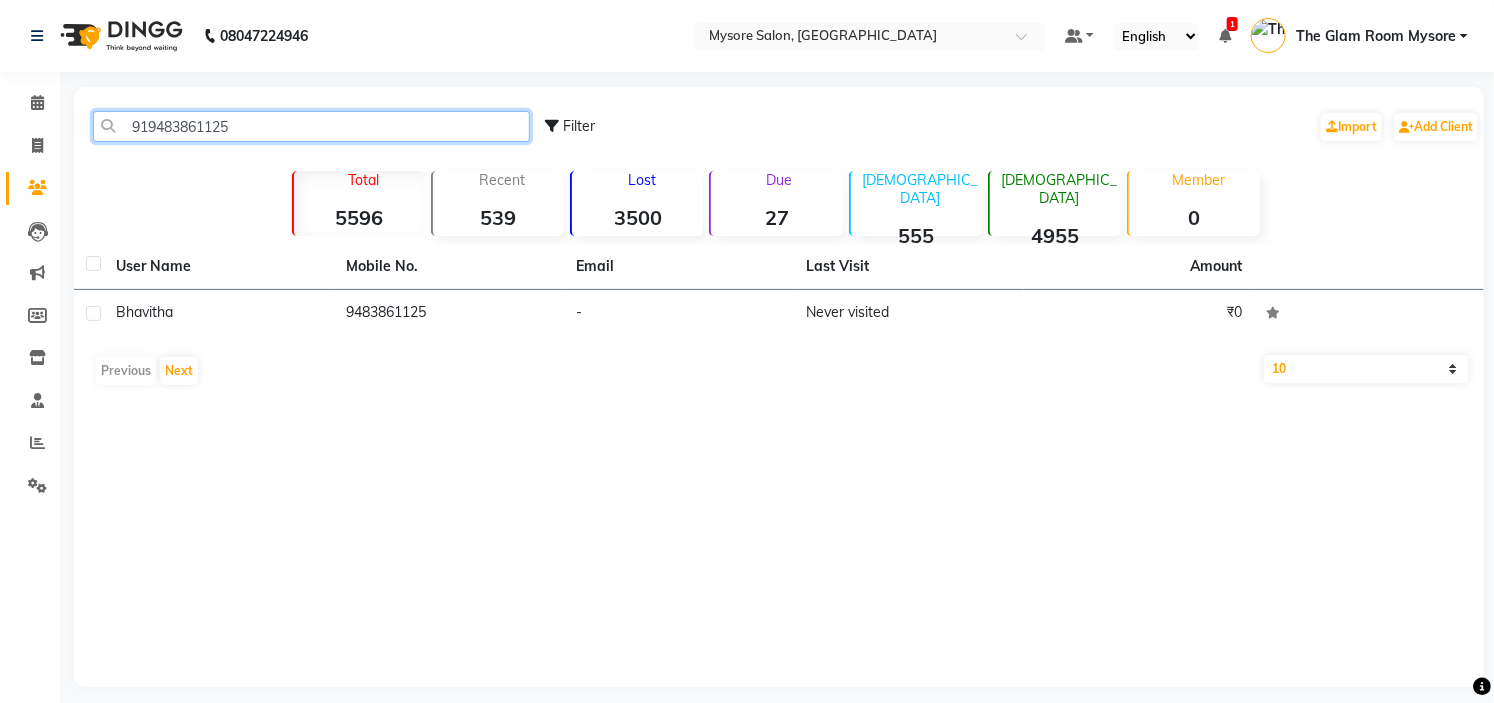 click on "919483861125" 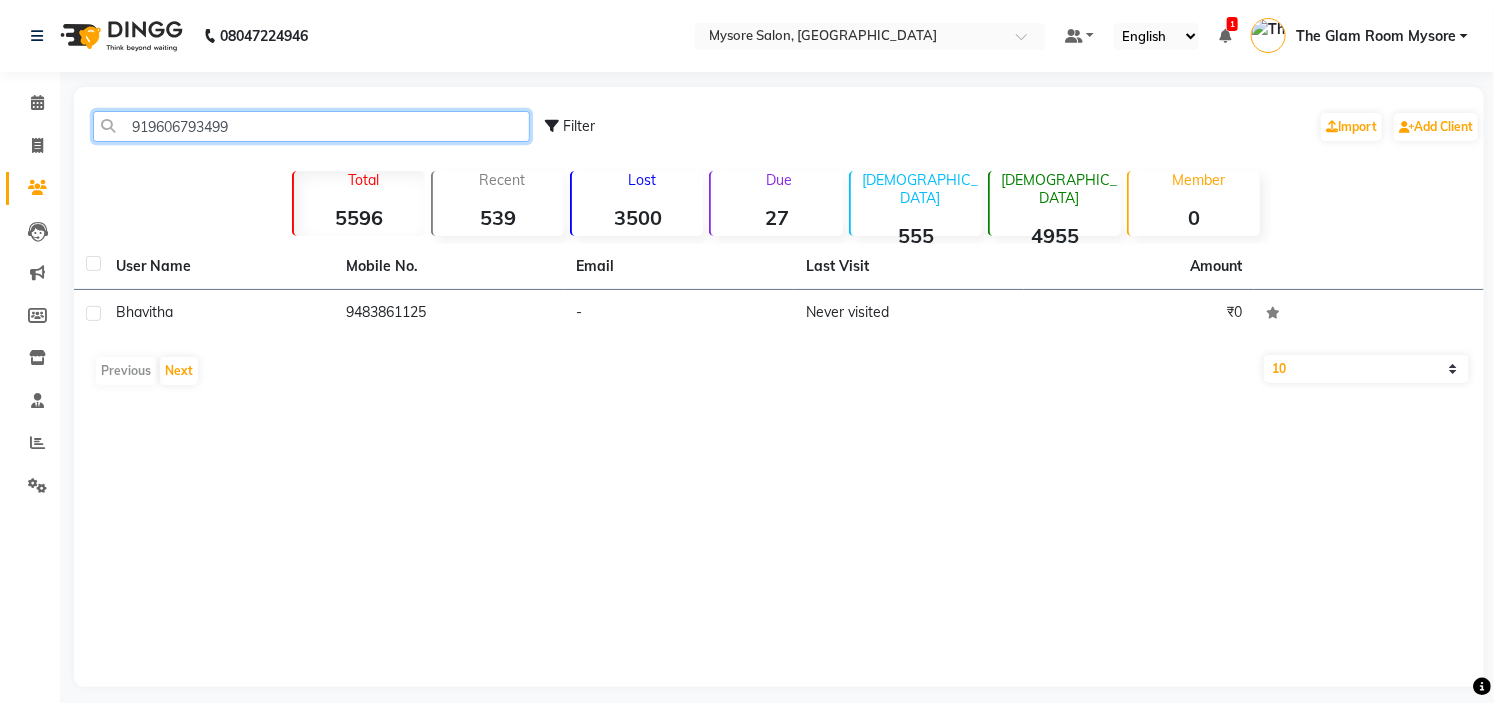 click on "919606793499" 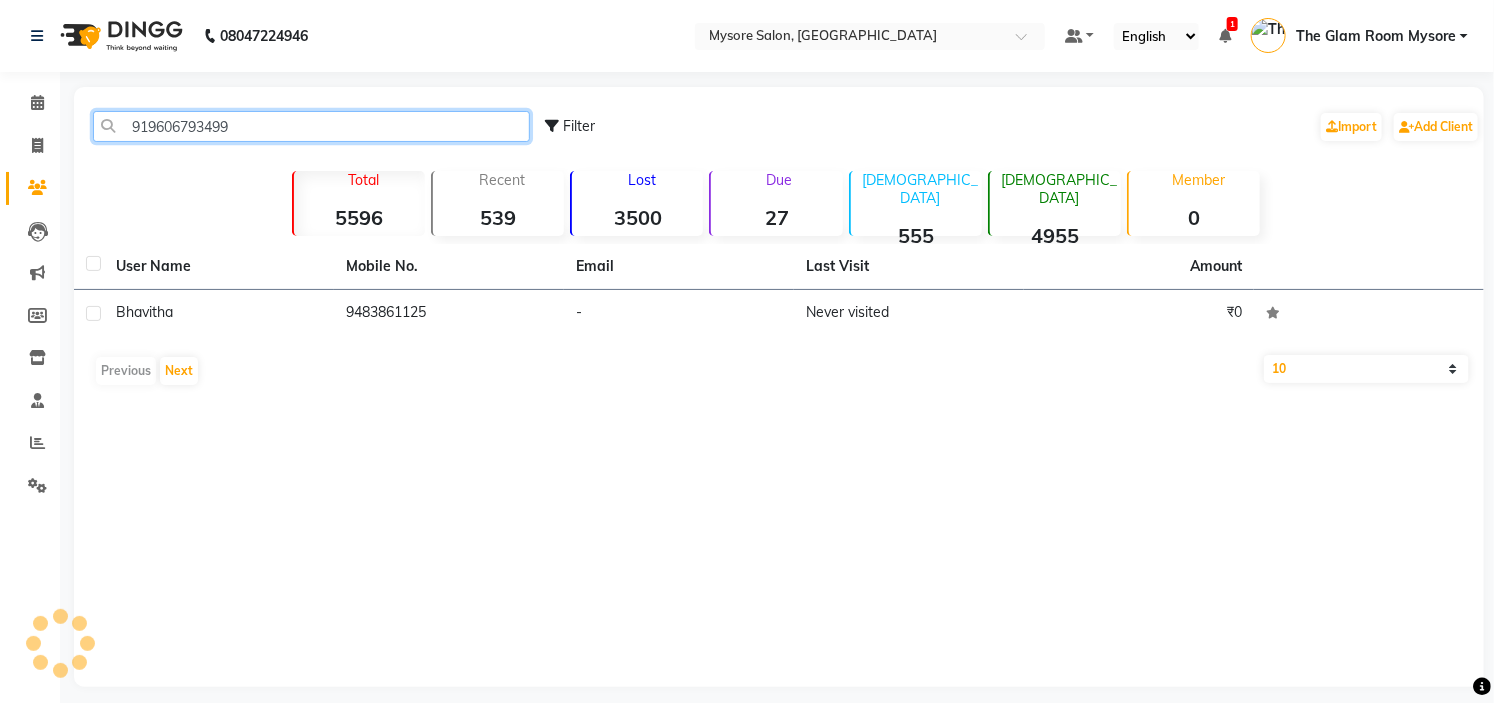 click on "919606793499" 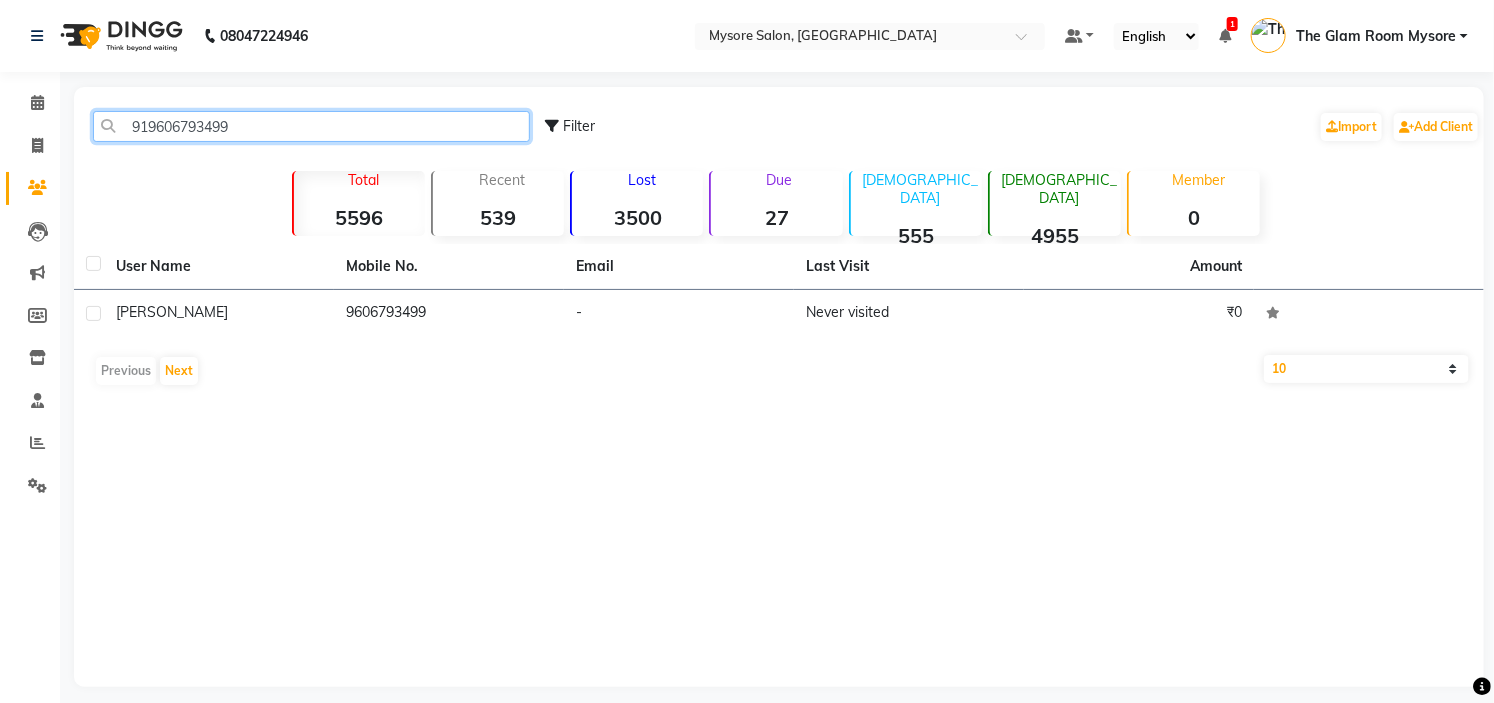 paste on "880389202" 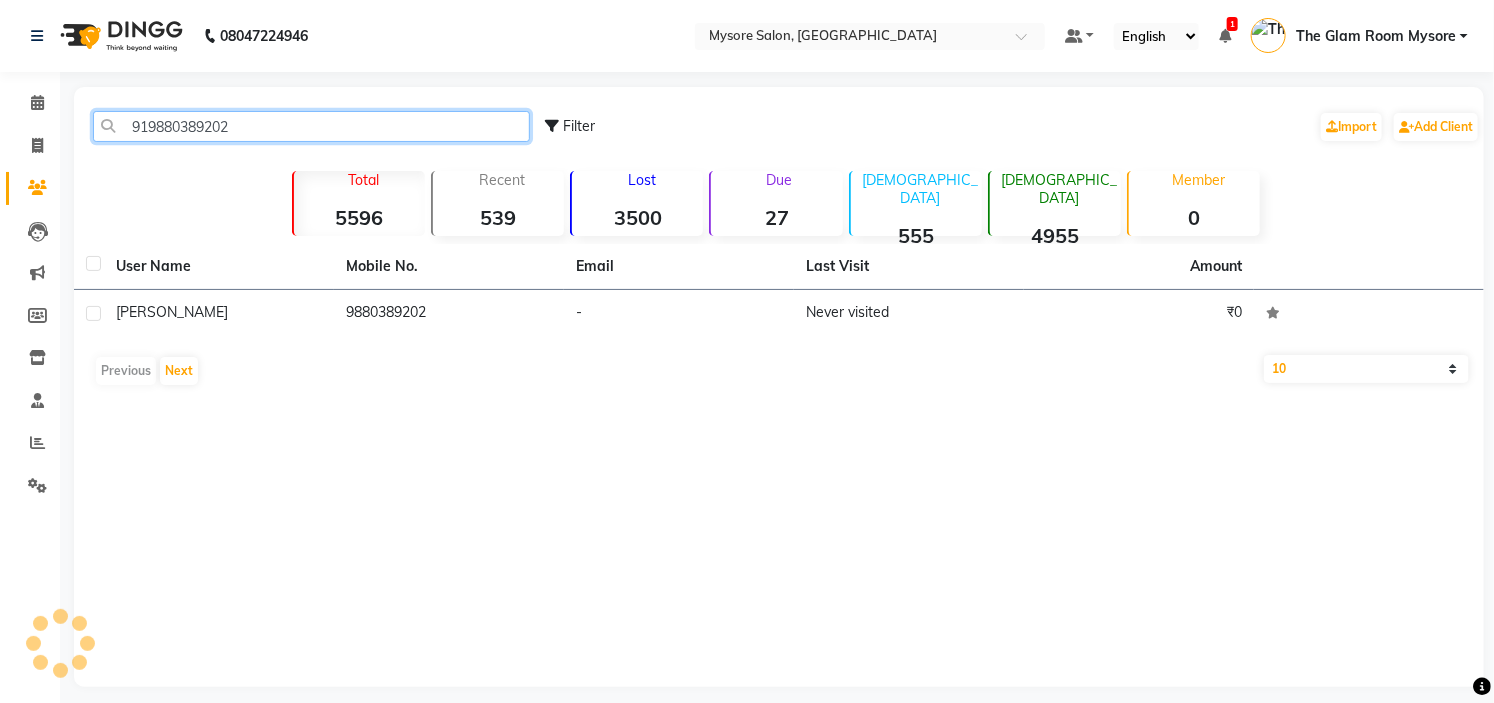 click on "919880389202" 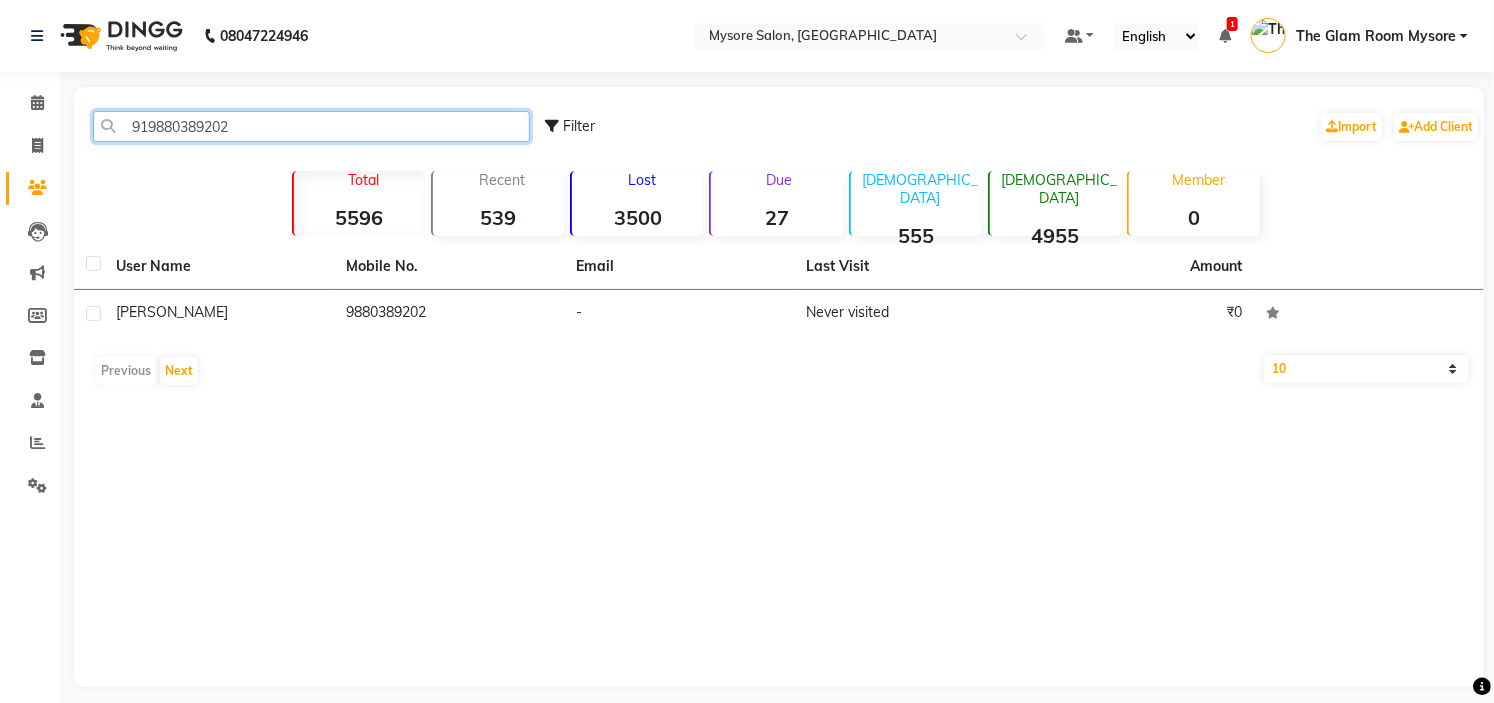 click on "919880389202" 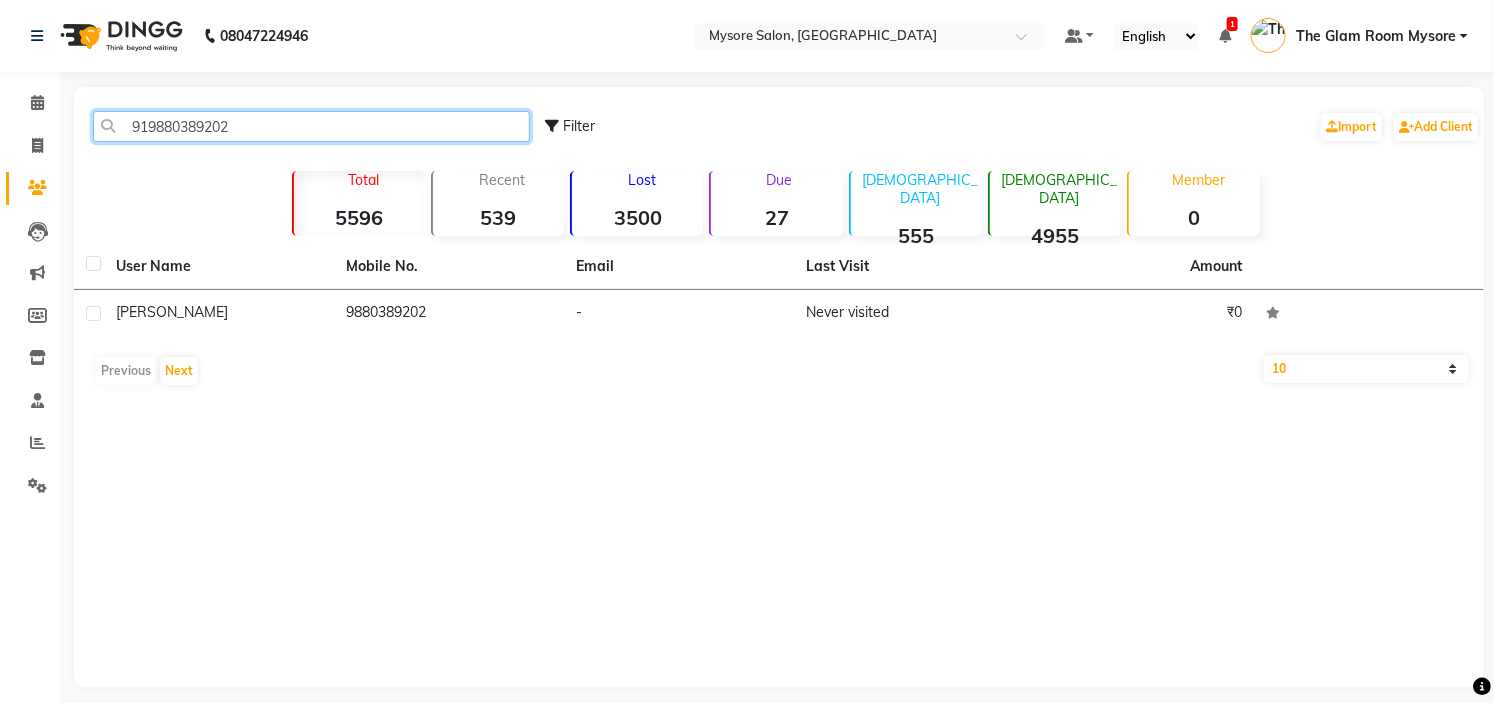 paste on "6045451" 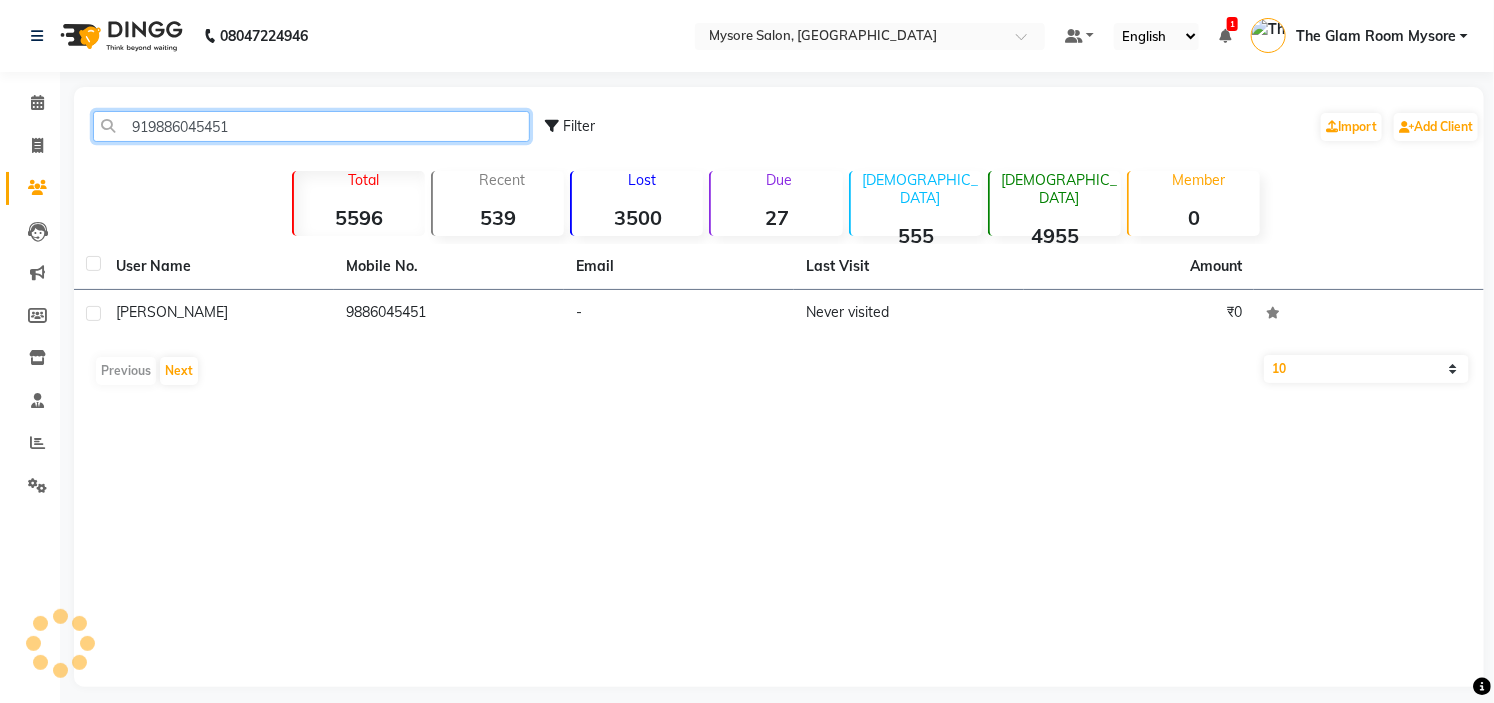 click on "919886045451" 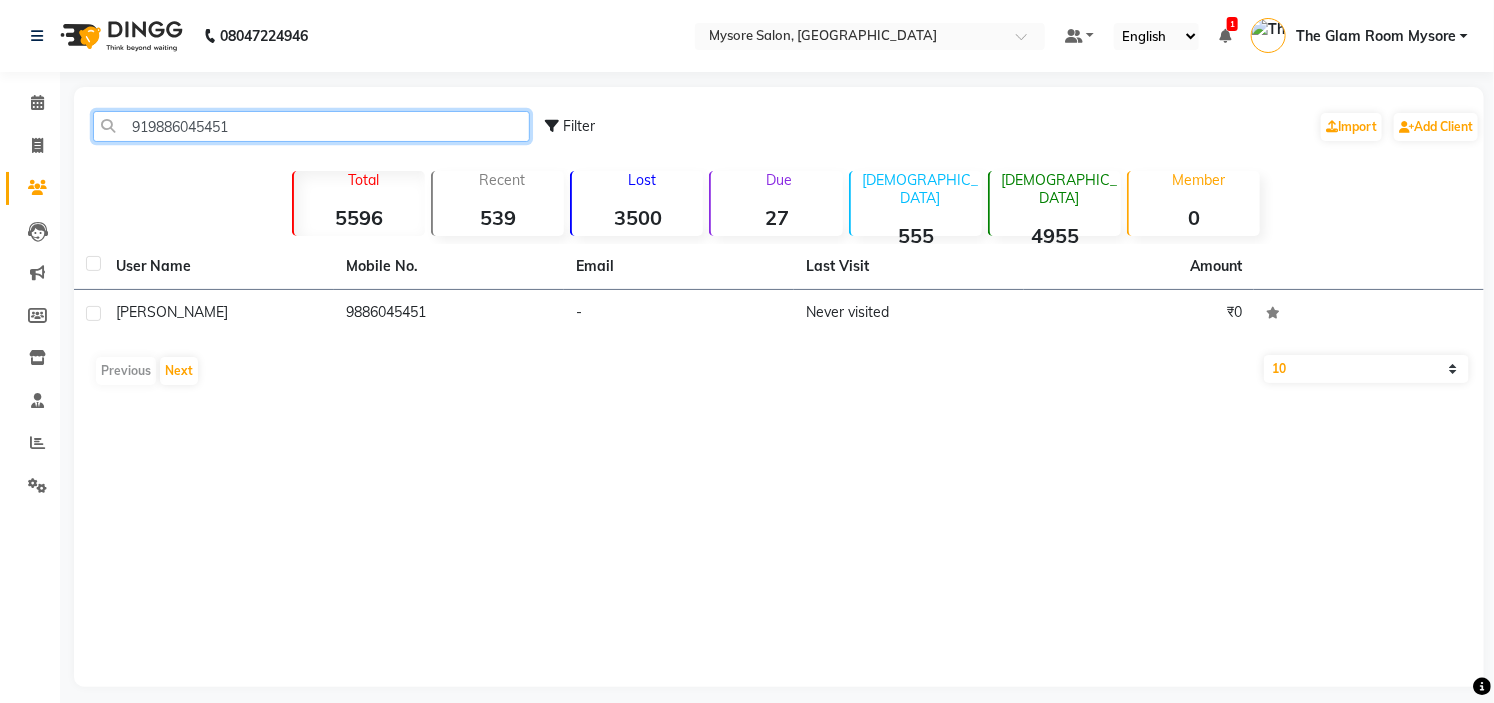 click on "919886045451" 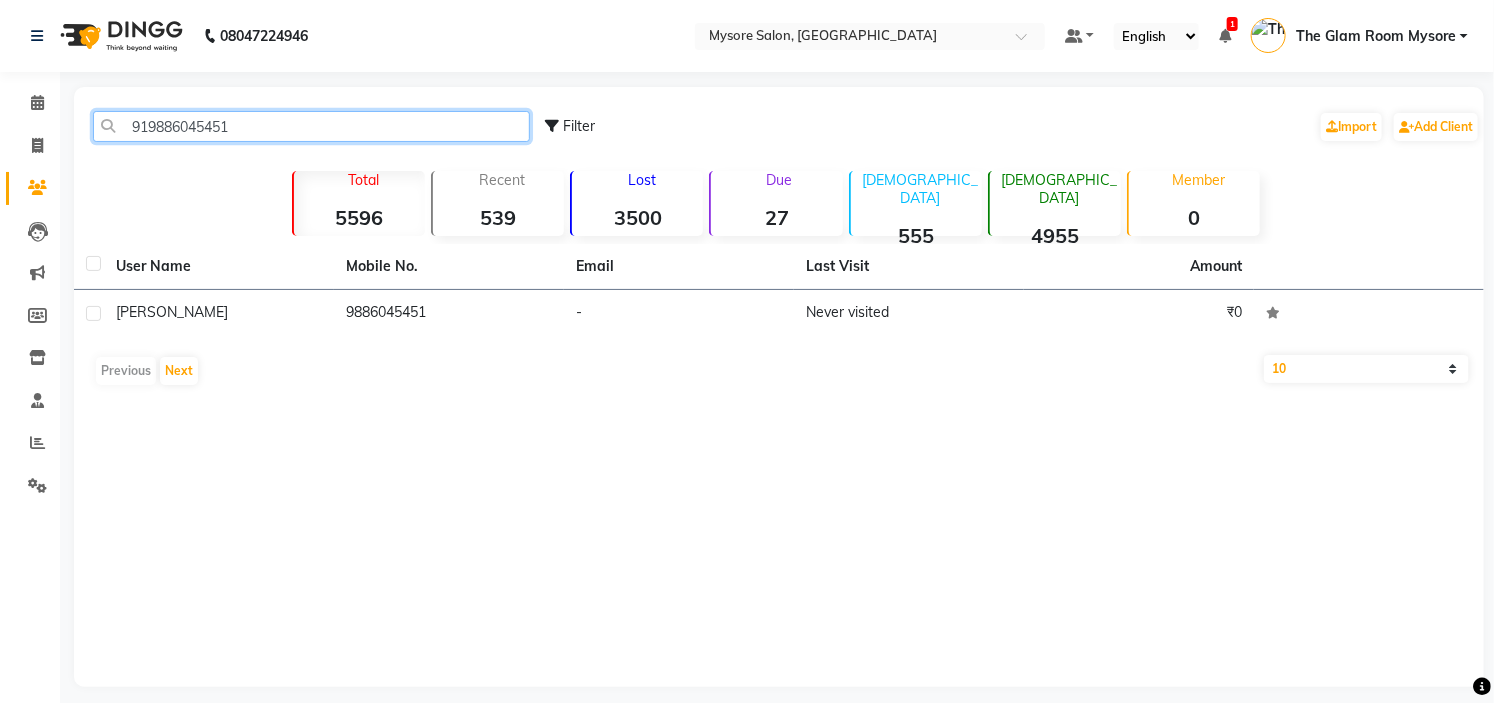 paste on "108365466" 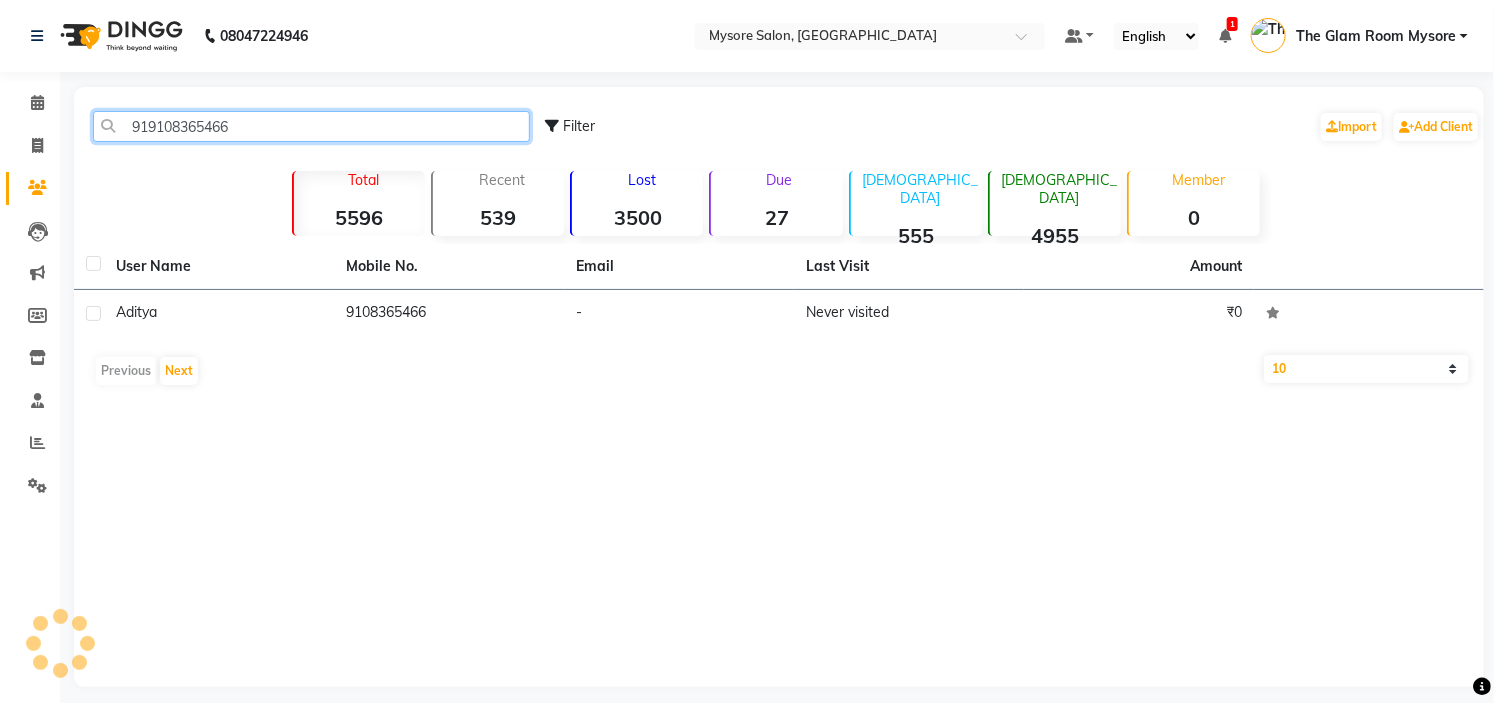 click on "919108365466" 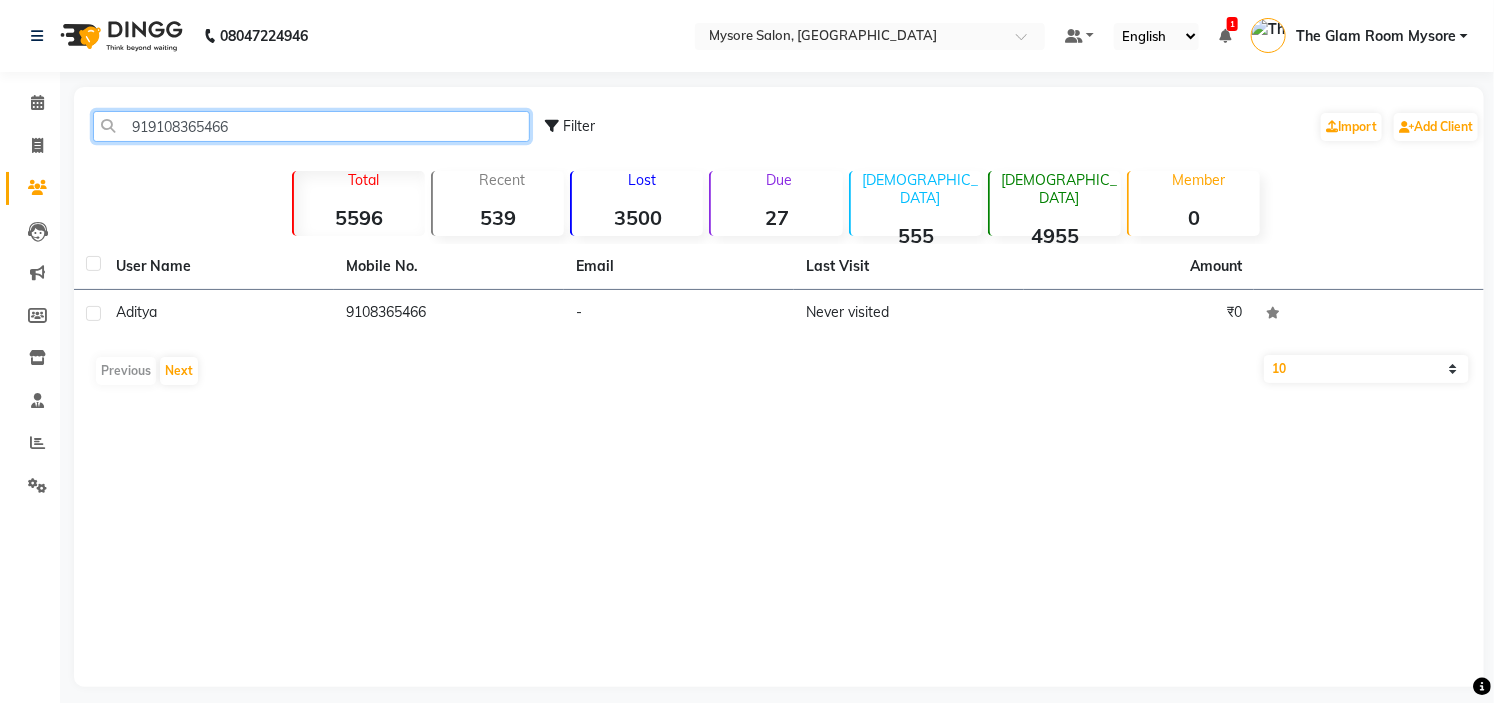 paste on "91910836" 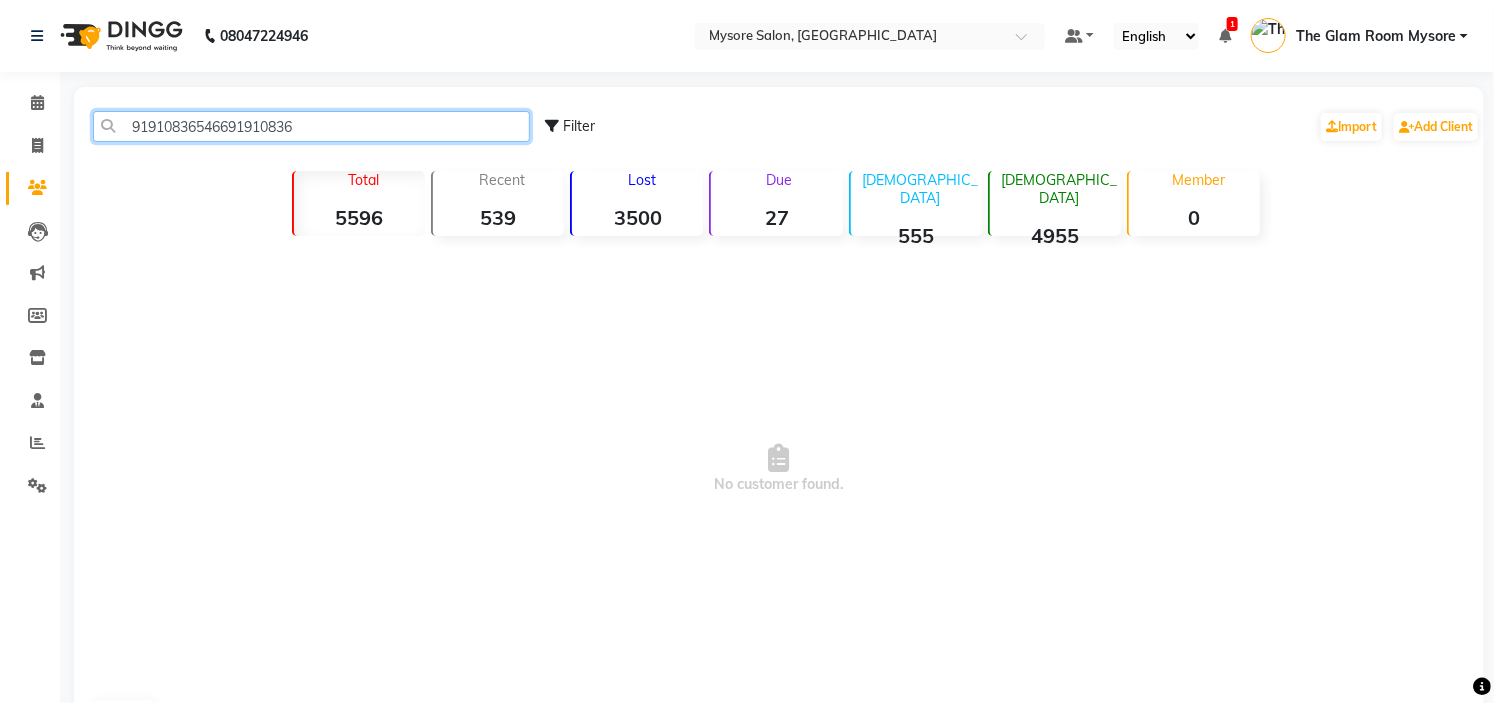 click on "91910836546691910836" 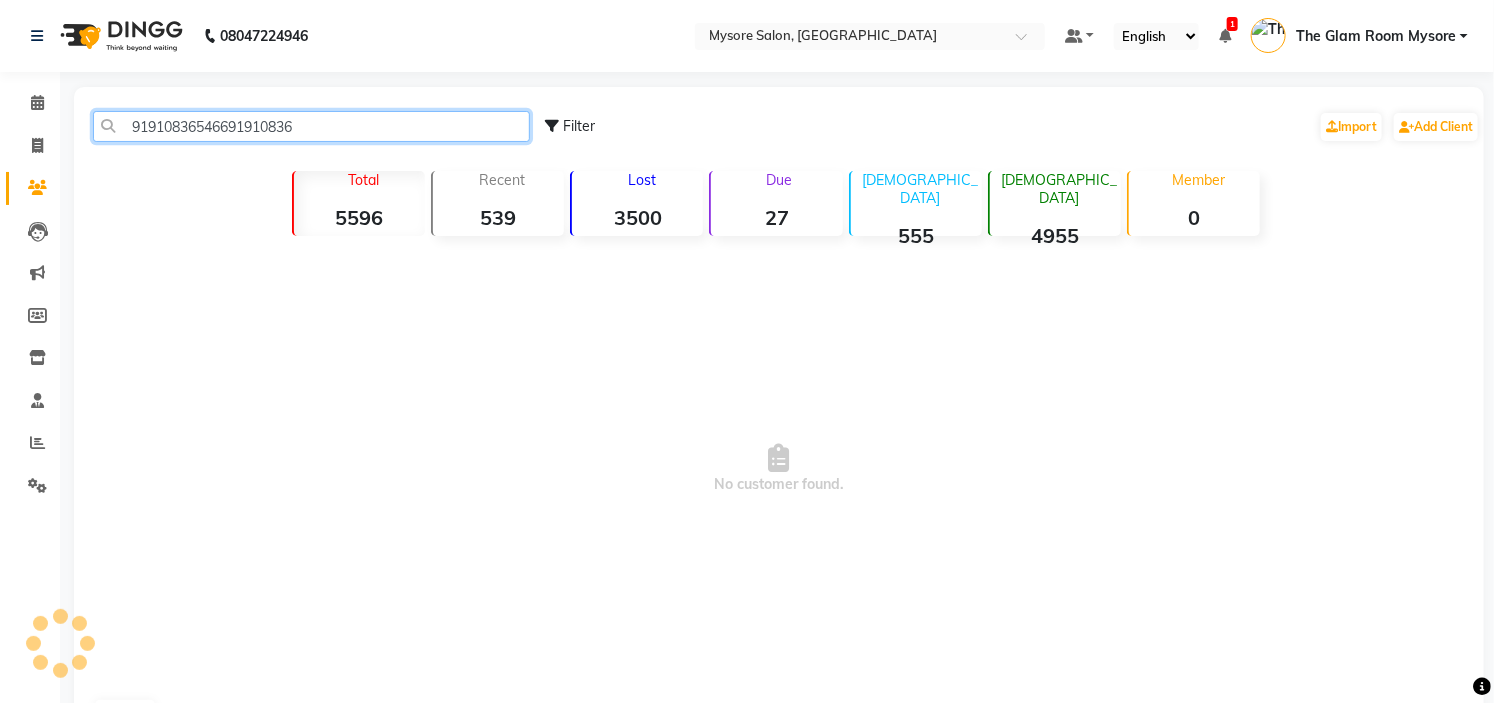 paste 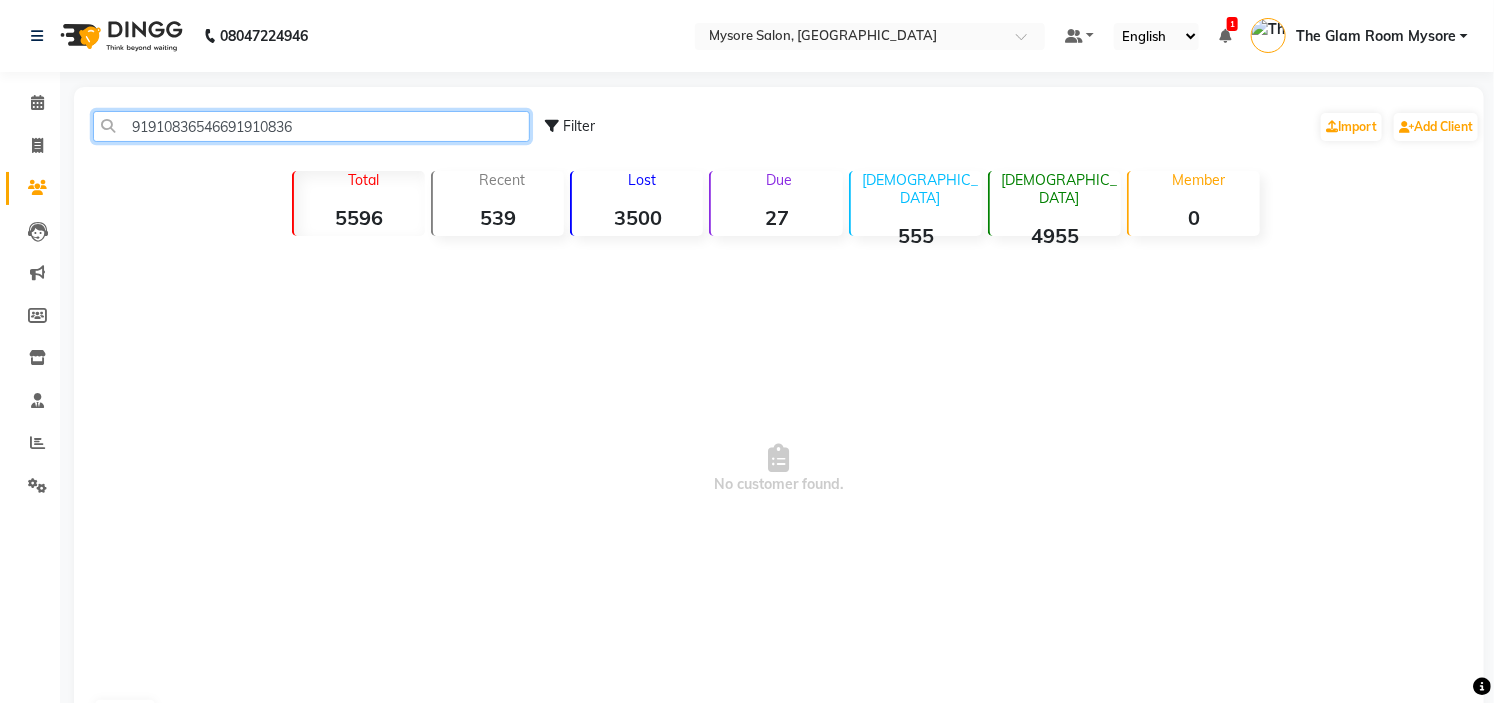click on "91910836546691910836" 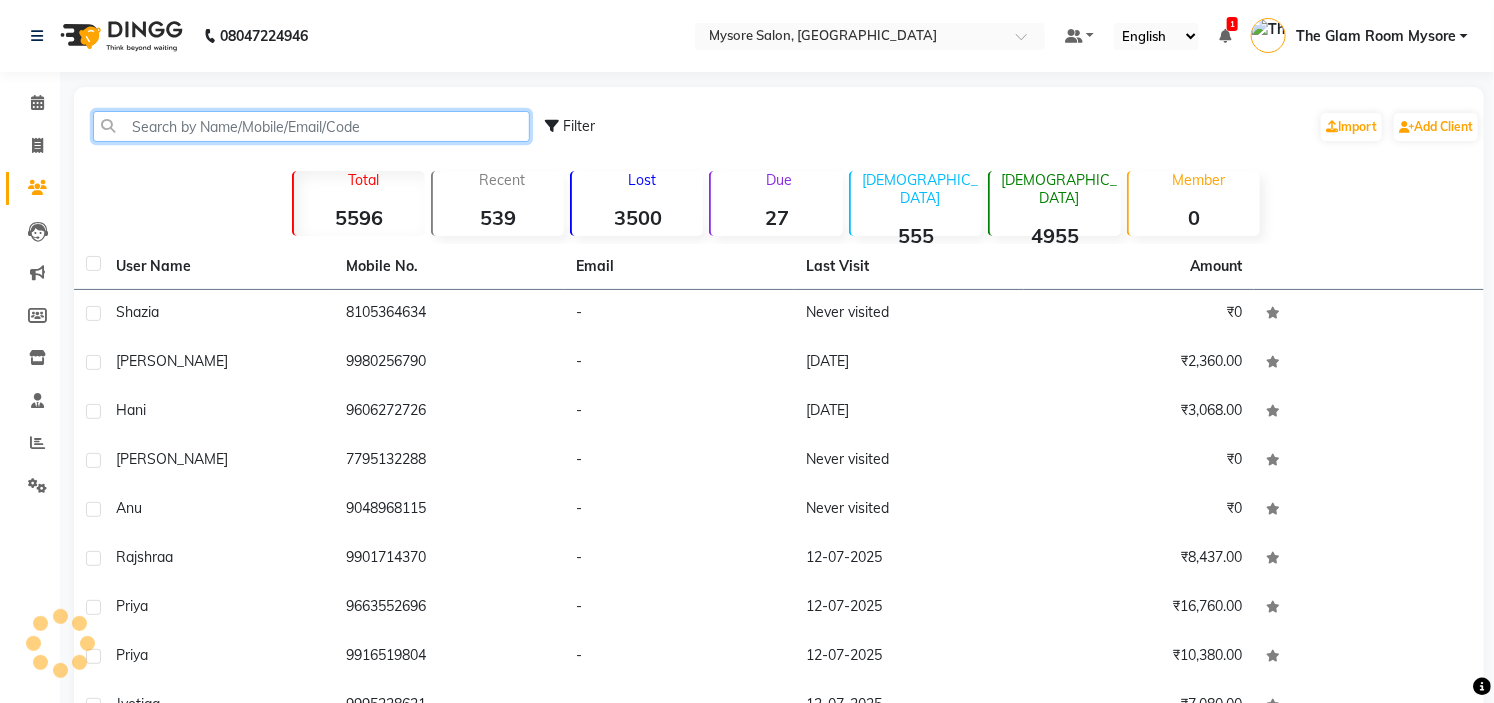 paste on "919108365466" 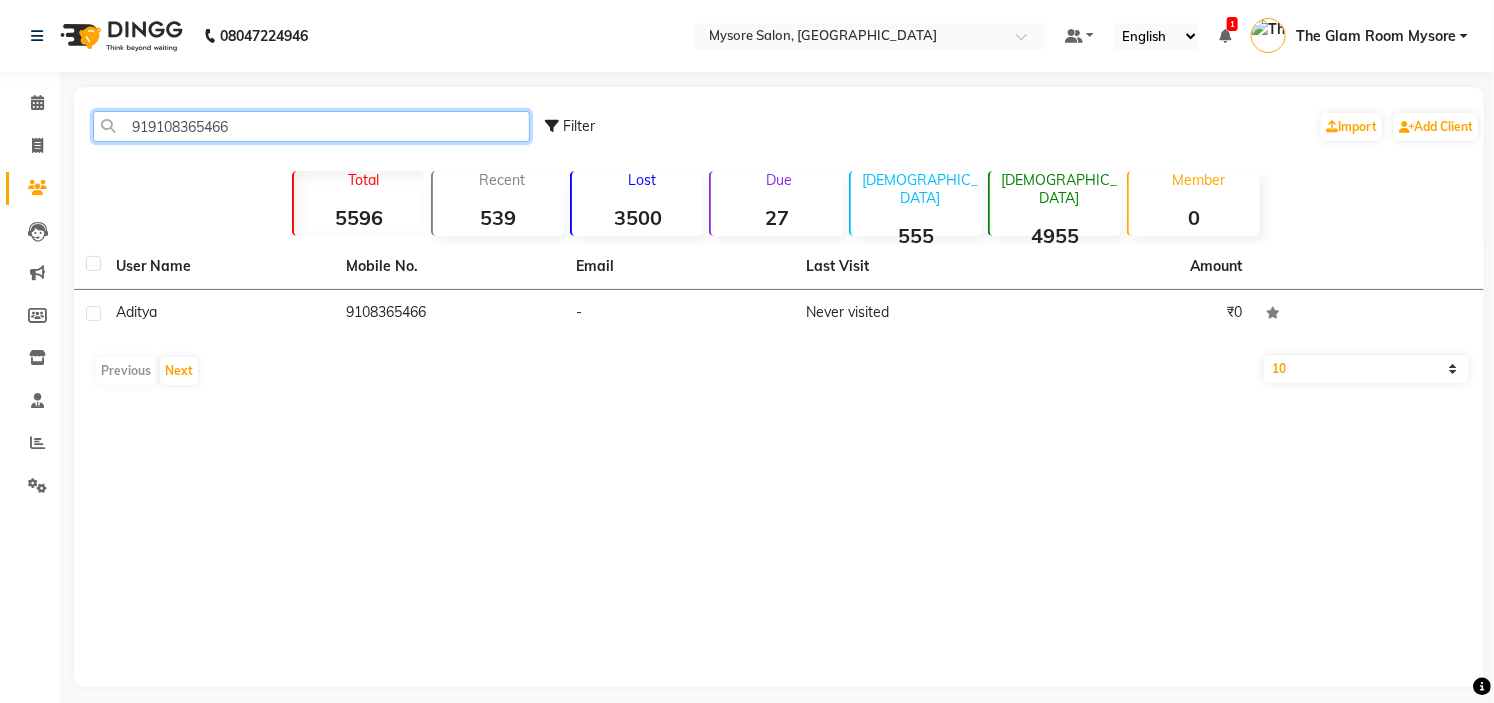 click on "919108365466" 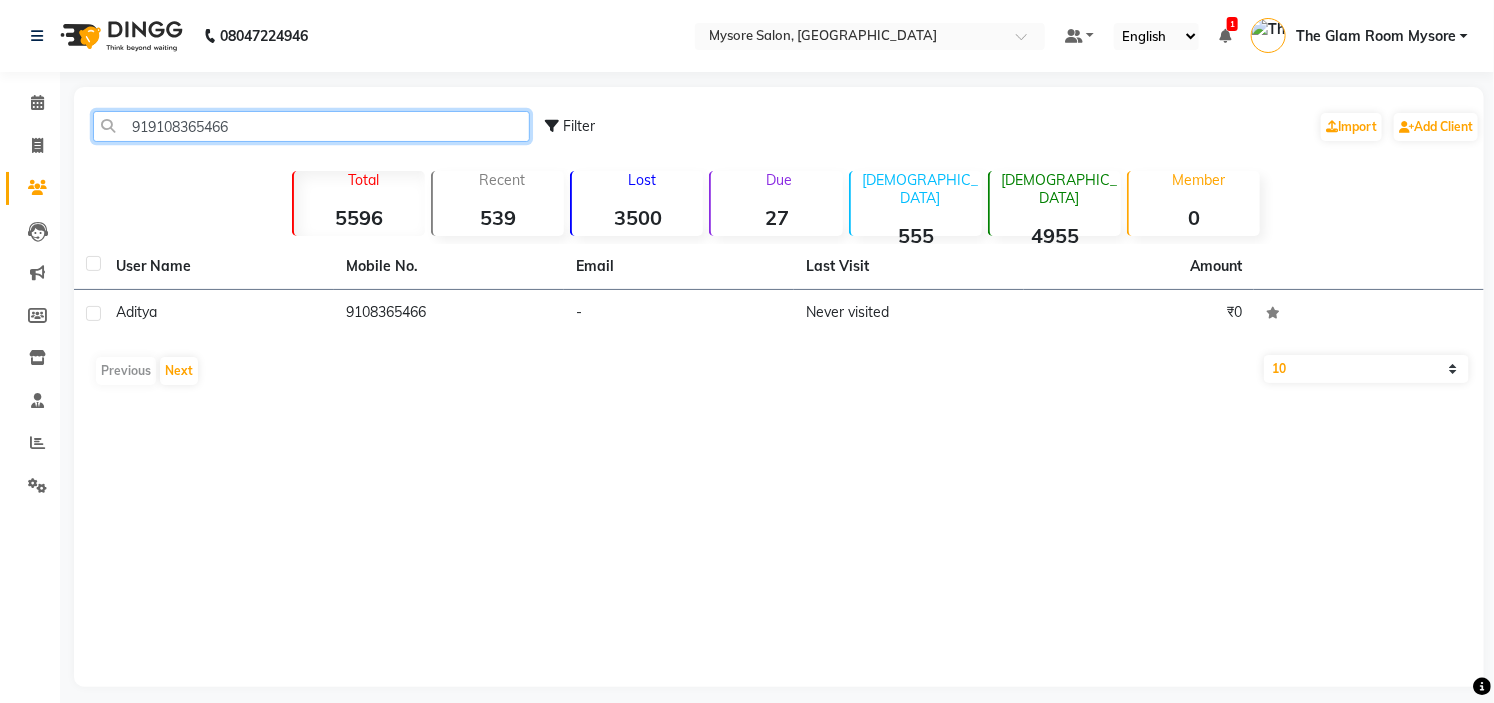 paste on "7406090801" 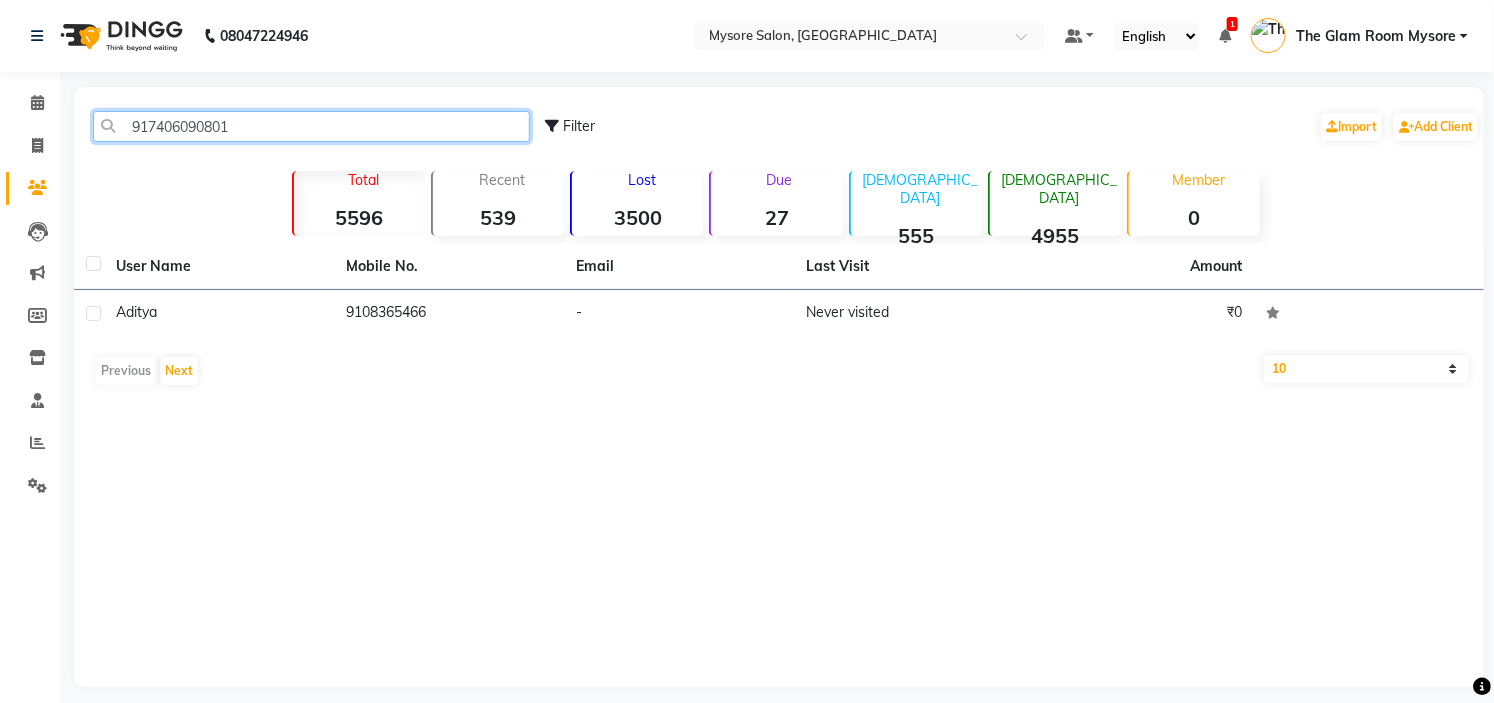 click on "917406090801" 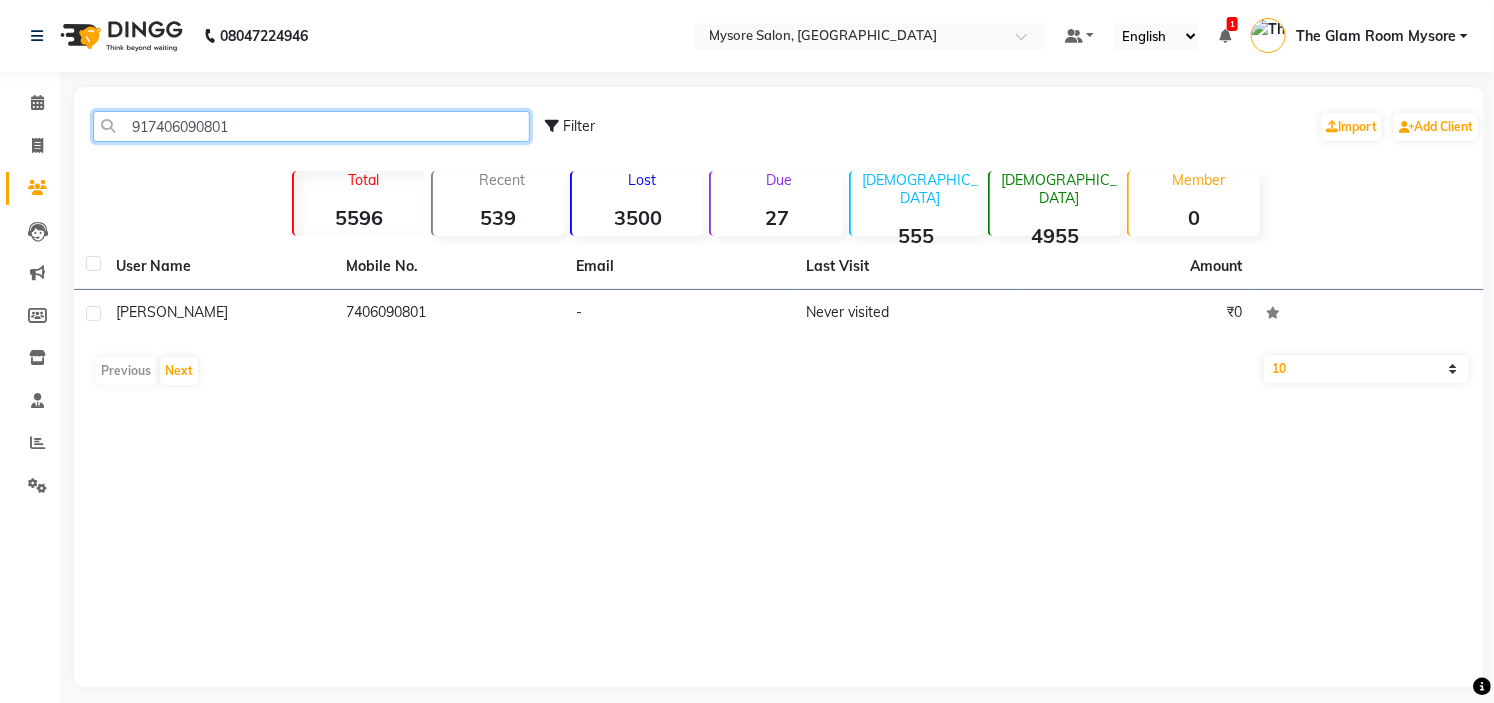 paste on "619153524" 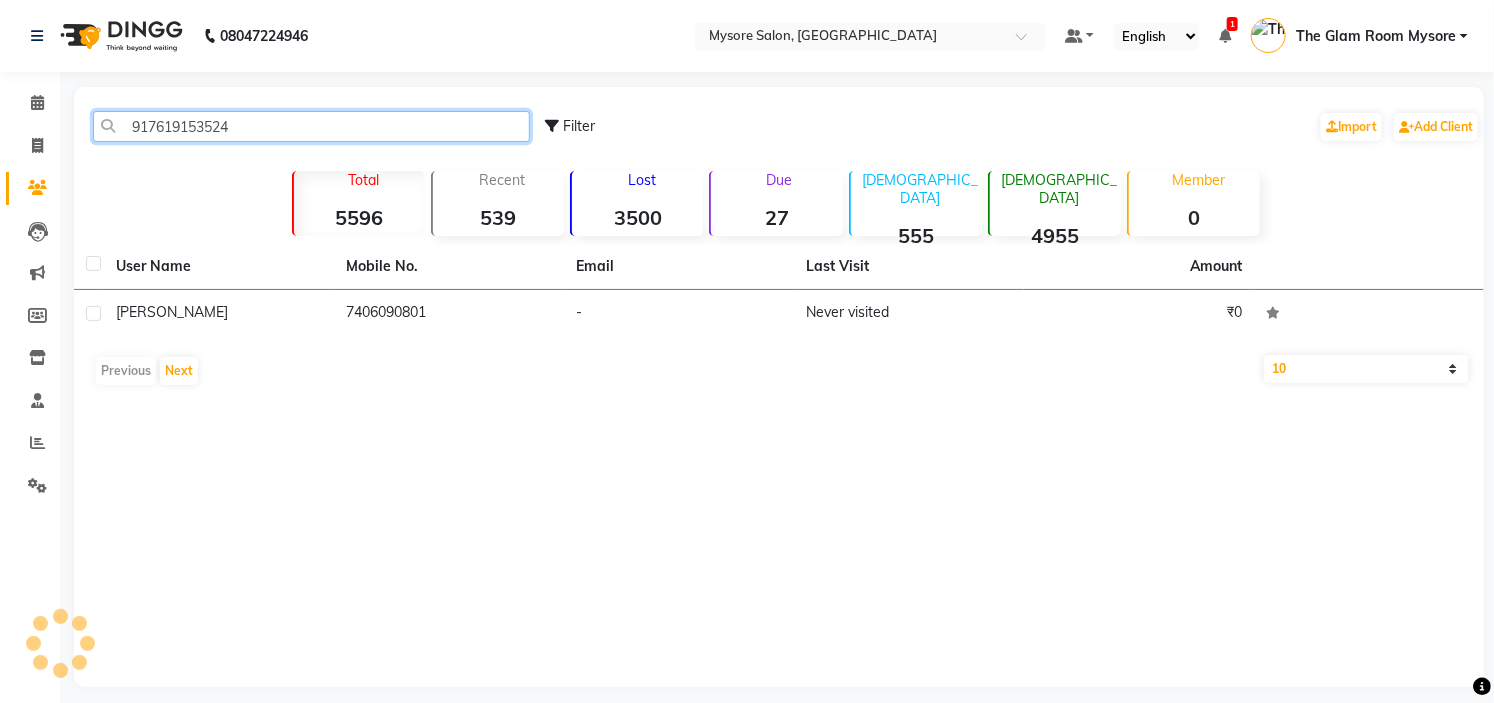 click on "917619153524" 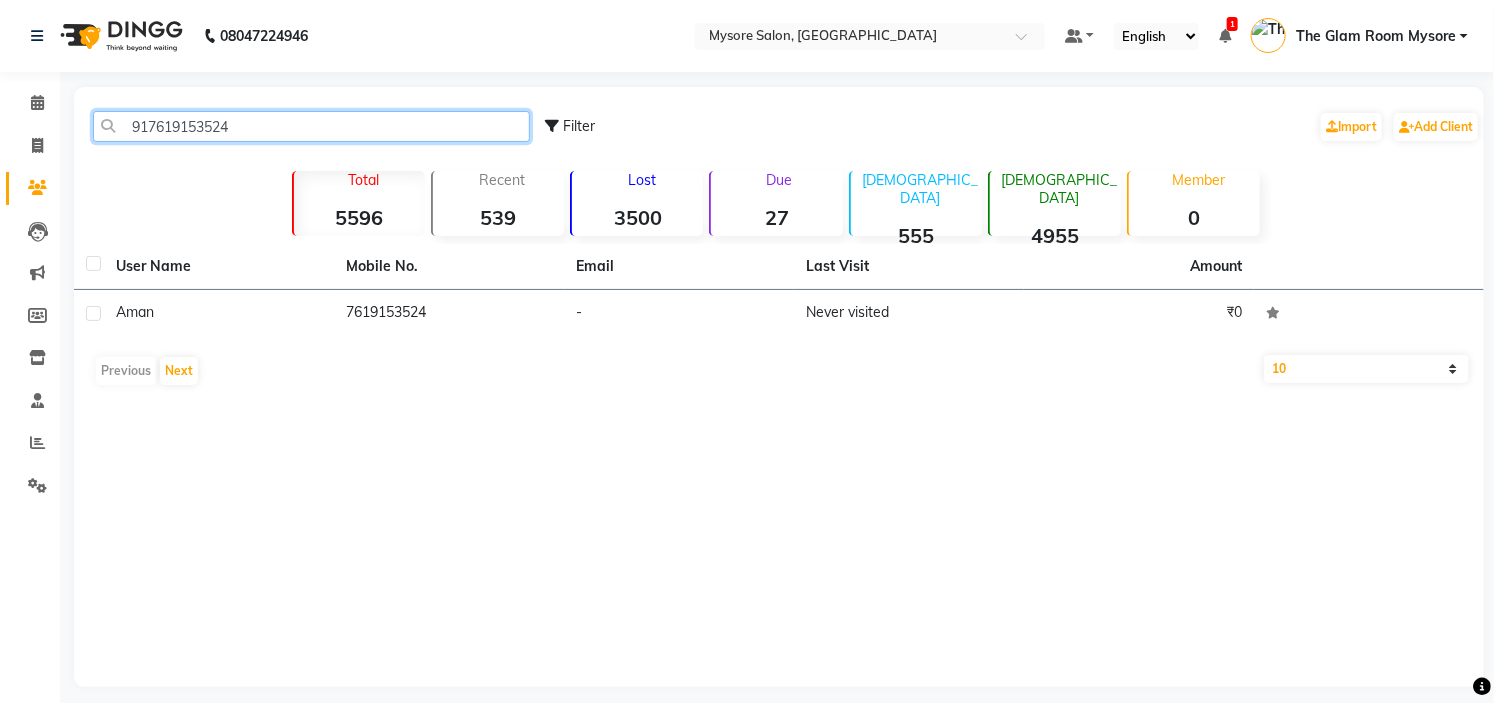 click on "917619153524" 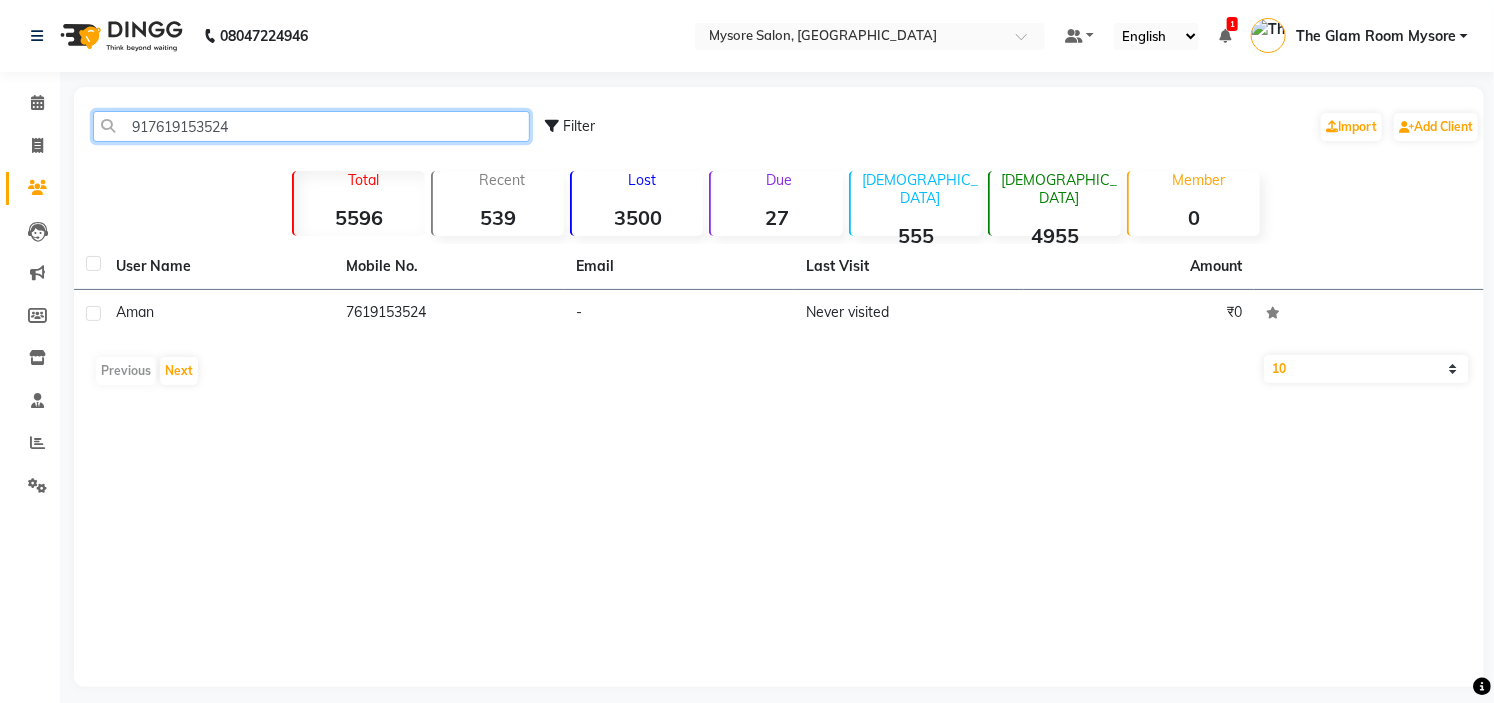 type on "917619153524" 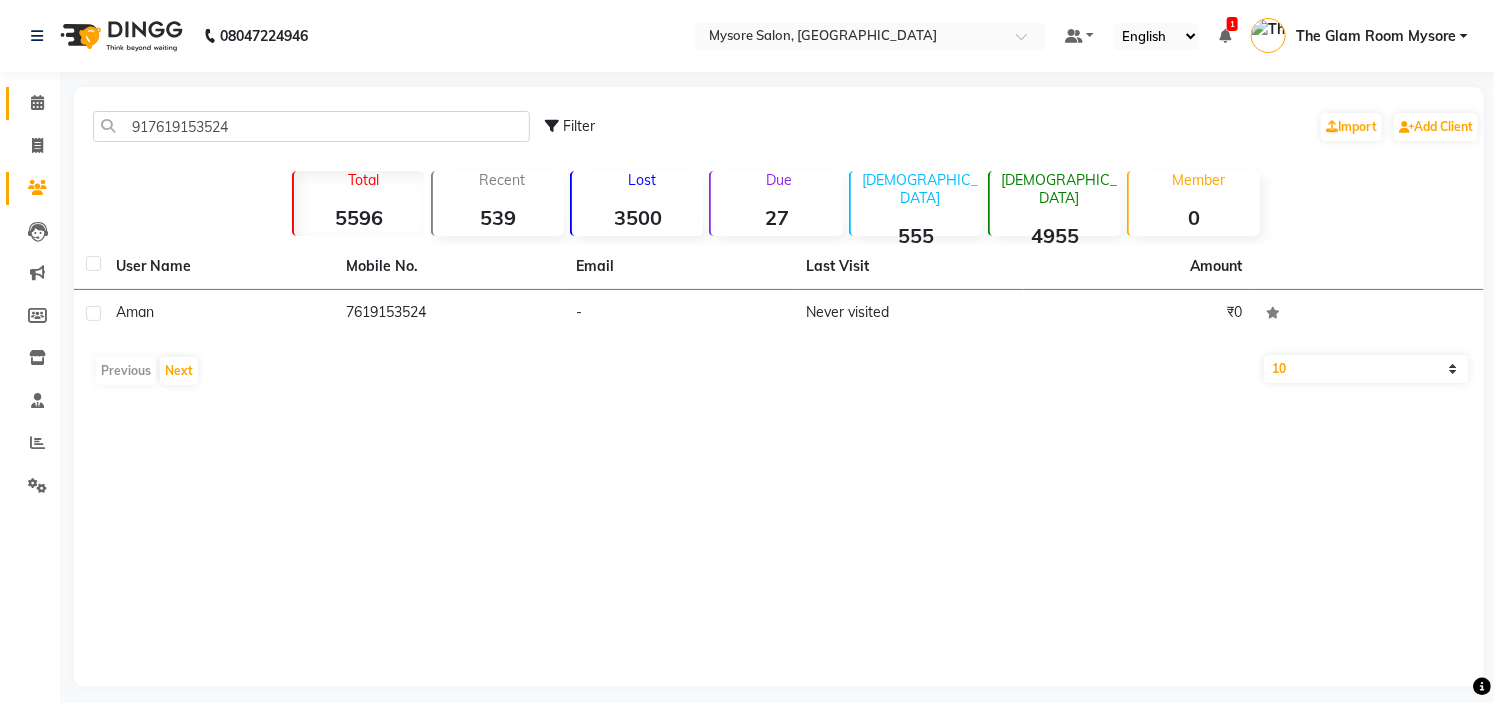 click on "Calendar" 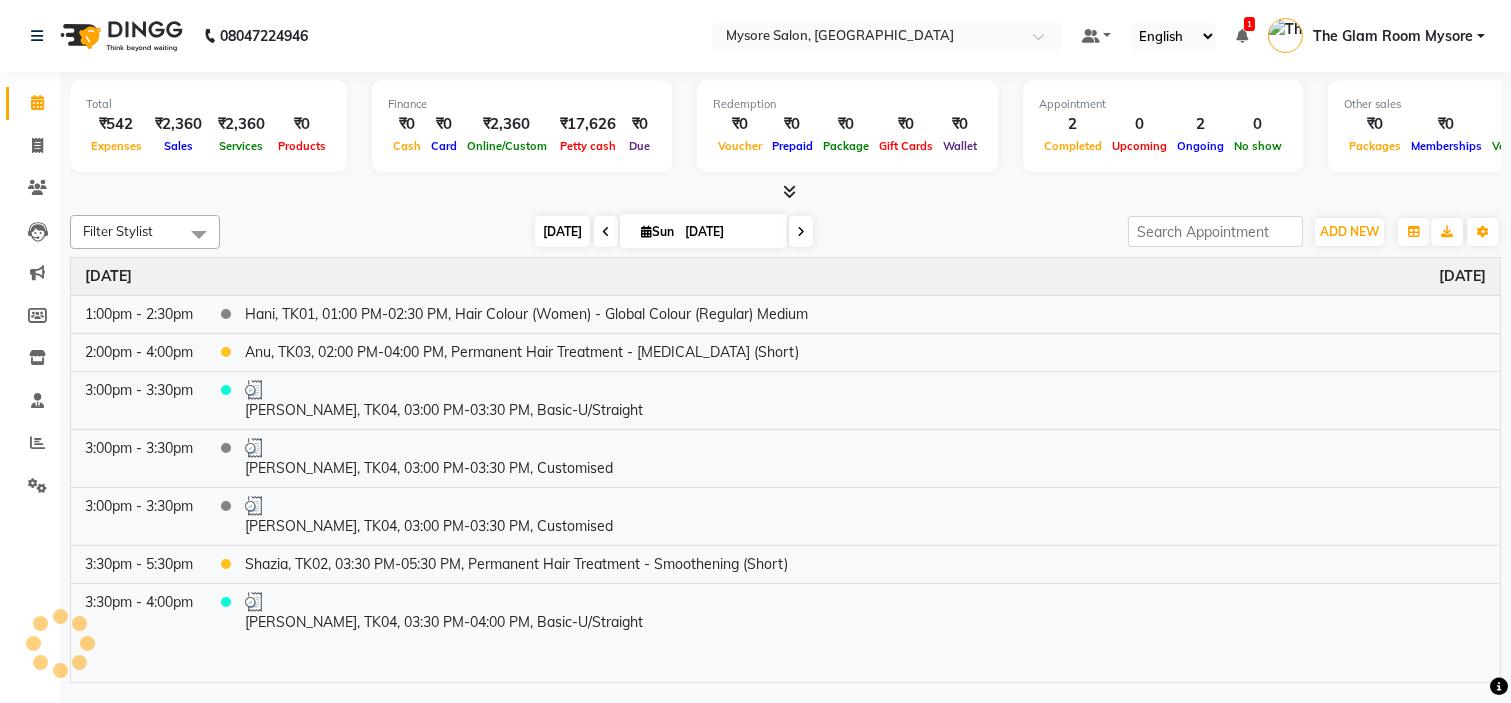 click on "[DATE]" at bounding box center [562, 231] 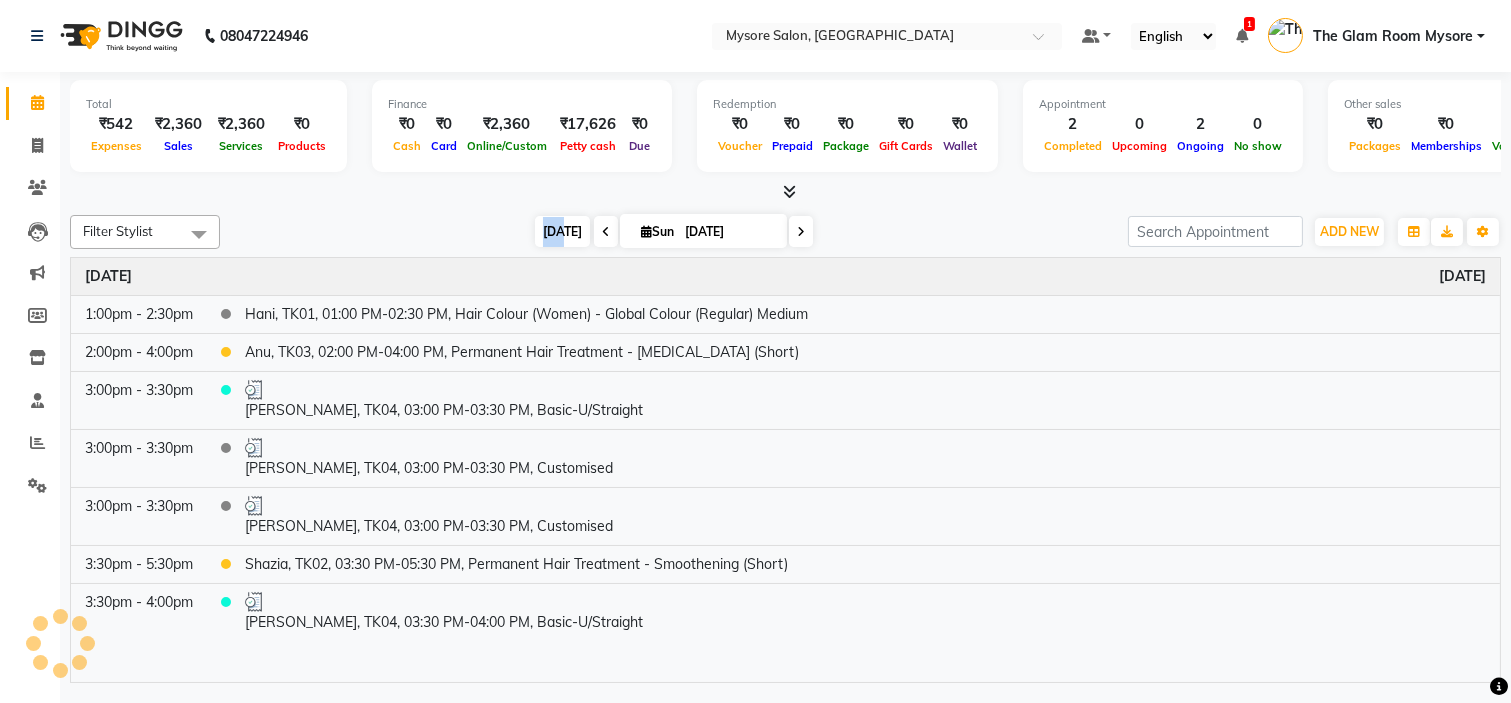 drag, startPoint x: 468, startPoint y: 212, endPoint x: 556, endPoint y: 215, distance: 88.051125 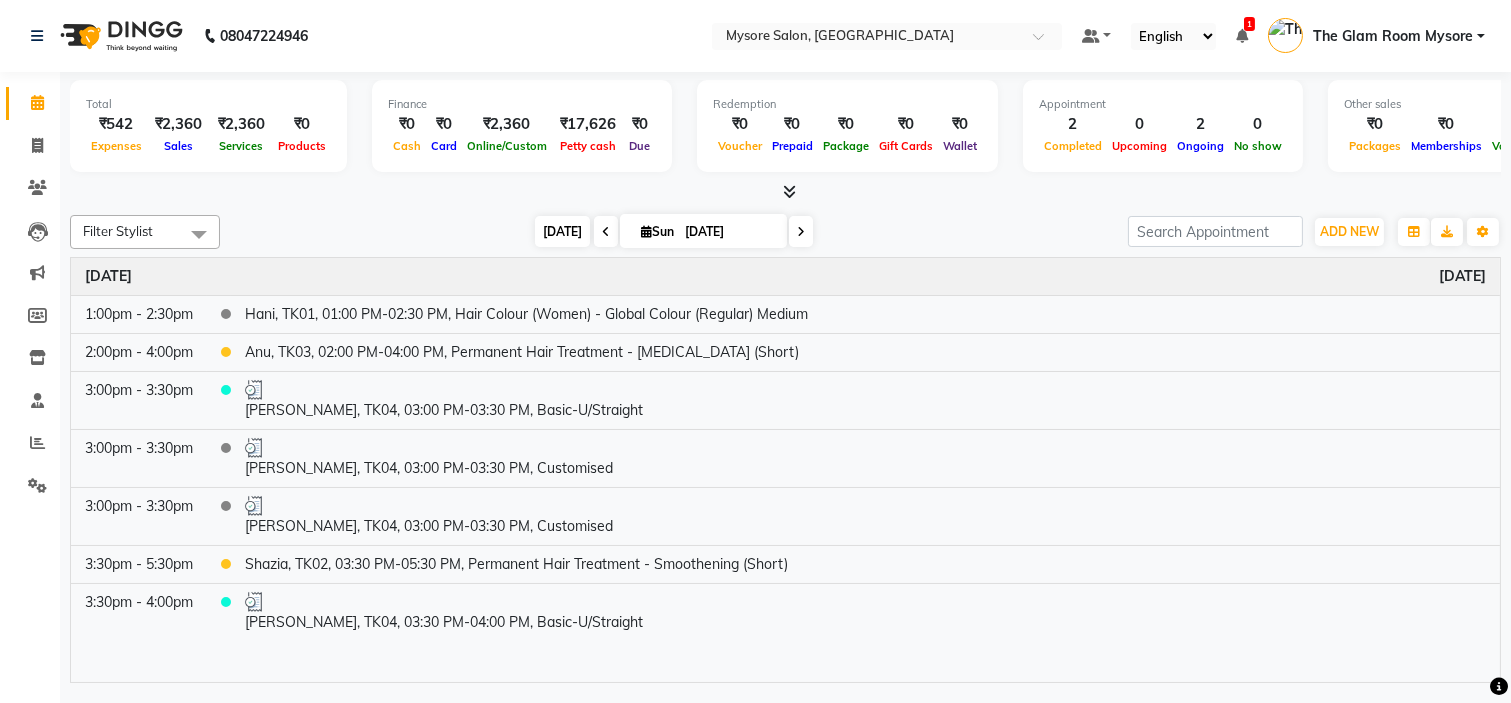 click on "[DATE]" at bounding box center [562, 231] 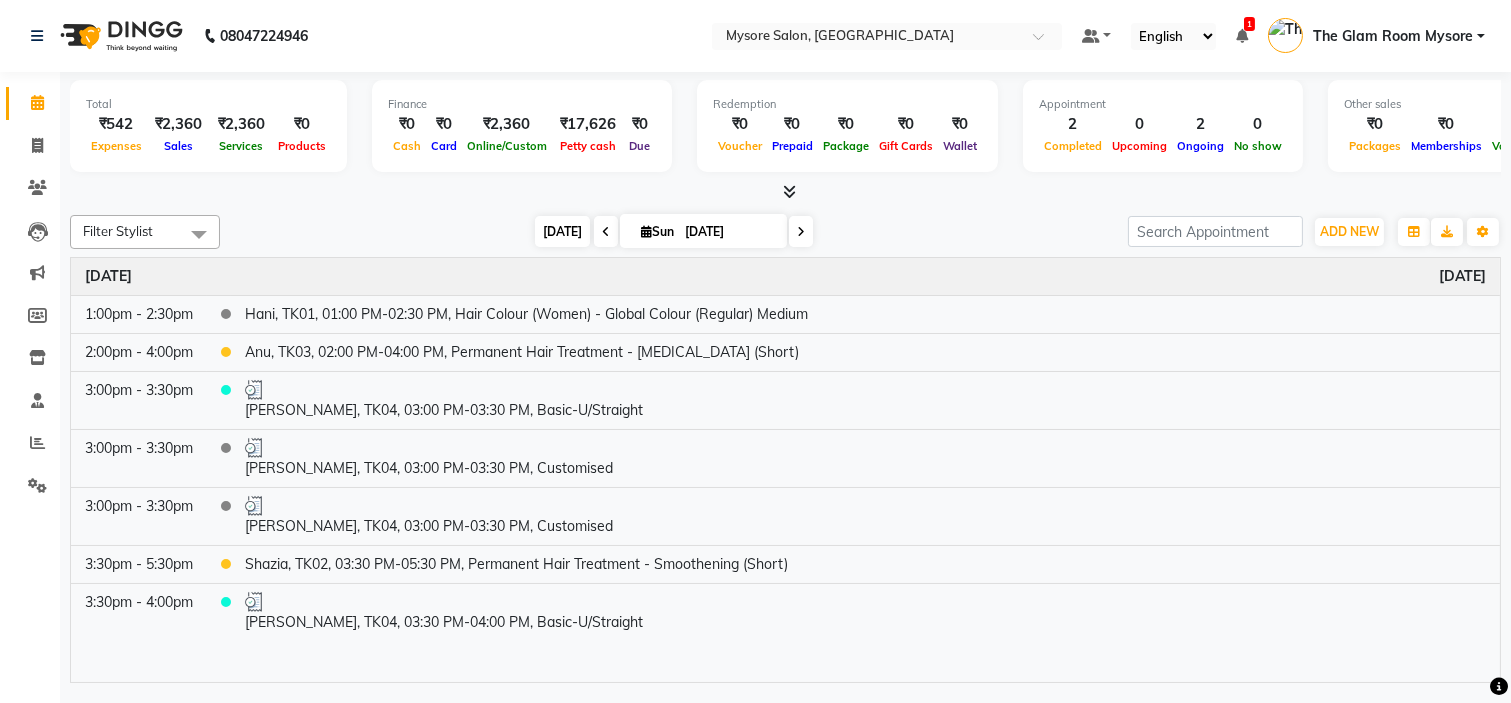 click on "[DATE]" at bounding box center [562, 231] 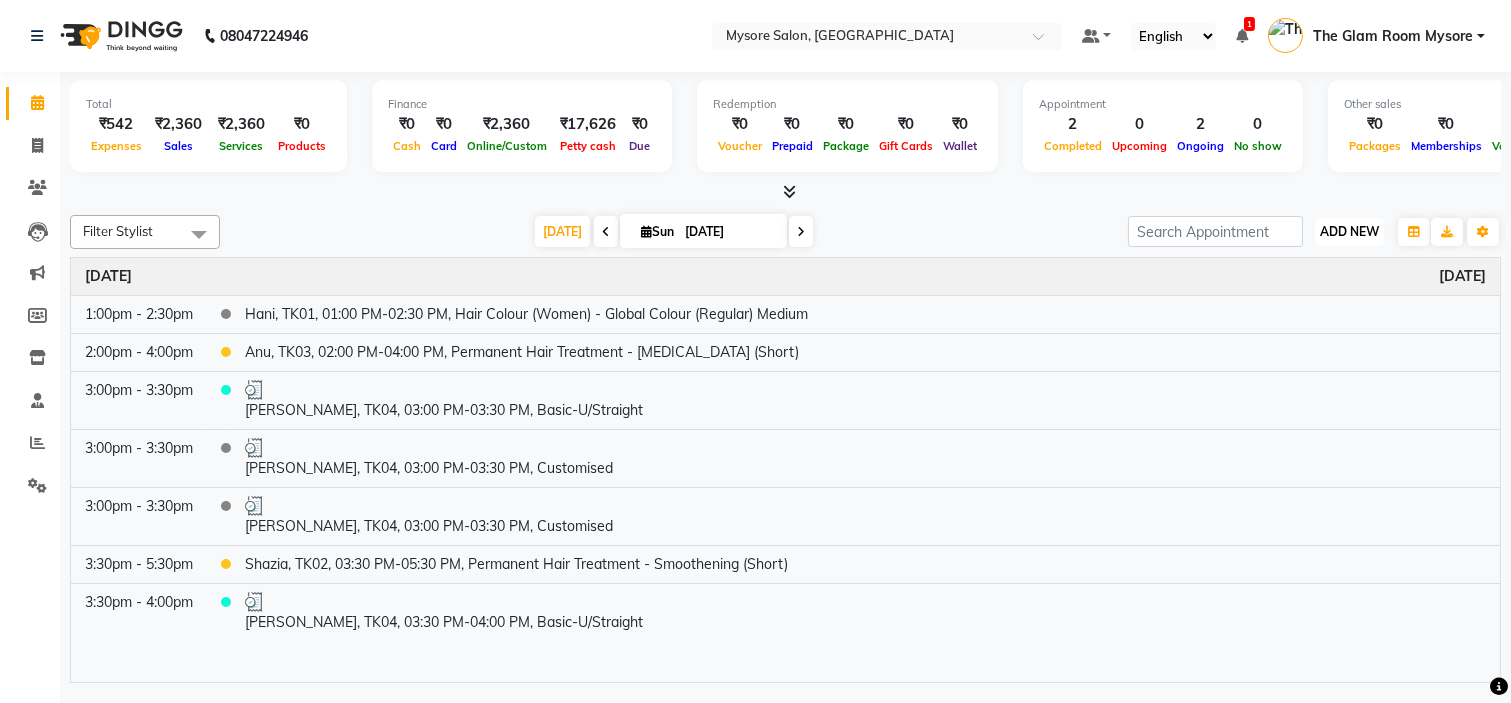 click on "ADD NEW" at bounding box center (1349, 231) 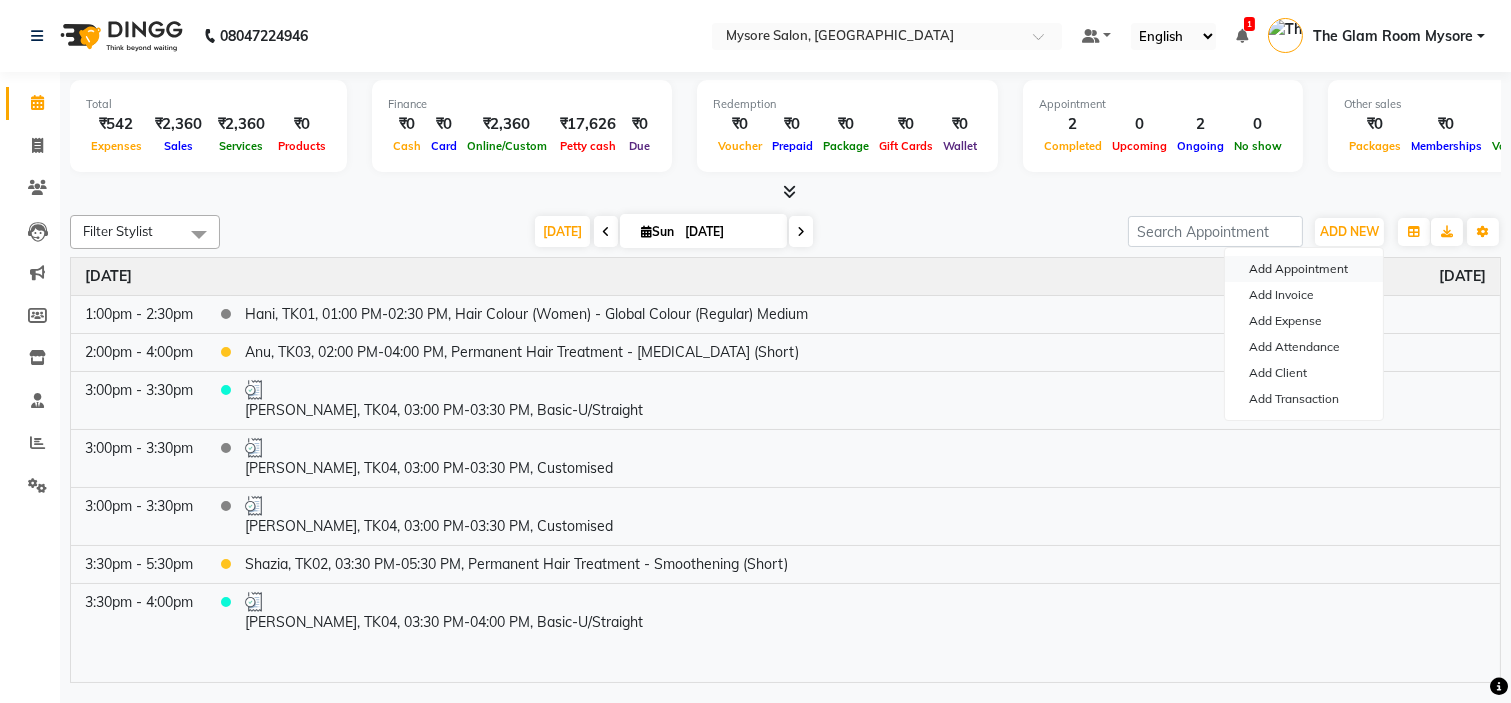 click on "Add Appointment" at bounding box center (1304, 269) 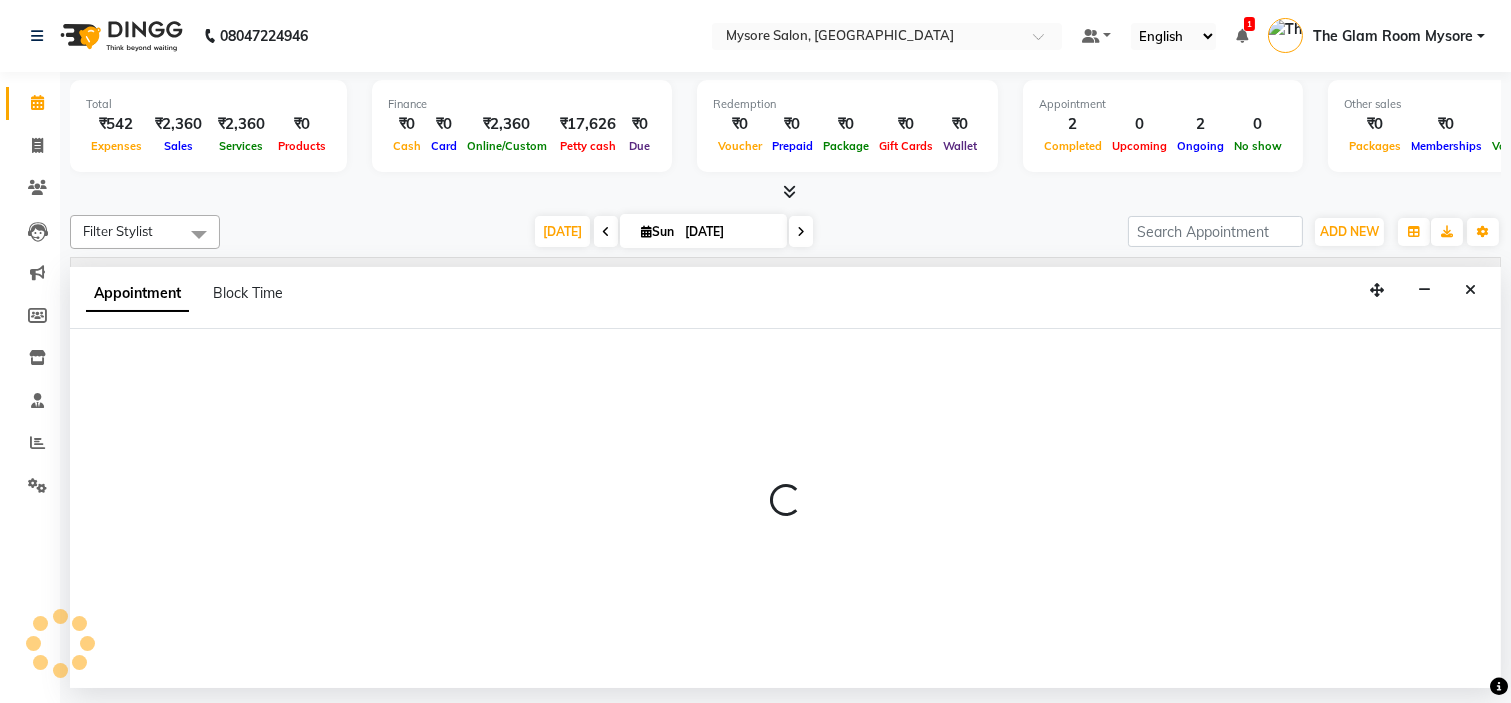 select on "540" 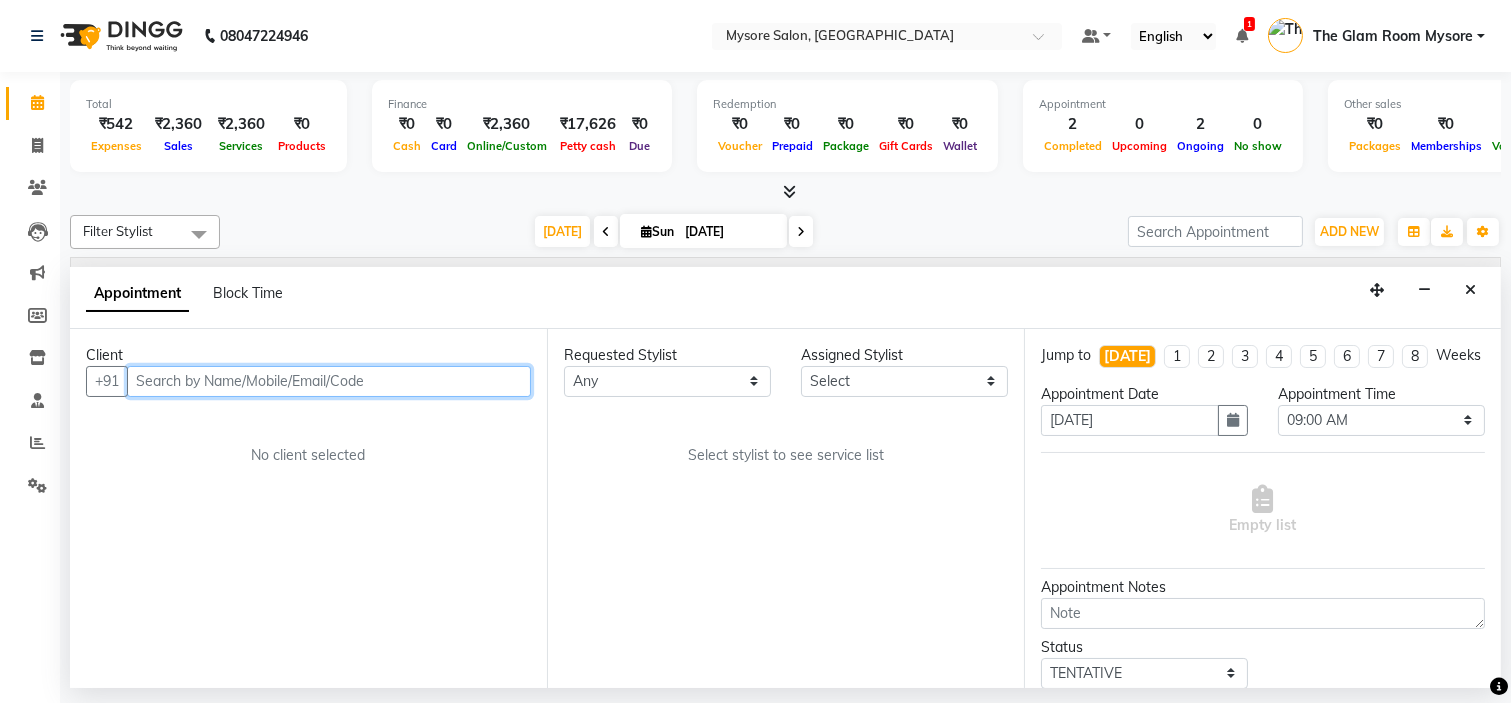 click at bounding box center (329, 381) 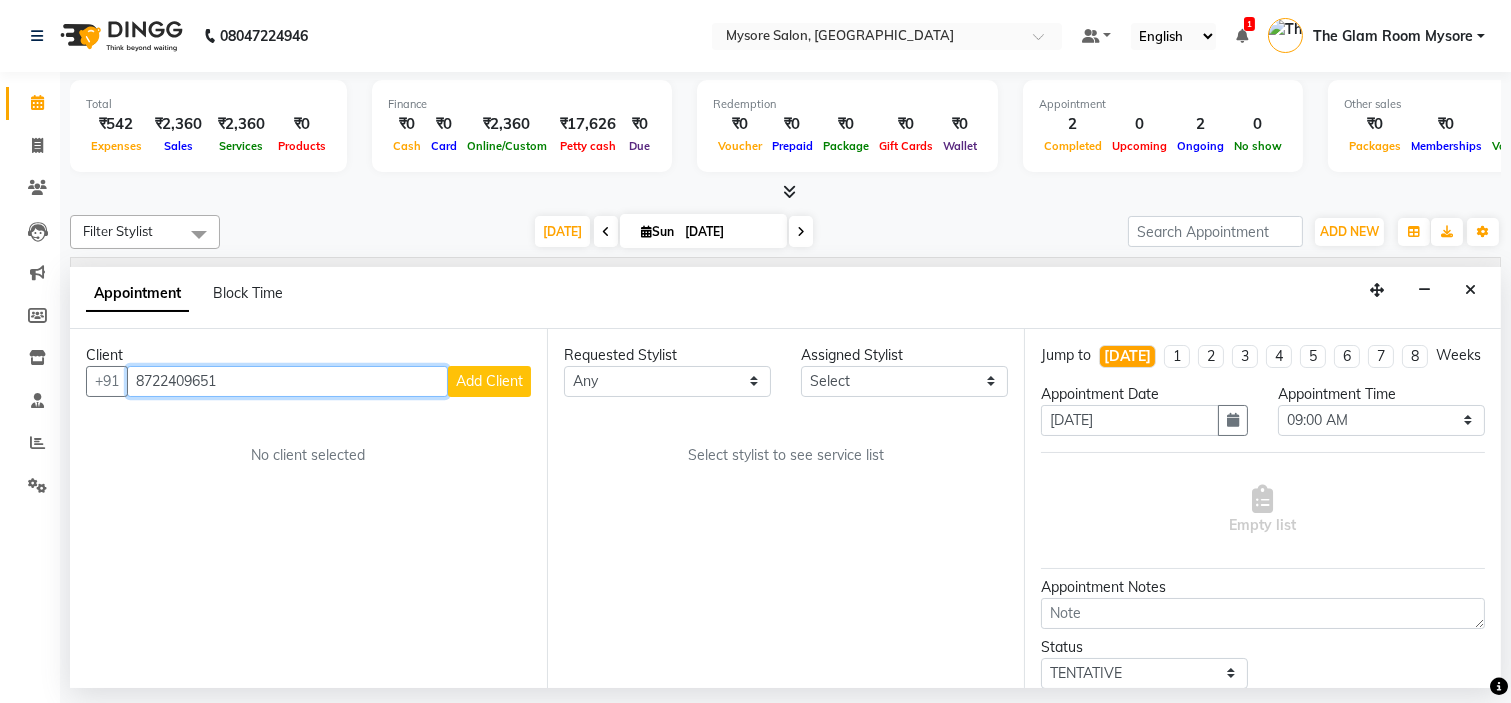 type on "8722409651" 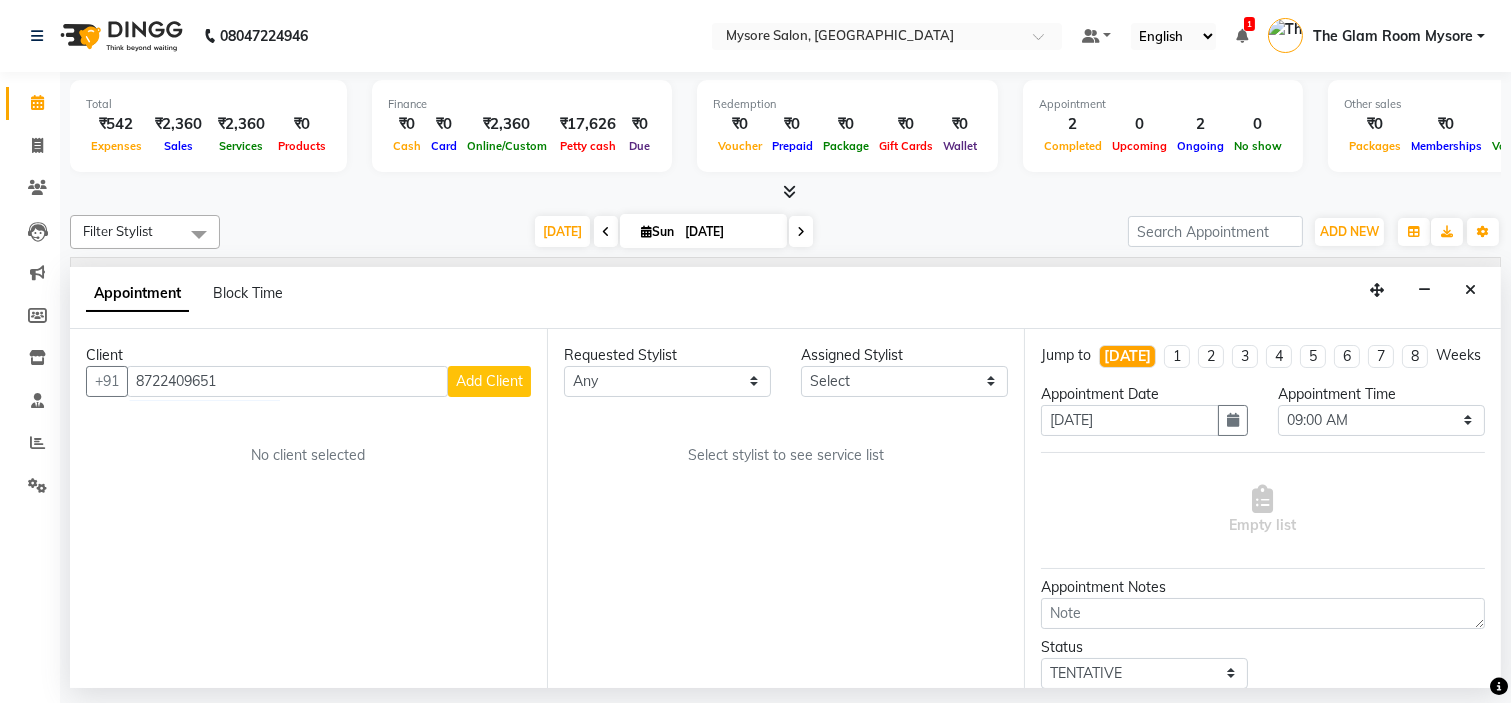 click on "Add Client" at bounding box center (489, 381) 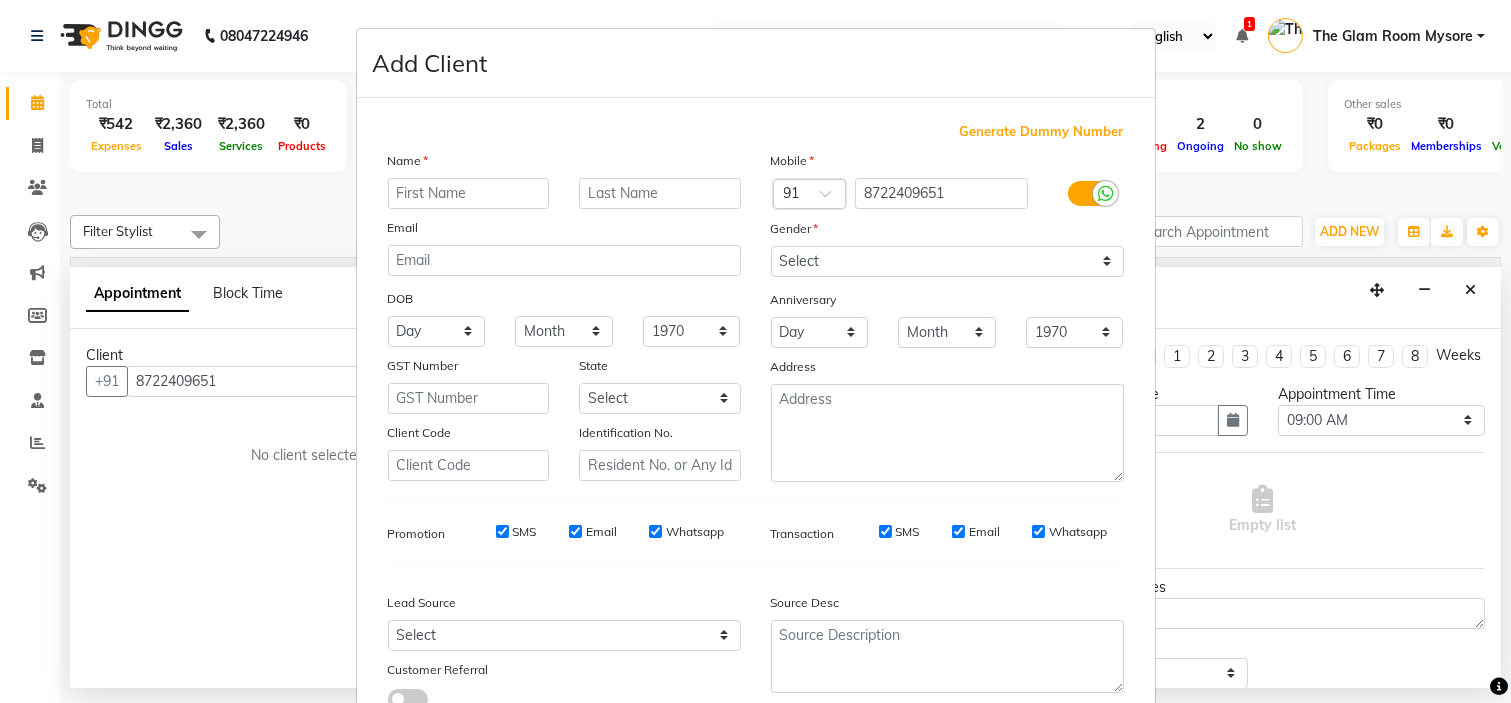 click at bounding box center [469, 193] 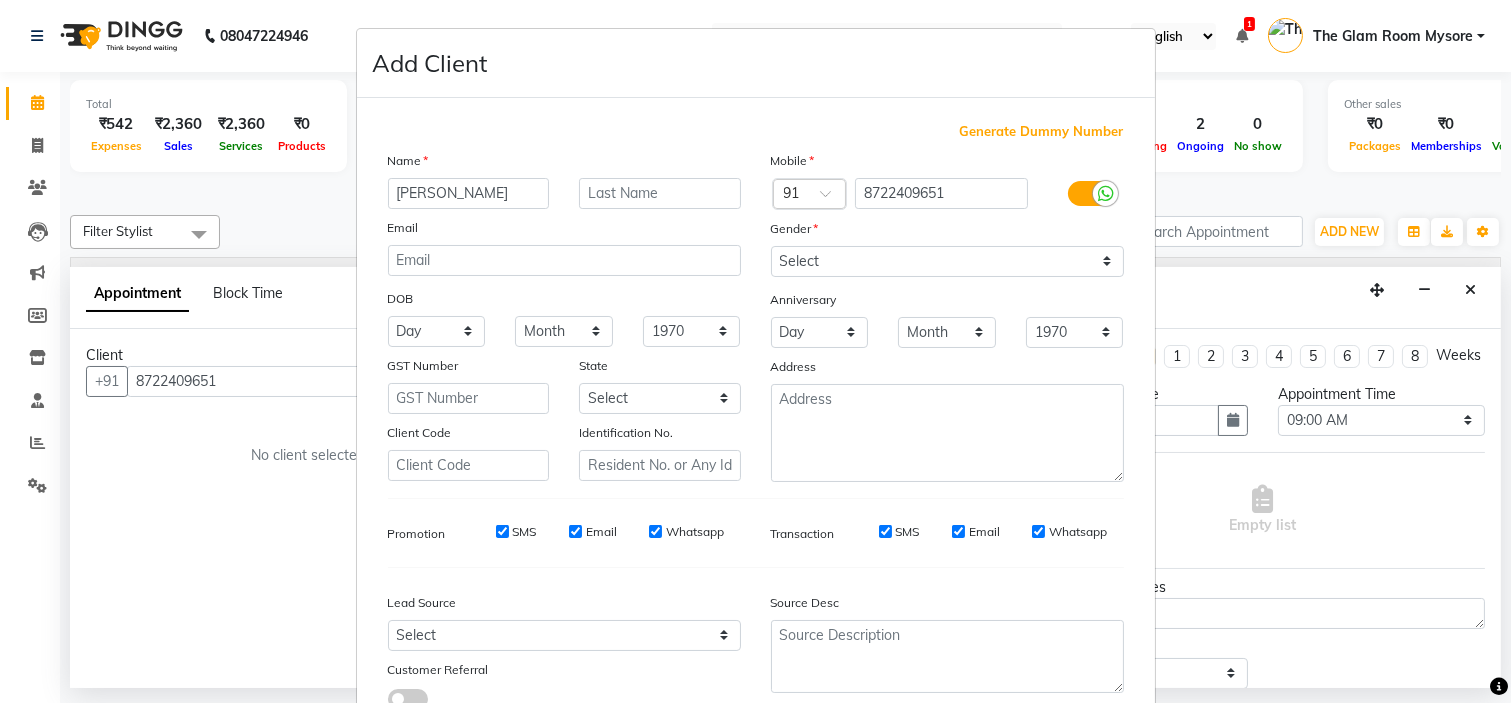 type on "[PERSON_NAME]" 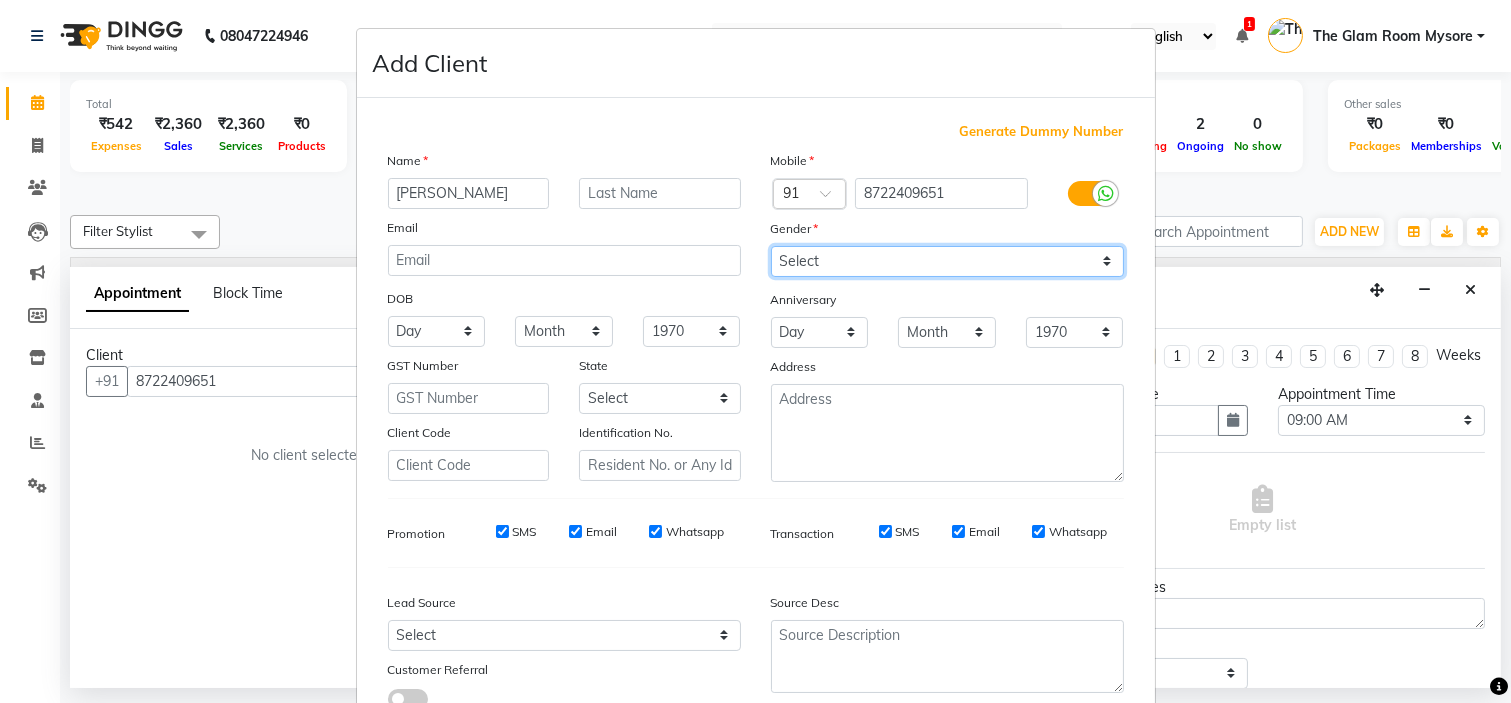 click on "Select Male Female Other Prefer Not To Say" at bounding box center [947, 261] 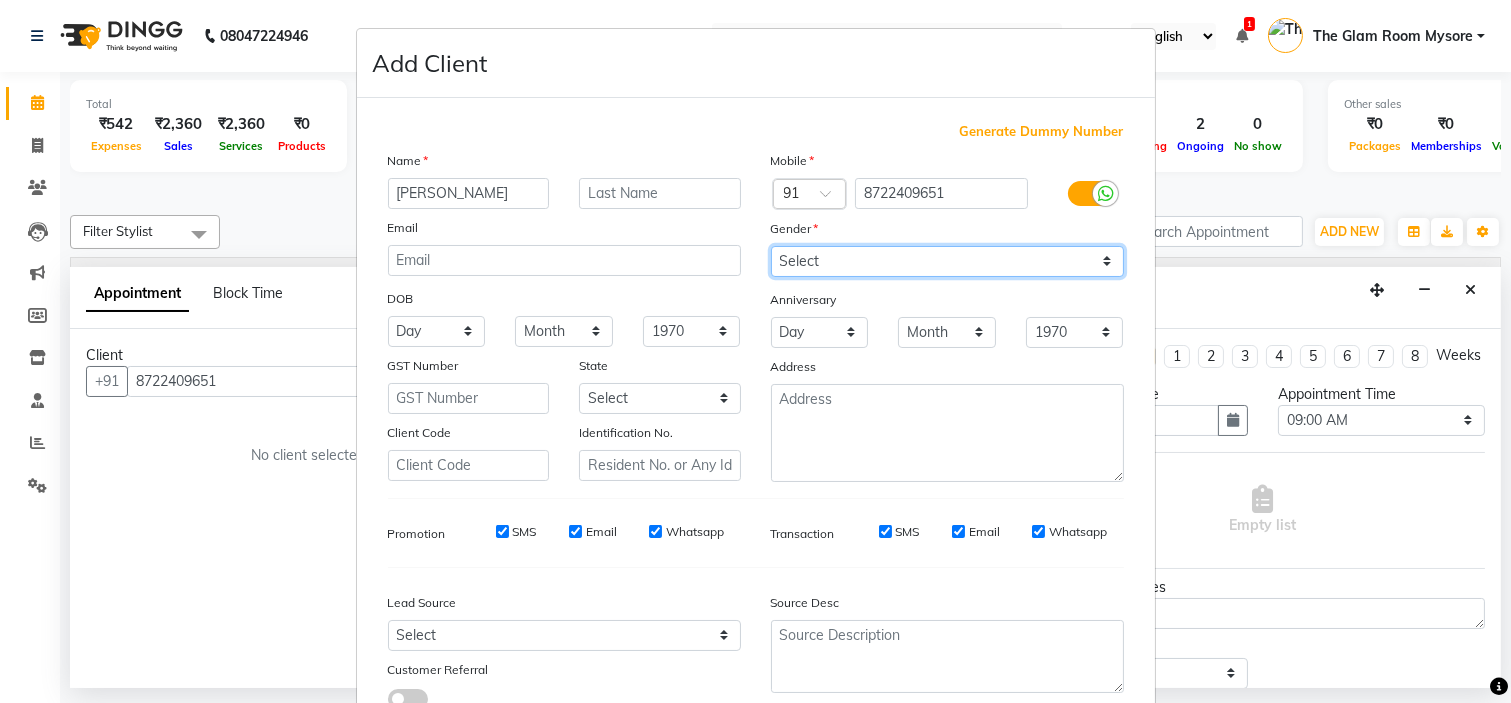 select on "female" 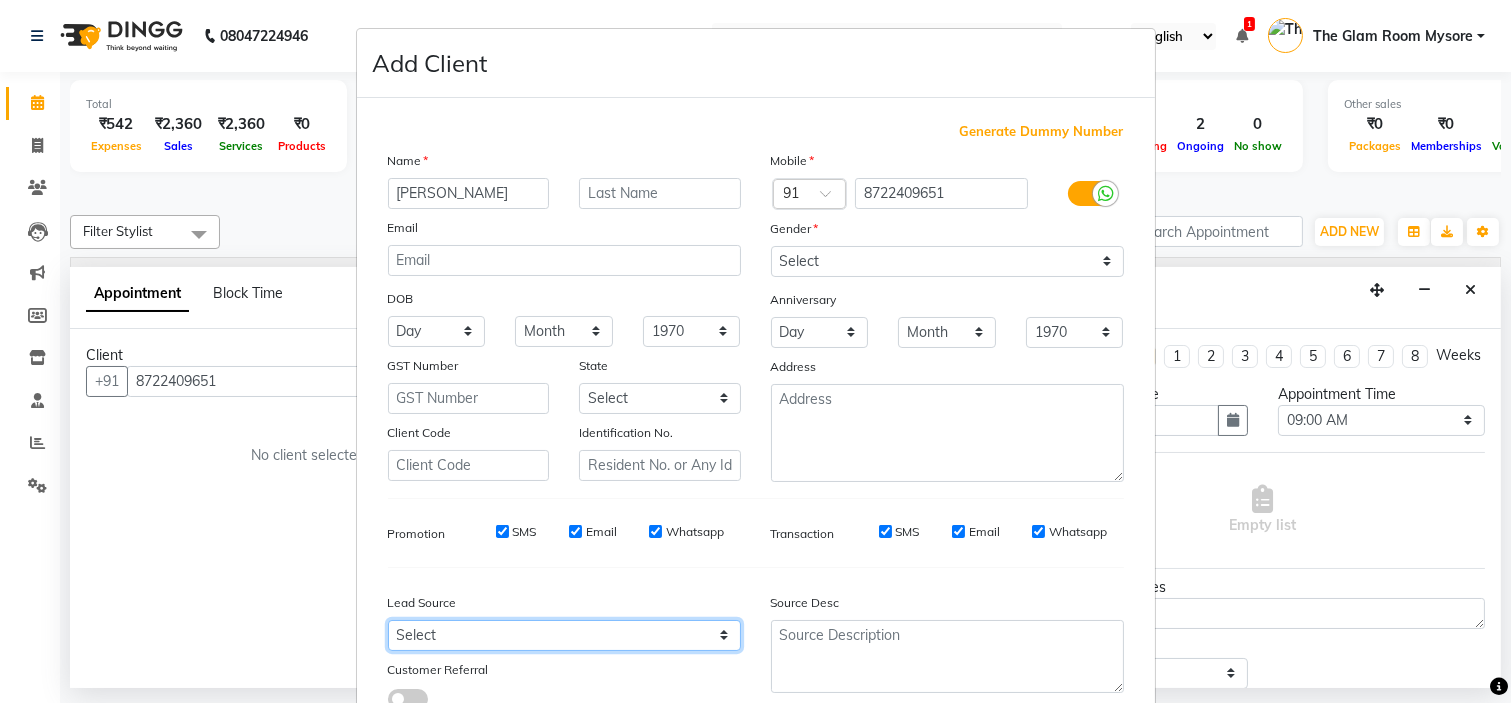 click on "Select Walk-in Referral Internet Friend Word of Mouth Advertisement Facebook JustDial Google Other Instagram  YouTube  WhatsApp" at bounding box center (564, 635) 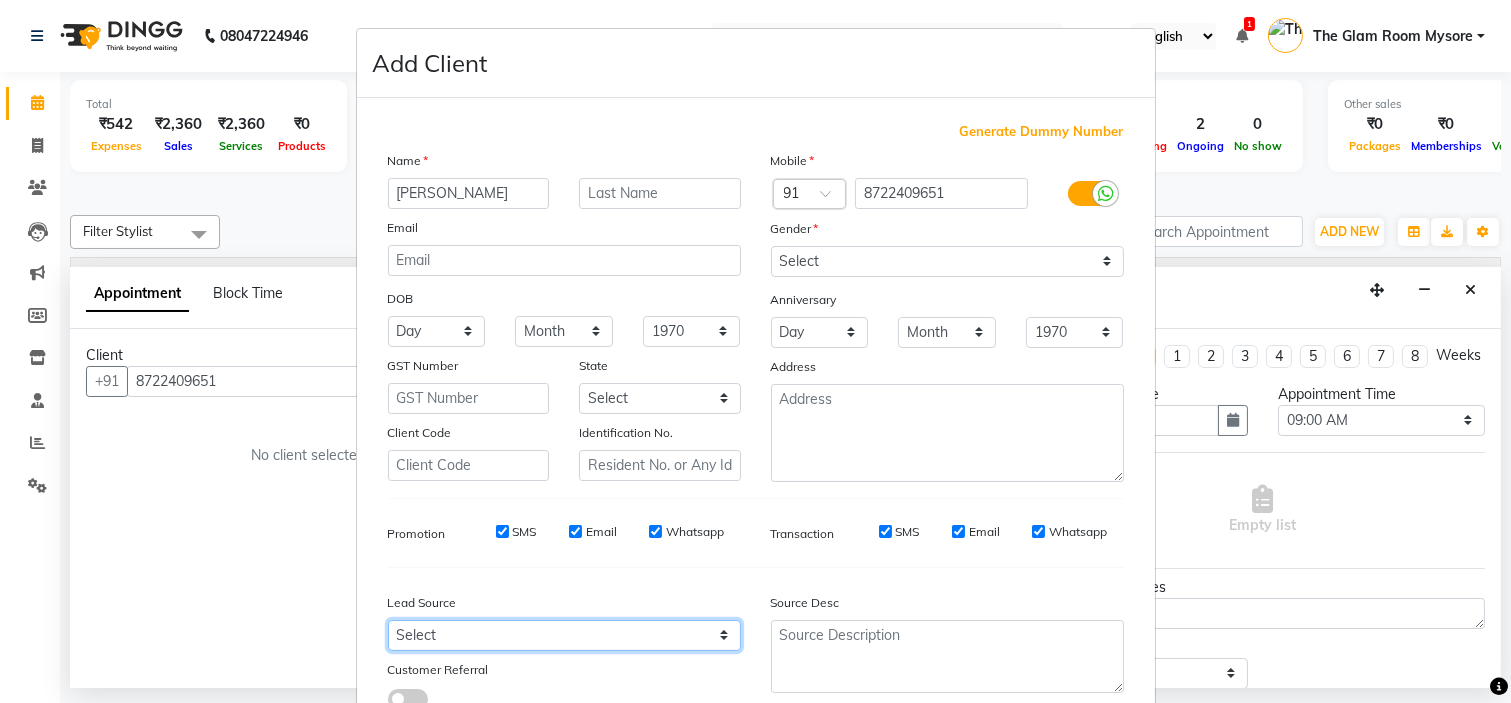 select on "40676" 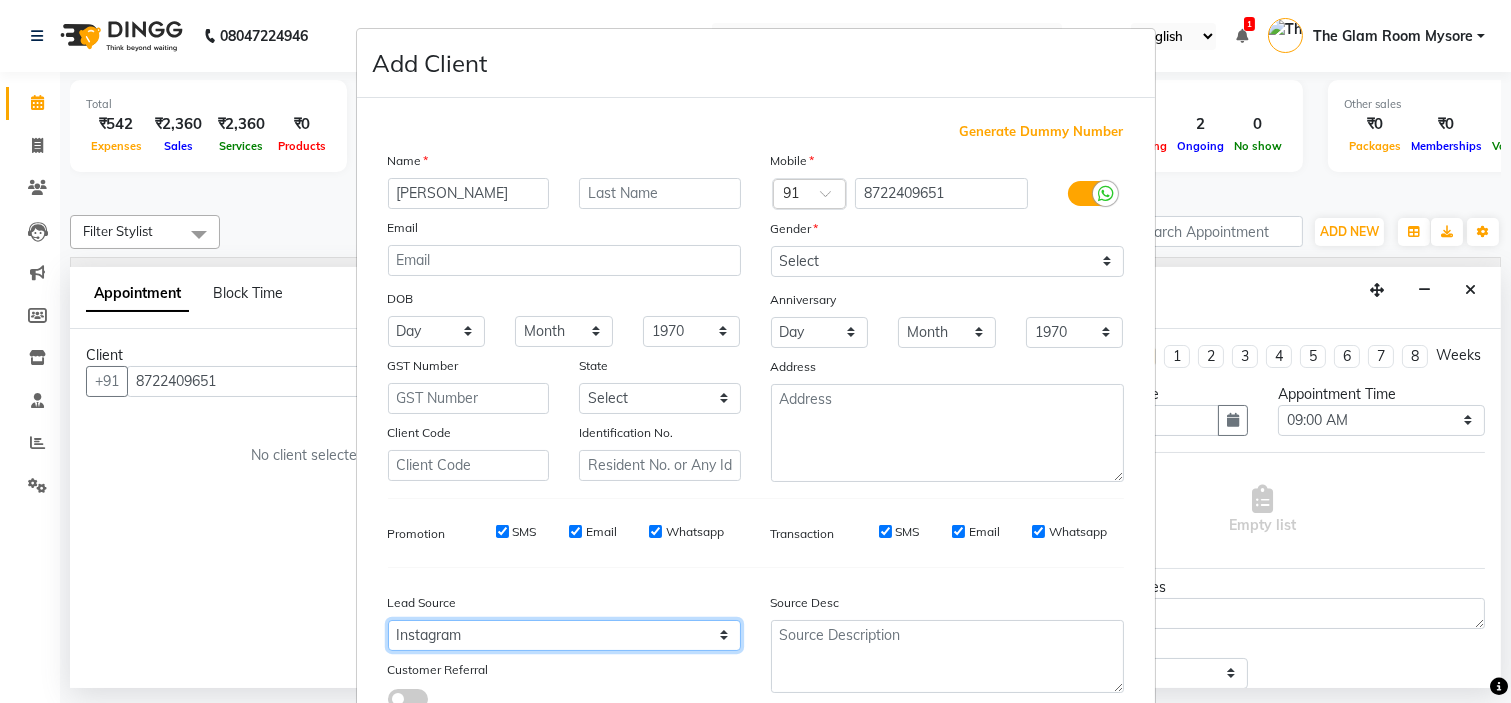 click on "Select Walk-in Referral Internet Friend Word of Mouth Advertisement Facebook JustDial Google Other Instagram  YouTube  WhatsApp" at bounding box center (564, 635) 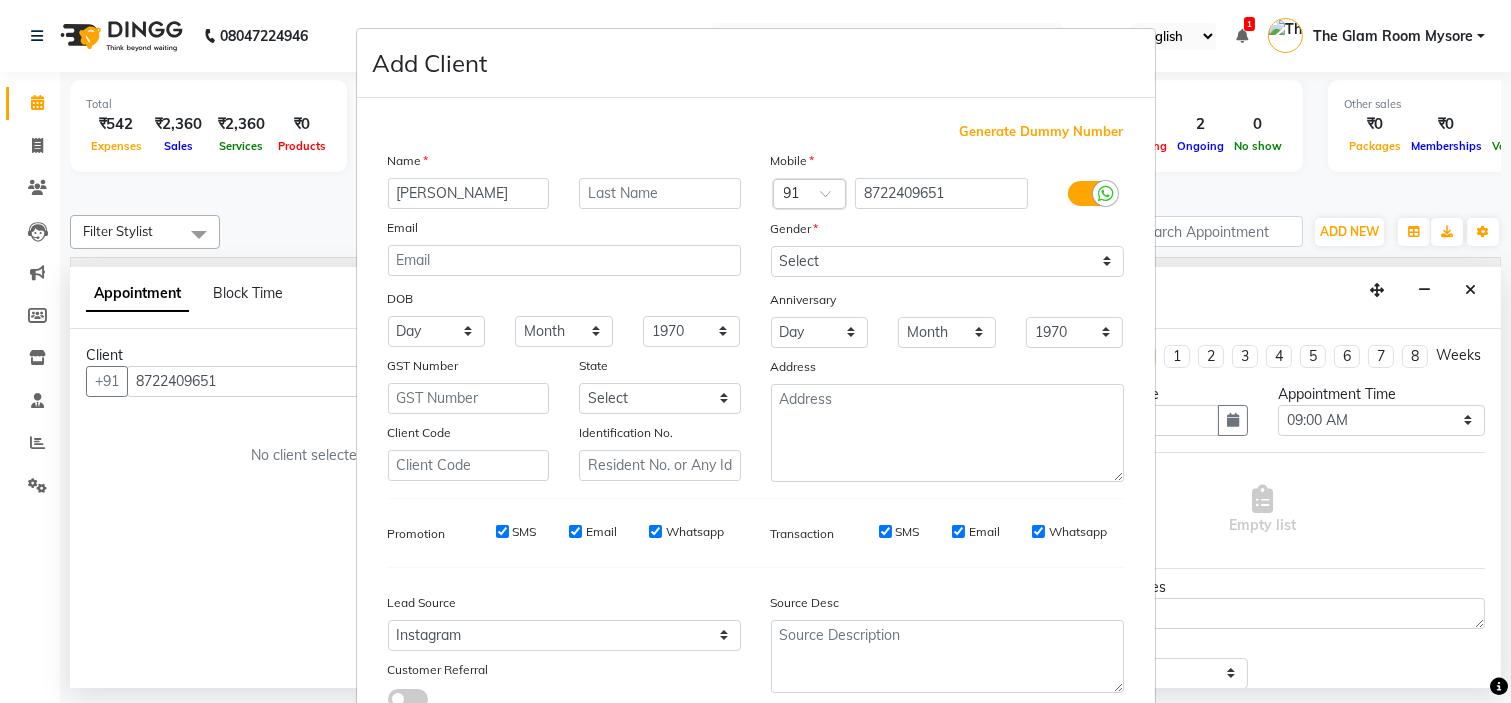 scroll, scrollTop: 147, scrollLeft: 0, axis: vertical 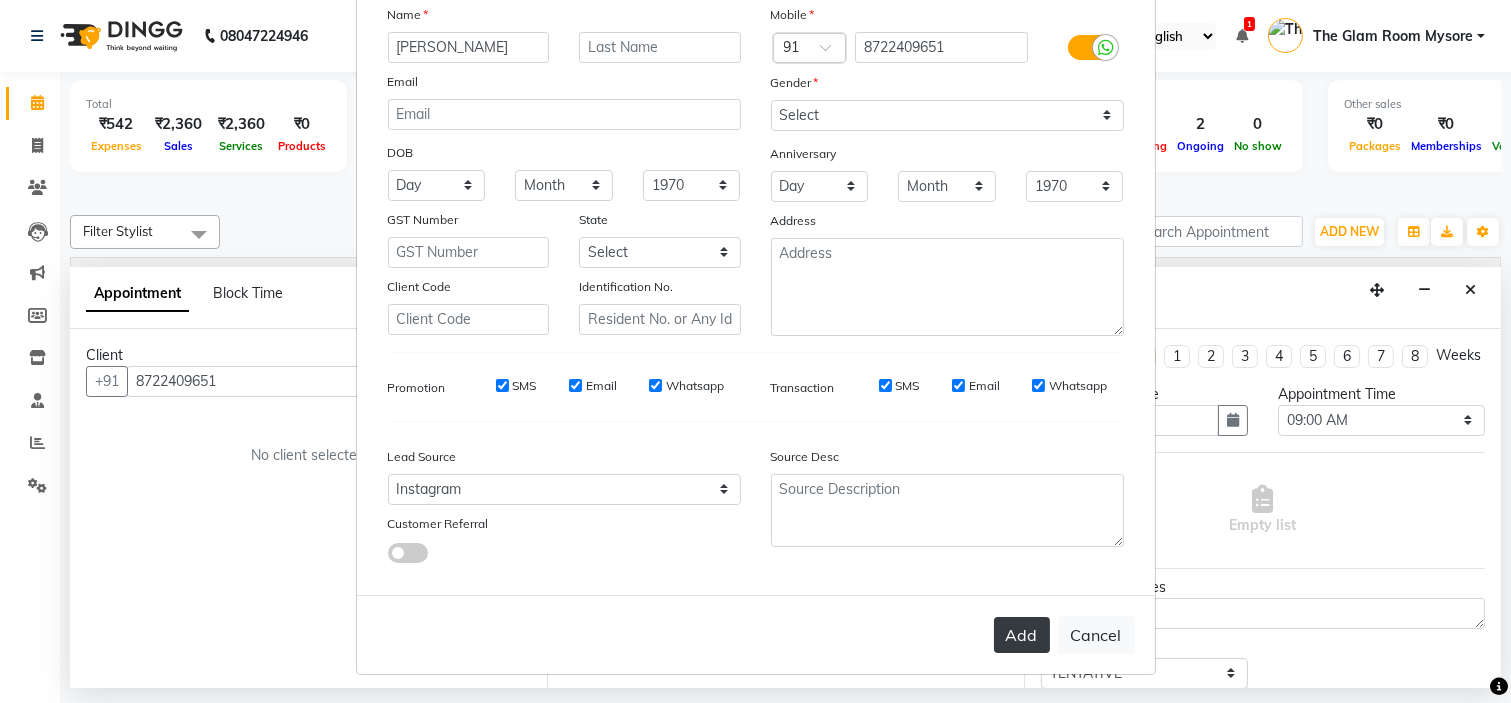 click on "Add" at bounding box center [1022, 635] 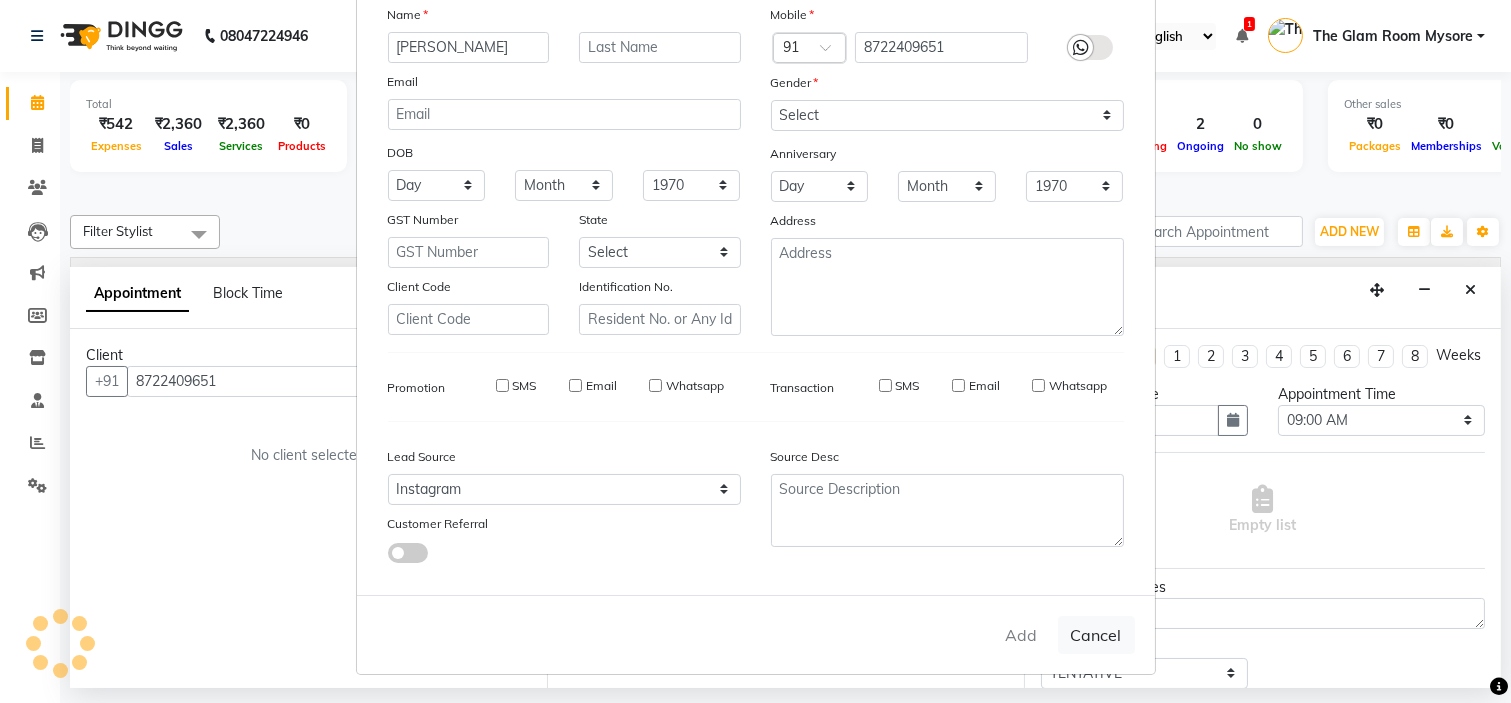 type 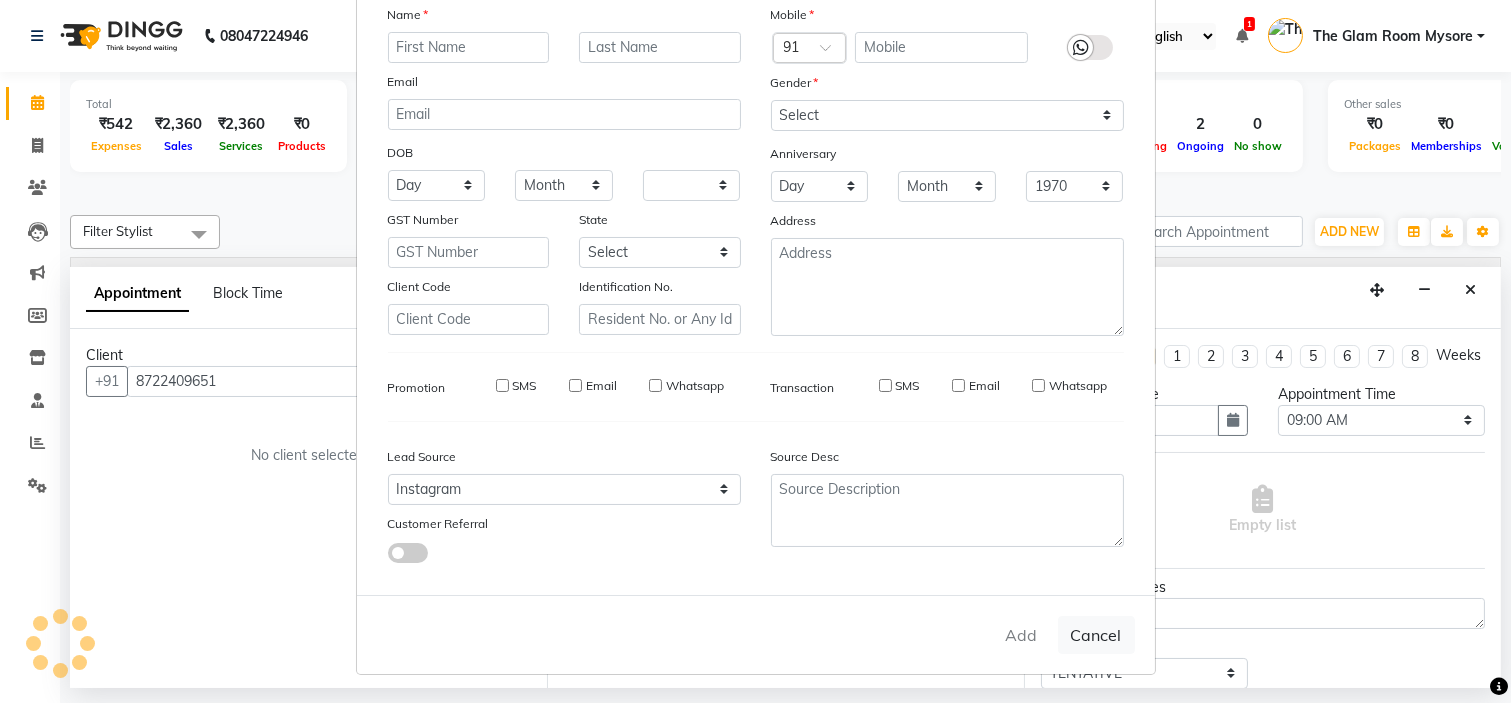 select 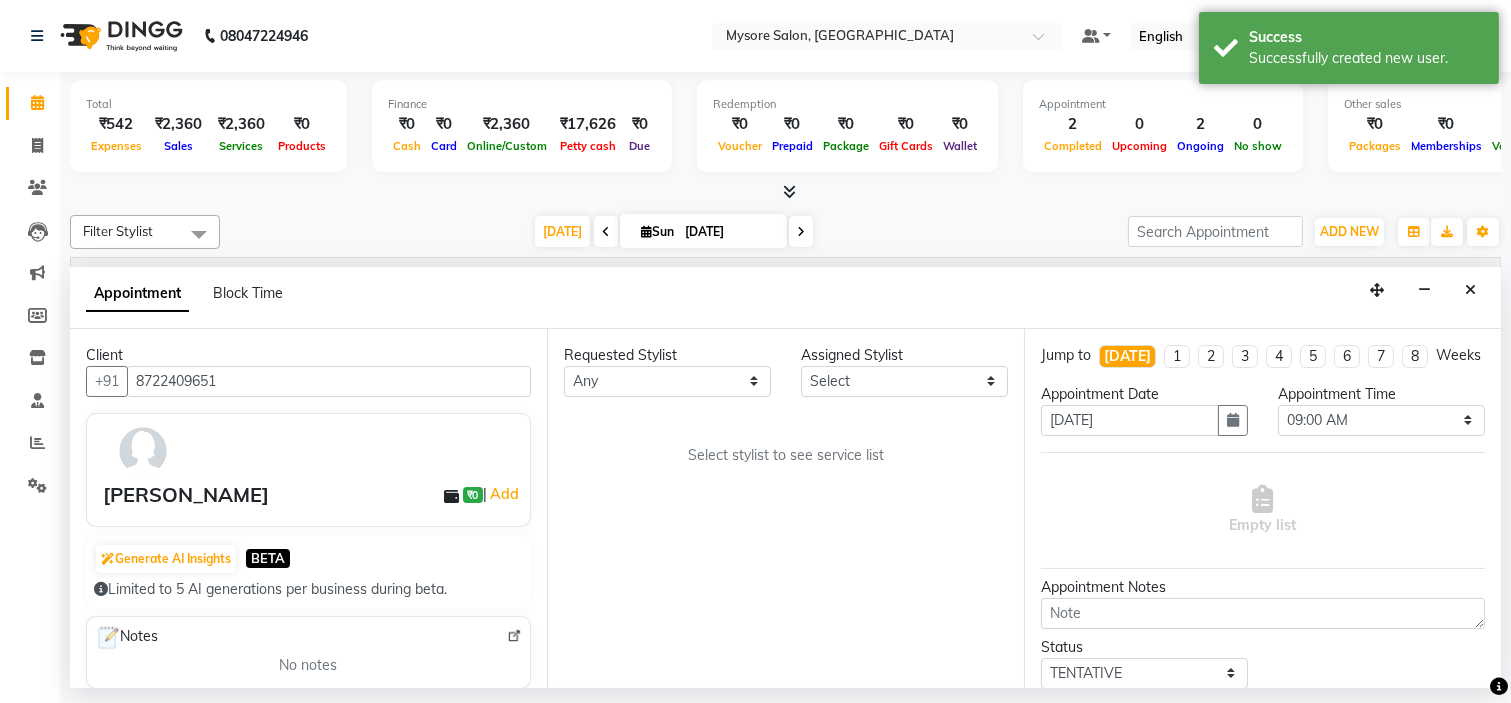 click on "Requested Stylist Any Ankita Arti Ashwini Ayaan DR. Apurva Fatma Jayshree Lakshmi Paul Ruhul alom Shangnimwon Steve Sumaiya Banu Sumit Teja Tezz The Glam Room Mysore Assigned Stylist Select Ankita Arti Ashwini Ayaan DR. Apurva Fatma Jayshree Lakshmi Paul Ruhul alom Shangnimwon Steve Sumaiya Banu Sumit Teja Tezz The Glam Room Mysore Select stylist to see service list" at bounding box center [785, 509] 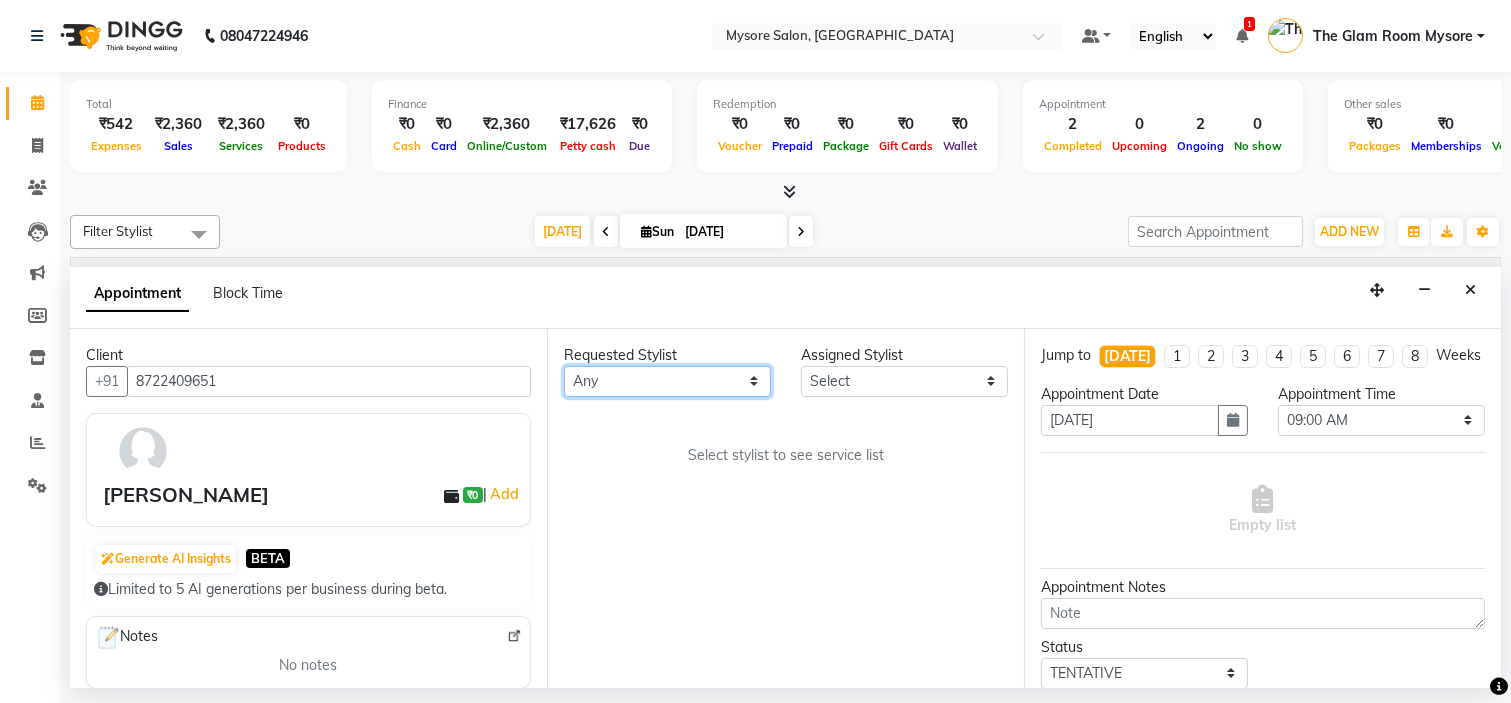 click on "Any Ankita Arti Ashwini Ayaan DR. Apurva Fatma Jayshree Lakshmi Paul Ruhul alom Shangnimwon Steve Sumaiya Banu Sumit Teja Tezz The Glam Room Mysore" at bounding box center [667, 381] 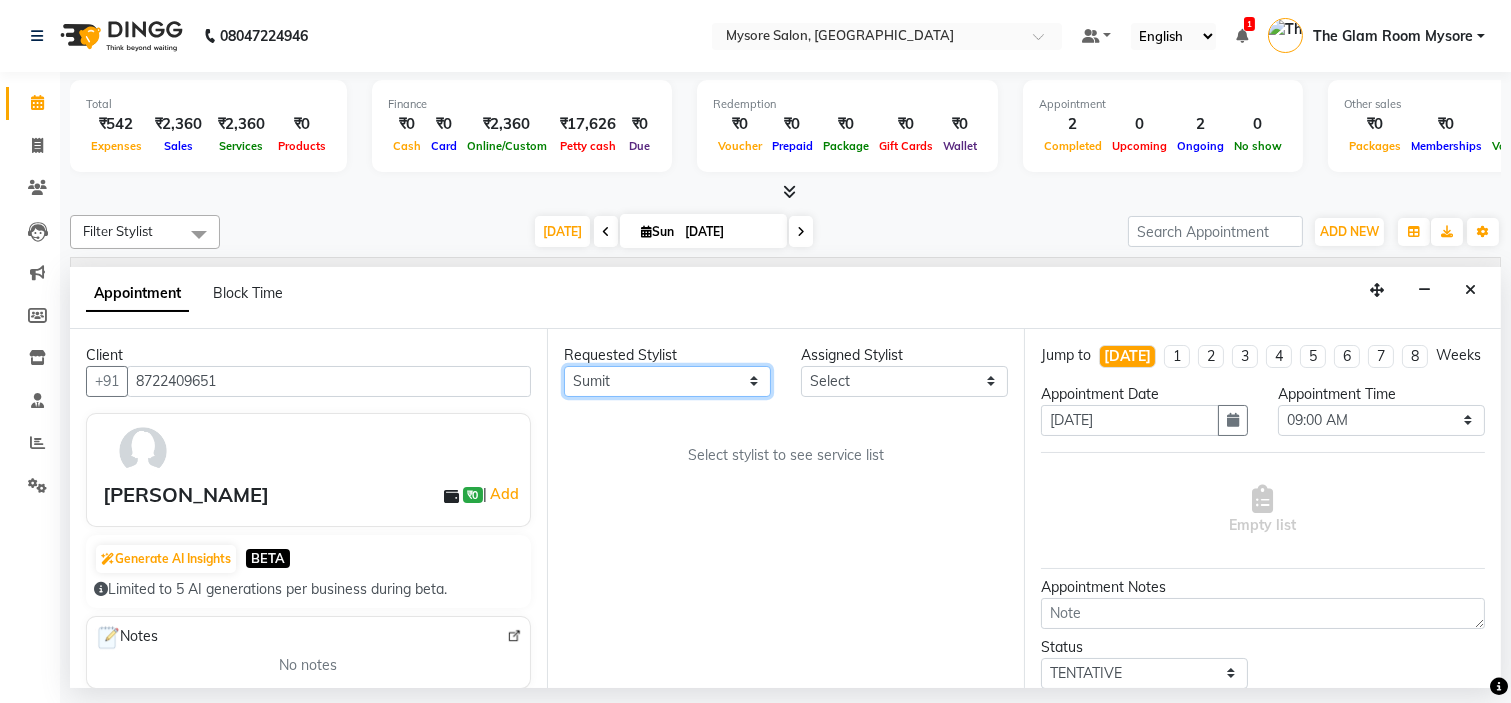 click on "Any Ankita Arti Ashwini Ayaan DR. Apurva Fatma Jayshree Lakshmi Paul Ruhul alom Shangnimwon Steve Sumaiya Banu Sumit Teja Tezz The Glam Room Mysore" at bounding box center [667, 381] 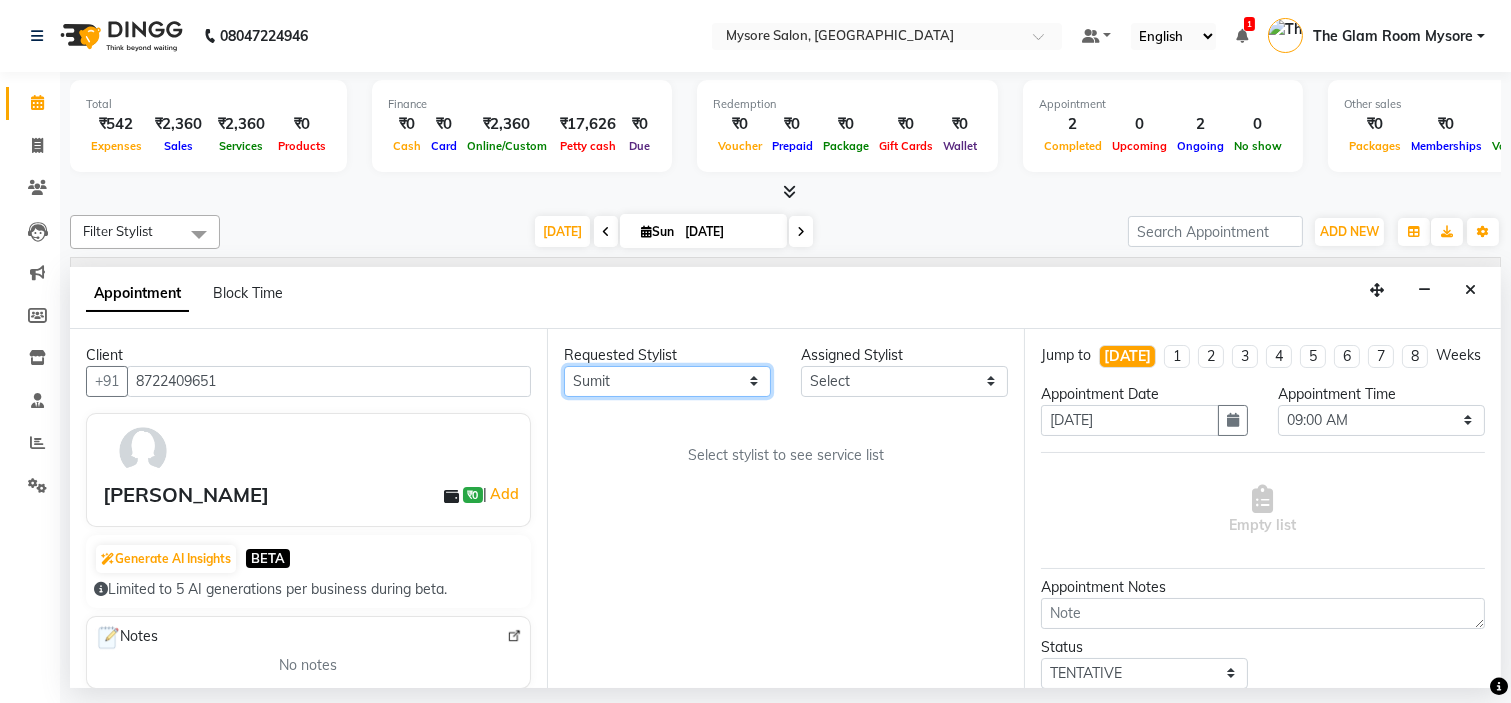 select on "35251" 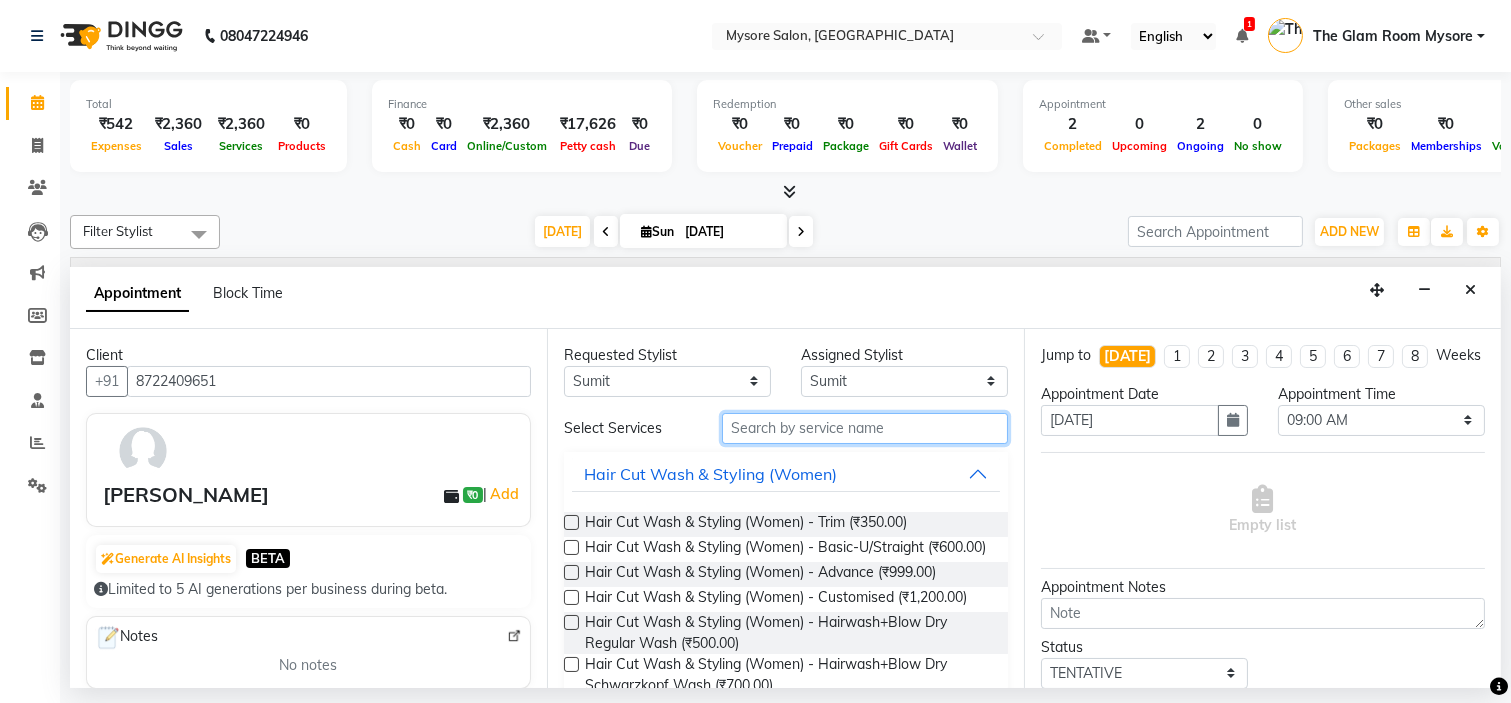click at bounding box center (865, 428) 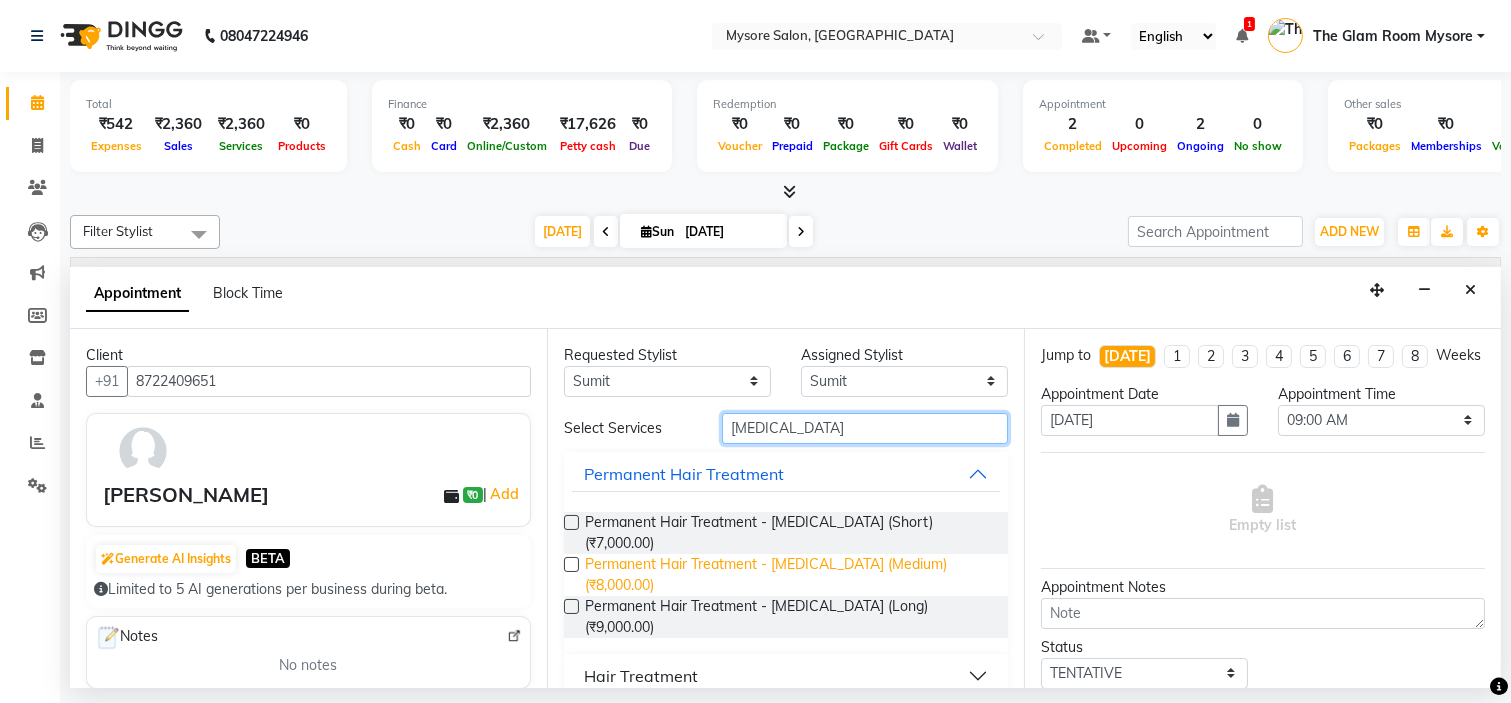 type on "botox" 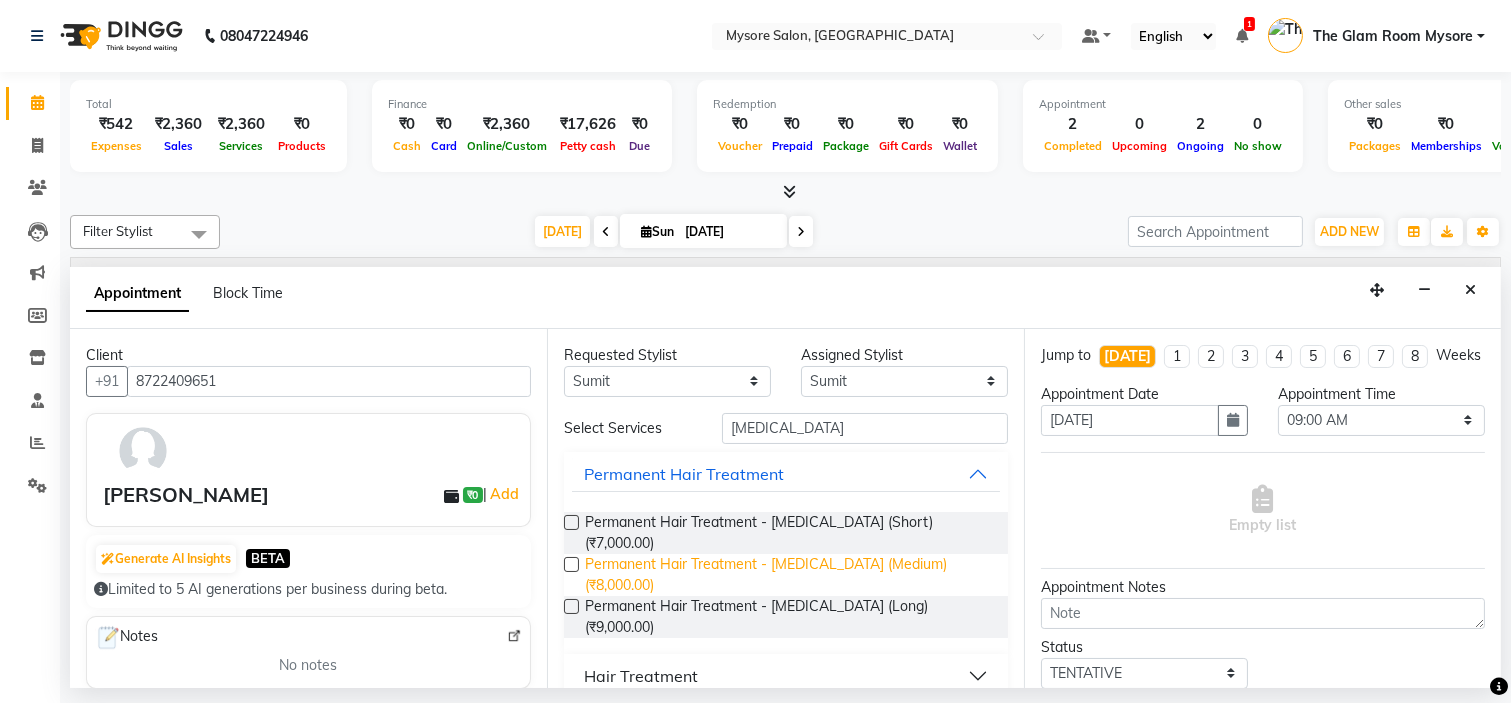 click on "Permanent Hair Treatment - Botox (Medium) (₹8,000.00)" at bounding box center [788, 575] 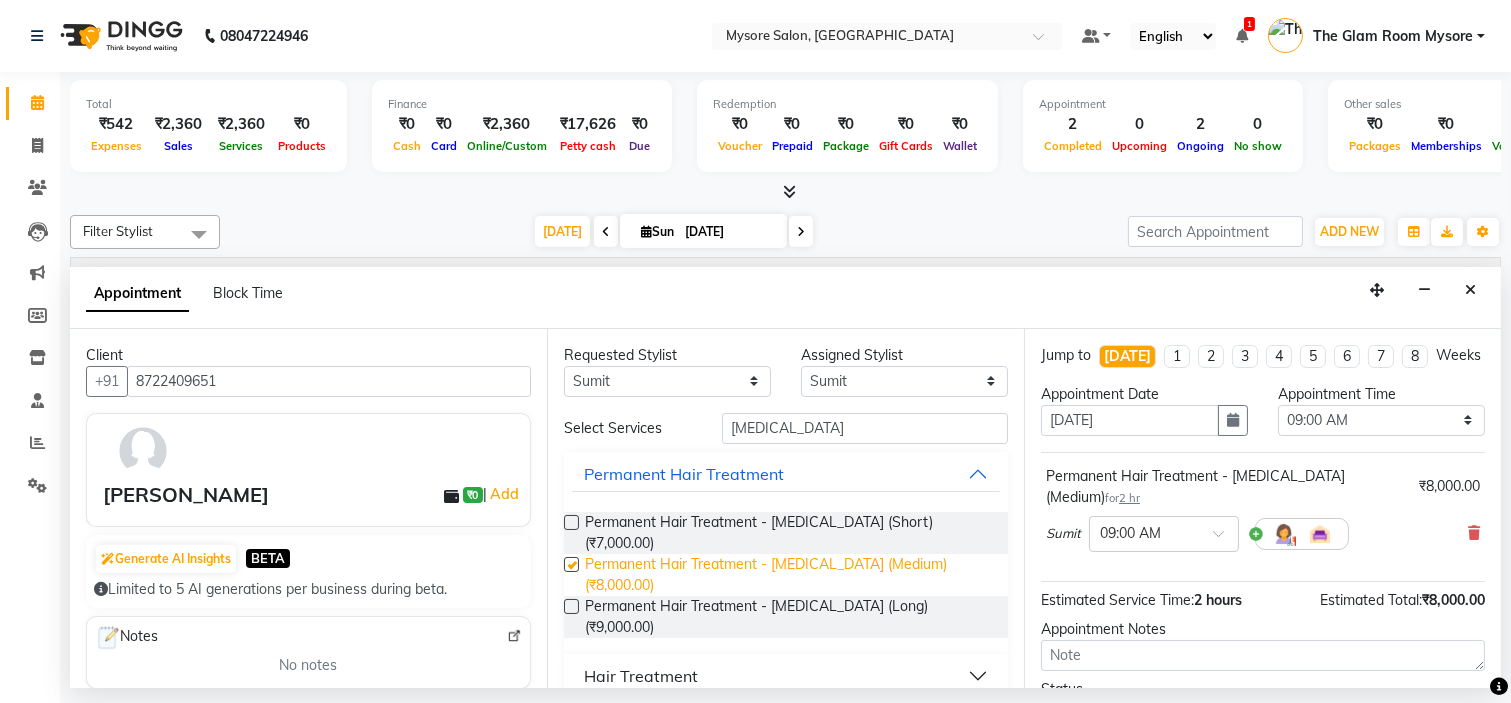 checkbox on "false" 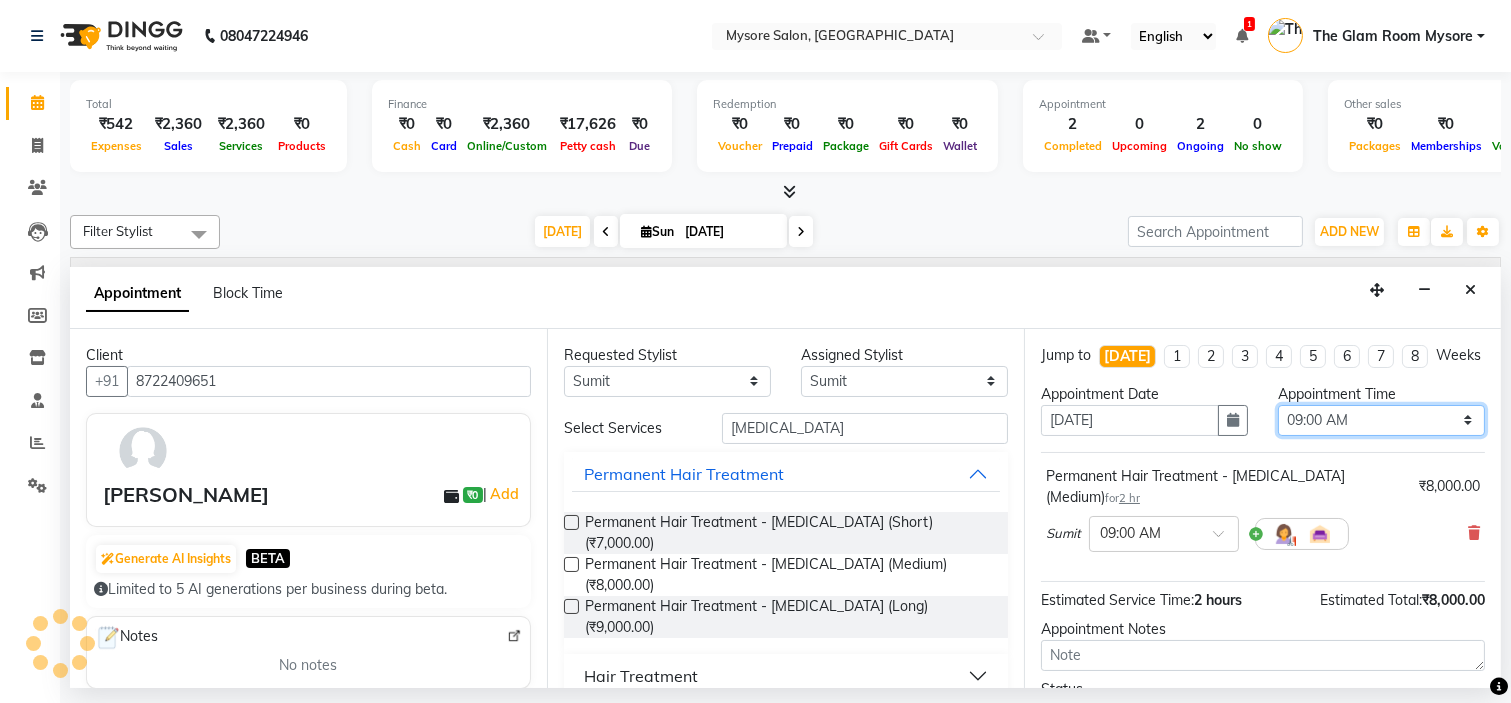 click on "Select 09:00 AM 09:15 AM 09:30 AM 09:45 AM 10:00 AM 10:15 AM 10:30 AM 10:45 AM 11:00 AM 11:15 AM 11:30 AM 11:45 AM 12:00 PM 12:15 PM 12:30 PM 12:45 PM 01:00 PM 01:15 PM 01:30 PM 01:45 PM 02:00 PM 02:15 PM 02:30 PM 02:45 PM 03:00 PM 03:15 PM 03:30 PM 03:45 PM 04:00 PM 04:15 PM 04:30 PM 04:45 PM 05:00 PM 05:15 PM 05:30 PM 05:45 PM 06:00 PM 06:15 PM 06:30 PM 06:45 PM 07:00 PM 07:15 PM 07:30 PM 07:45 PM 08:00 PM" at bounding box center (1381, 420) 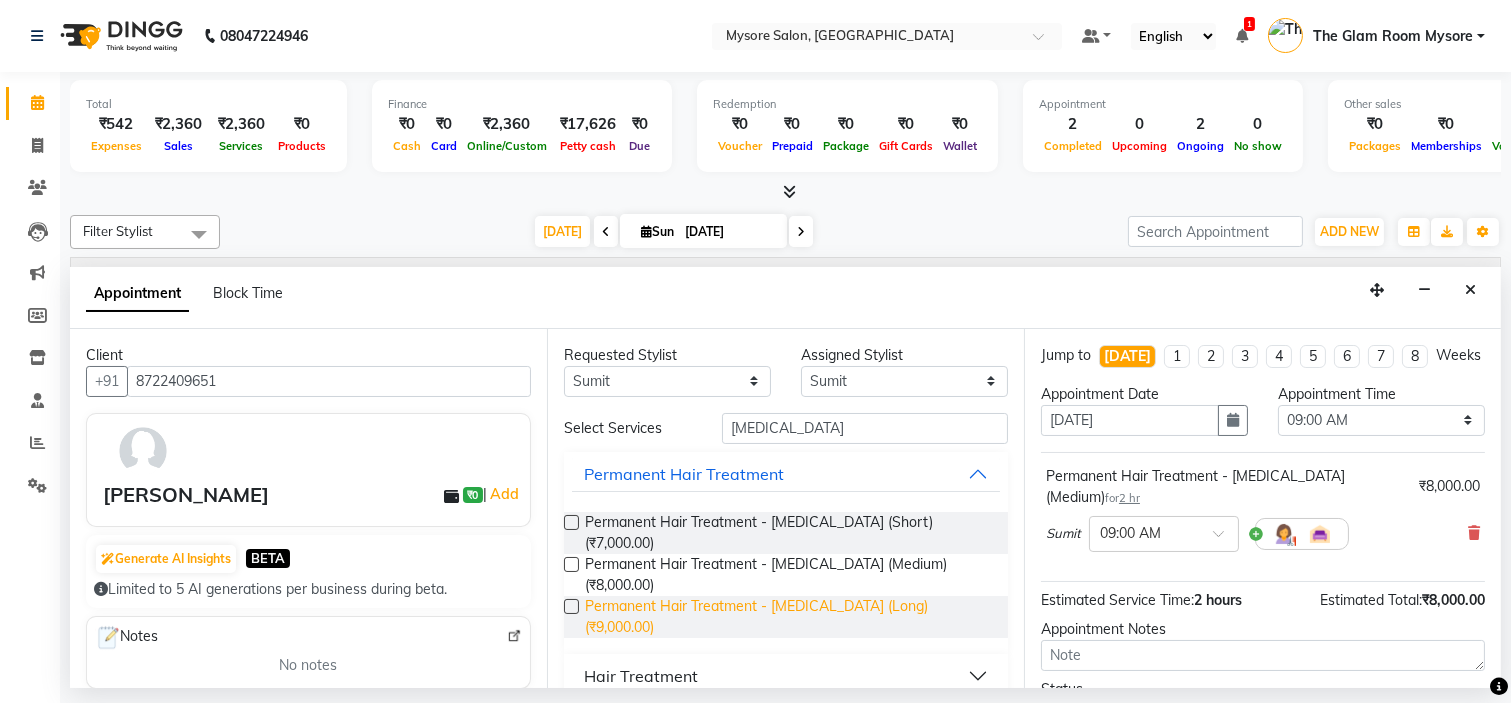 click on "Permanent Hair Treatment - Botox (Long) (₹9,000.00)" at bounding box center (788, 617) 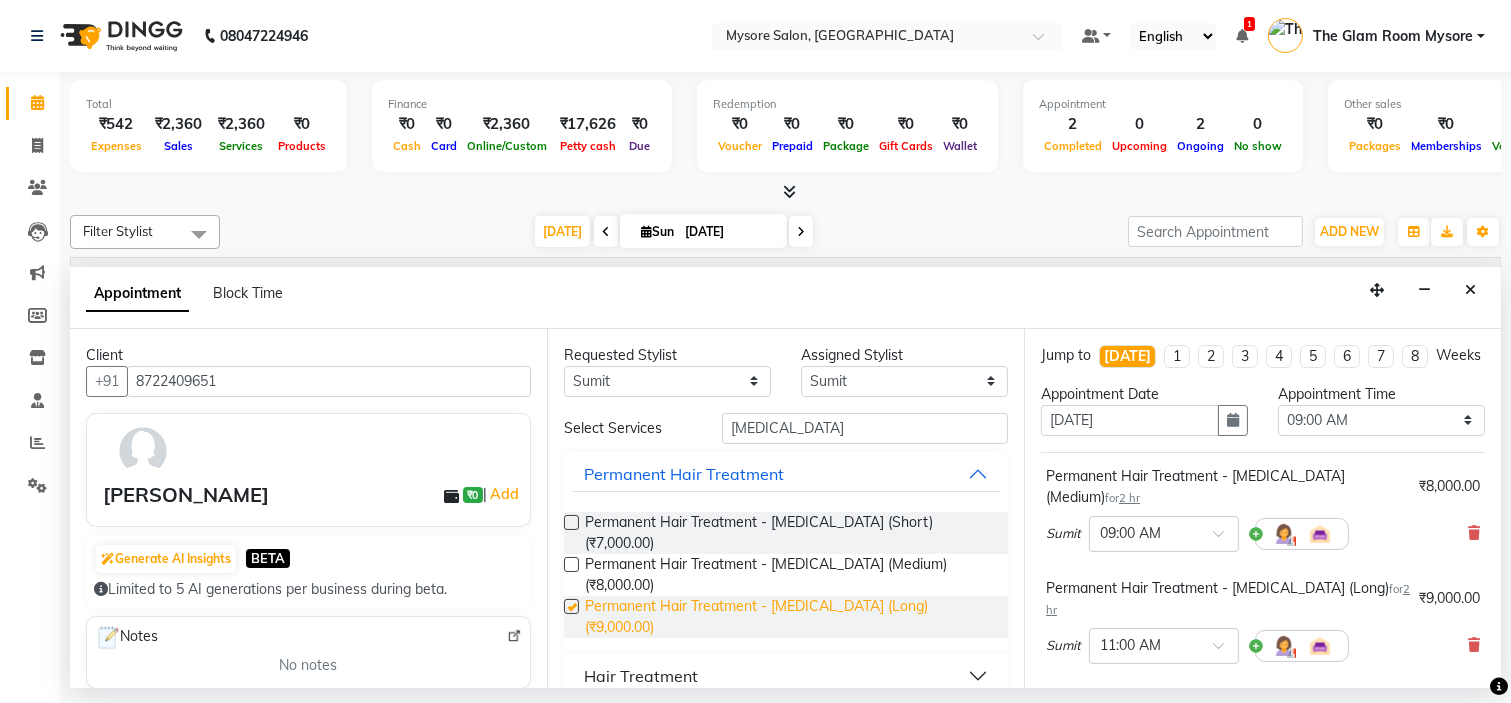 checkbox on "false" 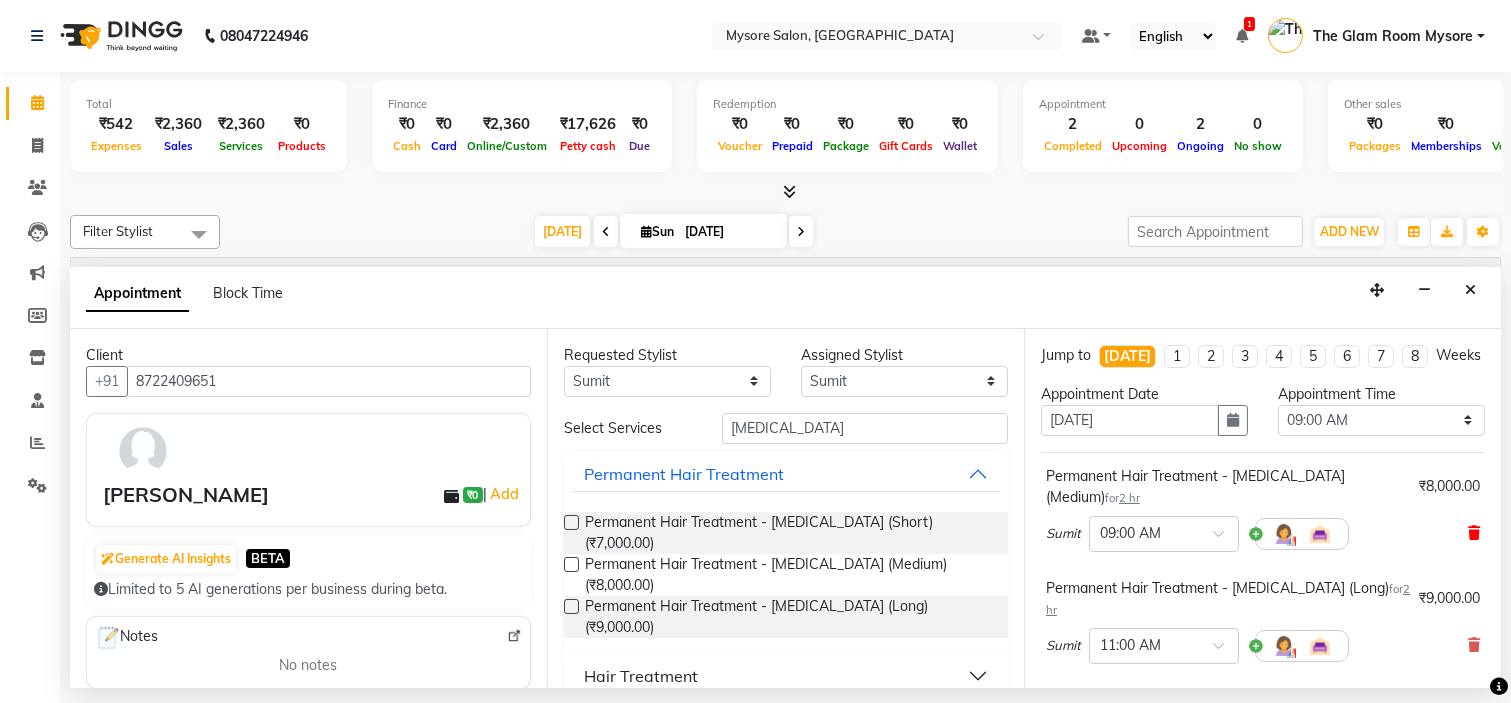click at bounding box center [1474, 533] 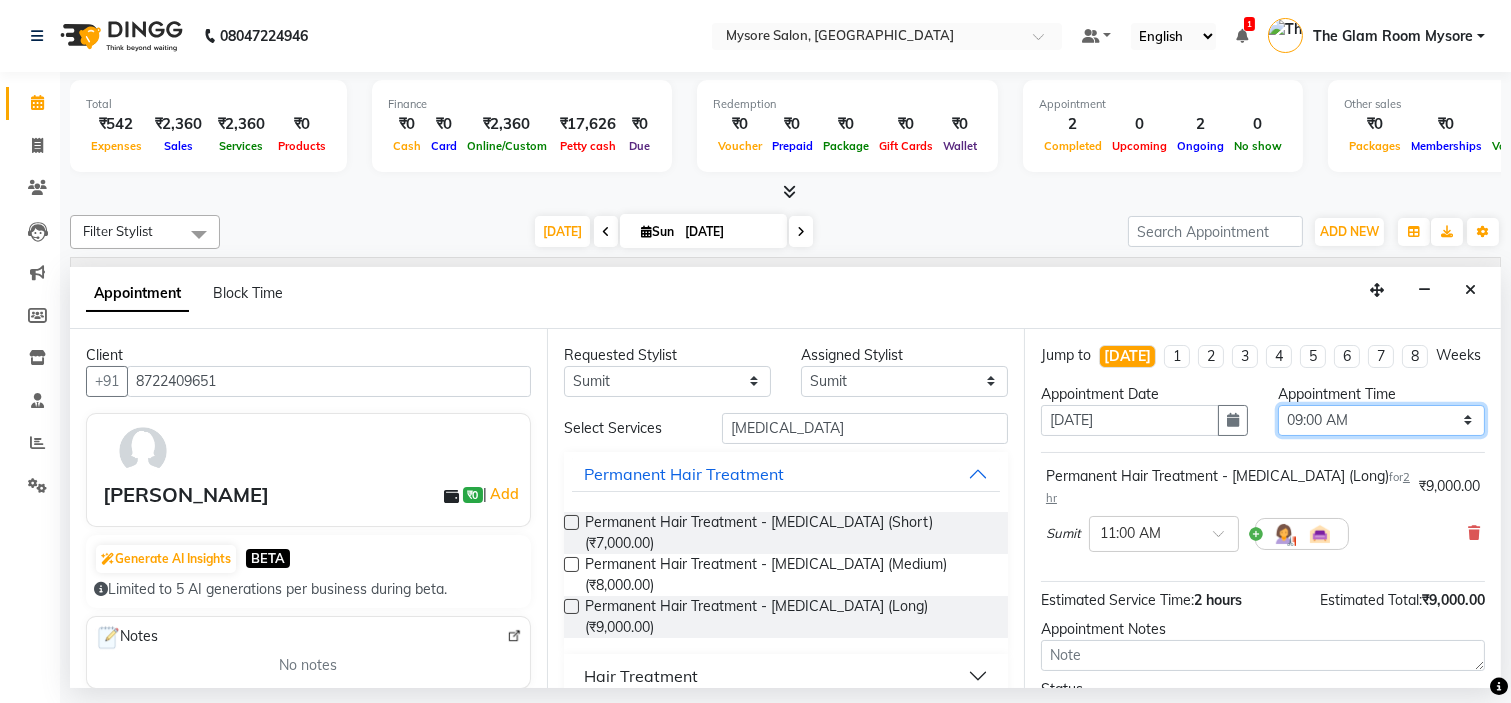 click on "Select 09:00 AM 09:15 AM 09:30 AM 09:45 AM 10:00 AM 10:15 AM 10:30 AM 10:45 AM 11:00 AM 11:15 AM 11:30 AM 11:45 AM 12:00 PM 12:15 PM 12:30 PM 12:45 PM 01:00 PM 01:15 PM 01:30 PM 01:45 PM 02:00 PM 02:15 PM 02:30 PM 02:45 PM 03:00 PM 03:15 PM 03:30 PM 03:45 PM 04:00 PM 04:15 PM 04:30 PM 04:45 PM 05:00 PM 05:15 PM 05:30 PM 05:45 PM 06:00 PM 06:15 PM 06:30 PM 06:45 PM 07:00 PM 07:15 PM 07:30 PM 07:45 PM 08:00 PM" at bounding box center (1381, 420) 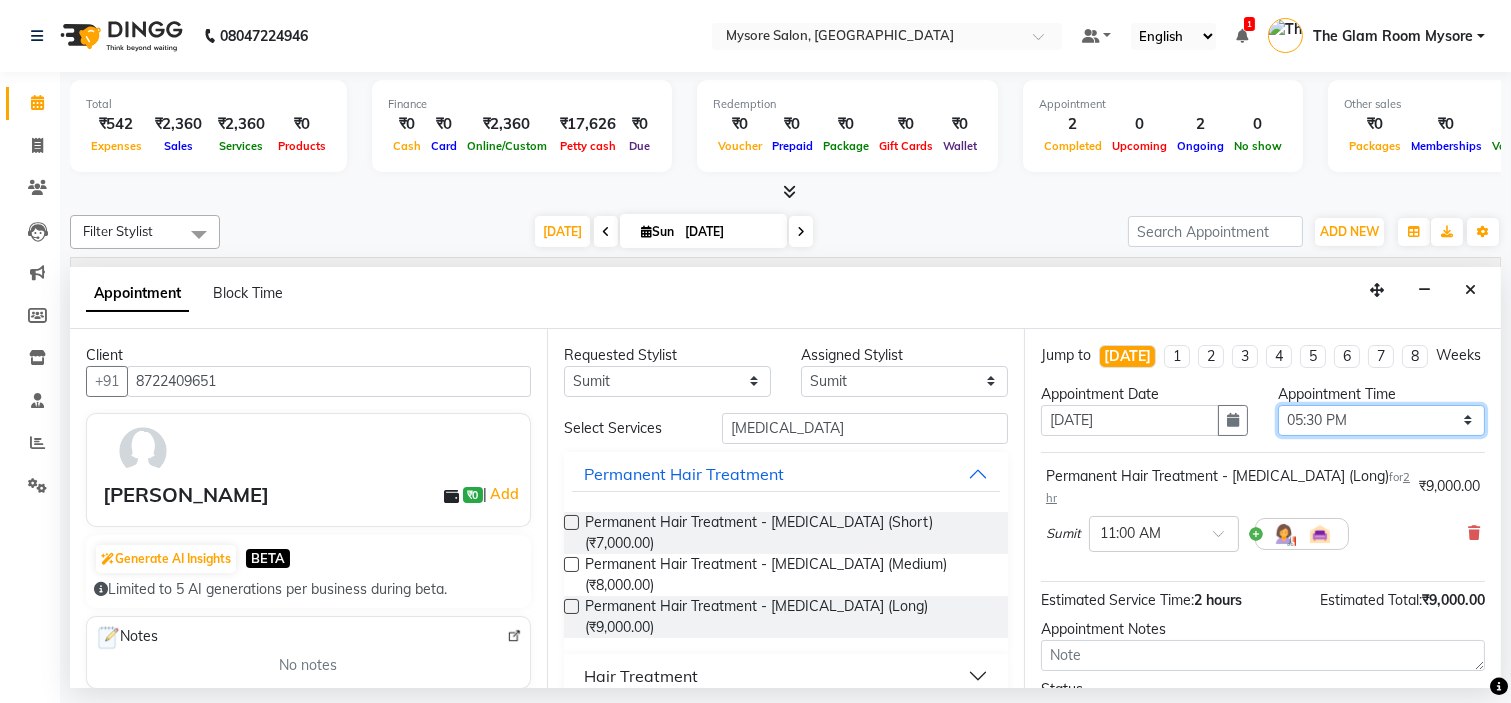 click on "Select 09:00 AM 09:15 AM 09:30 AM 09:45 AM 10:00 AM 10:15 AM 10:30 AM 10:45 AM 11:00 AM 11:15 AM 11:30 AM 11:45 AM 12:00 PM 12:15 PM 12:30 PM 12:45 PM 01:00 PM 01:15 PM 01:30 PM 01:45 PM 02:00 PM 02:15 PM 02:30 PM 02:45 PM 03:00 PM 03:15 PM 03:30 PM 03:45 PM 04:00 PM 04:15 PM 04:30 PM 04:45 PM 05:00 PM 05:15 PM 05:30 PM 05:45 PM 06:00 PM 06:15 PM 06:30 PM 06:45 PM 07:00 PM 07:15 PM 07:30 PM 07:45 PM 08:00 PM" at bounding box center (1381, 420) 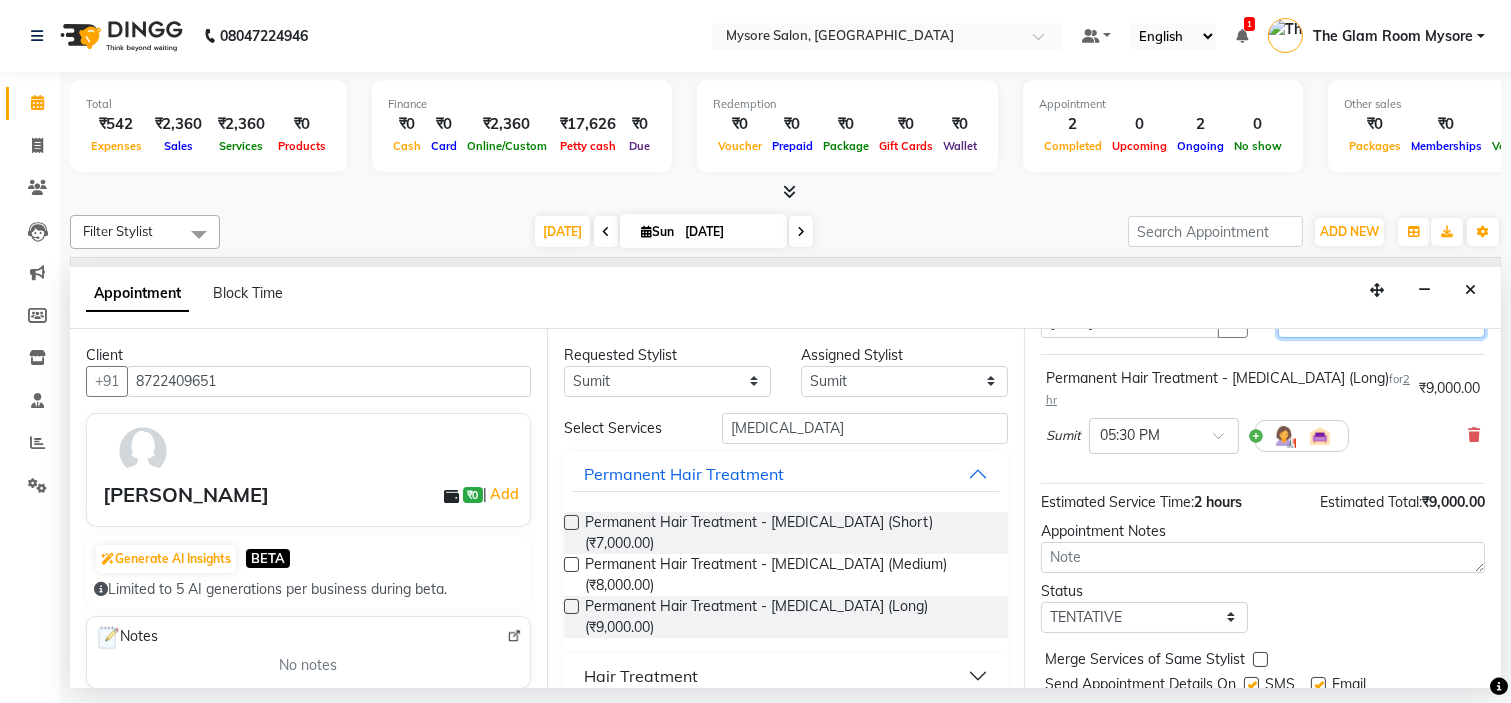 scroll, scrollTop: 166, scrollLeft: 0, axis: vertical 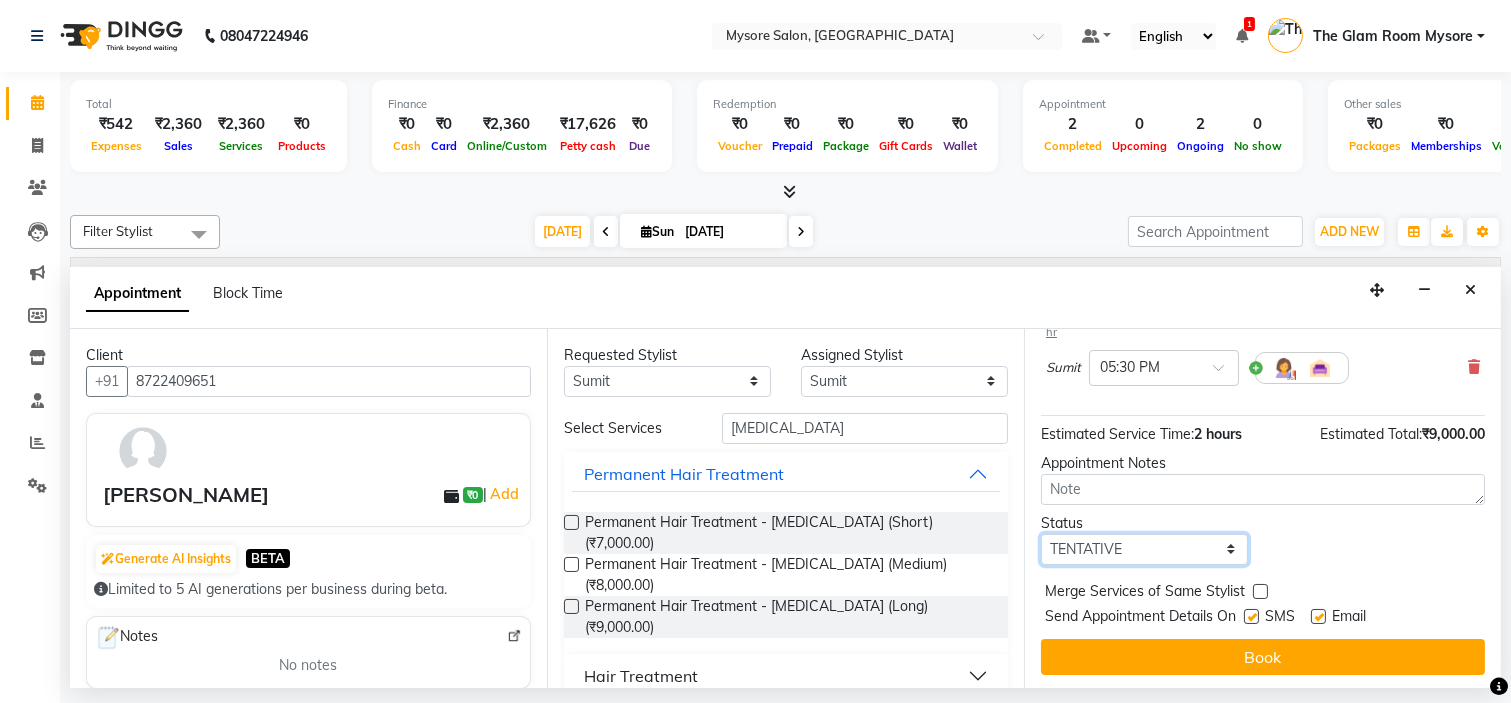 click on "Select TENTATIVE CONFIRM CHECK-IN UPCOMING" at bounding box center (1144, 549) 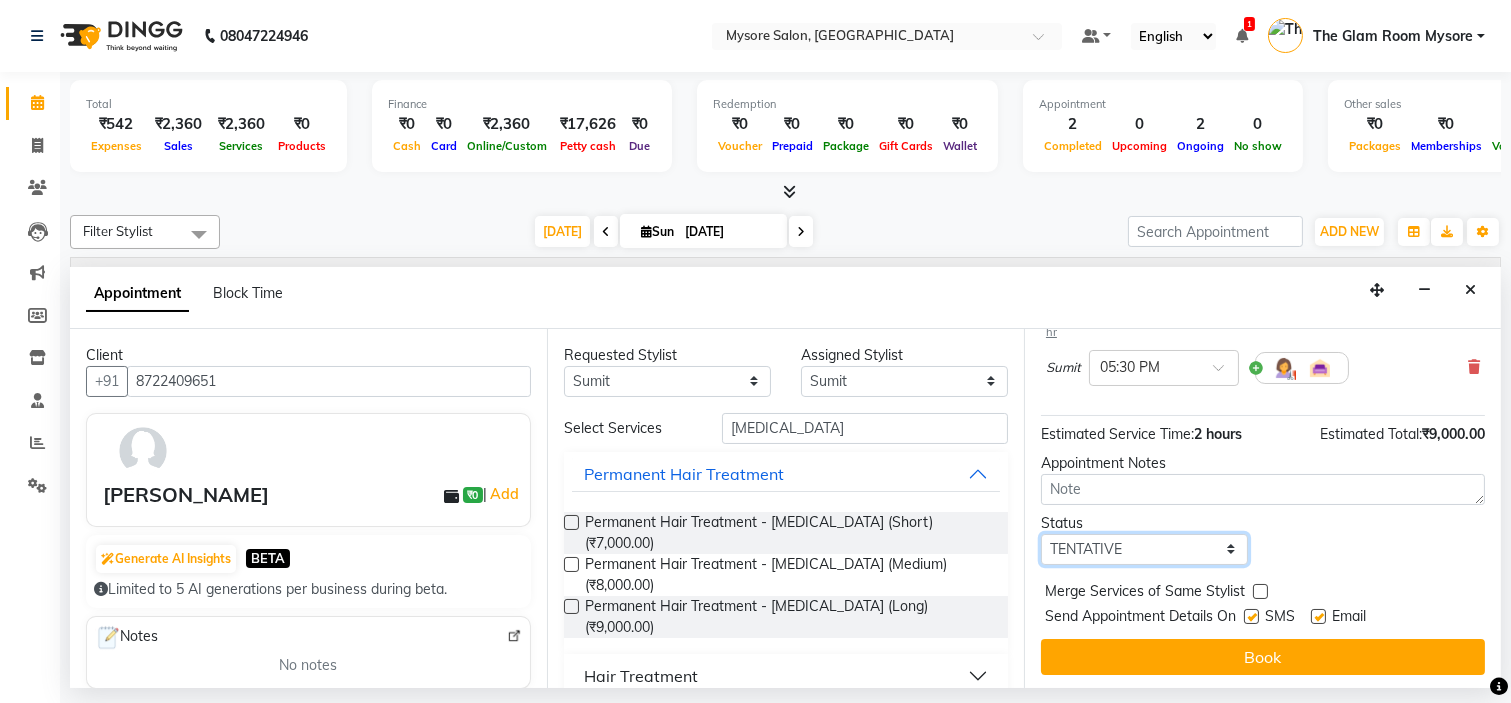 select on "confirm booking" 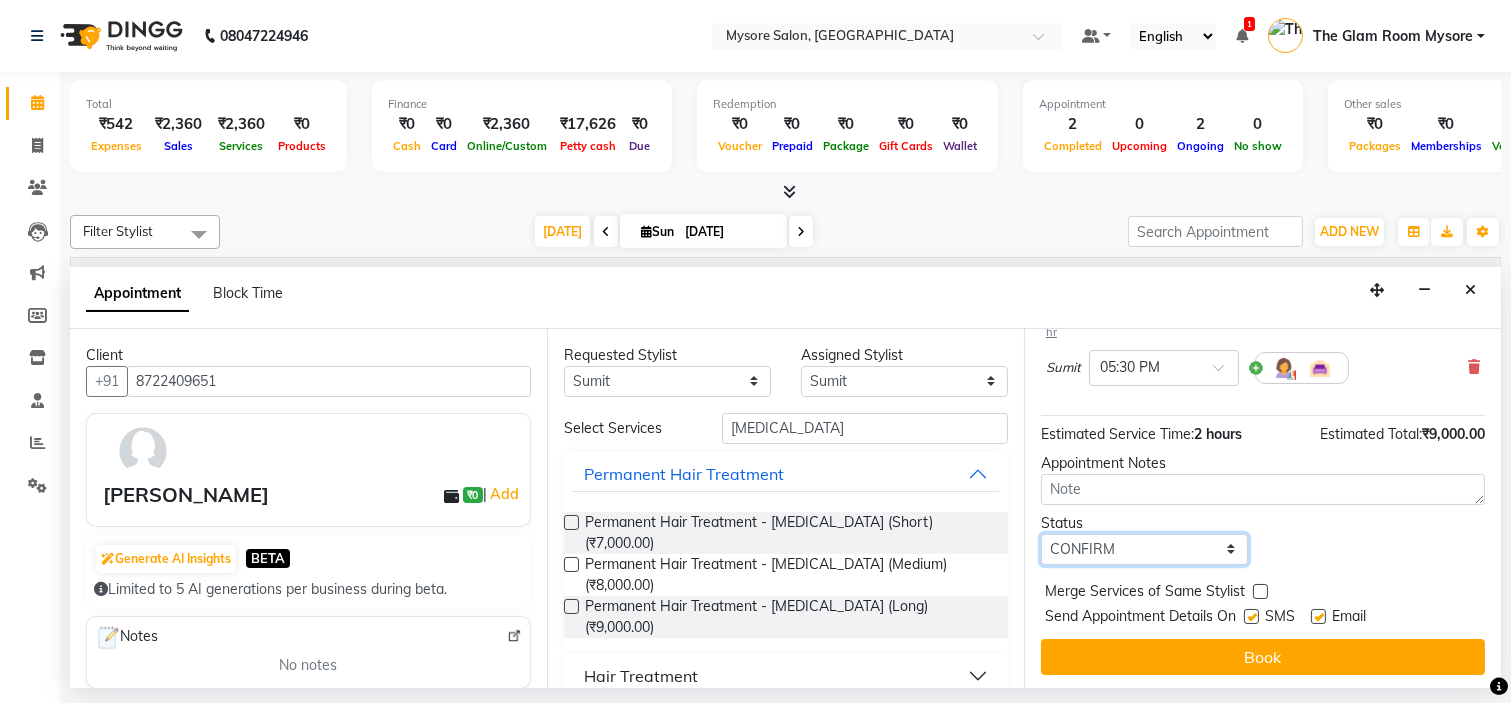 click on "Select TENTATIVE CONFIRM CHECK-IN UPCOMING" at bounding box center (1144, 549) 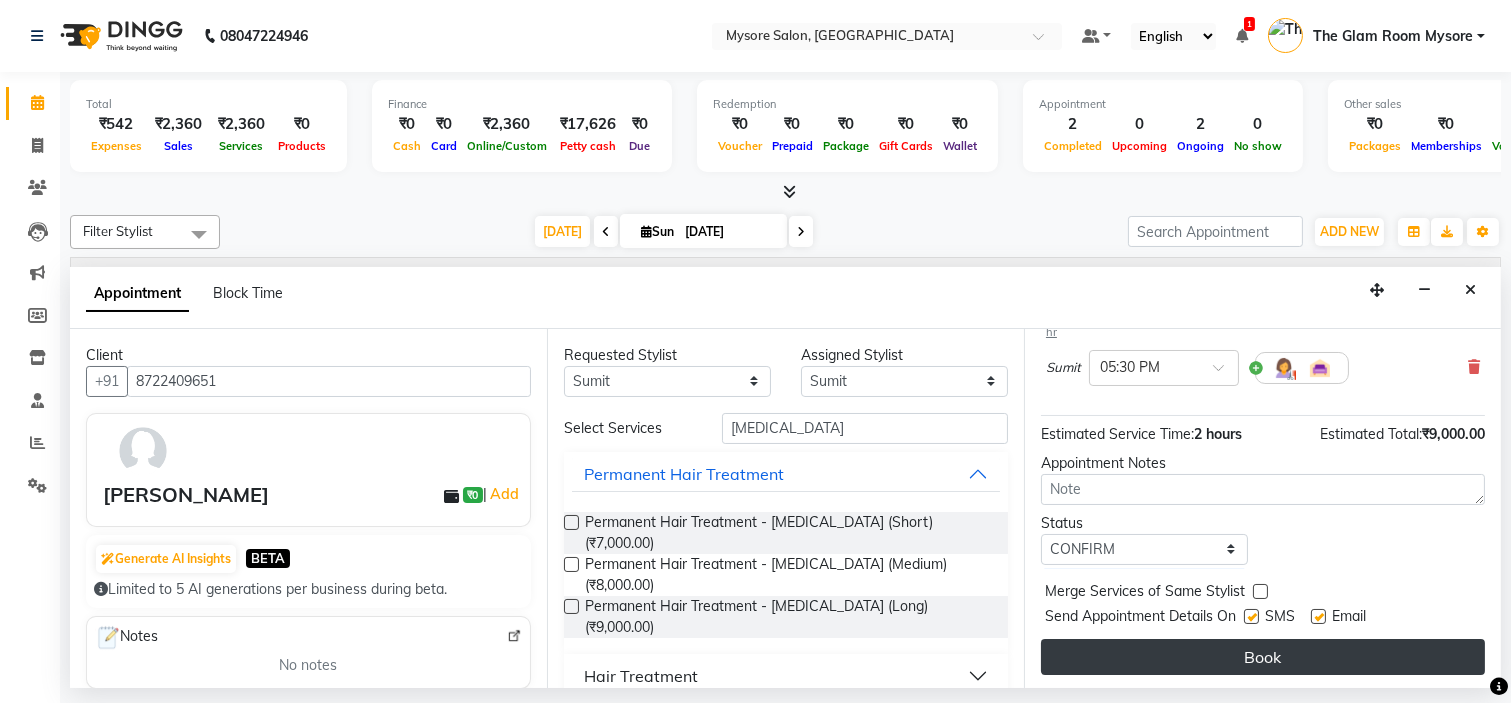 click on "Book" at bounding box center [1263, 657] 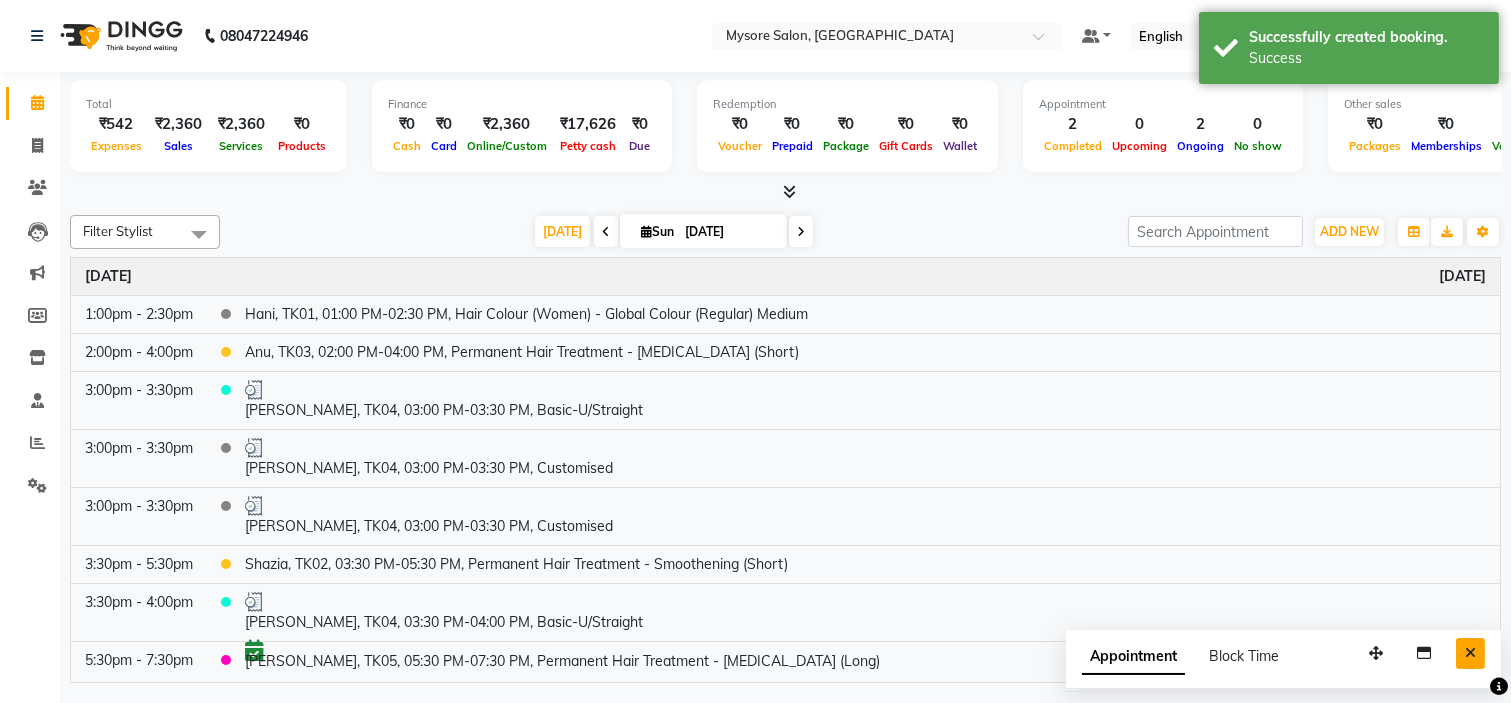 click at bounding box center [1470, 653] 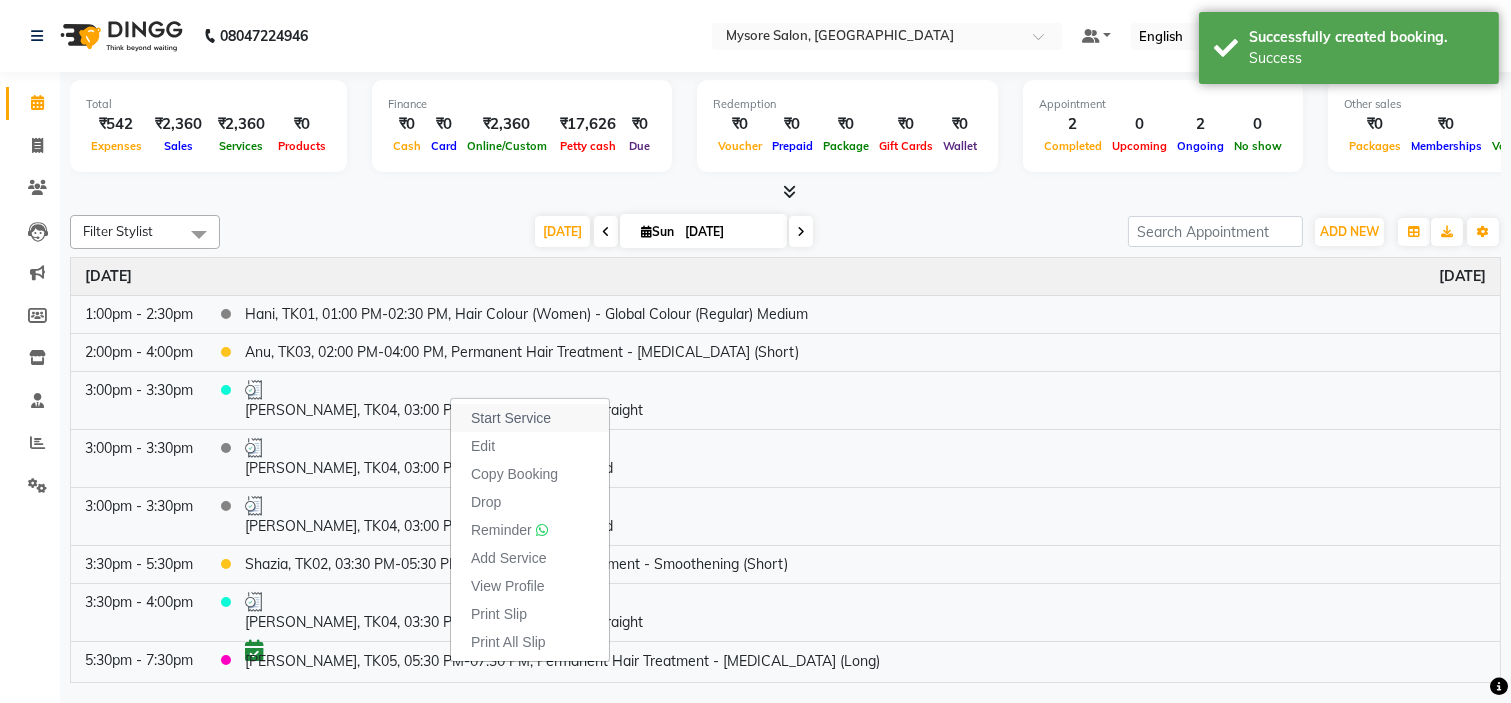 click on "Start Service" at bounding box center (511, 418) 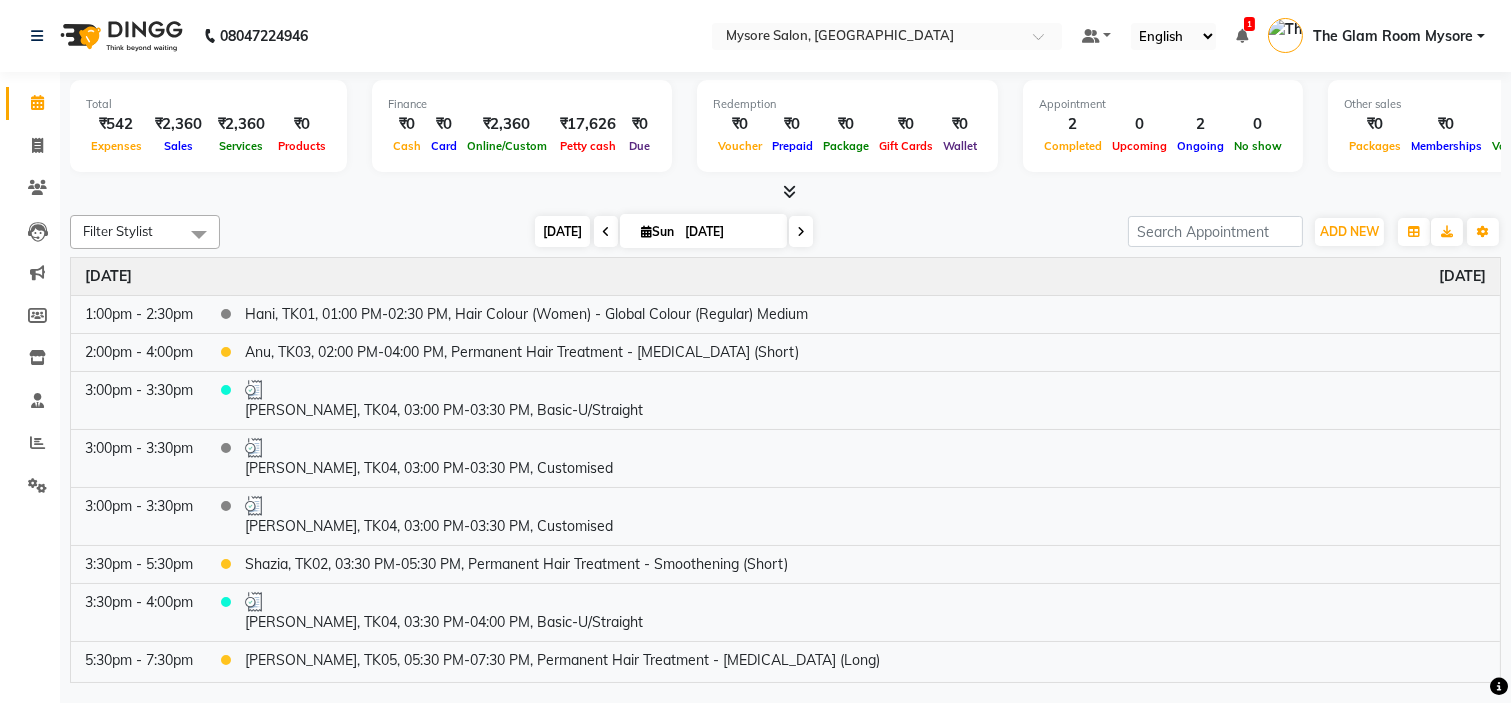click on "Today" at bounding box center (562, 231) 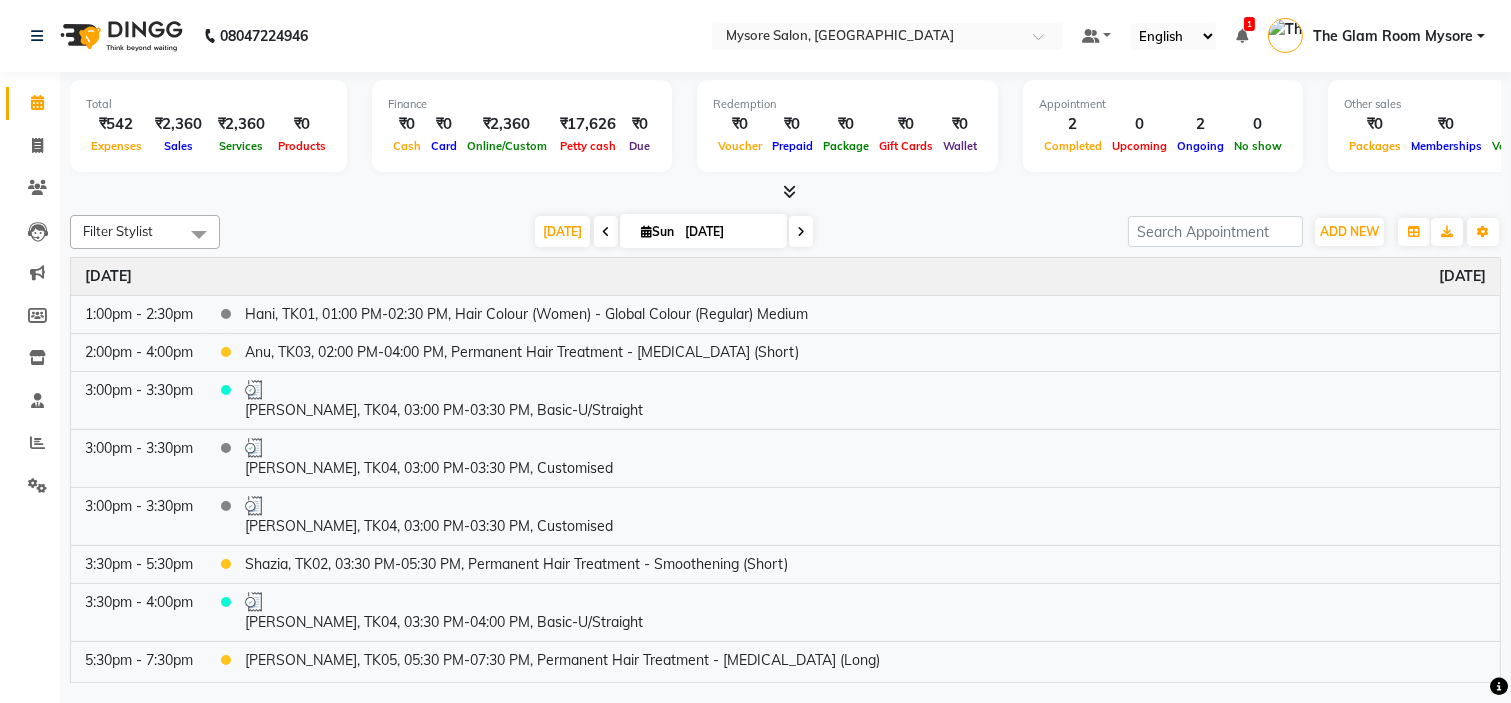 click at bounding box center [785, 192] 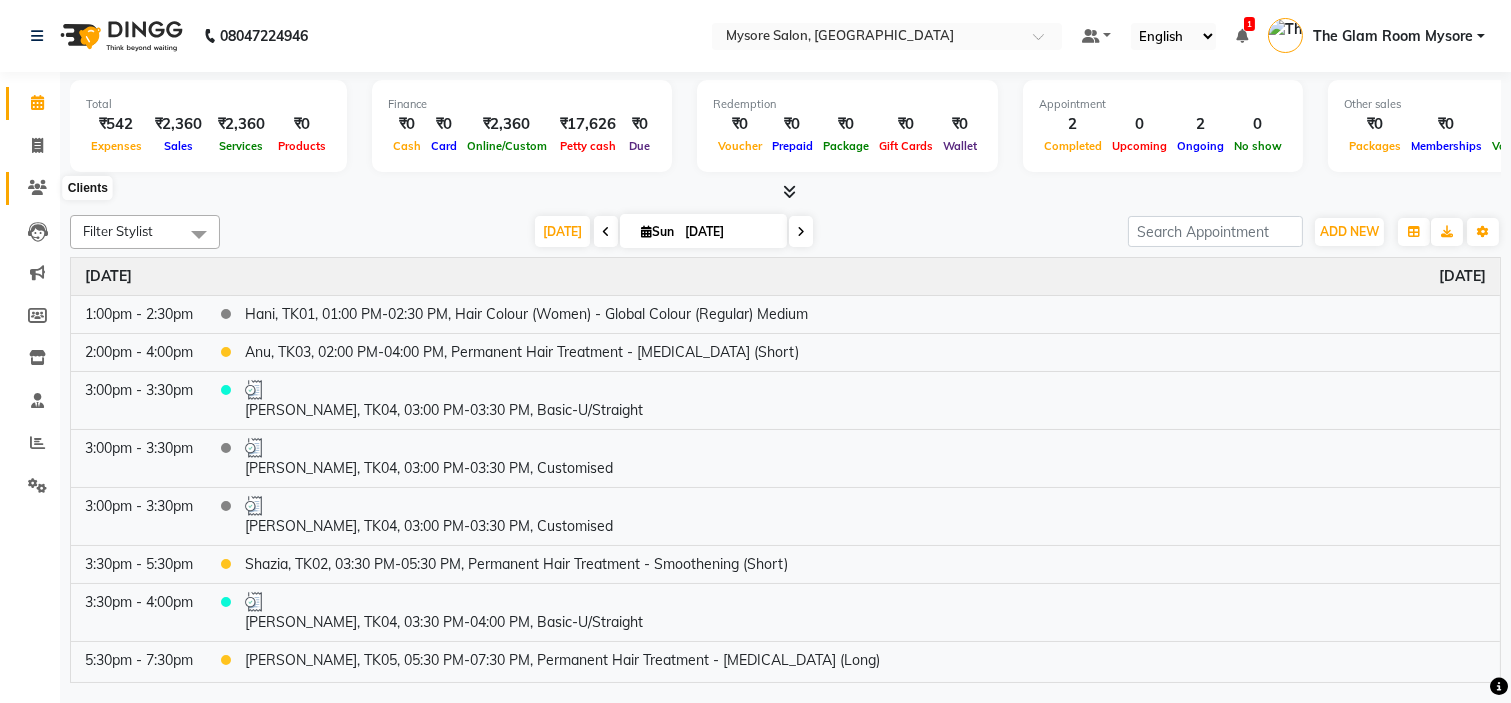 click 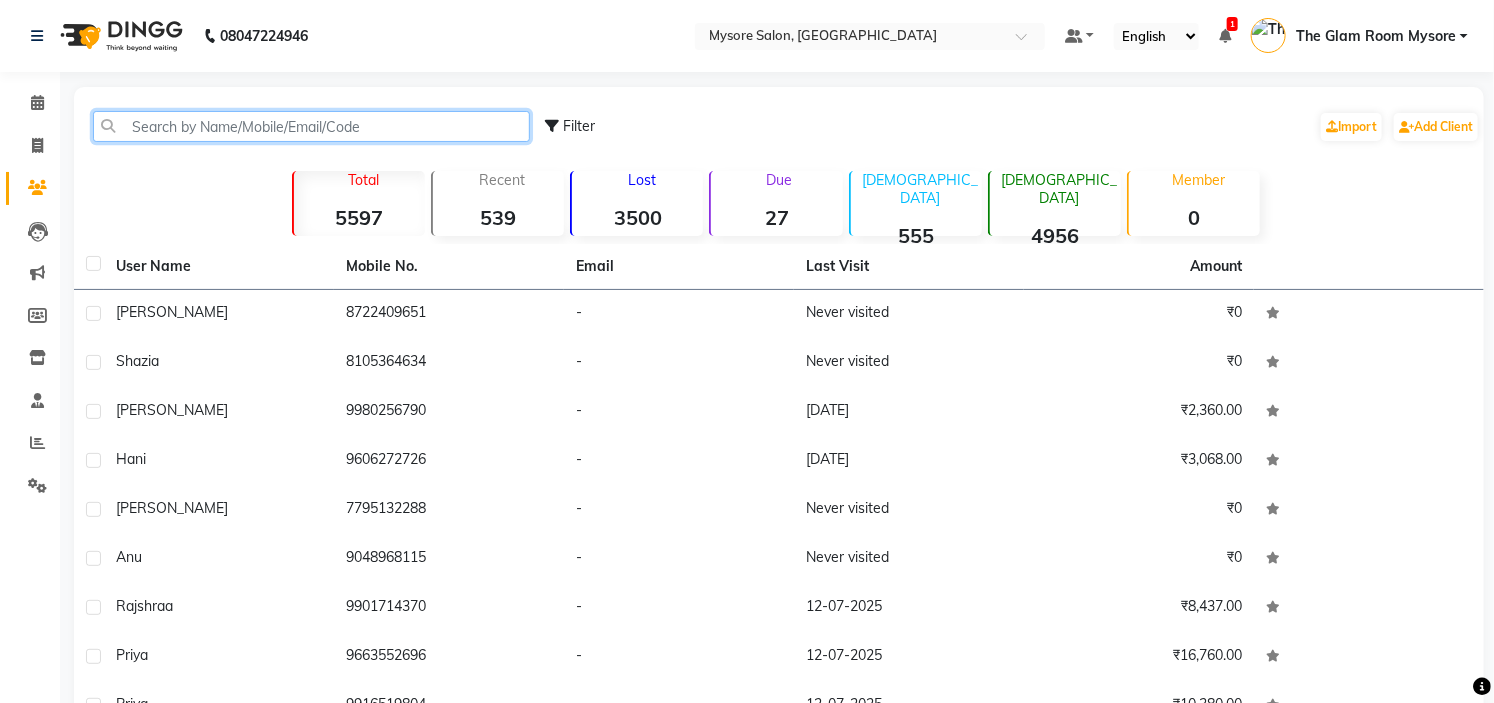 click 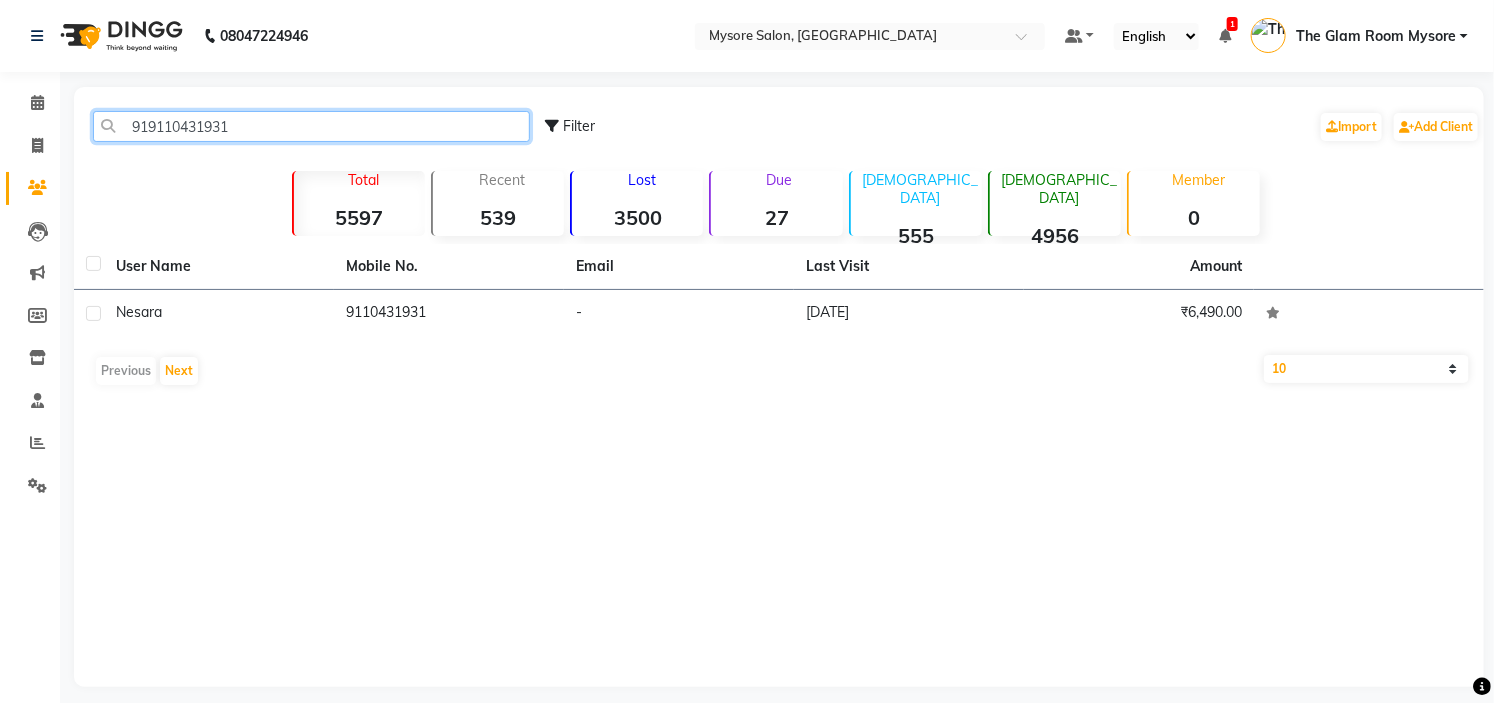 click on "919110431931" 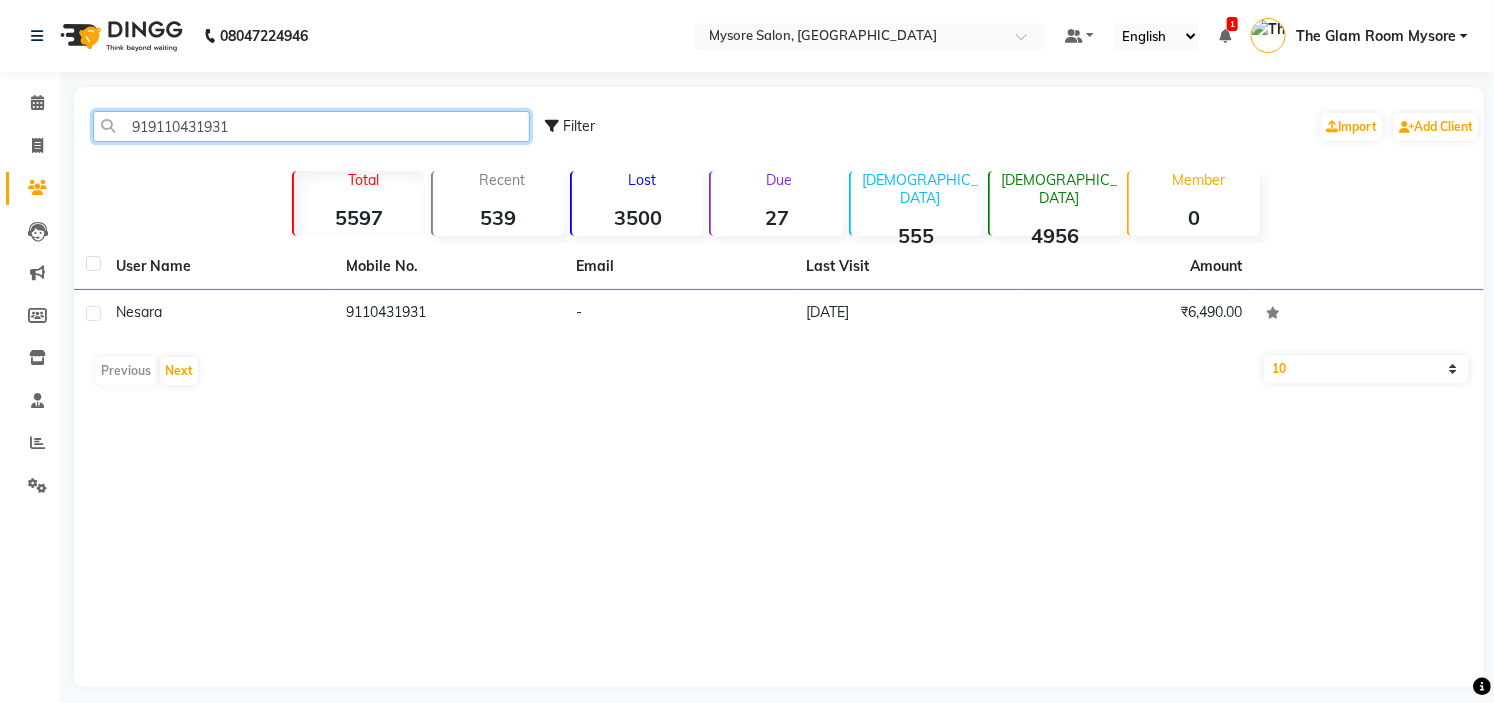 paste on "819781401" 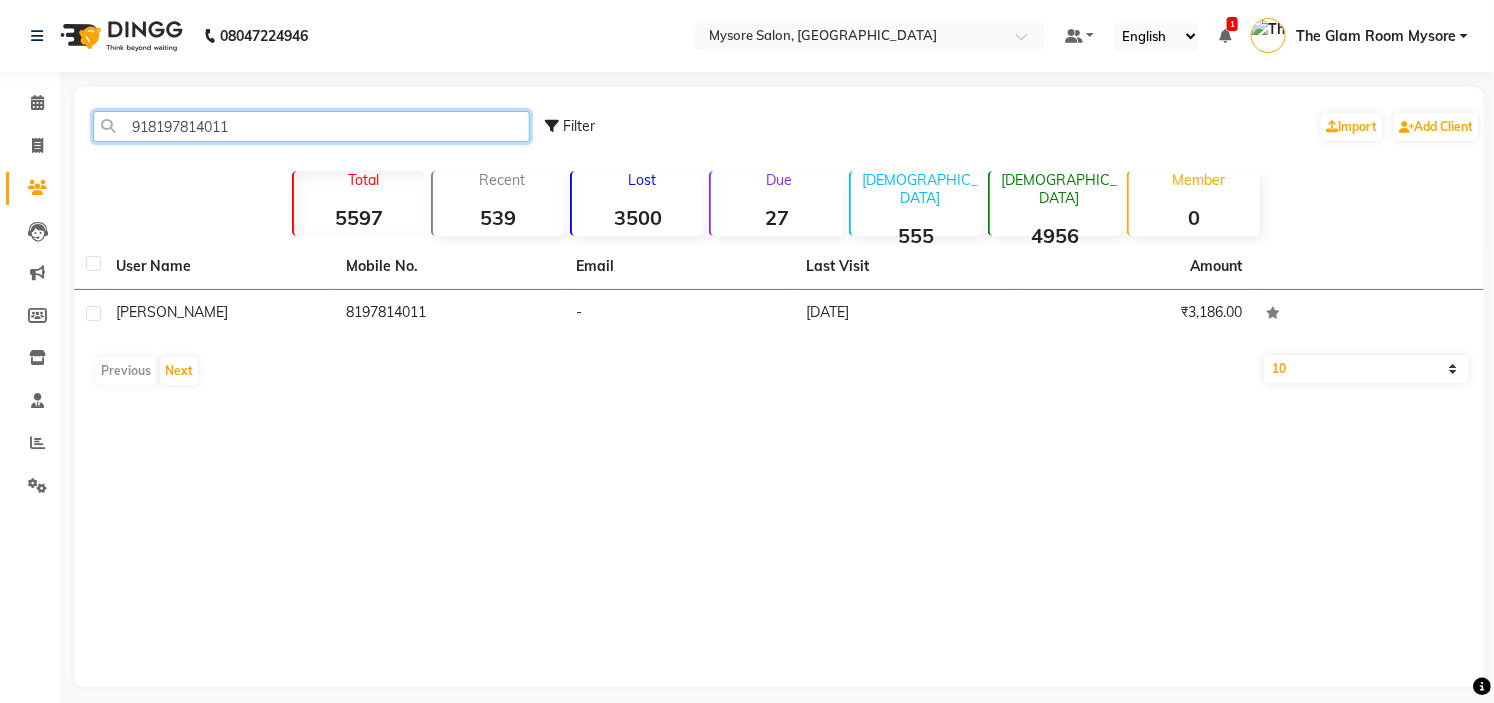click on "918197814011" 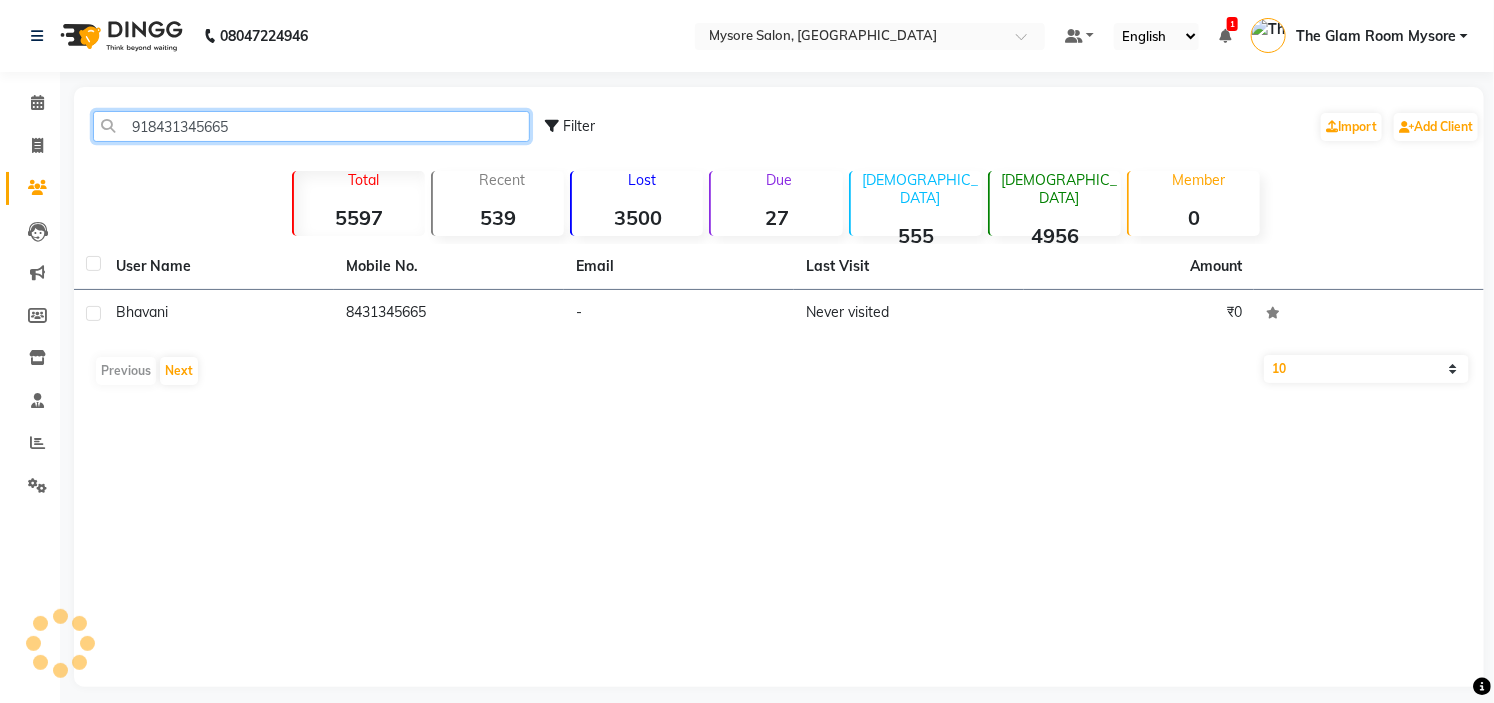 click on "918431345665" 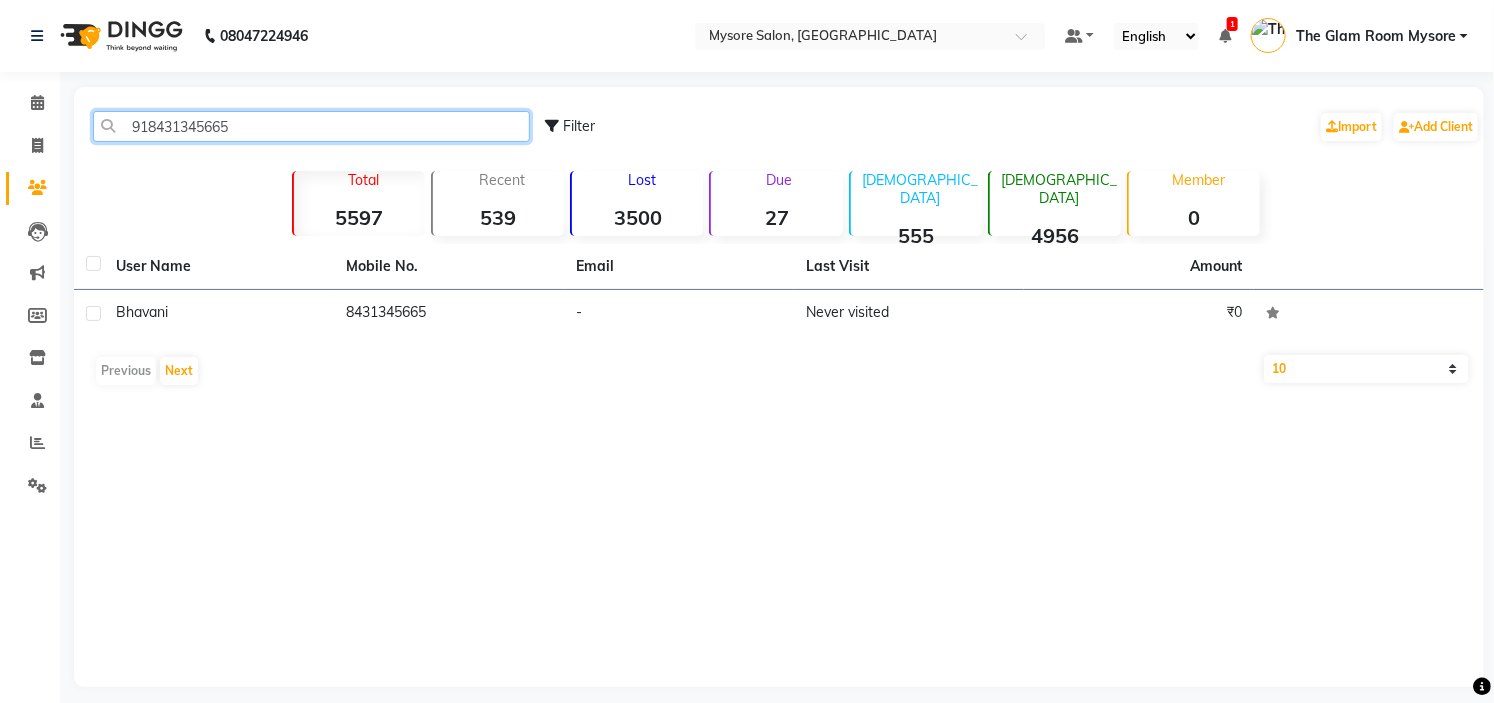 click on "918431345665" 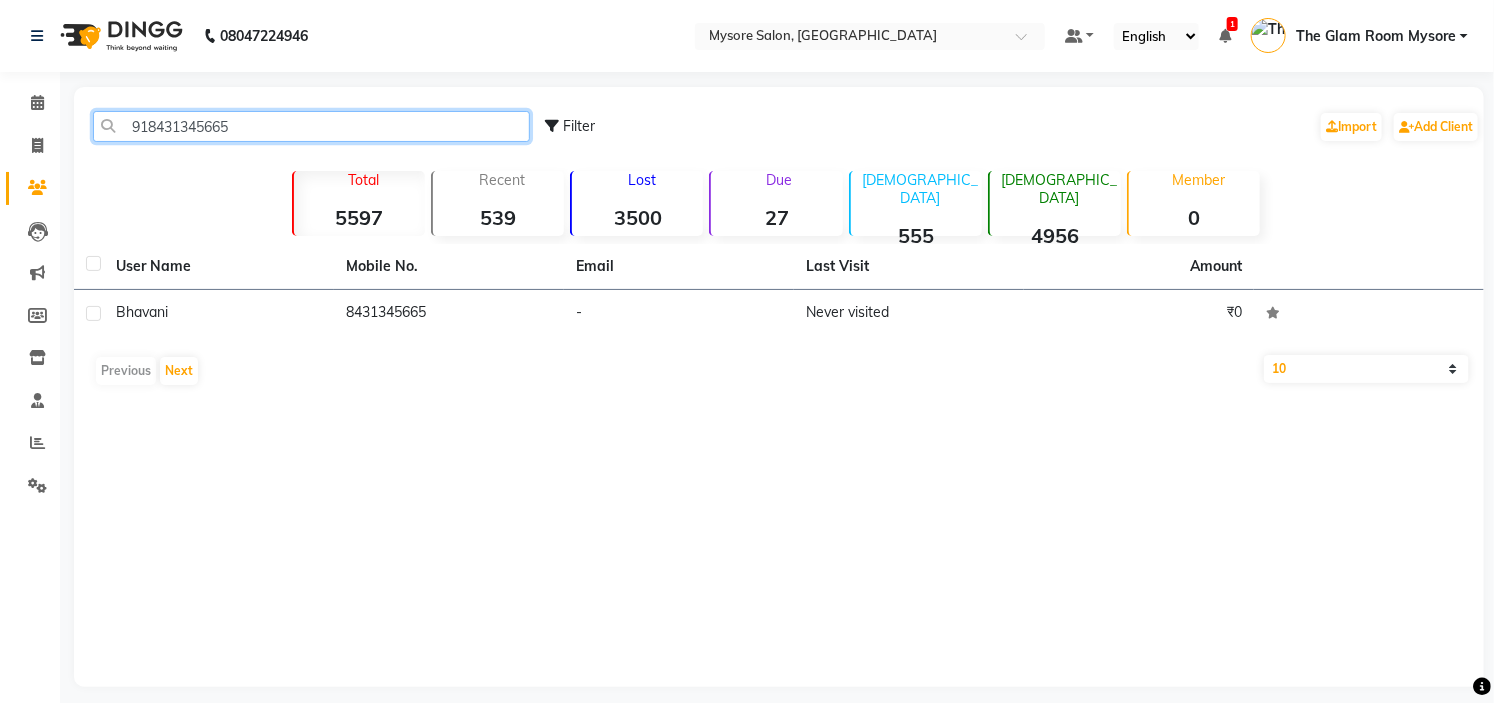 paste on "9322578832" 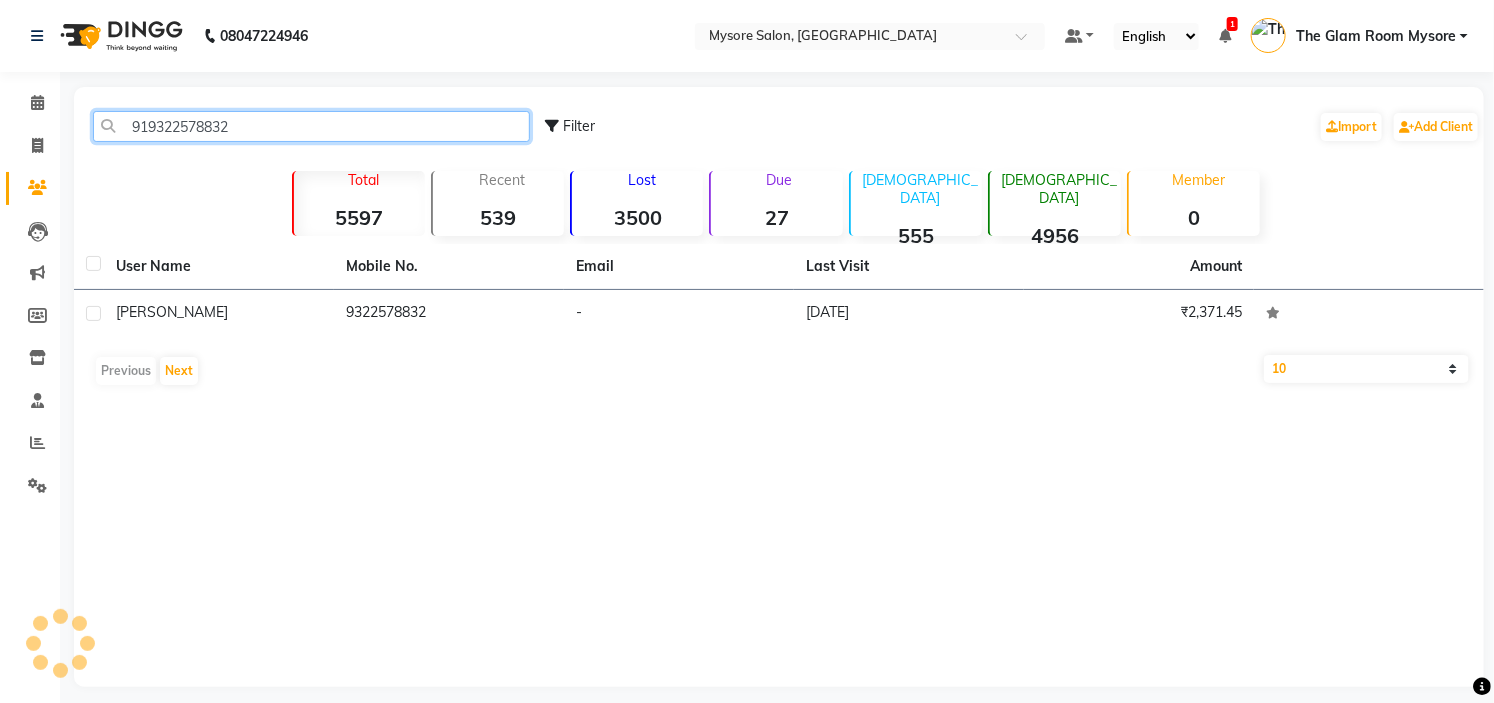 click on "919322578832" 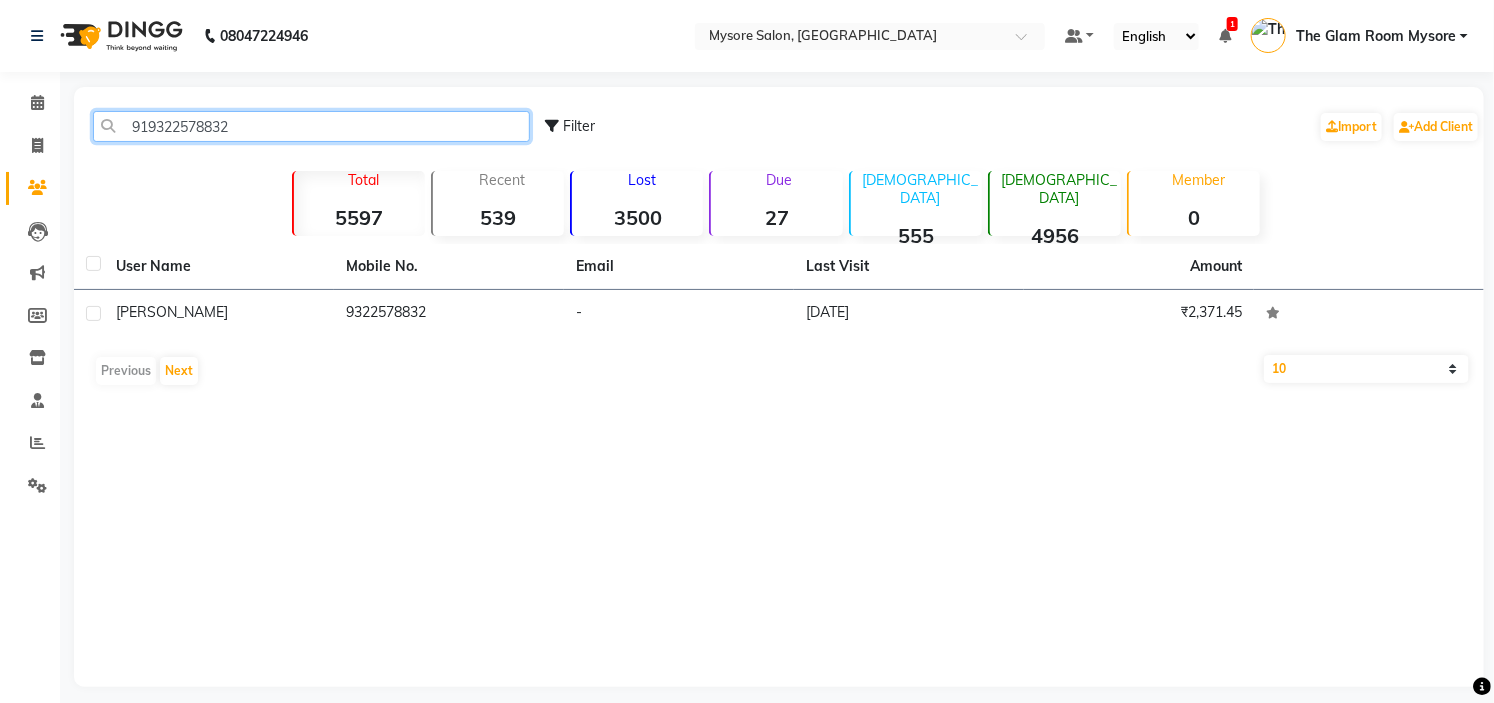 click on "919322578832" 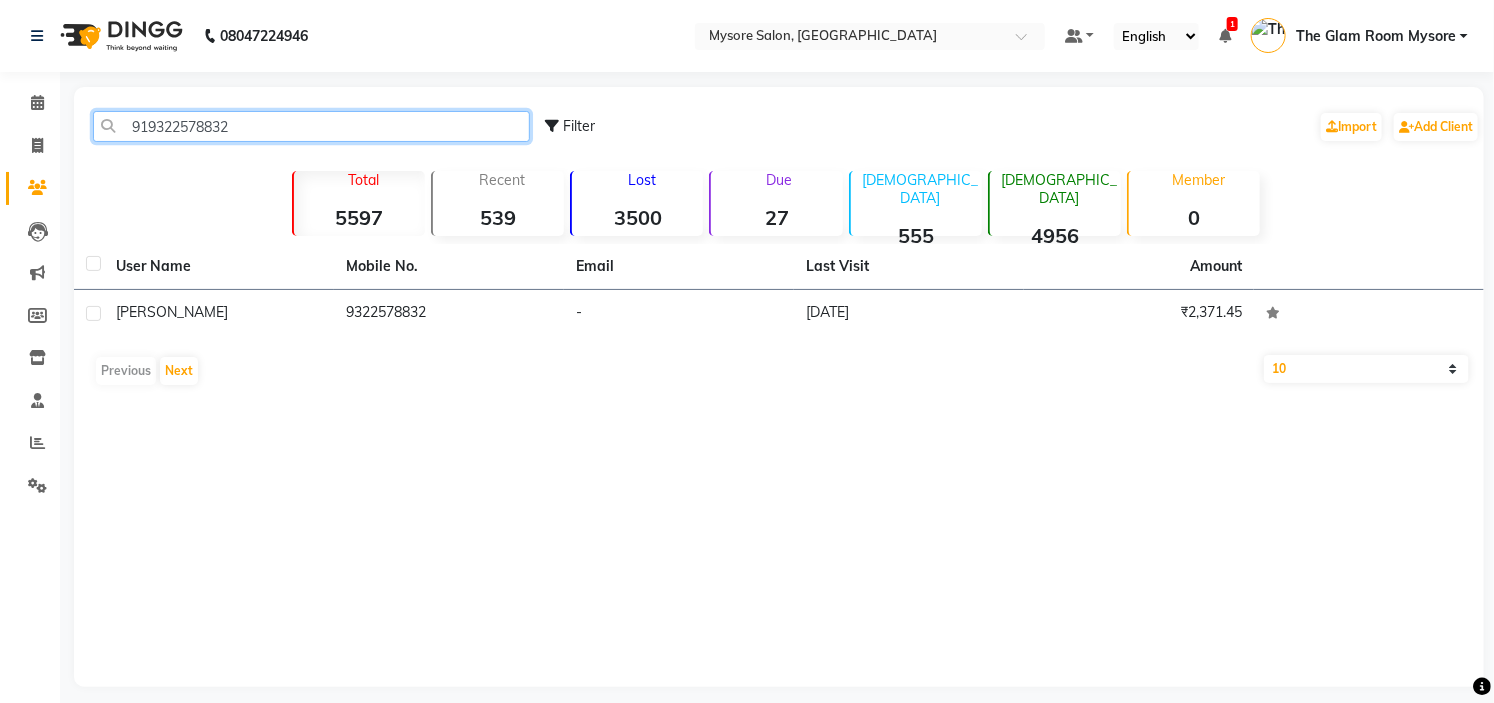 paste on "79121629" 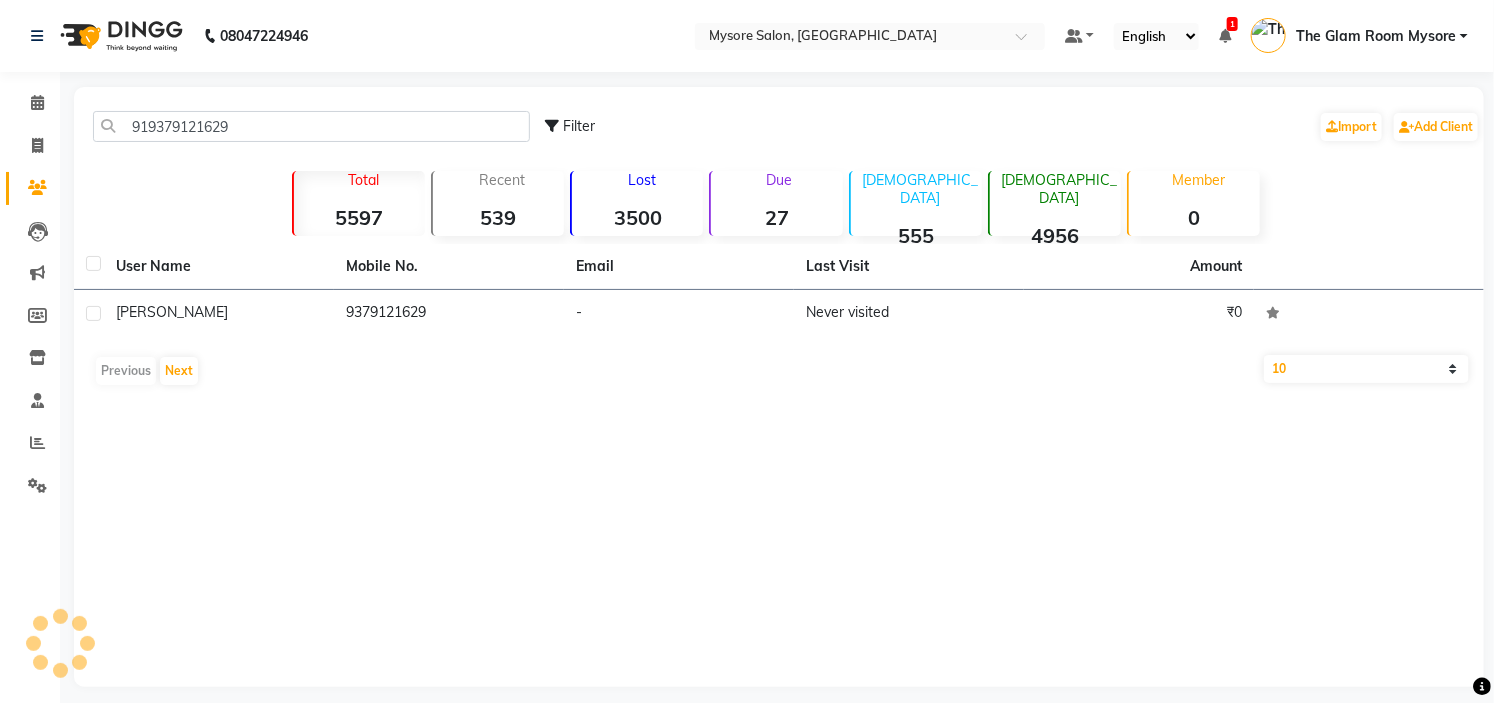 click on "919379121629 Filter  Import   Add Client" 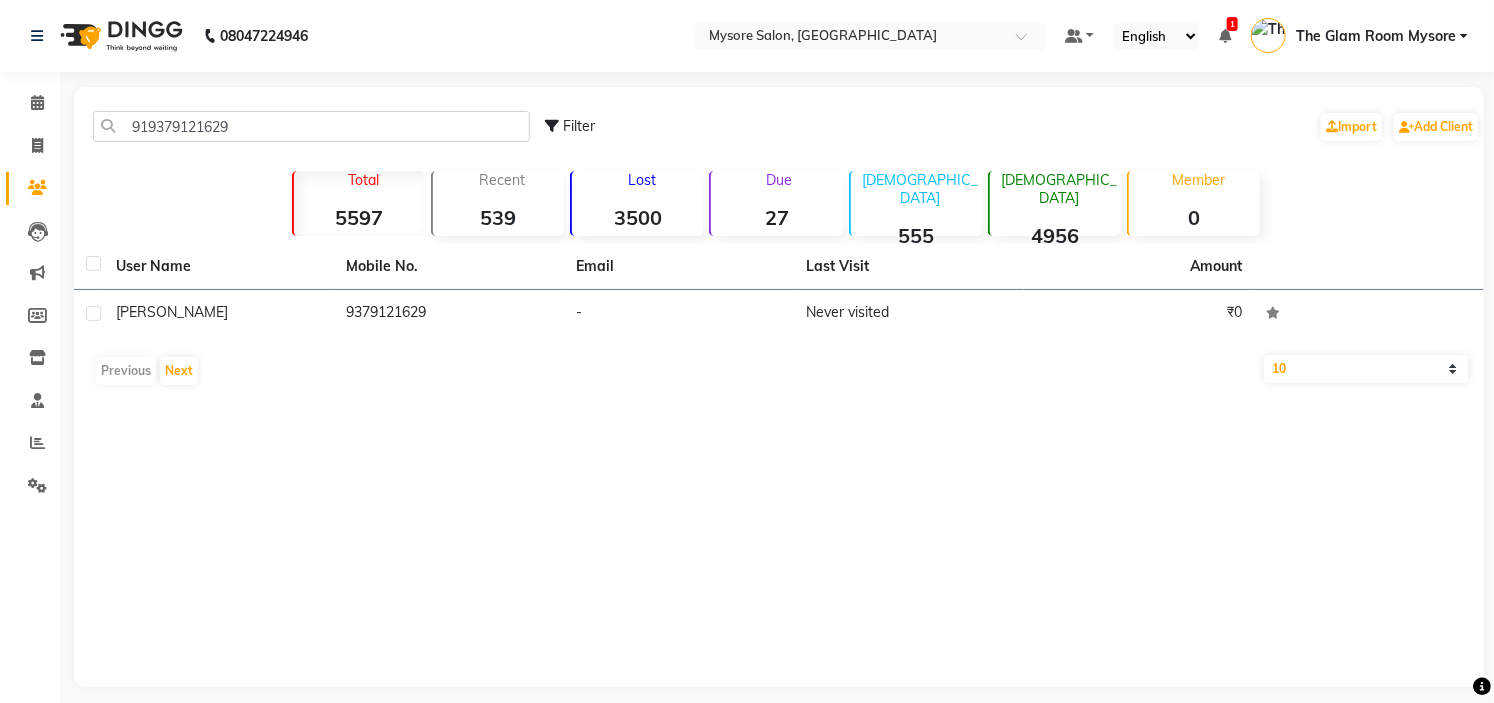 click on "919379121629 Filter  Import   Add Client" 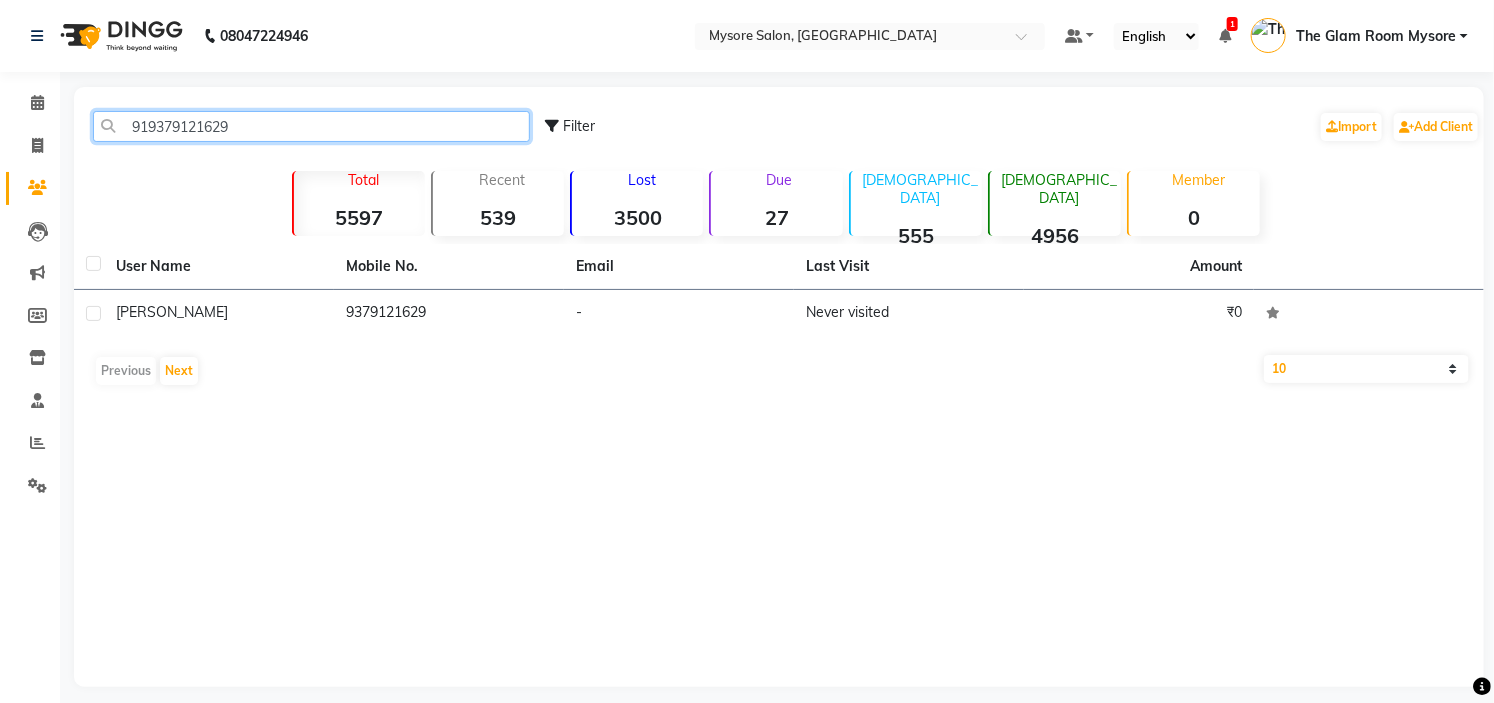 click on "919379121629" 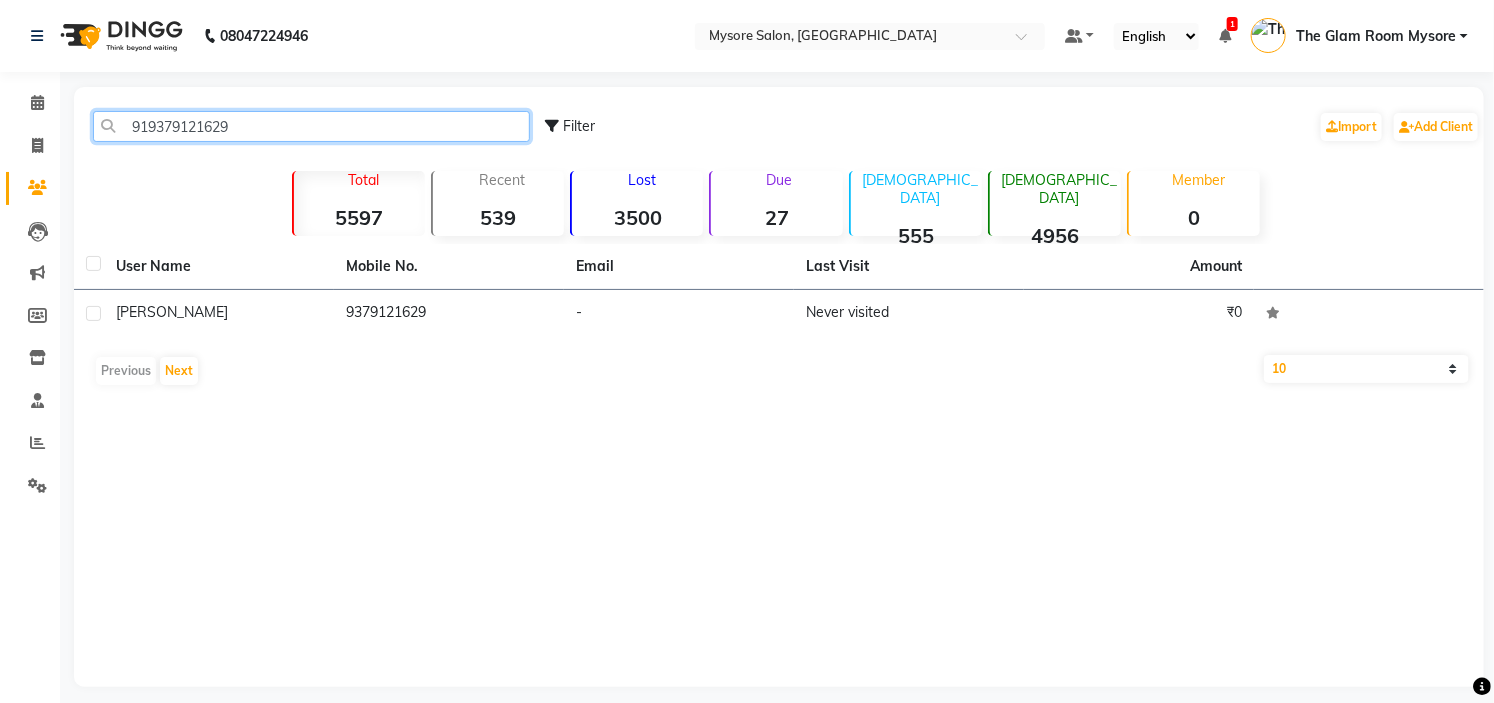 paste on "8892918181" 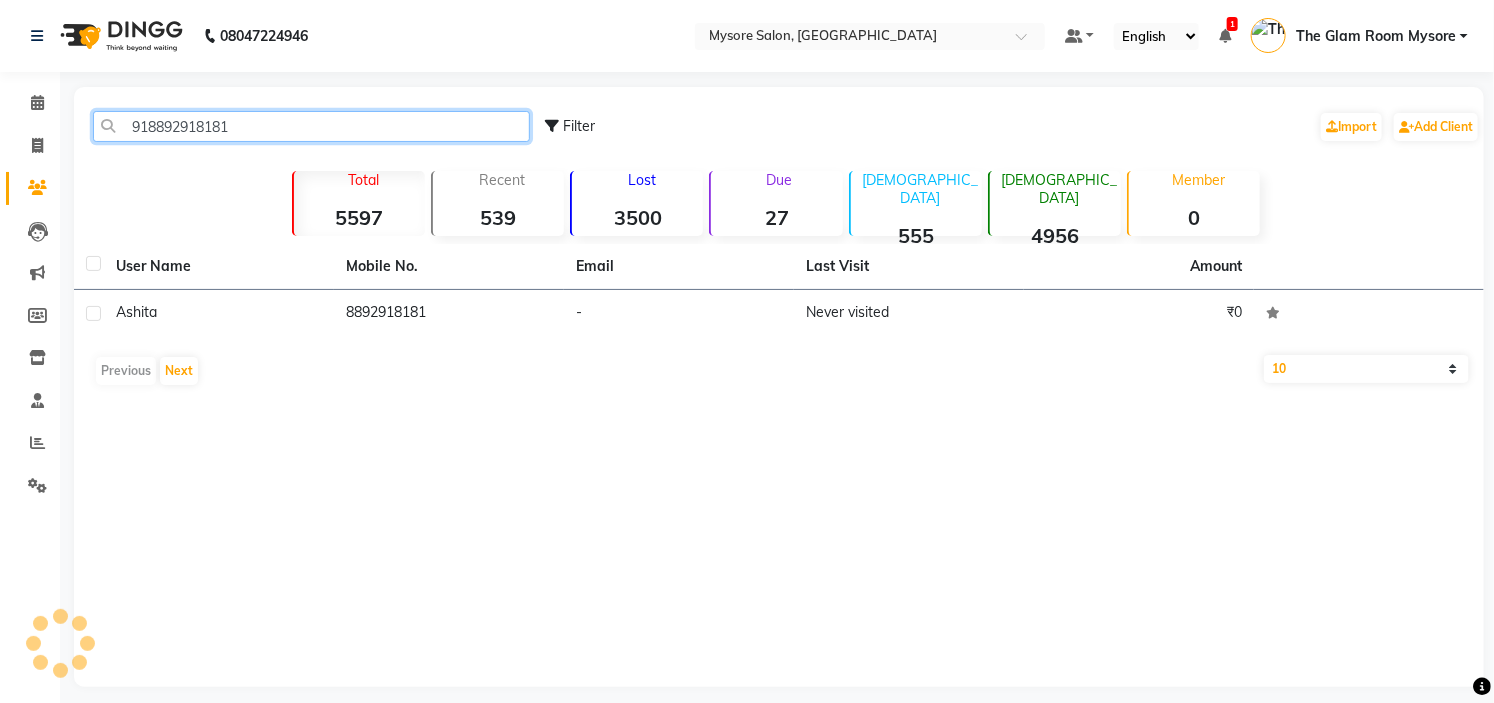 click on "918892918181" 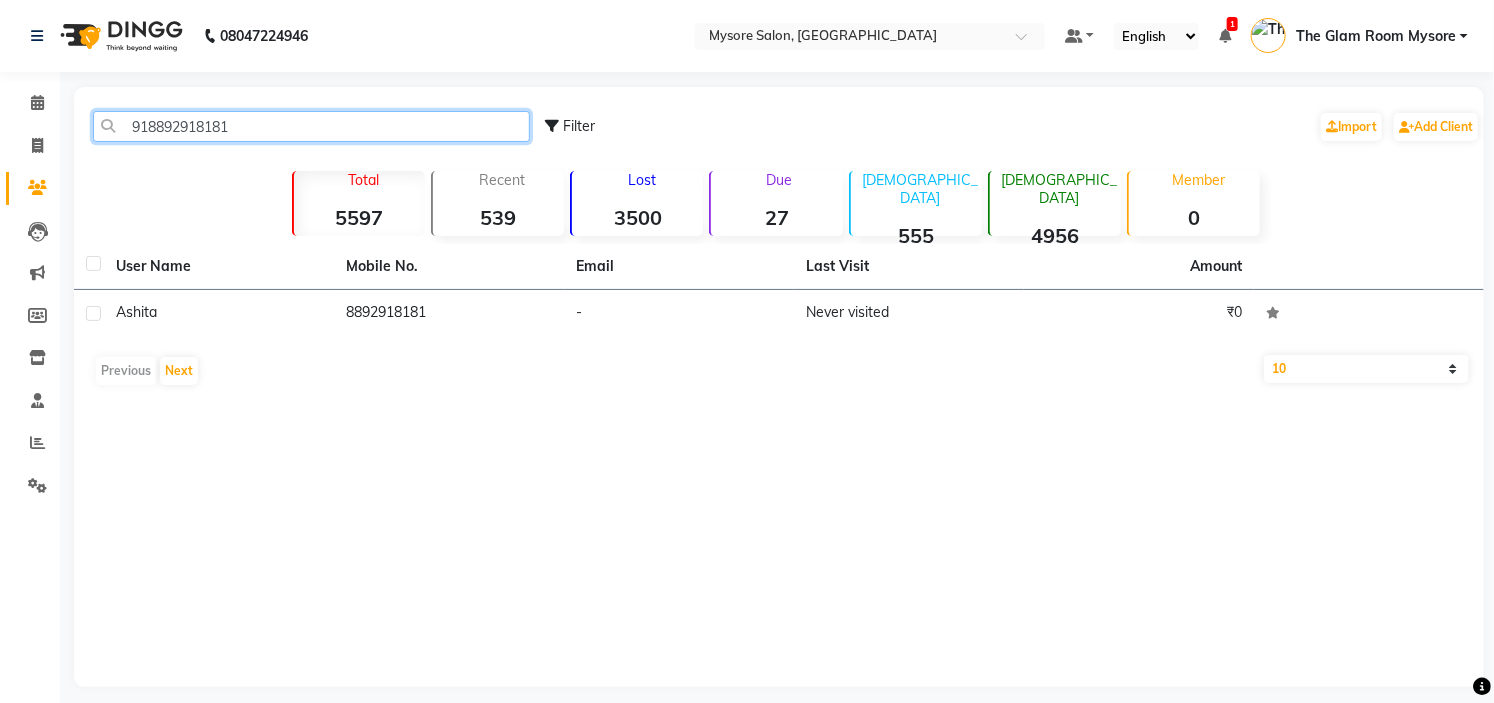 click on "918892918181" 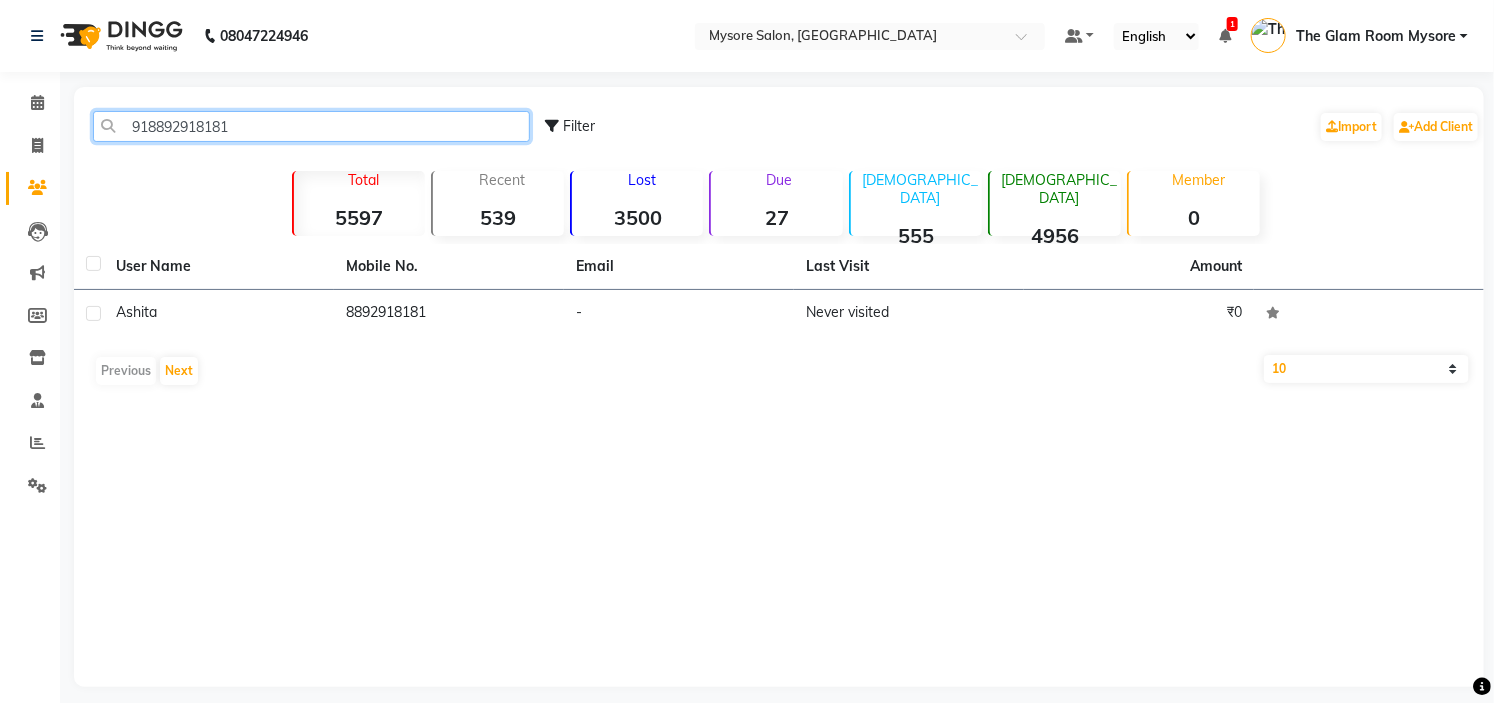 paste on "749043384" 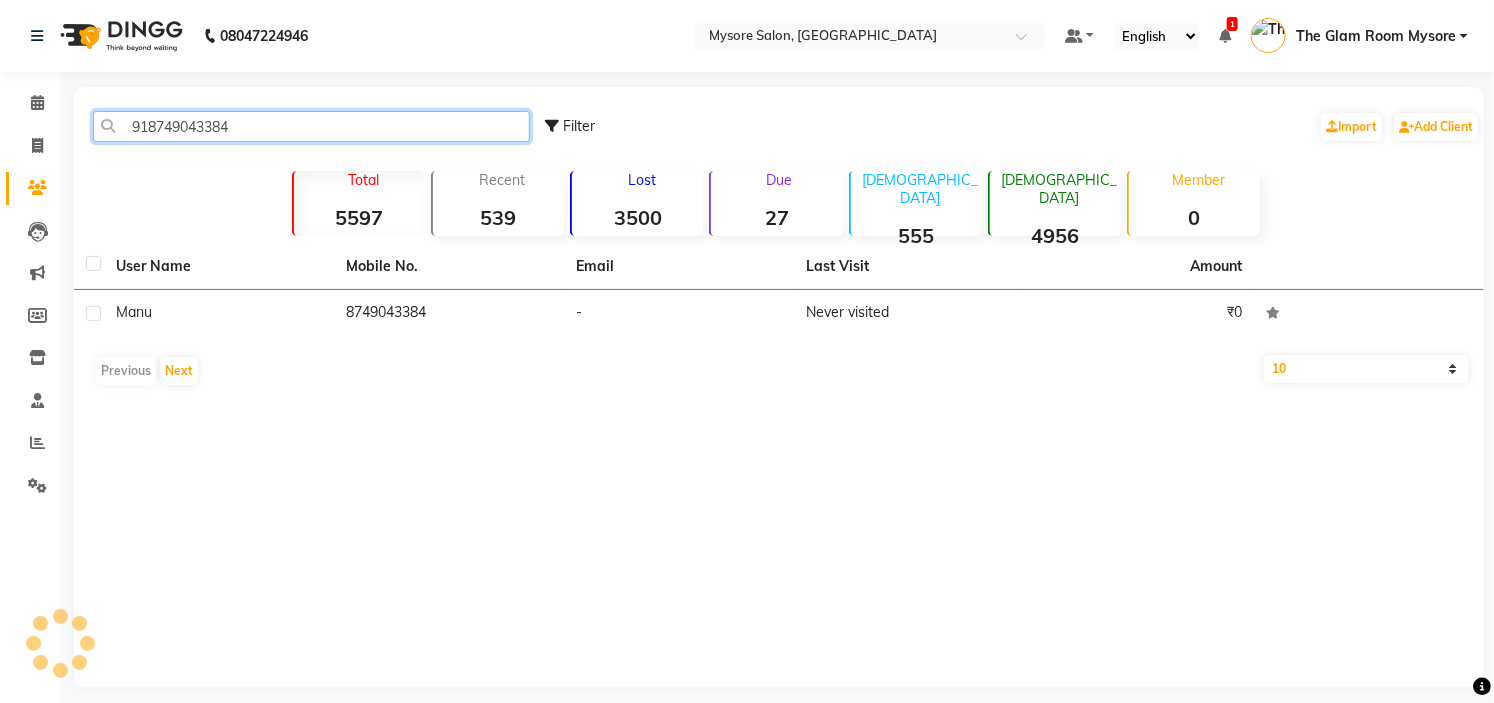 click on "918749043384" 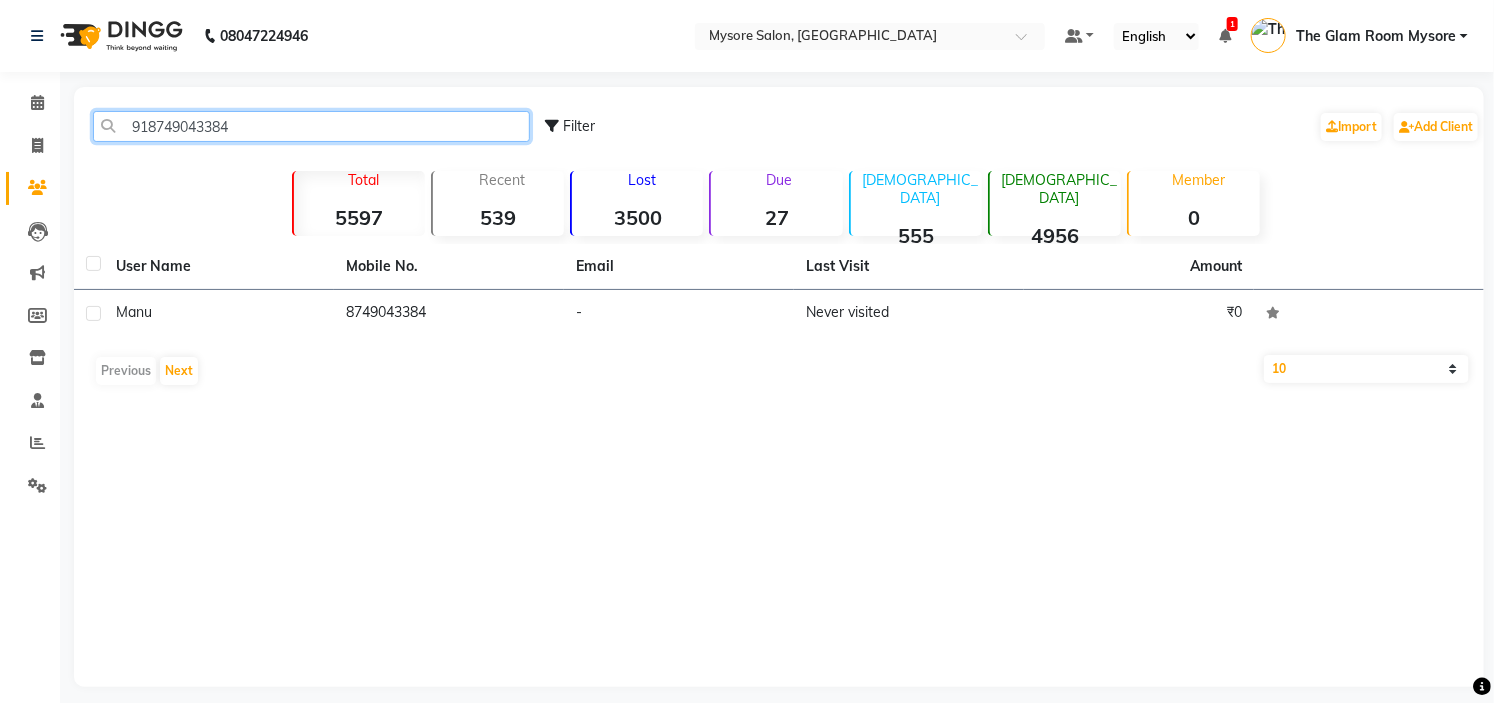 click on "918749043384" 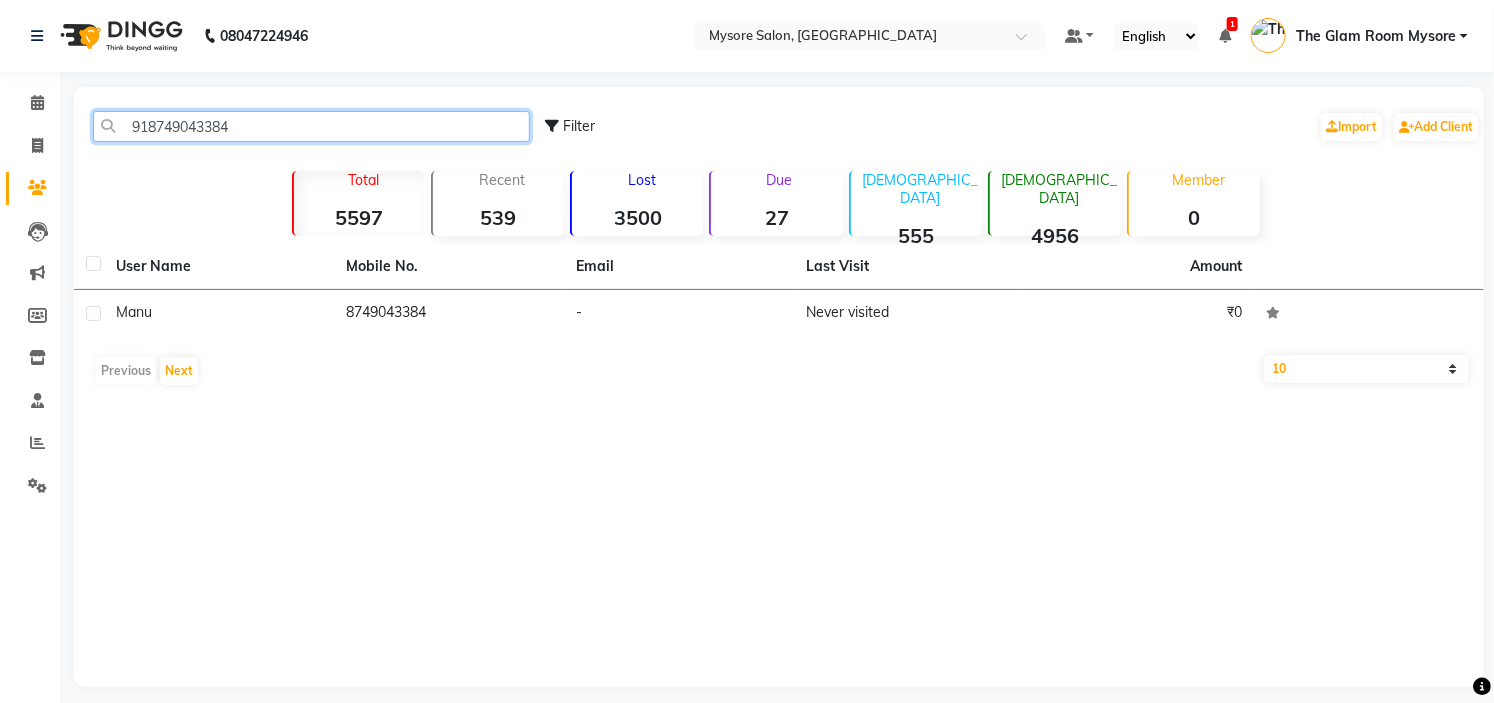 paste on "9742700198" 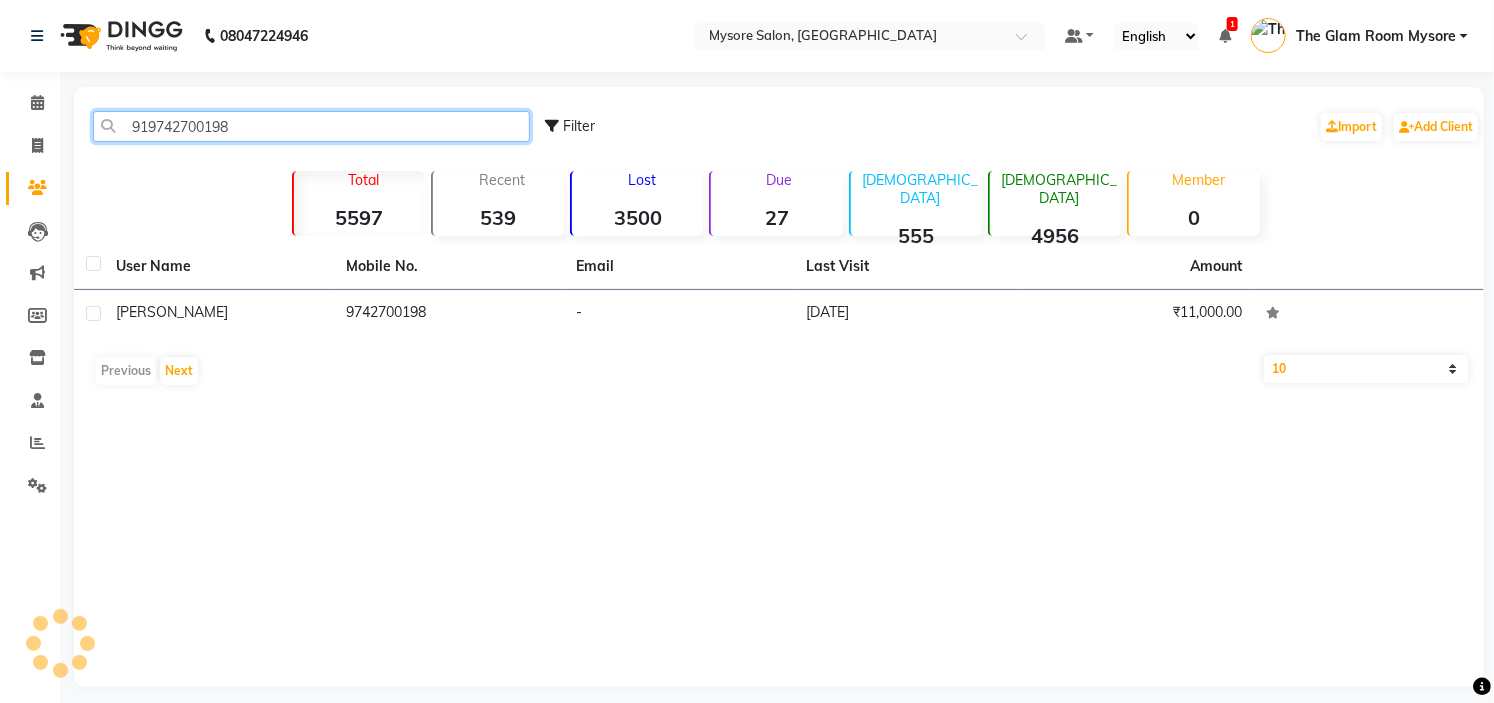 click on "919742700198" 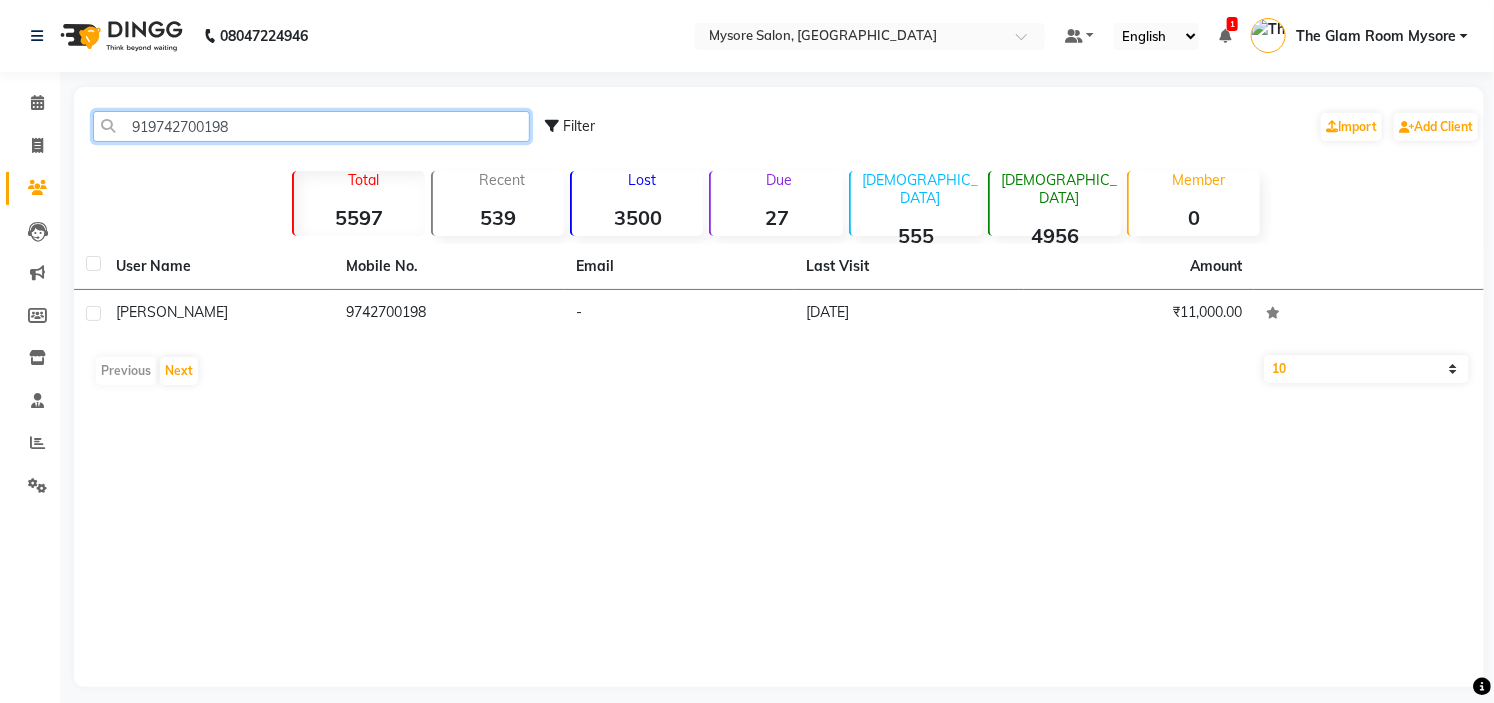 click on "919742700198" 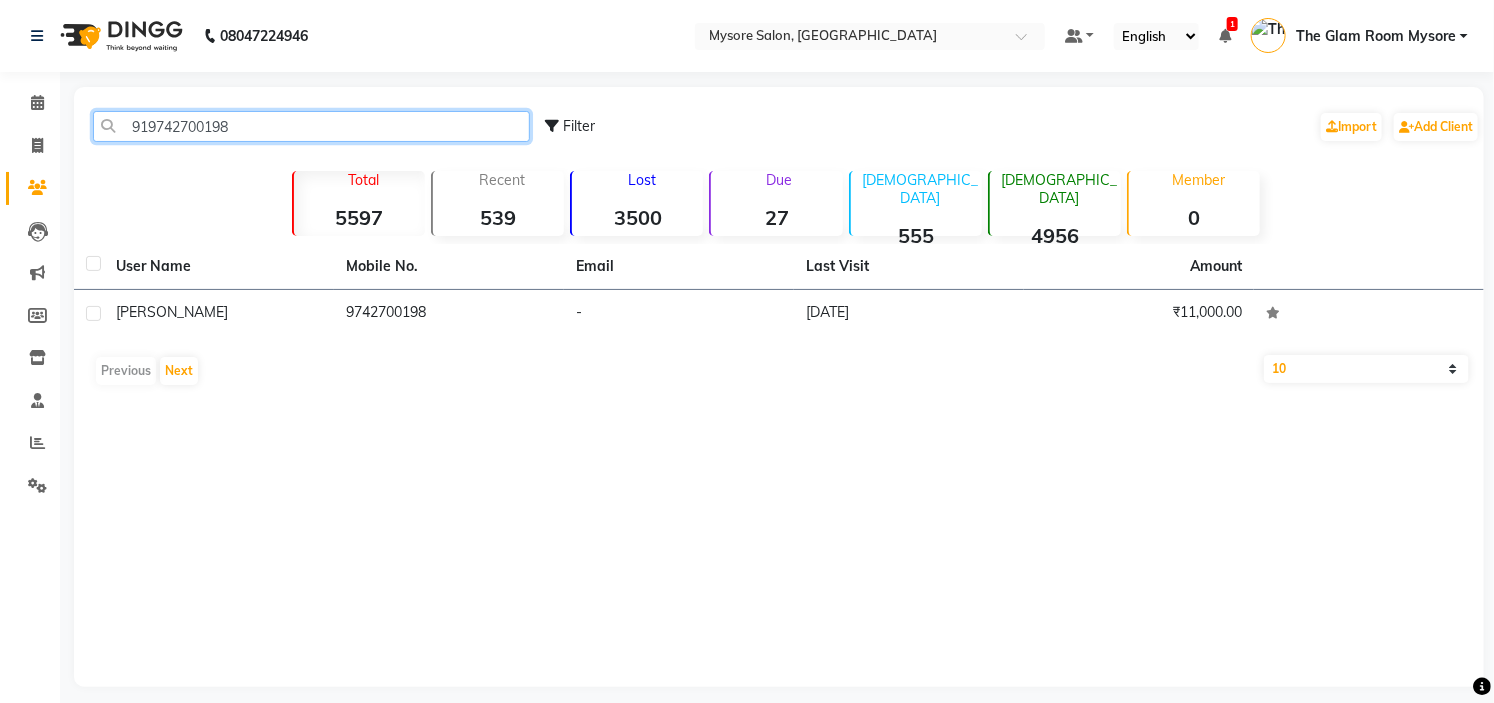 paste on "072141735" 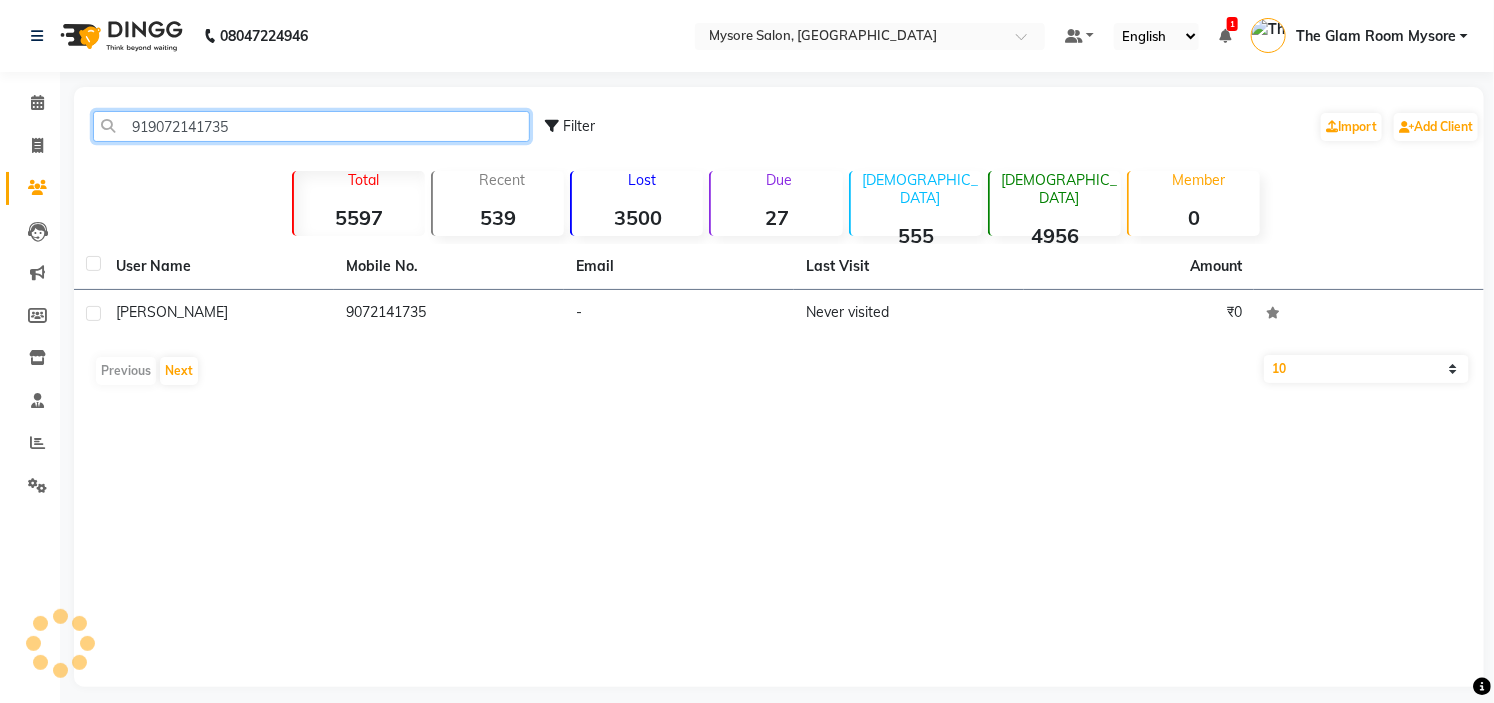 click on "919072141735" 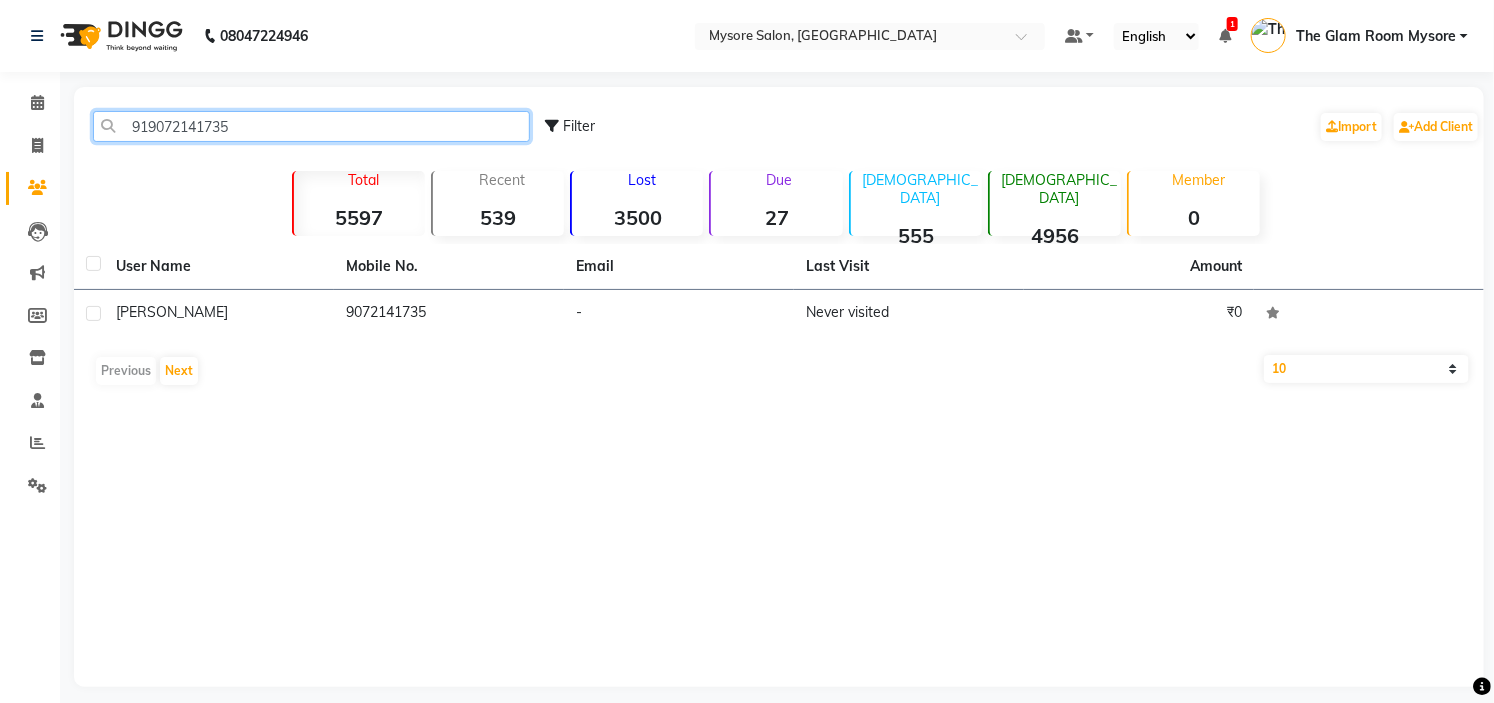 click on "919072141735" 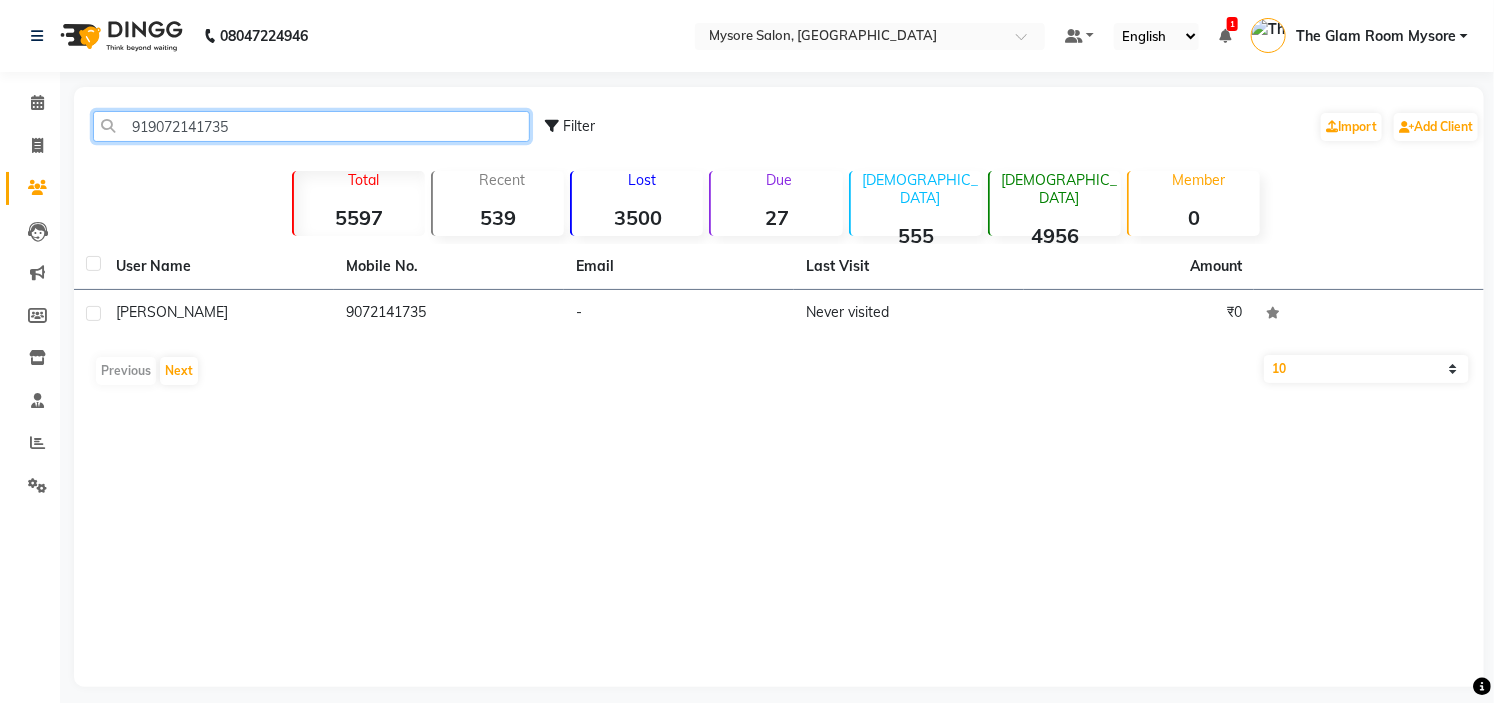 paste on "88069881" 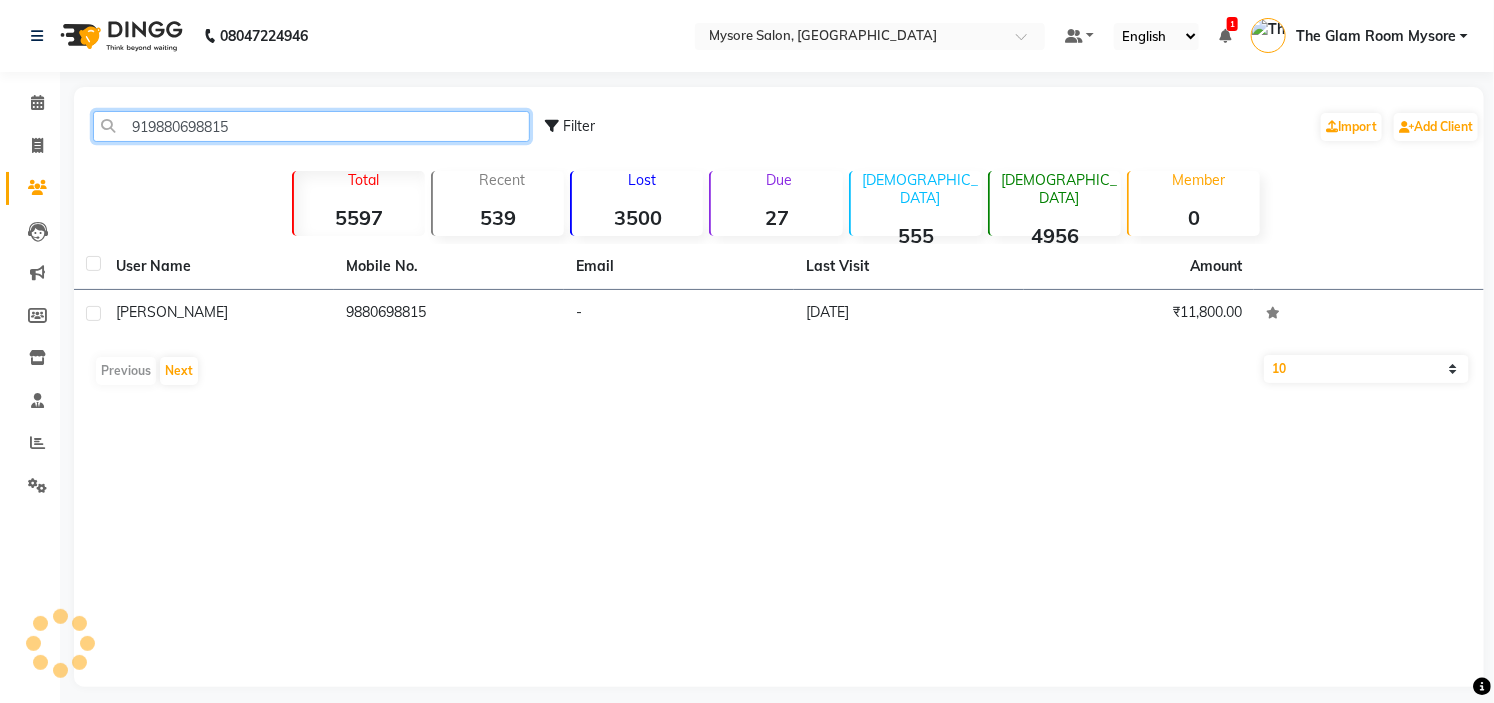 click on "919880698815" 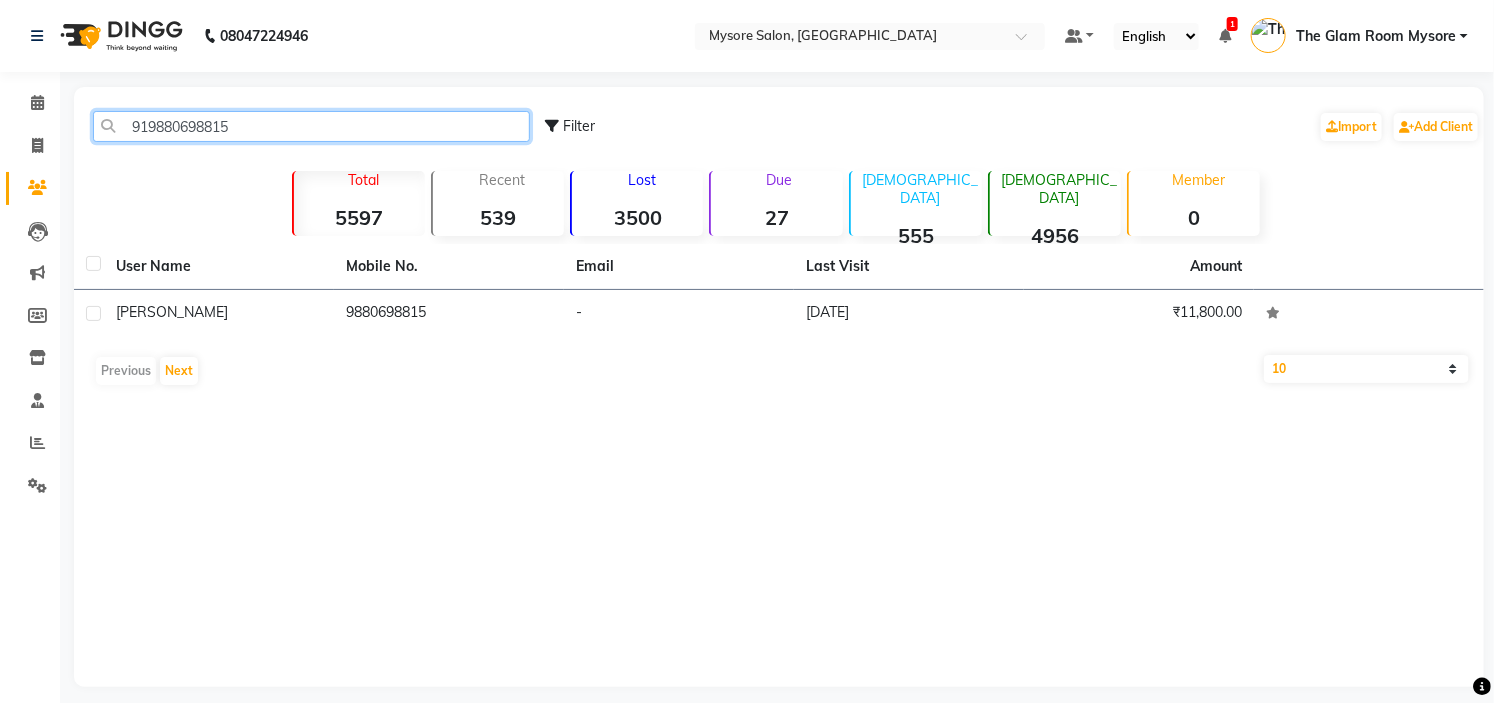 click on "919880698815" 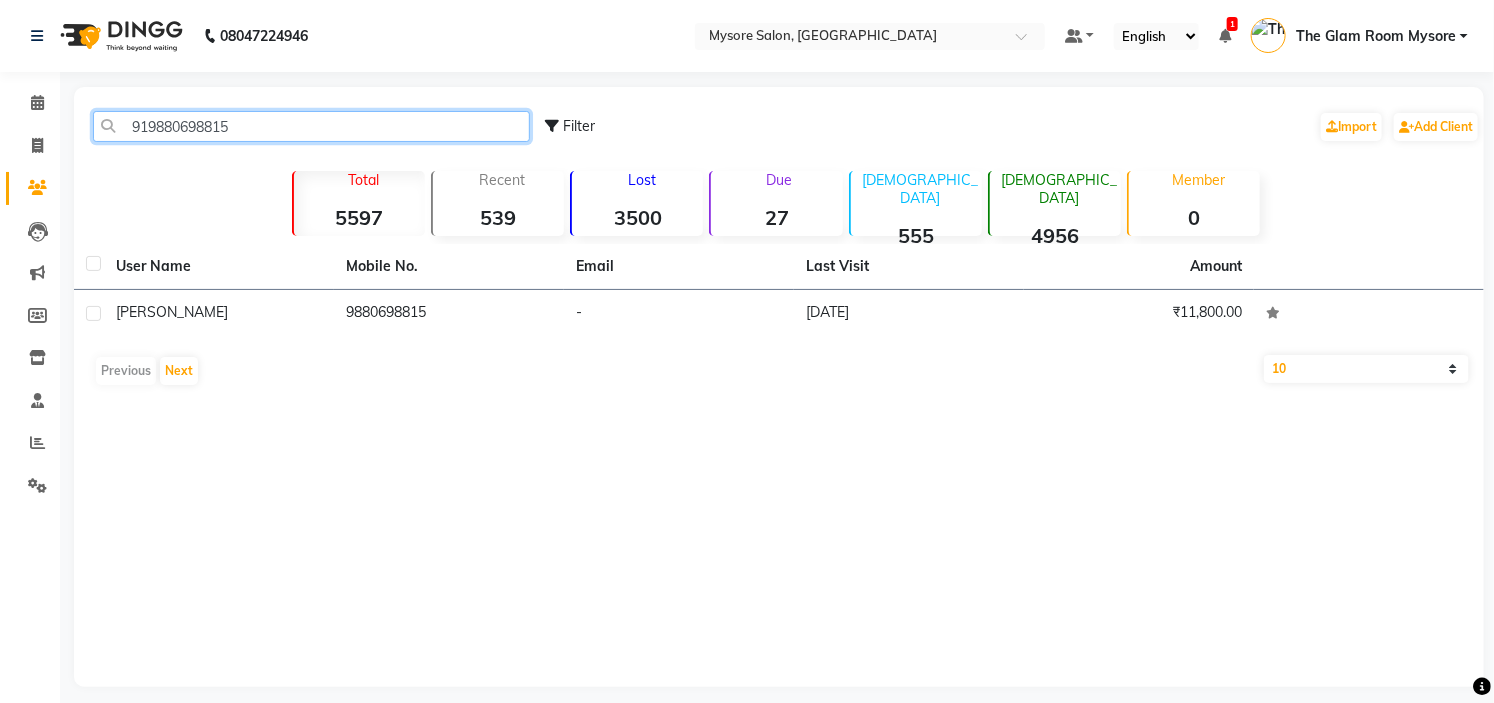 paste on "717194654" 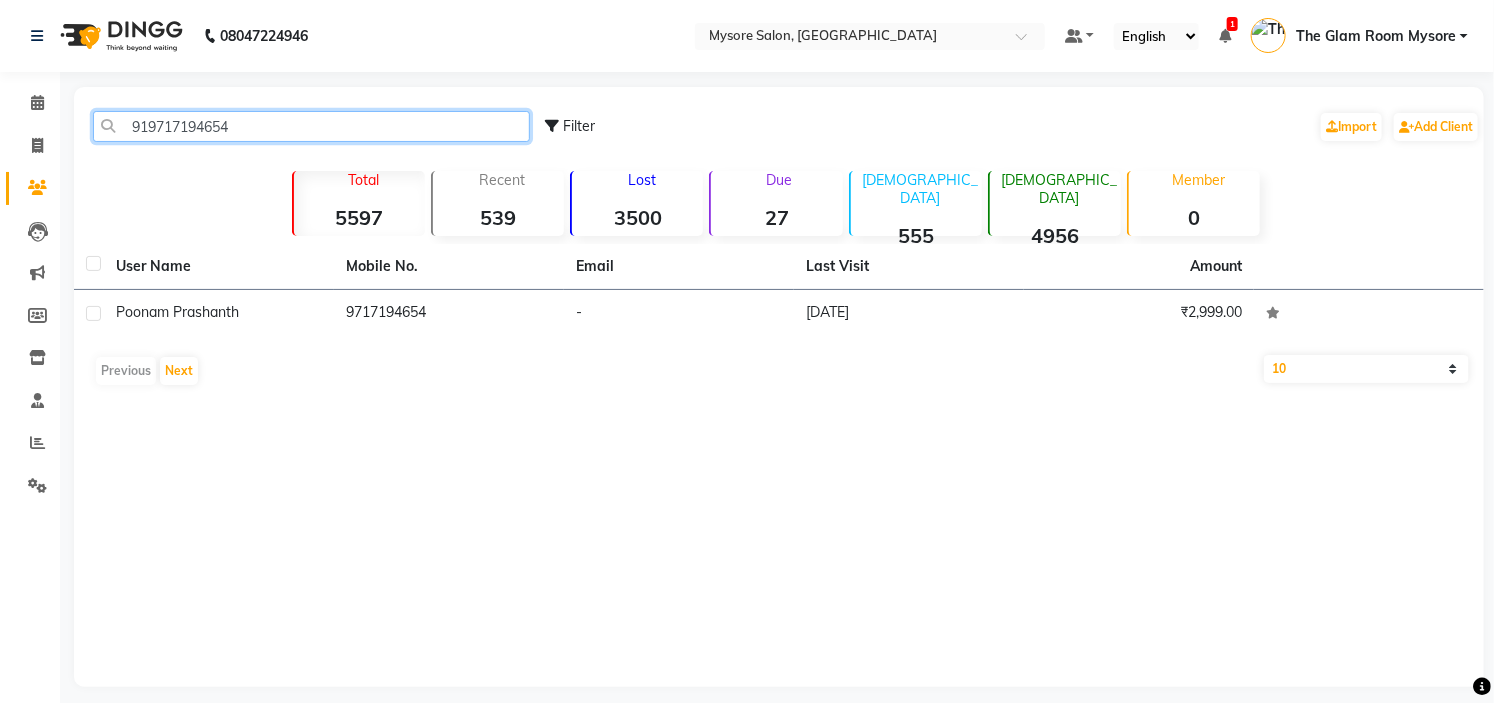 click on "919717194654" 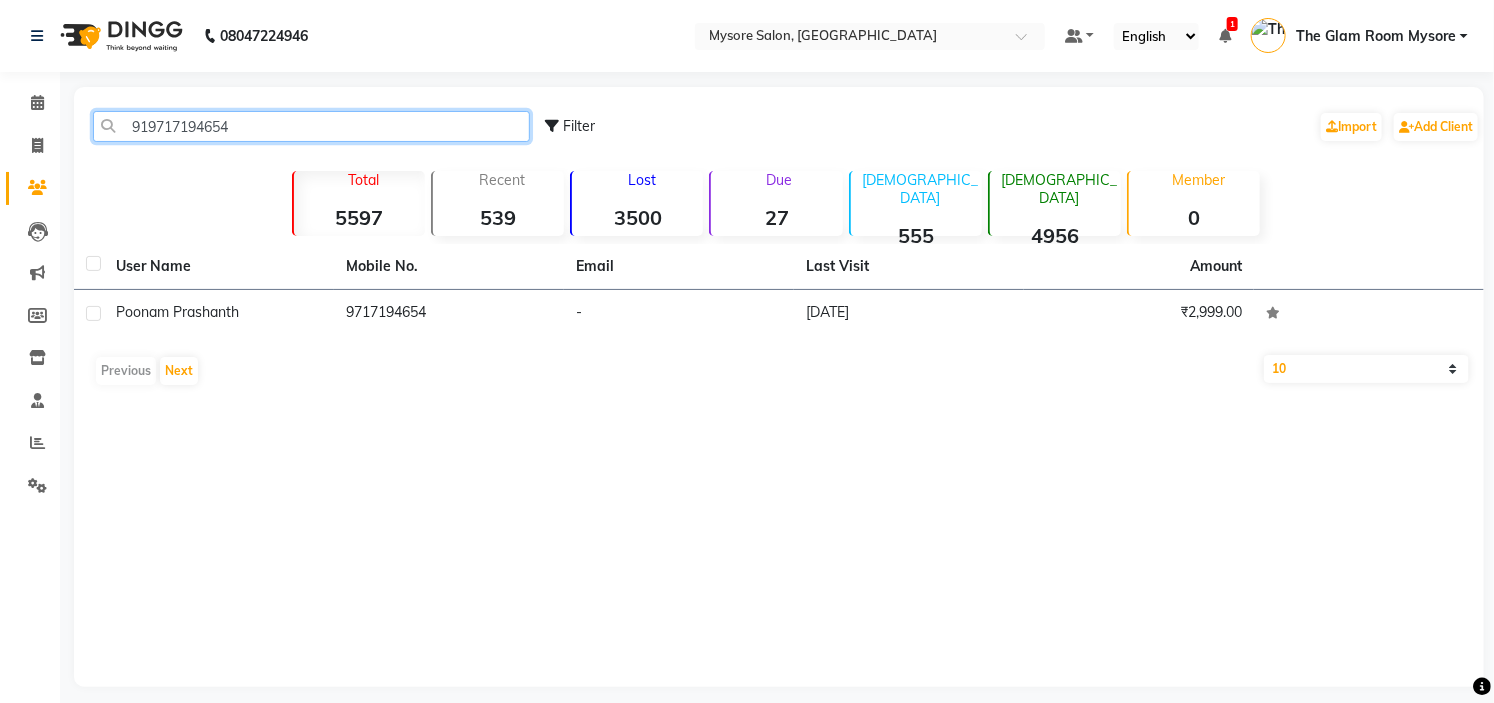 drag, startPoint x: 265, startPoint y: 134, endPoint x: 273, endPoint y: -97, distance: 231.13849 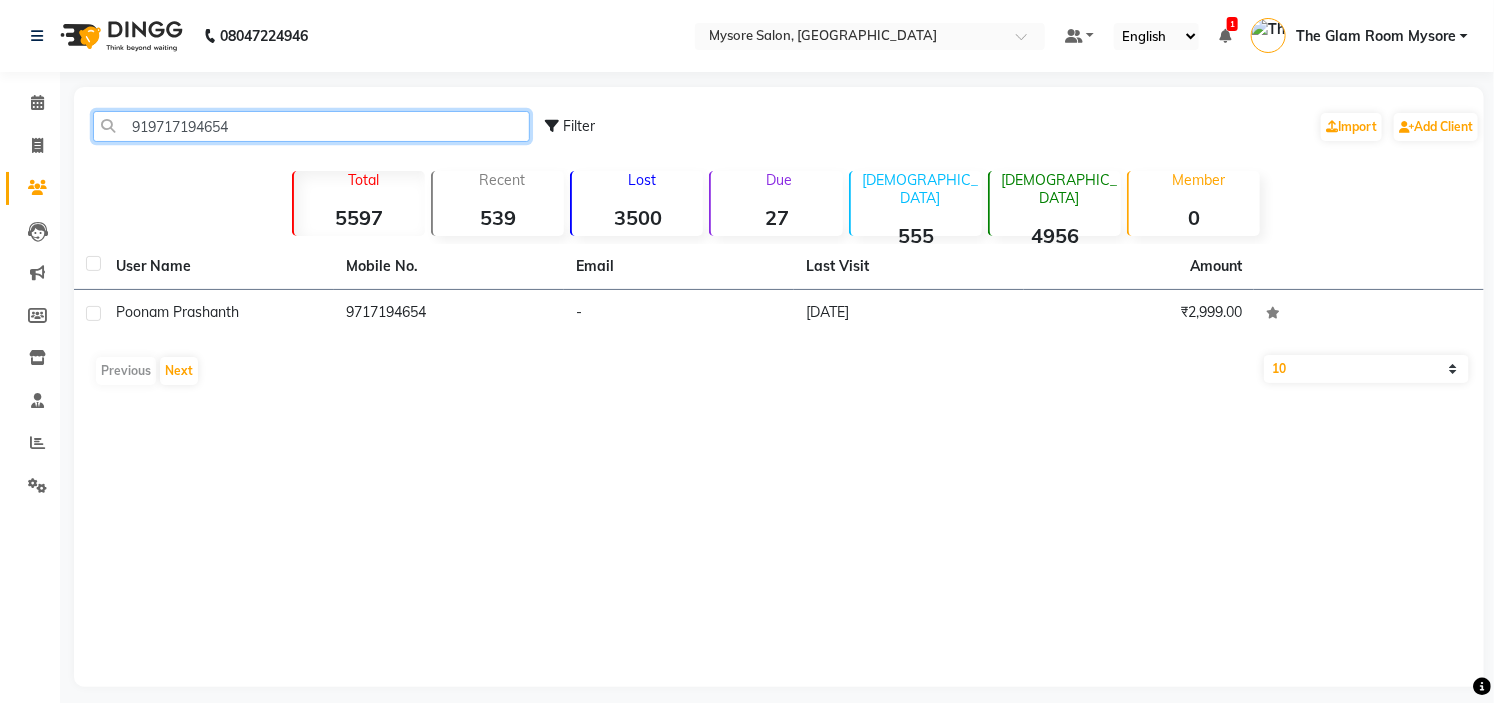 paste on "7892069393" 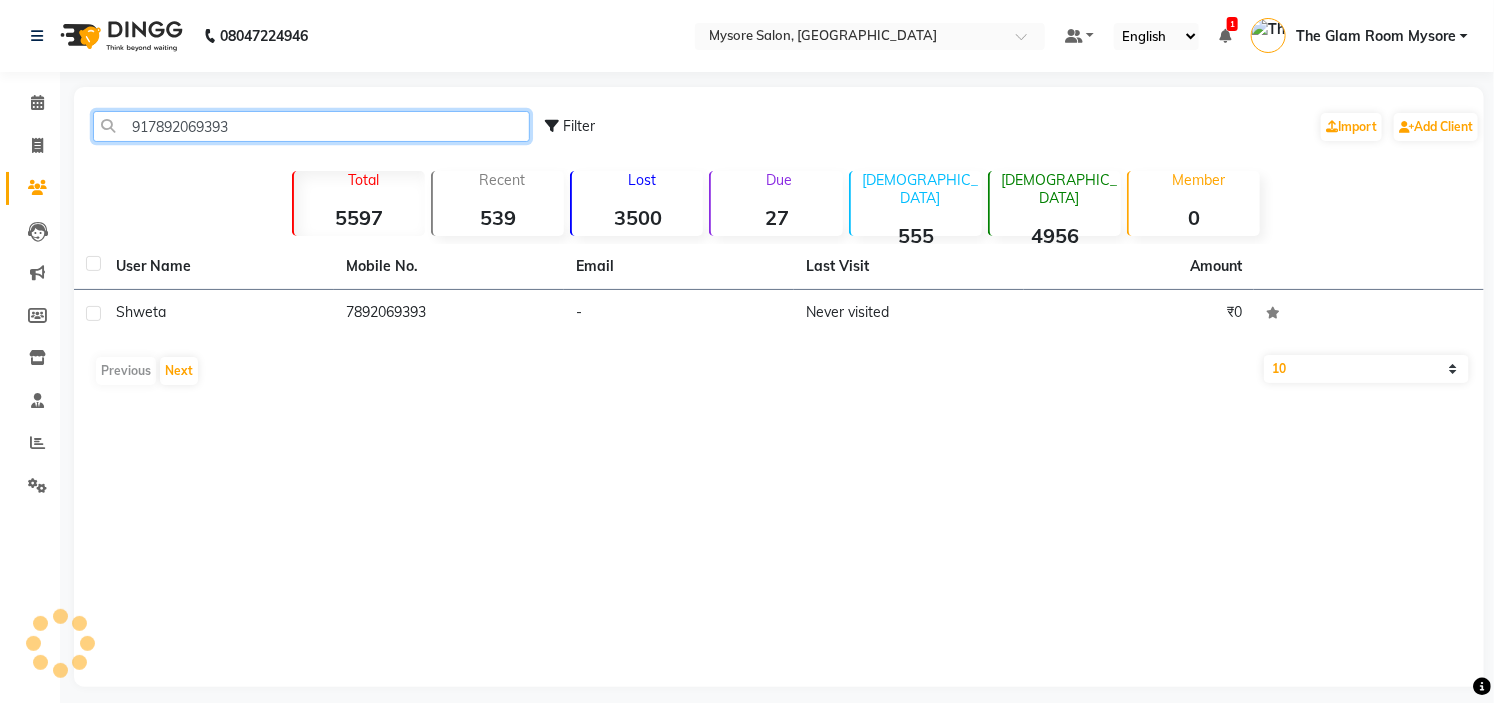 click on "917892069393" 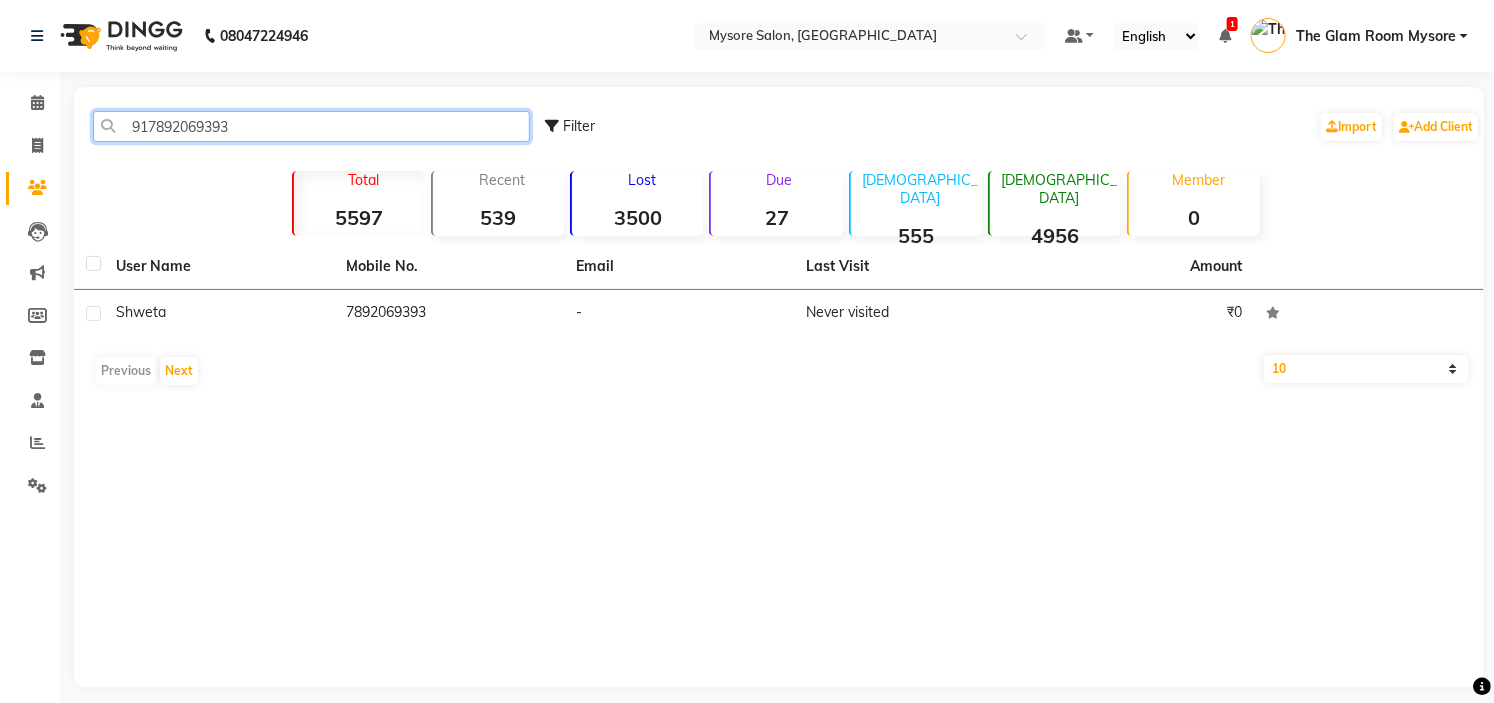 click on "917892069393" 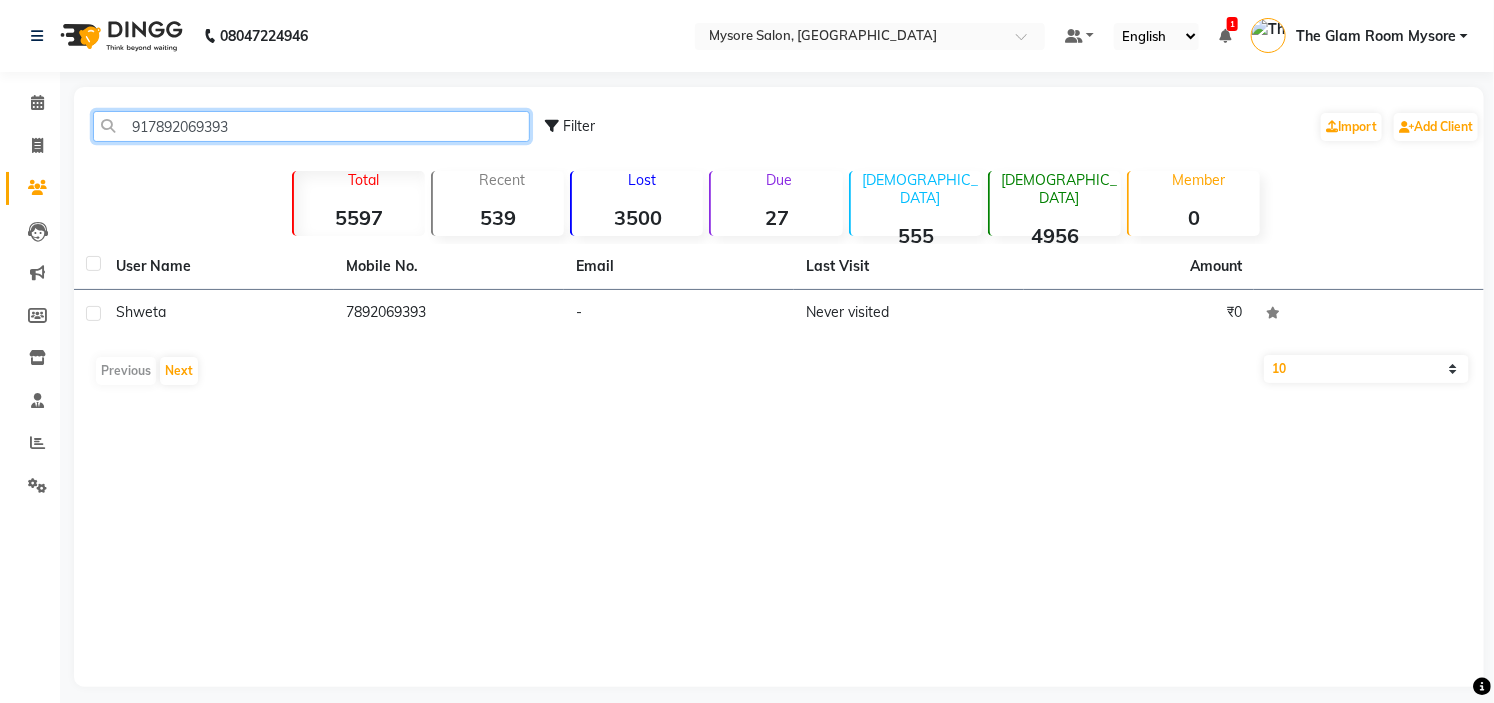 paste on "973177508" 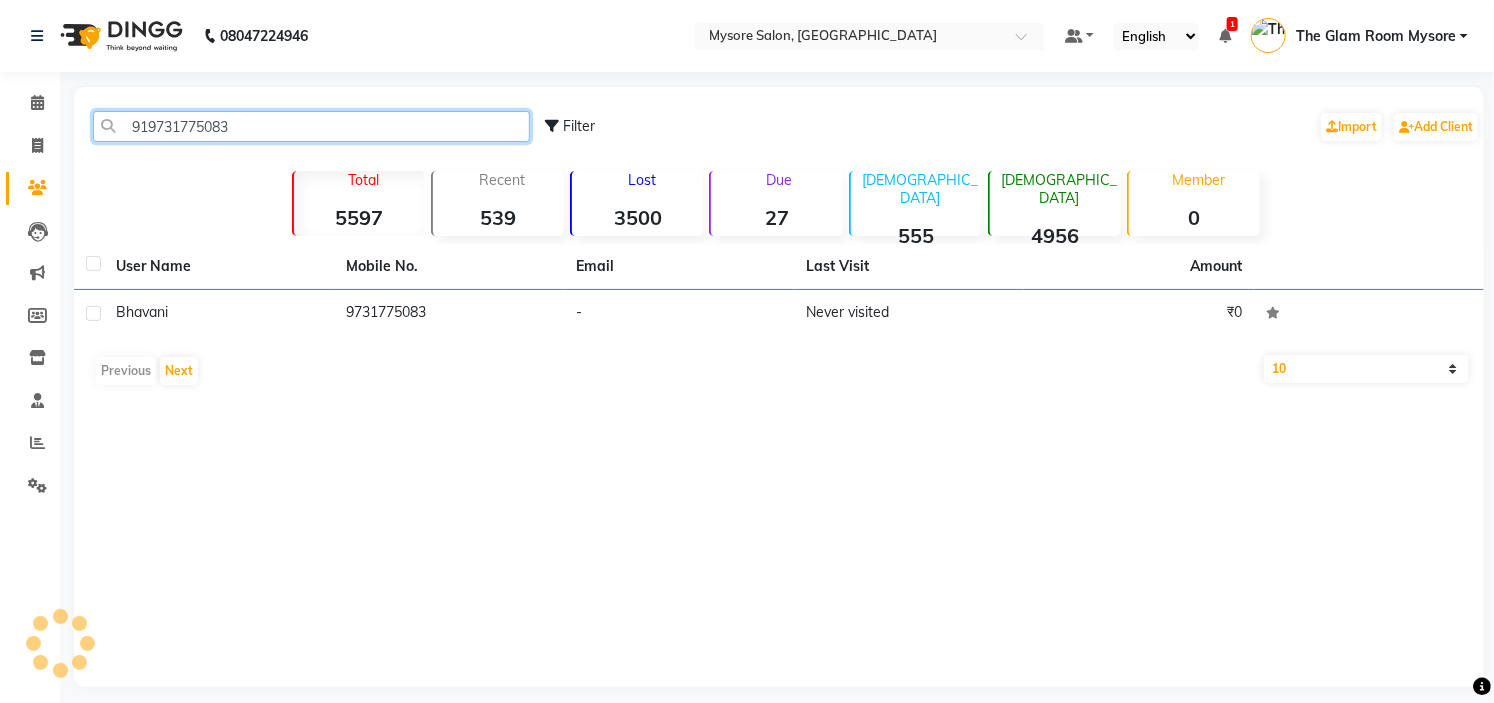 click on "919731775083" 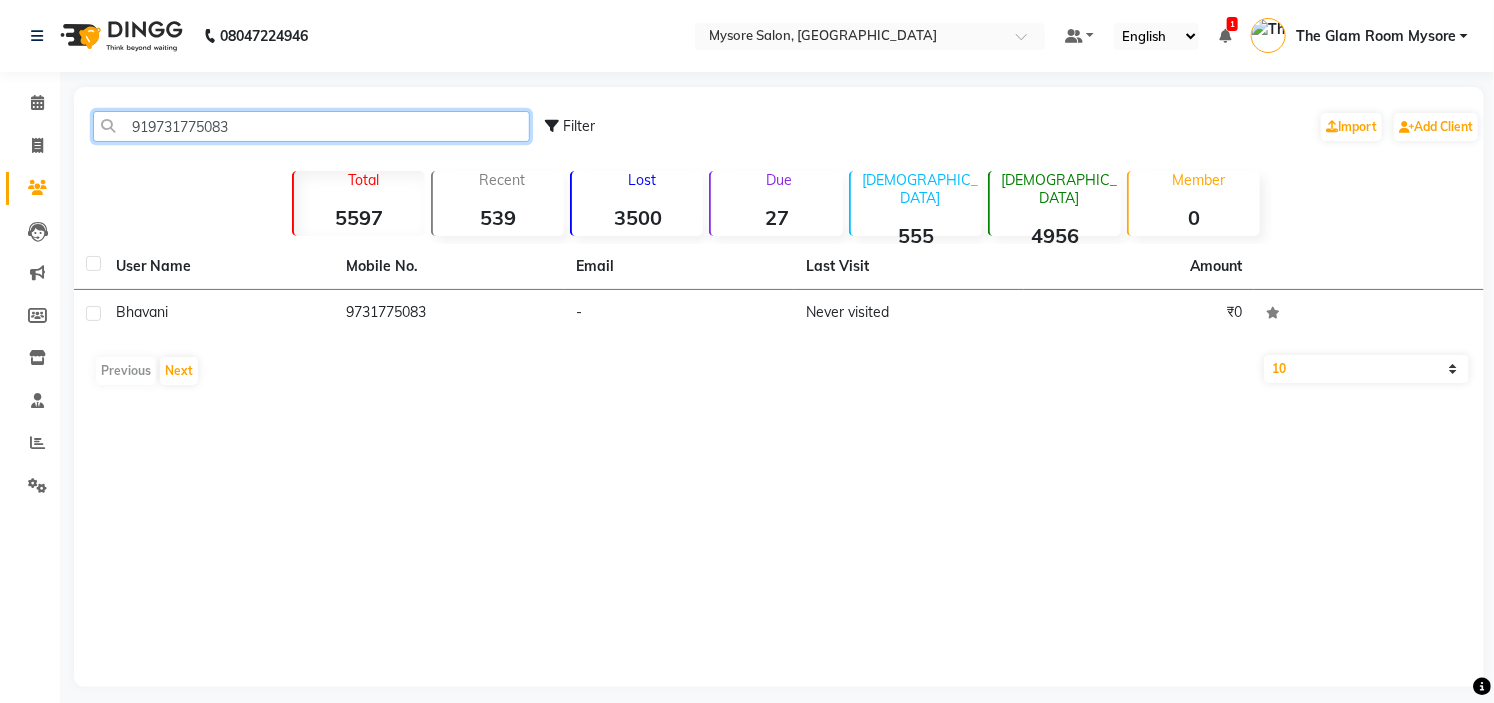 click on "919731775083" 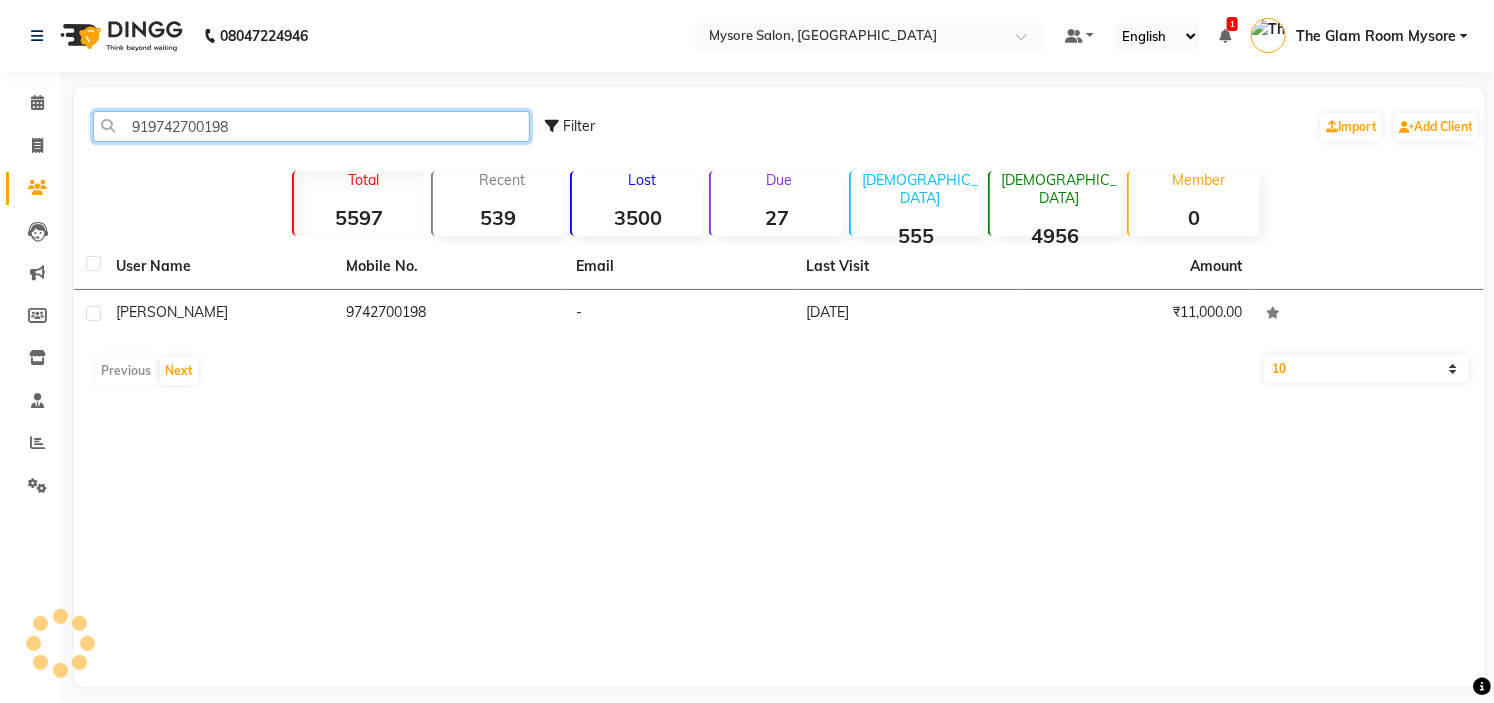 click on "919742700198" 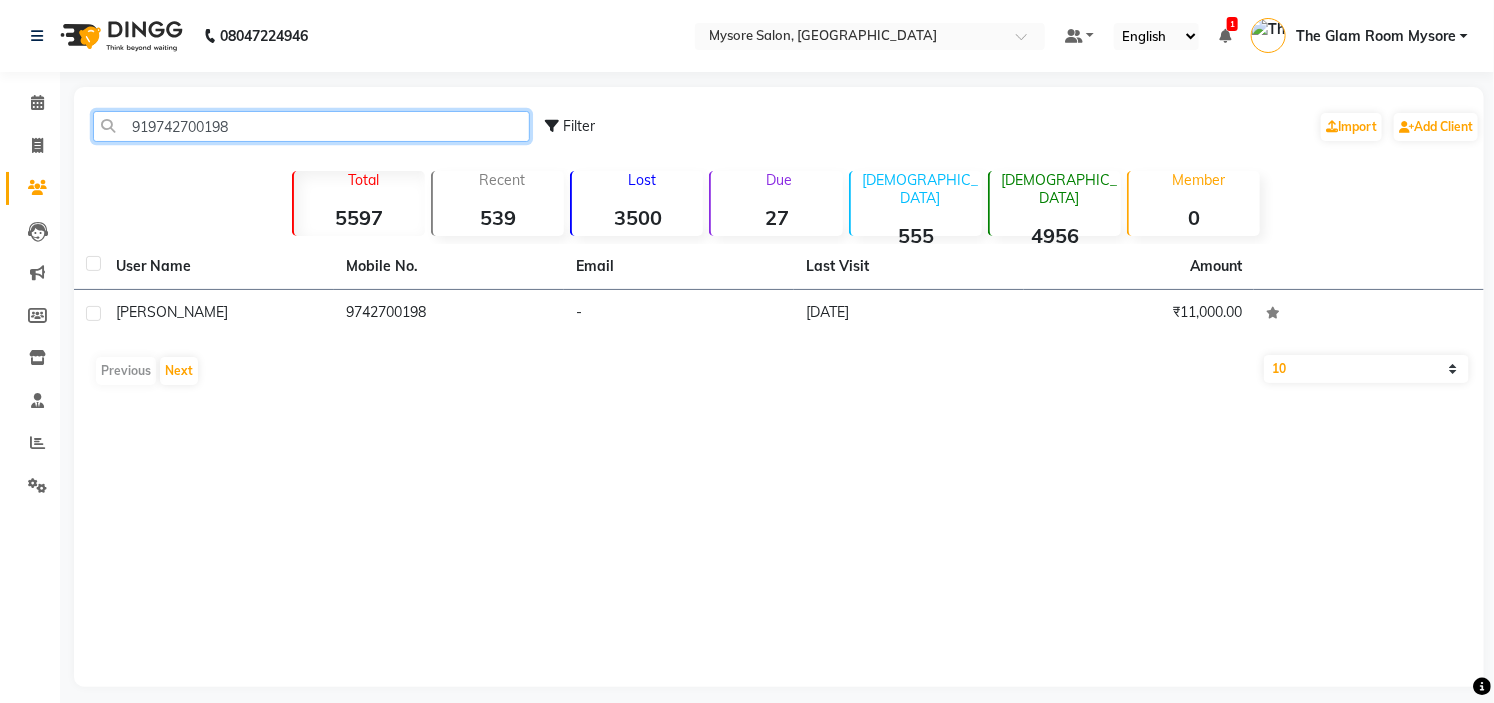 click on "919742700198" 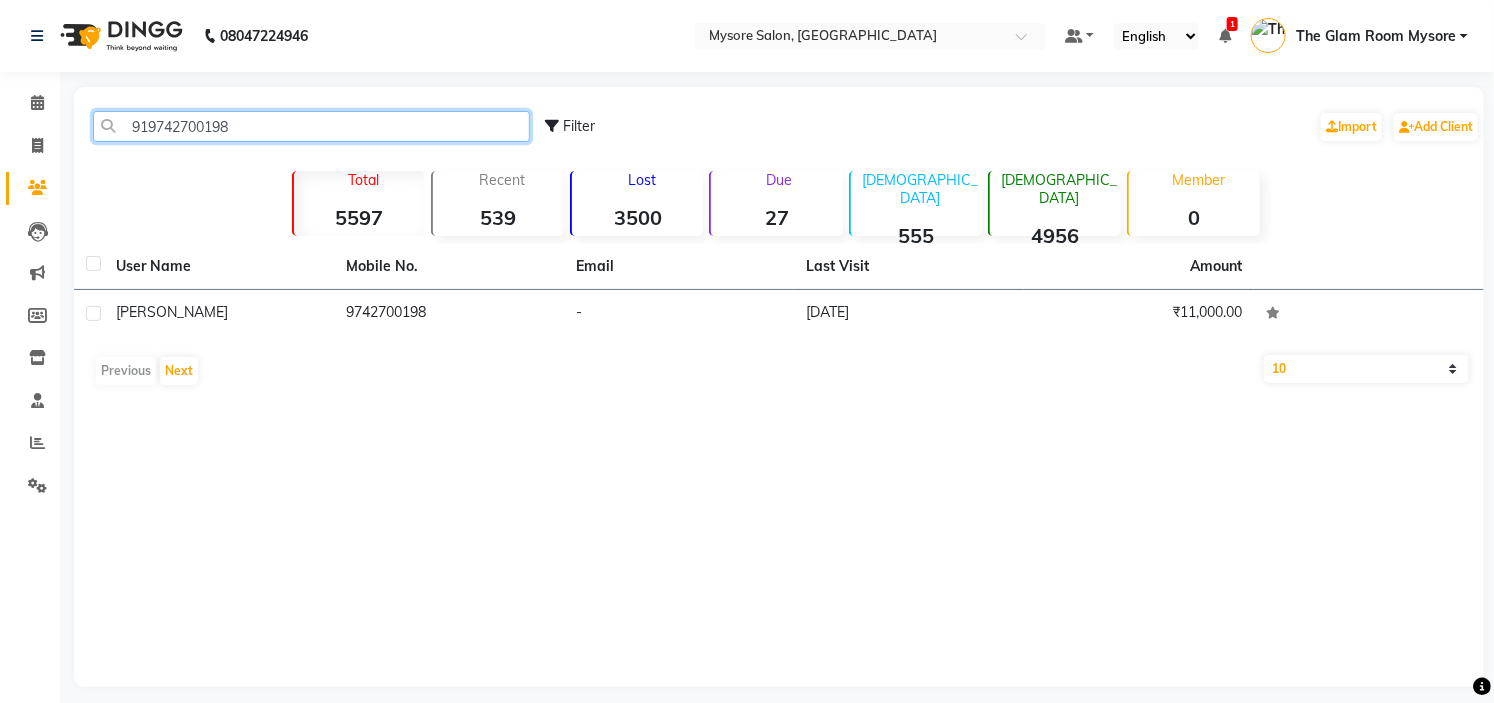 paste on "7795320893" 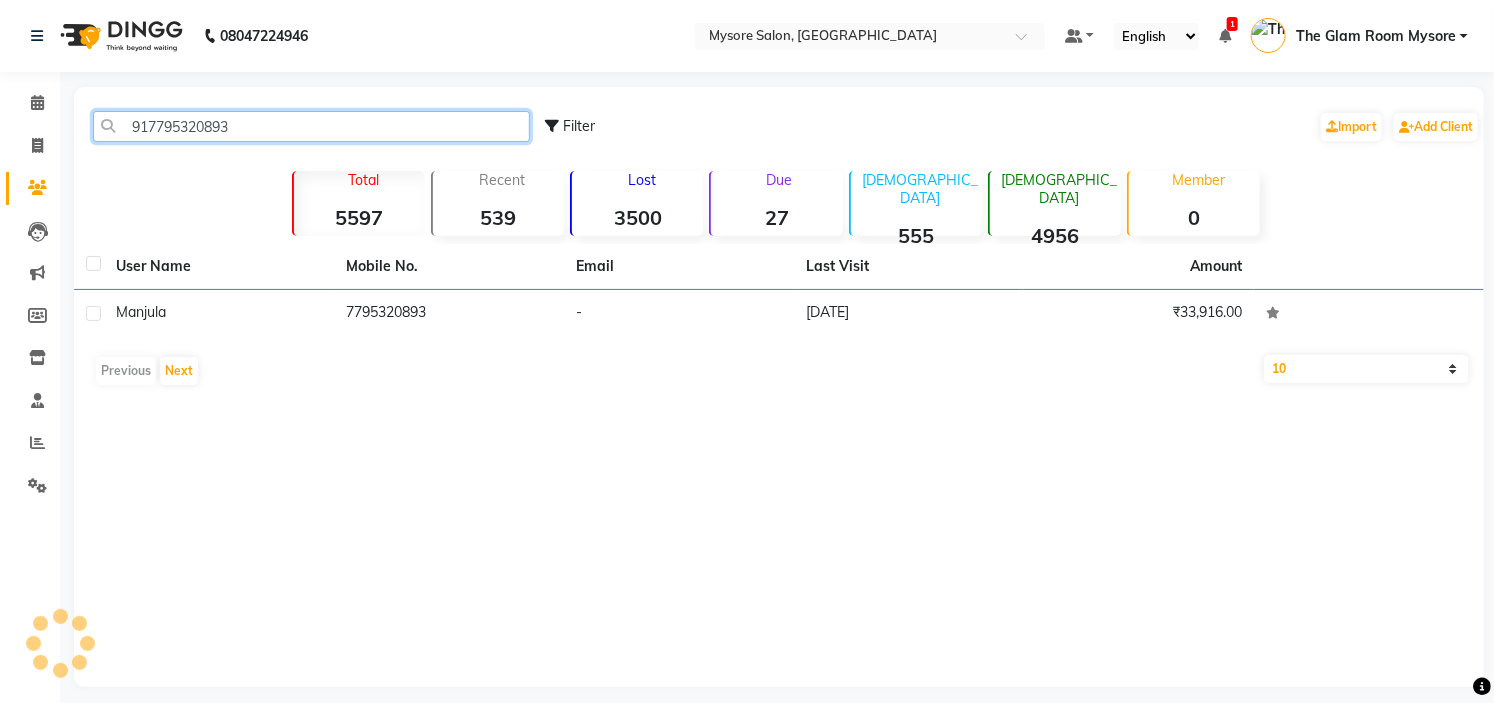 click on "917795320893" 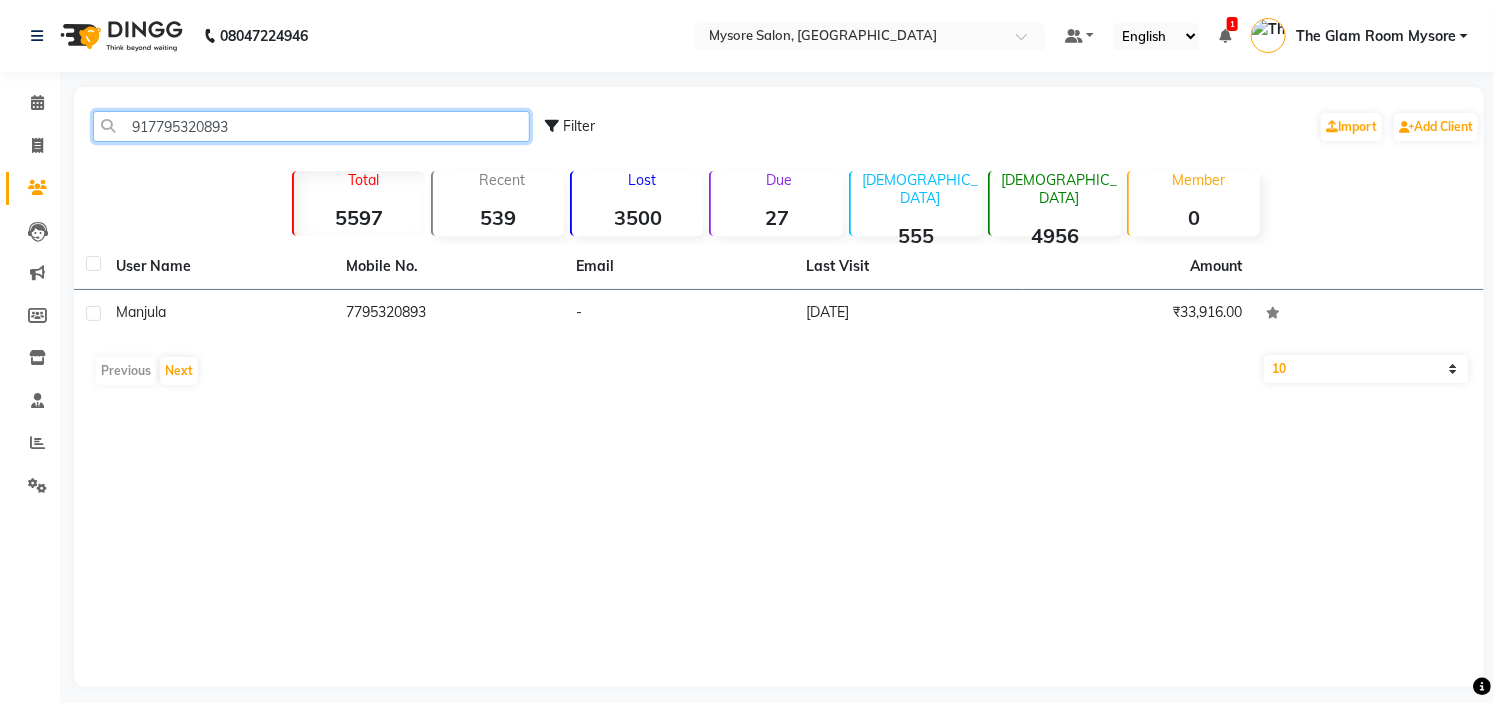 click on "917795320893" 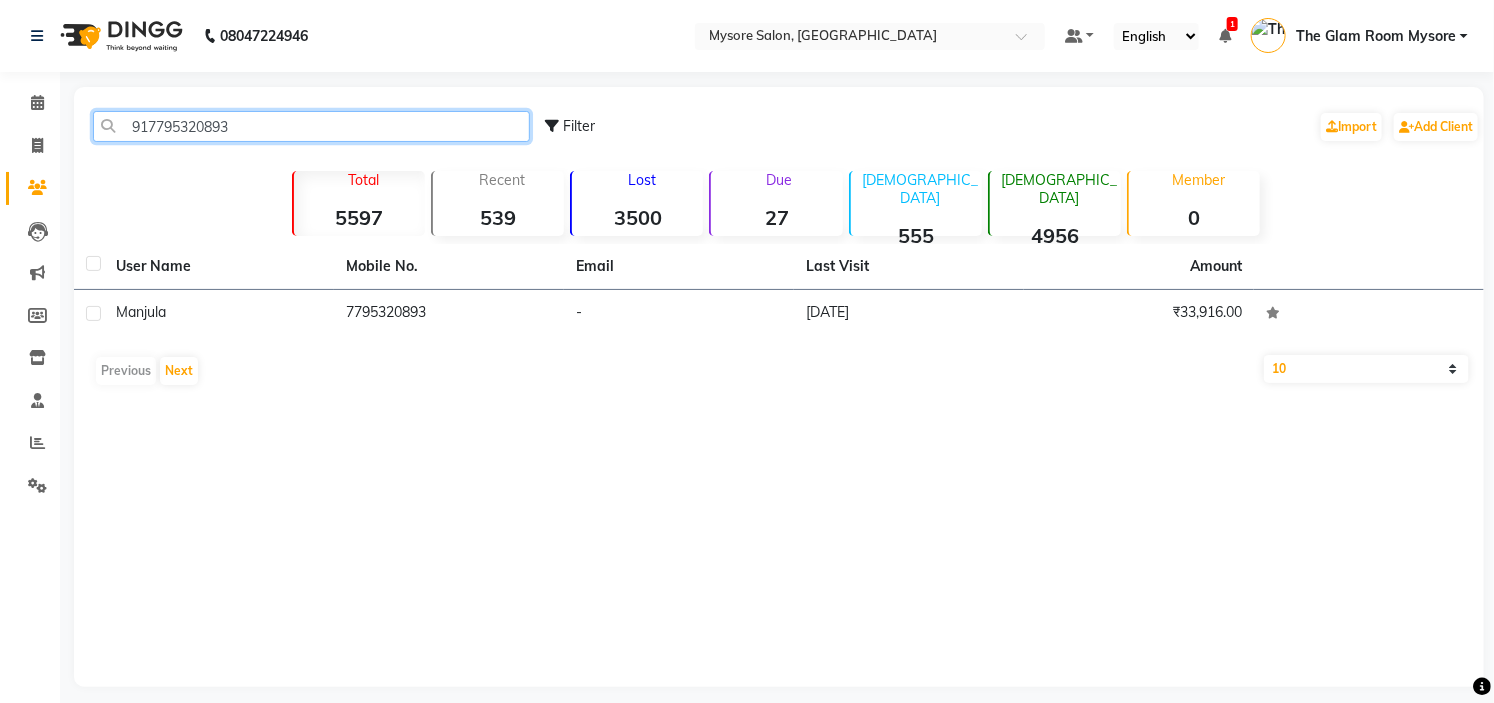 paste on "9535495861" 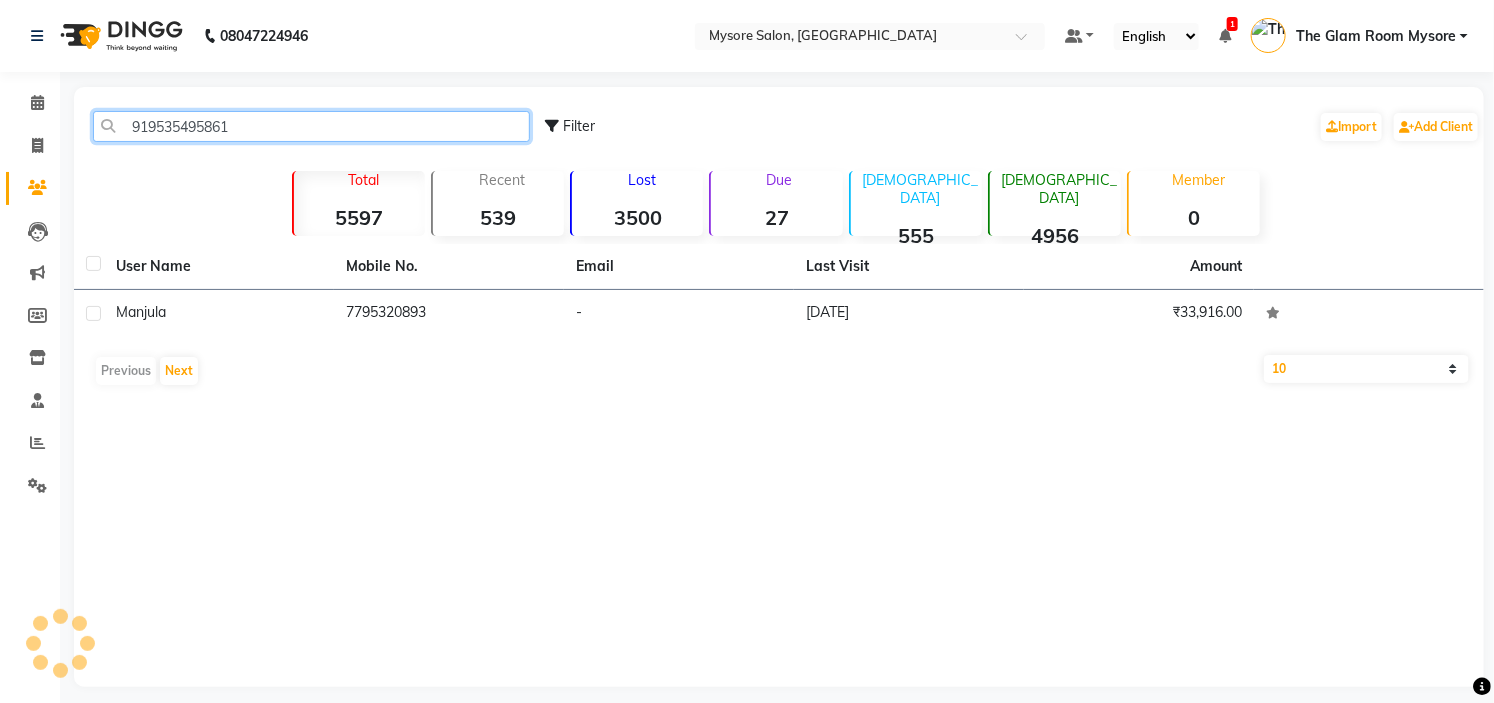 click on "919535495861" 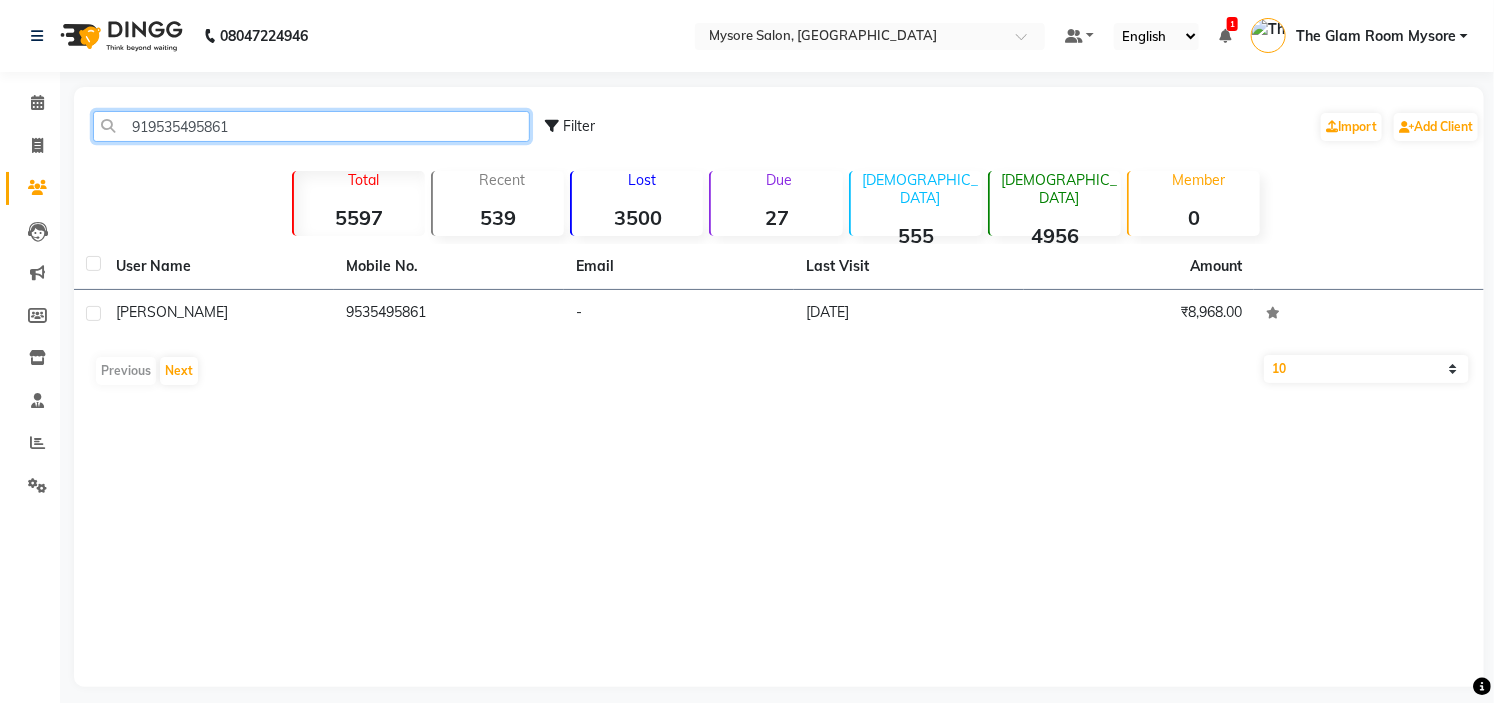 paste on "606797984" 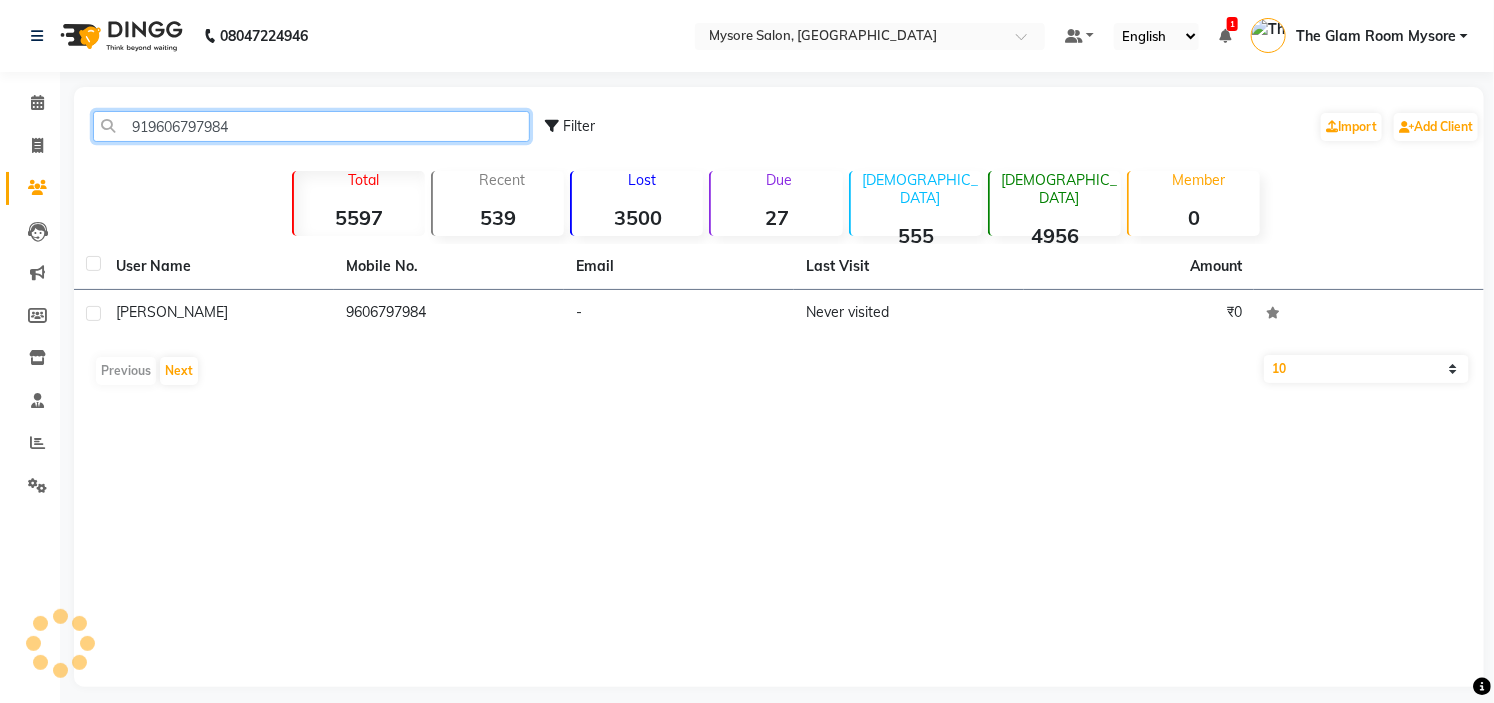 click on "919606797984" 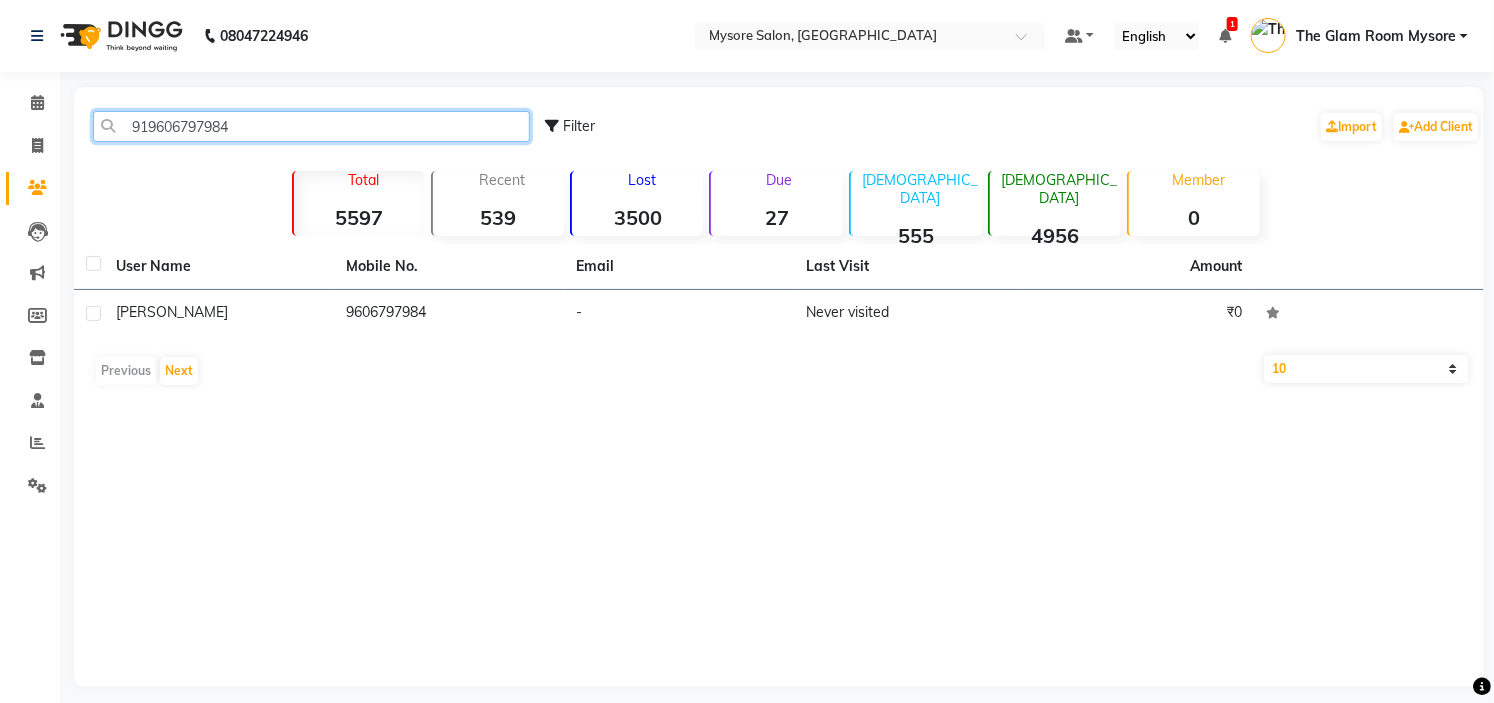 click on "919606797984" 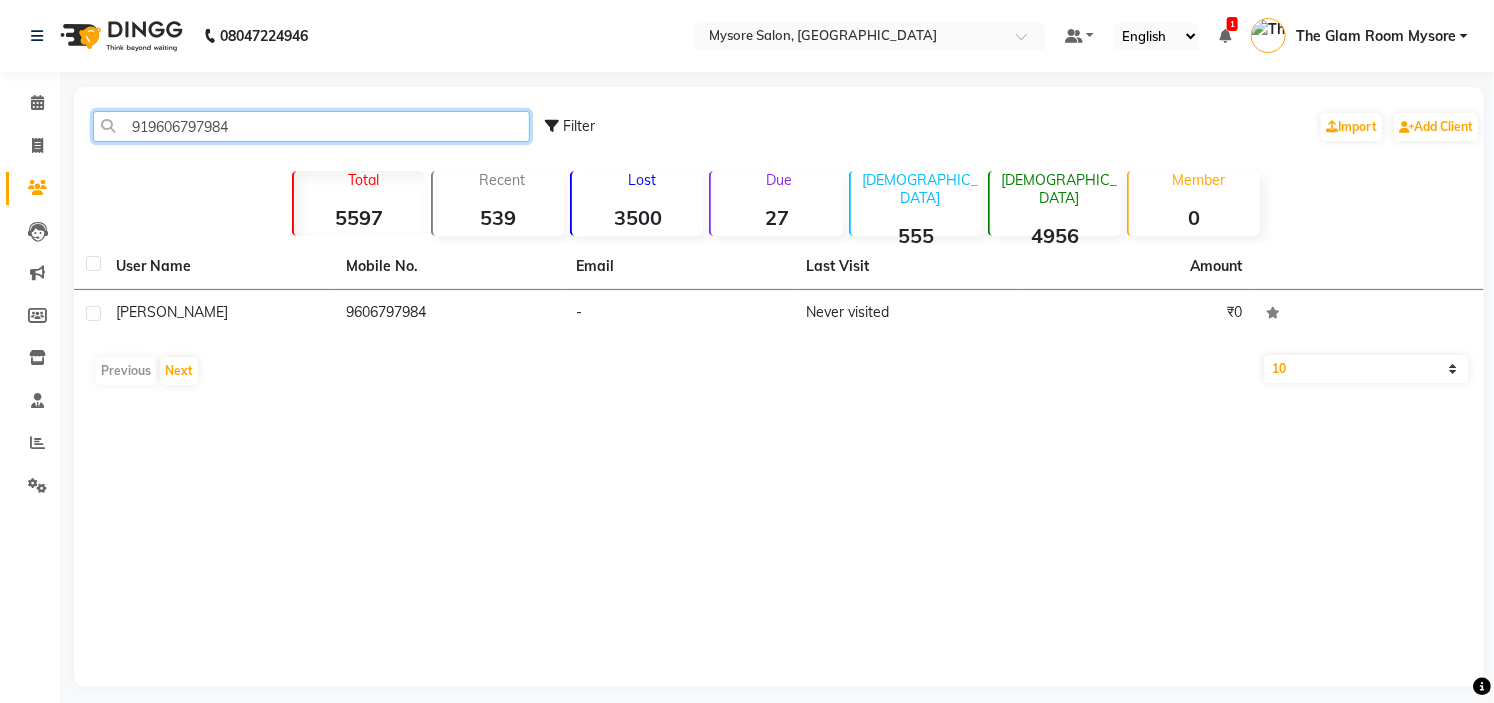 paste on "16444031" 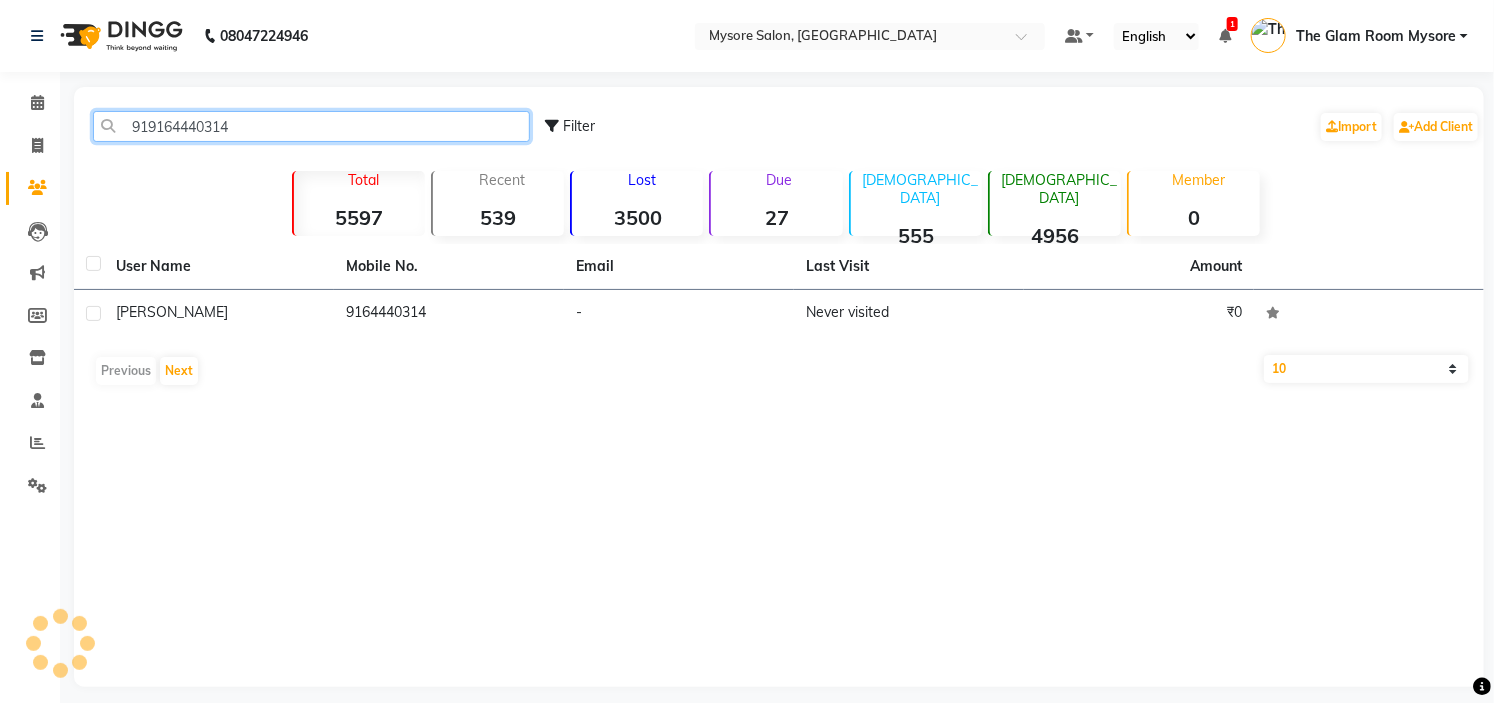 click on "919164440314" 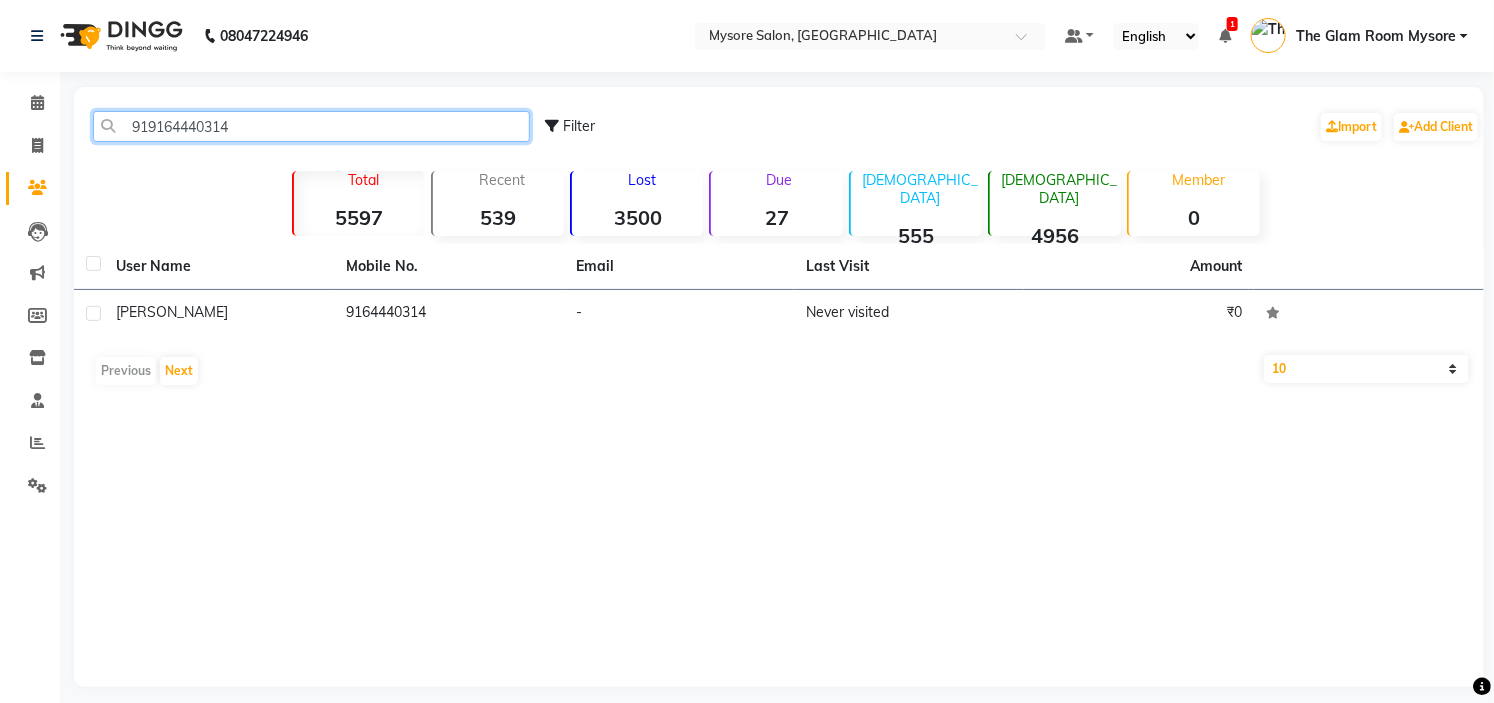 click on "919164440314" 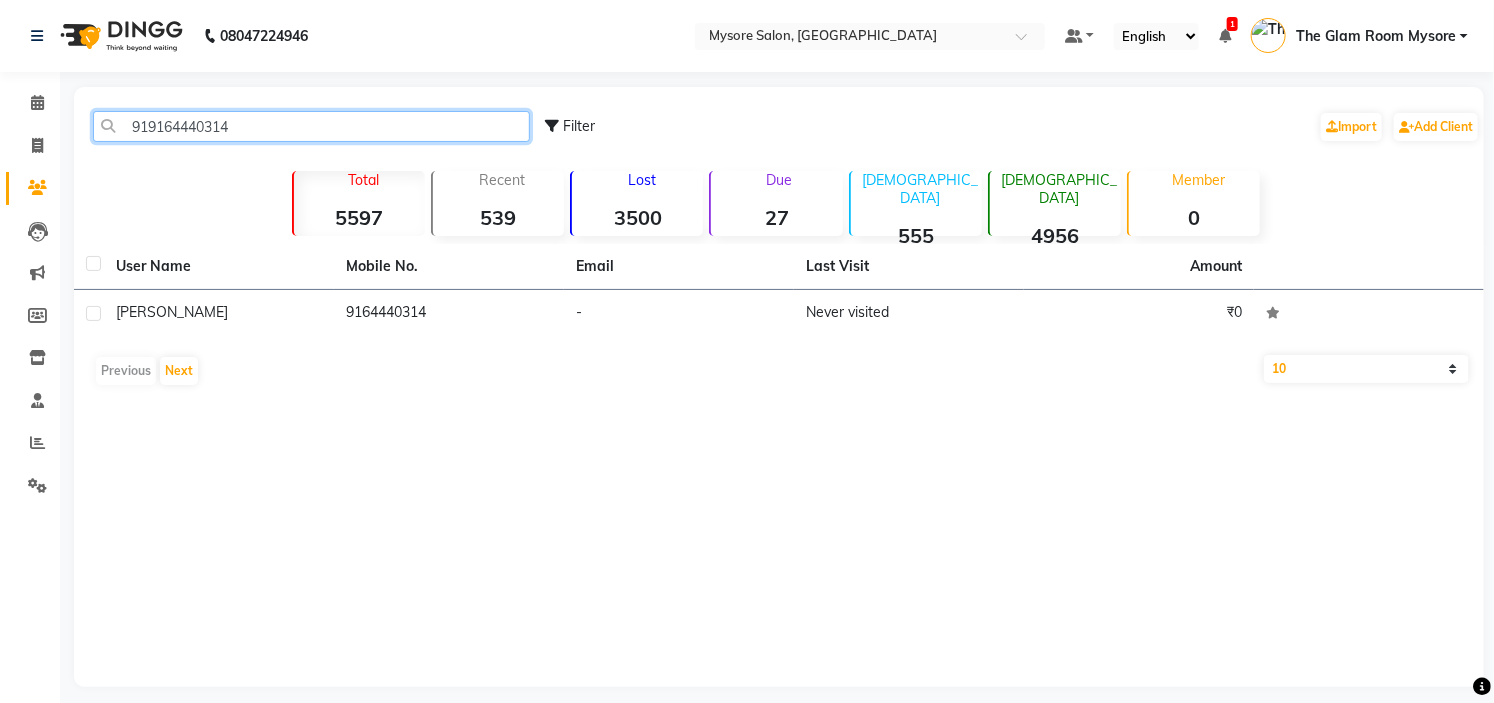 type on "919164440314" 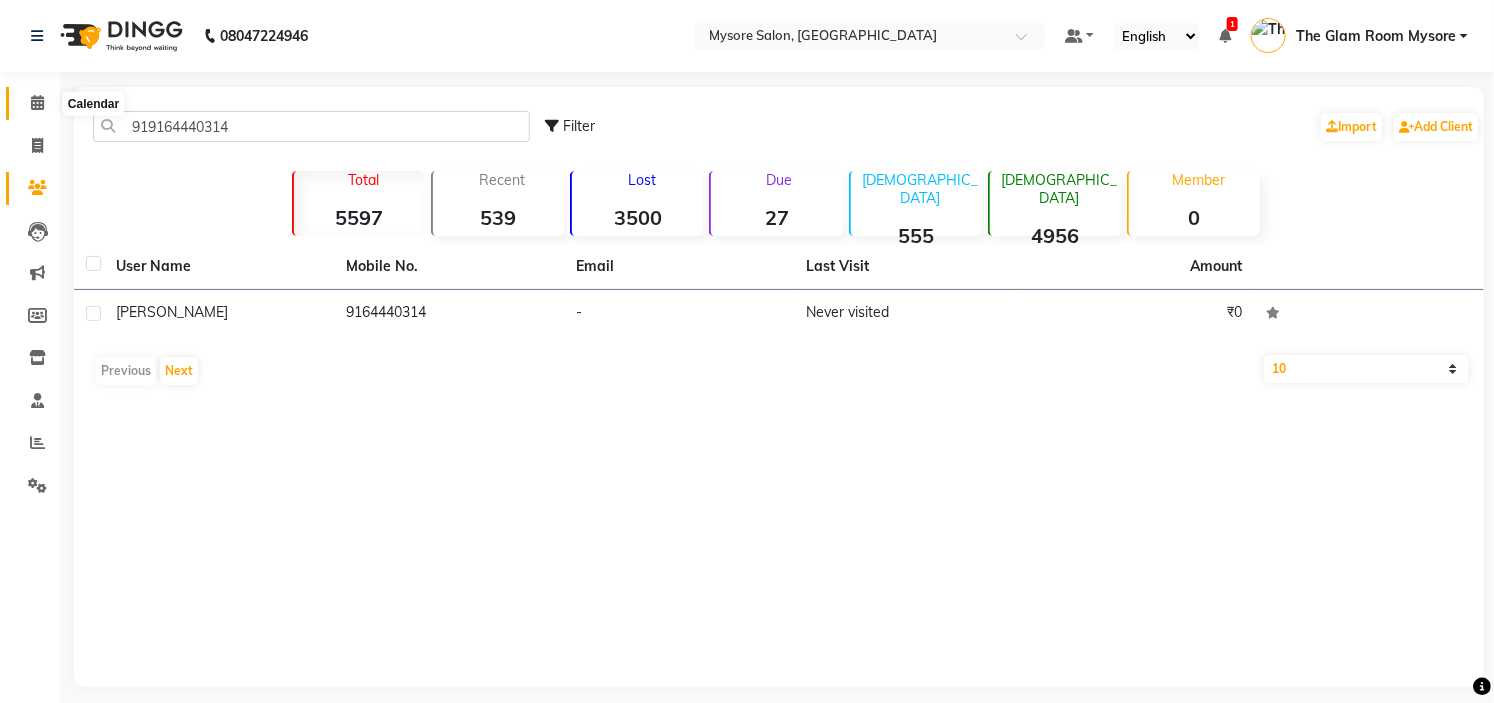 click 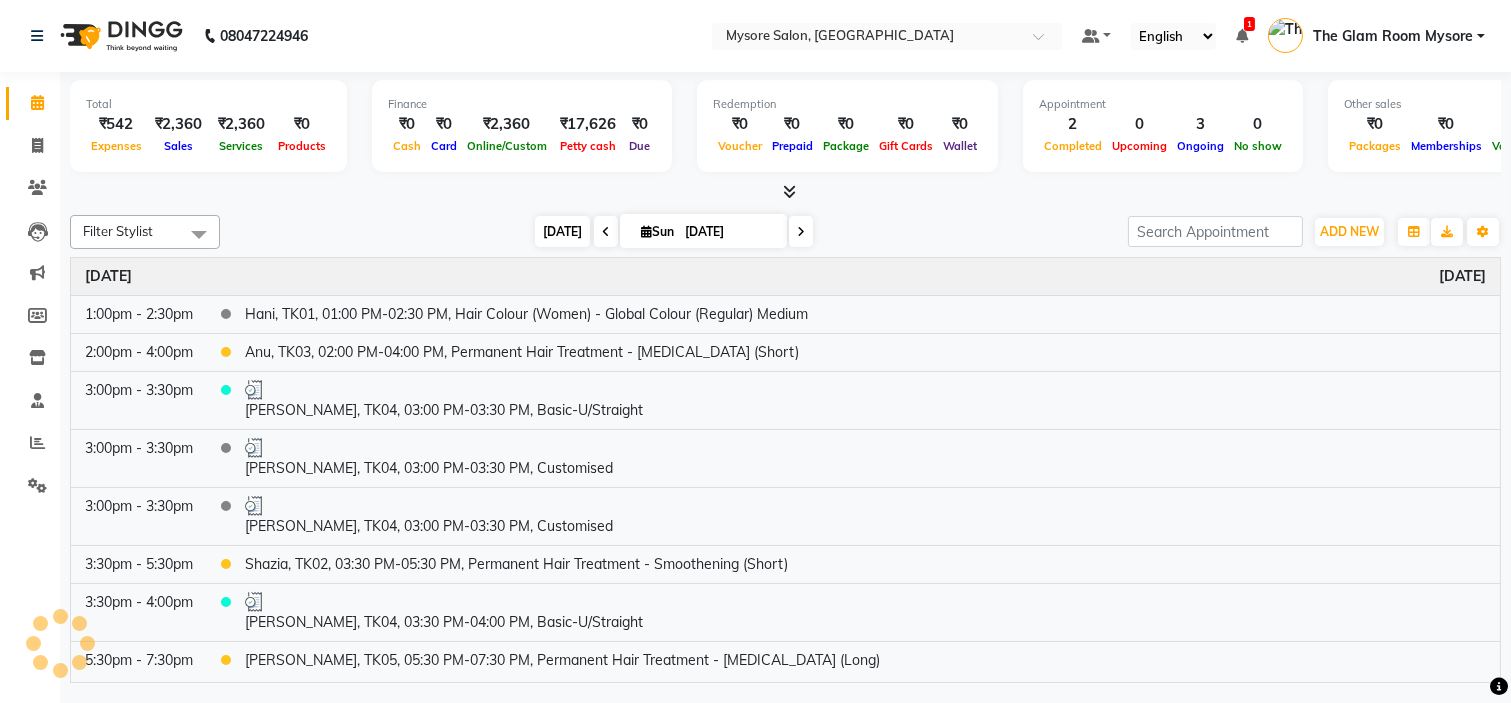 click on "Today" at bounding box center (562, 231) 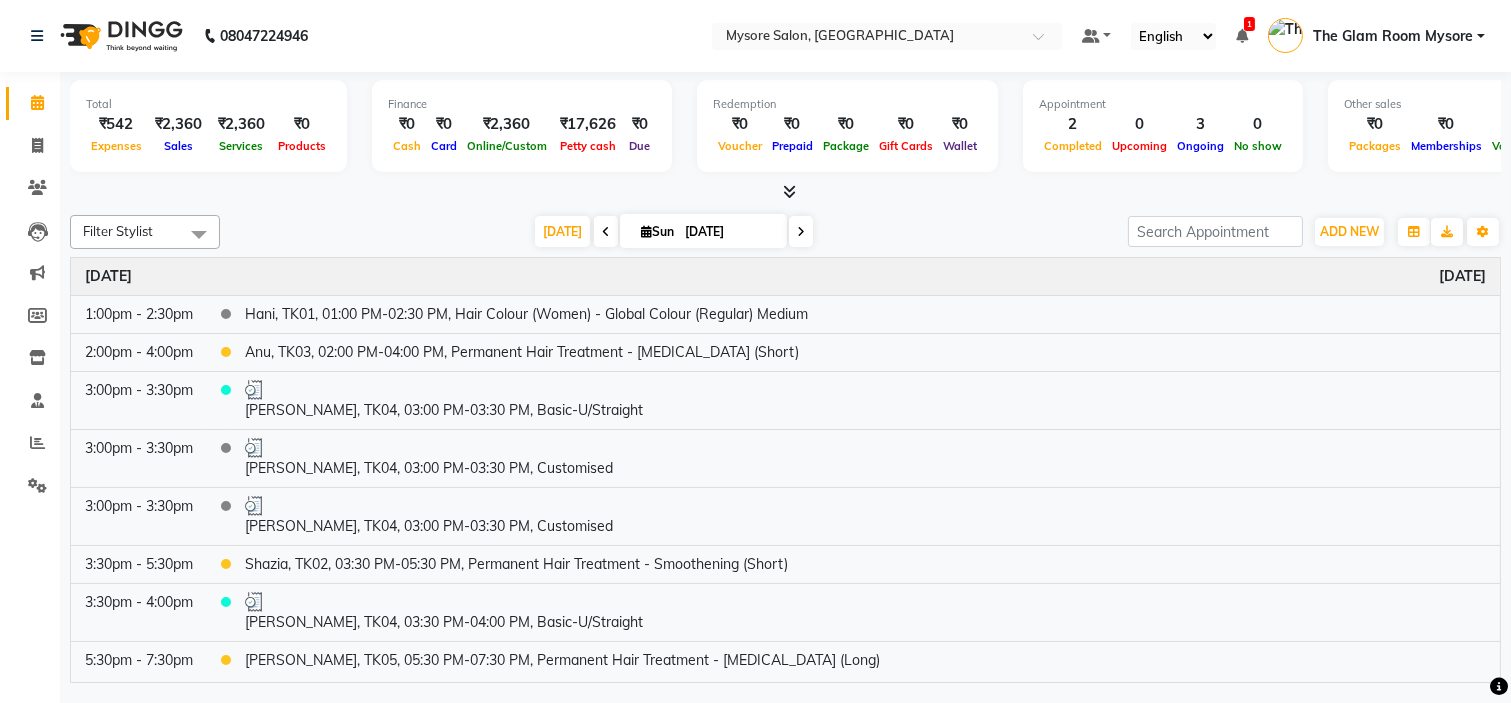 click on "Filter Stylist Select All Ankita Arti Ashwini Ayaan DR. Apurva Fatma Jayshree Lakshmi Paul Ruhul alom Shangnimwon Steve Sumaiya Banu Sumit Teja Tezz The Glam Room Mysore Today  Sun 13-07-2025 Toggle Dropdown Add Appointment Add Invoice Add Expense Add Attendance Add Client Add Transaction Toggle Dropdown Add Appointment Add Invoice Add Expense Add Attendance Add Client ADD NEW Toggle Dropdown Add Appointment Add Invoice Add Expense Add Attendance Add Client Add Transaction Filter Stylist Select All Ankita Arti Ashwini Ayaan DR. Apurva Fatma Jayshree Lakshmi Paul Ruhul alom Shangnimwon Steve Sumaiya Banu Sumit Teja Tezz The Glam Room Mysore Group By  Staff View   Room View  View as Vertical  Vertical - Week View  Horizontal  Horizontal - Week View  List  Toggle Dropdown Calendar Settings Manage Tags   Arrange Stylists   Reset Stylists  Full Screen Appointment Form Zoom 100% Time Event Sunday July 13, 2025 1:00pm - 2:30pm    Hani, TK01, 01:00 PM-02:30 PM, Hair Colour (Women) - Global Colour (Regular) Medium" 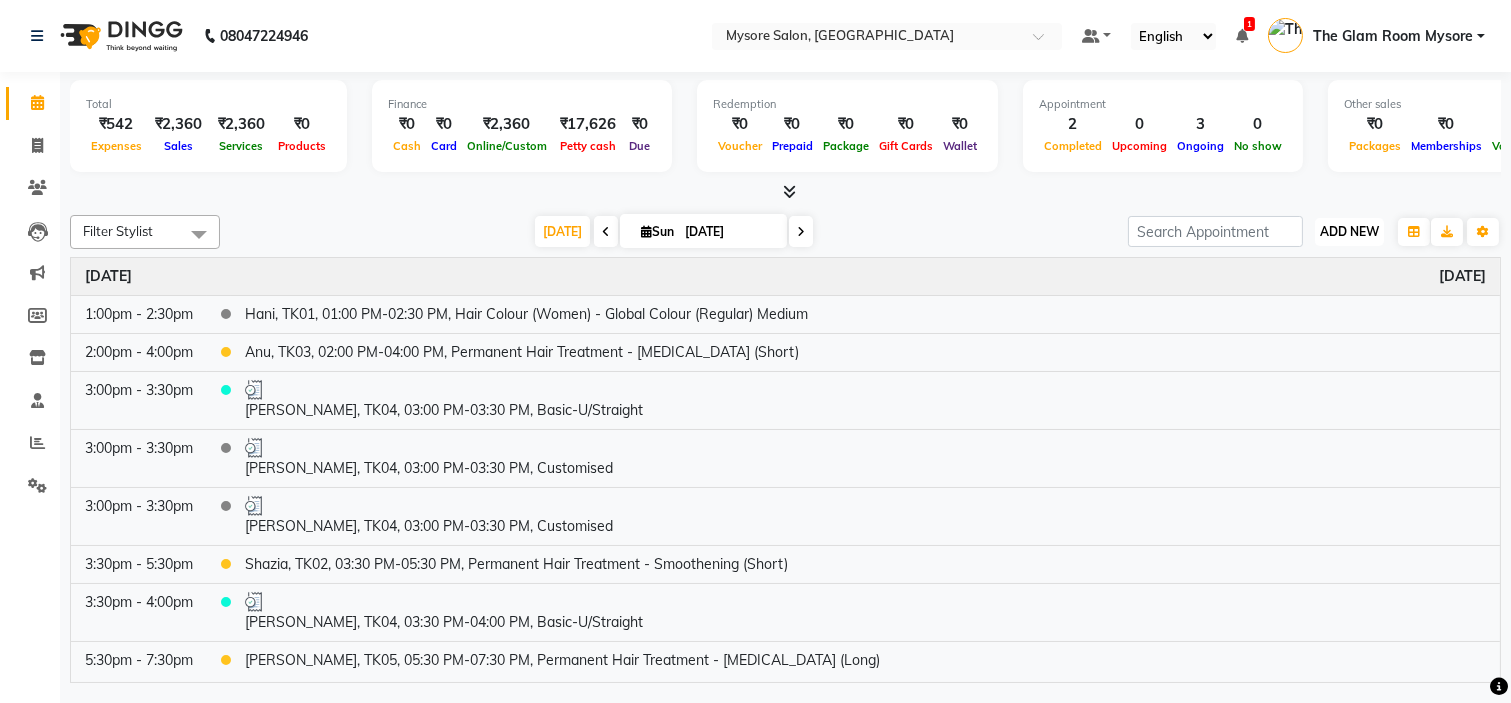 click on "ADD NEW" at bounding box center [1349, 231] 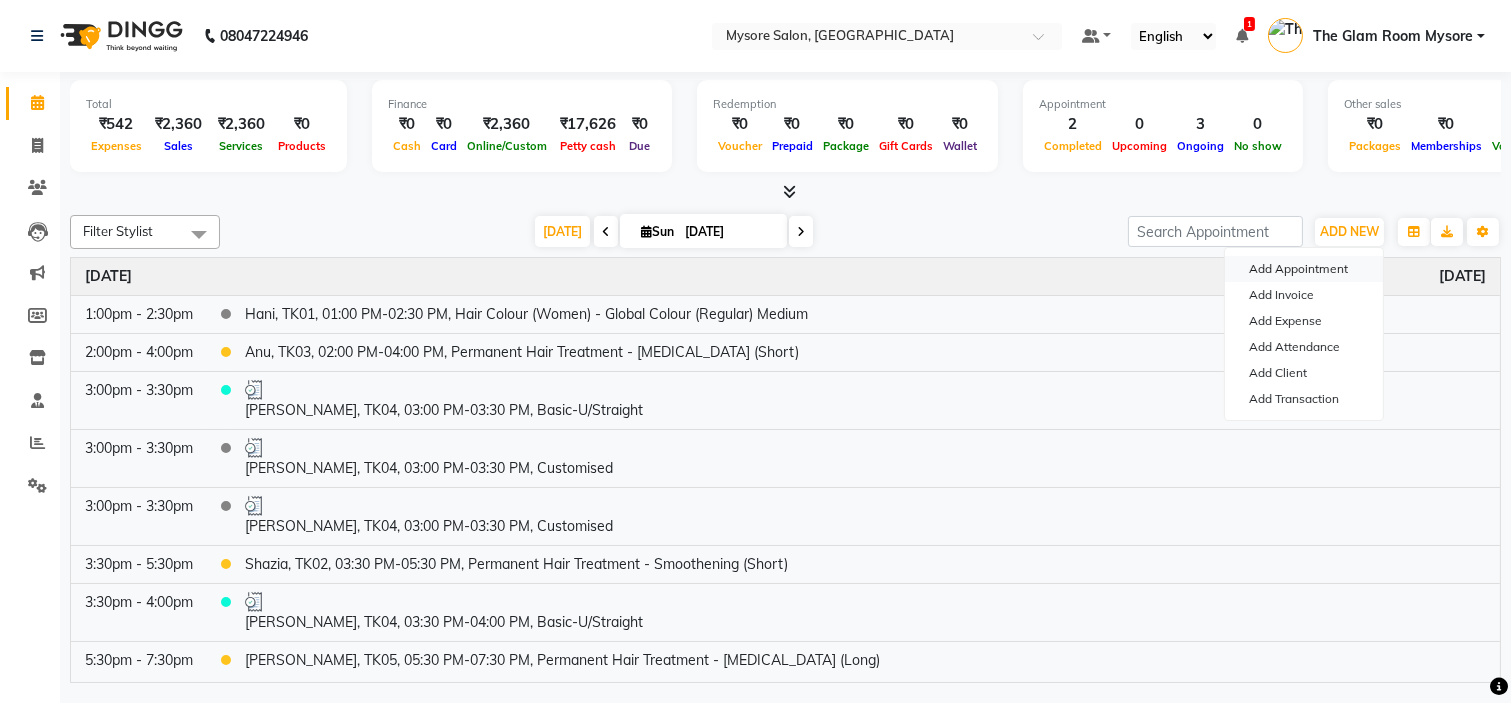 click on "Add Appointment" at bounding box center [1304, 269] 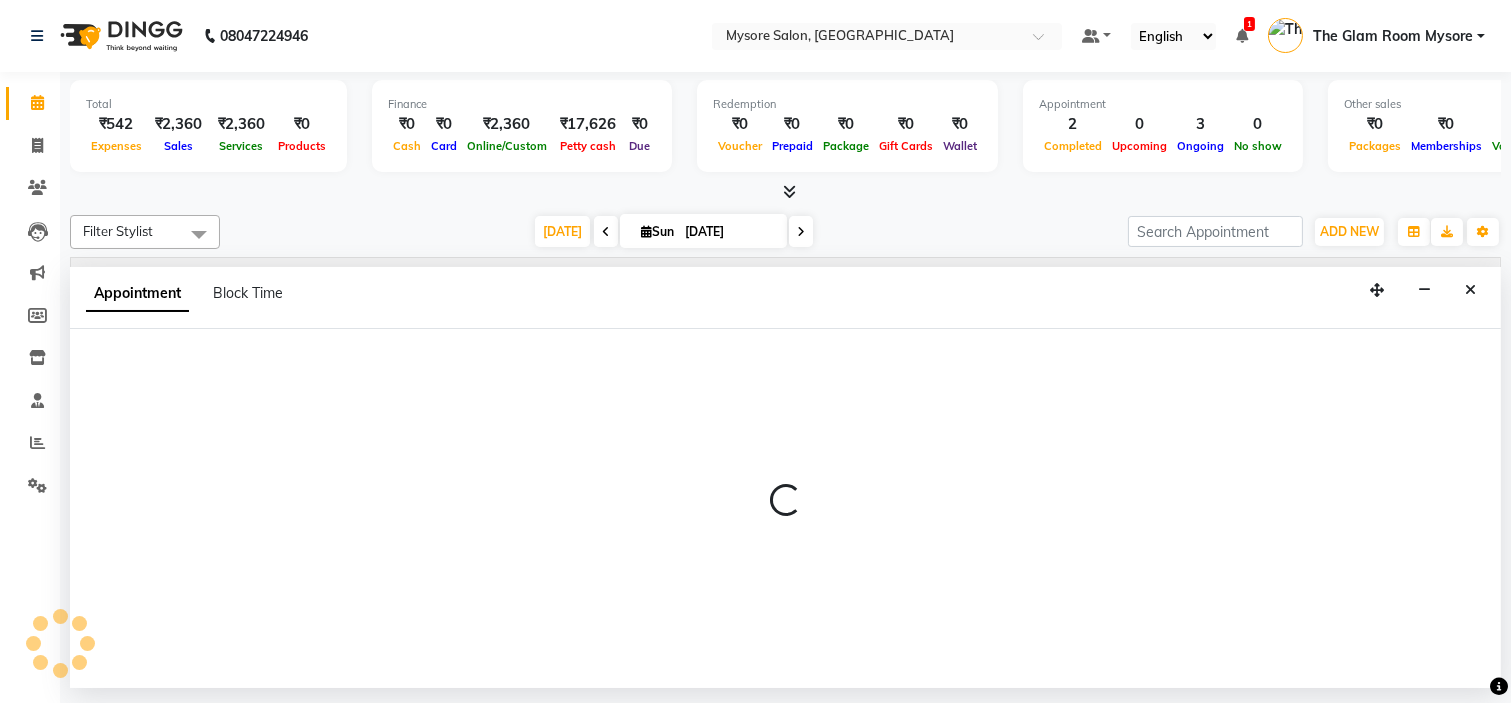 select on "tentative" 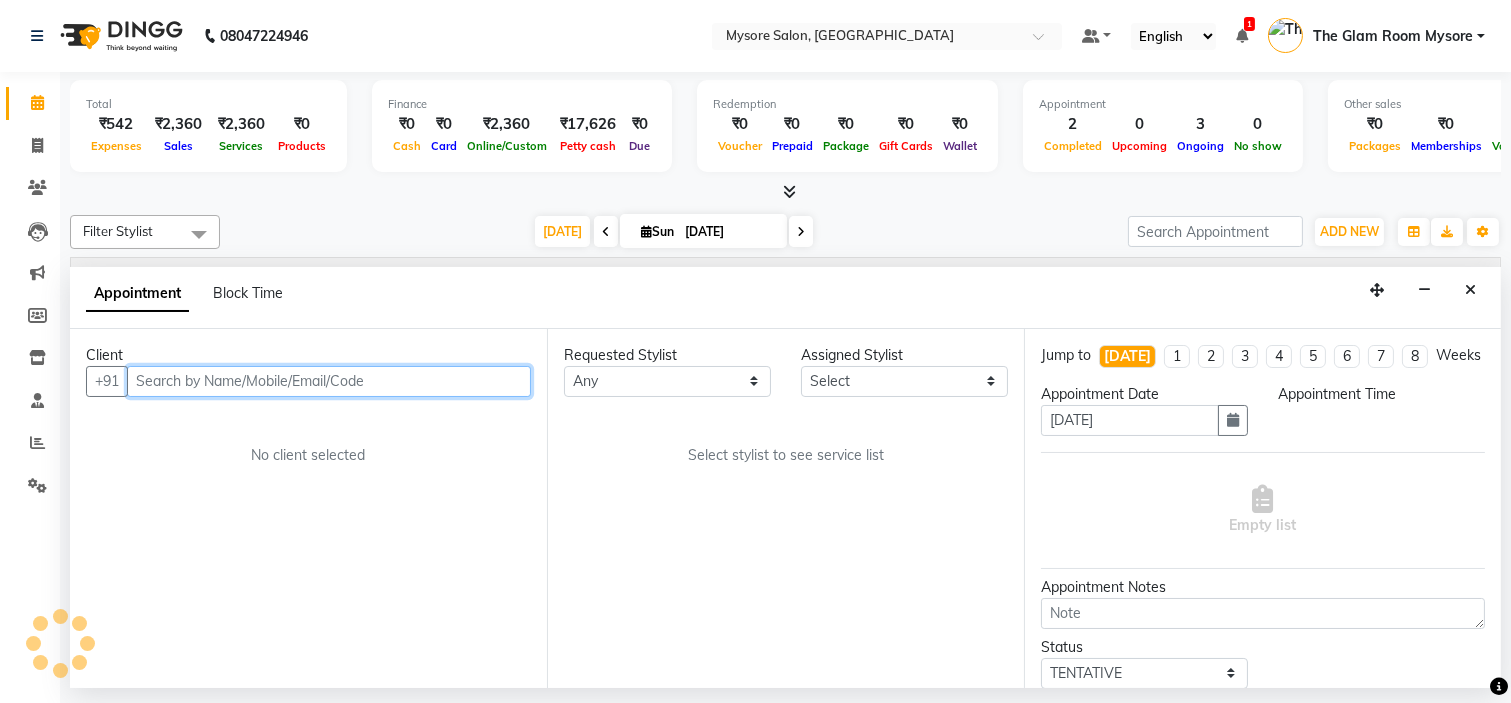 select on "540" 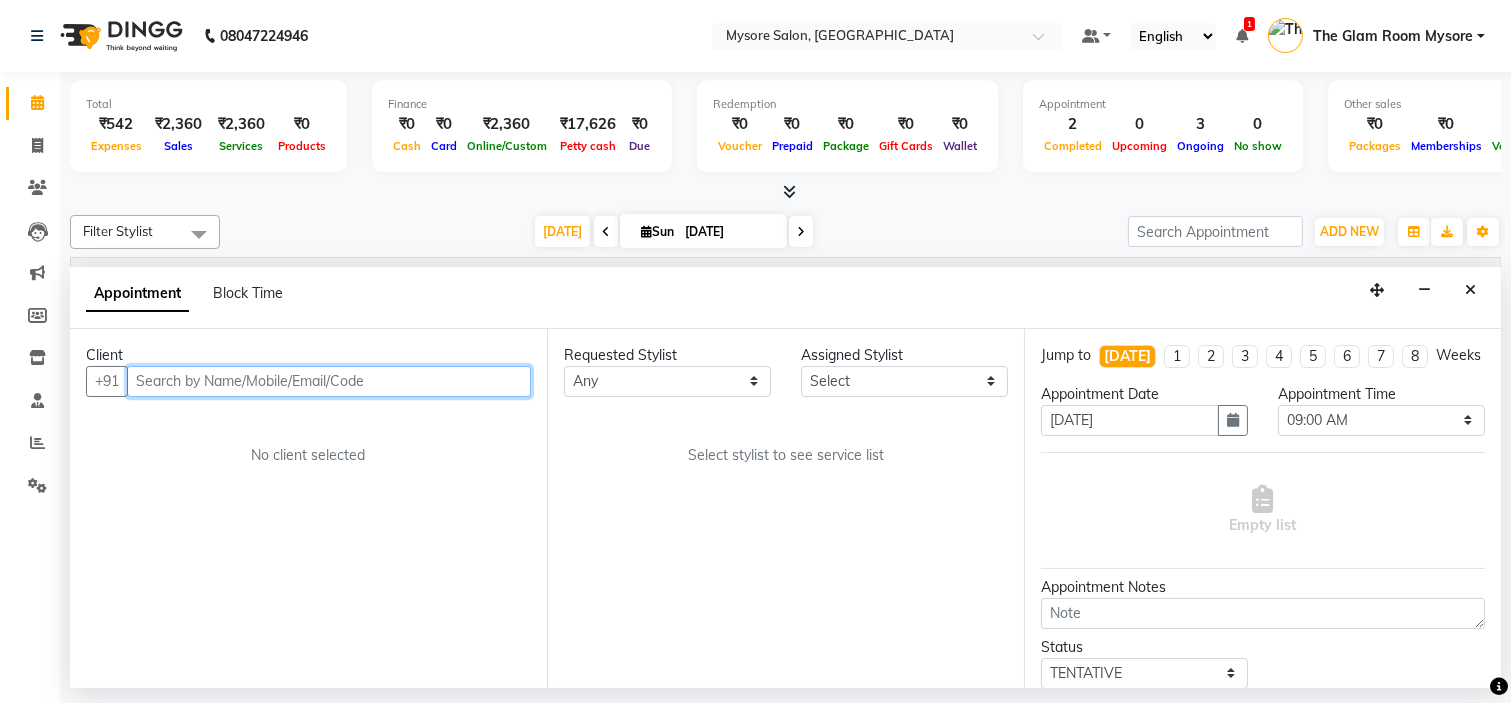 click at bounding box center (329, 381) 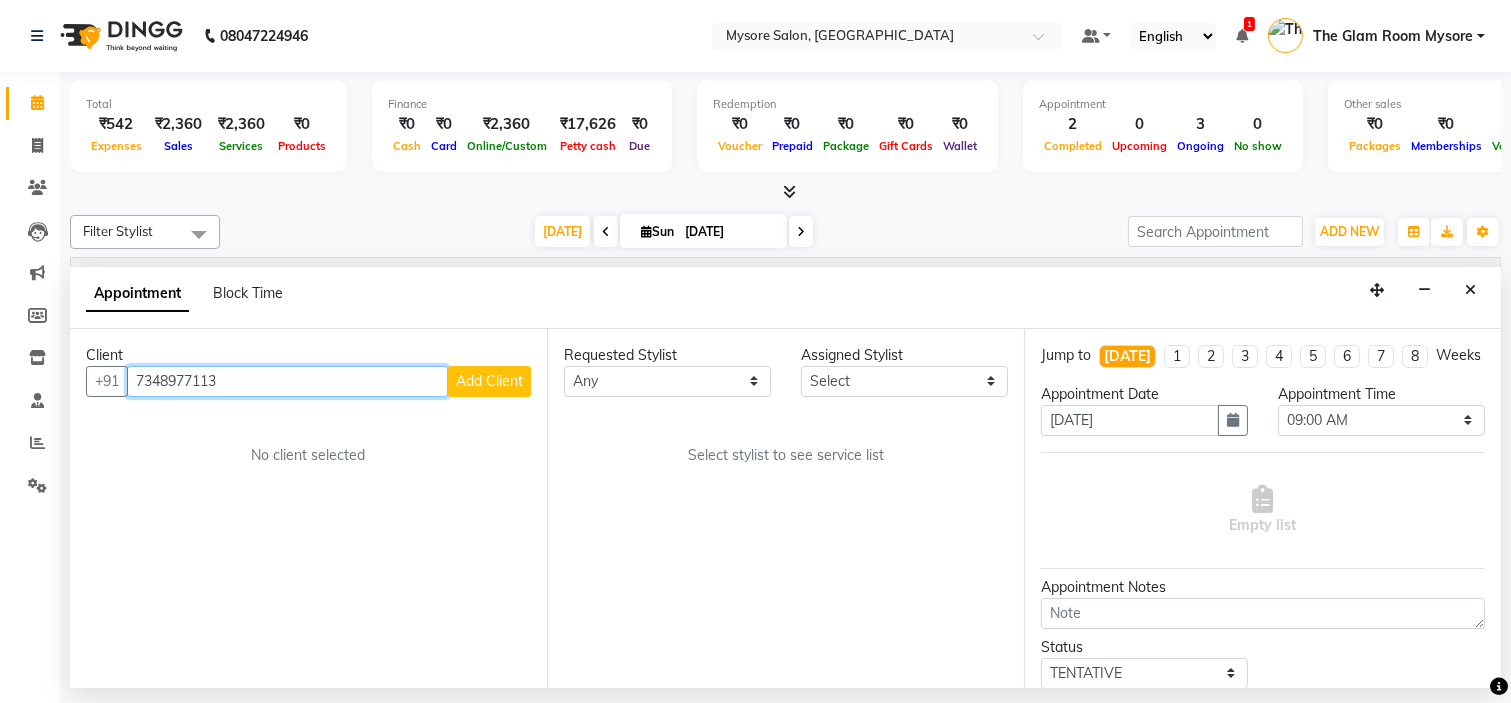 type on "7348977113" 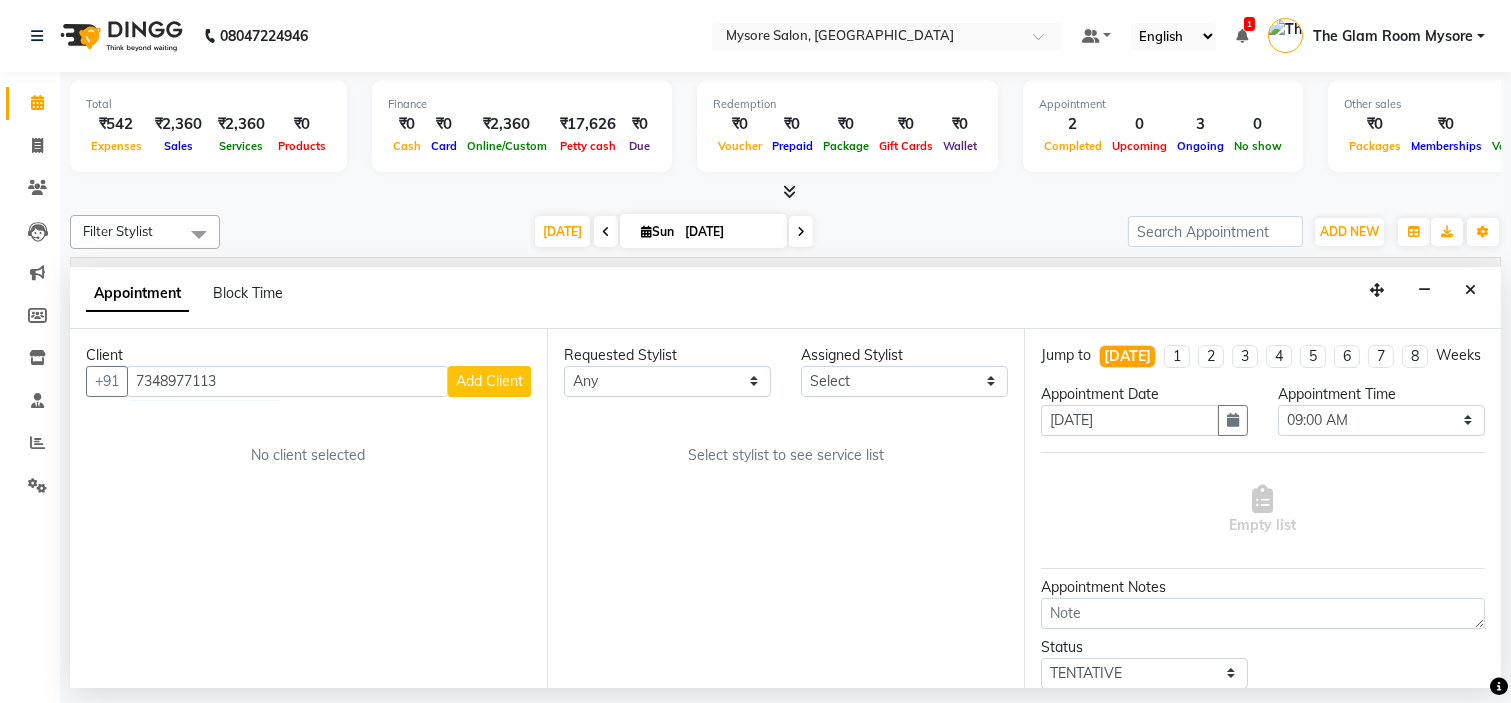 click on "Add Client" at bounding box center [489, 381] 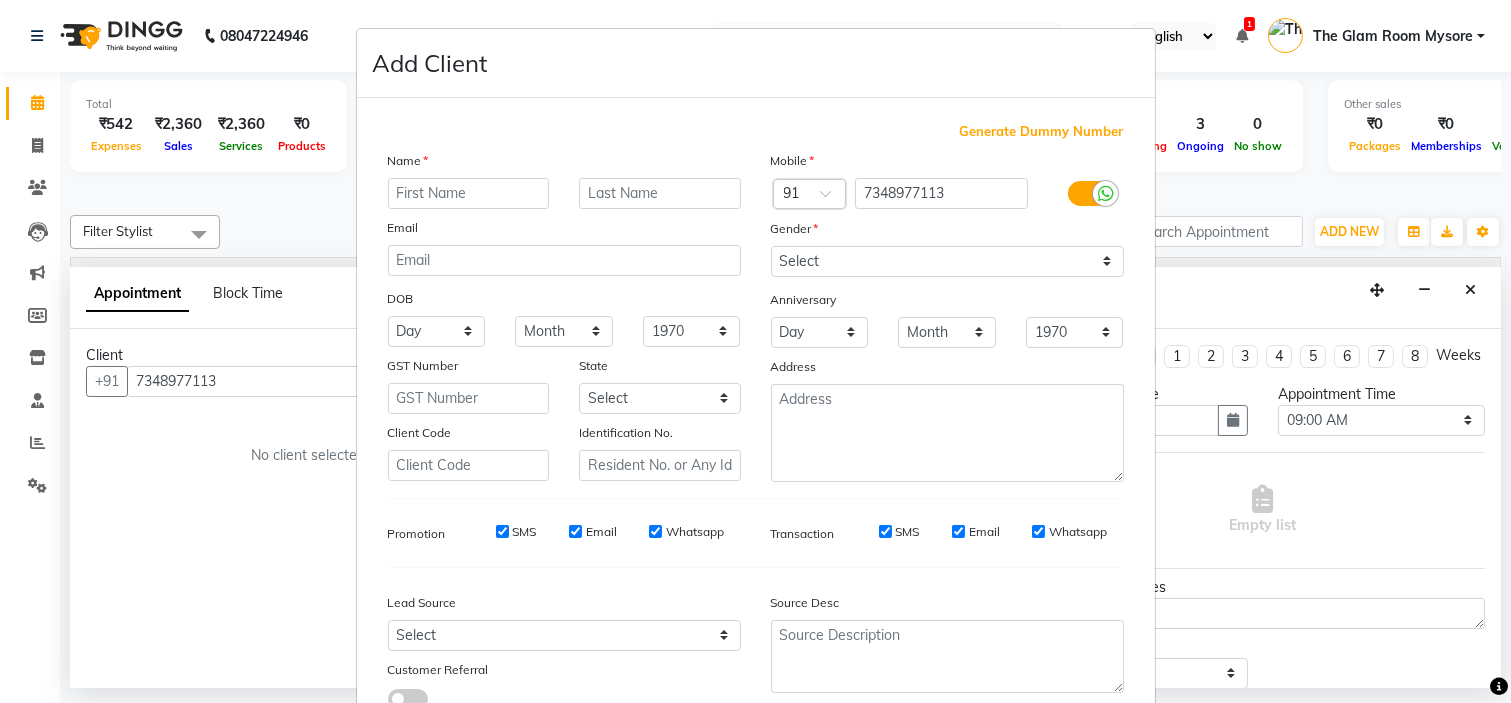 click at bounding box center [469, 193] 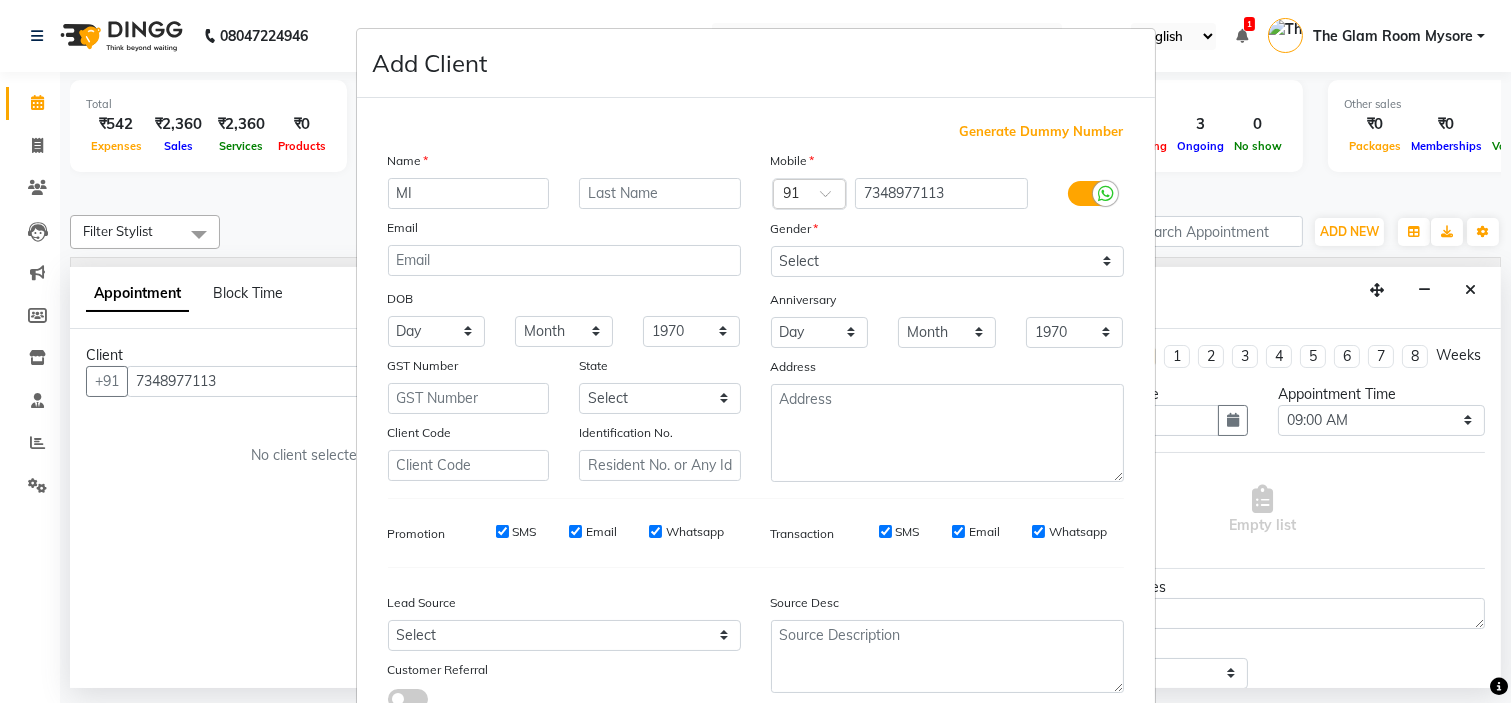 type on "M" 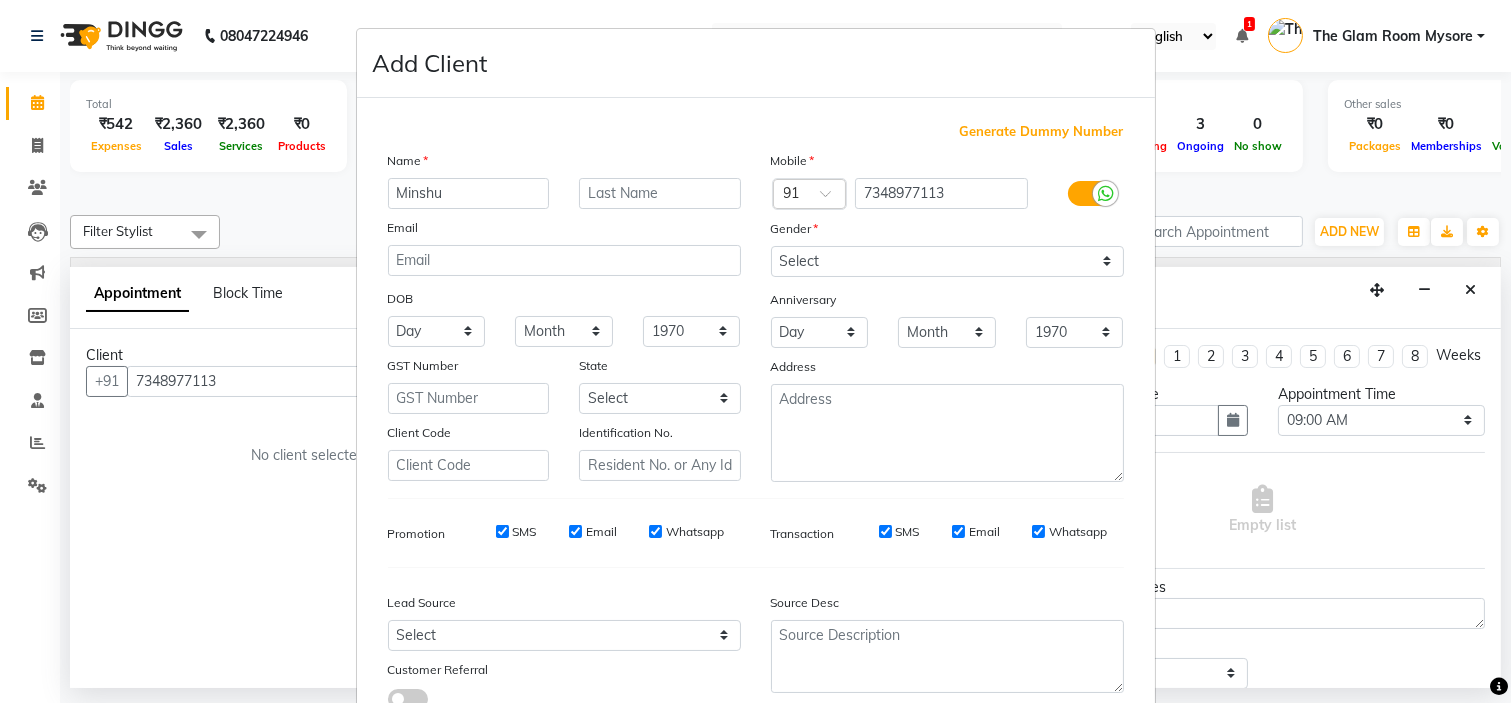 type on "Minshu" 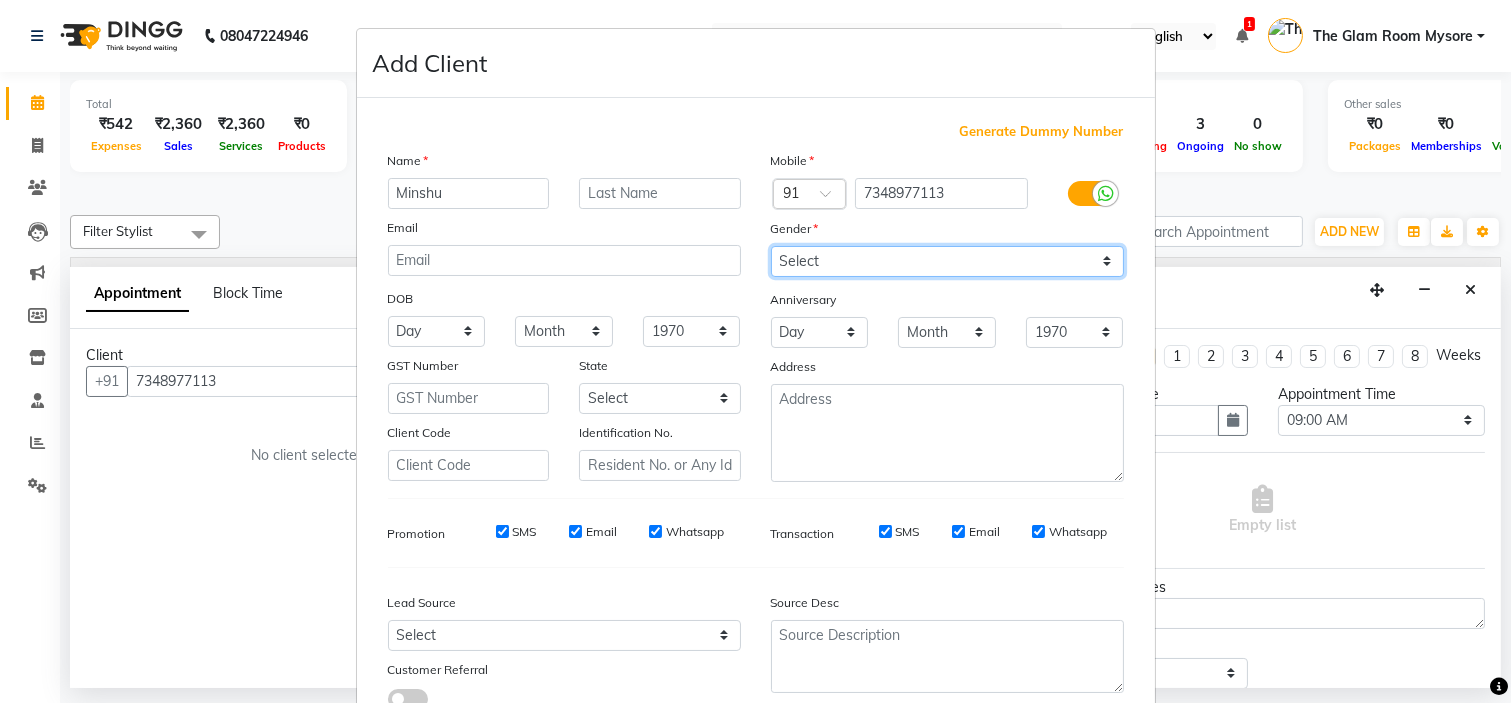 click on "Select Male Female Other Prefer Not To Say" at bounding box center (947, 261) 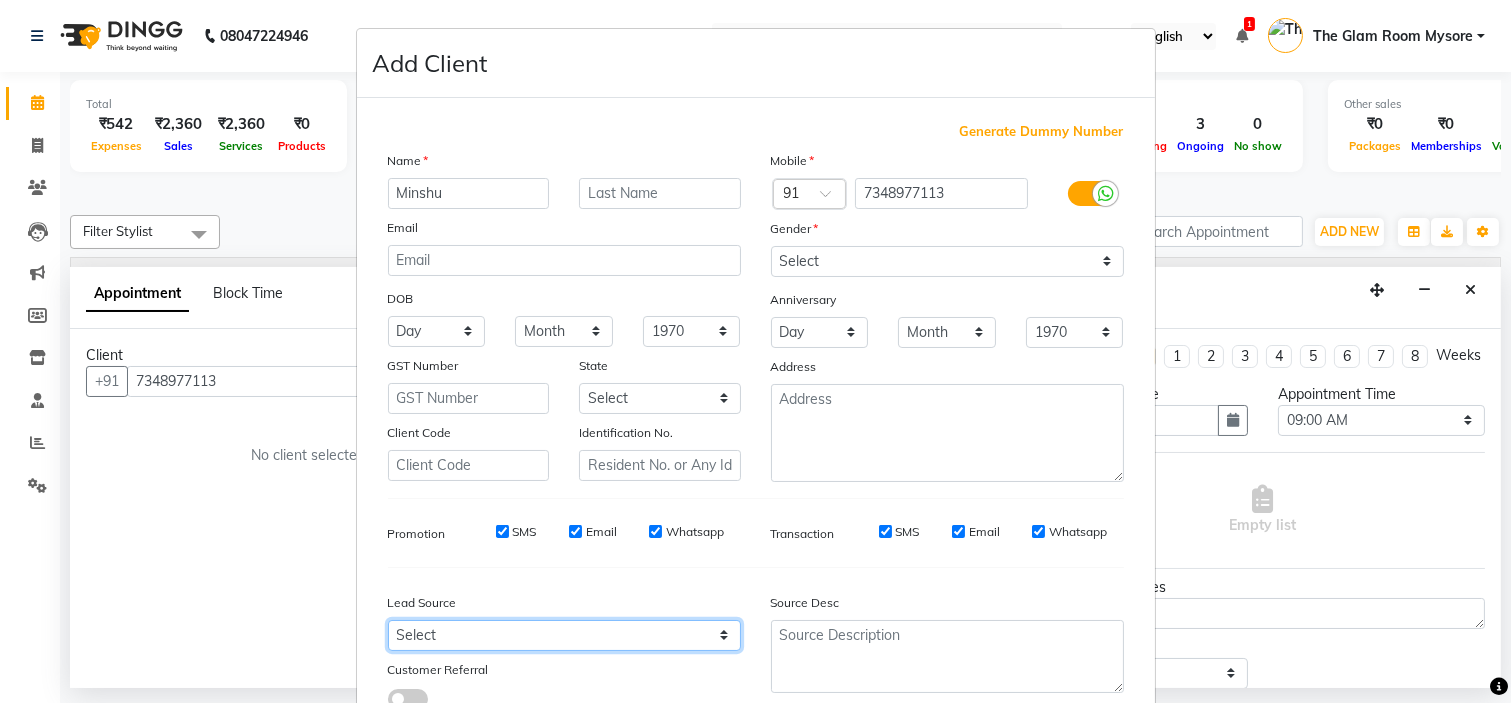 click on "Select Walk-in Referral Internet Friend Word of Mouth Advertisement Facebook JustDial Google Other Instagram  YouTube  WhatsApp" at bounding box center [564, 635] 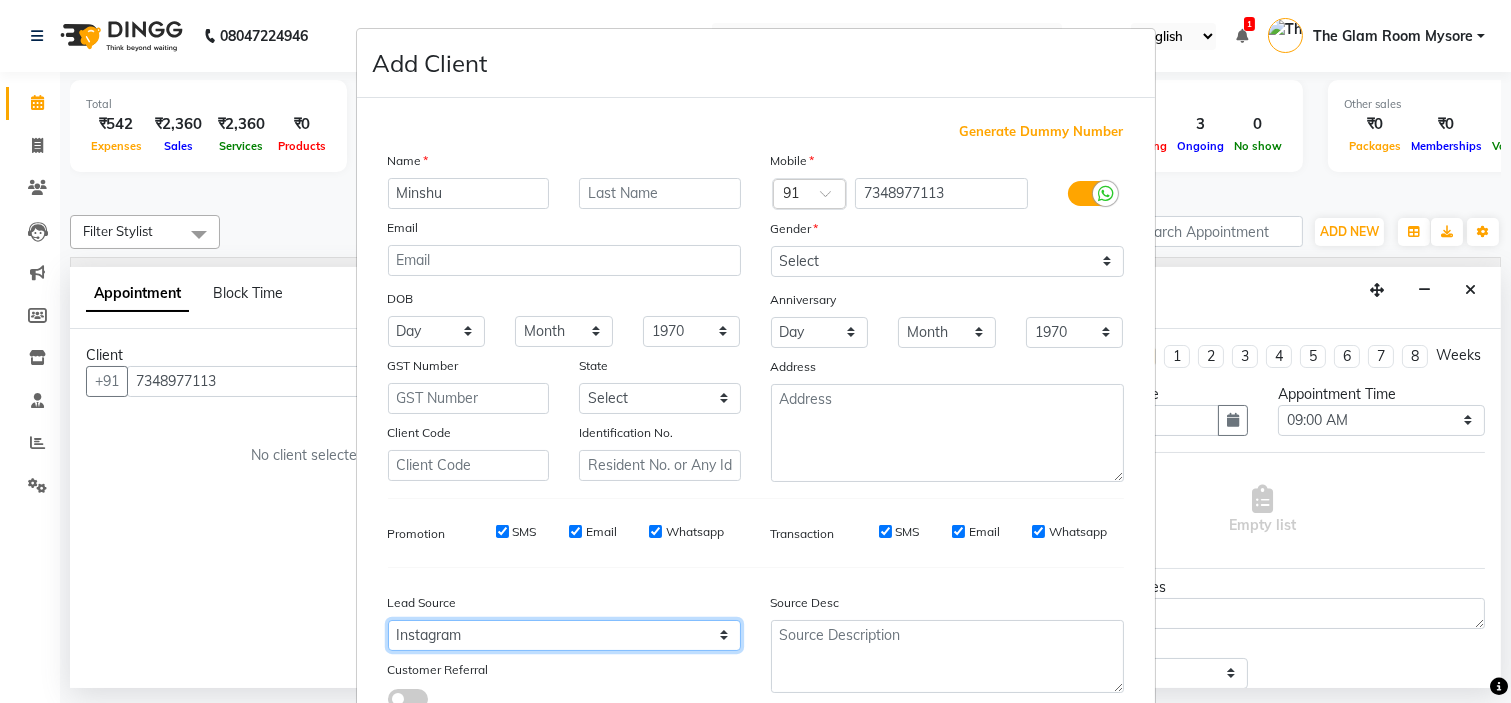 click on "Select Walk-in Referral Internet Friend Word of Mouth Advertisement Facebook JustDial Google Other Instagram  YouTube  WhatsApp" at bounding box center (564, 635) 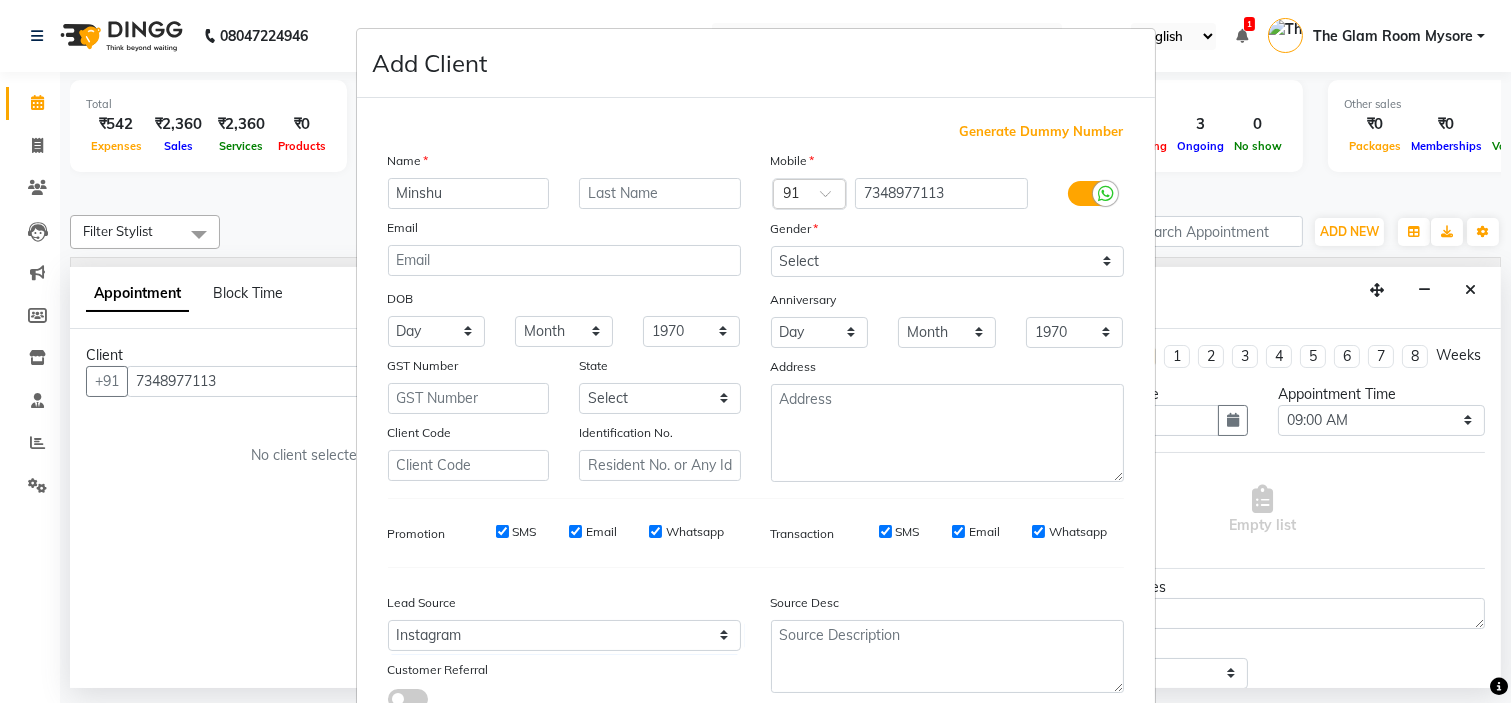 scroll, scrollTop: 147, scrollLeft: 0, axis: vertical 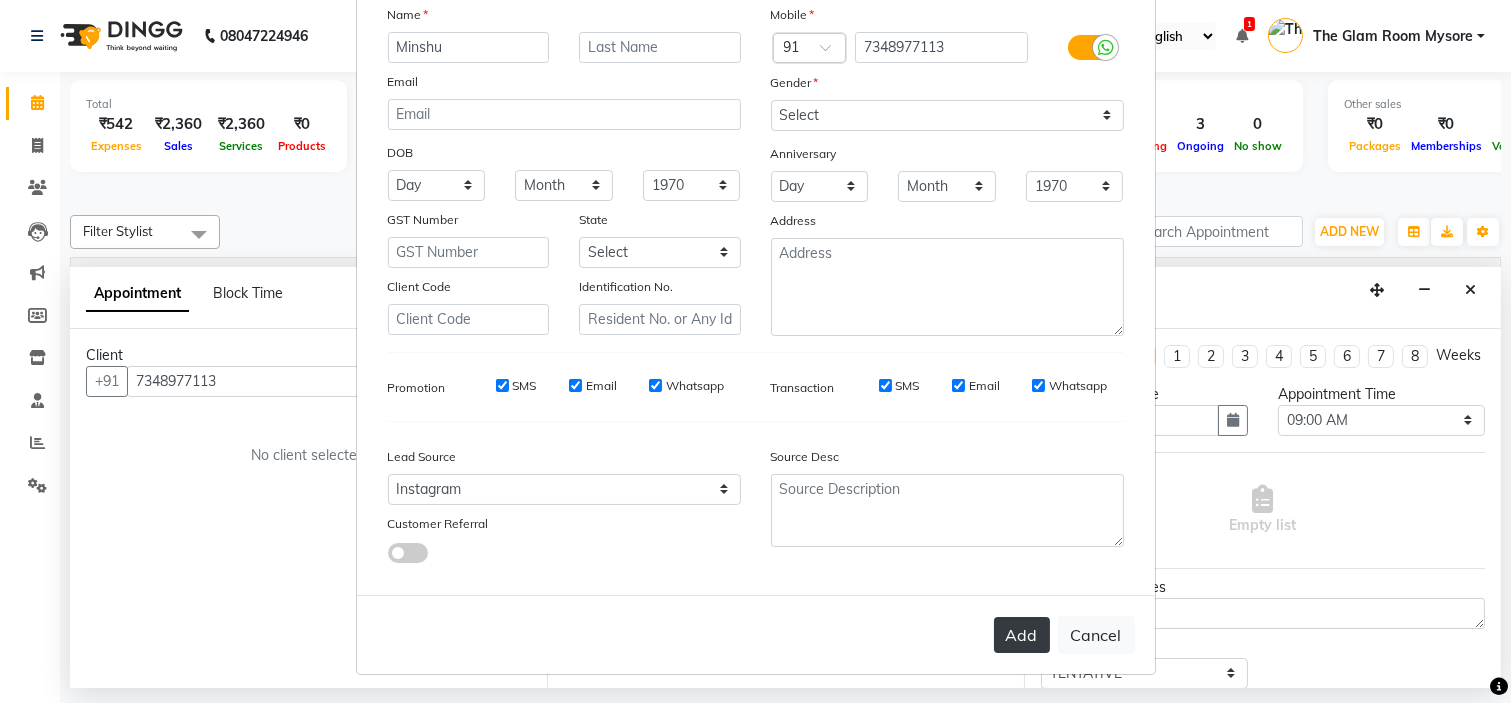 click on "Add" at bounding box center (1022, 635) 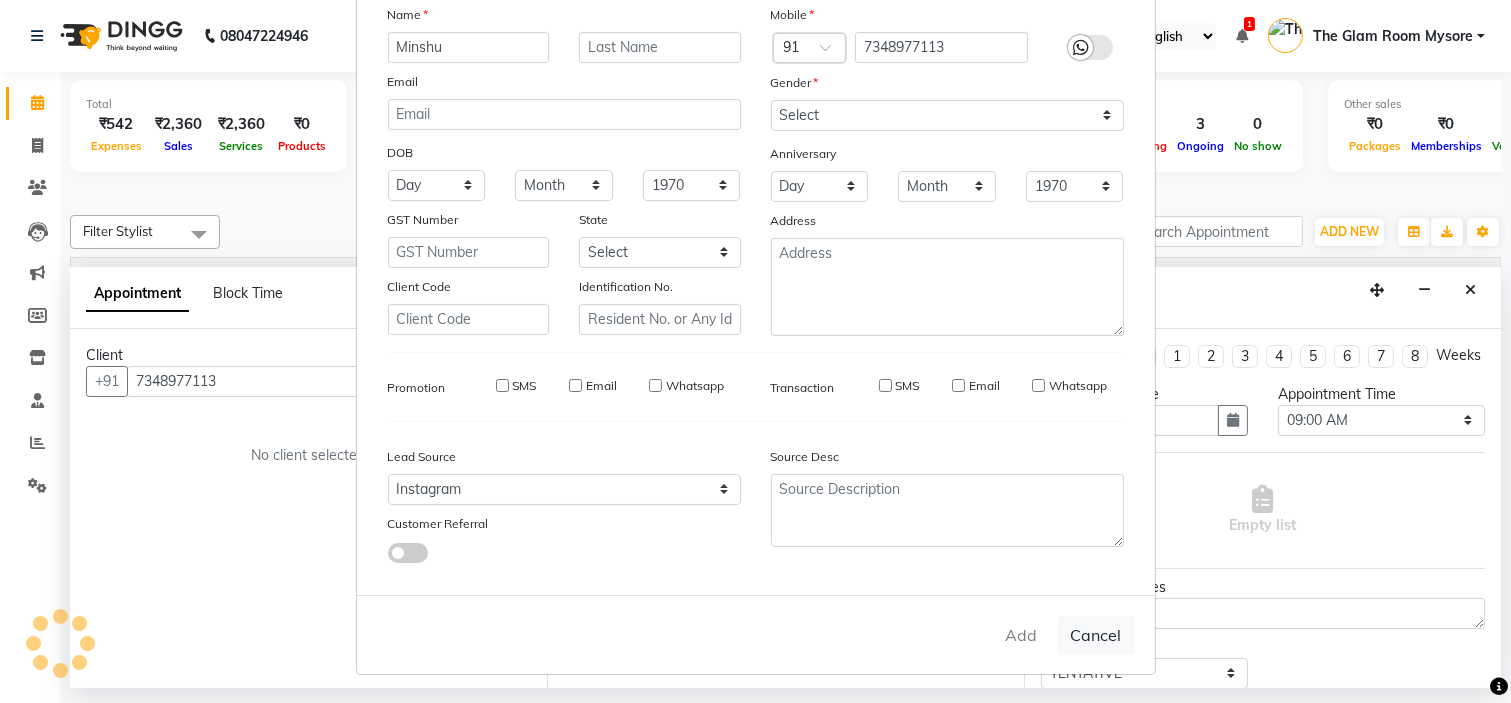 type 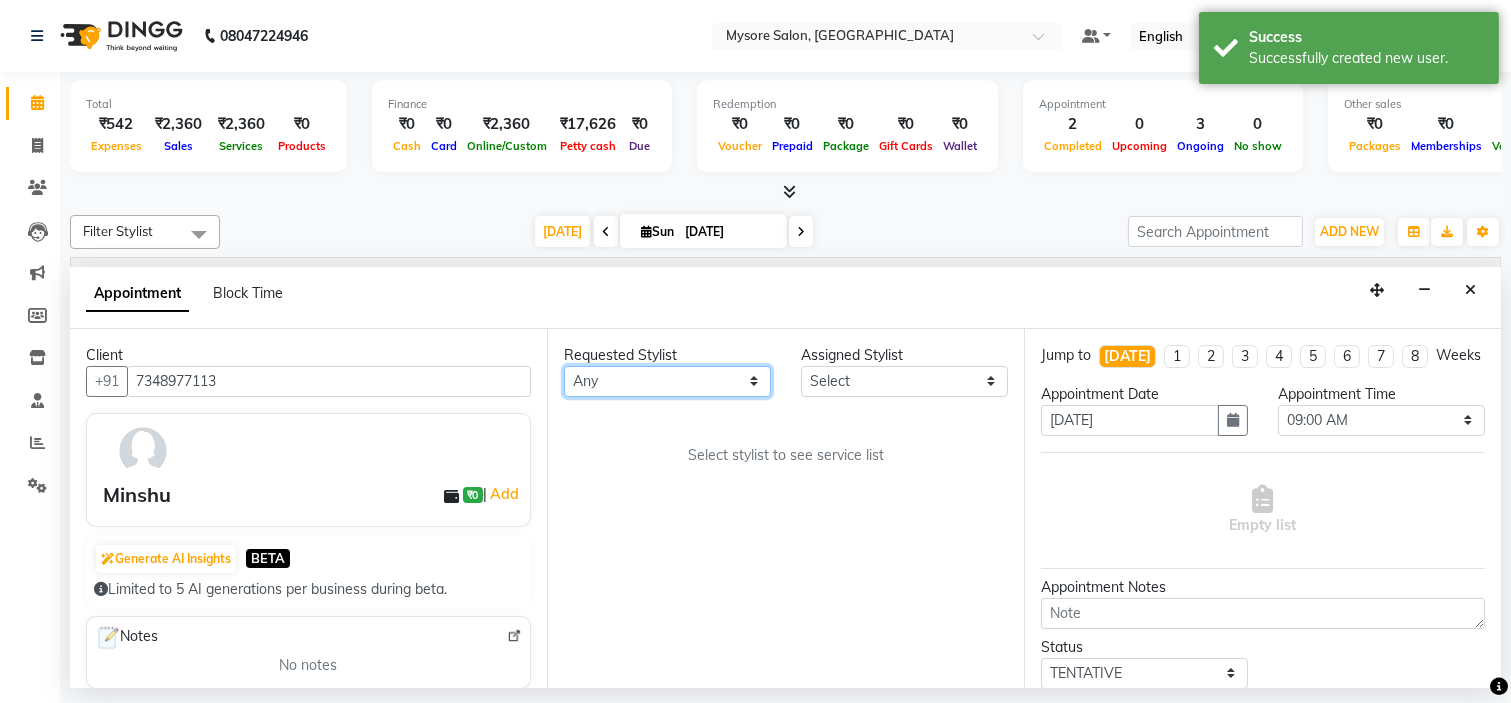 click on "Any Ankita Arti Ashwini Ayaan DR. Apurva Fatma Jayshree Lakshmi Paul Ruhul alom Shangnimwon Steve Sumaiya Banu Sumit Teja Tezz The Glam Room Mysore" at bounding box center (667, 381) 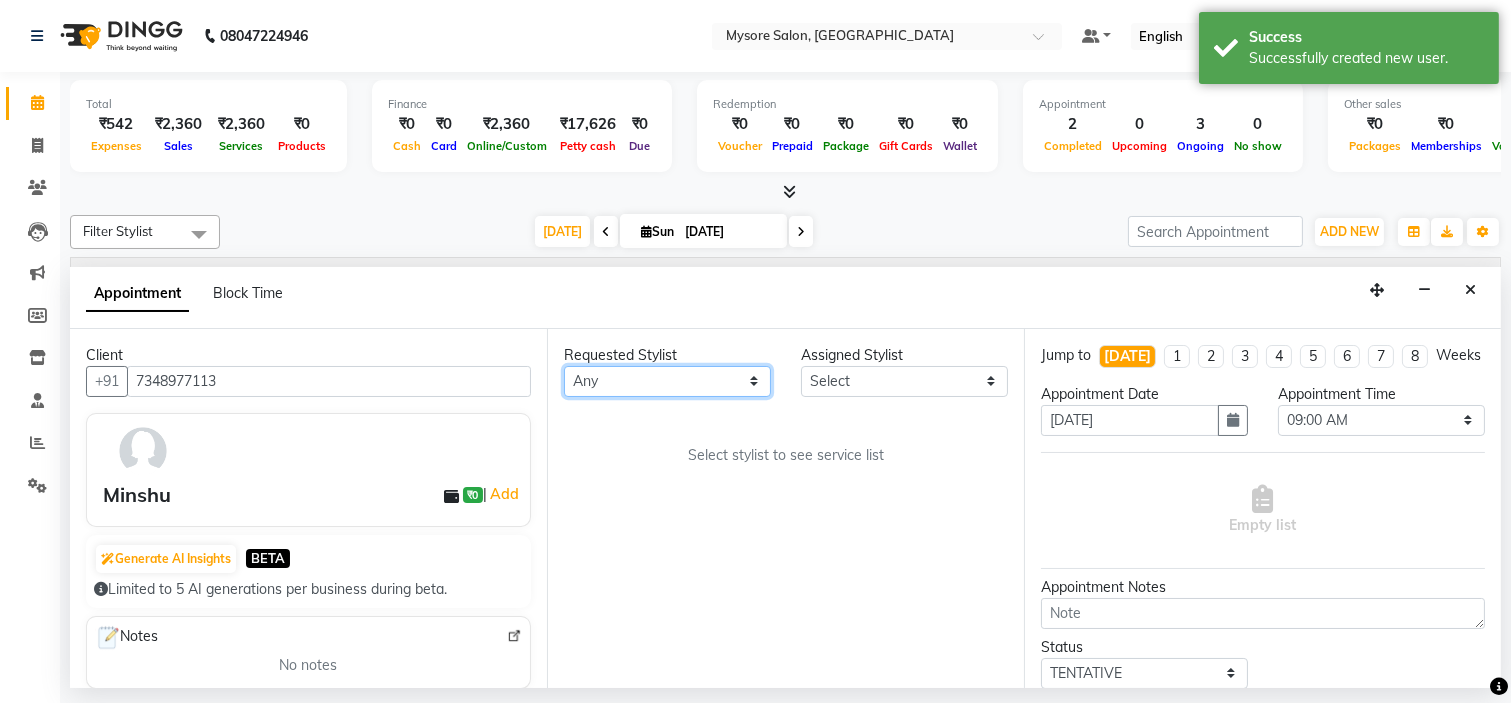 select on "84295" 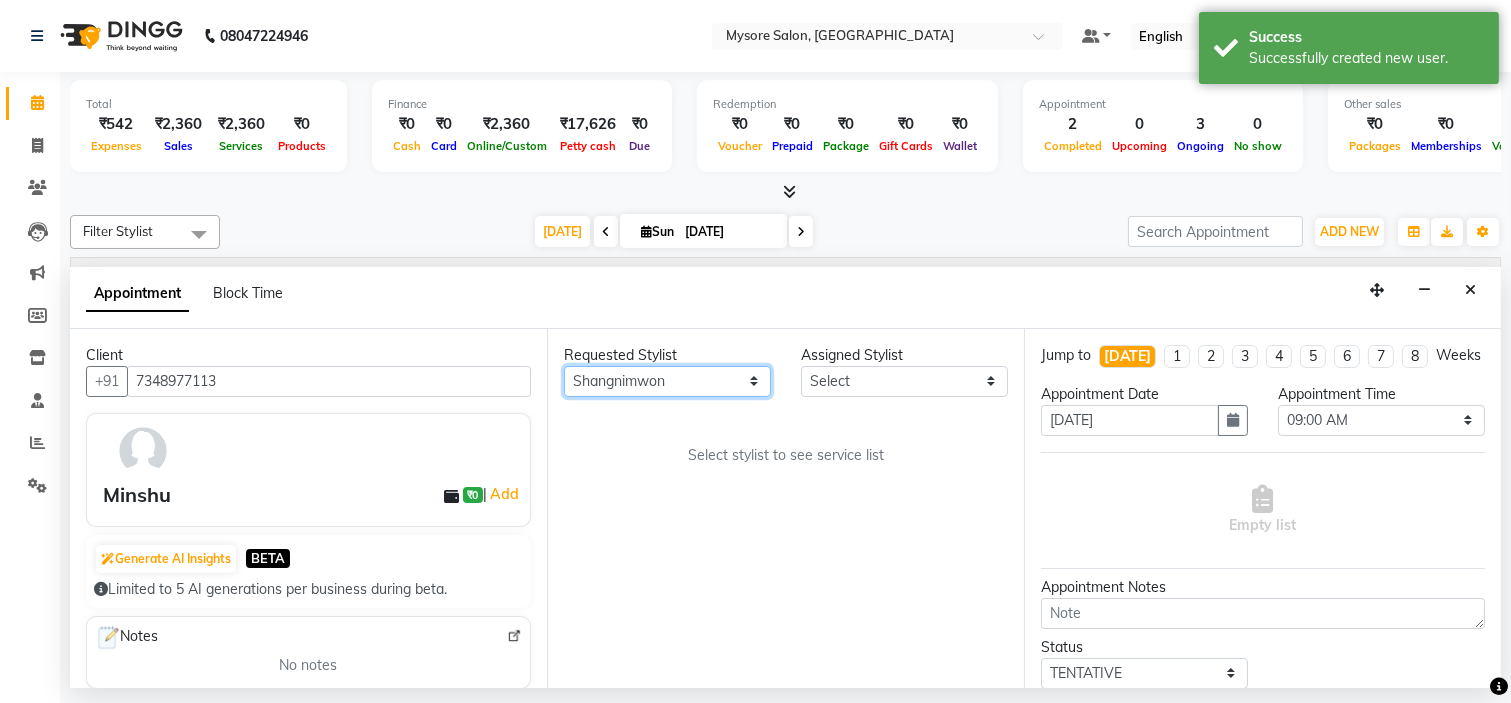 click on "Any Ankita Arti Ashwini Ayaan DR. Apurva Fatma Jayshree Lakshmi Paul Ruhul alom Shangnimwon Steve Sumaiya Banu Sumit Teja Tezz The Glam Room Mysore" at bounding box center (667, 381) 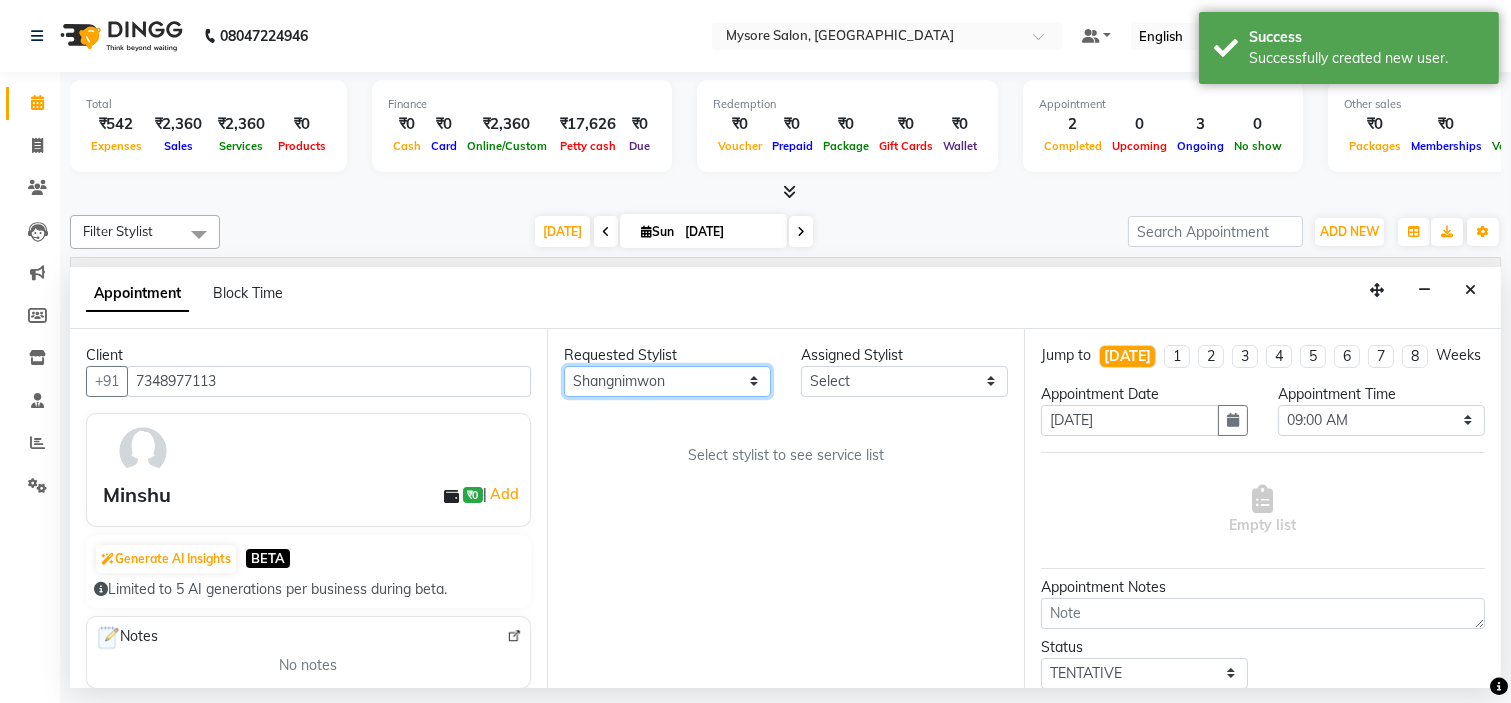 select on "84295" 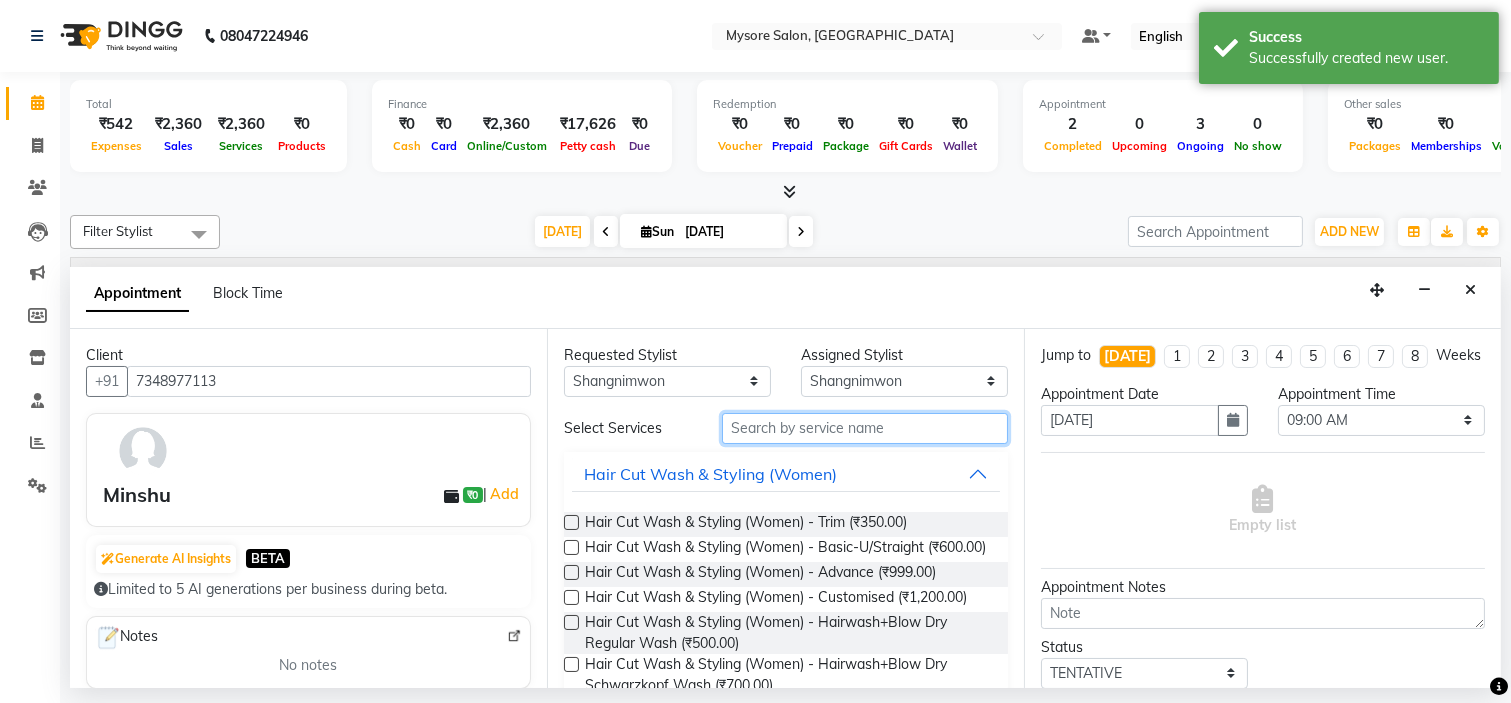 click at bounding box center (865, 428) 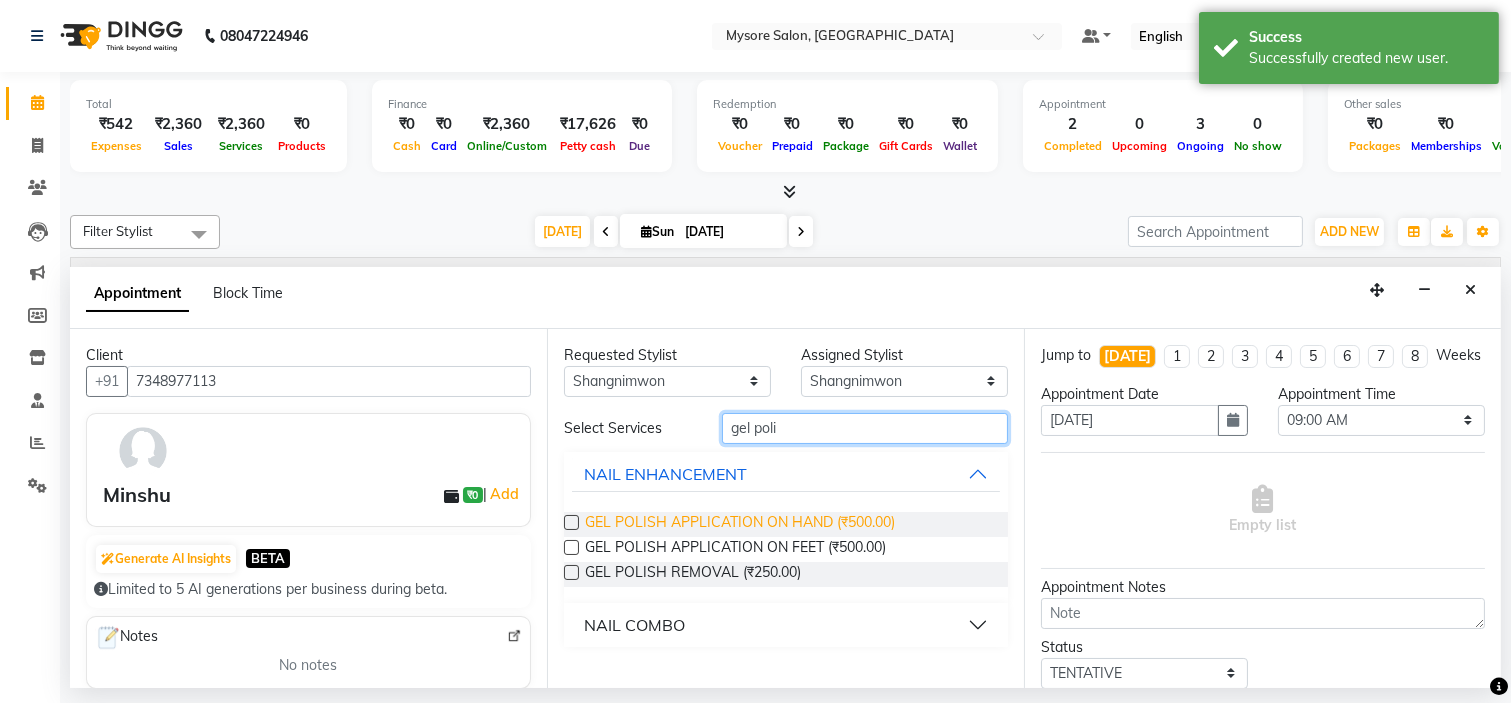 type on "gel poli" 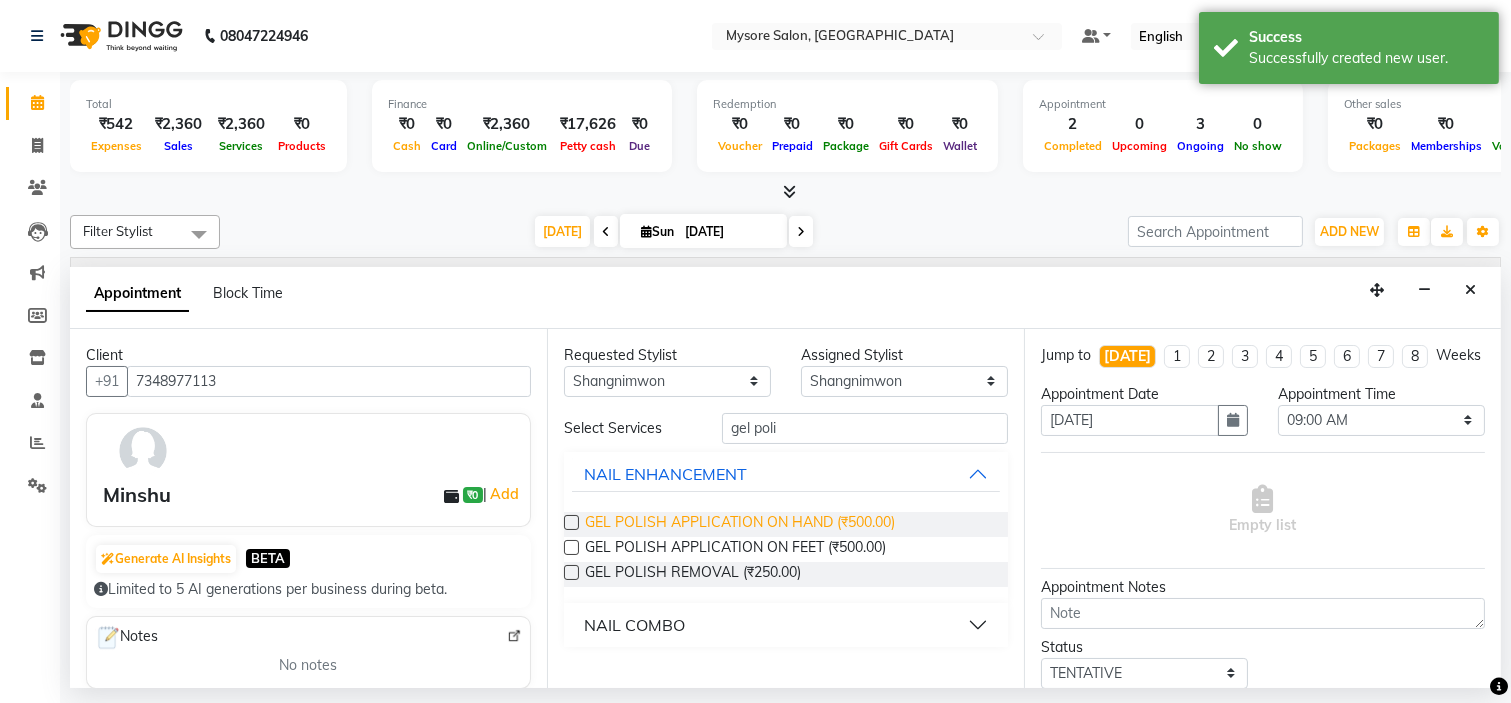 click on "GEL POLISH APPLICATION ON HAND (₹500.00)" at bounding box center [740, 524] 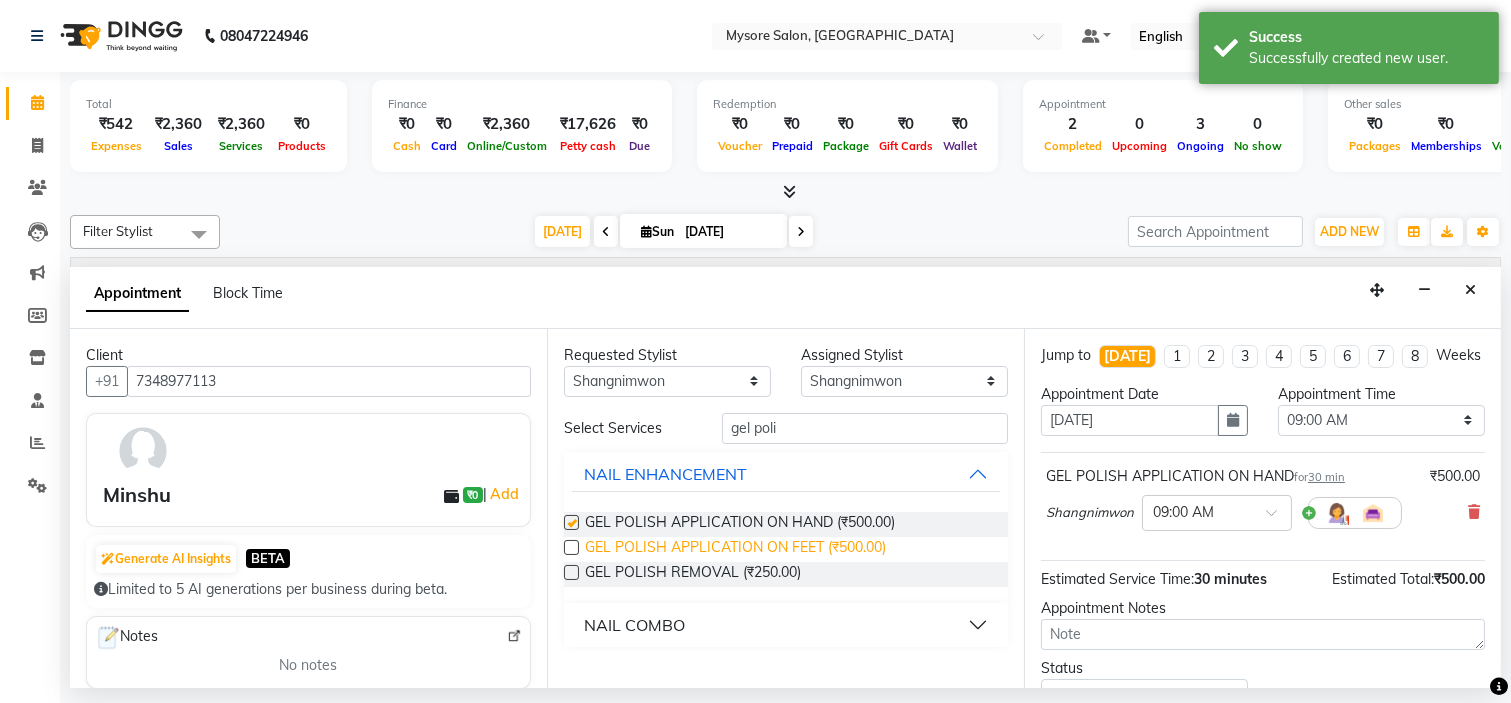 checkbox on "false" 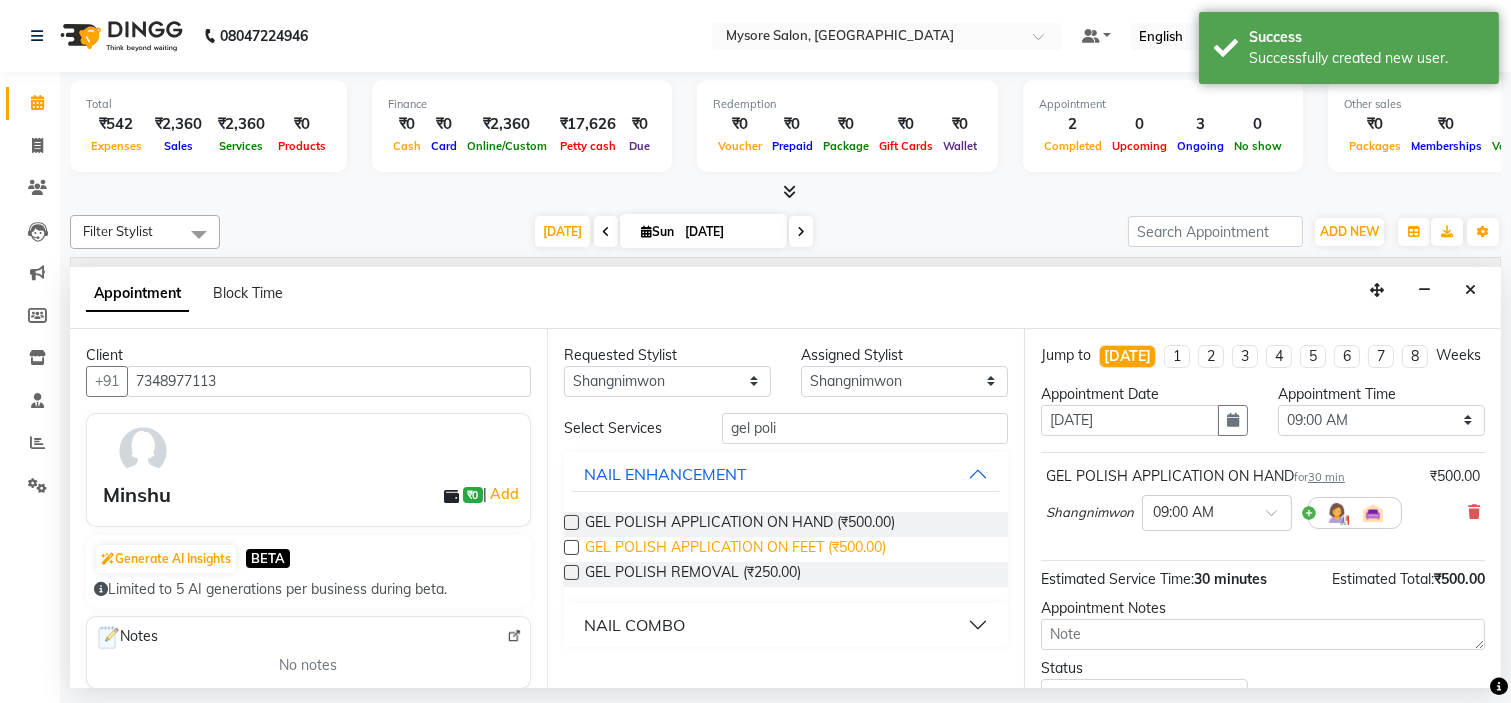 click on "GEL POLISH APPLICATION ON FEET (₹500.00)" at bounding box center [735, 549] 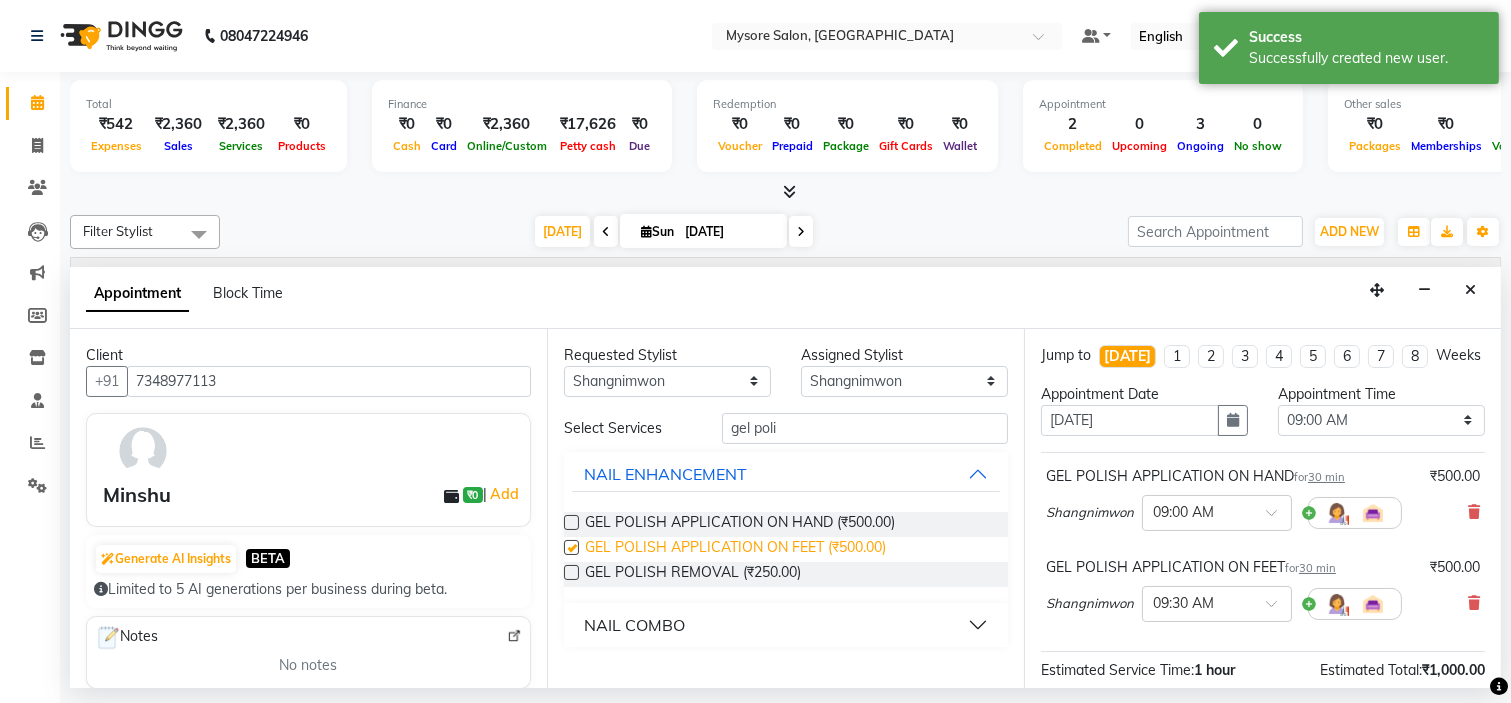 checkbox on "false" 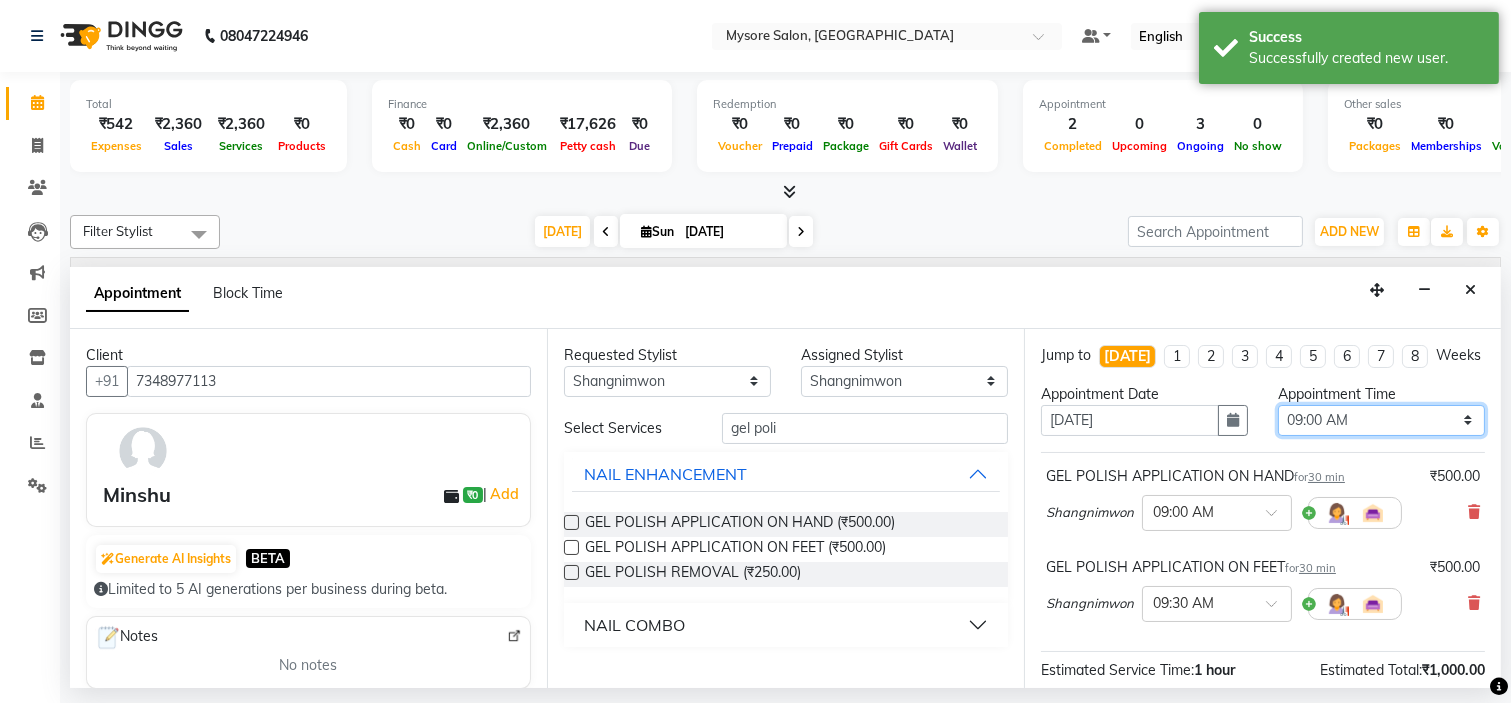 click on "Select 09:00 AM 09:15 AM 09:30 AM 09:45 AM 10:00 AM 10:15 AM 10:30 AM 10:45 AM 11:00 AM 11:15 AM 11:30 AM 11:45 AM 12:00 PM 12:15 PM 12:30 PM 12:45 PM 01:00 PM 01:15 PM 01:30 PM 01:45 PM 02:00 PM 02:15 PM 02:30 PM 02:45 PM 03:00 PM 03:15 PM 03:30 PM 03:45 PM 04:00 PM 04:15 PM 04:30 PM 04:45 PM 05:00 PM 05:15 PM 05:30 PM 05:45 PM 06:00 PM 06:15 PM 06:30 PM 06:45 PM 07:00 PM 07:15 PM 07:30 PM 07:45 PM 08:00 PM" at bounding box center (1381, 420) 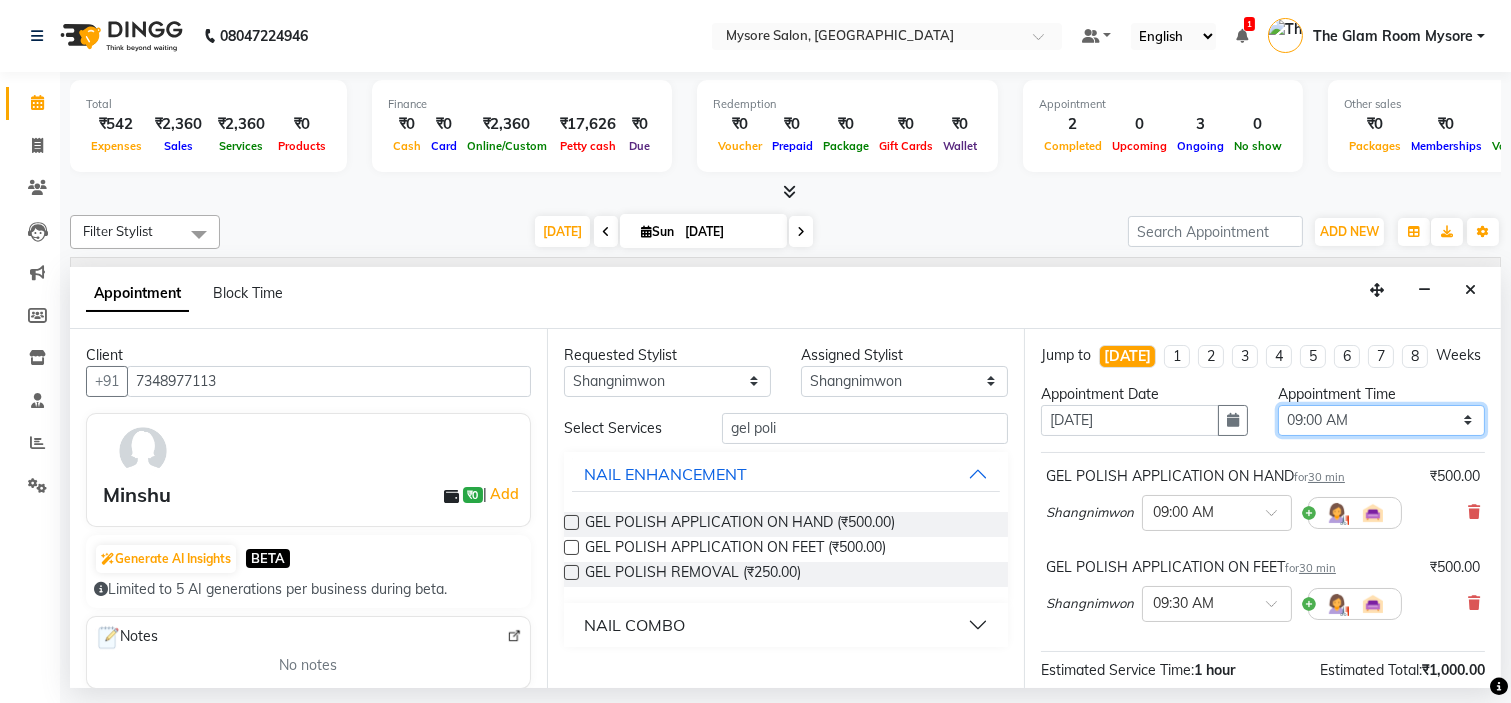 select on "1110" 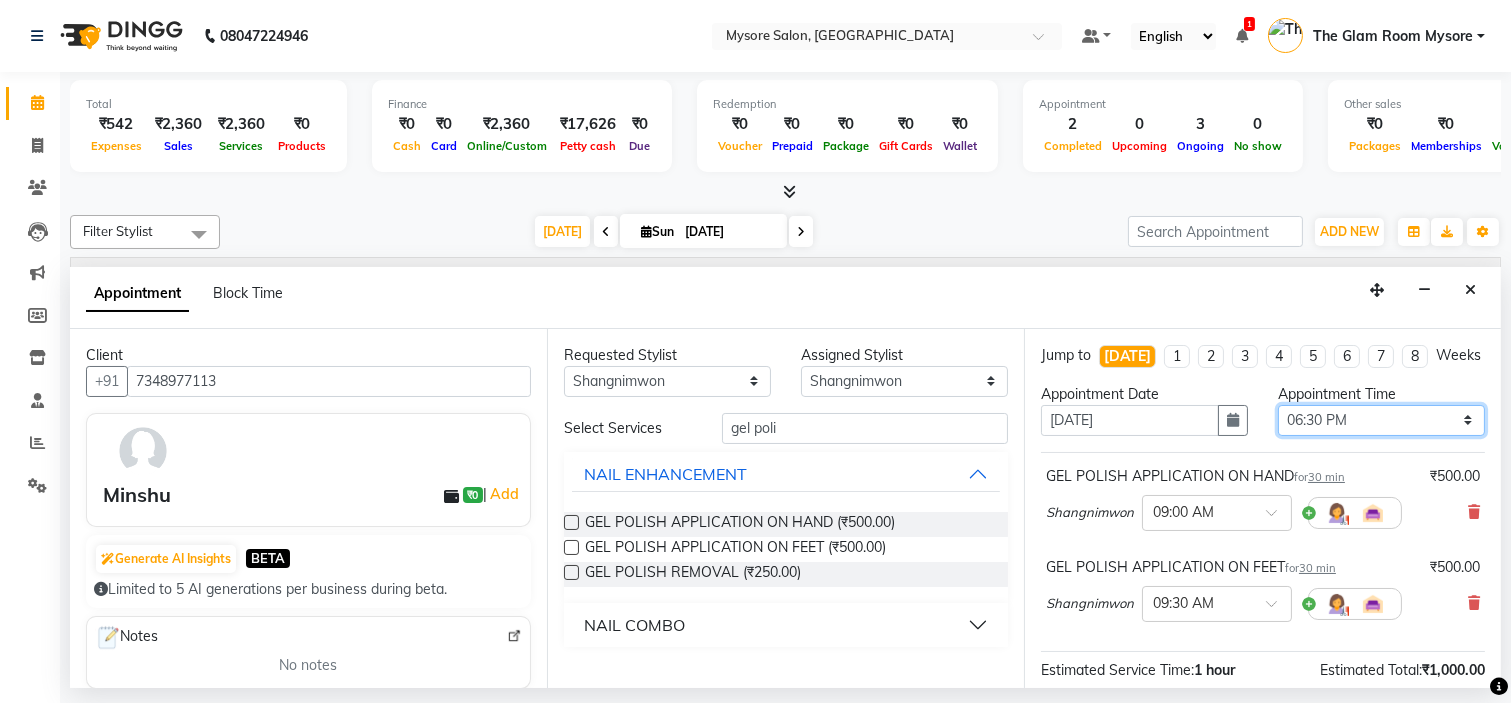 click on "Select 09:00 AM 09:15 AM 09:30 AM 09:45 AM 10:00 AM 10:15 AM 10:30 AM 10:45 AM 11:00 AM 11:15 AM 11:30 AM 11:45 AM 12:00 PM 12:15 PM 12:30 PM 12:45 PM 01:00 PM 01:15 PM 01:30 PM 01:45 PM 02:00 PM 02:15 PM 02:30 PM 02:45 PM 03:00 PM 03:15 PM 03:30 PM 03:45 PM 04:00 PM 04:15 PM 04:30 PM 04:45 PM 05:00 PM 05:15 PM 05:30 PM 05:45 PM 06:00 PM 06:15 PM 06:30 PM 06:45 PM 07:00 PM 07:15 PM 07:30 PM 07:45 PM 08:00 PM" at bounding box center [1381, 420] 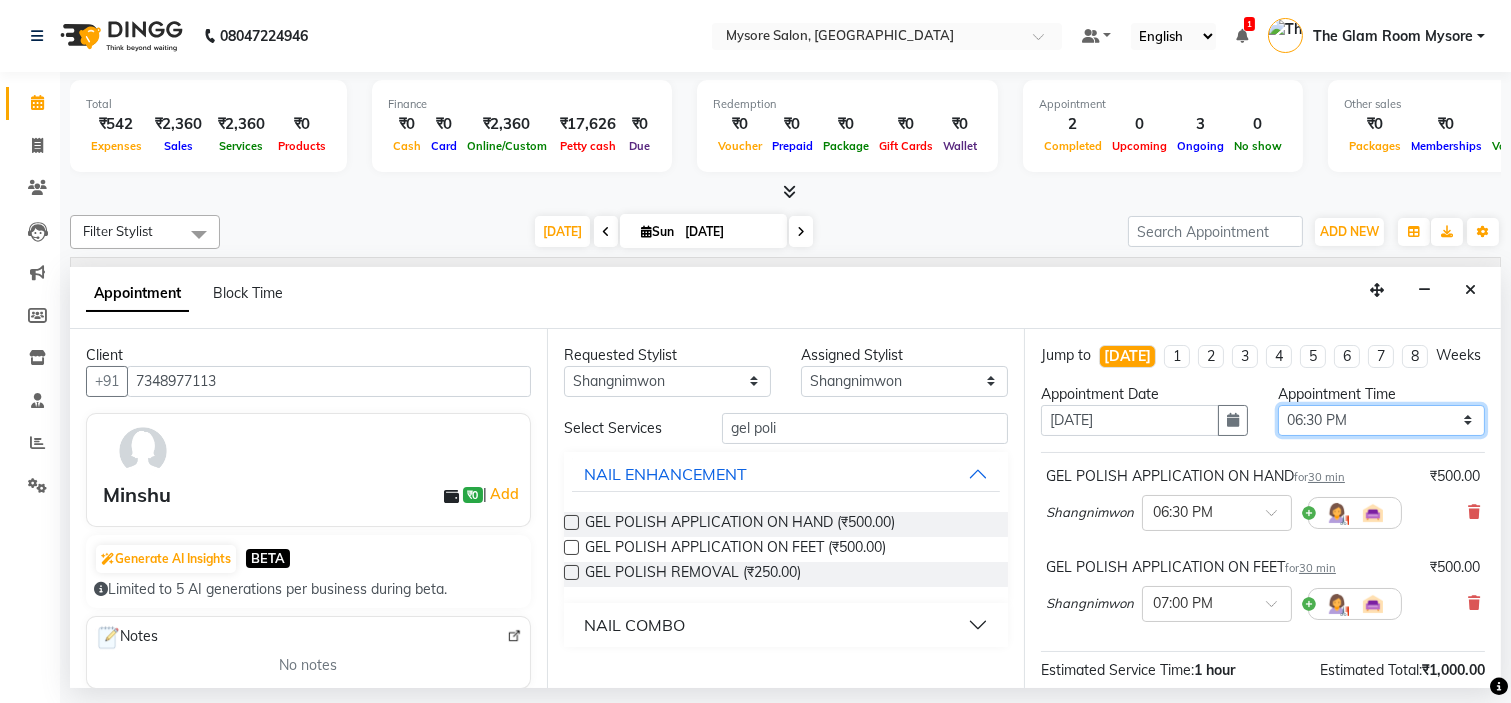 scroll, scrollTop: 257, scrollLeft: 0, axis: vertical 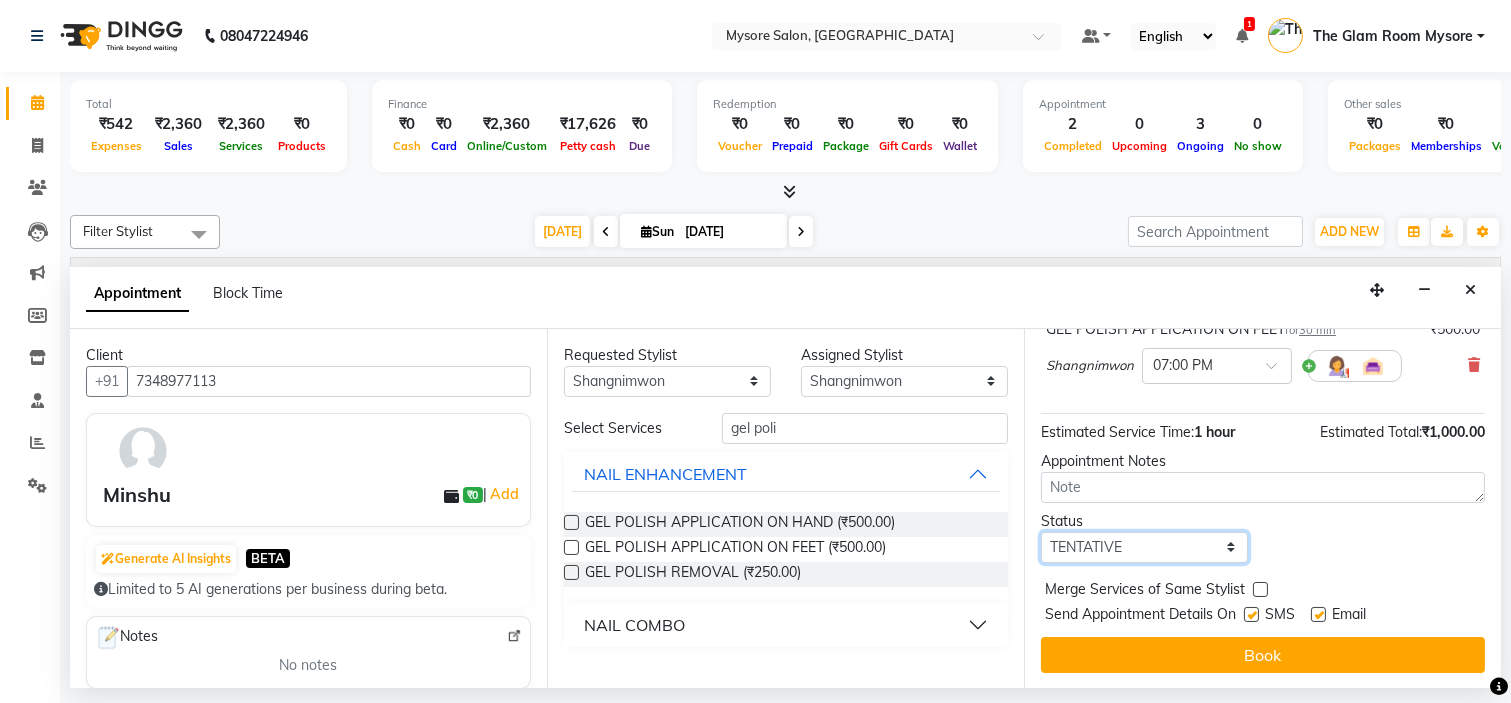click on "Select TENTATIVE CONFIRM CHECK-IN UPCOMING" at bounding box center (1144, 547) 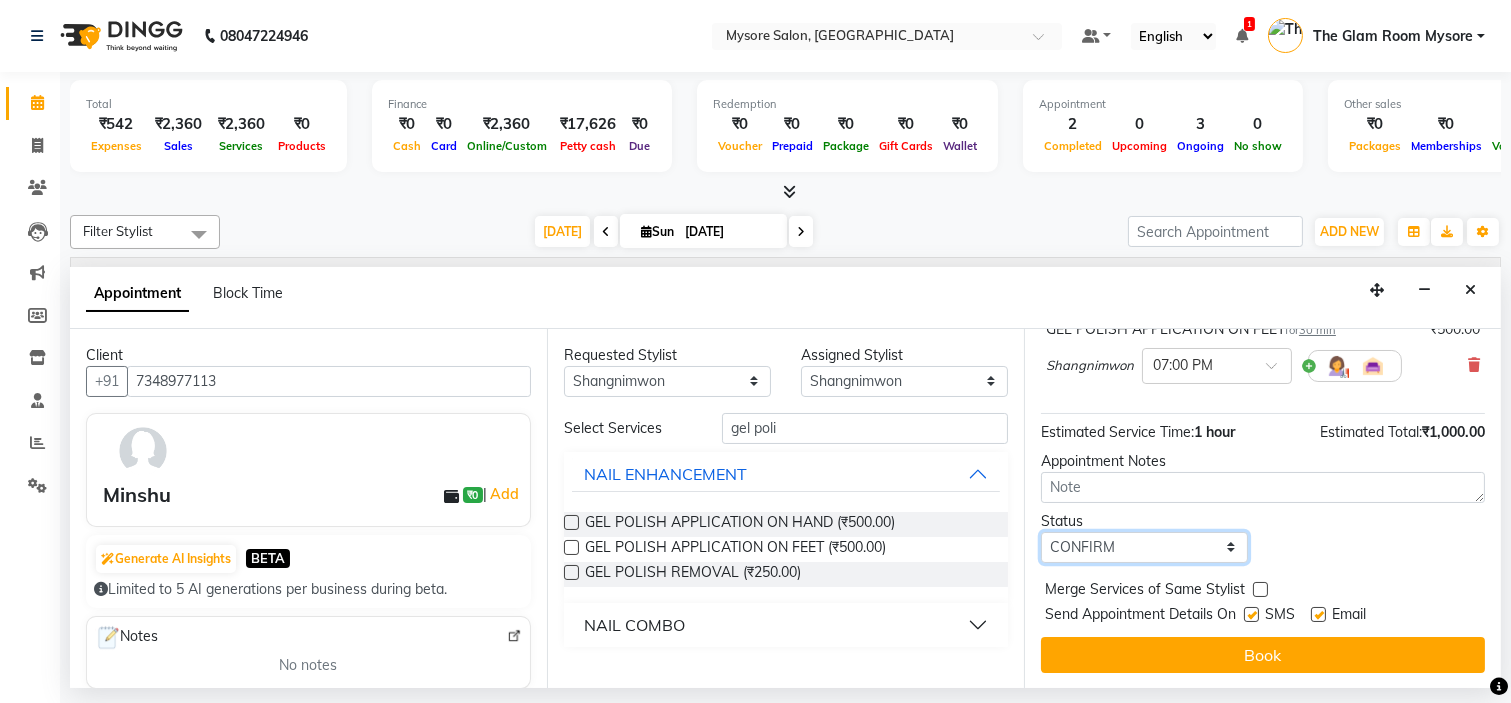 click on "Select TENTATIVE CONFIRM CHECK-IN UPCOMING" at bounding box center [1144, 547] 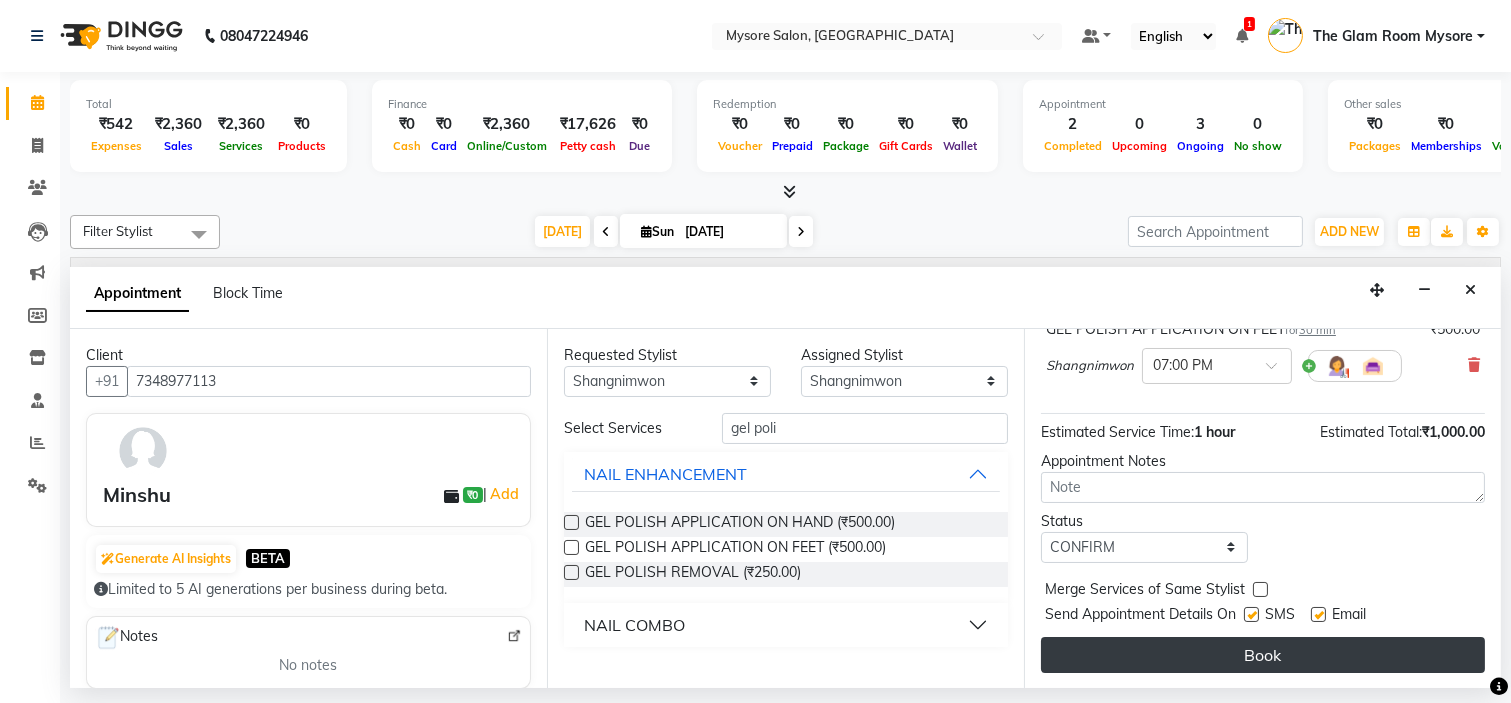 click on "Book" at bounding box center [1263, 655] 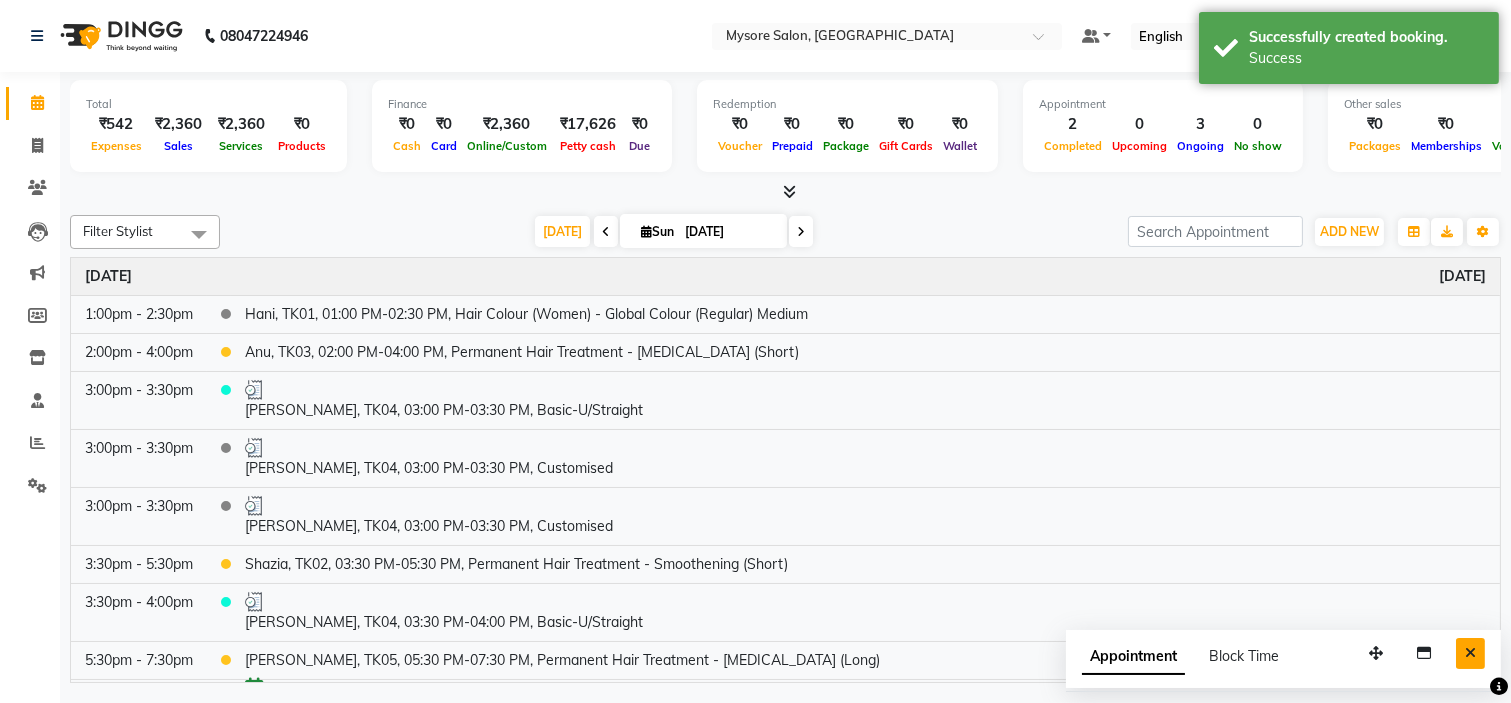 click at bounding box center (1470, 653) 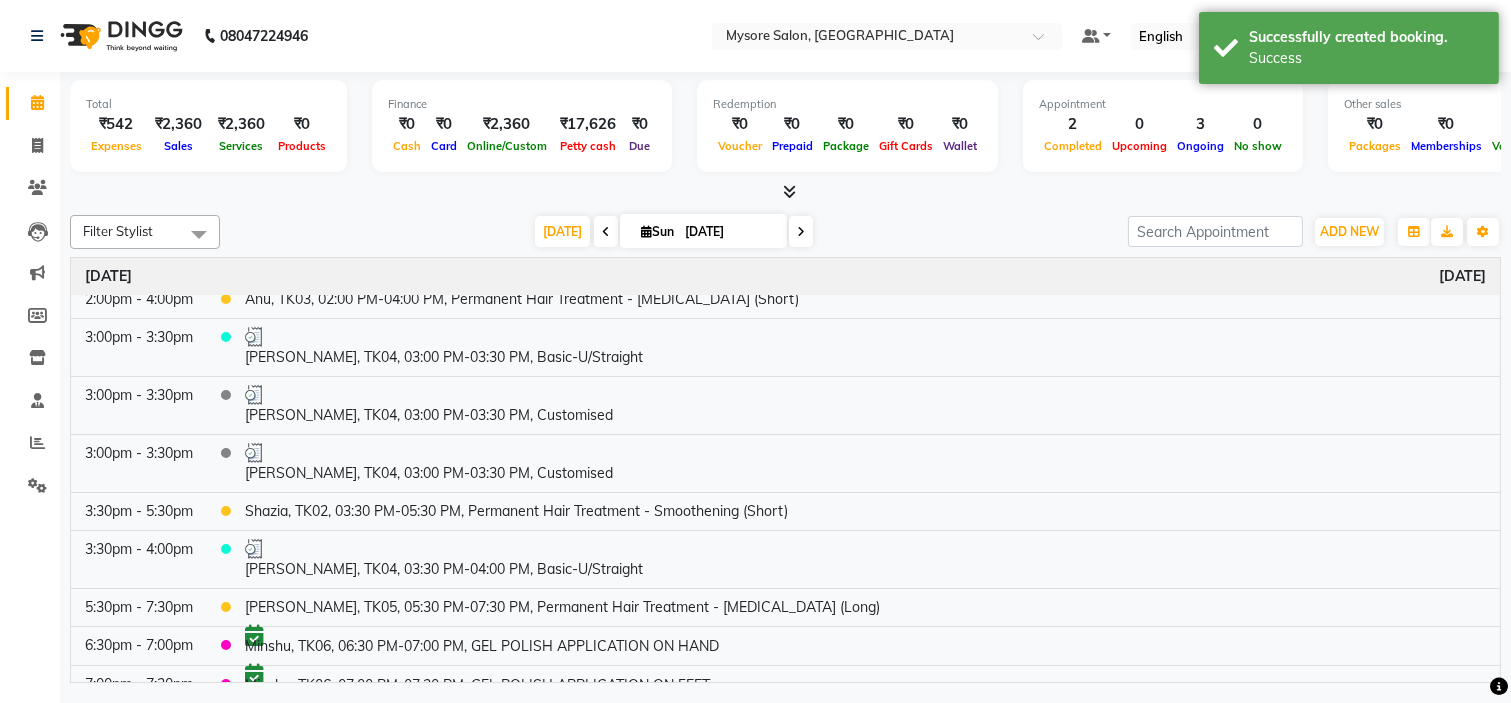 scroll, scrollTop: 74, scrollLeft: 0, axis: vertical 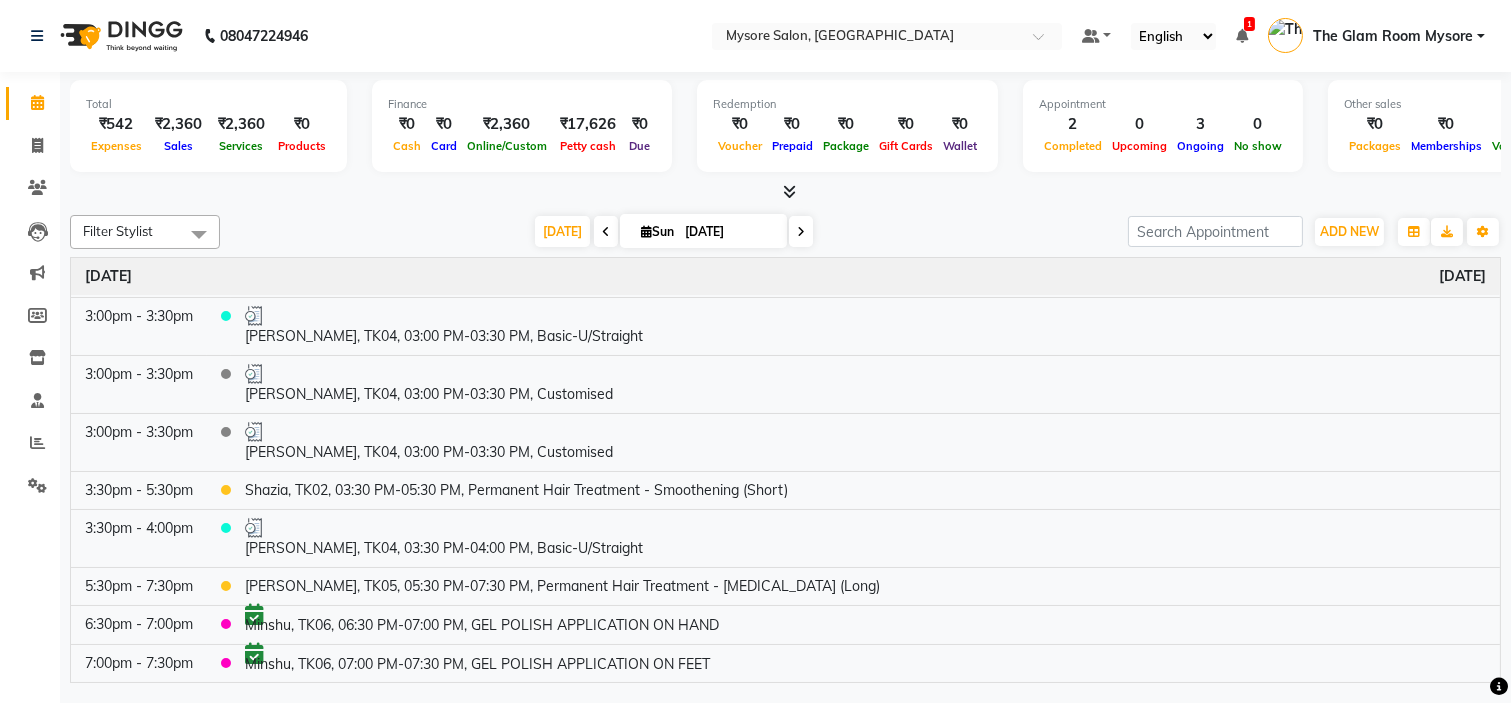 drag, startPoint x: 1510, startPoint y: 645, endPoint x: 1490, endPoint y: 670, distance: 32.01562 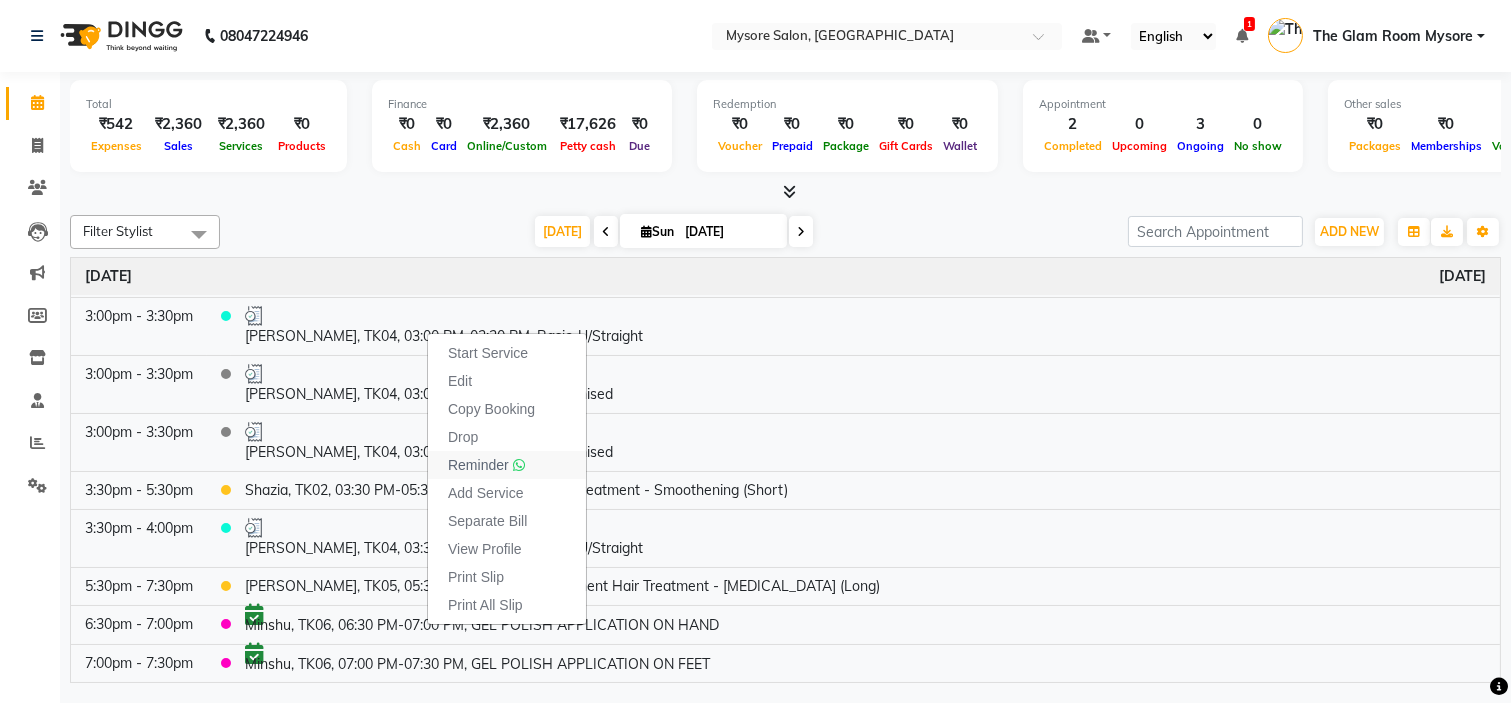 click on "Reminder" at bounding box center (486, 465) 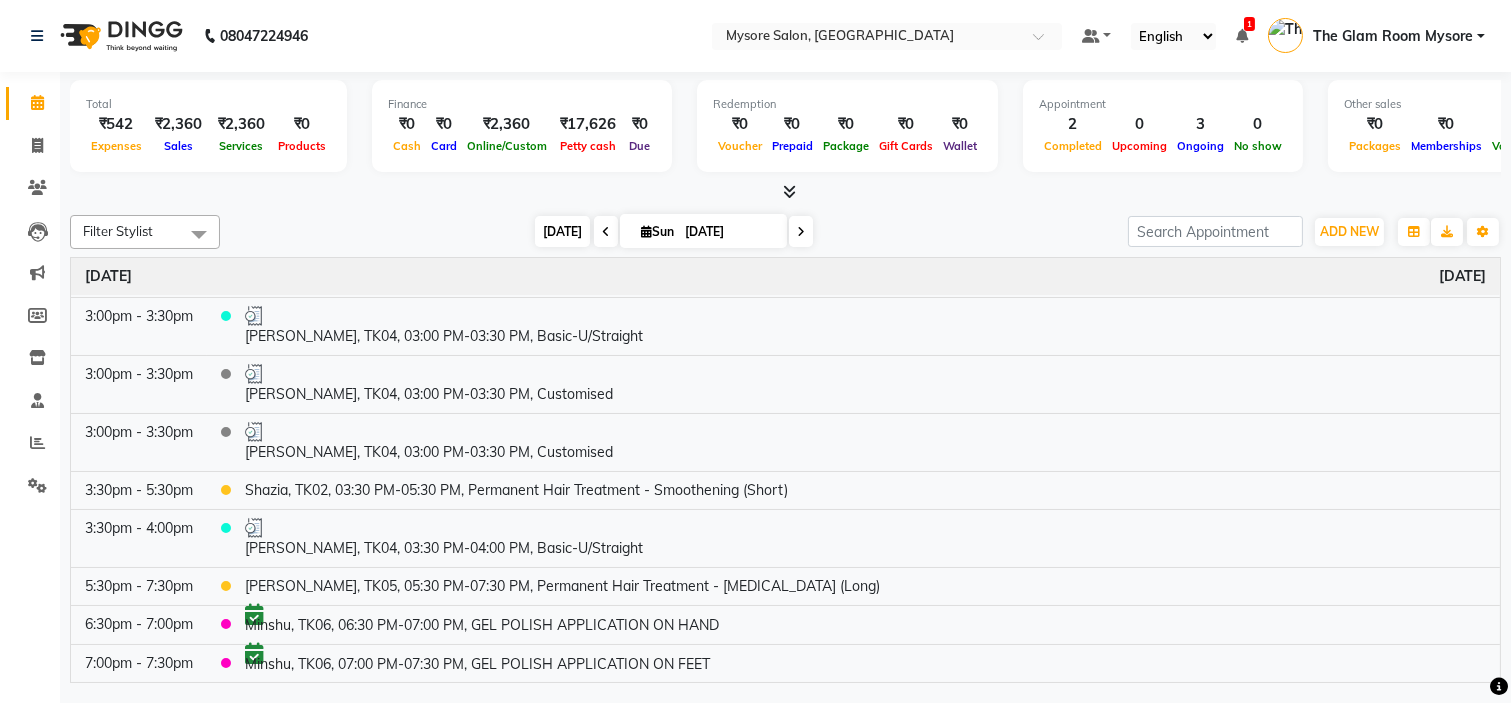click on "Today" at bounding box center [562, 231] 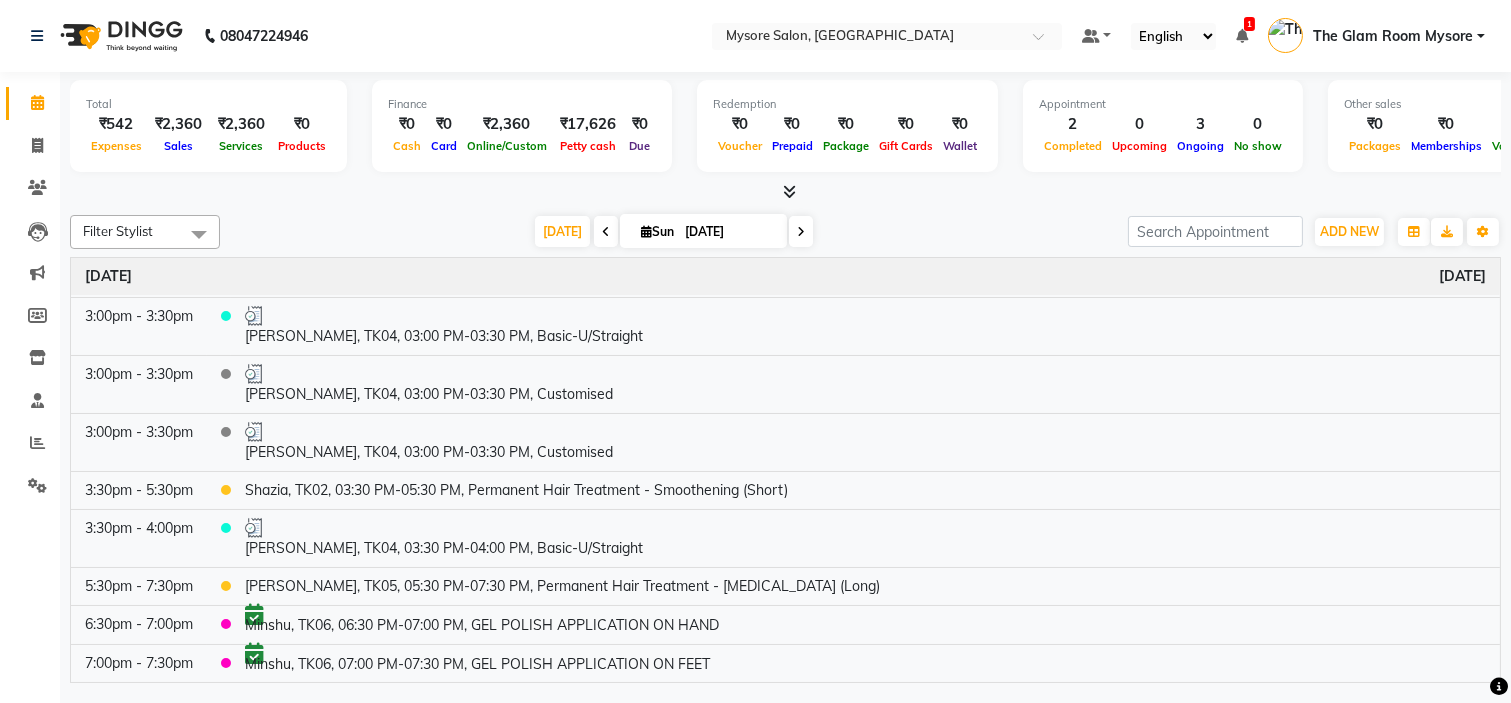 click on "[DATE]  [DATE]" at bounding box center [674, 232] 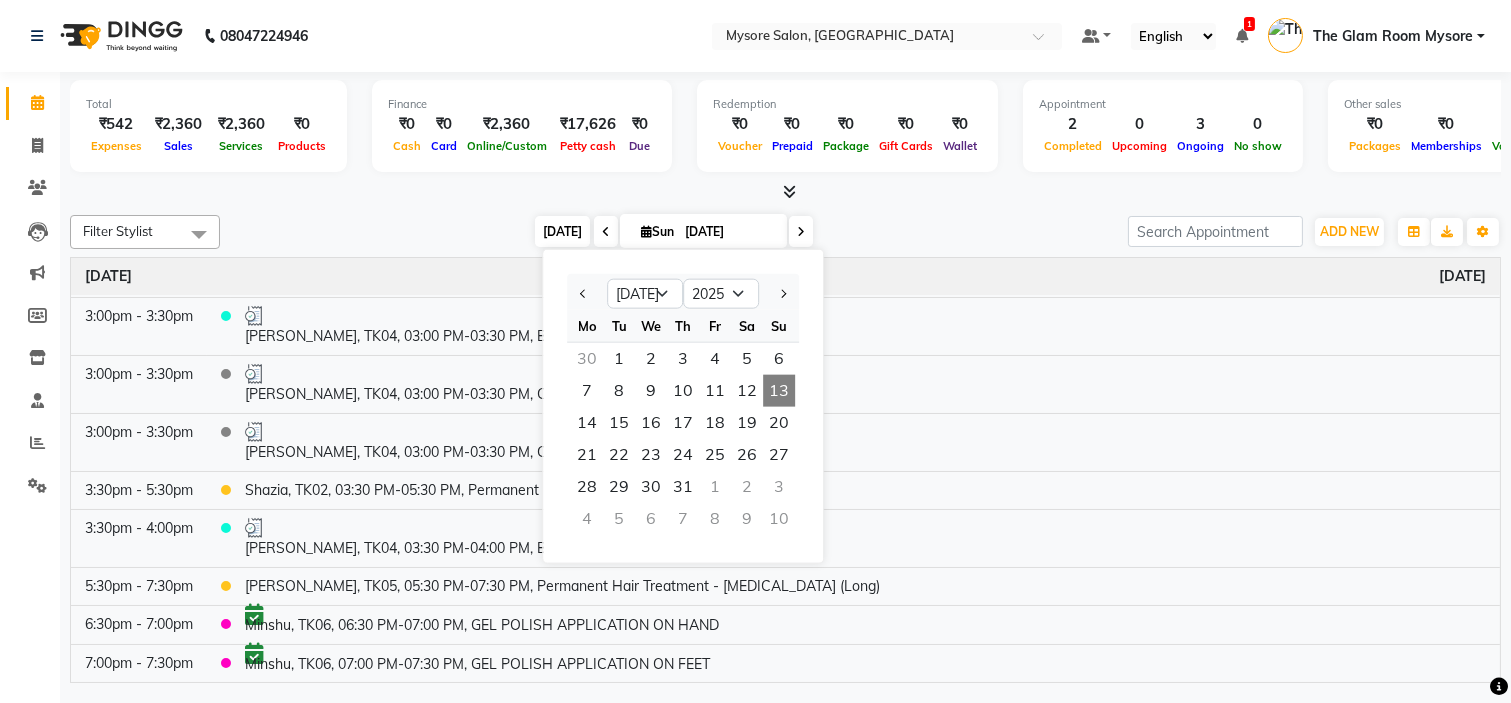 click on "Today" at bounding box center (562, 231) 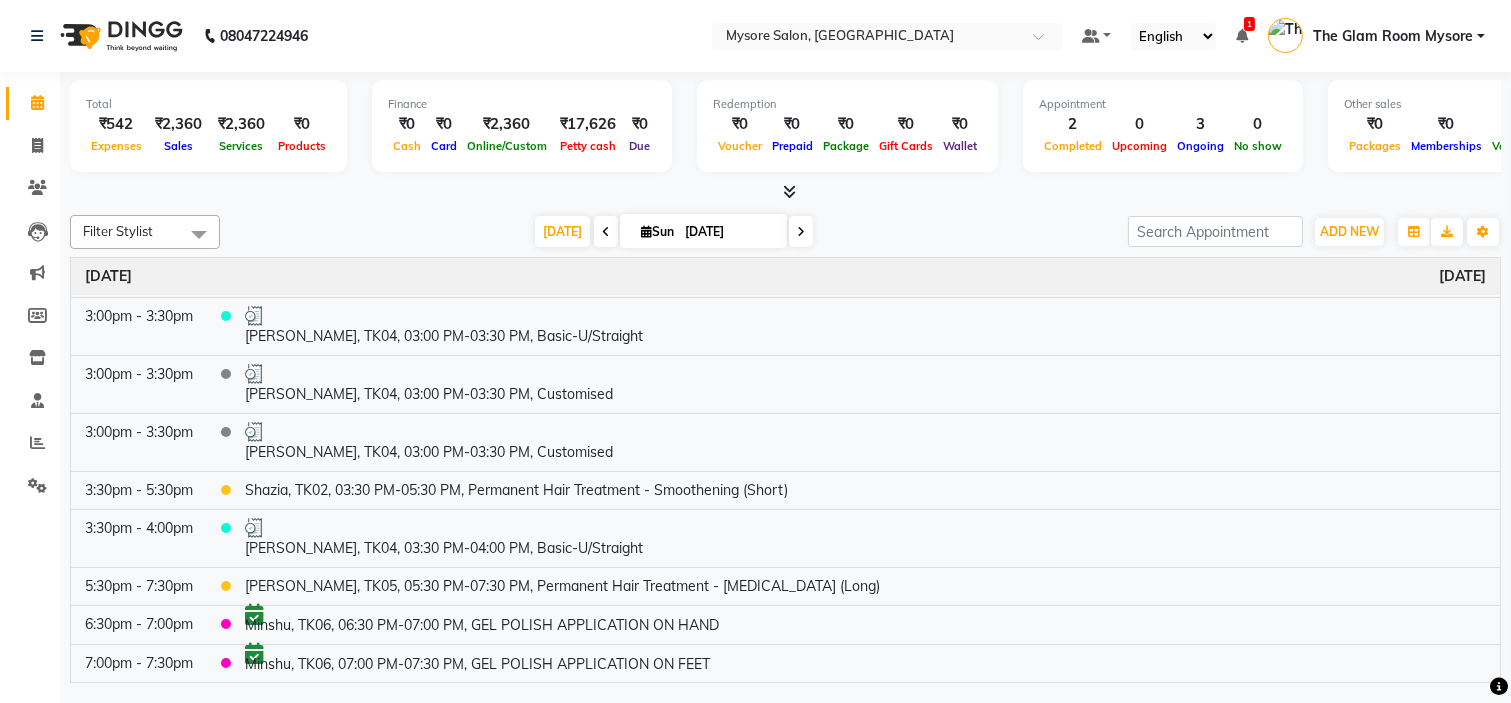 click on "[DATE]  [DATE]" at bounding box center (674, 232) 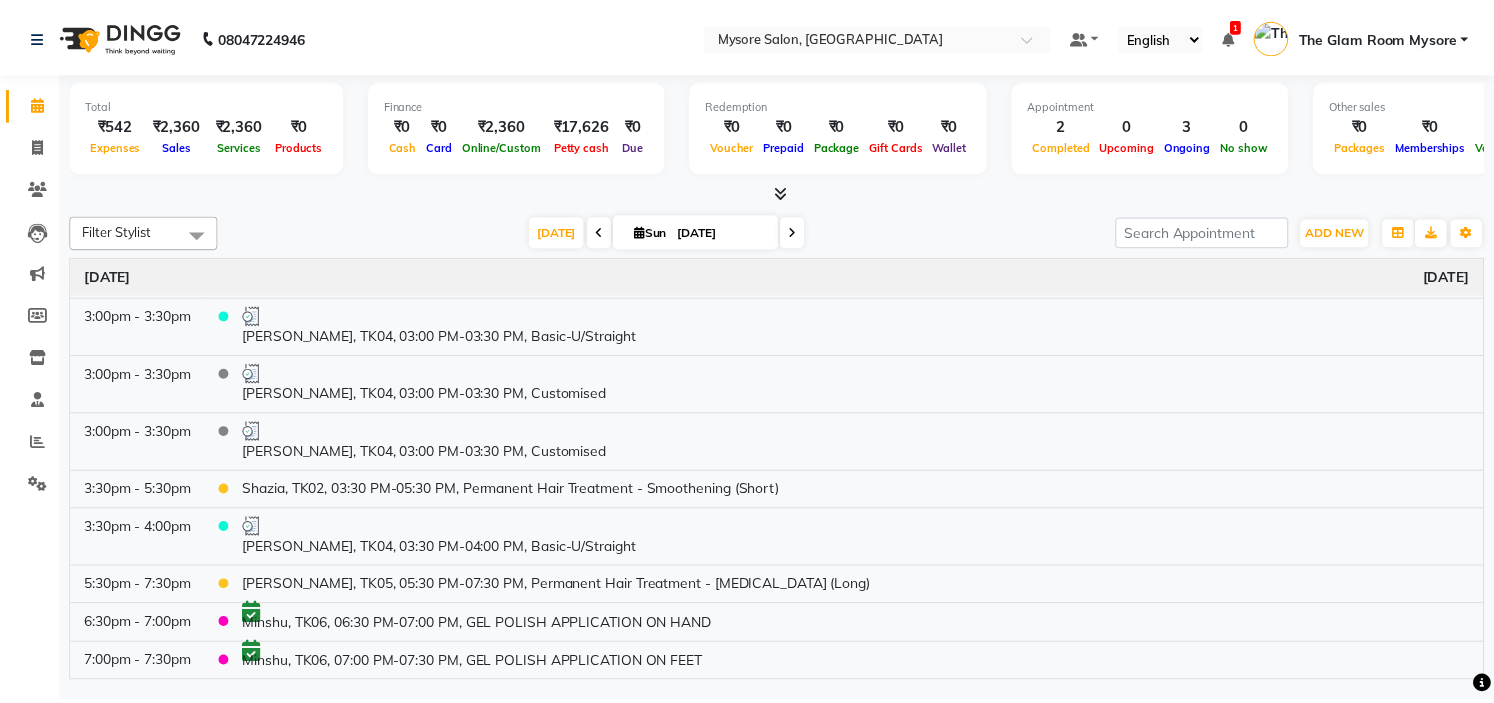 scroll, scrollTop: 0, scrollLeft: 0, axis: both 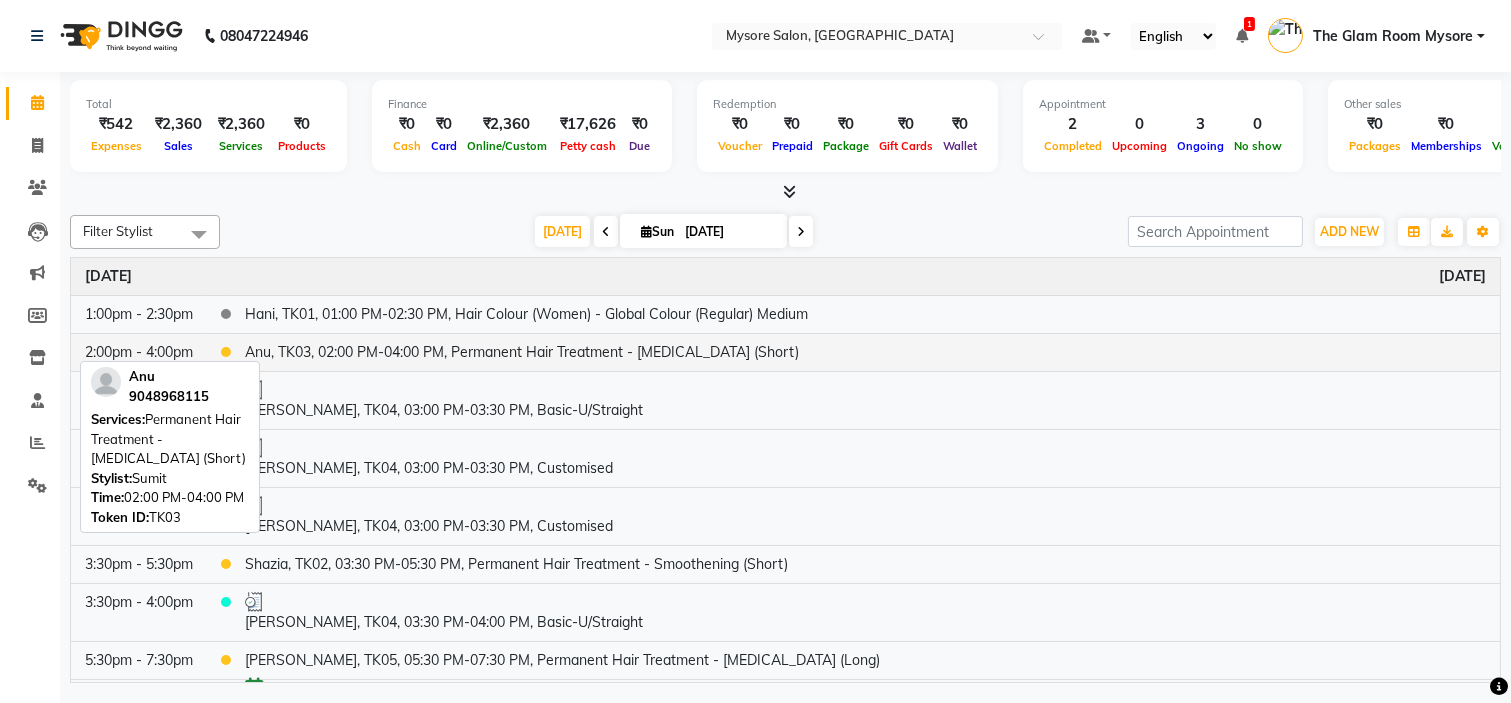 click on "Anu, TK03, 02:00 PM-04:00 PM, Permanent Hair Treatment - Botox (Short)" at bounding box center (865, 352) 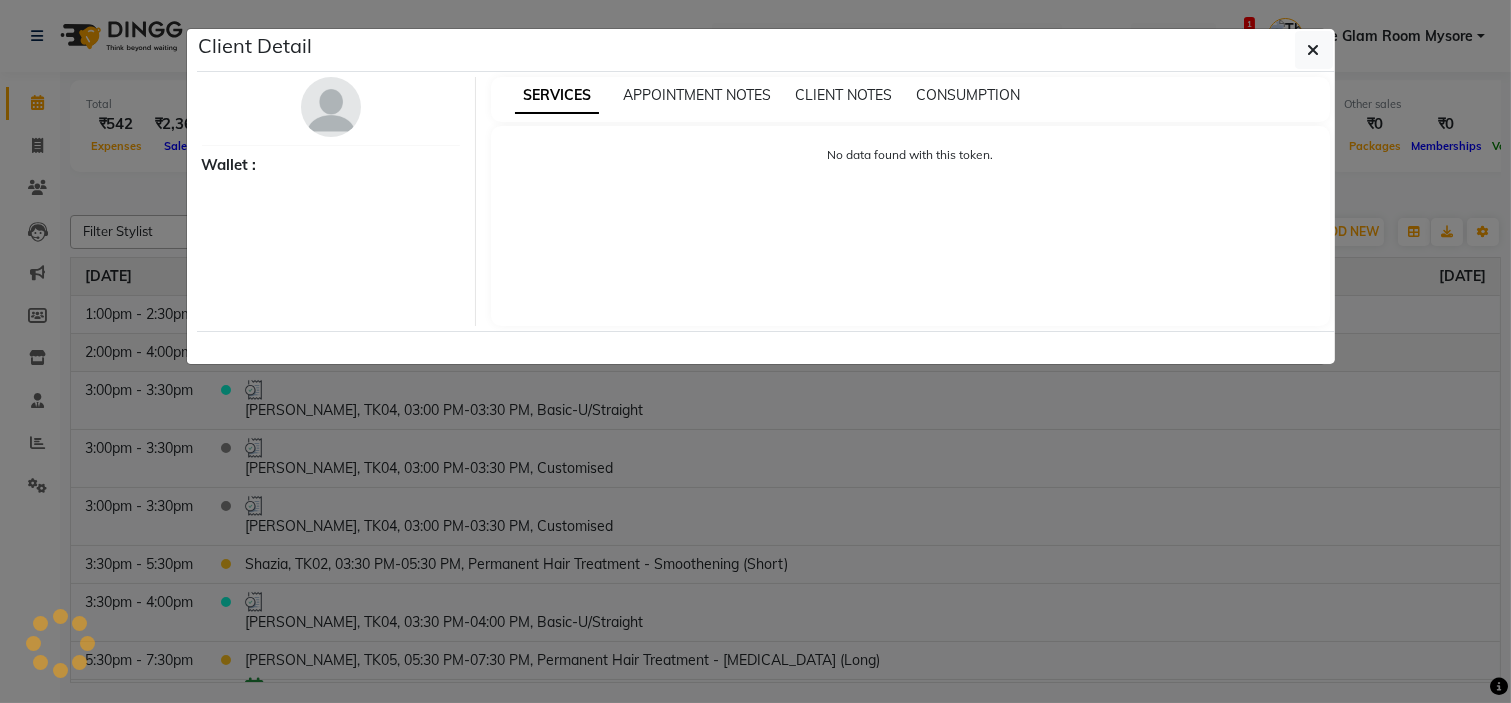 select on "1" 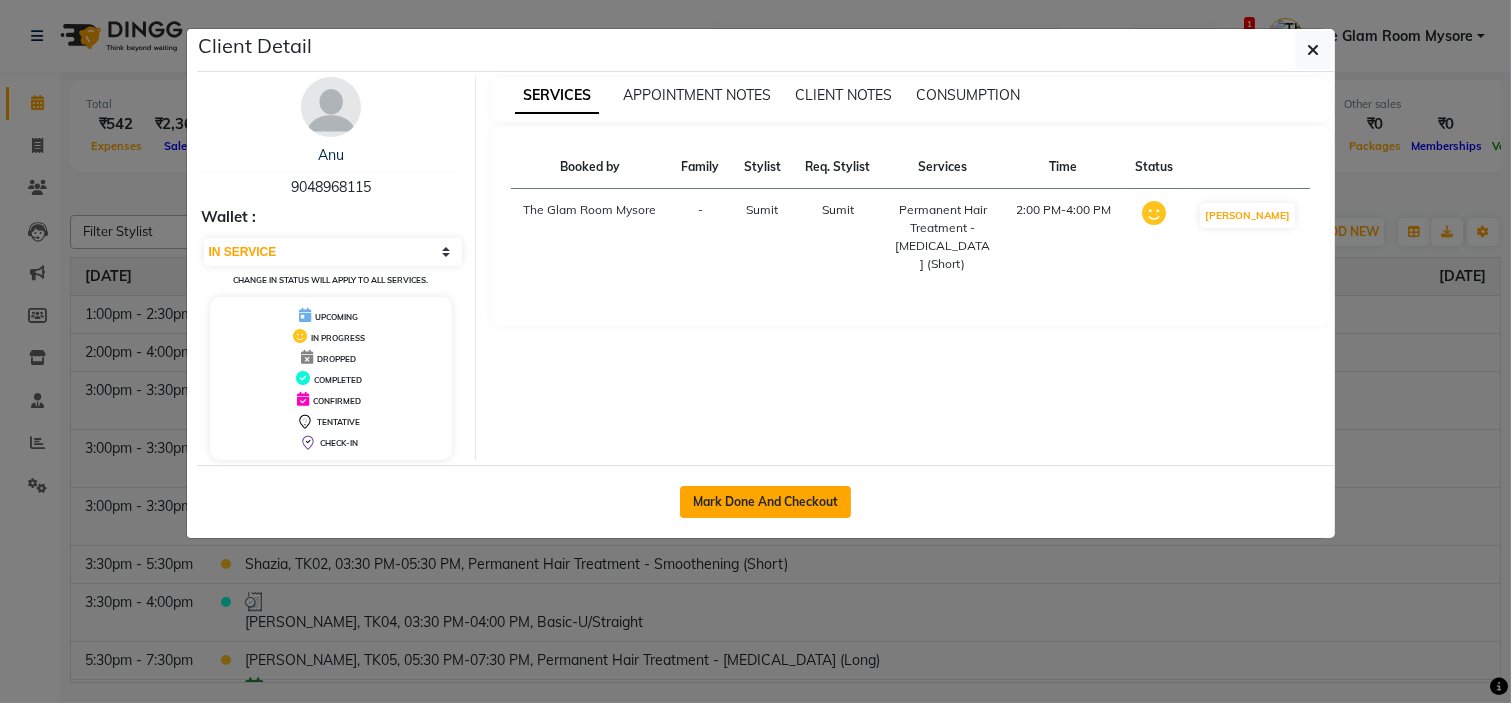 click on "Mark Done And Checkout" 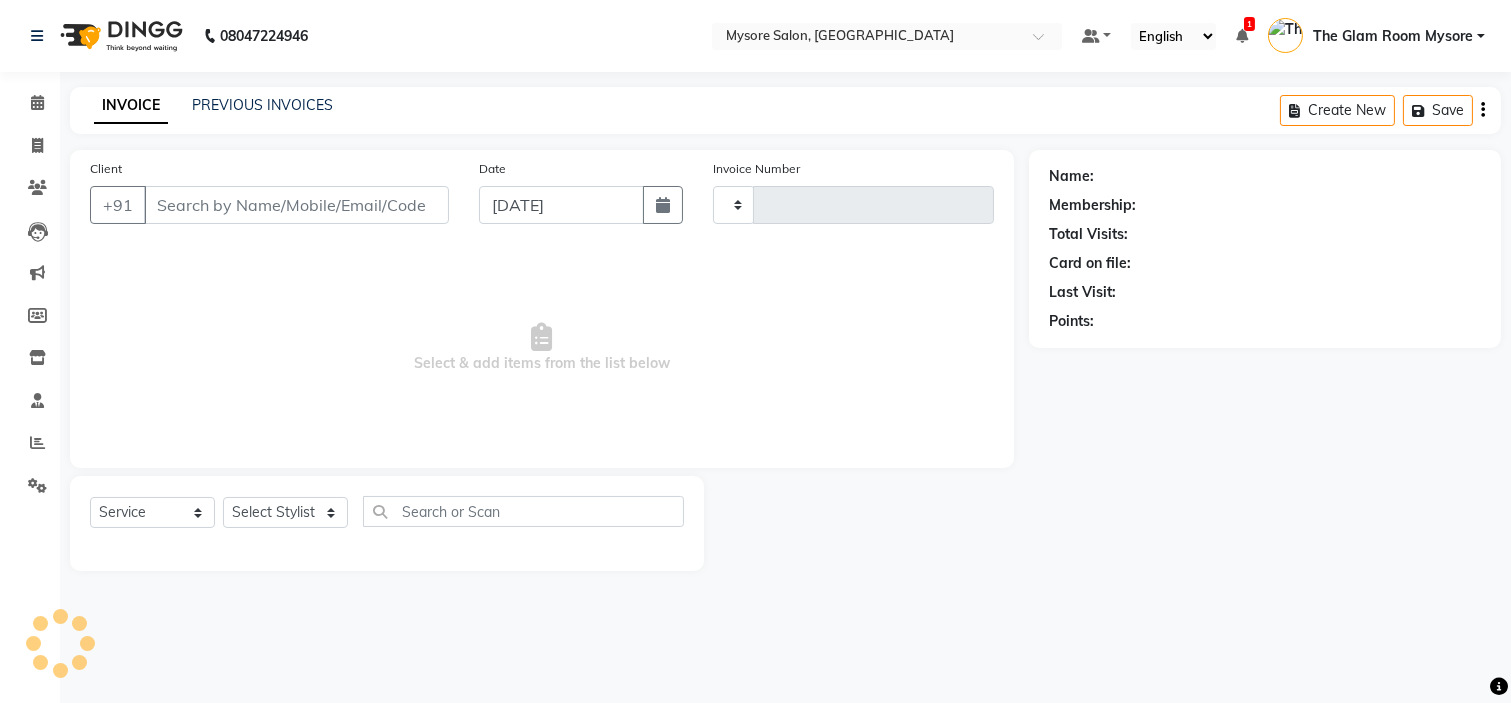 type on "0773" 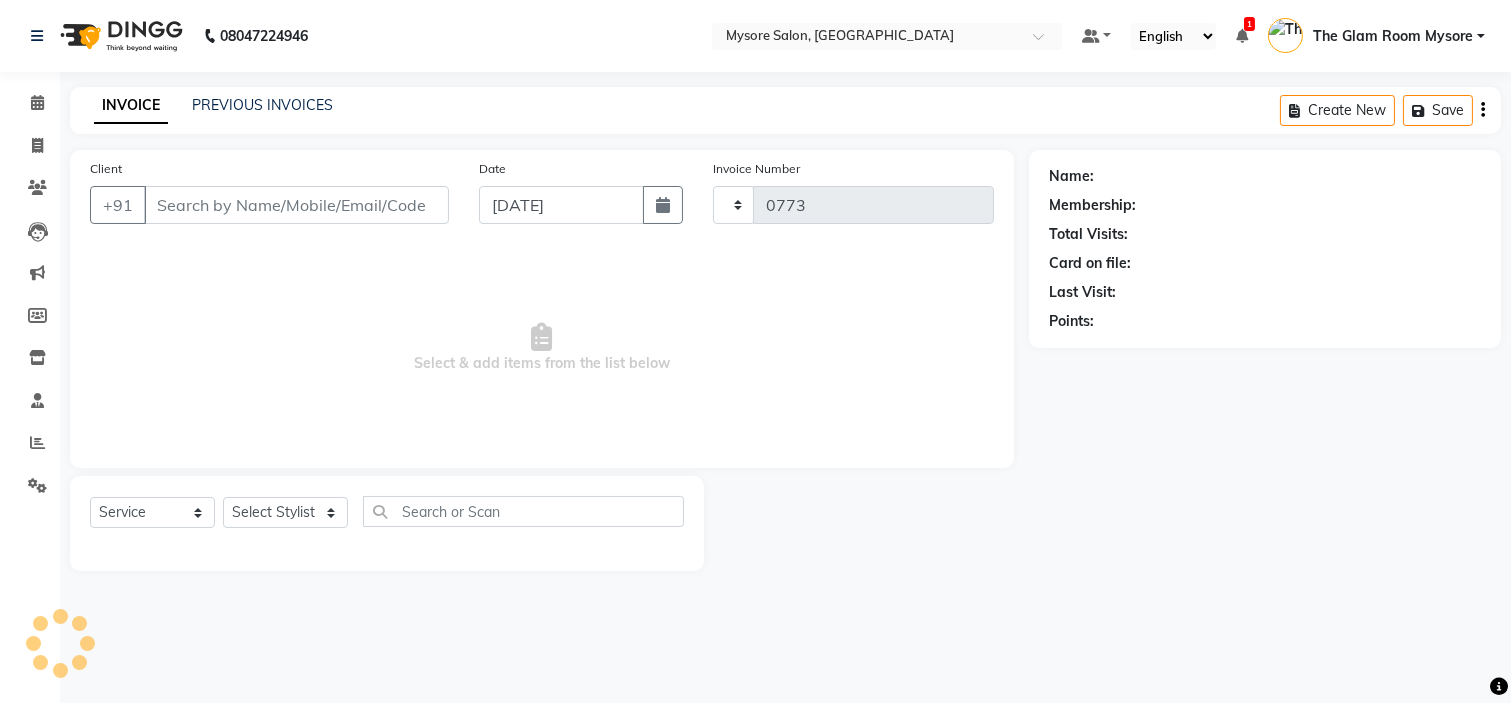 select on "4255" 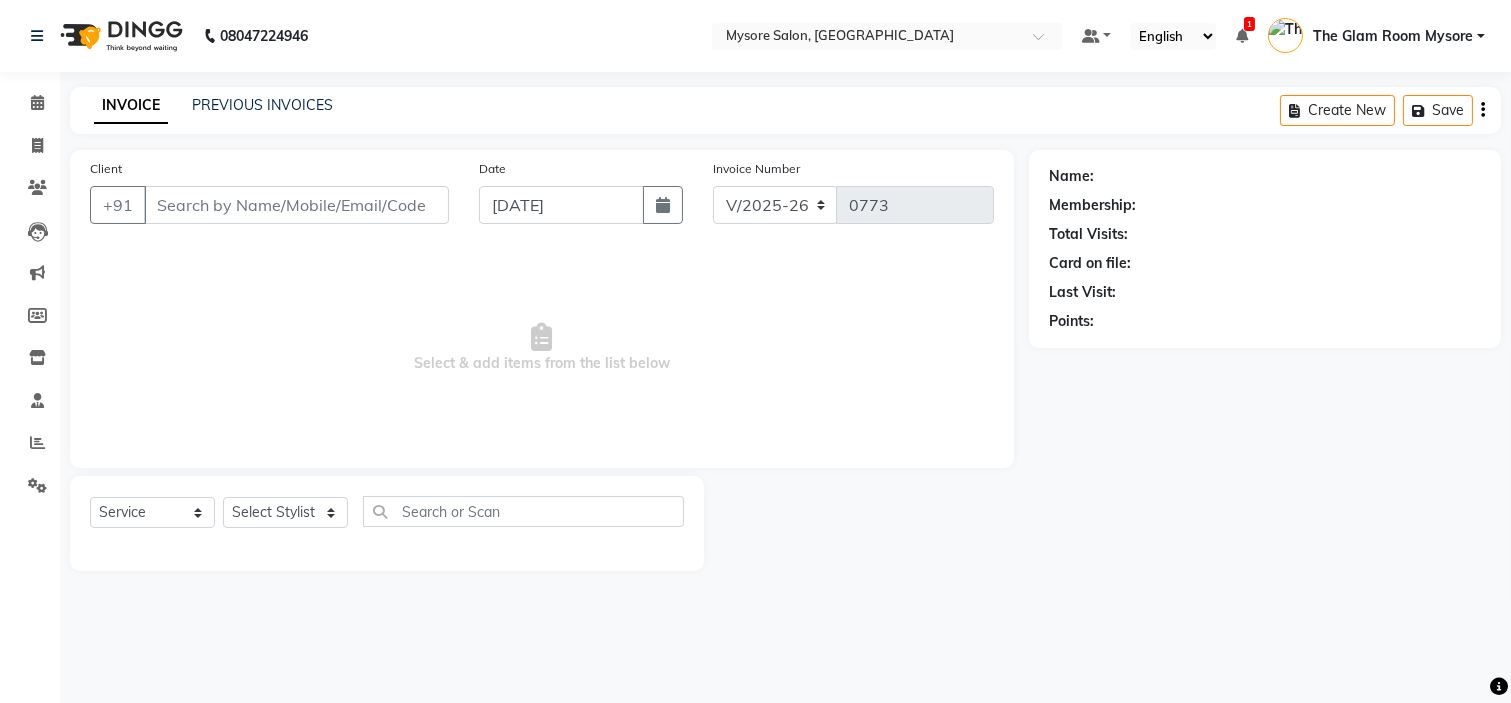 type on "9048968115" 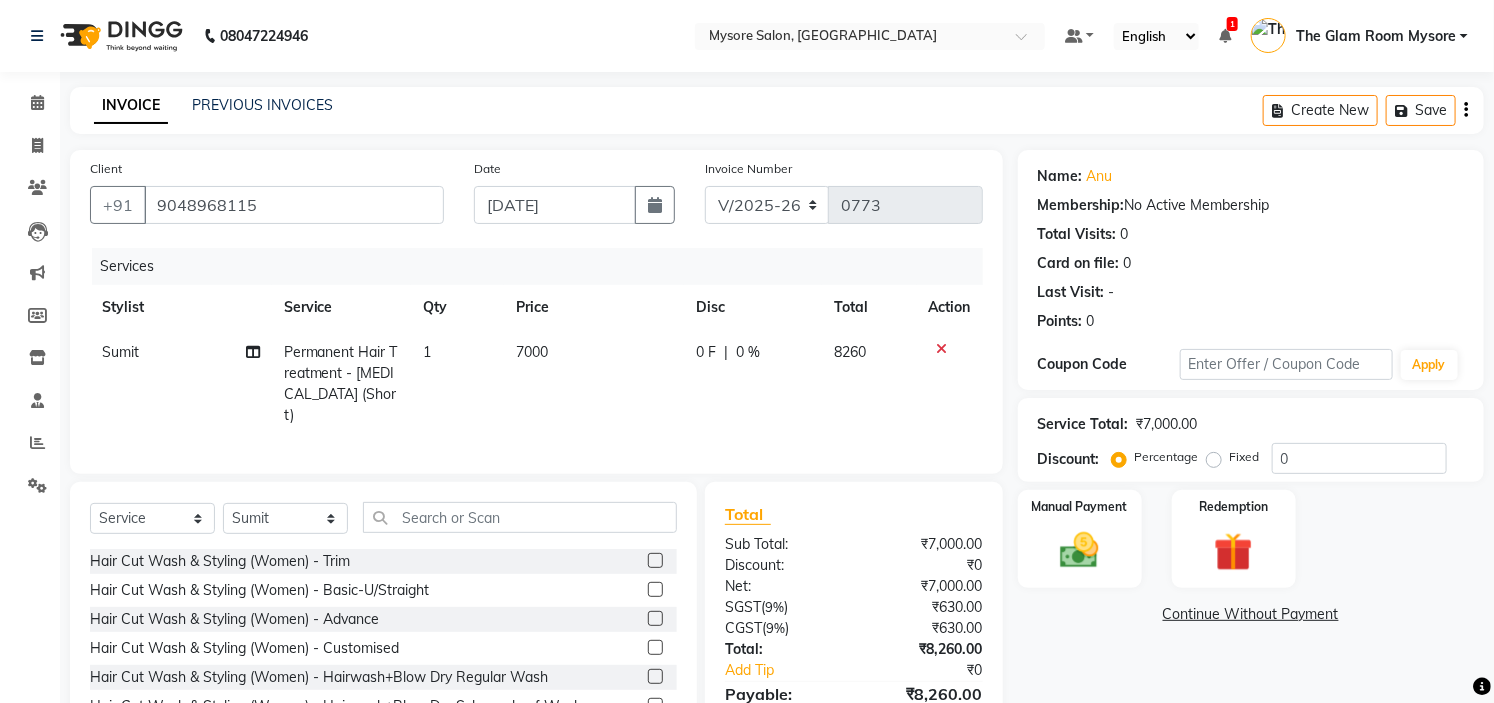 scroll, scrollTop: 100, scrollLeft: 0, axis: vertical 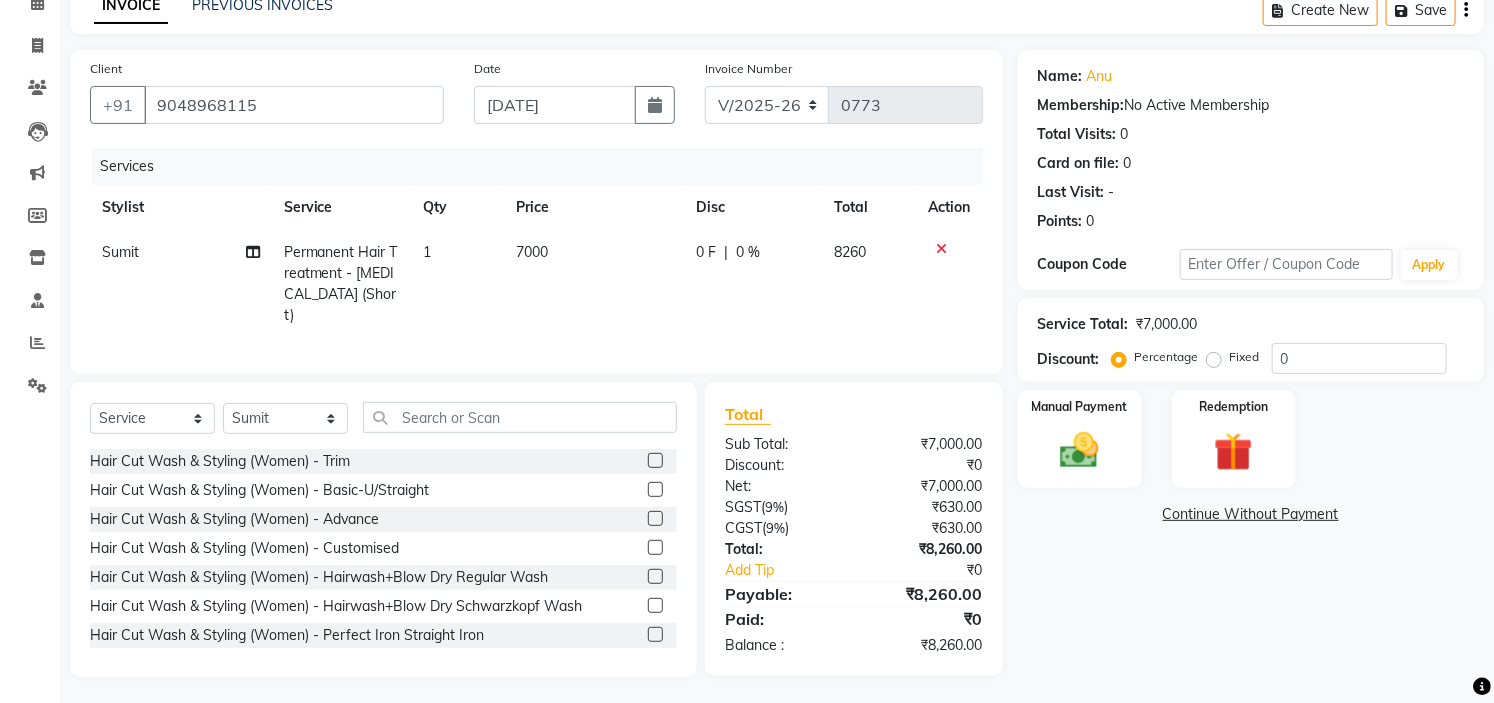 click on "Permanent Hair Treatment - Botox (Short)" 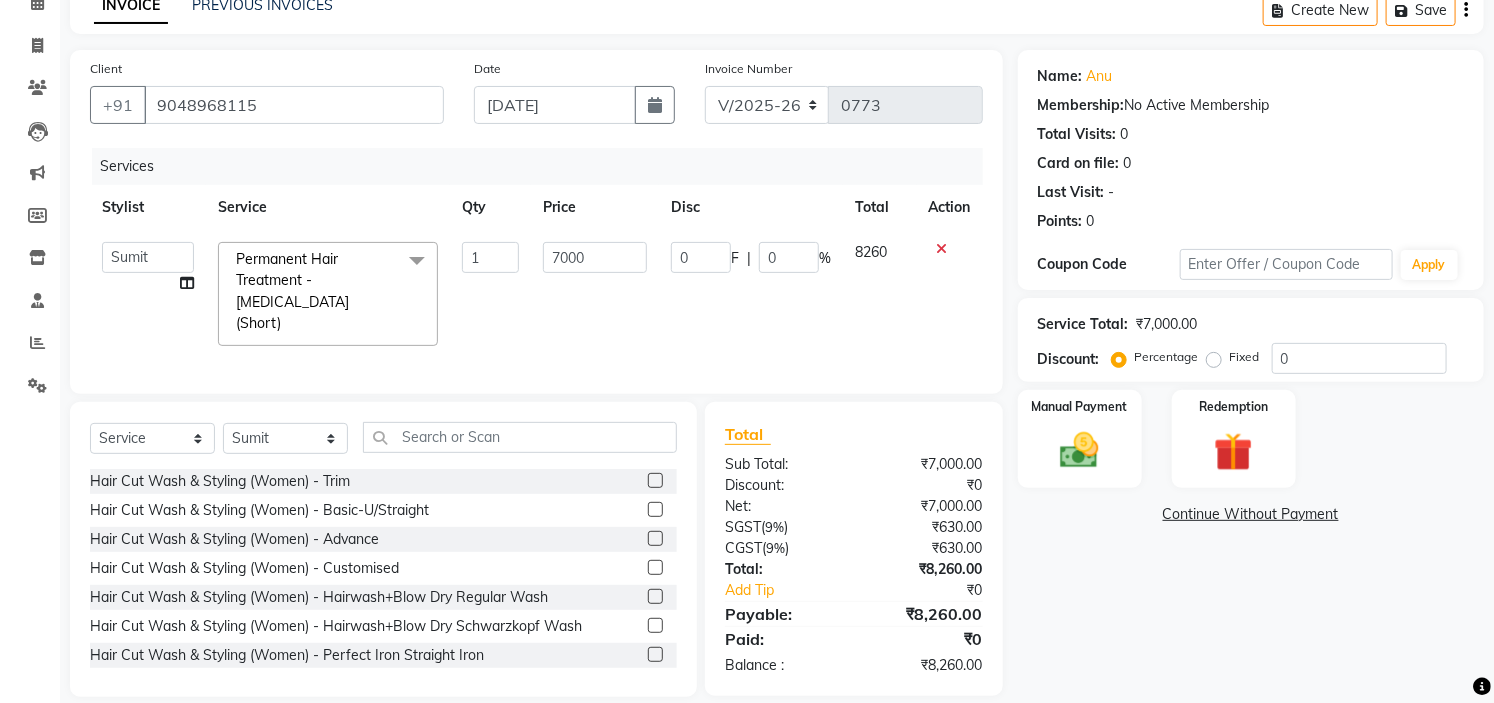 click 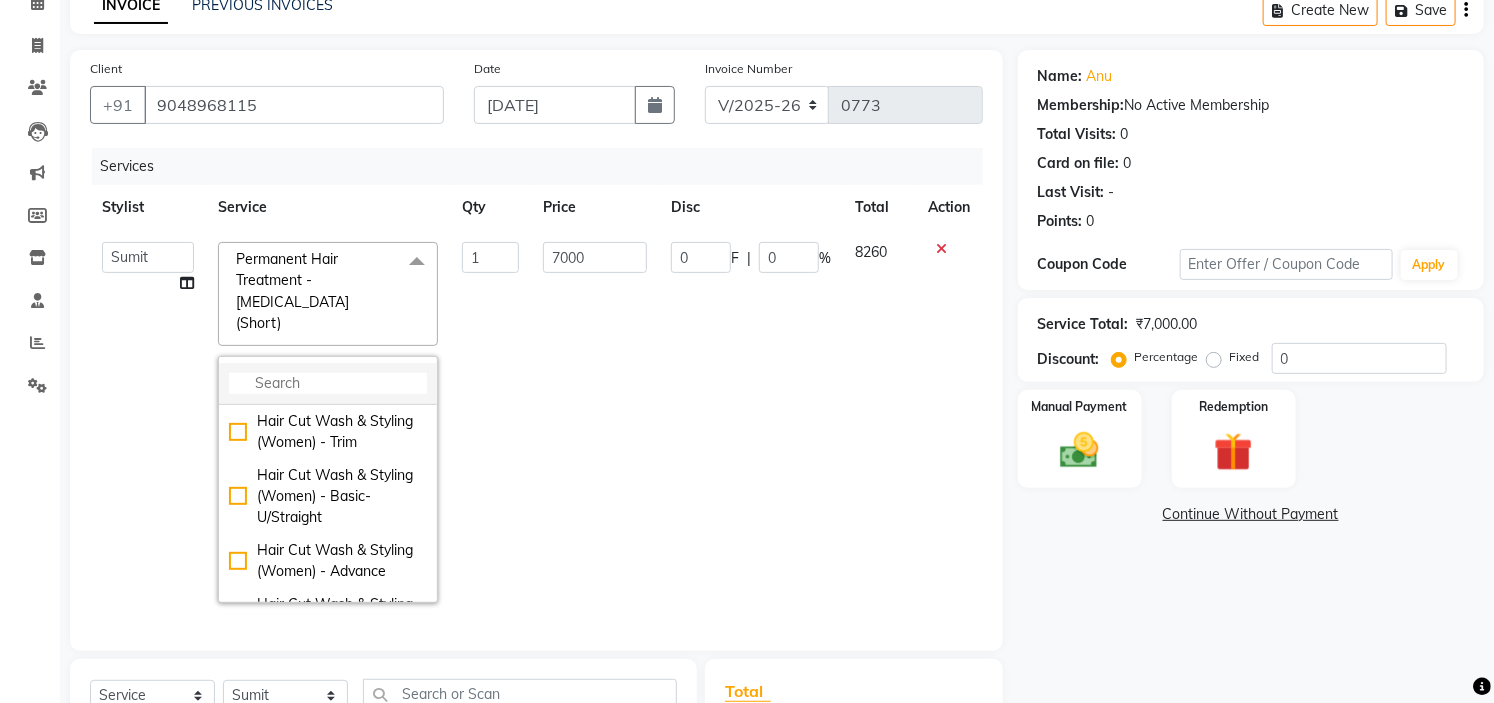 click 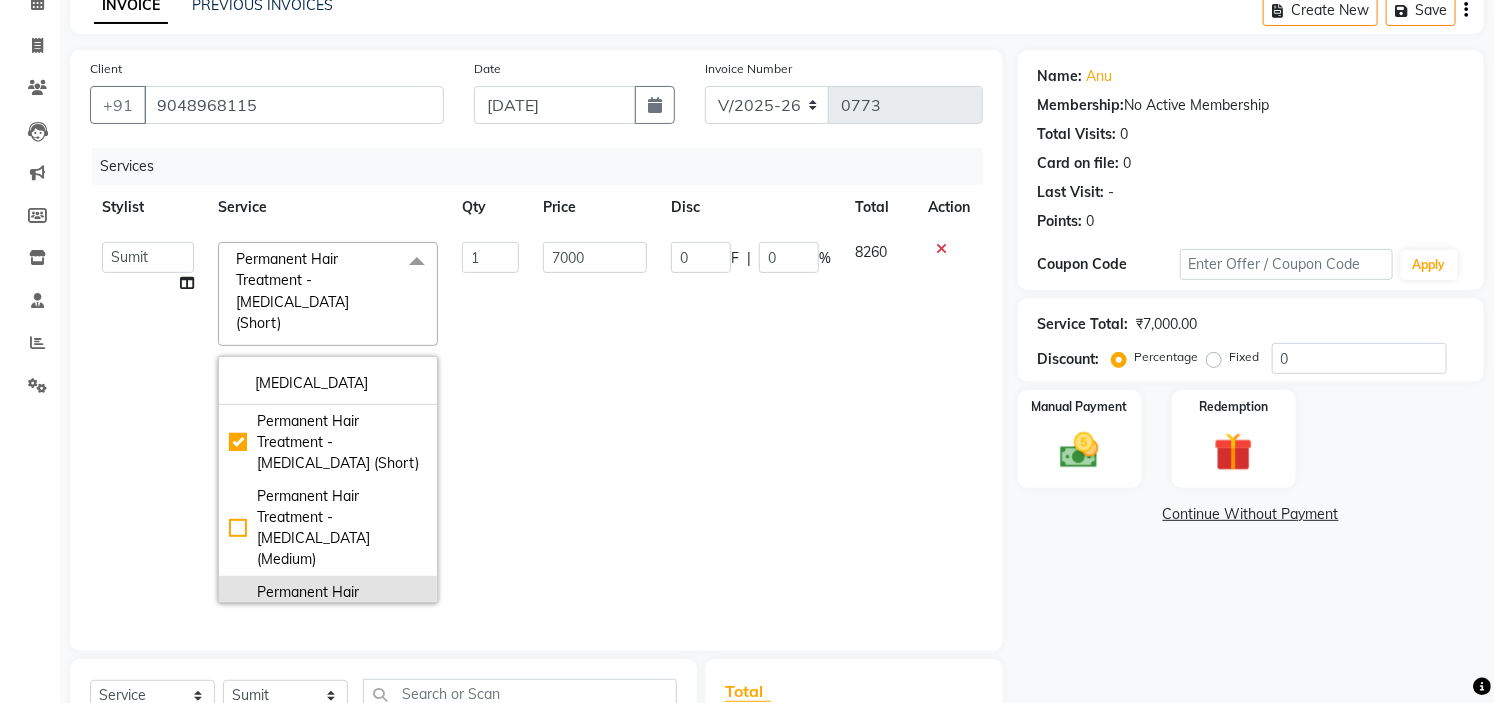 type on "BOTOX" 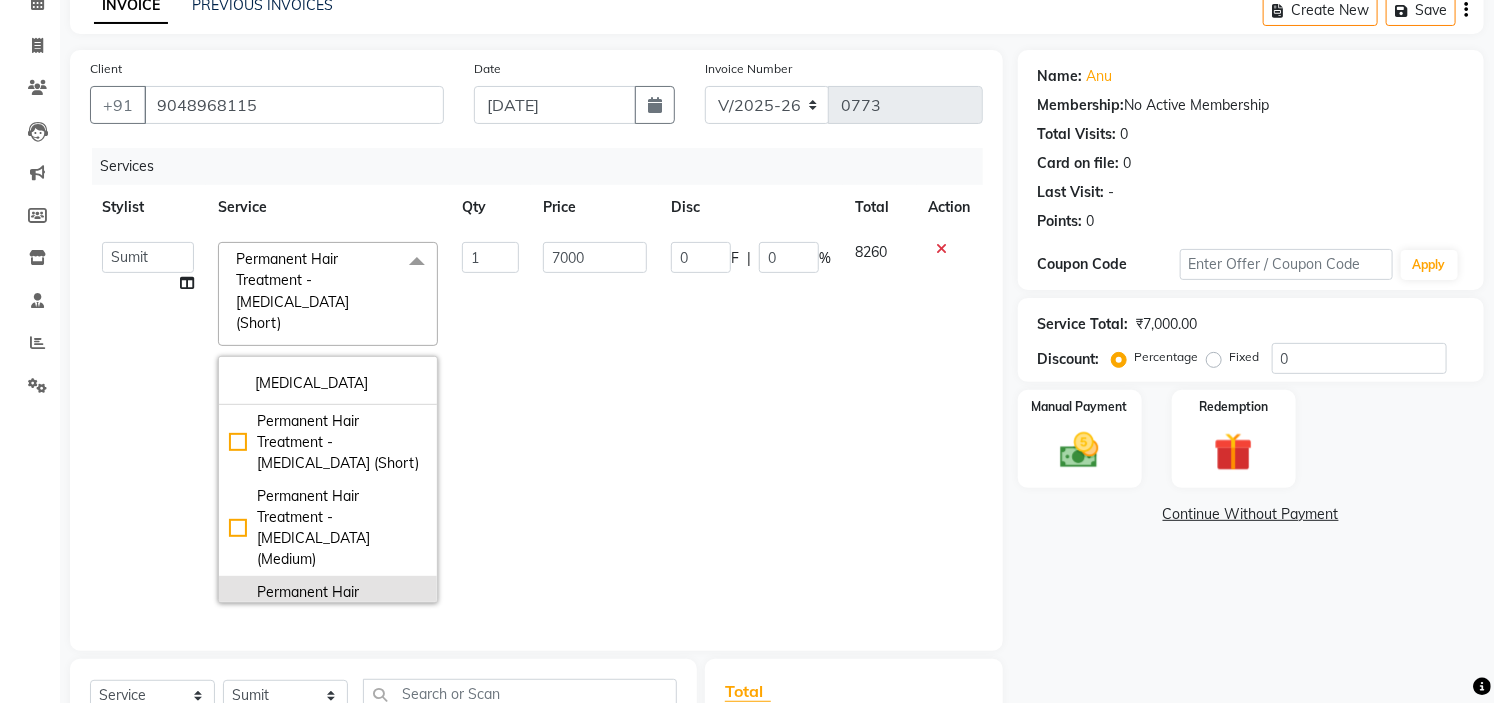 checkbox on "false" 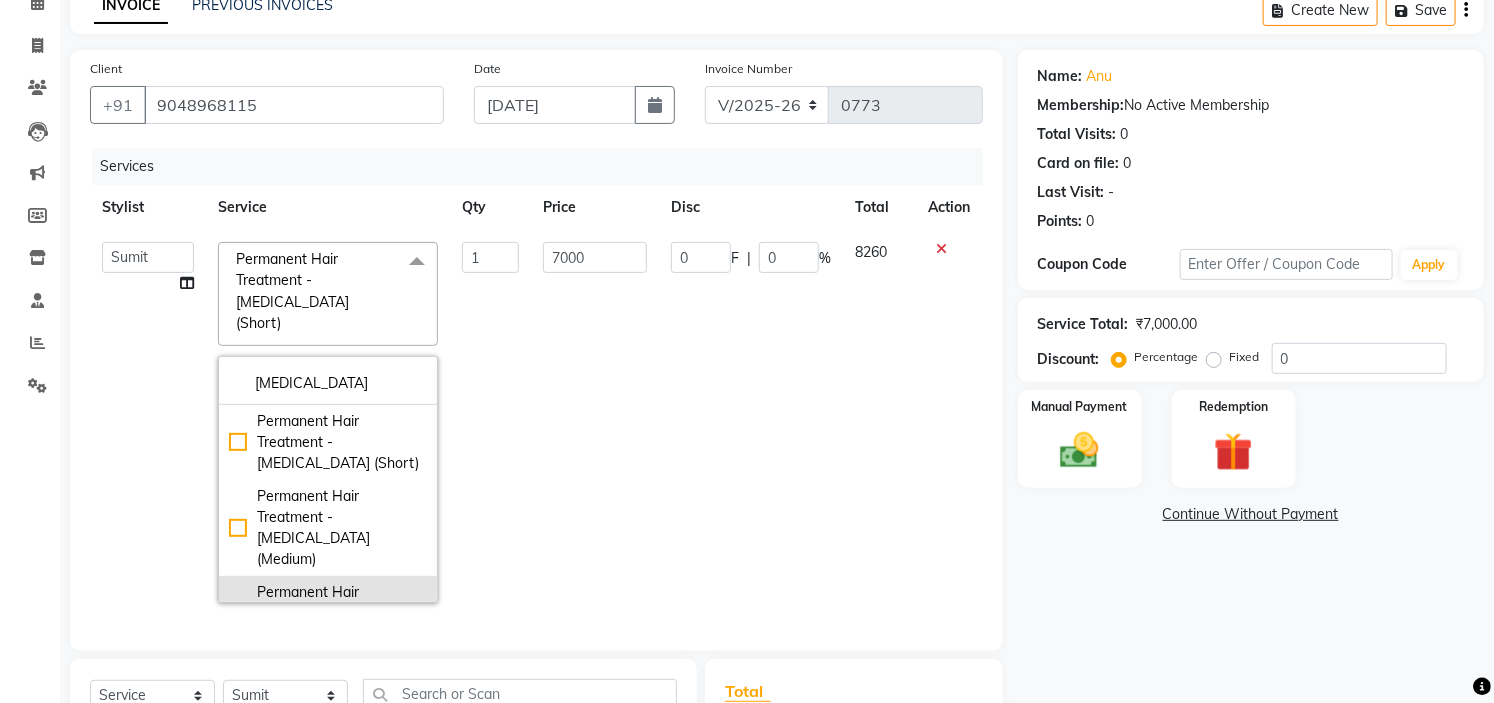 checkbox on "true" 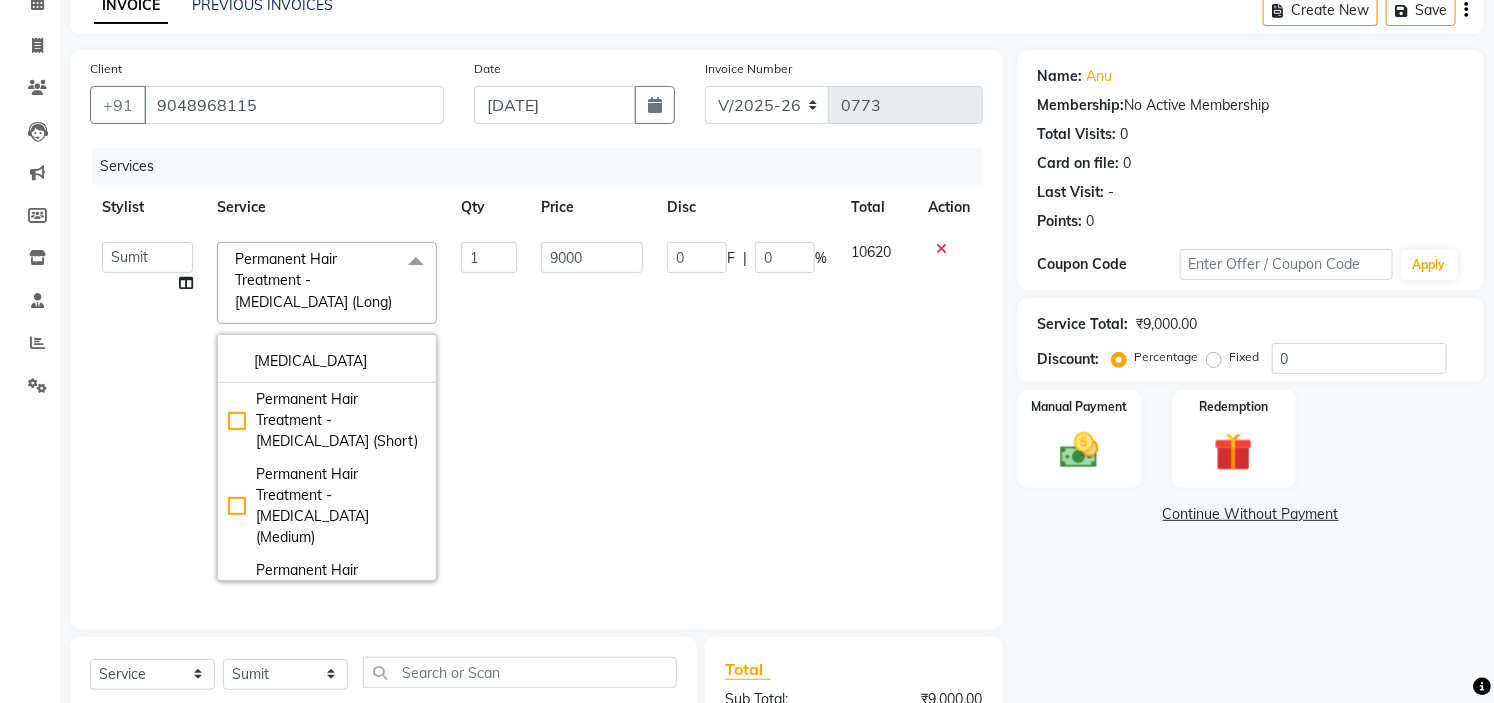 click on "0 F | 0 %" 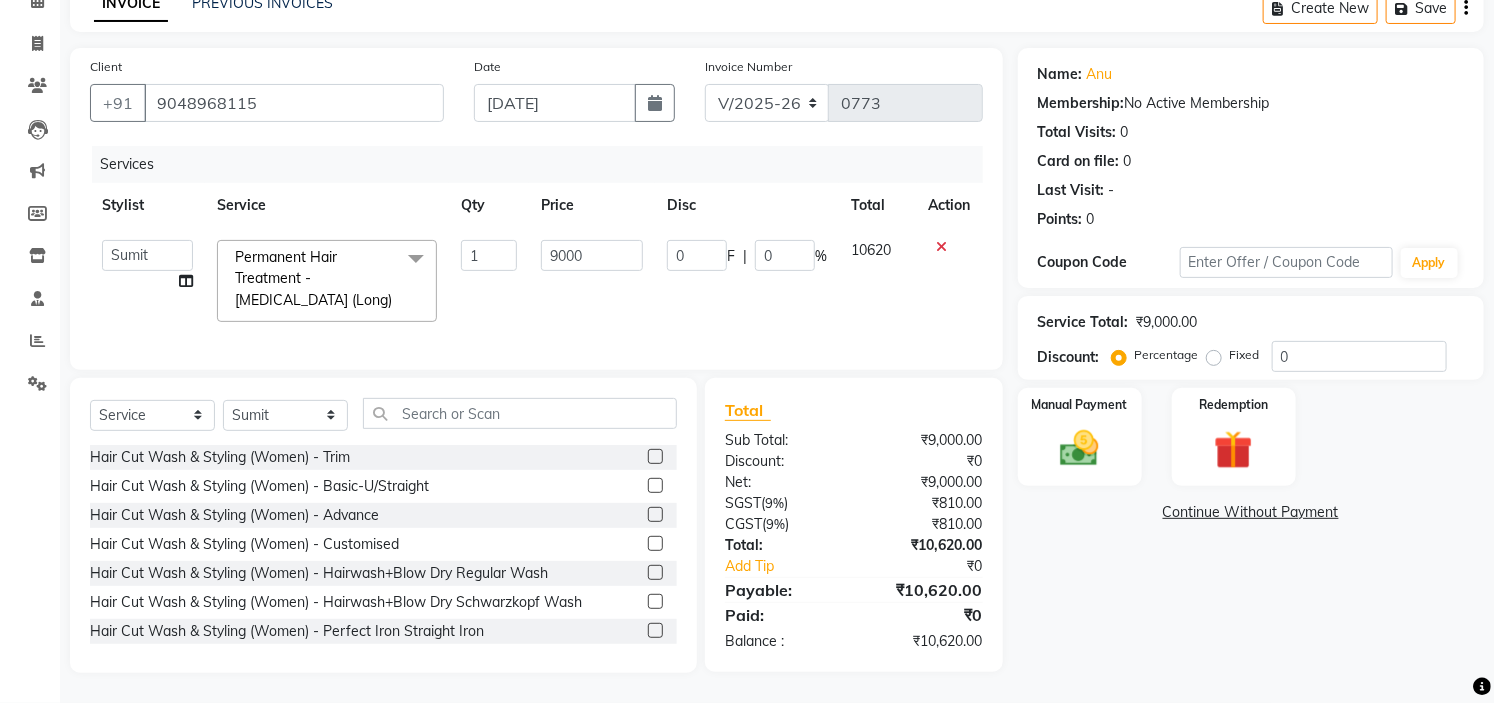 scroll, scrollTop: 118, scrollLeft: 0, axis: vertical 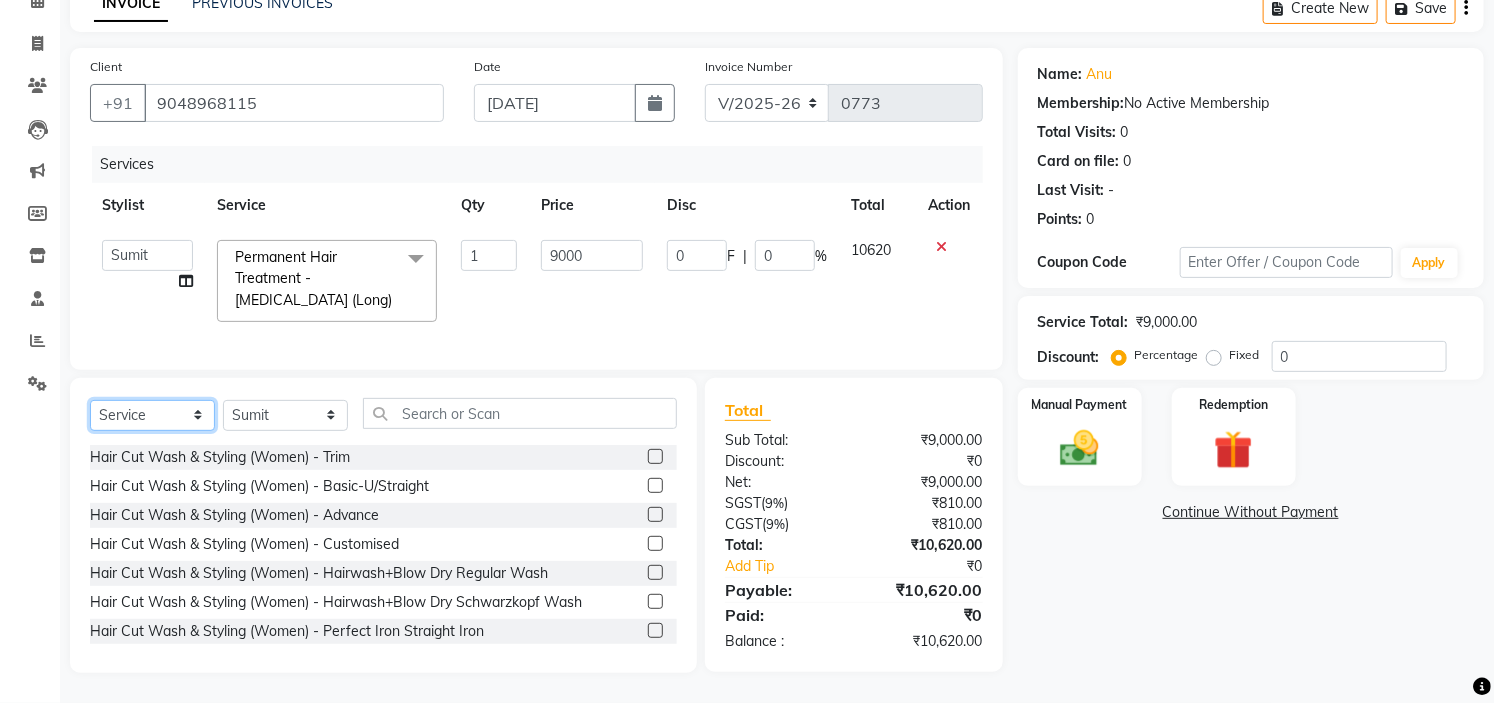 click on "Select  Service  Product  Membership  Package Voucher Prepaid Gift Card" 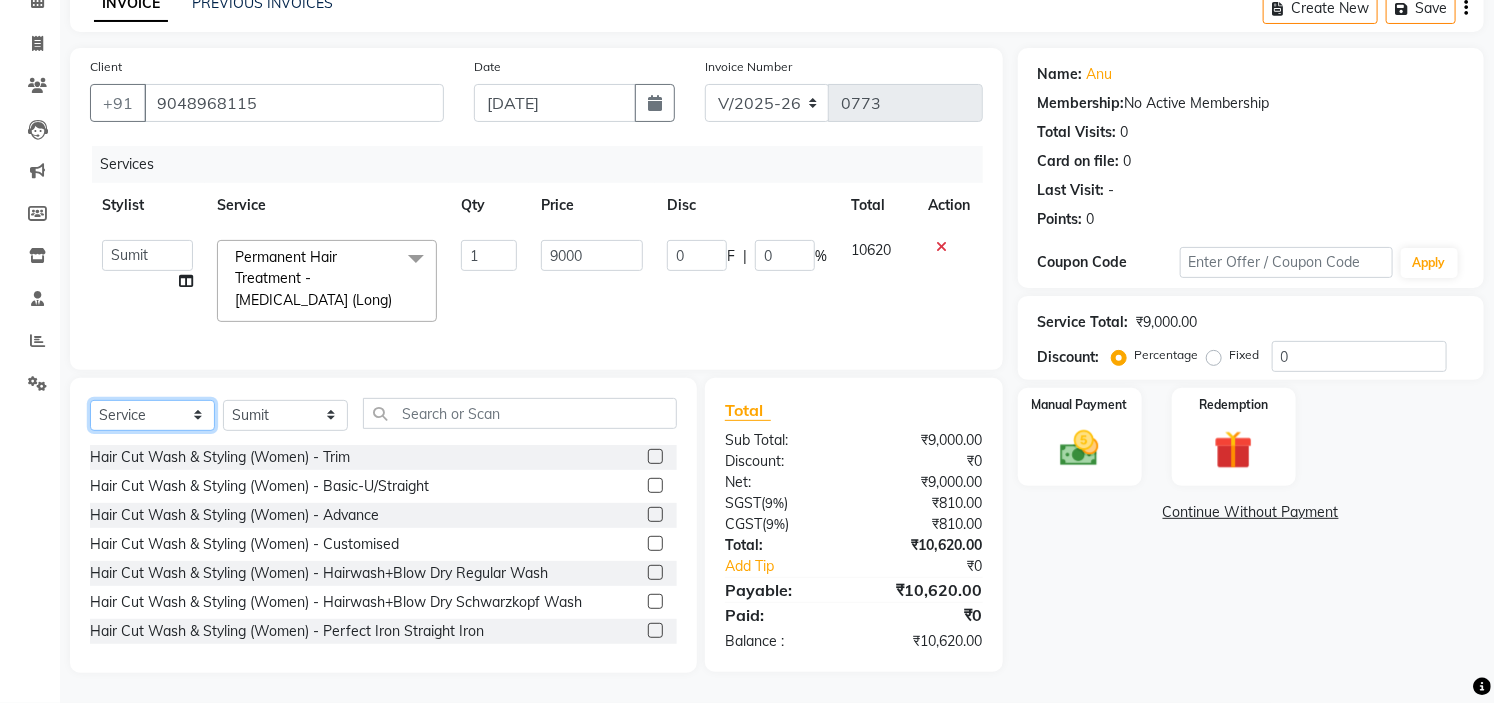 select on "product" 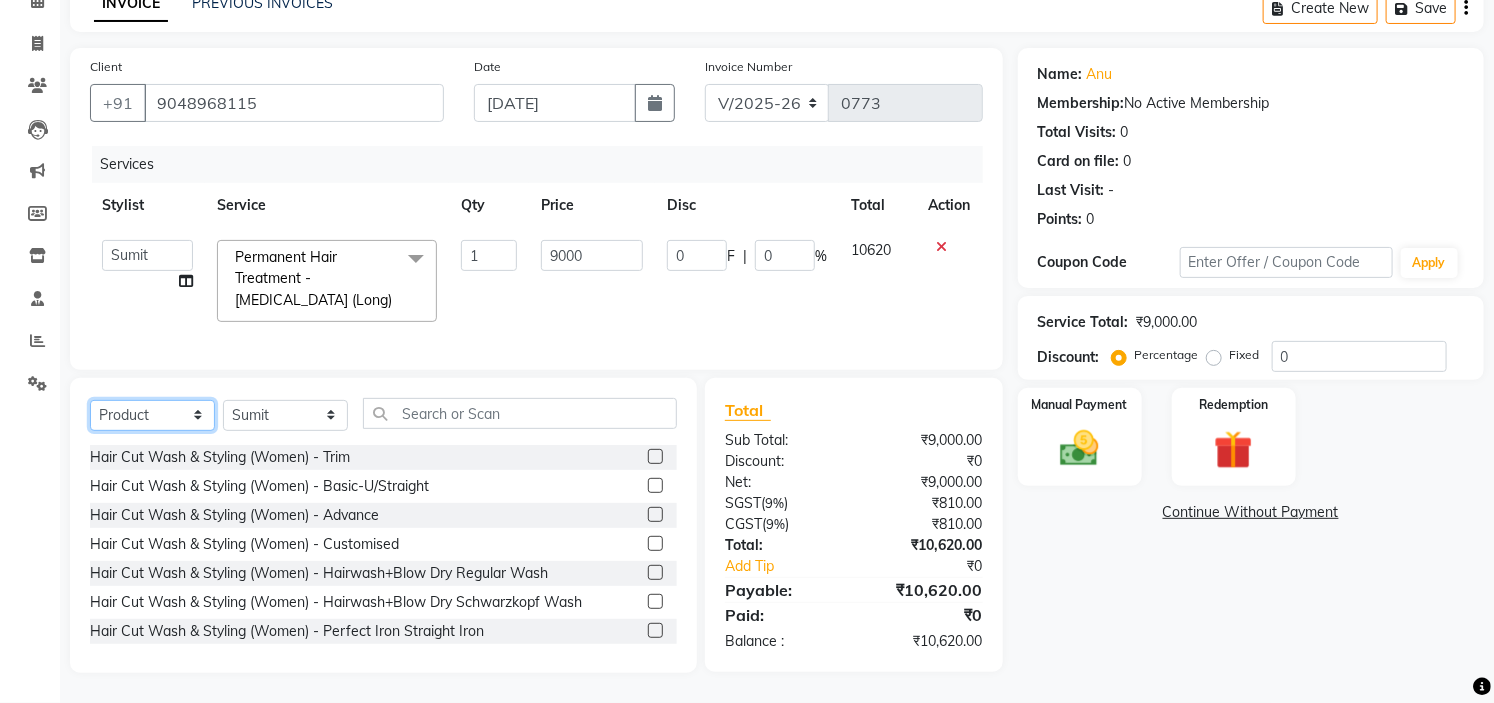 click on "Select  Service  Product  Membership  Package Voucher Prepaid Gift Card" 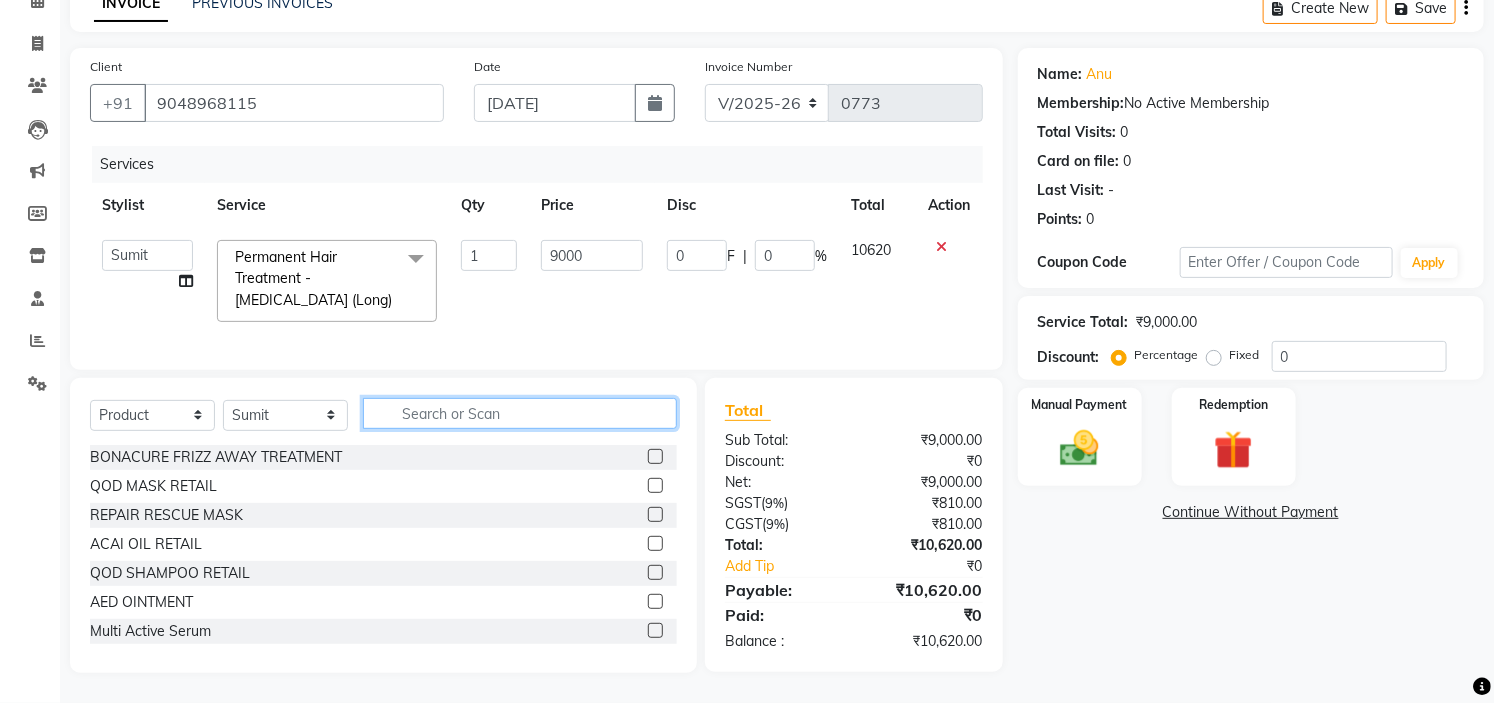 click 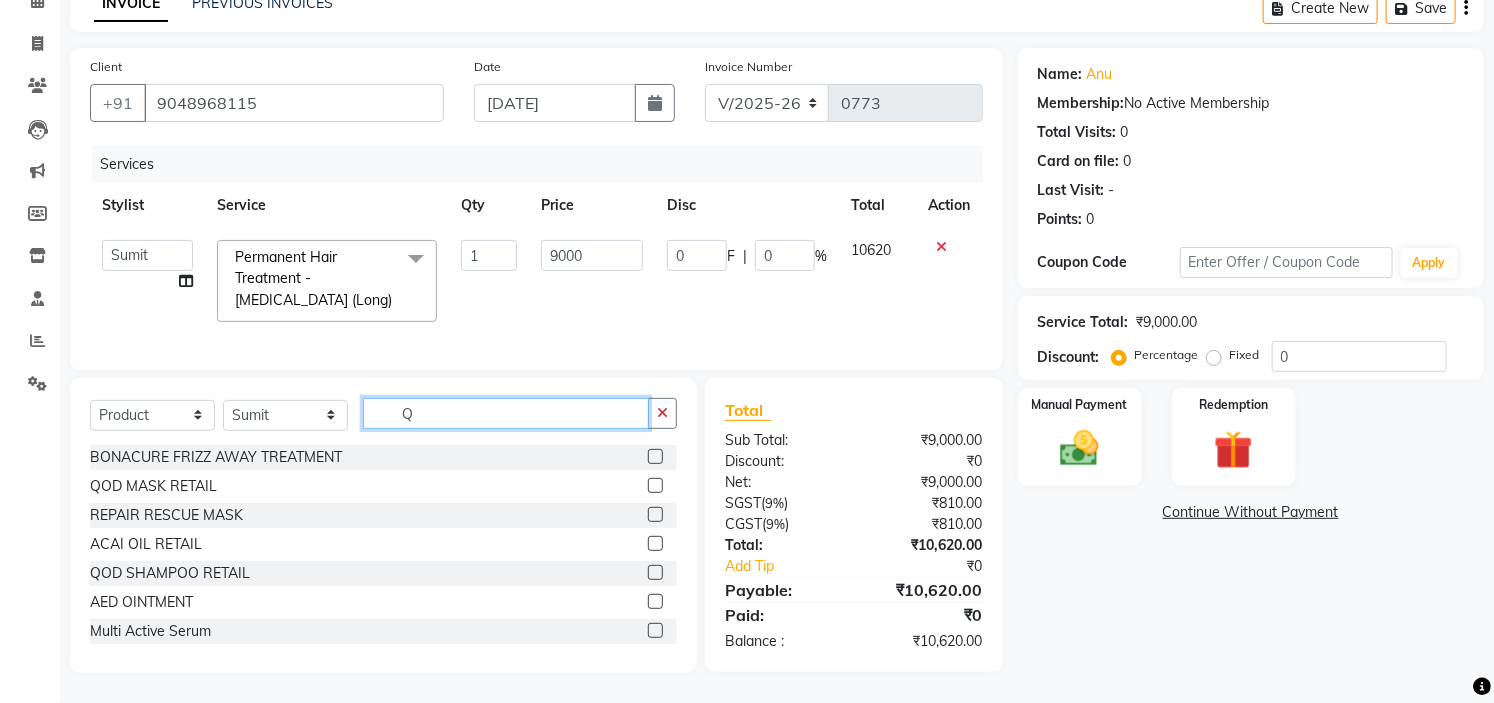 scroll, scrollTop: 117, scrollLeft: 0, axis: vertical 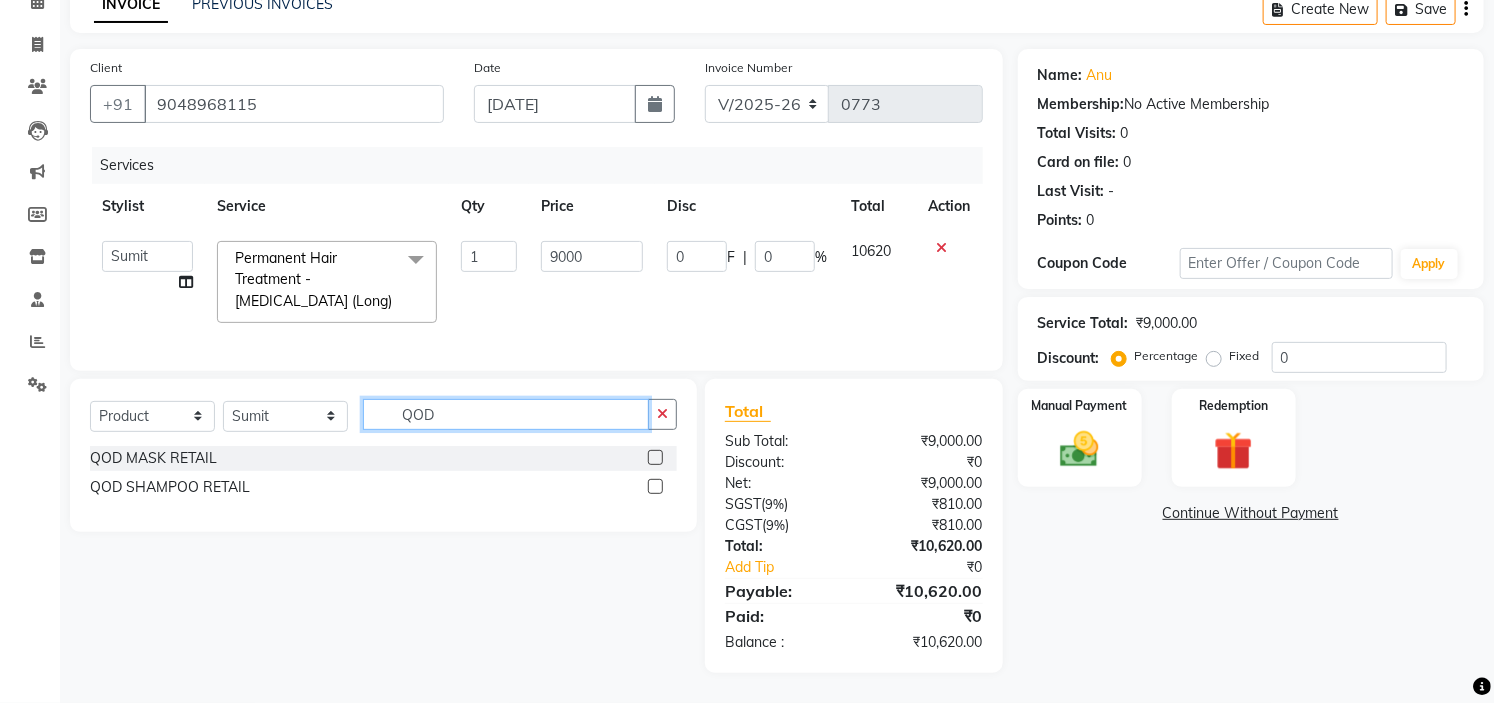 type on "QOD" 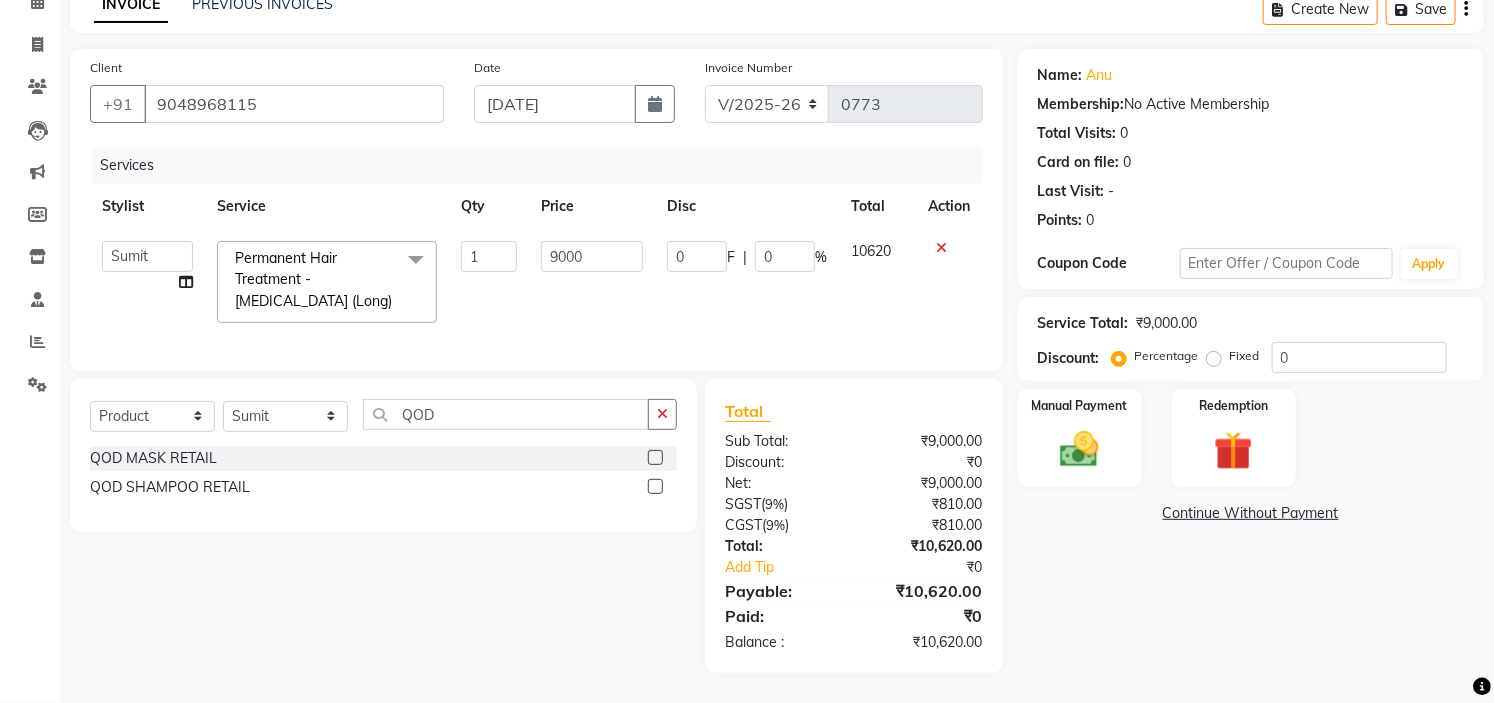 click 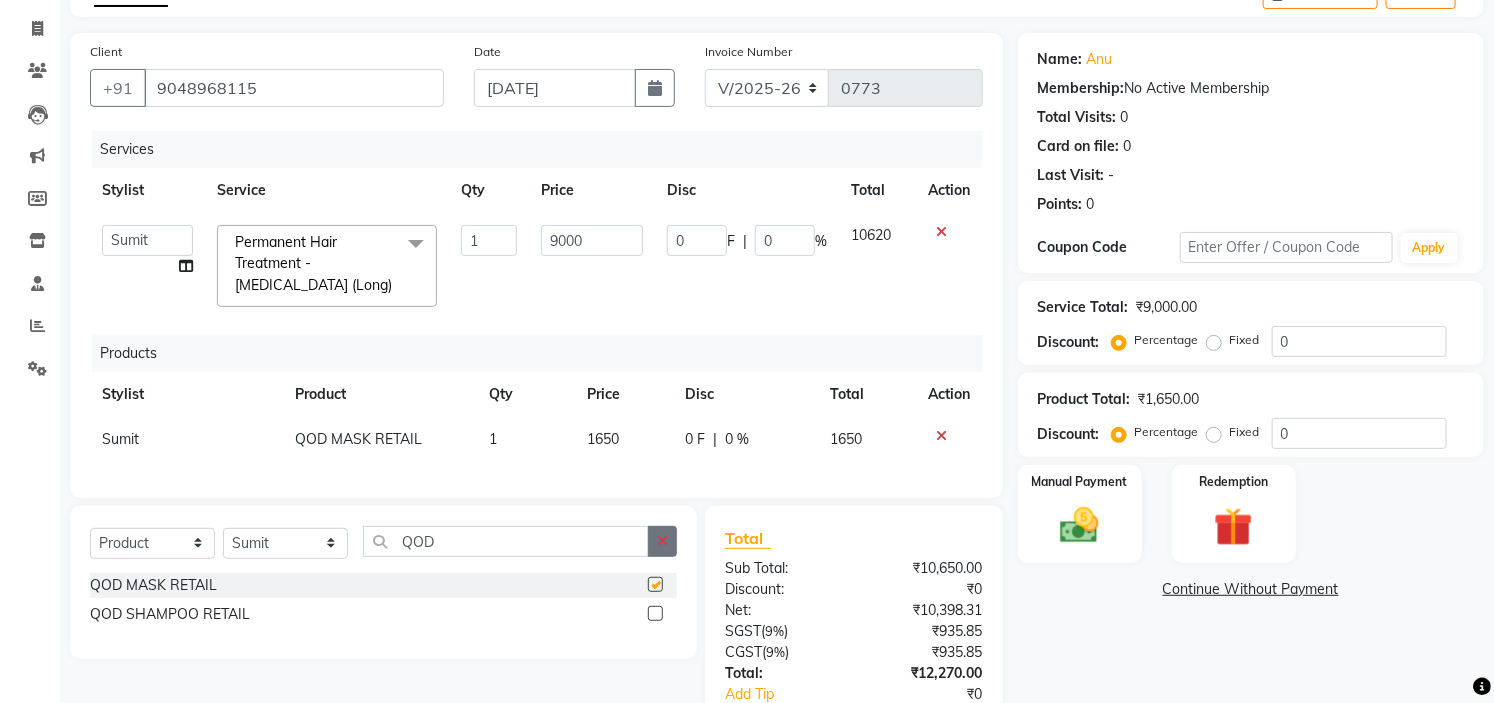 checkbox on "false" 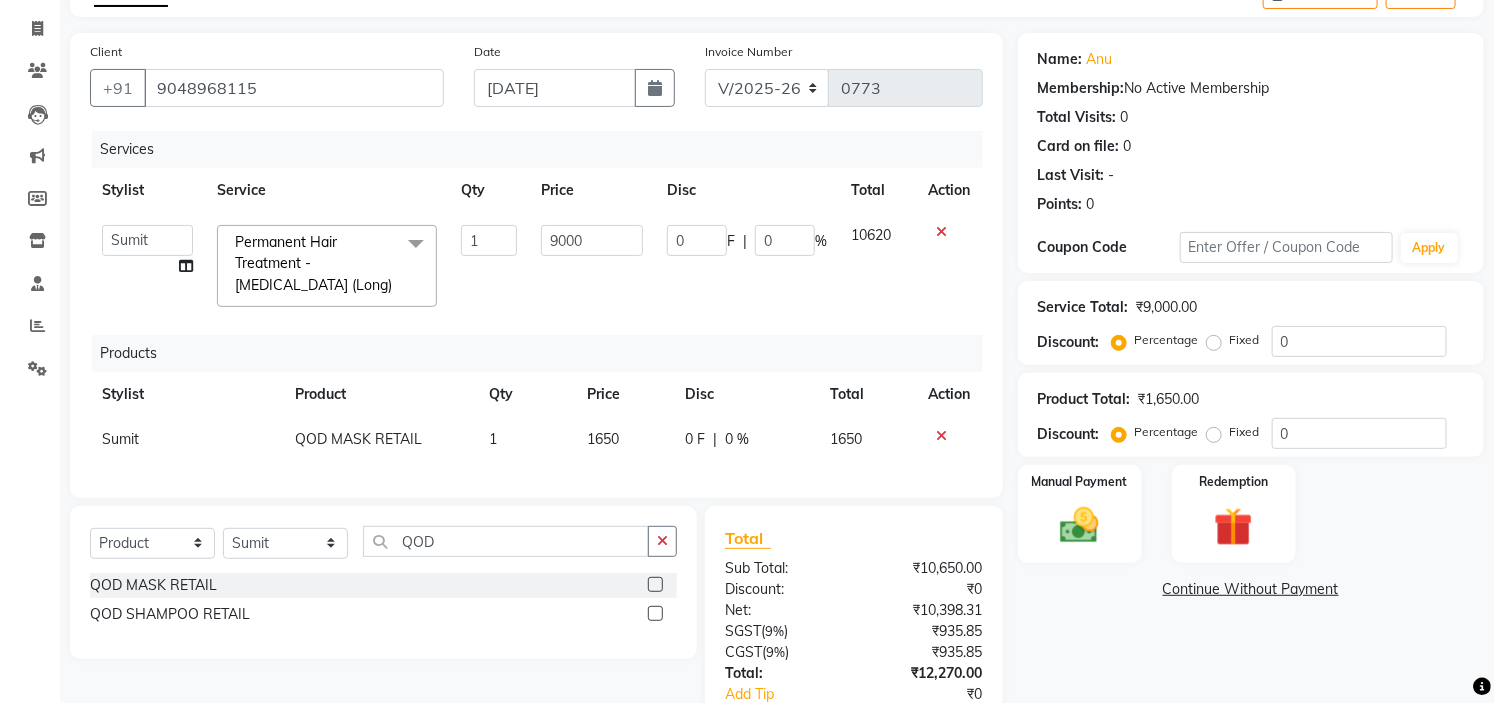 click 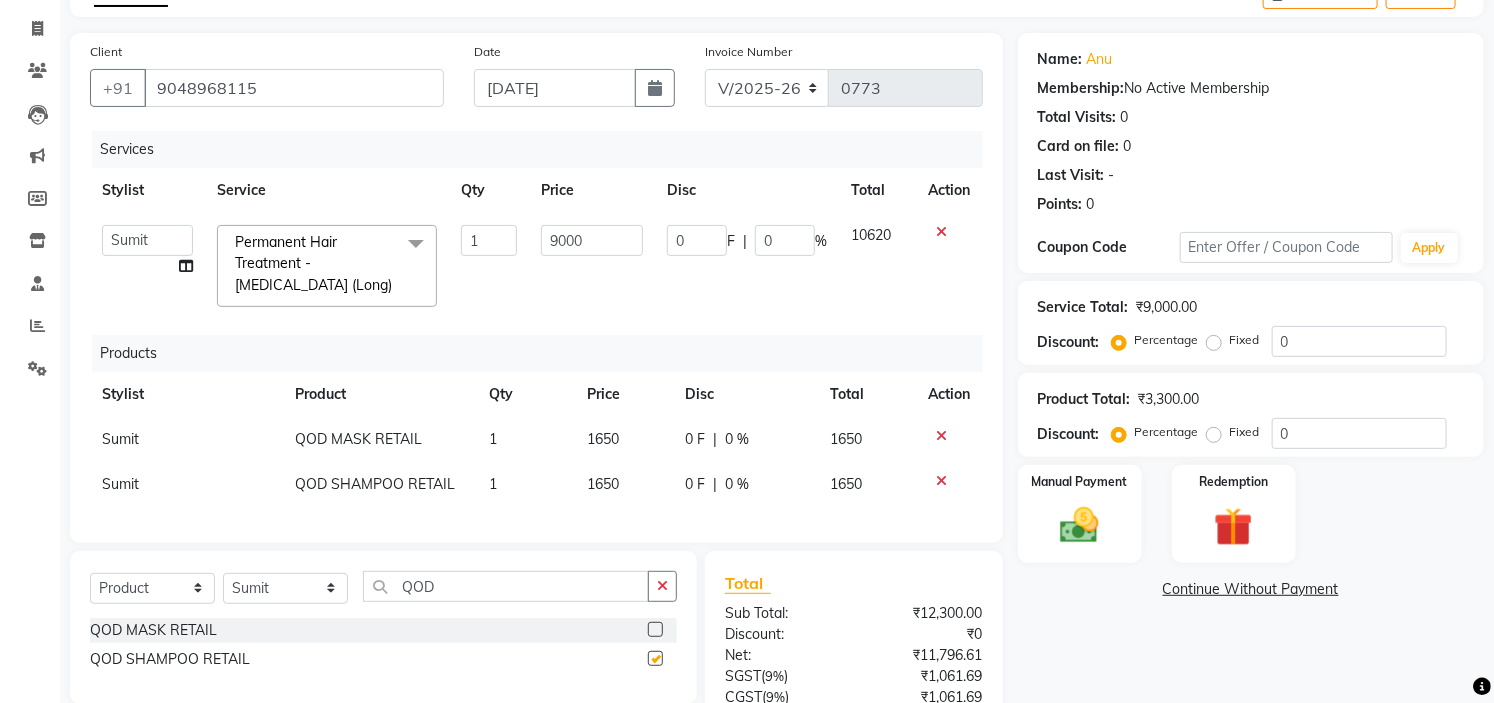 checkbox on "false" 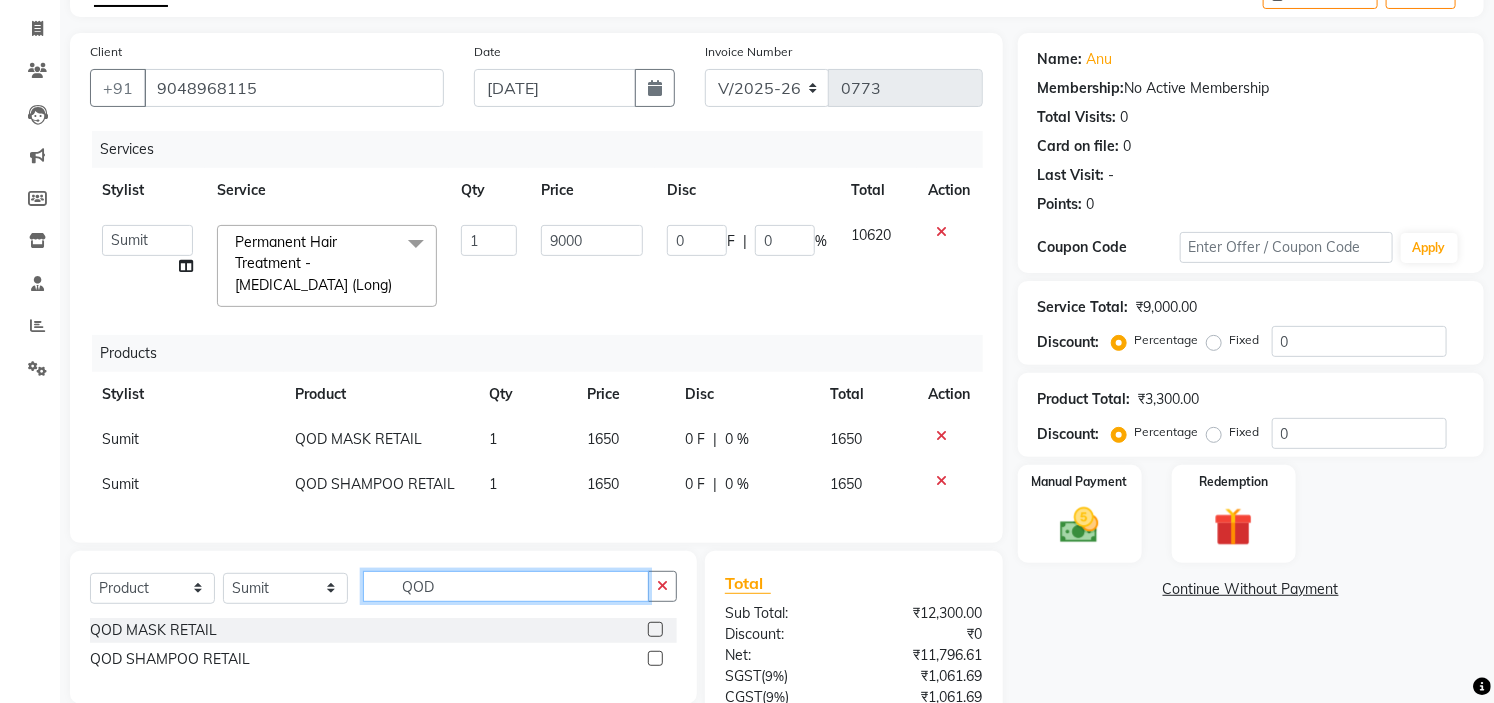 click on "QOD" 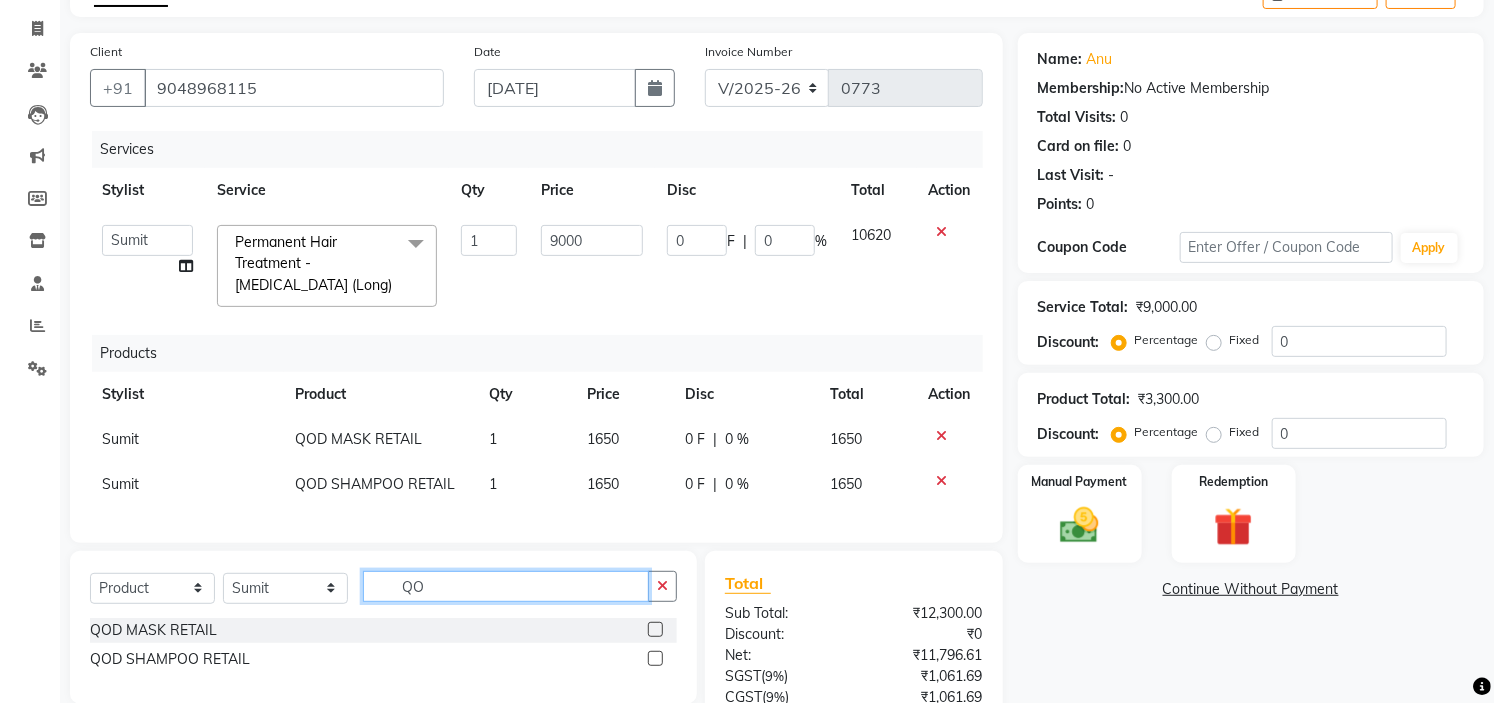 type on "Q" 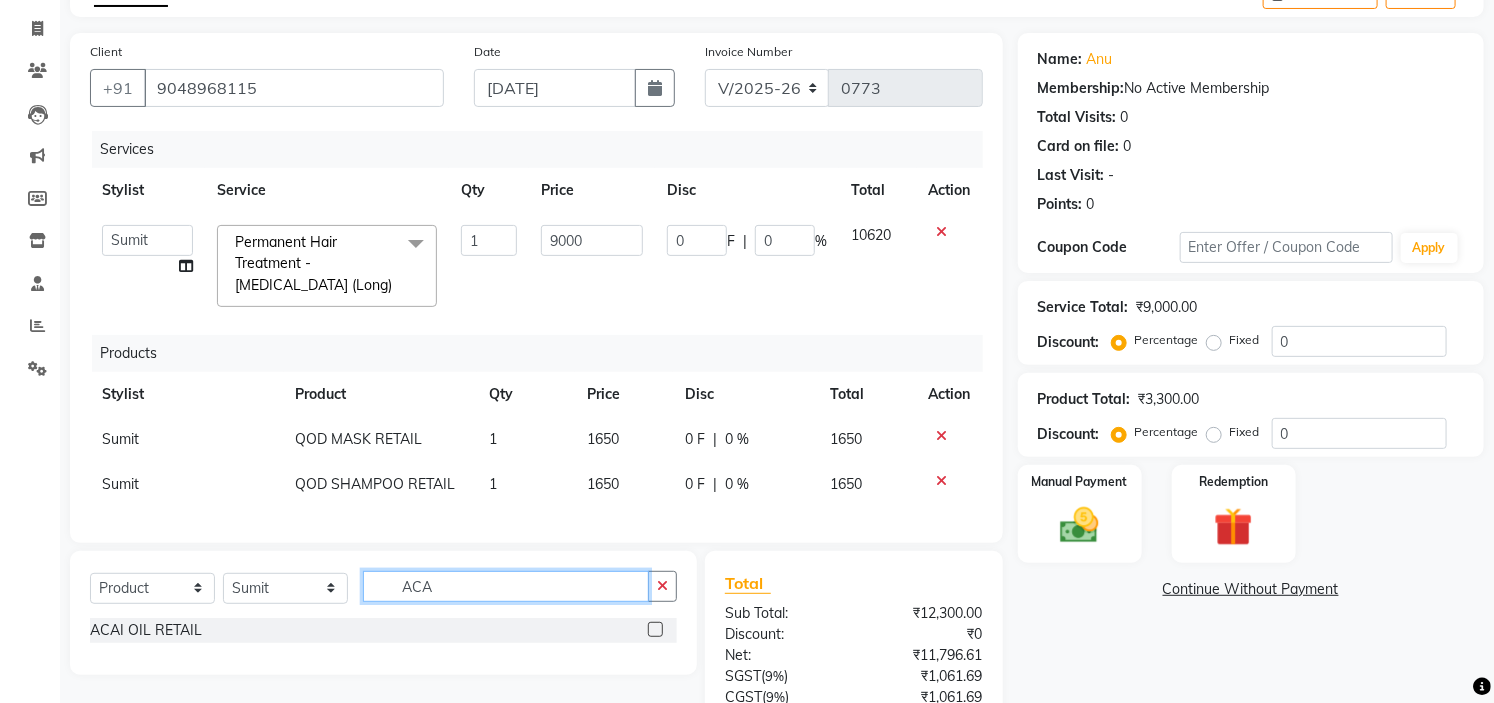 type on "ACA" 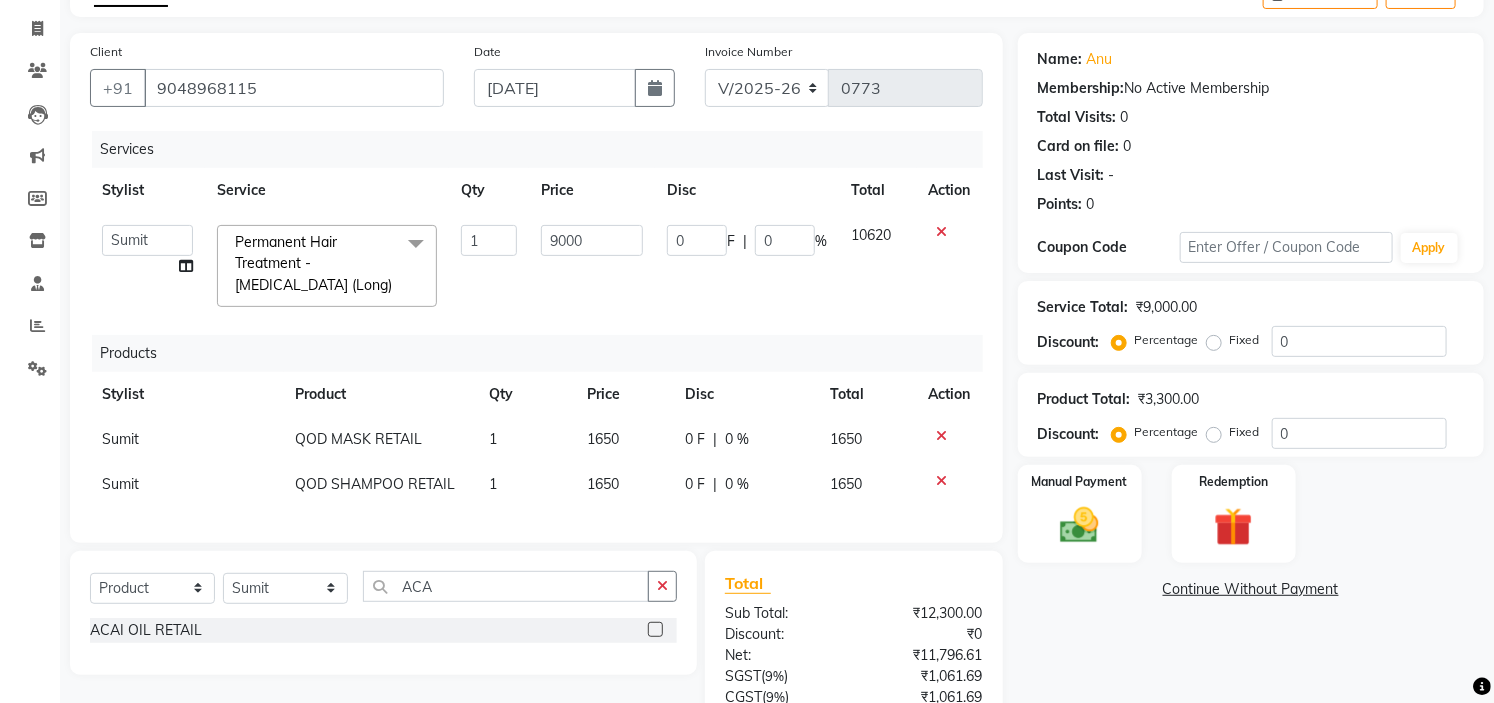 click 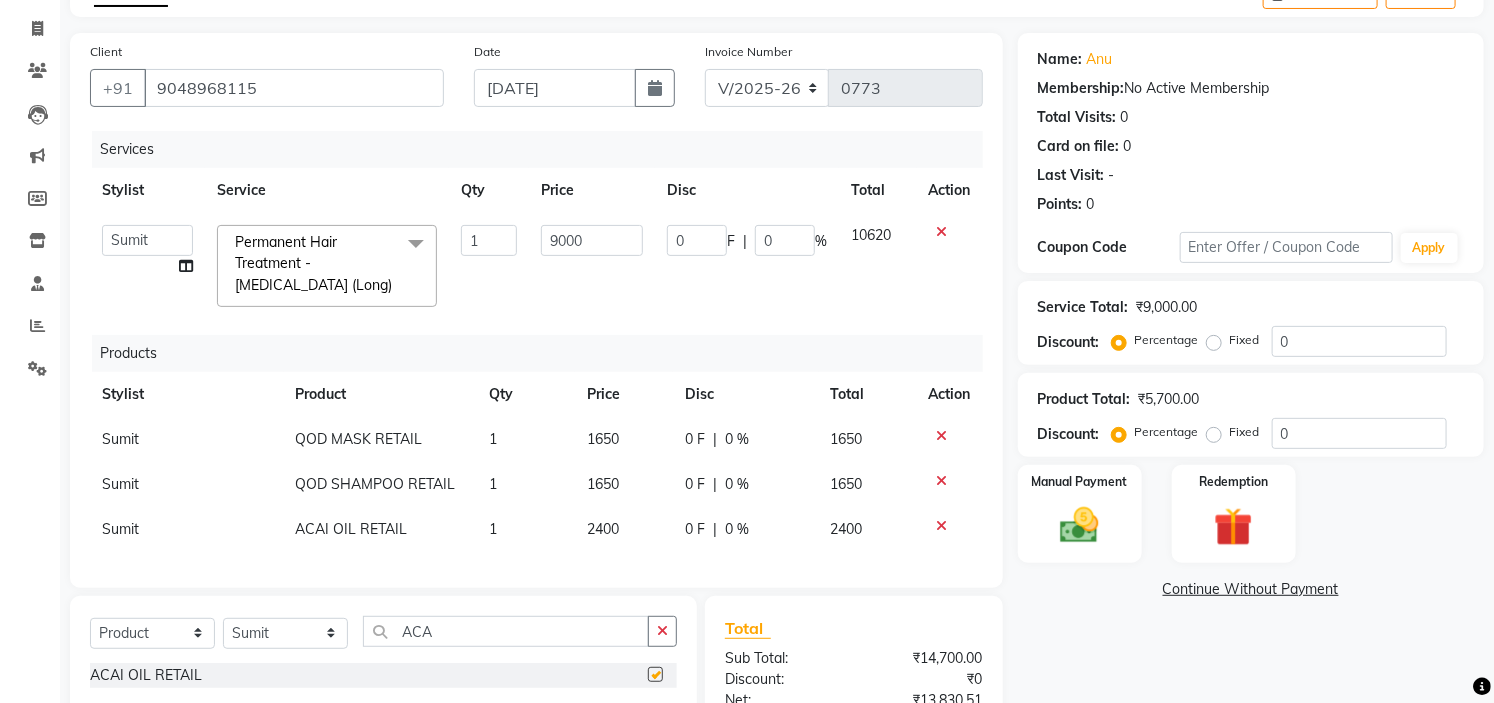 checkbox on "false" 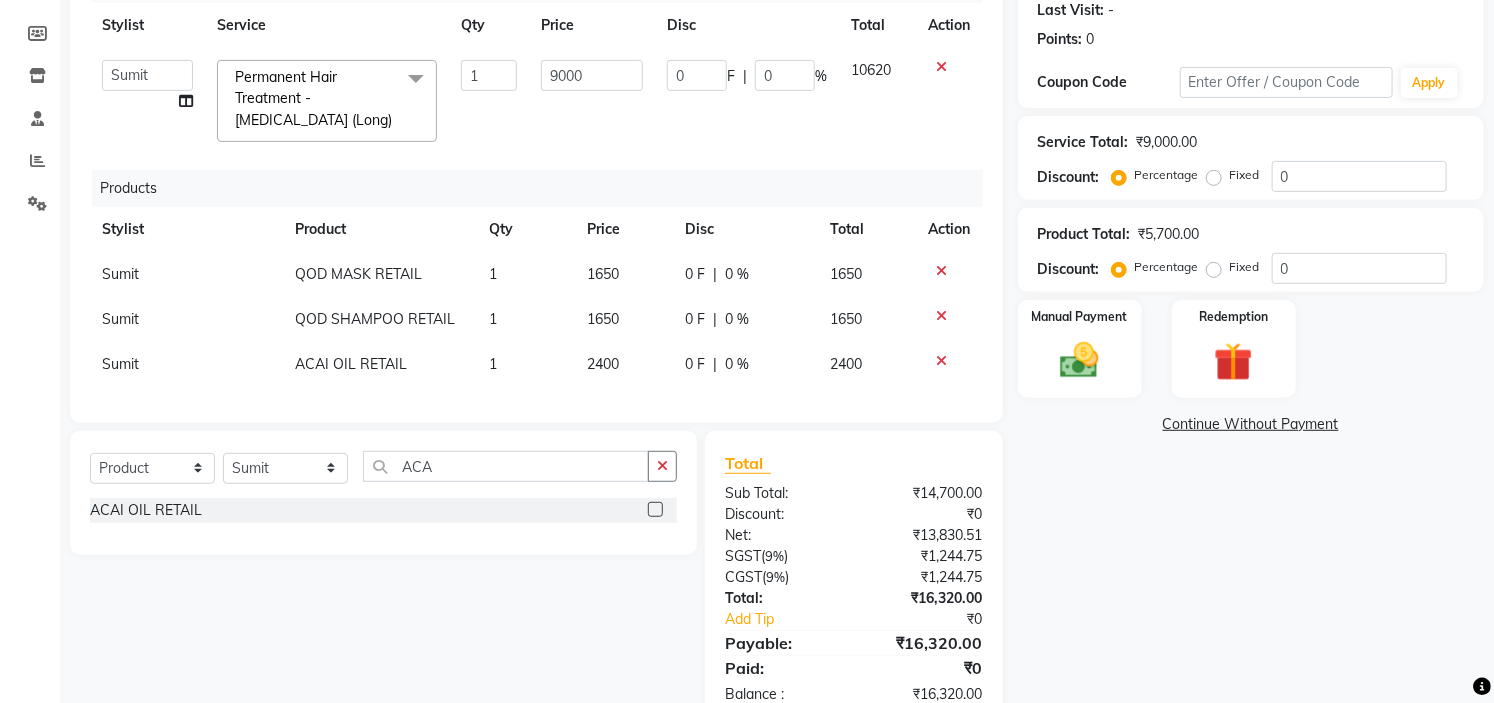 scroll, scrollTop: 262, scrollLeft: 0, axis: vertical 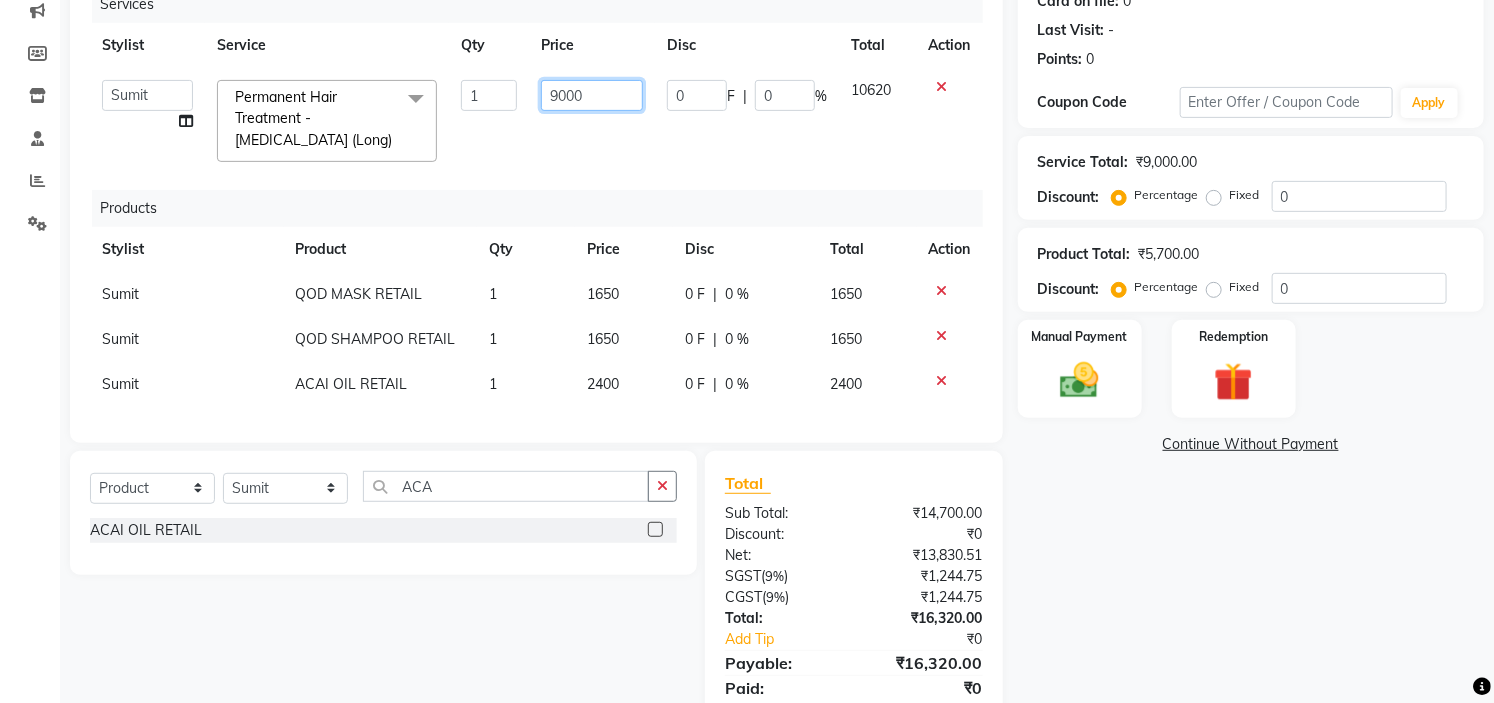 click on "9000" 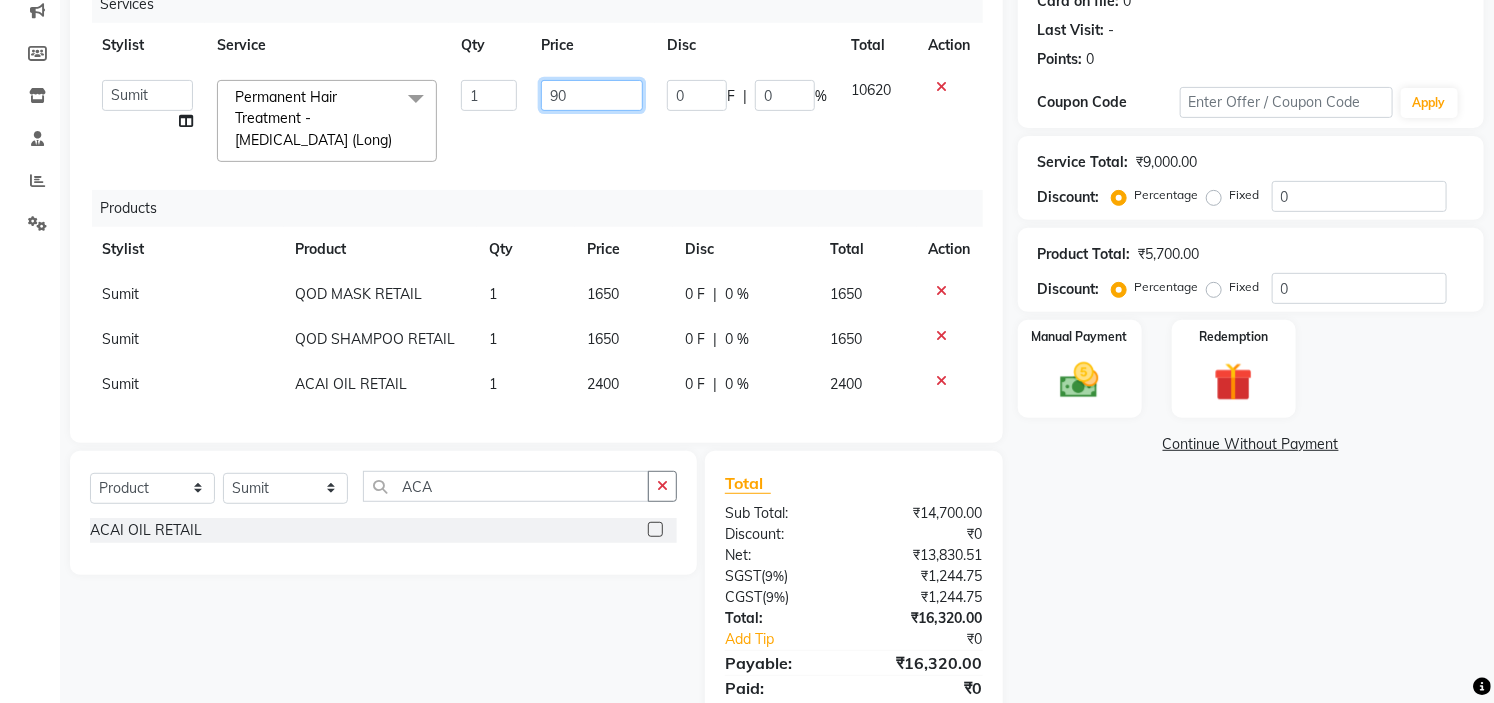 type on "9" 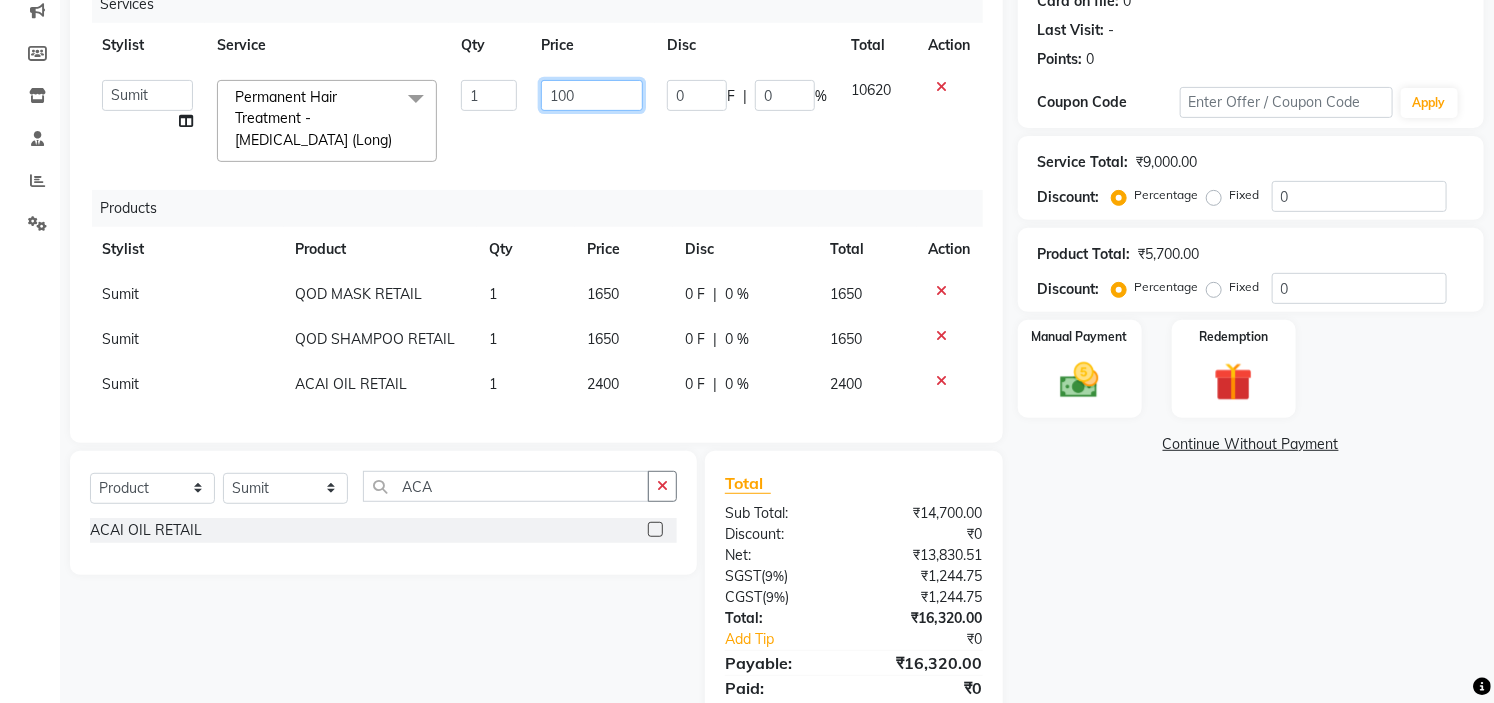 type on "1000" 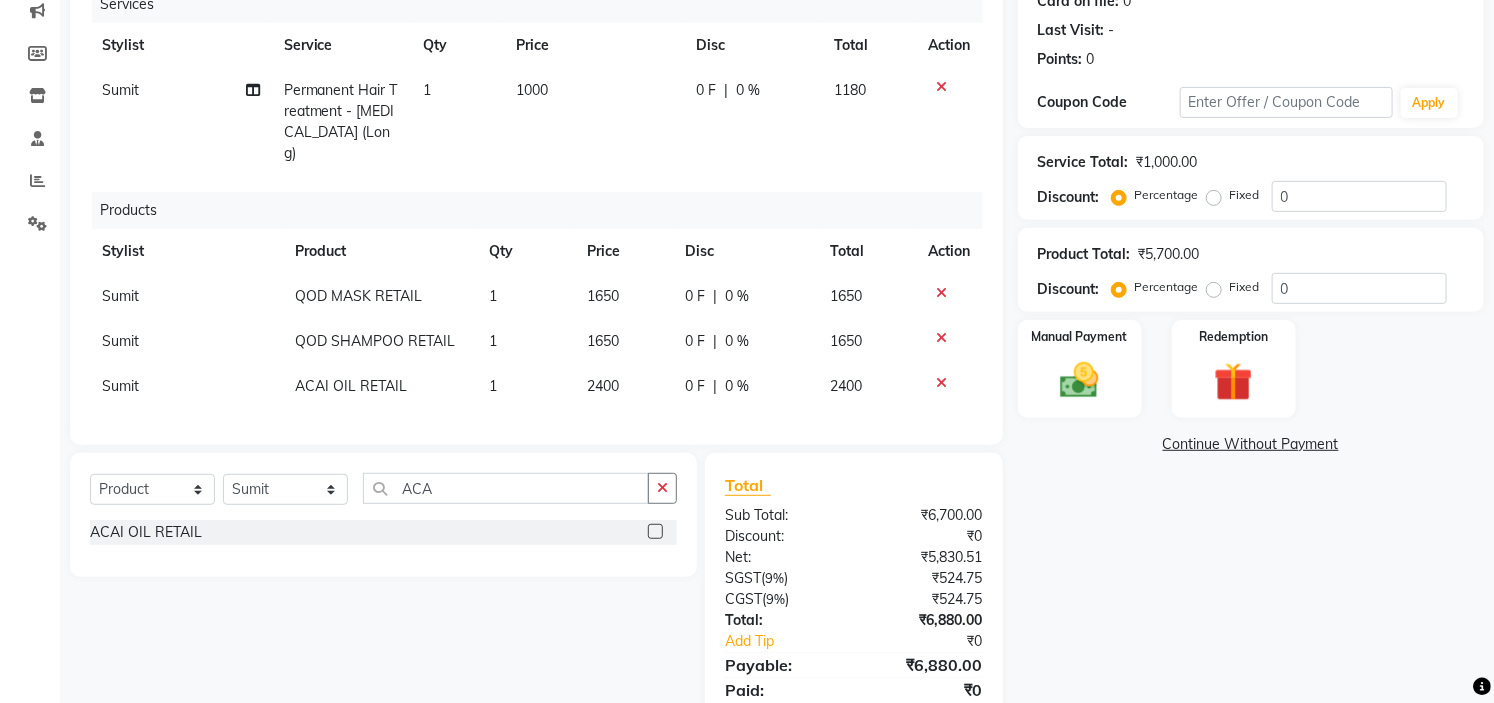 click on "Name: Anu  Membership:  No Active Membership  Total Visits:  0 Card on file:  0 Last Visit:   - Points:   0  Coupon Code Apply Service Total:  ₹1,000.00  Discount:  Percentage   Fixed  0 Product Total:  ₹5,700.00  Discount:  Percentage   Fixed  0 Manual Payment Redemption  Continue Without Payment" 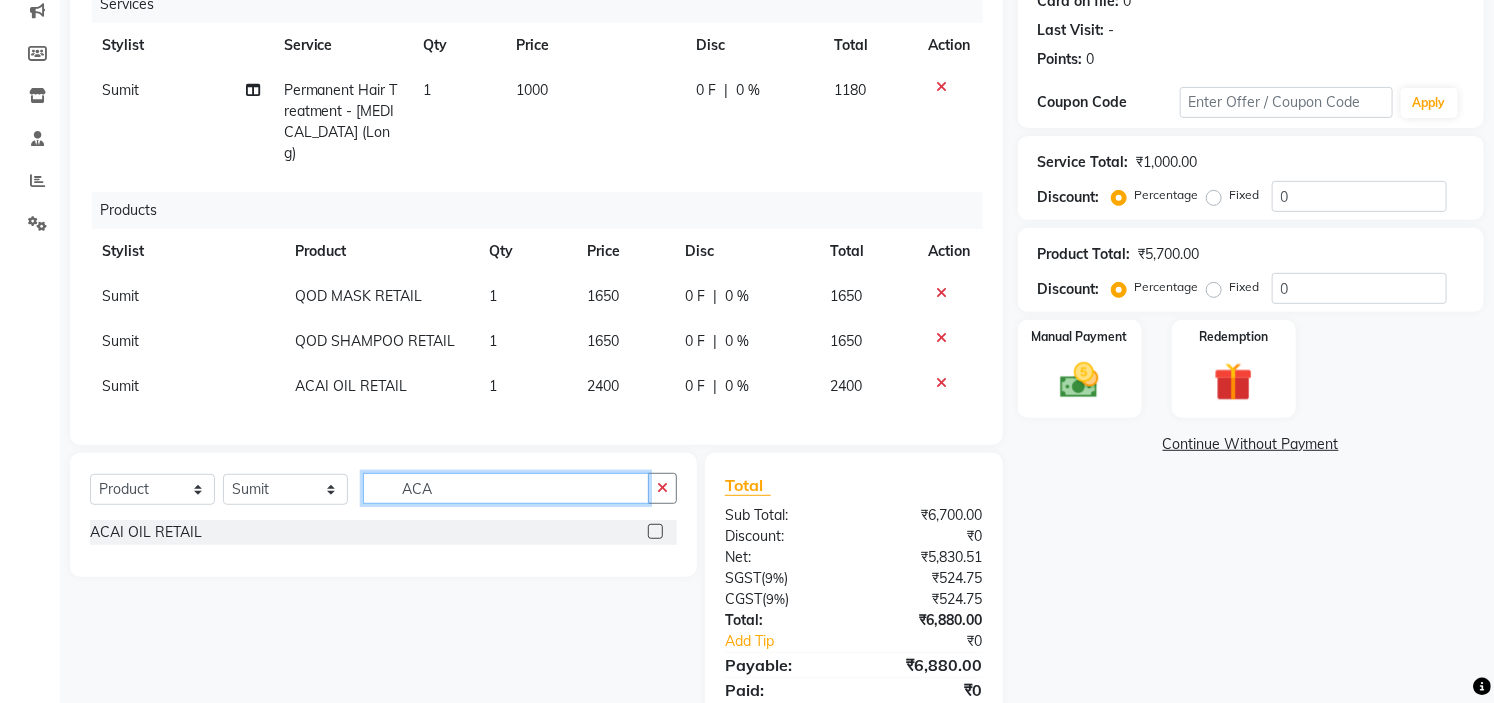 click on "ACA" 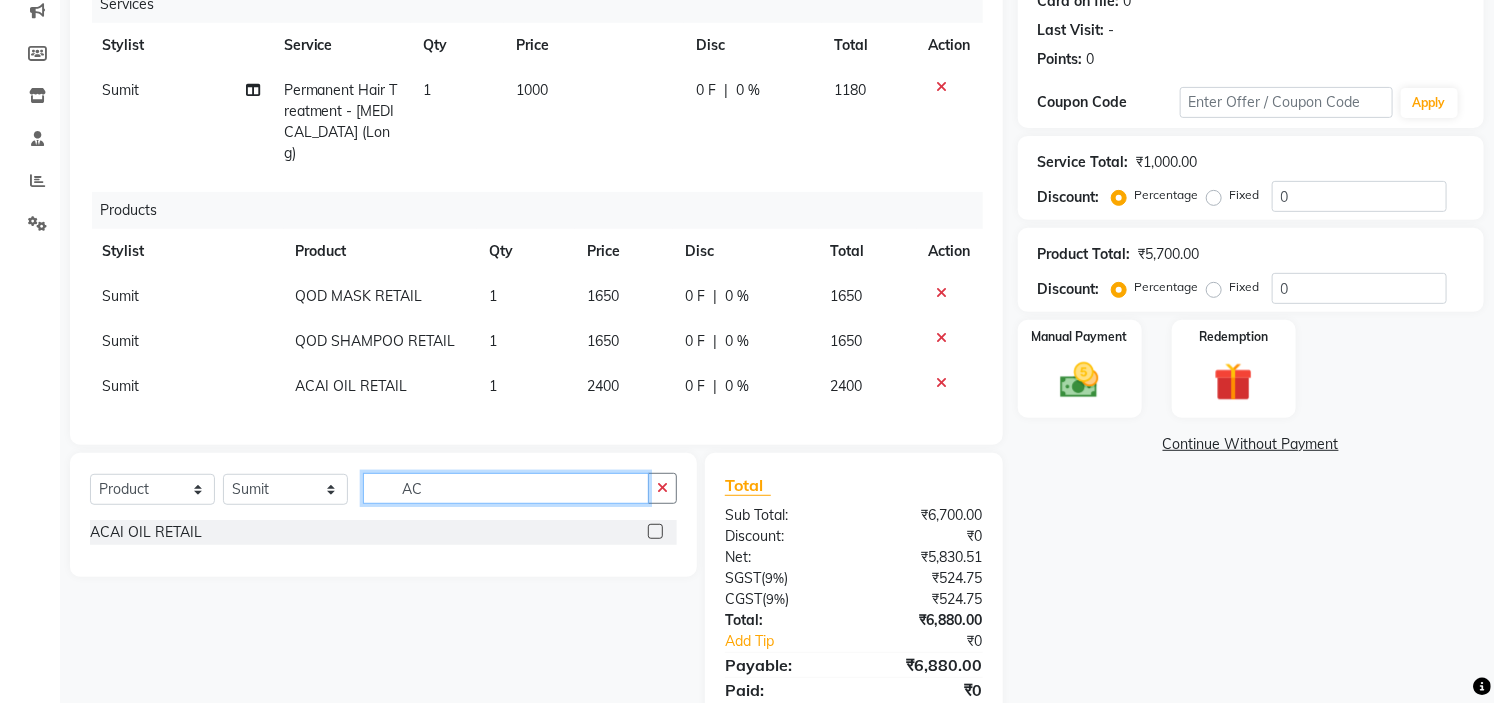 type on "A" 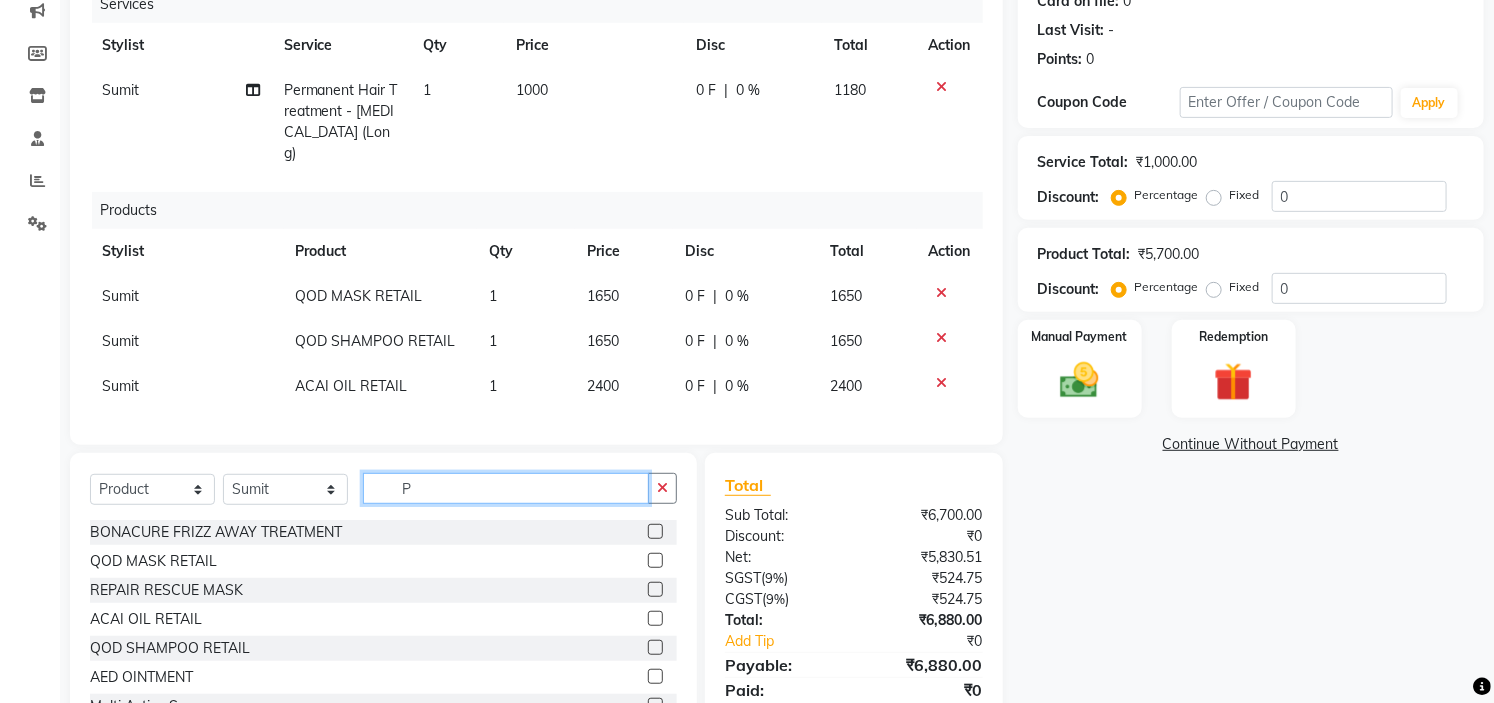 type on "P" 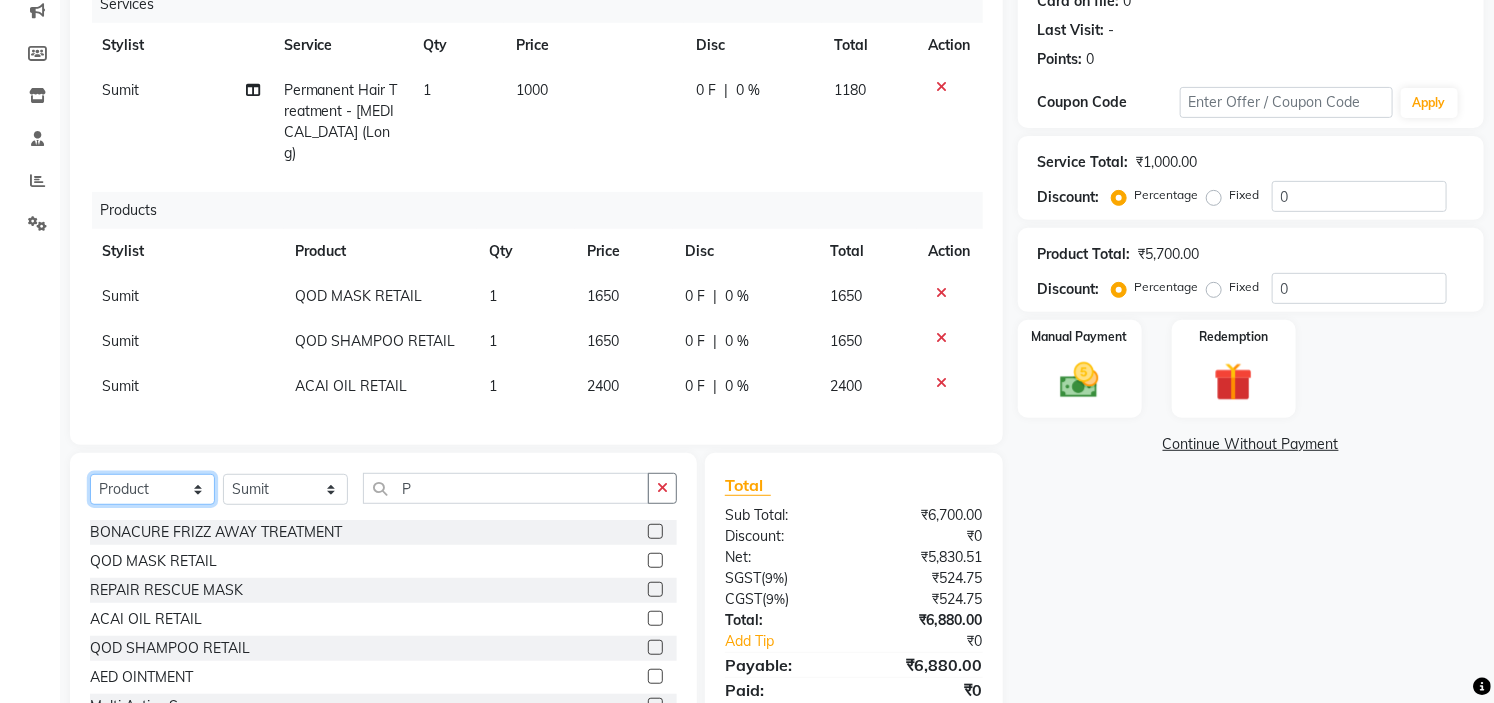 click on "Select  Service  Product  Membership  Package Voucher Prepaid Gift Card" 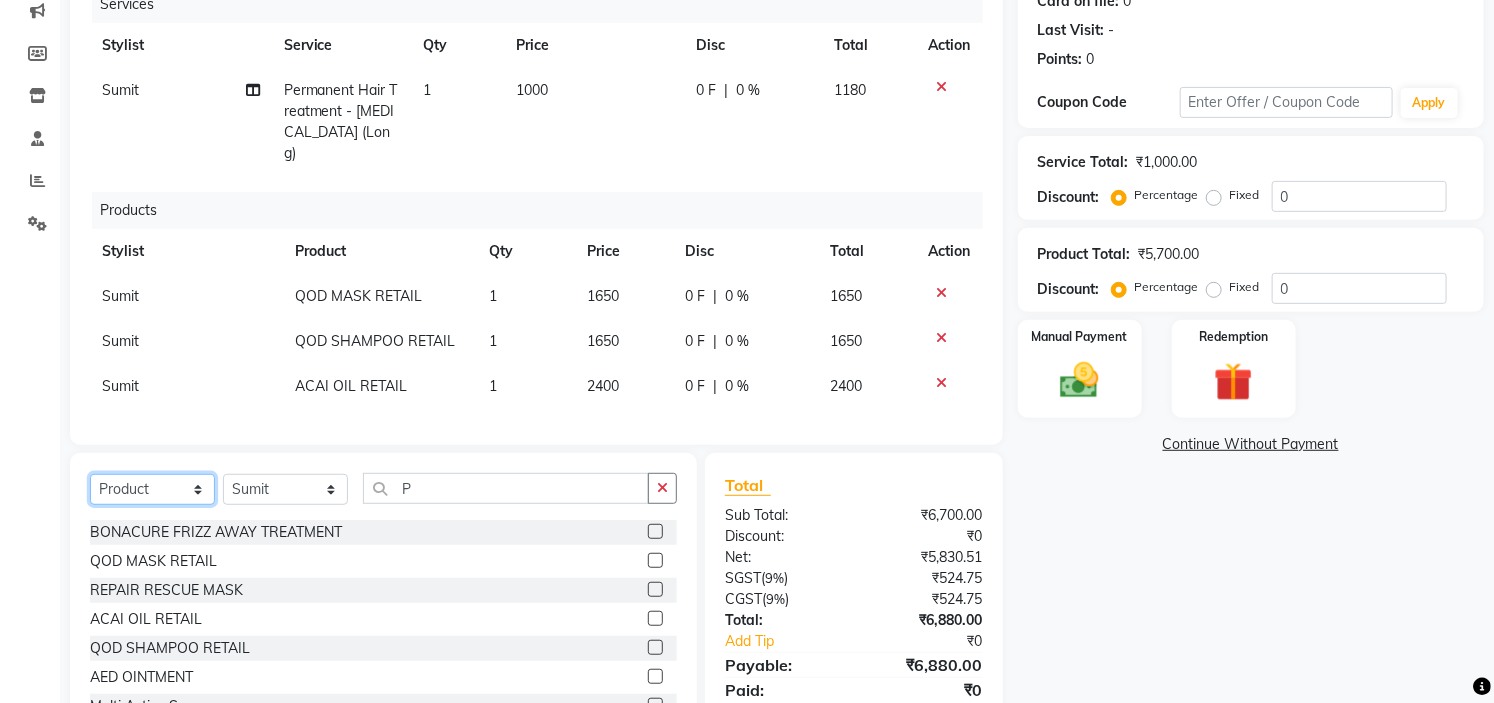 select on "service" 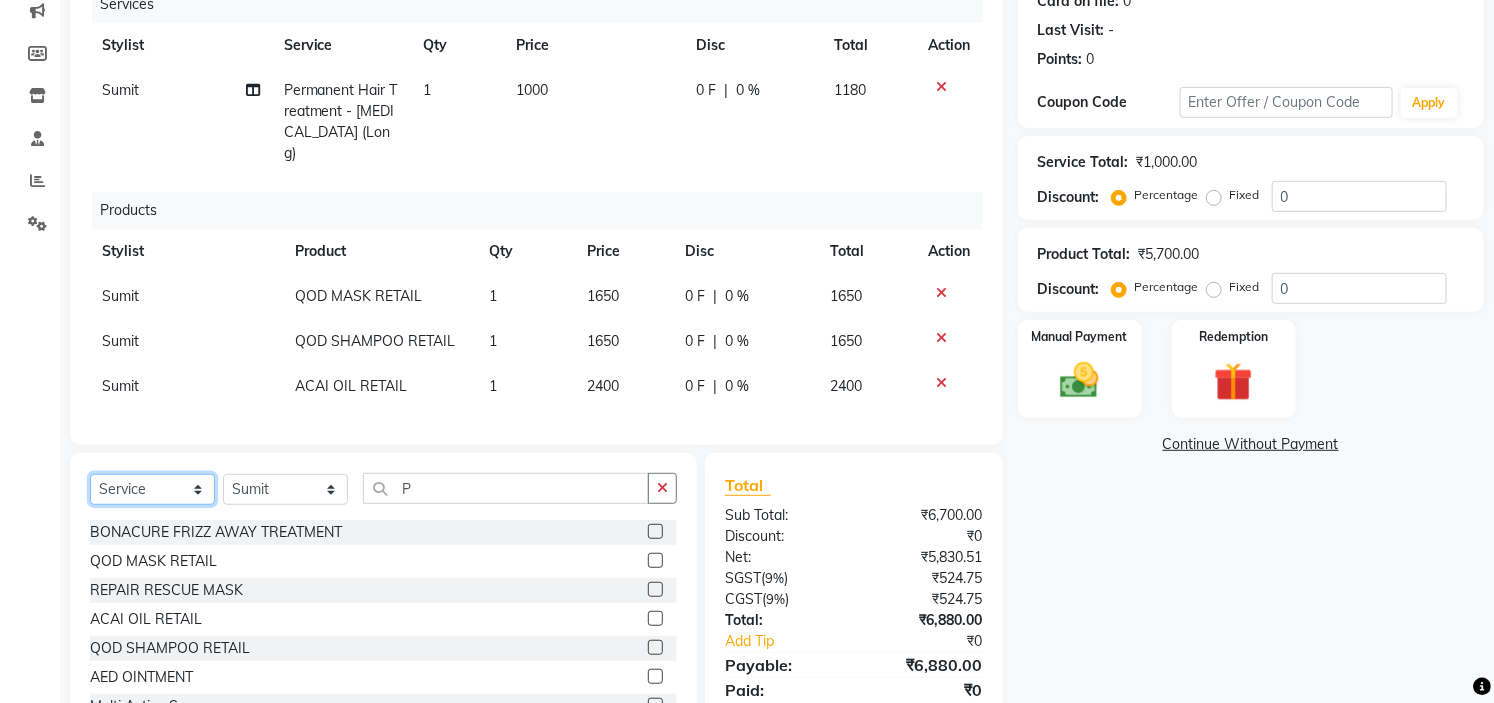 click on "Select  Service  Product  Membership  Package Voucher Prepaid Gift Card" 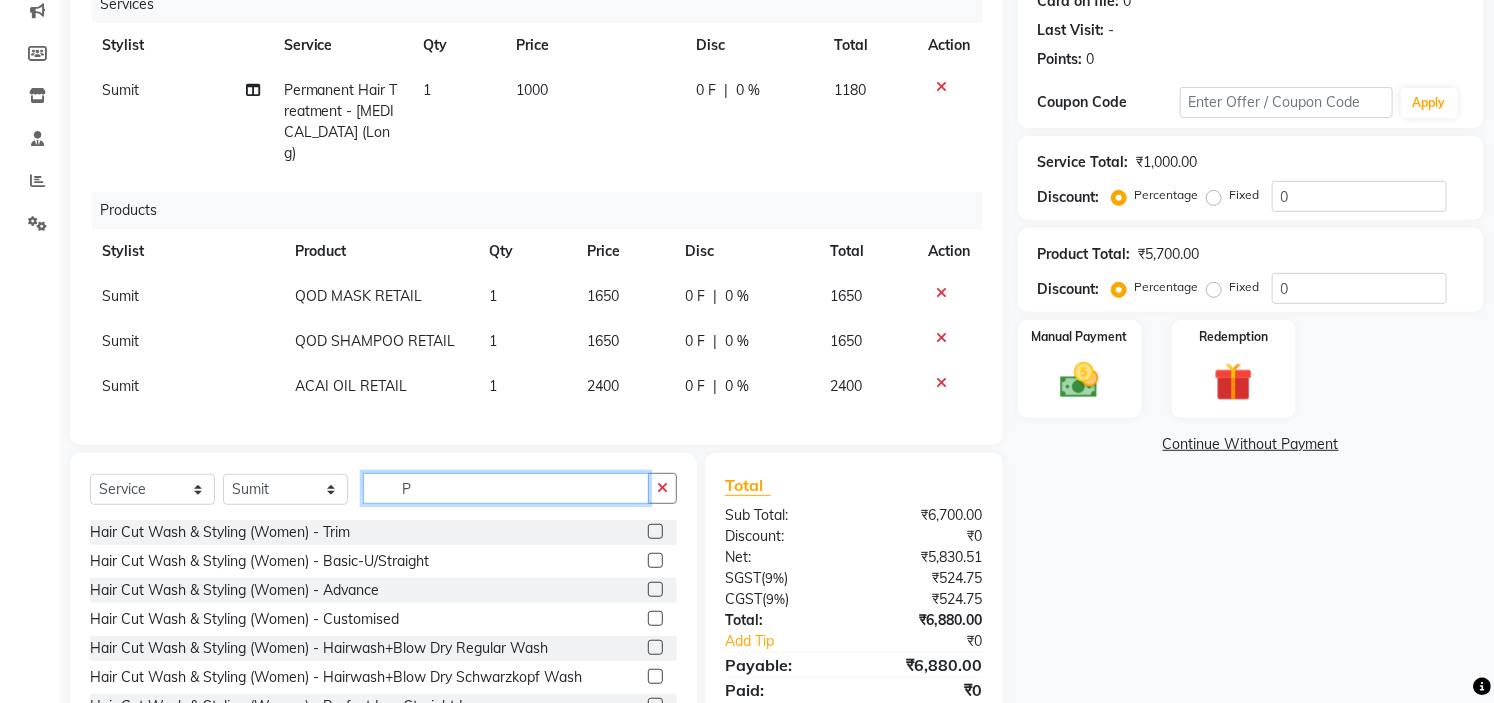 click on "P" 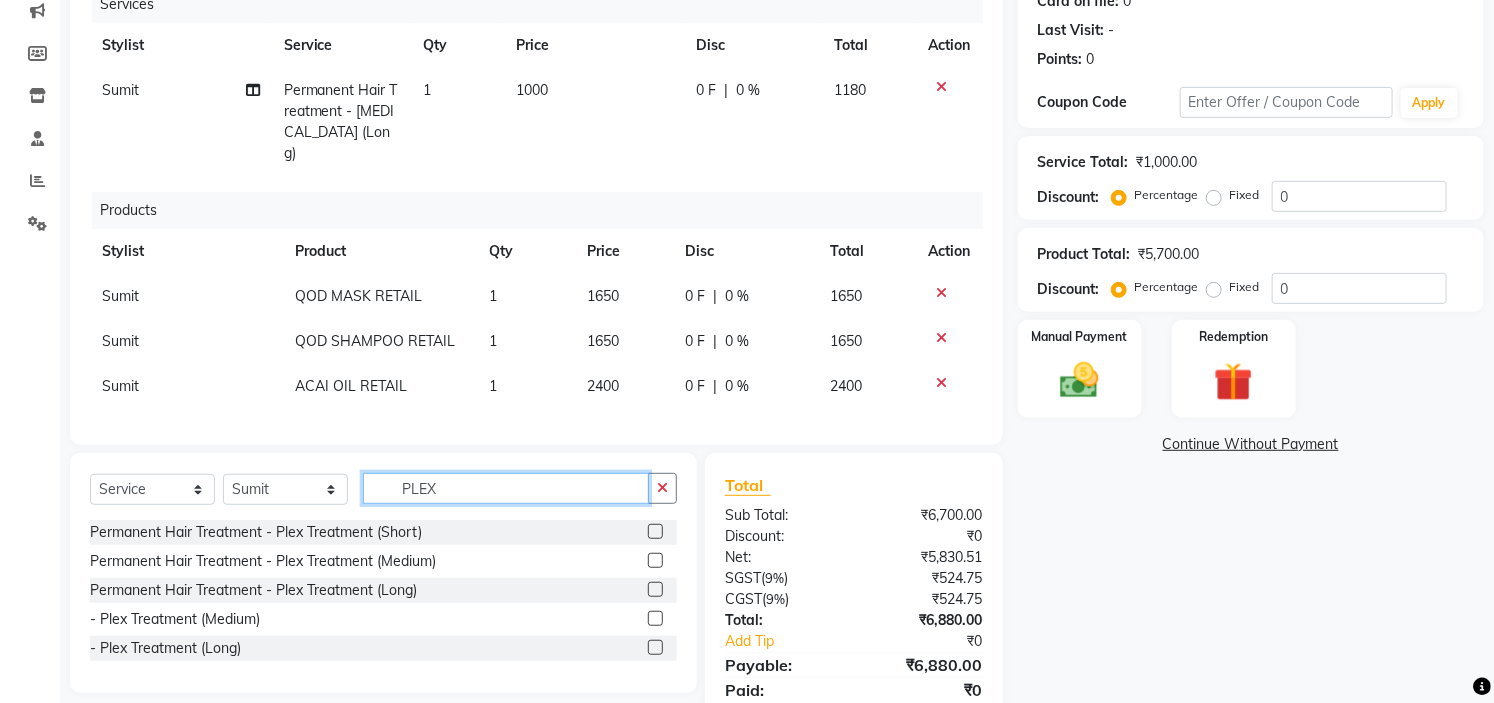 type on "PLEX" 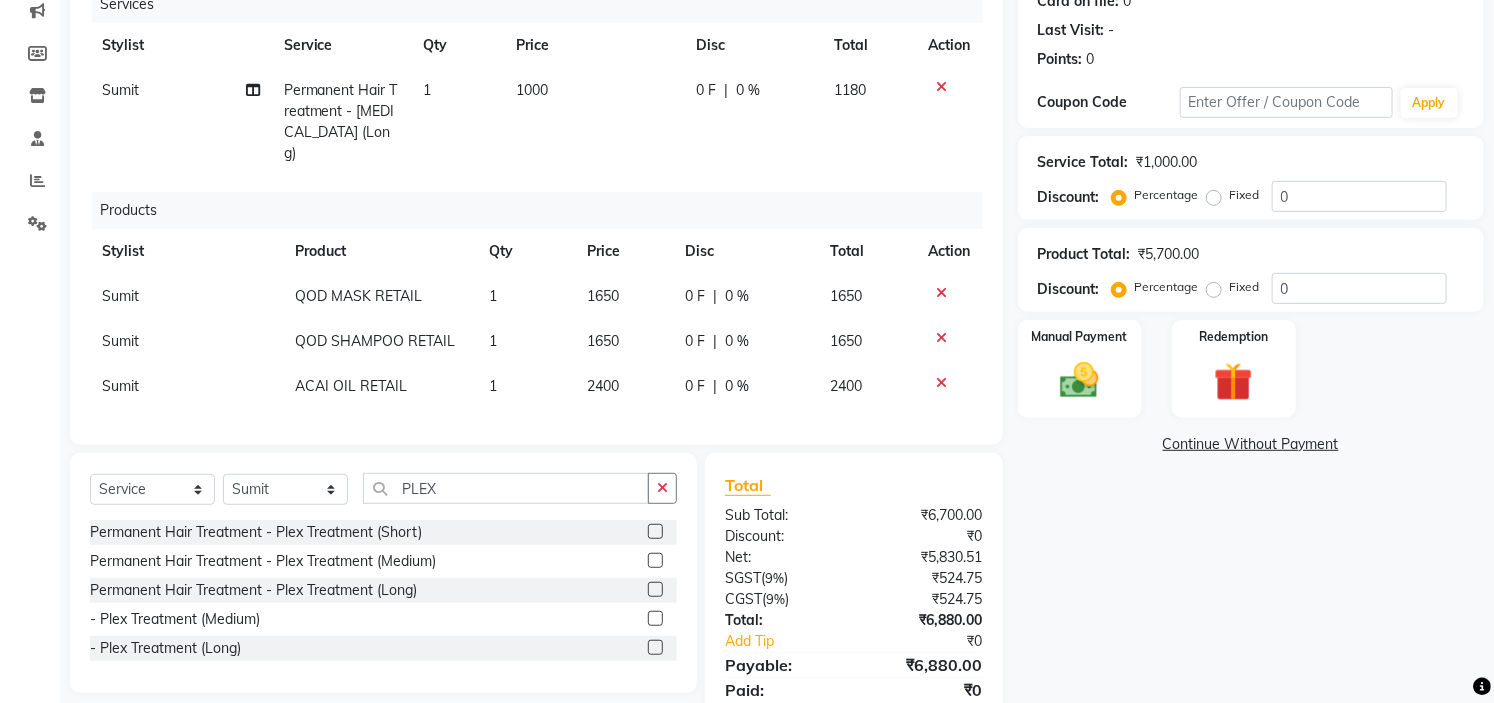 click 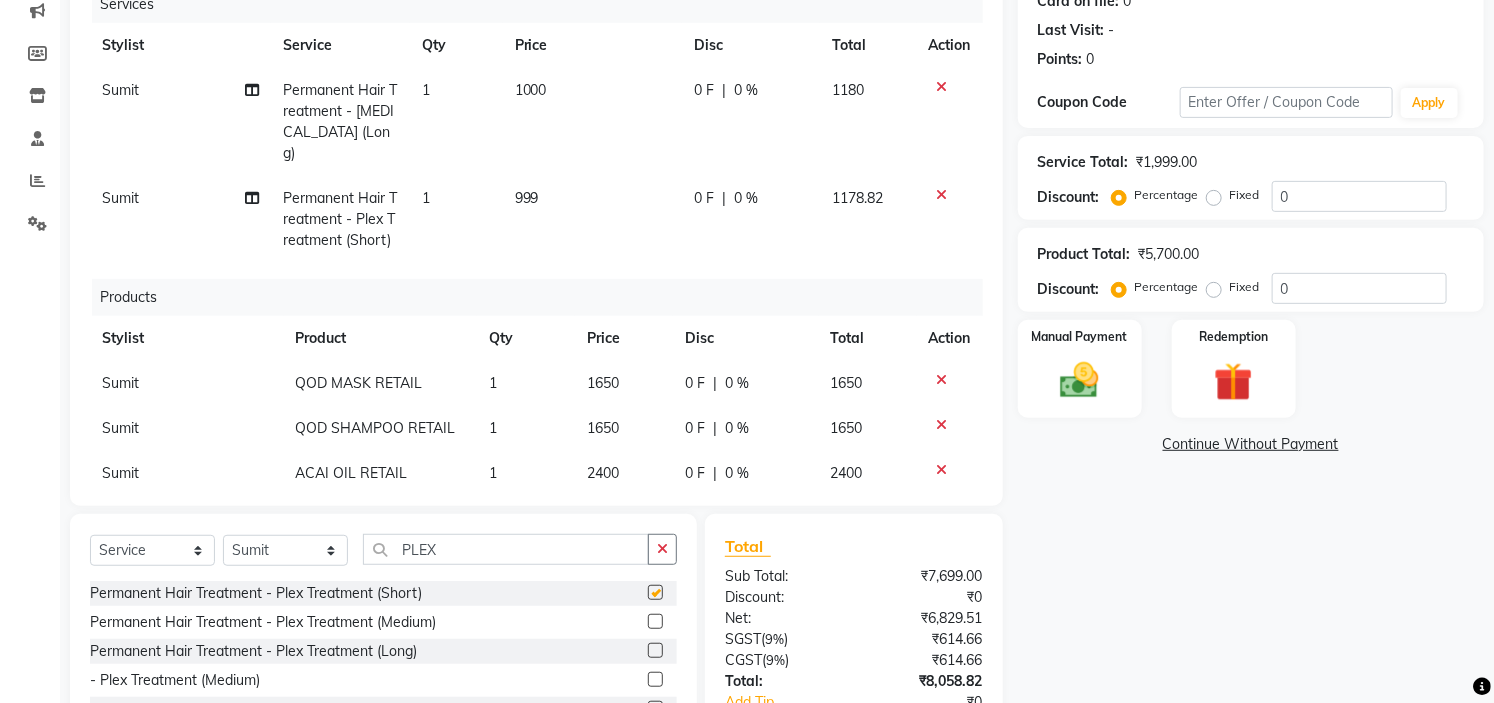 checkbox on "false" 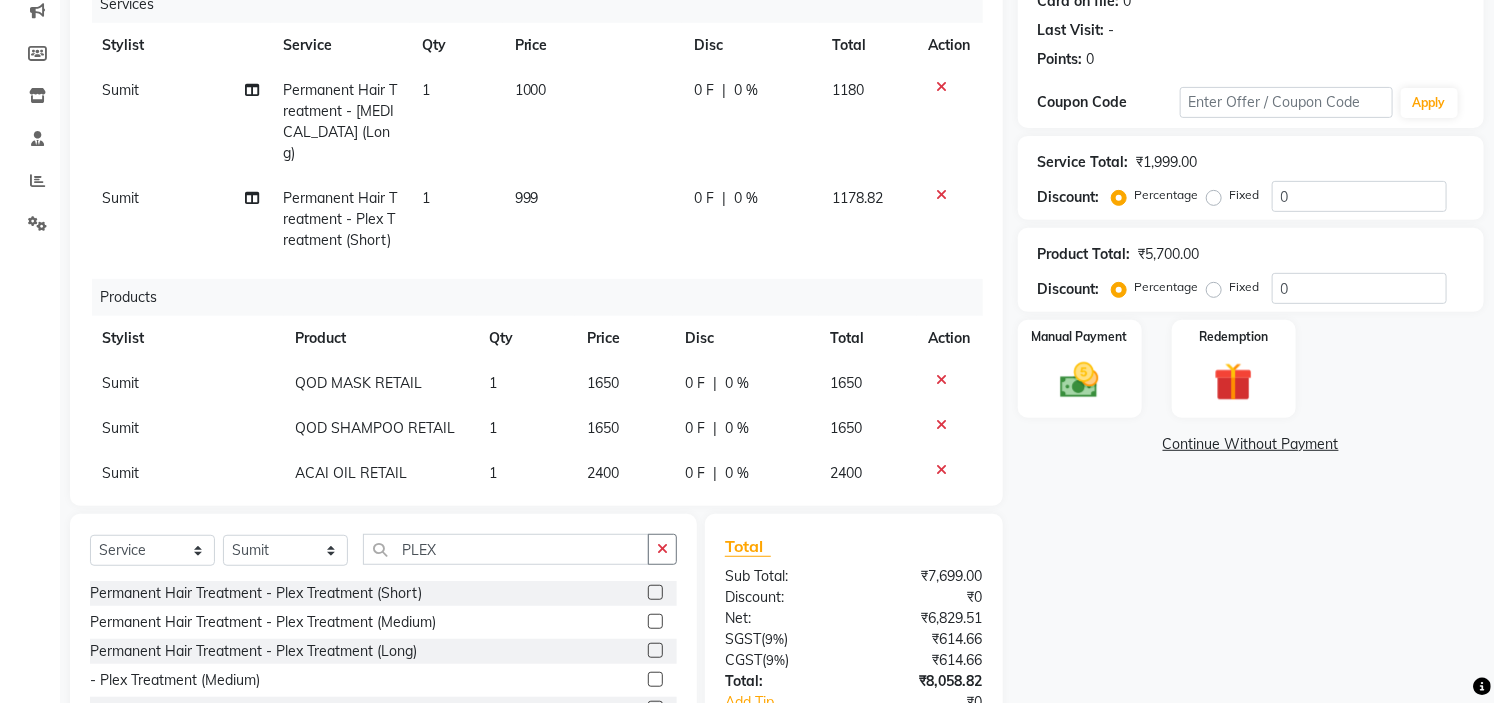 click on "999" 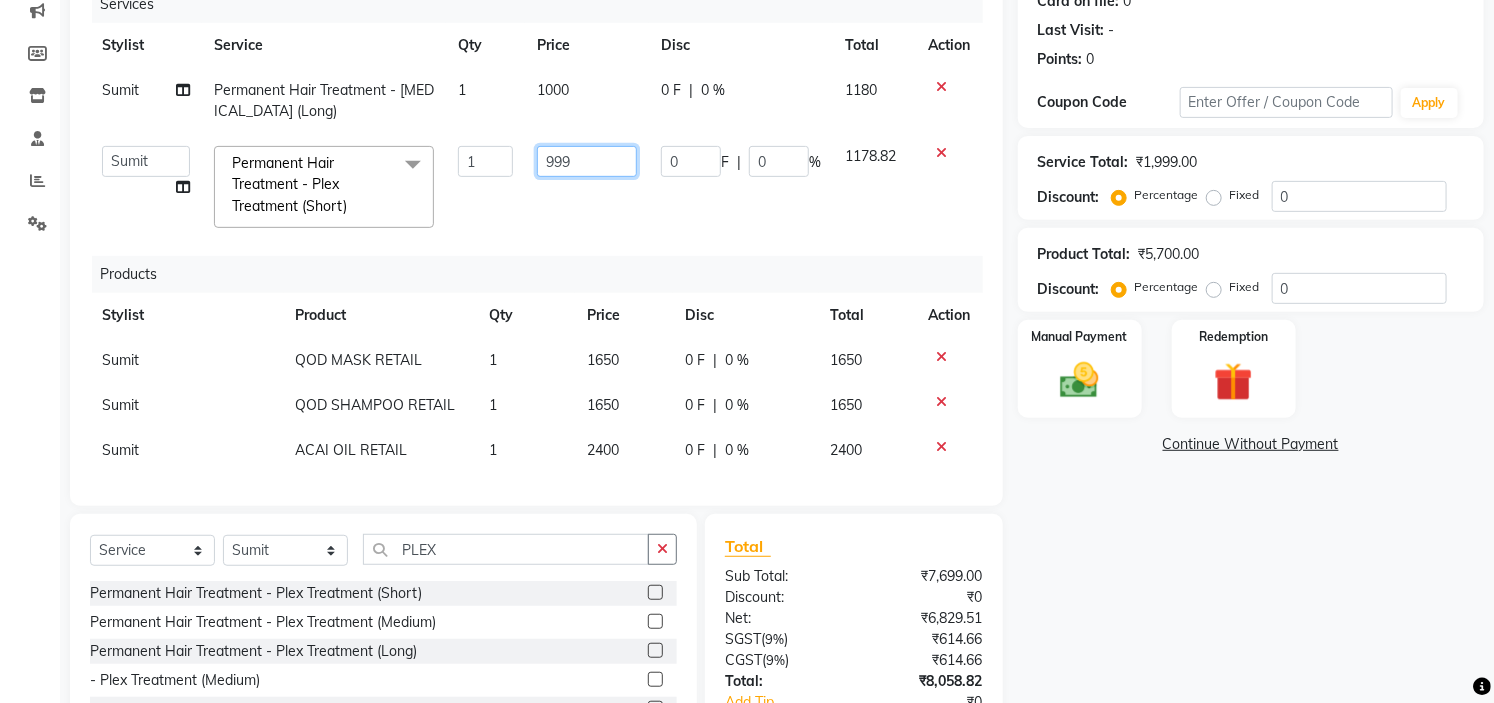 click on "999" 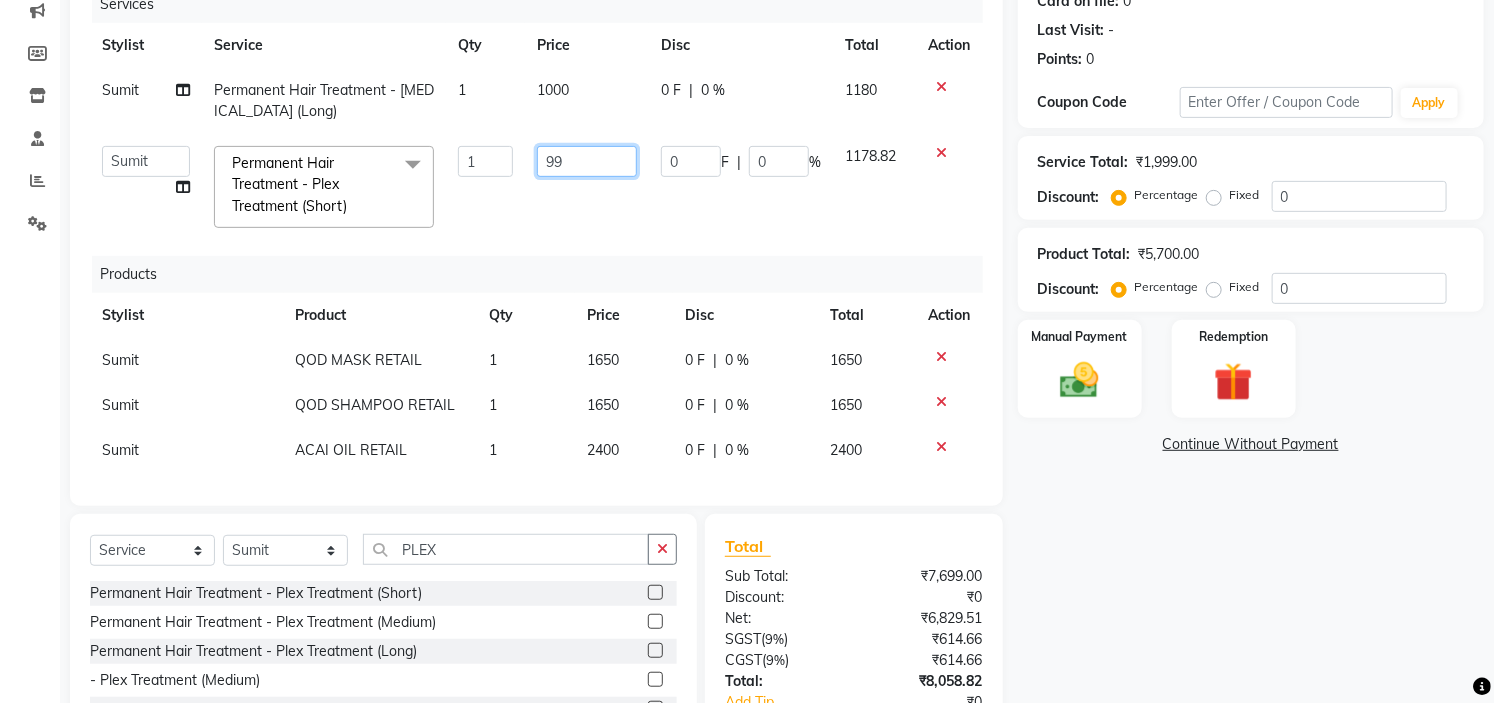 type on "9" 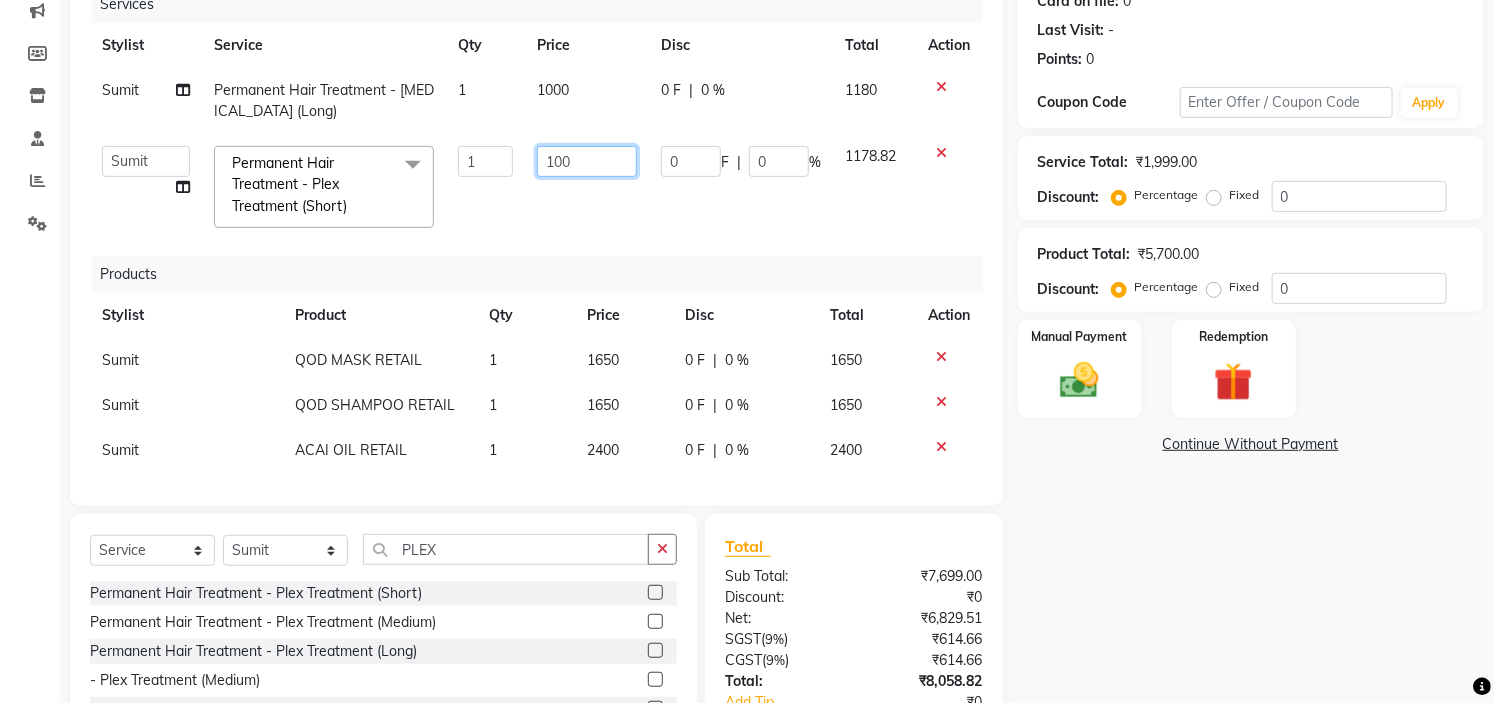 type on "1000" 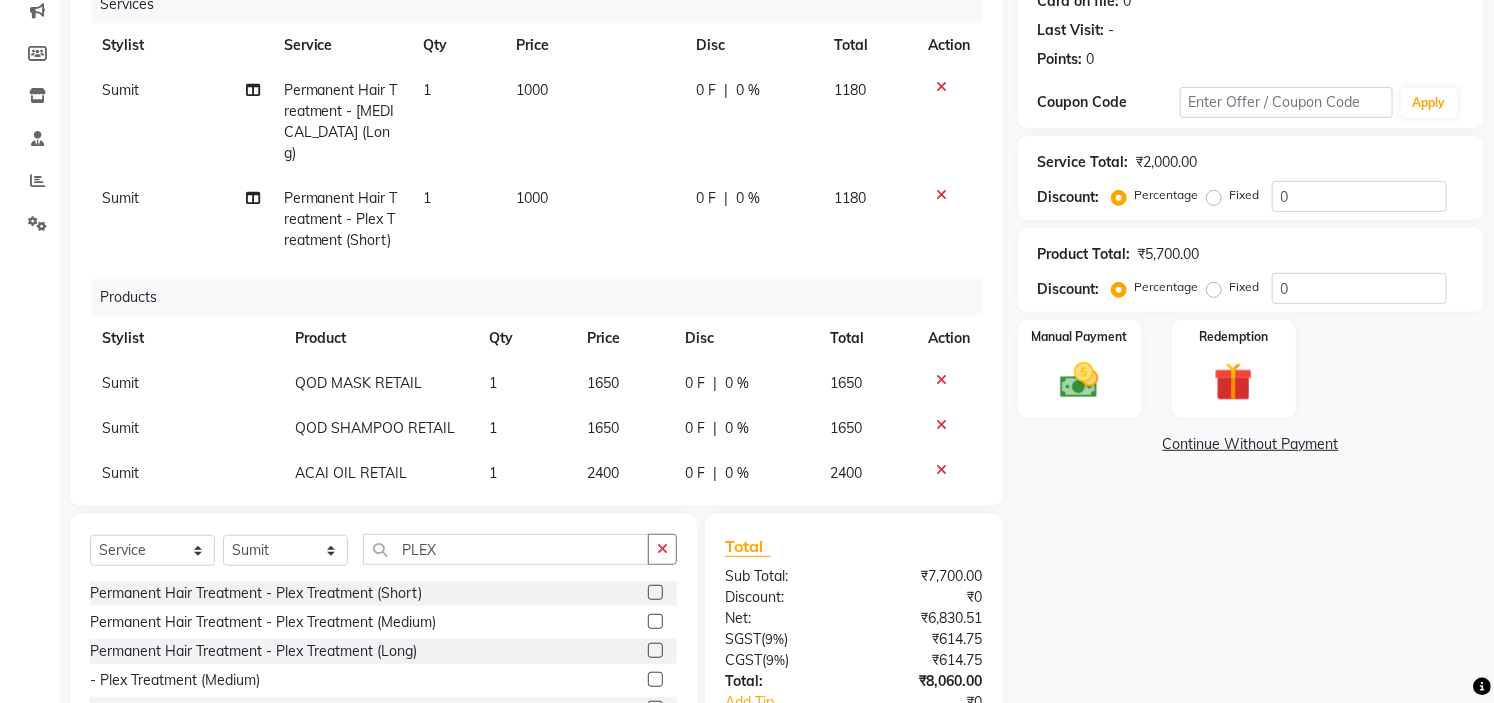 click on "Name: Anu  Membership:  No Active Membership  Total Visits:  0 Card on file:  0 Last Visit:   - Points:   0  Coupon Code Apply Service Total:  ₹2,000.00  Discount:  Percentage   Fixed  0 Product Total:  ₹5,700.00  Discount:  Percentage   Fixed  0 Manual Payment Redemption  Continue Without Payment" 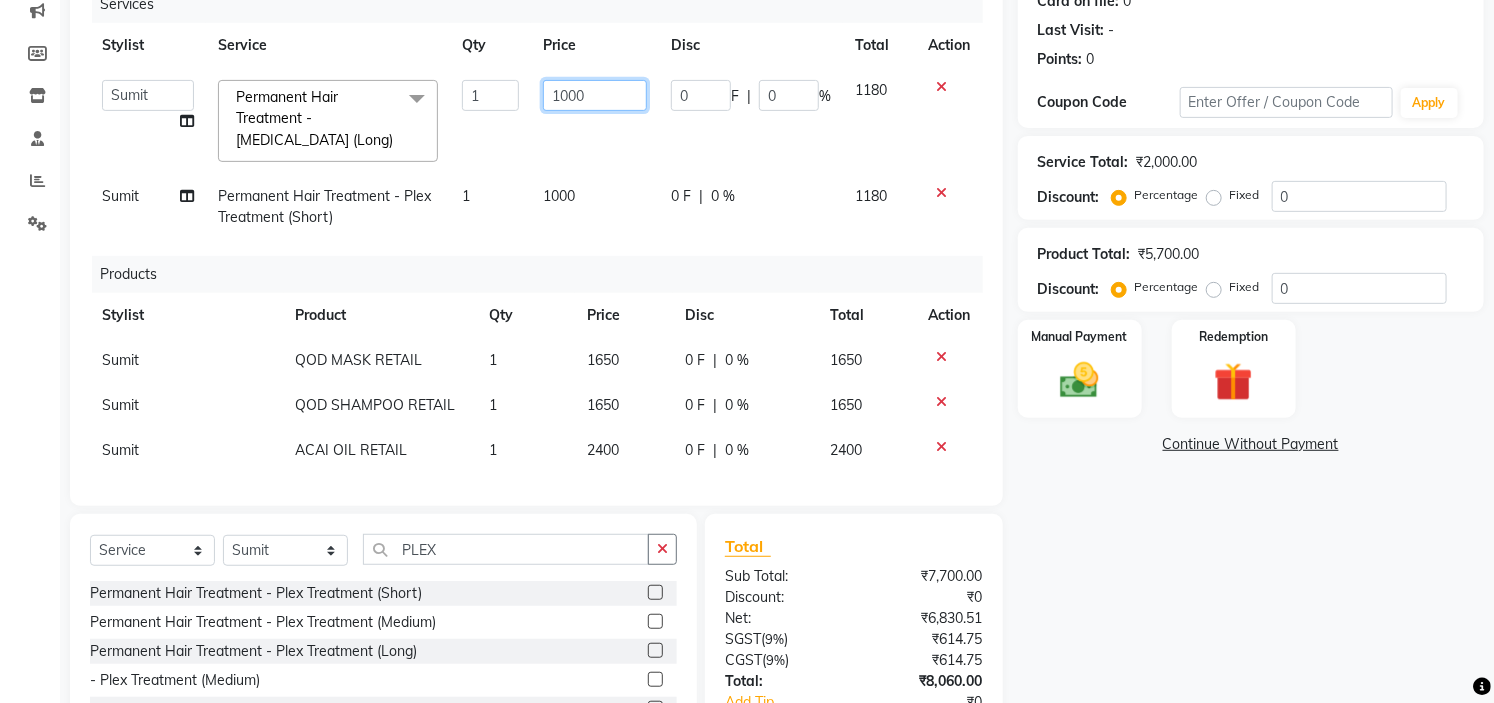 click on "1000" 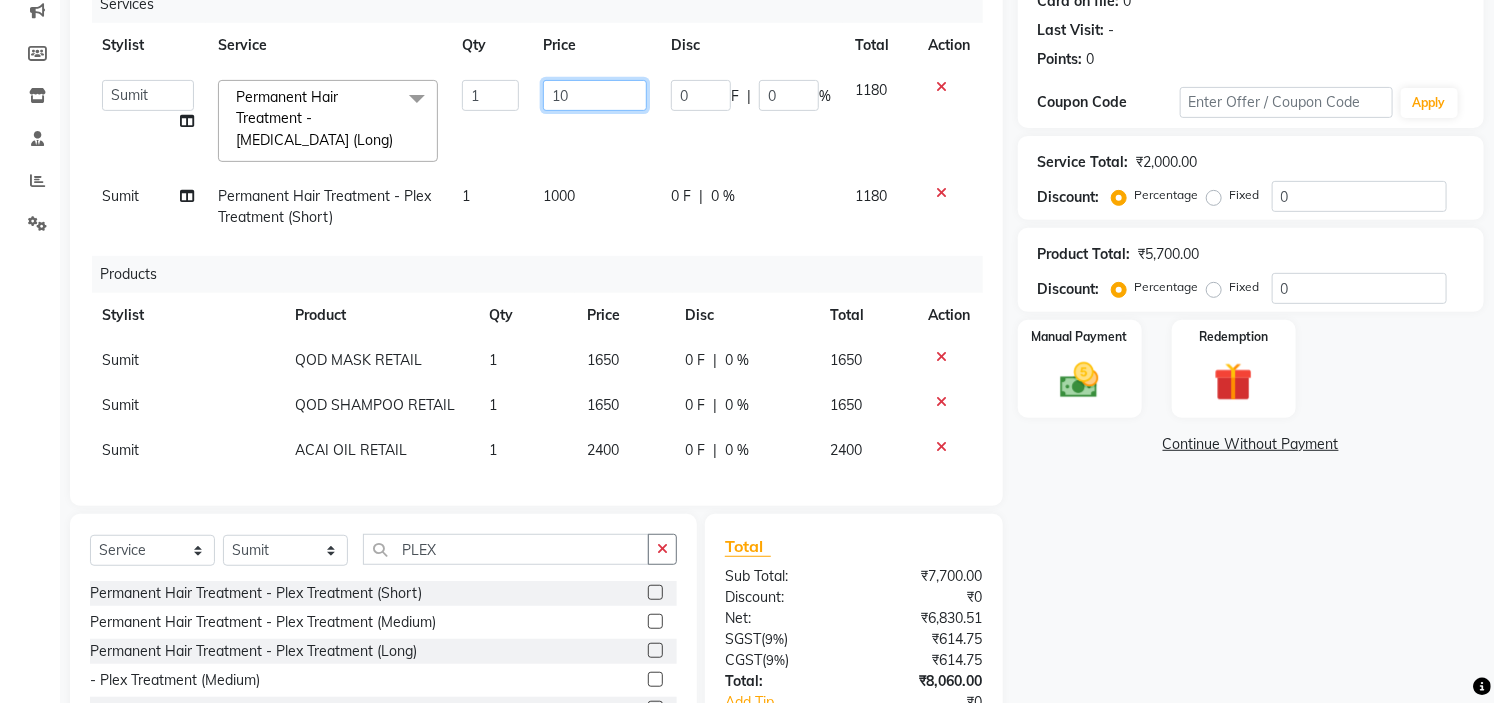 type on "1" 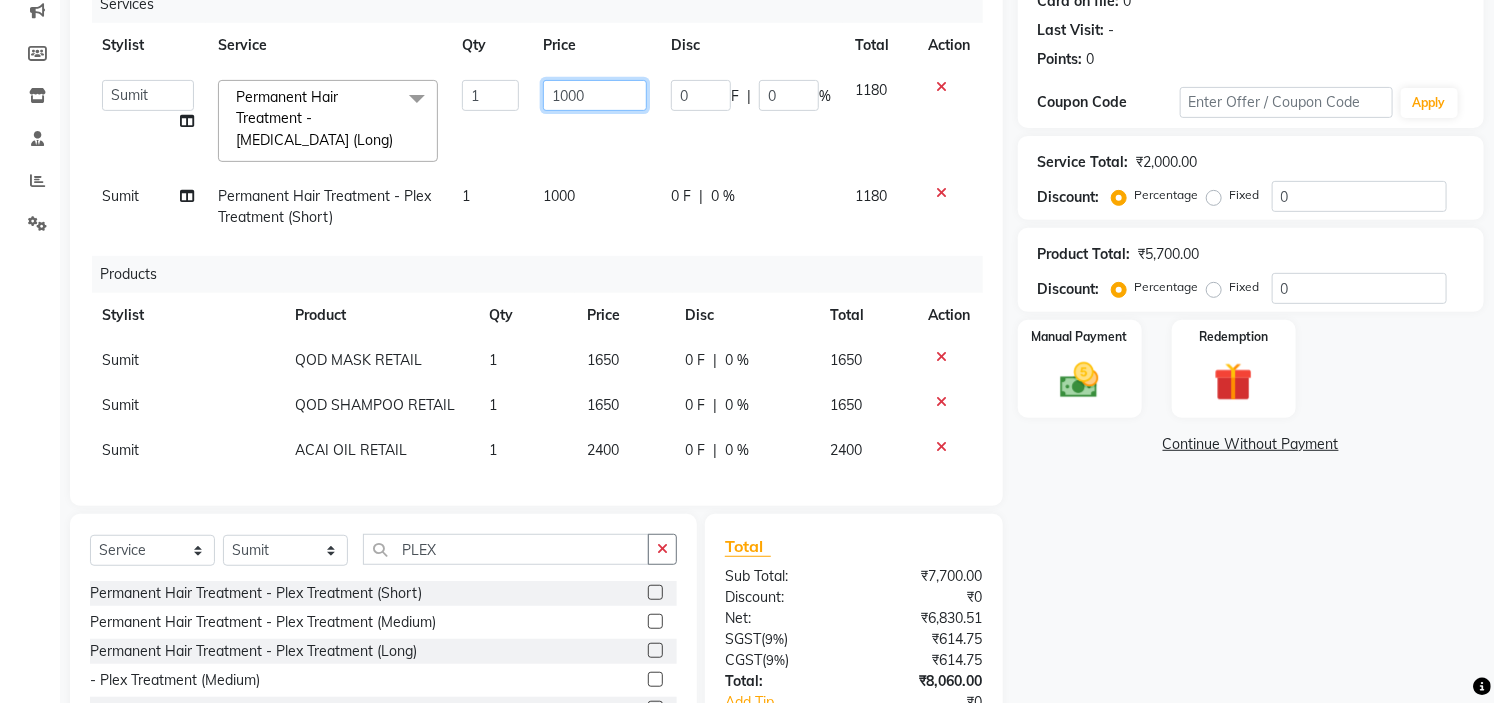 type on "10000" 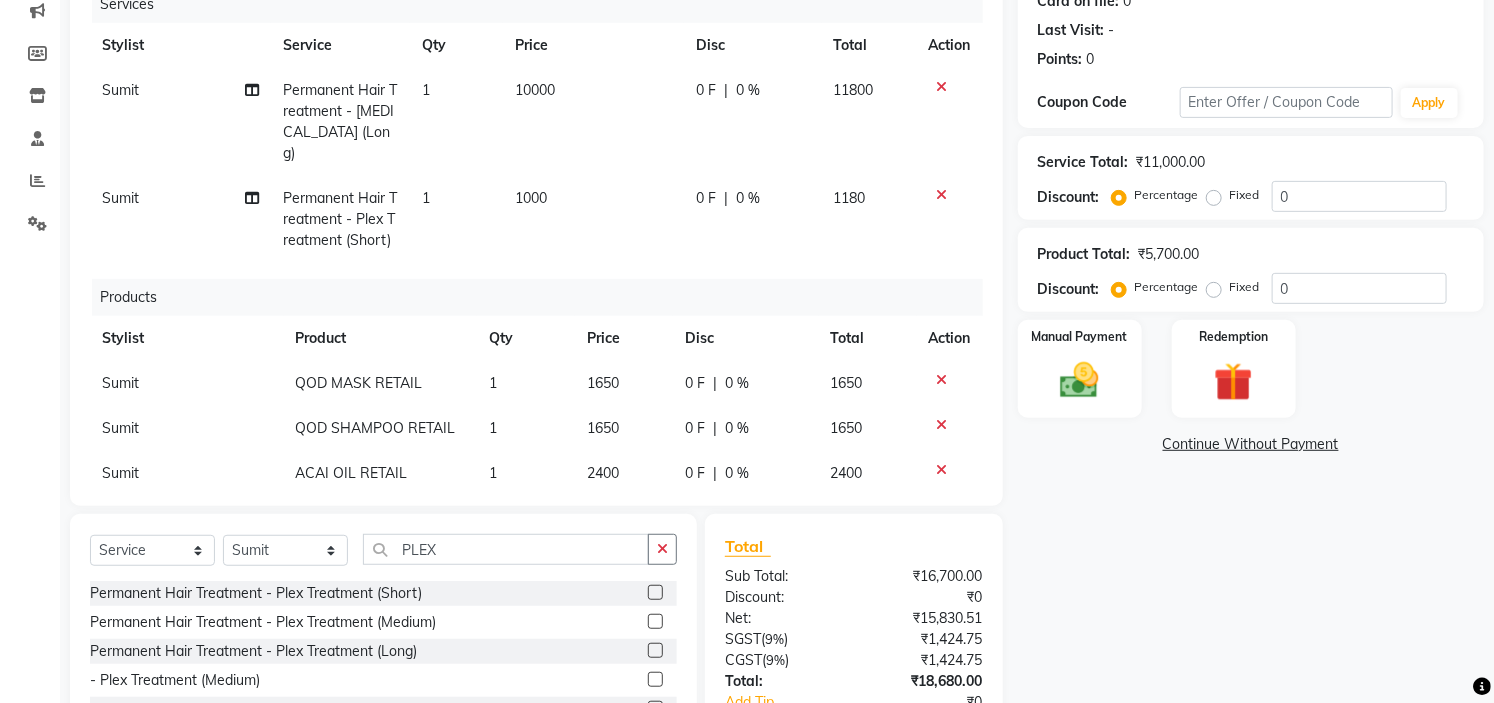 click on "Name: Anu  Membership:  No Active Membership  Total Visits:  0 Card on file:  0 Last Visit:   - Points:   0  Coupon Code Apply Service Total:  ₹11,000.00  Discount:  Percentage   Fixed  0 Product Total:  ₹5,700.00  Discount:  Percentage   Fixed  0 Manual Payment Redemption  Continue Without Payment" 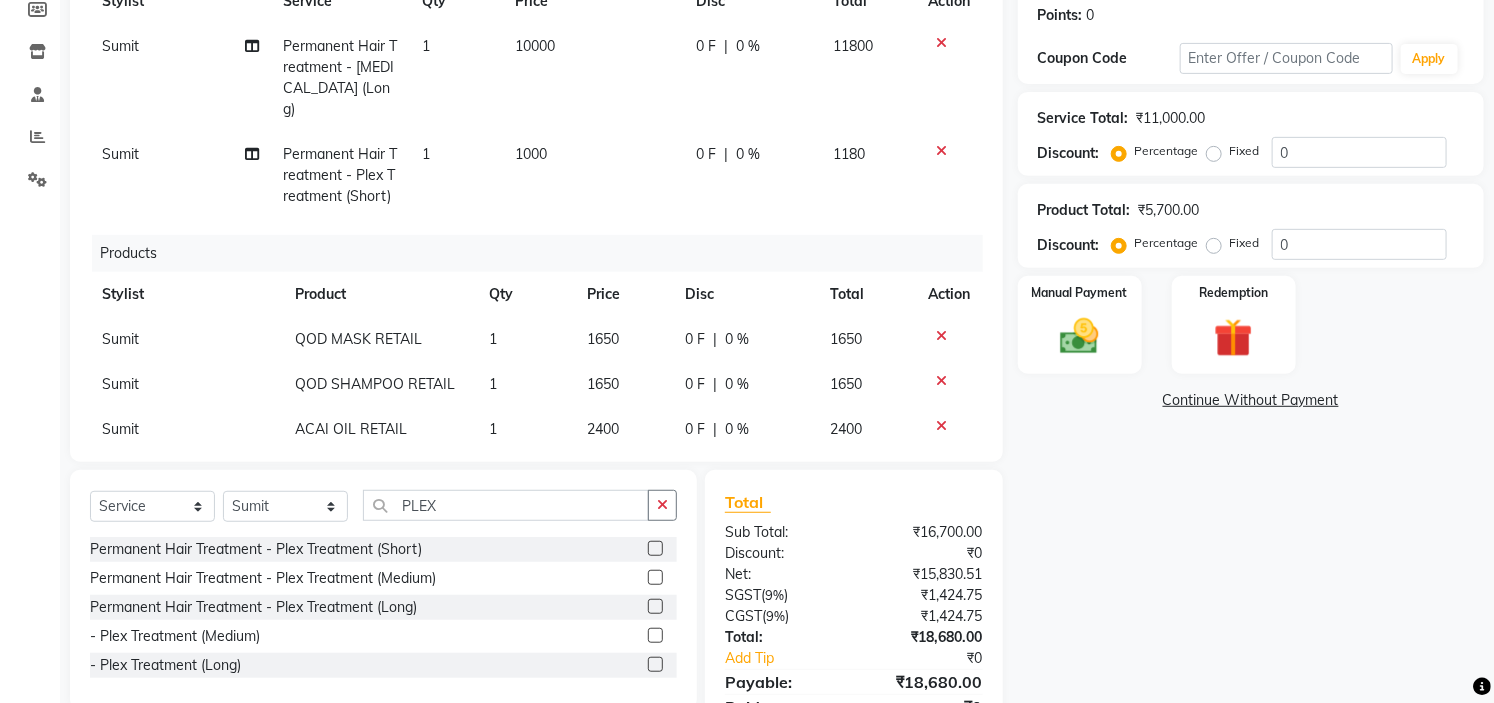 scroll, scrollTop: 42, scrollLeft: 0, axis: vertical 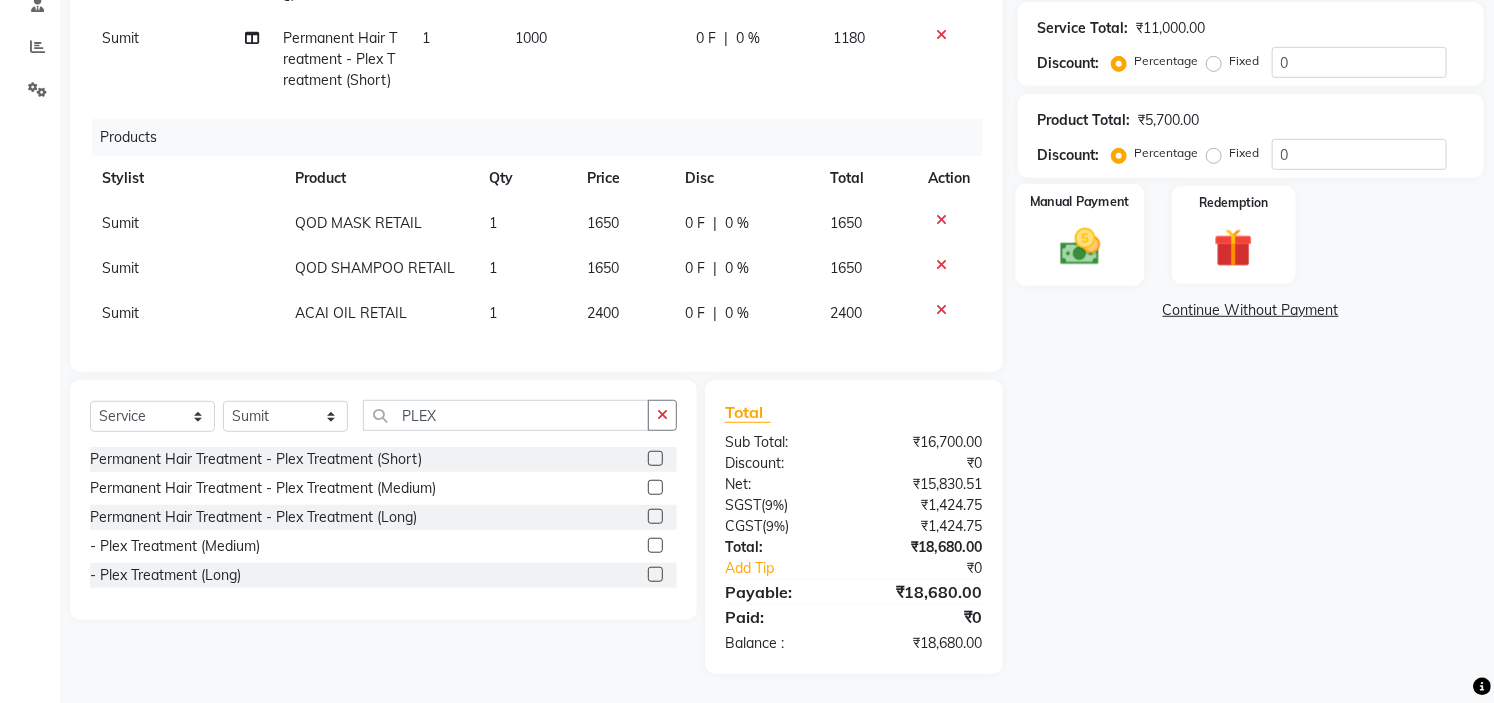 click 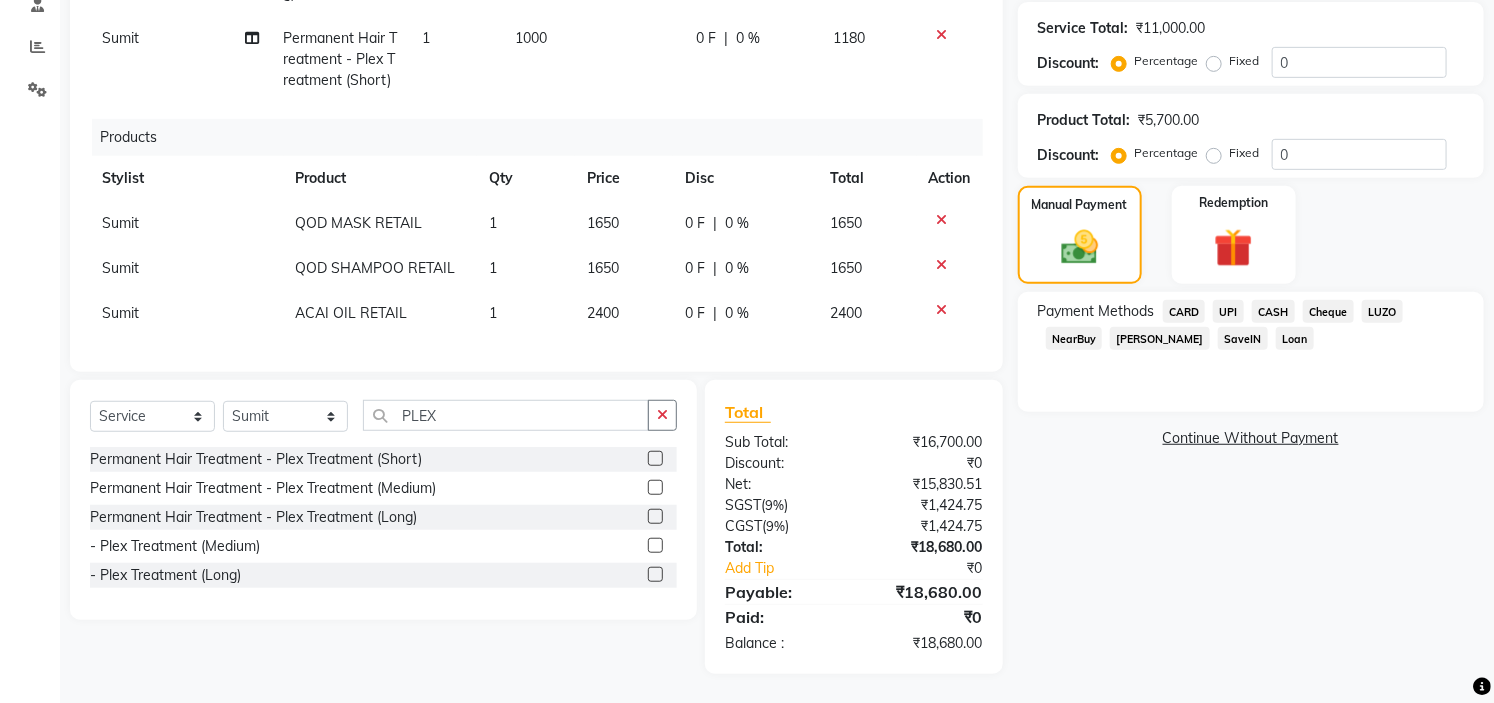 click on "UPI" 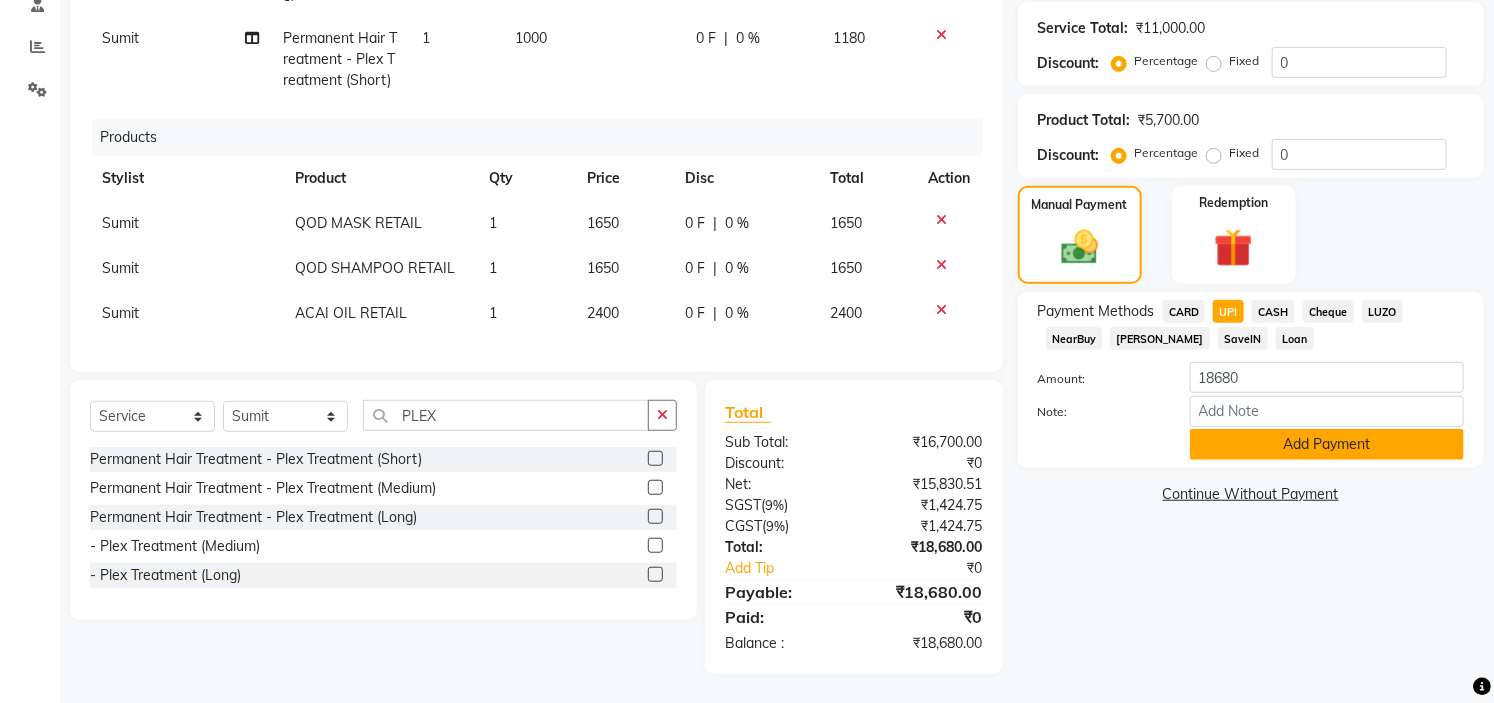 click on "Add Payment" 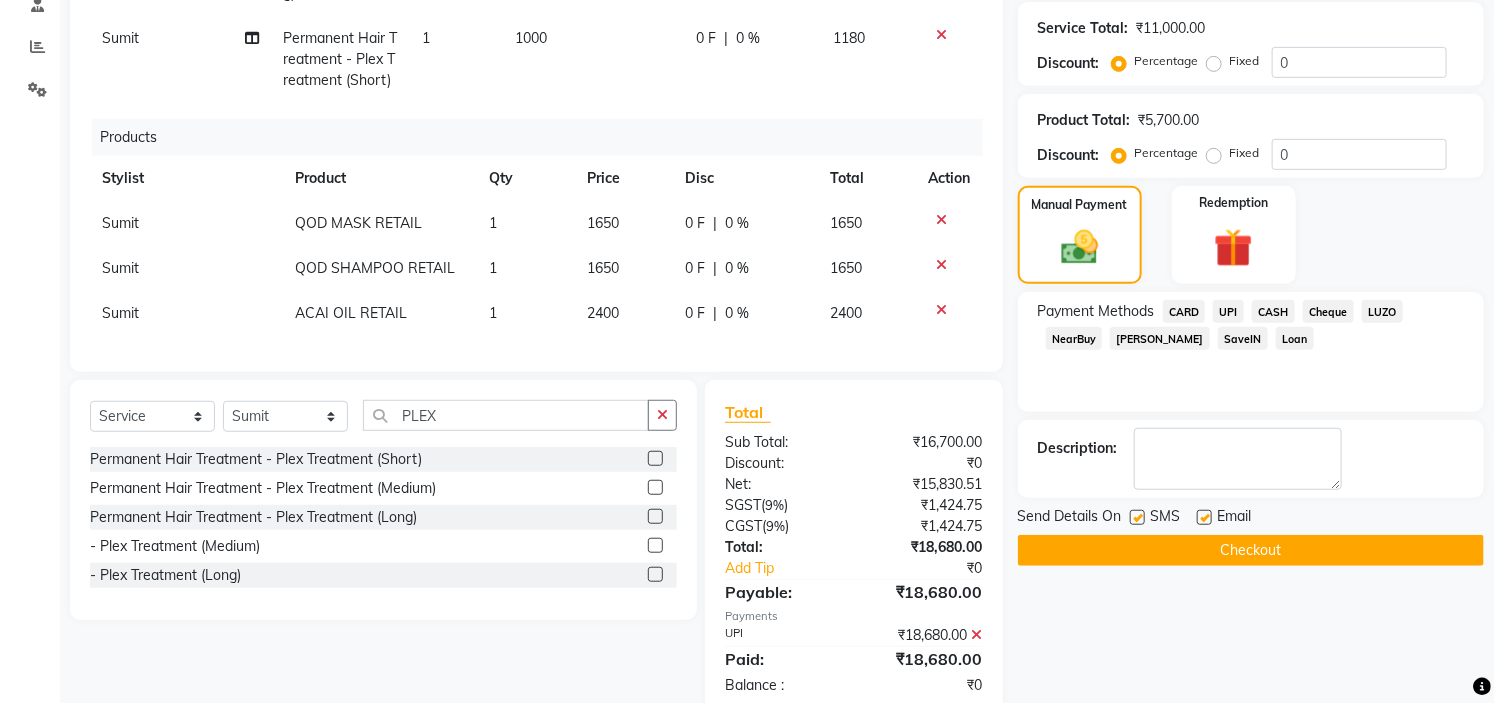 click on "Checkout" 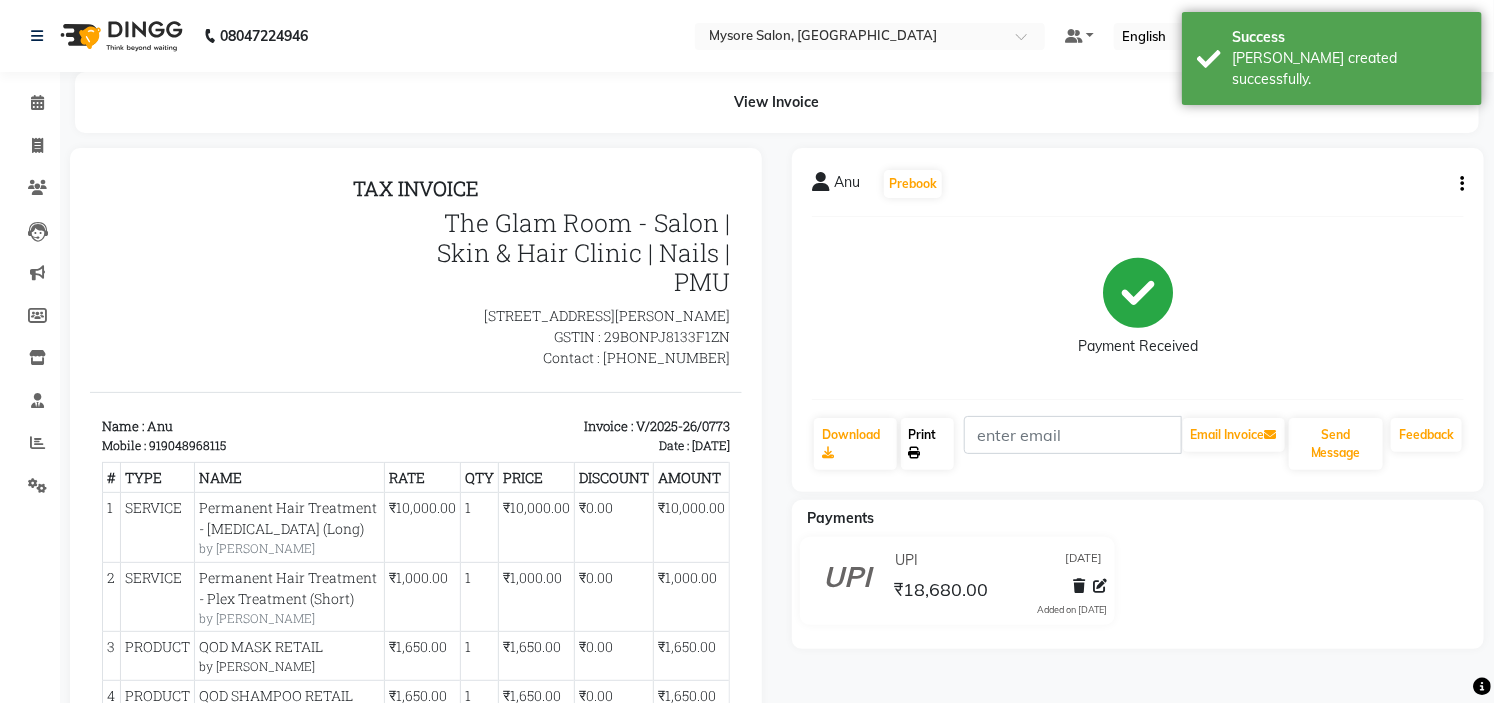 scroll, scrollTop: 0, scrollLeft: 0, axis: both 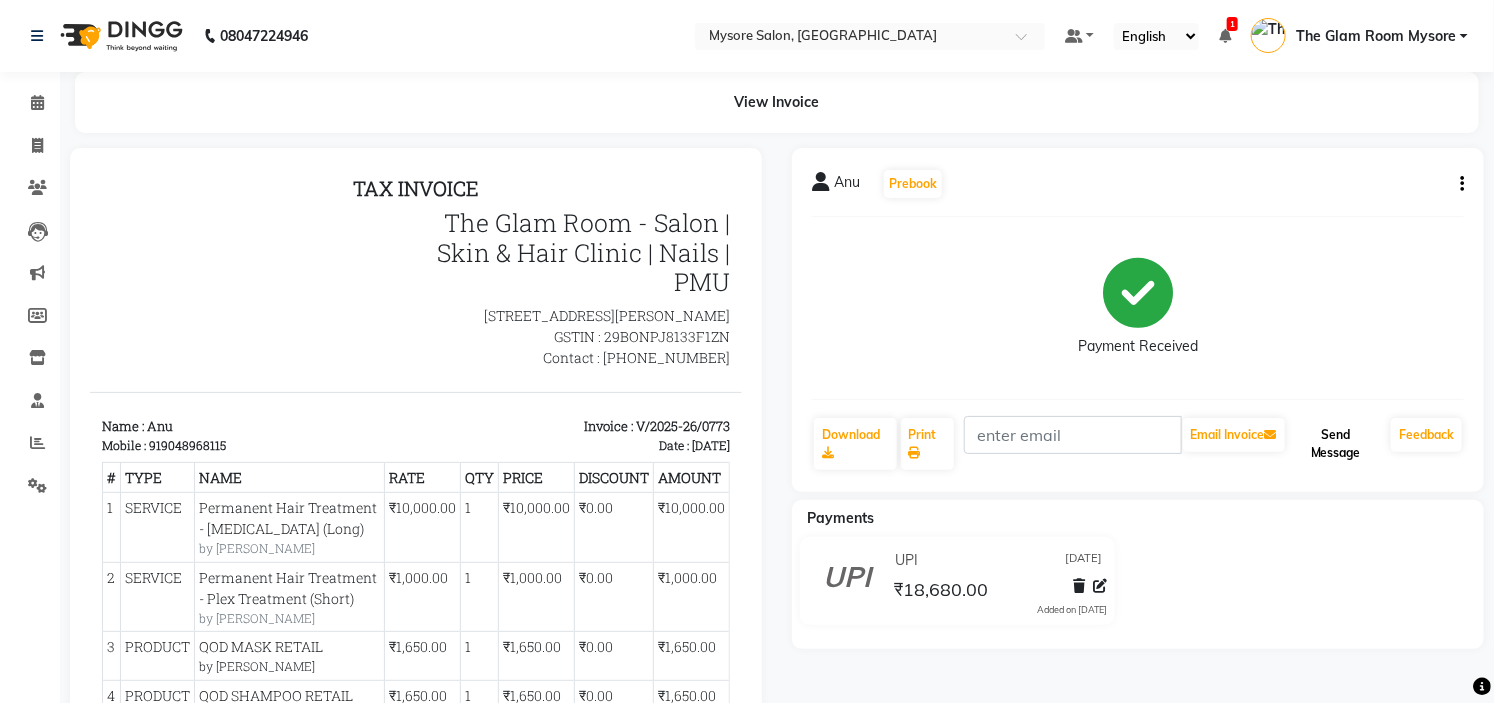 click on "Send Message" 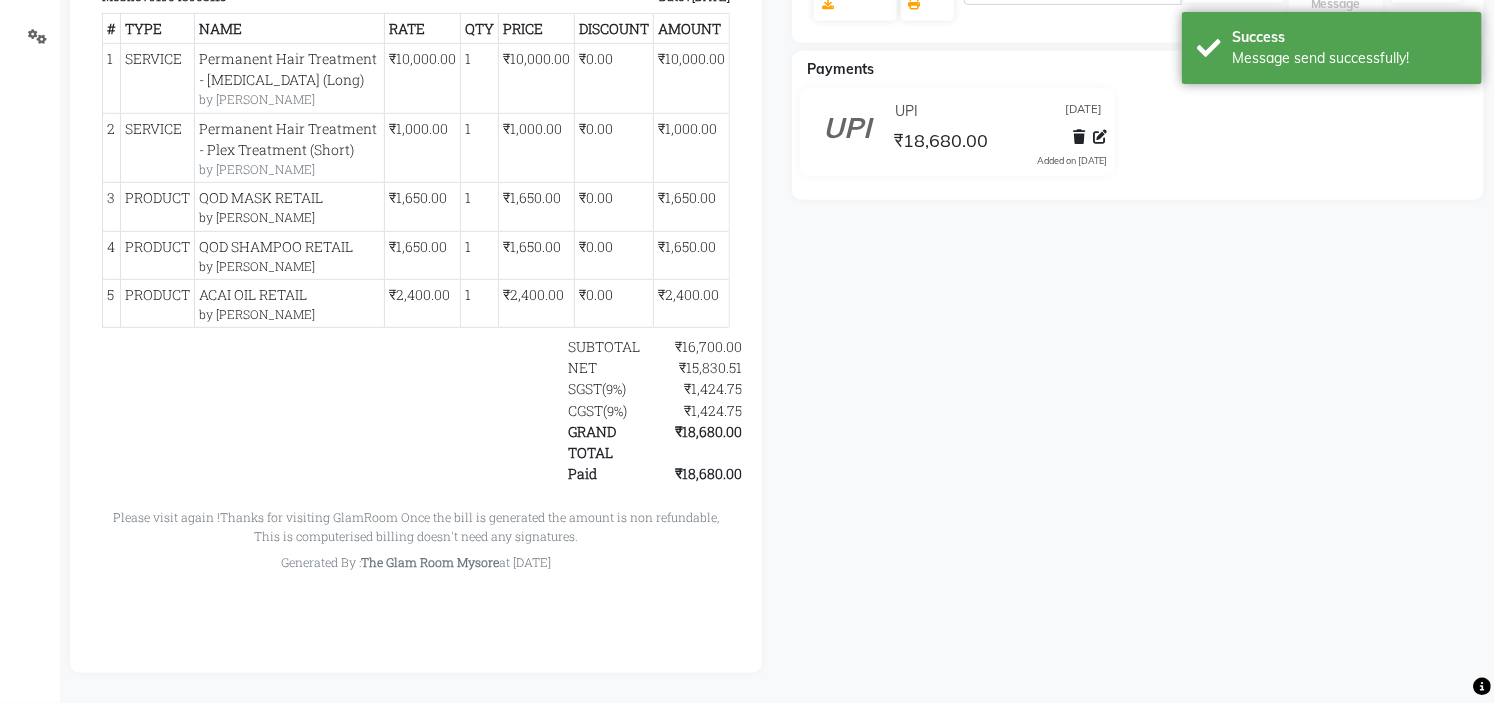 scroll, scrollTop: 36, scrollLeft: 0, axis: vertical 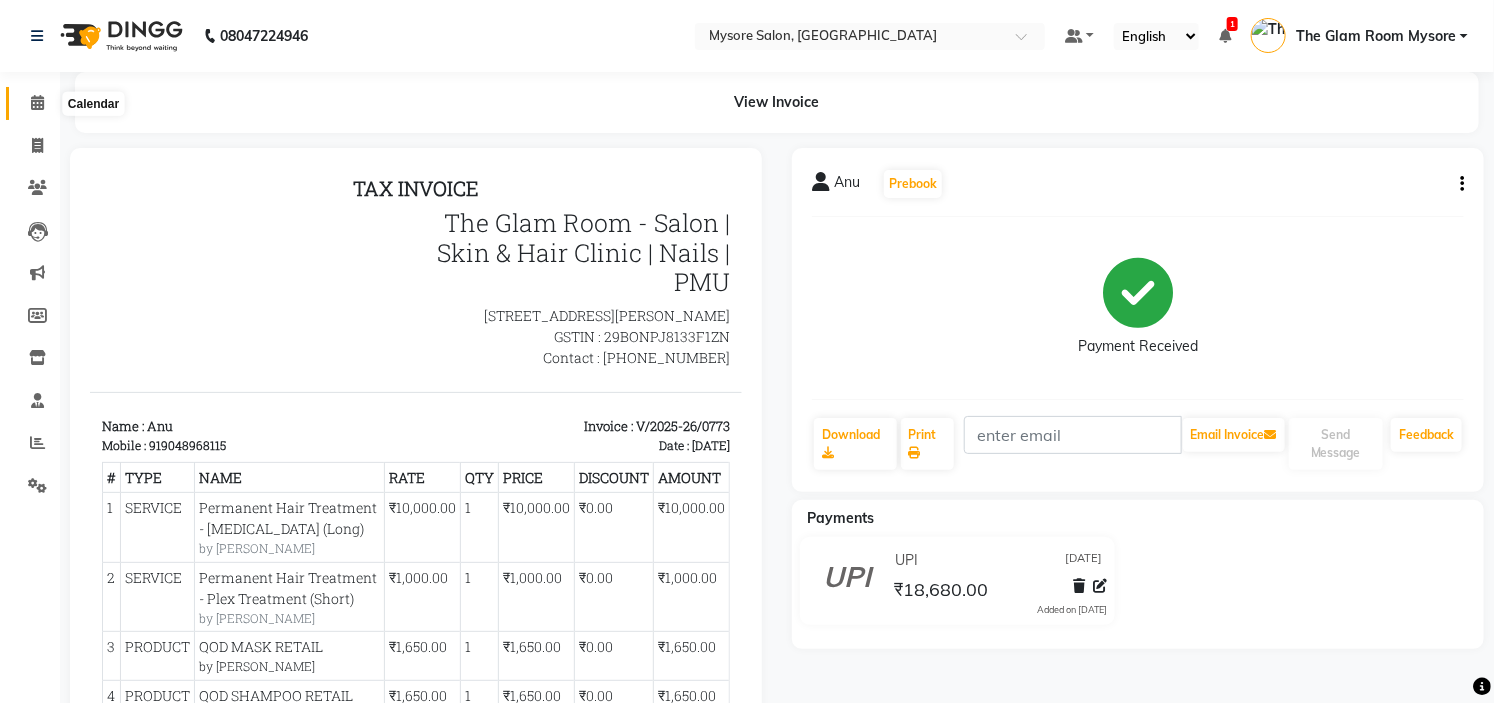 click 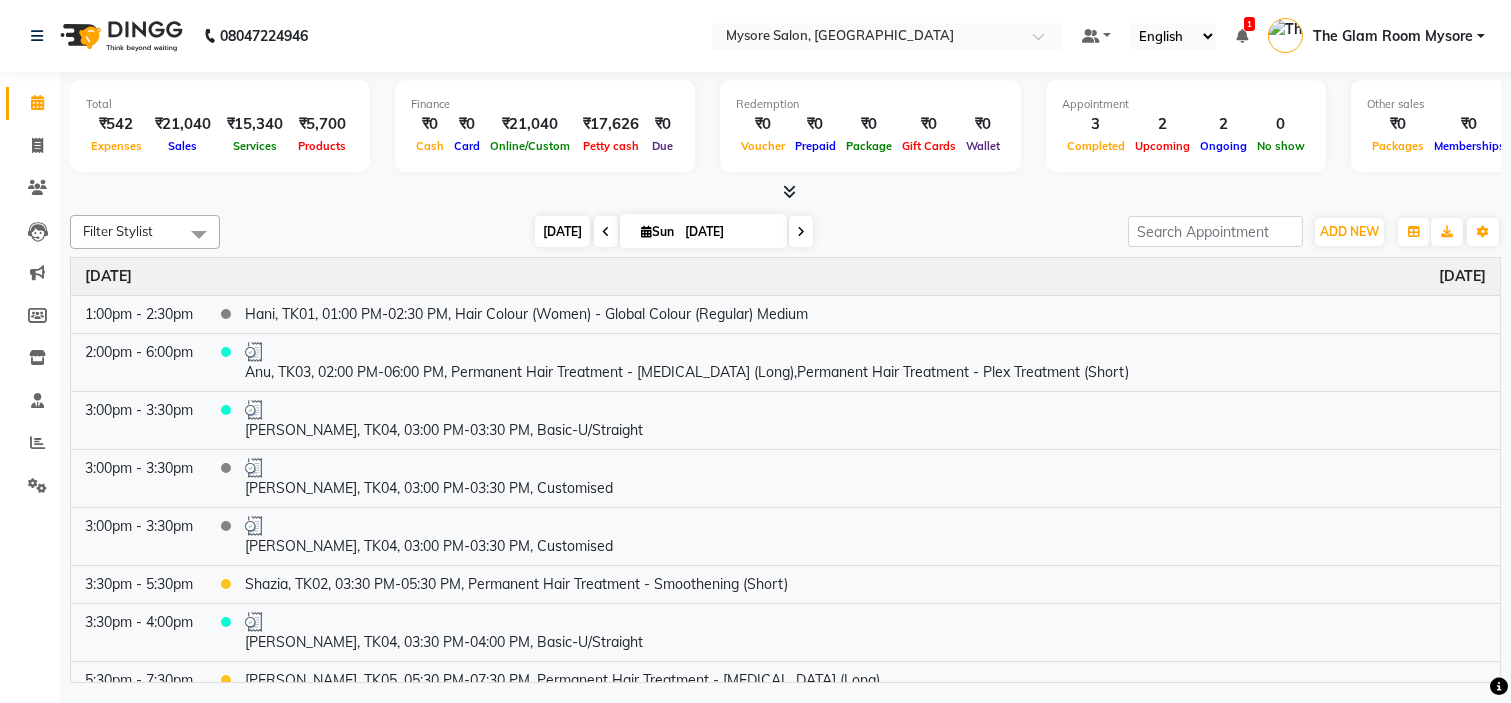 click on "Today" at bounding box center [562, 231] 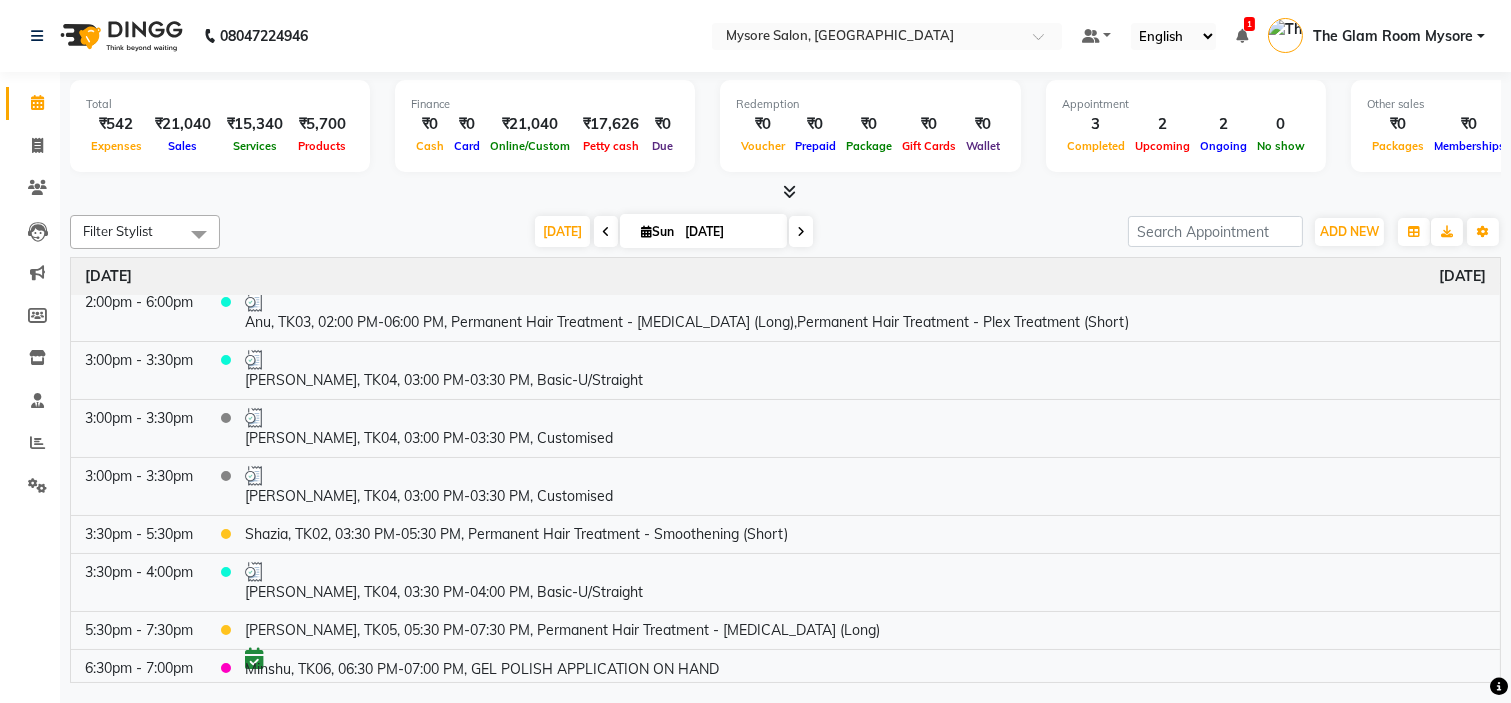 scroll, scrollTop: 94, scrollLeft: 0, axis: vertical 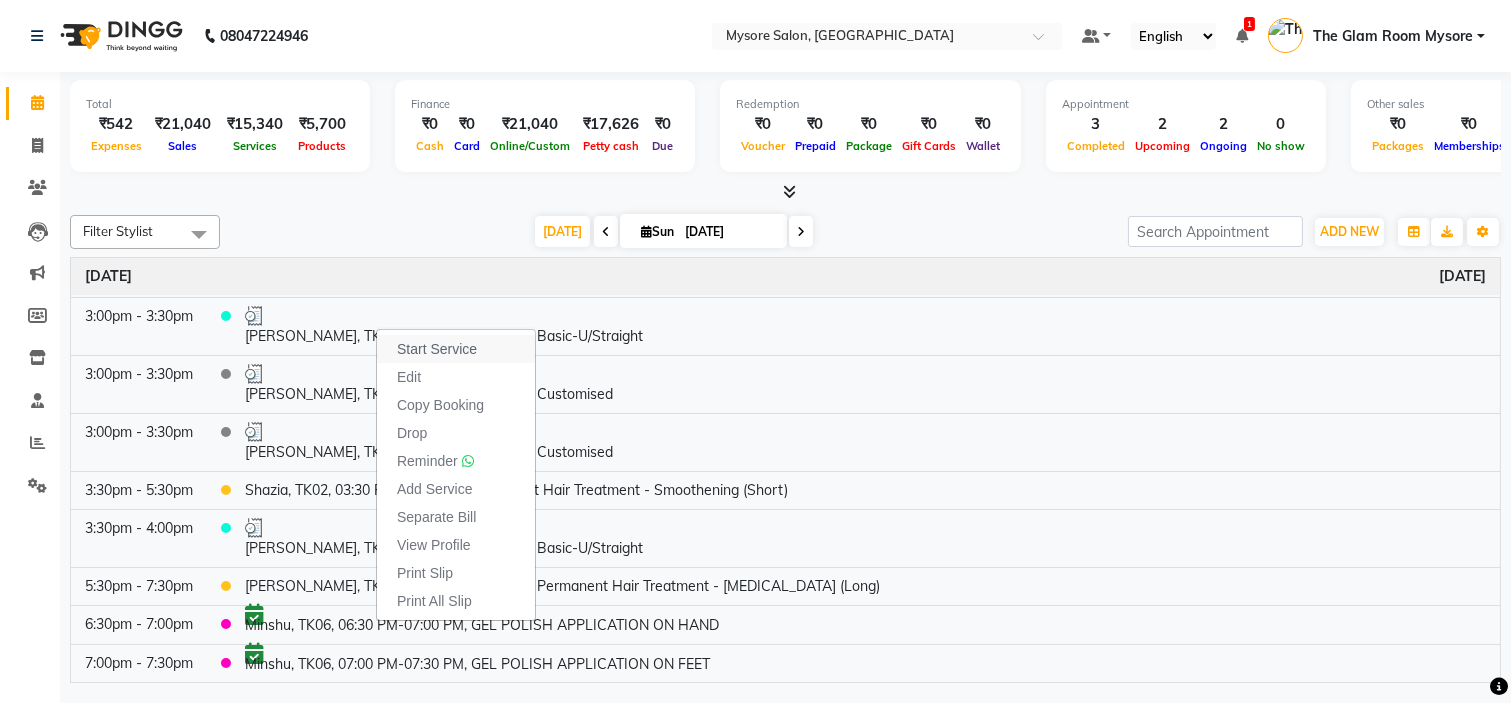 click on "Start Service" at bounding box center [437, 349] 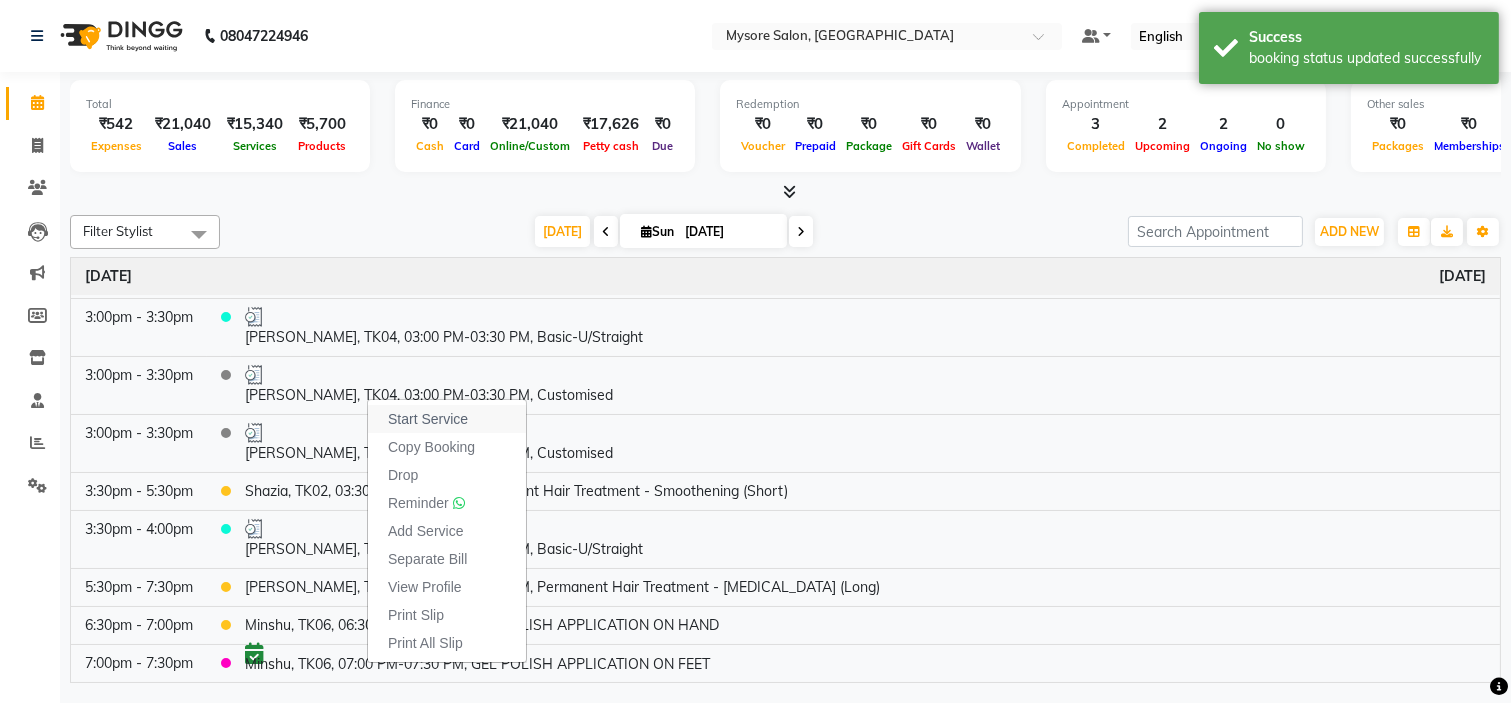 click on "Start Service" at bounding box center [447, 419] 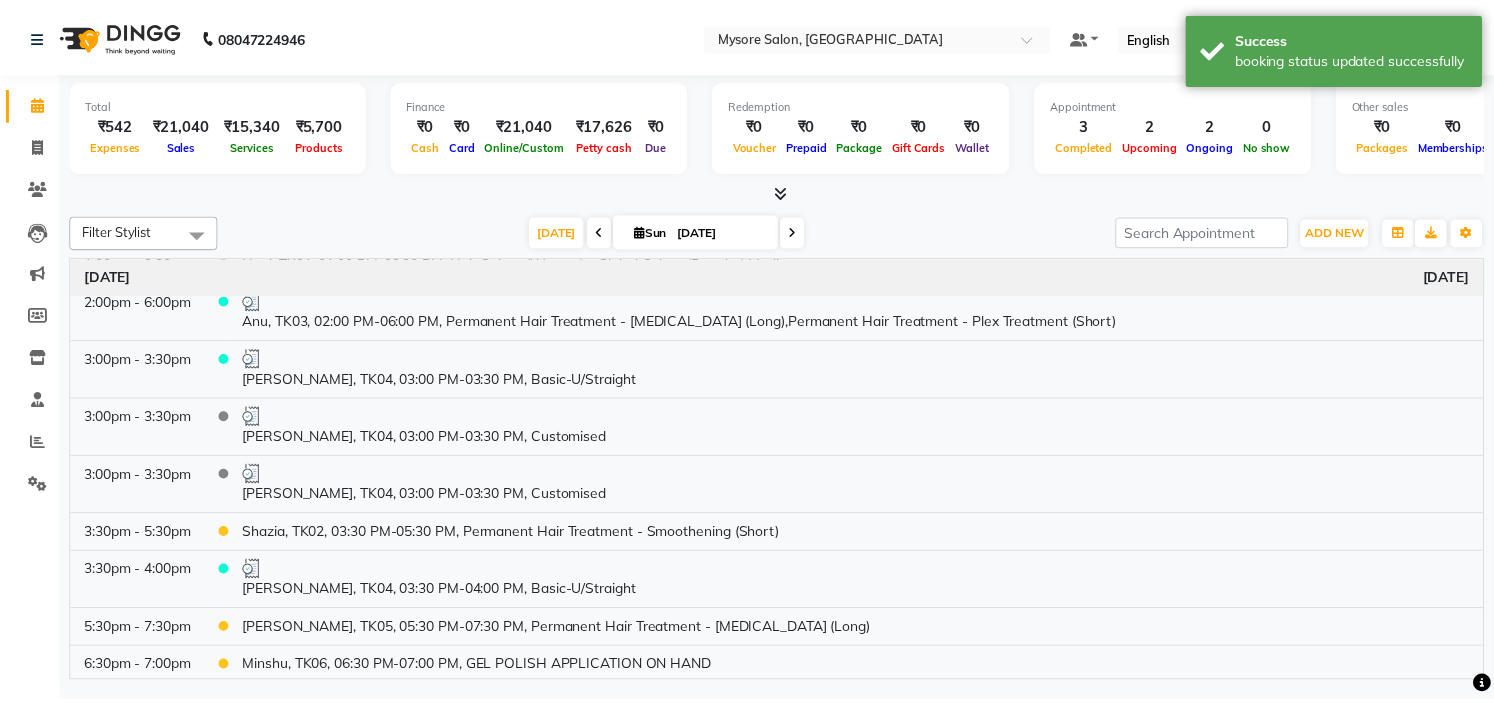 scroll, scrollTop: 93, scrollLeft: 0, axis: vertical 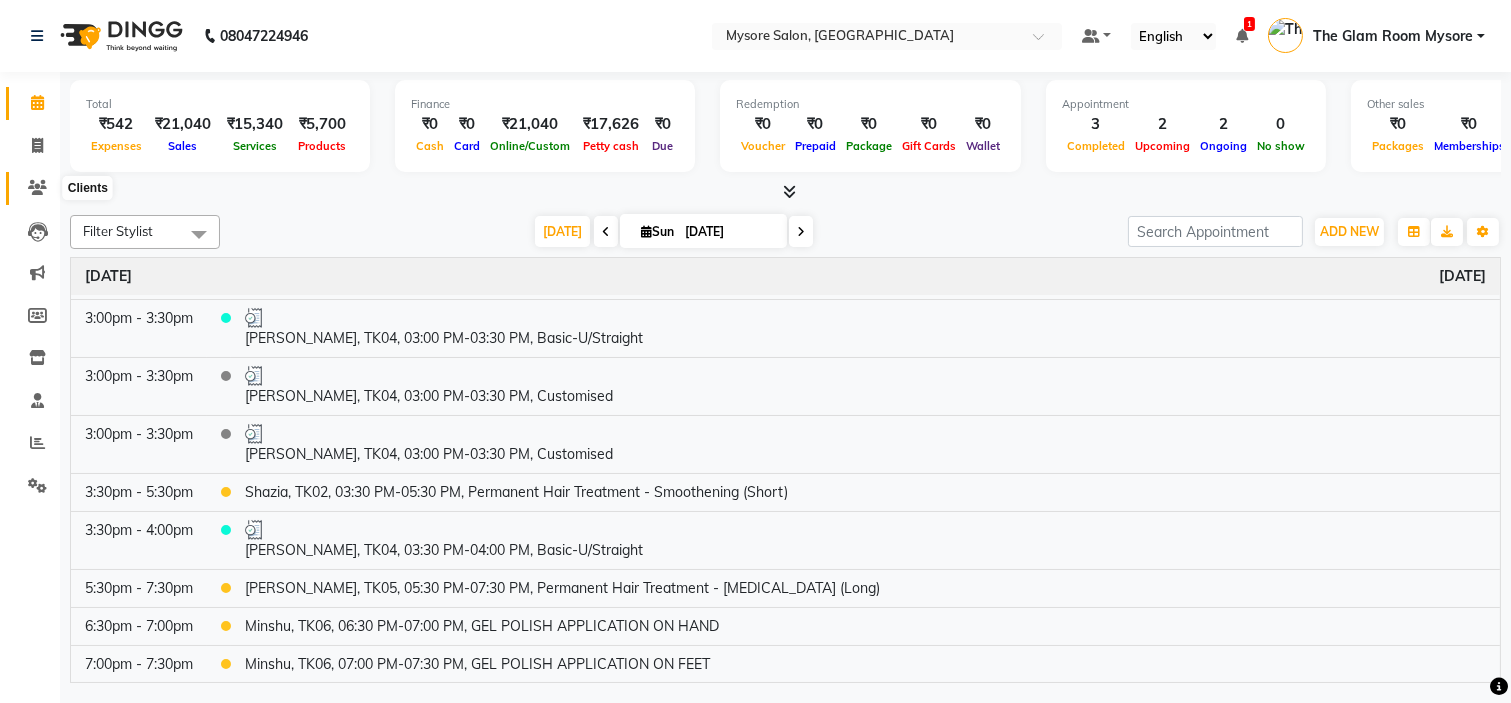click 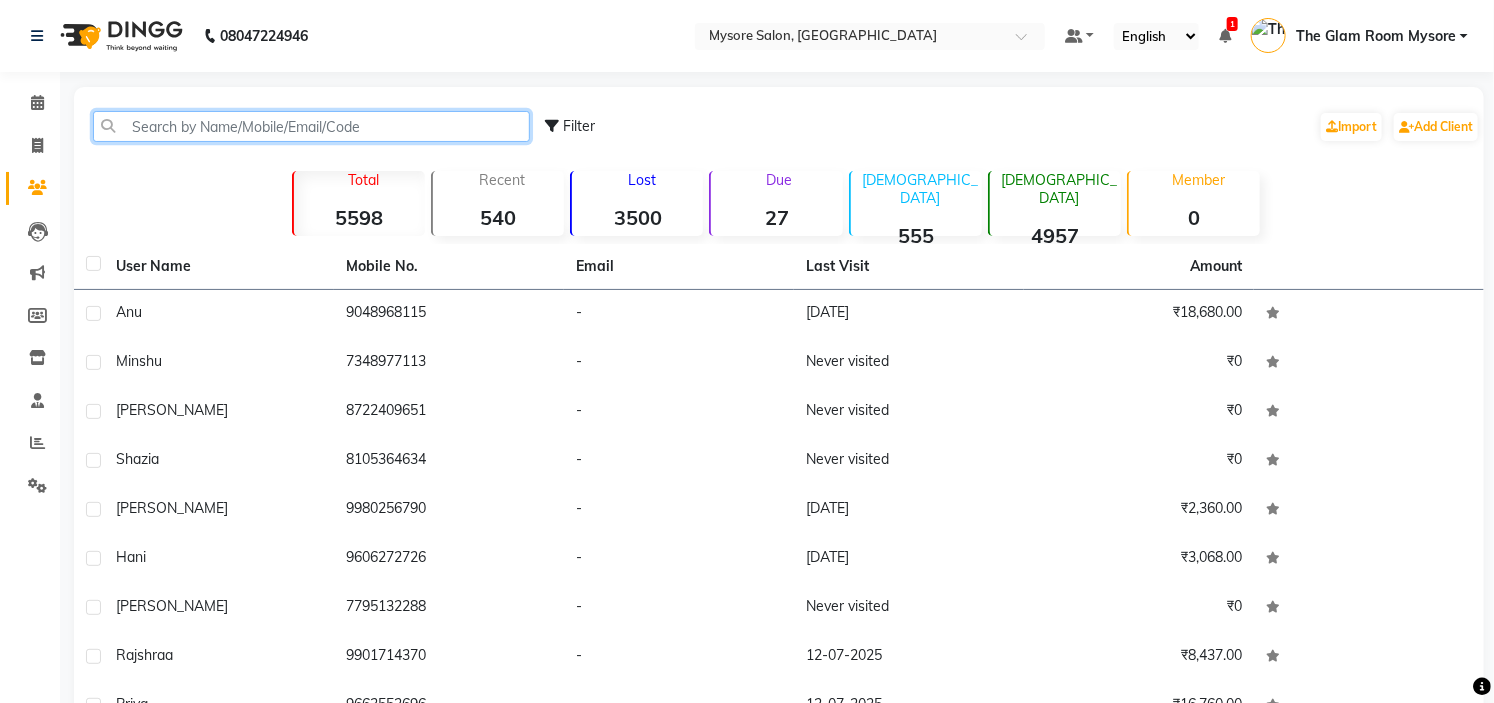 click 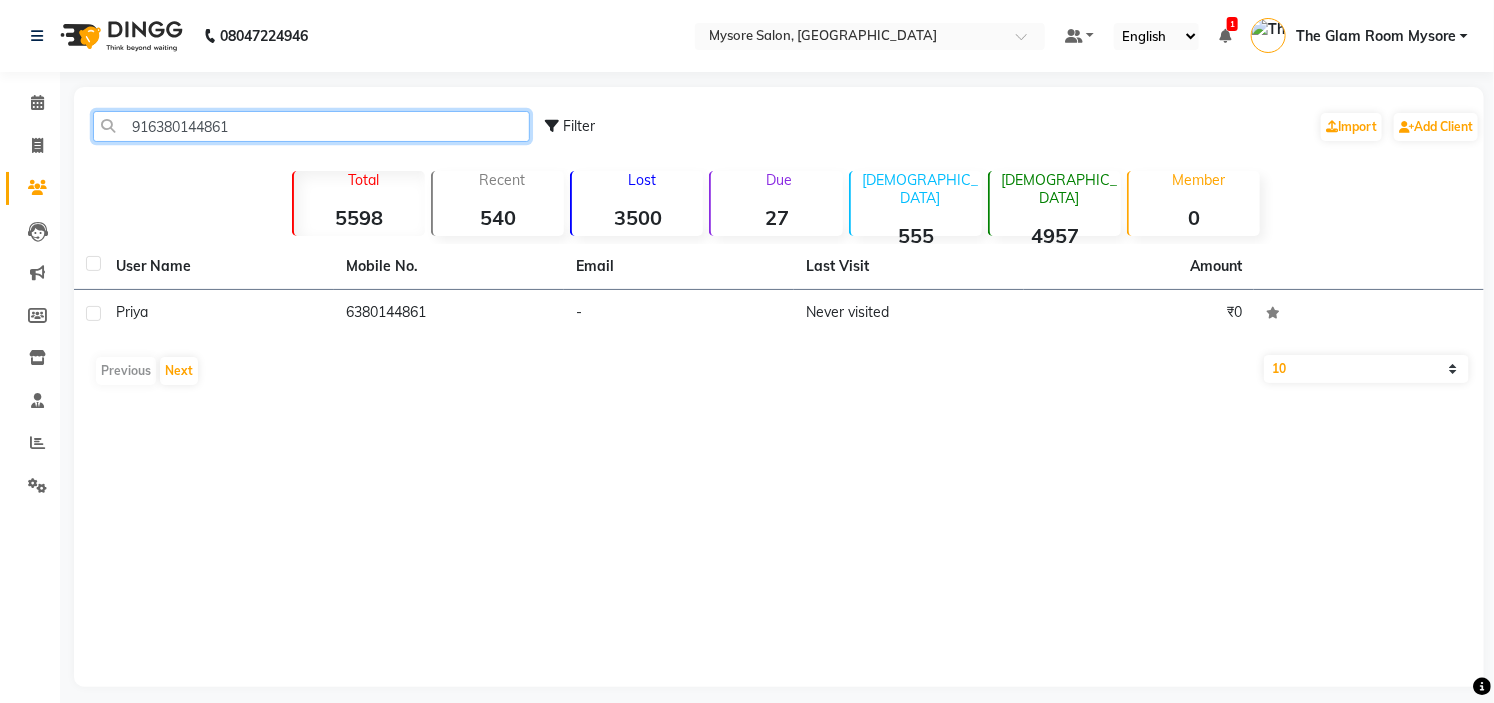 click on "916380144861" 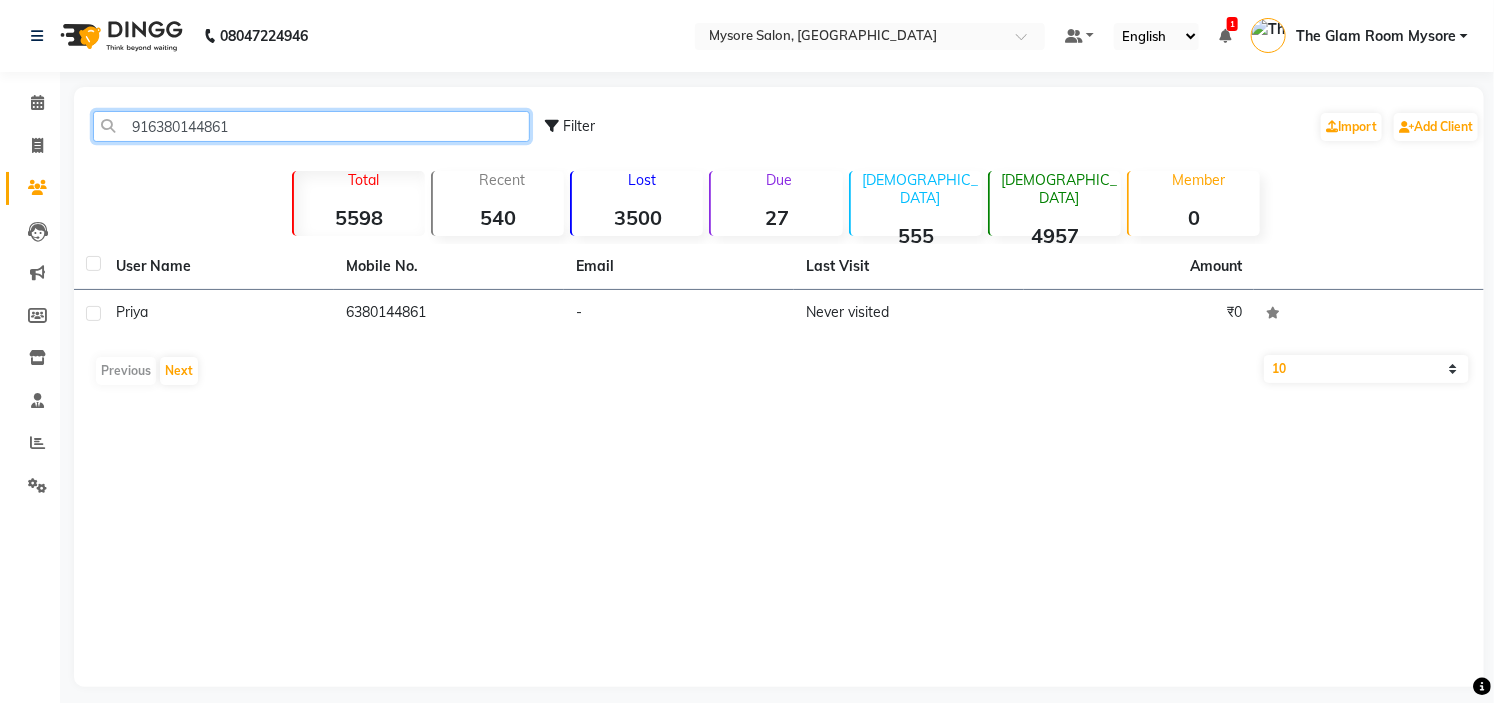 paste on "9632101326" 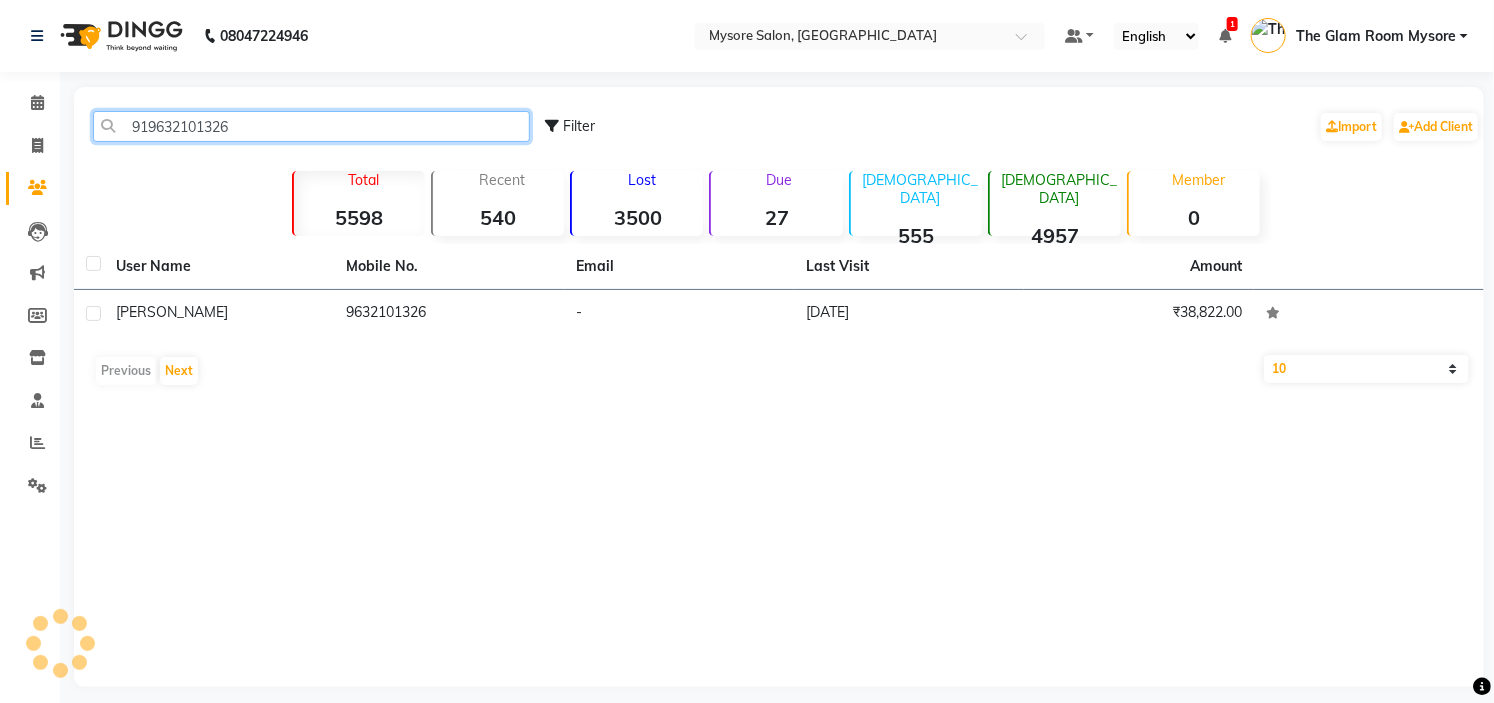 click on "919632101326" 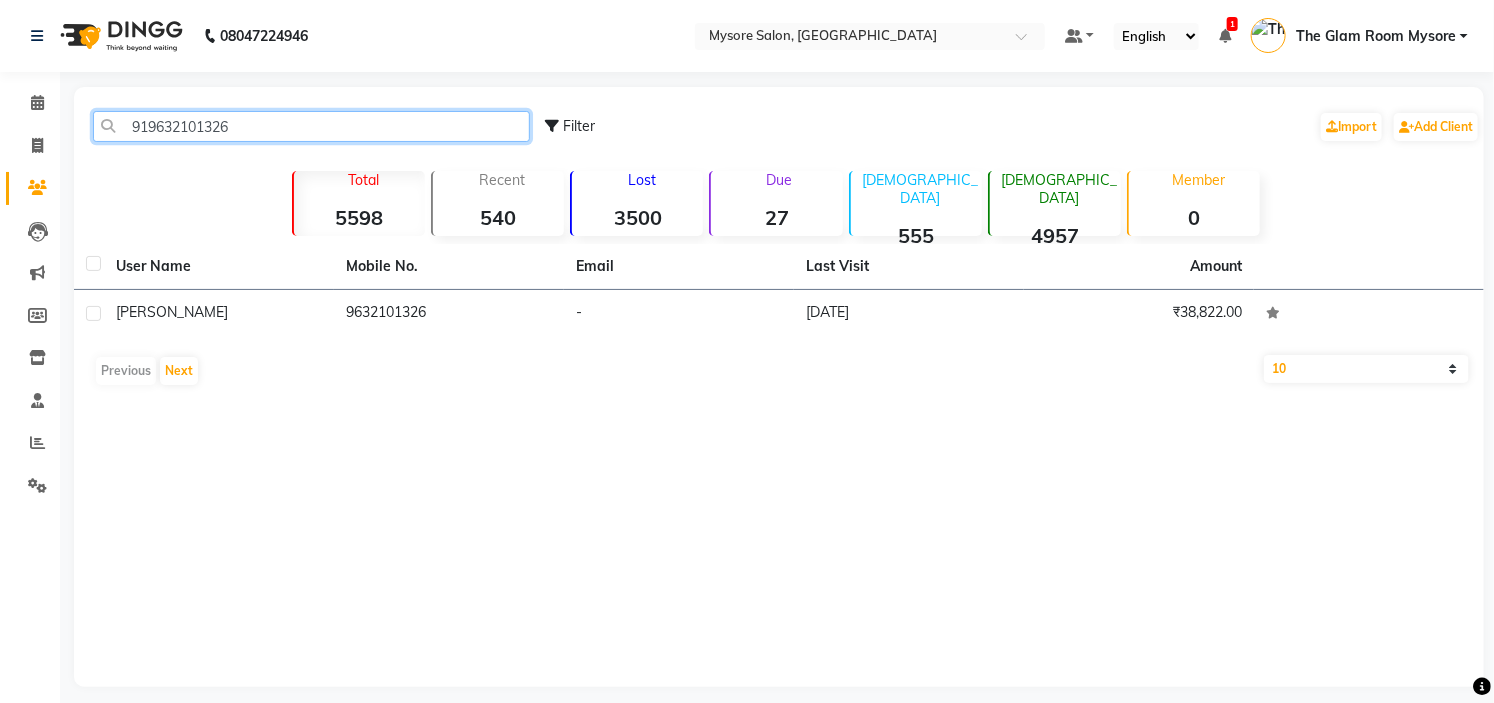 paste on "113230534" 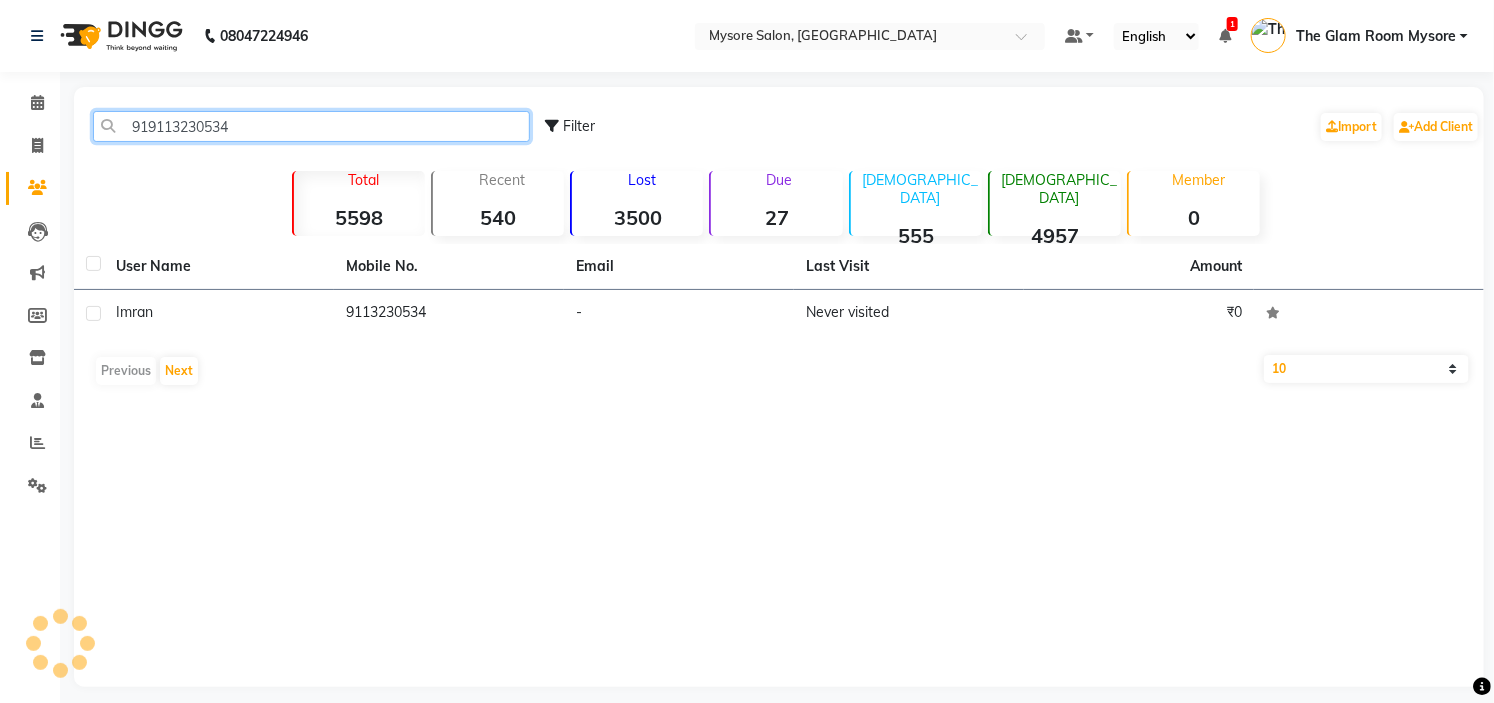 click on "919113230534" 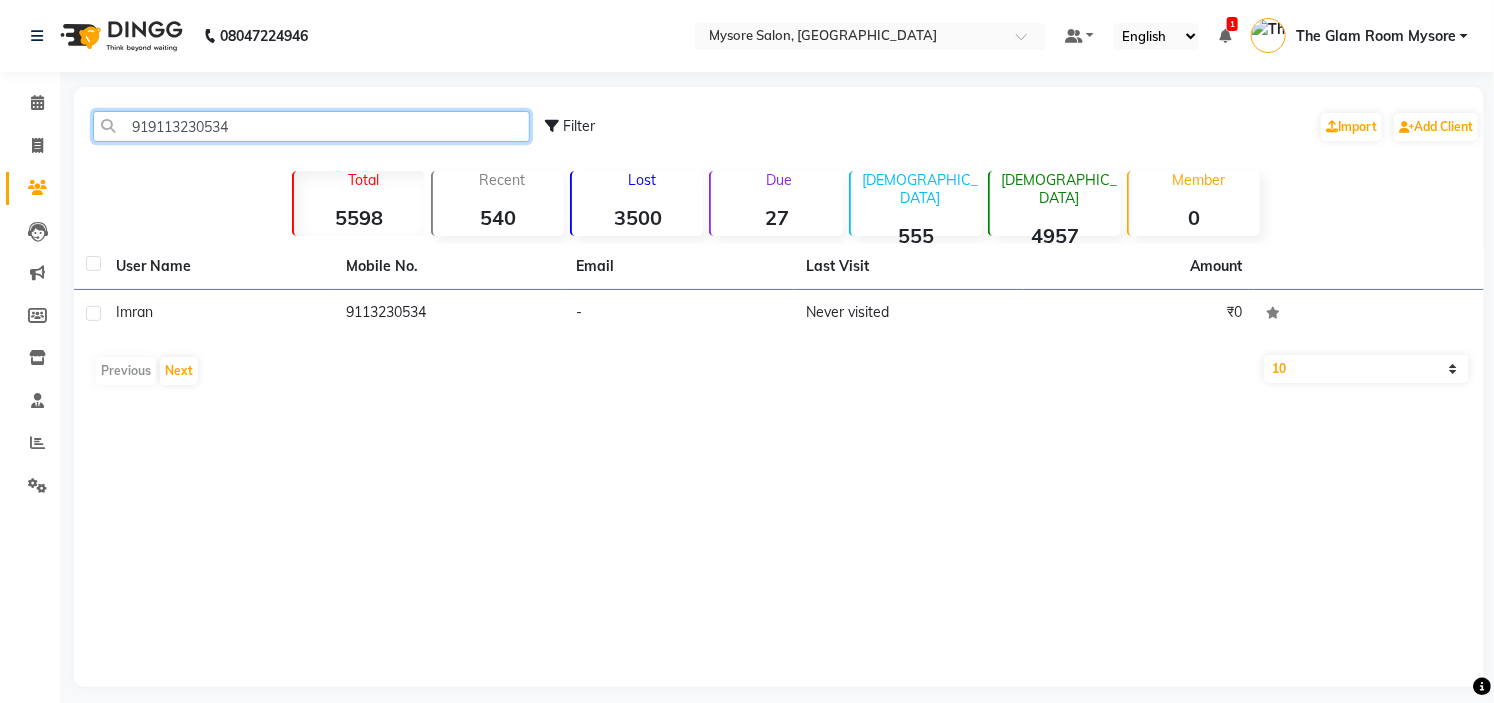 click on "919113230534" 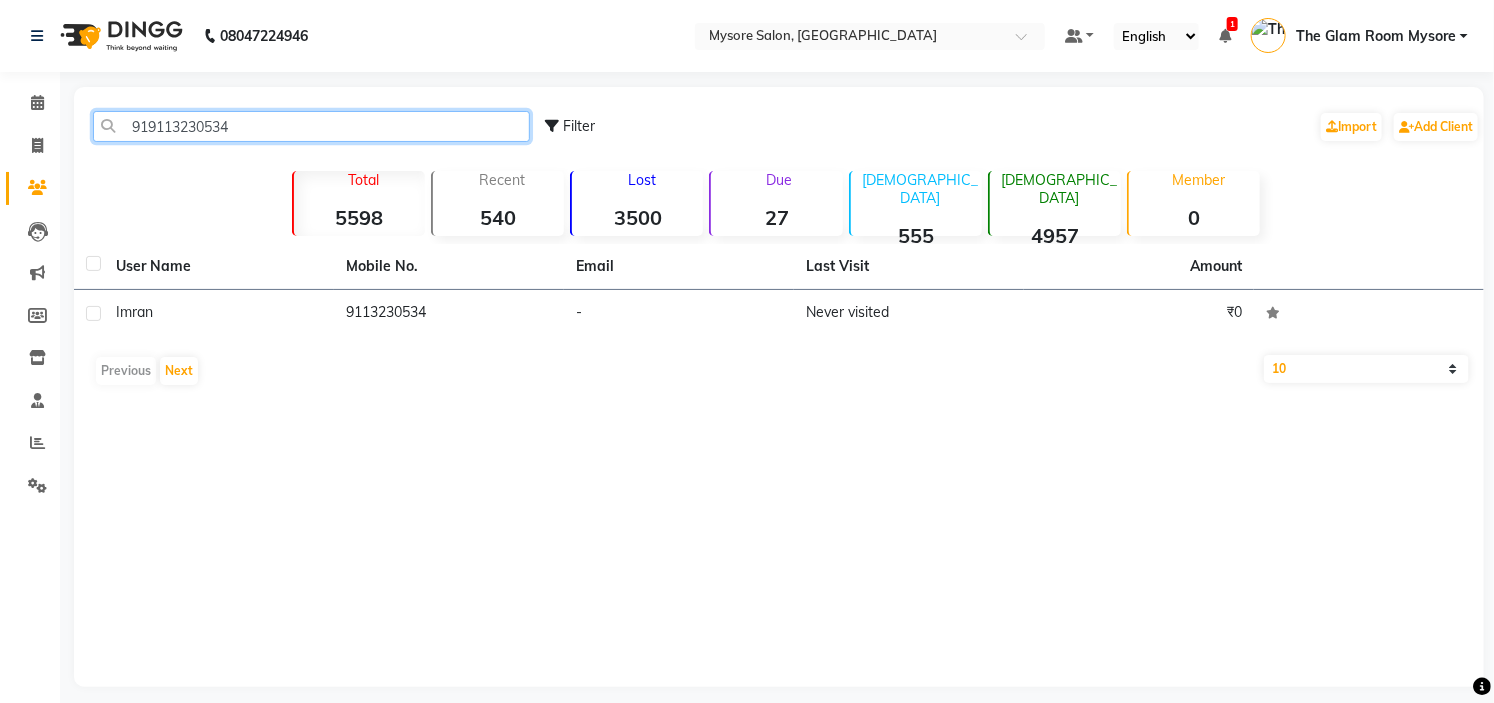 paste on "880286909" 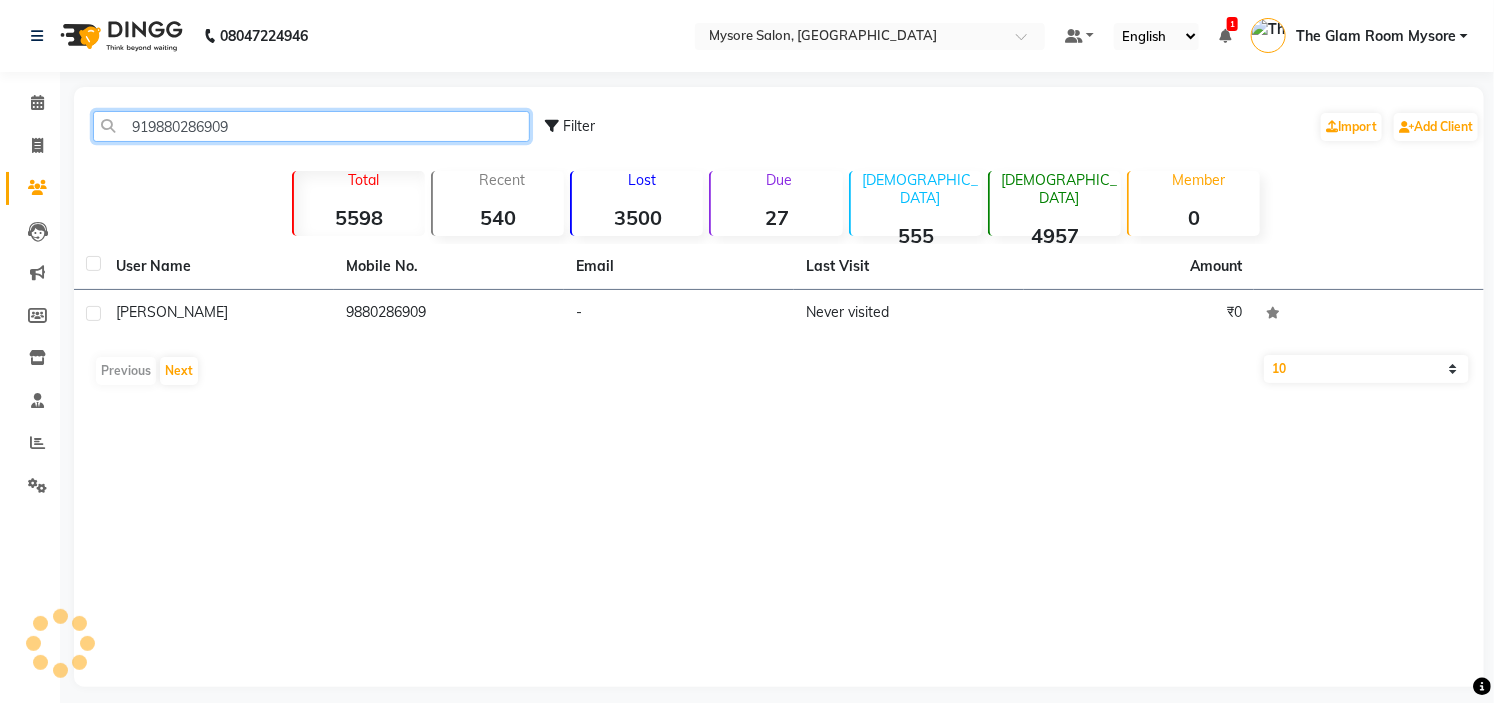 click on "919880286909" 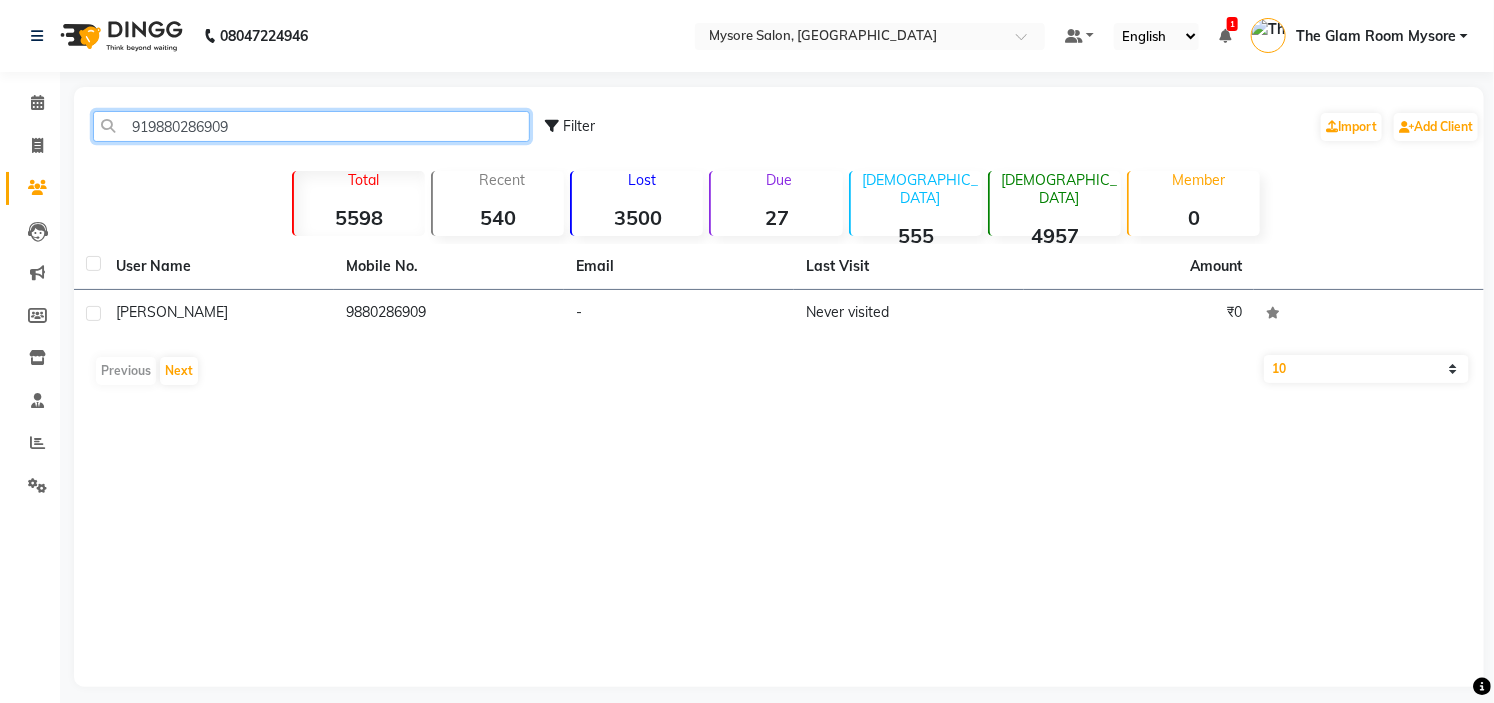 click on "919880286909" 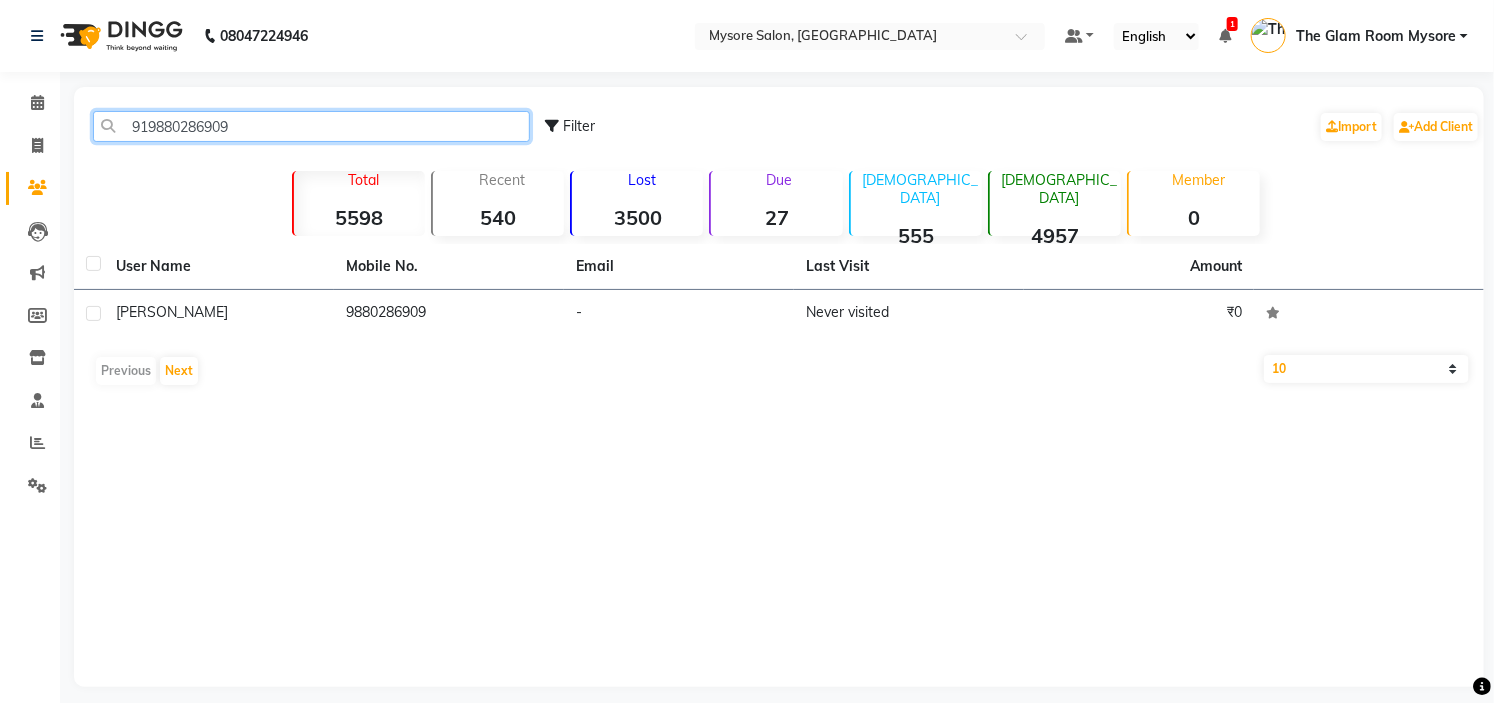 paste on "686678772" 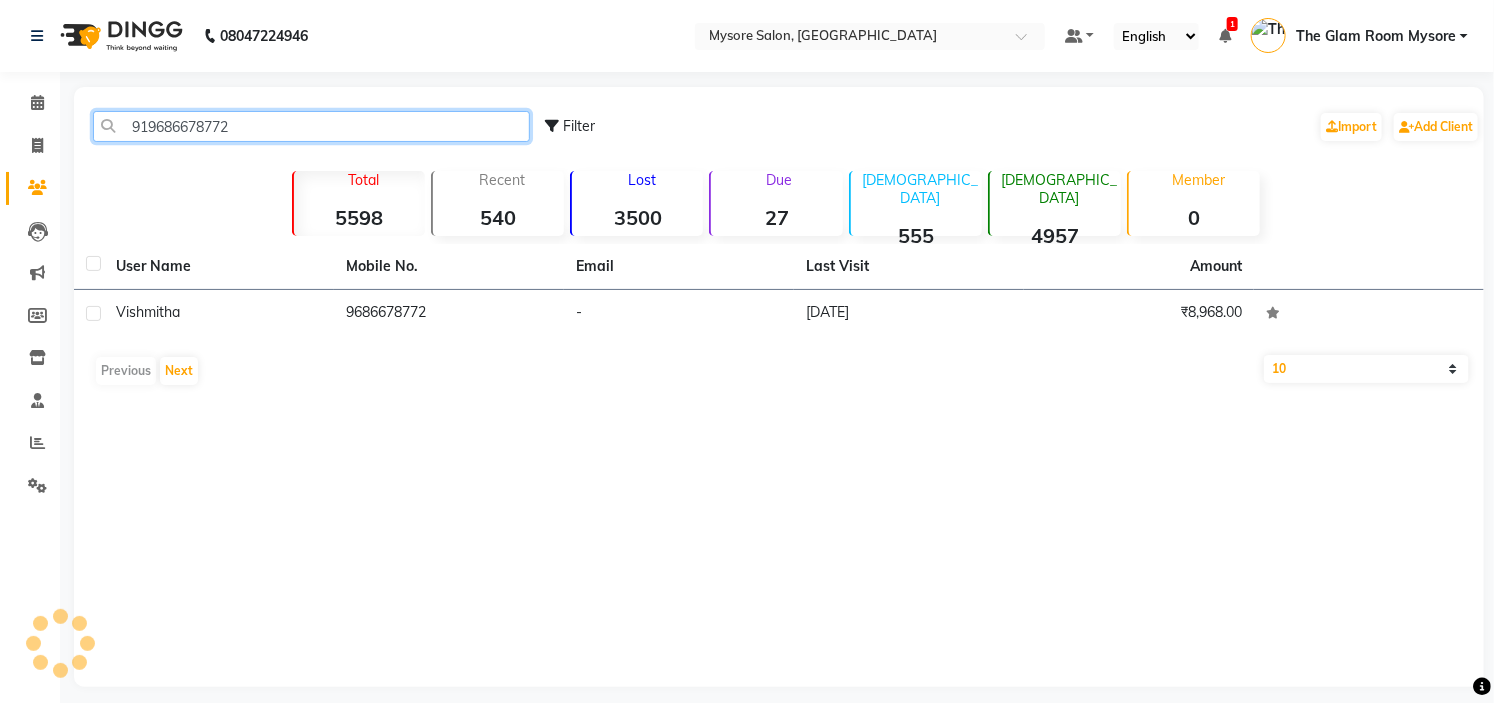 click on "919686678772" 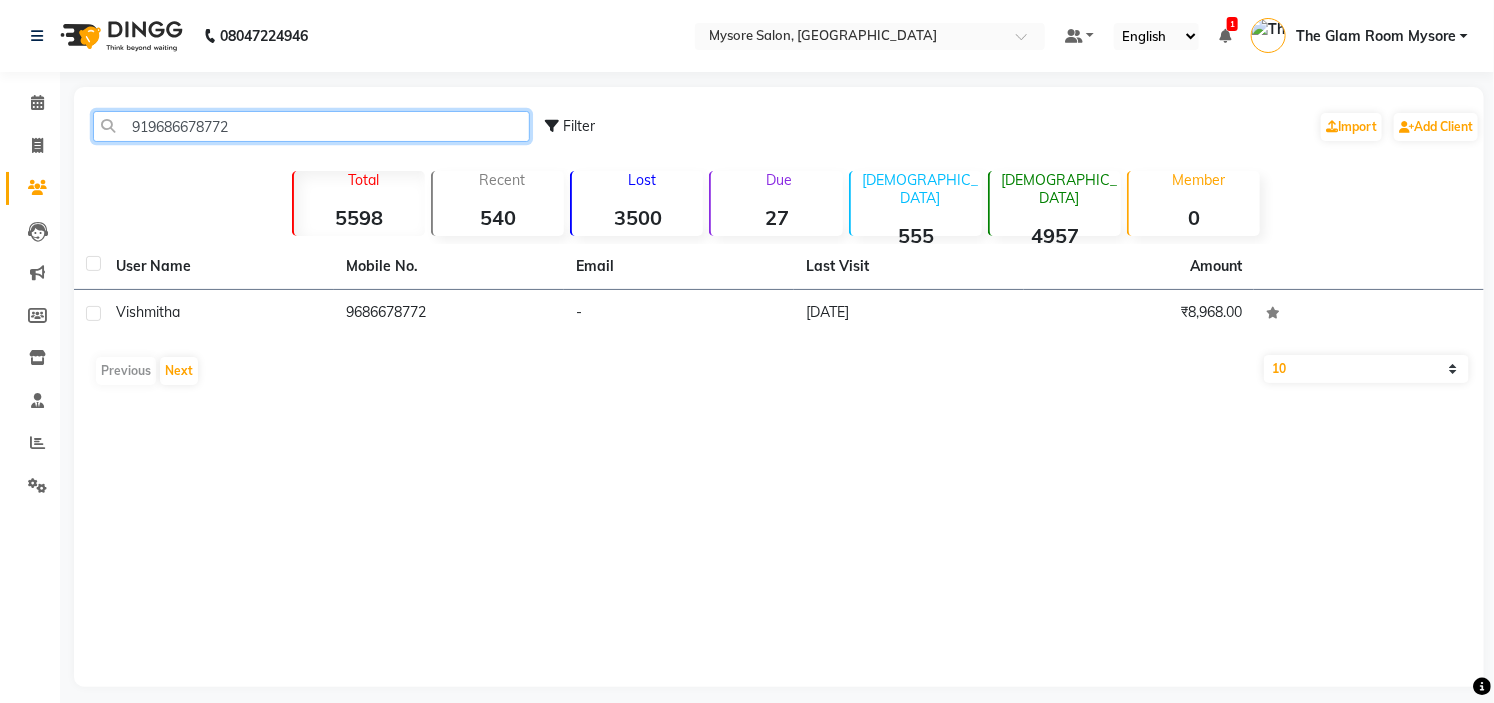 click on "919686678772" 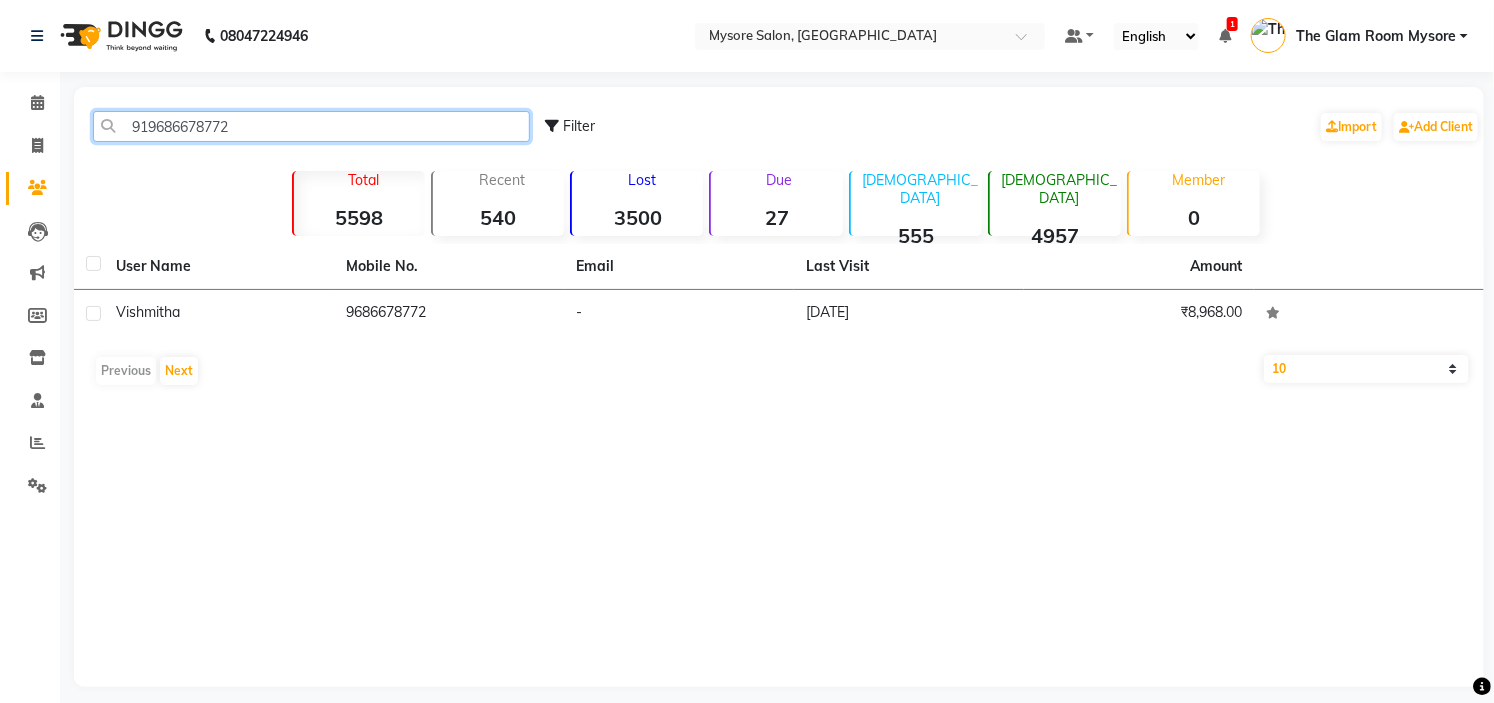 paste on "8792868724" 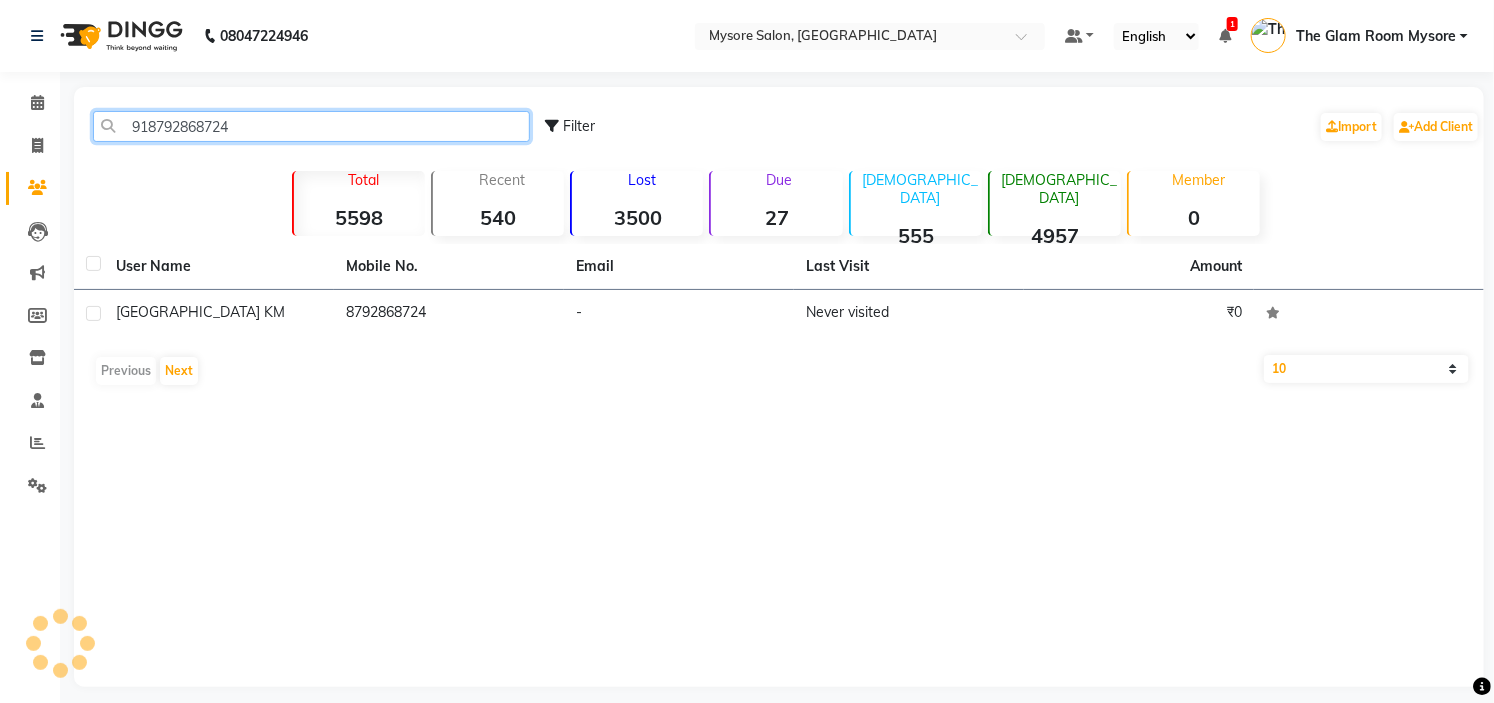 click on "918792868724" 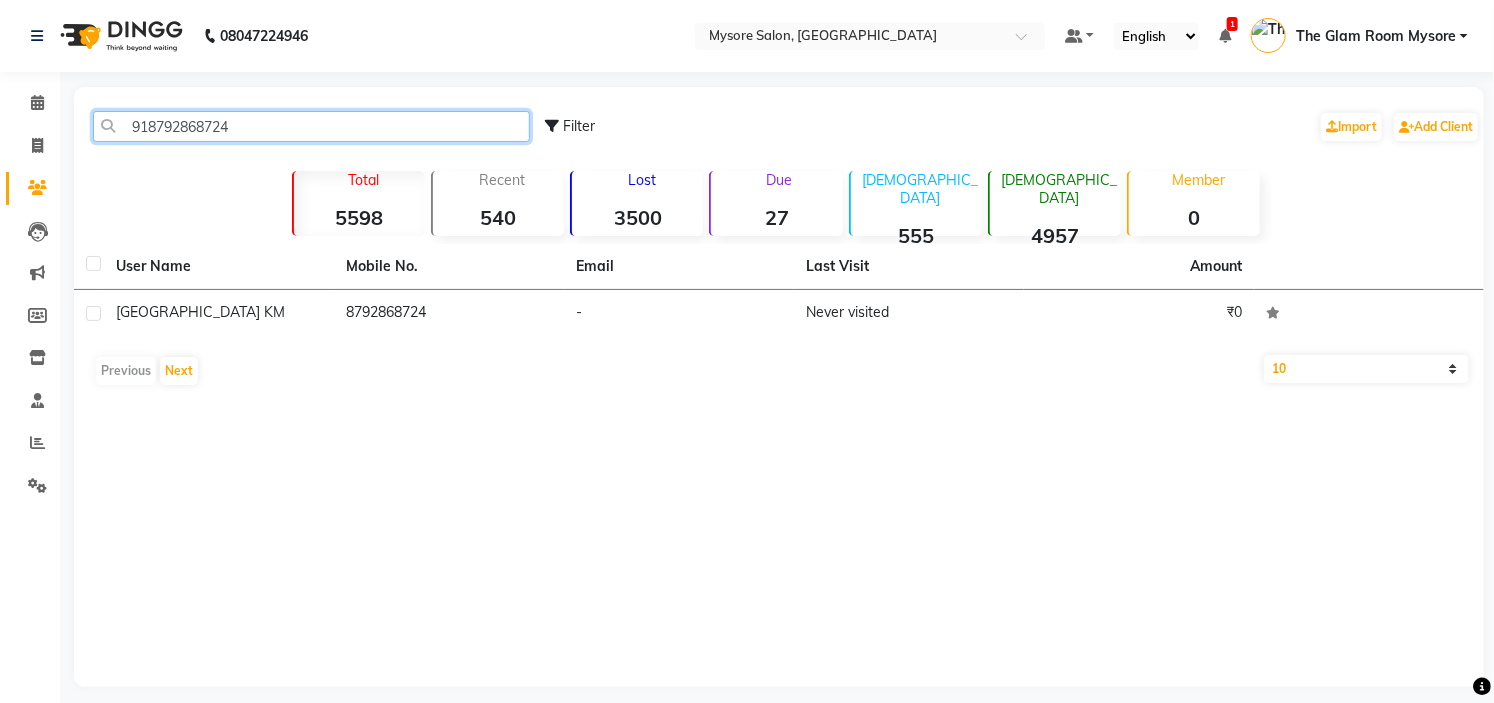 click on "918792868724" 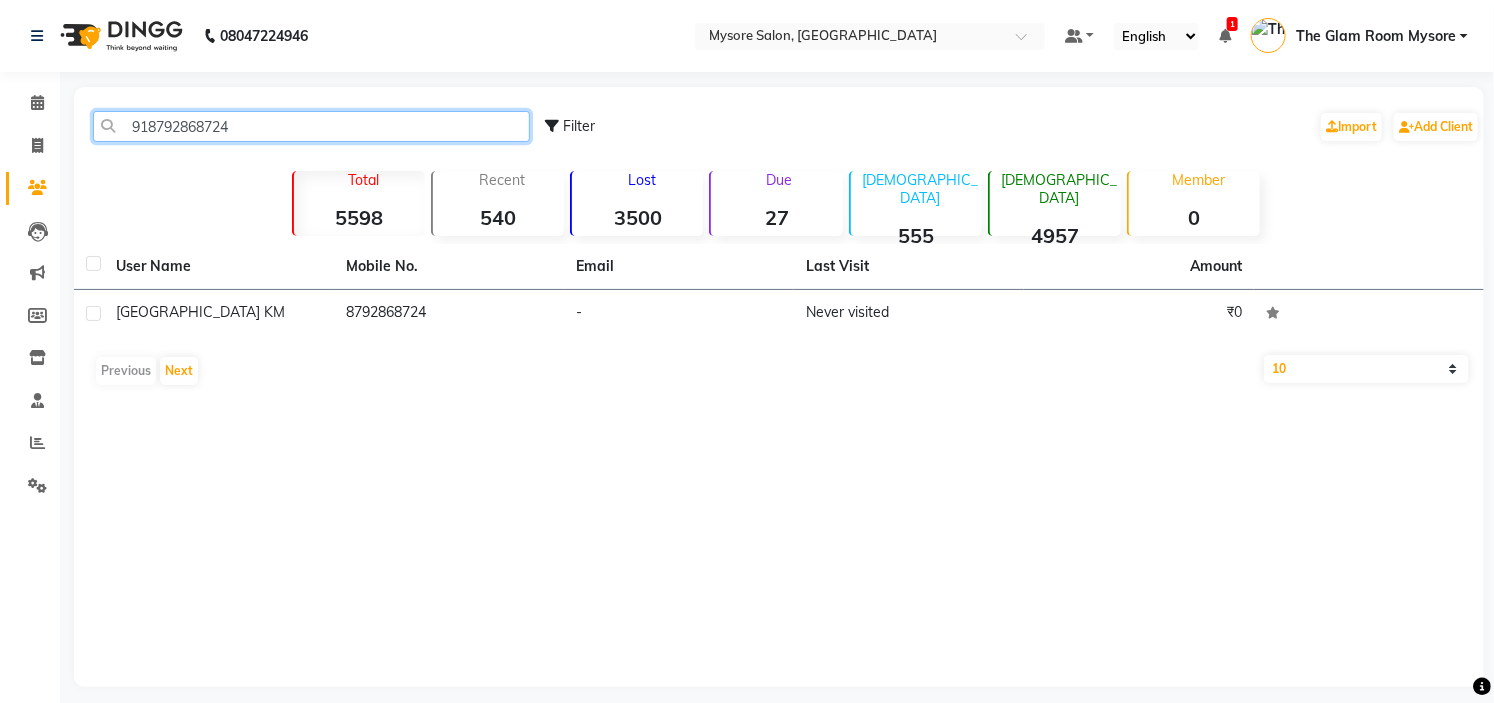 paste on "62110317" 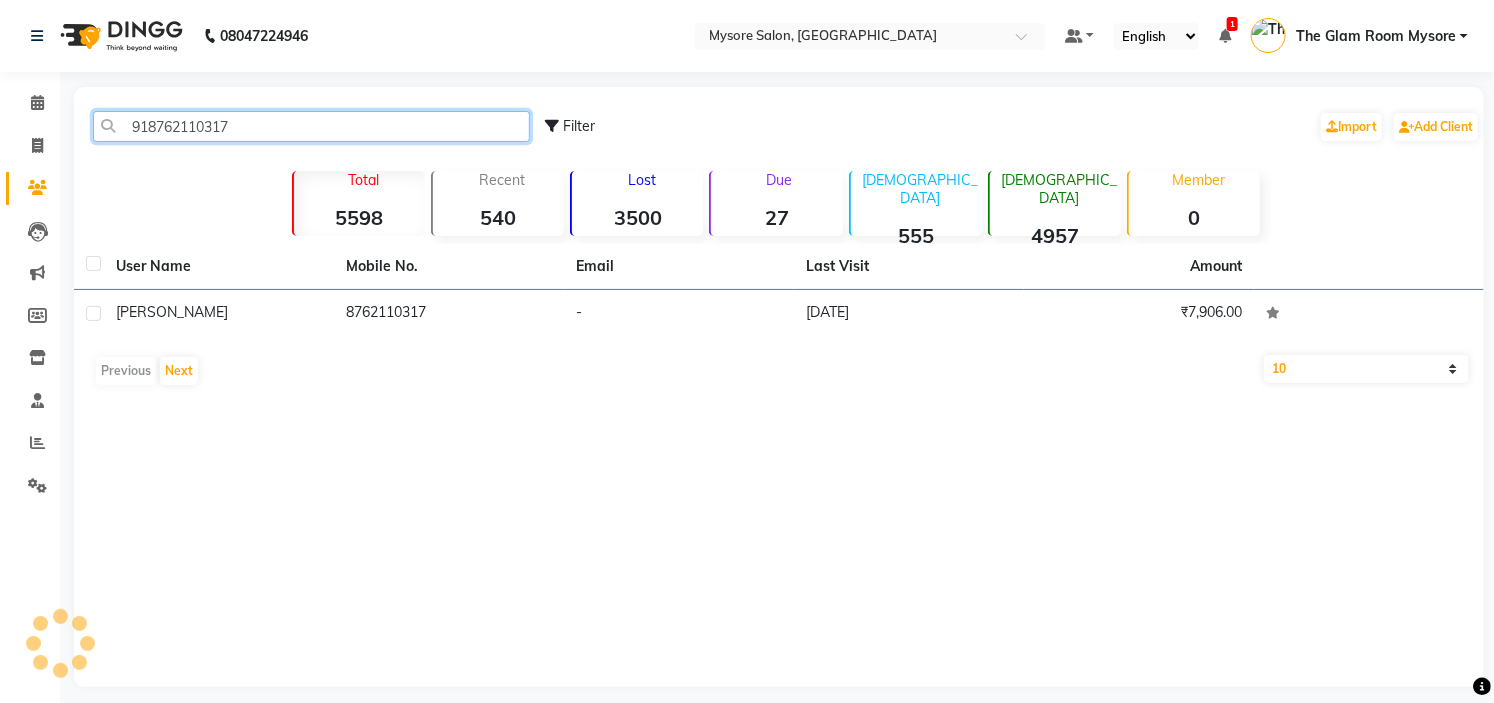 click on "918762110317" 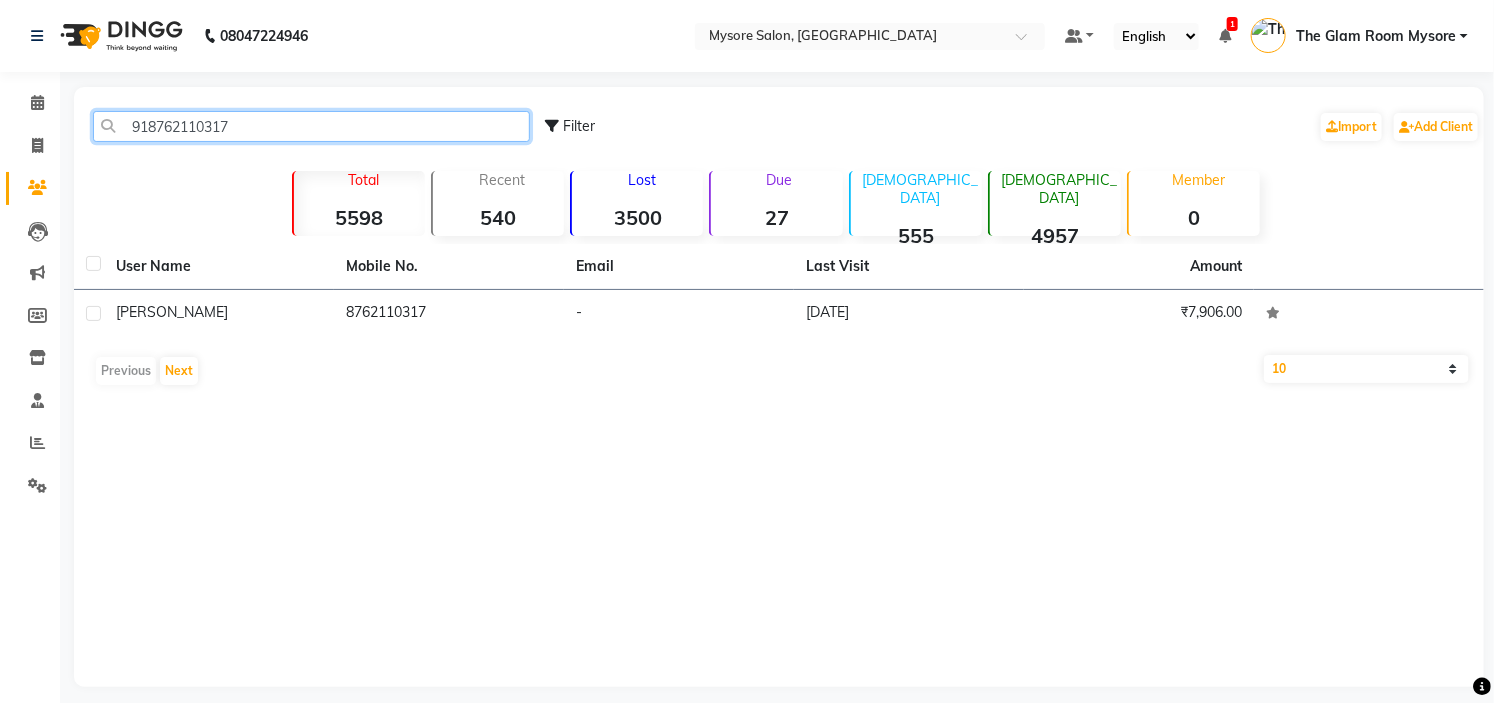 click on "918762110317" 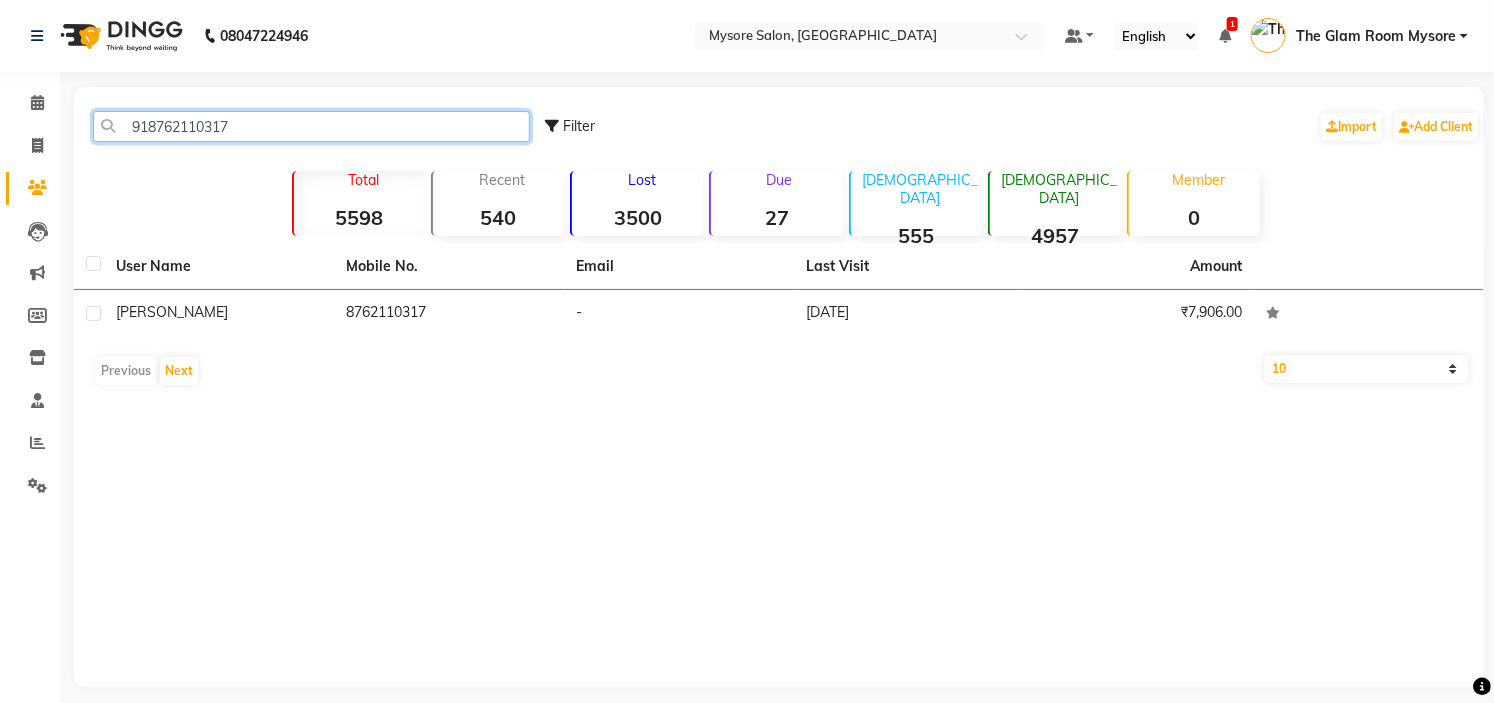 paste on "197065249" 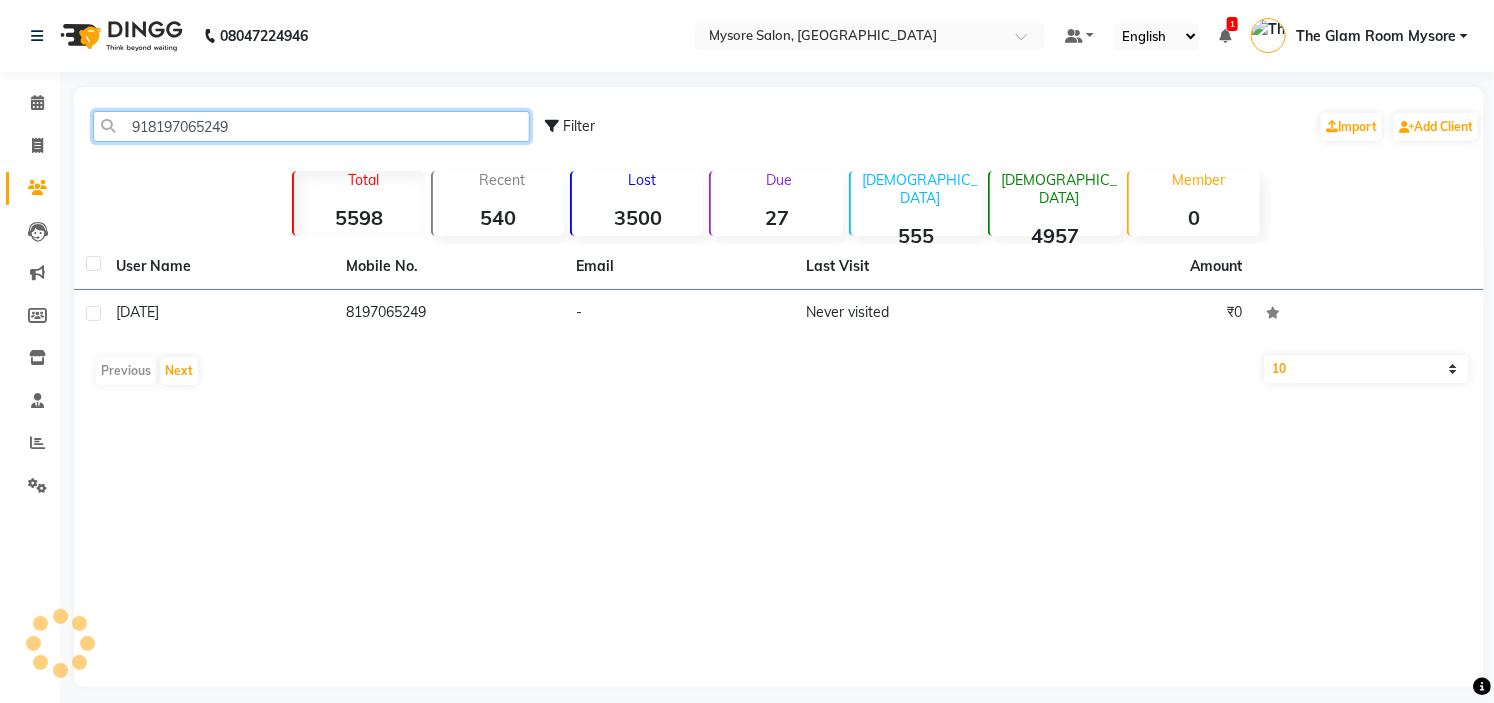 click on "918197065249" 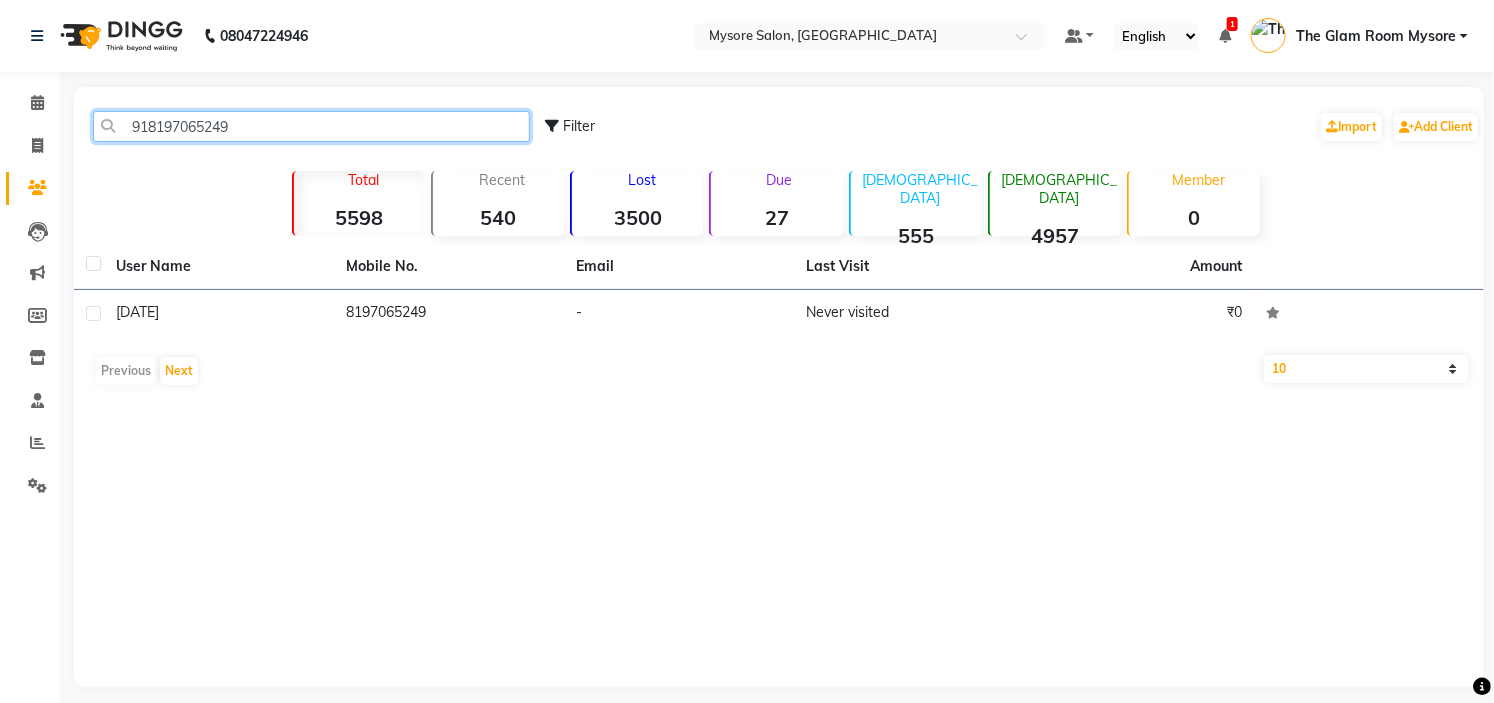click on "918197065249" 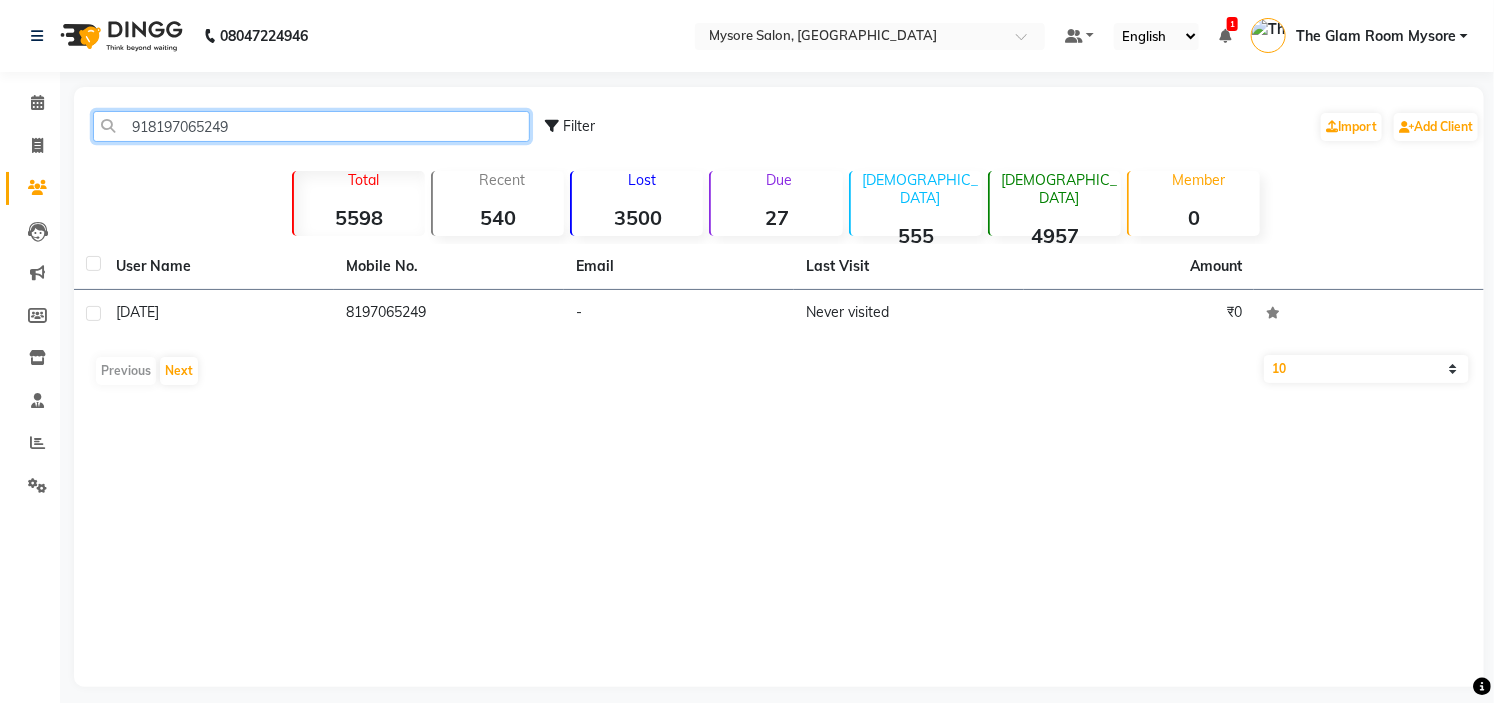paste on "7349014775" 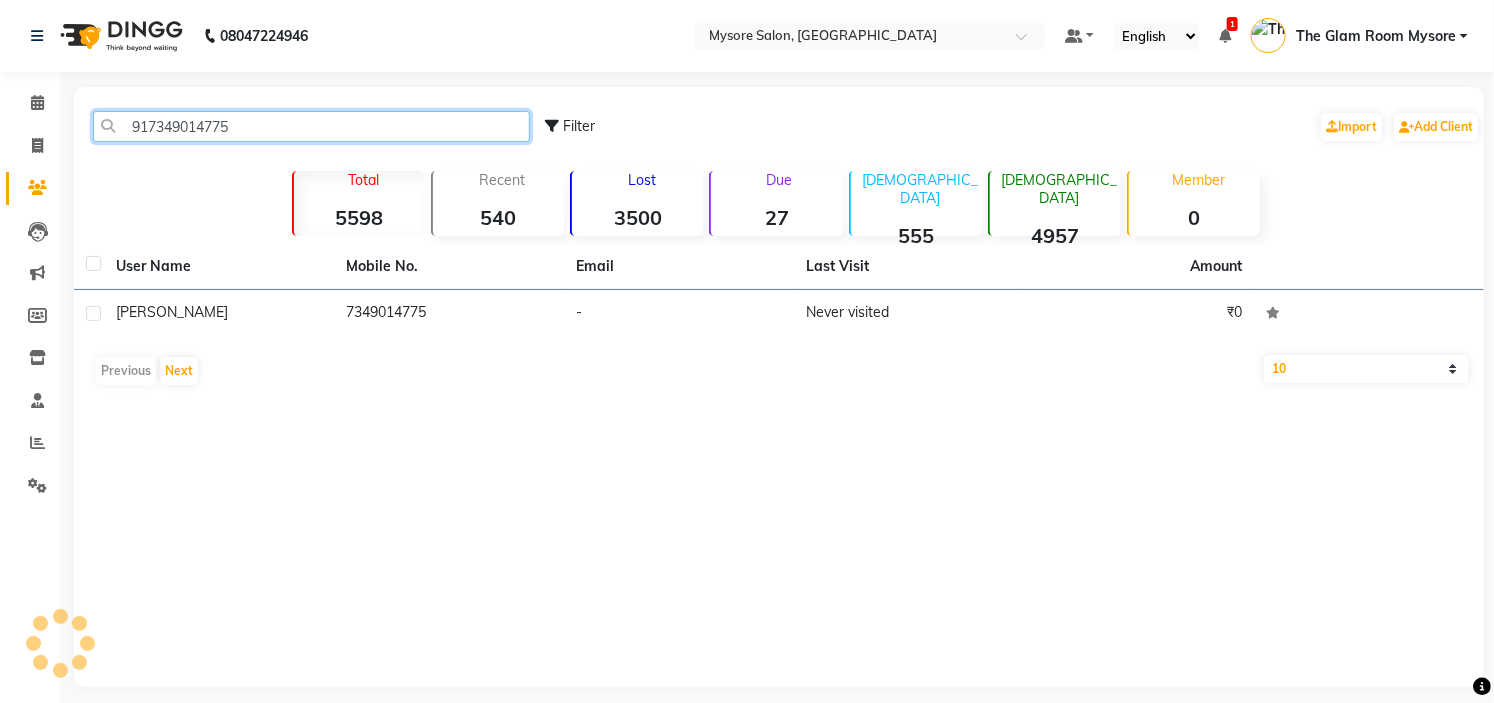 click on "917349014775" 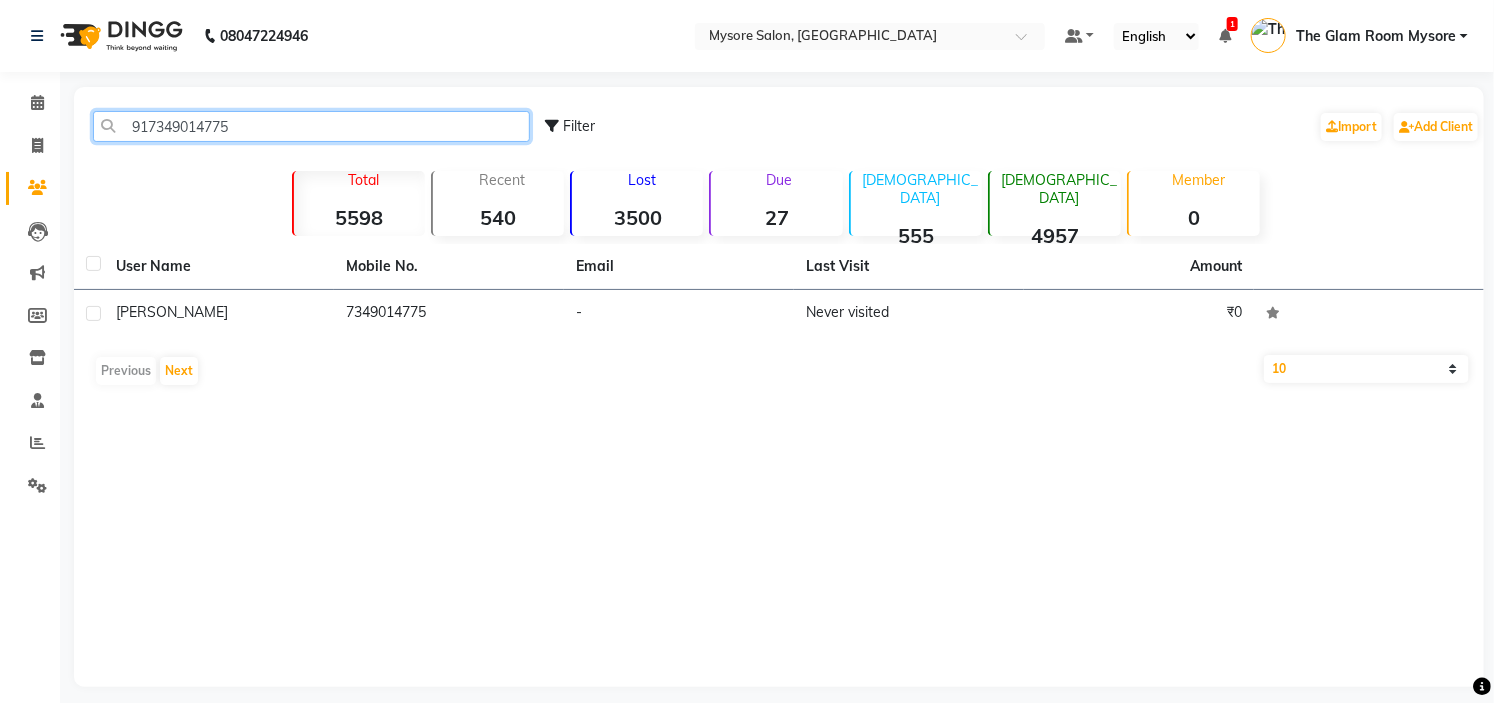 paste on "204960406" 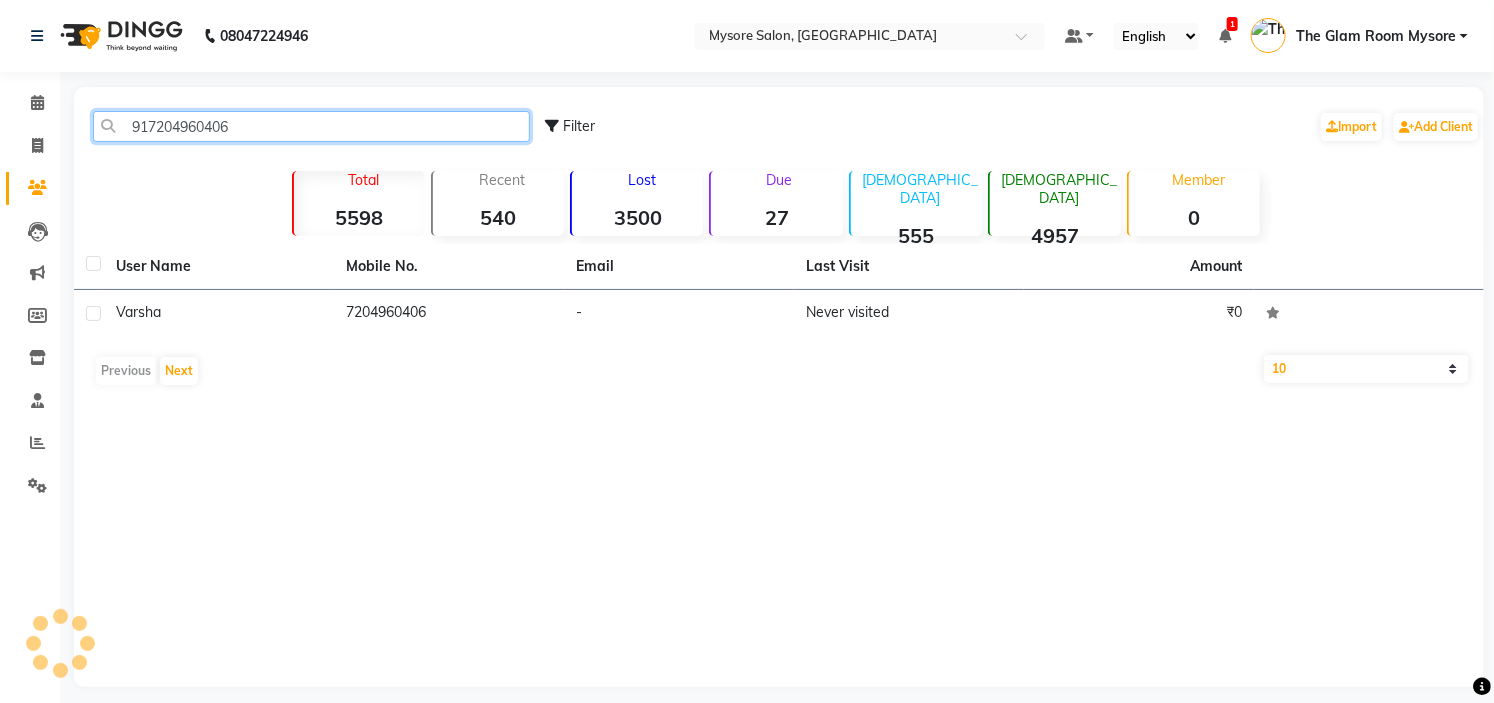 click on "917204960406" 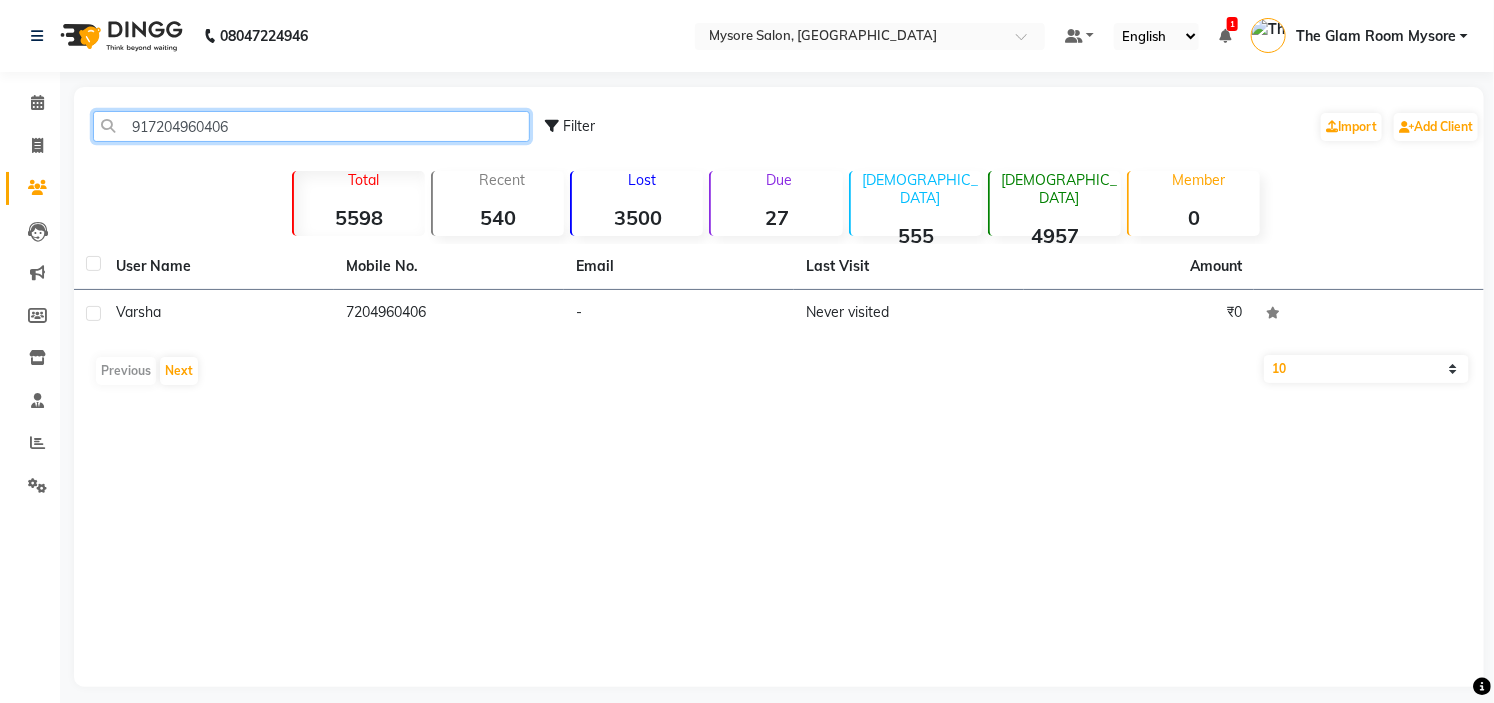 click on "917204960406" 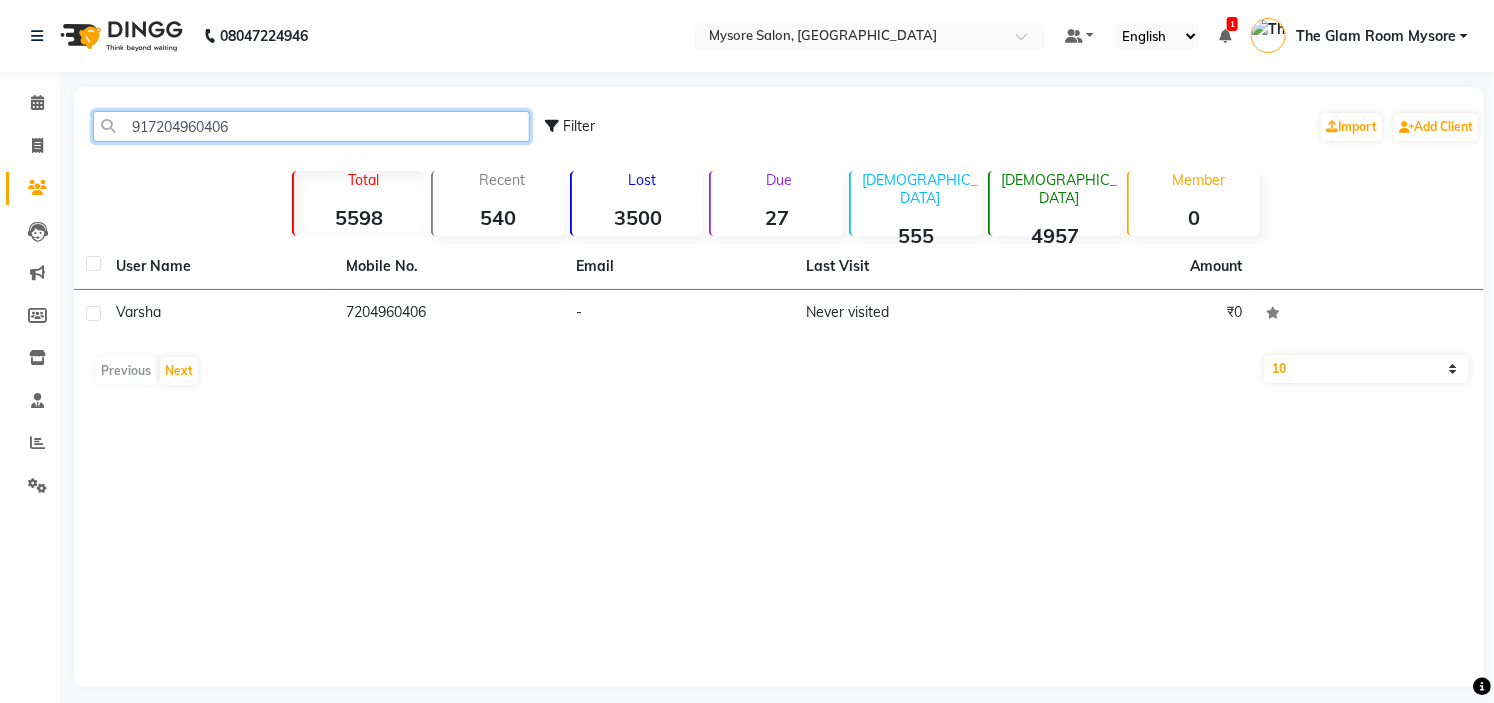 paste on "9880044033" 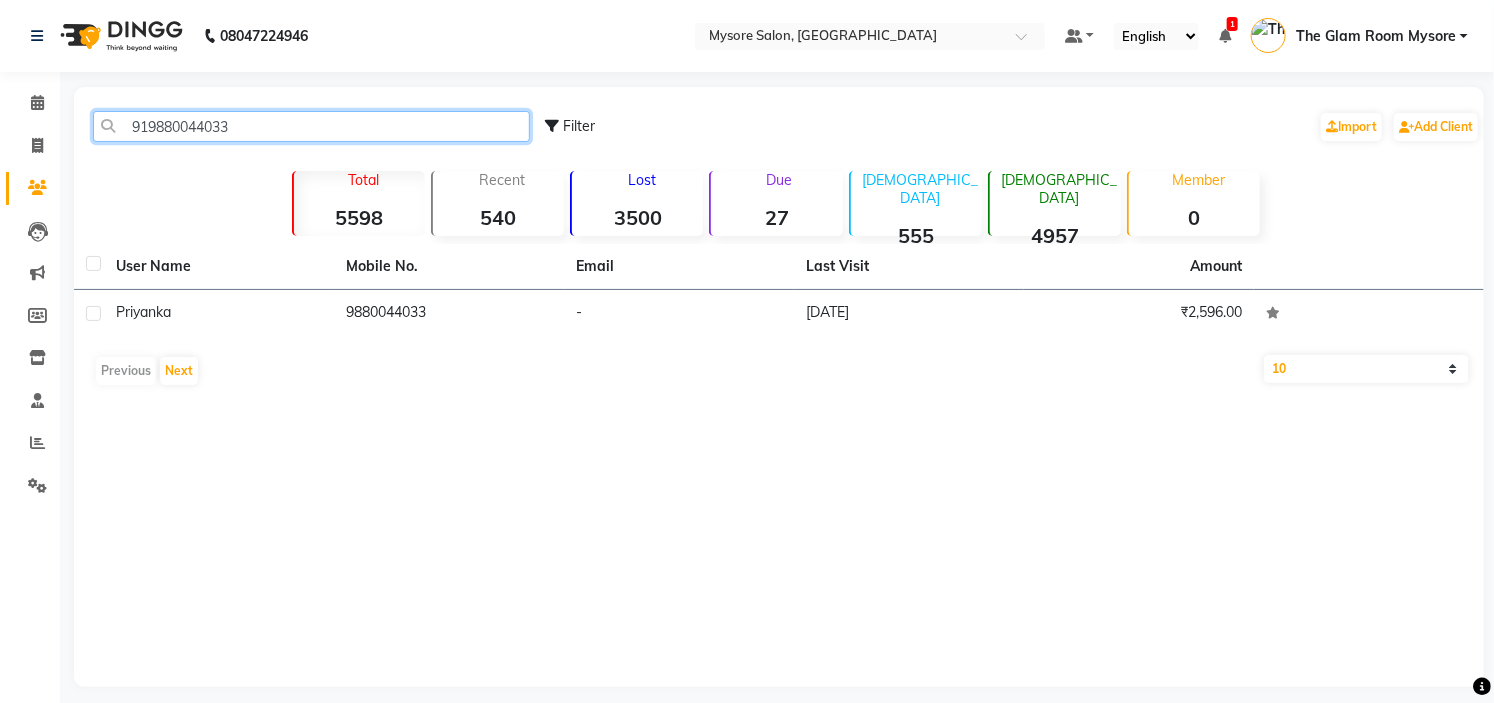click on "919880044033" 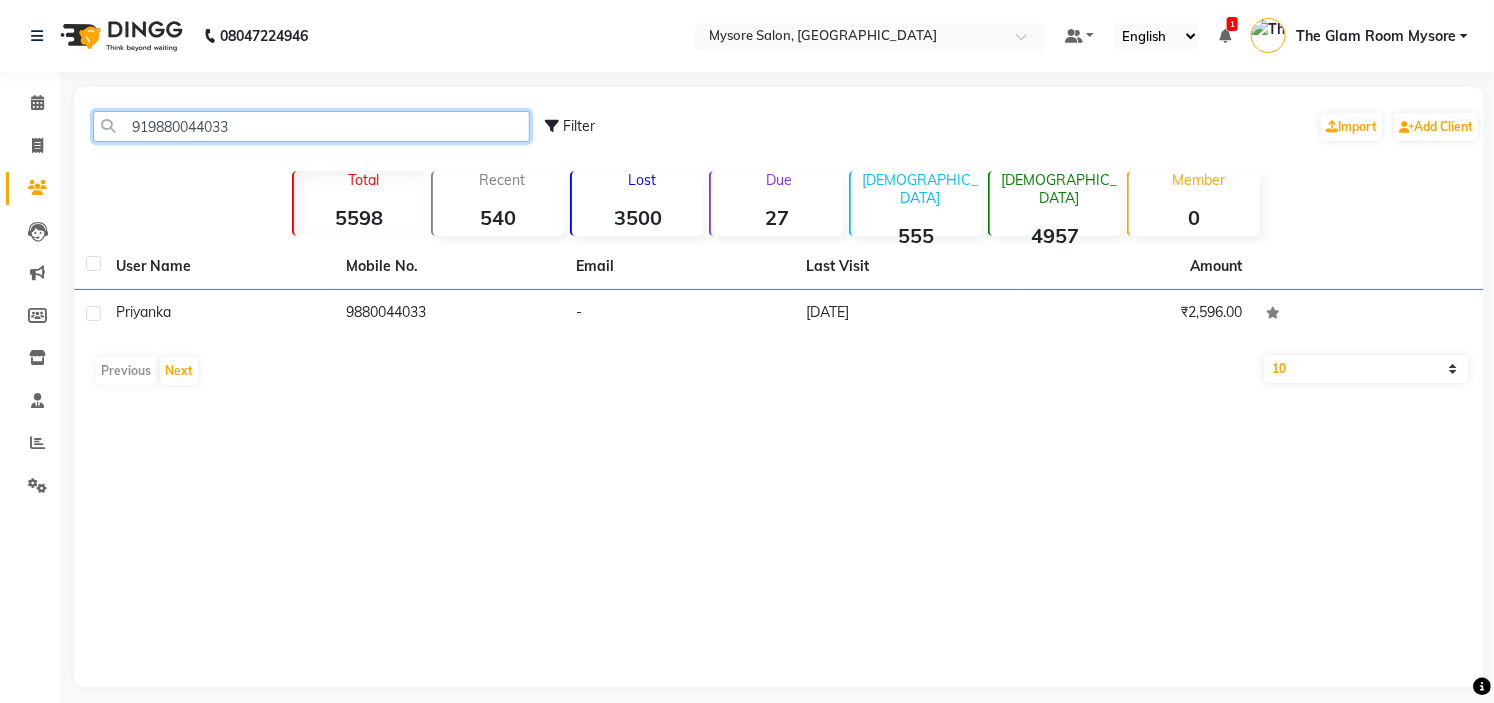 paste on "972879036" 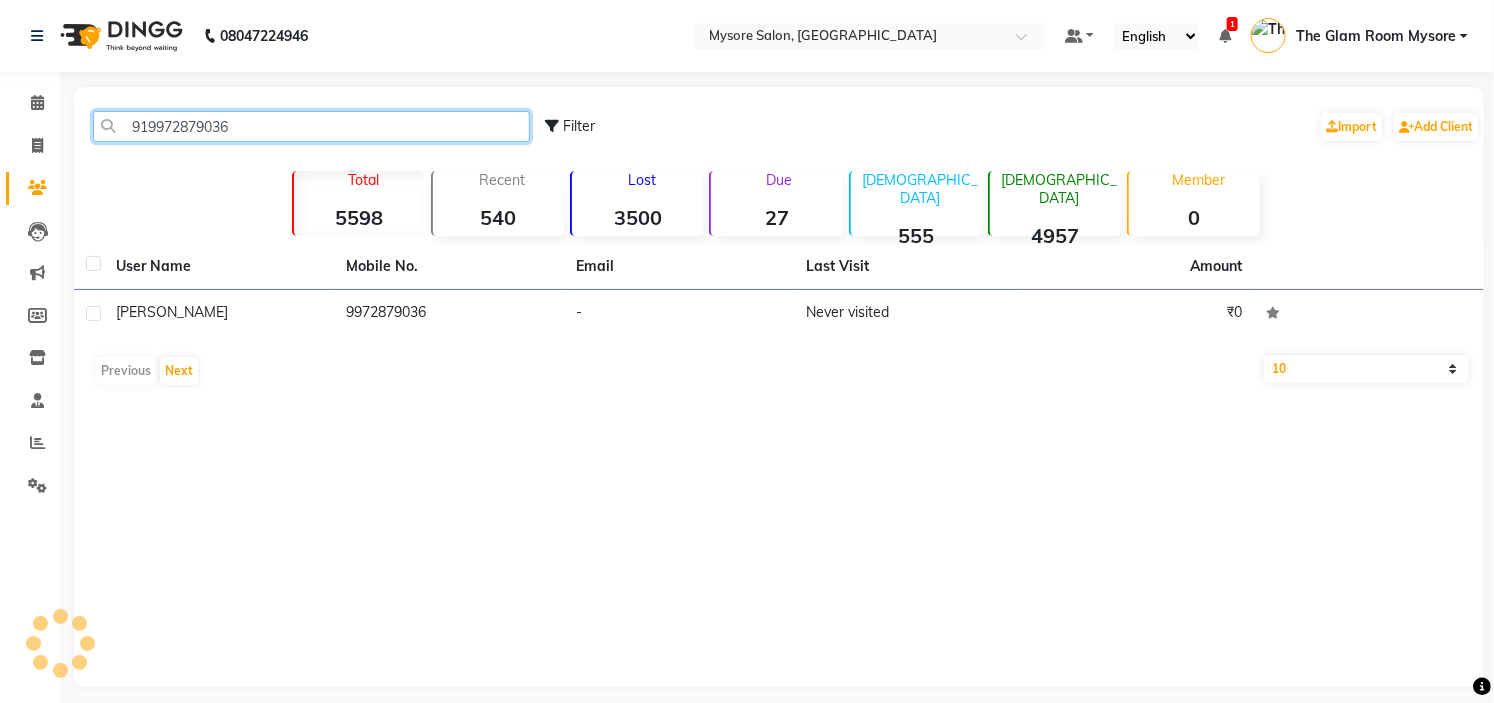 click on "919972879036" 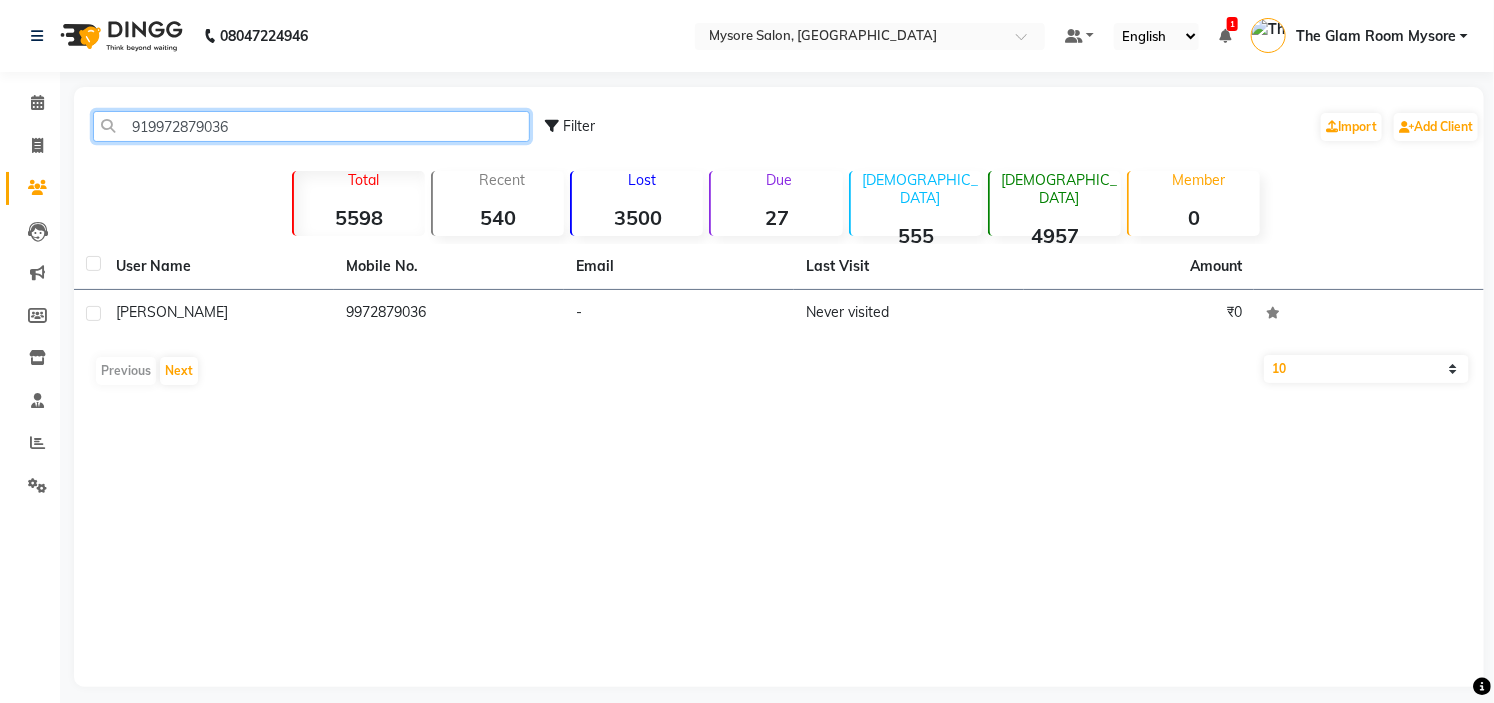click on "919972879036" 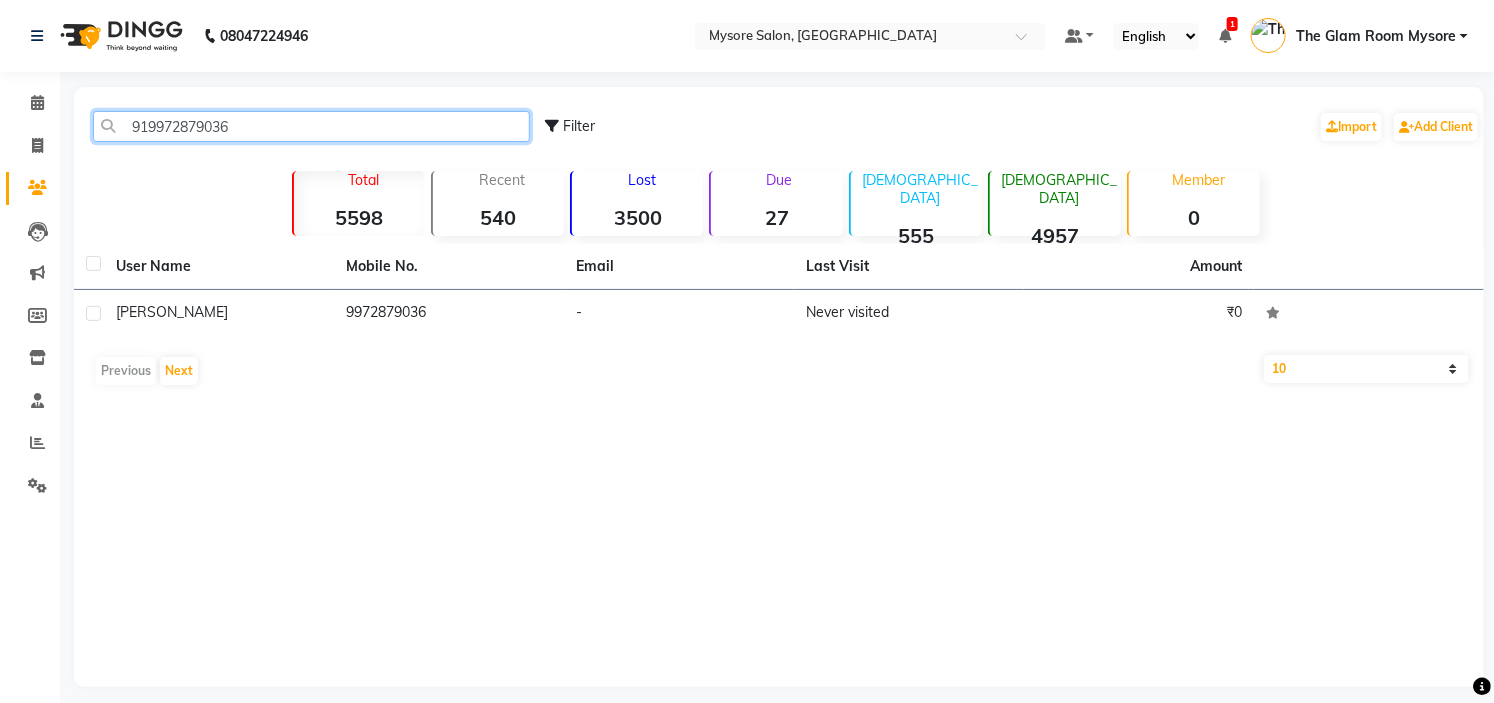 paste on "8197962950" 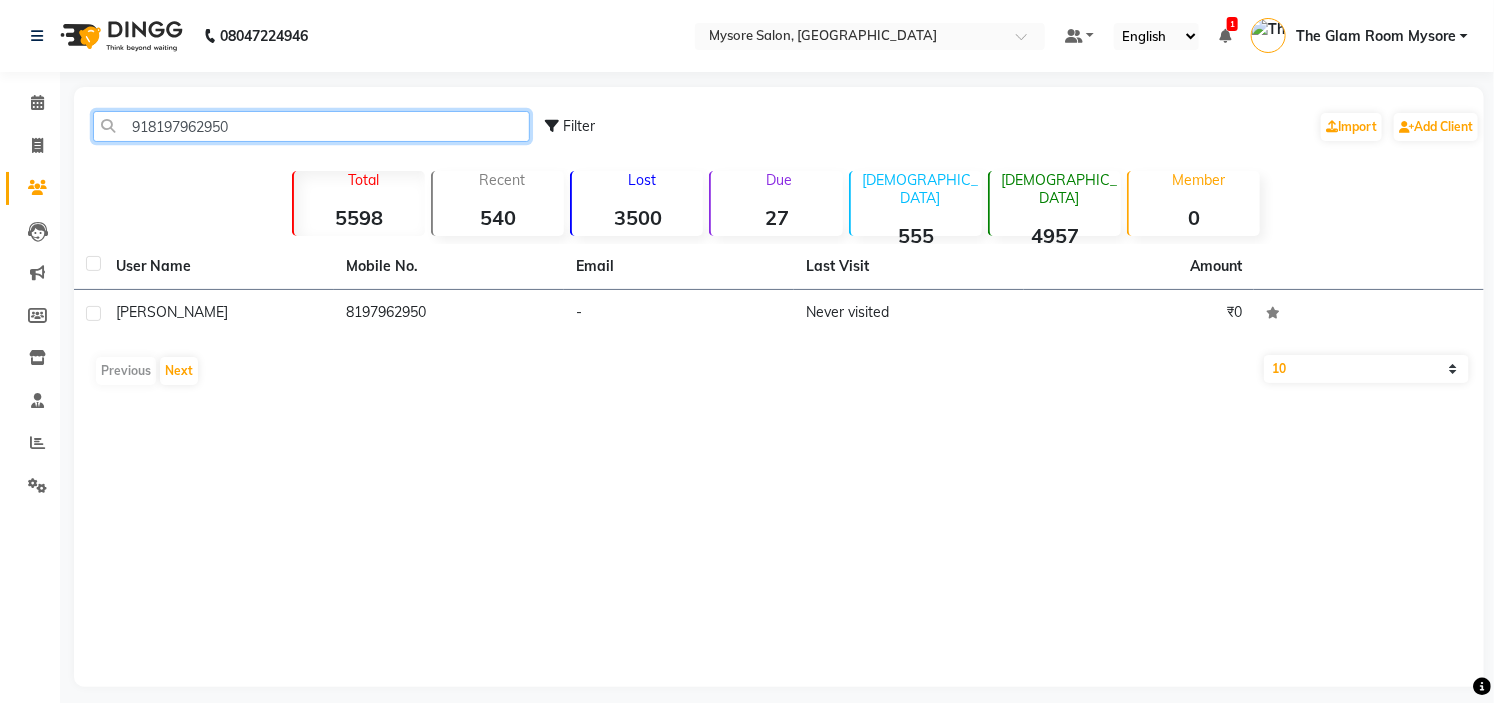 click on "918197962950" 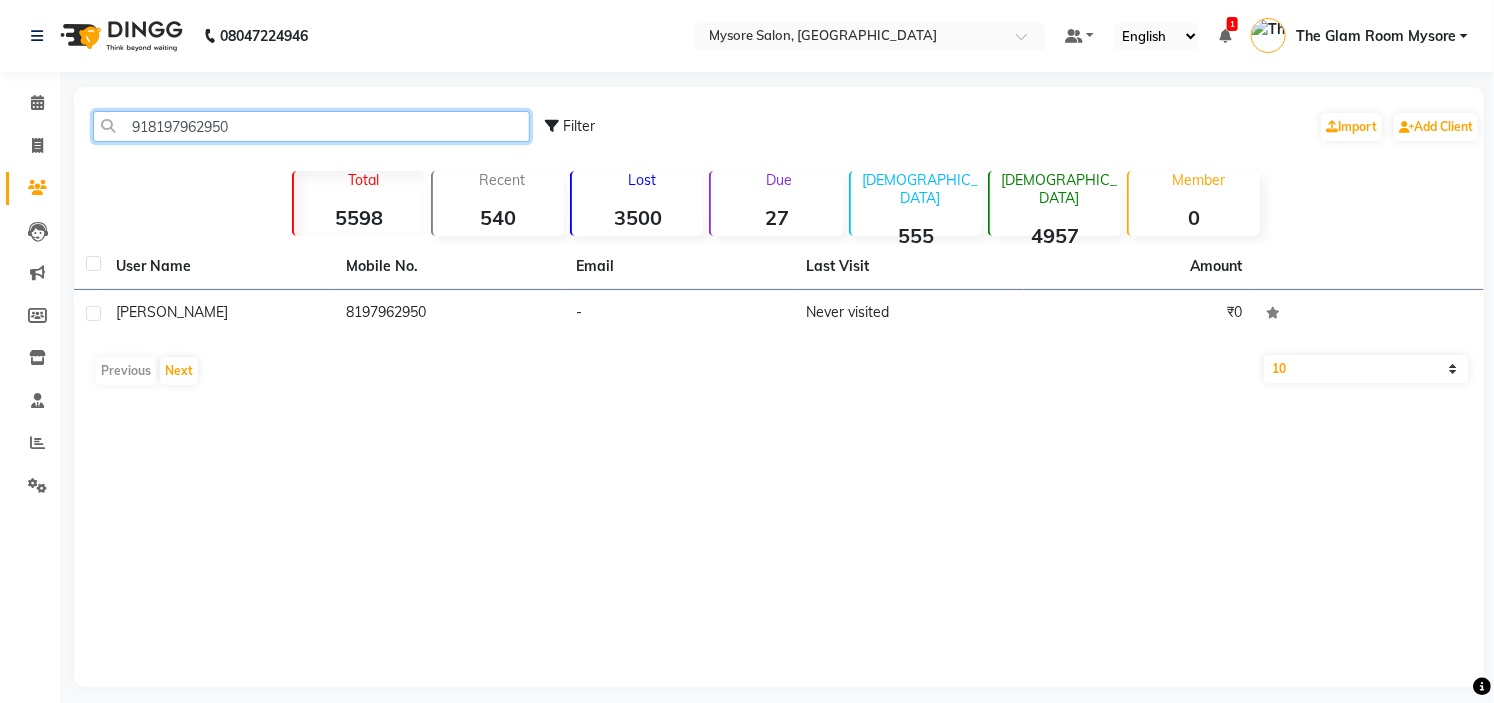 click on "918197962950" 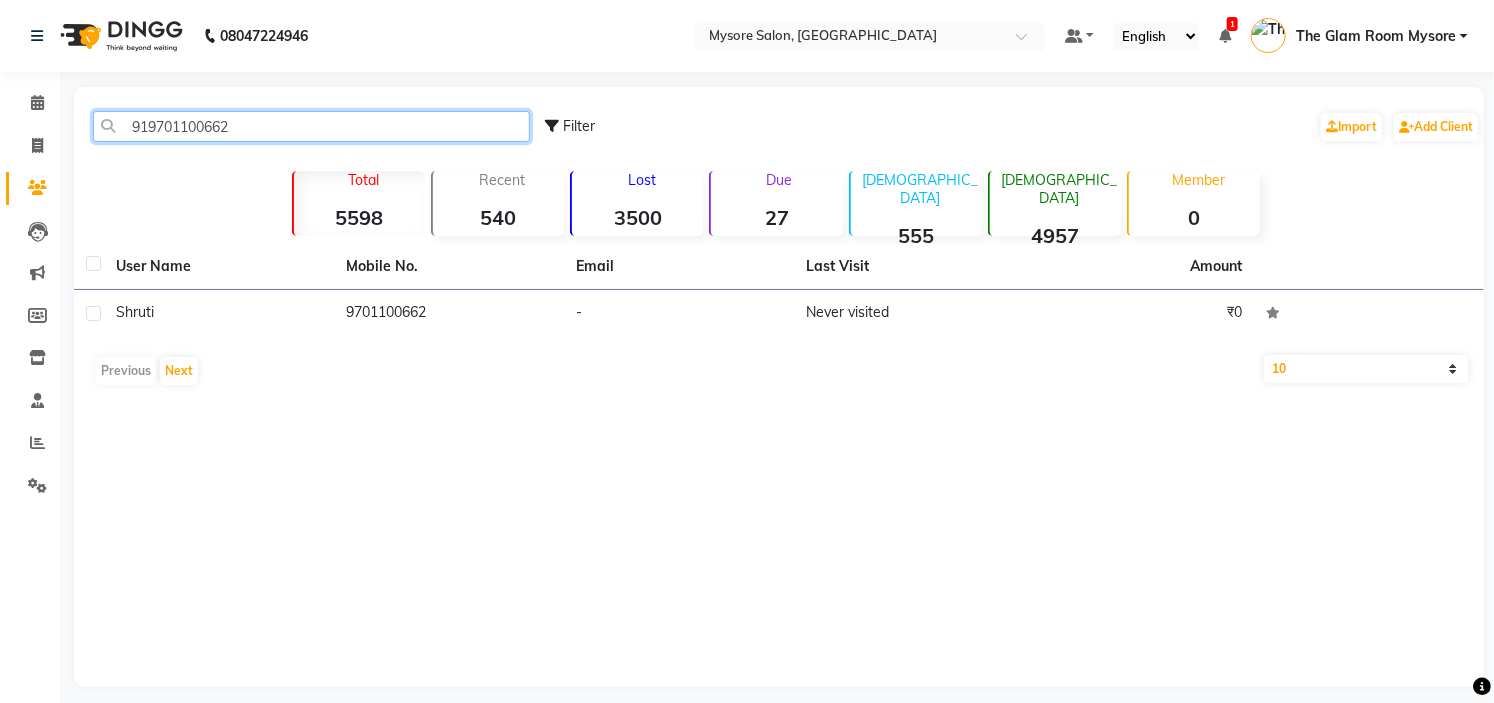 click on "919701100662" 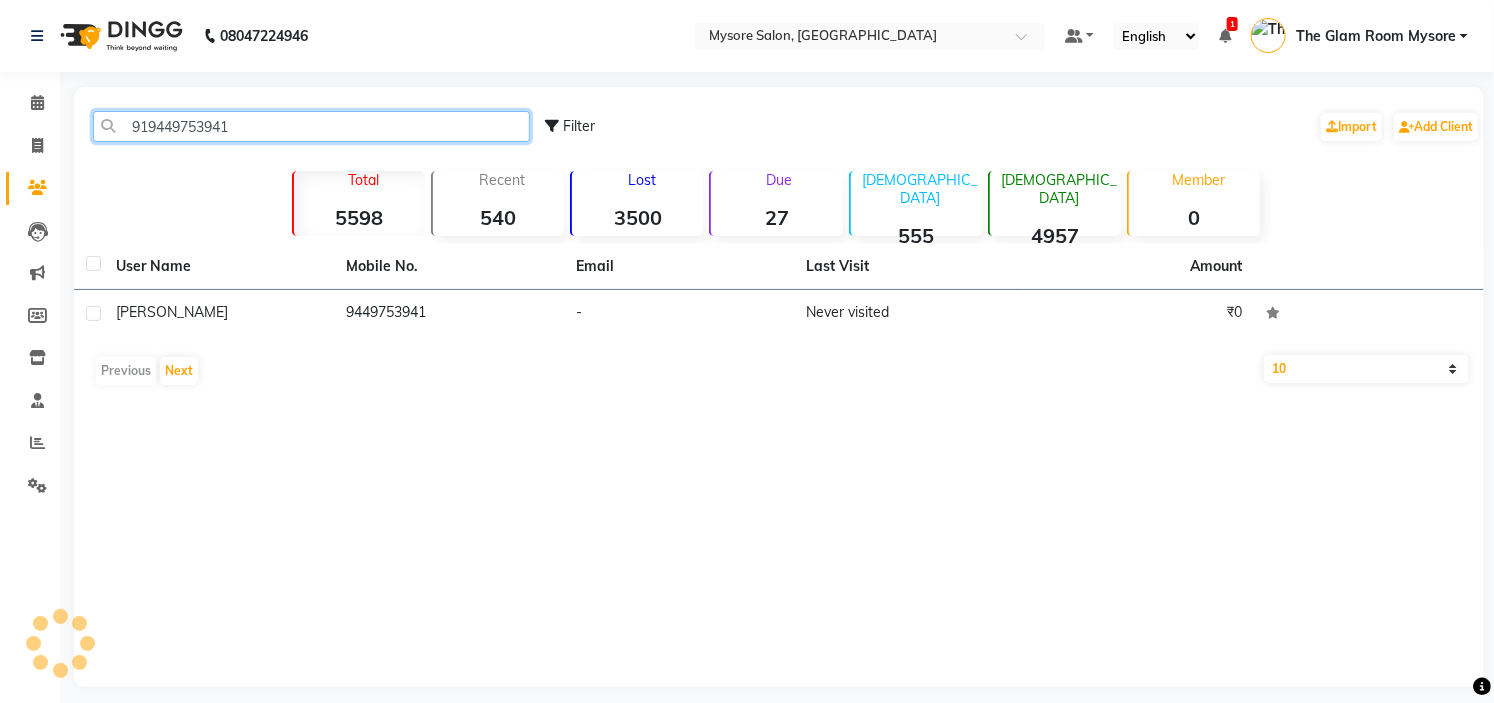 click on "919449753941" 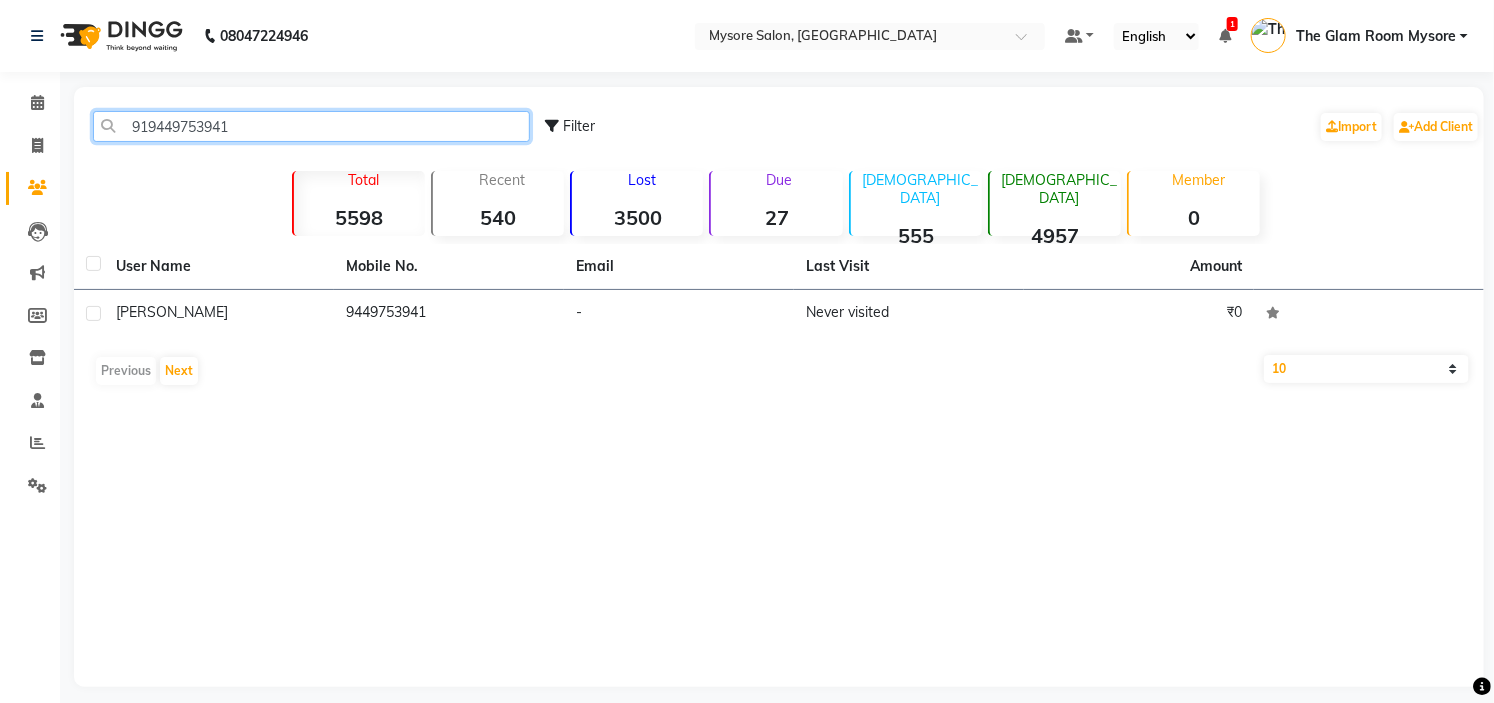 click on "919449753941" 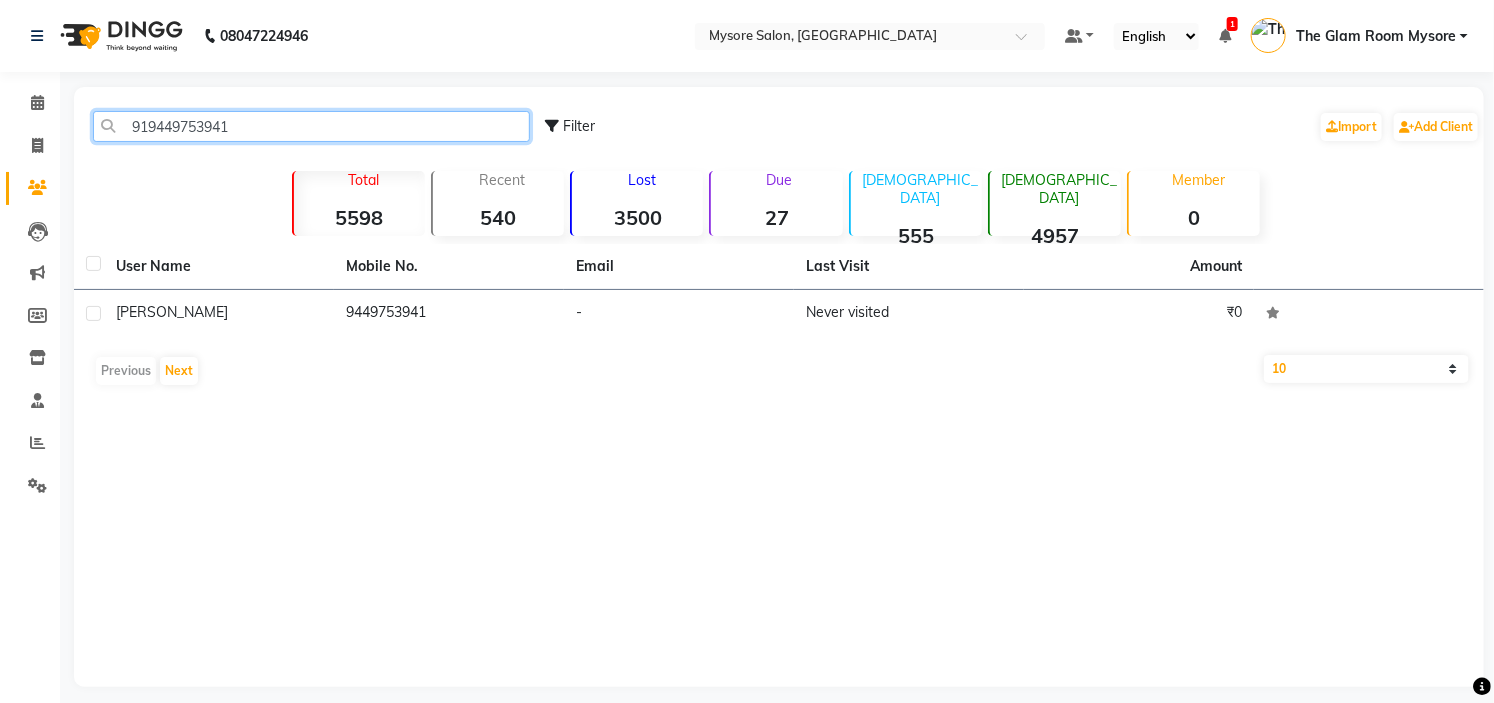 paste on "8495093117" 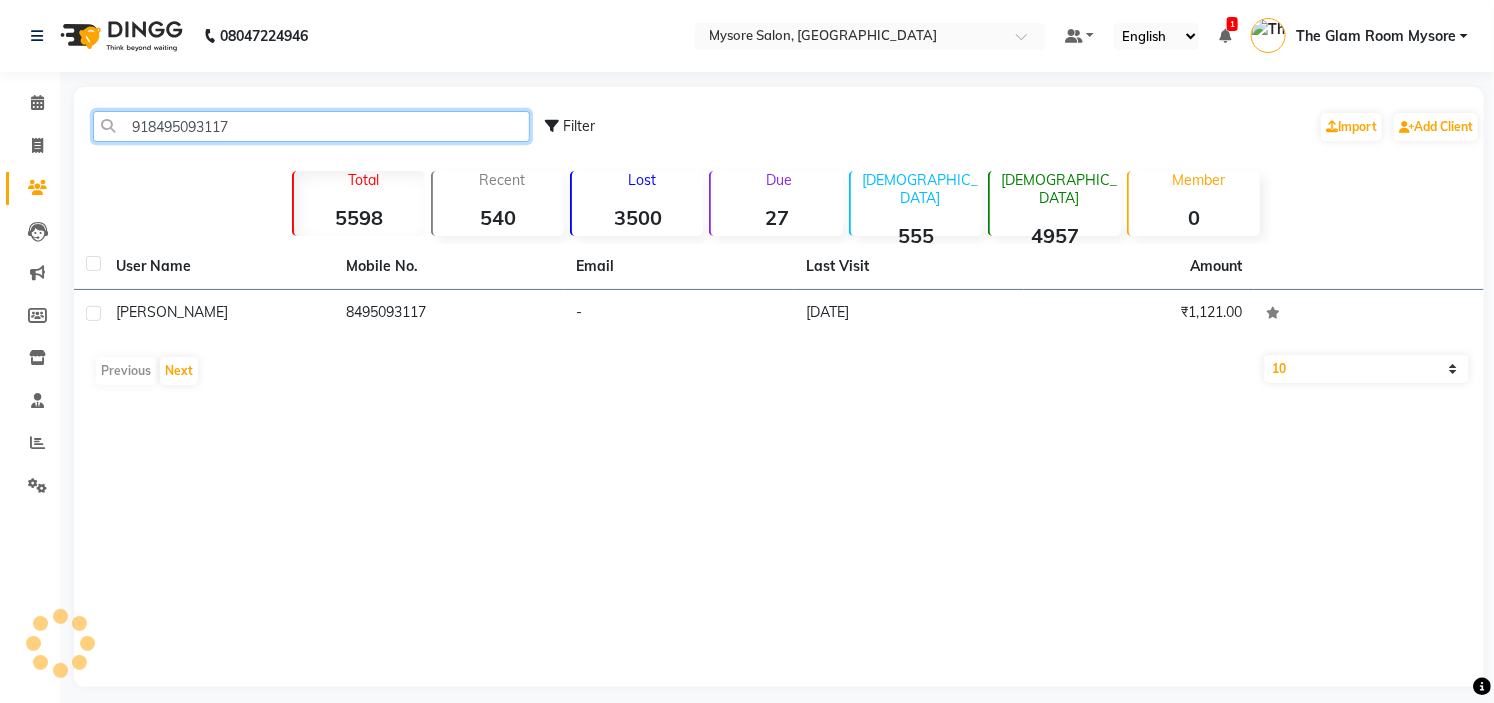 click on "918495093117" 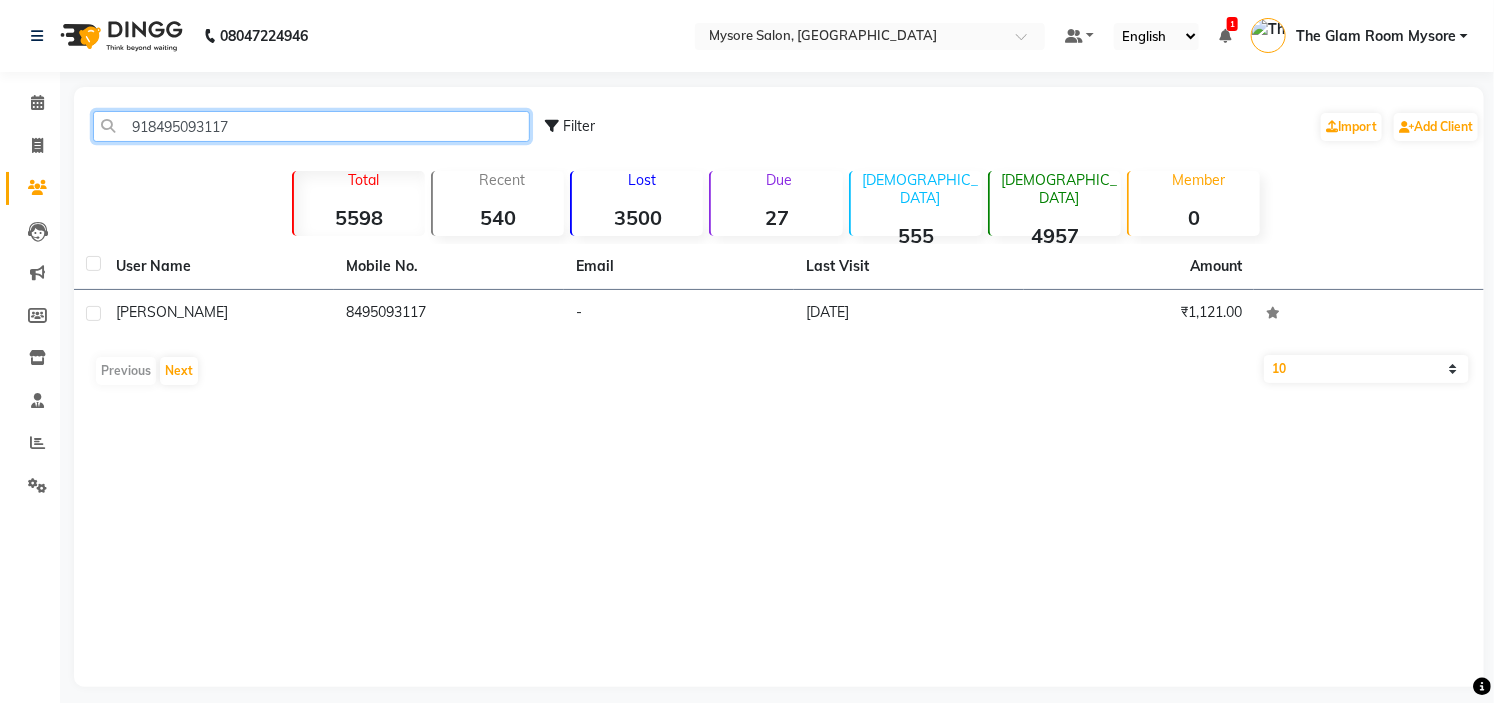 click on "918495093117" 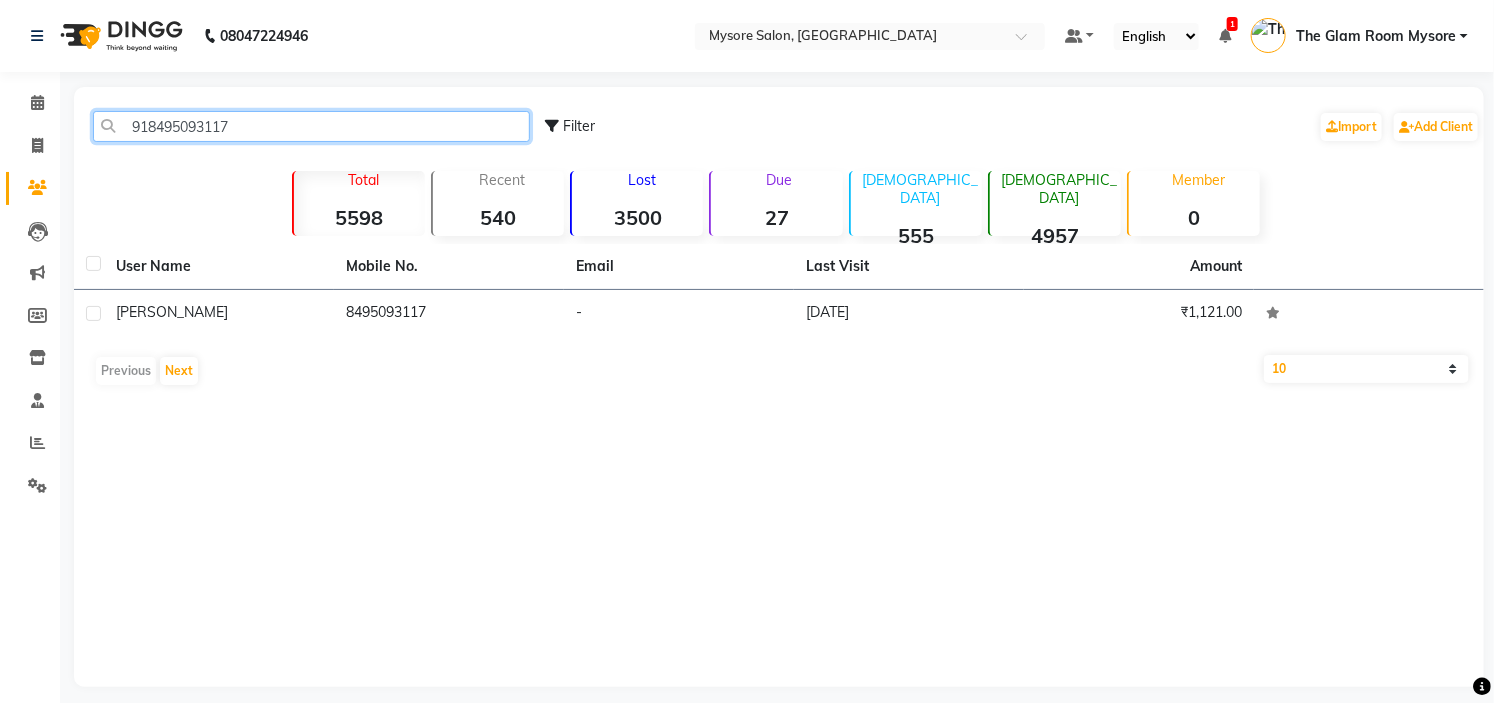 paste on "050164253" 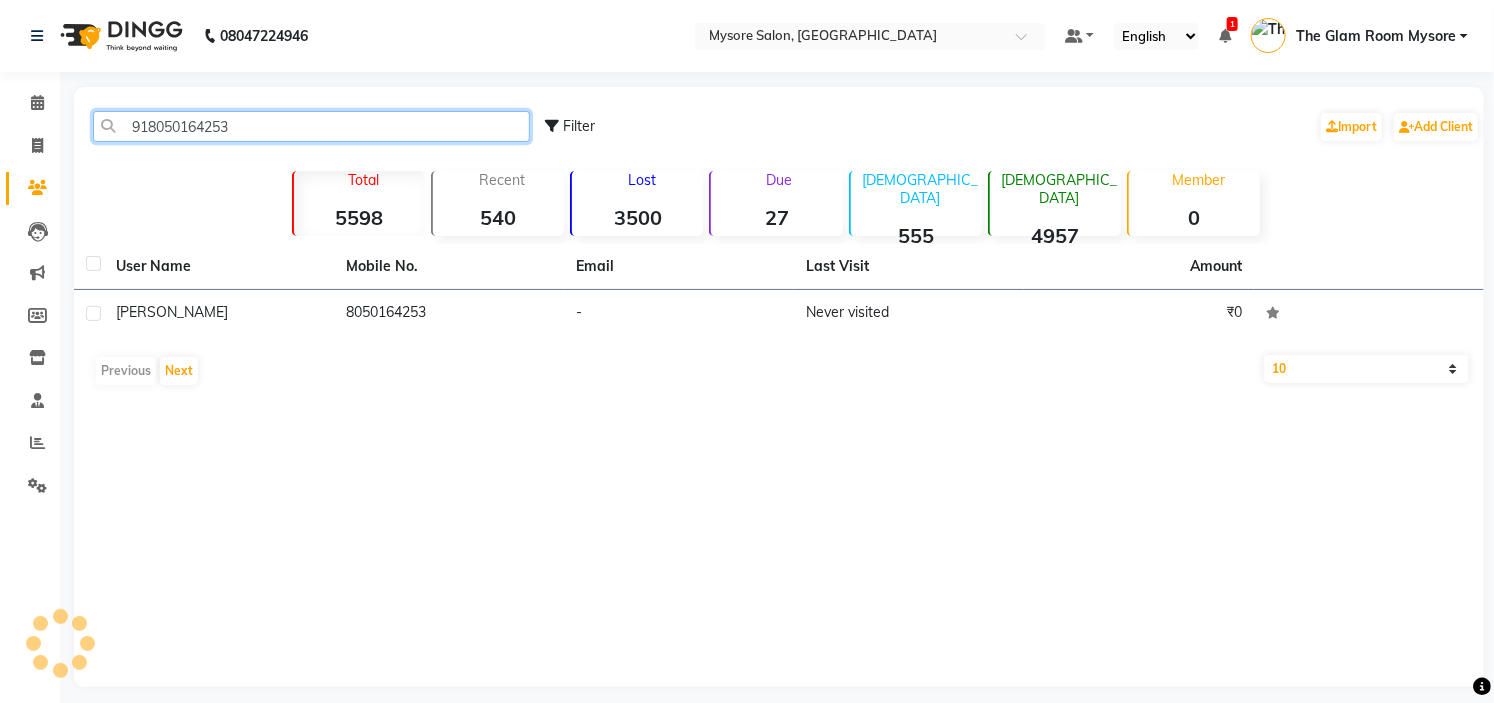 click on "918050164253" 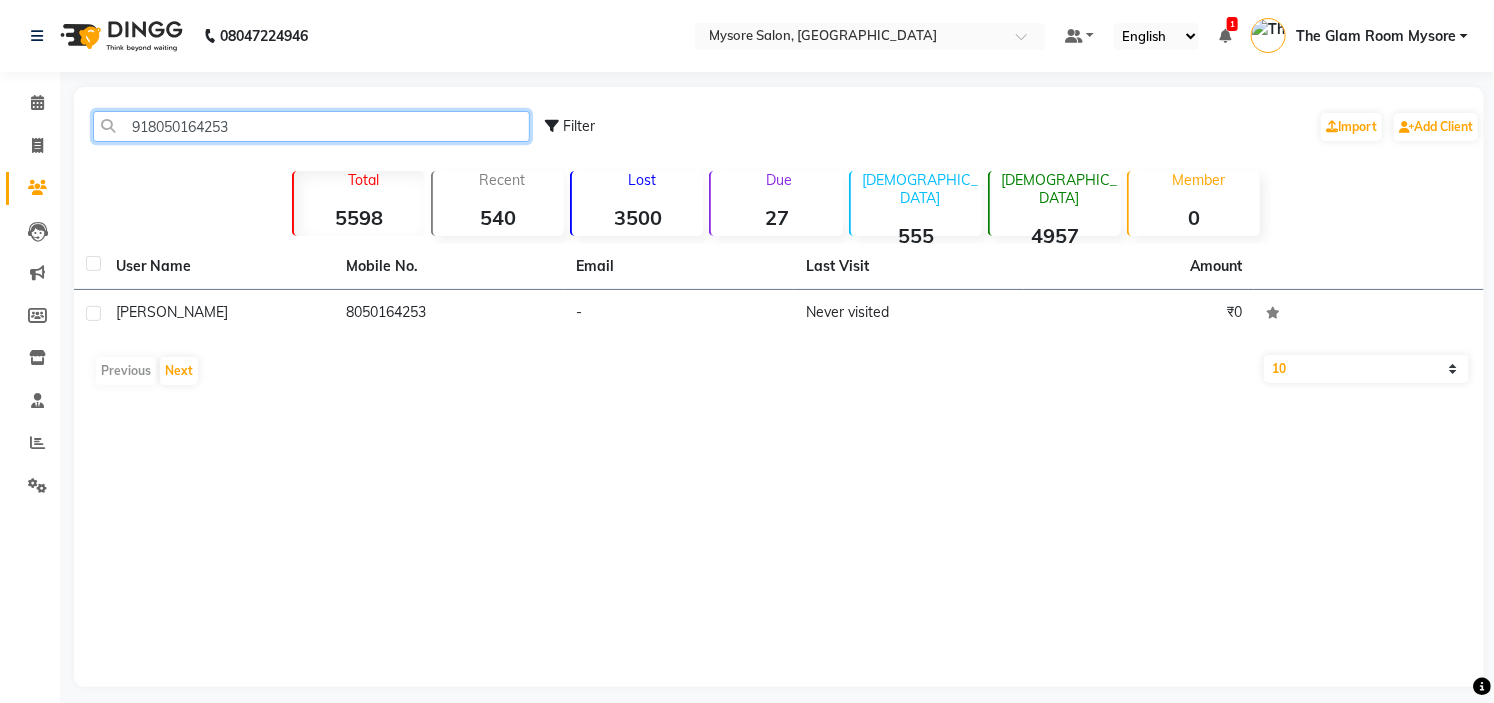 click on "918050164253" 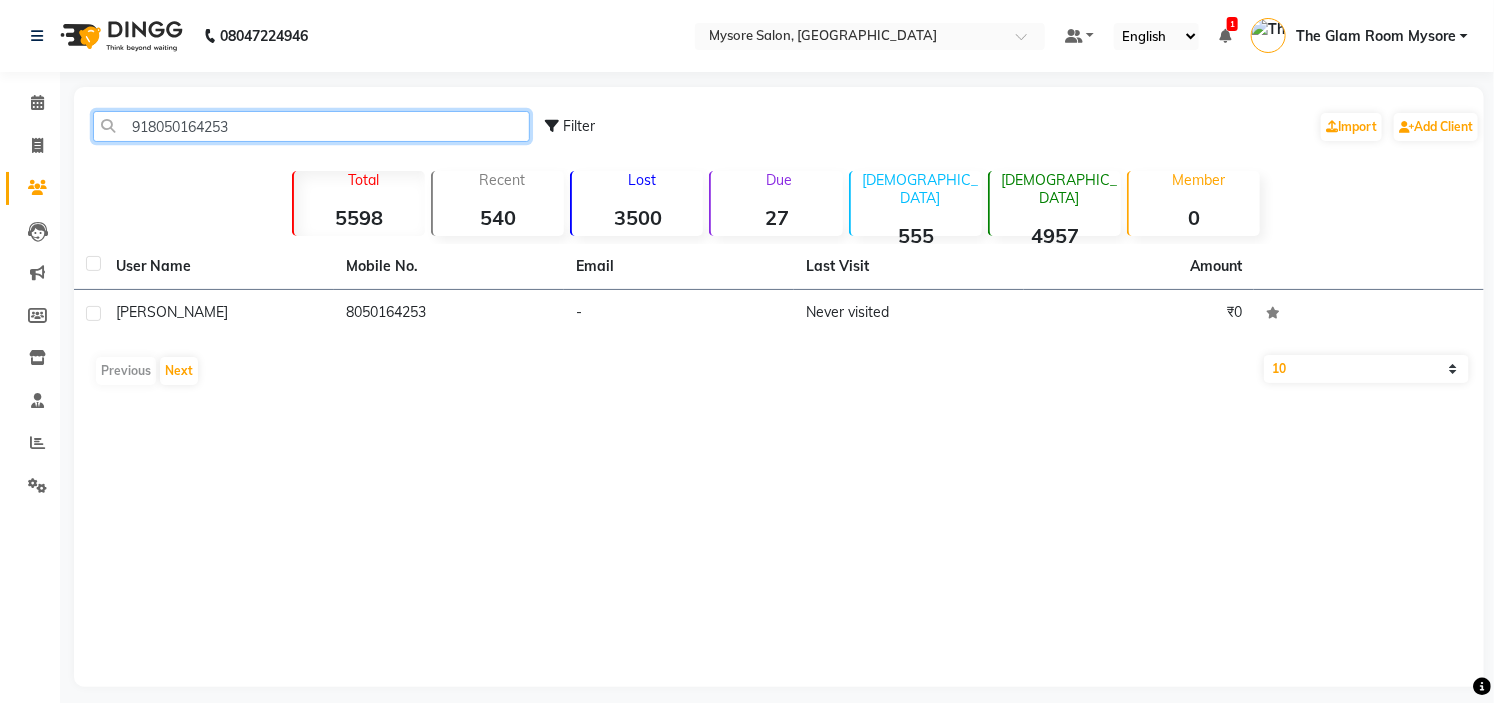 paste on "7899739216" 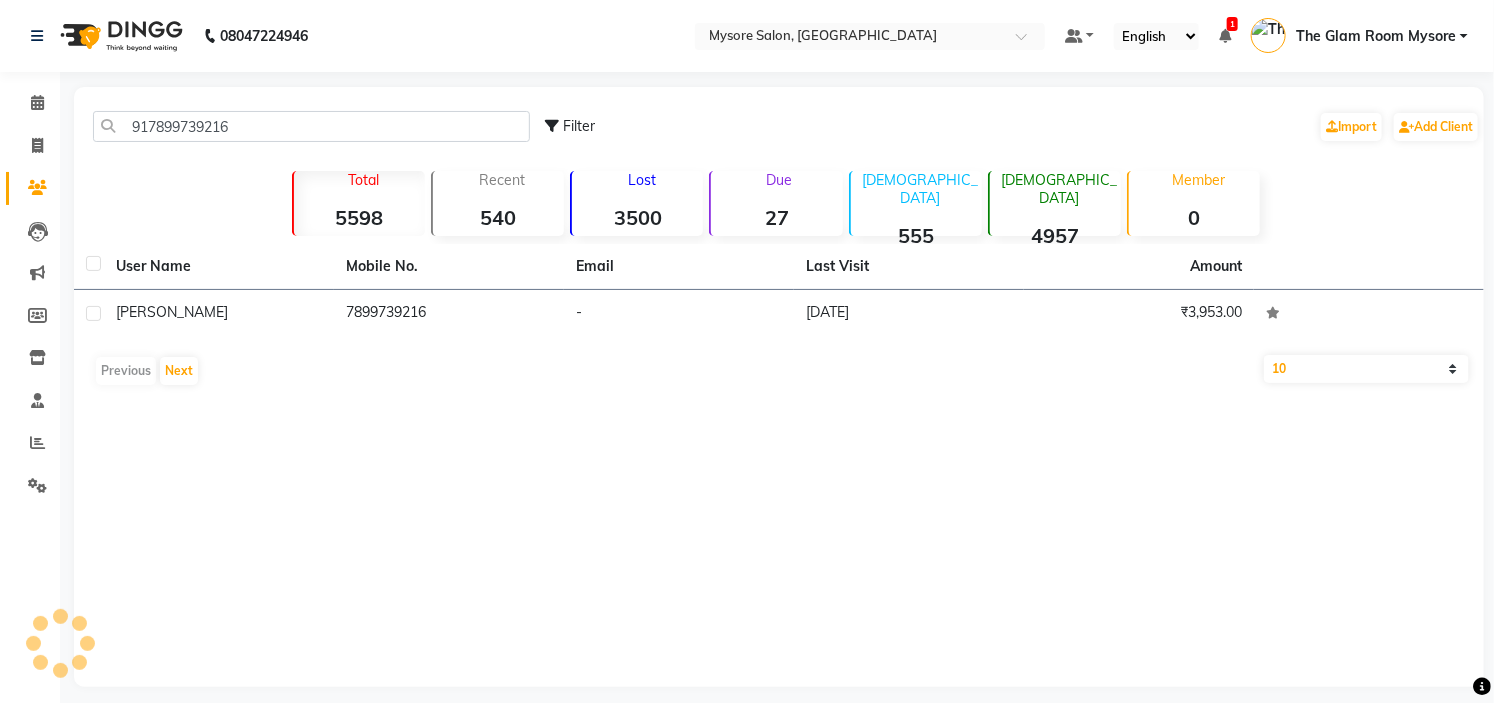 click on "917899739216 Filter  Import   Add Client" 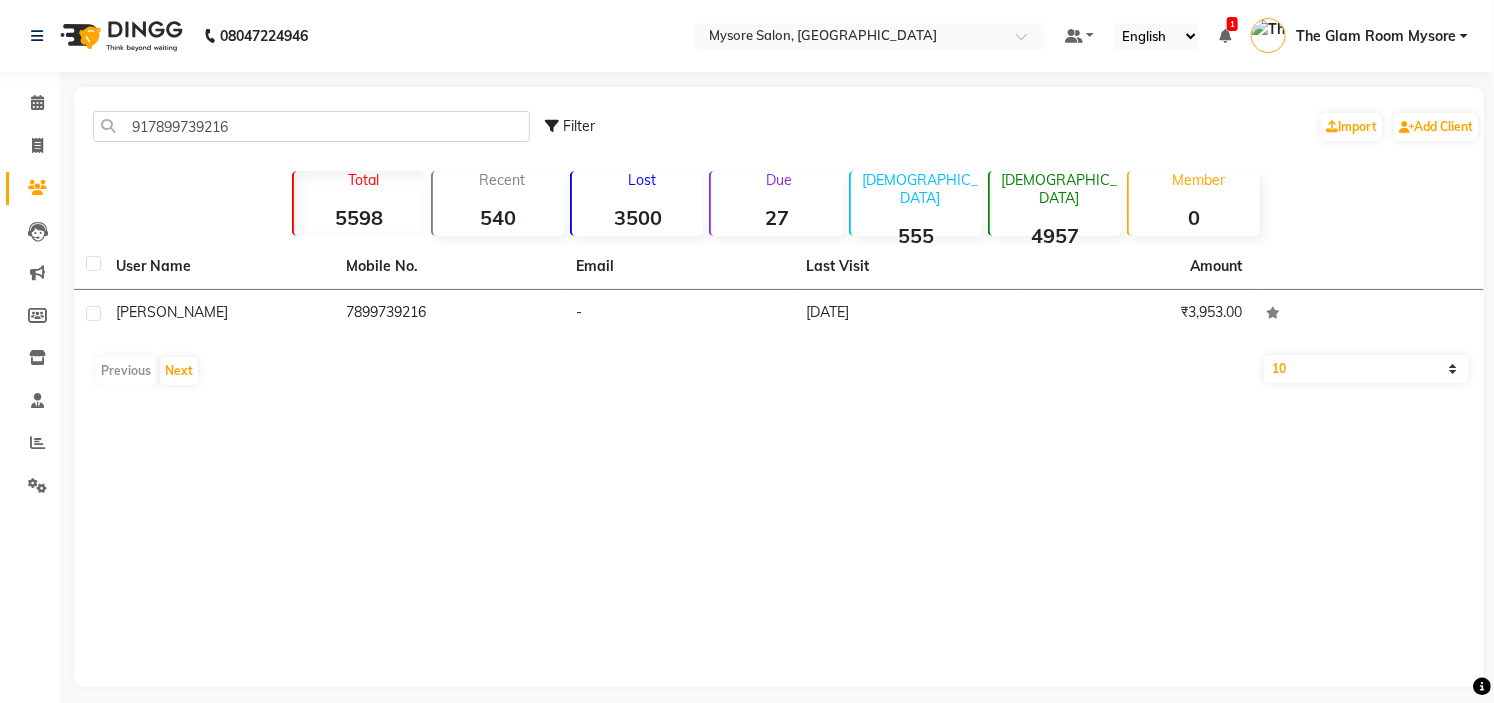 click on "917899739216 Filter  Import   Add Client" 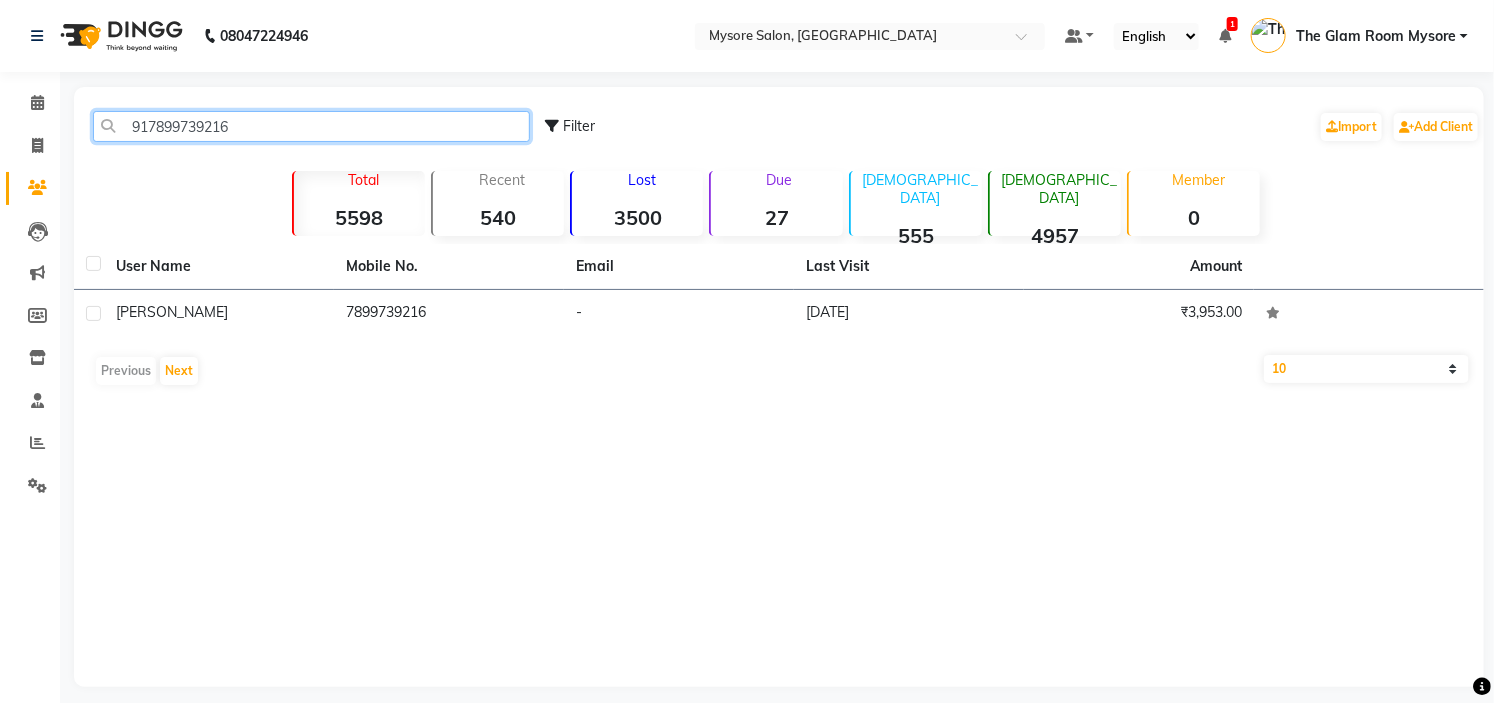 click on "917899739216" 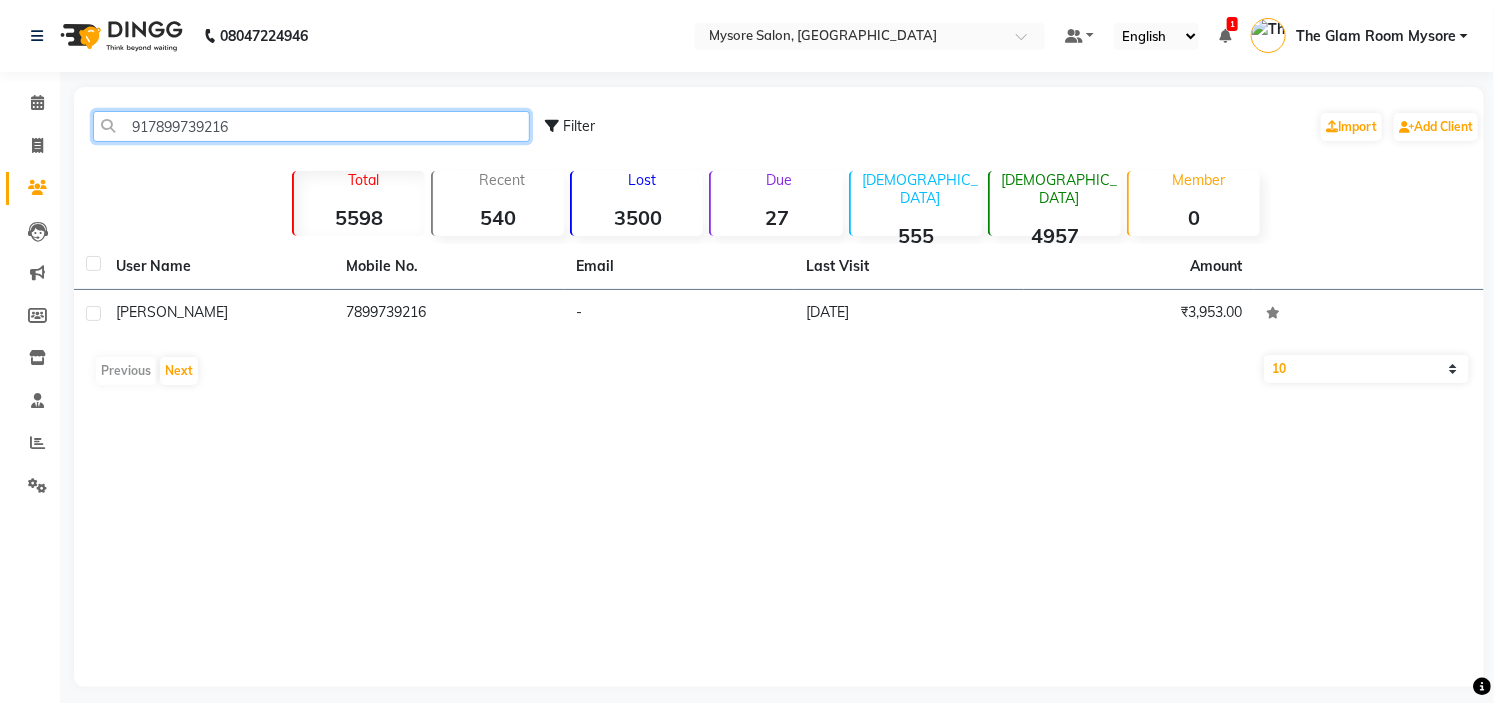 paste on "9611242411" 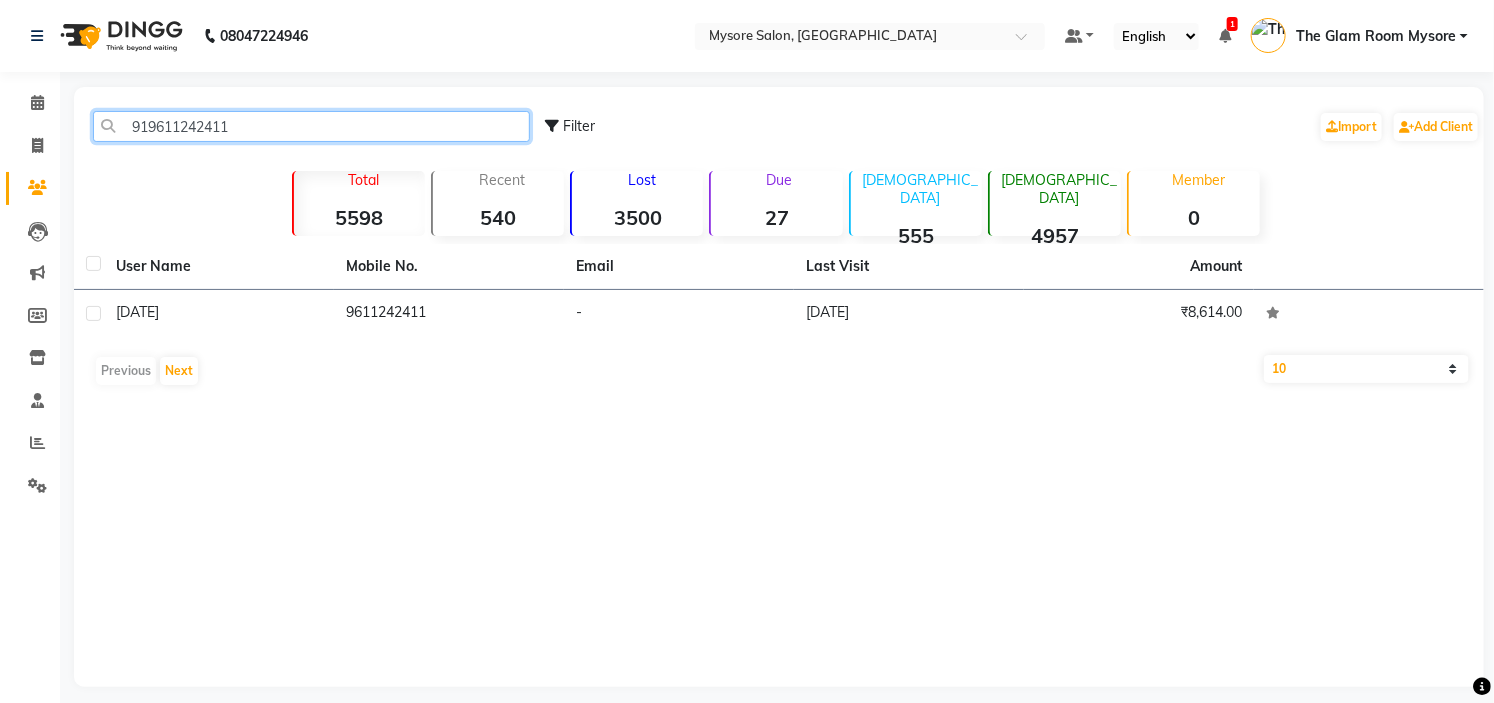 click on "919611242411" 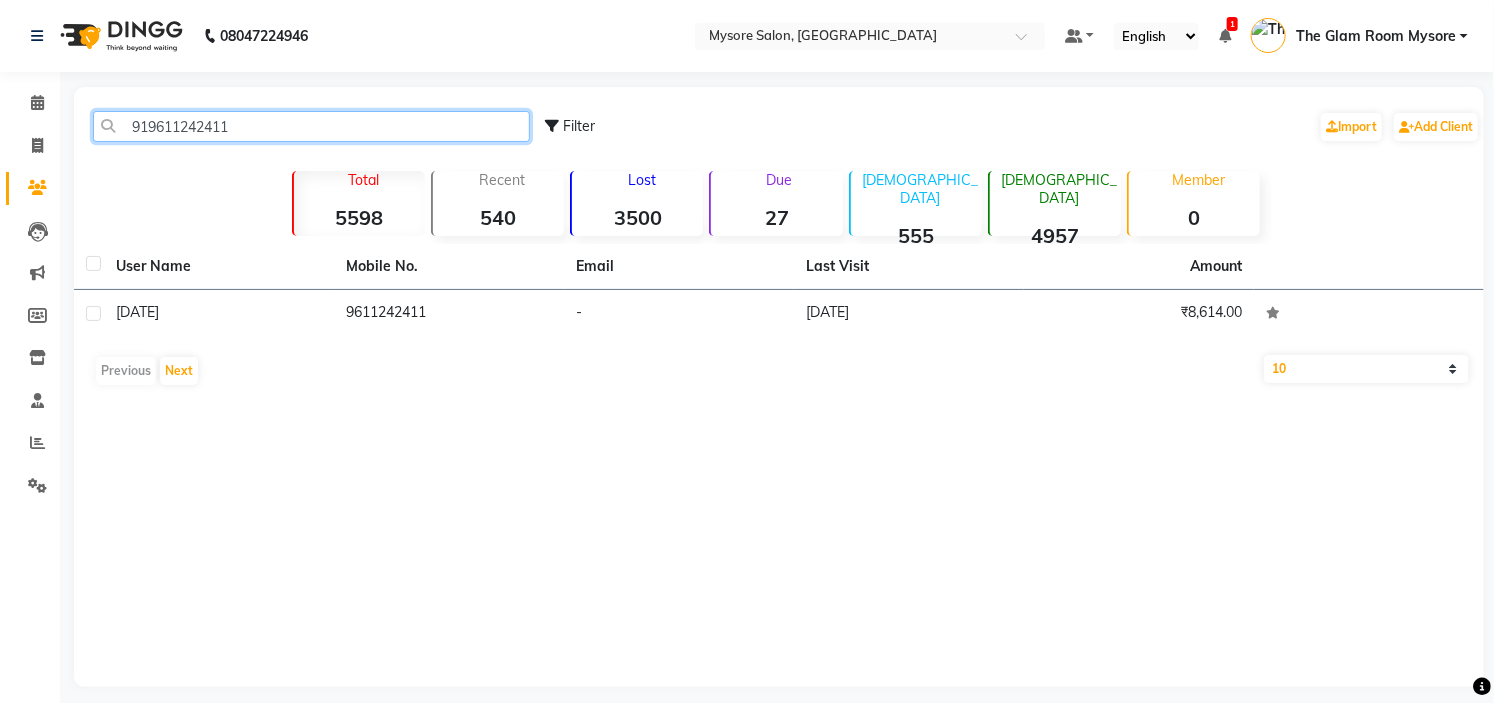 paste on "8296897903" 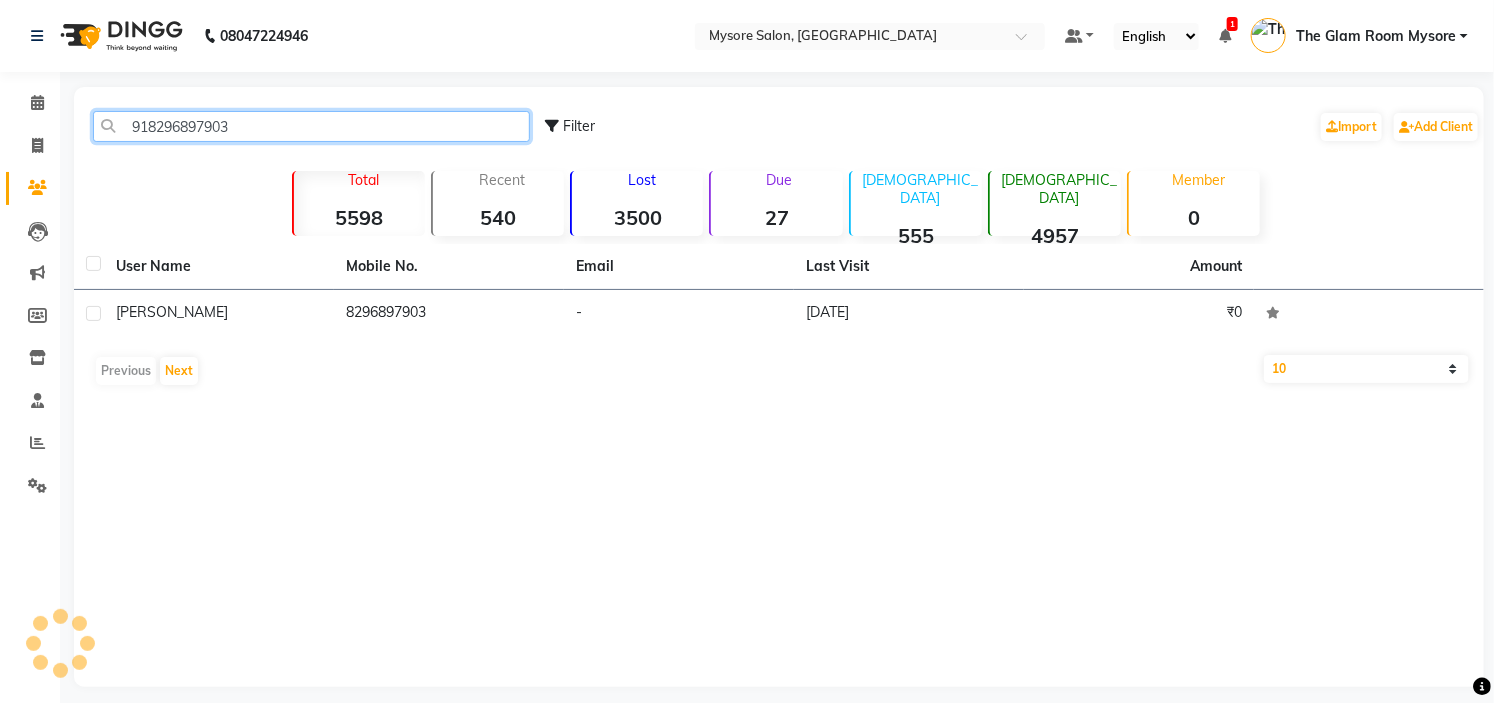 click on "918296897903" 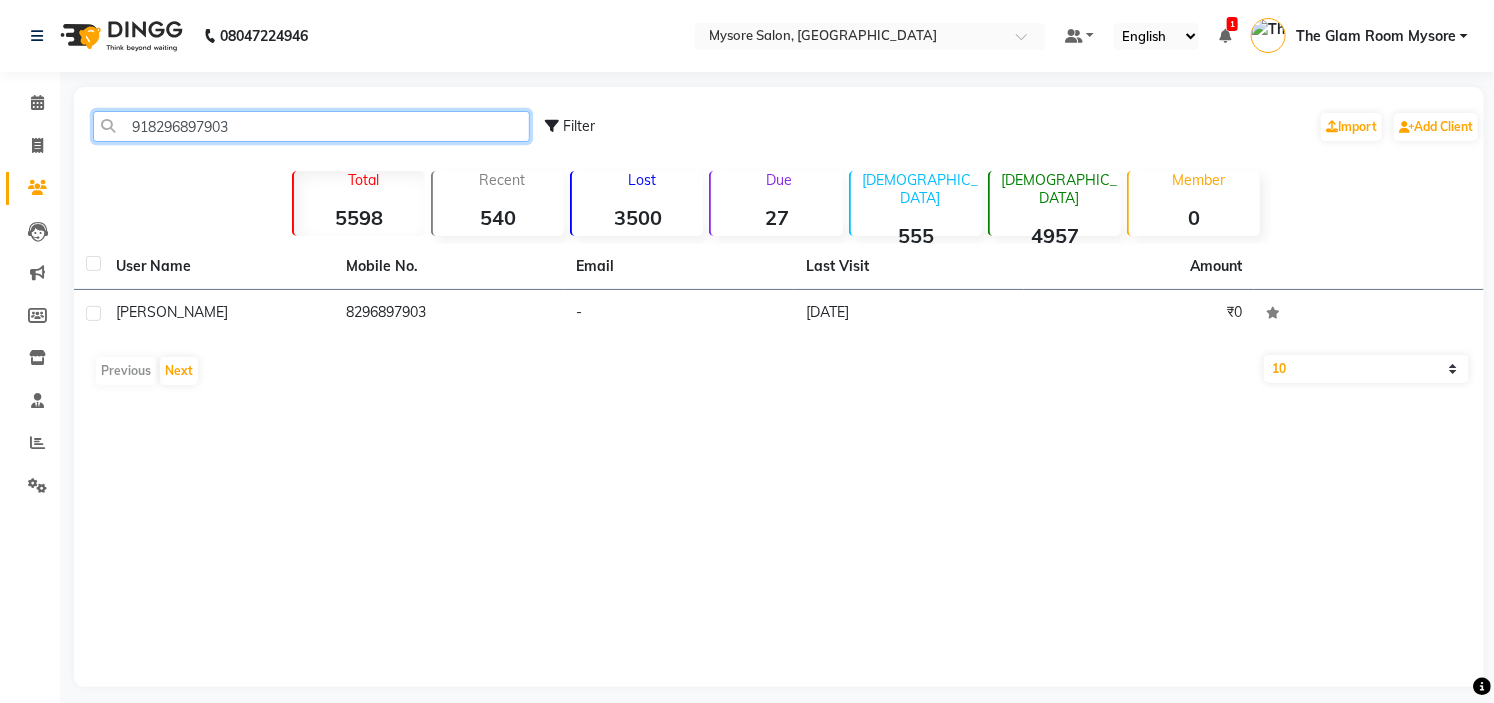 click on "918296897903" 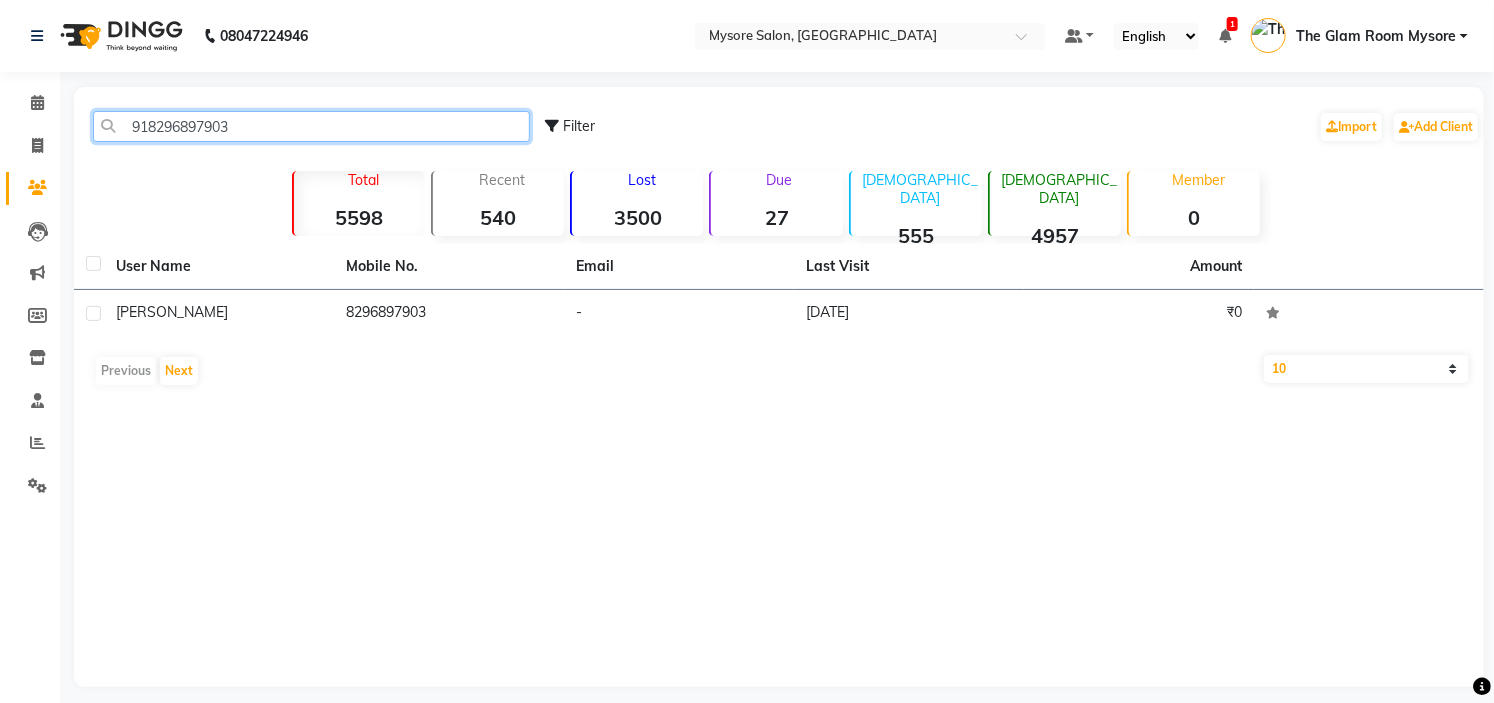 paste on "6366022078" 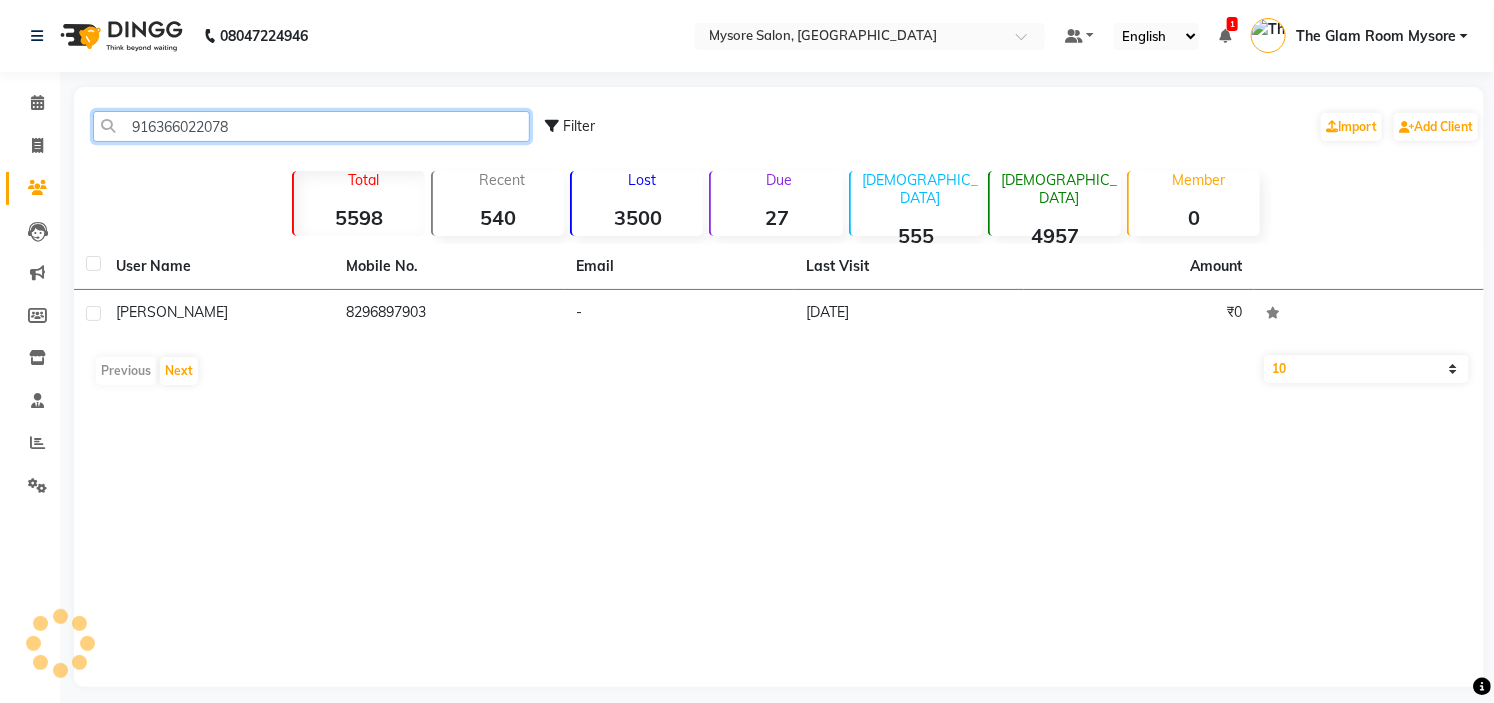 click on "916366022078" 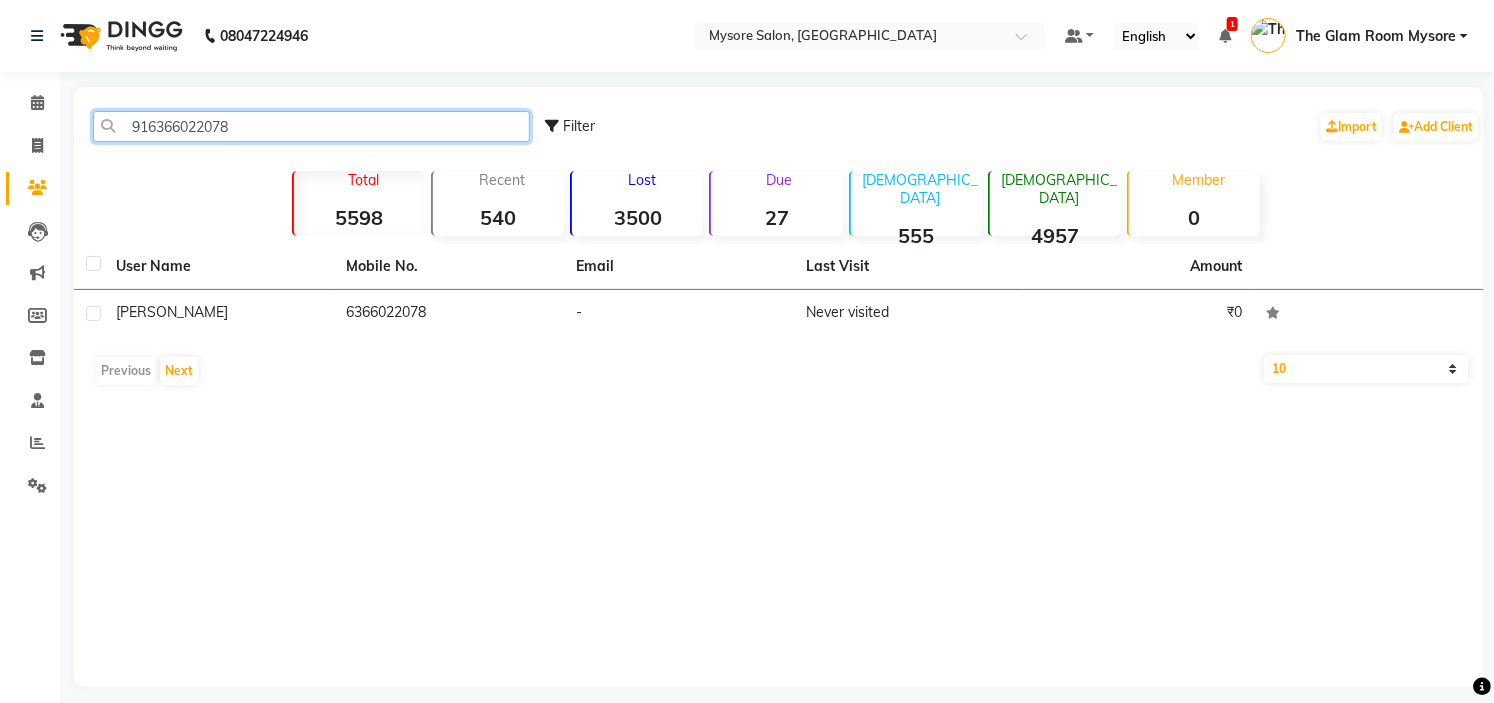 click on "916366022078" 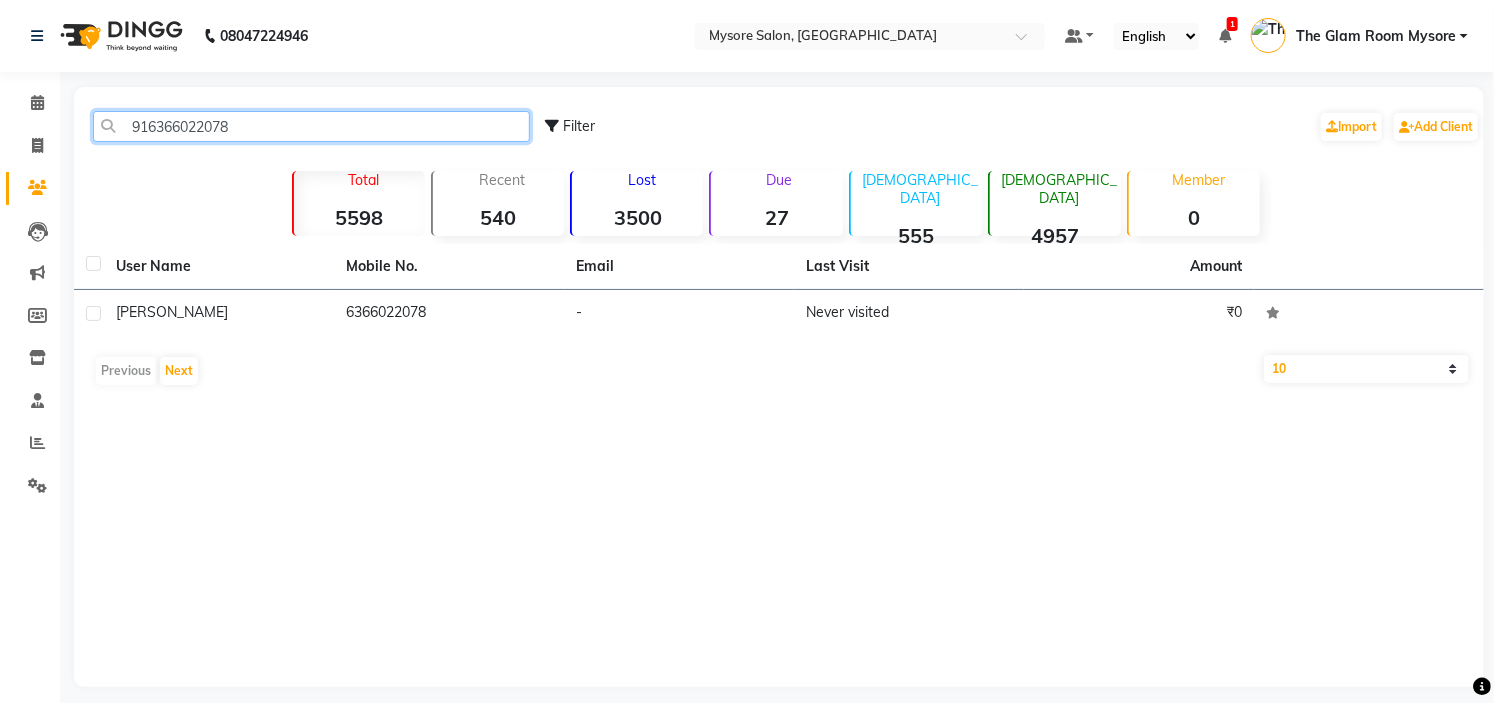 paste on "9611260839" 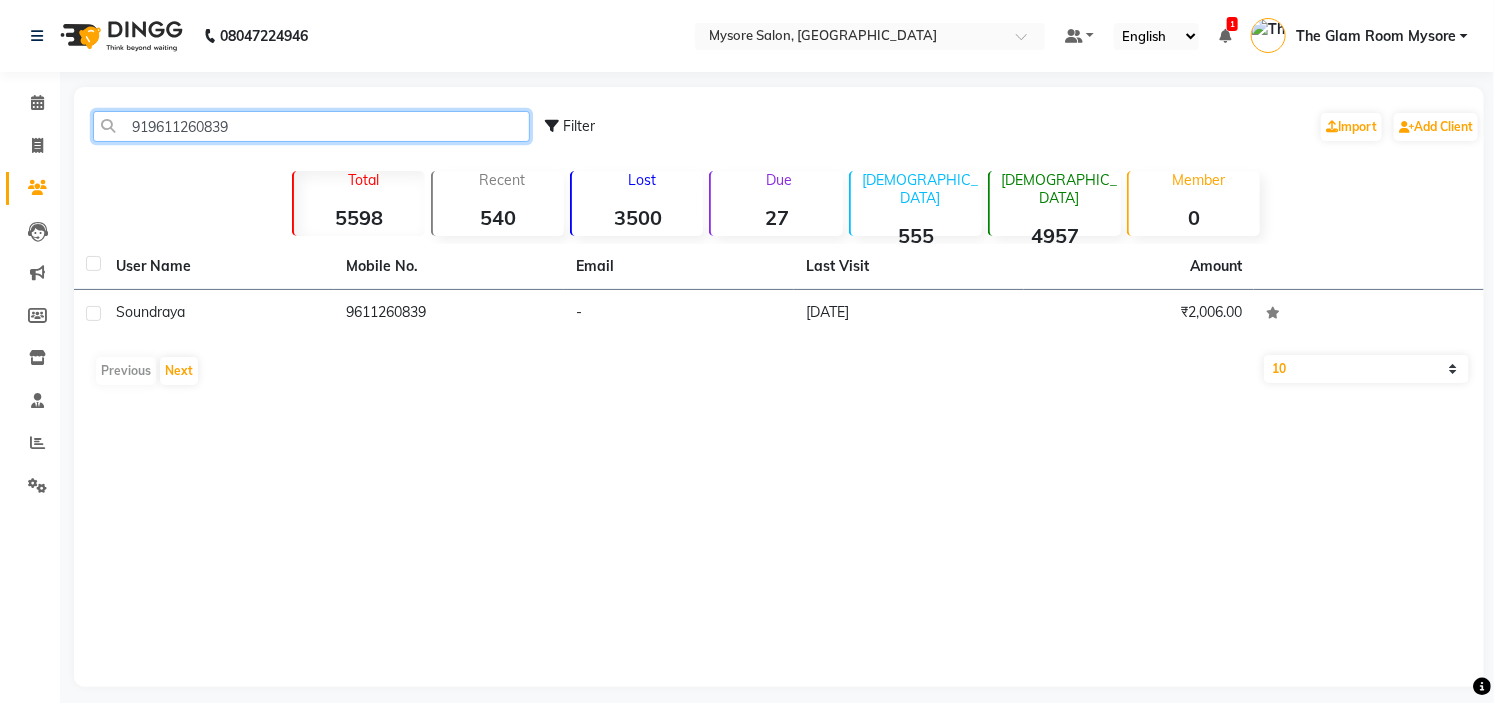 click on "919611260839" 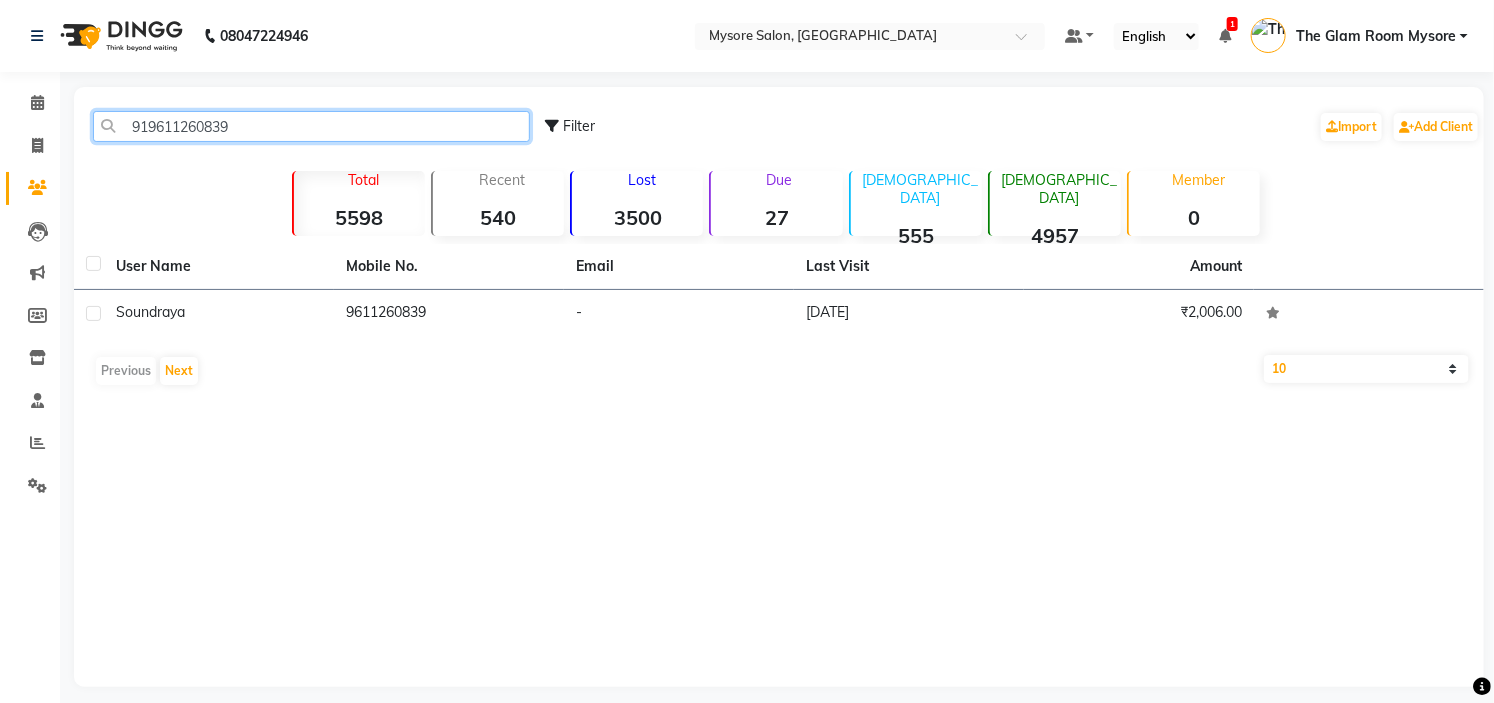 paste on "8618996700" 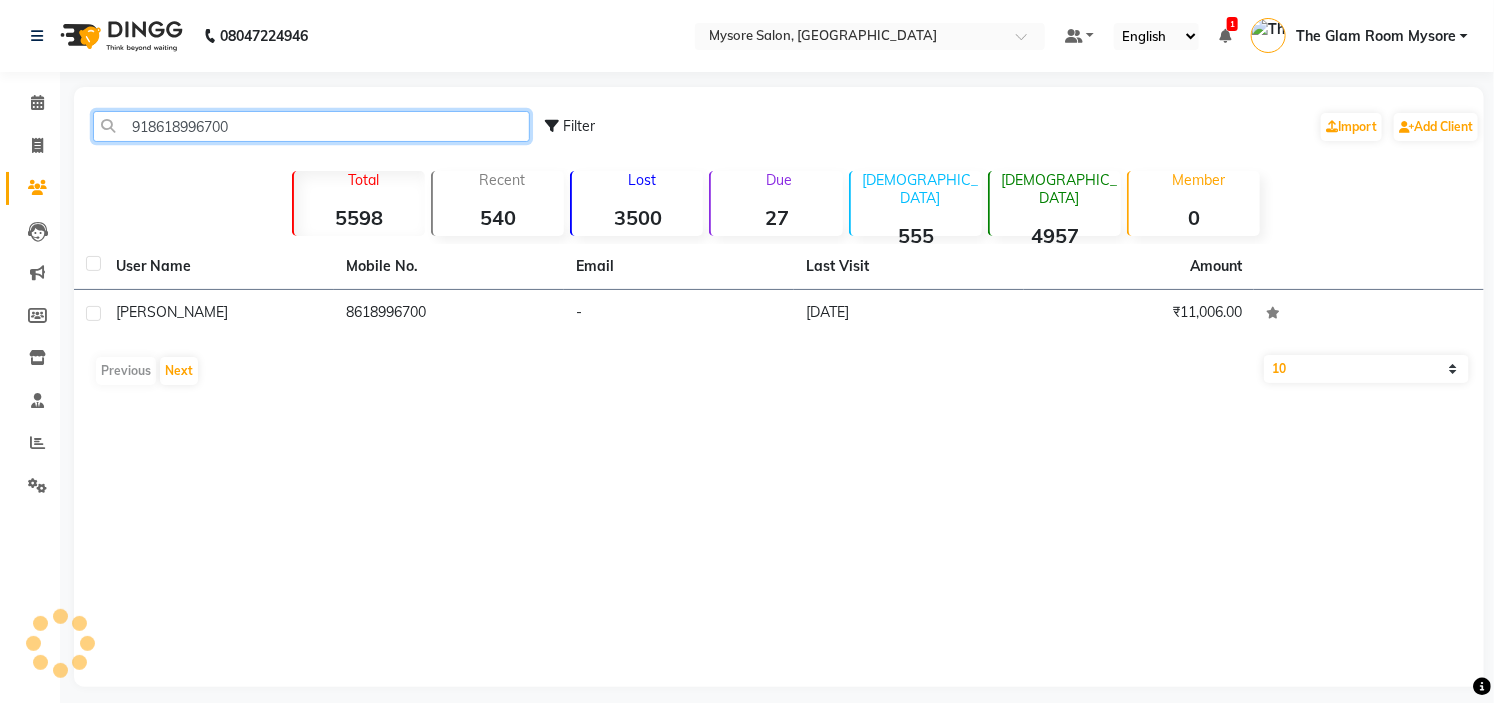 click on "918618996700" 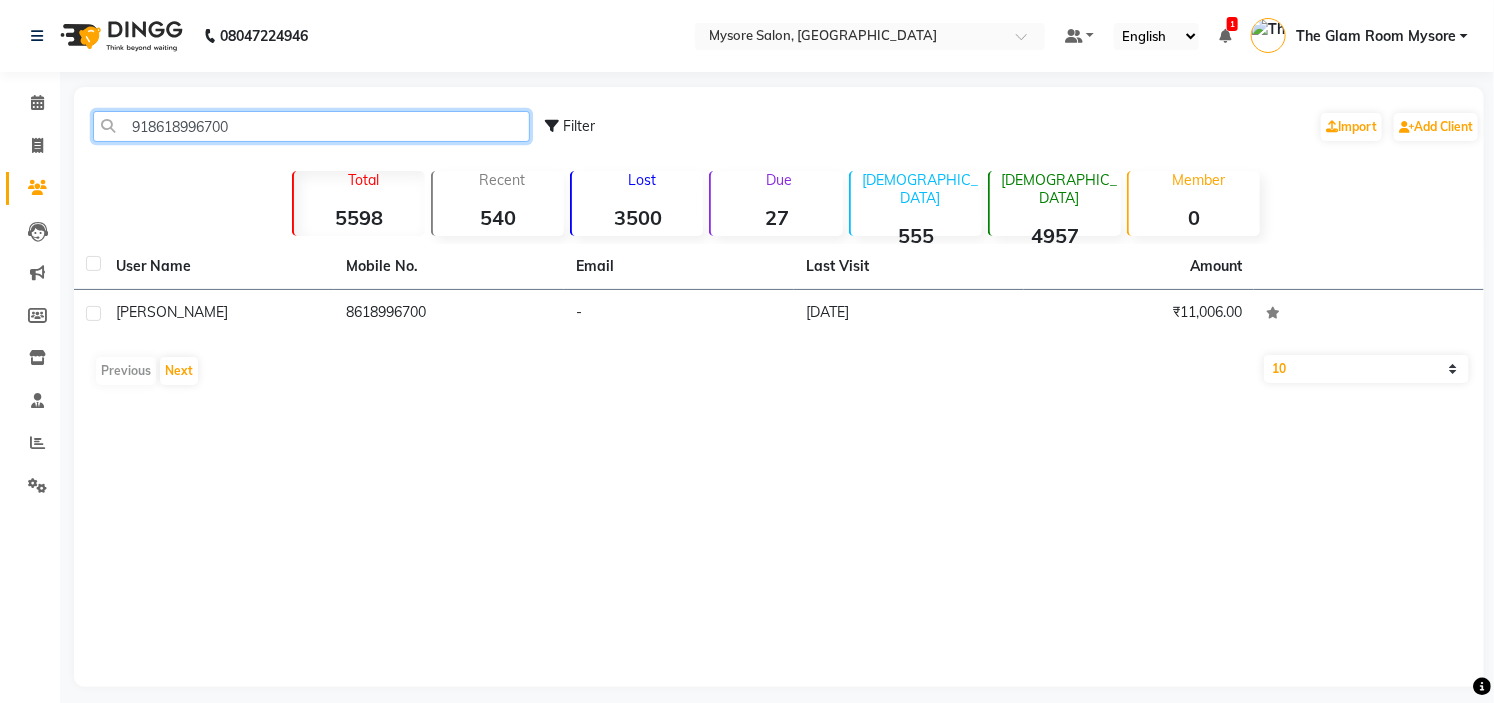 click on "918618996700" 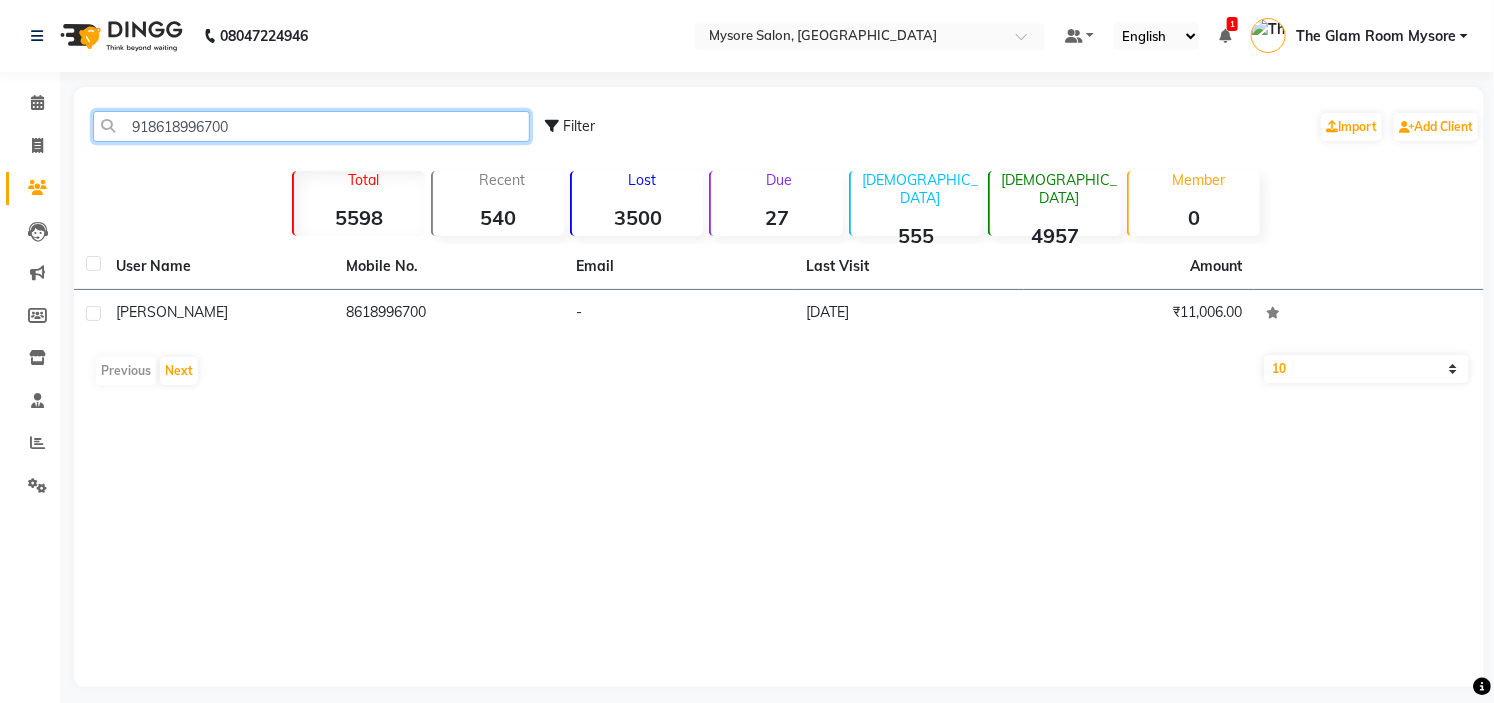 type on "918618996700" 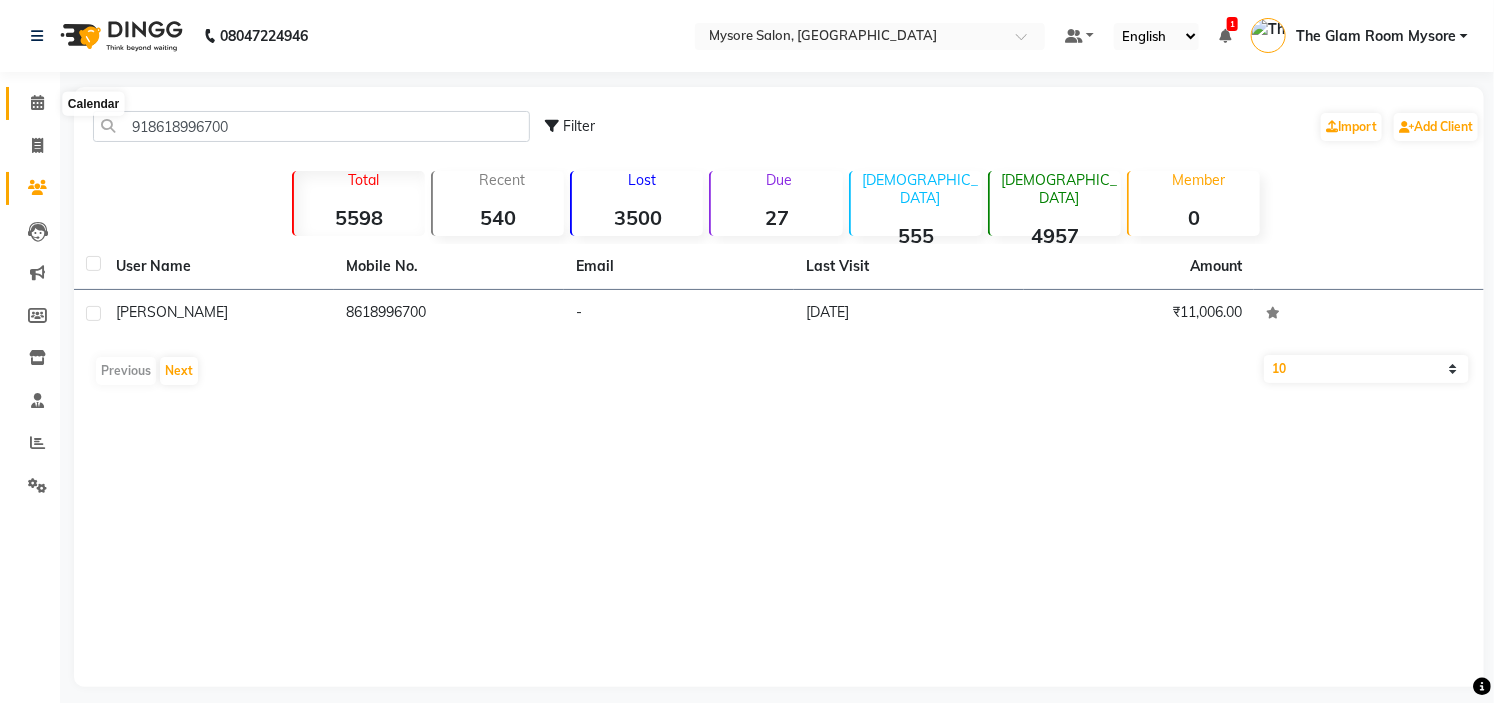 click 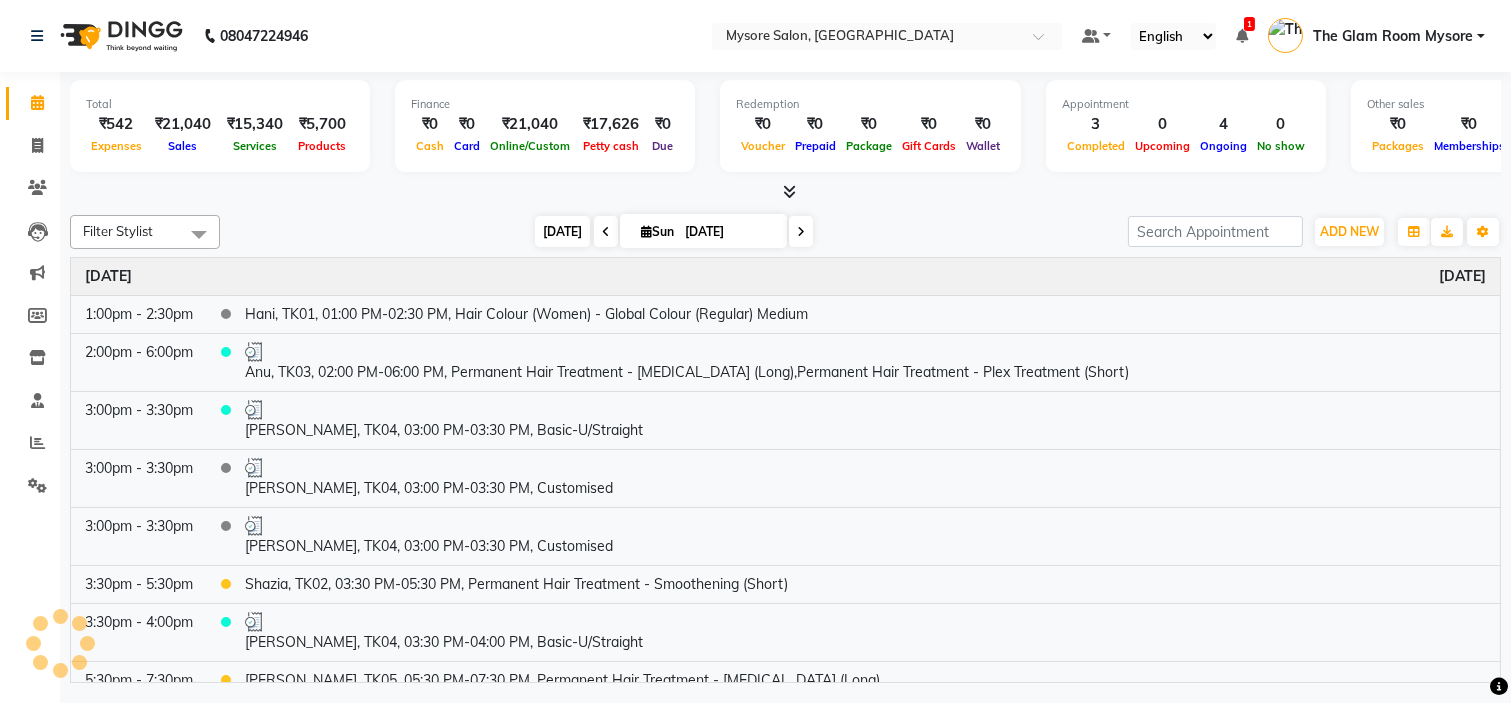 click on "Today" at bounding box center (562, 231) 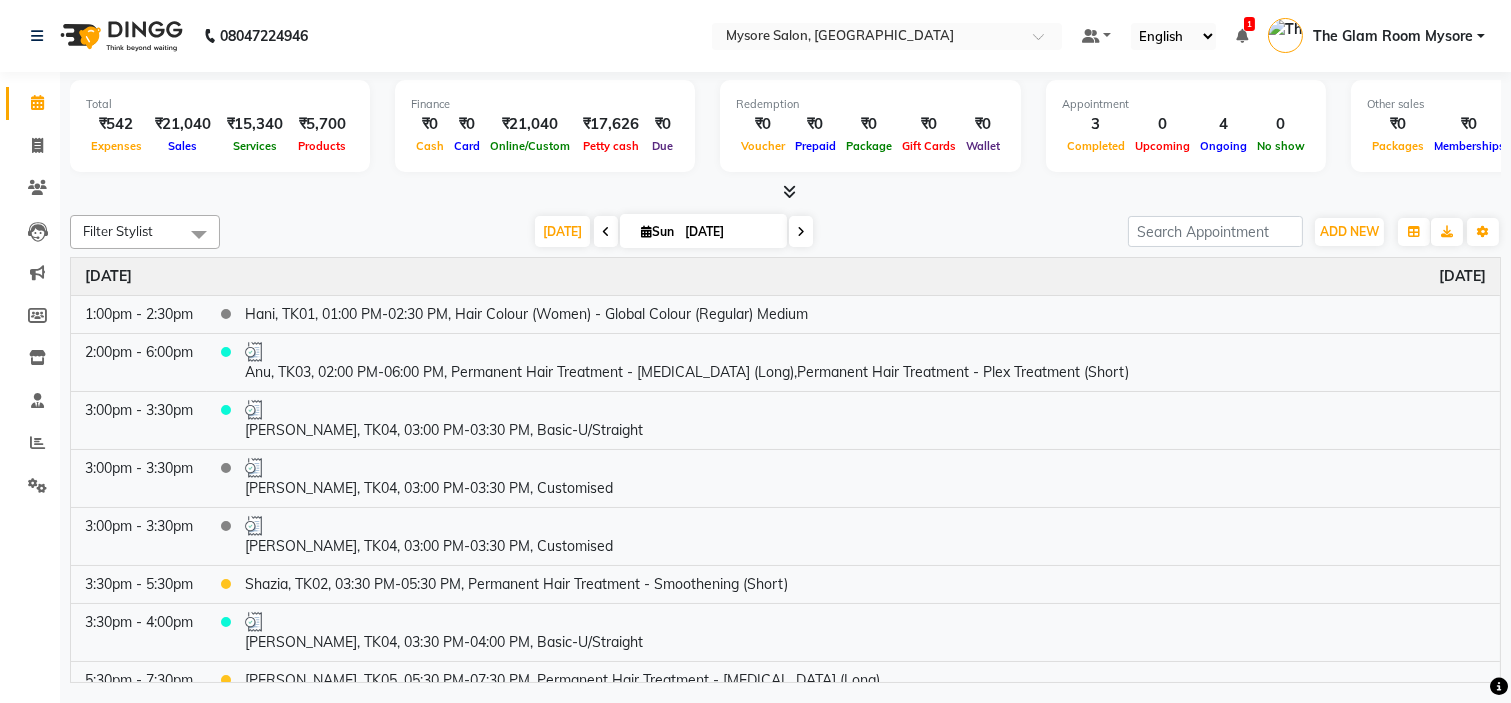 click at bounding box center [801, 231] 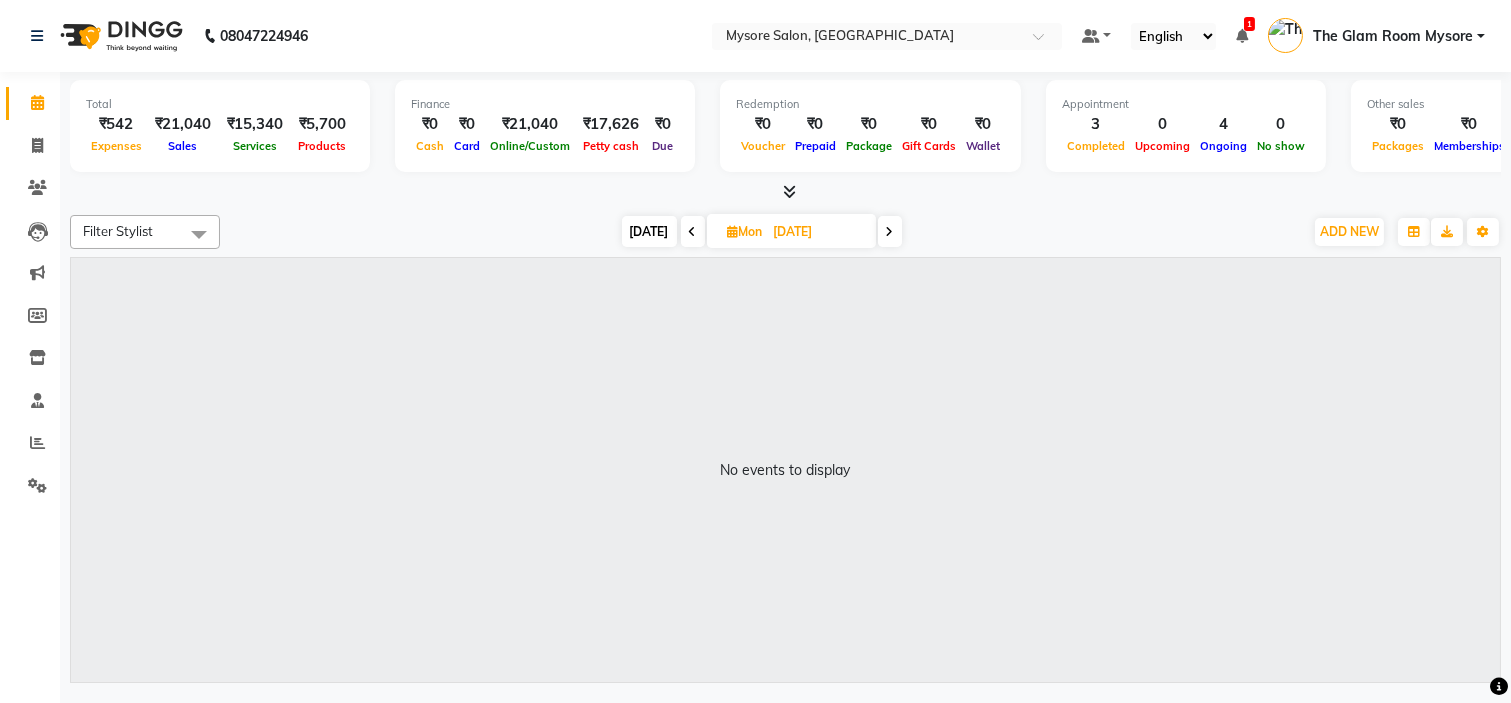 click on "Today" at bounding box center [649, 231] 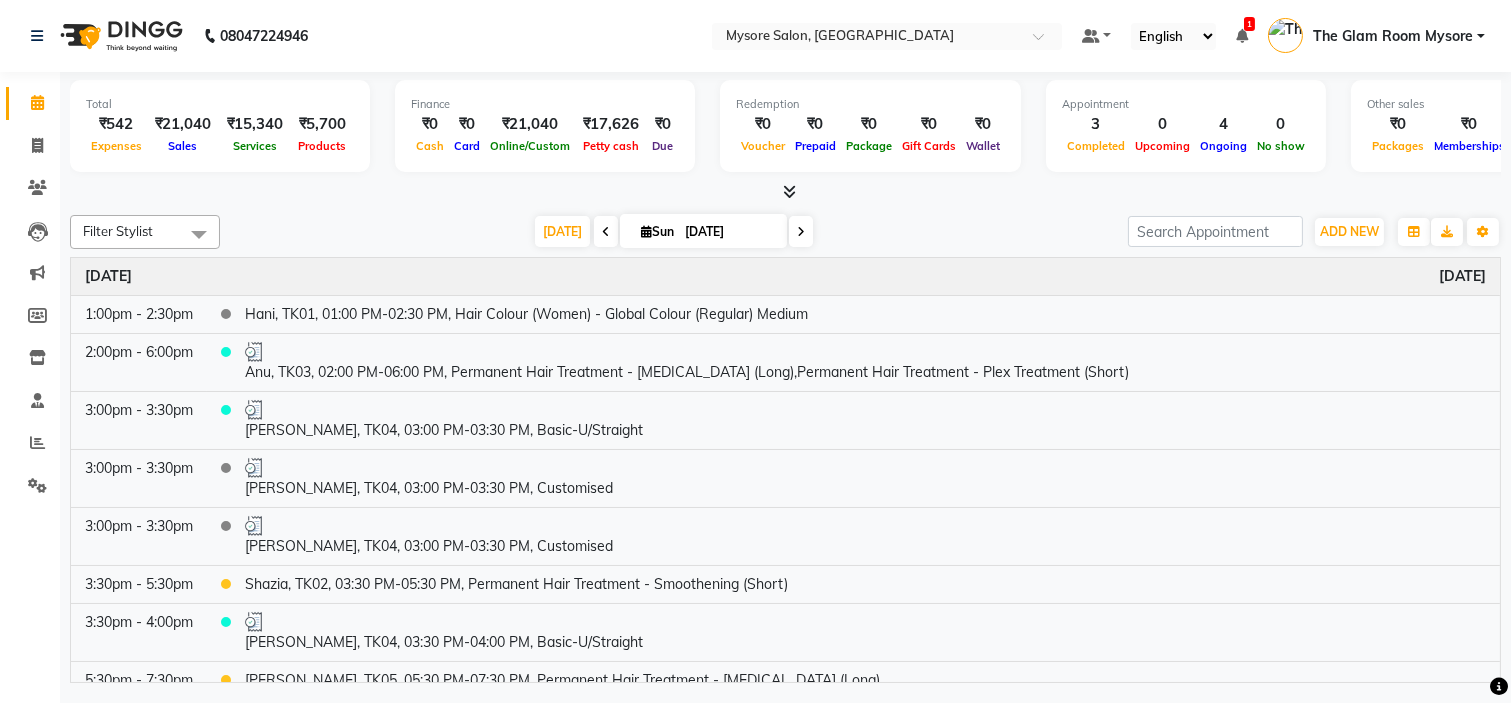 click at bounding box center [801, 232] 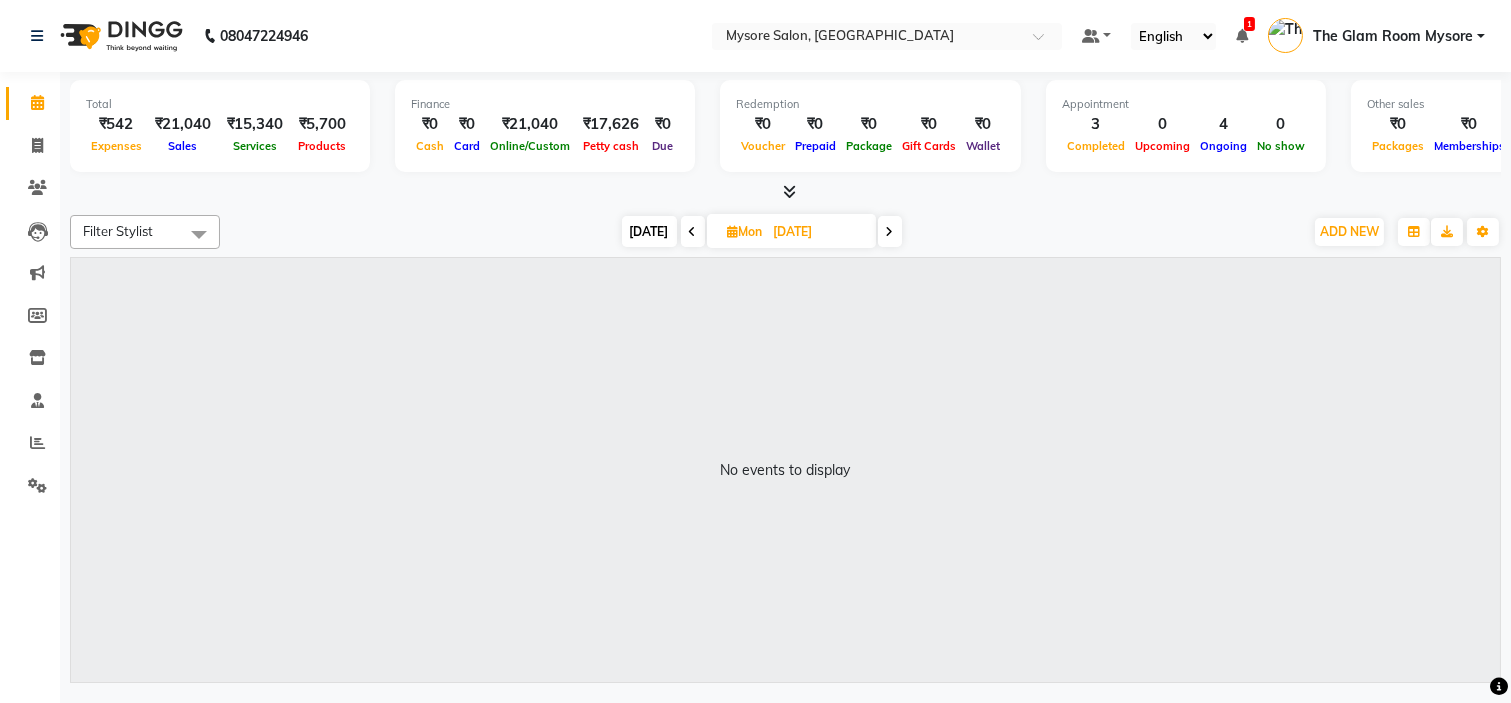 click on "Today" at bounding box center (649, 231) 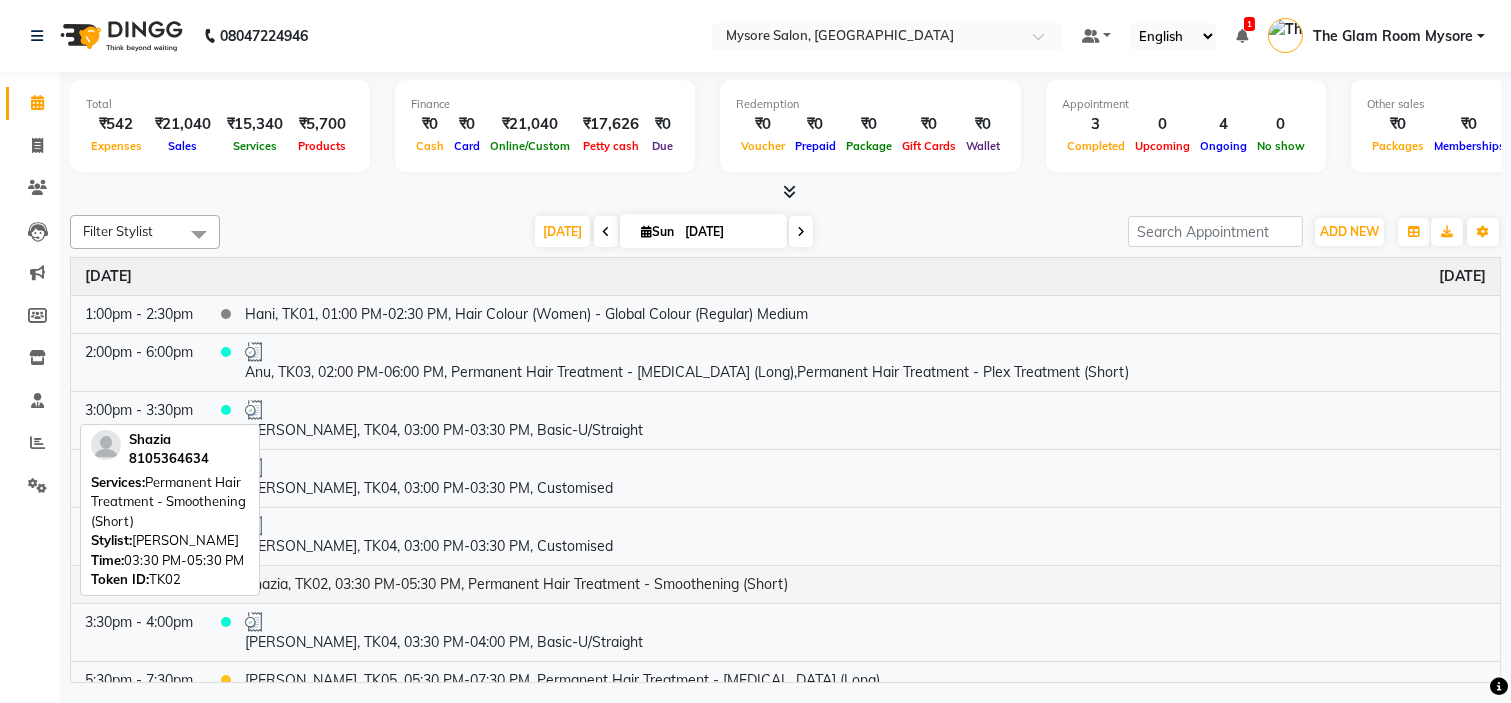 click on "Shazia, TK02, 03:30 PM-05:30 PM, Permanent Hair Treatment - Smoothening (Short)" at bounding box center (865, 584) 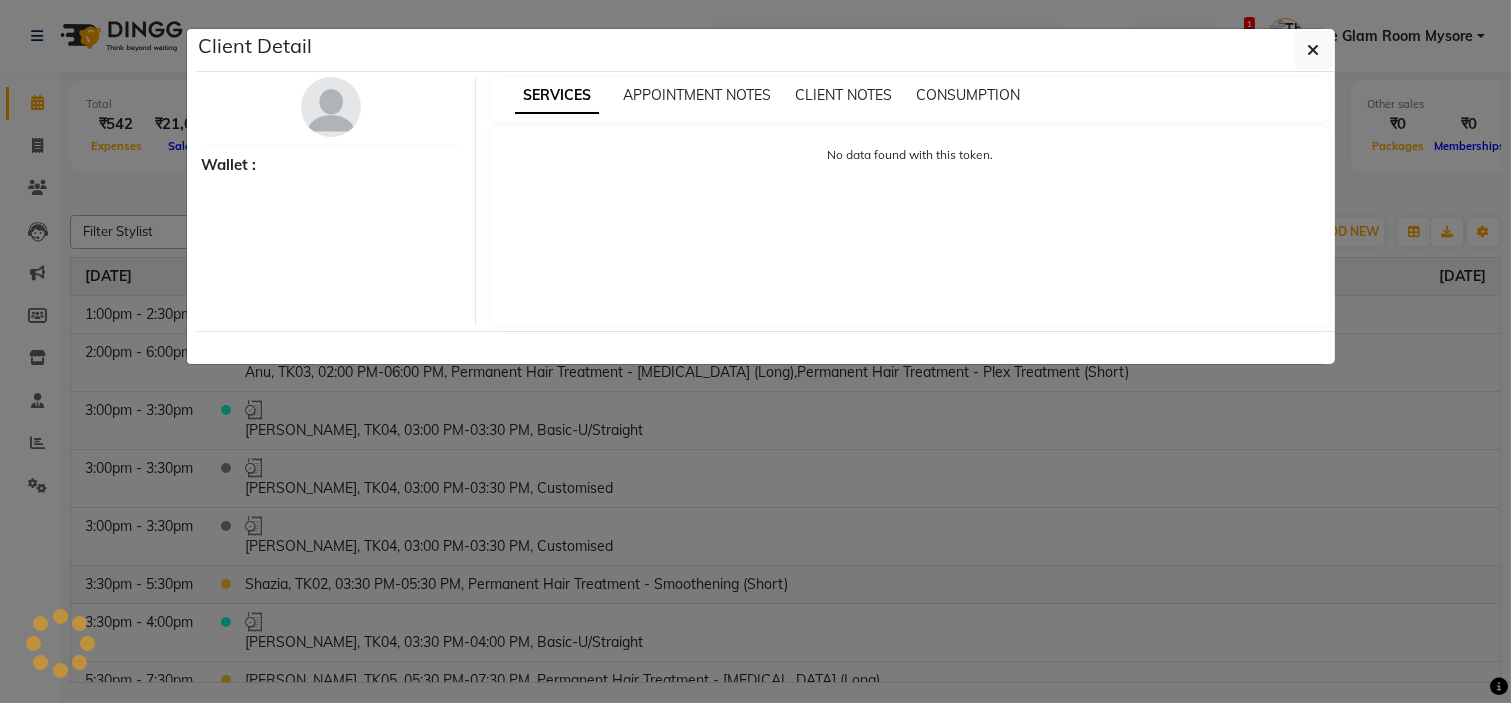 select on "1" 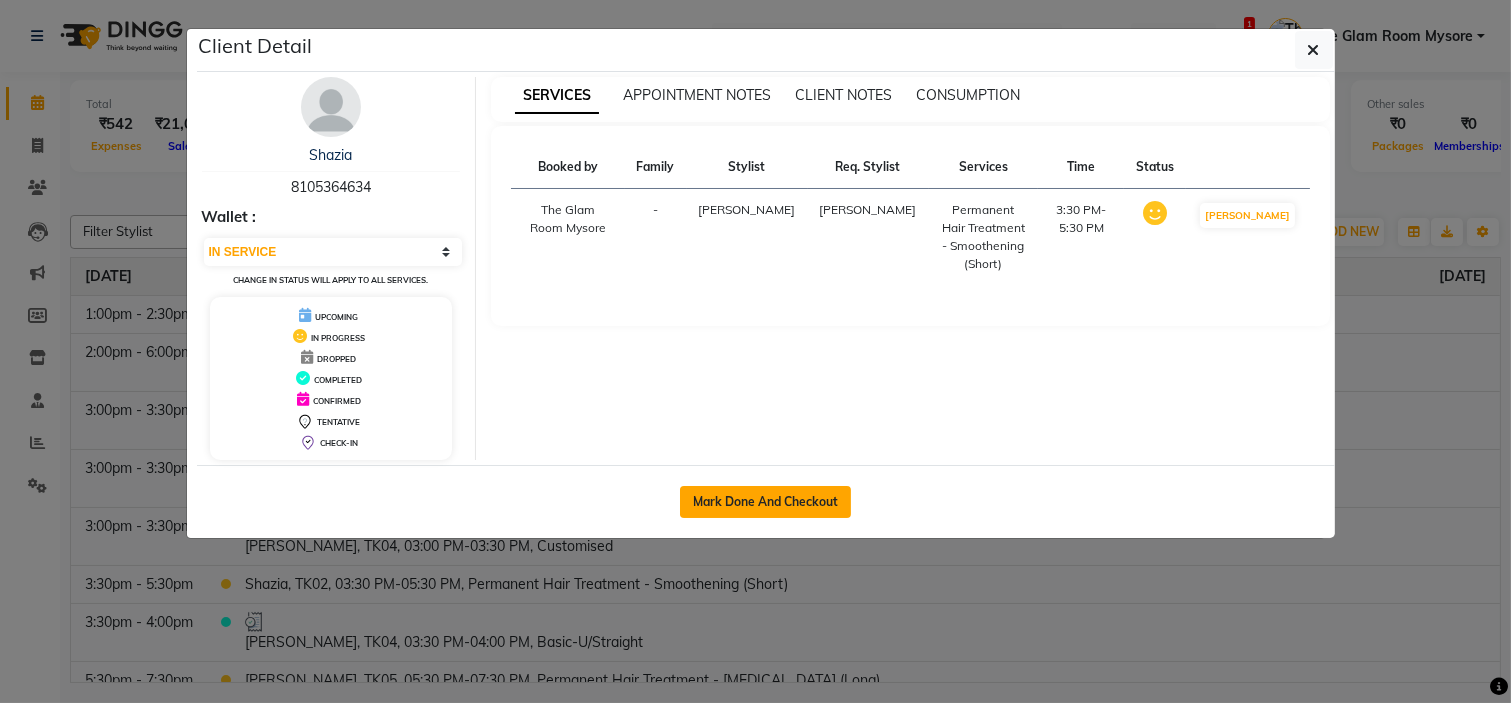 click on "Mark Done And Checkout" 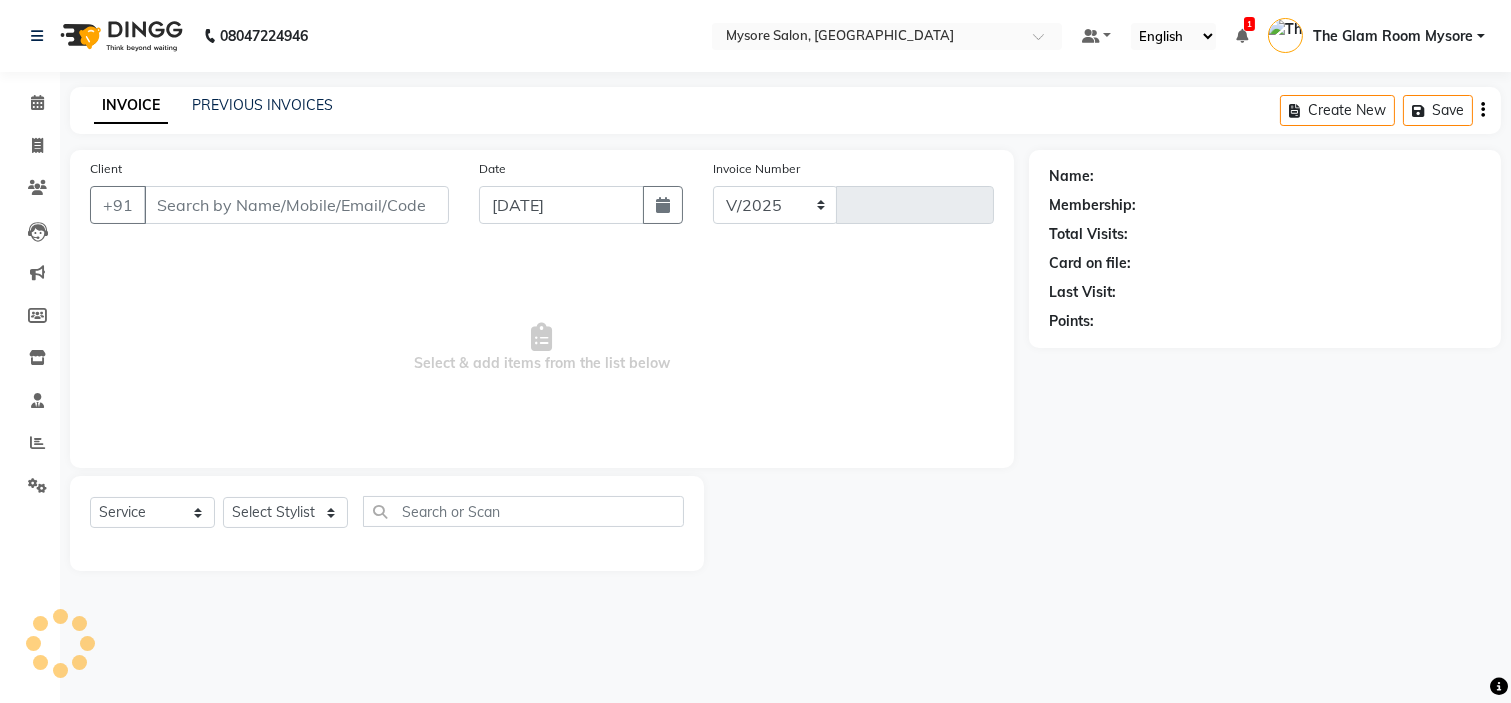 select on "4255" 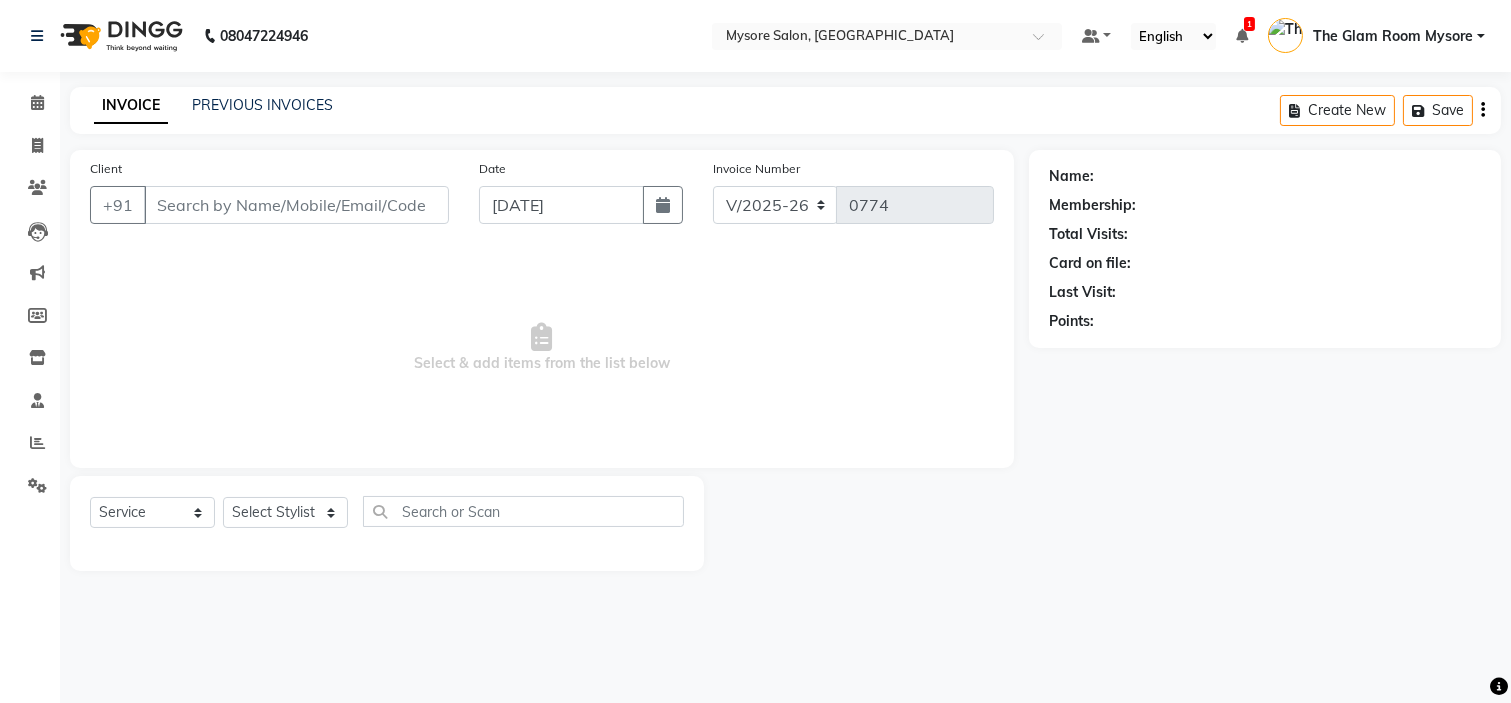 click on "Name: Membership: Total Visits: Card on file: Last Visit:  Points:" 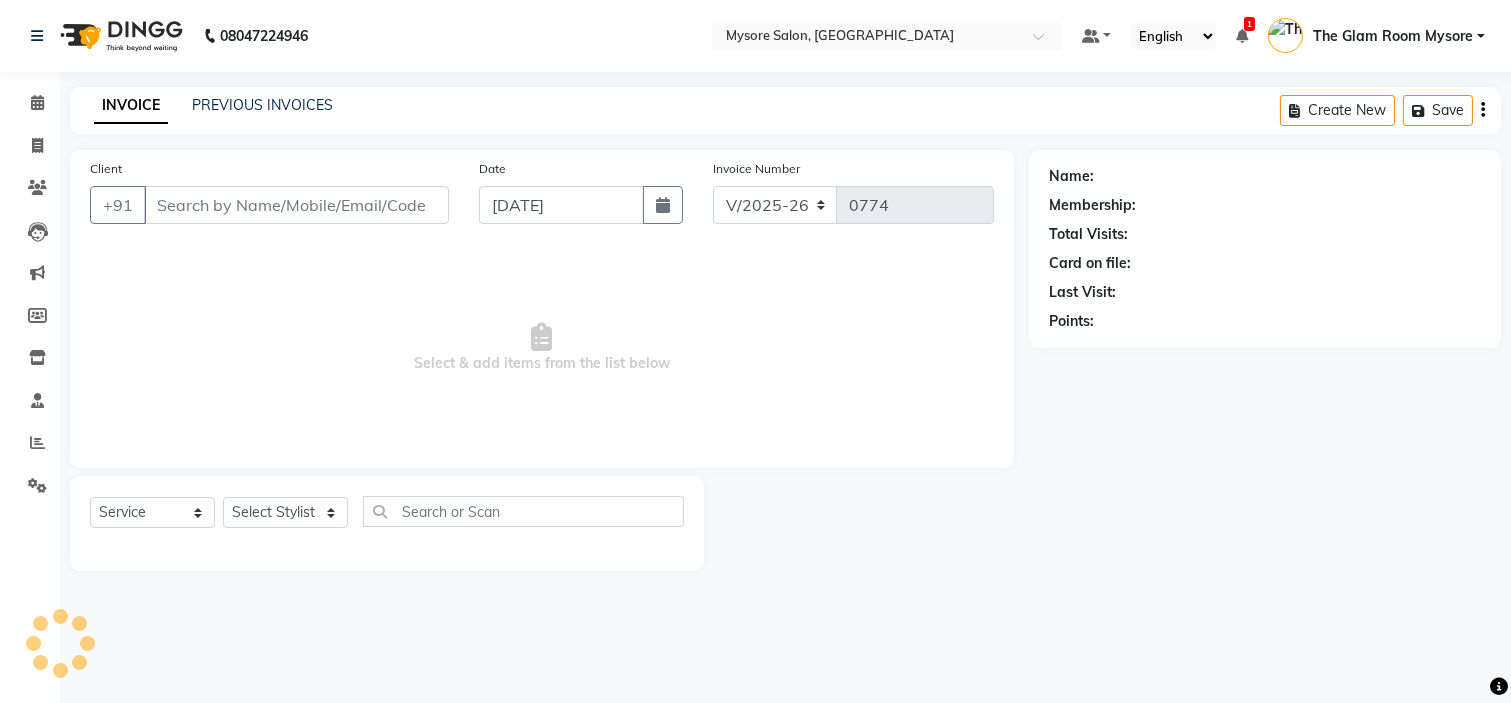 type on "8105364634" 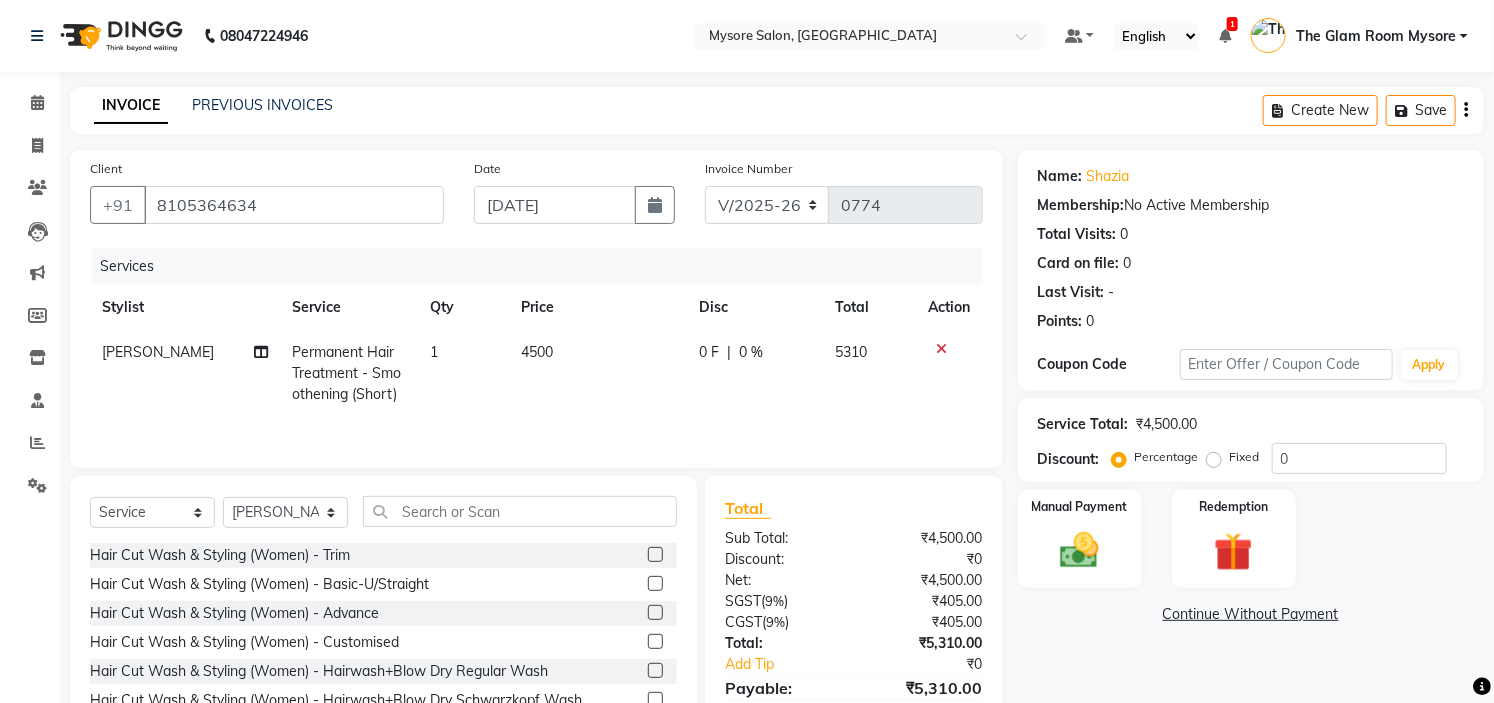 click on "4500" 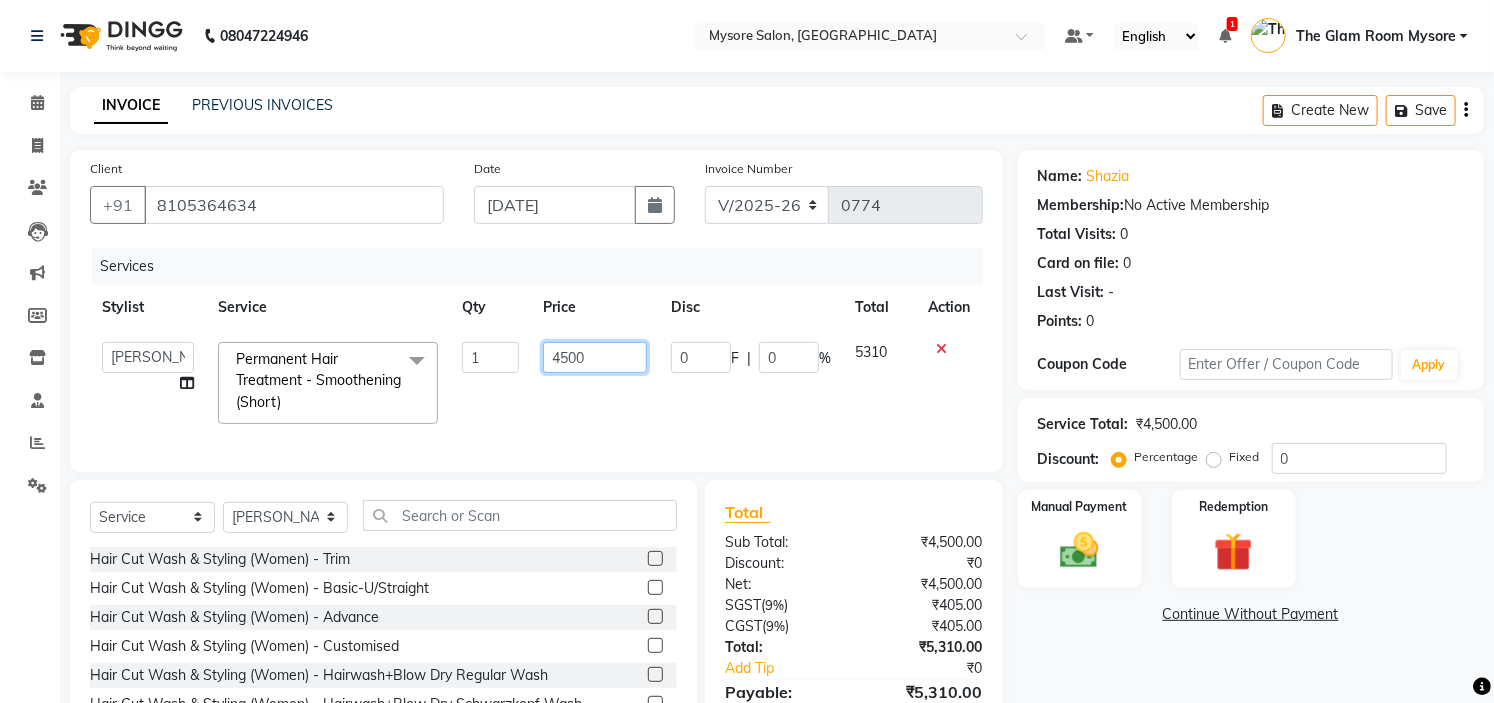 click on "4500" 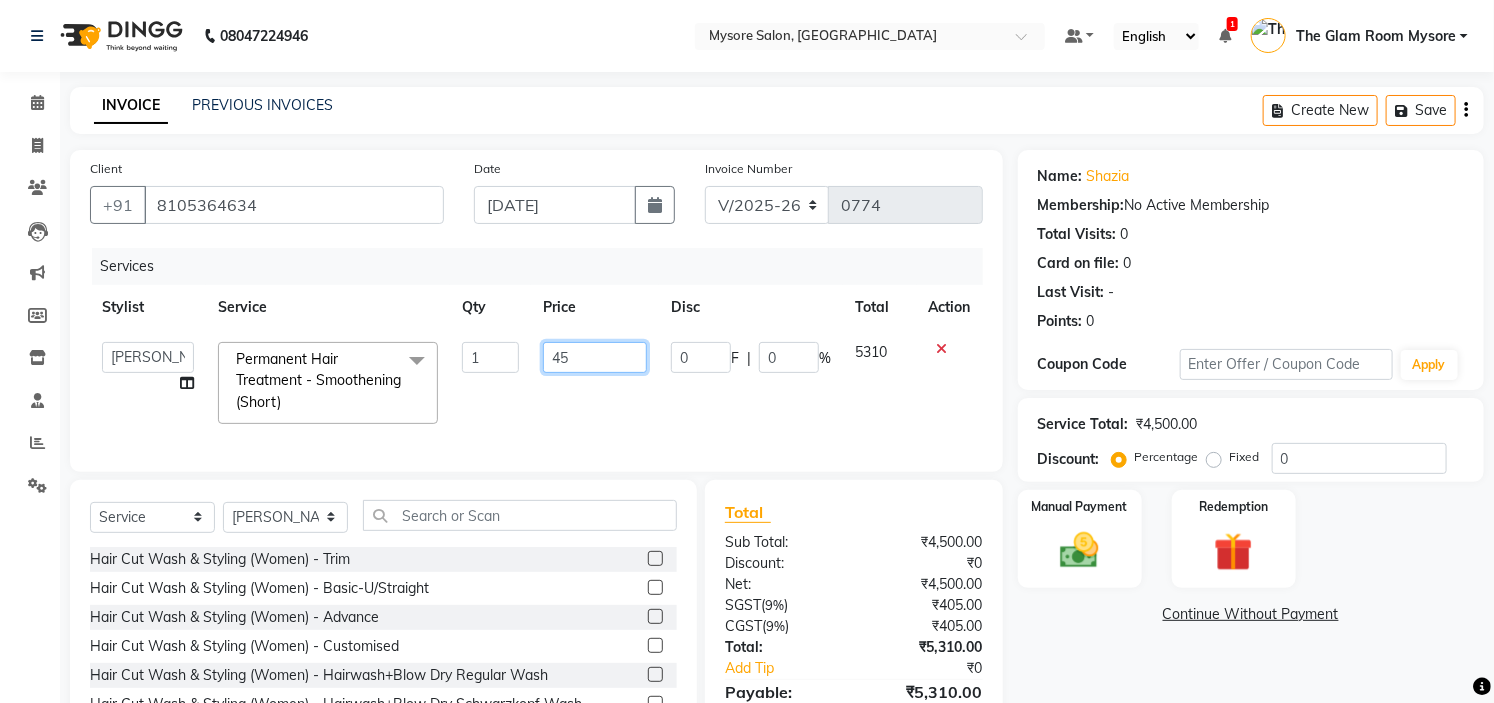 type on "4" 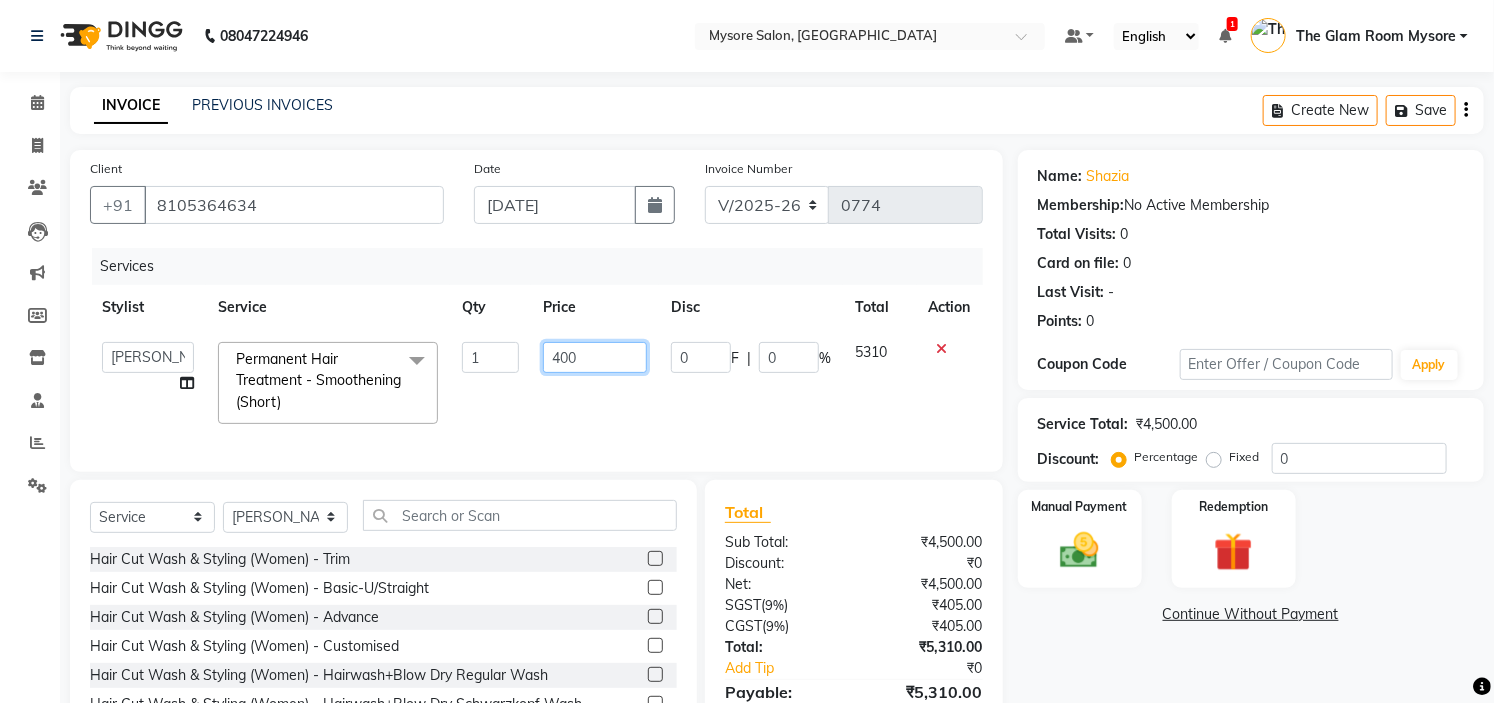 type on "4000" 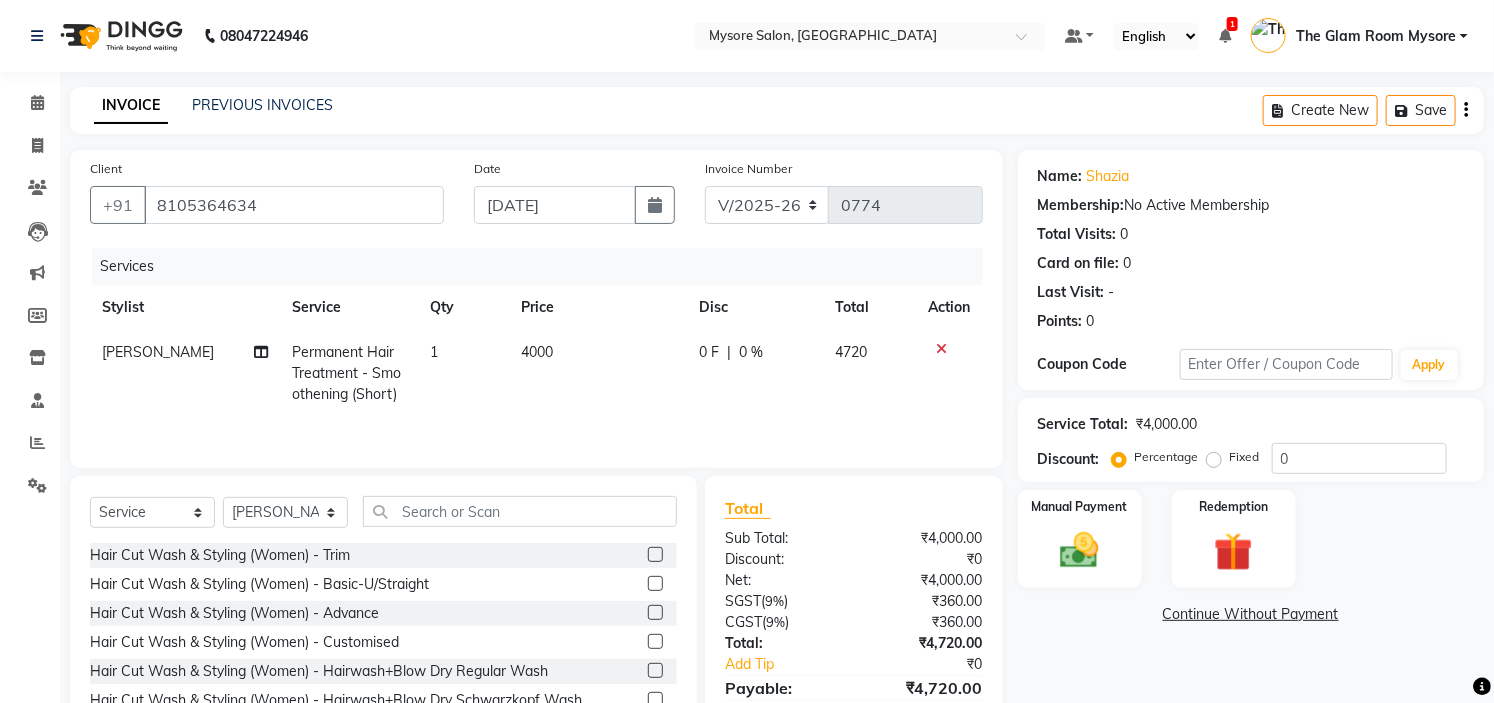 click on "Client +91 8105364634 Date 13-07-2025 Invoice Number V/2025 V/2025-26 0774 Services Stylist Service Qty Price Disc Total Action Paul Permanent Hair Treatment - Smoothening (Short) 1 4000 0 F | 0 % 4720 Select  Service  Product  Membership  Package Voucher Prepaid Gift Card  Select Stylist Ankita Arti Ashwini Ayaan DR. Apurva Fatma Jayshree Lakshmi Paul Ruhul alom Shangnimwon Steve Sumaiya Banu Sumit Teja Tezz The Glam Room Mysore Hair Cut Wash & Styling (Women) - Trim  Hair Cut Wash & Styling (Women) - Basic-U/Straight  Hair Cut Wash & Styling (Women) - Advance  Hair Cut Wash & Styling (Women) - Customised  Hair Cut Wash & Styling (Women) - Hairwash+Blow Dry Regular Wash  Hair Cut Wash & Styling (Women) - Hairwash+Blow Dry Schwarzkopf Wash  Hair Cut Wash & Styling (Women) - Perfect Iron Straight Iron  Trim  Basic-U/Straight  Customised  Hairwash+Blow Dry Regular Wash  Hairwash+Blow Dry Schwarzkopf Wash  Perfect Iron Straight Iron  PRP + Microneedling  Head To Toe Package   straight blow dry   Per Streak Long" 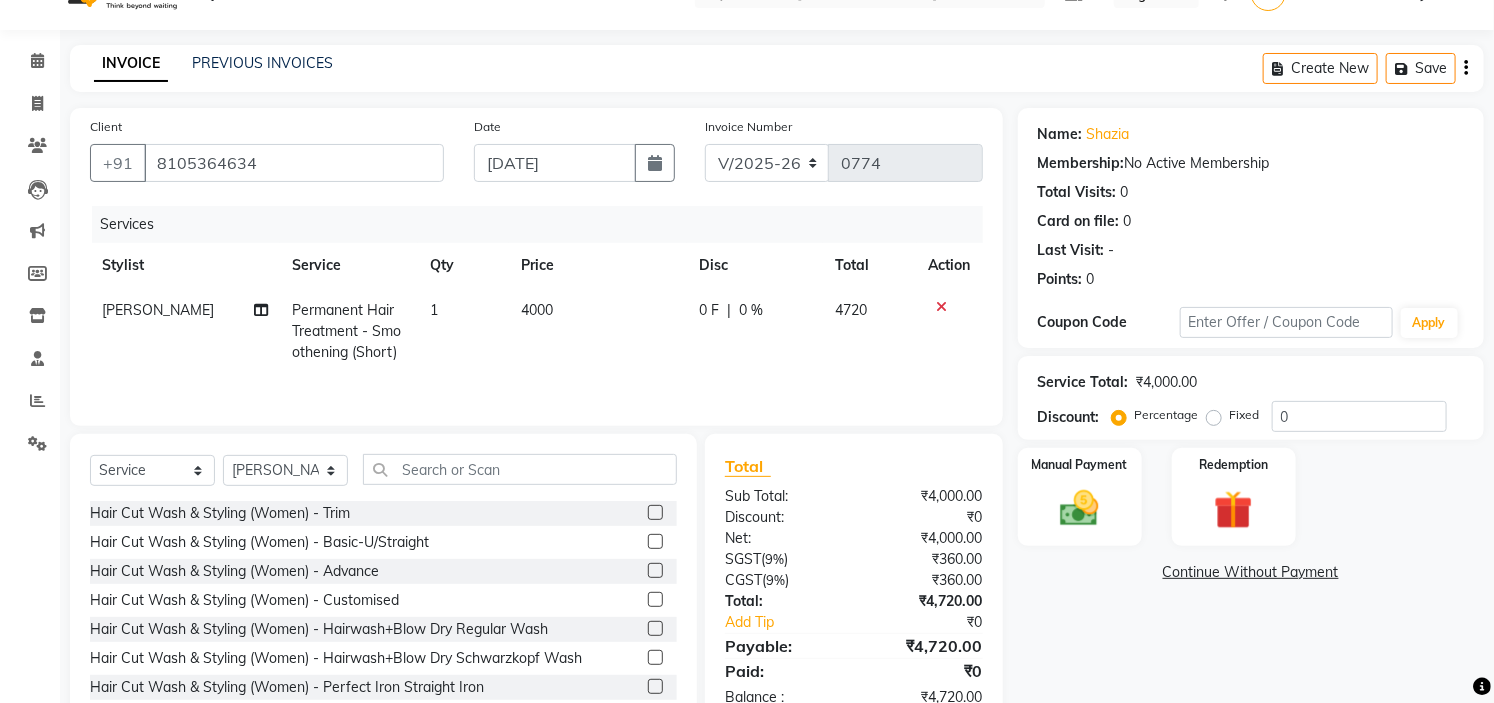 scroll, scrollTop: 100, scrollLeft: 0, axis: vertical 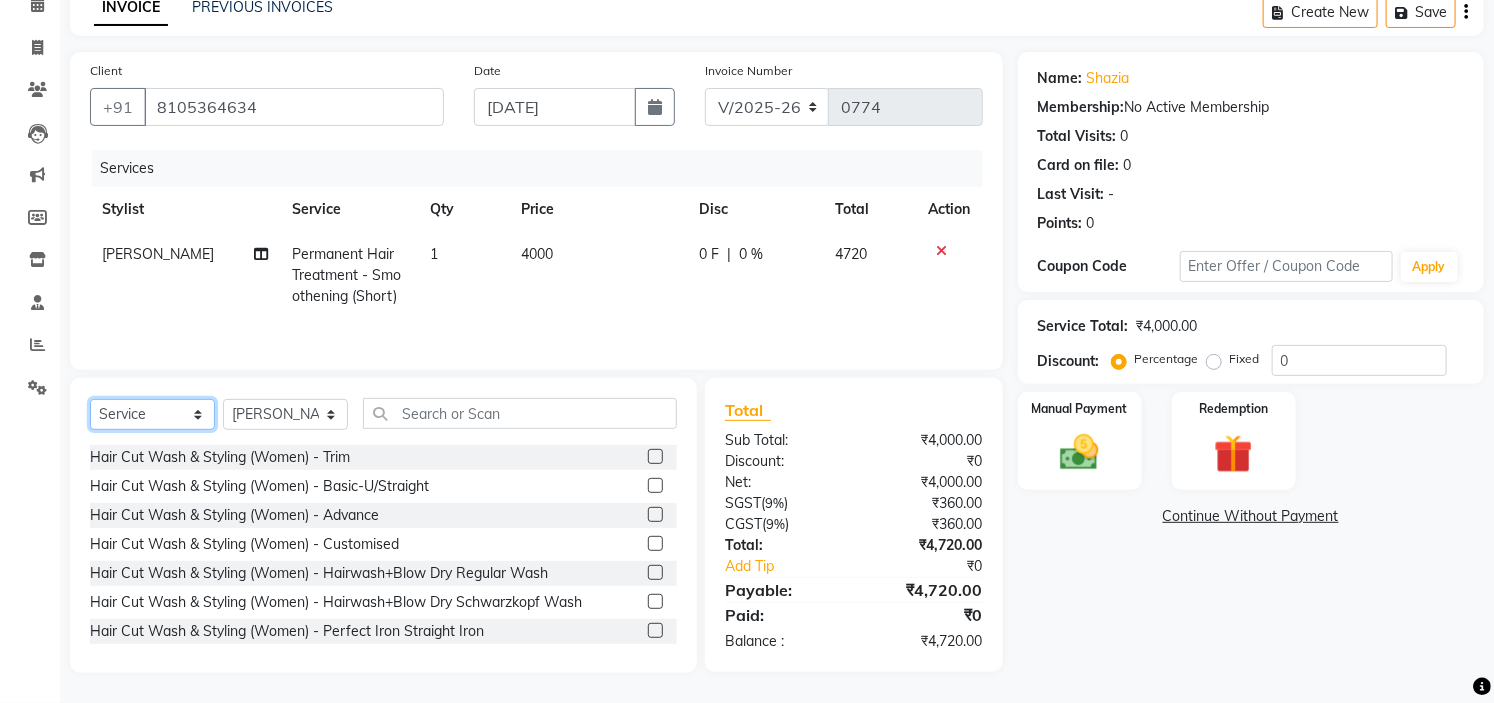click on "Select  Service  Product  Membership  Package Voucher Prepaid Gift Card" 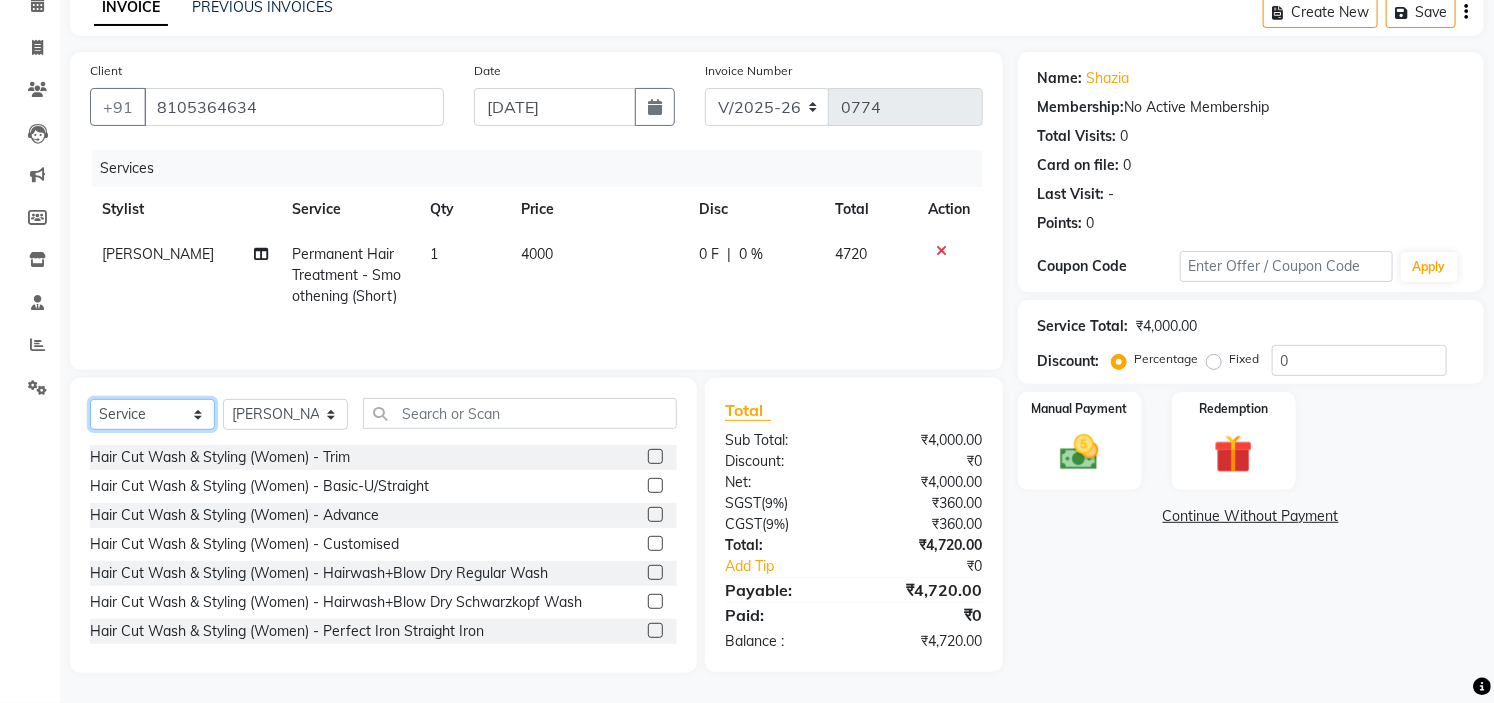 select on "product" 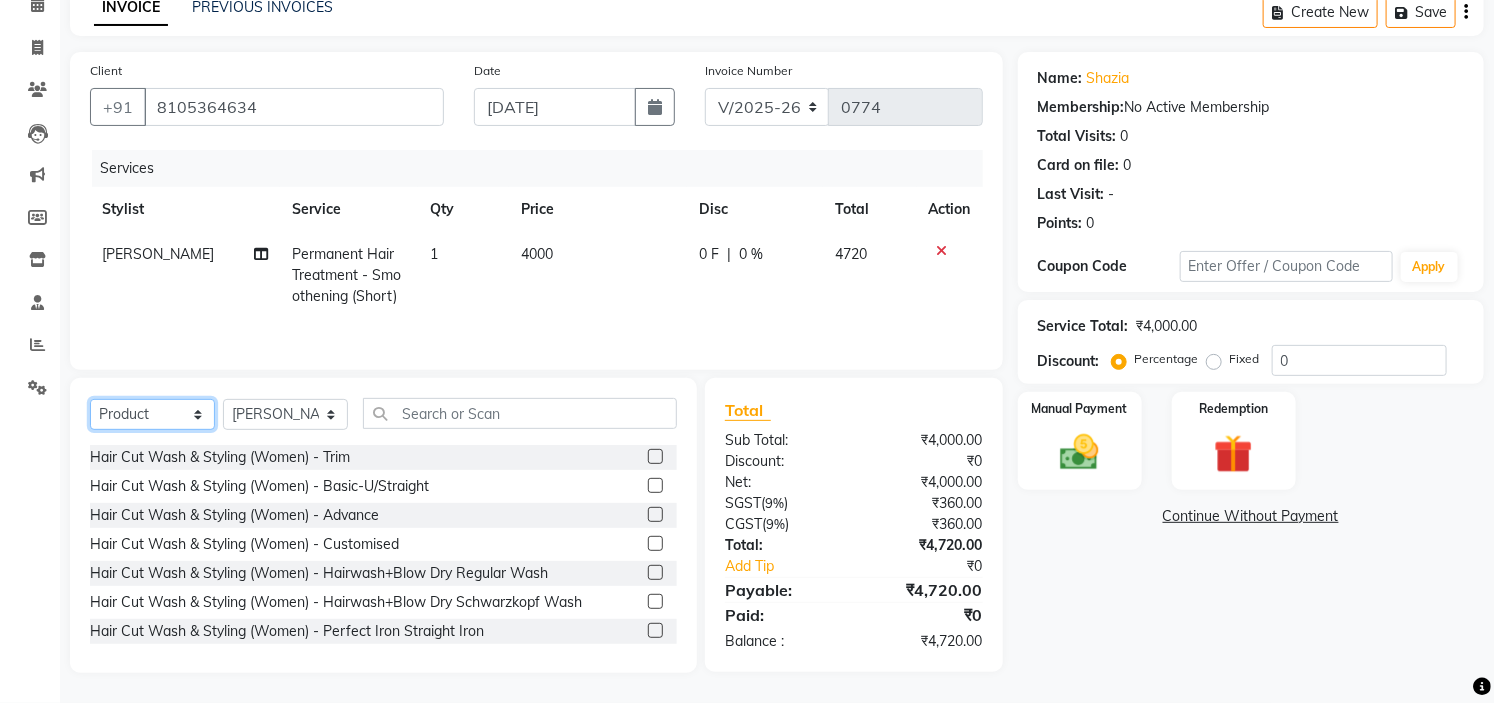 click on "Select  Service  Product  Membership  Package Voucher Prepaid Gift Card" 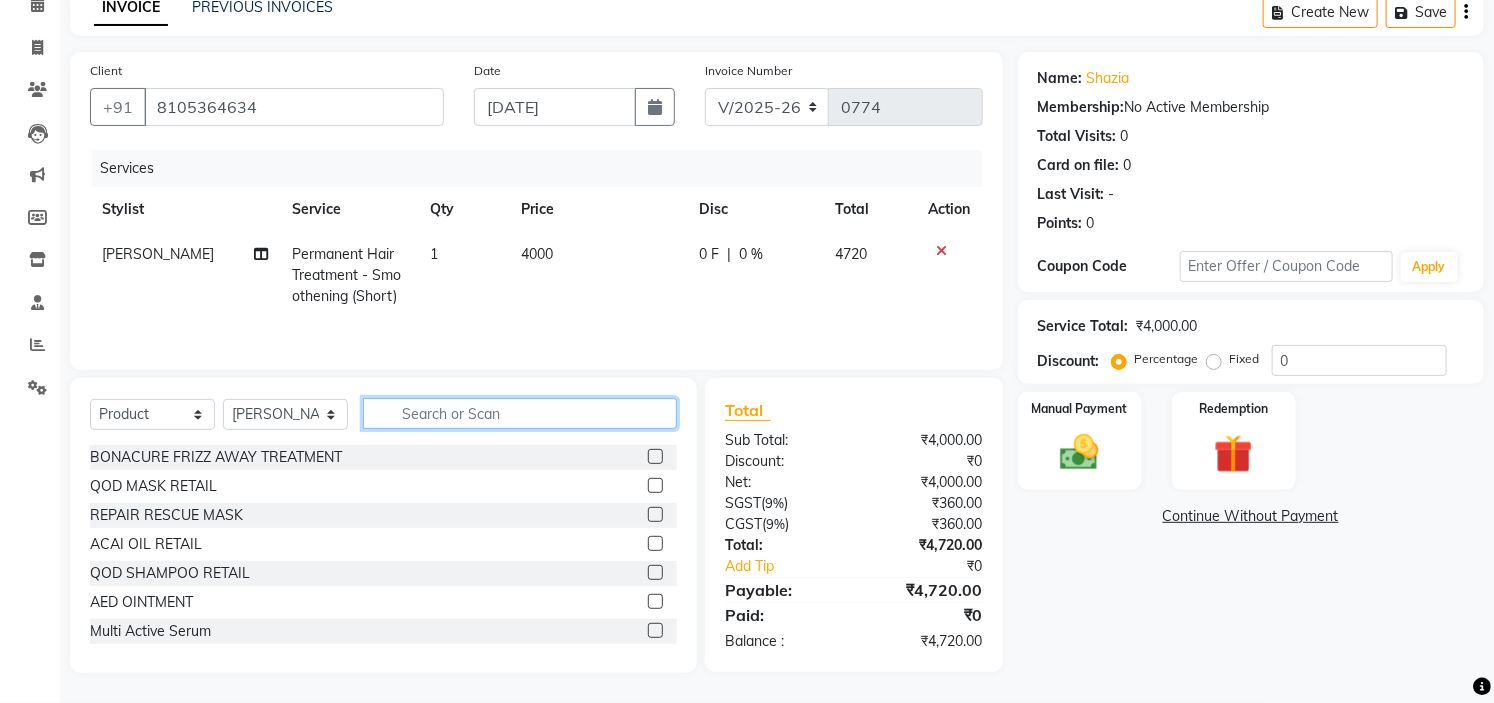 click 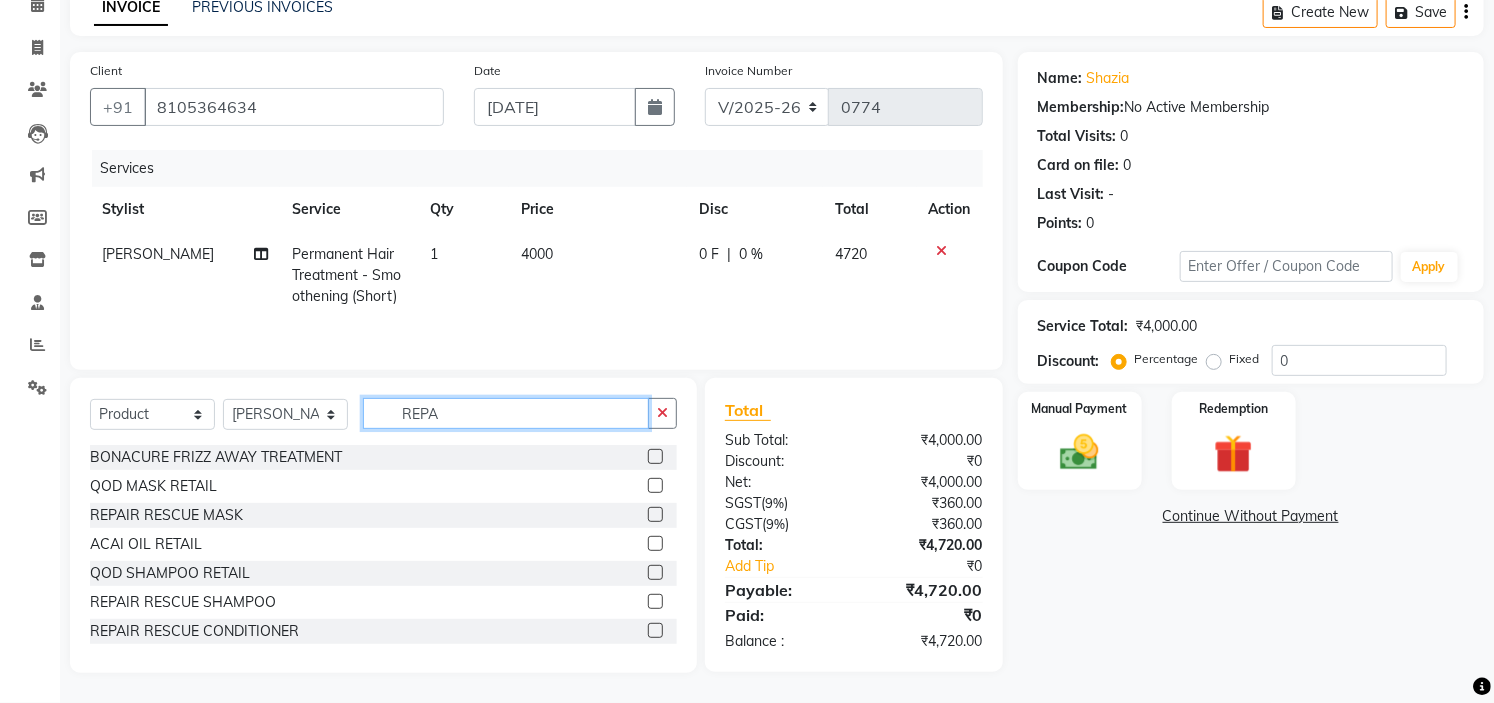 scroll, scrollTop: 98, scrollLeft: 0, axis: vertical 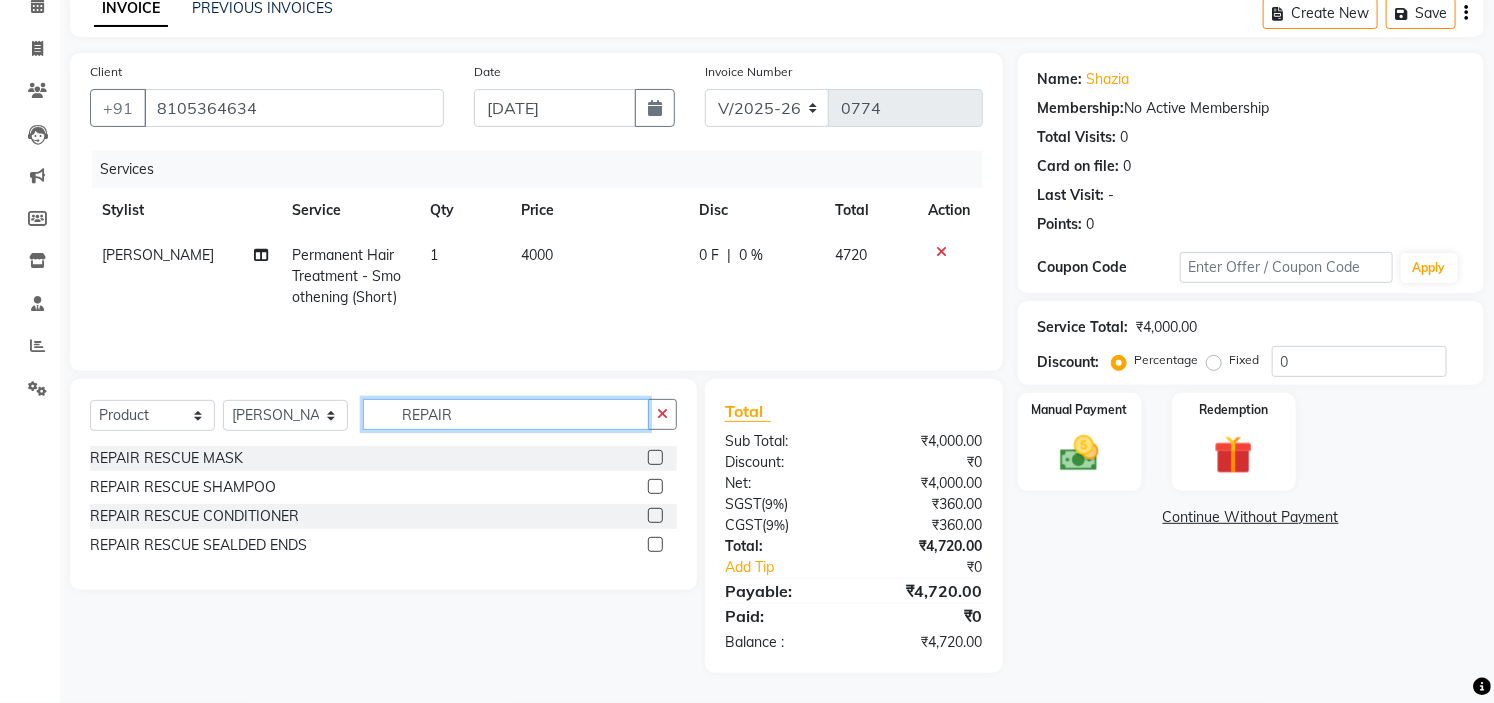 type on "REPAIR" 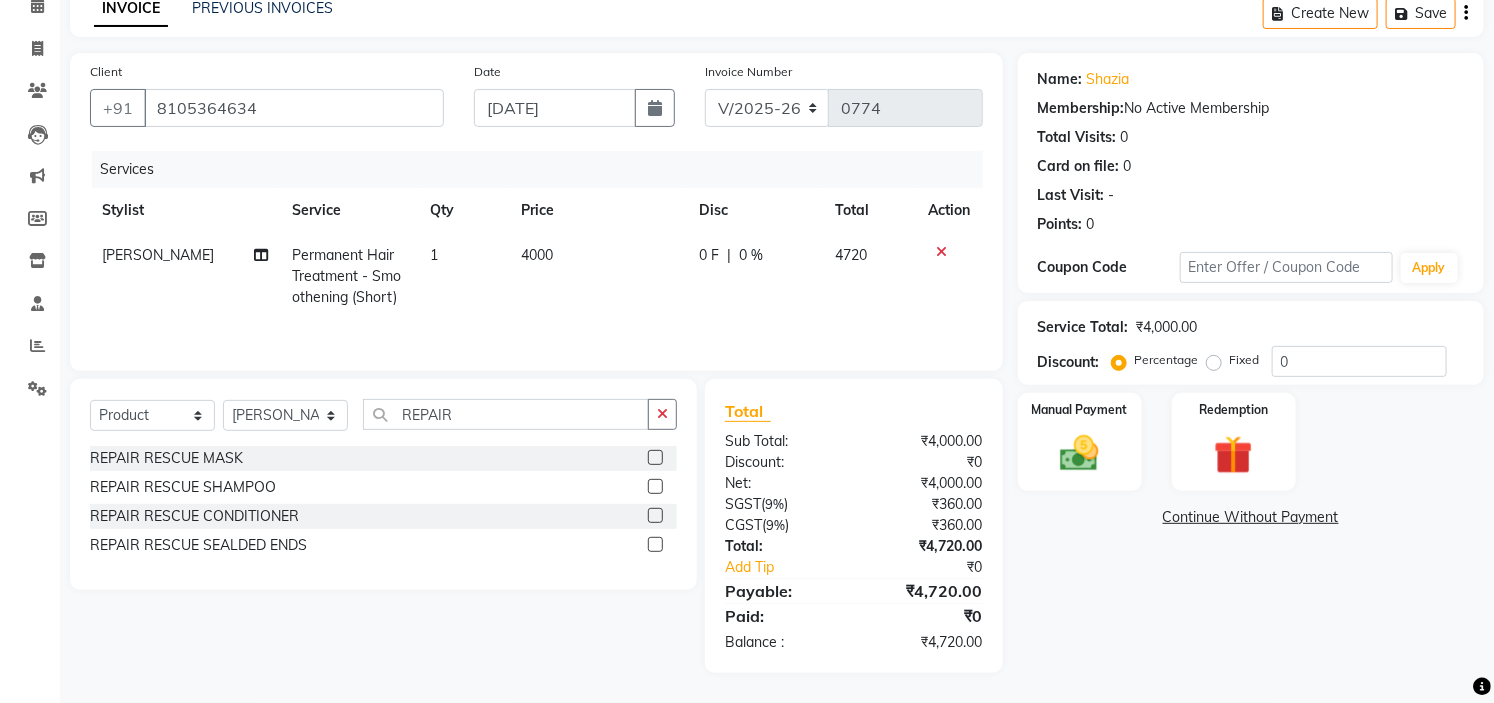 click 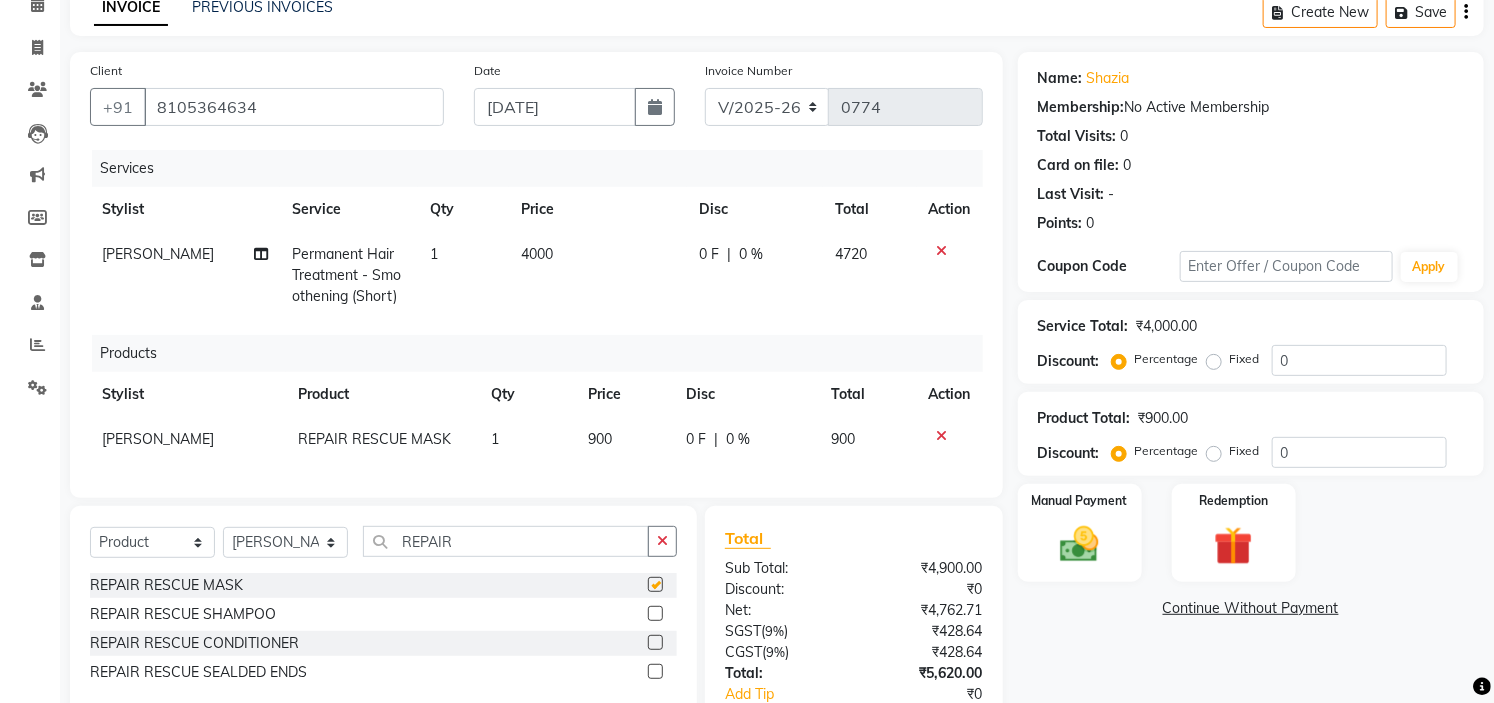 checkbox on "false" 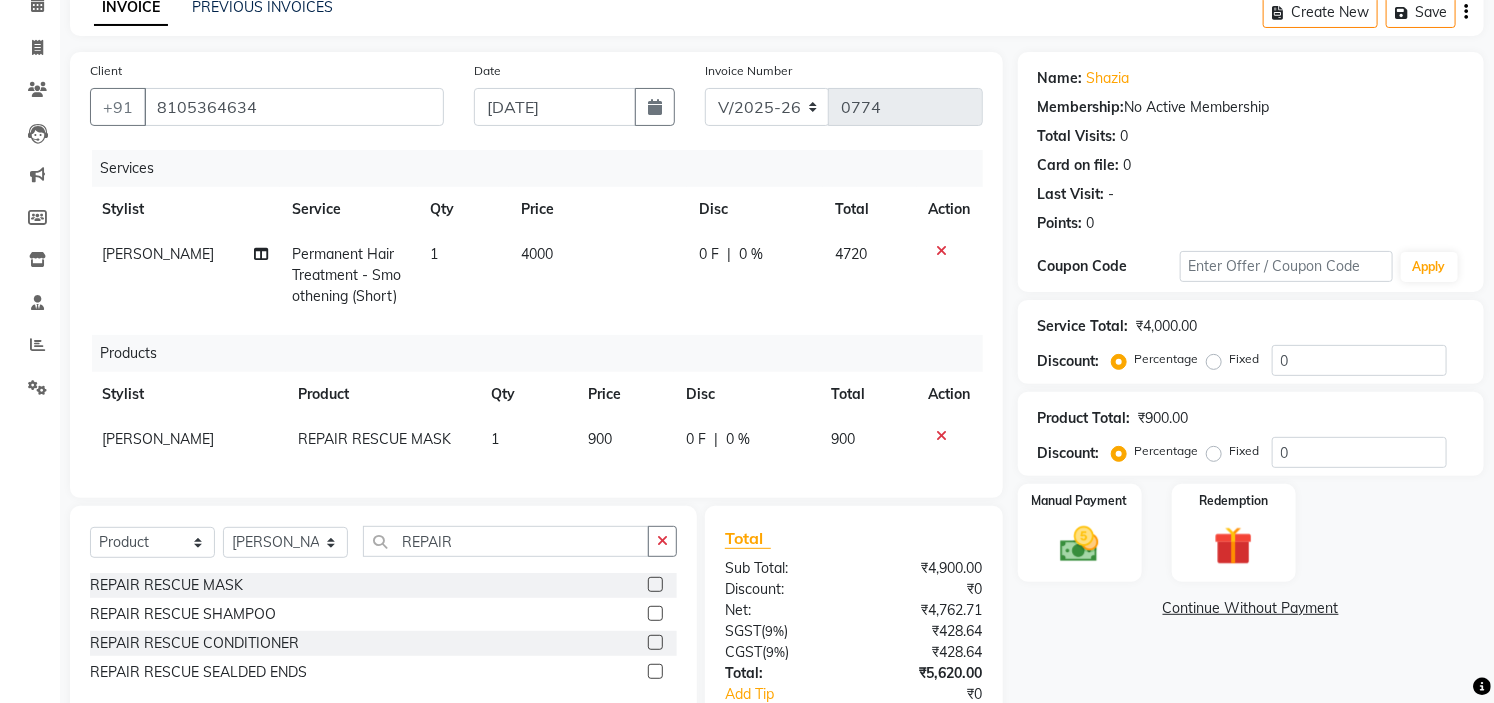 scroll, scrollTop: 241, scrollLeft: 0, axis: vertical 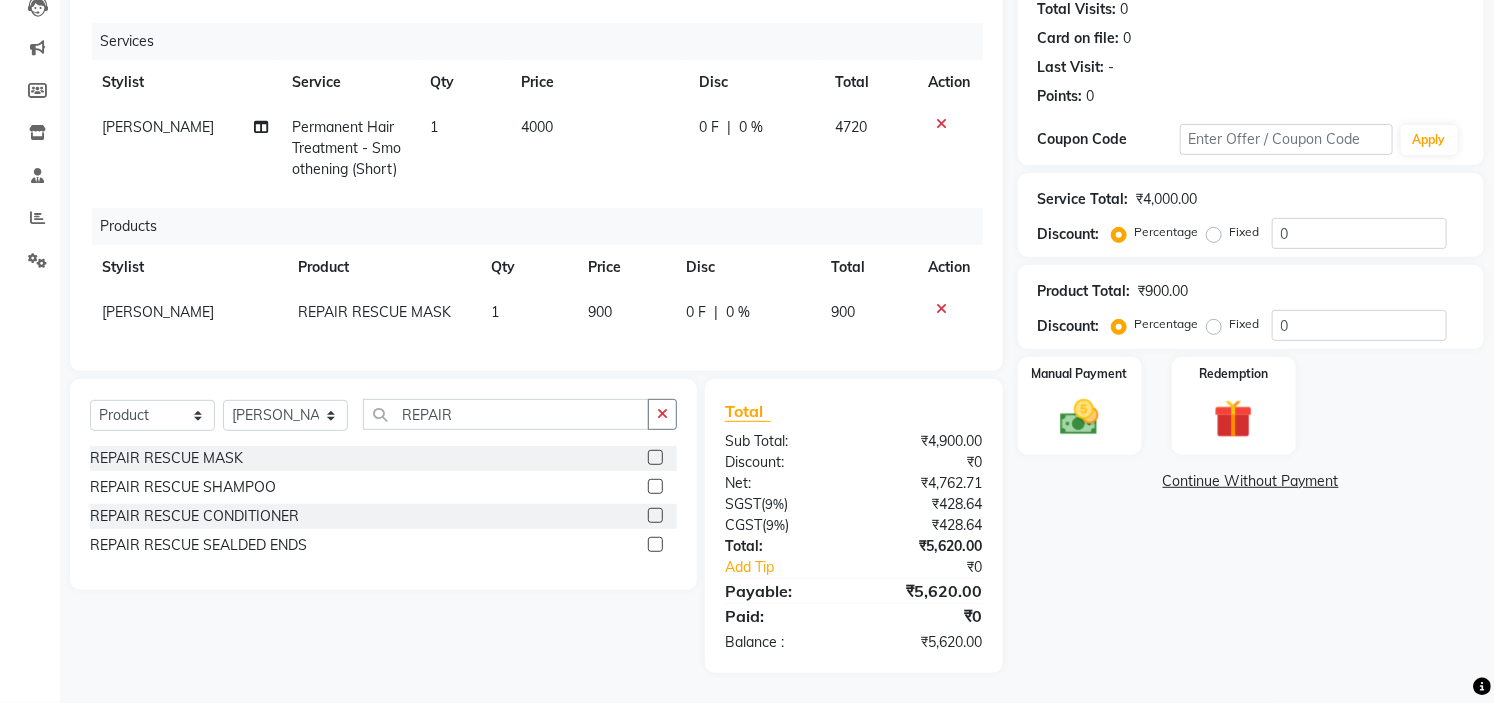 click 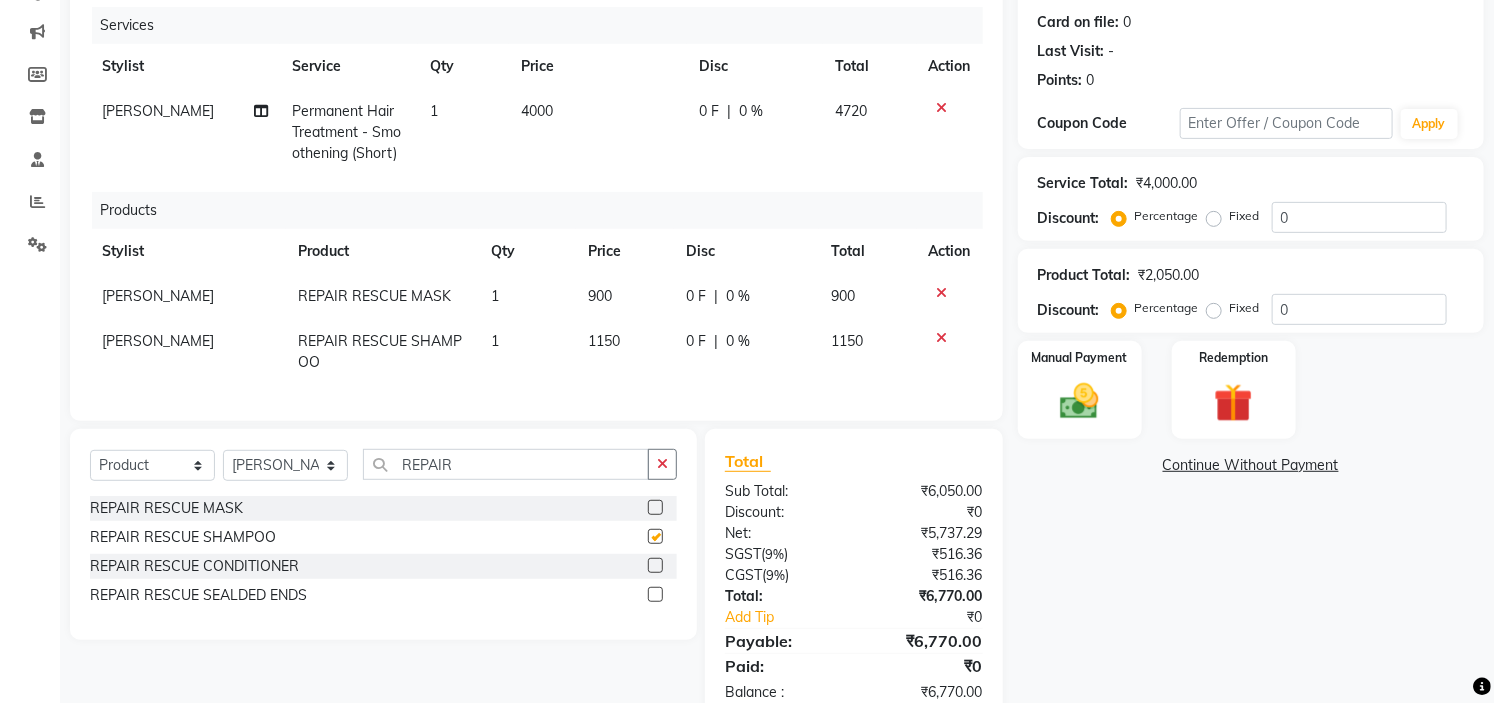 checkbox on "false" 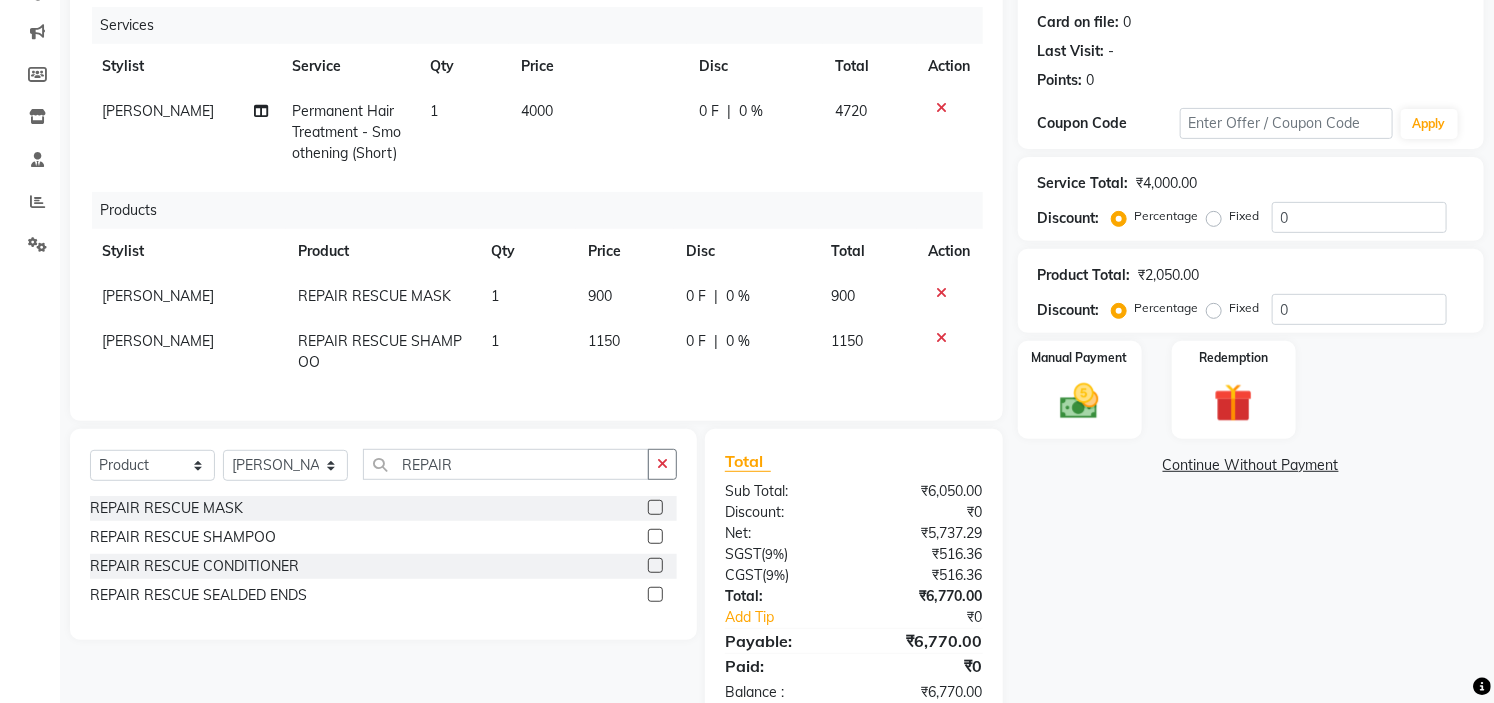 scroll, scrollTop: 68, scrollLeft: 0, axis: vertical 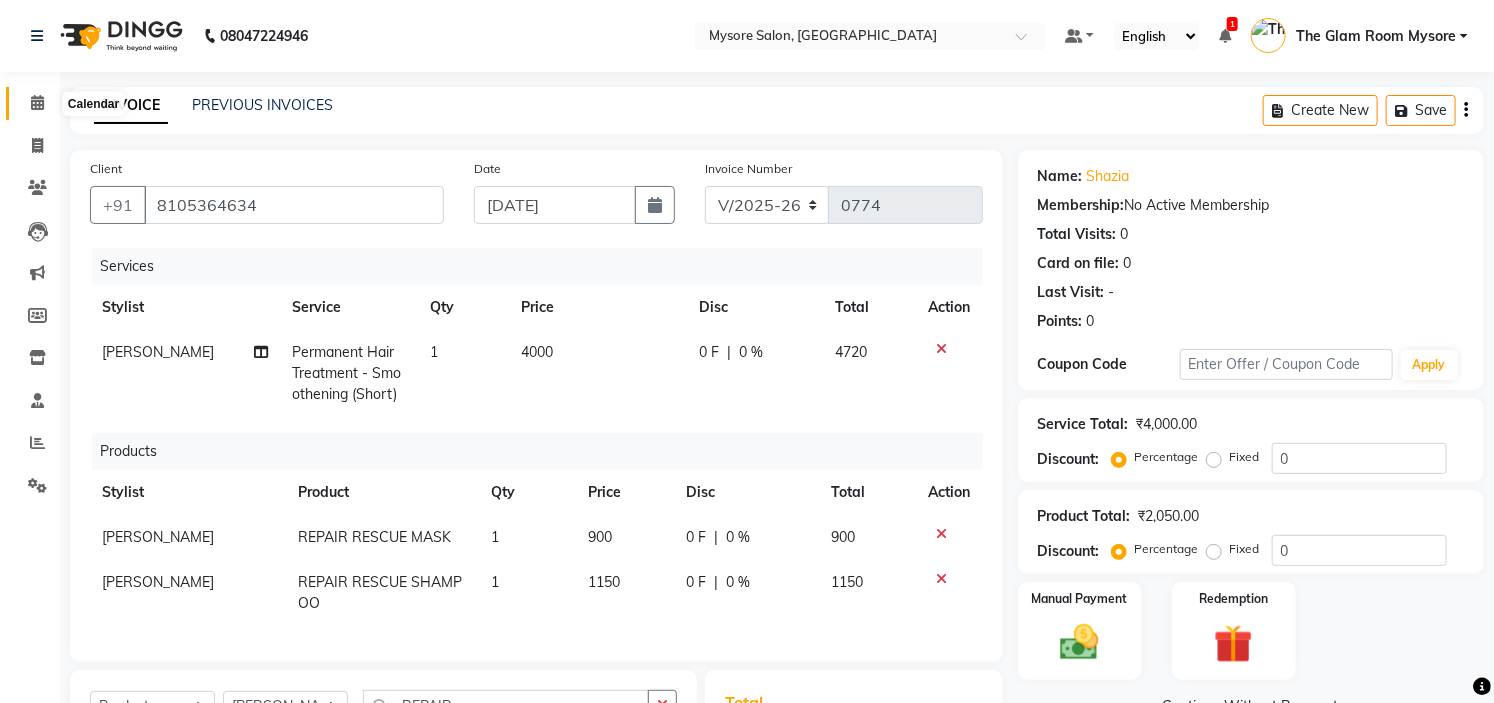 click 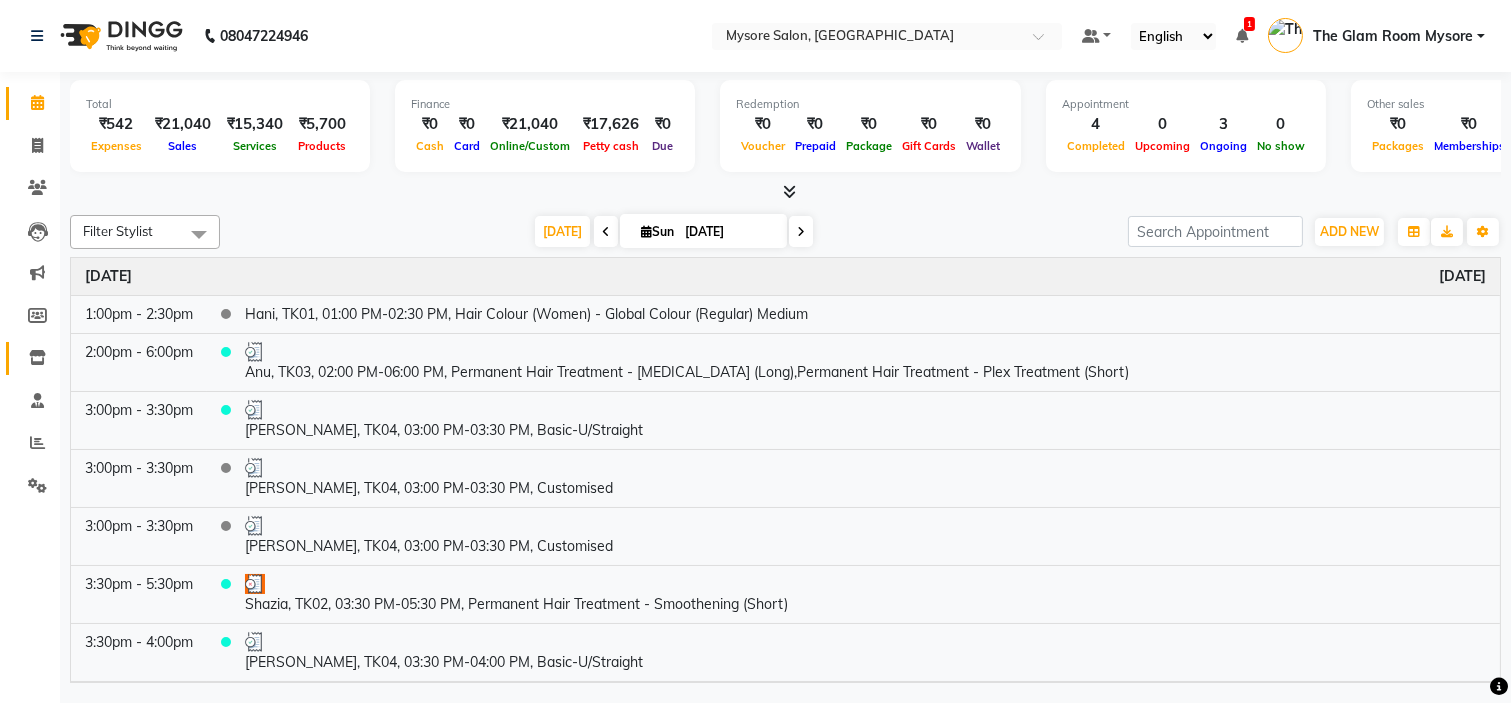 click on "Inventory" 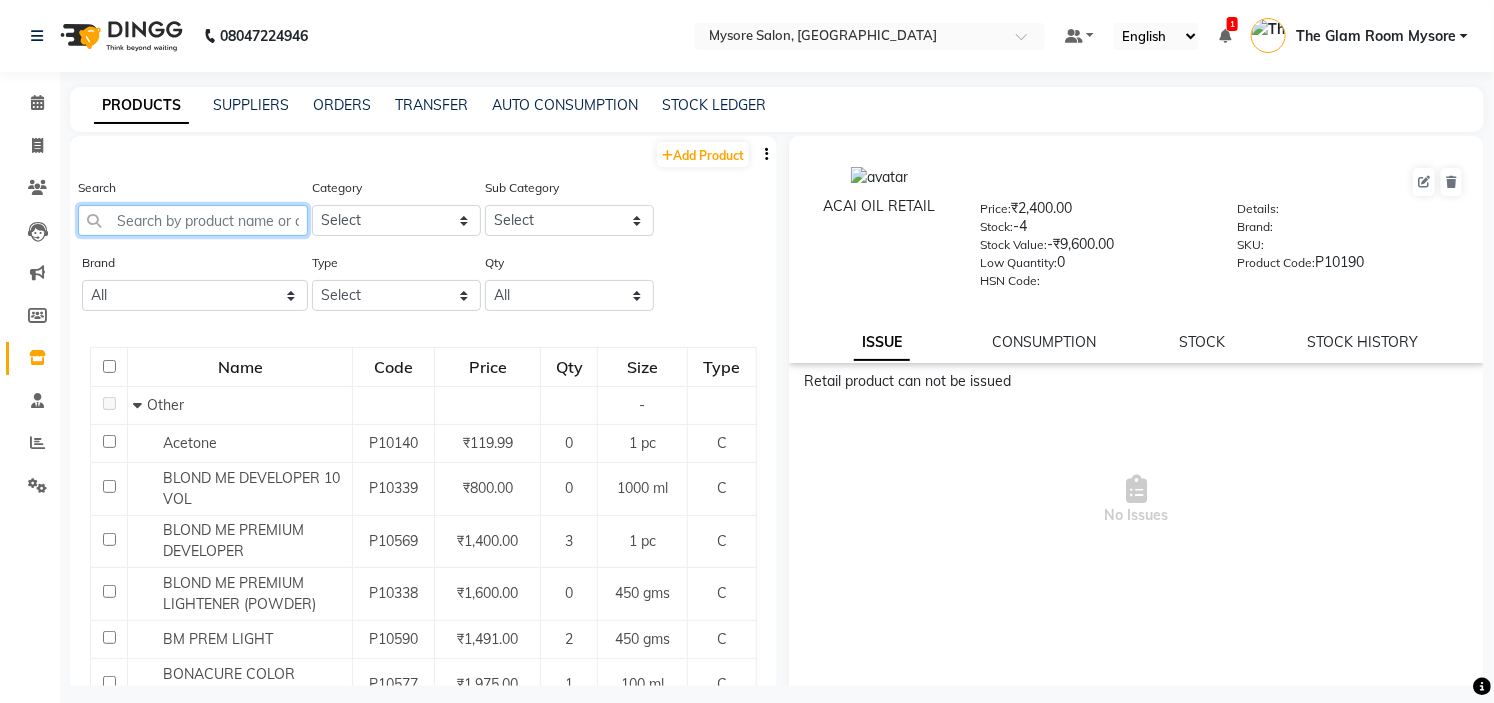 click 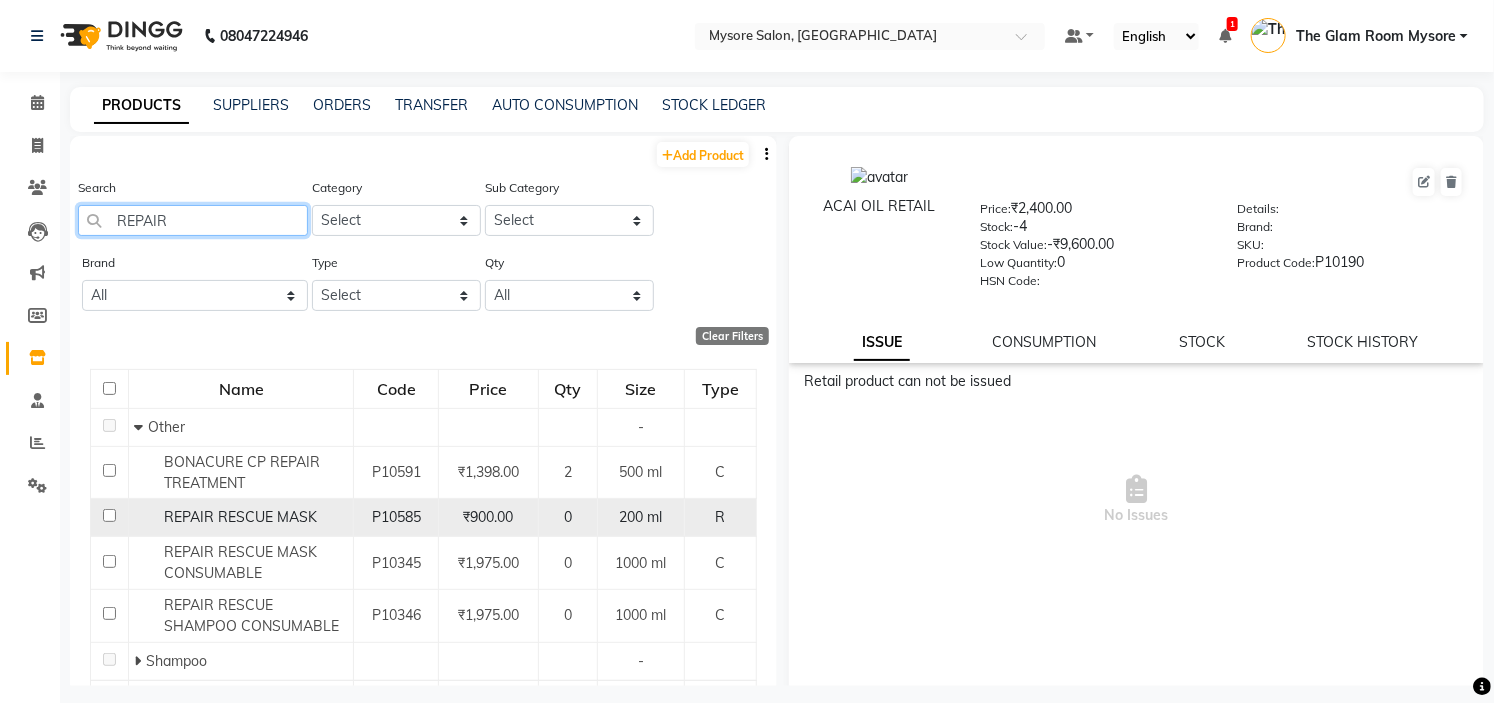 type on "REPAIR" 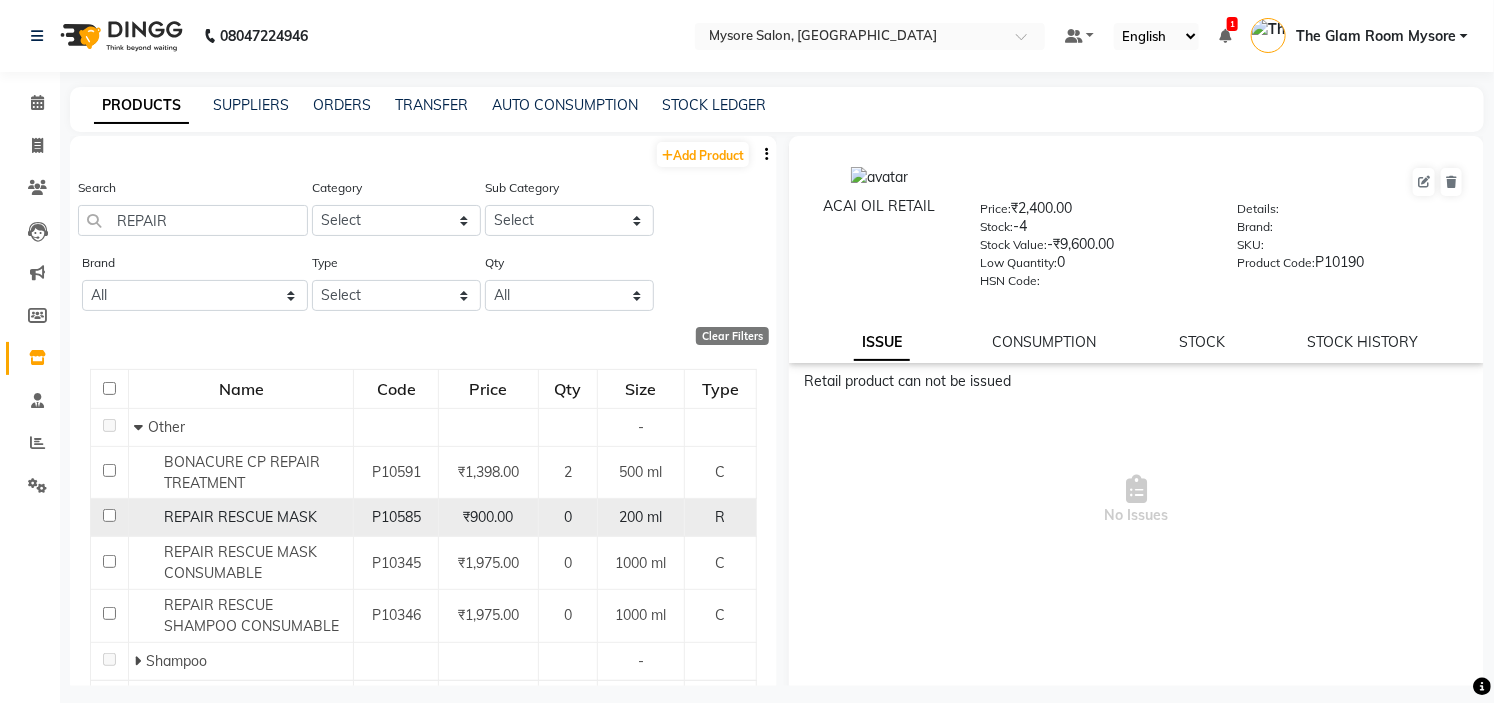 click on "REPAIR RESCUE MASK" 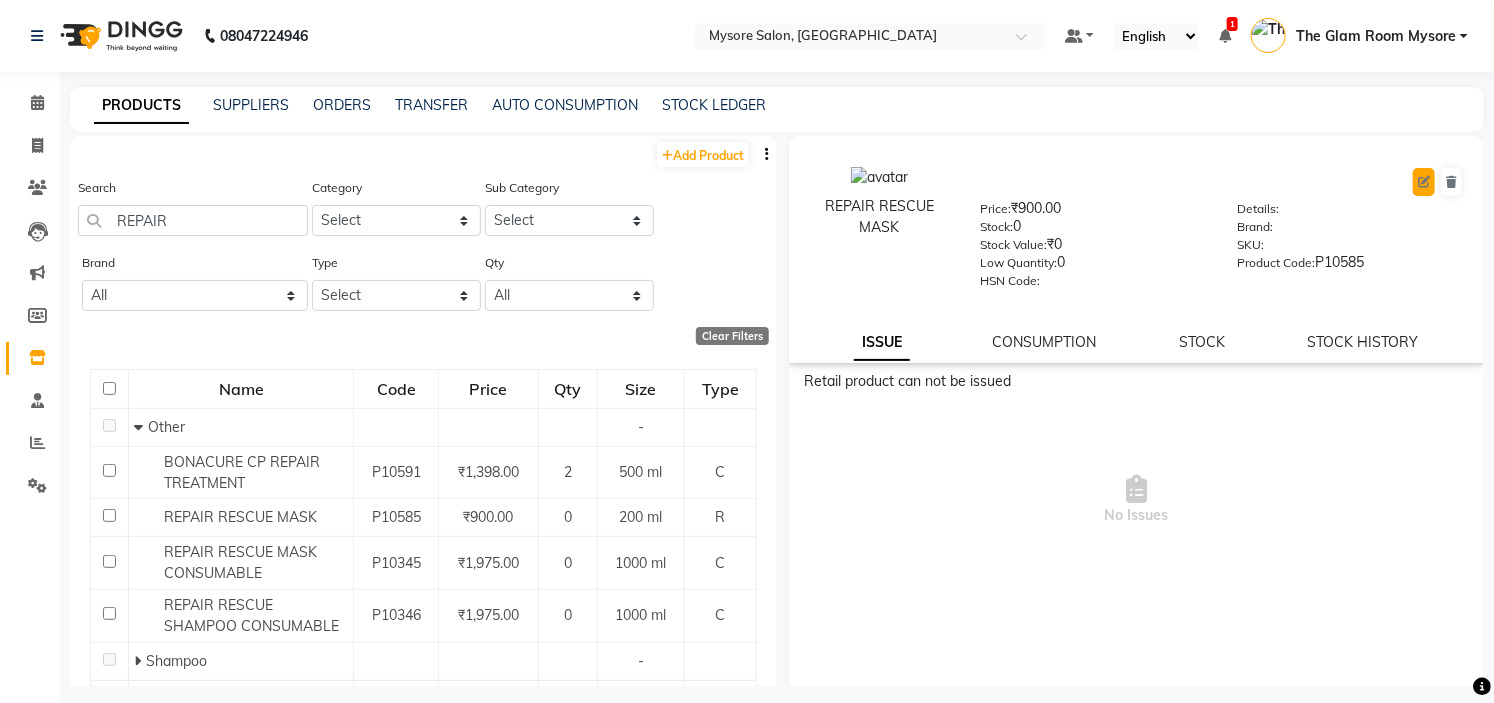 click 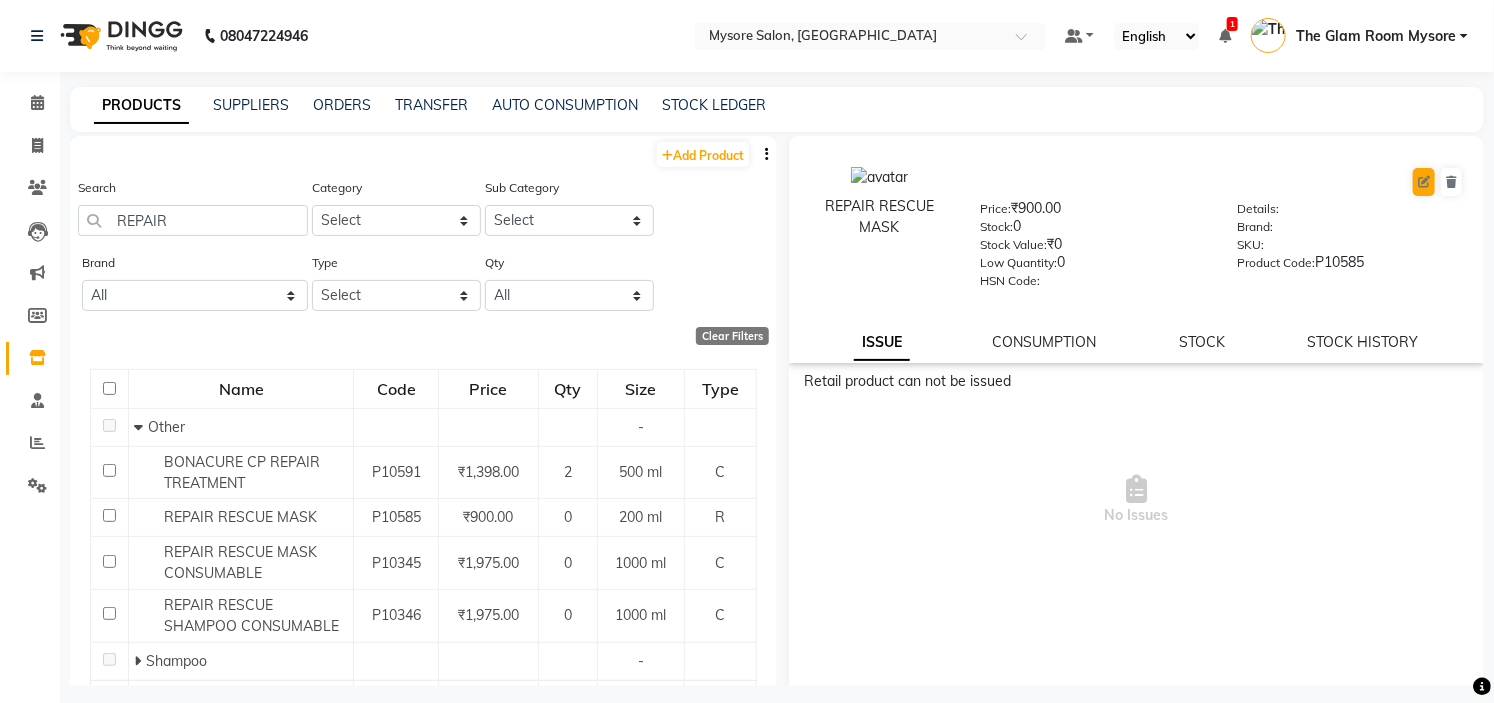 select on "R" 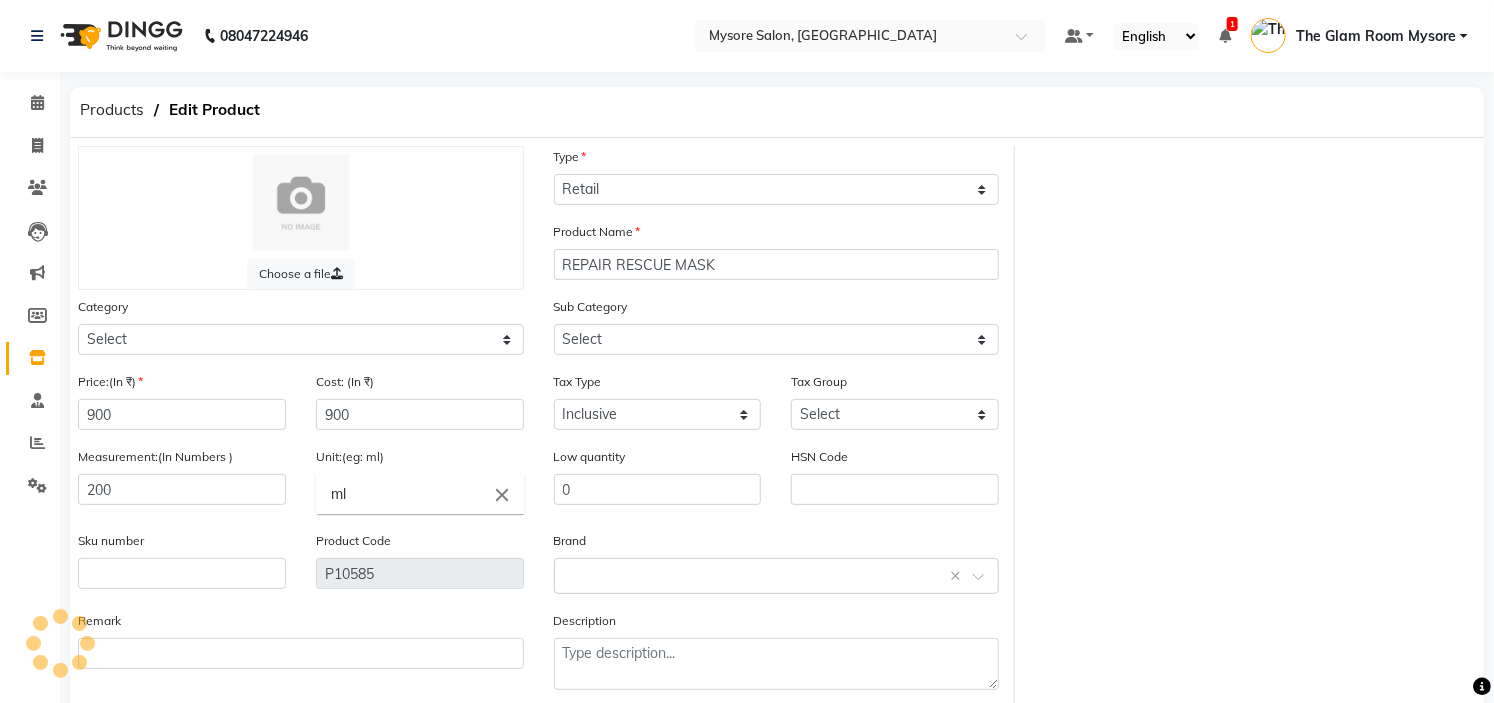 select on "343301000" 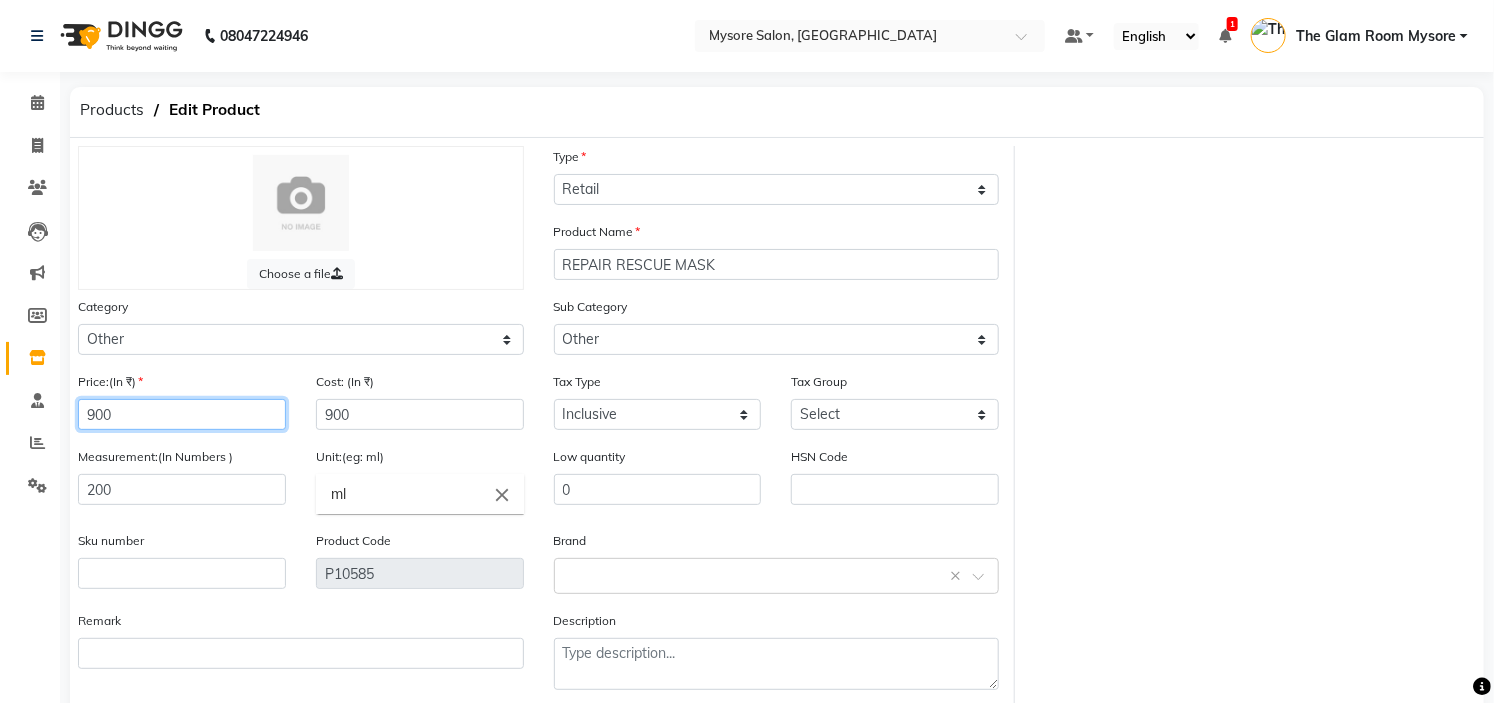 click on "900" 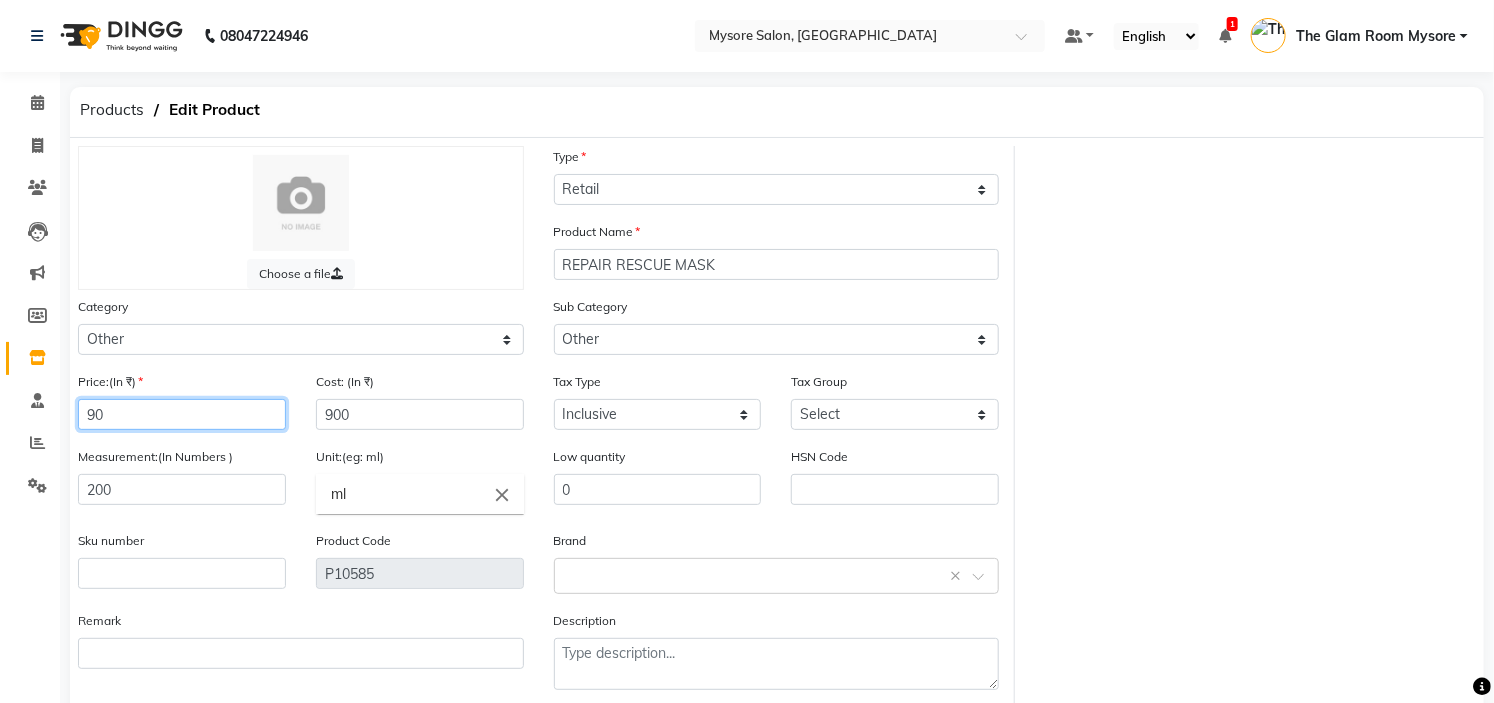 type on "9" 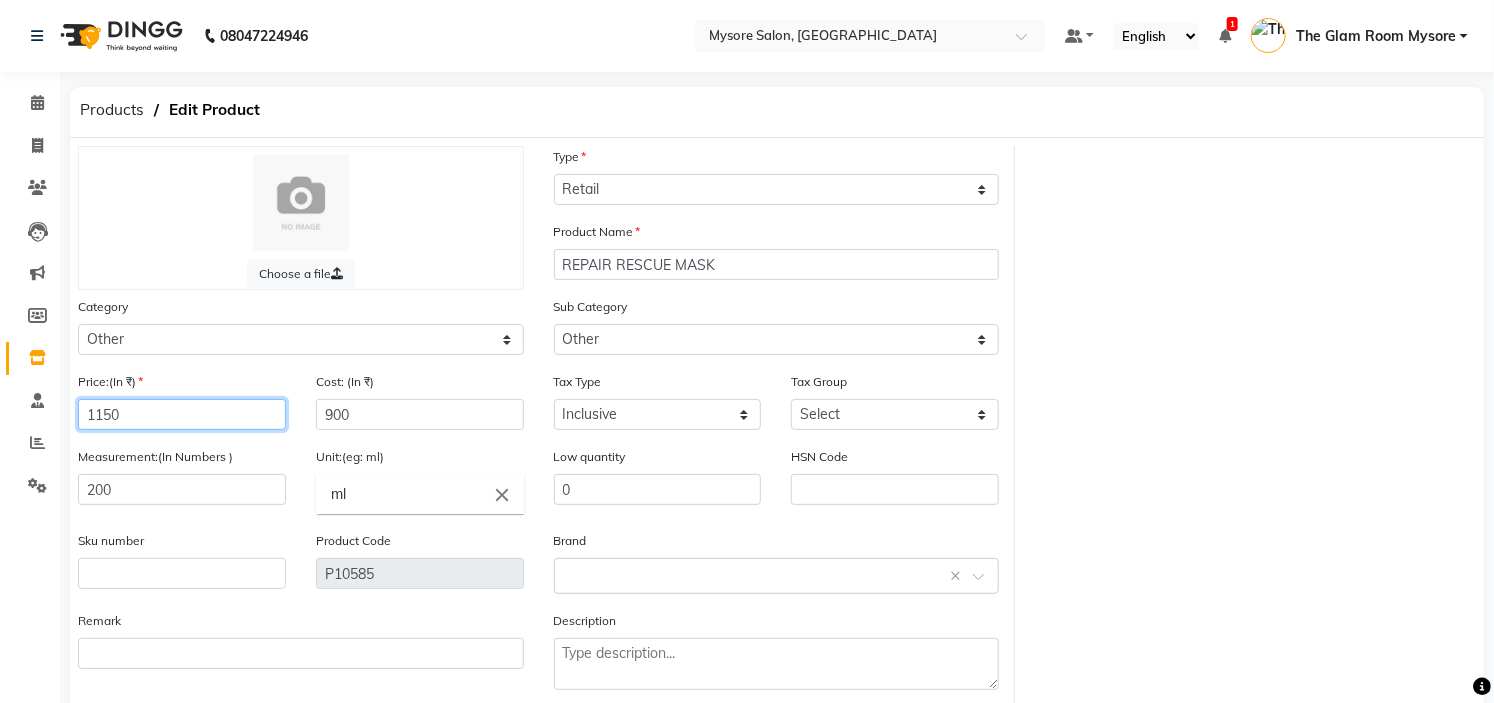 type on "1150" 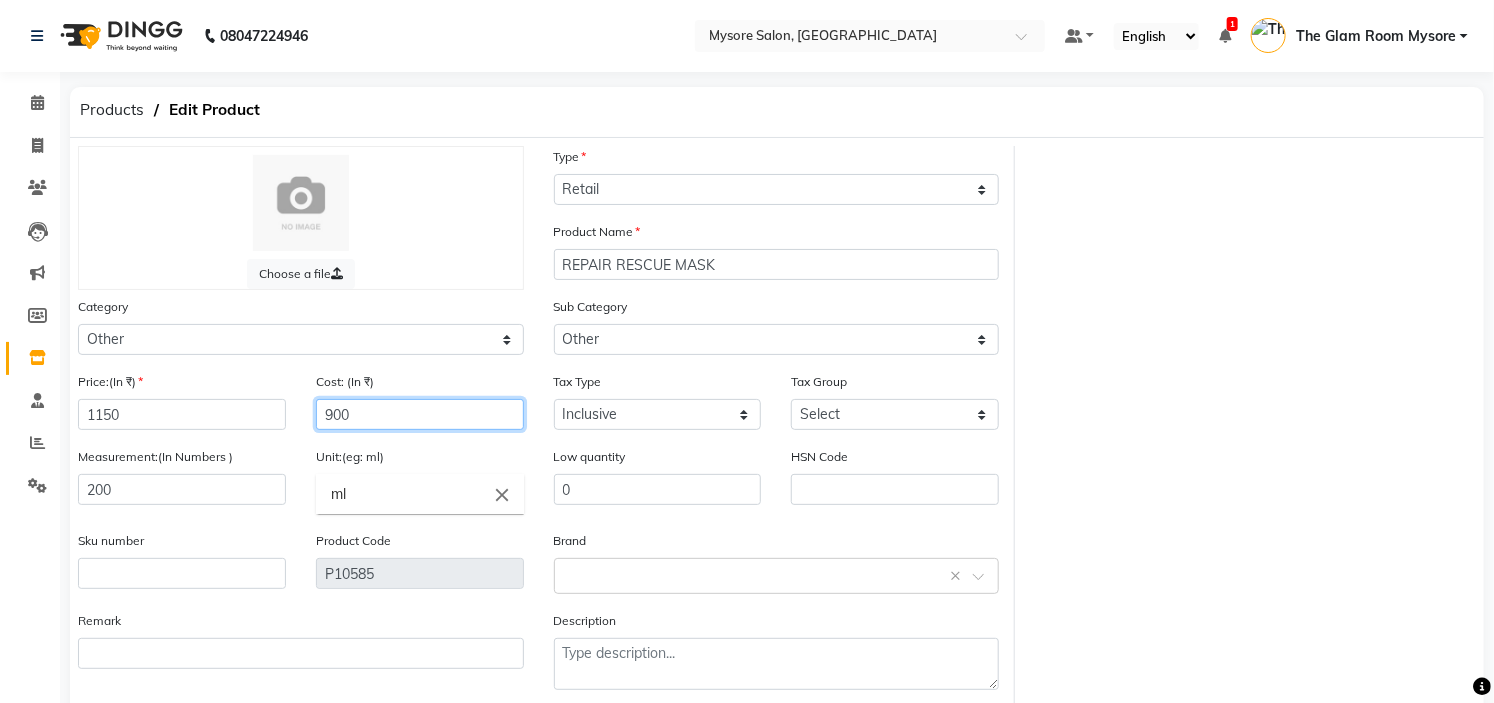 click on "900" 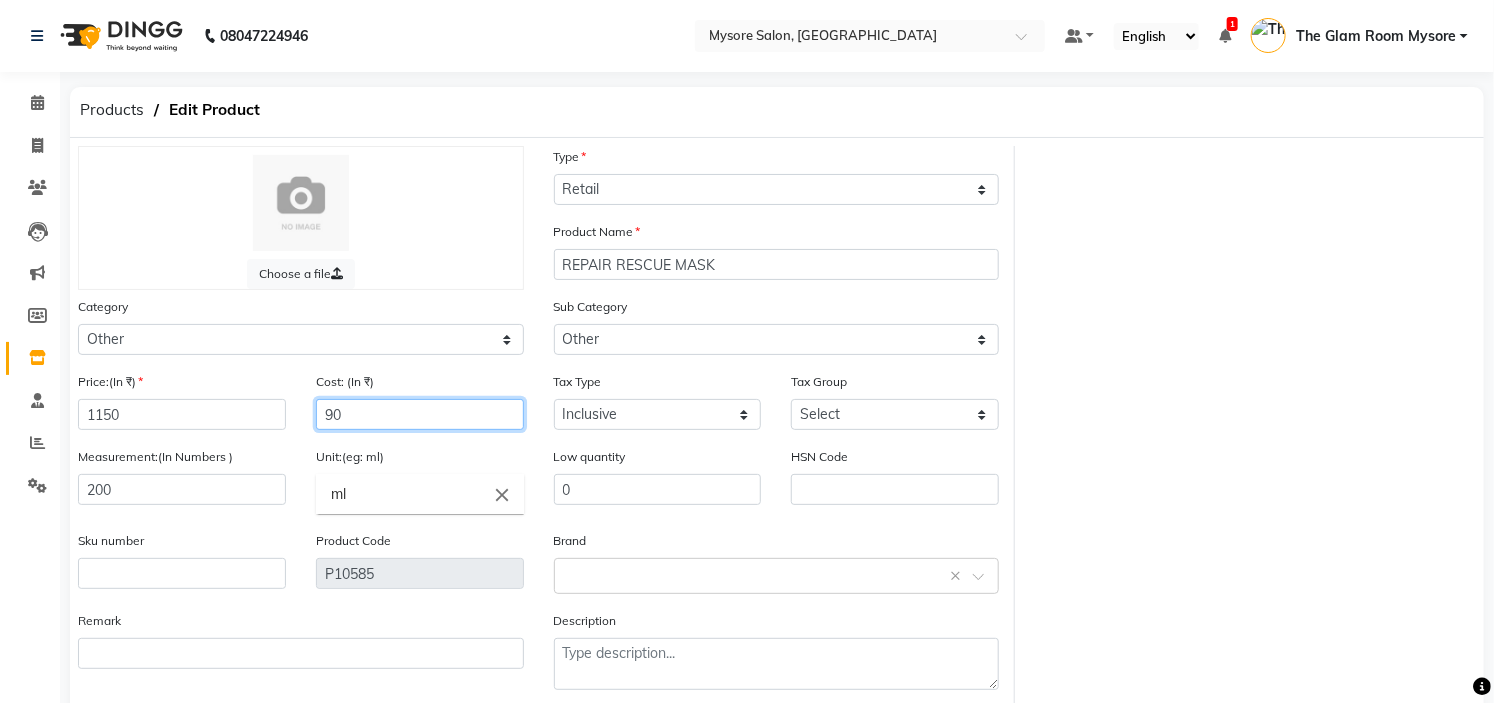 type on "9" 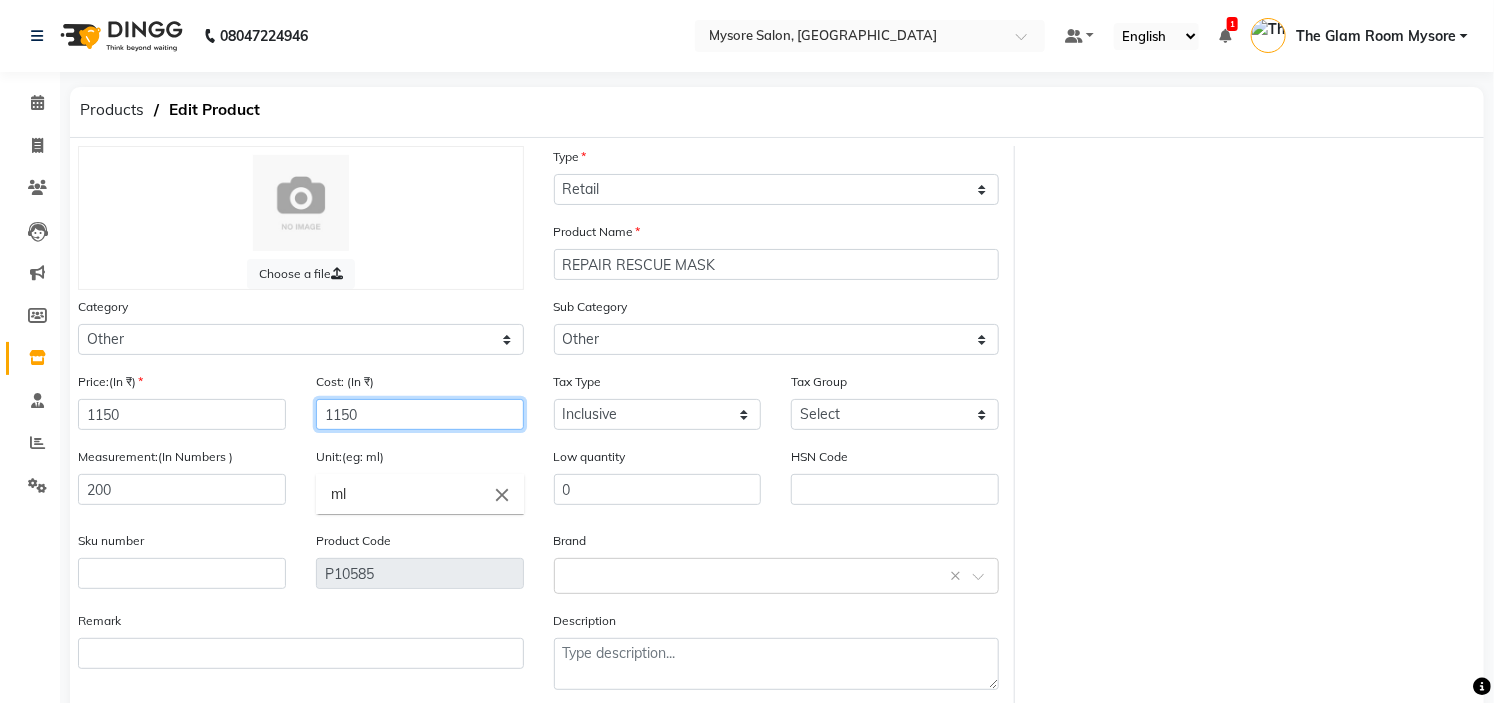 type on "1150" 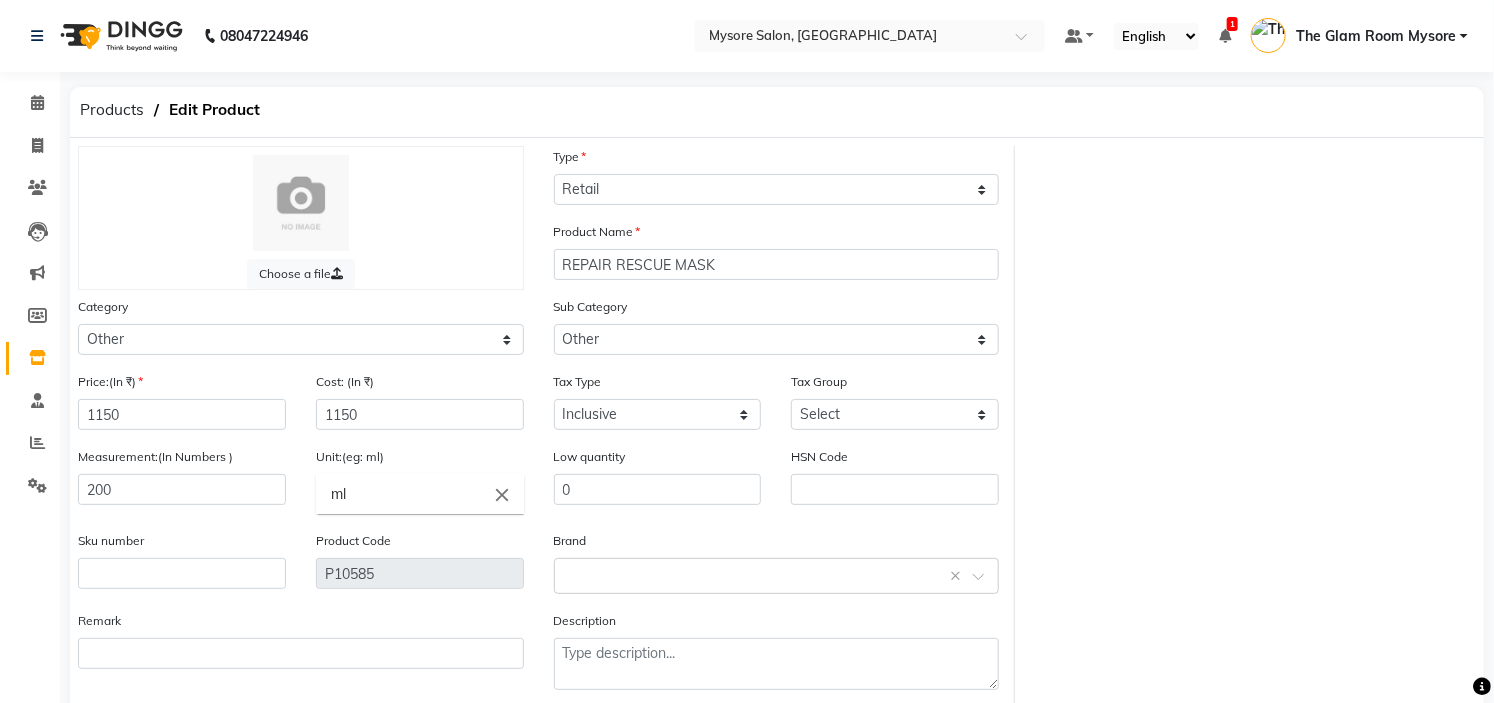 click on "Choose a file Type Select Type Both Retail Consumable Product Name REPAIR RESCUE MASK Category Select Hair Skin Makeup Personal Care Appliances Beard Waxing Disposable Threading Hands and Feet Beauty Planet Botox Cadiveu Casmara Cheryls Loreal Olaplex Skin Saliglow Vitamin C Serum Hyaluronic Acid  Globlanc Tablet PMU Products Hair Products IV  SKIN Other Sub Category Select Houskeeping Other Price:(In ₹) 1150 Cost: (In ₹) 1150 Tax Type Select Inclusive Exclusive Tax Group Select GST Measurement:(In Numbers ) 200 Unit:(eg: ml) ml close Low quantity 0 HSN Code Sku number Product Code P10585 Brand Select brand or add custom brand    × Remark Description" 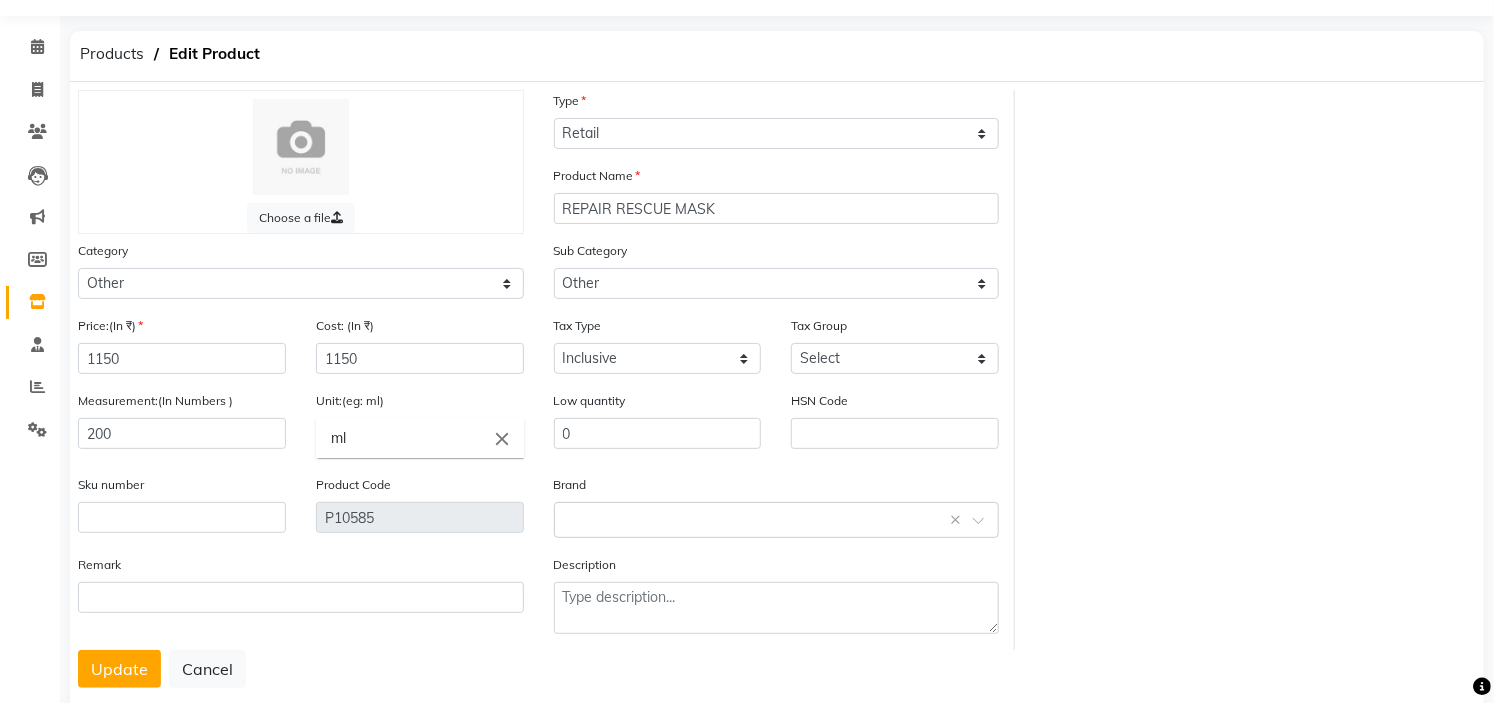 scroll, scrollTop: 100, scrollLeft: 0, axis: vertical 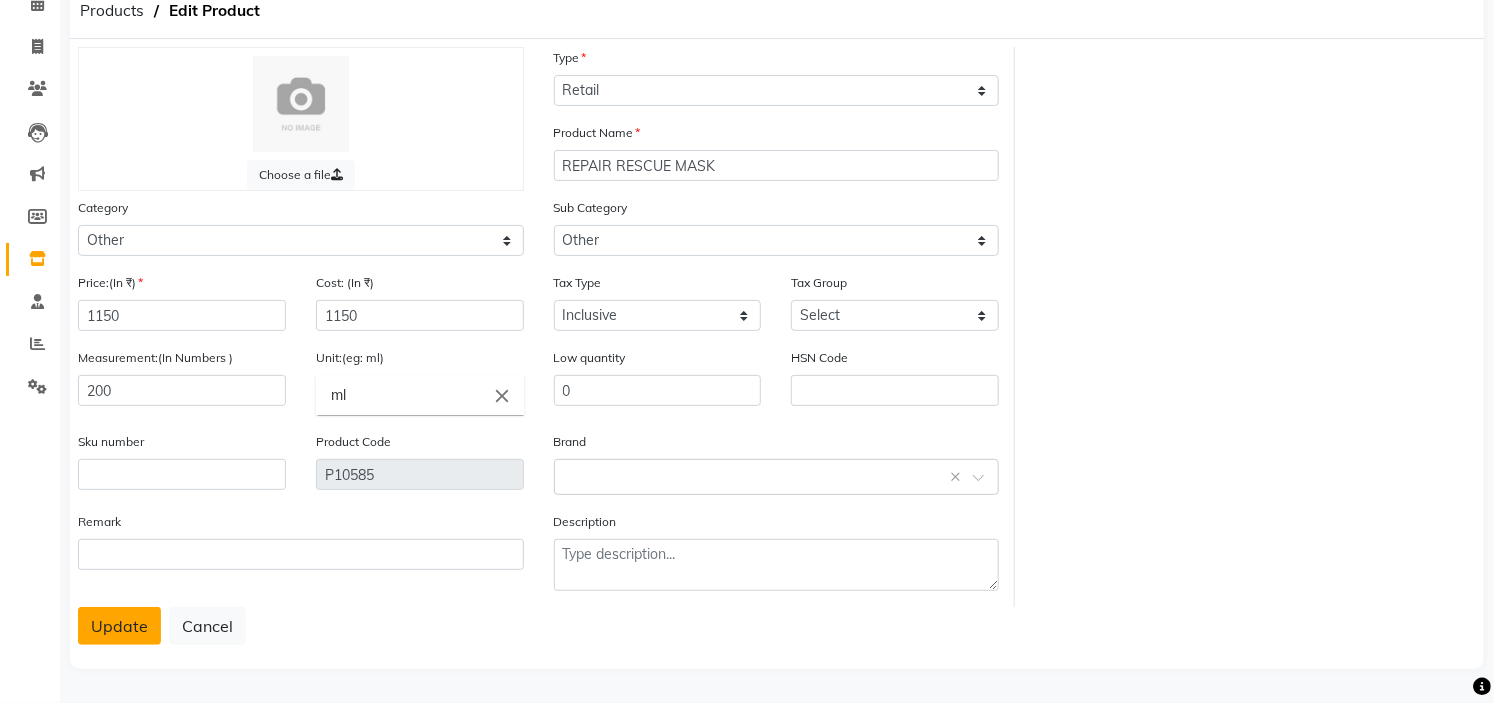 click on "Update" 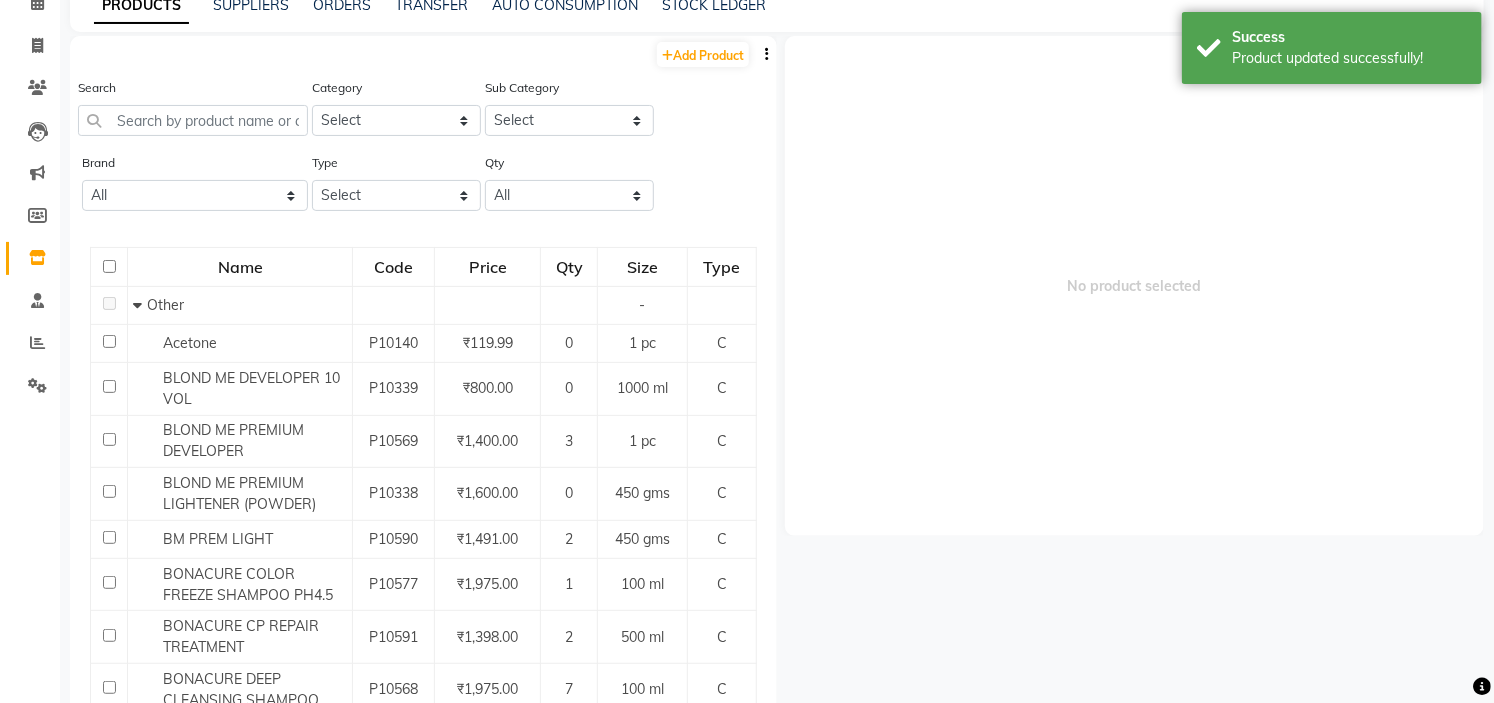 scroll, scrollTop: 0, scrollLeft: 0, axis: both 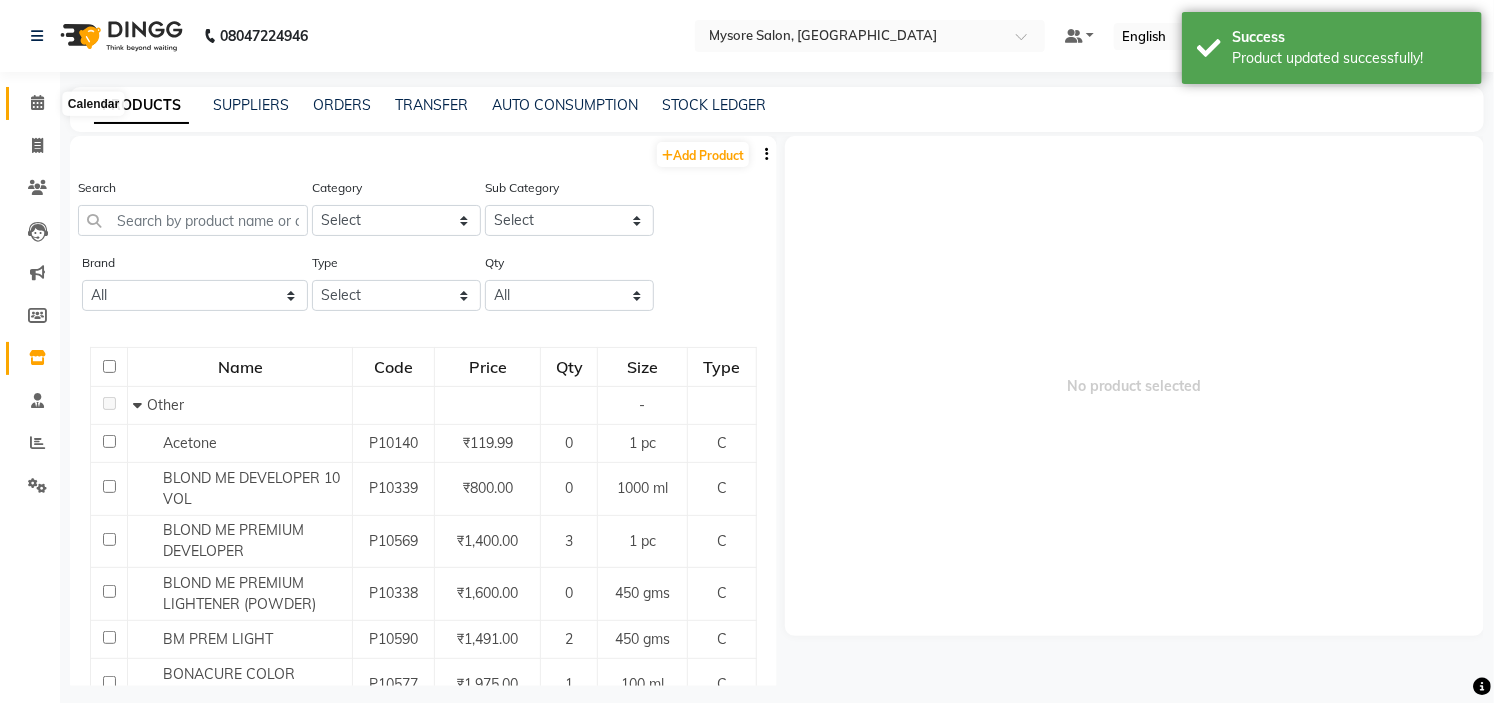 click 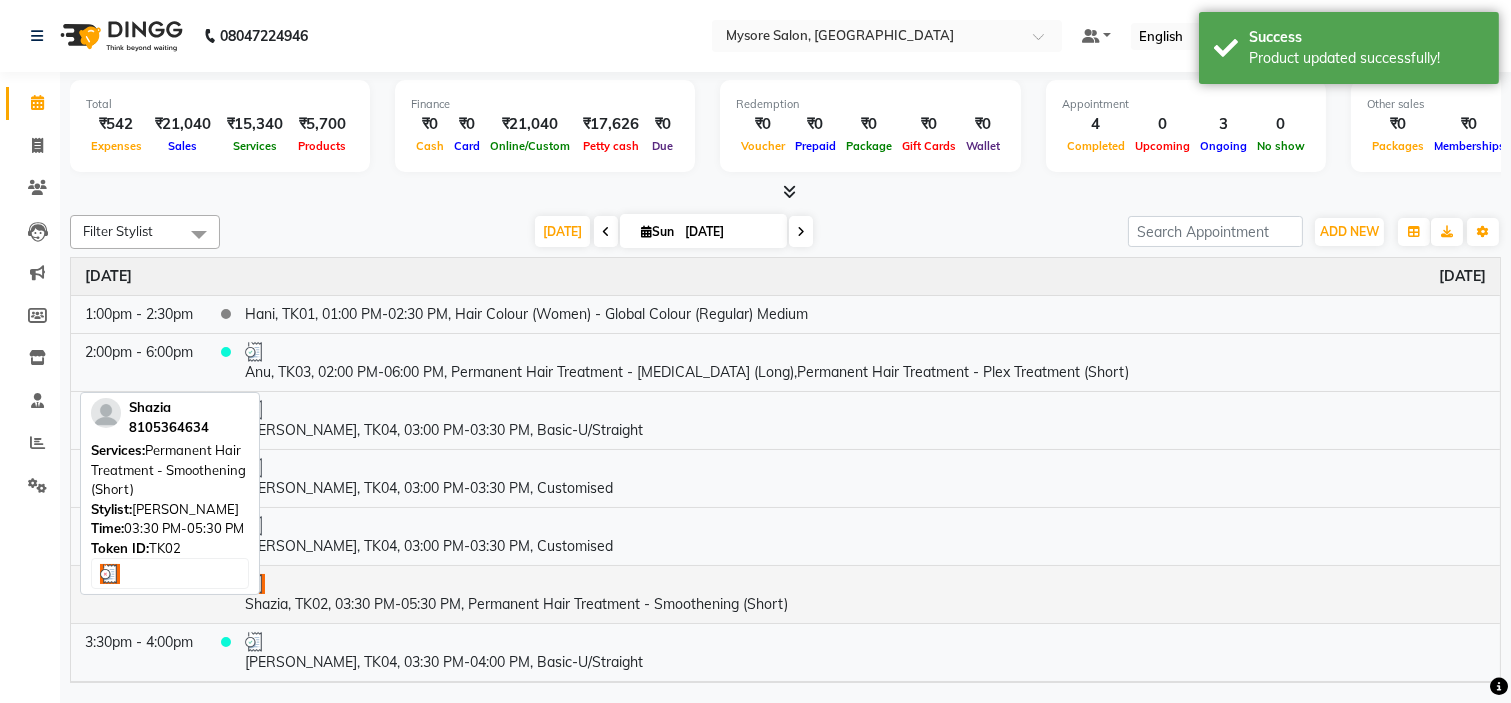 click on "Shazia, TK02, 03:30 PM-05:30 PM, Permanent Hair Treatment - Smoothening (Short)" at bounding box center (865, 594) 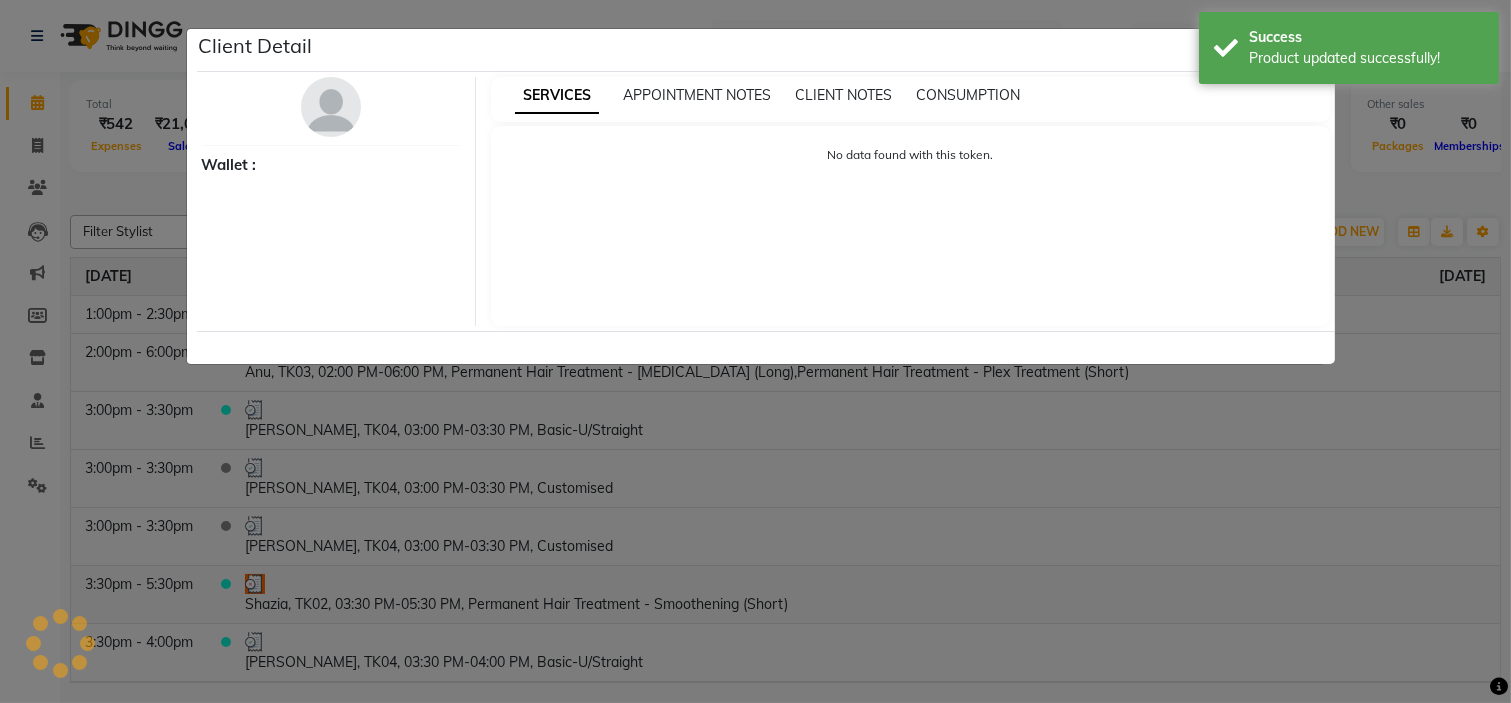 select on "3" 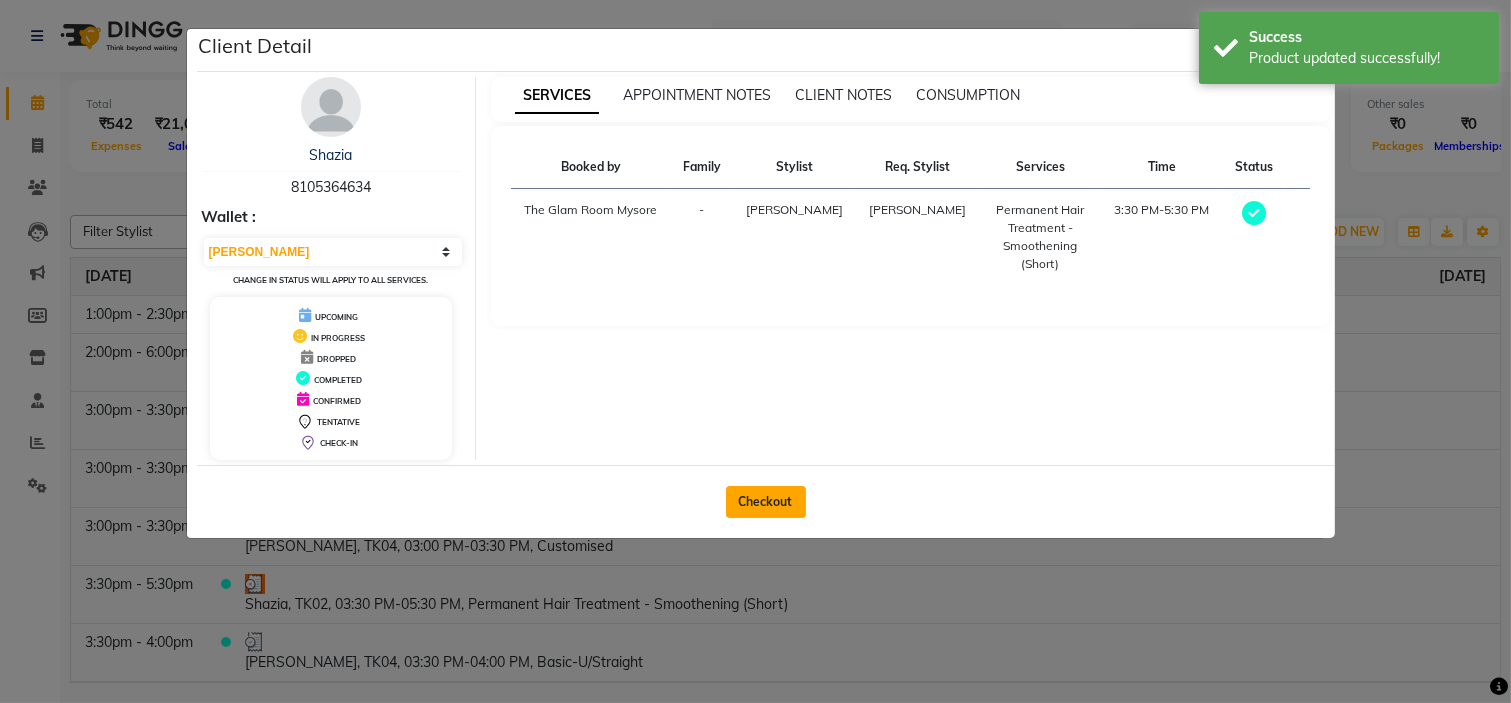 click on "Checkout" 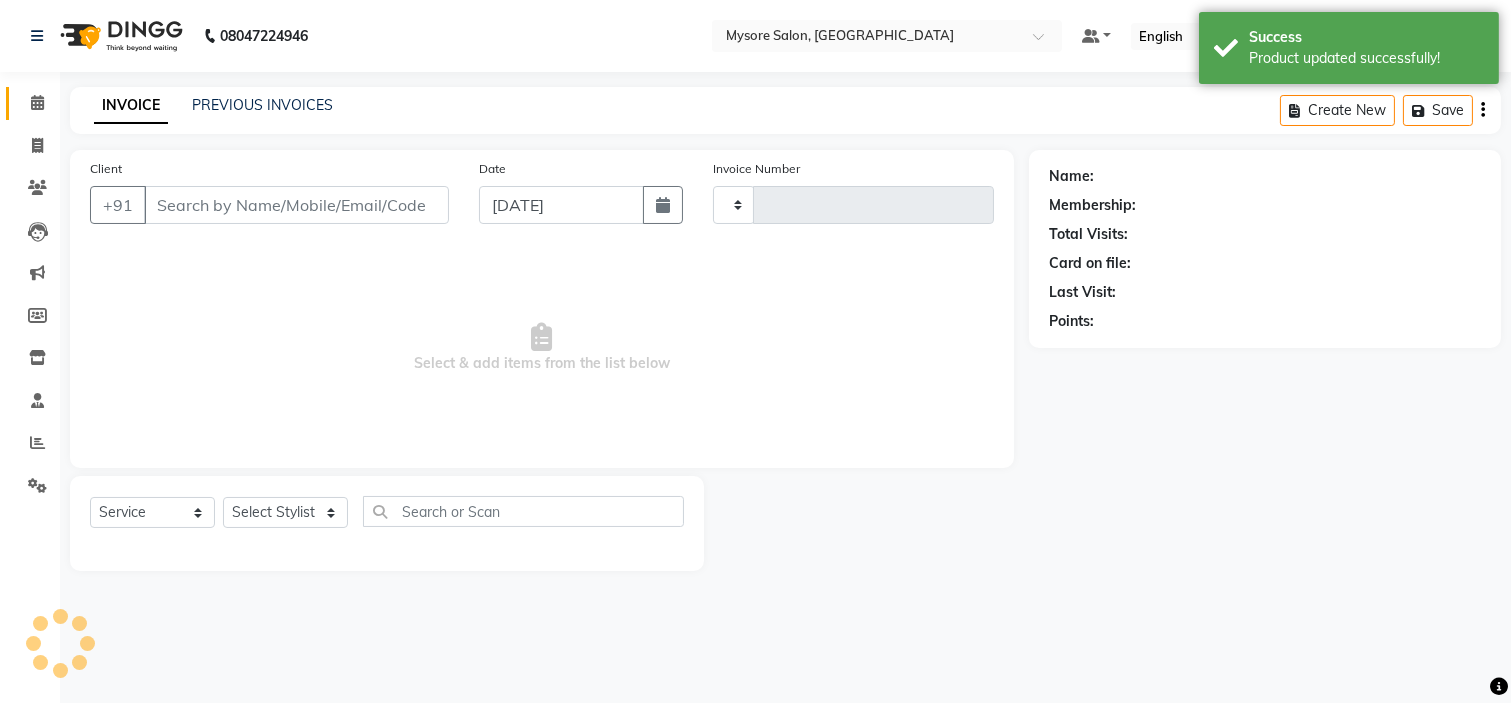 type on "0774" 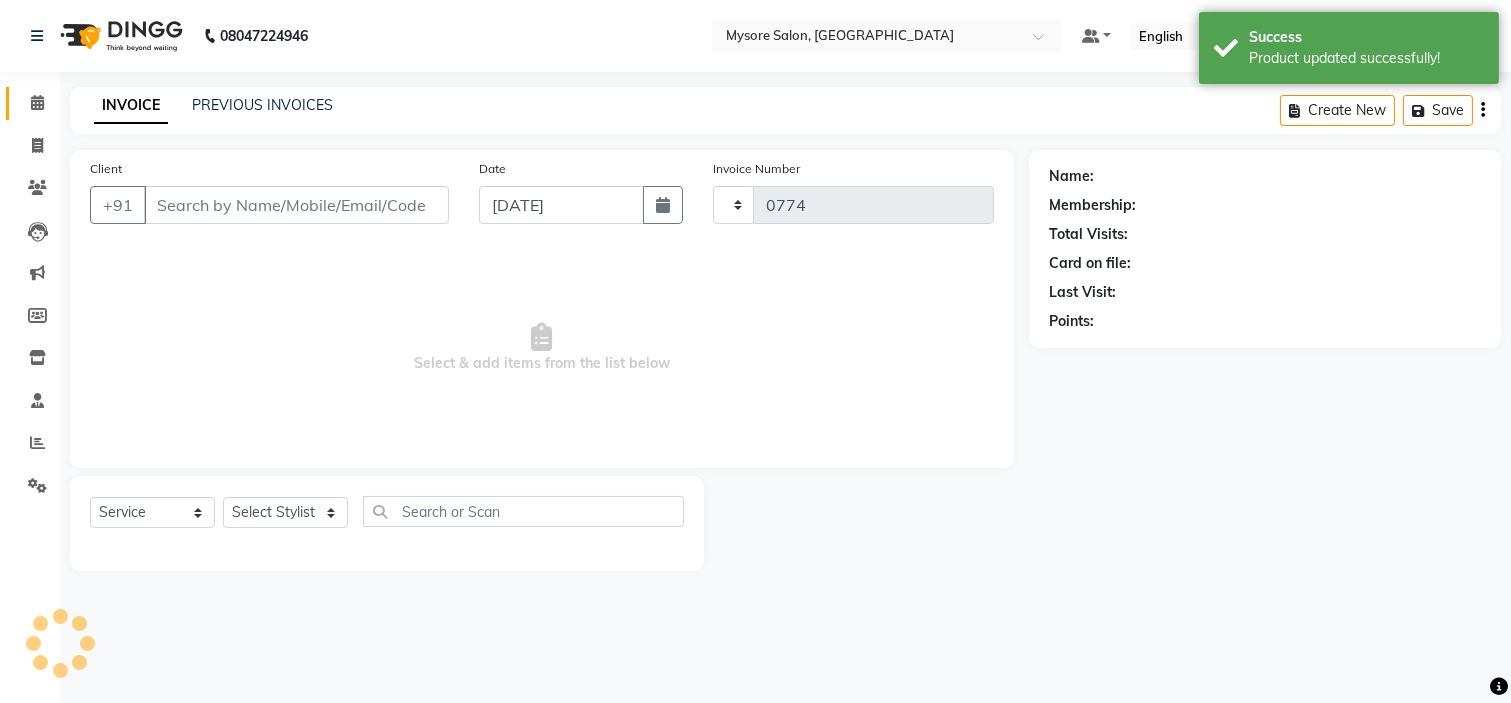 select on "4255" 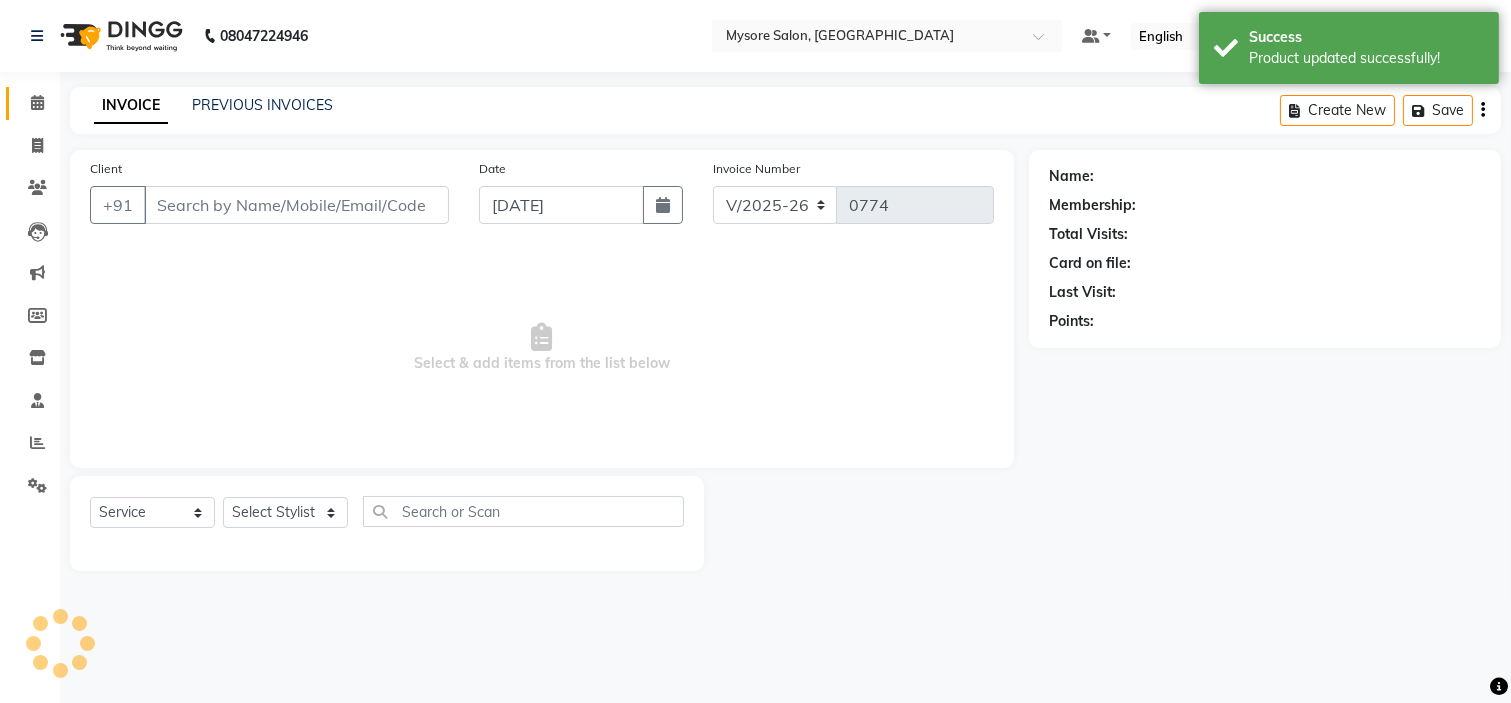 type on "8105364634" 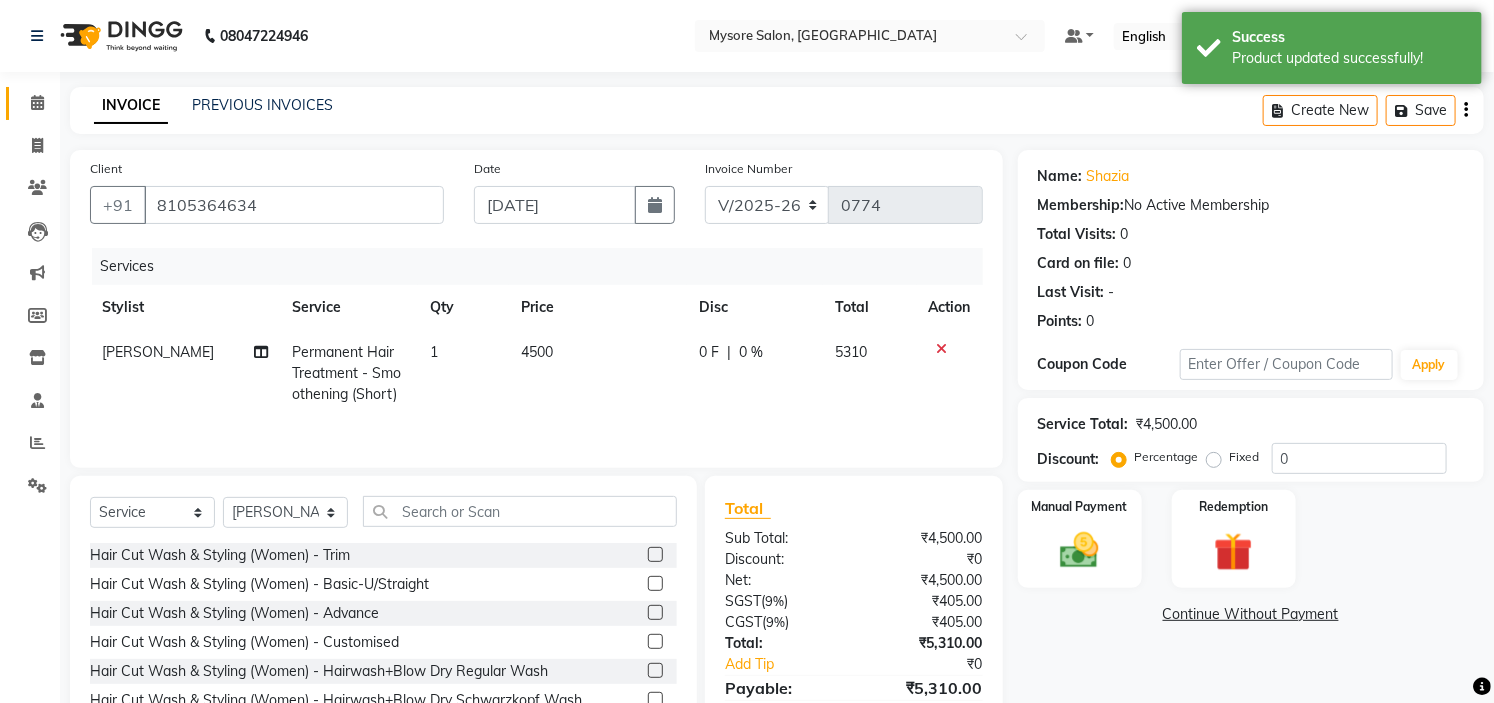 scroll, scrollTop: 100, scrollLeft: 0, axis: vertical 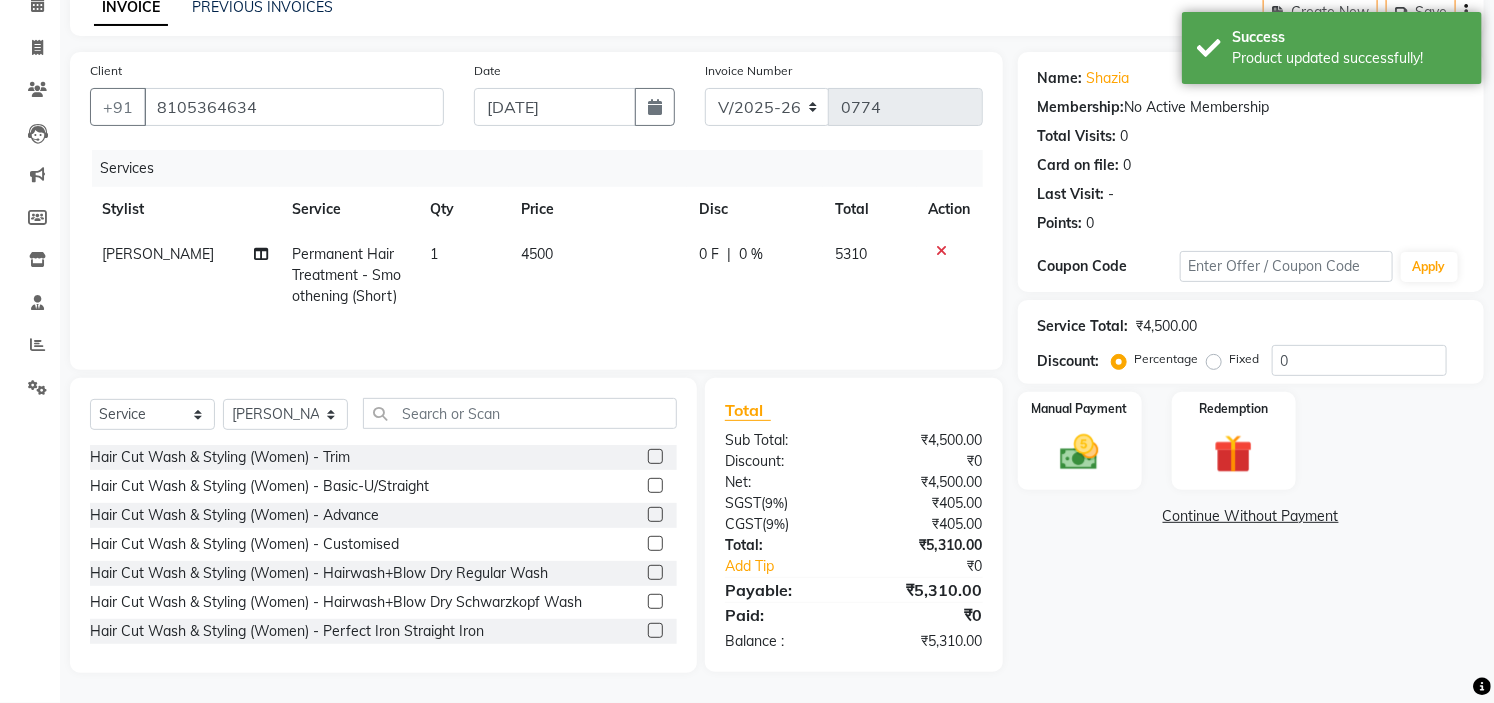 click on "4500" 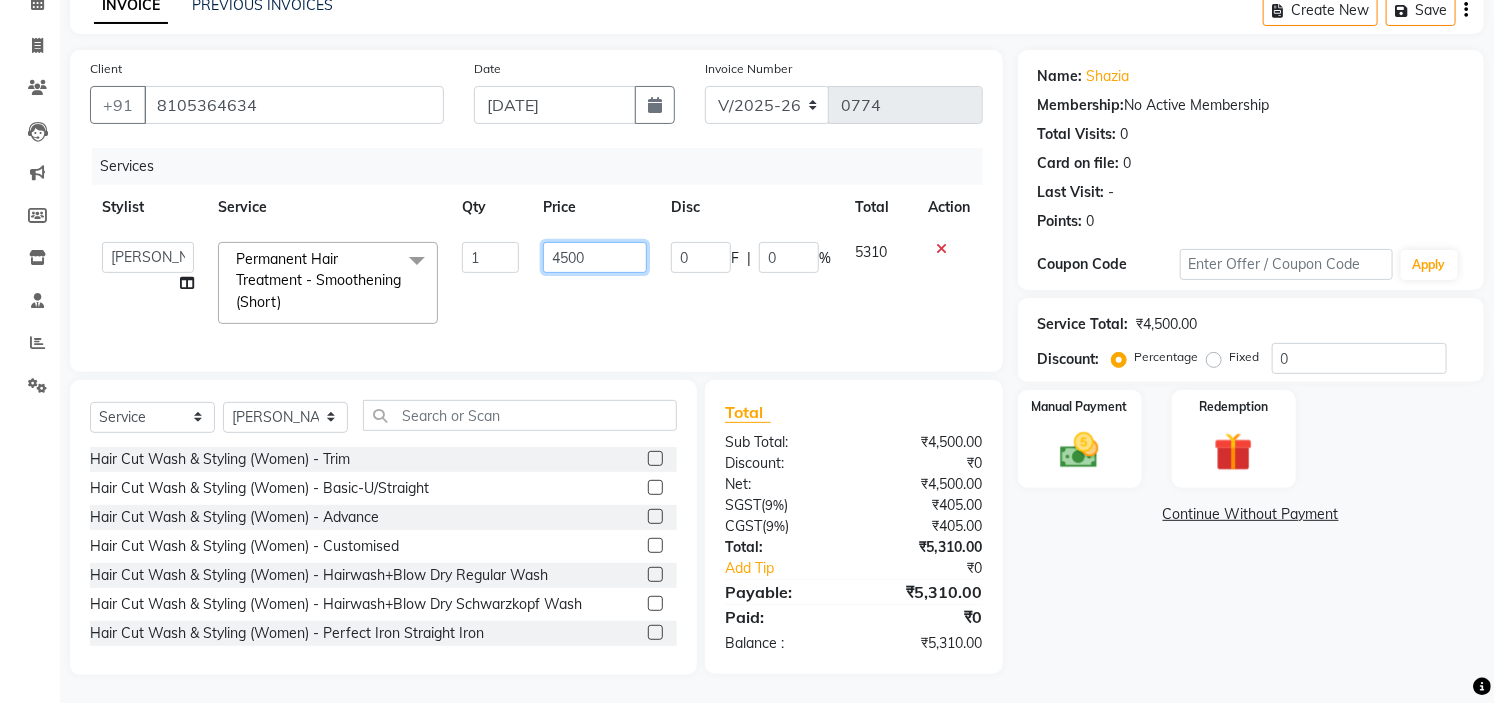 click on "4500" 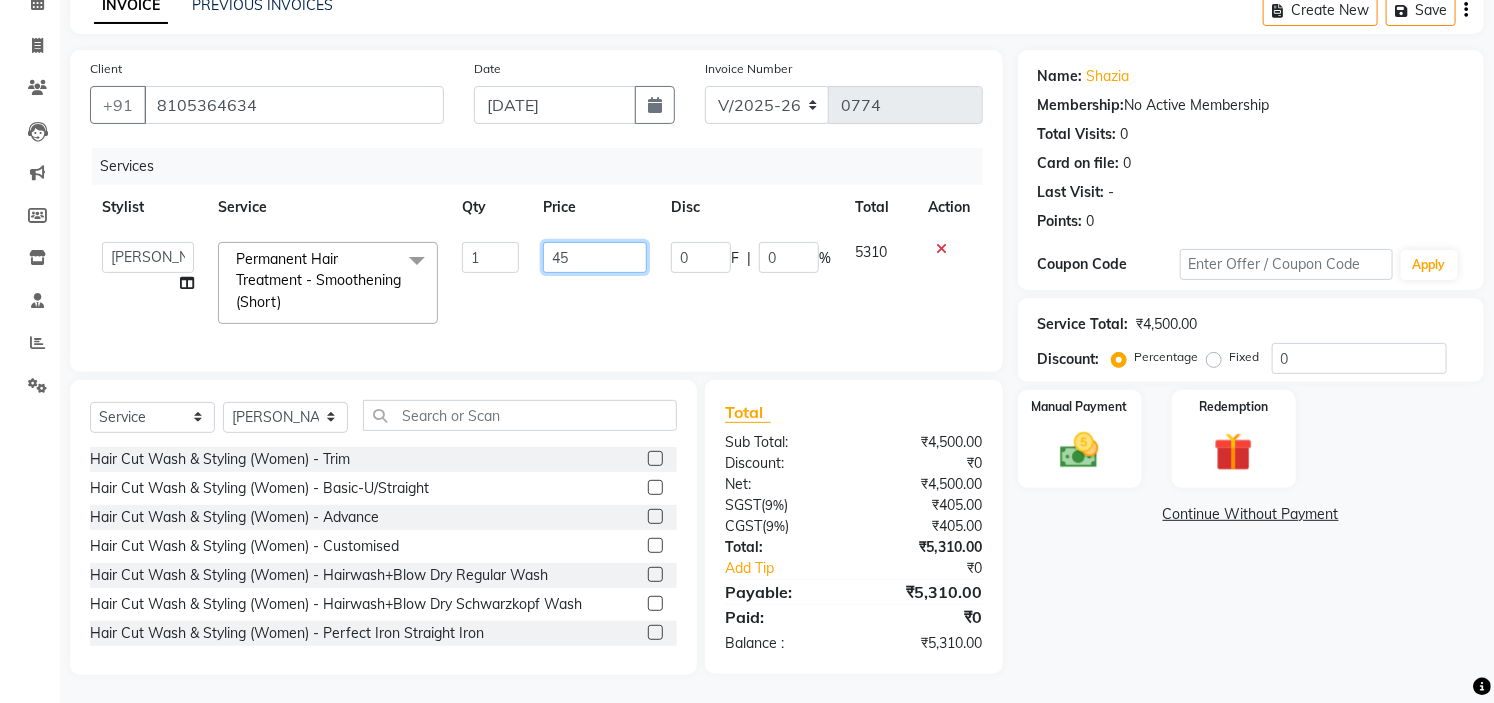 type on "4" 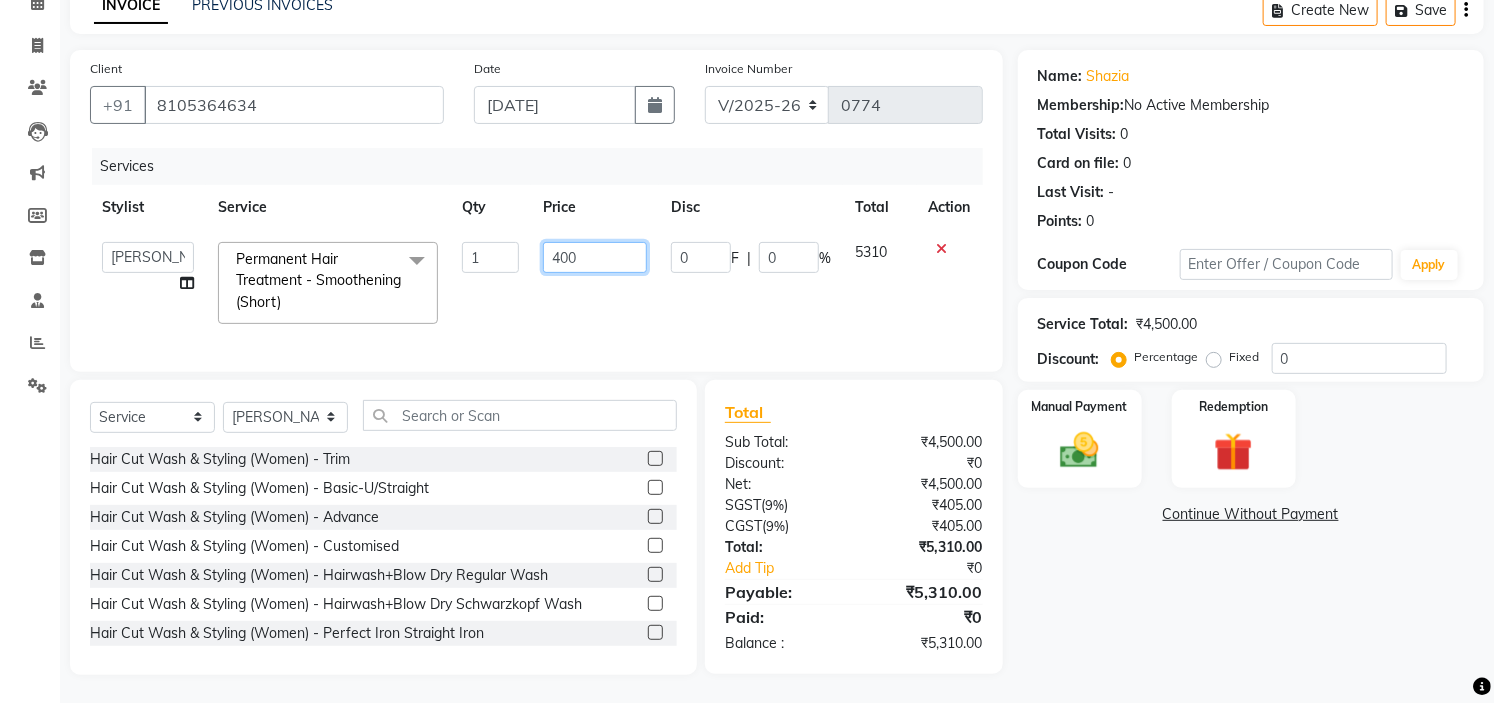 type on "4000" 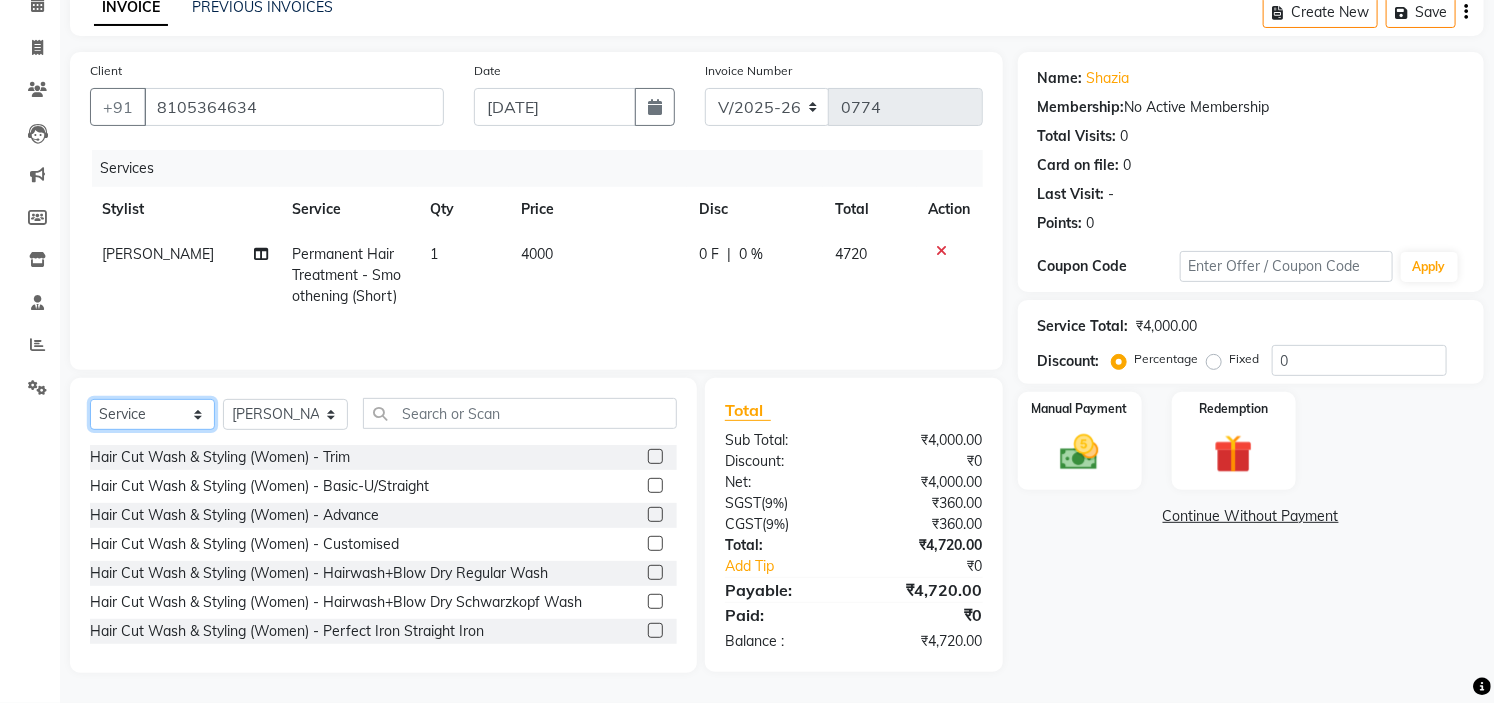 click on "Select  Service  Product  Membership  Package Voucher Prepaid Gift Card" 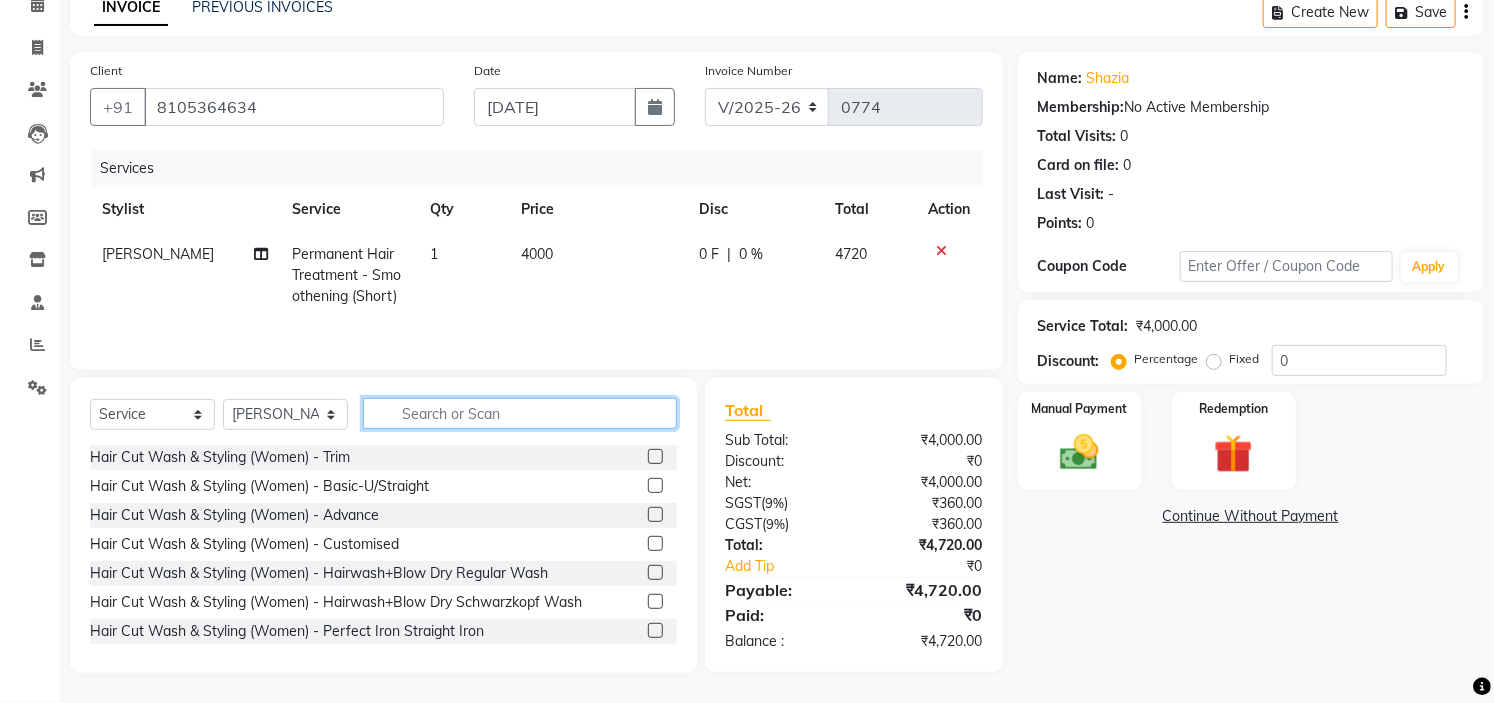 click 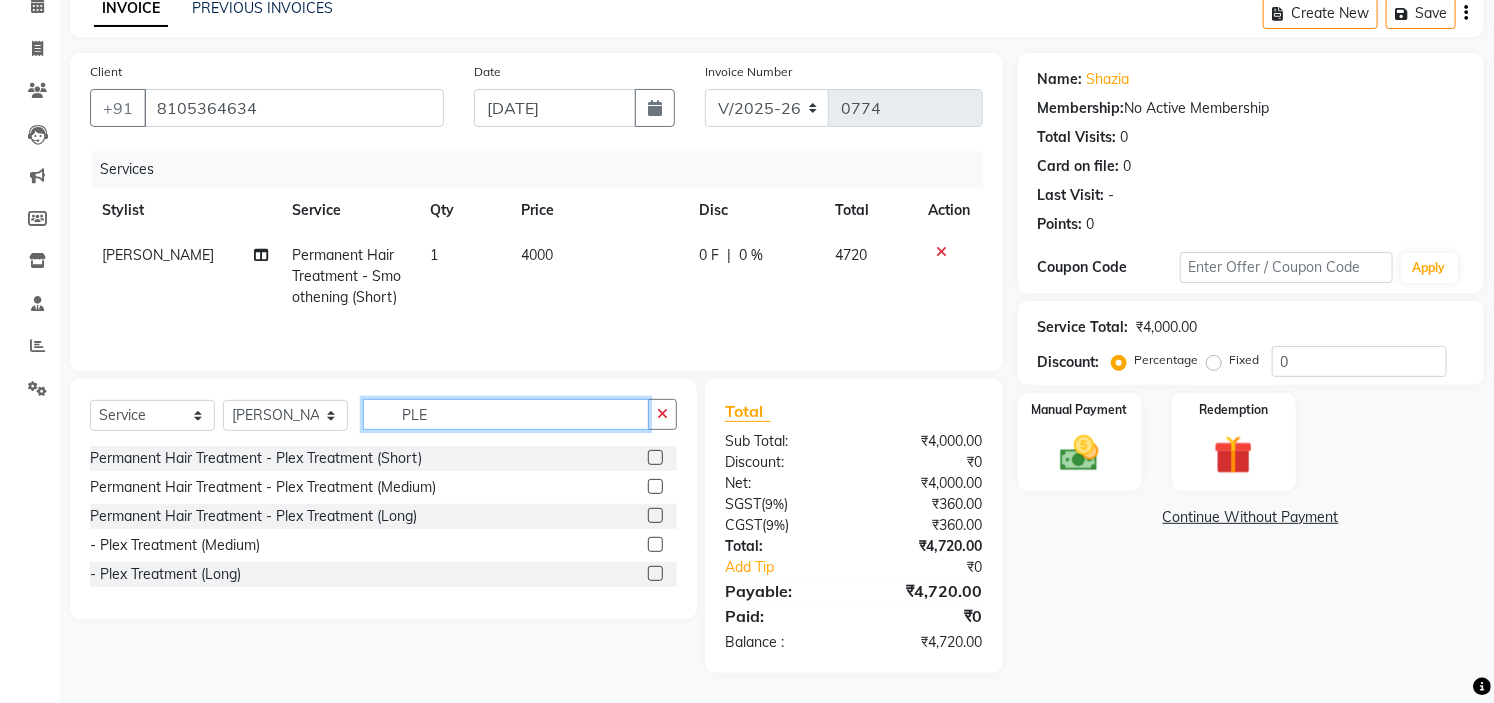 scroll, scrollTop: 98, scrollLeft: 0, axis: vertical 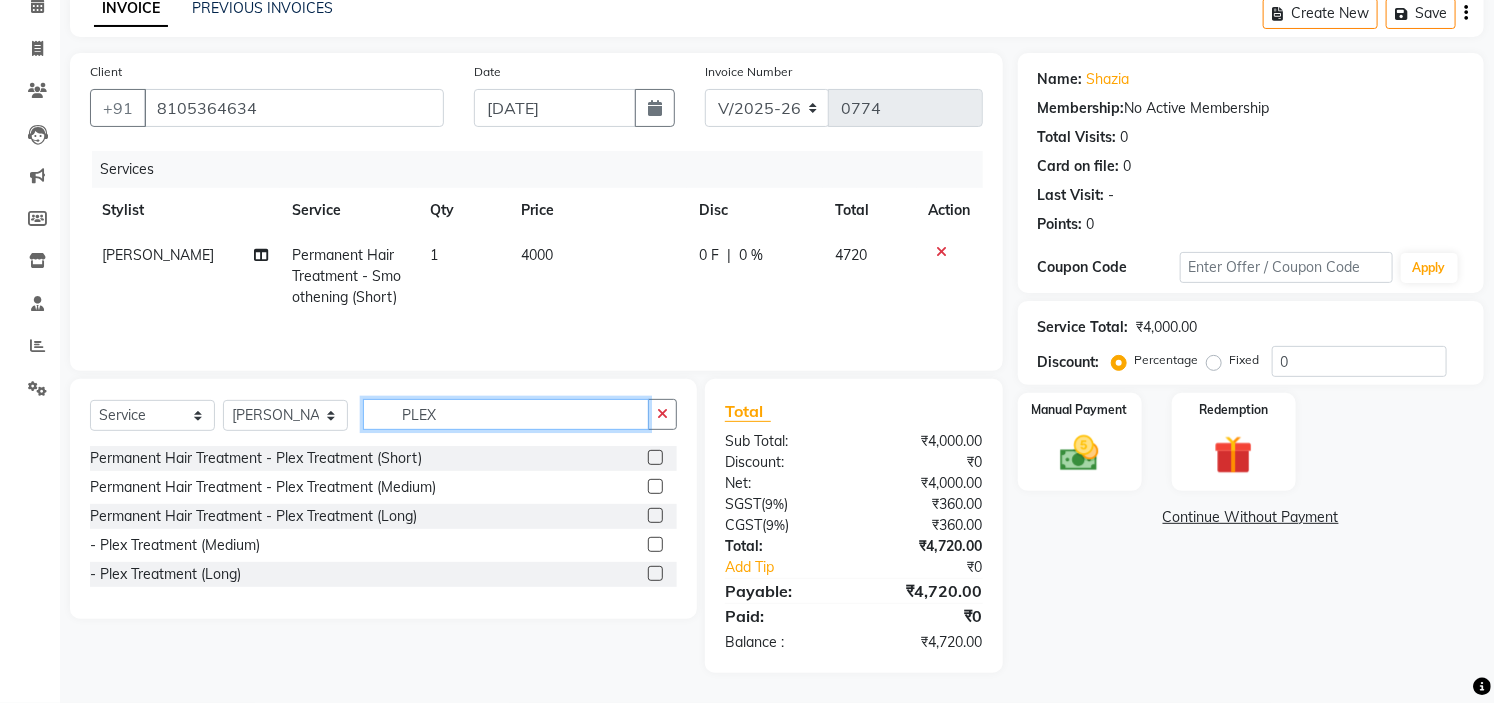 type on "PLEX" 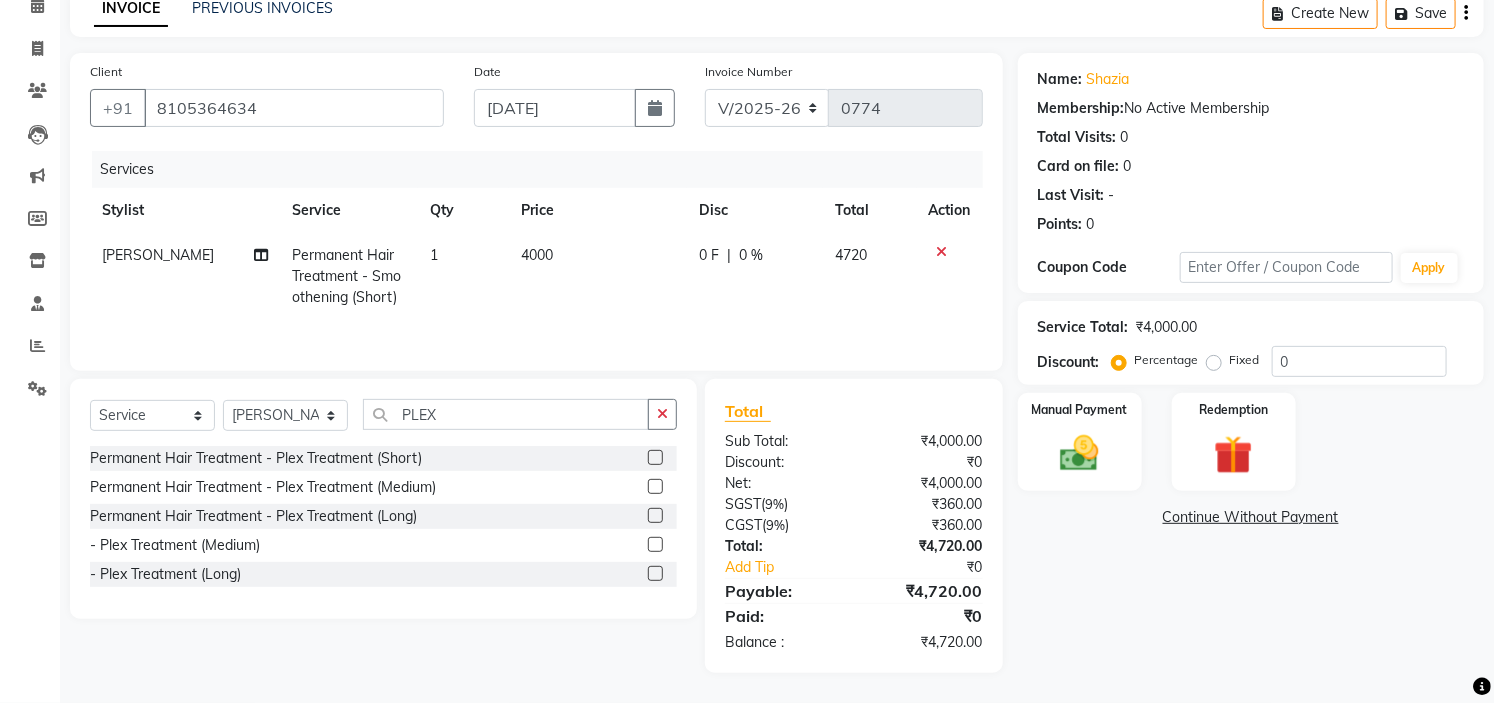 click 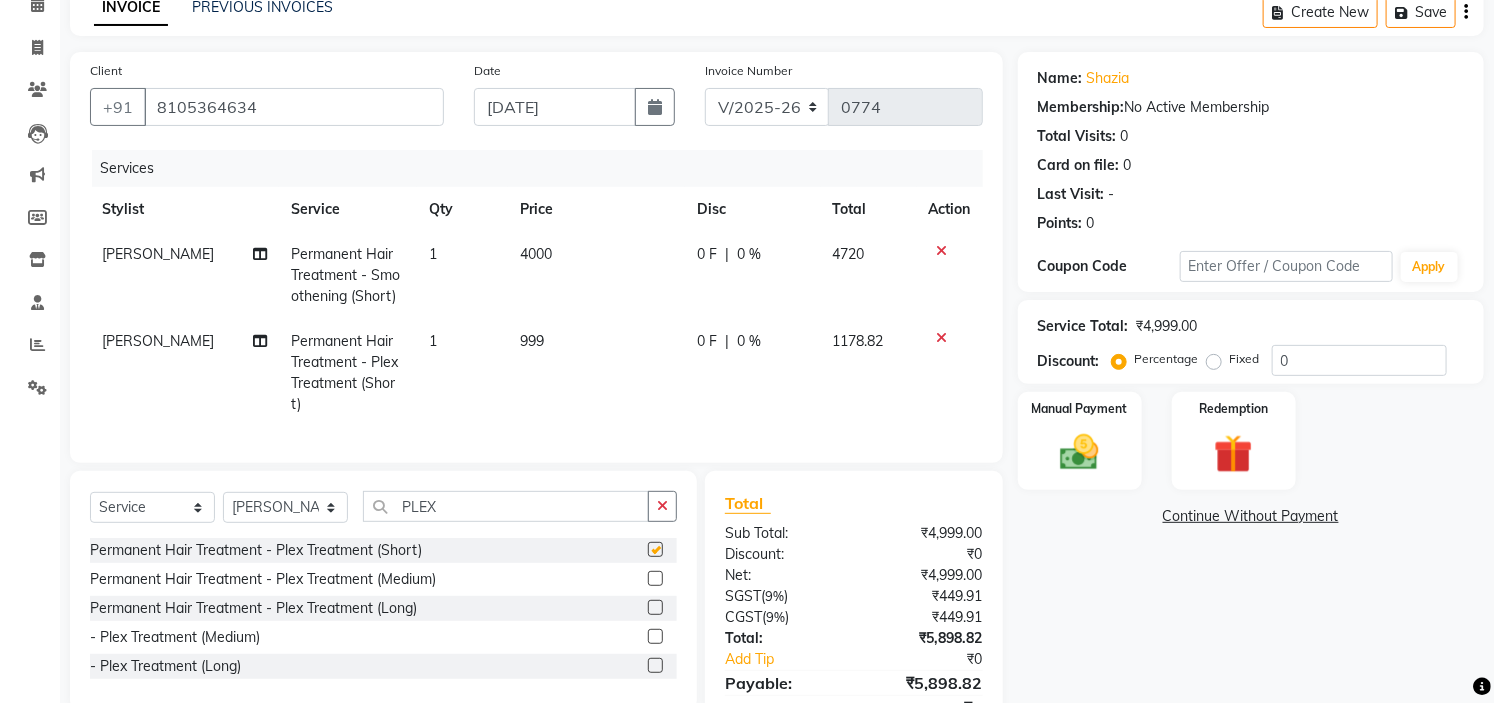 checkbox on "false" 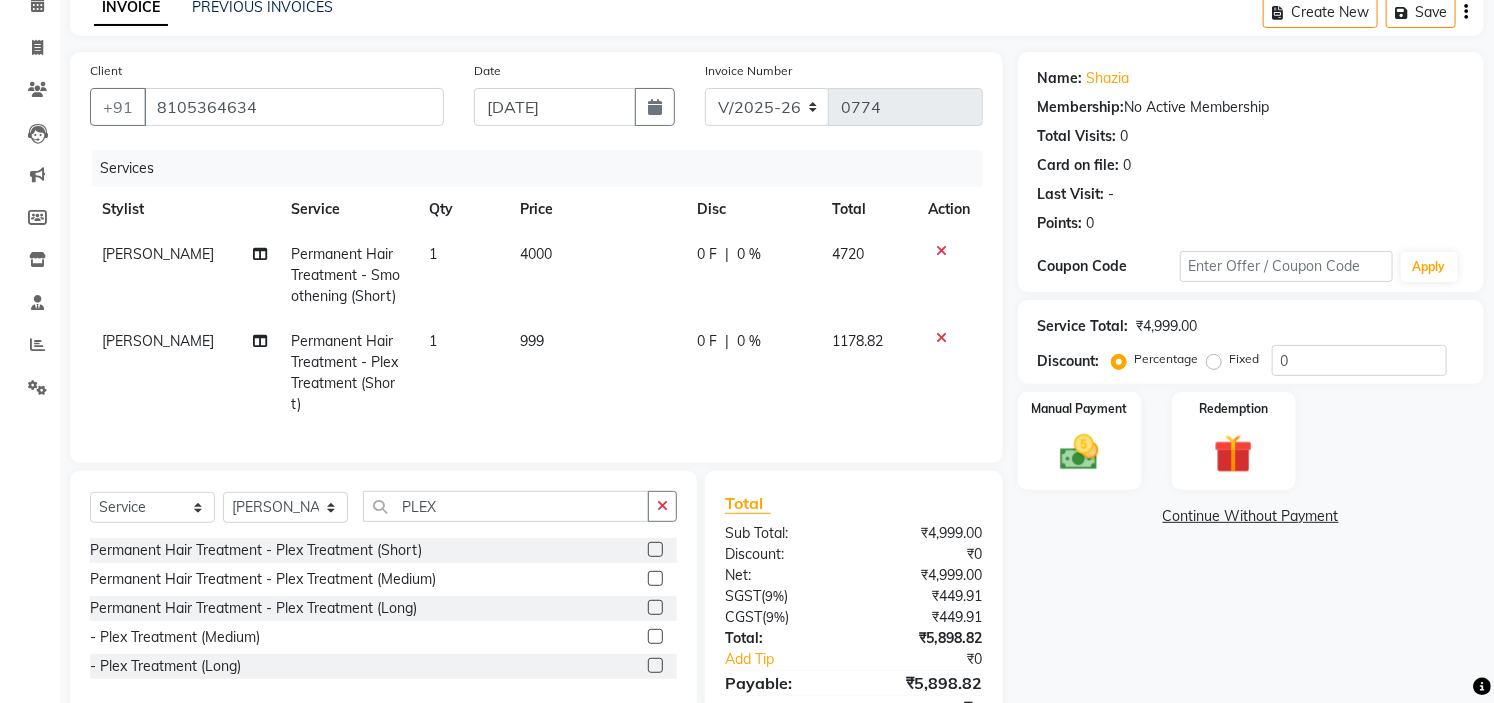click on "999" 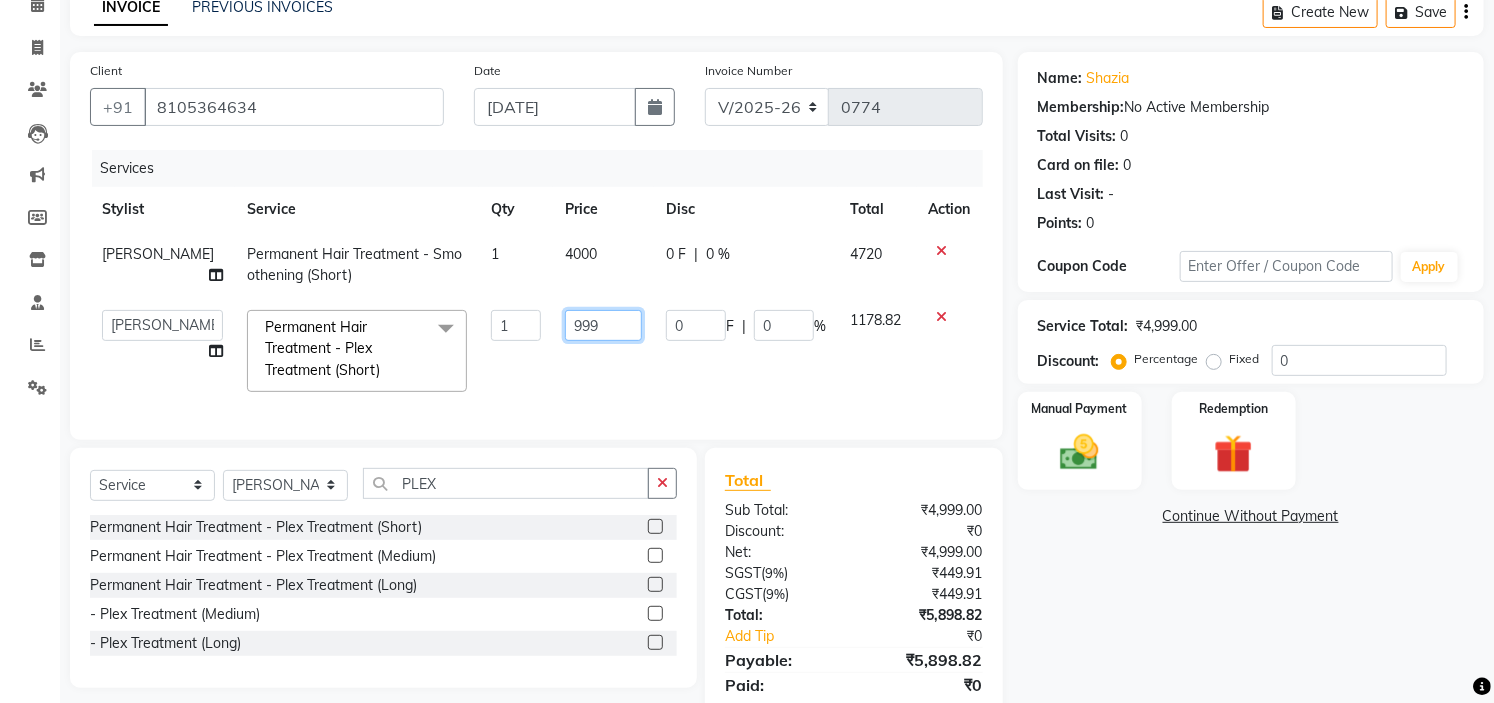 click on "999" 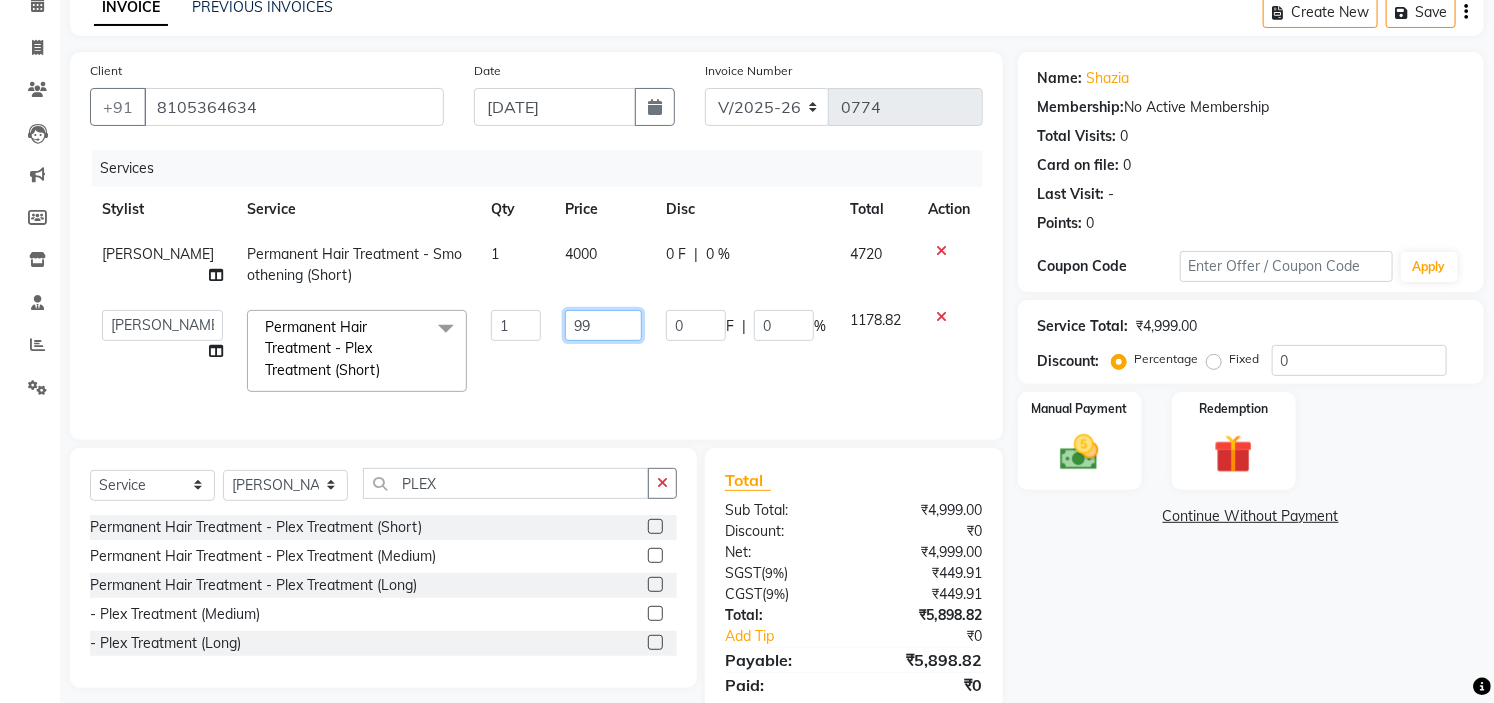 type on "9" 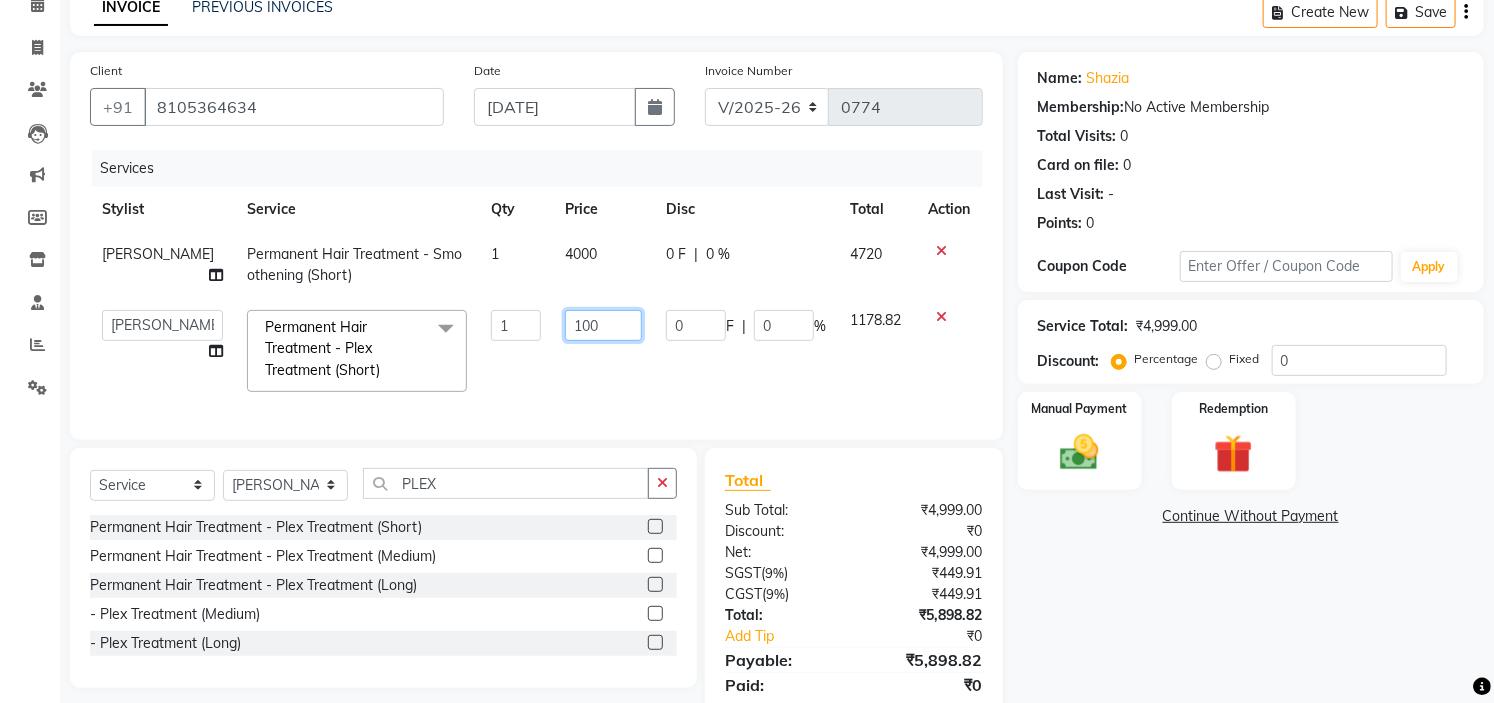type on "1000" 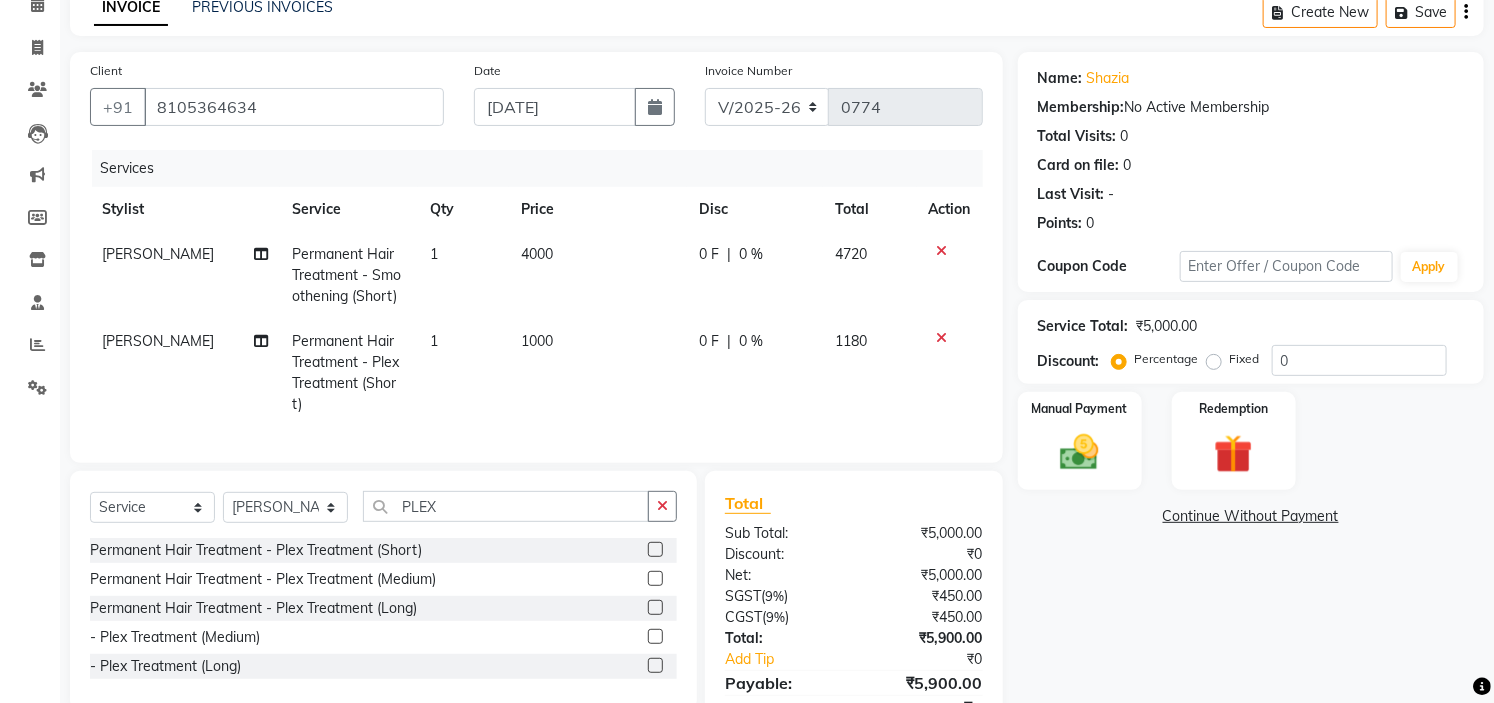 click on "Name: Shazia  Membership:  No Active Membership  Total Visits:  0 Card on file:  0 Last Visit:   - Points:   0  Coupon Code Apply Service Total:  ₹5,000.00  Discount:  Percentage   Fixed  0 Manual Payment Redemption  Continue Without Payment" 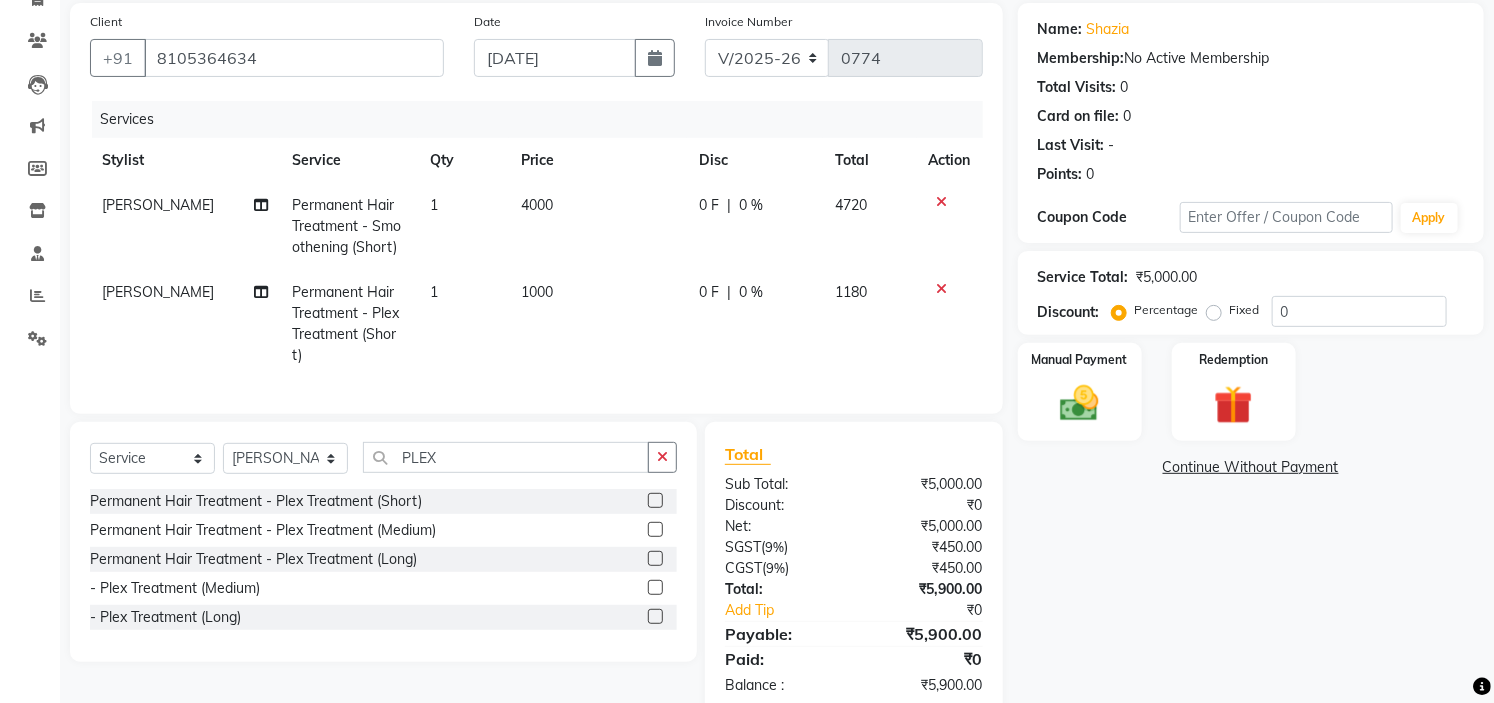 scroll, scrollTop: 185, scrollLeft: 0, axis: vertical 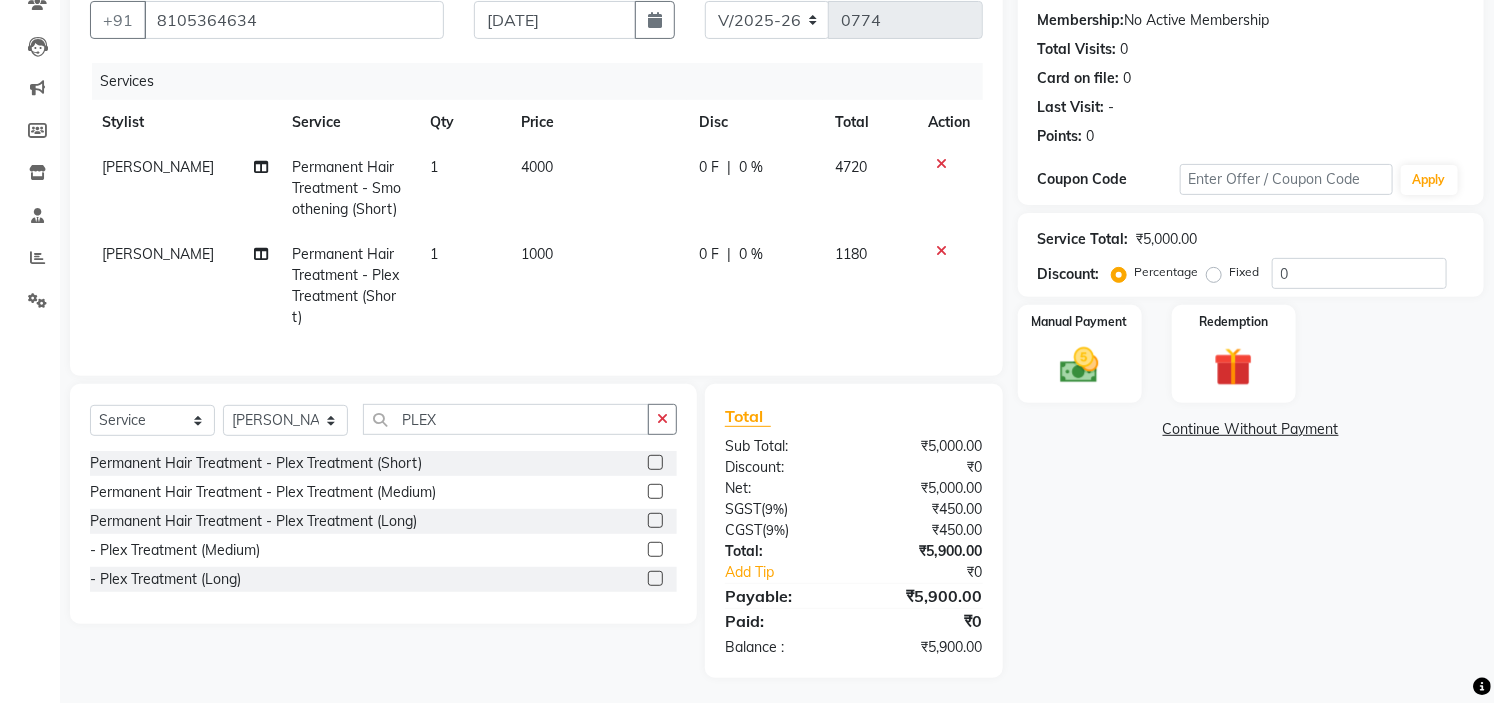 click on "1000" 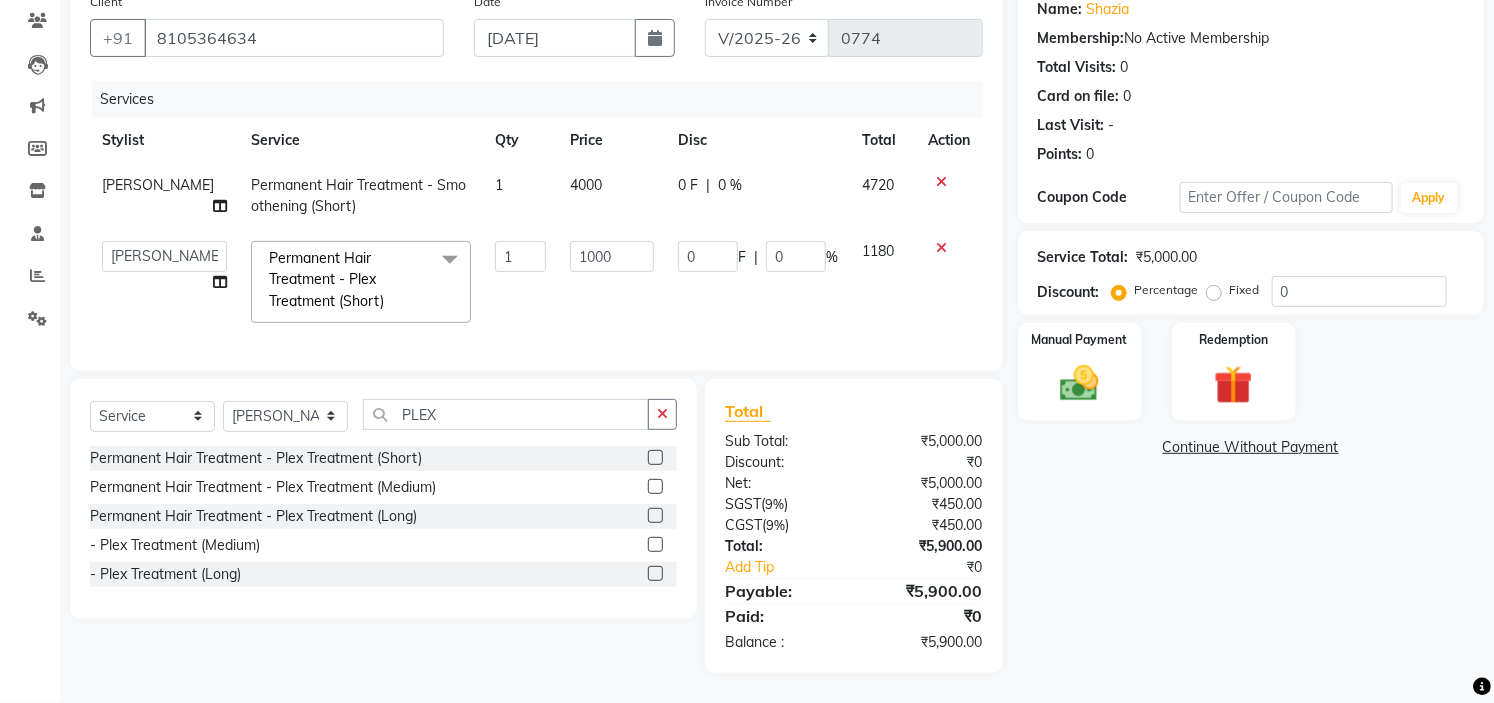 scroll, scrollTop: 184, scrollLeft: 0, axis: vertical 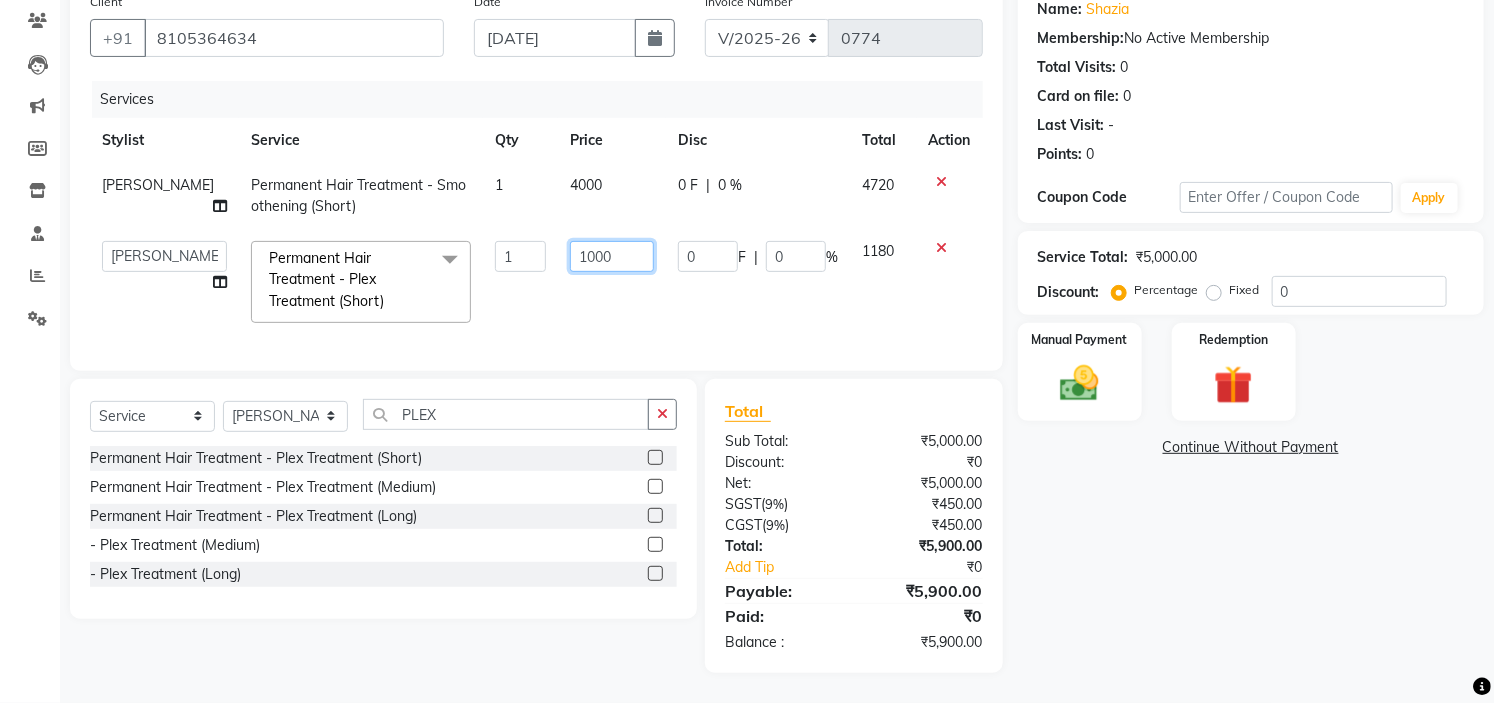 click on "1000" 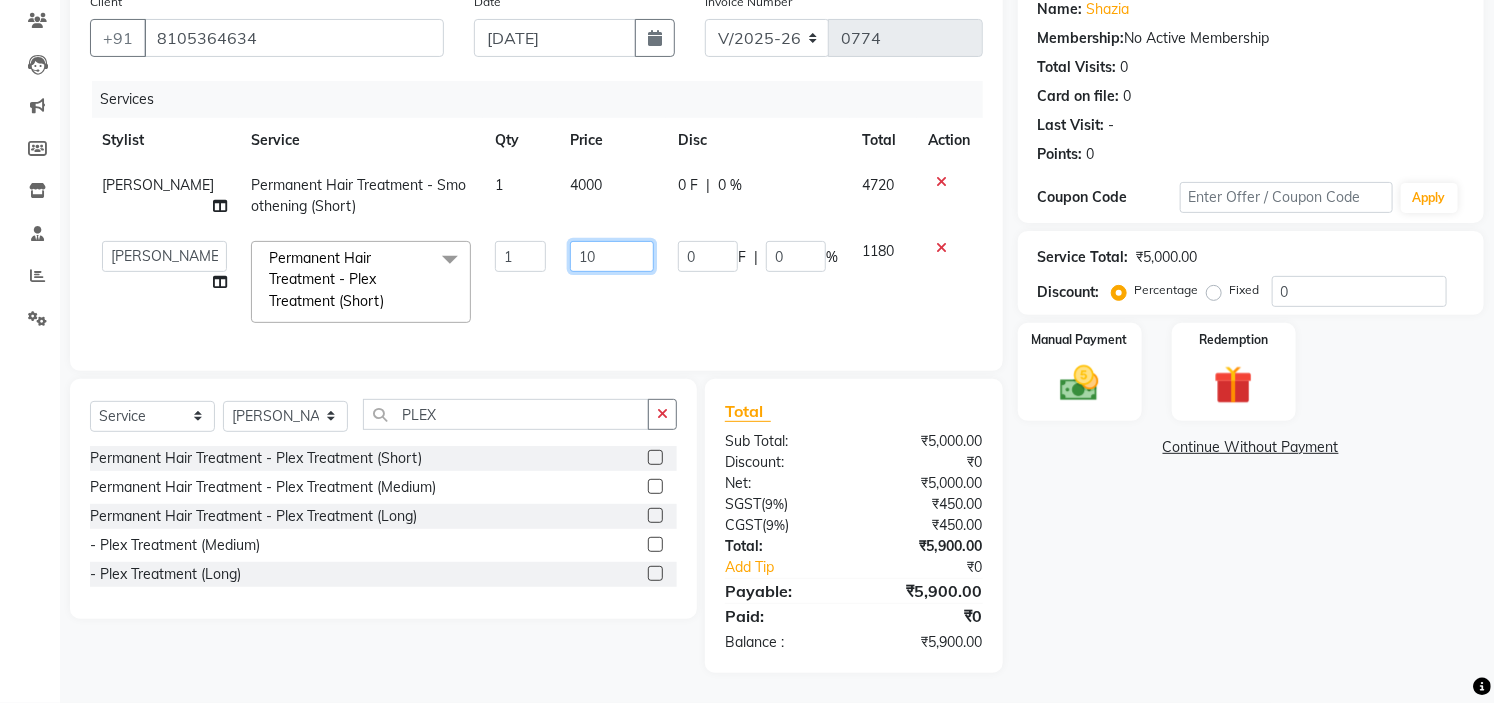 type on "1" 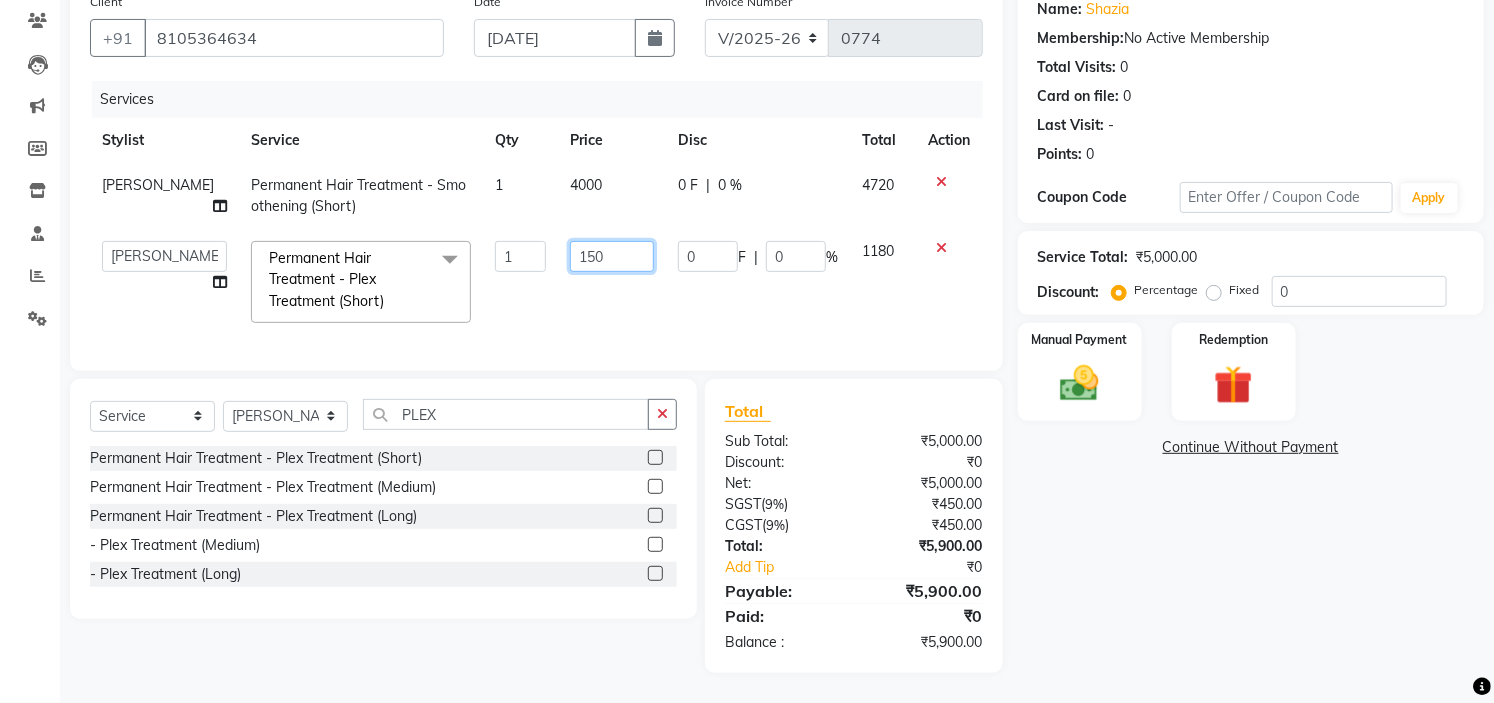 type on "1500" 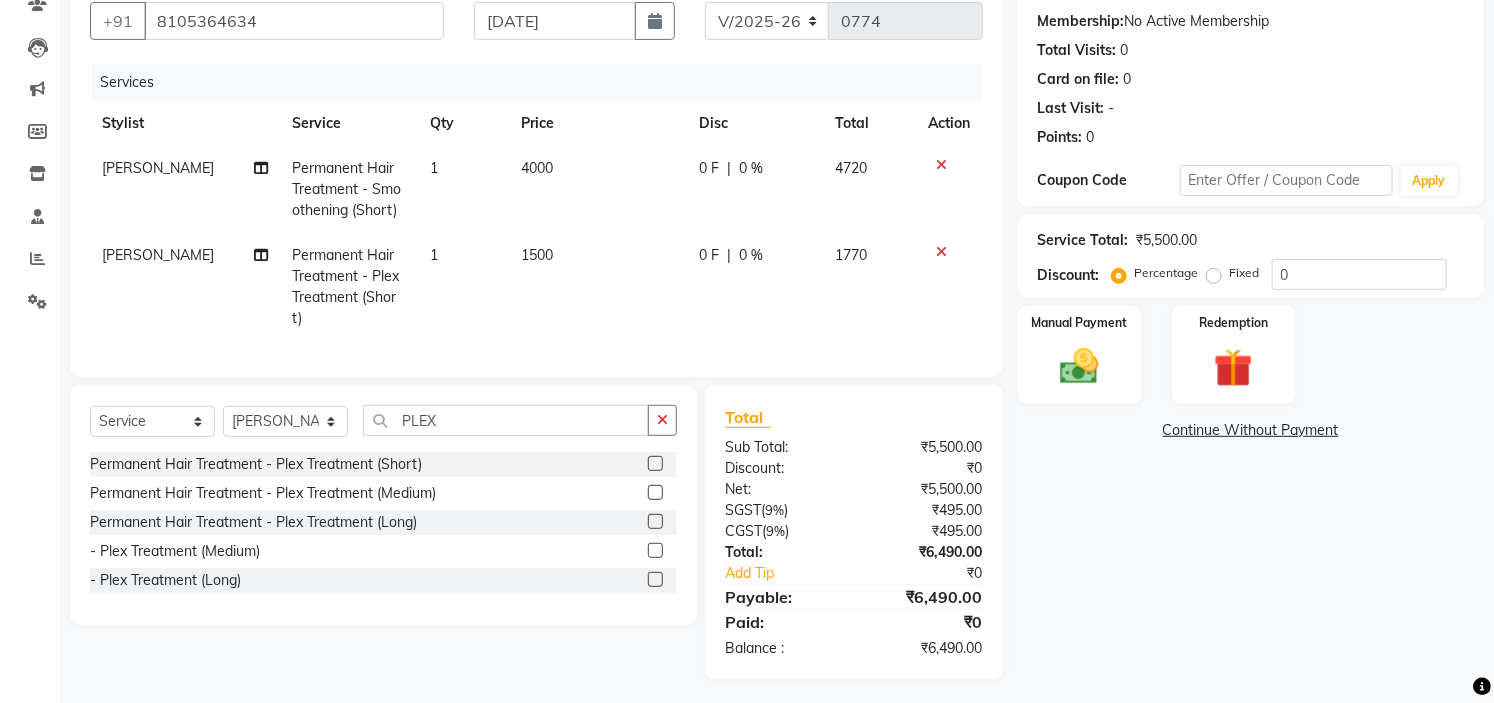 click on "1500" 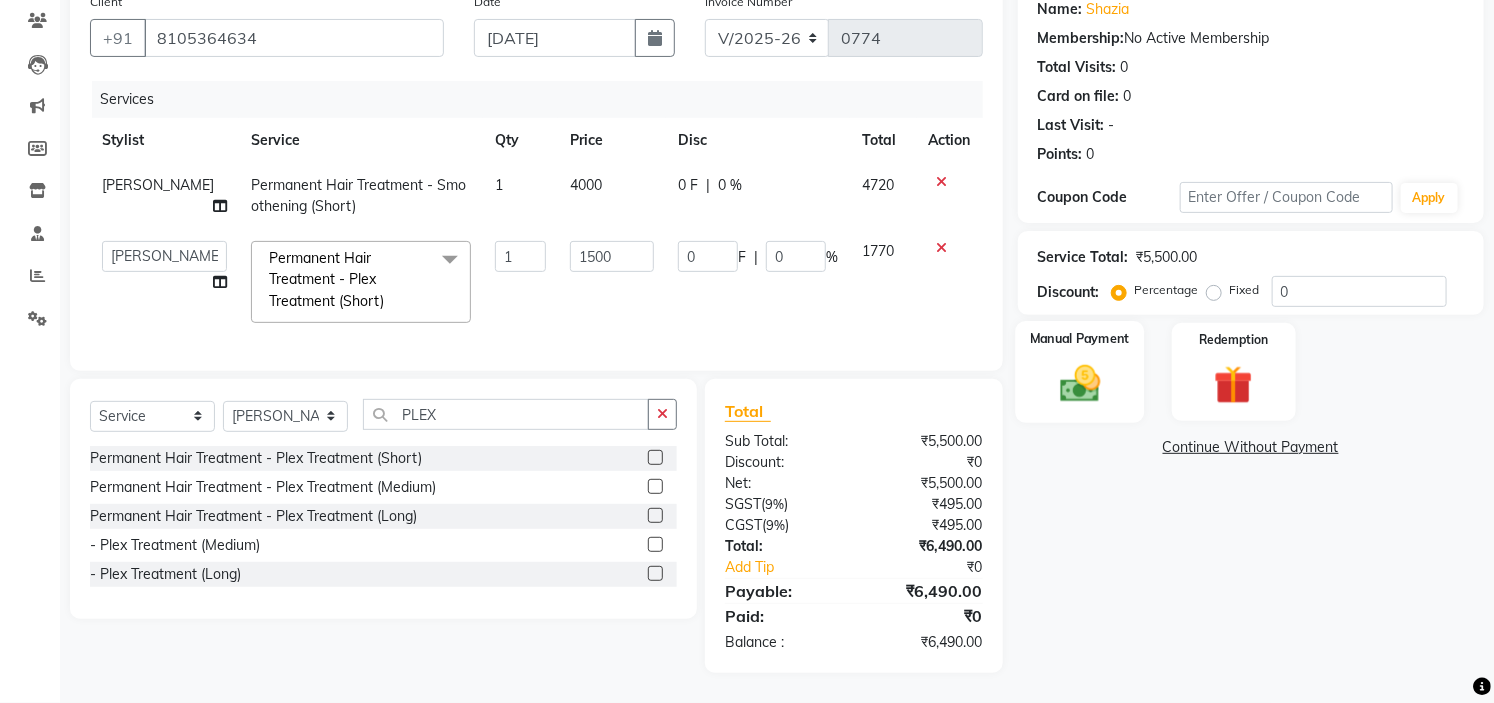 click 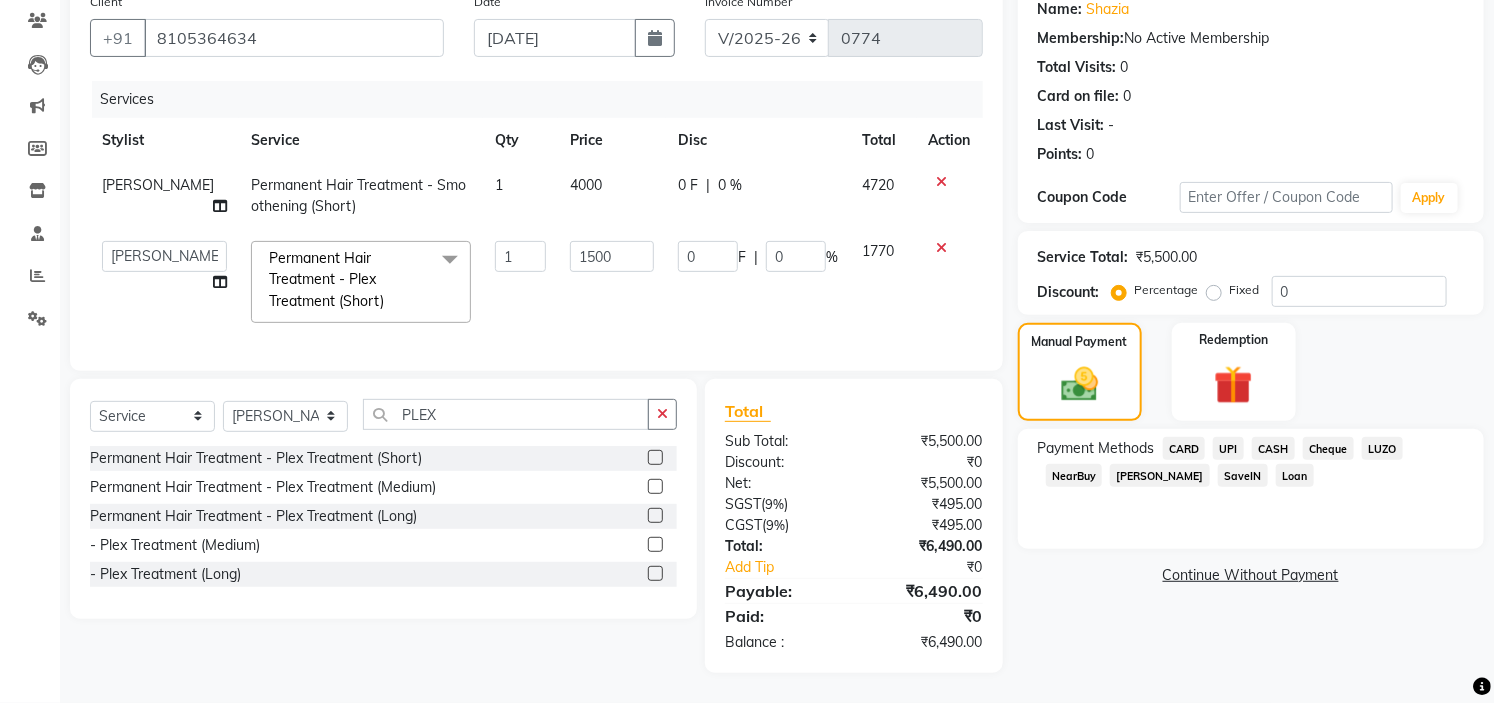 click on "UPI" 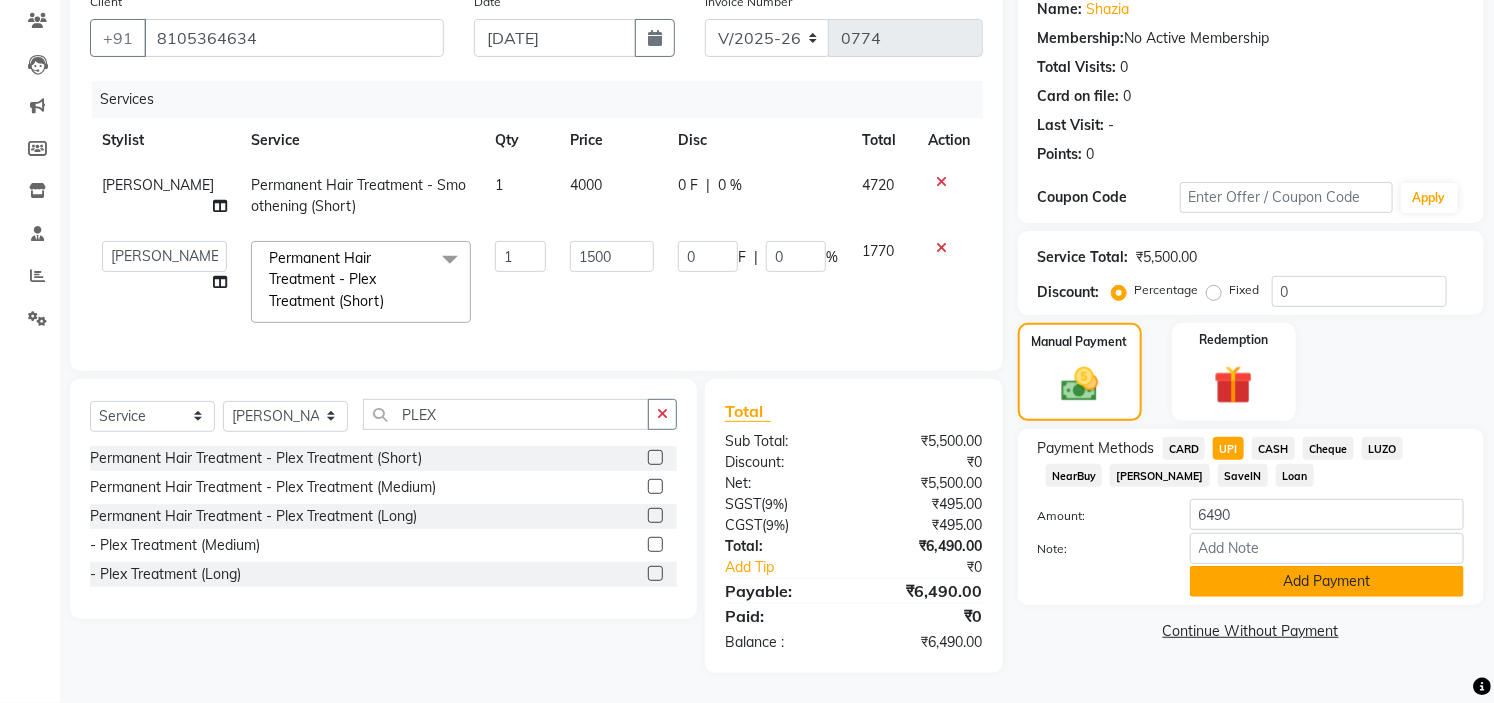click on "Add Payment" 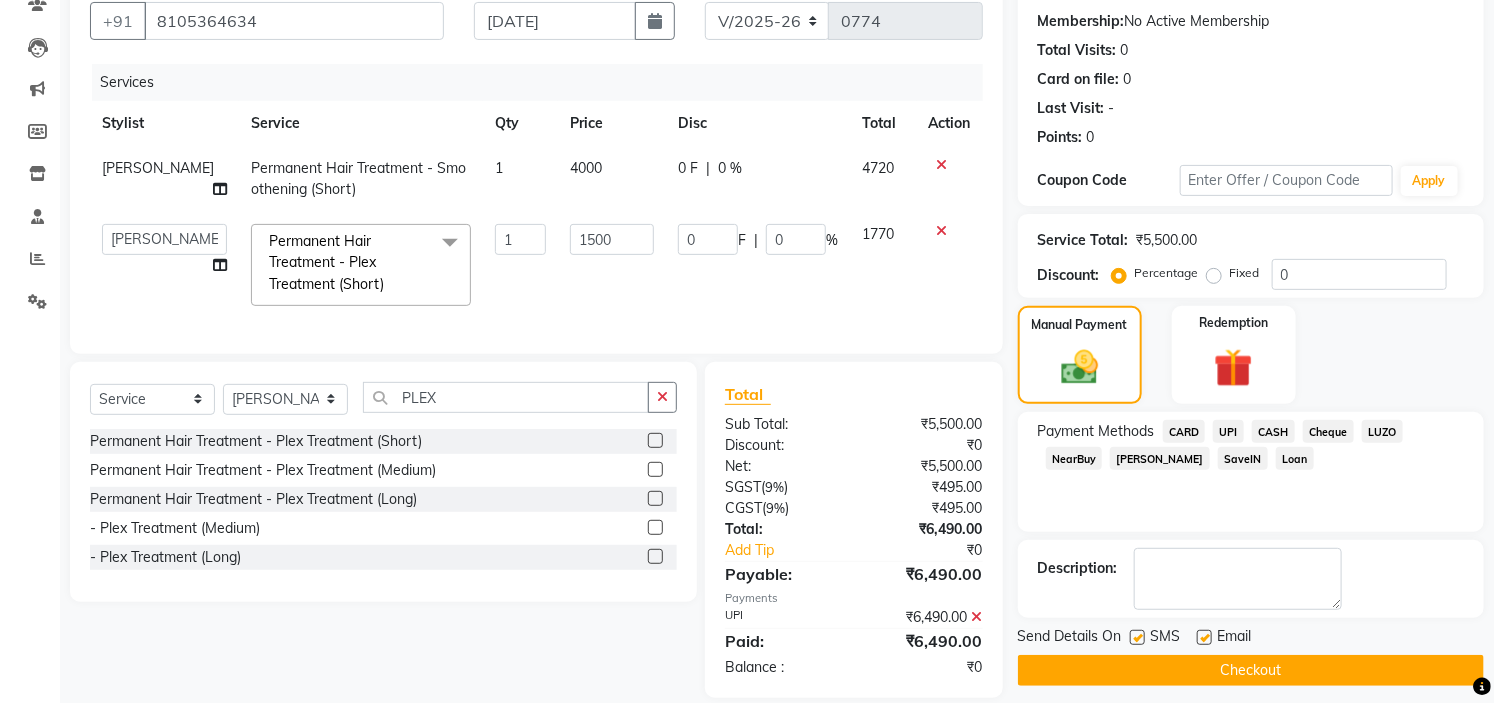 click on "Checkout" 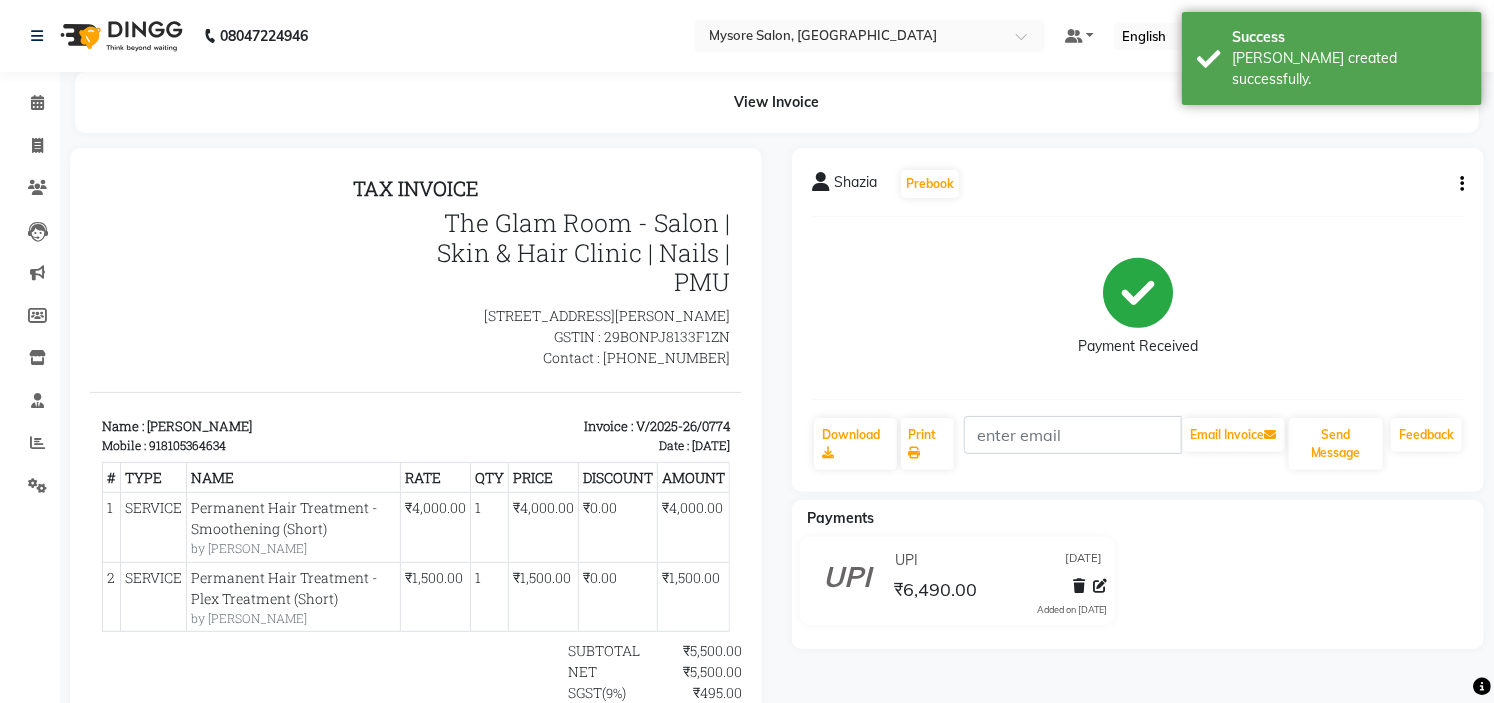 scroll, scrollTop: 0, scrollLeft: 0, axis: both 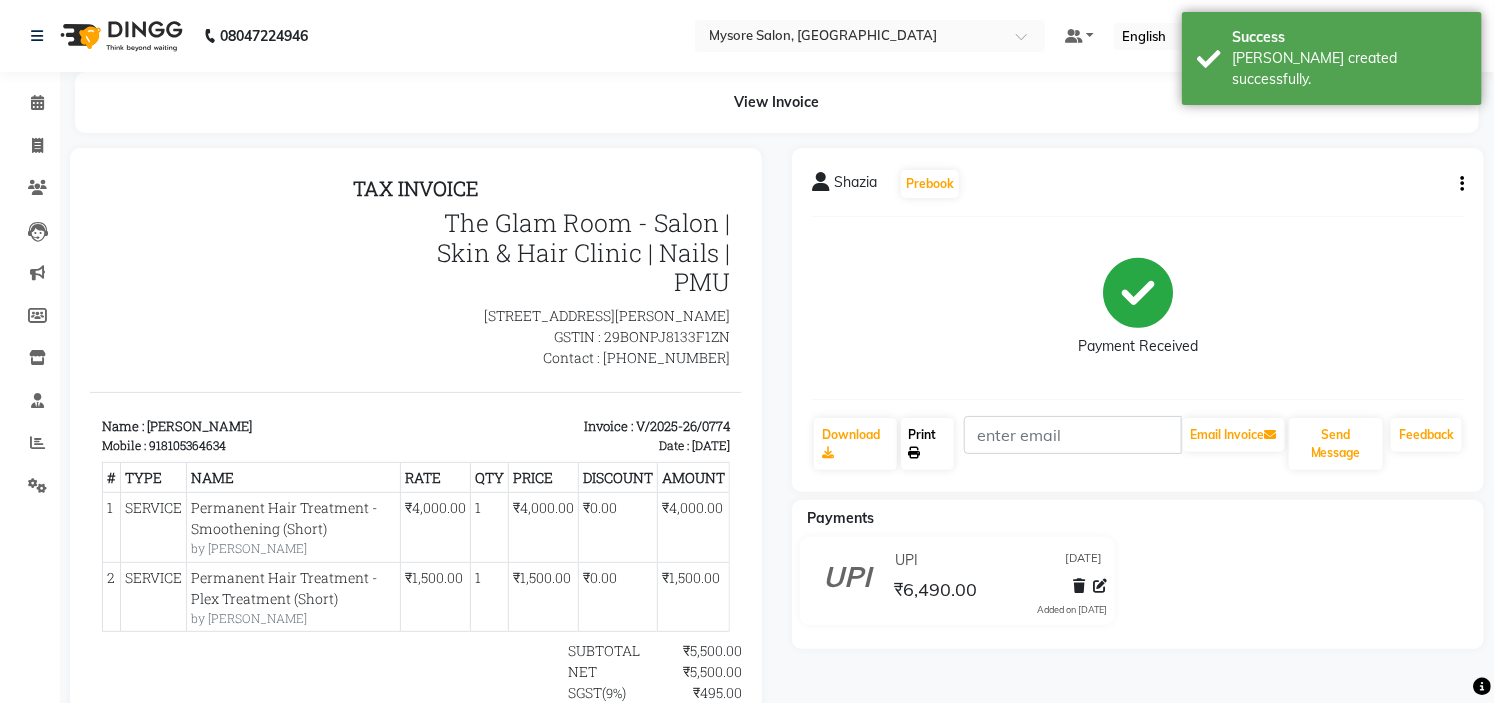 click 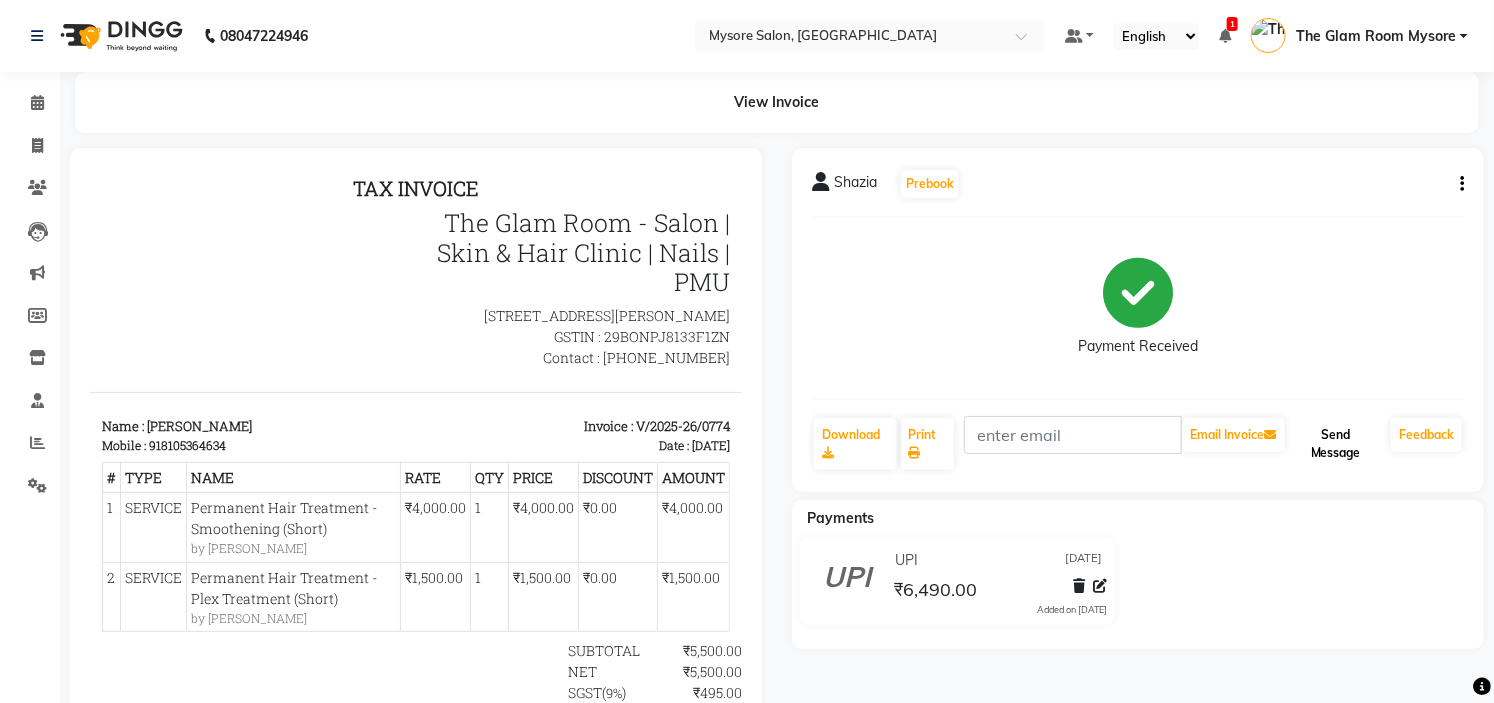 click on "Send Message" 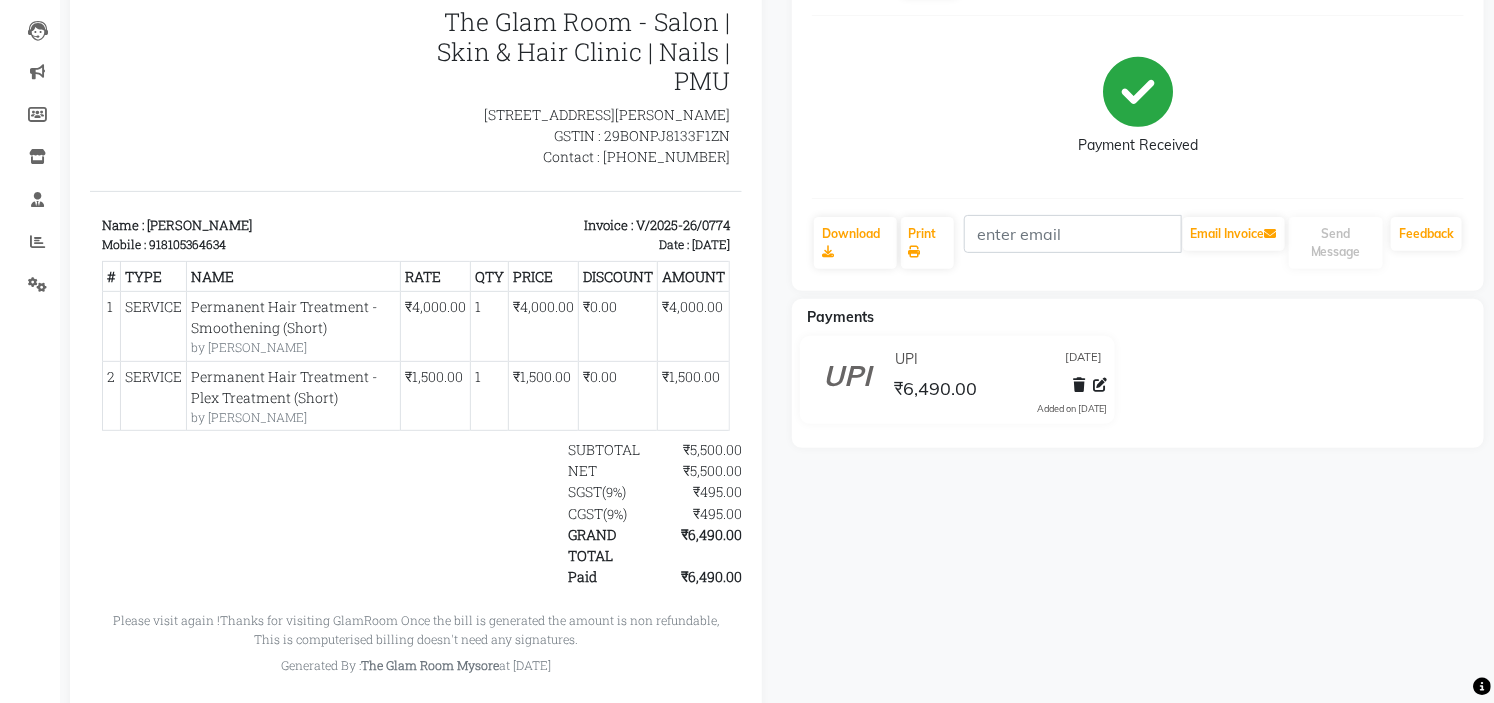 scroll, scrollTop: 276, scrollLeft: 0, axis: vertical 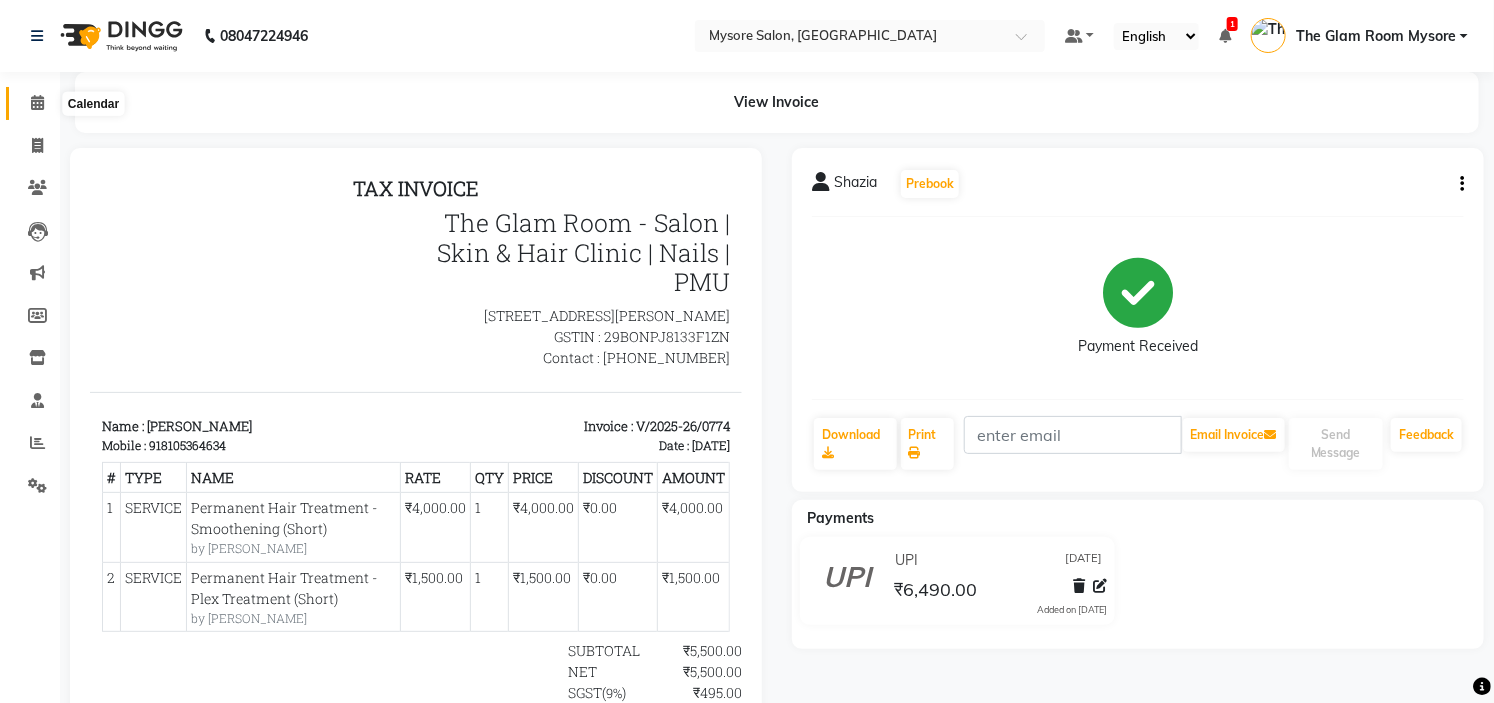 click 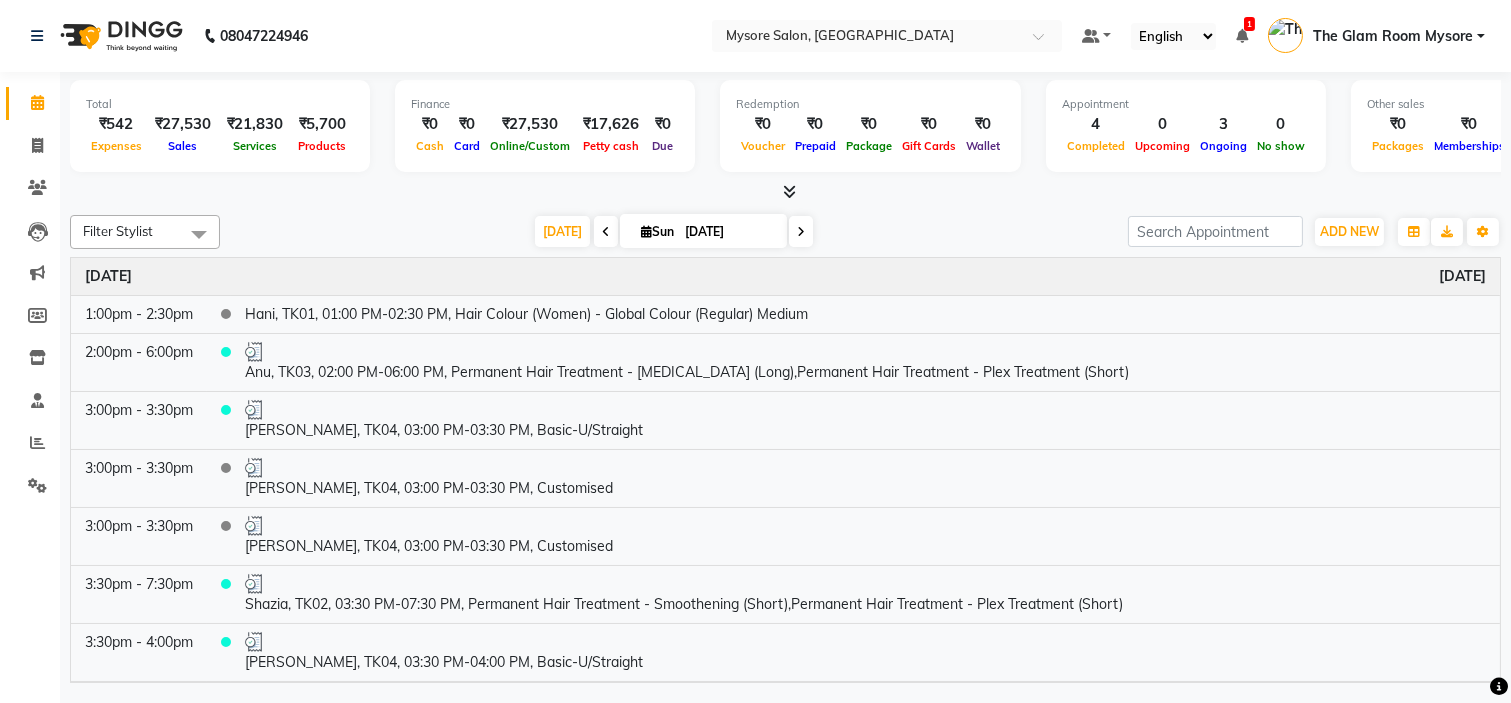 click on "Filter Stylist Select All Ankita Arti Ashwini Ayaan DR. Apurva Fatma Jayshree Lakshmi Paul Ruhul alom Shangnimwon Steve Sumaiya Banu Sumit Teja Tezz The Glam Room Mysore Today  Sun 13-07-2025 Toggle Dropdown Add Appointment Add Invoice Add Expense Add Attendance Add Client Add Transaction Toggle Dropdown Add Appointment Add Invoice Add Expense Add Attendance Add Client ADD NEW Toggle Dropdown Add Appointment Add Invoice Add Expense Add Attendance Add Client Add Transaction Filter Stylist Select All Ankita Arti Ashwini Ayaan DR. Apurva Fatma Jayshree Lakshmi Paul Ruhul alom Shangnimwon Steve Sumaiya Banu Sumit Teja Tezz The Glam Room Mysore Group By  Staff View   Room View  View as Vertical  Vertical - Week View  Horizontal  Horizontal - Week View  List  Toggle Dropdown Calendar Settings Manage Tags   Arrange Stylists   Reset Stylists  Full Screen Appointment Form Zoom 100% Time Event Sunday July 13, 2025 1:00pm - 2:30pm    Hani, TK01, 01:00 PM-02:30 PM, Hair Colour (Women) - Global Colour (Regular) Medium" 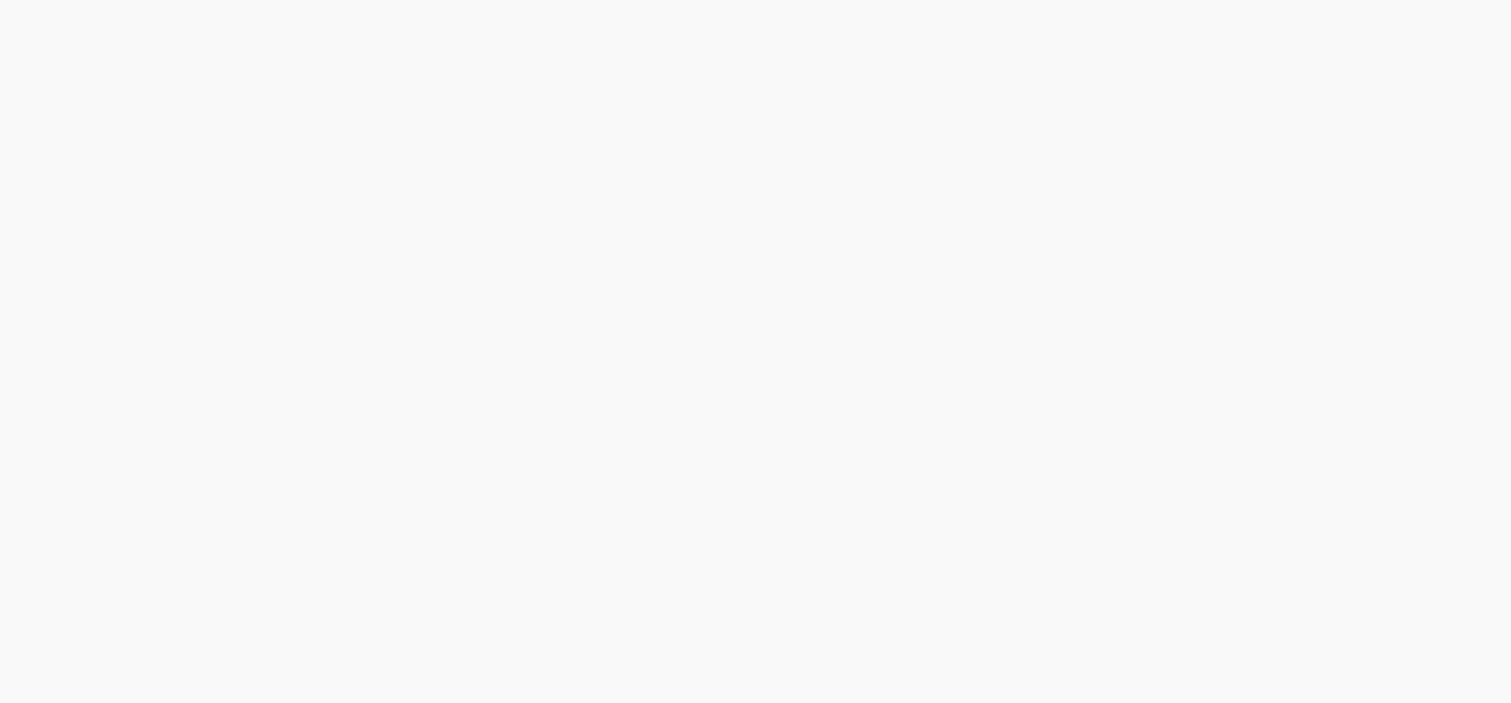 scroll, scrollTop: 0, scrollLeft: 0, axis: both 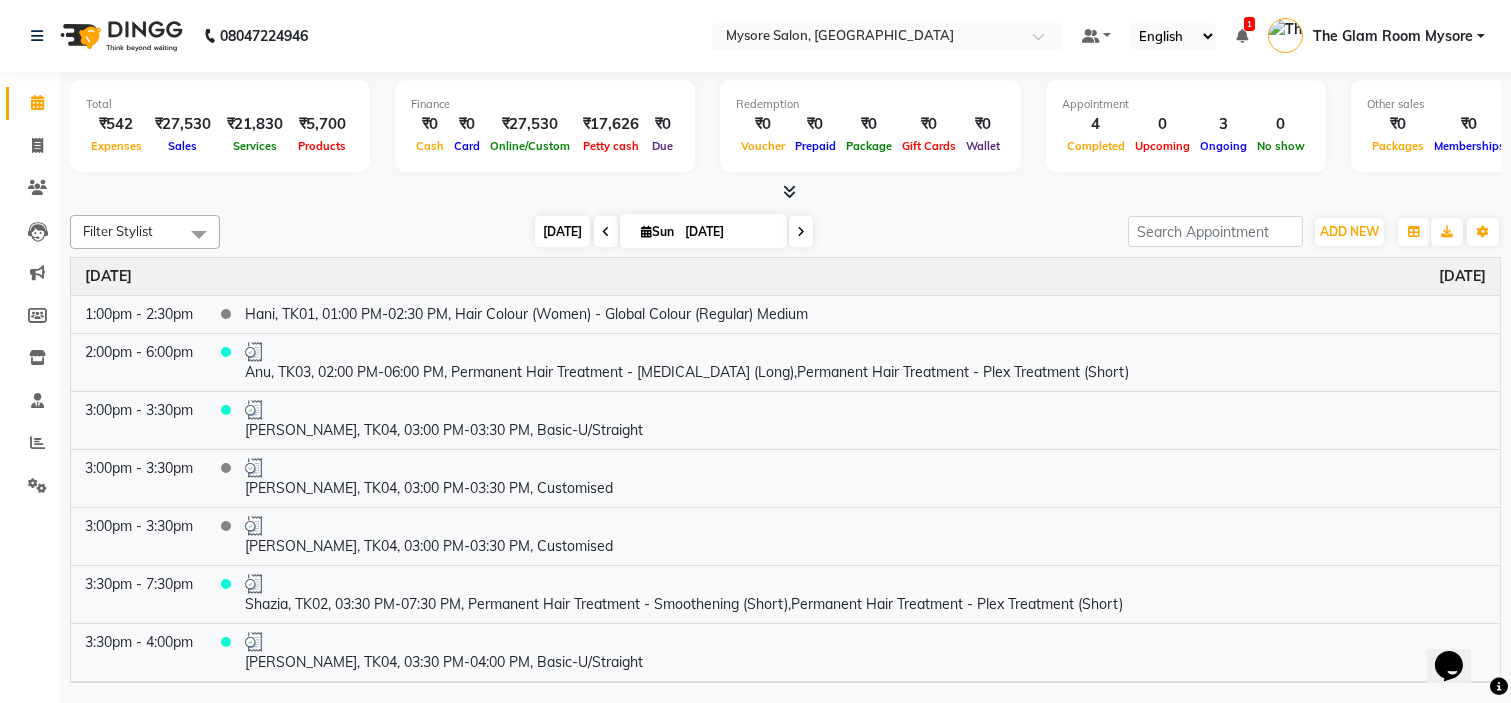 click on "[DATE]" at bounding box center [562, 231] 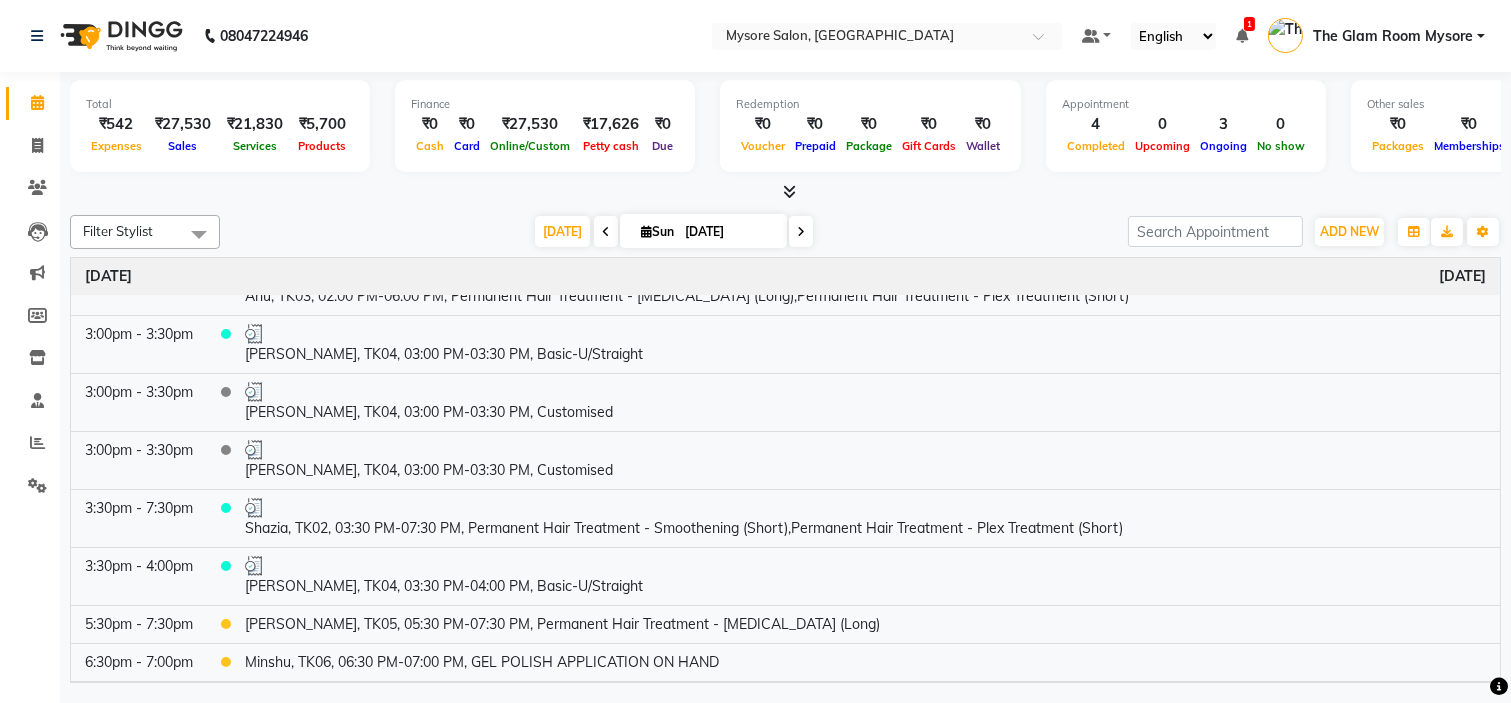 scroll, scrollTop: 113, scrollLeft: 0, axis: vertical 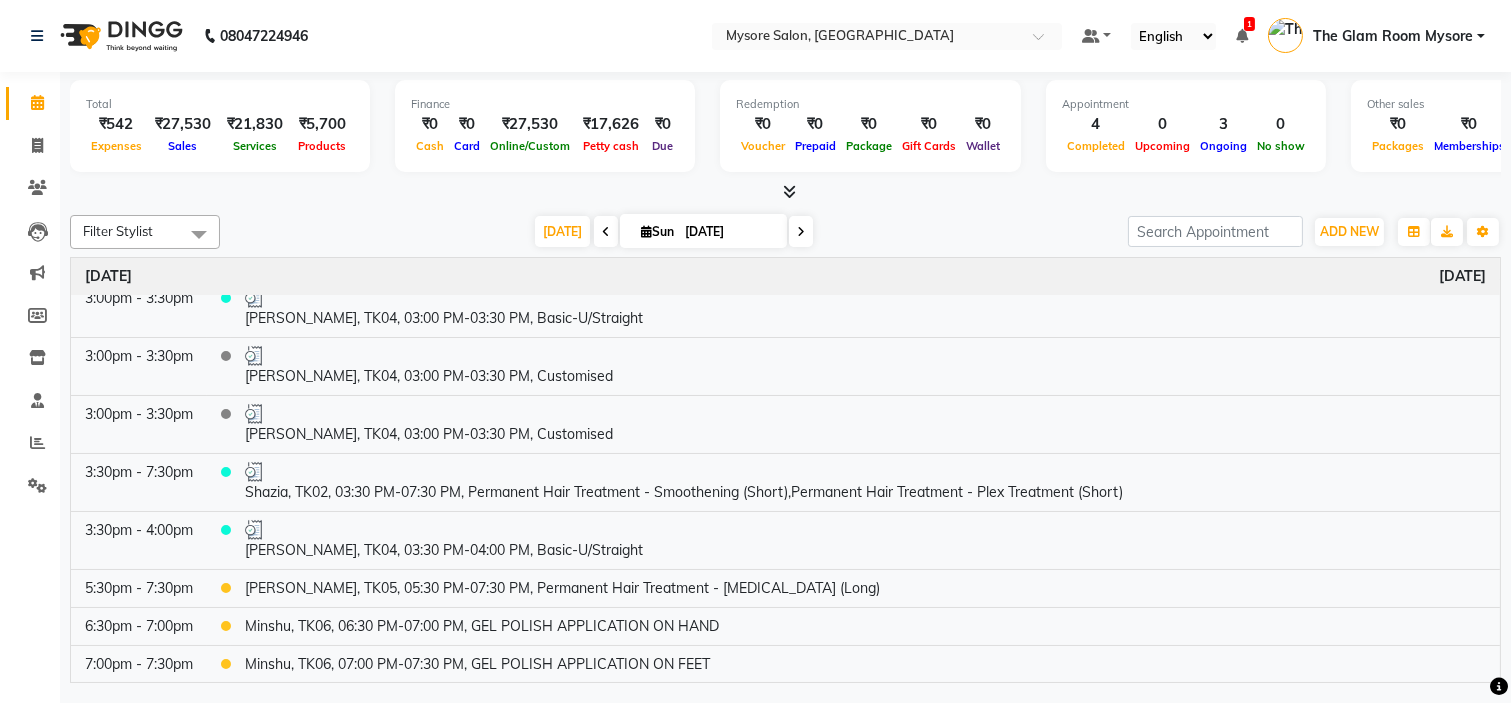 click on "Filter Stylist Select All [PERSON_NAME] [PERSON_NAME] Ashwini Ayaan DR. Apurva [PERSON_NAME] [PERSON_NAME] [PERSON_NAME] Shangnimwon [PERSON_NAME] [PERSON_NAME] [PERSON_NAME] Tezz The Glam Room Mysore [DATE]  [DATE] Toggle Dropdown Add Appointment Add Invoice Add Expense Add Attendance Add Client Add Transaction Toggle Dropdown Add Appointment Add Invoice Add Expense Add Attendance Add Client ADD NEW Toggle Dropdown Add Appointment Add Invoice Add Expense Add Attendance Add Client Add Transaction Filter Stylist Select All [PERSON_NAME] [PERSON_NAME] Ashwini Ayaan DR. Apurva [PERSON_NAME] [PERSON_NAME] [PERSON_NAME] Shangnimwon [PERSON_NAME] [PERSON_NAME] [PERSON_NAME] Tezz The Glam Room Mysore Group By  Staff View   Room View  View as Vertical  Vertical - Week View  Horizontal  Horizontal - Week View  List  Toggle Dropdown Calendar Settings Manage Tags   Arrange Stylists   Reset Stylists  Full Screen Appointment Form Zoom 100% Time Event [DATE] 1:00pm - 2:30pm    Hani, TK01, 01:00 PM-02:30 PM, Hair Colour (Women) - Global Colour (Regular) Medium" 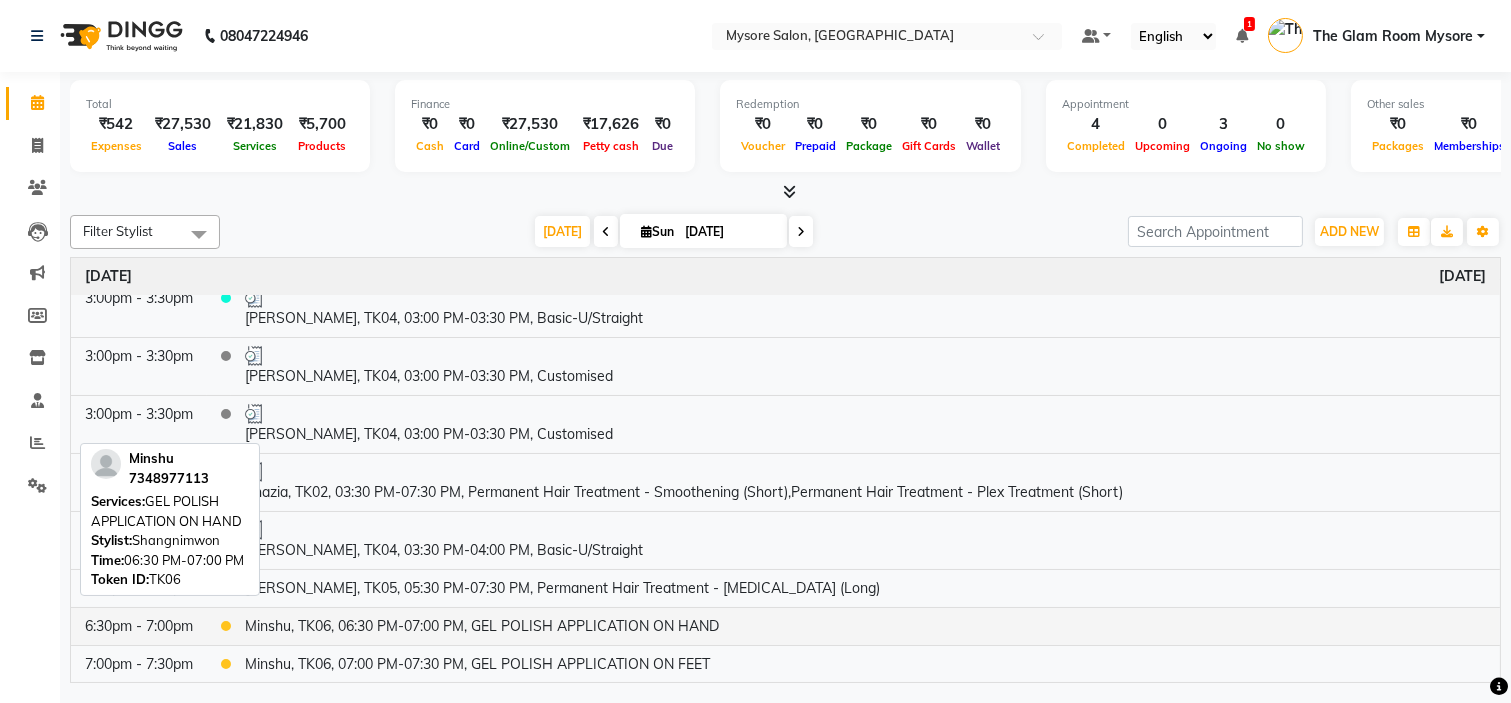 click on "Minshu, TK06, 06:30 PM-07:00 PM, GEL POLISH APPLICATION ON HAND" at bounding box center [865, 626] 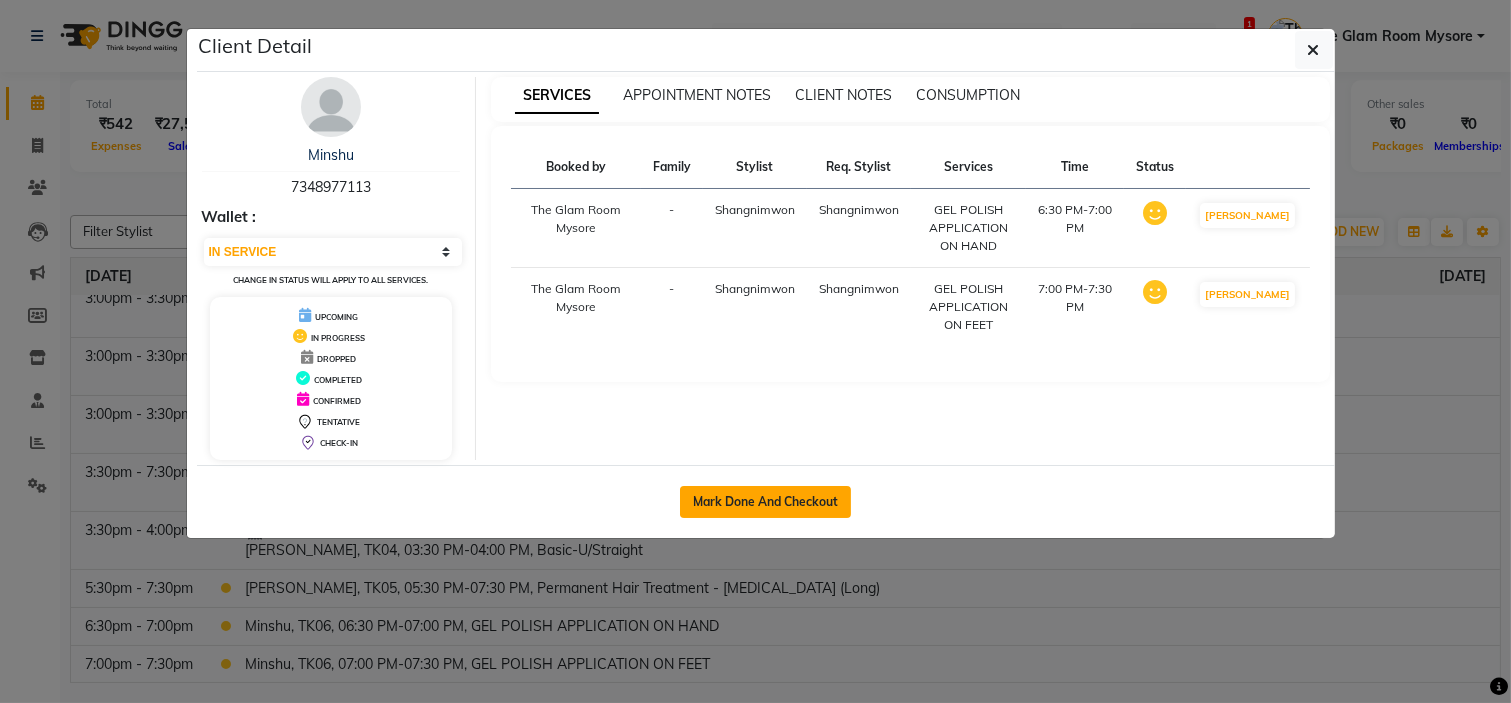 click on "Mark Done And Checkout" 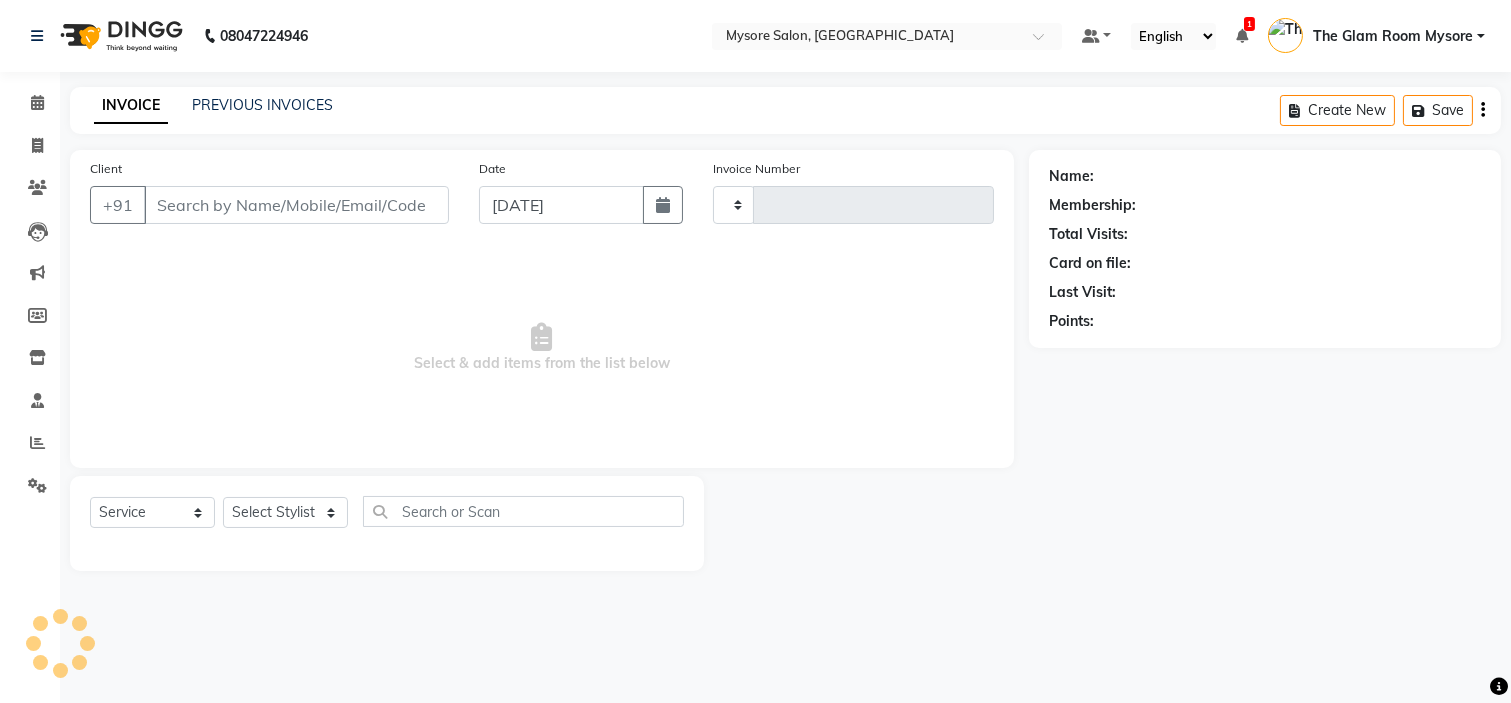 select on "3" 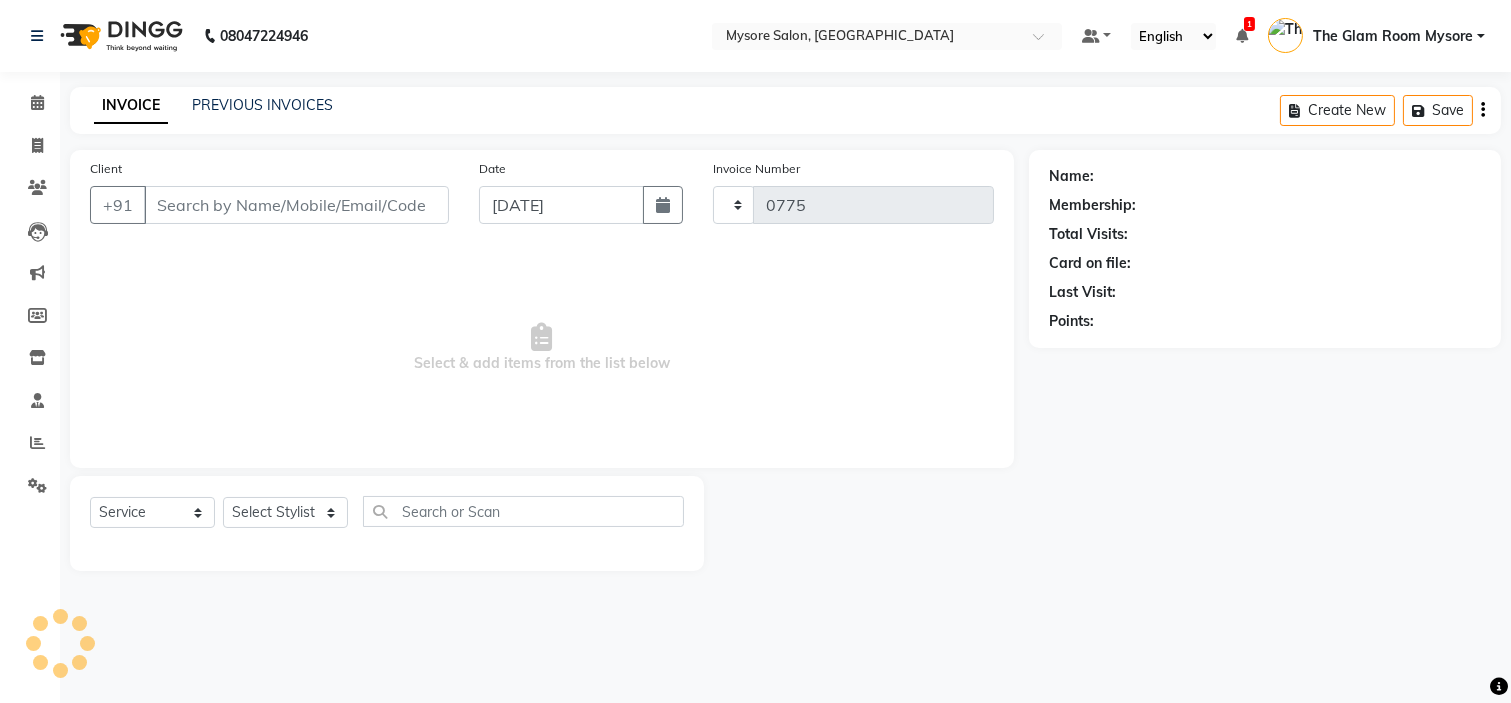 select on "4255" 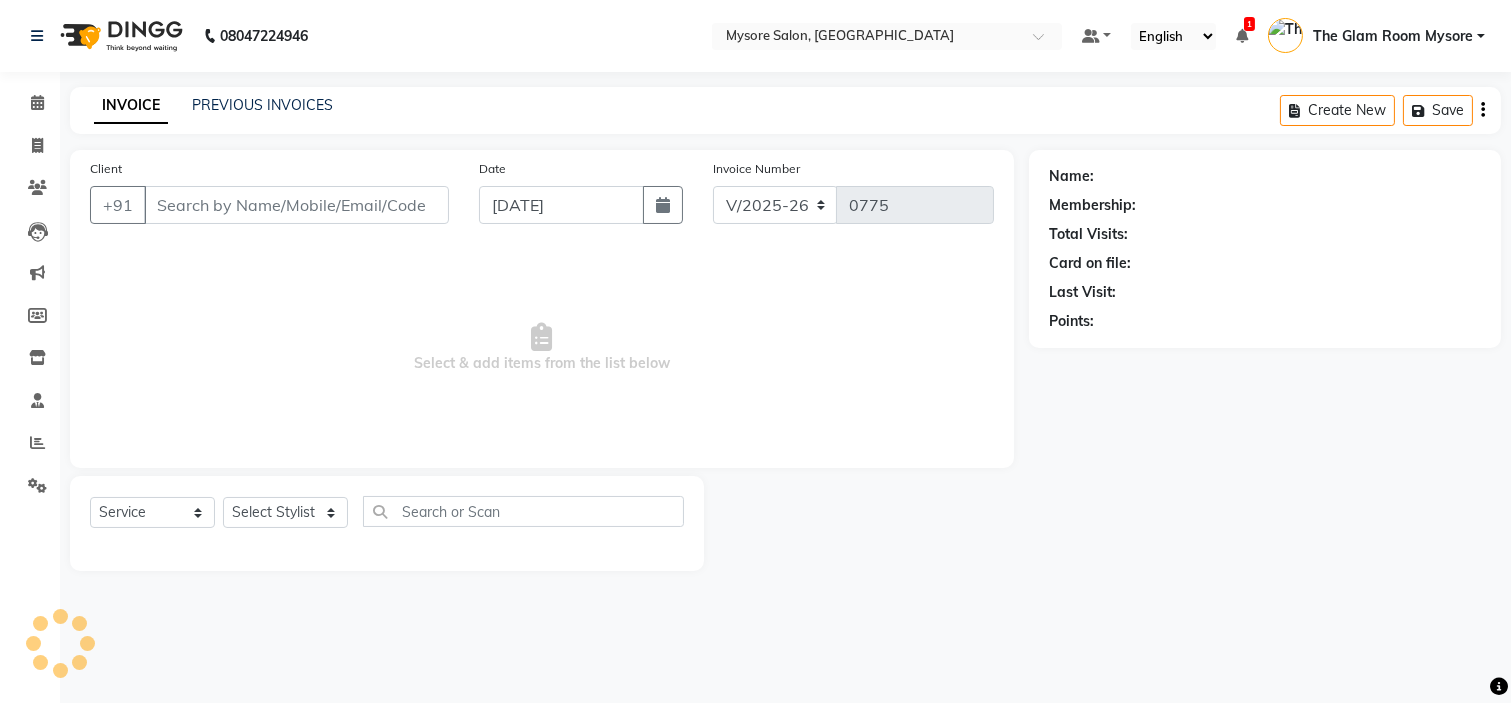 type on "7348977113" 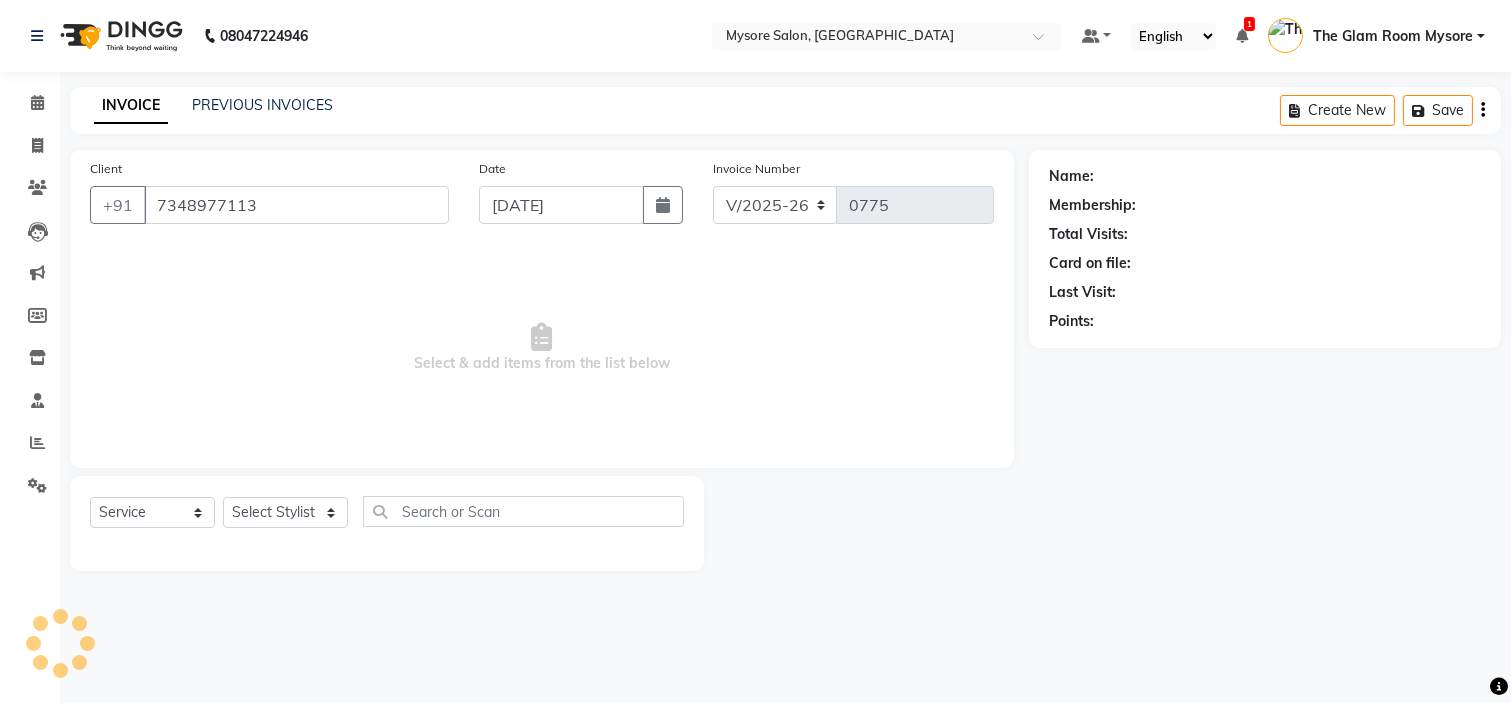 select on "84295" 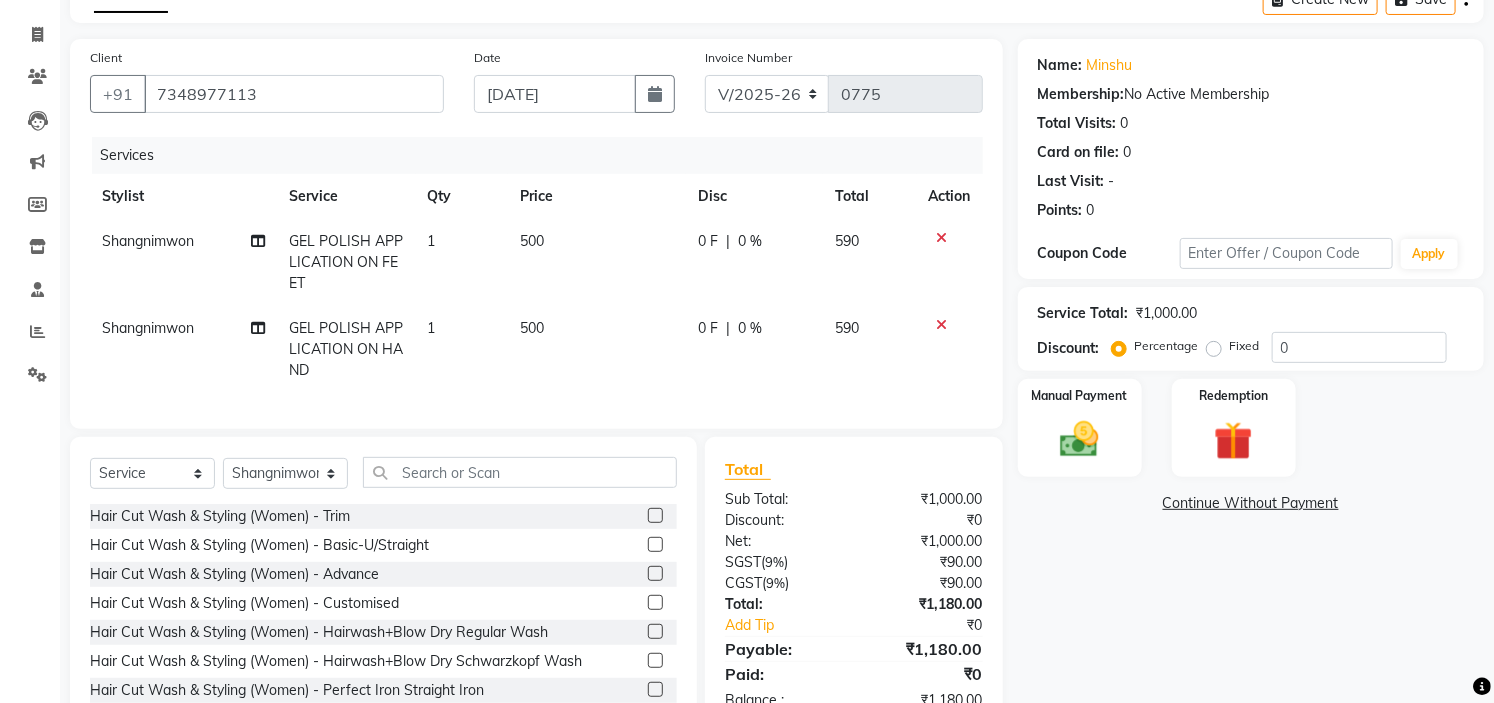 scroll, scrollTop: 186, scrollLeft: 0, axis: vertical 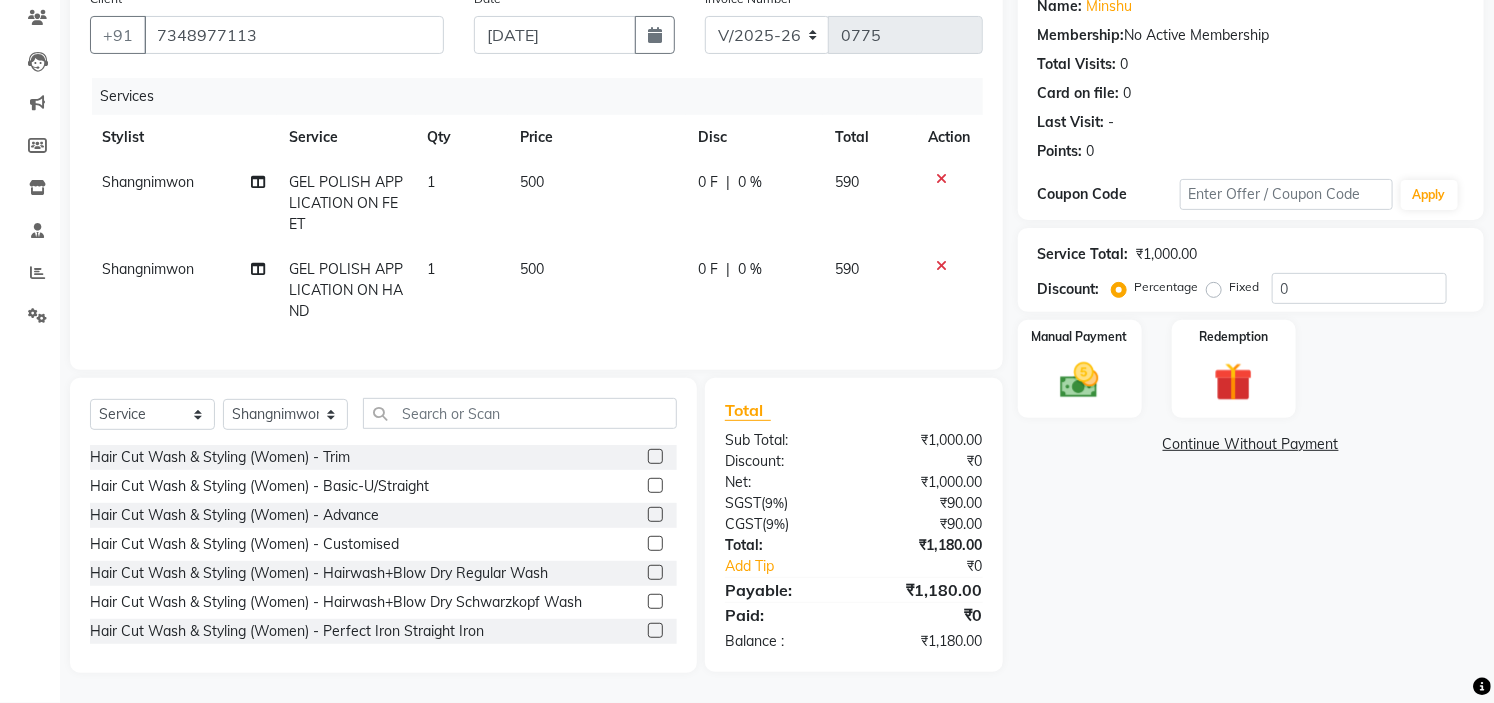 click 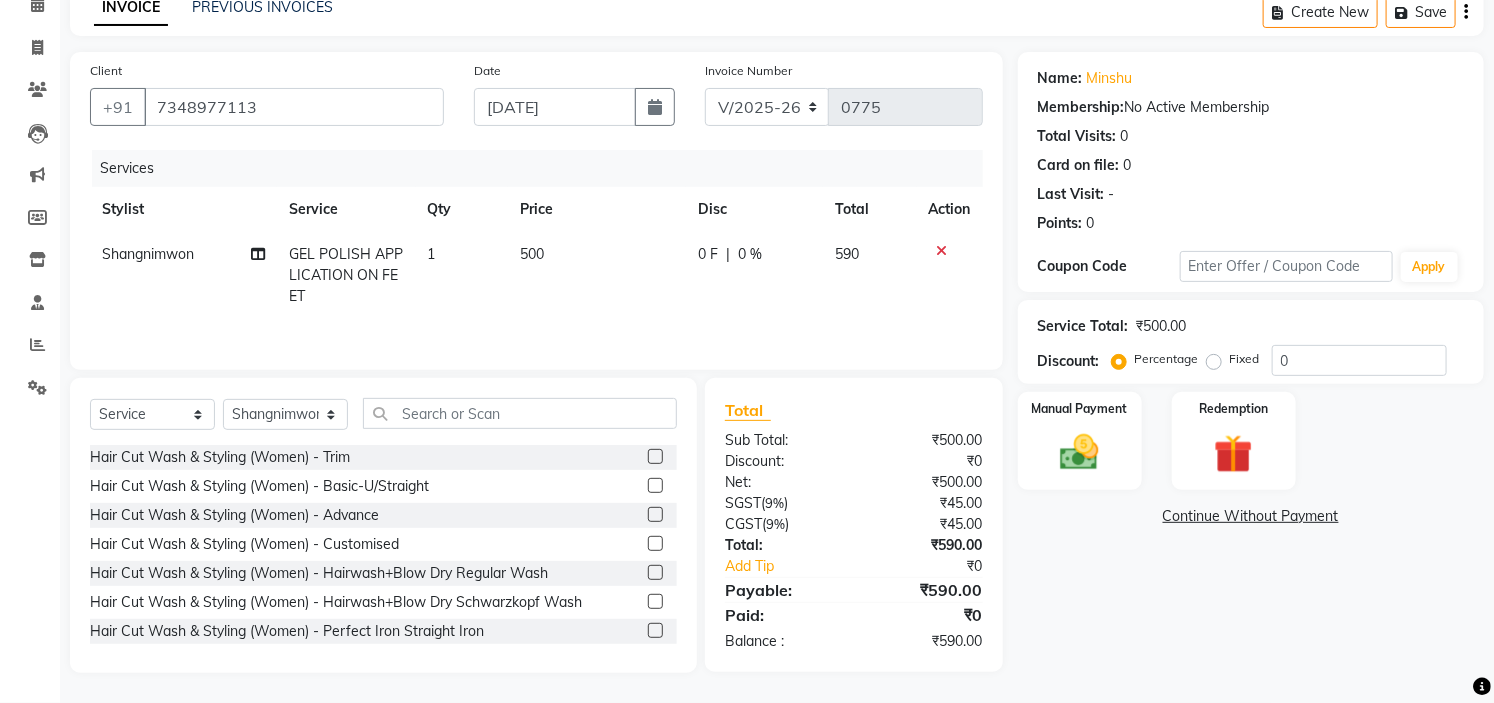 click on "GEL POLISH APPLICATION ON FEET" 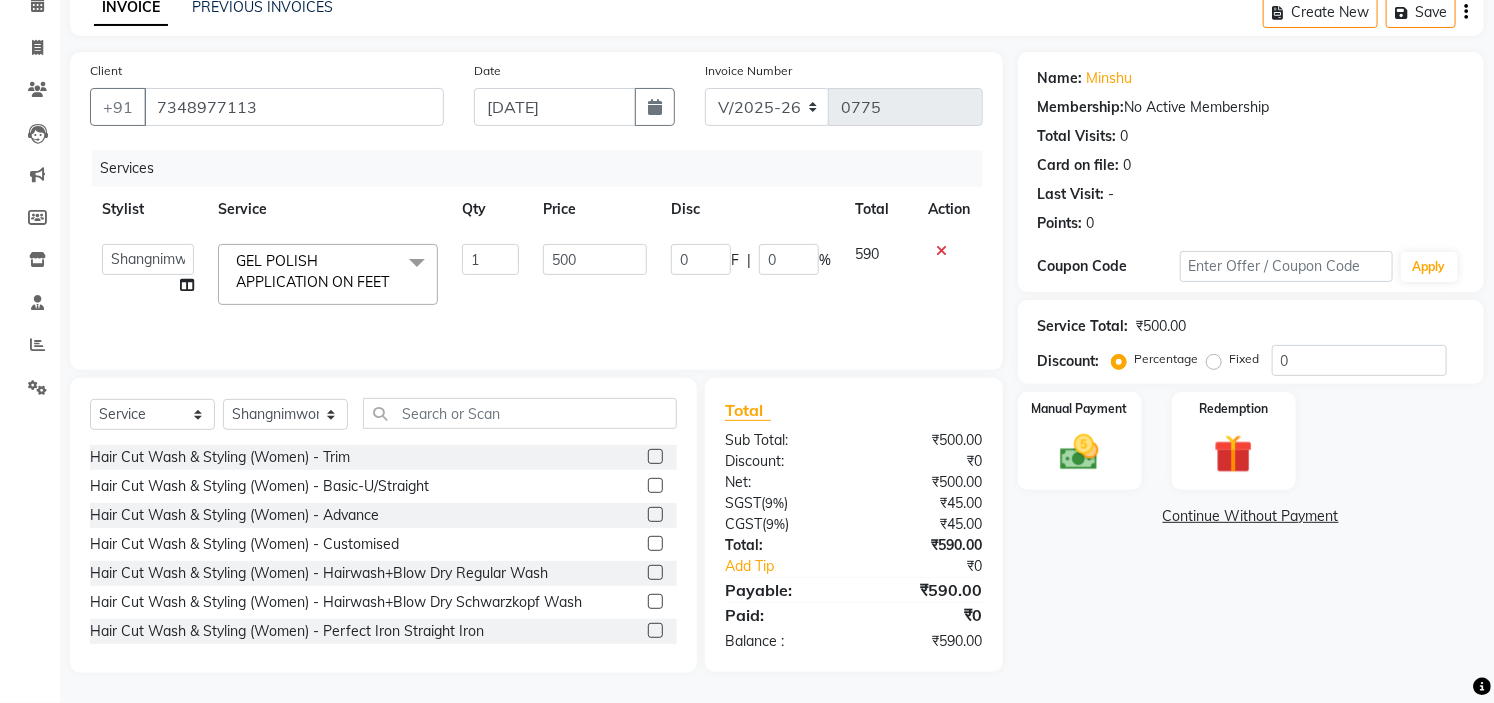 scroll, scrollTop: 97, scrollLeft: 0, axis: vertical 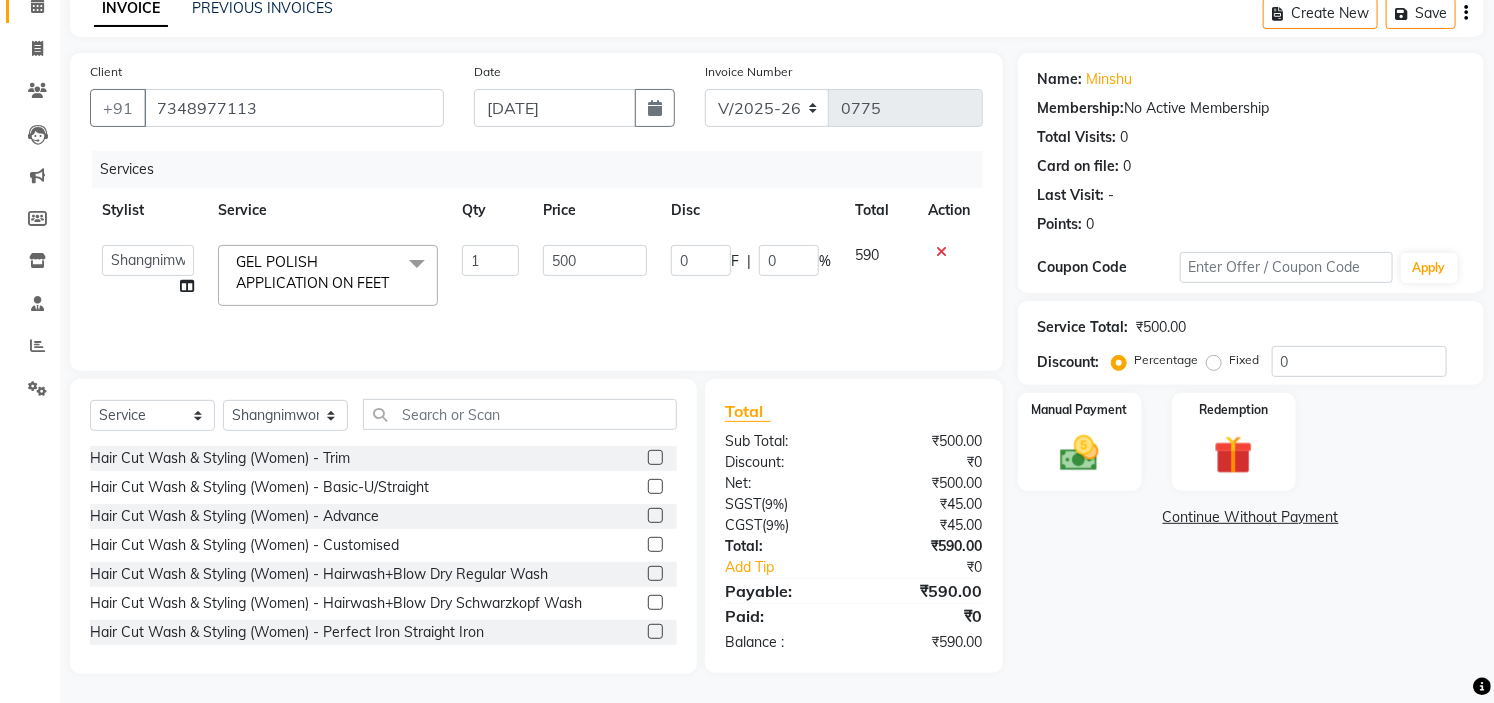 click on "Calendar" 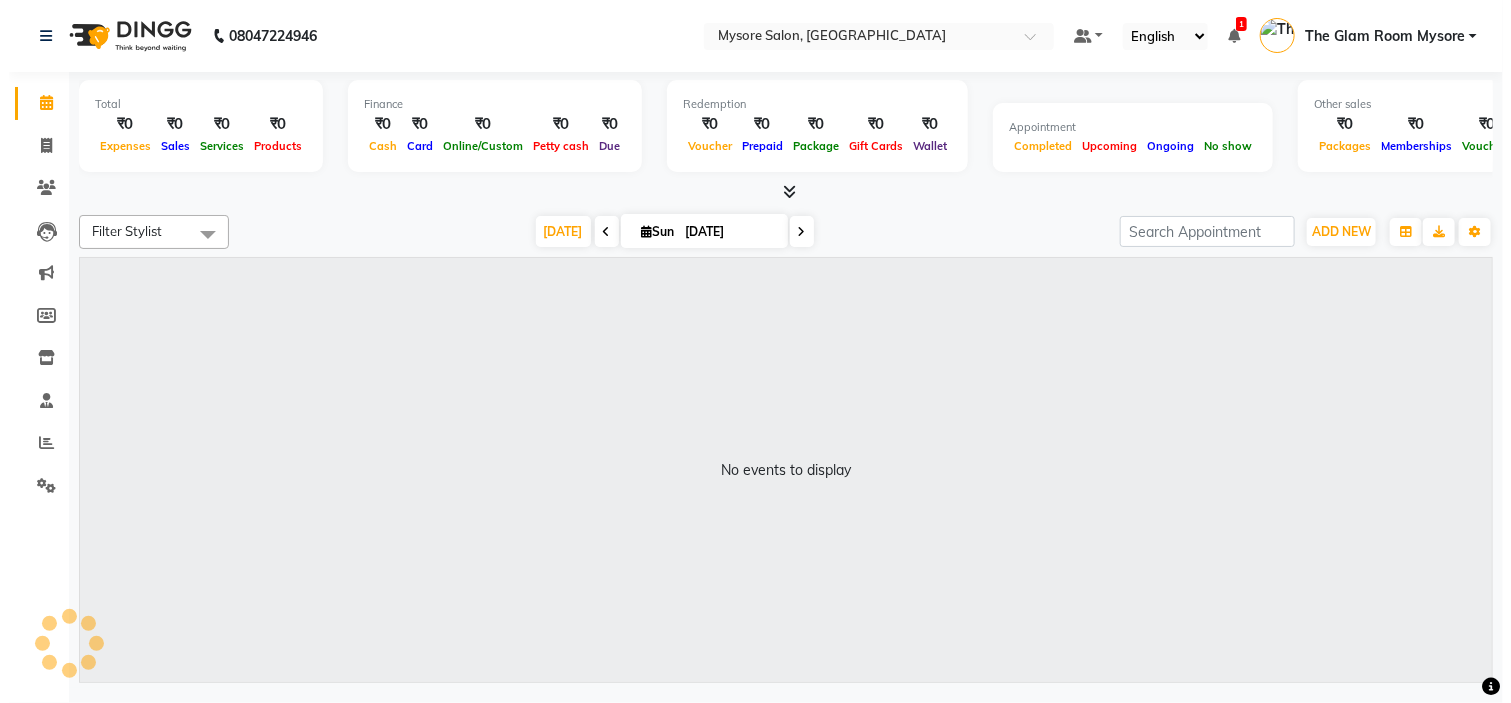 scroll, scrollTop: 0, scrollLeft: 0, axis: both 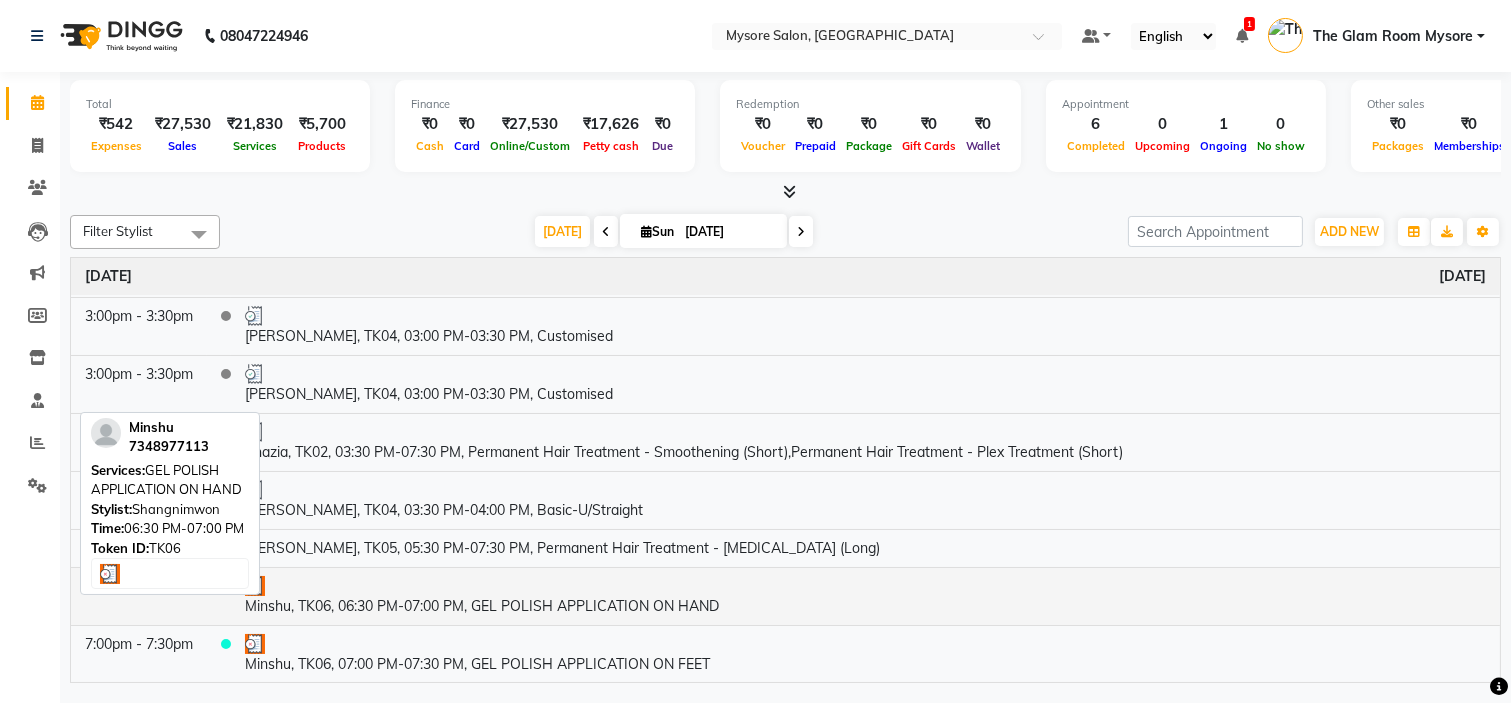 click on "Minshu, TK06, 06:30 PM-07:00 PM, GEL POLISH APPLICATION ON HAND" at bounding box center [865, 596] 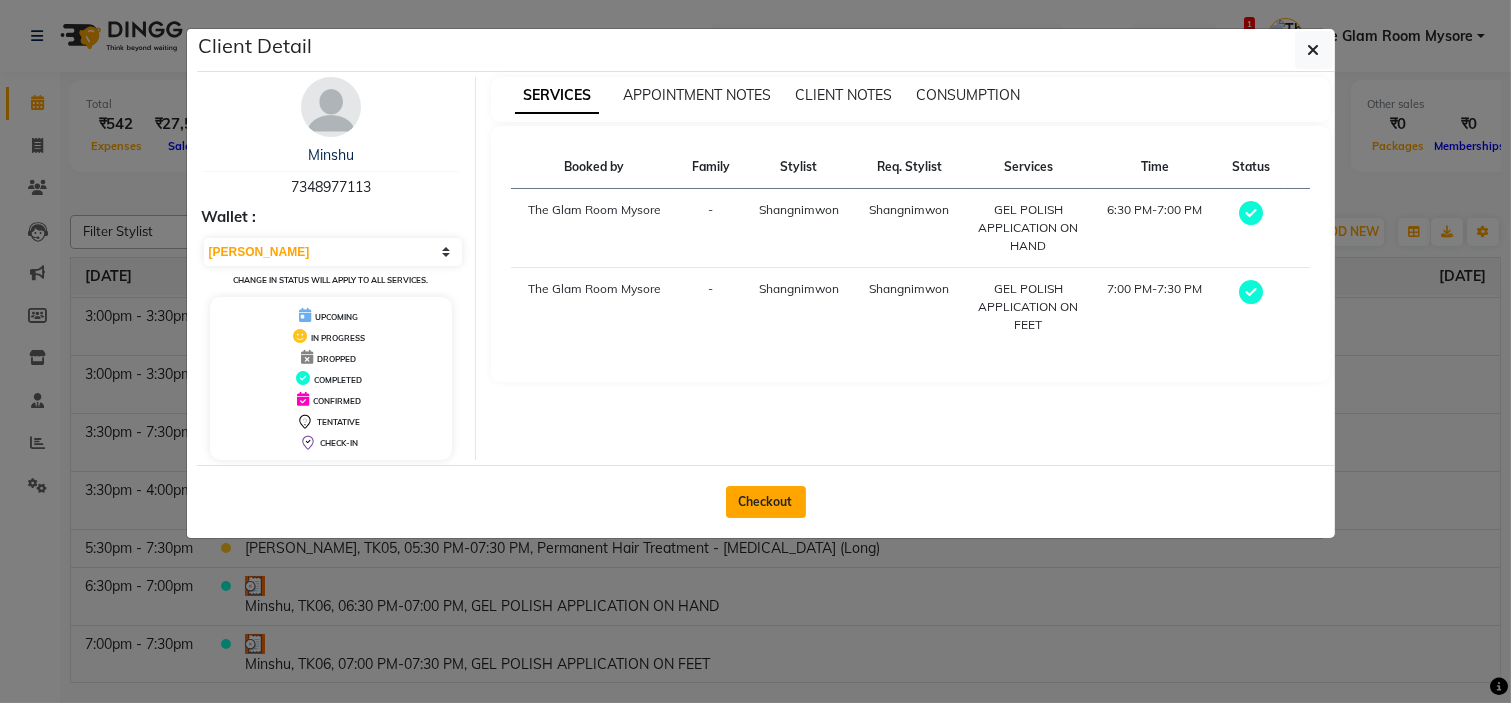 click on "Checkout" 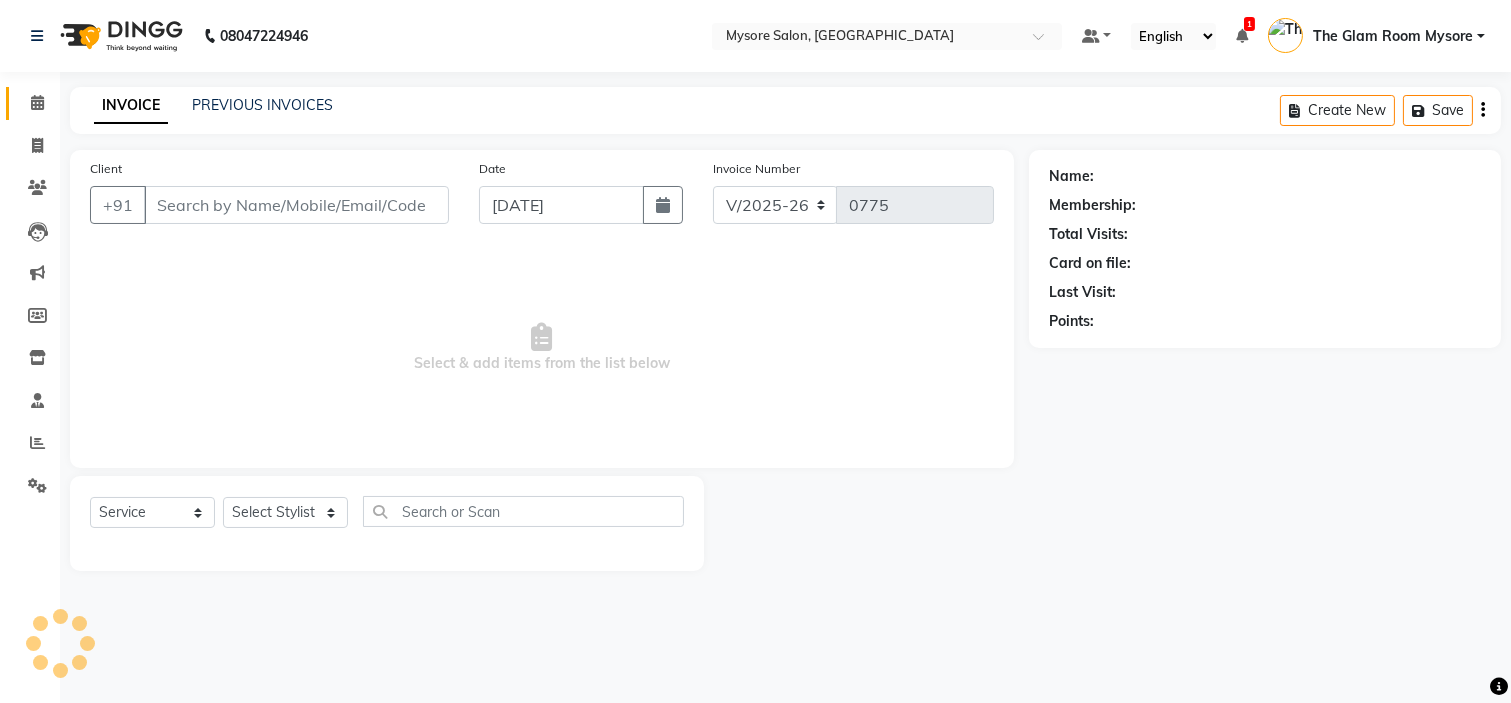 type on "7348977113" 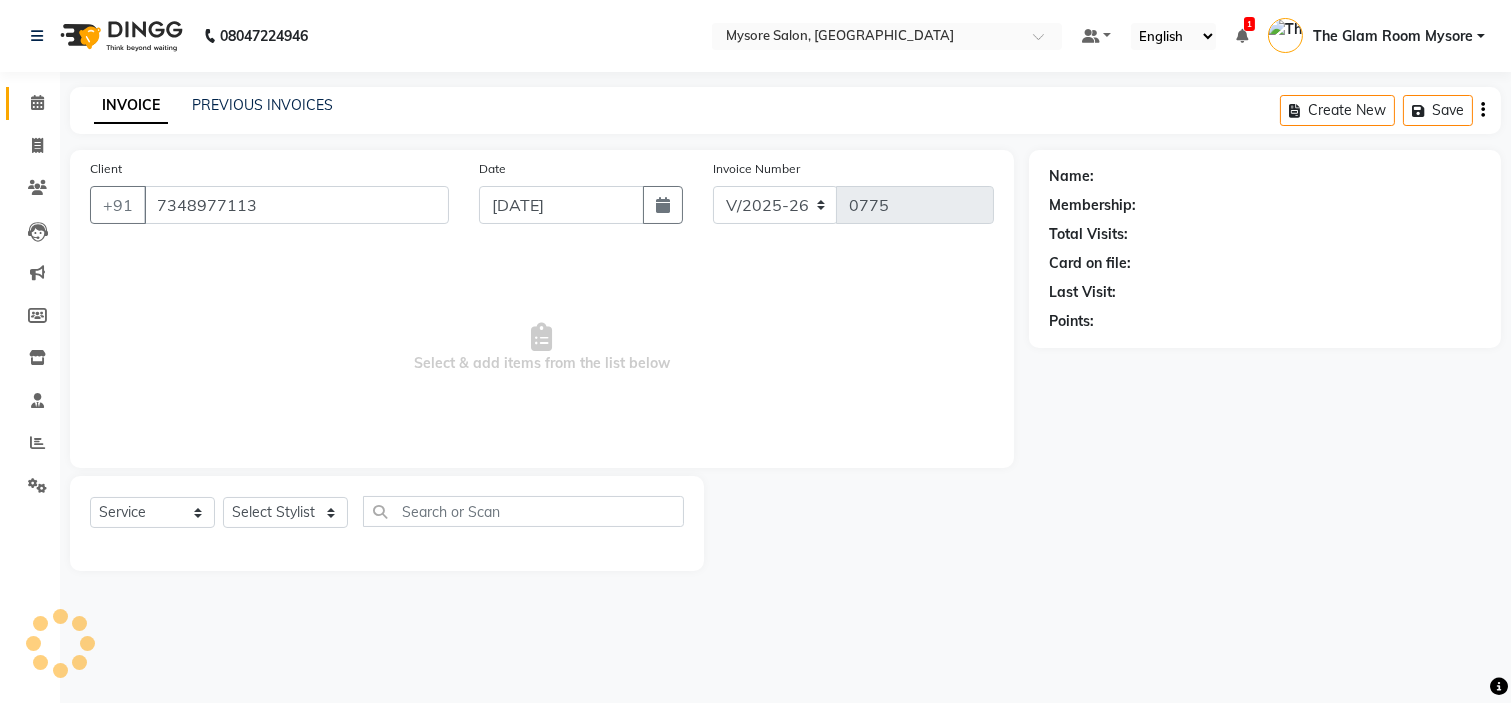 select on "84295" 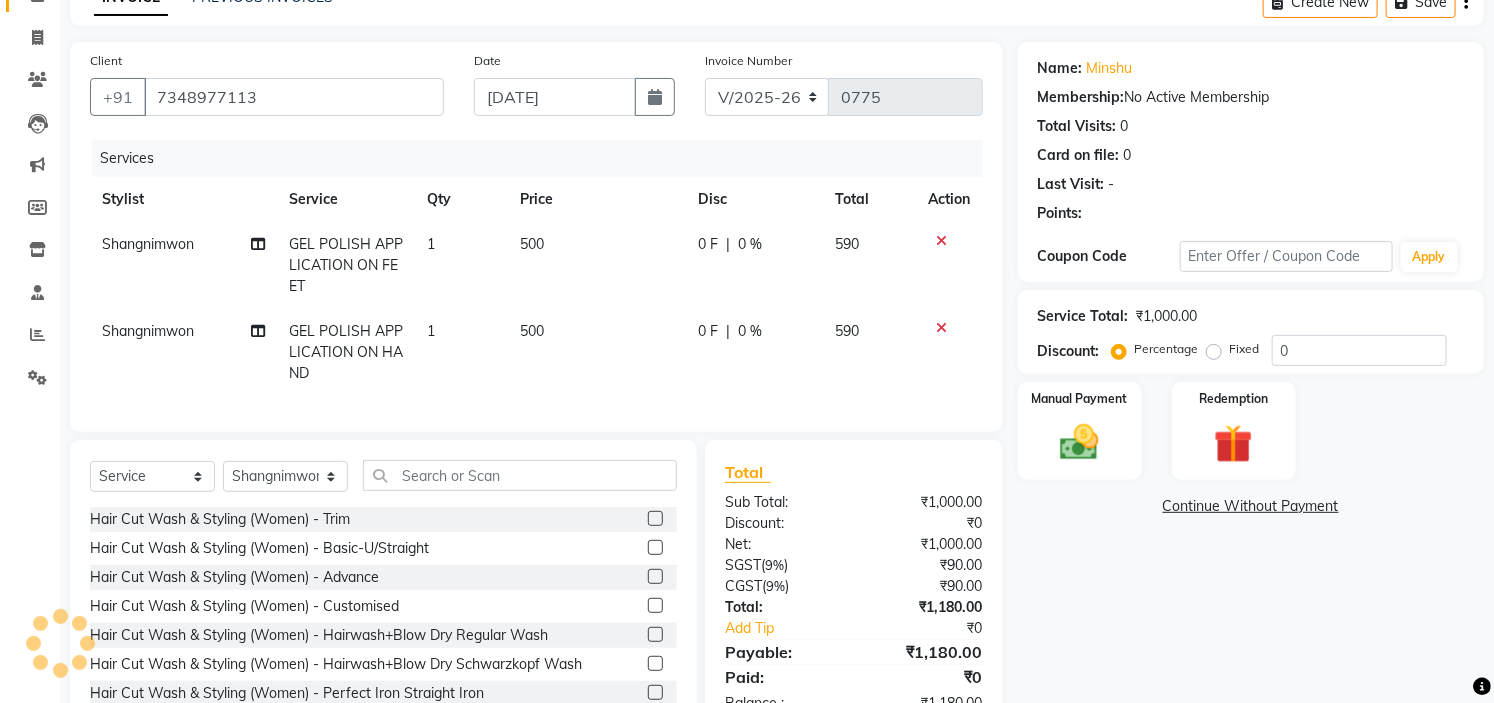 scroll, scrollTop: 186, scrollLeft: 0, axis: vertical 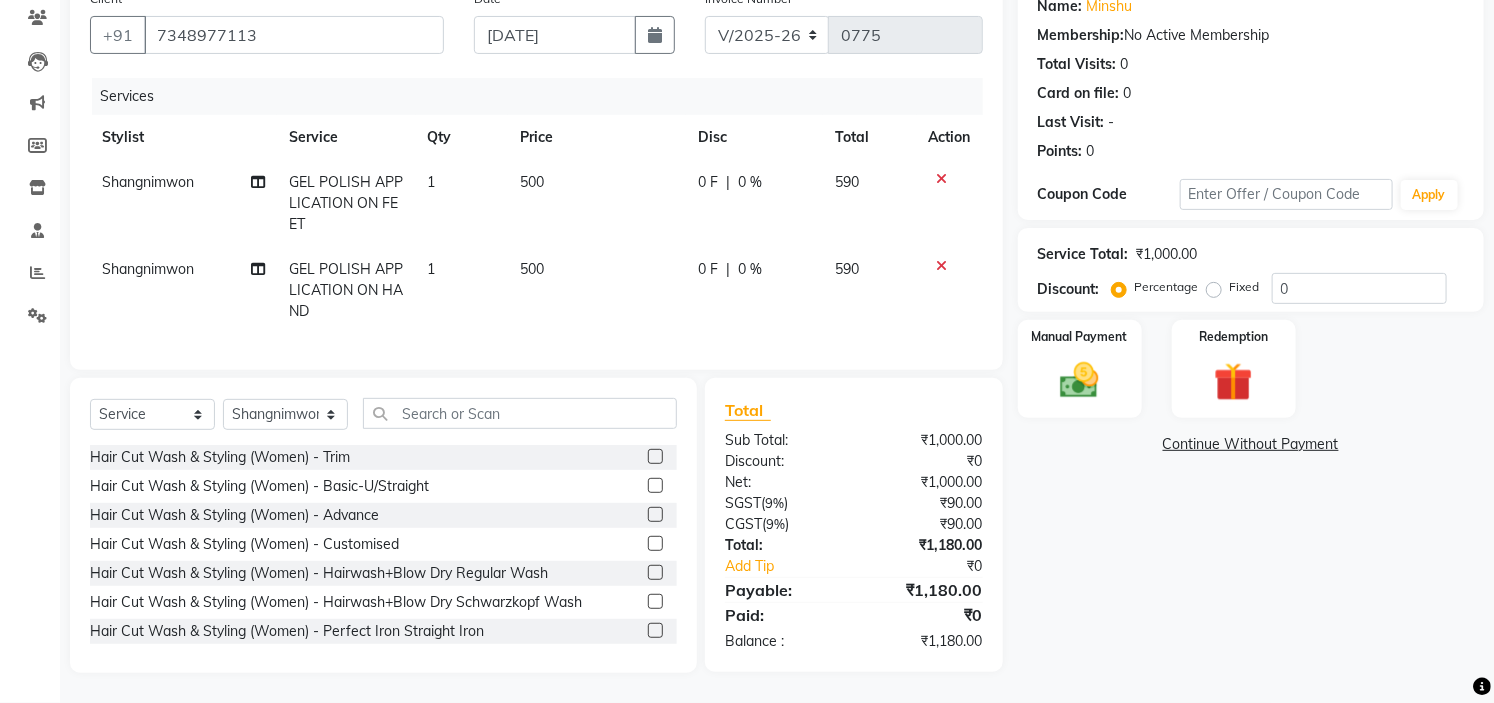 click 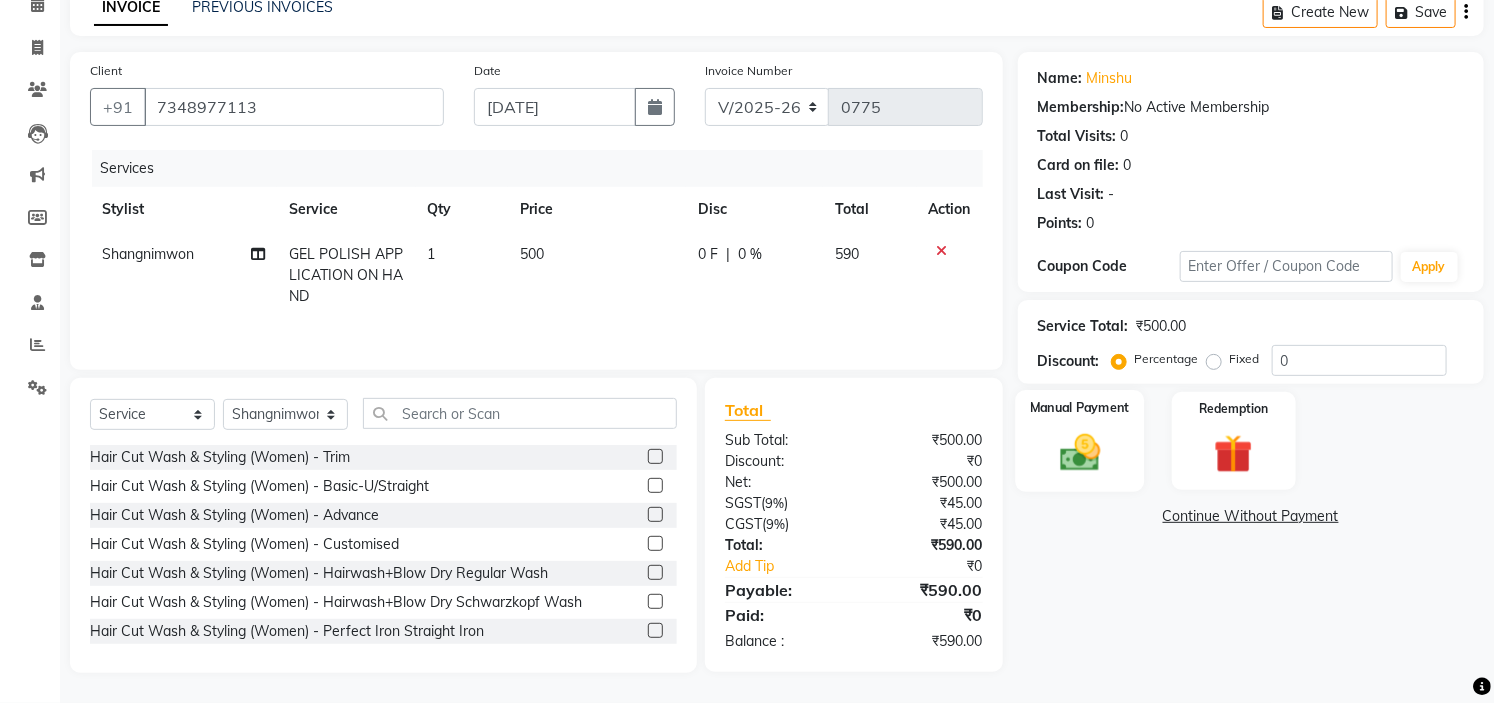 click 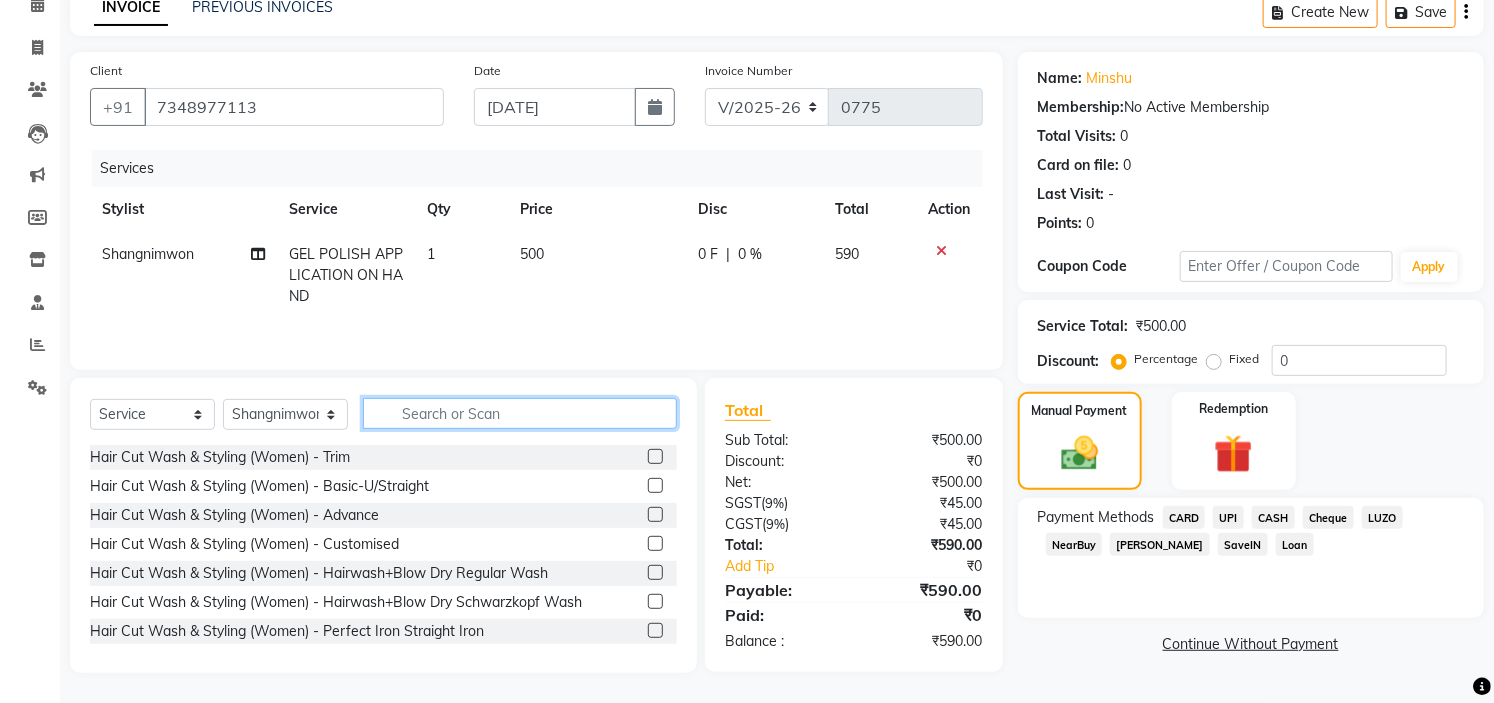 click 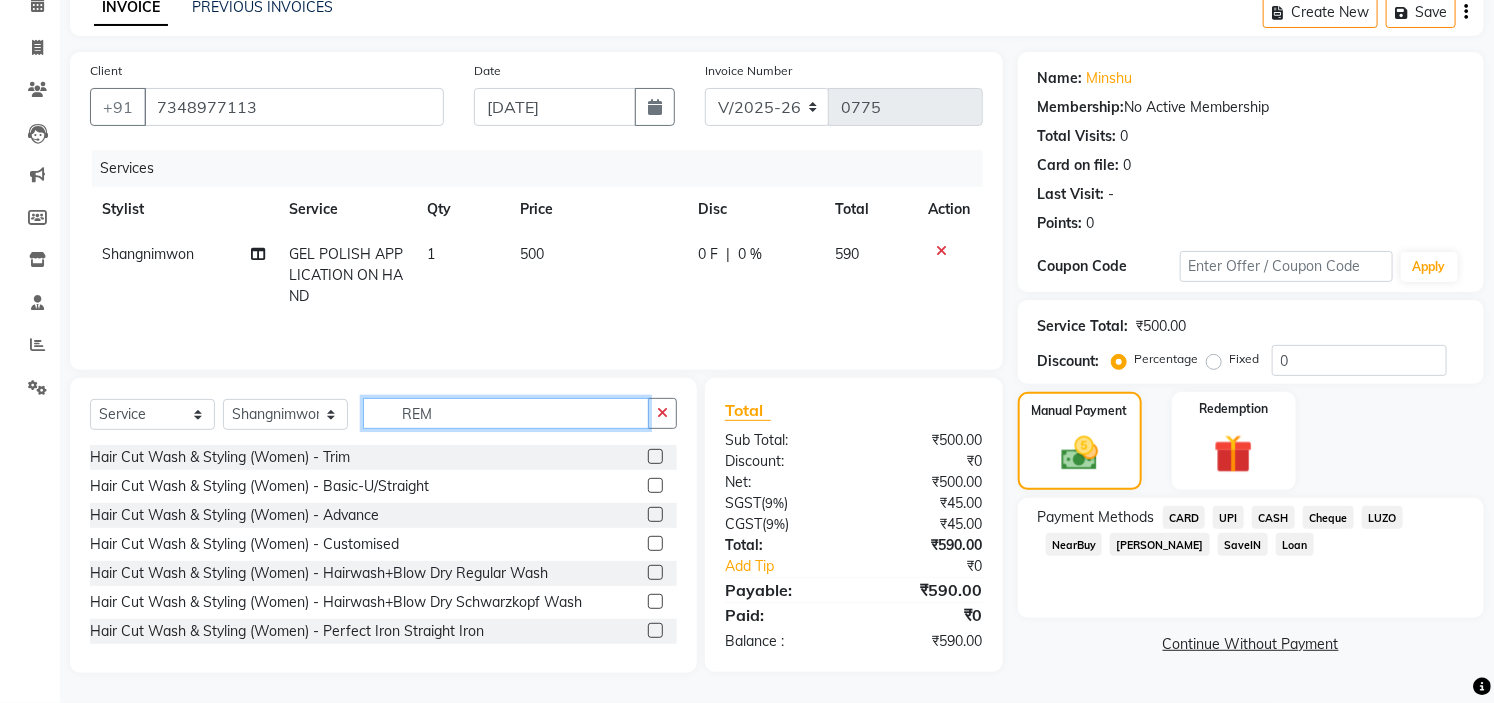 scroll, scrollTop: 98, scrollLeft: 0, axis: vertical 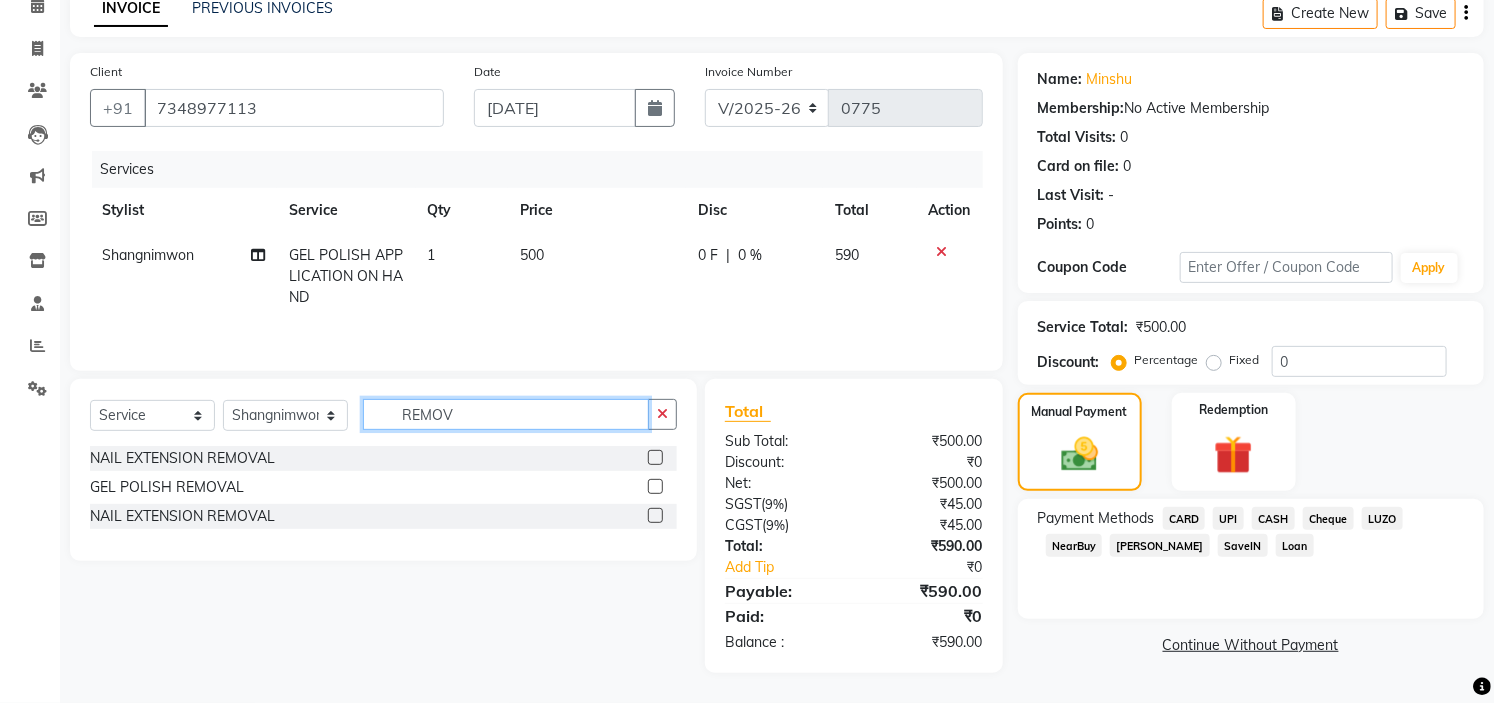 type on "REMOV" 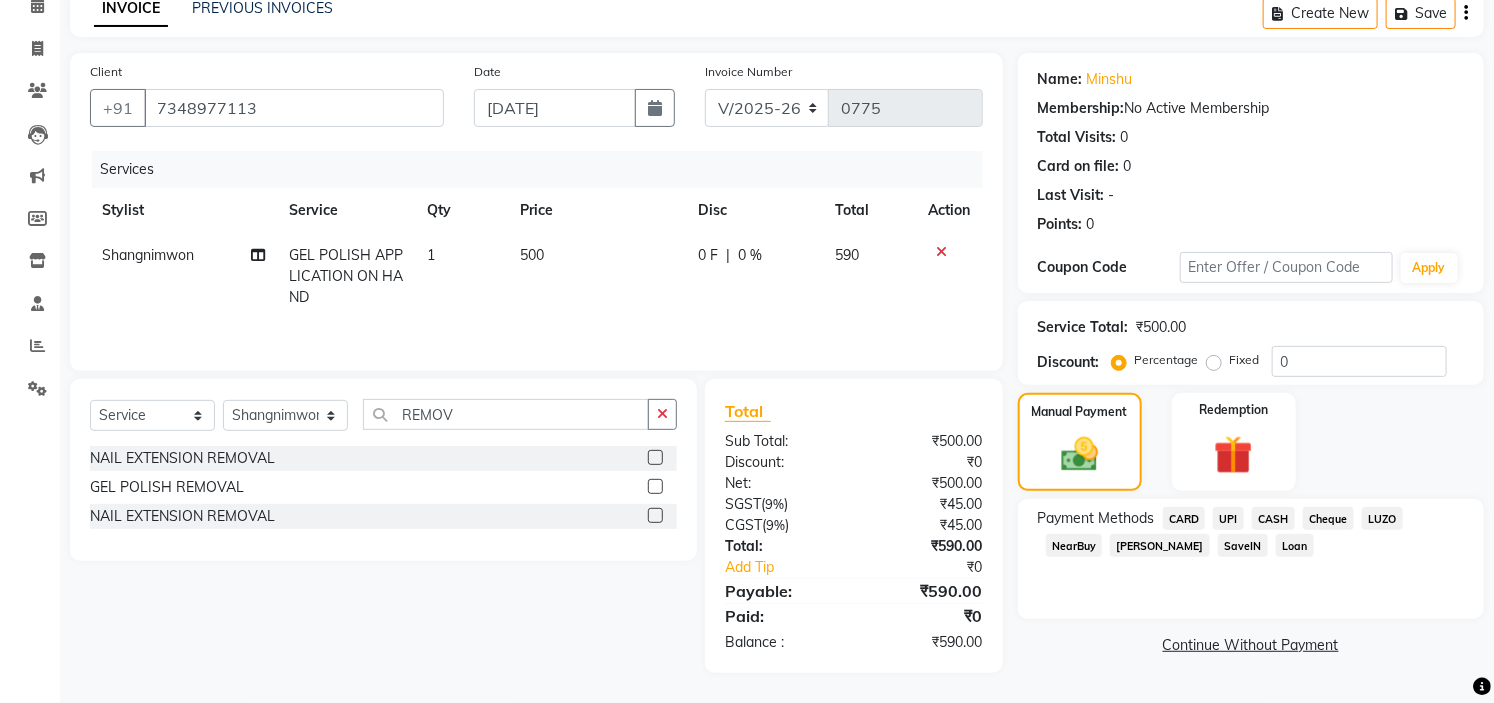 click 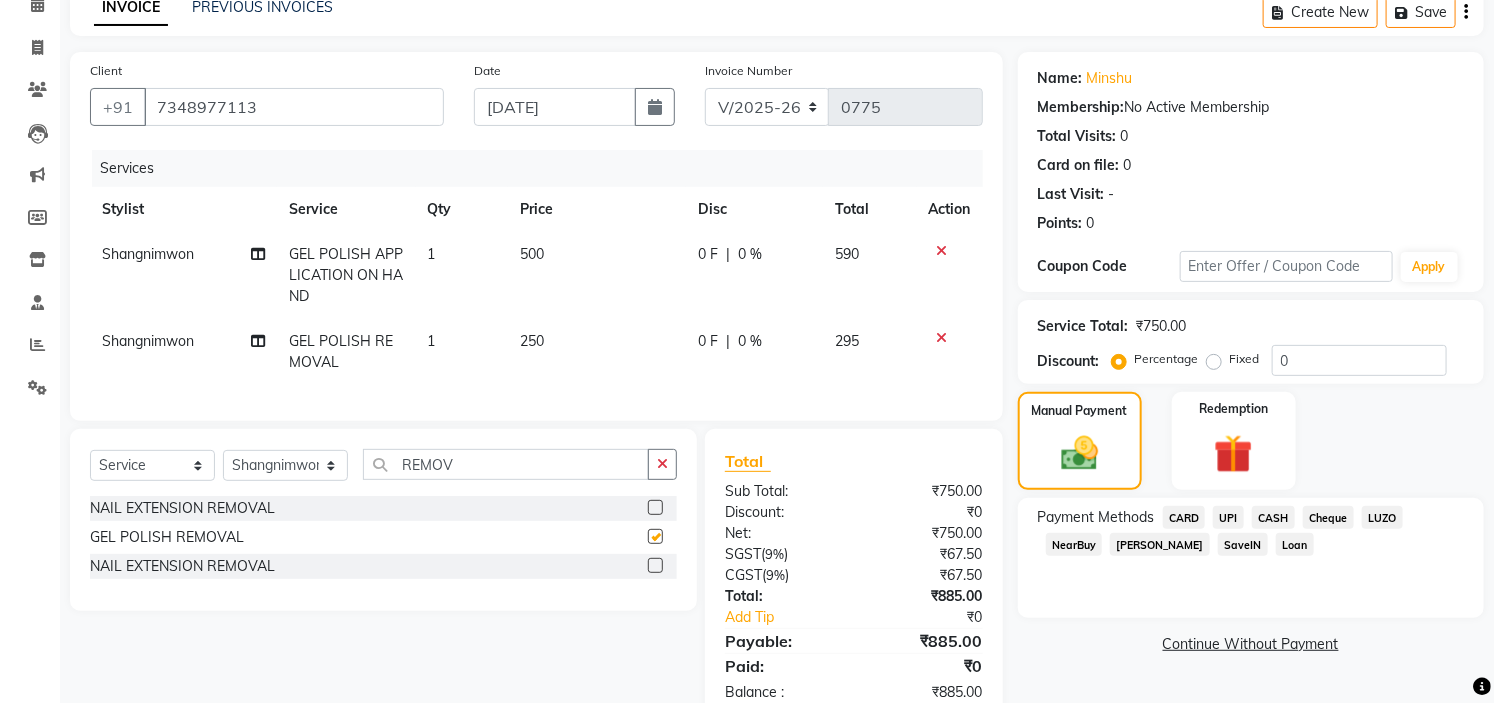 checkbox on "false" 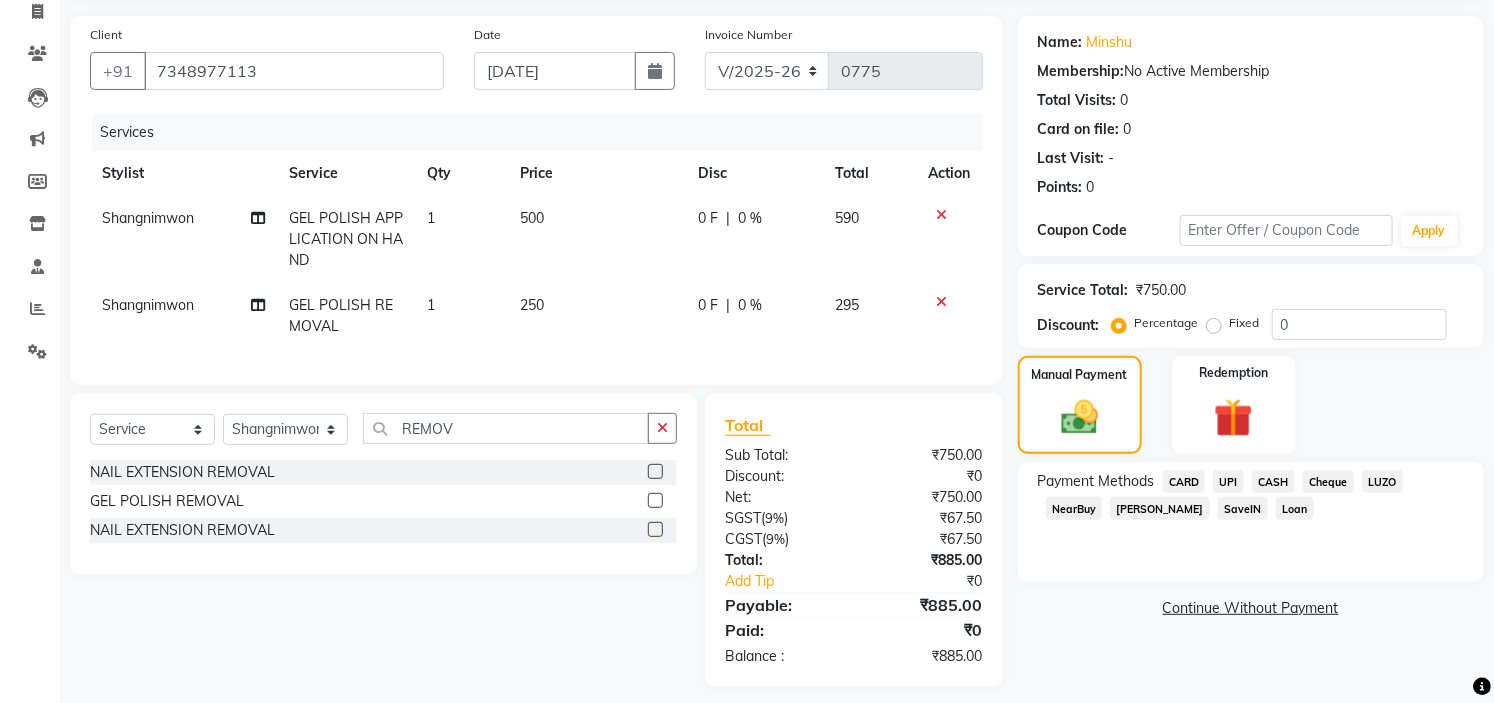 scroll, scrollTop: 164, scrollLeft: 0, axis: vertical 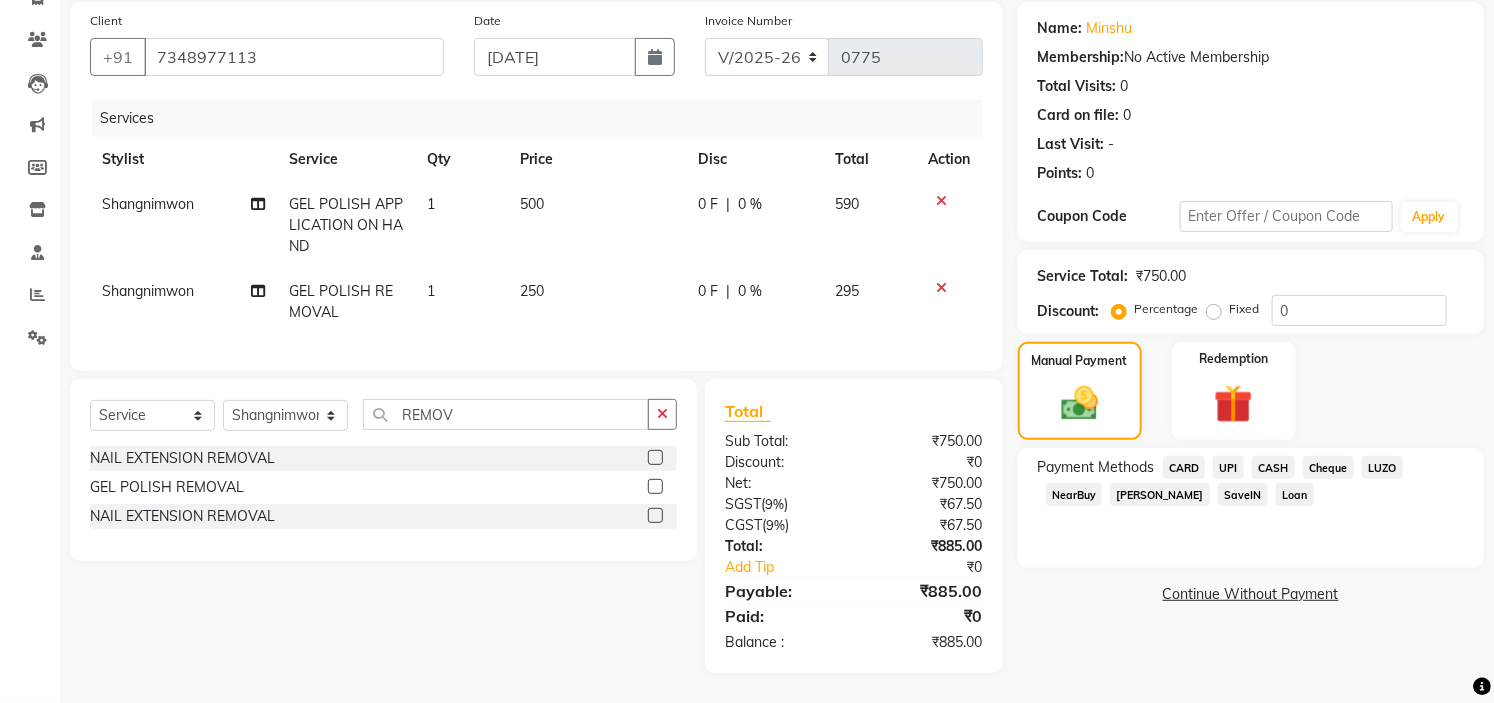 click on "UPI" 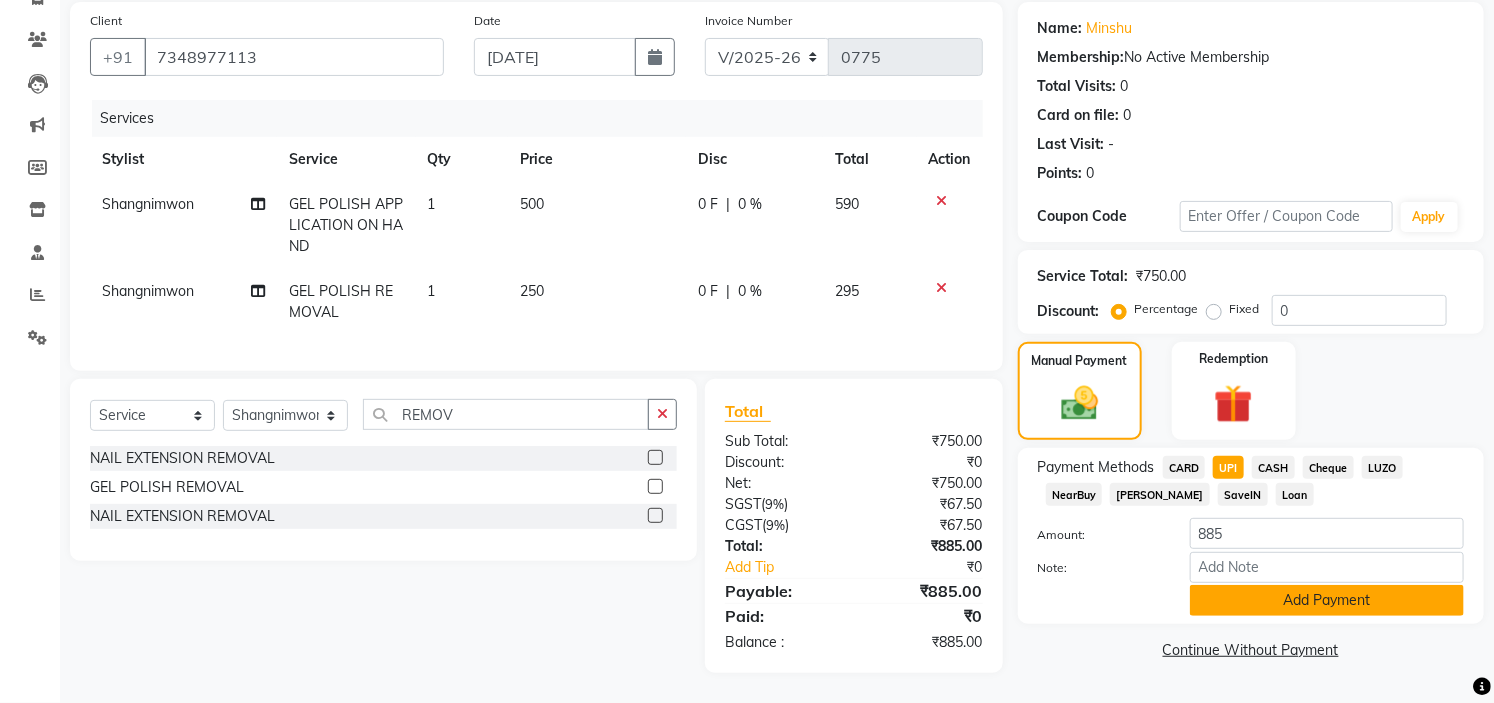click on "Add Payment" 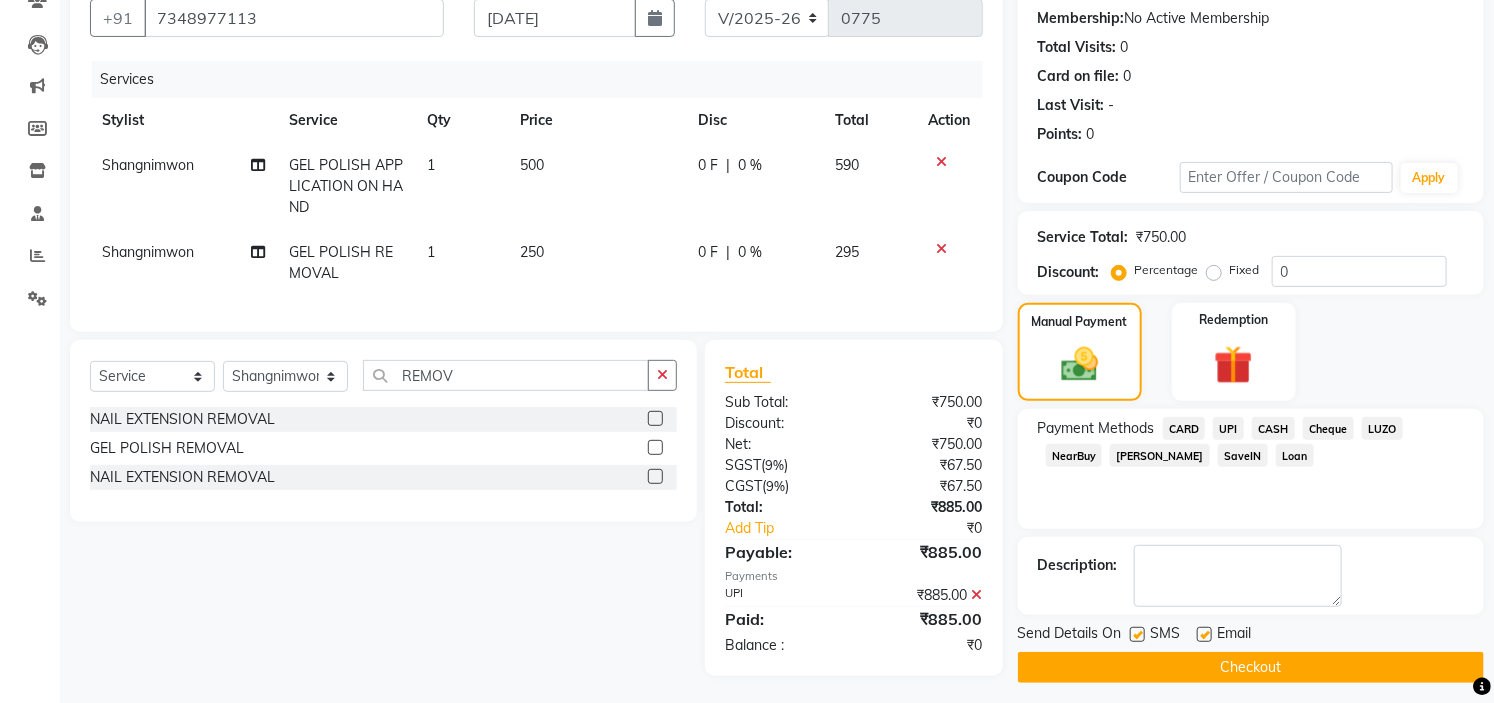 scroll, scrollTop: 206, scrollLeft: 0, axis: vertical 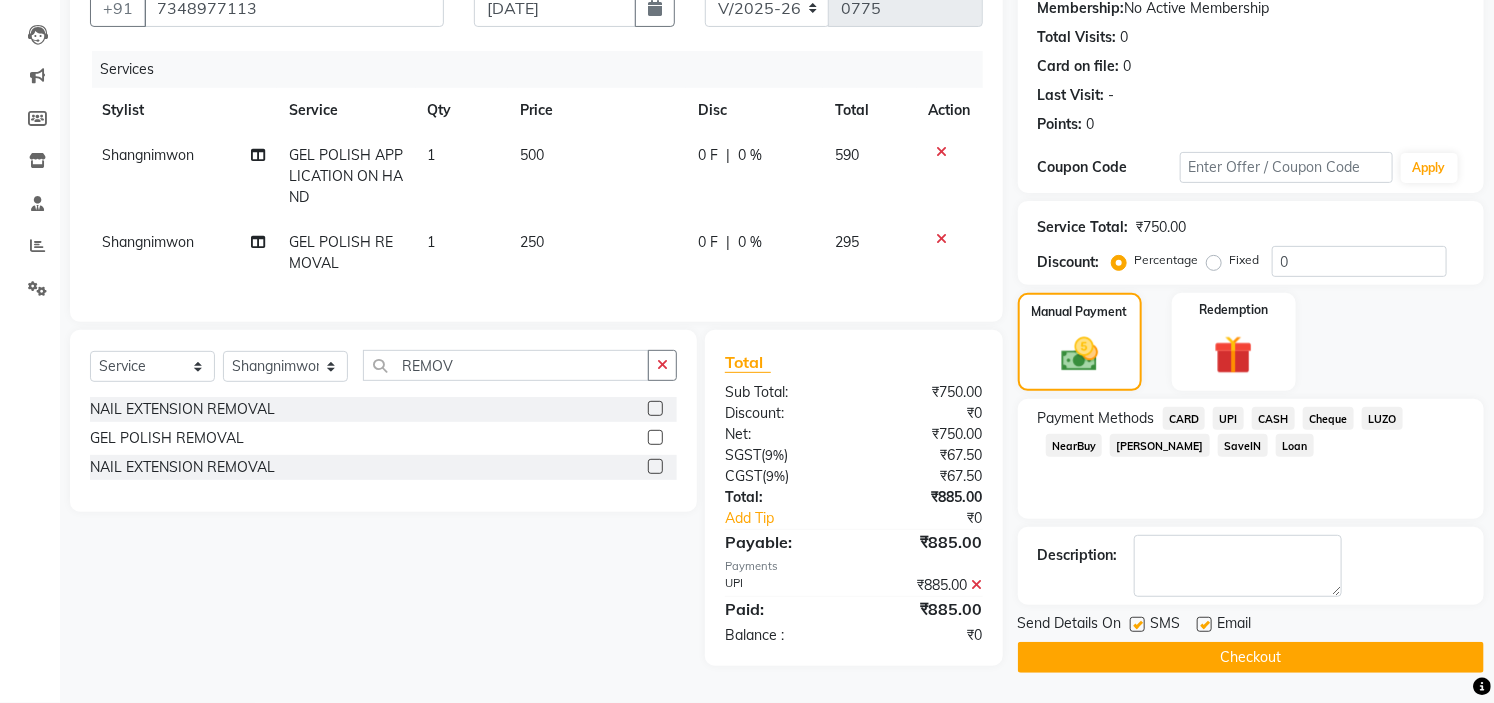 click on "Checkout" 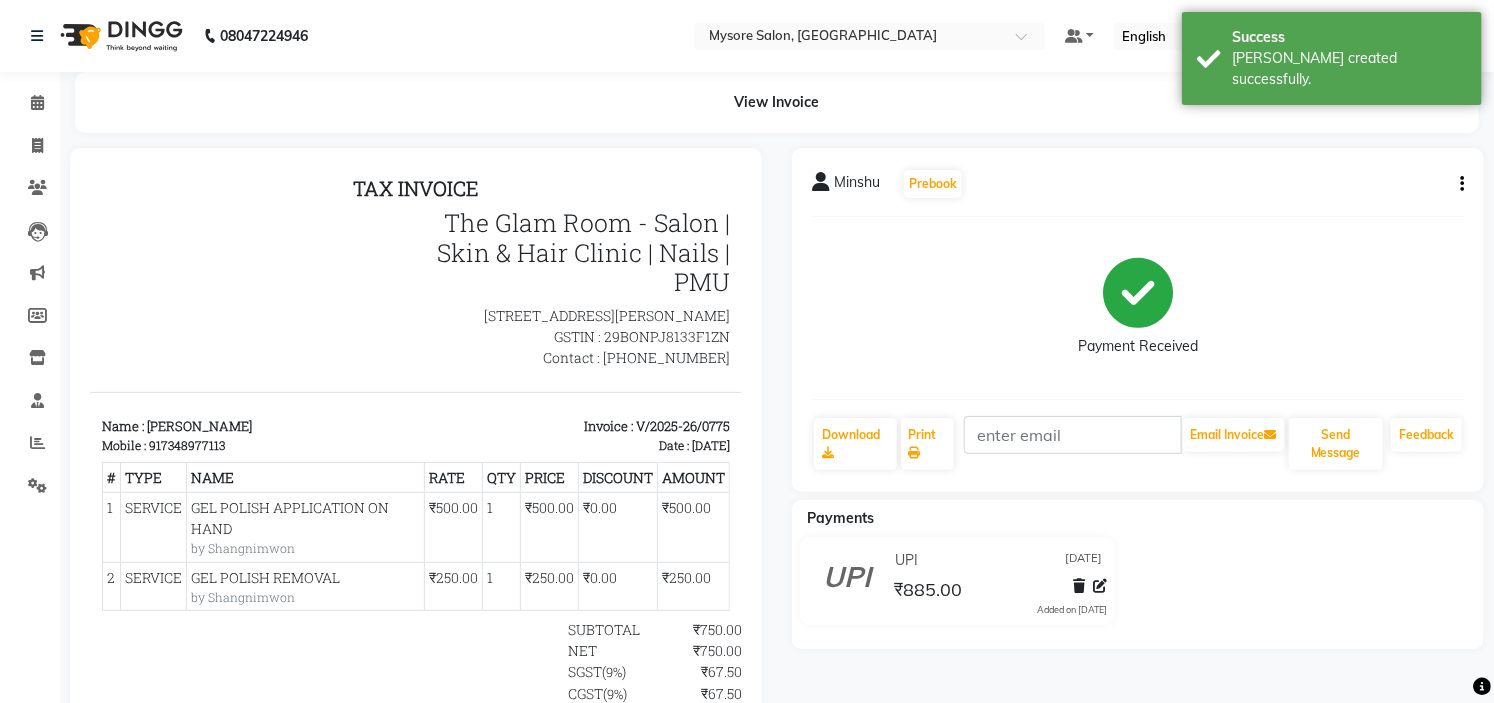 scroll, scrollTop: 0, scrollLeft: 0, axis: both 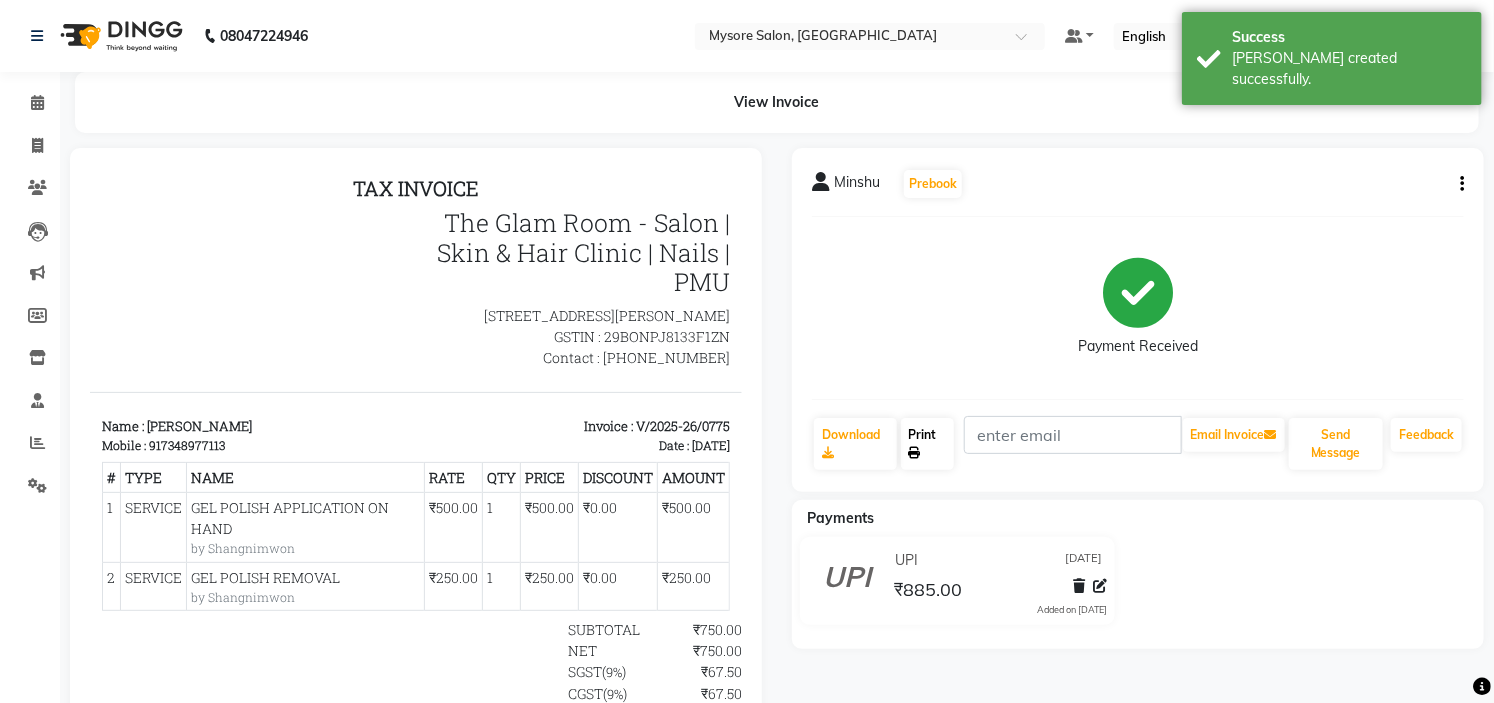 click on "Print" 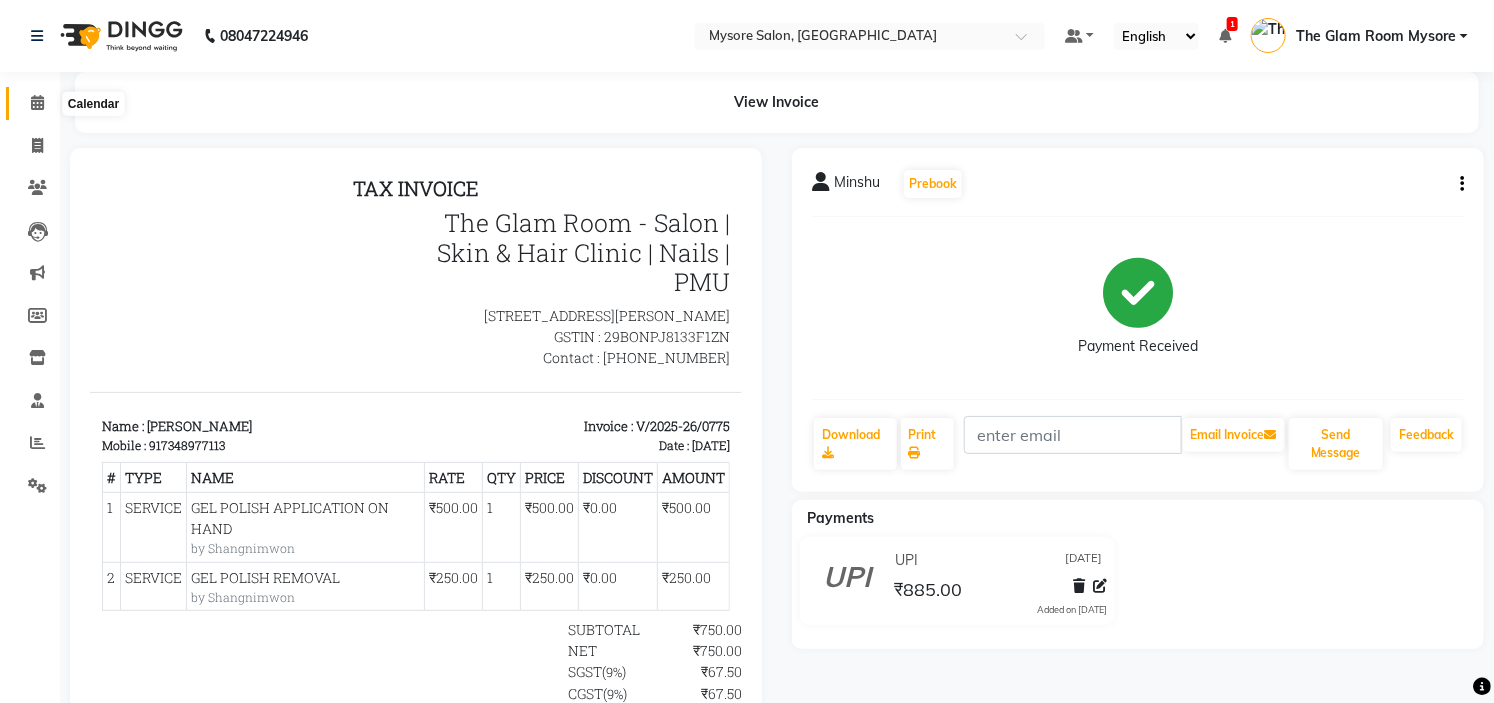 click 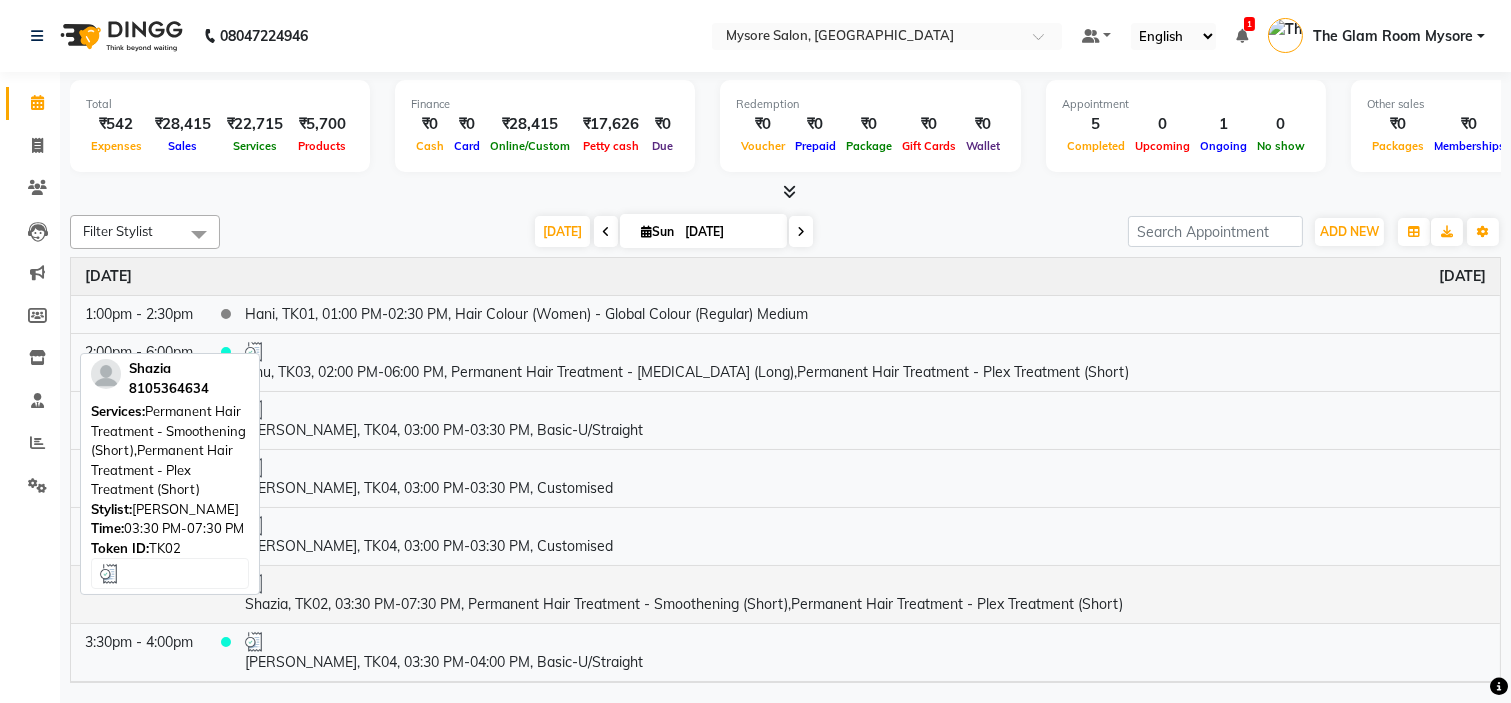 click on "Shazia, TK02, 03:30 PM-07:30 PM, Permanent Hair Treatment - Smoothening (Short),Permanent Hair Treatment - Plex Treatment (Short)" at bounding box center (865, 594) 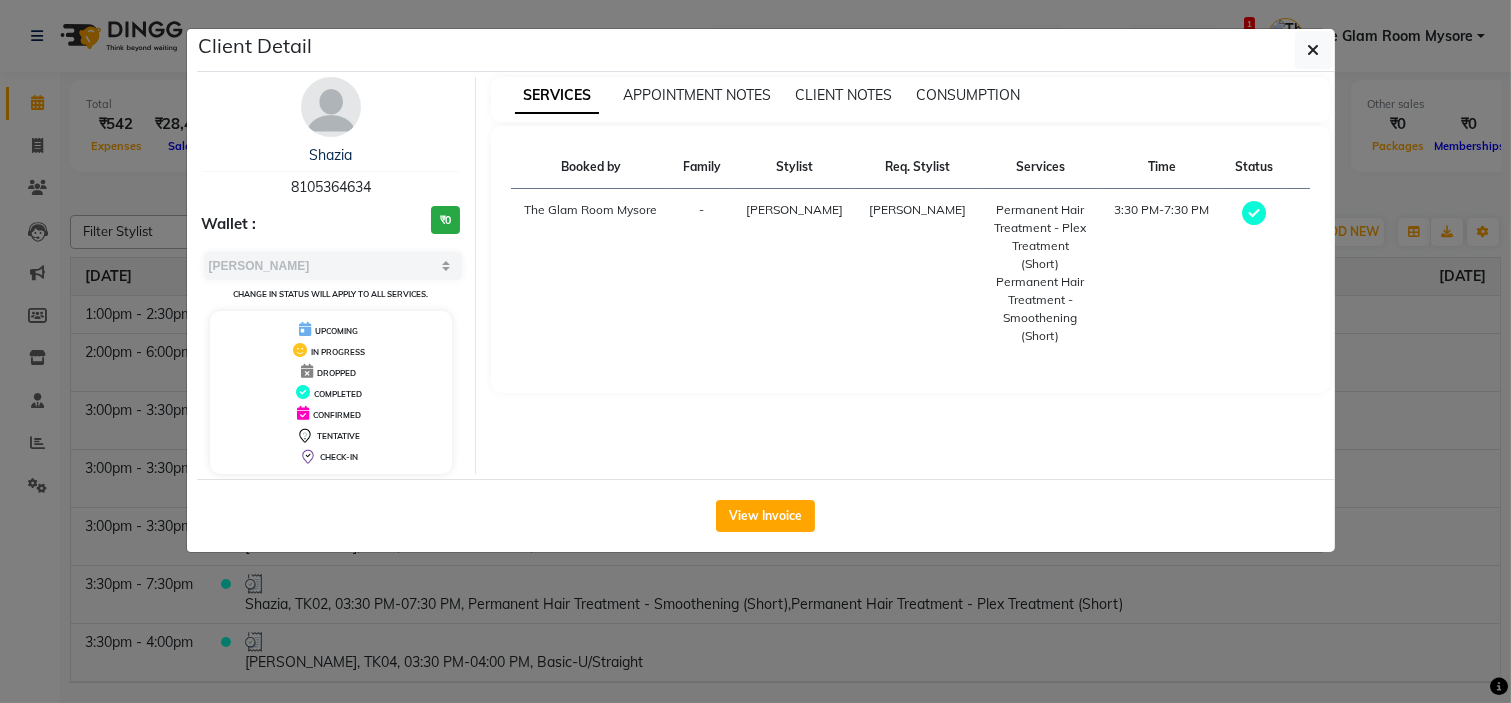 click on "8105364634" at bounding box center (331, 187) 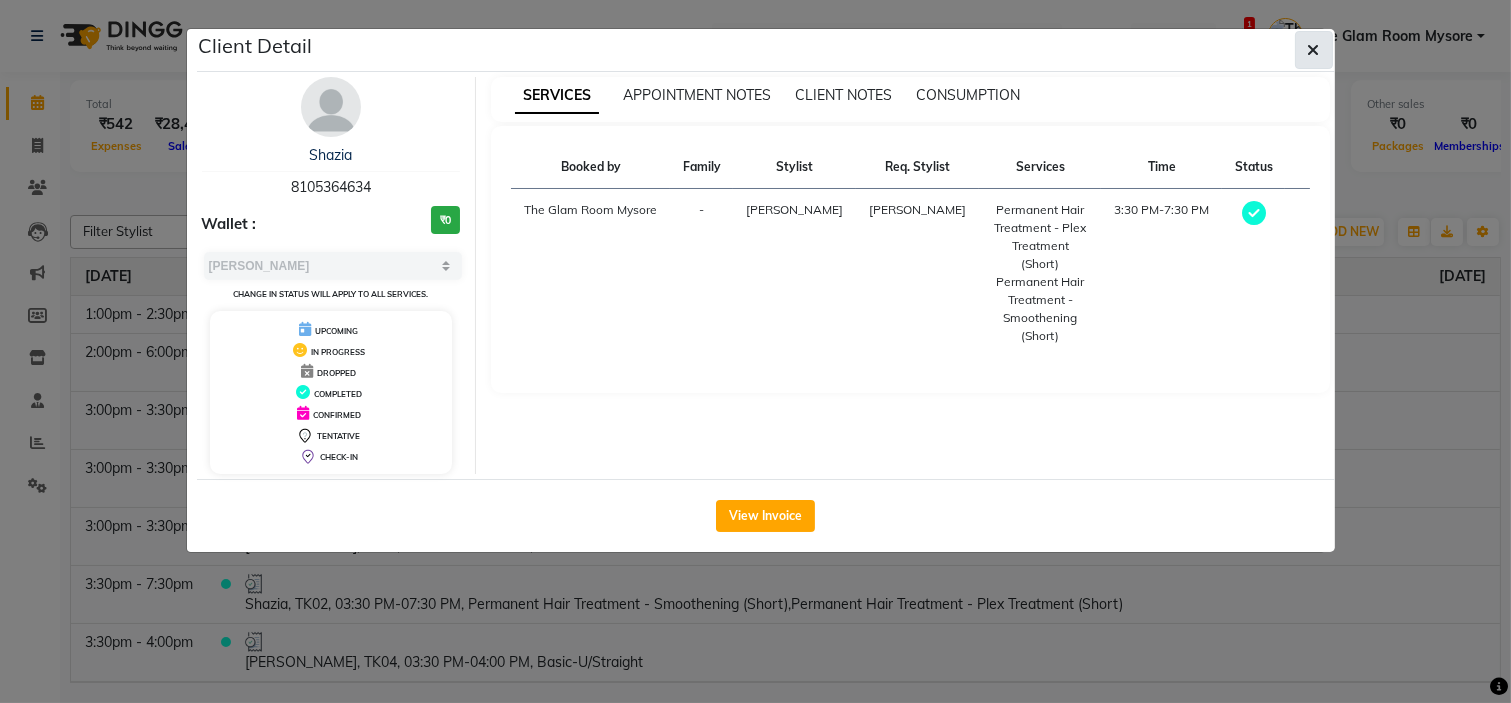 click 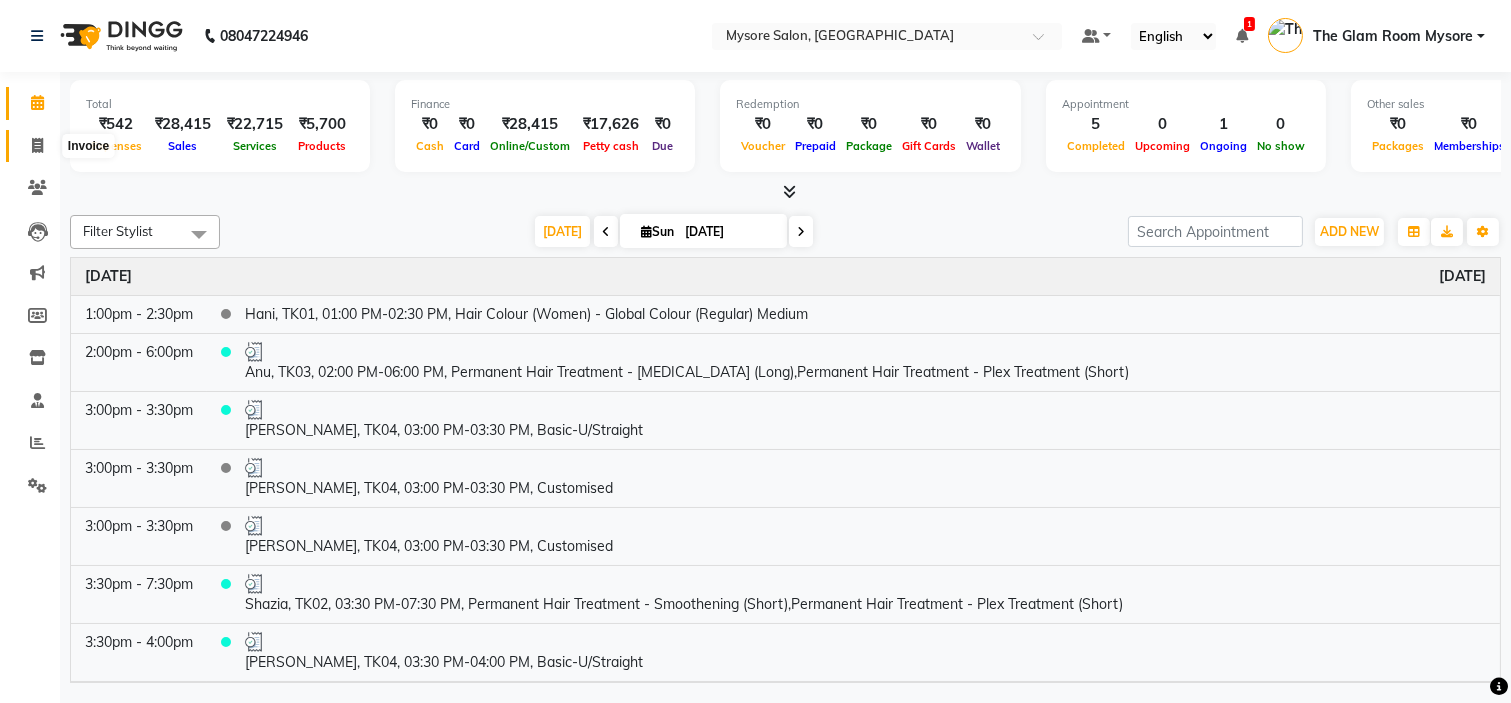 click 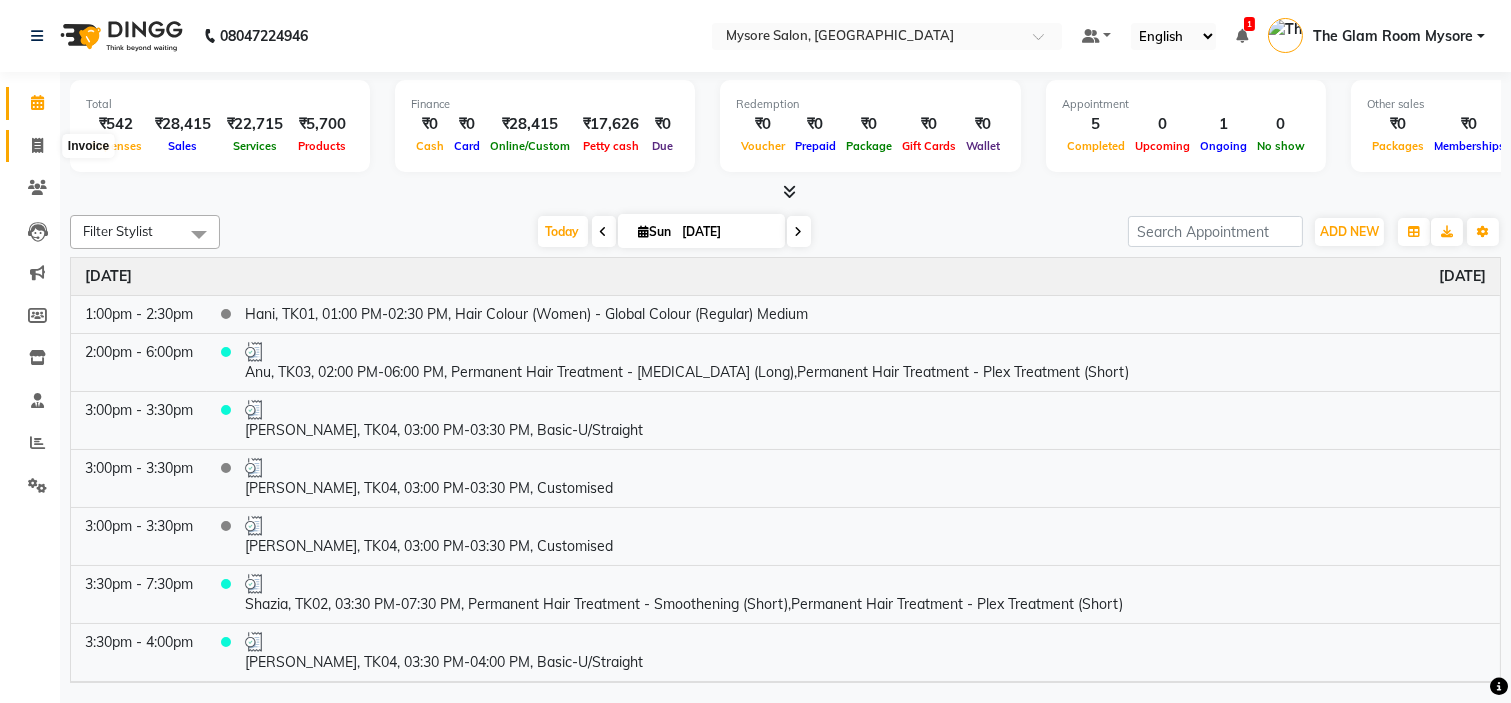 select on "service" 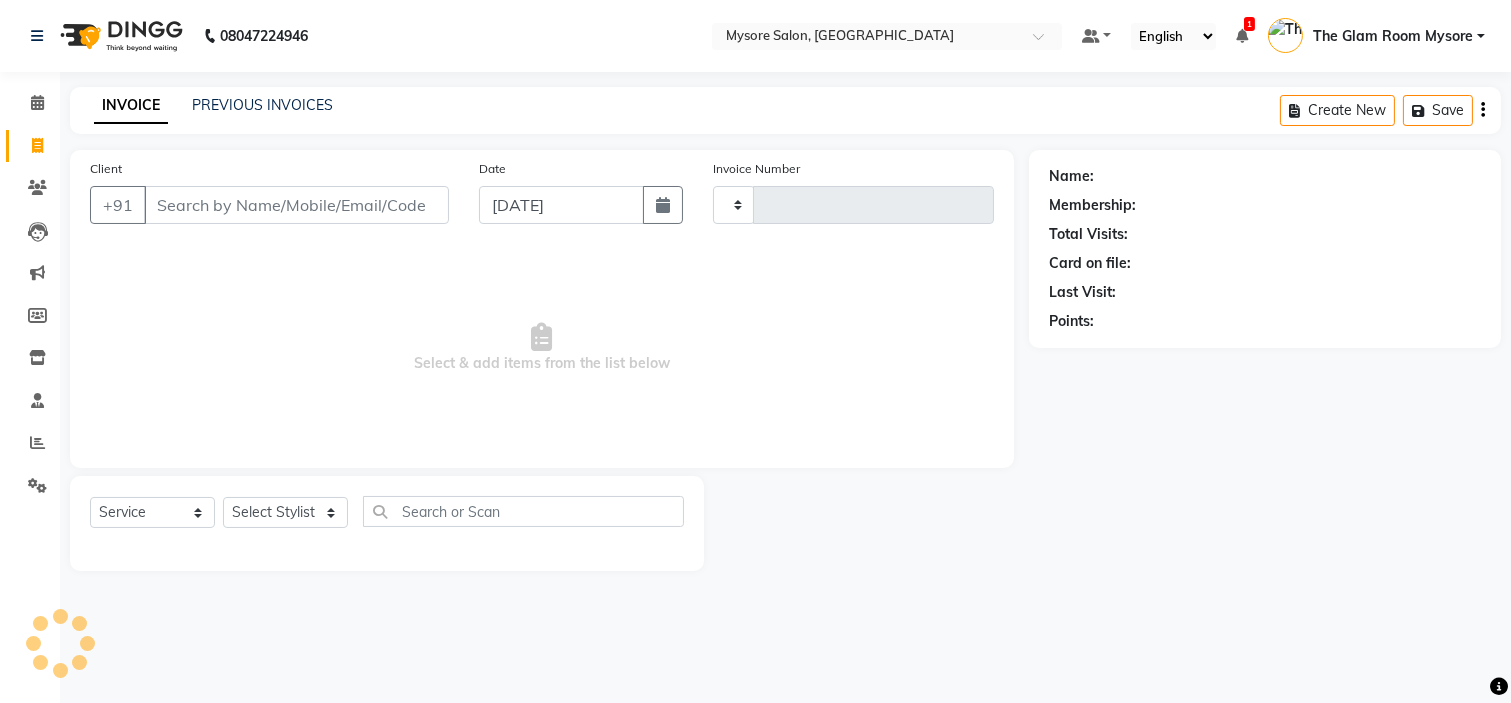 type on "0776" 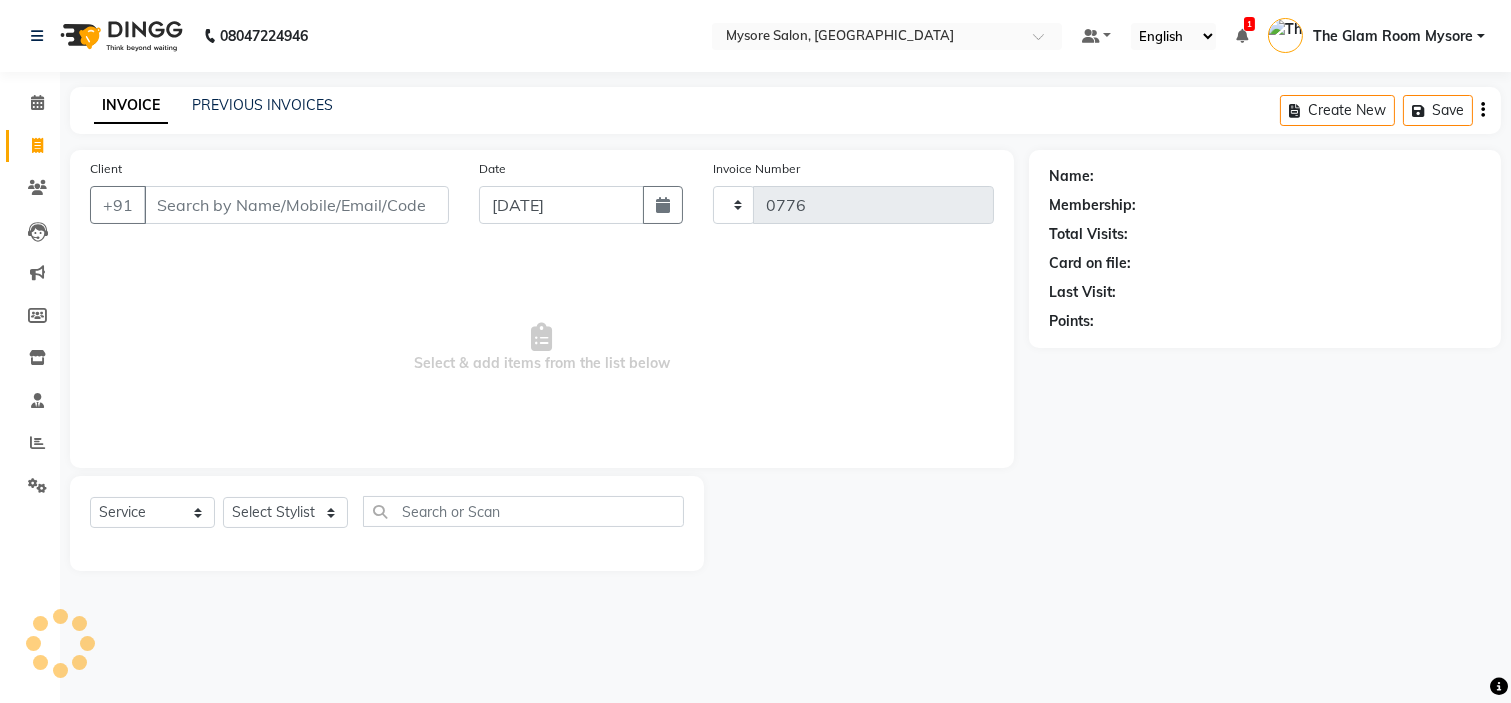 select on "4255" 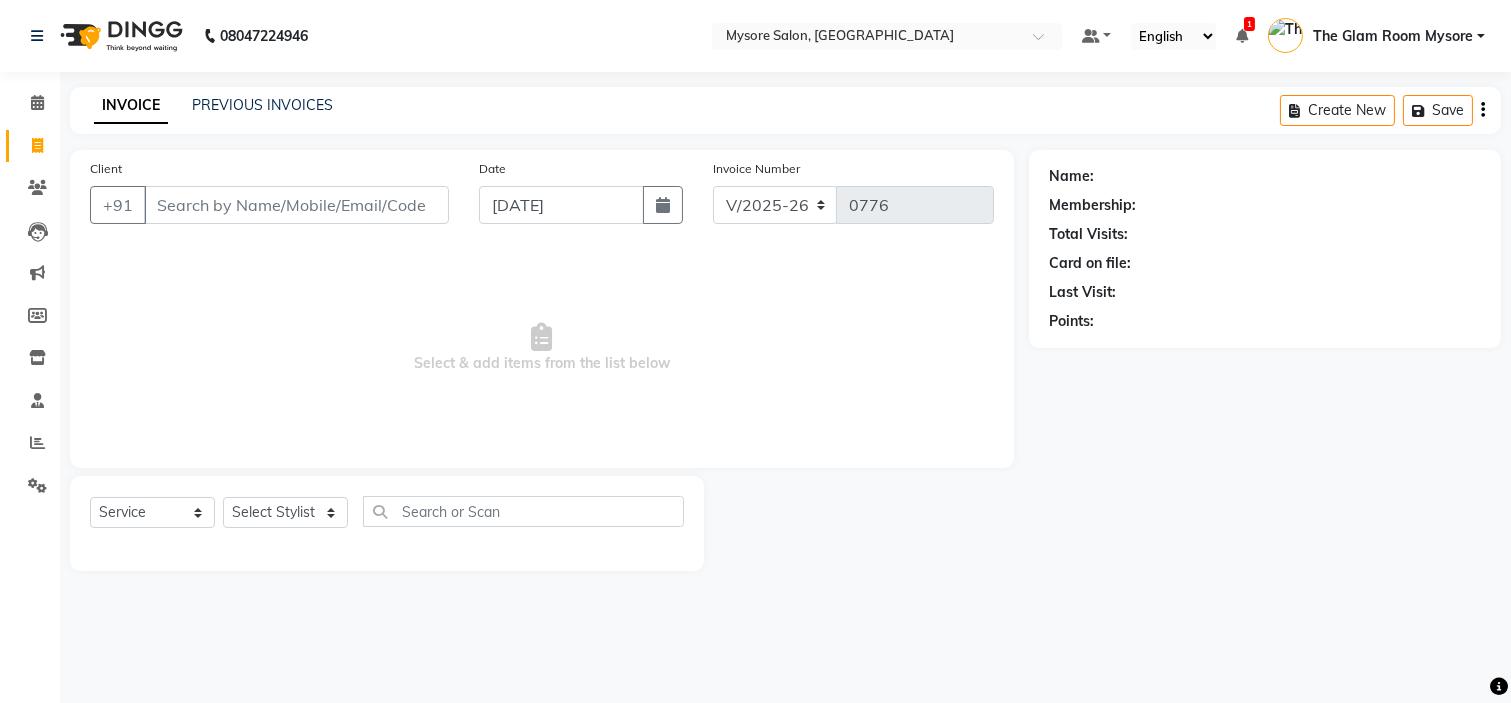 click on "Client" at bounding box center (296, 205) 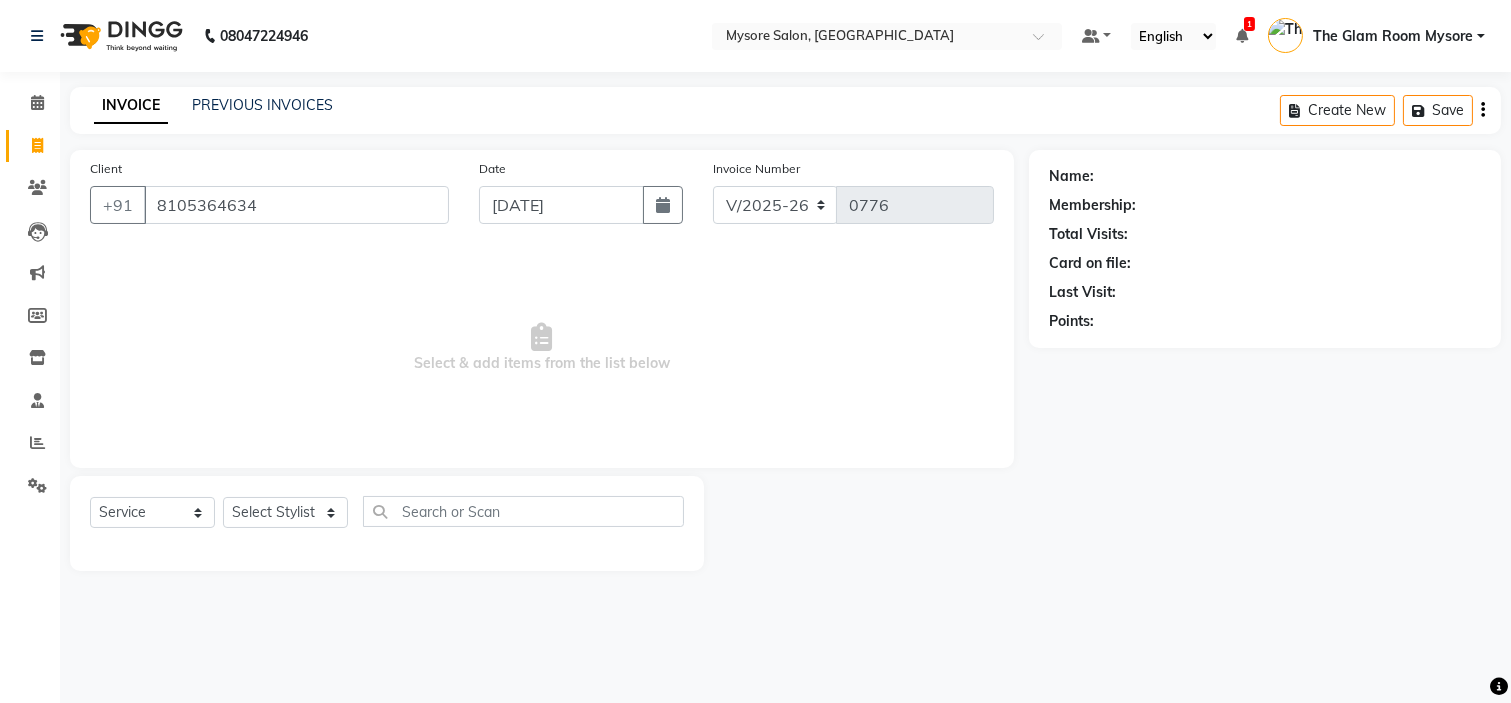 type on "8105364634" 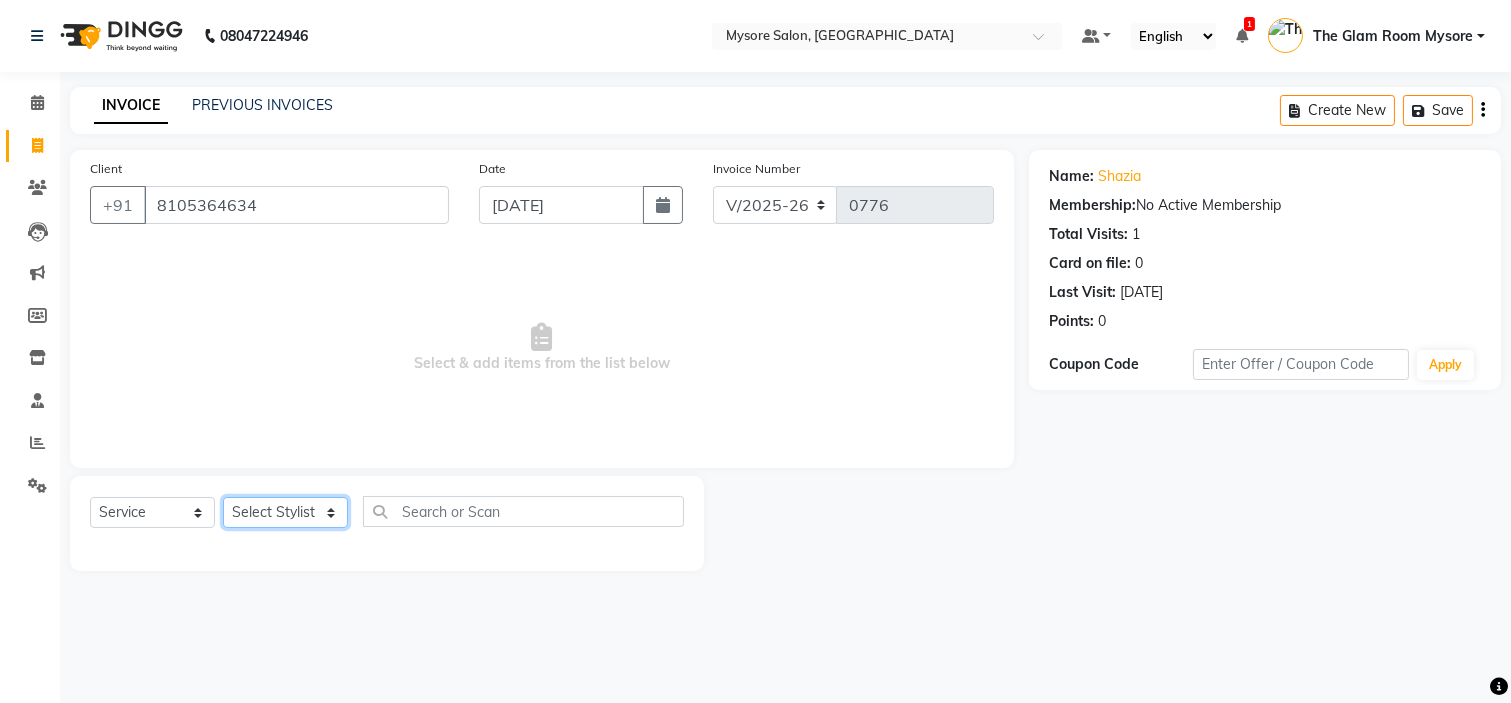 click on "Select Stylist Ankita Arti Ashwini Ayaan DR. Apurva Fatma Jayshree Lakshmi Paul Ruhul alom Shangnimwon Steve Sumaiya Banu Sumit Teja Tezz The Glam Room Mysore" 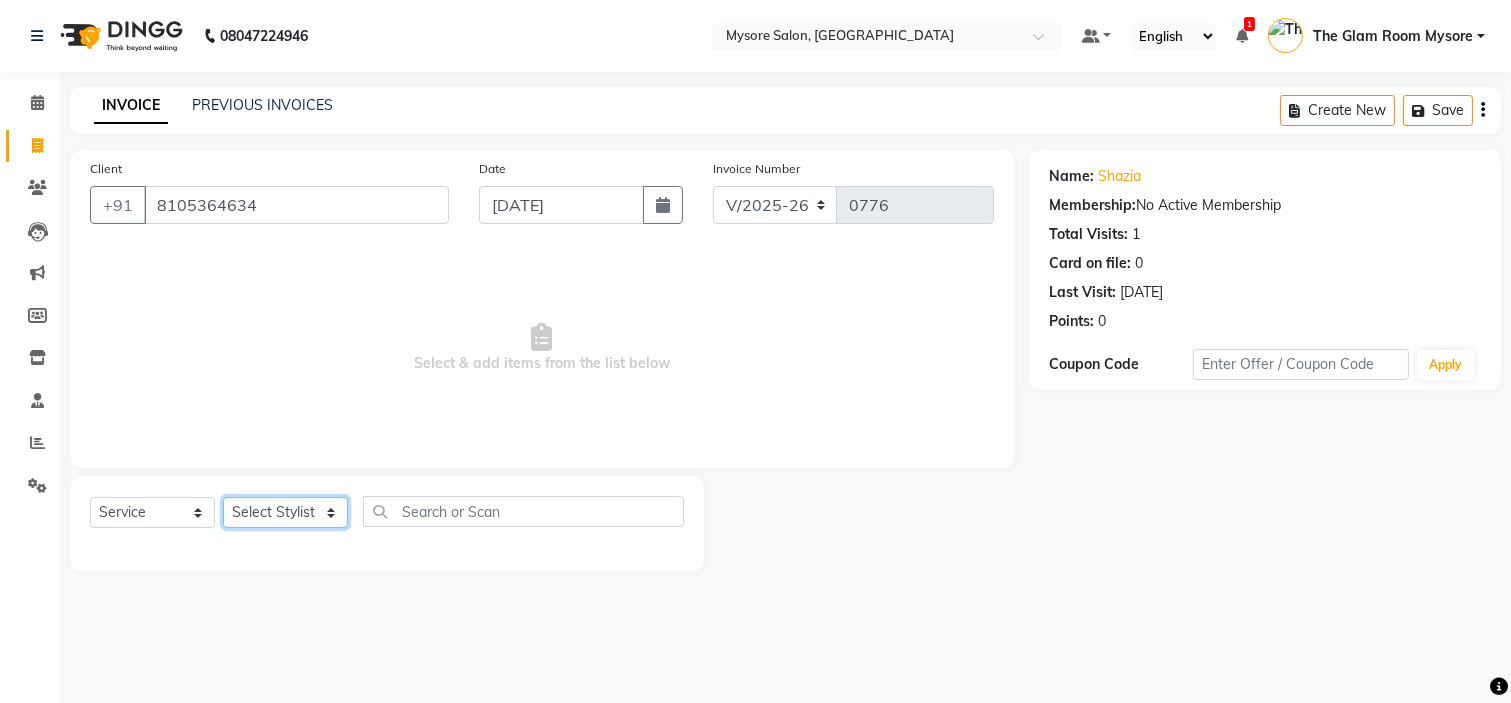 select on "63165" 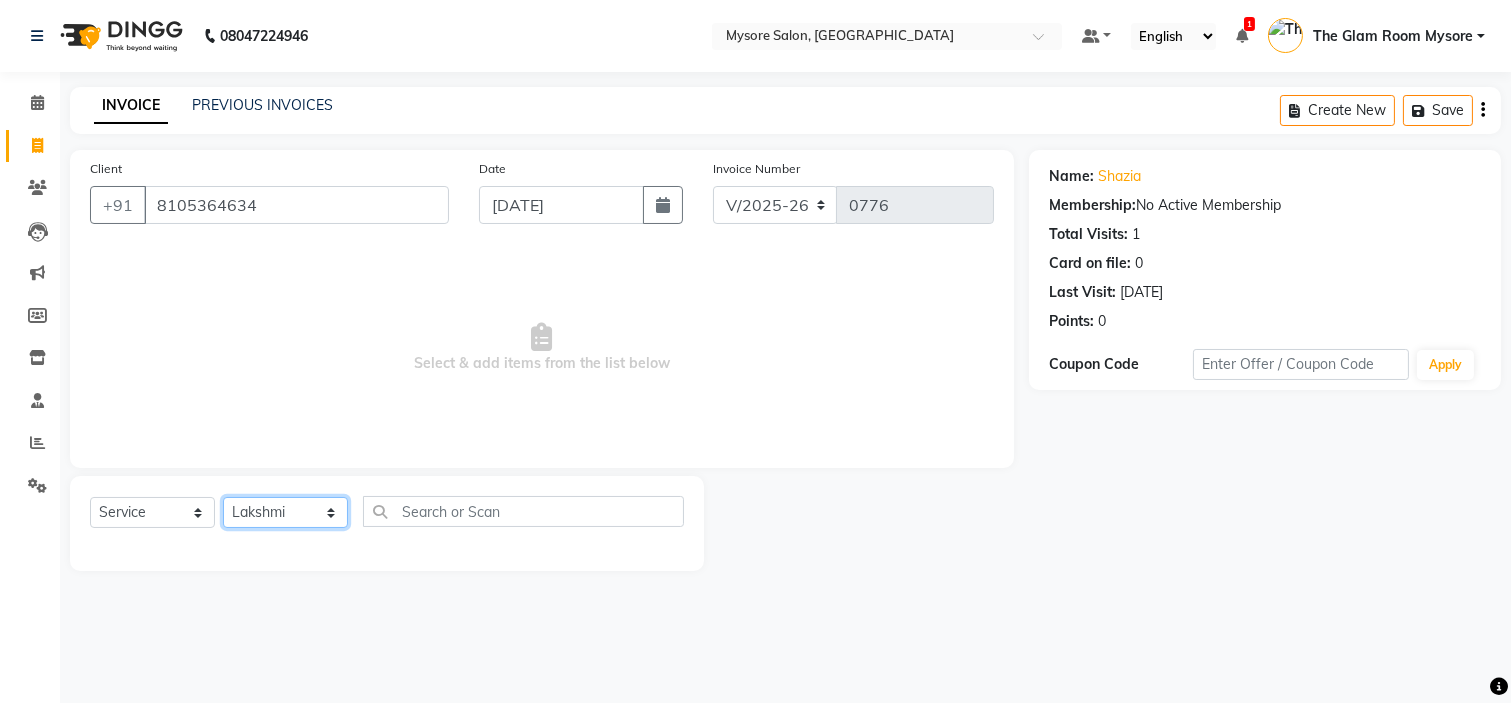 click on "Select Stylist Ankita Arti Ashwini Ayaan DR. Apurva Fatma Jayshree Lakshmi Paul Ruhul alom Shangnimwon Steve Sumaiya Banu Sumit Teja Tezz The Glam Room Mysore" 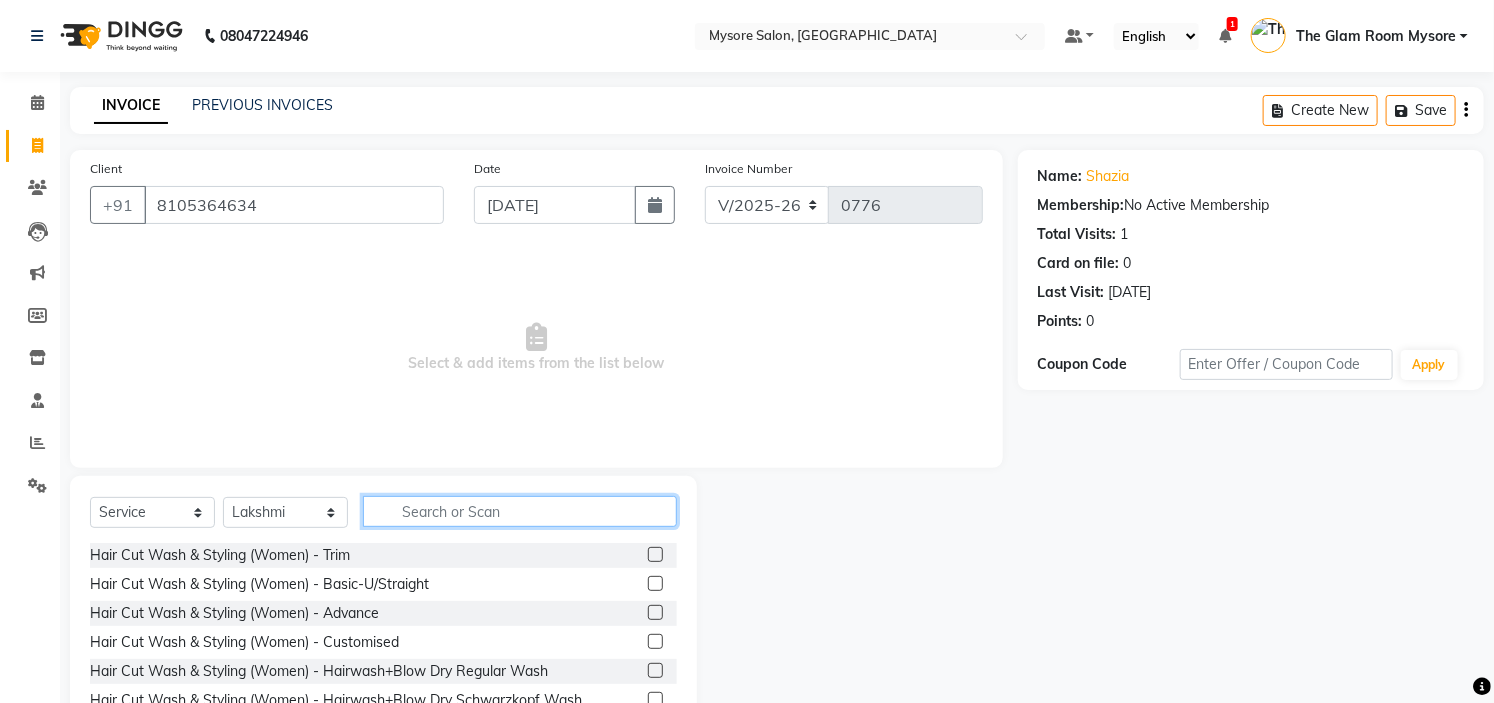 click 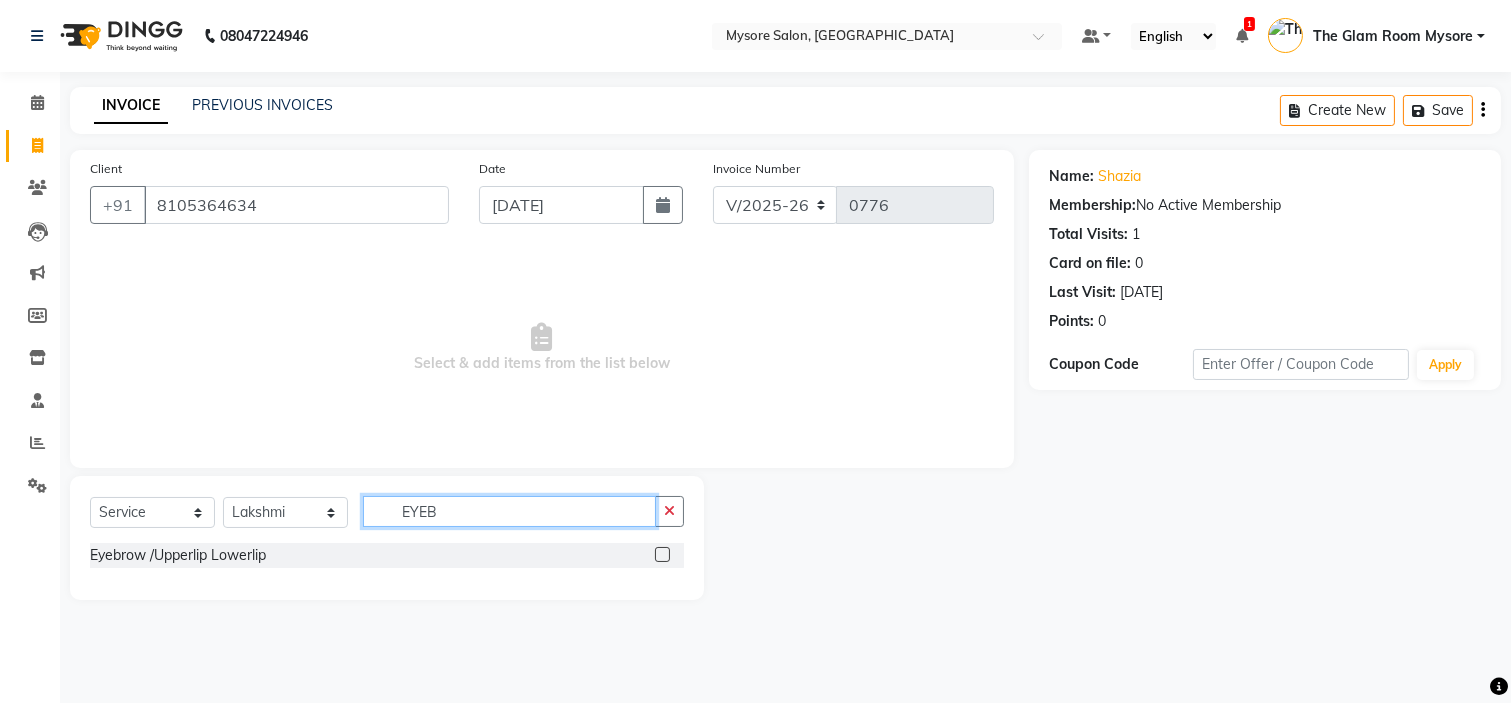 type on "EYEB" 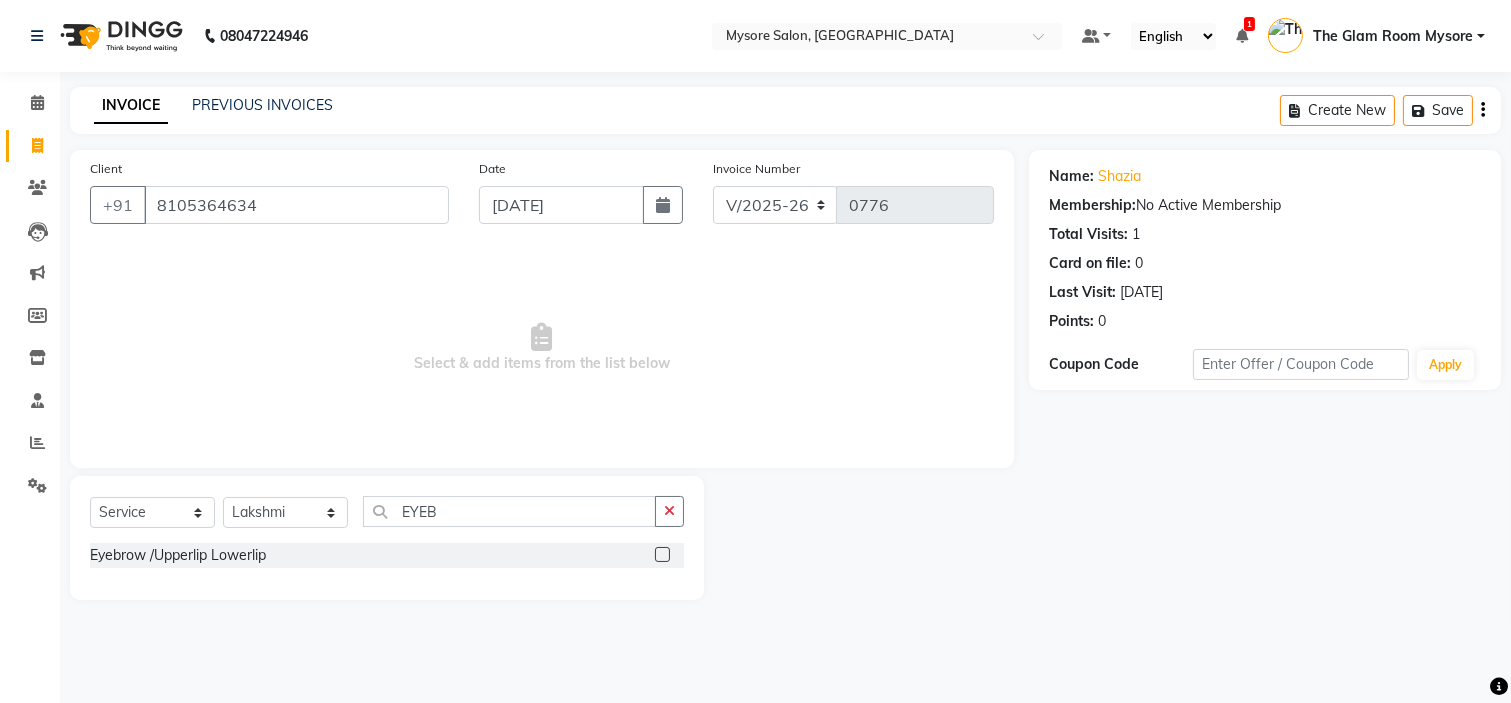 click 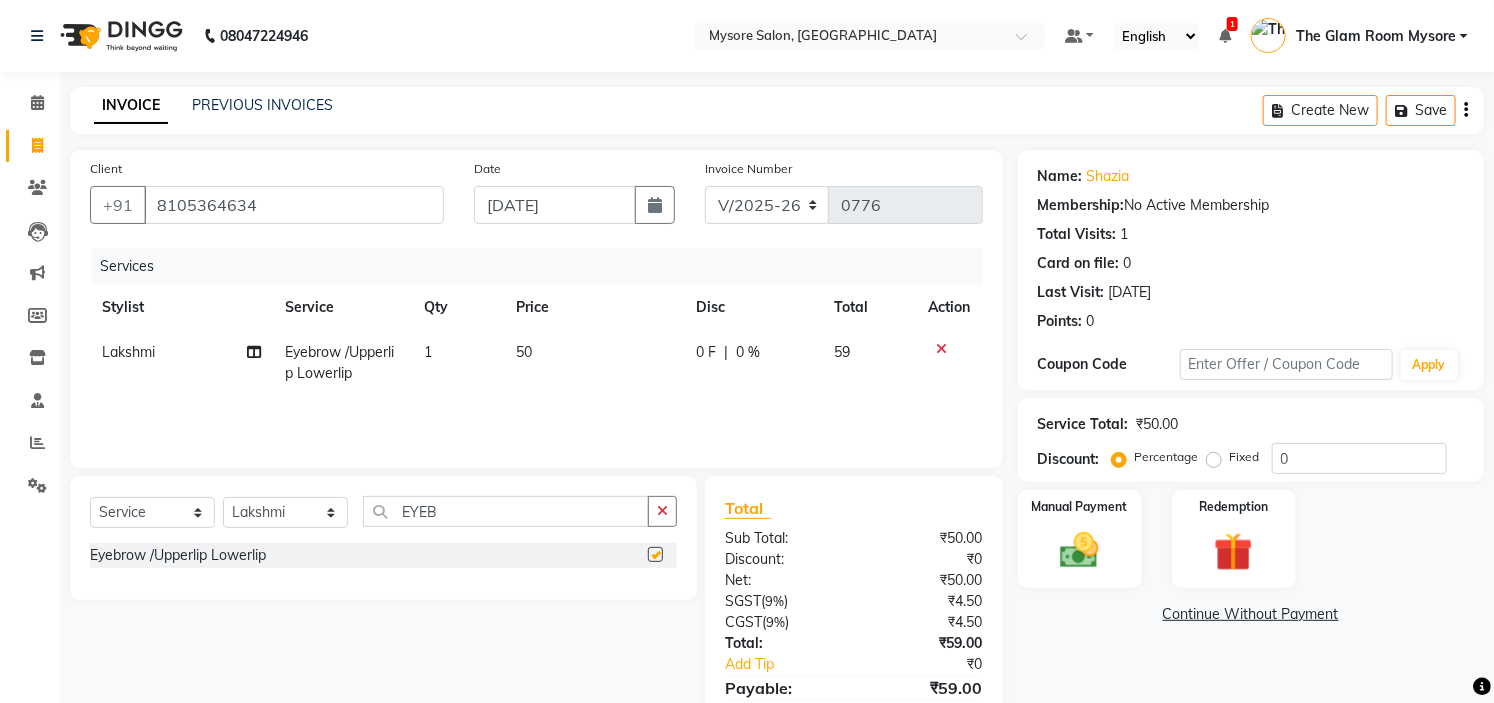 checkbox on "false" 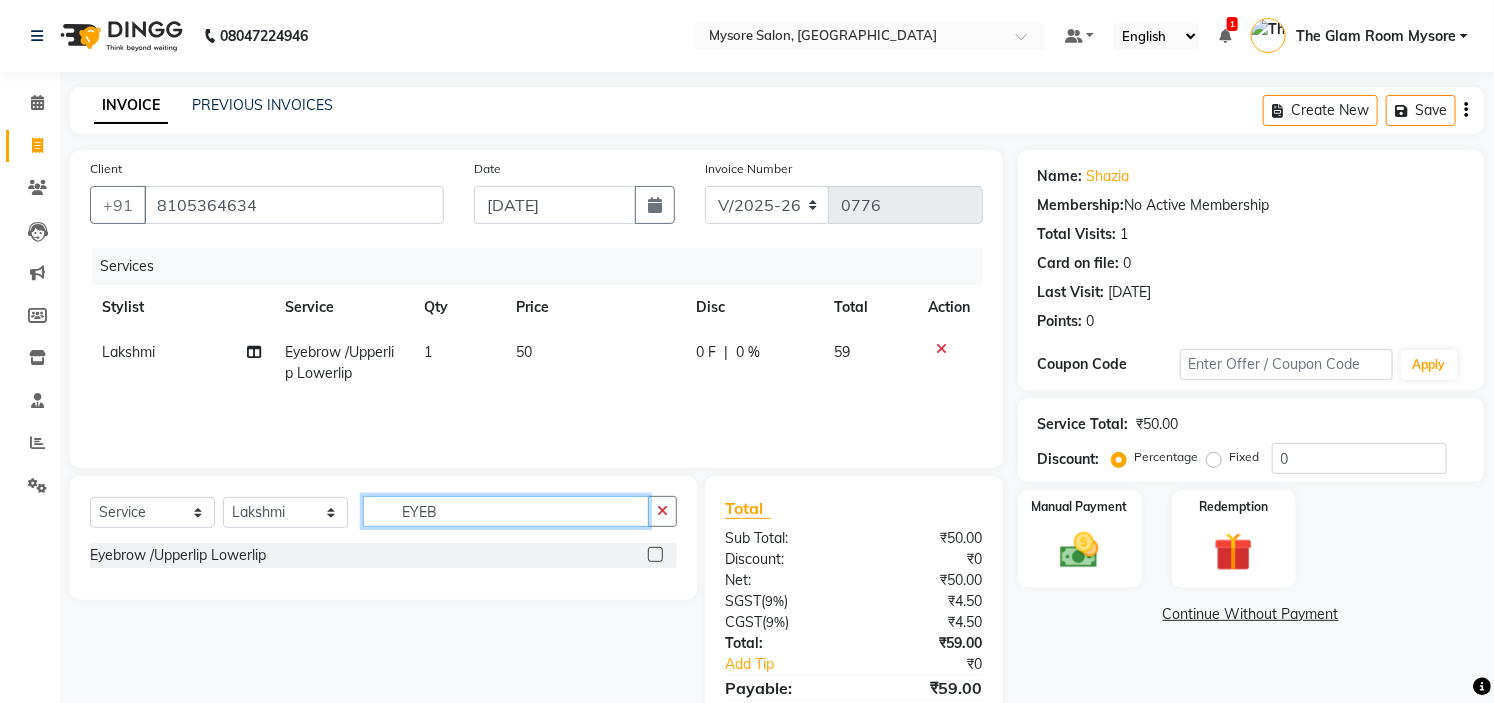 click on "EYEB" 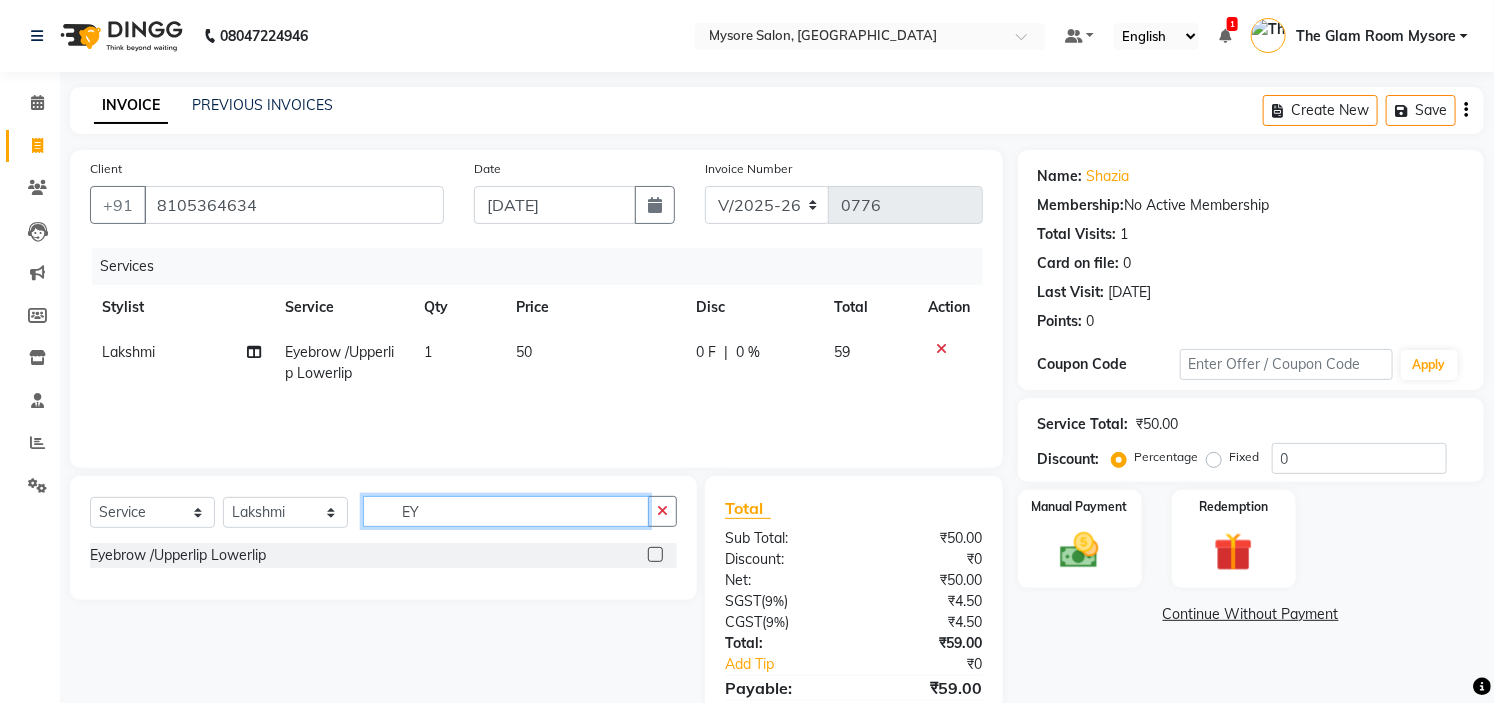 type on "E" 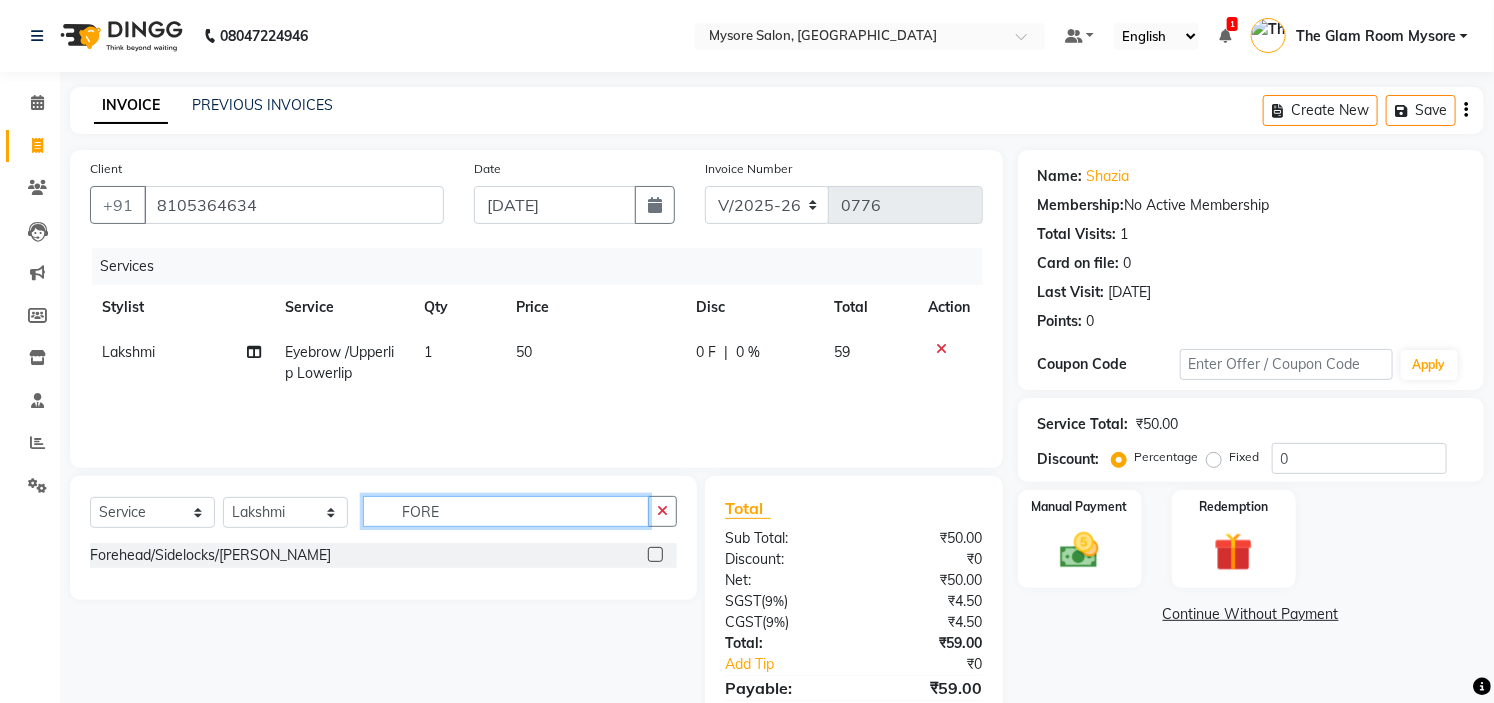 type on "FORE" 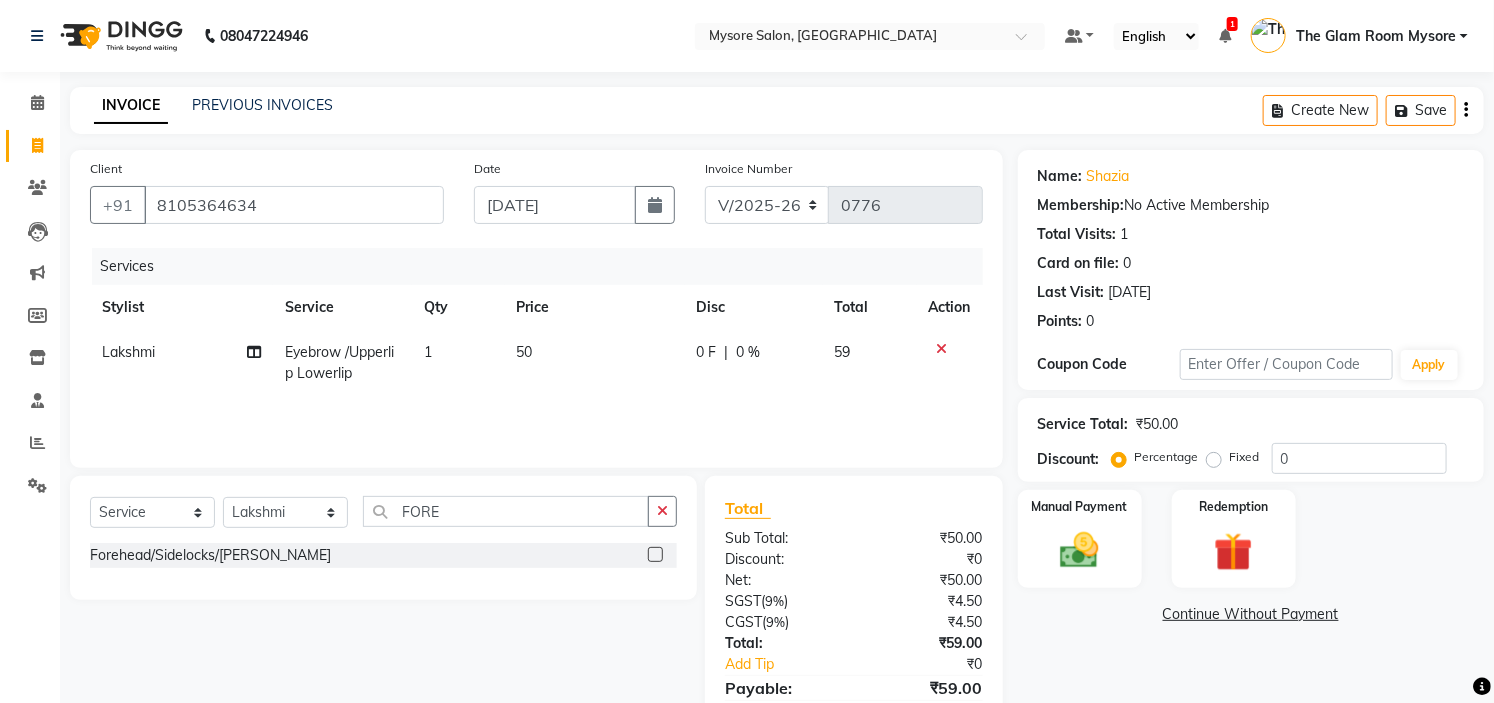 click 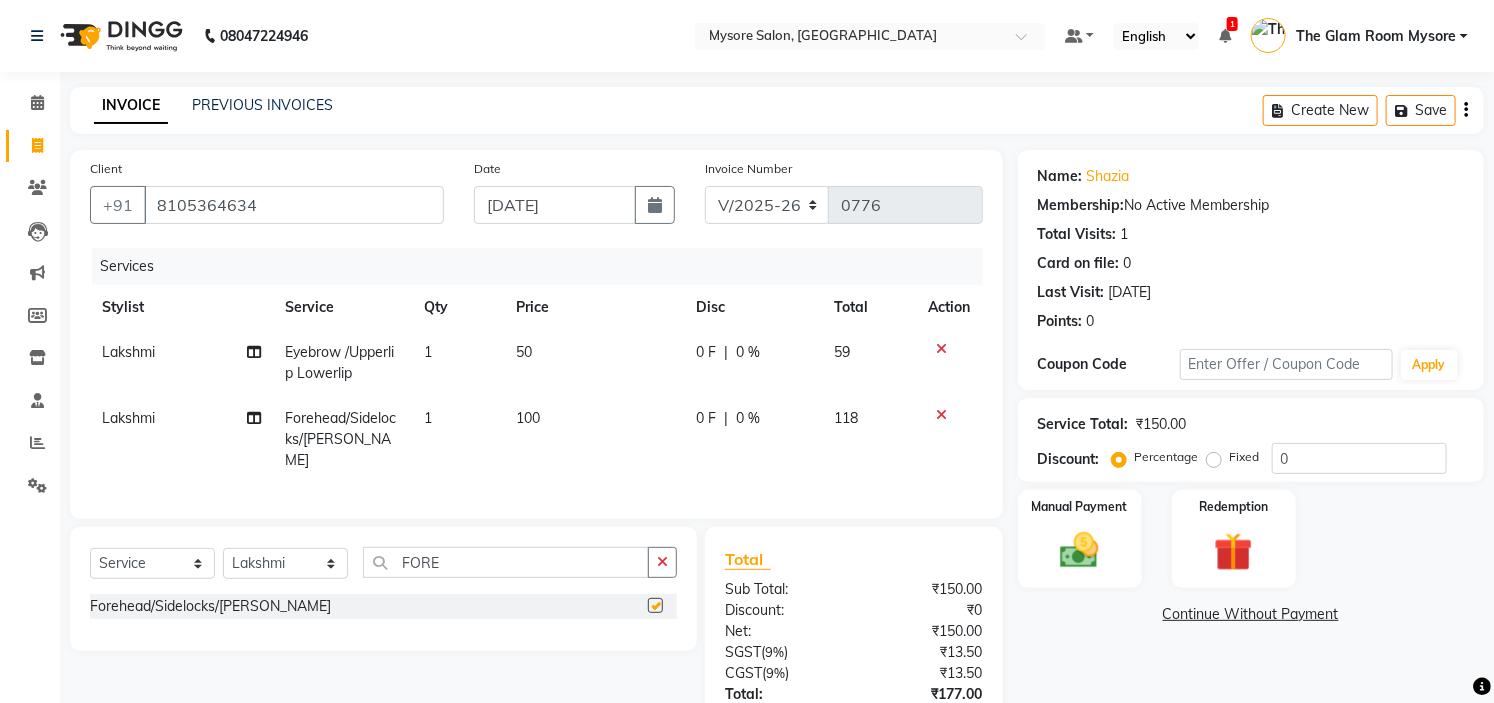 checkbox on "false" 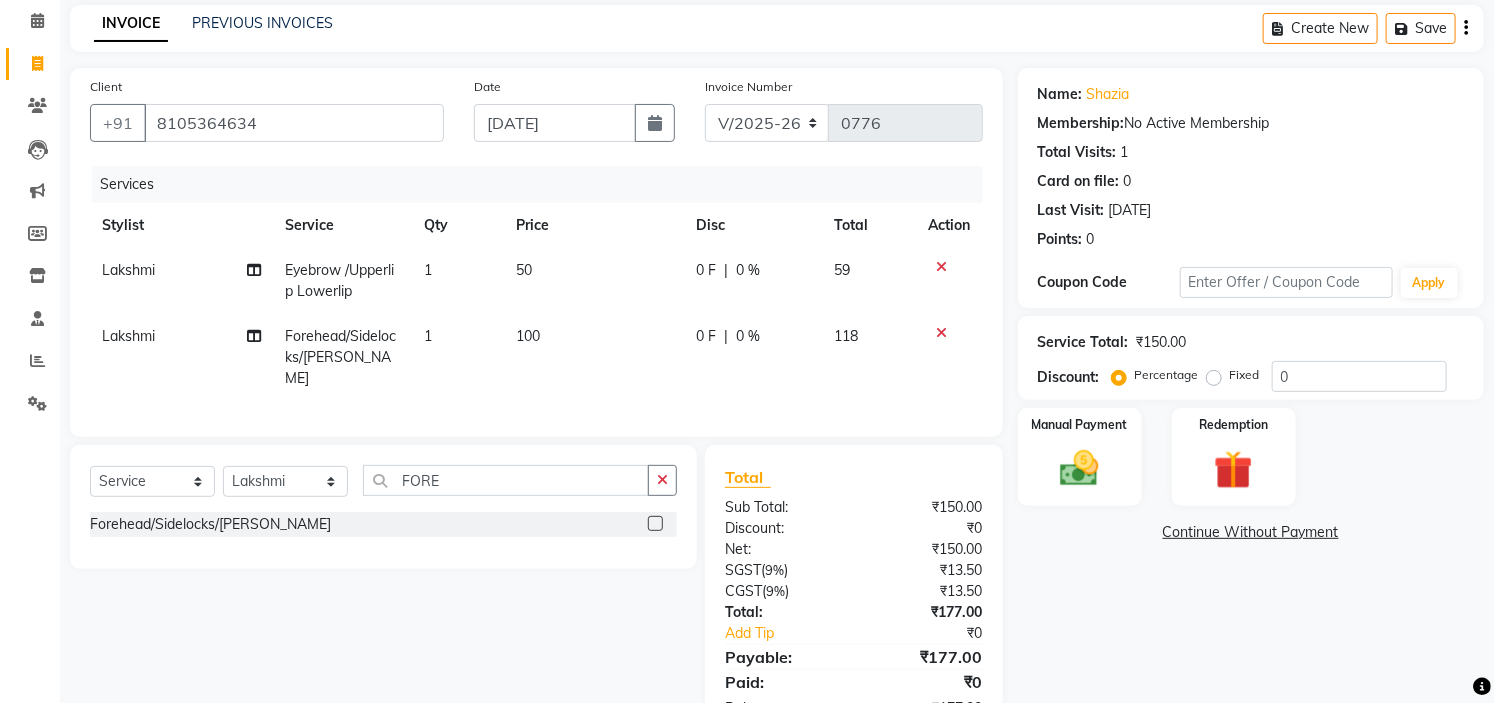 scroll, scrollTop: 143, scrollLeft: 0, axis: vertical 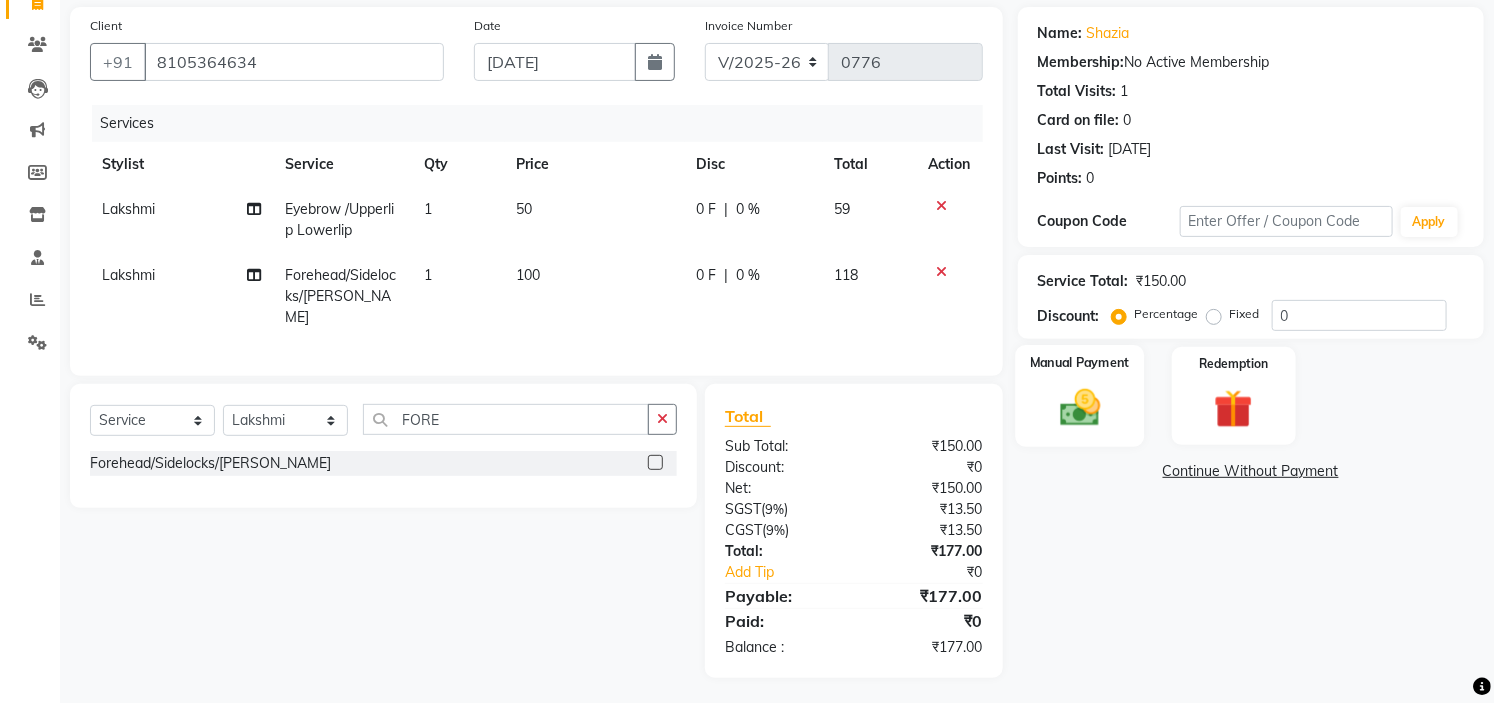 click 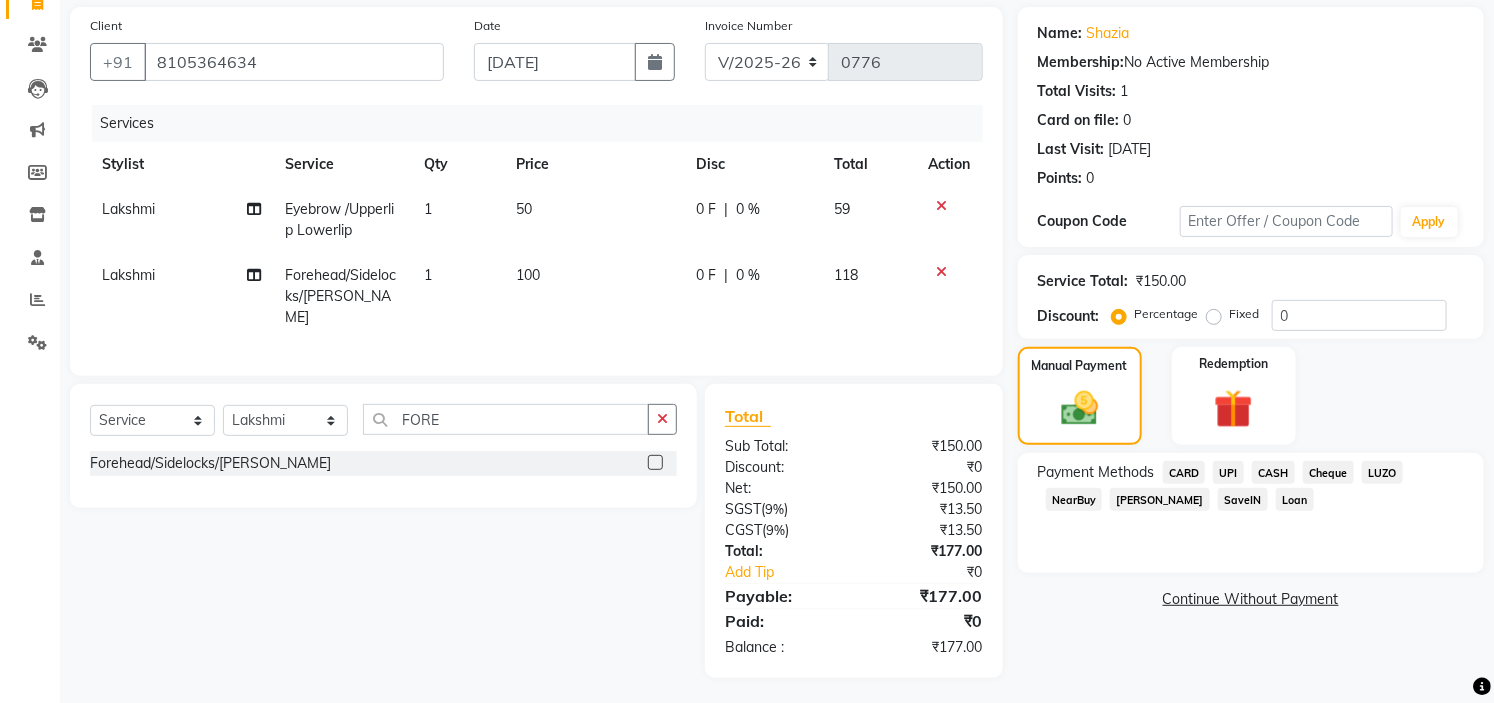 click on "UPI" 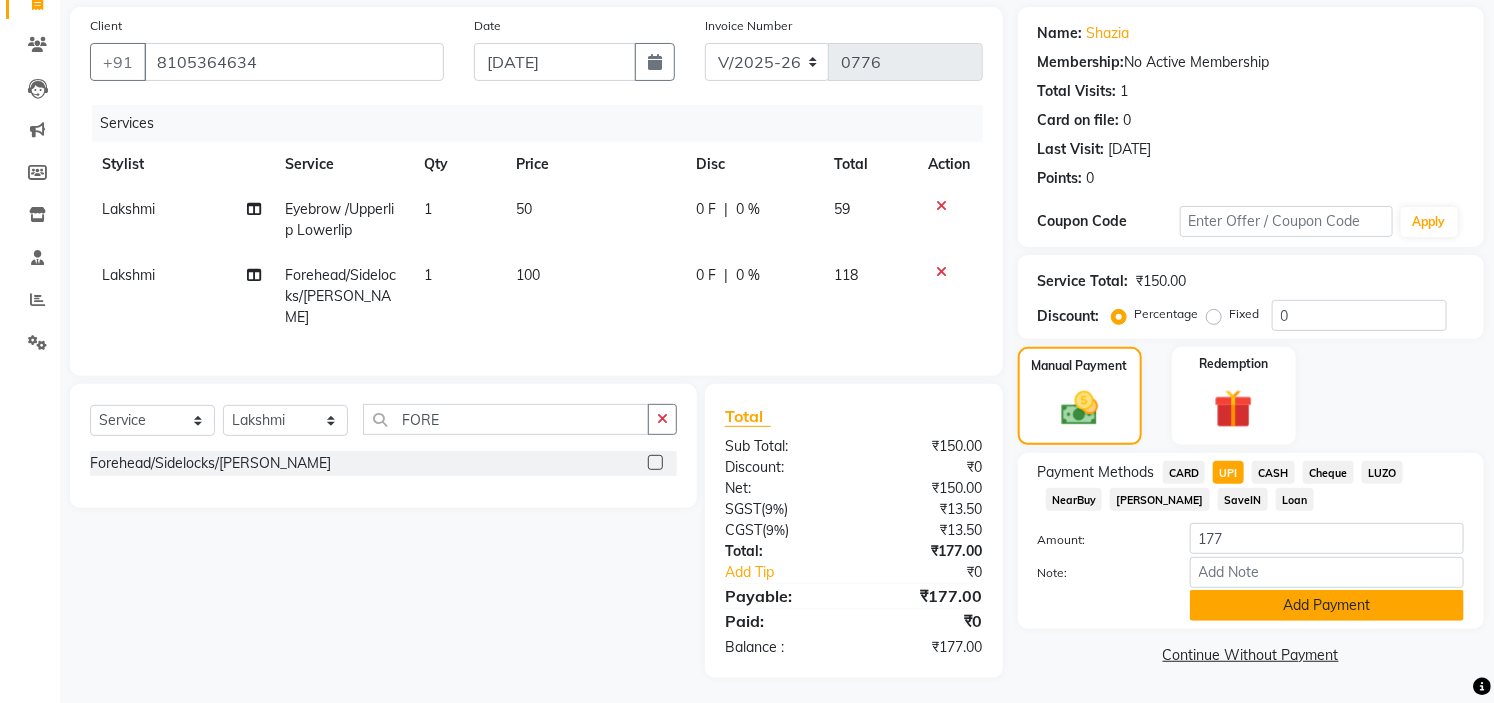 click on "Add Payment" 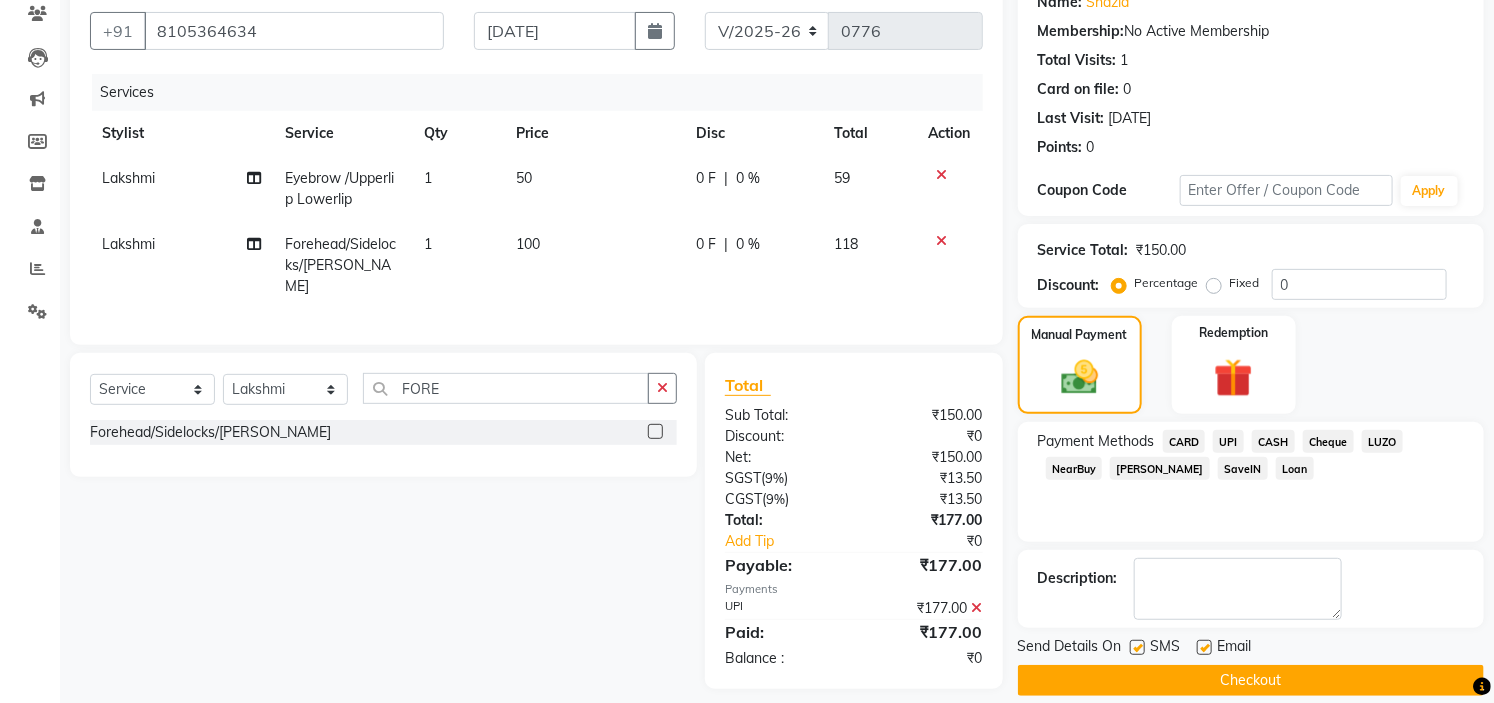 scroll, scrollTop: 196, scrollLeft: 0, axis: vertical 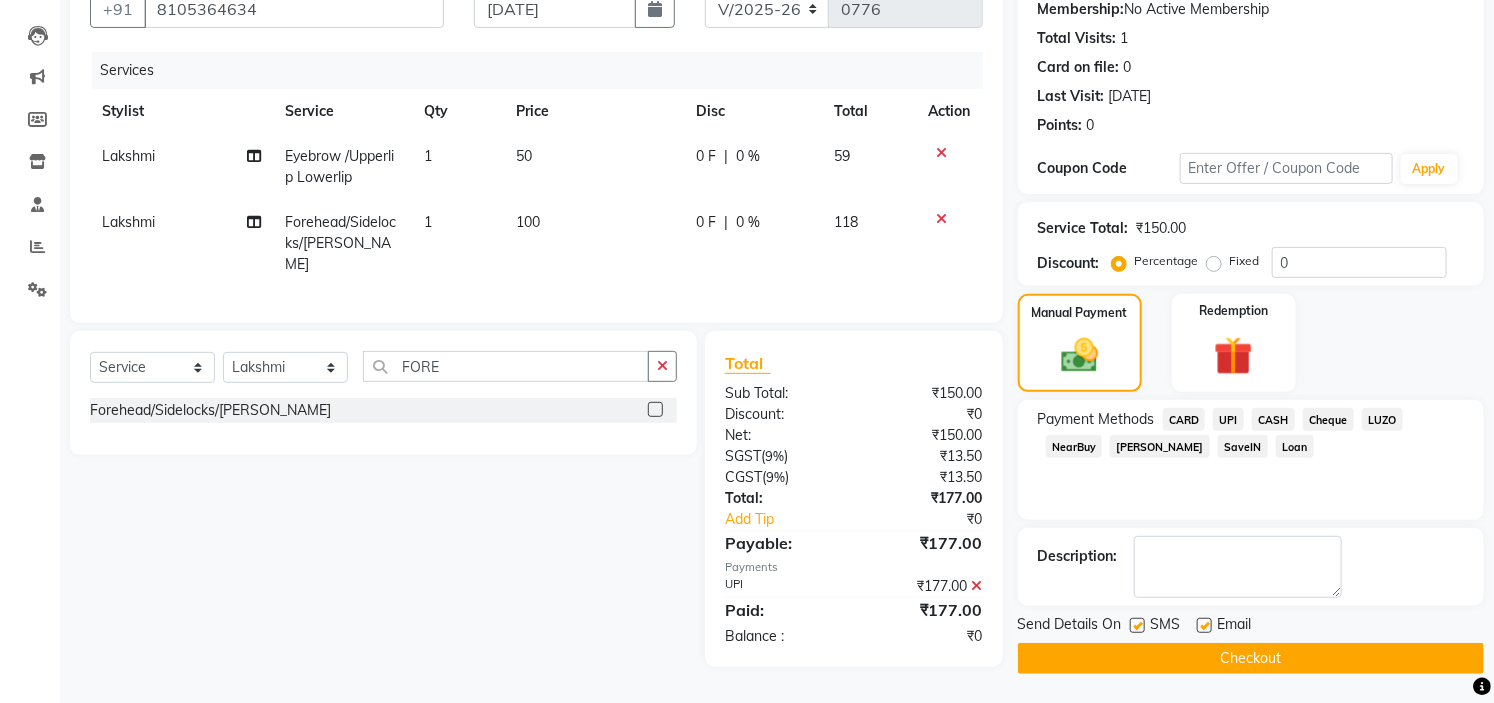 click on "Checkout" 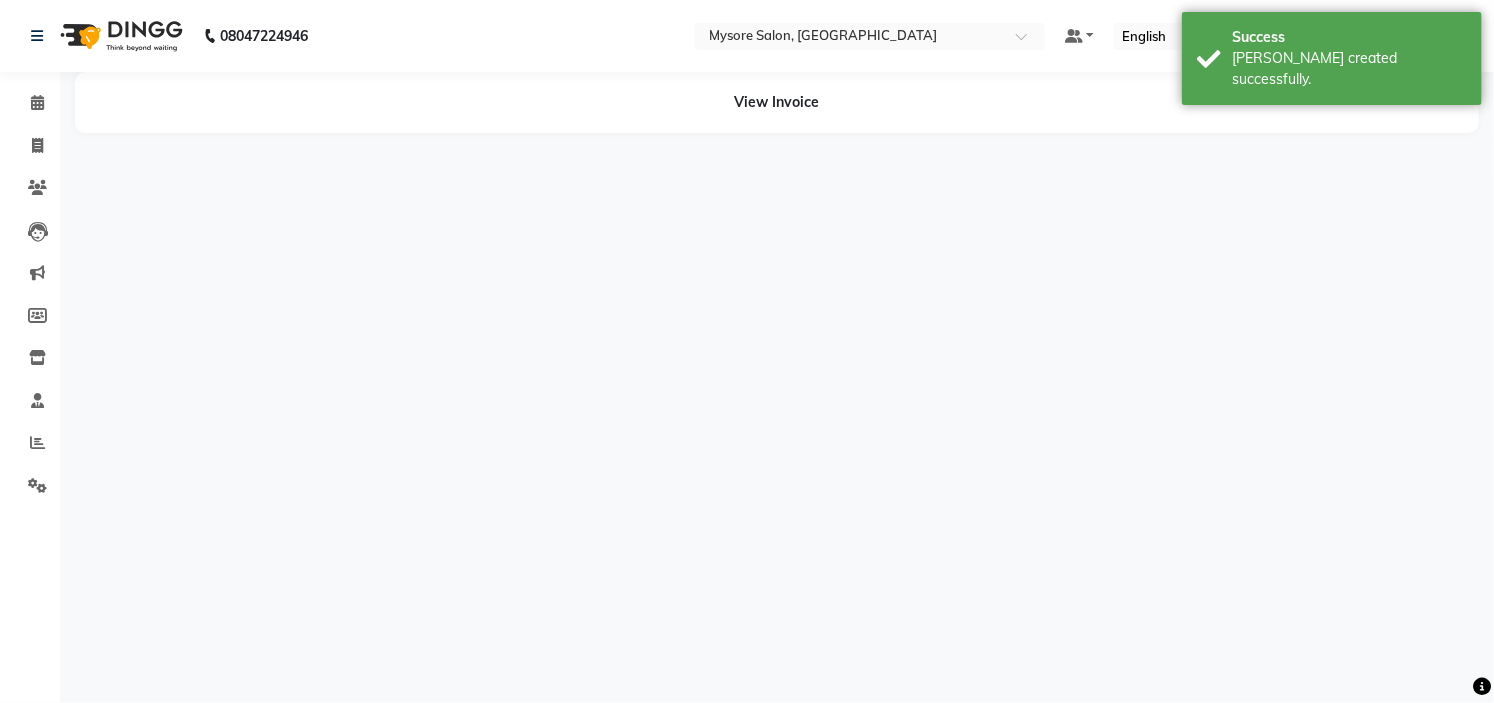 scroll, scrollTop: 0, scrollLeft: 0, axis: both 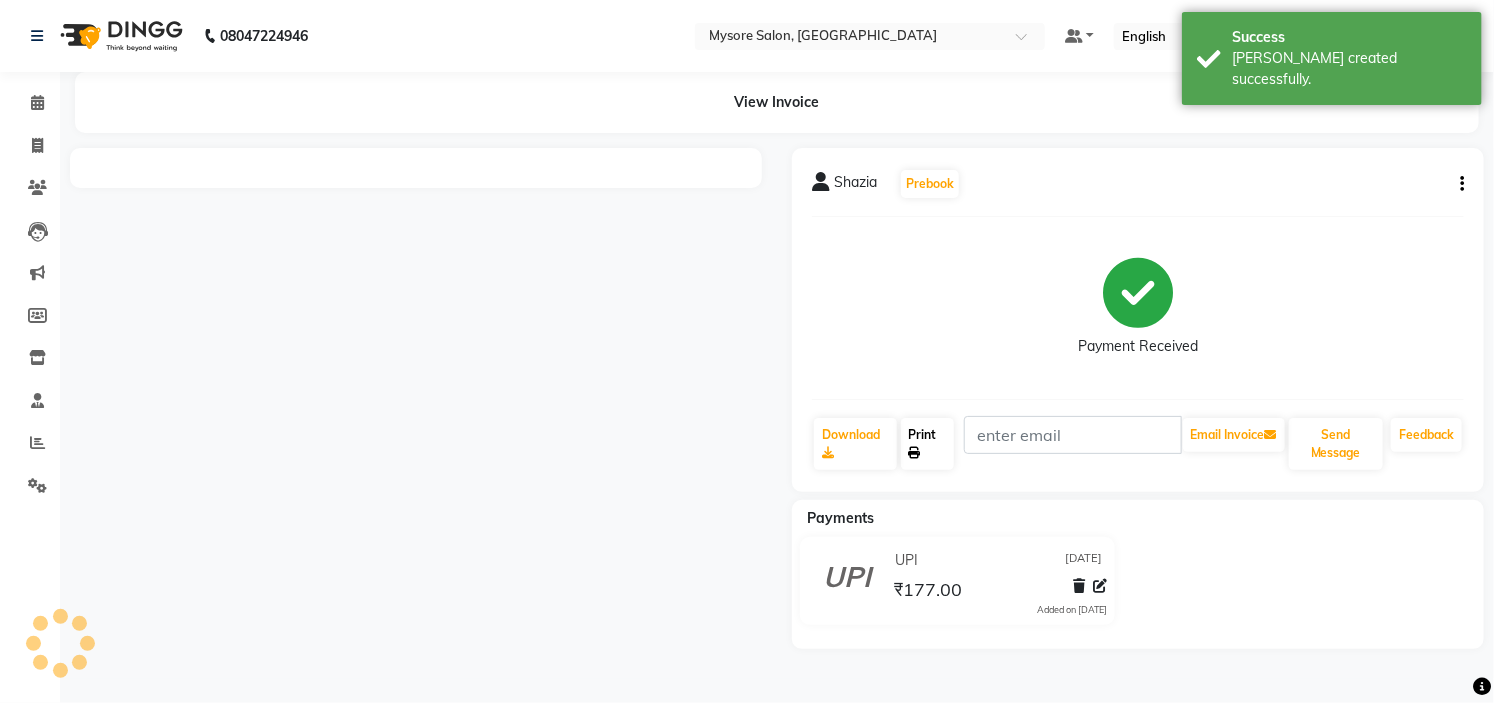 click on "Print" 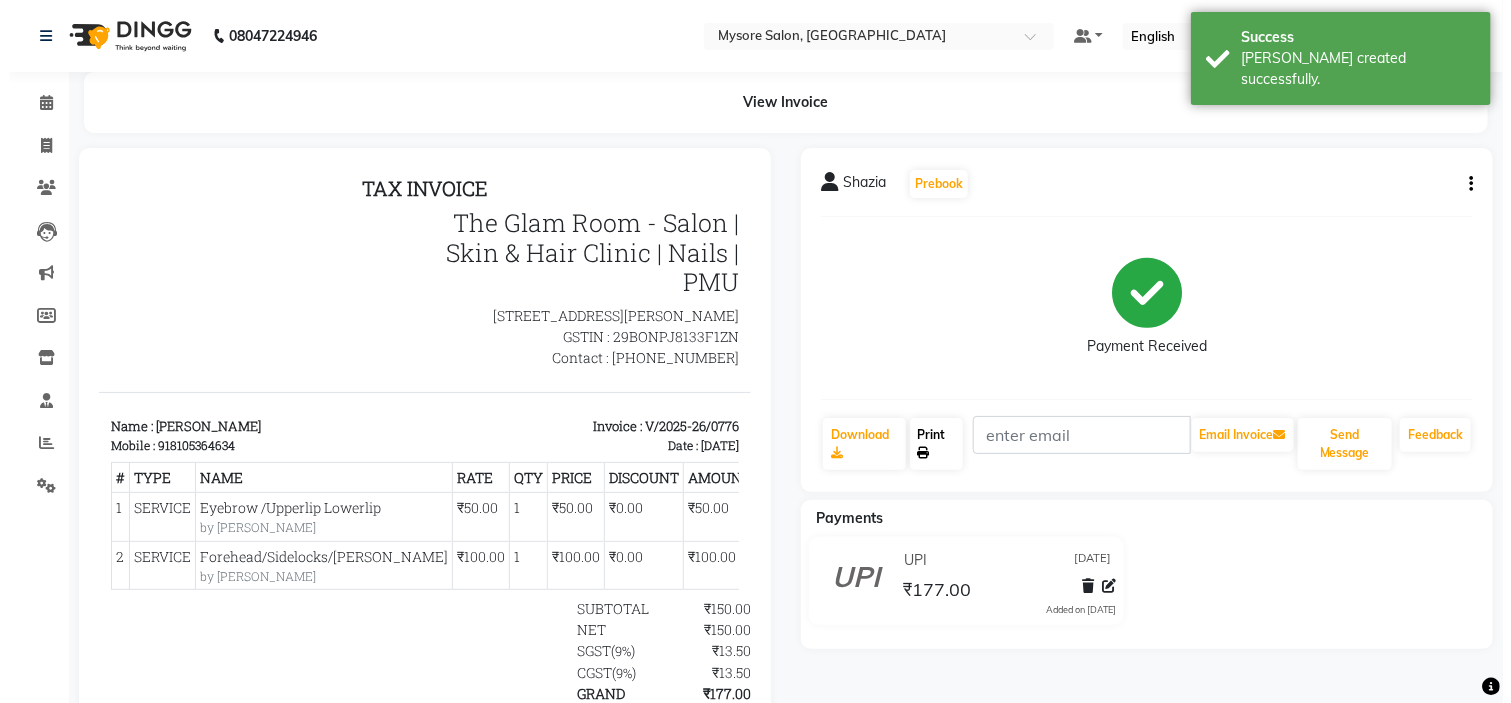 scroll, scrollTop: 0, scrollLeft: 0, axis: both 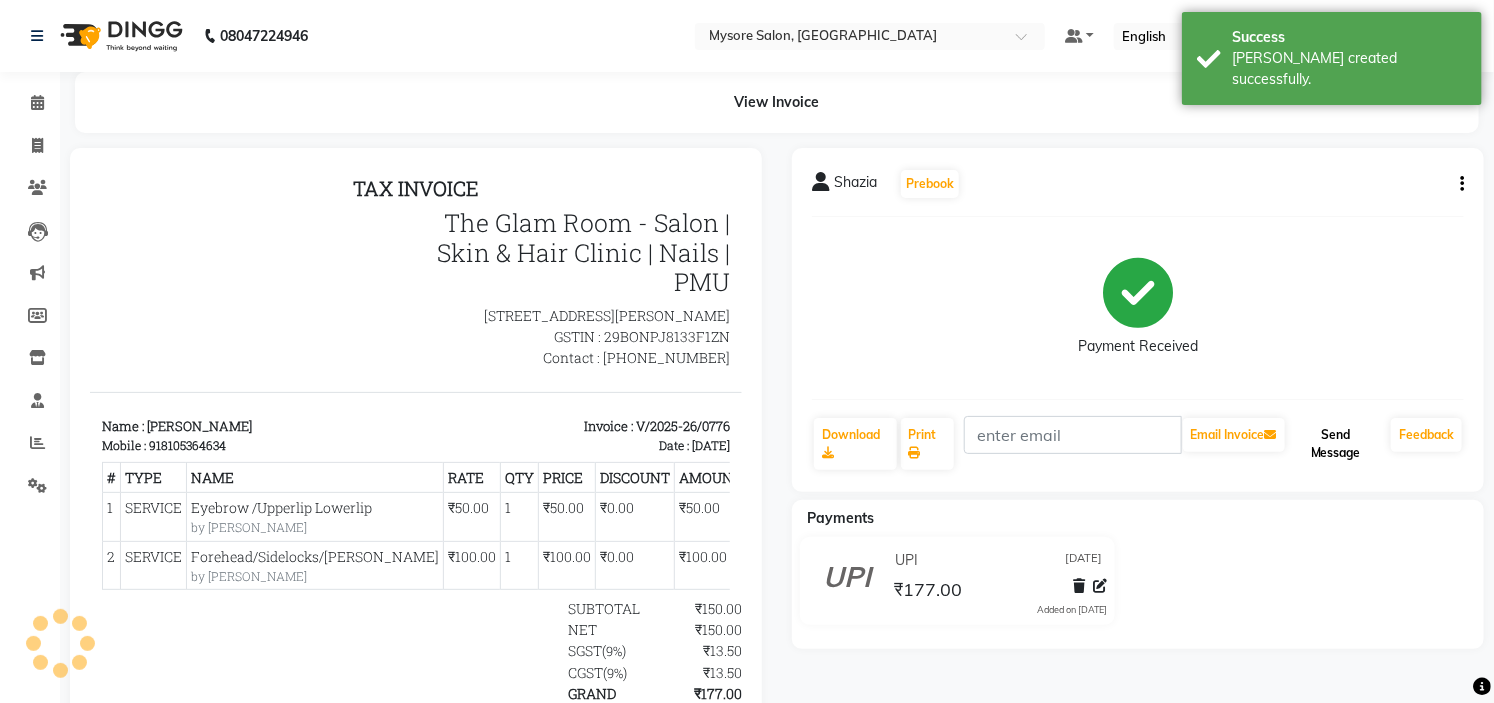 click on "Send Message" 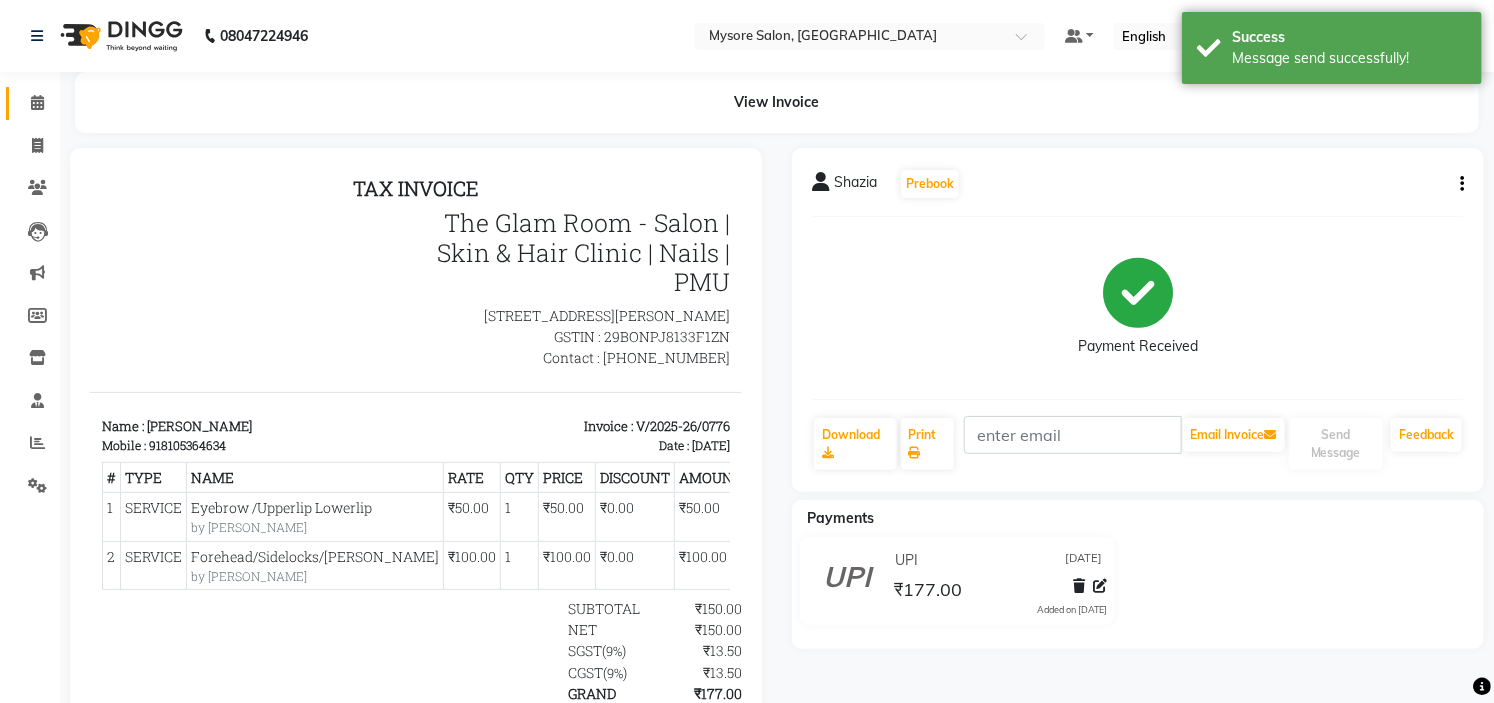 click on "Calendar" 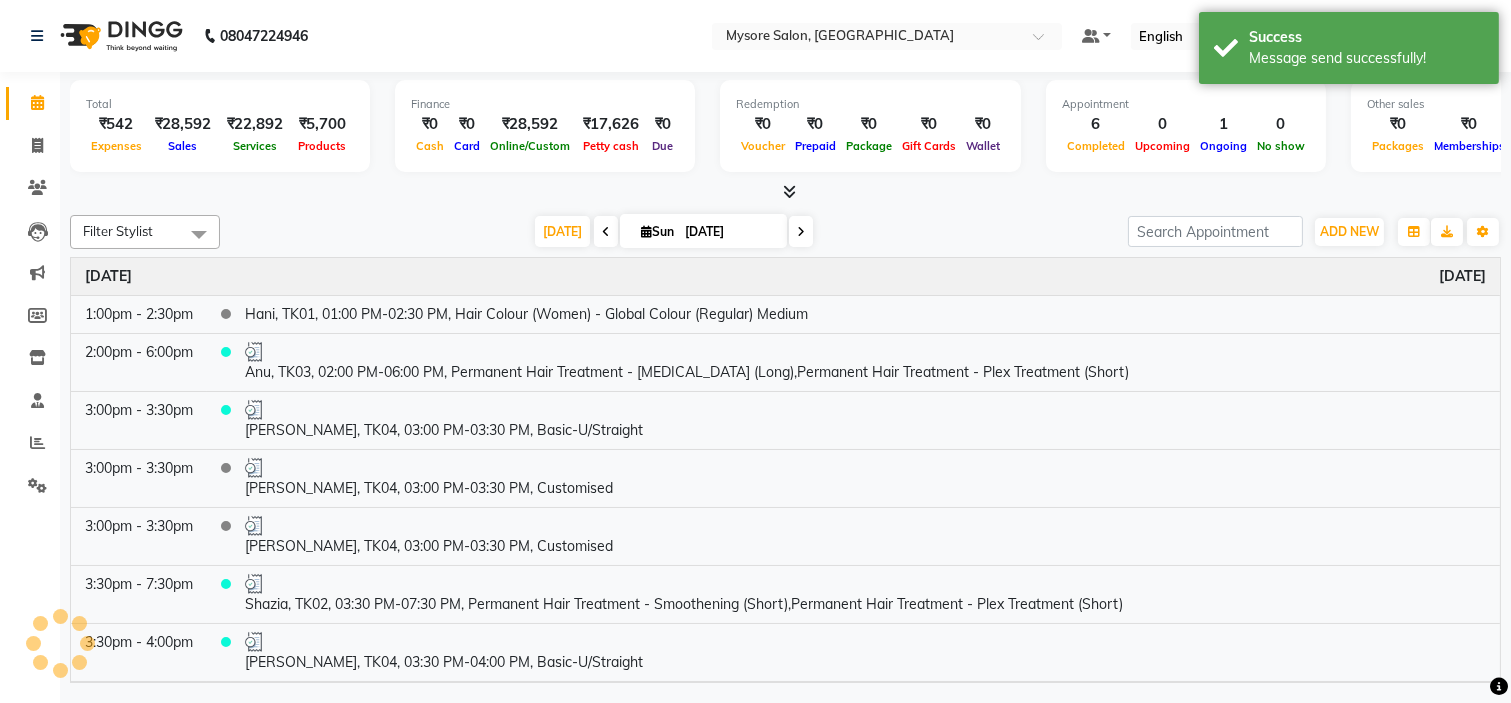 click on "[DATE]  [DATE]" at bounding box center [674, 232] 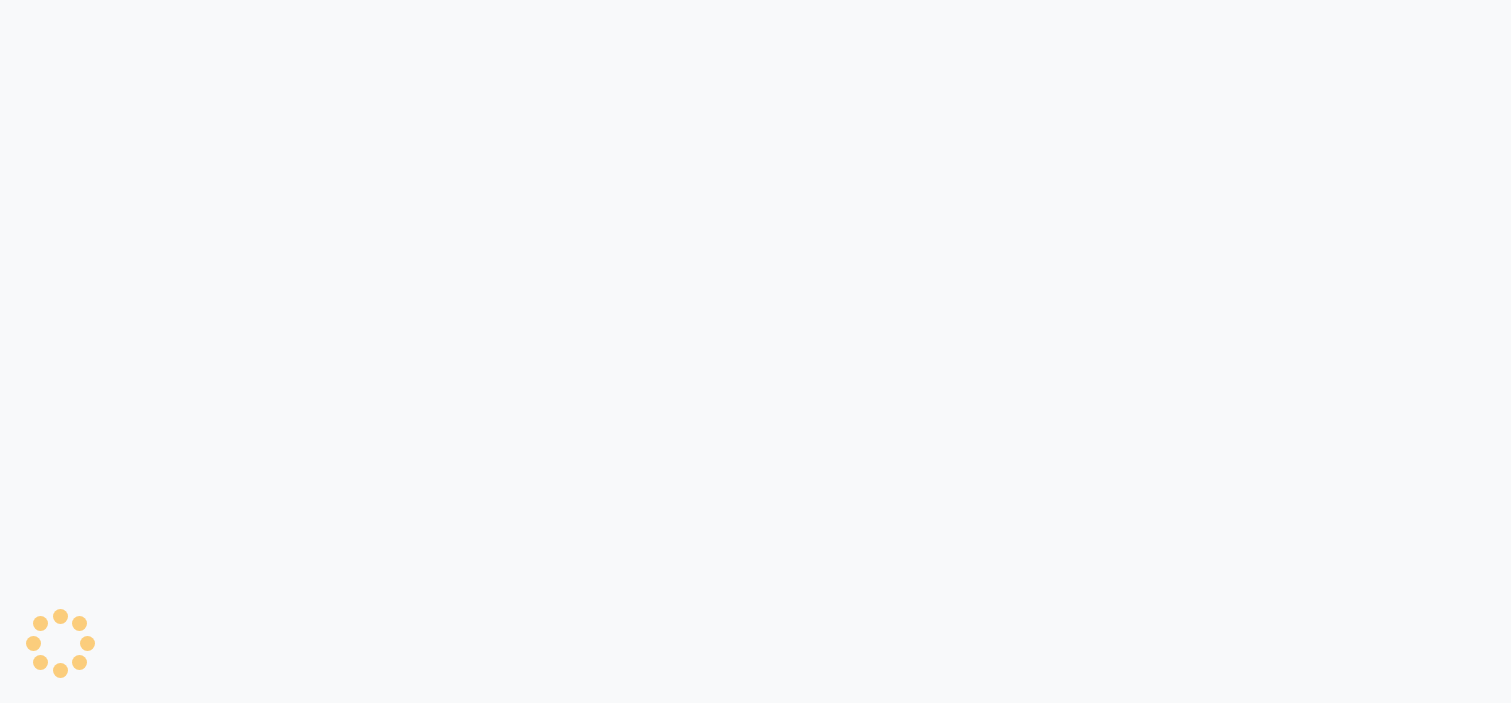 scroll, scrollTop: 0, scrollLeft: 0, axis: both 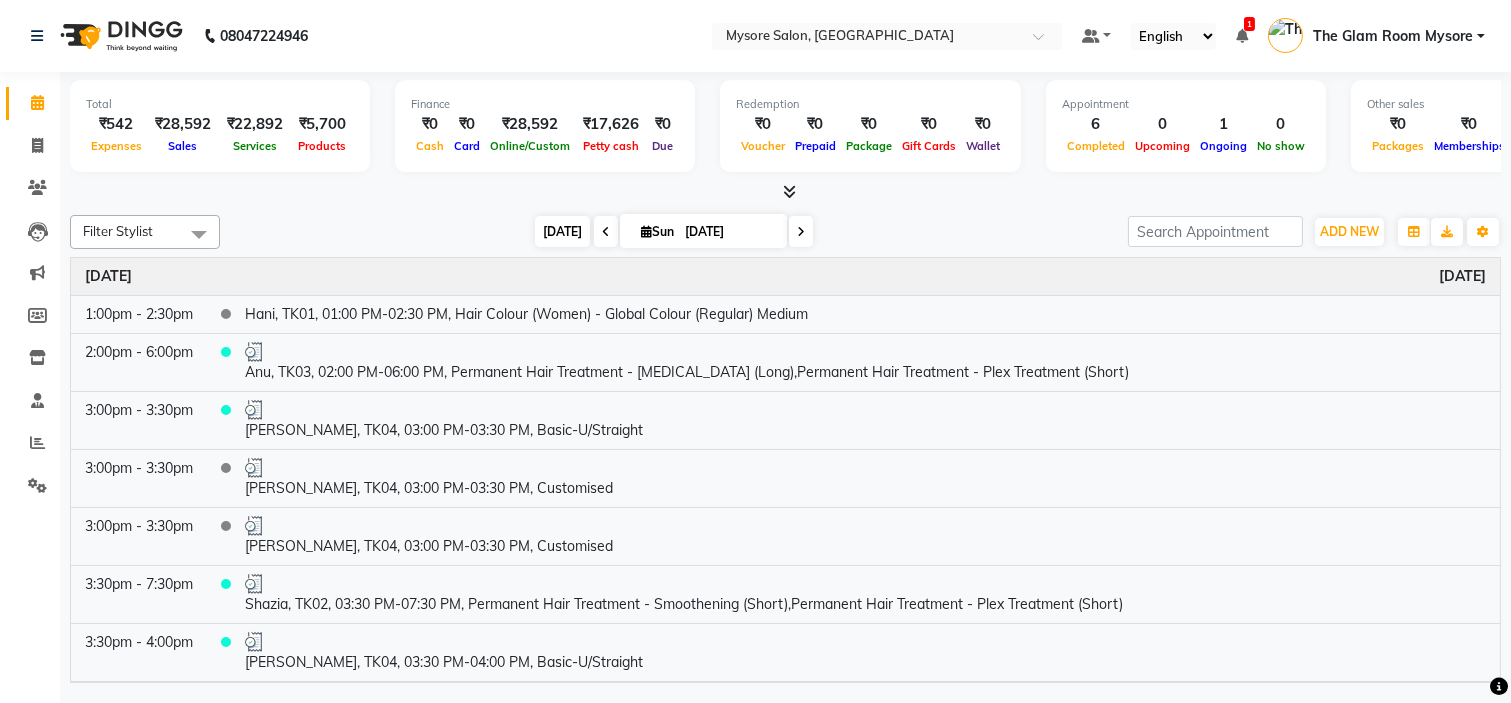 click on "[DATE]" at bounding box center [562, 231] 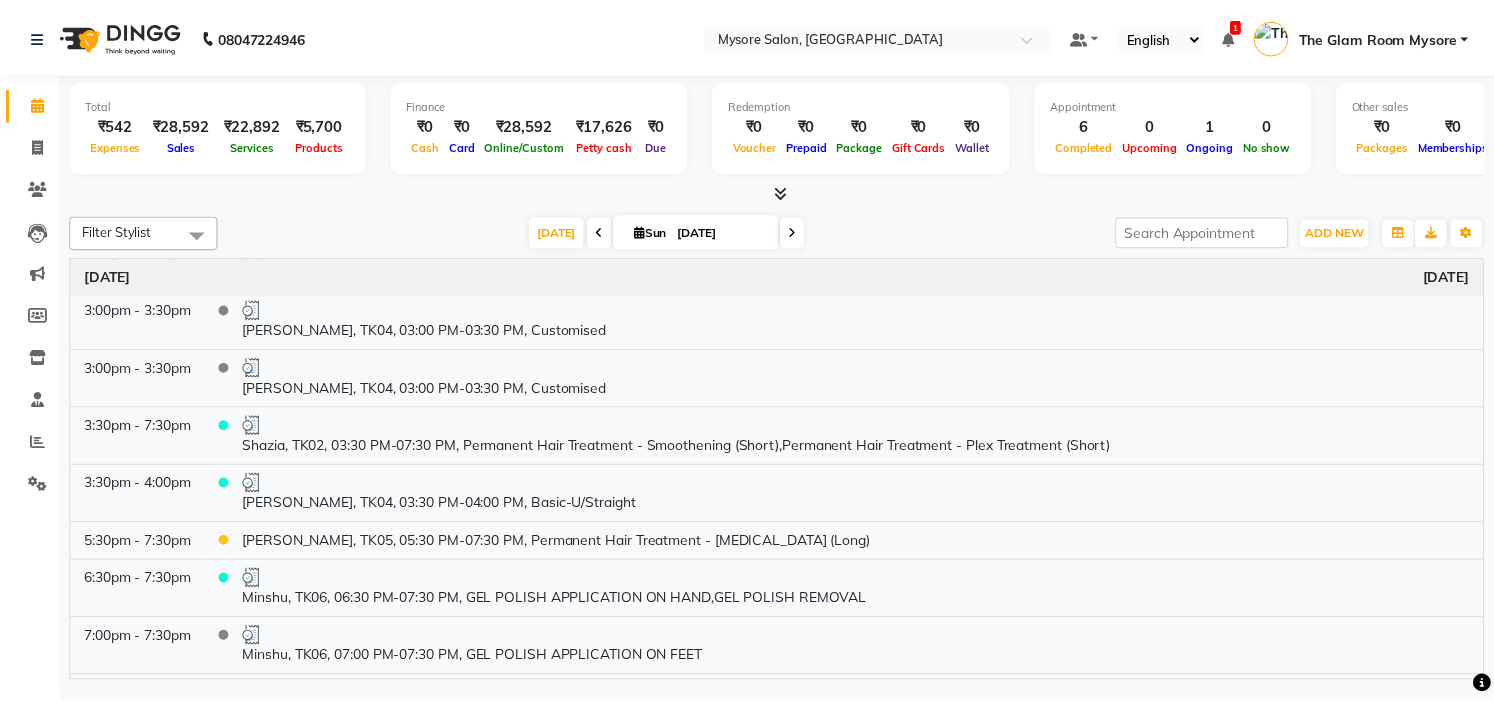 scroll, scrollTop: 211, scrollLeft: 0, axis: vertical 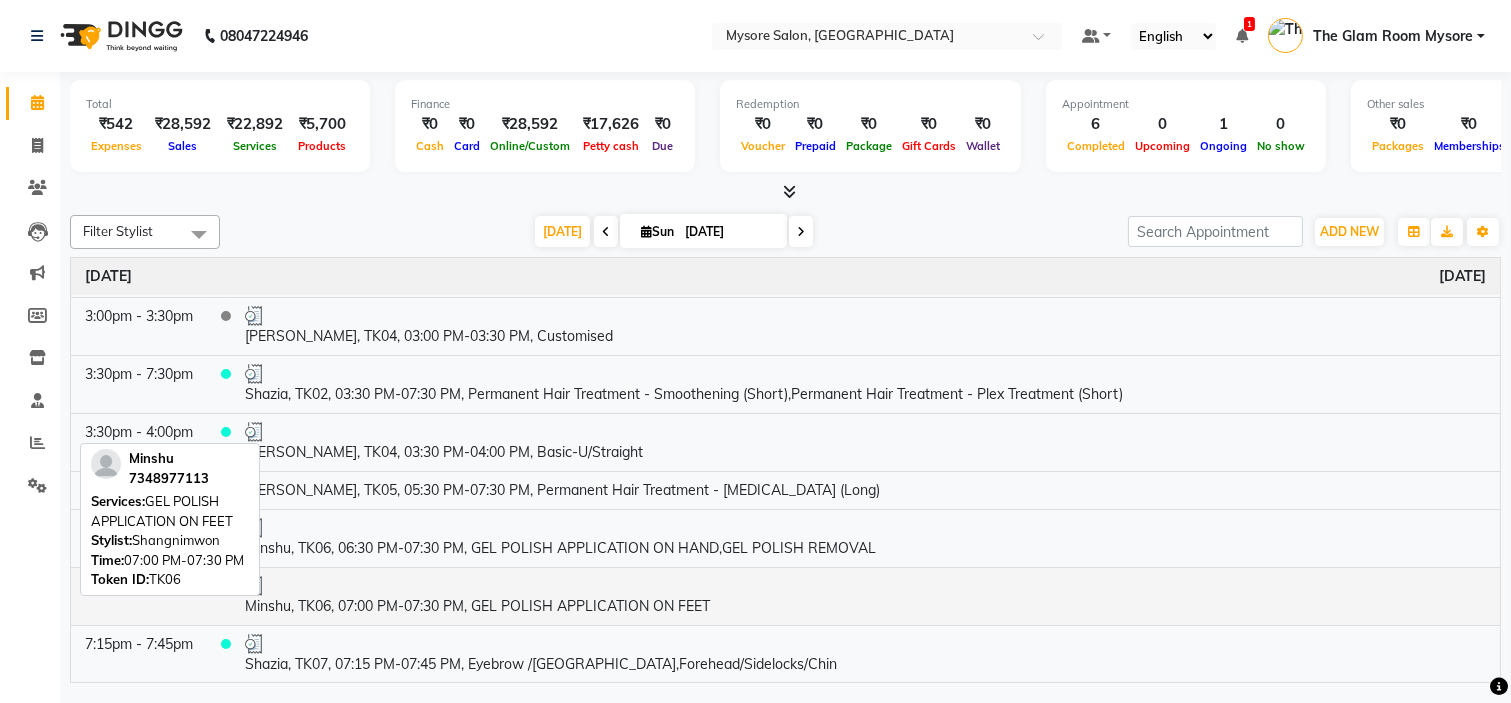 click at bounding box center (865, 586) 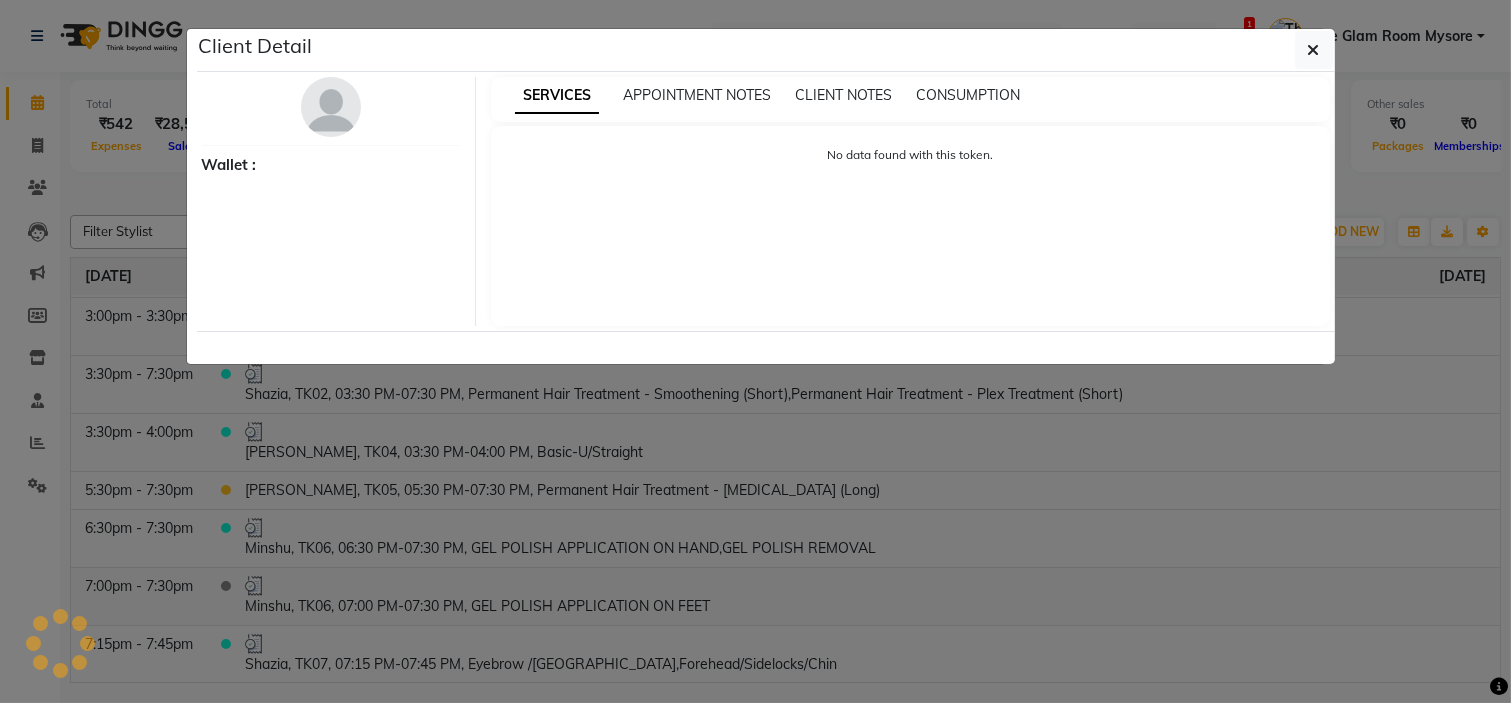 select on "3" 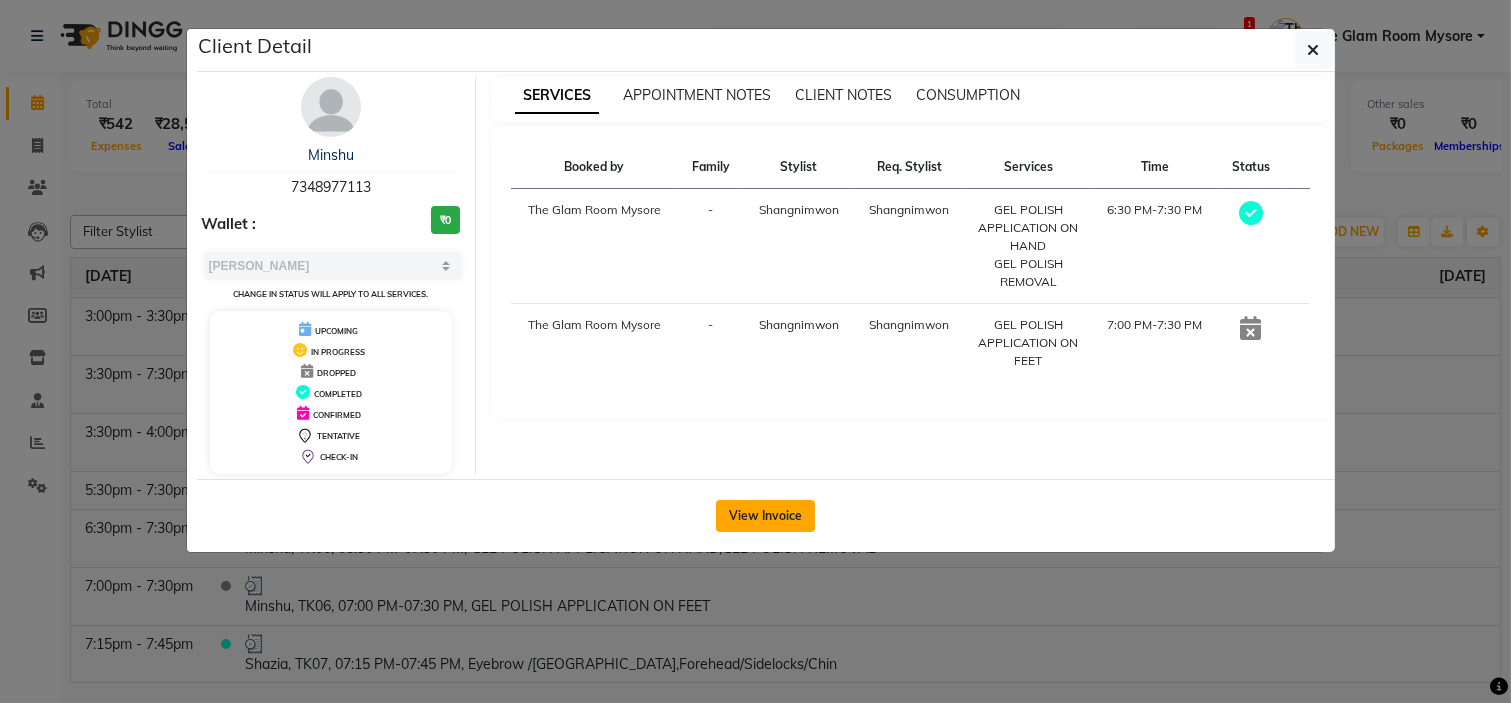 click on "View Invoice" 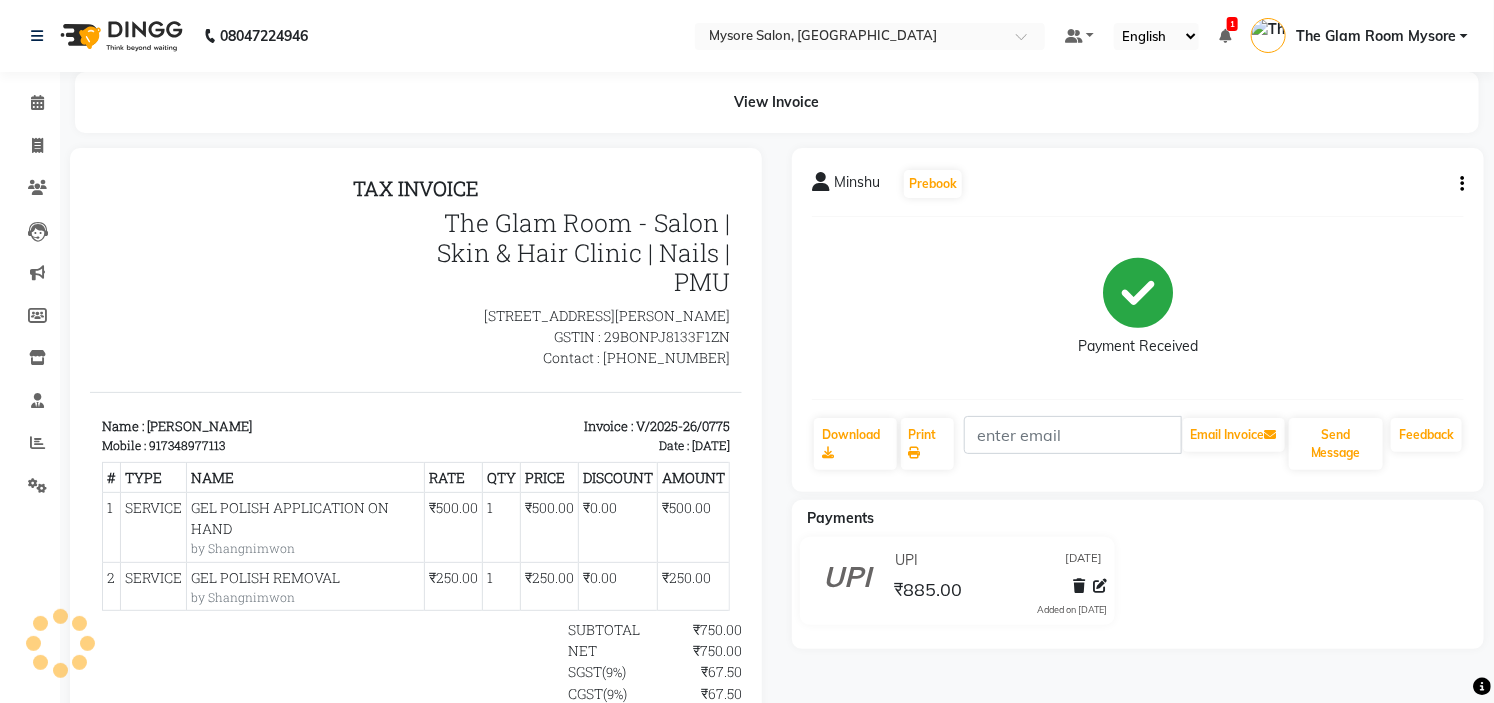 scroll, scrollTop: 0, scrollLeft: 0, axis: both 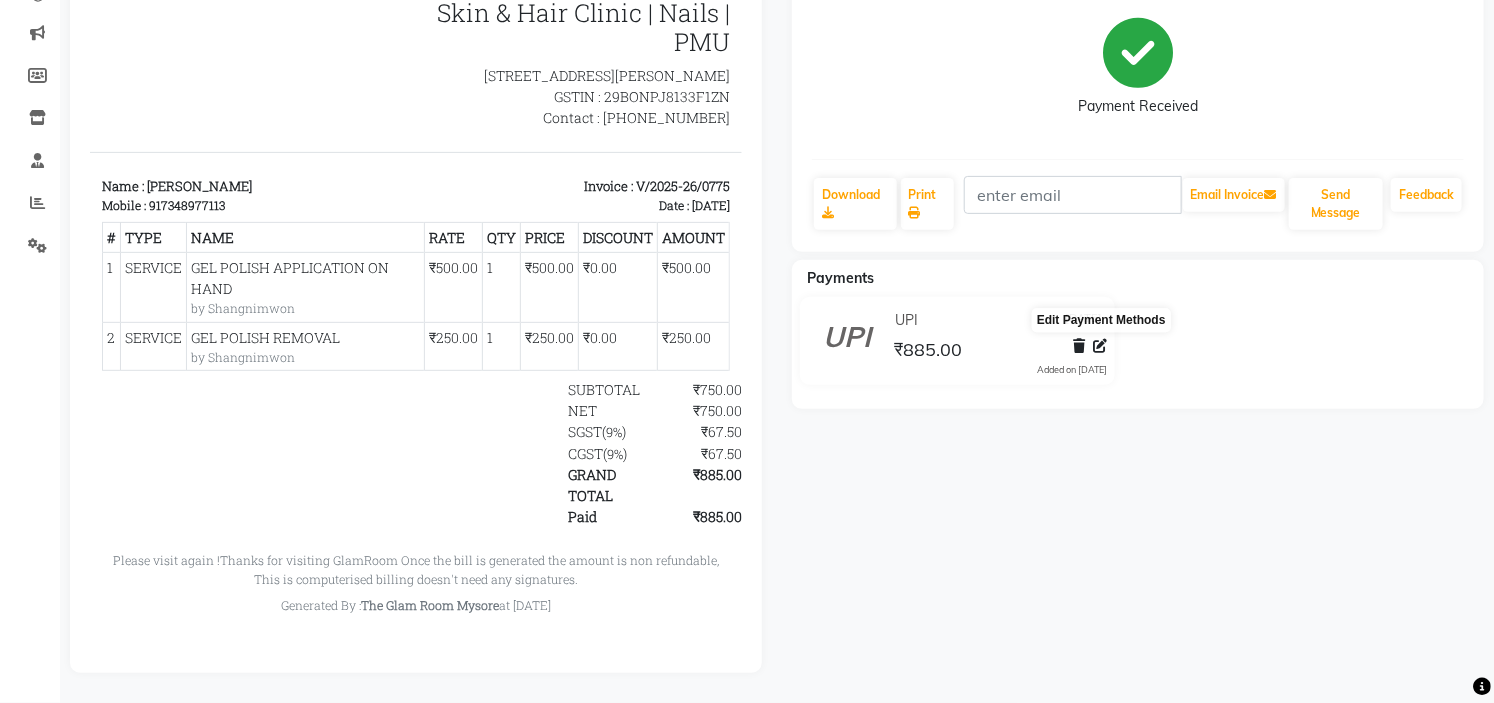 click 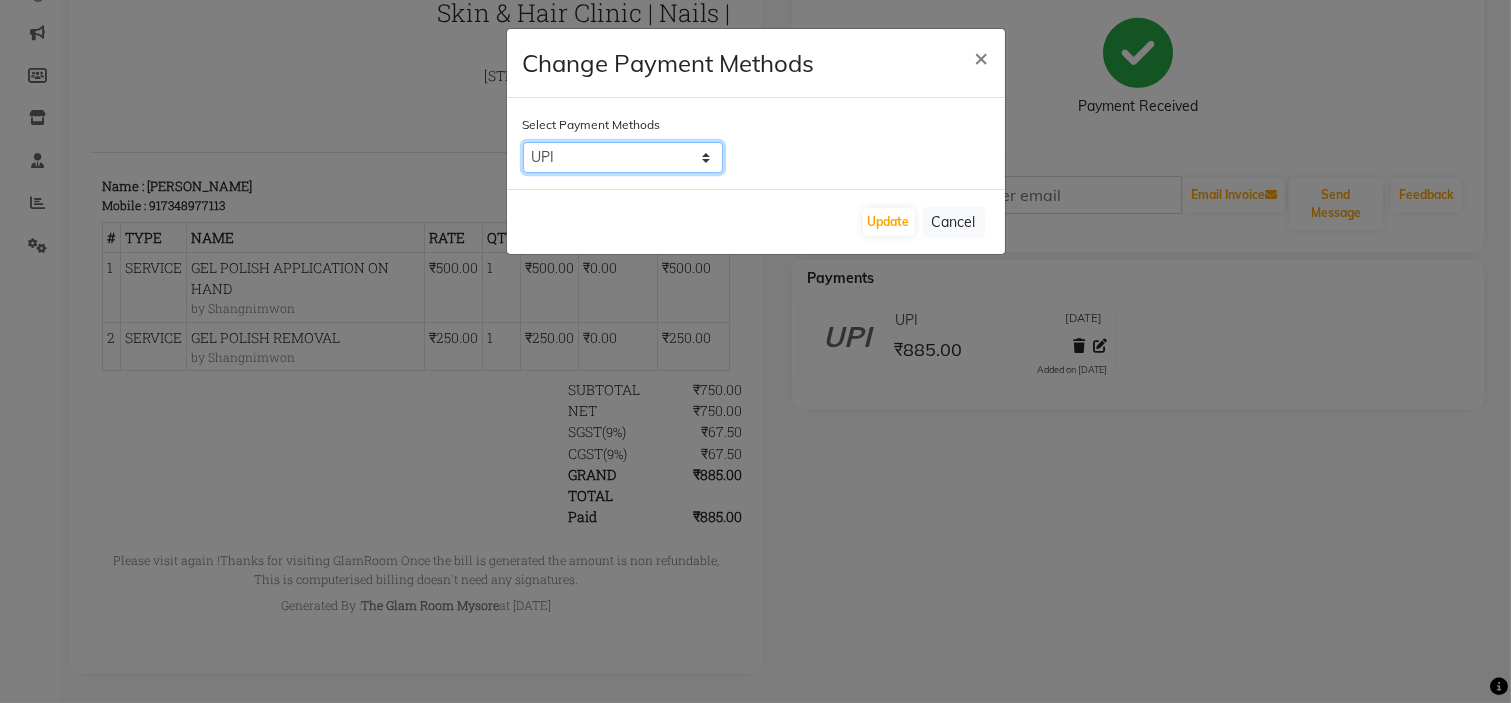 click on "CARD   UPI   CASH   Cheque   LUZO   NearBuy   Bajaj Finserv   SaveIN   Loan" 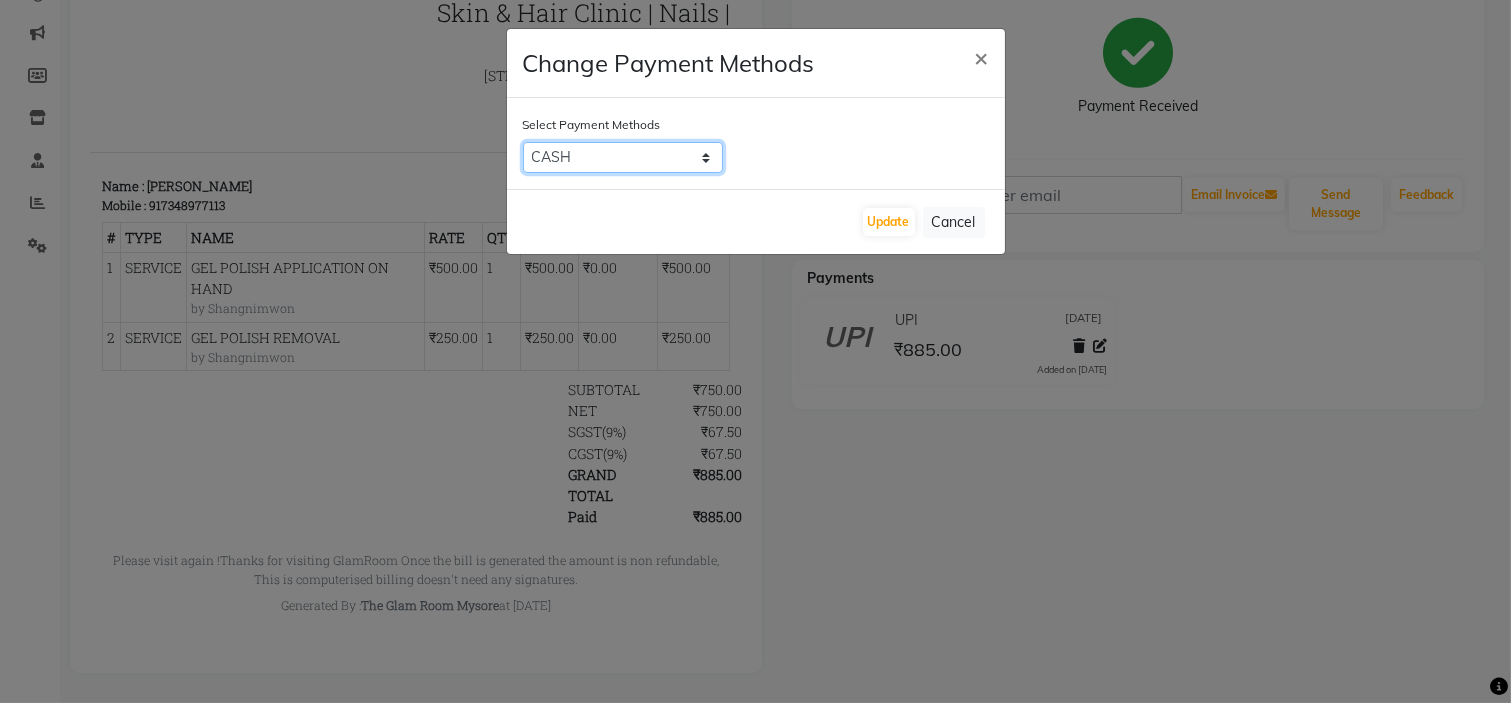 click on "CARD   UPI   CASH   Cheque   LUZO   NearBuy   Bajaj Finserv   SaveIN   Loan" 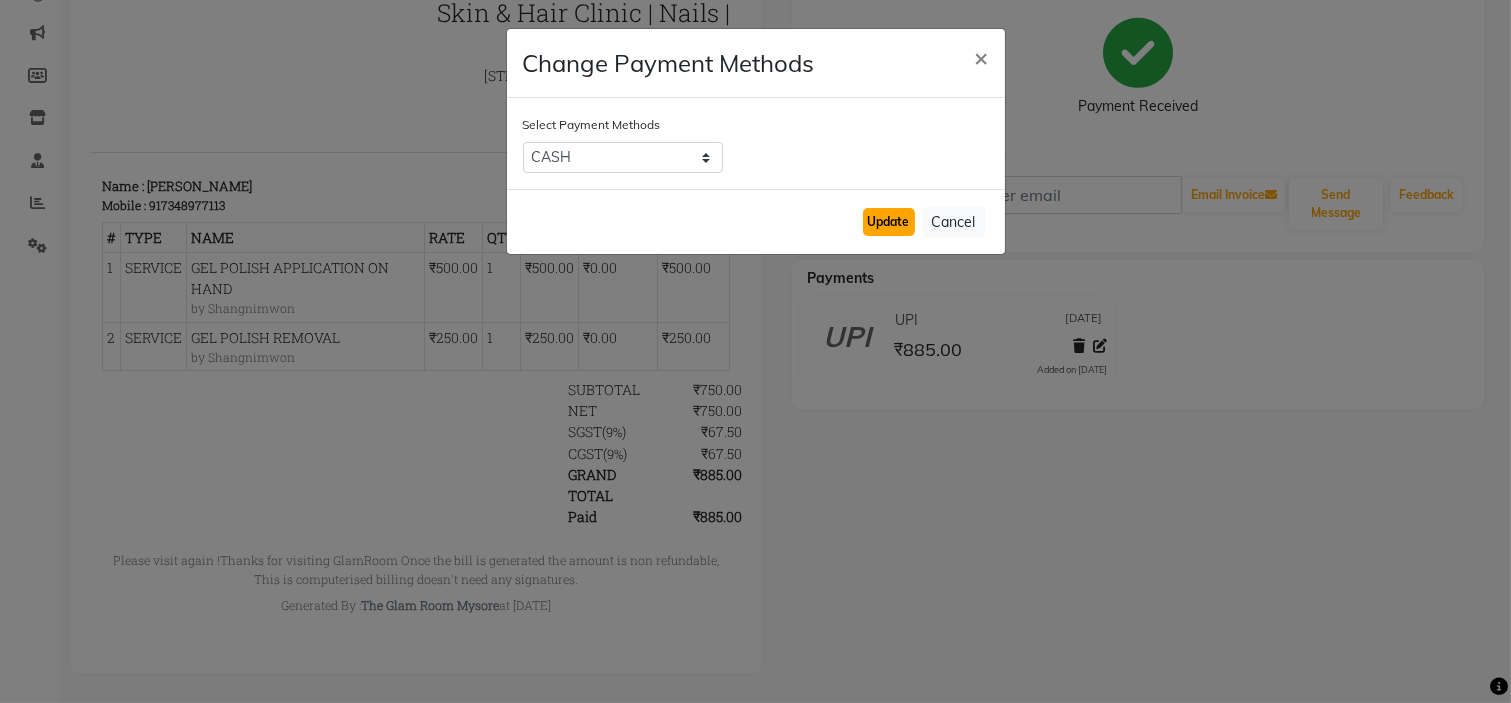 click on "Update" 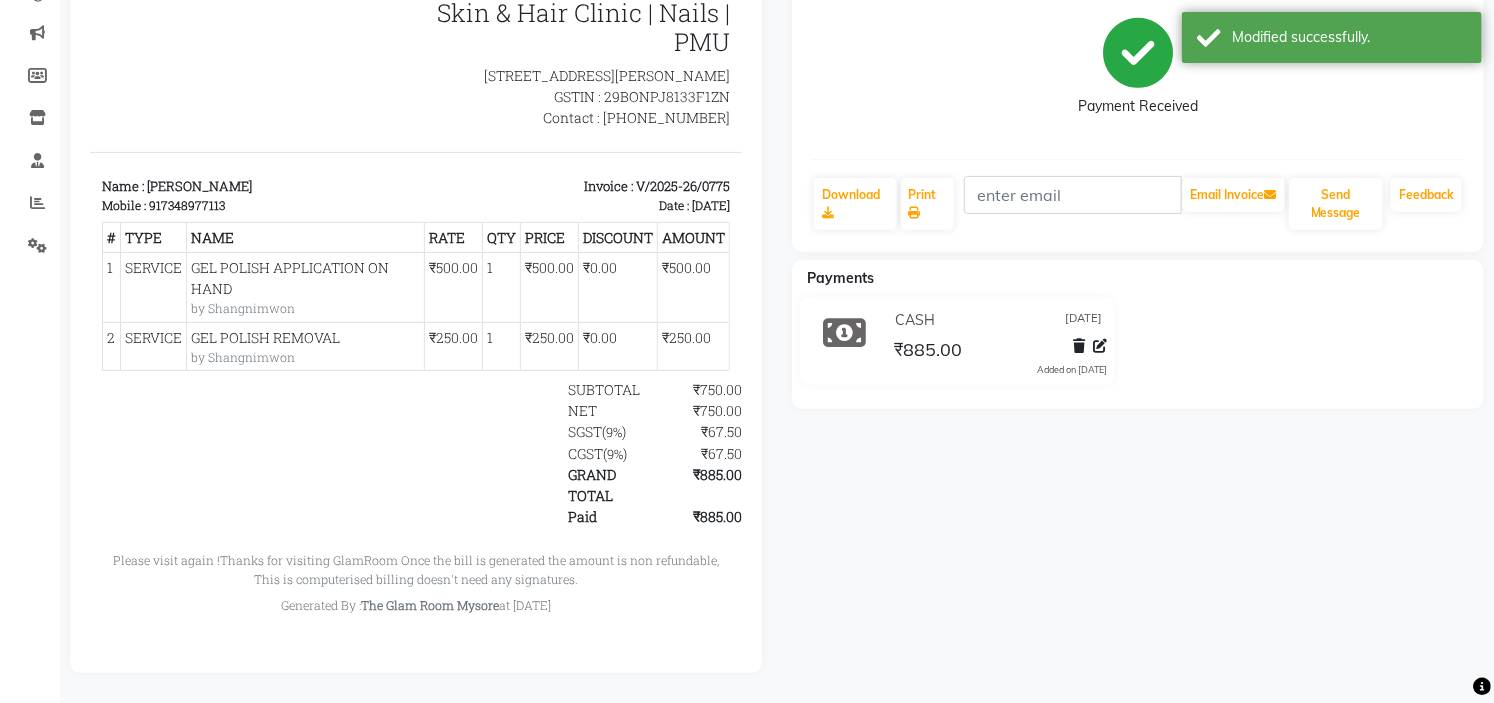 scroll, scrollTop: 16, scrollLeft: 0, axis: vertical 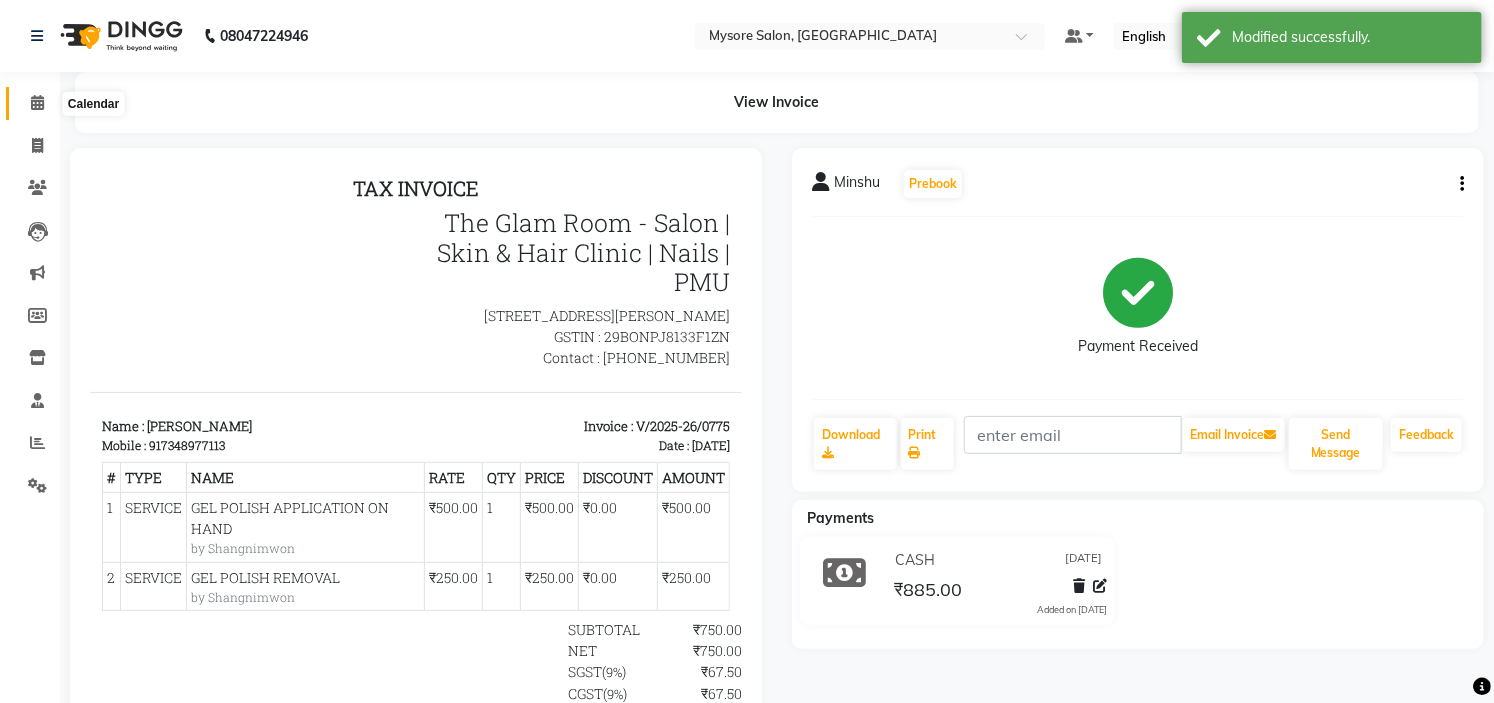 click 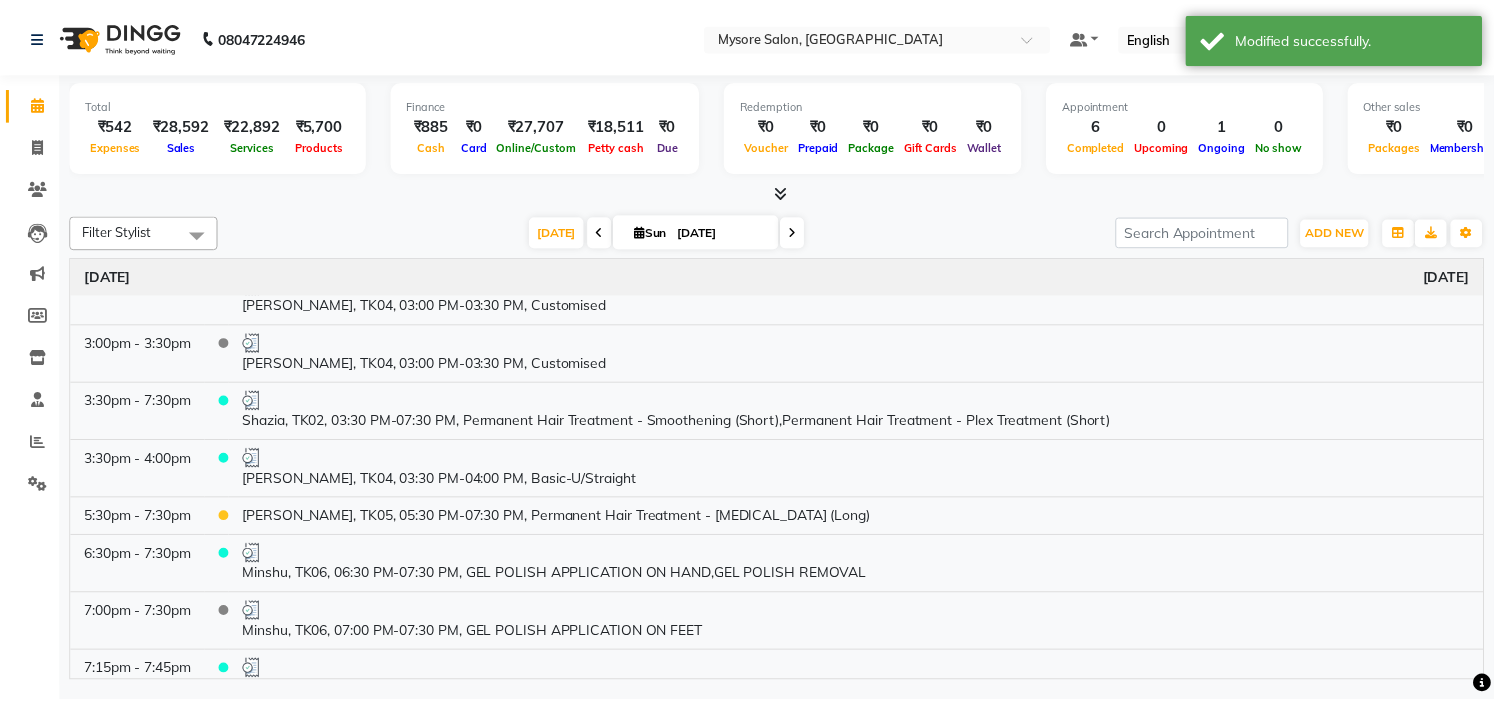 scroll, scrollTop: 211, scrollLeft: 0, axis: vertical 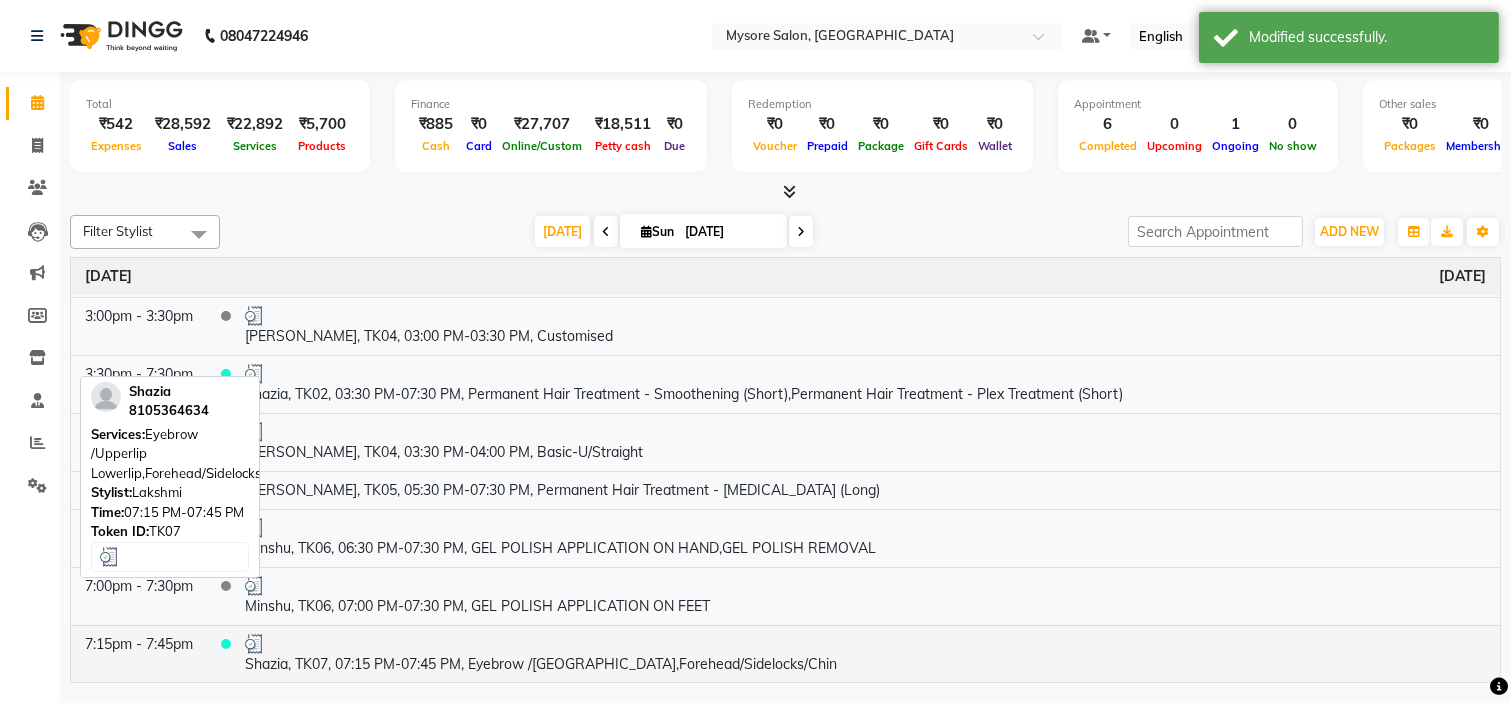 click on "Shazia, TK07, 07:15 PM-07:45 PM, Eyebrow /[GEOGRAPHIC_DATA],Forehead/Sidelocks/Chin" at bounding box center [865, 654] 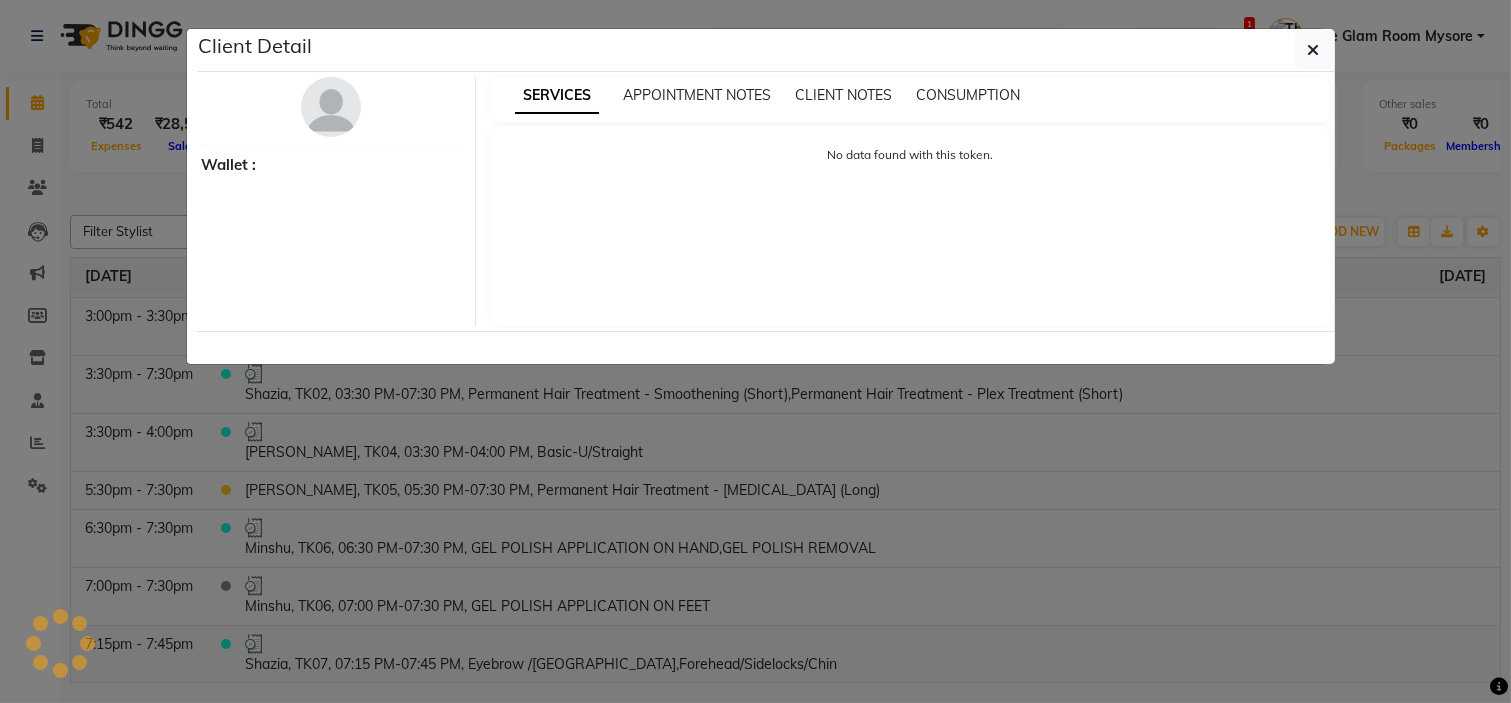 select on "3" 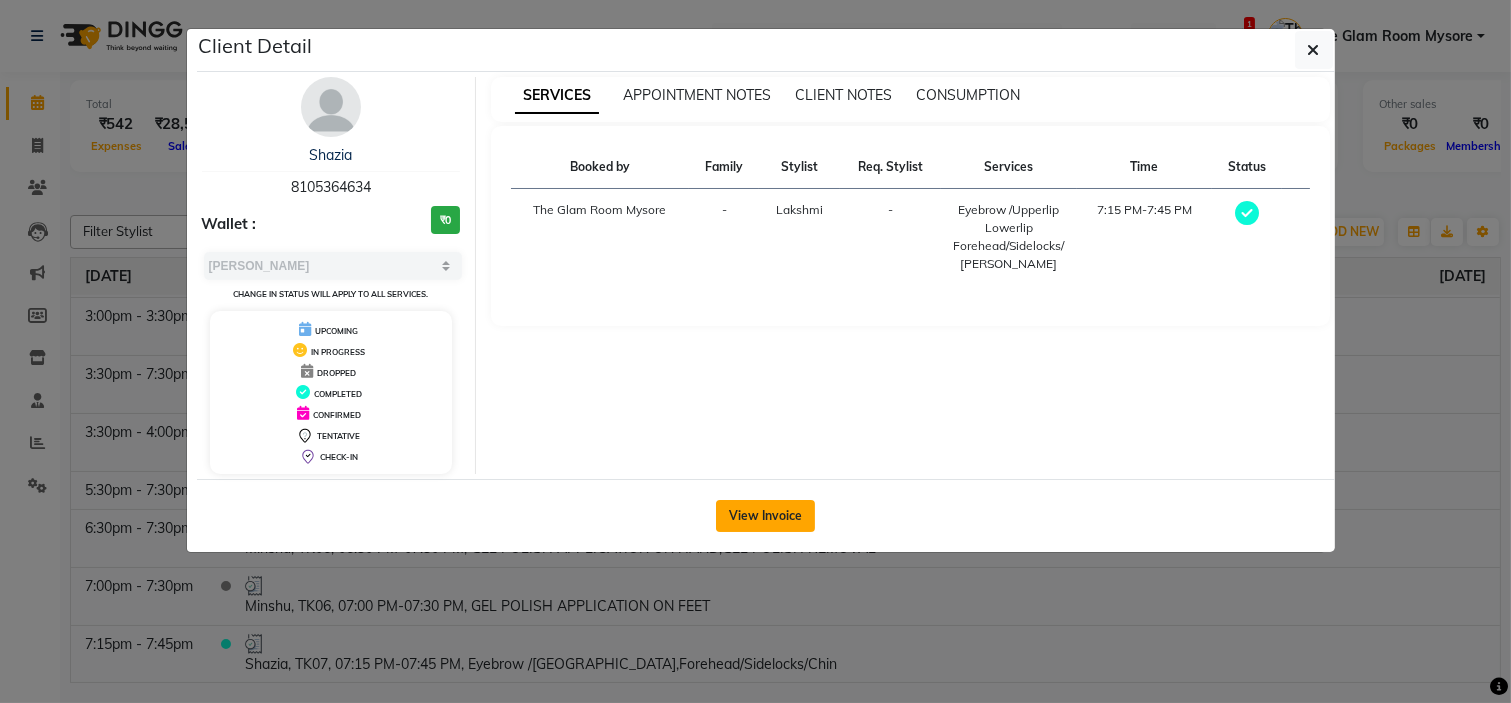 click on "View Invoice" 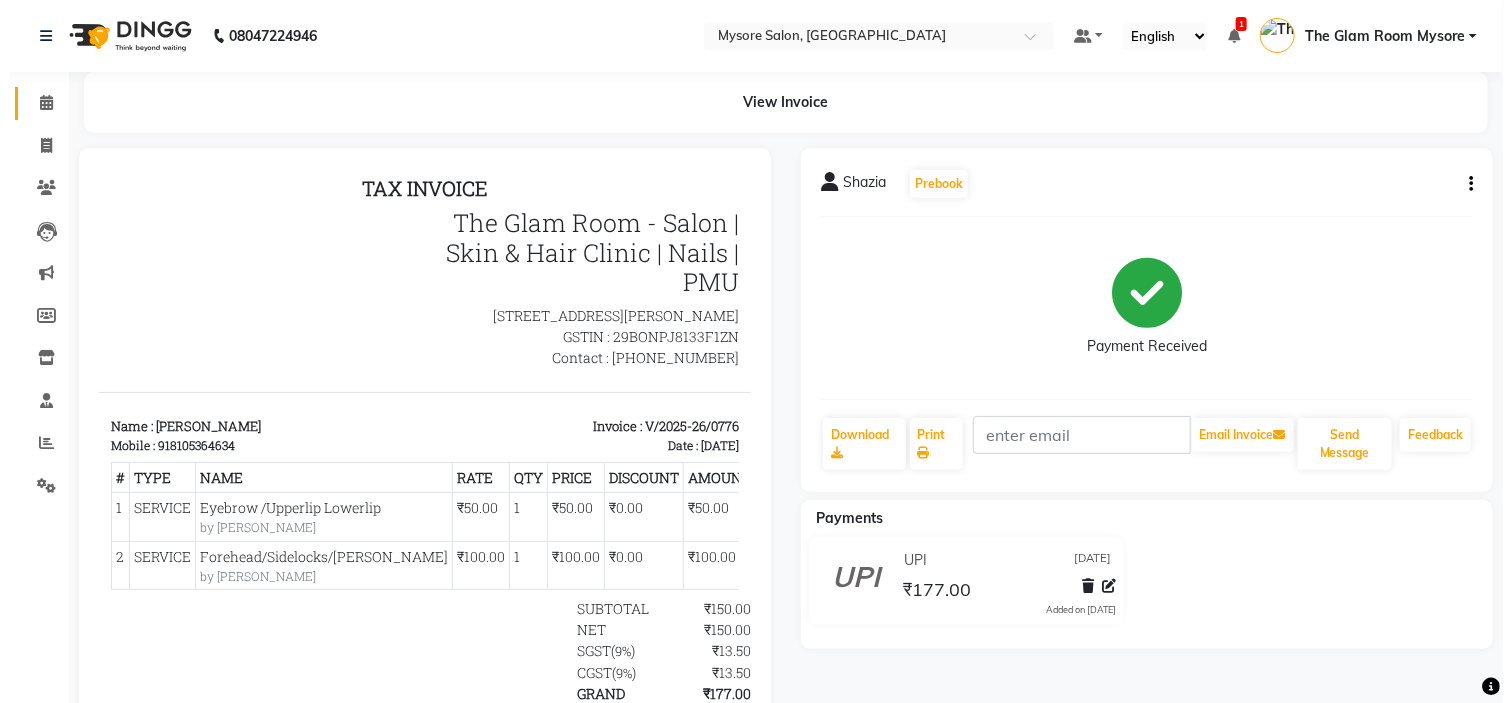 scroll, scrollTop: 0, scrollLeft: 0, axis: both 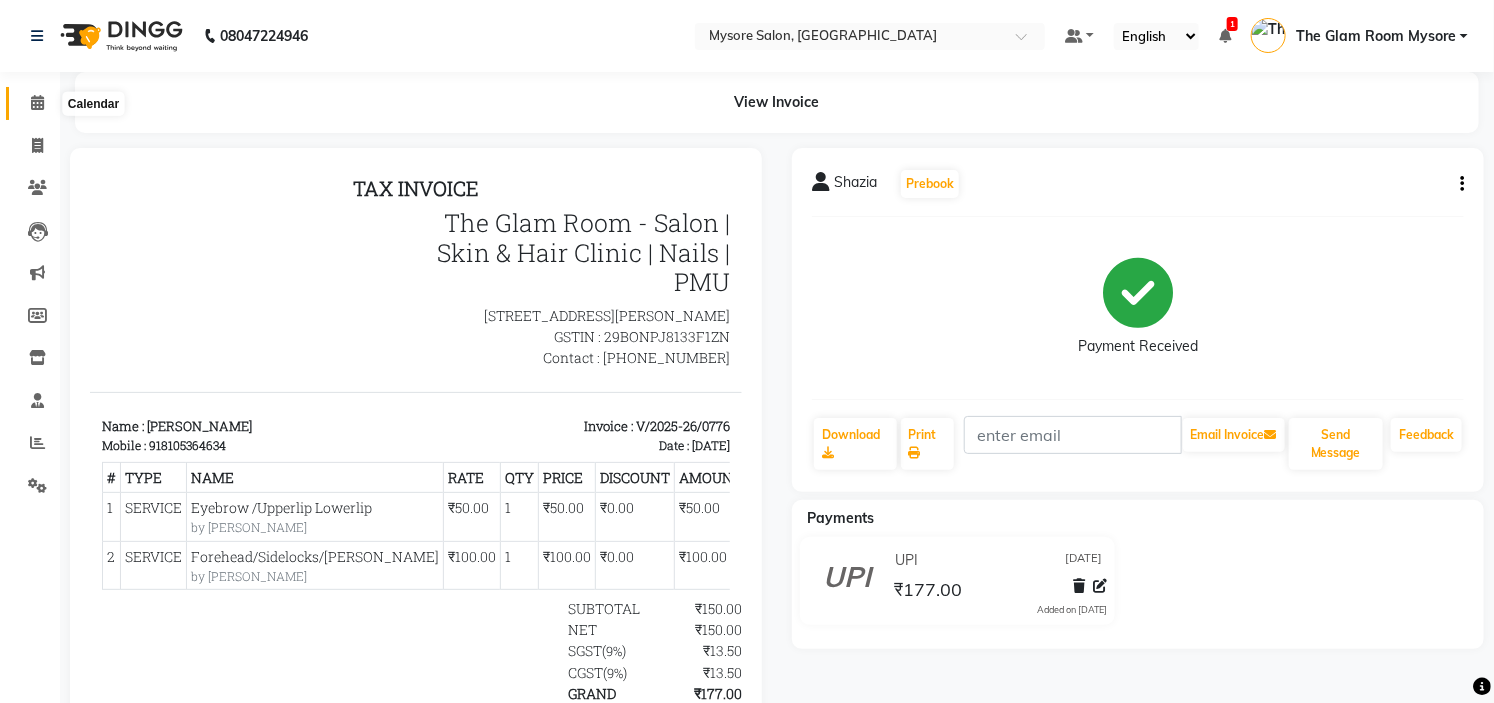 click 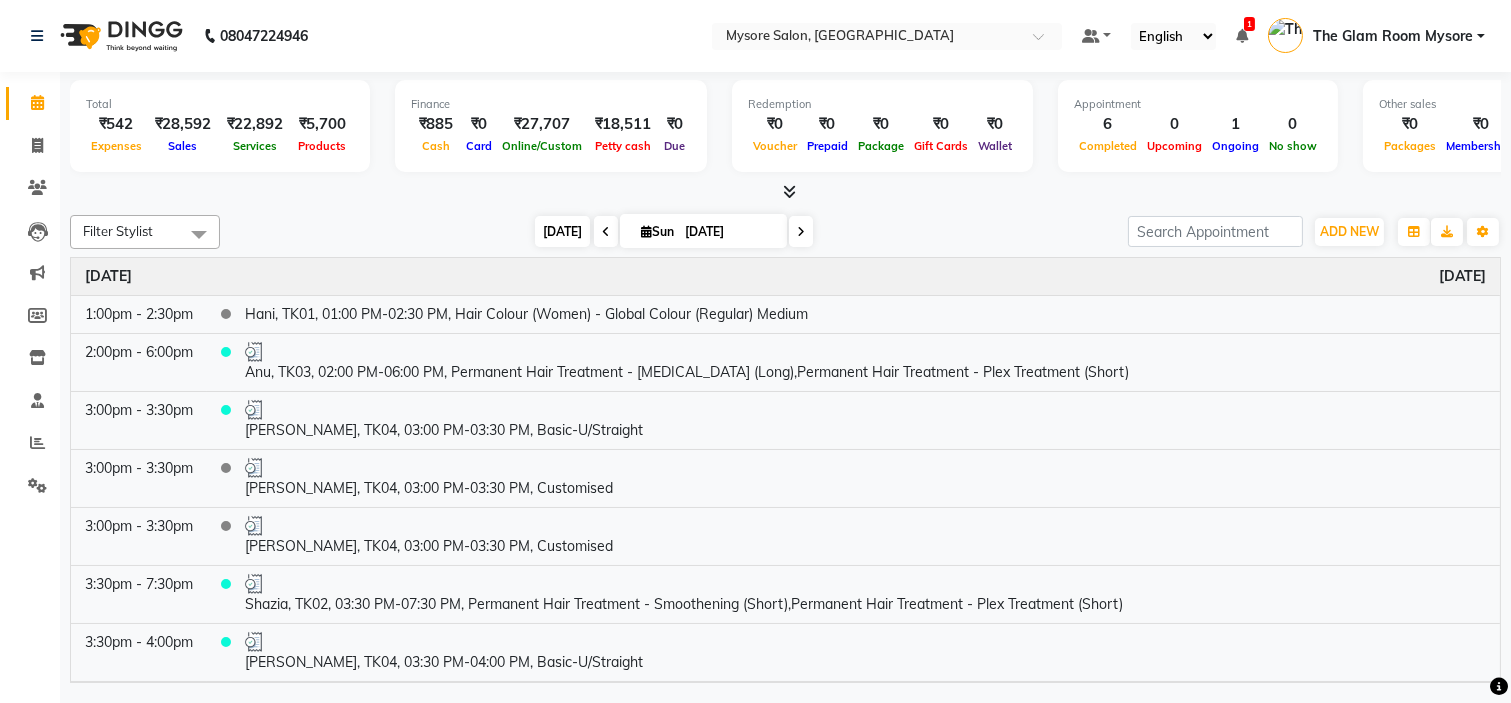 click on "Today" at bounding box center (562, 231) 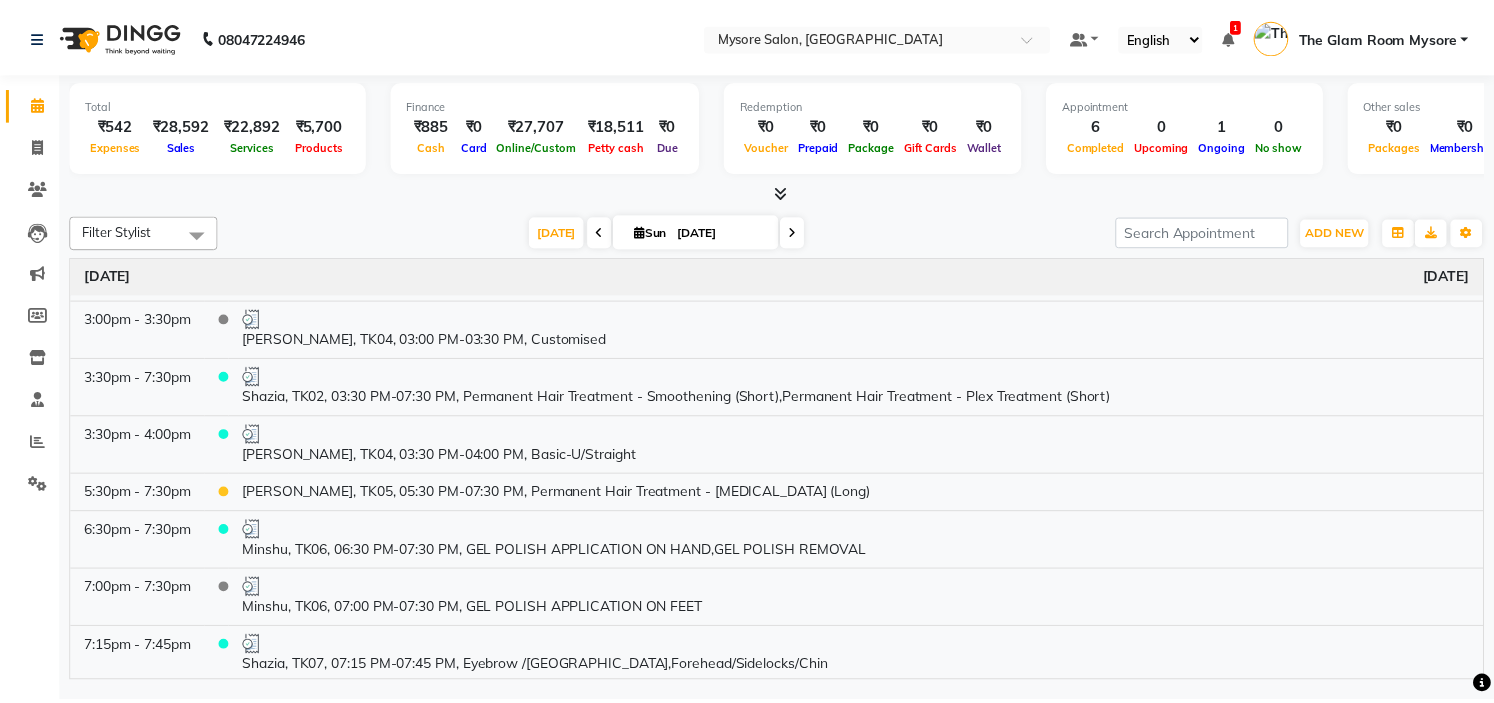scroll, scrollTop: 211, scrollLeft: 0, axis: vertical 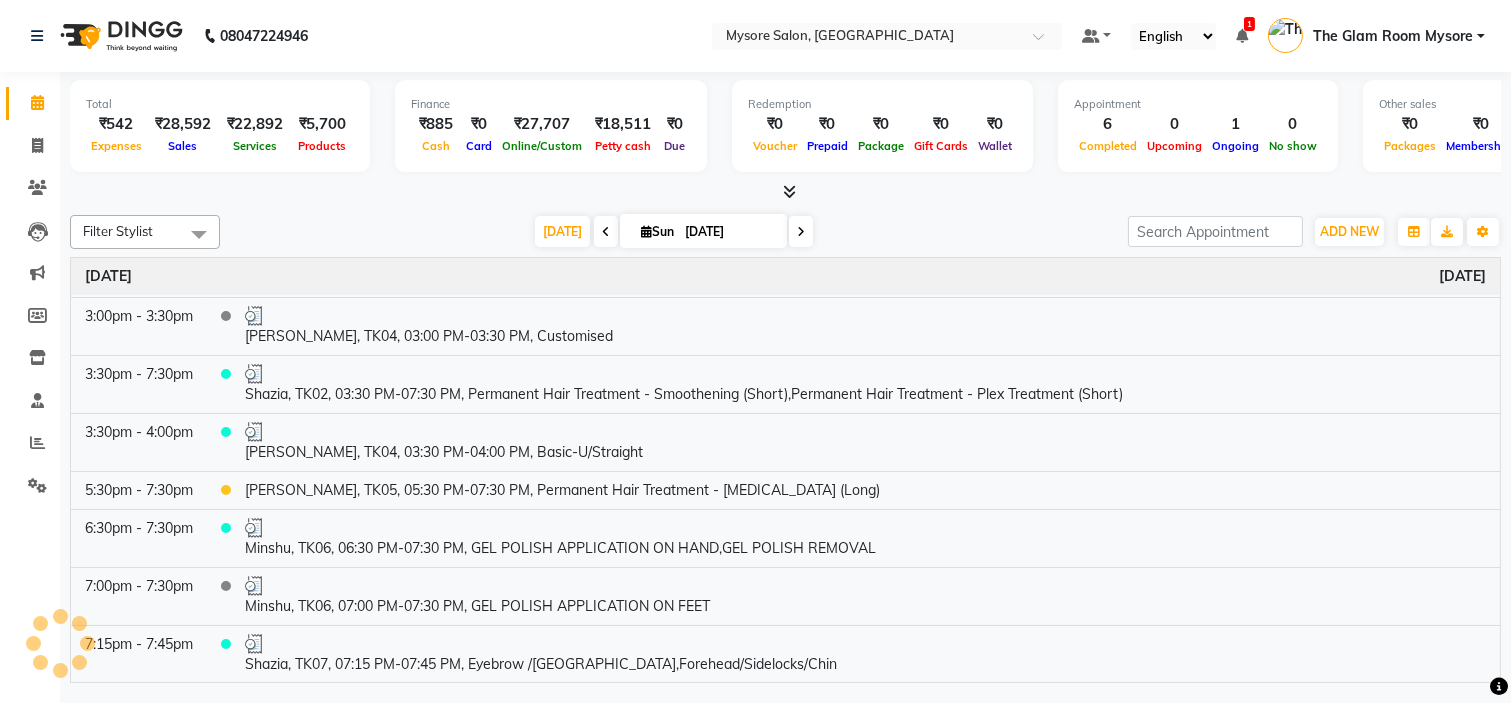 click on "[DATE]  [DATE]" at bounding box center [674, 232] 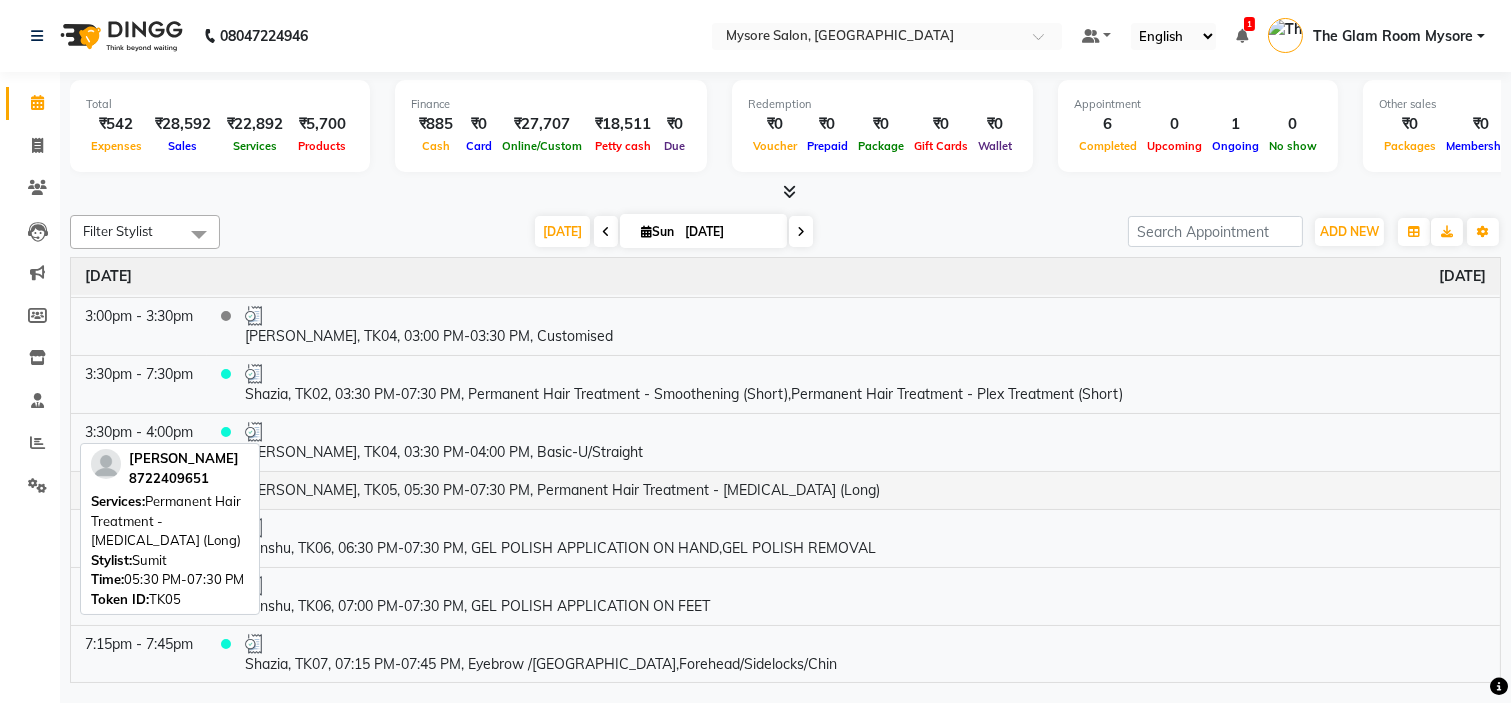 click on "Pavithra, TK05, 05:30 PM-07:30 PM, Permanent Hair Treatment - Botox (Long)" at bounding box center (865, 490) 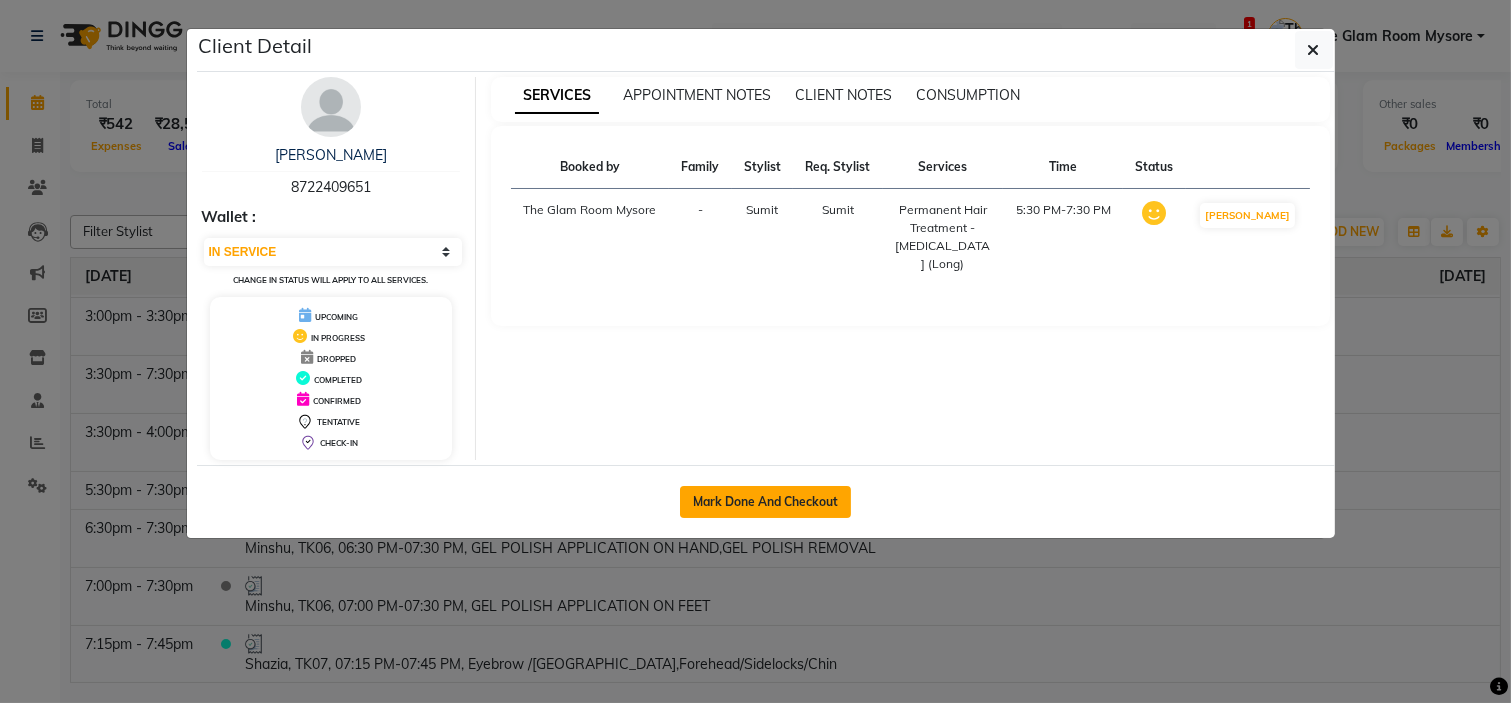 click on "Mark Done And Checkout" 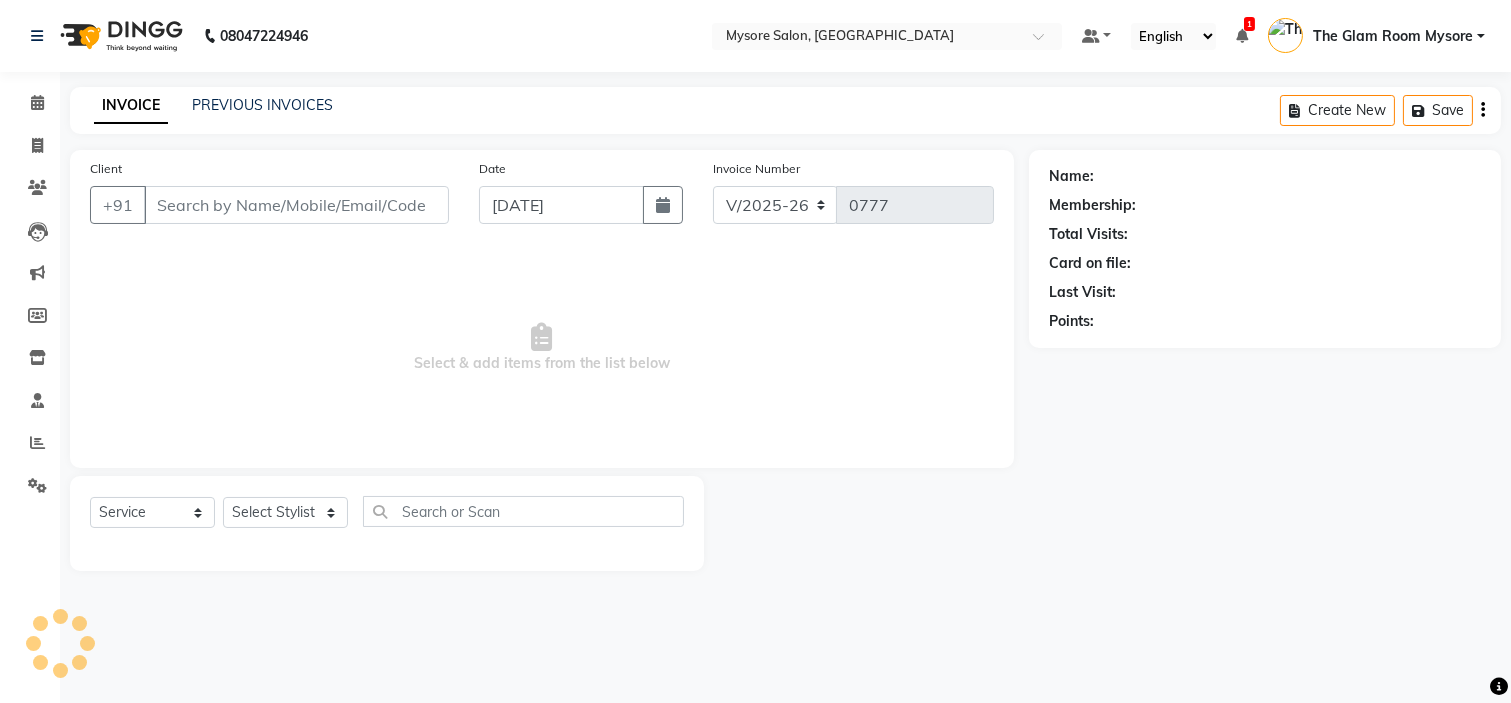 type on "8722409651" 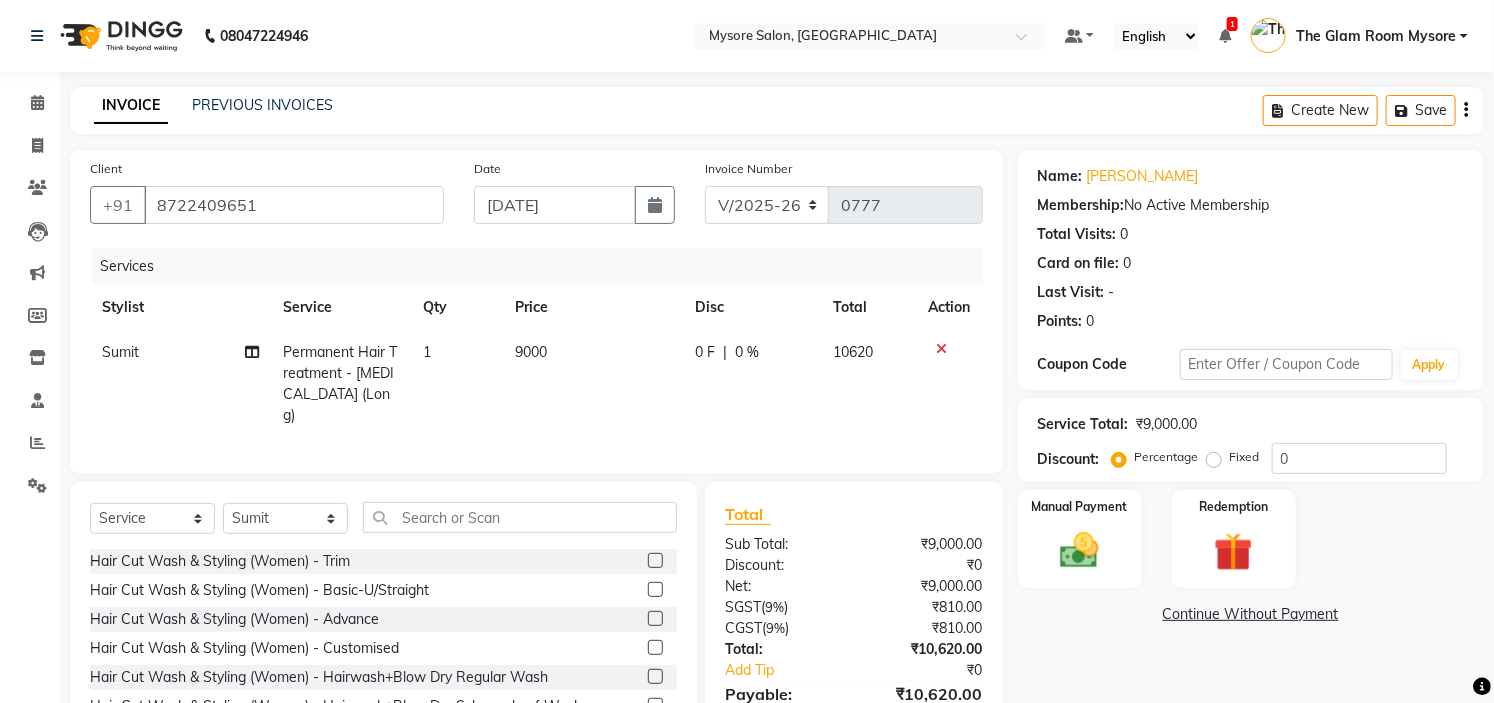 scroll, scrollTop: 100, scrollLeft: 0, axis: vertical 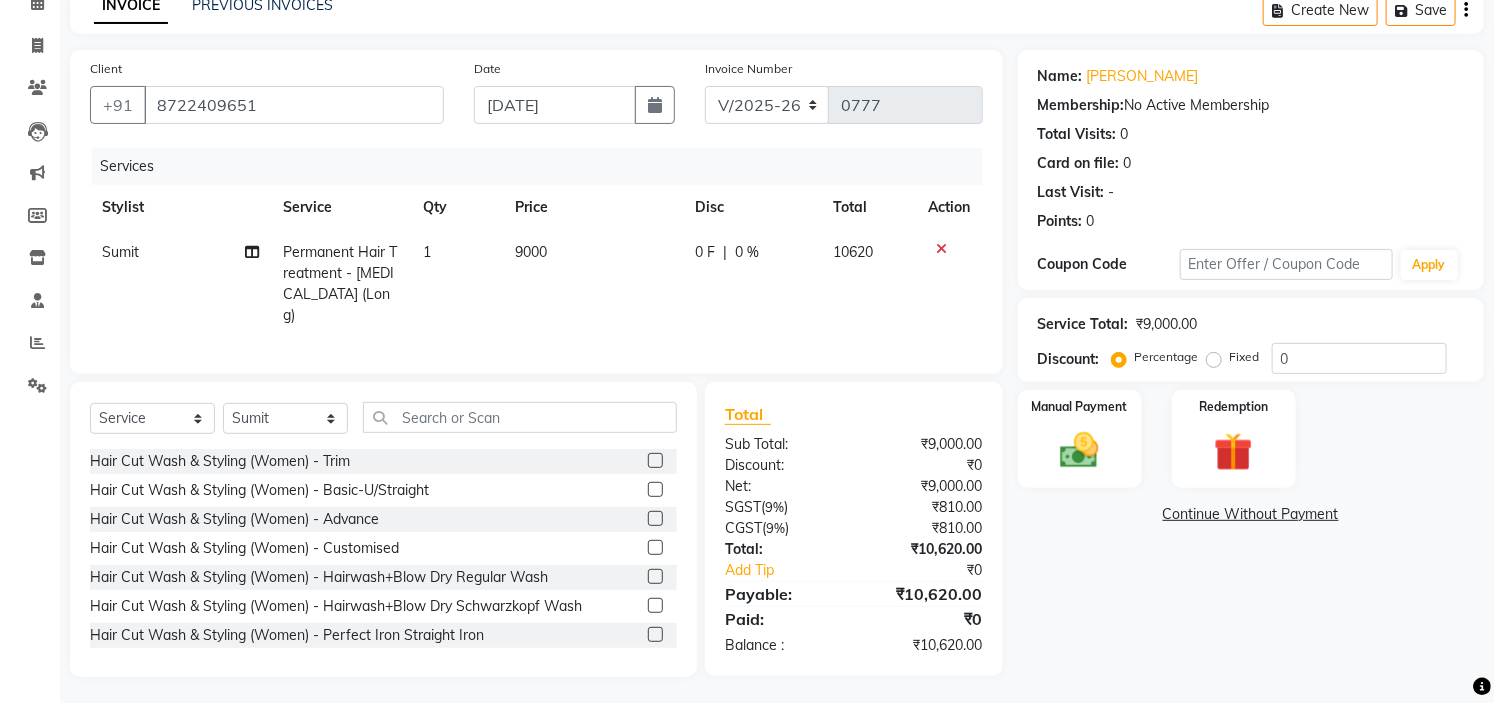 click on "Permanent Hair Treatment - Botox (Long)" 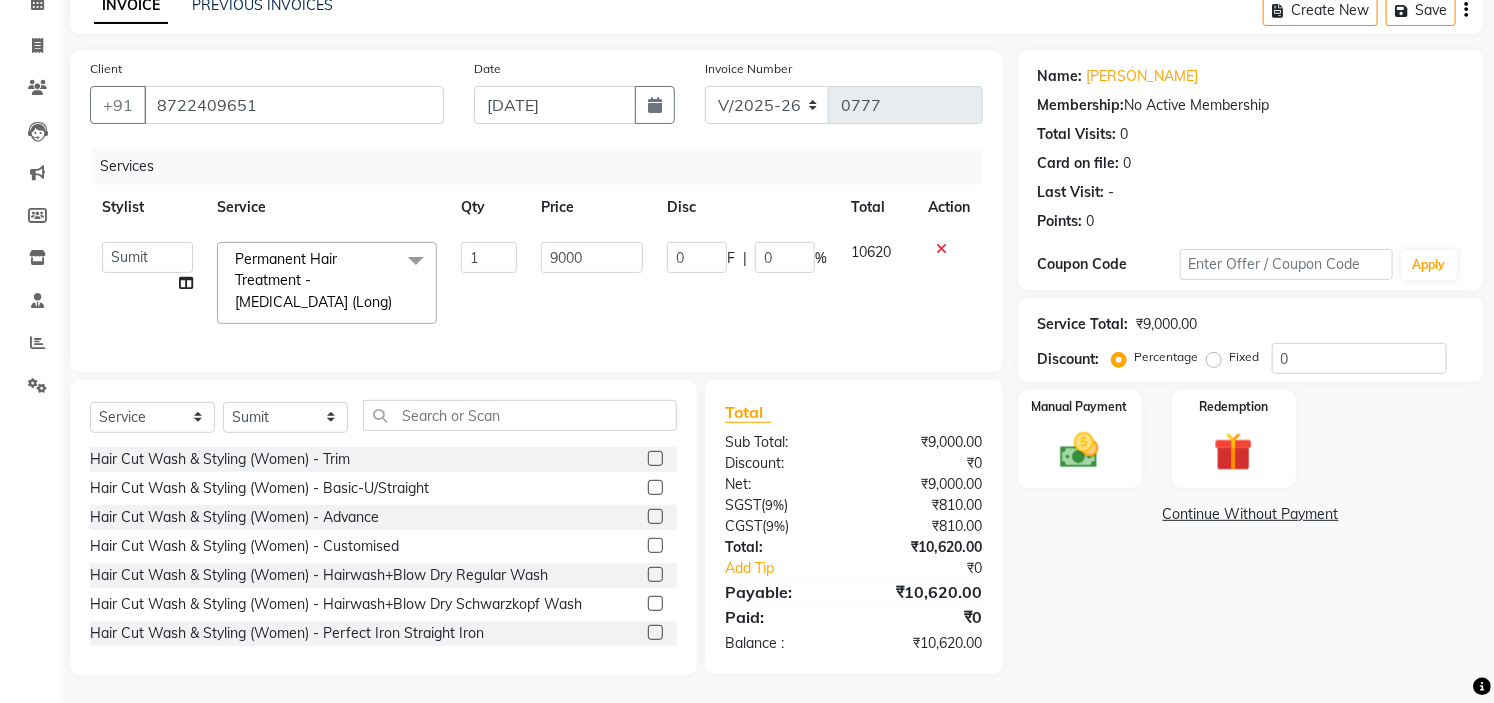 click 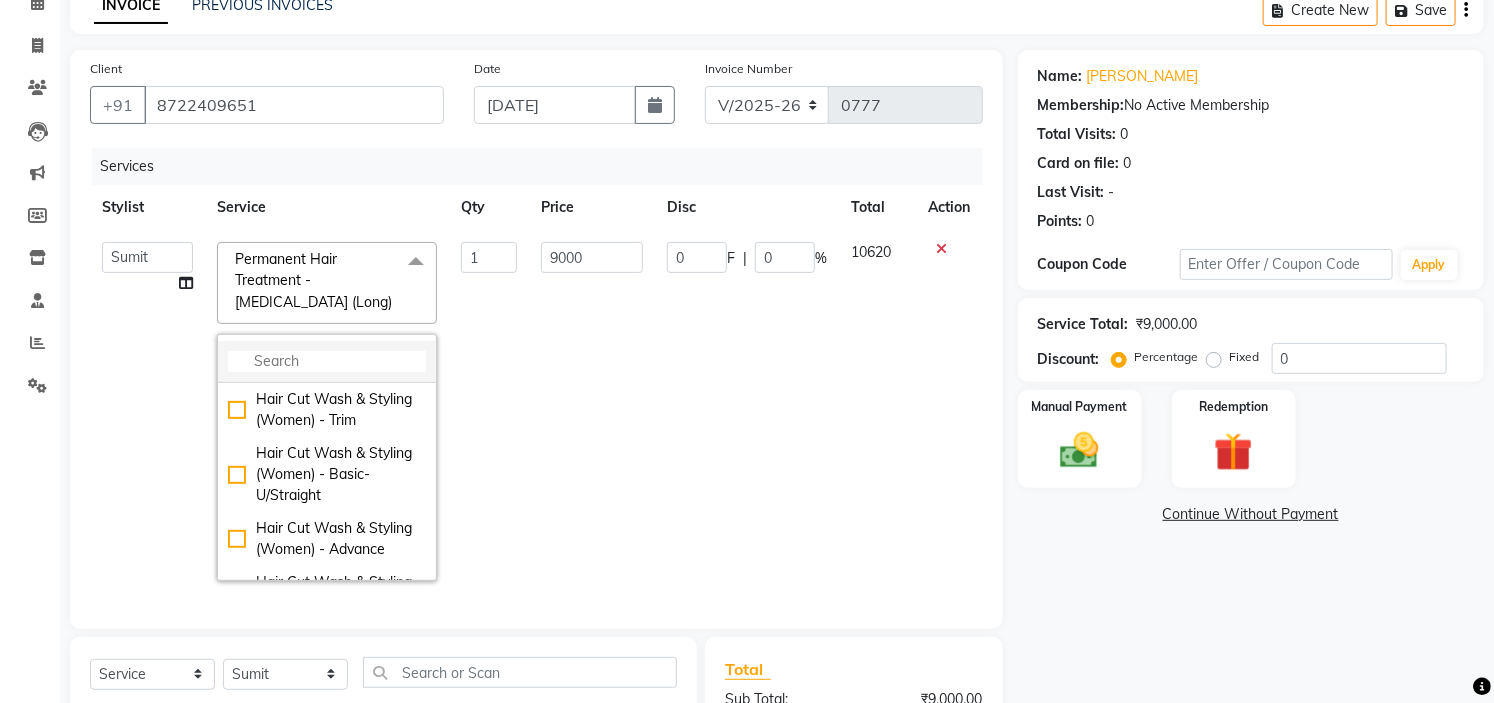 click 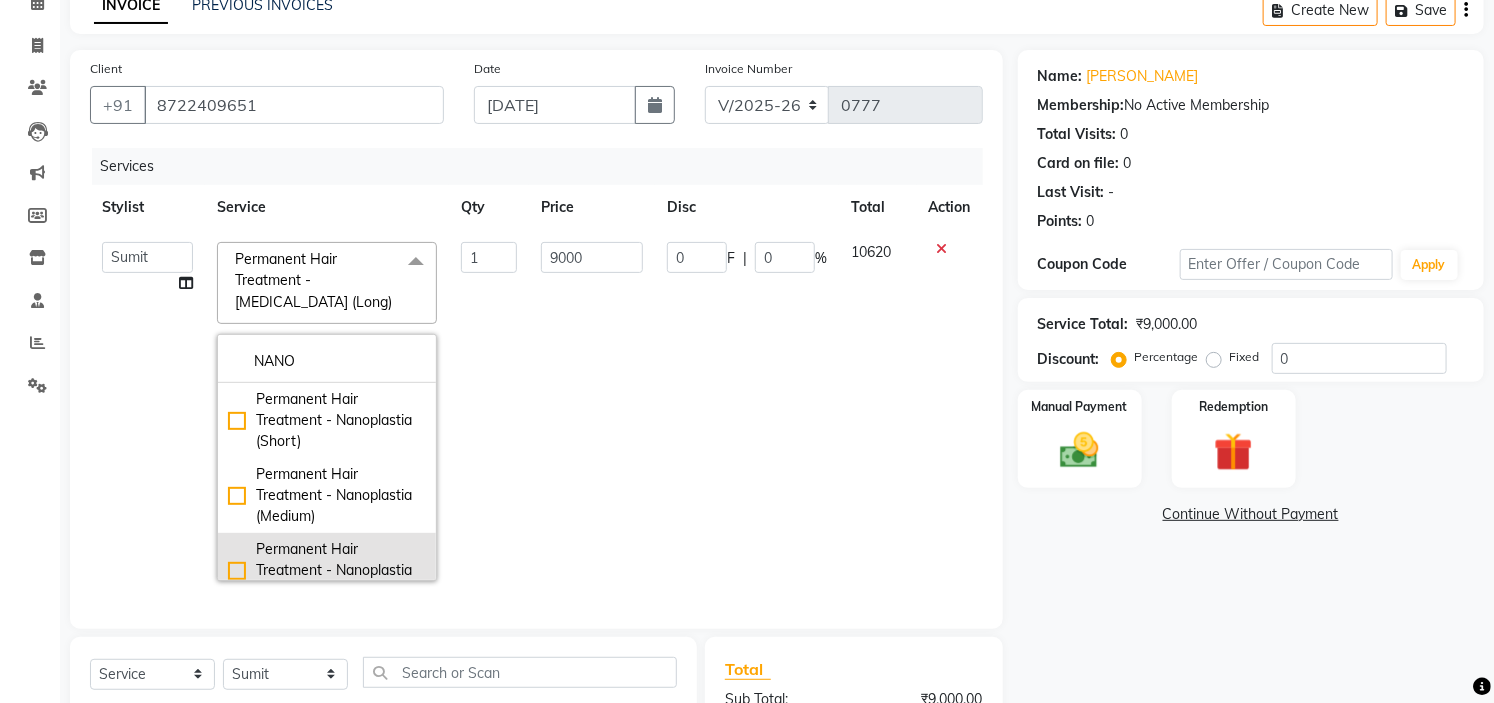 type on "NANO" 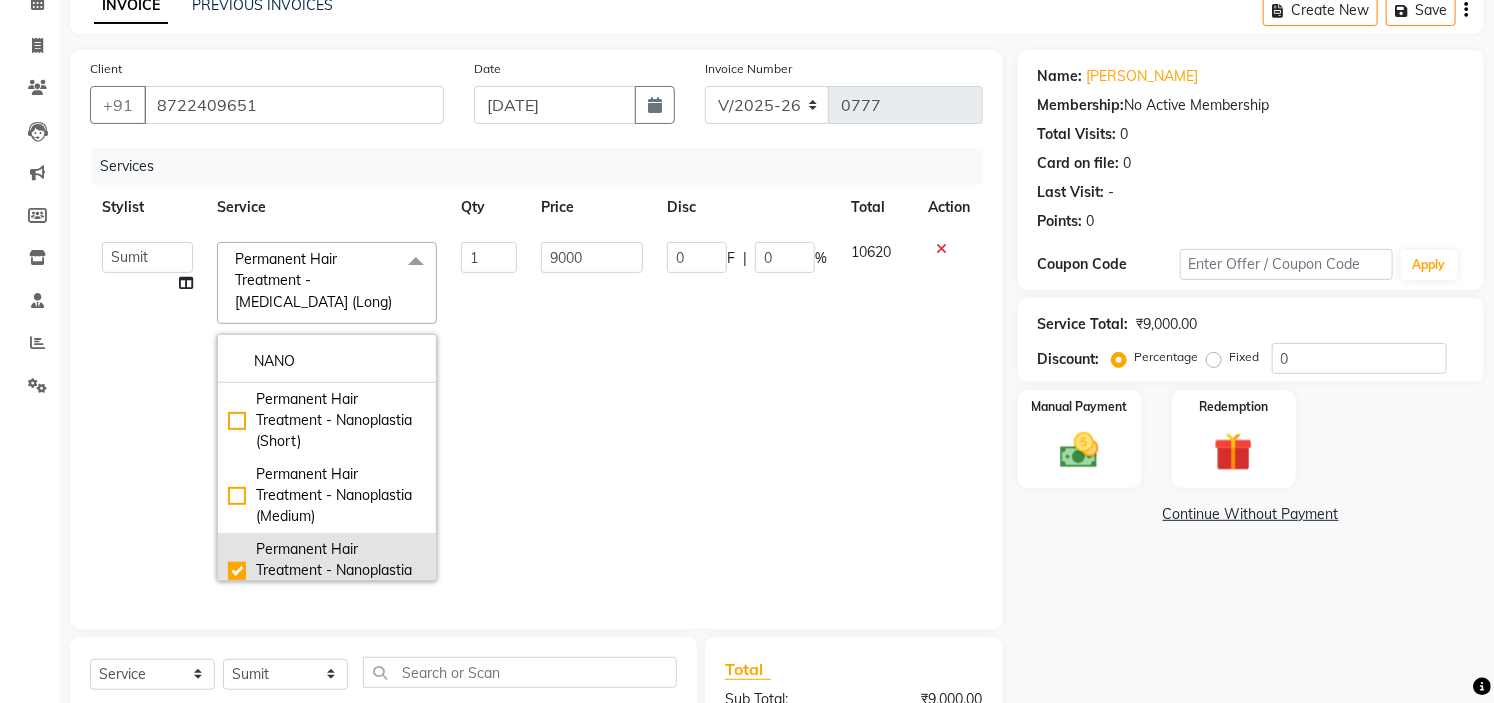 checkbox on "true" 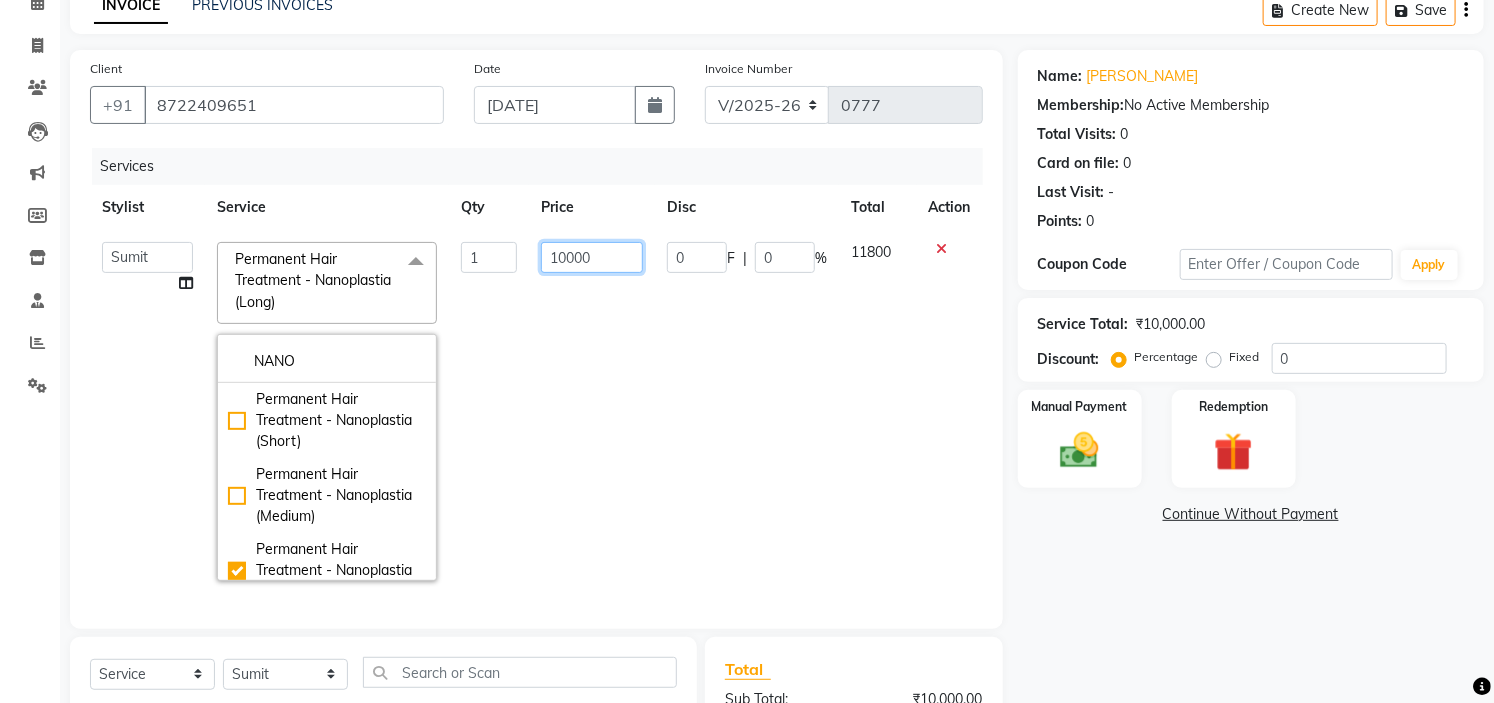click on "10000" 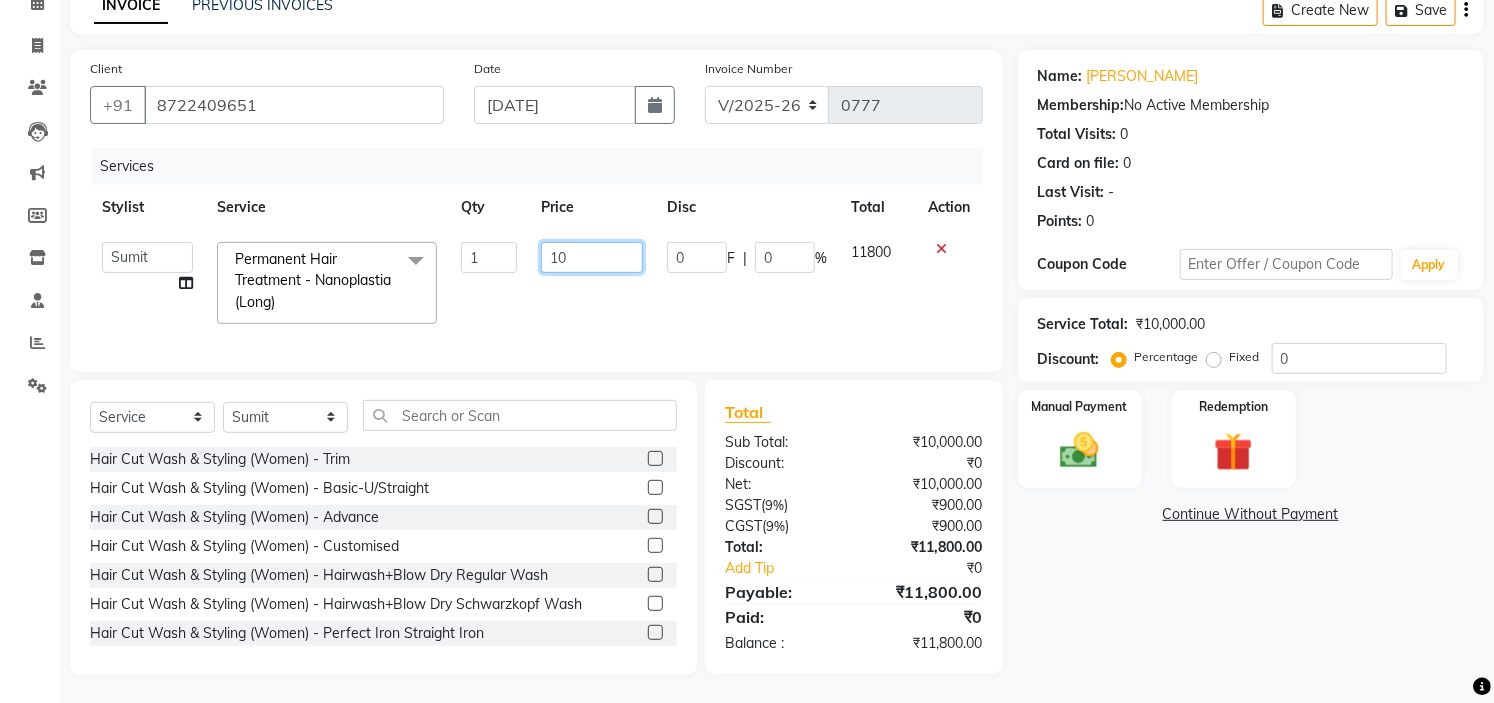 type on "1" 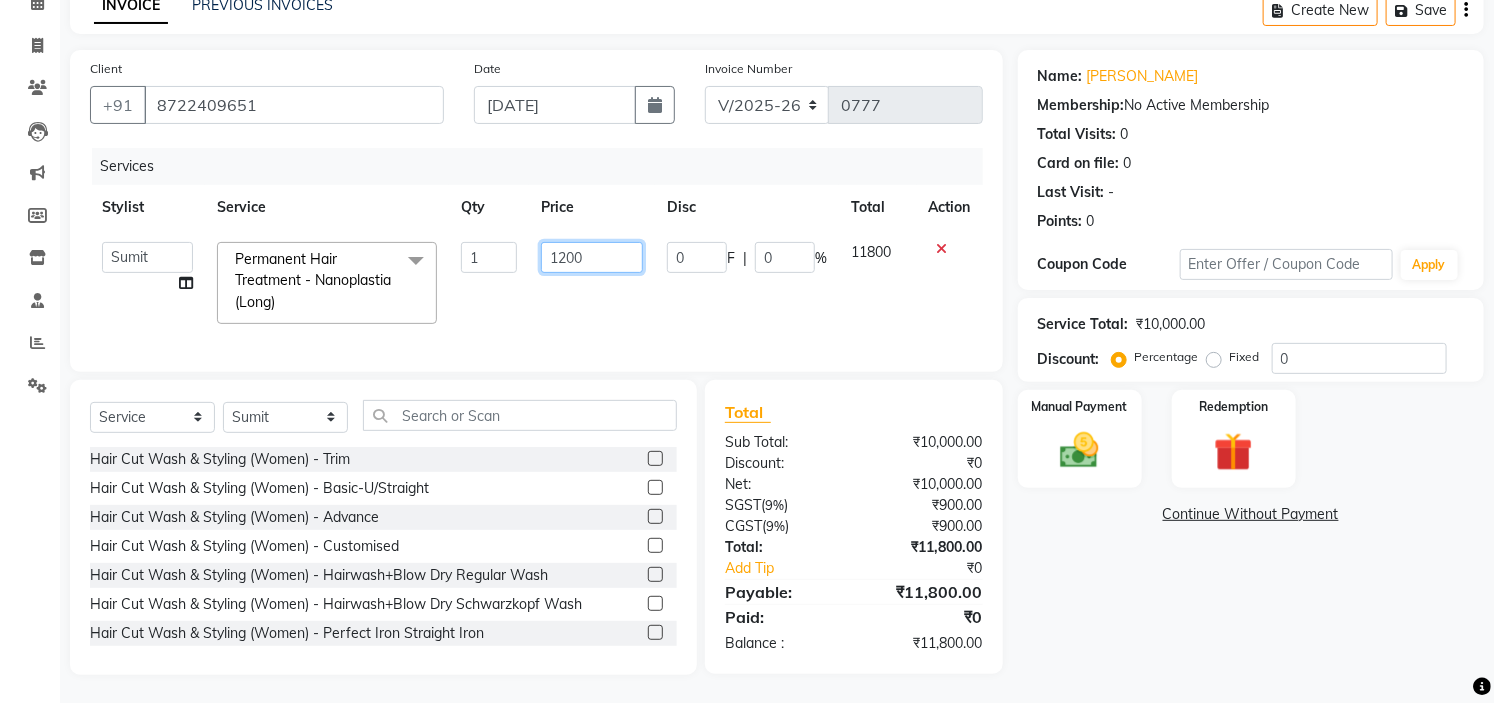 type on "12000" 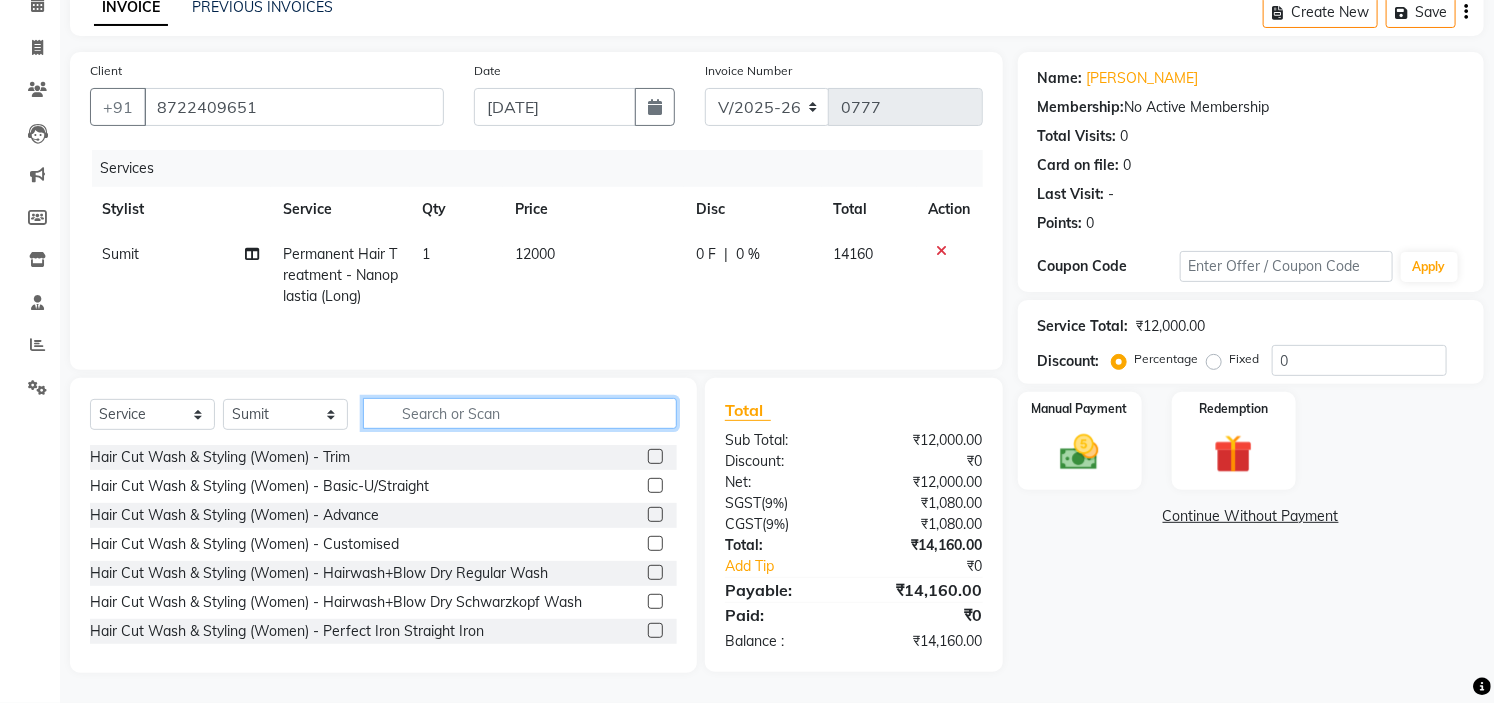 drag, startPoint x: 423, startPoint y: 380, endPoint x: 186, endPoint y: 426, distance: 241.42287 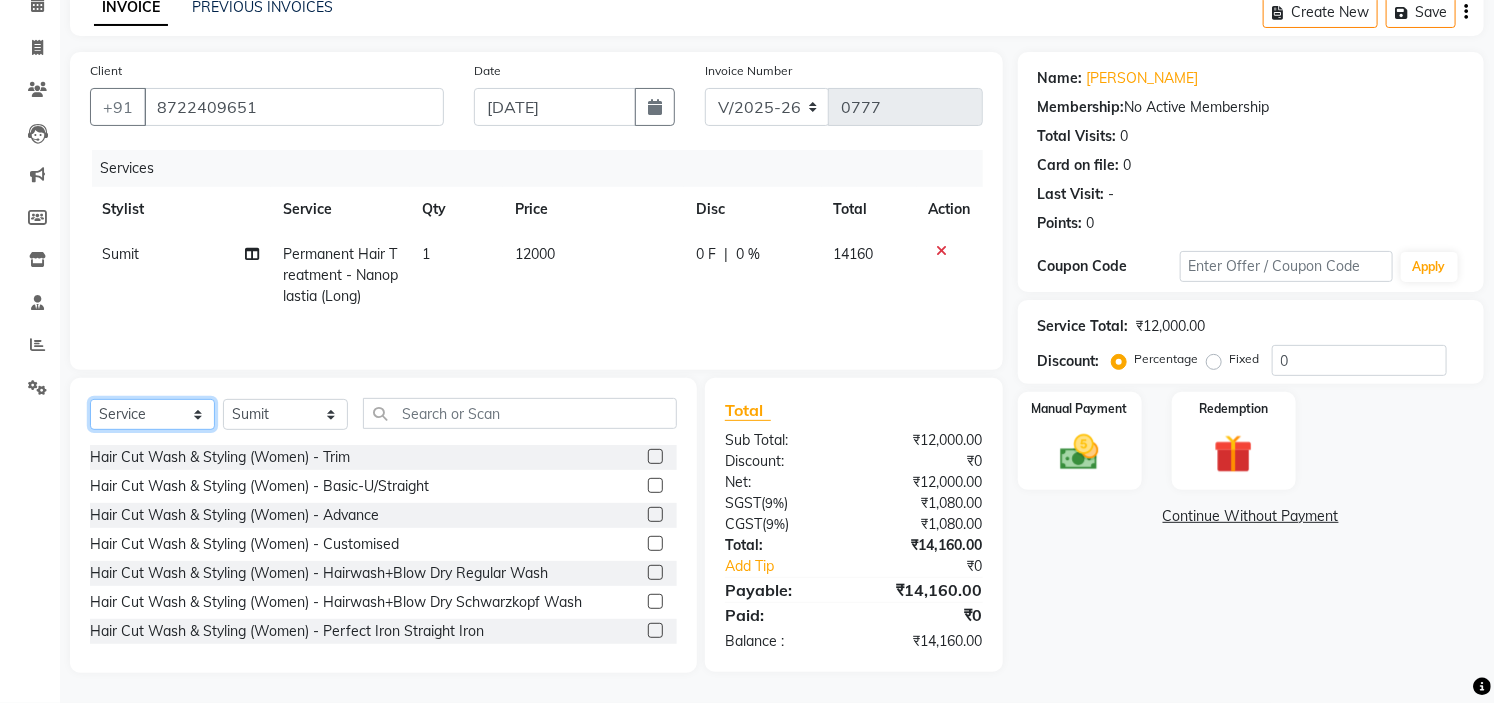 click on "Select  Service  Product  Membership  Package Voucher Prepaid Gift Card" 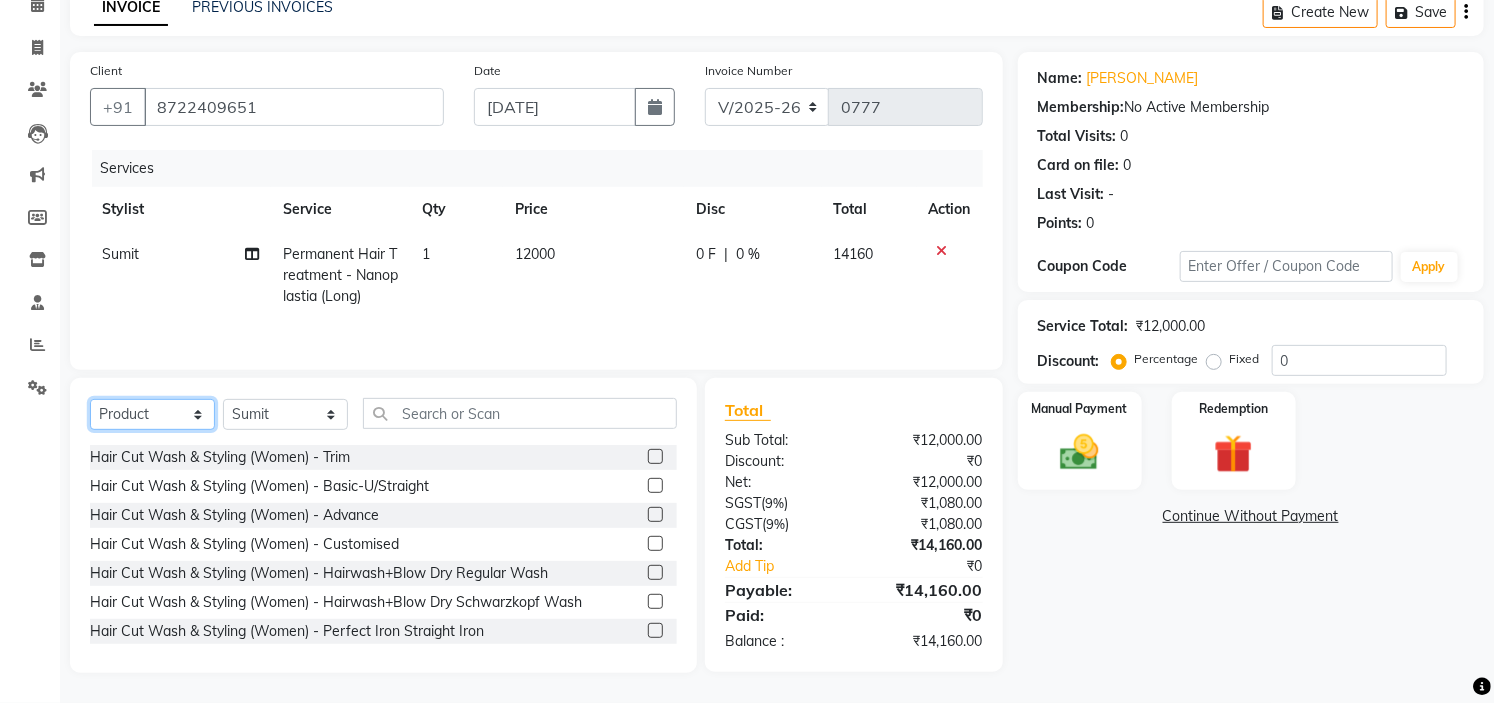 click on "Select  Service  Product  Membership  Package Voucher Prepaid Gift Card" 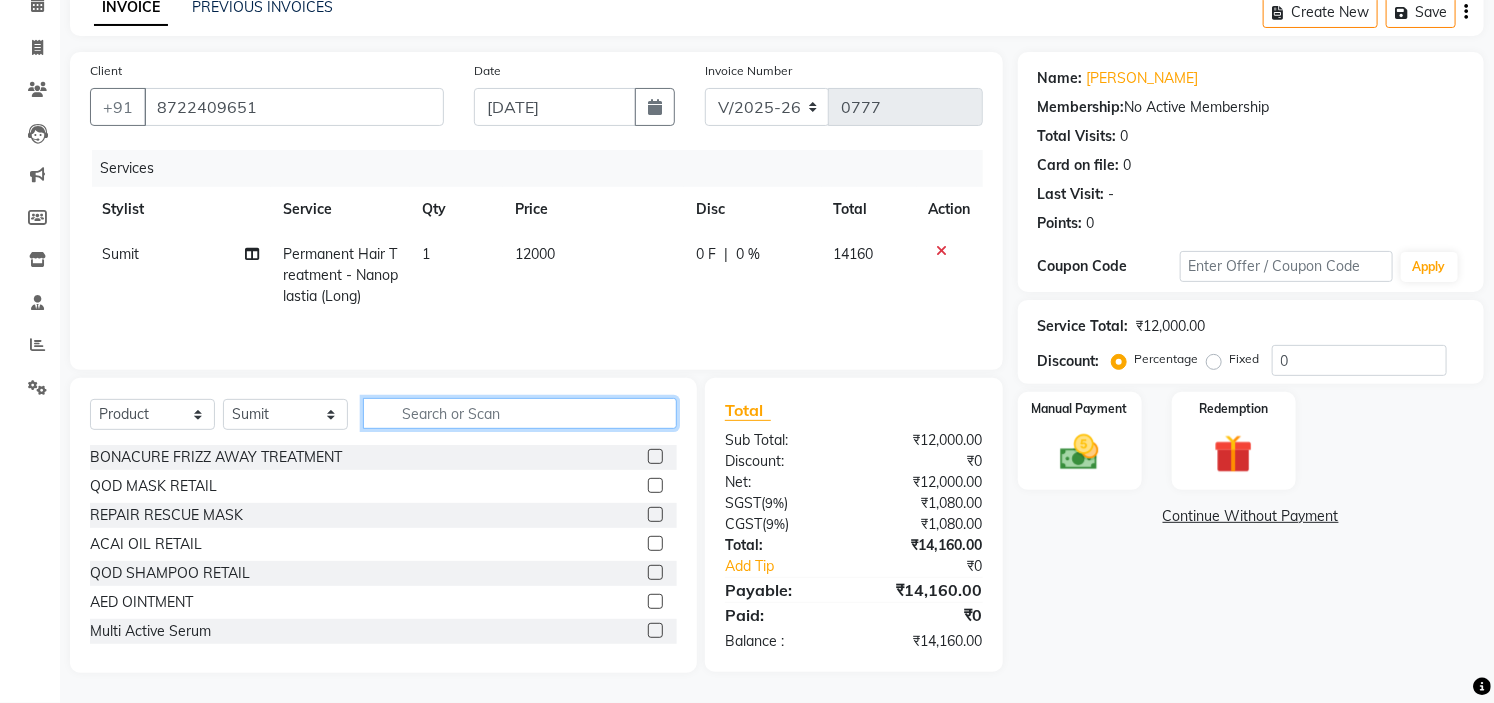 click 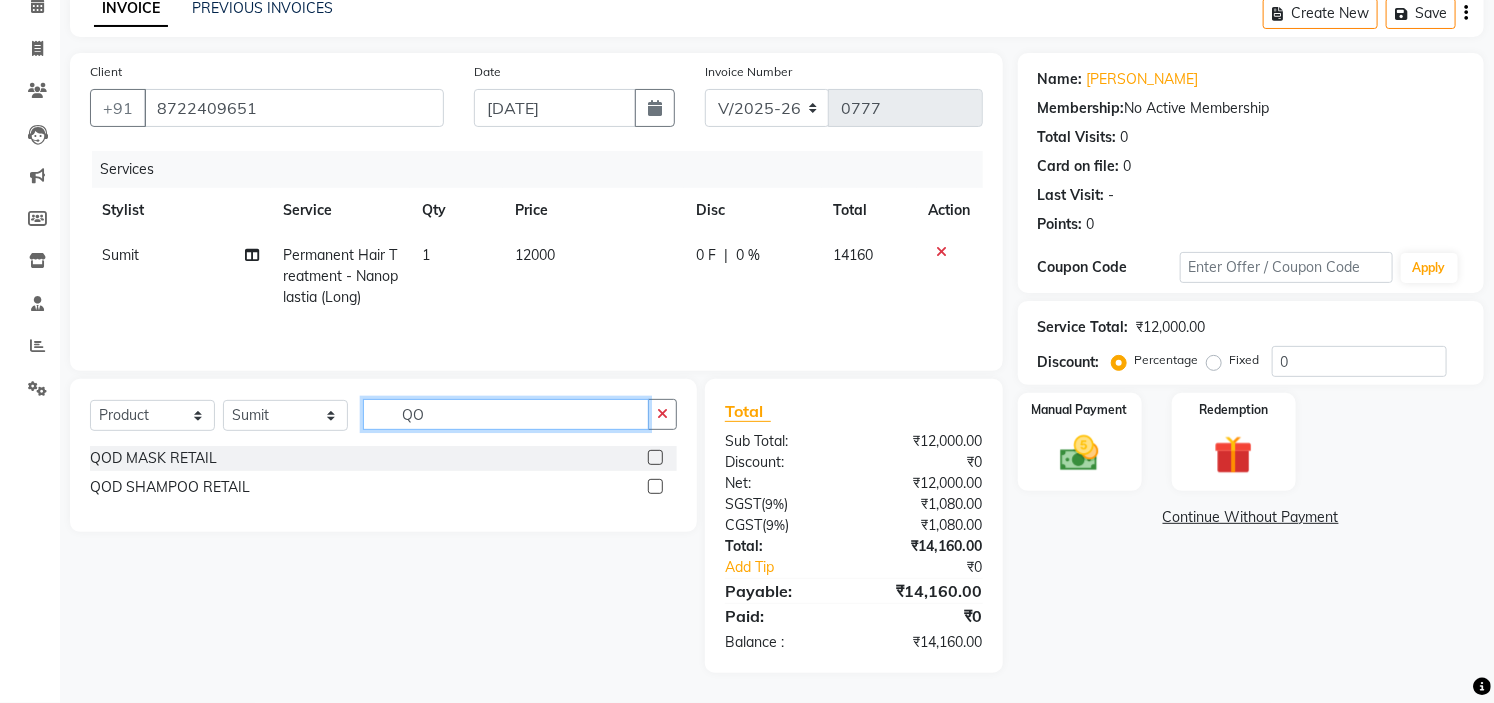 scroll, scrollTop: 98, scrollLeft: 0, axis: vertical 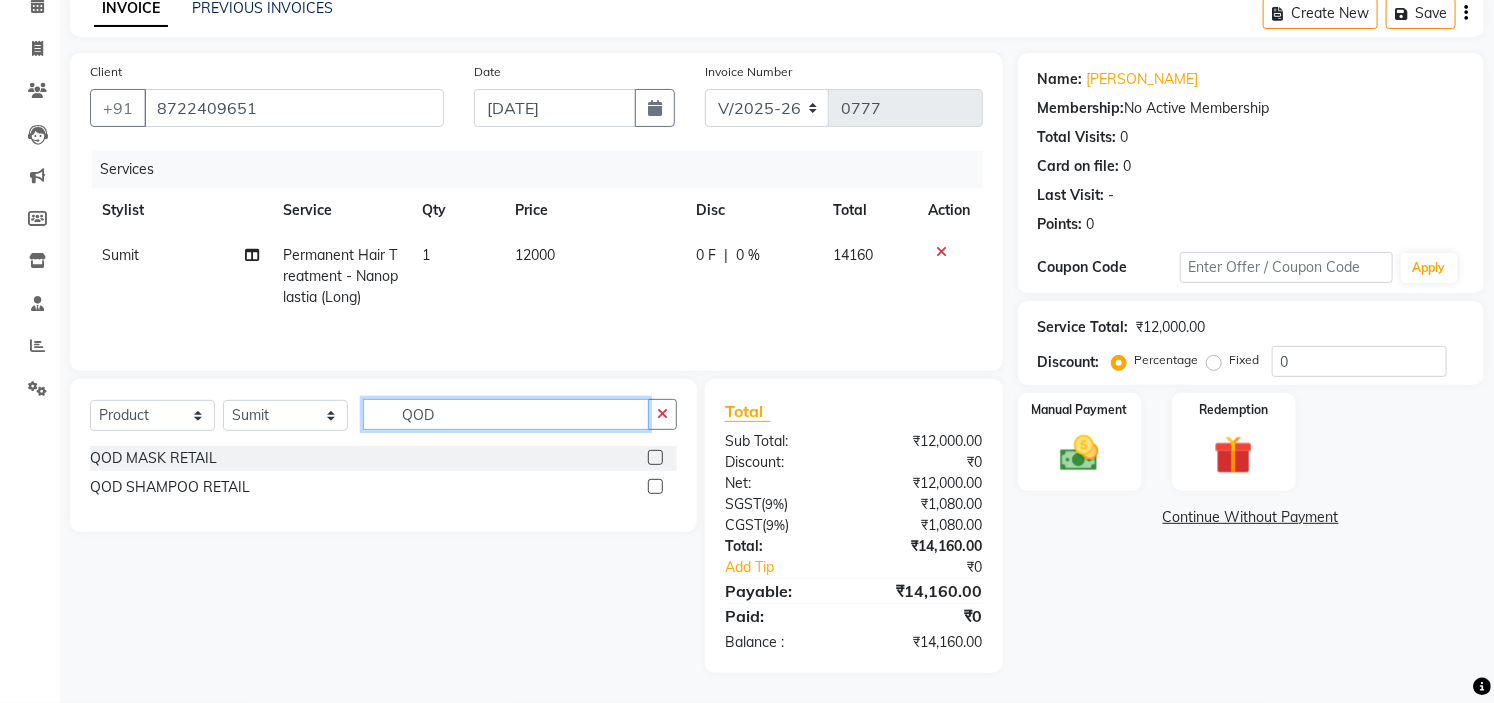type on "QOD" 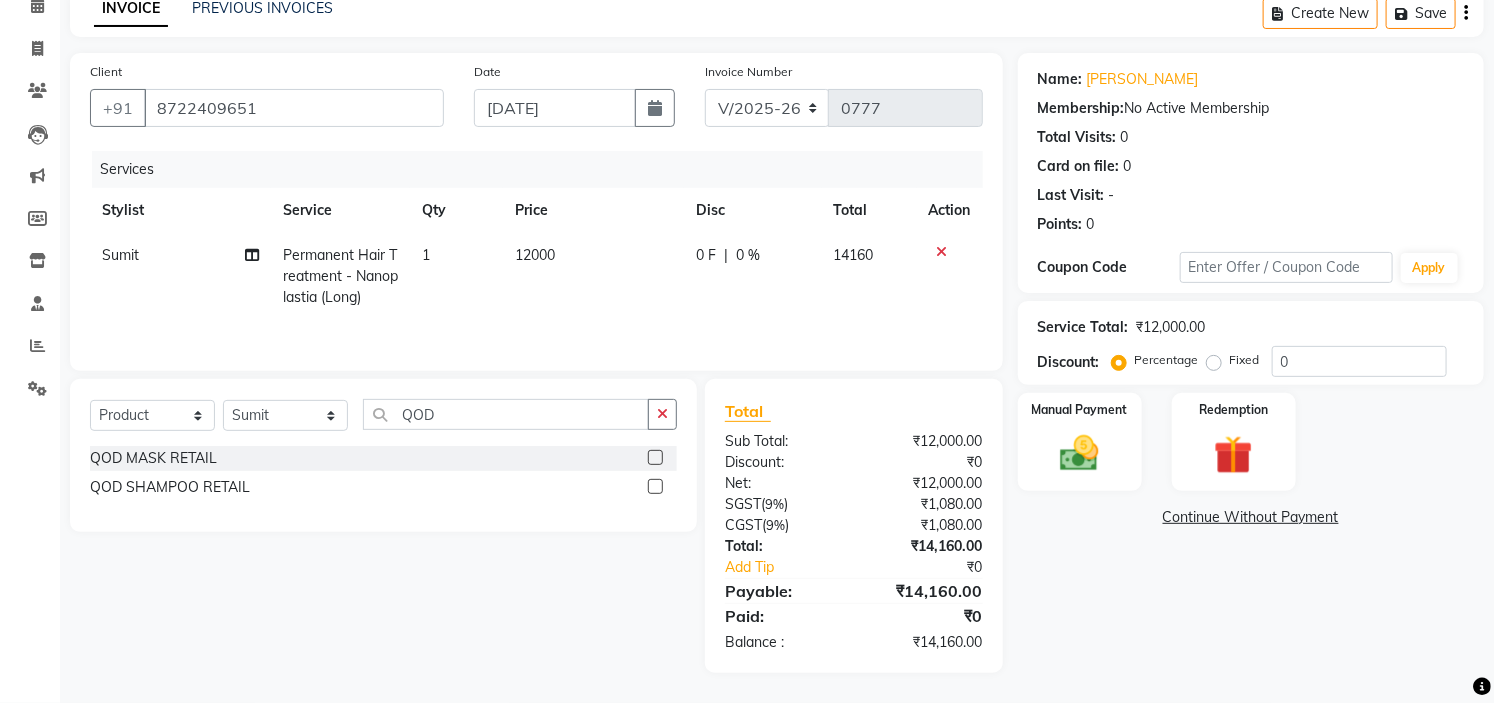 click 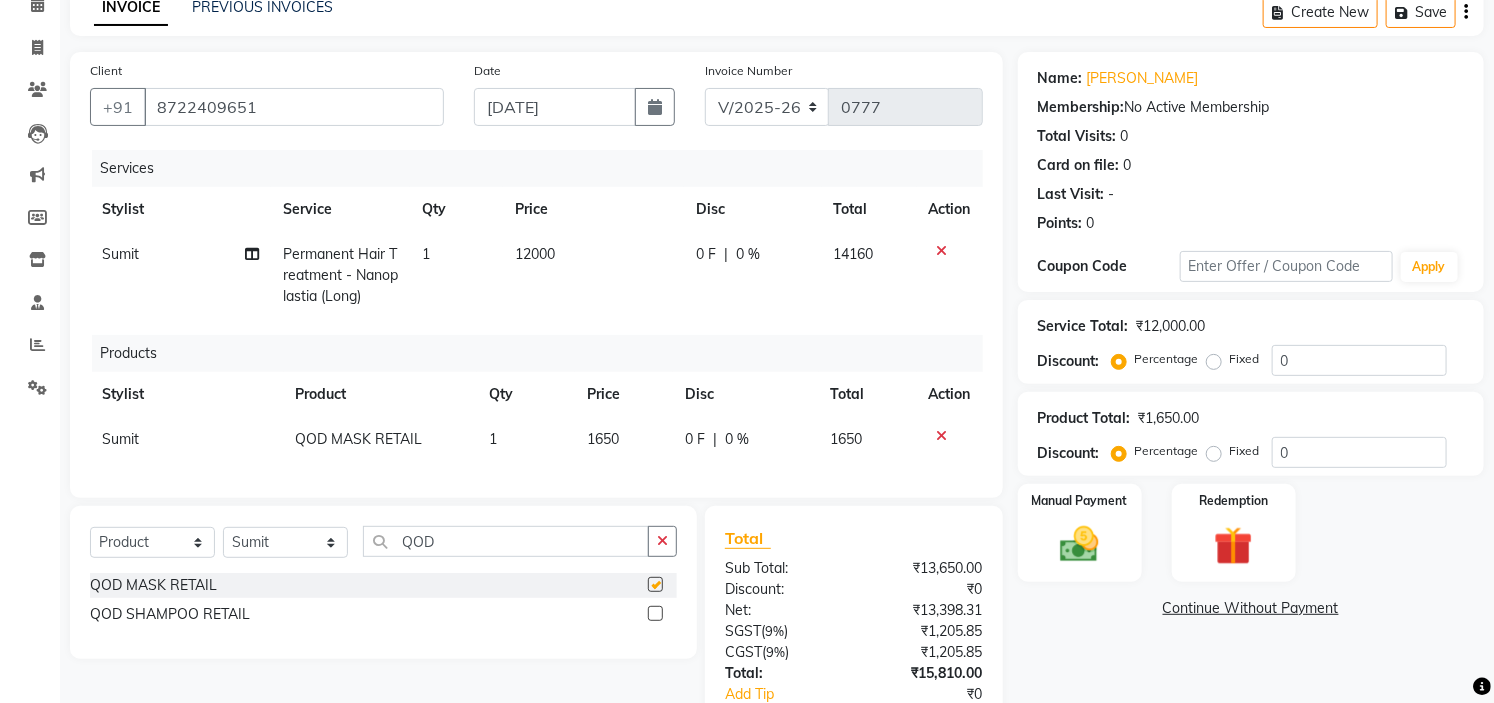 checkbox on "false" 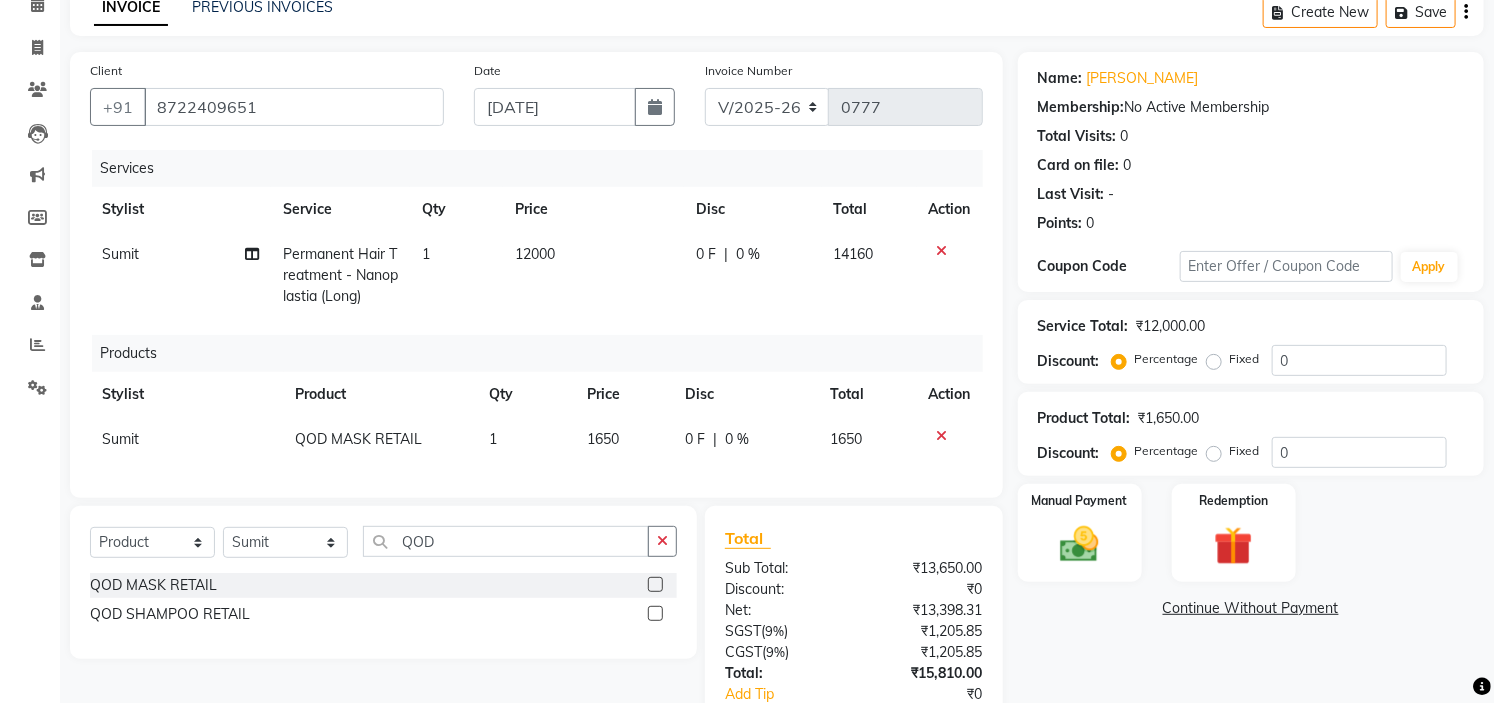 click 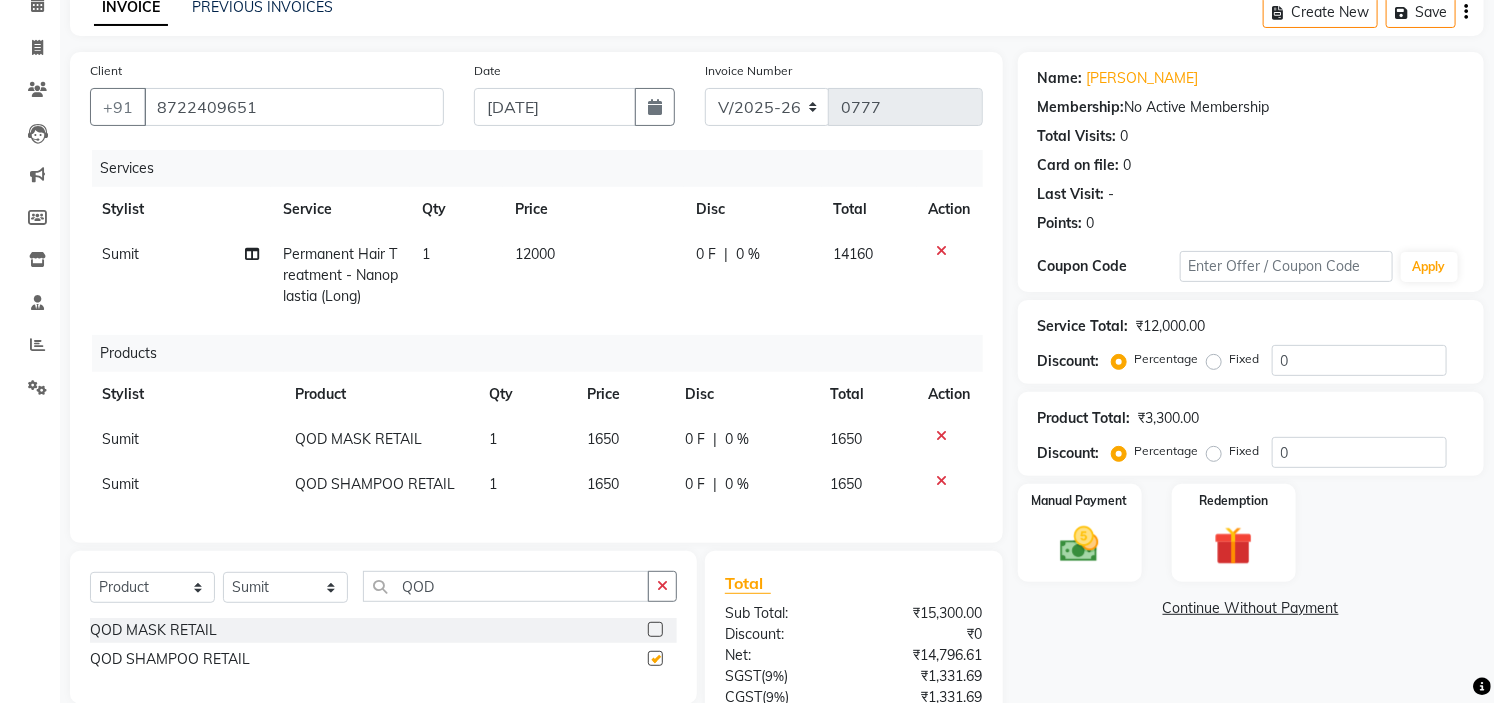 checkbox on "false" 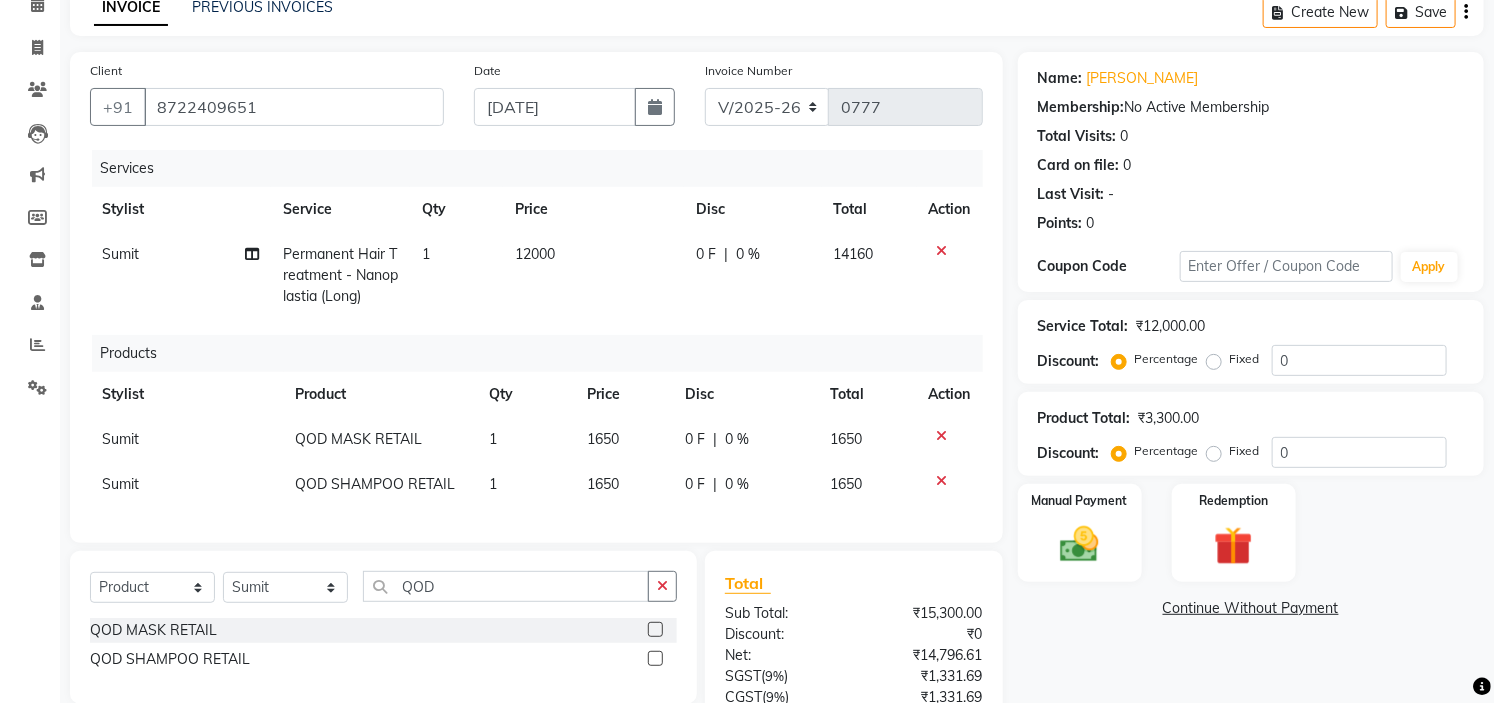 scroll, scrollTop: 286, scrollLeft: 0, axis: vertical 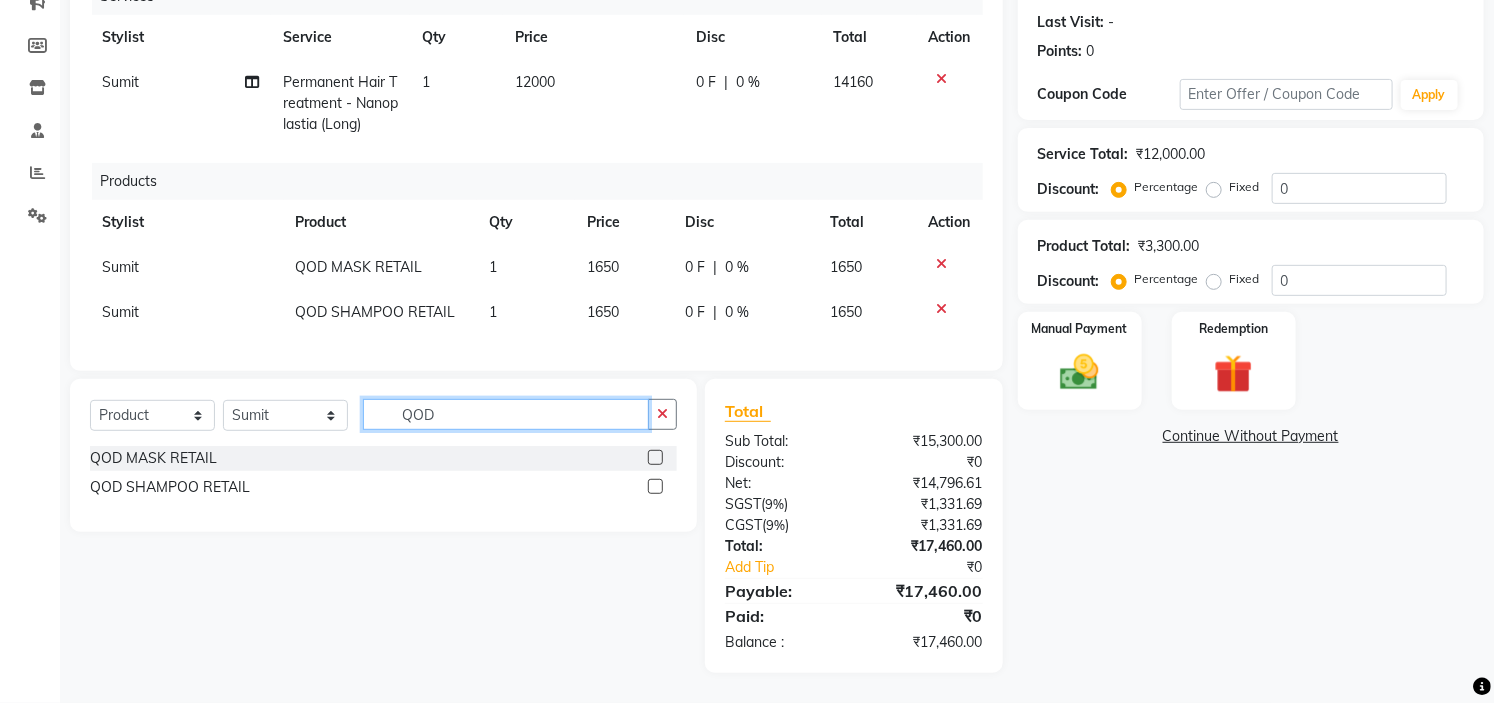 click on "QOD" 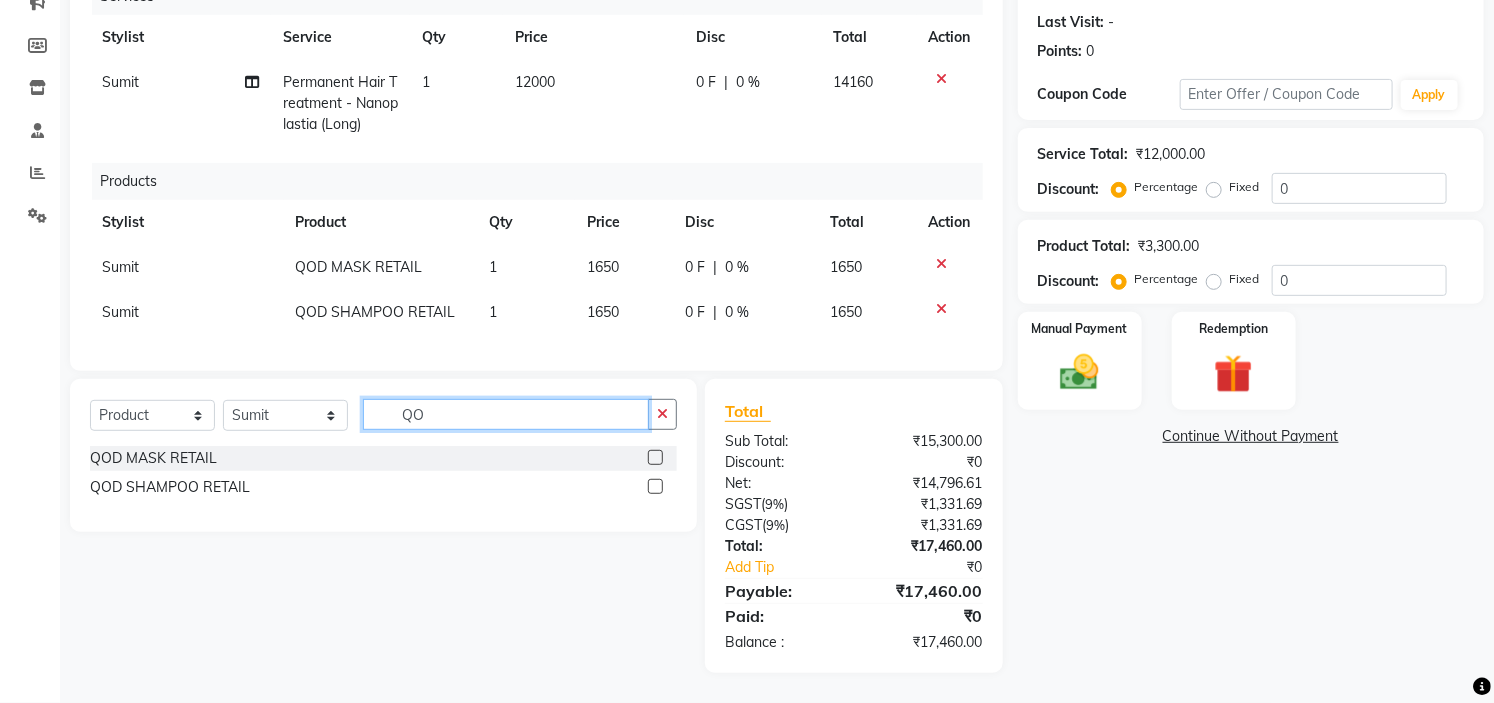 type on "Q" 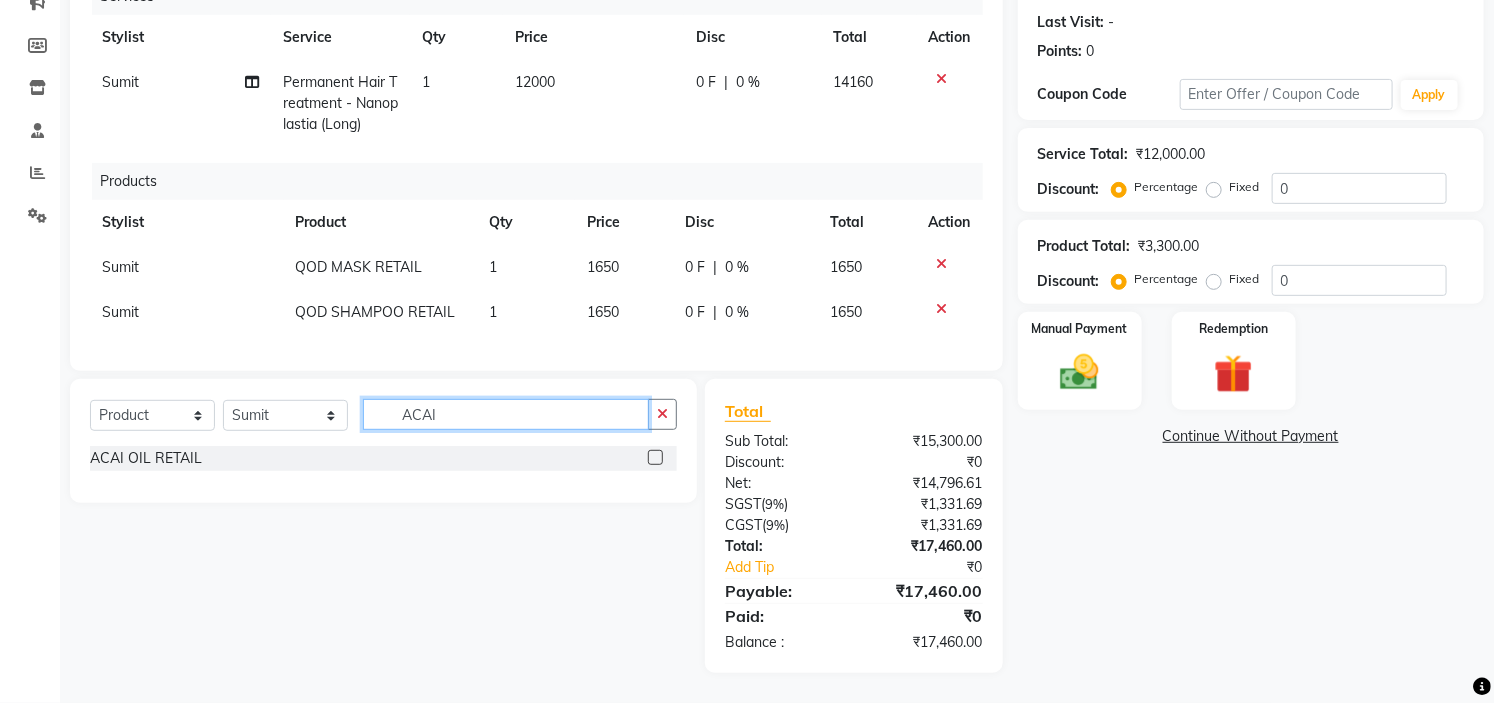 type on "ACAI" 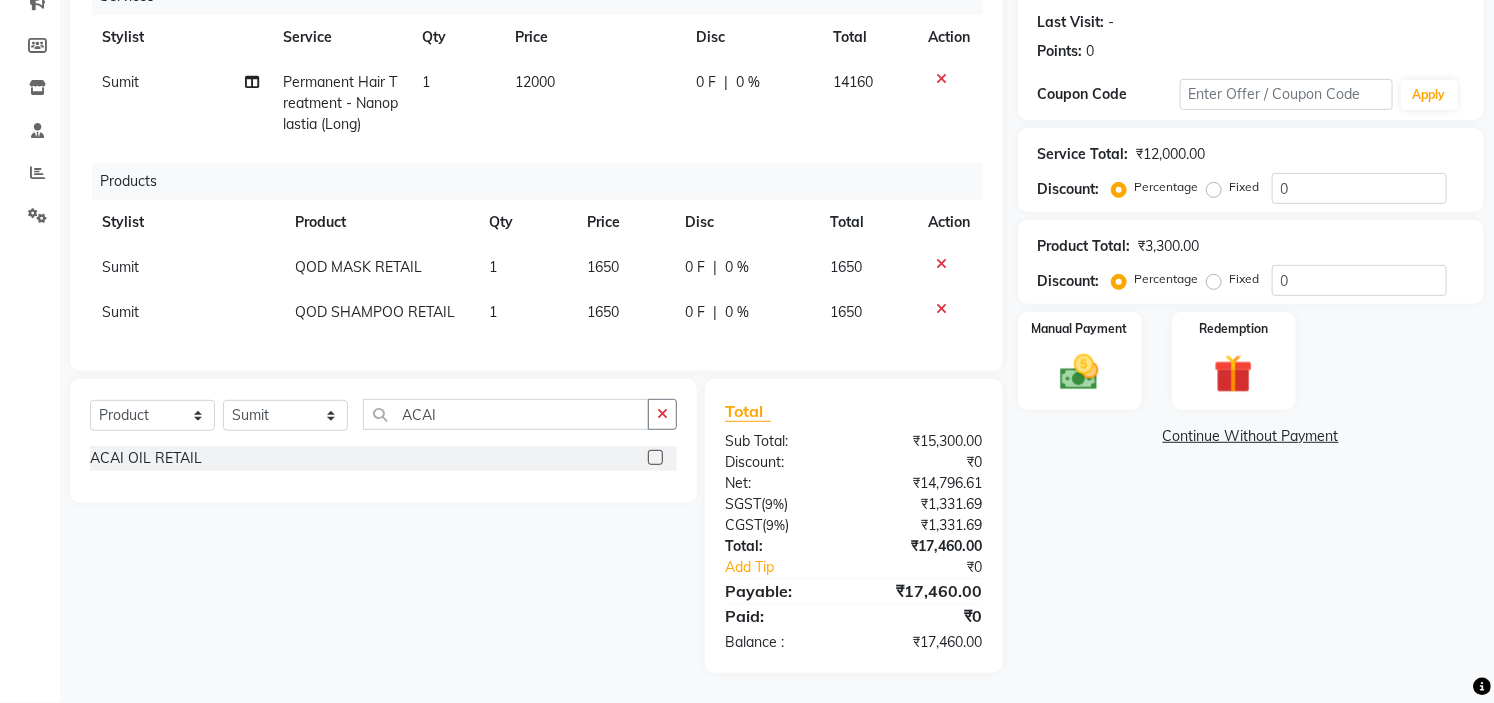 click 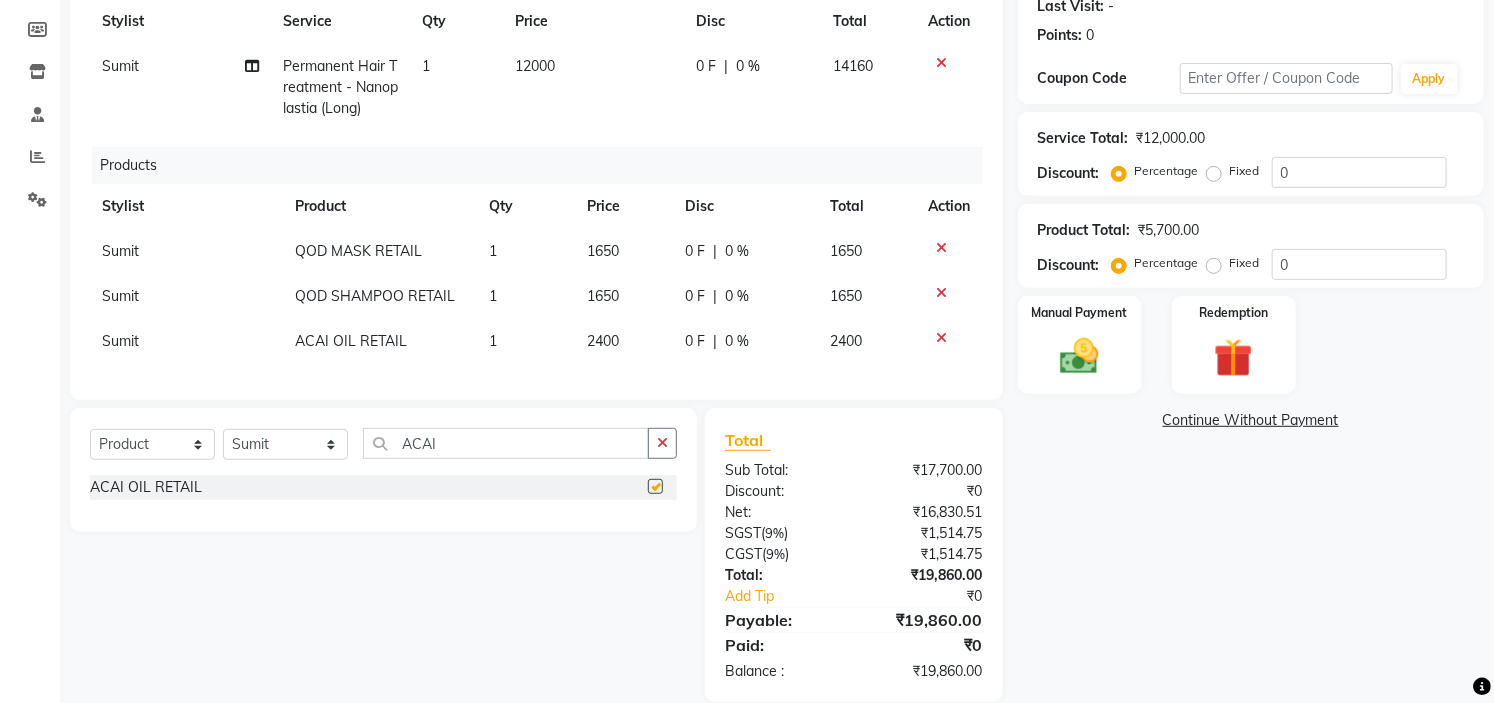 checkbox on "false" 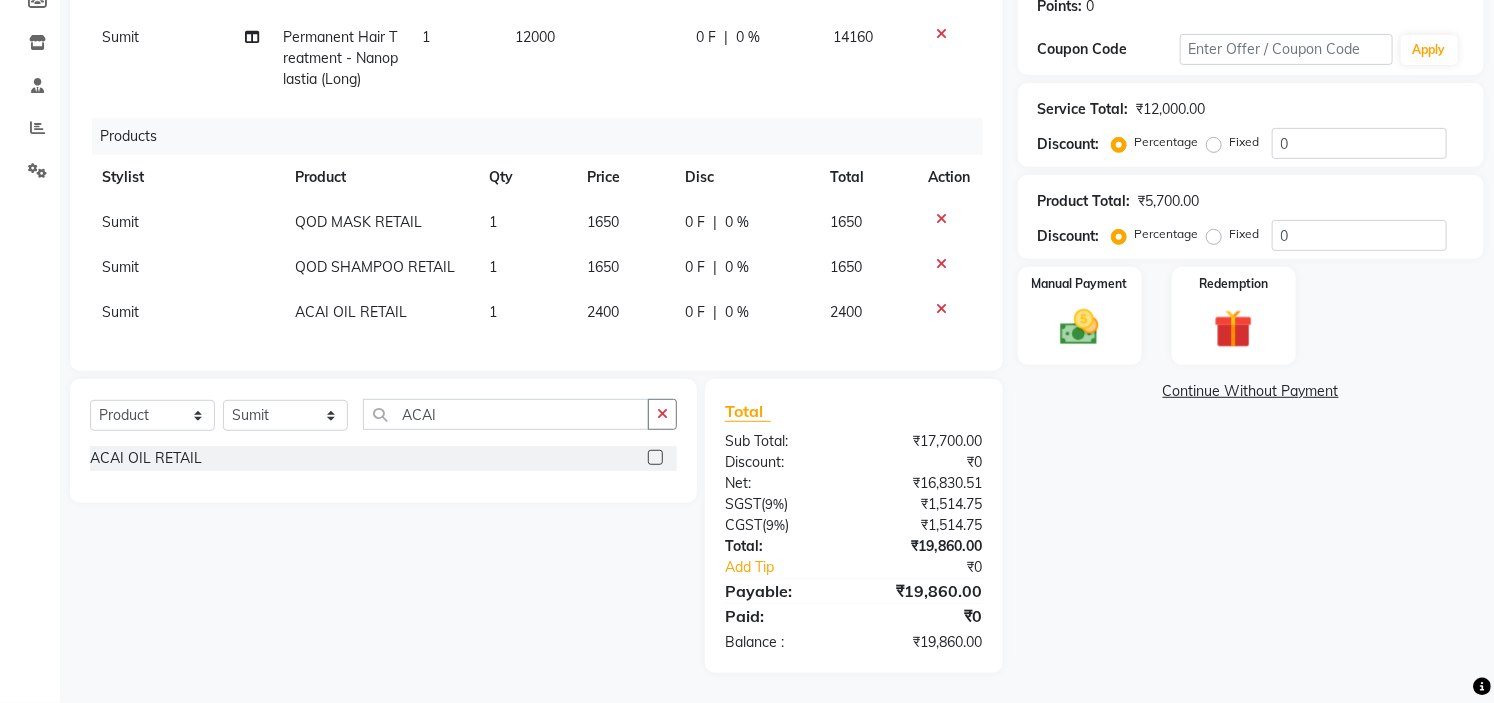 scroll, scrollTop: 331, scrollLeft: 0, axis: vertical 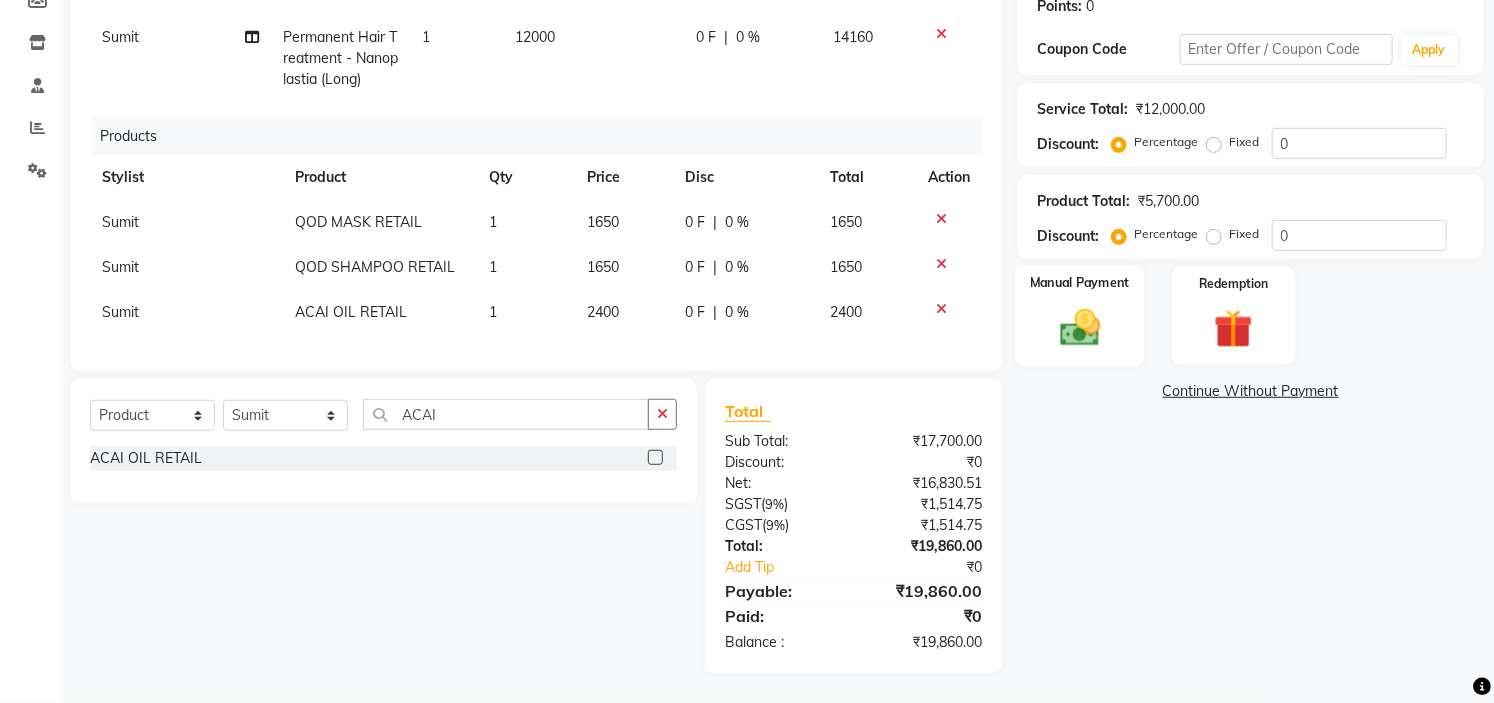 click 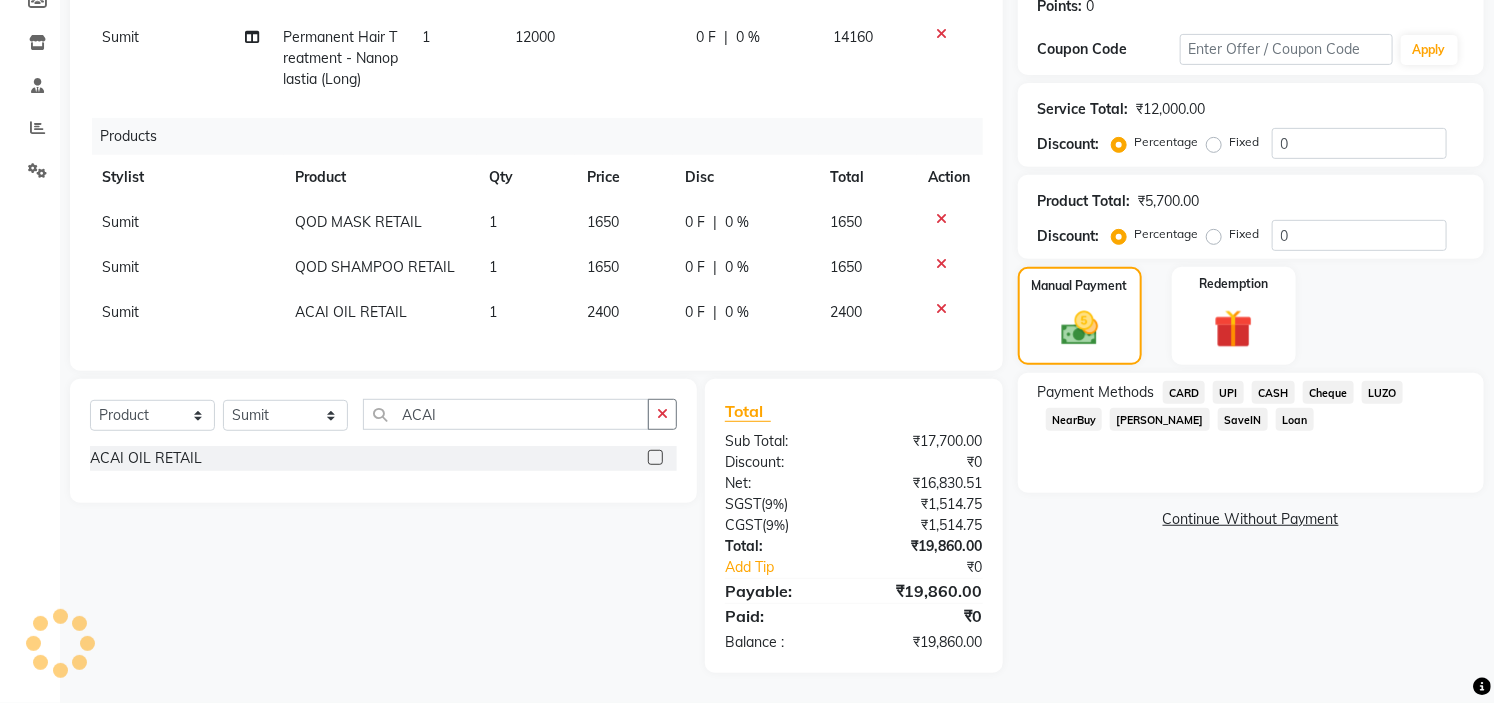 click on "UPI" 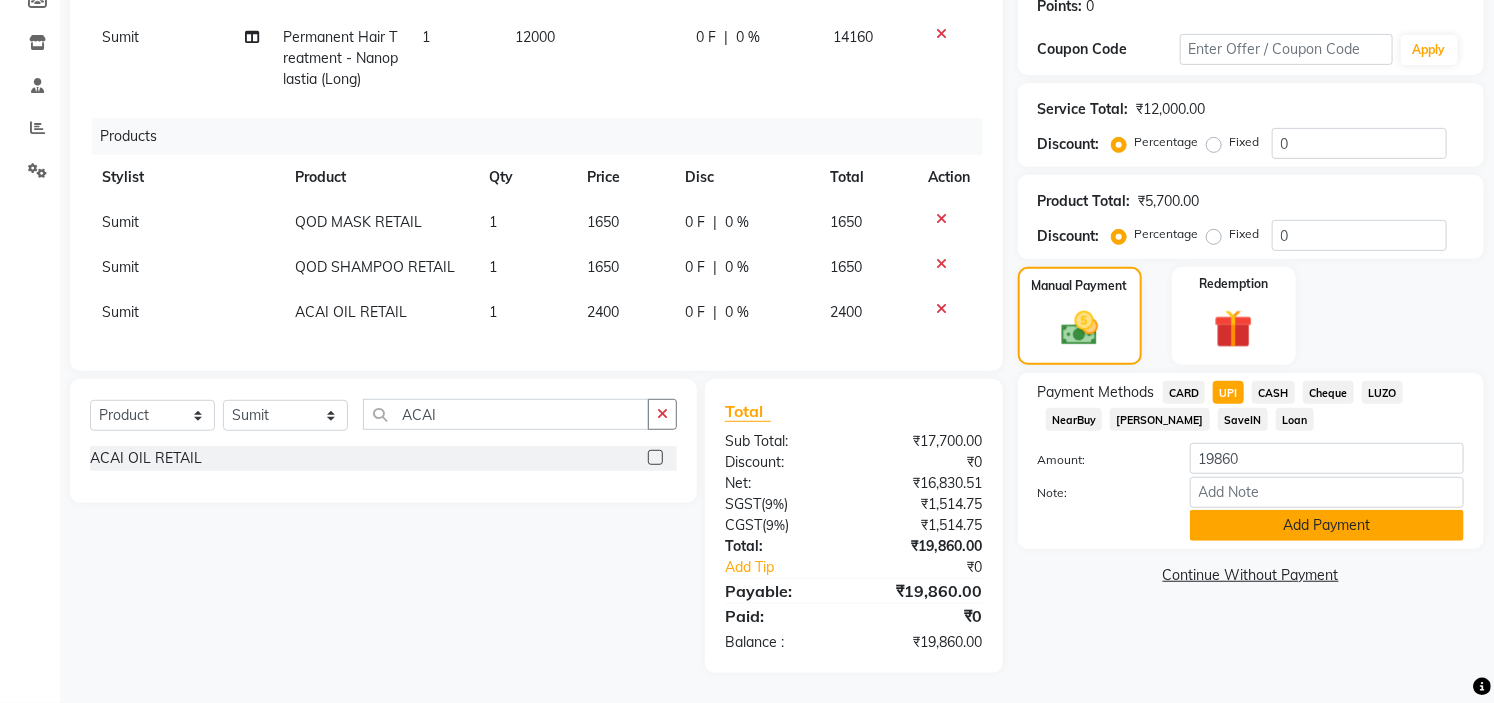 click on "Add Payment" 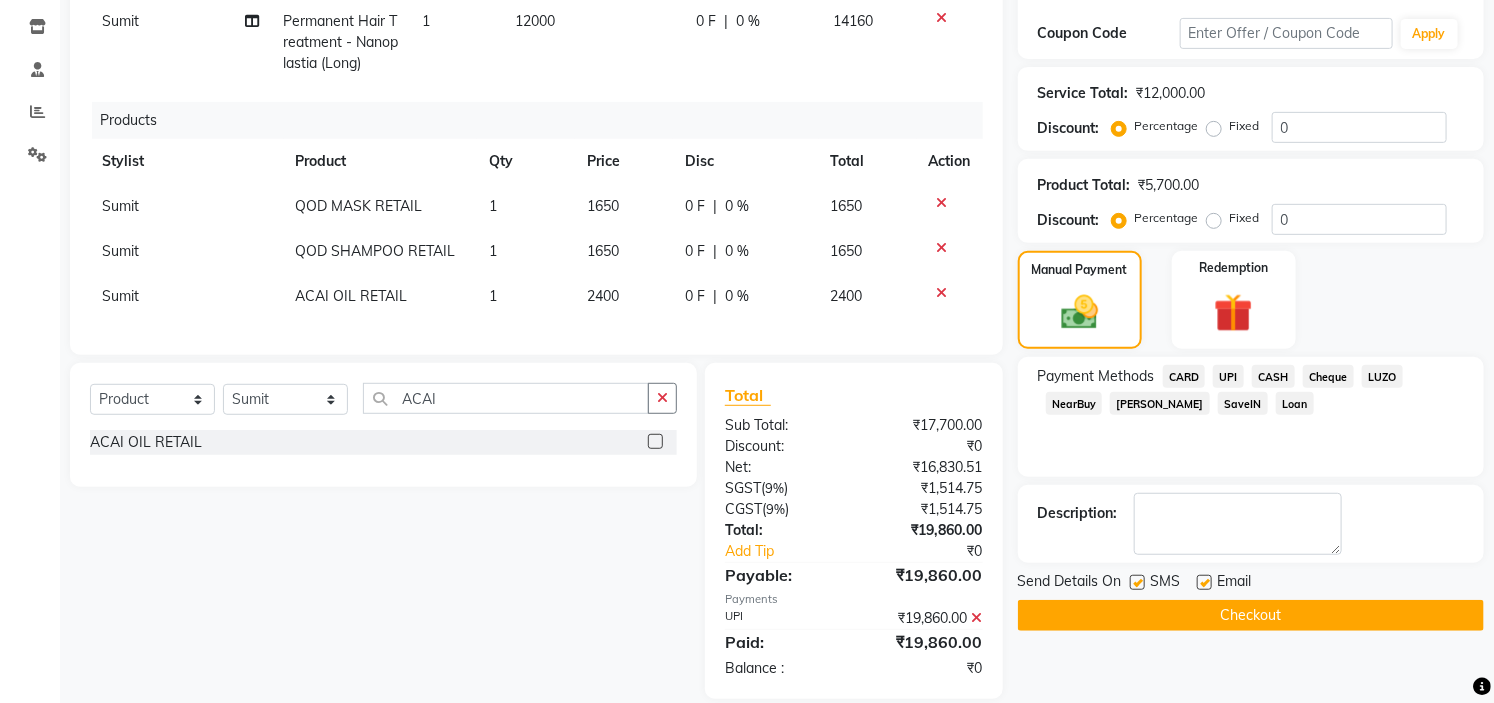click on "Checkout" 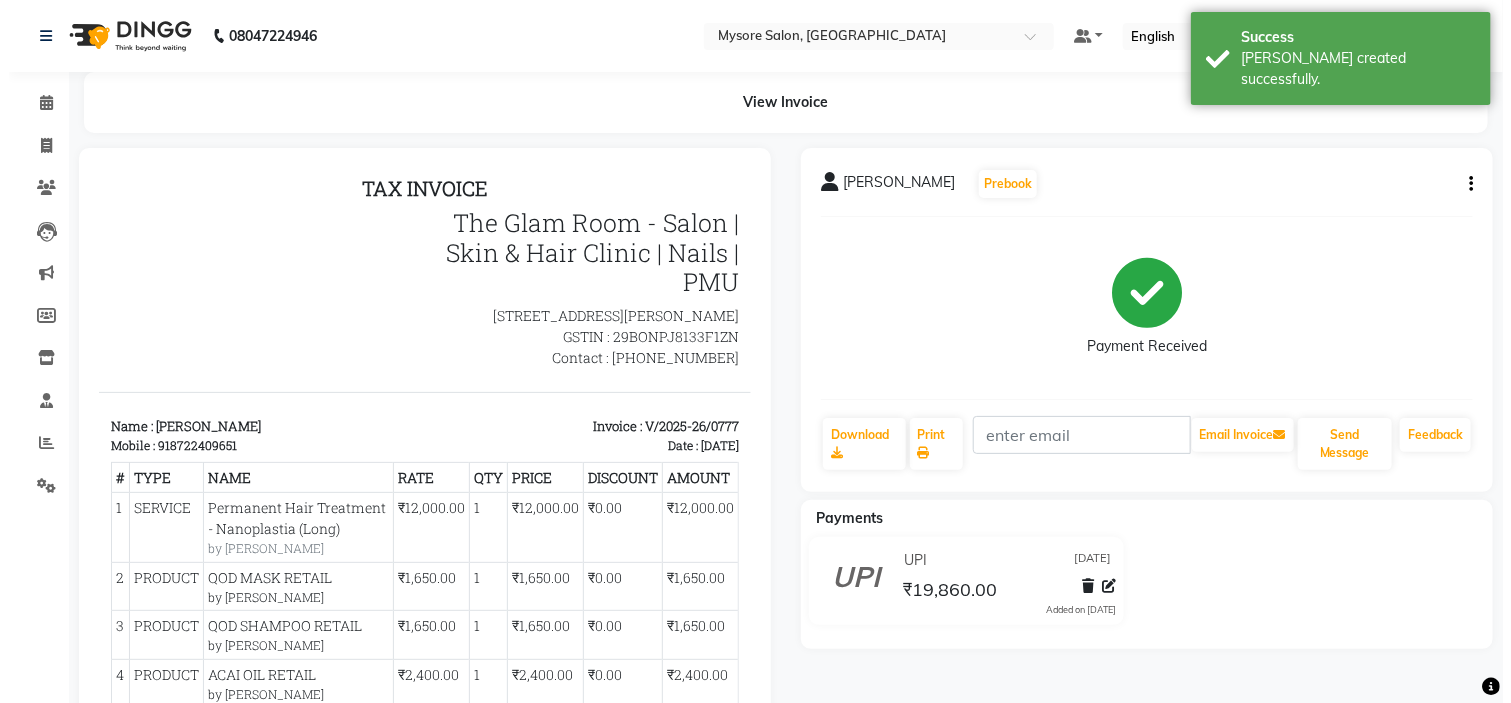 scroll, scrollTop: 0, scrollLeft: 0, axis: both 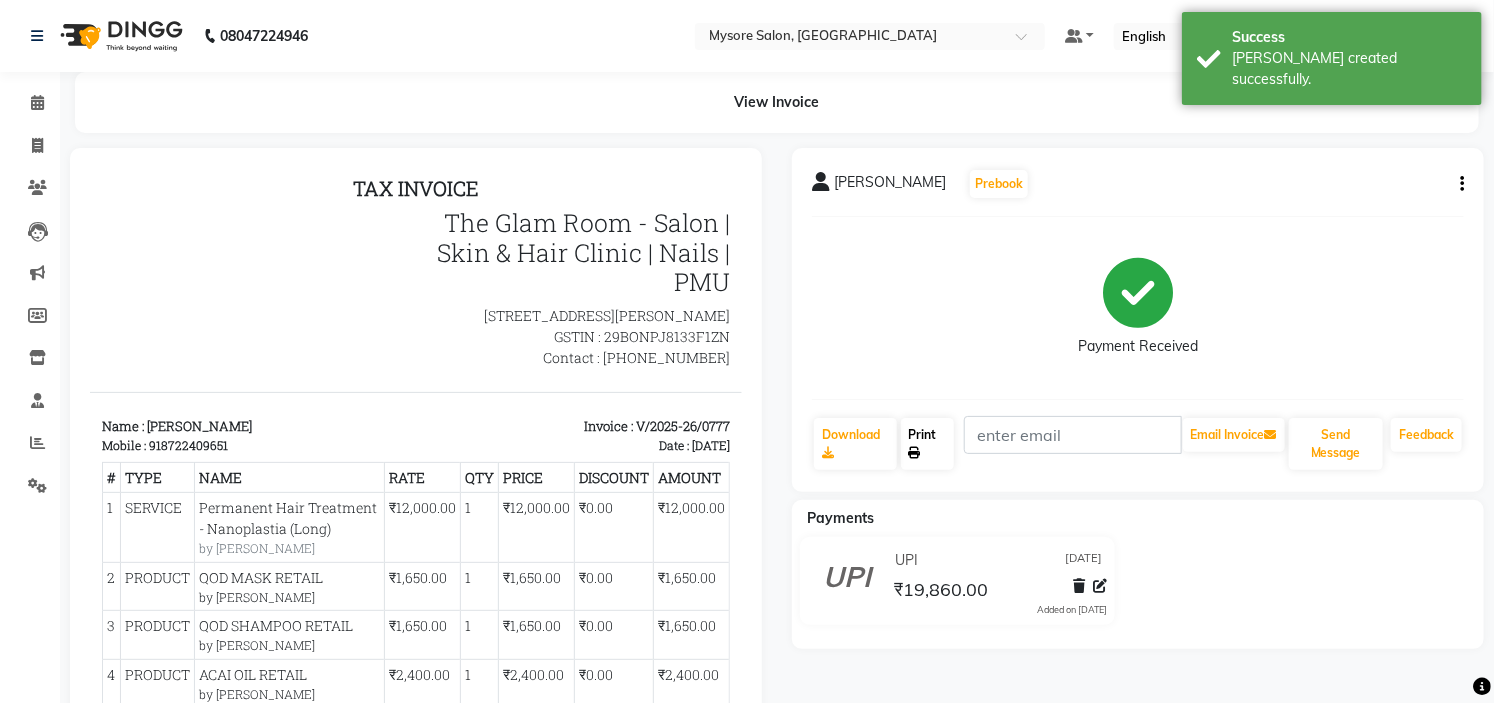 click on "Print" 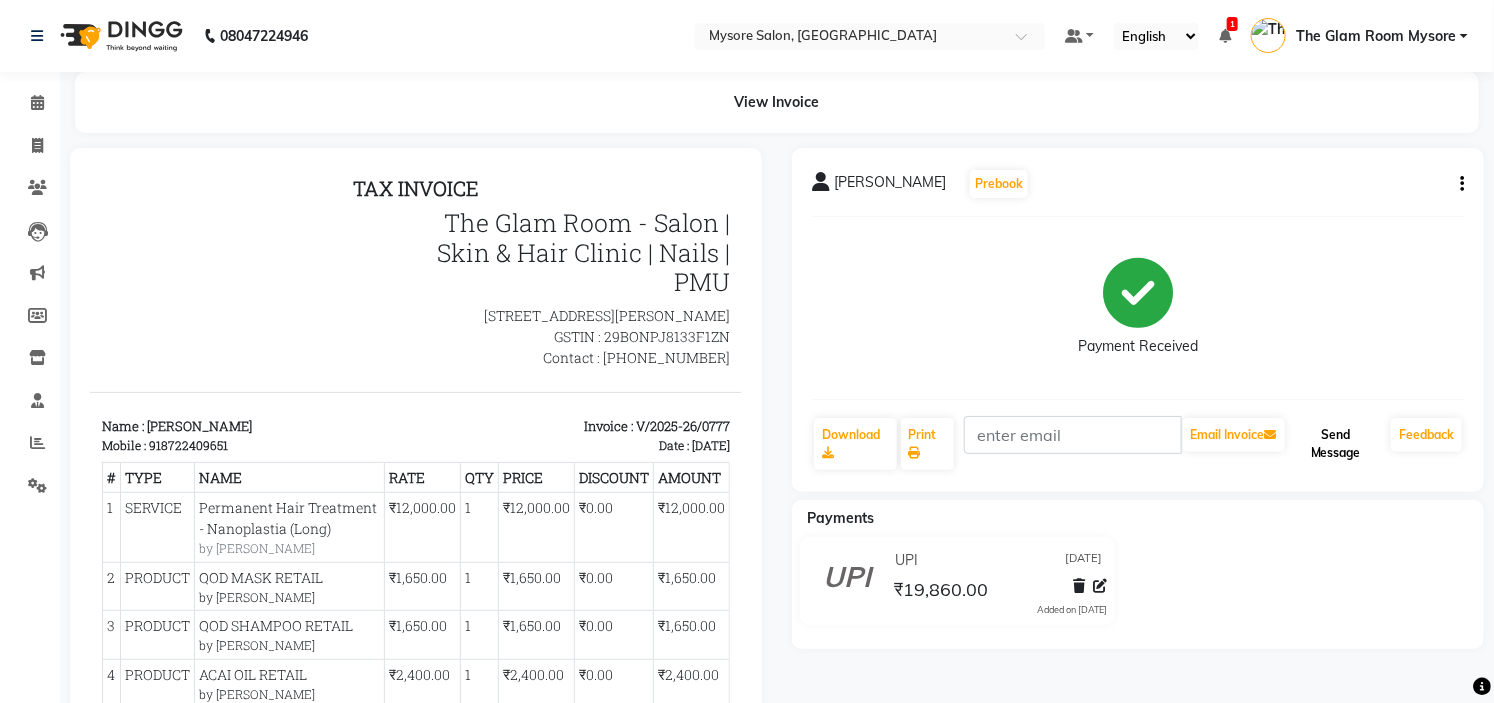 click on "Send Message" 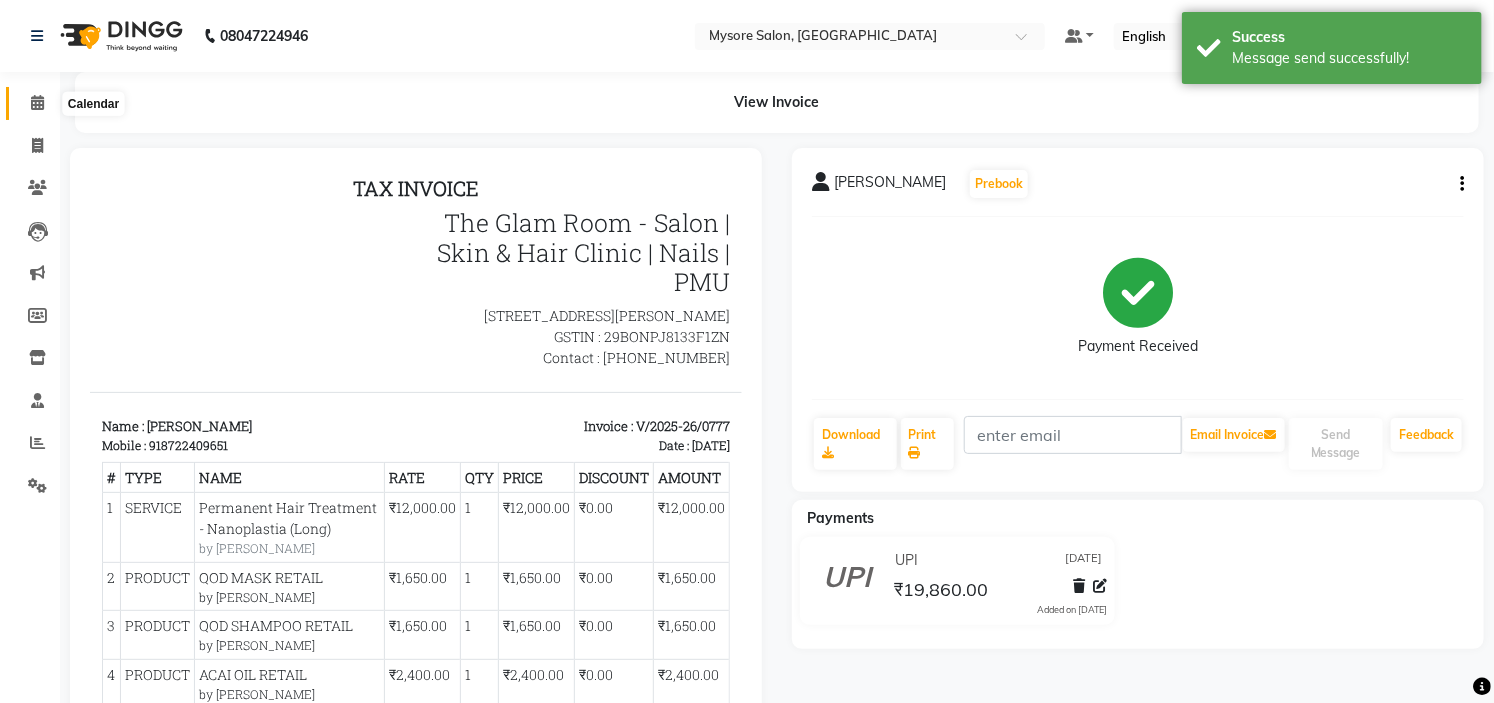 click 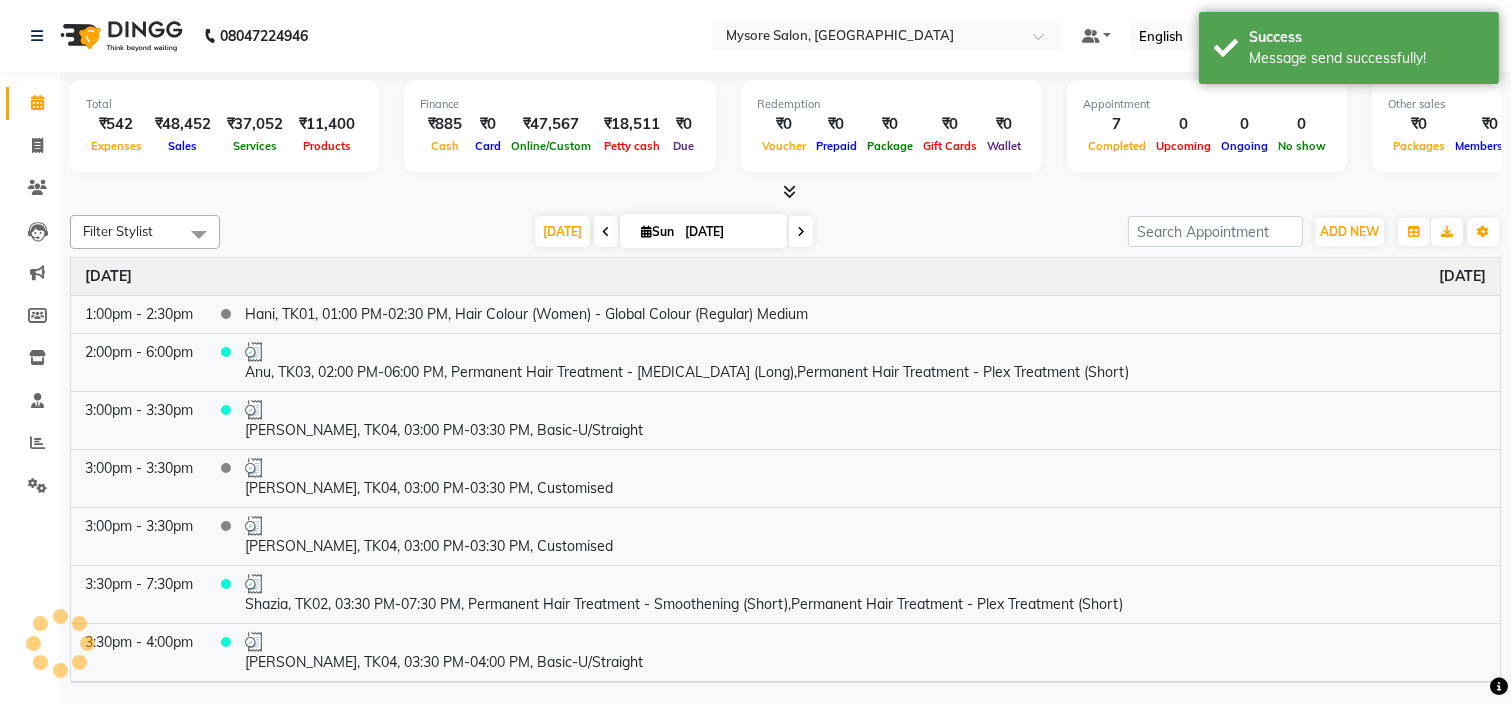 click on "Filter Stylist Select All Ankita Arti Ashwini Ayaan DR. Apurva Fatma Jayshree Lakshmi Paul Ruhul alom Shangnimwon Steve Sumaiya Banu Sumit Teja Tezz The Glam Room Mysore Today  Sun 13-07-2025 Toggle Dropdown Add Appointment Add Invoice Add Expense Add Attendance Add Client Add Transaction Toggle Dropdown Add Appointment Add Invoice Add Expense Add Attendance Add Client ADD NEW Toggle Dropdown Add Appointment Add Invoice Add Expense Add Attendance Add Client Add Transaction Filter Stylist Select All Ankita Arti Ashwini Ayaan DR. Apurva Fatma Jayshree Lakshmi Paul Ruhul alom Shangnimwon Steve Sumaiya Banu Sumit Teja Tezz The Glam Room Mysore Group By  Staff View   Room View  View as Vertical  Vertical - Week View  Horizontal  Horizontal - Week View  List  Toggle Dropdown Calendar Settings Manage Tags   Arrange Stylists   Reset Stylists  Full Screen Appointment Form Zoom 100% Time Event Sunday July 13, 2025 1:00pm - 2:30pm    Hani, TK01, 01:00 PM-02:30 PM, Hair Colour (Women) - Global Colour (Regular) Medium" 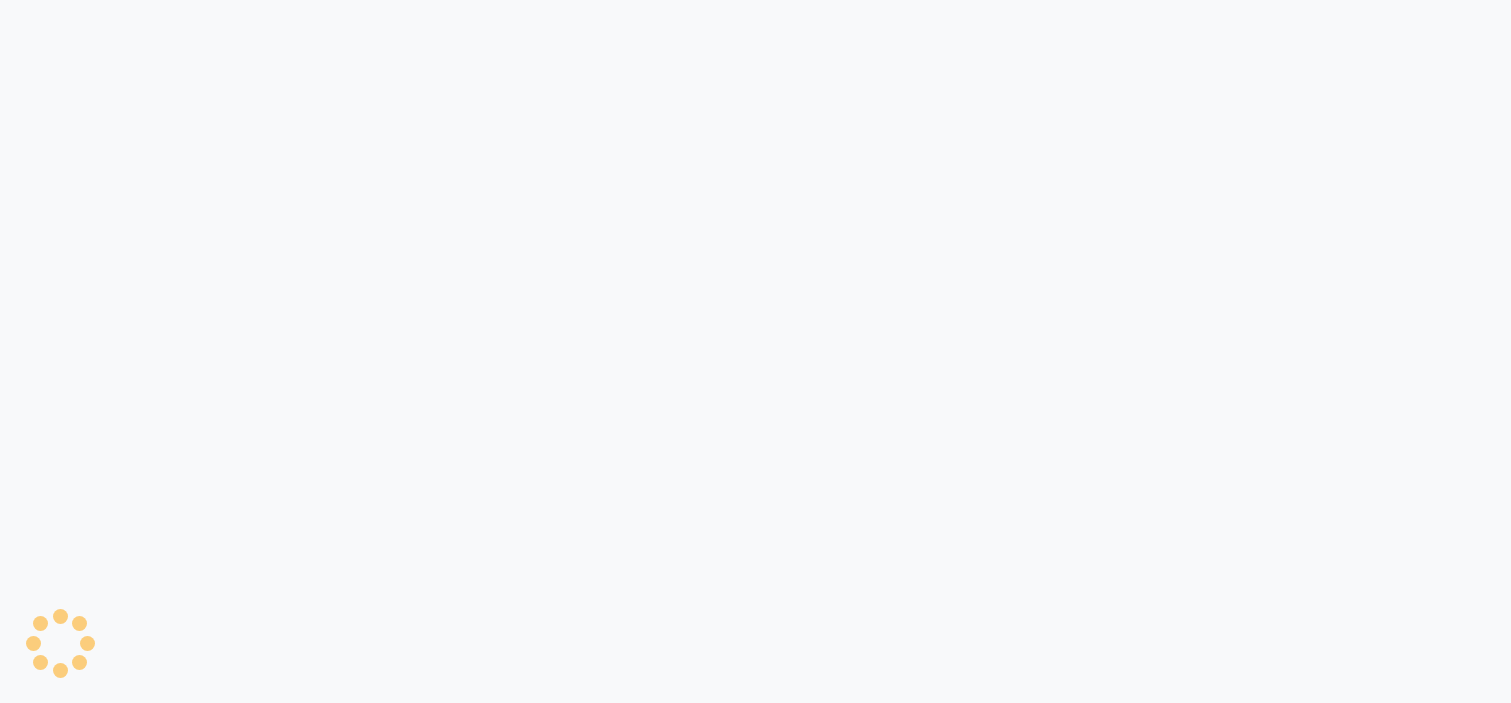 scroll, scrollTop: 0, scrollLeft: 0, axis: both 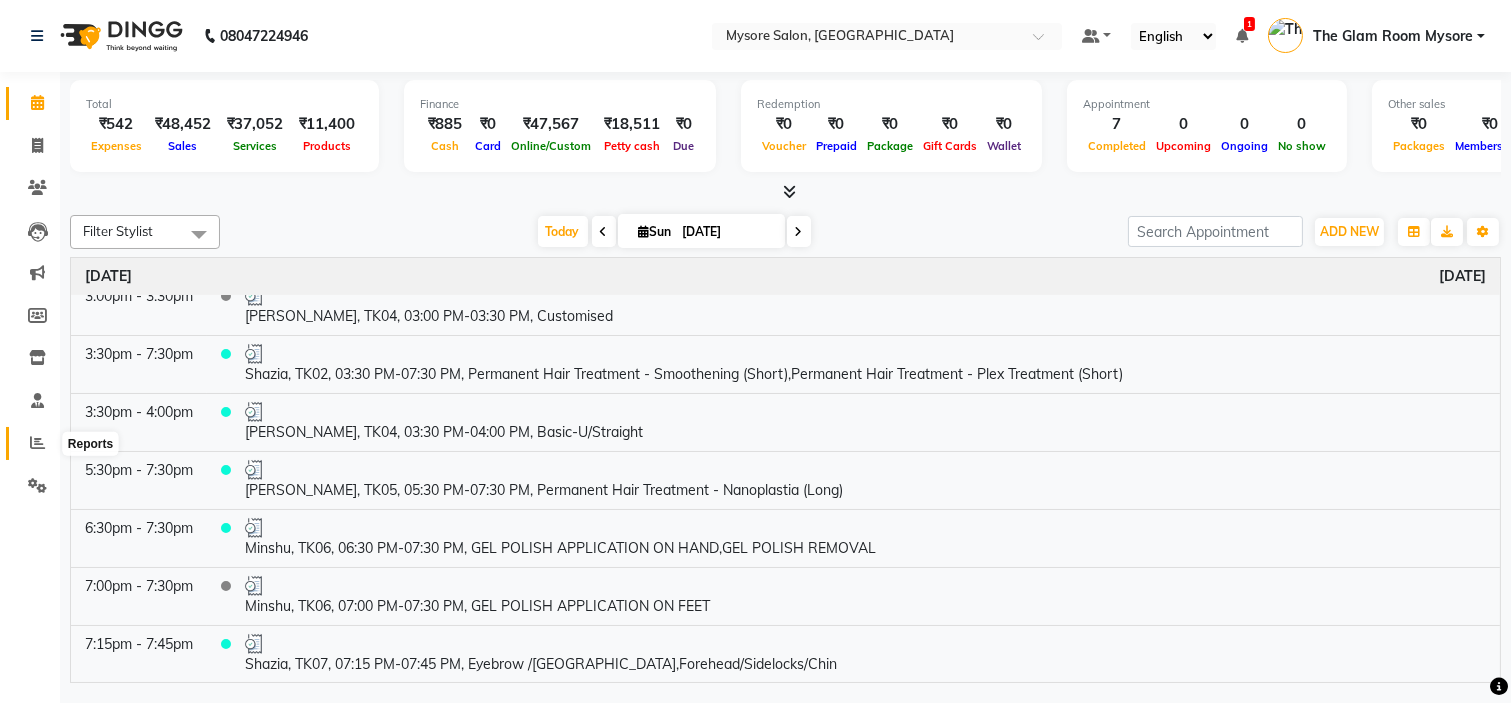 click 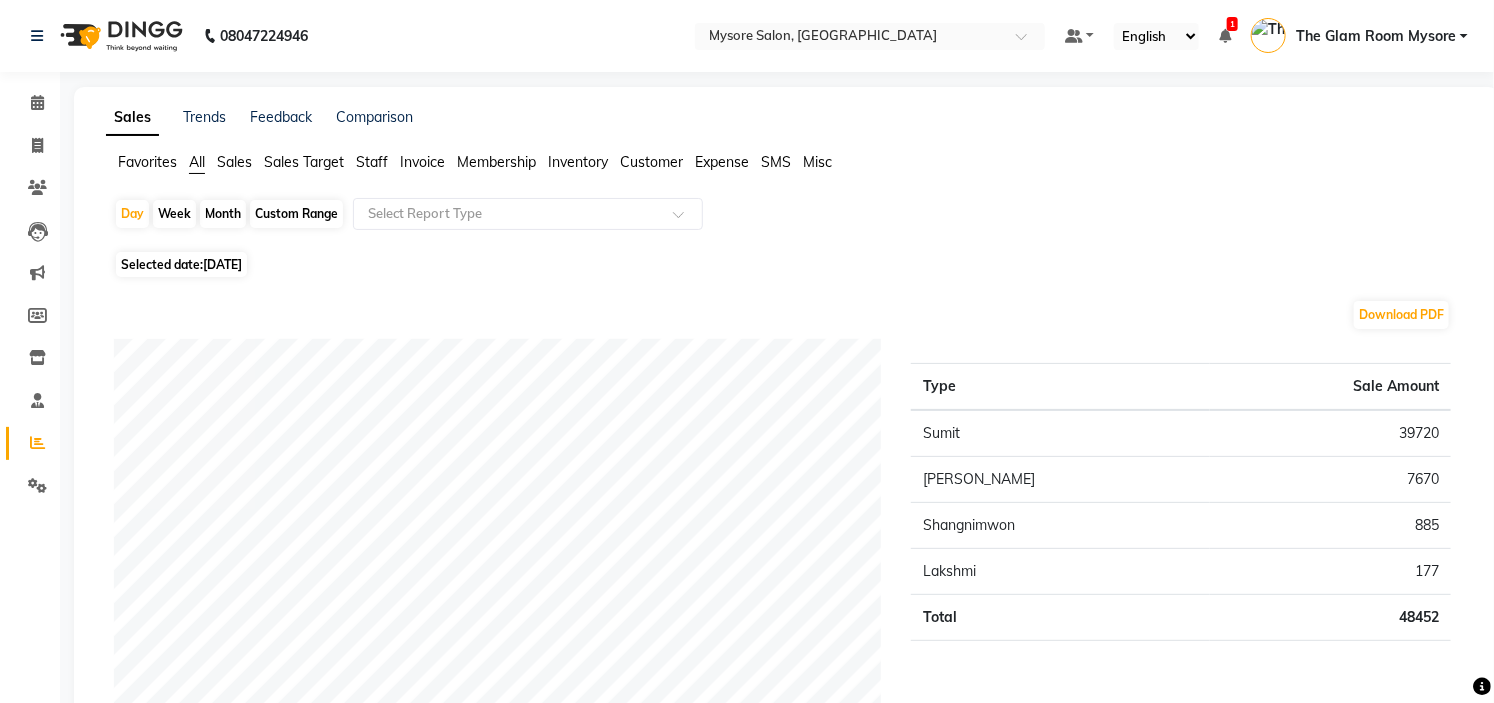 click on "Staff" 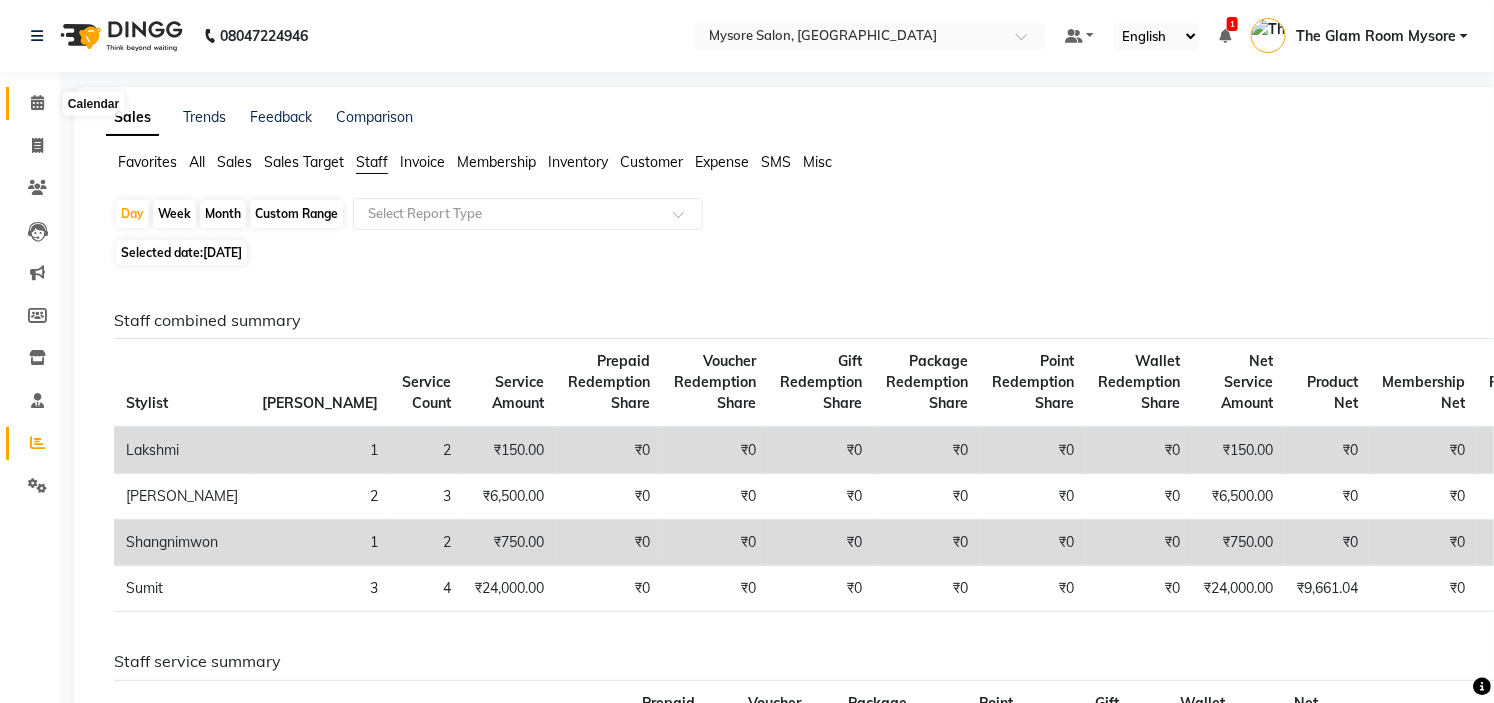 click 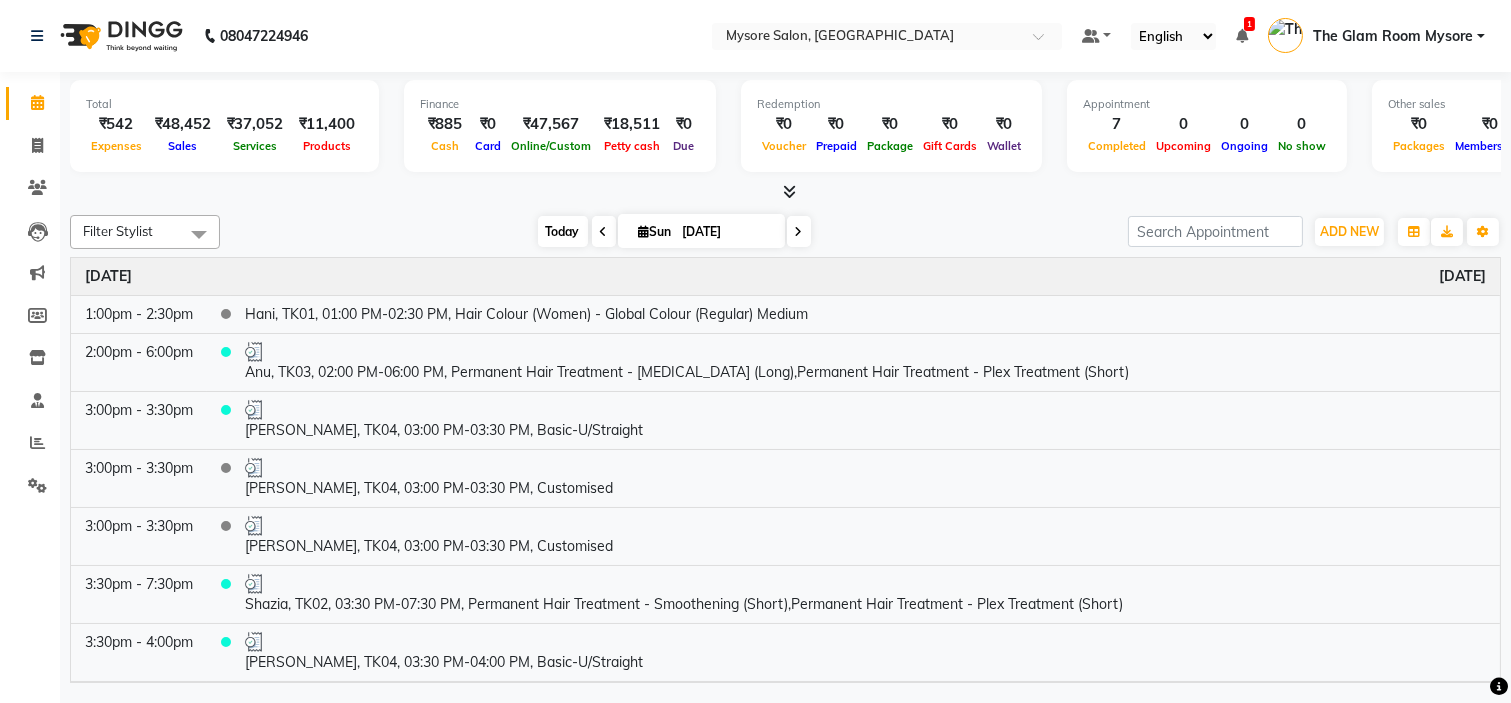 click on "Today" at bounding box center (563, 231) 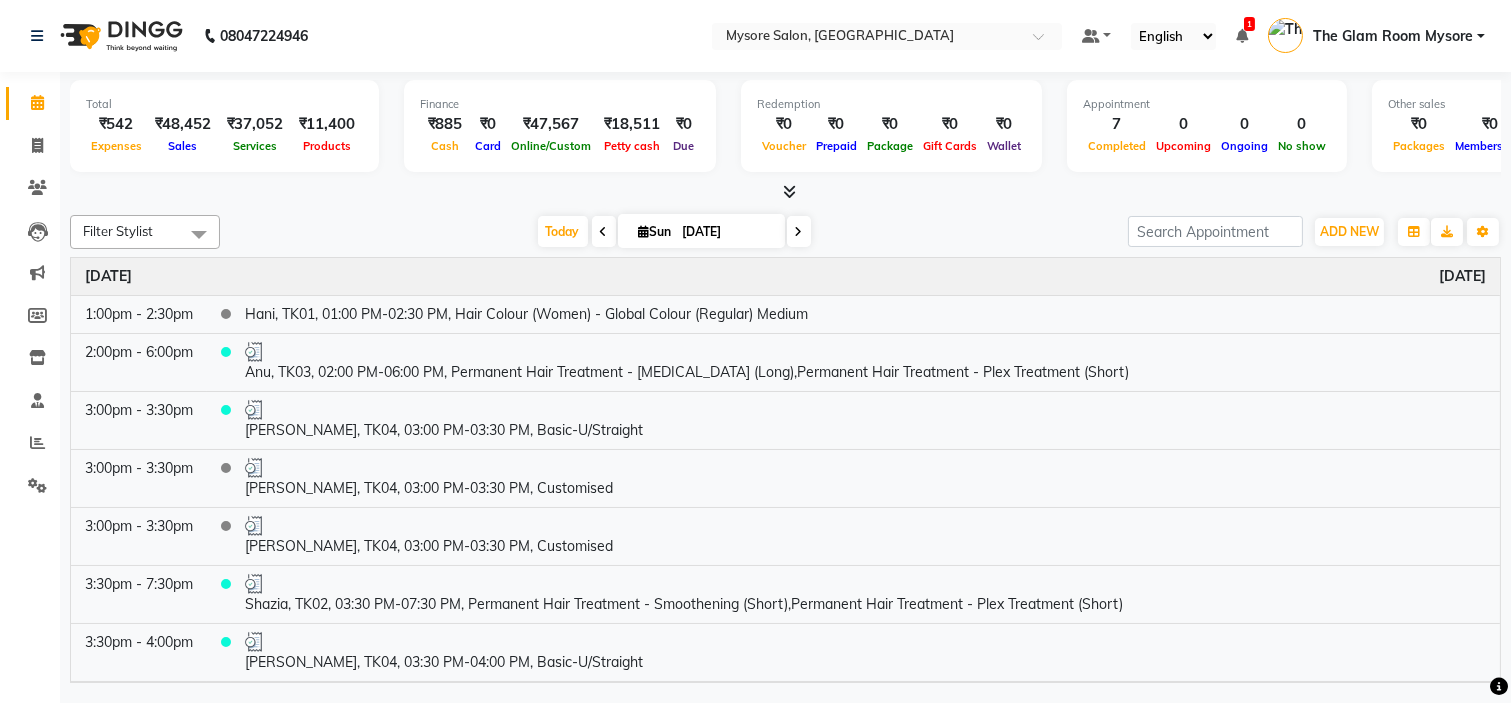 click on "[DATE]  [DATE]" at bounding box center (674, 232) 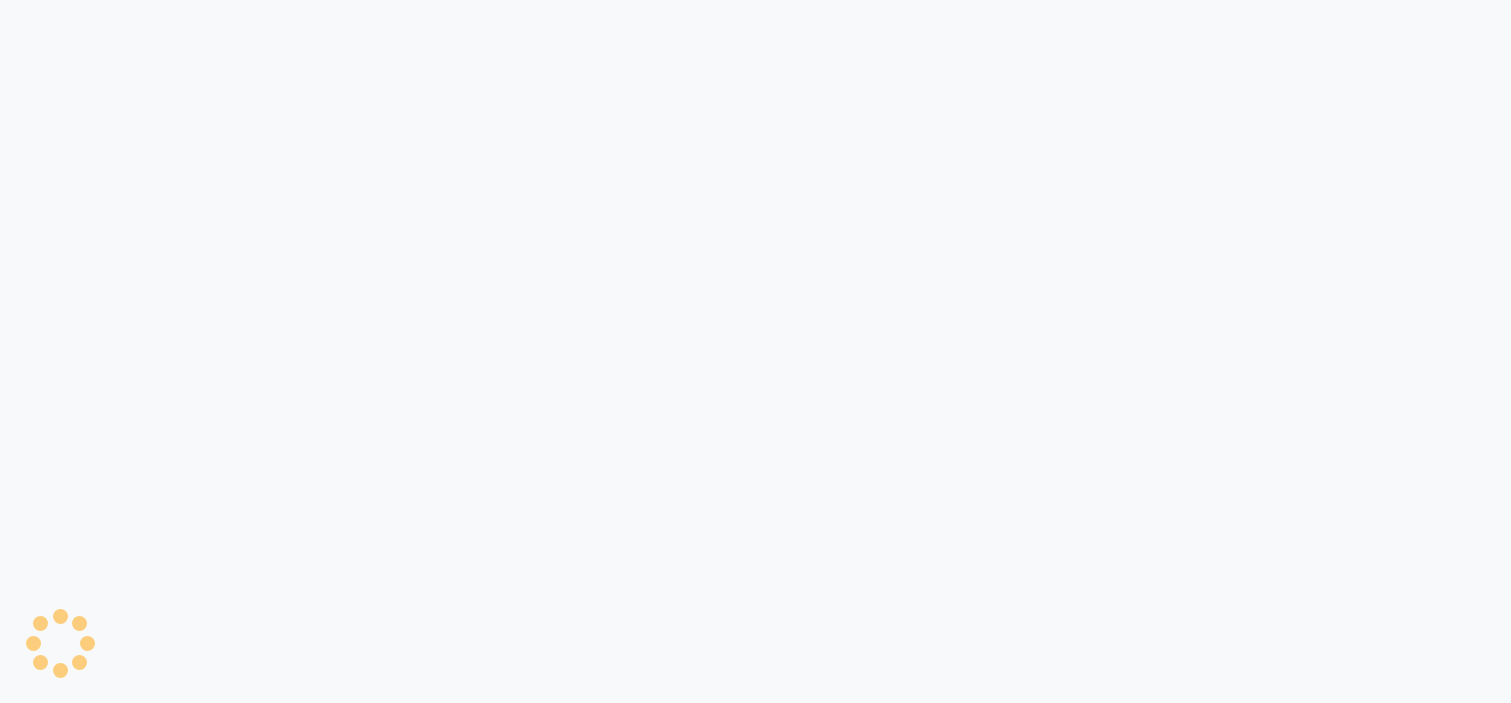 scroll, scrollTop: 0, scrollLeft: 0, axis: both 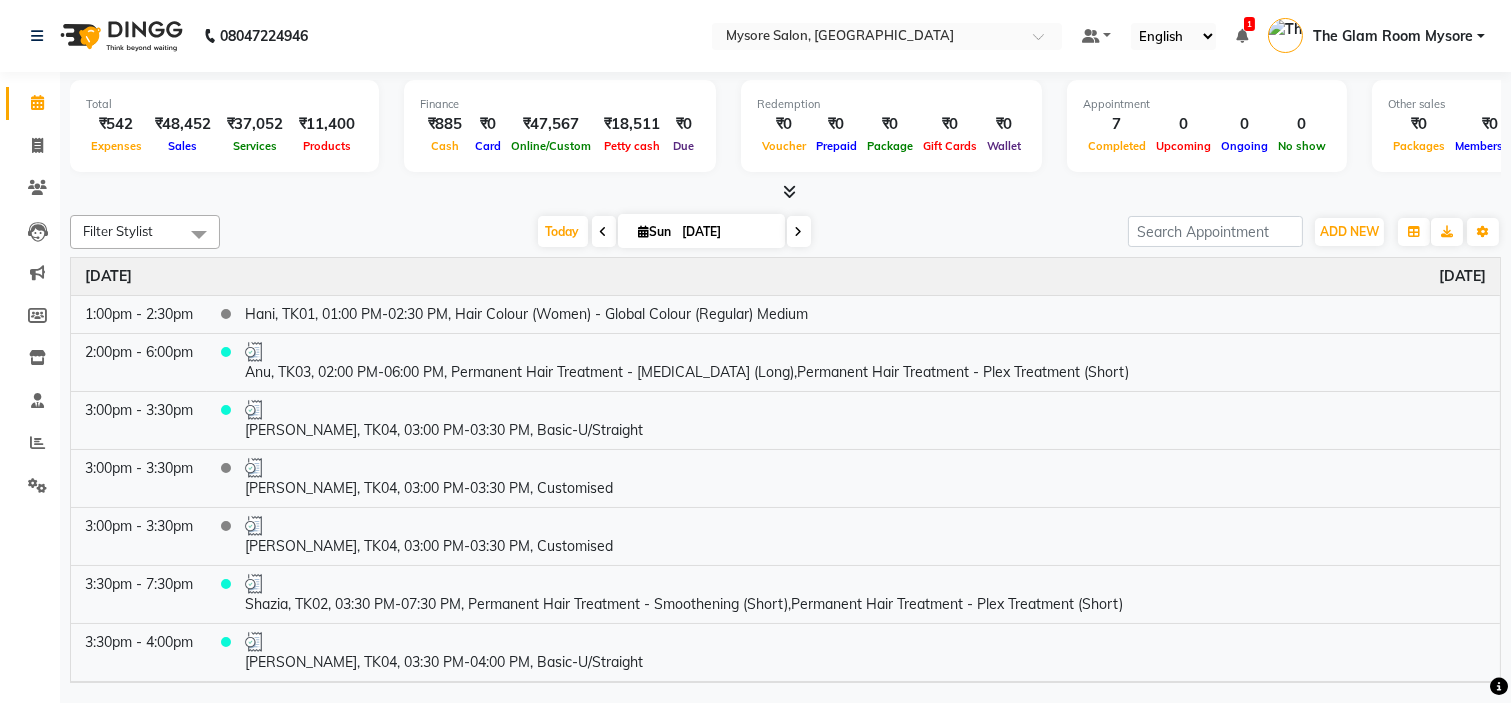 click on "[DATE]  [DATE]" at bounding box center [674, 232] 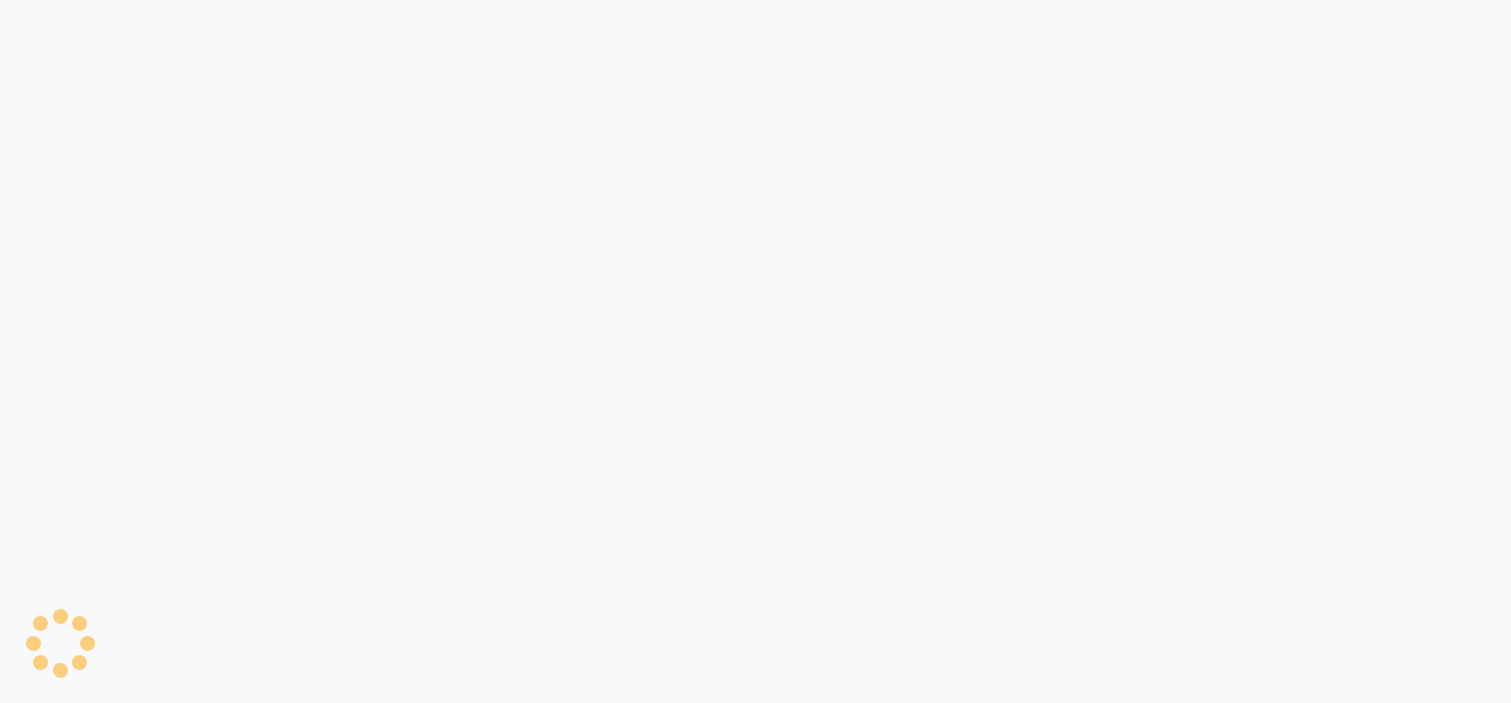 scroll, scrollTop: 0, scrollLeft: 0, axis: both 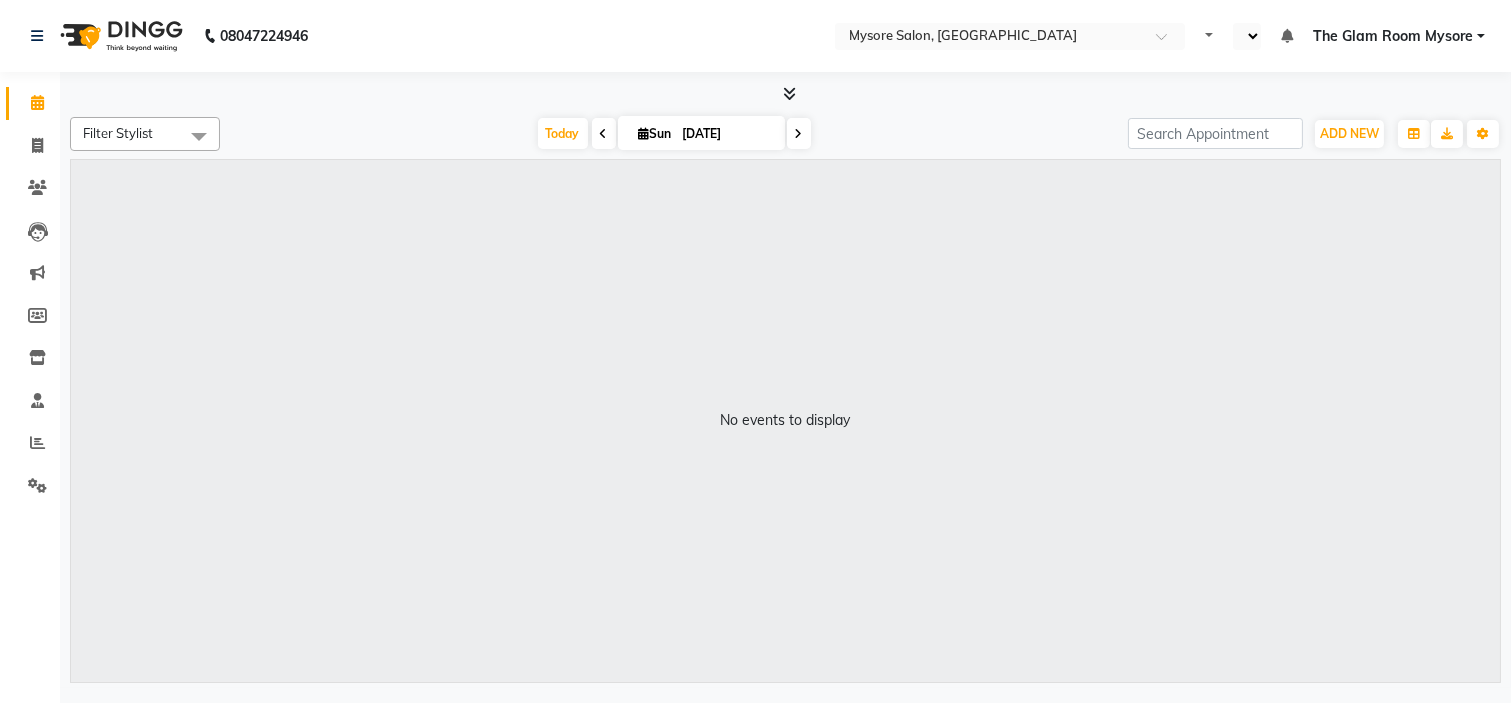 select on "en" 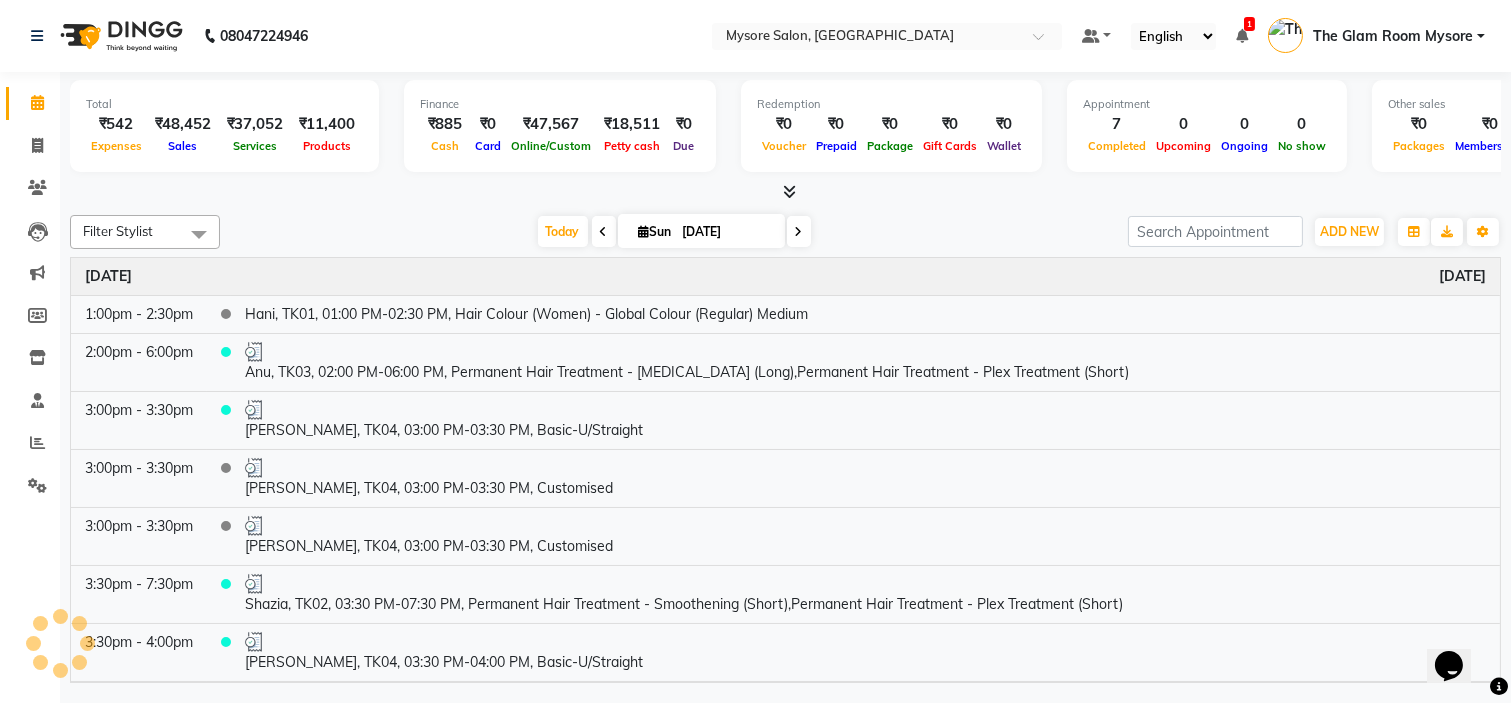 scroll, scrollTop: 0, scrollLeft: 0, axis: both 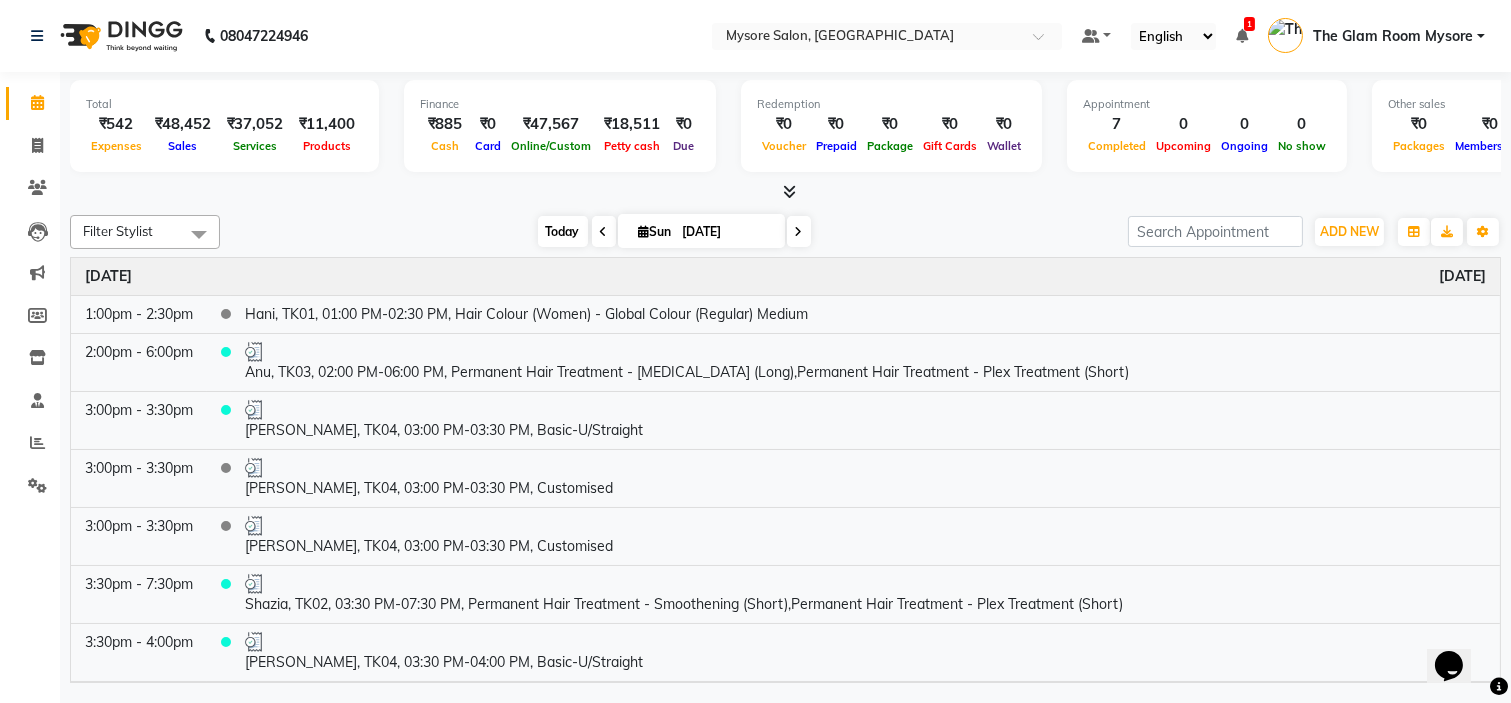 click on "Today" at bounding box center [563, 231] 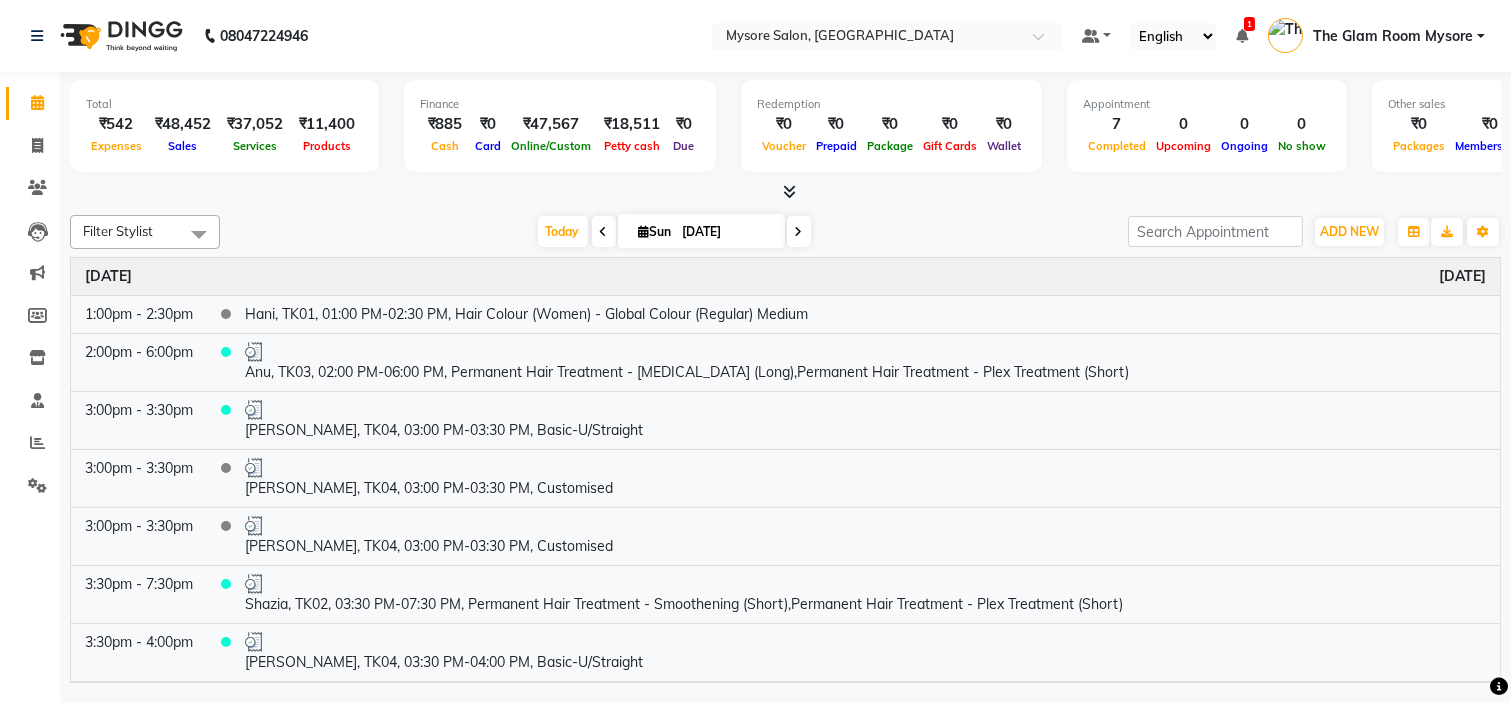 click on "[DATE]  [DATE]" at bounding box center [674, 232] 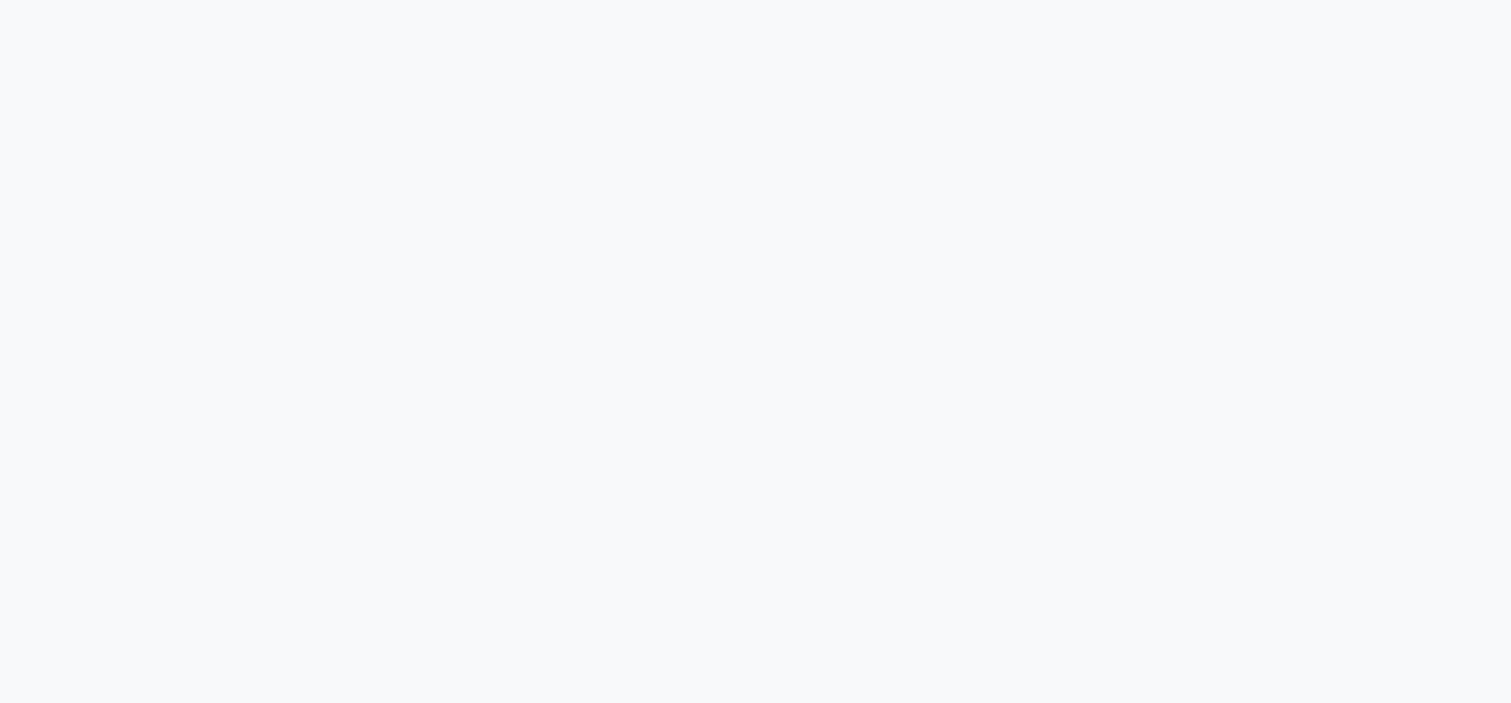scroll, scrollTop: 0, scrollLeft: 0, axis: both 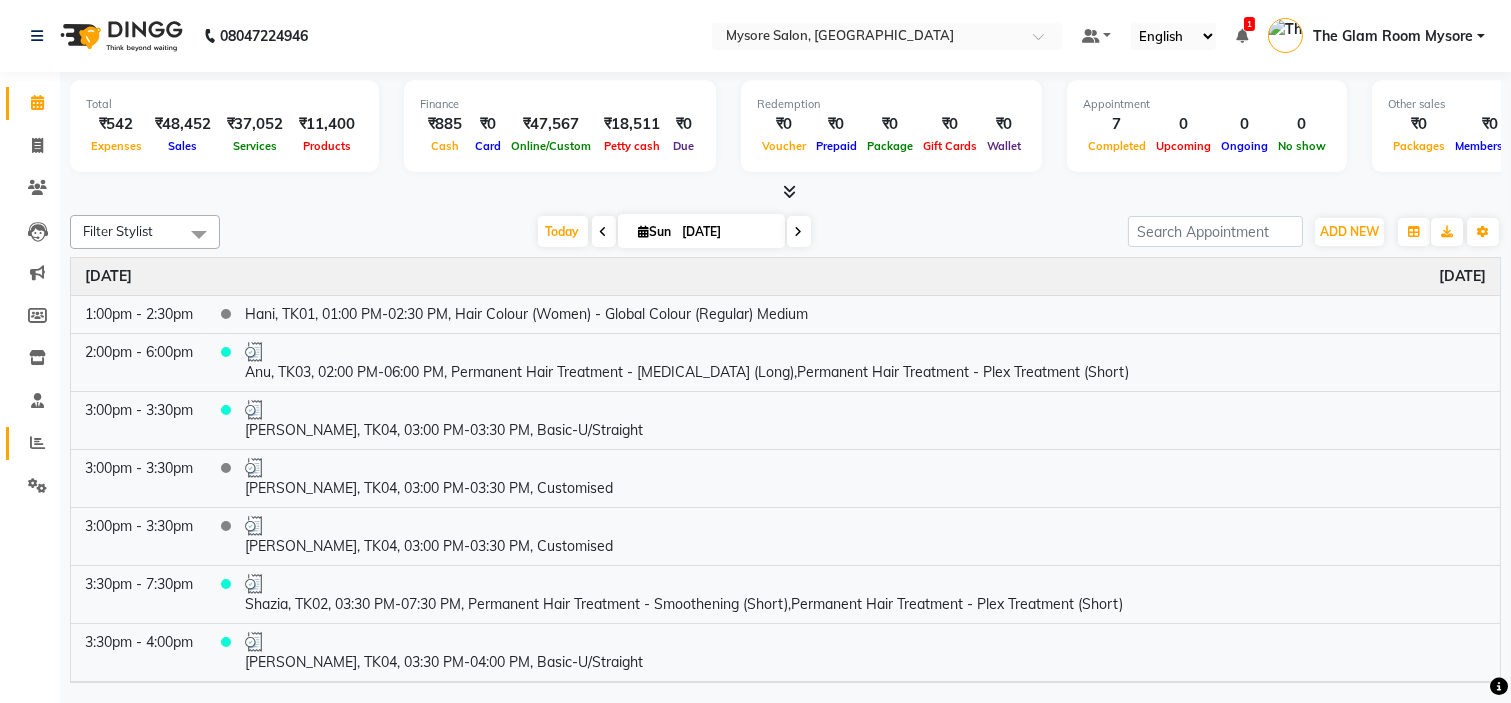 click on "Reports" 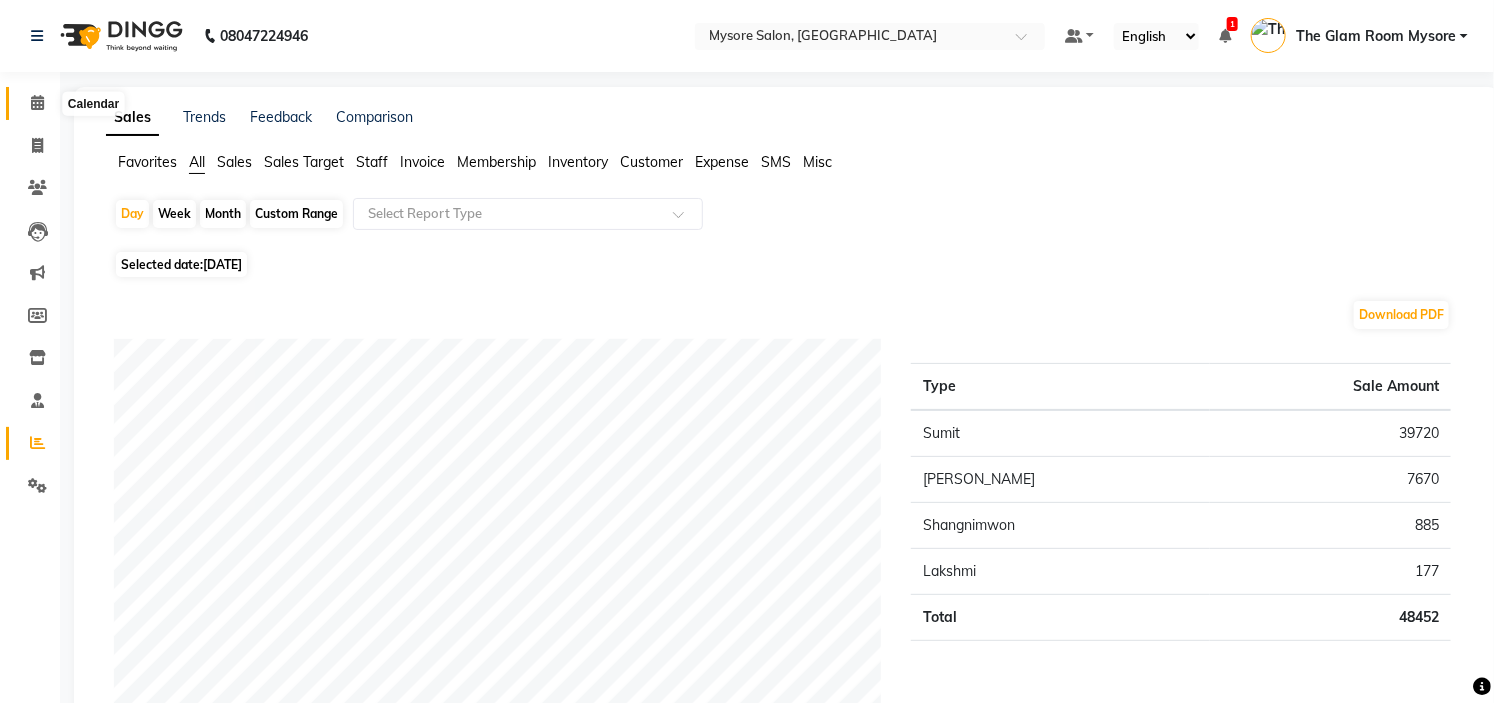 click 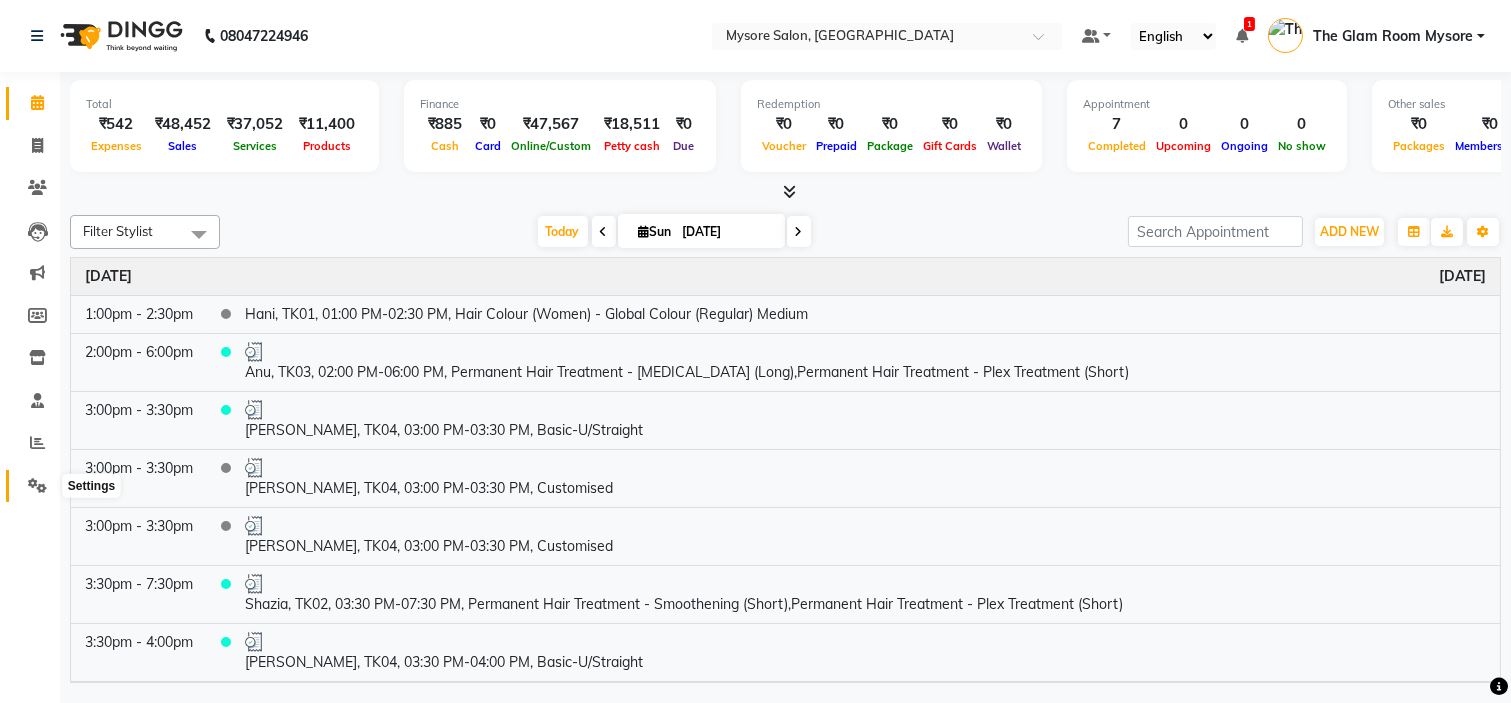 click 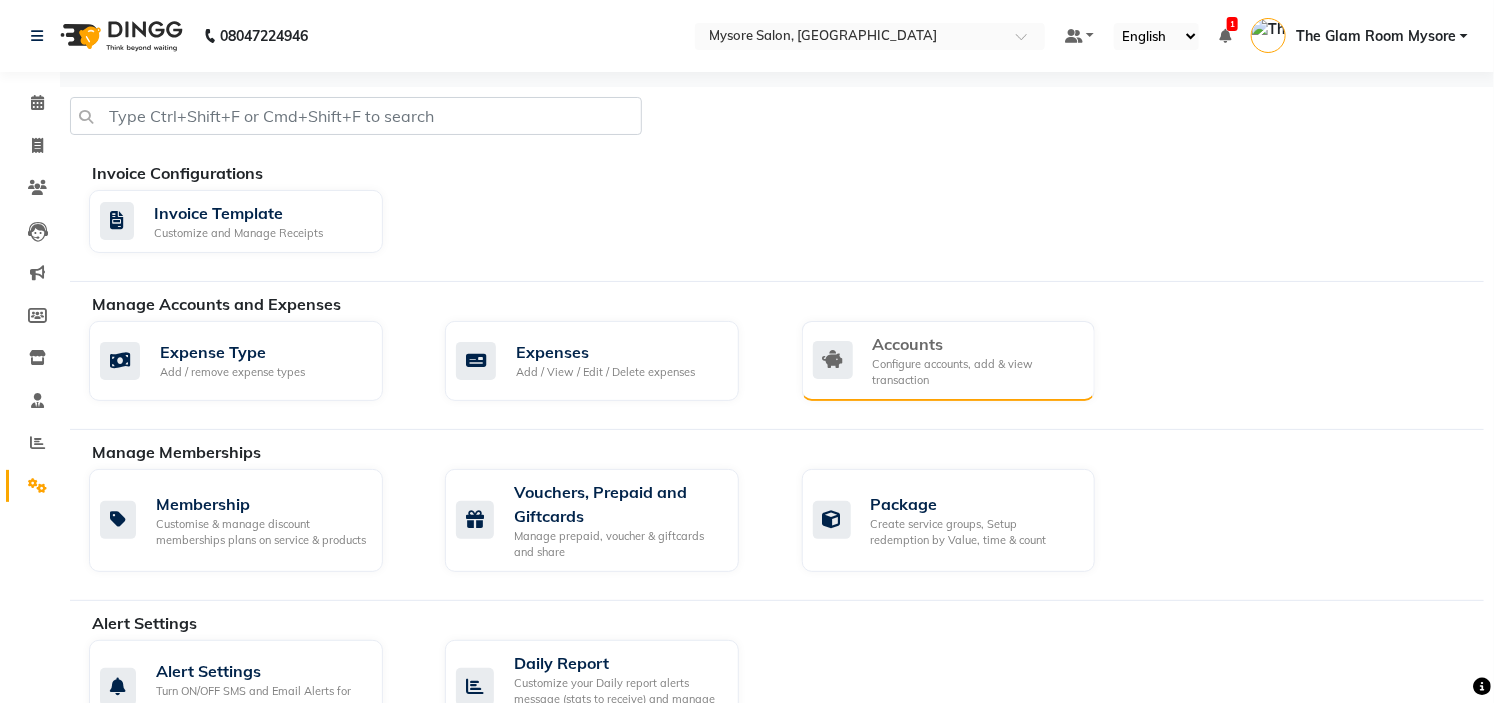 click on "Configure accounts, add & view transaction" 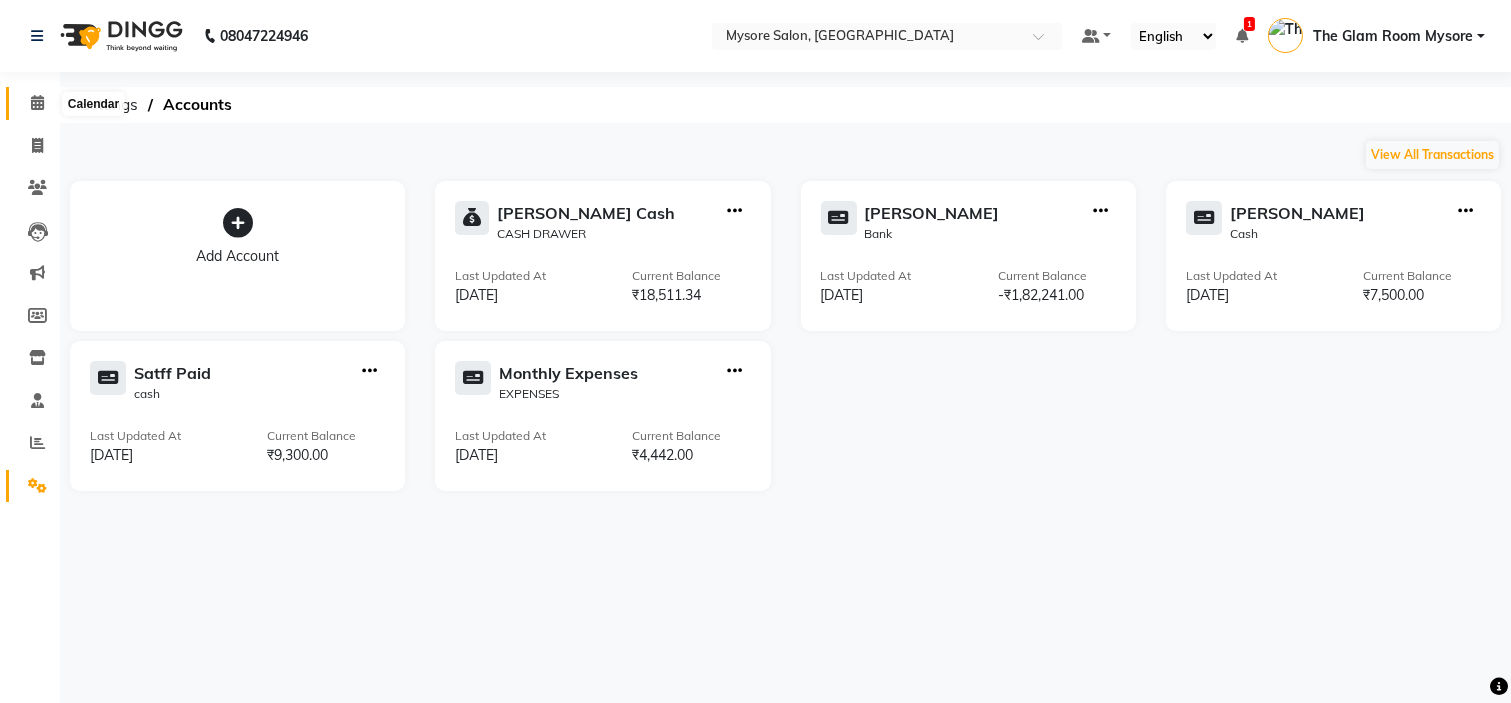 click 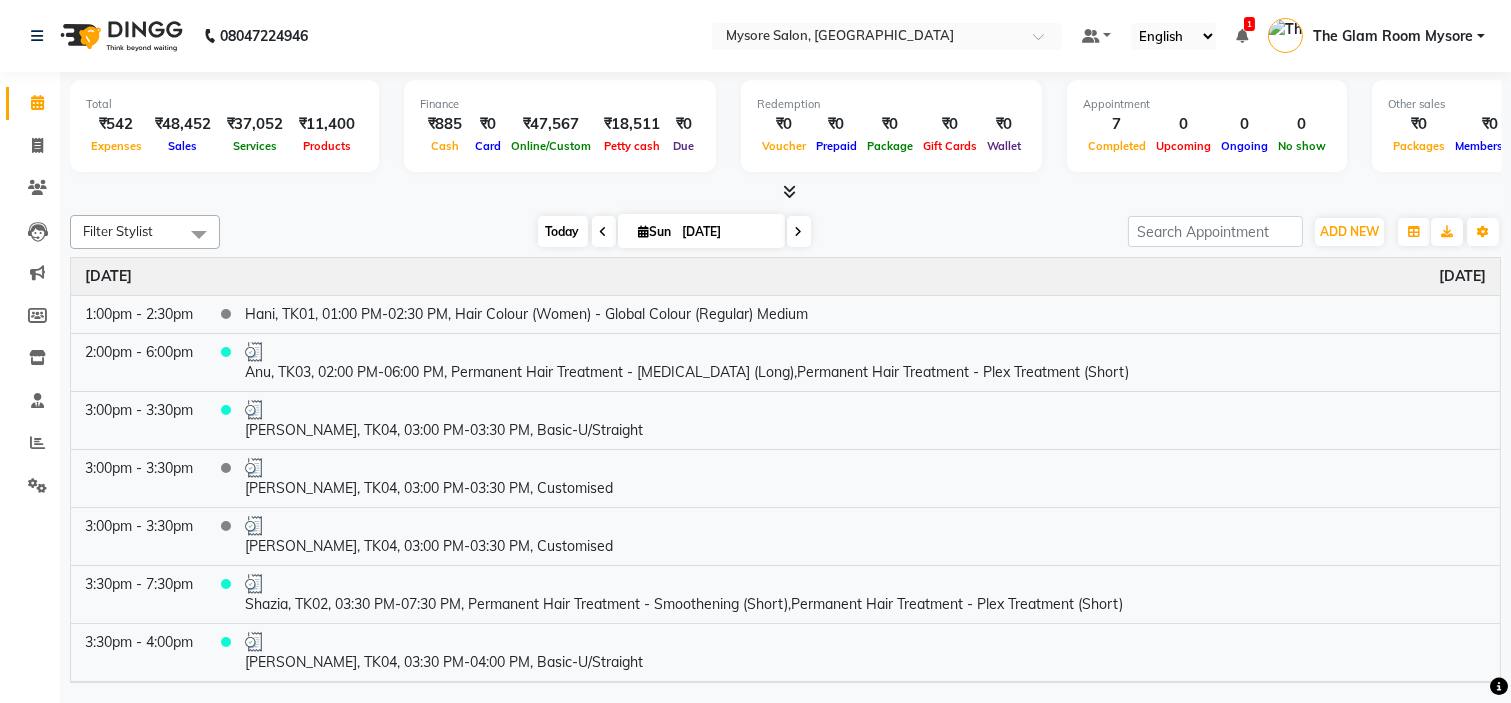 click on "Today" at bounding box center [563, 231] 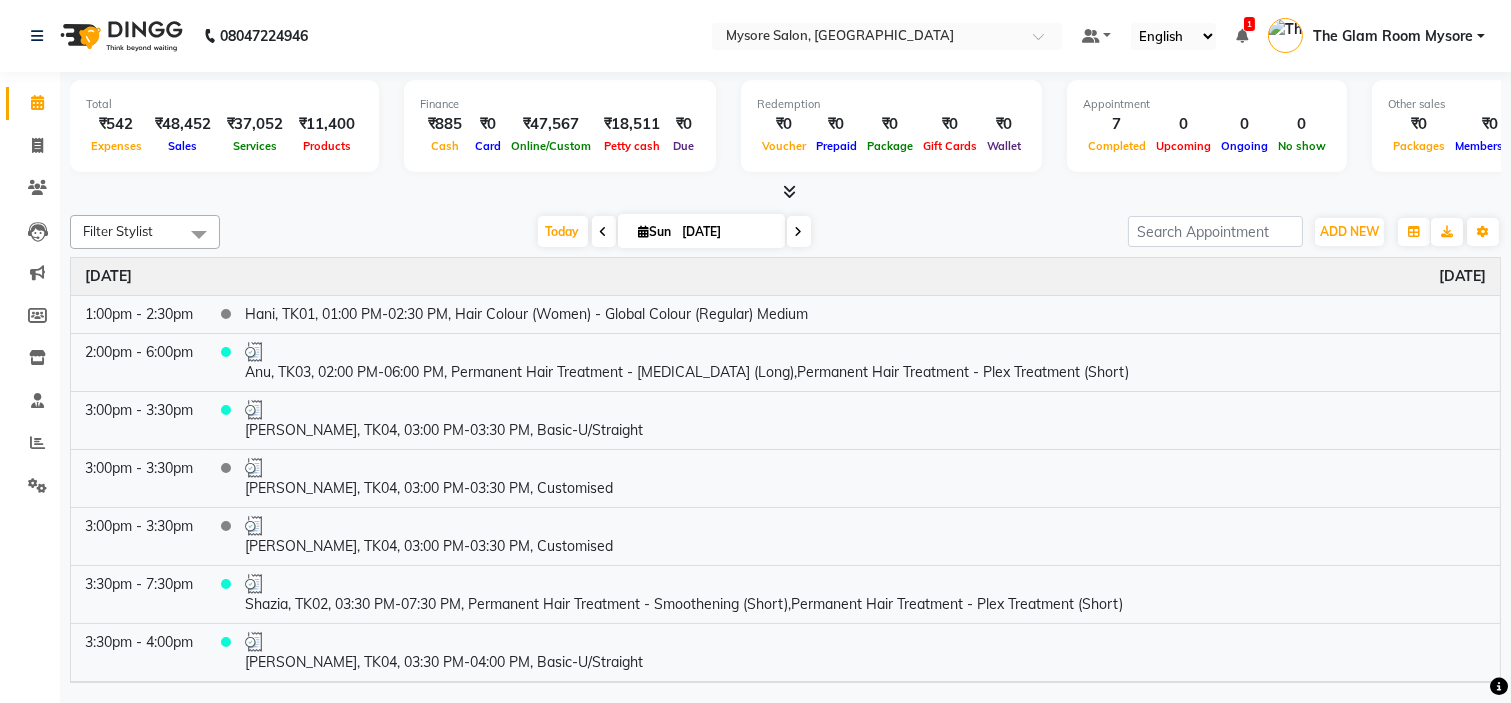 click on "[DATE]  [DATE]" at bounding box center [674, 232] 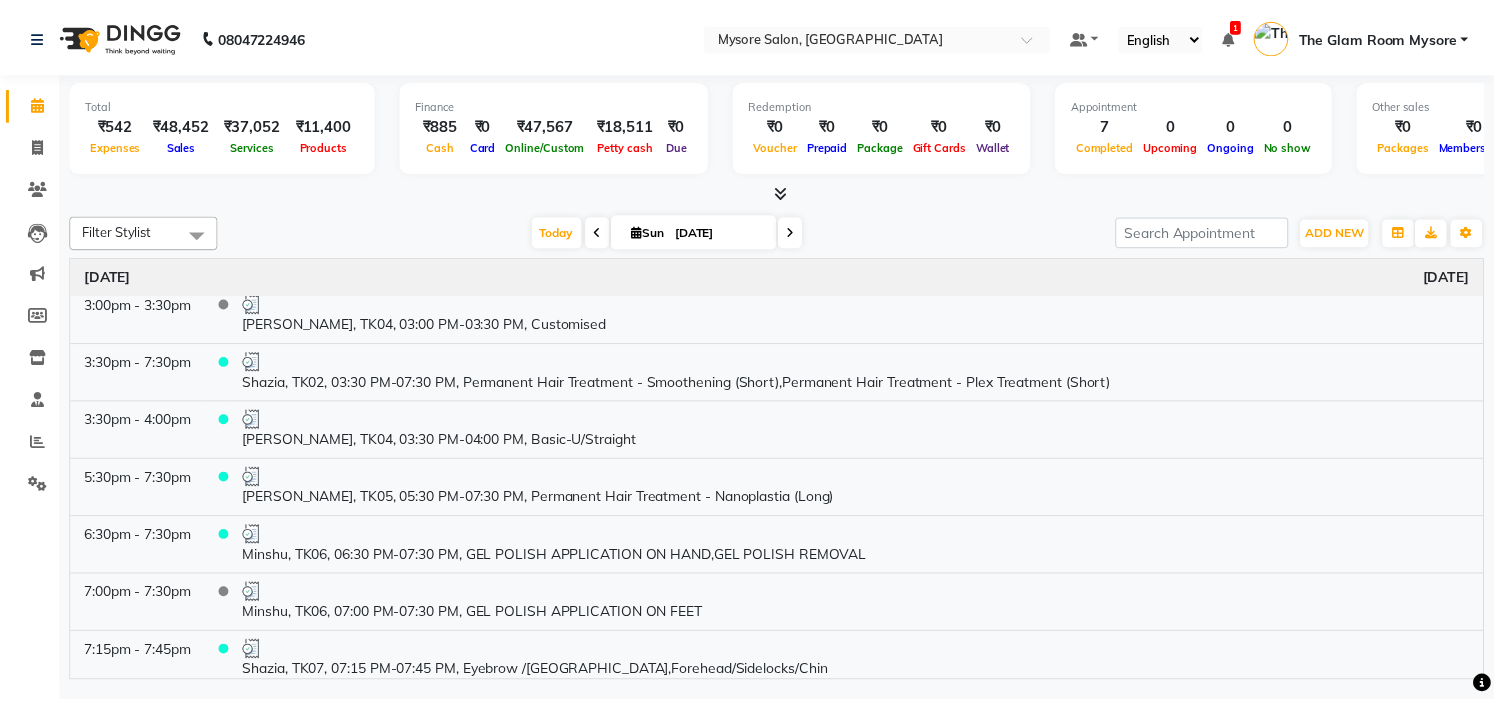 scroll, scrollTop: 231, scrollLeft: 0, axis: vertical 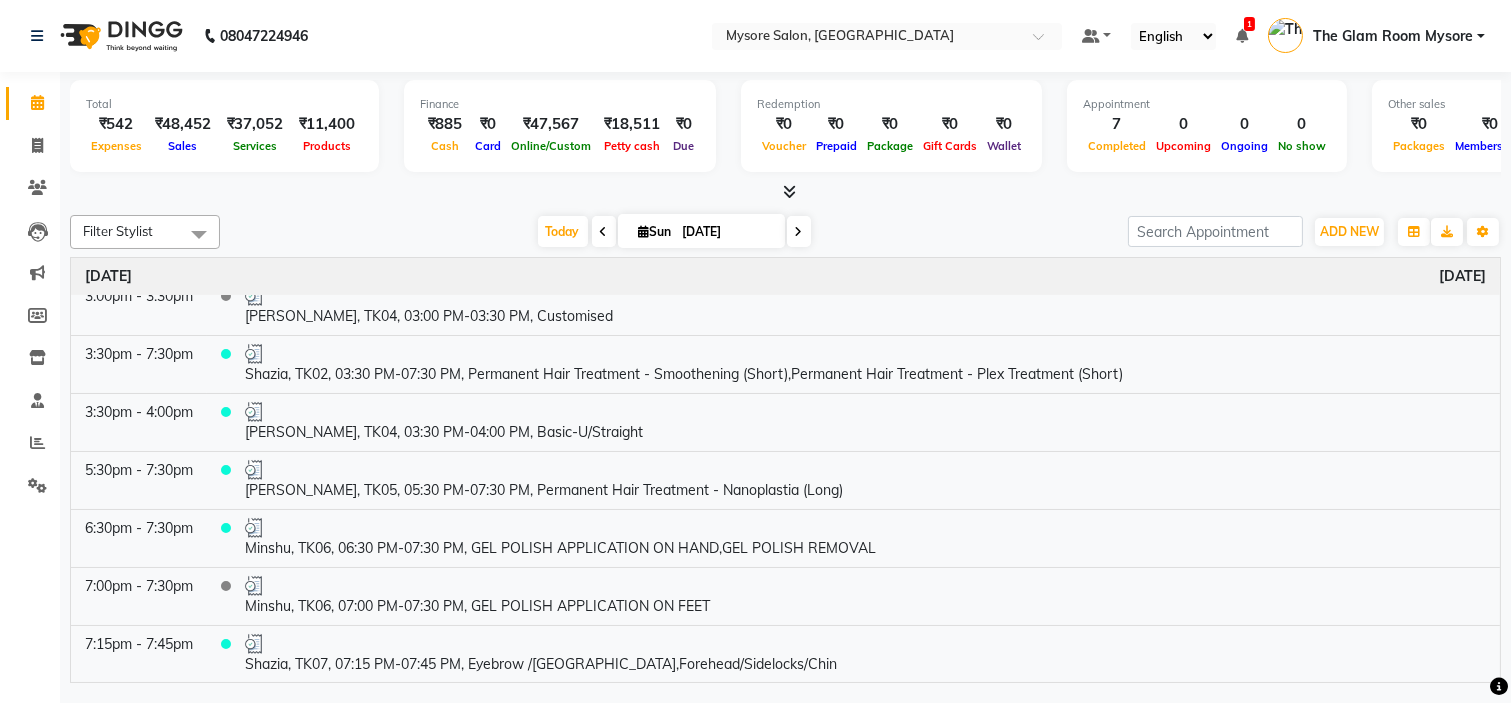 click on "Total  ₹542  Expenses ₹48,452  Sales ₹37,052  Services ₹11,400  Products Finance  ₹885  Cash ₹0  Card ₹47,567  Online/Custom ₹18,511 [PERSON_NAME] cash ₹0 Due  Redemption  ₹0 Voucher ₹0 Prepaid ₹0 Package ₹0  Gift Cards ₹0  Wallet  Appointment  7 Completed 0 Upcoming 0 Ongoing 0 No show  Other sales  ₹0  Packages ₹0  Memberships ₹0  Vouchers ₹0  Prepaids ₹0  Gift Cards Filter Stylist Select All [PERSON_NAME] [PERSON_NAME] Ashwini Ayaan DR. Apurva [PERSON_NAME] [PERSON_NAME] [PERSON_NAME] Shangnimwon [PERSON_NAME] [PERSON_NAME] [PERSON_NAME] Tezz The Glam Room Mysore [DATE]  [DATE] Toggle Dropdown Add Appointment Add Invoice Add Expense Add Attendance Add Client Add Transaction Toggle Dropdown Add Appointment Add Invoice Add Expense Add Attendance Add Client ADD NEW Toggle Dropdown Add Appointment Add Invoice Add Expense Add Attendance Add Client Add Transaction Filter Stylist Select All [PERSON_NAME] [PERSON_NAME] Ashwini Ayaan DR. Apurva [PERSON_NAME] [PERSON_NAME] [PERSON_NAME] Shangnimwon [PERSON_NAME] [PERSON_NAME] [PERSON_NAME]" 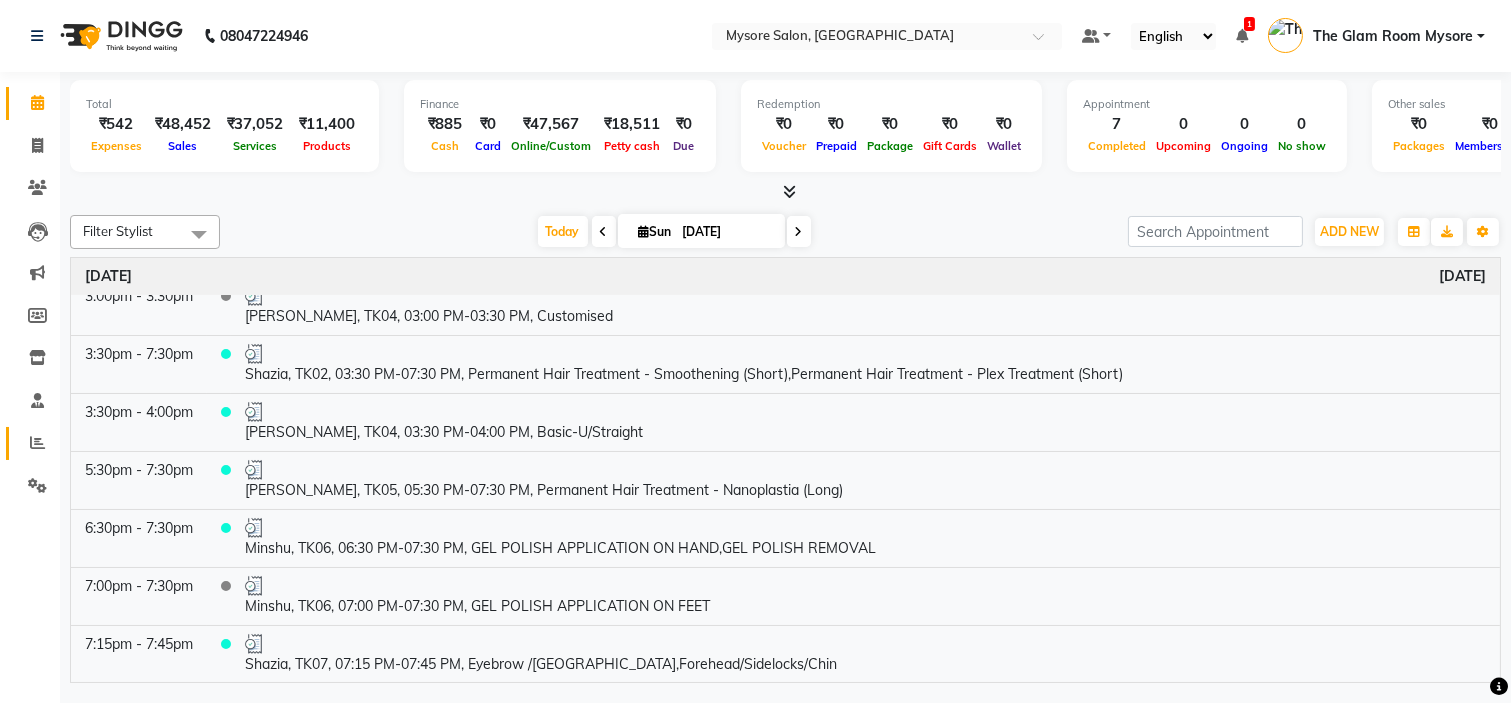click on "Reports" 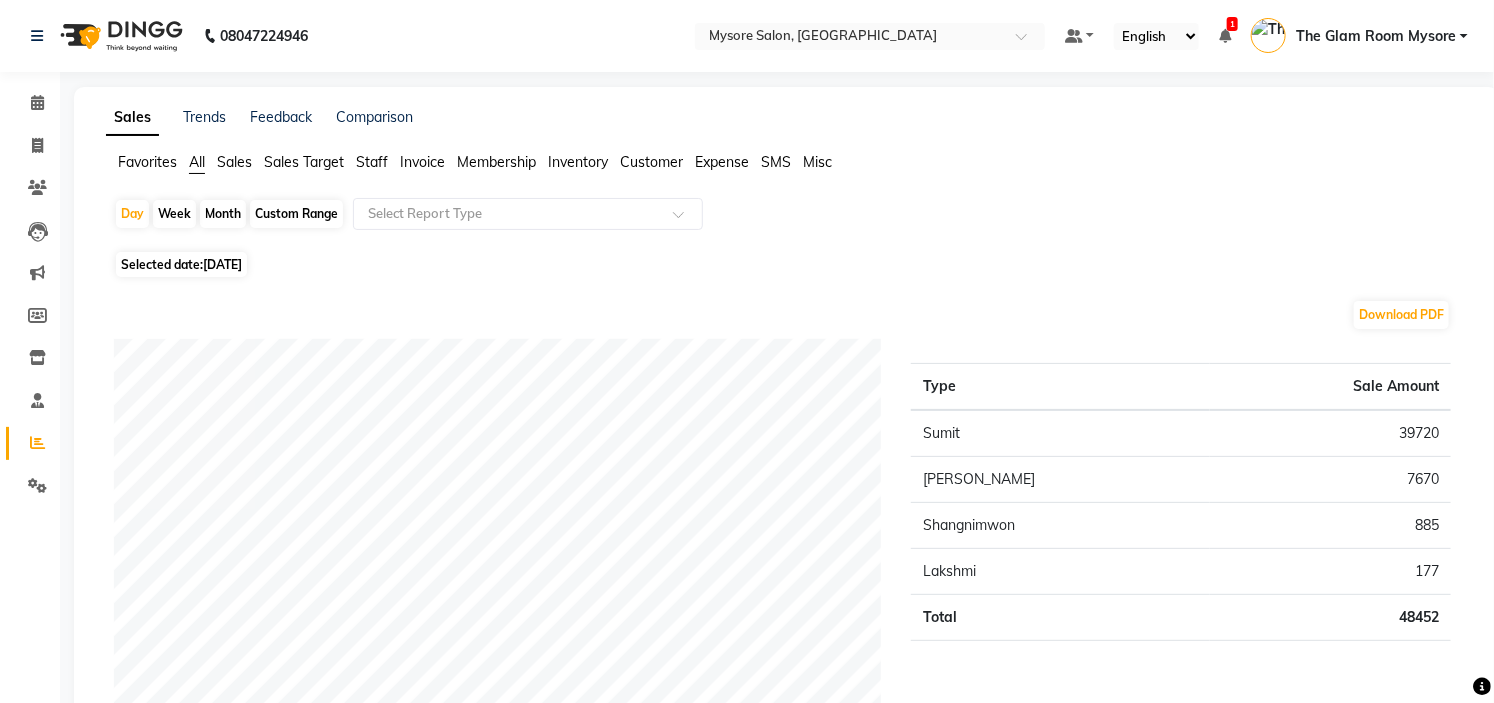 click on "Staff" 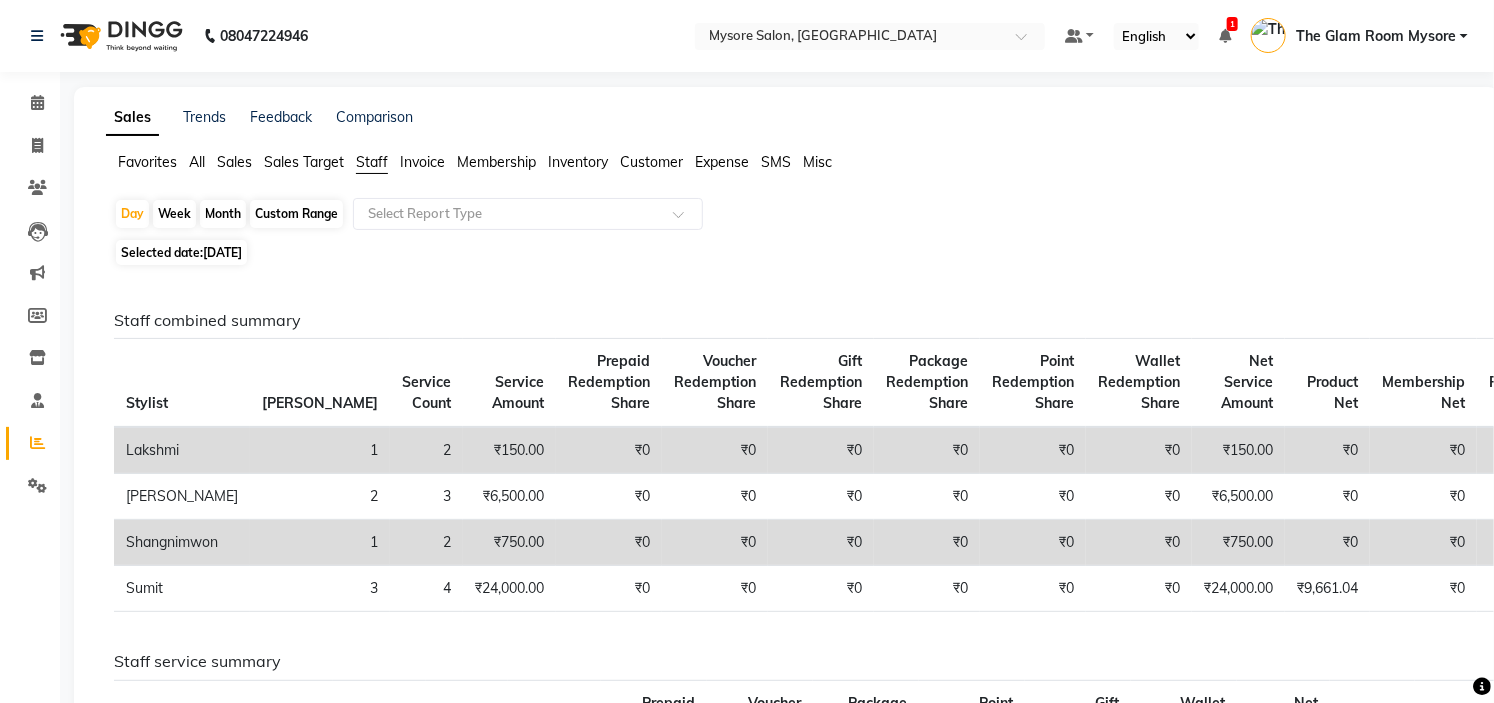 click on "All" 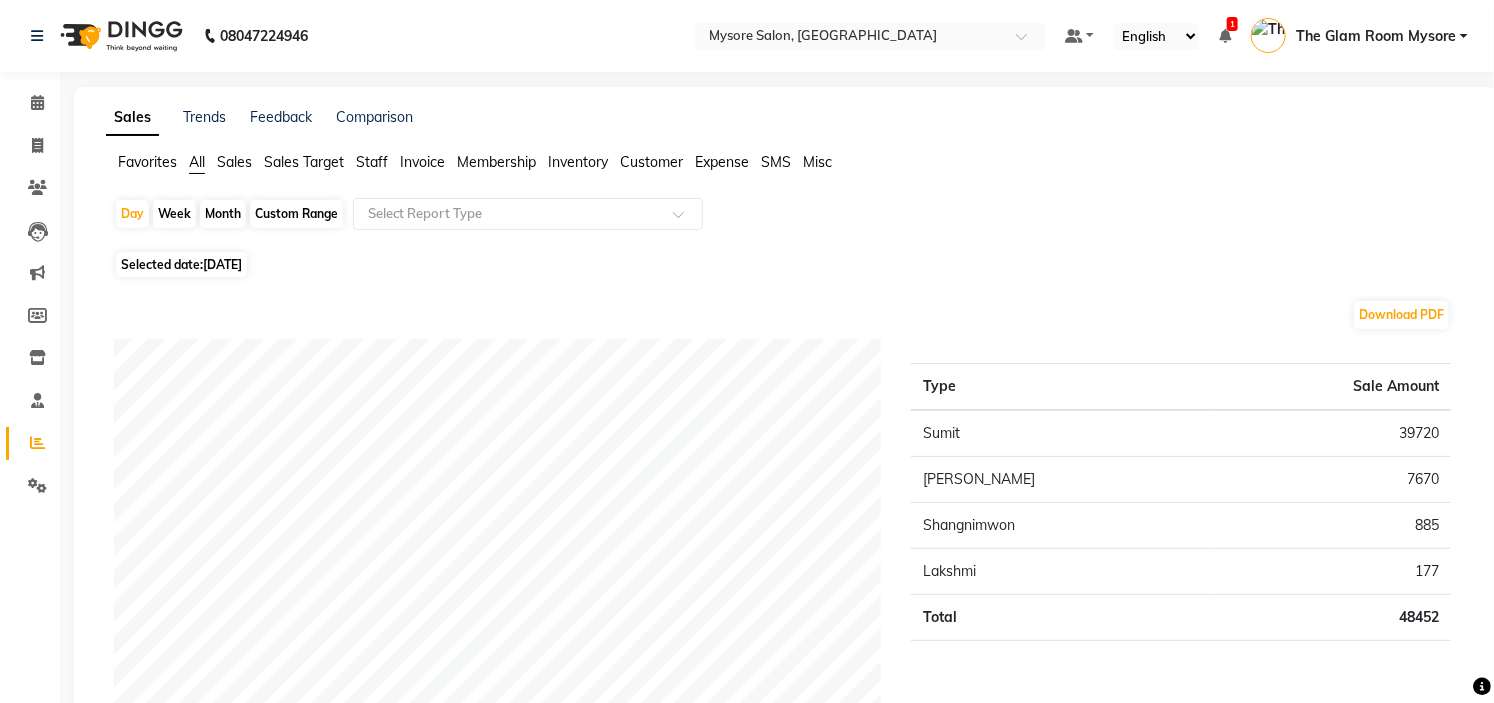 click on "Staff" 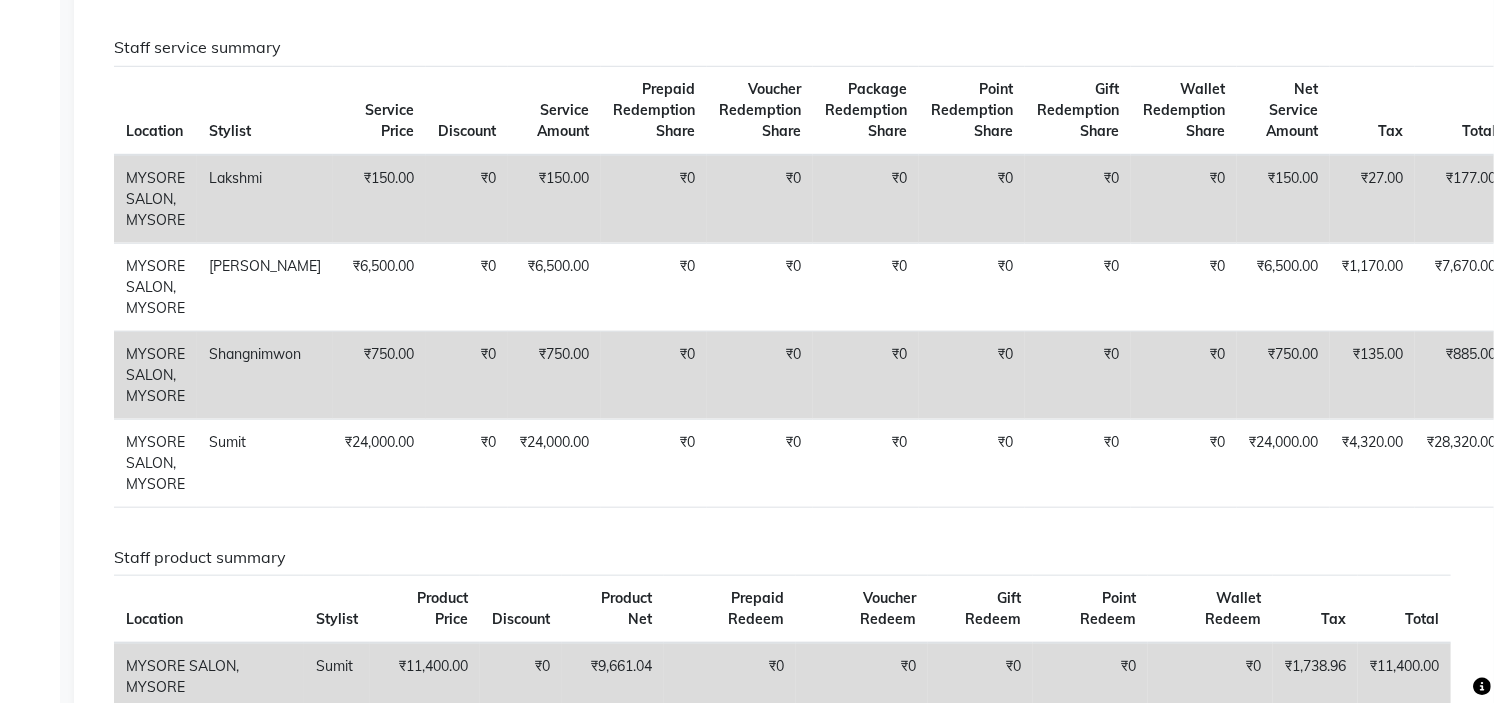 scroll, scrollTop: 774, scrollLeft: 0, axis: vertical 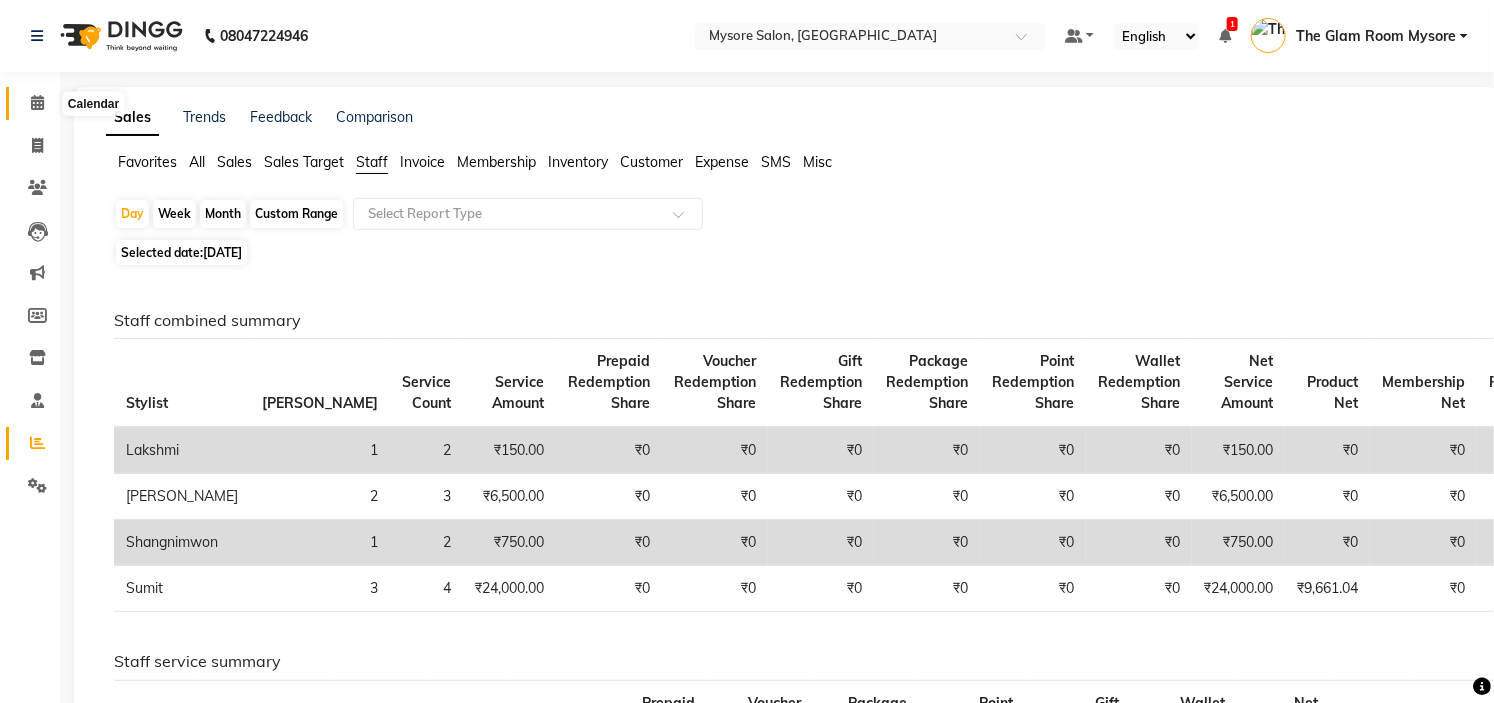 click 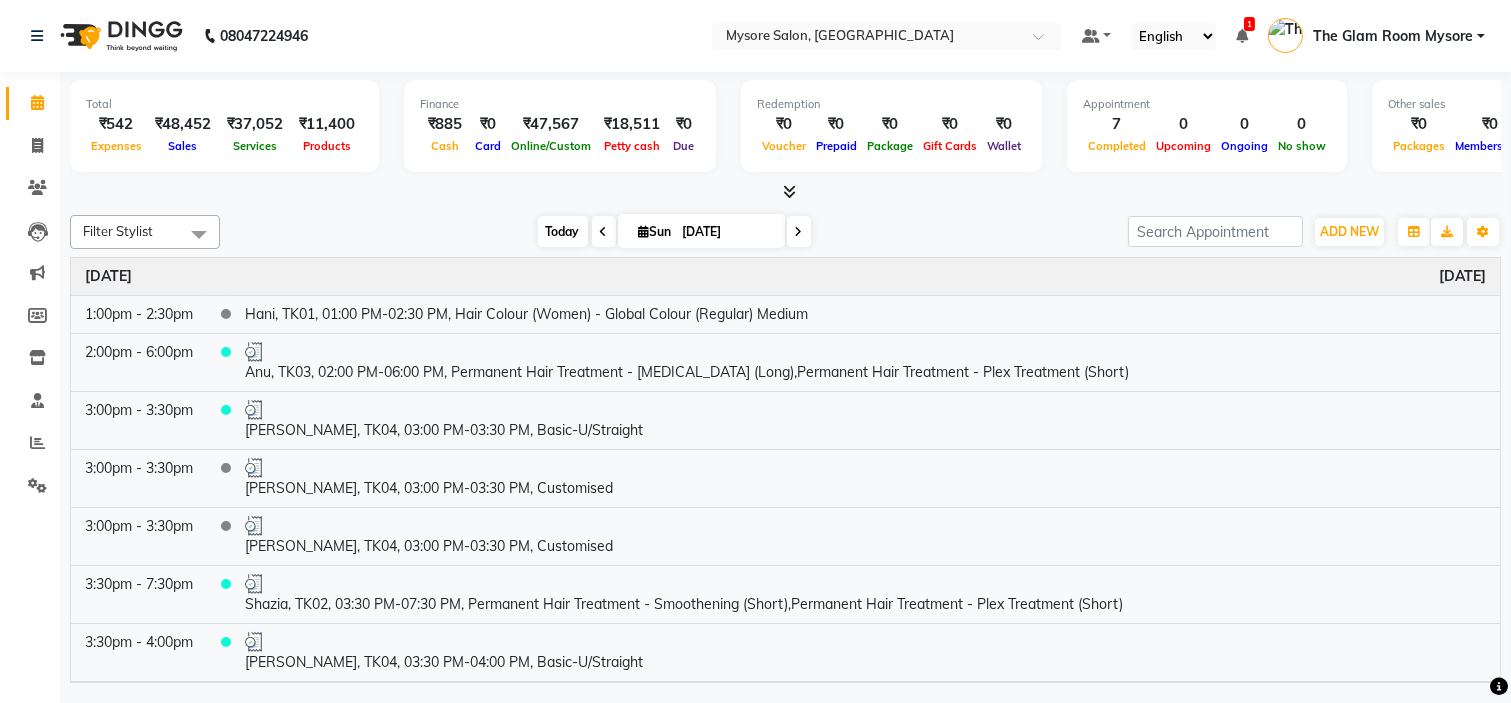 click on "Today" at bounding box center (563, 231) 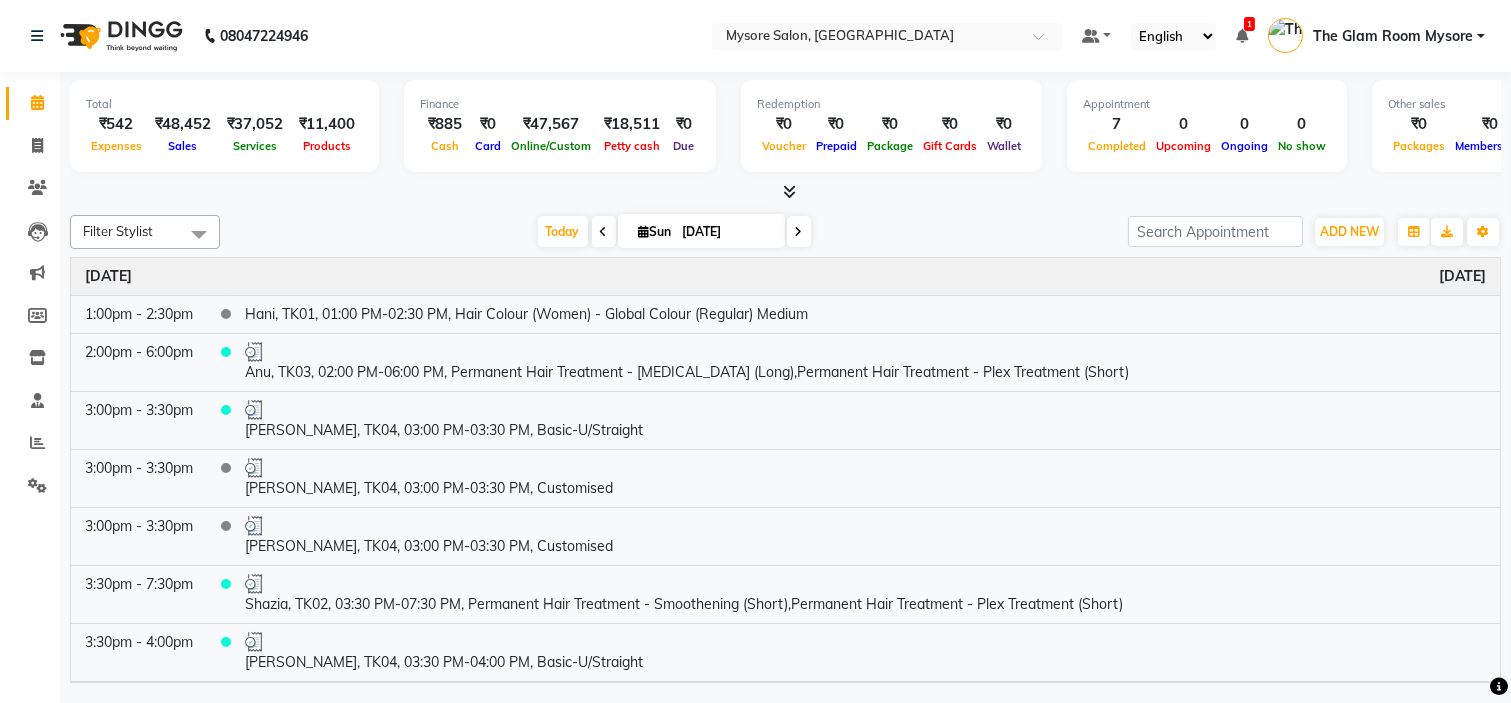 click on "Filter Stylist Select All [PERSON_NAME] [PERSON_NAME] Ashwini Ayaan DR. Apurva [PERSON_NAME] [PERSON_NAME] [PERSON_NAME] Shangnimwon [PERSON_NAME] [PERSON_NAME] [PERSON_NAME] Tezz The Glam Room Mysore [DATE]  [DATE] Toggle Dropdown Add Appointment Add Invoice Add Expense Add Attendance Add Client Add Transaction Toggle Dropdown Add Appointment Add Invoice Add Expense Add Attendance Add Client ADD NEW Toggle Dropdown Add Appointment Add Invoice Add Expense Add Attendance Add Client Add Transaction Filter Stylist Select All [PERSON_NAME] [PERSON_NAME] Ashwini Ayaan DR. Apurva [PERSON_NAME] [PERSON_NAME] [PERSON_NAME] Shangnimwon [PERSON_NAME] [PERSON_NAME] [PERSON_NAME] Tezz The Glam Room Mysore Group By  Staff View   Room View  View as Vertical  Vertical - Week View  Horizontal  Horizontal - Week View  List  Toggle Dropdown Calendar Settings Manage Tags   Arrange Stylists   Reset Stylists  Full Screen Appointment Form Zoom 100%" at bounding box center [785, 232] 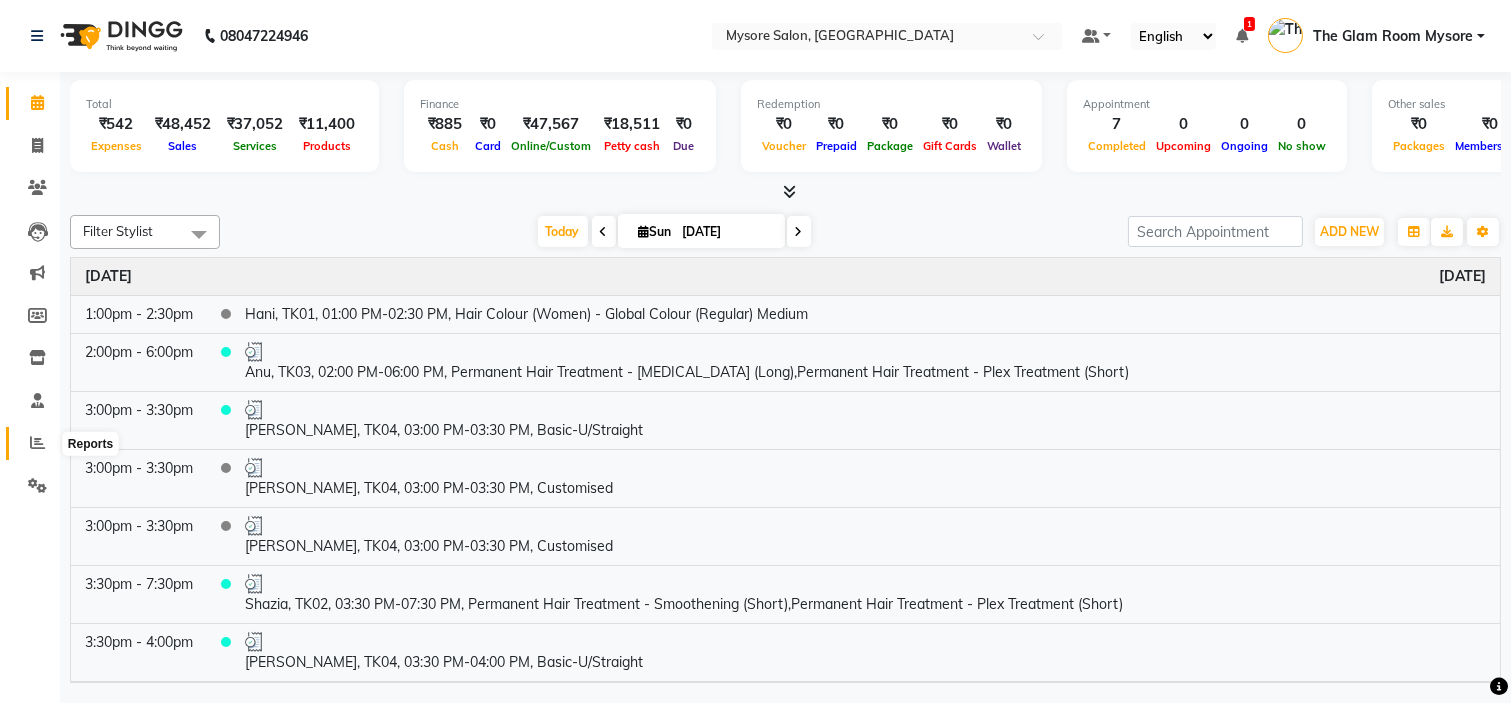 click 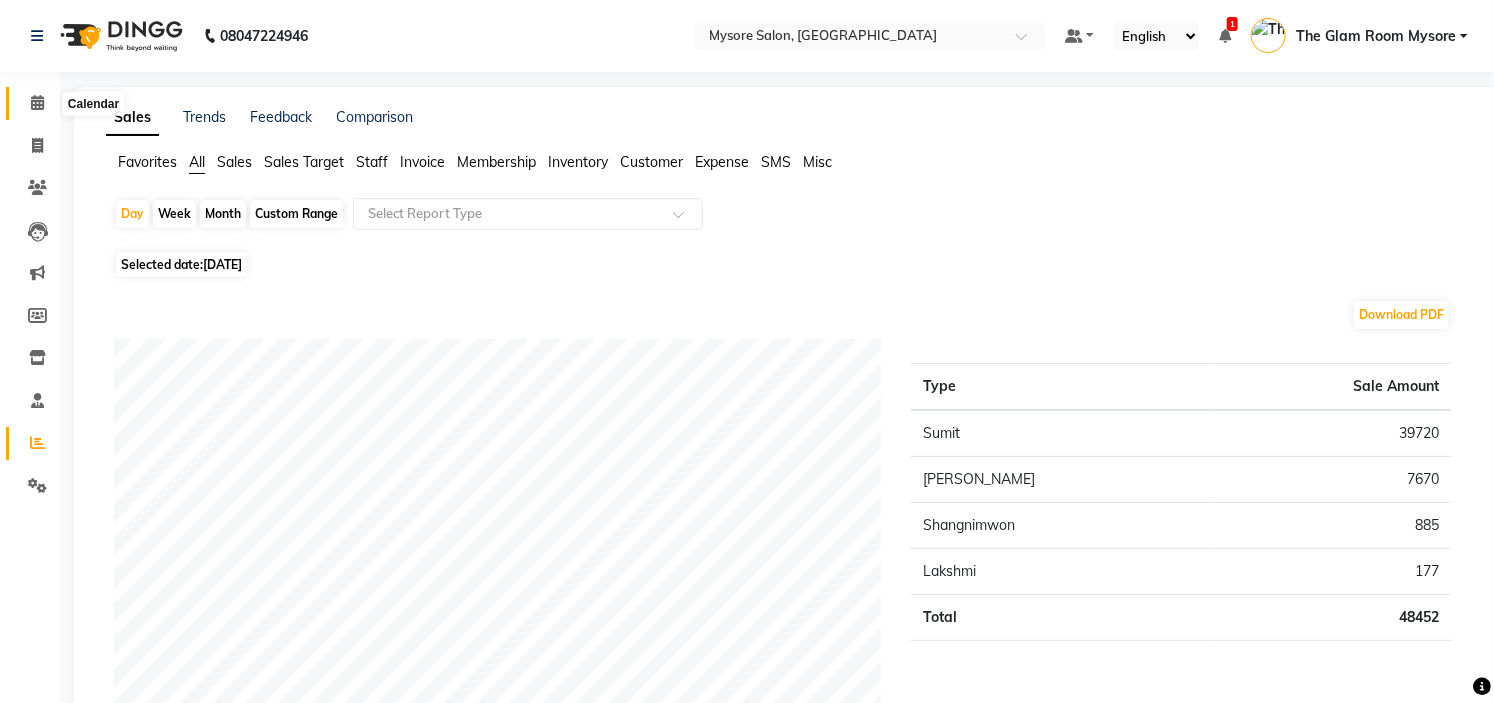 click 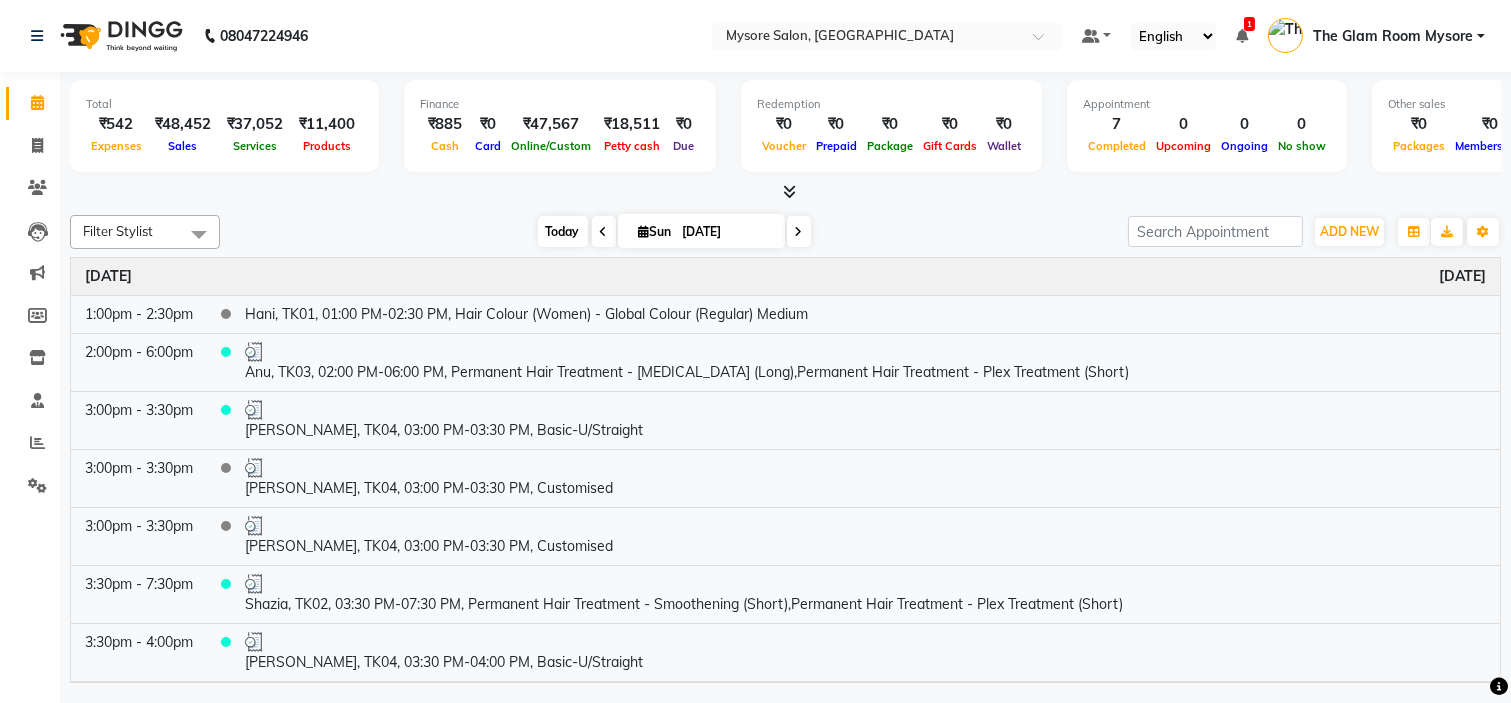 click on "Today" at bounding box center (563, 231) 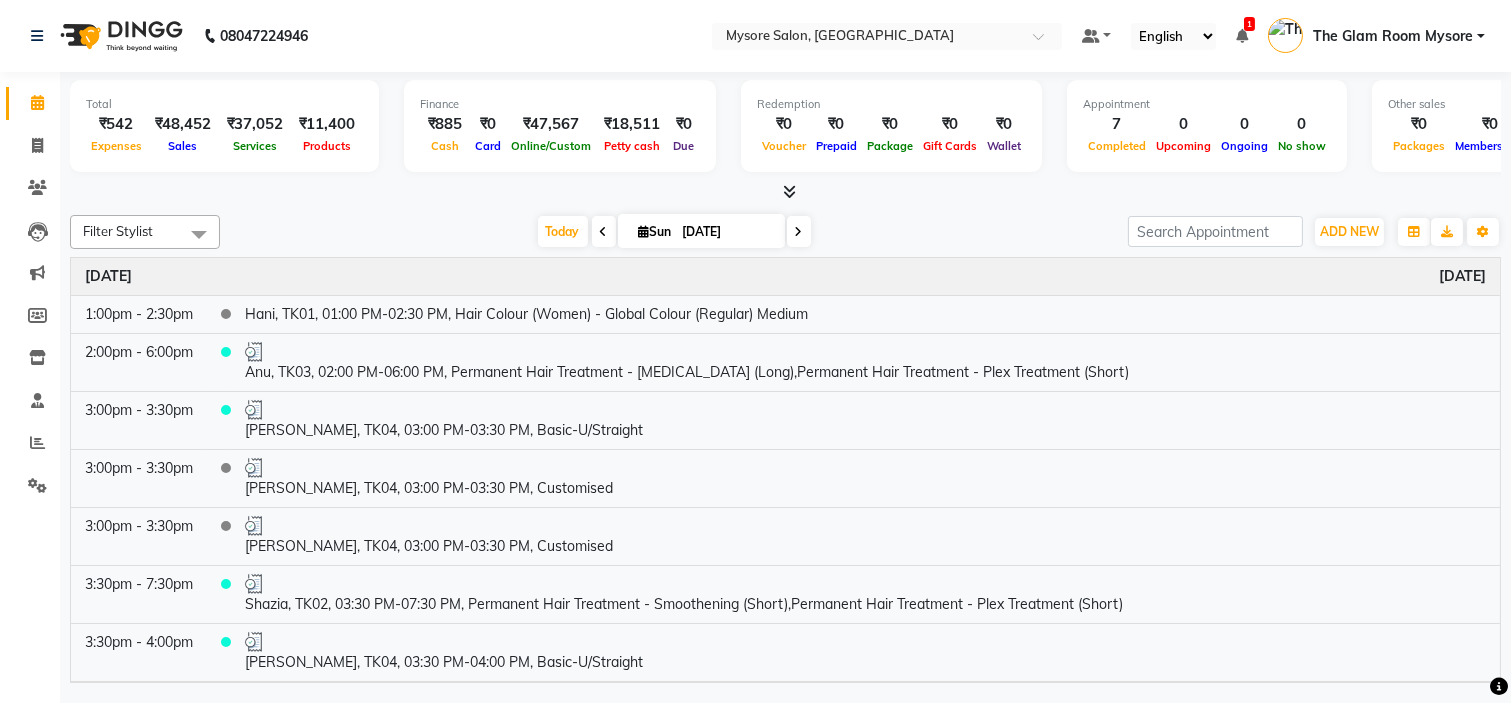 click on "The Glam Room Mysore" at bounding box center [1393, 36] 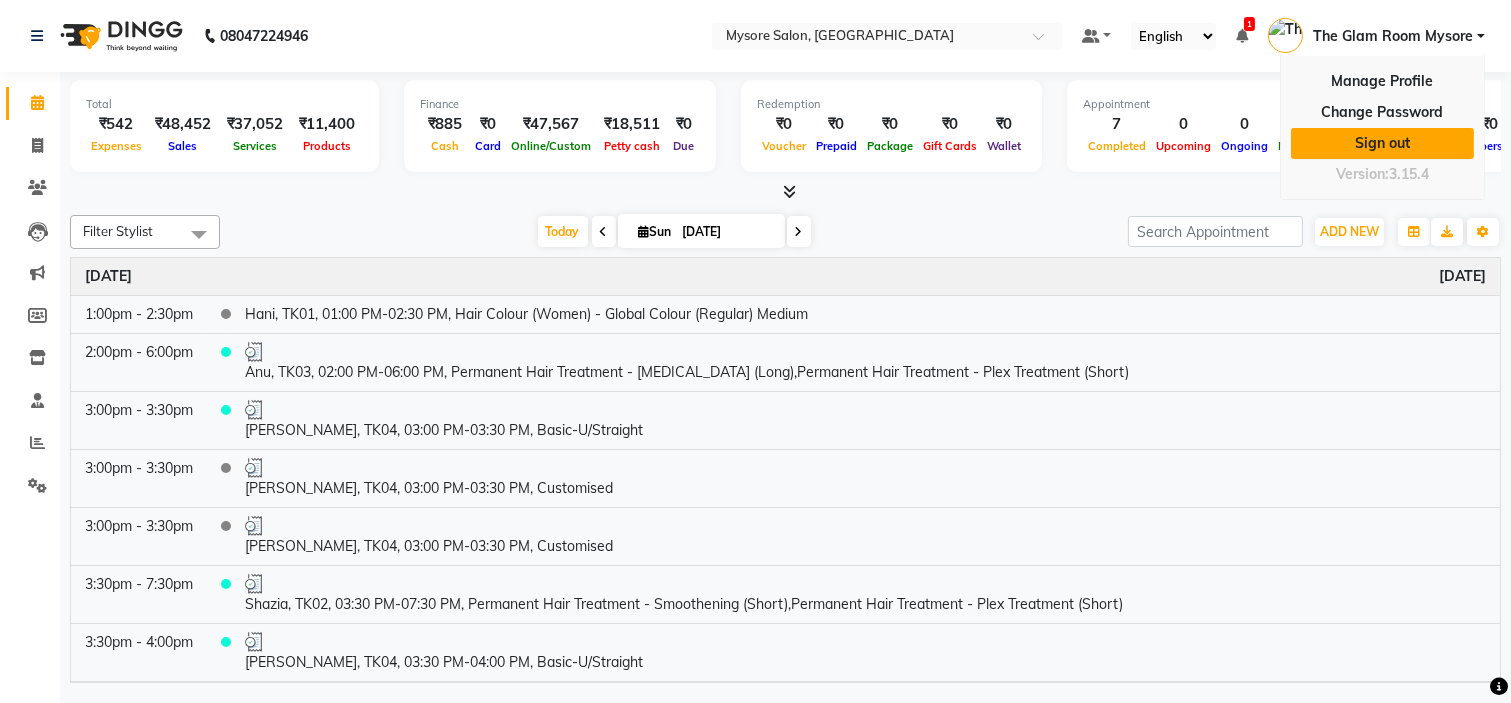 click on "Sign out" at bounding box center (1382, 143) 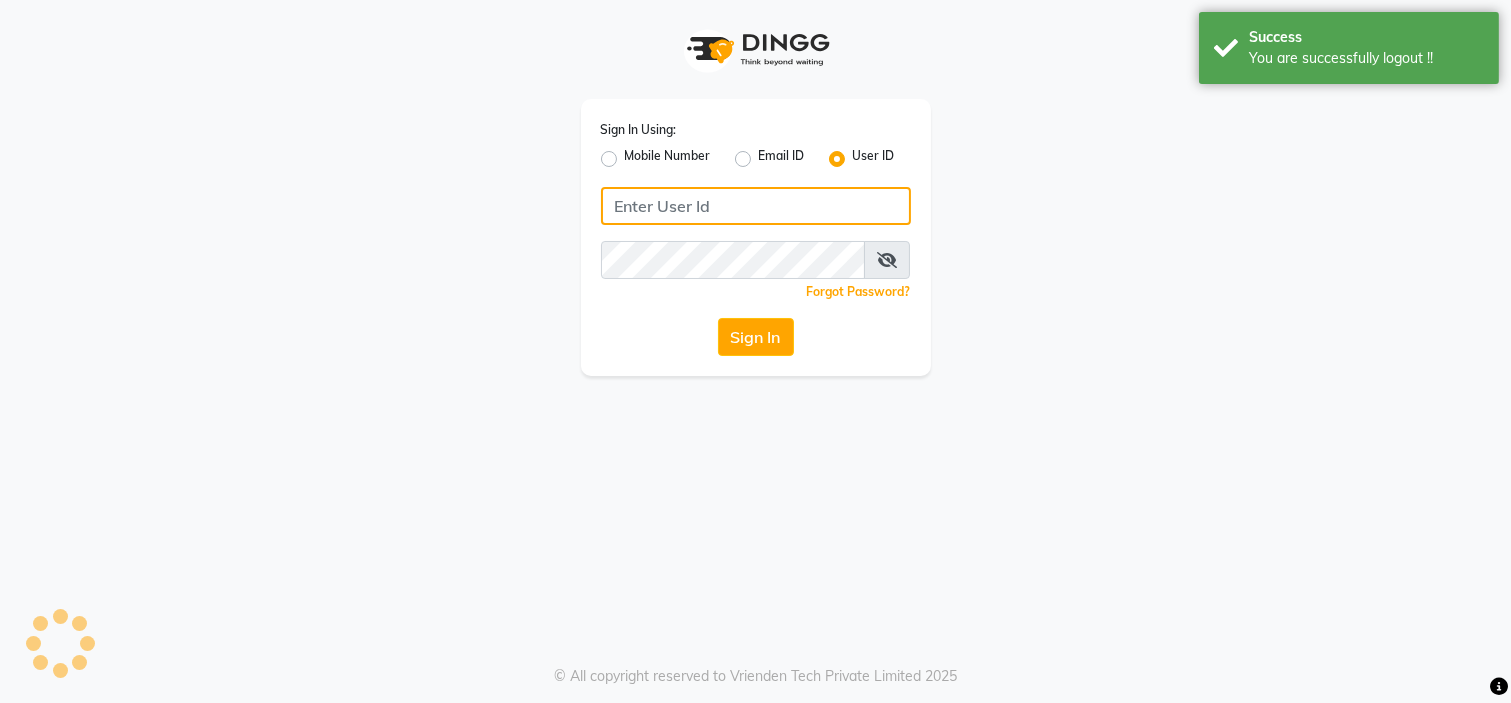 type on "7338156969" 